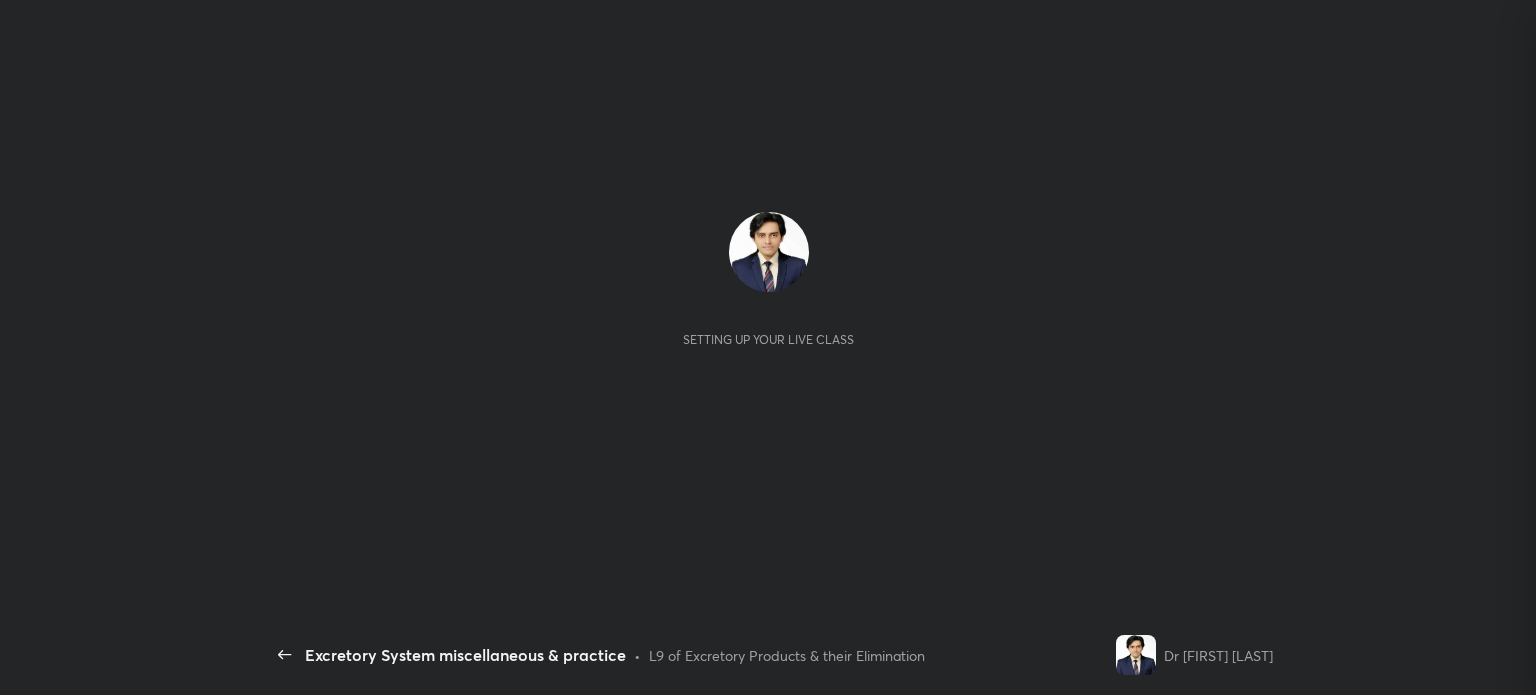scroll, scrollTop: 0, scrollLeft: 0, axis: both 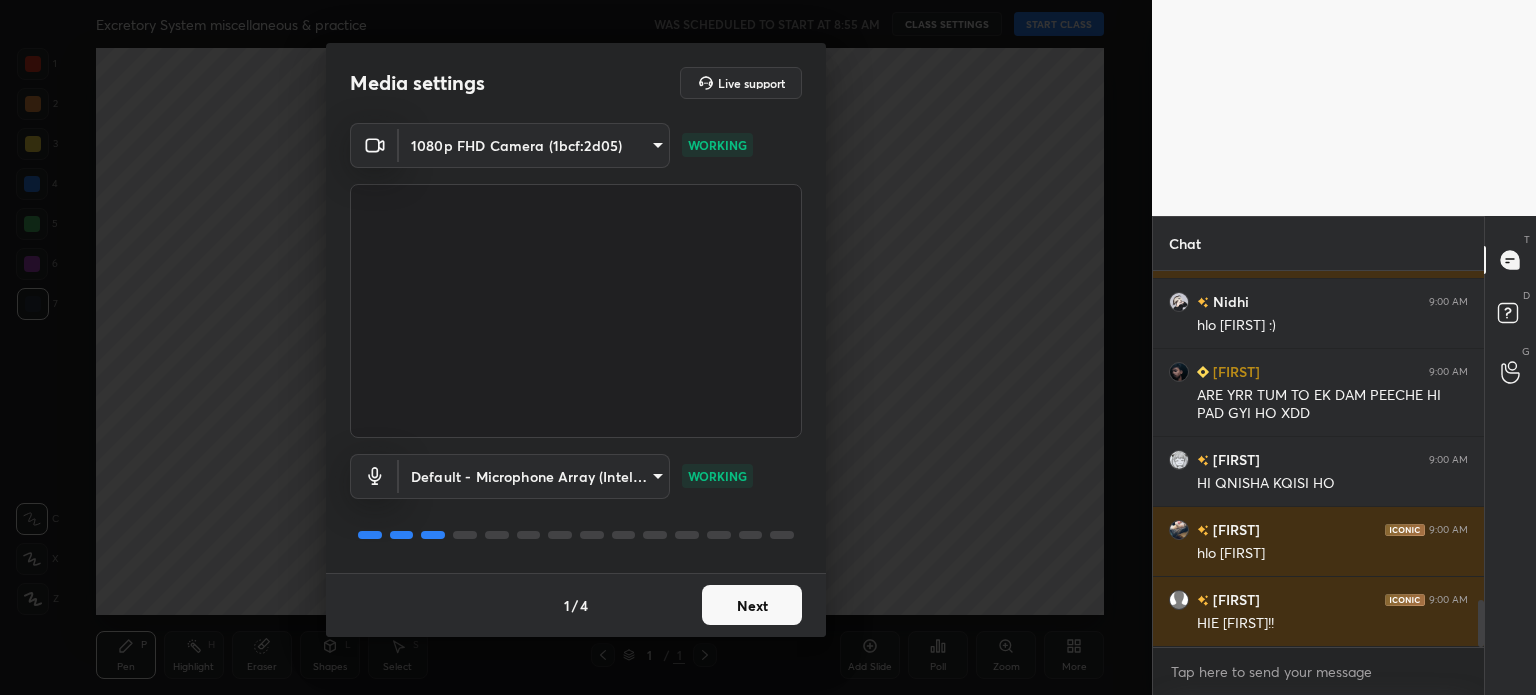 click on "Next" at bounding box center (752, 605) 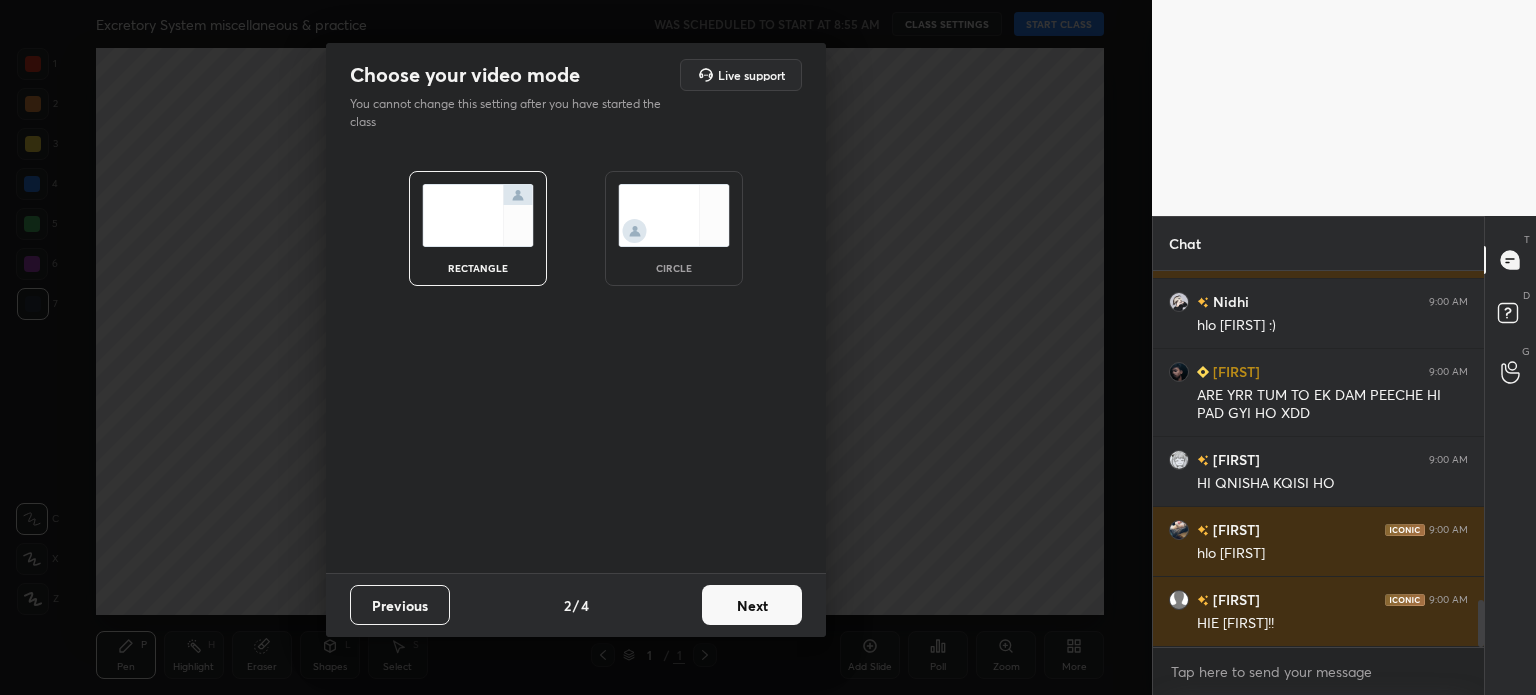 click on "Next" at bounding box center (752, 605) 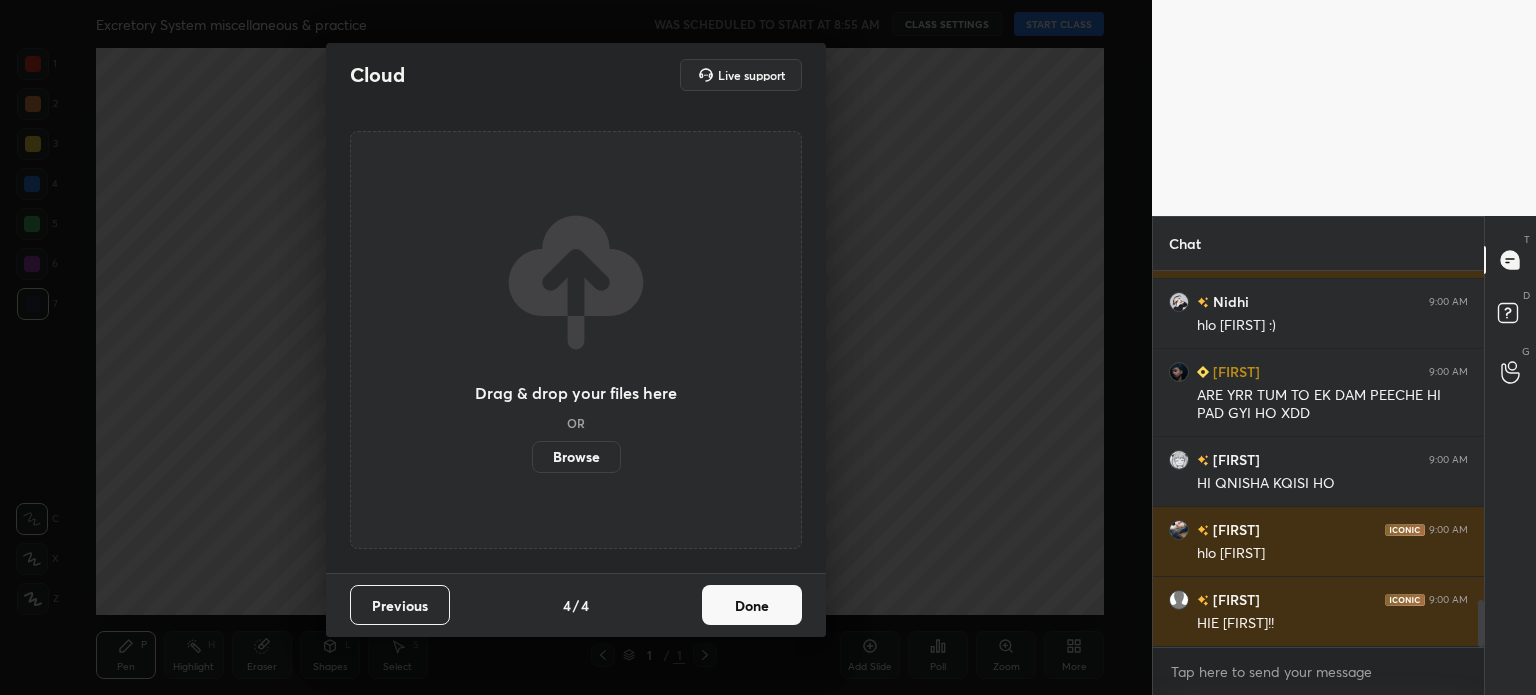 click on "Done" at bounding box center (752, 605) 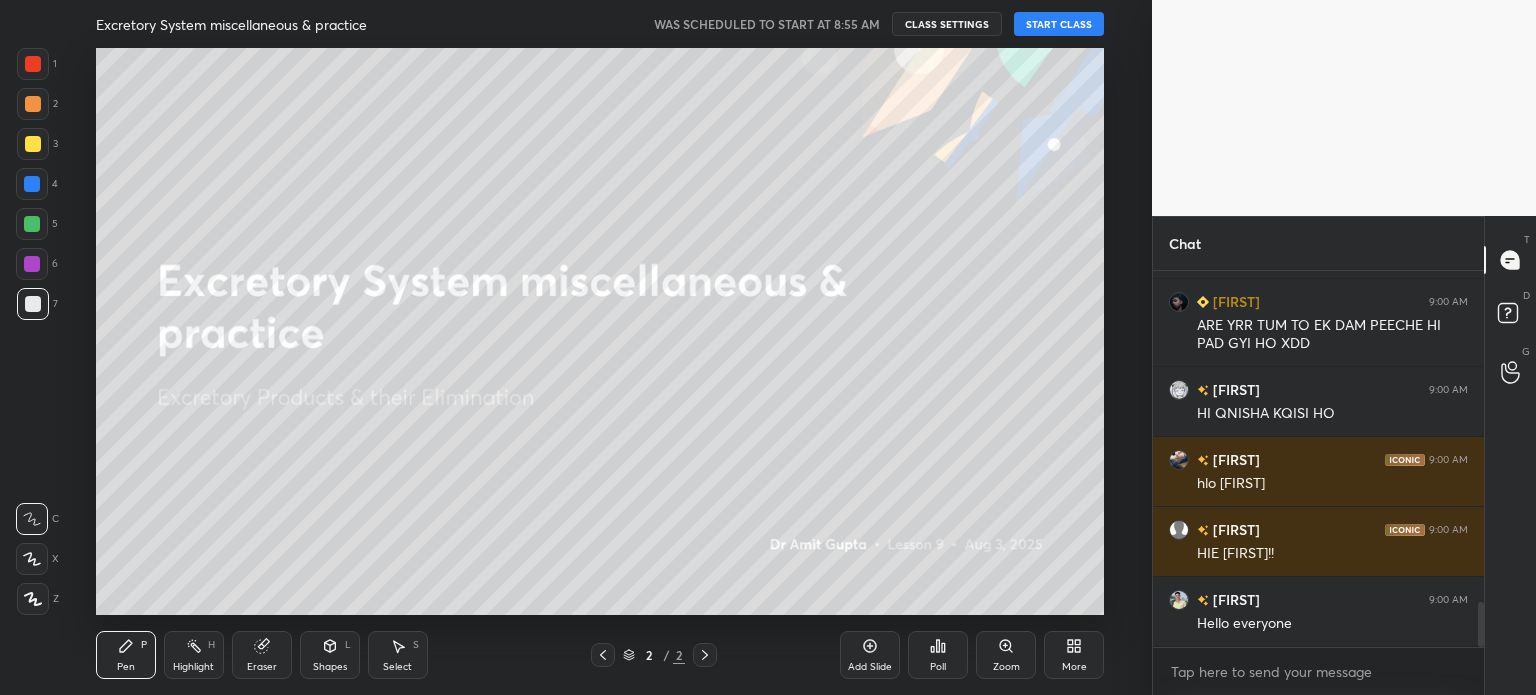 scroll, scrollTop: 2800, scrollLeft: 0, axis: vertical 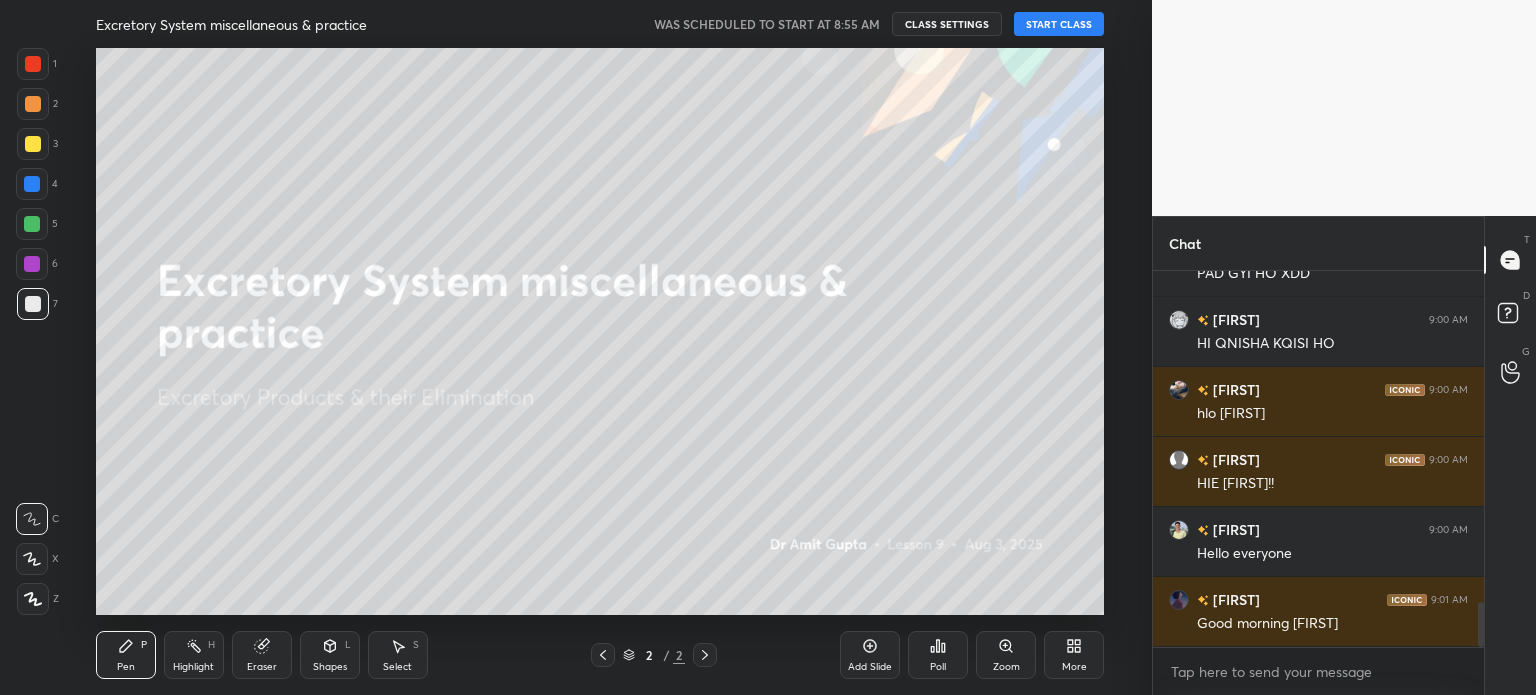 click on "START CLASS" at bounding box center (1059, 24) 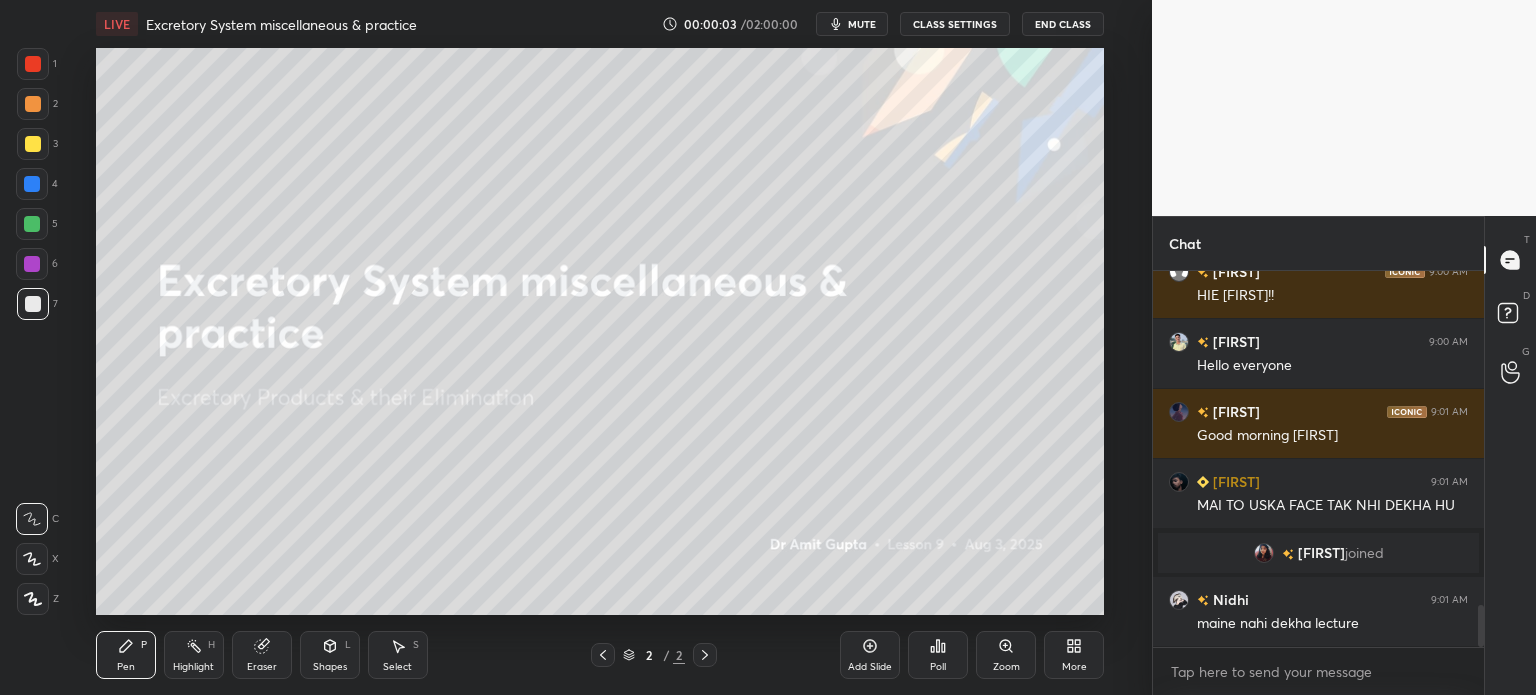 scroll, scrollTop: 3036, scrollLeft: 0, axis: vertical 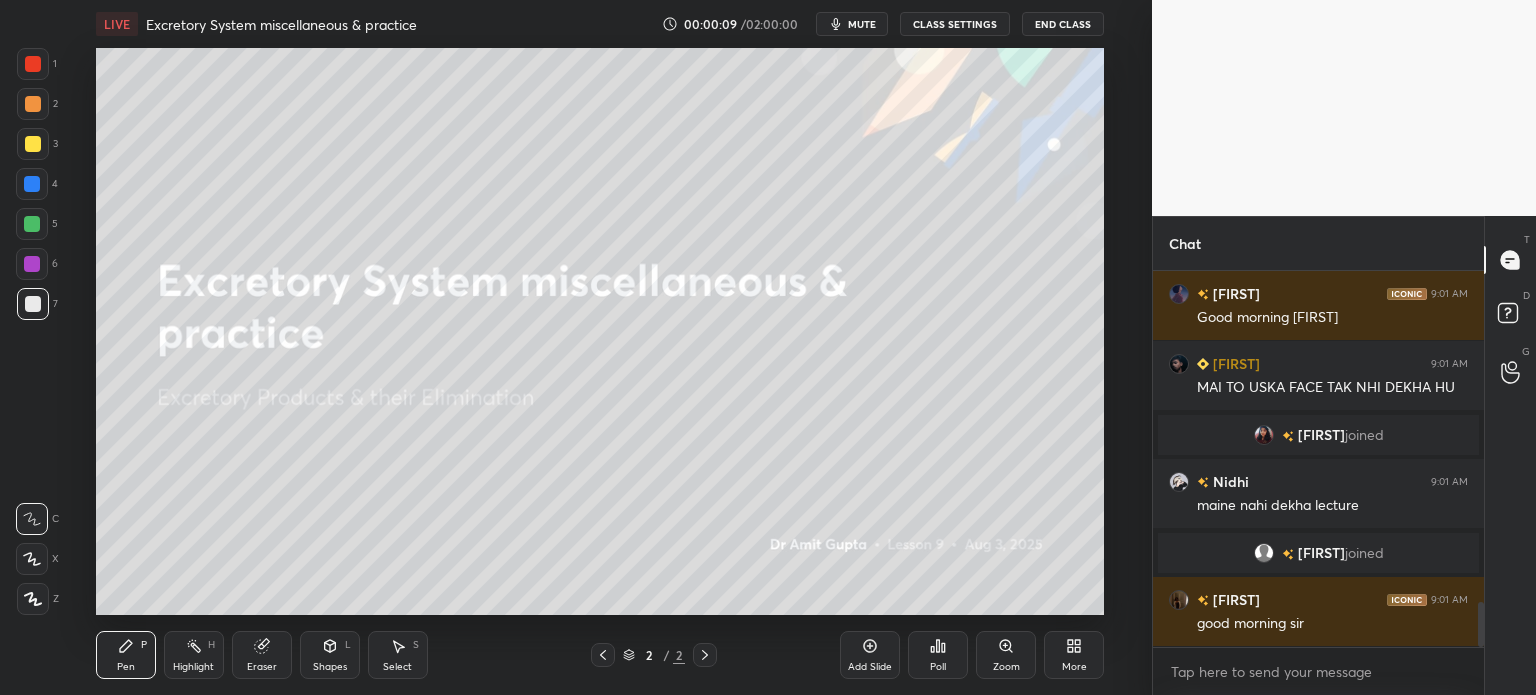 click on "LIVE Excretory System miscellaneous & practice 00:00:09 /  02:00:00 mute CLASS SETTINGS End Class" at bounding box center [600, 24] 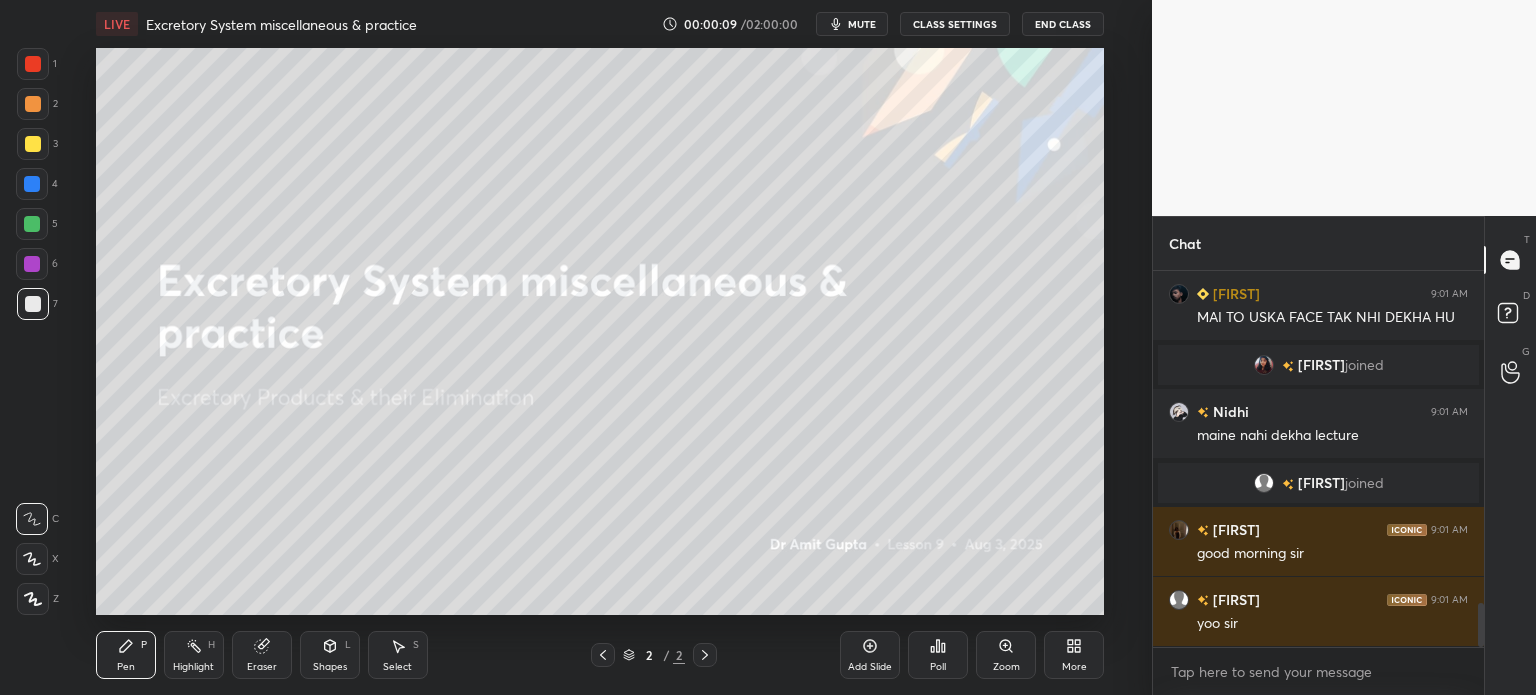 click on "mute" at bounding box center (862, 24) 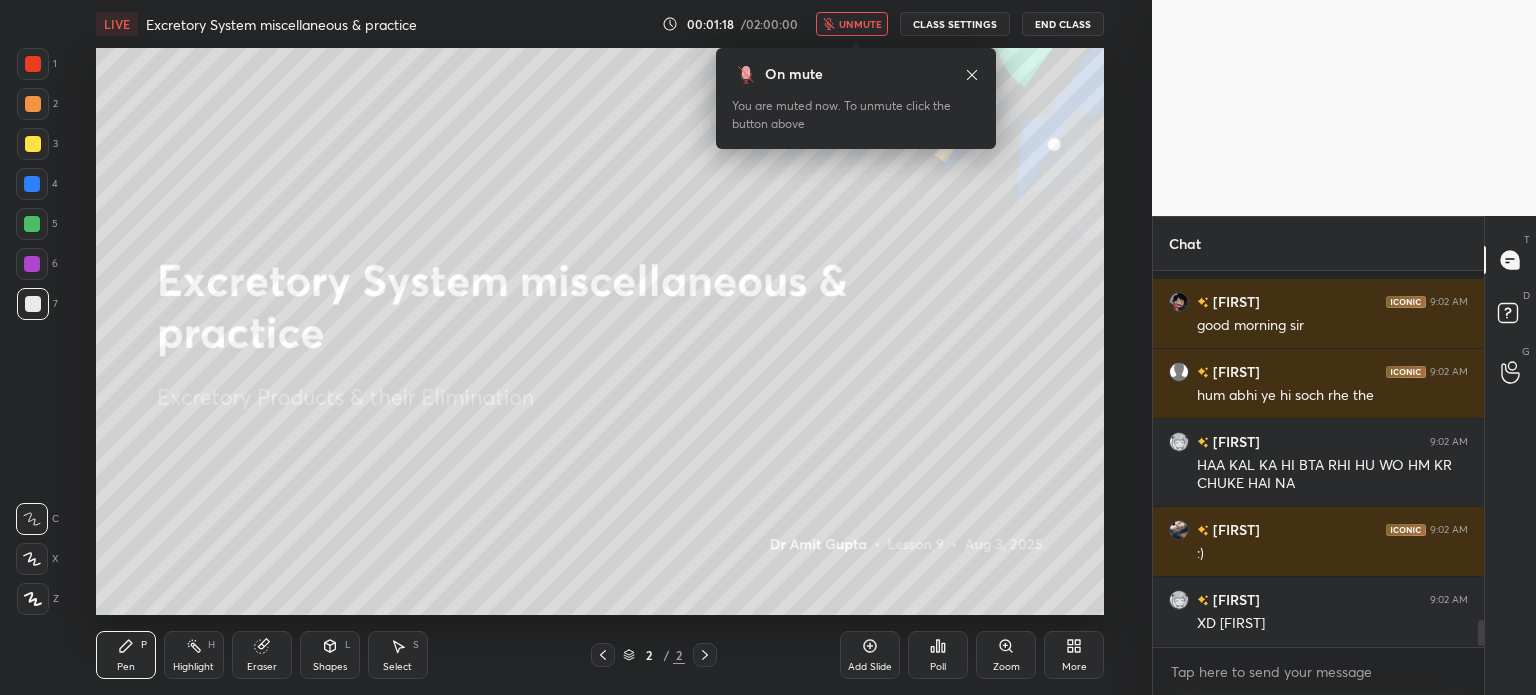 scroll, scrollTop: 5052, scrollLeft: 0, axis: vertical 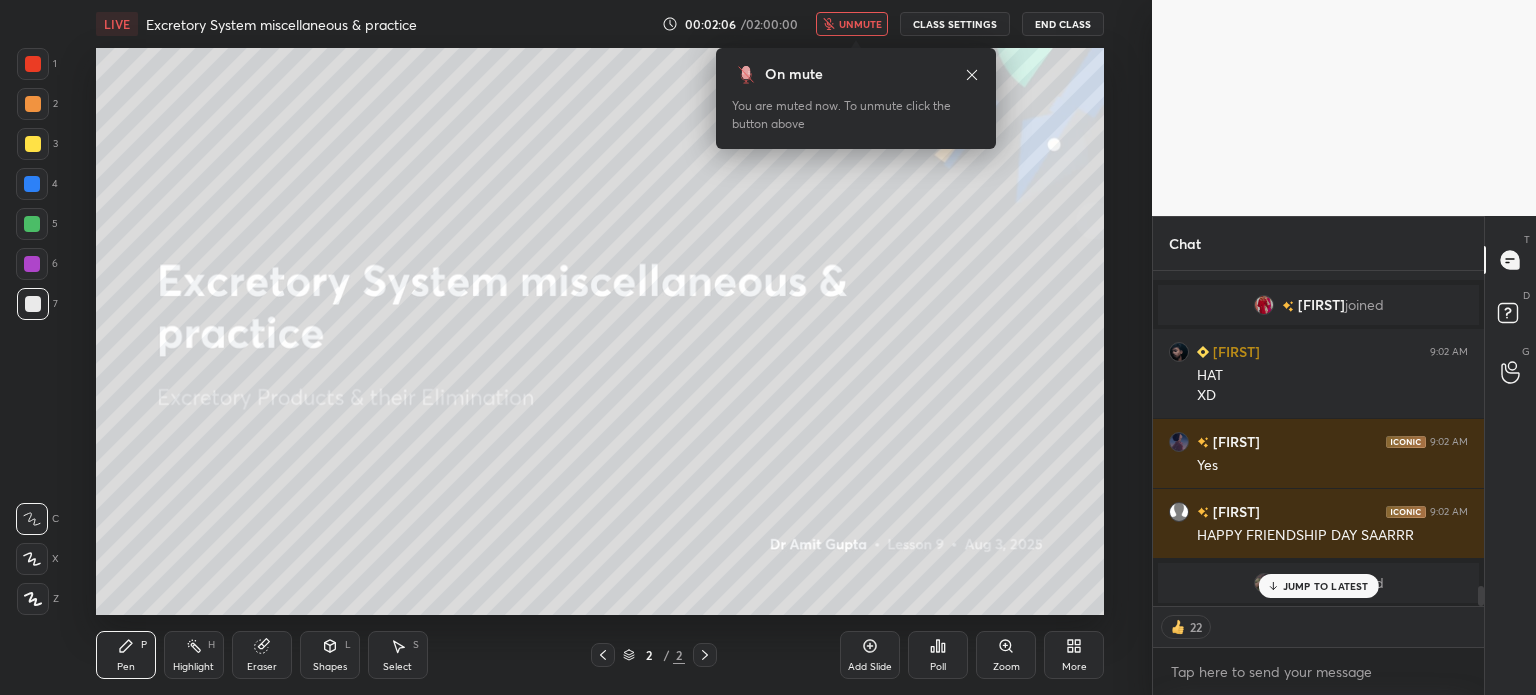 type on "x" 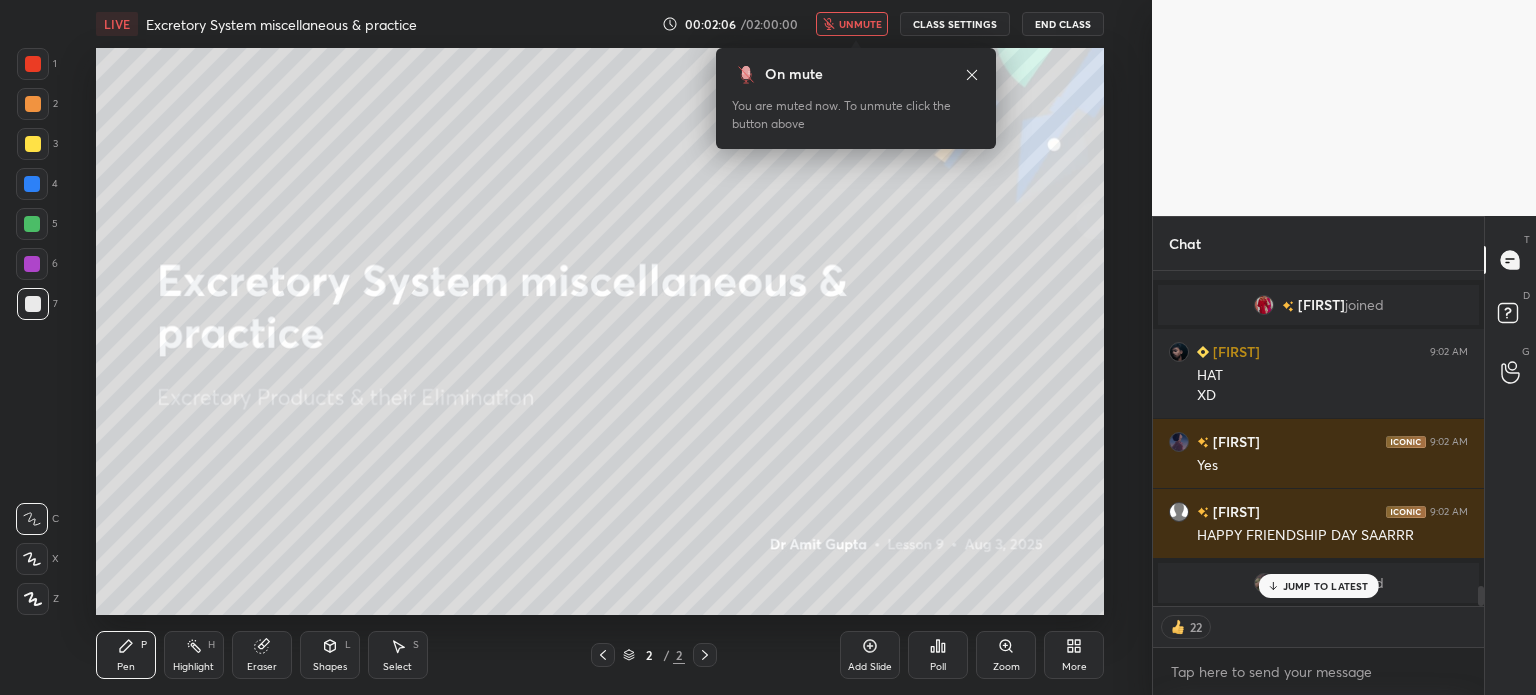 scroll, scrollTop: 5, scrollLeft: 6, axis: both 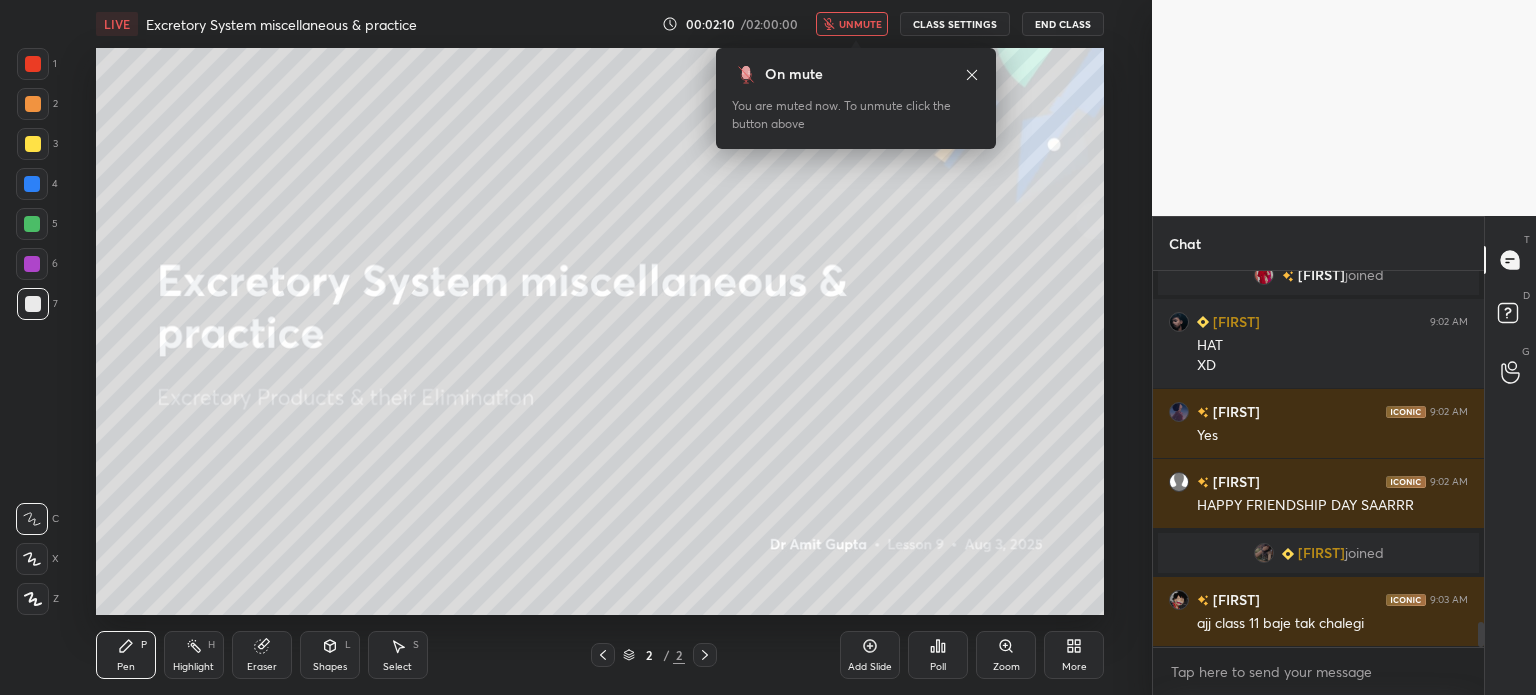 click on "unmute" at bounding box center (860, 24) 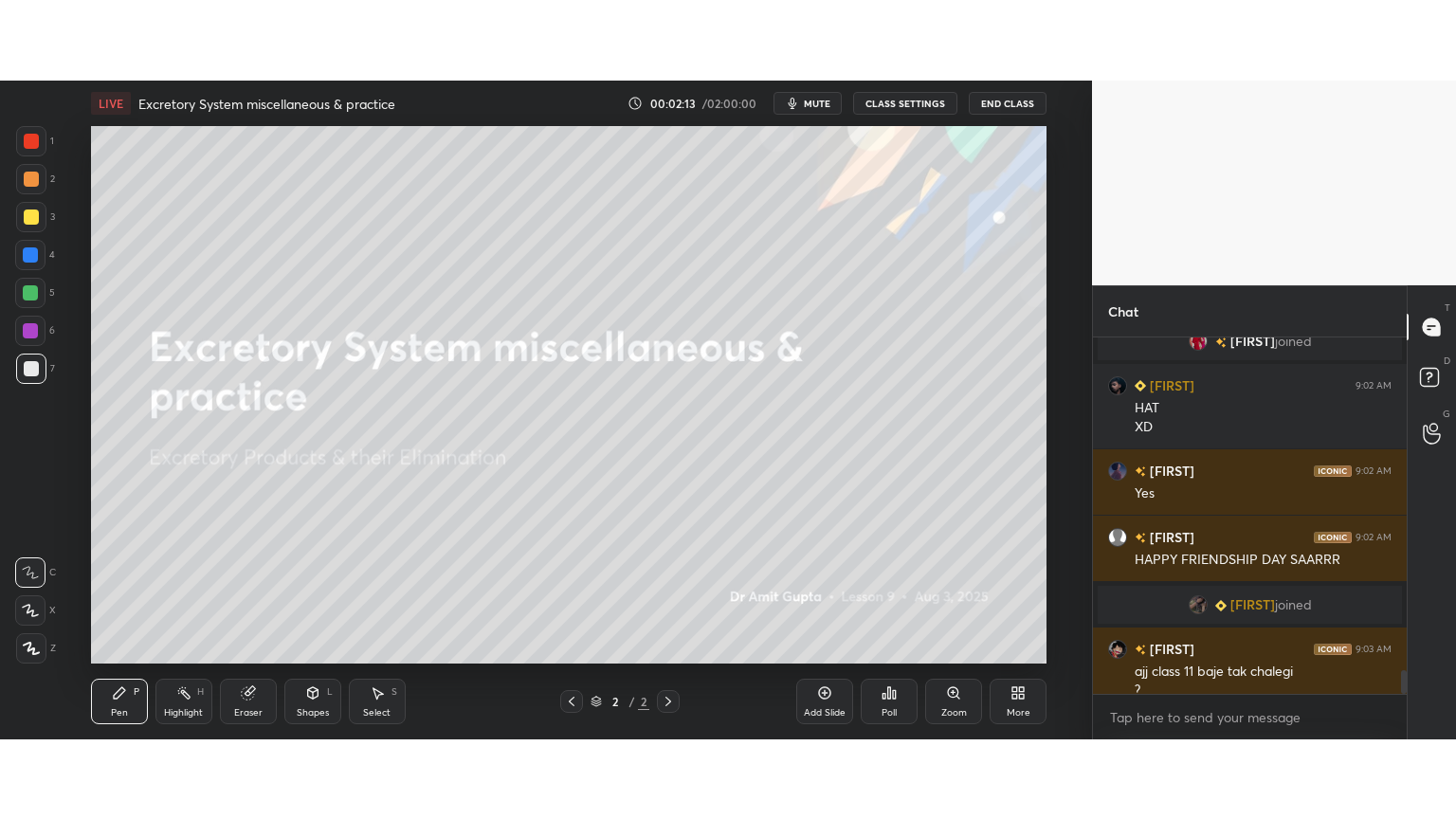 scroll, scrollTop: 5011, scrollLeft: 0, axis: vertical 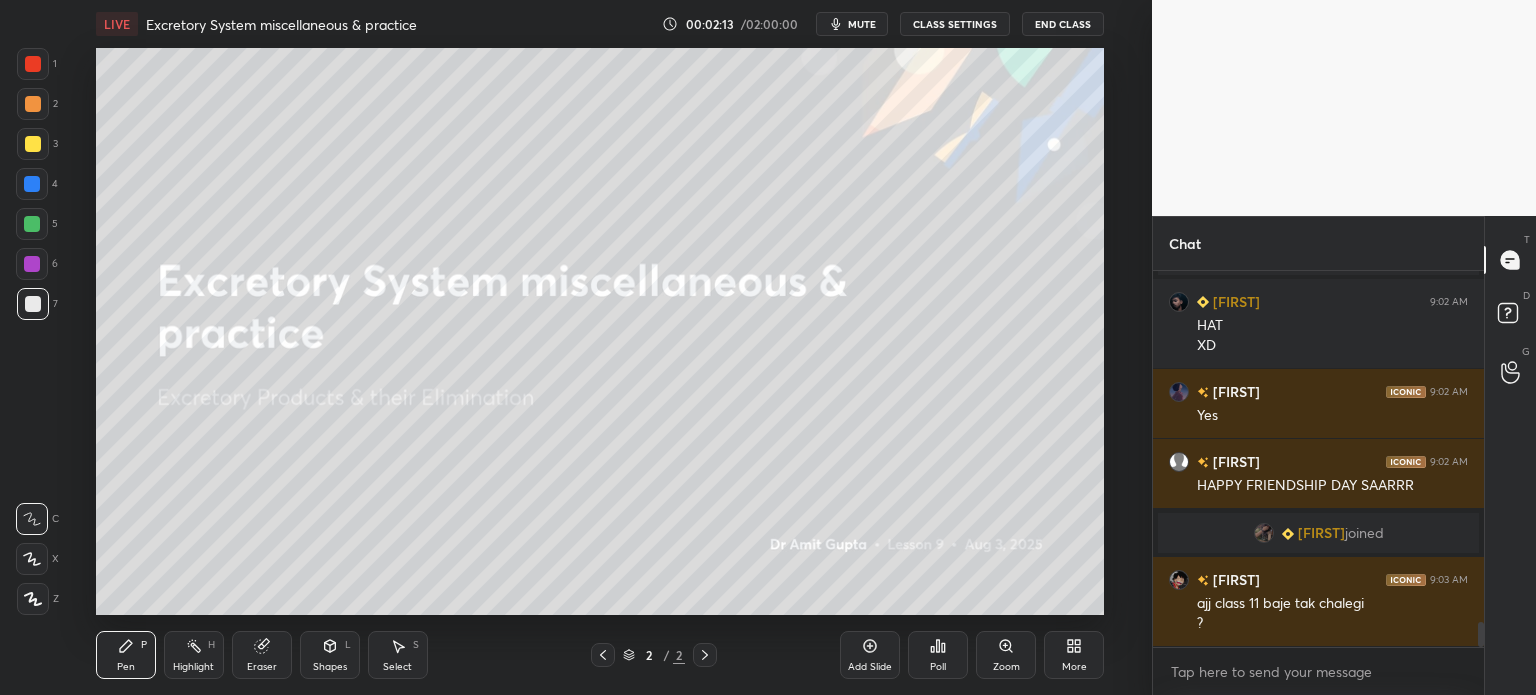 type 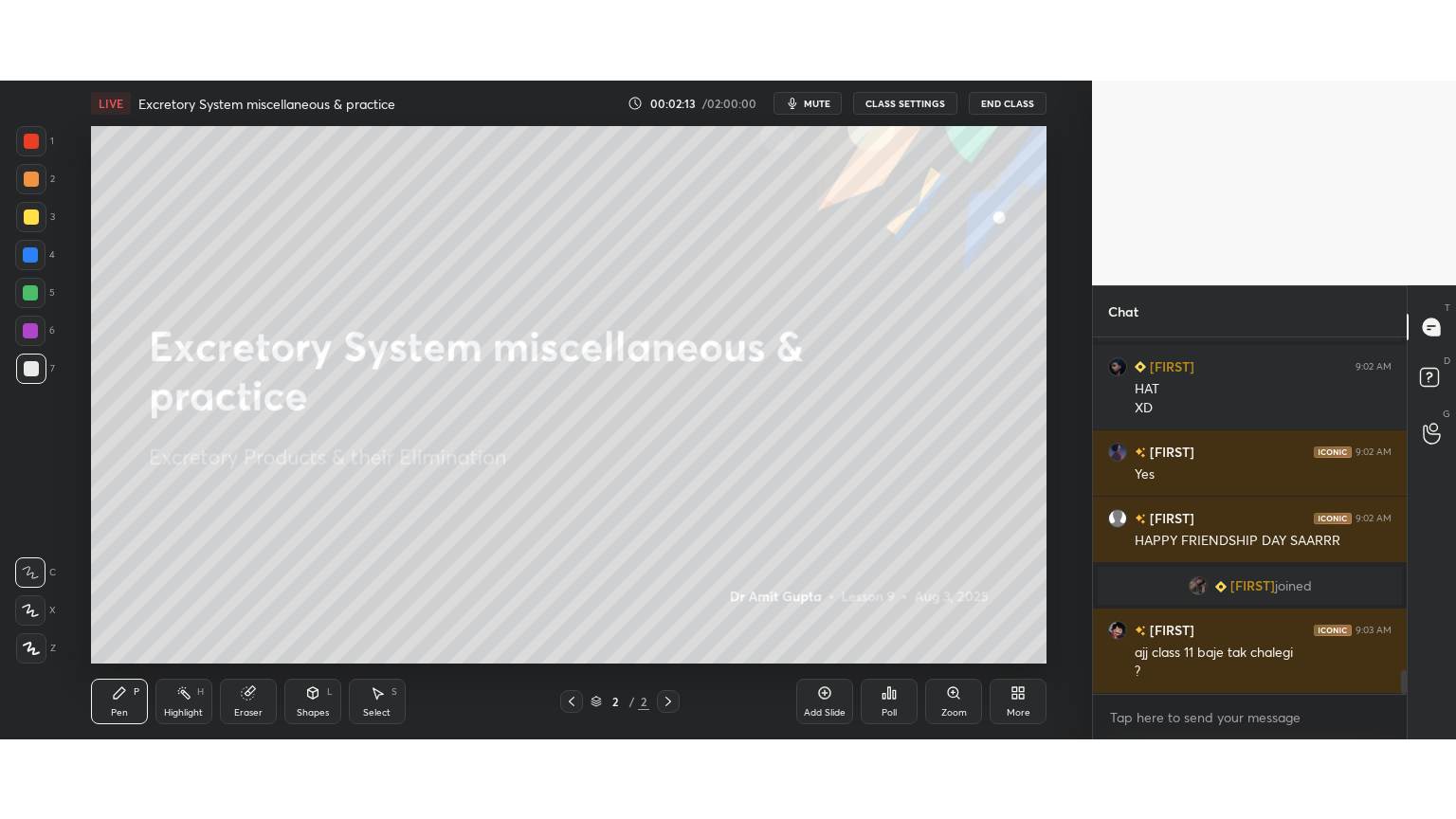 scroll, scrollTop: 94094, scrollLeft: 93776, axis: both 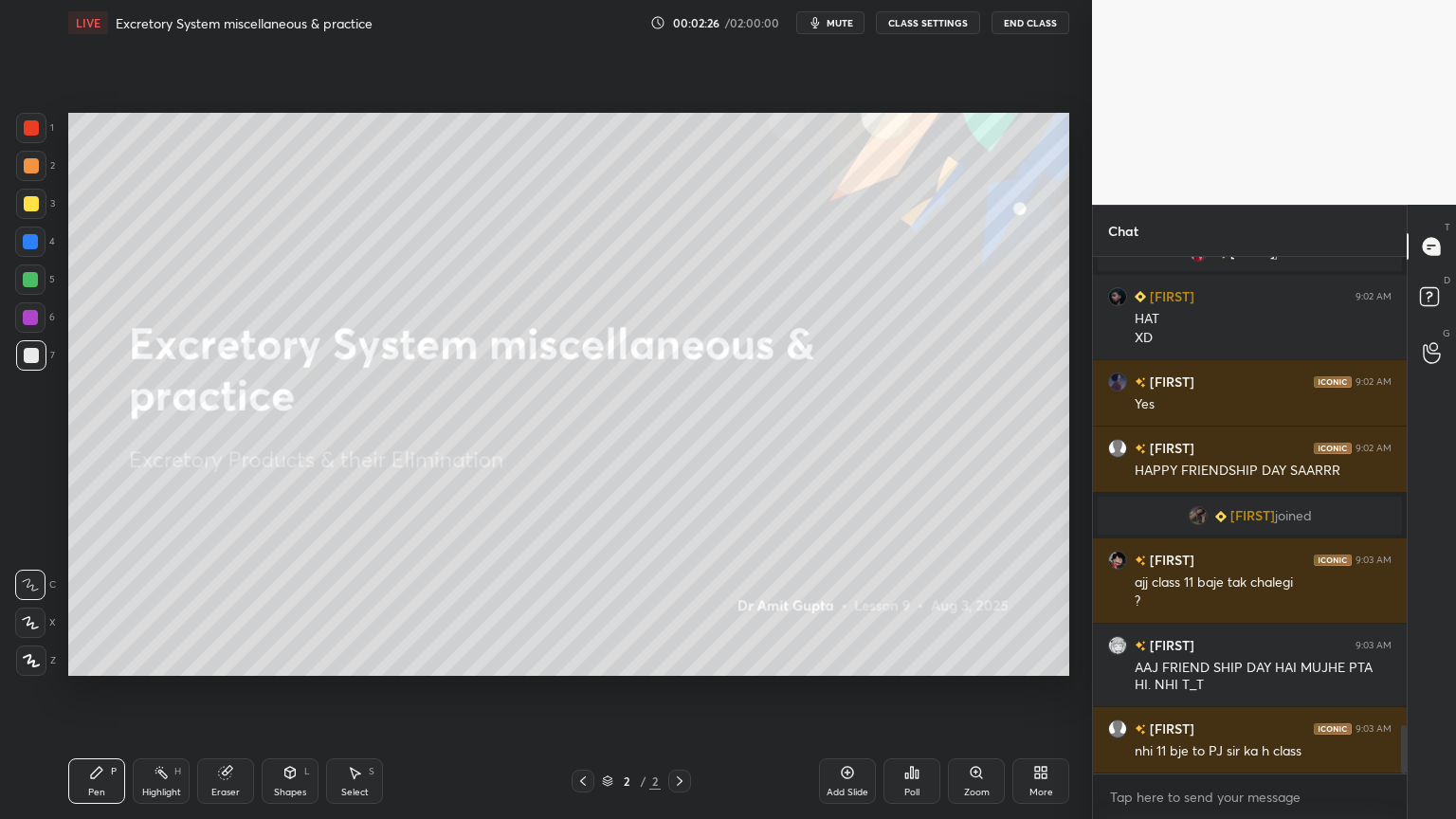 click at bounding box center [30, 623] 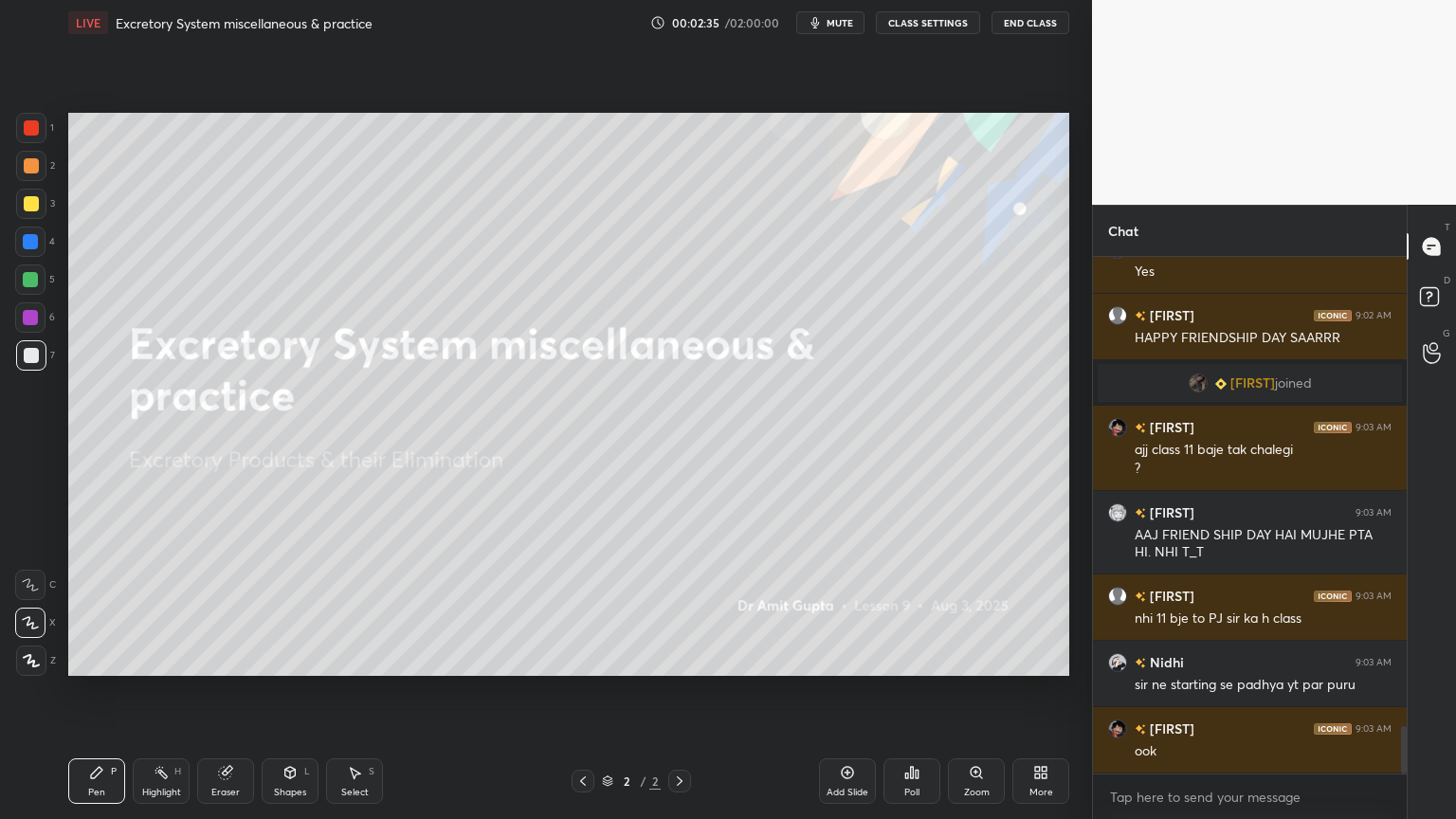 scroll, scrollTop: 5178, scrollLeft: 0, axis: vertical 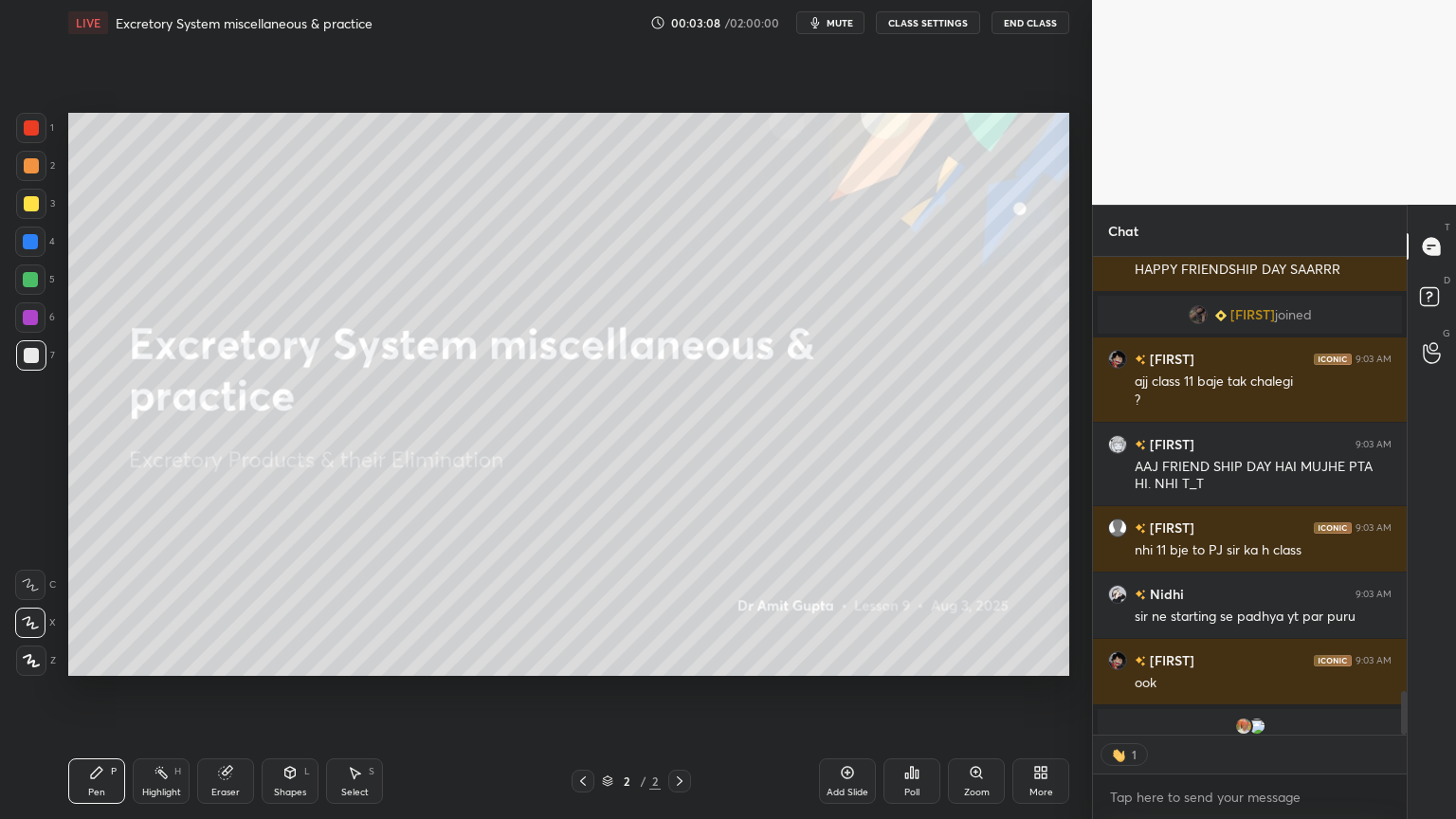 click at bounding box center [31, 204] 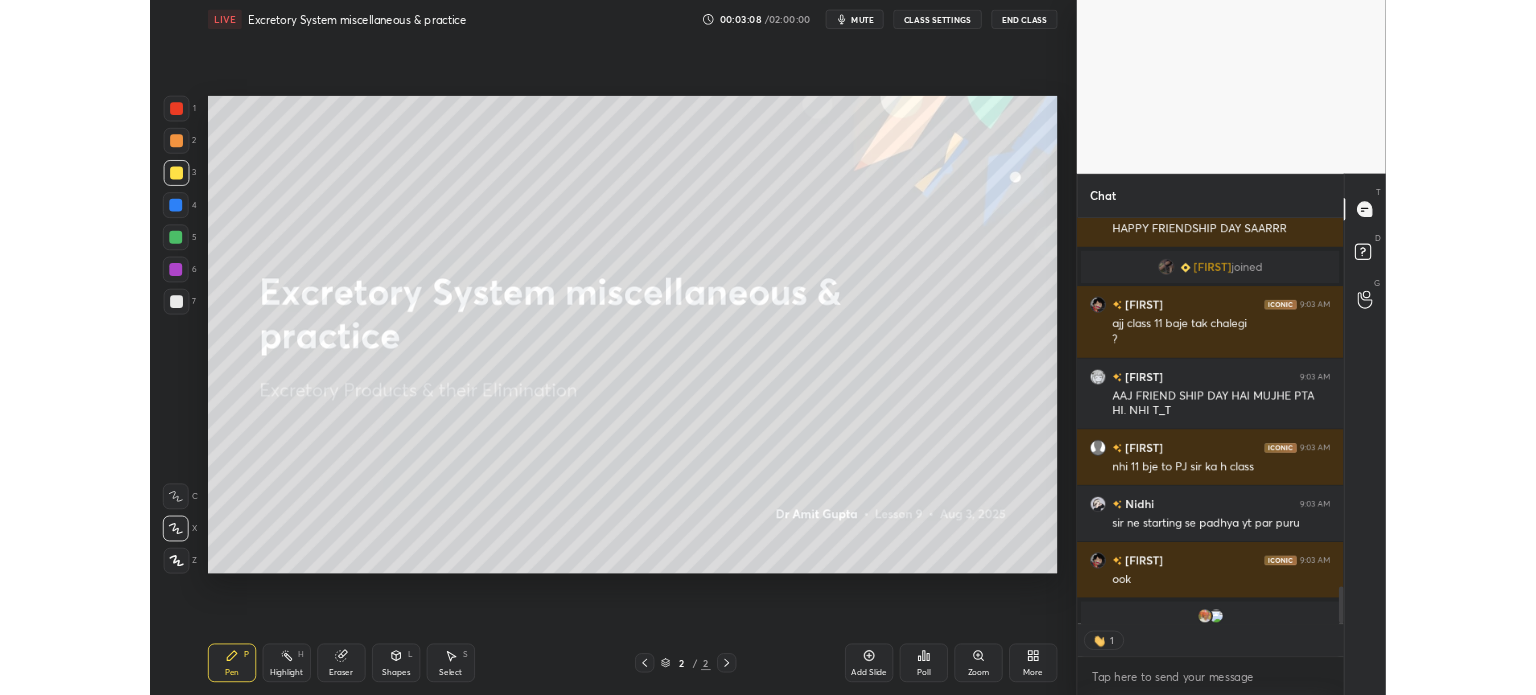 scroll, scrollTop: 5420, scrollLeft: 0, axis: vertical 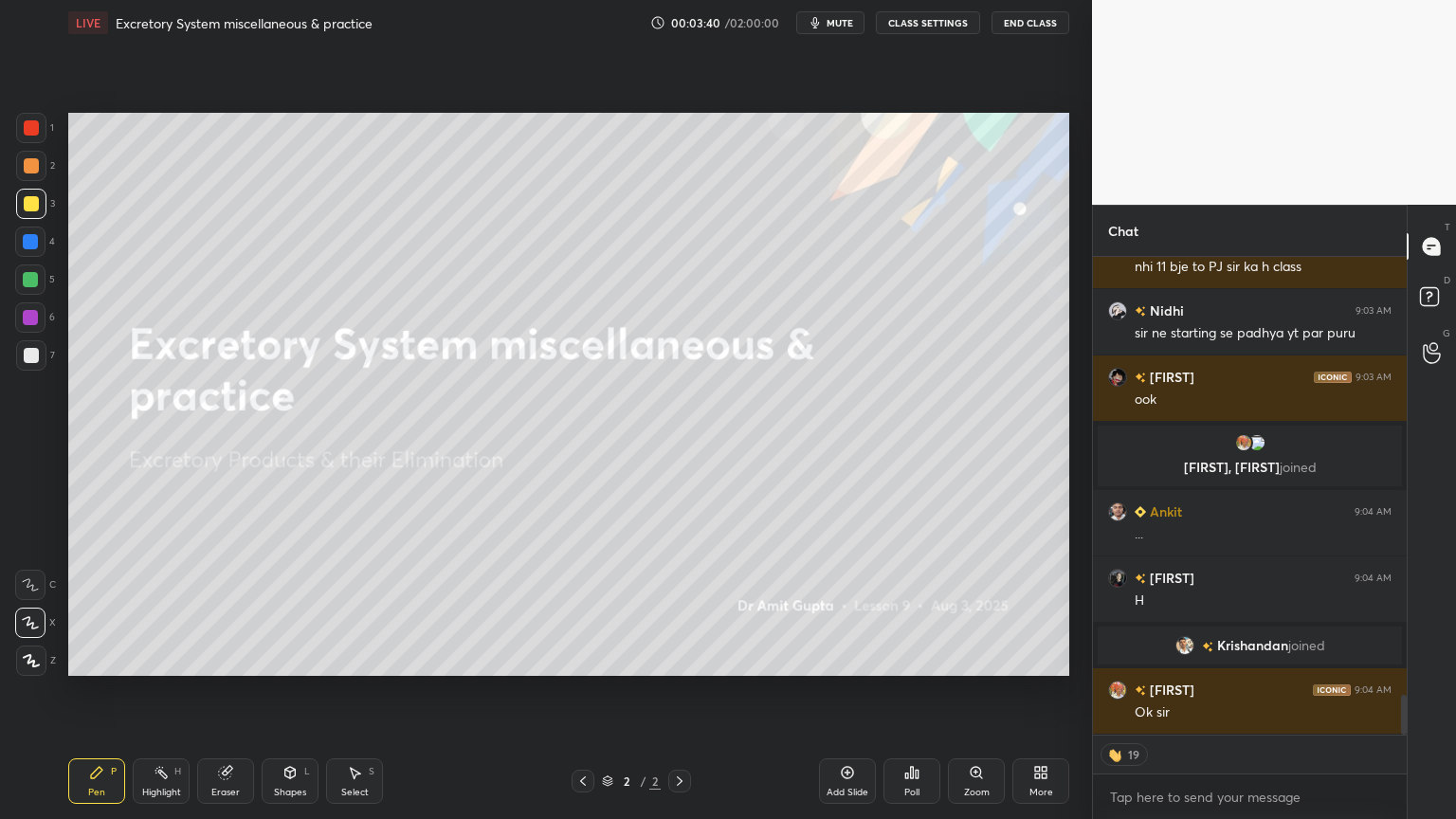 click on "mute" at bounding box center (840, 23) 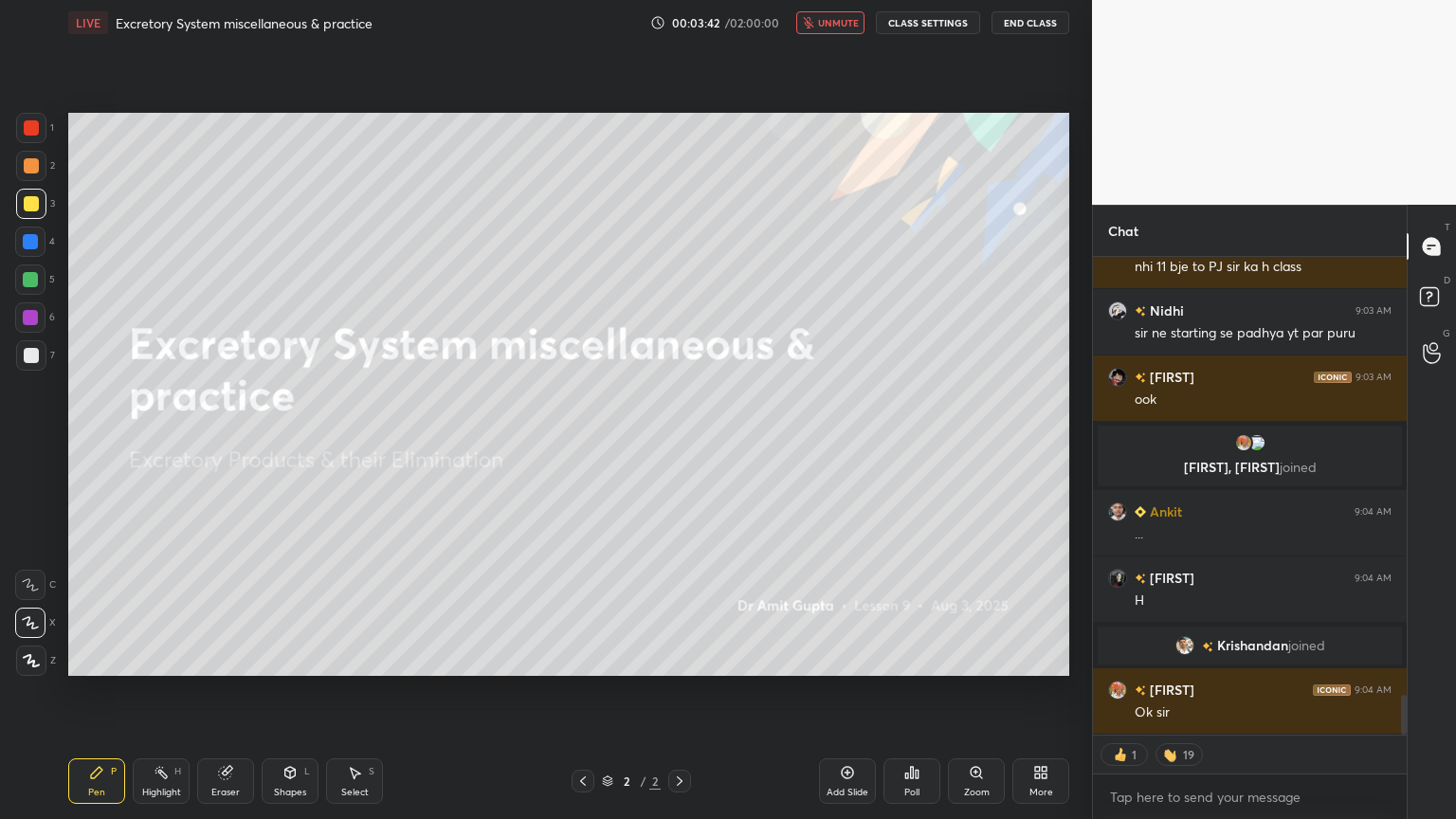 drag, startPoint x: 833, startPoint y: 27, endPoint x: 835, endPoint y: 36, distance: 9.219544 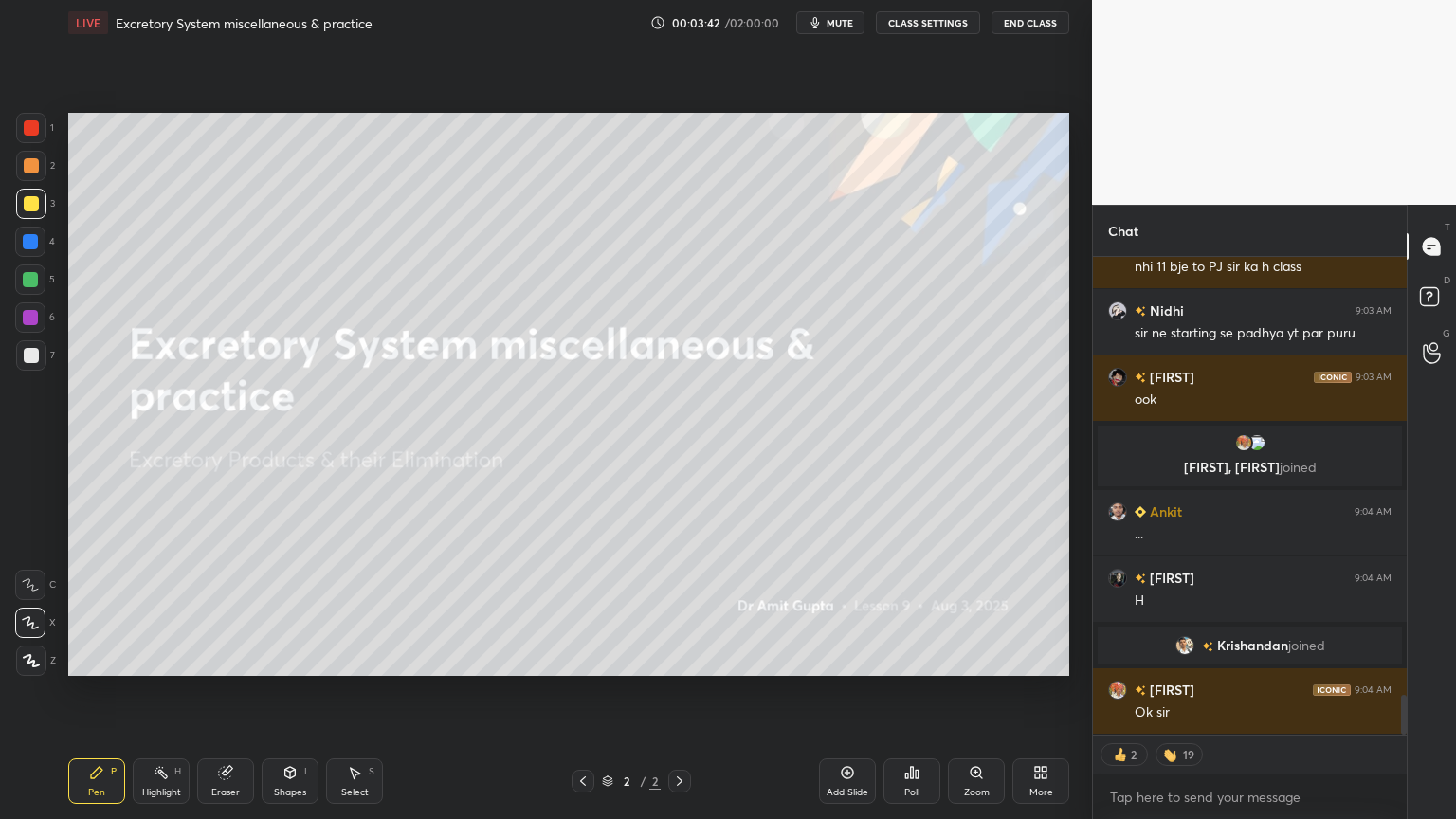 scroll, scrollTop: 5346, scrollLeft: 0, axis: vertical 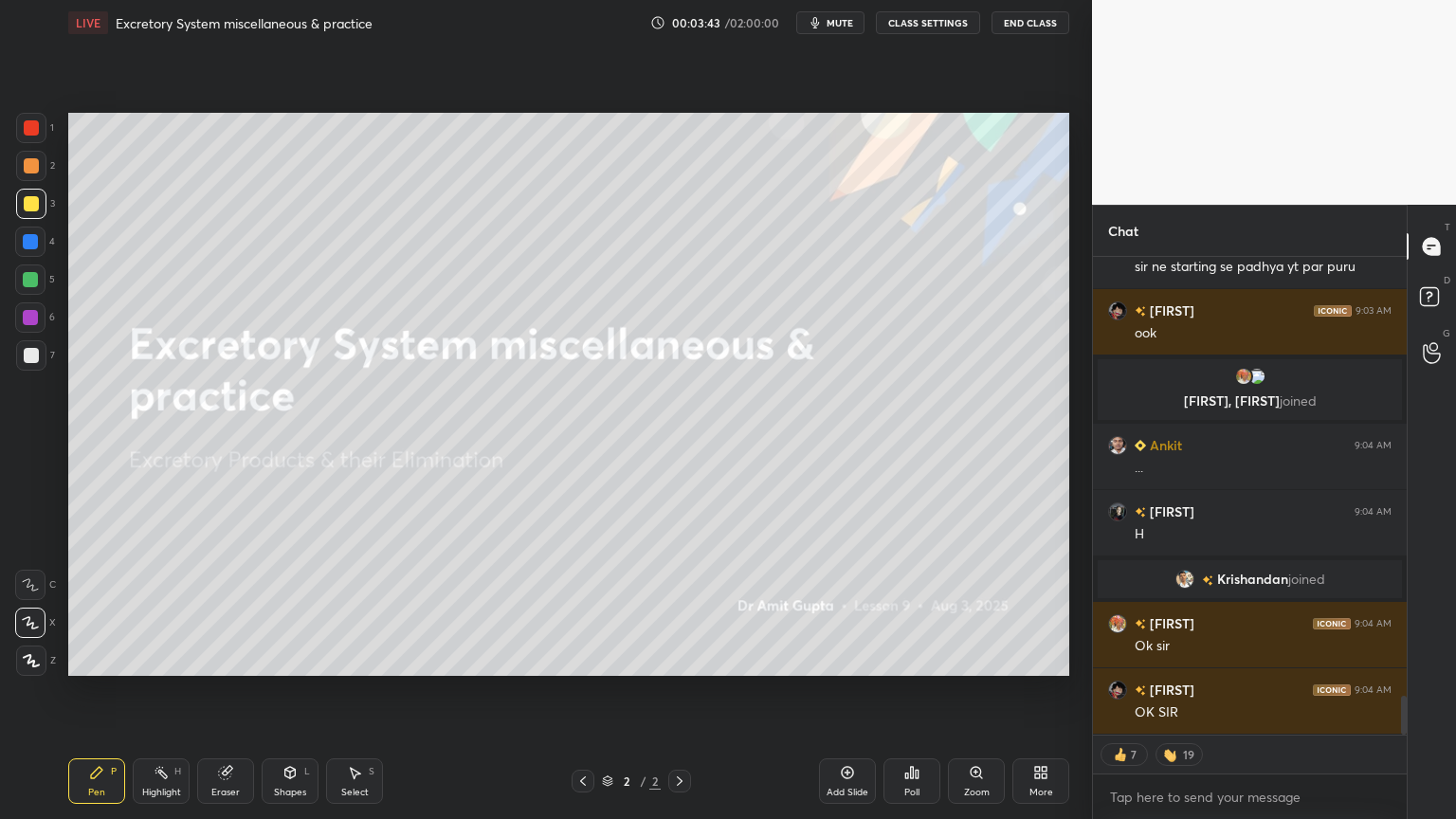 click on "mute" at bounding box center (840, 23) 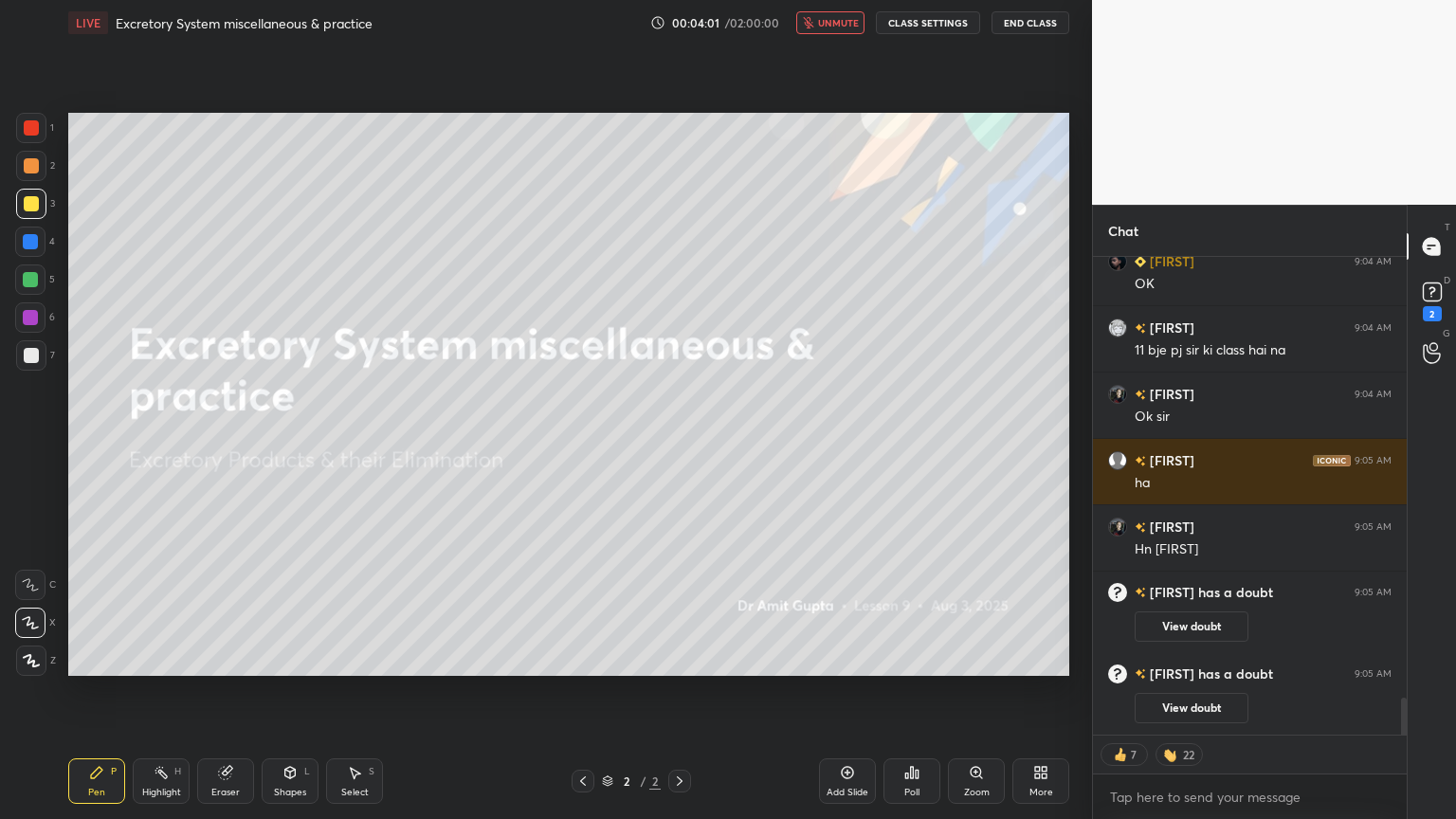 scroll, scrollTop: 5737, scrollLeft: 0, axis: vertical 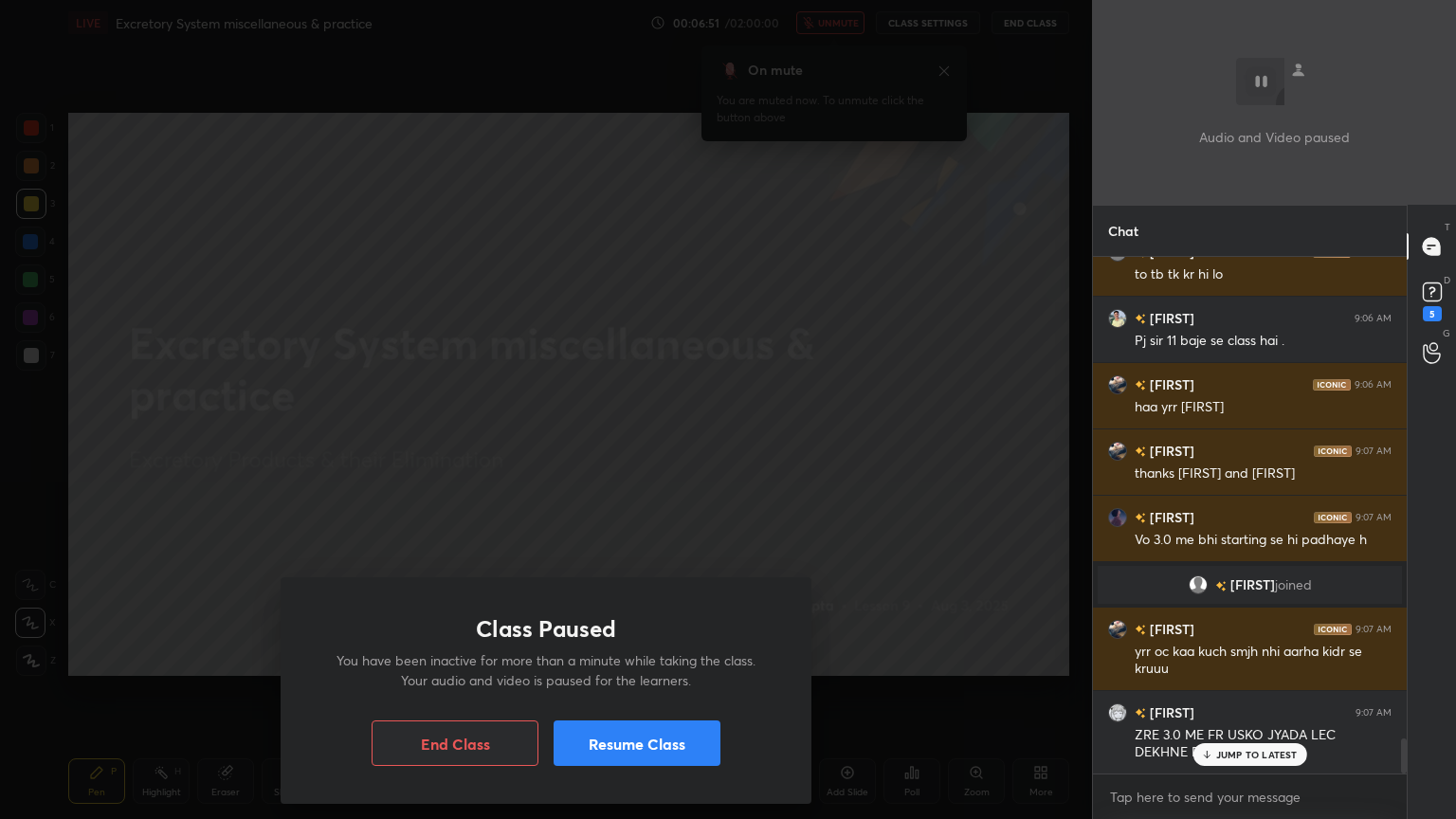 click on "Resume Class" at bounding box center (637, 743) 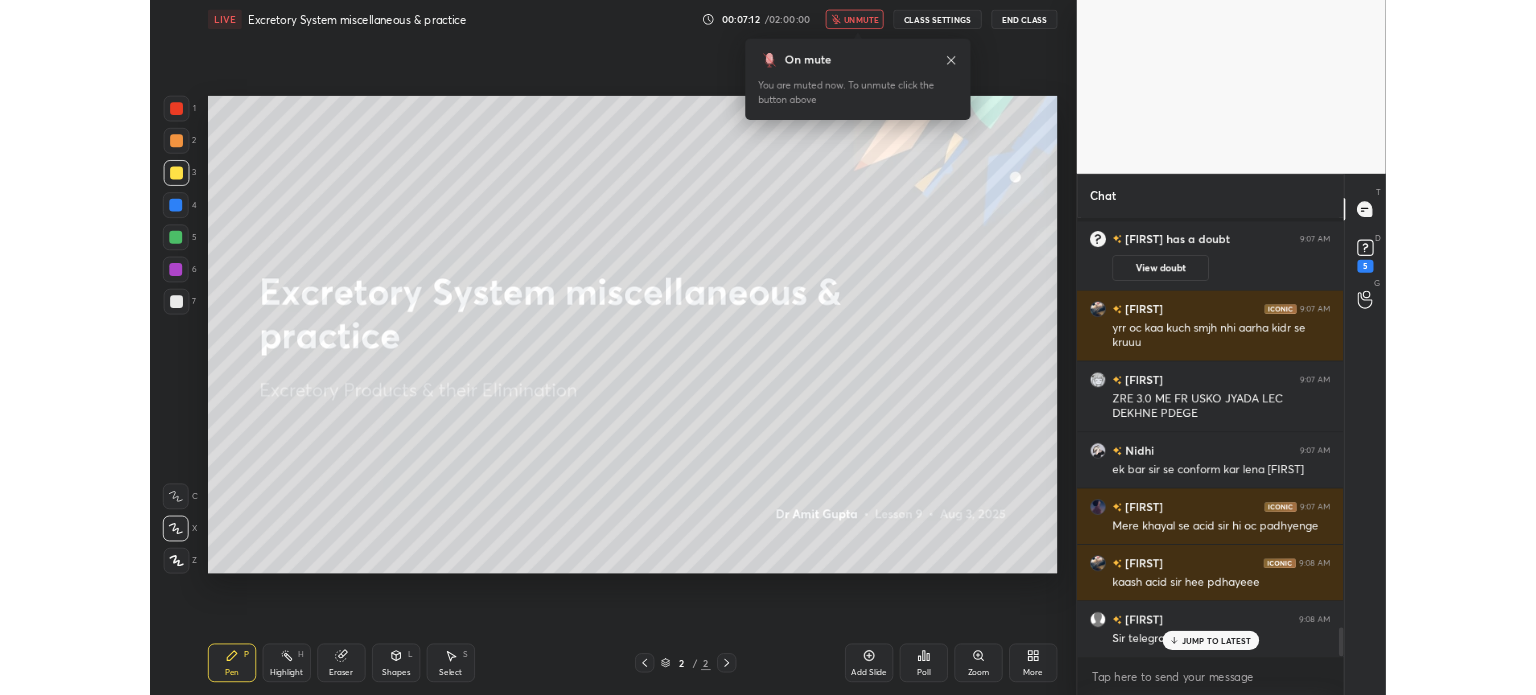 scroll, scrollTop: 7703, scrollLeft: 0, axis: vertical 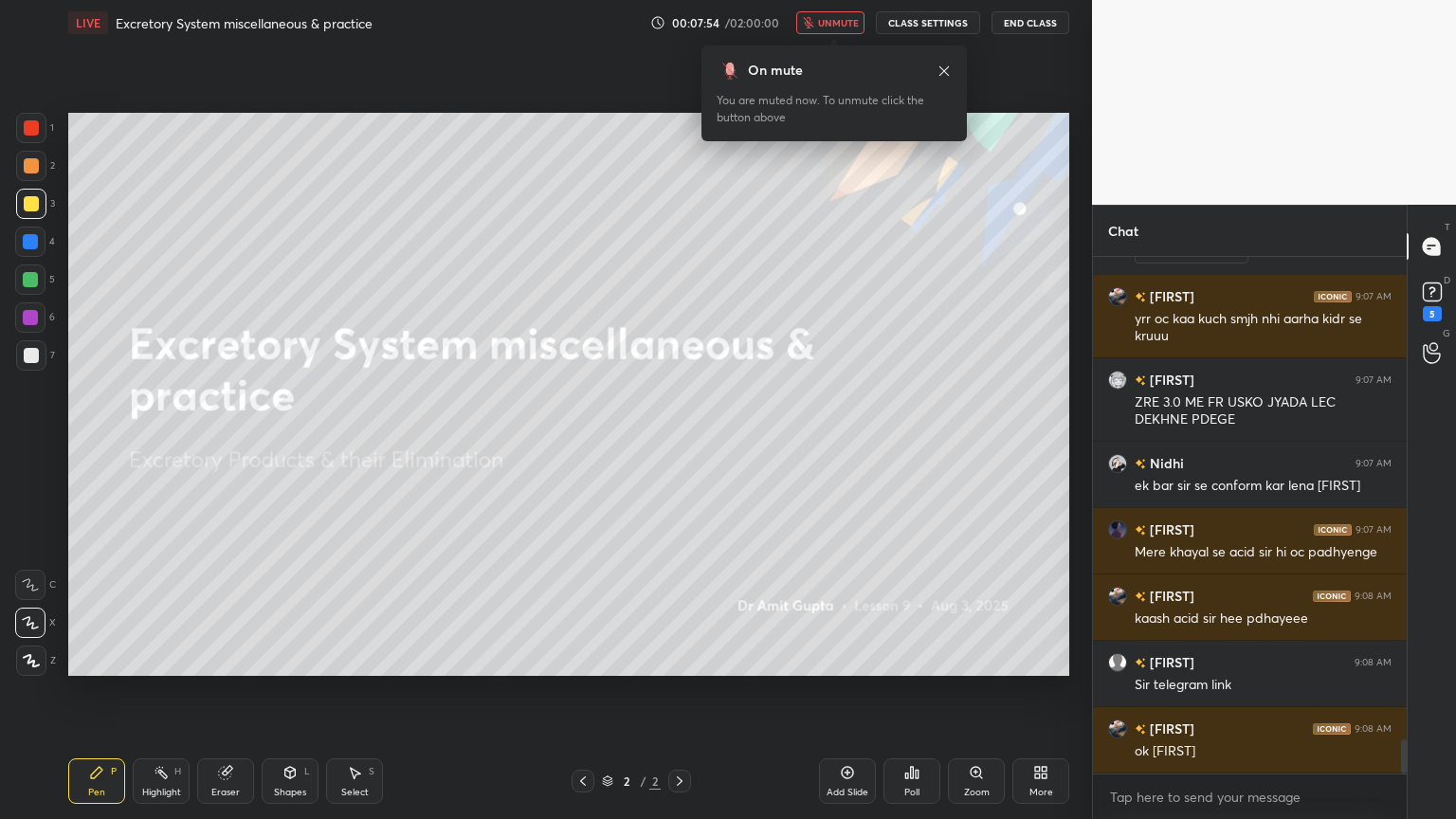 click on "unmute" at bounding box center [838, 23] 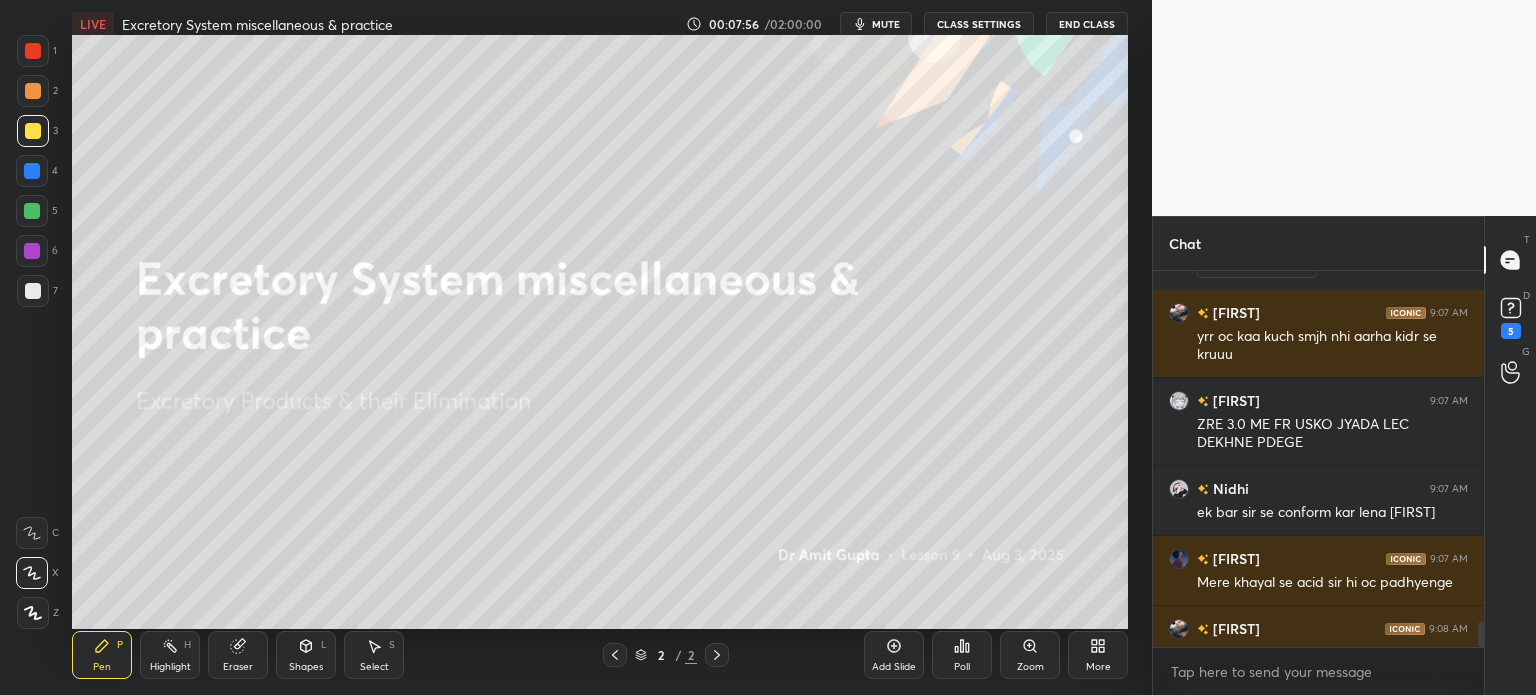 scroll, scrollTop: 567, scrollLeft: 1072, axis: both 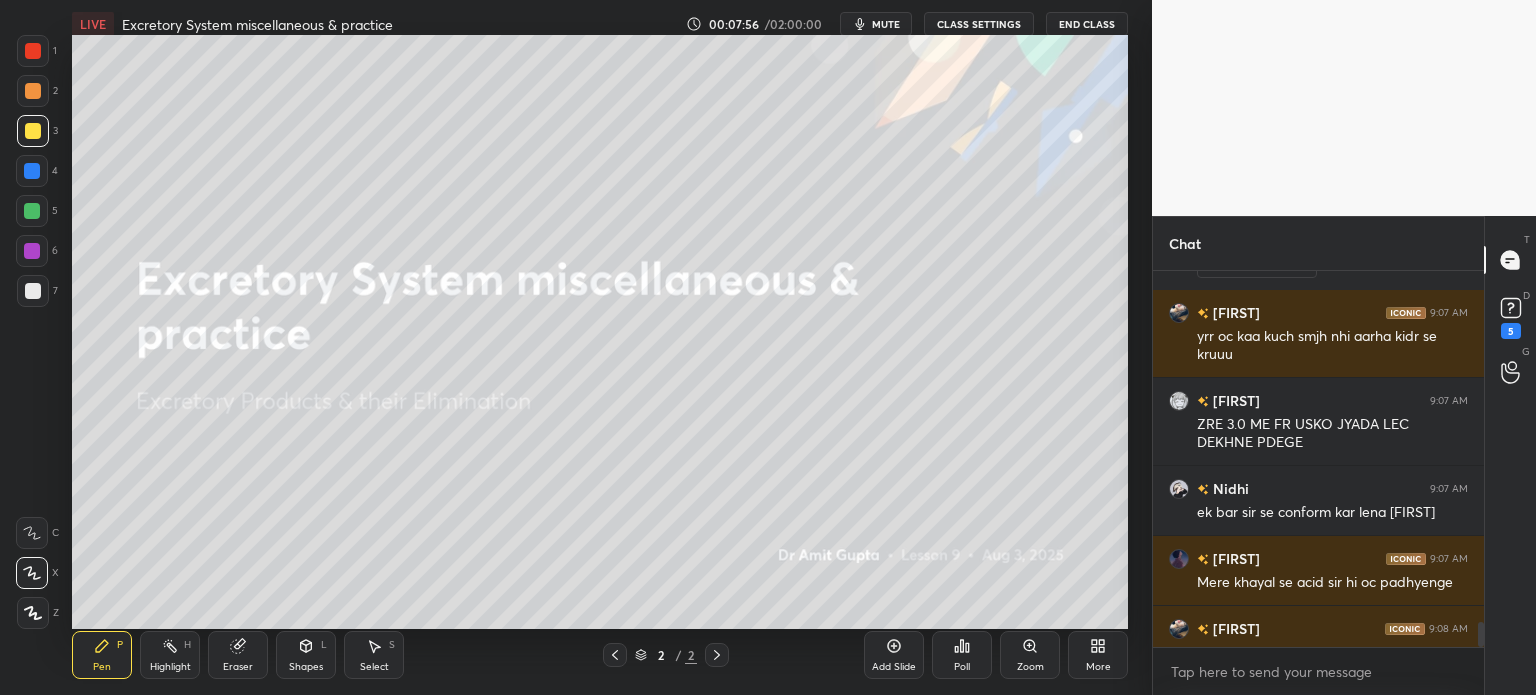 type on "x" 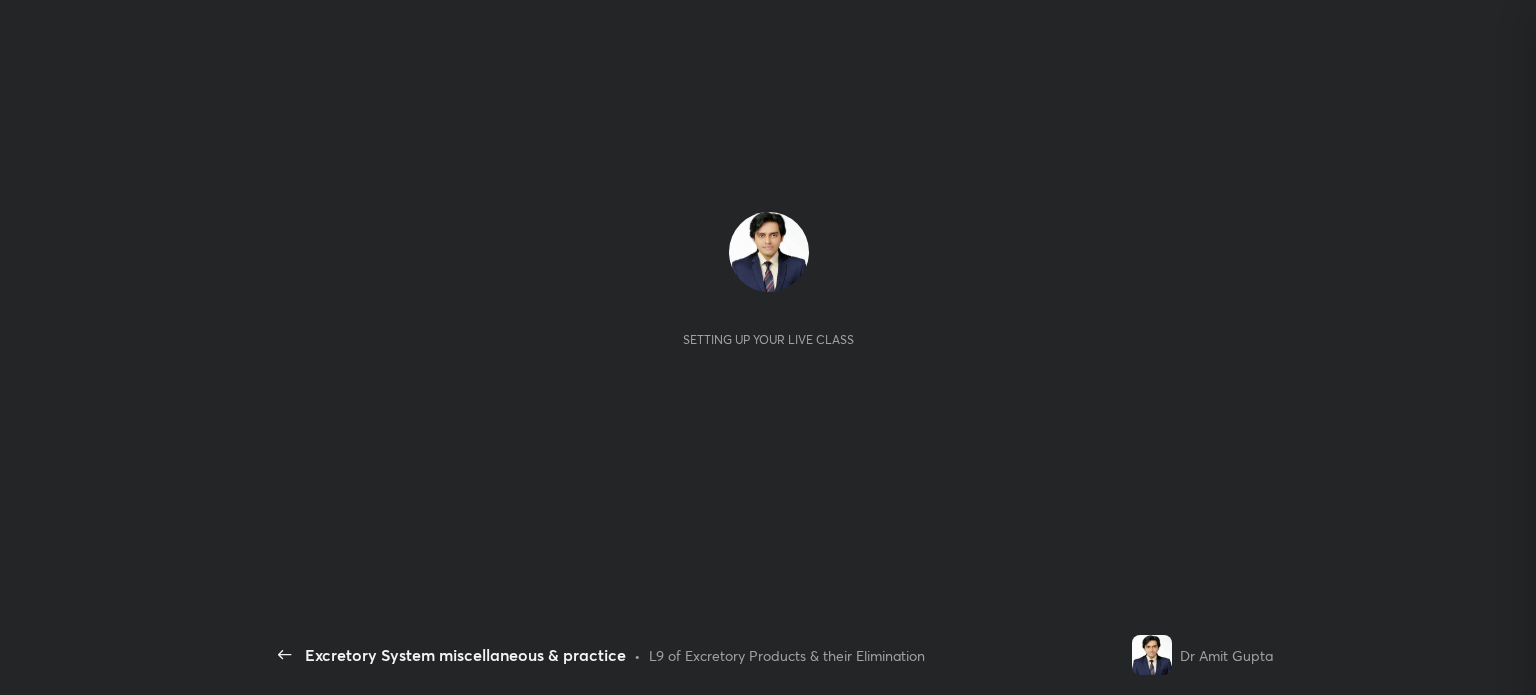 scroll, scrollTop: 0, scrollLeft: 0, axis: both 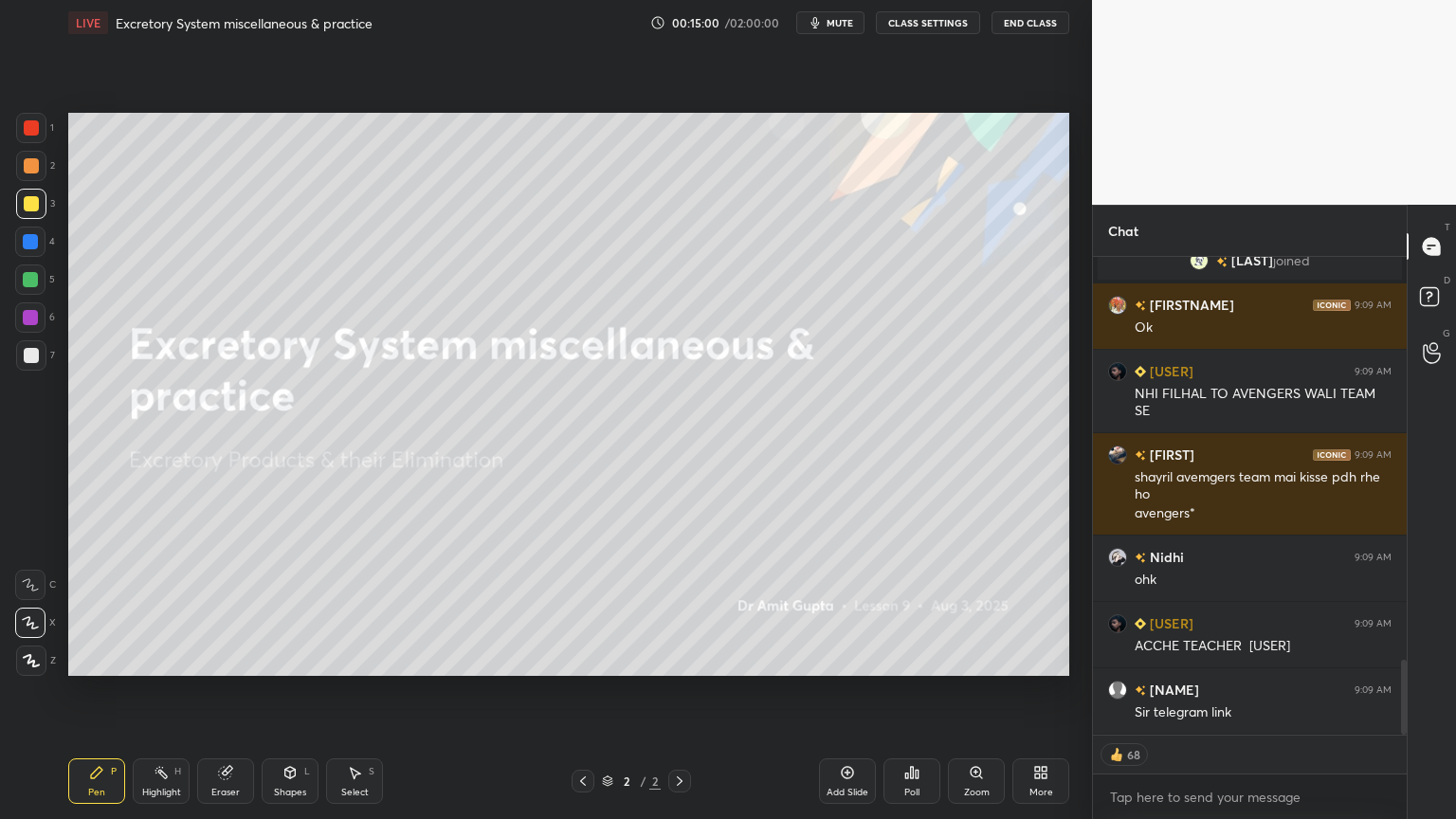 click 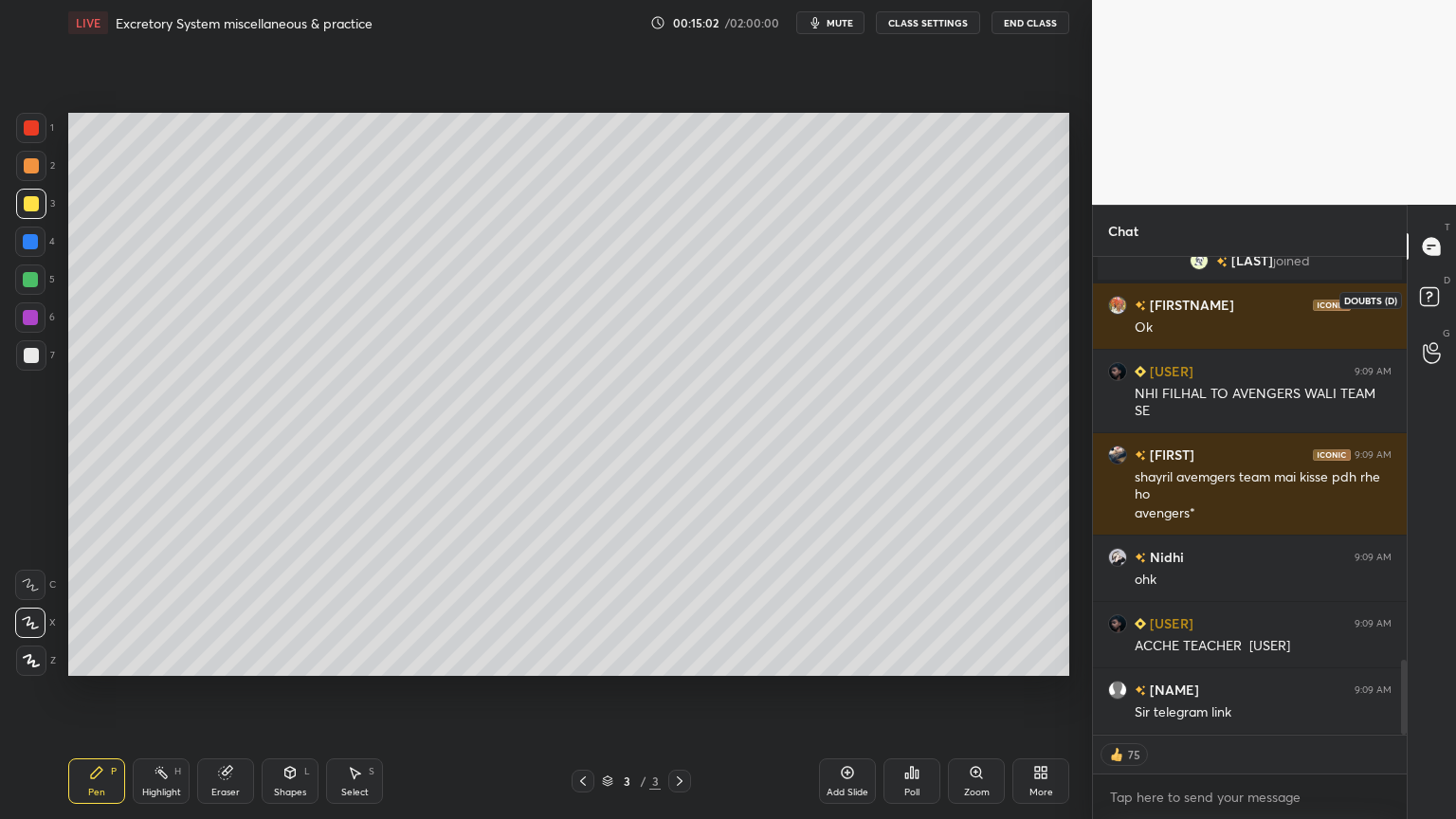 drag, startPoint x: 1416, startPoint y: 298, endPoint x: 1406, endPoint y: 304, distance: 11.661904 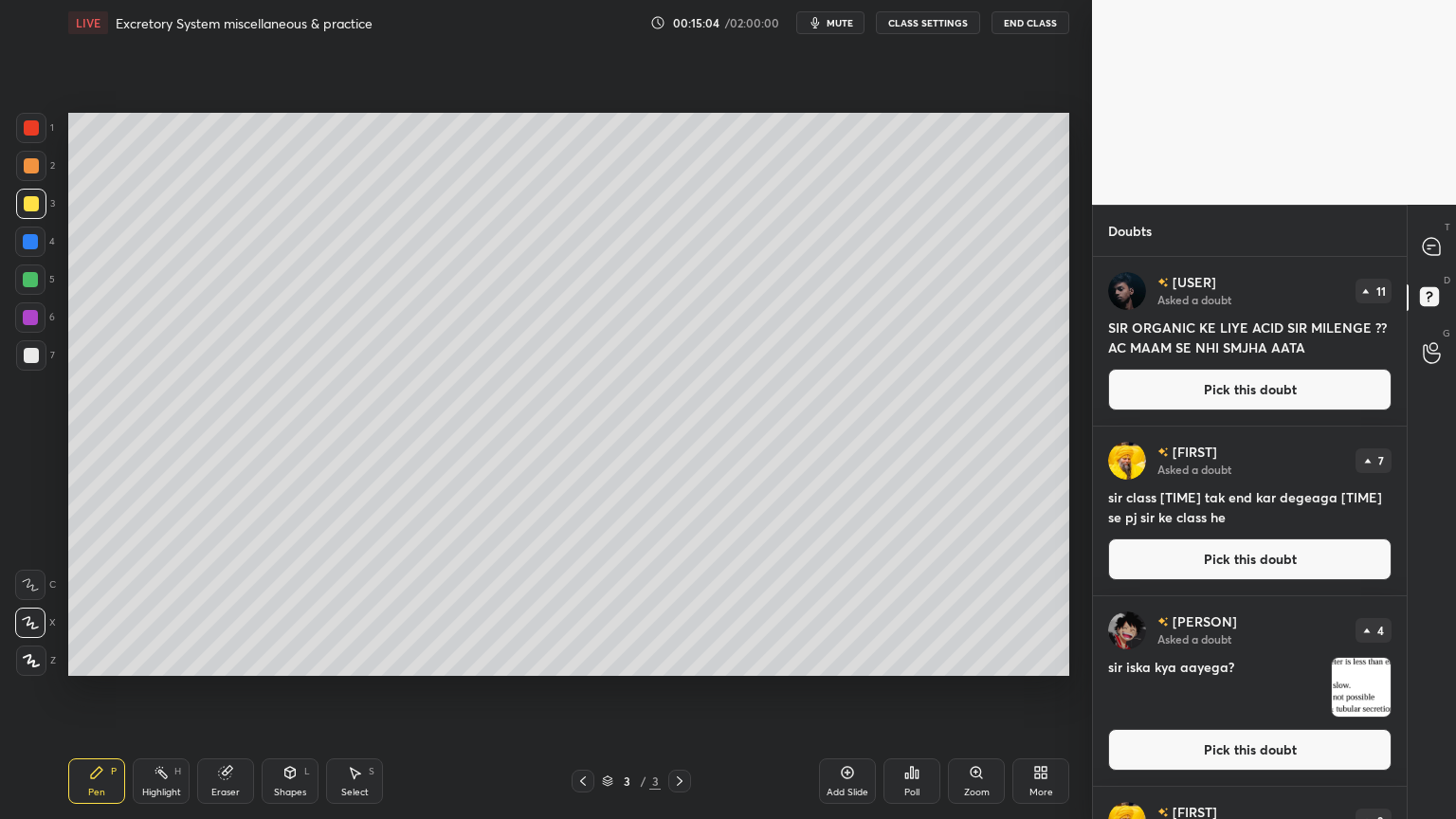 click 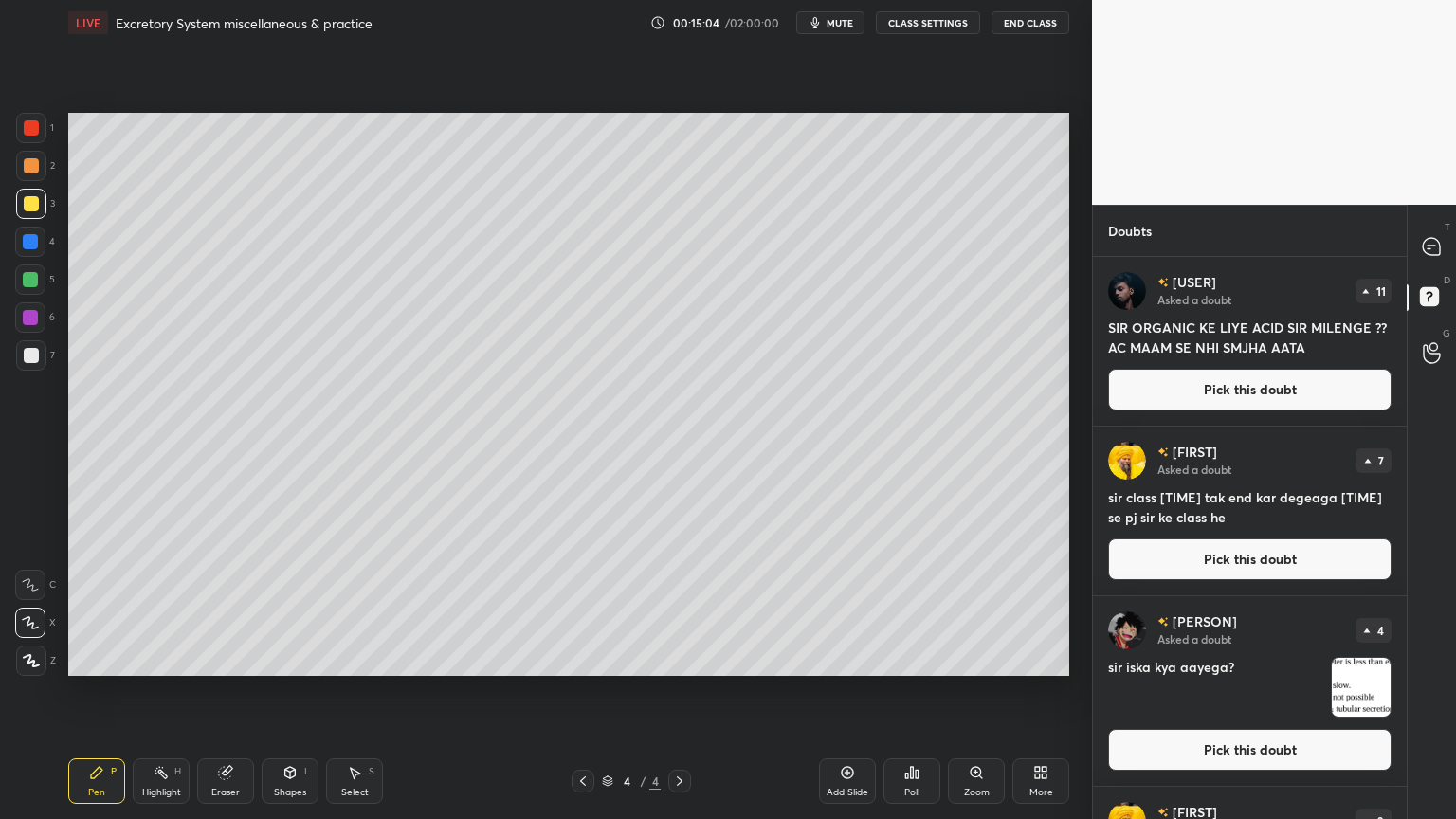 click 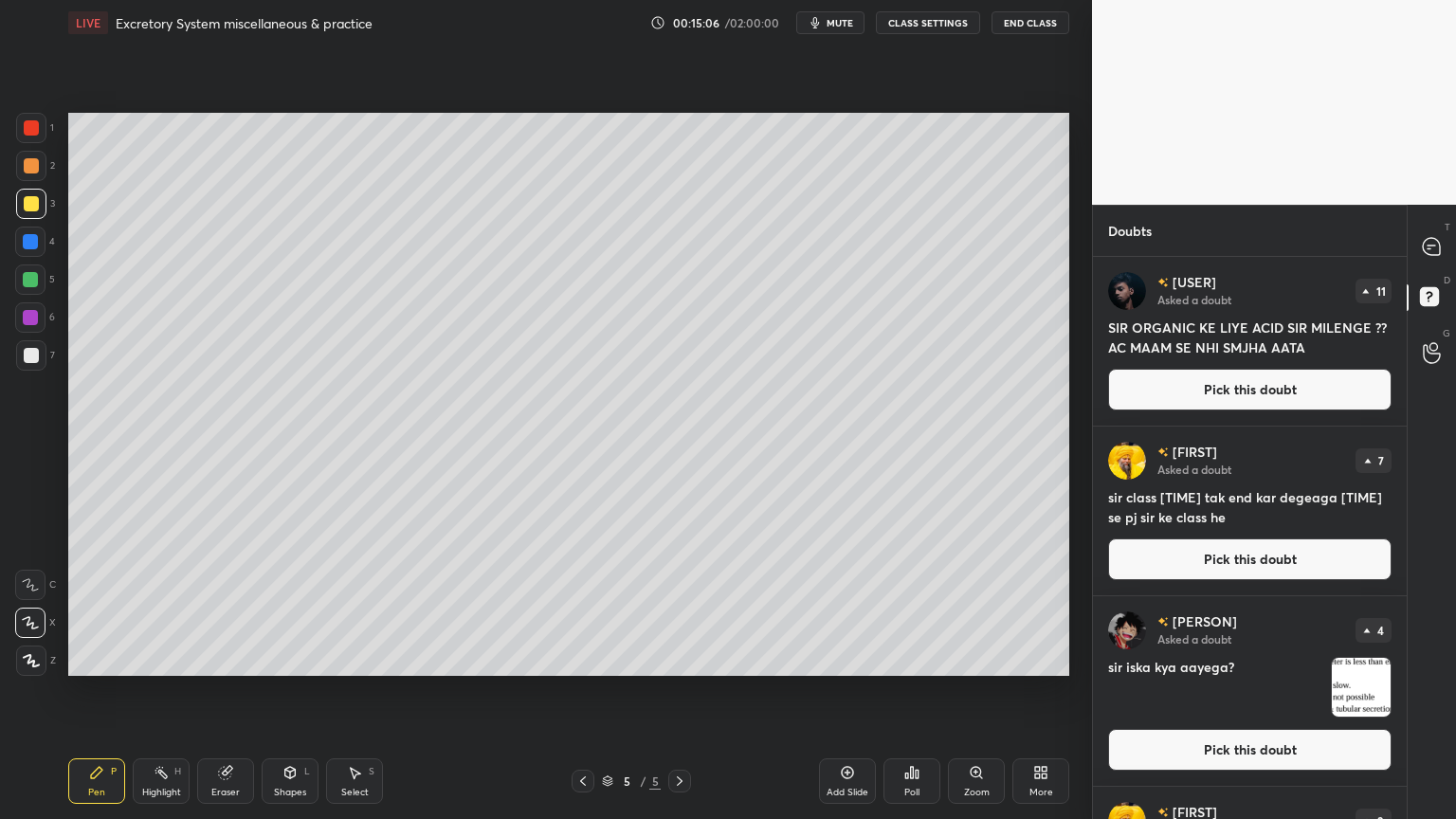 click on "Pick this doubt" at bounding box center (1249, 390) 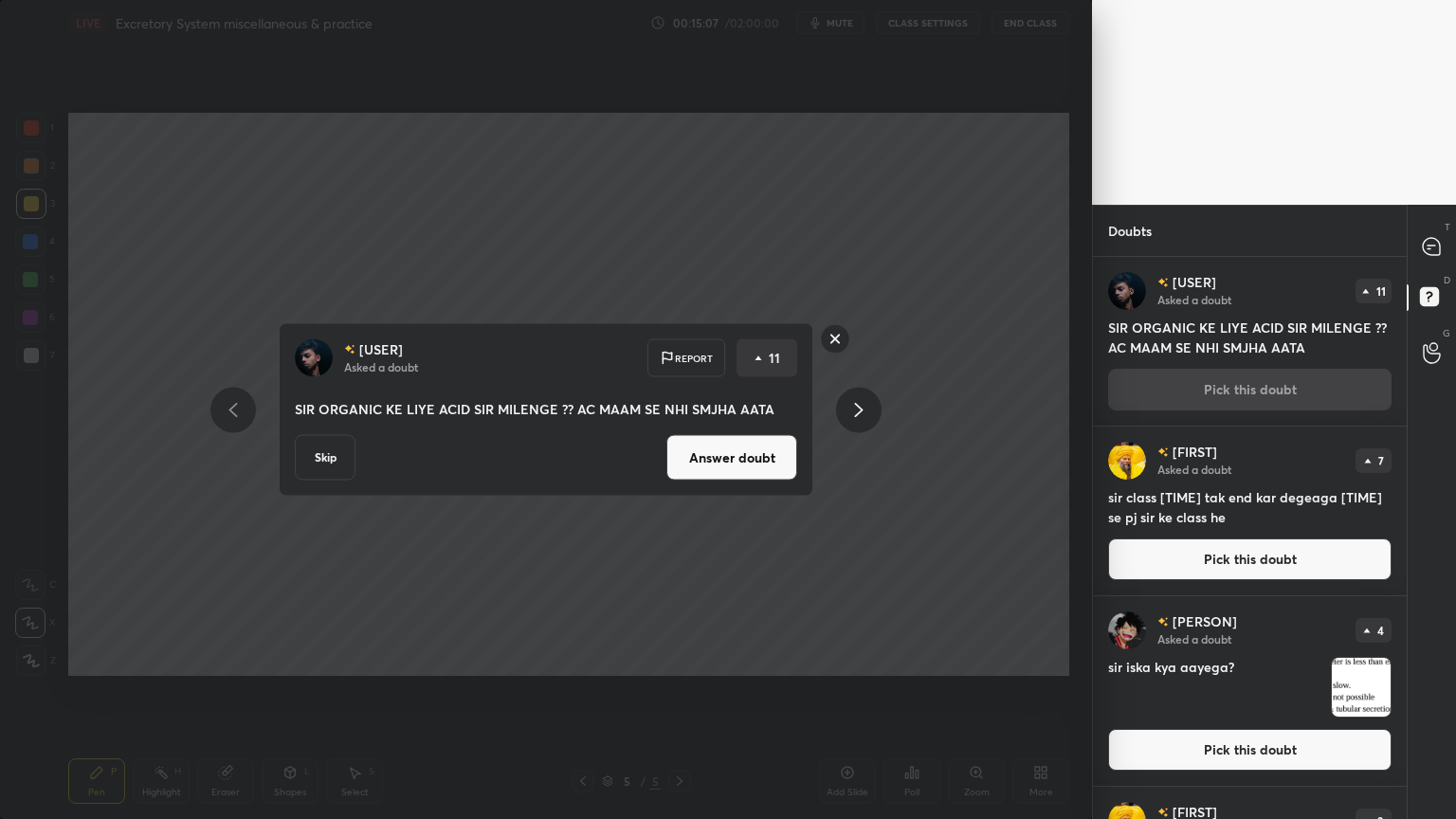 click on "Answer doubt" at bounding box center [732, 458] 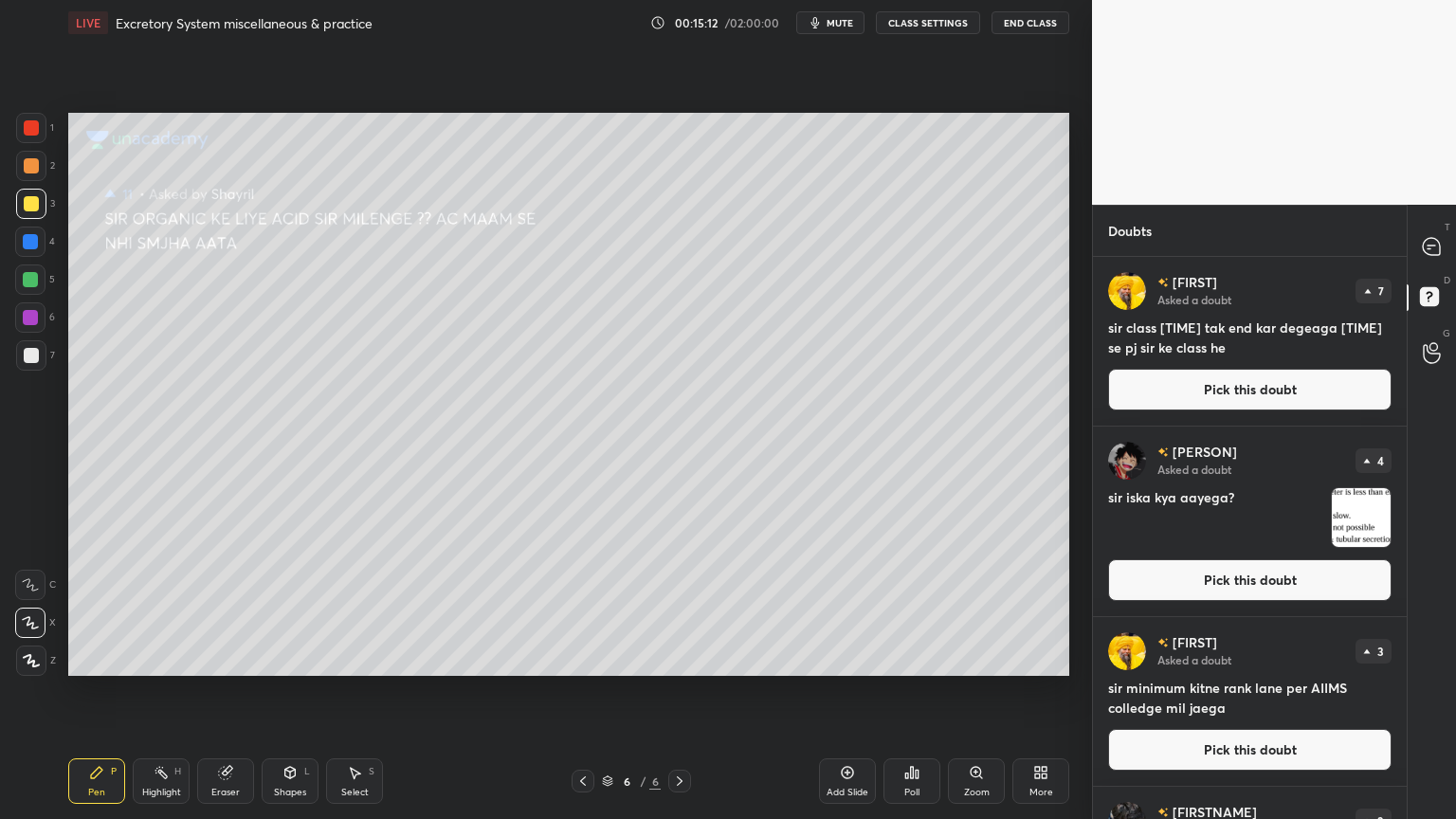 click on "Pick this doubt" at bounding box center [1249, 390] 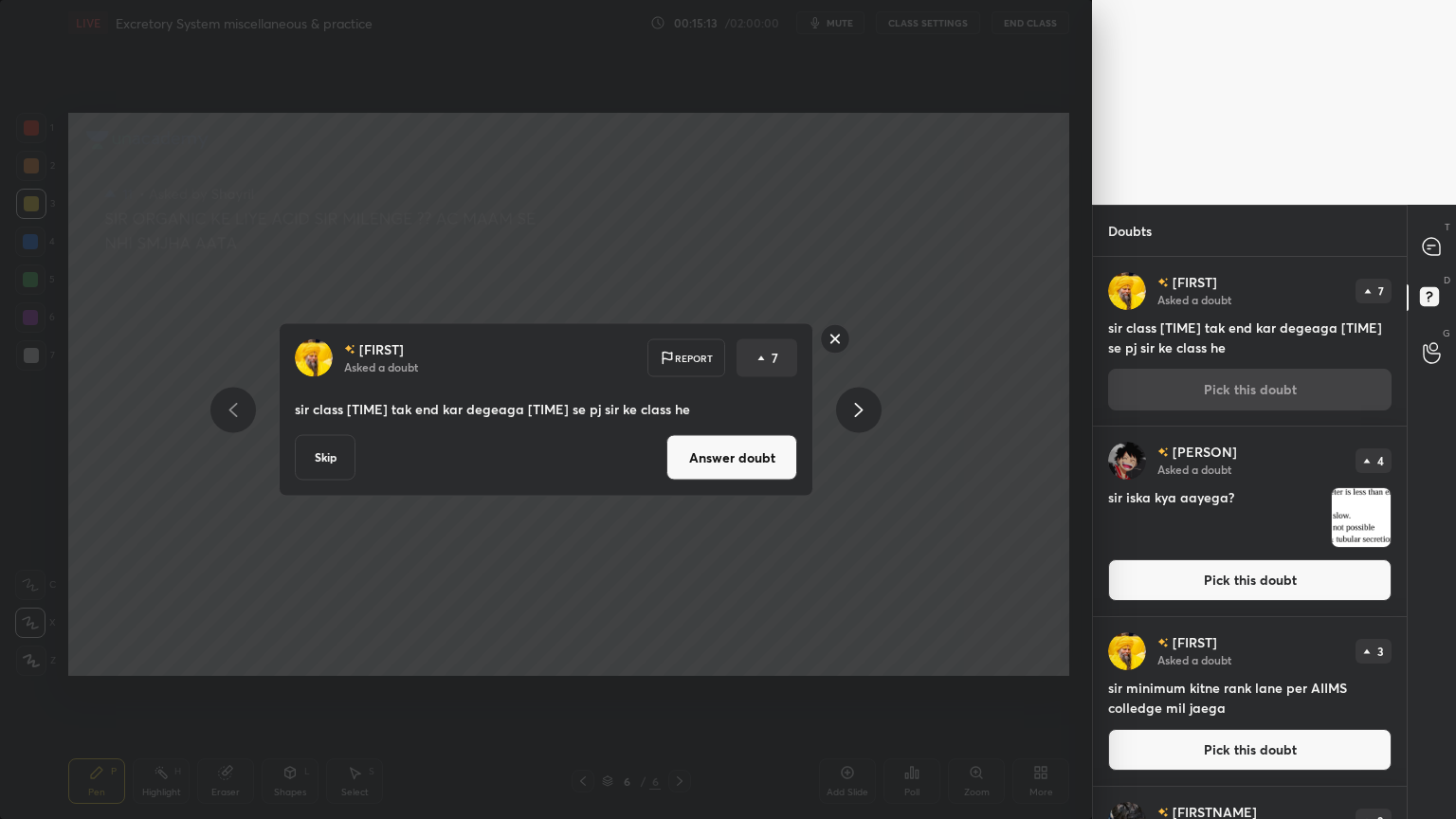 click on "Answer doubt" at bounding box center [732, 458] 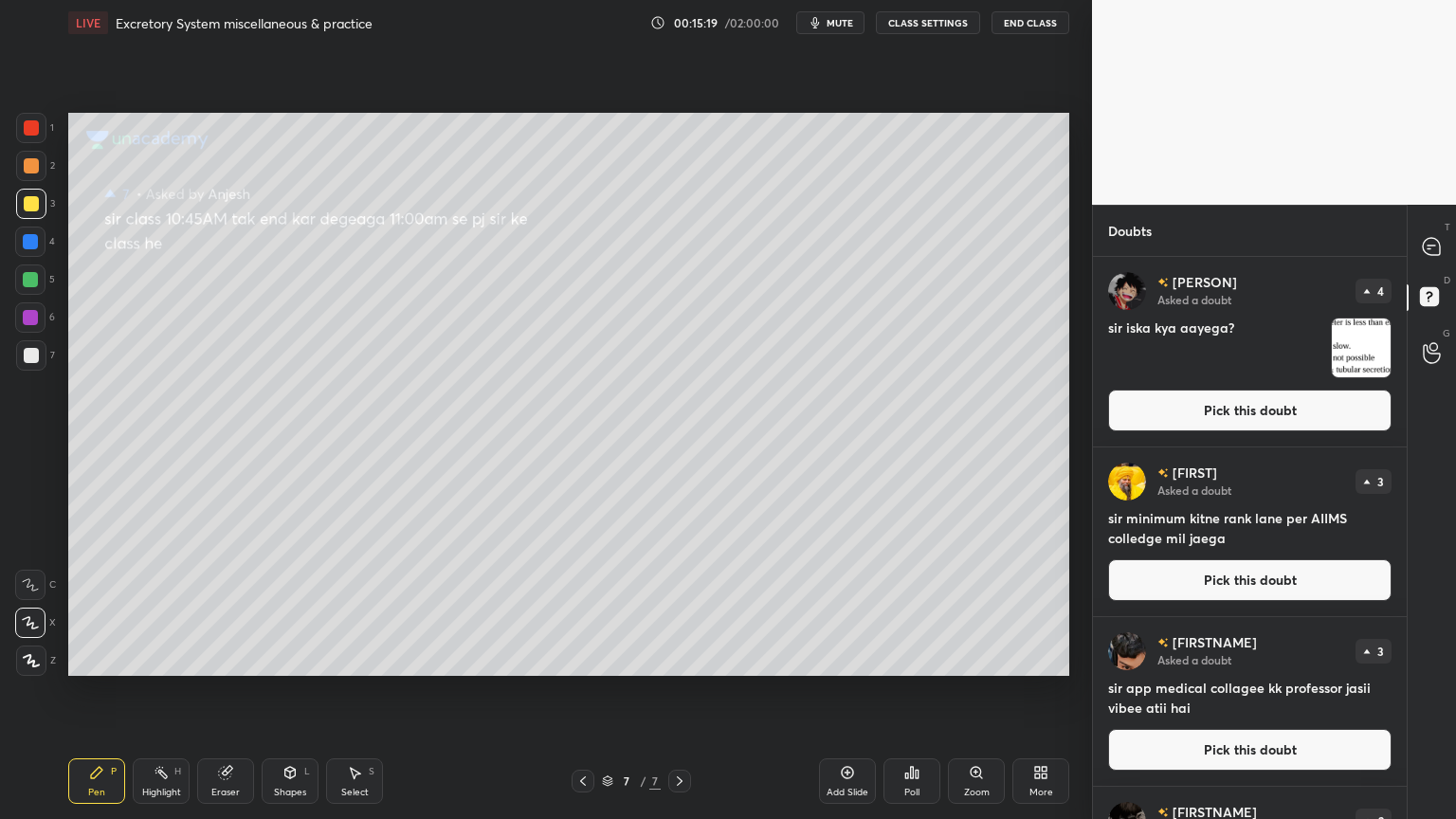 click on "Pick this doubt" at bounding box center [1249, 410] 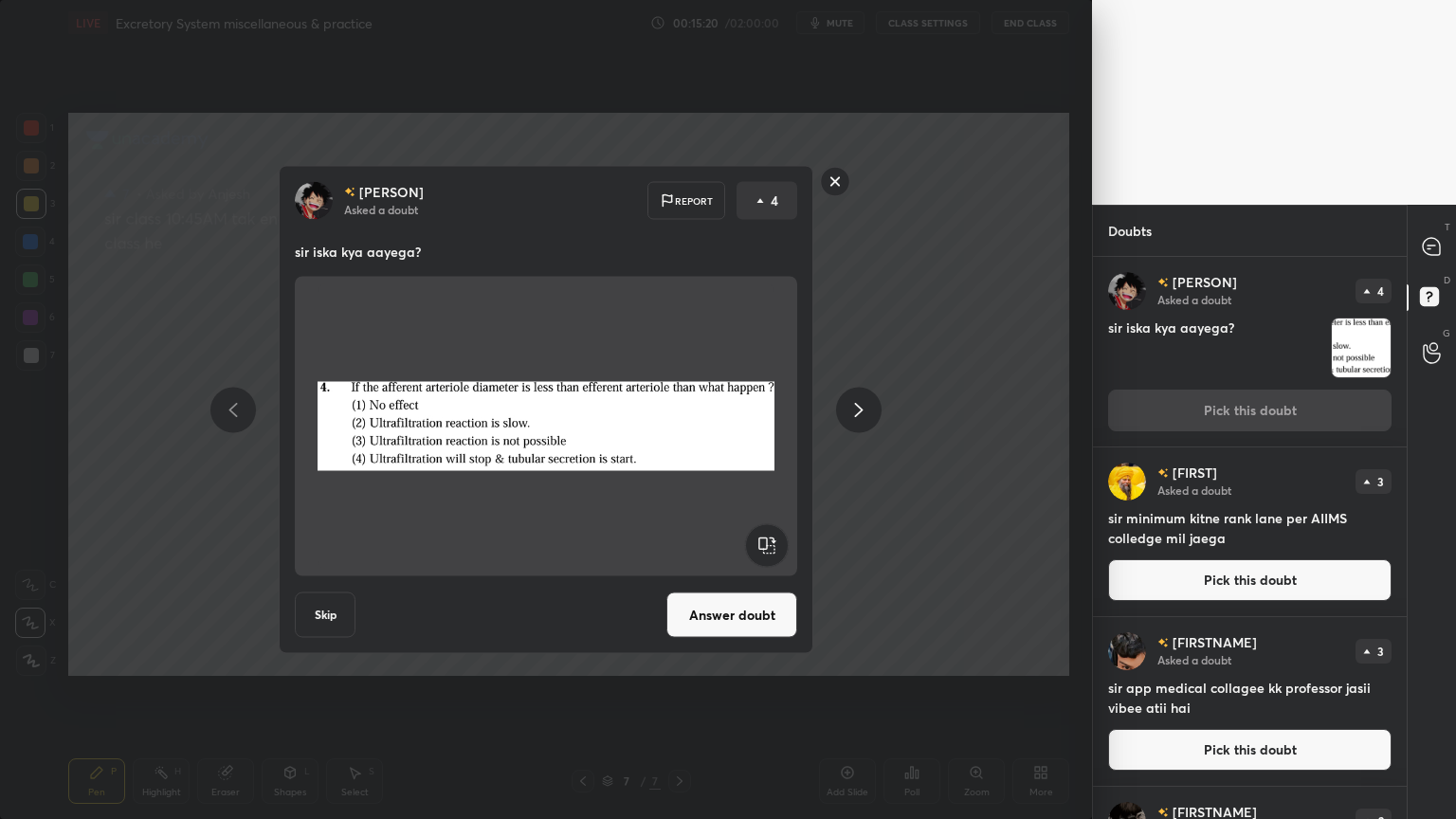 click on "Answer doubt" at bounding box center [732, 615] 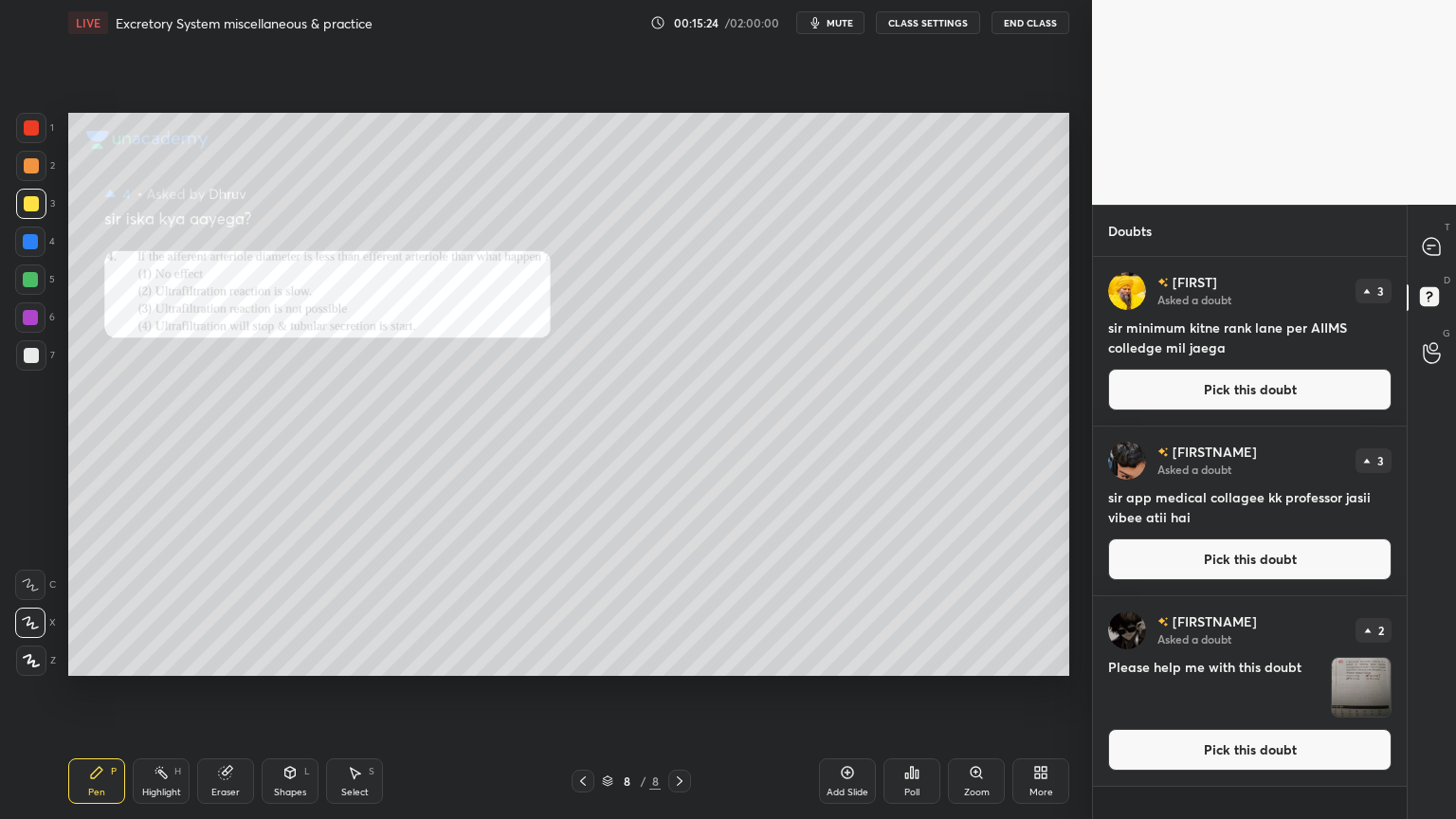 click 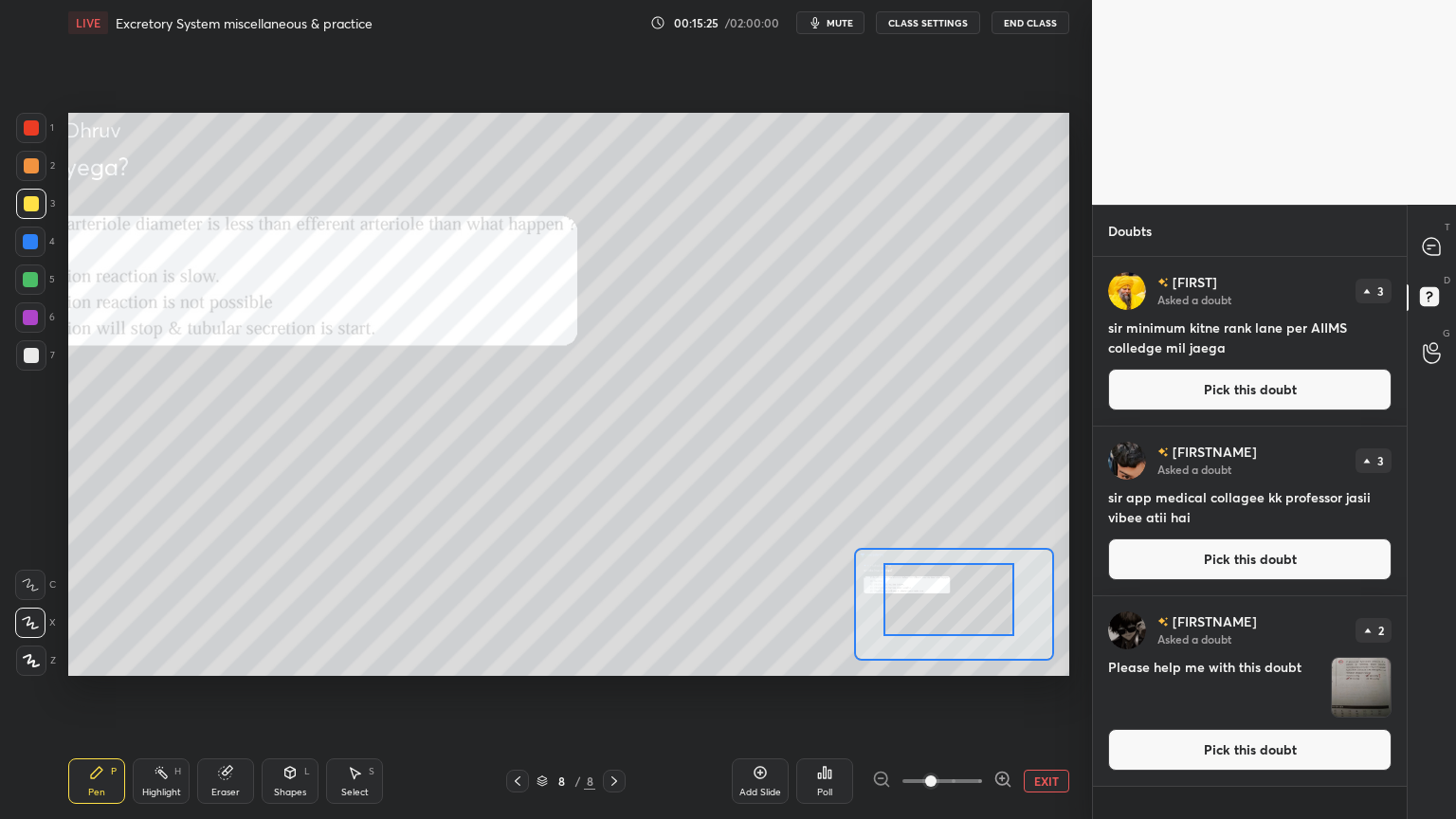 click at bounding box center [949, 599] 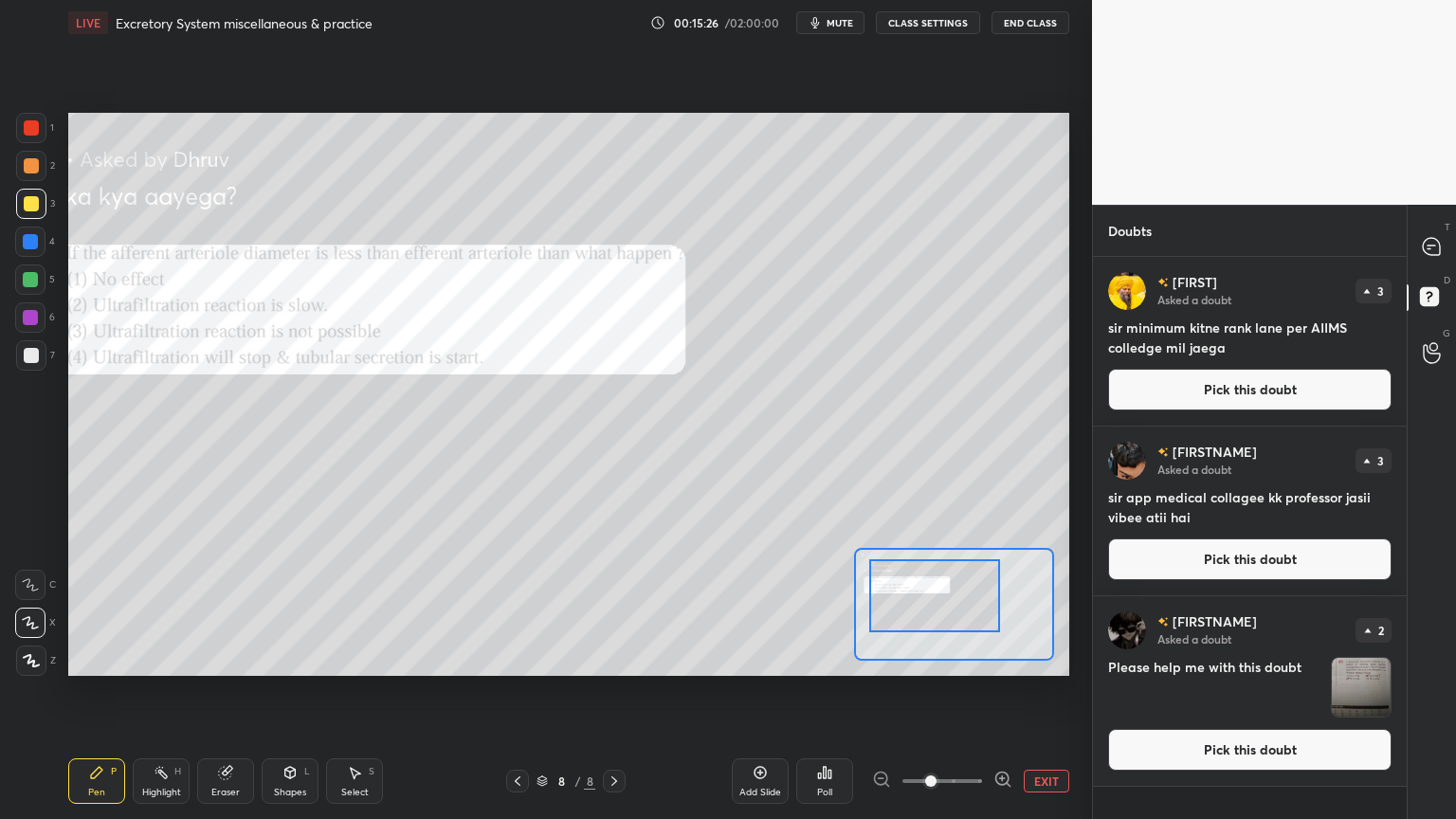 drag, startPoint x: 939, startPoint y: 592, endPoint x: 922, endPoint y: 593, distance: 17.029386 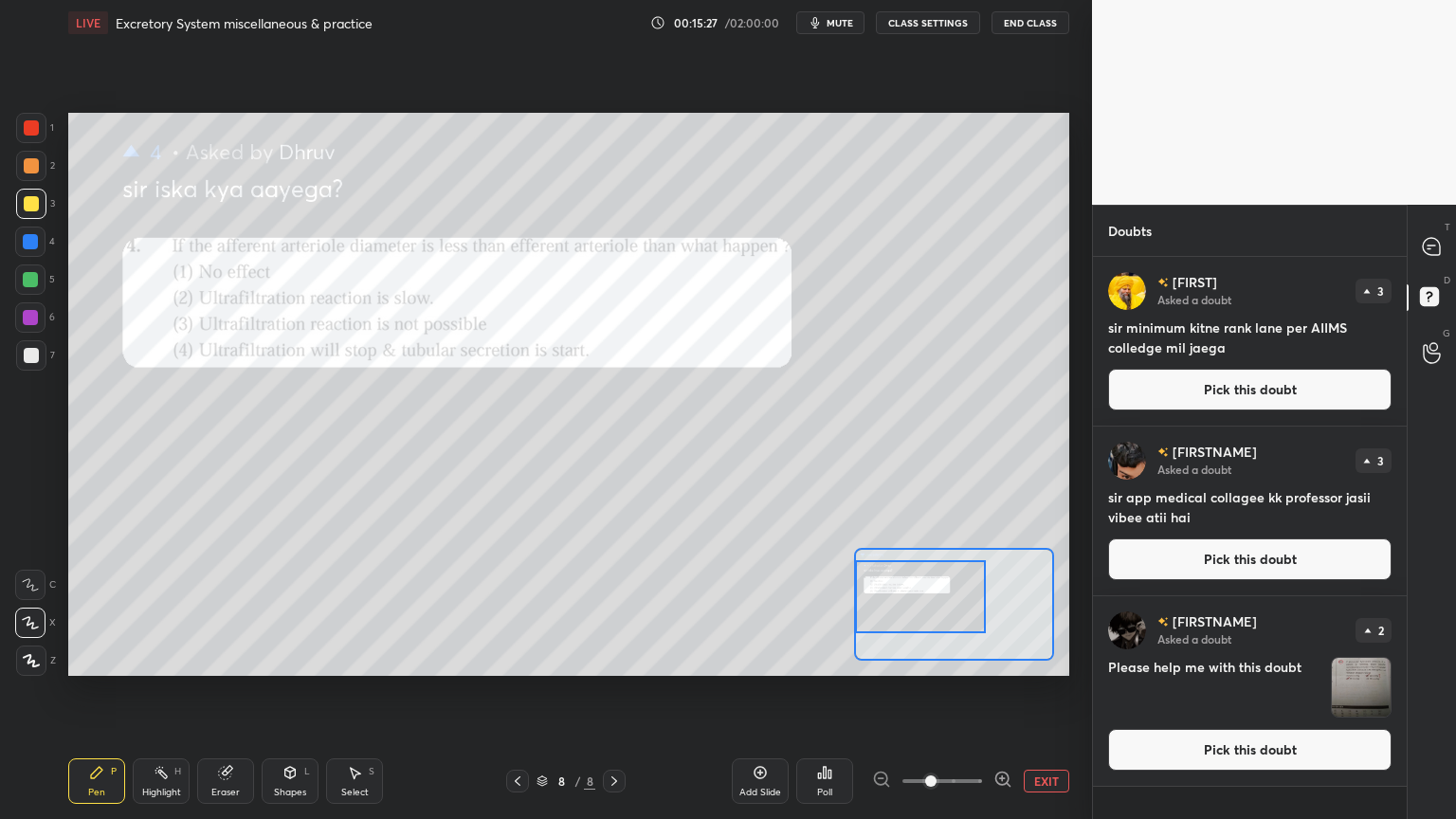 click at bounding box center (31, 128) 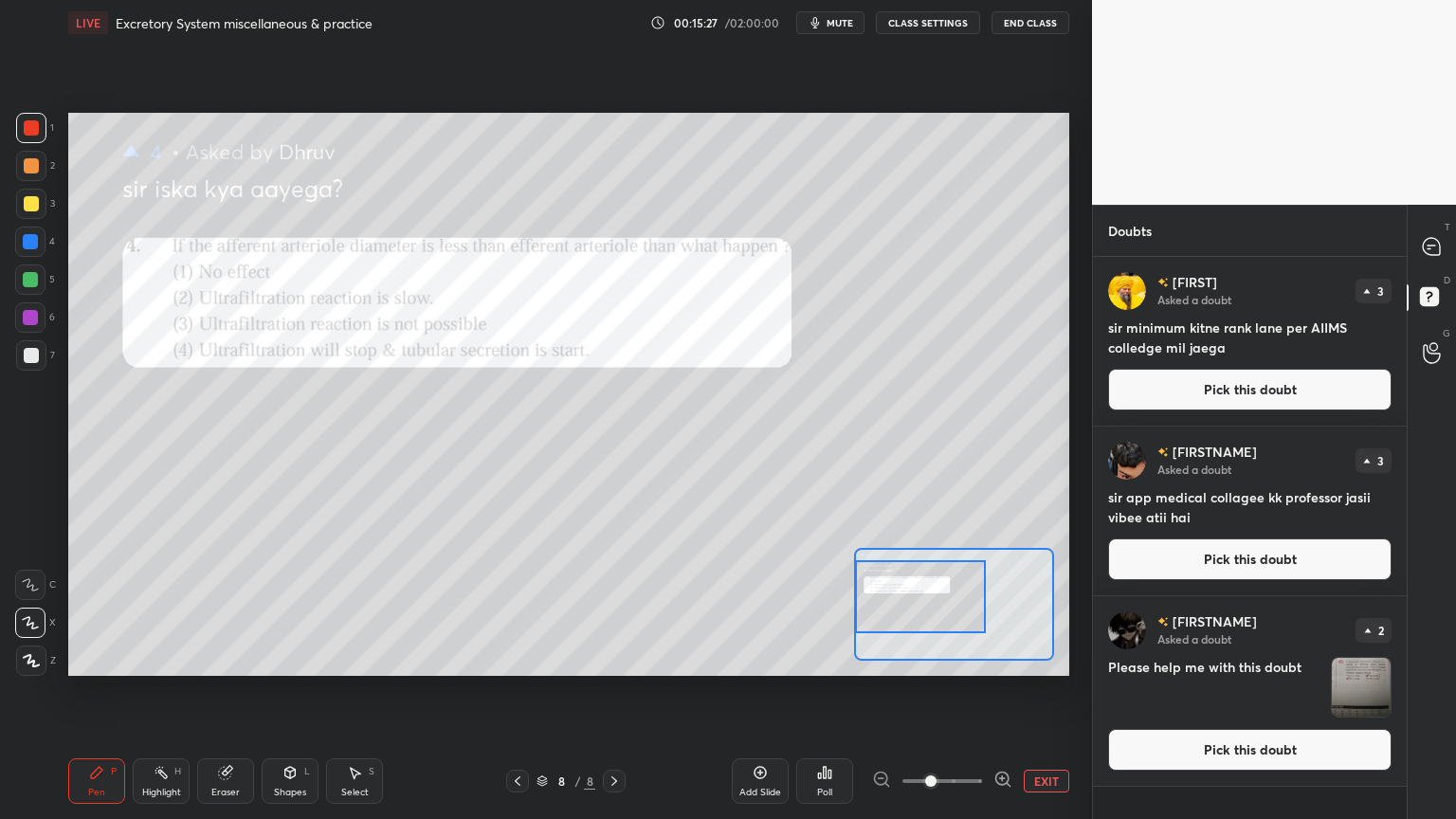 click at bounding box center [31, 128] 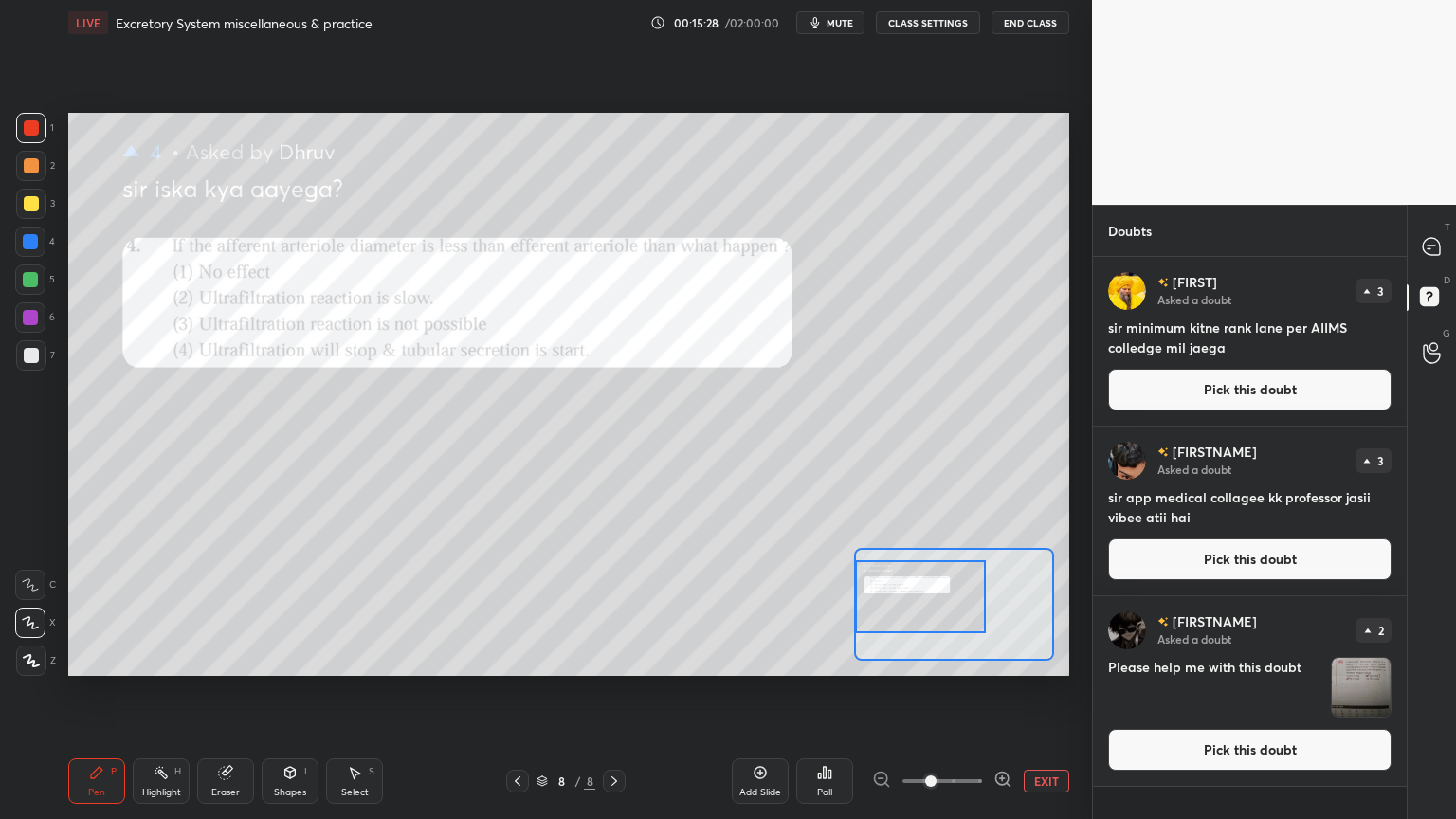 drag, startPoint x: 274, startPoint y: 769, endPoint x: 266, endPoint y: 755, distance: 16.124515 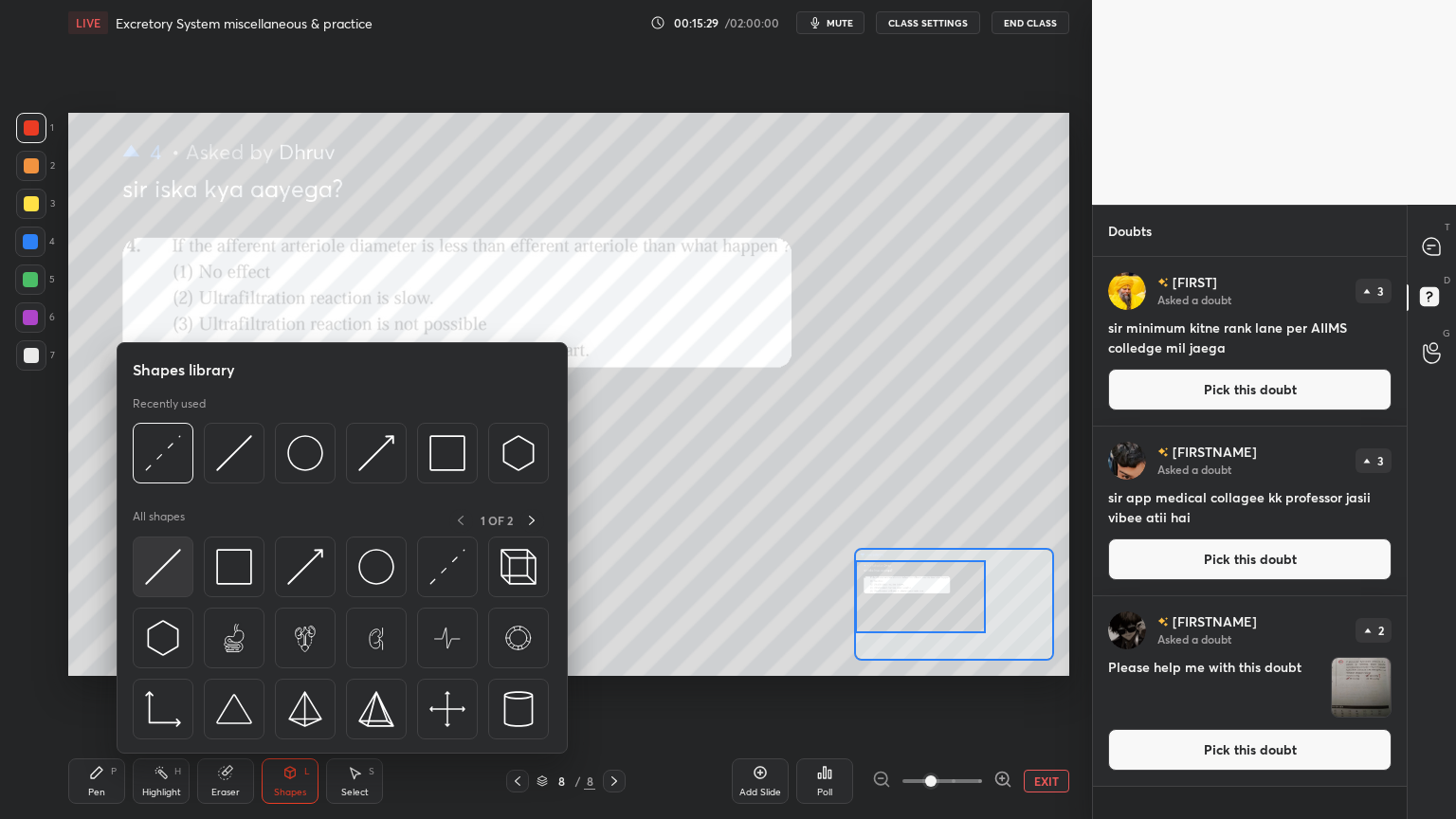 click at bounding box center (163, 567) 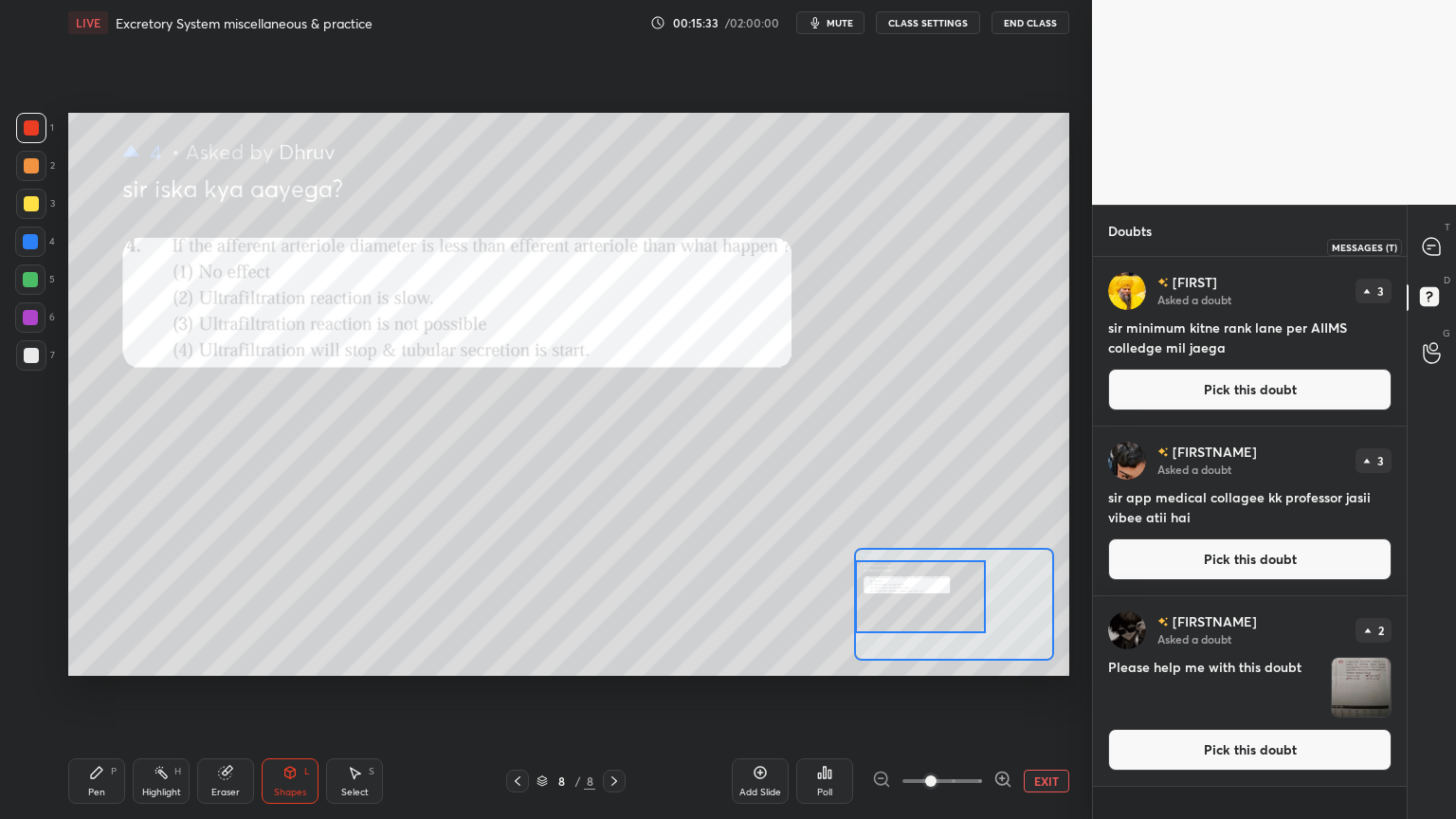 click 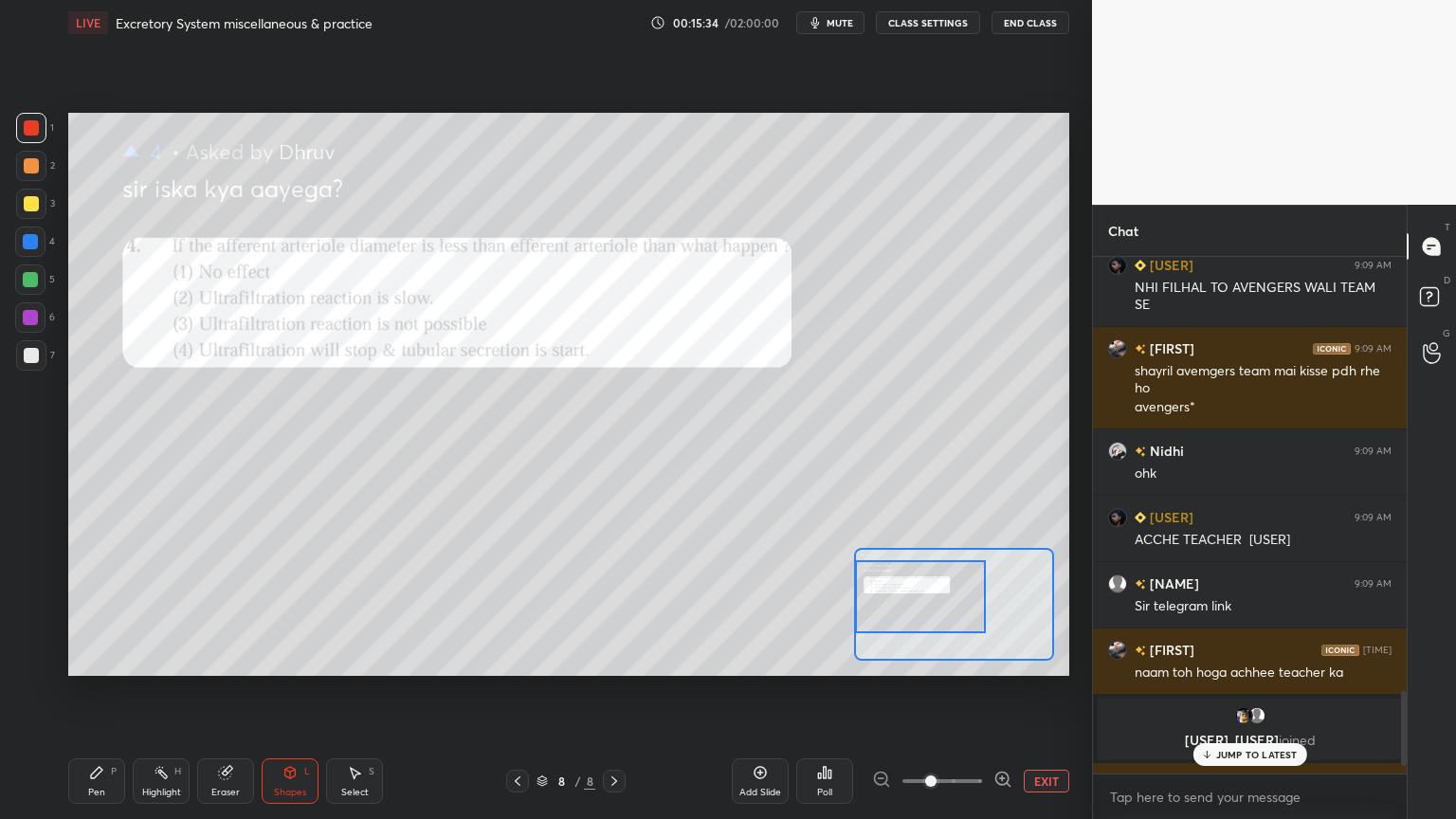 drag, startPoint x: 1249, startPoint y: 756, endPoint x: 1240, endPoint y: 777, distance: 22.847319 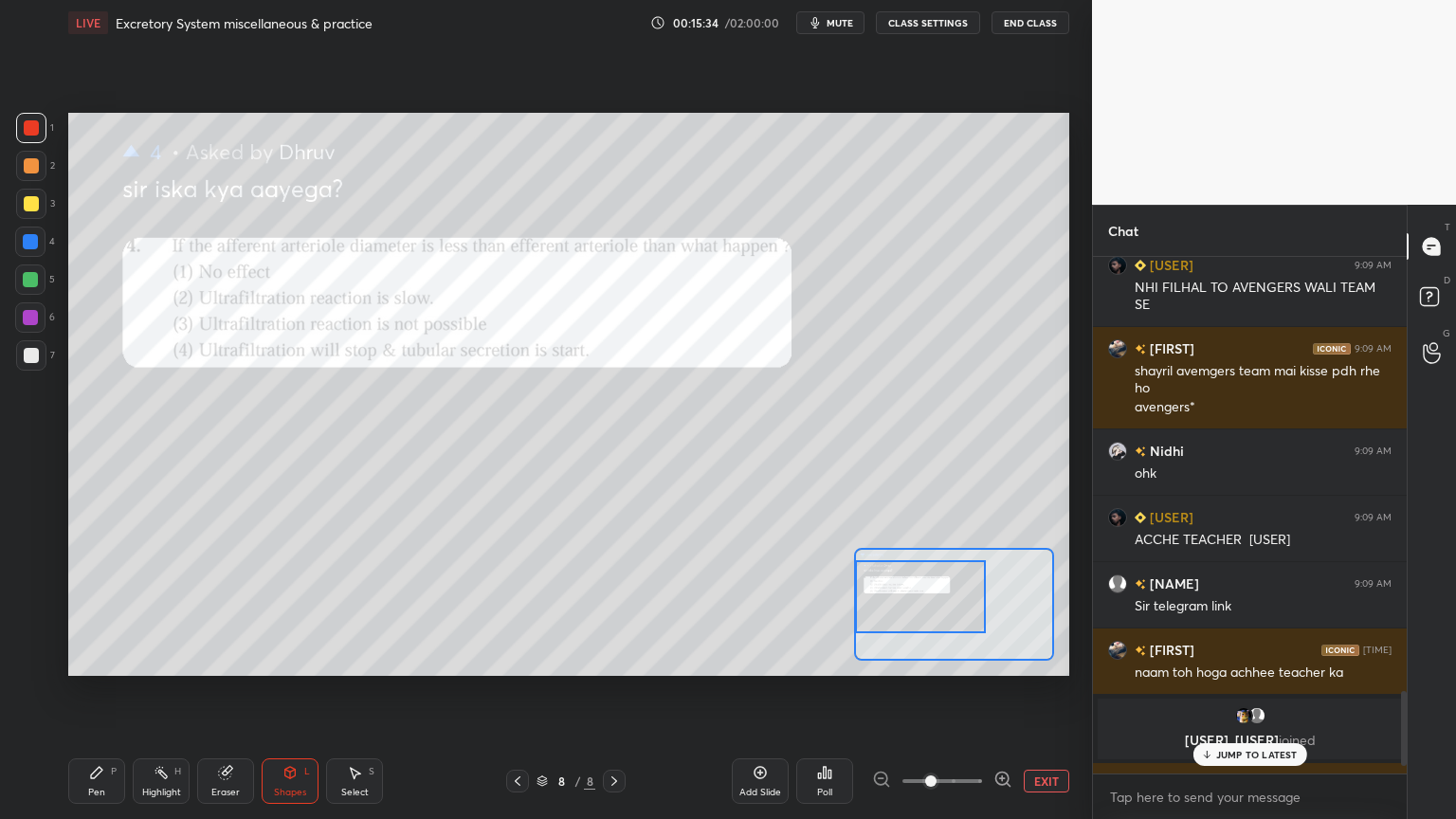 click on "JUMP TO LATEST" at bounding box center [1257, 755] 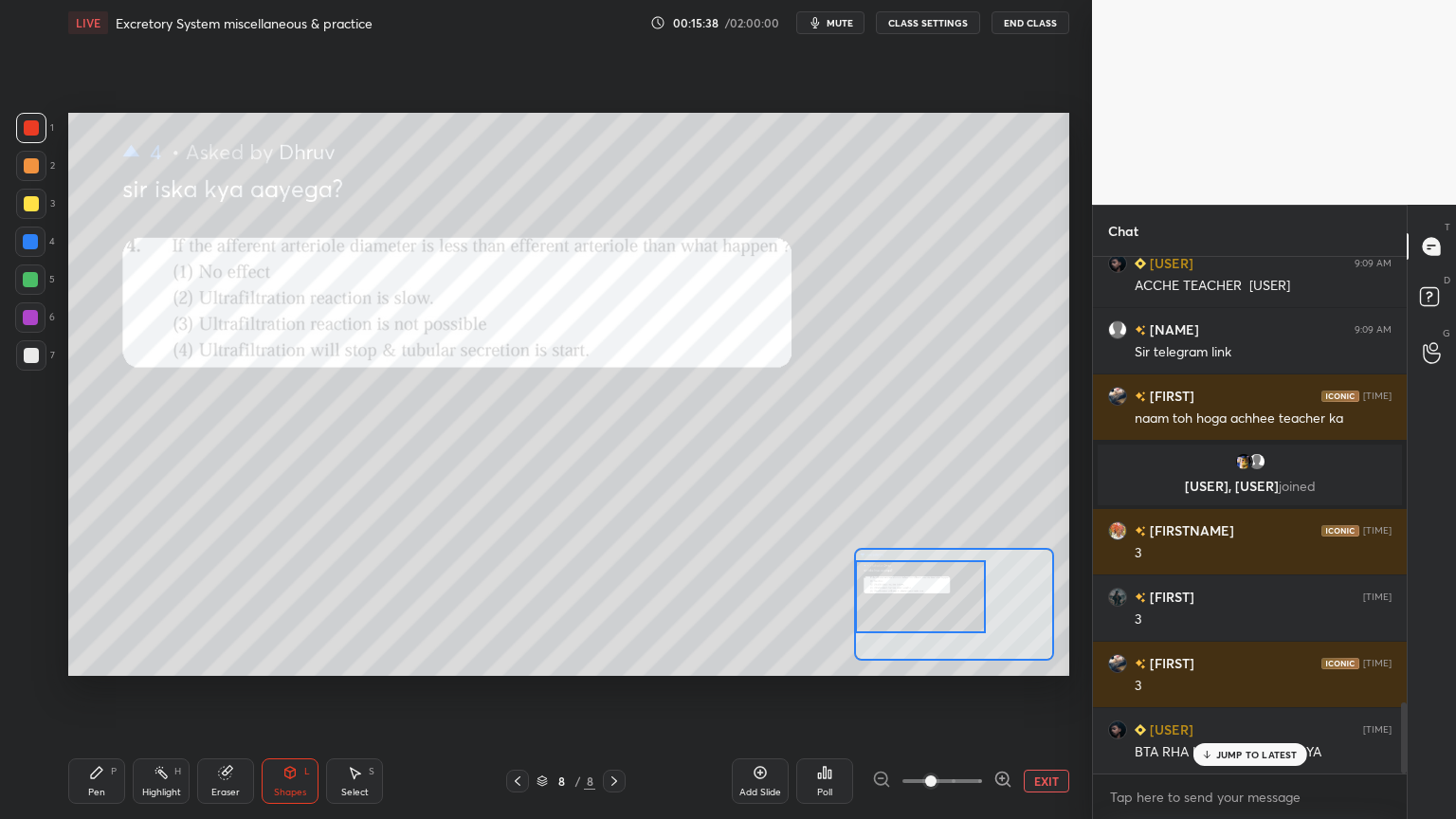 drag, startPoint x: 38, startPoint y: 123, endPoint x: 46, endPoint y: 140, distance: 18.788294 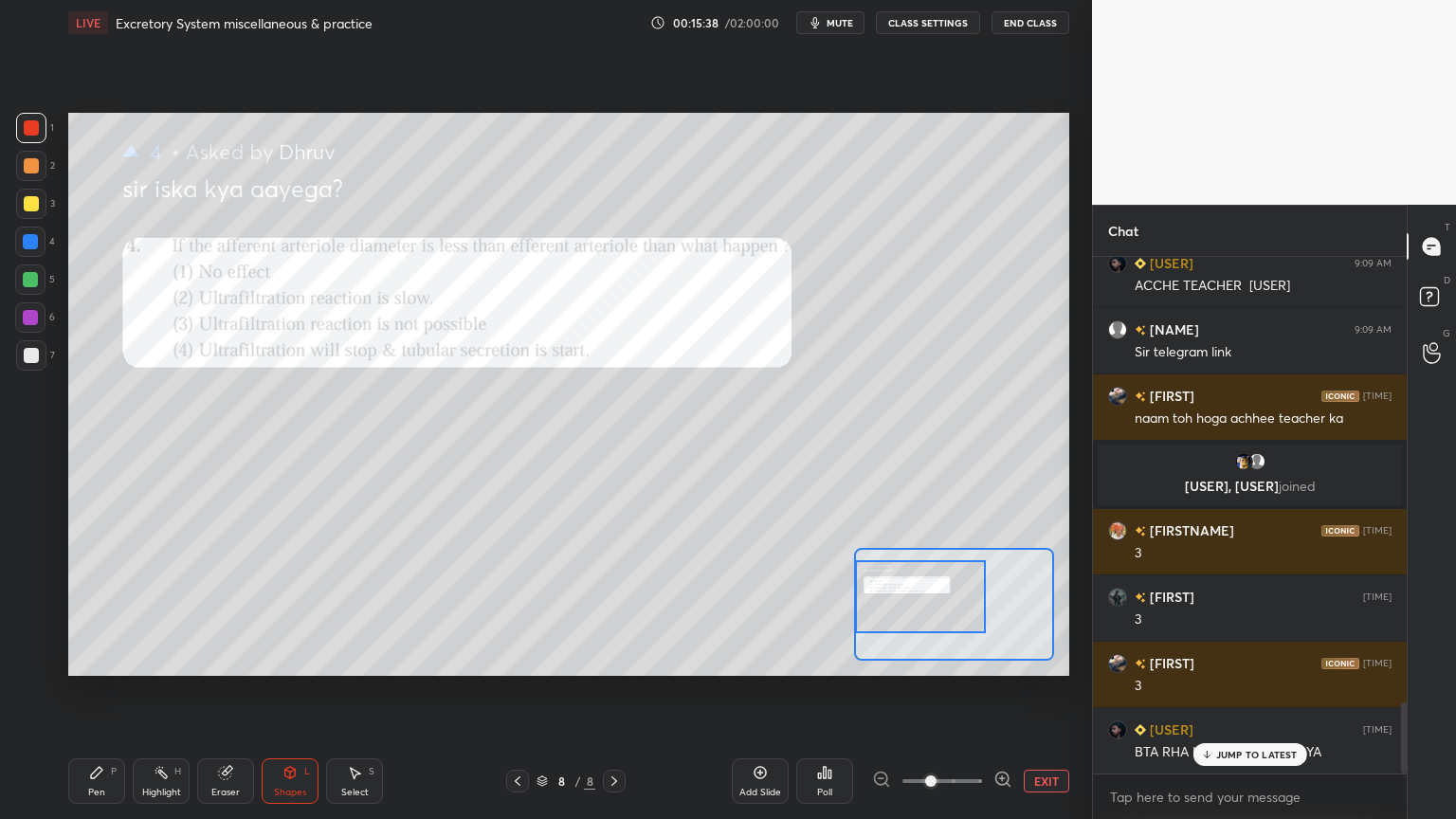 click at bounding box center [31, 128] 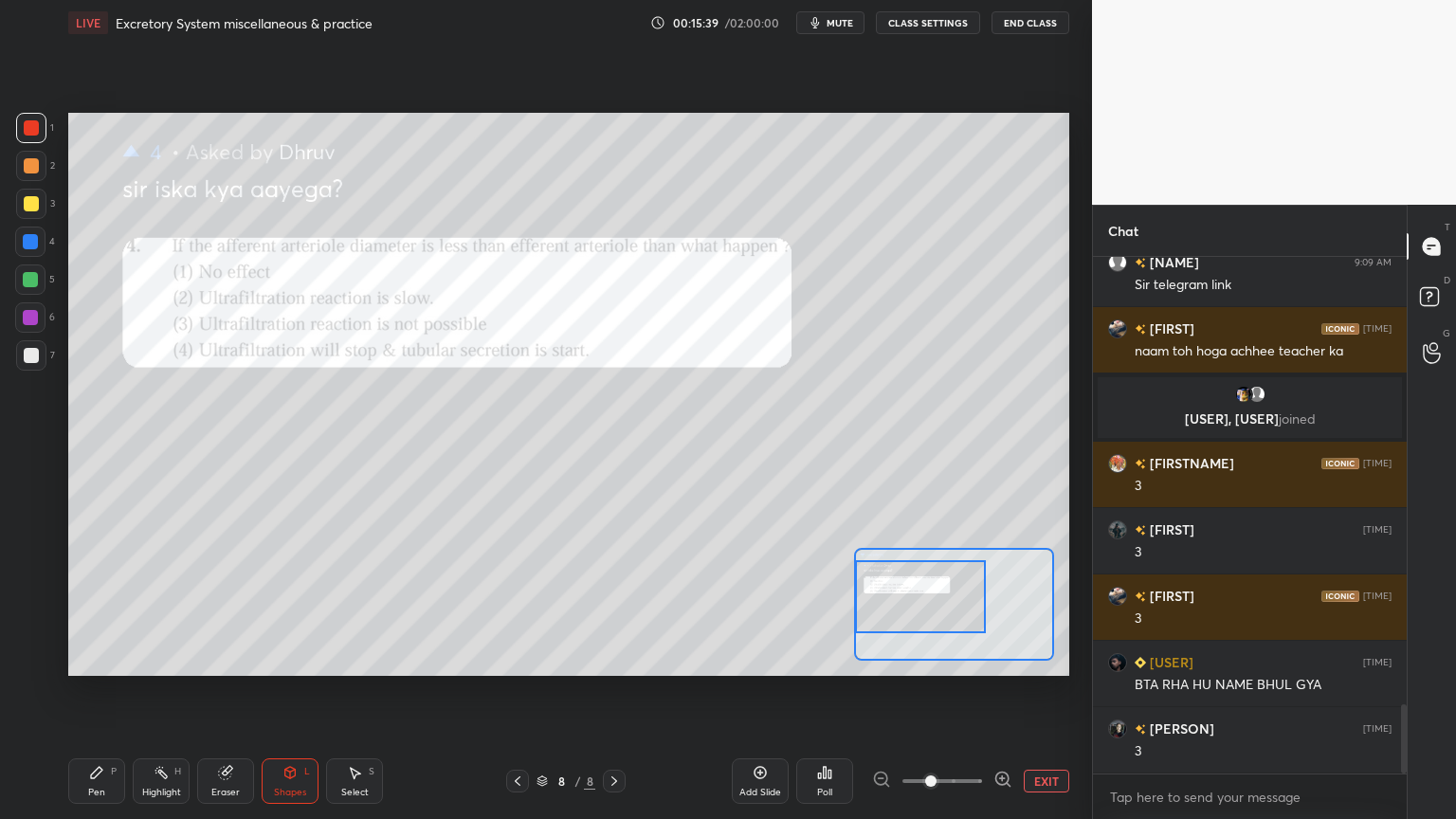 click at bounding box center (30, 318) 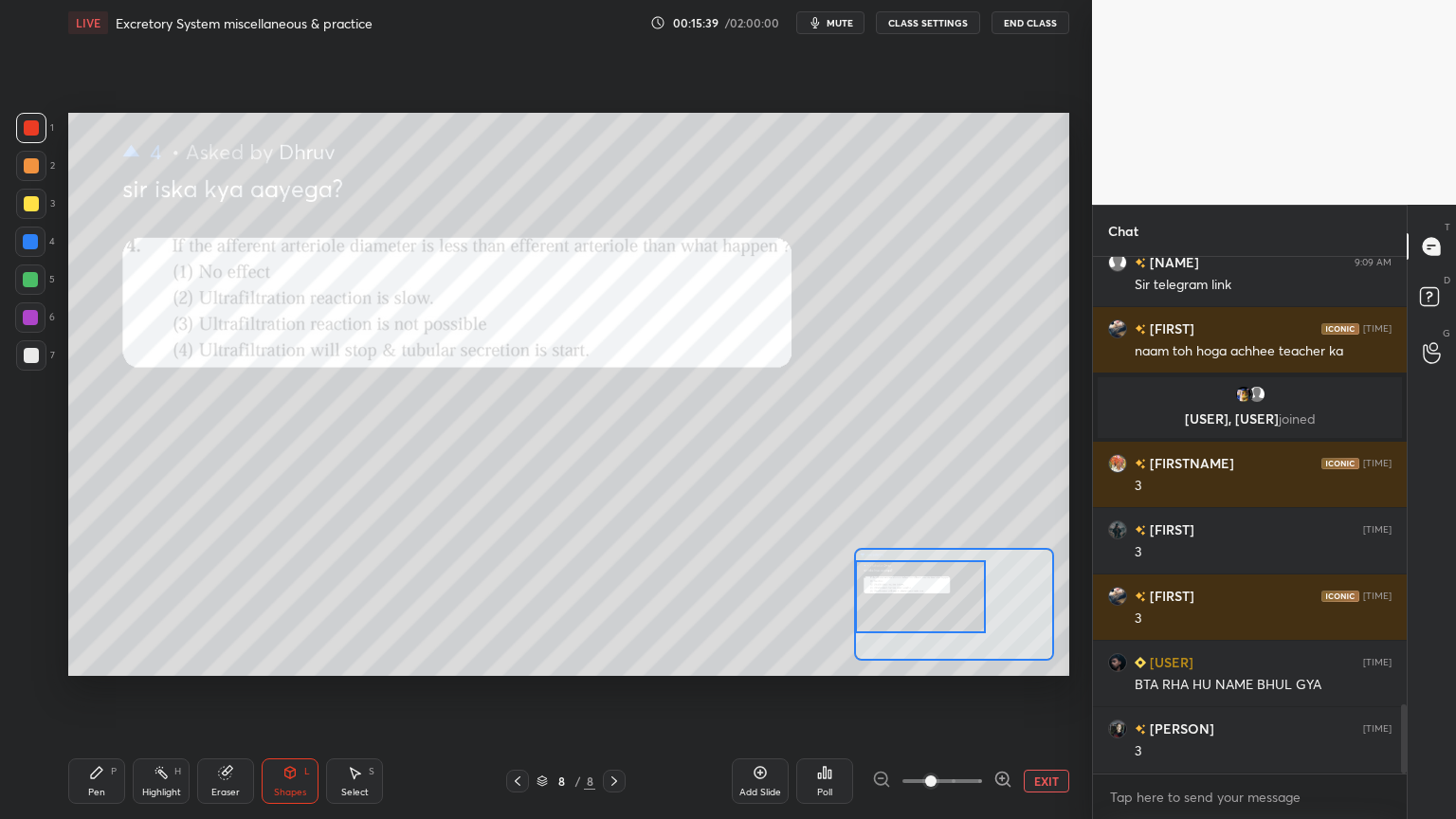 click at bounding box center [30, 318] 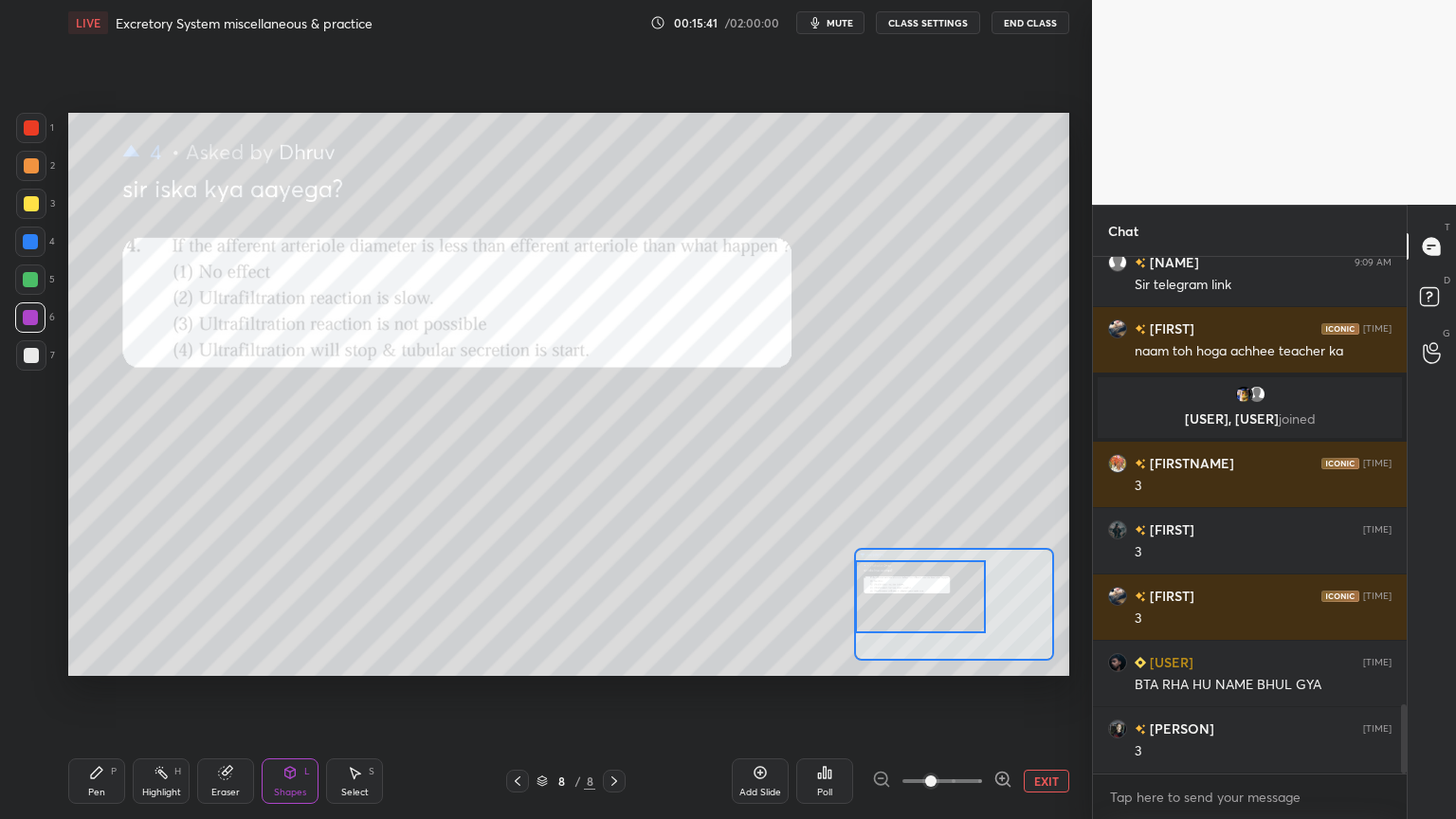 click on "Pen P" at bounding box center [97, 781] 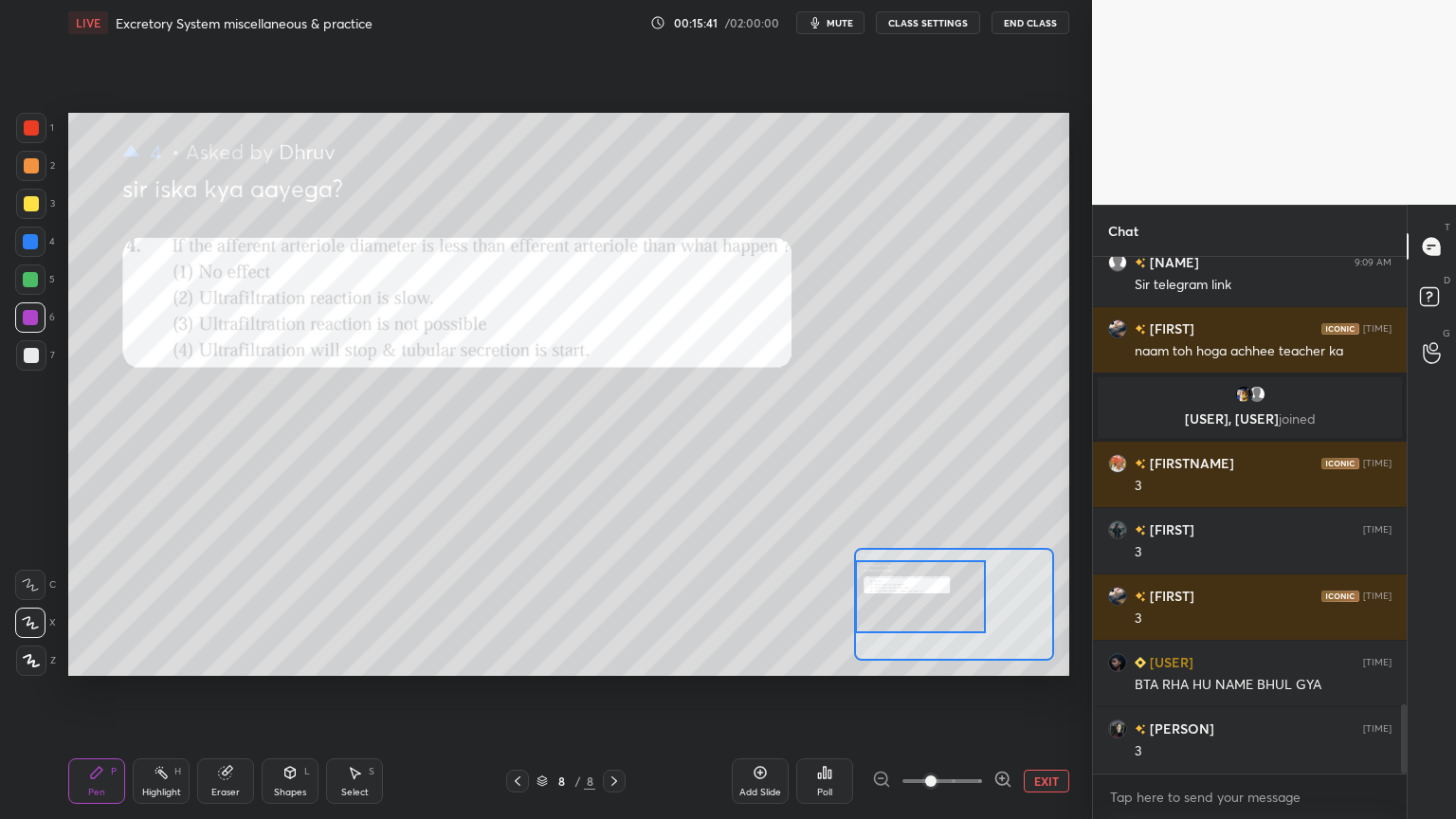 click 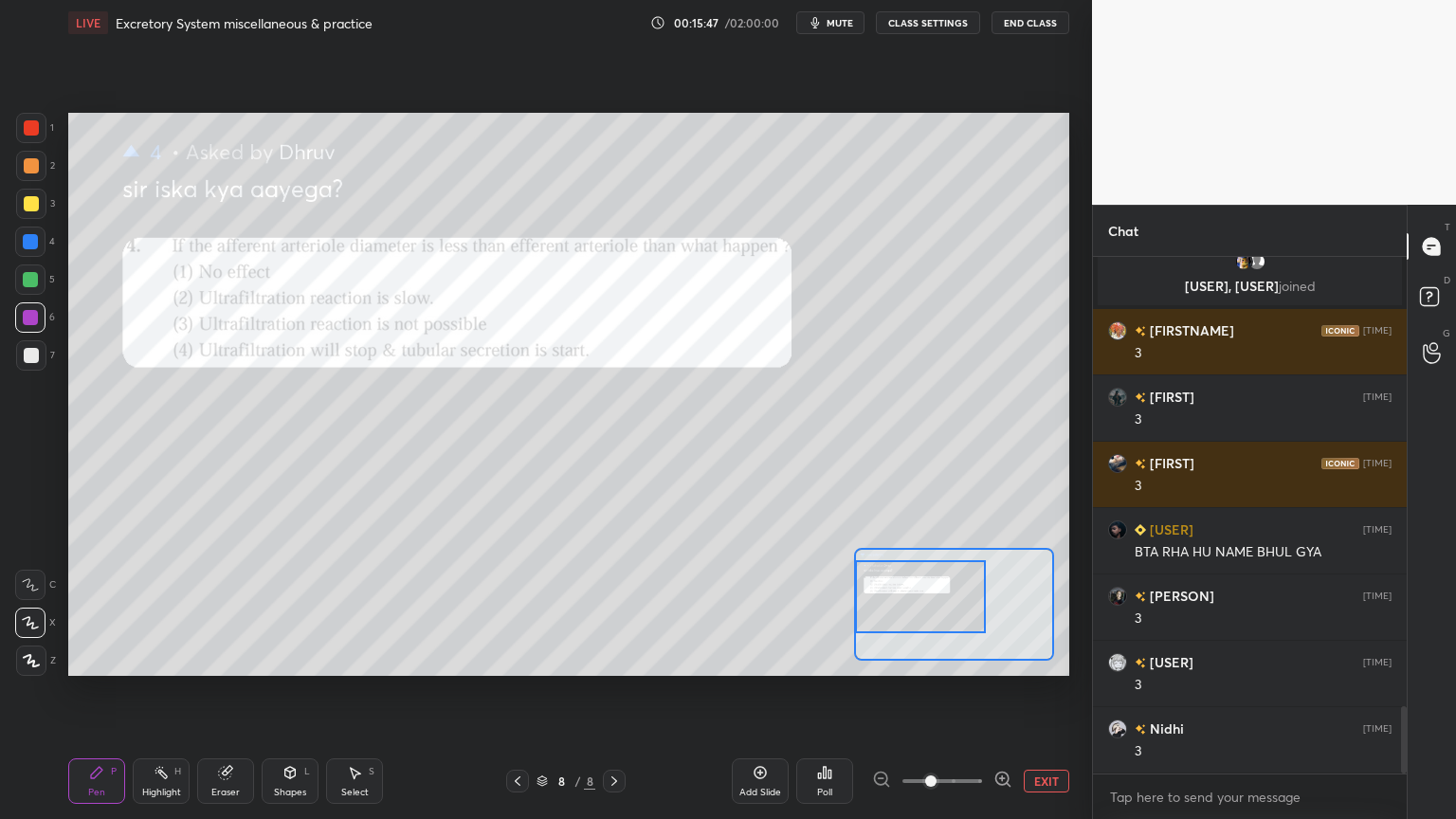 click at bounding box center [31, 204] 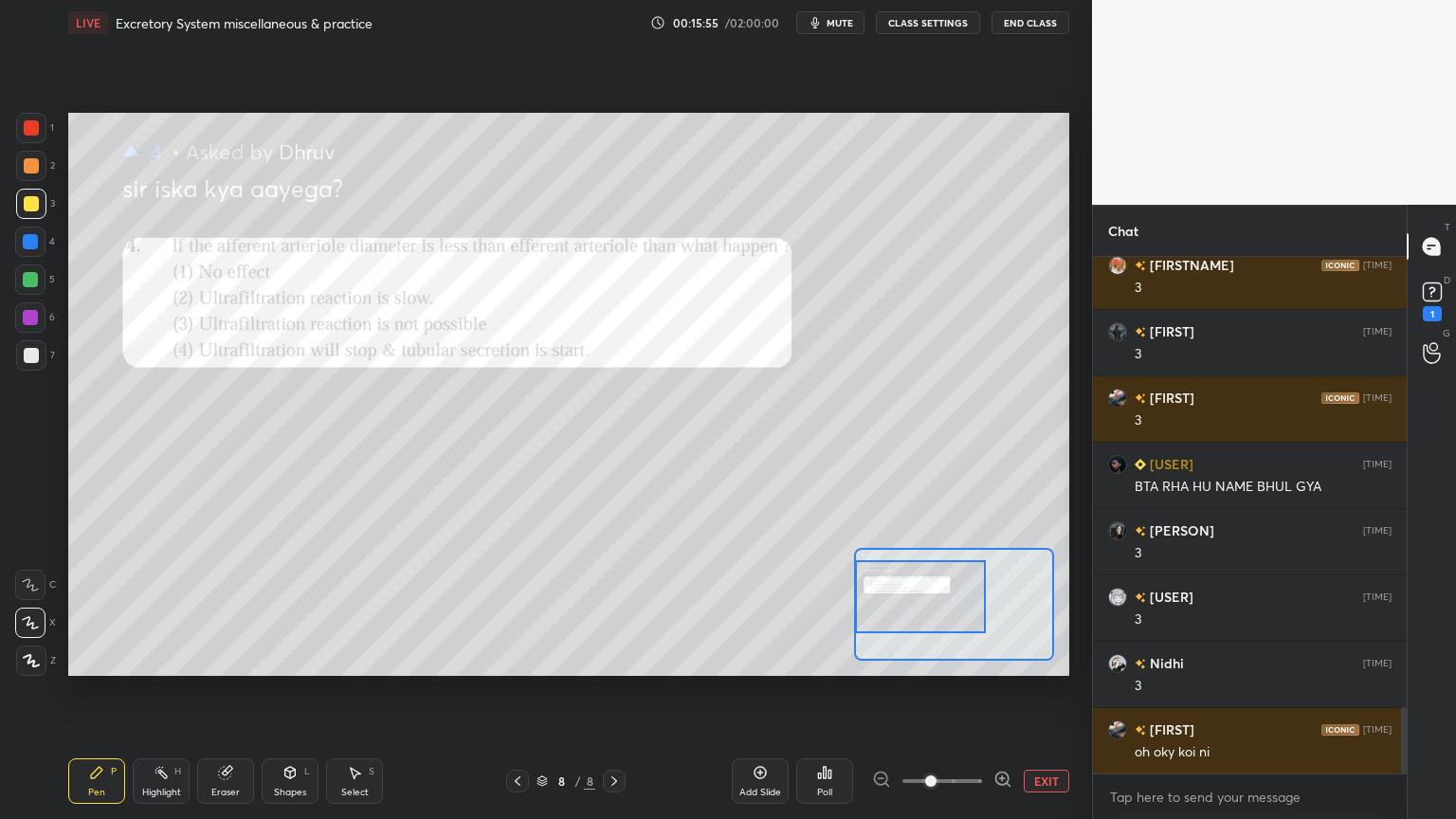 scroll, scrollTop: 3594, scrollLeft: 0, axis: vertical 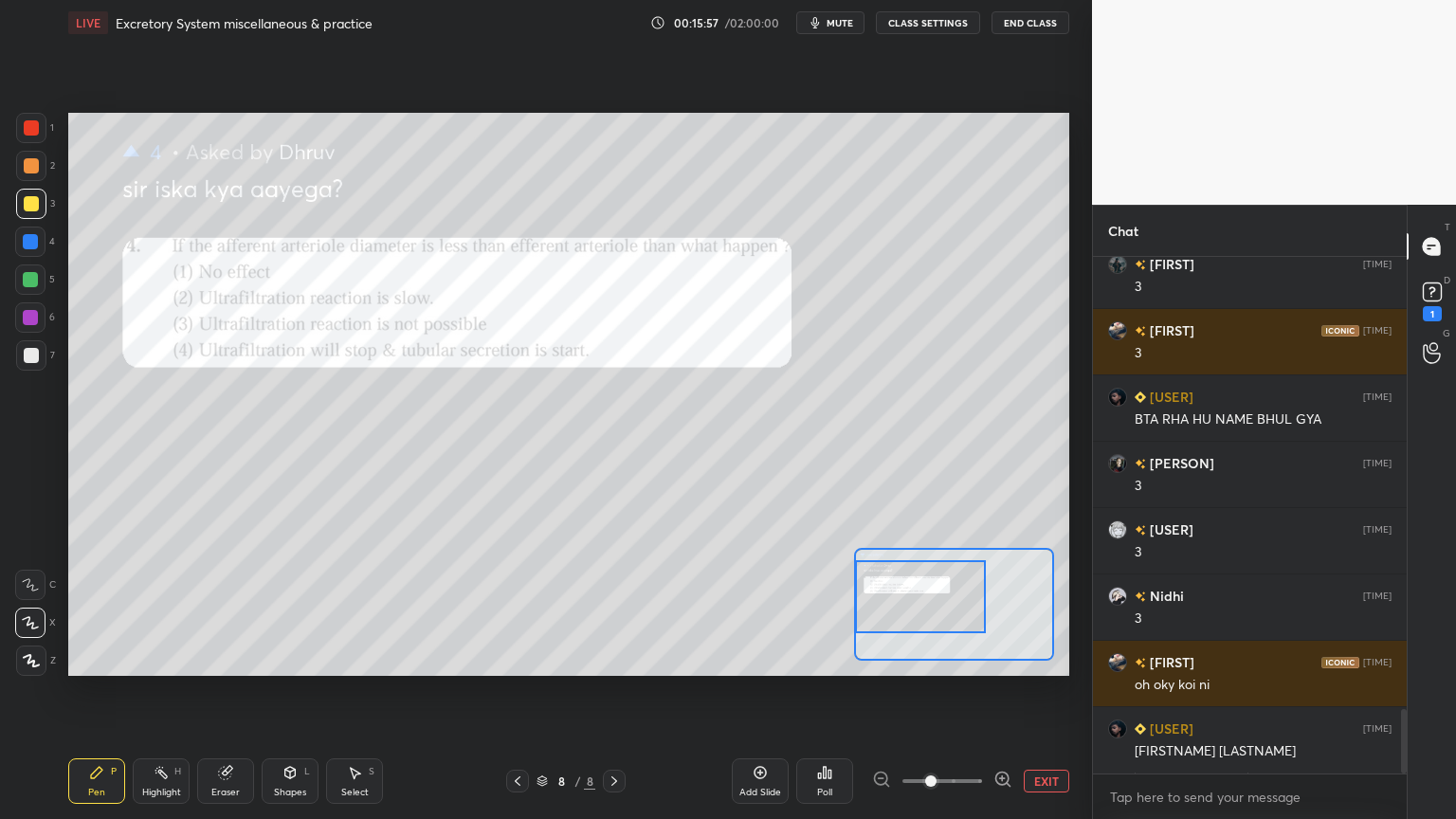 click at bounding box center [31, 166] 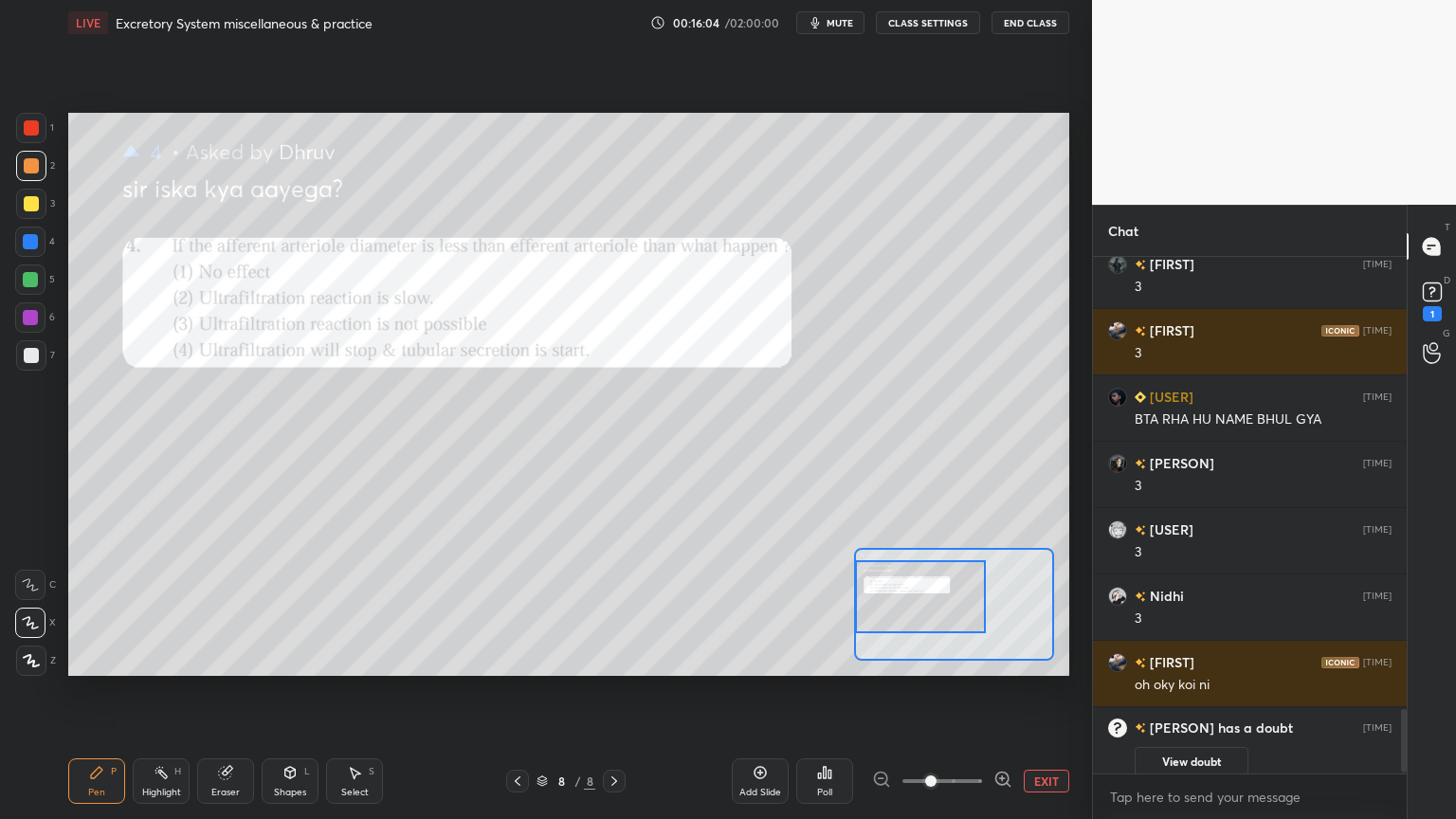 drag, startPoint x: 19, startPoint y: 234, endPoint x: 34, endPoint y: 238, distance: 15.524175 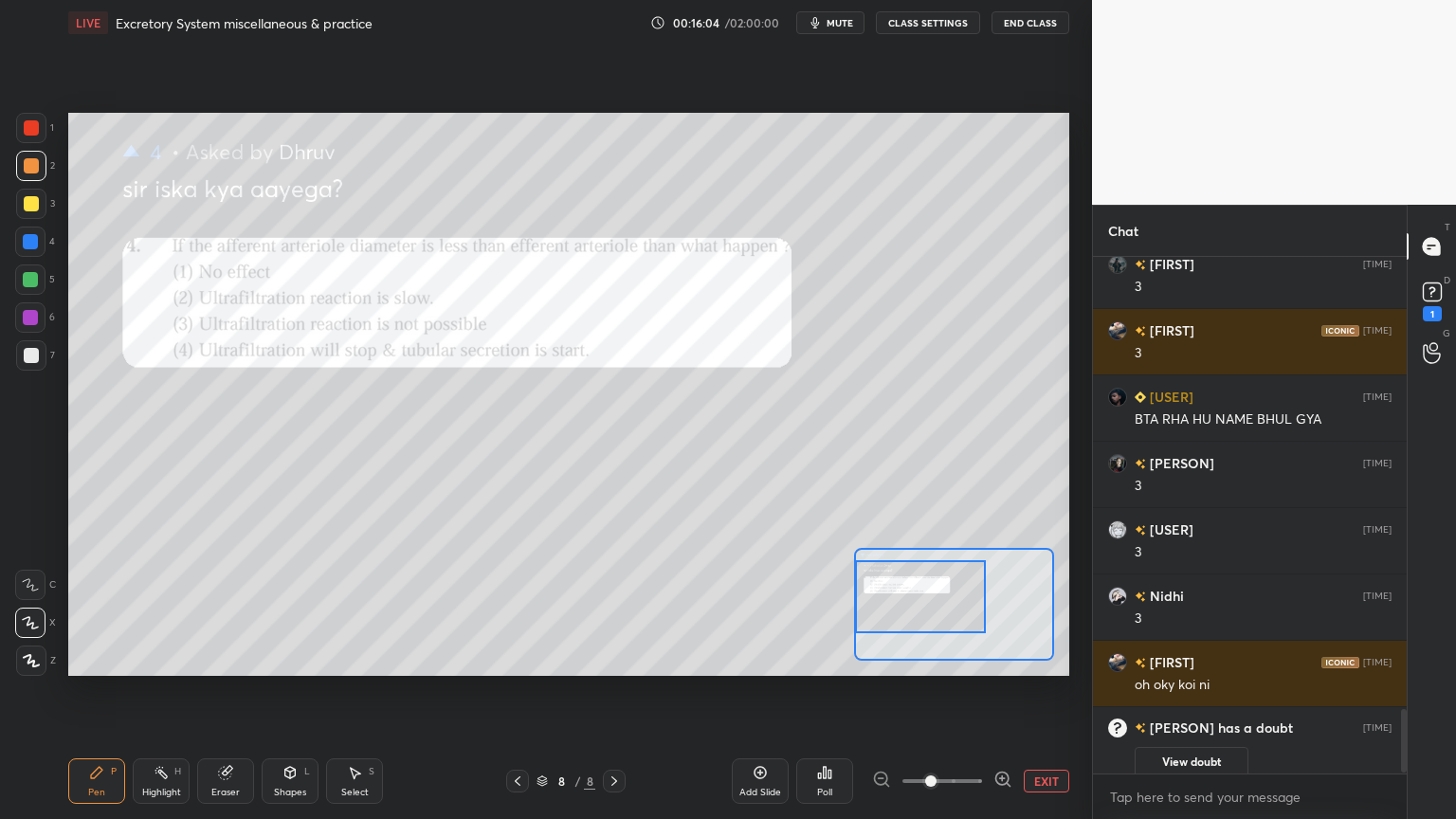 click at bounding box center [30, 242] 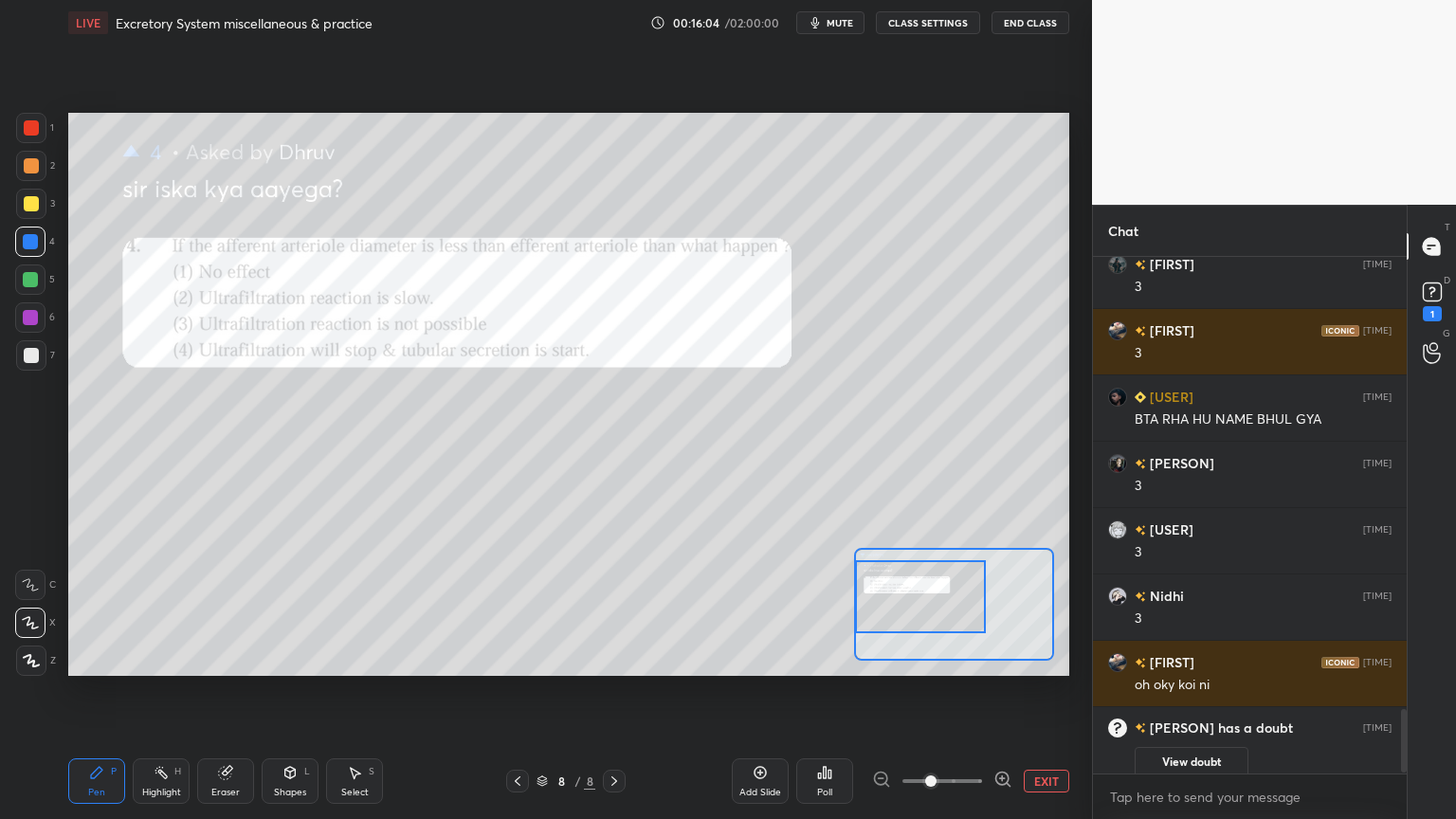 drag, startPoint x: 43, startPoint y: 243, endPoint x: 56, endPoint y: 236, distance: 14.764823 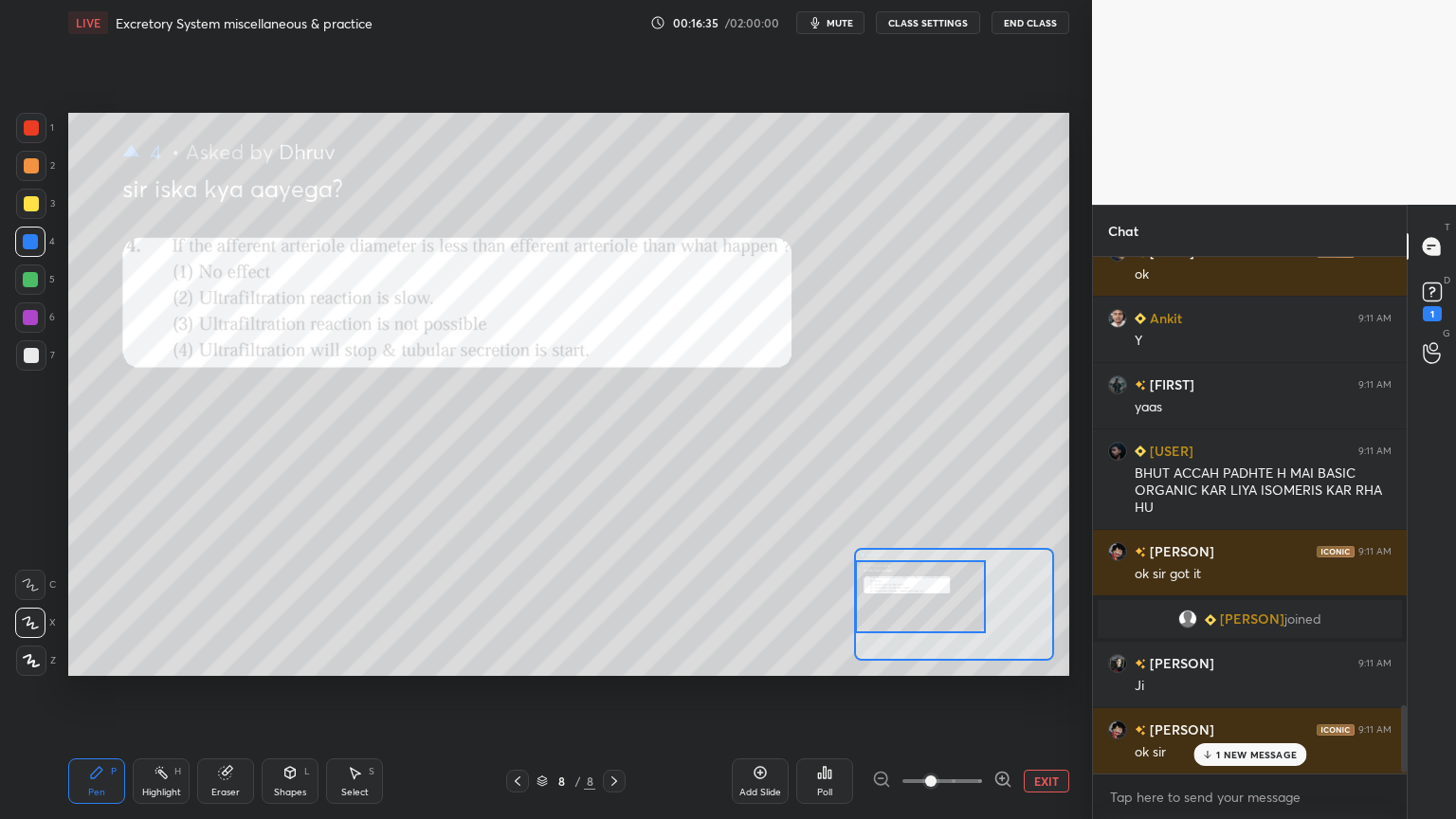 scroll, scrollTop: 3480, scrollLeft: 0, axis: vertical 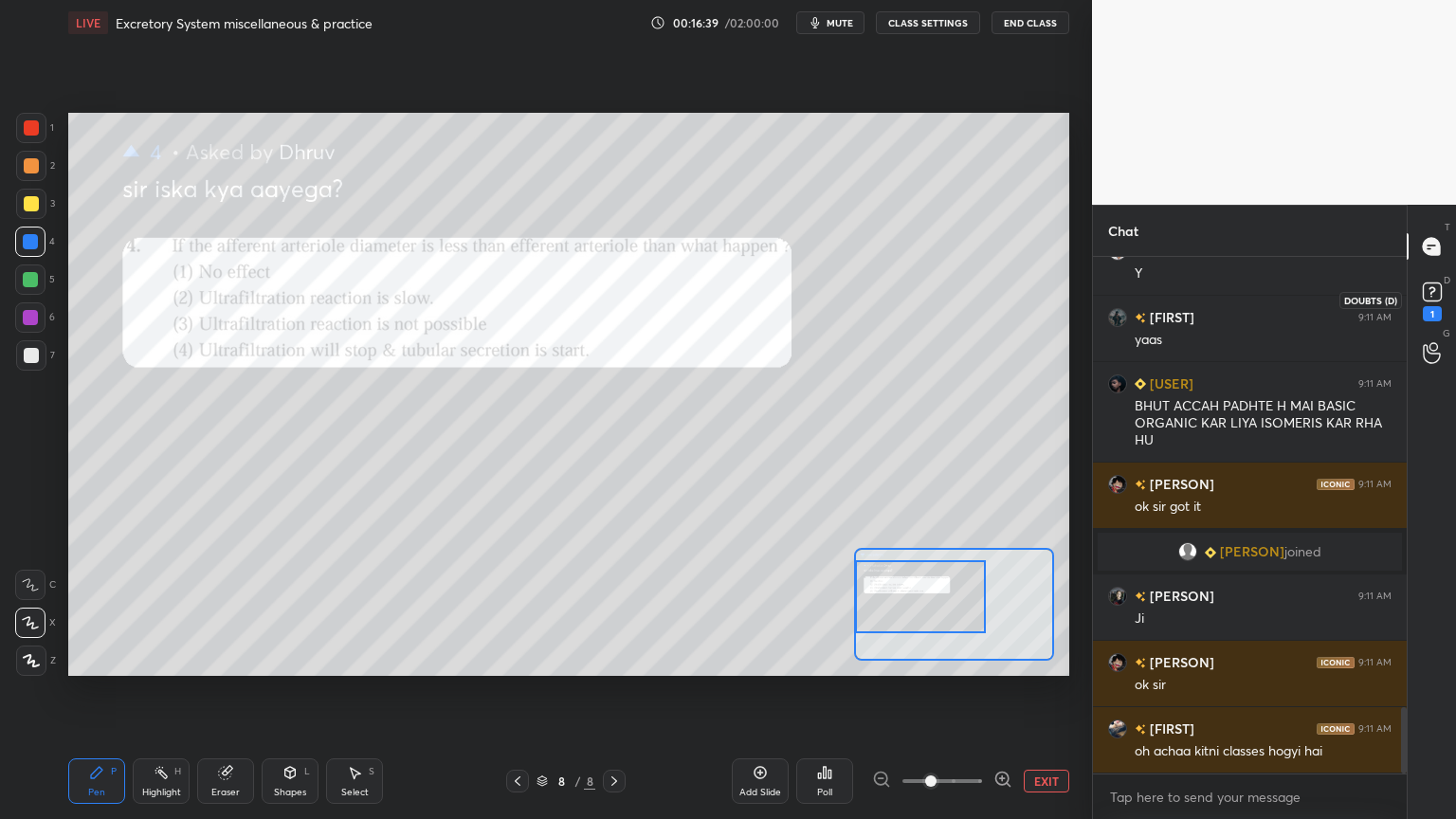 click 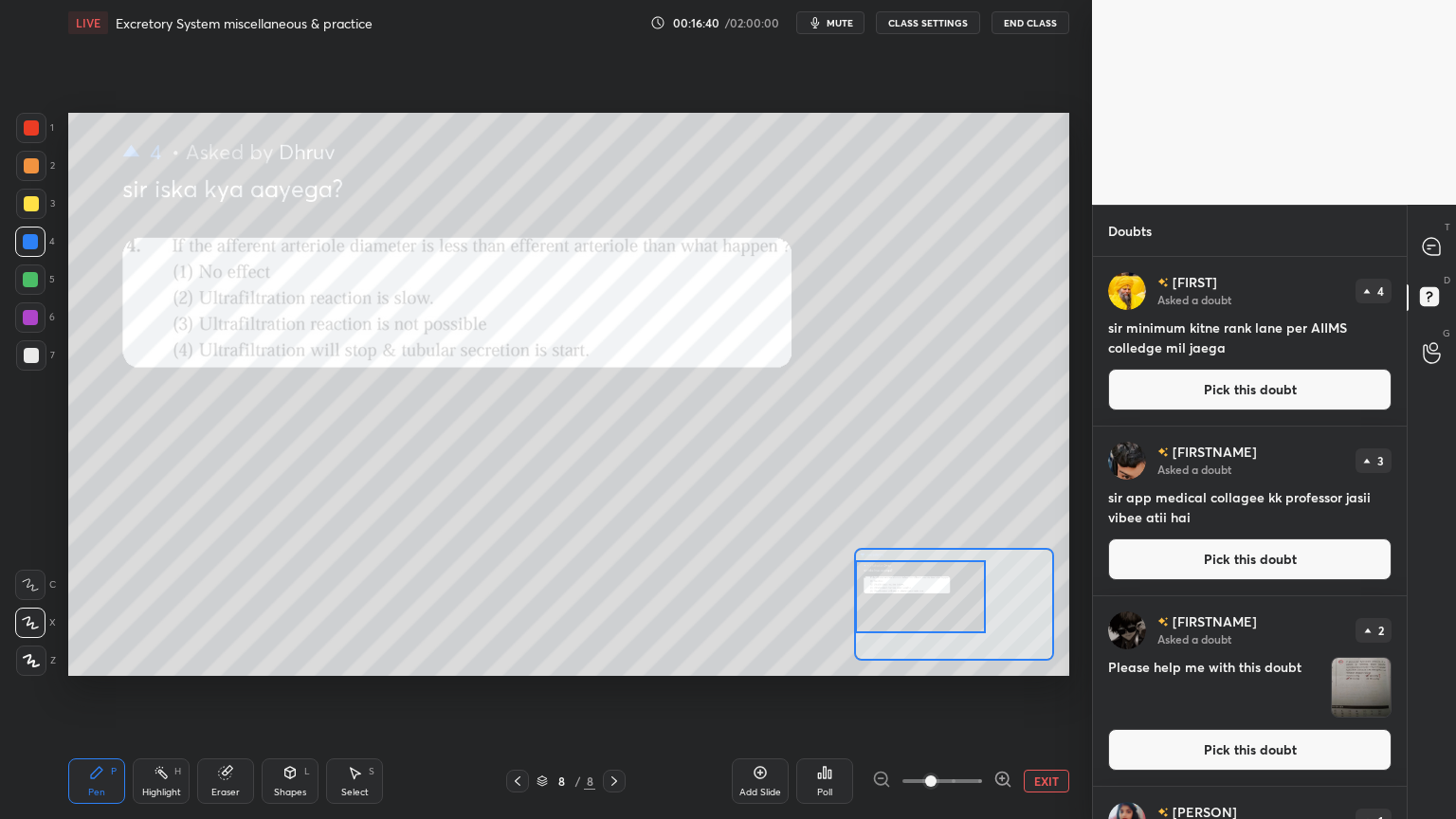 click on "Pick this doubt" at bounding box center (1249, 390) 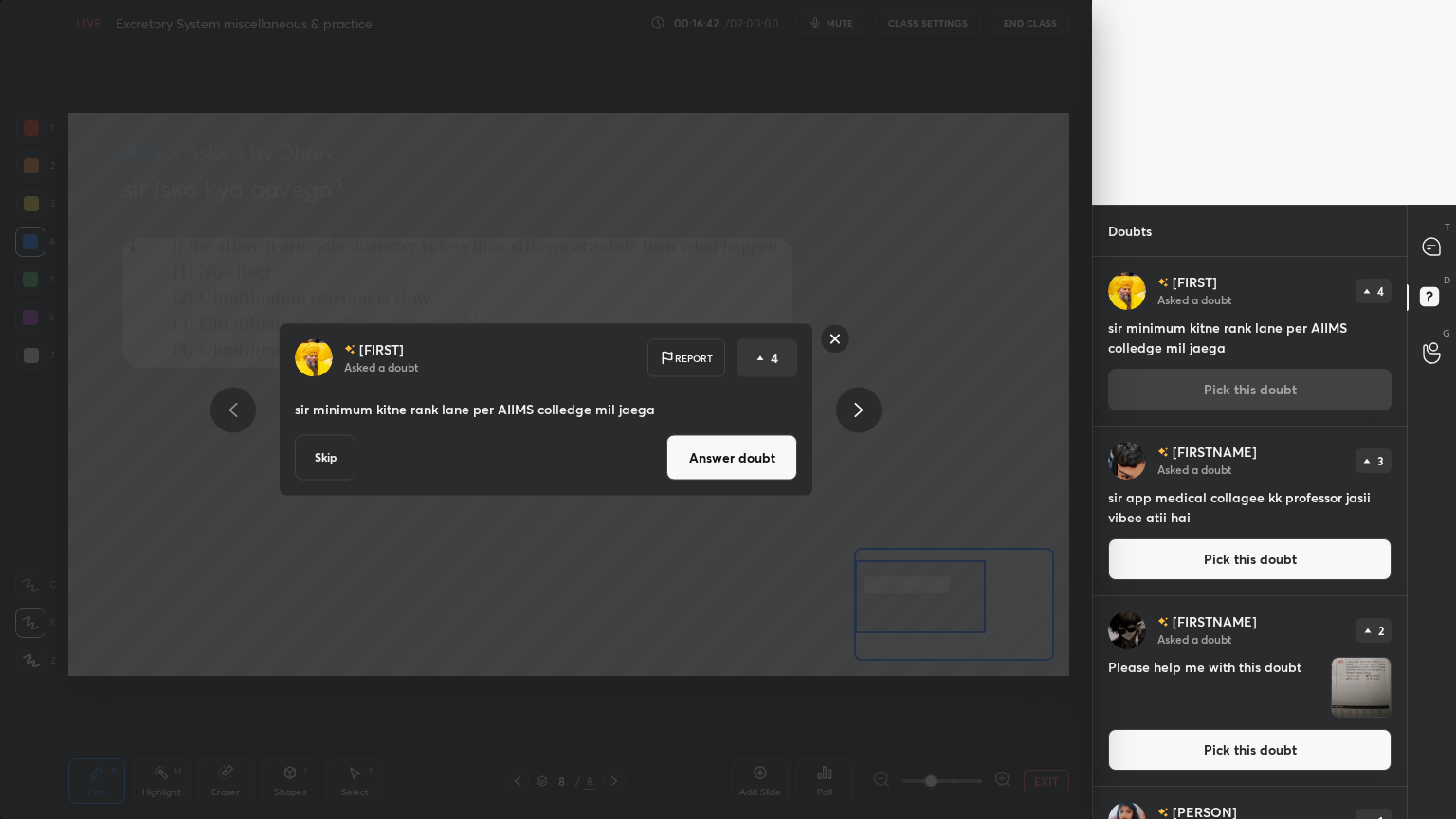 click on "Answer doubt" at bounding box center (732, 458) 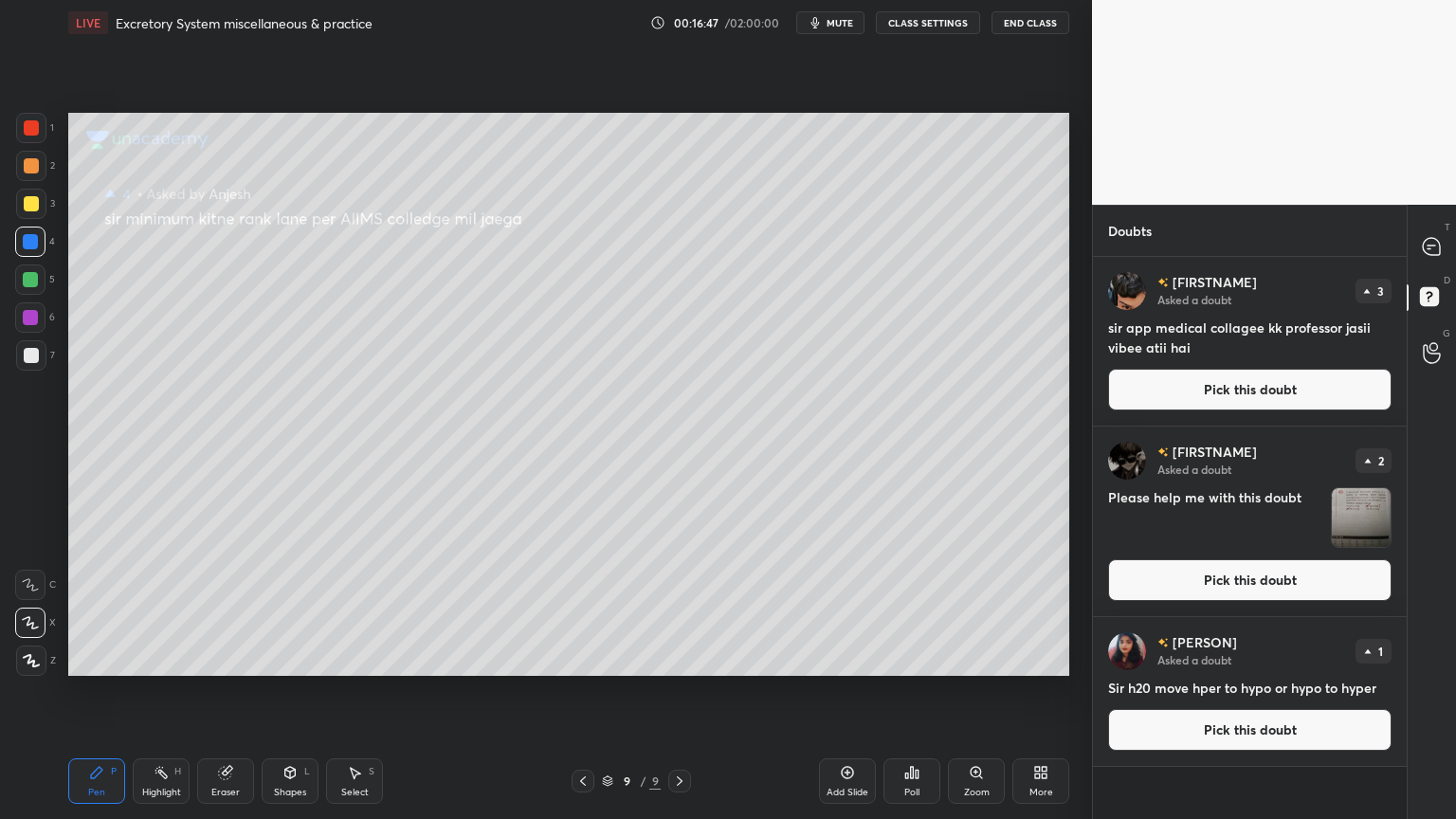 click on "Pick this doubt" at bounding box center [1249, 390] 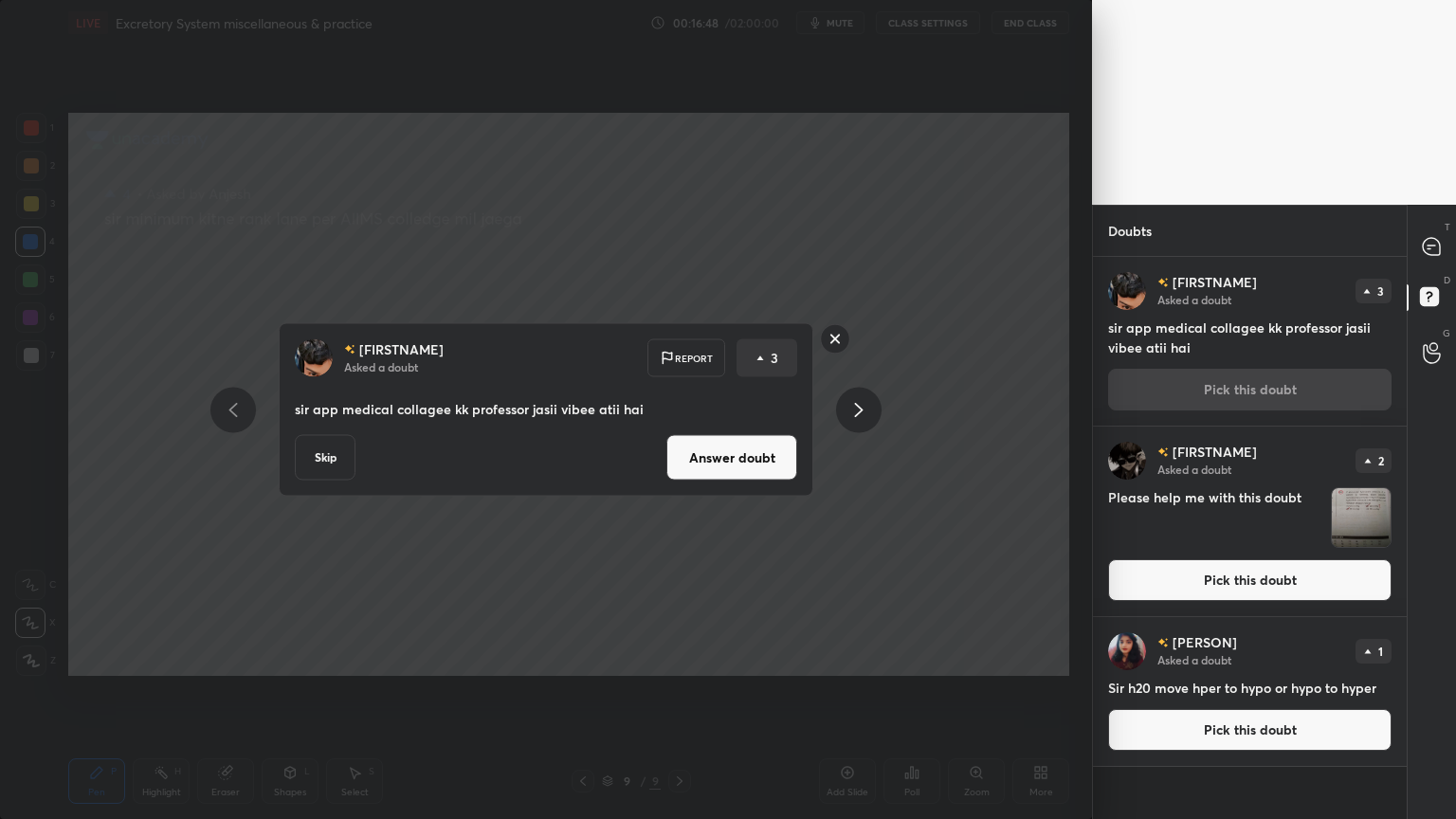 click on "Answer doubt" at bounding box center [732, 458] 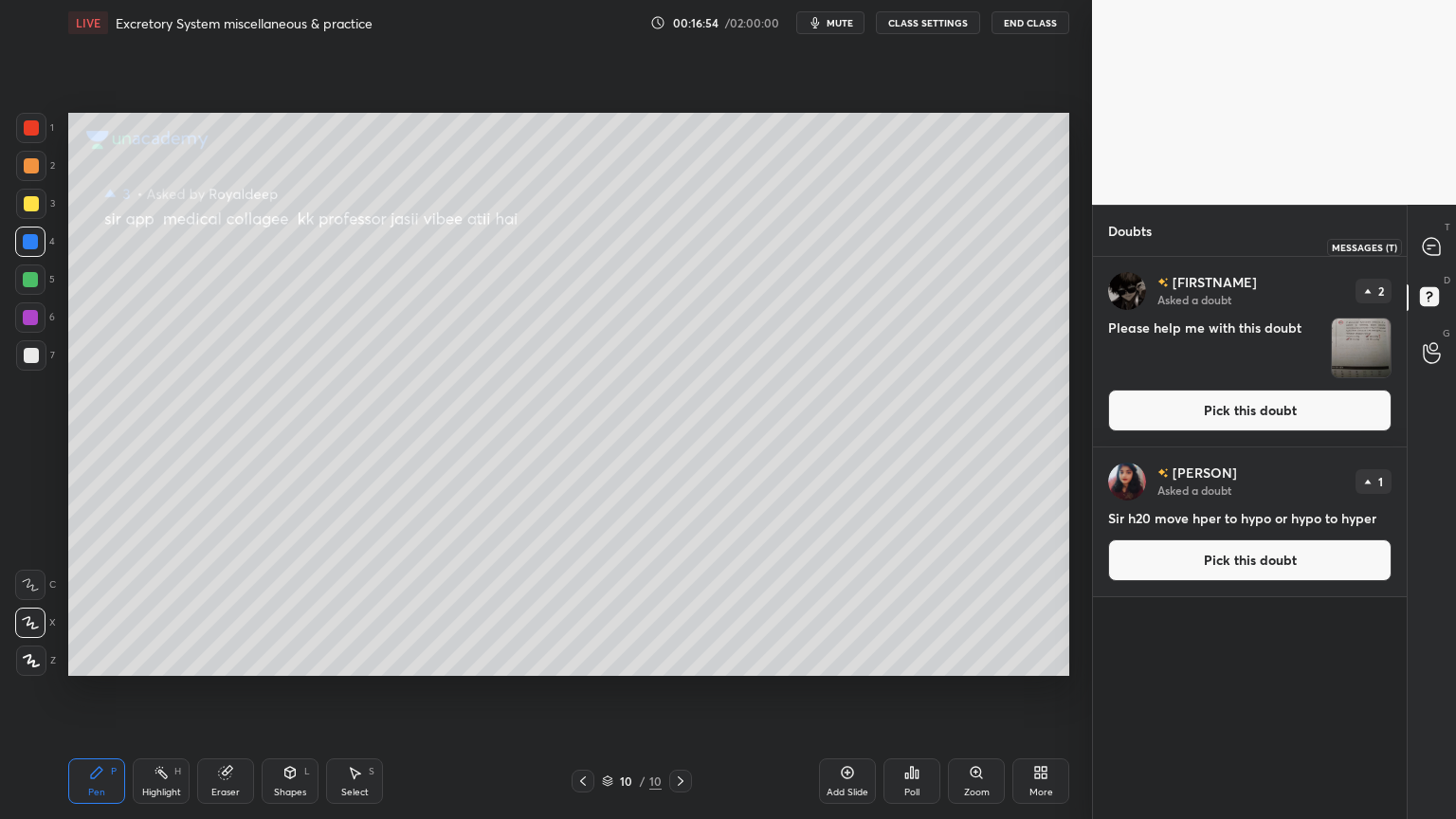 click 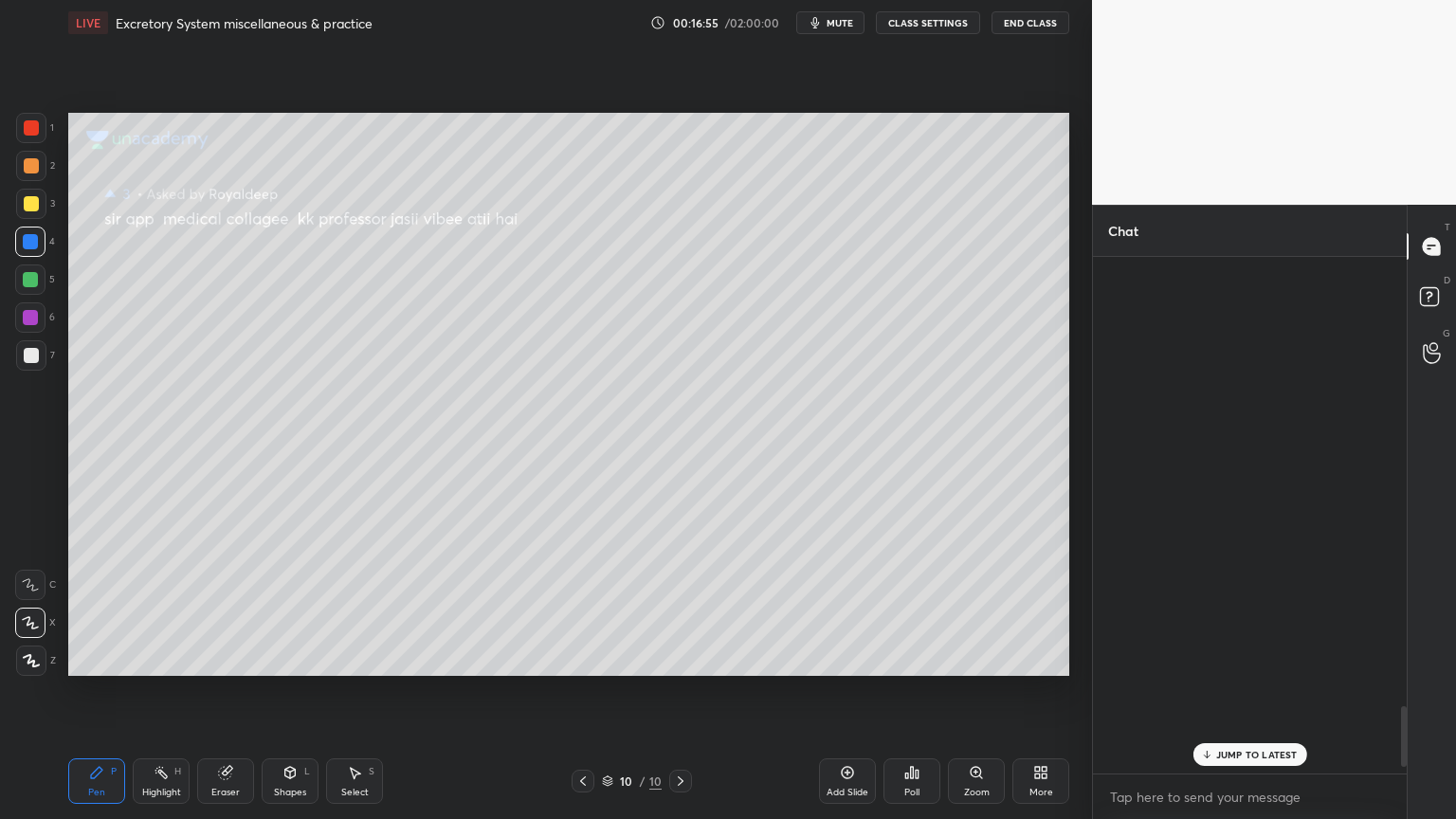 scroll, scrollTop: 3845, scrollLeft: 0, axis: vertical 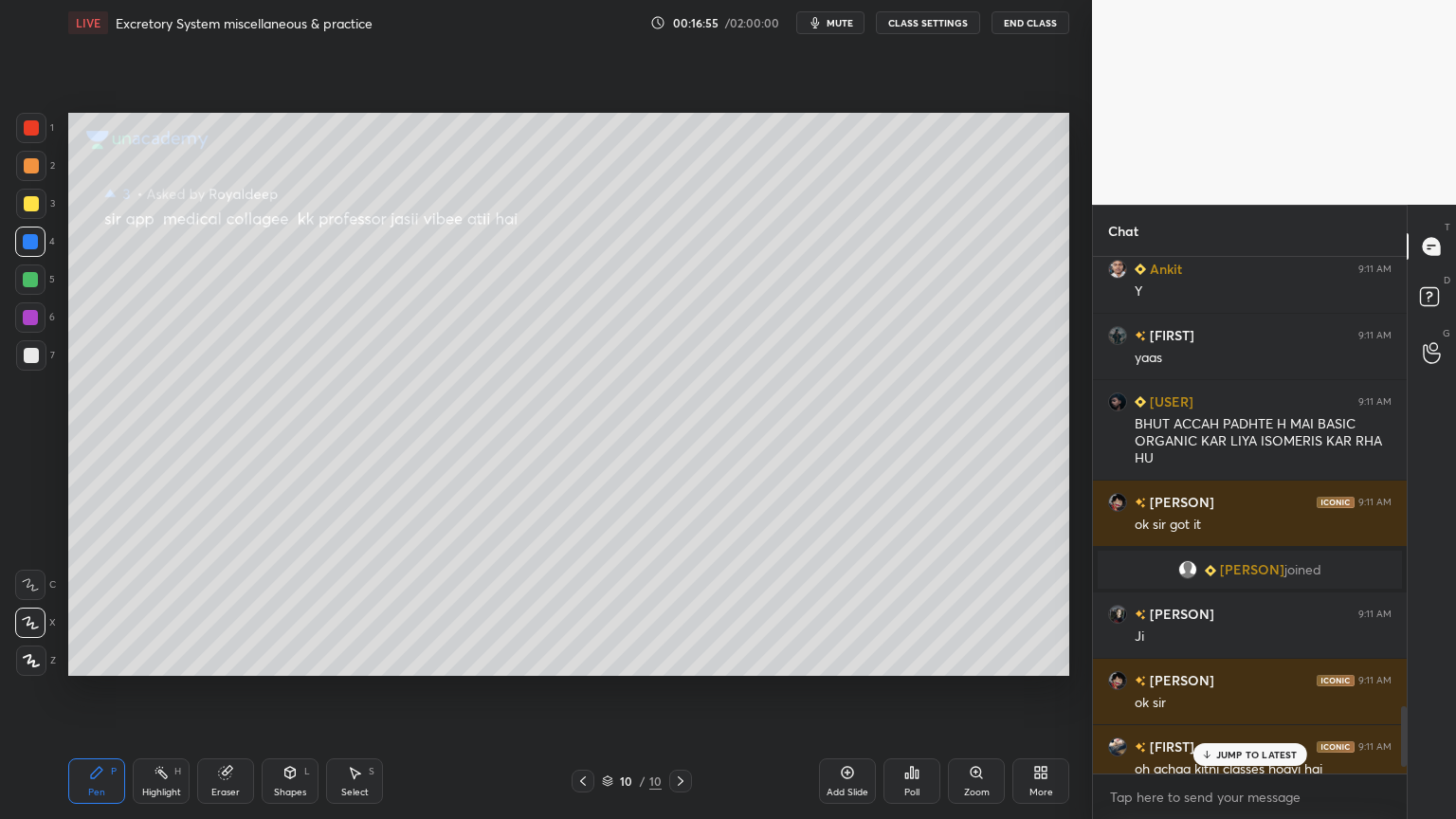 click on "JUMP TO LATEST" at bounding box center [1257, 755] 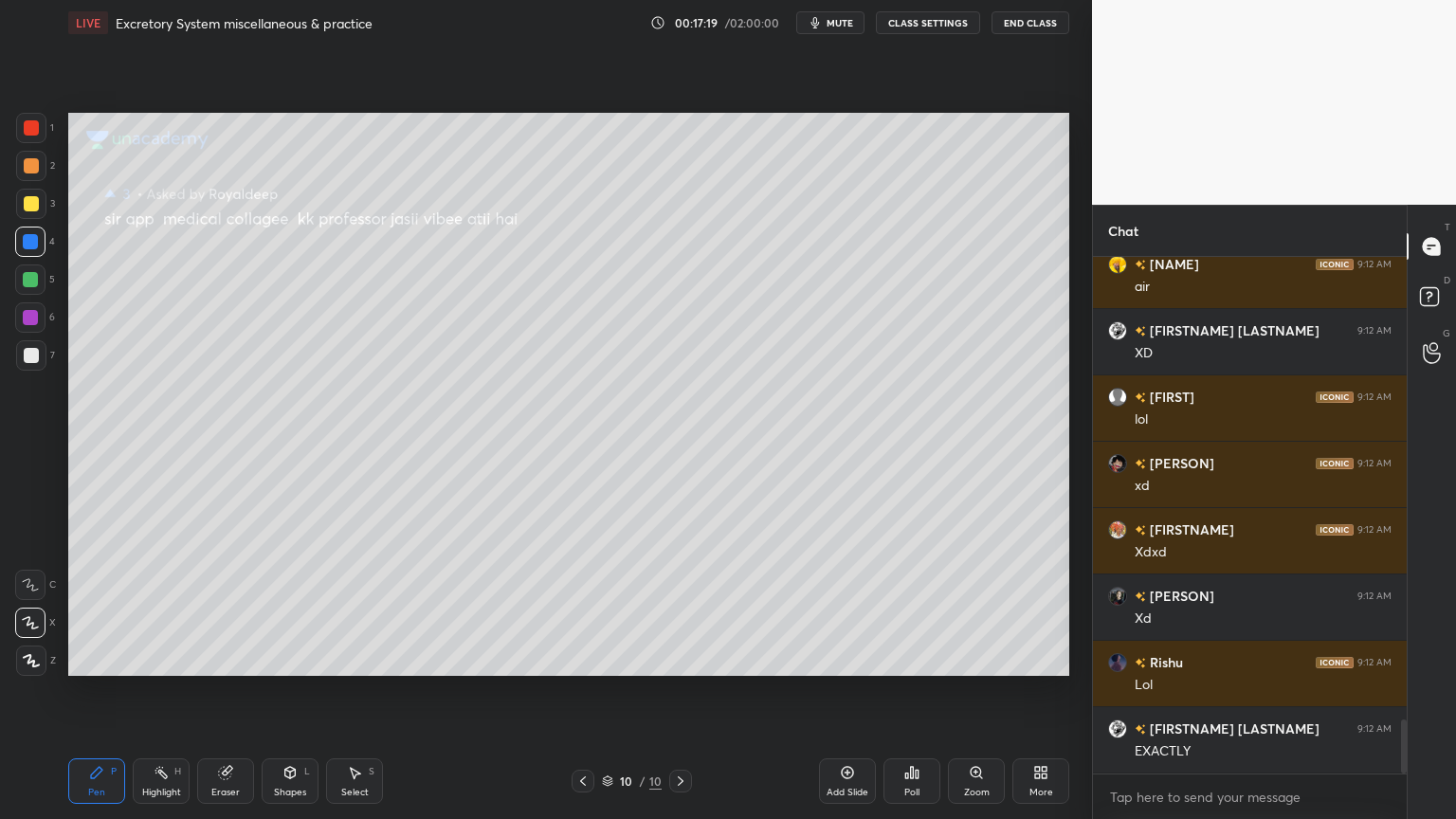 scroll, scrollTop: 4497, scrollLeft: 0, axis: vertical 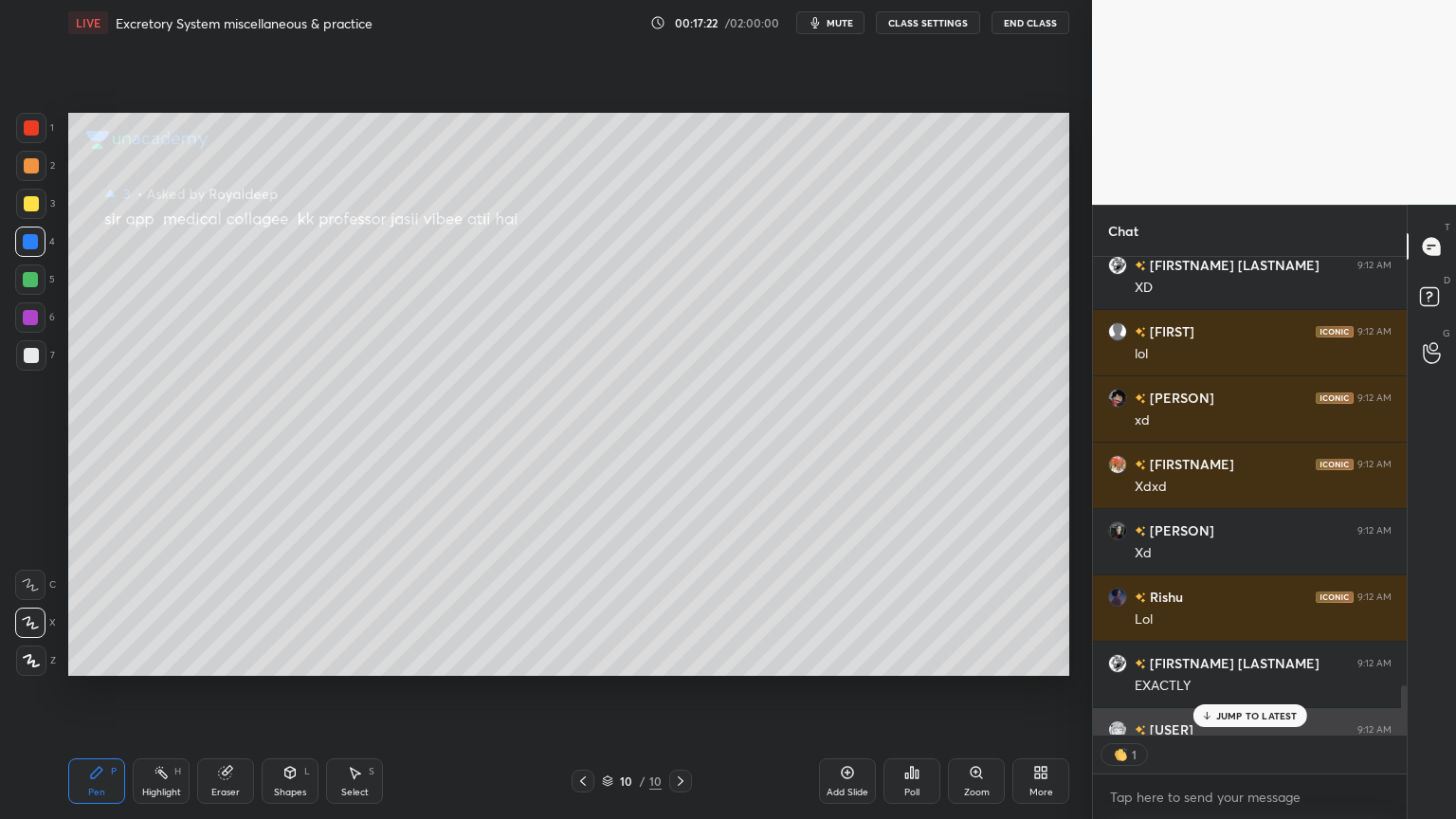 click on "JUMP TO LATEST" at bounding box center (1257, 716) 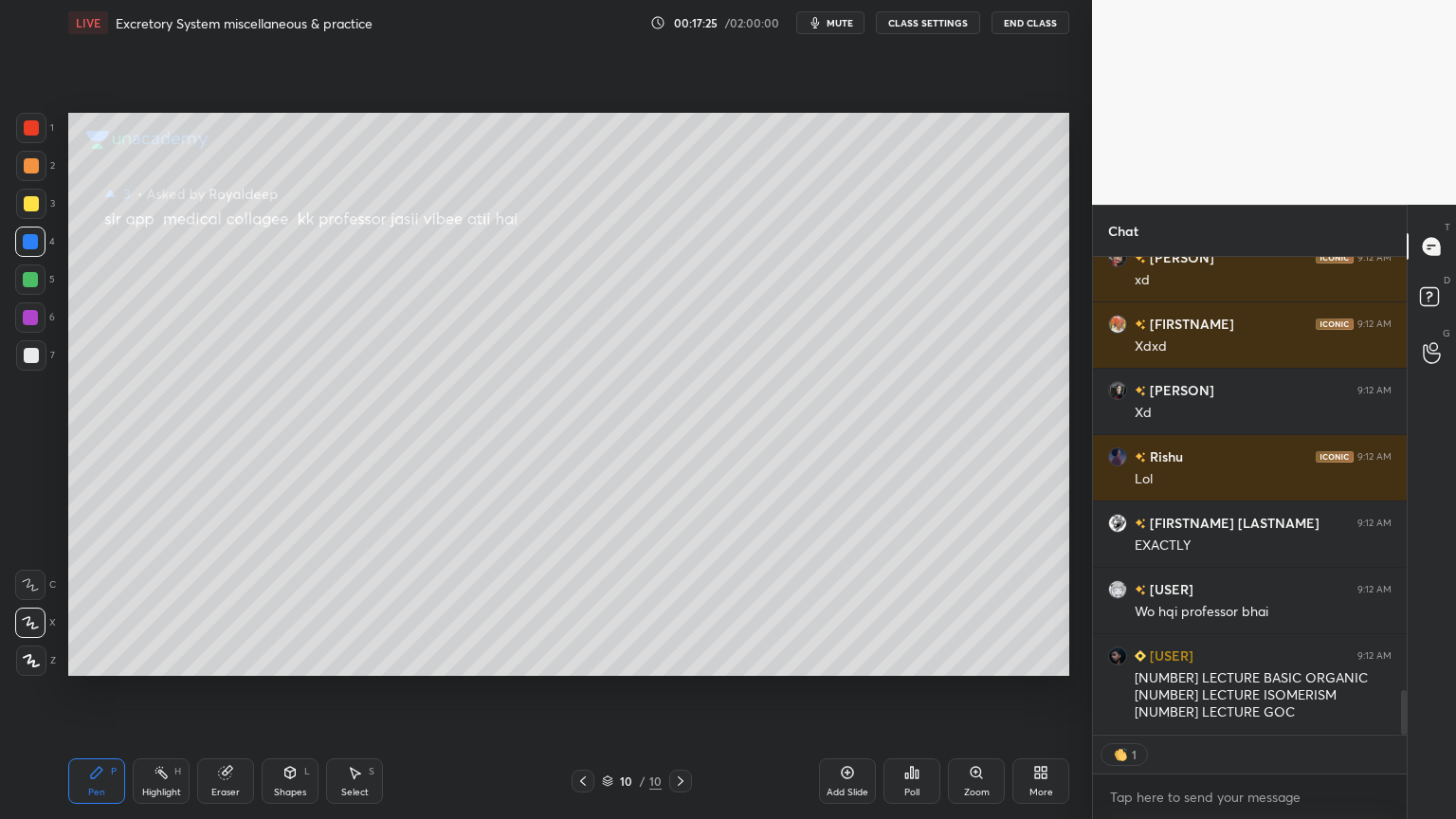 scroll, scrollTop: 4704, scrollLeft: 0, axis: vertical 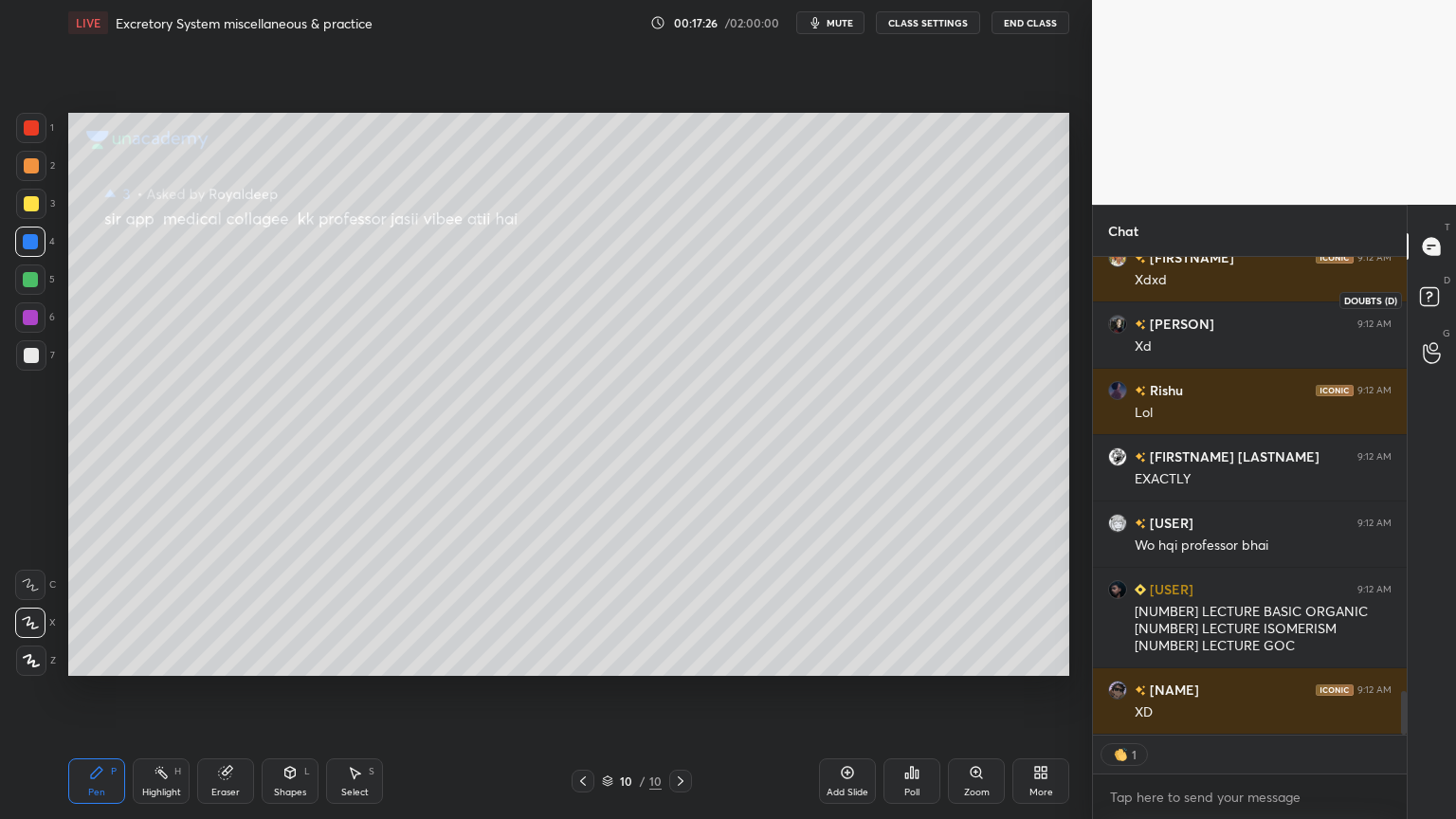 click 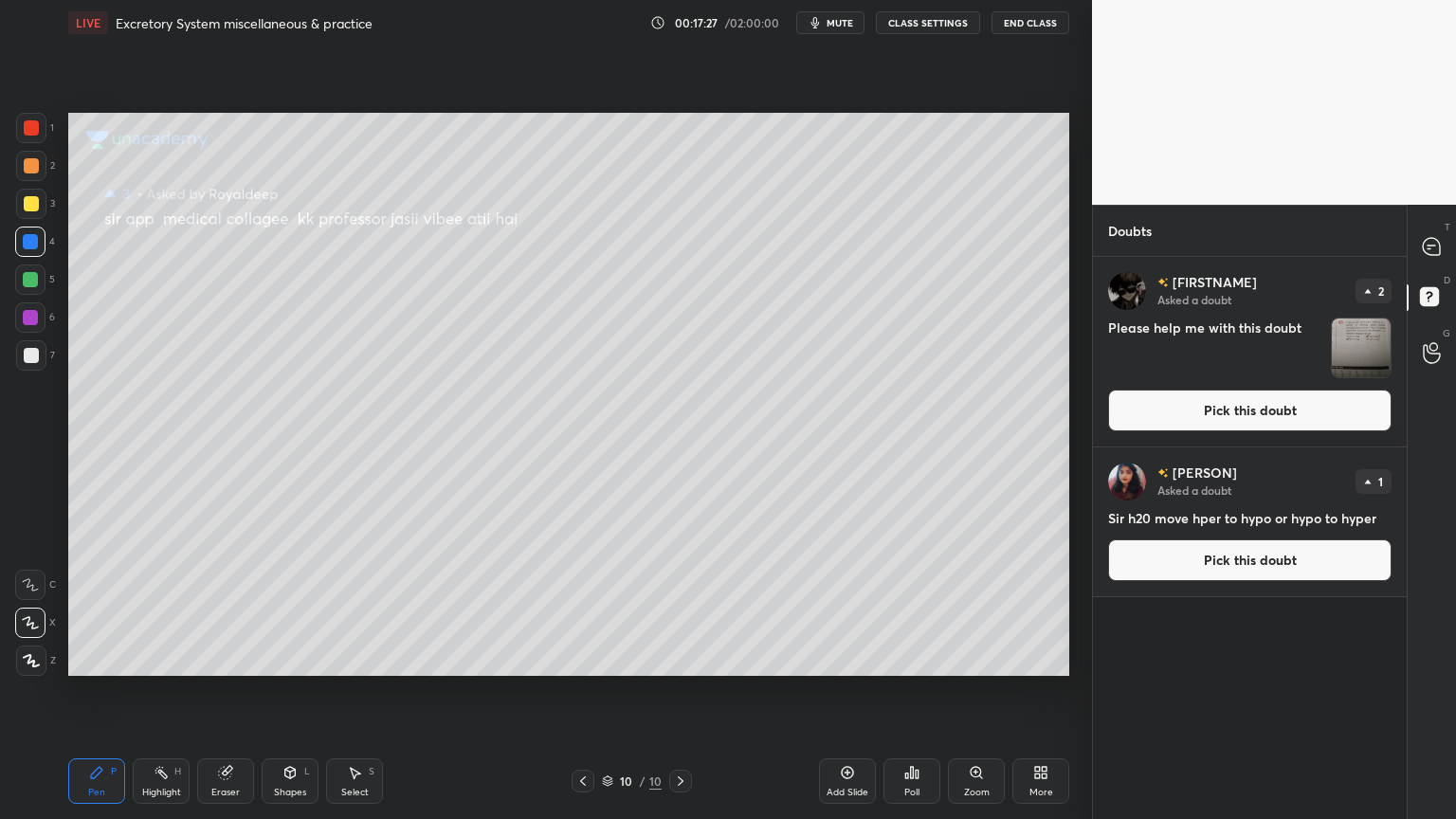click on "Pick this doubt" at bounding box center (1249, 410) 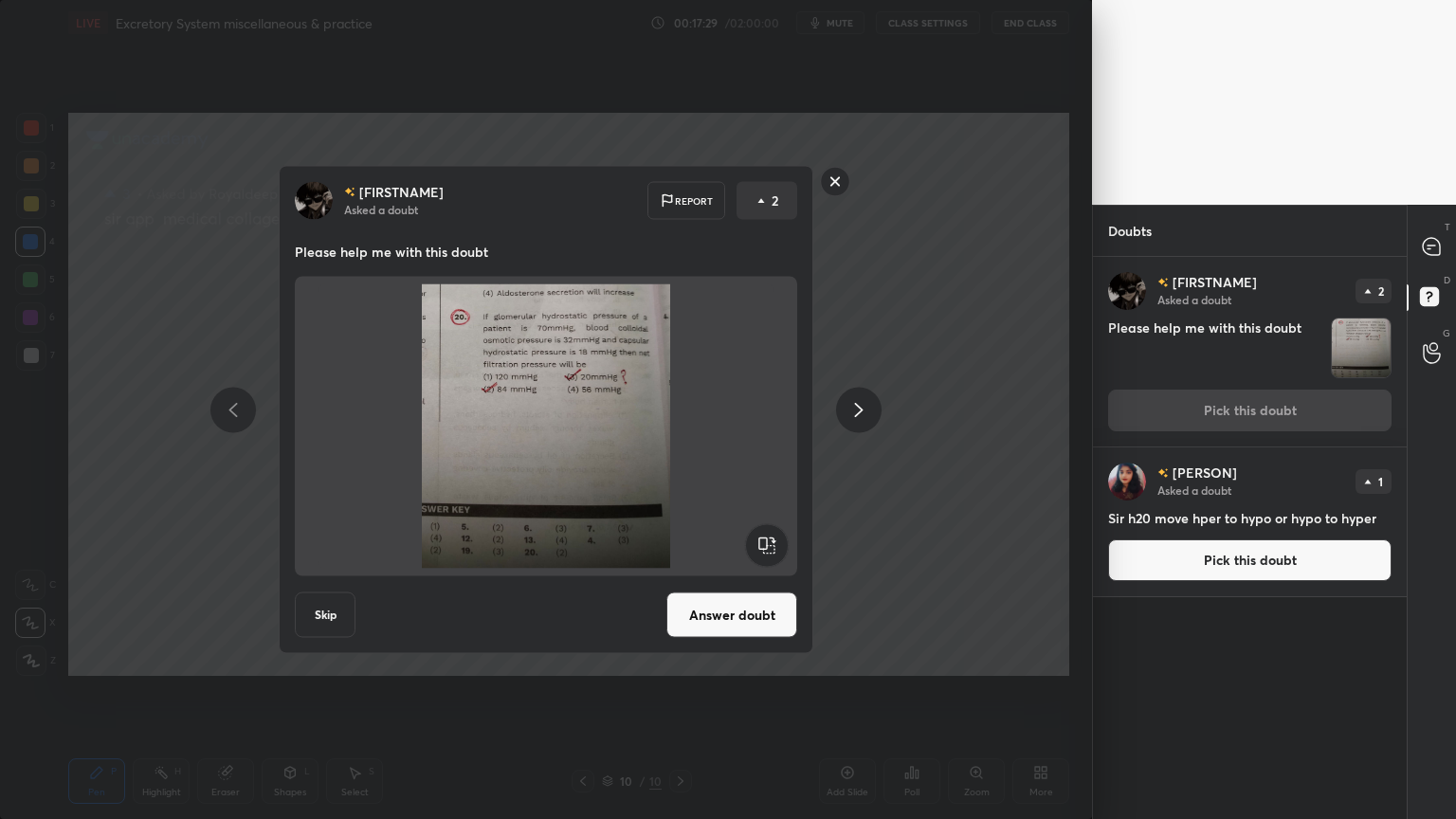 drag, startPoint x: 849, startPoint y: 182, endPoint x: 838, endPoint y: 183, distance: 11.045361 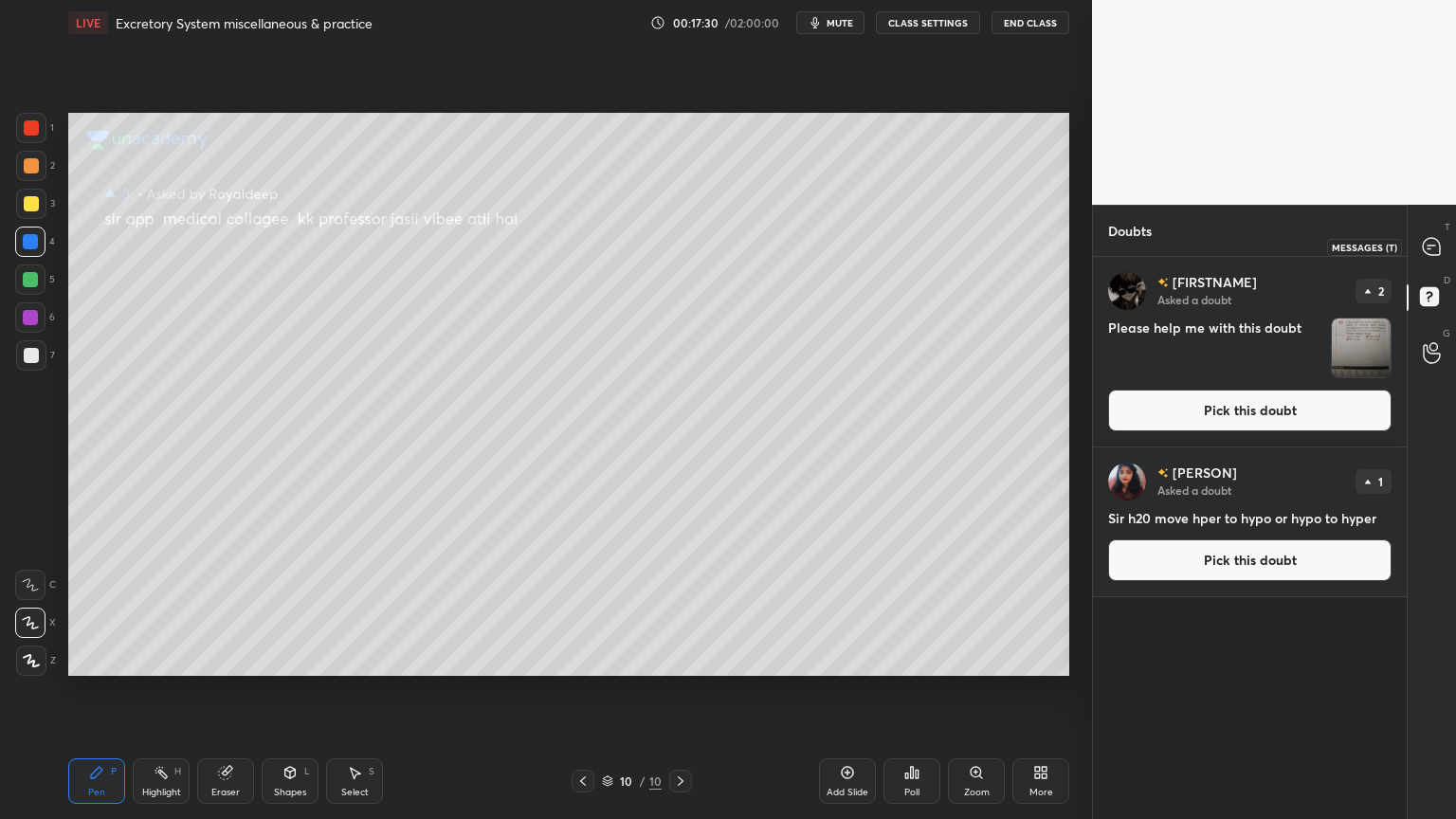 drag, startPoint x: 1421, startPoint y: 243, endPoint x: 1410, endPoint y: 258, distance: 18.601075 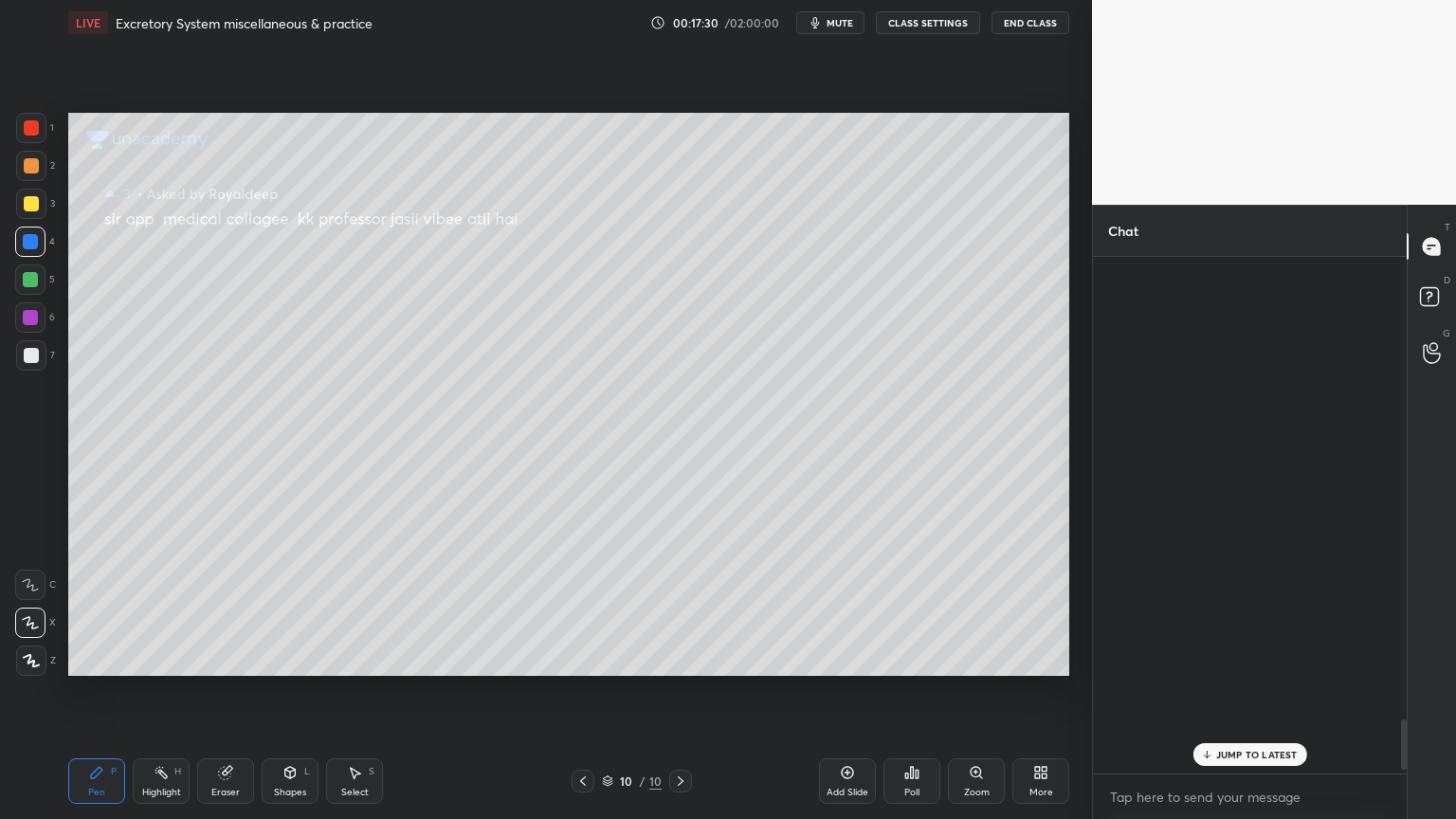 scroll, scrollTop: 4759, scrollLeft: 0, axis: vertical 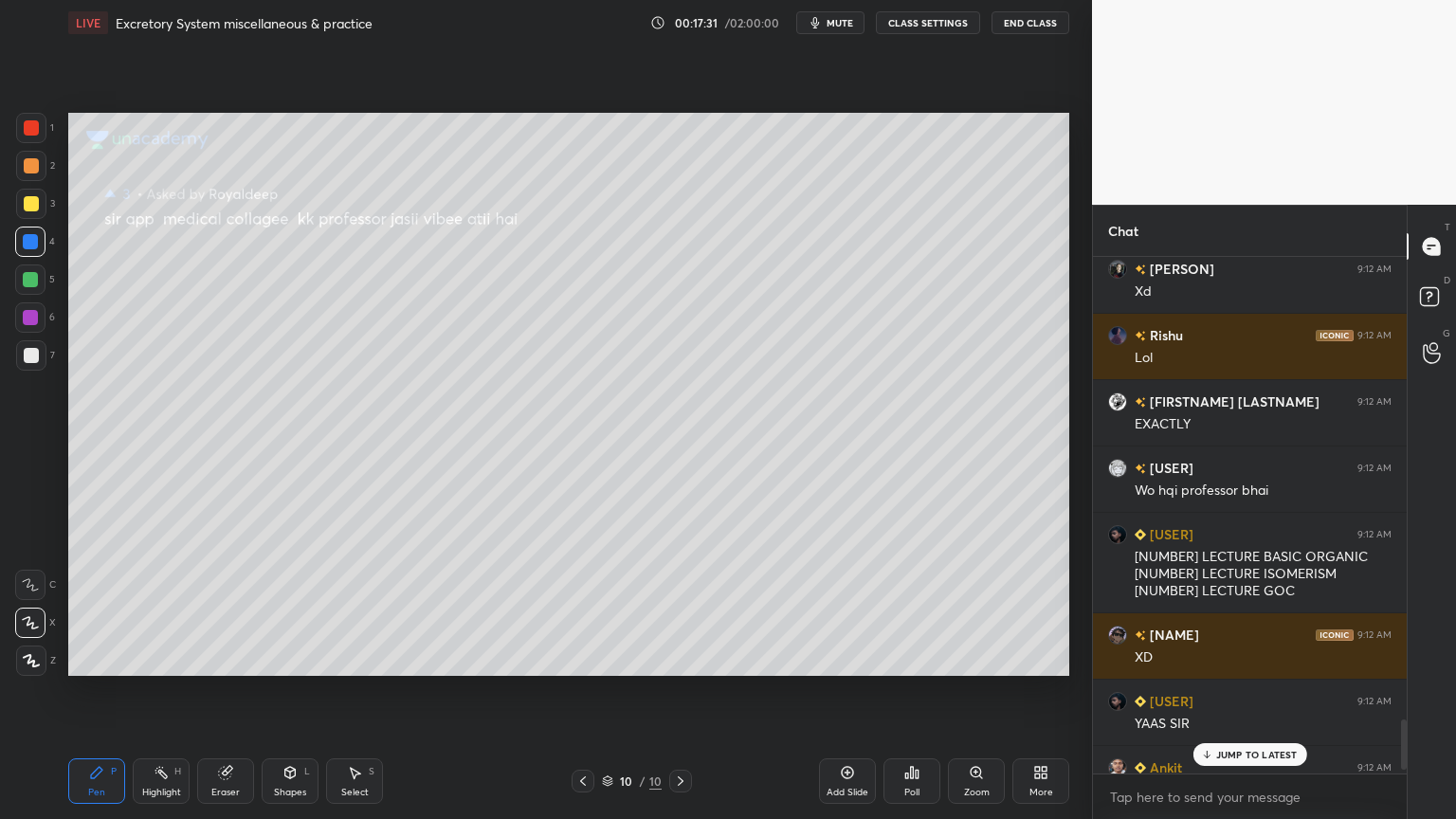 drag, startPoint x: 1250, startPoint y: 754, endPoint x: 1244, endPoint y: 762, distance: 10 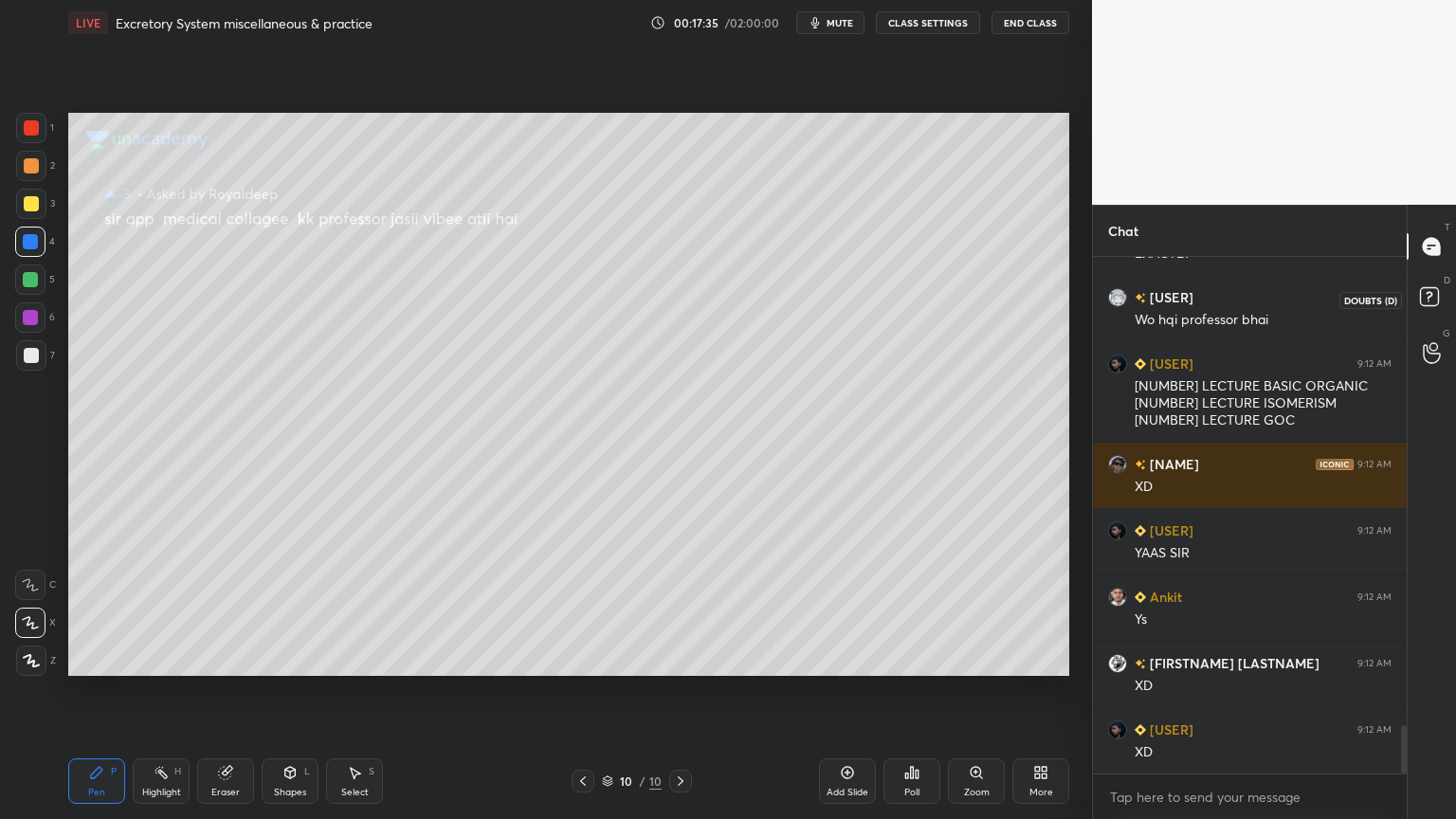 scroll, scrollTop: 4996, scrollLeft: 0, axis: vertical 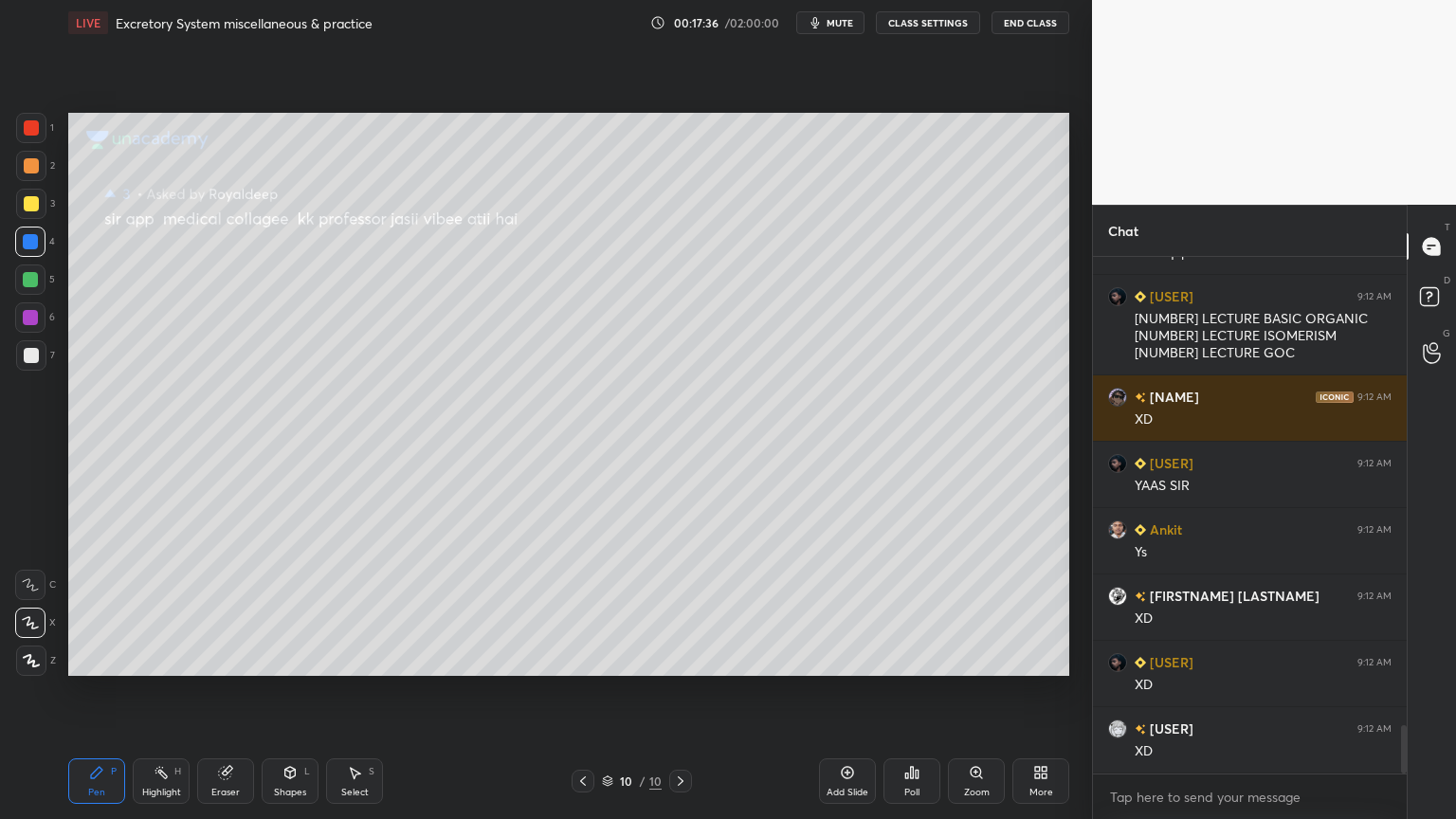 click on "D Doubts (D)" at bounding box center (1431, 300) 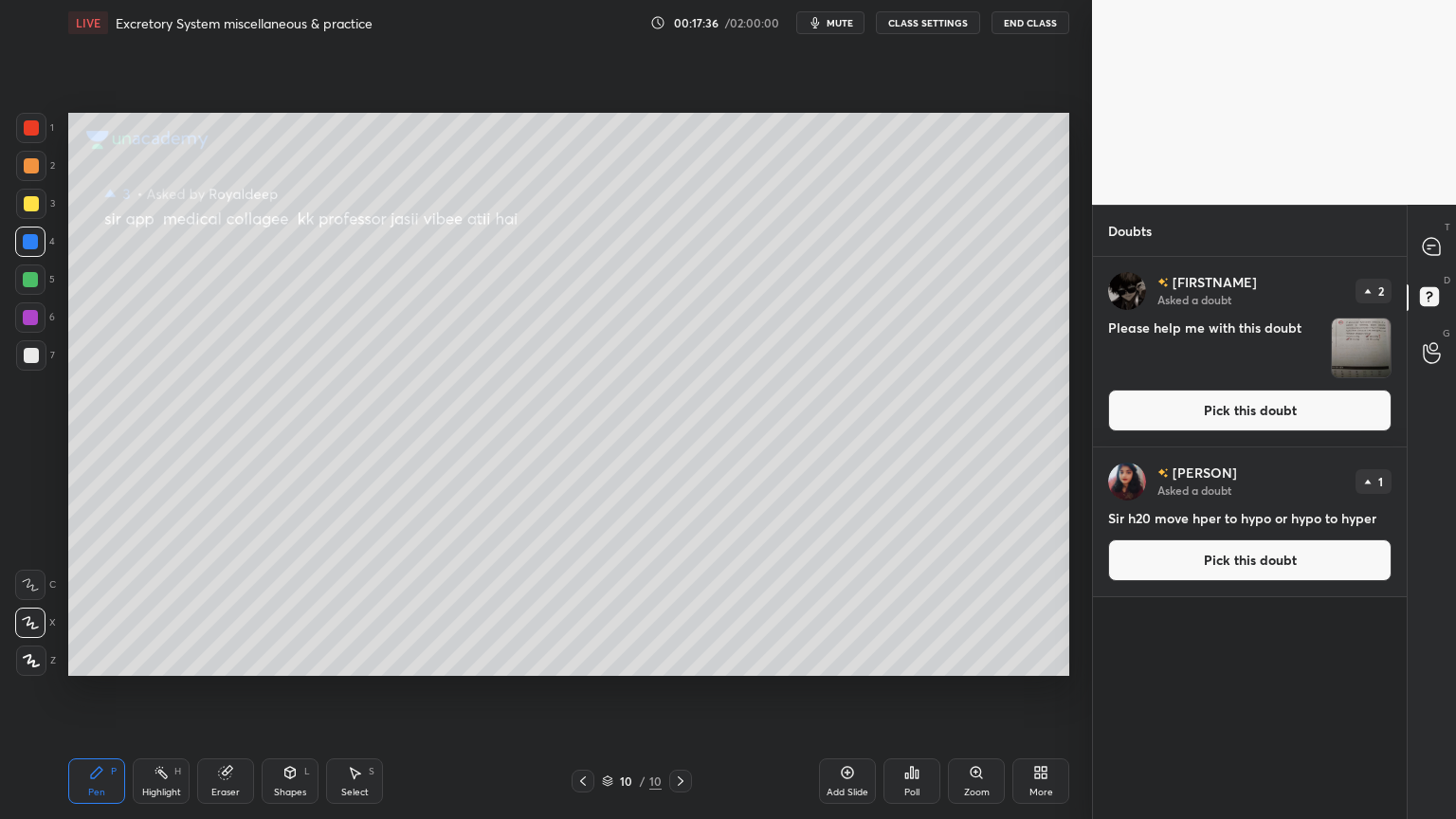 click on "Pick this doubt" at bounding box center [1249, 410] 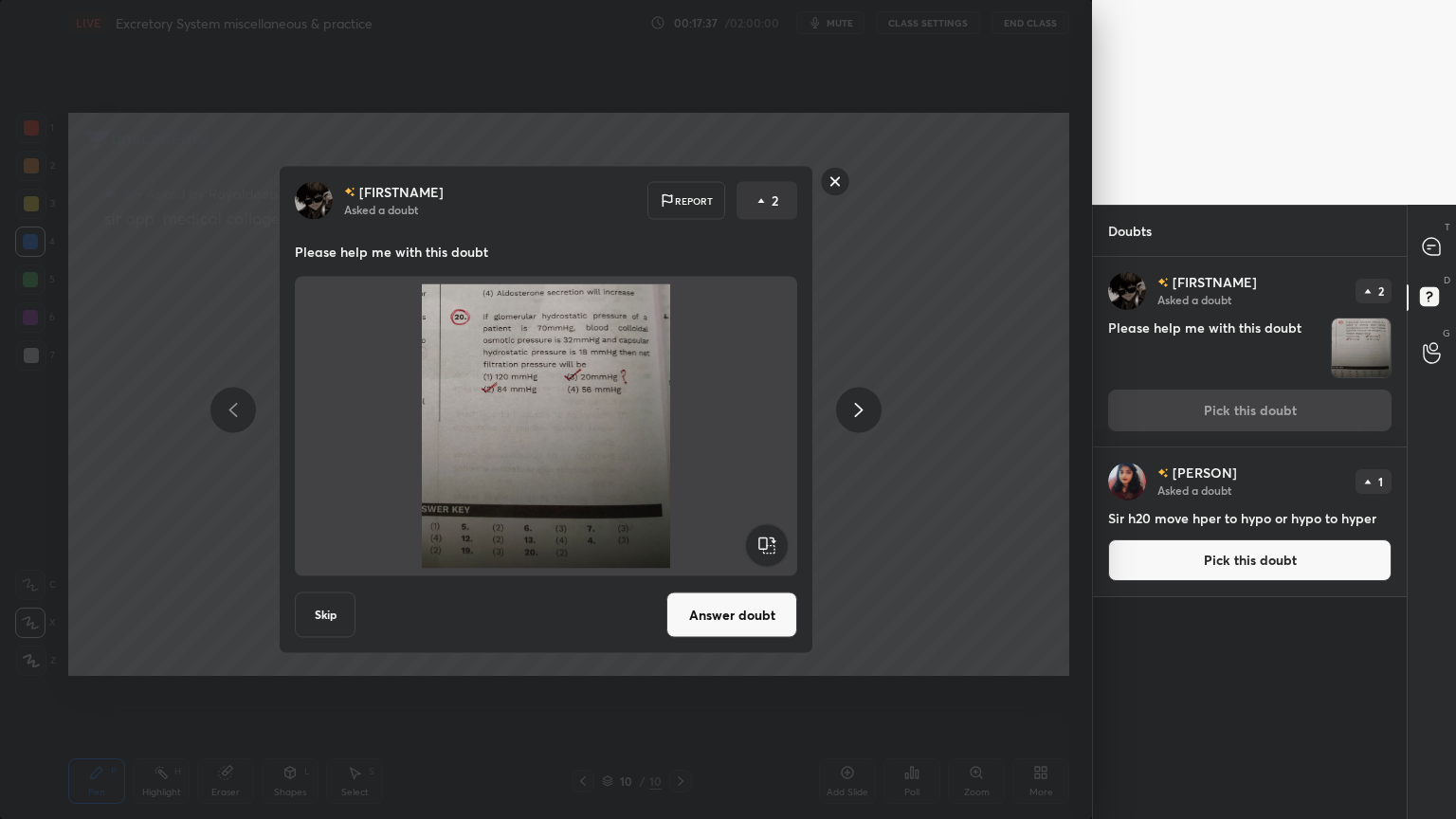 click on "Answer doubt" at bounding box center [732, 615] 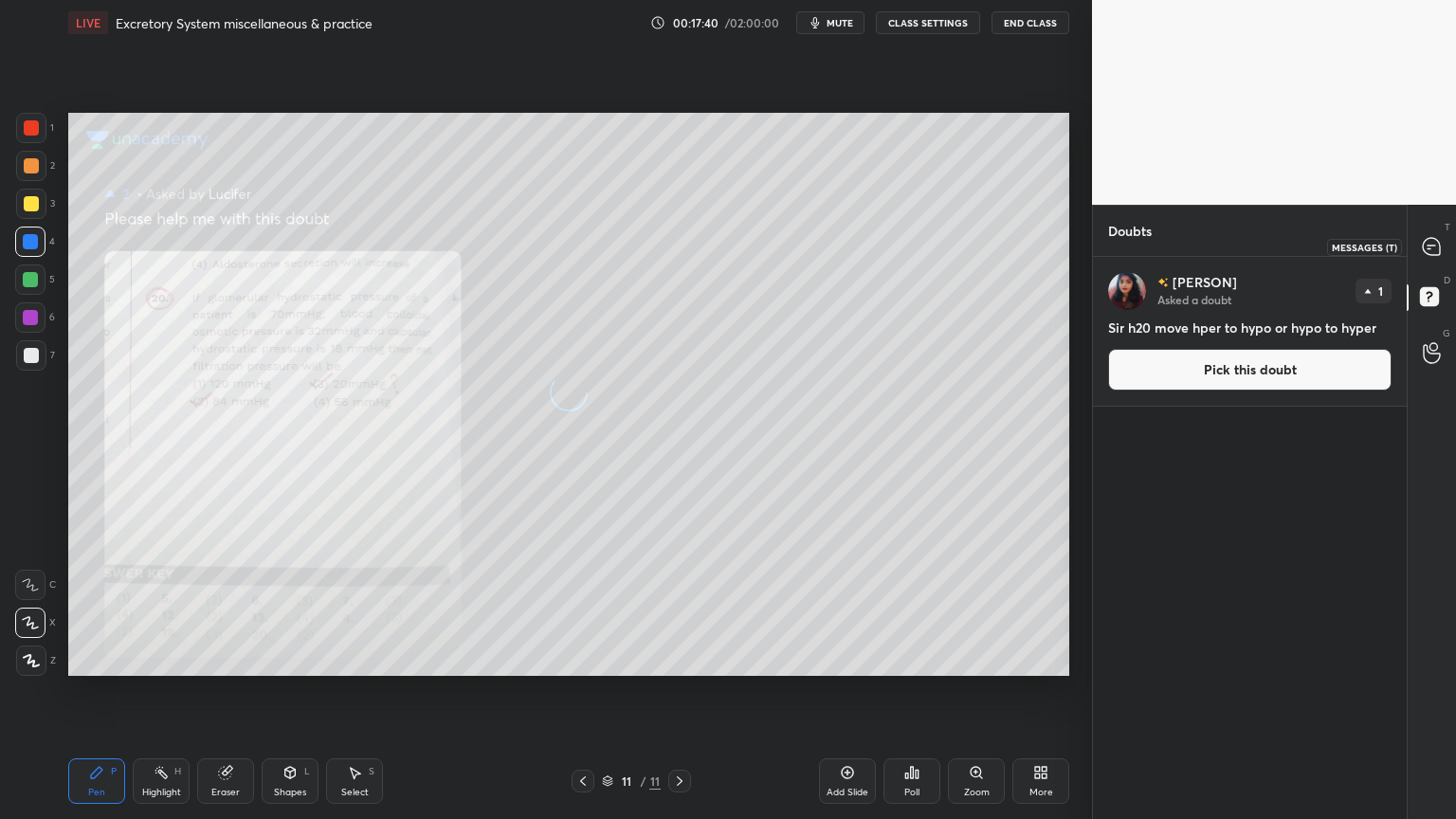 click 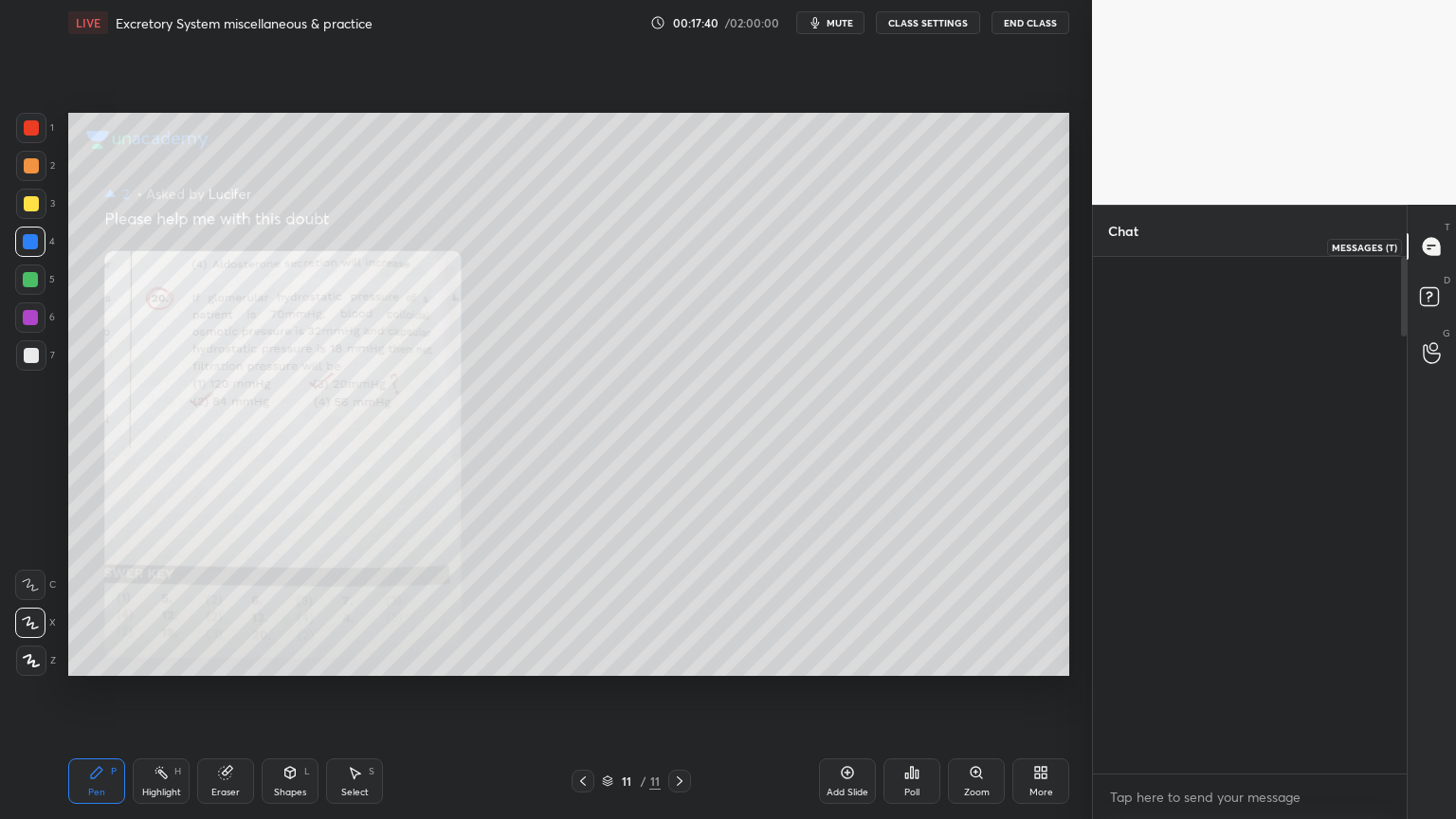 scroll, scrollTop: 5248, scrollLeft: 0, axis: vertical 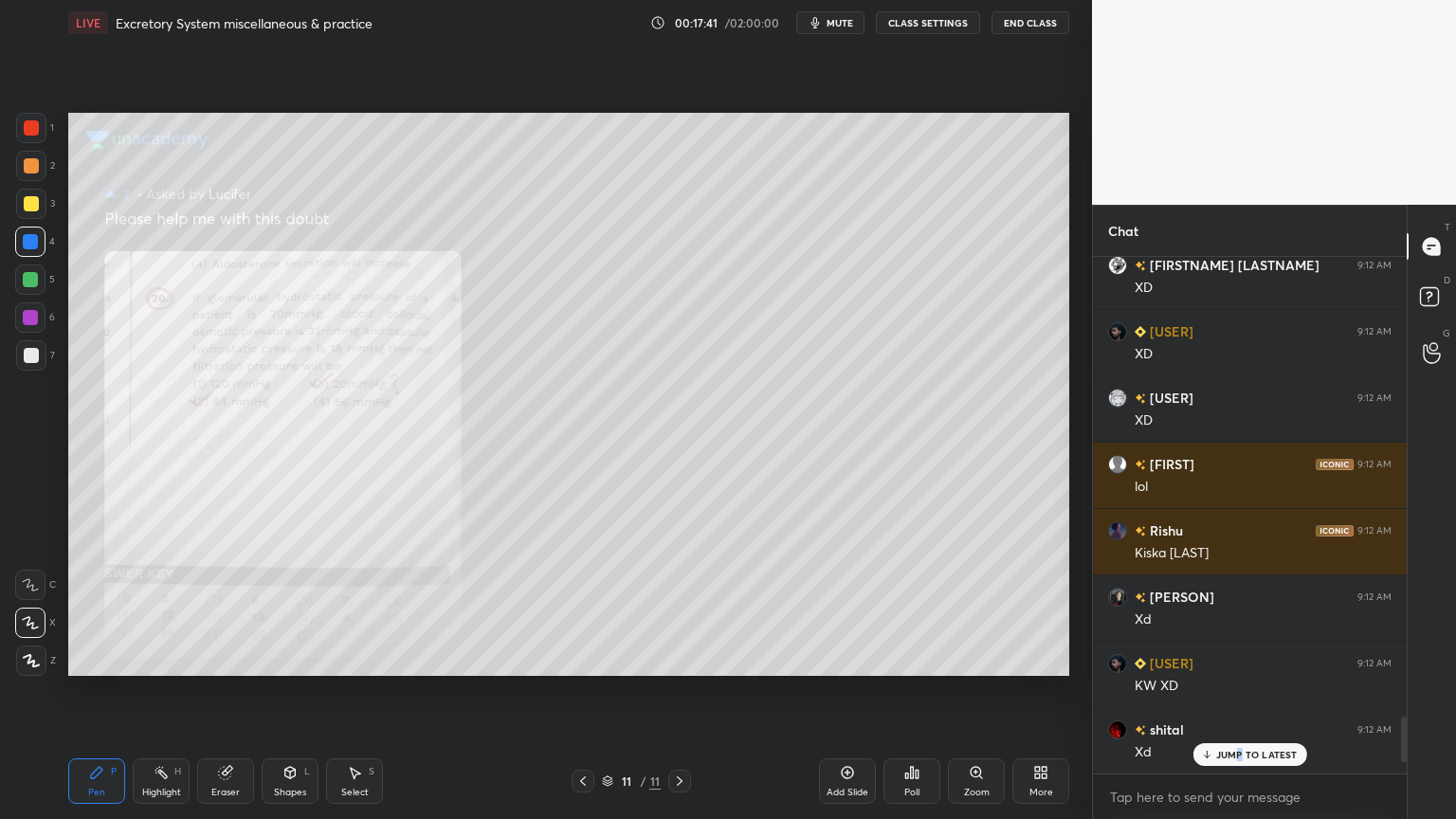 click on "JUMP TO LATEST" at bounding box center [1257, 755] 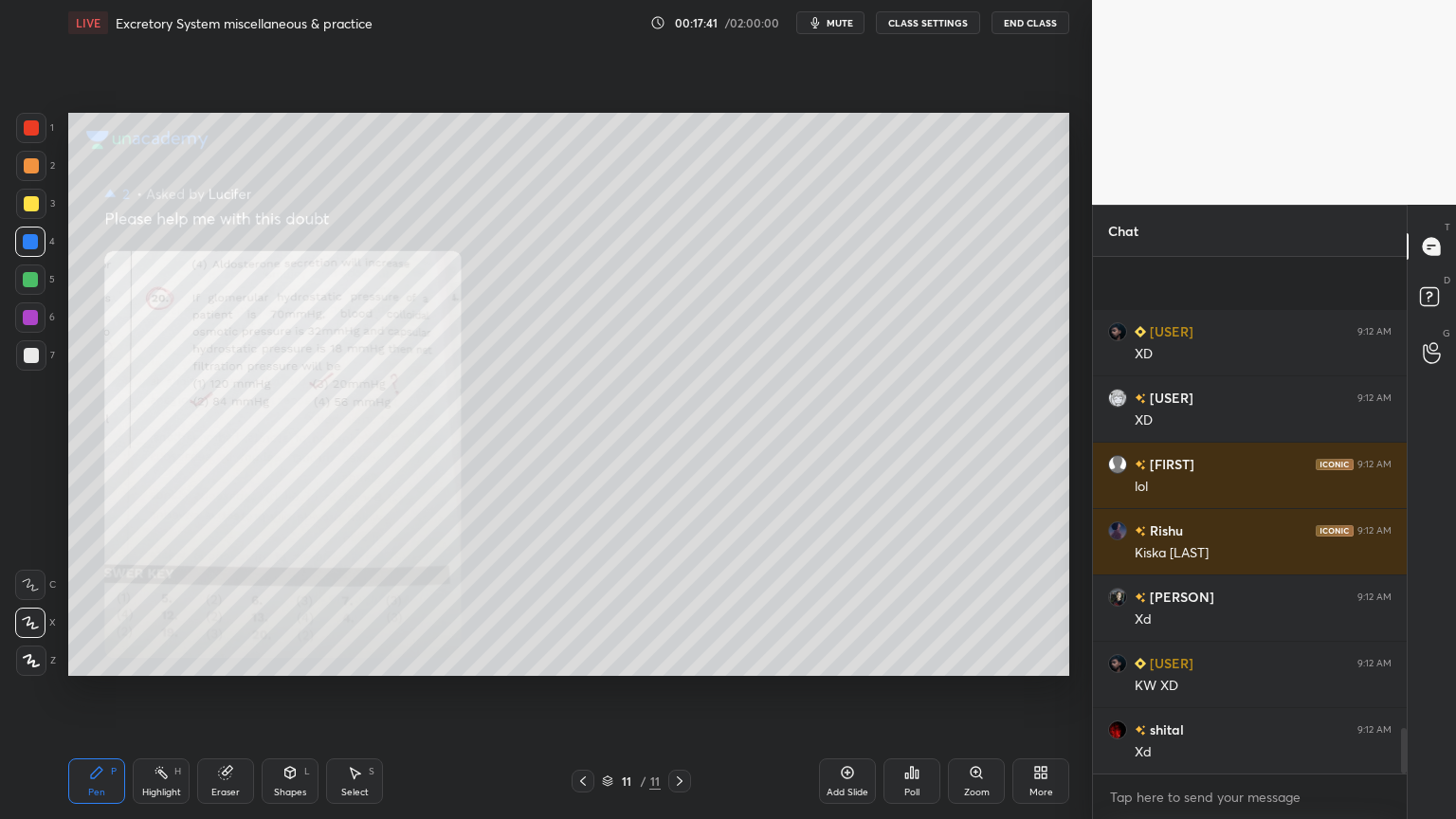 scroll, scrollTop: 5380, scrollLeft: 0, axis: vertical 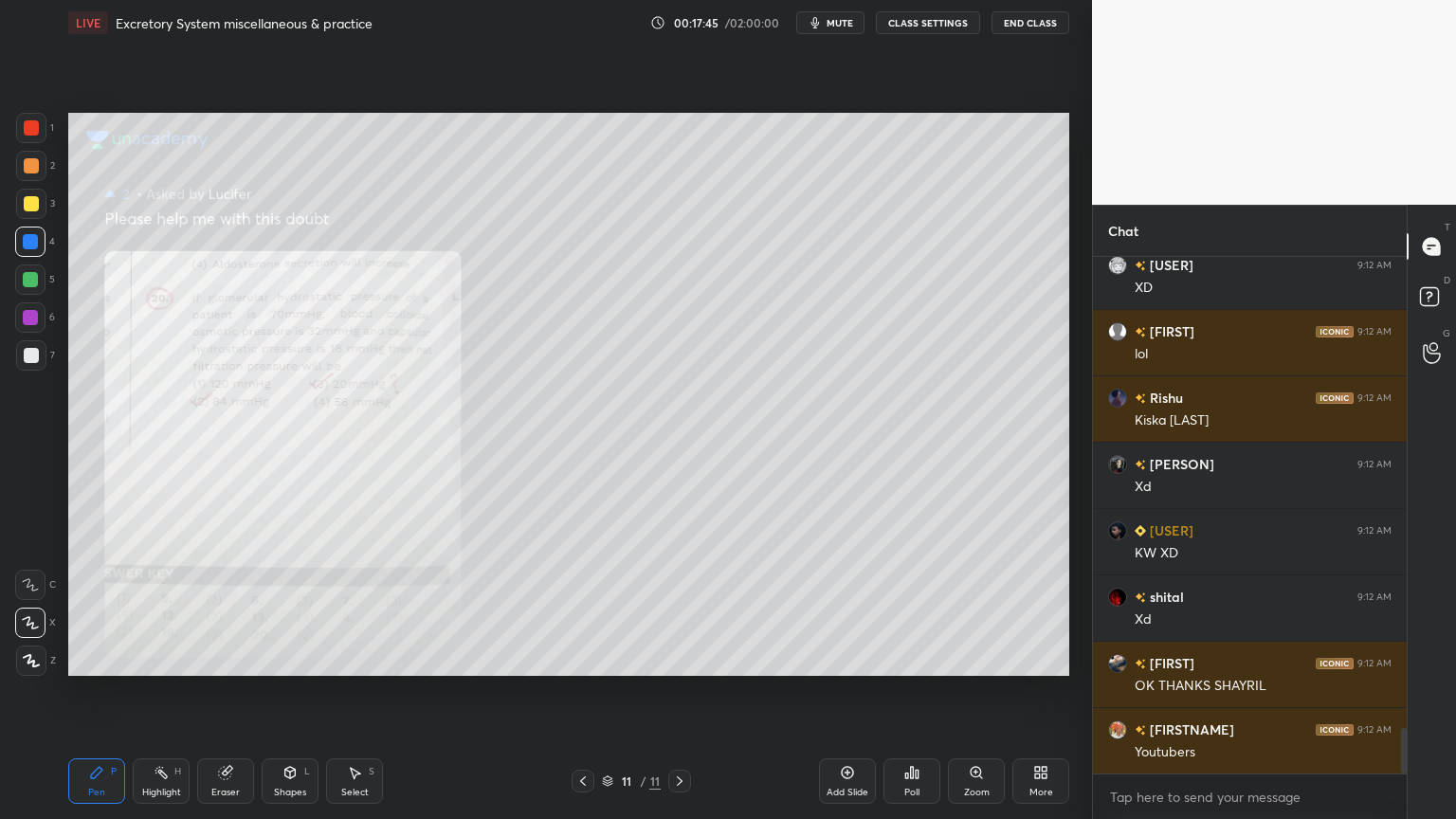 click 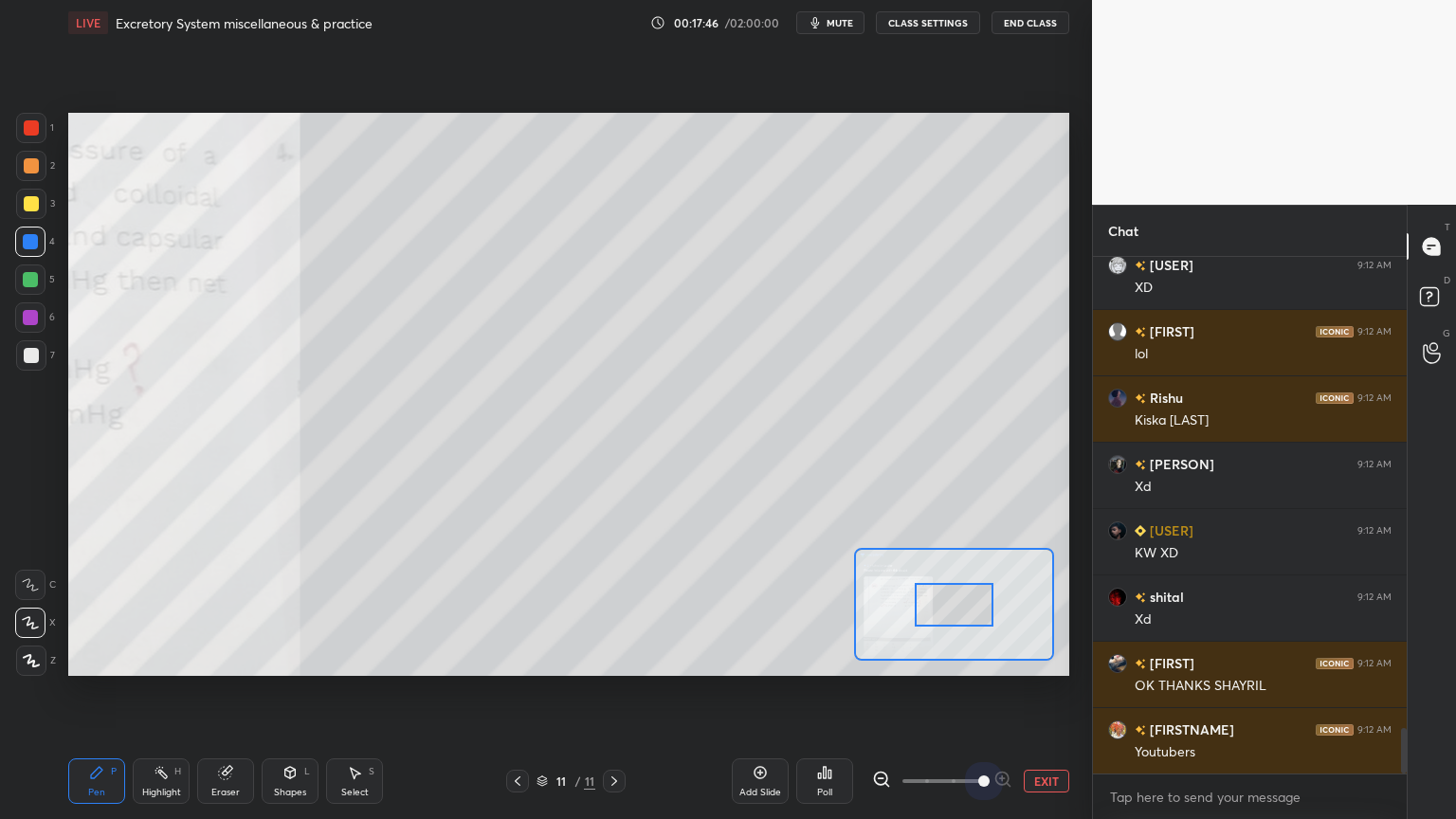 click at bounding box center [942, 781] 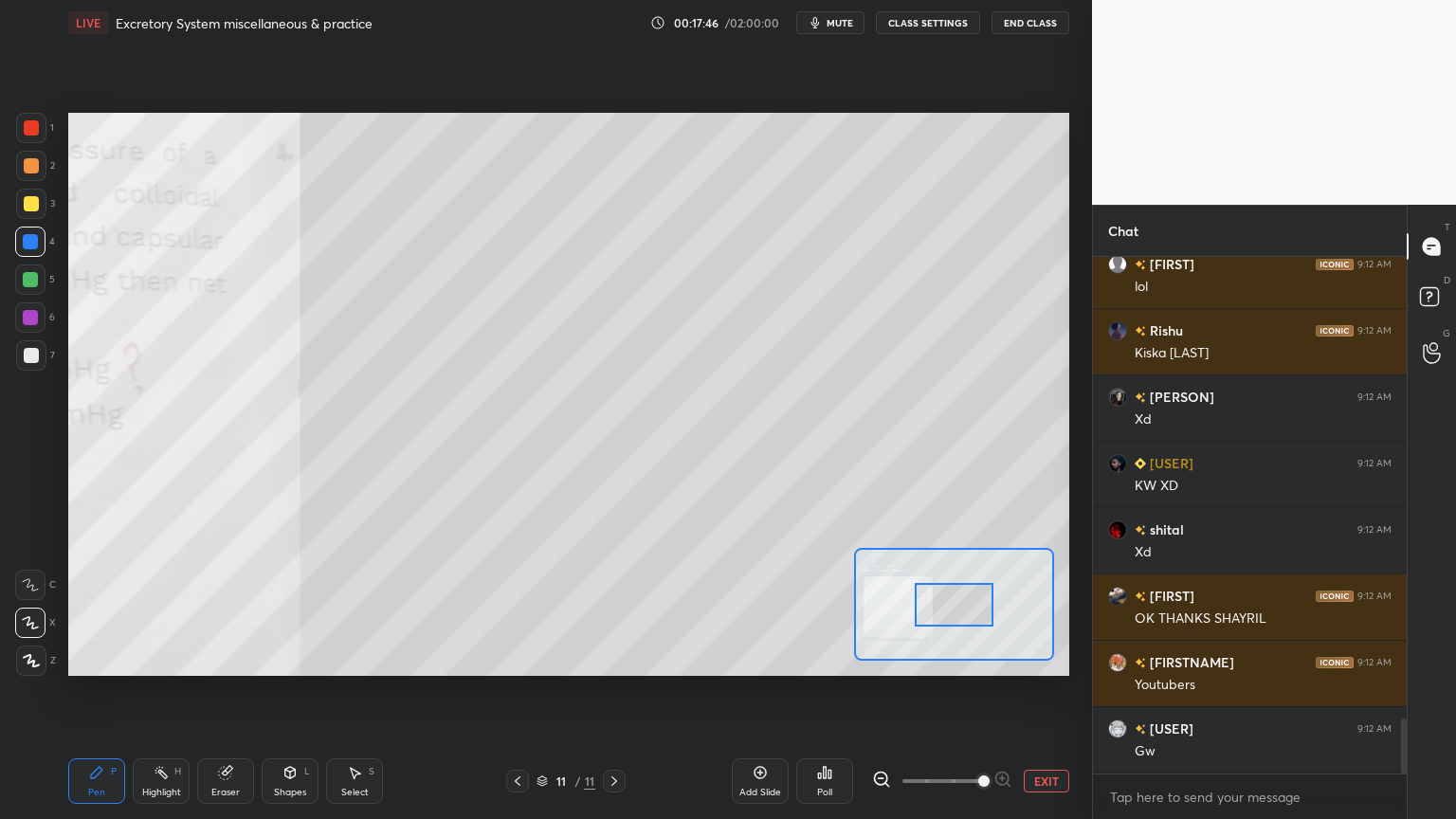 scroll, scrollTop: 4295, scrollLeft: 0, axis: vertical 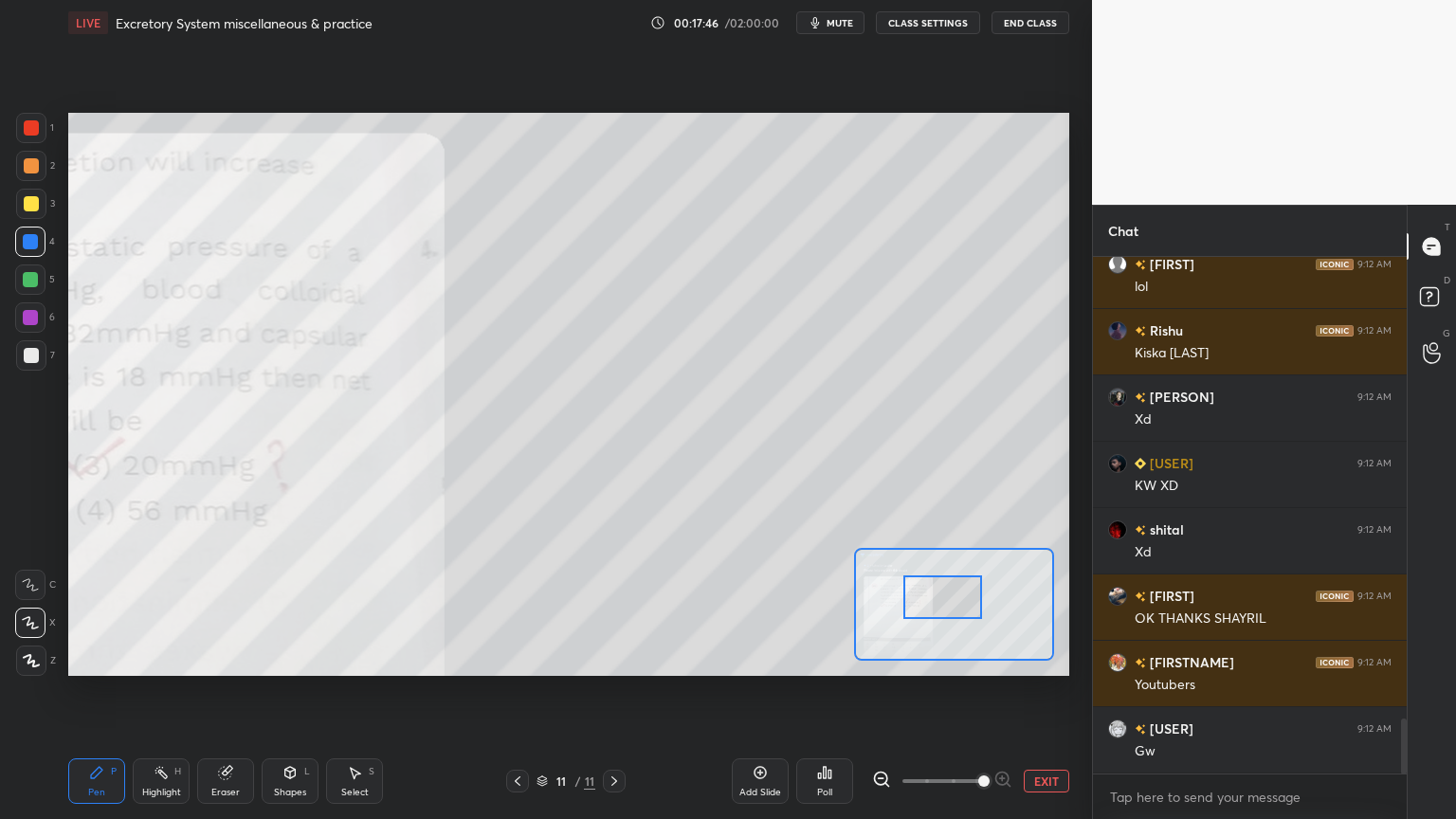 drag, startPoint x: 945, startPoint y: 607, endPoint x: 925, endPoint y: 590, distance: 26.248809 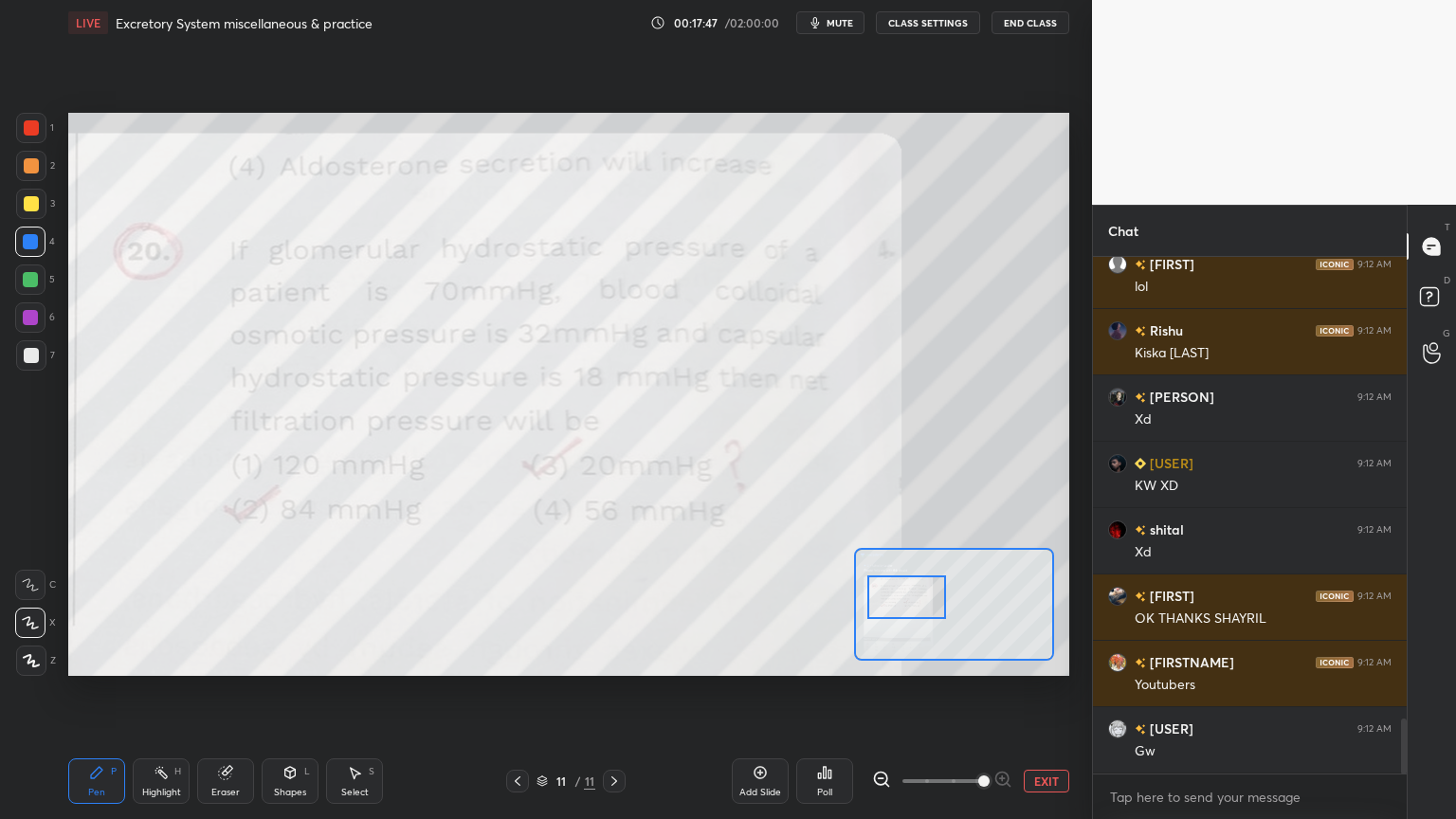 drag, startPoint x: 940, startPoint y: 593, endPoint x: 927, endPoint y: 605, distance: 17.691806 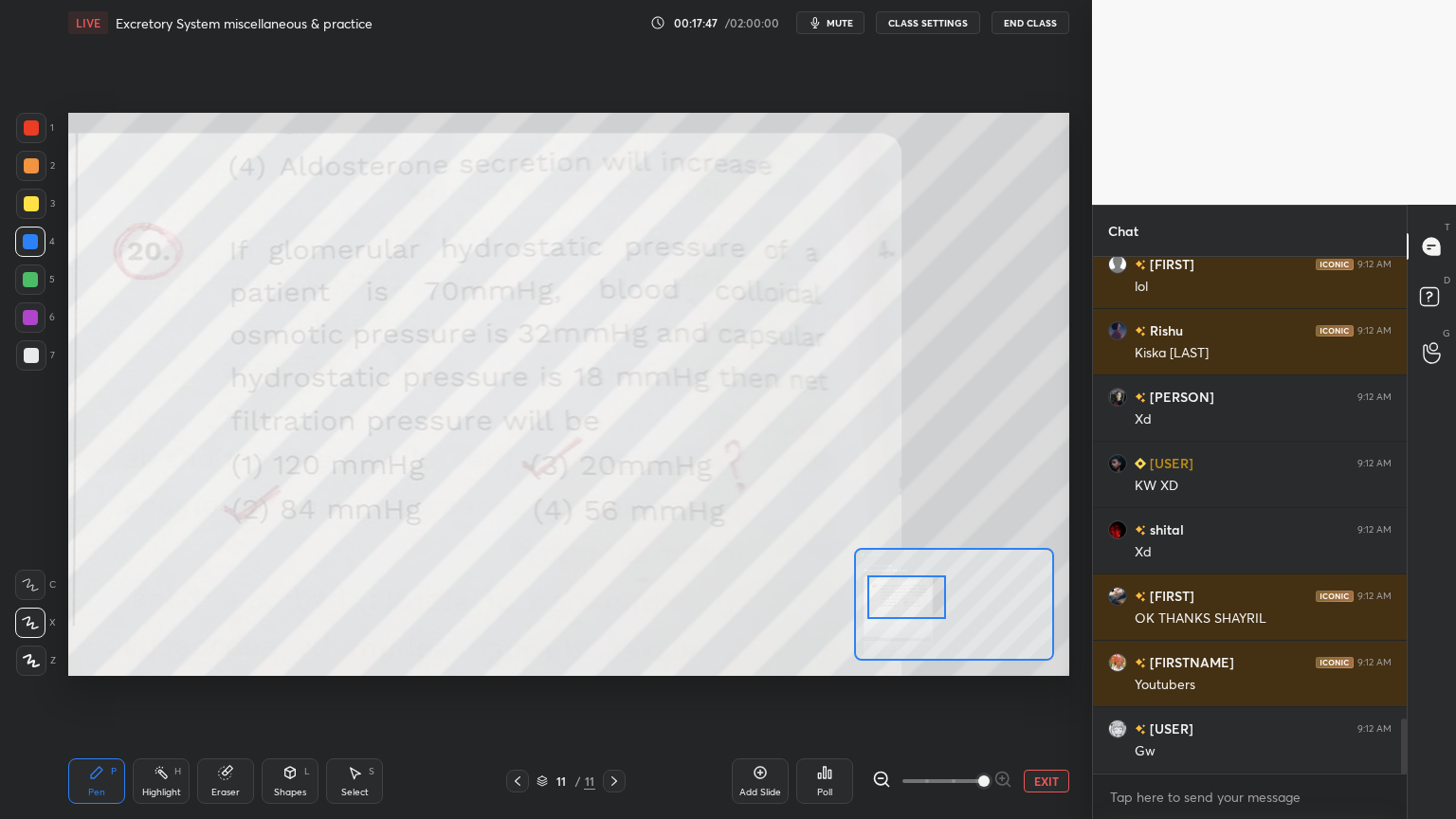click at bounding box center [906, 597] 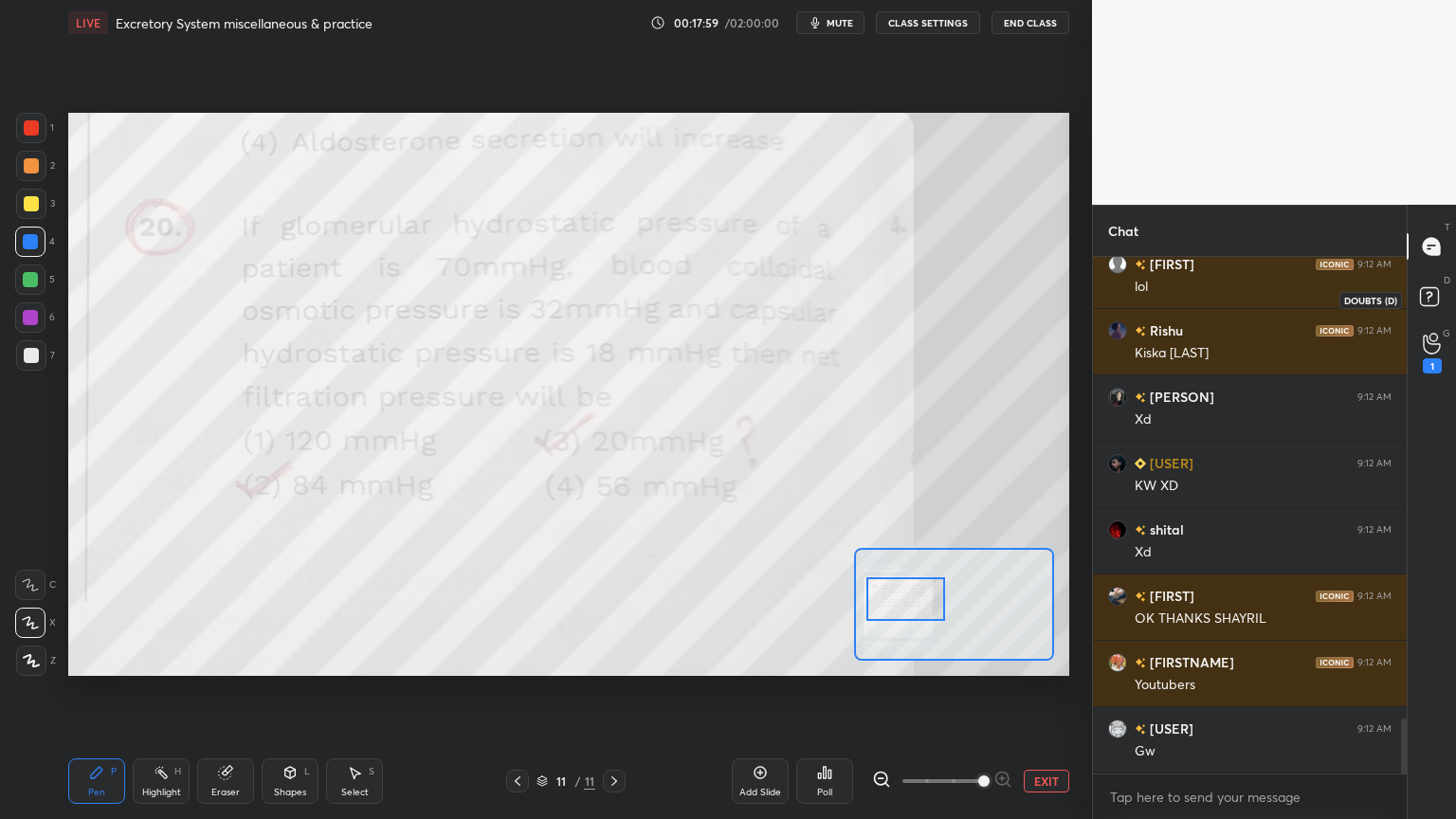 click 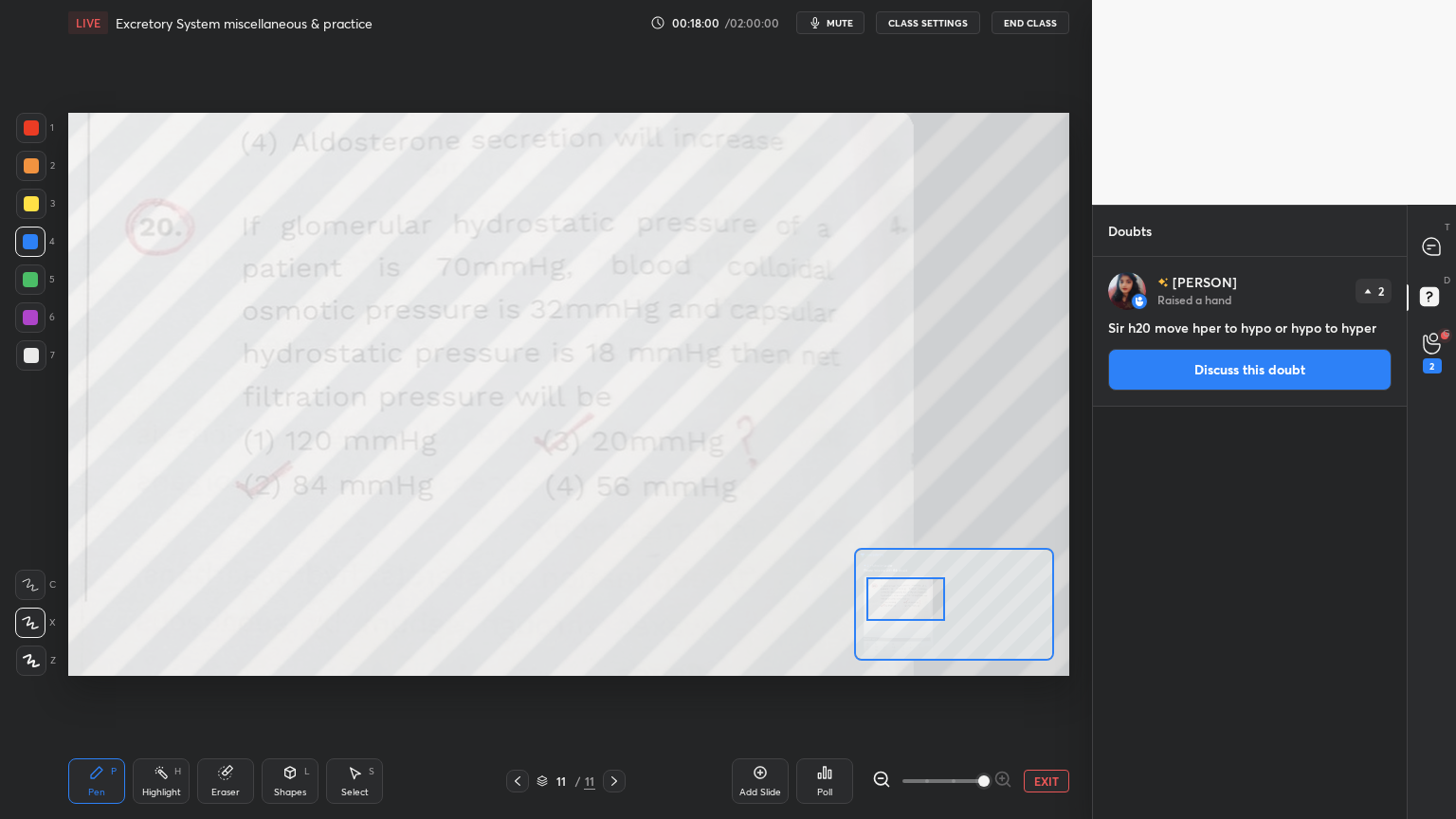 click on "Discuss this doubt" at bounding box center [1249, 370] 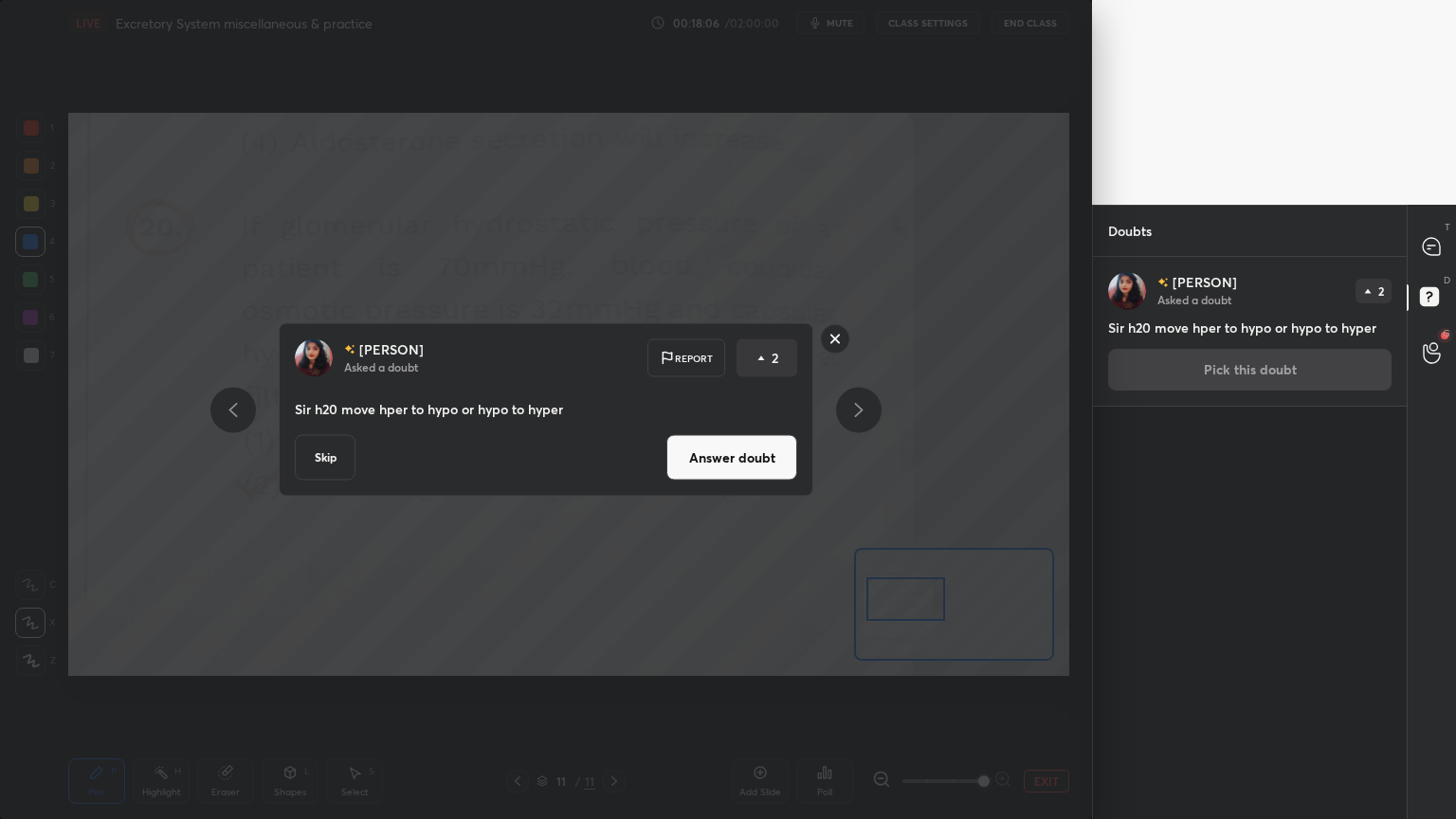 click on "Answer doubt" at bounding box center [732, 458] 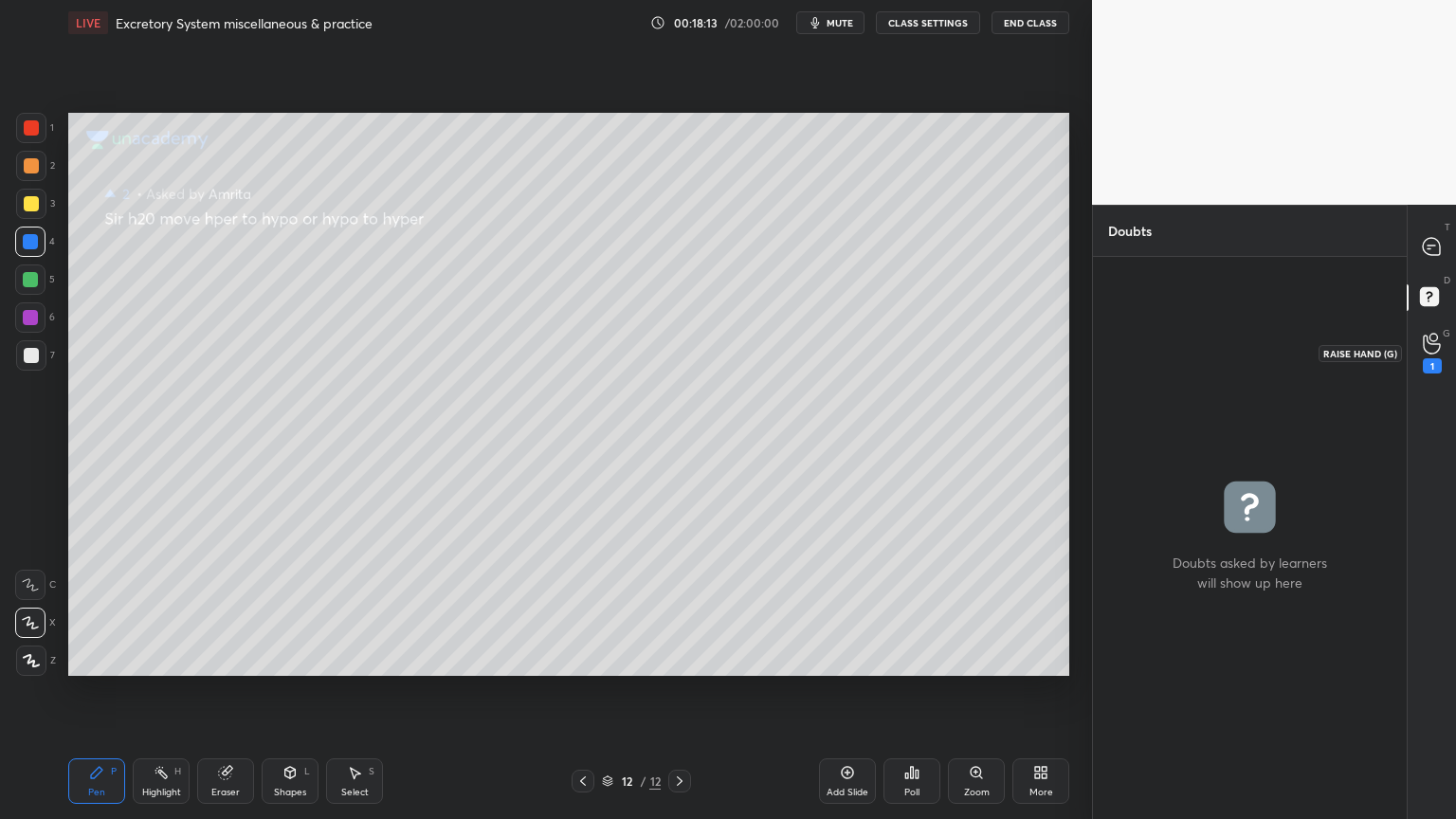 click 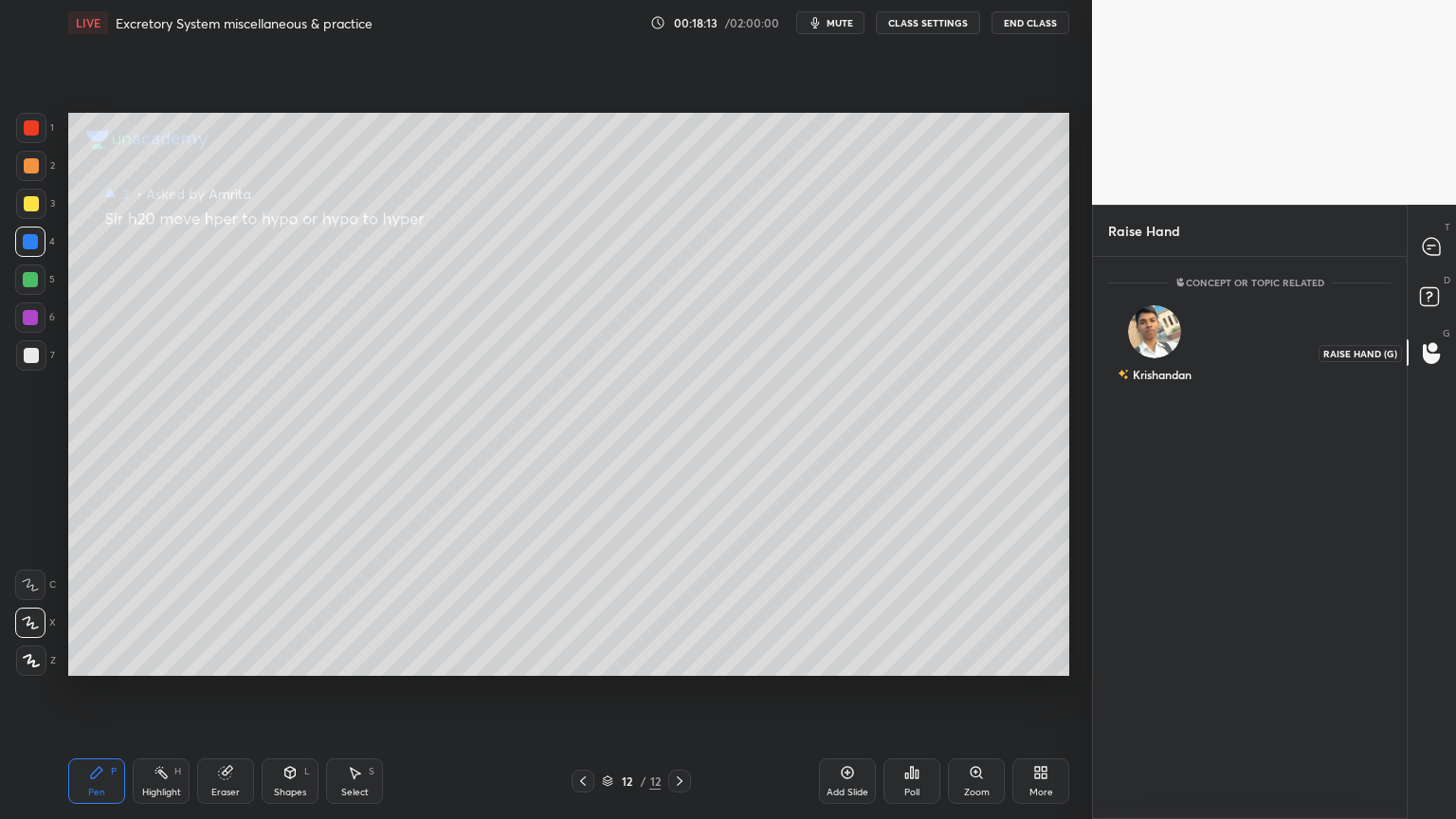 scroll, scrollTop: 556, scrollLeft: 308, axis: both 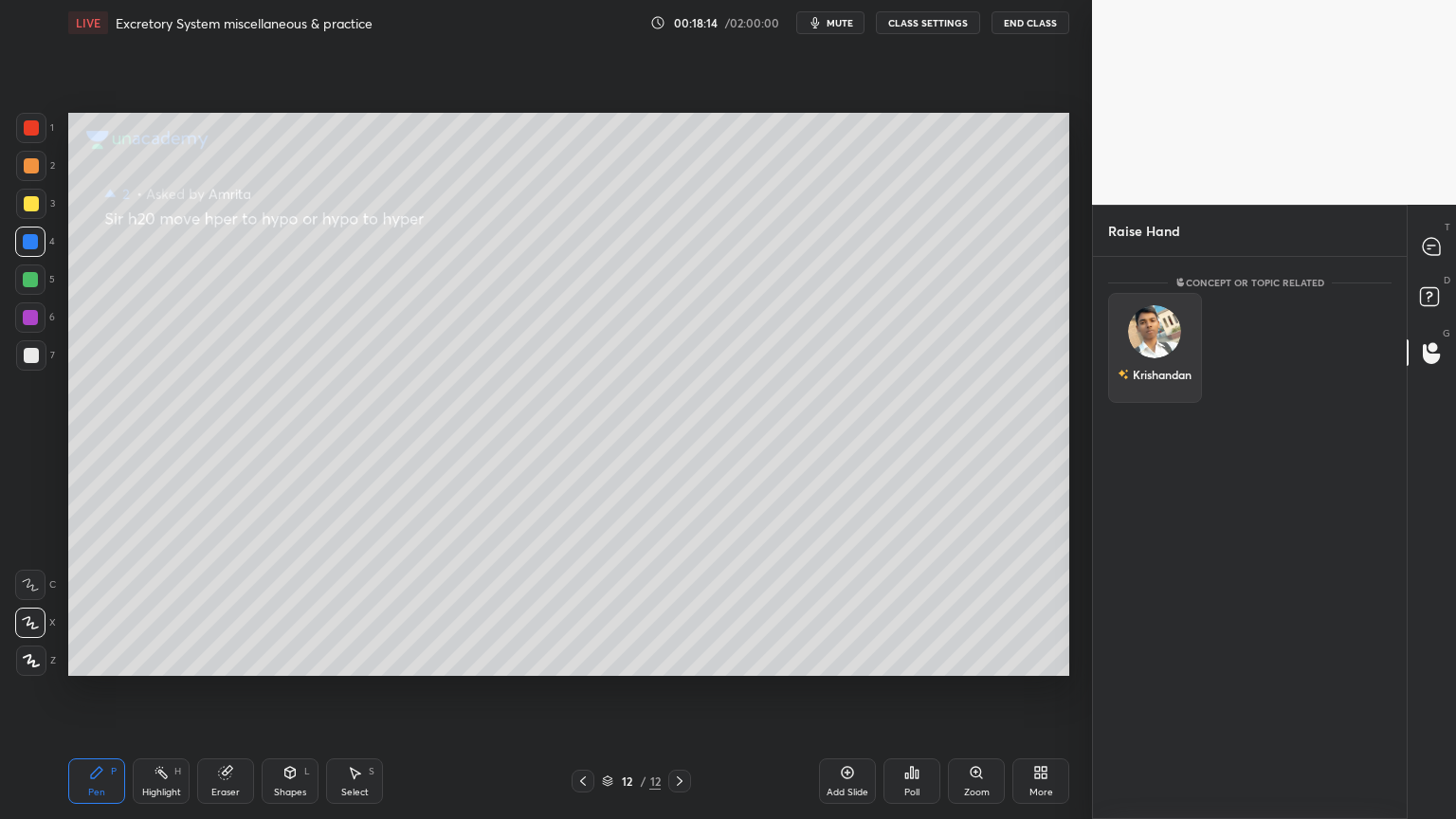 click on "Krishandan" at bounding box center (1155, 348) 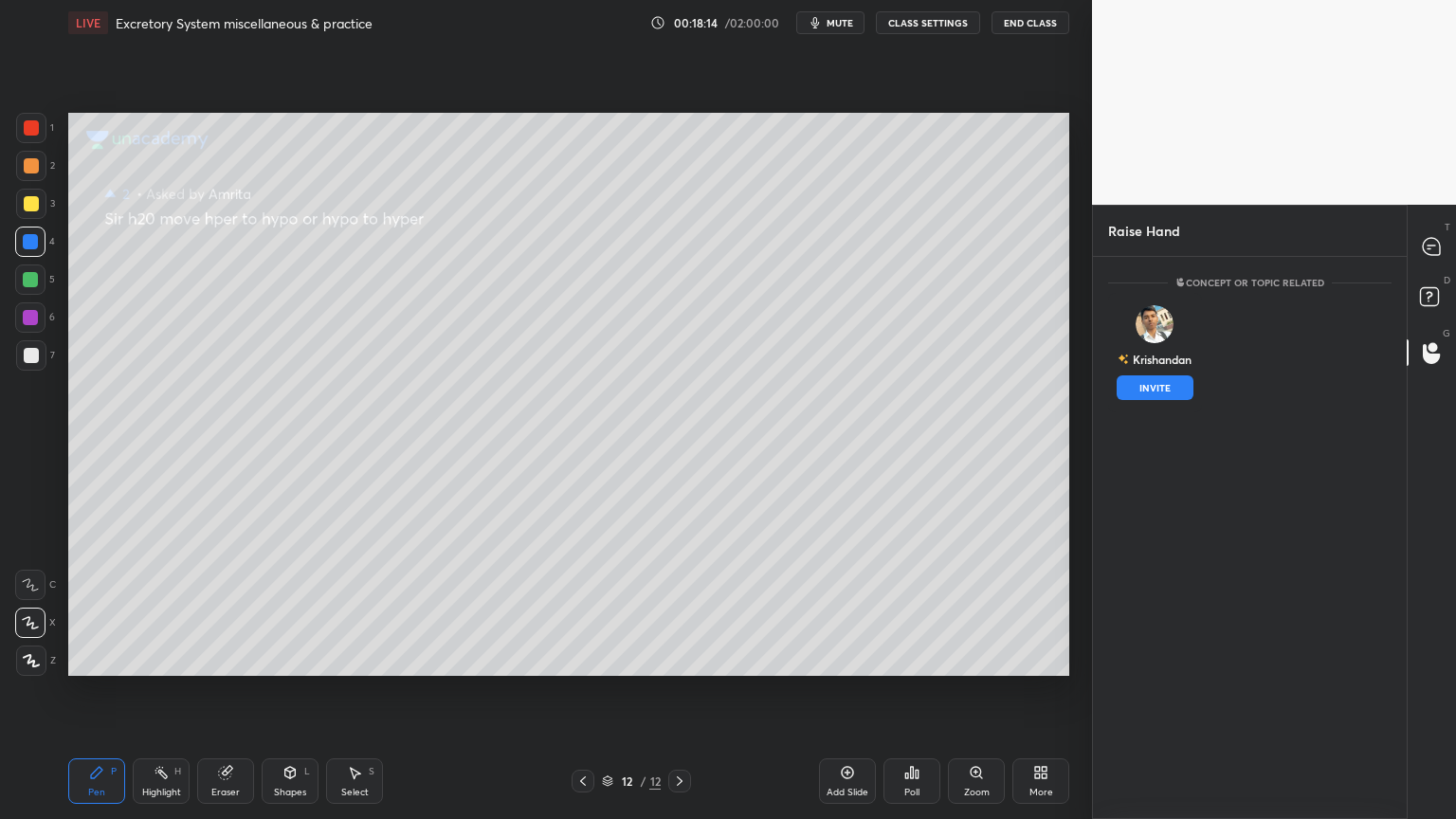 click on "INVITE" at bounding box center (1155, 388) 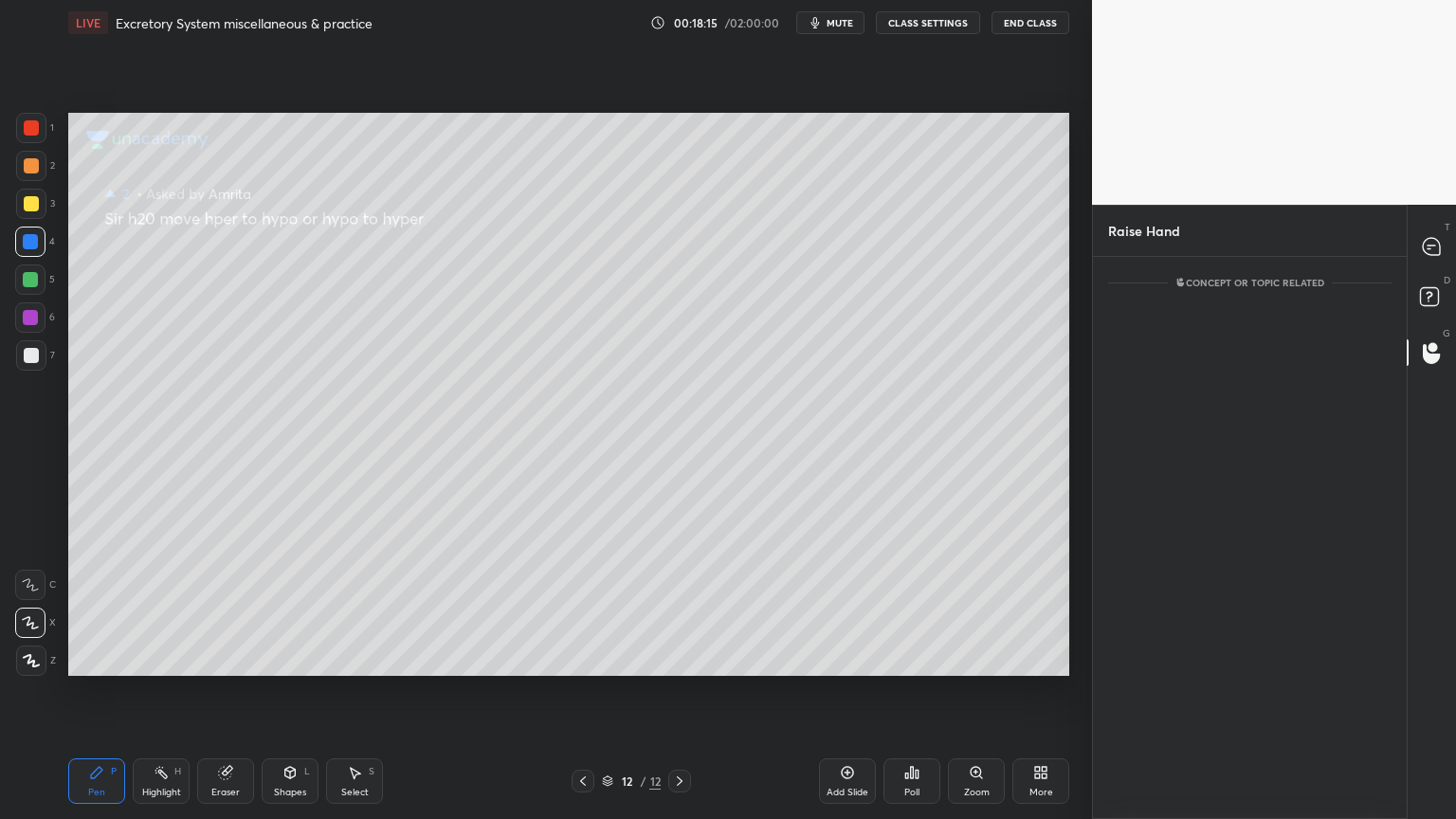 scroll, scrollTop: 481, scrollLeft: 308, axis: both 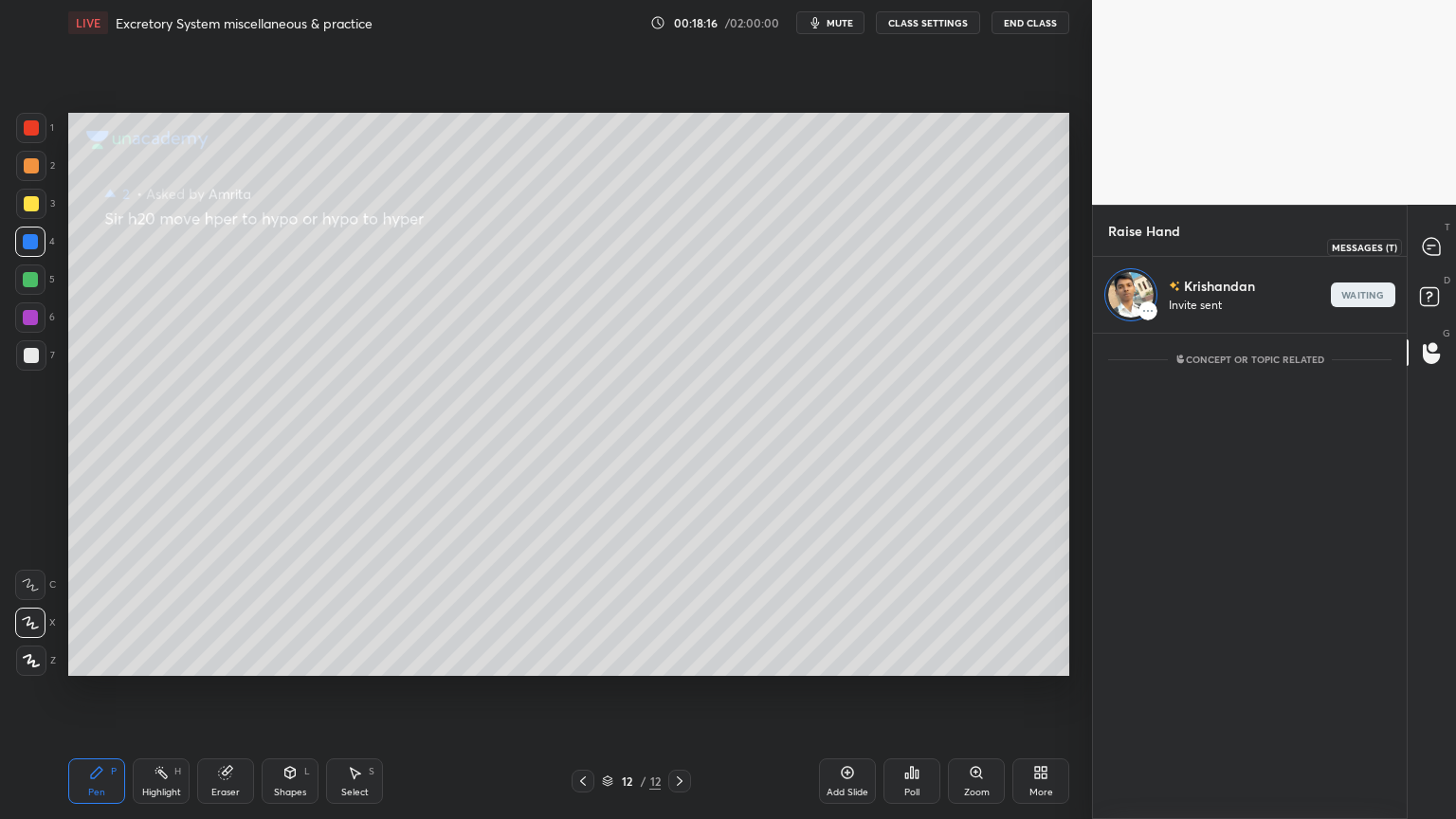 click 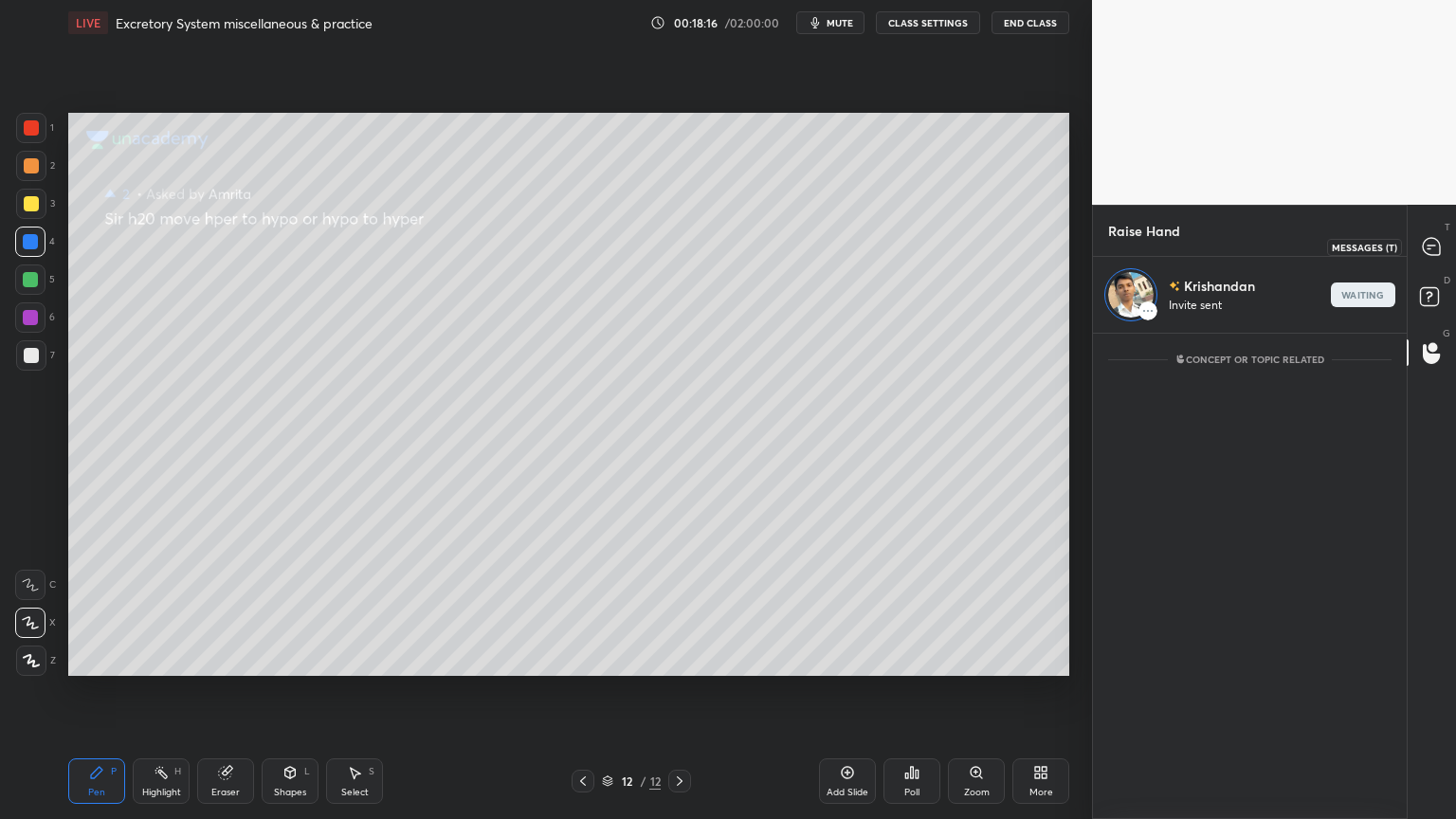 scroll, scrollTop: 480, scrollLeft: 308, axis: both 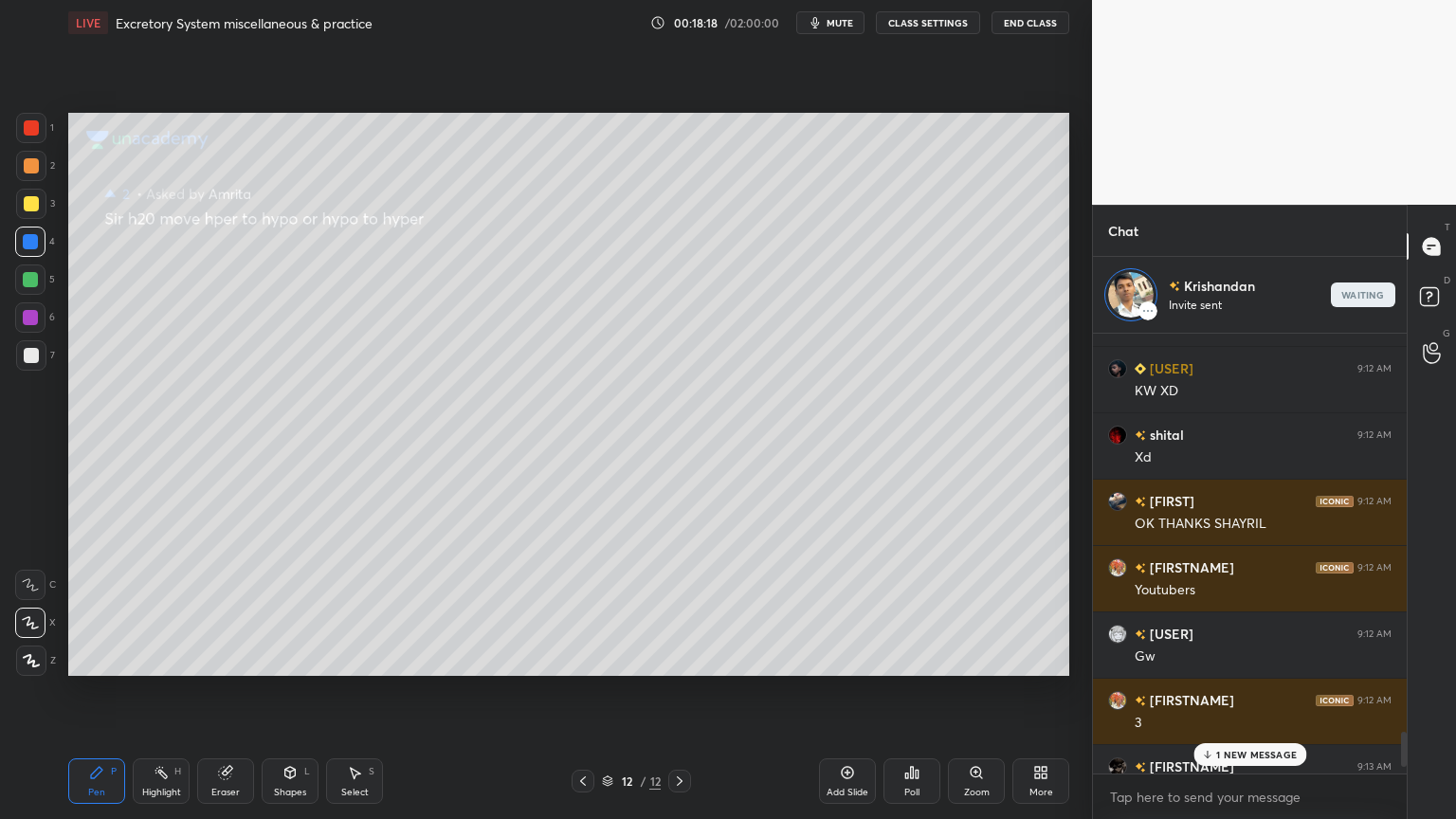 click on "1 NEW MESSAGE" at bounding box center [1256, 755] 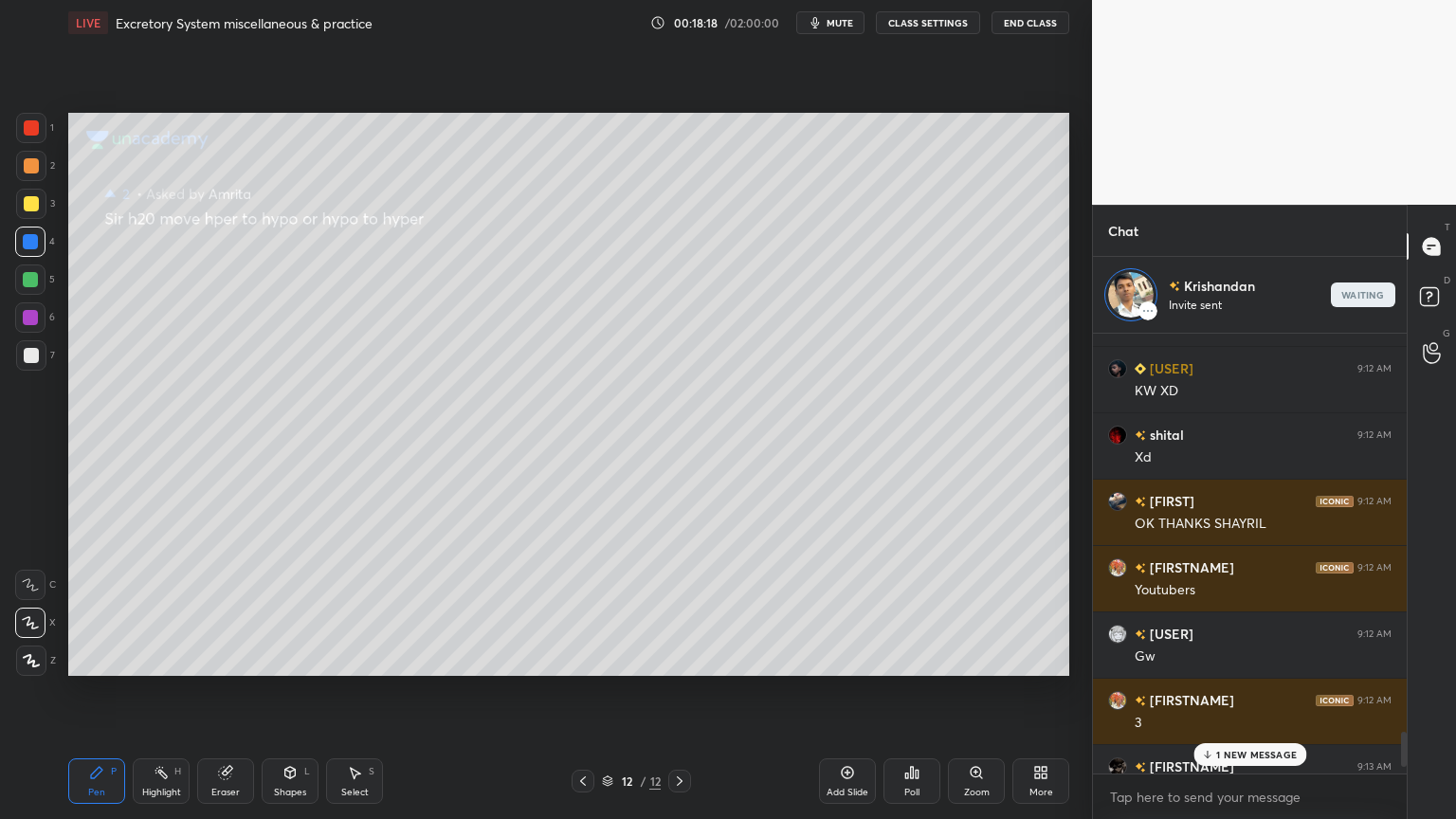 scroll, scrollTop: 5003, scrollLeft: 0, axis: vertical 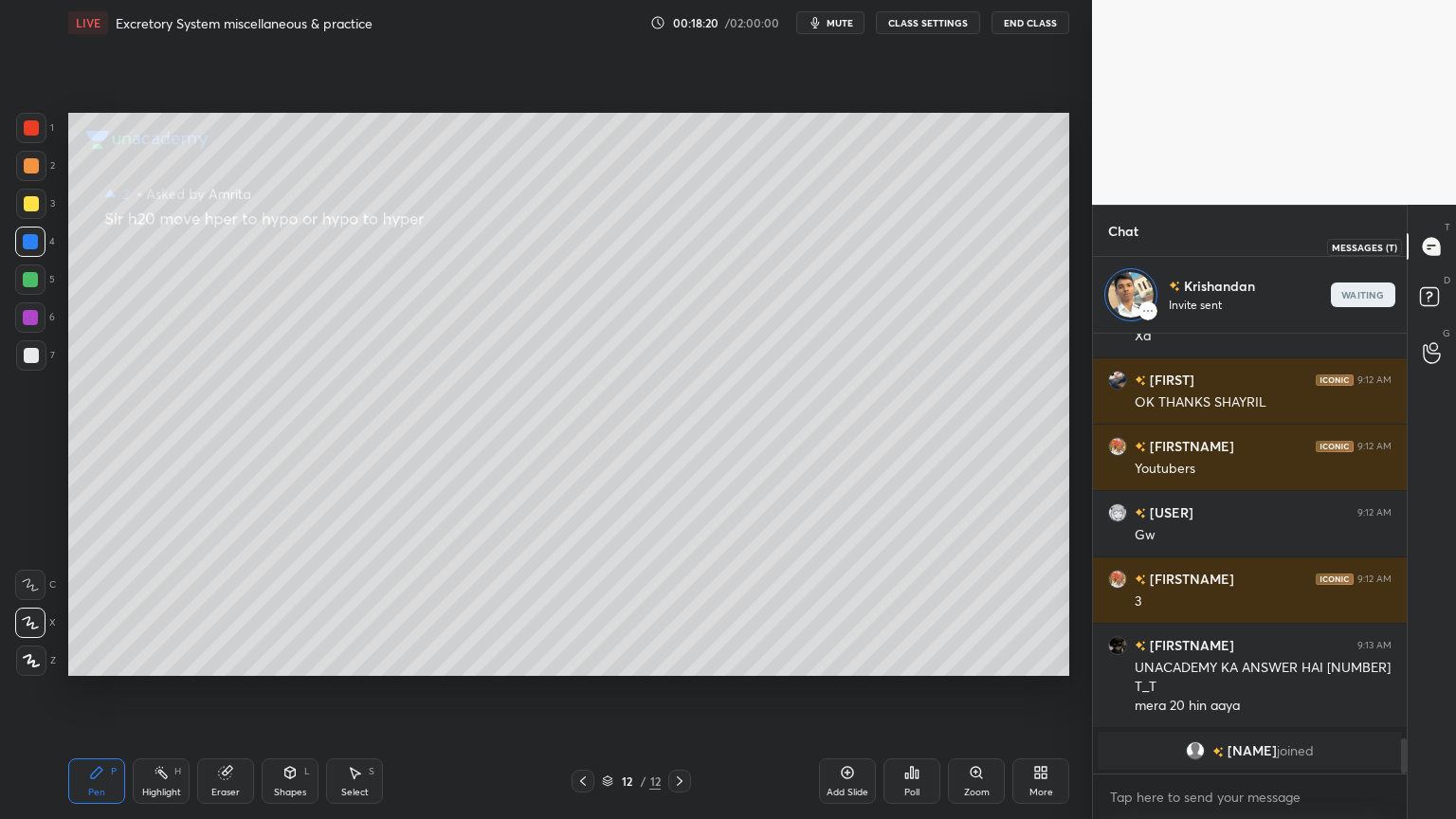 click 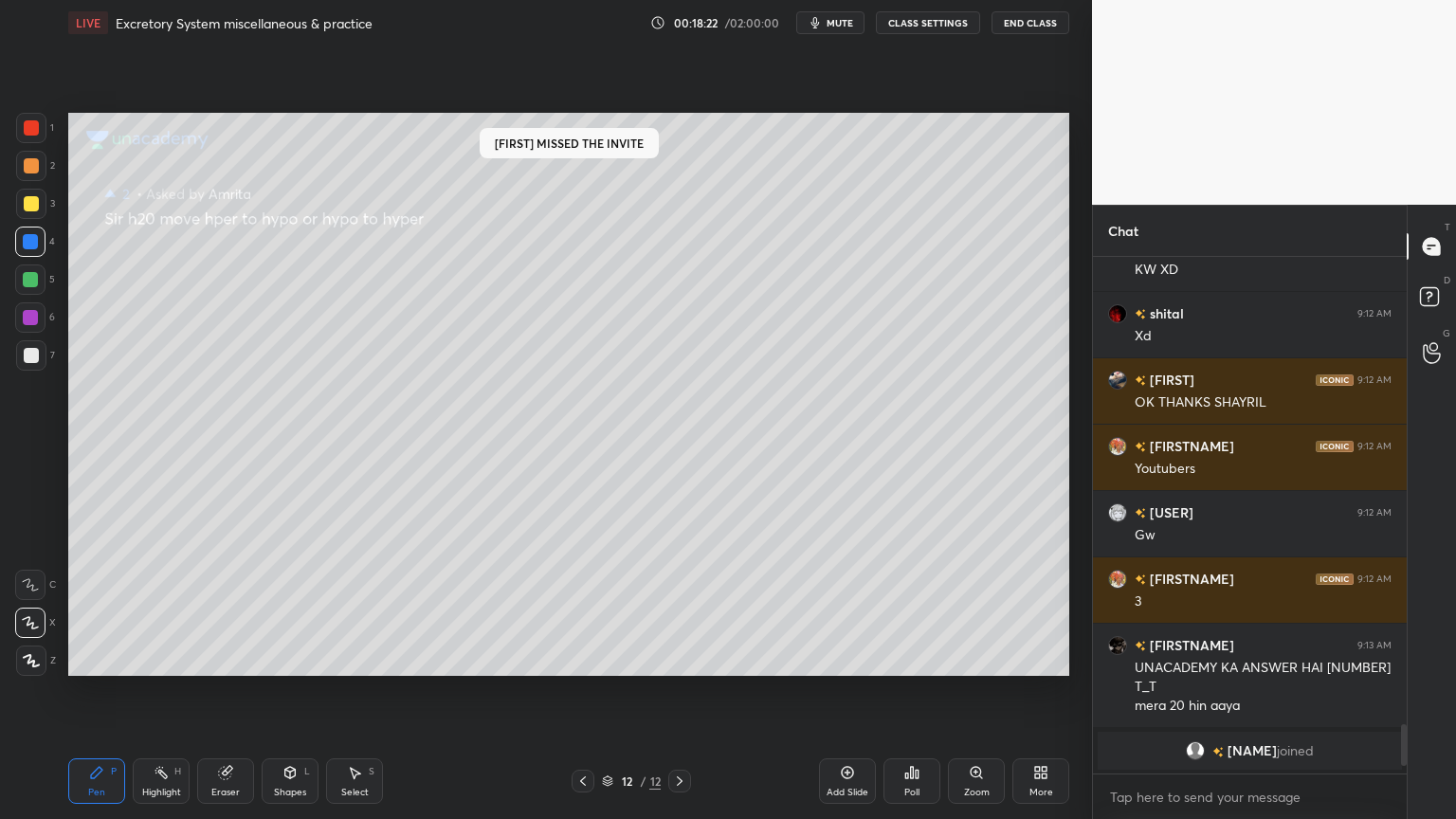 scroll, scrollTop: 6, scrollLeft: 6, axis: both 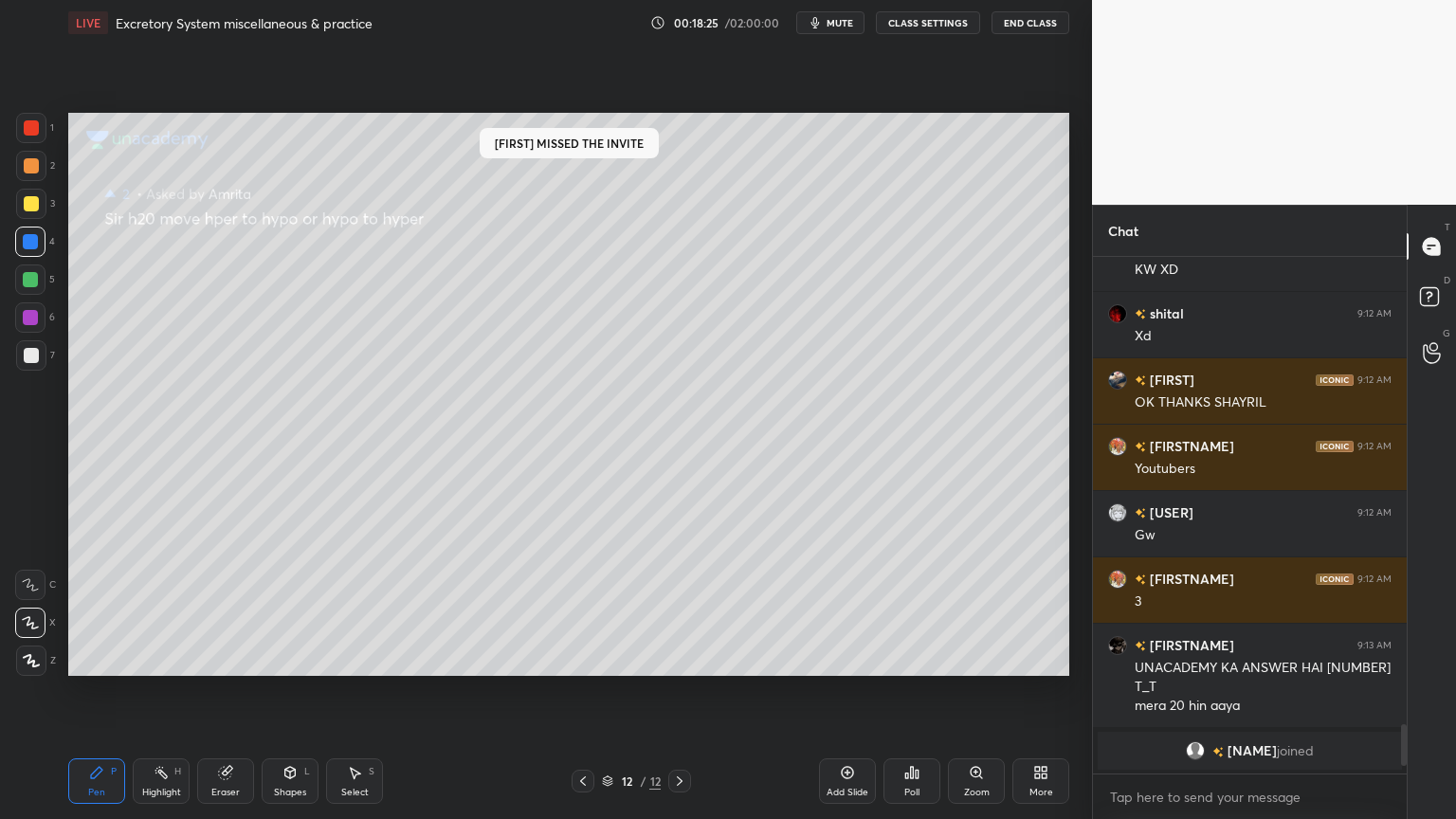 click 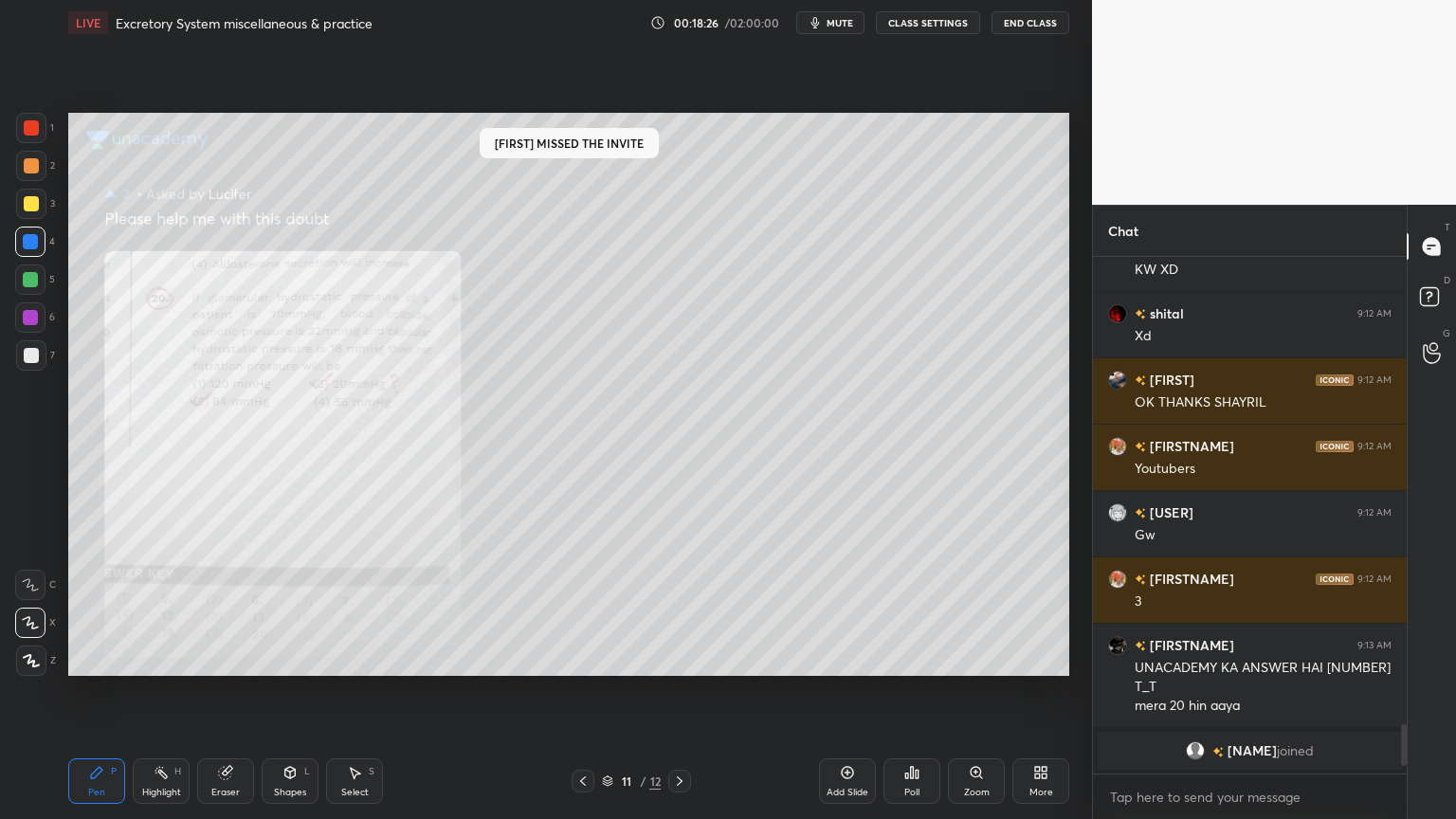 click 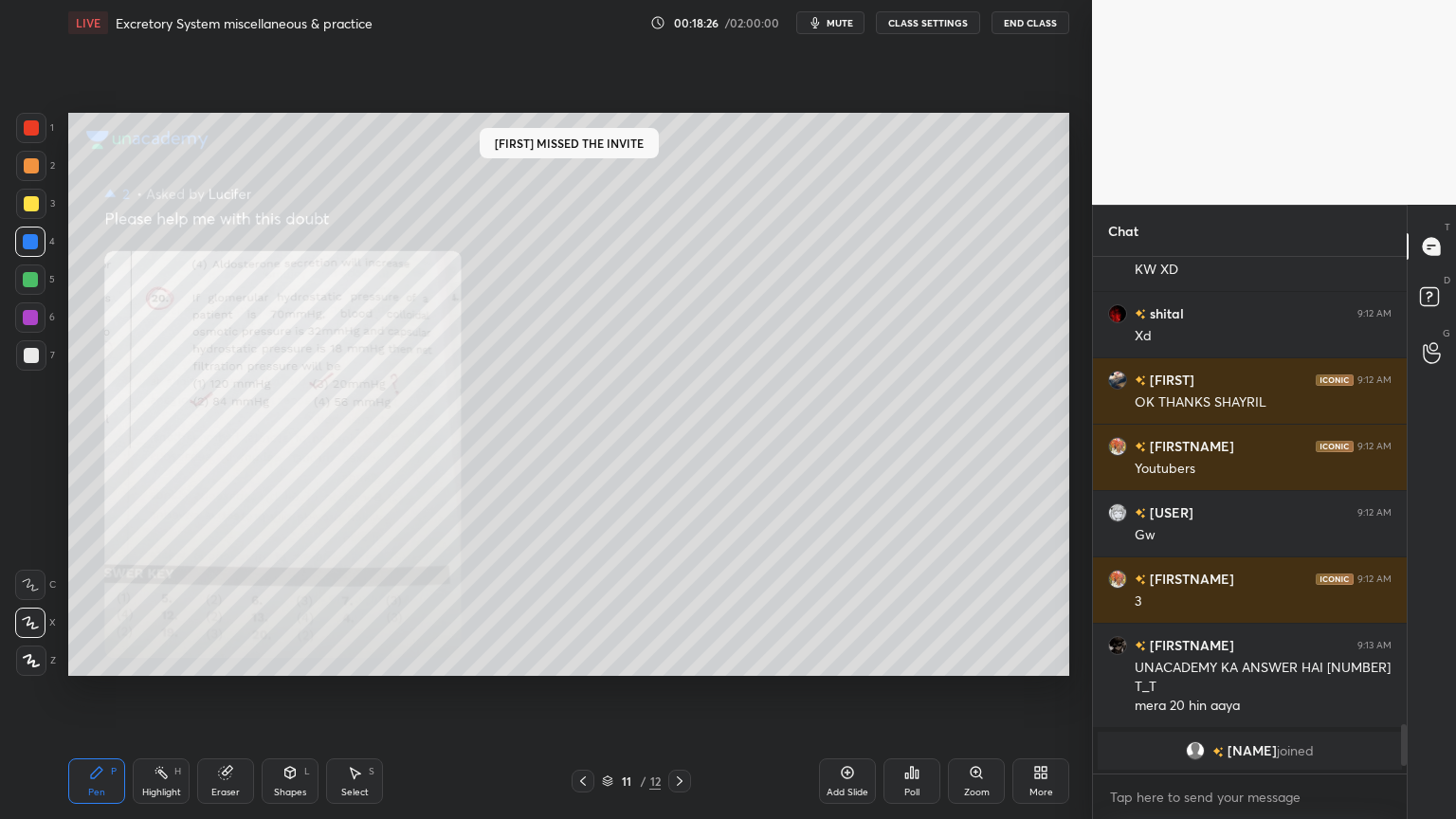 click 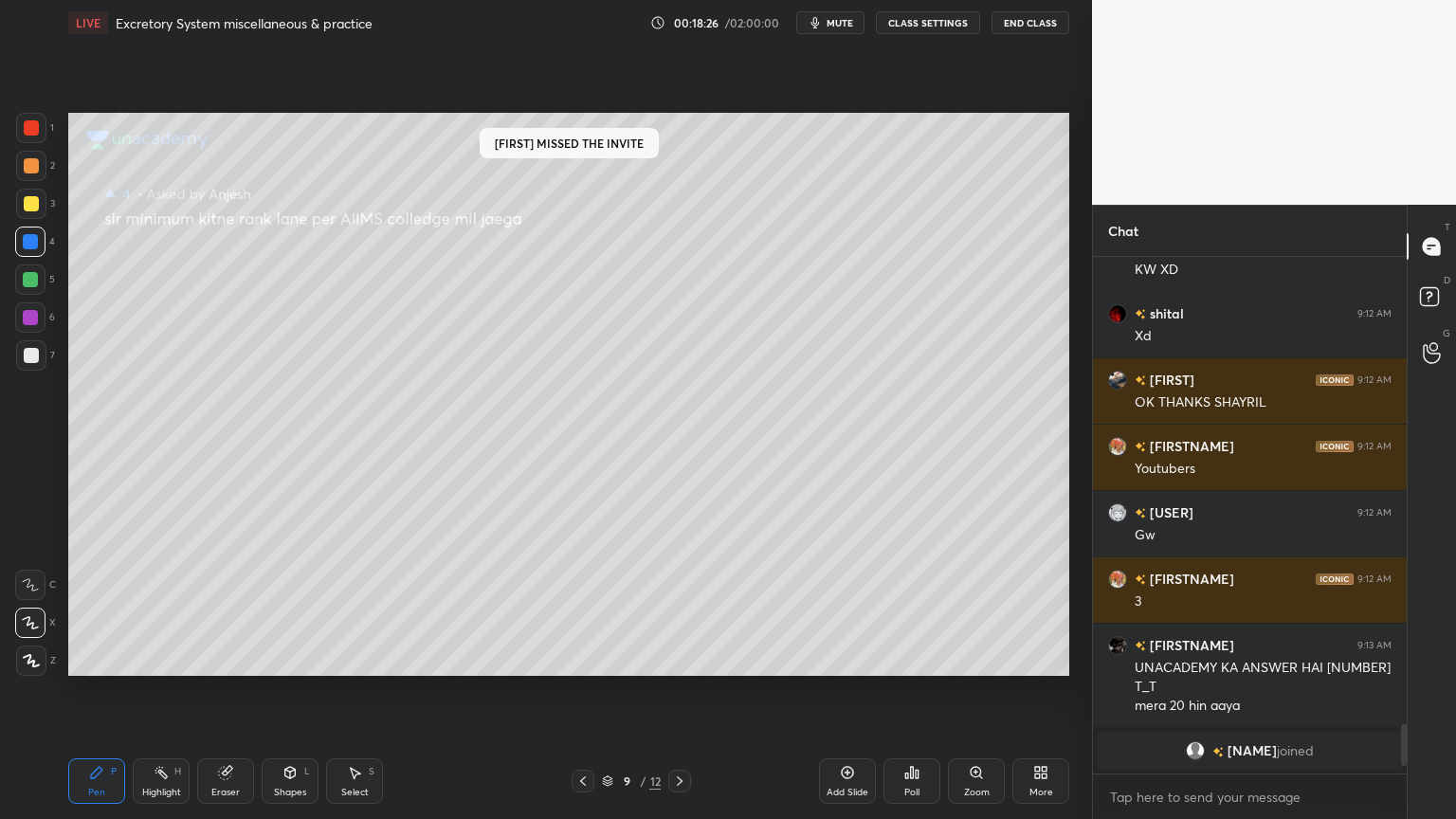 click 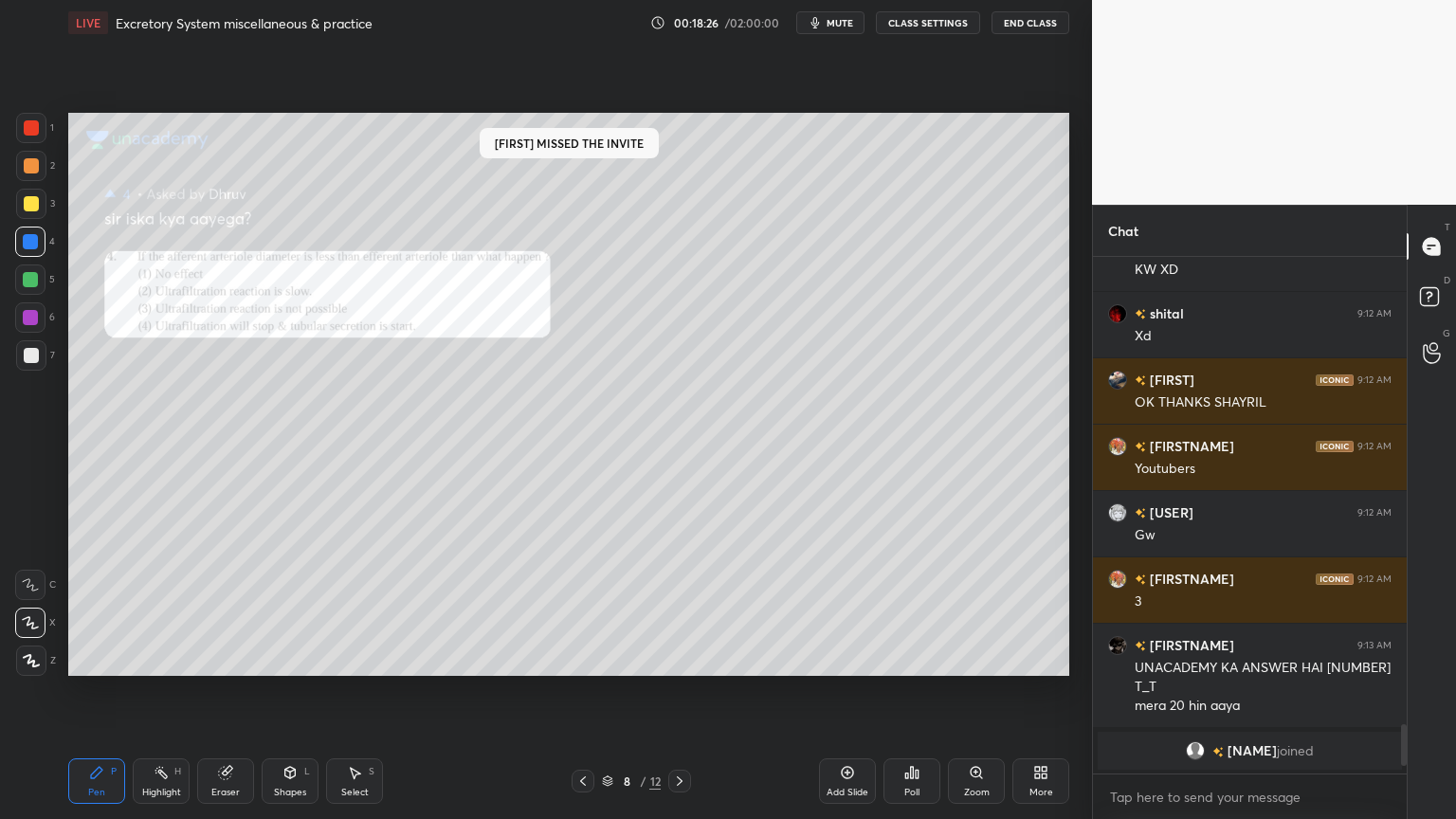 click 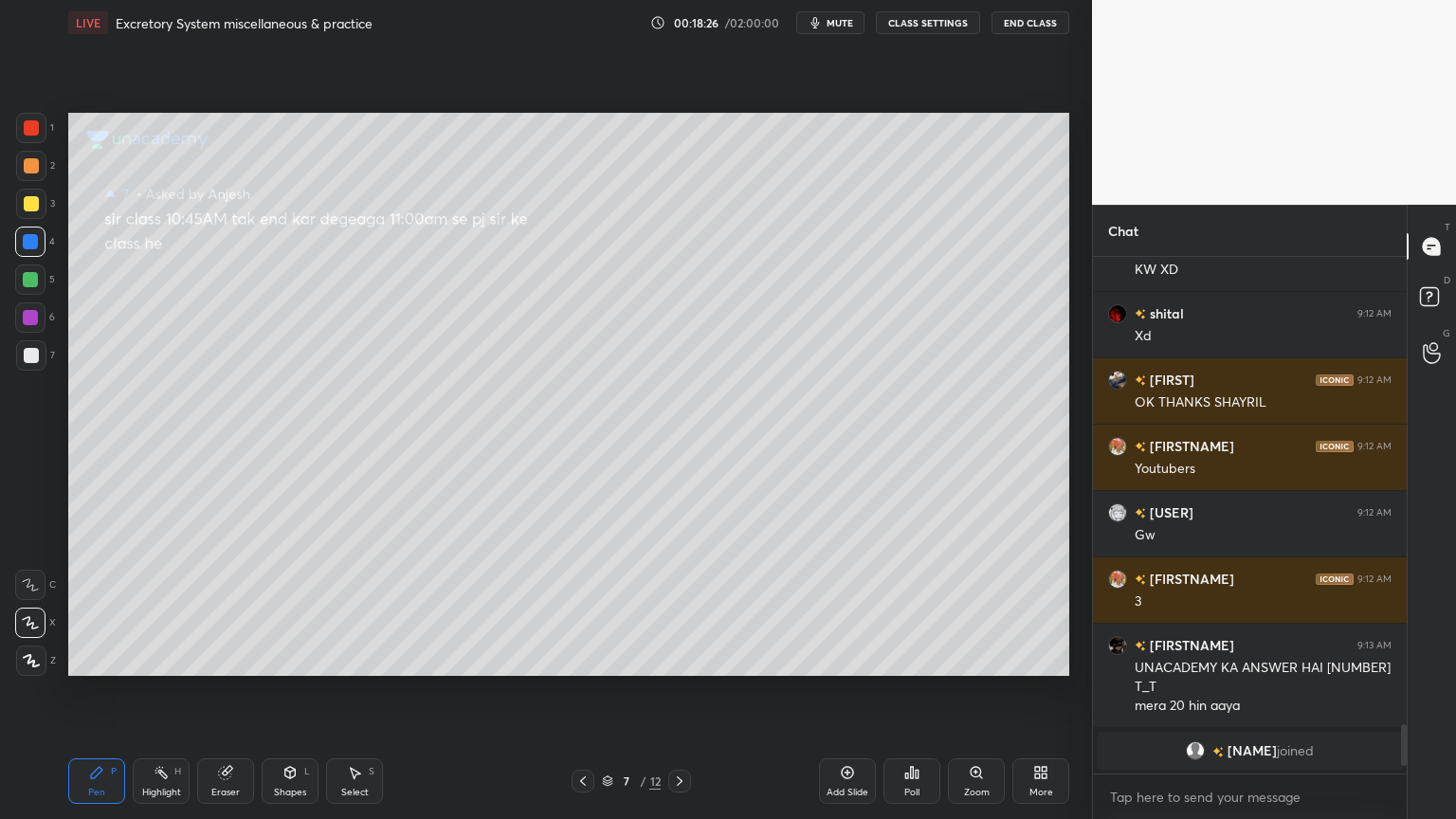 click 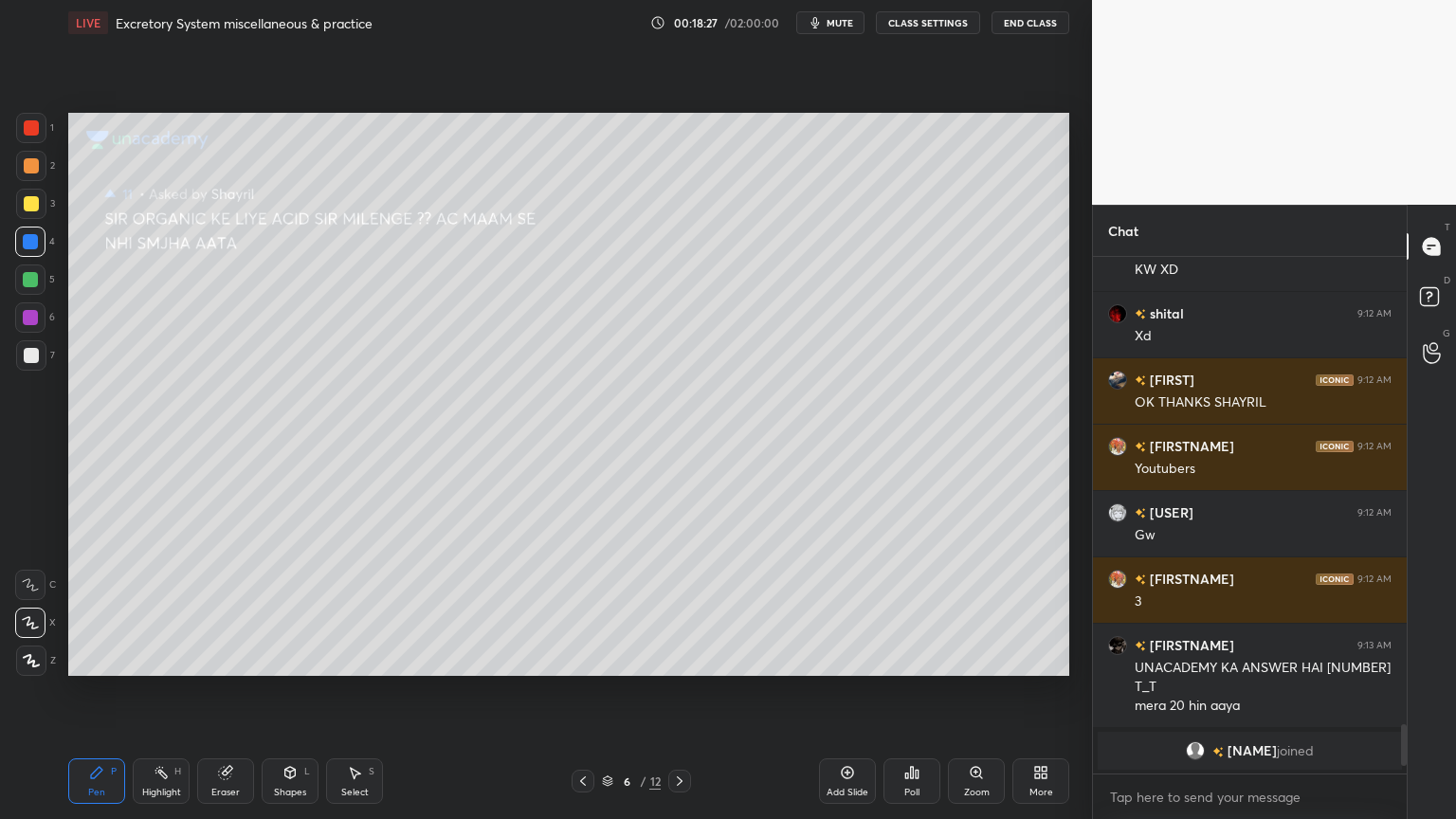 click 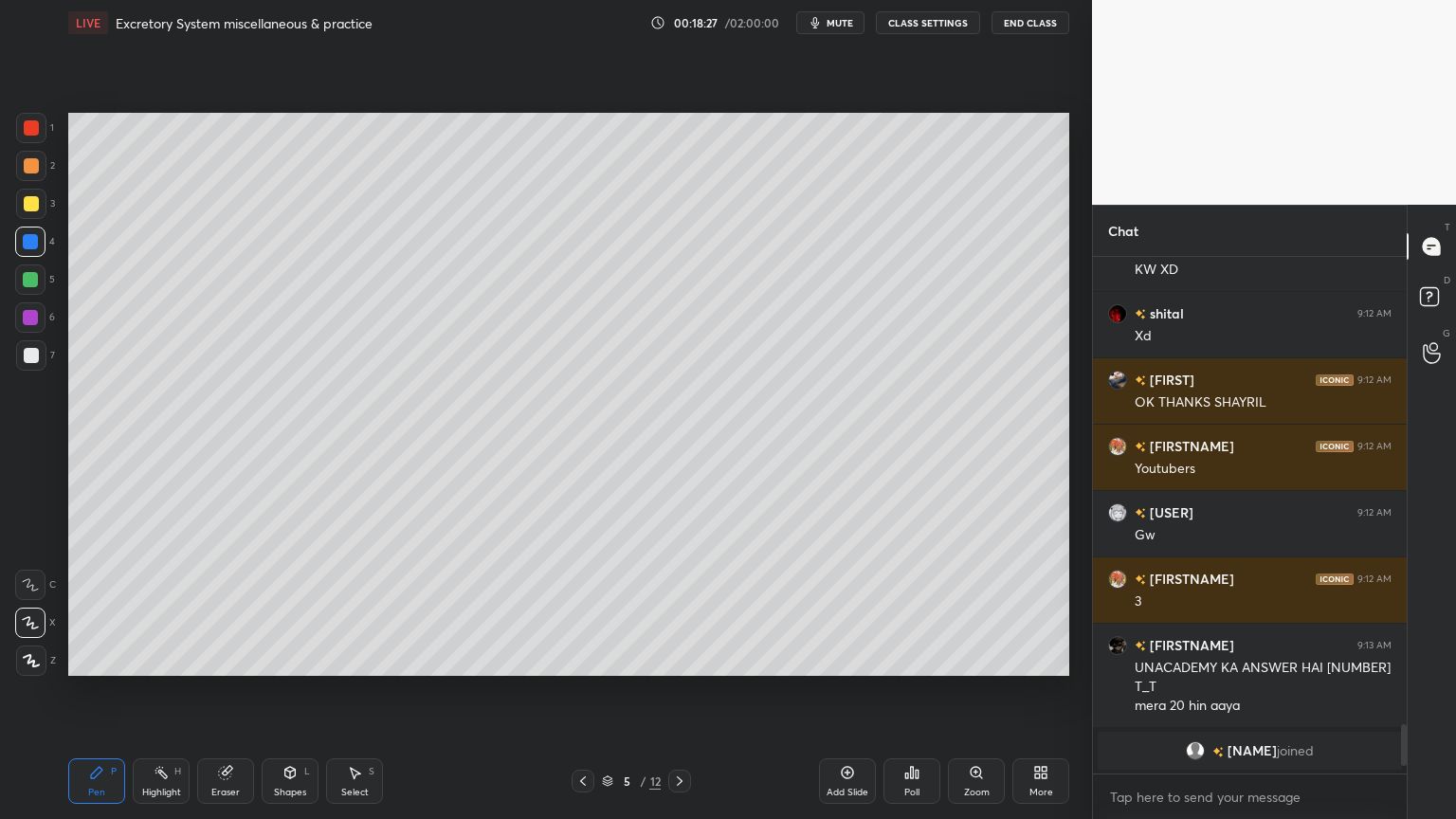 click 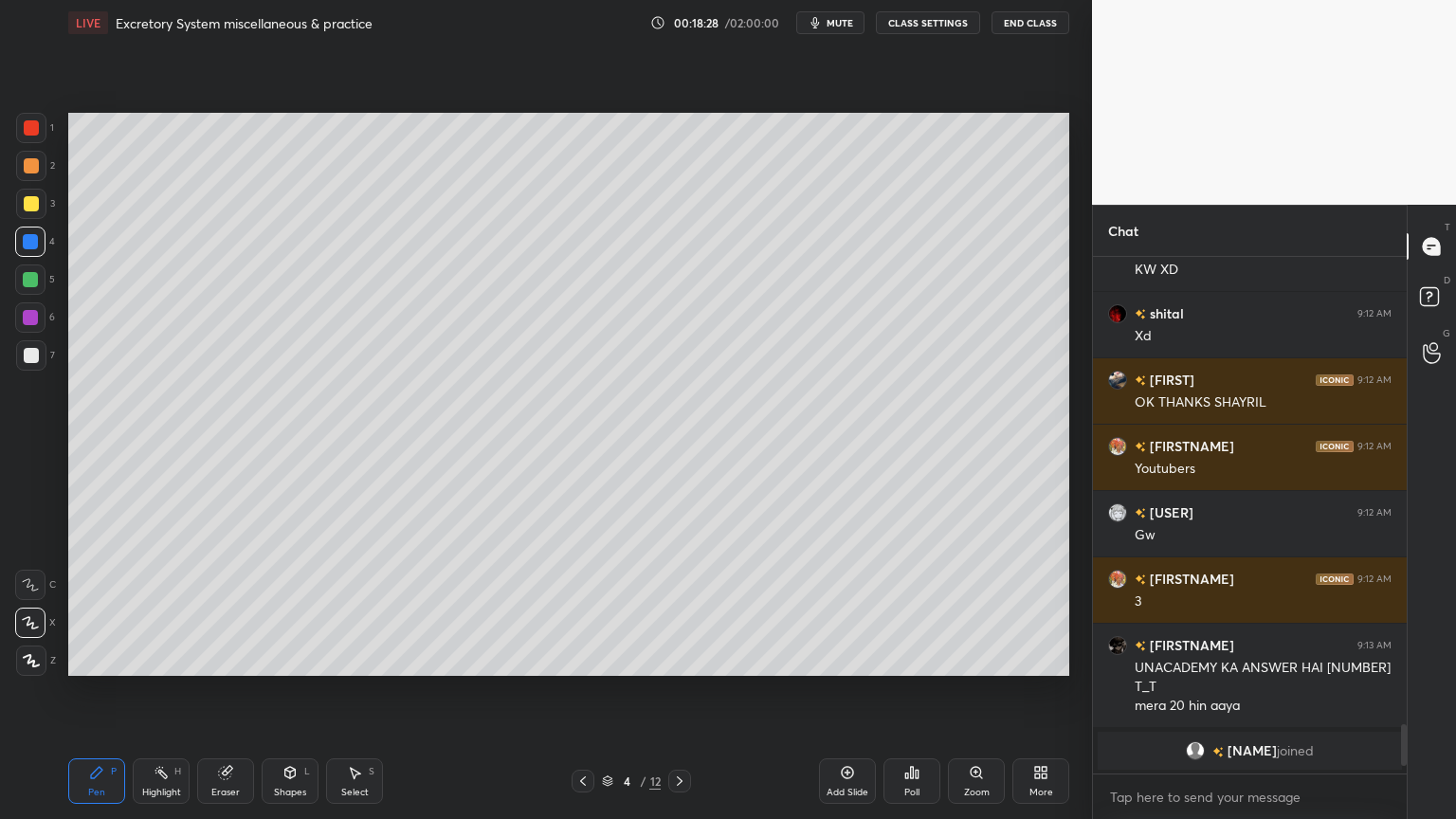 click 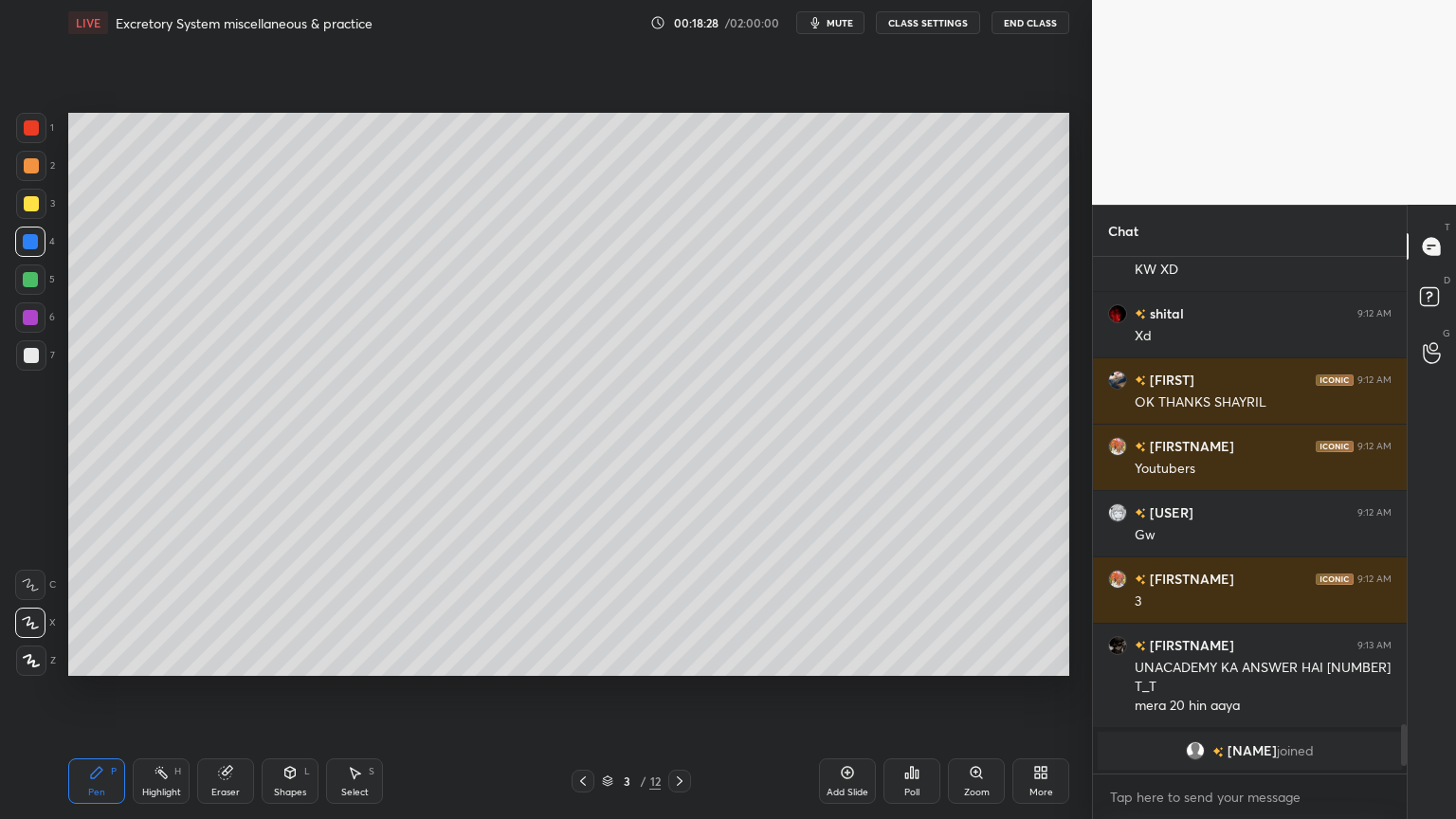 click 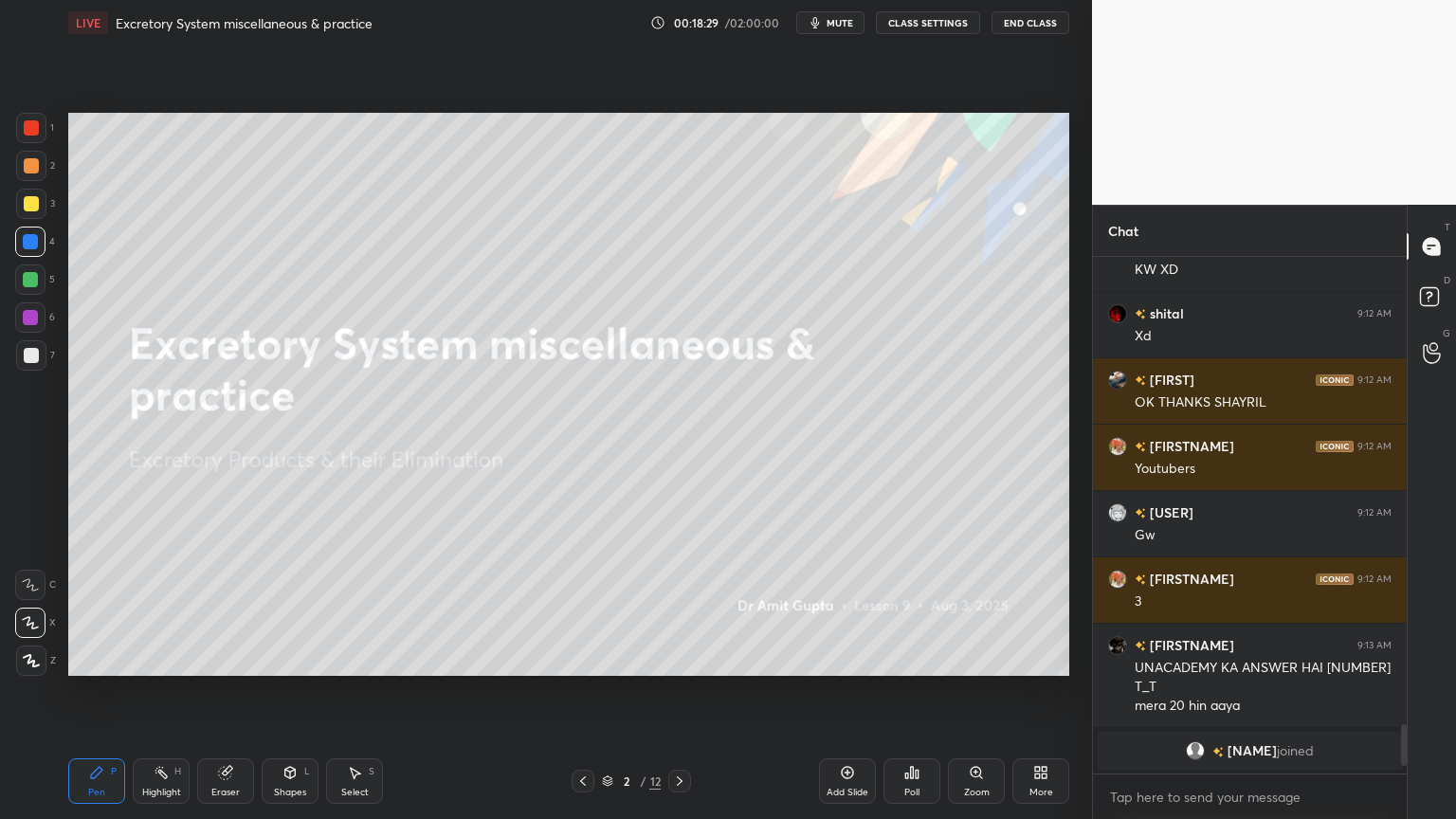 click 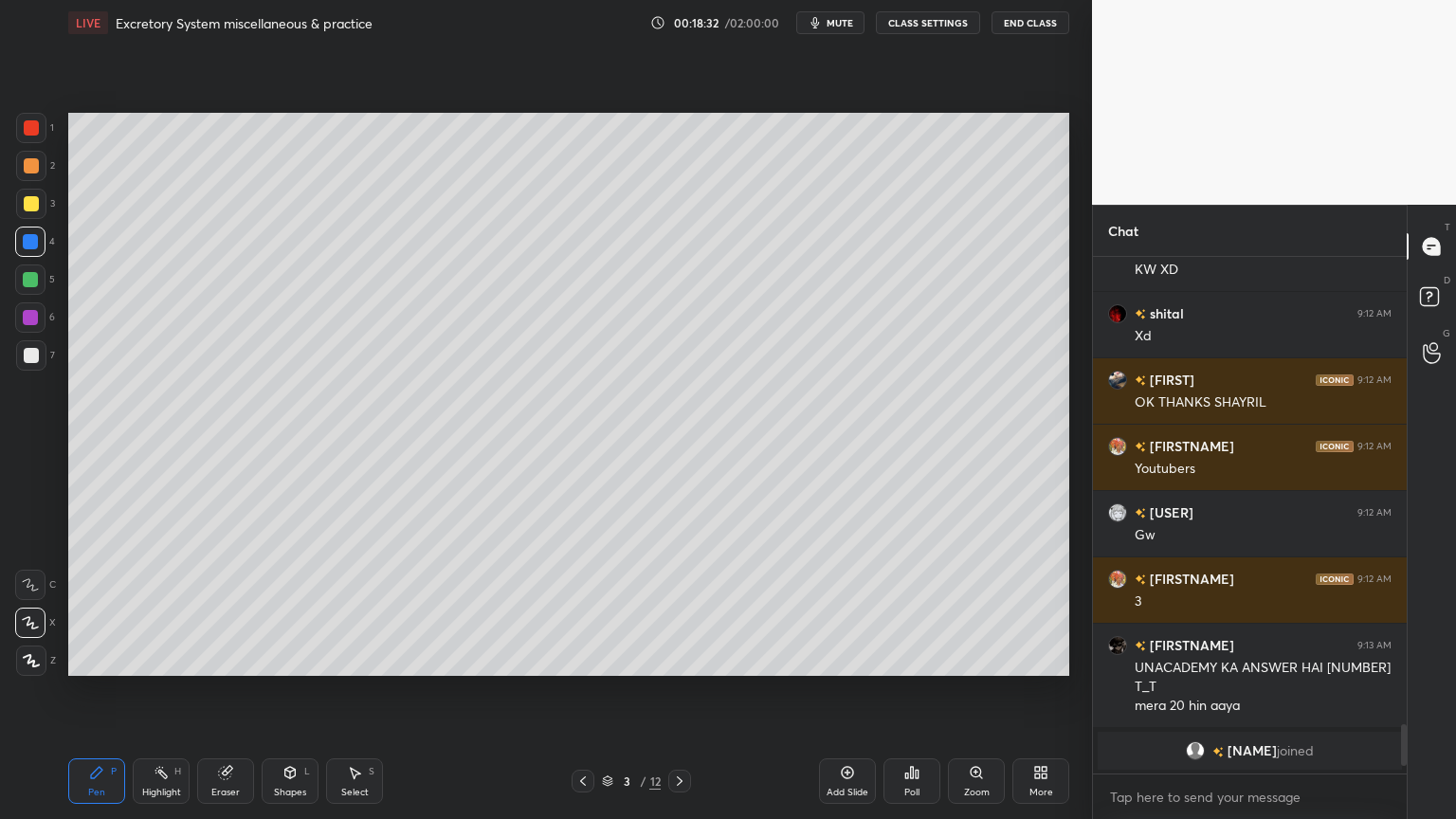 click on "CLASS SETTINGS" at bounding box center (928, 23) 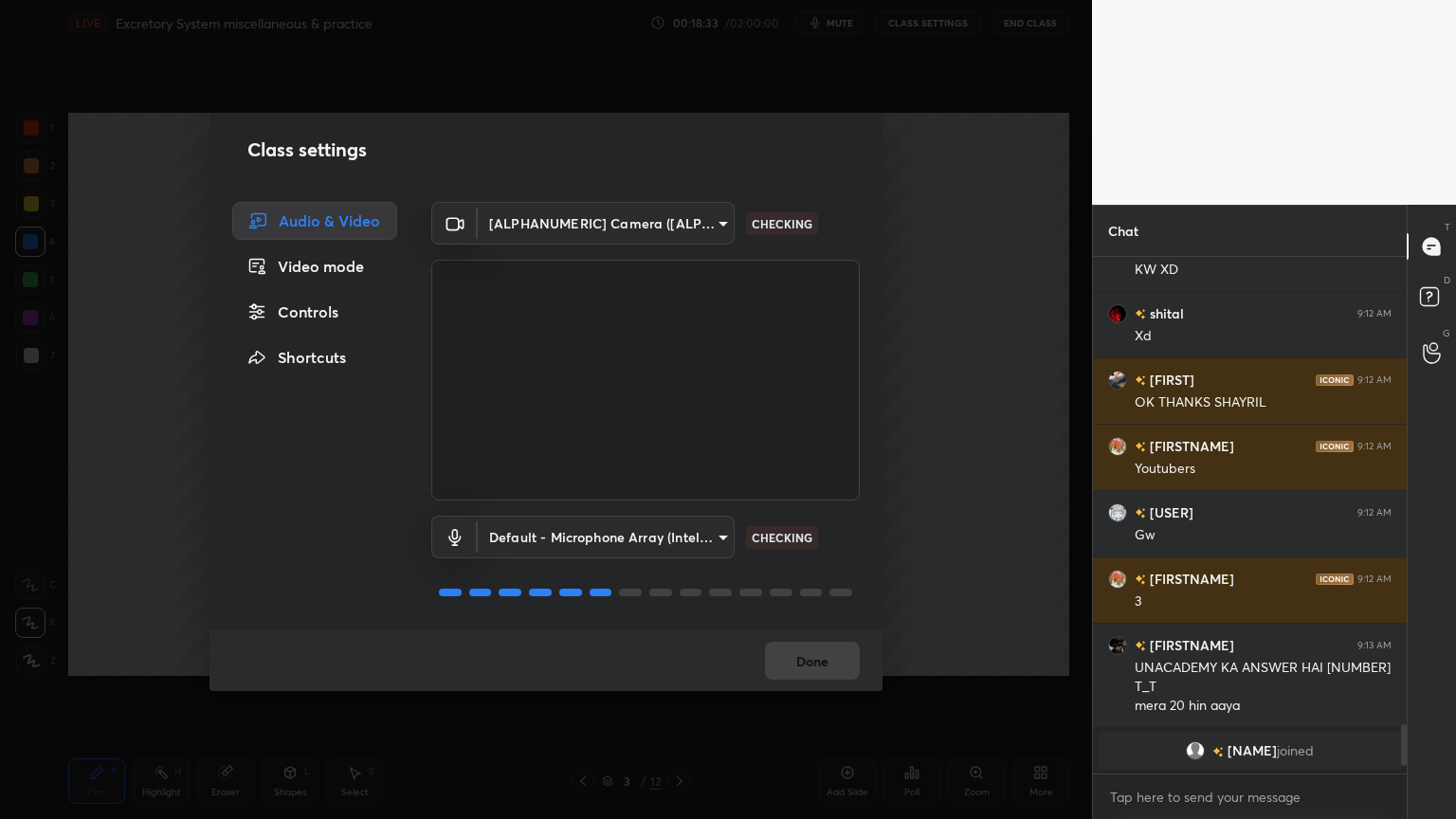 click on "Controls" at bounding box center (315, 312) 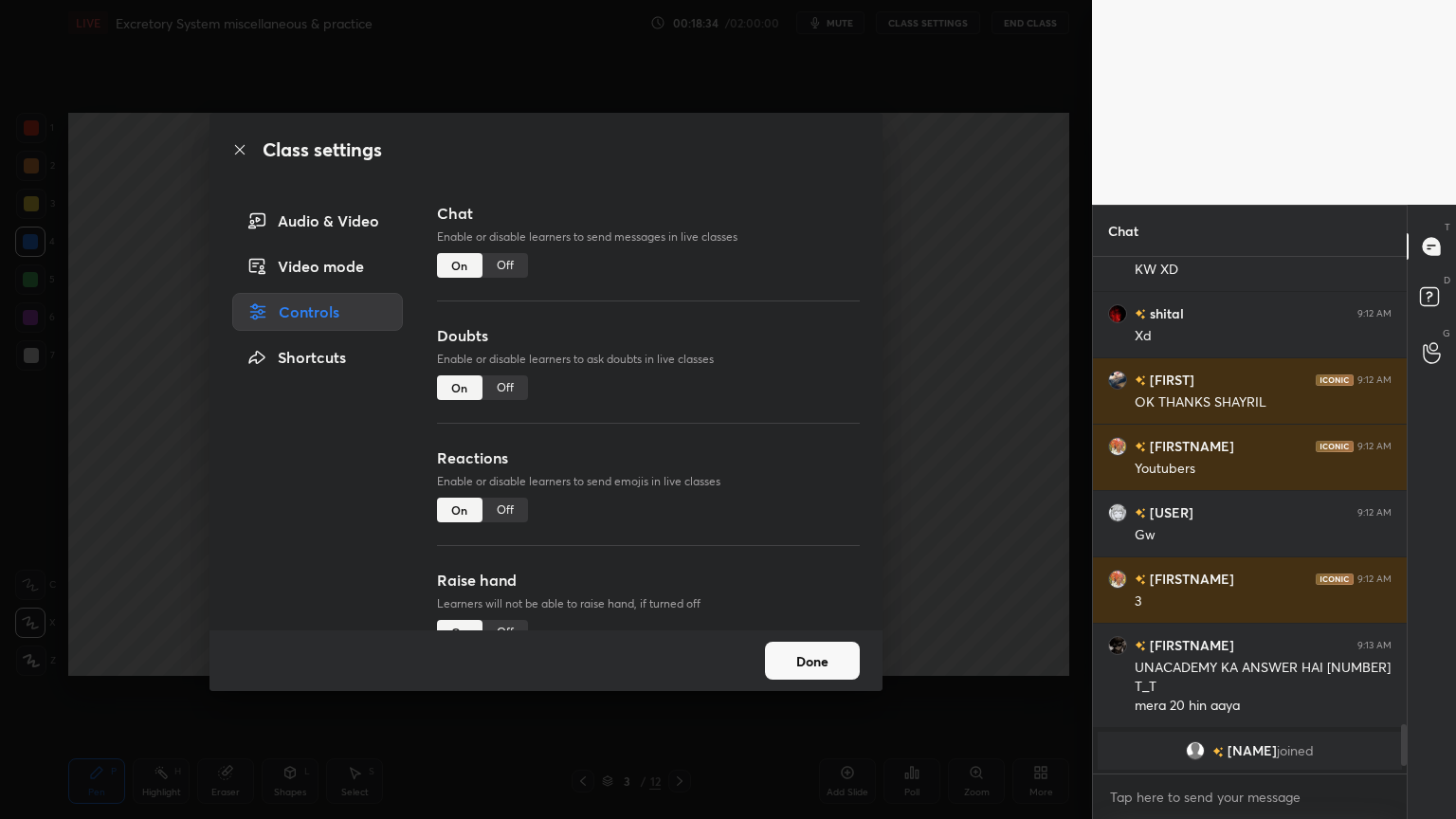 drag, startPoint x: 500, startPoint y: 379, endPoint x: 505, endPoint y: 391, distance: 13 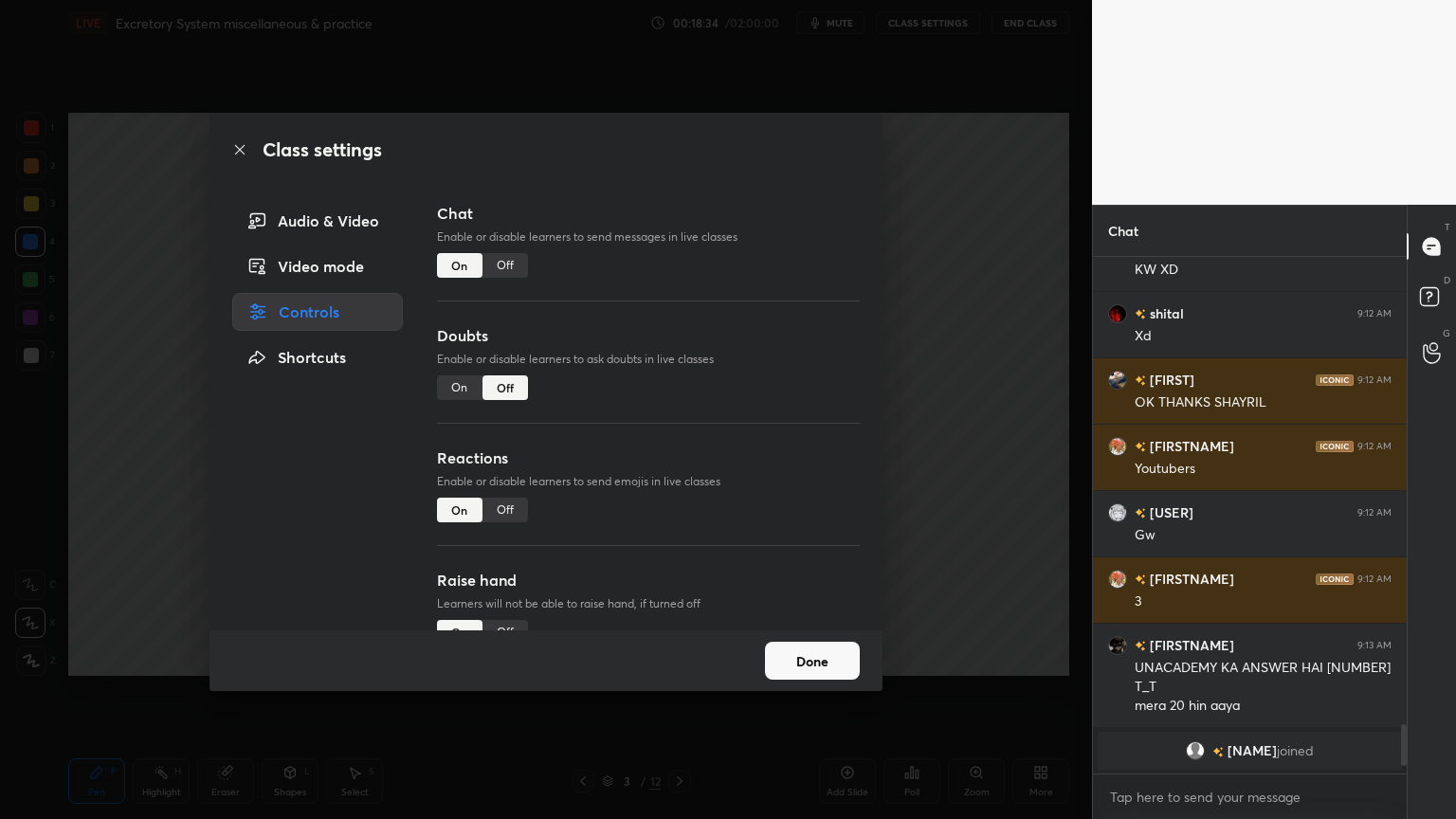 click on "Off" at bounding box center (505, 510) 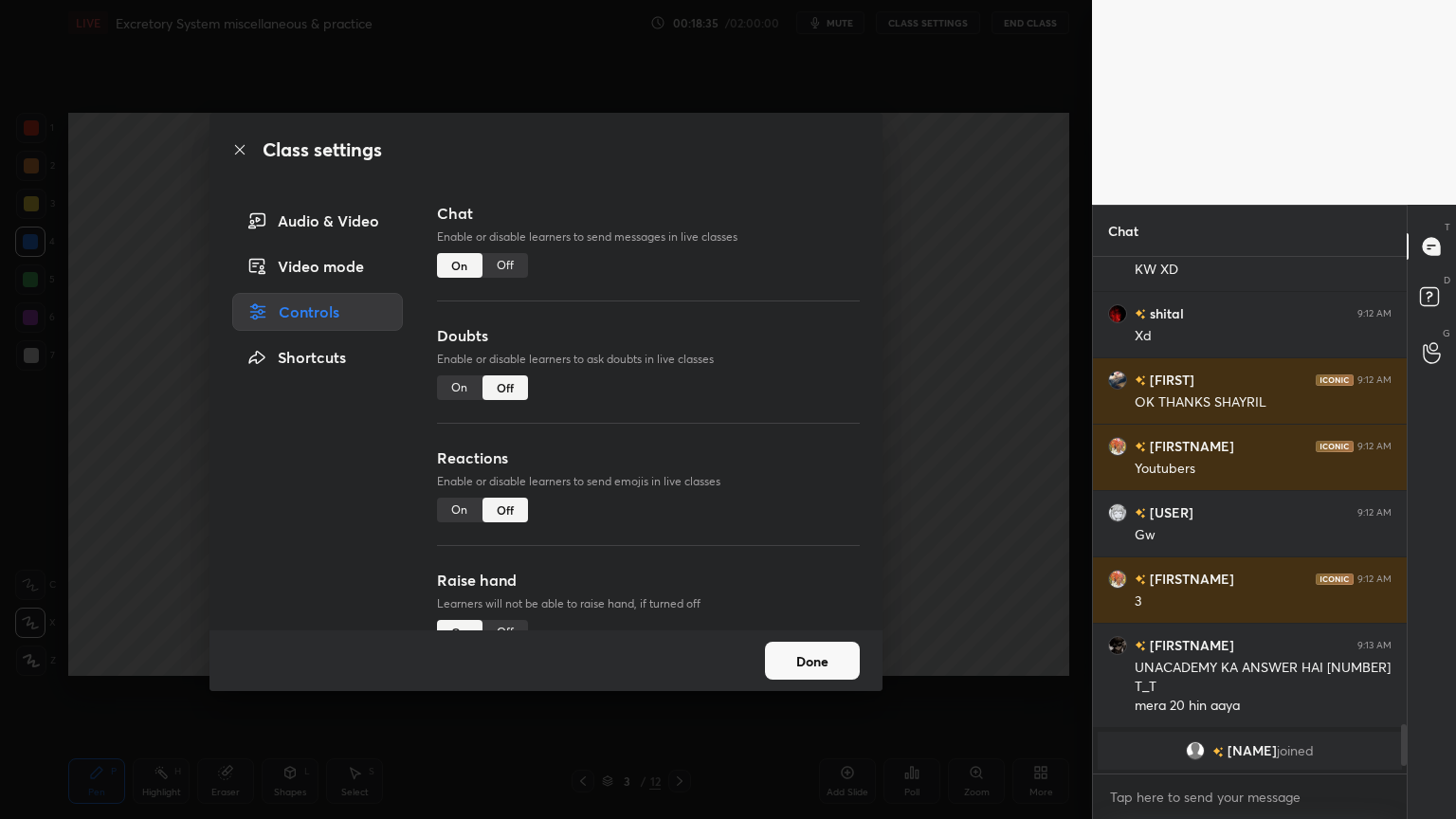 drag, startPoint x: 855, startPoint y: 476, endPoint x: 853, endPoint y: 525, distance: 49.0408 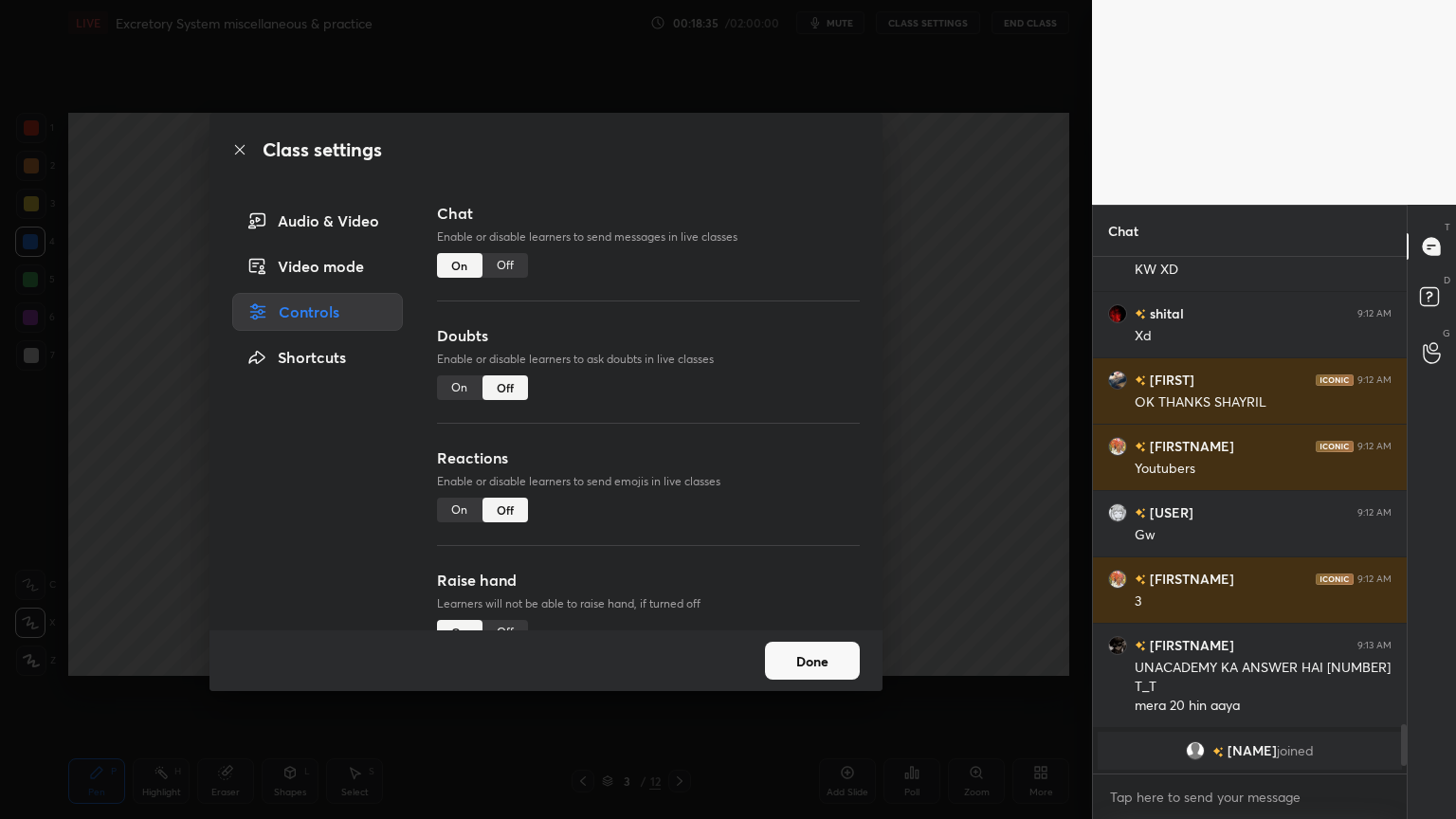 click on "Chat Enable or disable learners to send messages in live classes On Off Doubts Enable or disable learners to ask doubts in live classes On Off Reactions Enable or disable learners to send emojis in live classes On Off Raise hand Learners will not be able to raise hand, if turned off On Off Poll Prediction Enable or disable poll prediction in case of a question on the slide On Off" at bounding box center [648, 416] 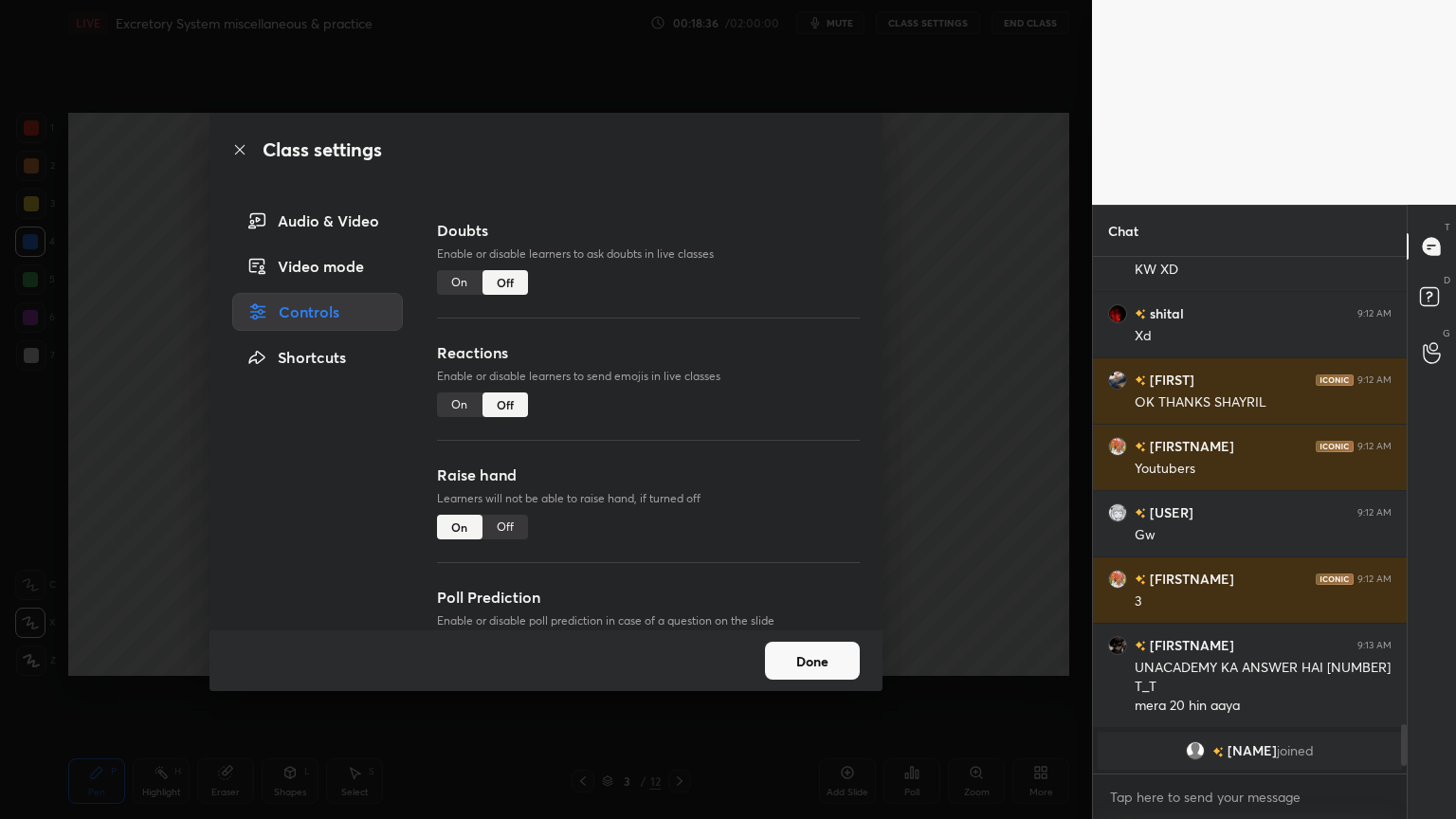 scroll, scrollTop: 164, scrollLeft: 0, axis: vertical 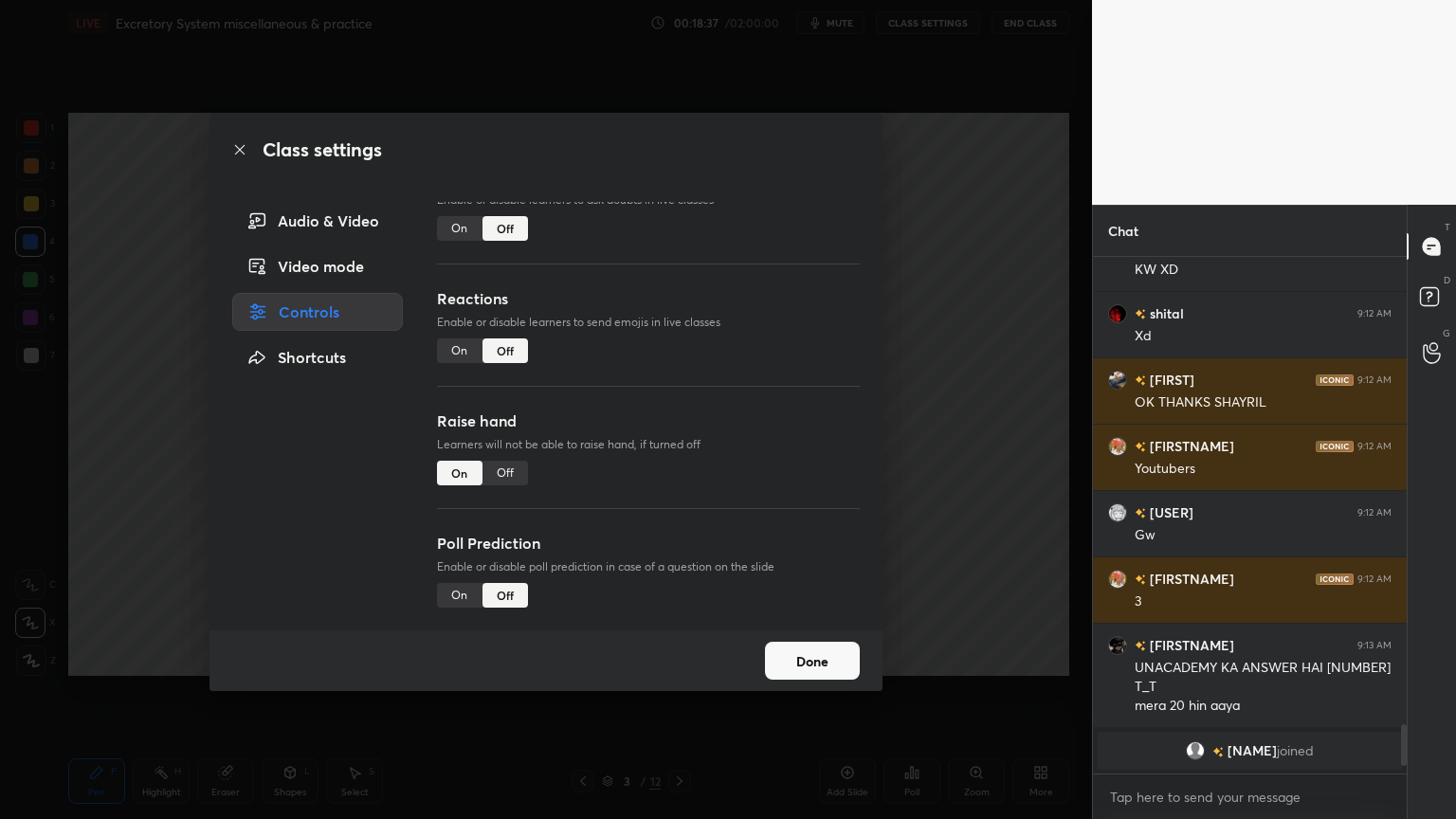 click on "Off" at bounding box center [505, 473] 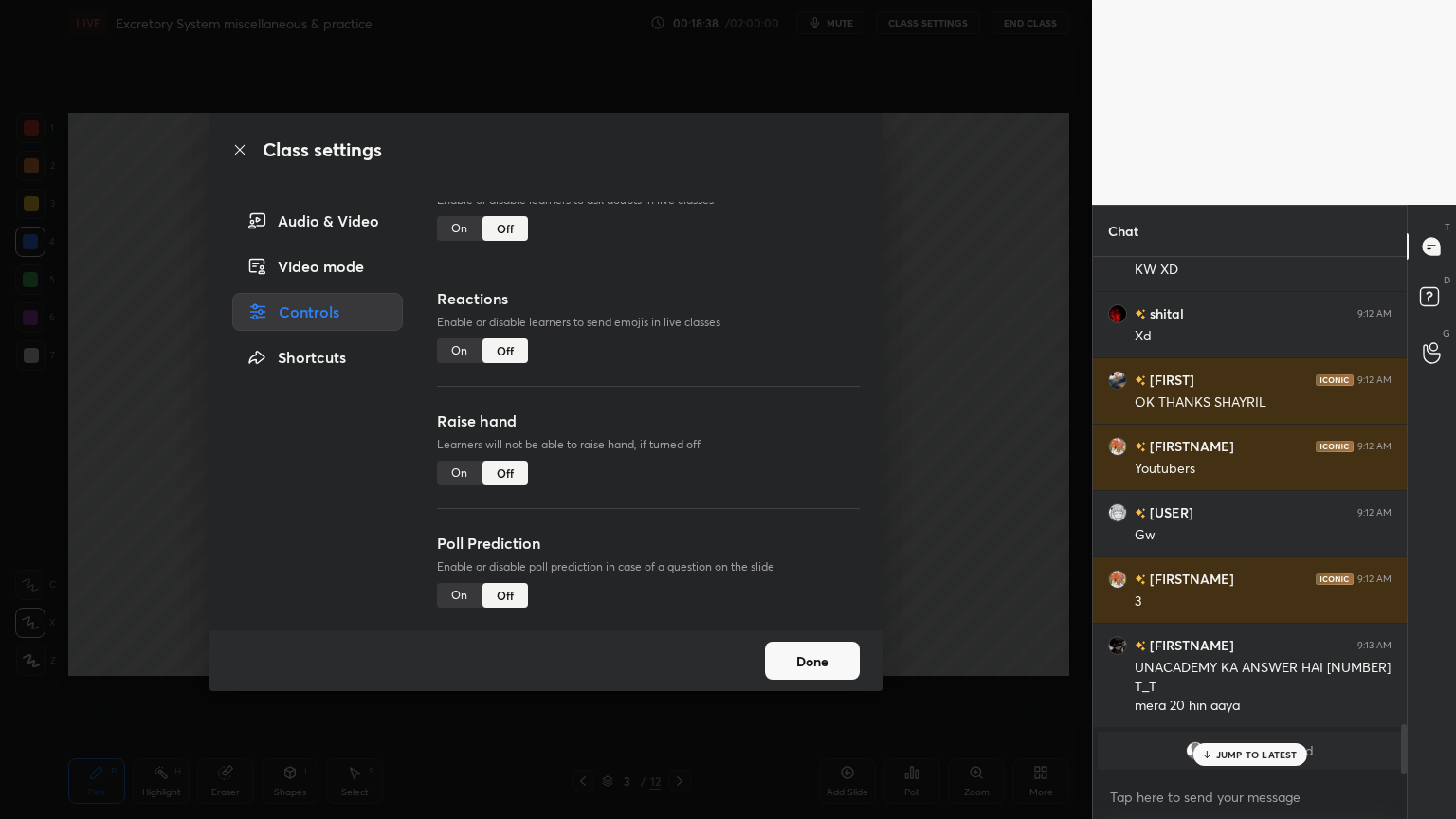 scroll, scrollTop: 4925, scrollLeft: 0, axis: vertical 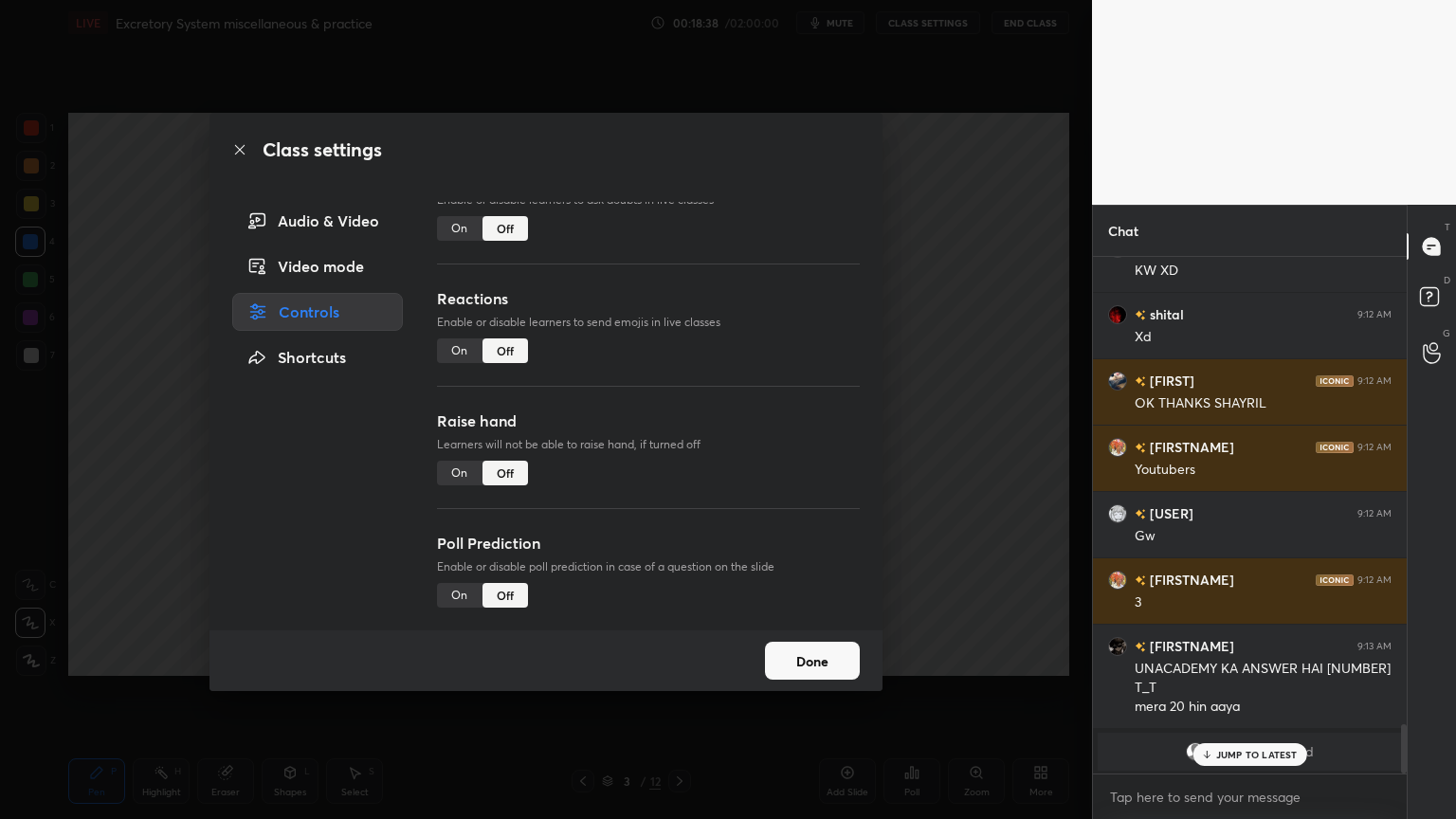 click on "Done" at bounding box center [812, 661] 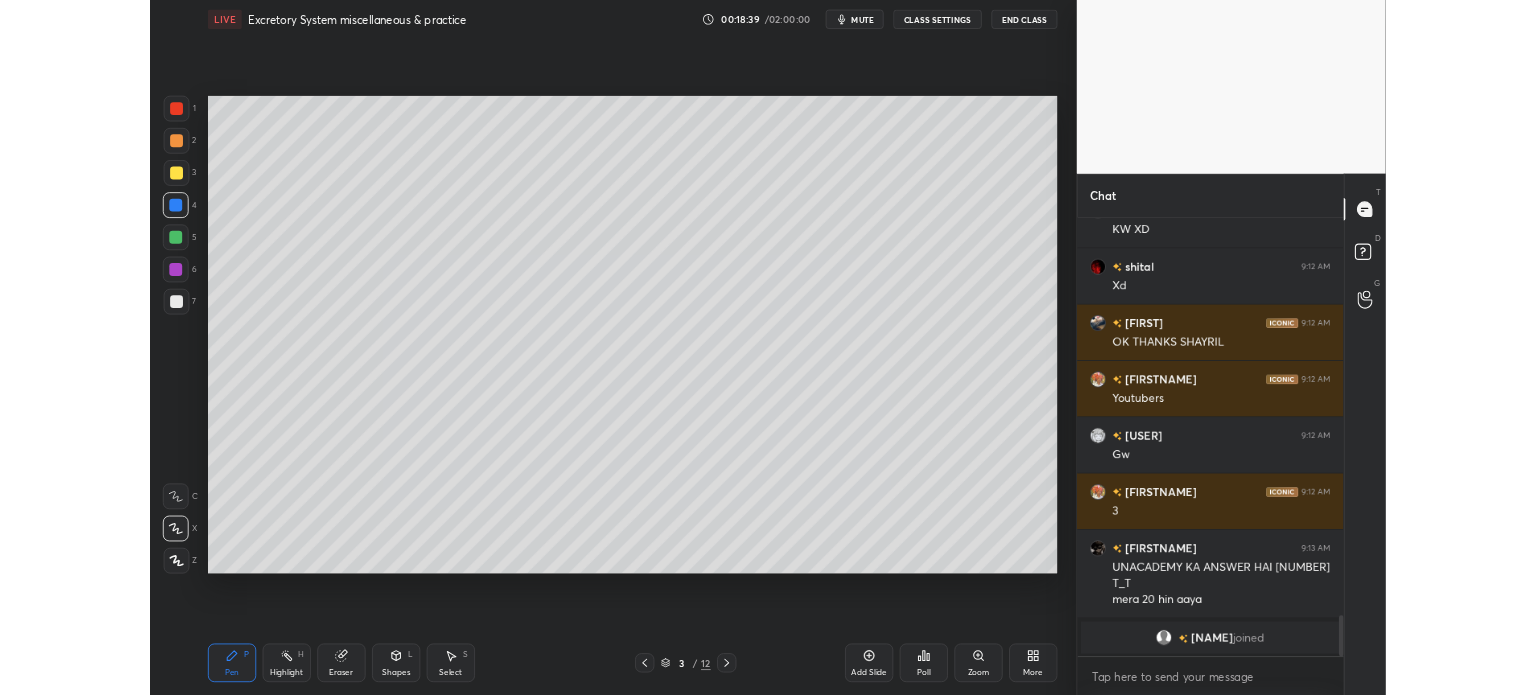 scroll, scrollTop: 5267, scrollLeft: 0, axis: vertical 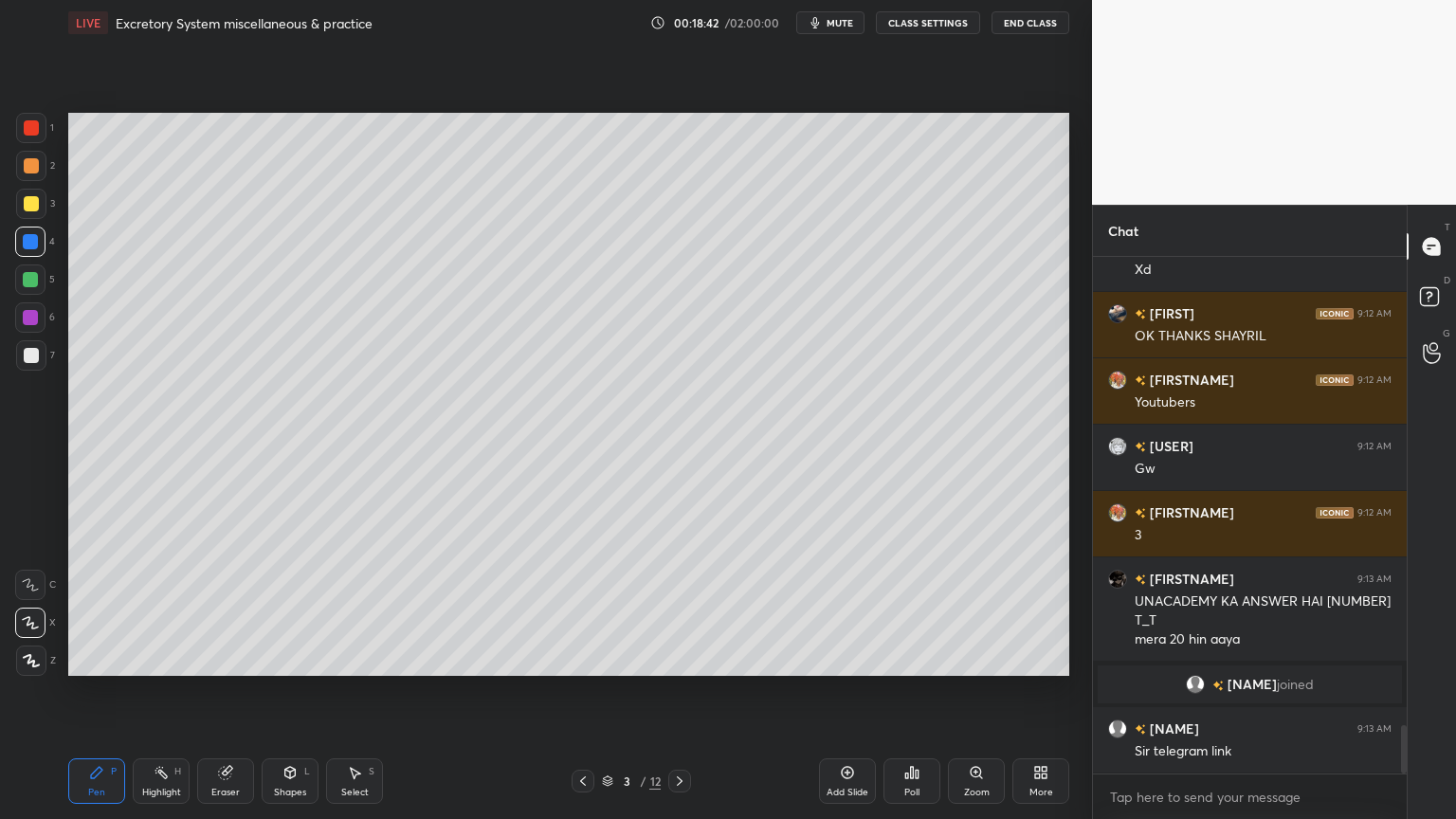 drag, startPoint x: 291, startPoint y: 779, endPoint x: 270, endPoint y: 755, distance: 31.89044 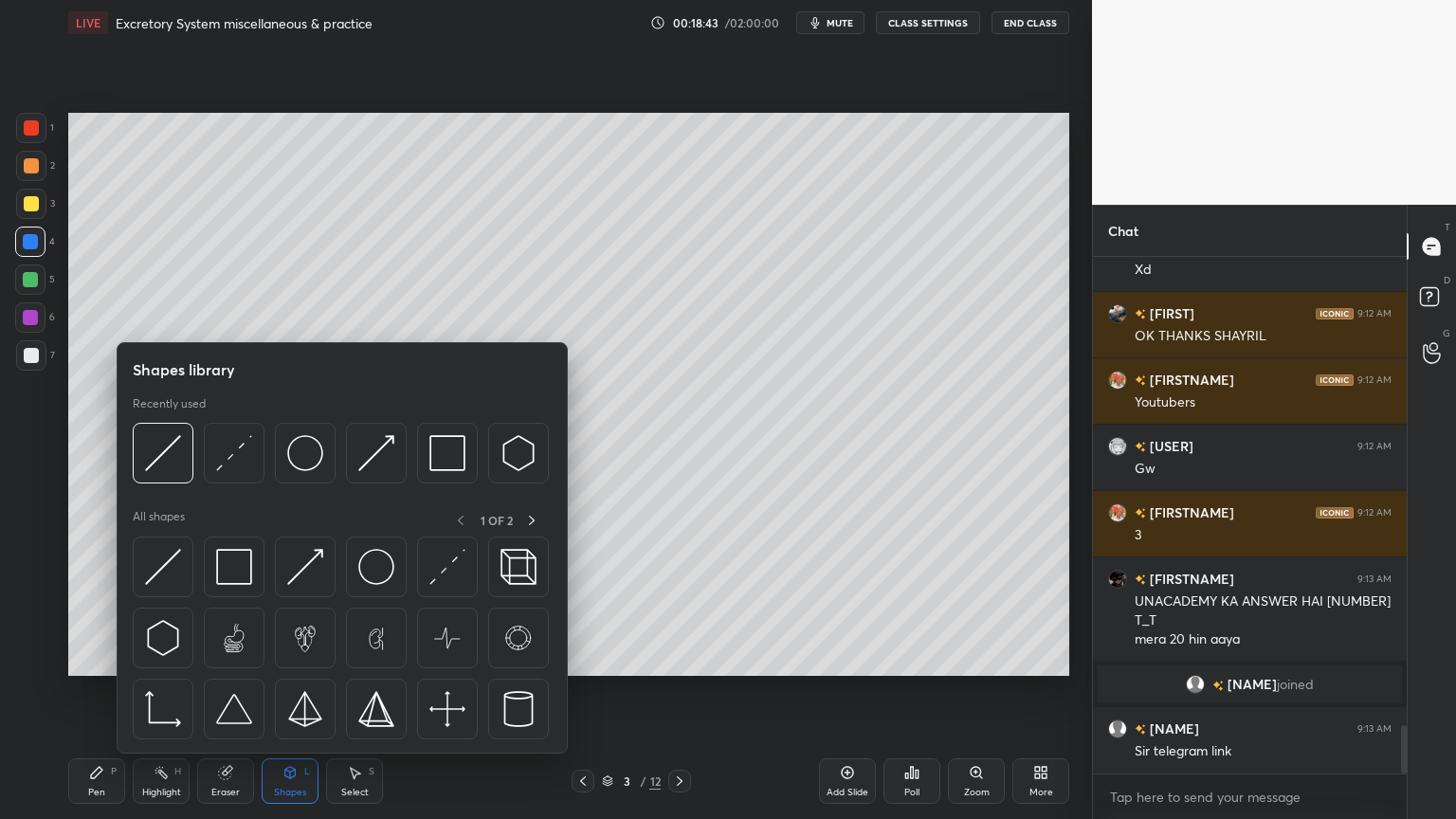 click at bounding box center [31, 355] 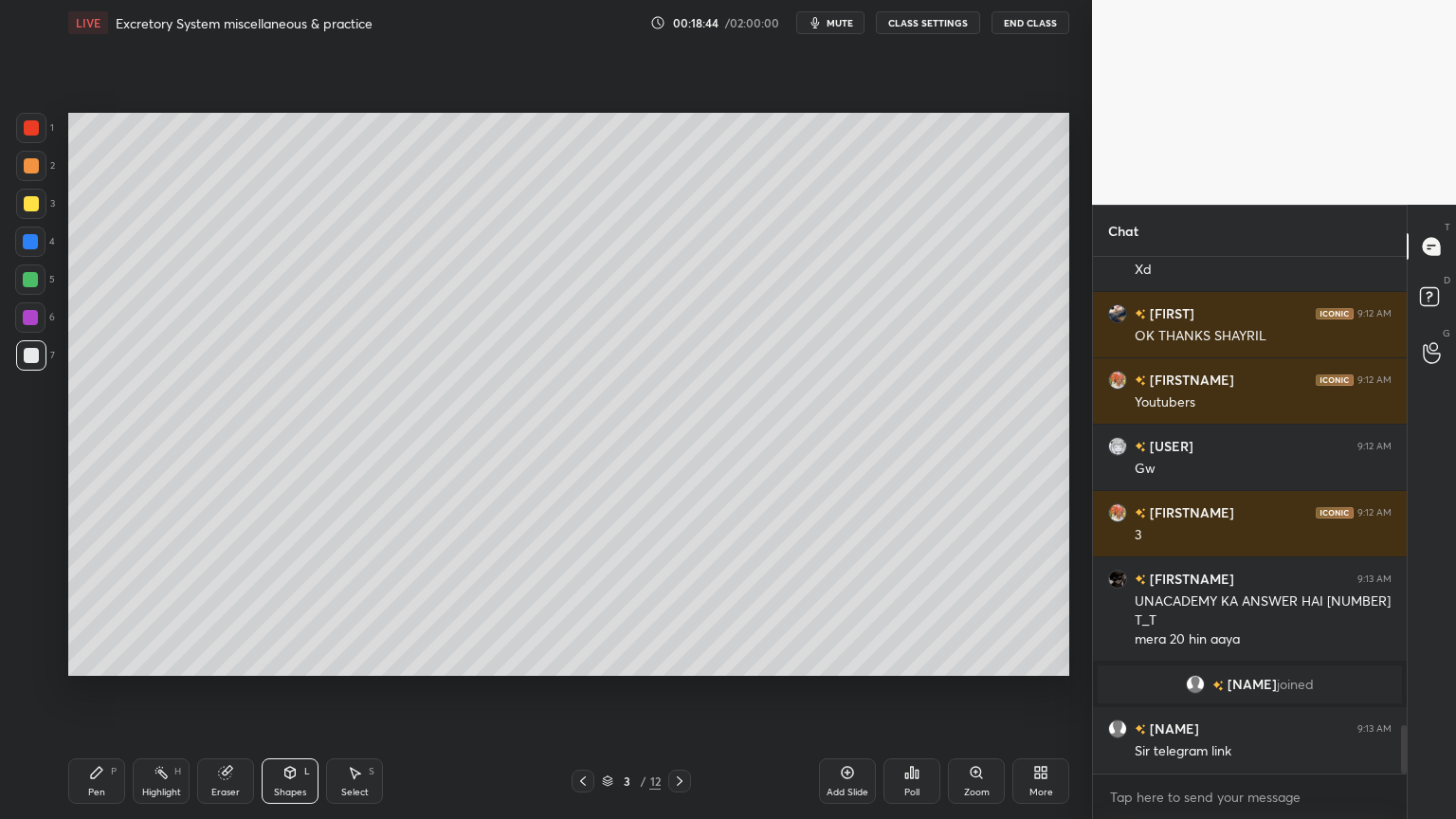 drag, startPoint x: 296, startPoint y: 789, endPoint x: 278, endPoint y: 755, distance: 38.470768 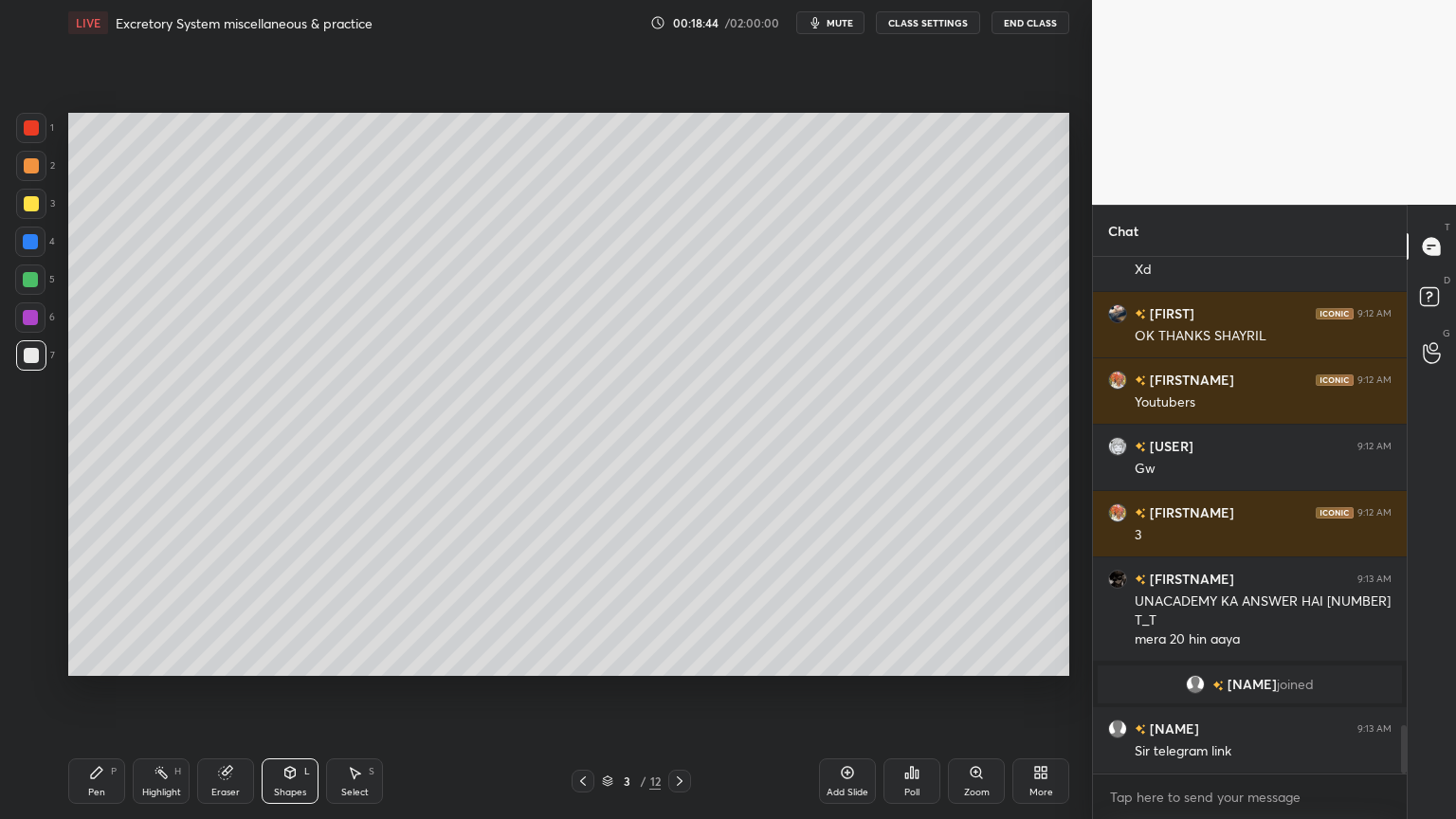 click on "Shapes" at bounding box center [290, 792] 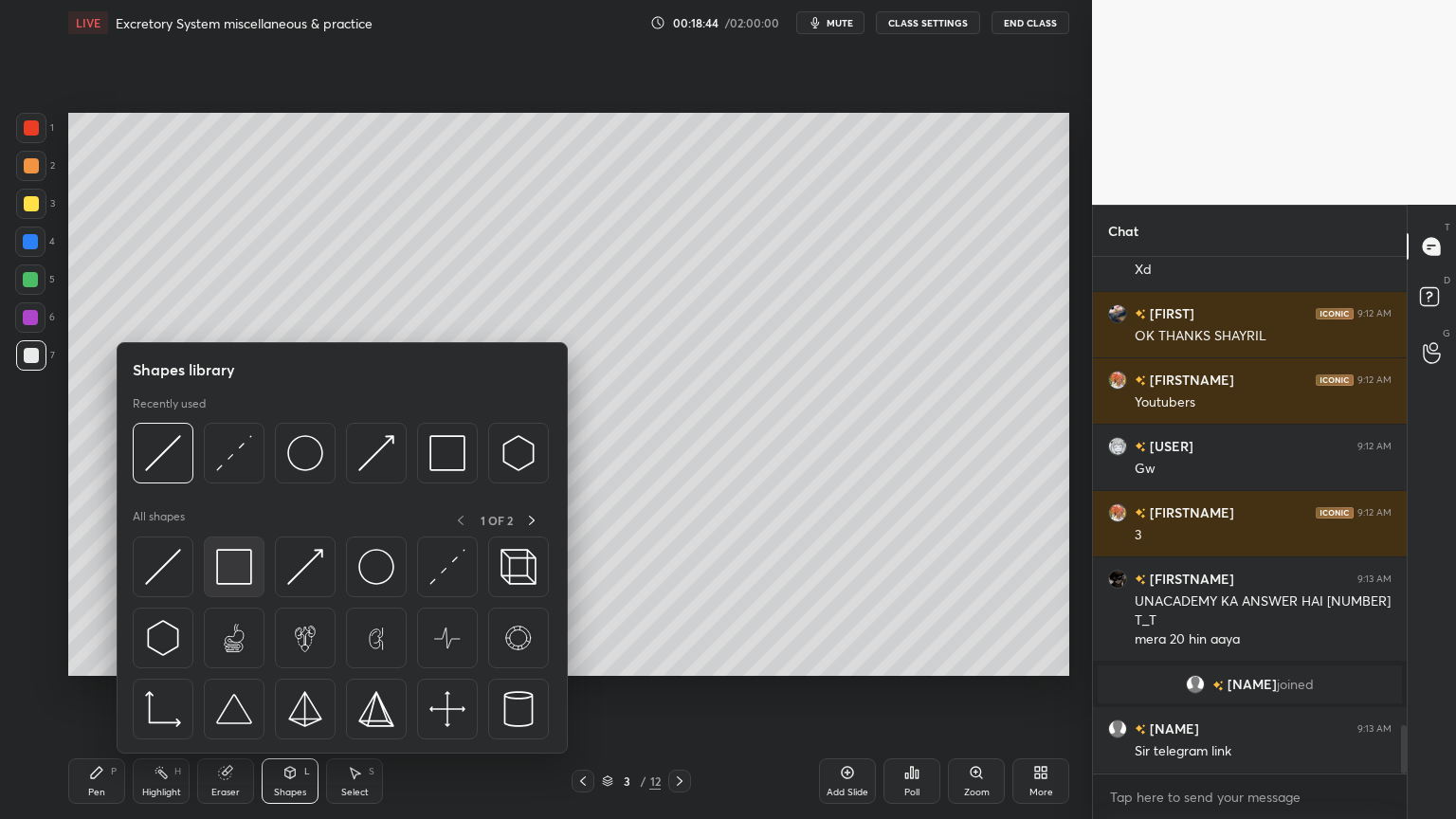click at bounding box center [234, 567] 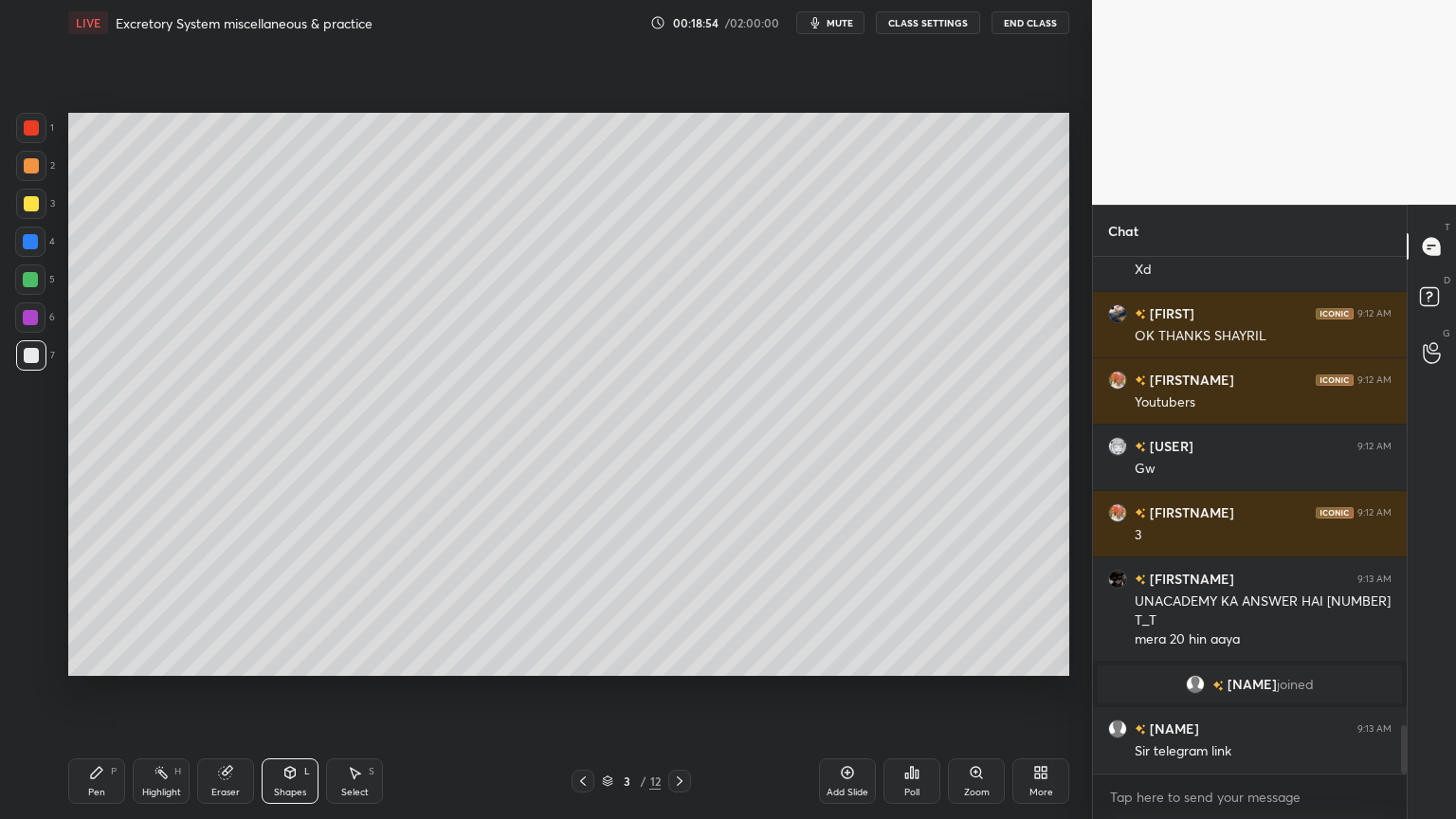 click 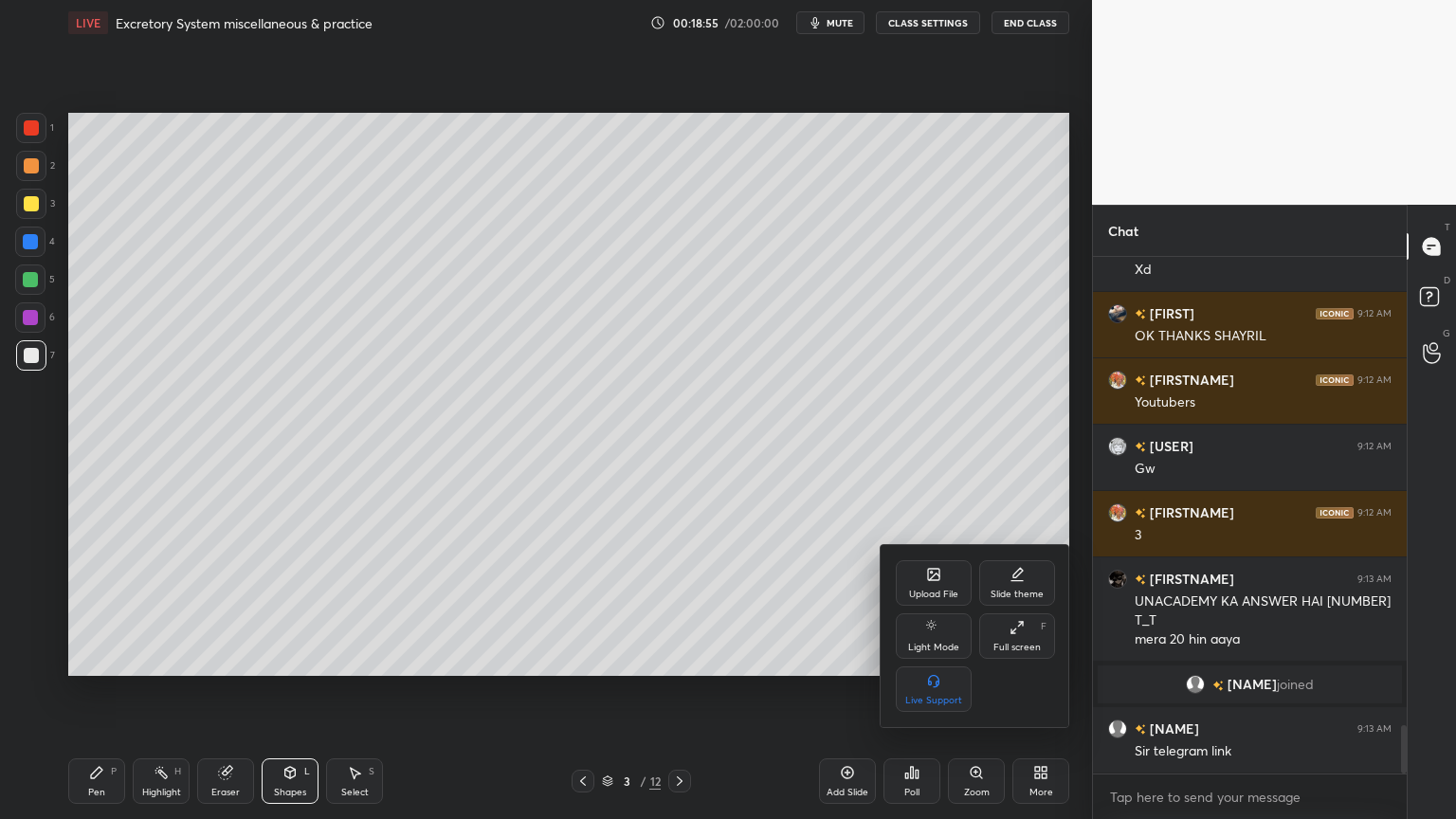 click 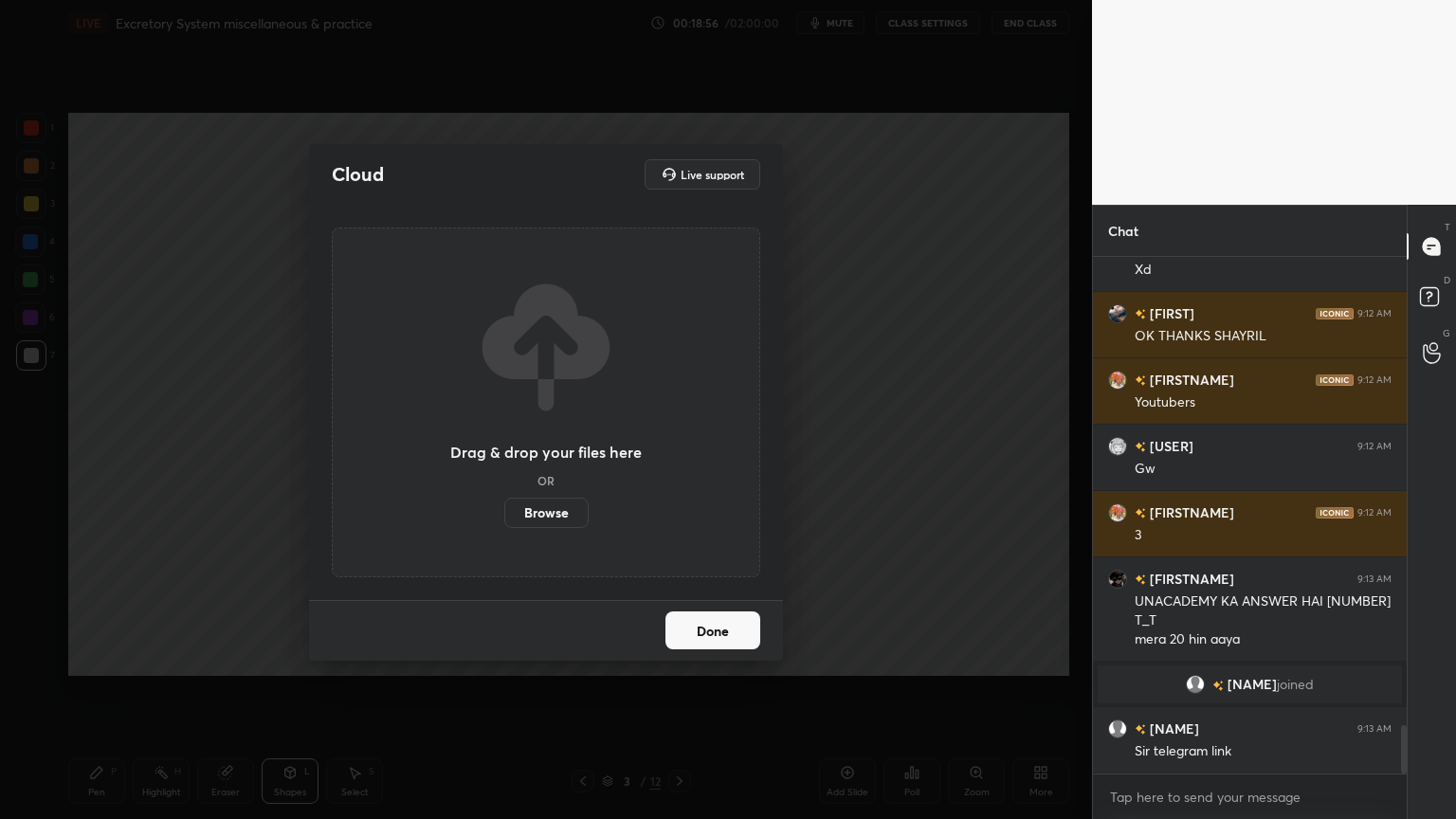 drag, startPoint x: 552, startPoint y: 511, endPoint x: 548, endPoint y: 393, distance: 118.0678 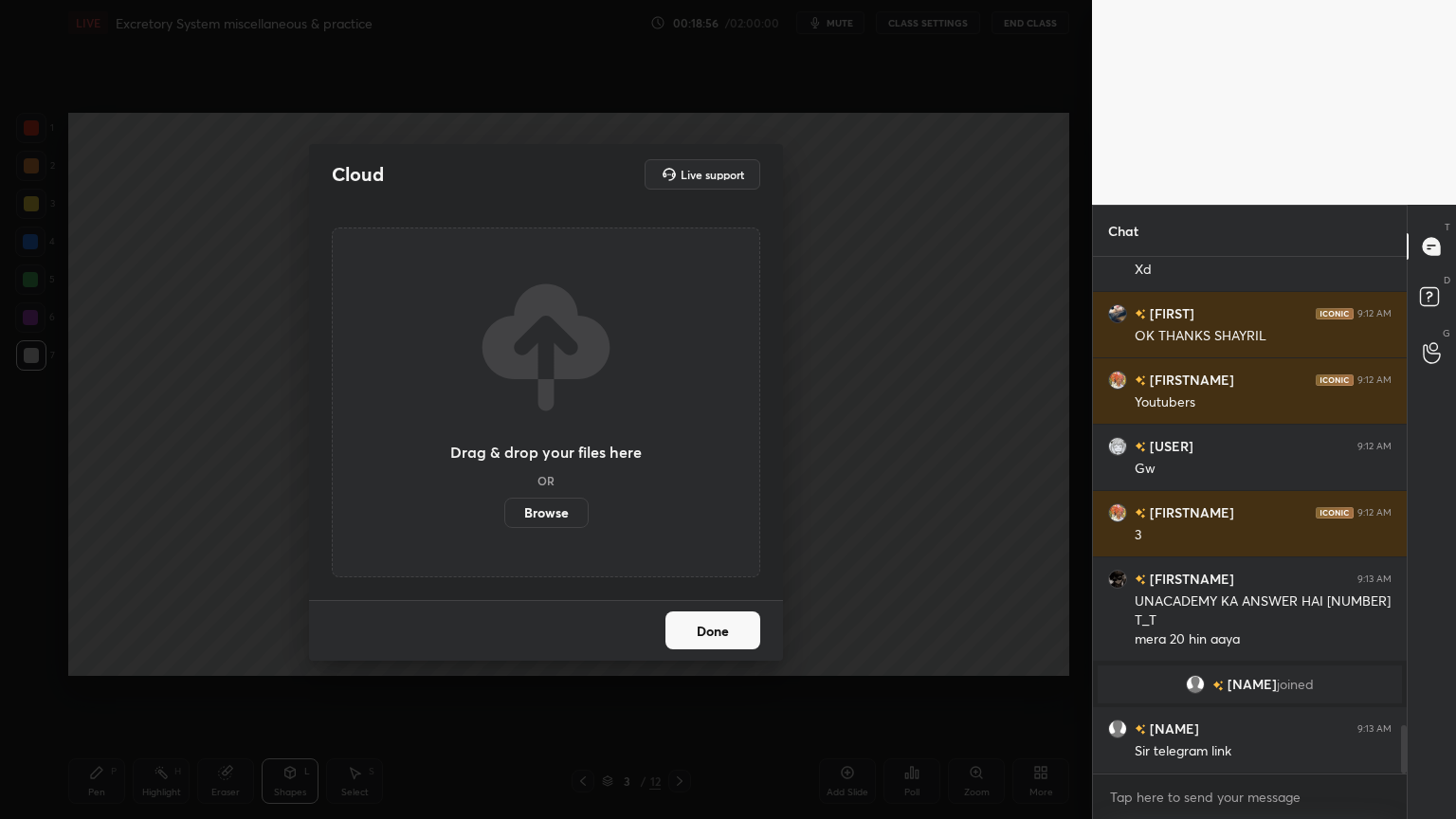 click on "Browse" at bounding box center [546, 513] 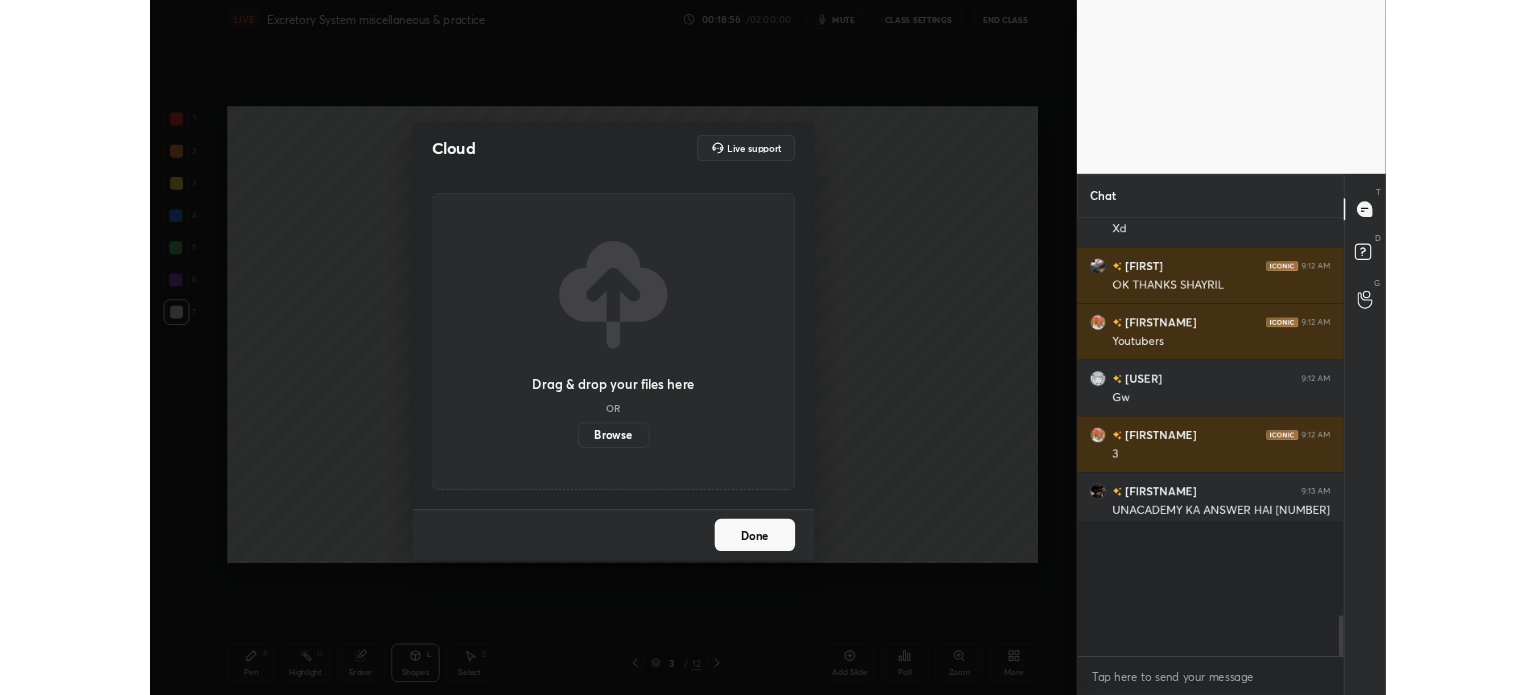 scroll, scrollTop: 567, scrollLeft: 1072, axis: both 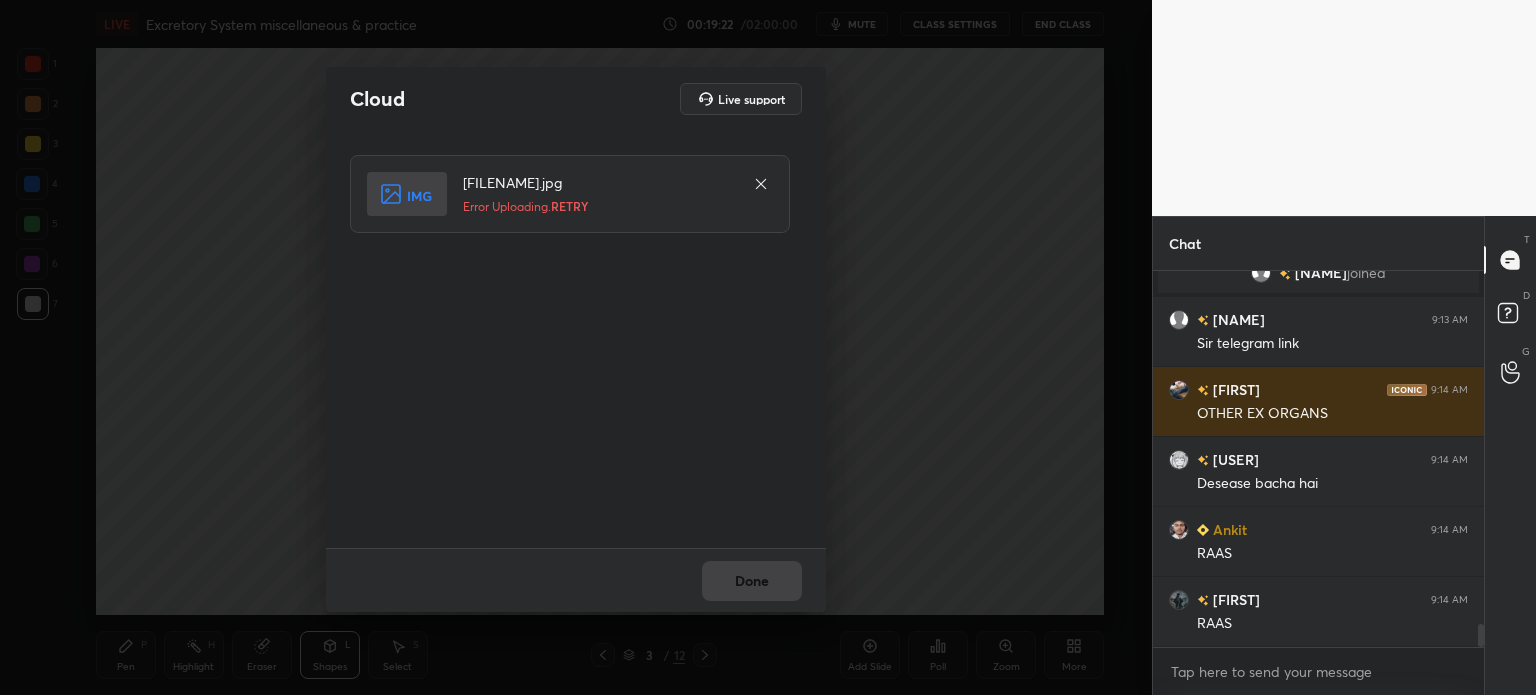 click 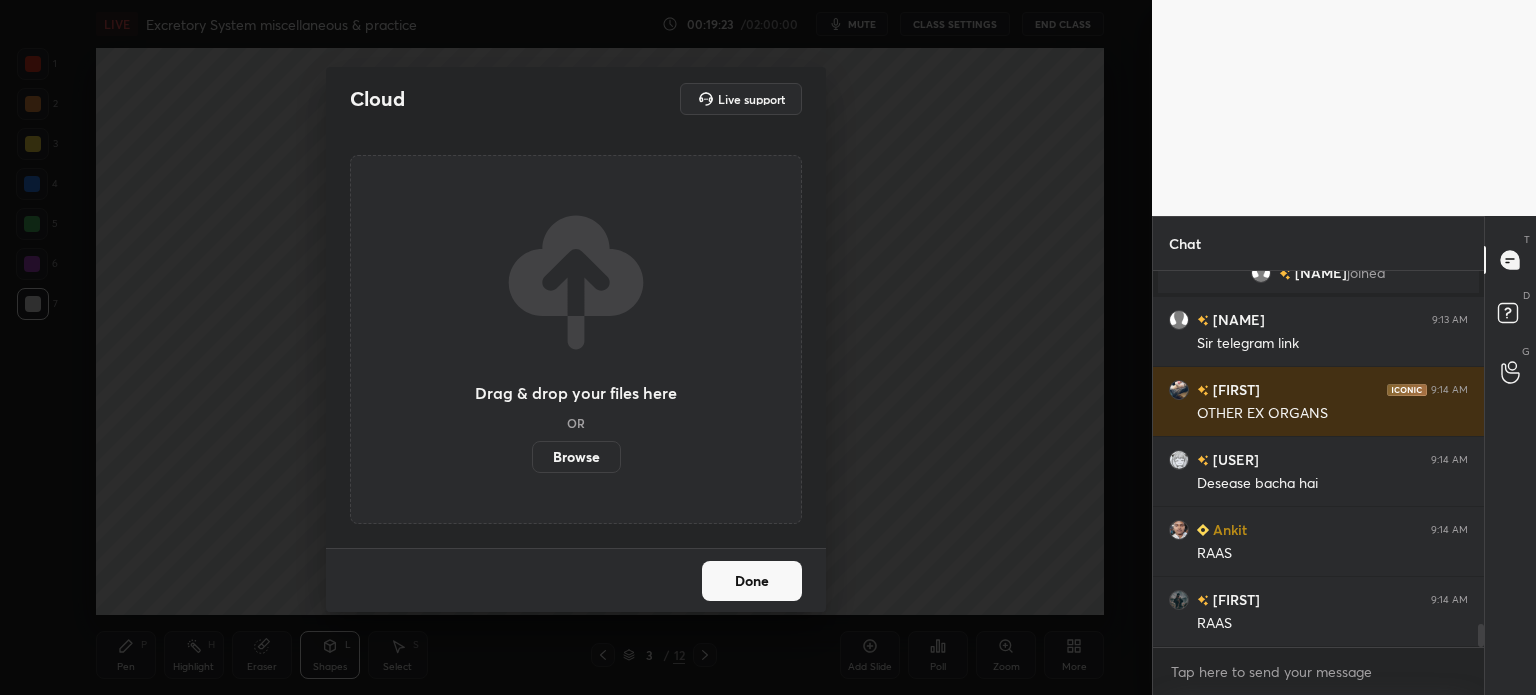 click on "Browse" at bounding box center [576, 457] 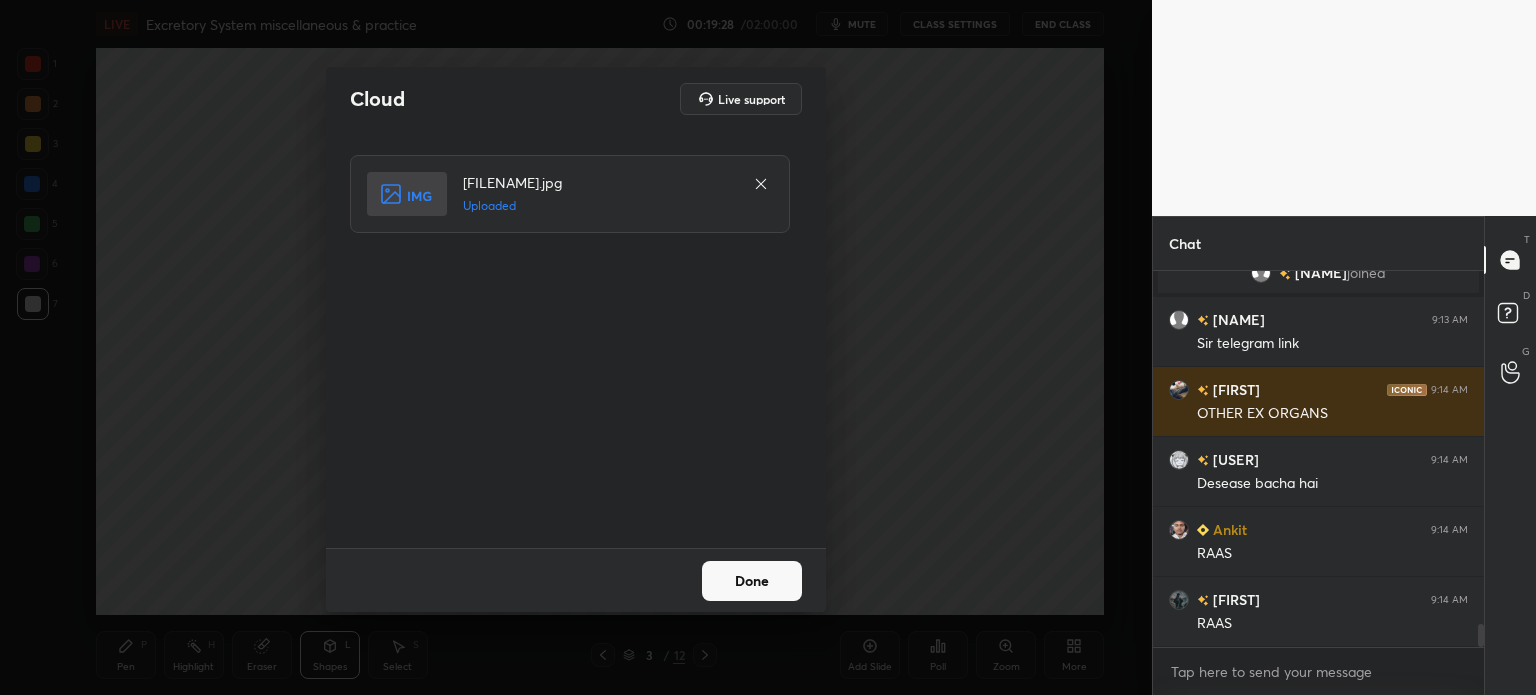 click on "Done" at bounding box center (752, 581) 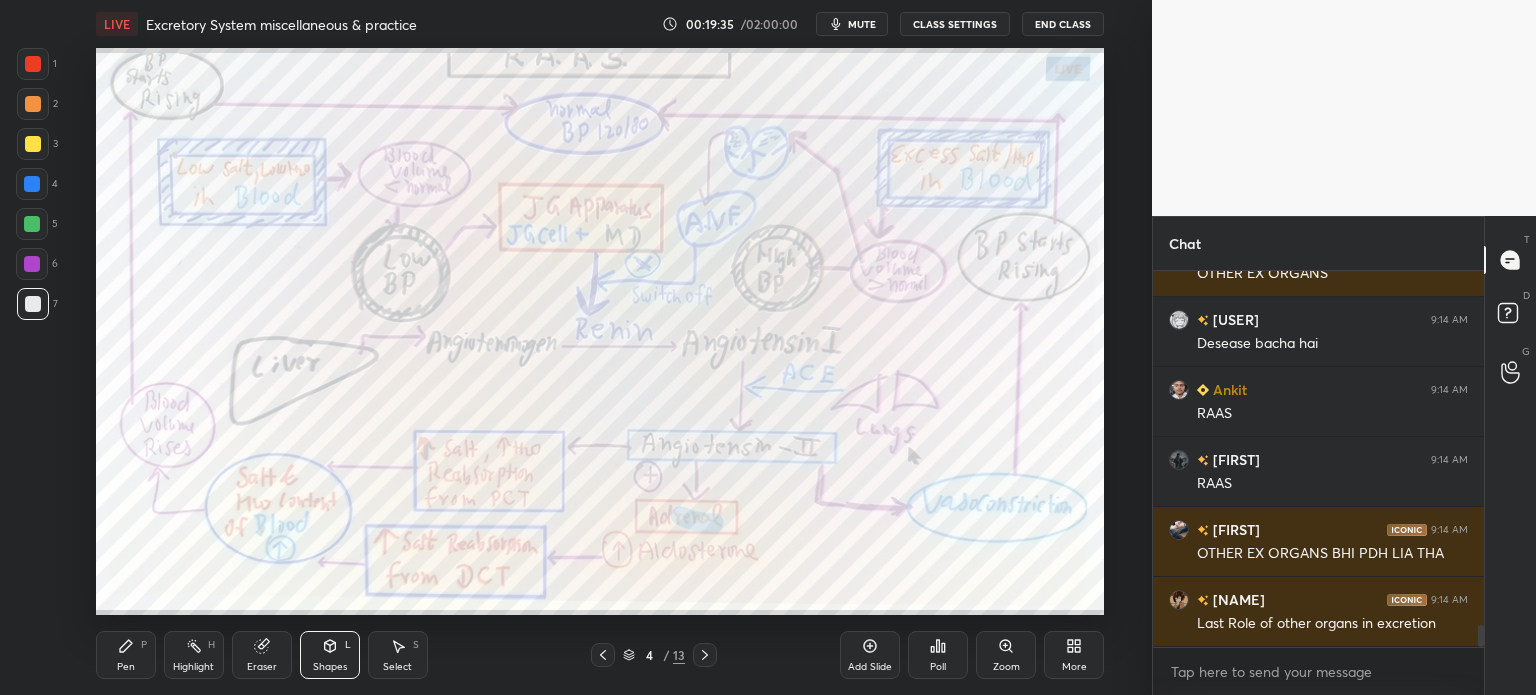 scroll, scrollTop: 5926, scrollLeft: 0, axis: vertical 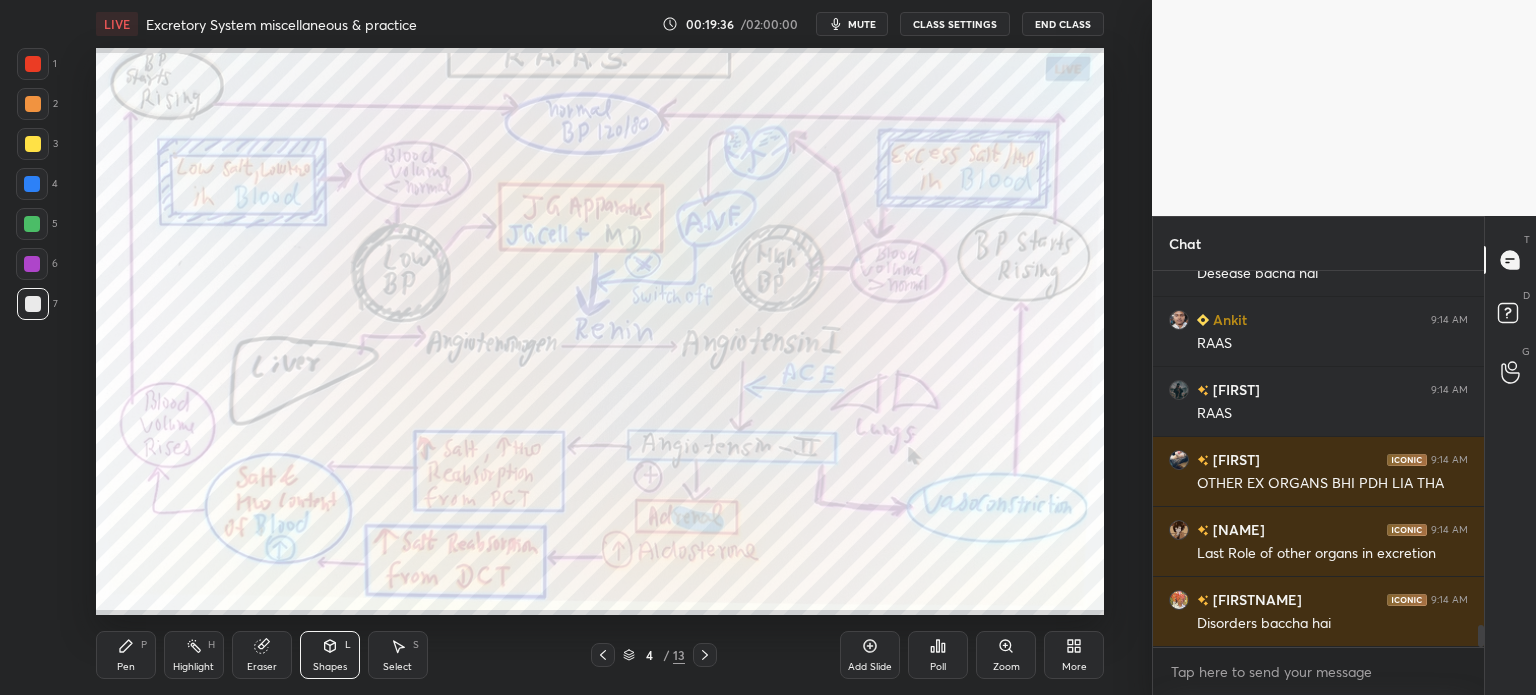 click on "More" at bounding box center (1074, 655) 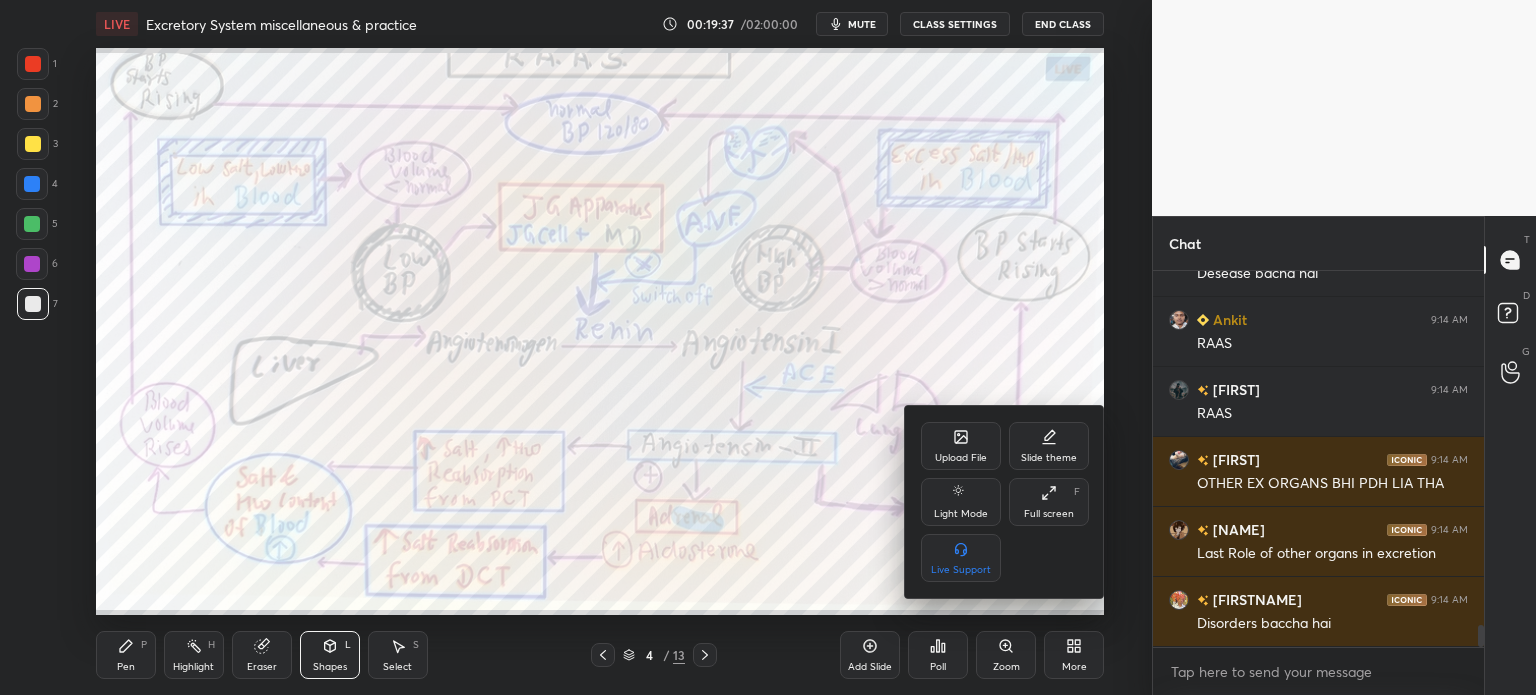 click 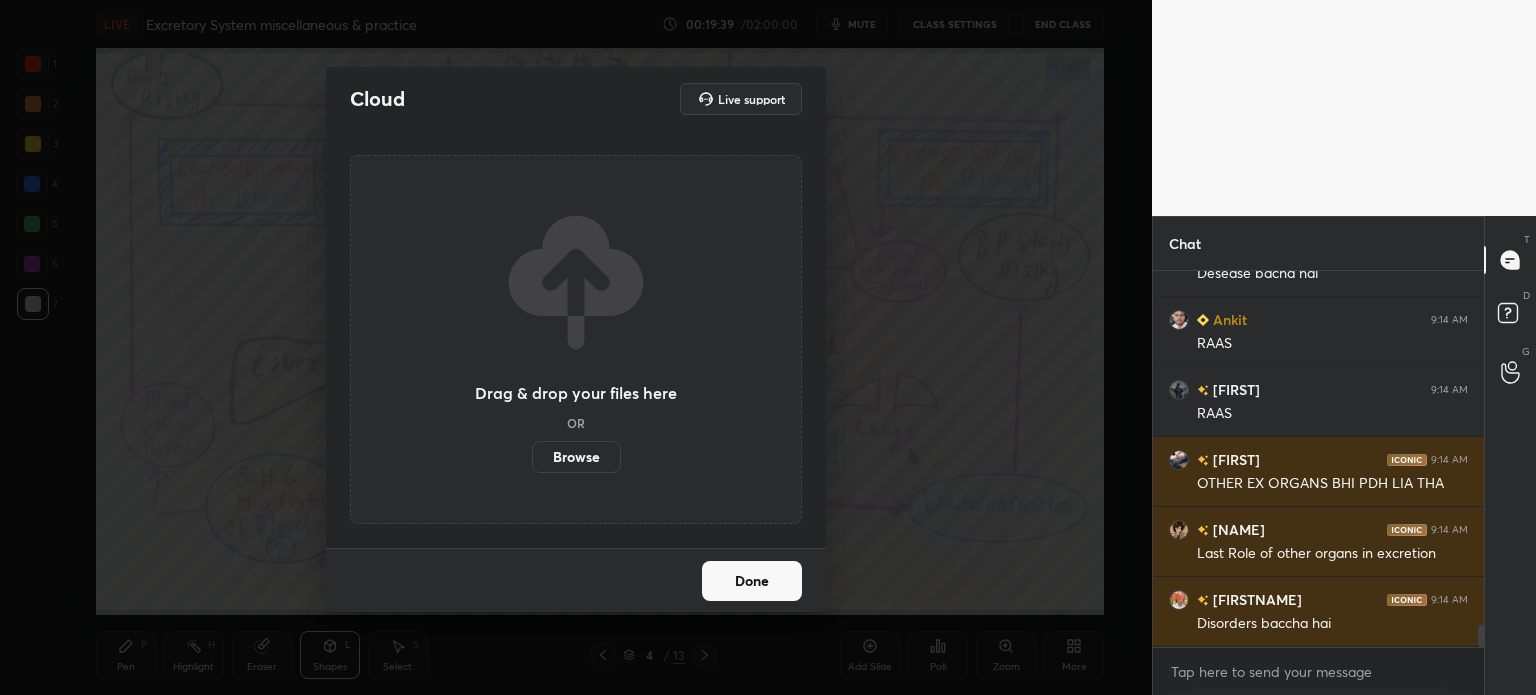 click on "Browse" at bounding box center [576, 457] 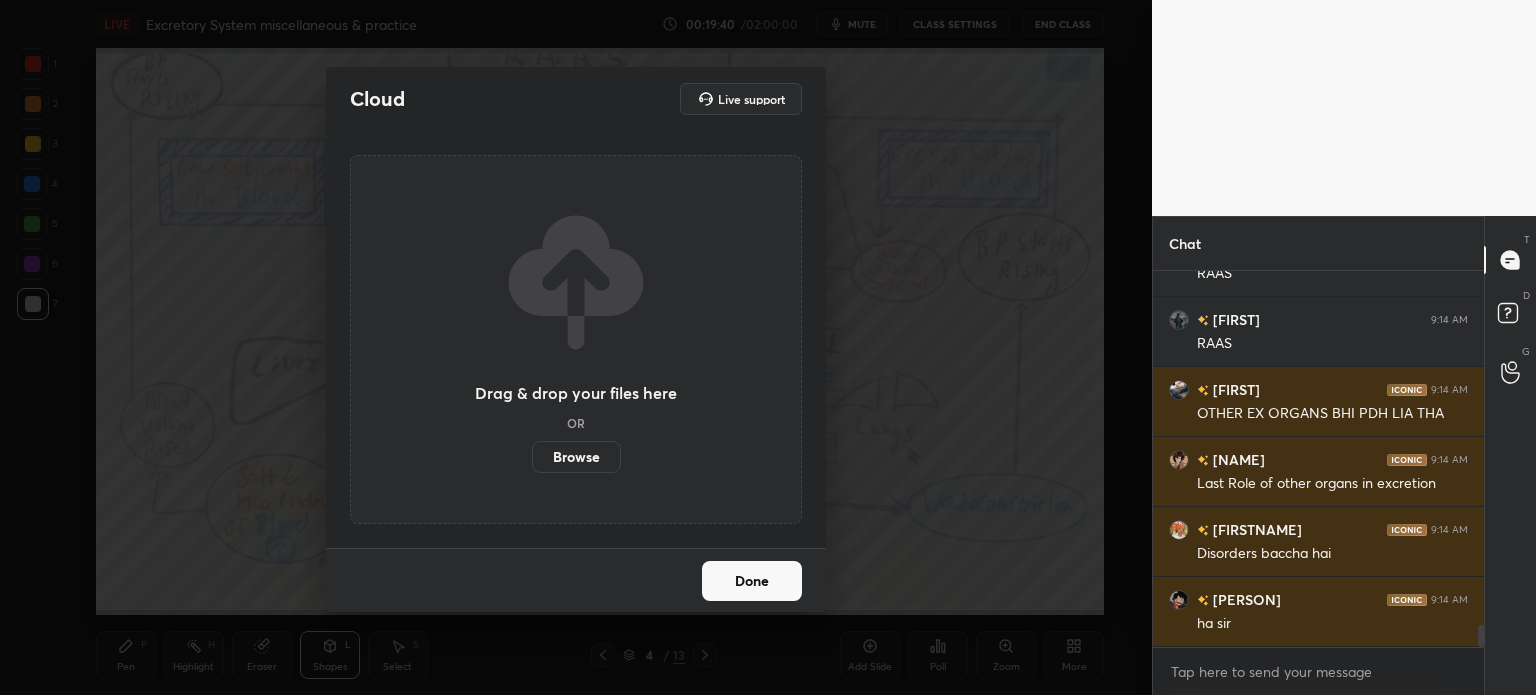scroll, scrollTop: 6066, scrollLeft: 0, axis: vertical 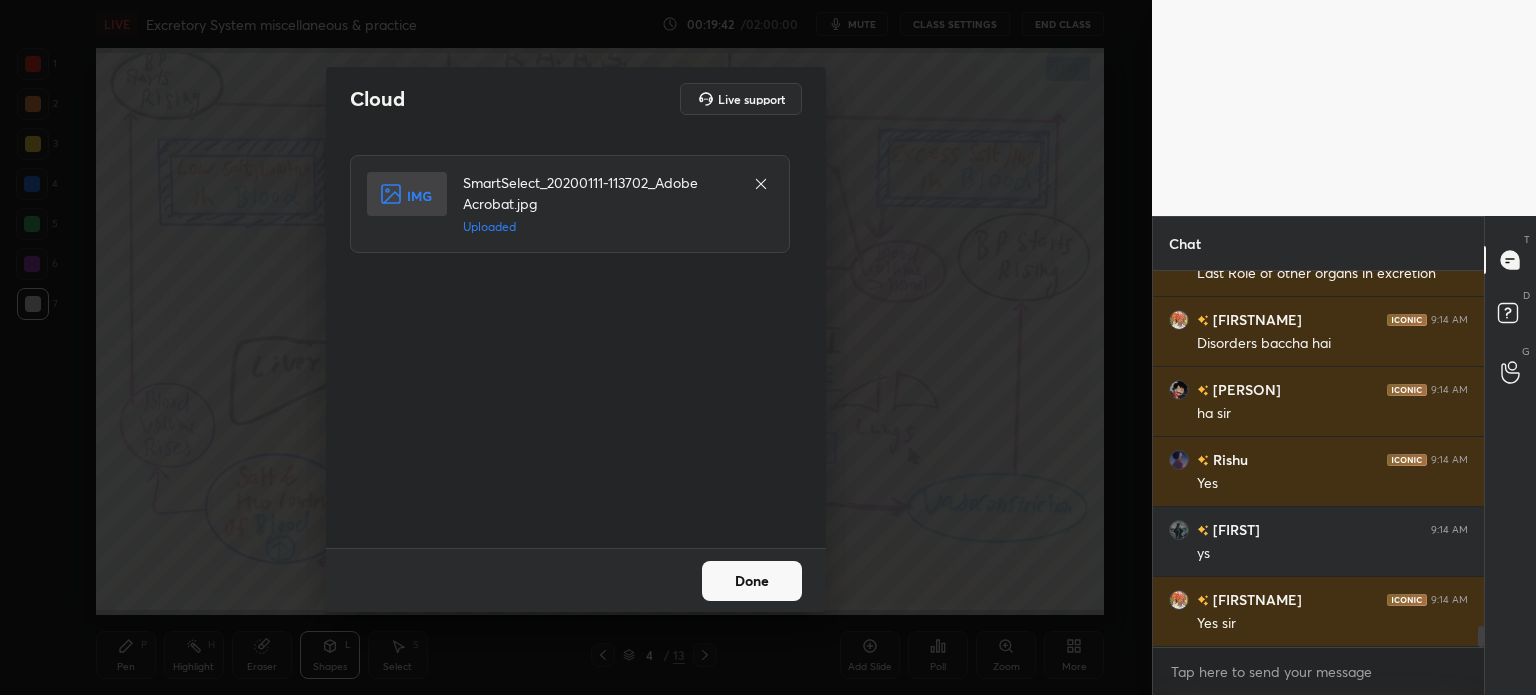 click on "Done" at bounding box center [752, 581] 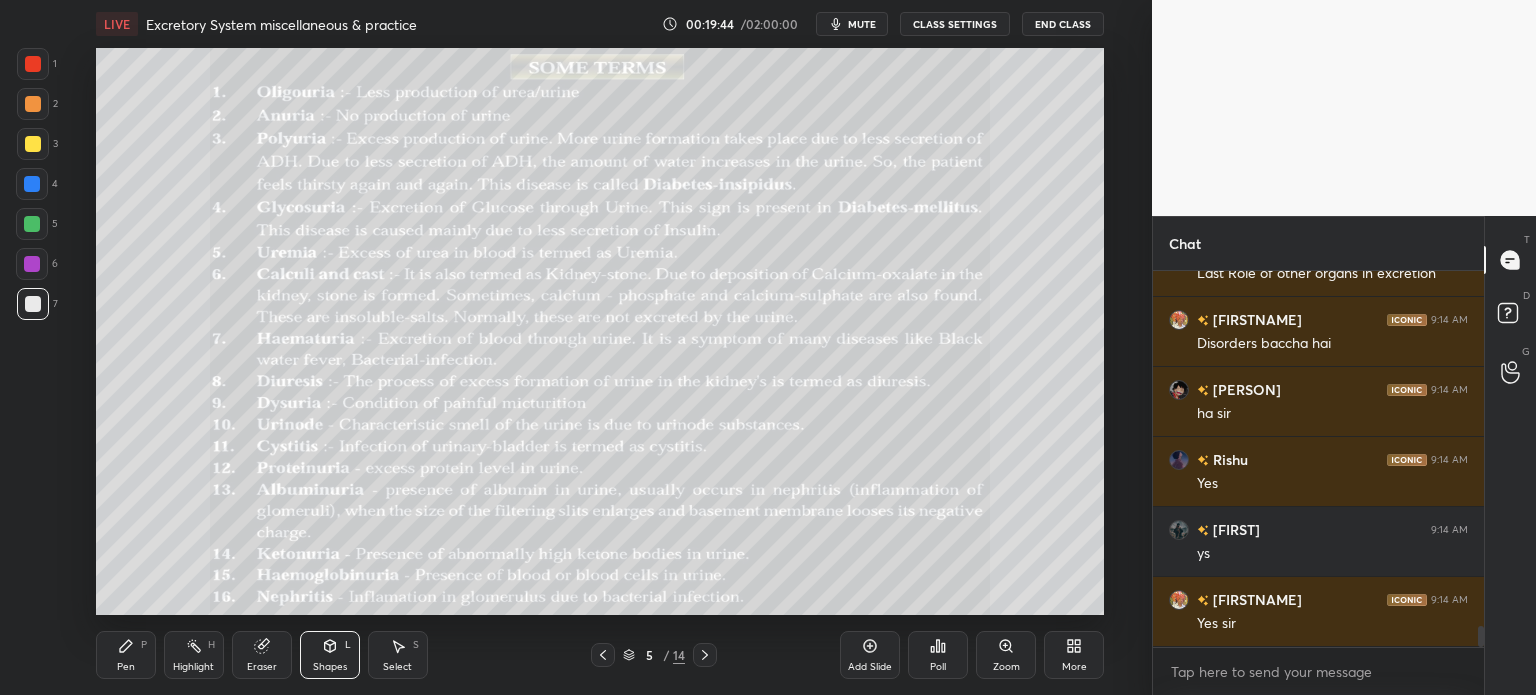 click 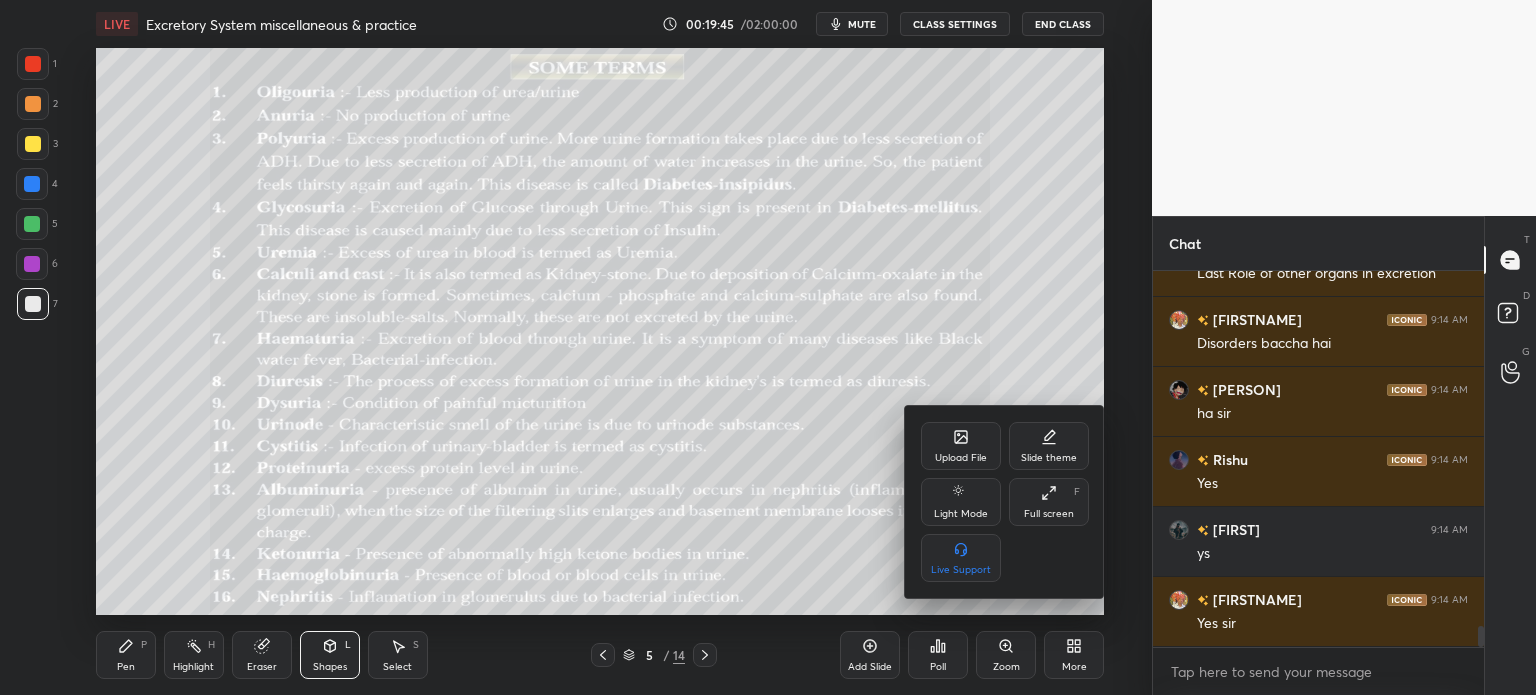 click 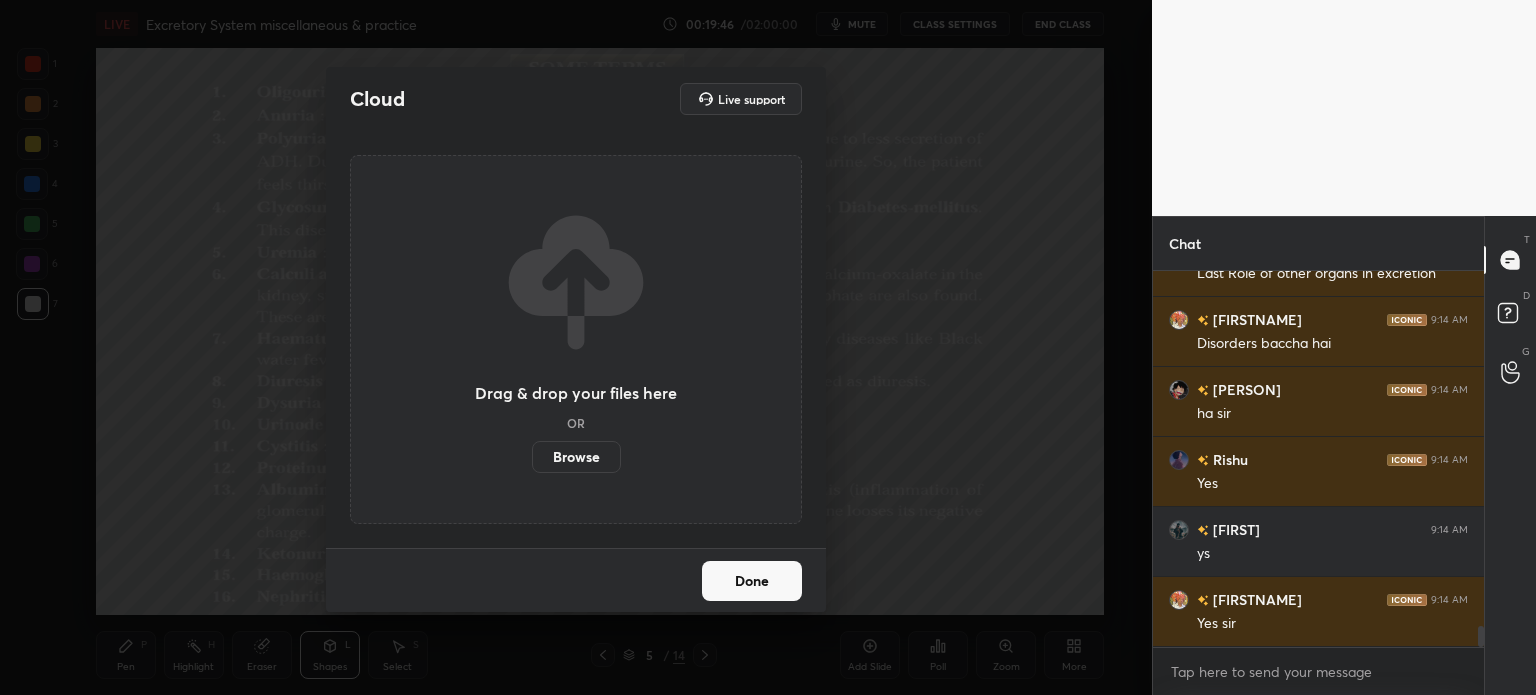 click on "Browse" at bounding box center [576, 457] 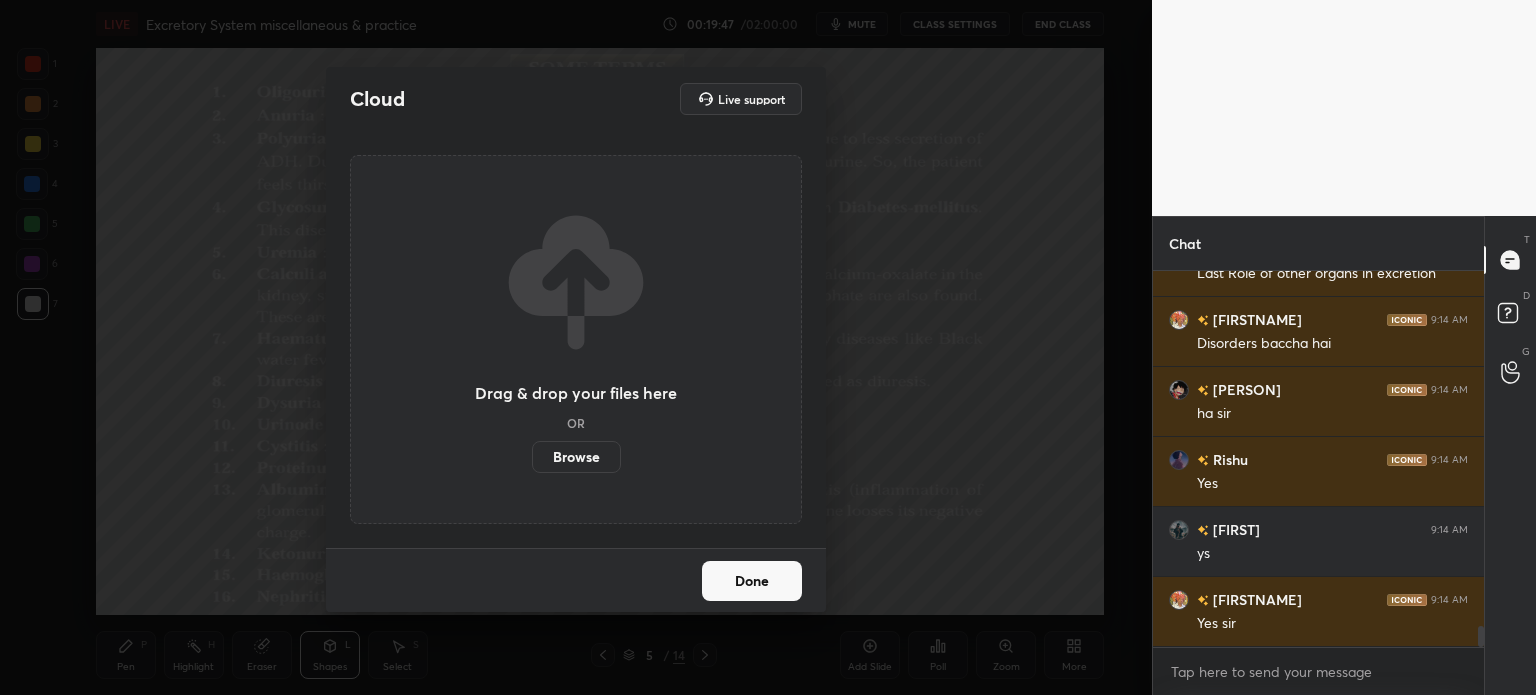 scroll, scrollTop: 6276, scrollLeft: 0, axis: vertical 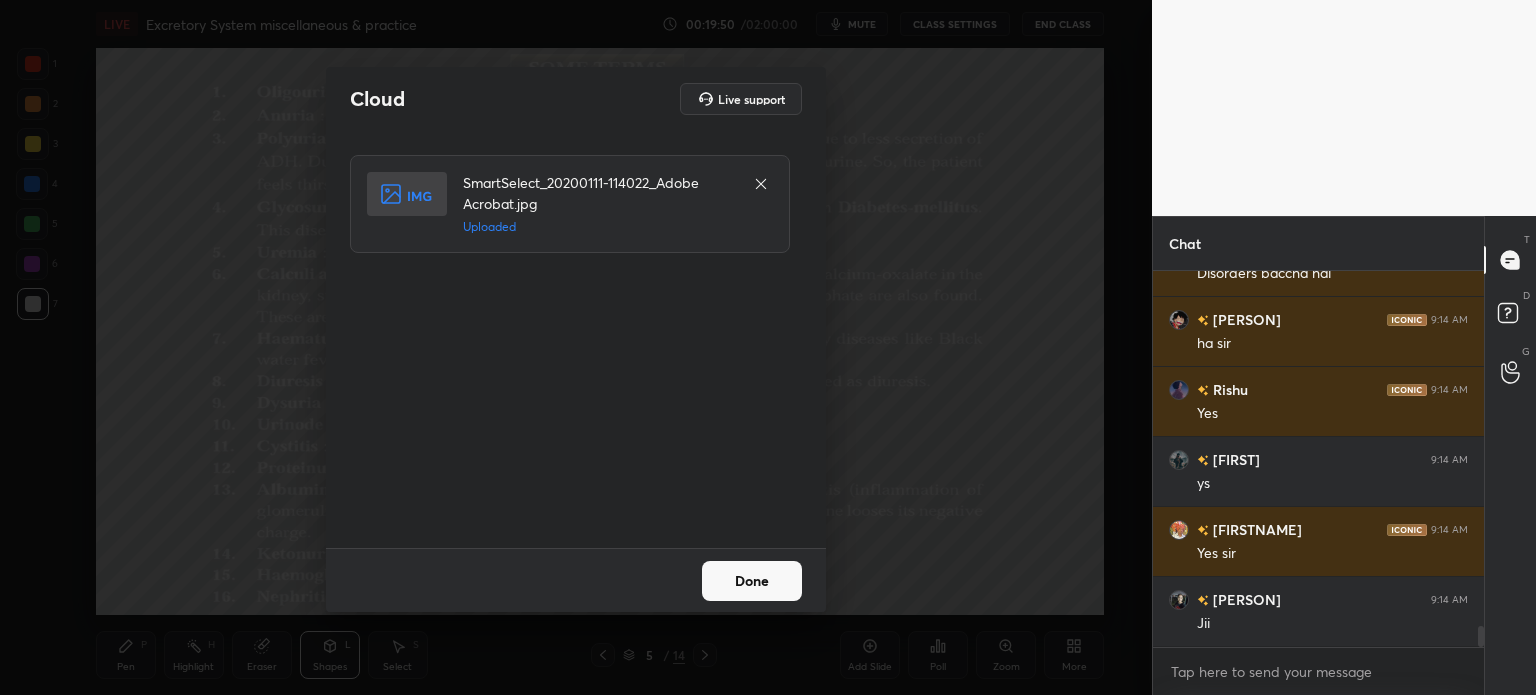 click on "Done" at bounding box center [752, 581] 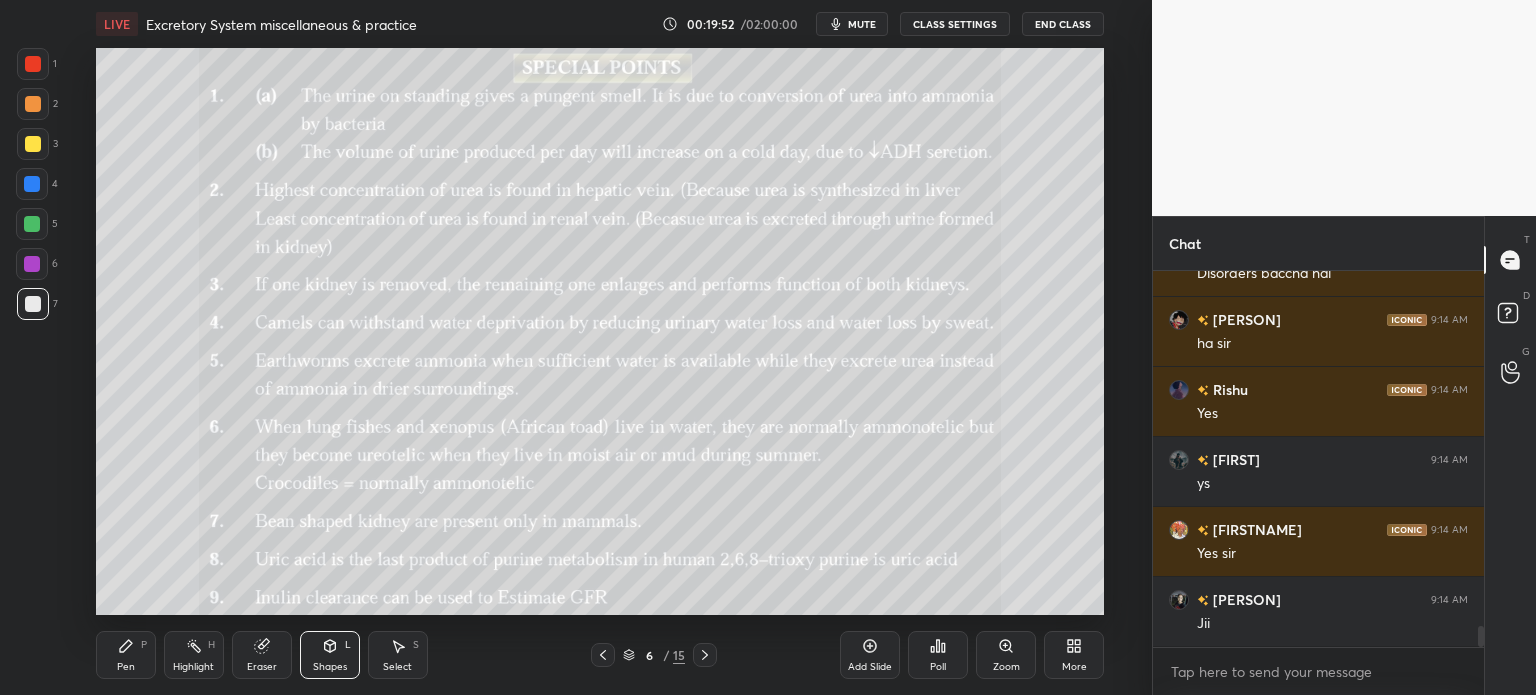 click 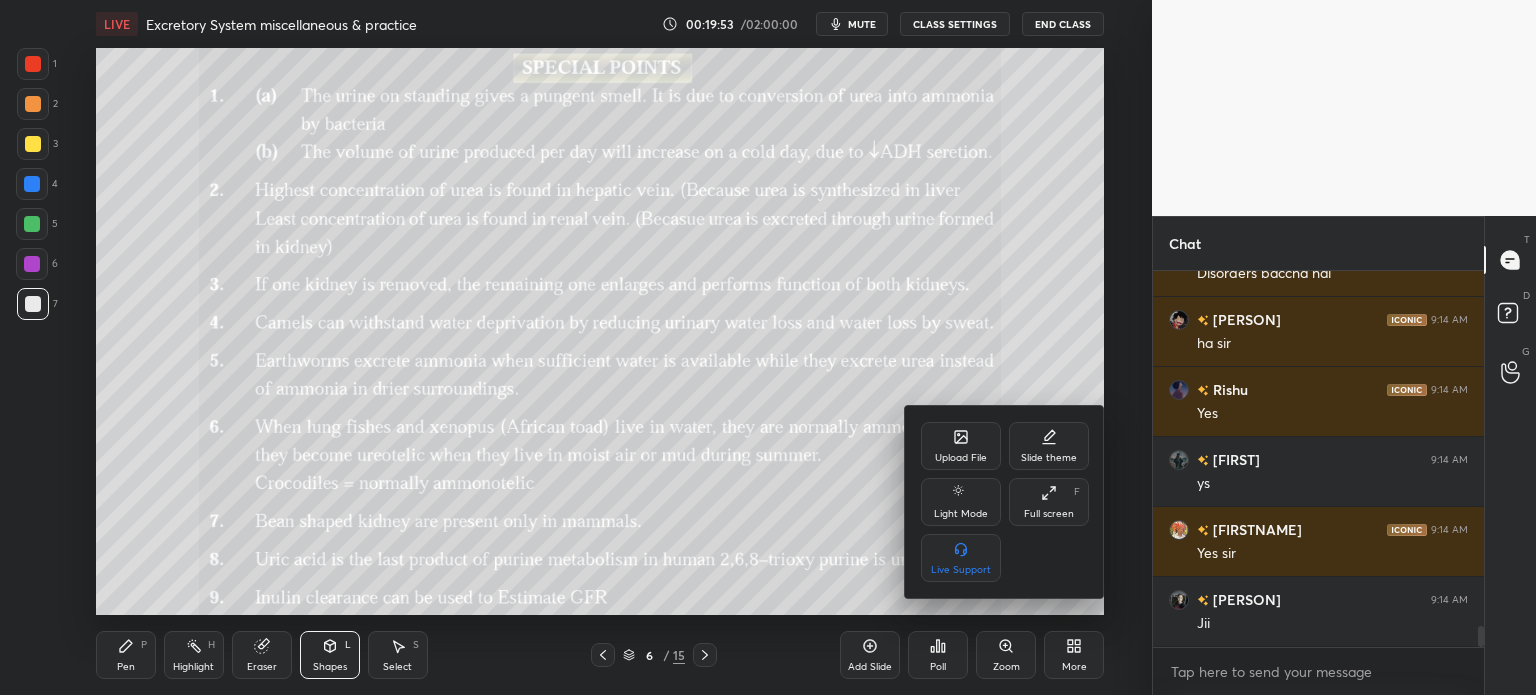 click 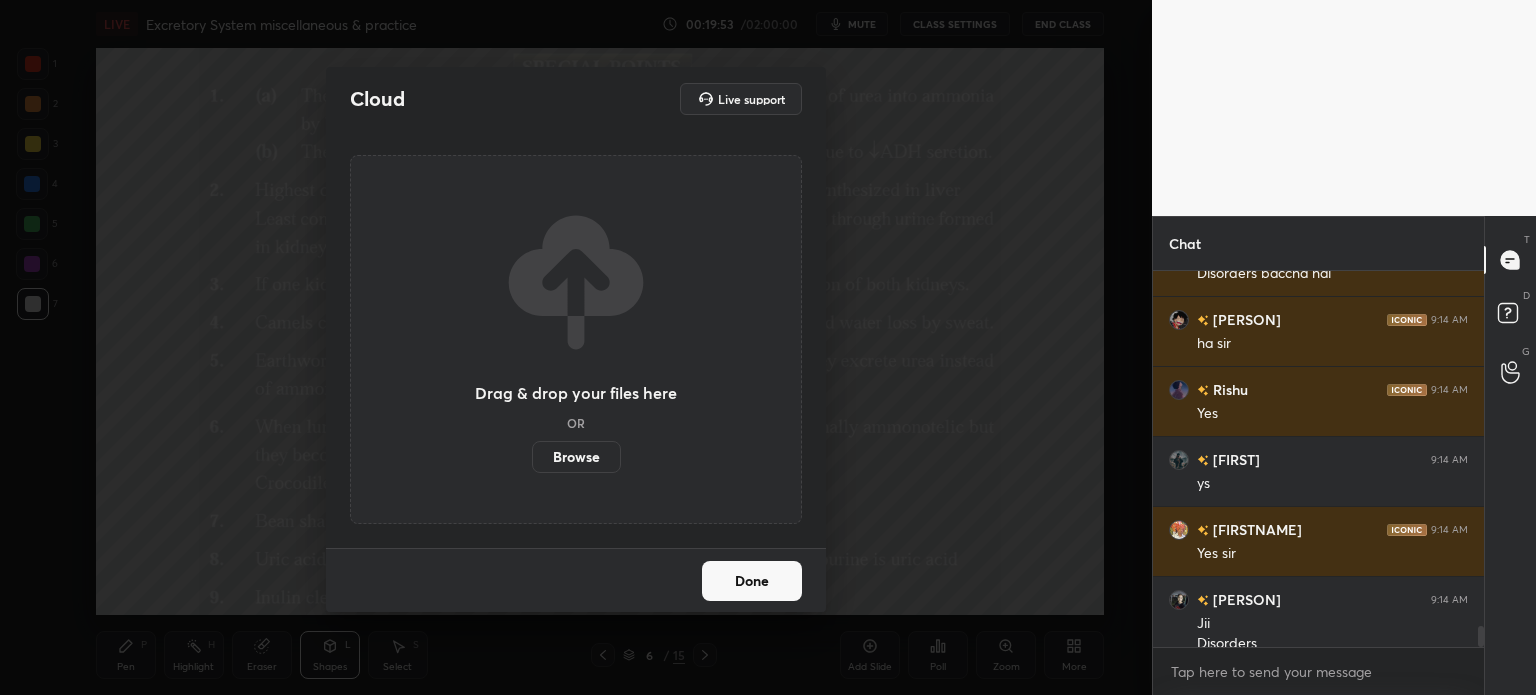 scroll, scrollTop: 6296, scrollLeft: 0, axis: vertical 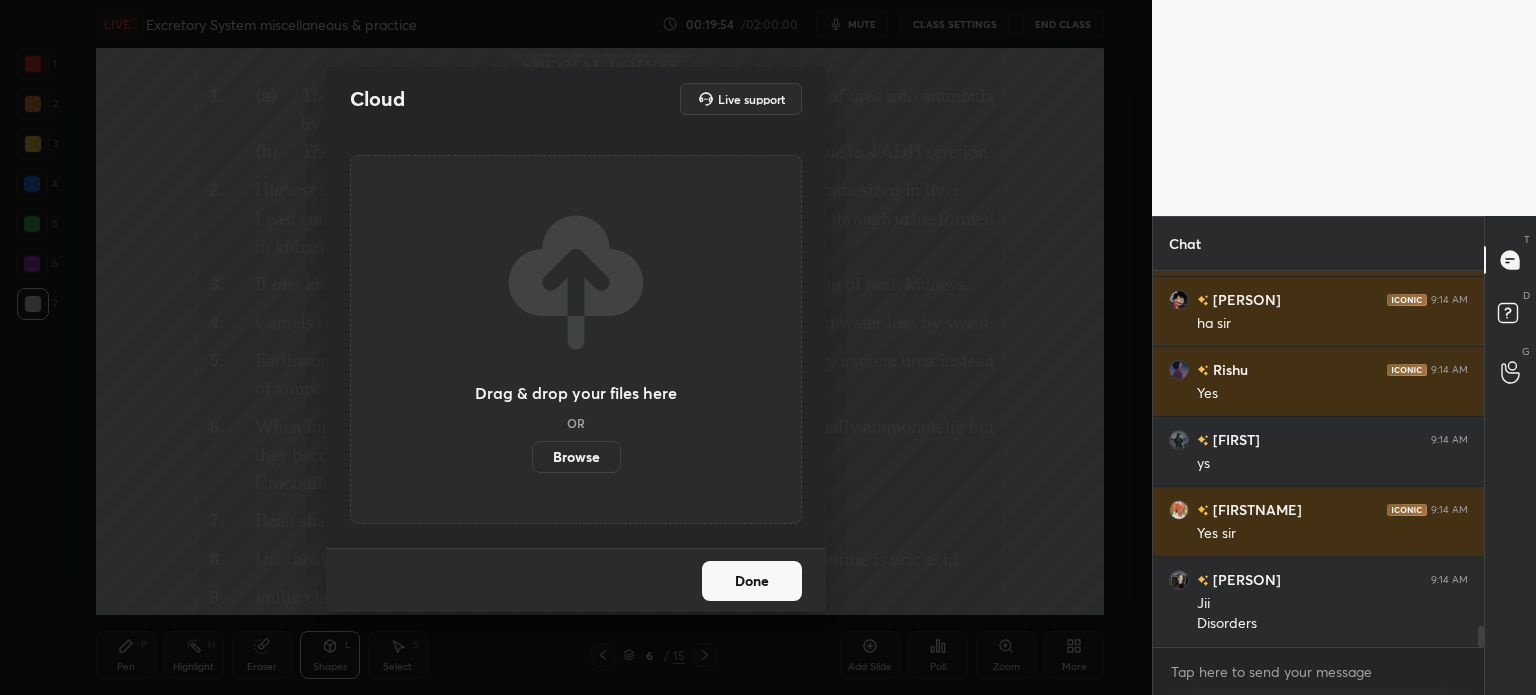 click on "Browse" at bounding box center [576, 457] 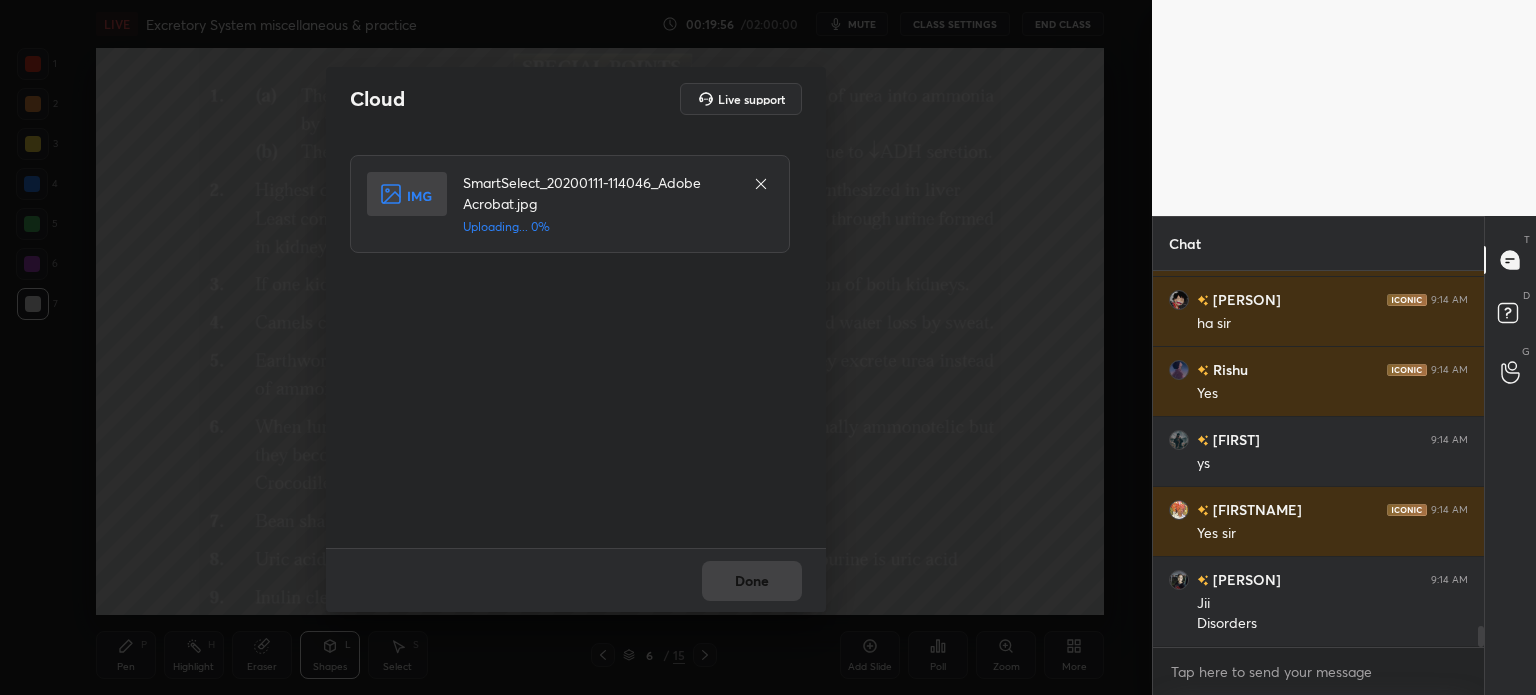 scroll, scrollTop: 6366, scrollLeft: 0, axis: vertical 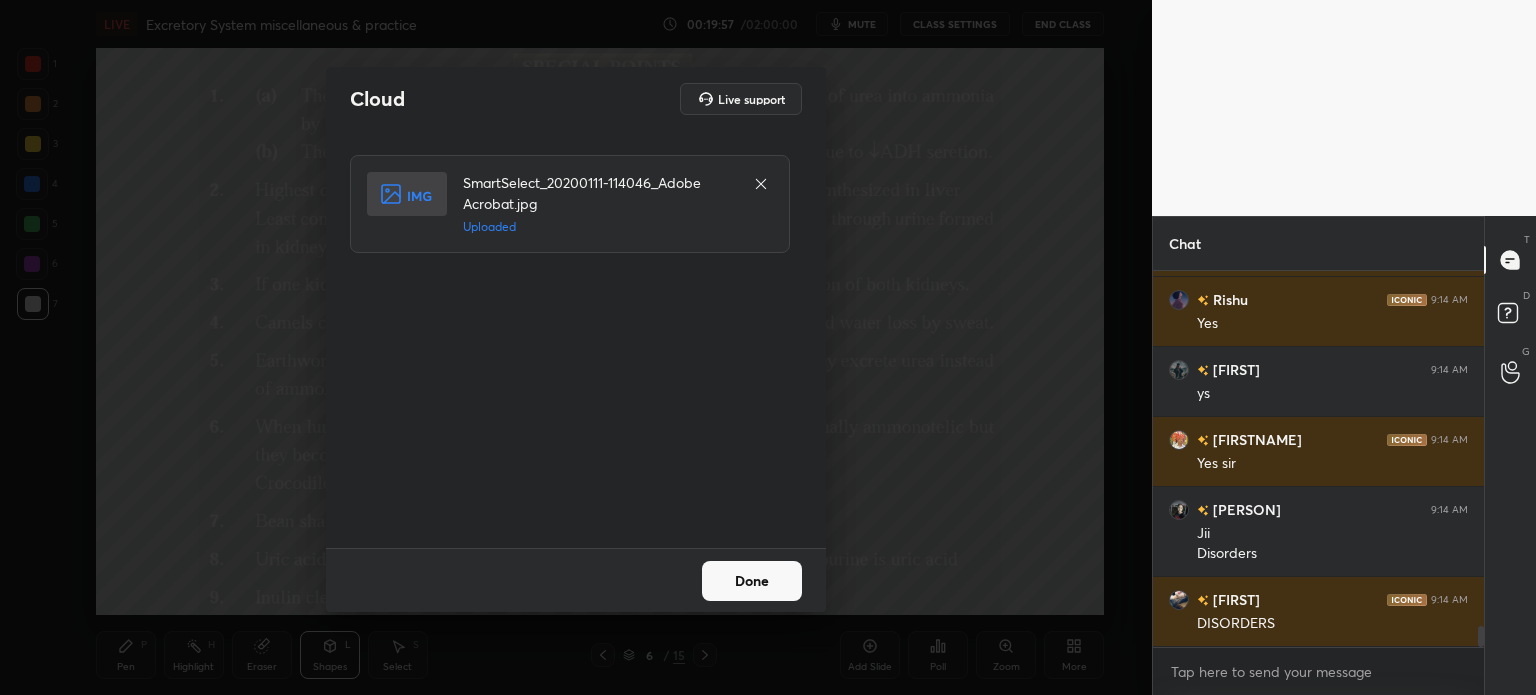 drag, startPoint x: 768, startPoint y: 584, endPoint x: 785, endPoint y: 578, distance: 18.027756 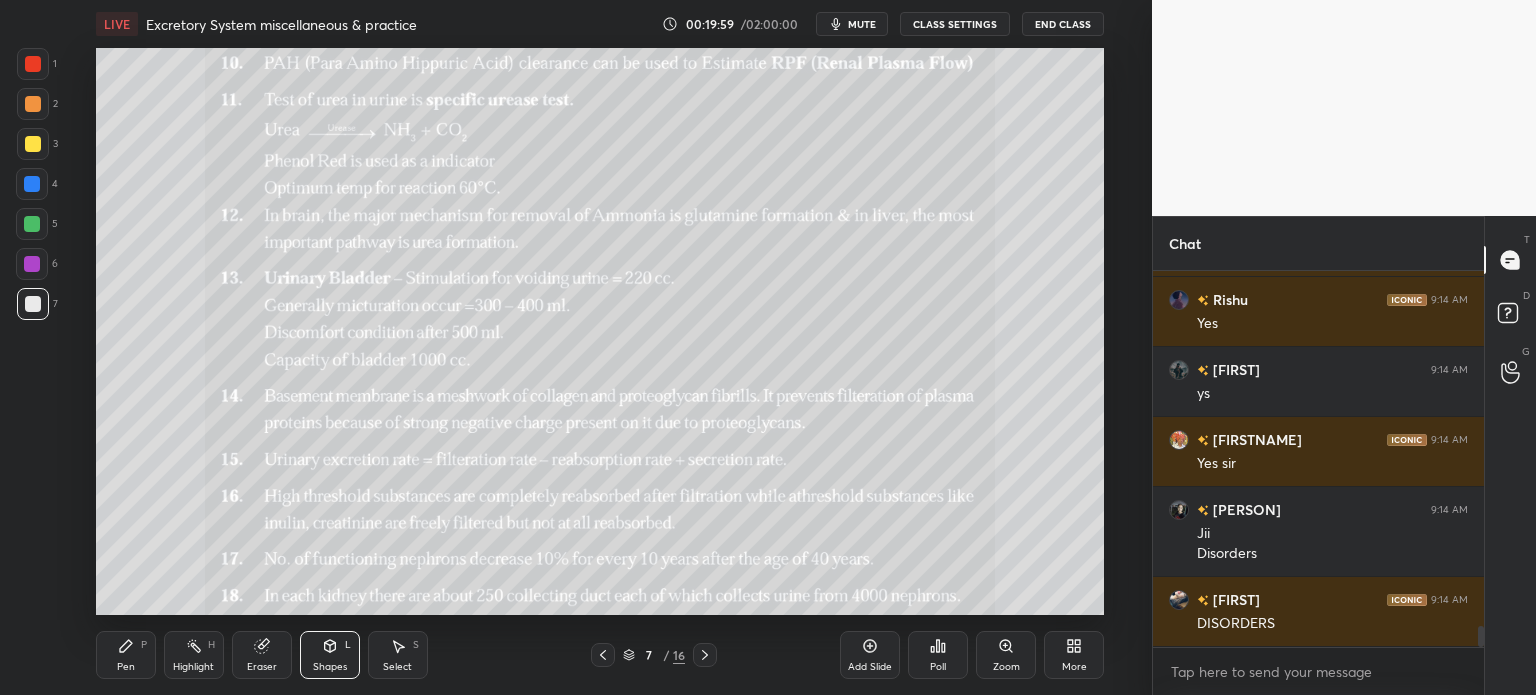 click 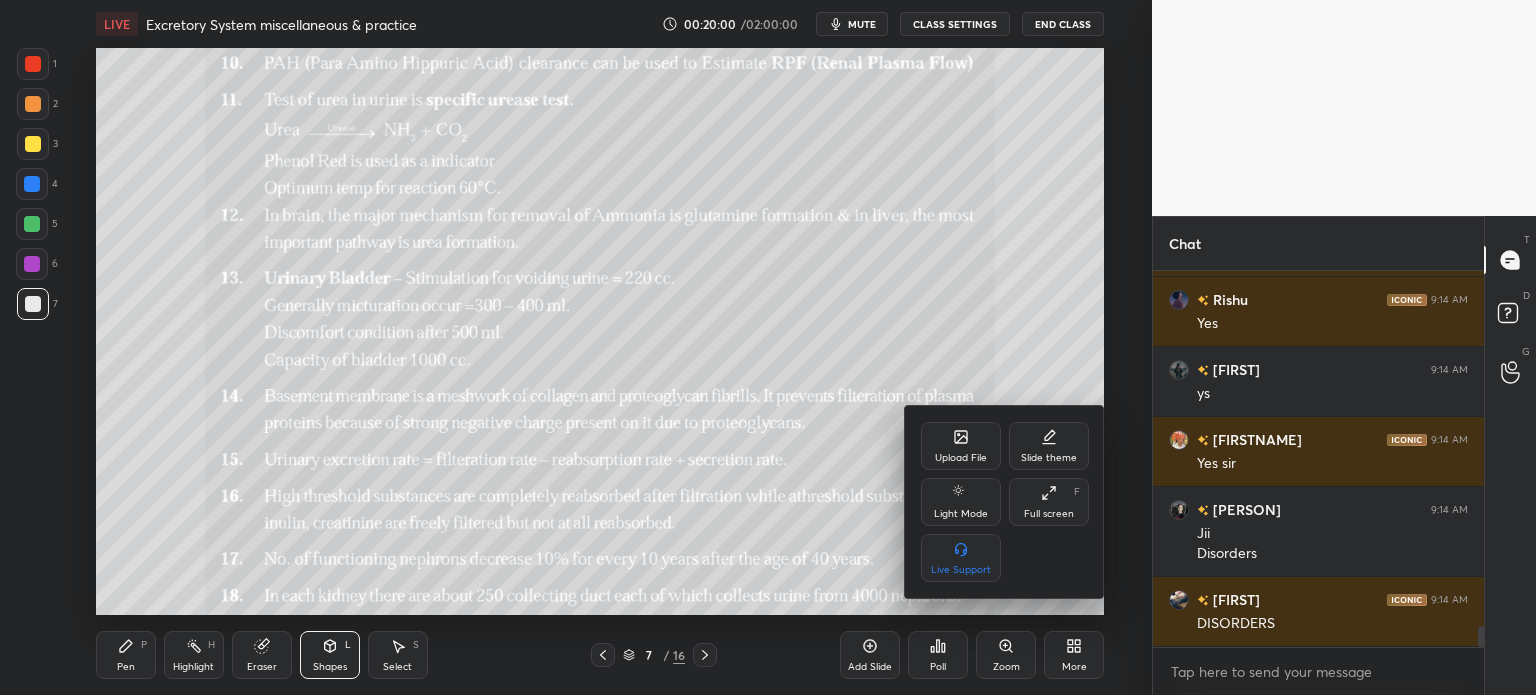 click on "Upload File" at bounding box center (961, 458) 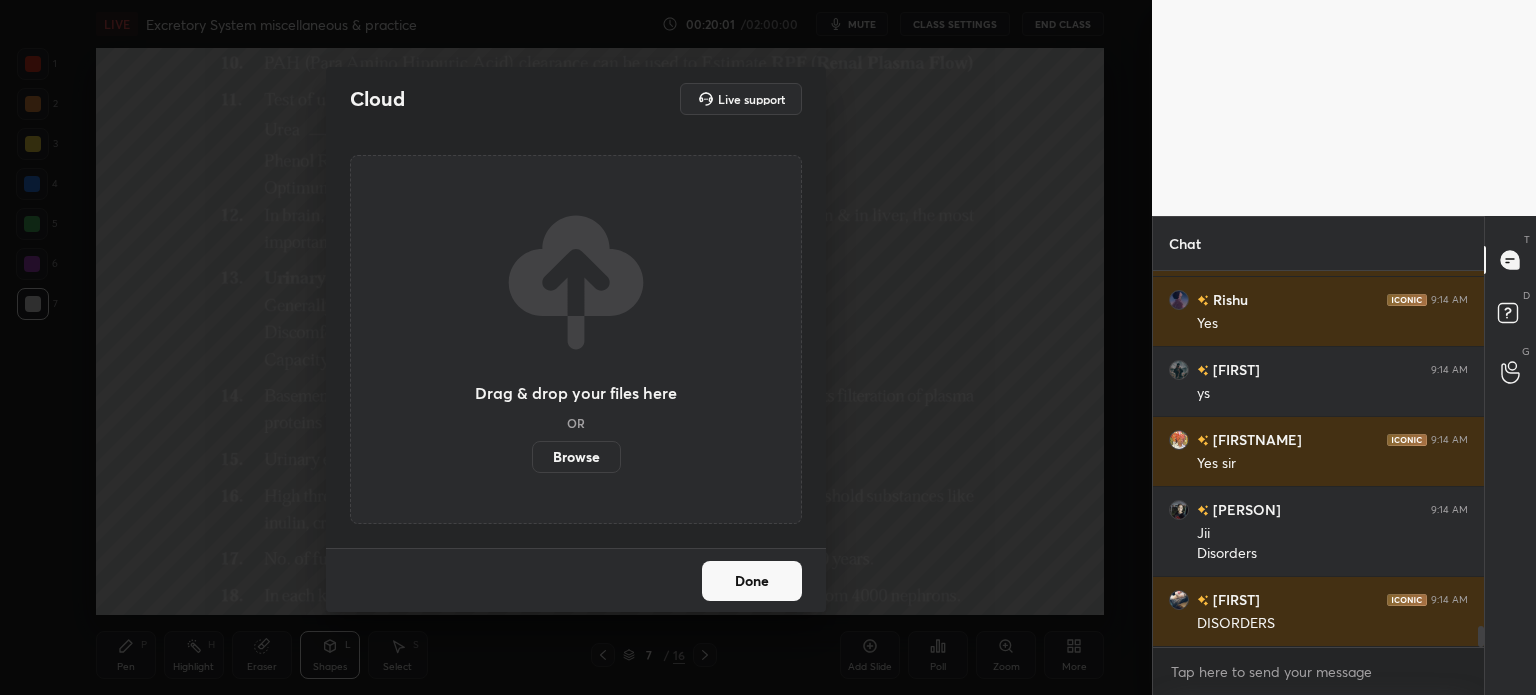 click on "Browse" at bounding box center [576, 457] 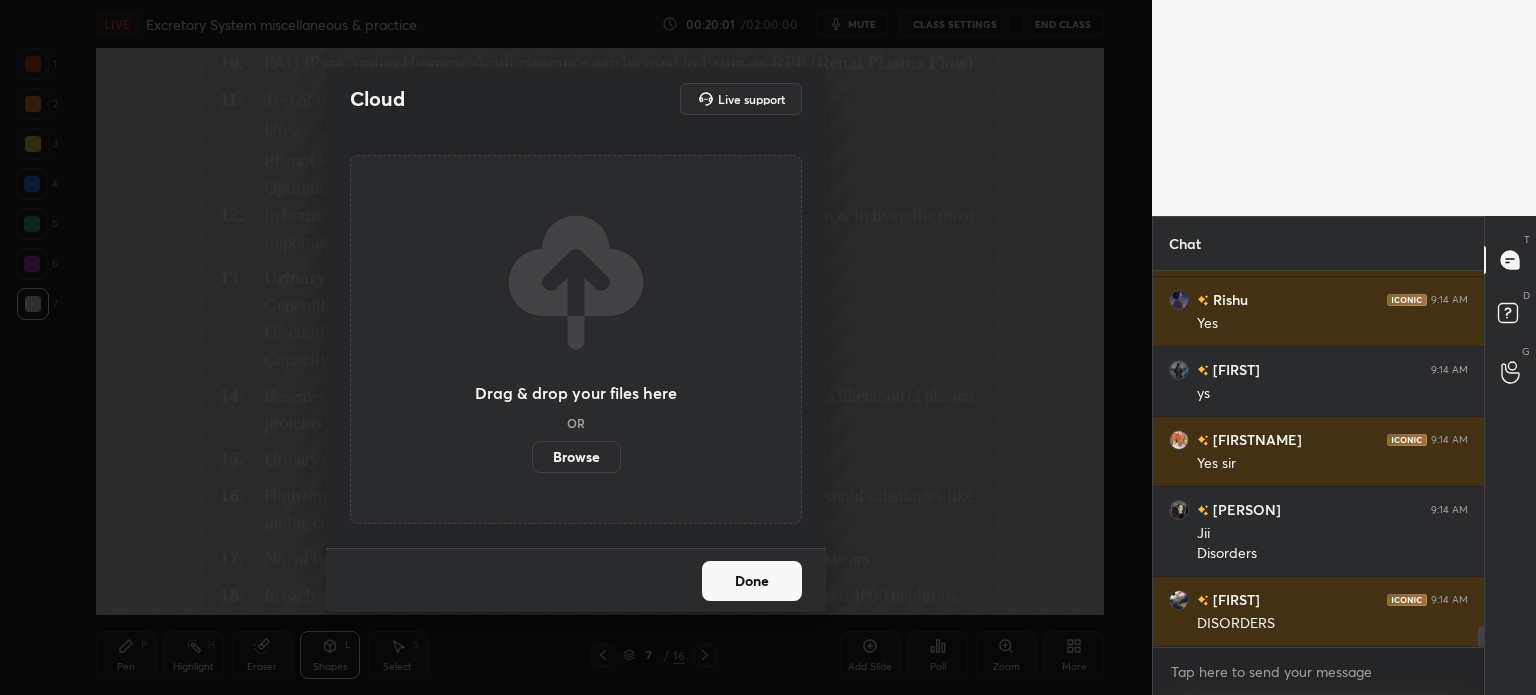 click on "Browse" at bounding box center (532, 457) 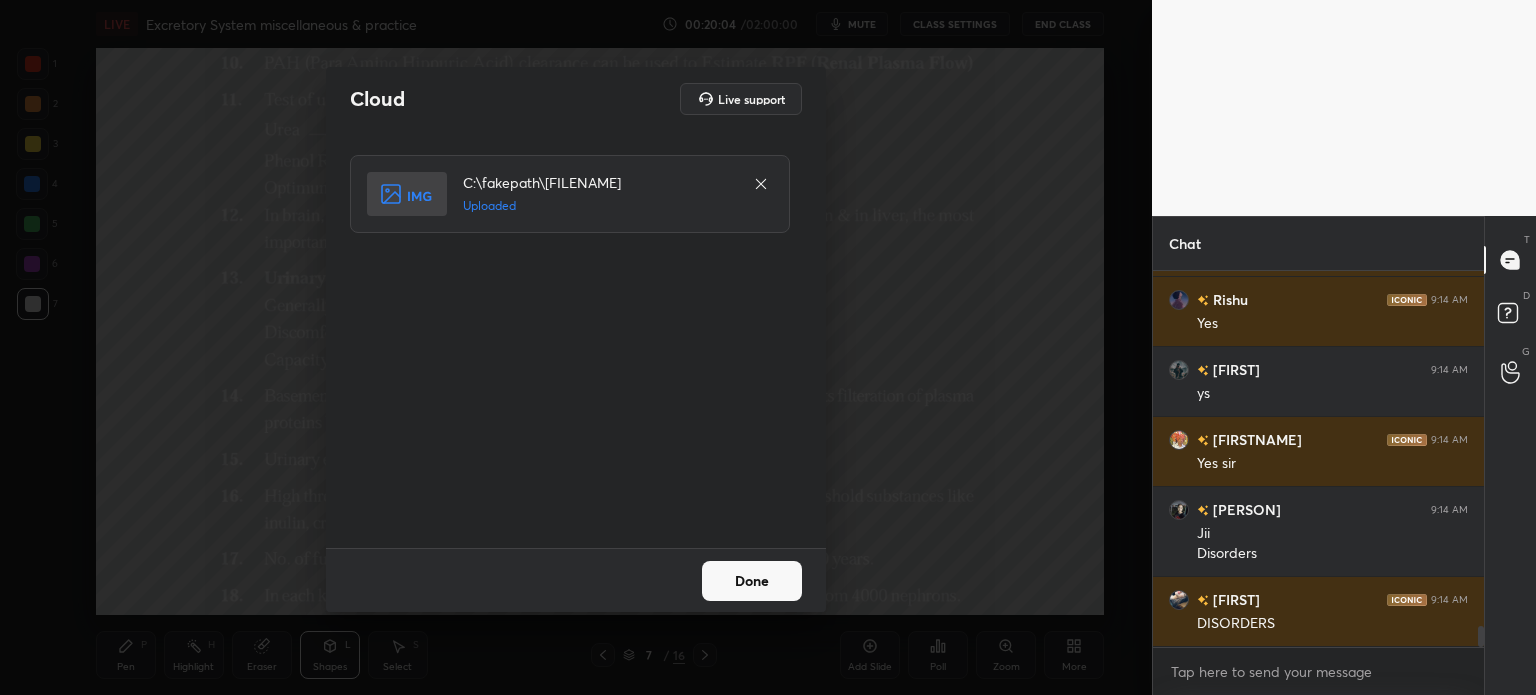 click on "Done" at bounding box center [752, 581] 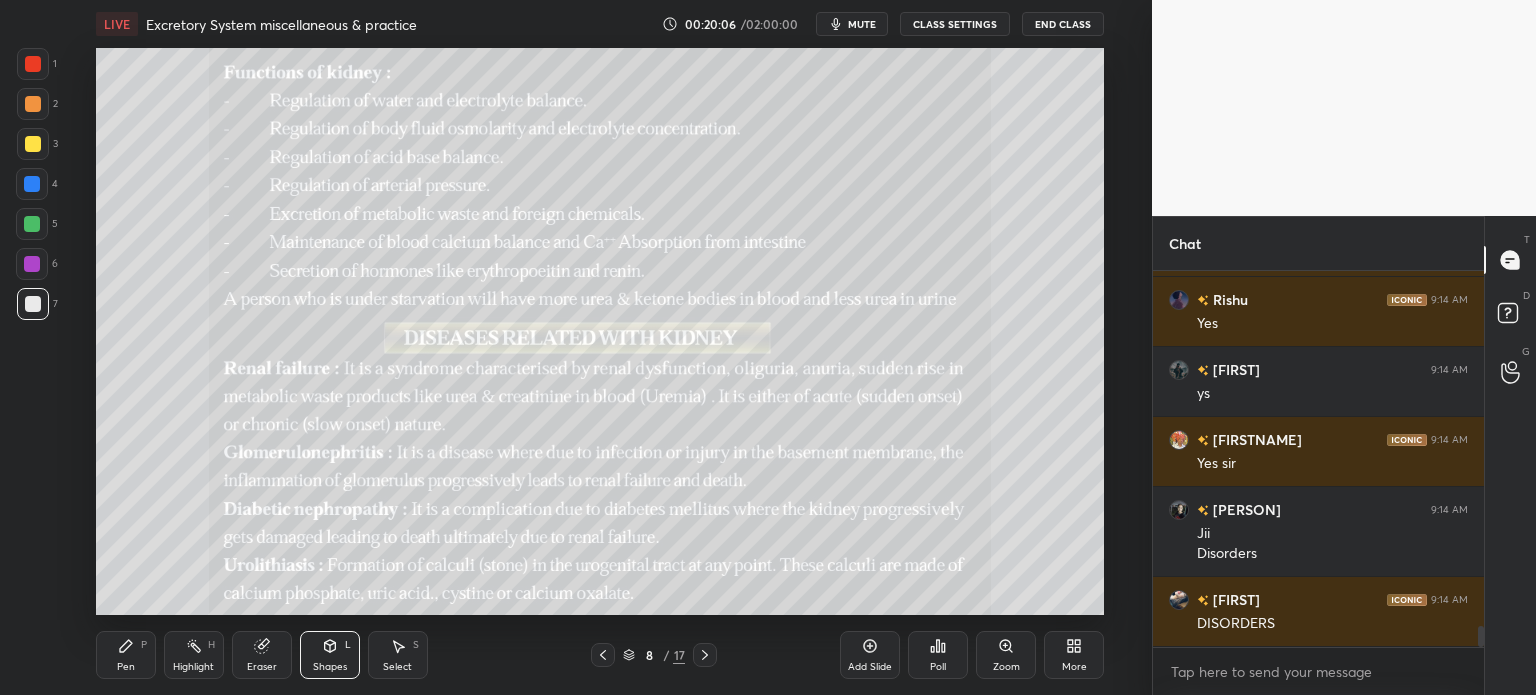 click on "More" at bounding box center [1074, 655] 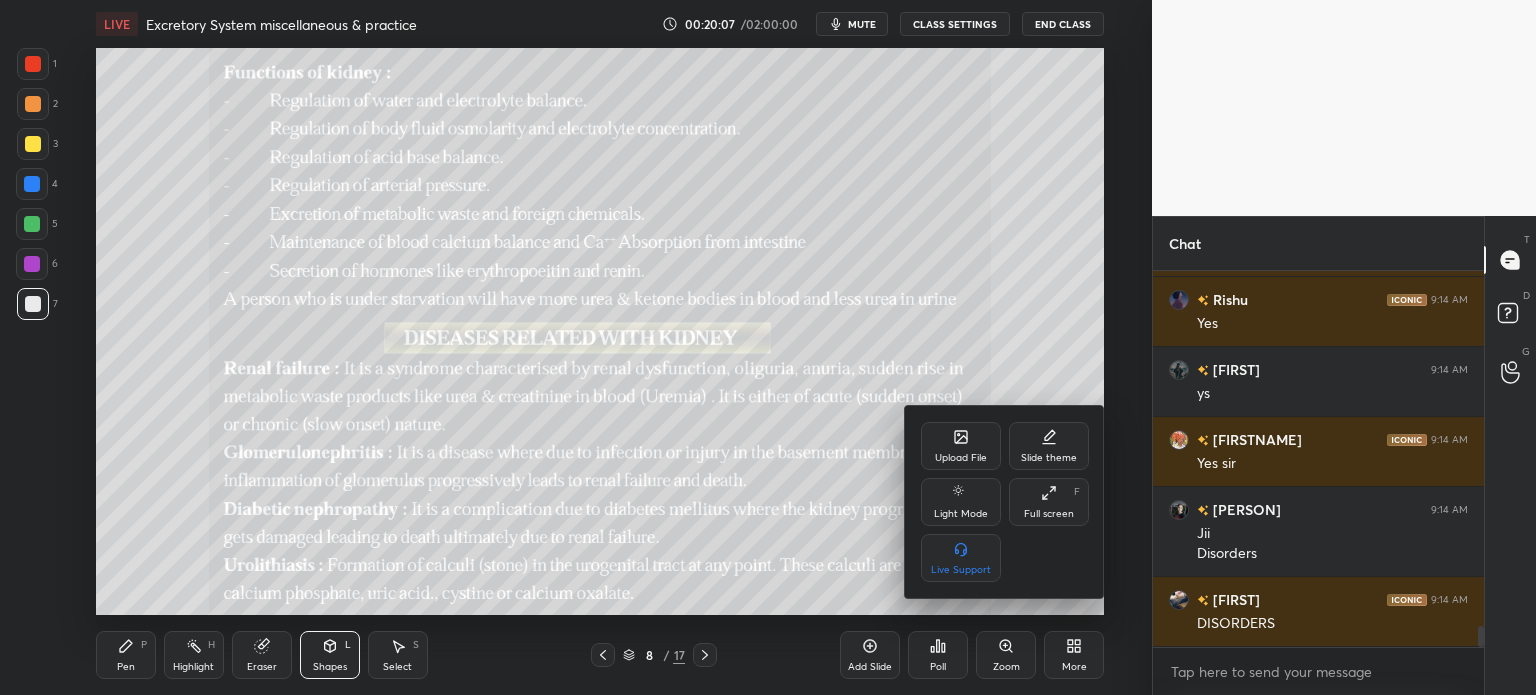 click on "Upload File" at bounding box center [961, 446] 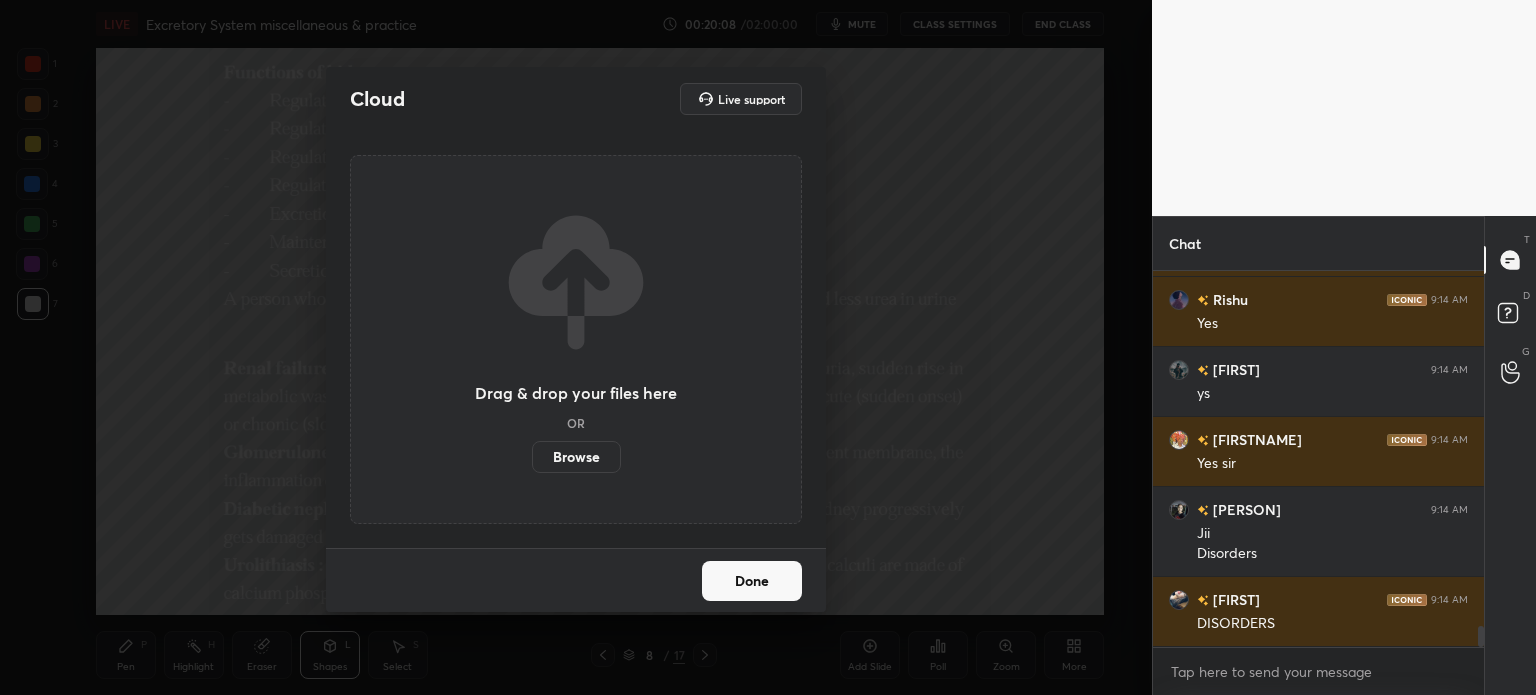 click on "Browse" at bounding box center [576, 457] 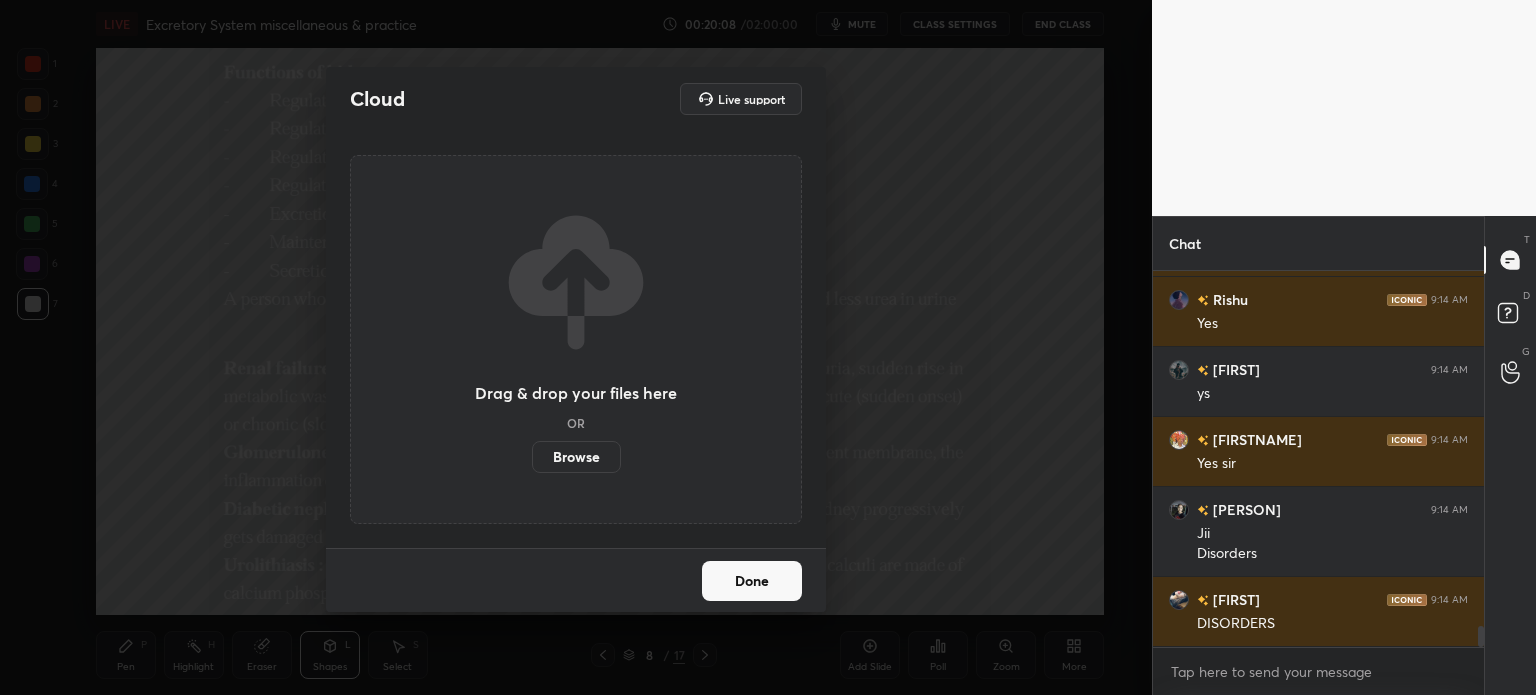 click on "Browse" at bounding box center [532, 457] 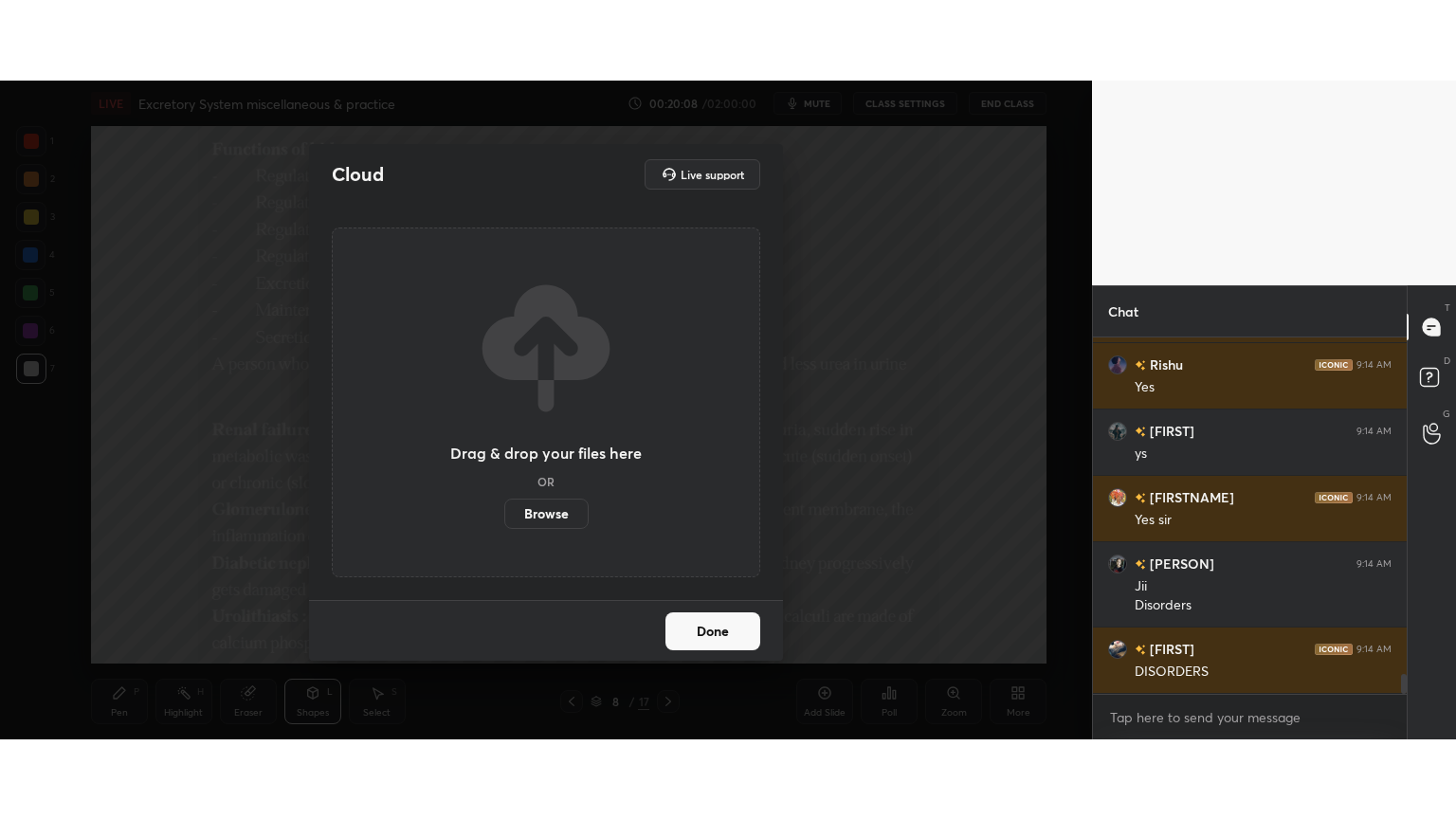 scroll, scrollTop: 6080, scrollLeft: 0, axis: vertical 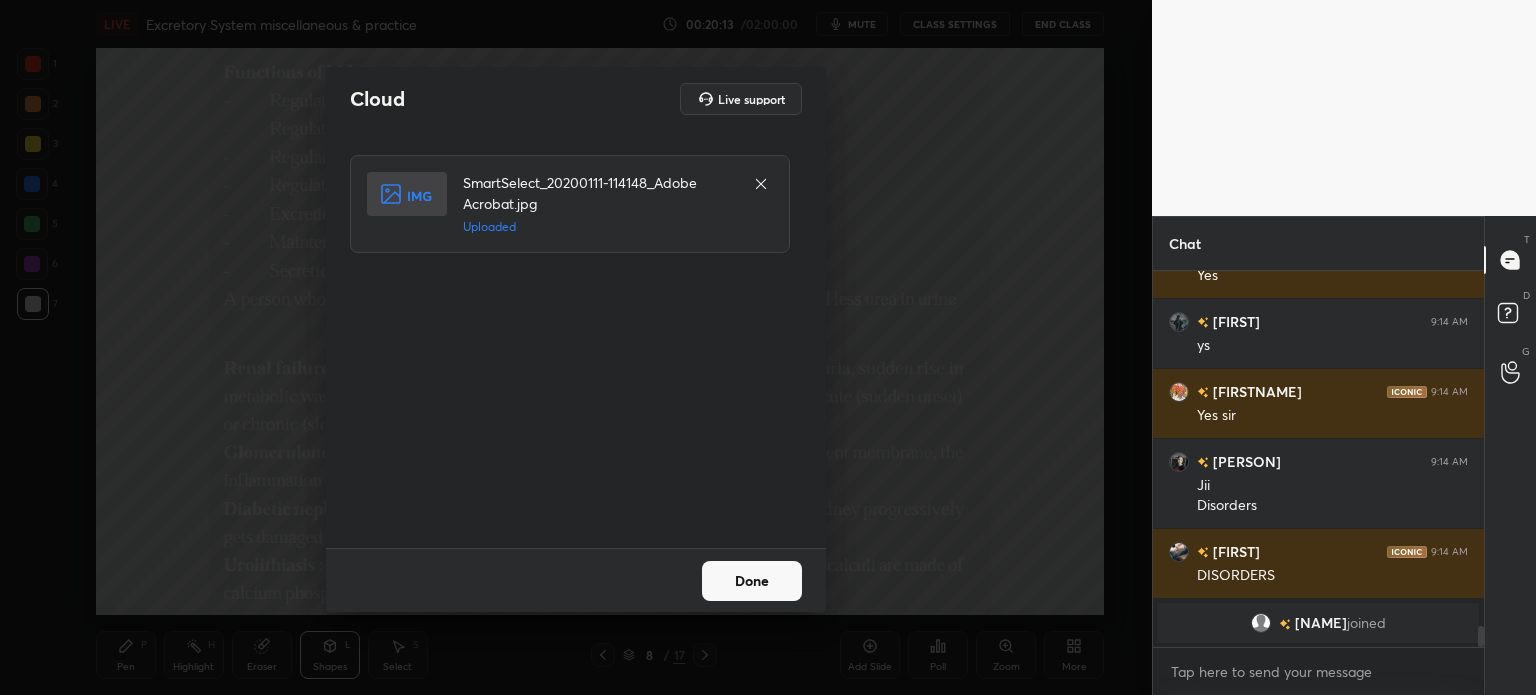click on "Done" at bounding box center [752, 581] 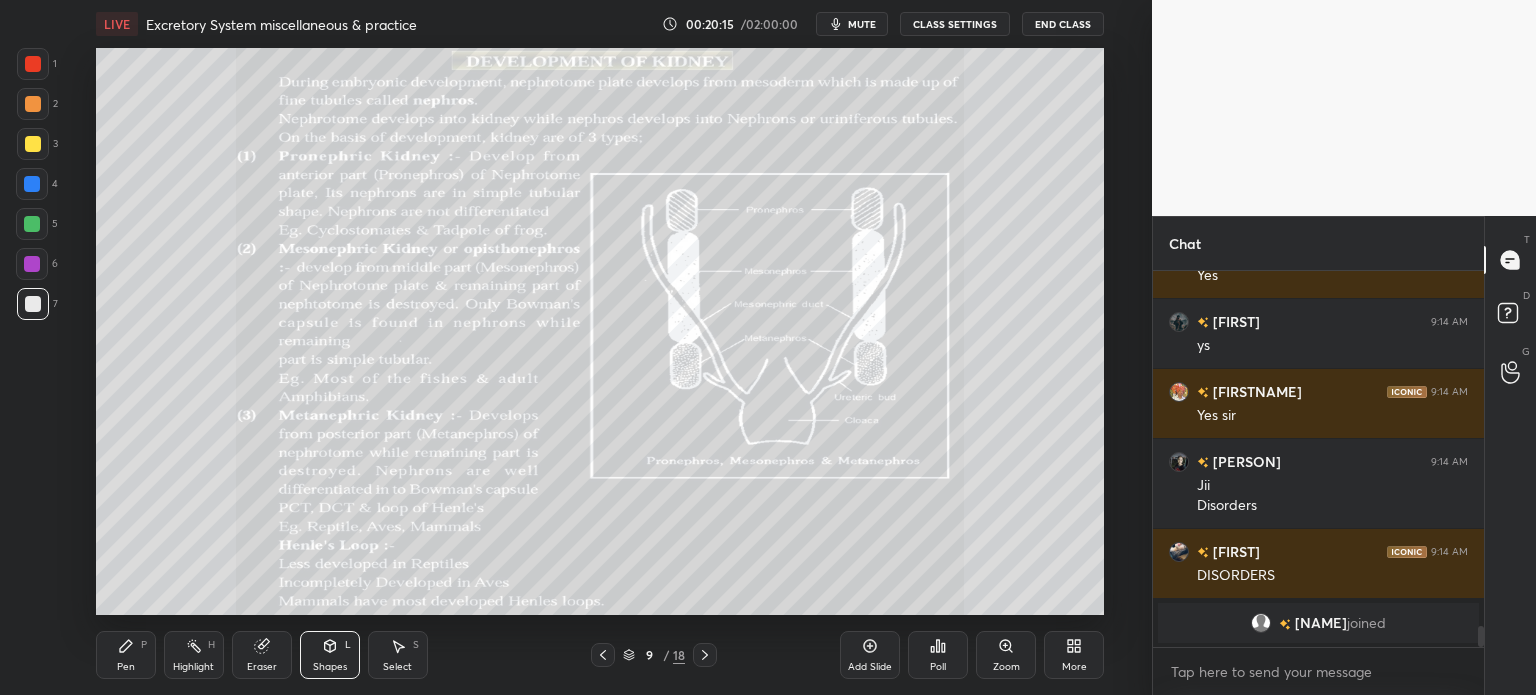 click on "9 / 18" at bounding box center (654, 655) 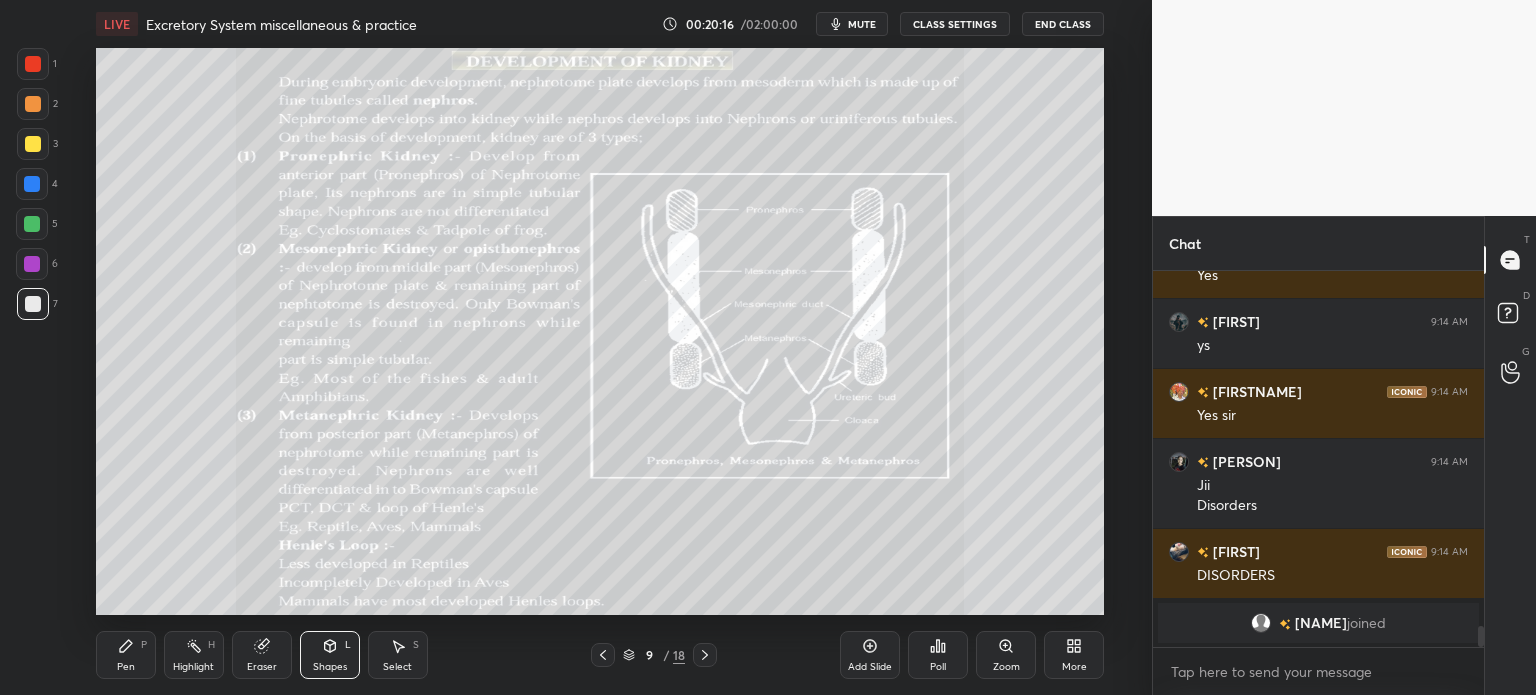click 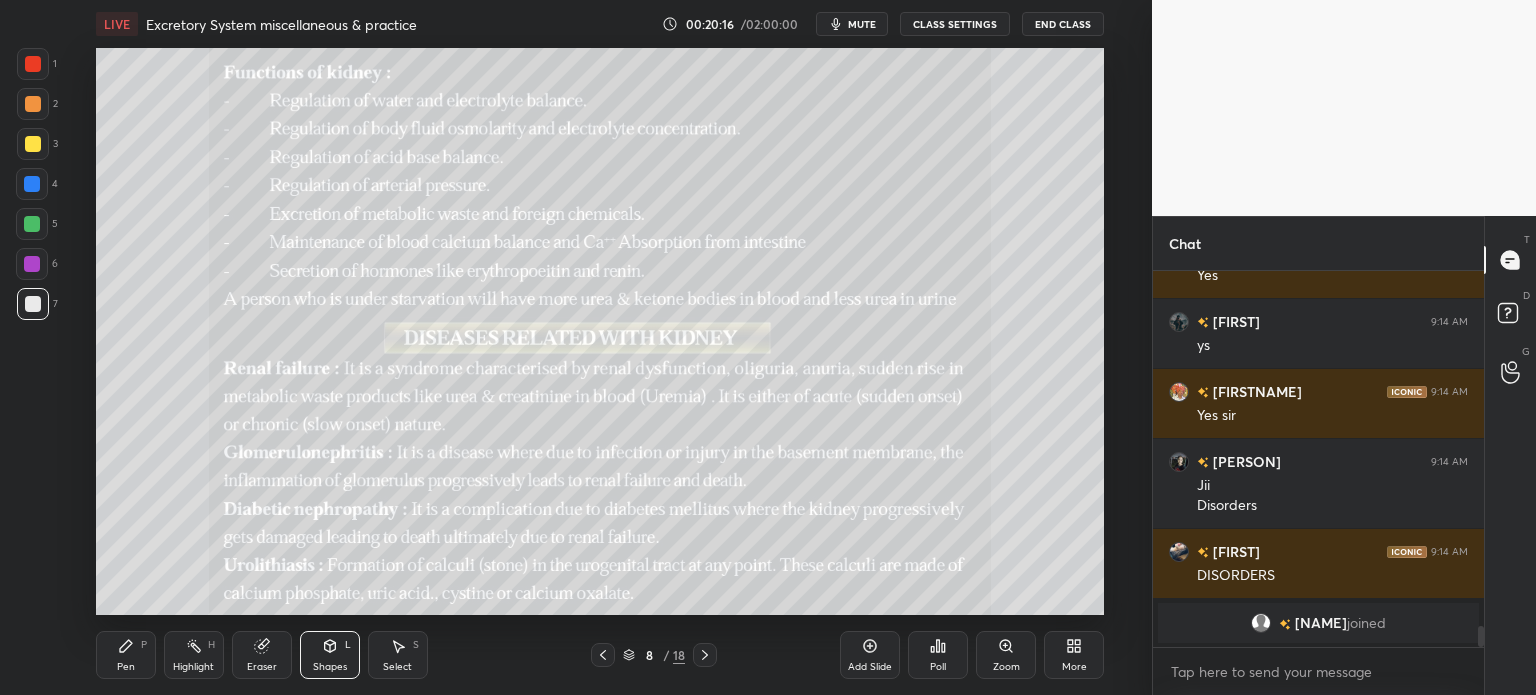 click 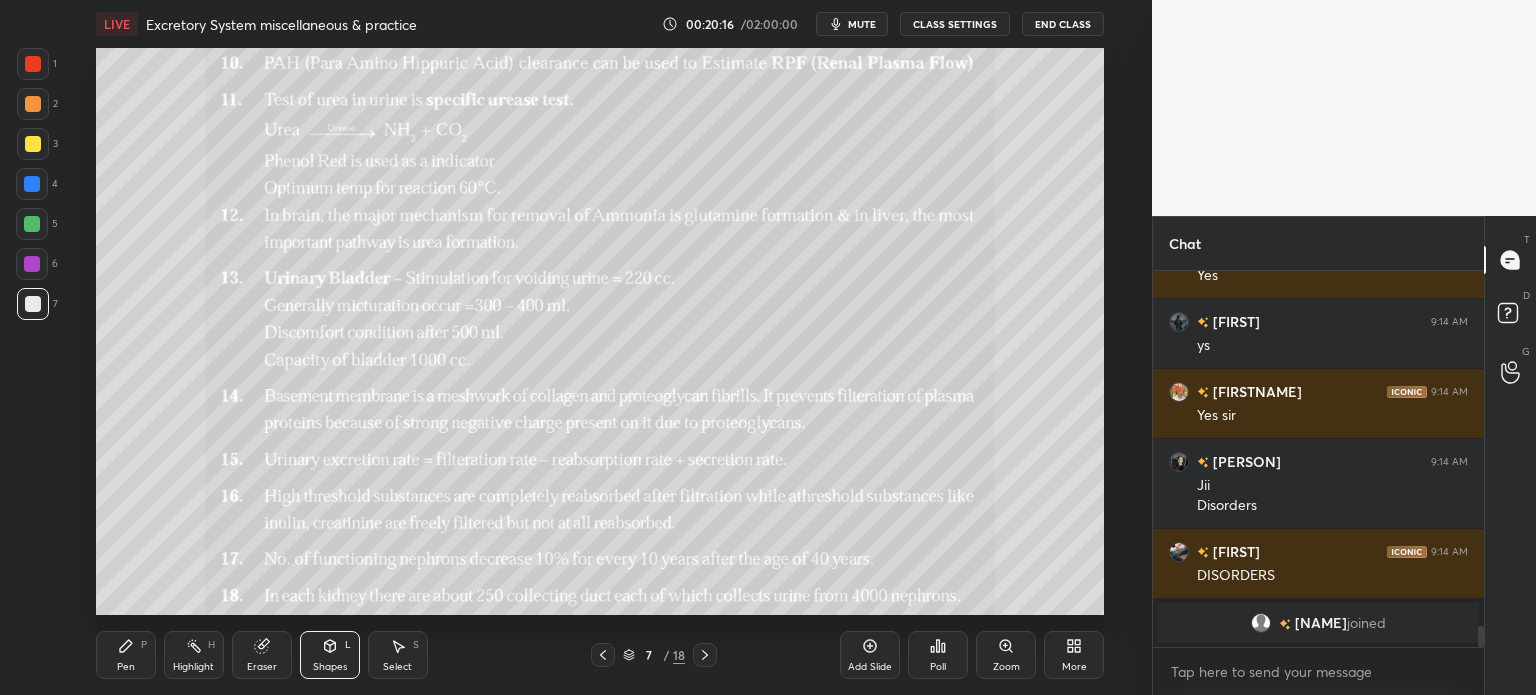 click 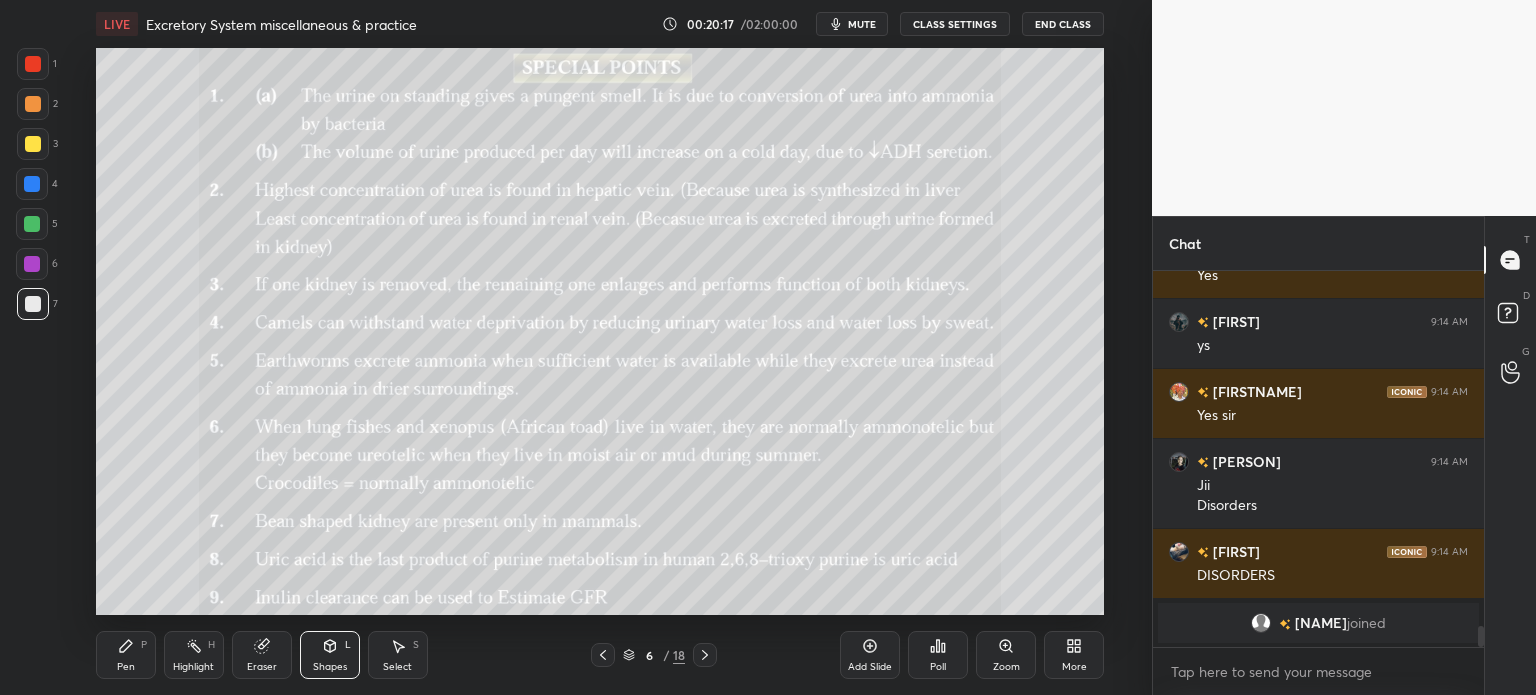 click 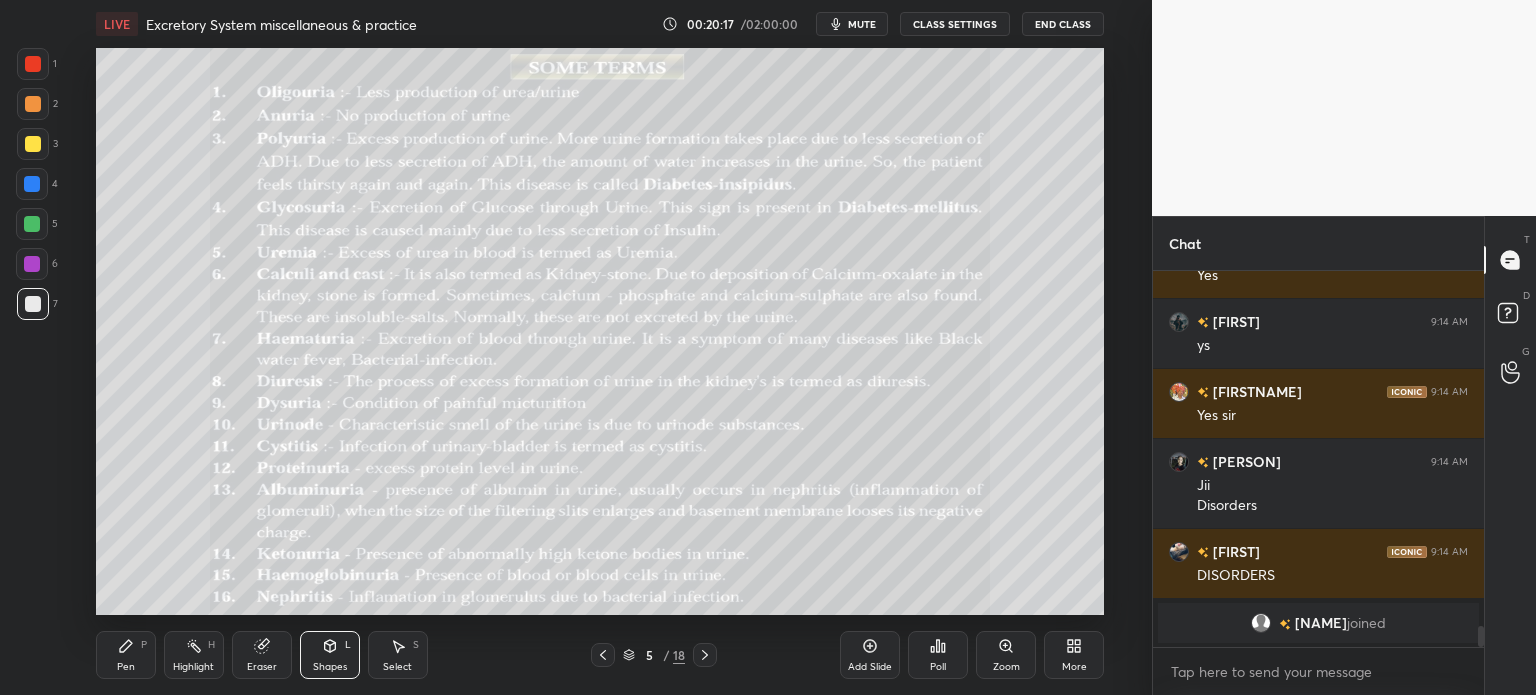 click 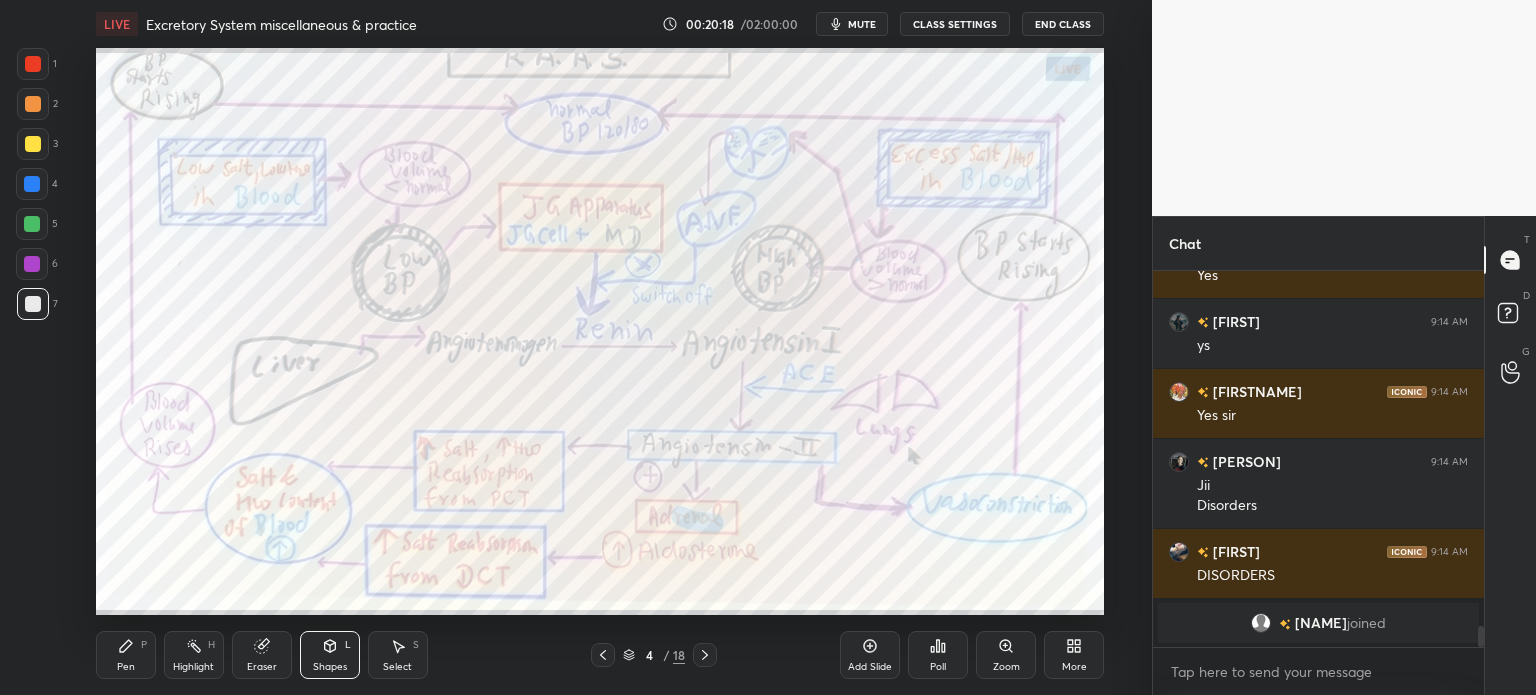 click 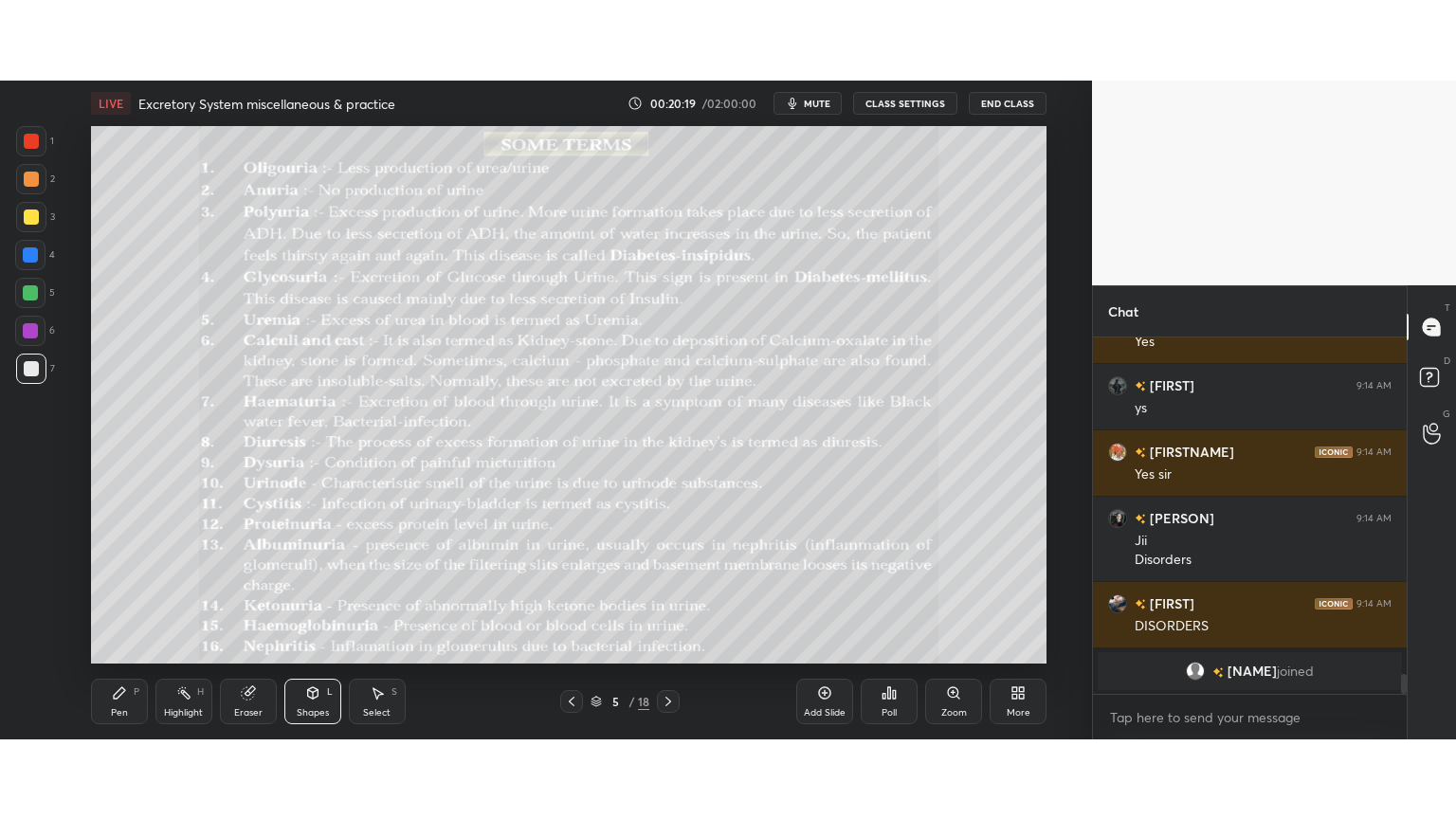 scroll, scrollTop: 94094, scrollLeft: 93776, axis: both 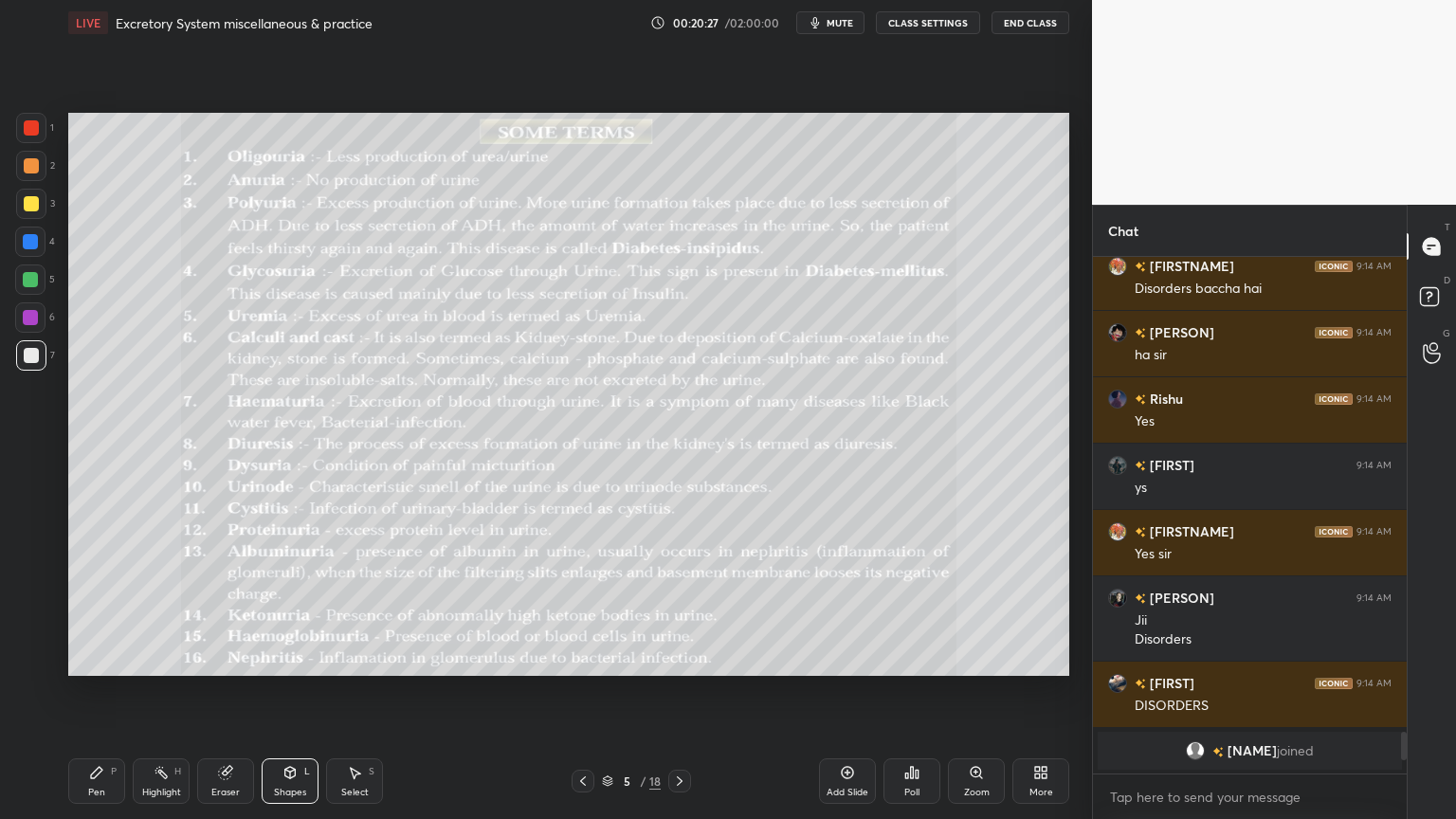click at bounding box center [31, 204] 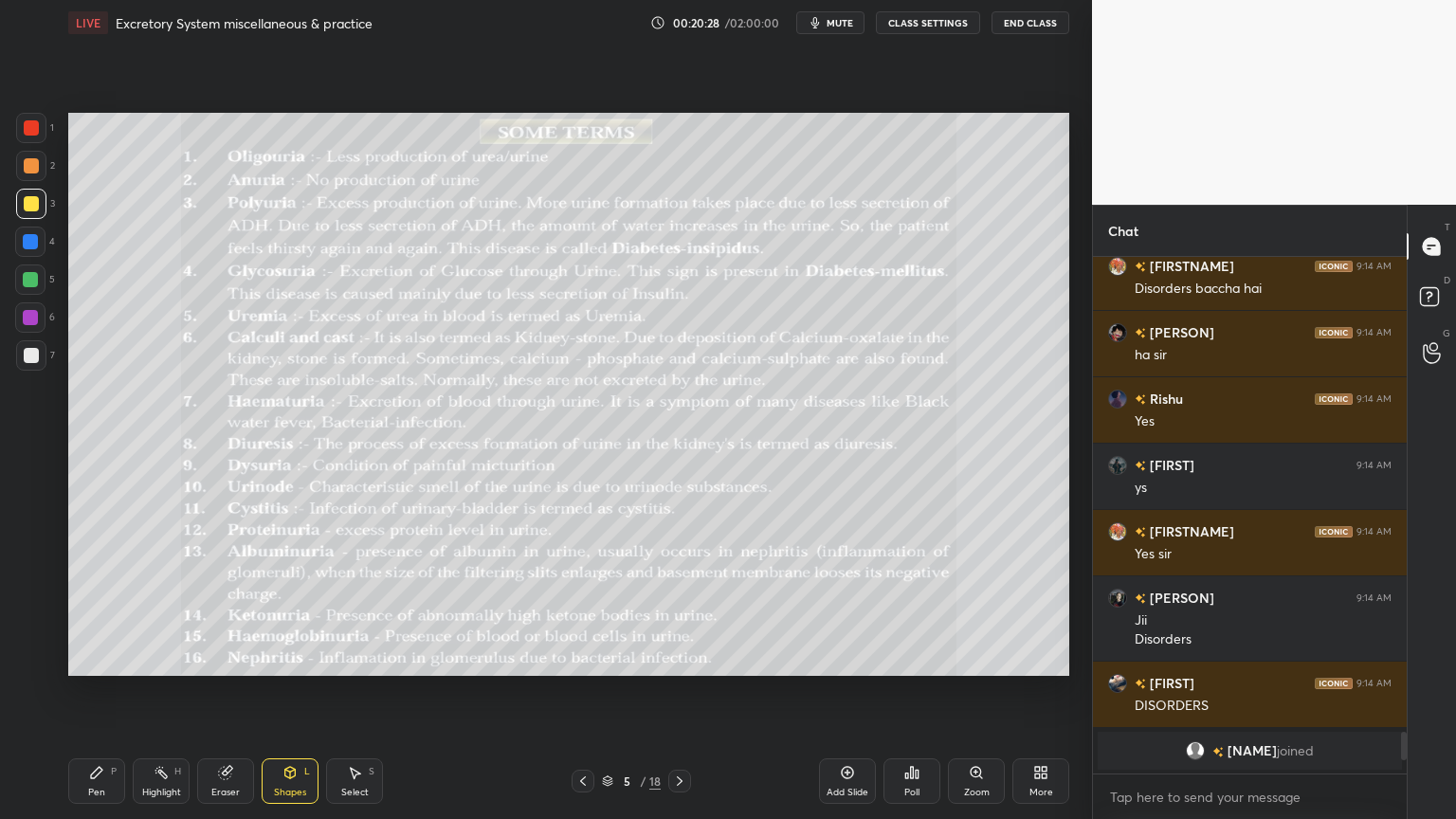 drag, startPoint x: 35, startPoint y: 202, endPoint x: 30, endPoint y: 217, distance: 15.811388 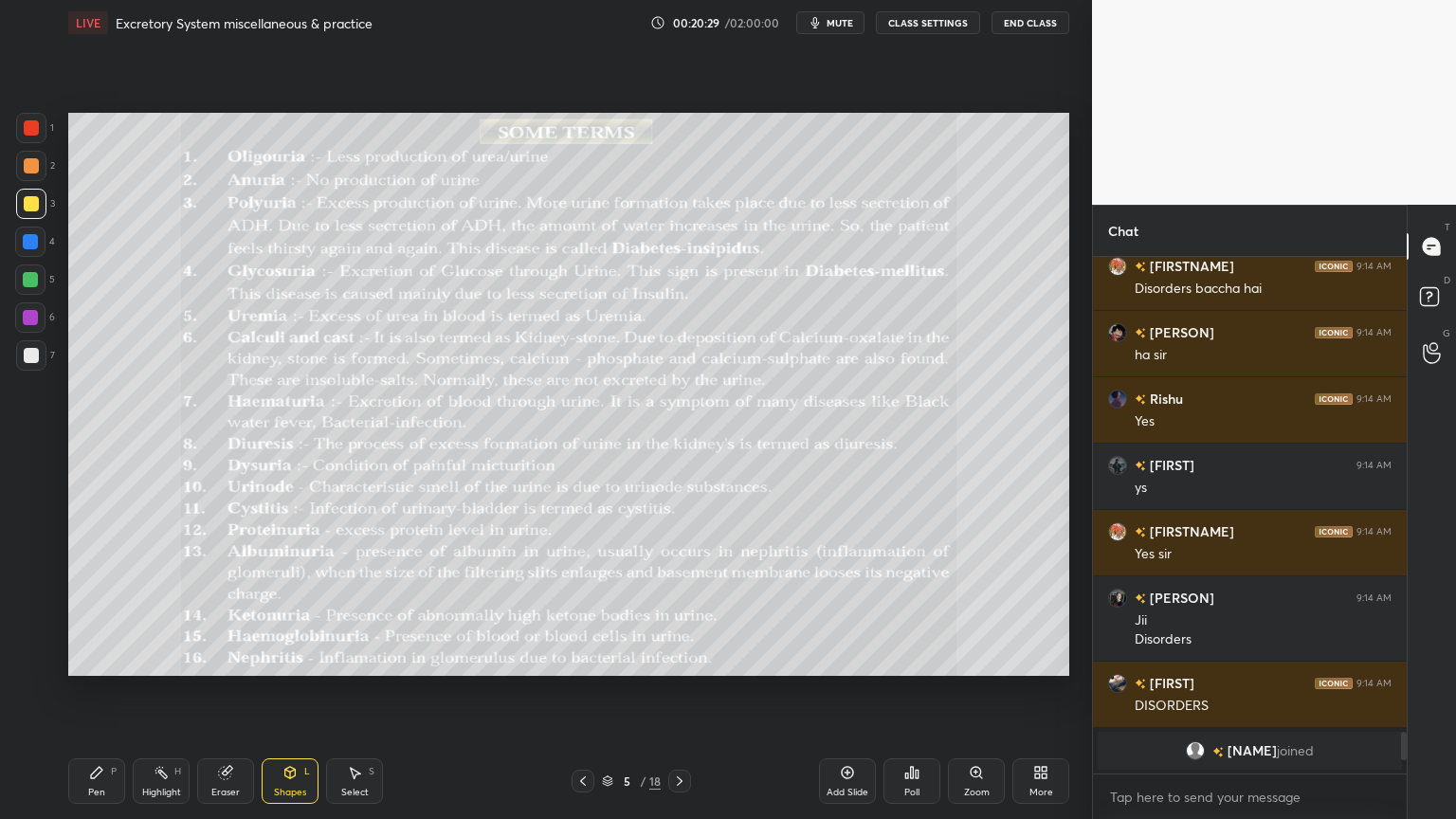 click on "Pen P" at bounding box center (97, 781) 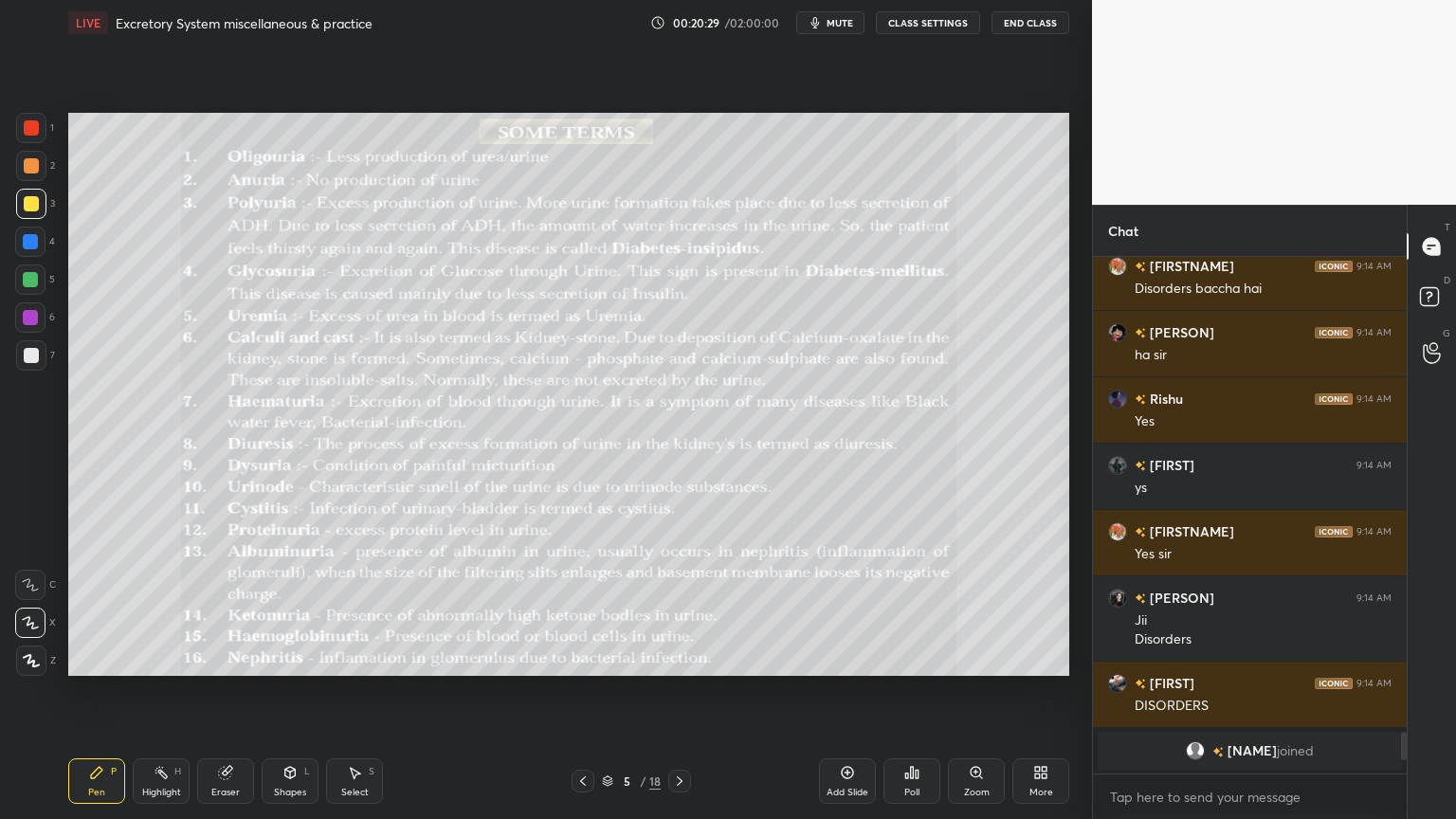 click at bounding box center (30, 623) 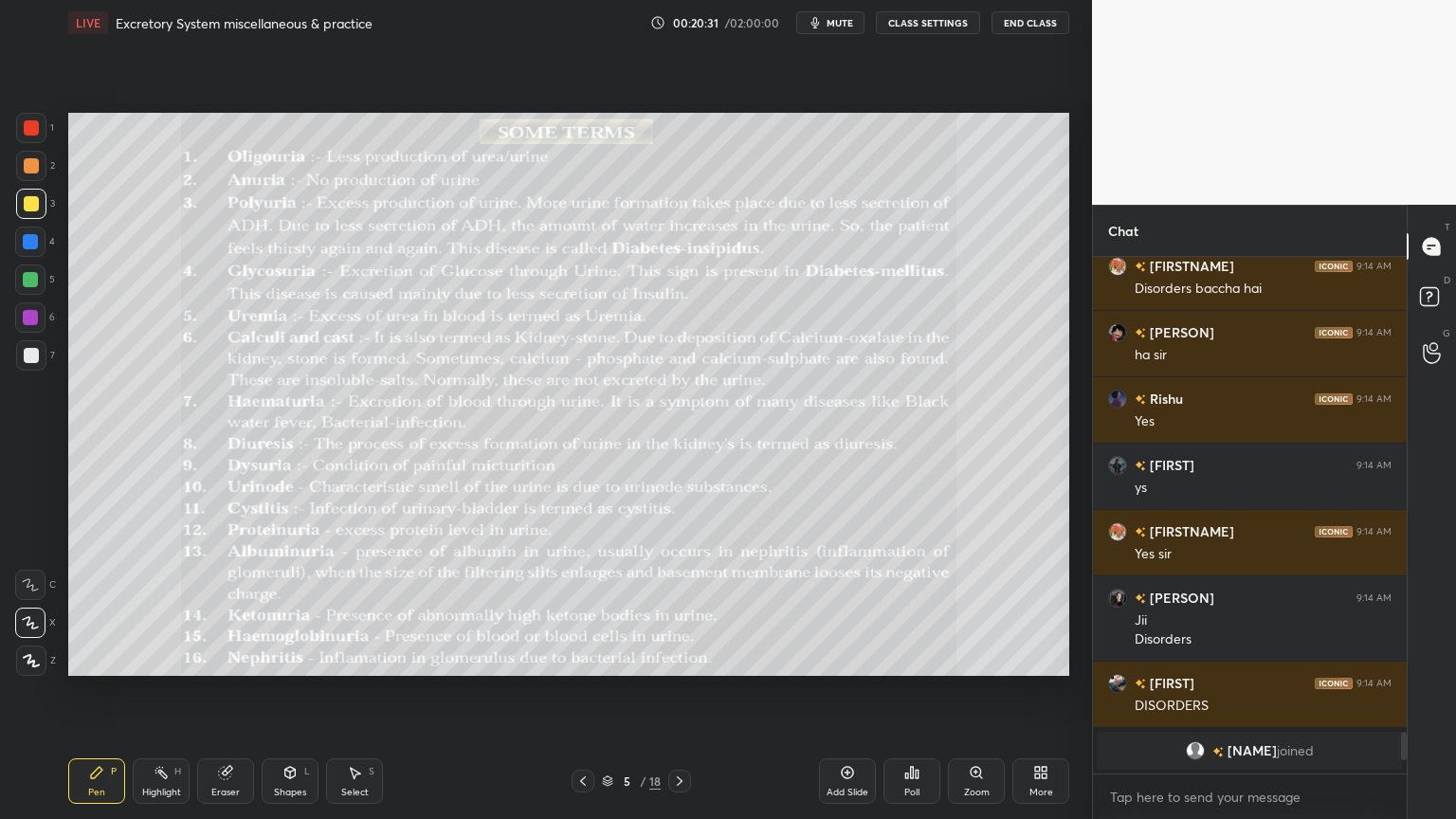 drag, startPoint x: 289, startPoint y: 783, endPoint x: 269, endPoint y: 758, distance: 32.01562 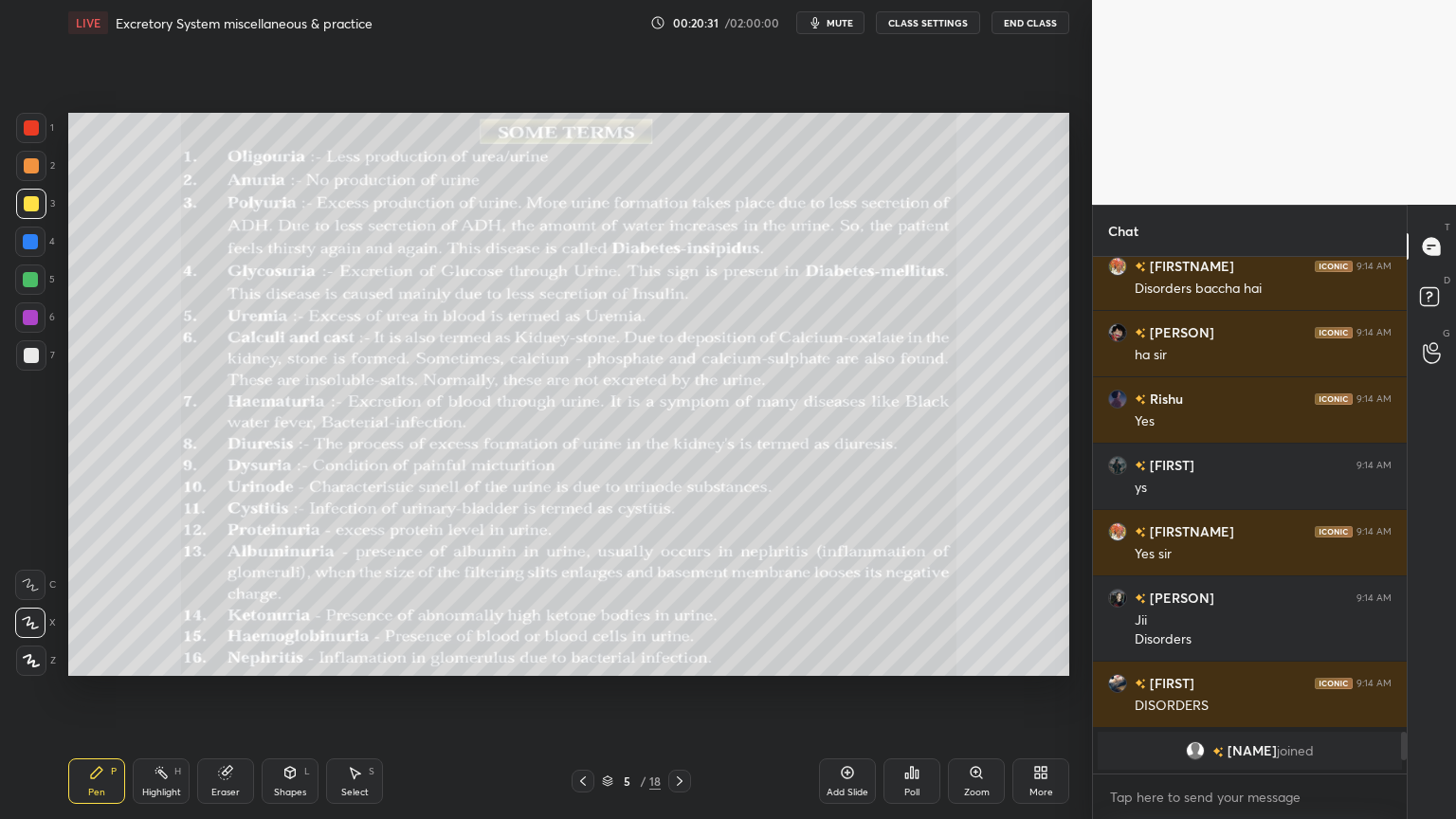 click on "Shapes L" at bounding box center [290, 781] 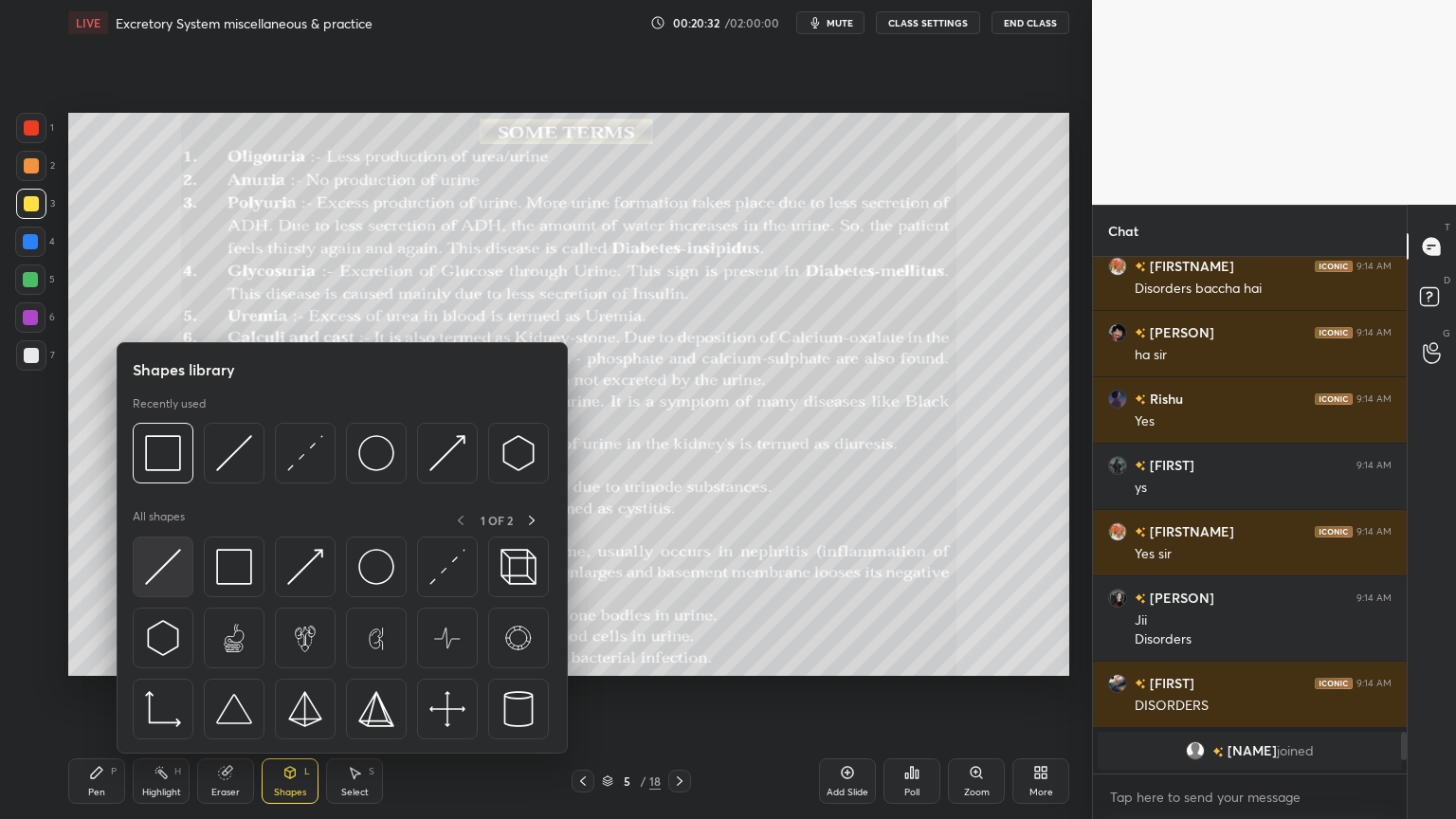 click at bounding box center [163, 567] 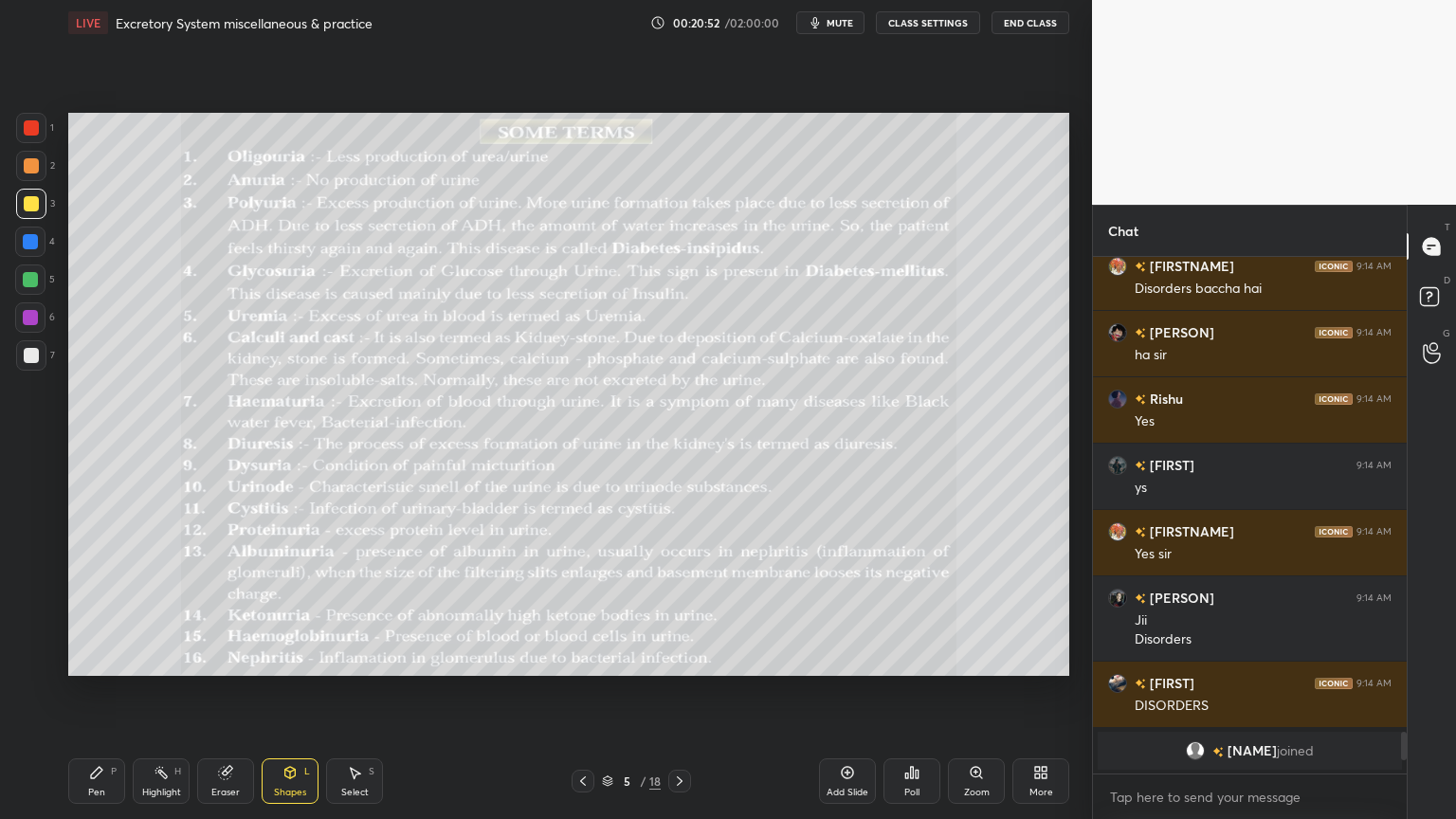 click at bounding box center (31, 128) 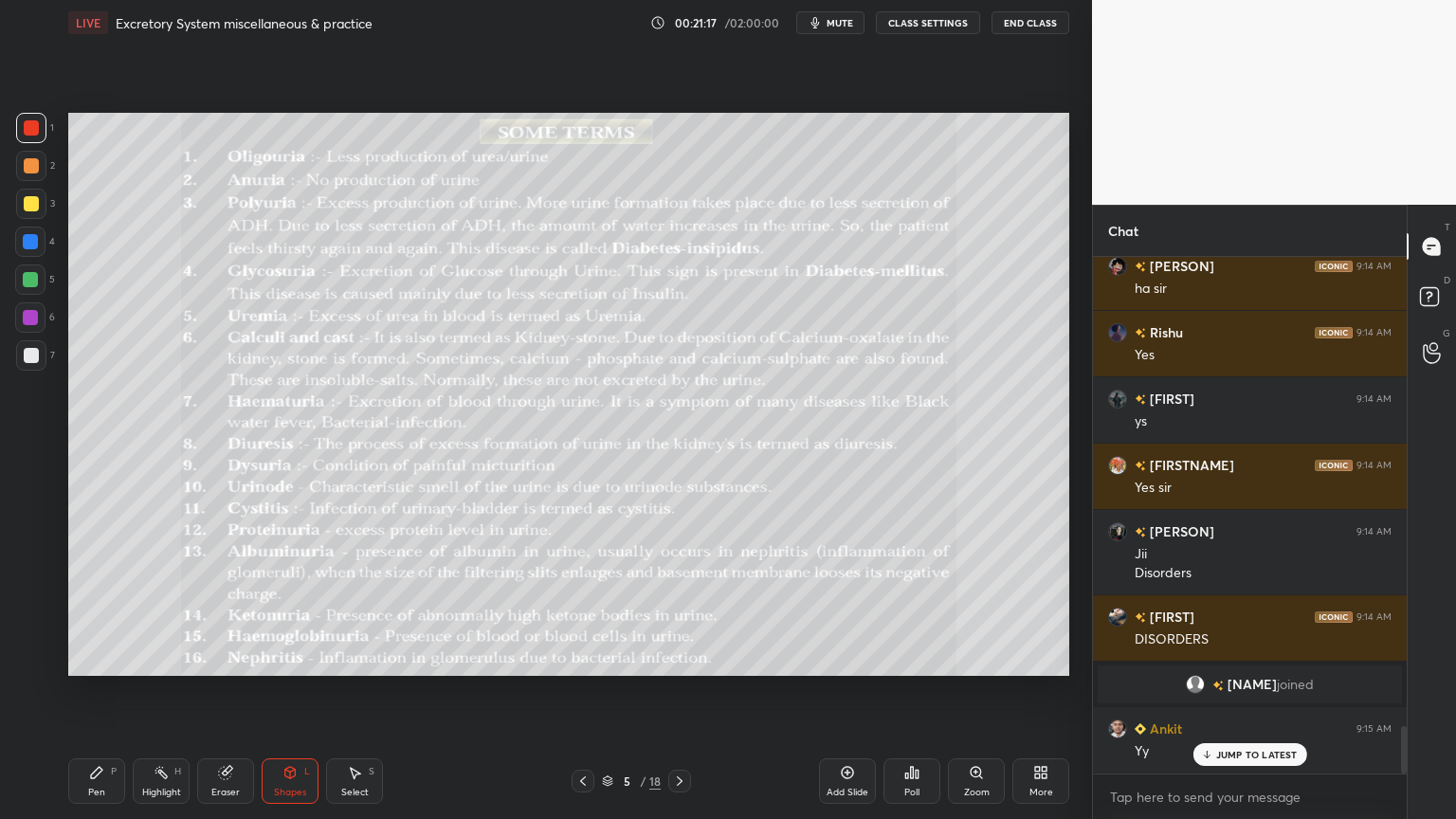 scroll, scrollTop: 5138, scrollLeft: 0, axis: vertical 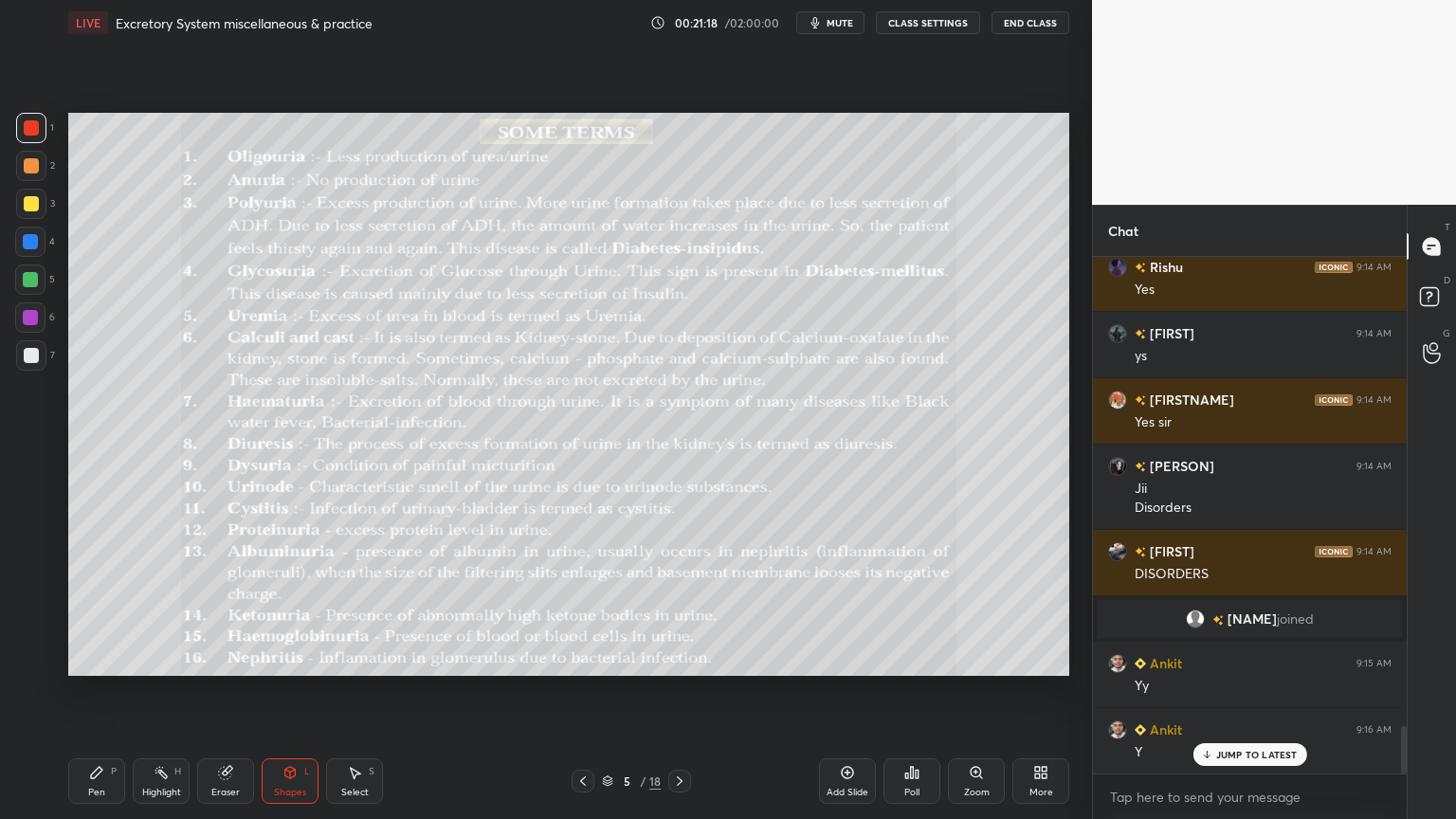 click at bounding box center [30, 280] 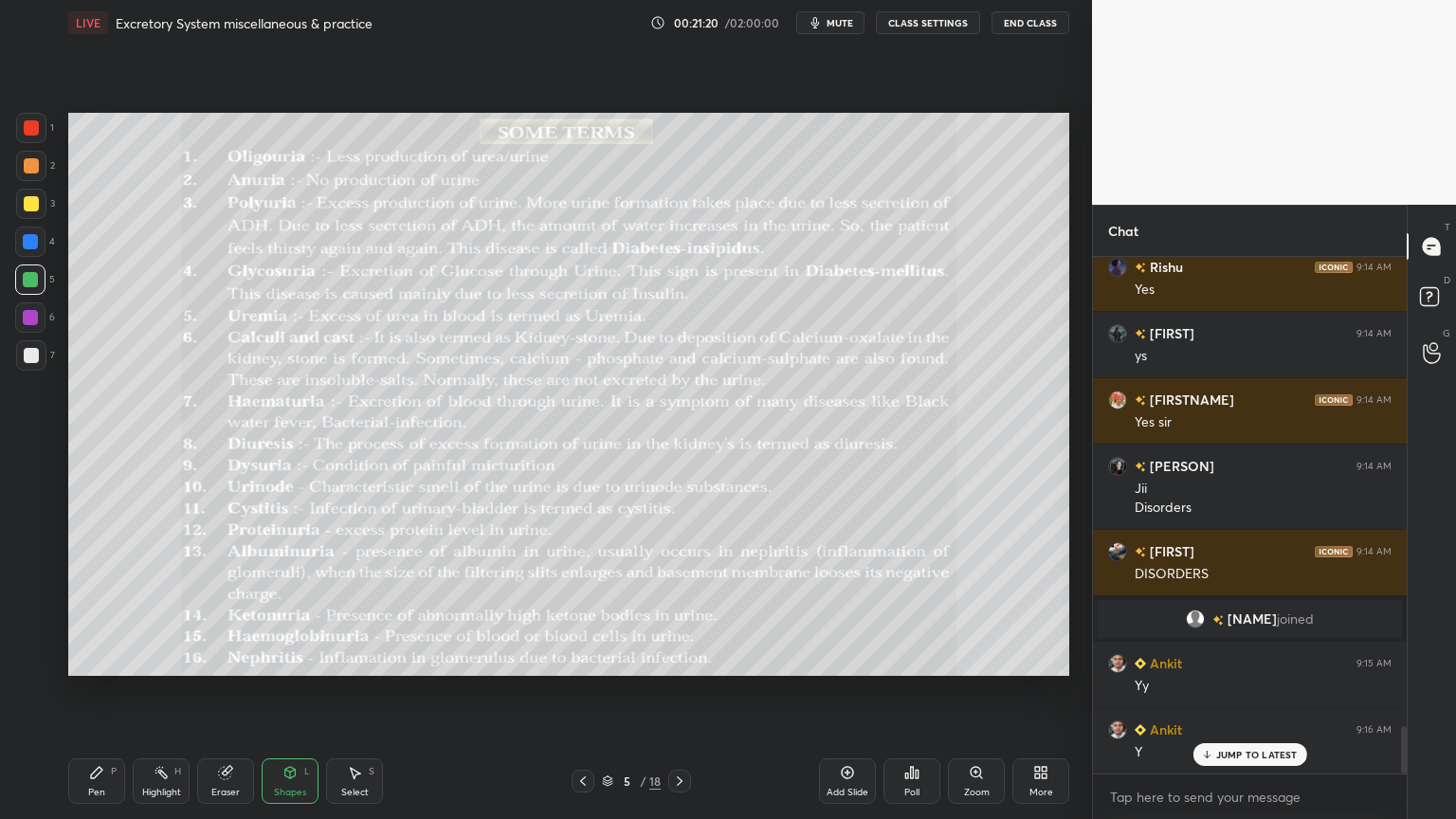 click at bounding box center [31, 128] 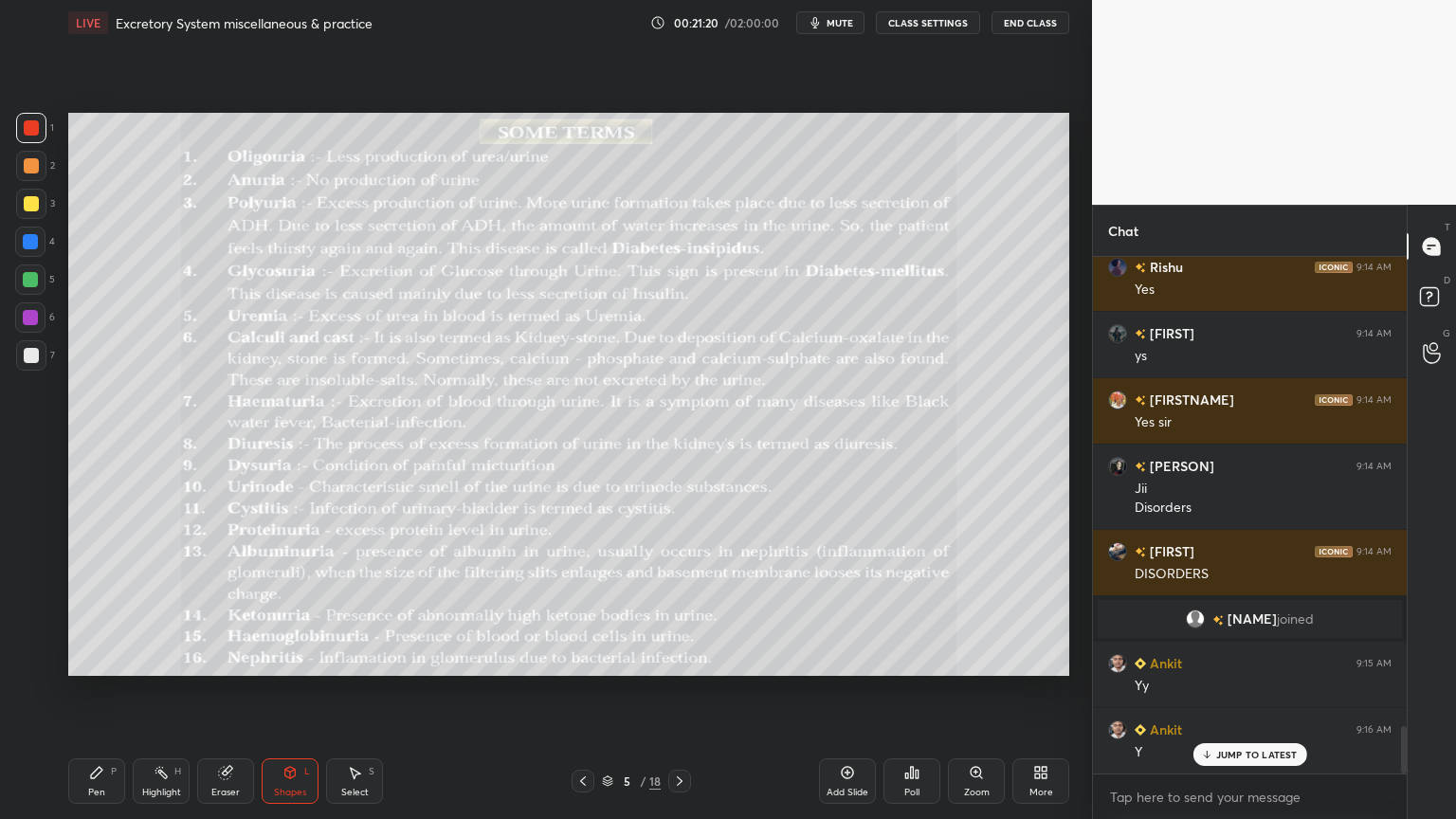 click at bounding box center [31, 128] 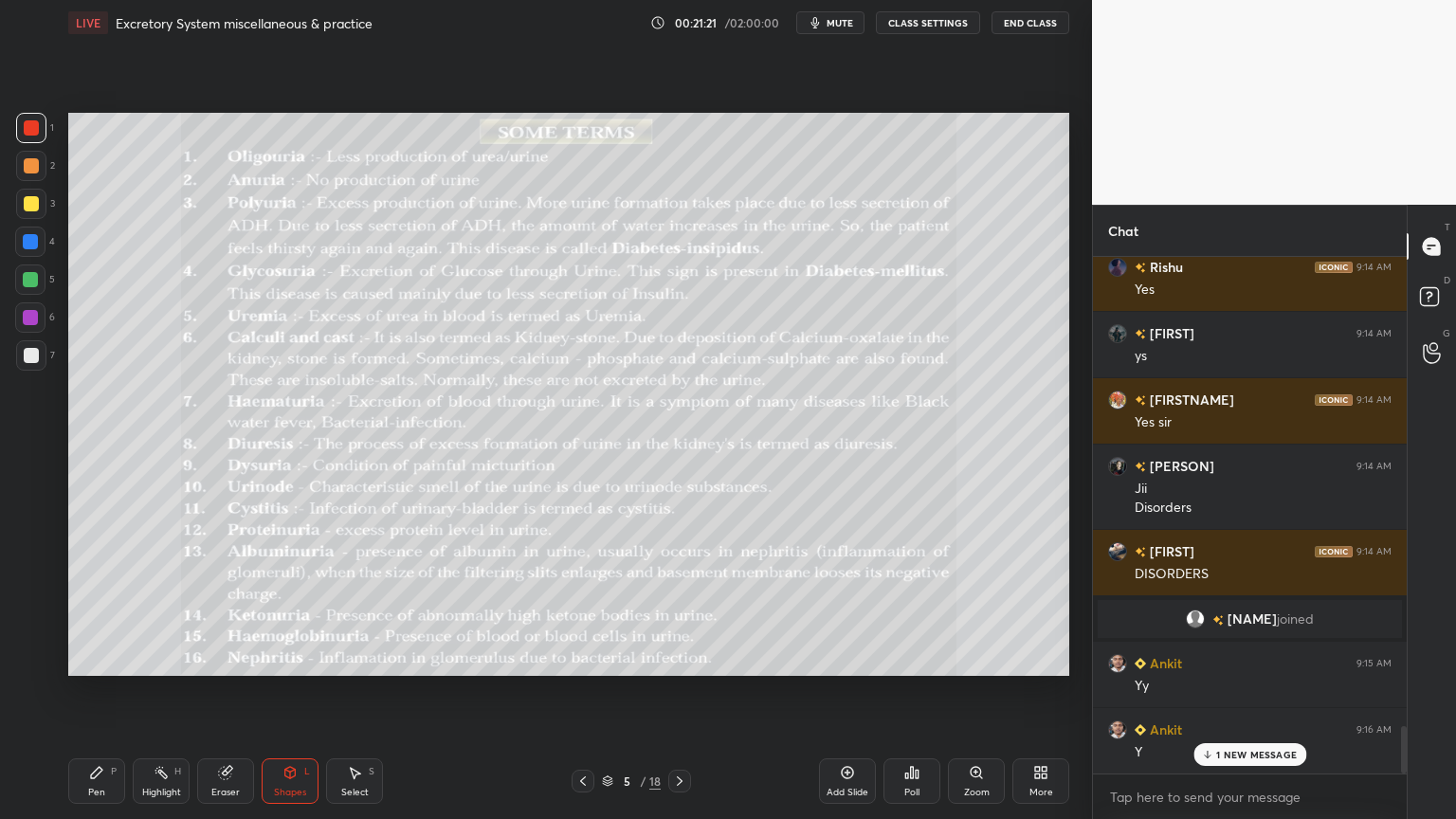 scroll, scrollTop: 5183, scrollLeft: 0, axis: vertical 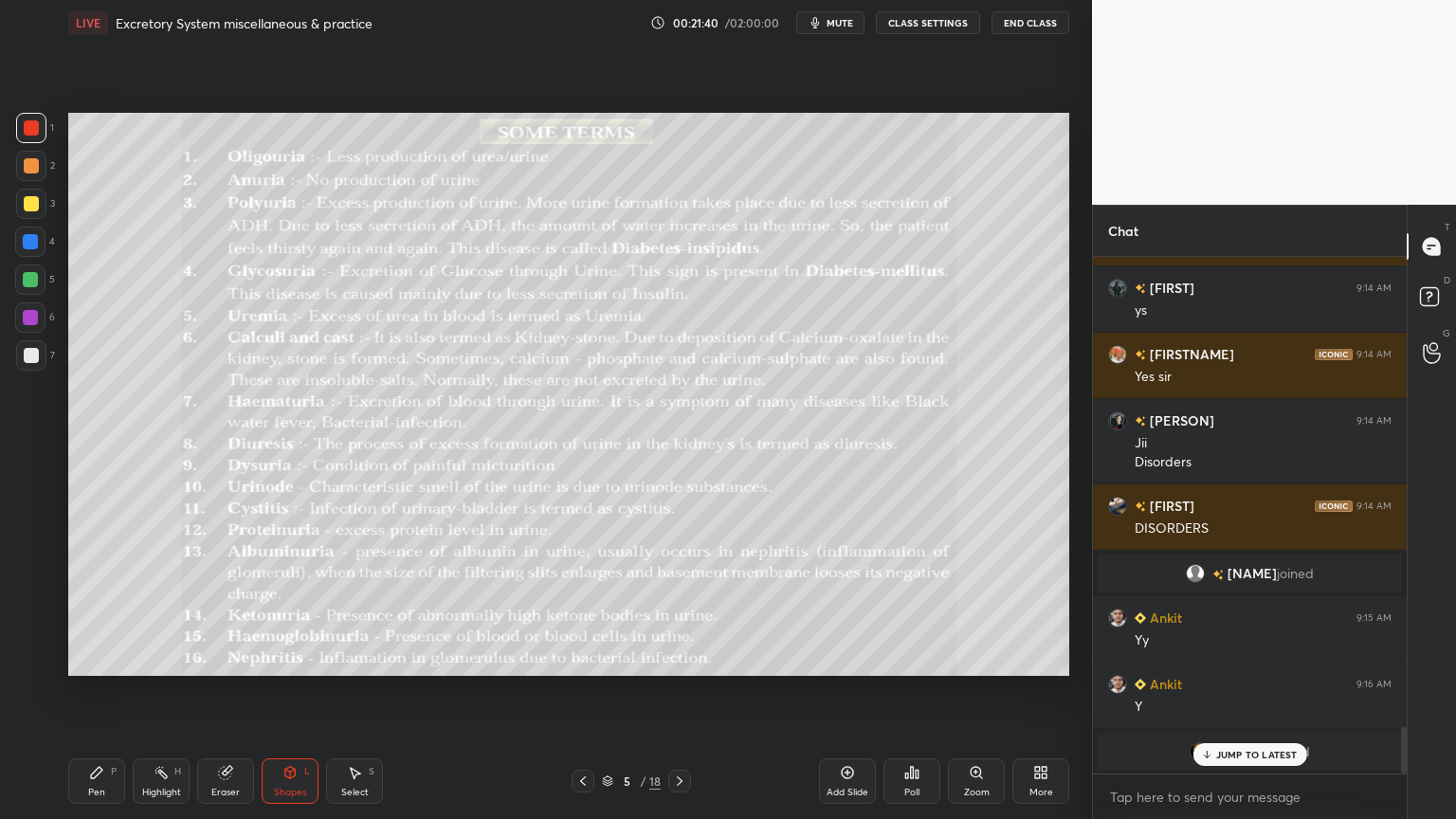 click 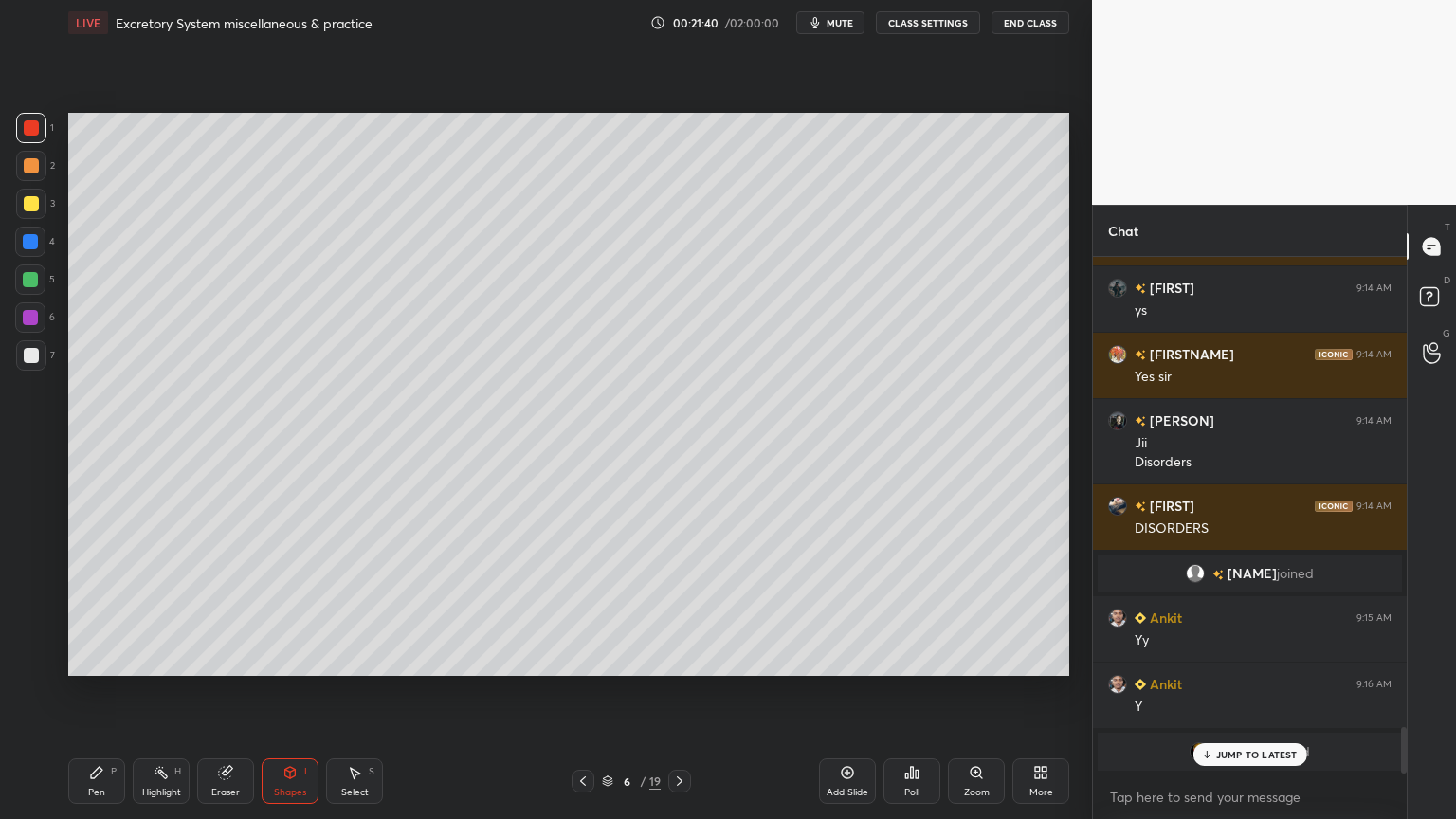 click 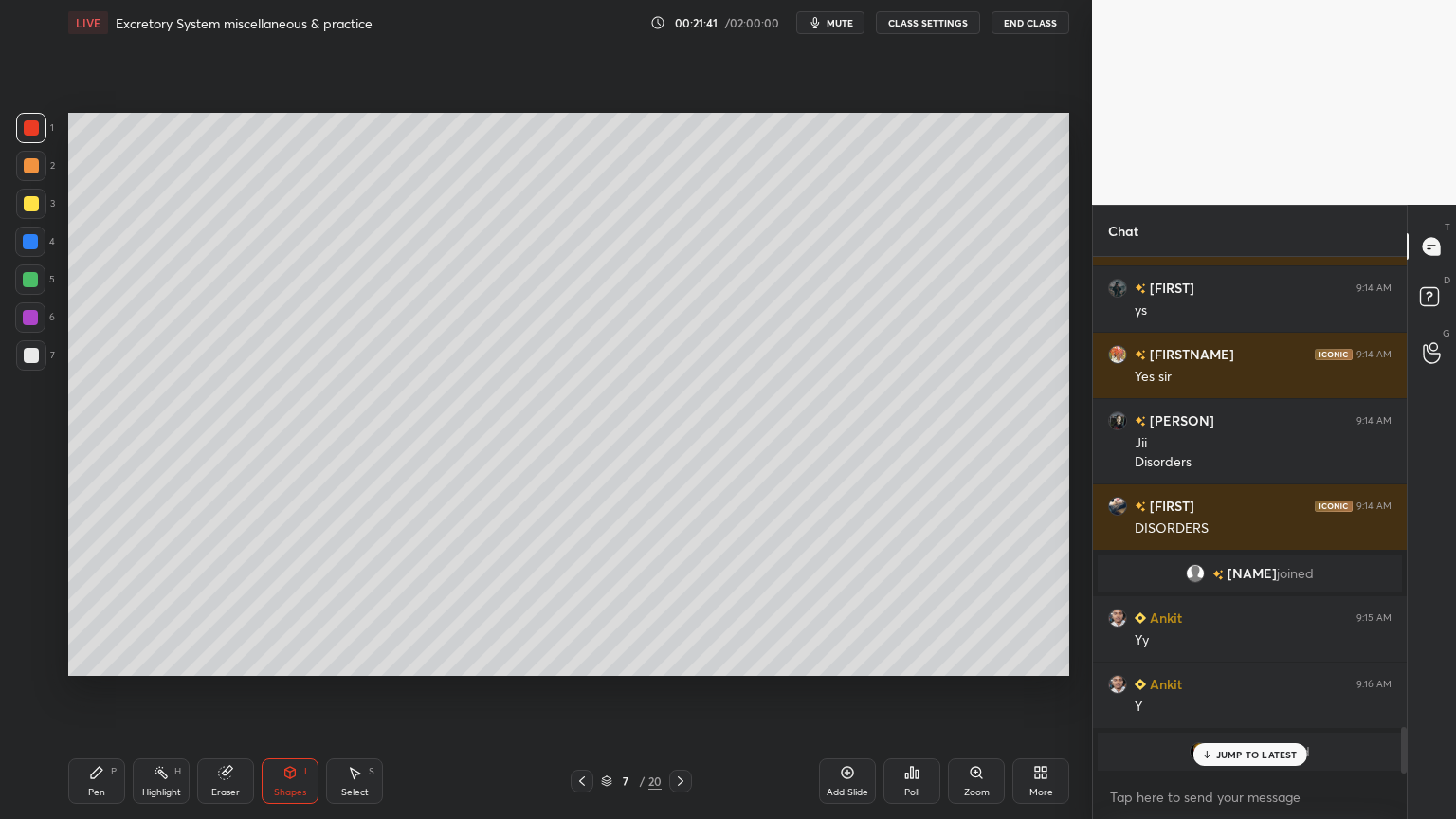 click at bounding box center [31, 355] 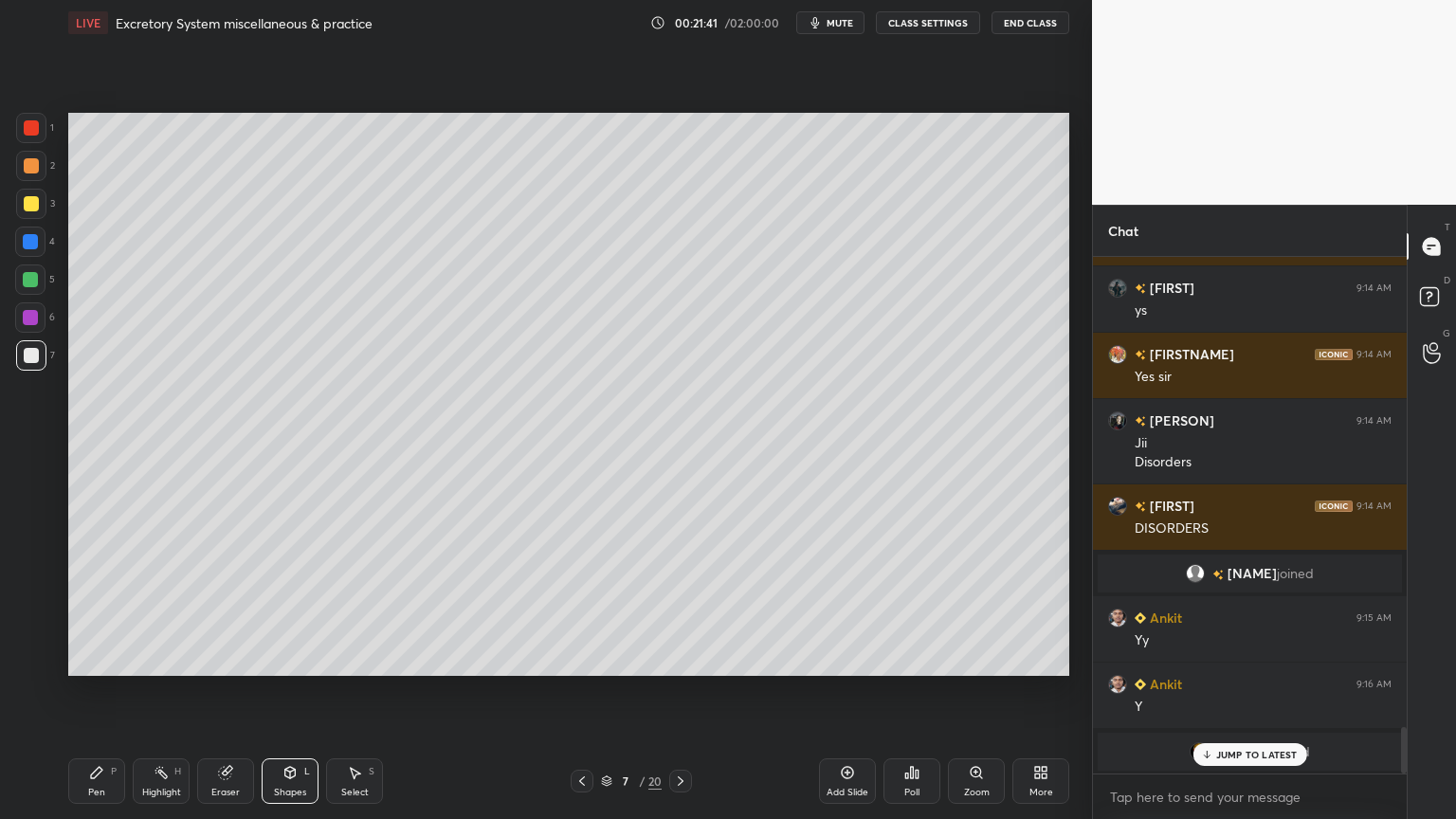 click at bounding box center (31, 355) 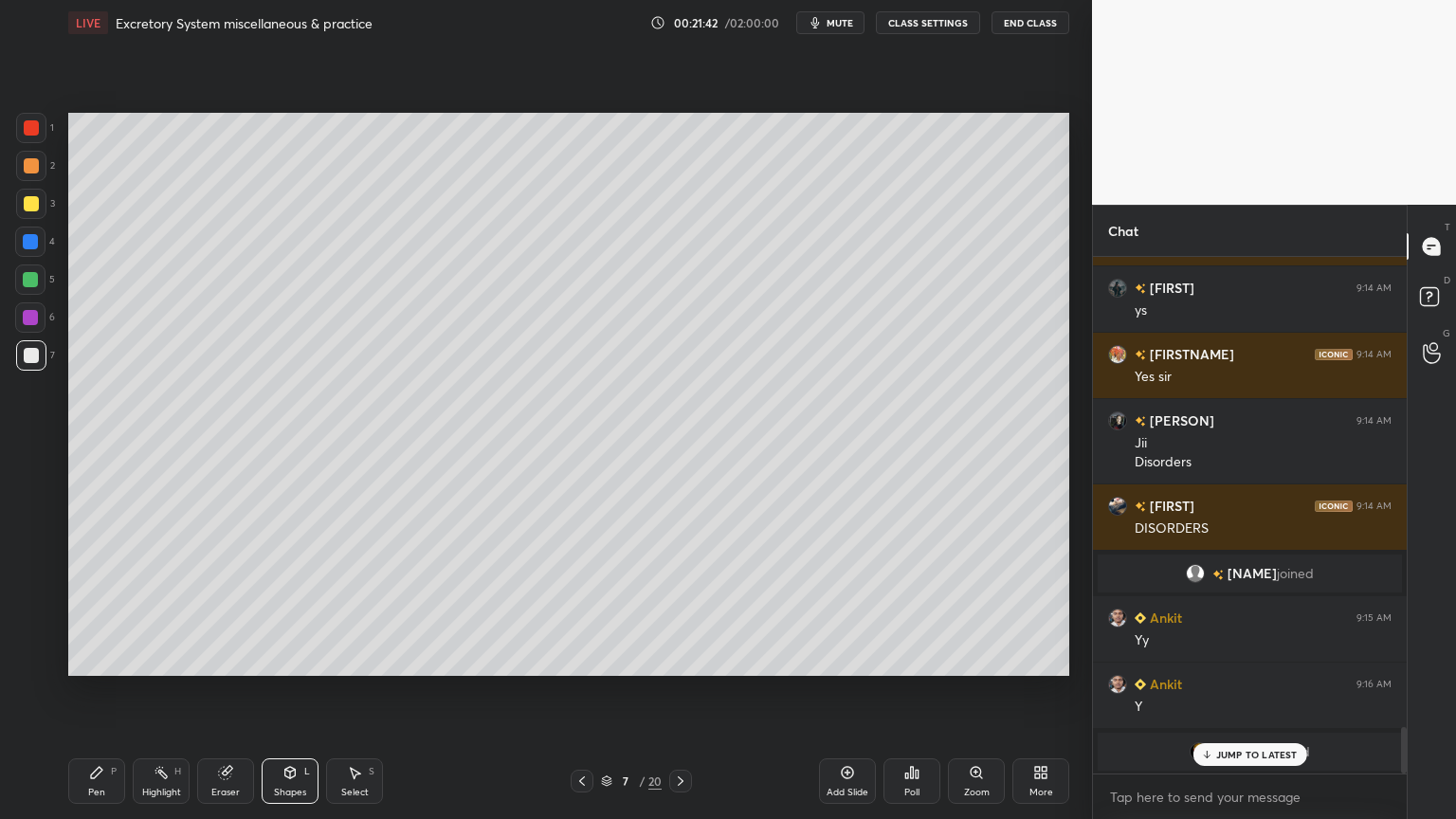 click on "Pen P" at bounding box center (97, 781) 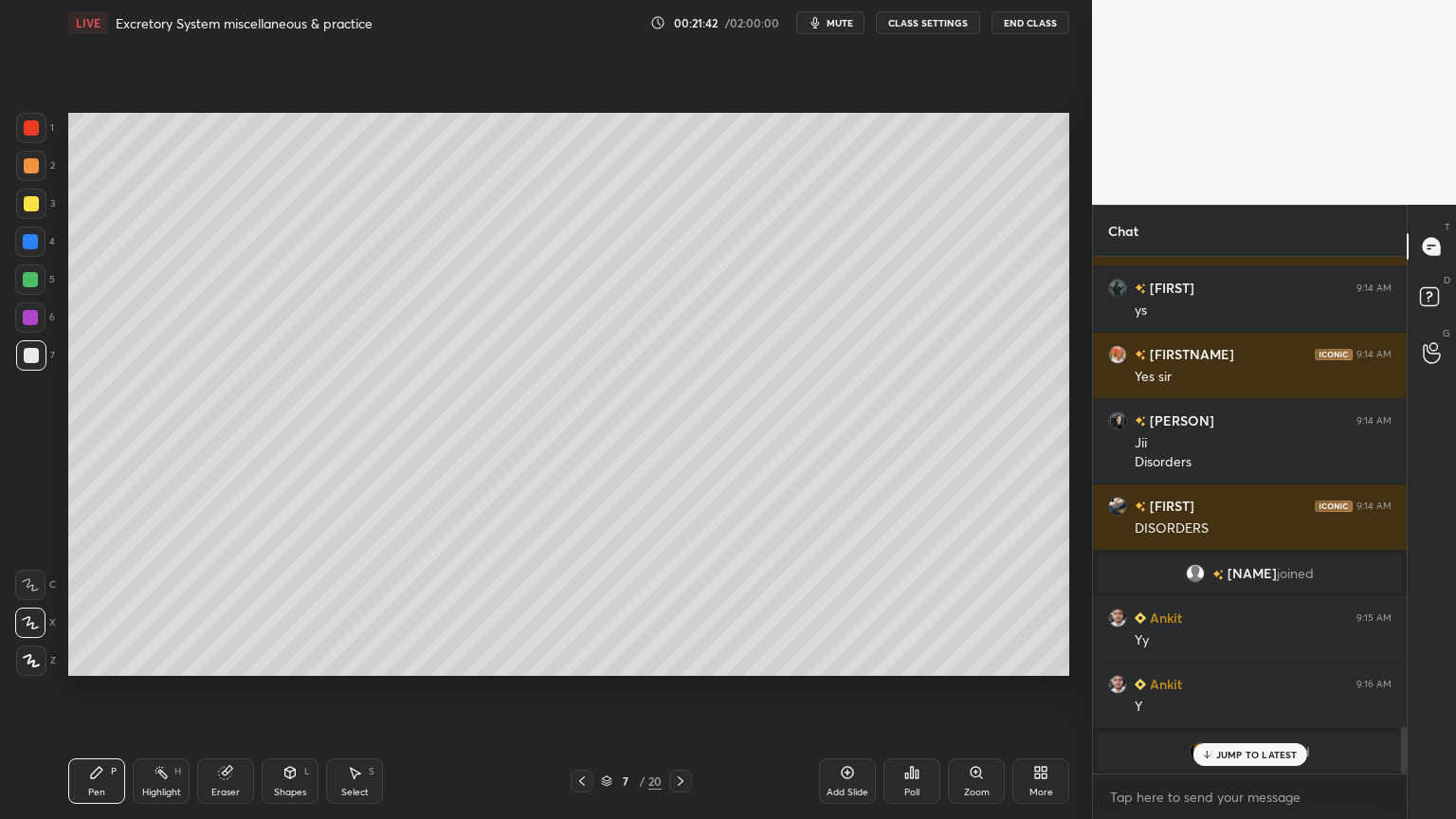 click at bounding box center (31, 204) 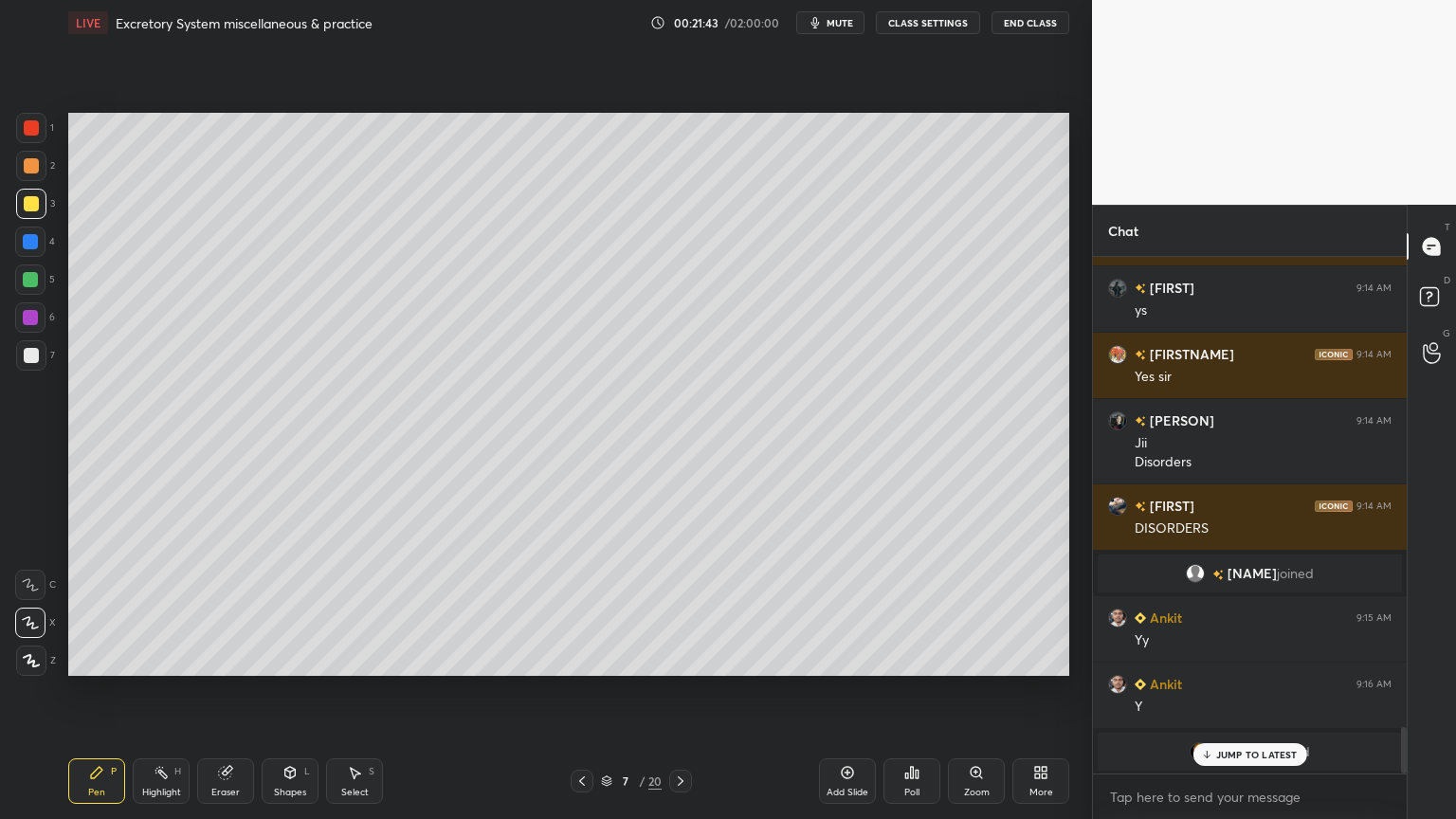 click at bounding box center [31, 166] 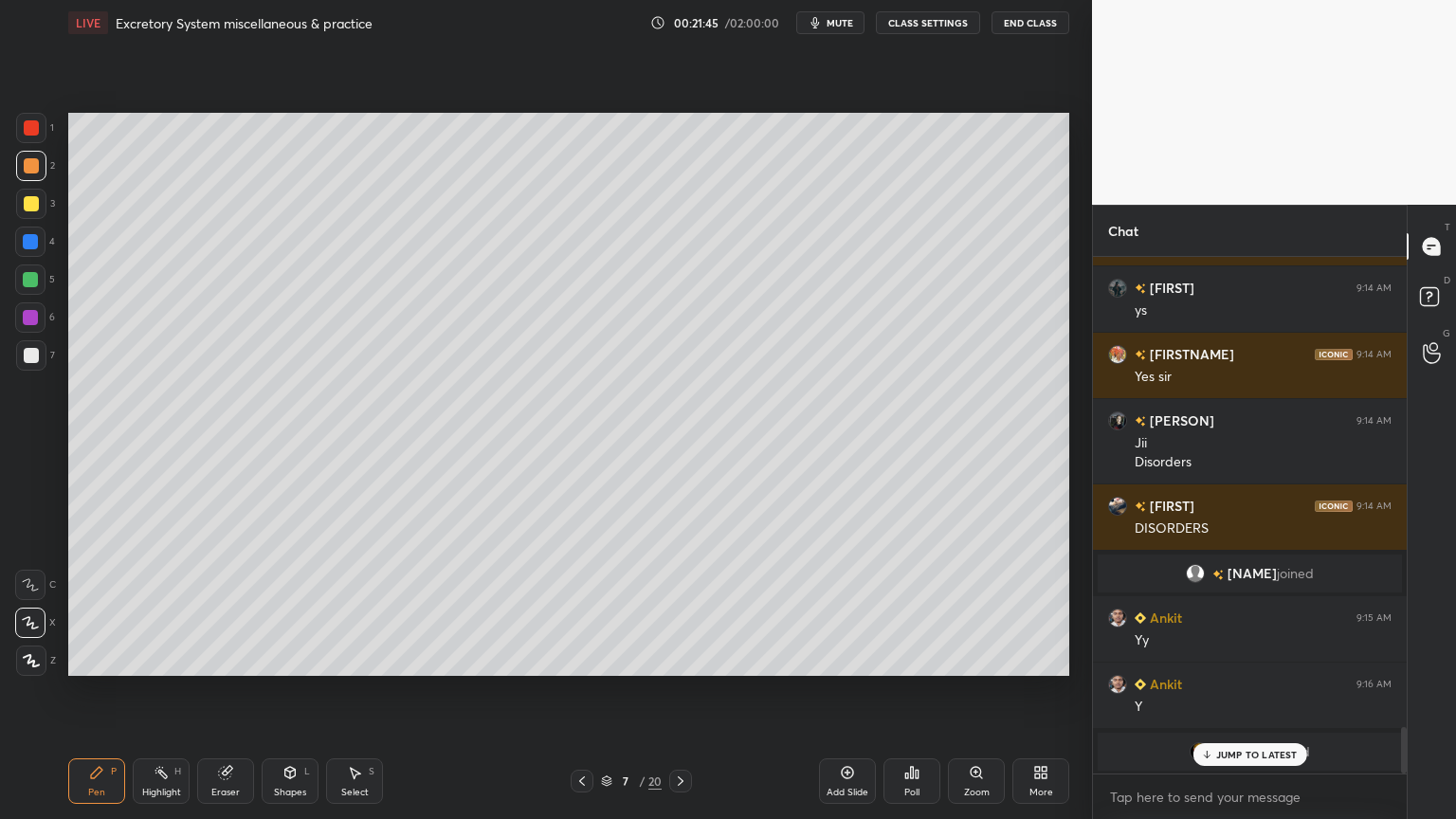 click at bounding box center [31, 661] 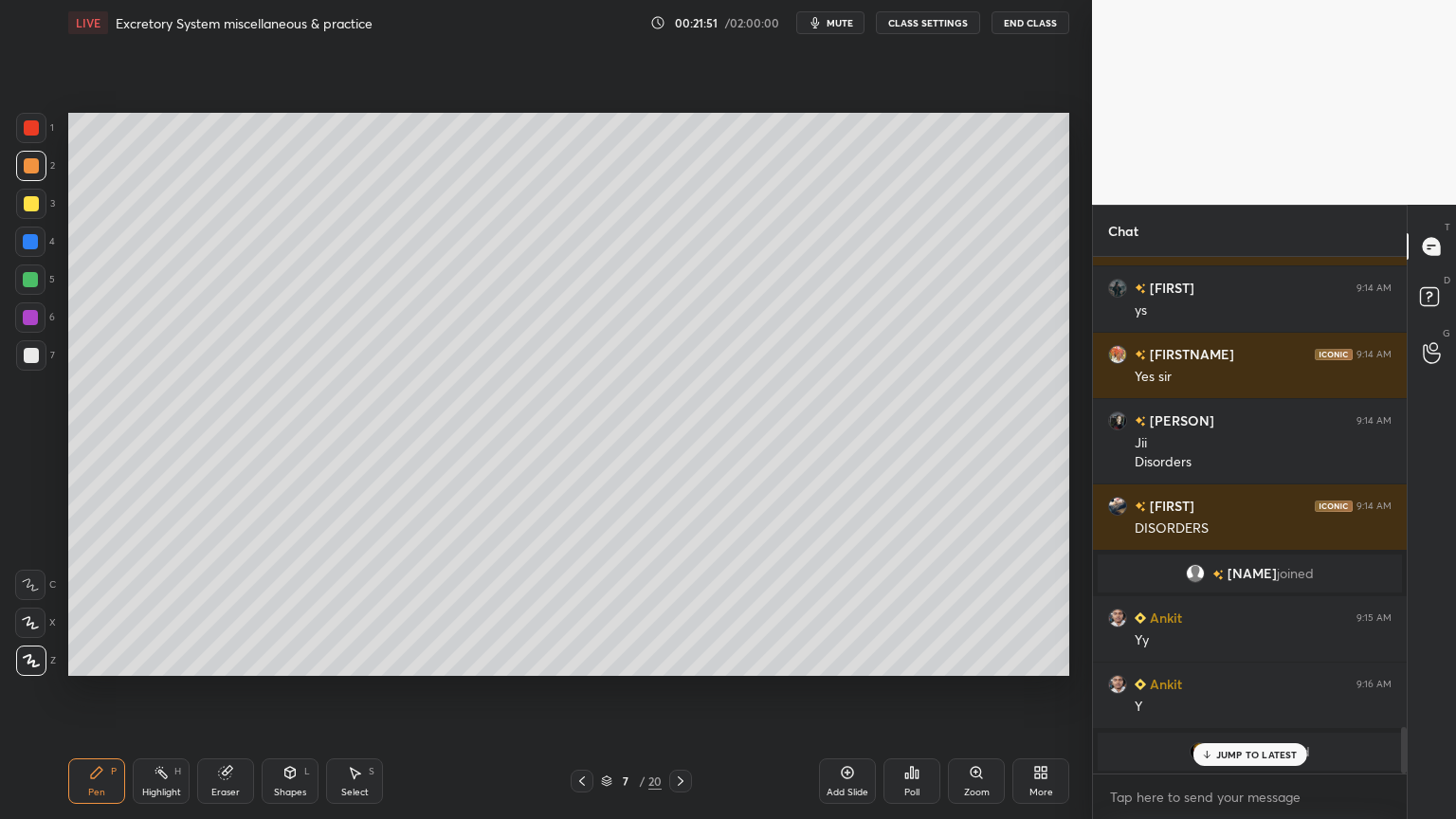 click at bounding box center [30, 280] 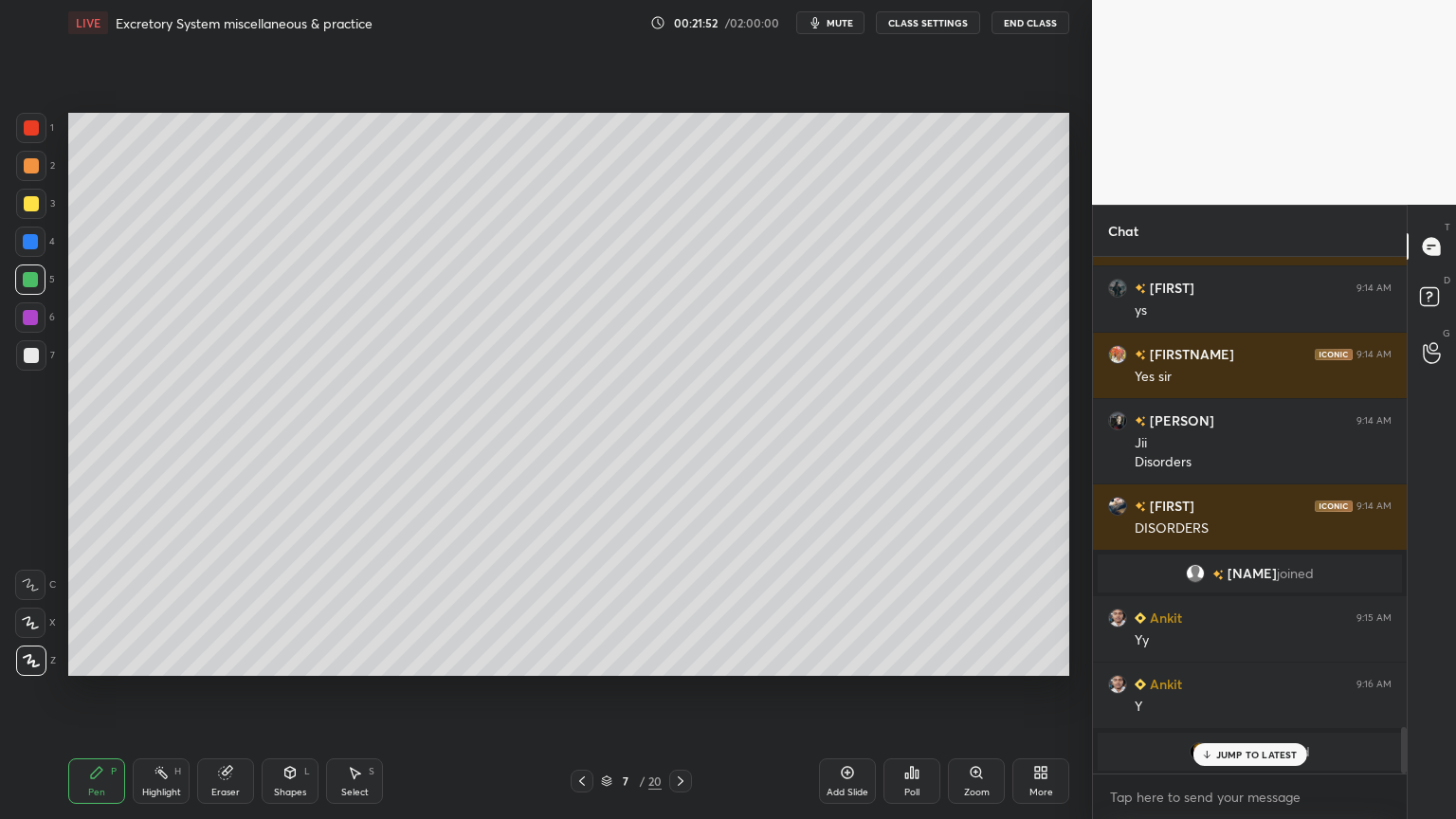 drag, startPoint x: 34, startPoint y: 278, endPoint x: 53, endPoint y: 303, distance: 31.400637 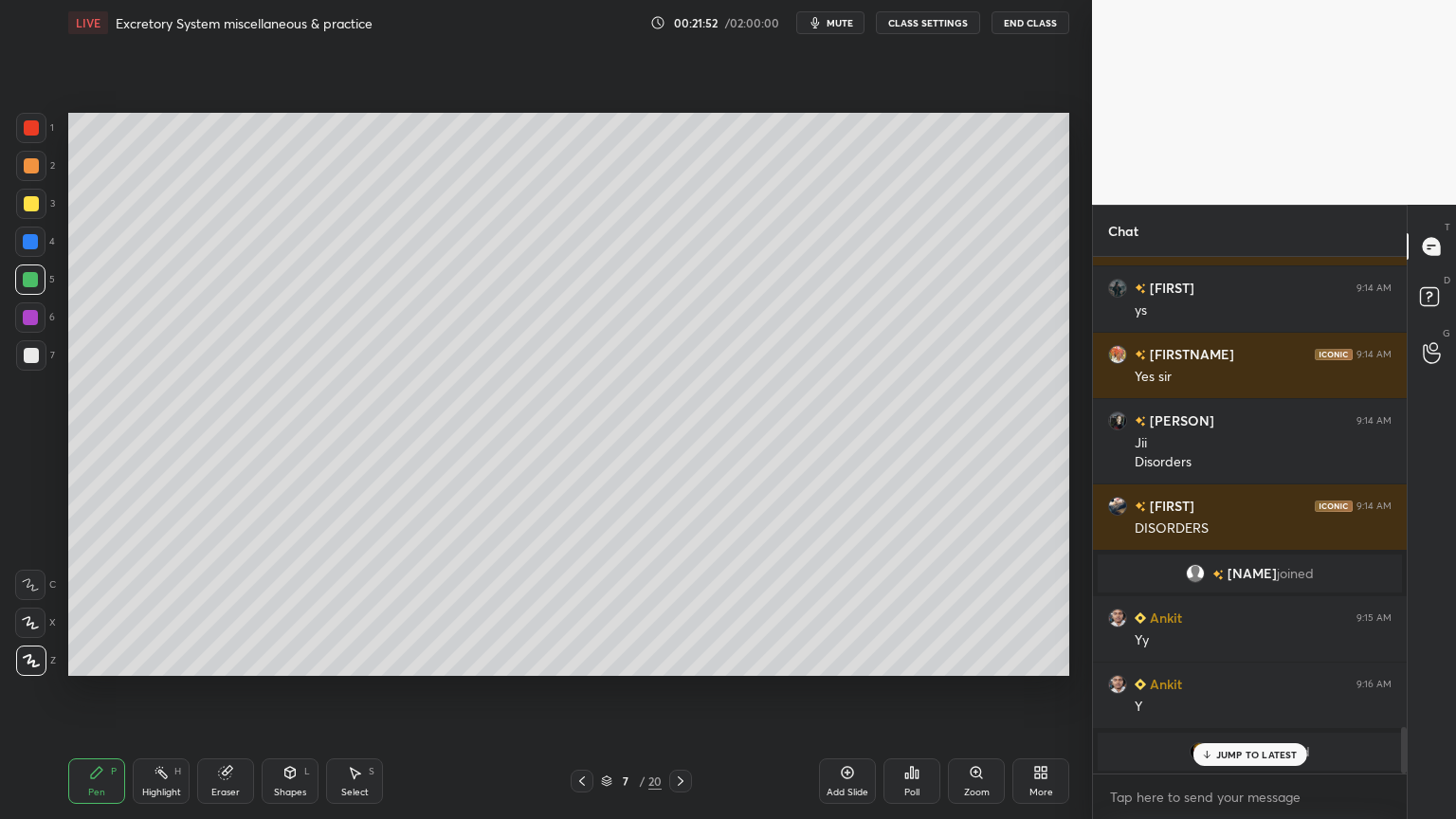 click at bounding box center [30, 280] 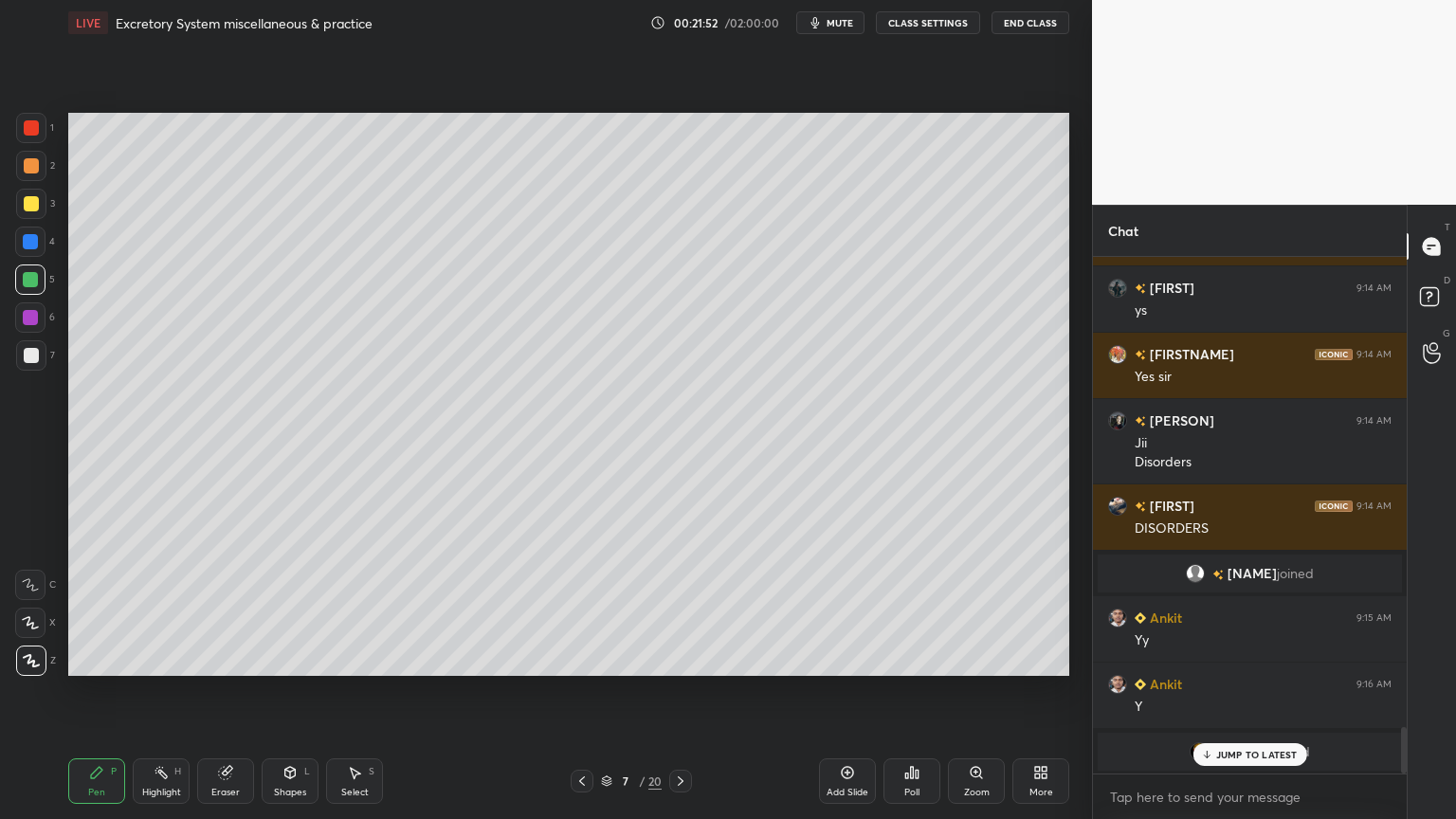 click at bounding box center (30, 623) 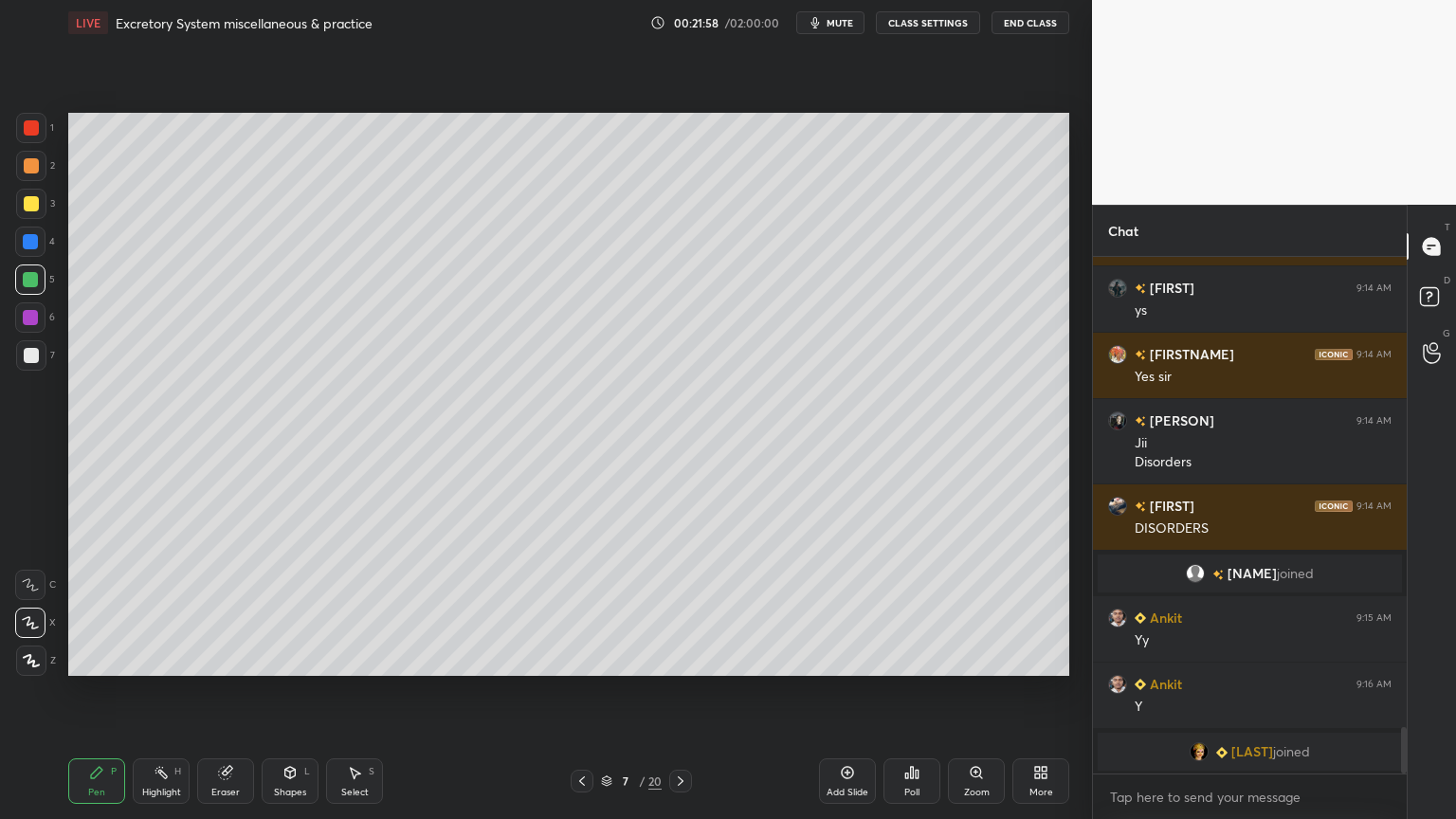 scroll, scrollTop: 5251, scrollLeft: 0, axis: vertical 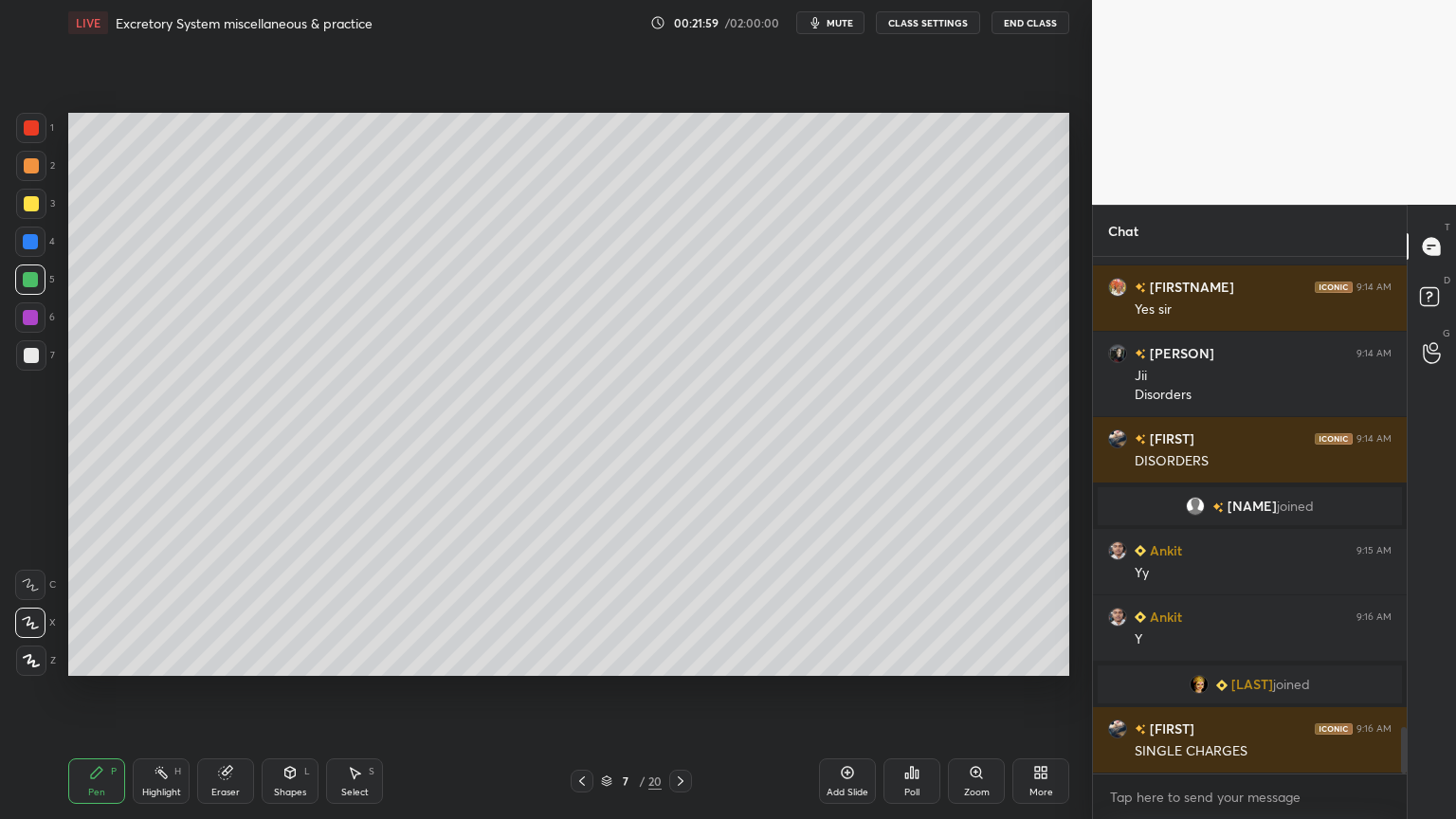 click at bounding box center [31, 166] 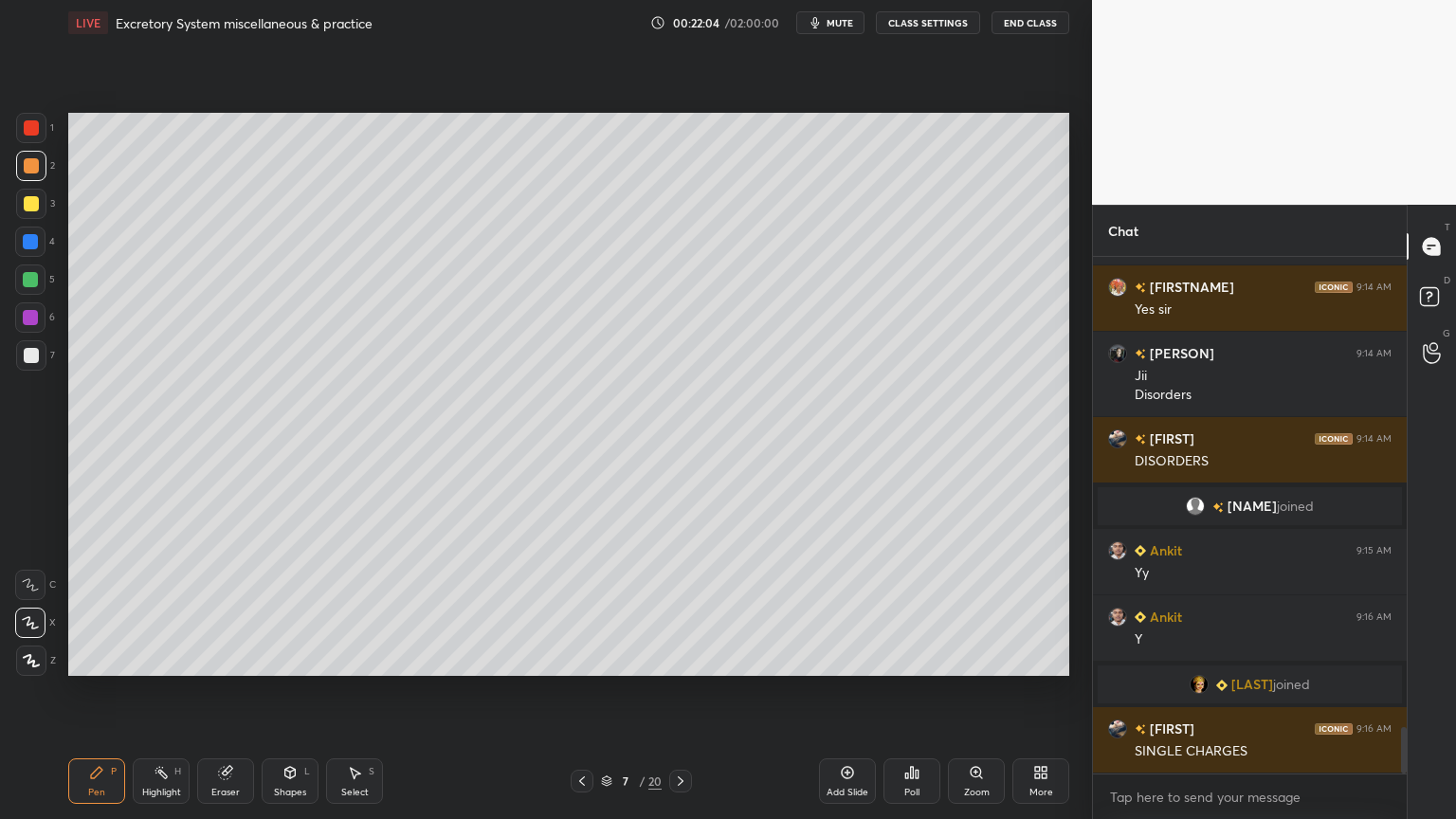 click at bounding box center (31, 204) 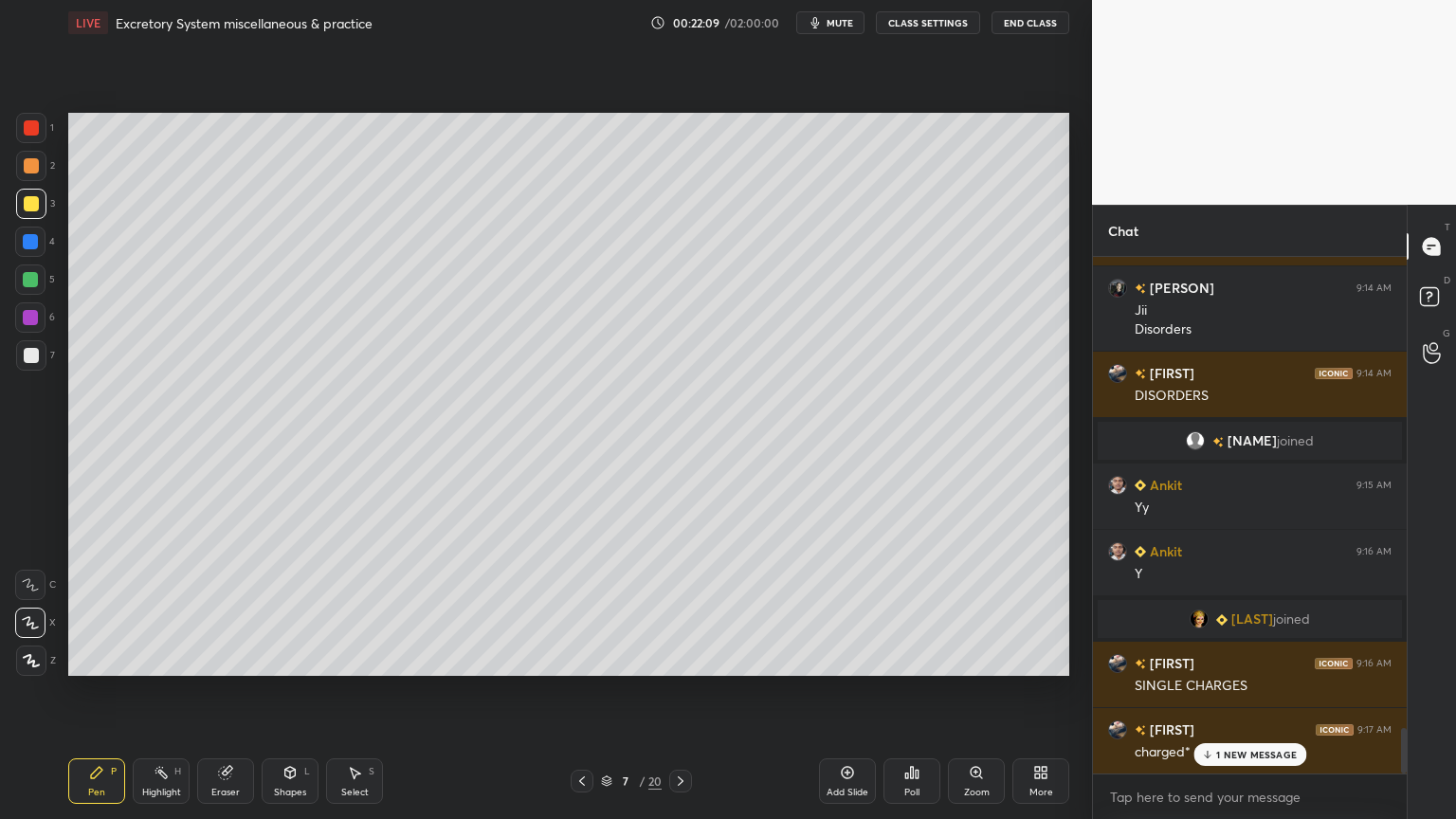scroll, scrollTop: 5383, scrollLeft: 0, axis: vertical 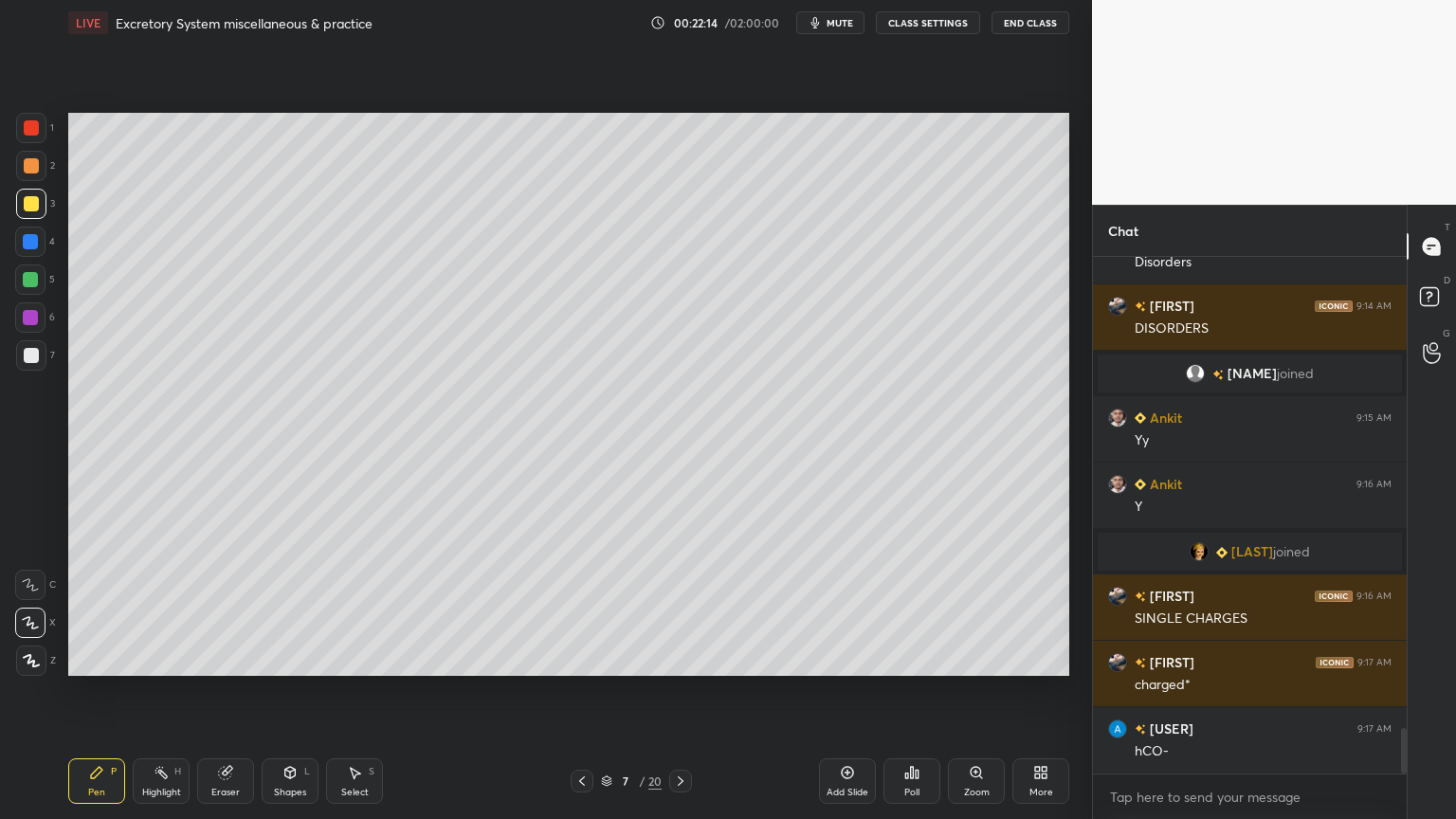 click at bounding box center [30, 318] 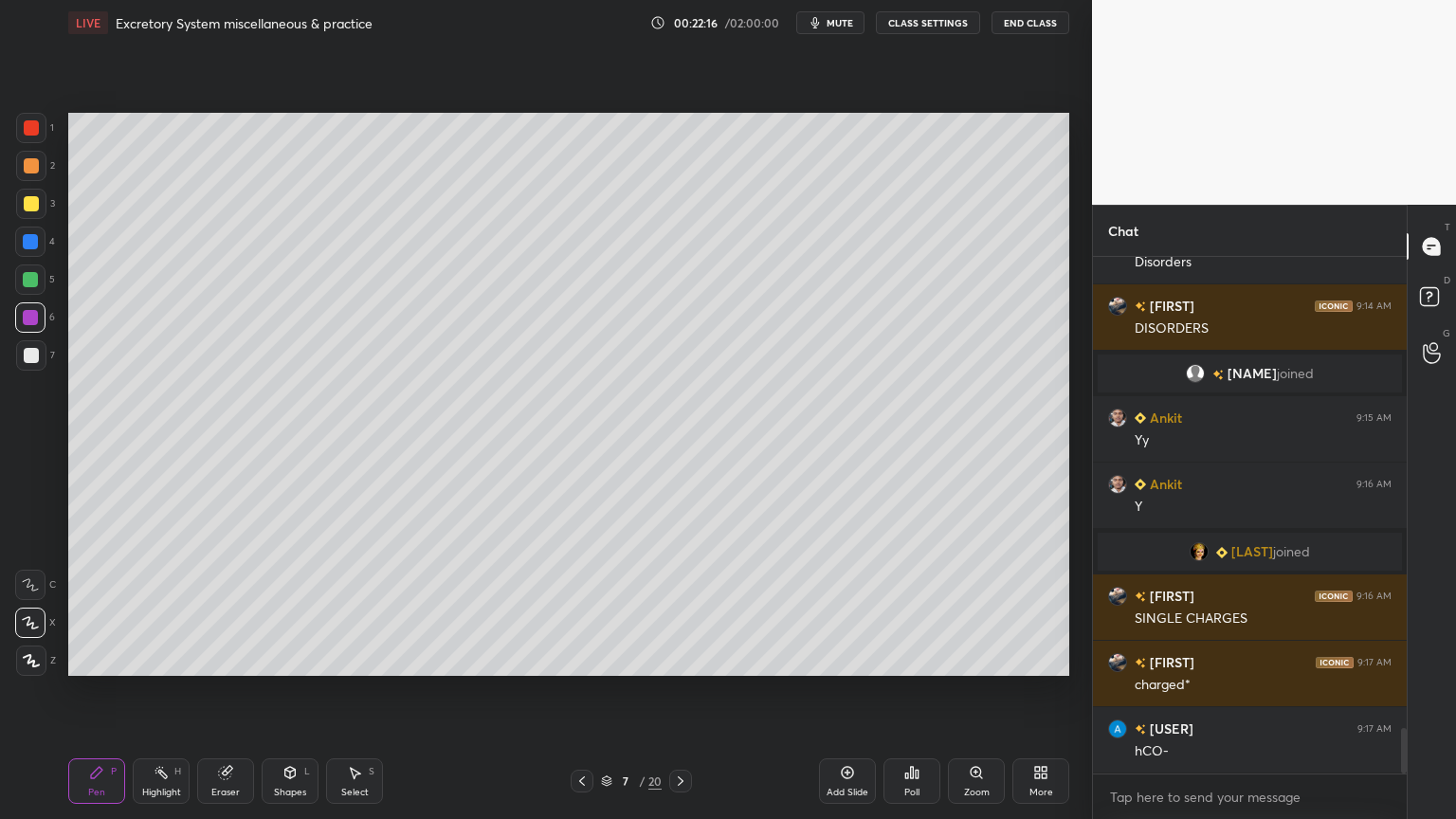 drag, startPoint x: 32, startPoint y: 278, endPoint x: 28, endPoint y: 233, distance: 45.177428 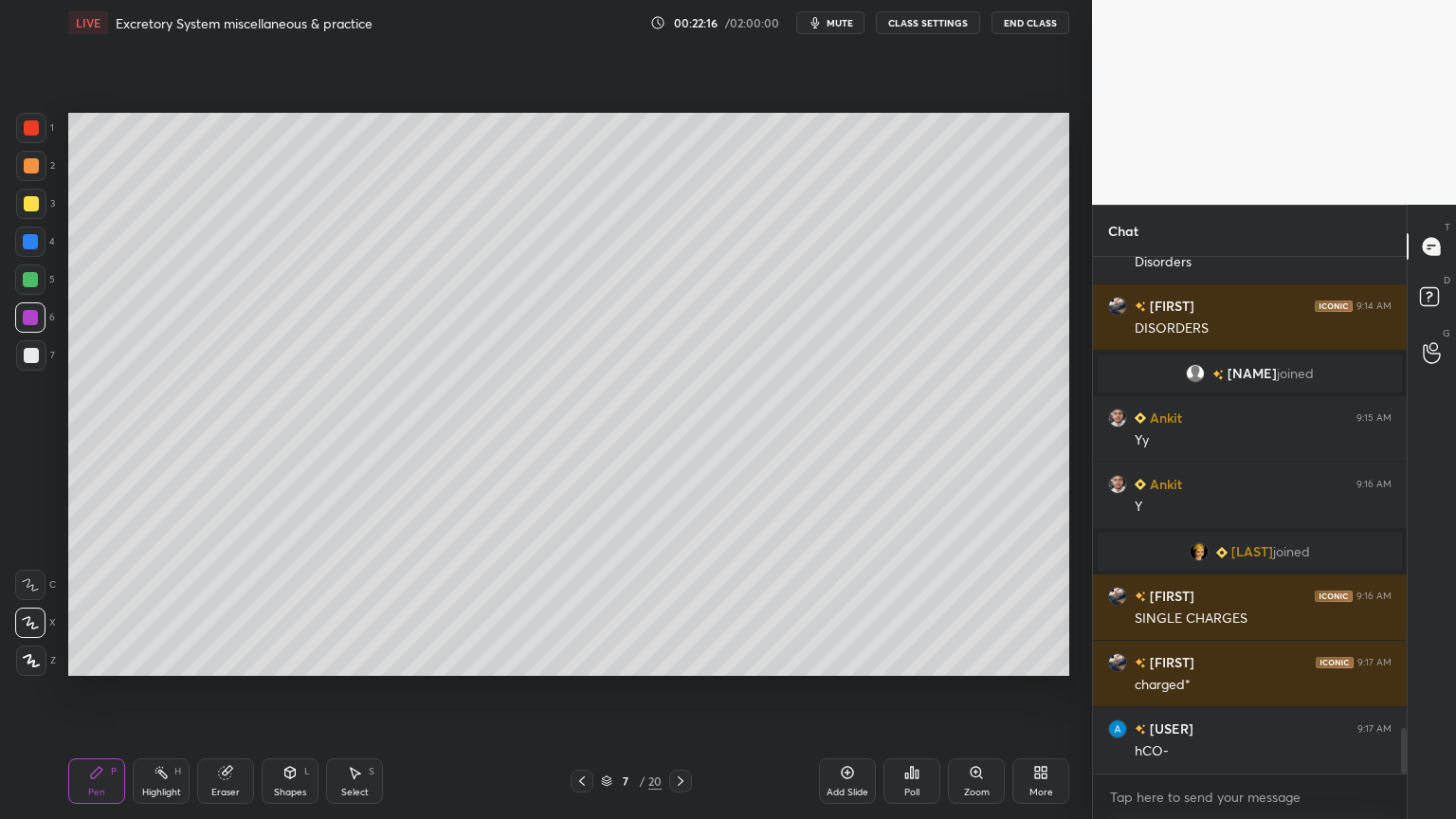 click at bounding box center [30, 280] 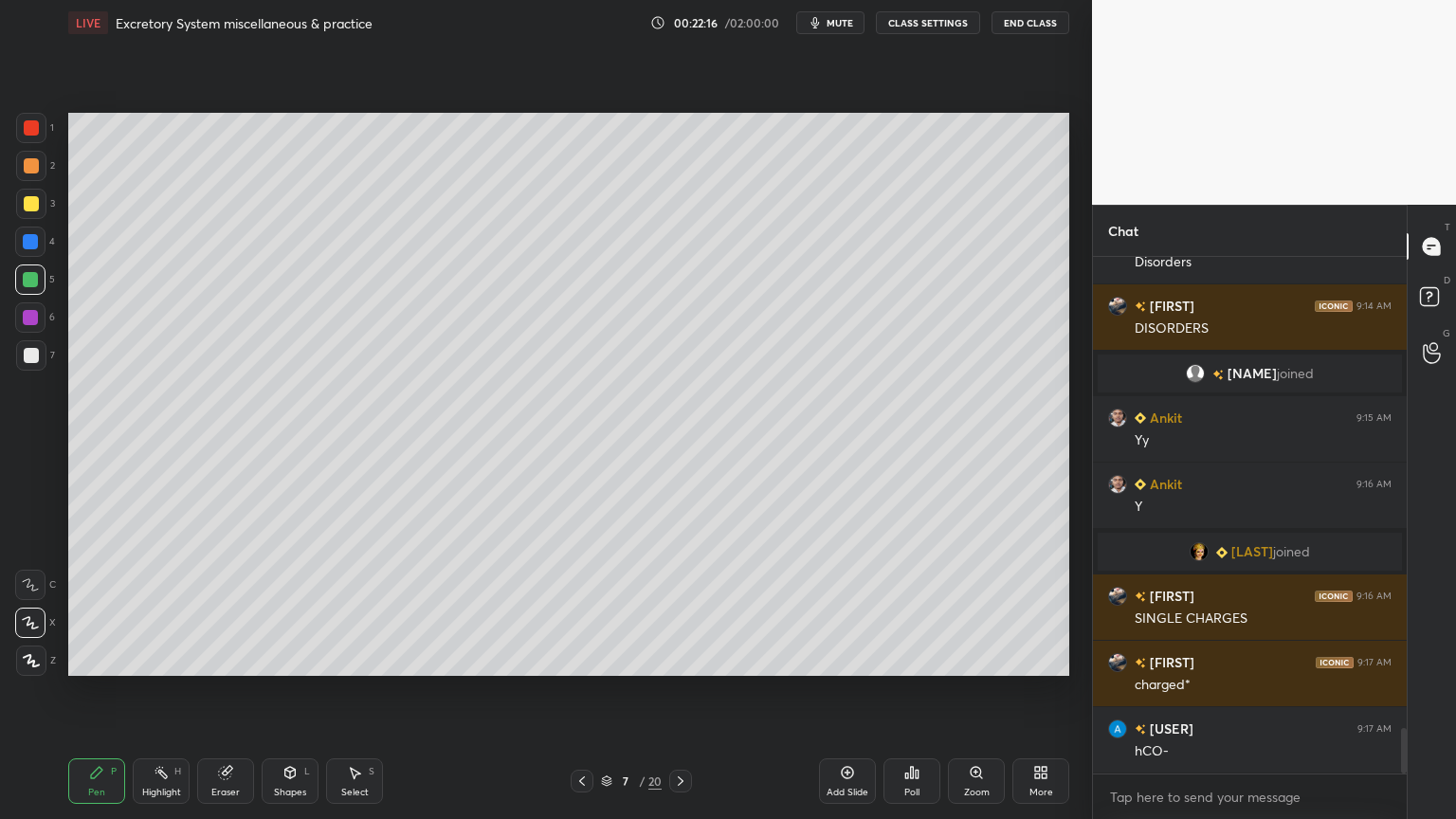 click at bounding box center [31, 204] 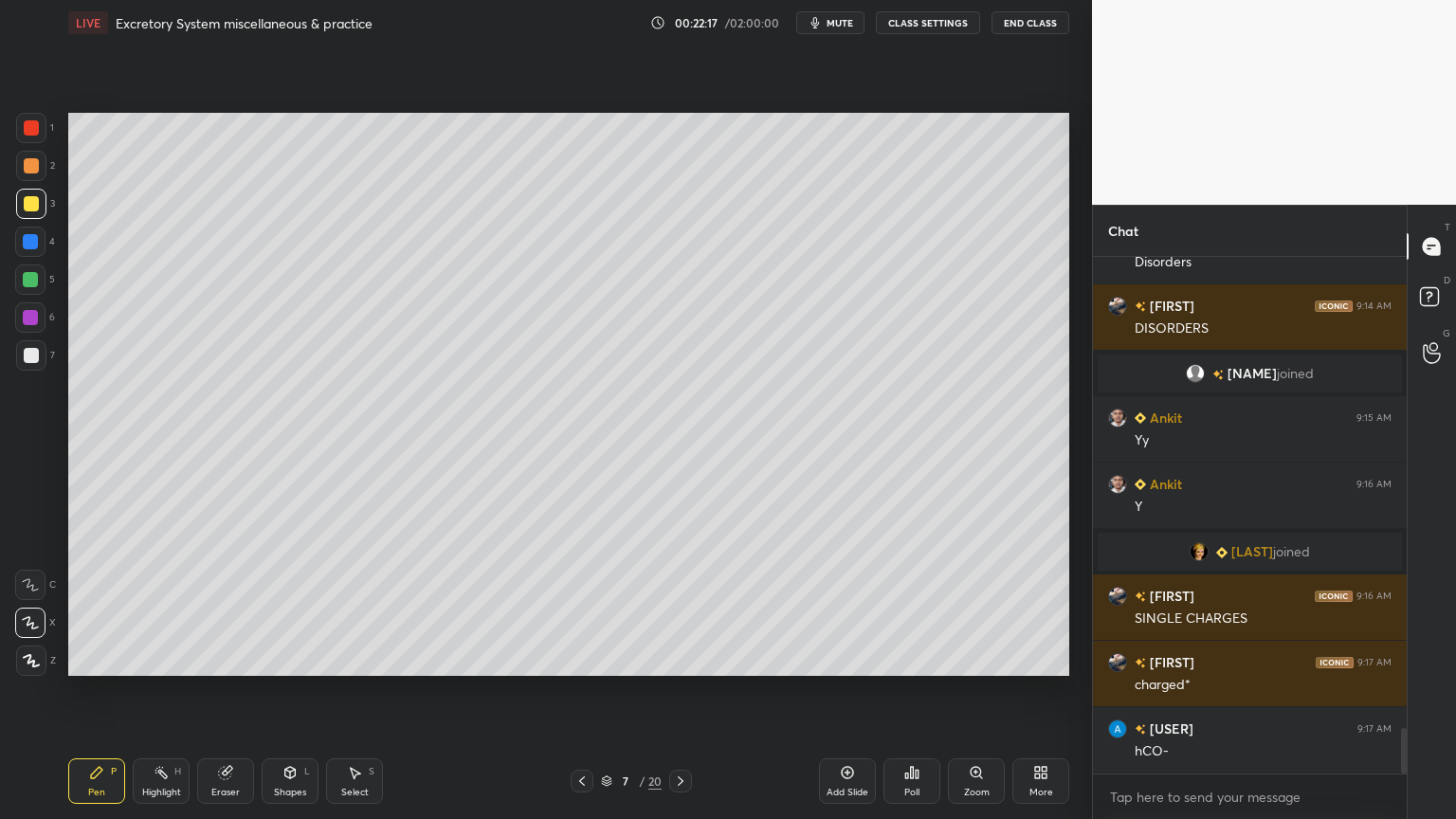 click at bounding box center (31, 355) 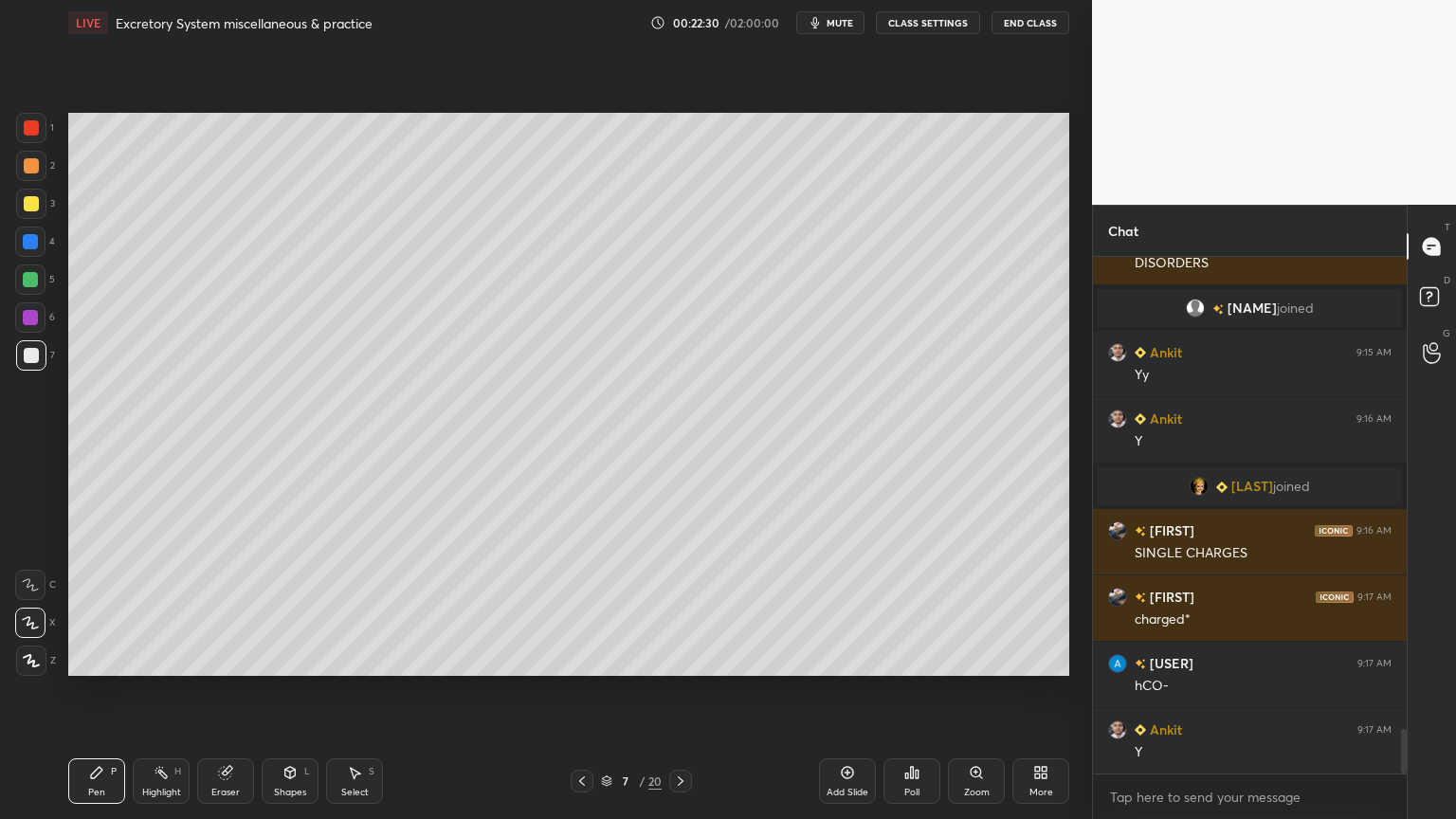 scroll, scrollTop: 5516, scrollLeft: 0, axis: vertical 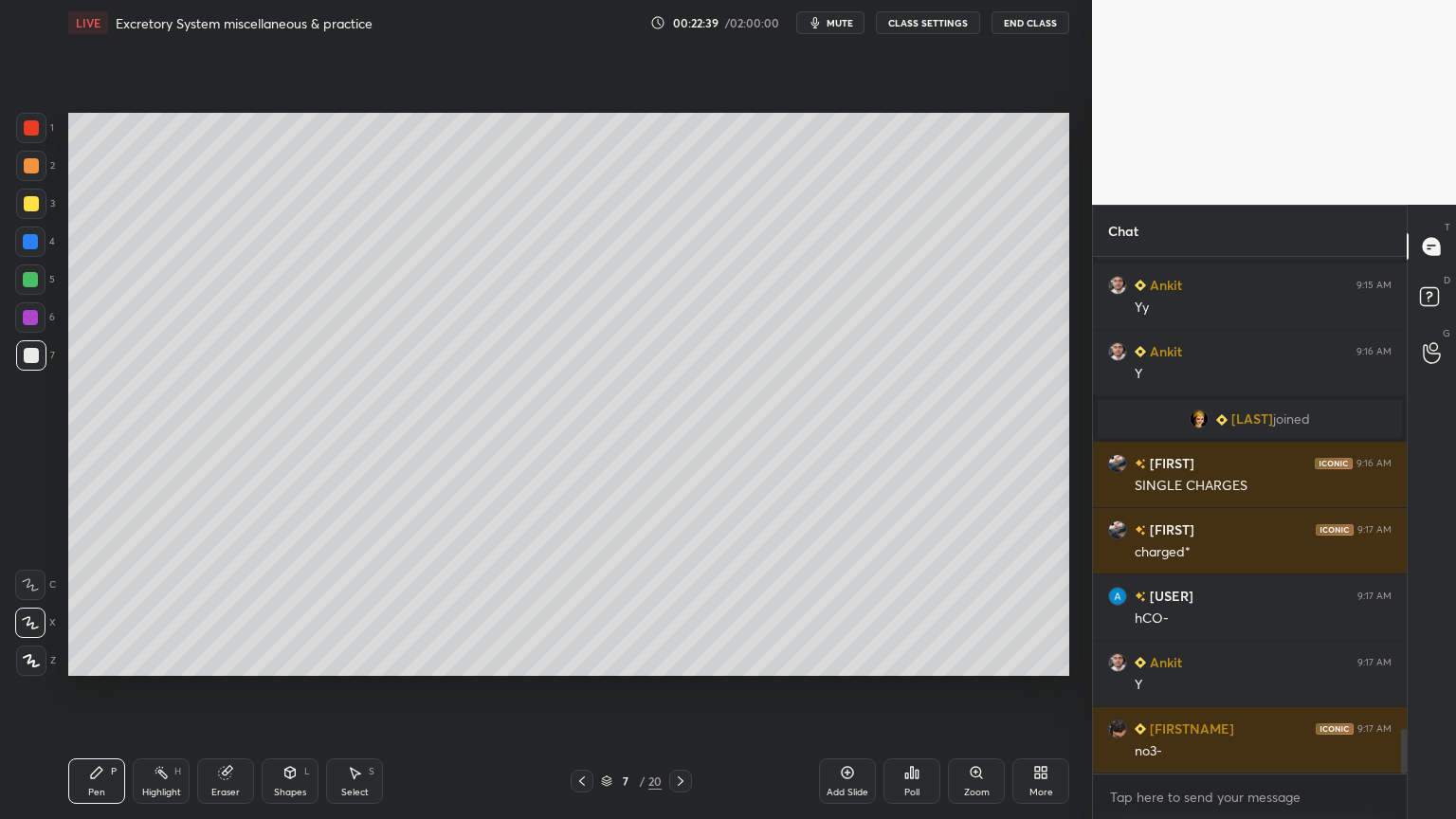 click on "Eraser" at bounding box center [226, 781] 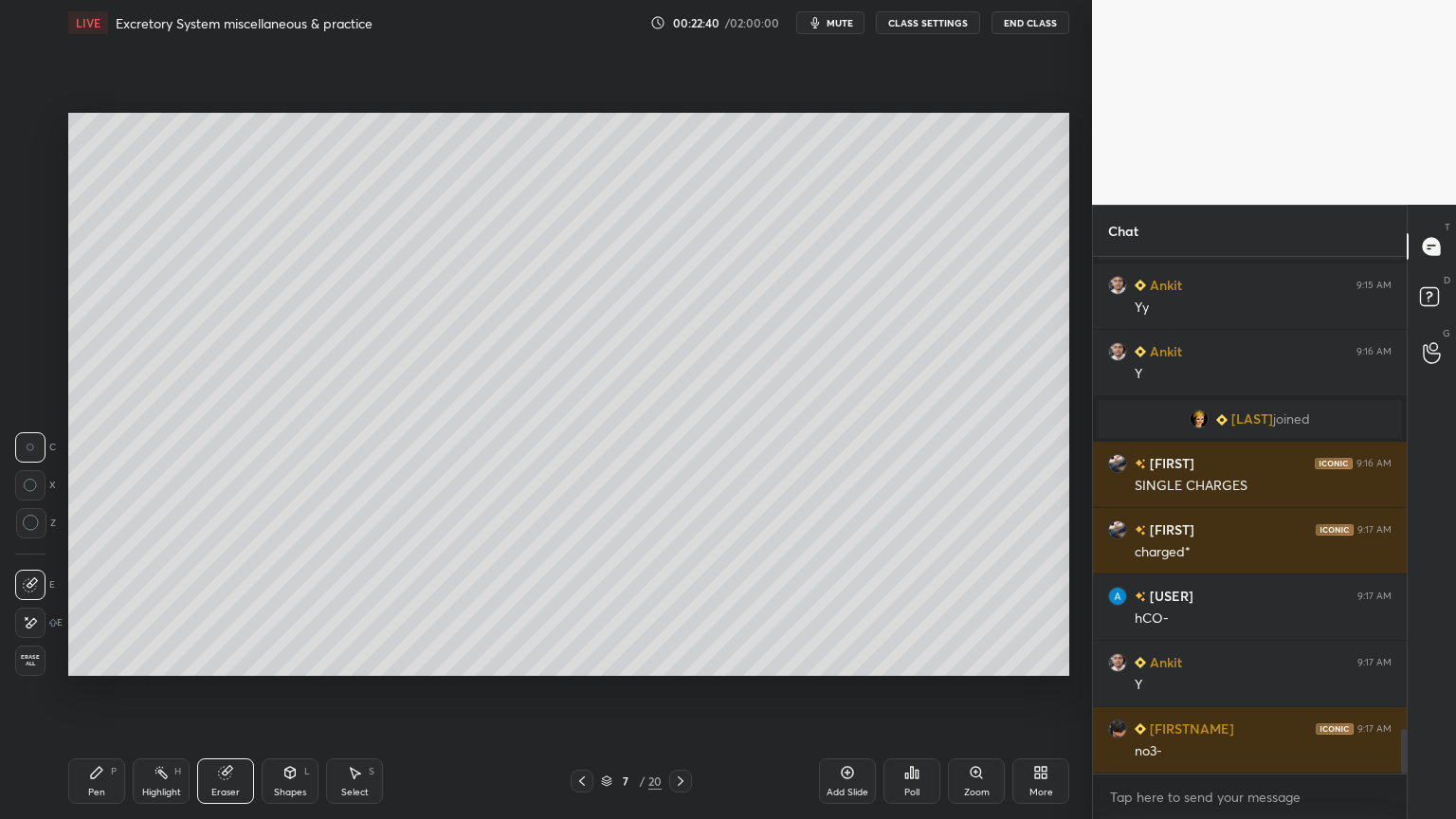 drag, startPoint x: 85, startPoint y: 774, endPoint x: 71, endPoint y: 765, distance: 16.643317 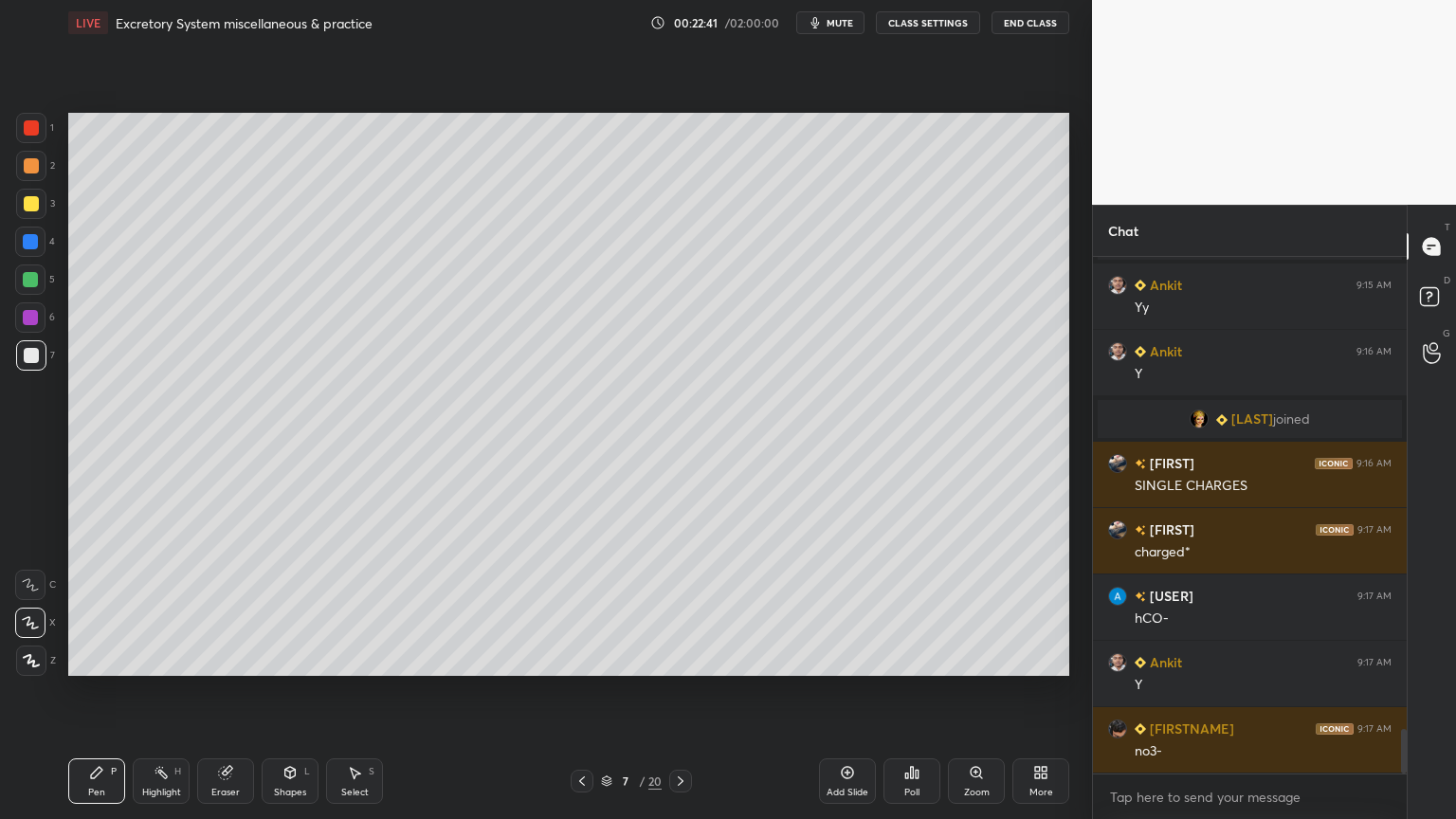 drag, startPoint x: 30, startPoint y: 364, endPoint x: 45, endPoint y: 369, distance: 15.811388 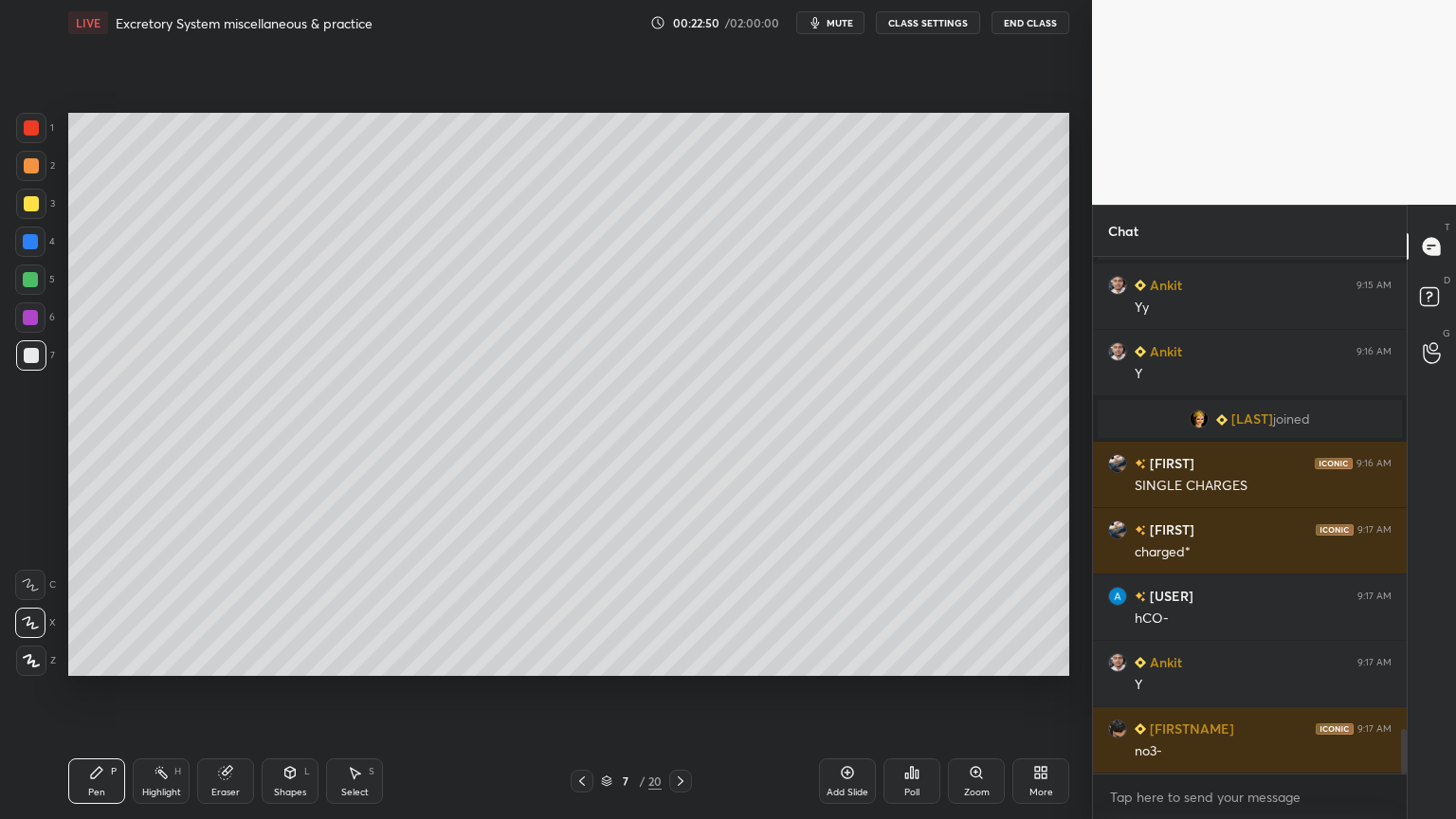 drag, startPoint x: 30, startPoint y: 308, endPoint x: 61, endPoint y: 353, distance: 54.644304 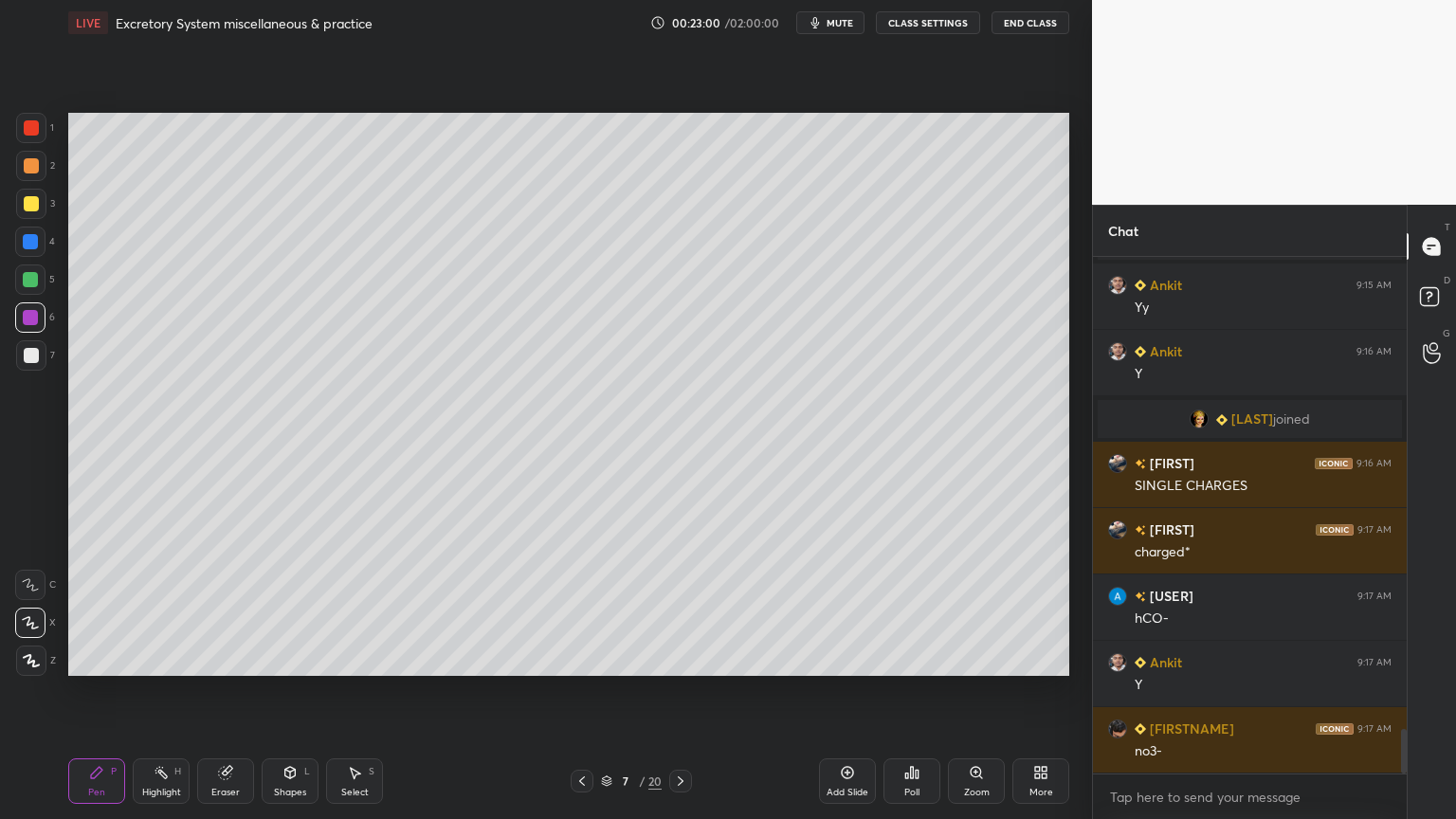 click at bounding box center (31, 355) 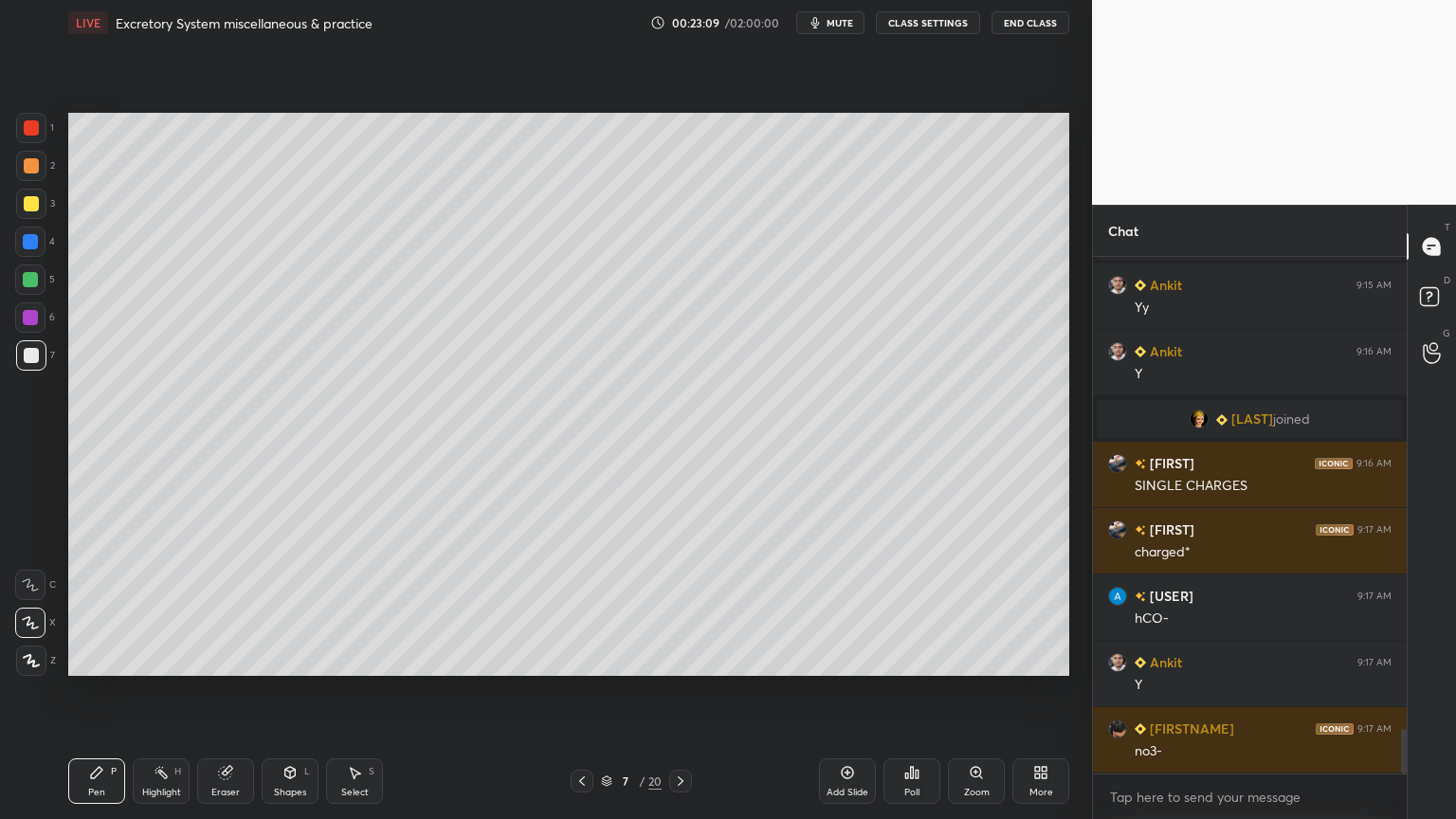 scroll, scrollTop: 5561, scrollLeft: 0, axis: vertical 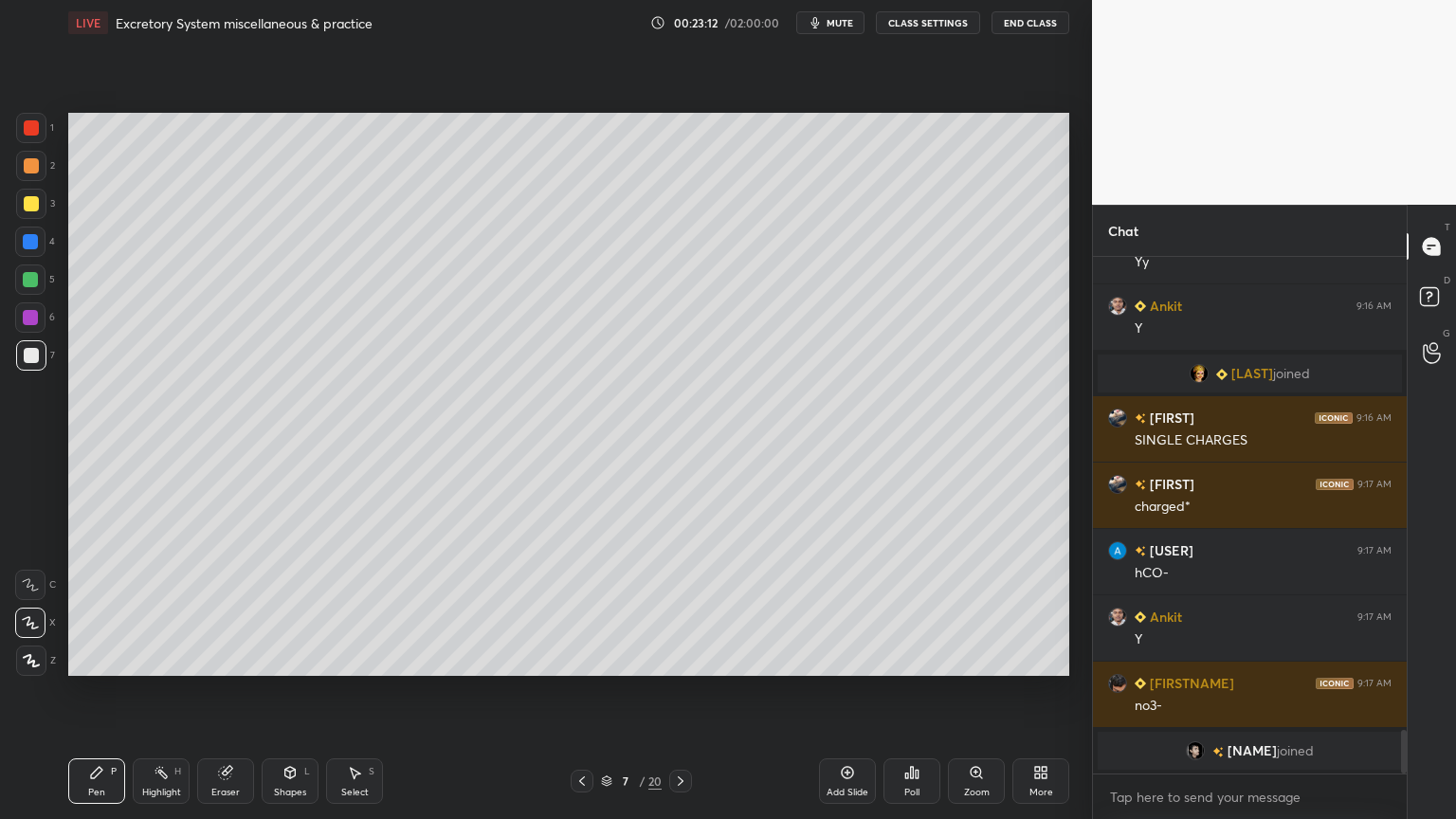 click at bounding box center (30, 280) 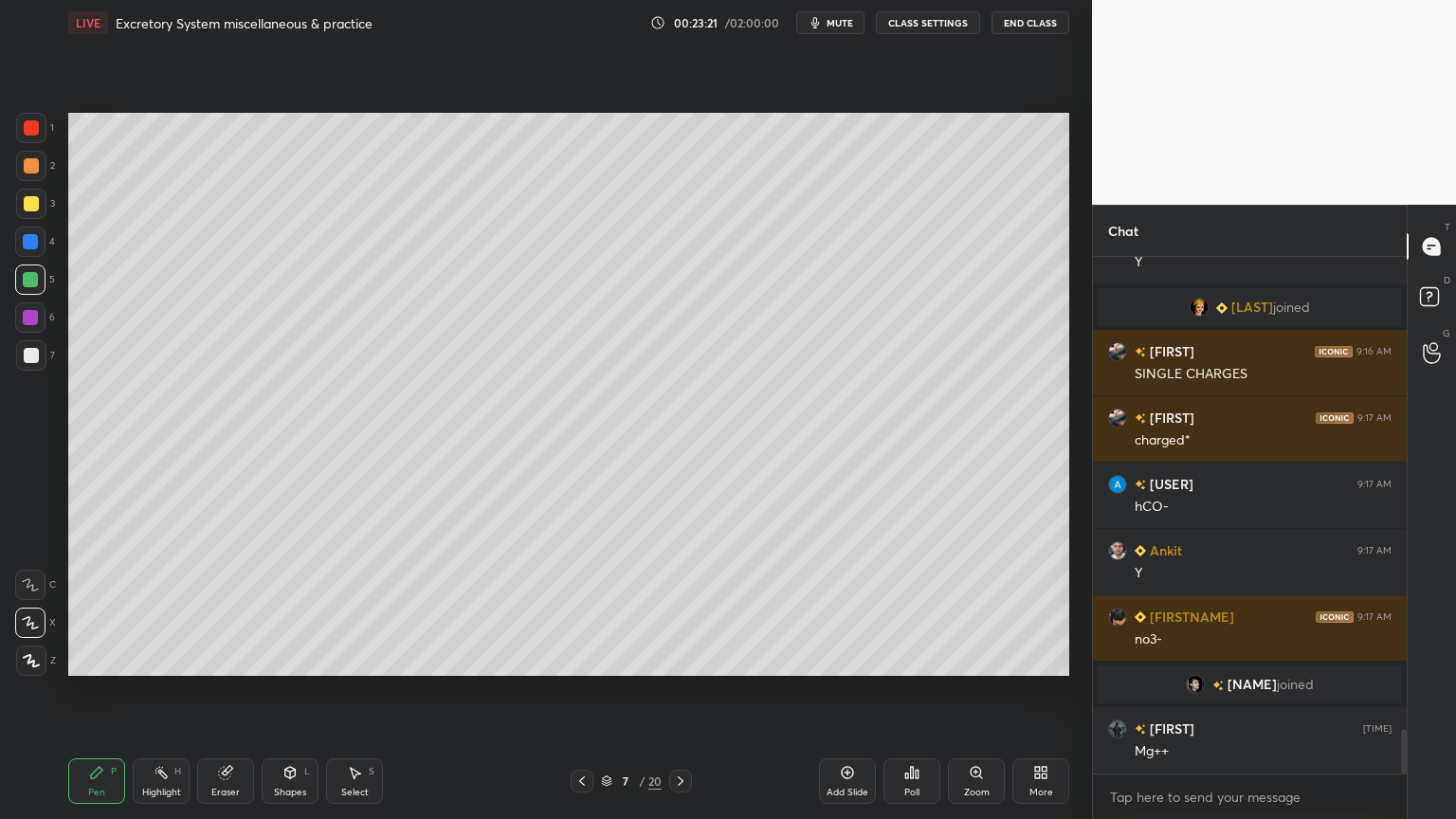 scroll, scrollTop: 5543, scrollLeft: 0, axis: vertical 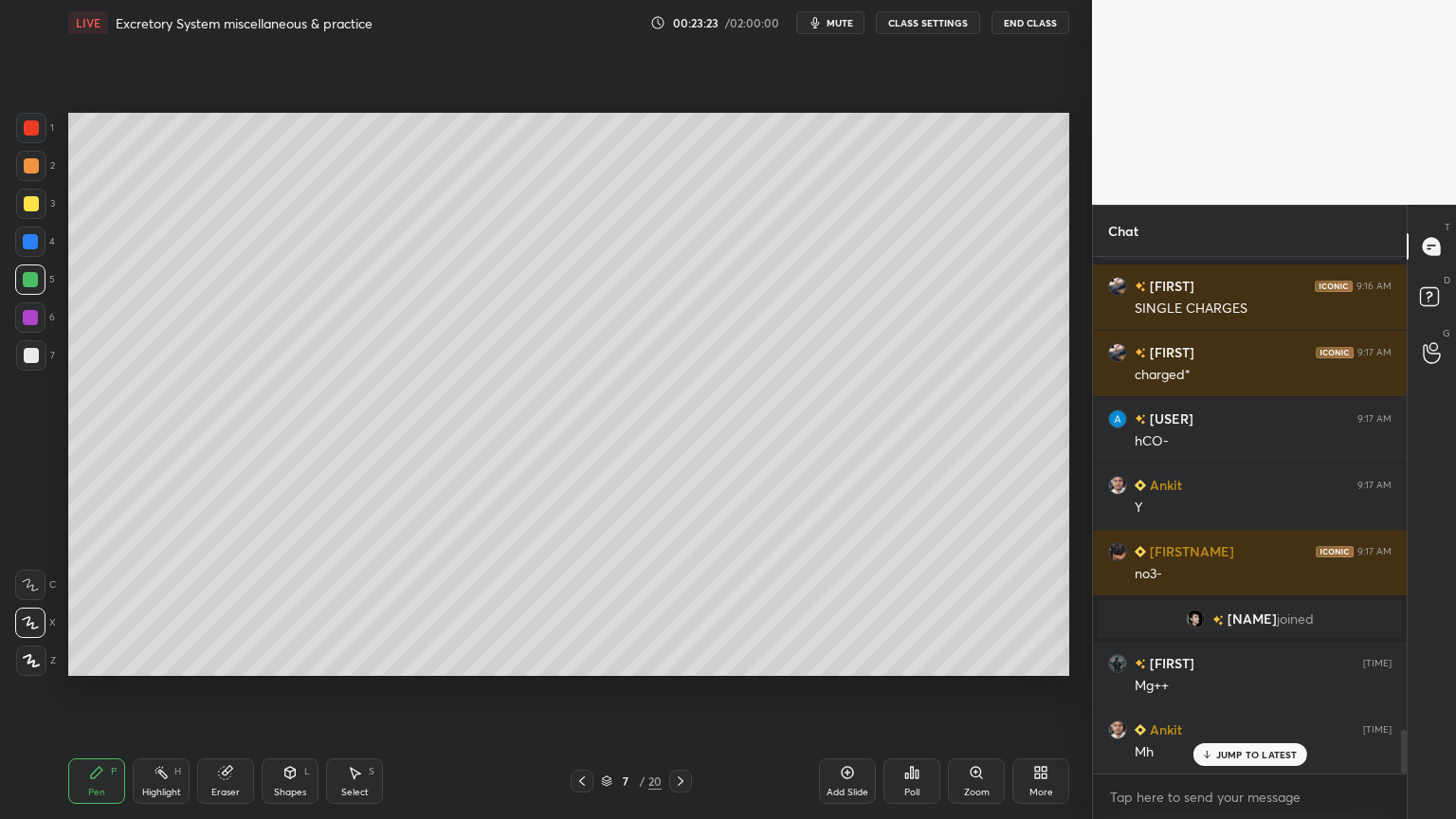 drag, startPoint x: 31, startPoint y: 201, endPoint x: 64, endPoint y: 212, distance: 34.78505 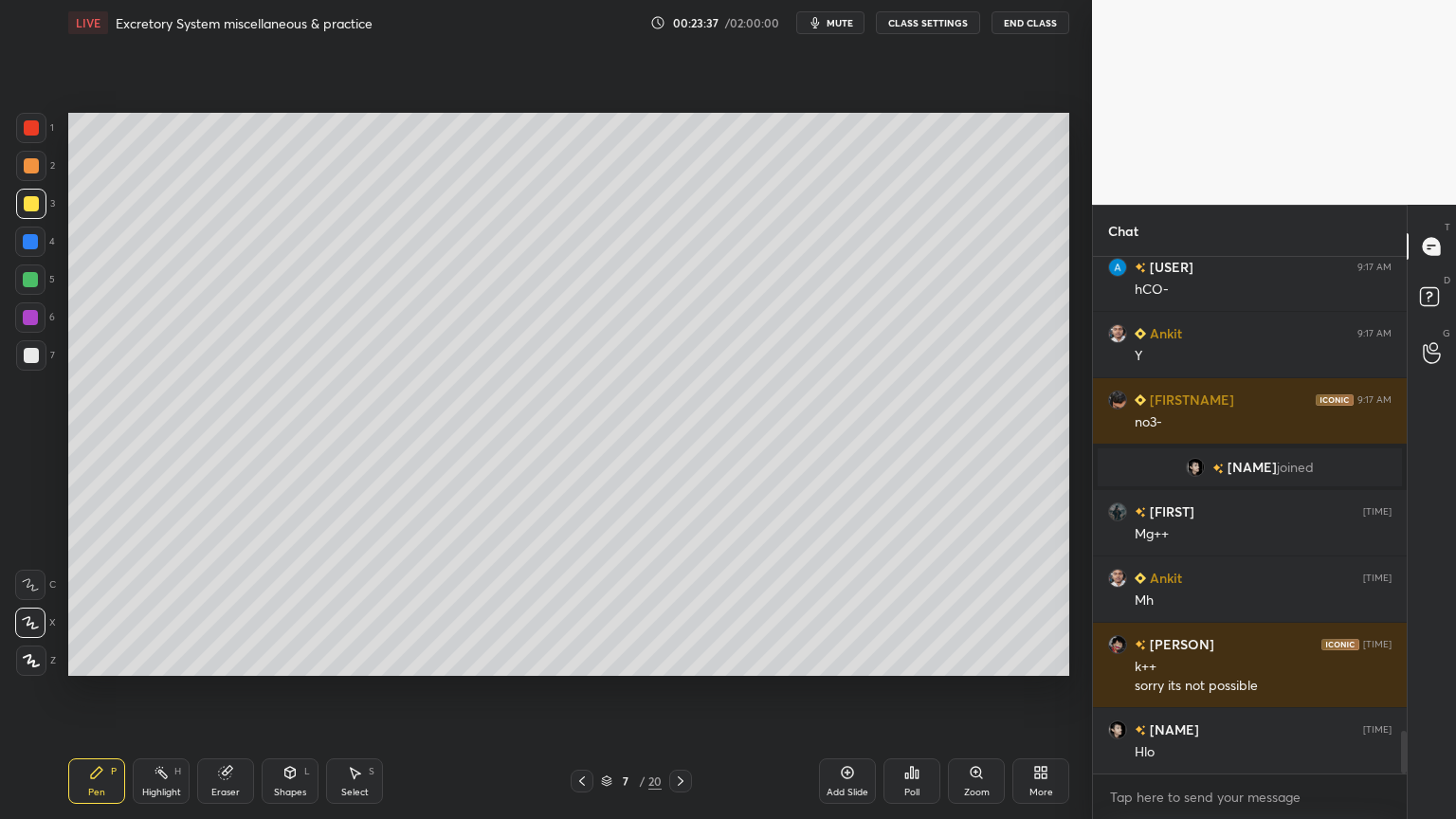 scroll, scrollTop: 5762, scrollLeft: 0, axis: vertical 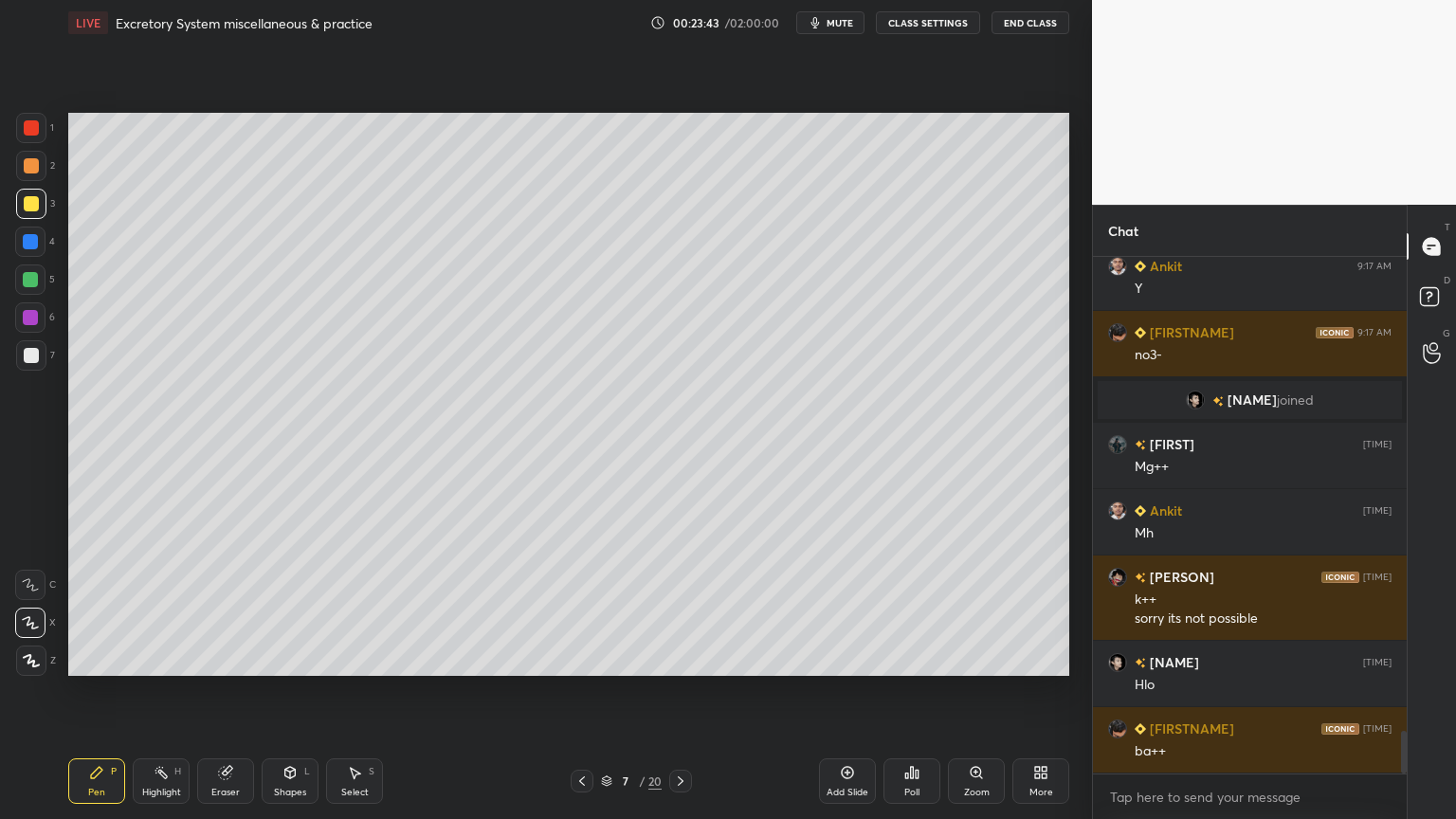 click at bounding box center [31, 355] 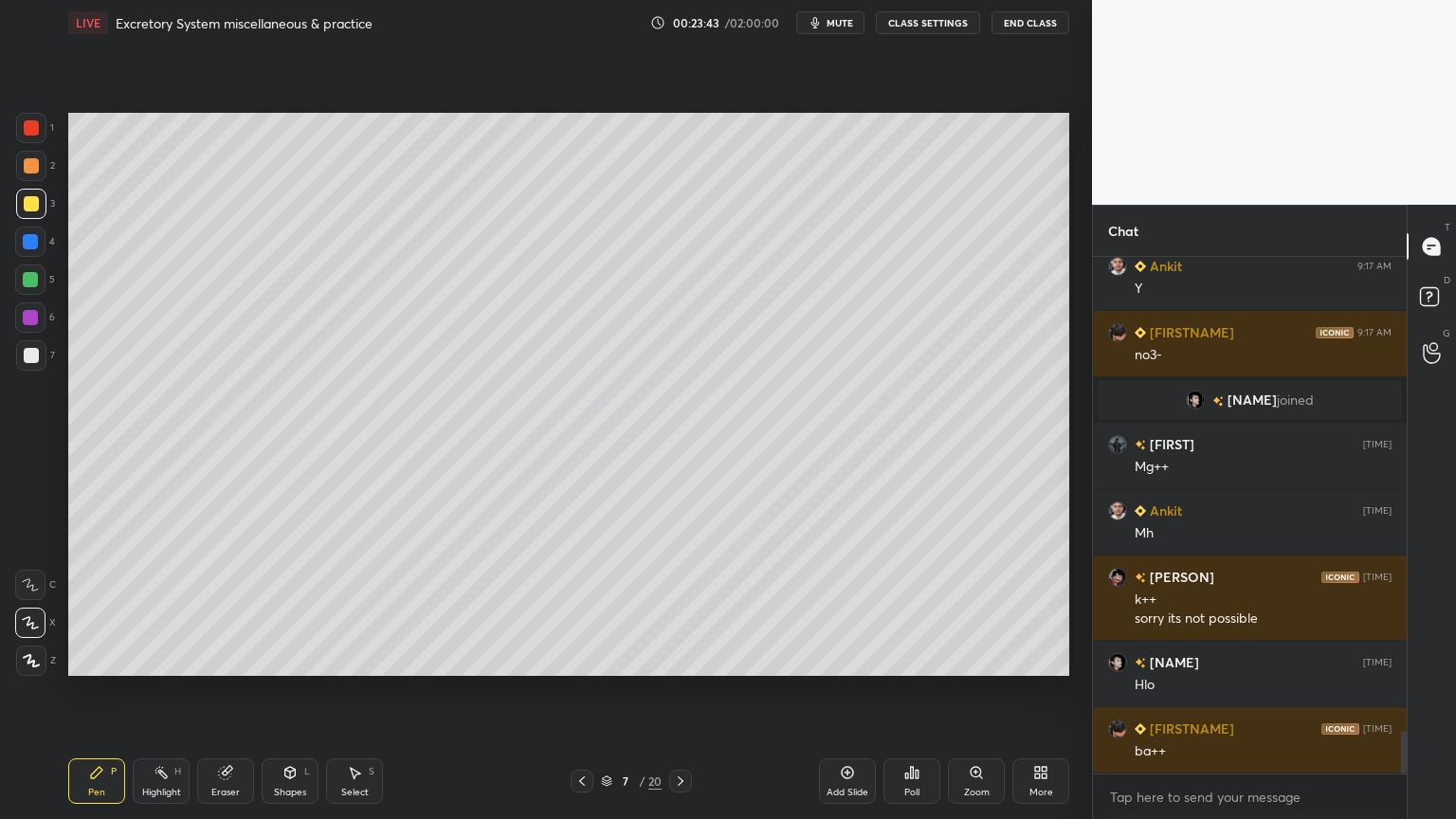 click at bounding box center (31, 355) 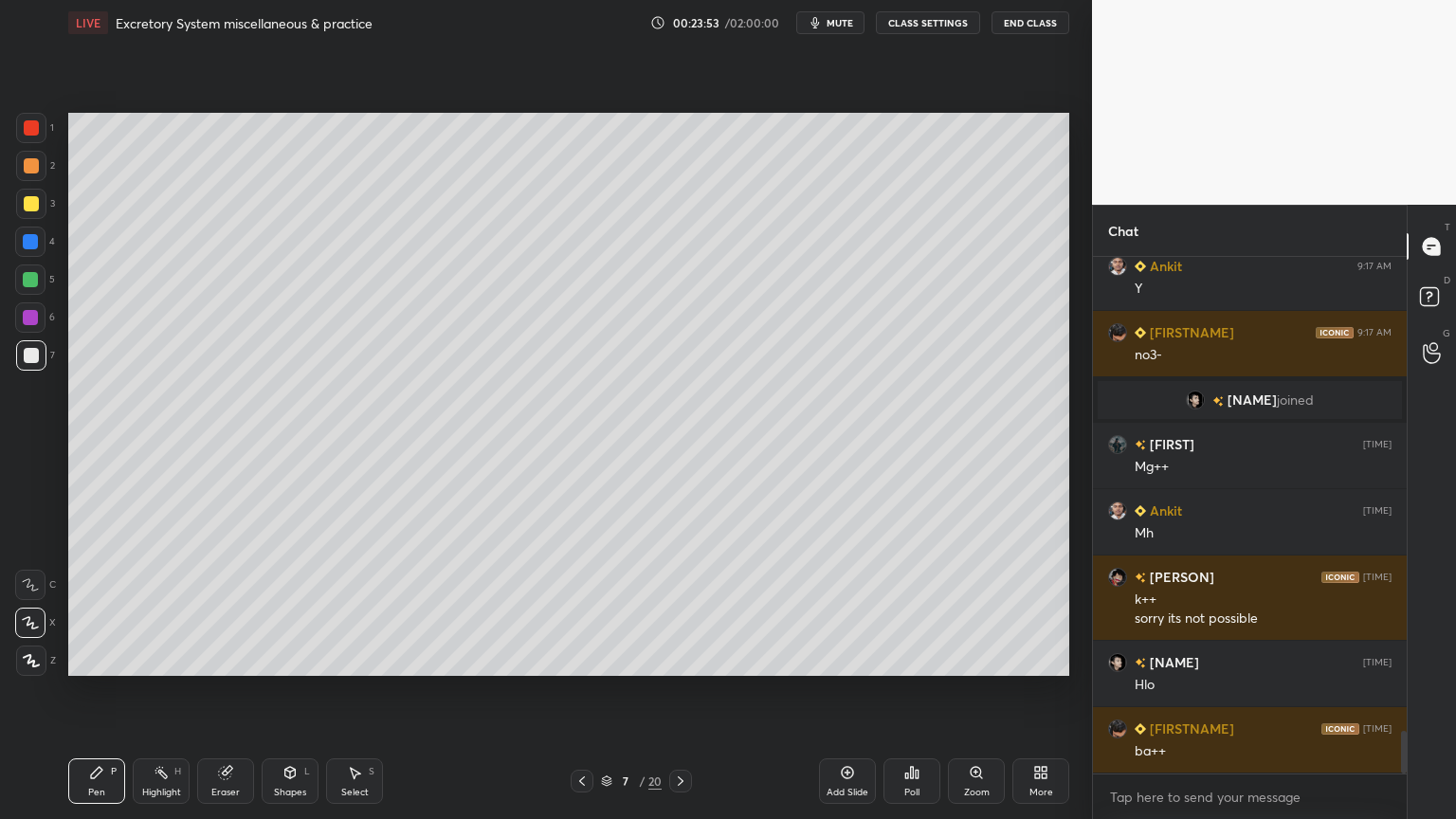 click at bounding box center (30, 318) 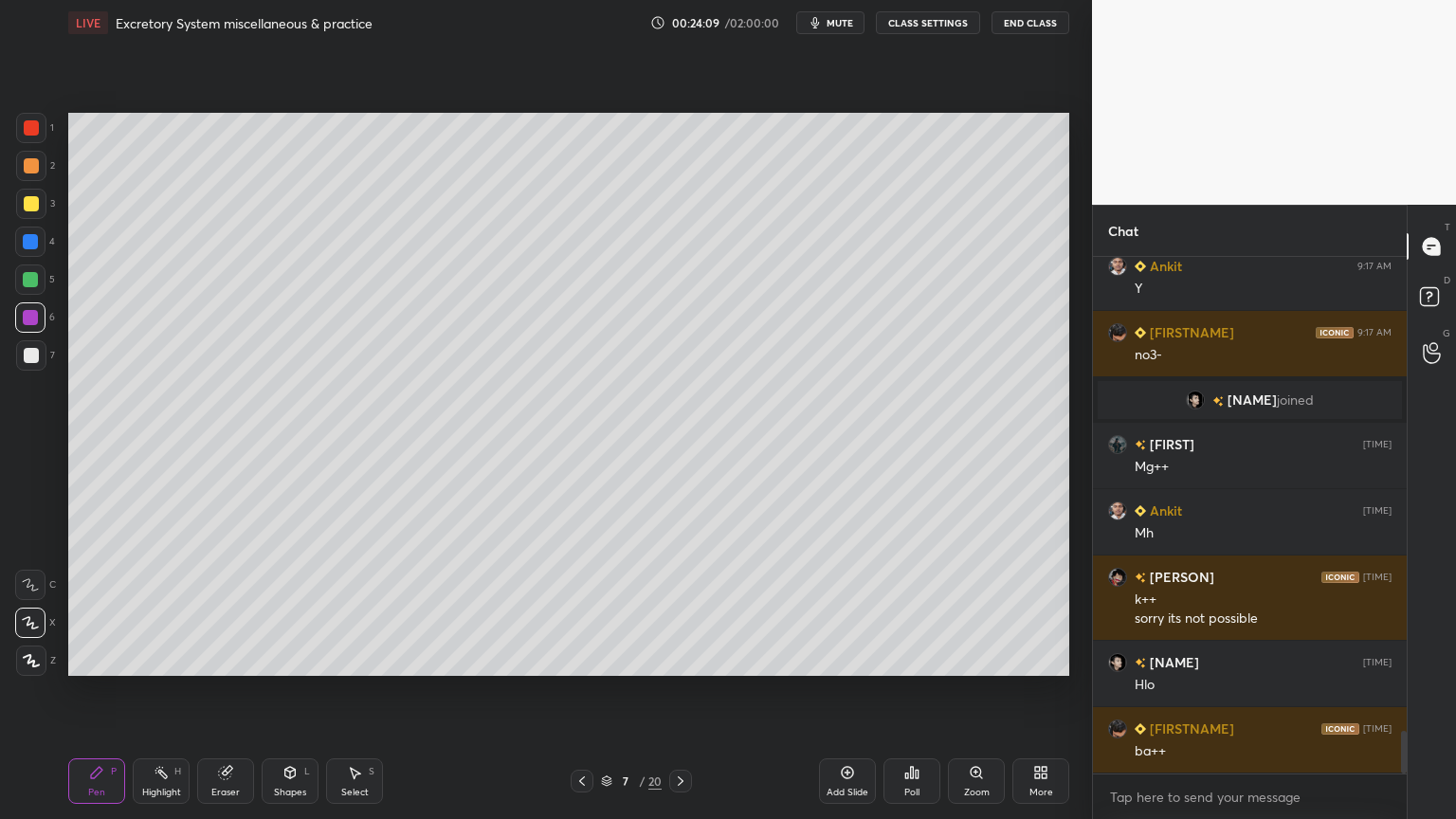 click at bounding box center [31, 355] 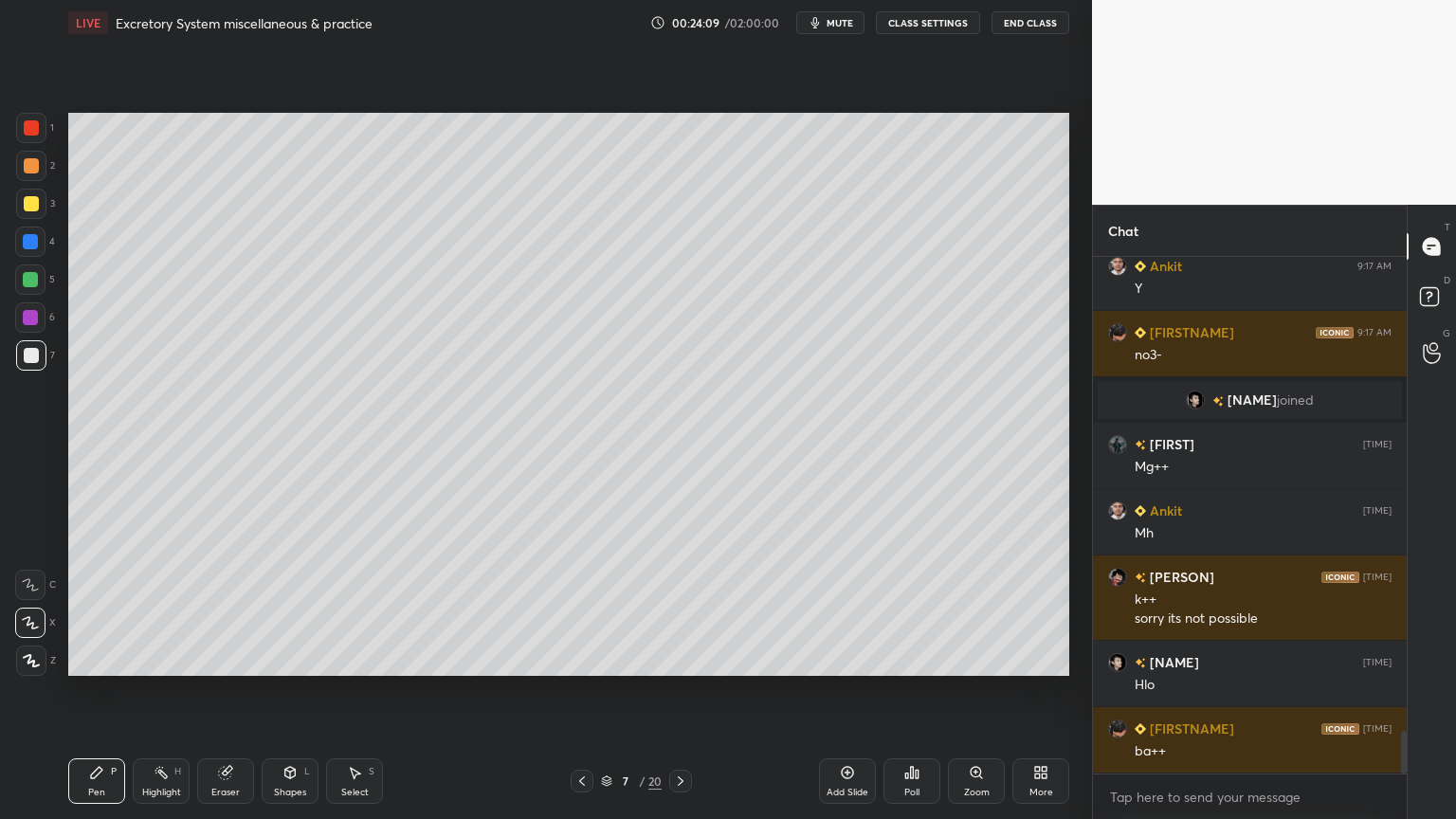 drag, startPoint x: 32, startPoint y: 351, endPoint x: 58, endPoint y: 346, distance: 26.4764 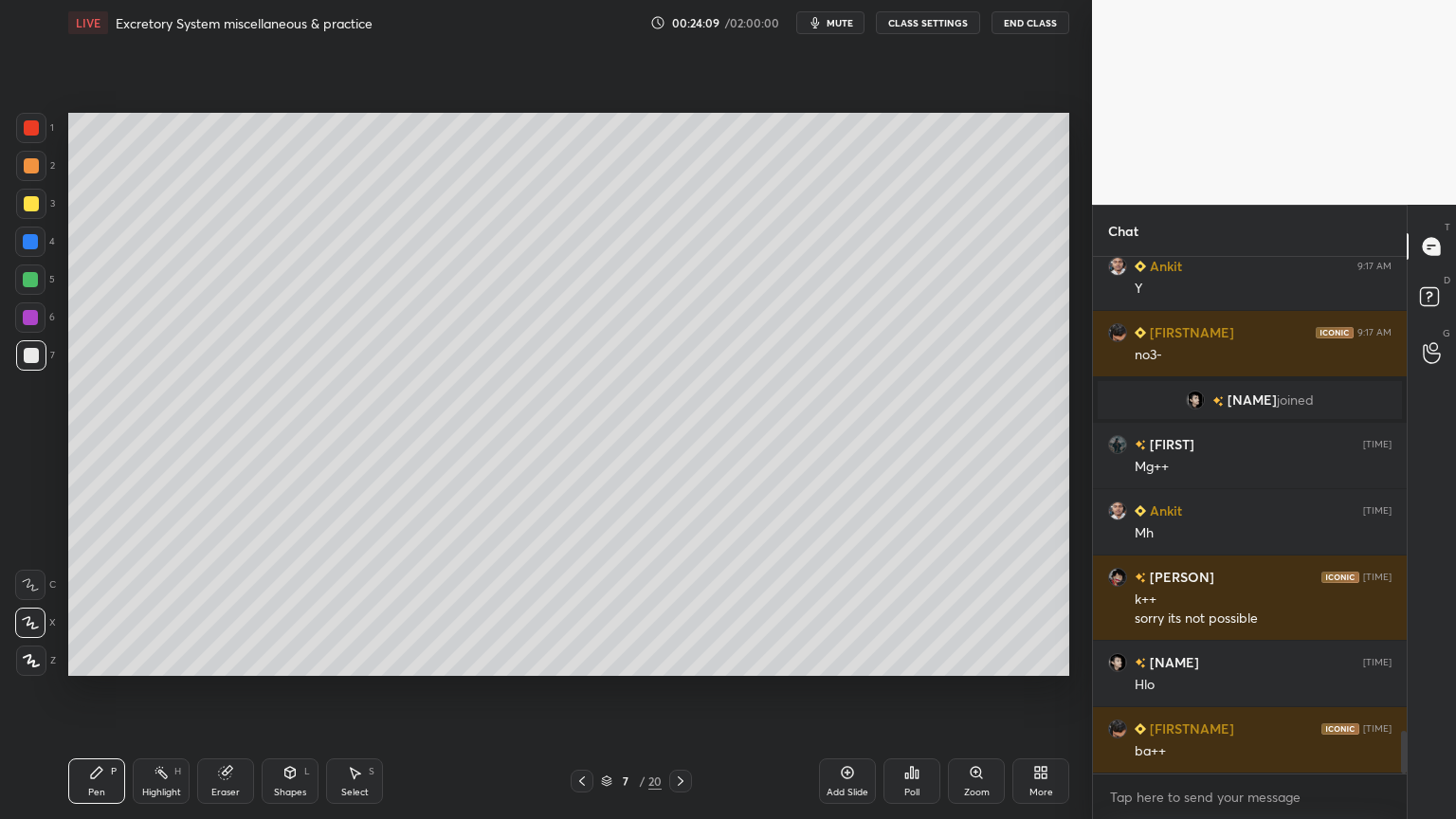 click at bounding box center [31, 355] 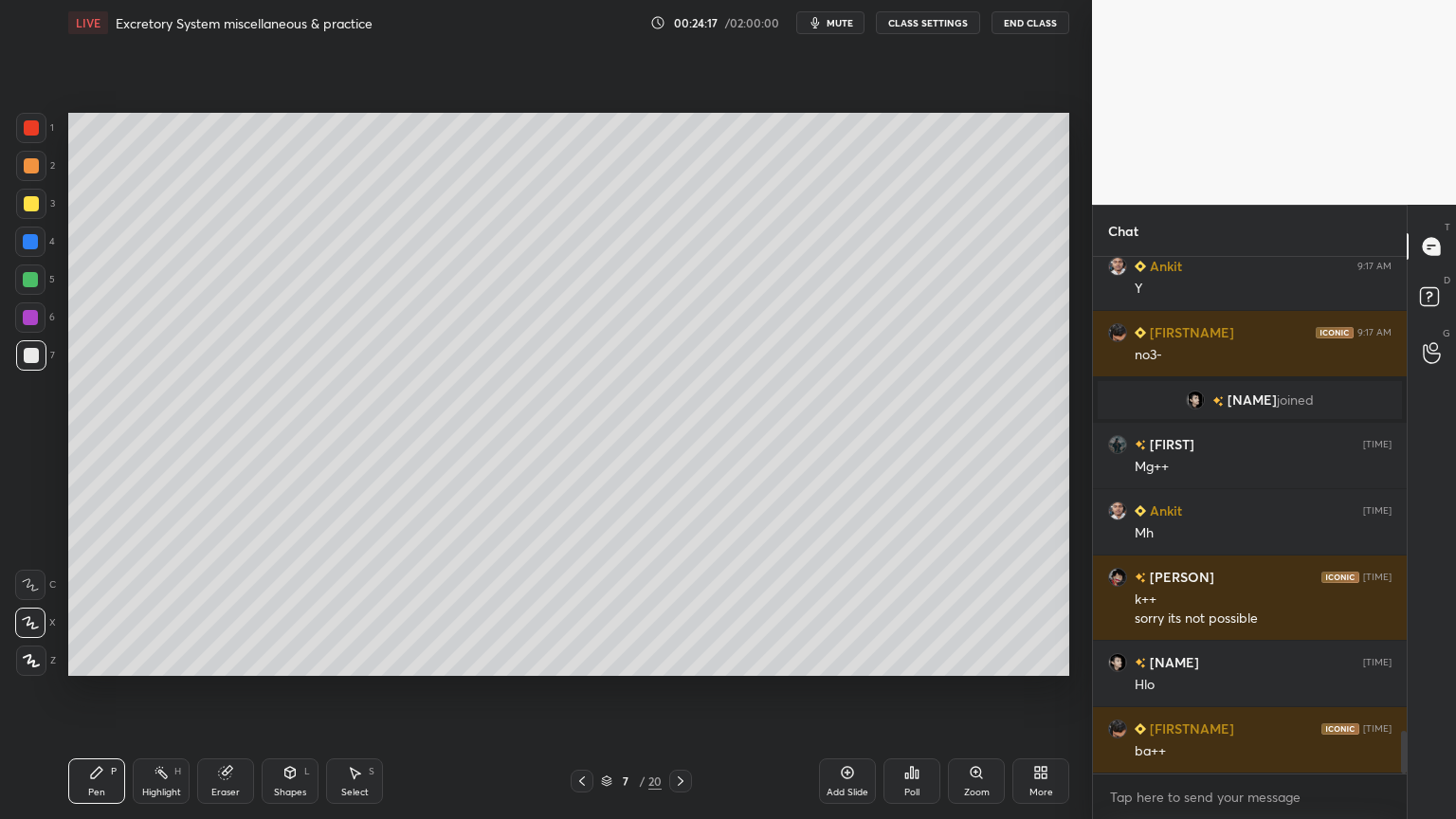 click at bounding box center (31, 166) 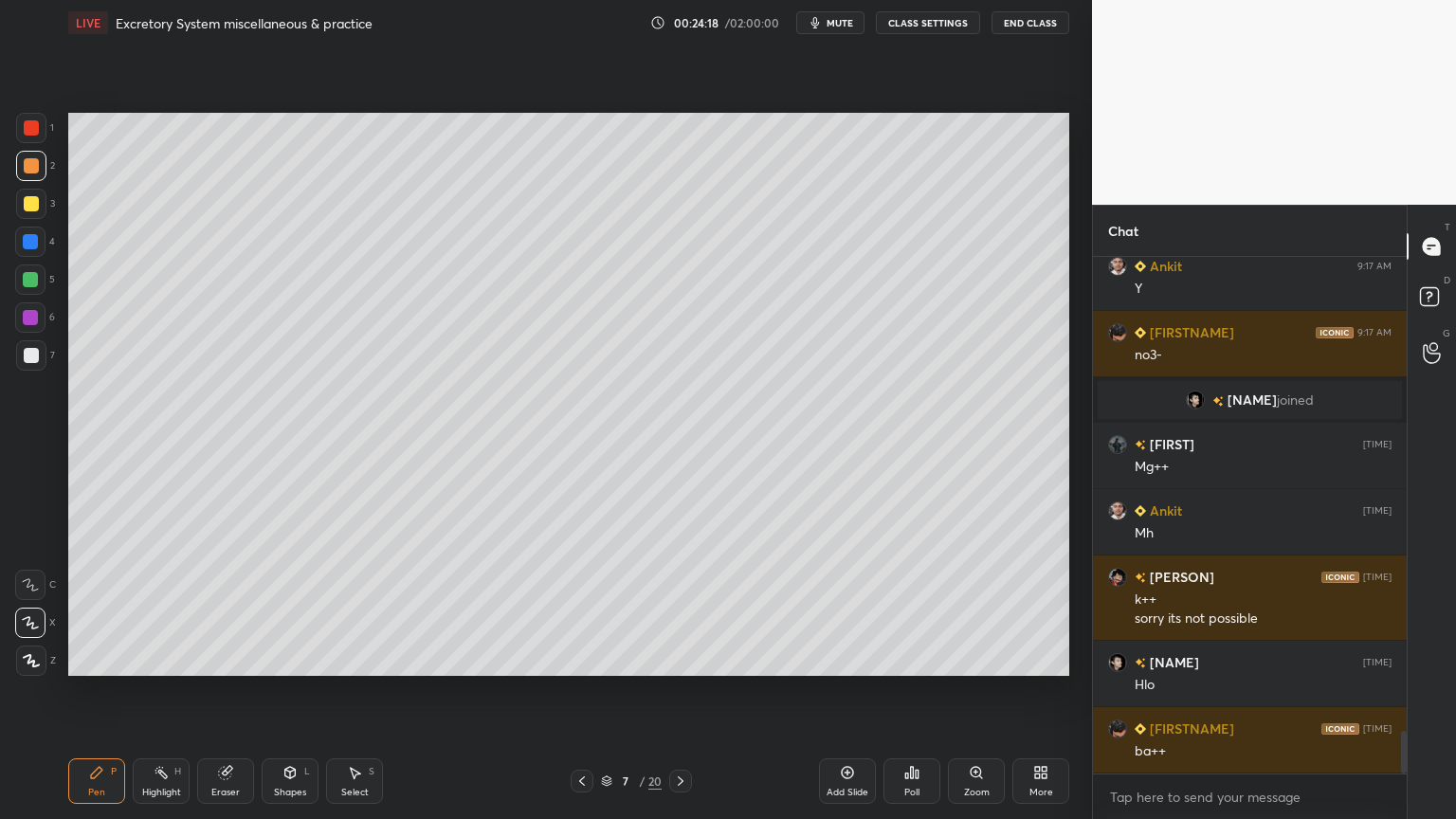 click at bounding box center (31, 355) 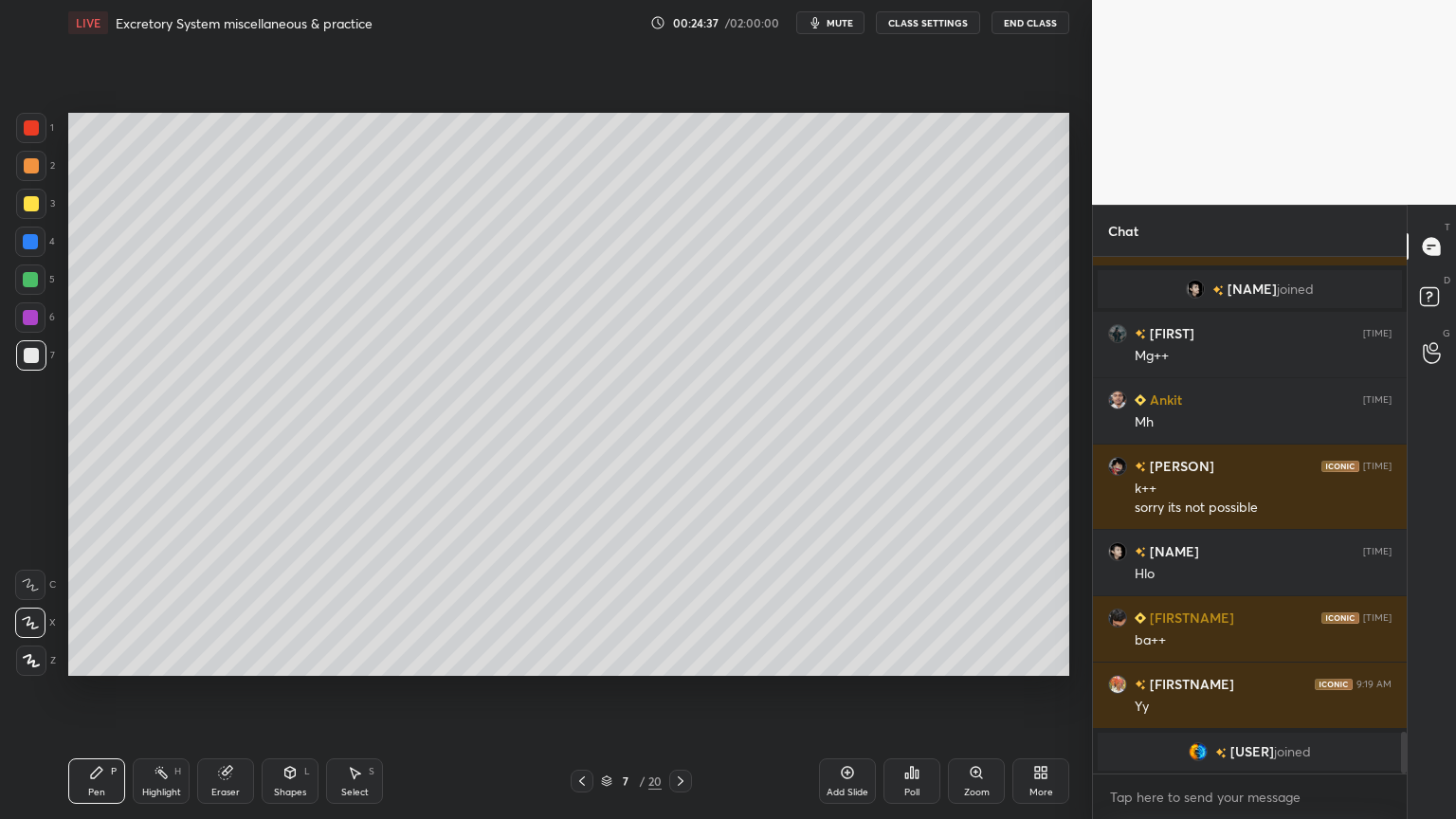 scroll, scrollTop: 5941, scrollLeft: 0, axis: vertical 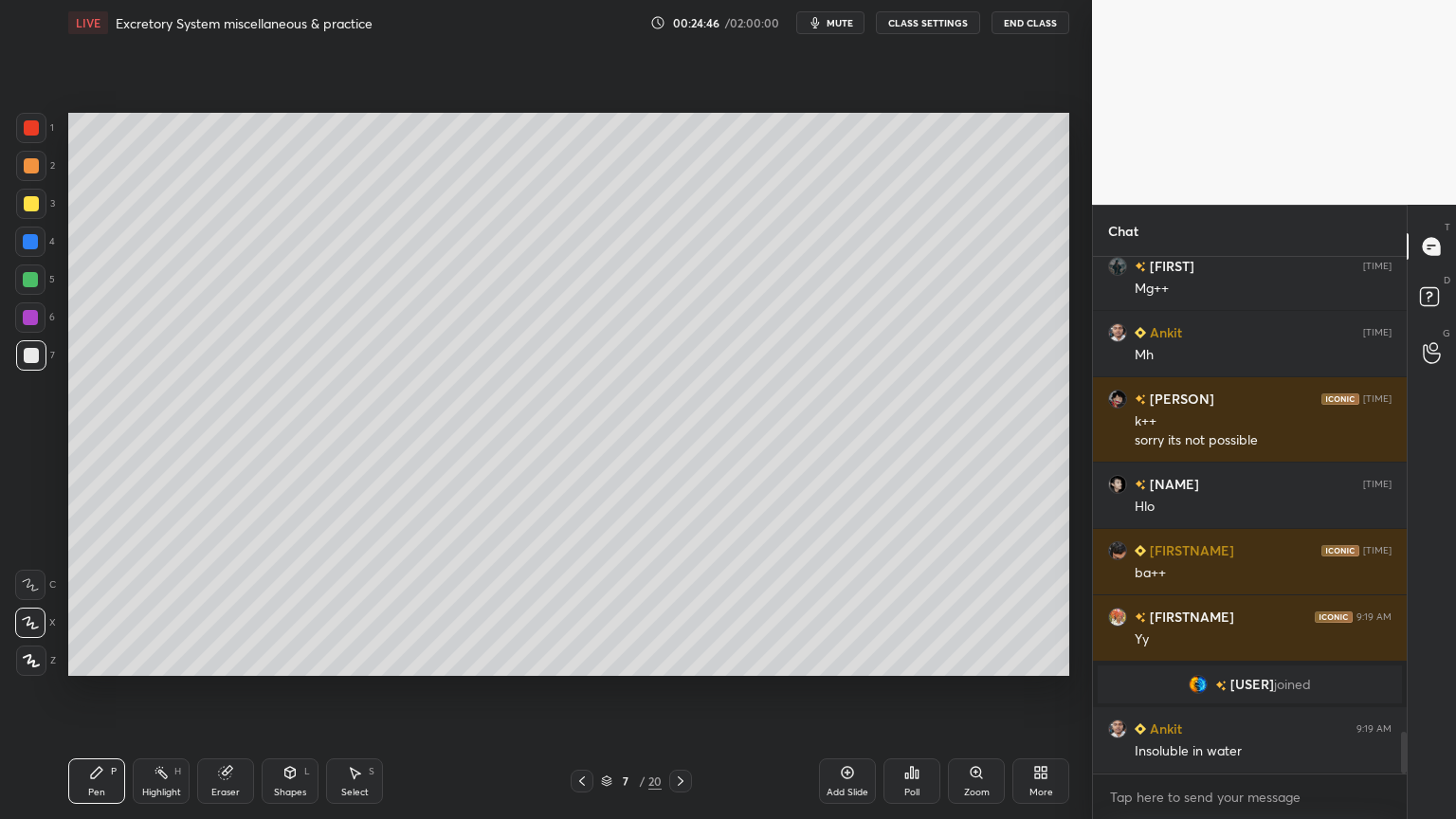 click on "Highlight H" at bounding box center [161, 781] 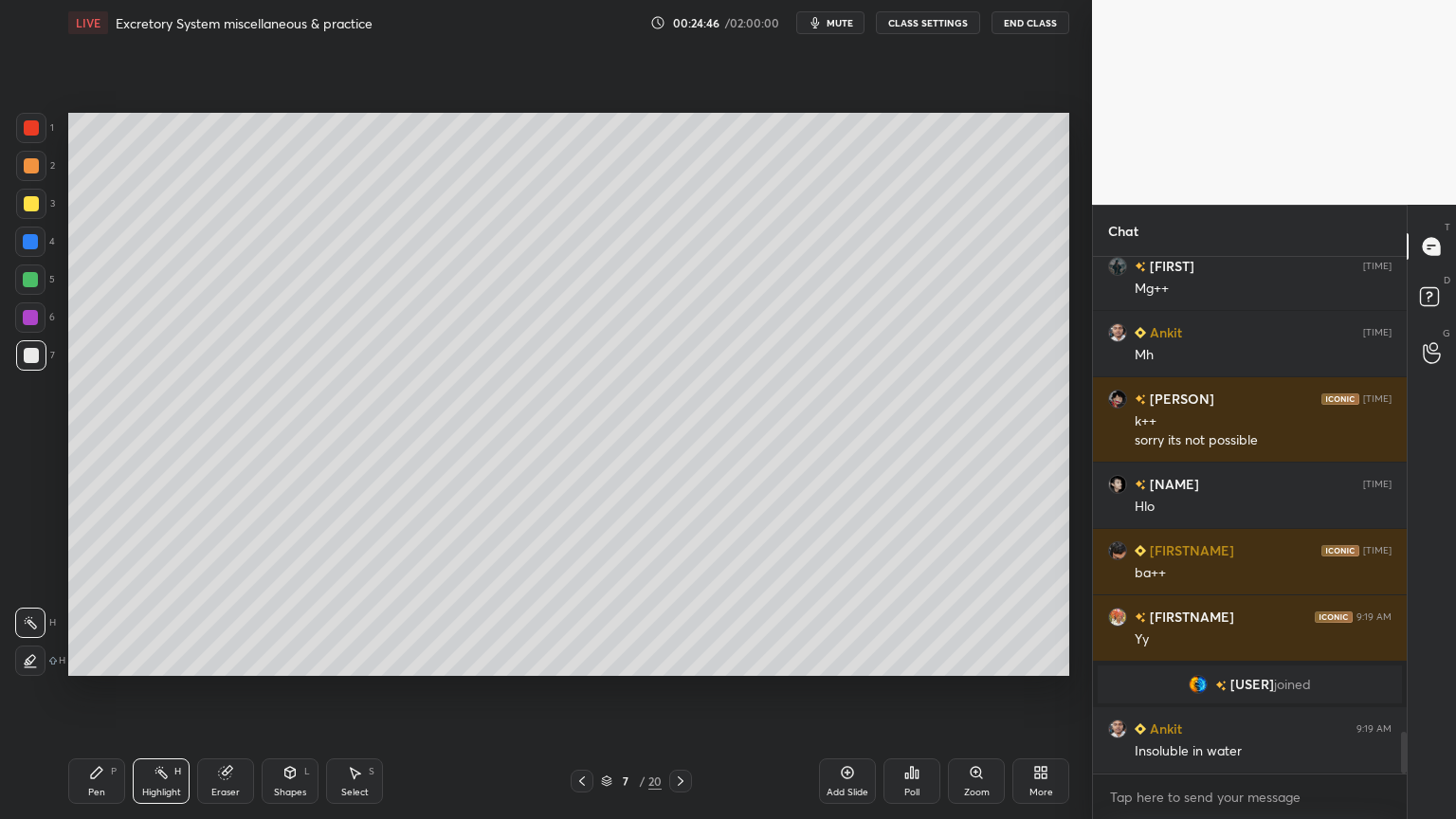 click on "Highlight H" at bounding box center [161, 781] 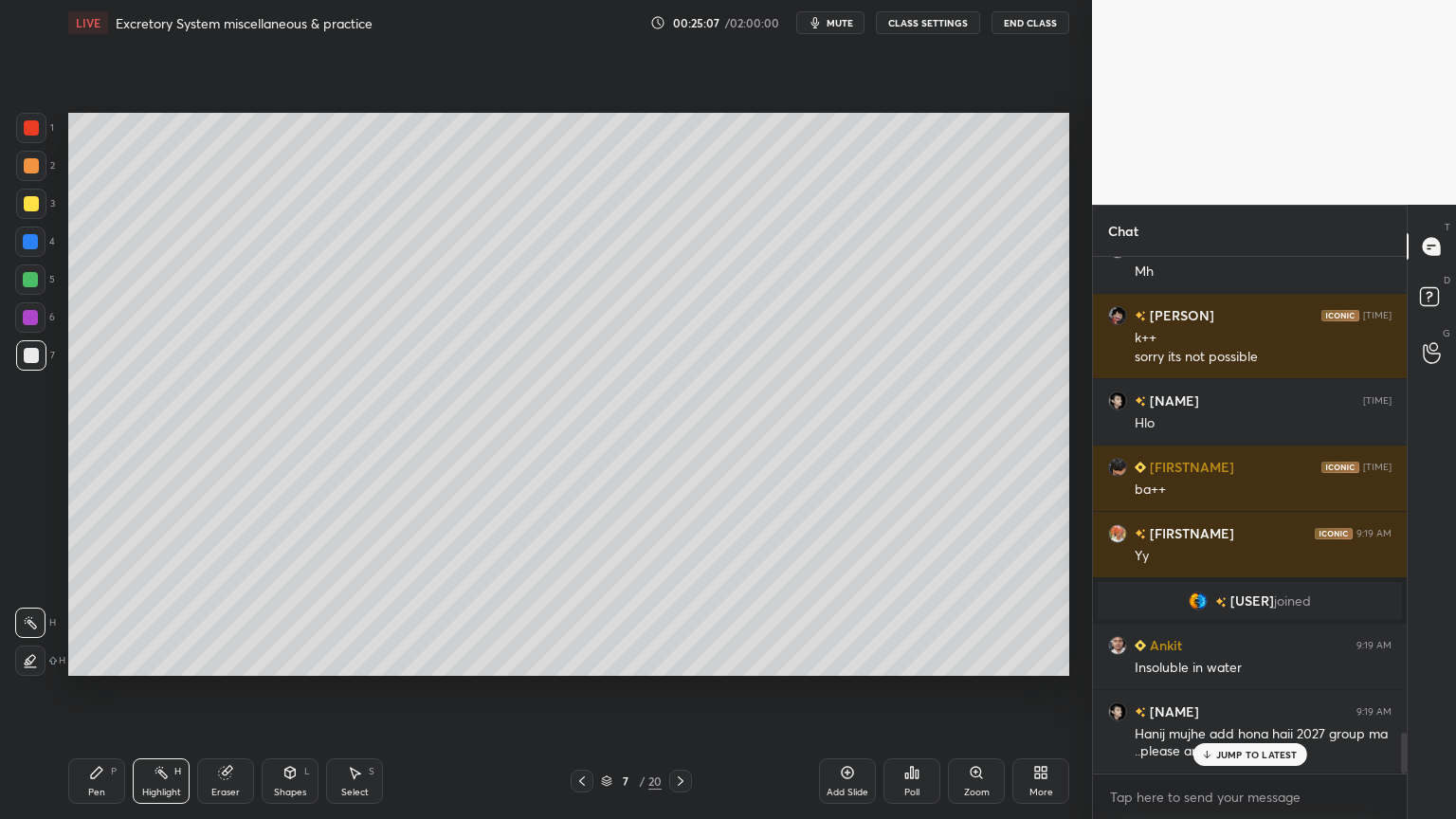 scroll, scrollTop: 6089, scrollLeft: 0, axis: vertical 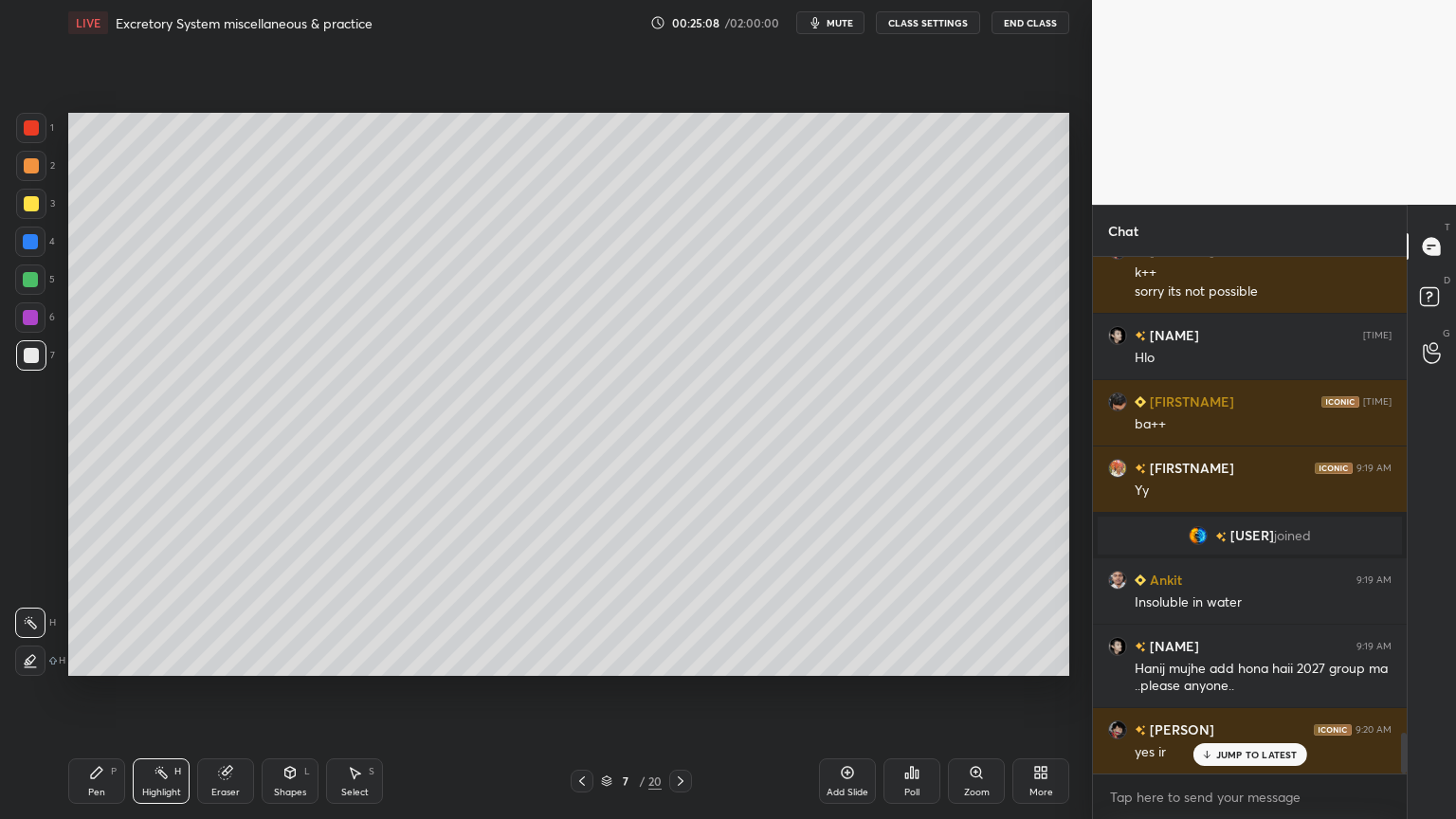 click 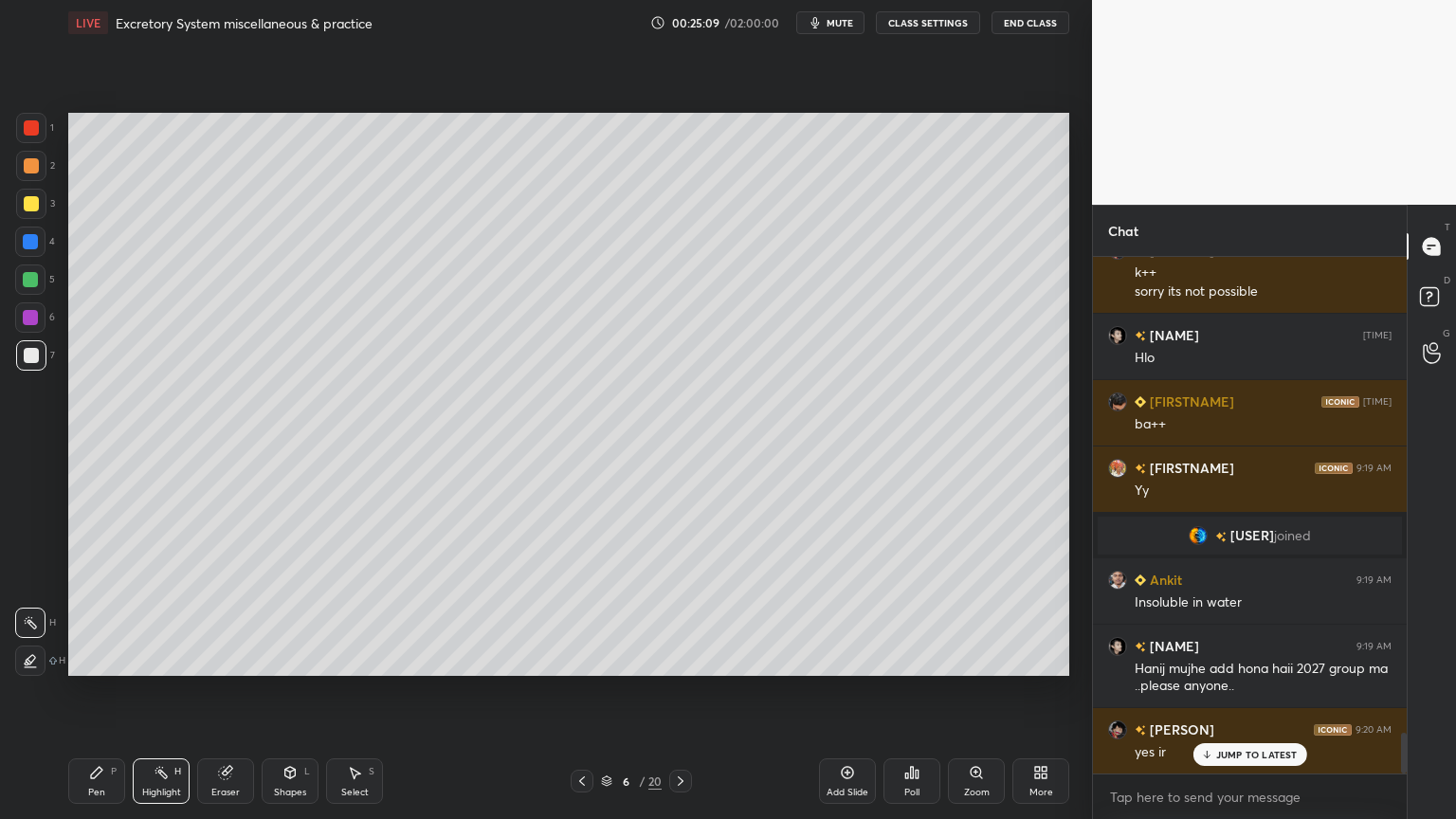 click 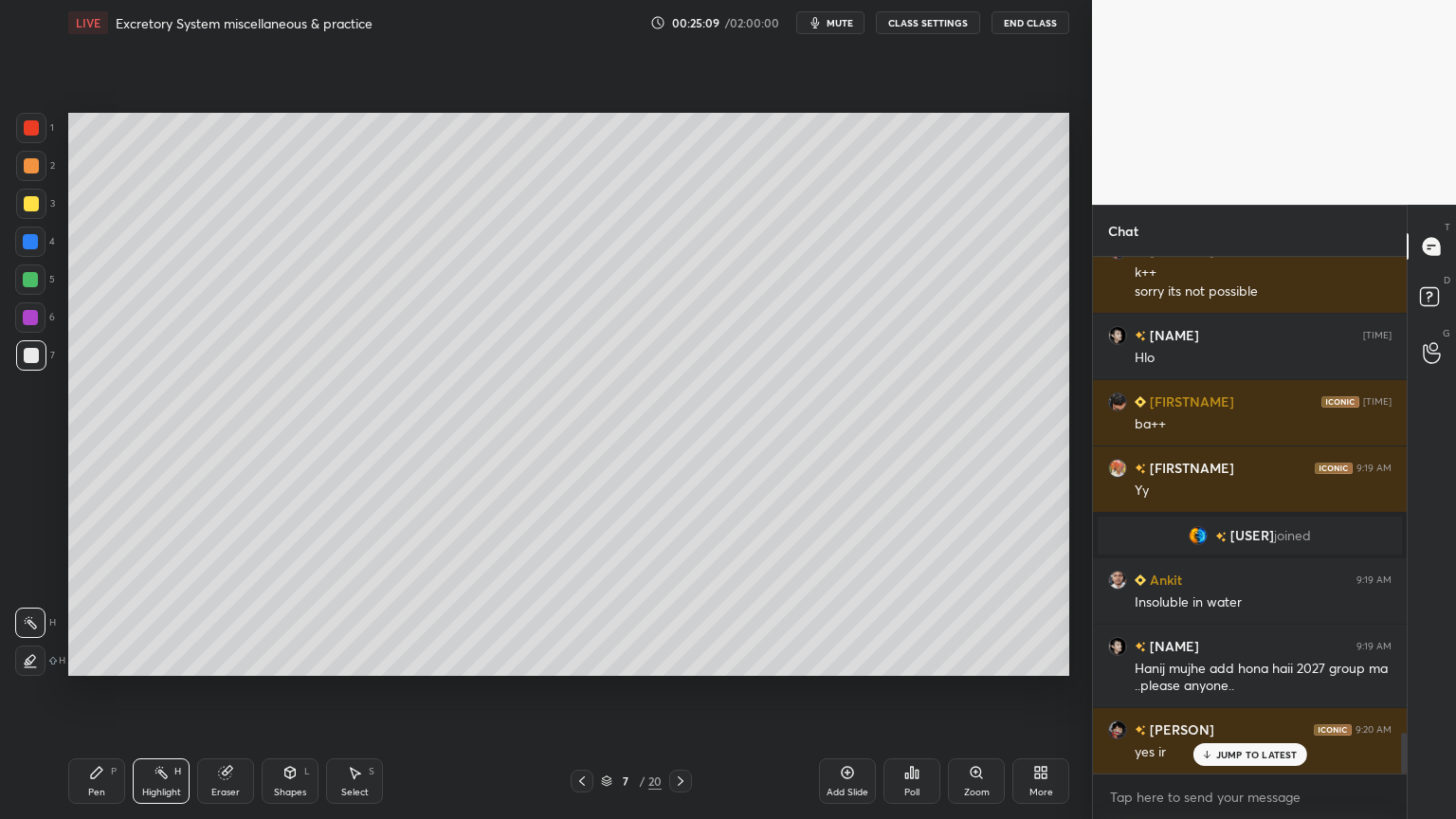 click 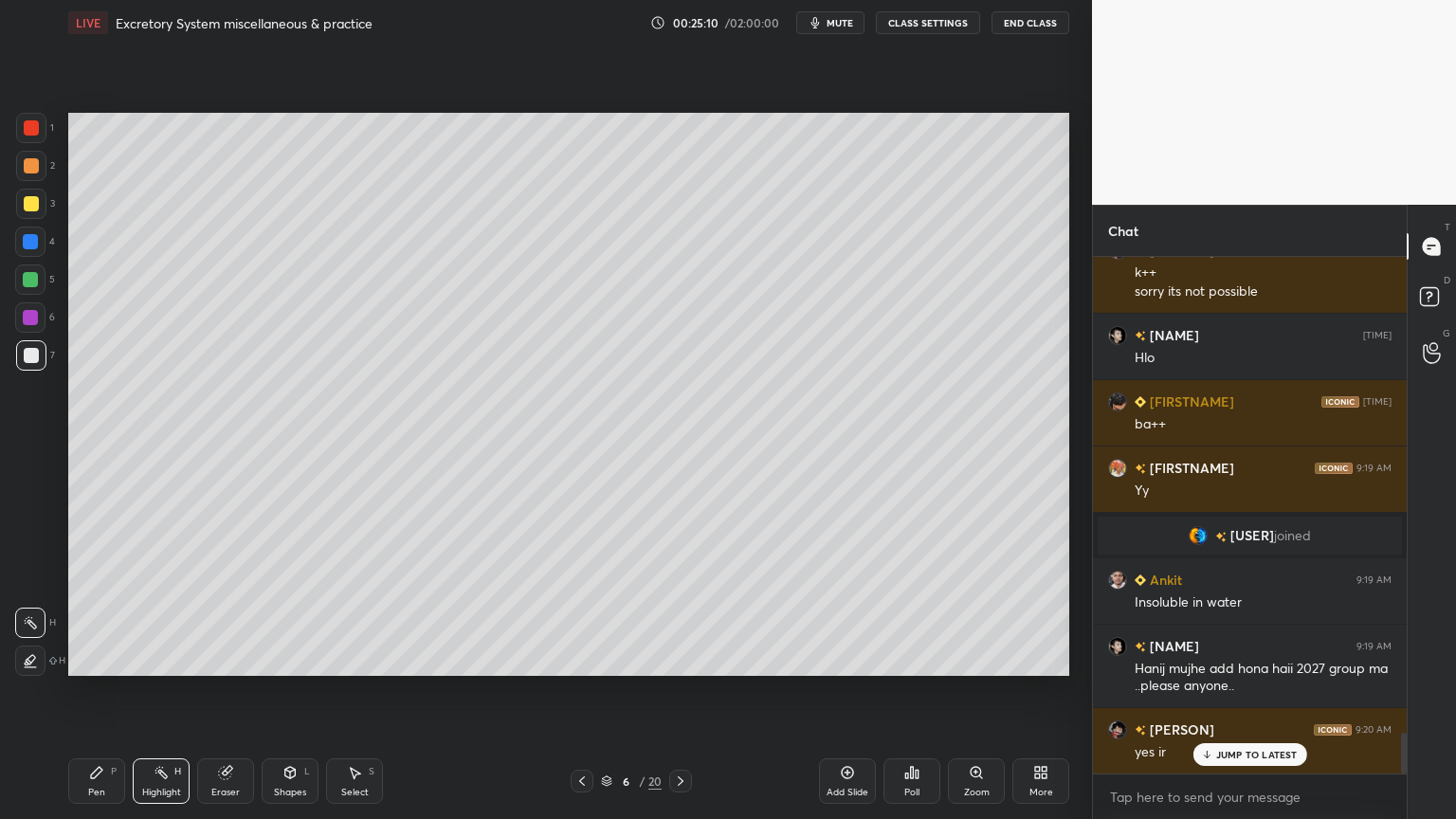 click 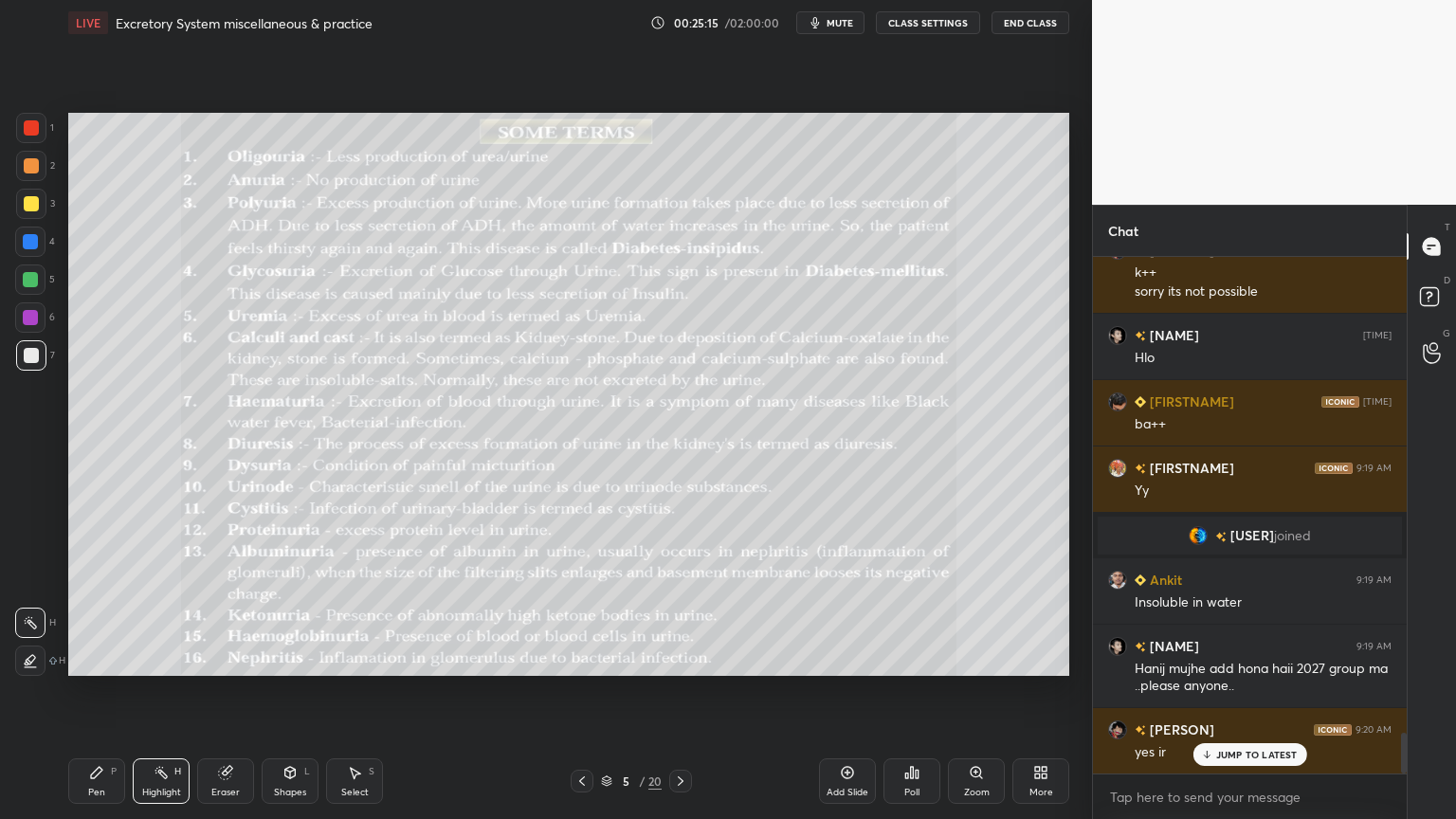 click 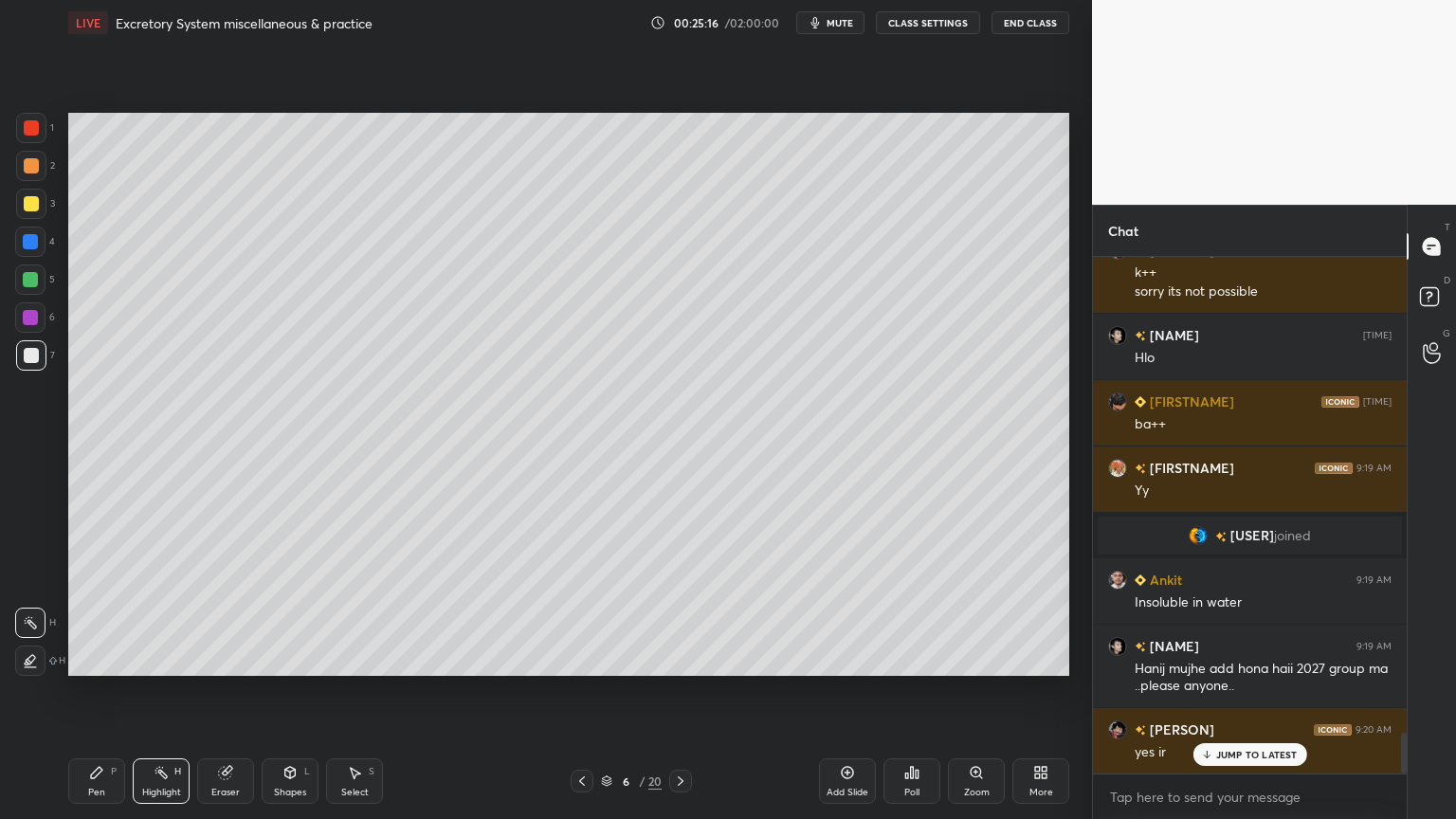click 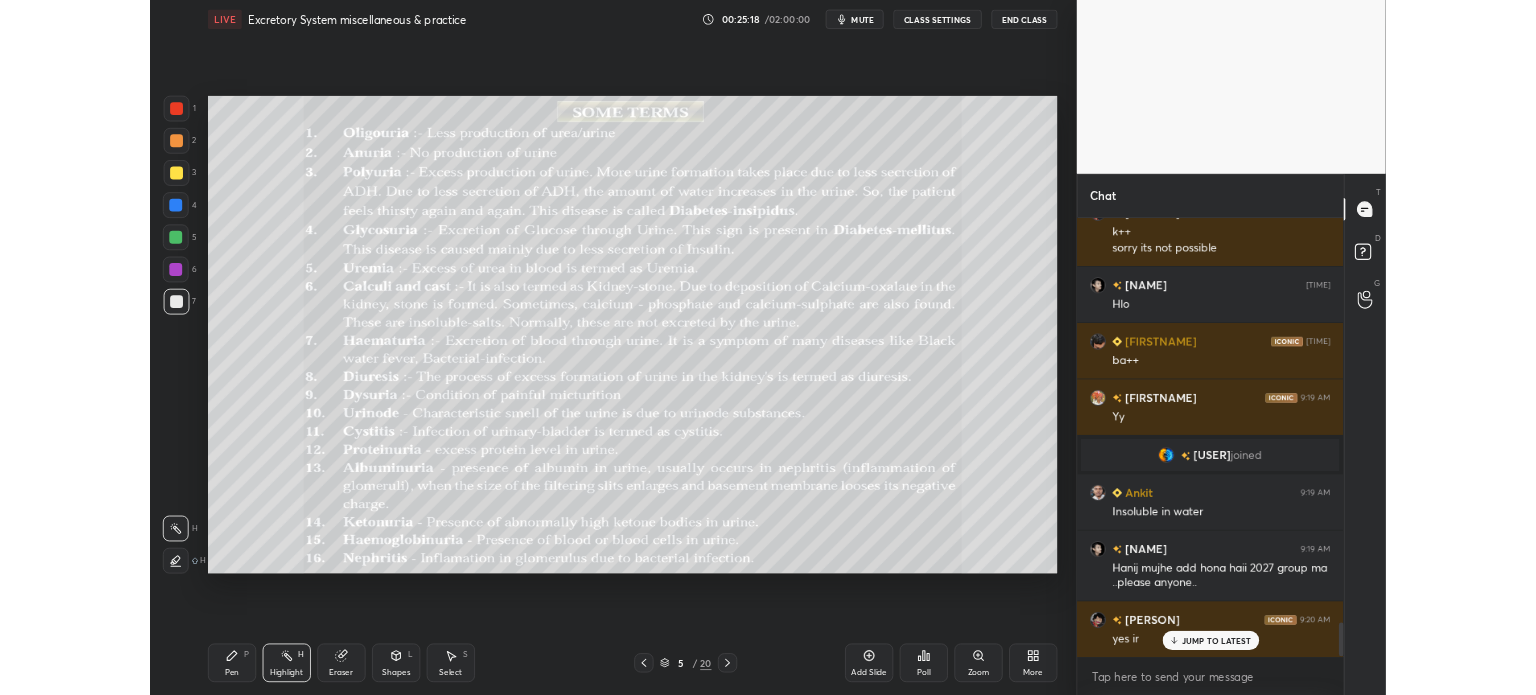 scroll, scrollTop: 6512, scrollLeft: 0, axis: vertical 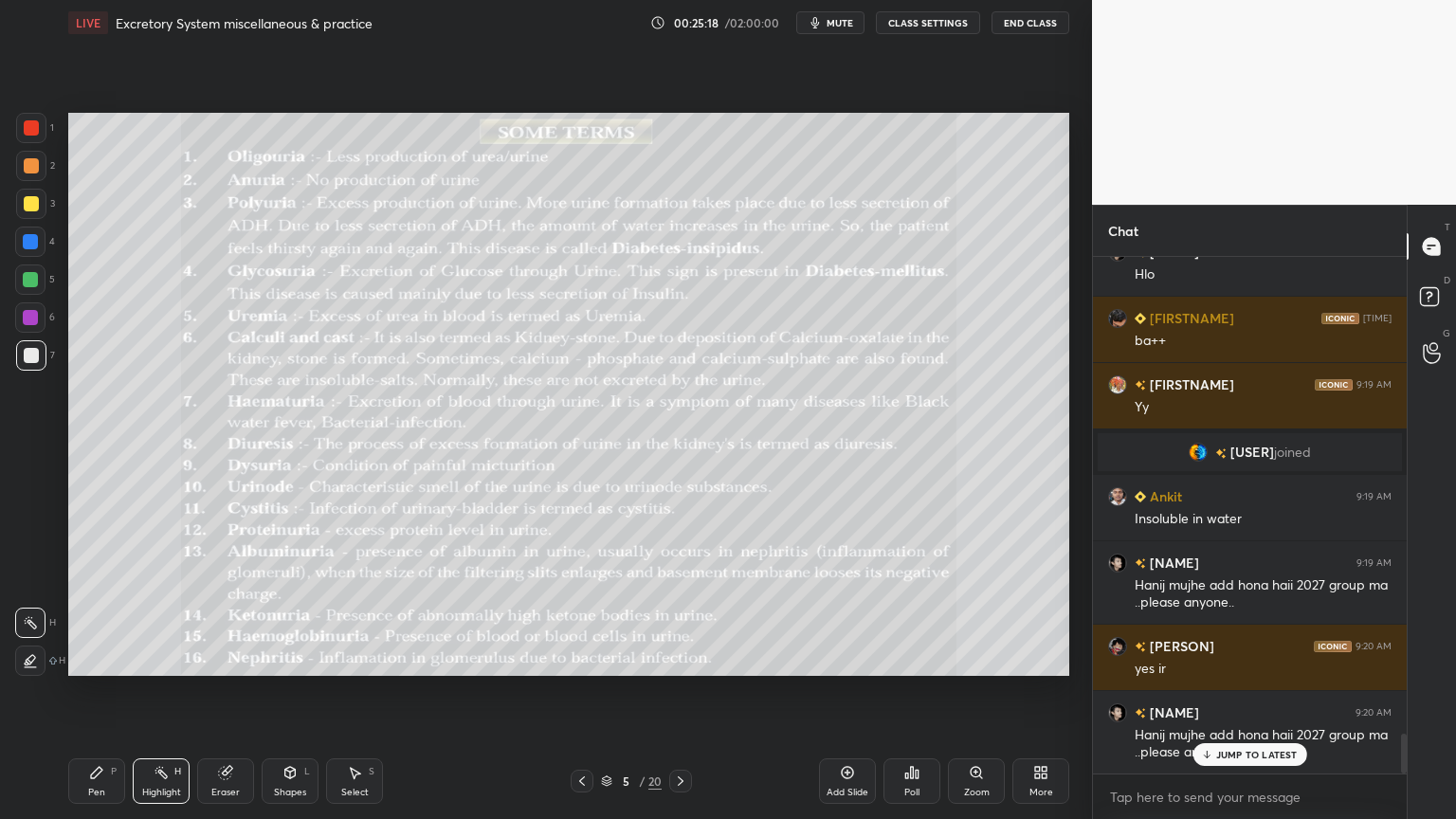click on "1" at bounding box center [35, 128] 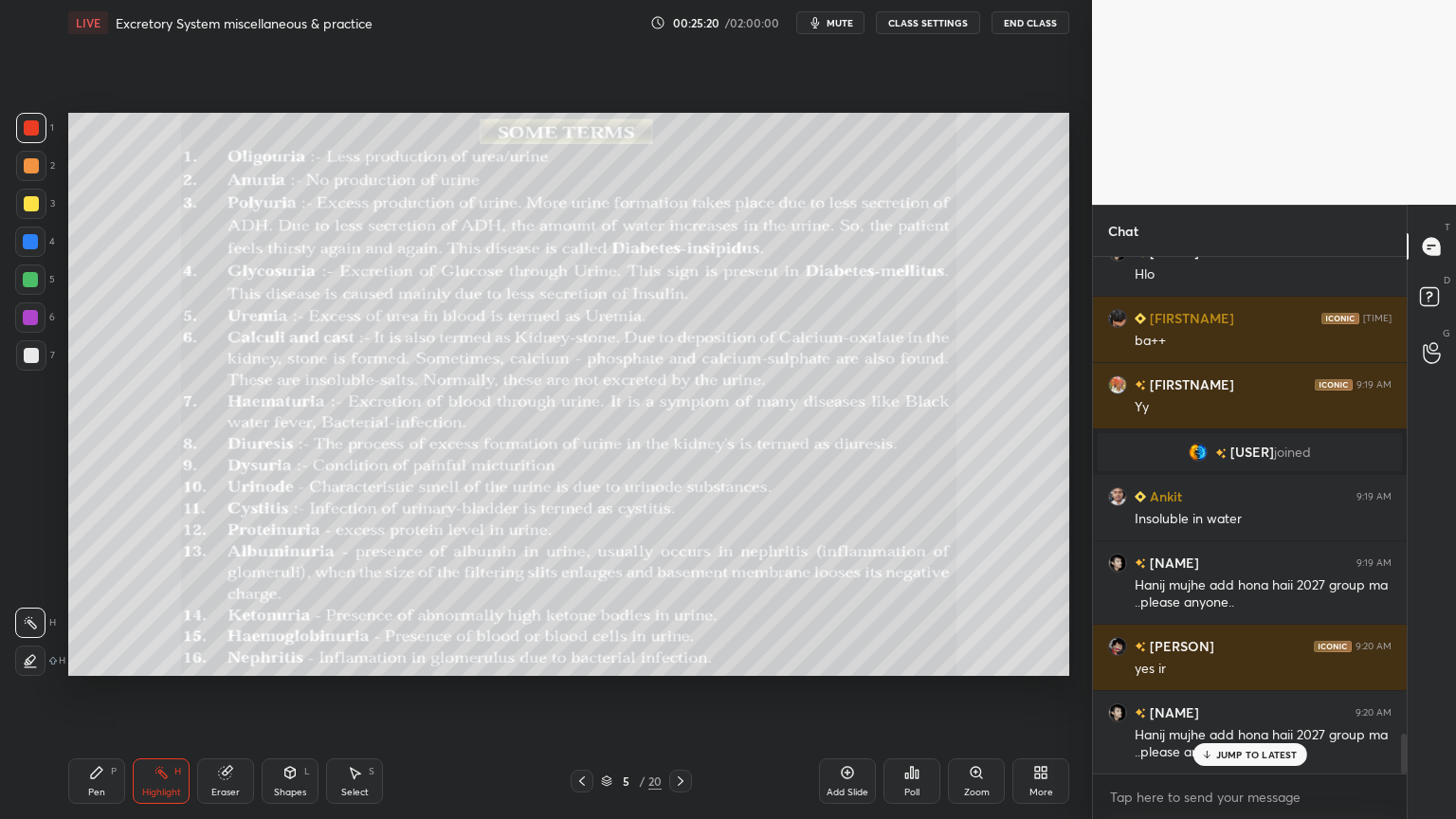 click 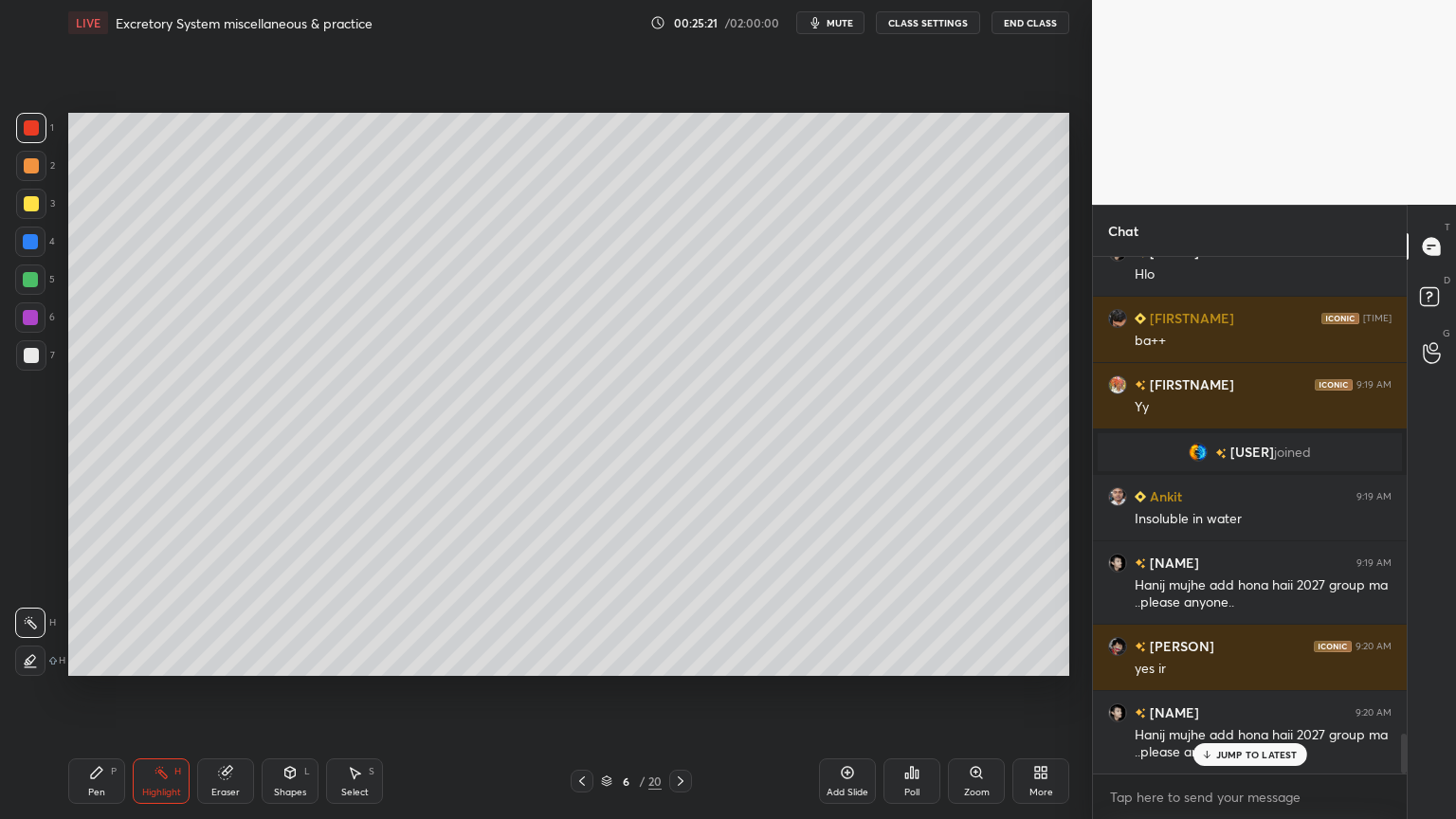 click 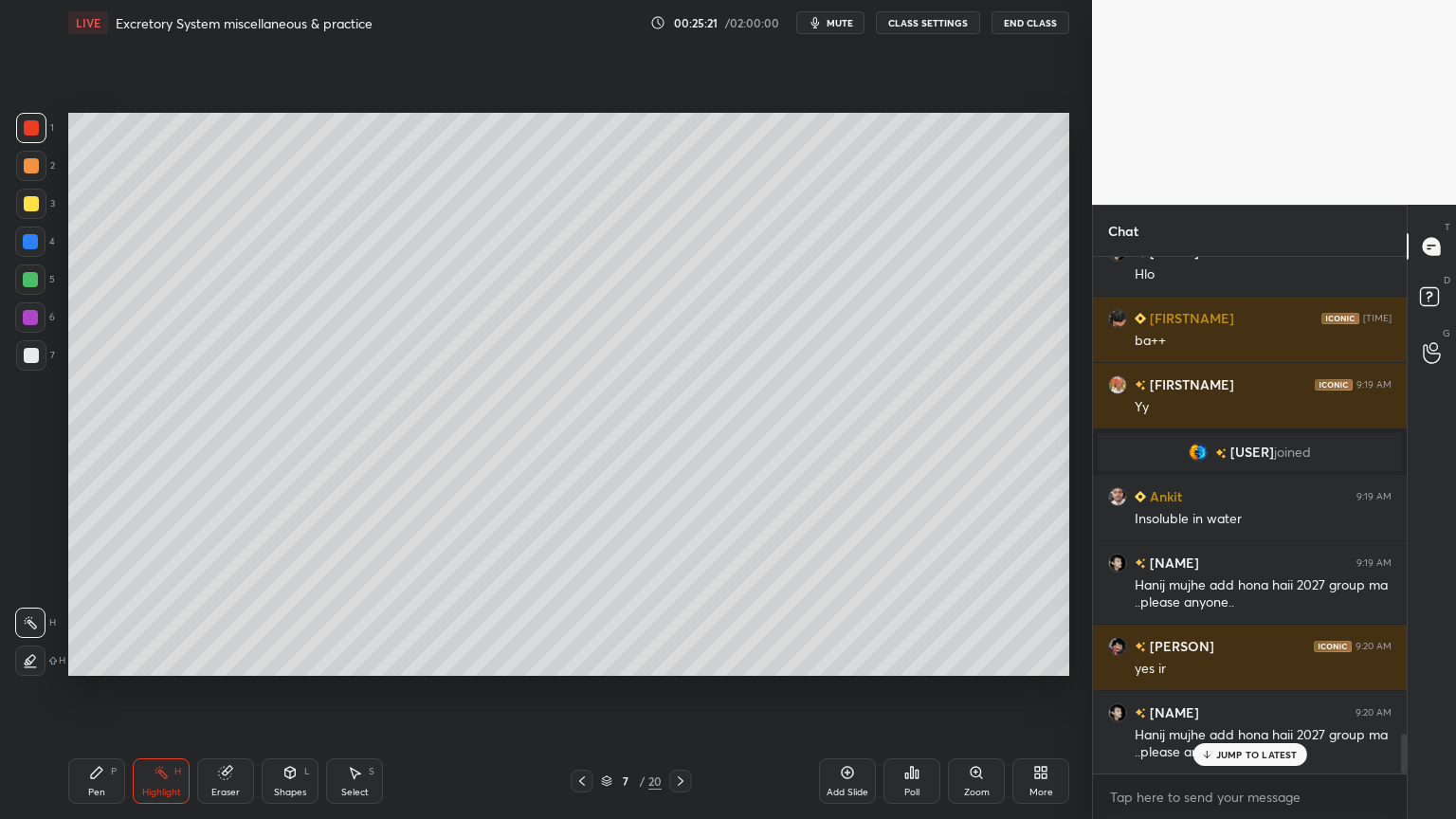 click 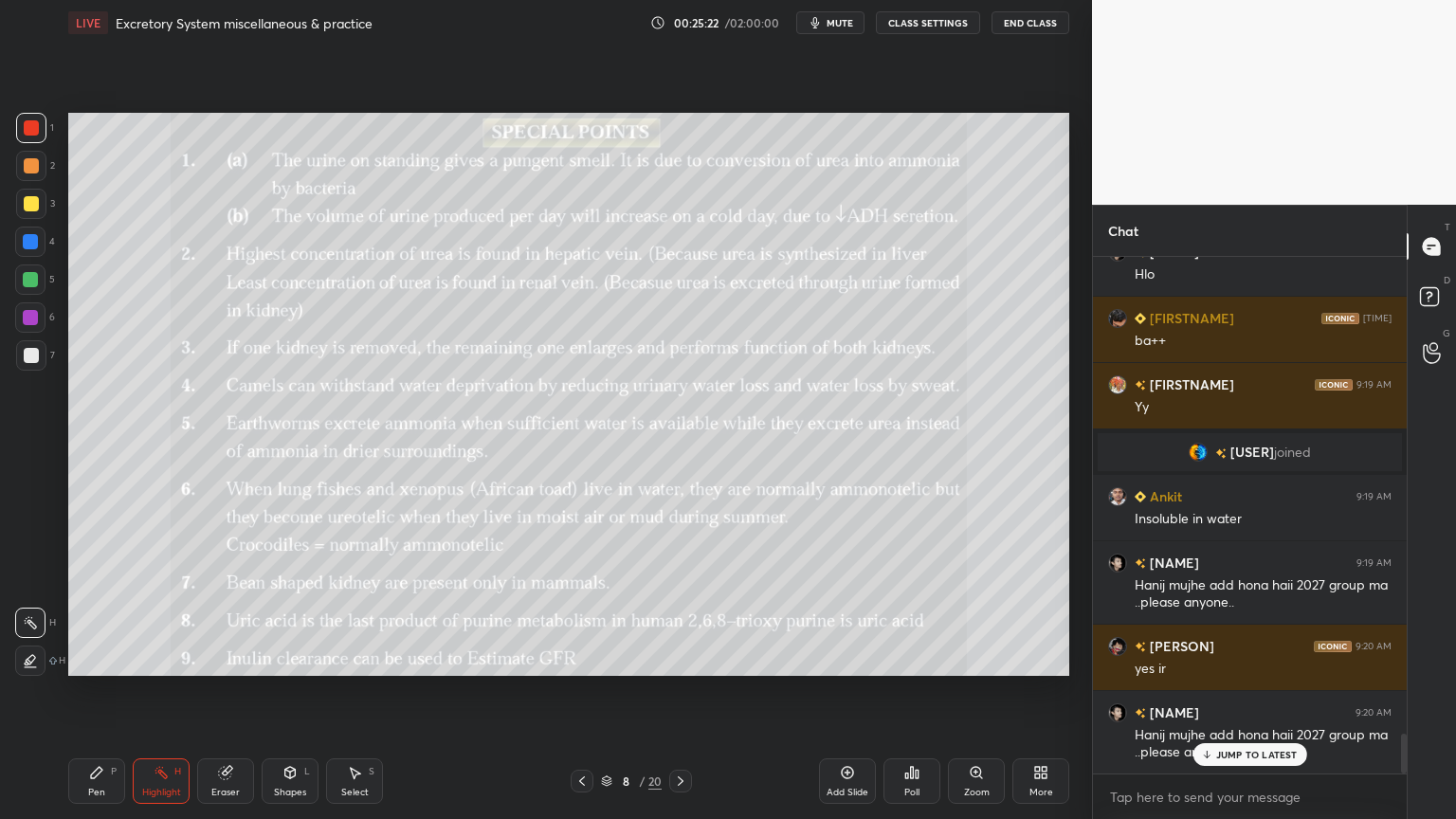 click 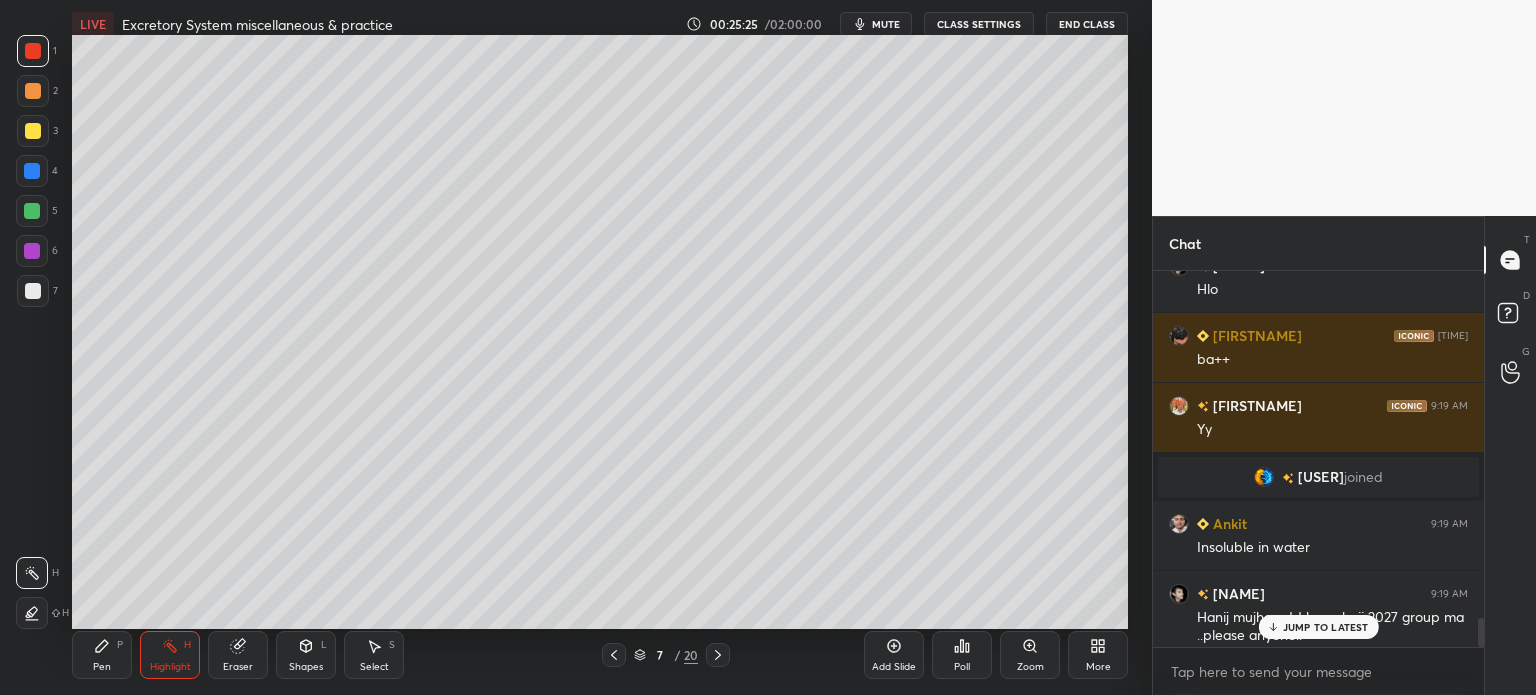 scroll, scrollTop: 567, scrollLeft: 1072, axis: both 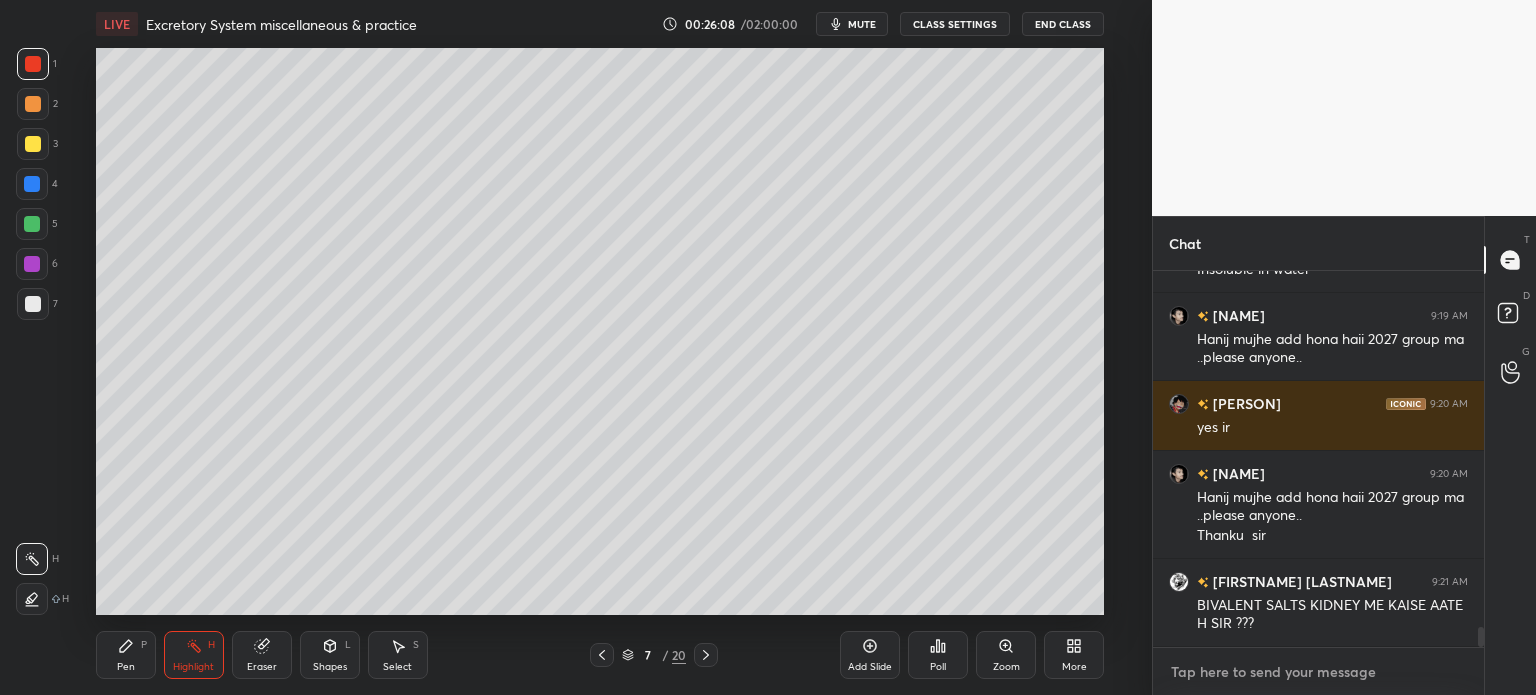 type on "x" 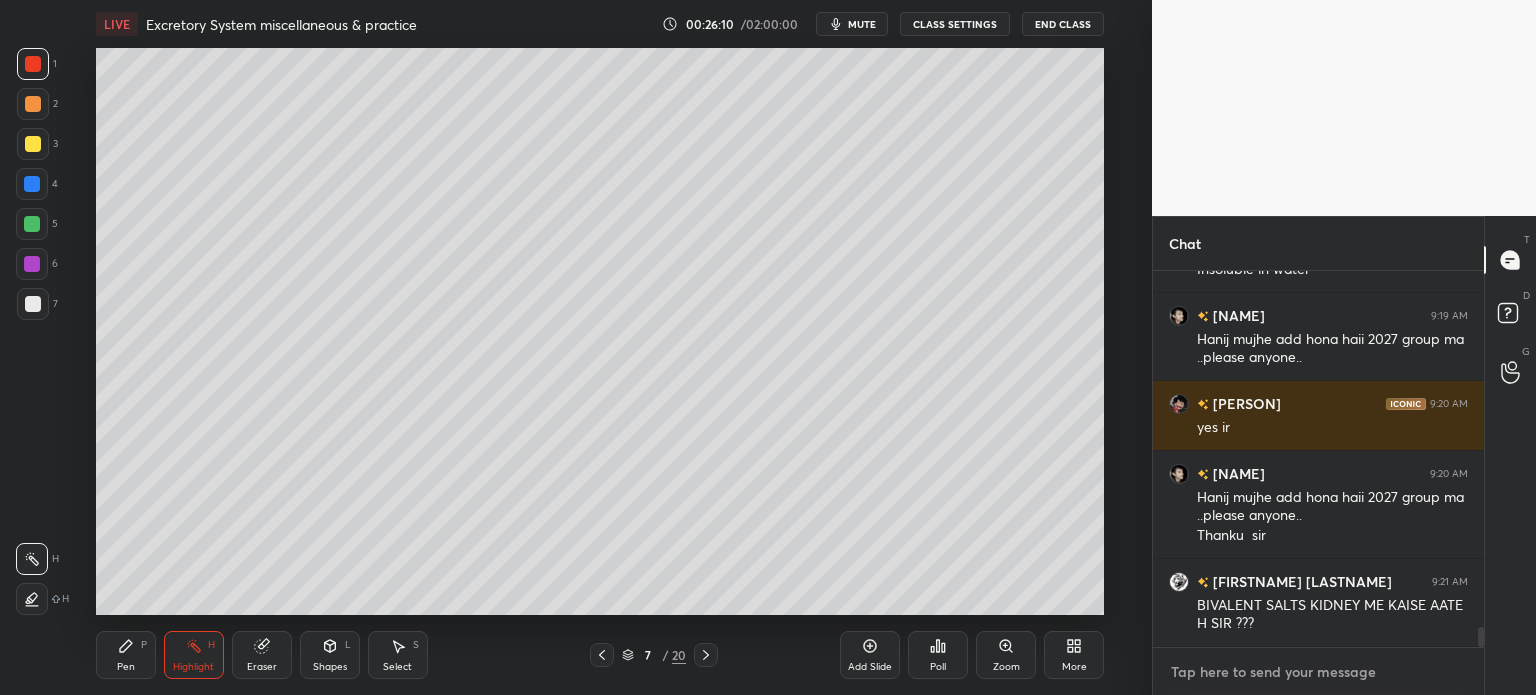 paste on "https://t.me/[LINK]" 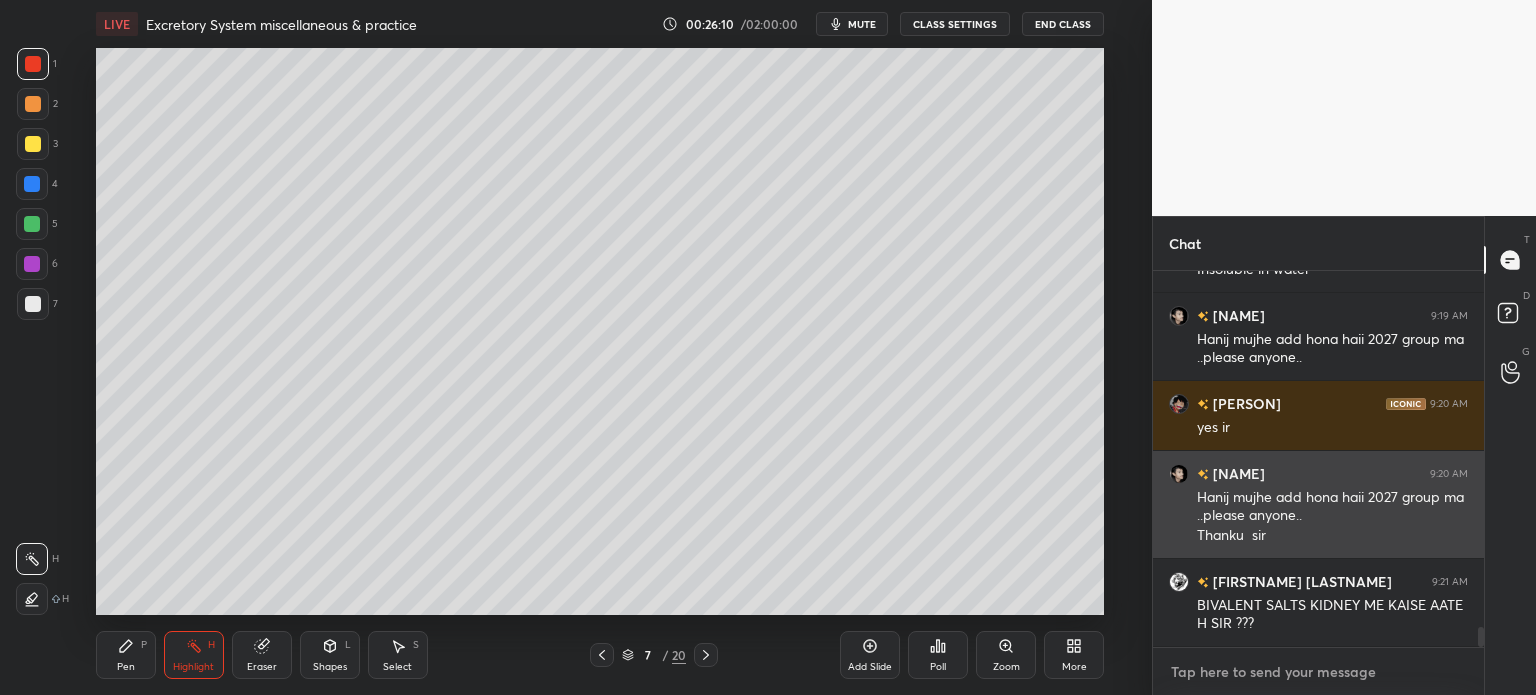 type on "https://t.me/[LINK]" 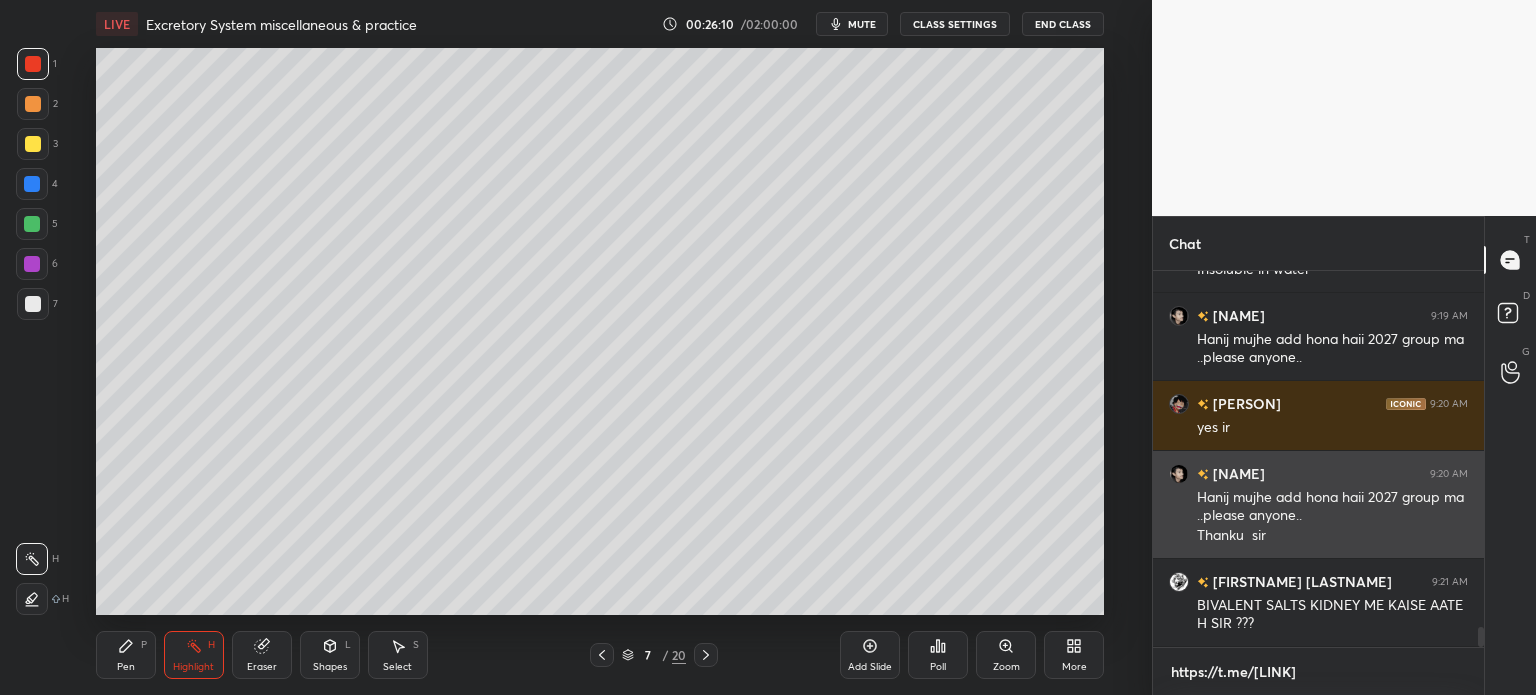 scroll, scrollTop: 364, scrollLeft: 325, axis: both 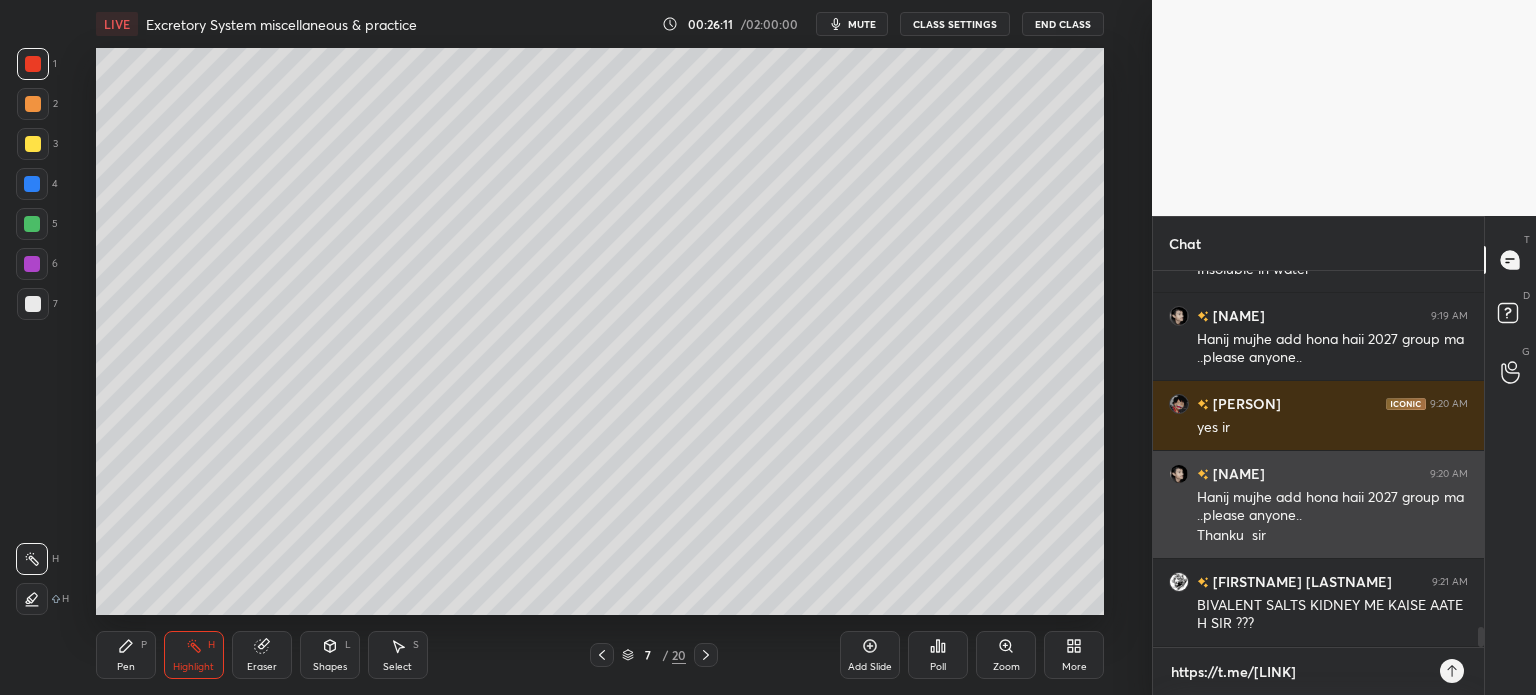 type 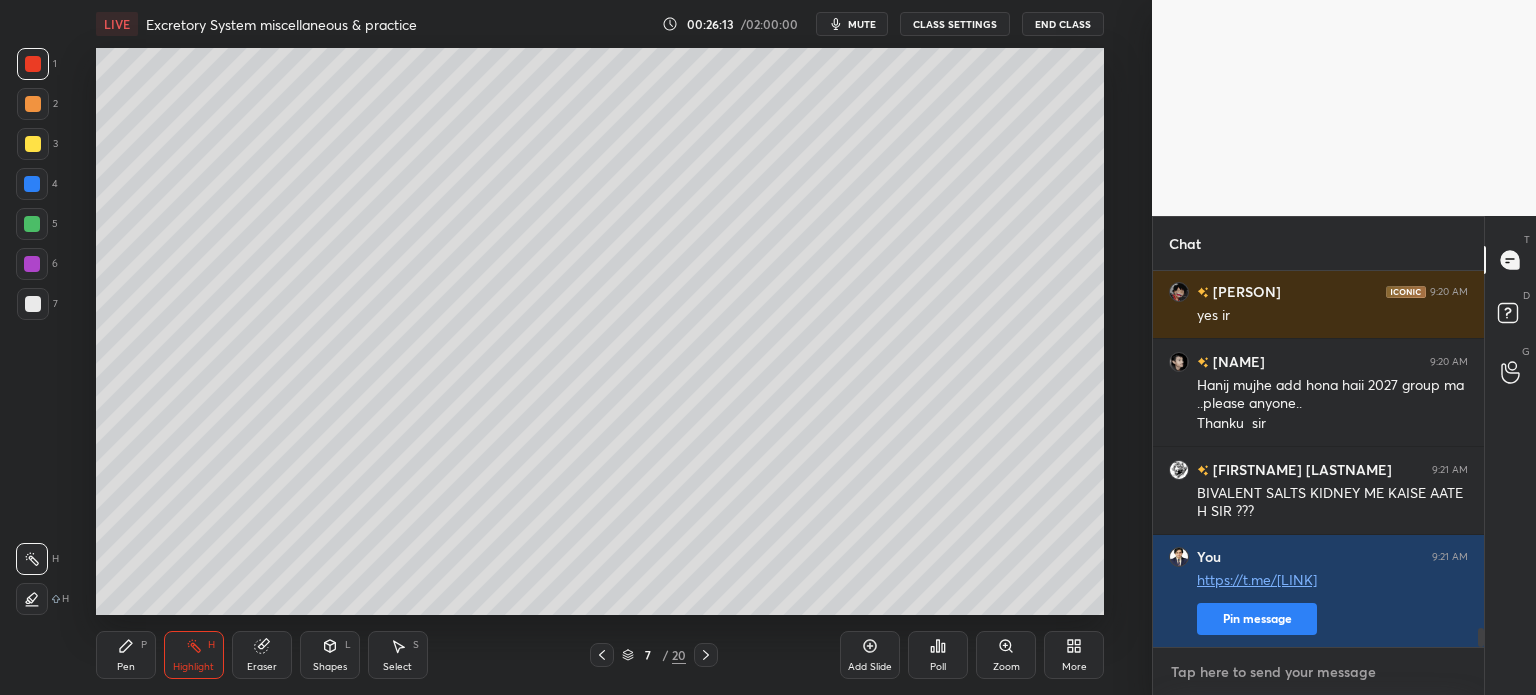 scroll, scrollTop: 6950, scrollLeft: 0, axis: vertical 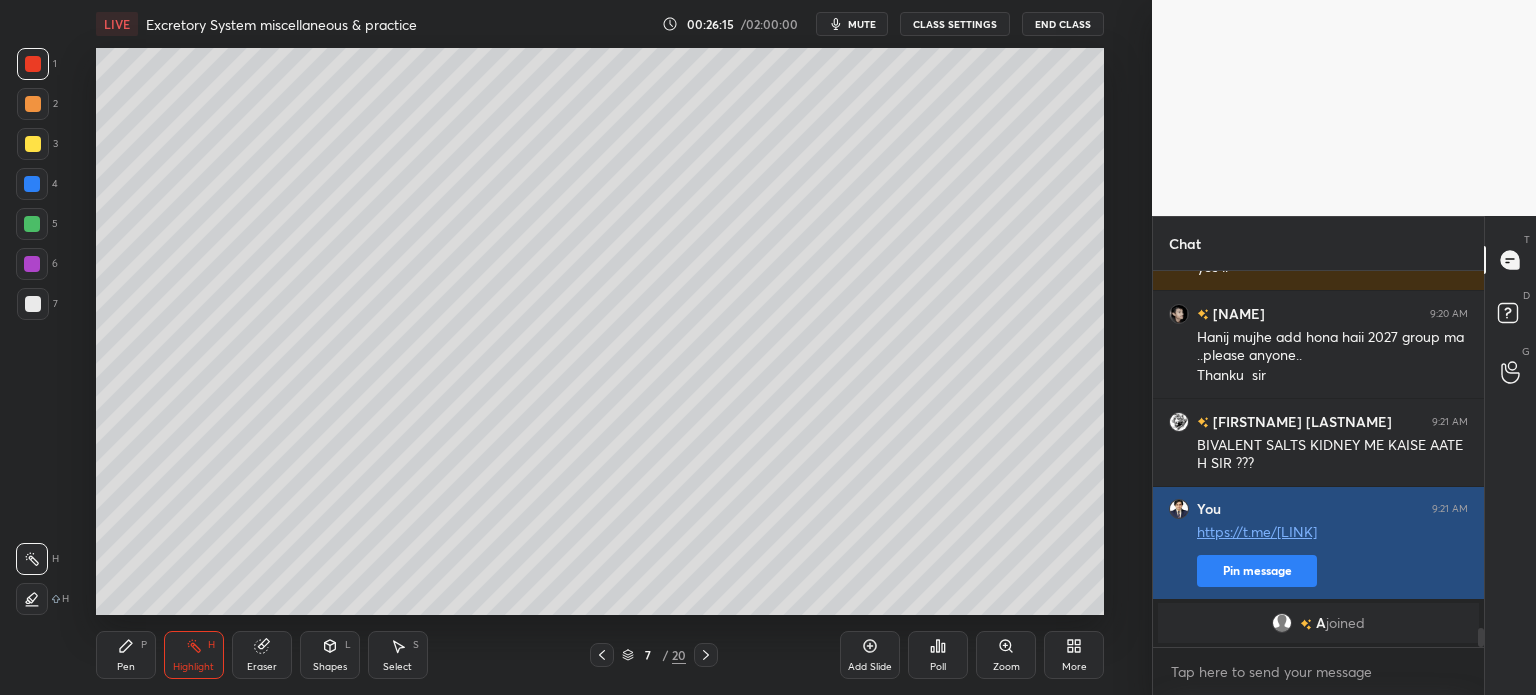click on "Pin message" at bounding box center [1257, 571] 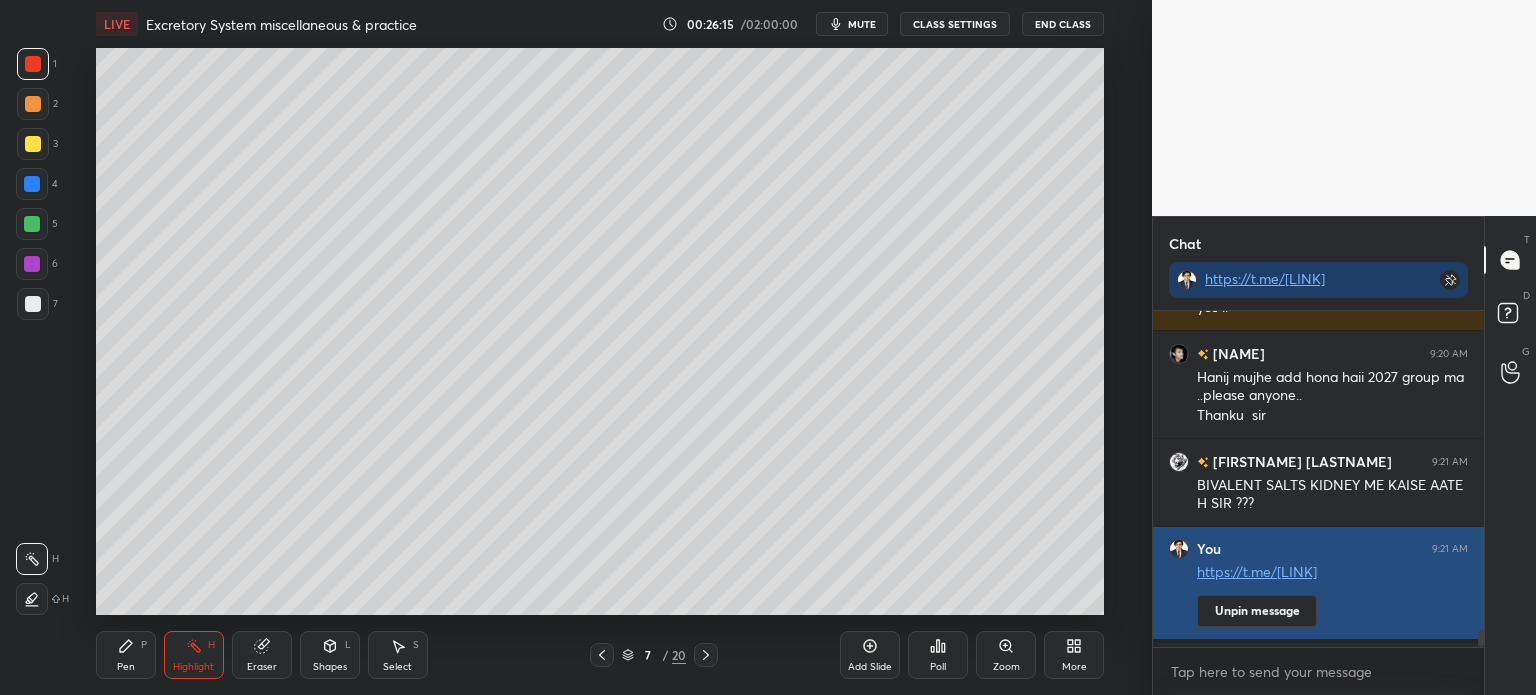 scroll, scrollTop: 330, scrollLeft: 325, axis: both 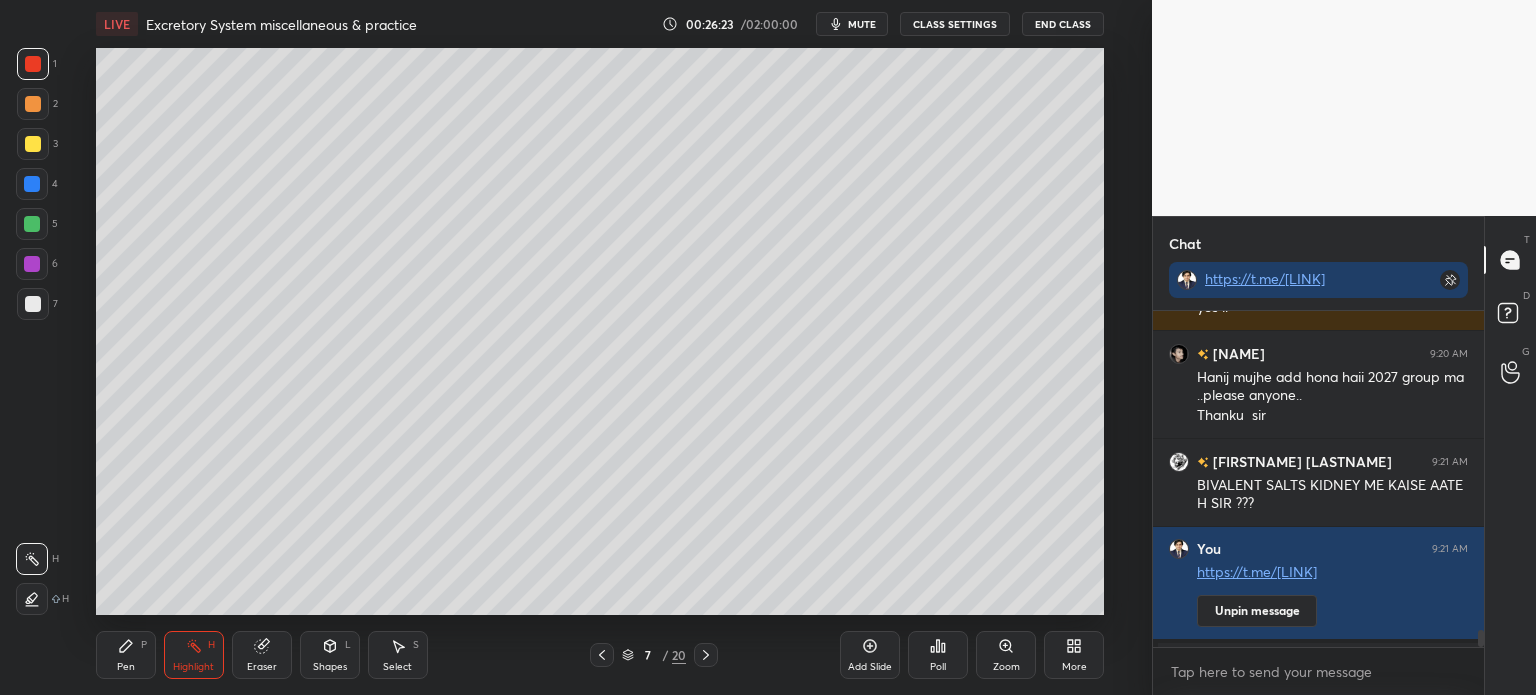 click on "mute" at bounding box center (862, 24) 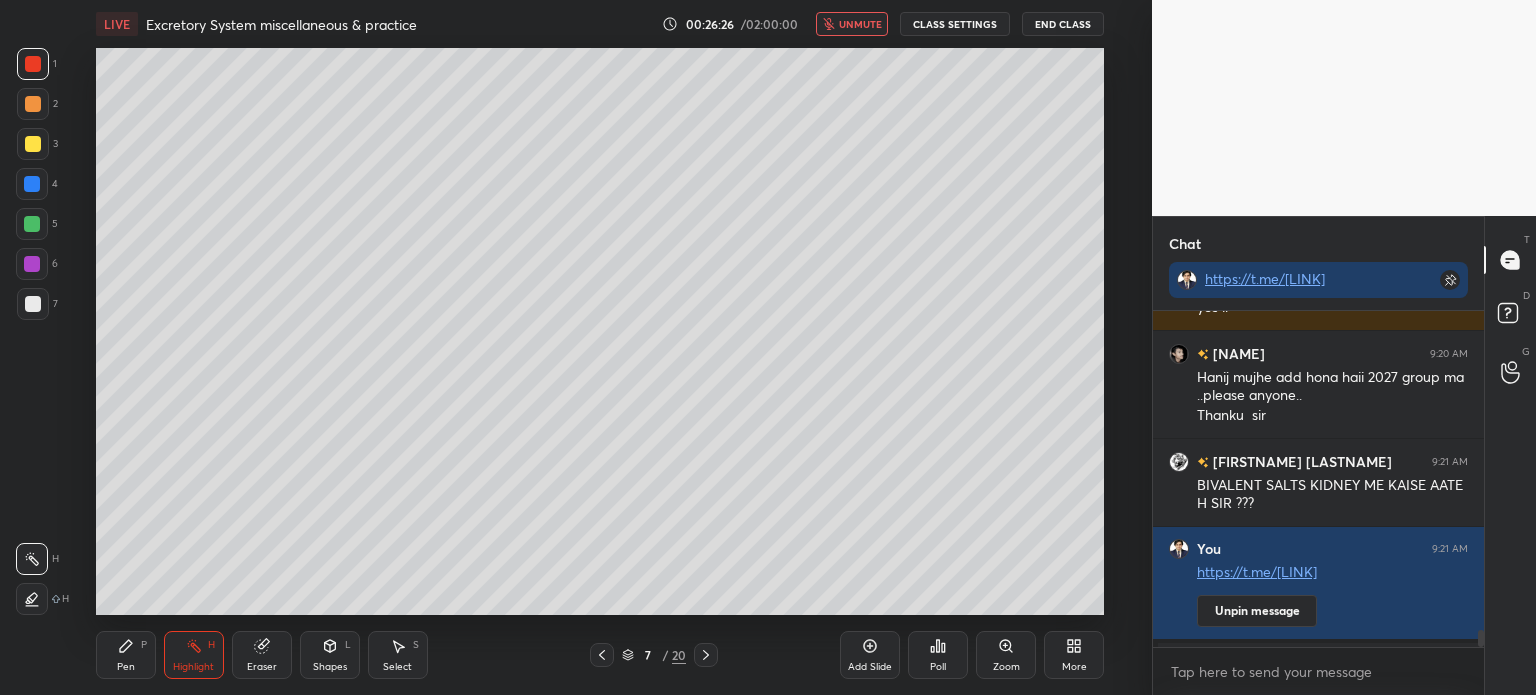 drag, startPoint x: 871, startPoint y: 23, endPoint x: 856, endPoint y: 35, distance: 19.209373 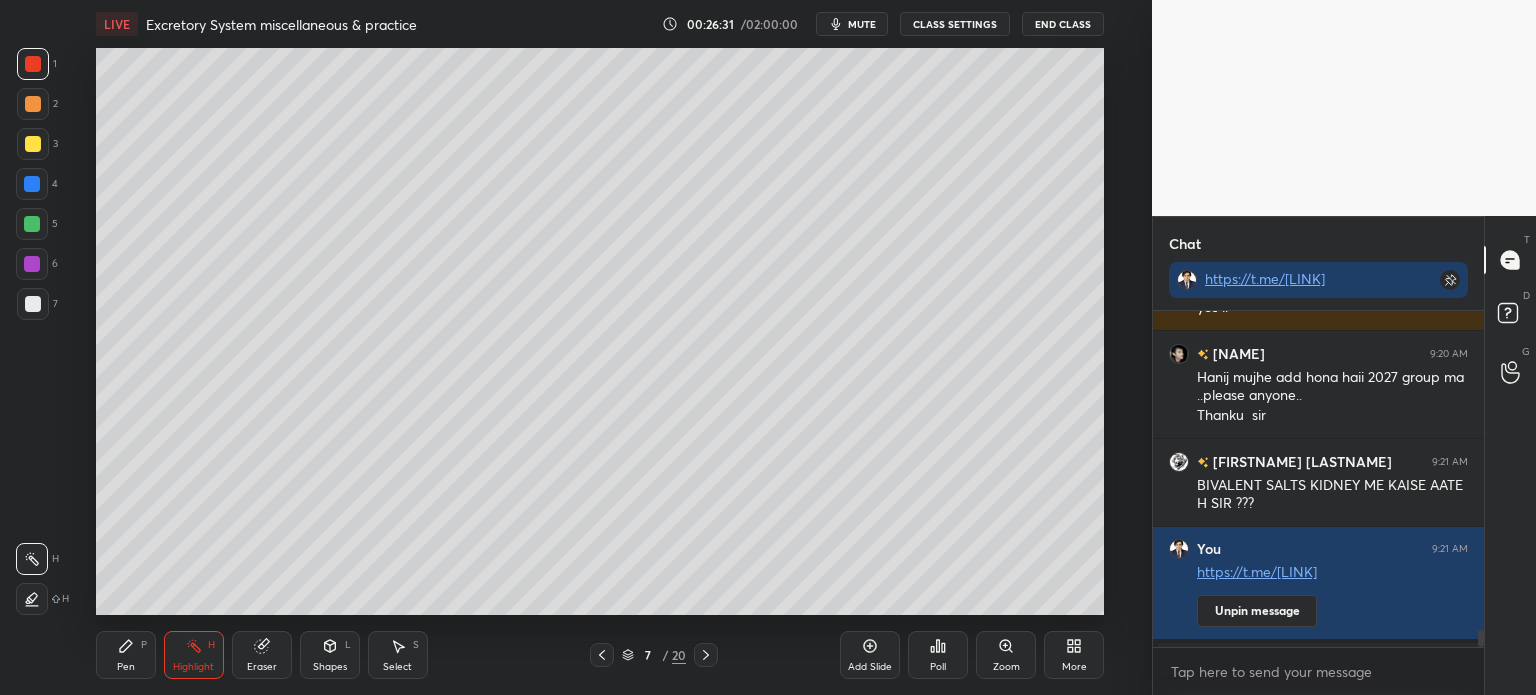 drag, startPoint x: 261, startPoint y: 655, endPoint x: 260, endPoint y: 643, distance: 12.0415945 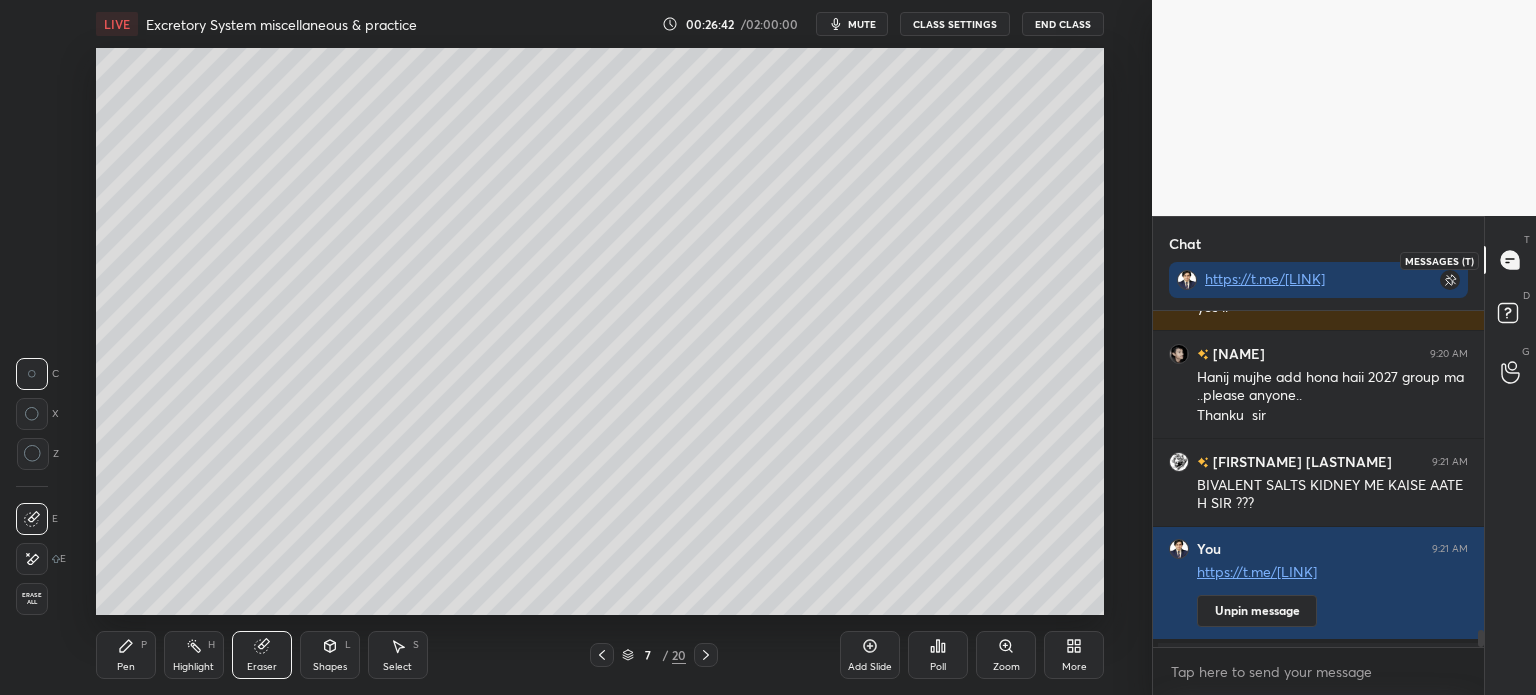 click 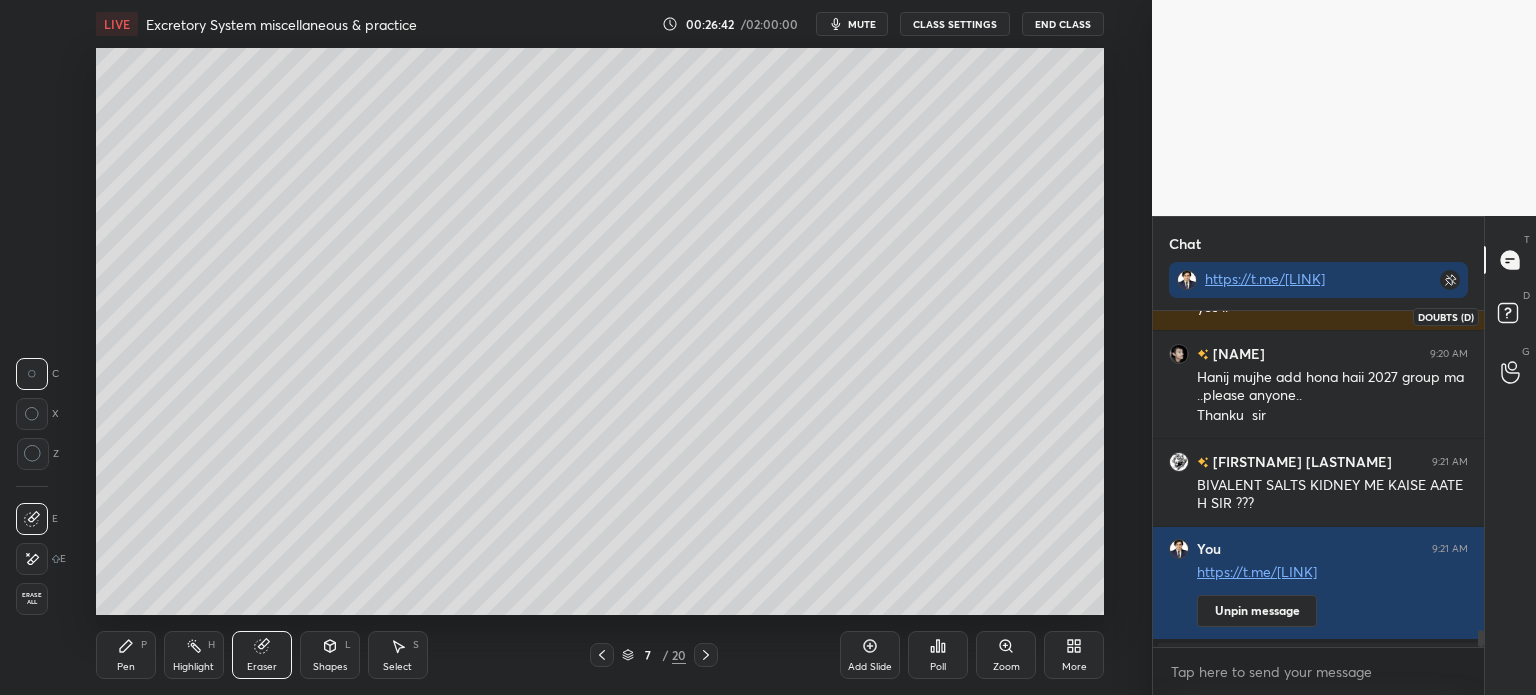 click 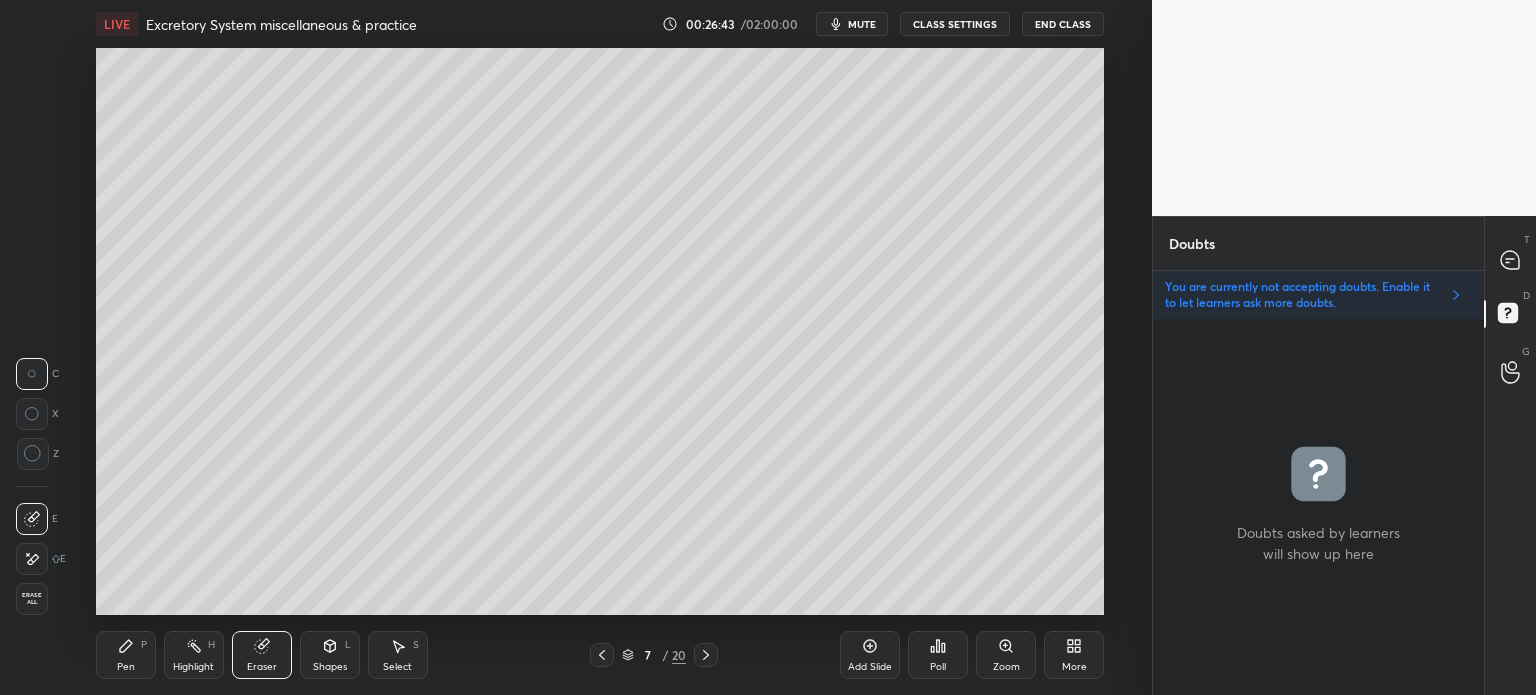 click 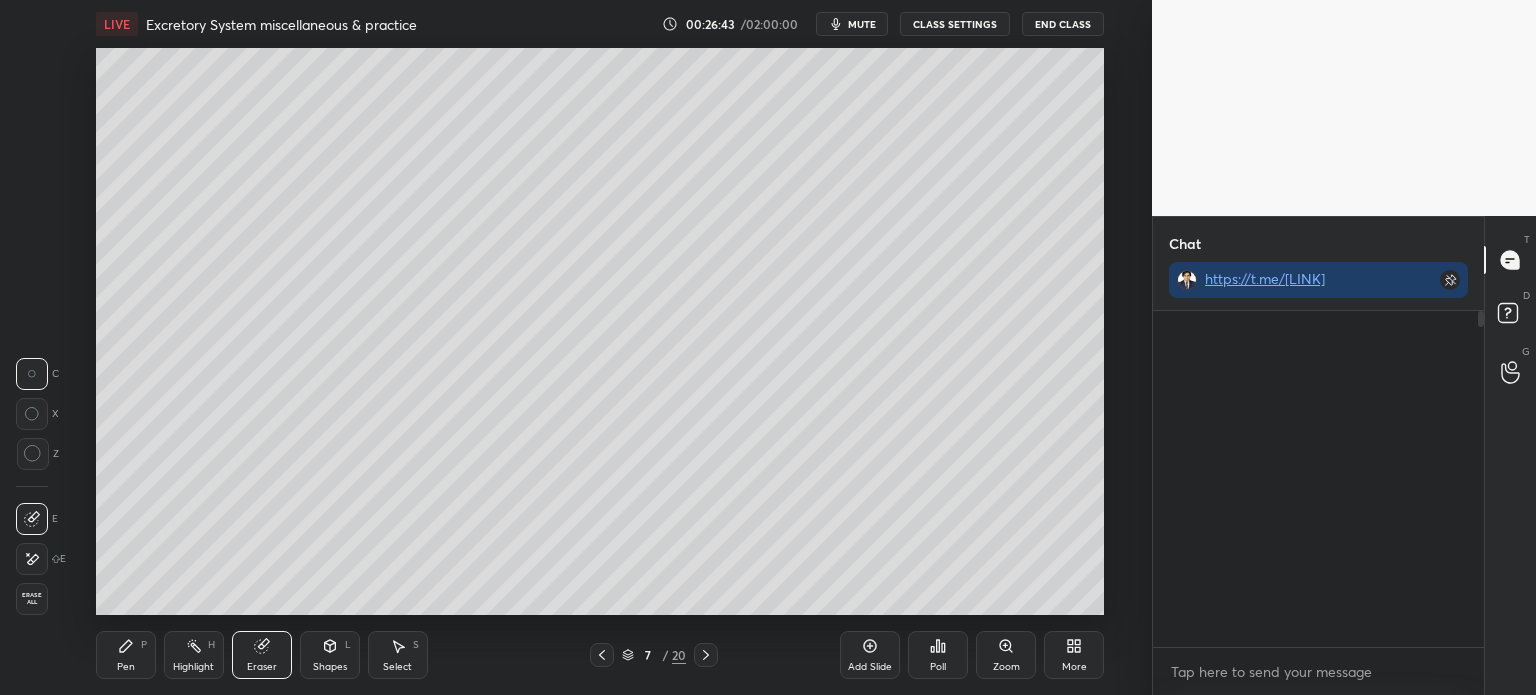 scroll, scrollTop: 378, scrollLeft: 325, axis: both 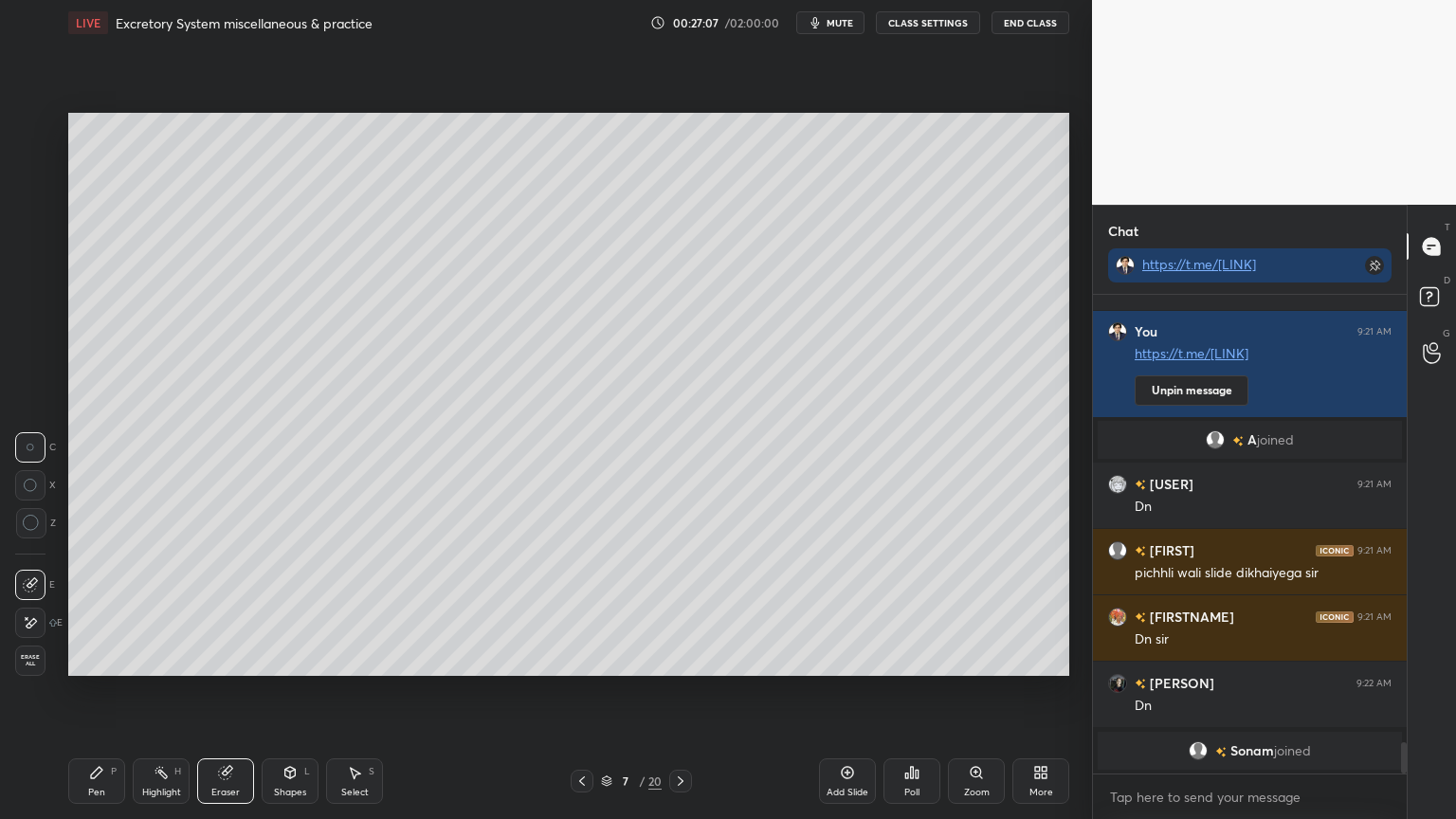 click on "mute" at bounding box center (830, 23) 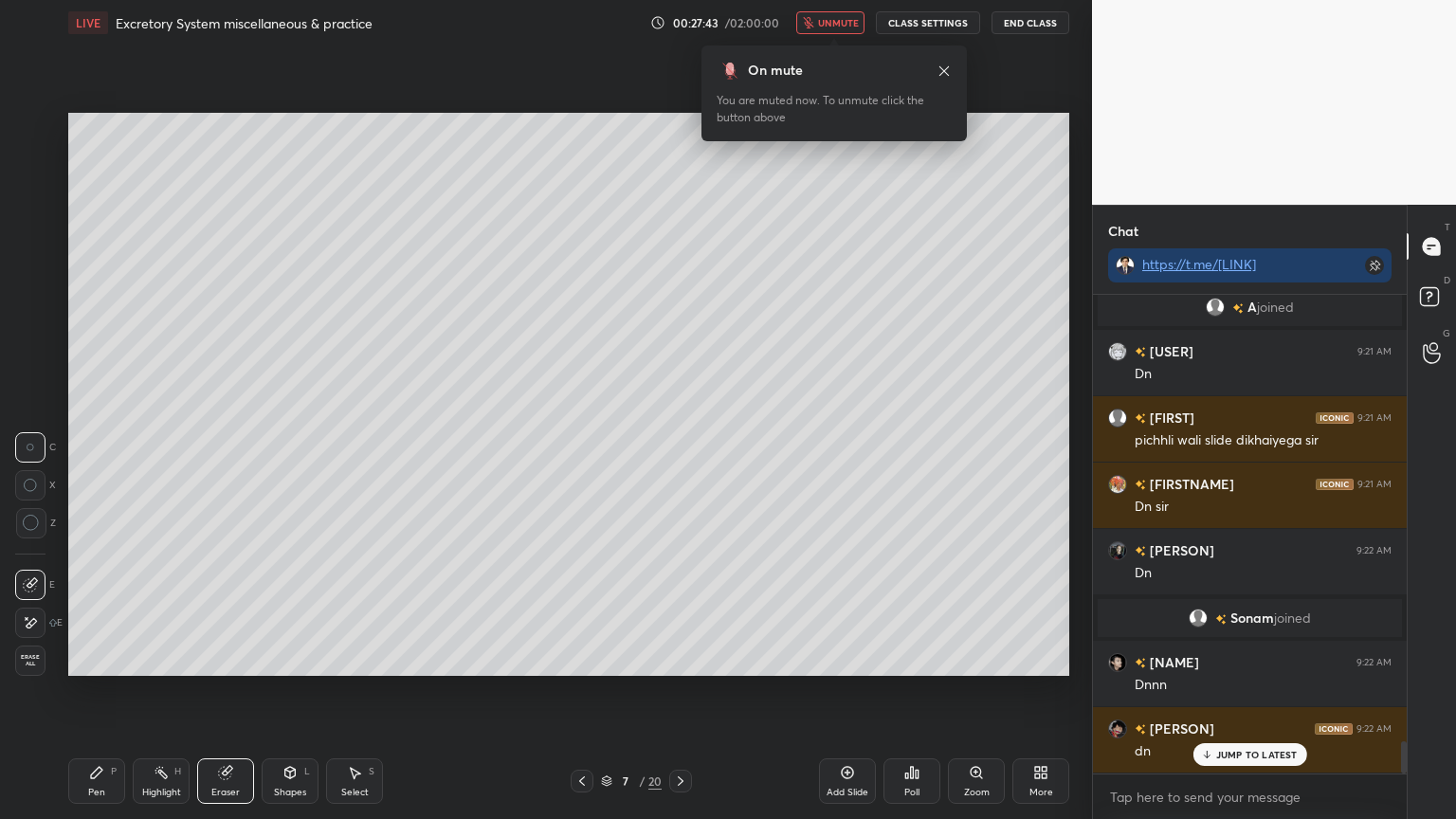 scroll, scrollTop: 6639, scrollLeft: 0, axis: vertical 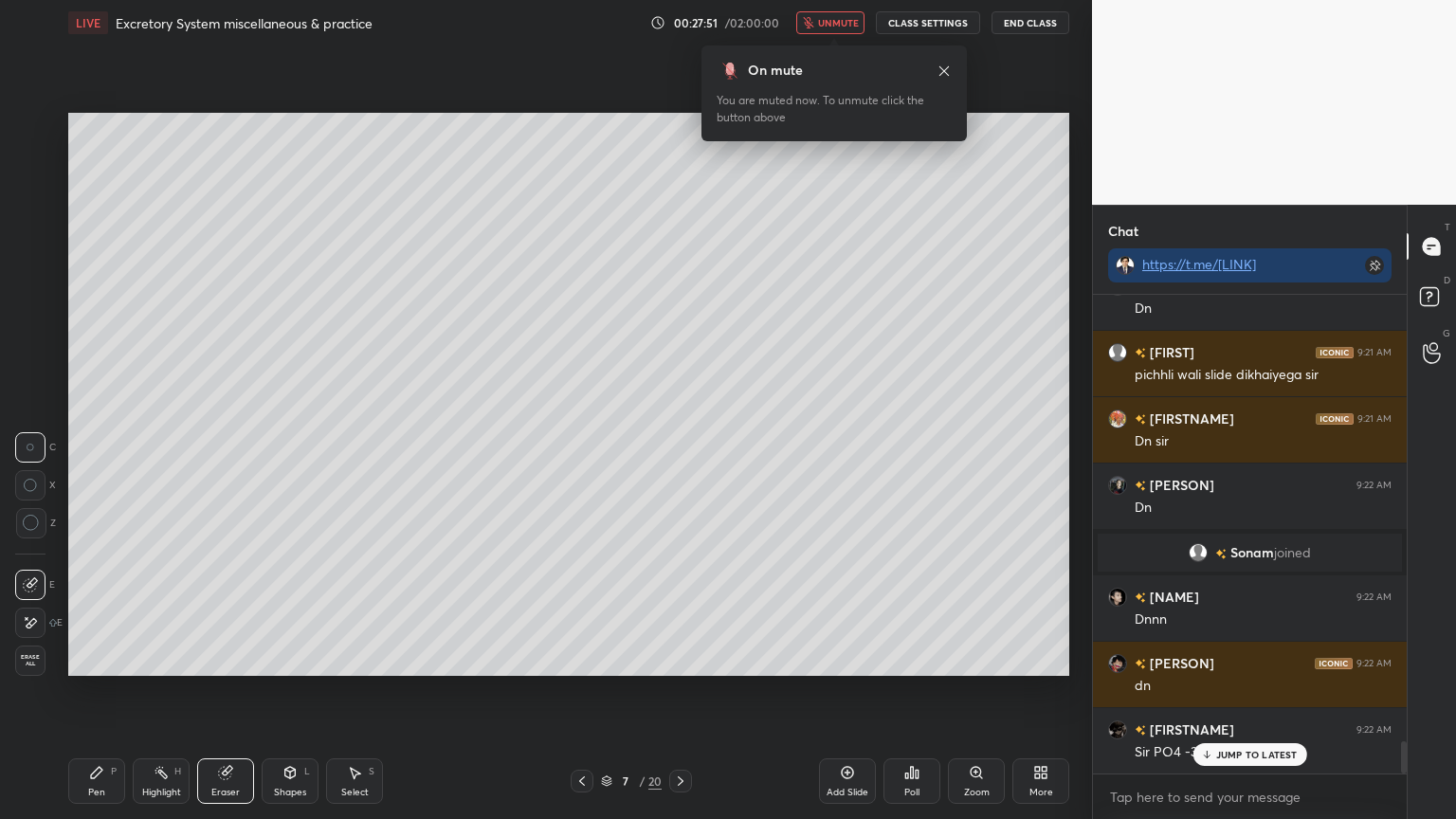 drag, startPoint x: 117, startPoint y: 770, endPoint x: 114, endPoint y: 755, distance: 15.297059 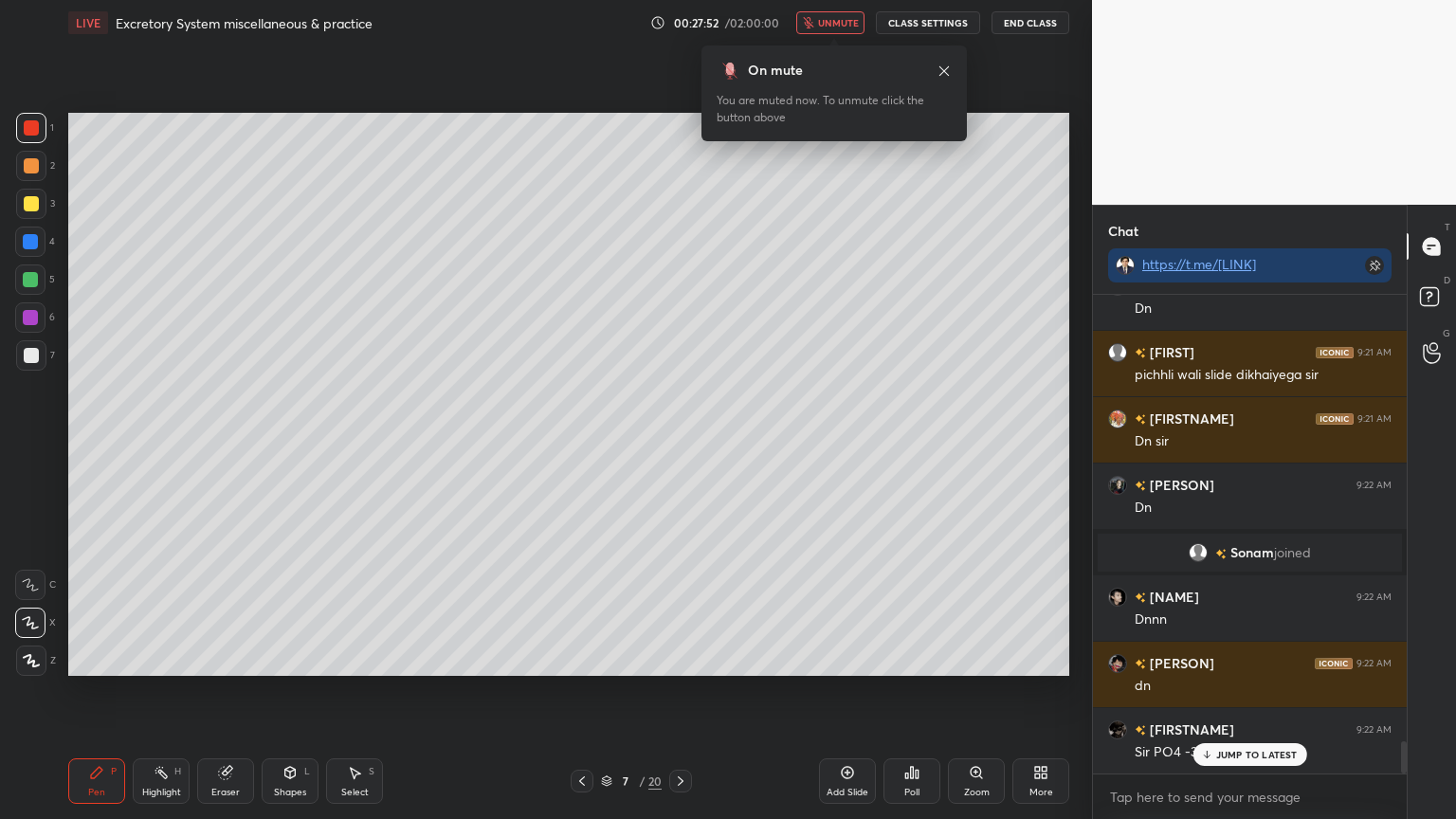 drag, startPoint x: 37, startPoint y: 203, endPoint x: 53, endPoint y: 208, distance: 16.763055 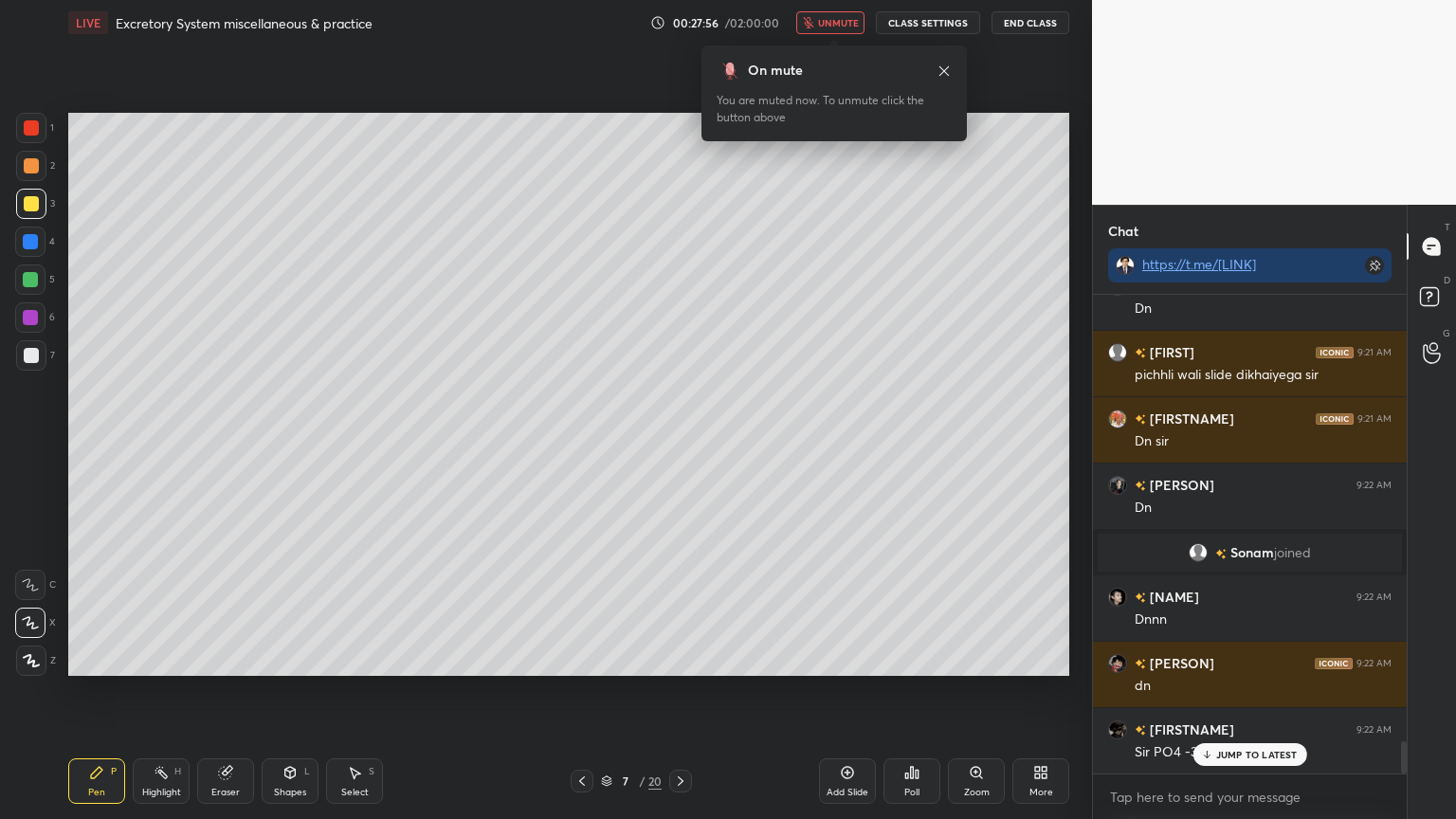 drag, startPoint x: 233, startPoint y: 785, endPoint x: 336, endPoint y: 687, distance: 142.17243 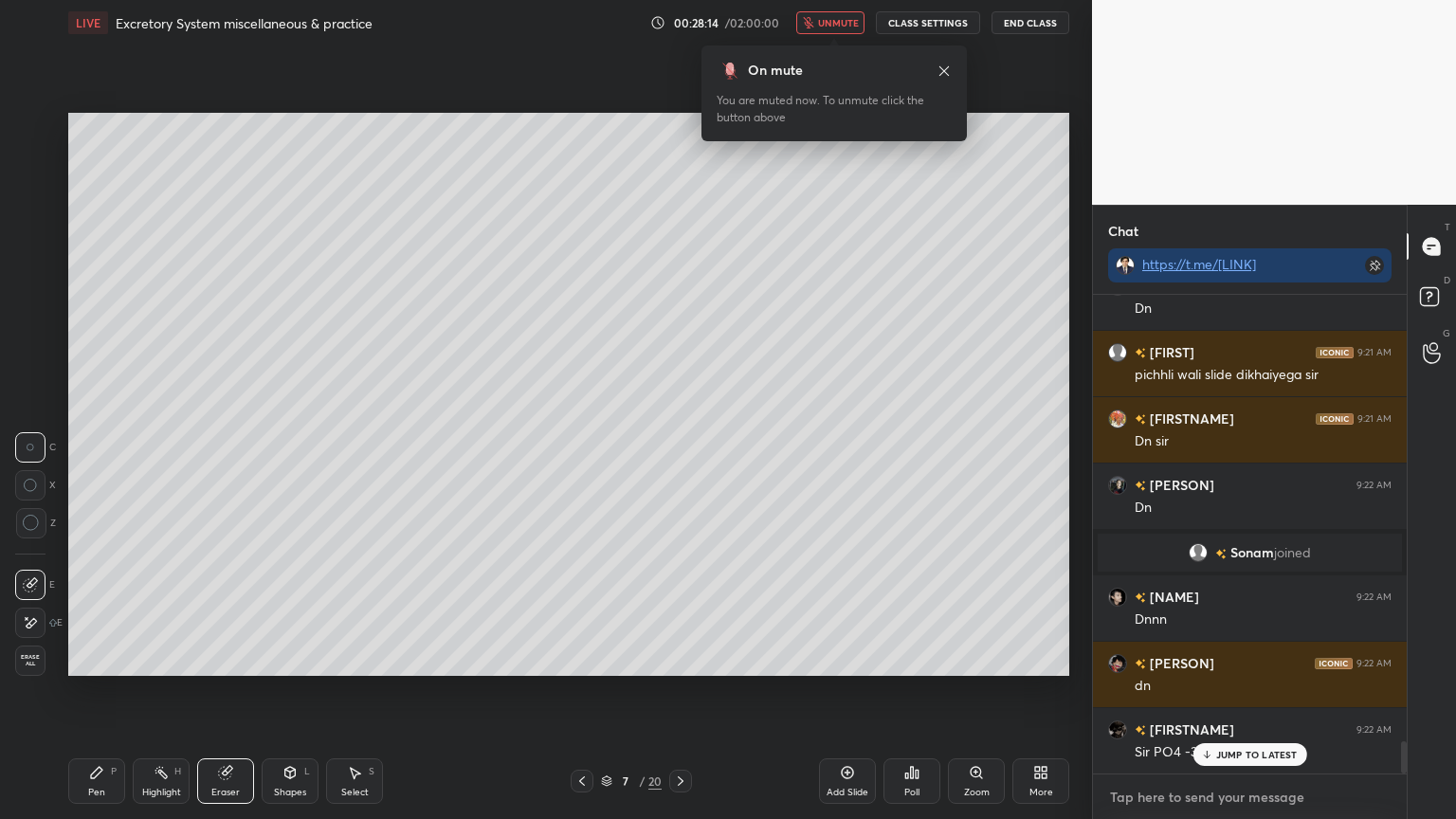 scroll, scrollTop: 6685, scrollLeft: 0, axis: vertical 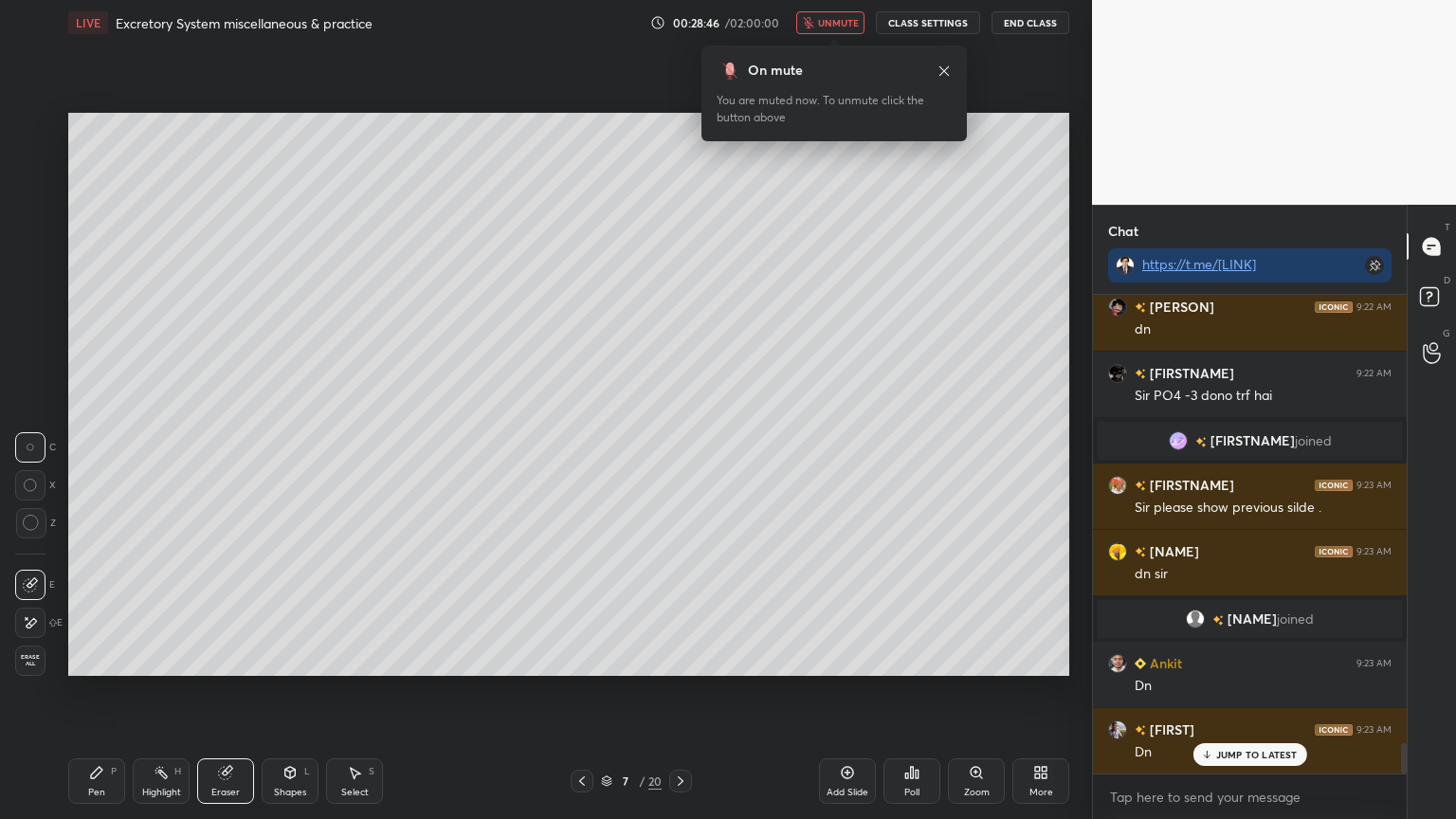 click on "unmute" at bounding box center [838, 23] 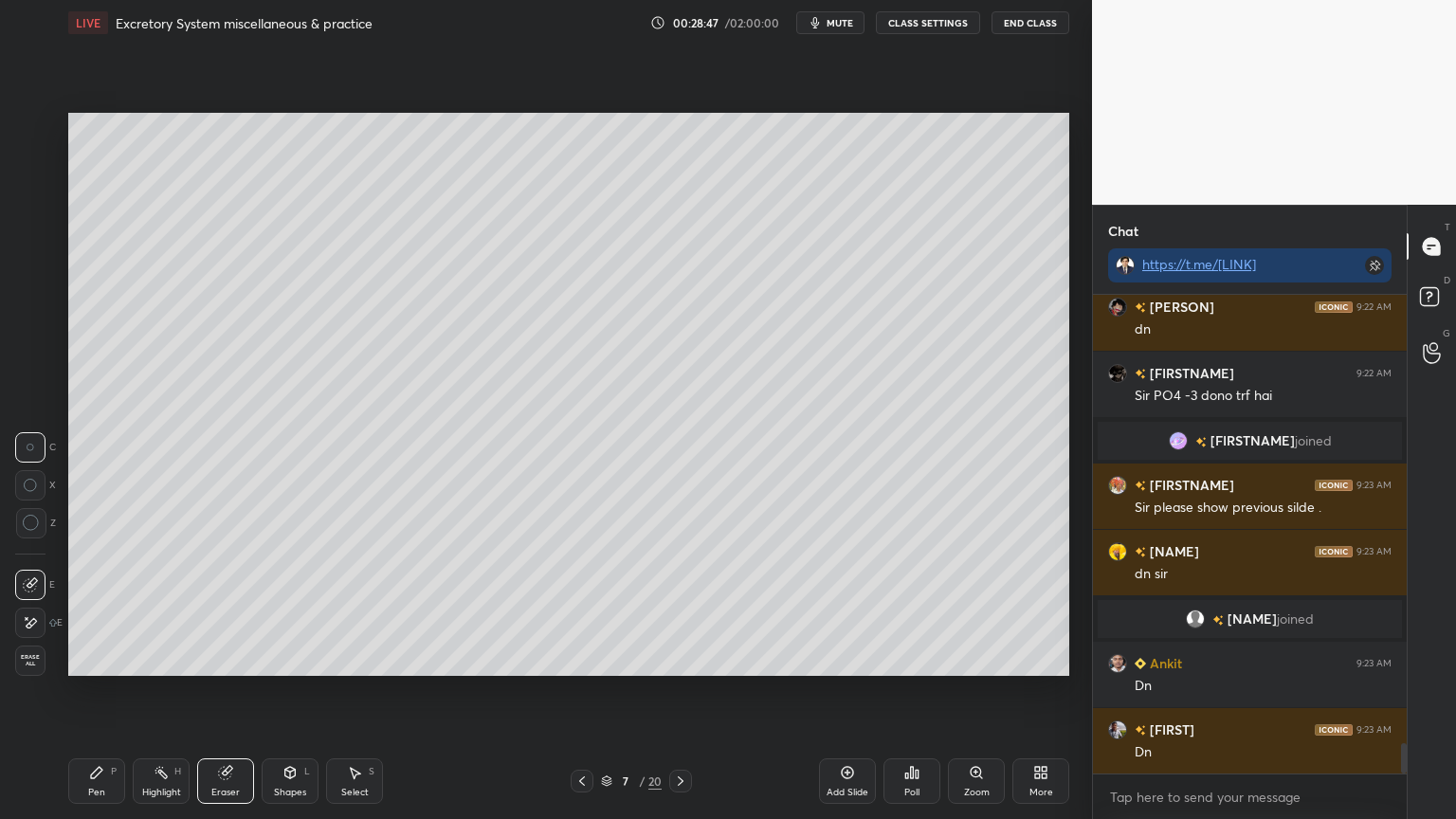 scroll, scrollTop: 7063, scrollLeft: 0, axis: vertical 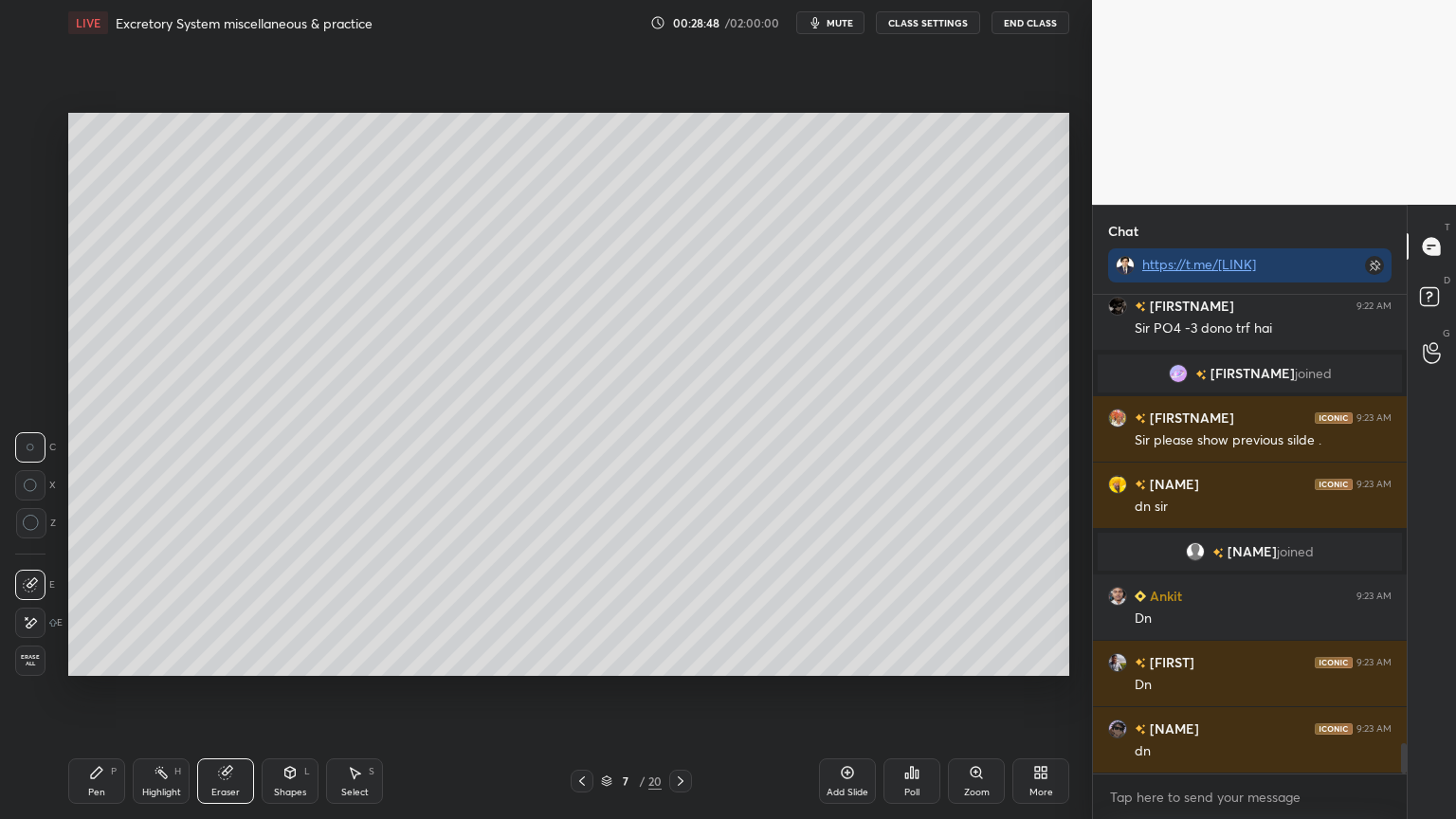 click 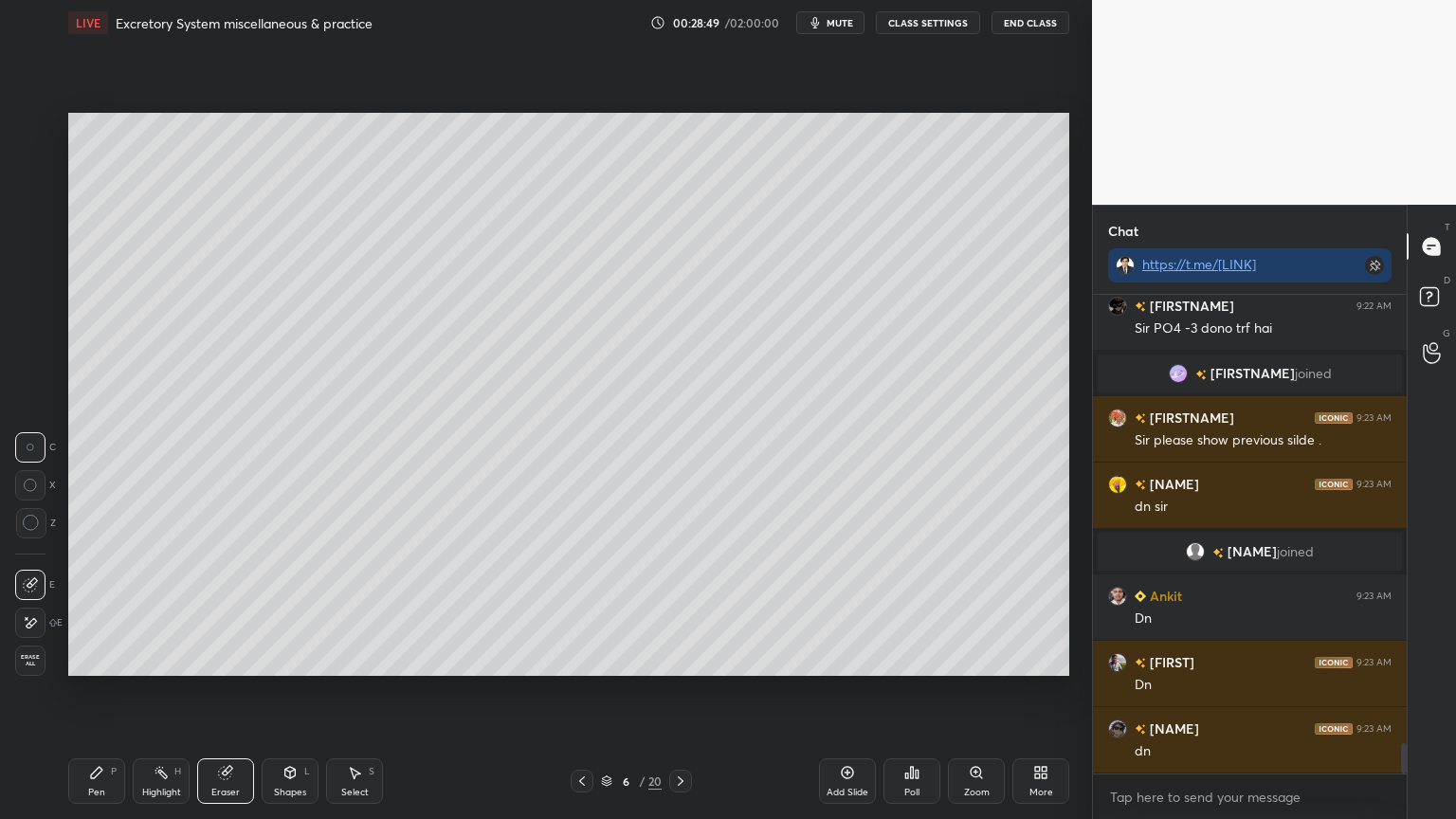 click 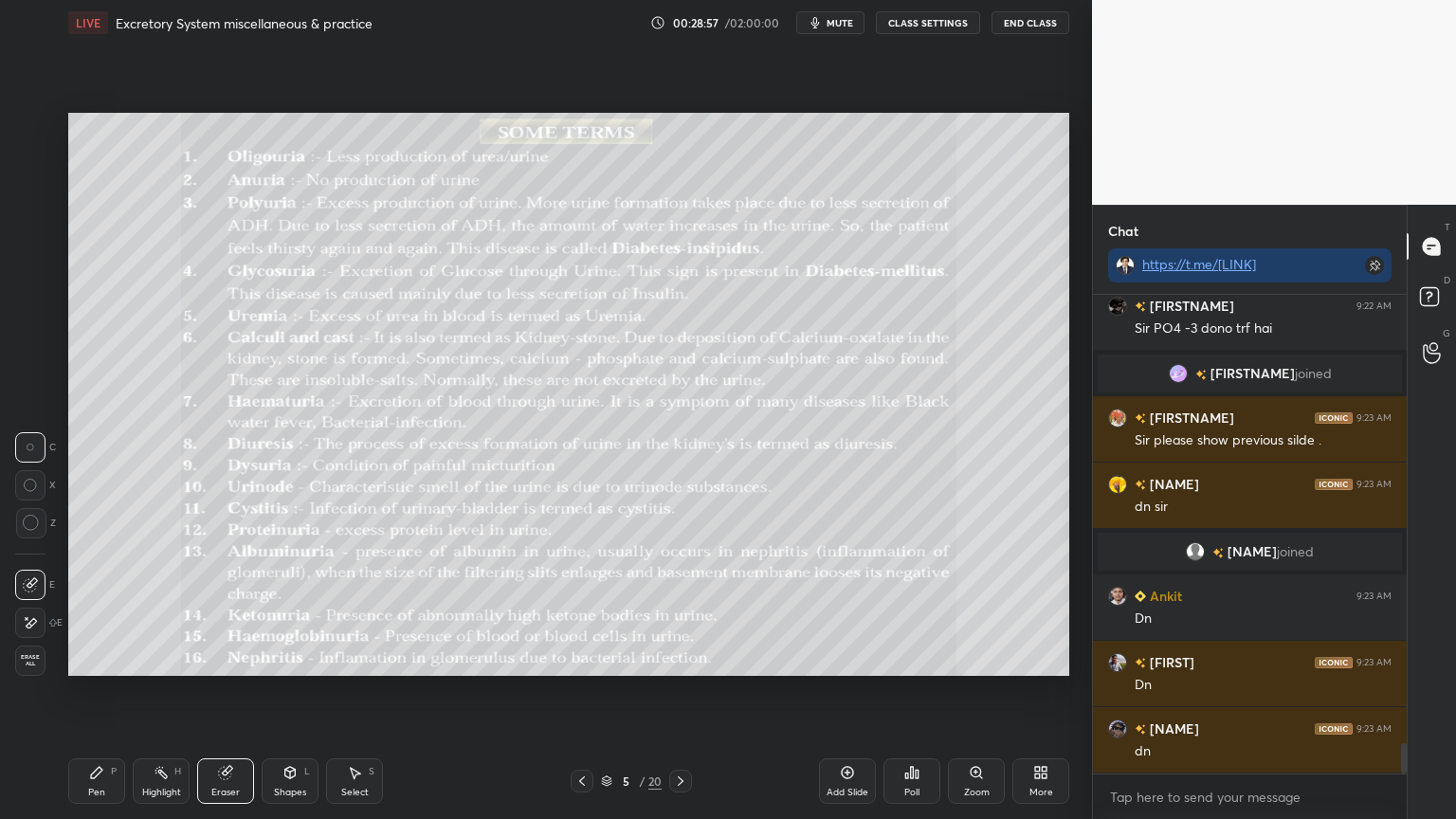 click on "Pen P" at bounding box center [97, 781] 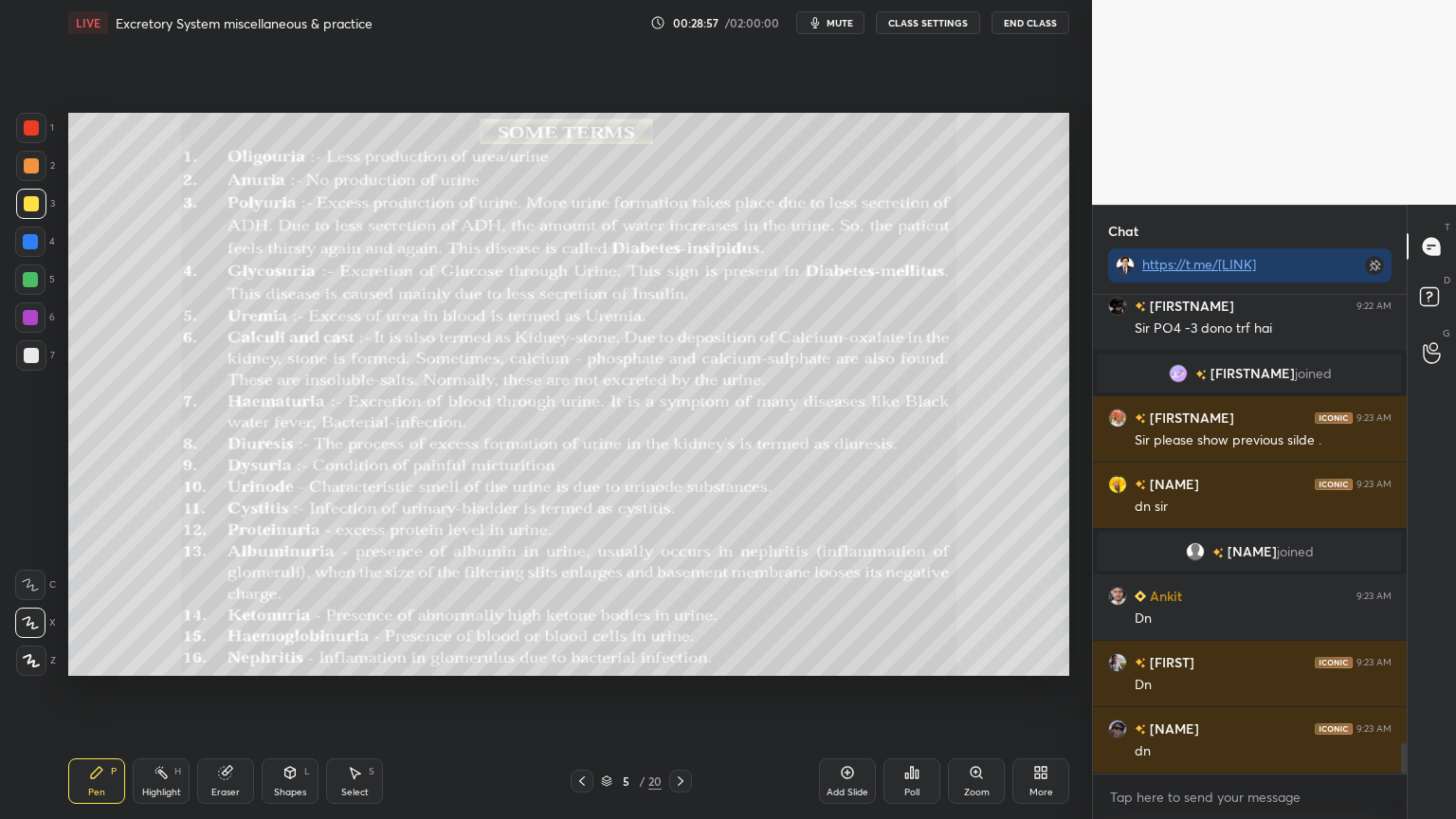 click at bounding box center (31, 128) 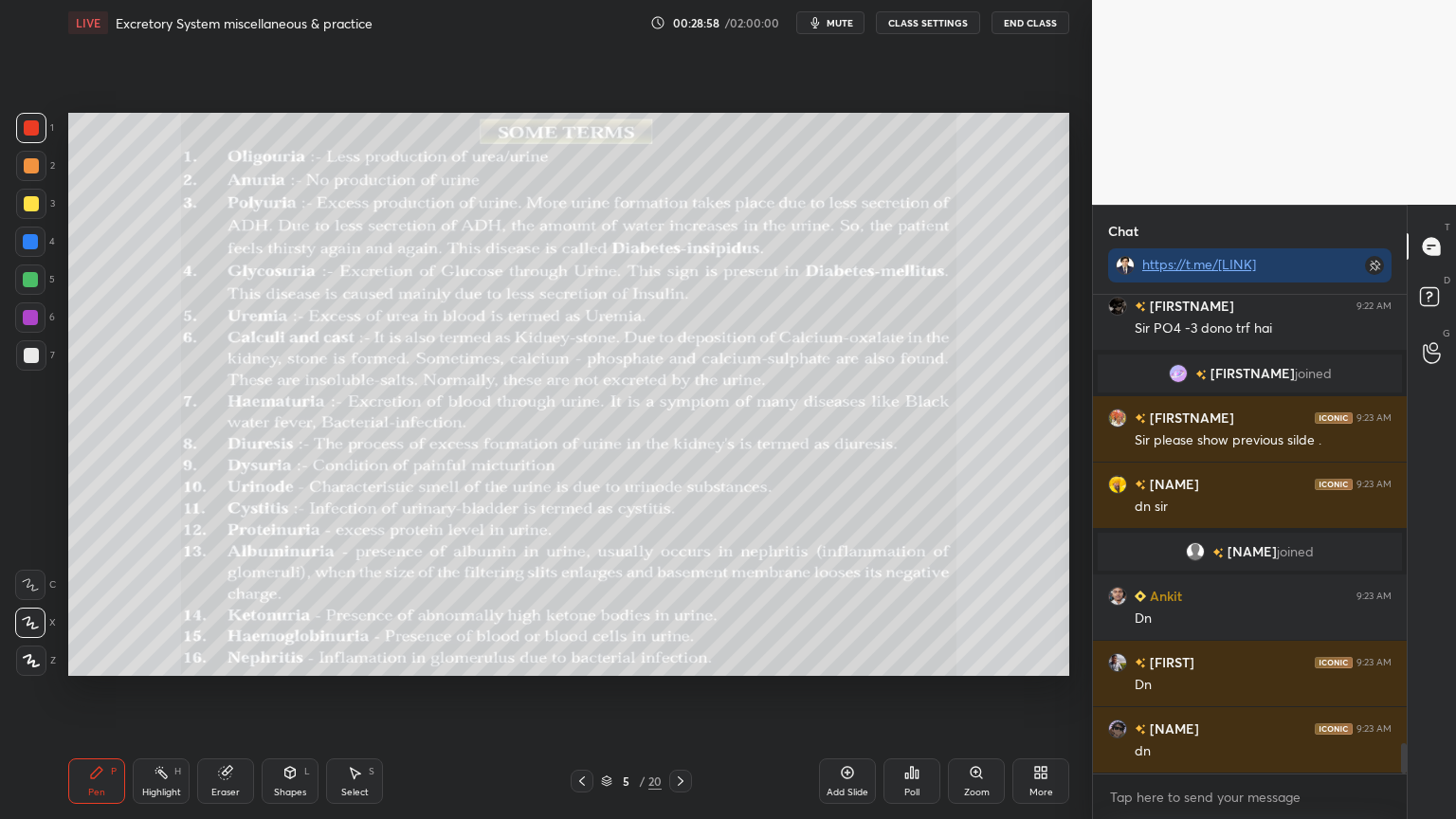 drag, startPoint x: 35, startPoint y: 133, endPoint x: 42, endPoint y: 140, distance: 9.899495 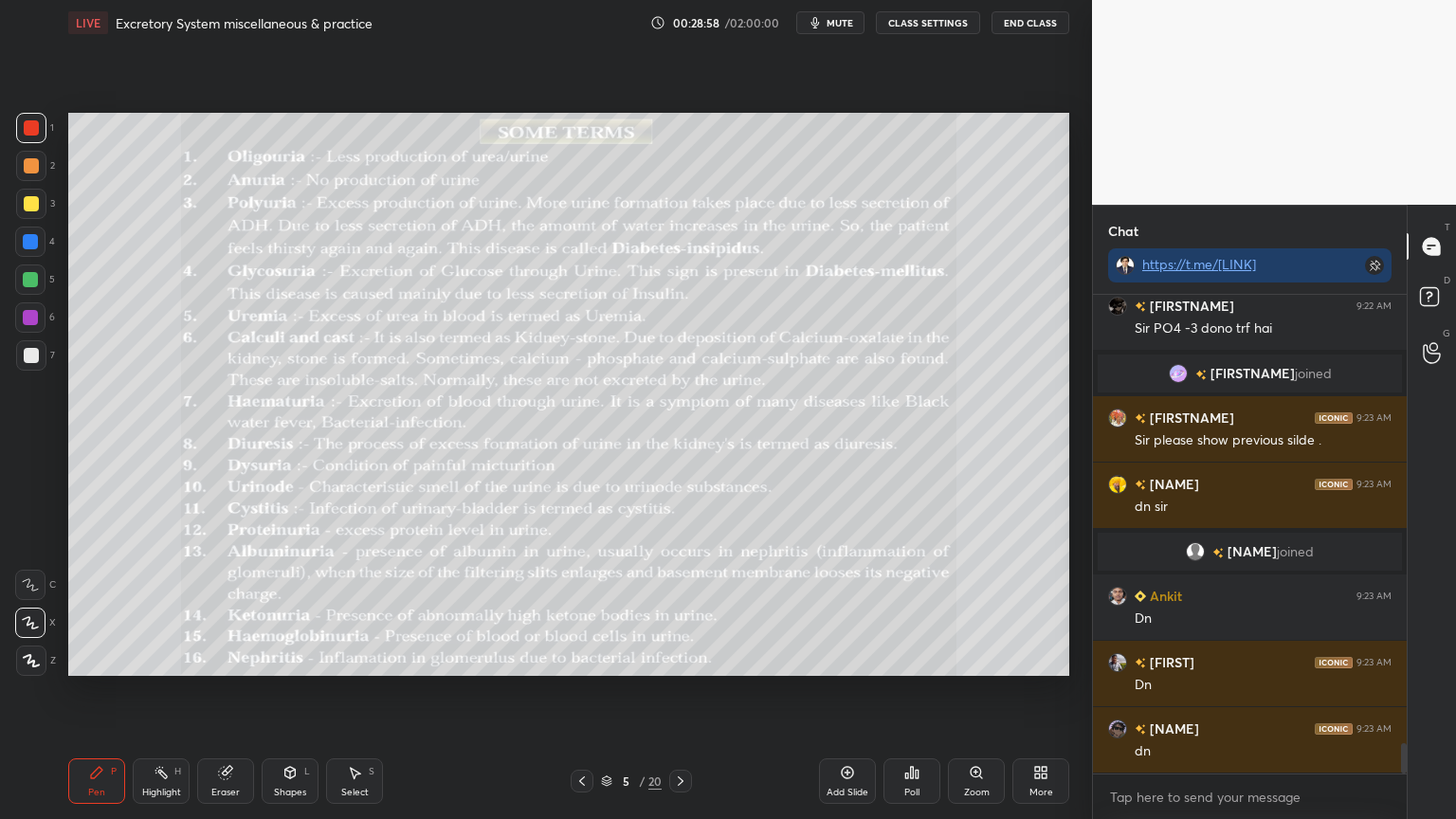 click at bounding box center [31, 128] 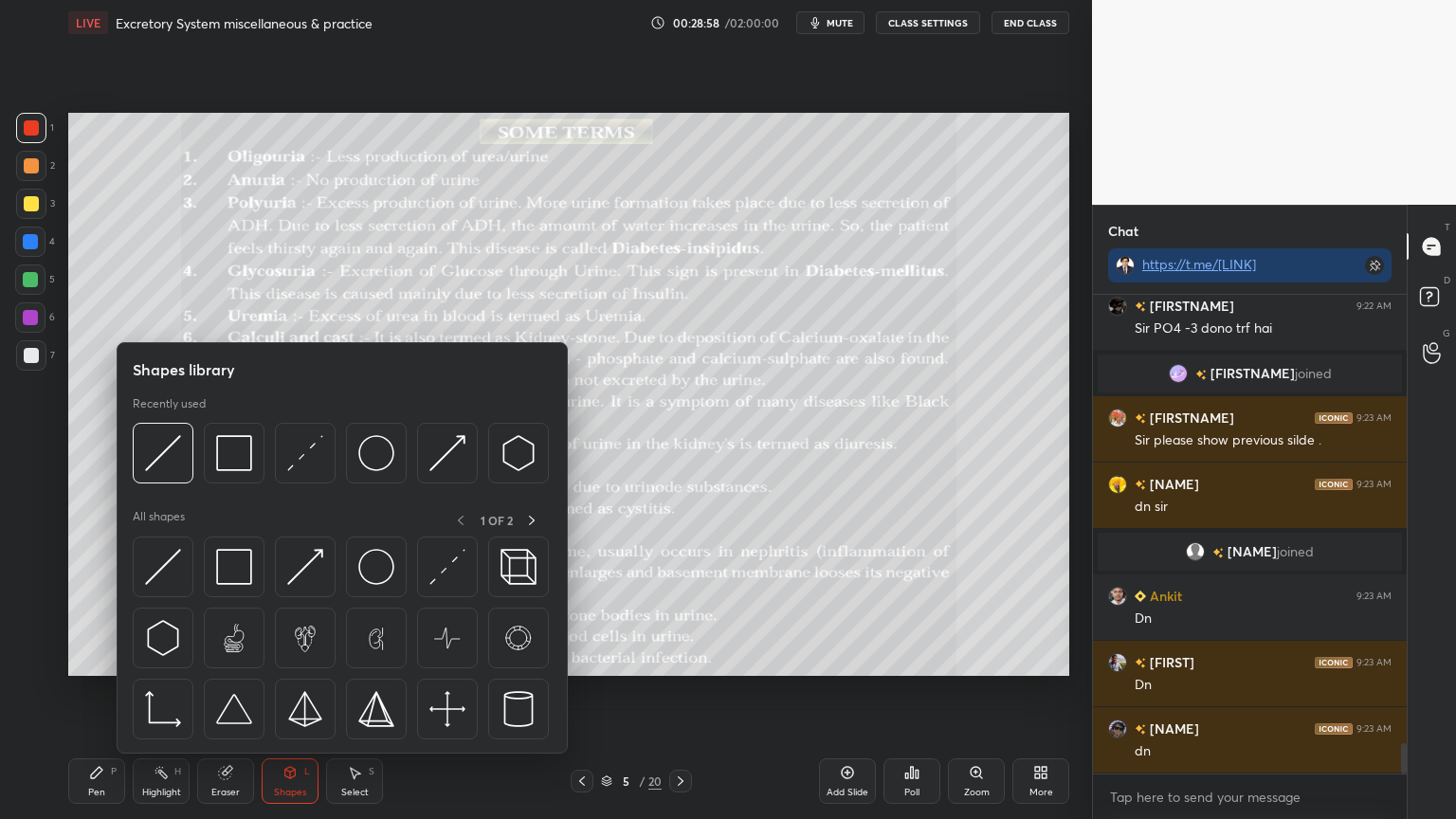 drag, startPoint x: 281, startPoint y: 774, endPoint x: 247, endPoint y: 686, distance: 94.33981 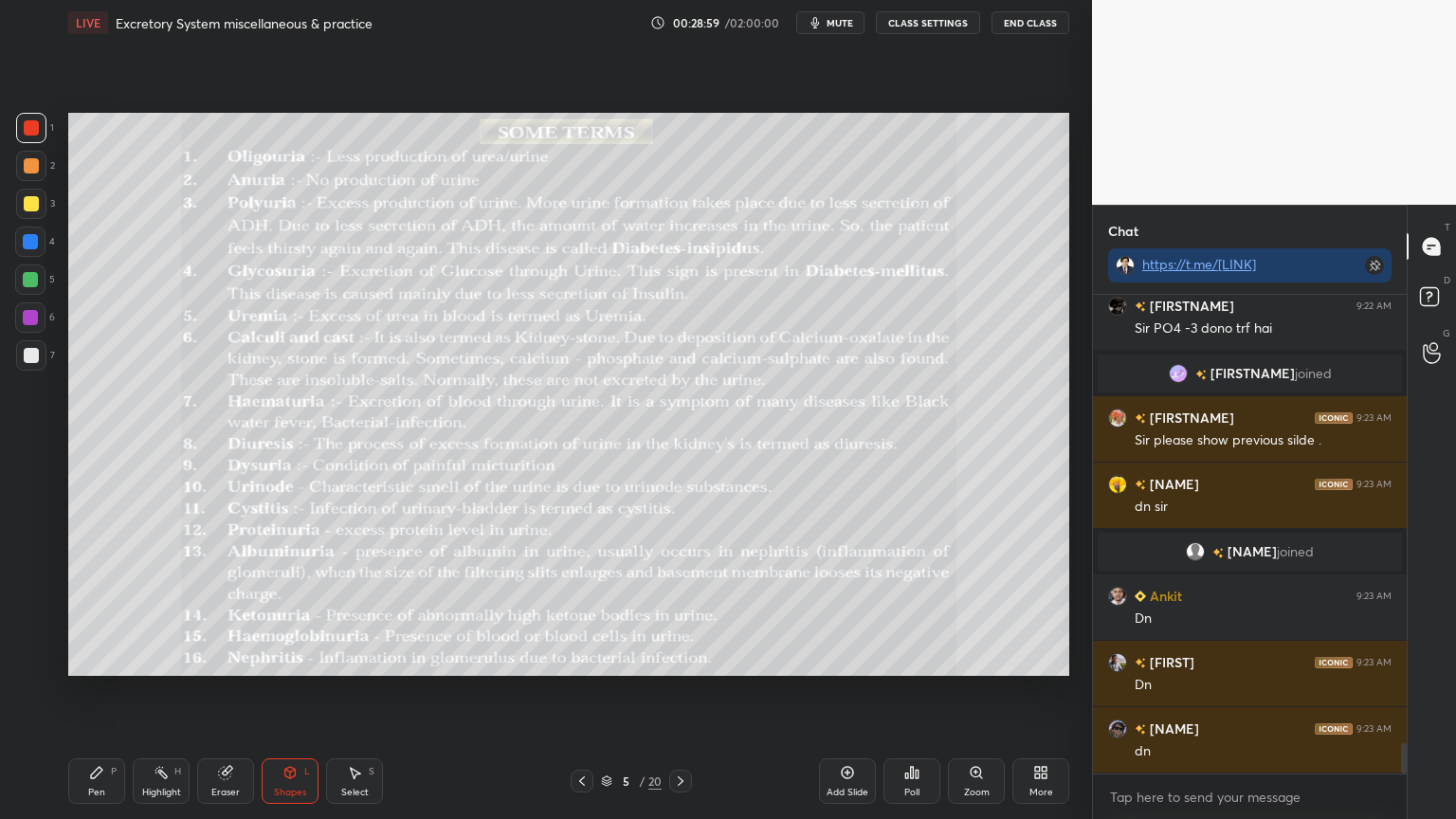 click on "Shapes" at bounding box center (290, 792) 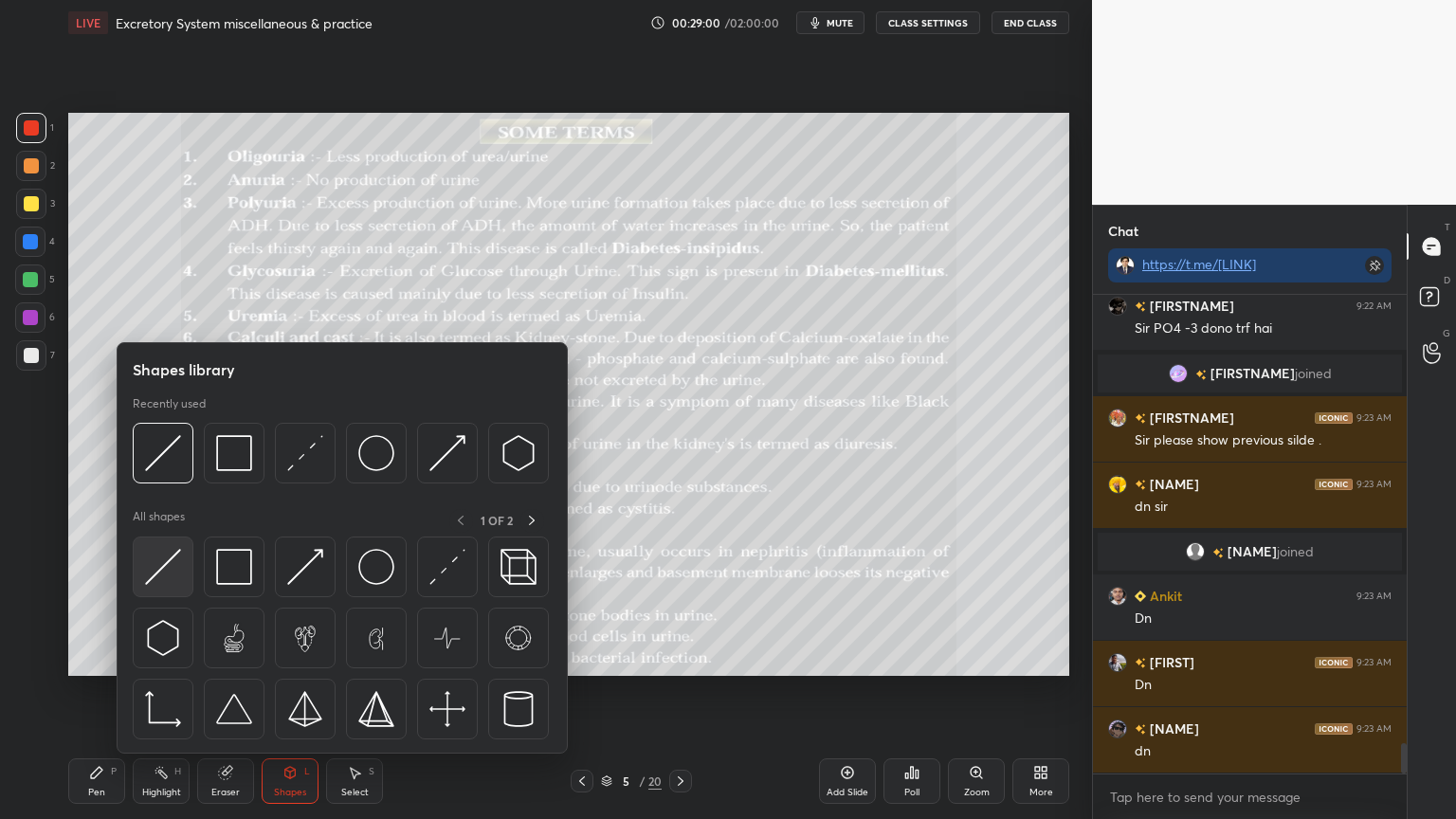 click at bounding box center (163, 567) 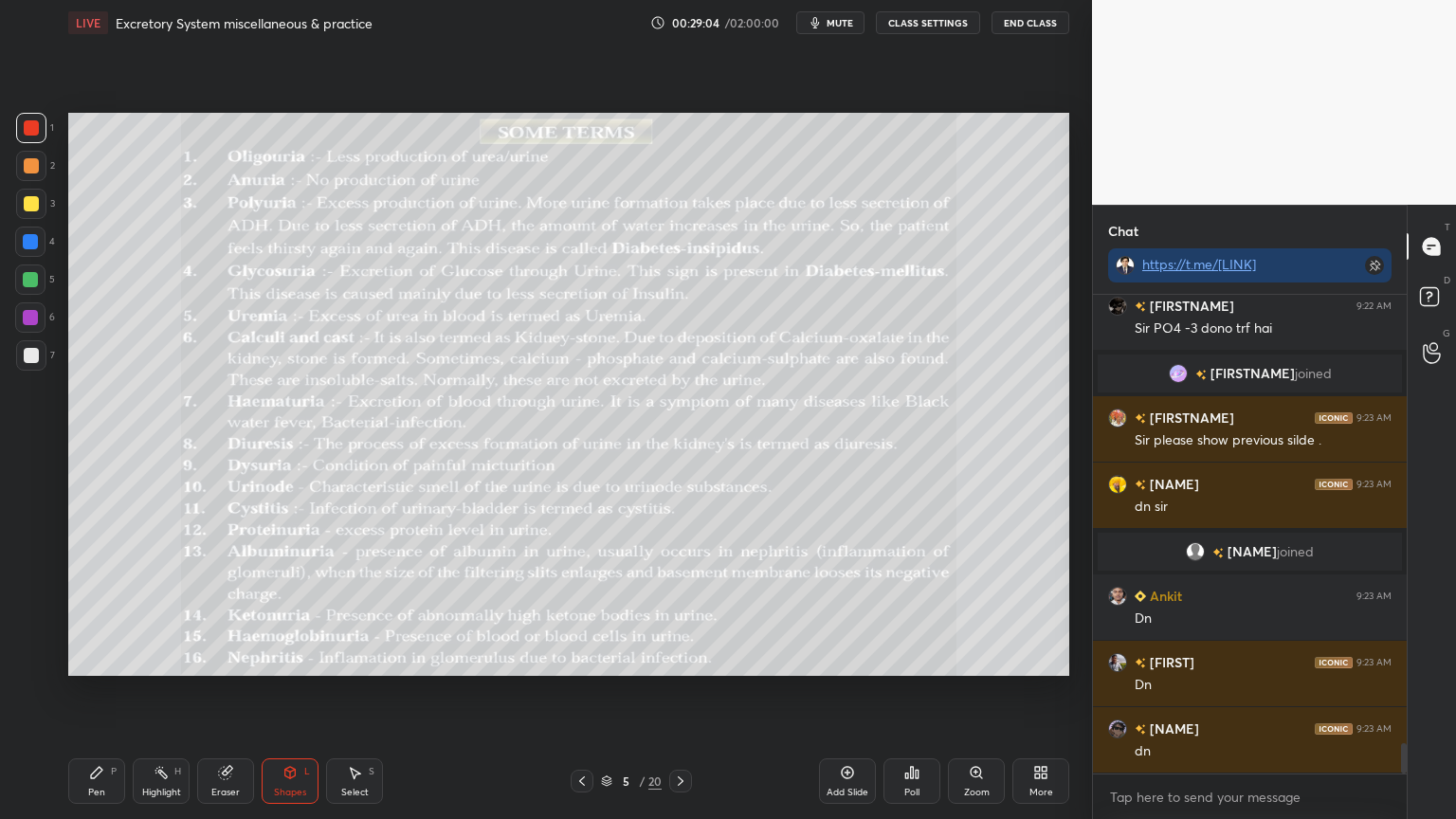 click at bounding box center [31, 128] 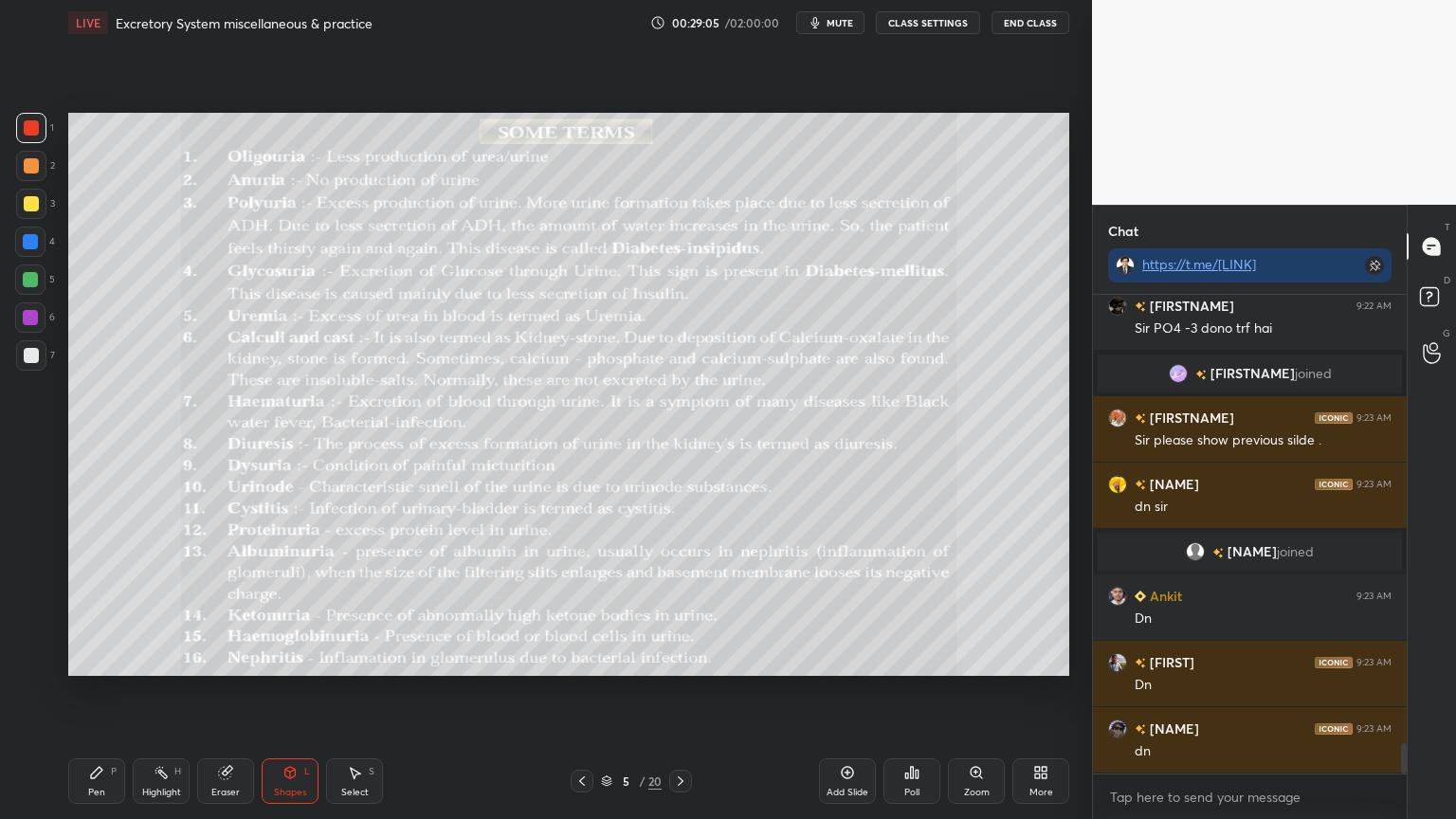 drag, startPoint x: 37, startPoint y: 204, endPoint x: 62, endPoint y: 239, distance: 43.011626 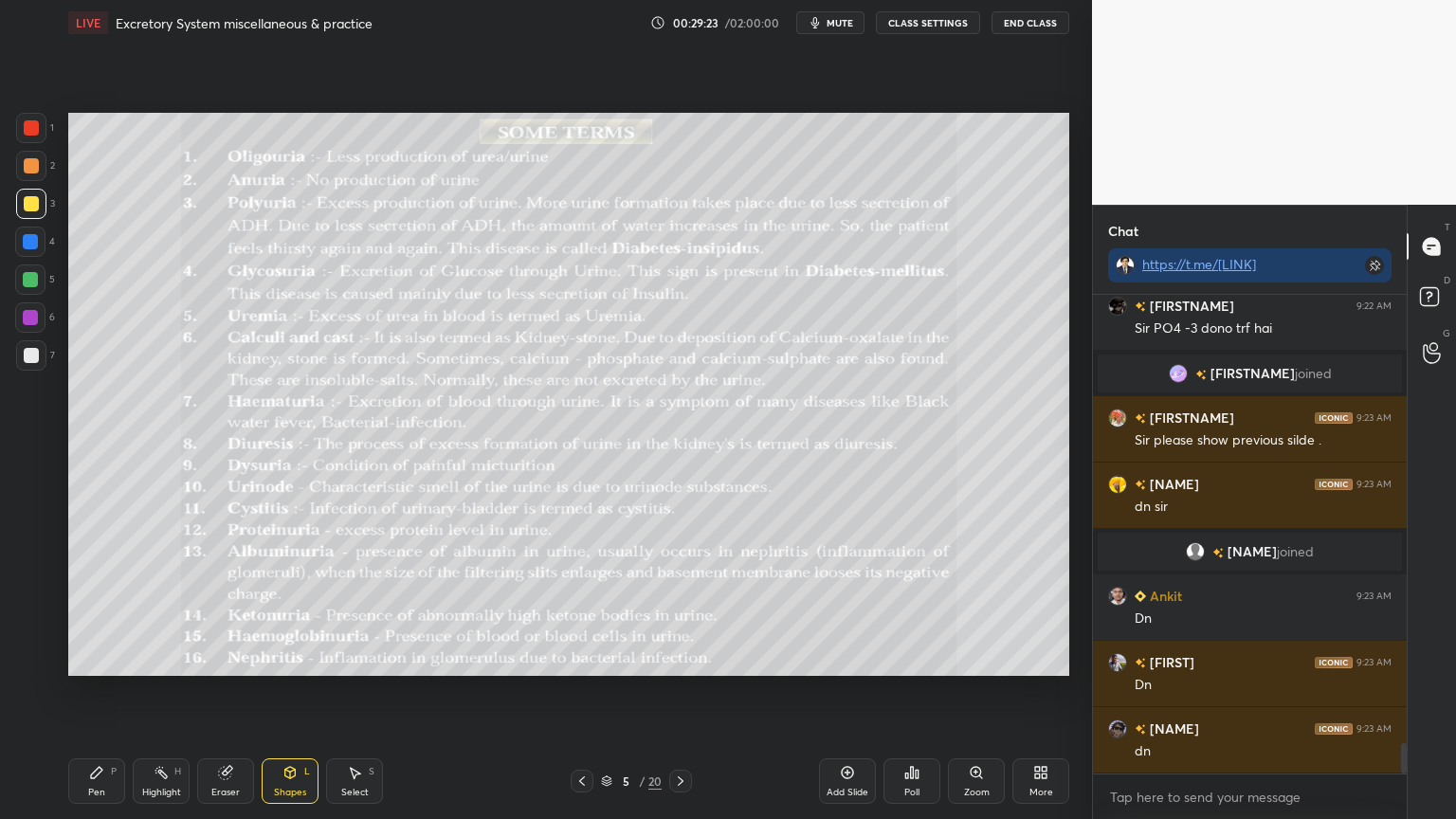 click 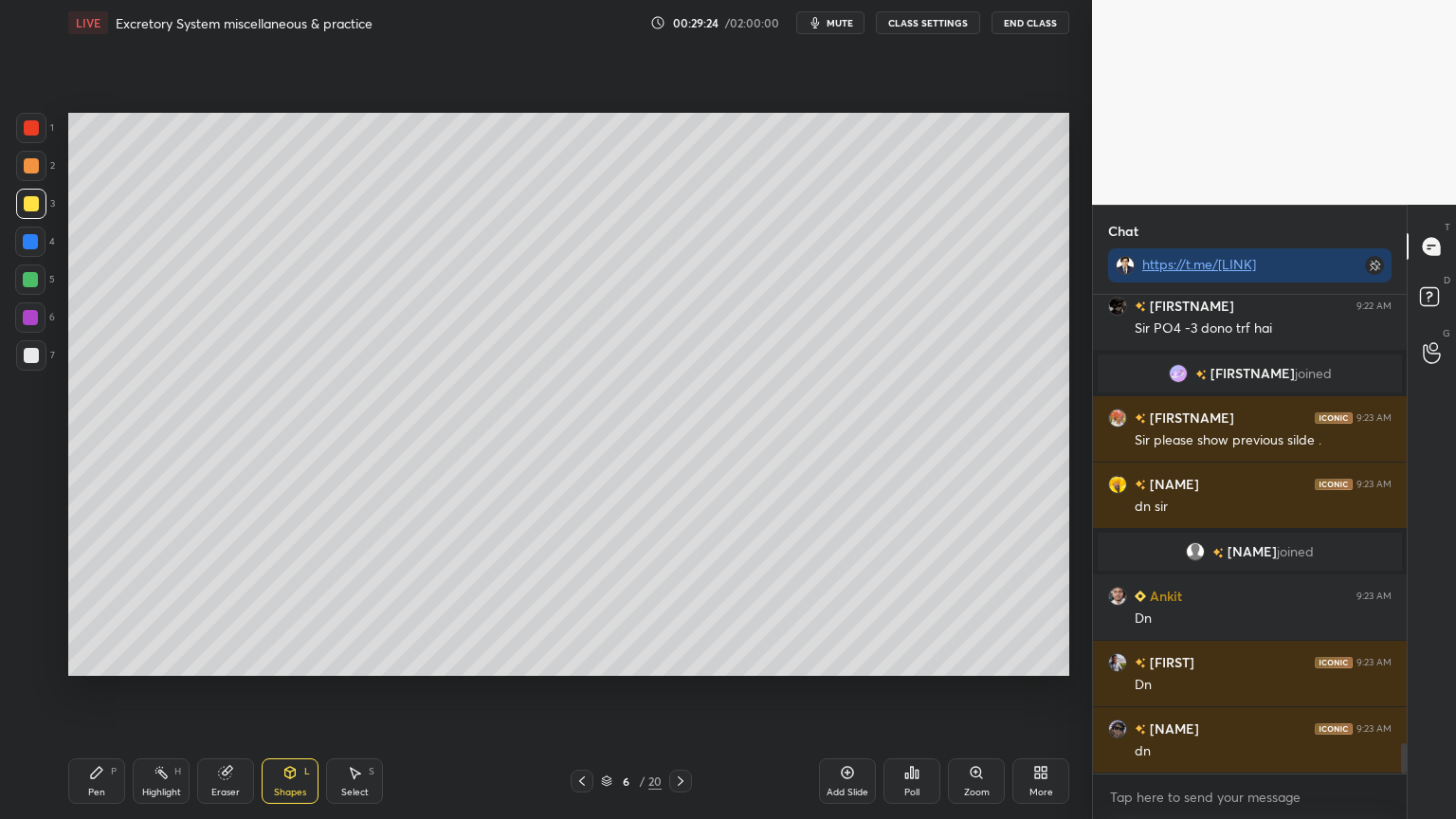 click at bounding box center (31, 128) 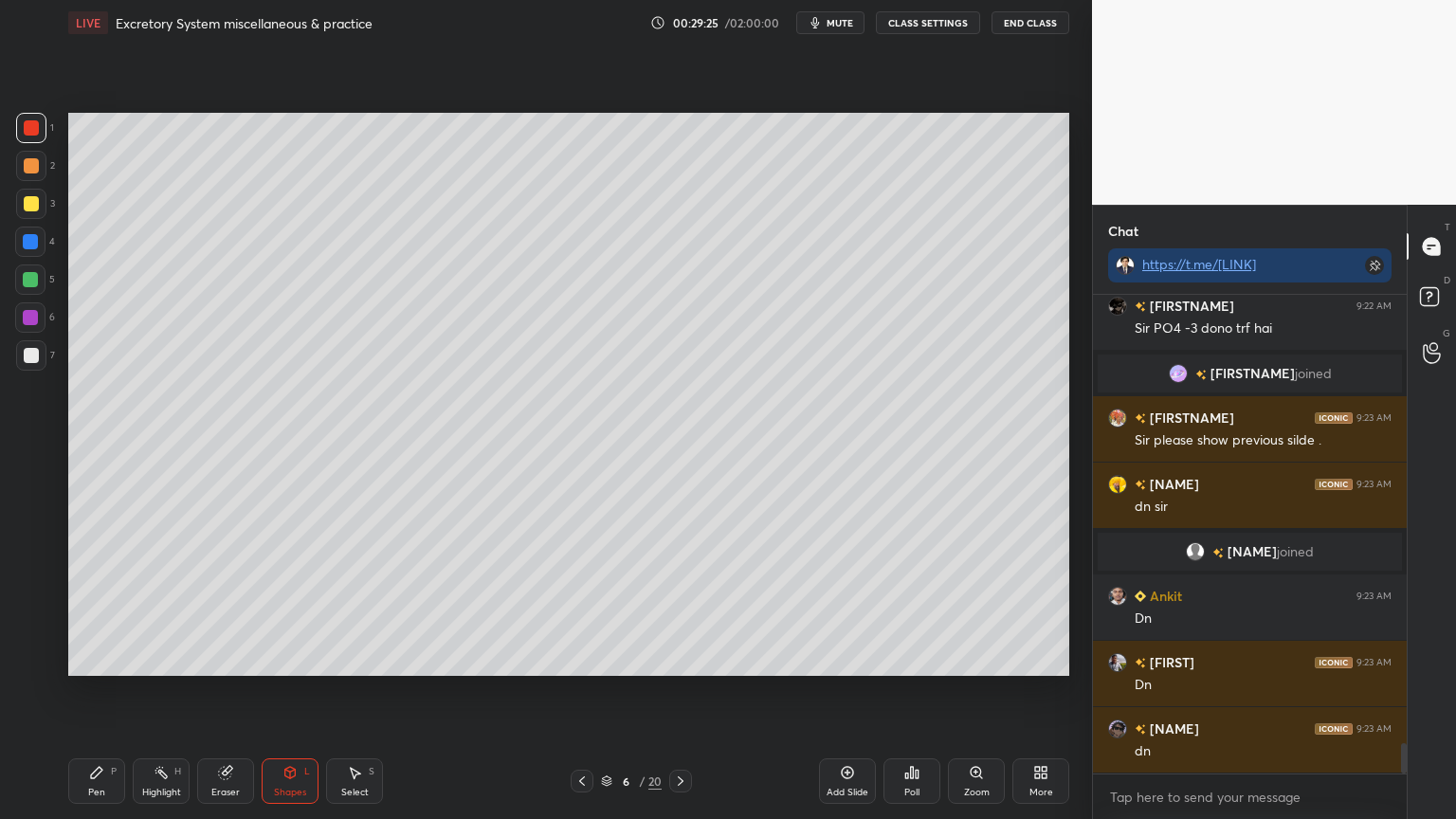 drag, startPoint x: 91, startPoint y: 778, endPoint x: 82, endPoint y: 732, distance: 46.872167 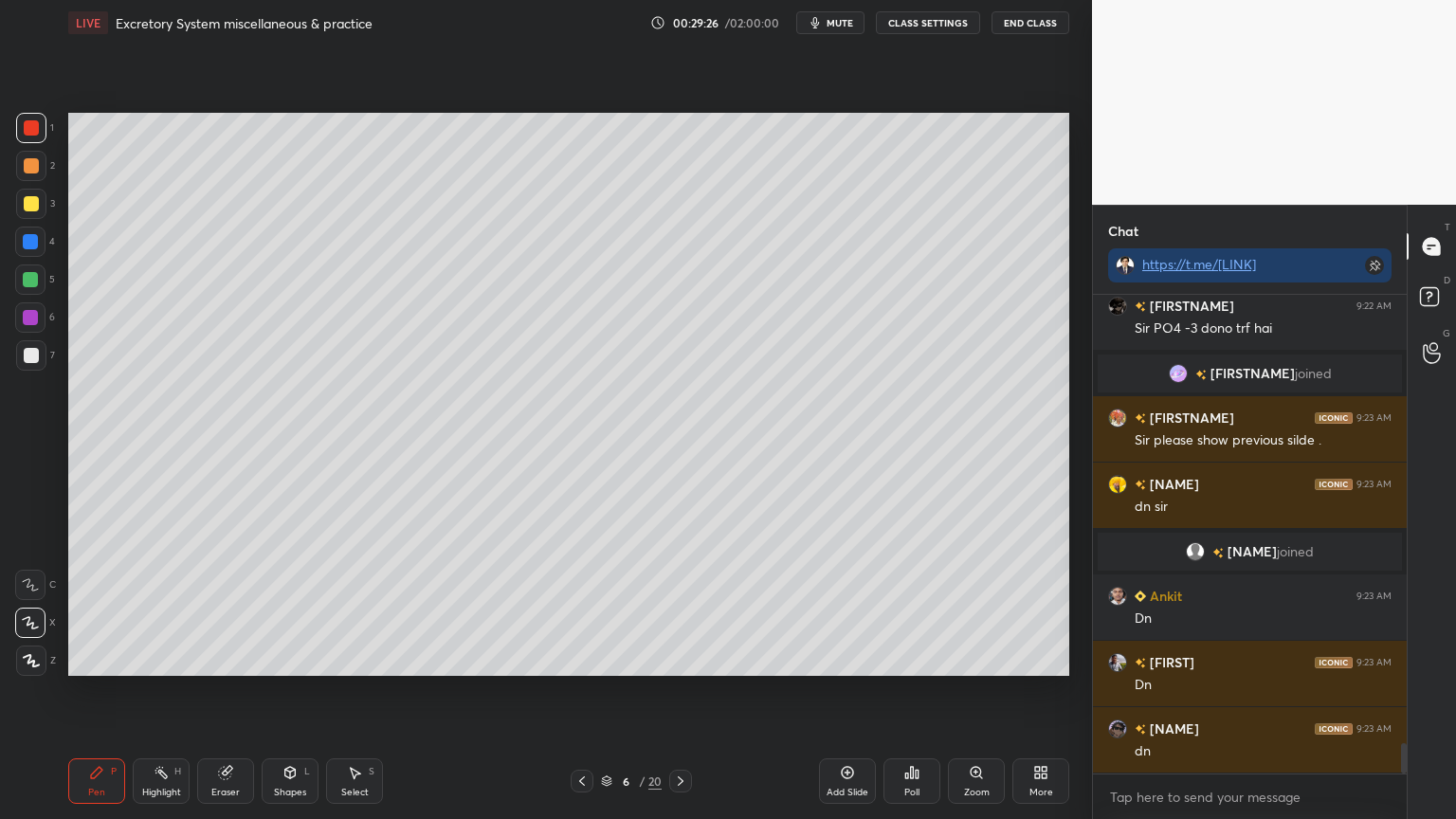 drag, startPoint x: 27, startPoint y: 167, endPoint x: 26, endPoint y: 307, distance: 140.00357 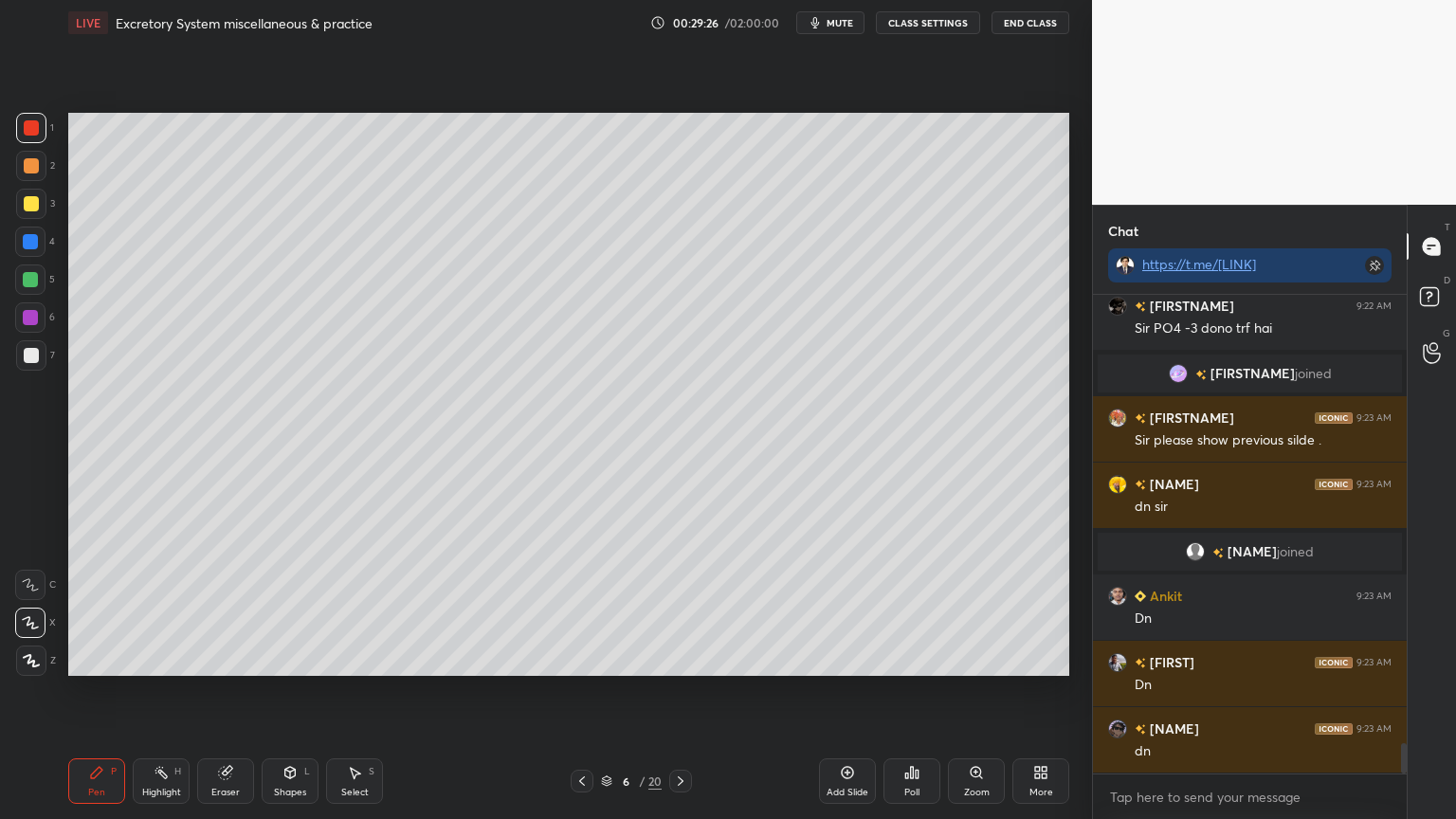 click at bounding box center (31, 166) 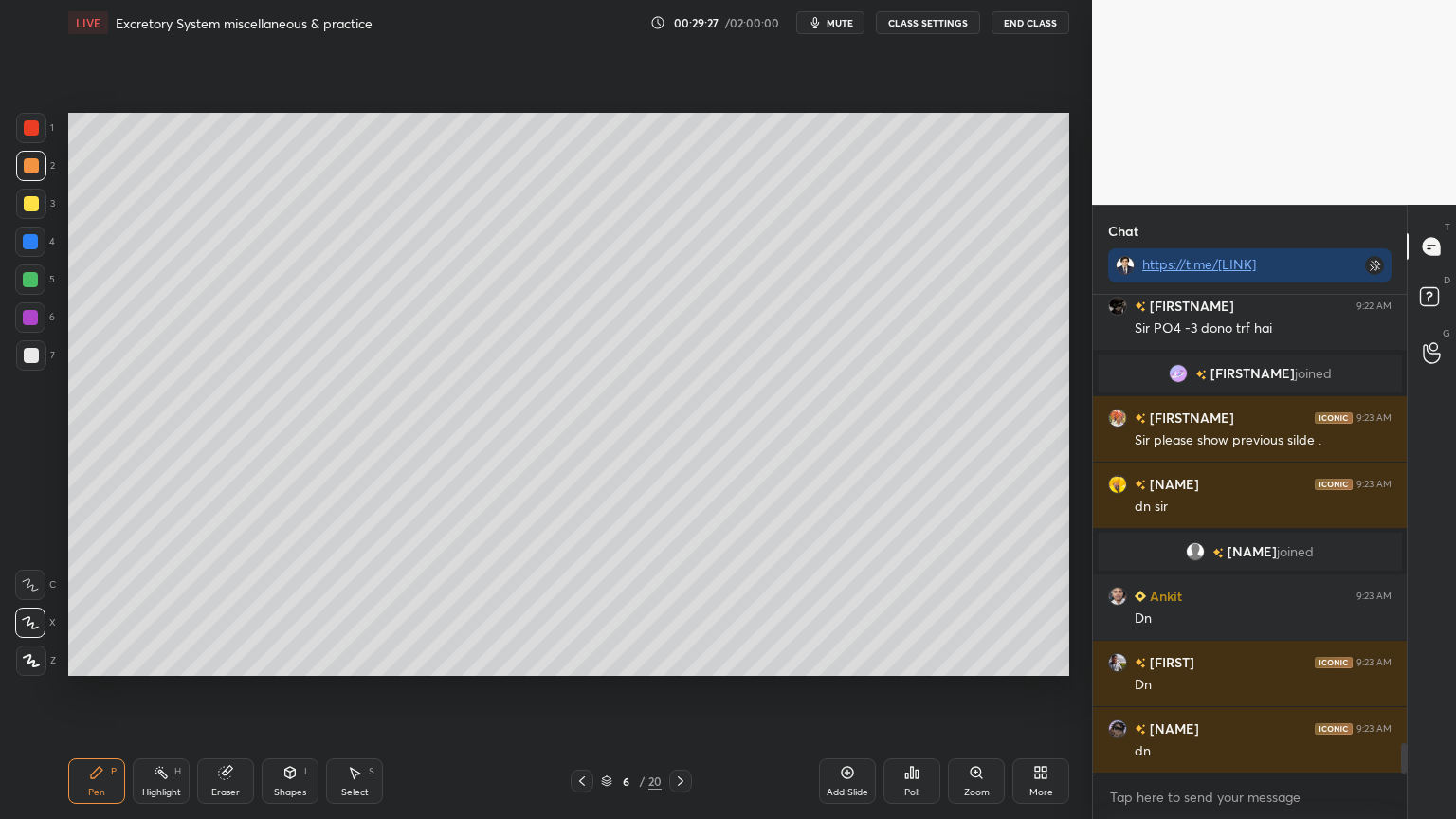 click 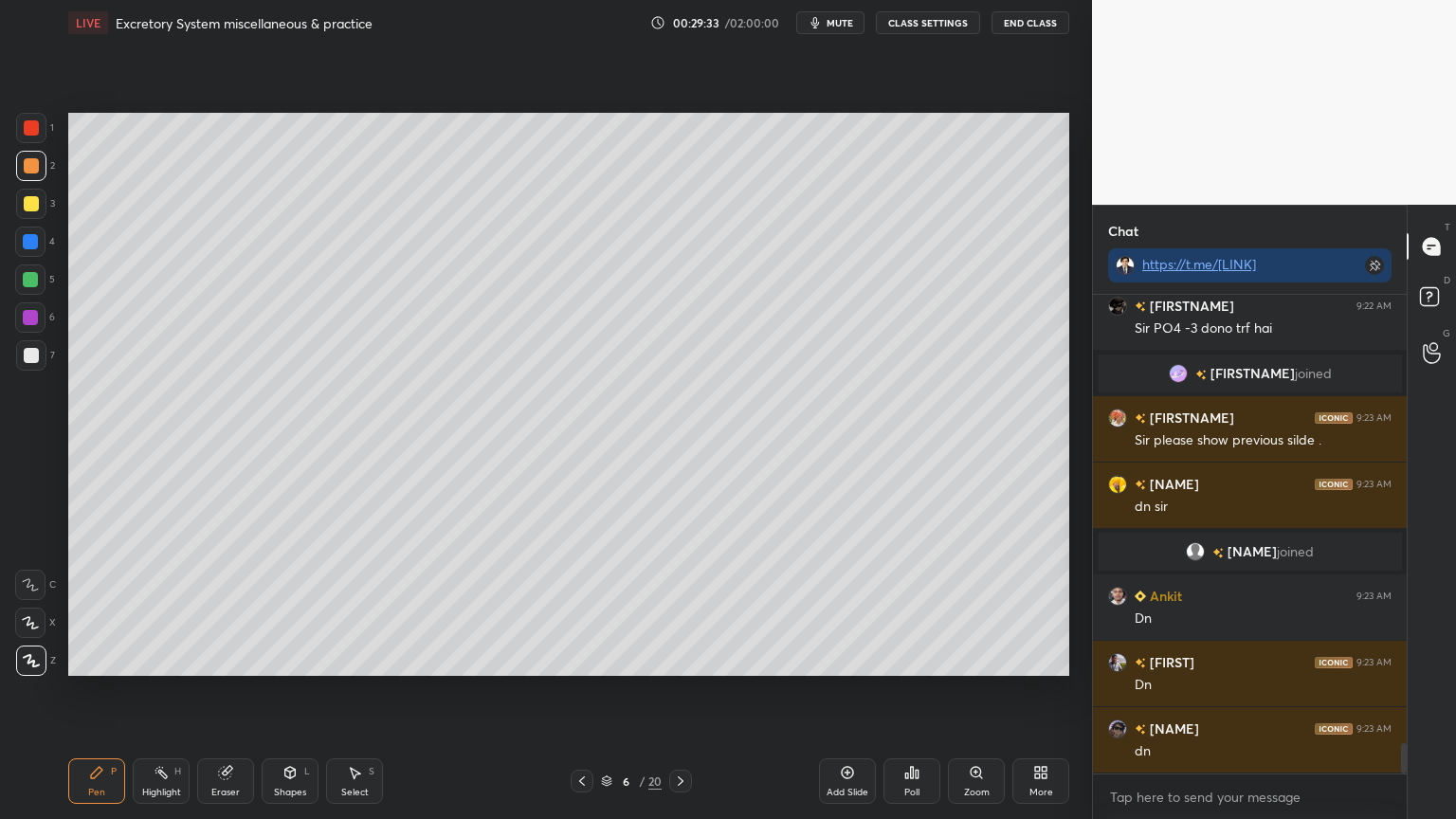 click 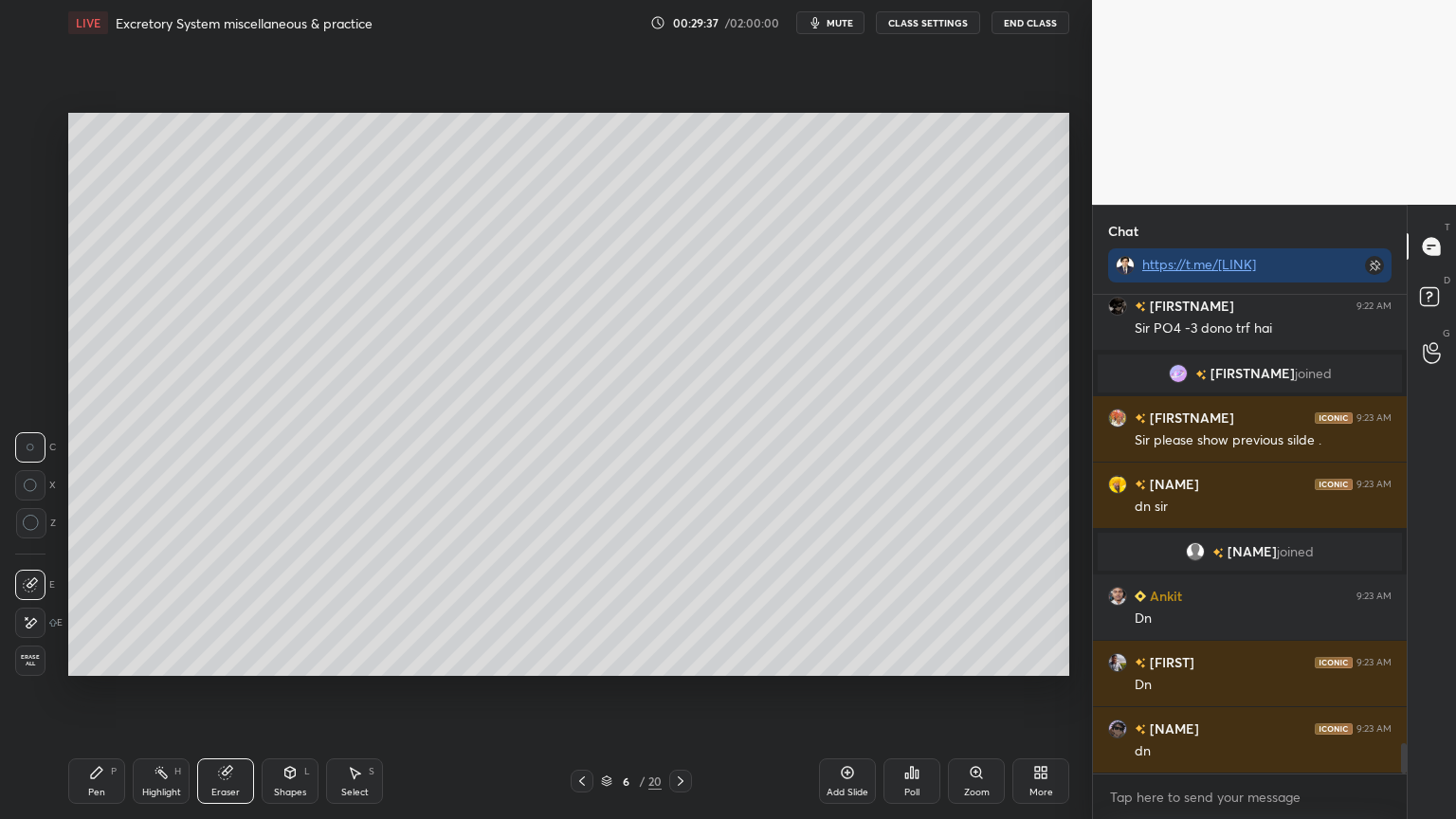 drag, startPoint x: 88, startPoint y: 779, endPoint x: 79, endPoint y: 767, distance: 15 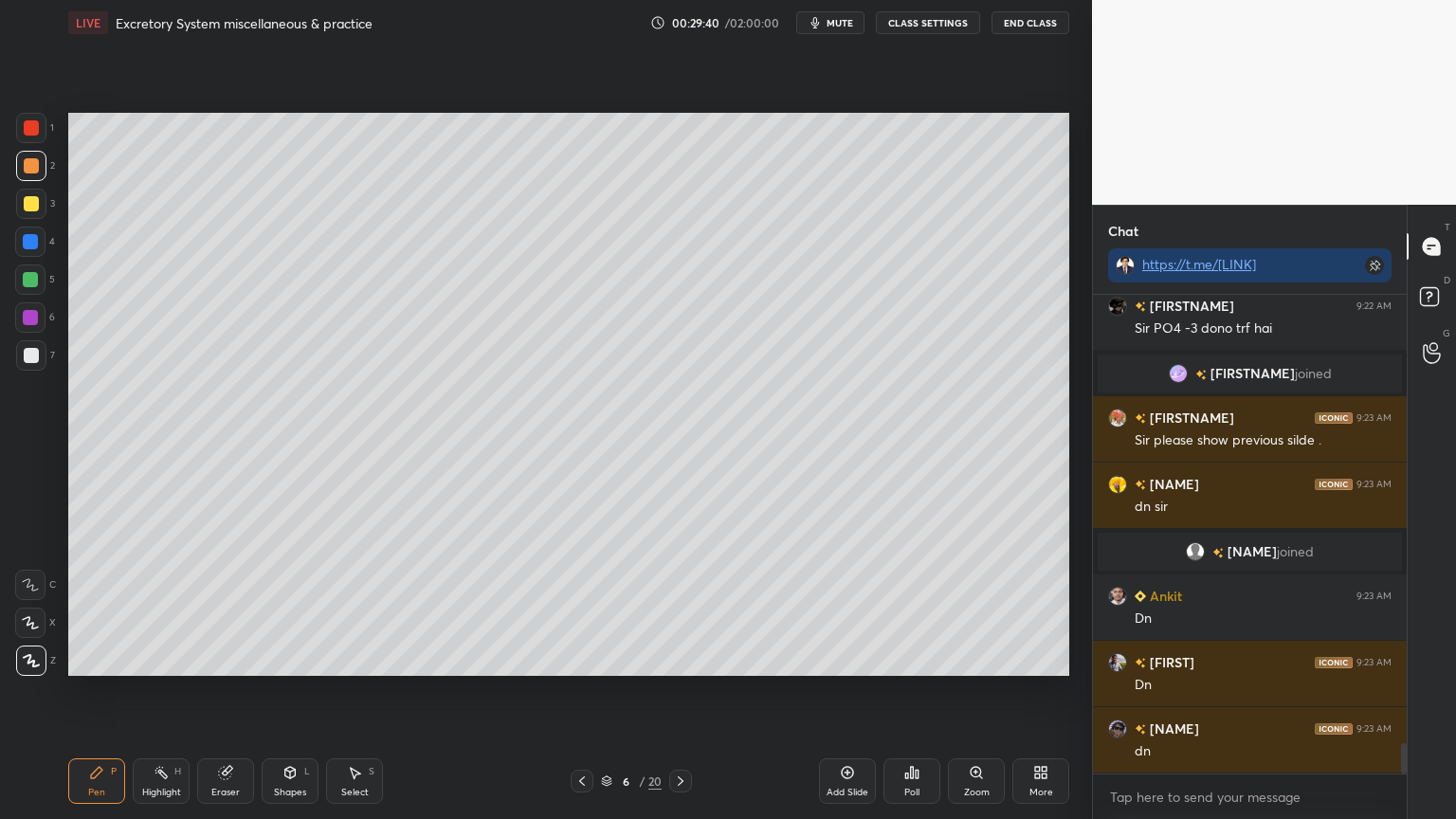 click at bounding box center [31, 128] 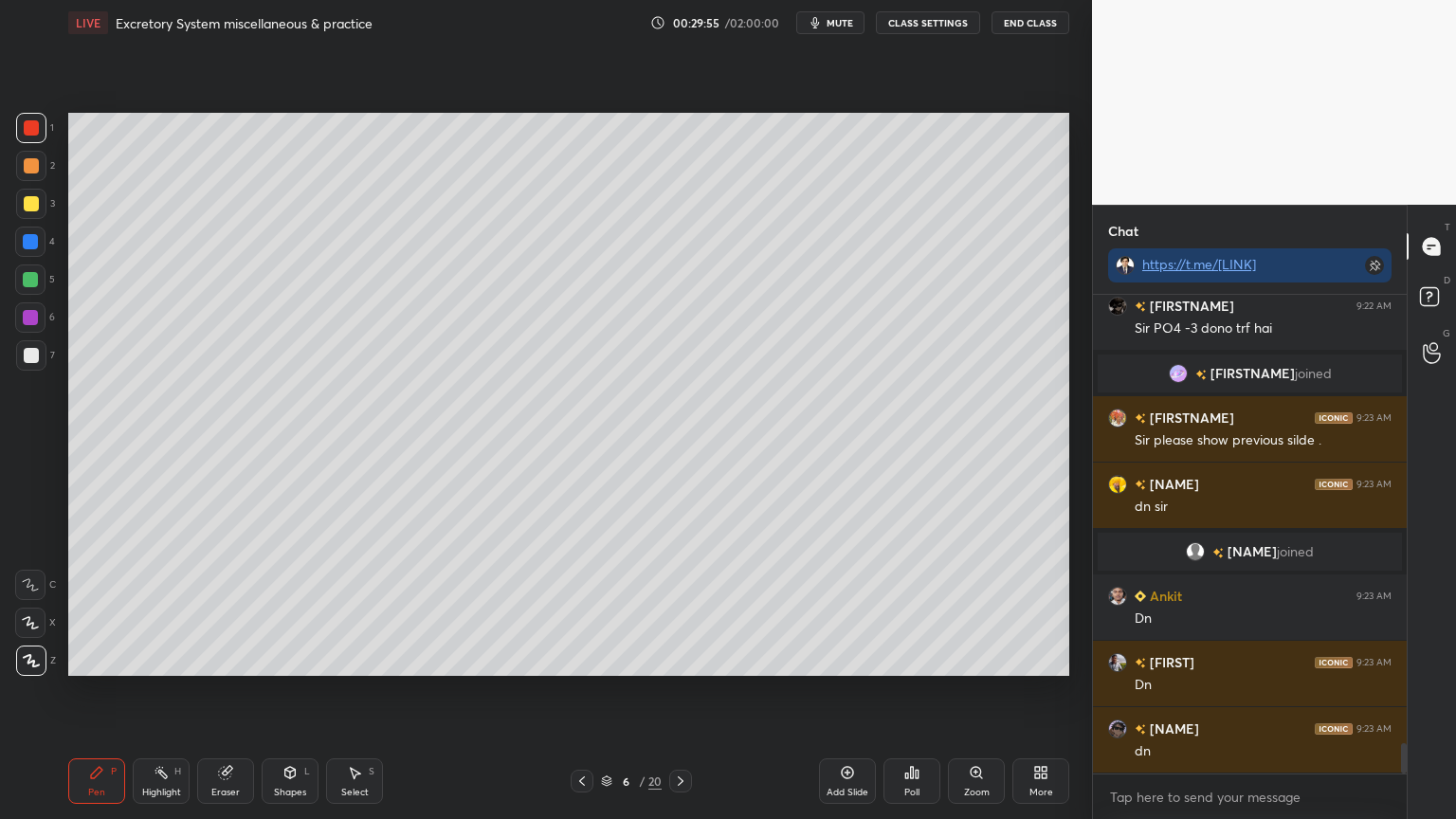 click at bounding box center (30, 242) 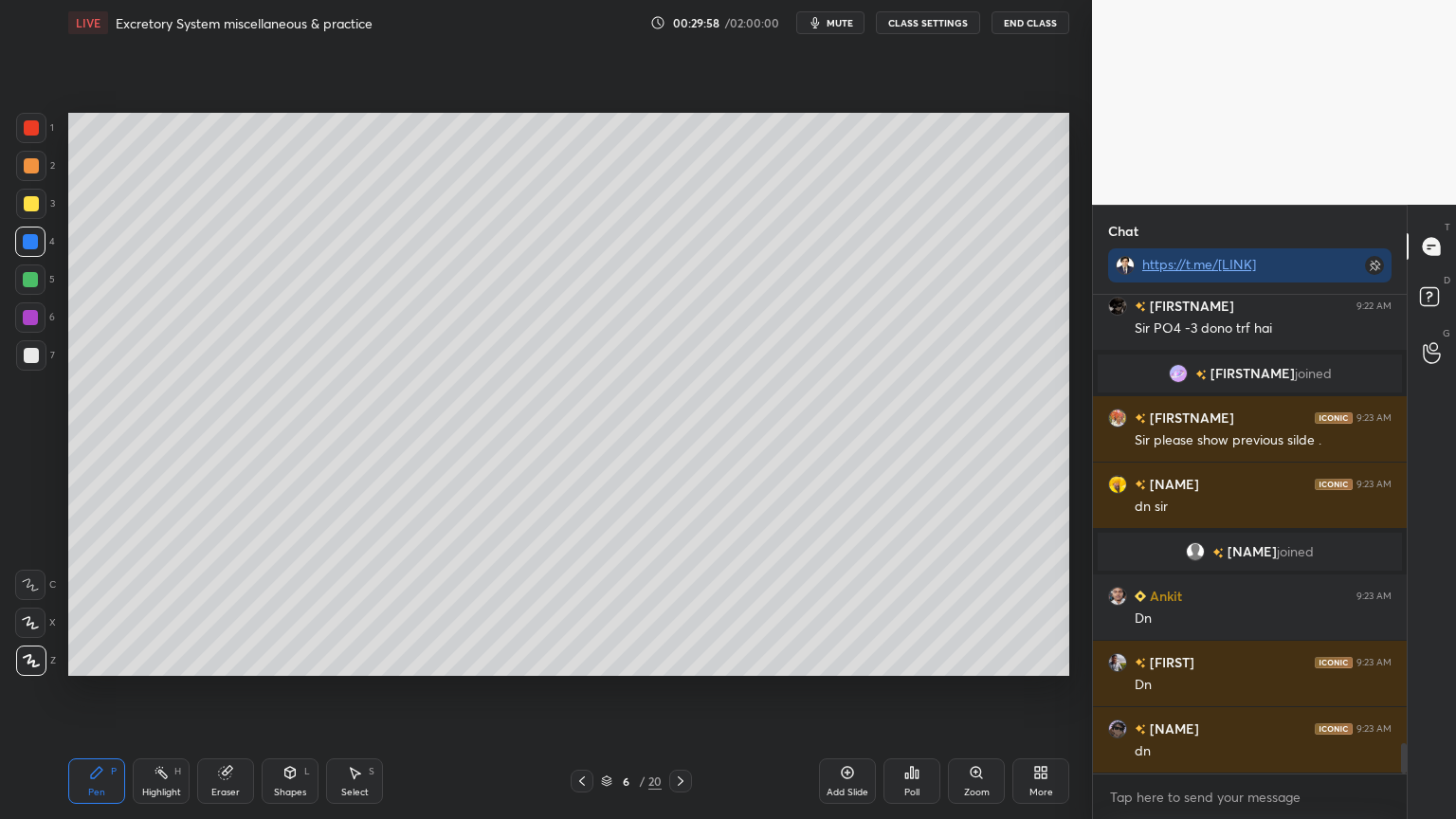 click at bounding box center [30, 280] 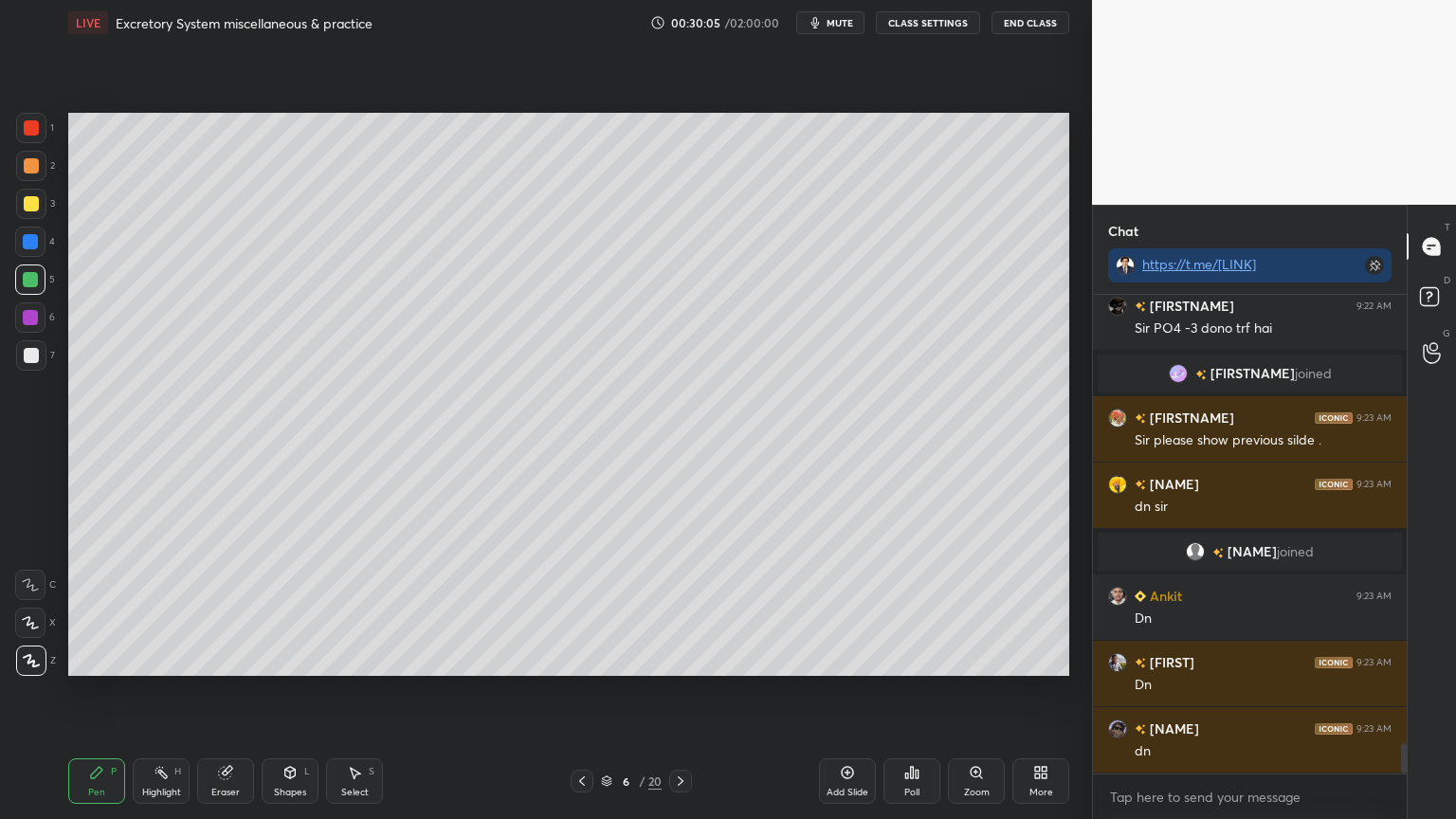 scroll, scrollTop: 7128, scrollLeft: 0, axis: vertical 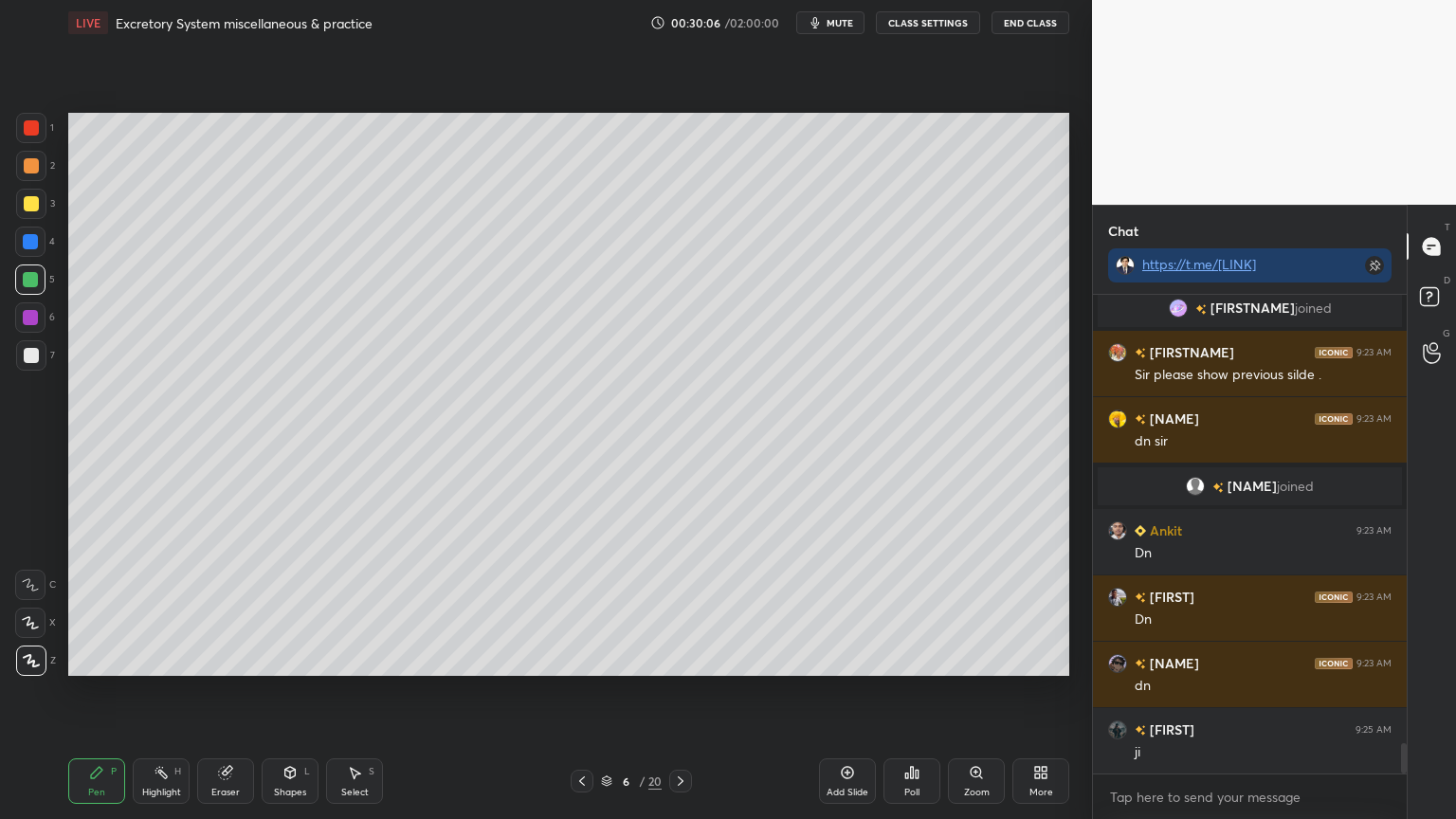 click at bounding box center (31, 204) 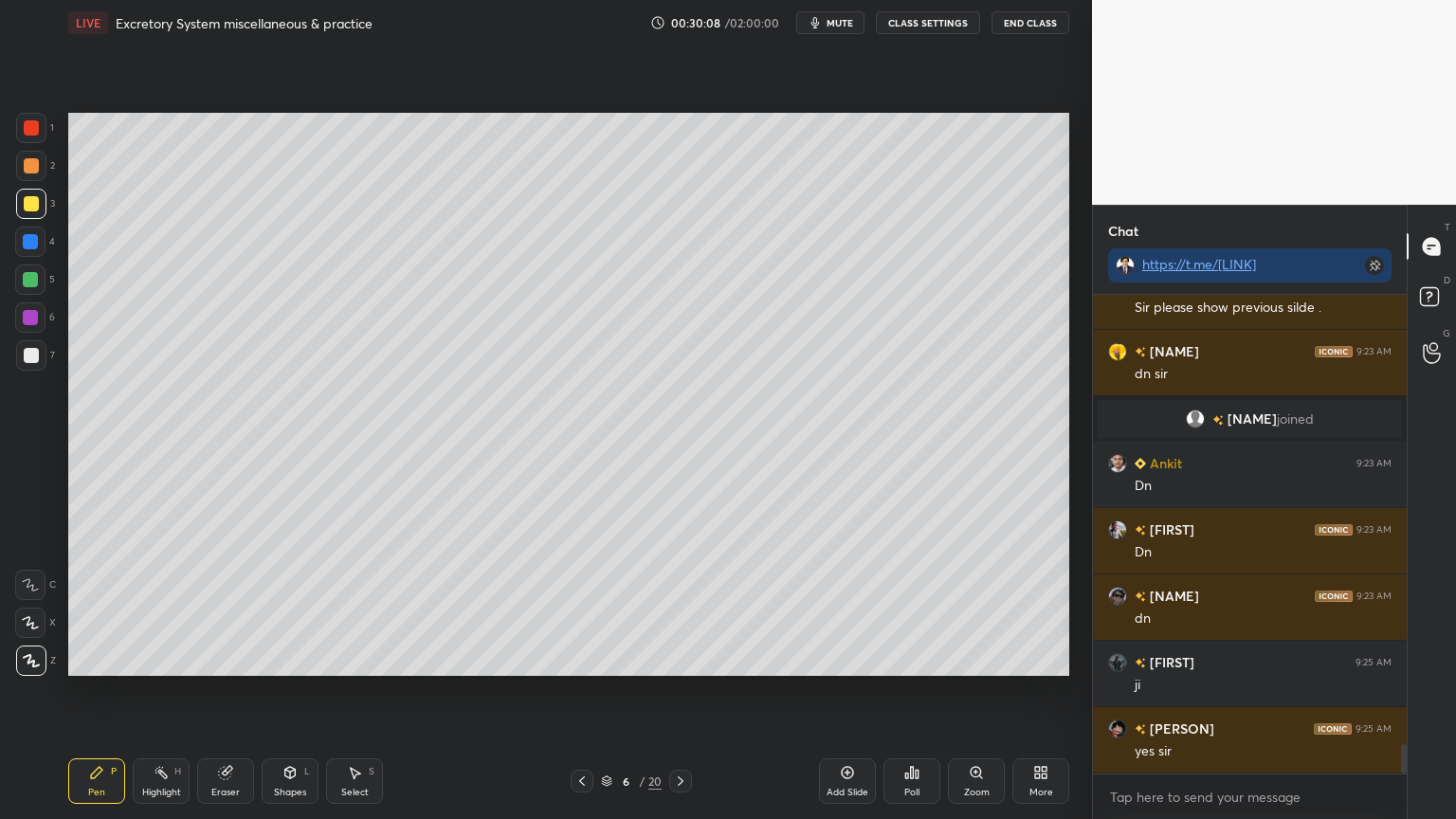 scroll, scrollTop: 7261, scrollLeft: 0, axis: vertical 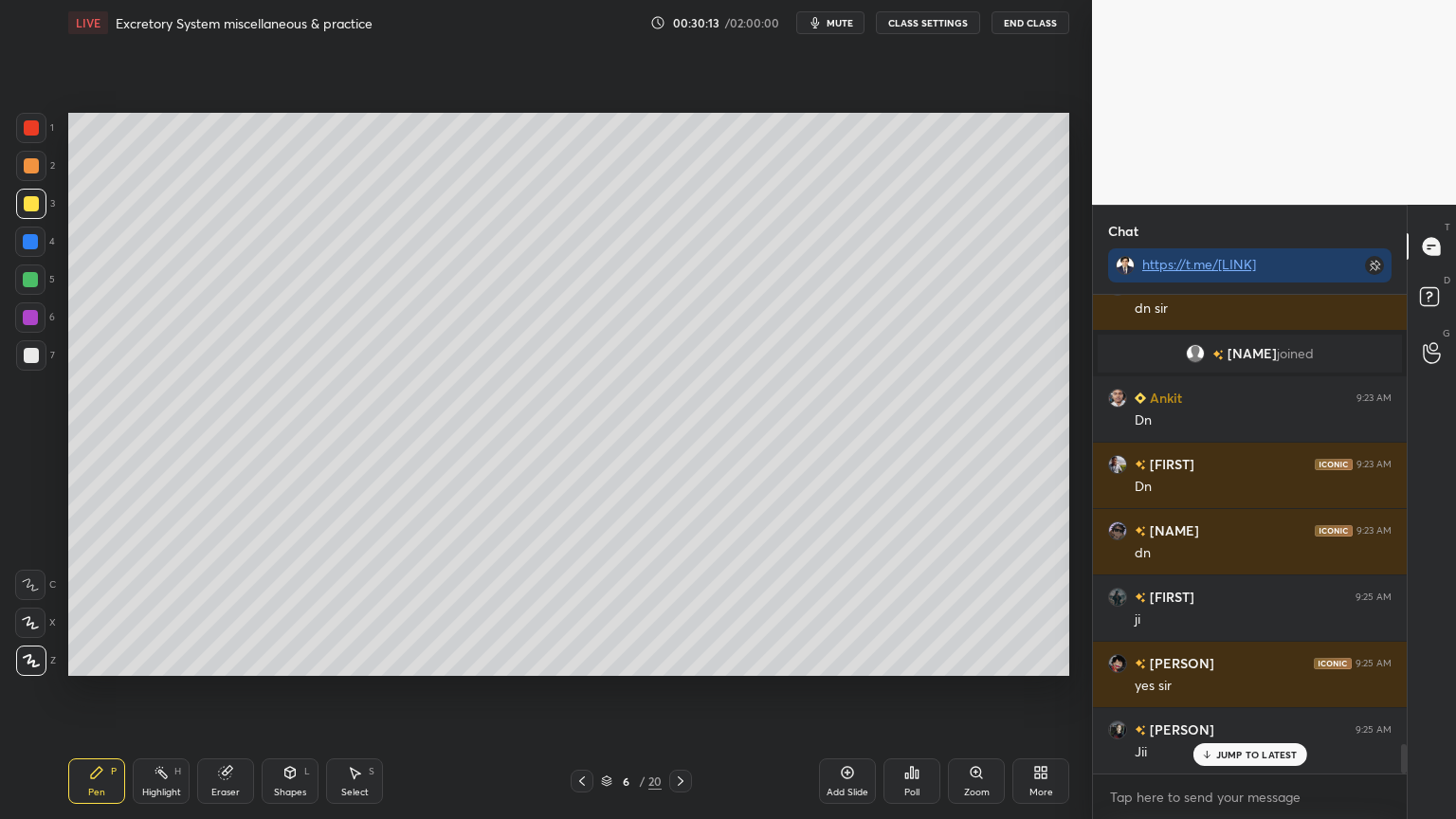 click at bounding box center [30, 318] 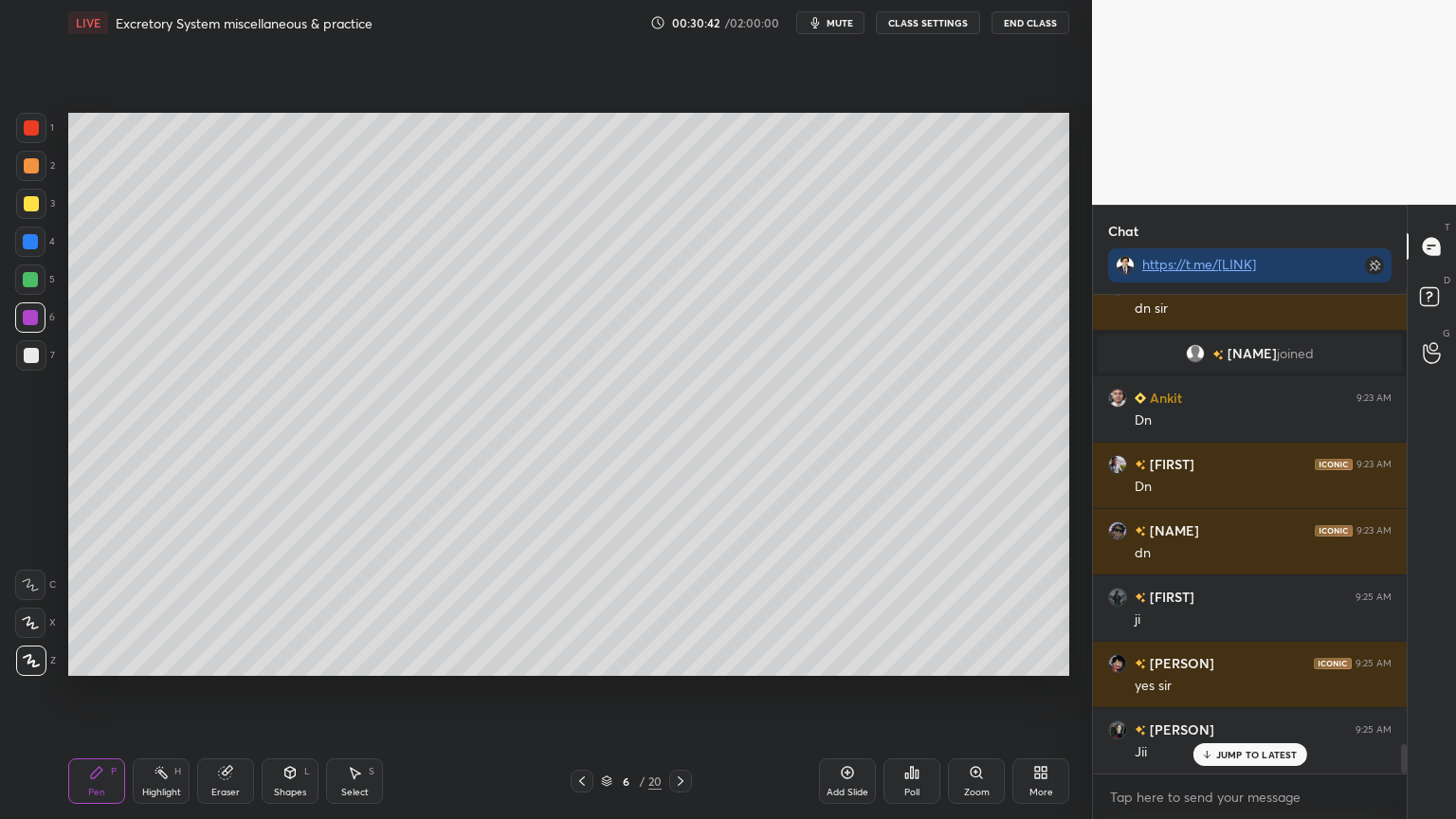 click 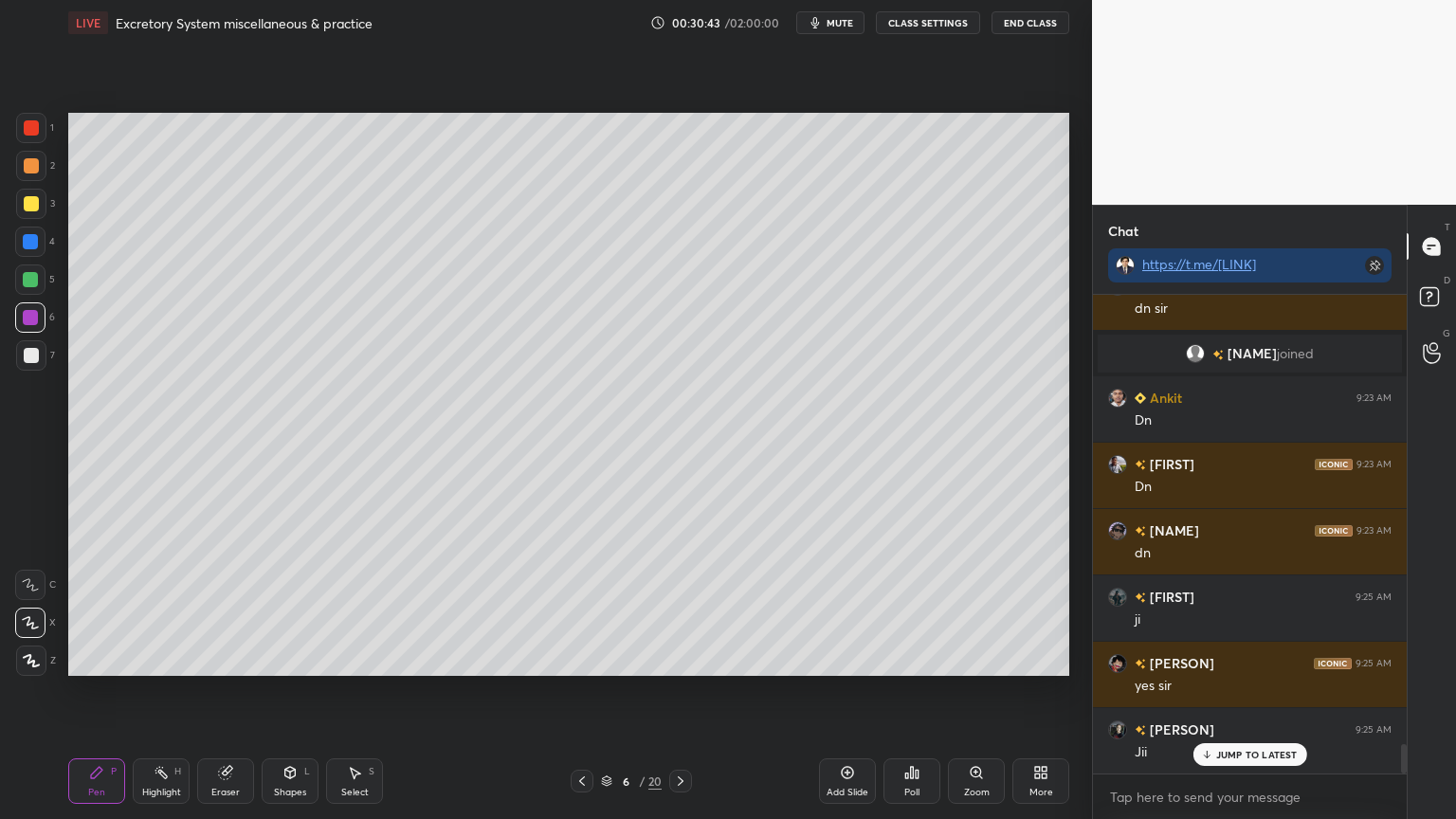click at bounding box center (30, 242) 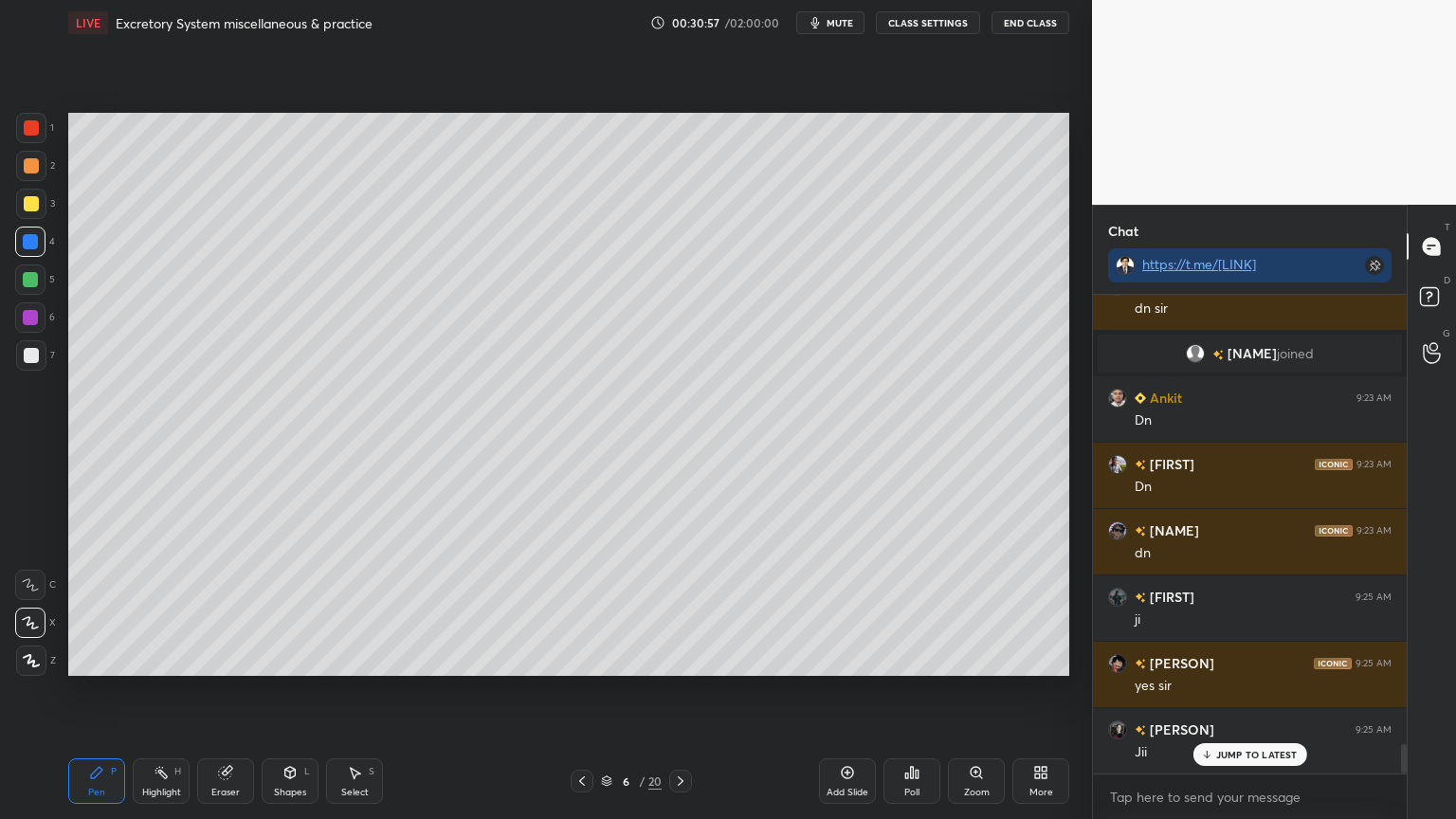 click on "2" at bounding box center [35, 170] 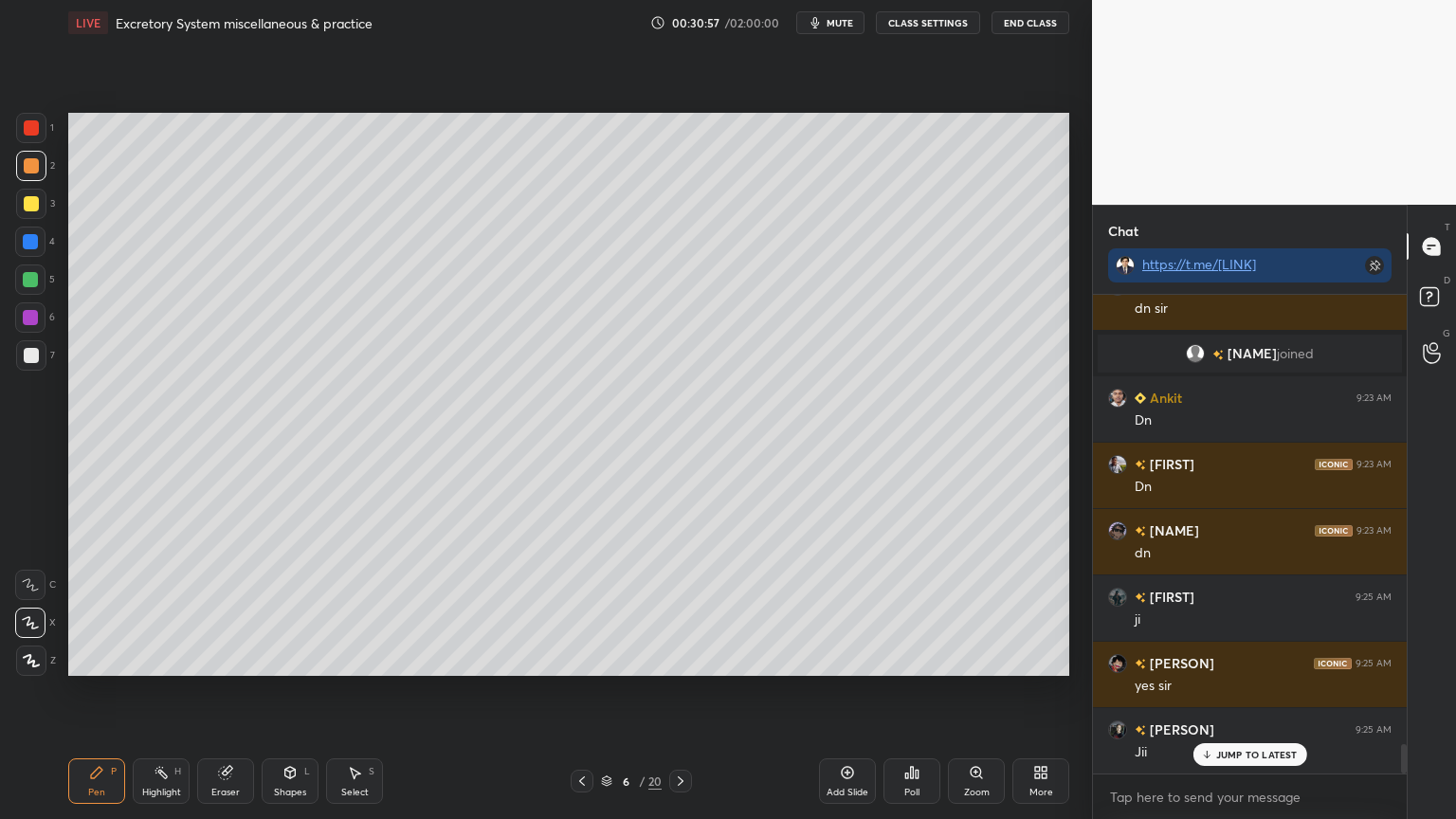 click on "2" at bounding box center (35, 170) 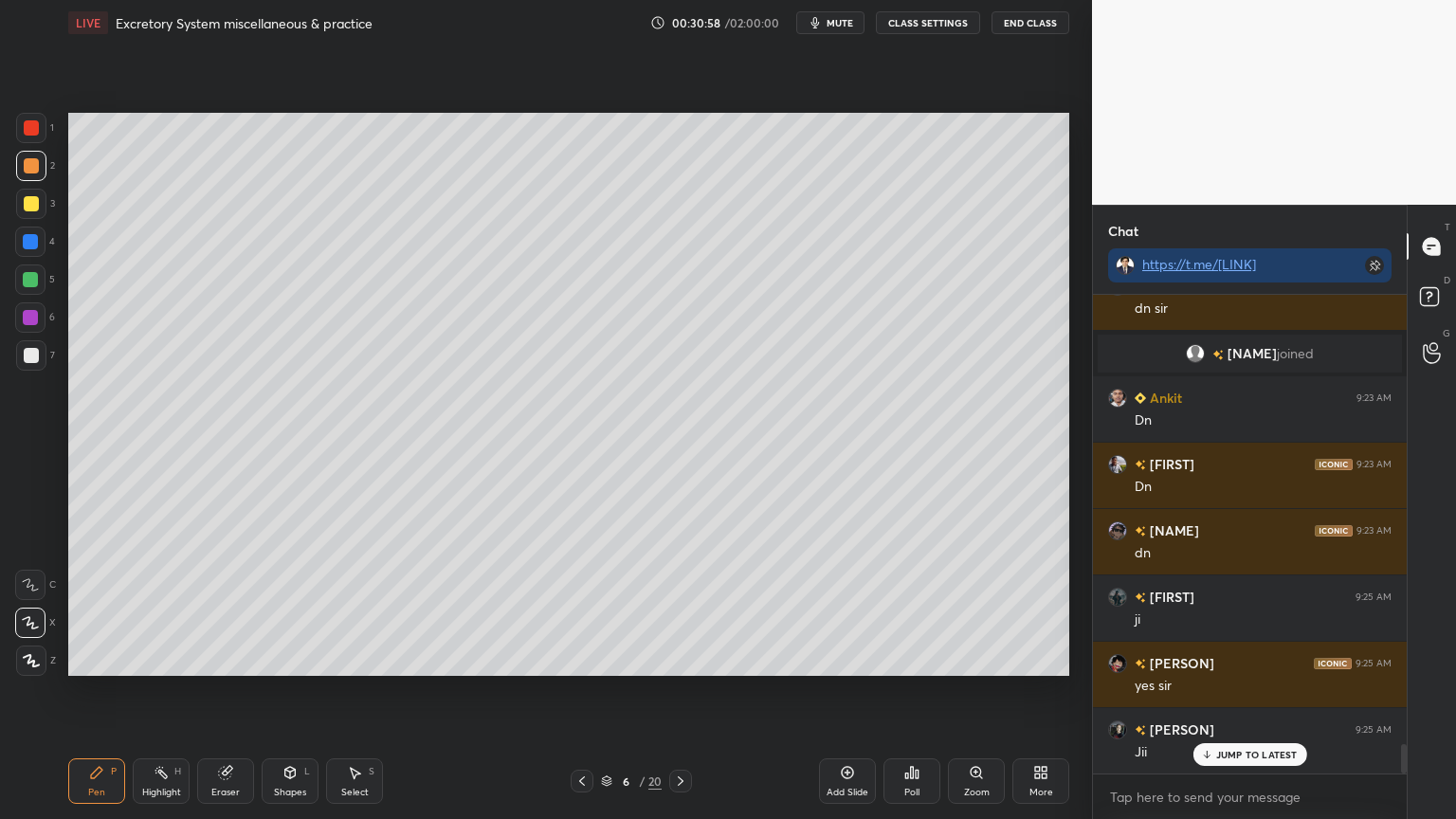 click at bounding box center [30, 242] 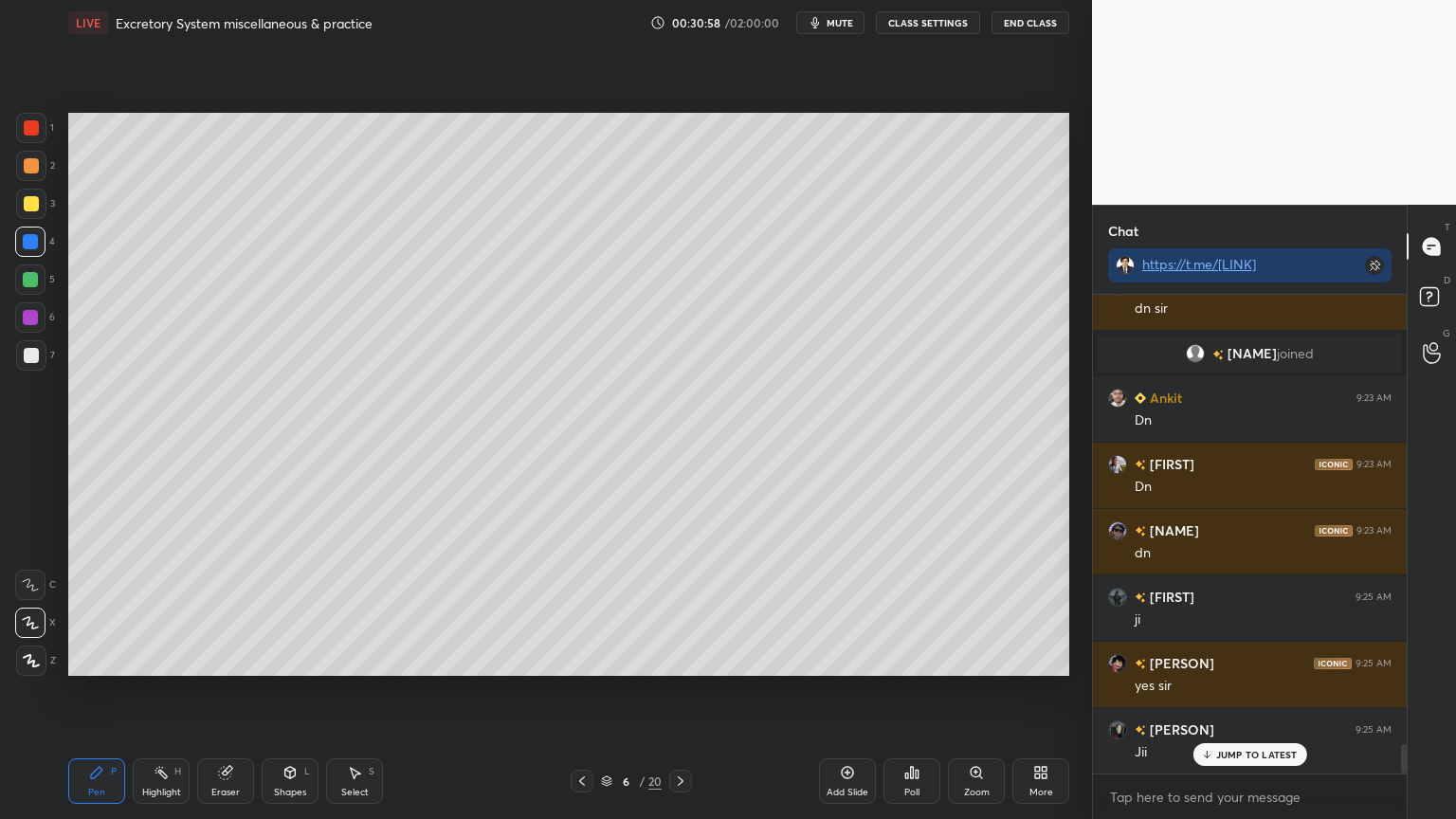 click at bounding box center (31, 204) 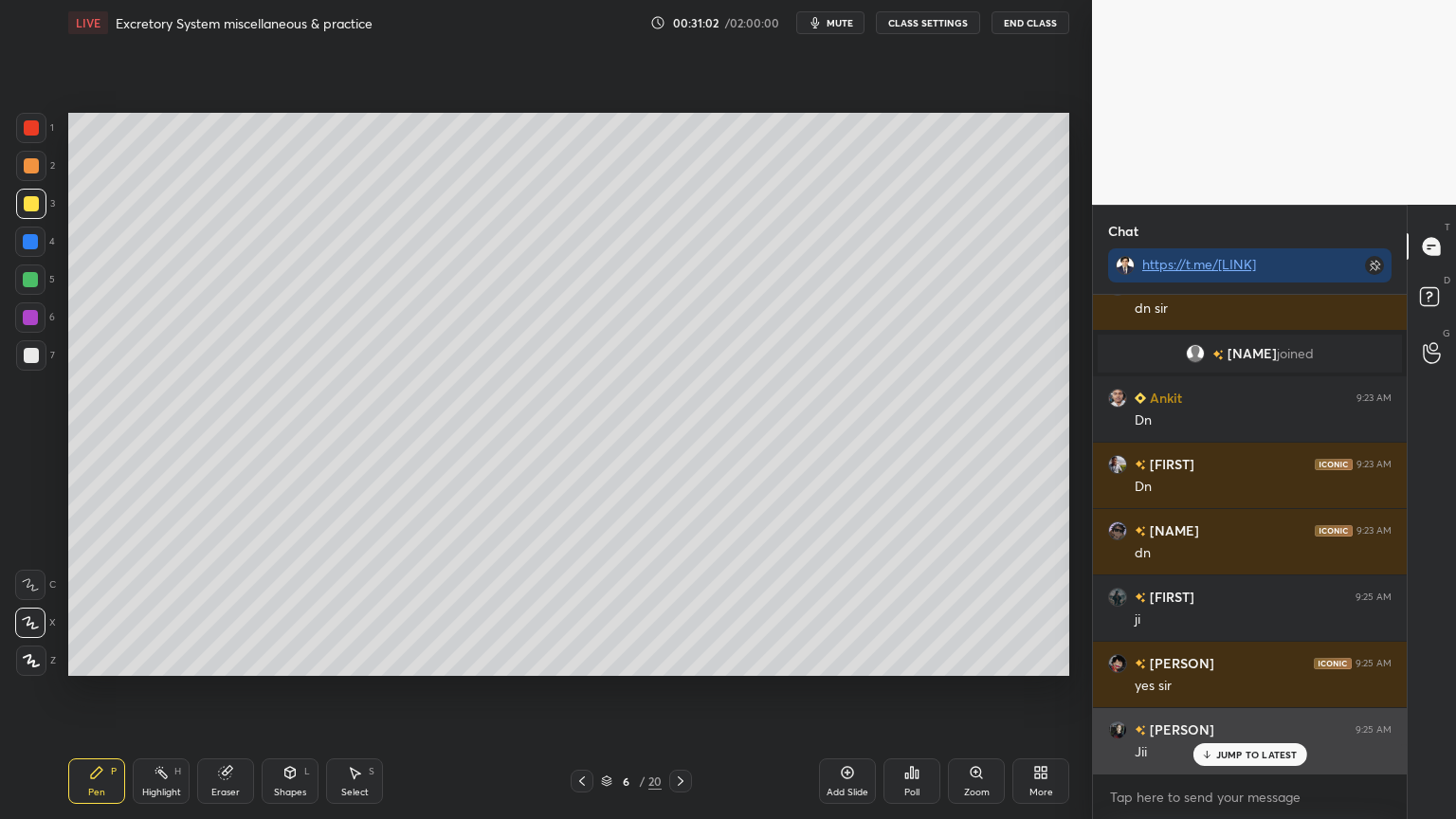 click on "JUMP TO LATEST" at bounding box center [1257, 755] 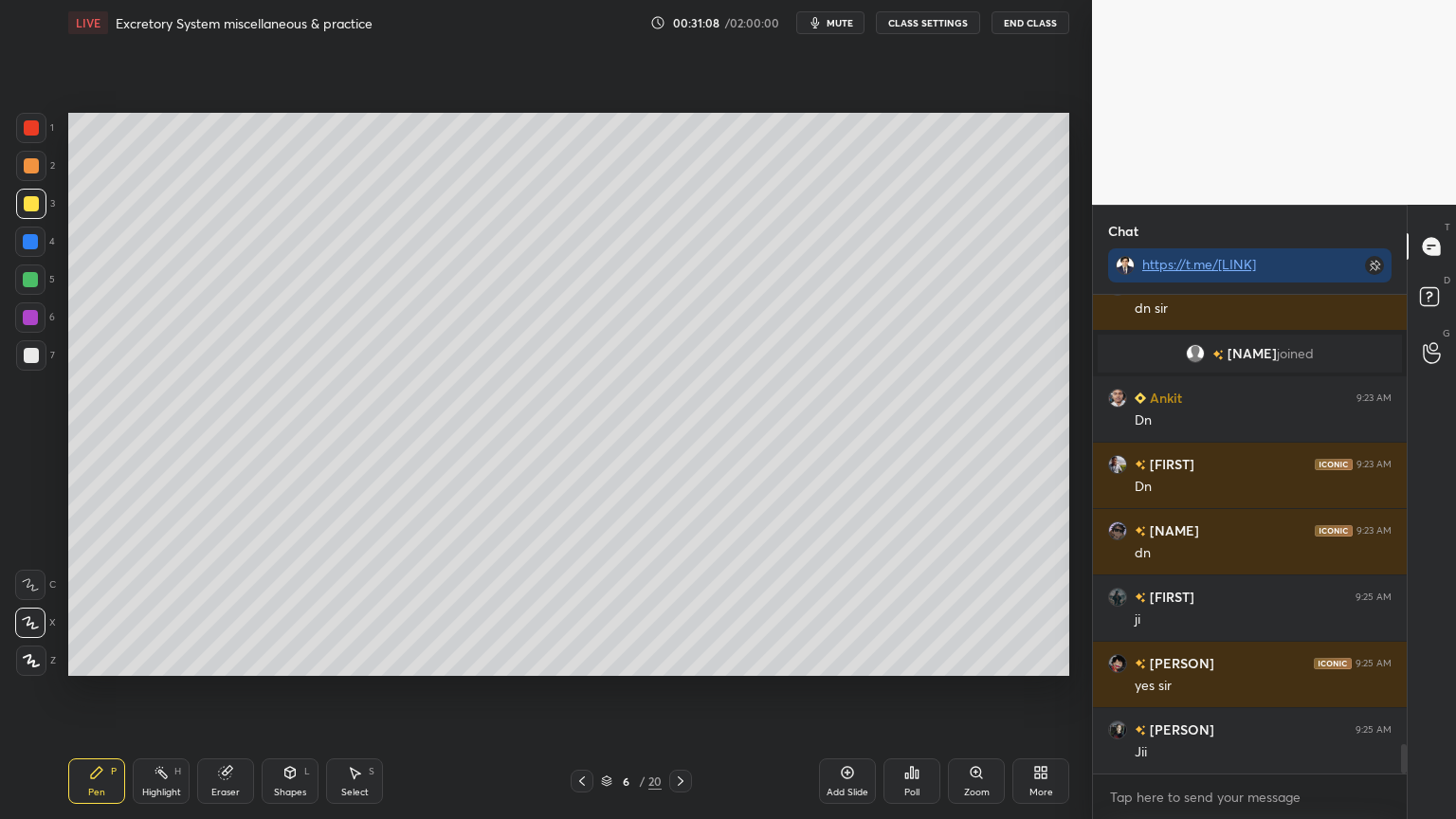 scroll, scrollTop: 7328, scrollLeft: 0, axis: vertical 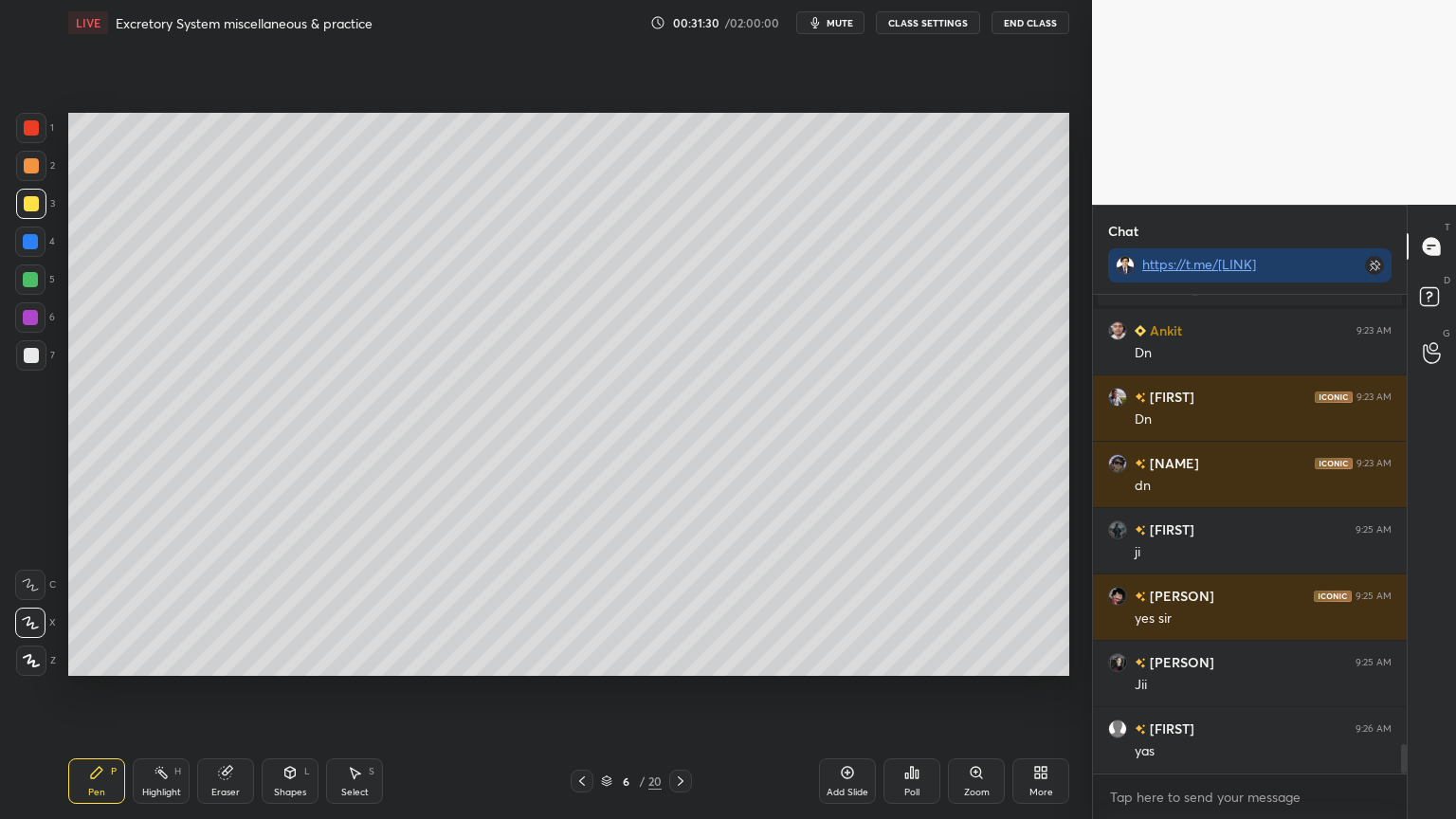 click at bounding box center (30, 280) 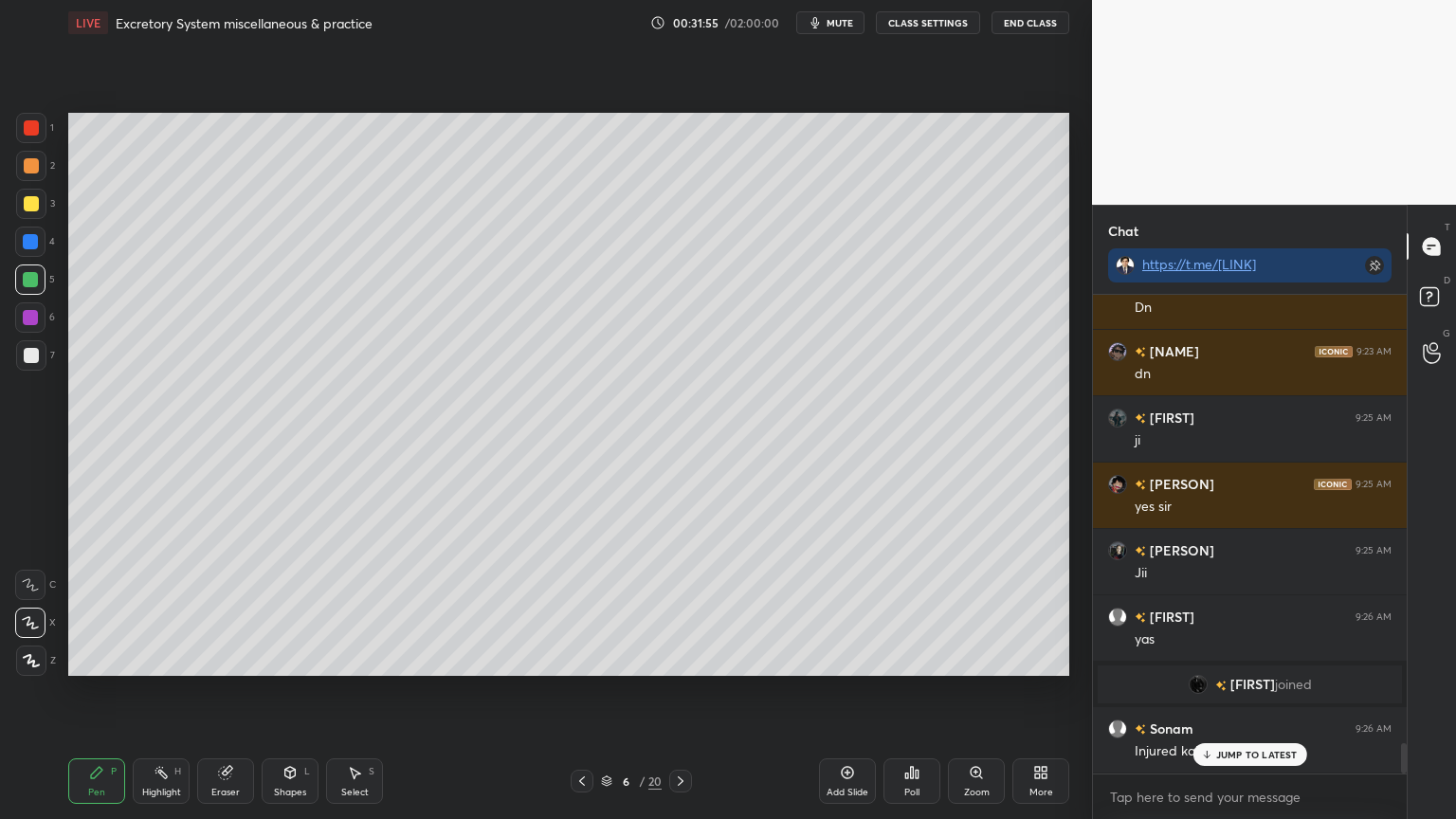 scroll, scrollTop: 7087, scrollLeft: 0, axis: vertical 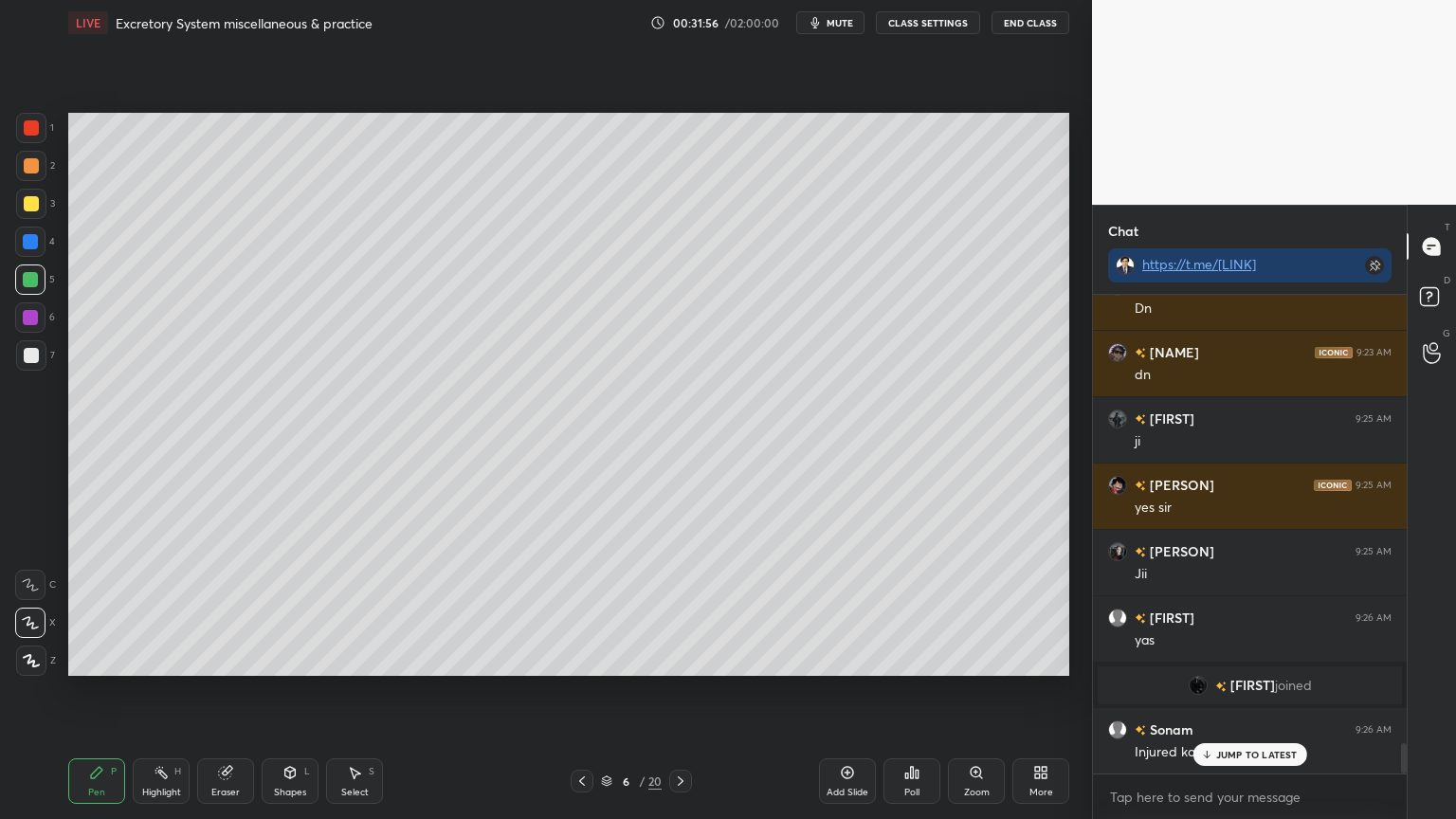 click on "Eraser" at bounding box center [226, 781] 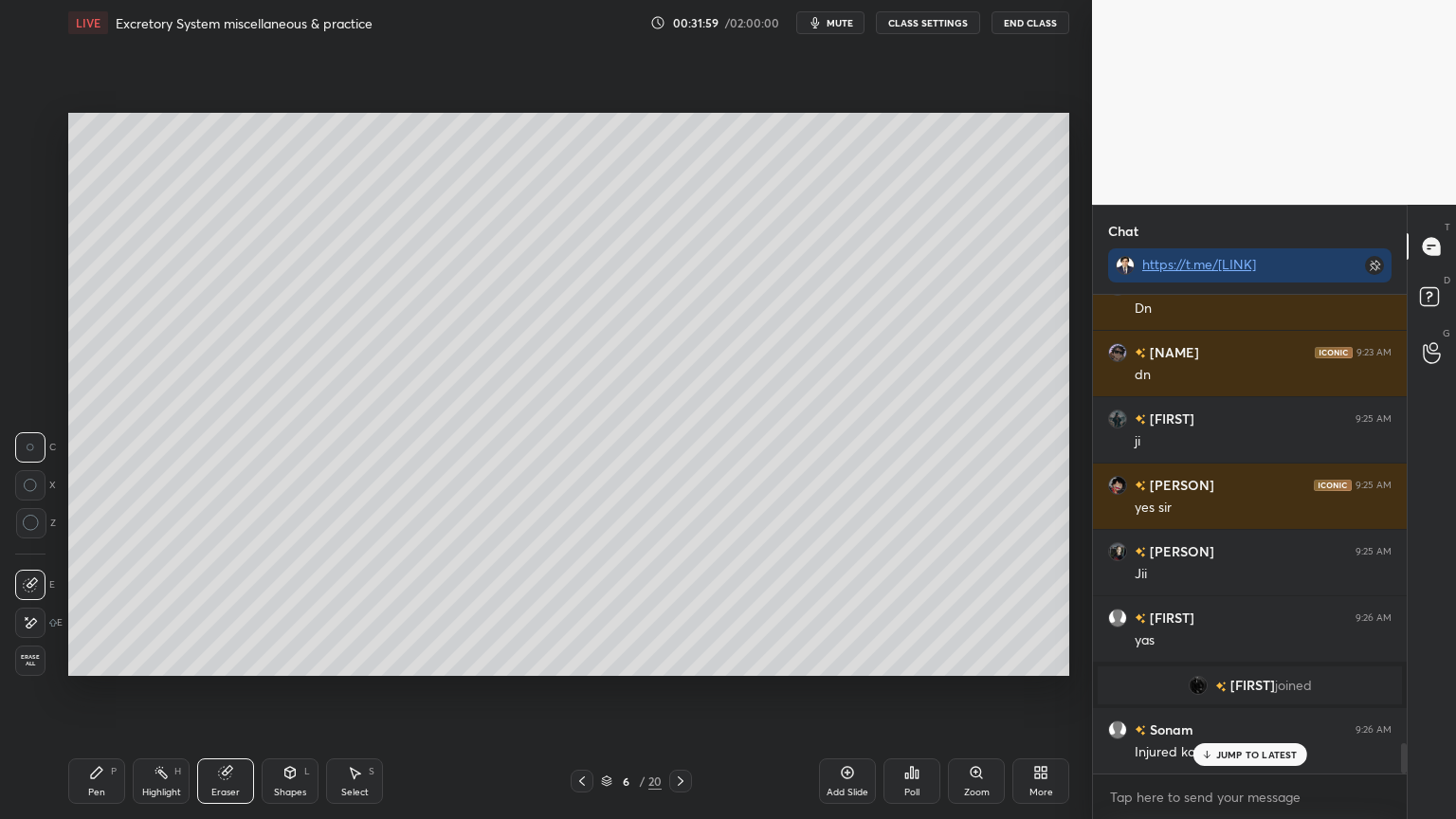 click on "JUMP TO LATEST" at bounding box center [1249, 755] 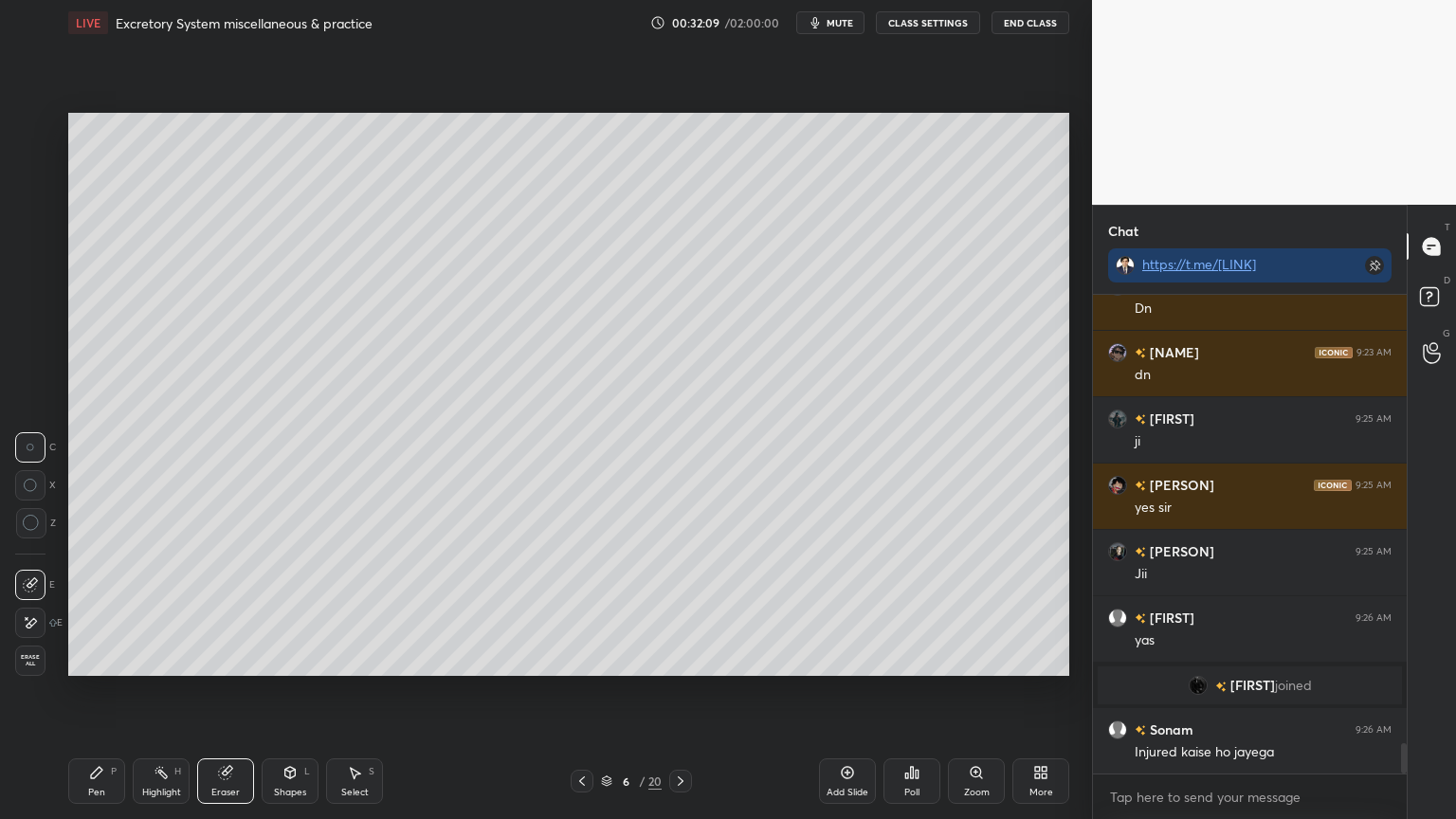 click 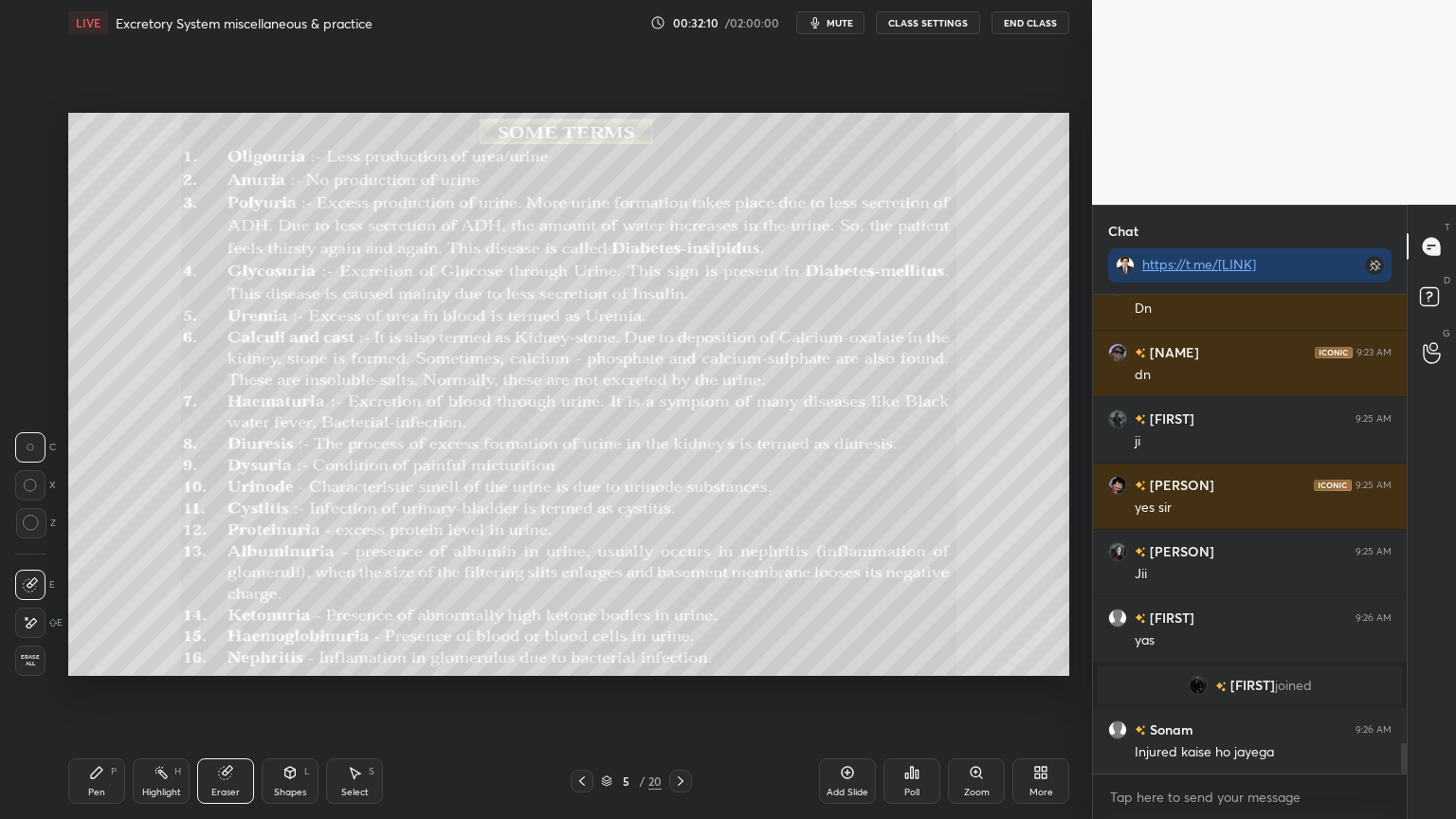 scroll, scrollTop: 7154, scrollLeft: 0, axis: vertical 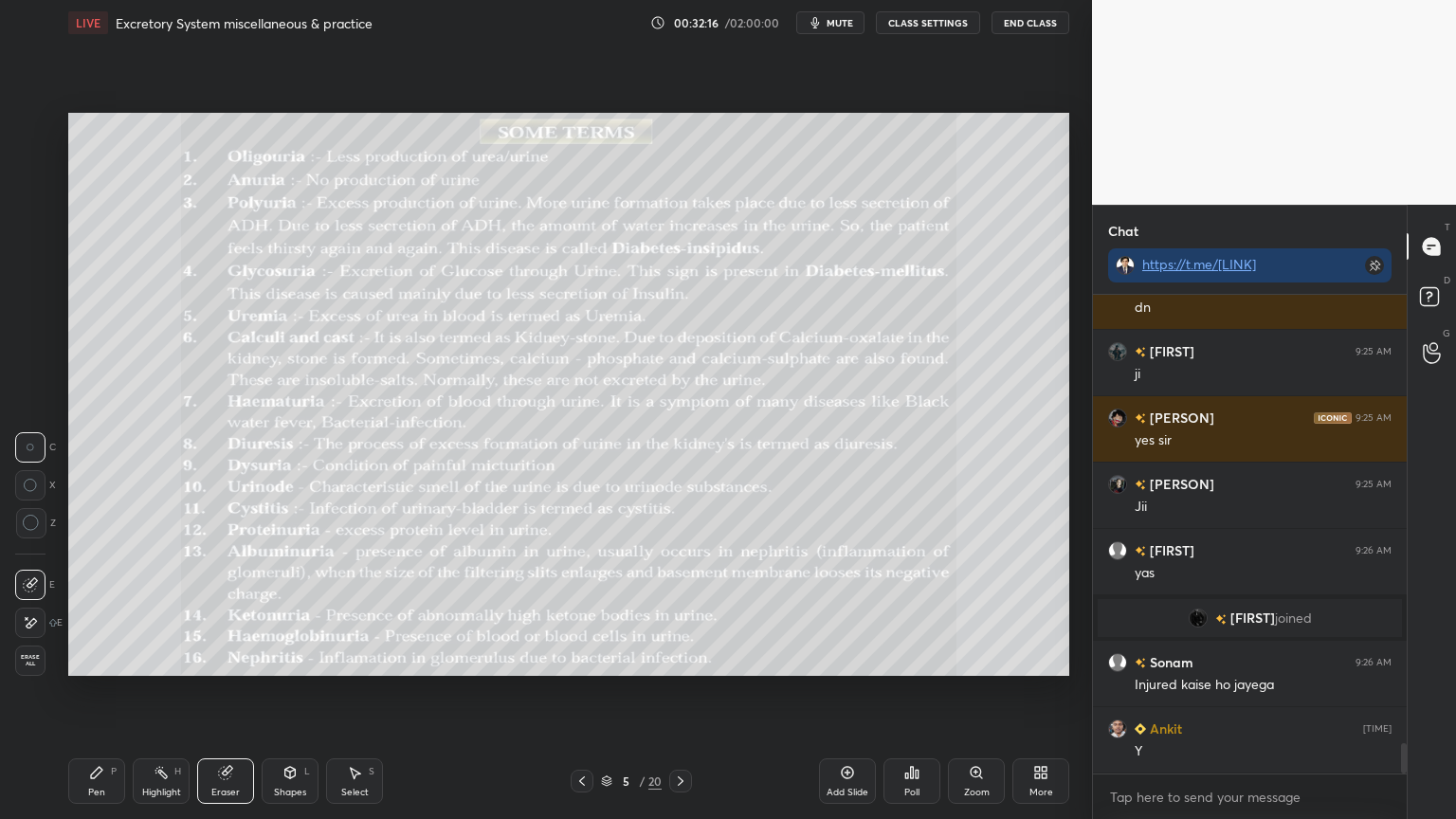 click at bounding box center [681, 781] 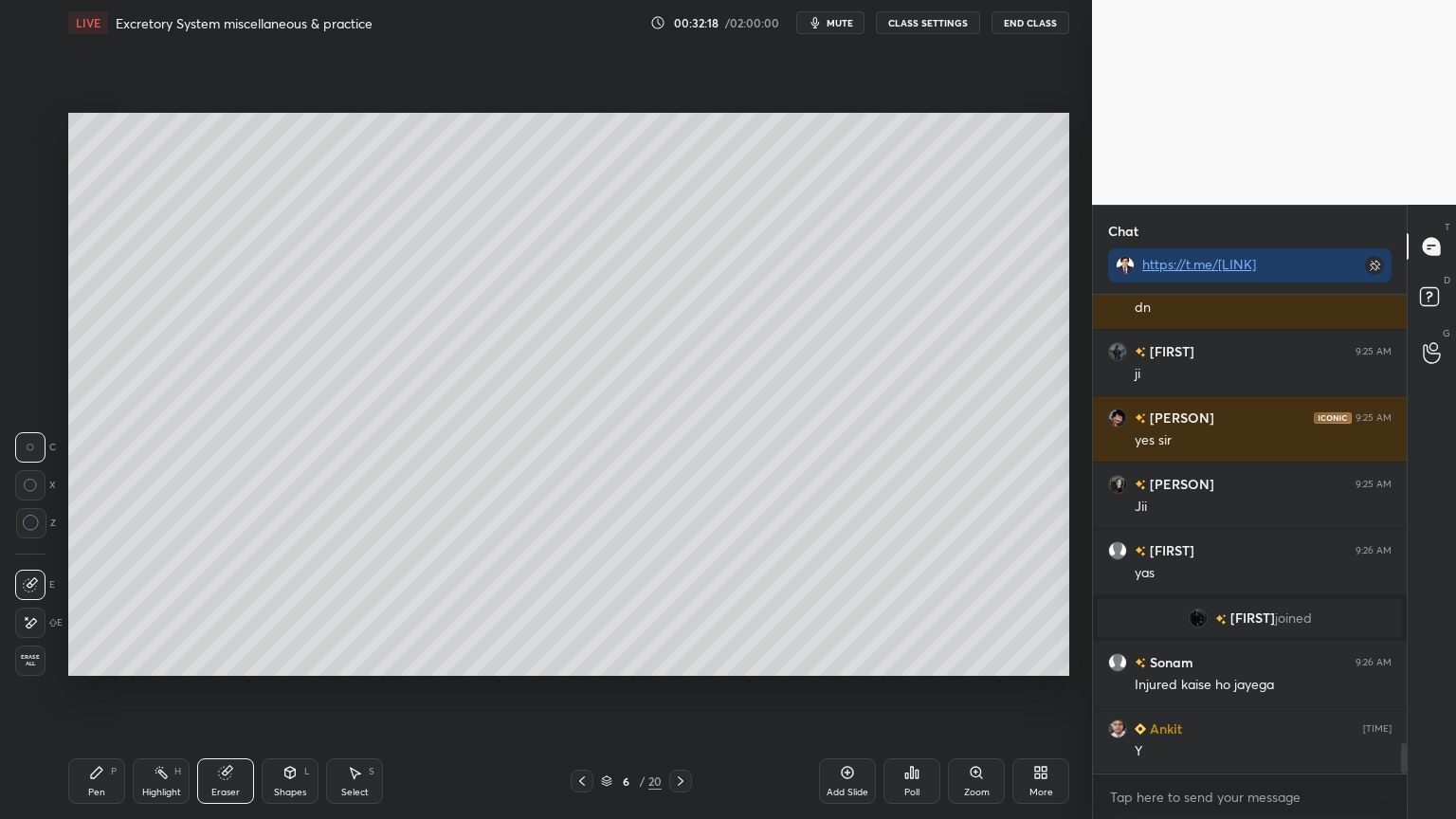 click on "Pen P Highlight H Eraser Shapes L Select S 6 / 20 Add Slide Poll Zoom More" at bounding box center [569, 781] 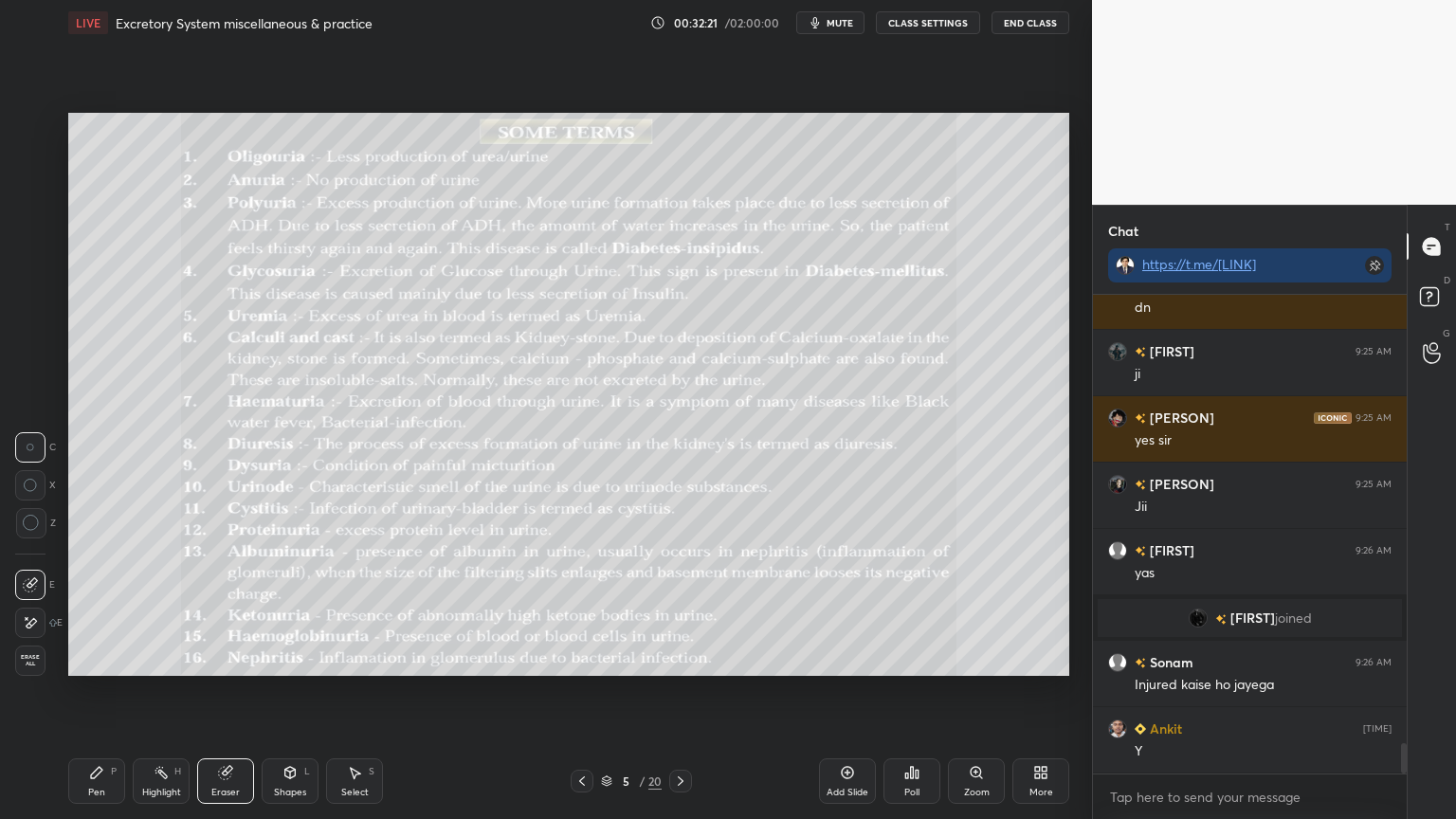click on "Pen P" at bounding box center (97, 781) 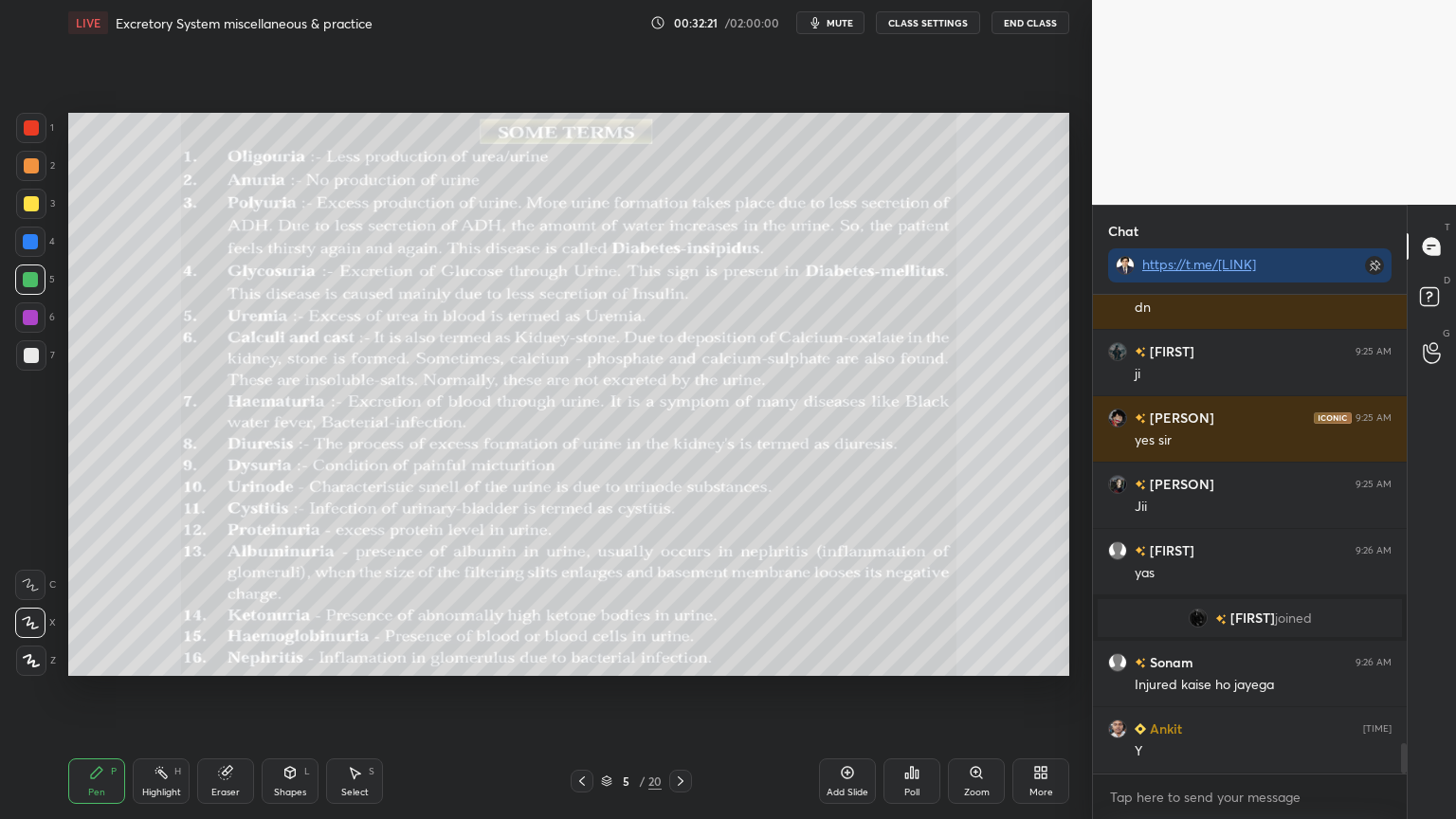 click at bounding box center (30, 242) 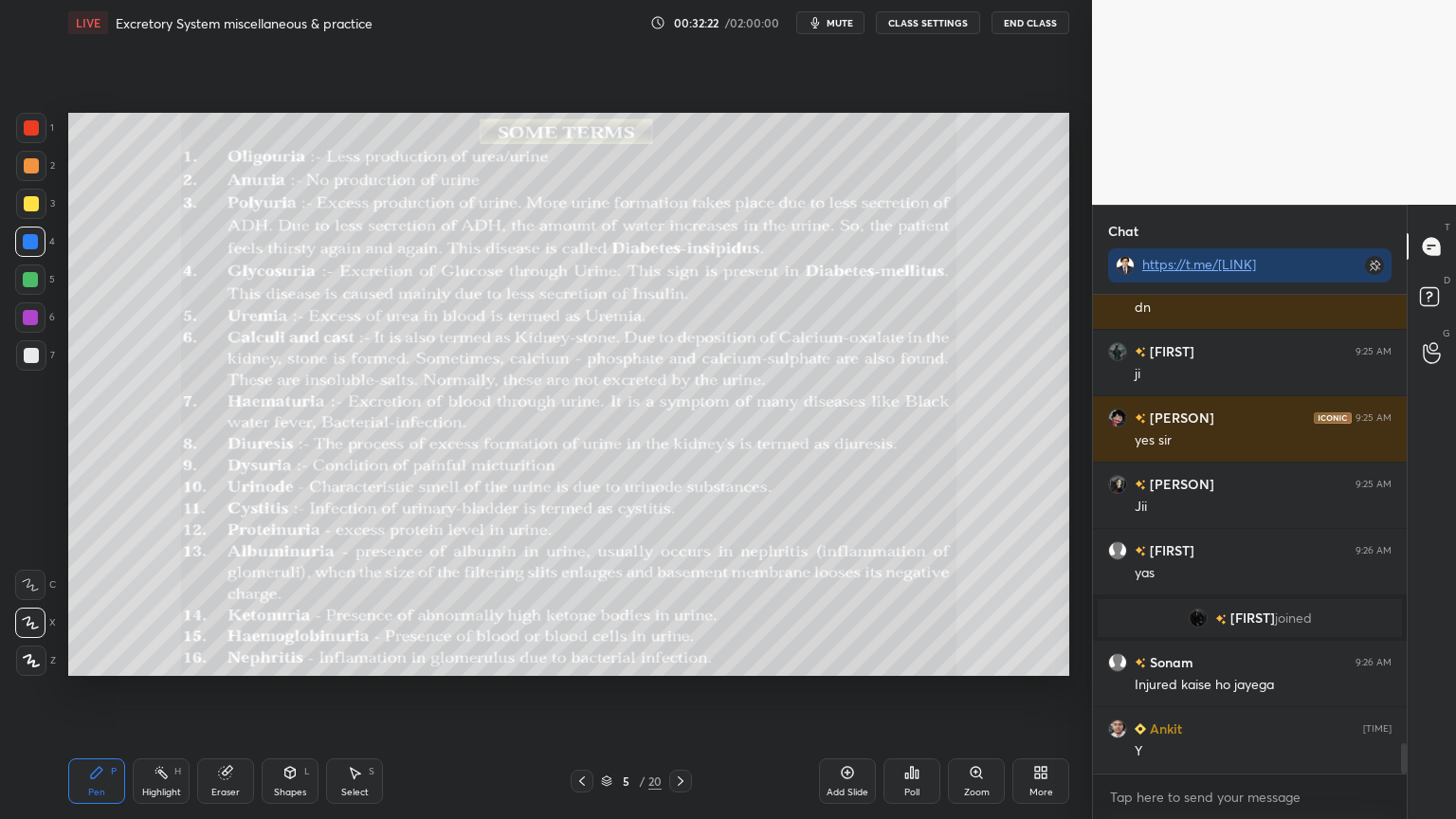 click on "Shapes L" at bounding box center (290, 781) 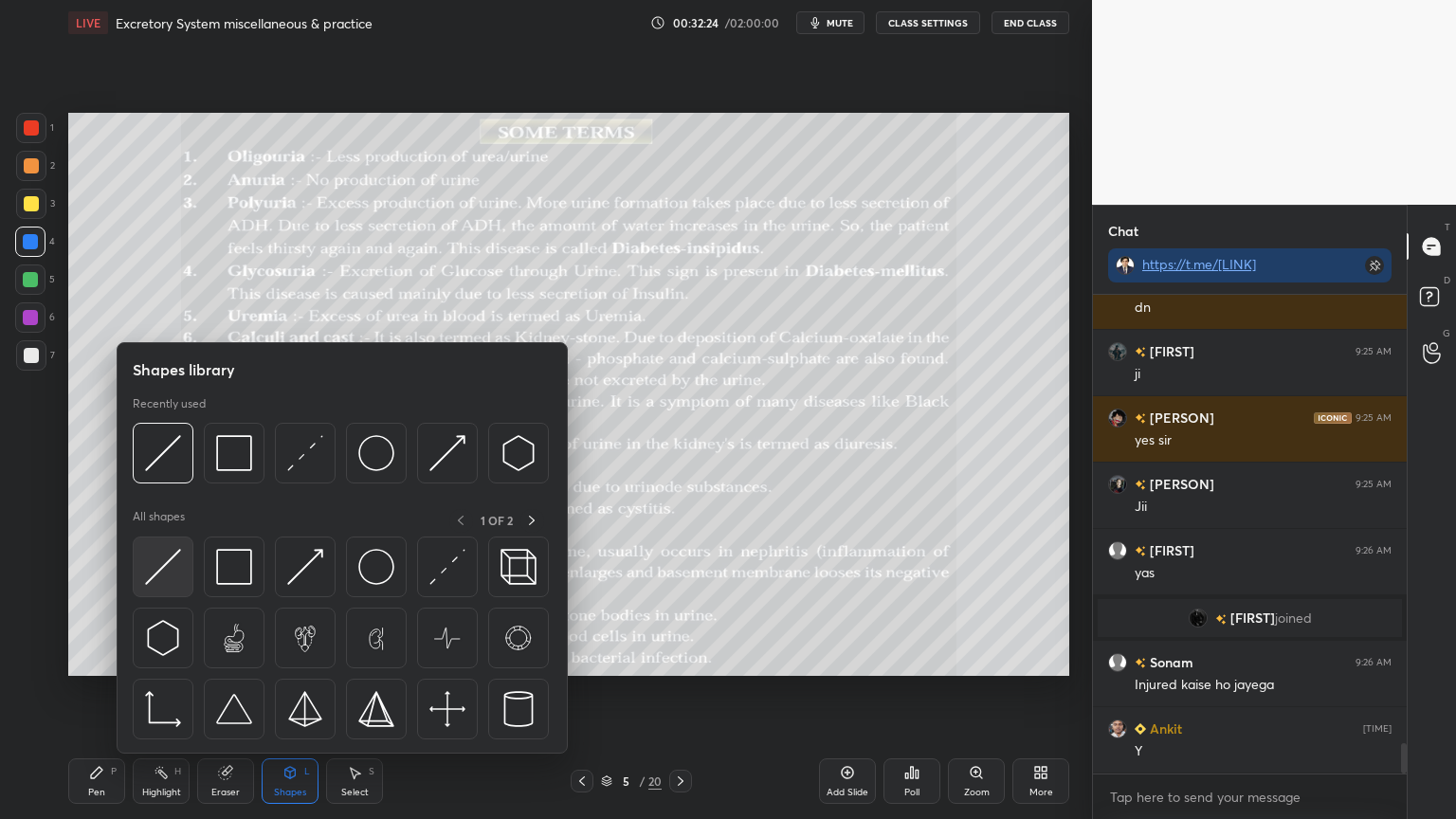 click at bounding box center (163, 567) 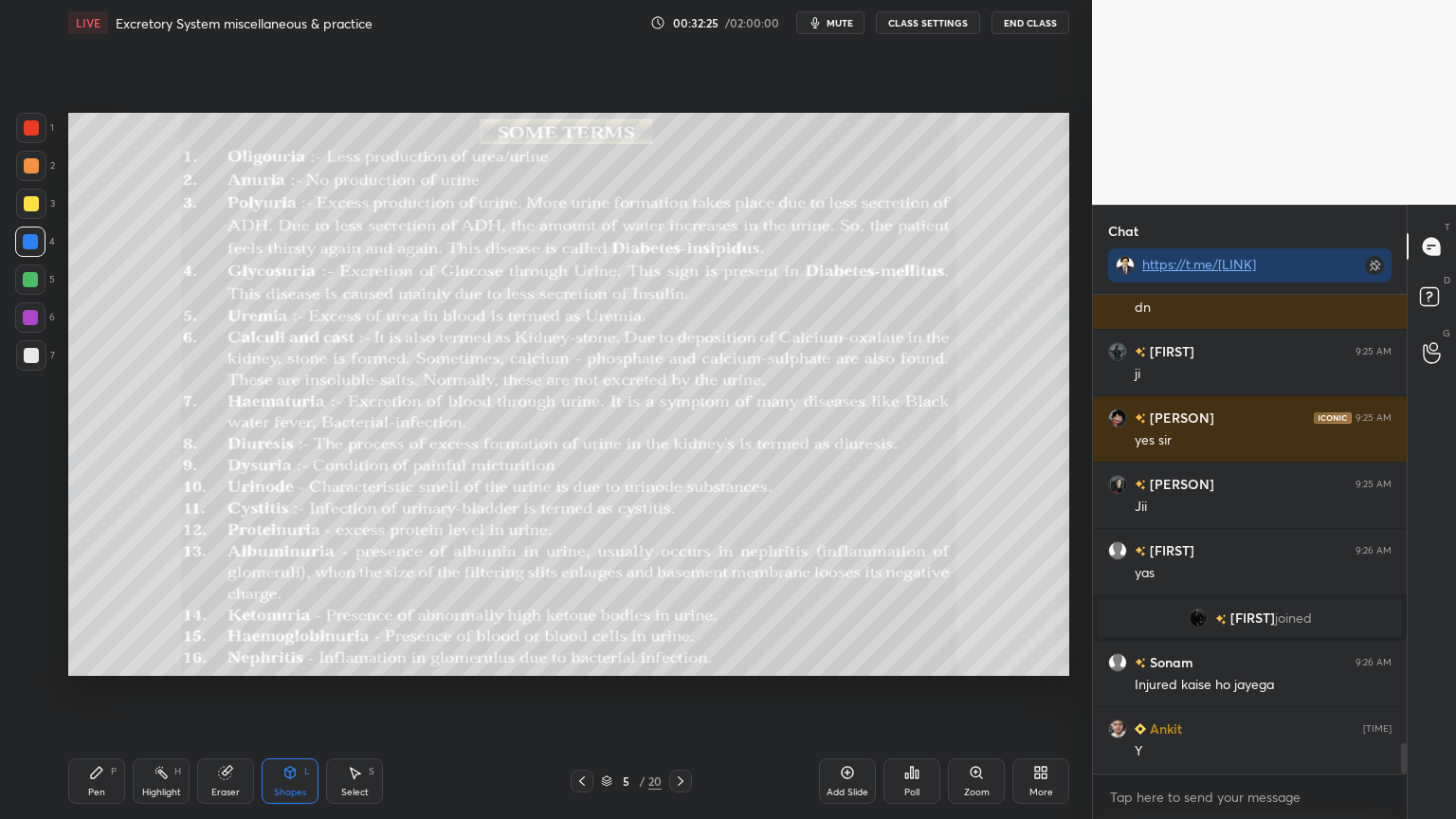 click at bounding box center [31, 166] 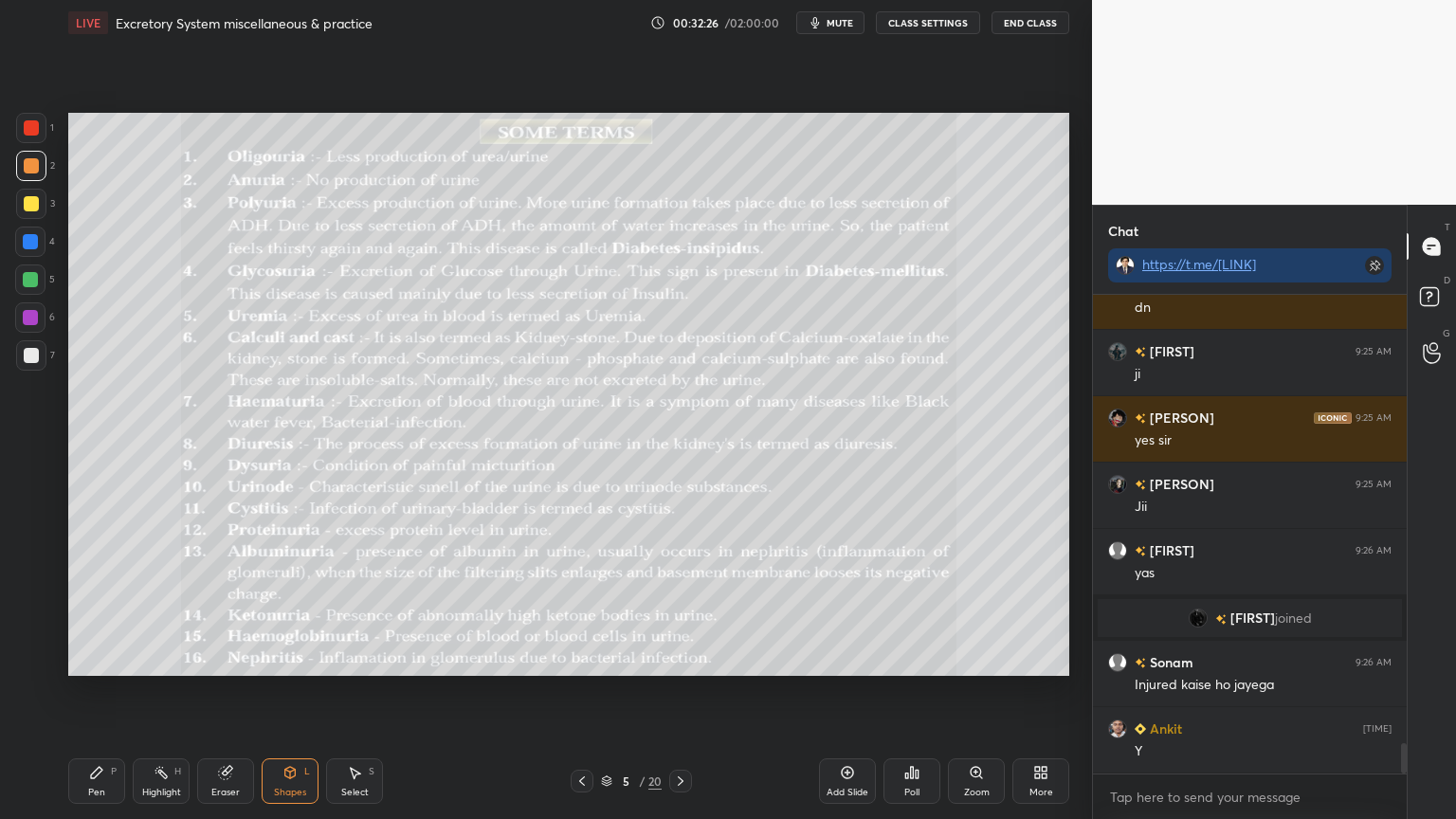 click at bounding box center (31, 204) 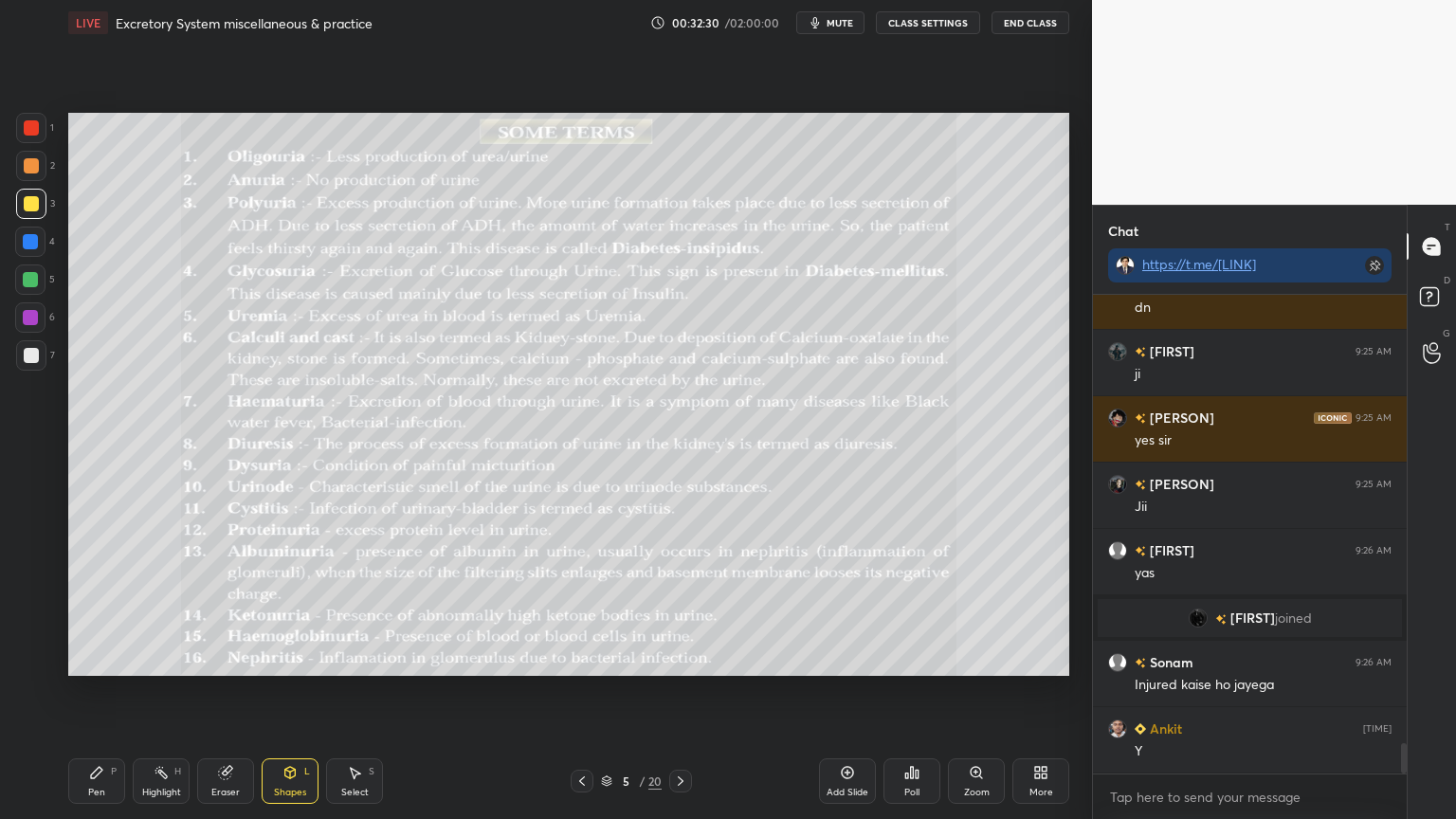 click 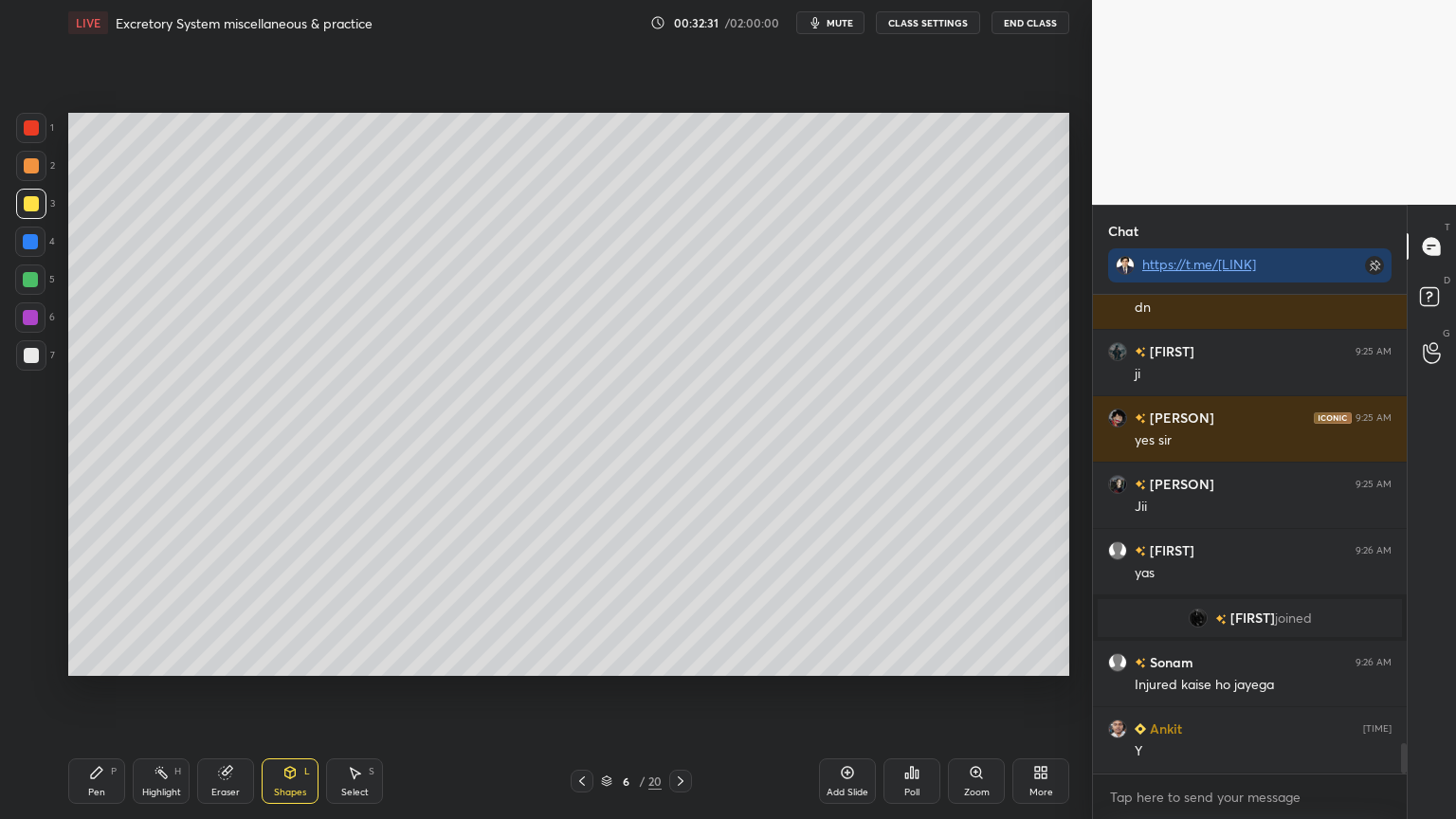 drag, startPoint x: 106, startPoint y: 792, endPoint x: 96, endPoint y: 779, distance: 16.401219 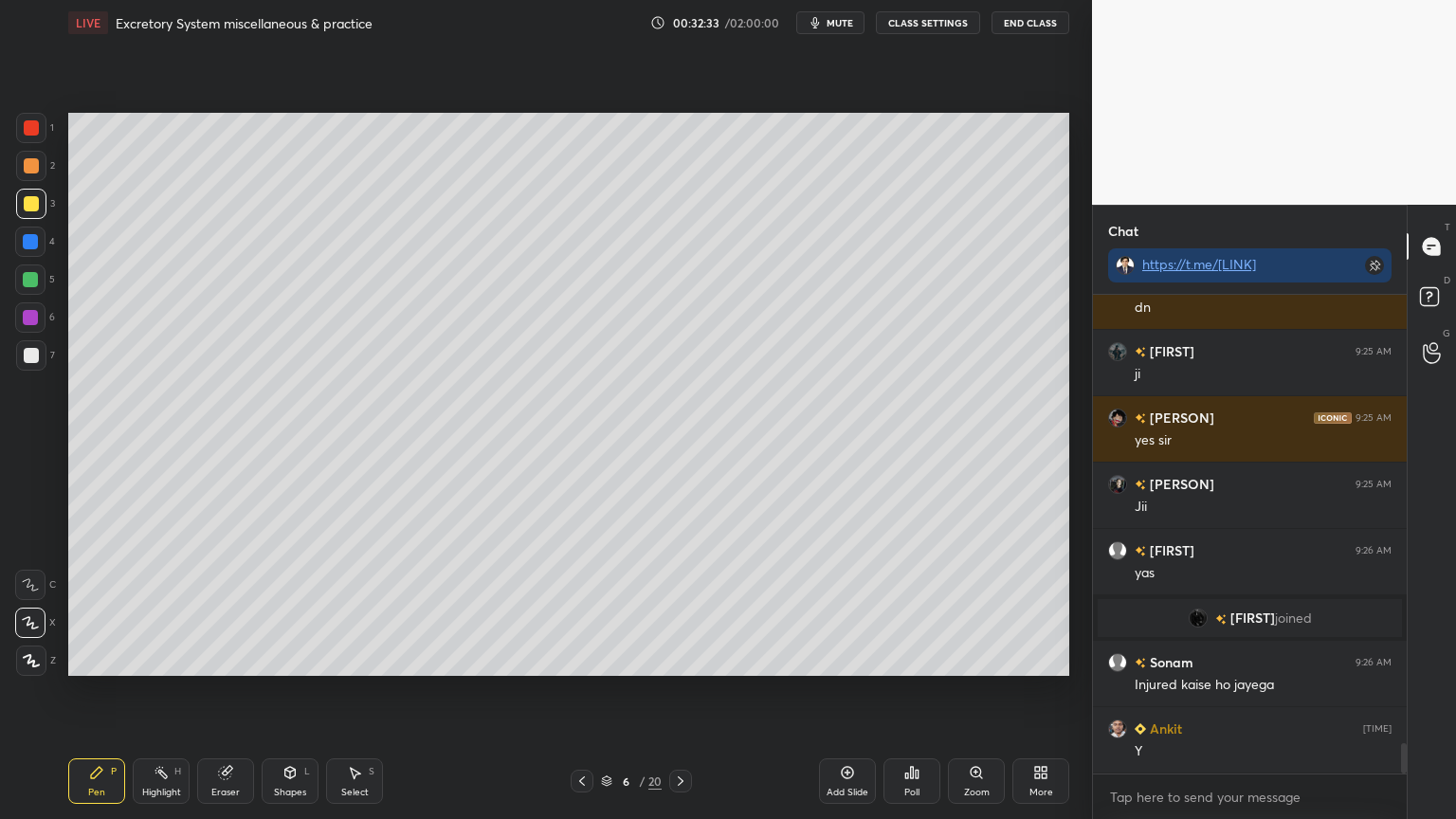 click at bounding box center (31, 128) 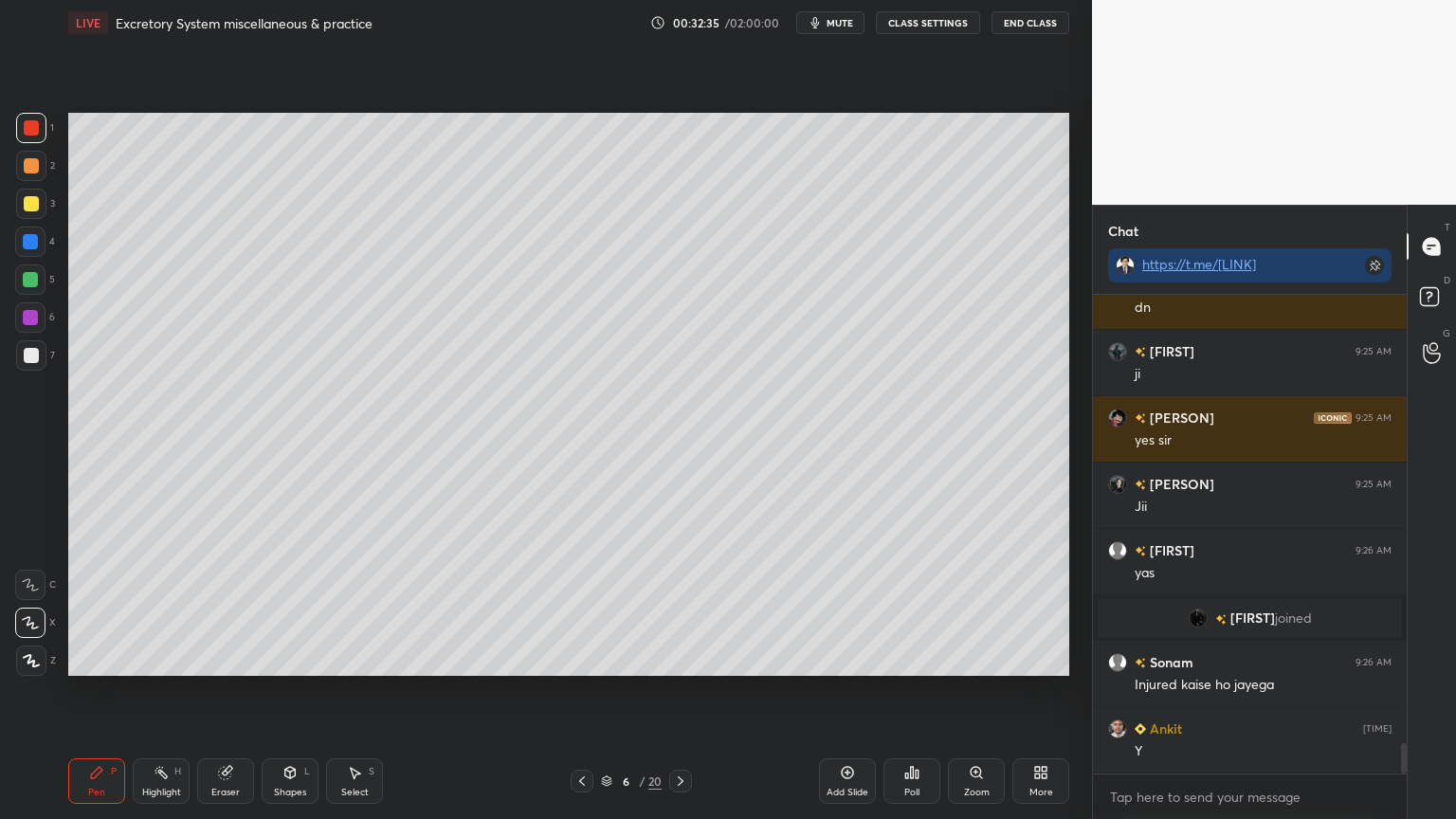 click at bounding box center [31, 204] 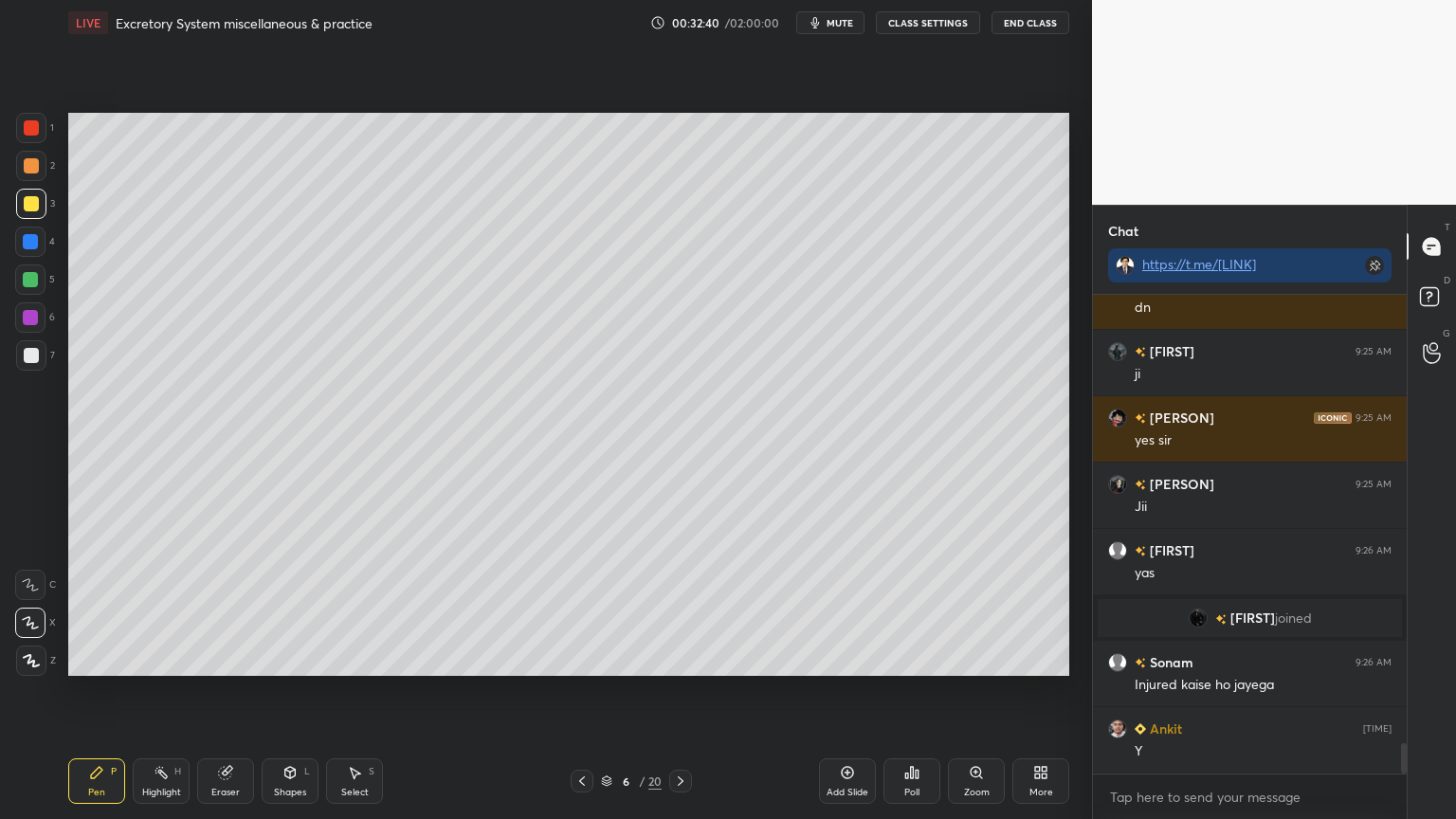 click at bounding box center [31, 128] 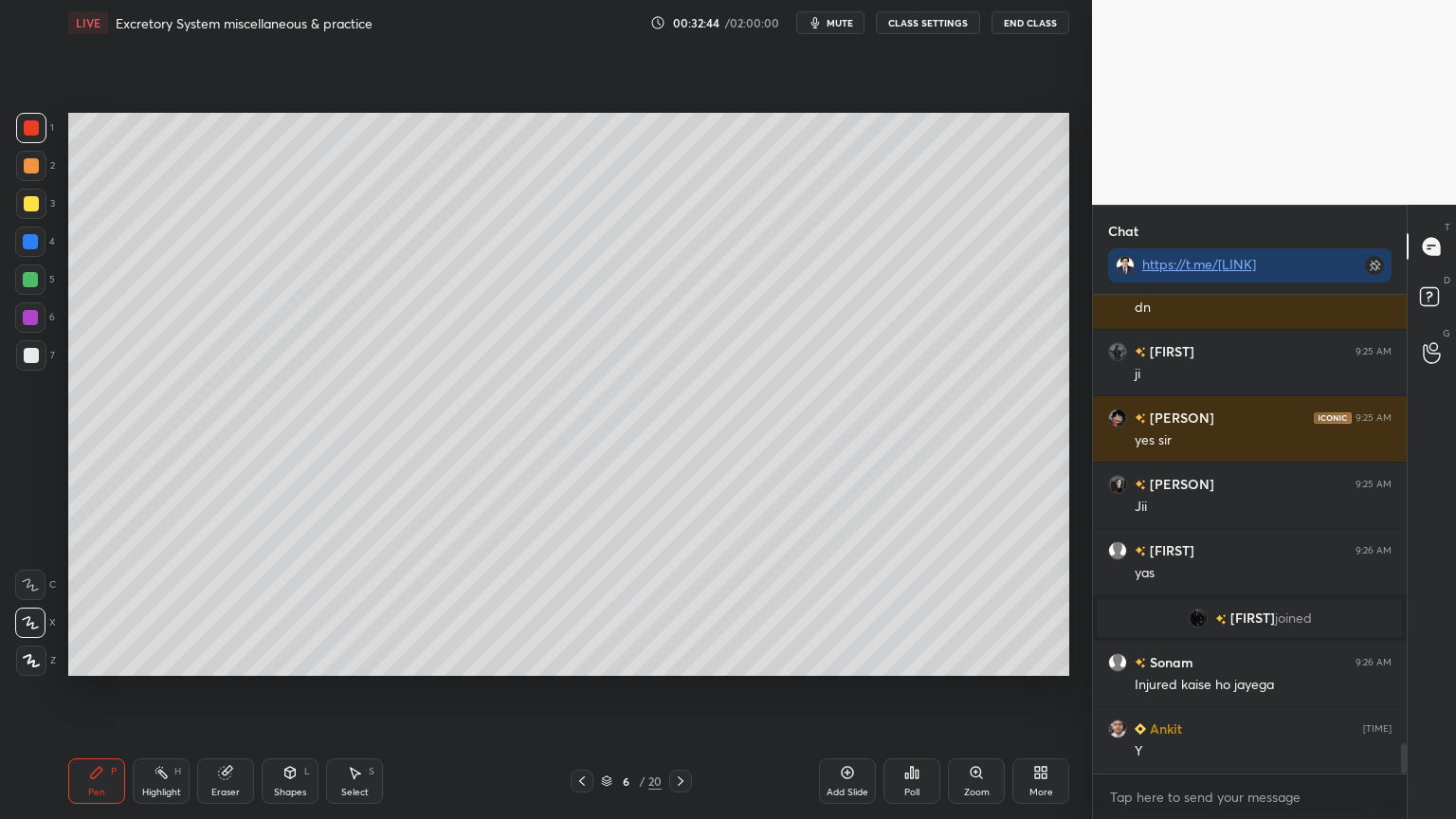 click at bounding box center (30, 280) 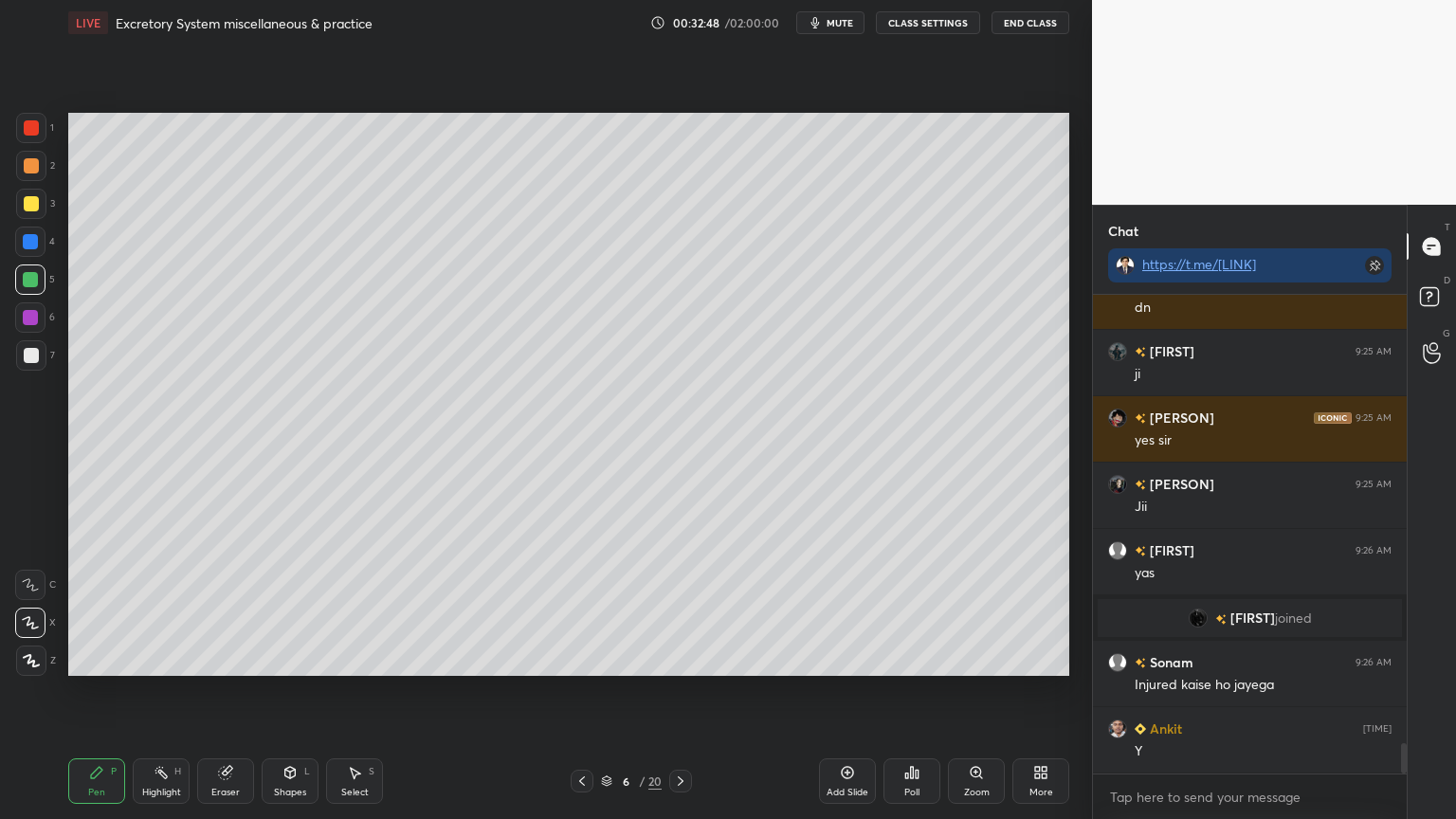 click at bounding box center [30, 242] 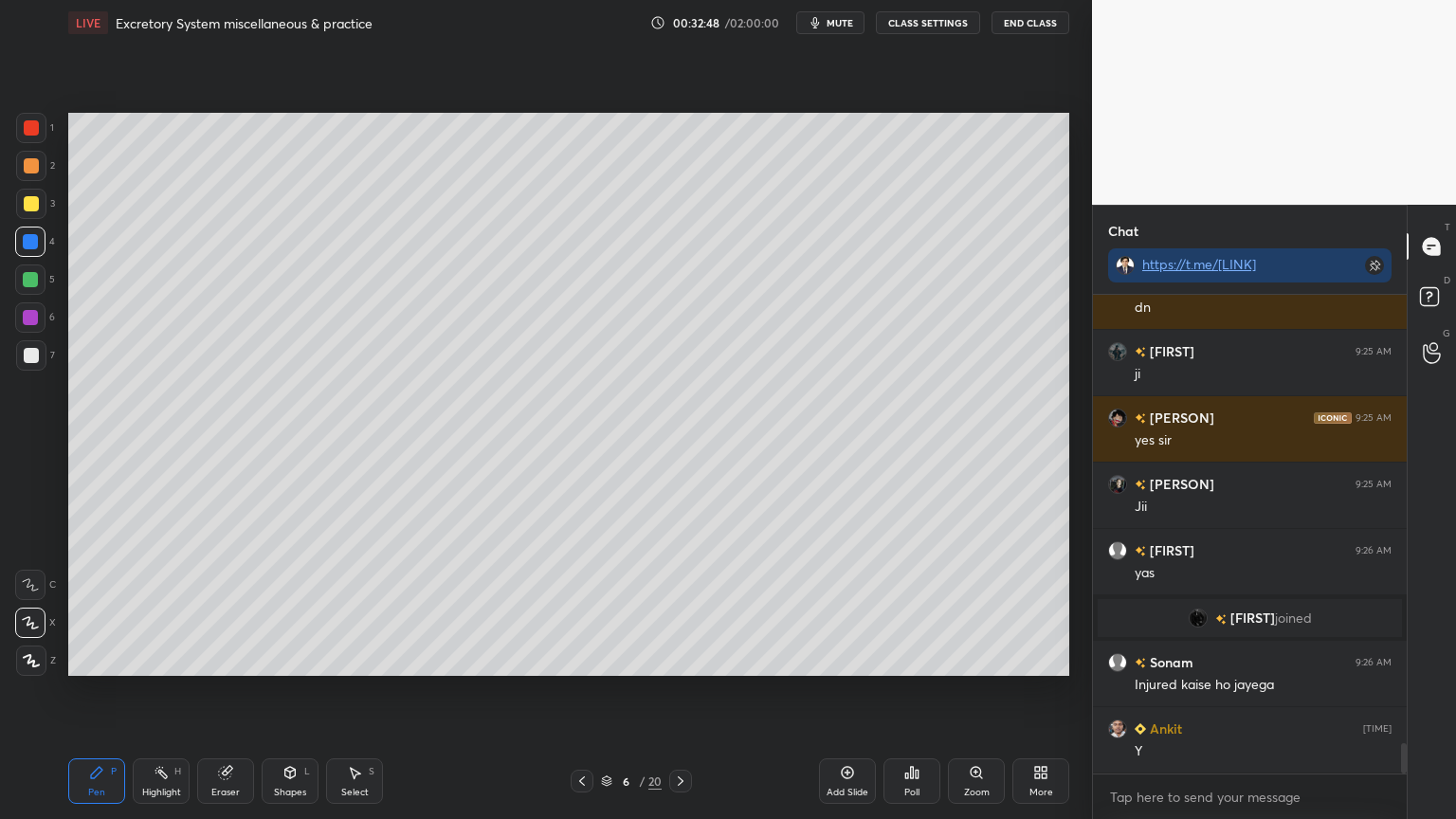 drag, startPoint x: 30, startPoint y: 245, endPoint x: 49, endPoint y: 262, distance: 25.495098 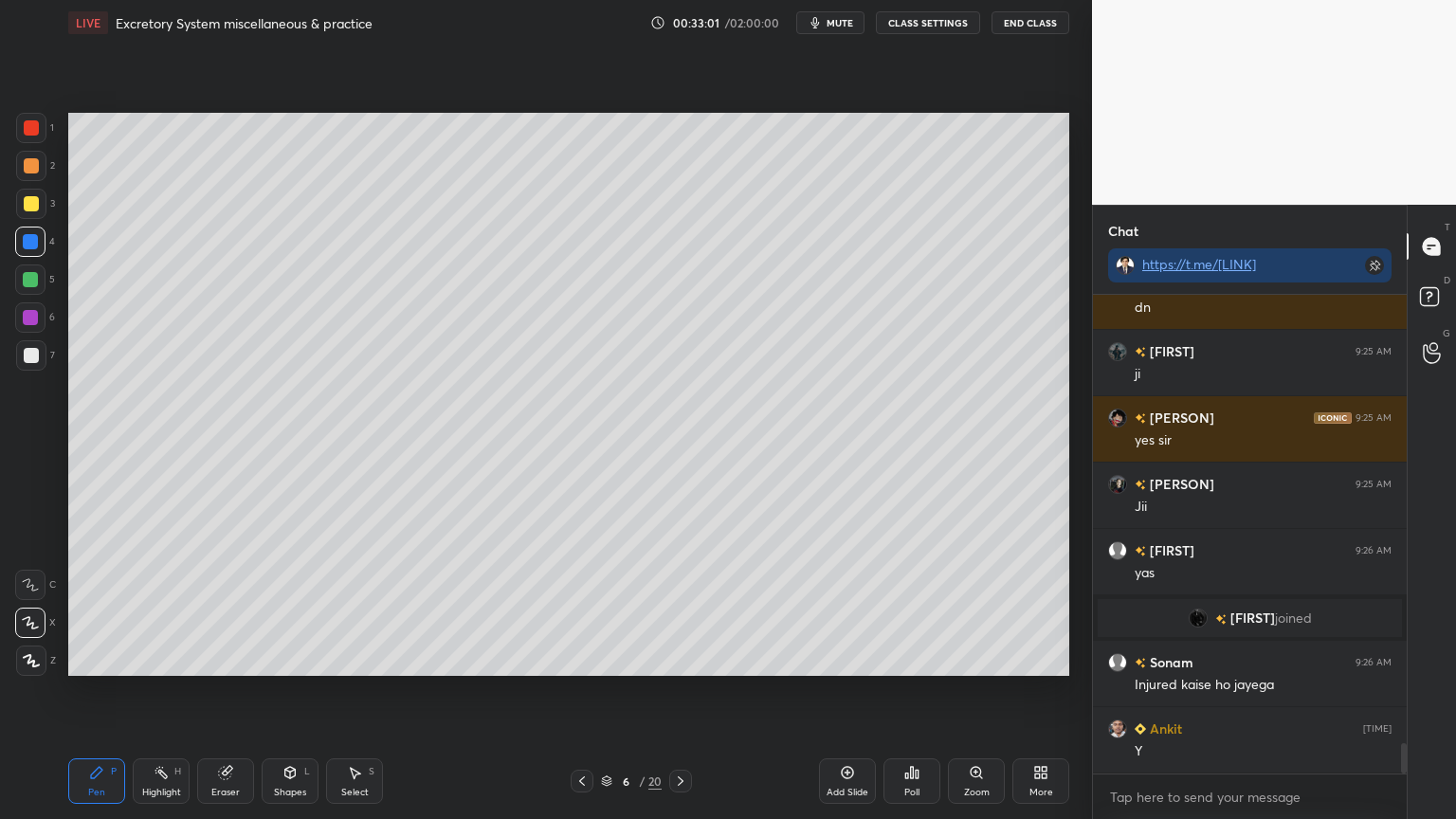 drag, startPoint x: 30, startPoint y: 356, endPoint x: 61, endPoint y: 360, distance: 31.257 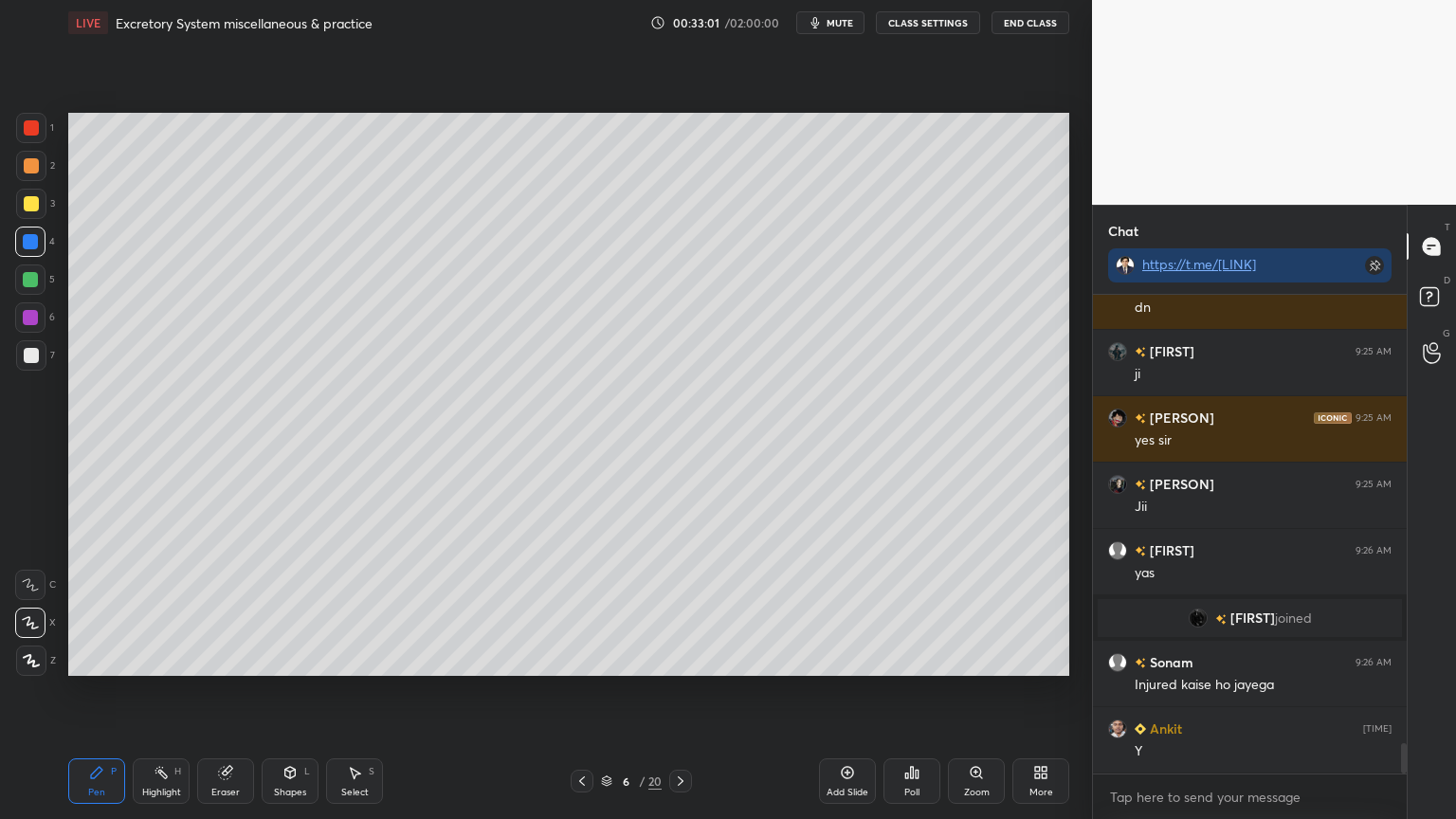 click at bounding box center (31, 355) 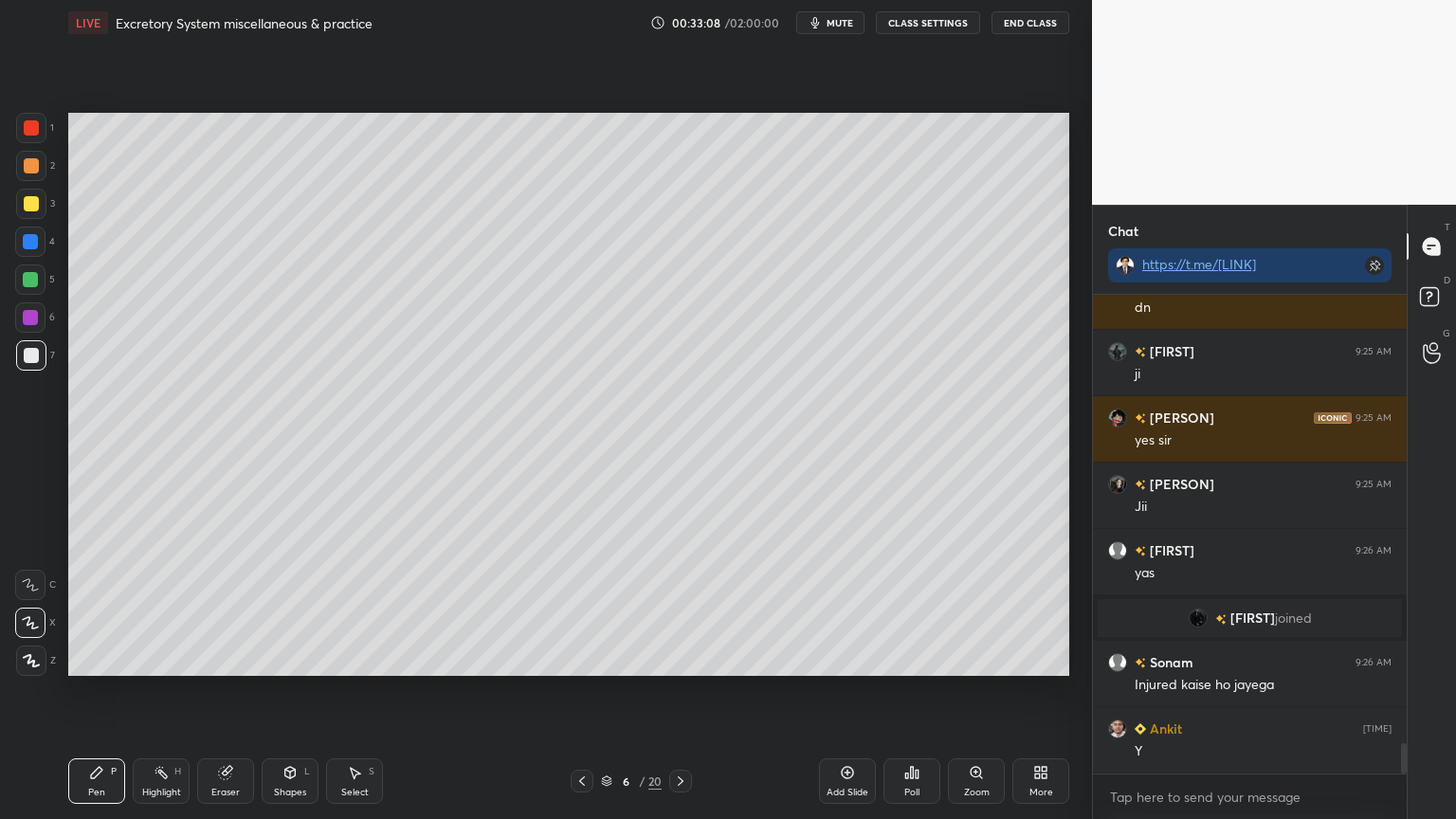 drag, startPoint x: 27, startPoint y: 305, endPoint x: 26, endPoint y: 315, distance: 10.049876 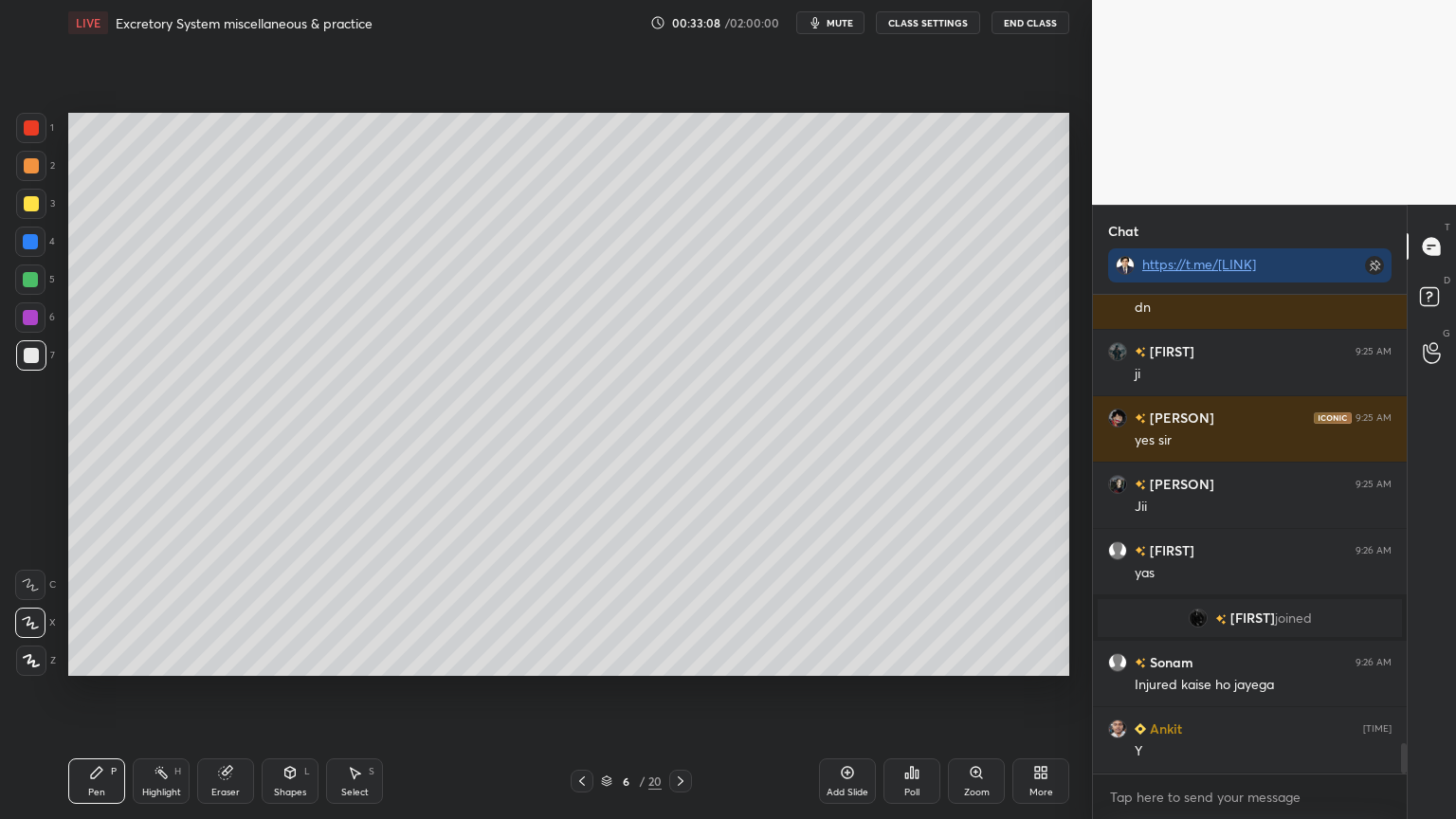 click at bounding box center [30, 318] 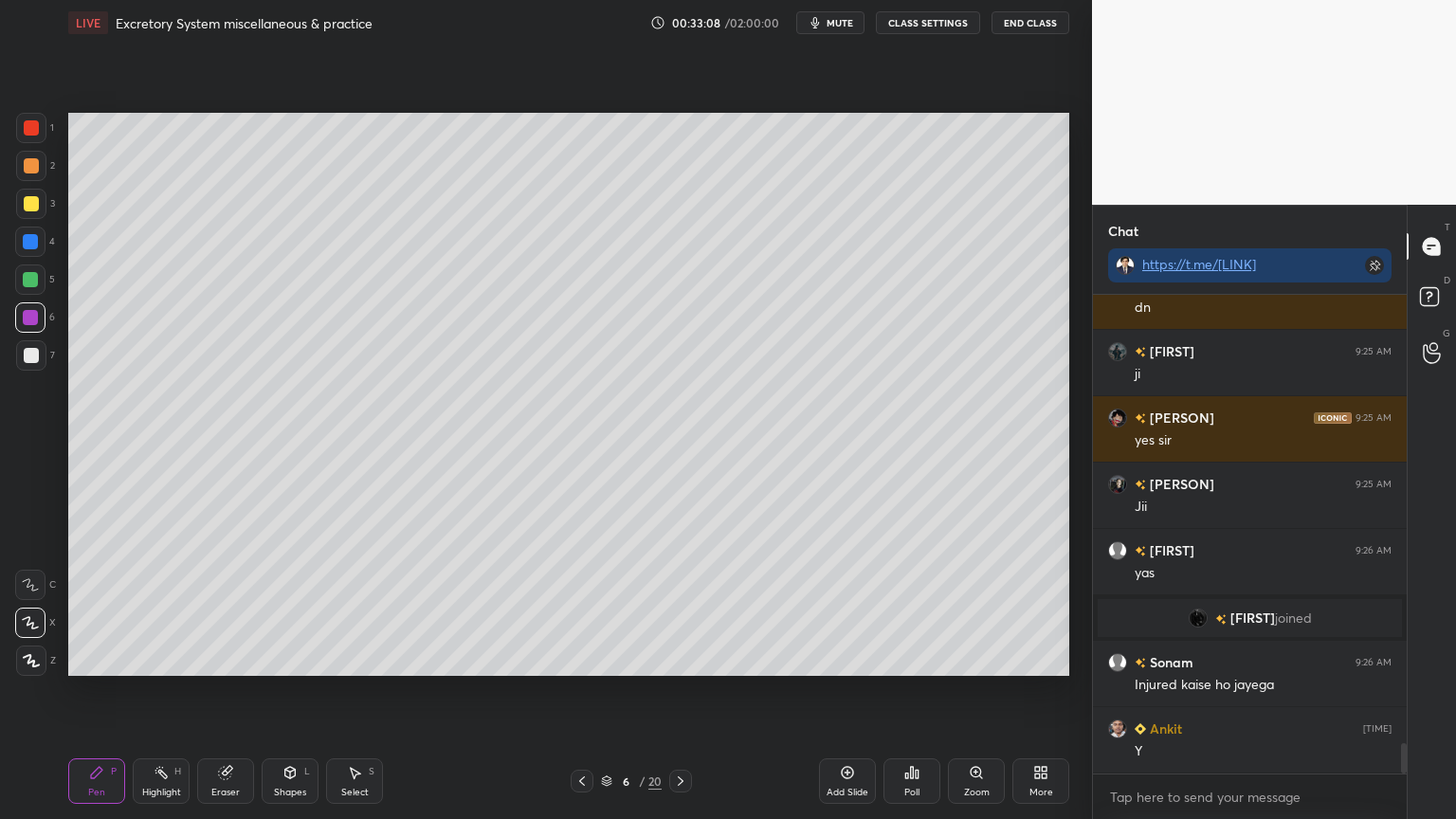 drag, startPoint x: 26, startPoint y: 315, endPoint x: 26, endPoint y: 273, distance: 42 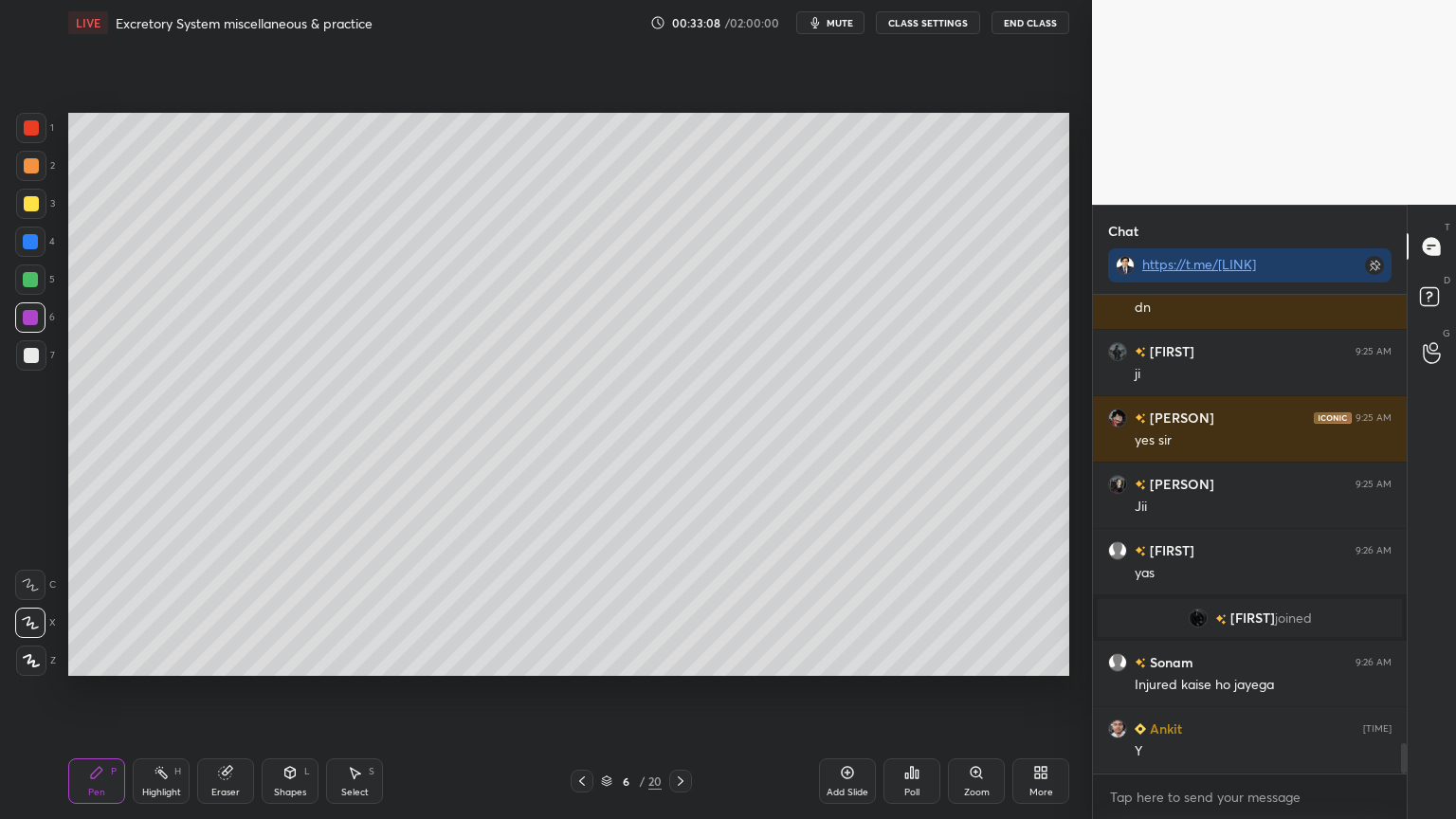 click at bounding box center (30, 318) 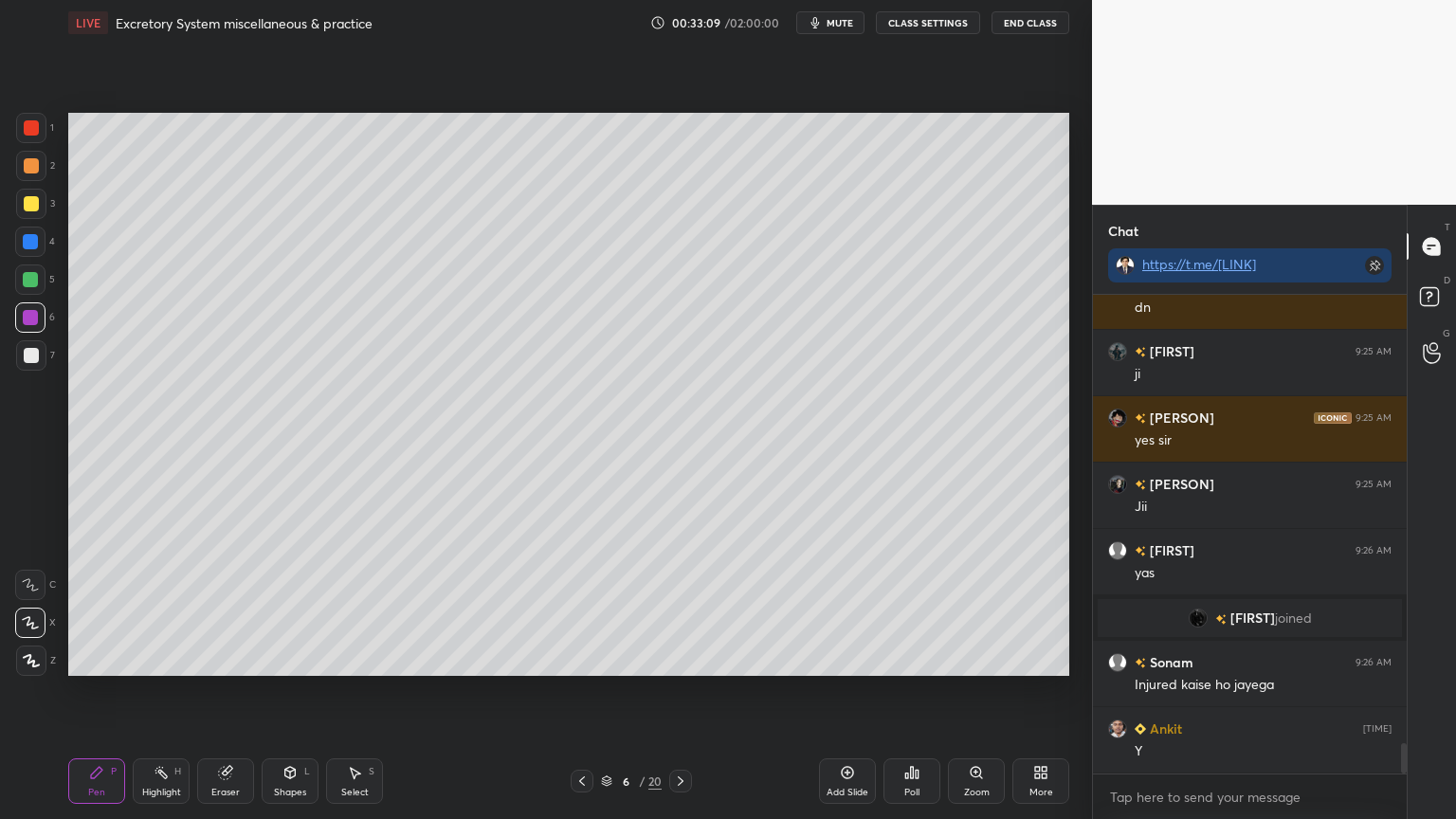 click at bounding box center (31, 128) 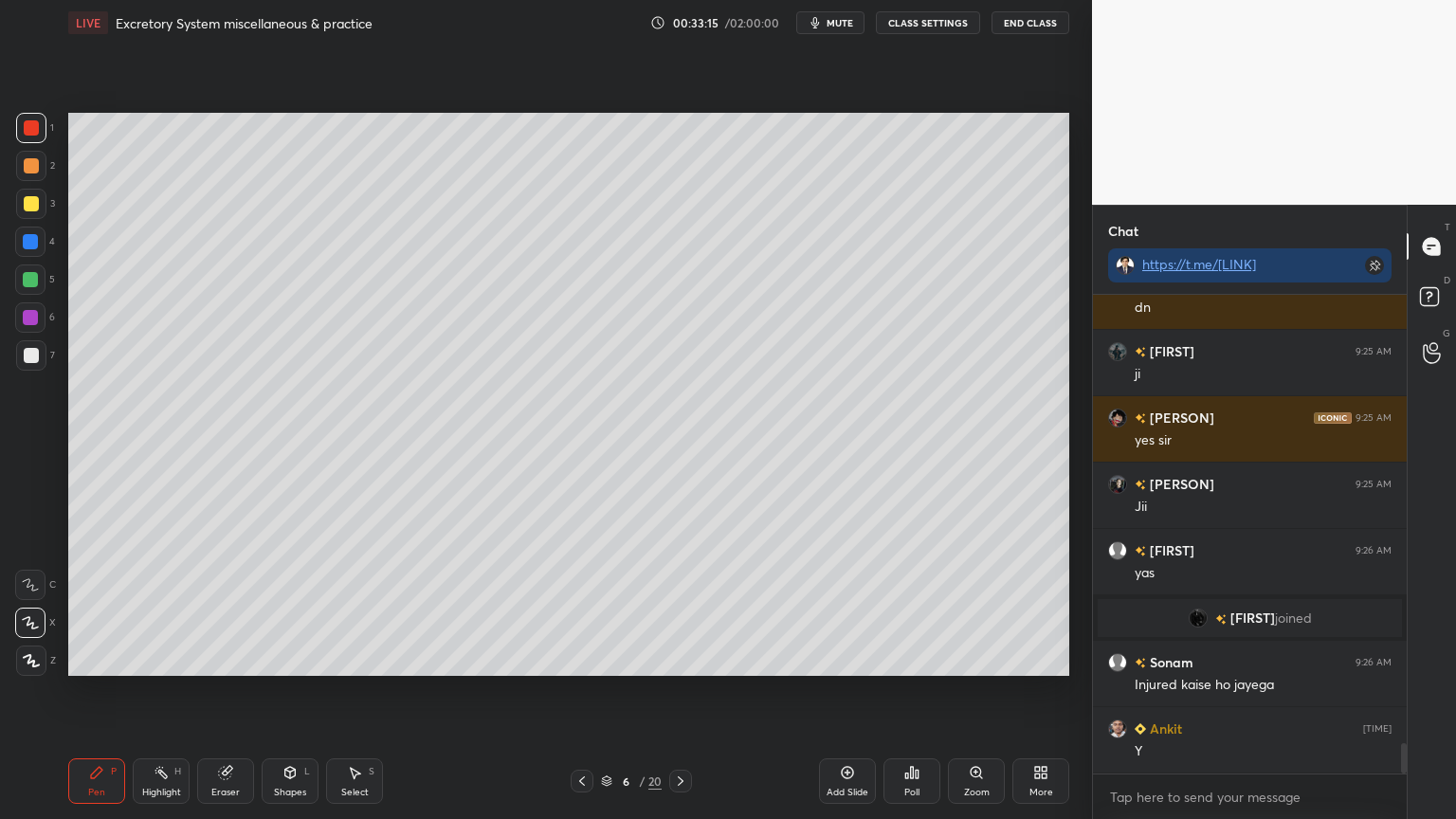 click at bounding box center (31, 355) 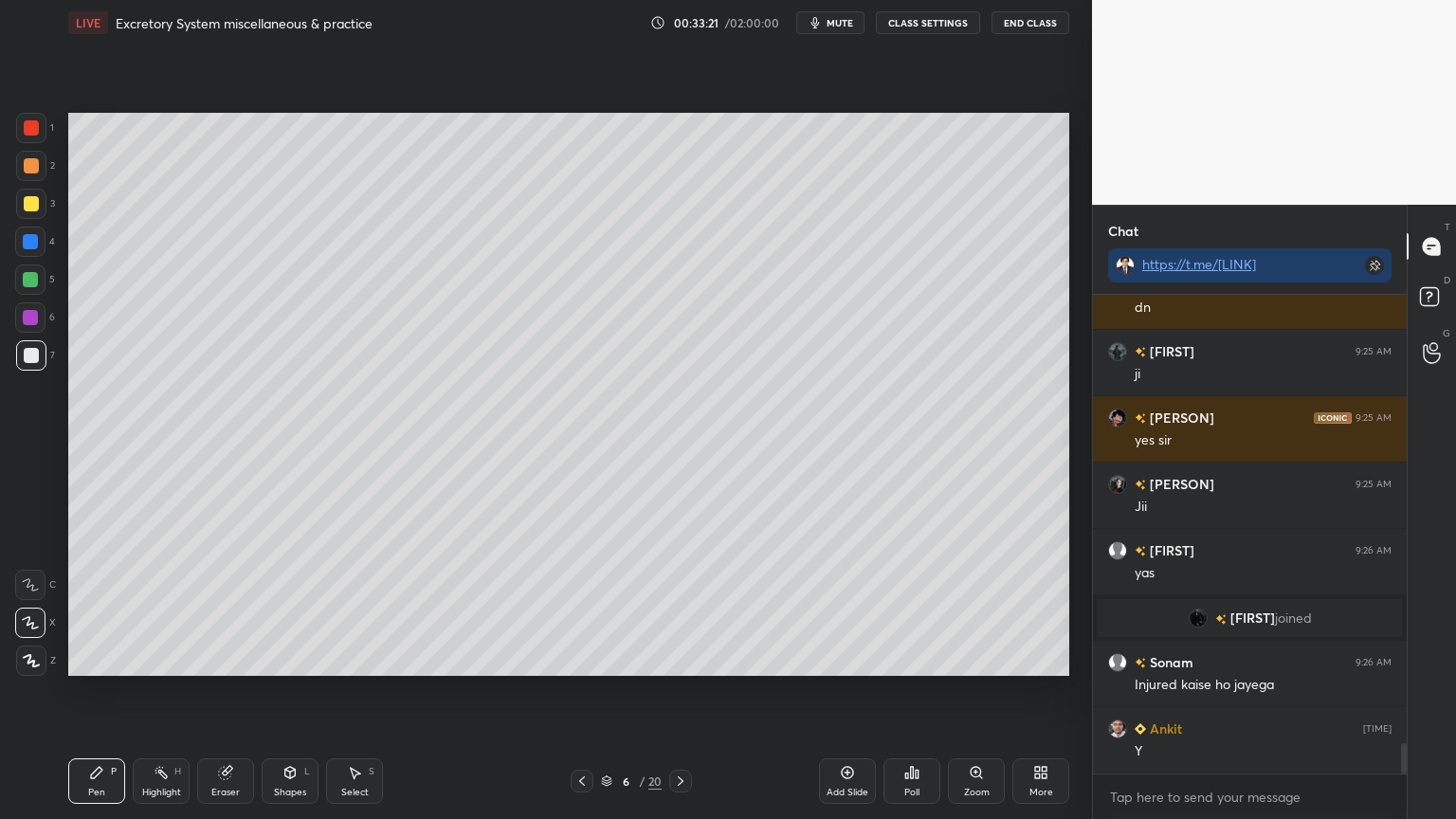 click on "1" at bounding box center [35, 132] 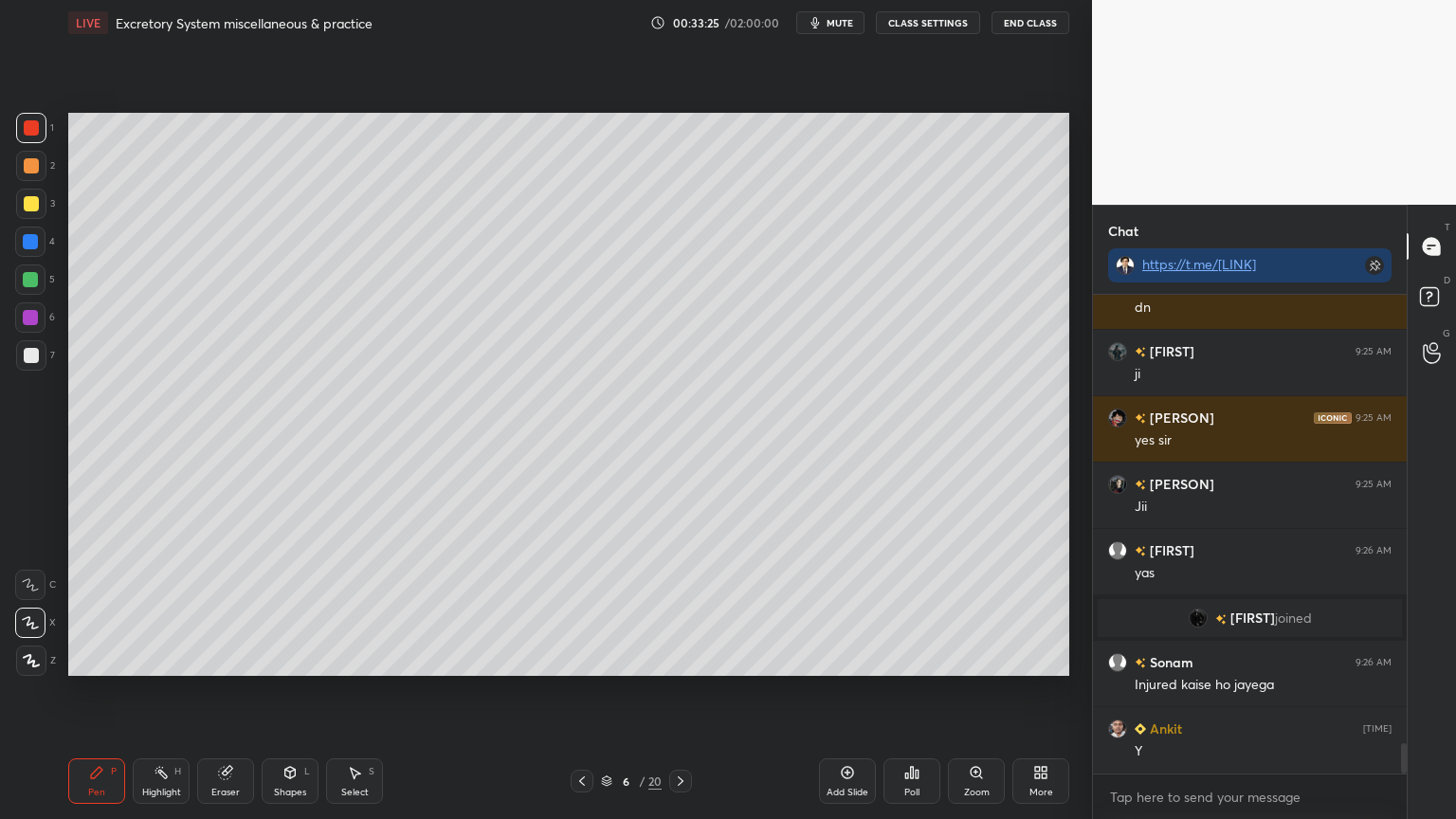 click at bounding box center (31, 355) 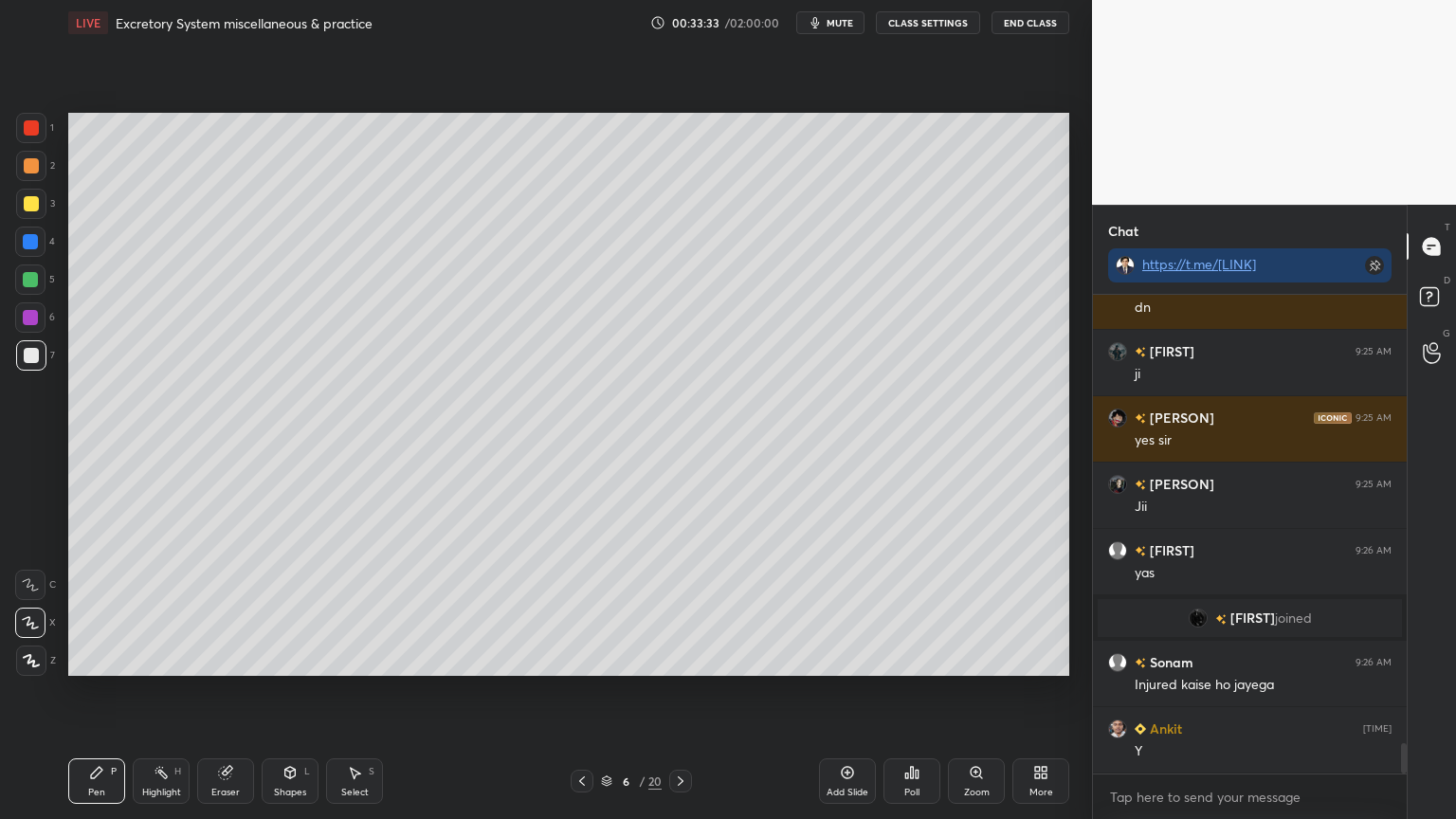click at bounding box center (30, 242) 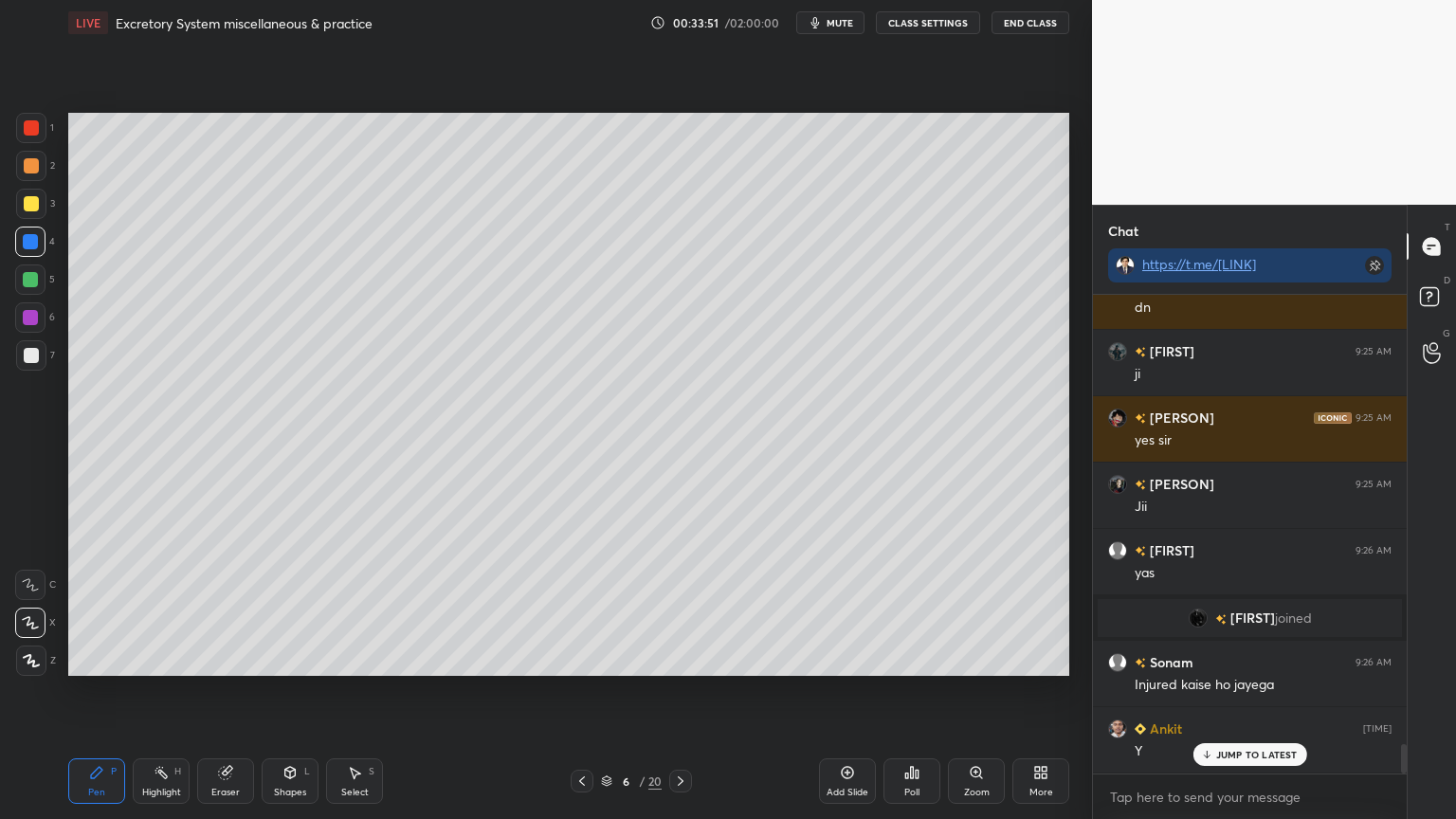scroll, scrollTop: 7219, scrollLeft: 0, axis: vertical 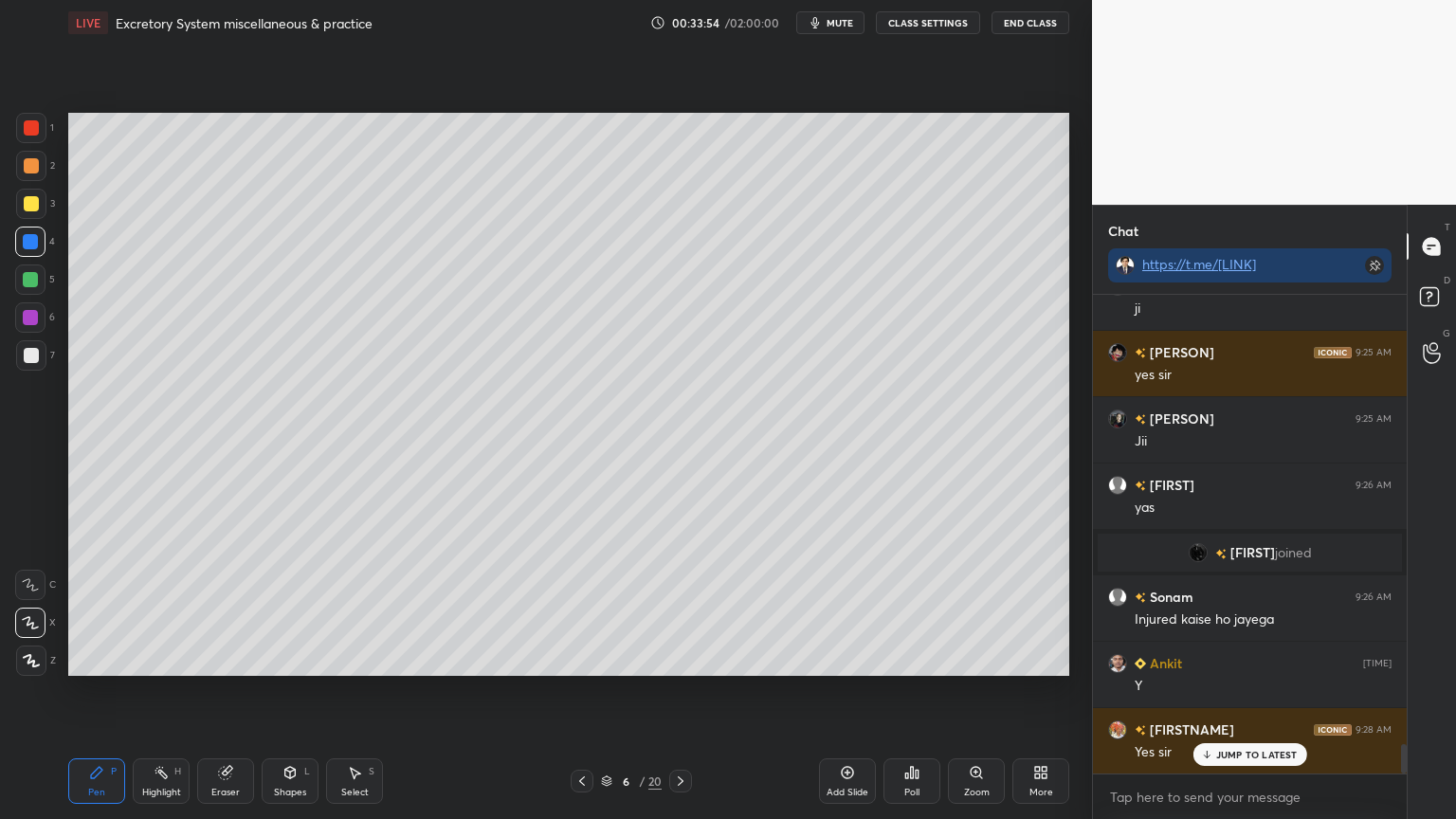 click at bounding box center [30, 242] 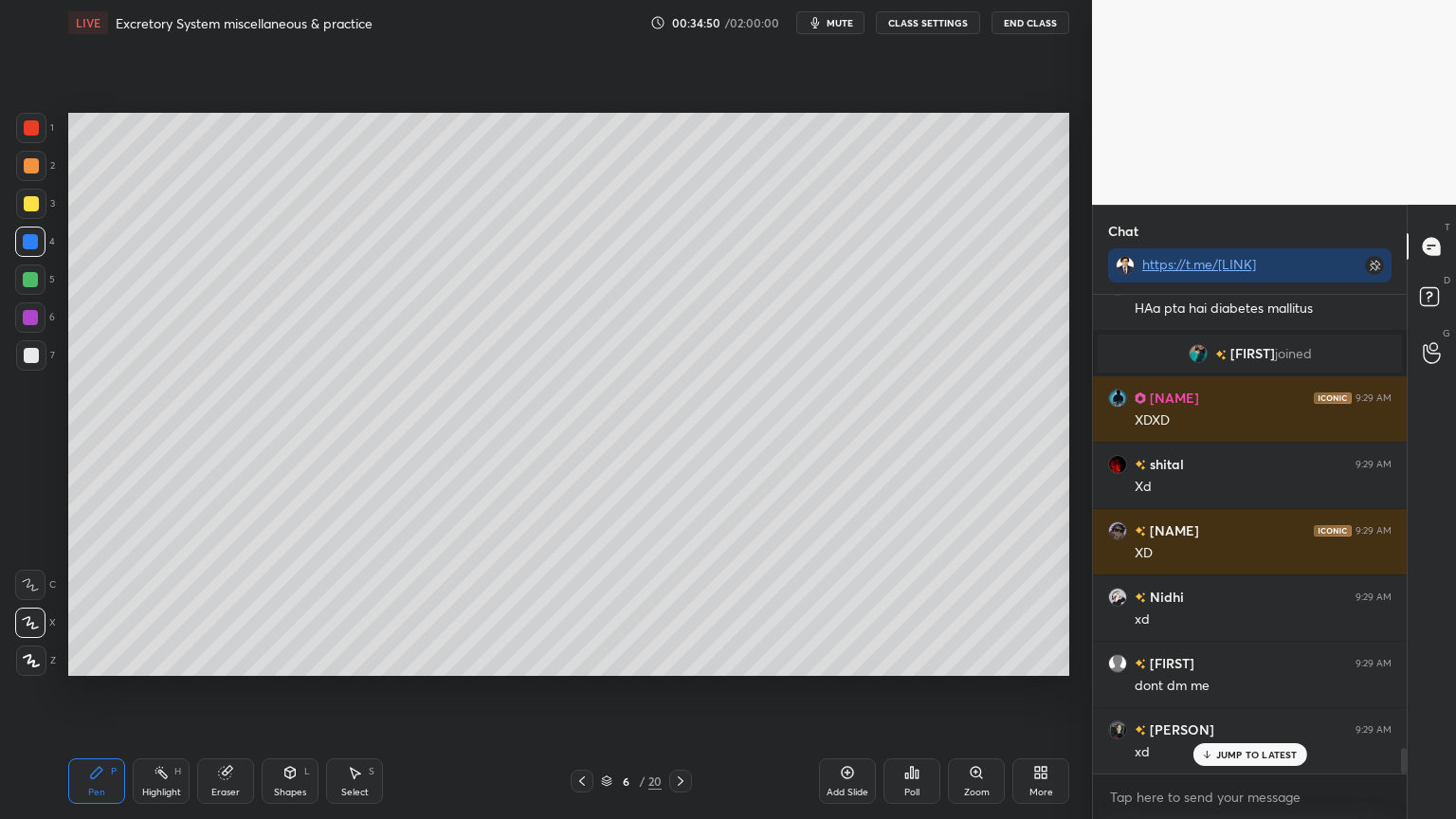 scroll, scrollTop: 8394, scrollLeft: 0, axis: vertical 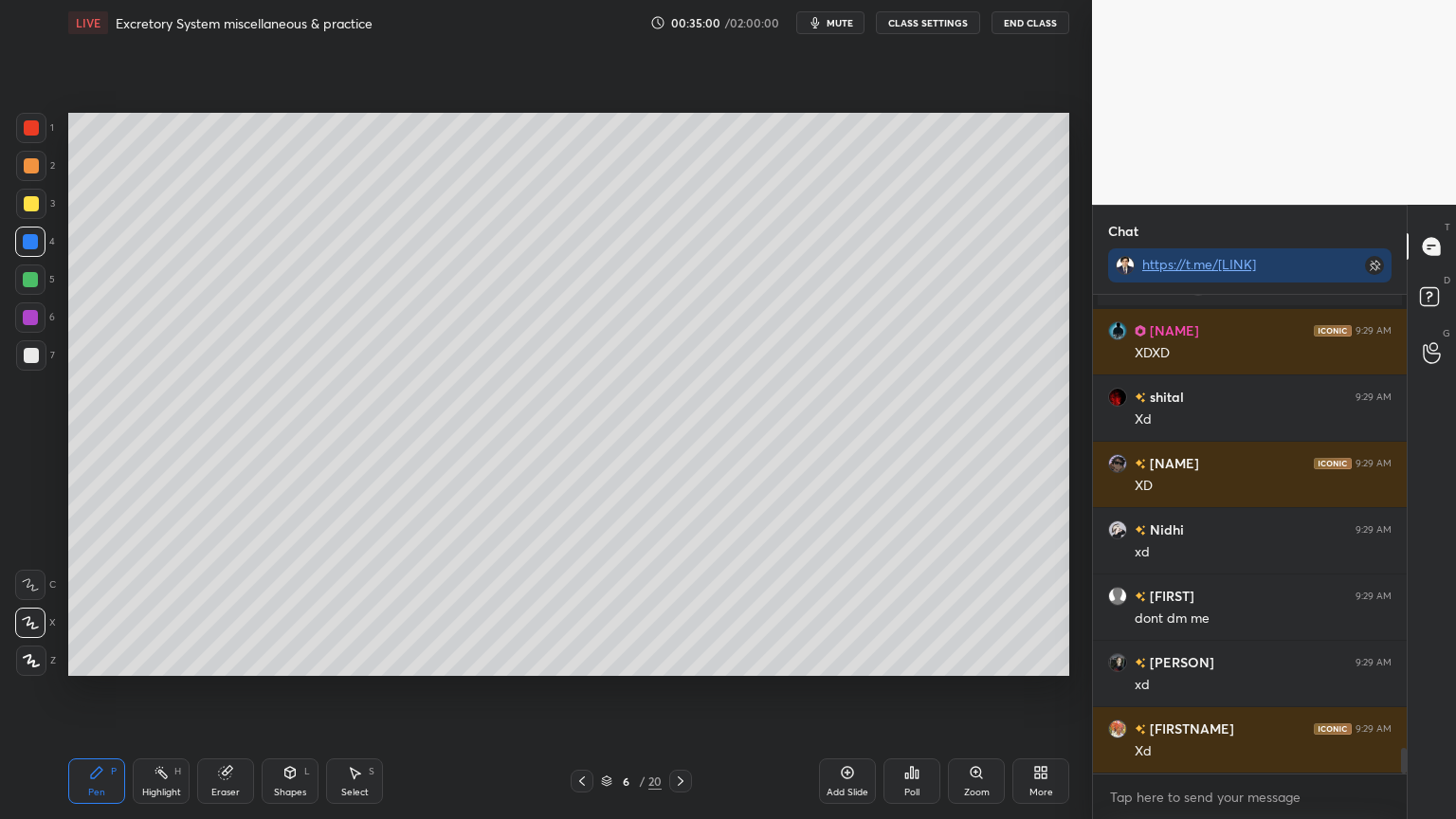 click 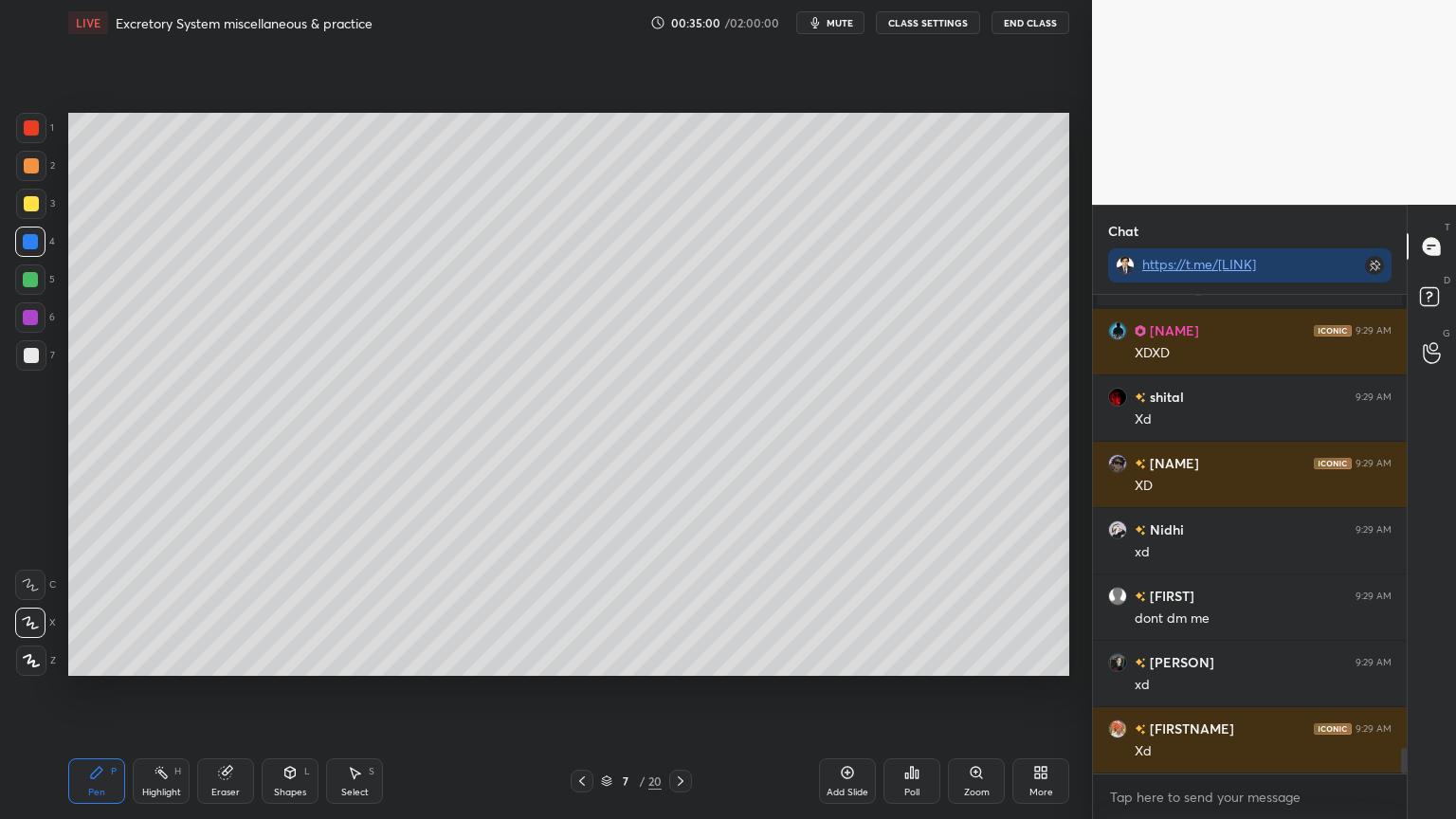 click 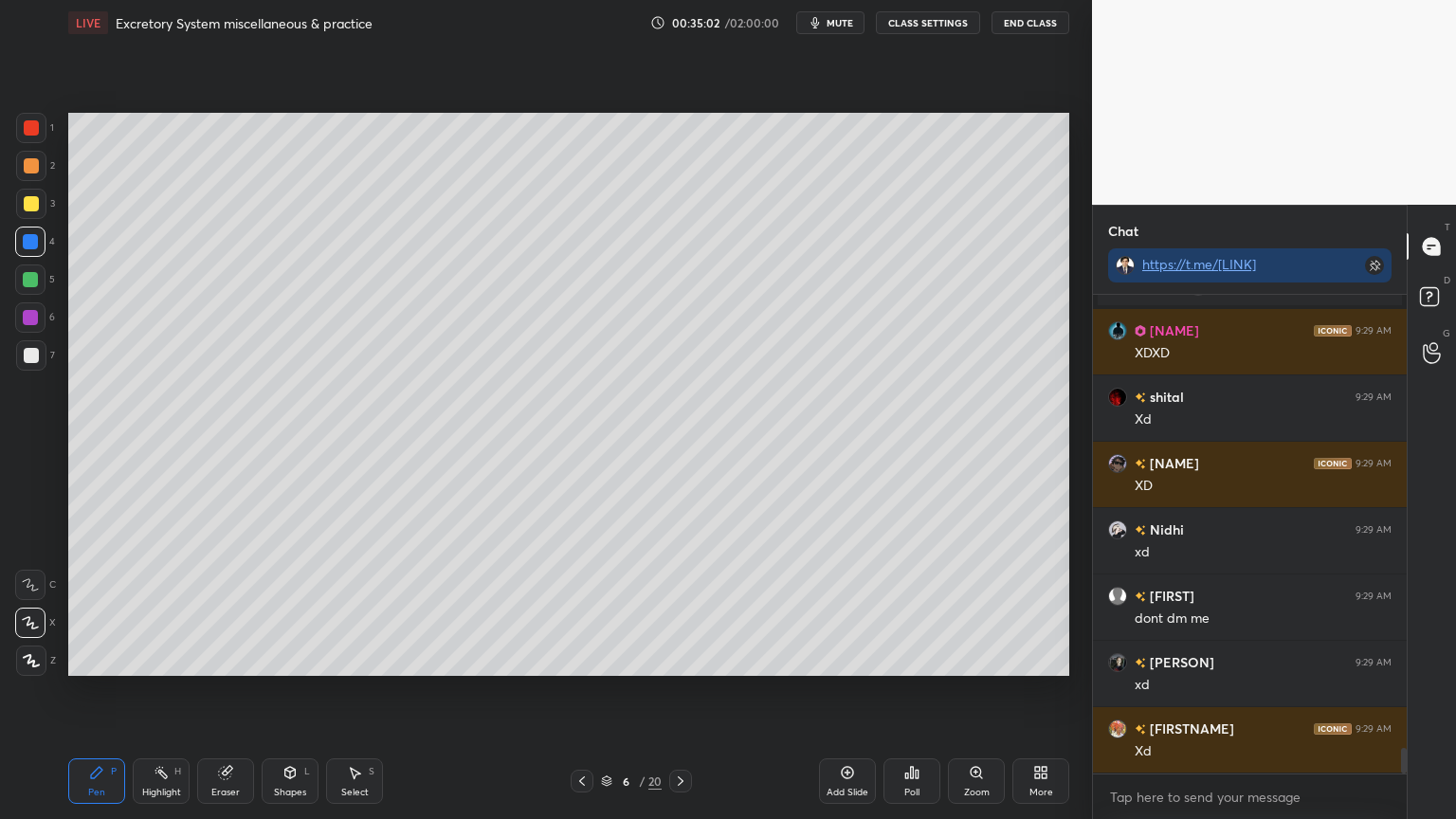 click on "Poll" at bounding box center [912, 781] 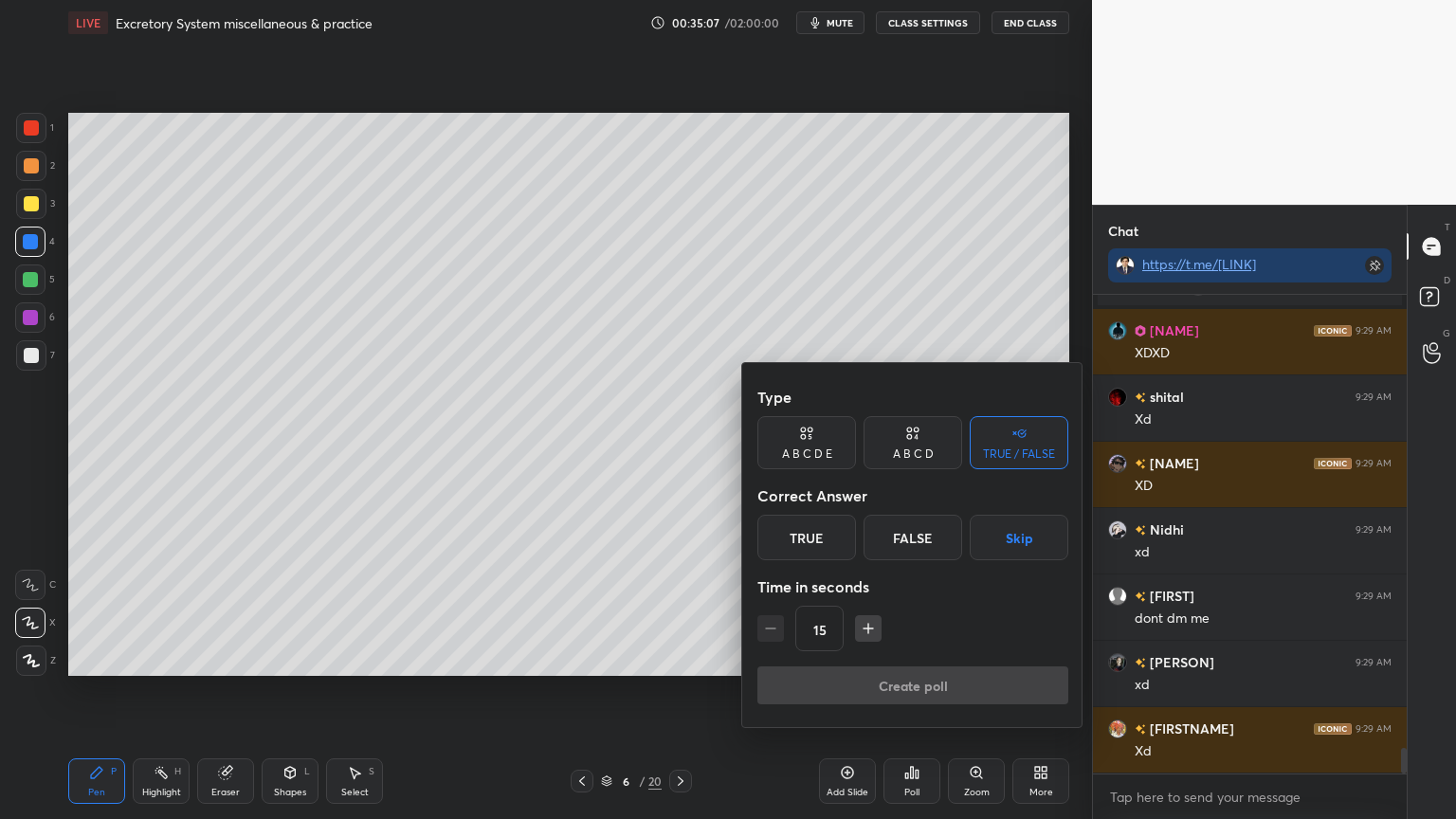 click at bounding box center [728, 410] 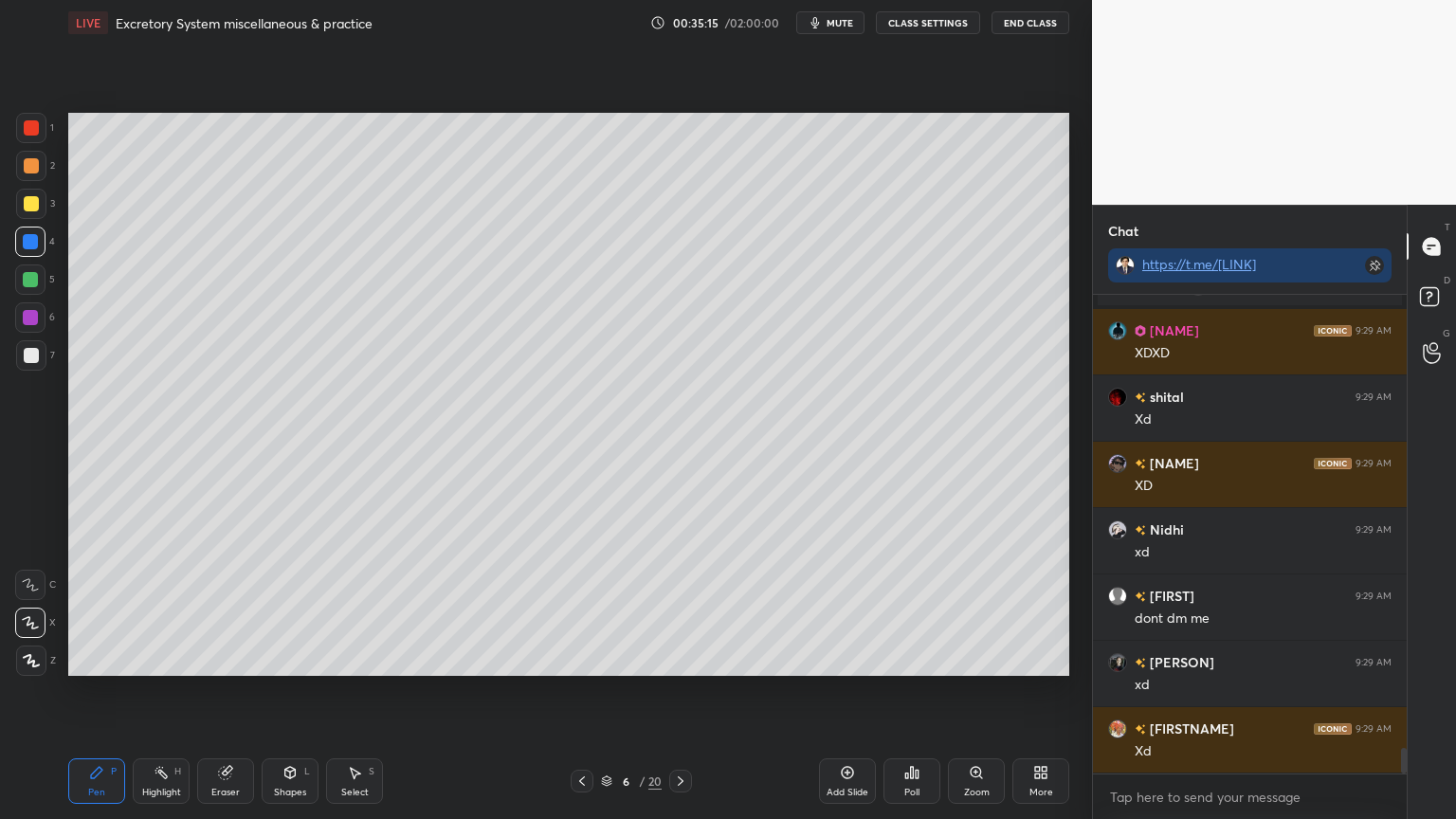 click on "mute" at bounding box center [840, 23] 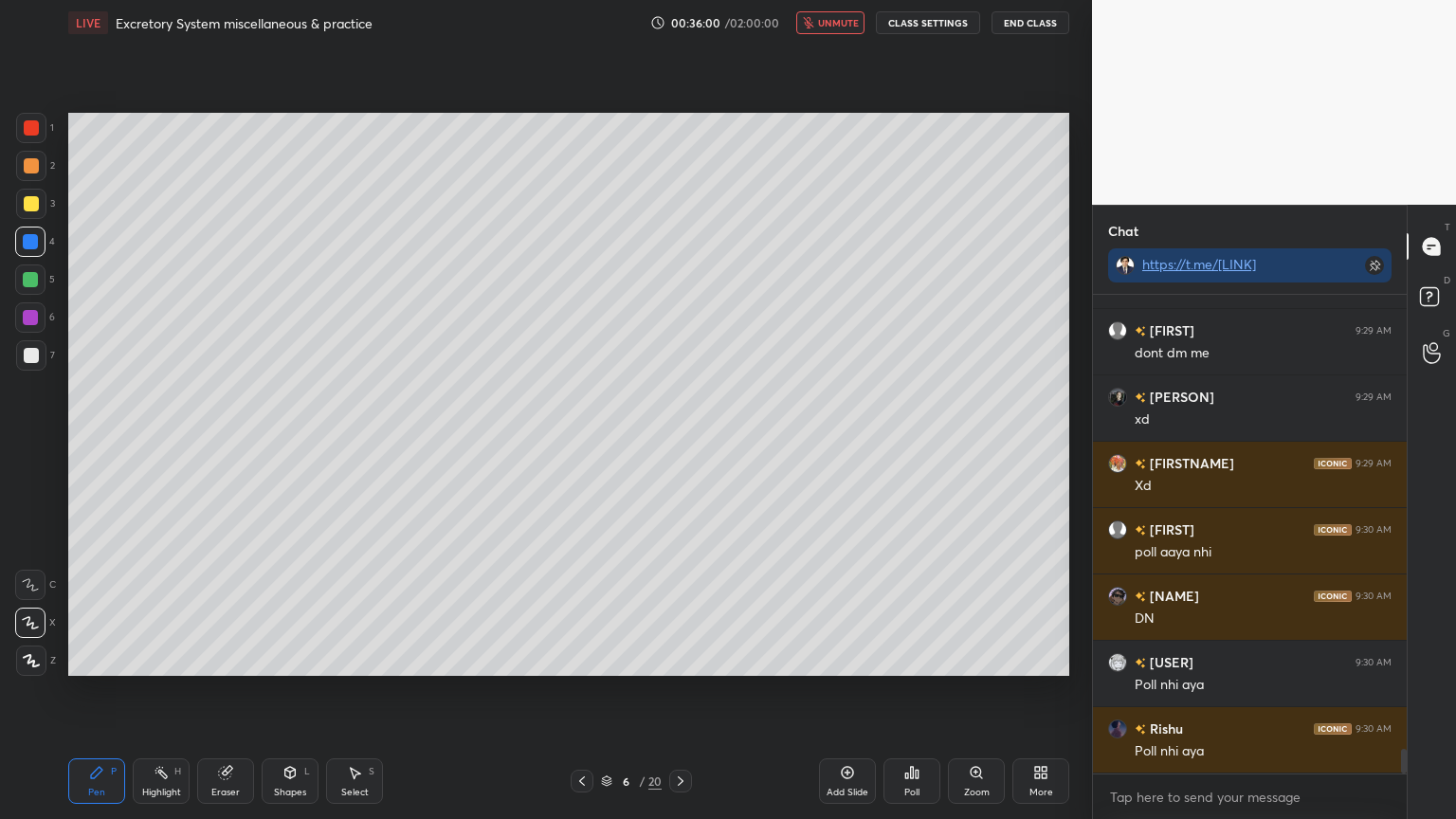 scroll, scrollTop: 8725, scrollLeft: 0, axis: vertical 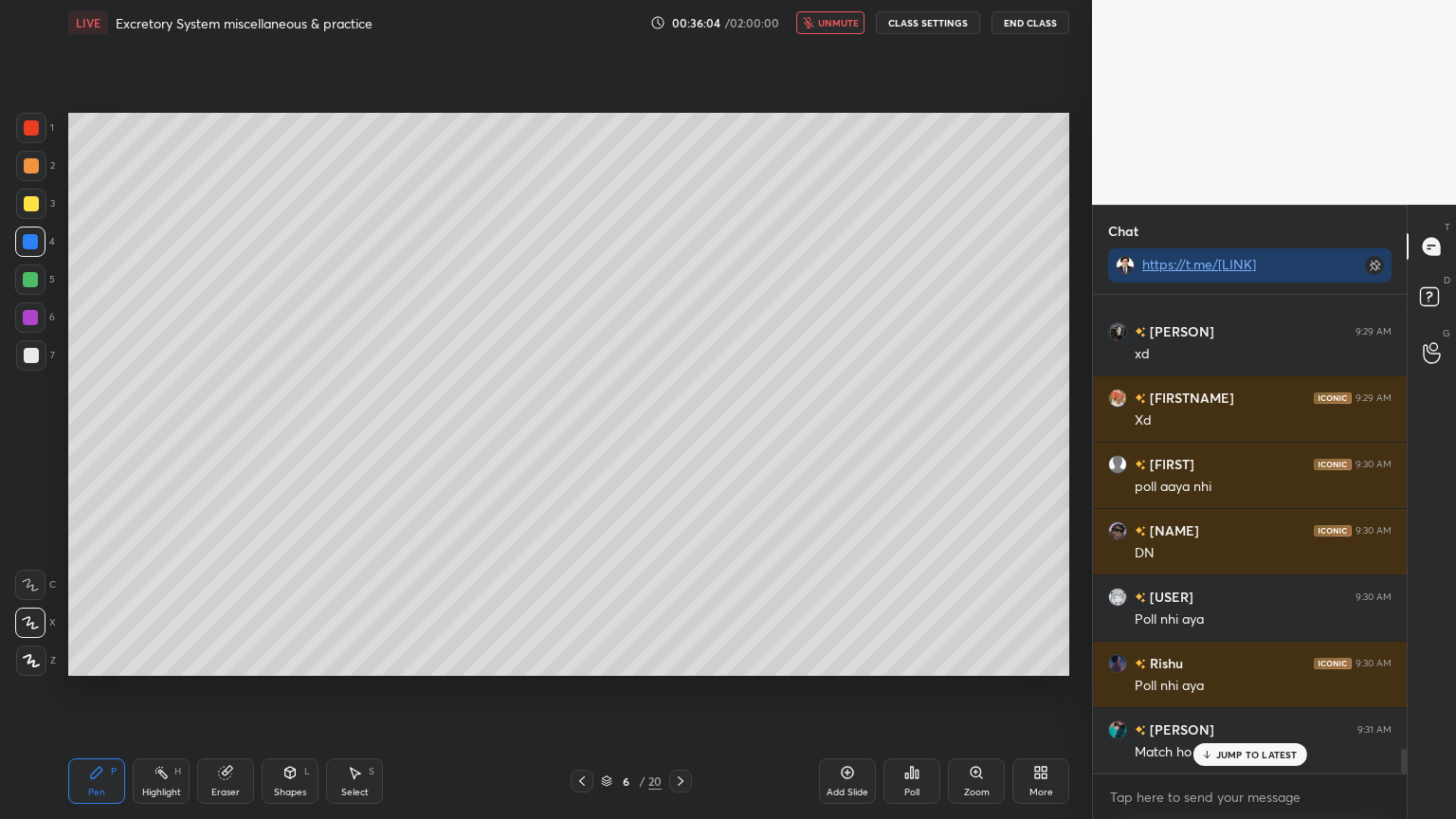 click on "unmute" at bounding box center (830, 23) 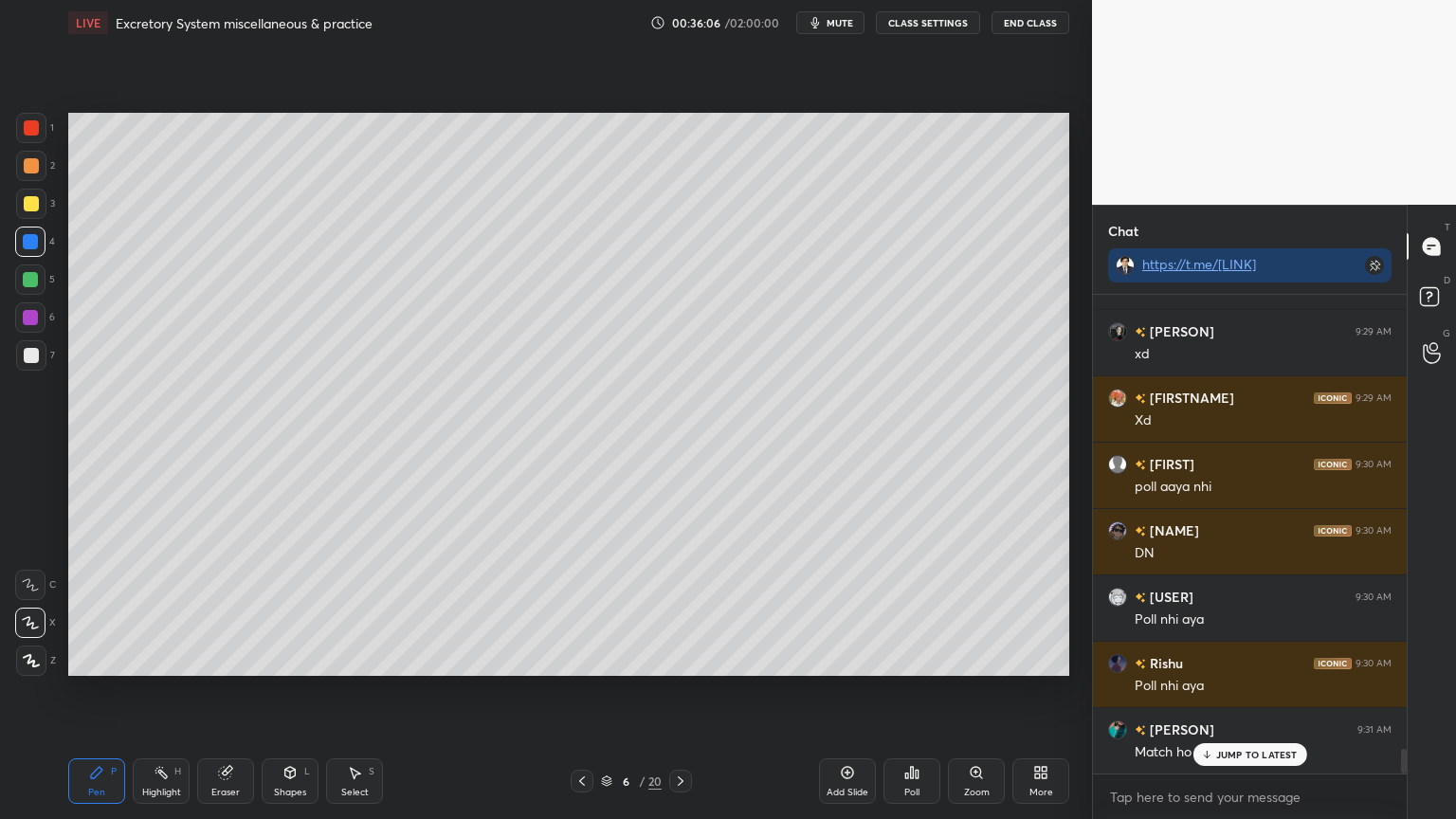 click 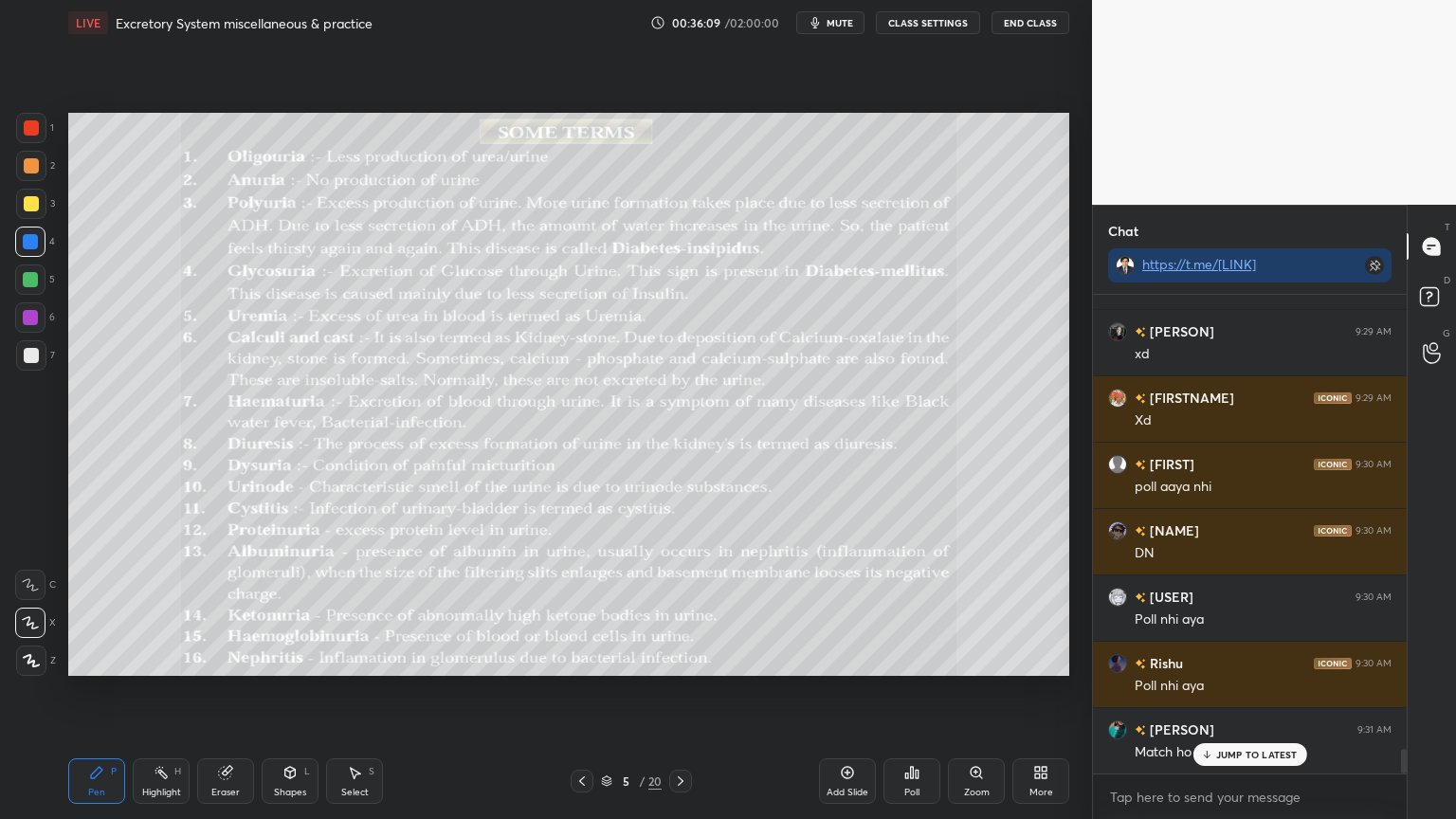 scroll, scrollTop: 8792, scrollLeft: 0, axis: vertical 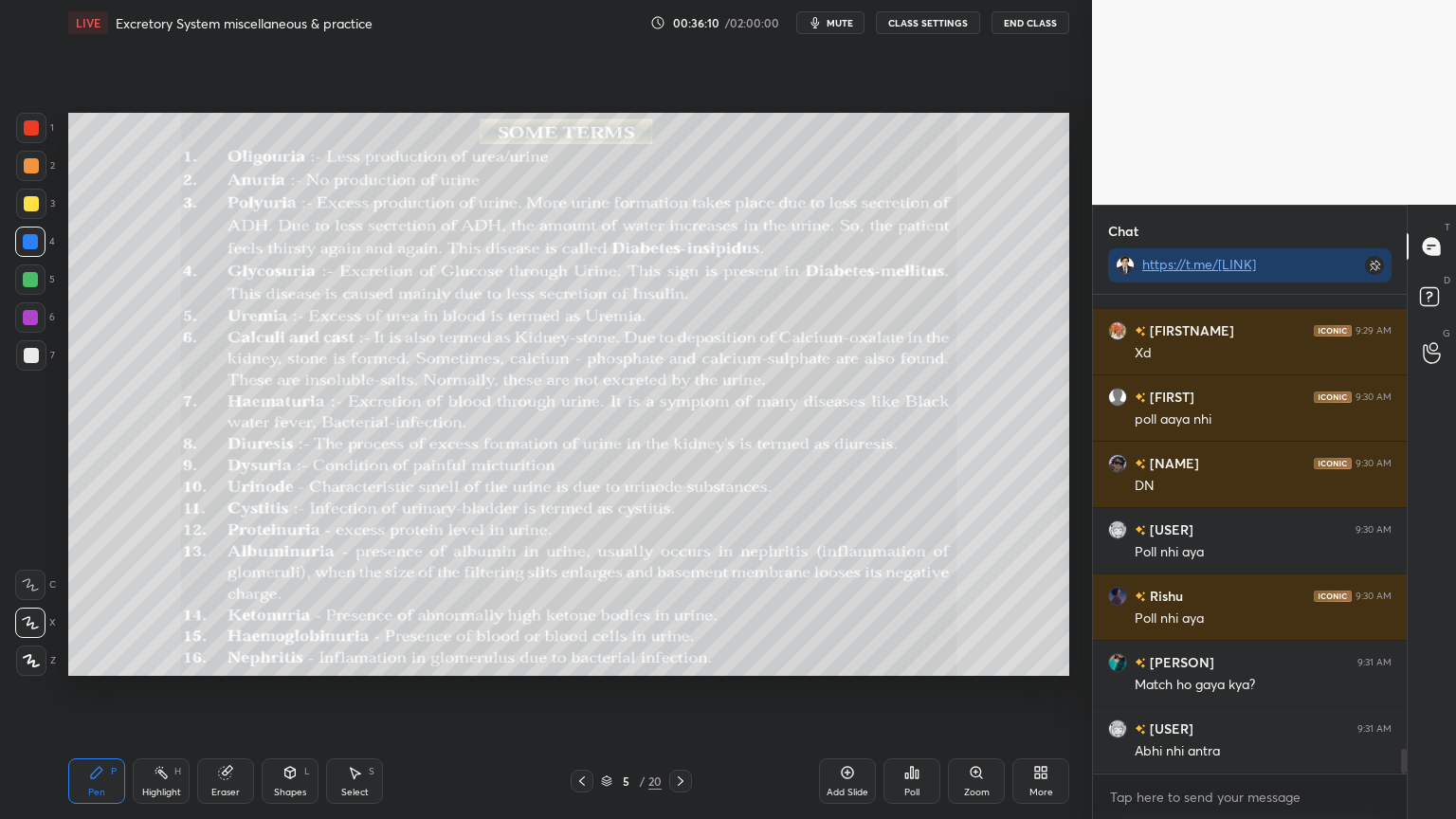 click at bounding box center [30, 280] 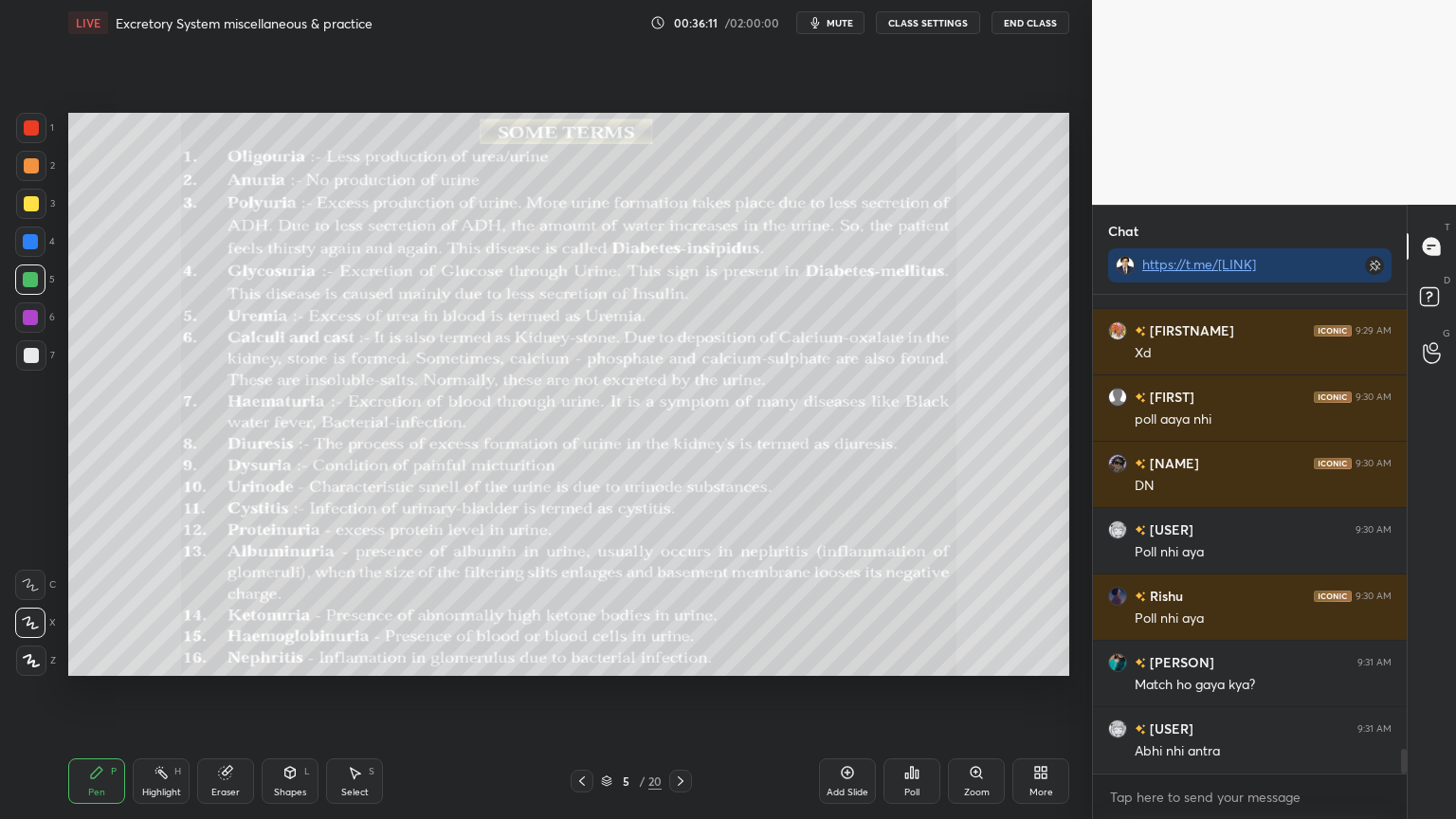drag, startPoint x: 286, startPoint y: 768, endPoint x: 273, endPoint y: 757, distance: 17.029386 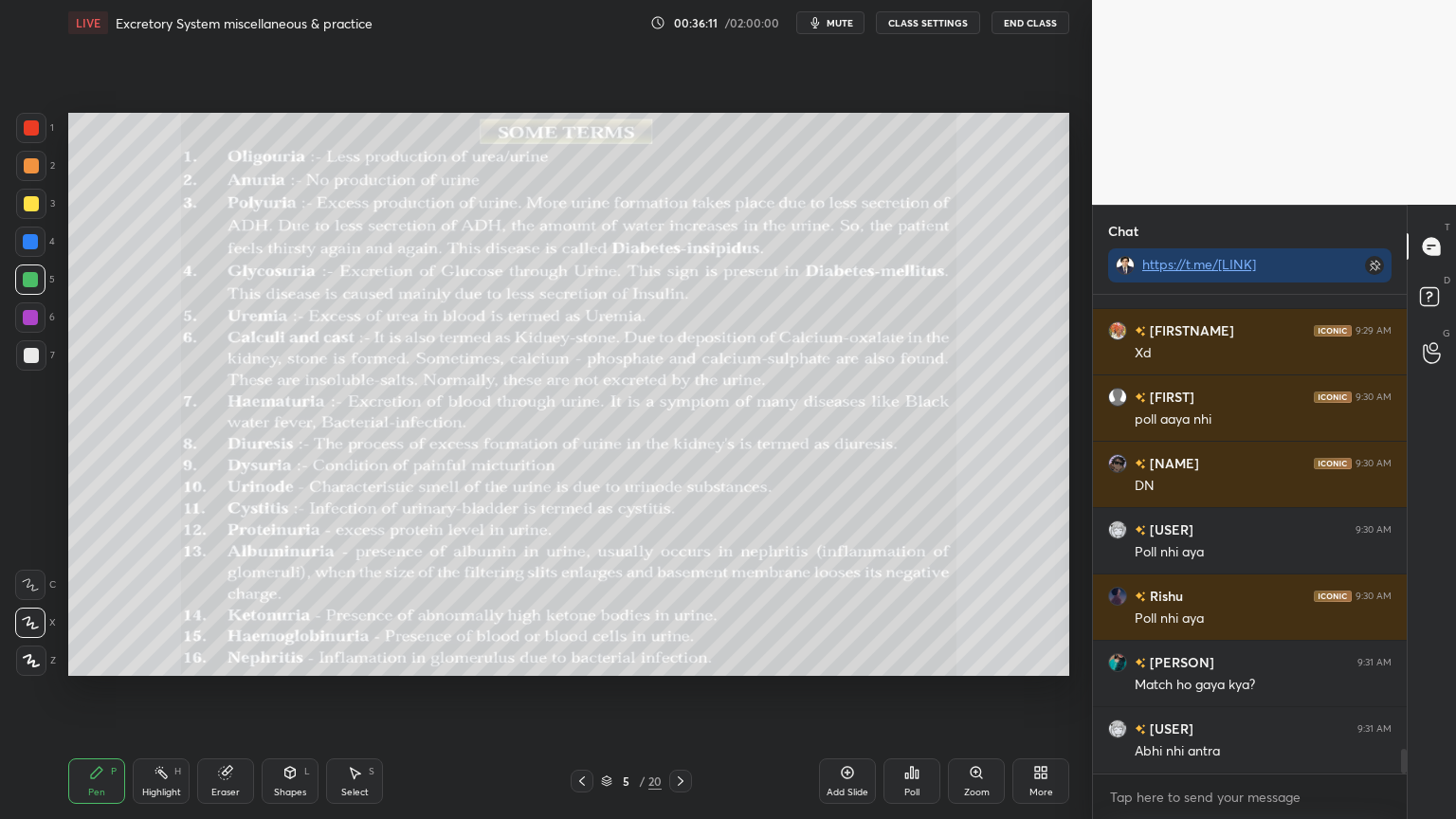 click 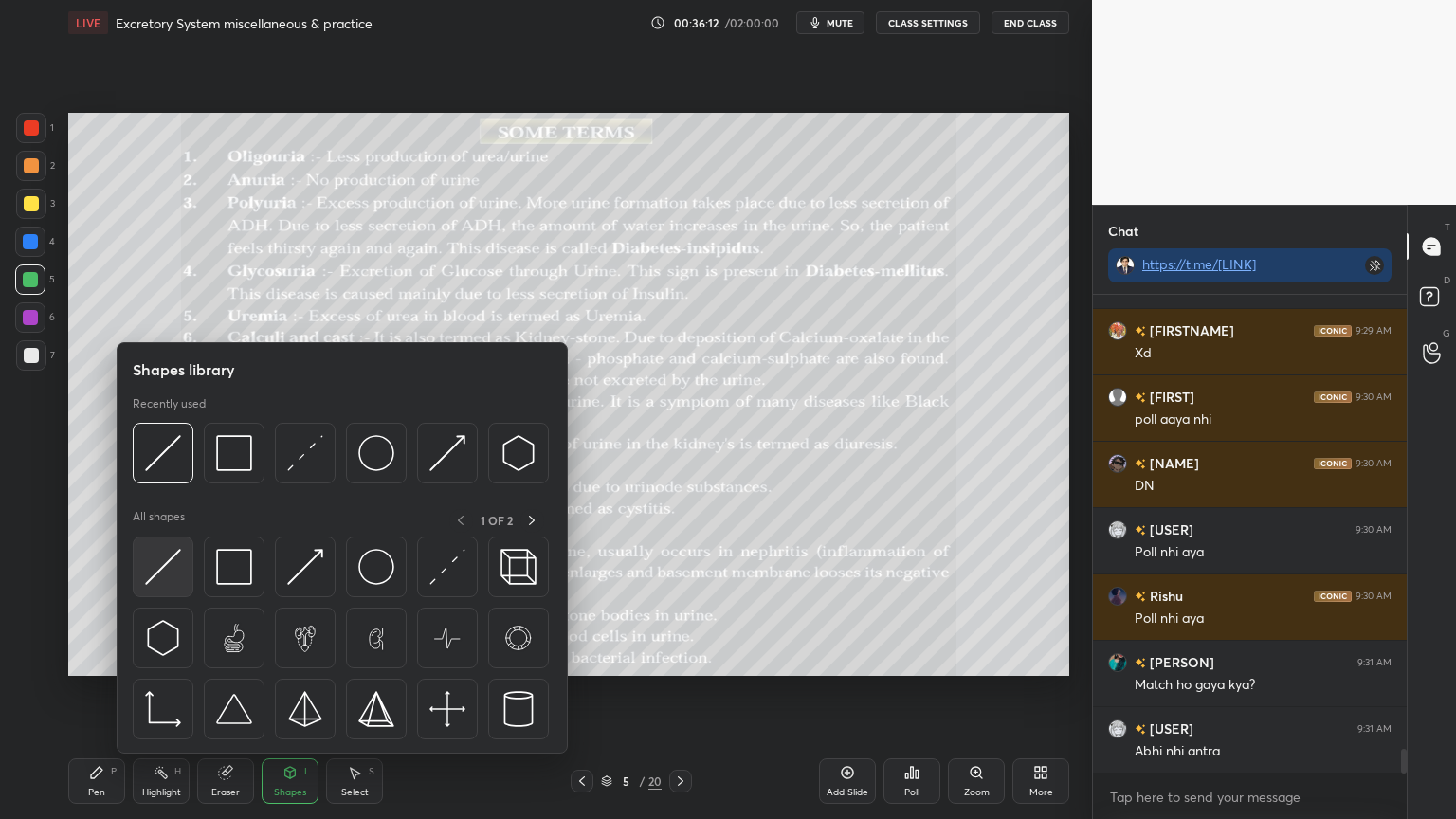 click at bounding box center (163, 567) 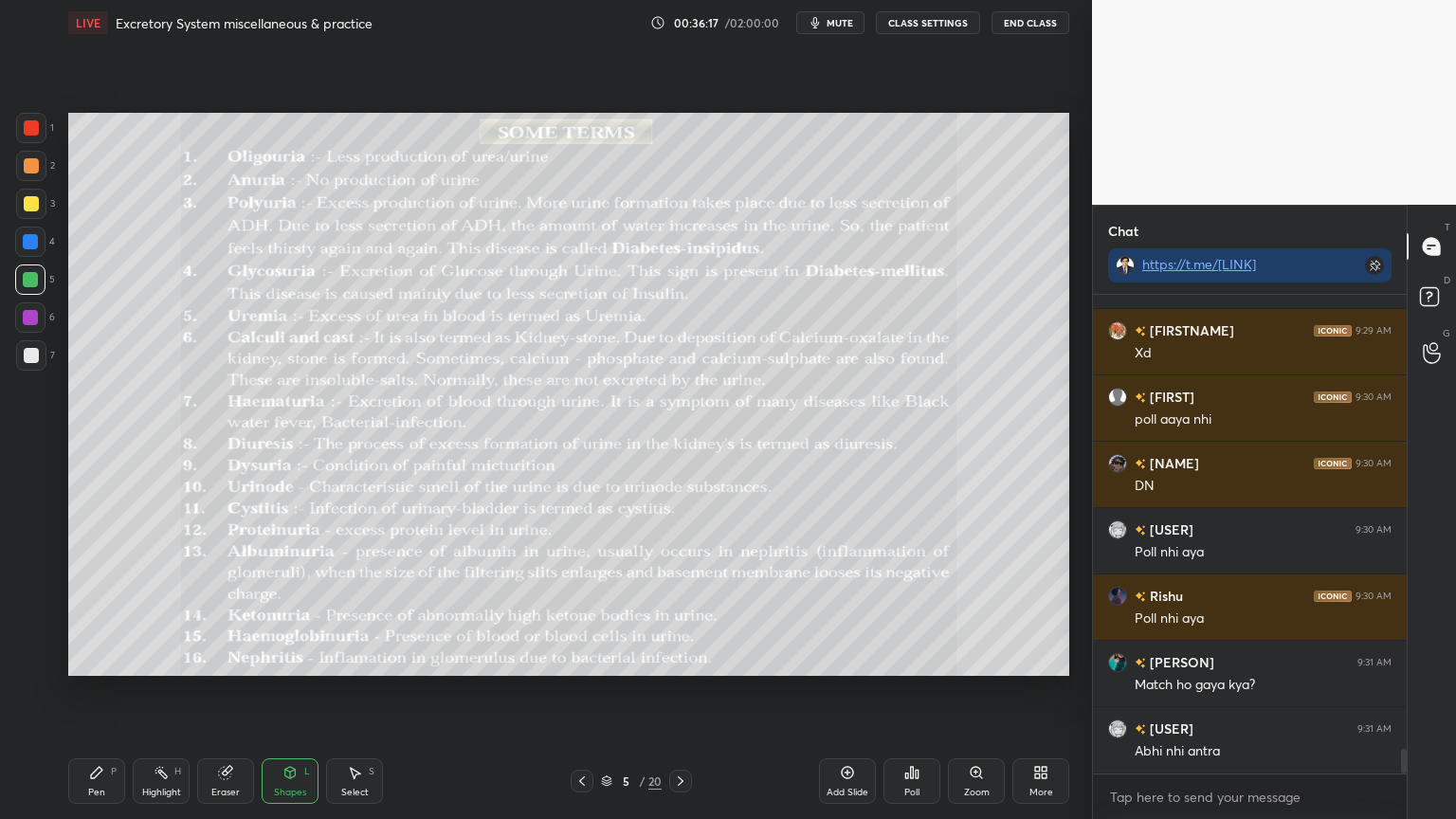 scroll, scrollTop: 8857, scrollLeft: 0, axis: vertical 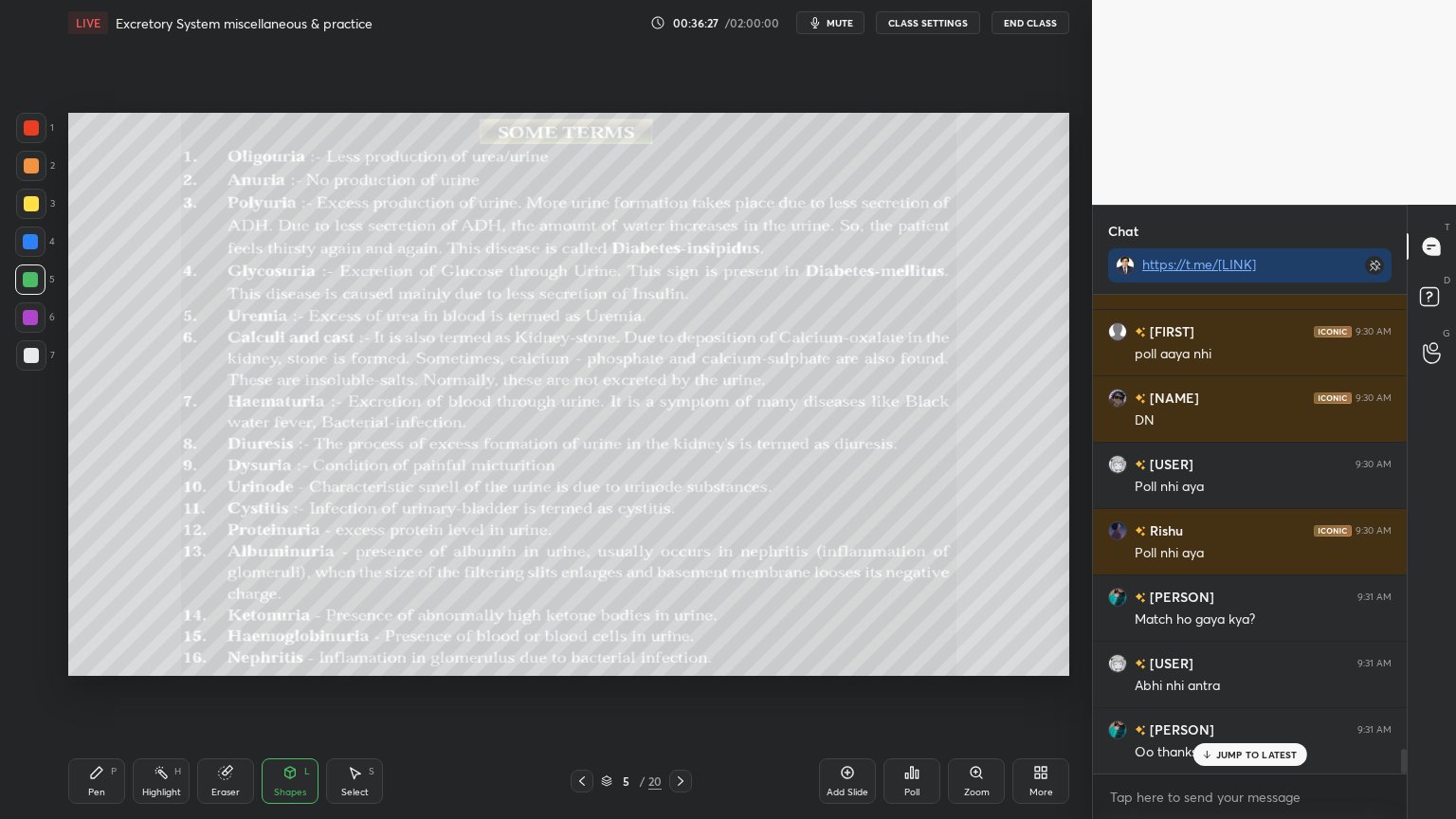 click at bounding box center [31, 128] 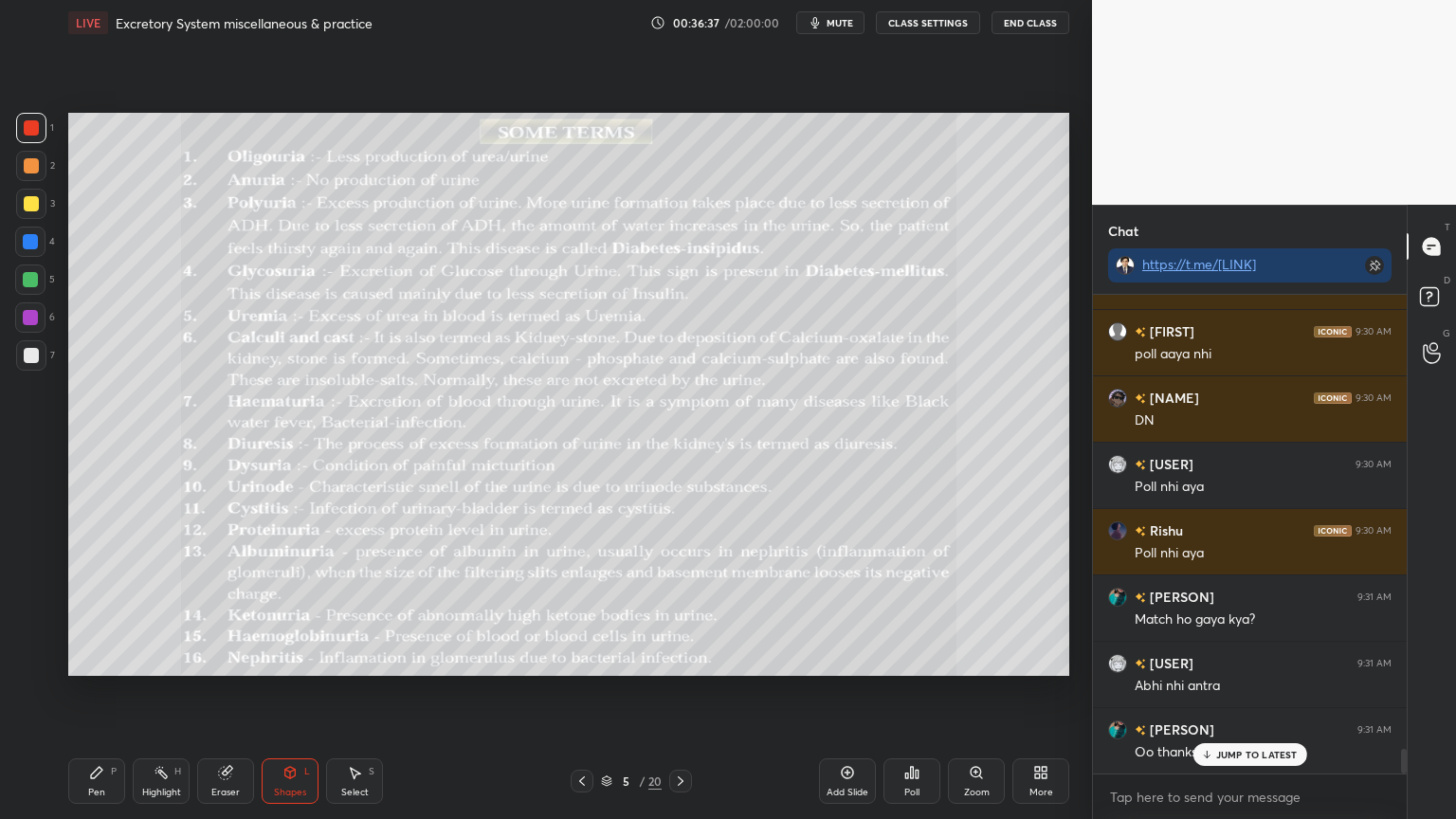 drag, startPoint x: 21, startPoint y: 274, endPoint x: 42, endPoint y: 361, distance: 89.4986 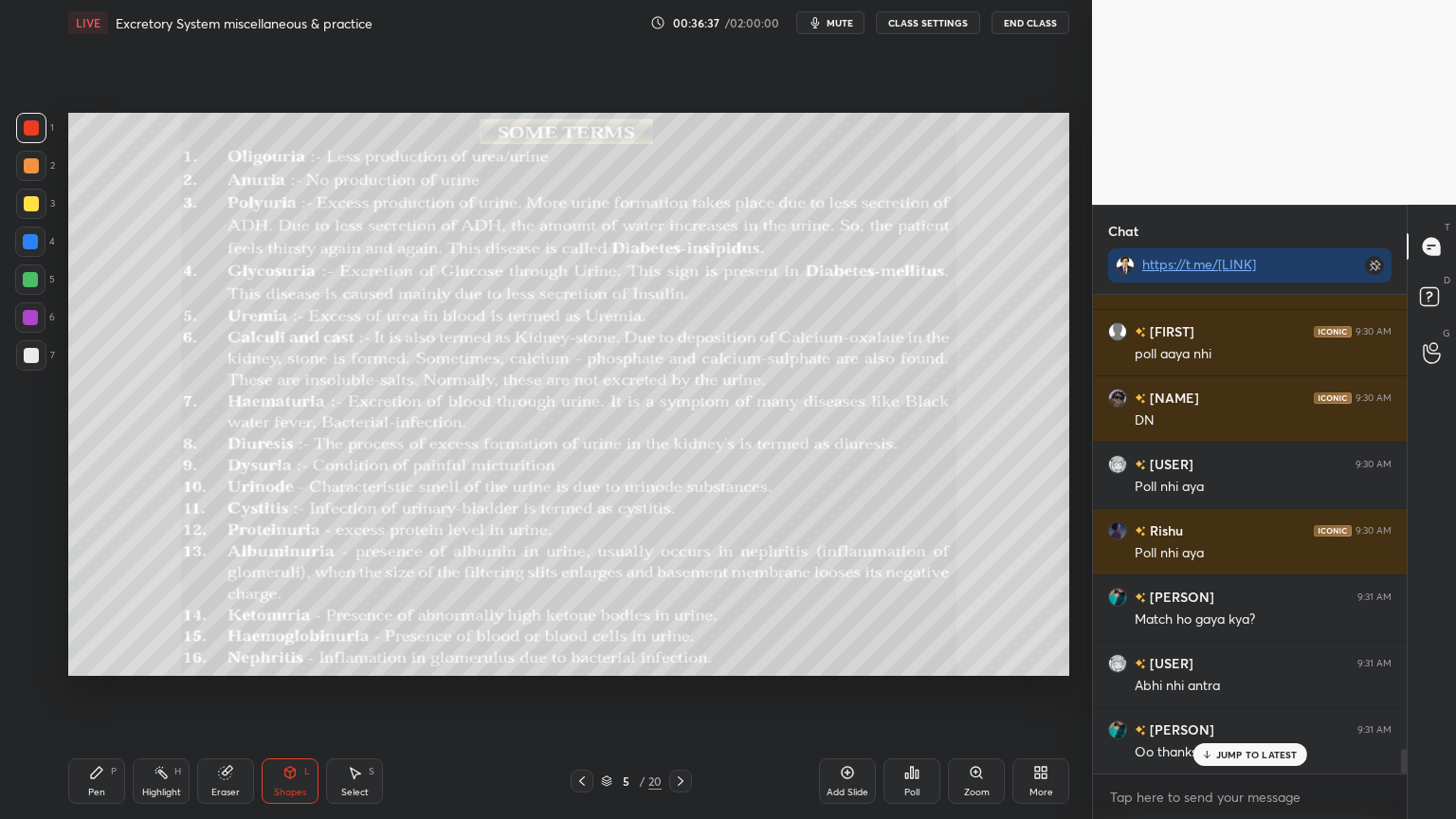 click at bounding box center (30, 280) 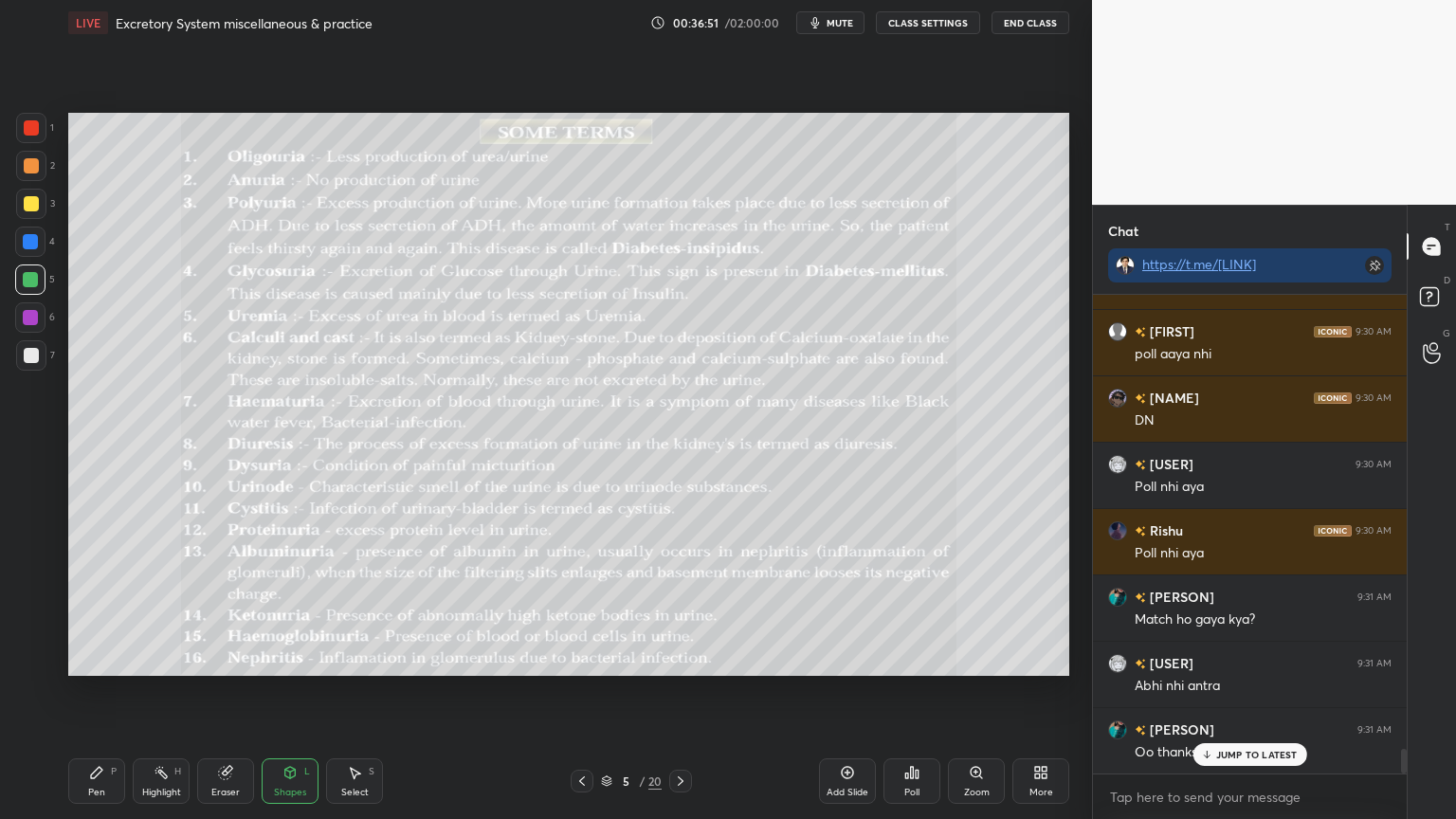 click on "mute" at bounding box center [840, 23] 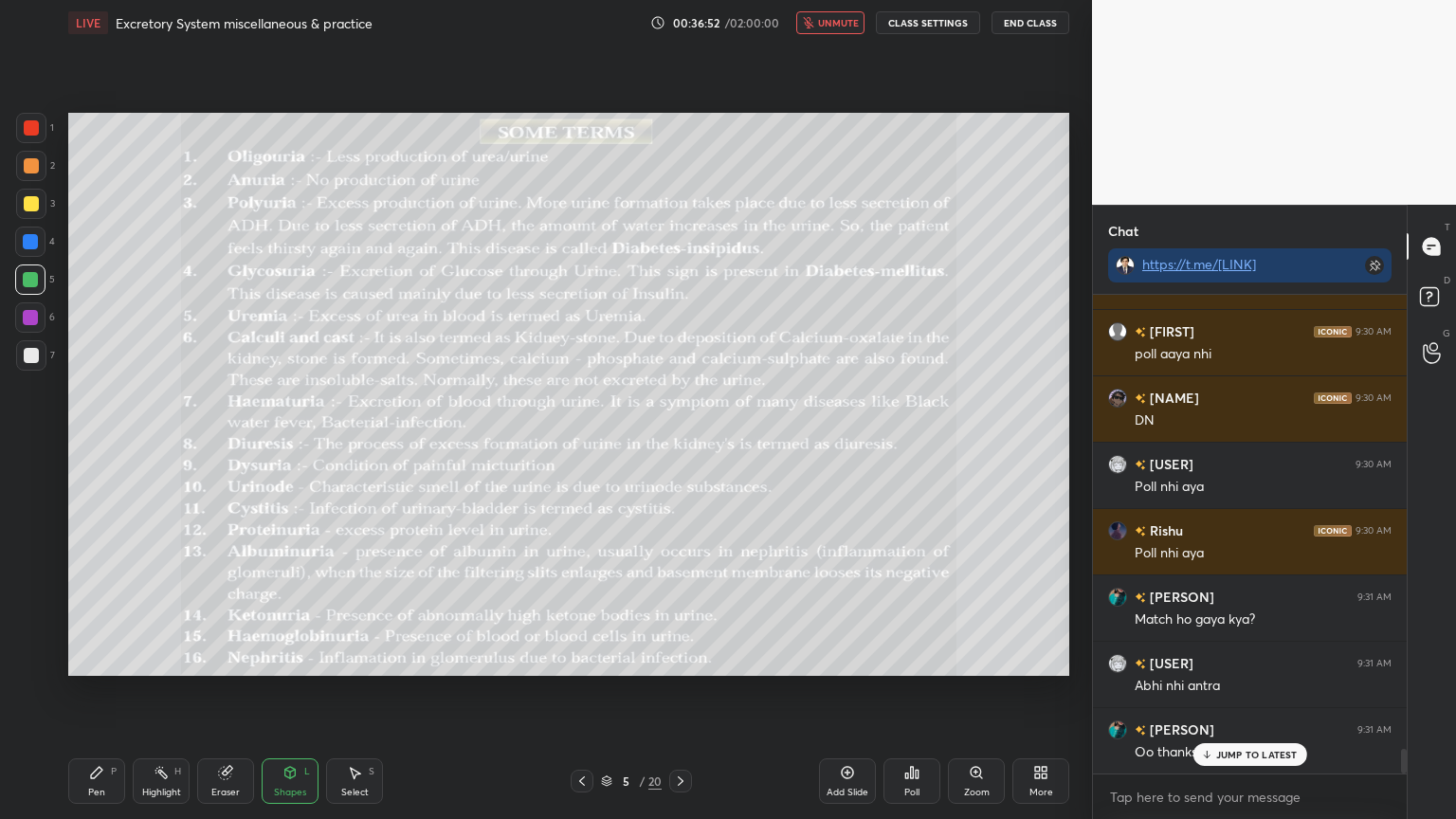 click on "unmute" at bounding box center [838, 23] 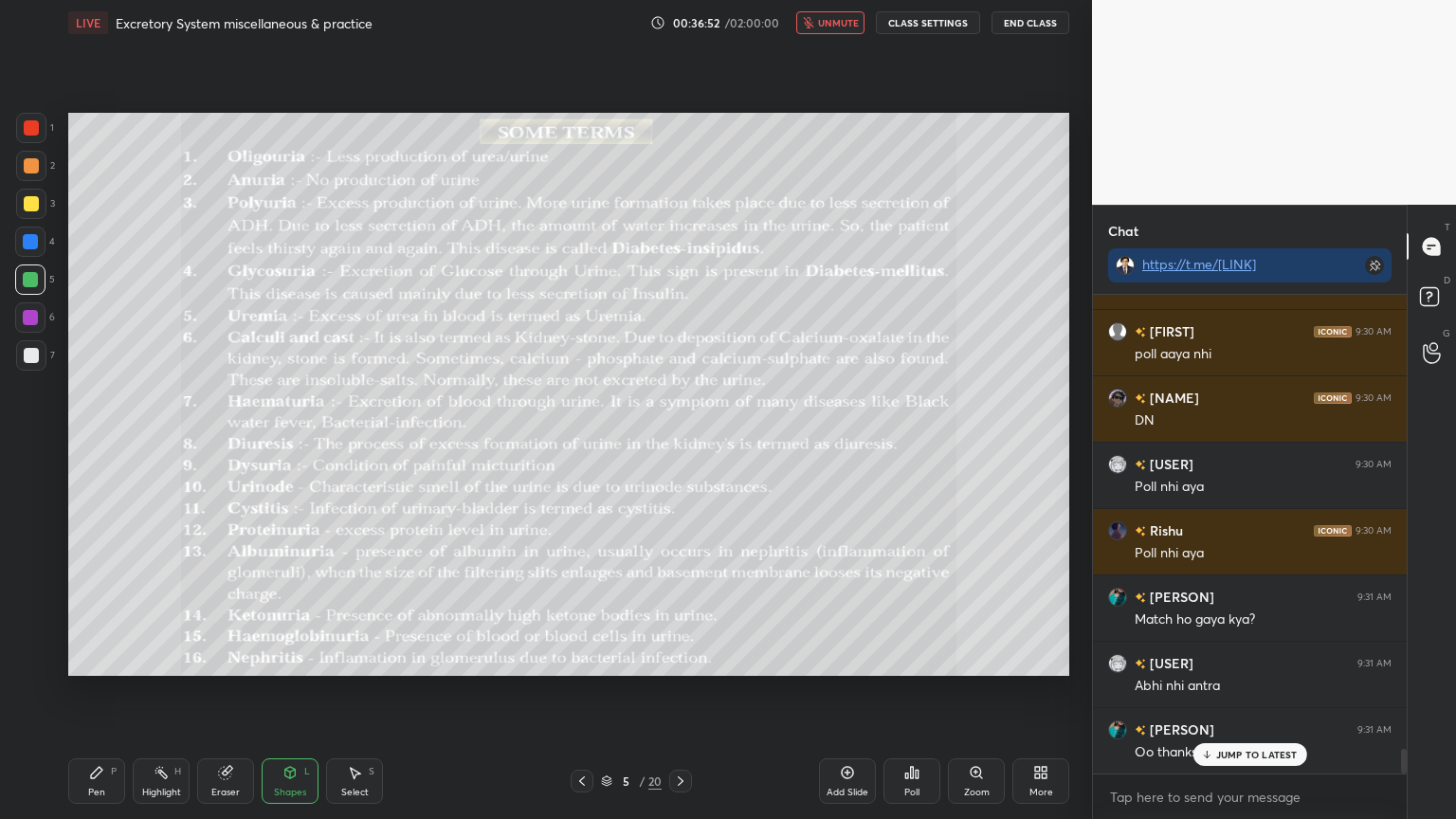 click on "unmute" at bounding box center (838, 23) 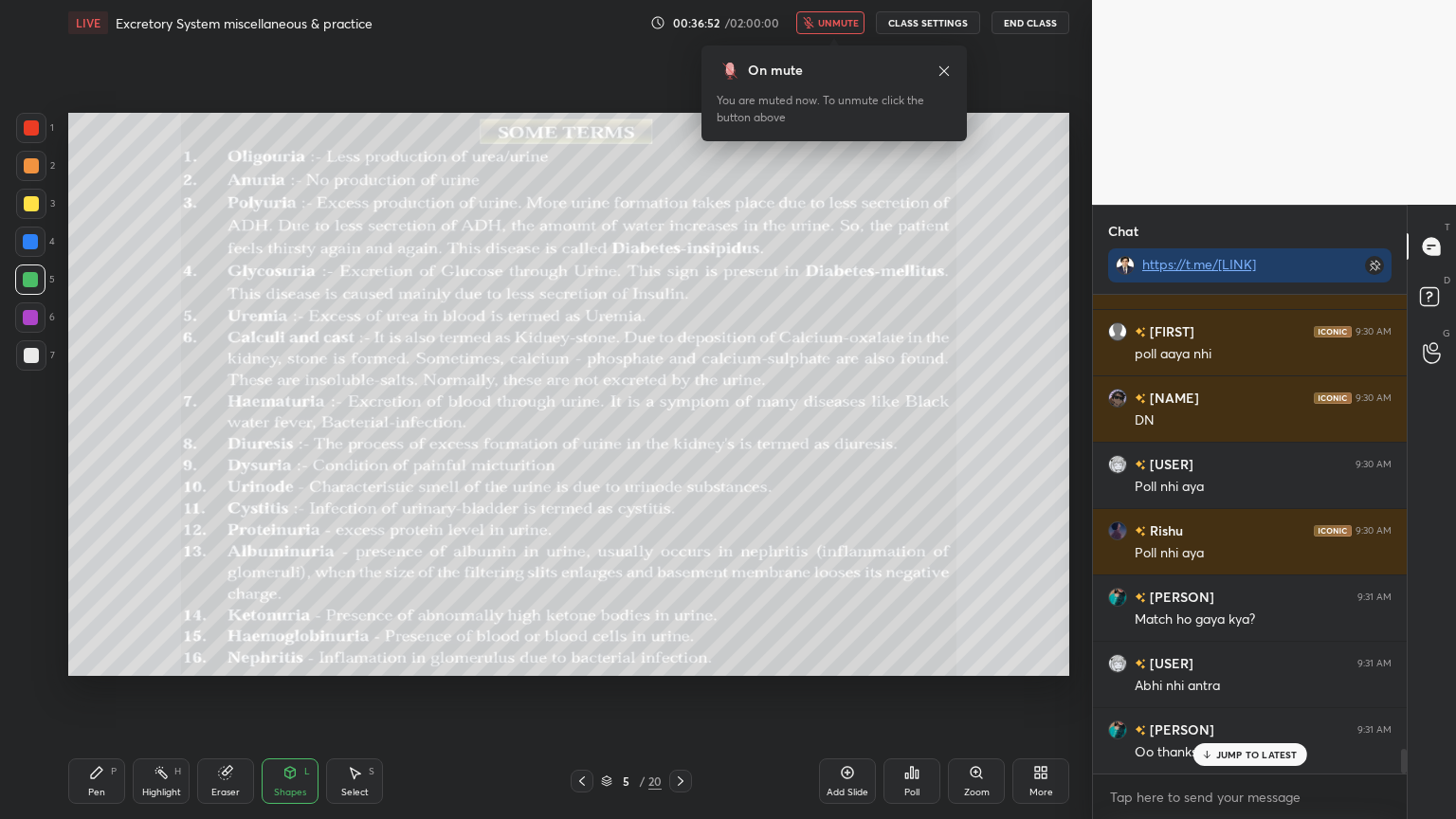 click on "unmute" at bounding box center (838, 23) 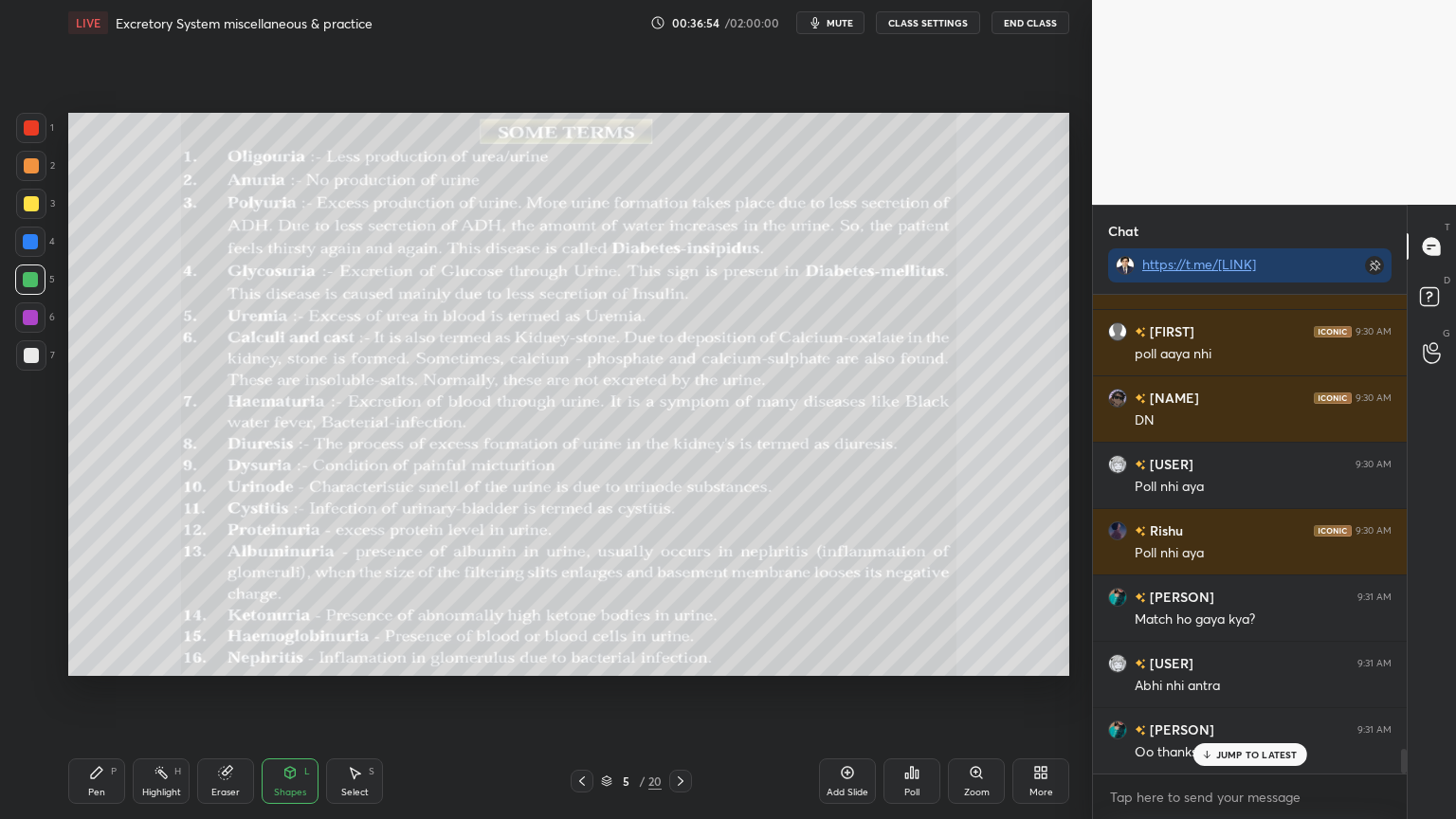click on "mute" at bounding box center (840, 23) 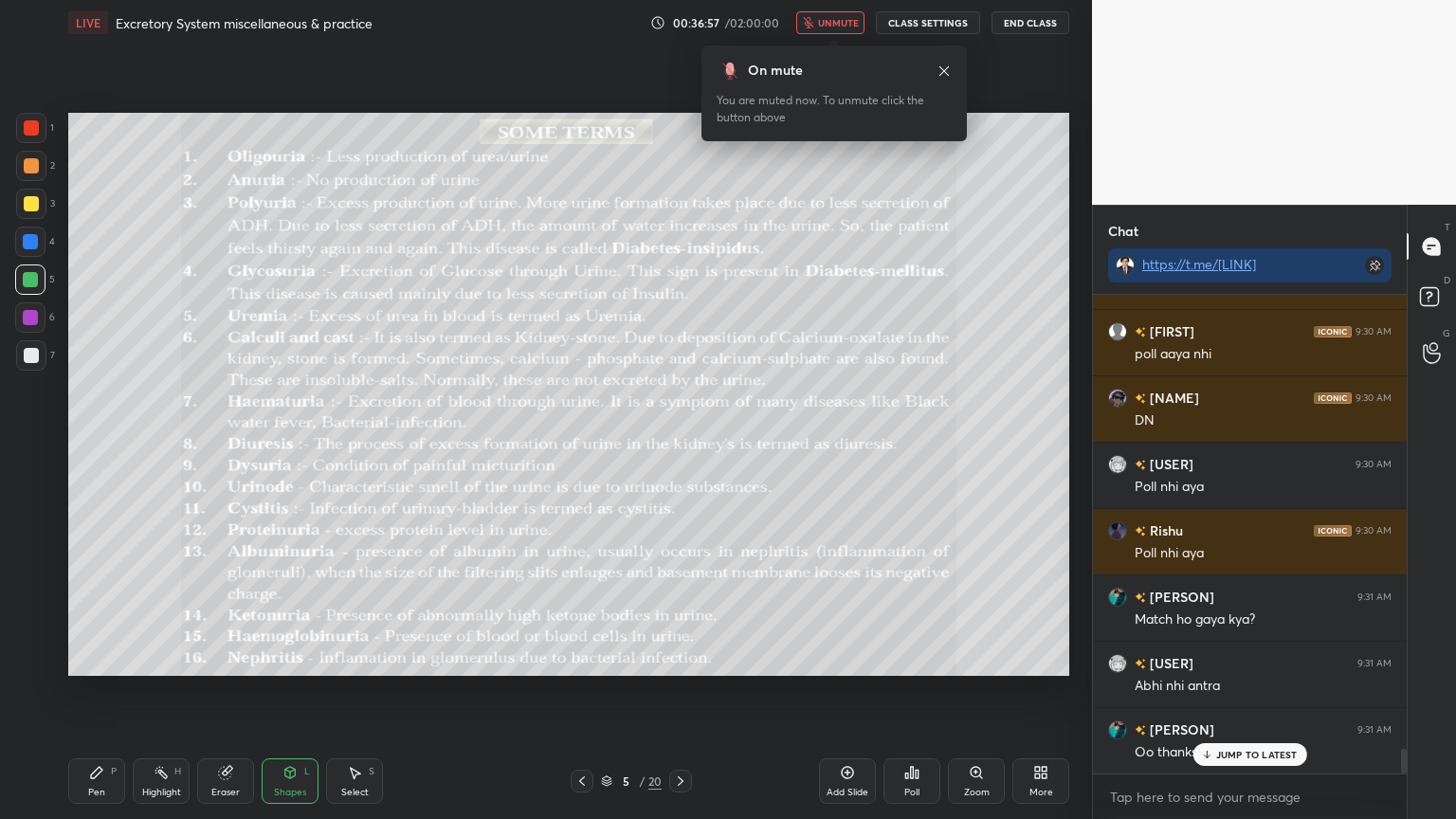 click on "unmute" at bounding box center (838, 23) 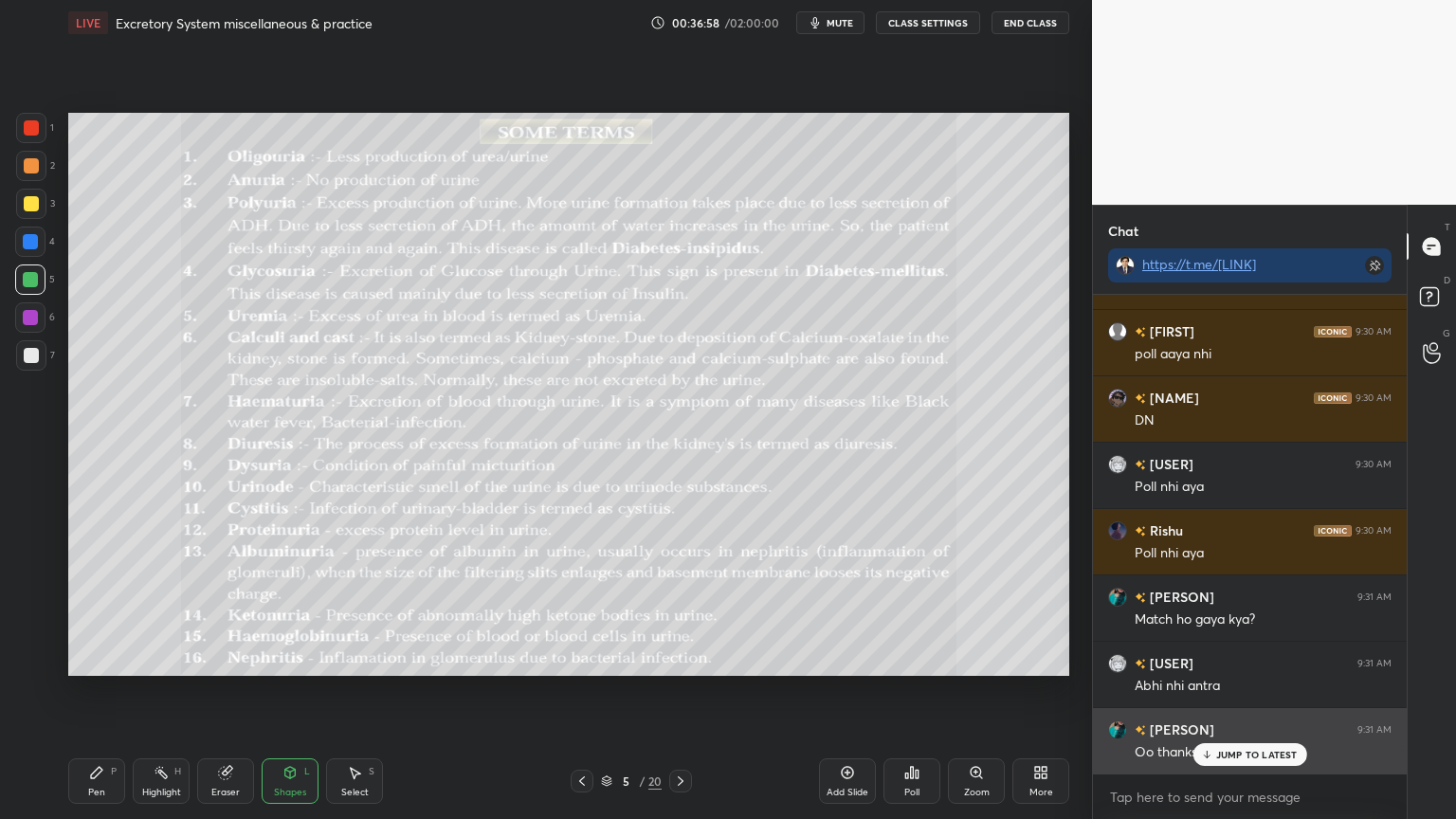click on "JUMP TO LATEST" at bounding box center (1257, 755) 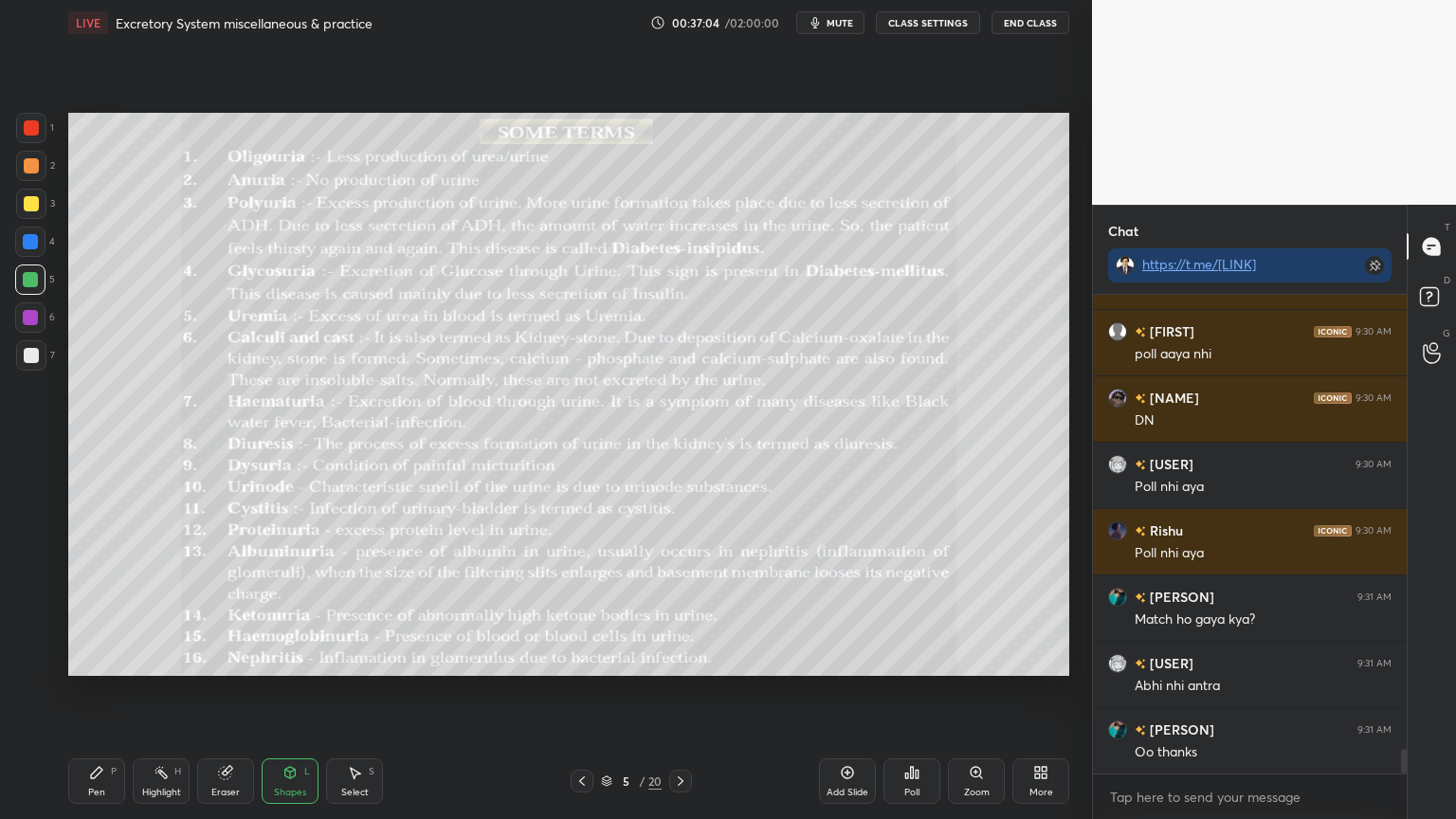 click 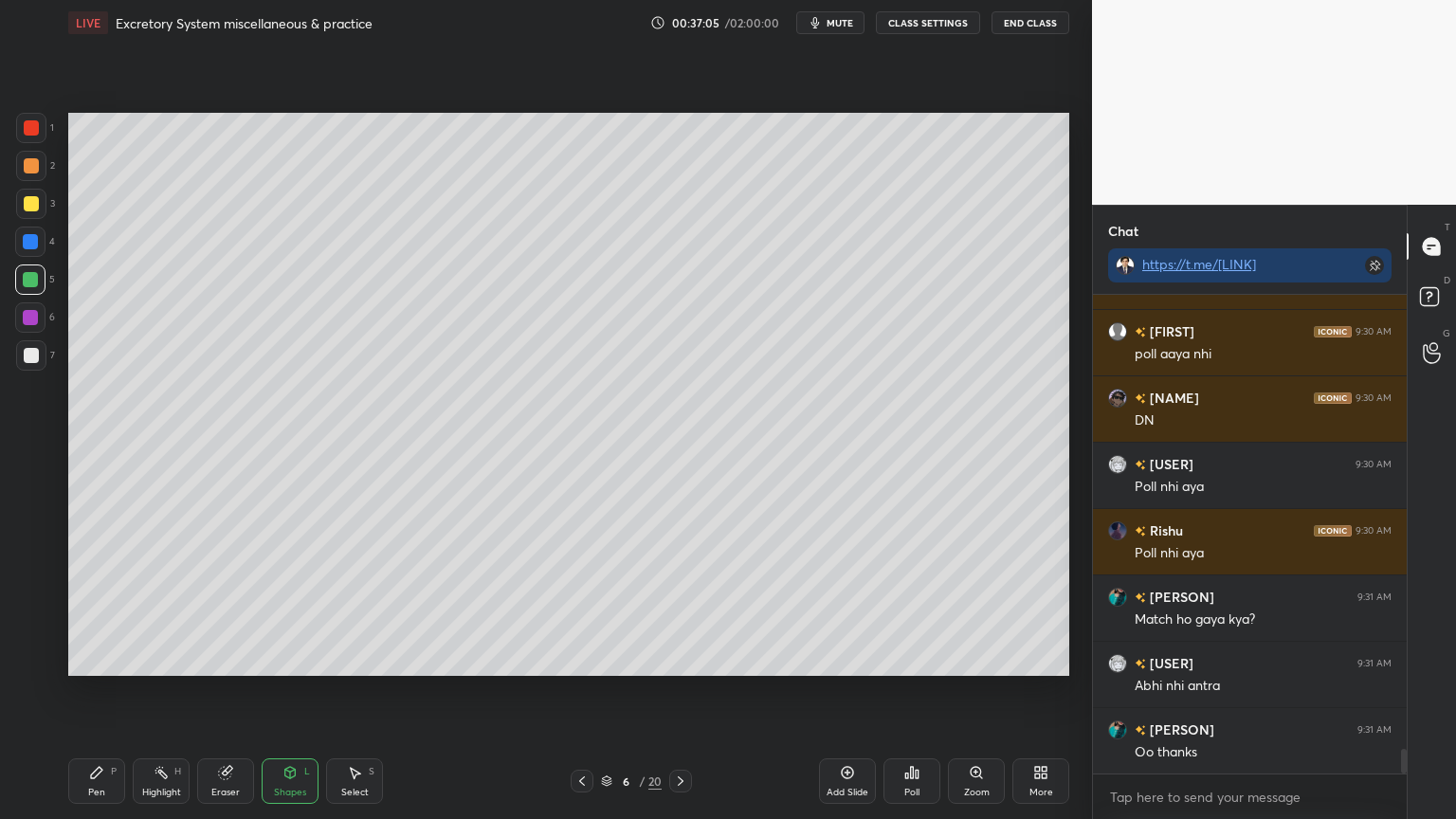 click at bounding box center (582, 781) 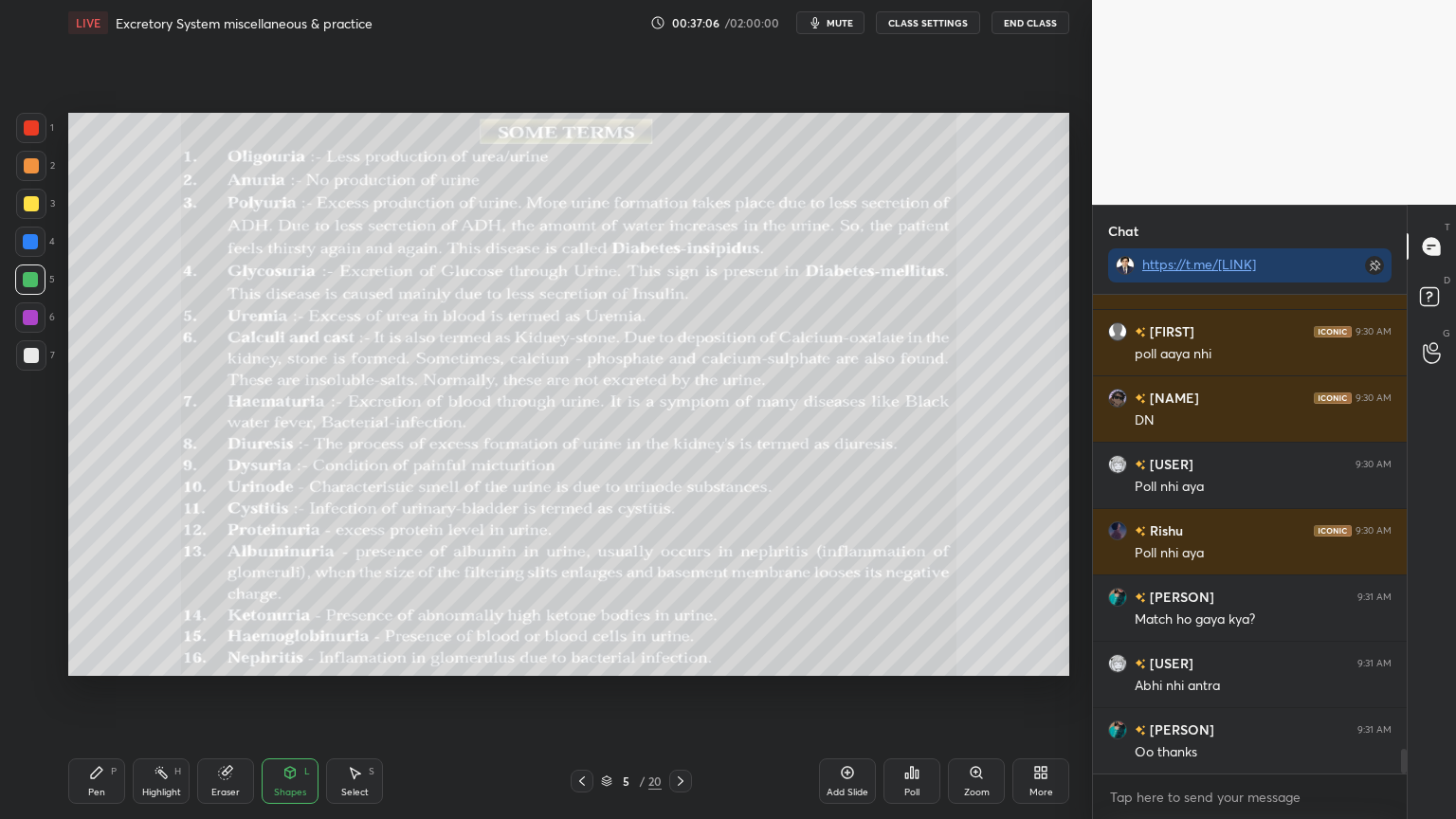 click 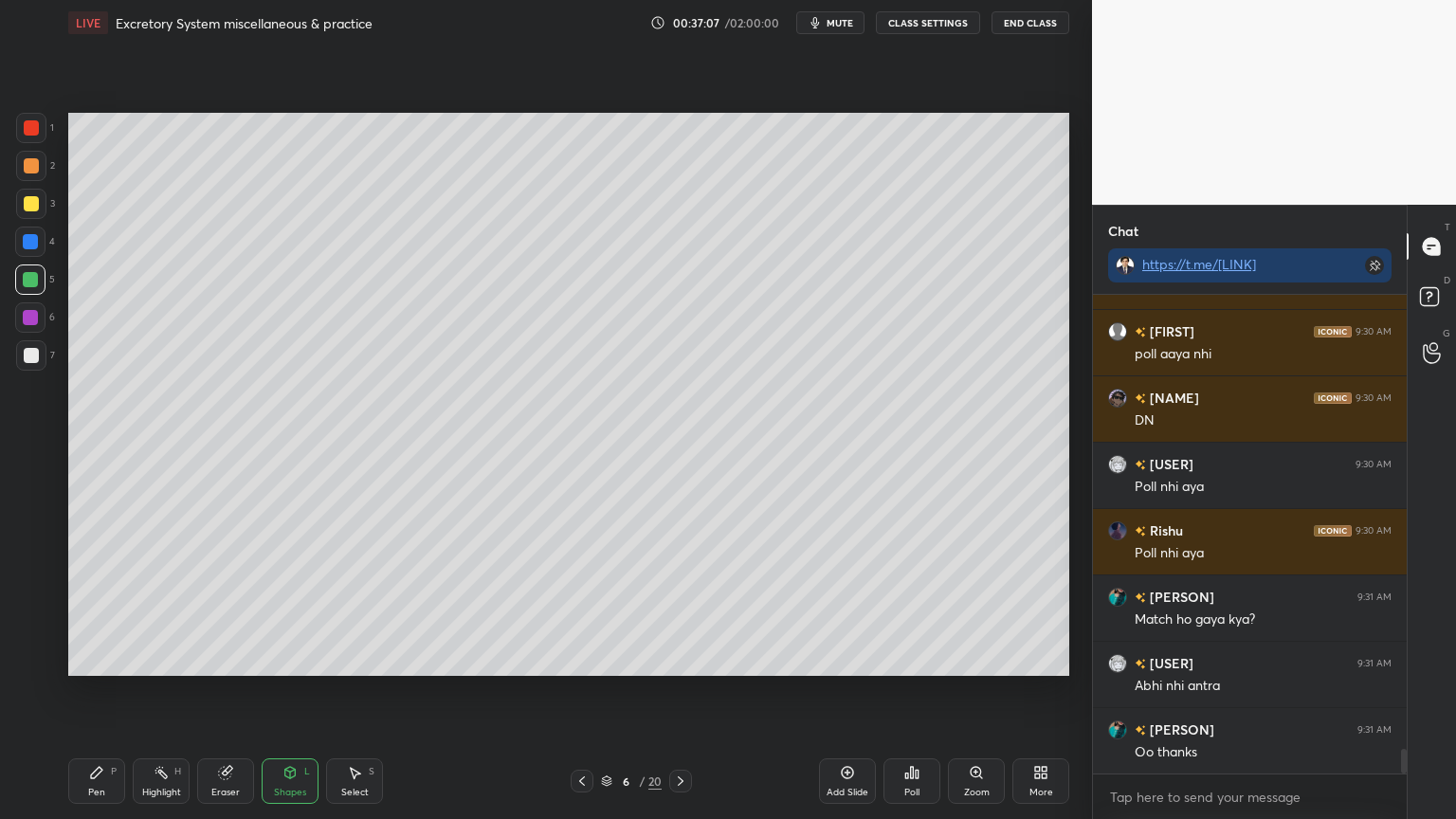 click 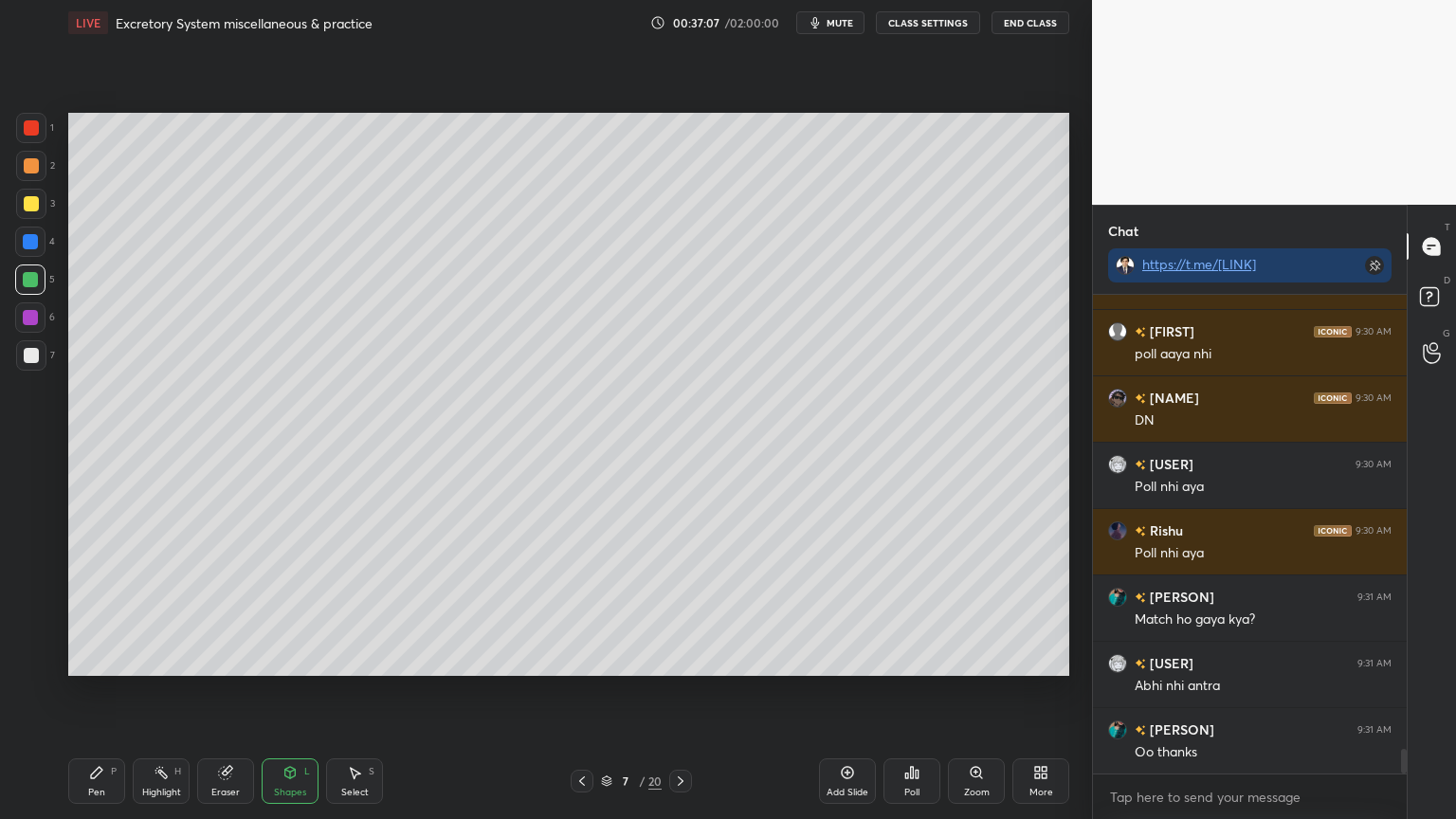 click 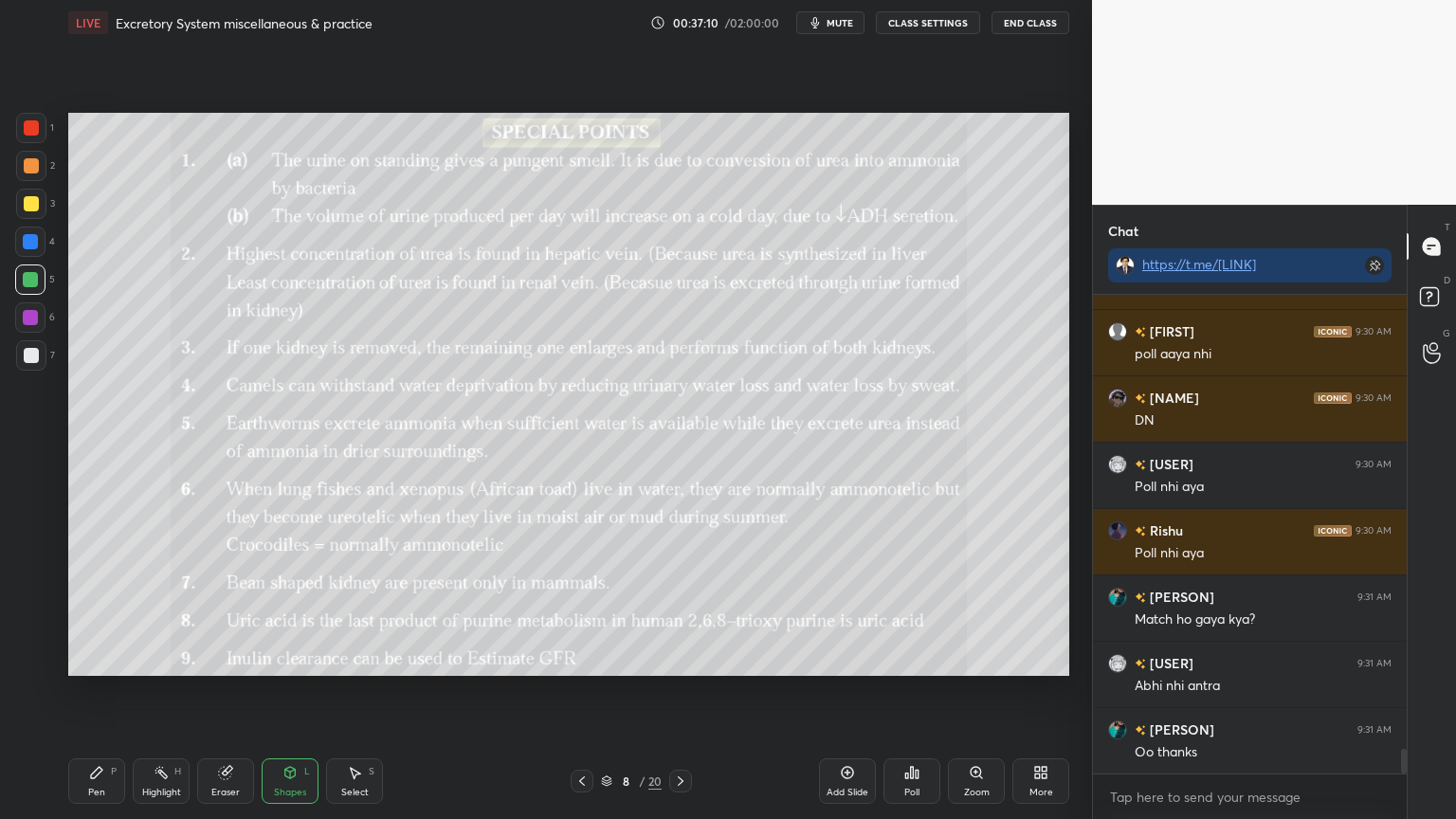 click 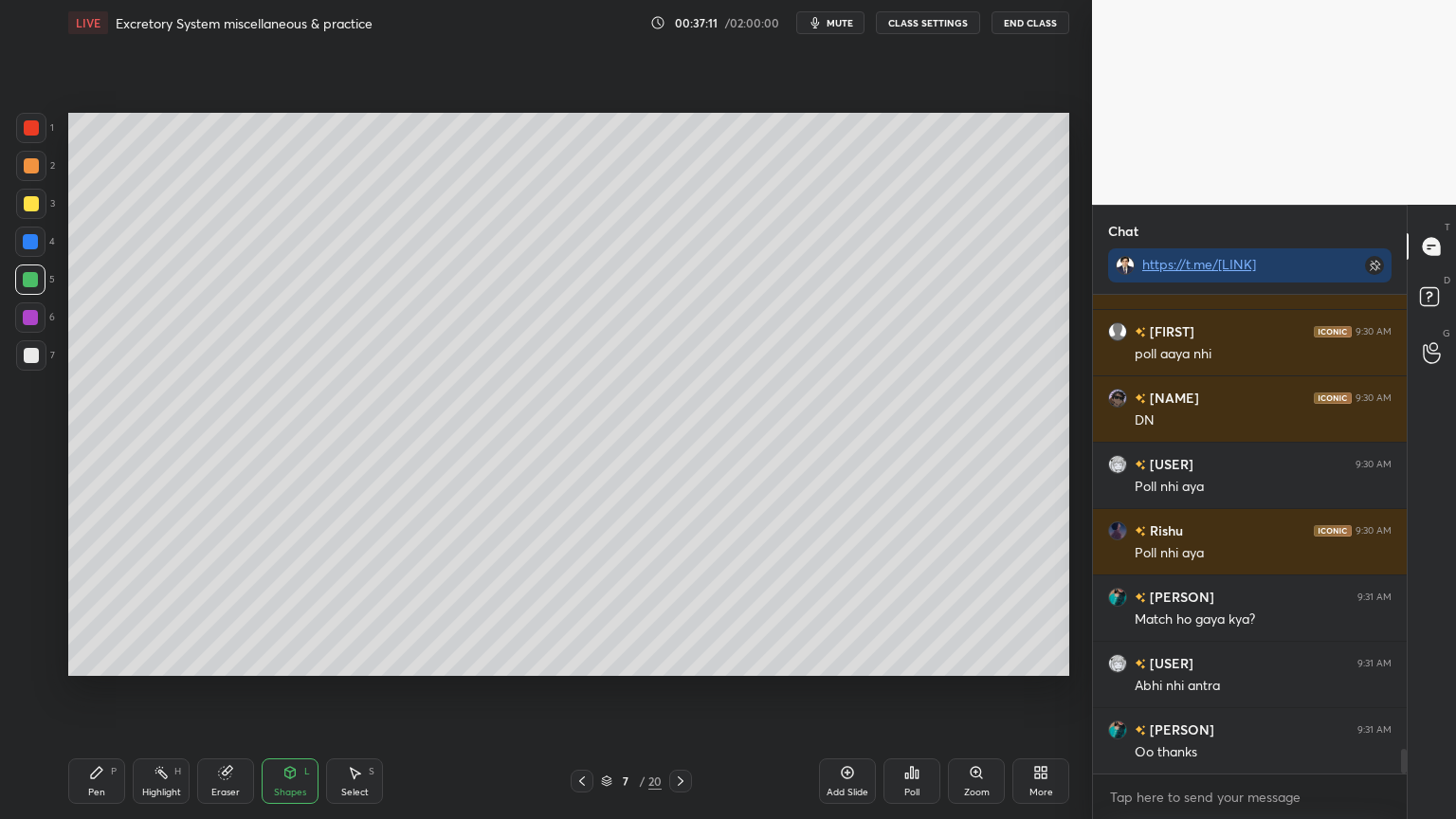 click at bounding box center [582, 781] 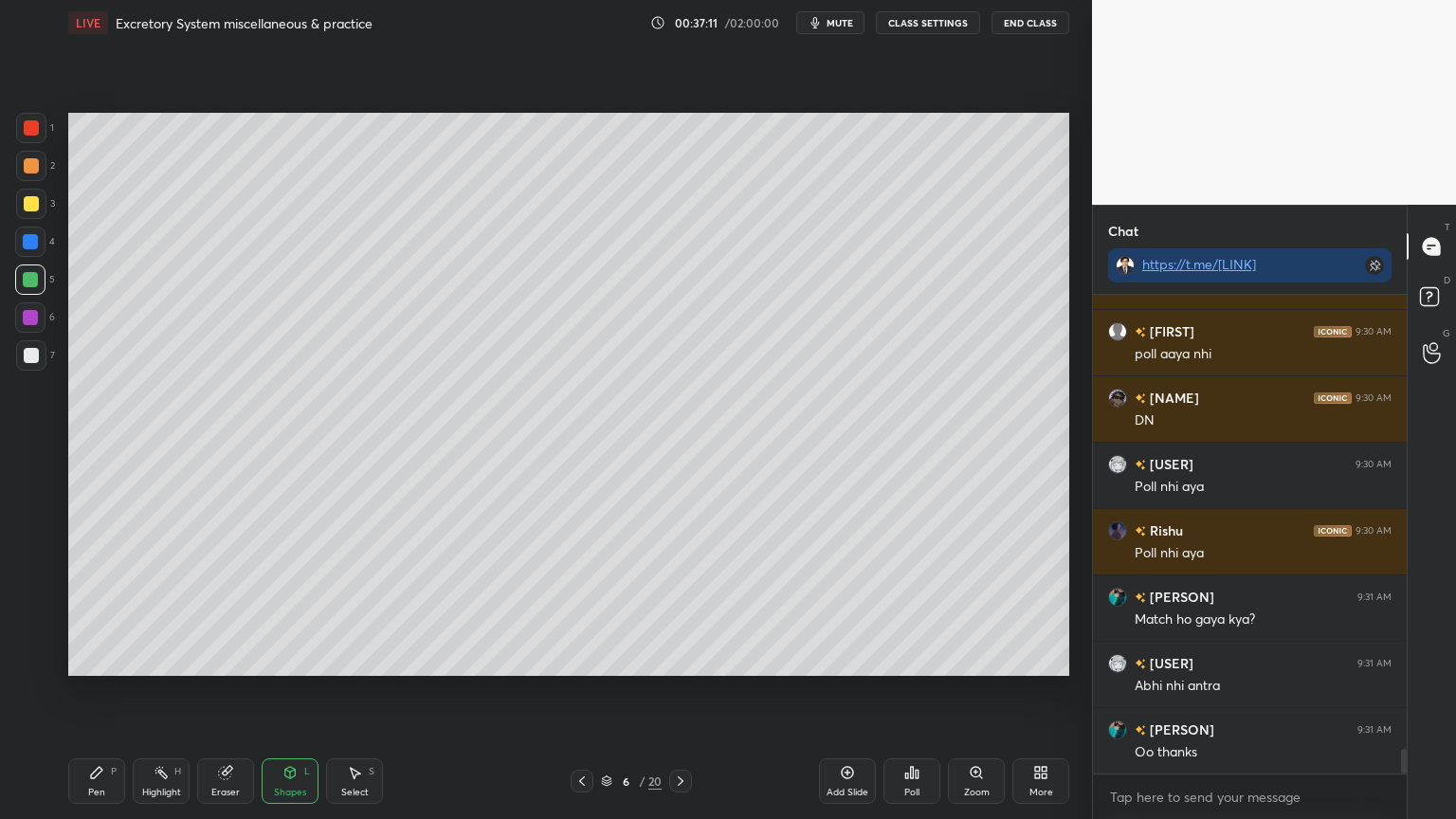 click 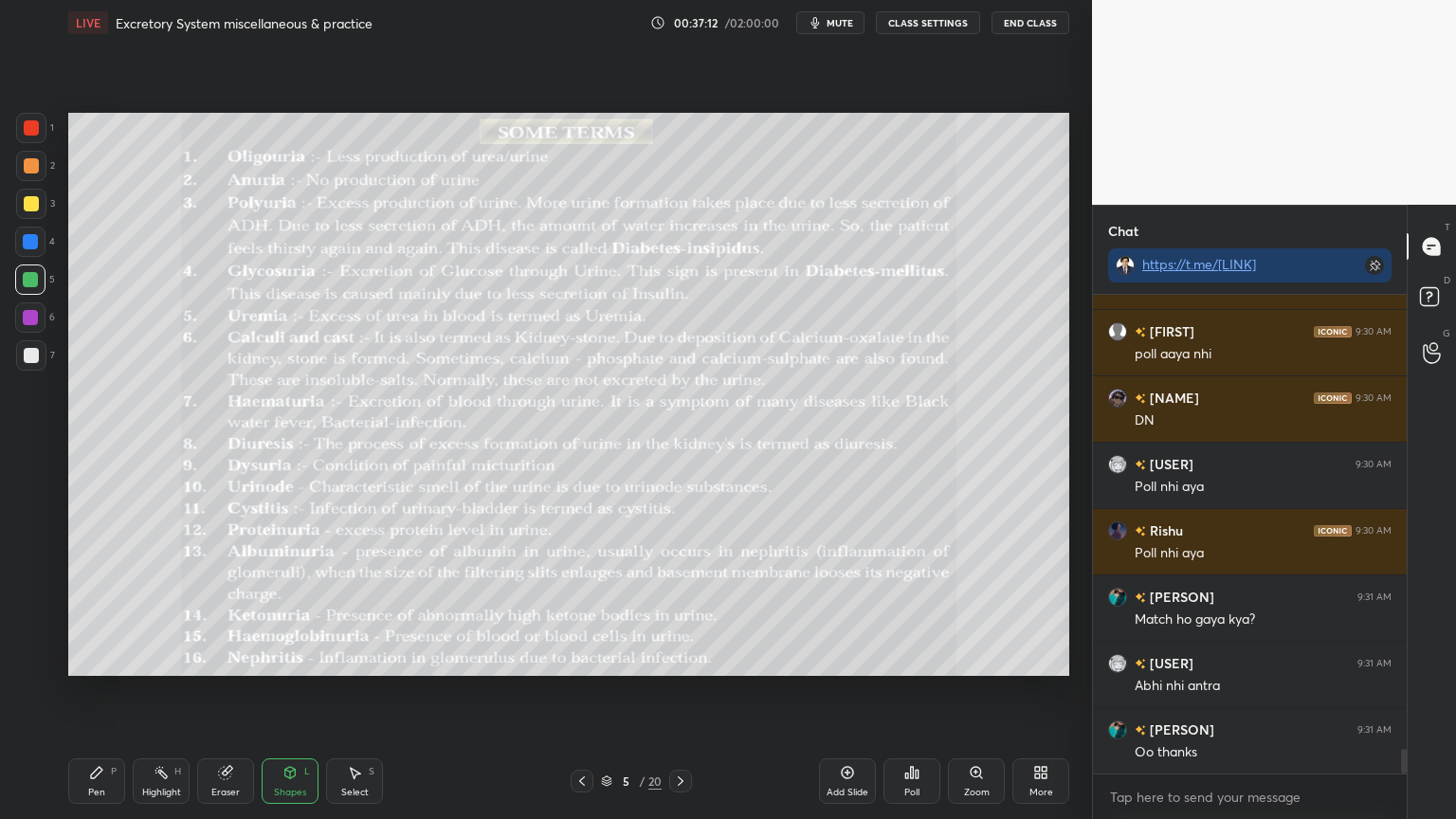 click at bounding box center (681, 781) 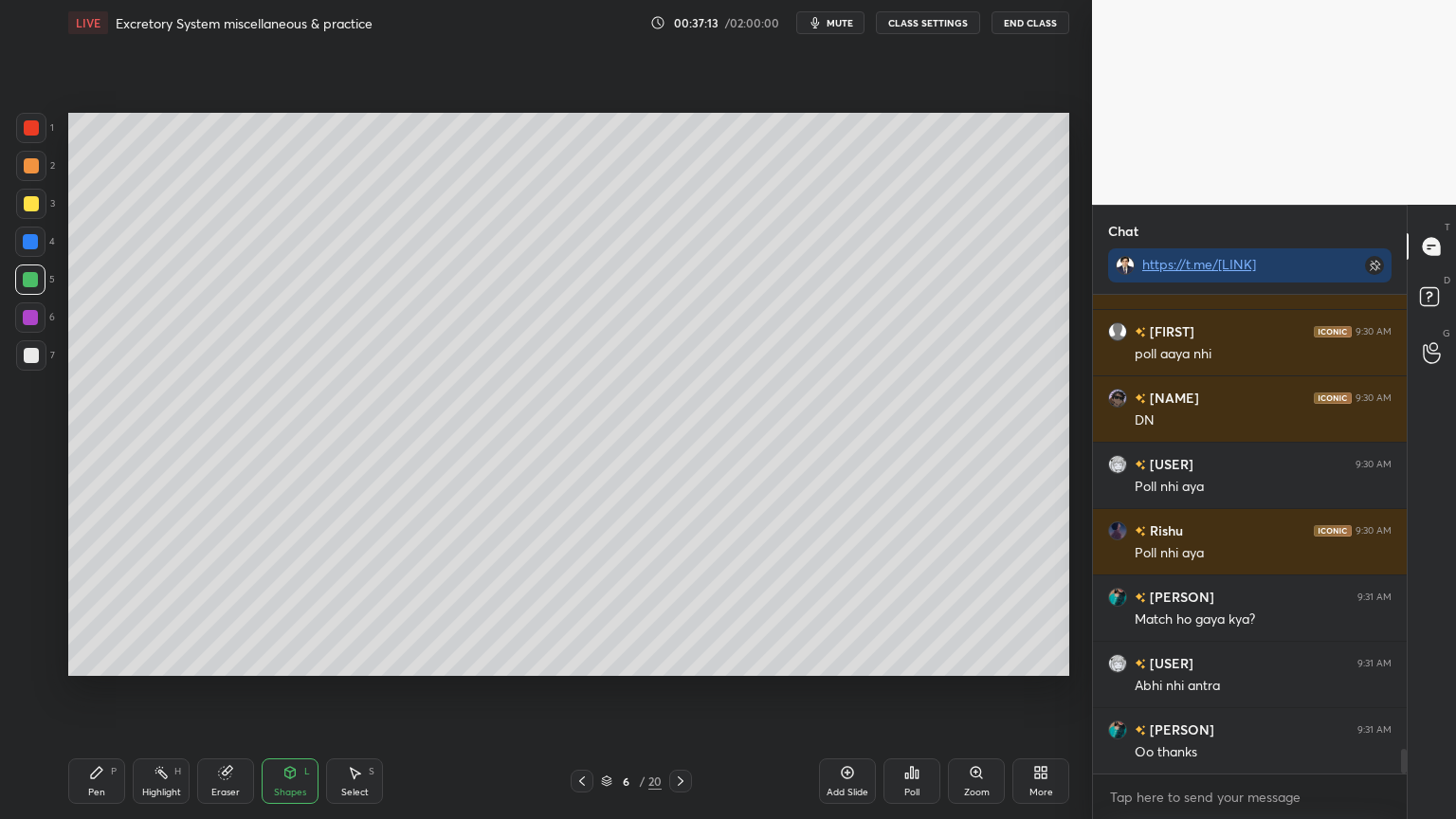 click 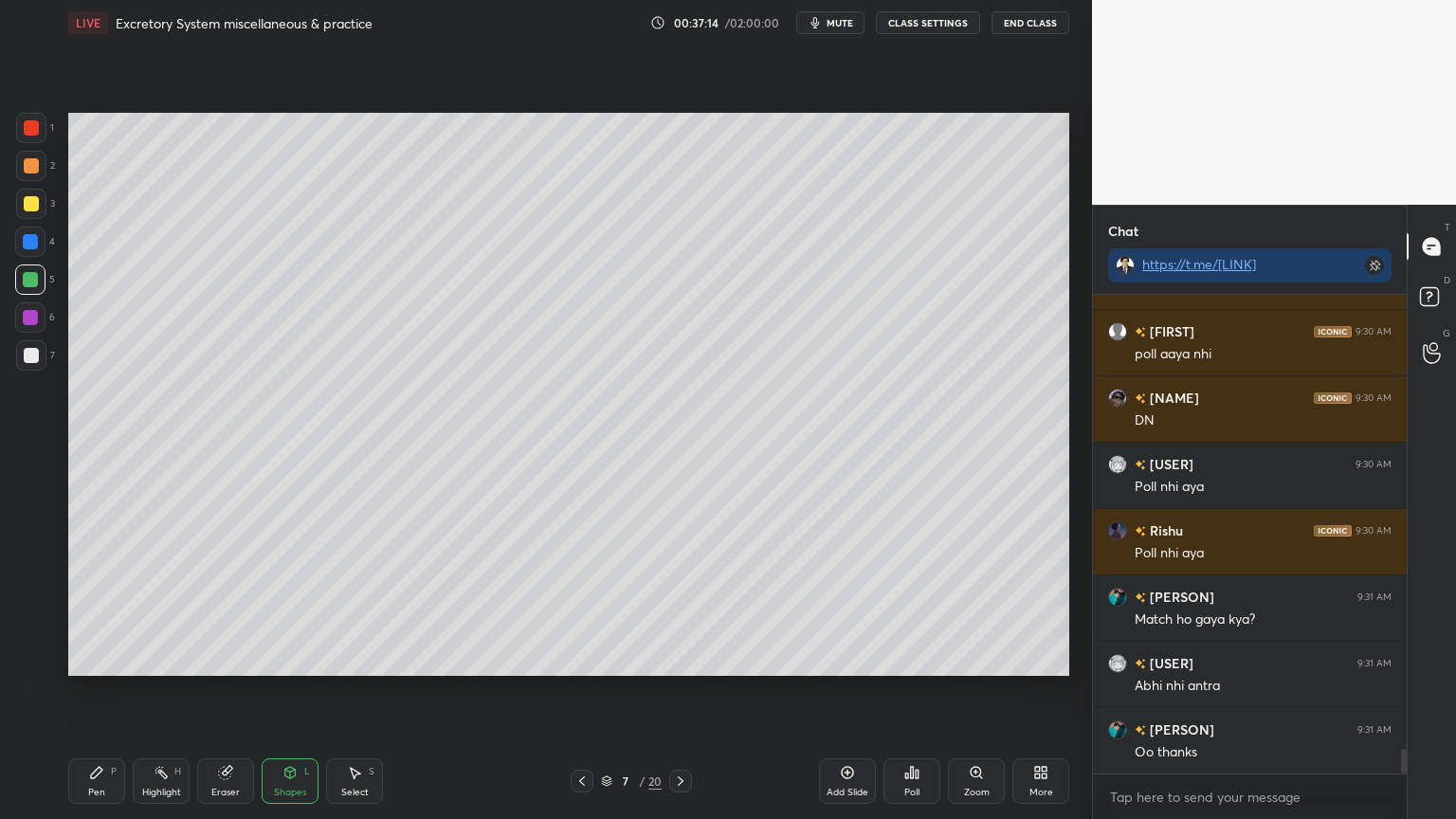 click 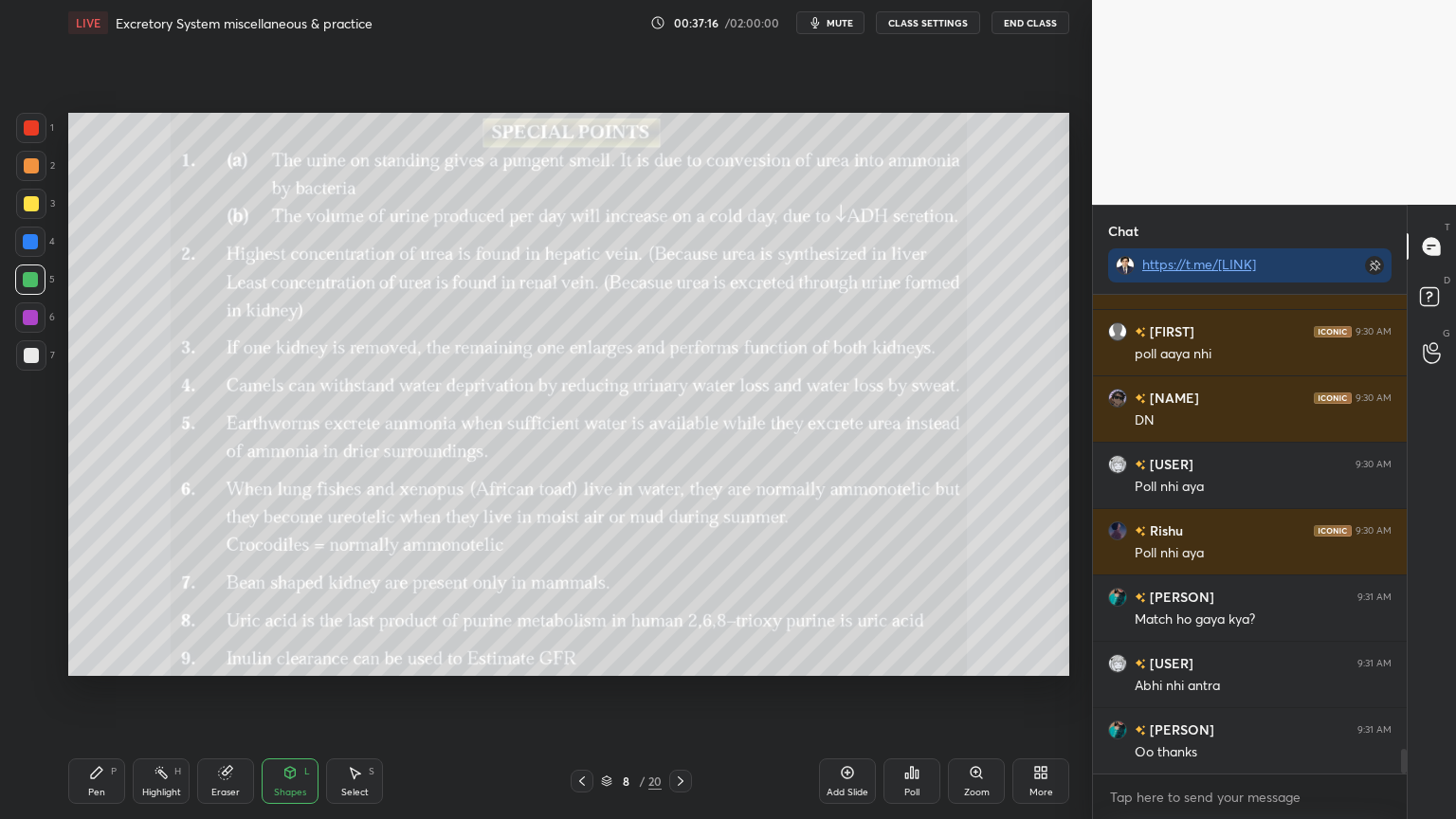 click at bounding box center [31, 204] 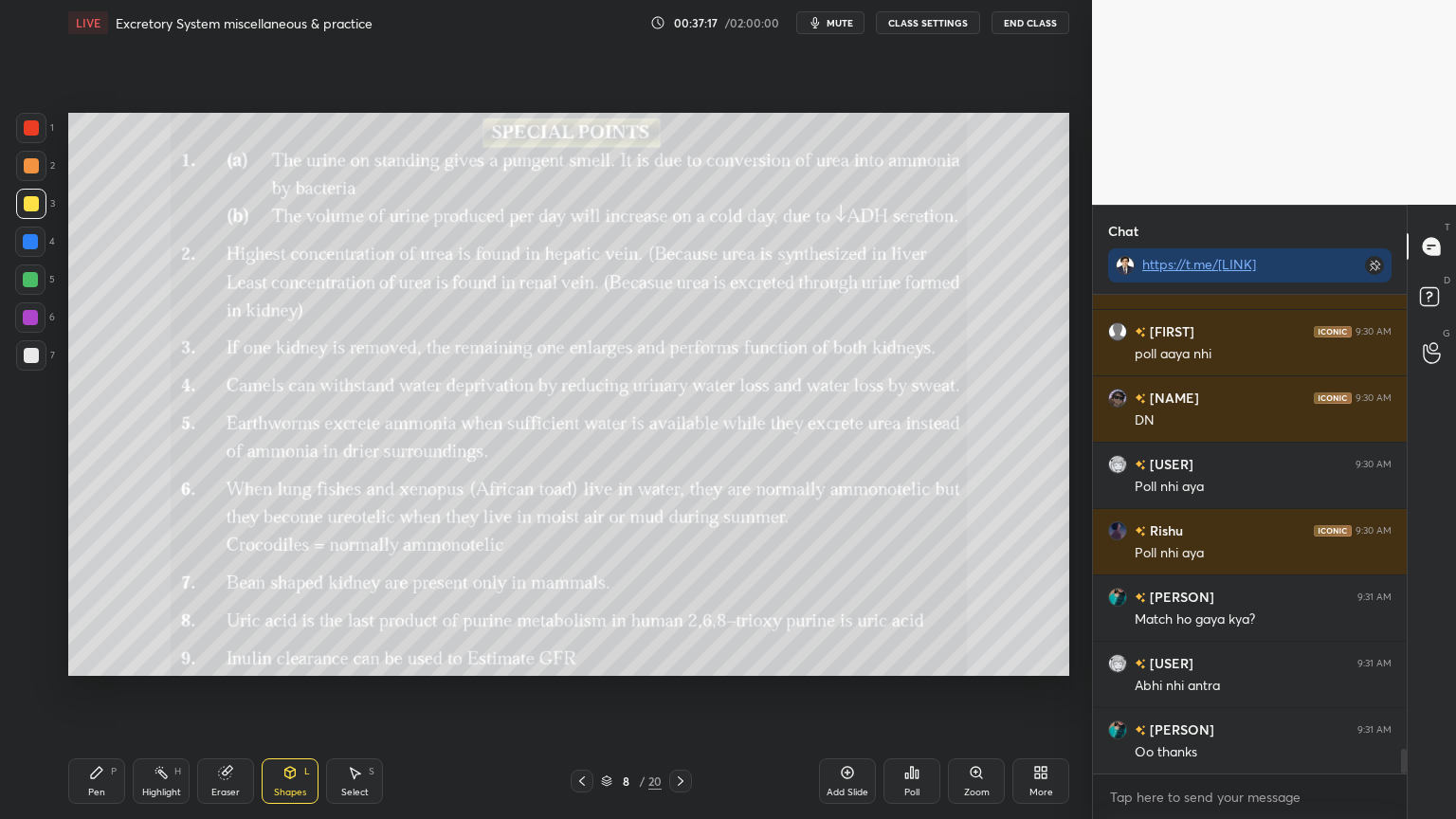 click 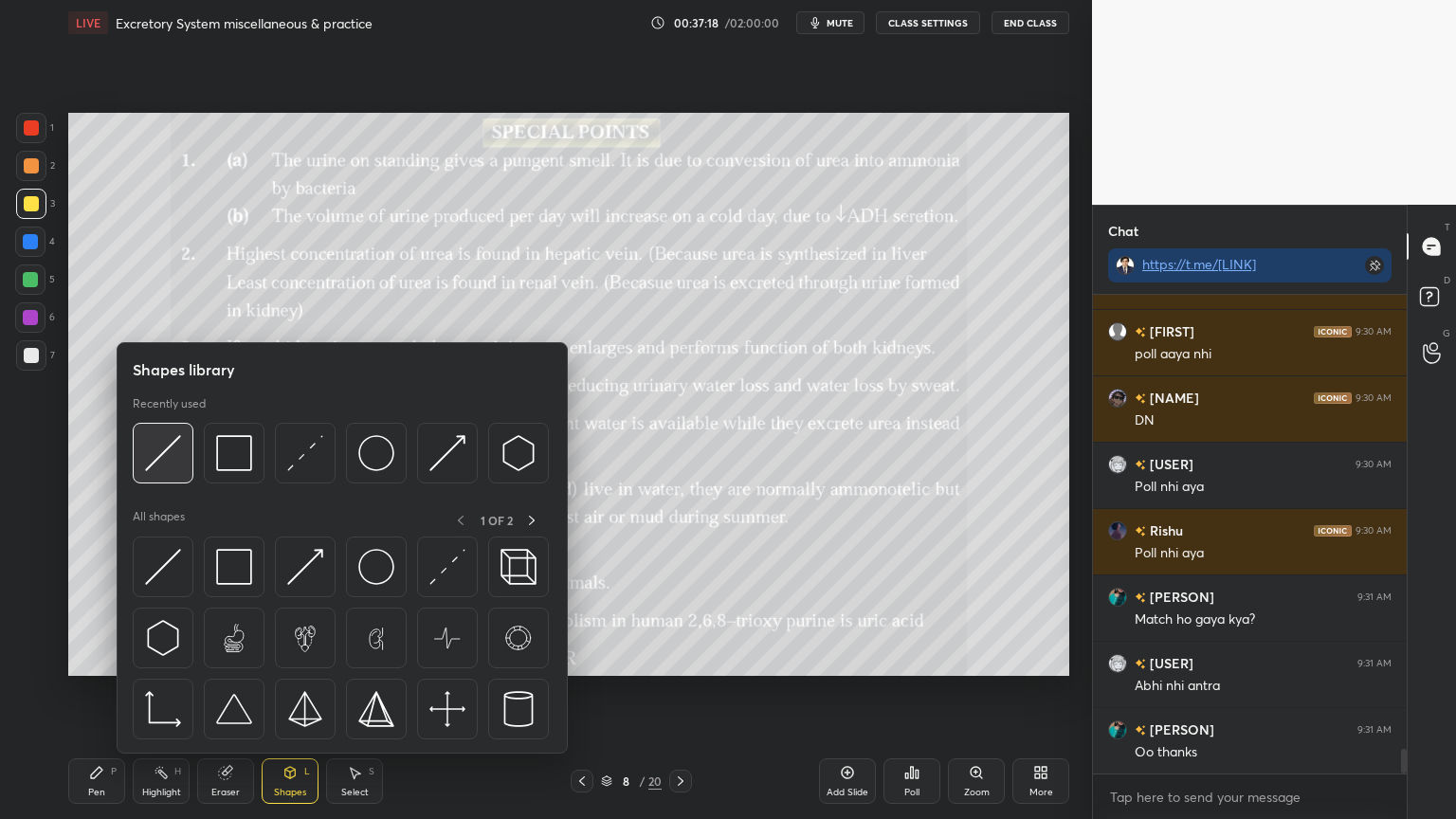 click at bounding box center [163, 453] 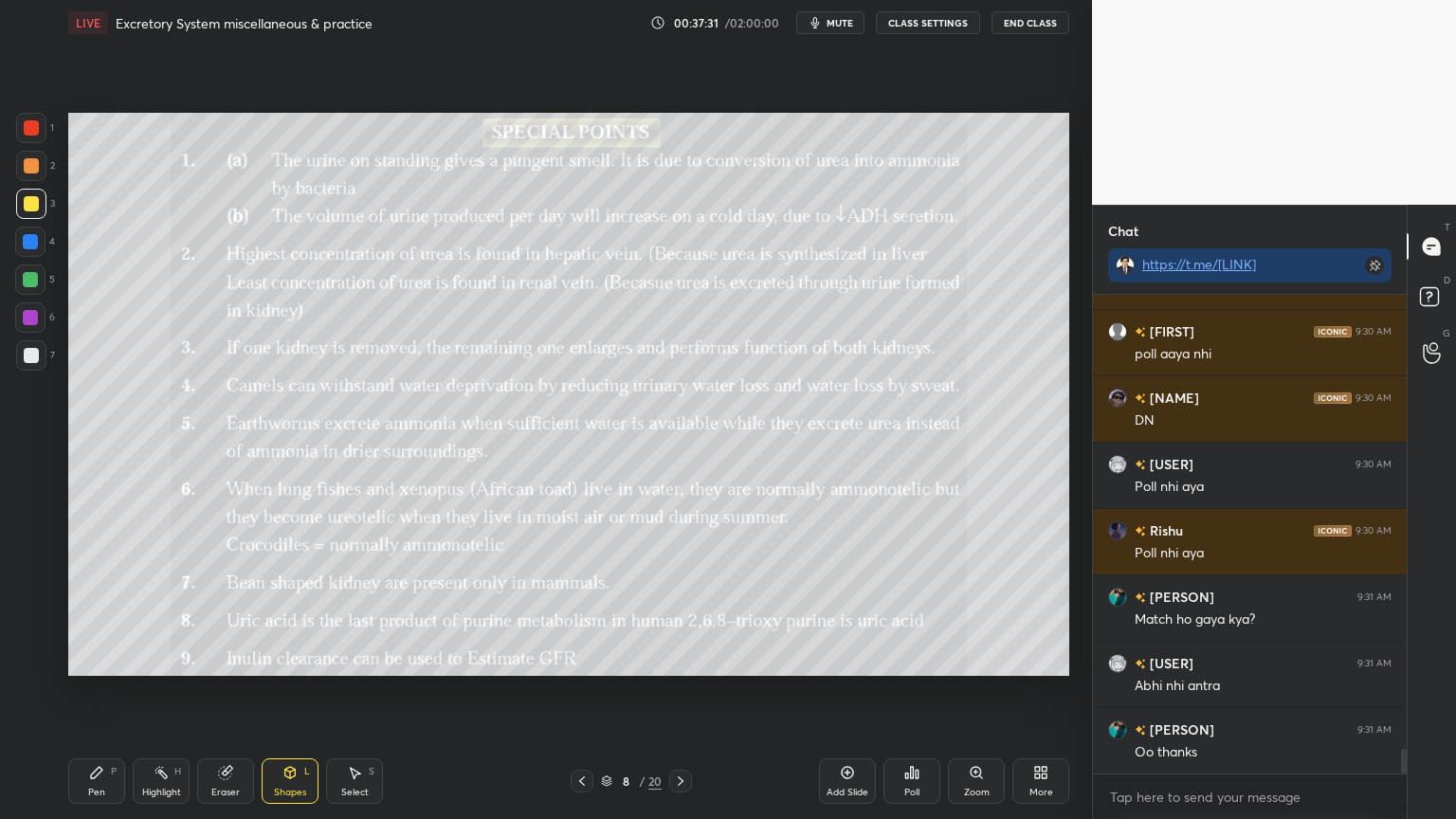 scroll, scrollTop: 8925, scrollLeft: 0, axis: vertical 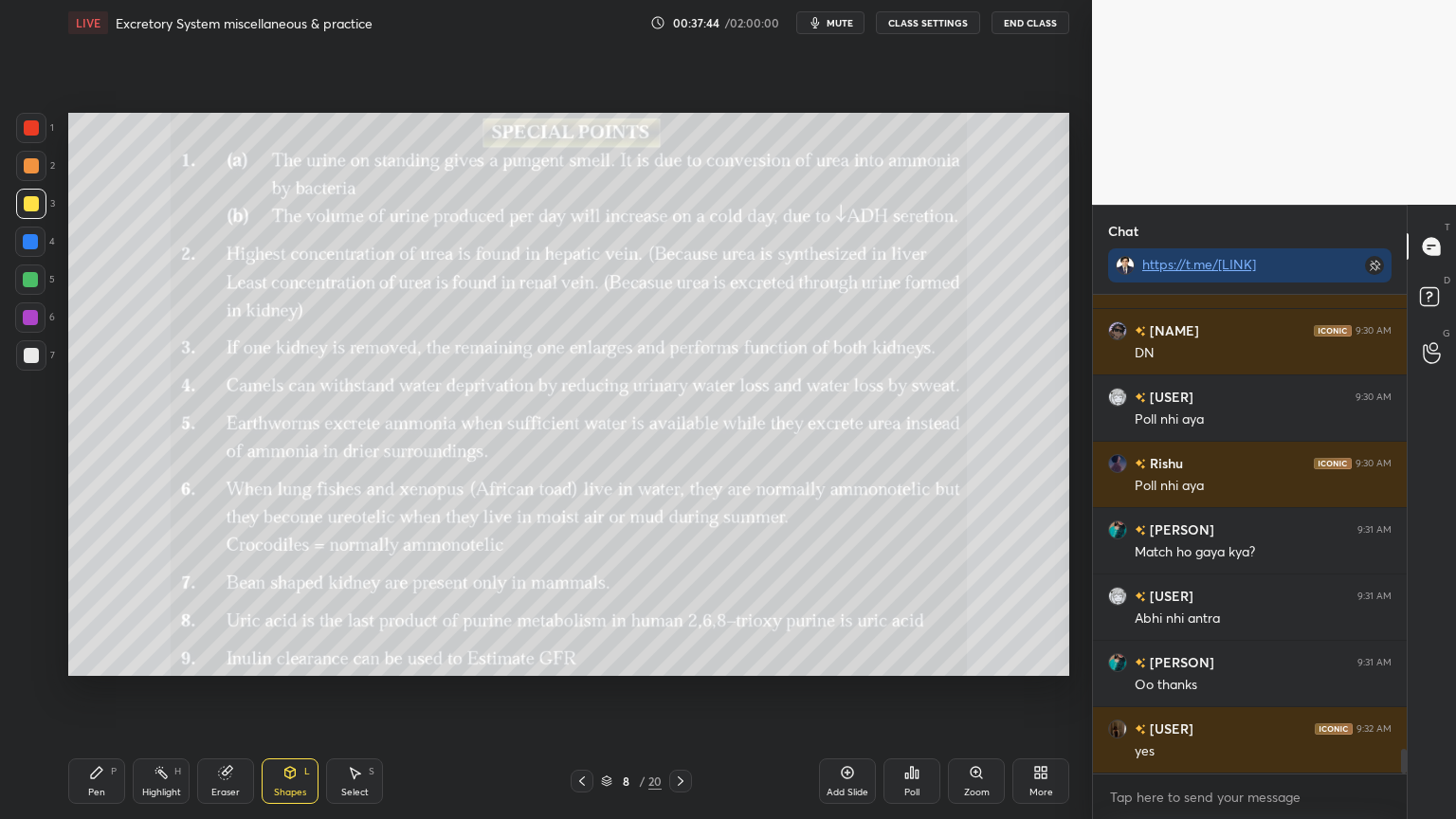 click at bounding box center (31, 355) 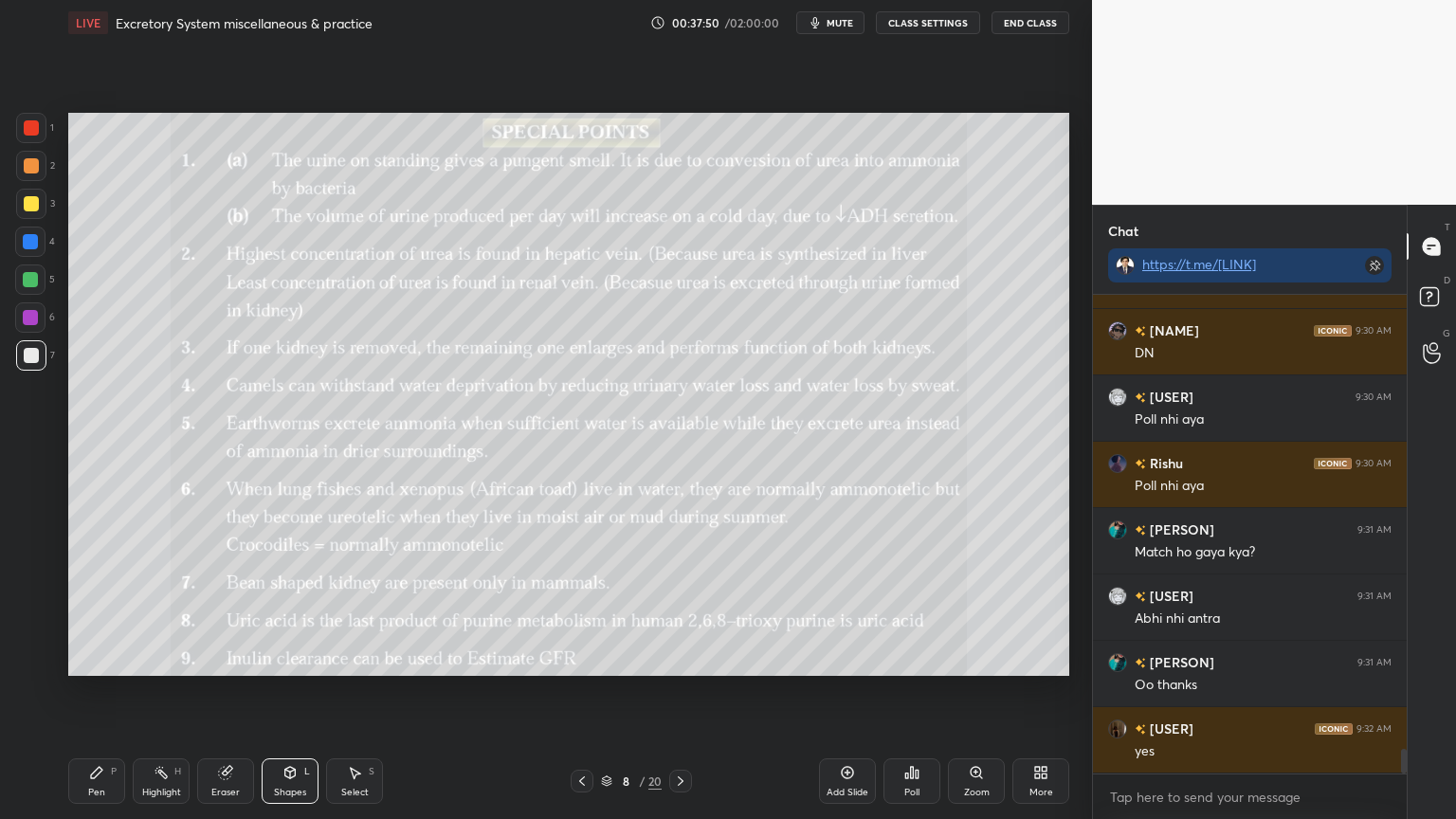click at bounding box center (31, 204) 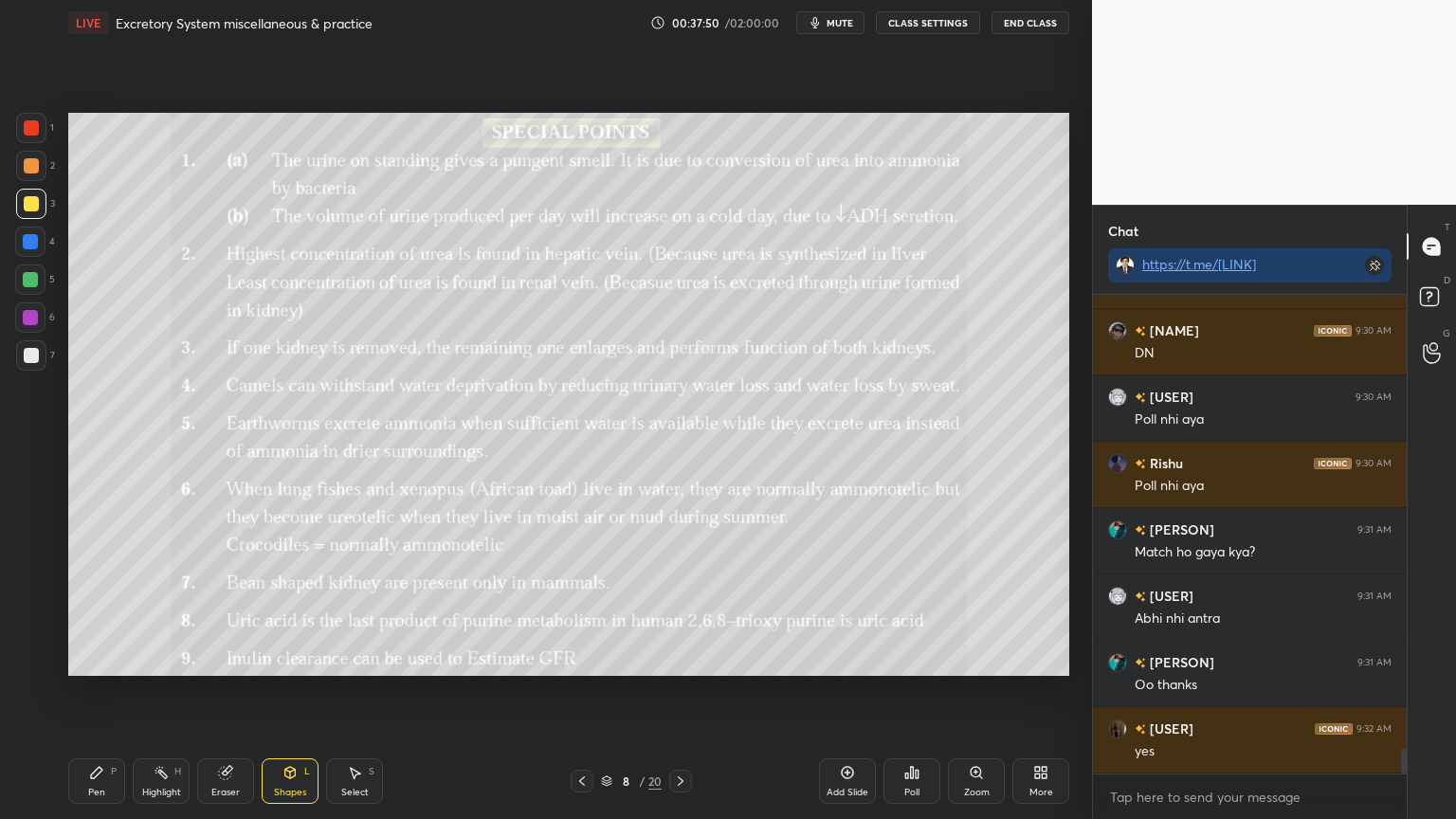 drag, startPoint x: 34, startPoint y: 207, endPoint x: 45, endPoint y: 212, distance: 12.083046 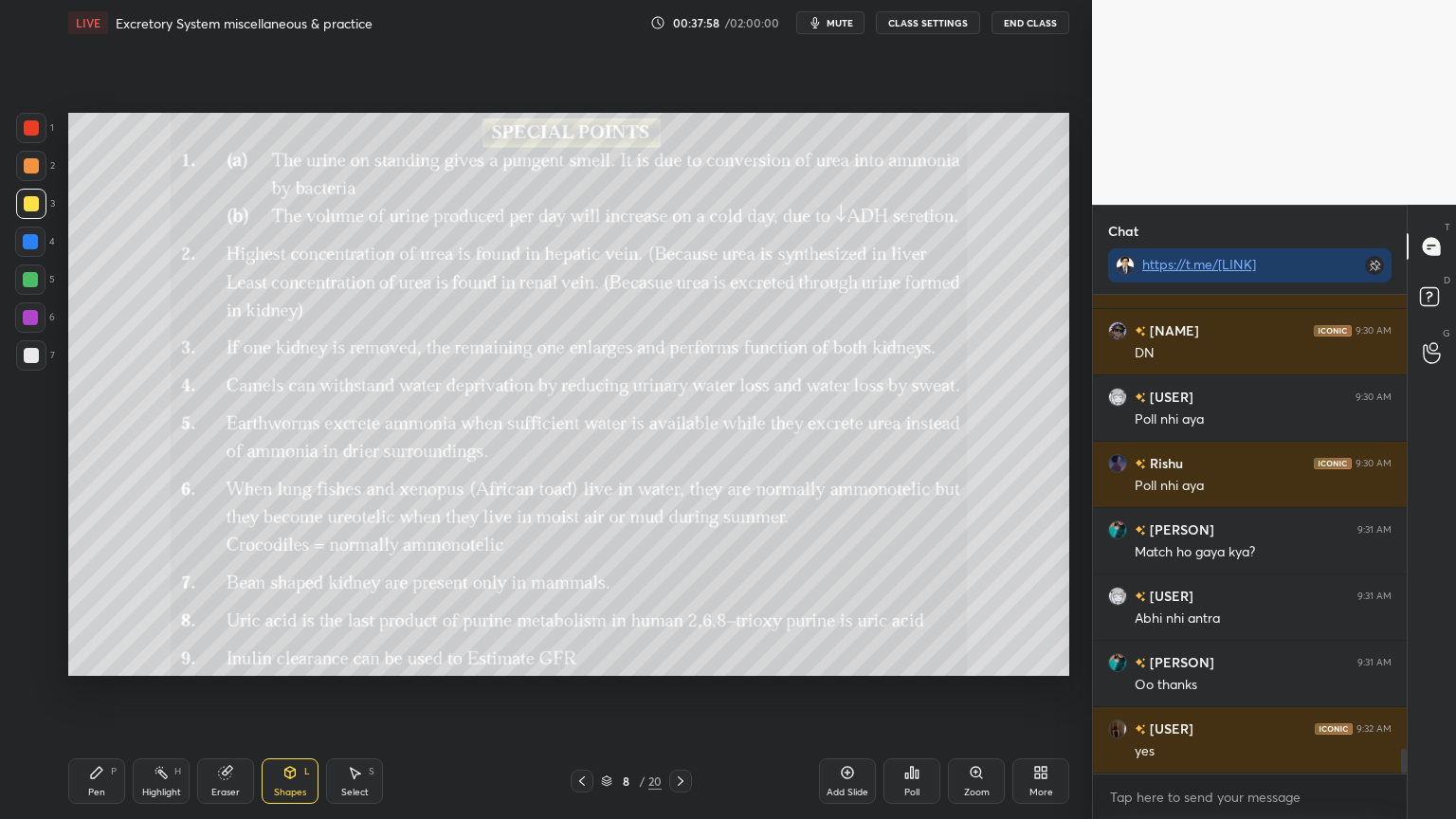 click on "mute" at bounding box center (840, 23) 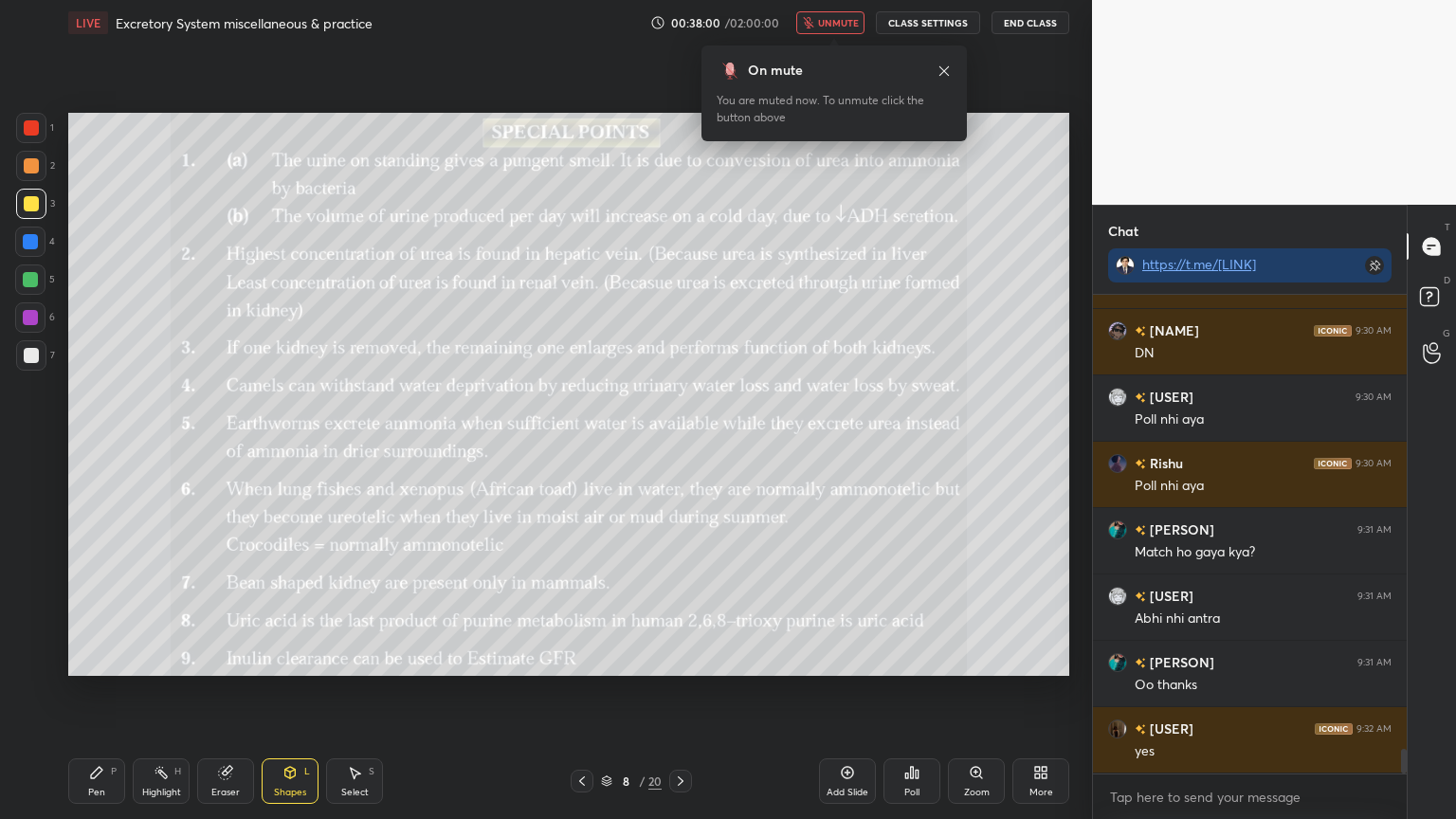 click on "unmute" at bounding box center [830, 23] 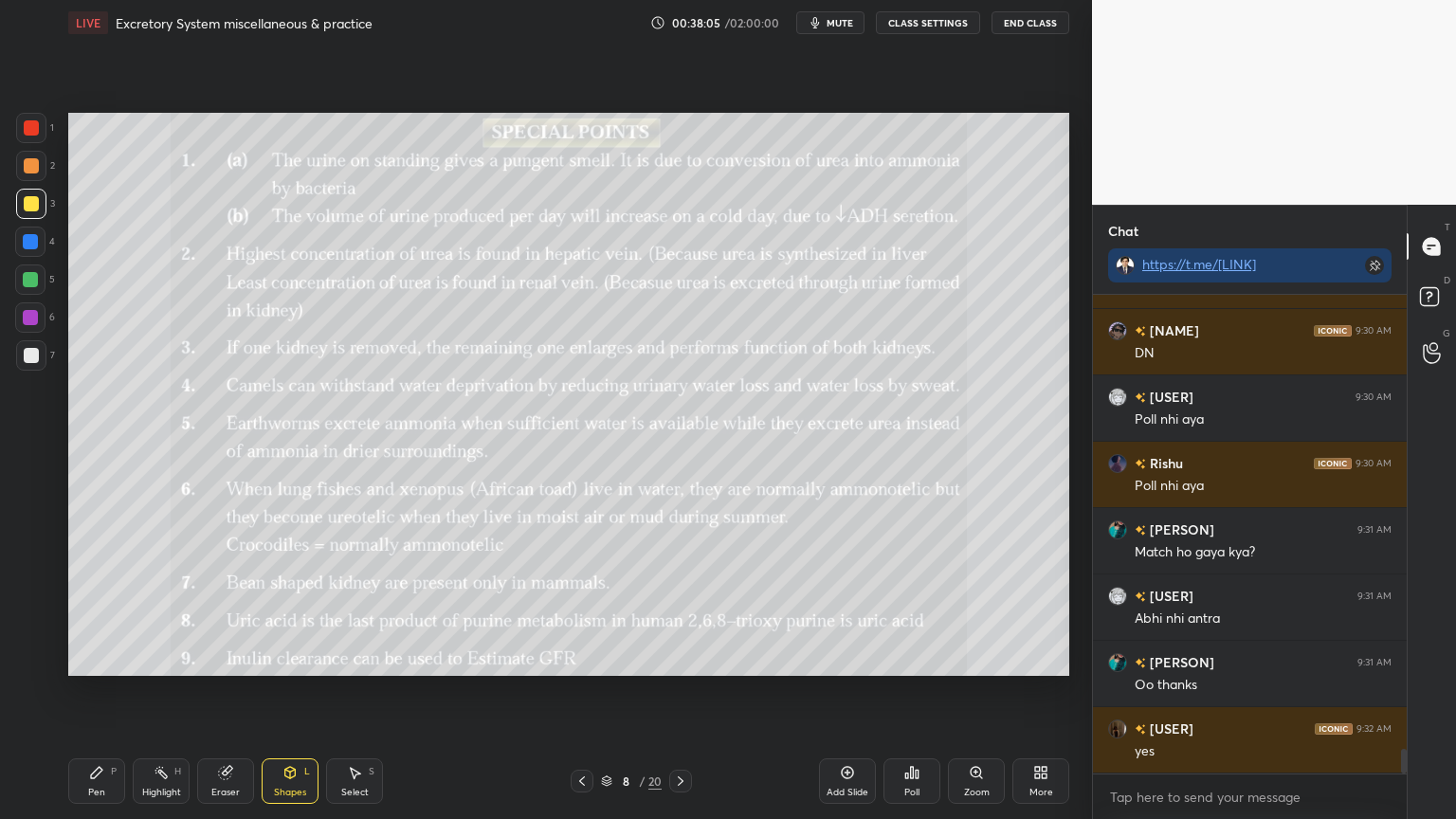 click 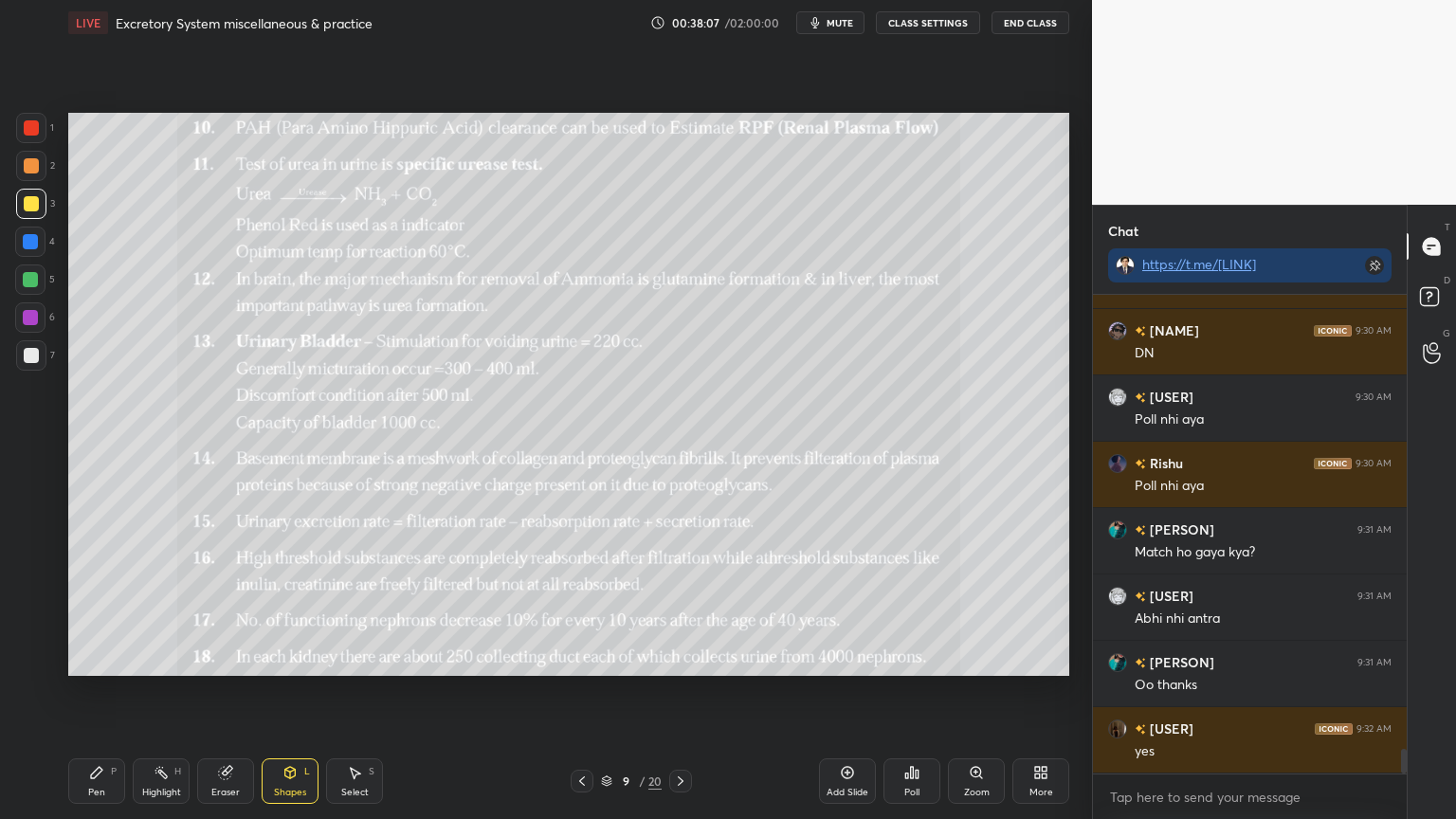 click at bounding box center (31, 355) 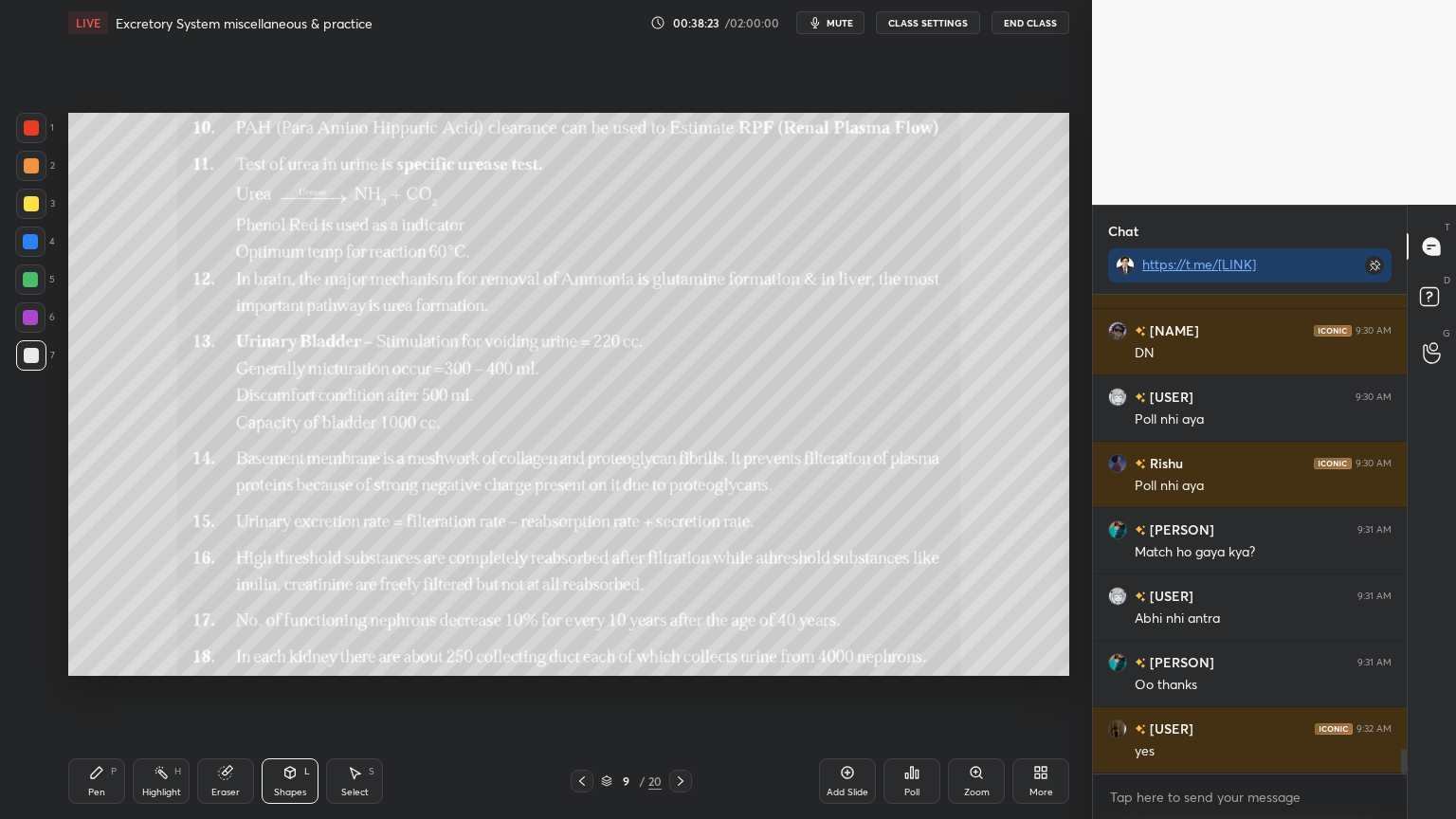 click 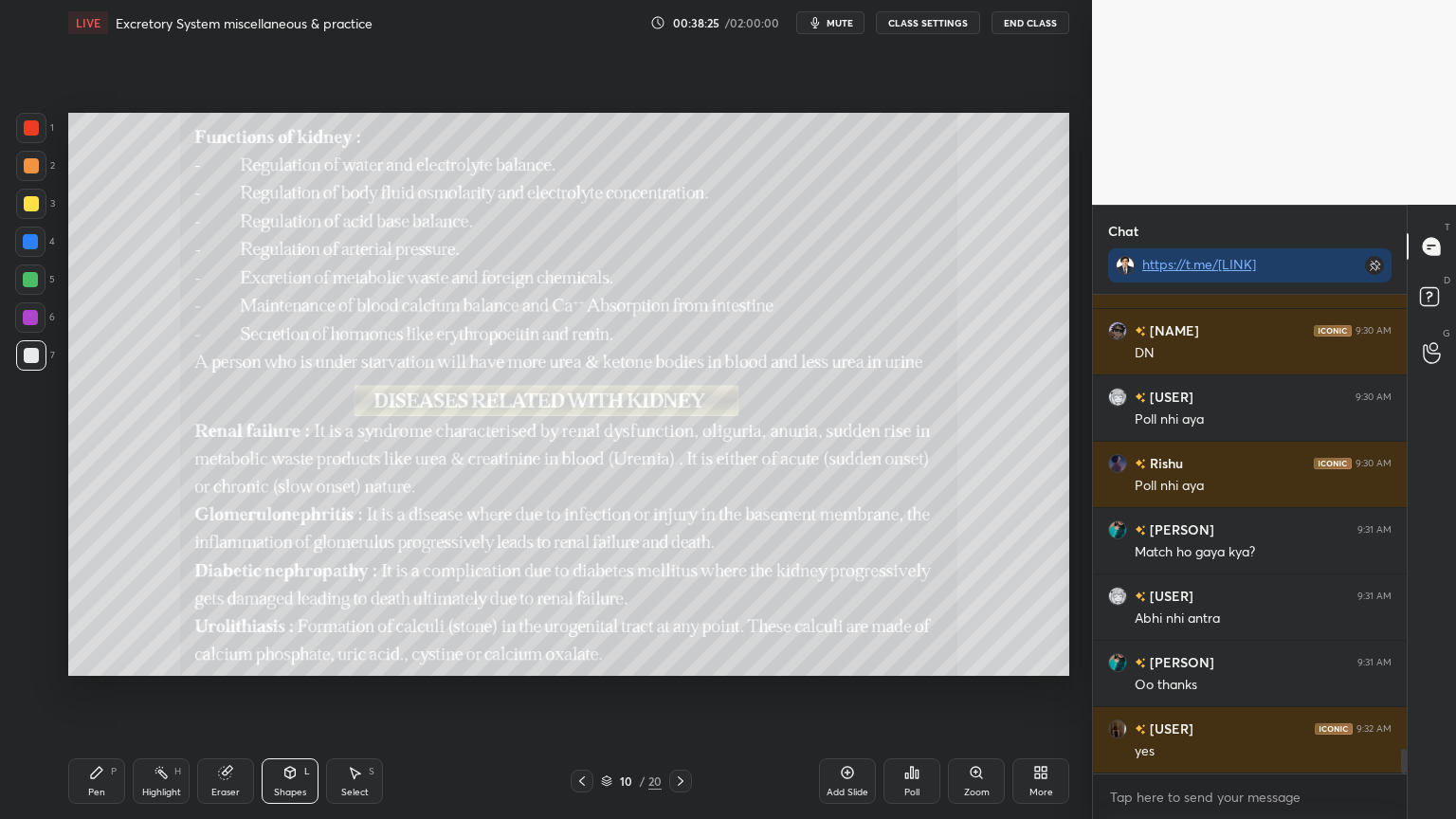 click at bounding box center (31, 204) 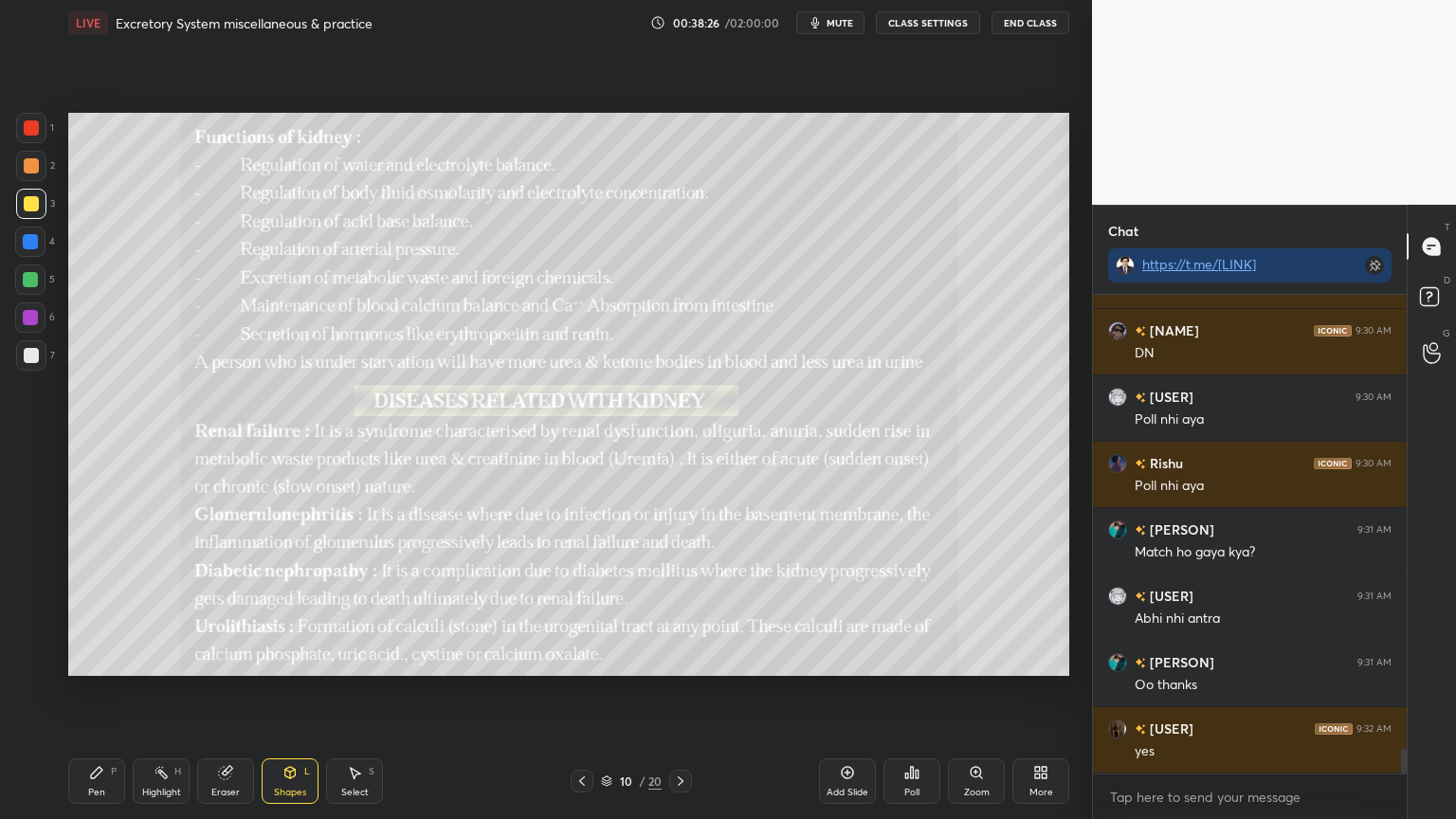 drag, startPoint x: 99, startPoint y: 792, endPoint x: 78, endPoint y: 726, distance: 69.26038 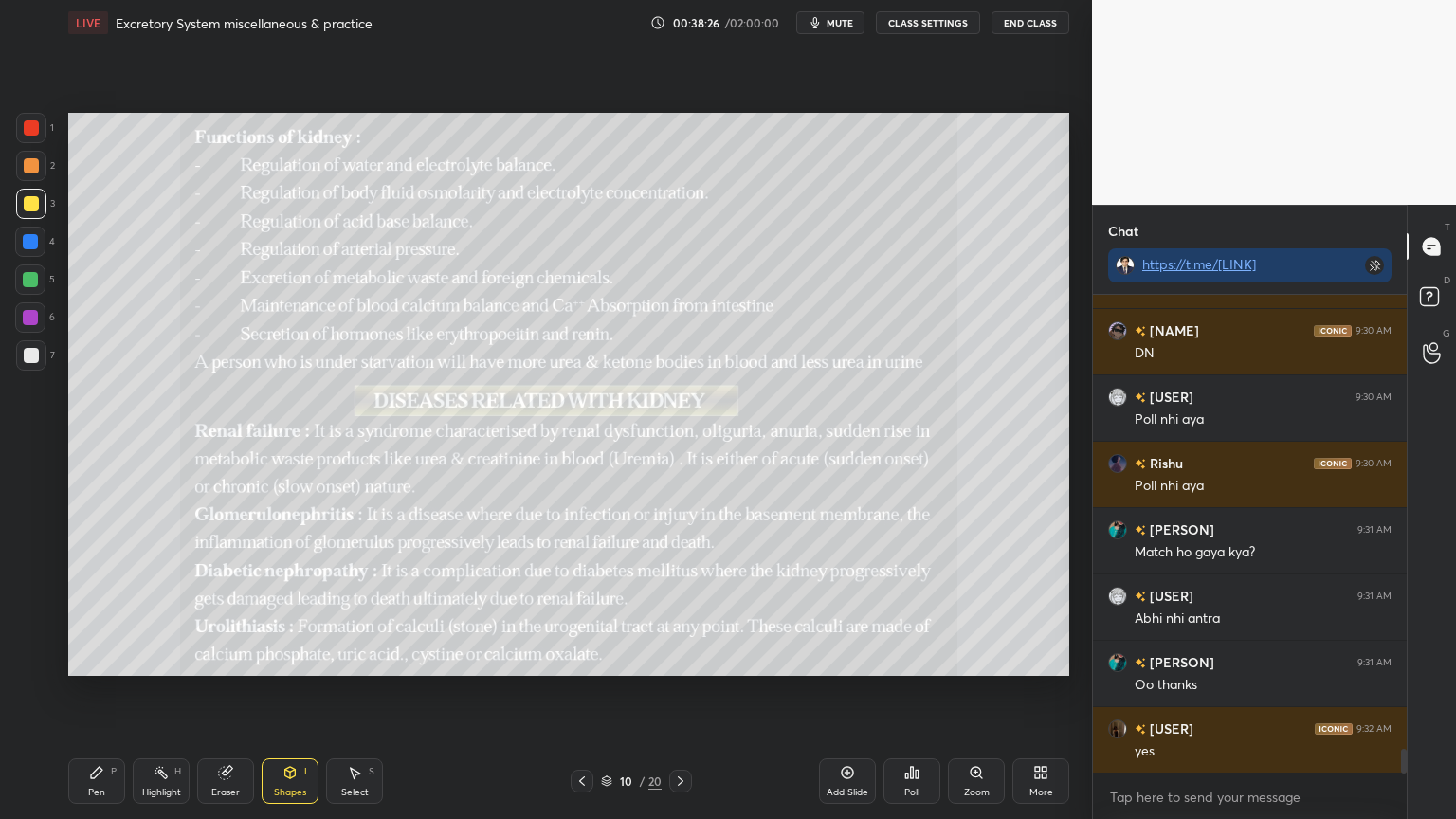 click on "Pen" at bounding box center (97, 792) 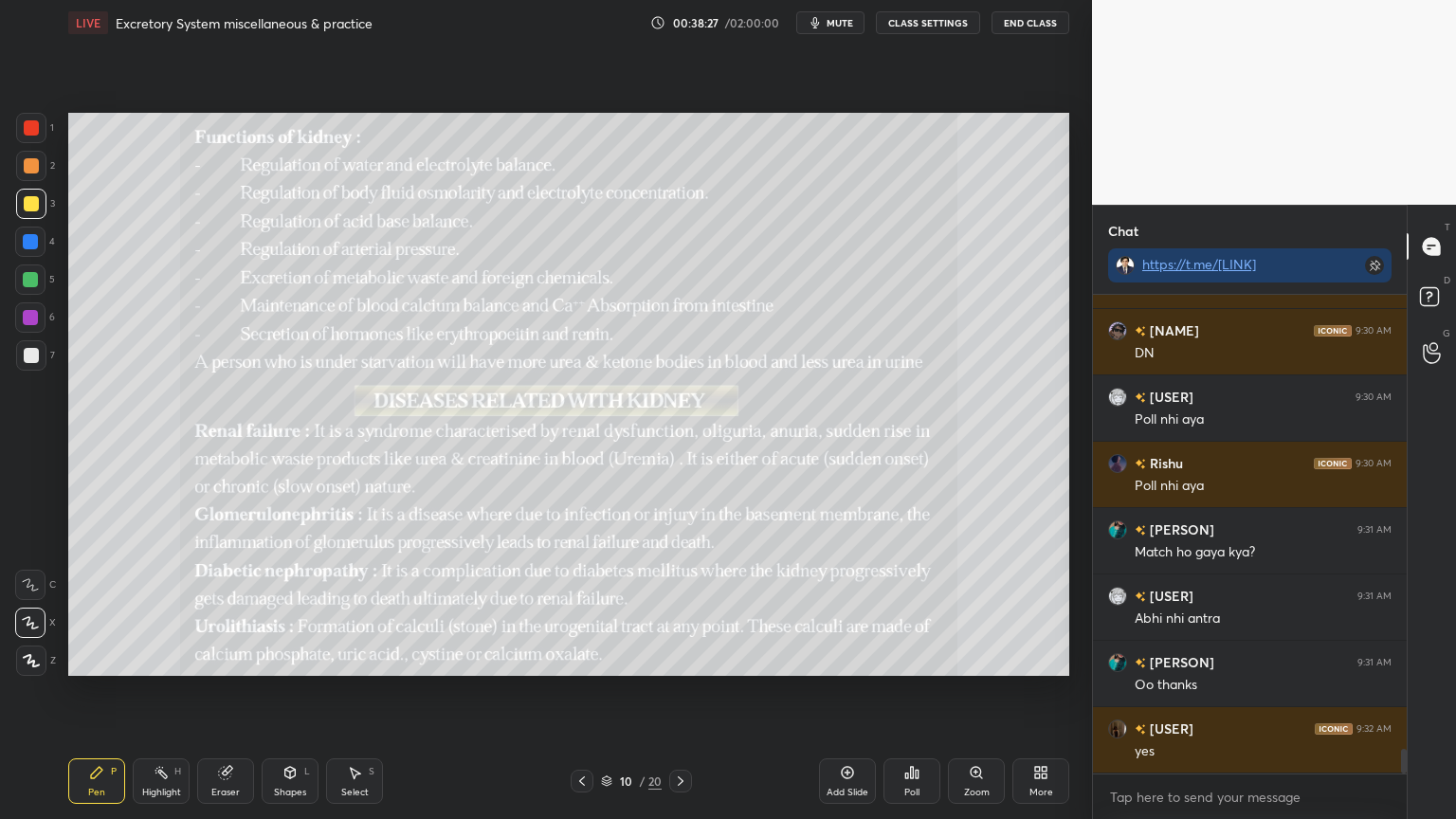 click at bounding box center [31, 166] 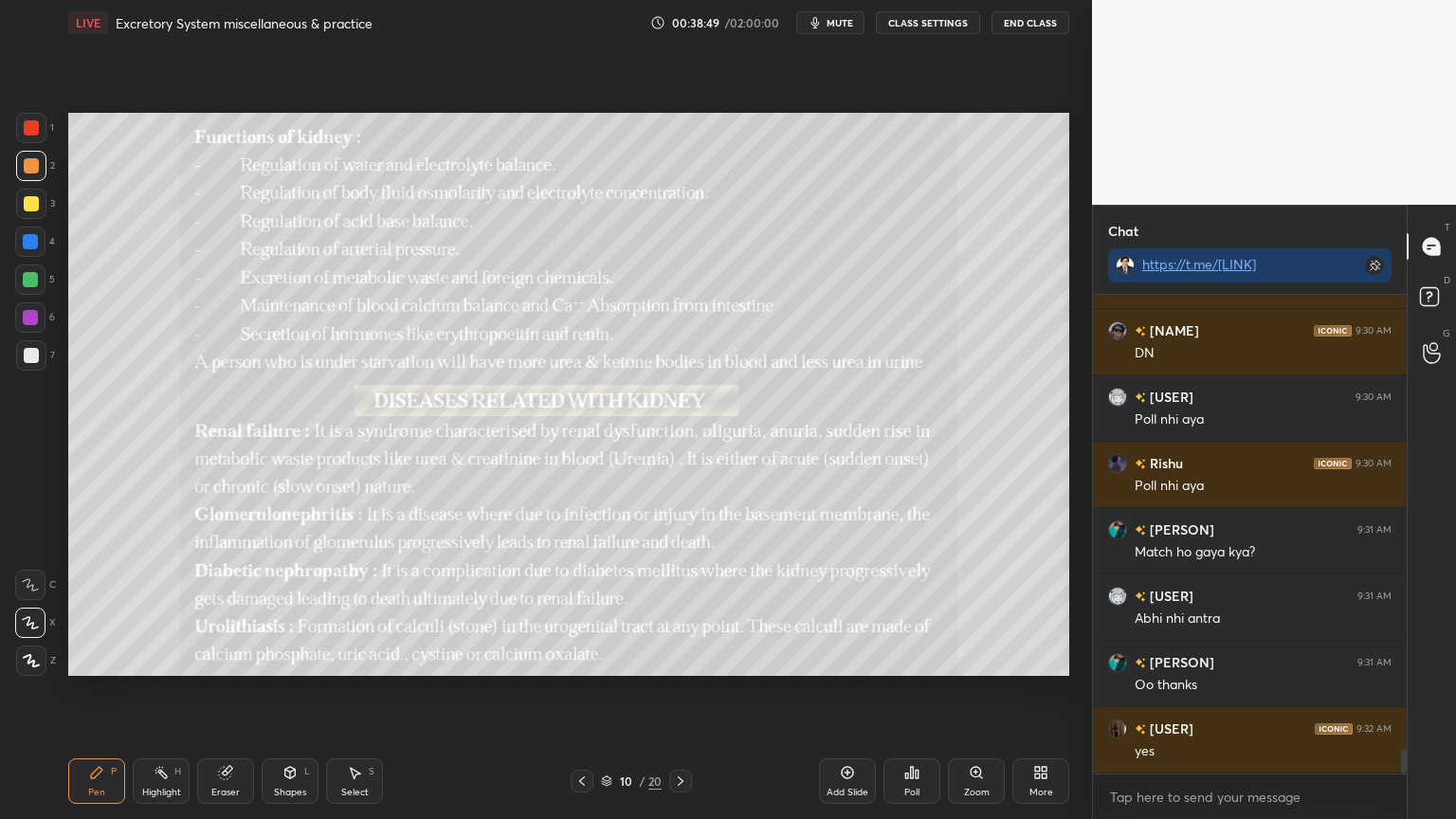 scroll, scrollTop: 8970, scrollLeft: 0, axis: vertical 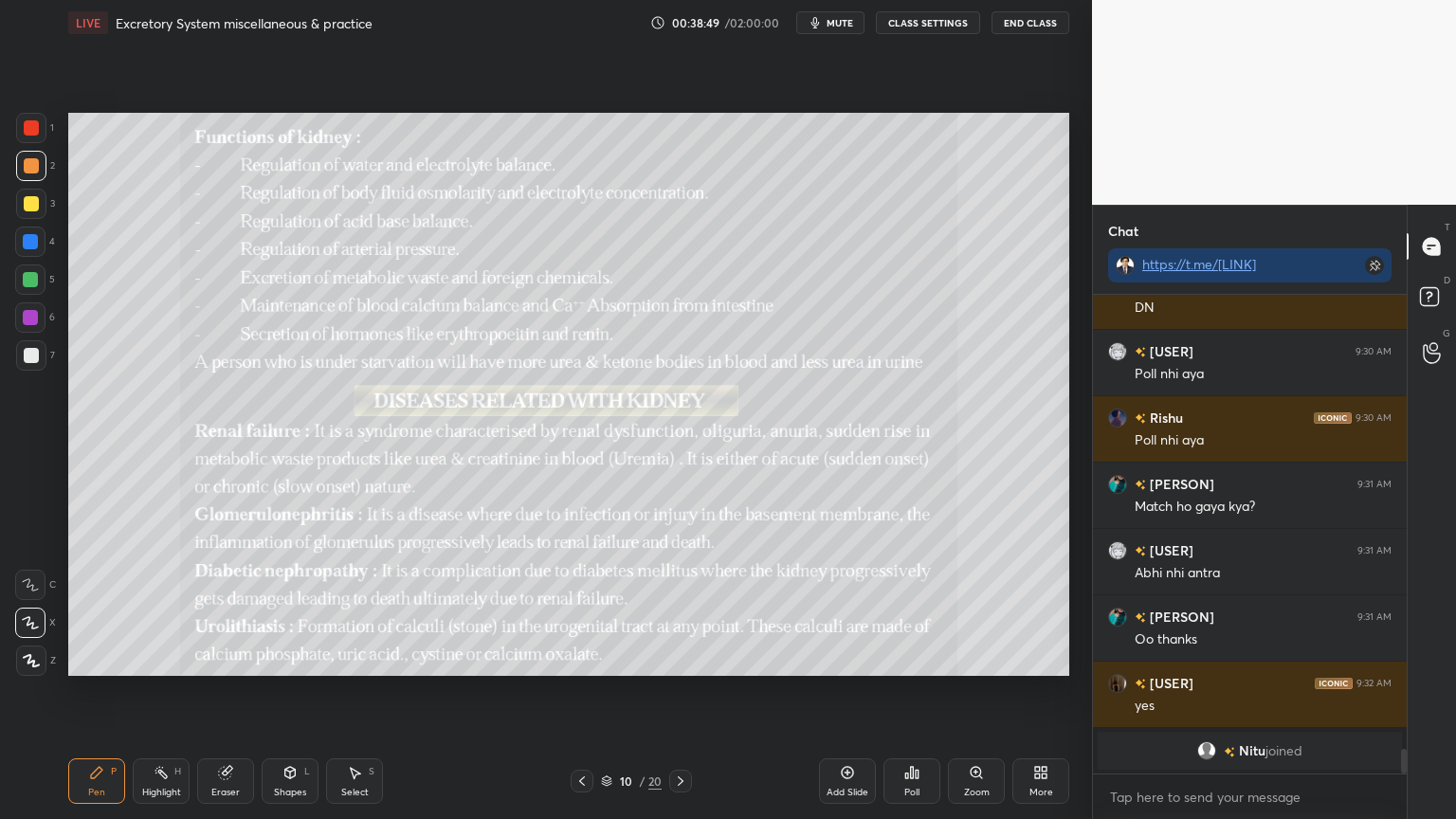 click on "Shapes L" at bounding box center (290, 781) 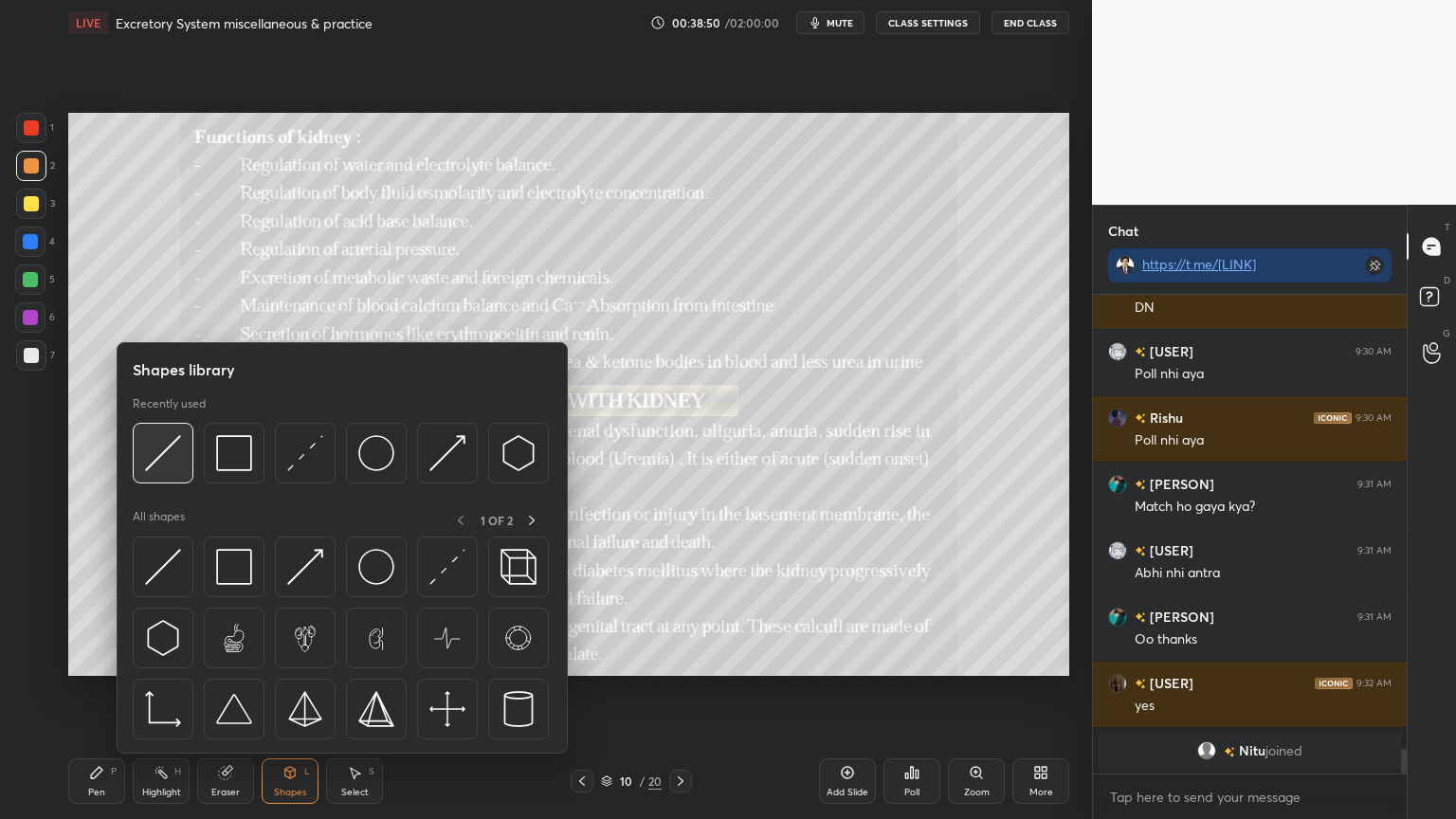 click at bounding box center [163, 453] 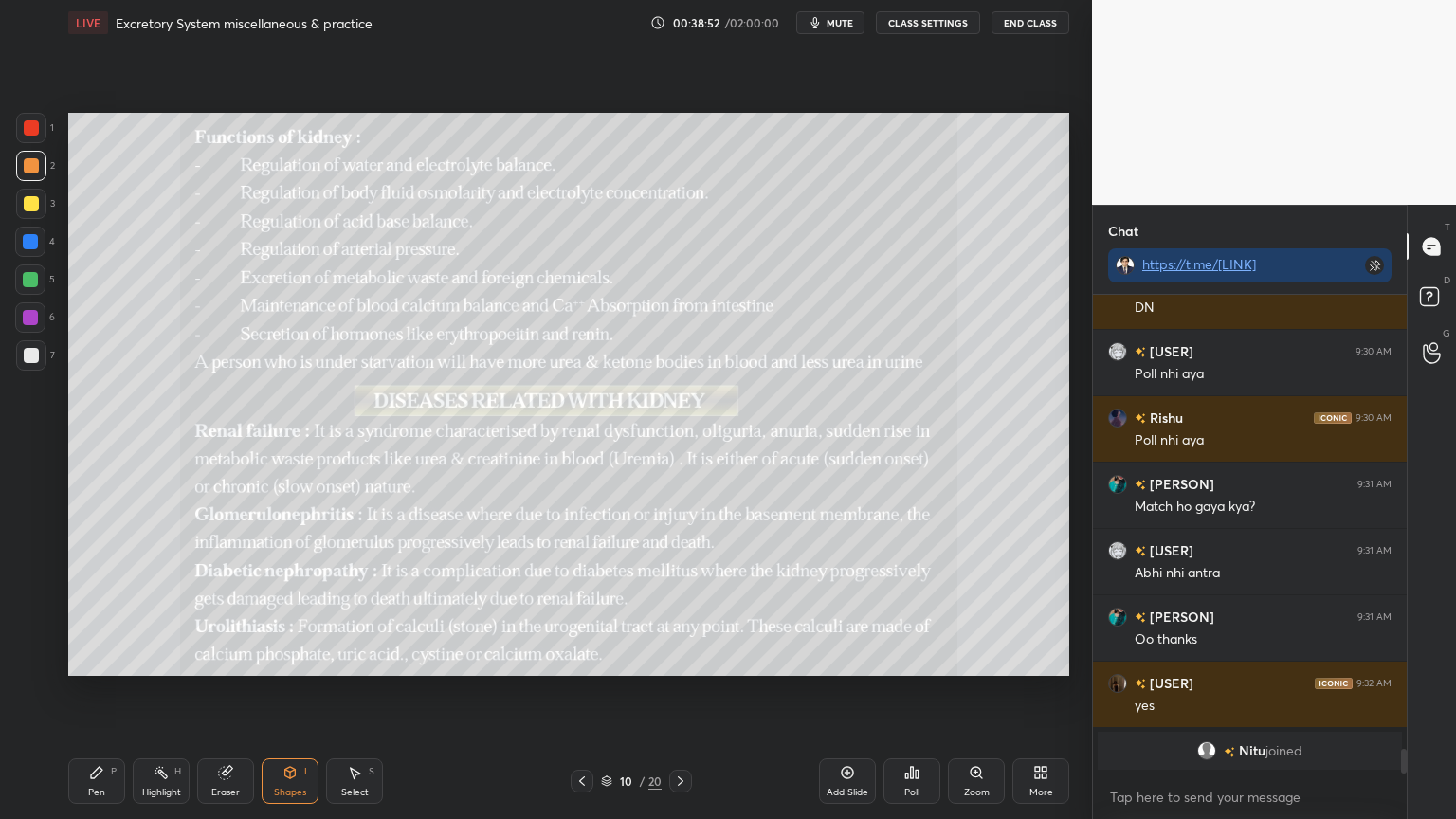 click at bounding box center [31, 204] 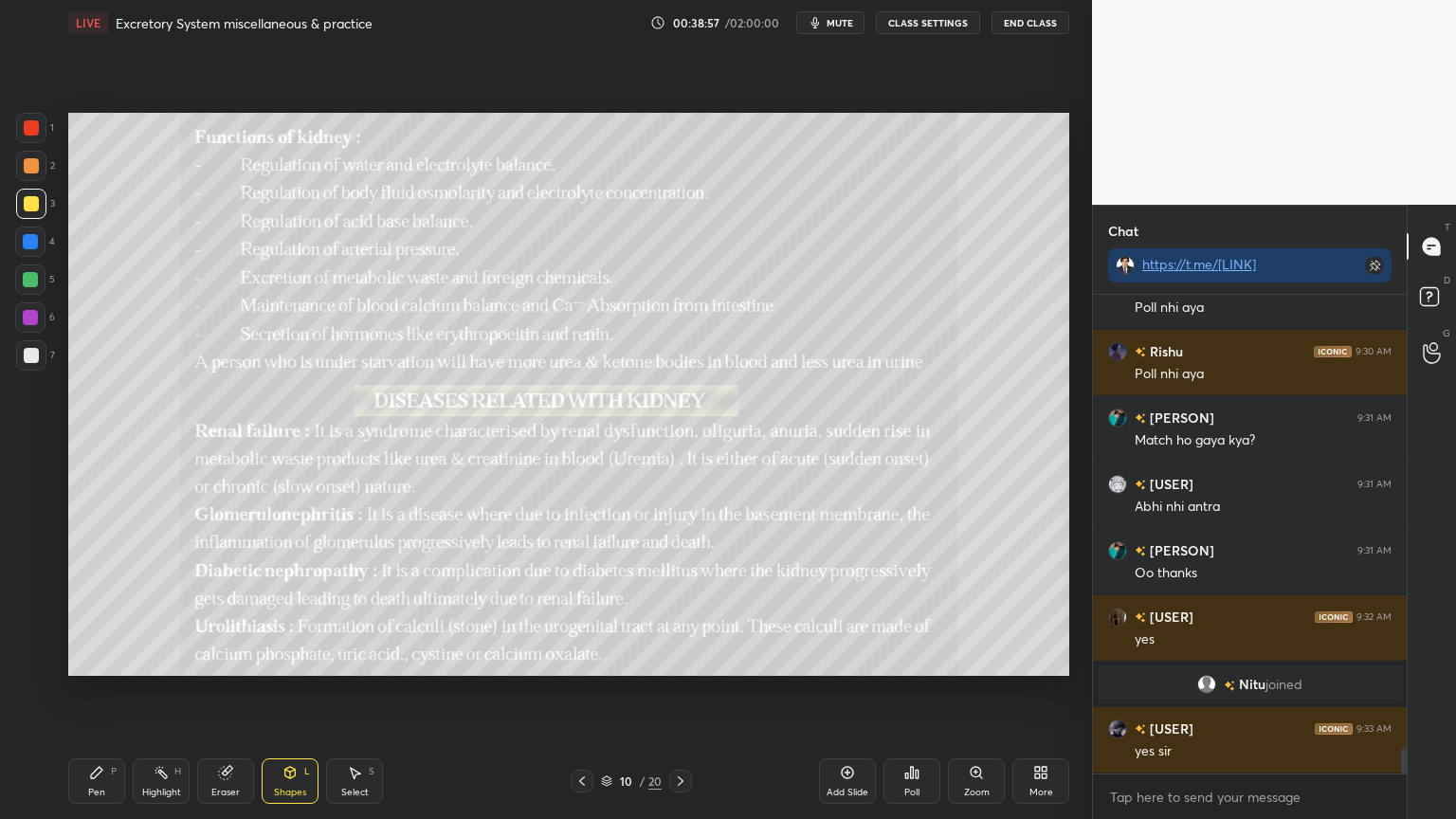 scroll, scrollTop: 8550, scrollLeft: 0, axis: vertical 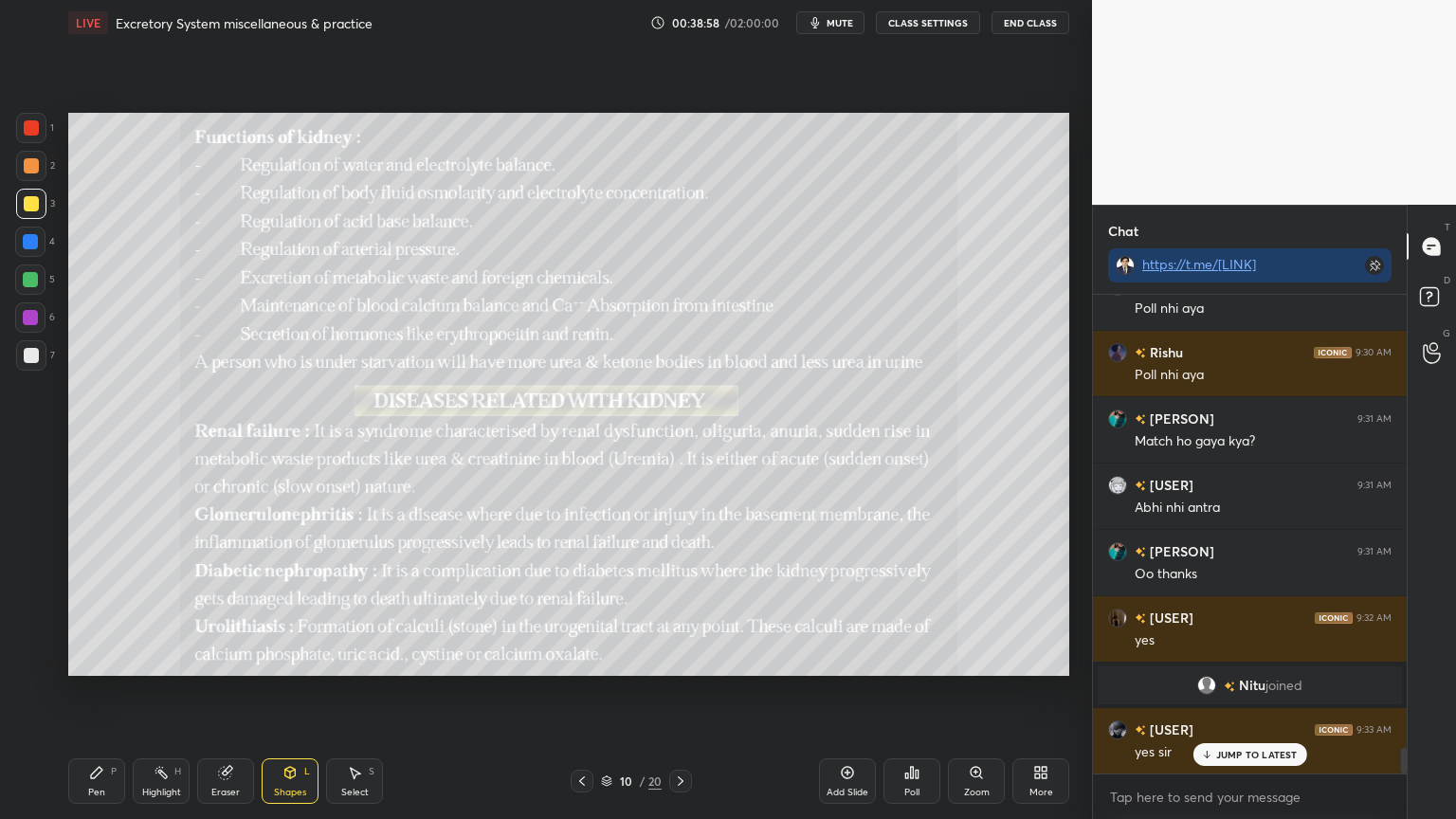 click at bounding box center [31, 166] 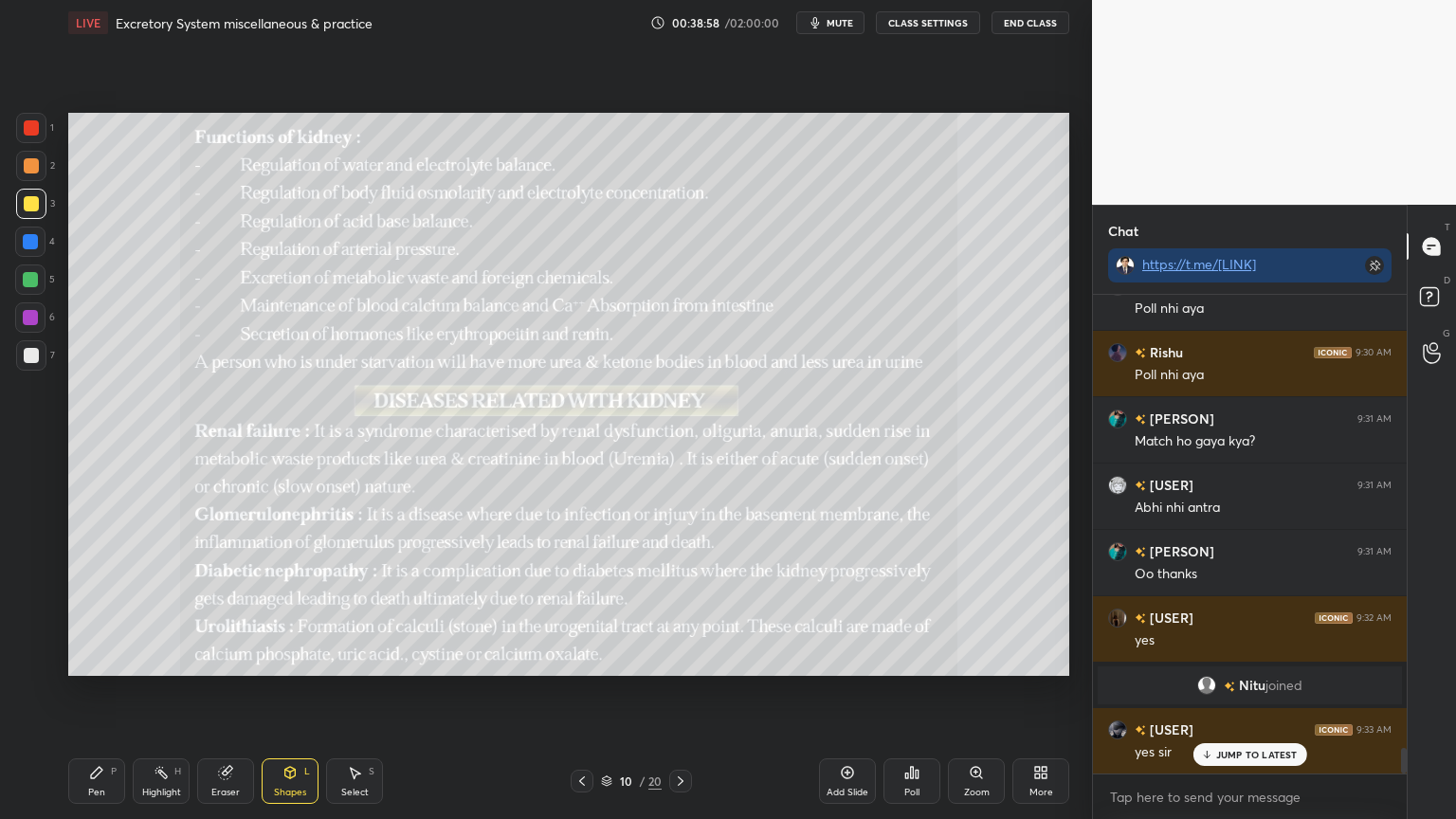click at bounding box center (31, 166) 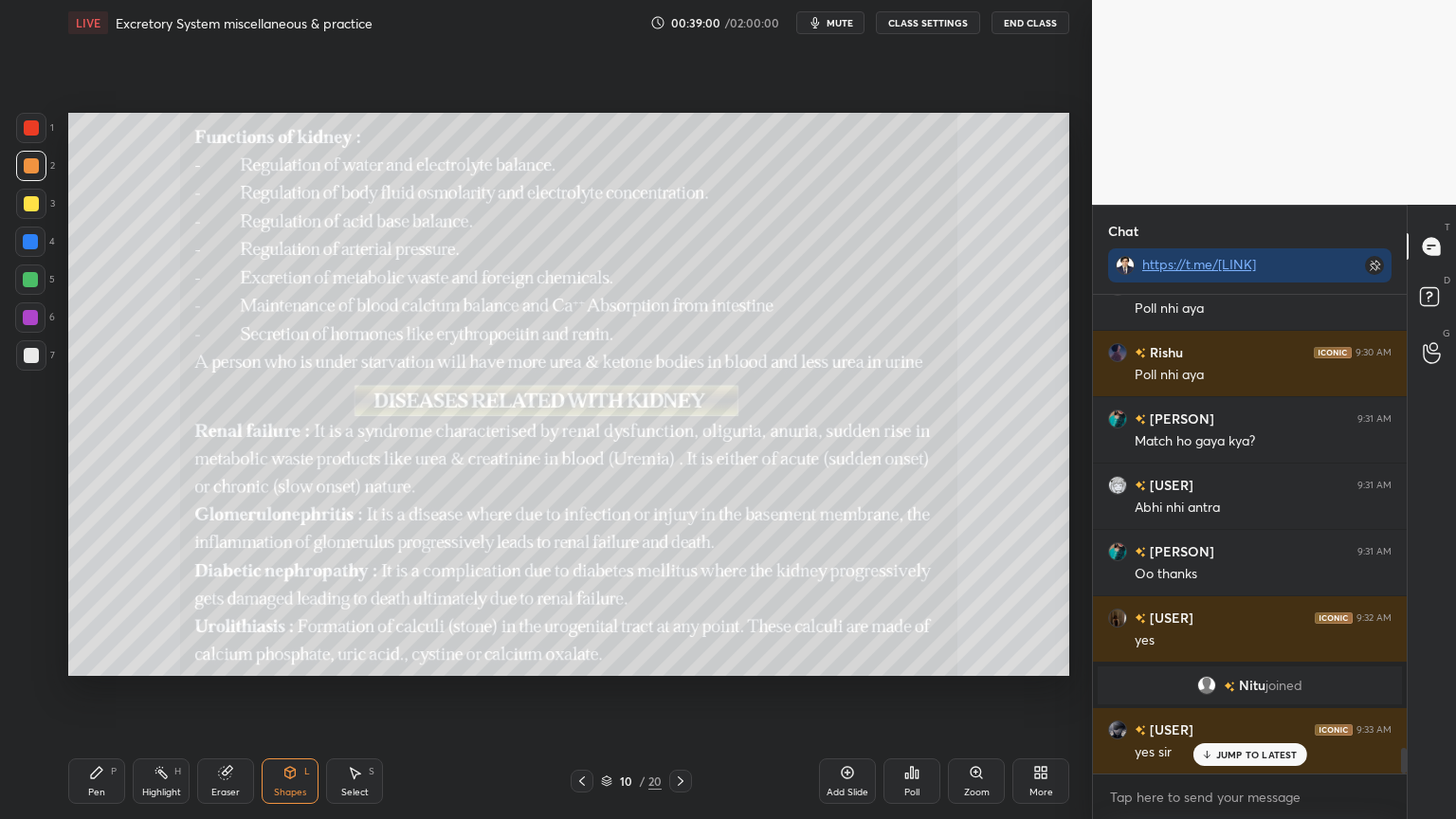 click on "Pen" at bounding box center [97, 792] 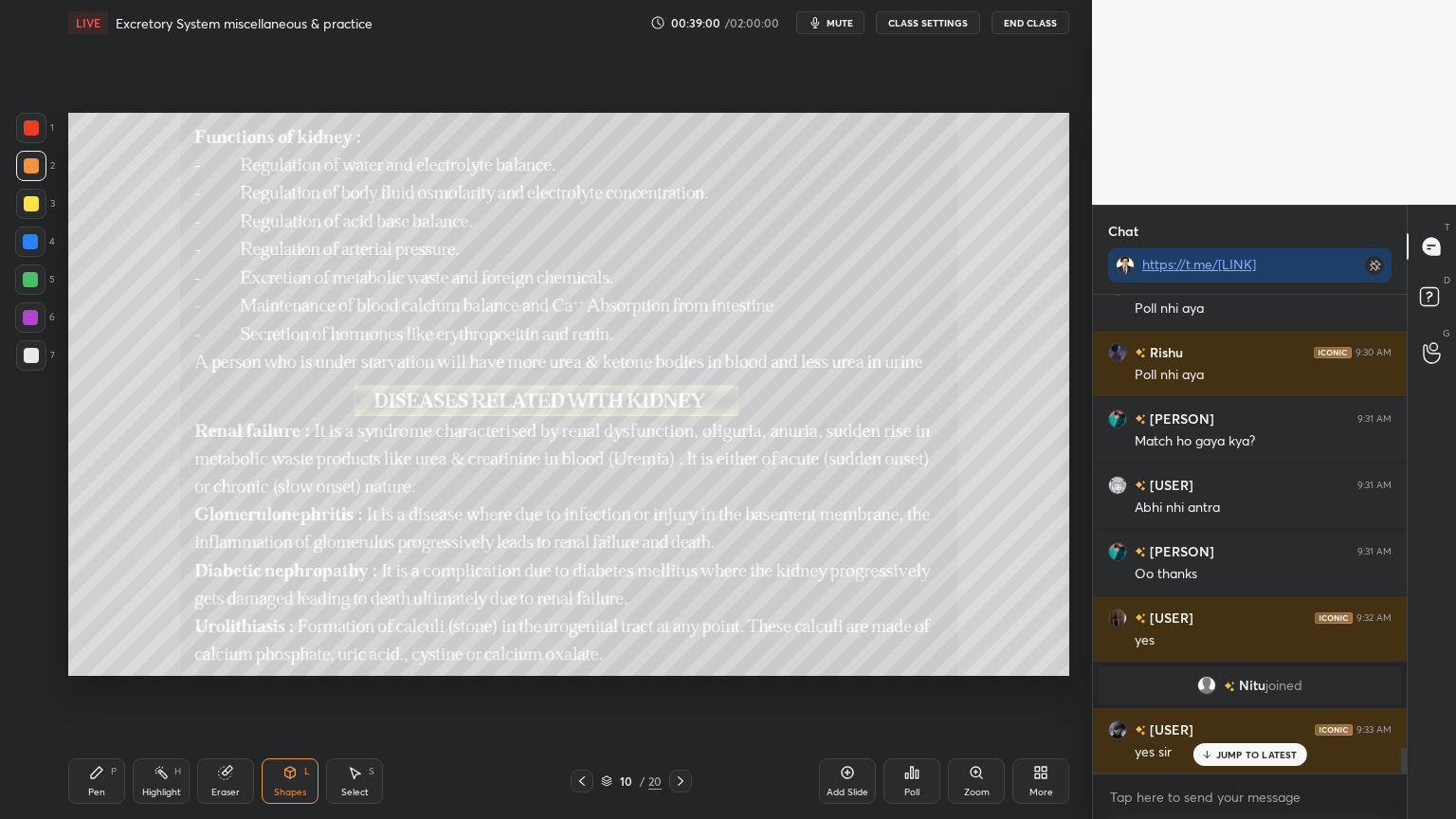 drag, startPoint x: 96, startPoint y: 787, endPoint x: 89, endPoint y: 694, distance: 93.26307 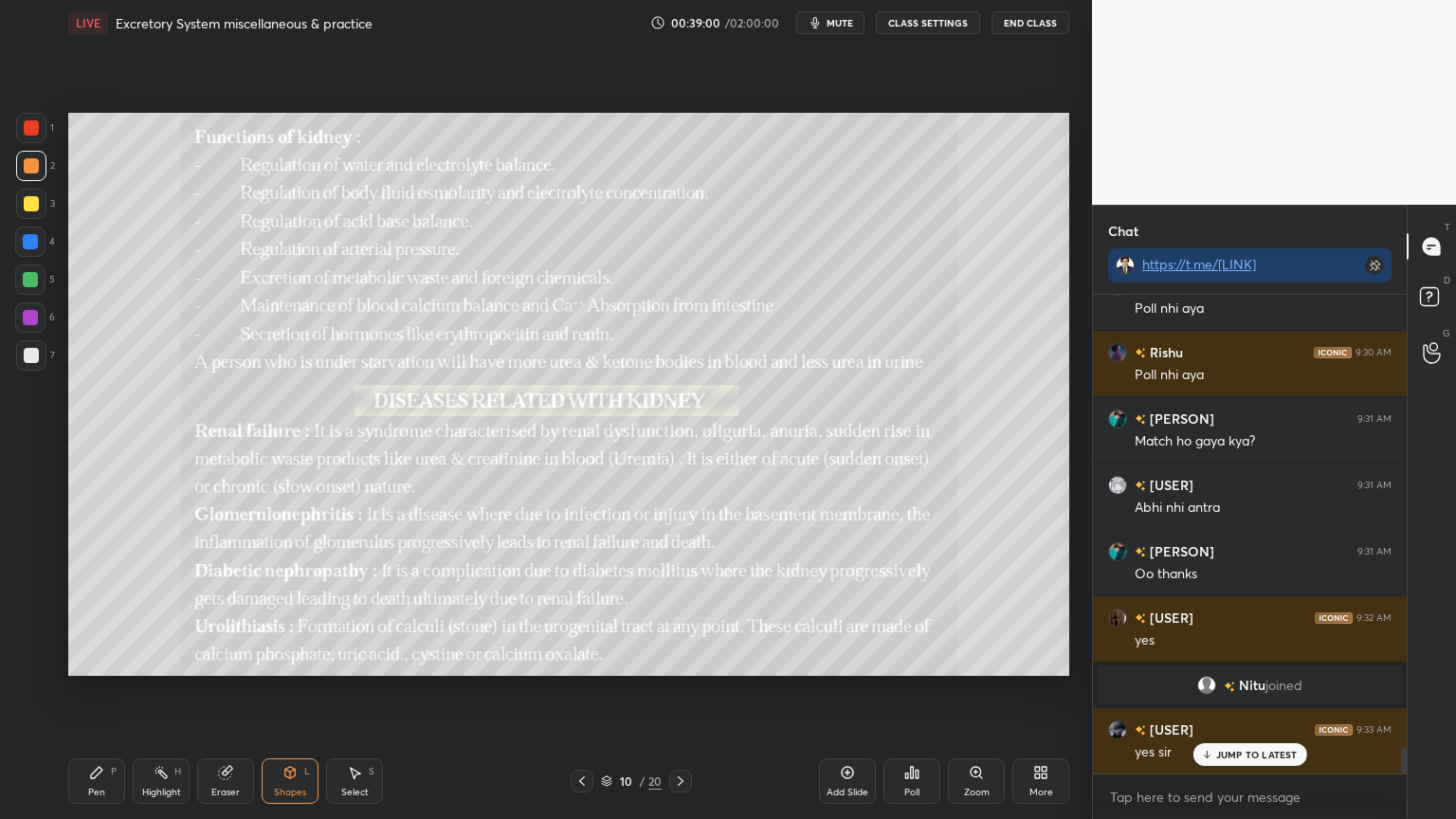 click on "Pen P" at bounding box center [97, 781] 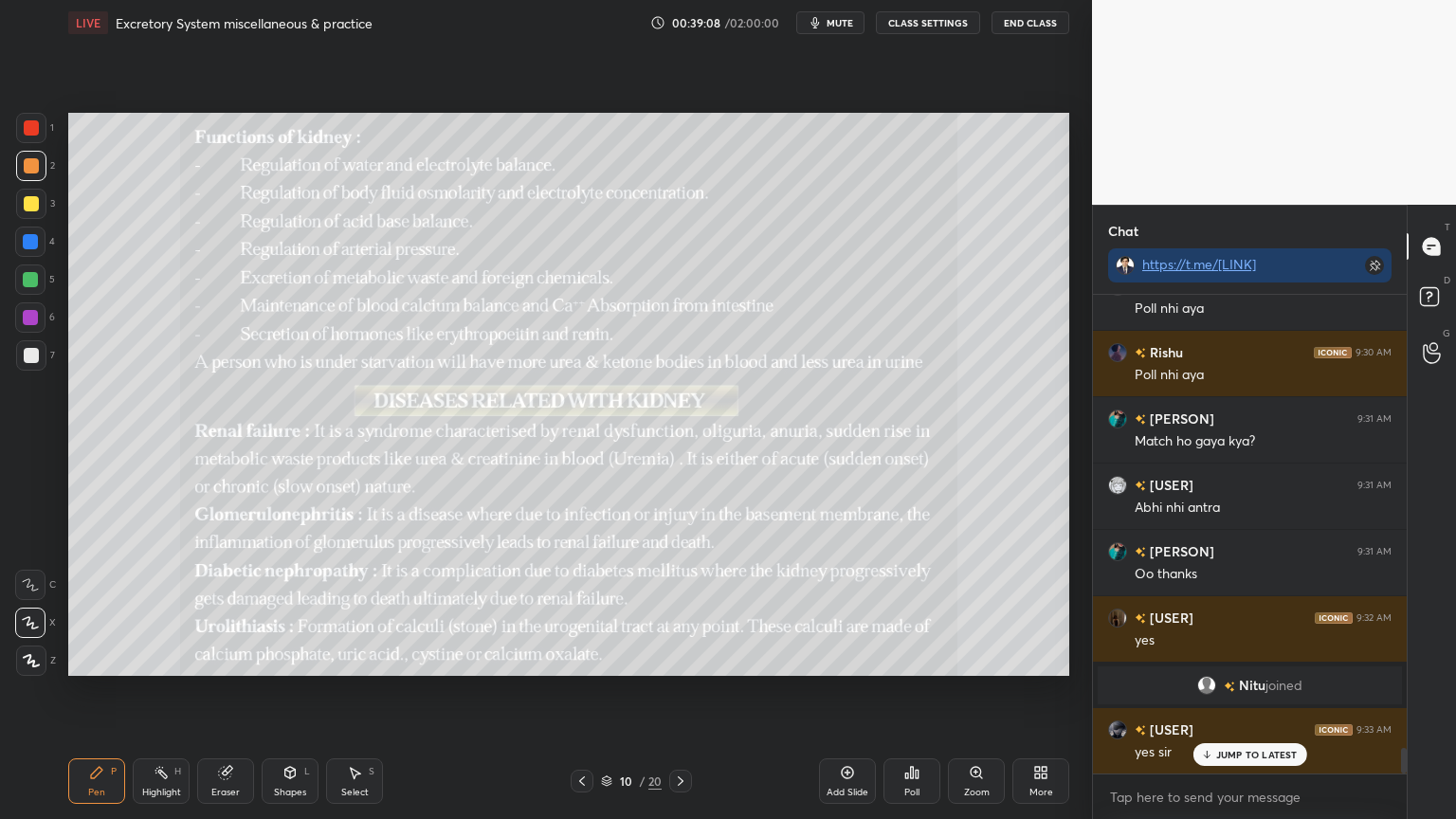 click at bounding box center [30, 242] 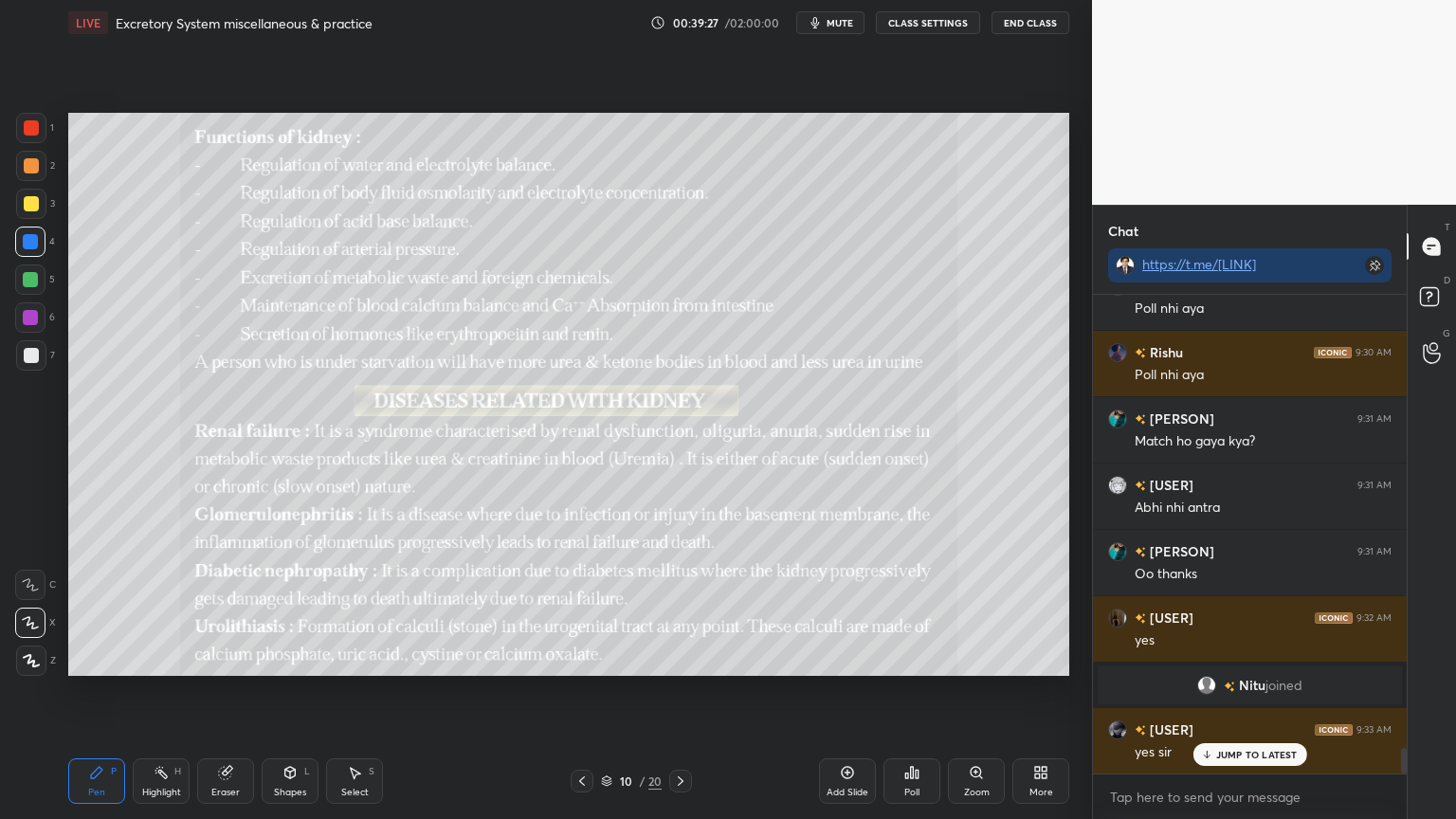 click at bounding box center [31, 128] 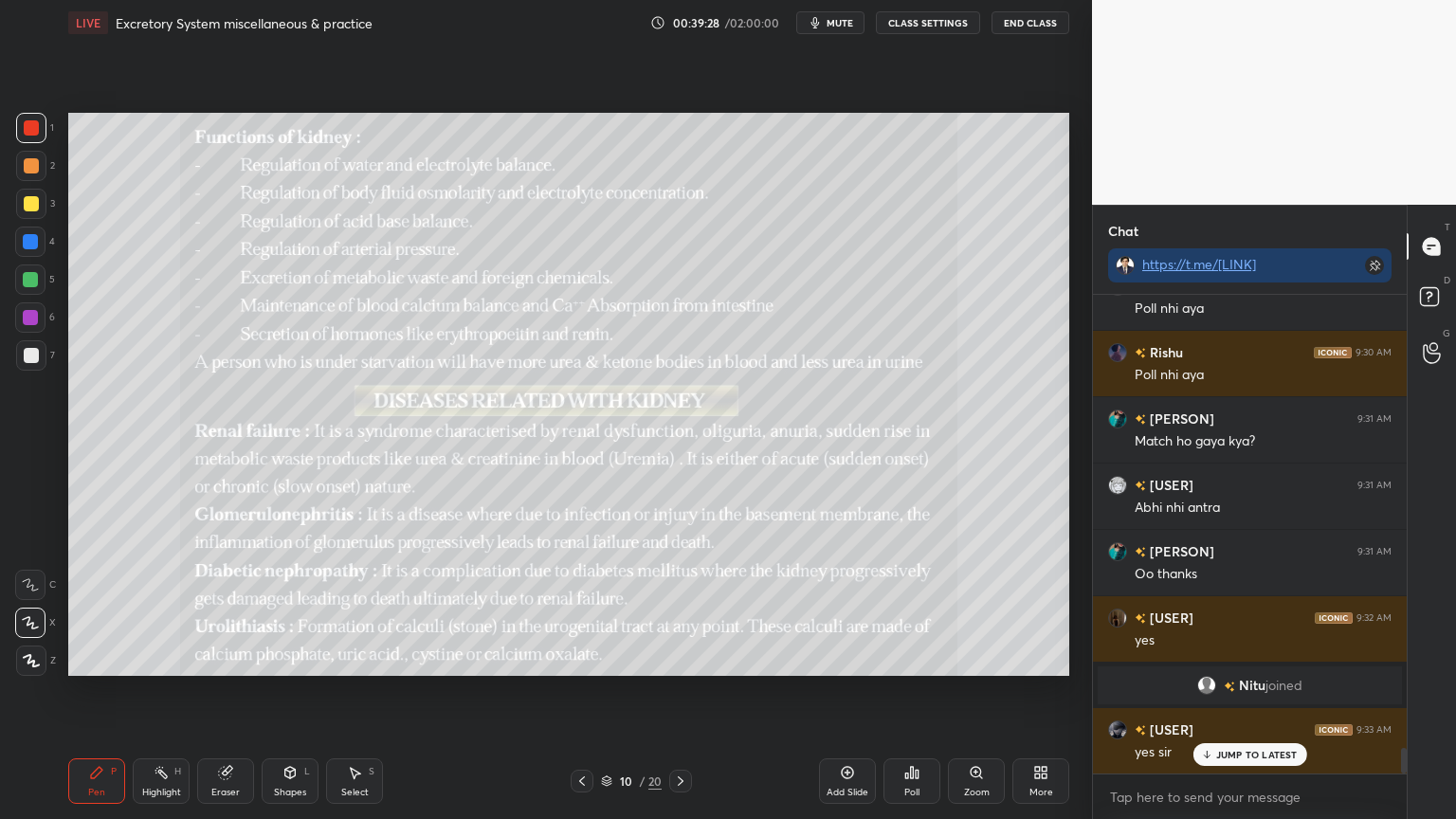 click 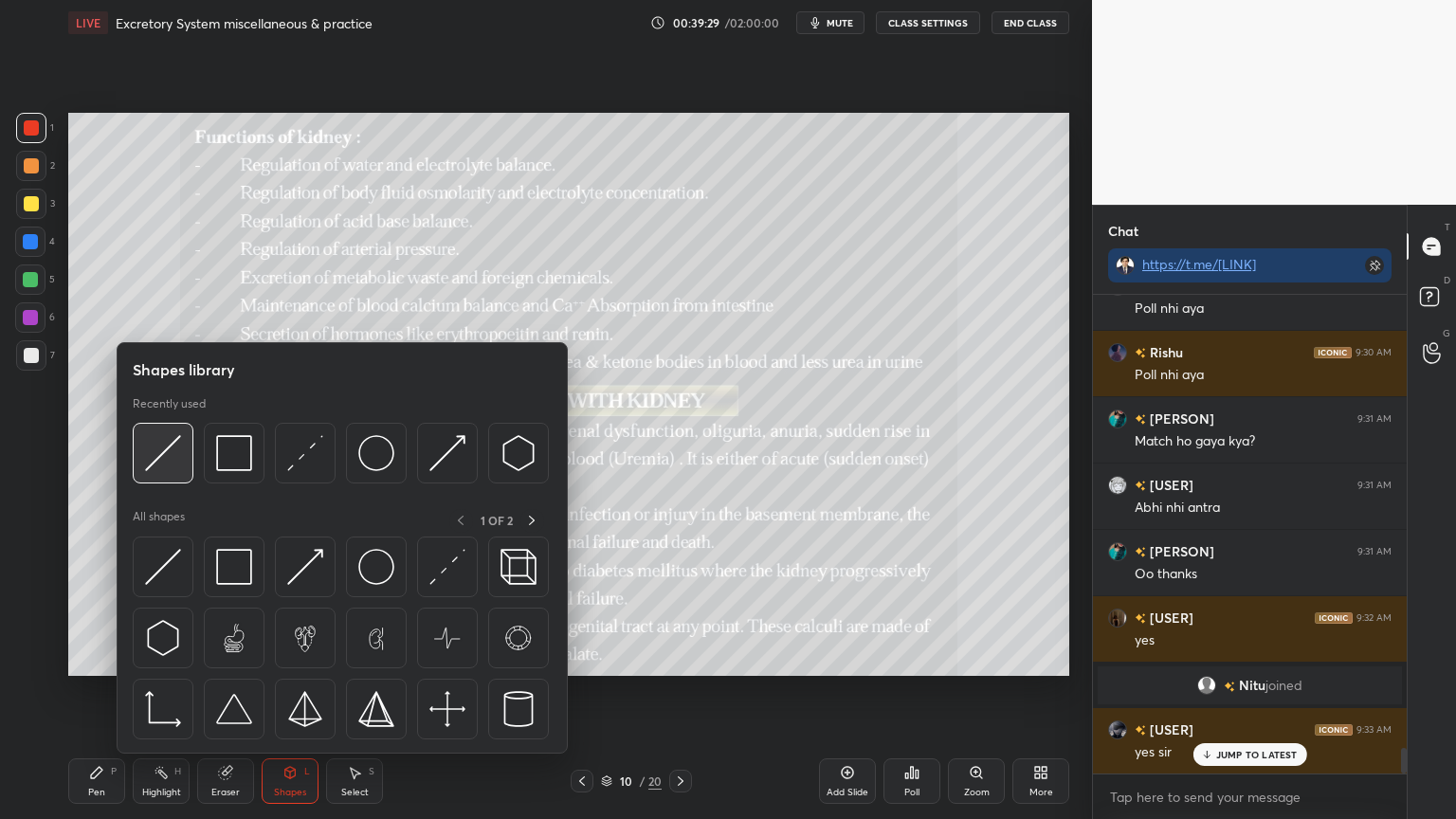 click at bounding box center (163, 453) 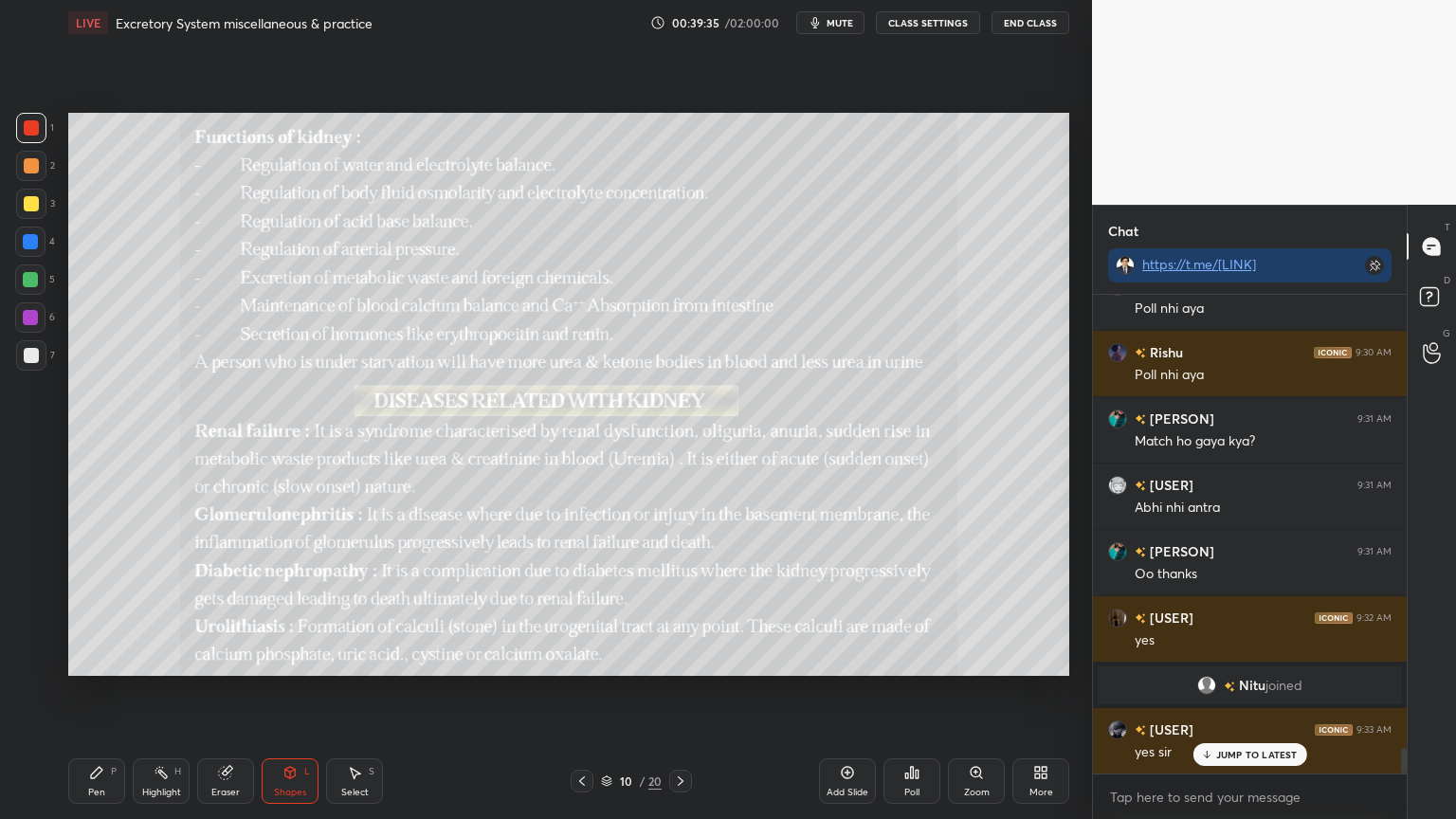 click 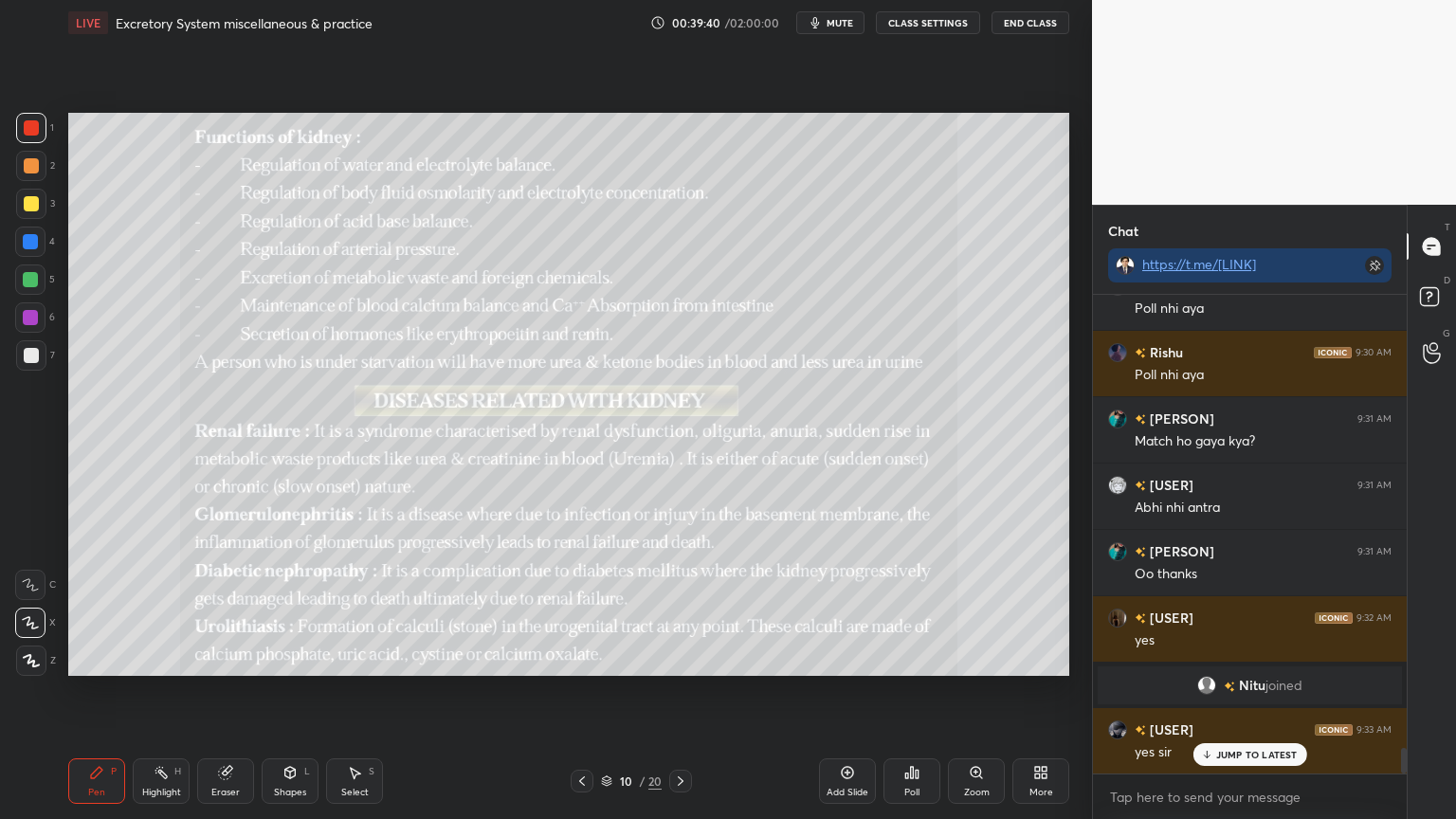 click at bounding box center (31, 166) 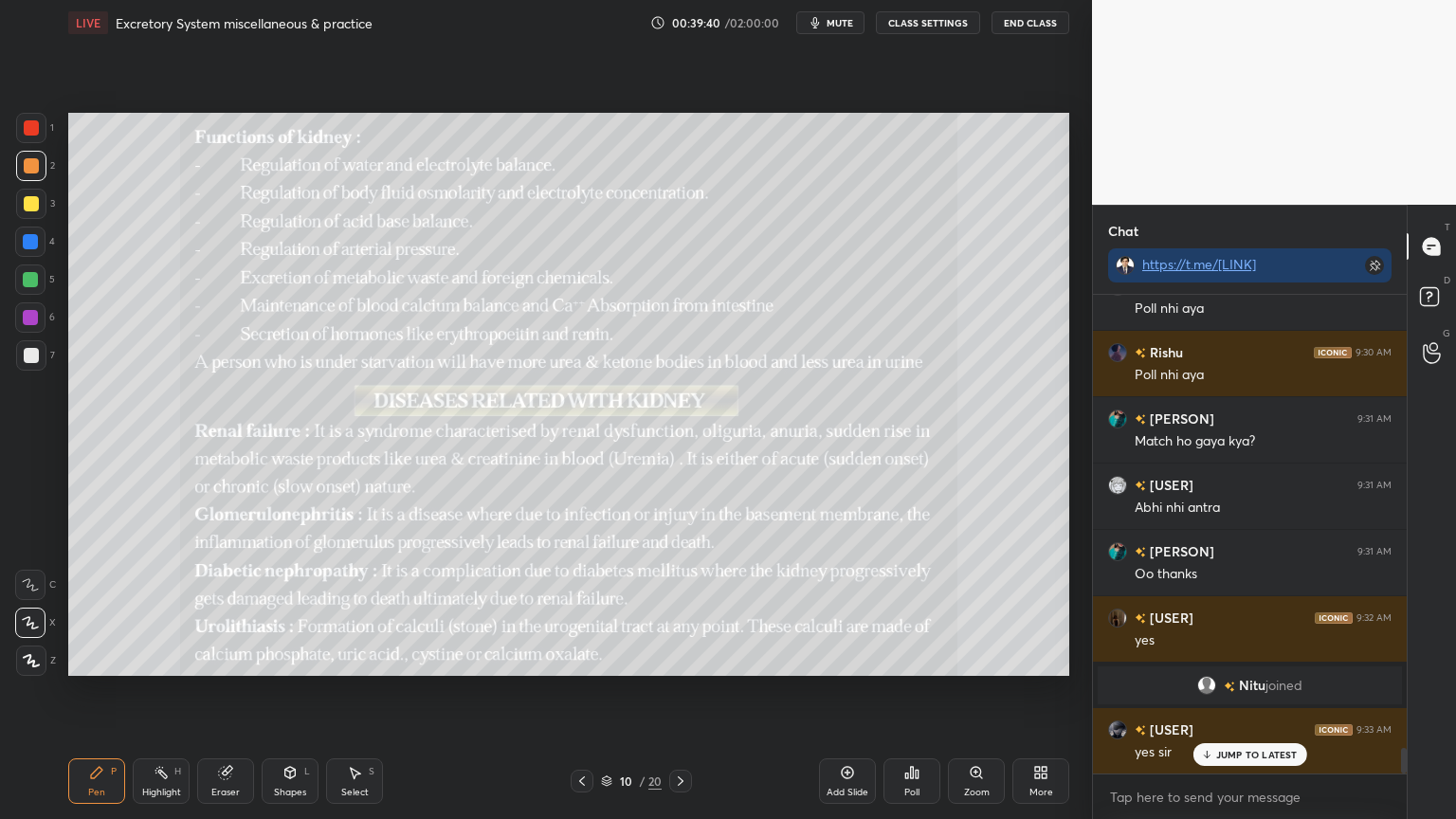 drag, startPoint x: 32, startPoint y: 173, endPoint x: 42, endPoint y: 190, distance: 19.72308 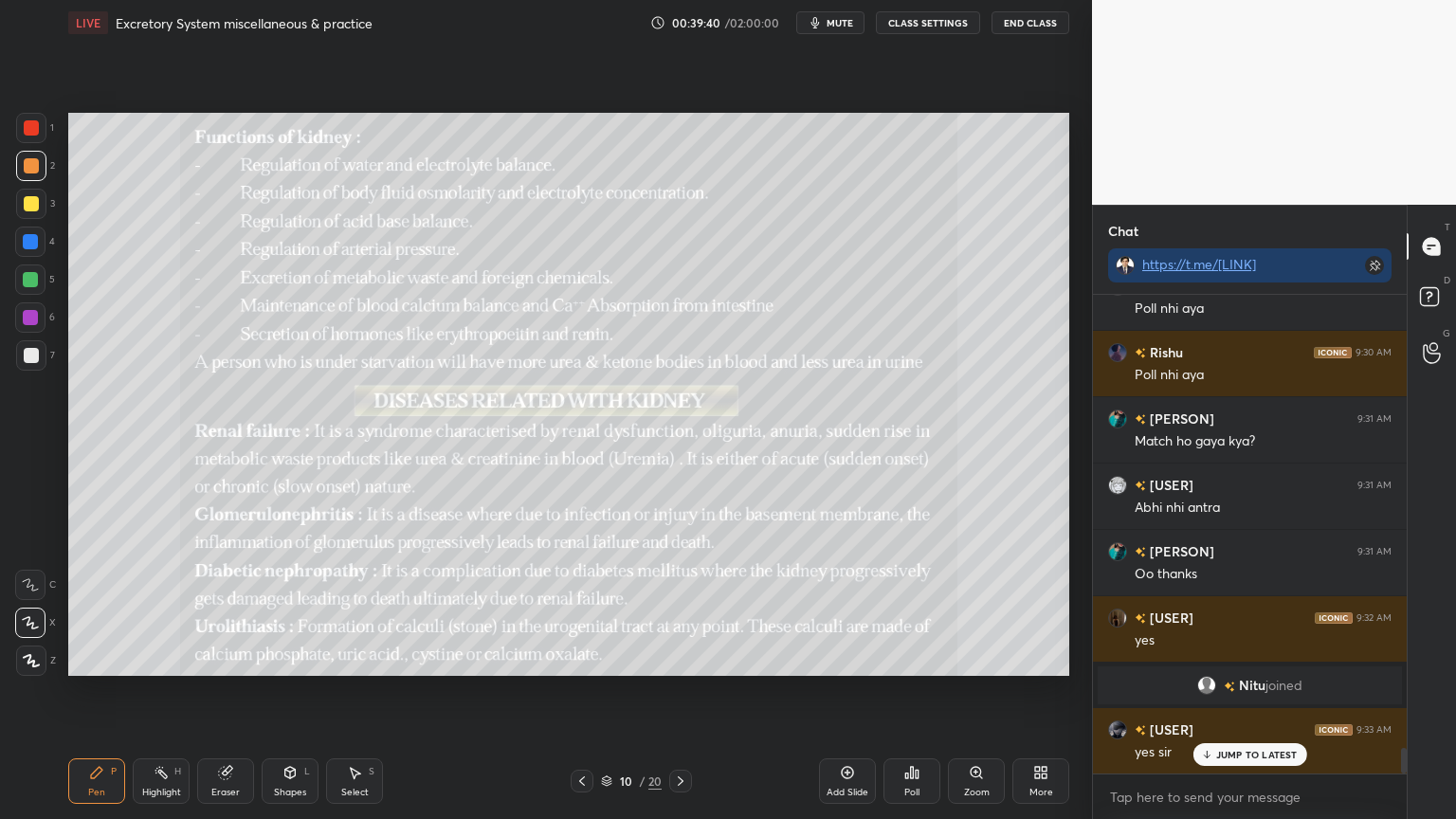 click at bounding box center (31, 166) 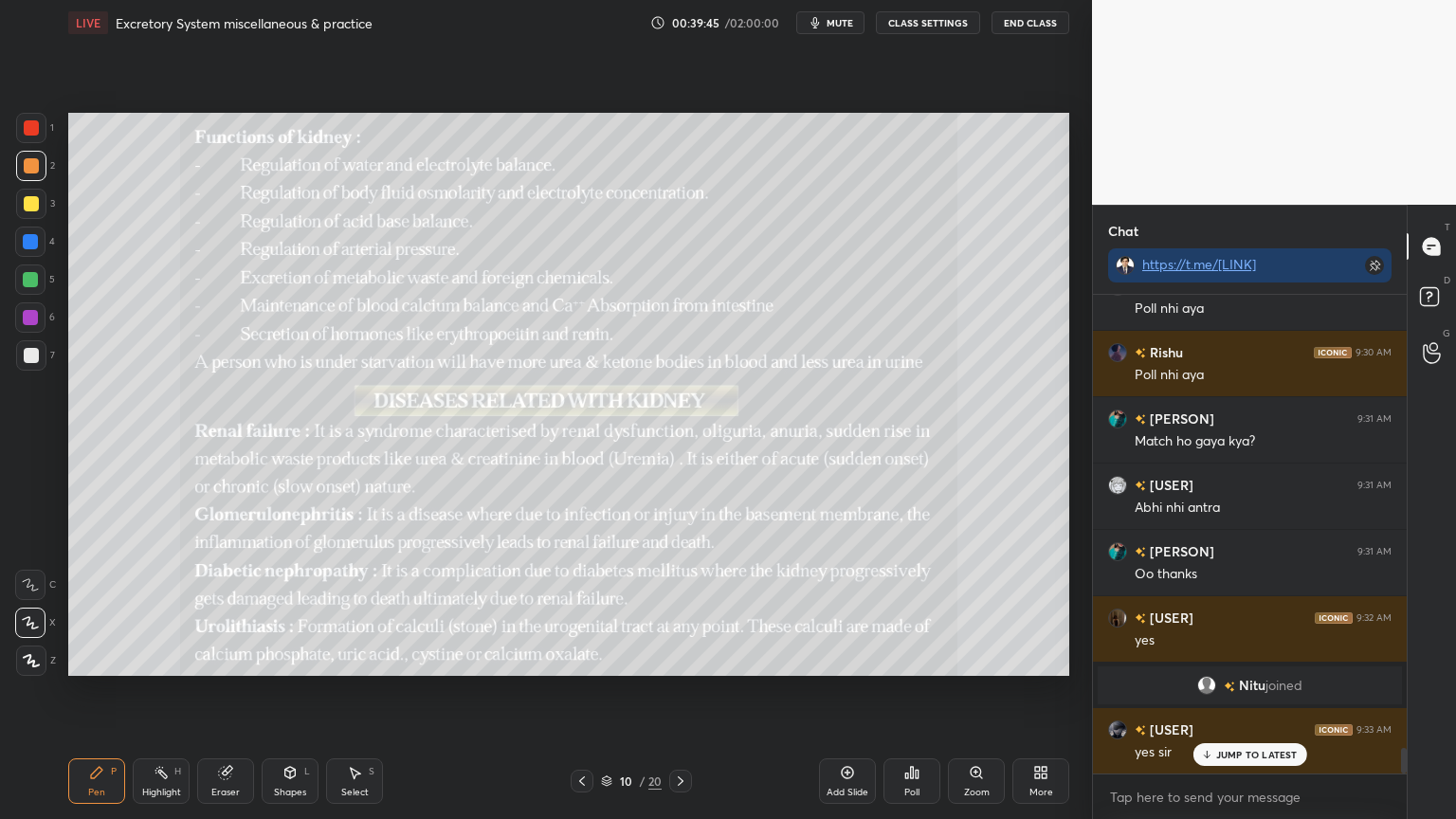 click 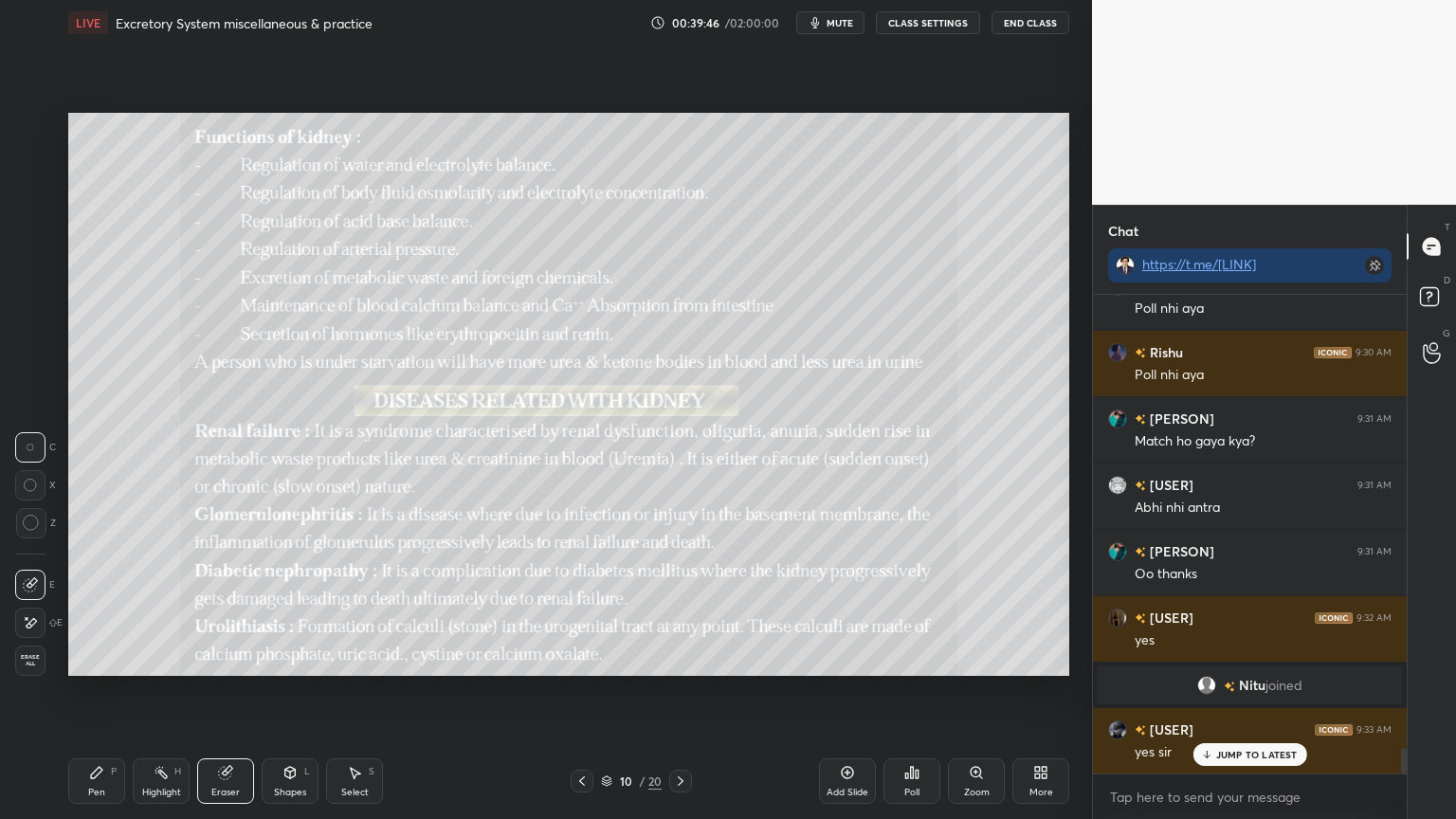 click on "Setting up your live class Poll for   secs No correct answer Start poll" at bounding box center [569, 394] 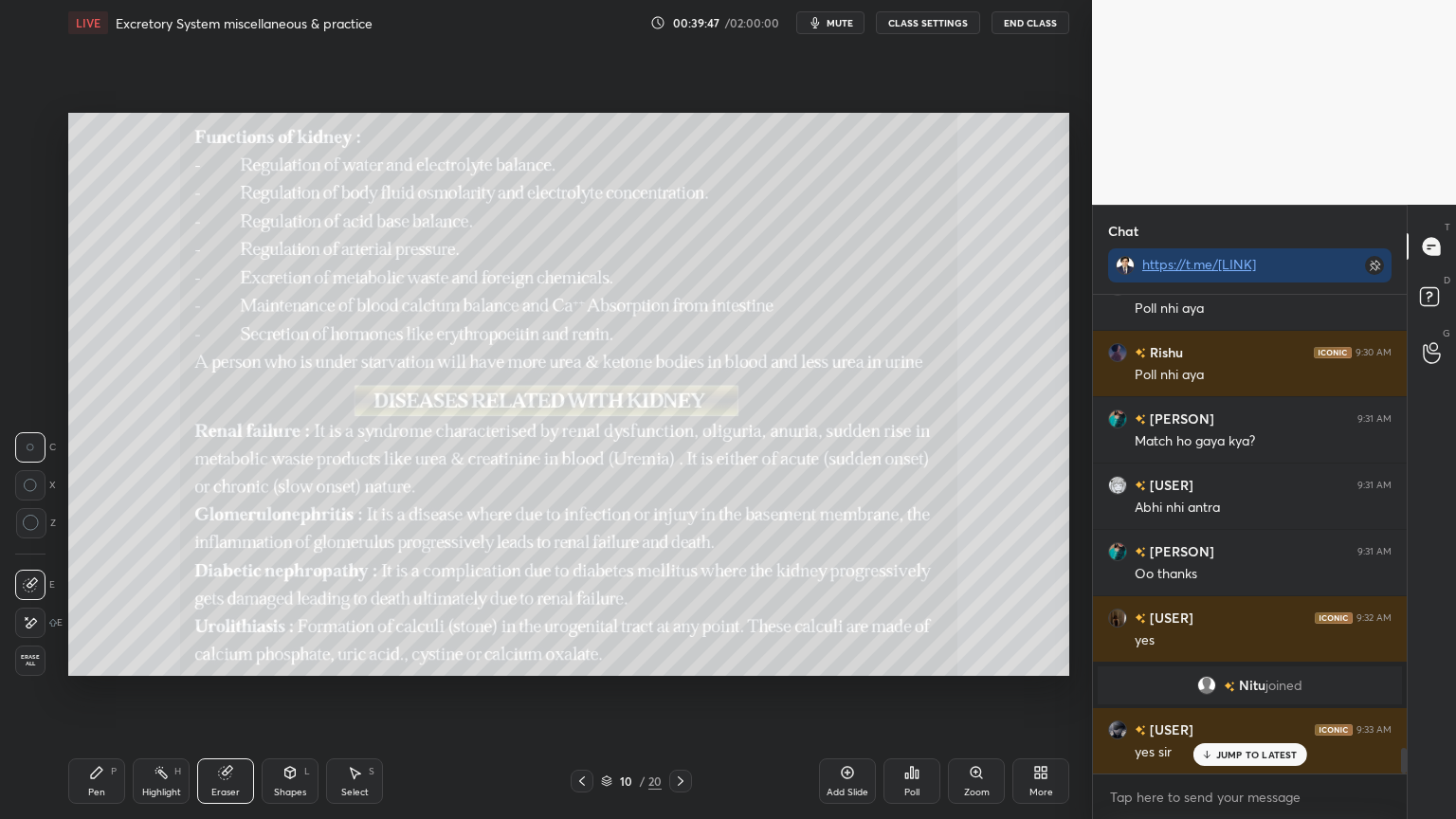 click on "Pen P" at bounding box center [97, 781] 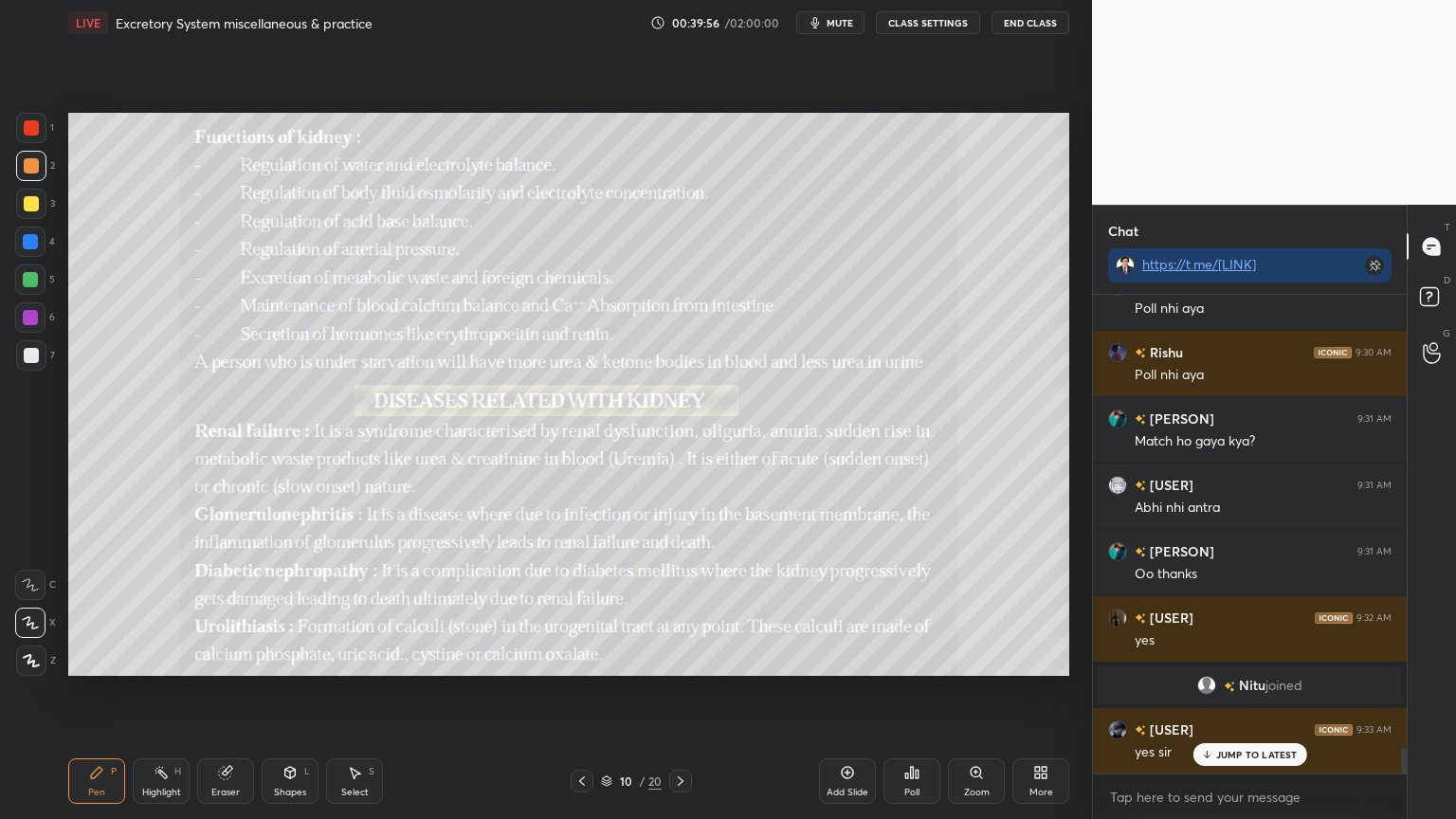 drag, startPoint x: 27, startPoint y: 357, endPoint x: 34, endPoint y: 370, distance: 14.764823 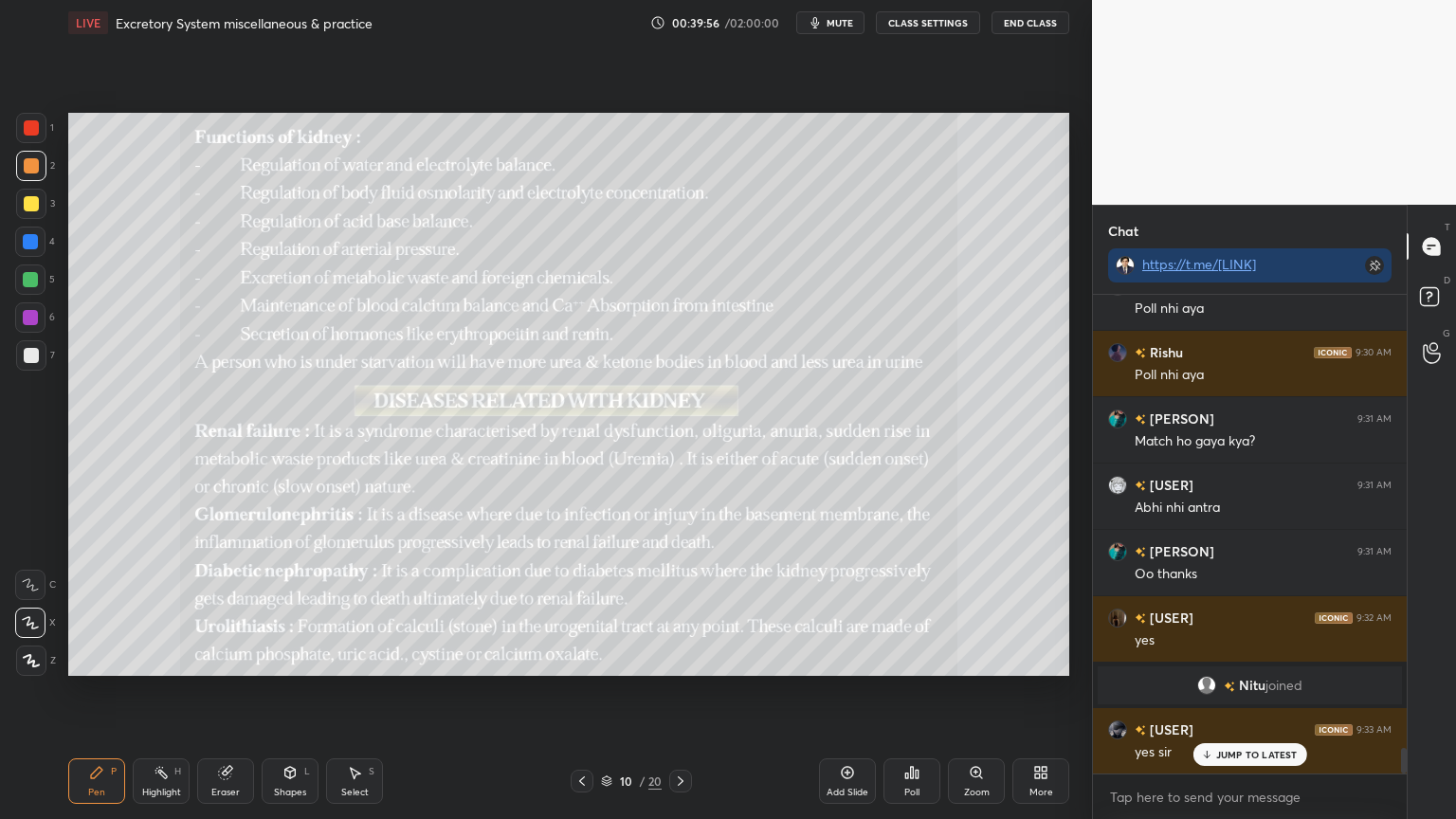 click at bounding box center (31, 355) 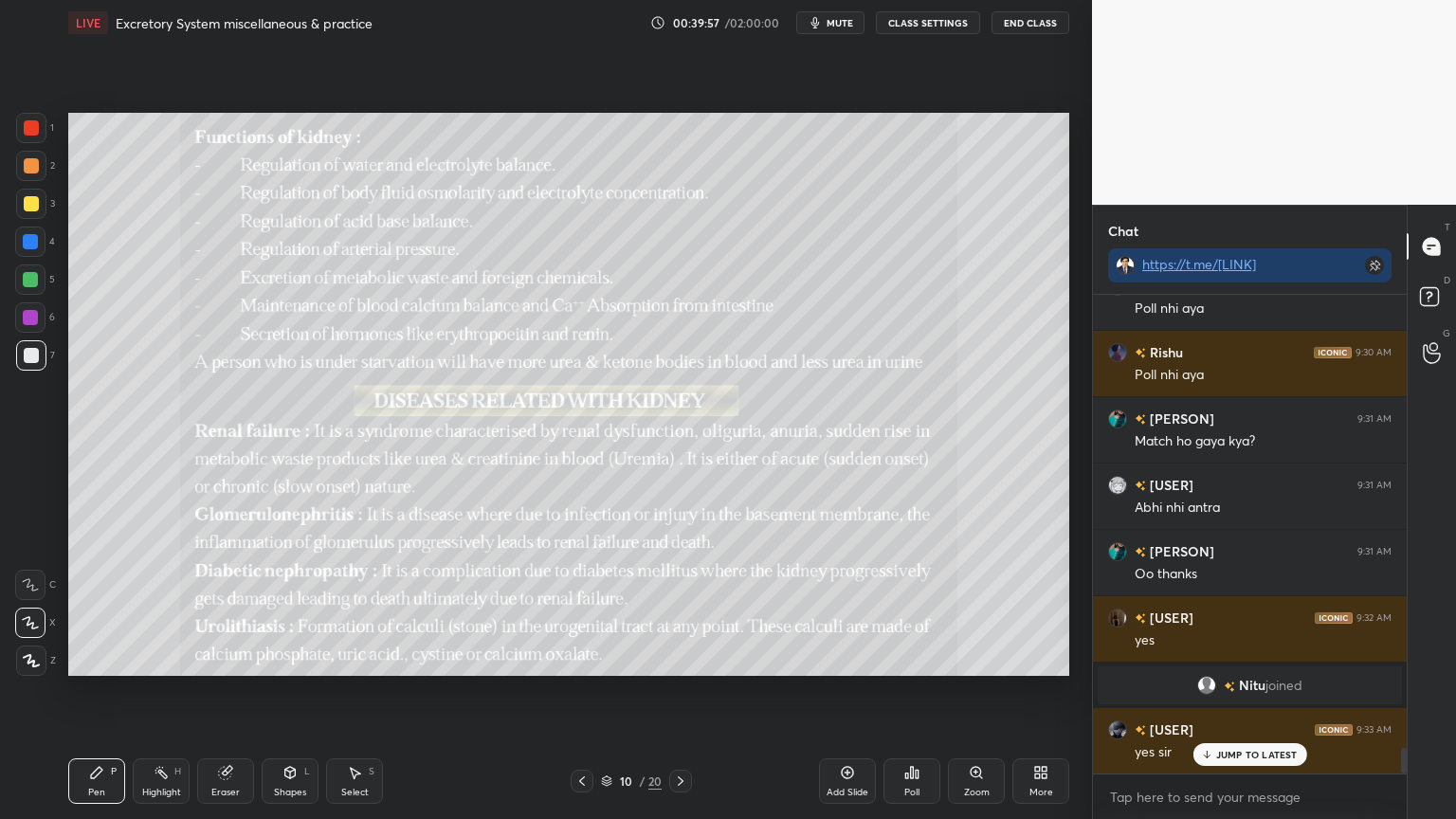 drag, startPoint x: 298, startPoint y: 773, endPoint x: 282, endPoint y: 757, distance: 22.627417 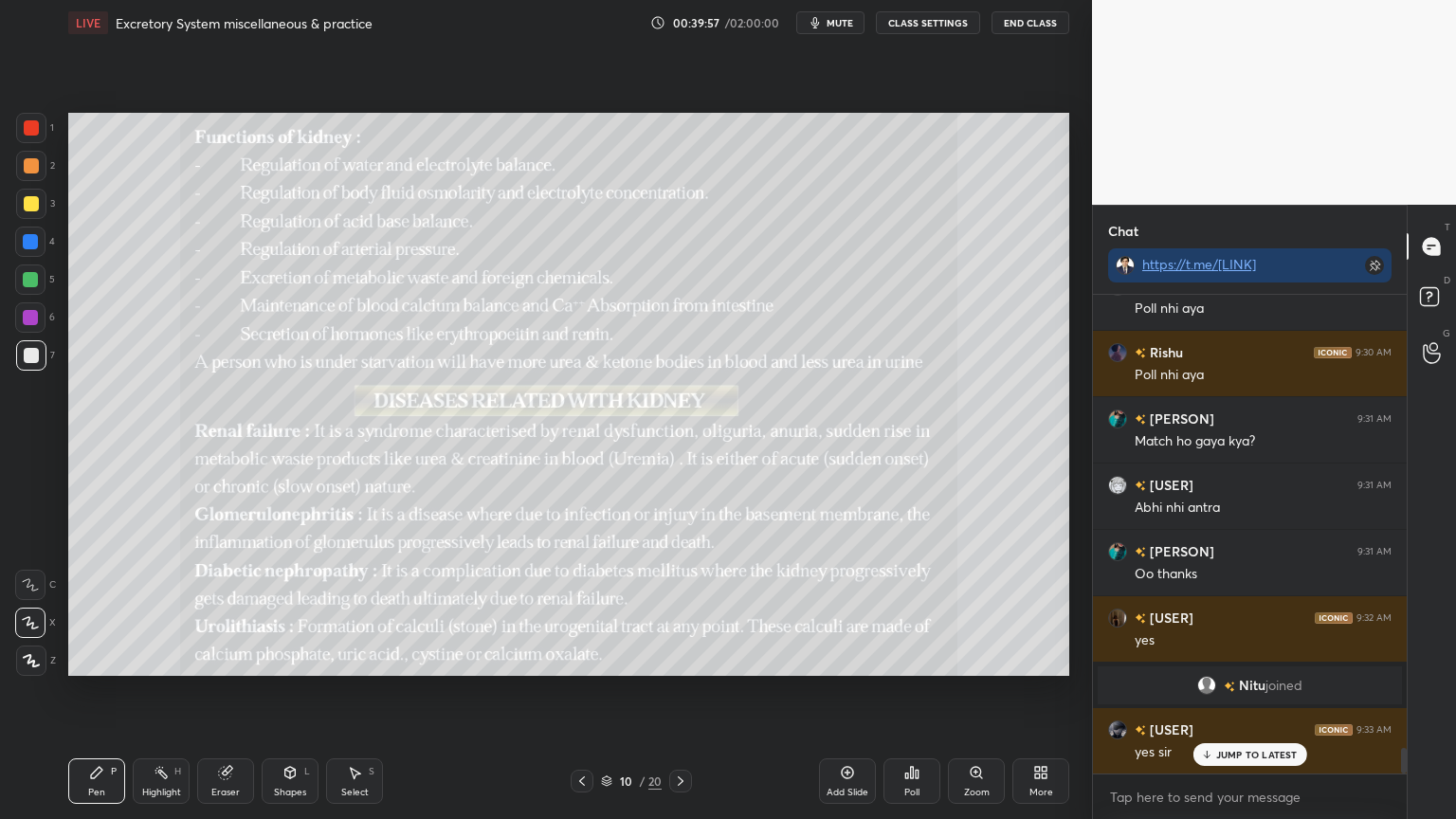 click on "Shapes L" at bounding box center [290, 781] 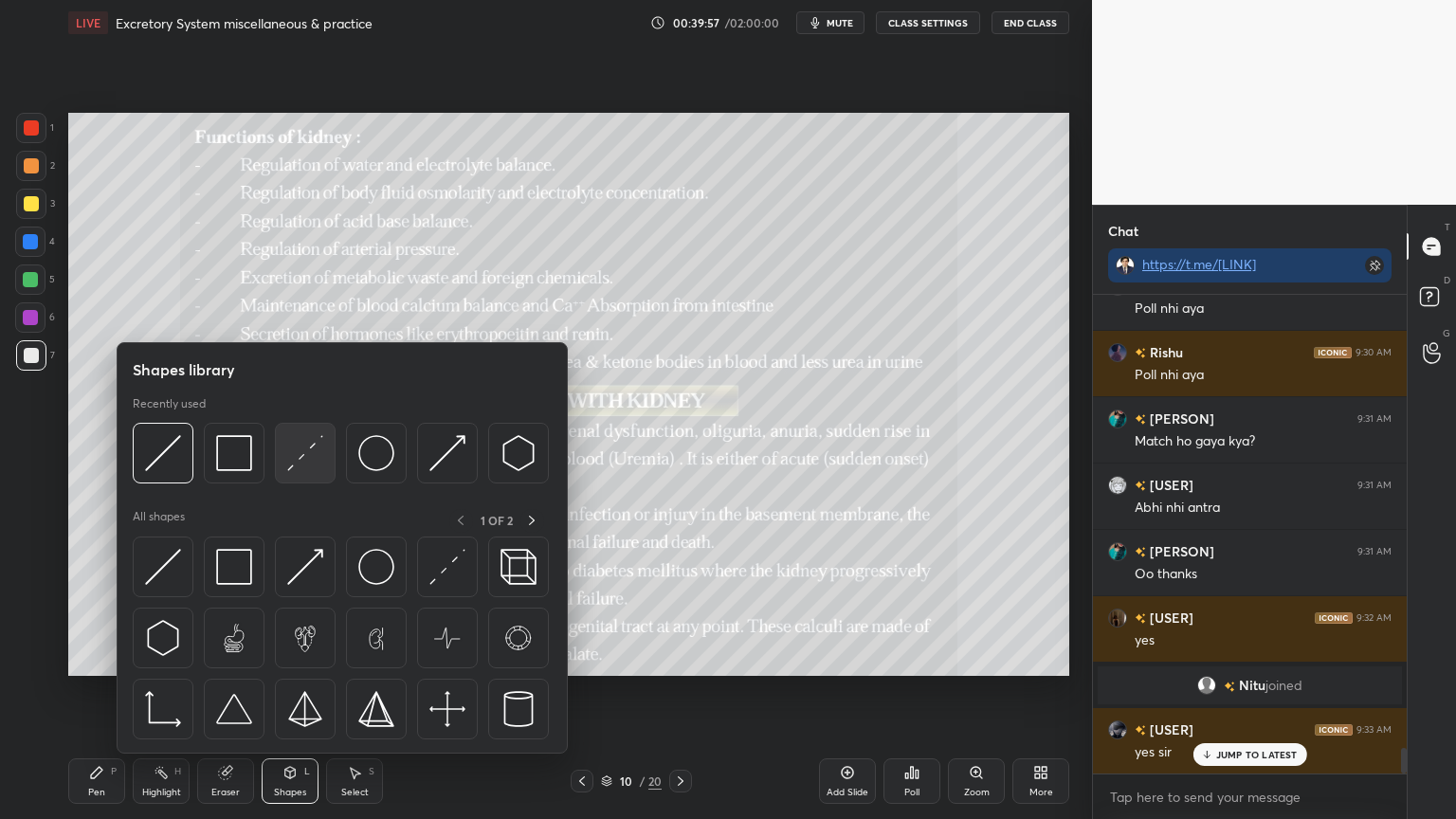 scroll, scrollTop: 8596, scrollLeft: 0, axis: vertical 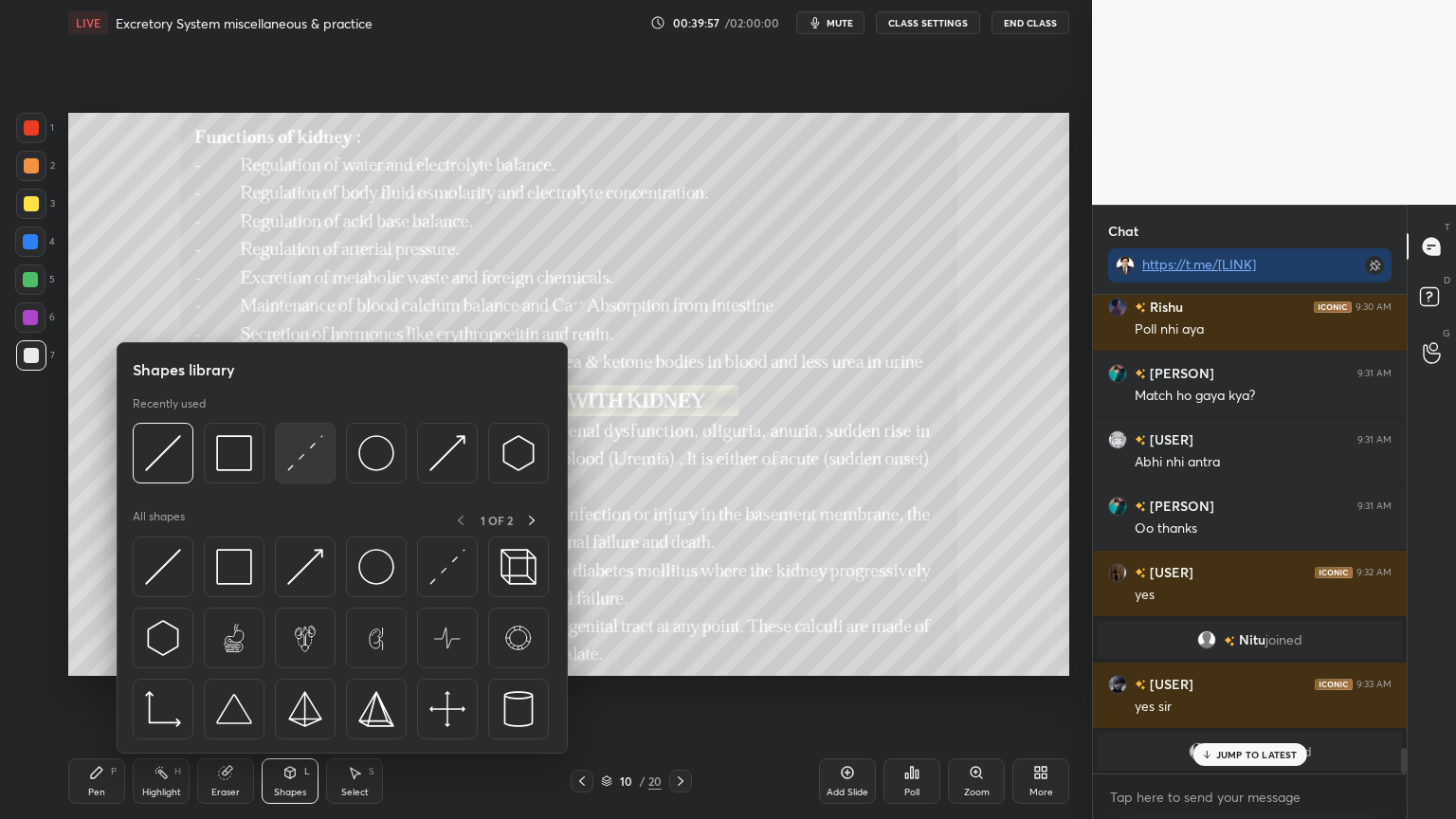 click at bounding box center (305, 453) 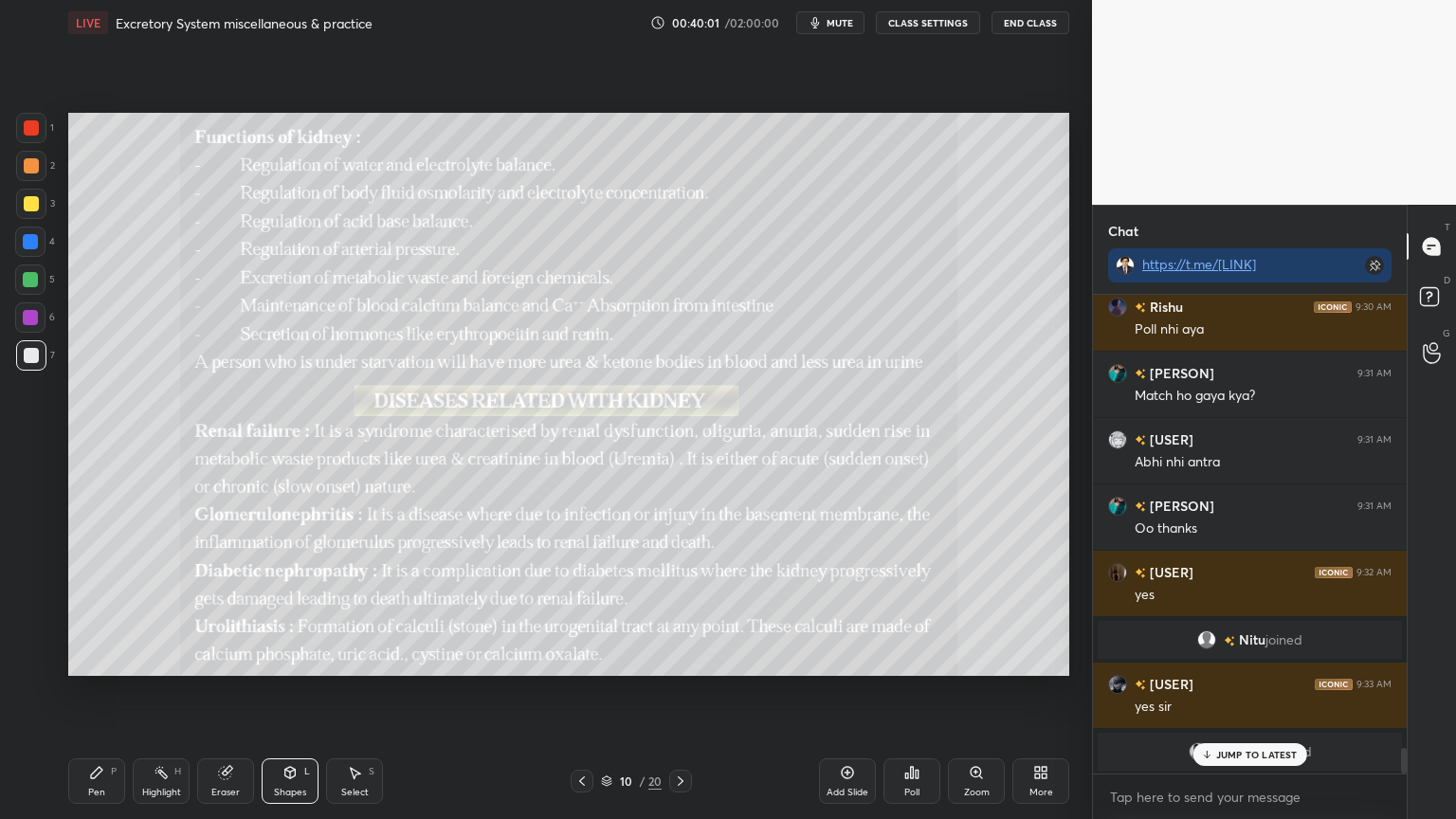 drag, startPoint x: 93, startPoint y: 774, endPoint x: 40, endPoint y: 427, distance: 351.0242 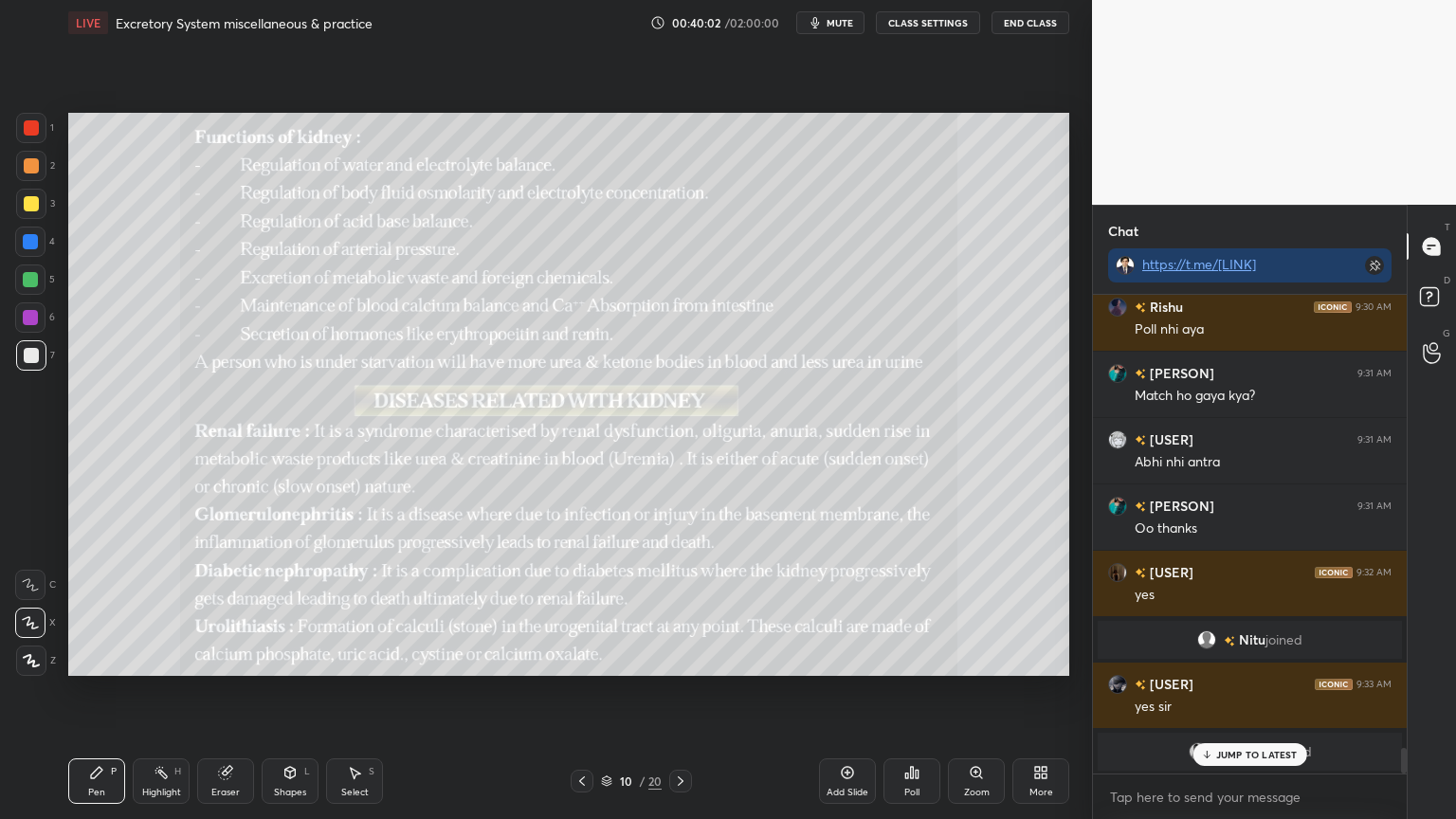 click at bounding box center [31, 128] 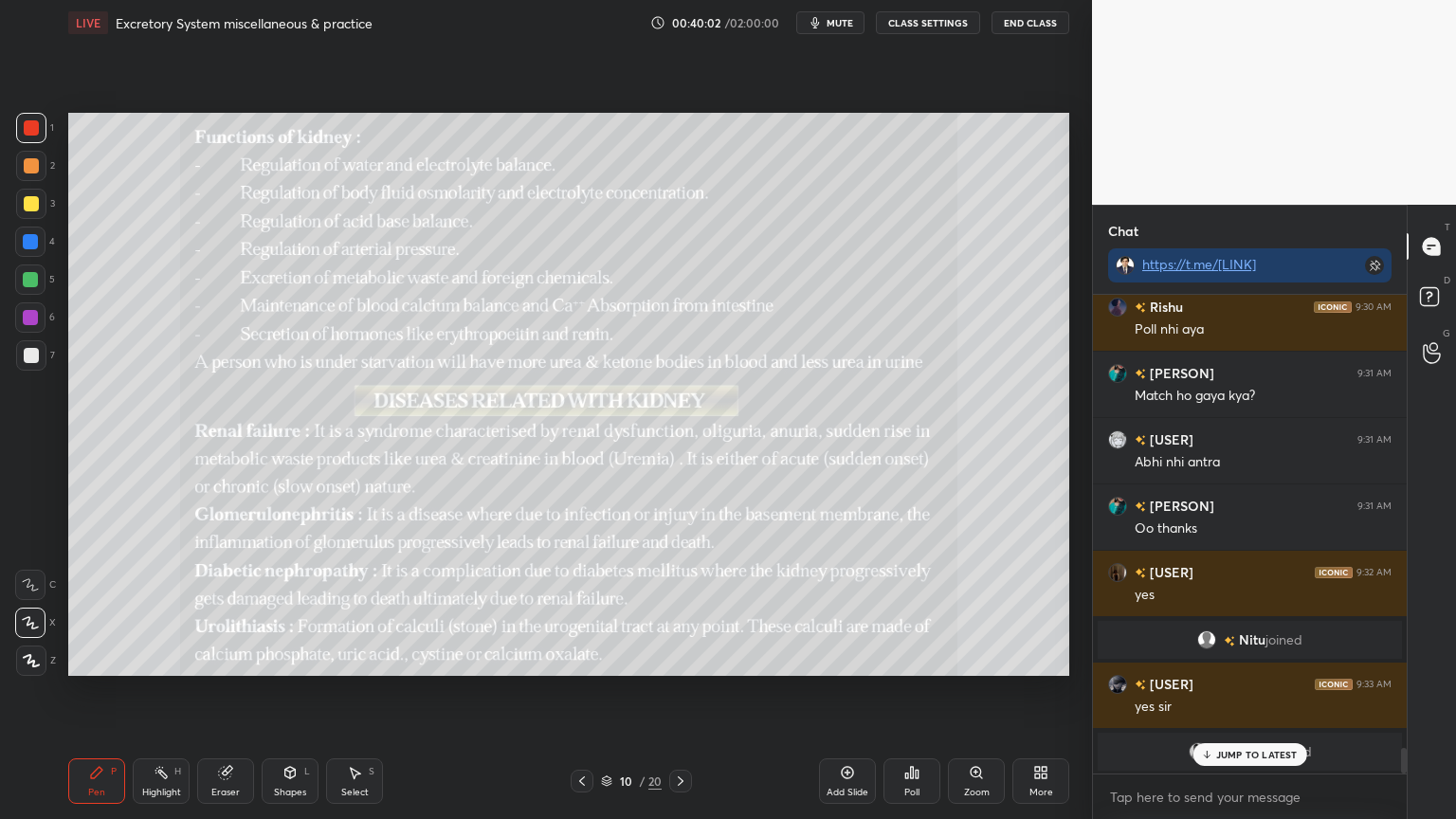drag, startPoint x: 30, startPoint y: 130, endPoint x: 63, endPoint y: 133, distance: 33.136083 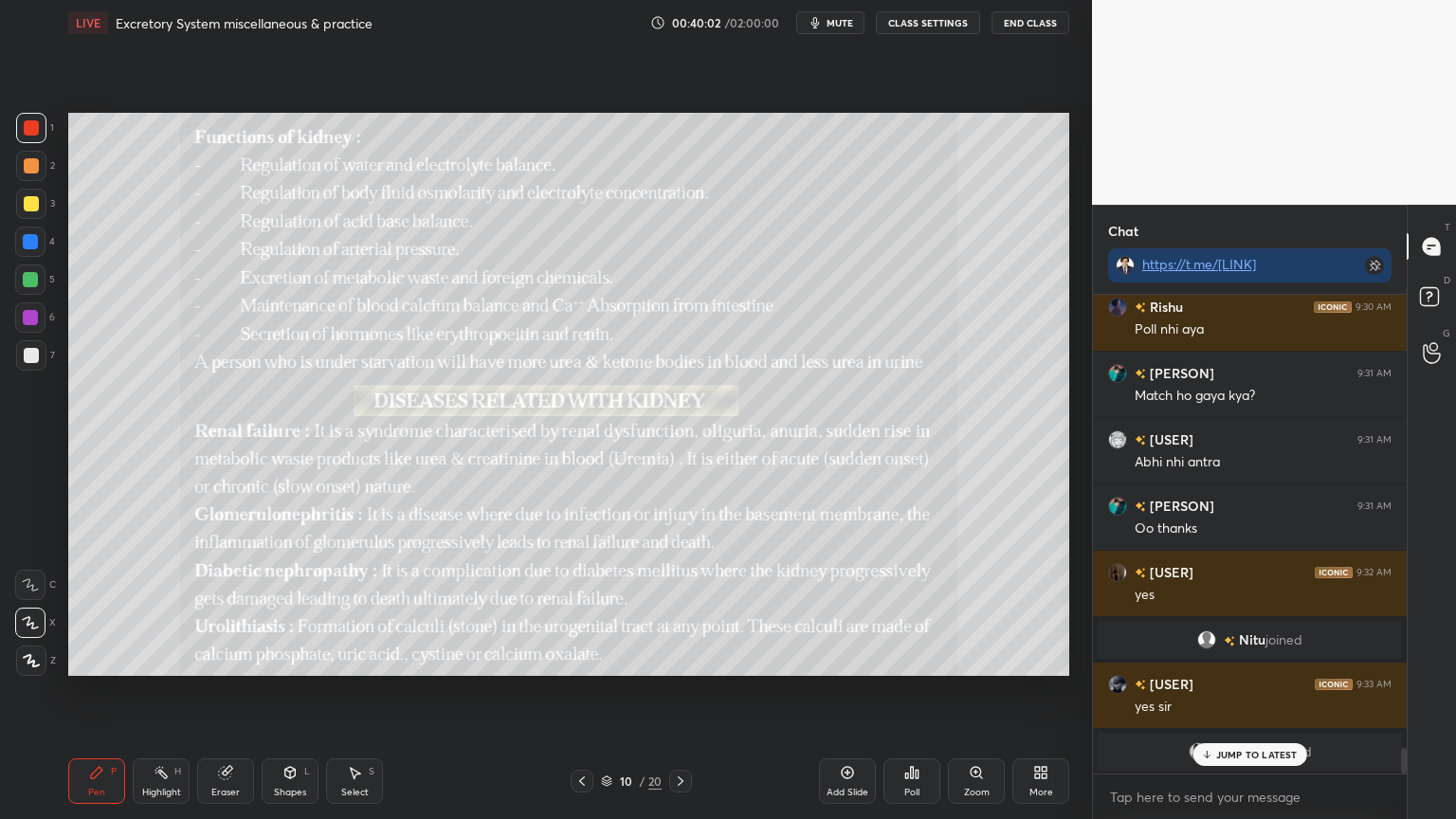 click at bounding box center [31, 128] 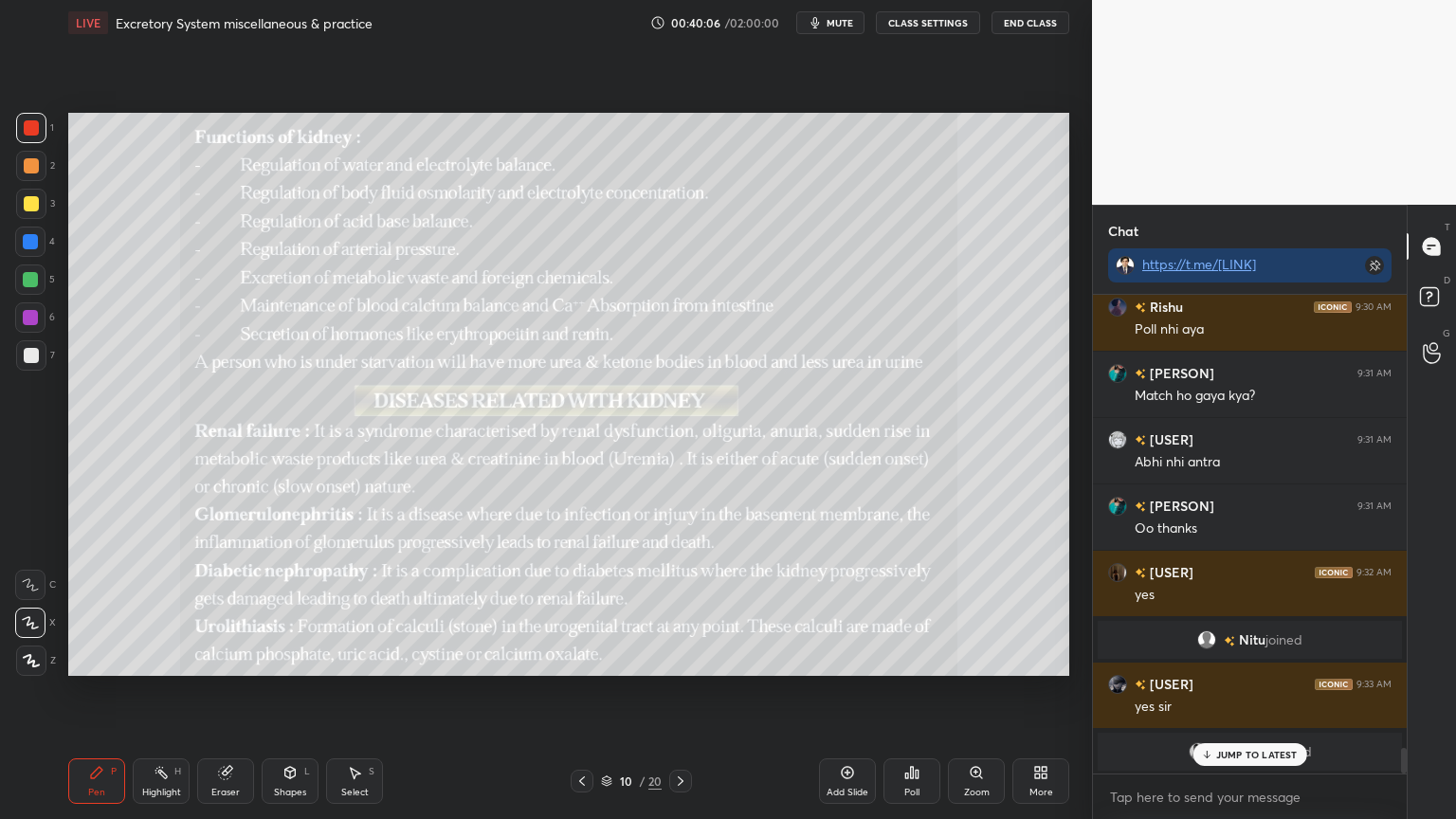 click on "Setting up your live class Poll for   secs No correct answer Start poll" at bounding box center (569, 394) 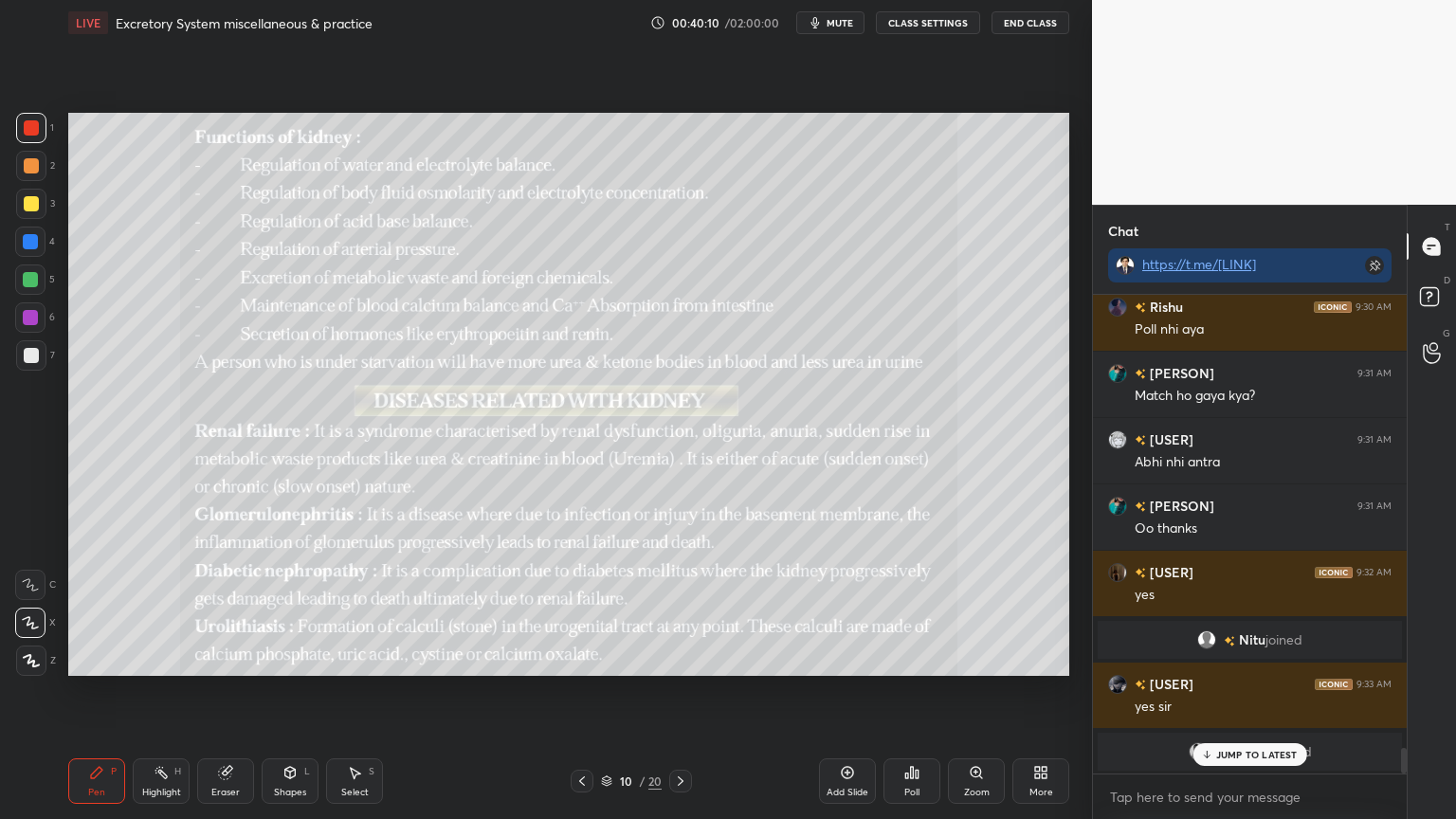 click at bounding box center (30, 280) 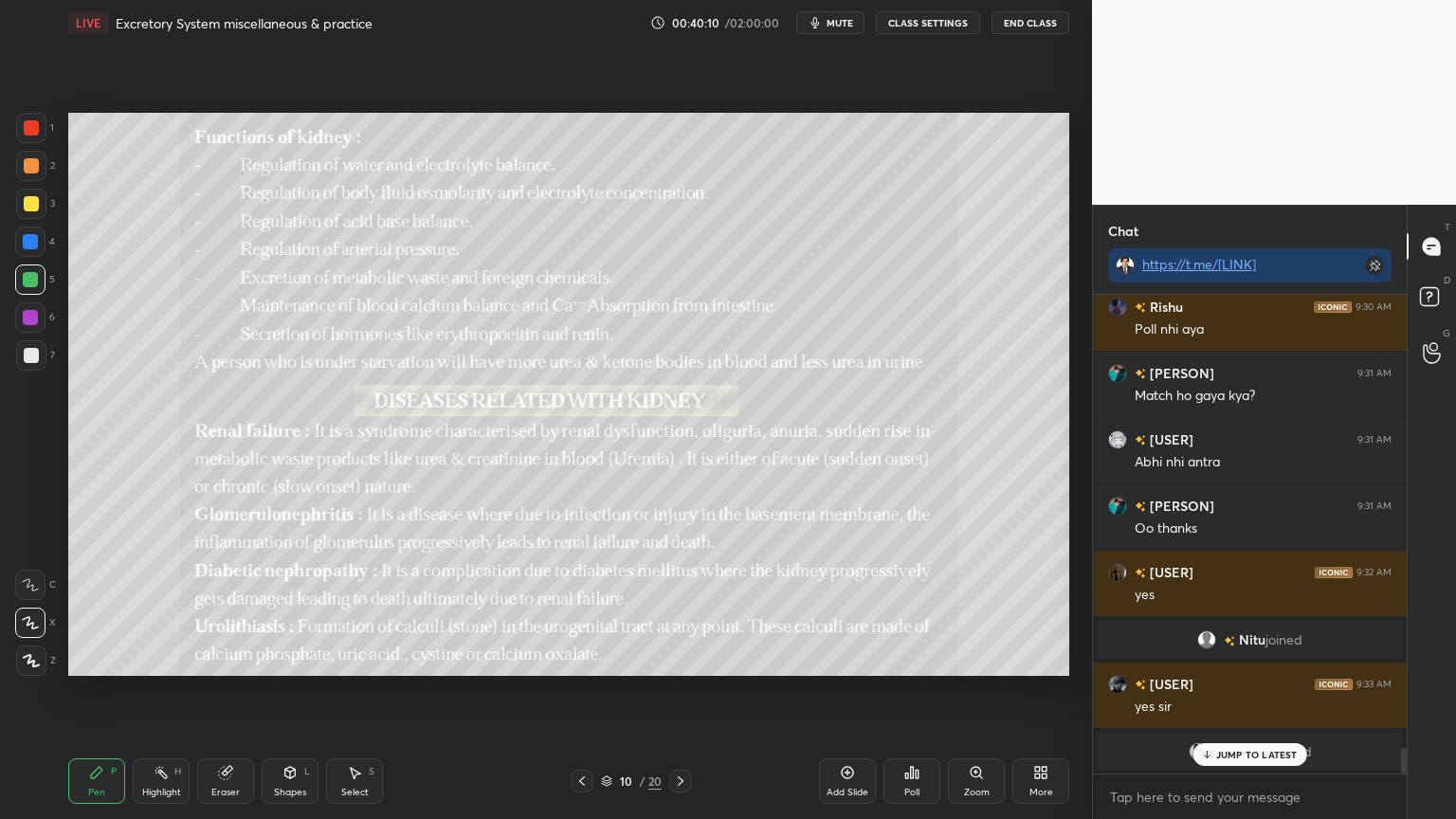 click at bounding box center (30, 280) 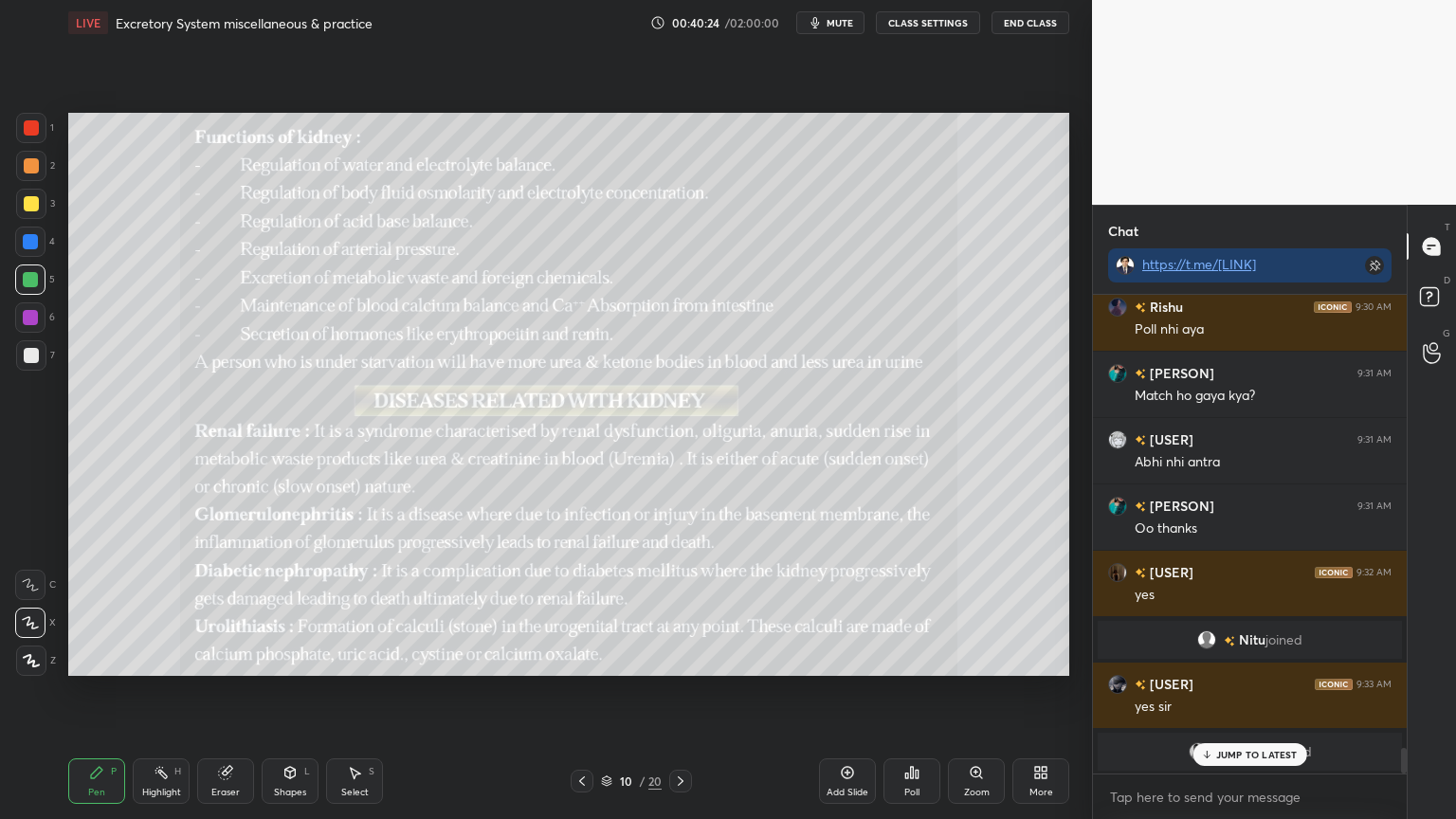 click at bounding box center (30, 280) 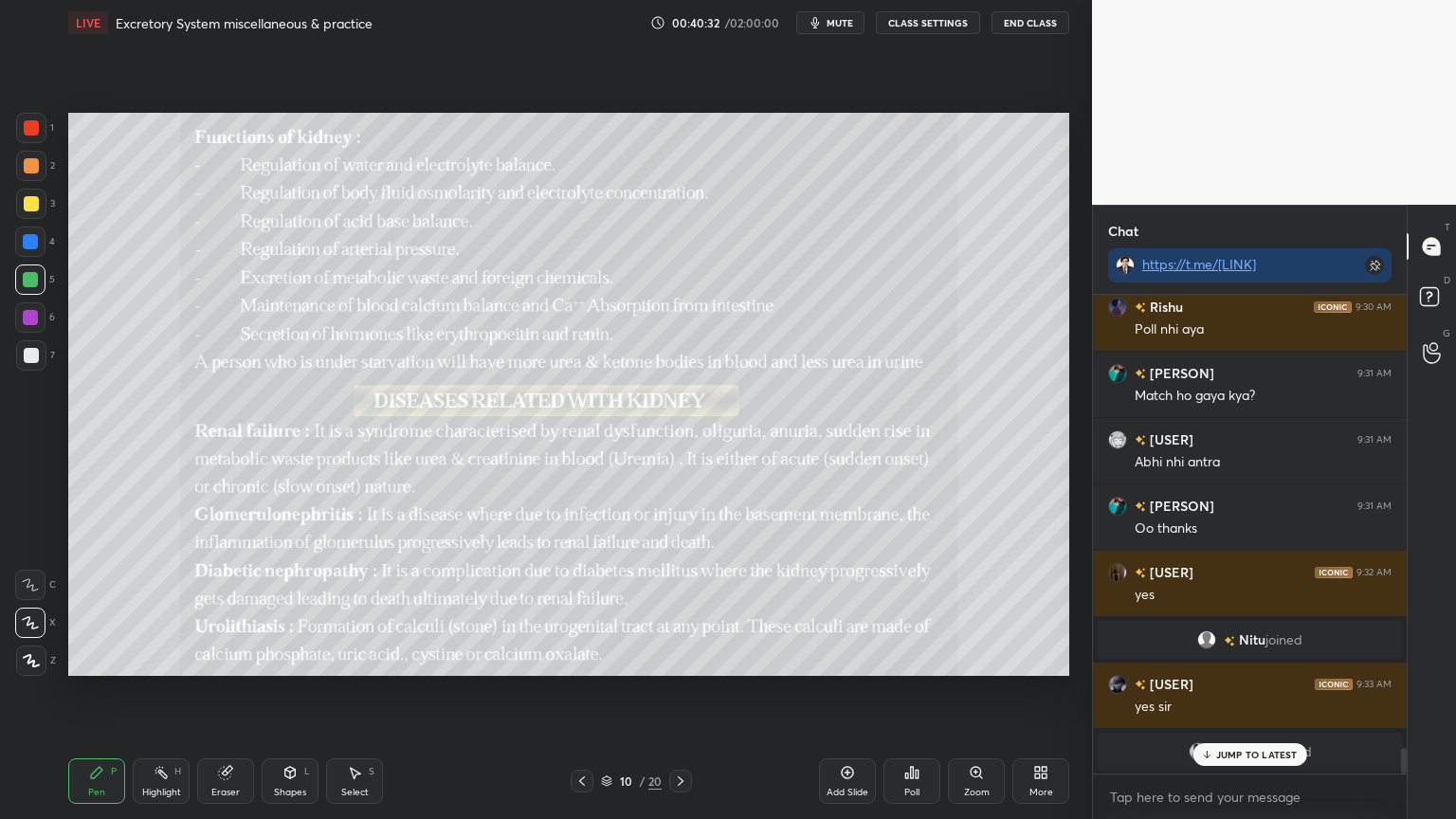 click on "Highlight H" at bounding box center [161, 781] 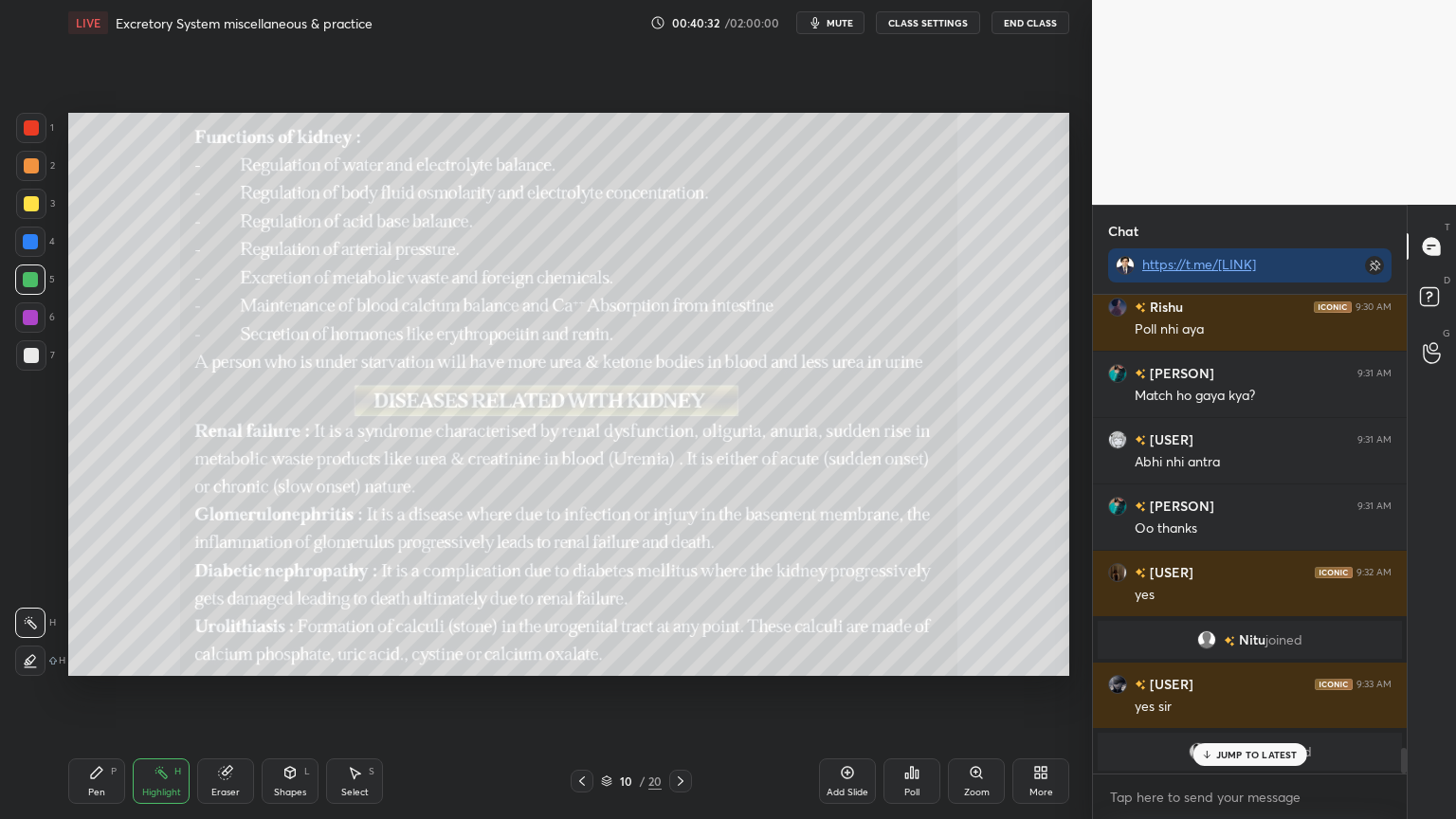 drag, startPoint x: 174, startPoint y: 780, endPoint x: 226, endPoint y: 686, distance: 107.42439 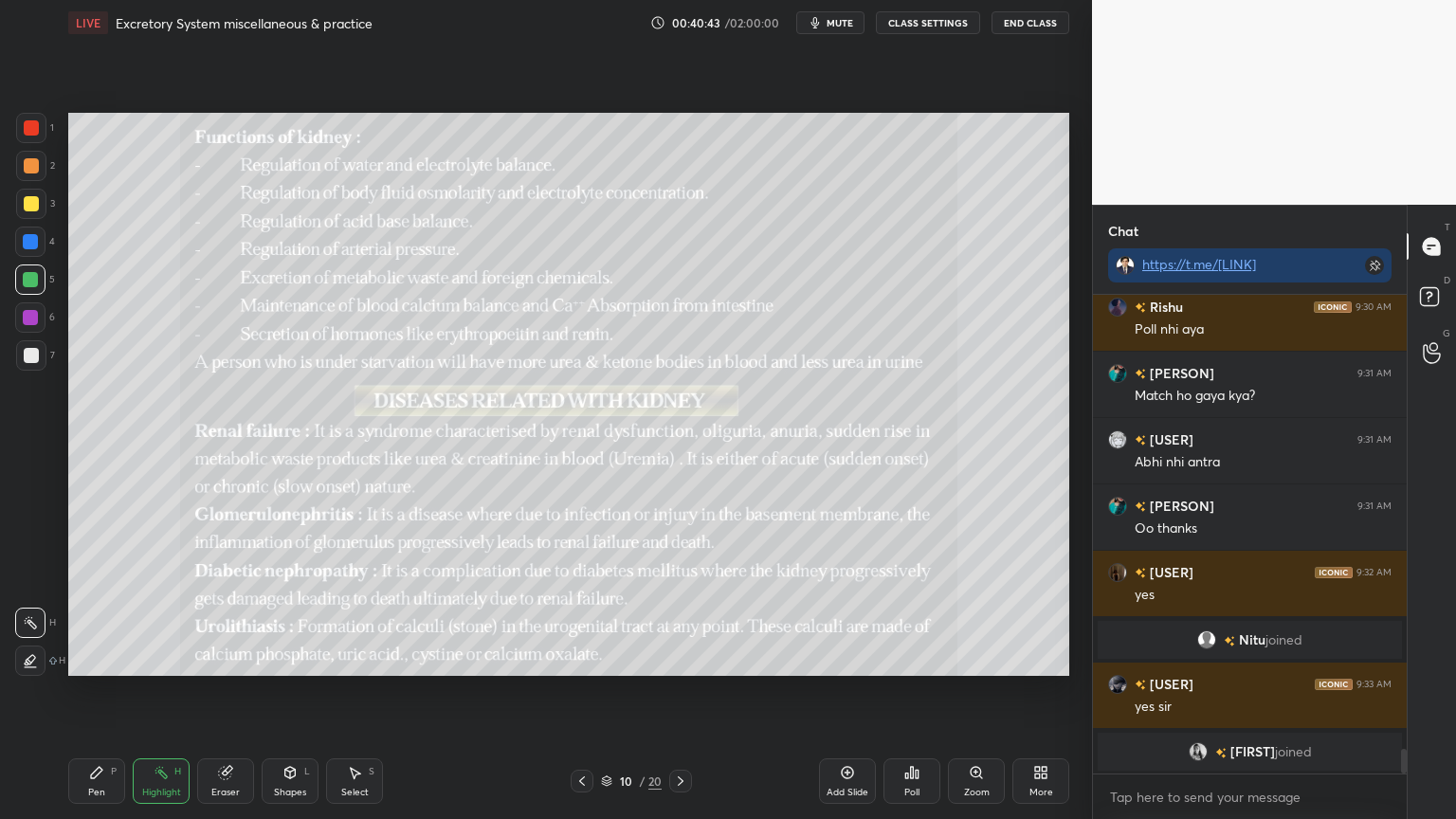 scroll, scrollTop: 8663, scrollLeft: 0, axis: vertical 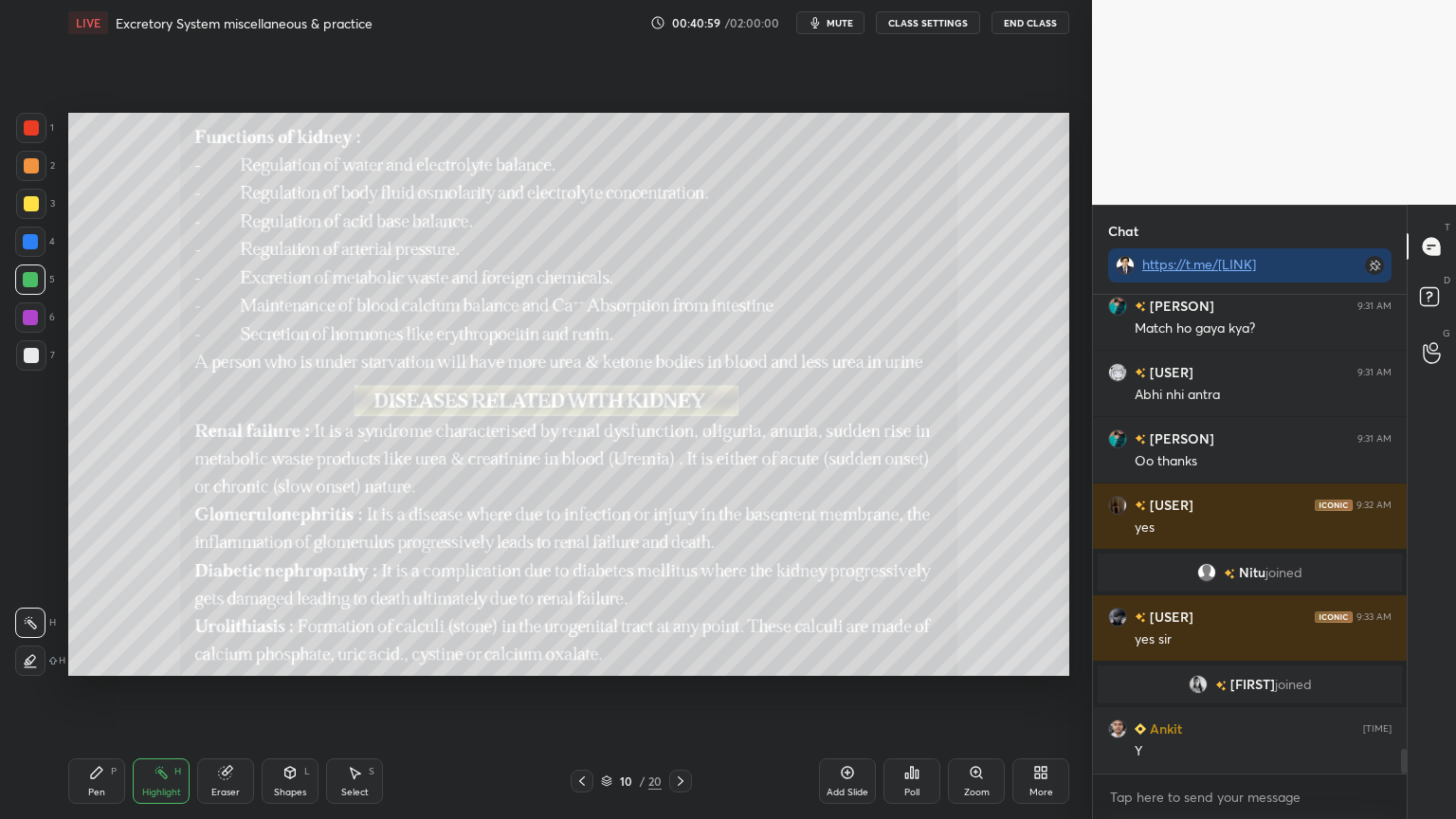 drag, startPoint x: 31, startPoint y: 131, endPoint x: 34, endPoint y: 140, distance: 9.486833 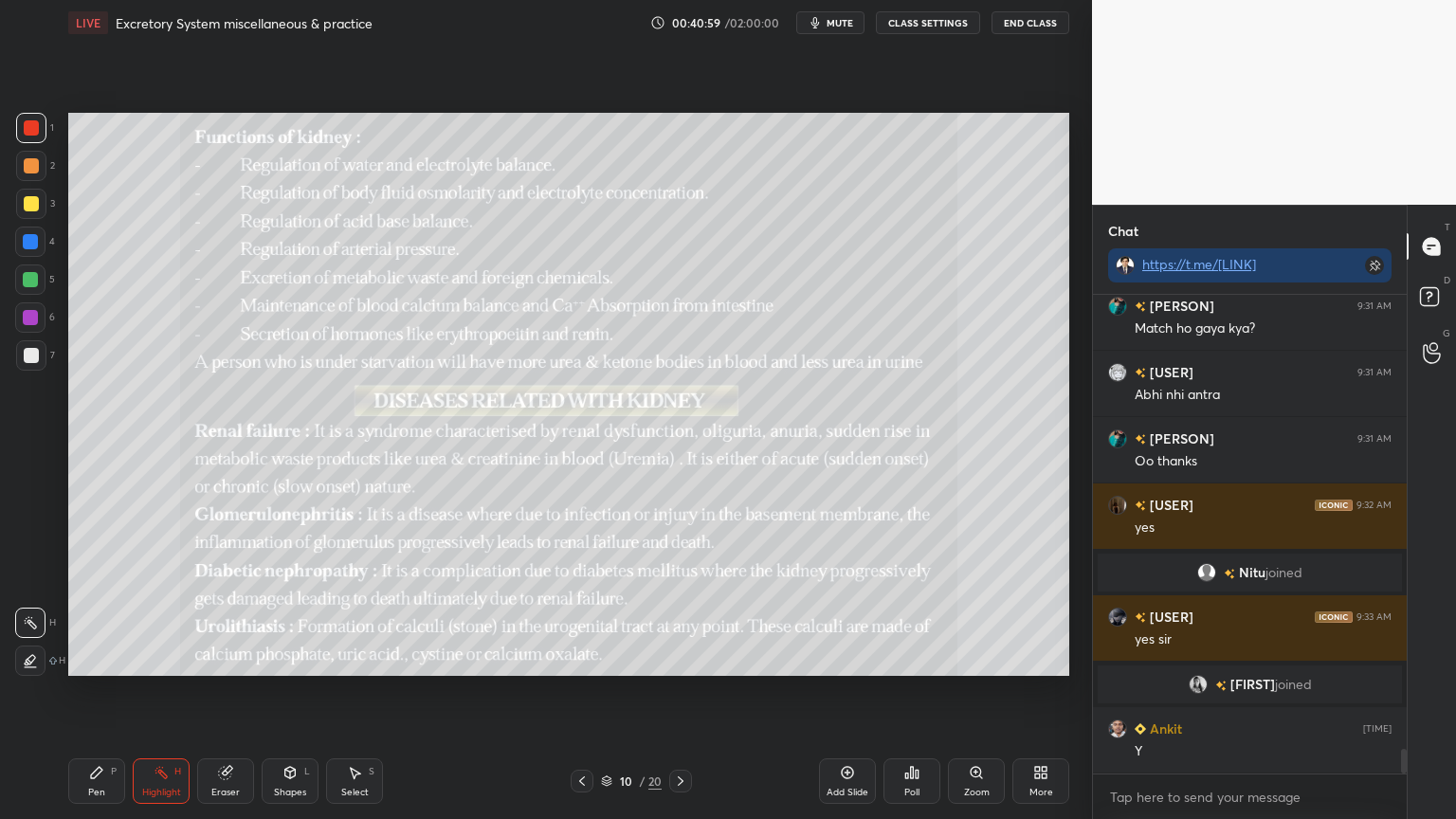 click on "Shapes" at bounding box center (290, 792) 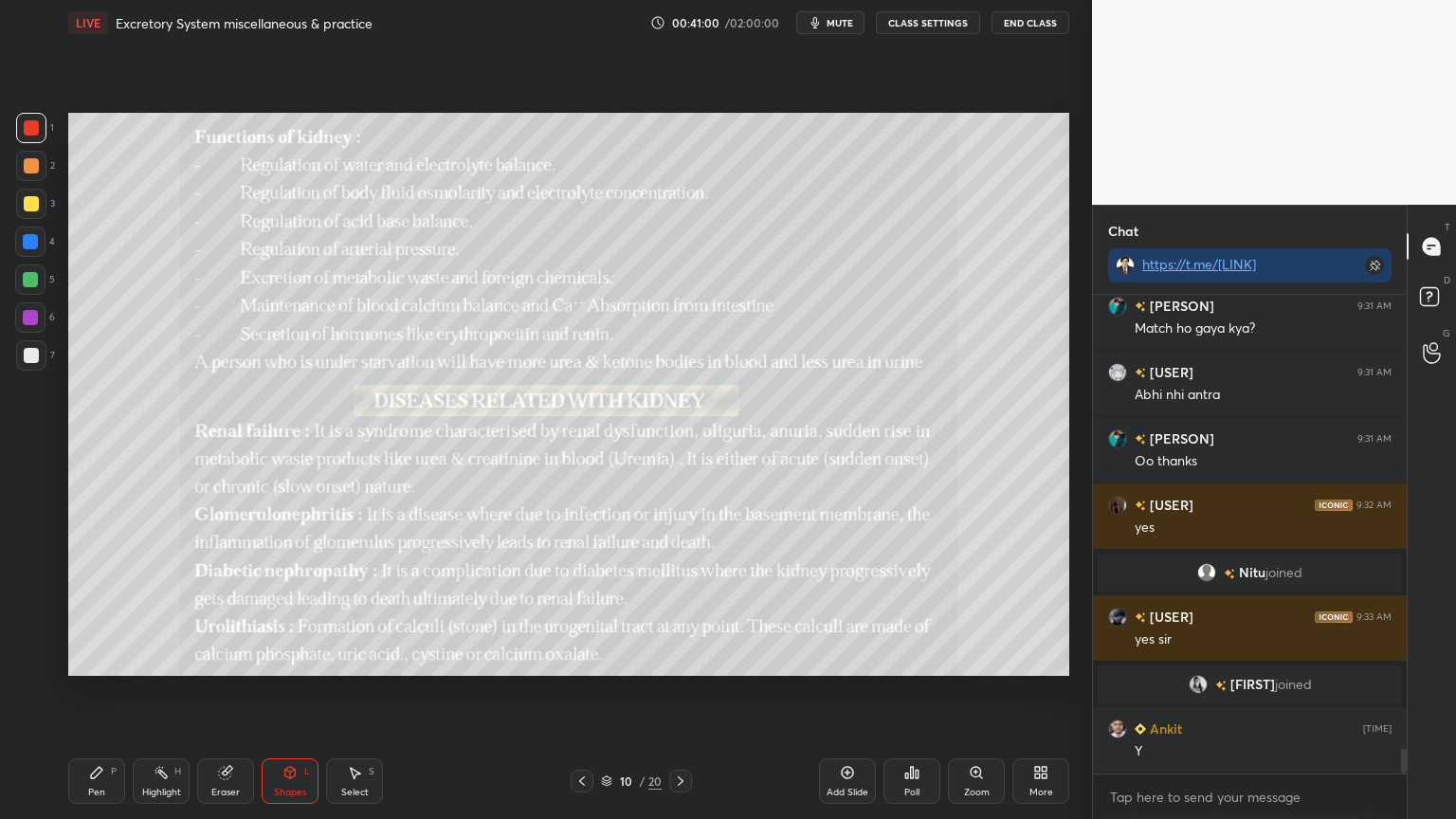 click on "Eraser" at bounding box center [226, 781] 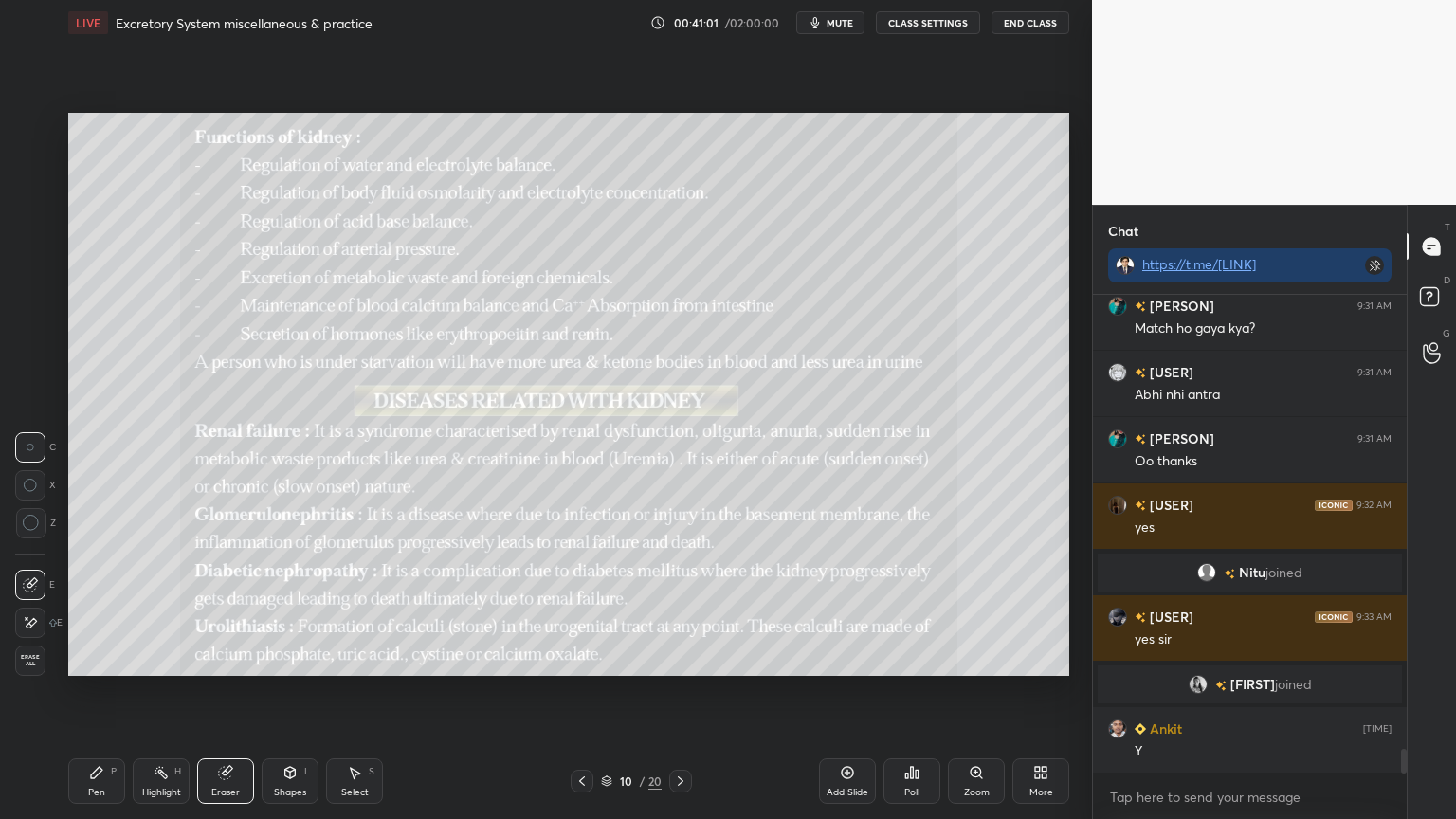 drag, startPoint x: 157, startPoint y: 778, endPoint x: 148, endPoint y: 770, distance: 12.041595 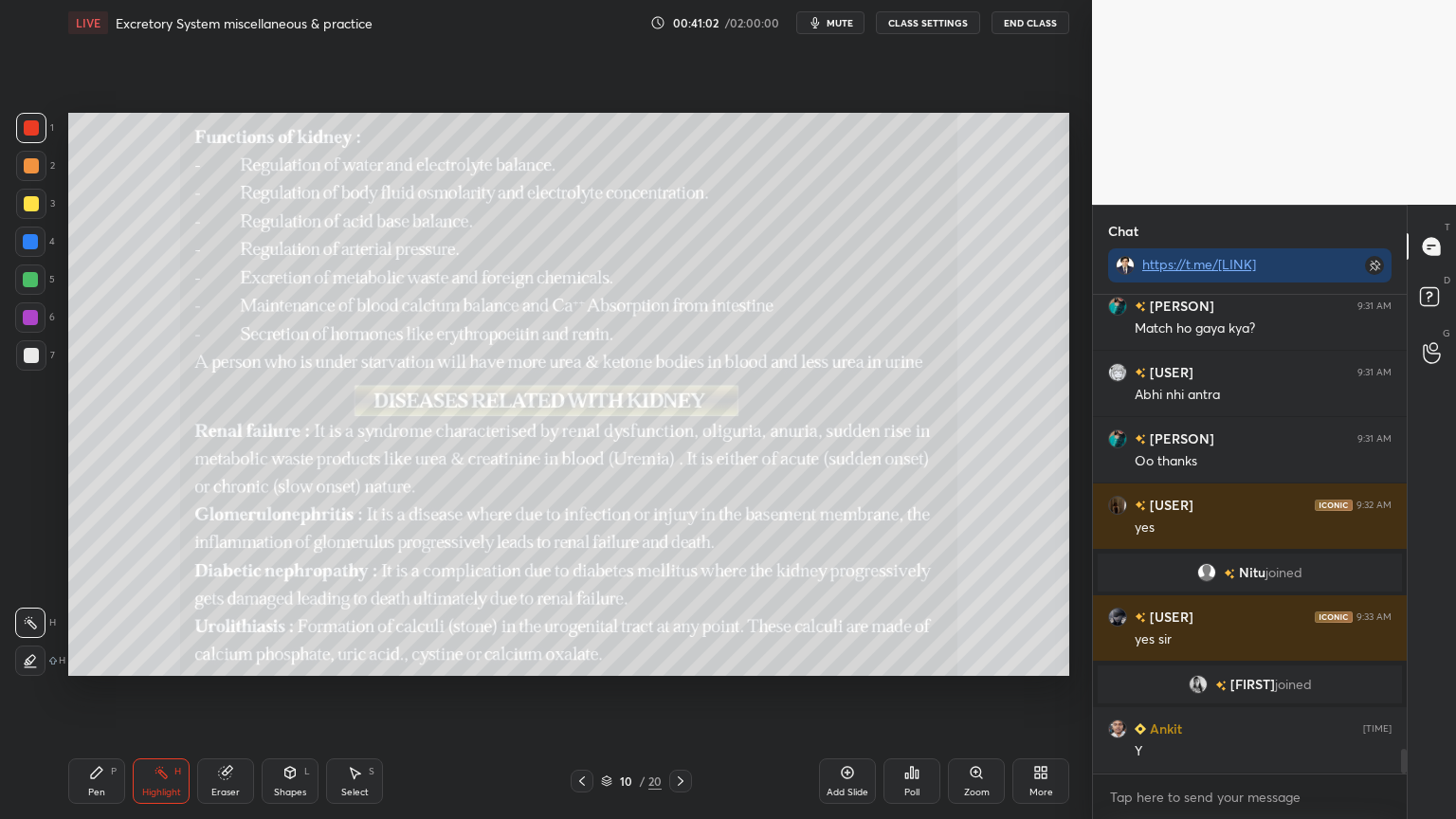 click at bounding box center [31, 128] 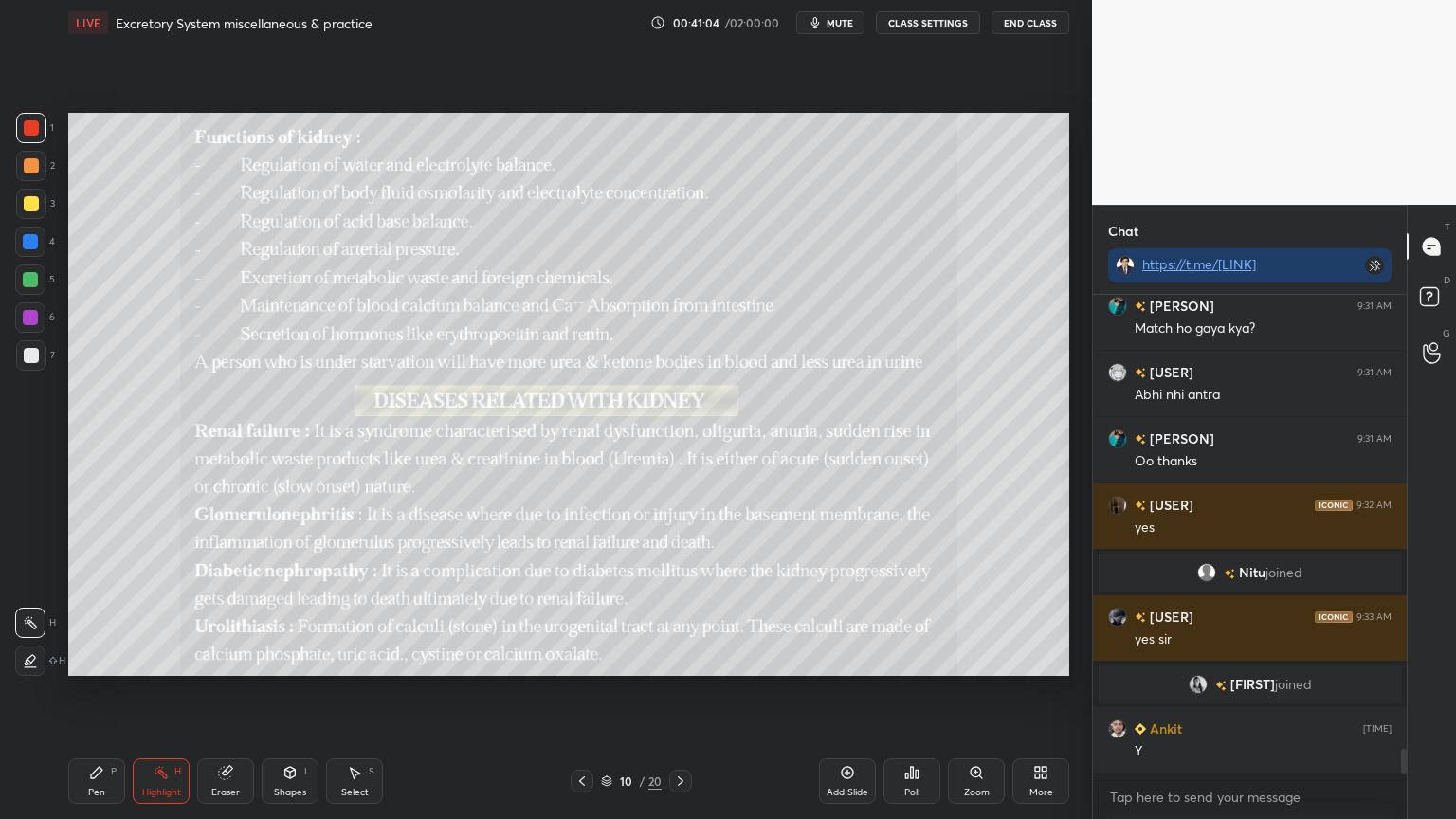 click at bounding box center (30, 661) 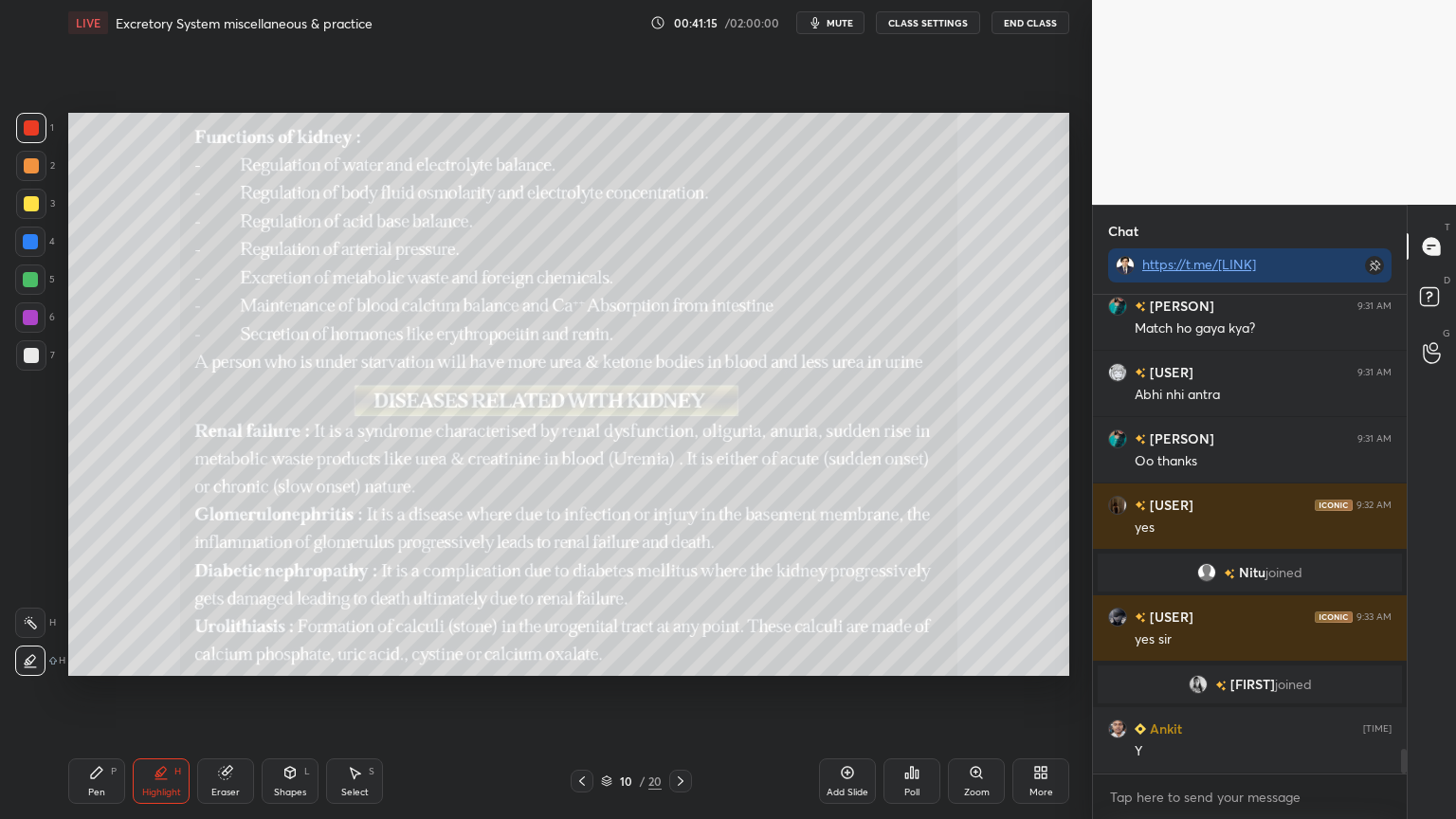 click at bounding box center [31, 355] 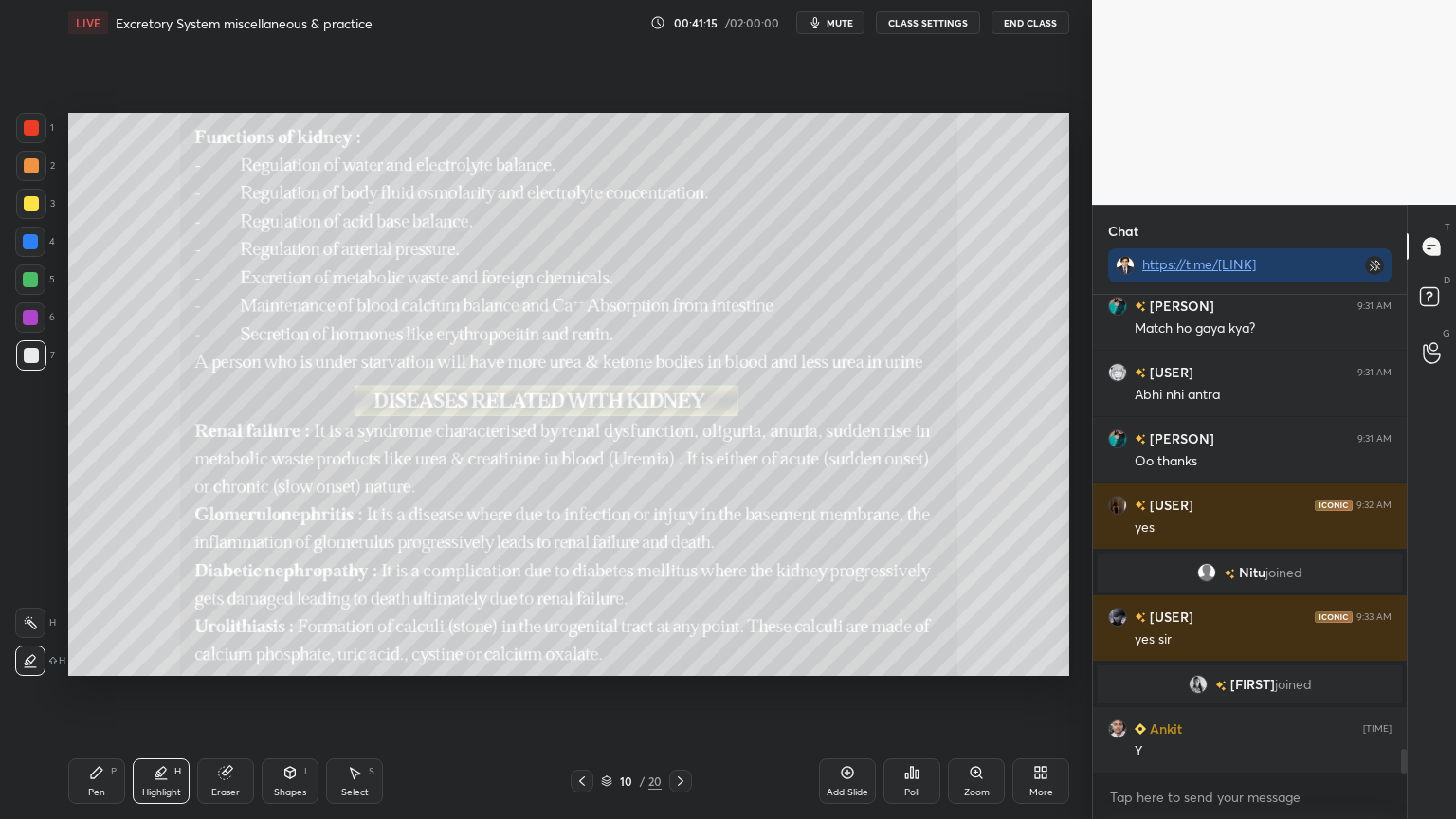 click at bounding box center (31, 355) 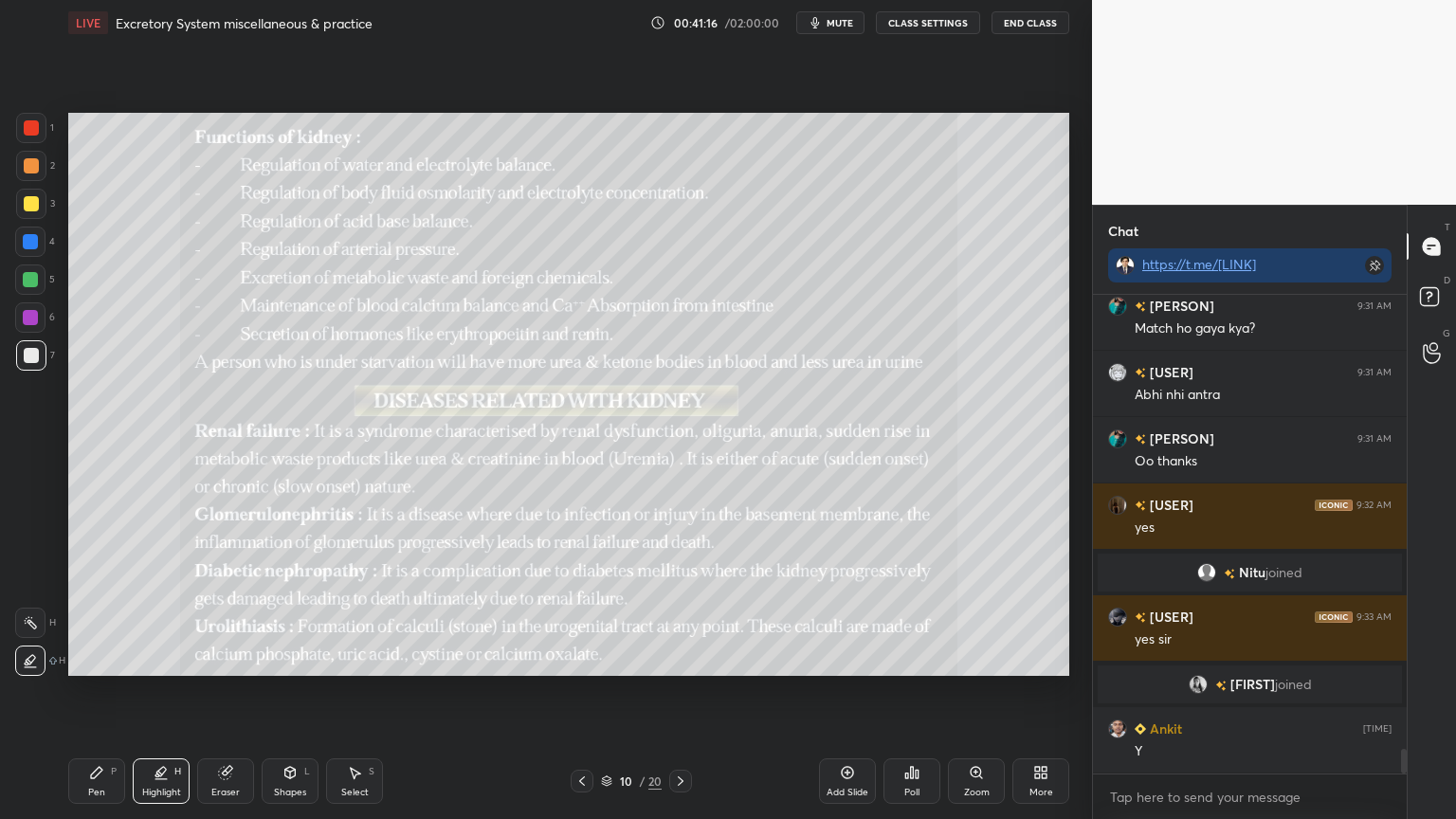 drag, startPoint x: 307, startPoint y: 795, endPoint x: 296, endPoint y: 777, distance: 21.095023 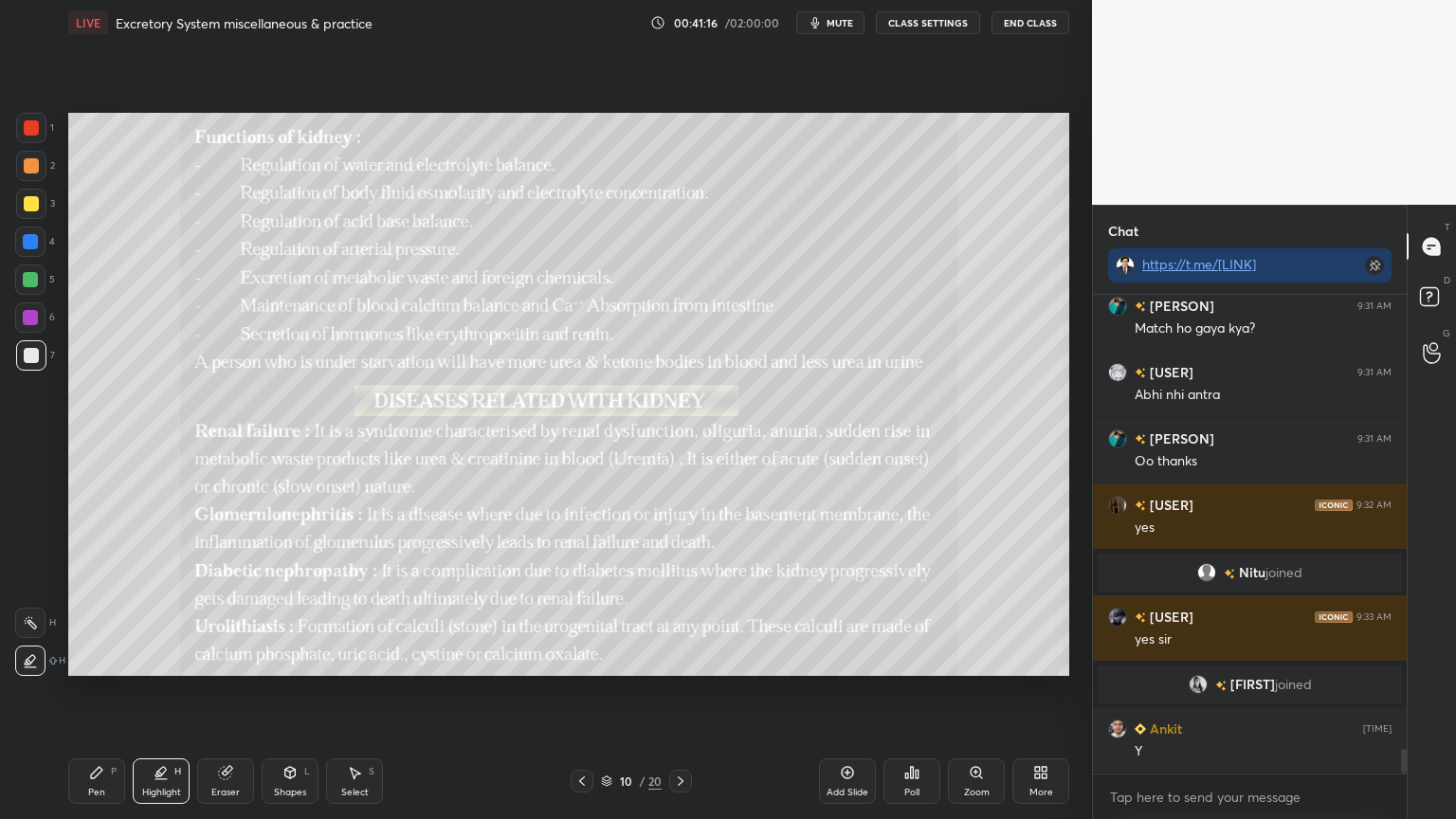 click on "Shapes L" at bounding box center (290, 781) 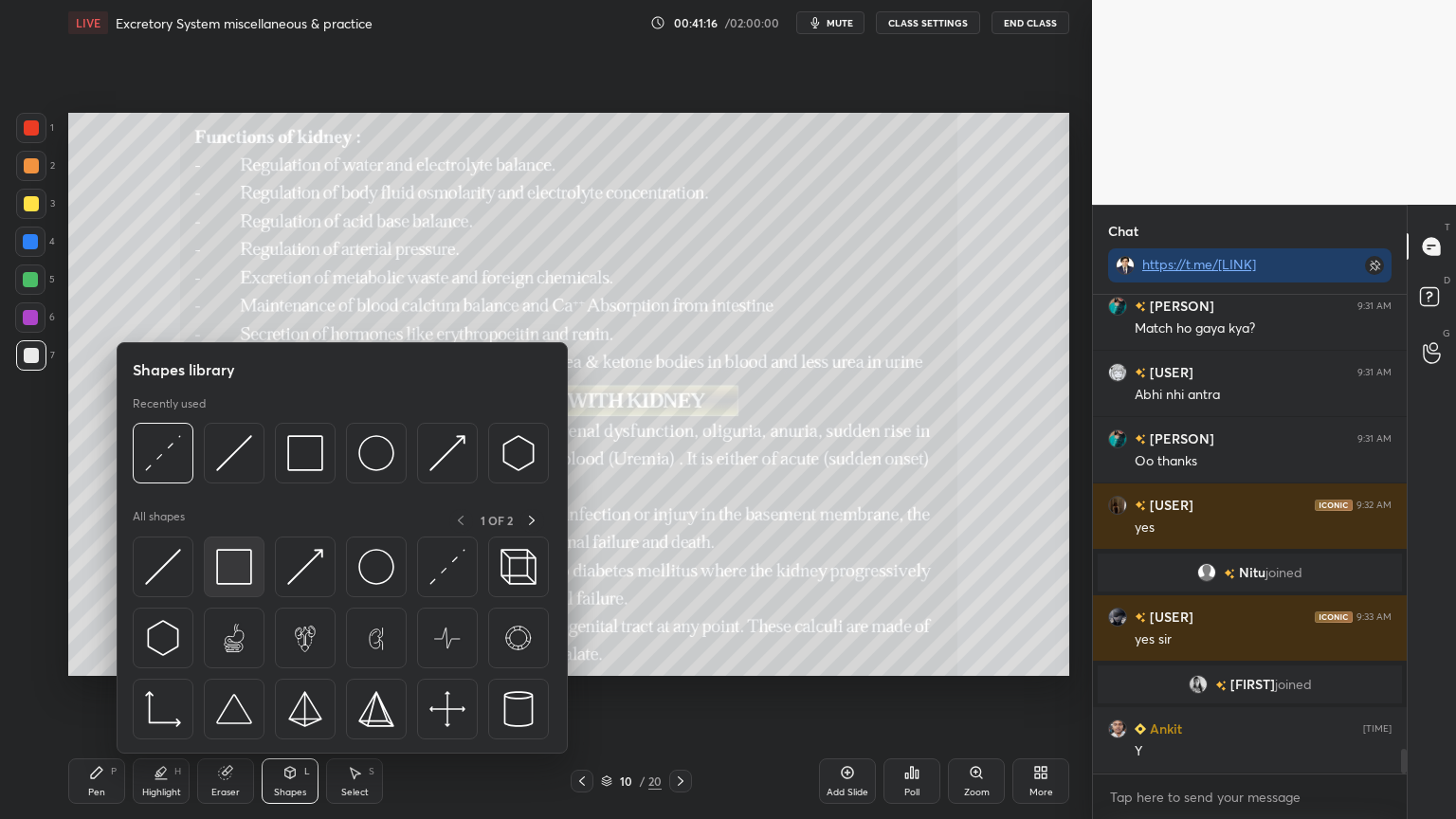 click at bounding box center [234, 567] 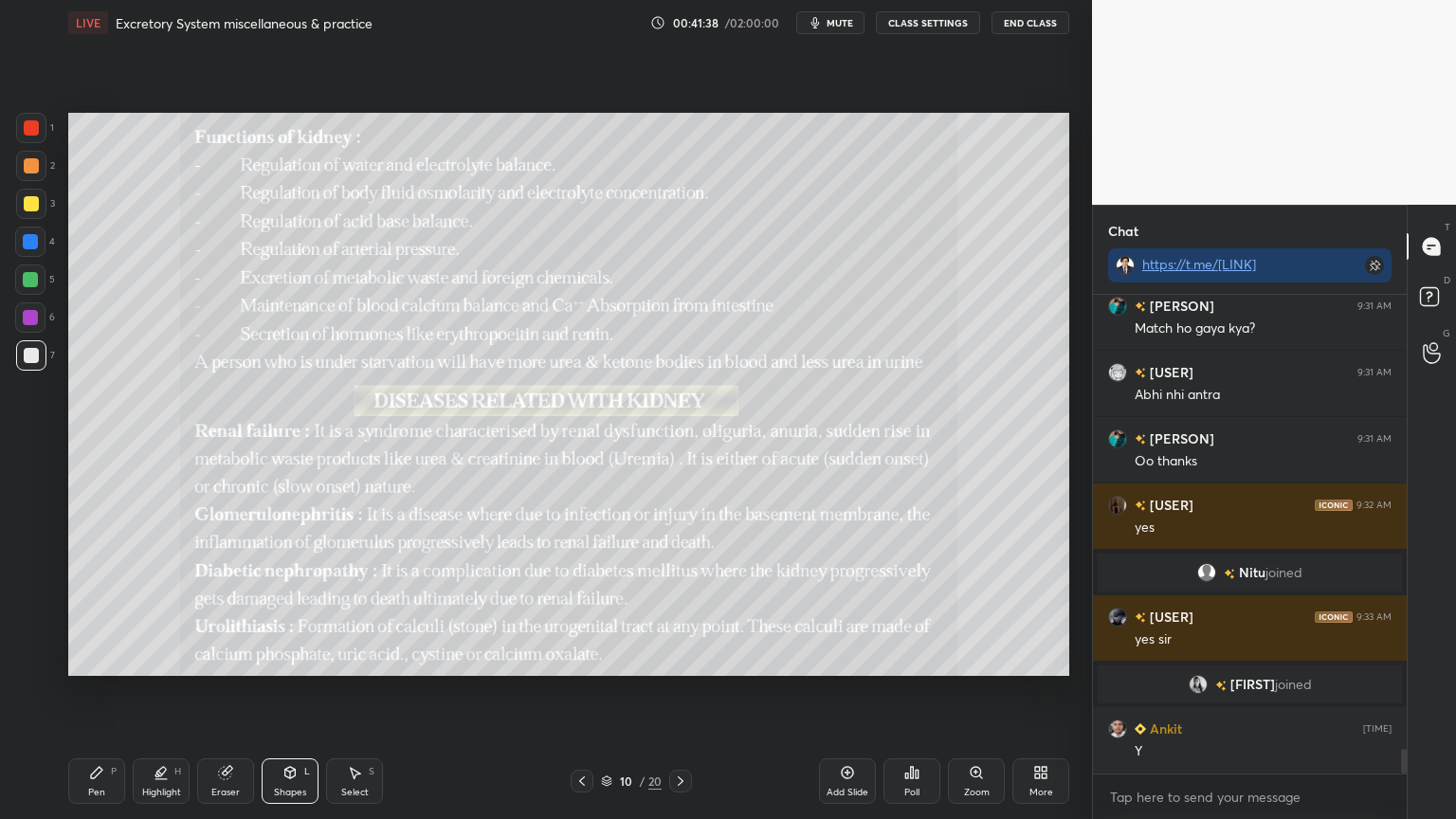 scroll, scrollTop: 8728, scrollLeft: 0, axis: vertical 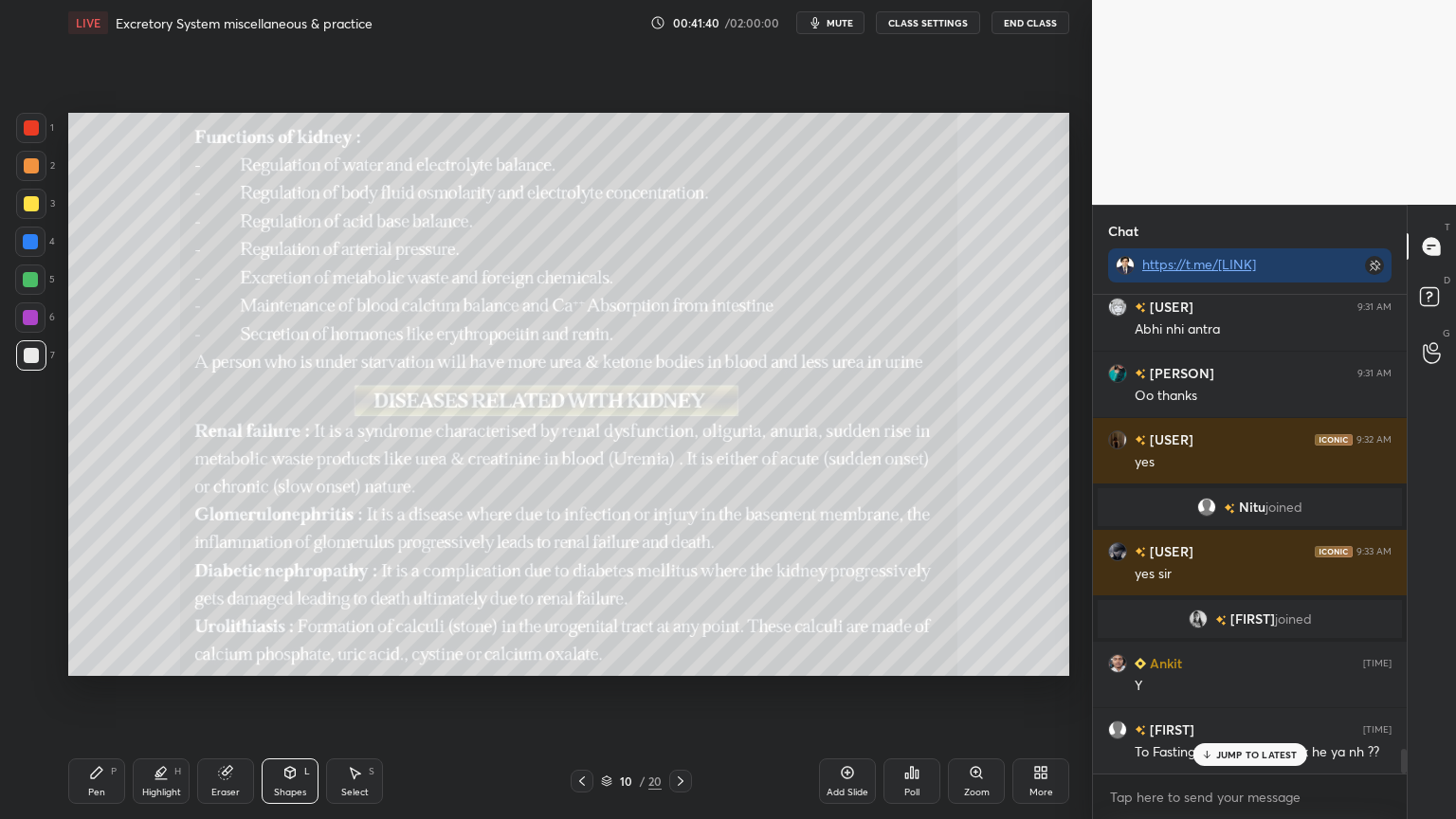 click 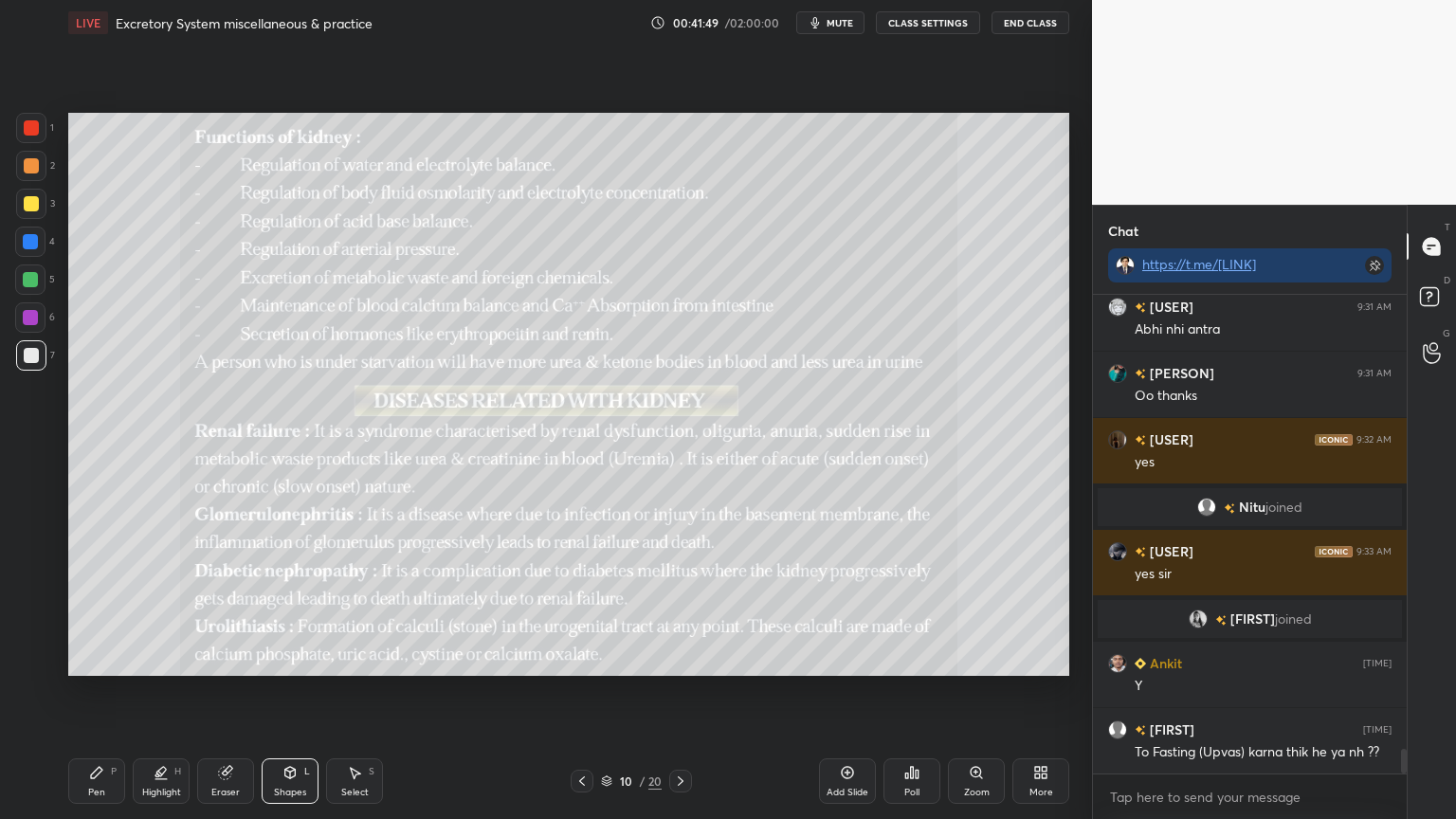scroll, scrollTop: 8796, scrollLeft: 0, axis: vertical 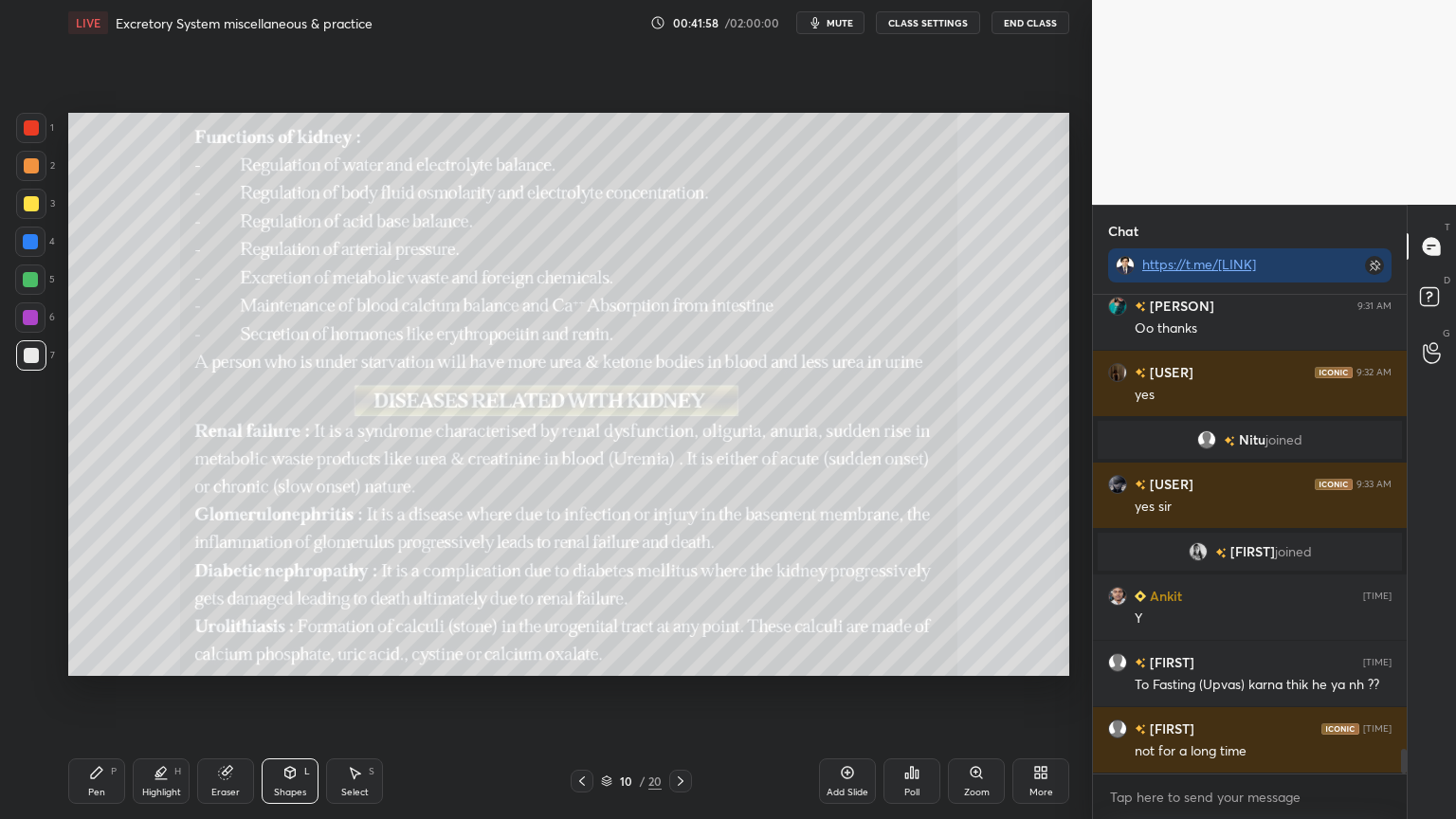click on "Highlight H" at bounding box center (161, 781) 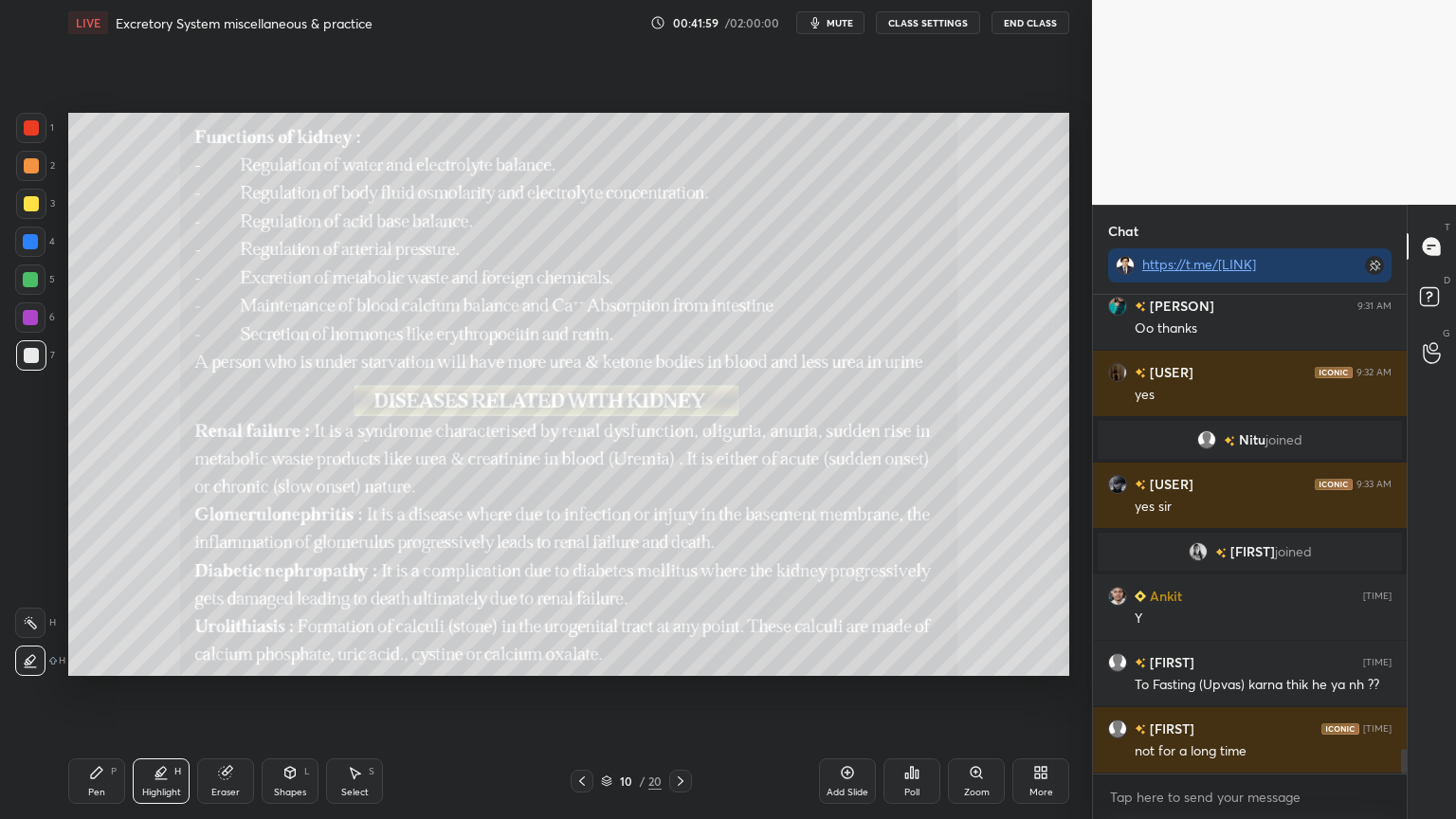 click 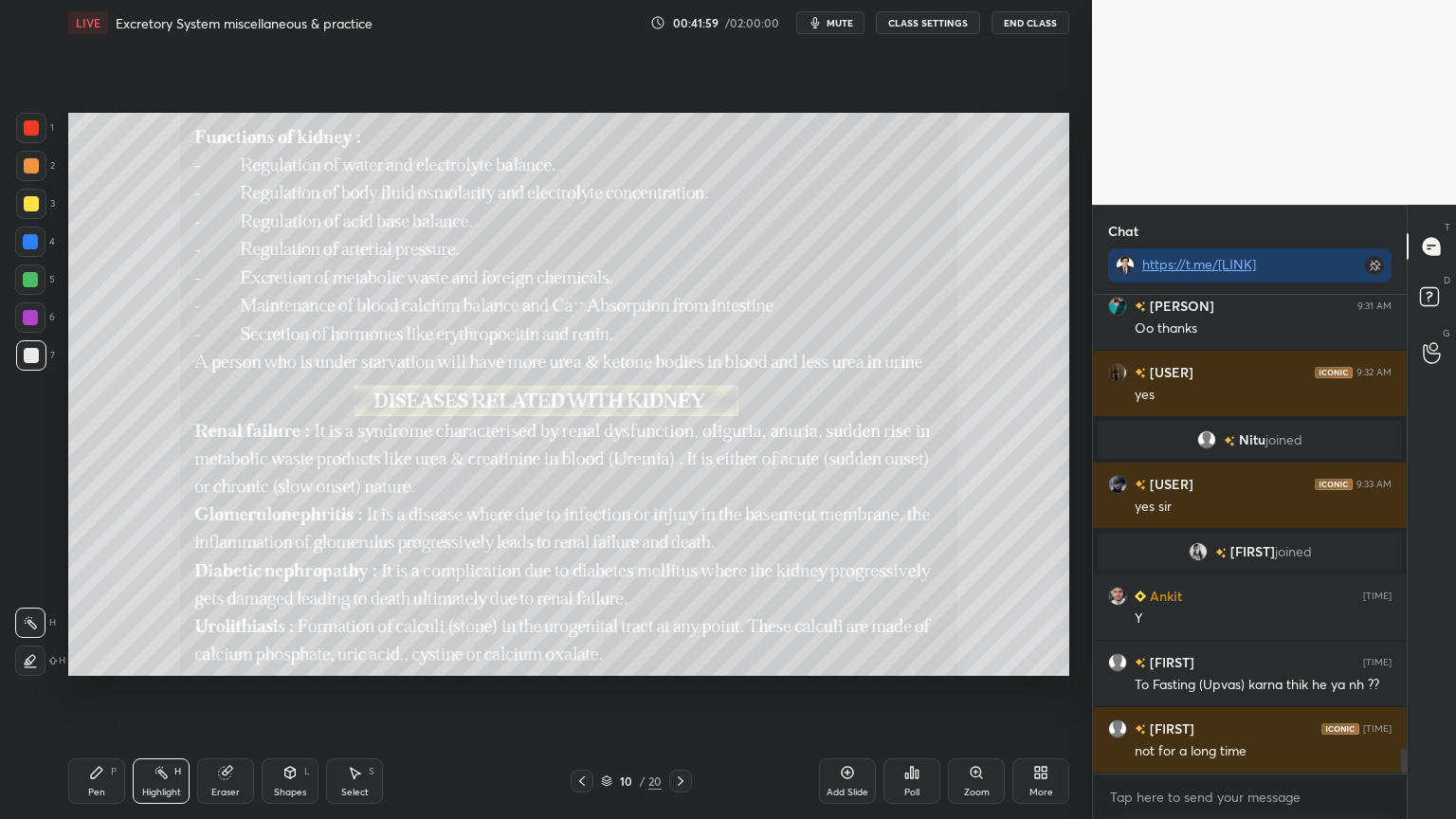 click 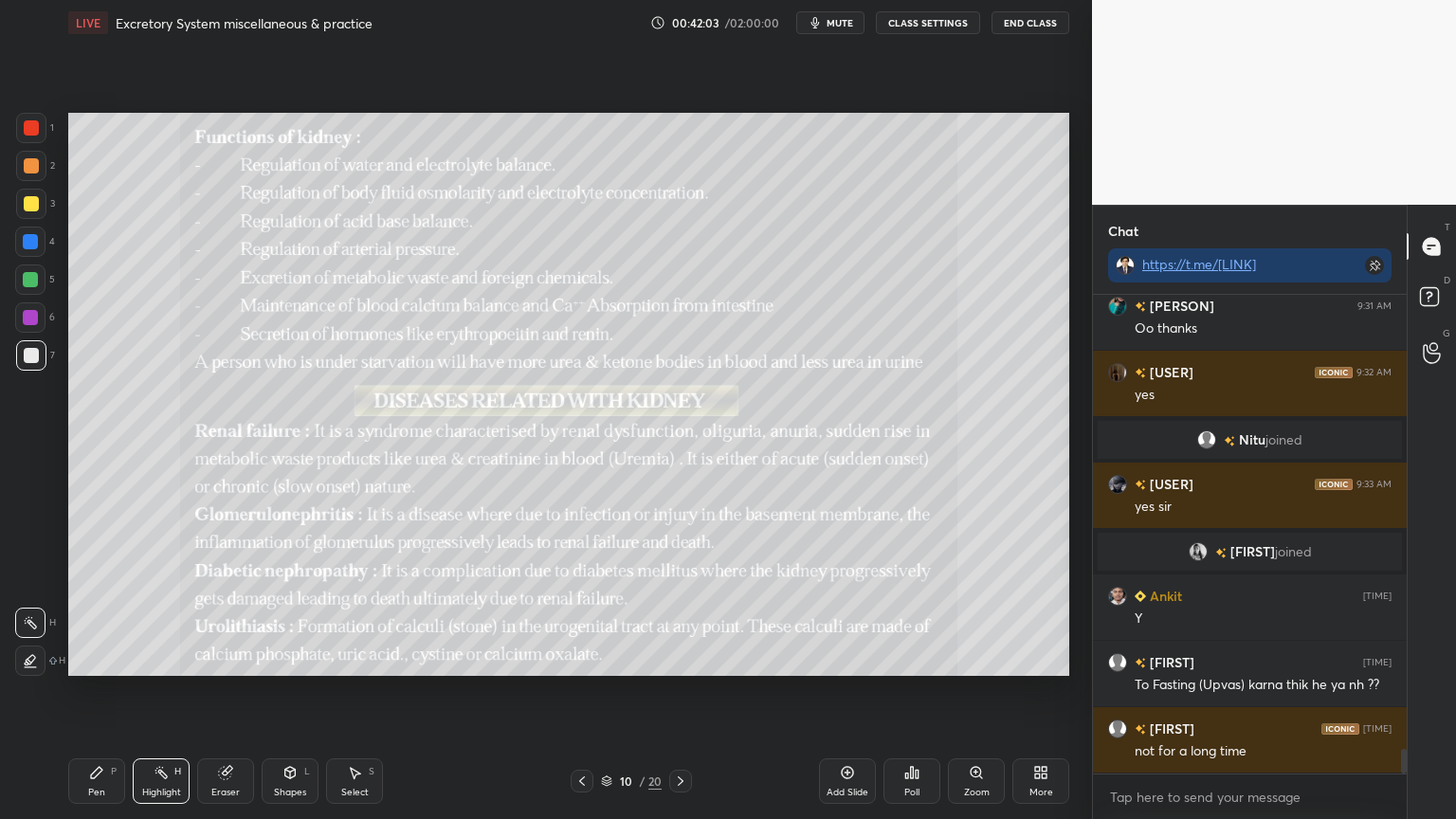 scroll, scrollTop: 8861, scrollLeft: 0, axis: vertical 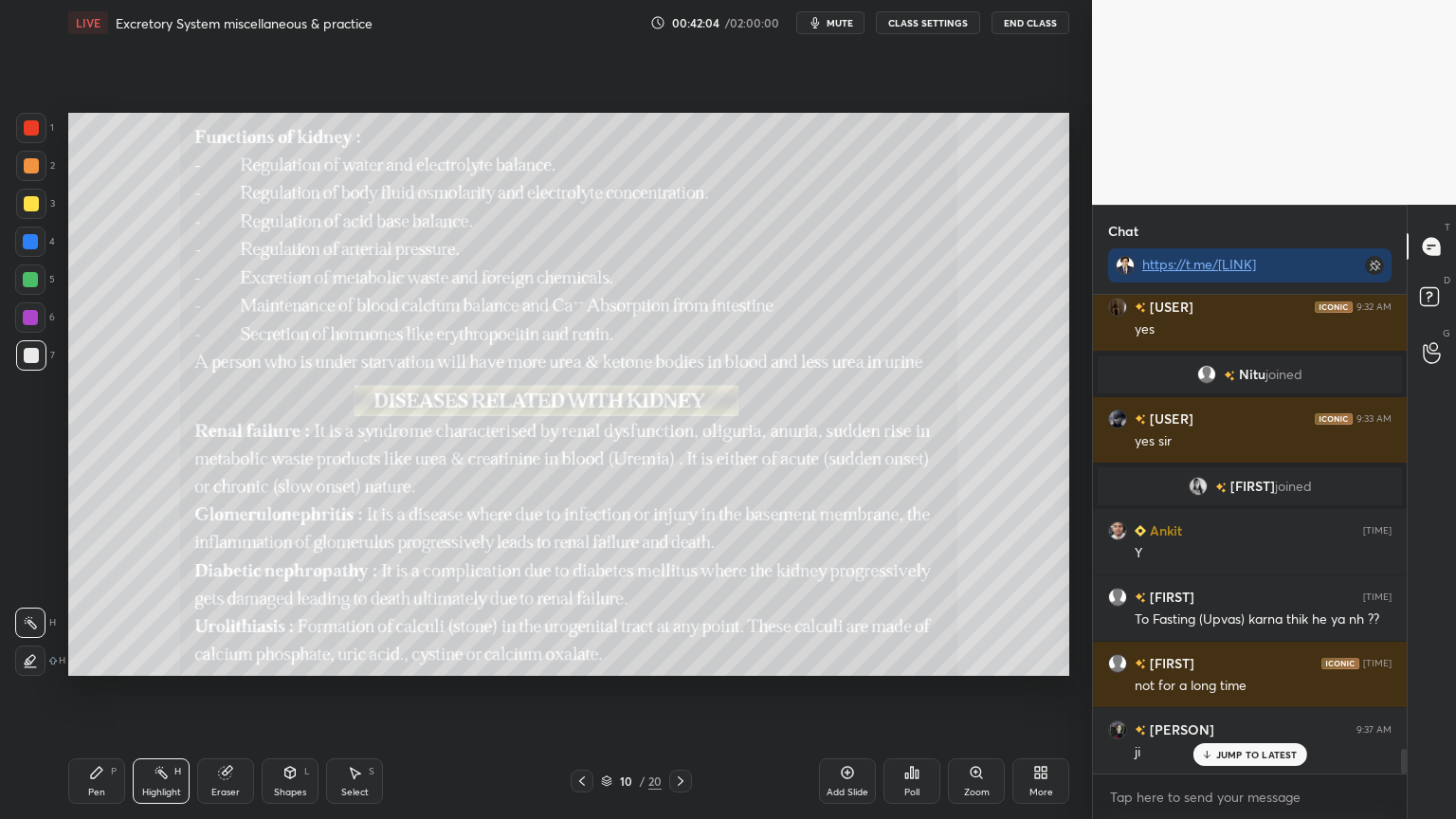 click on "Setting up your live class Poll for   secs No correct answer Start poll" at bounding box center (569, 394) 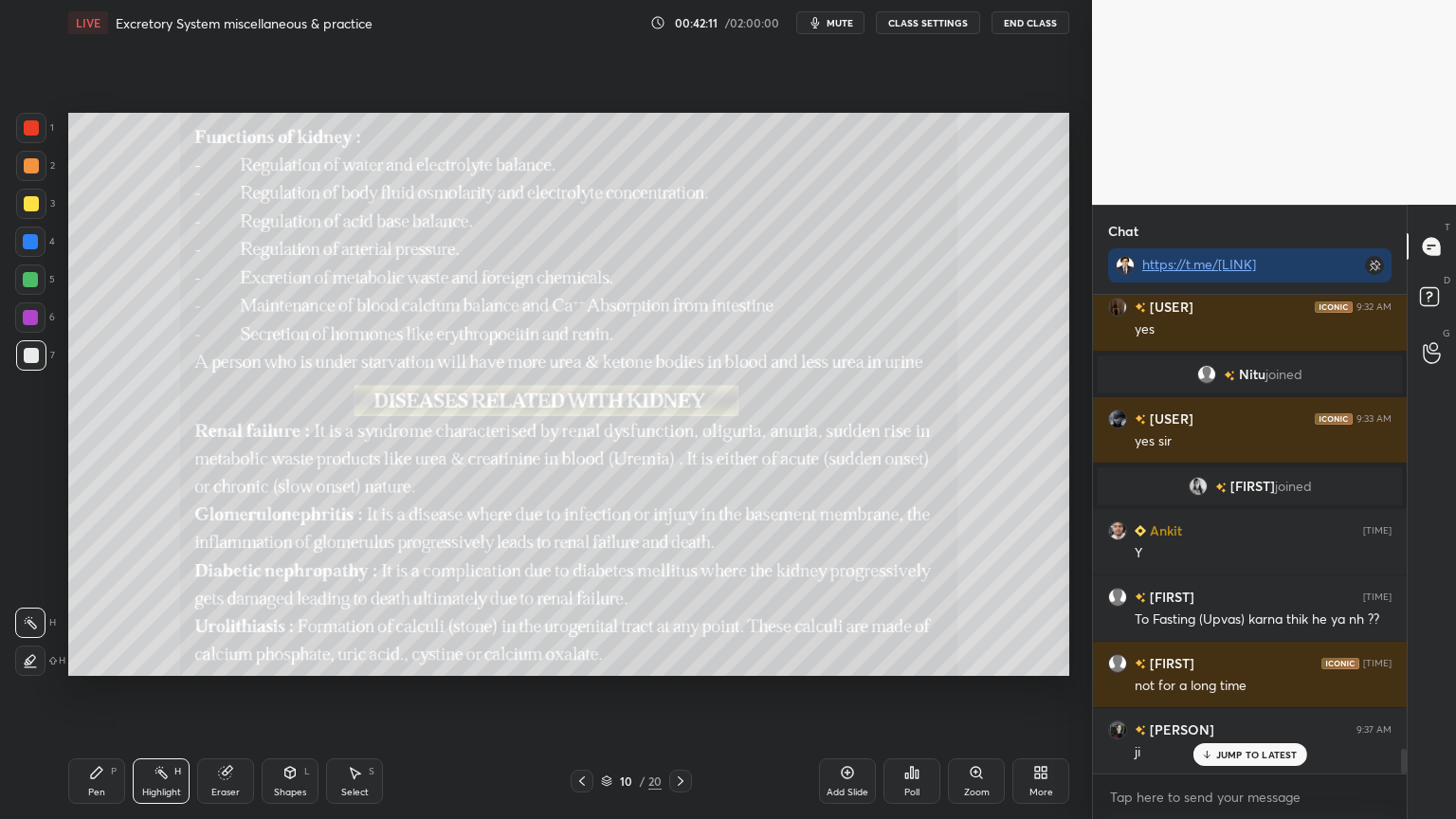 click 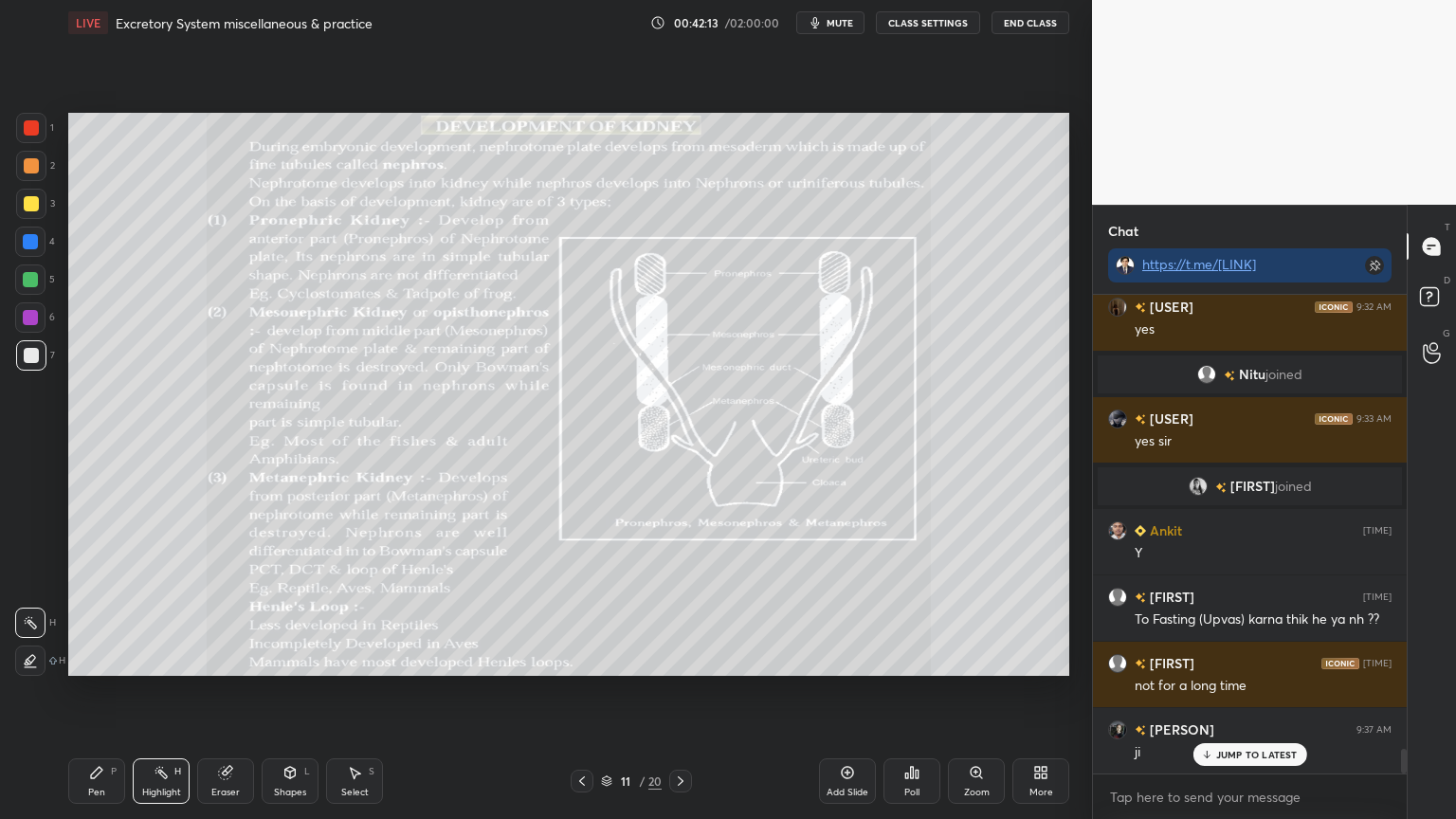 click 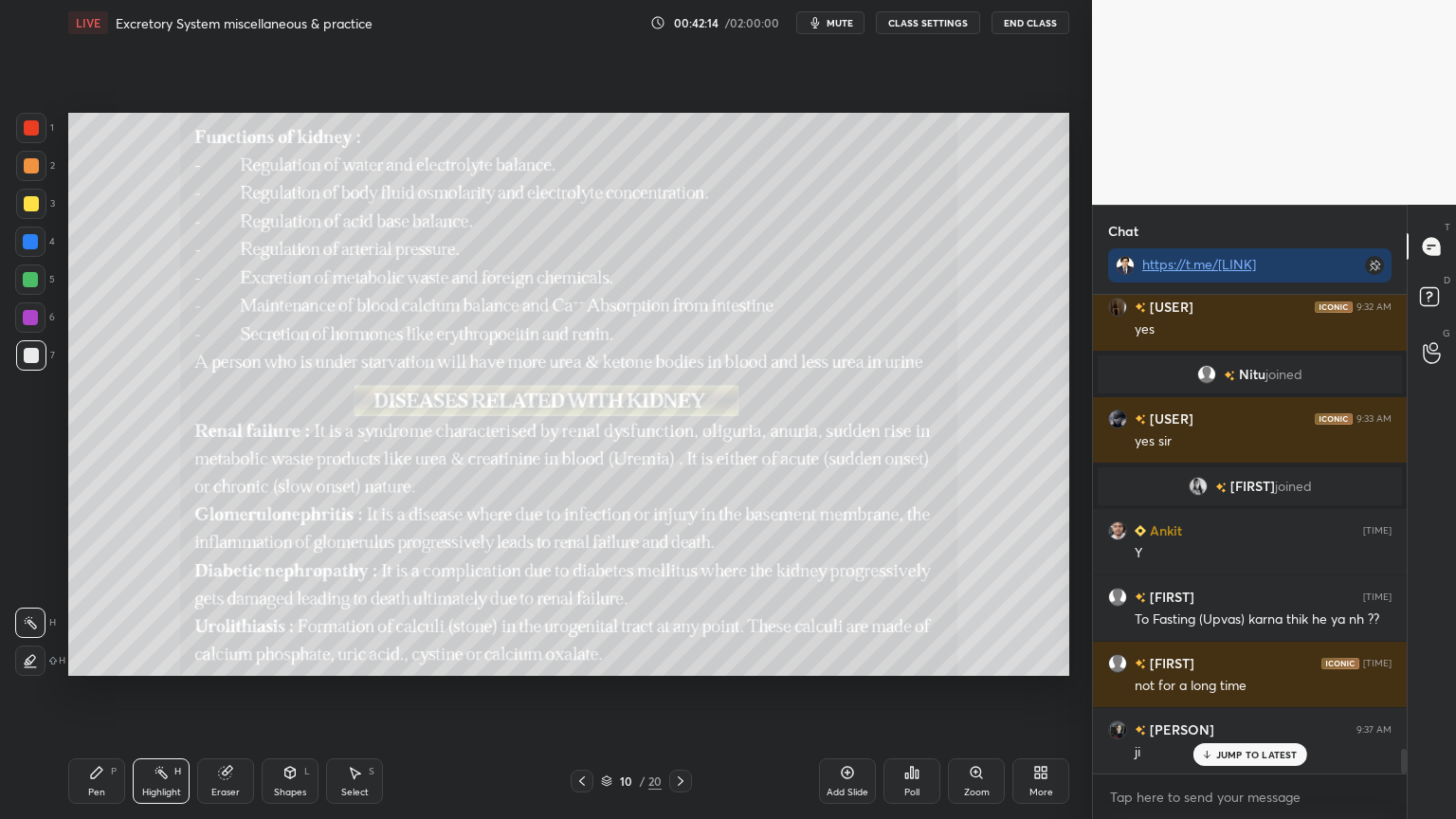 click 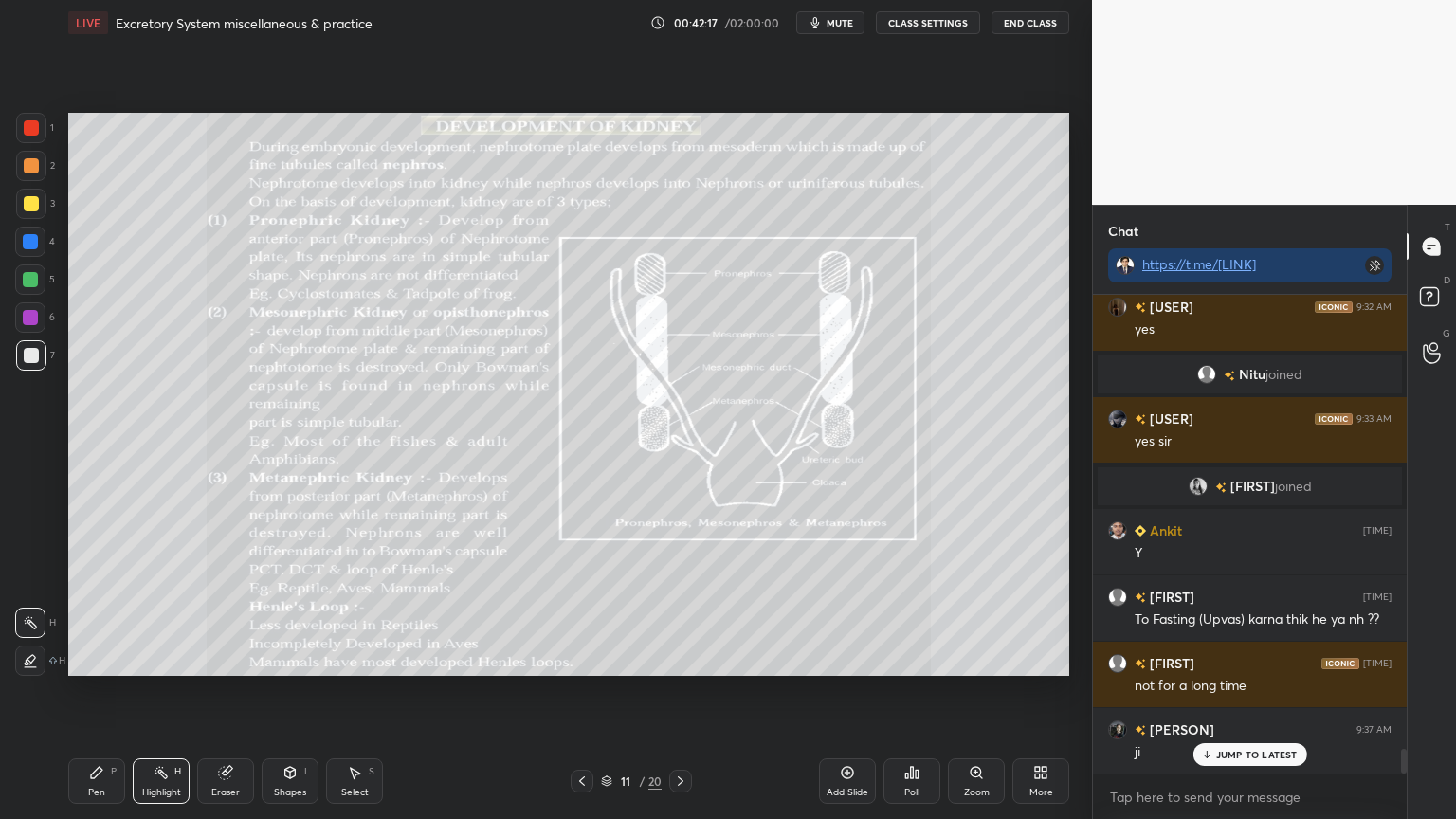 click at bounding box center [31, 355] 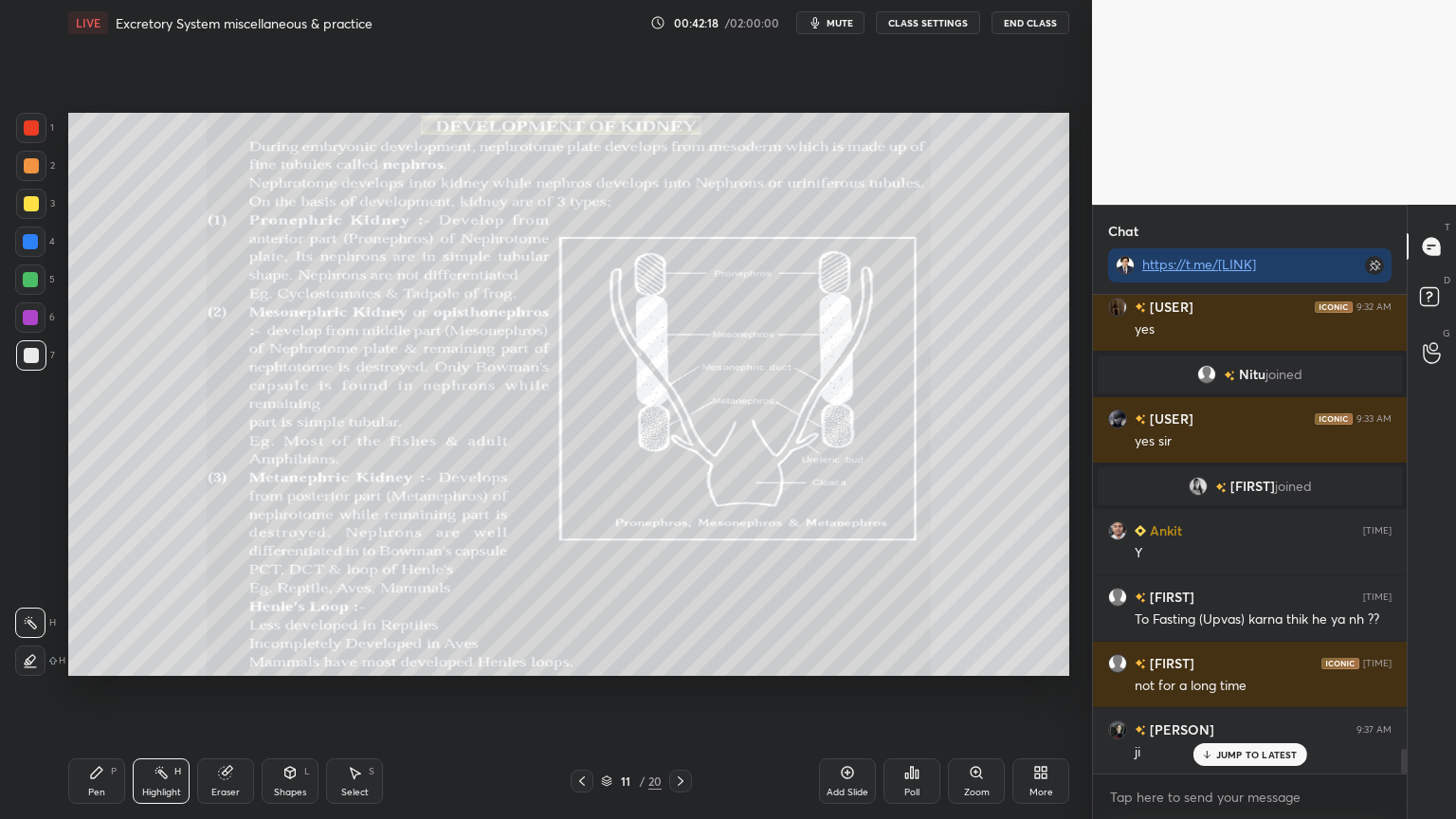 click on "Pen P" at bounding box center [97, 781] 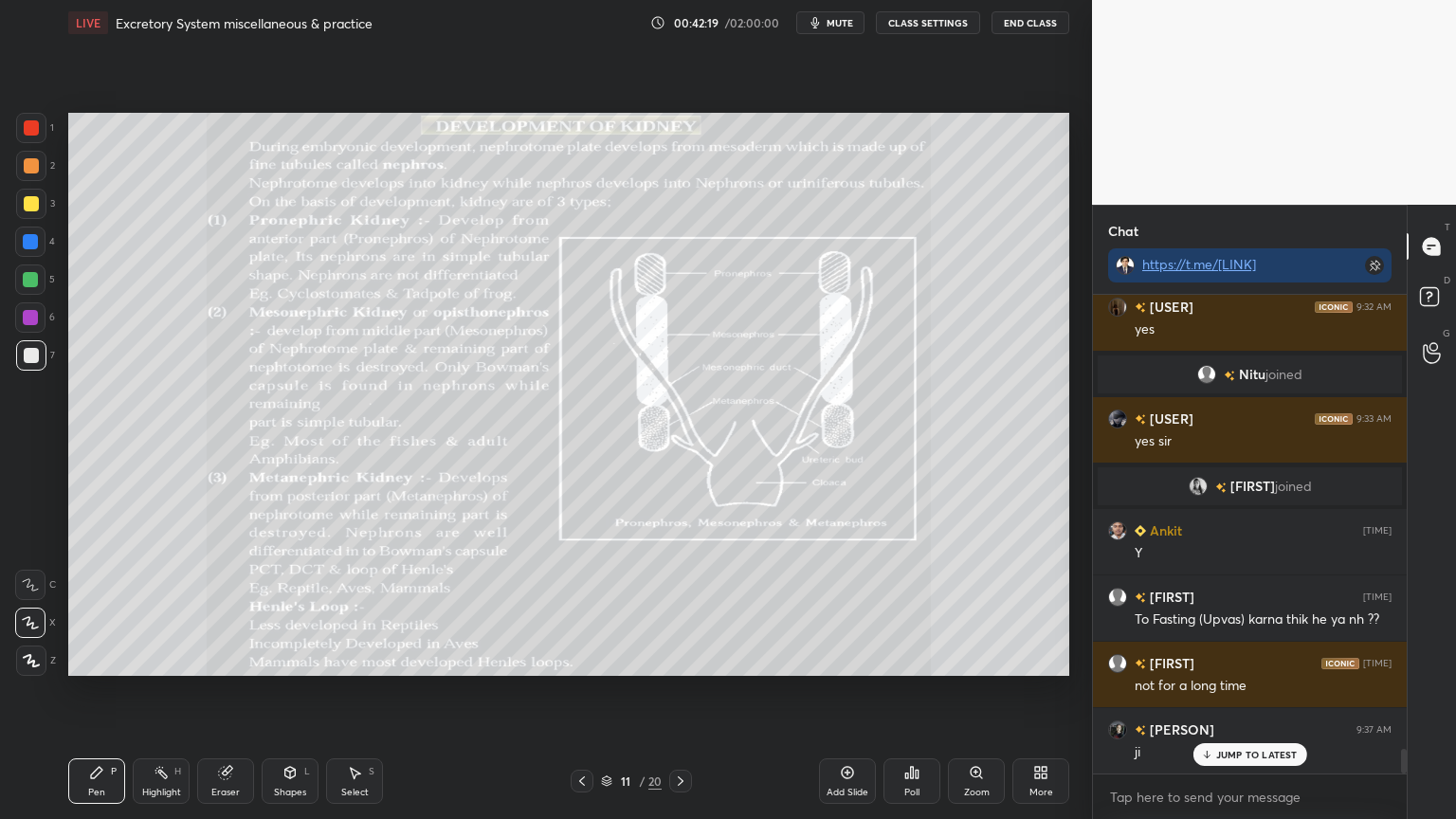 drag, startPoint x: 37, startPoint y: 653, endPoint x: 47, endPoint y: 659, distance: 11.661904 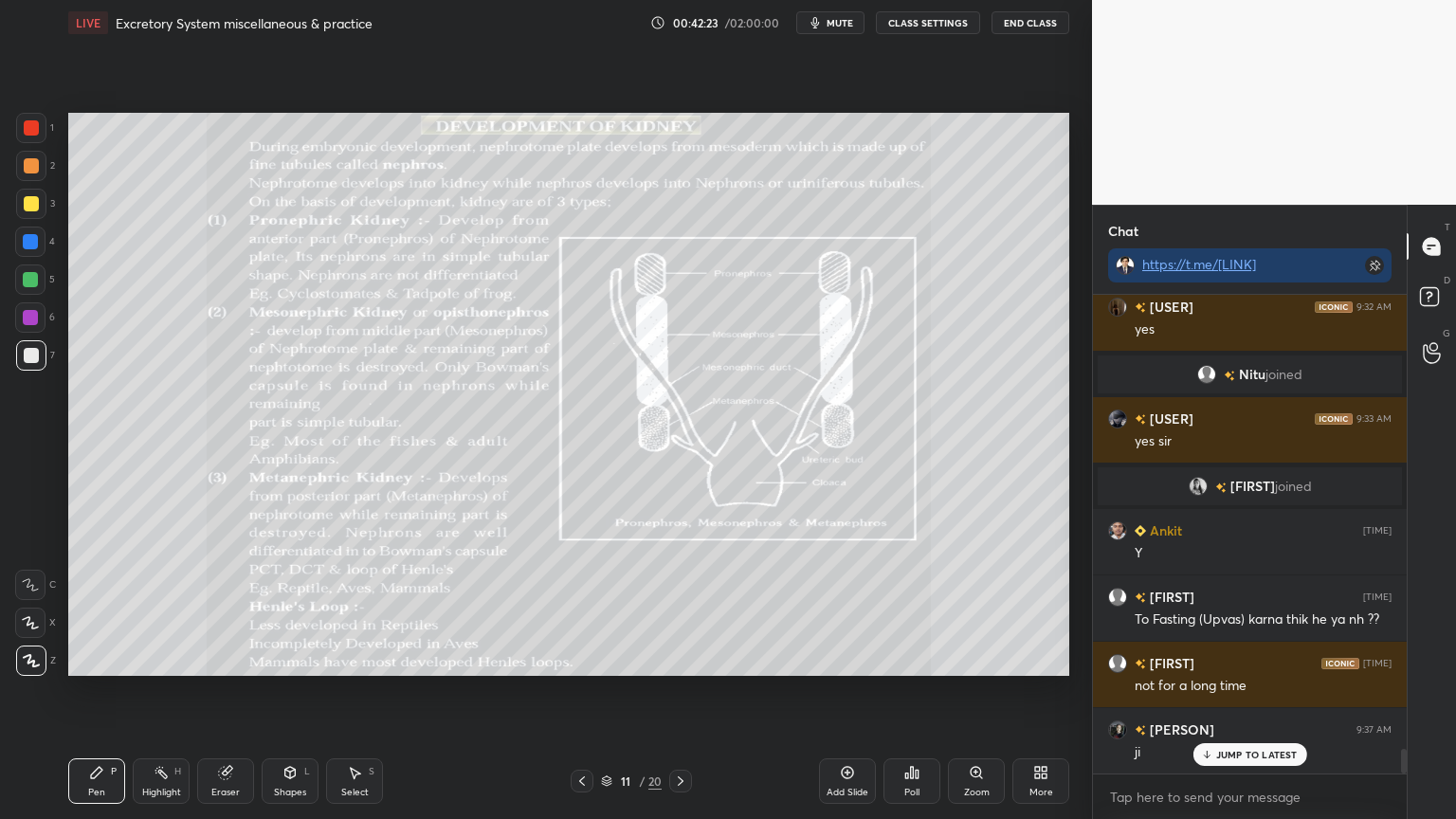 click on "Setting up your live class Poll for   secs No correct answer Start poll" at bounding box center (569, 394) 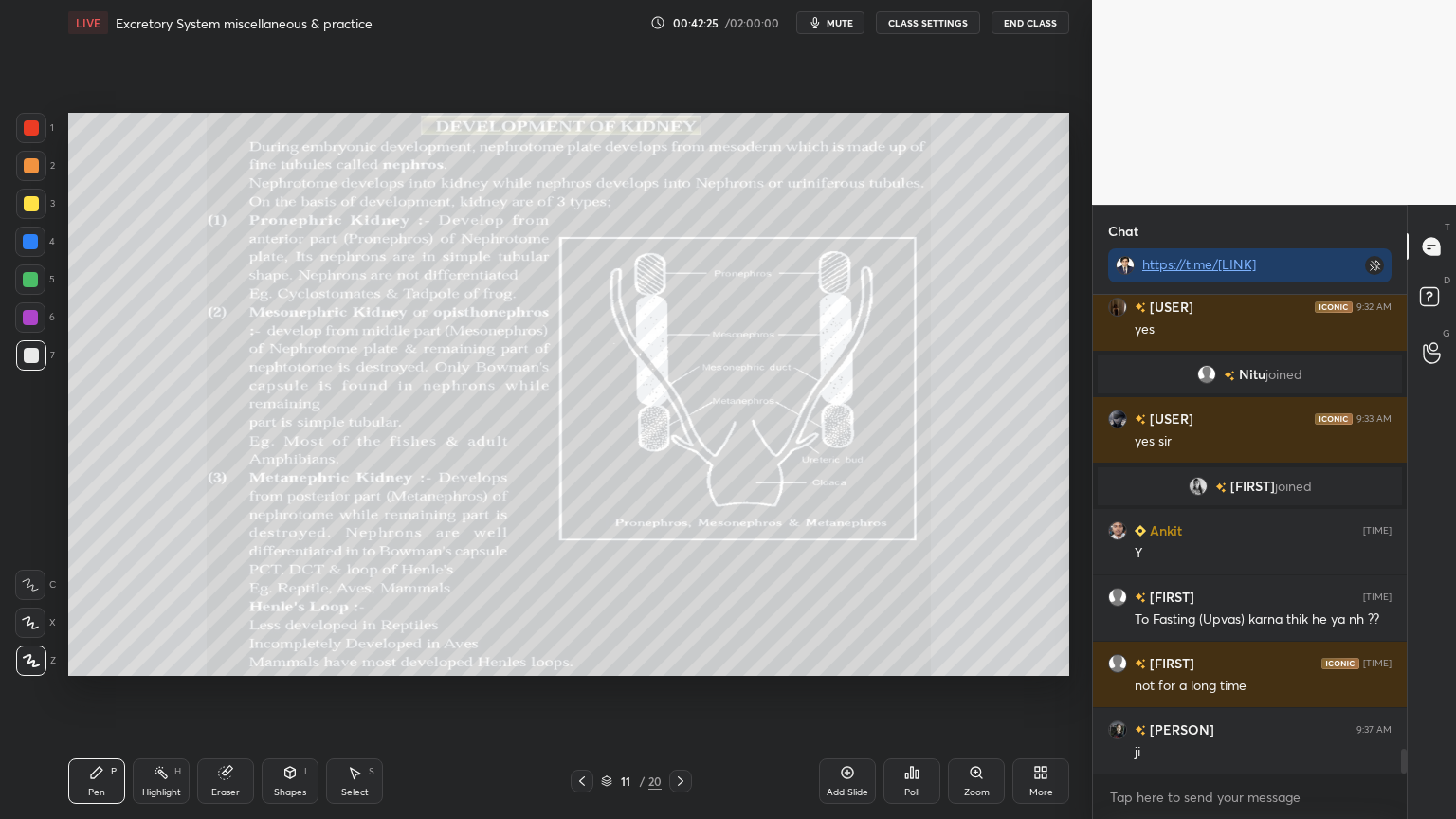 scroll, scrollTop: 8928, scrollLeft: 0, axis: vertical 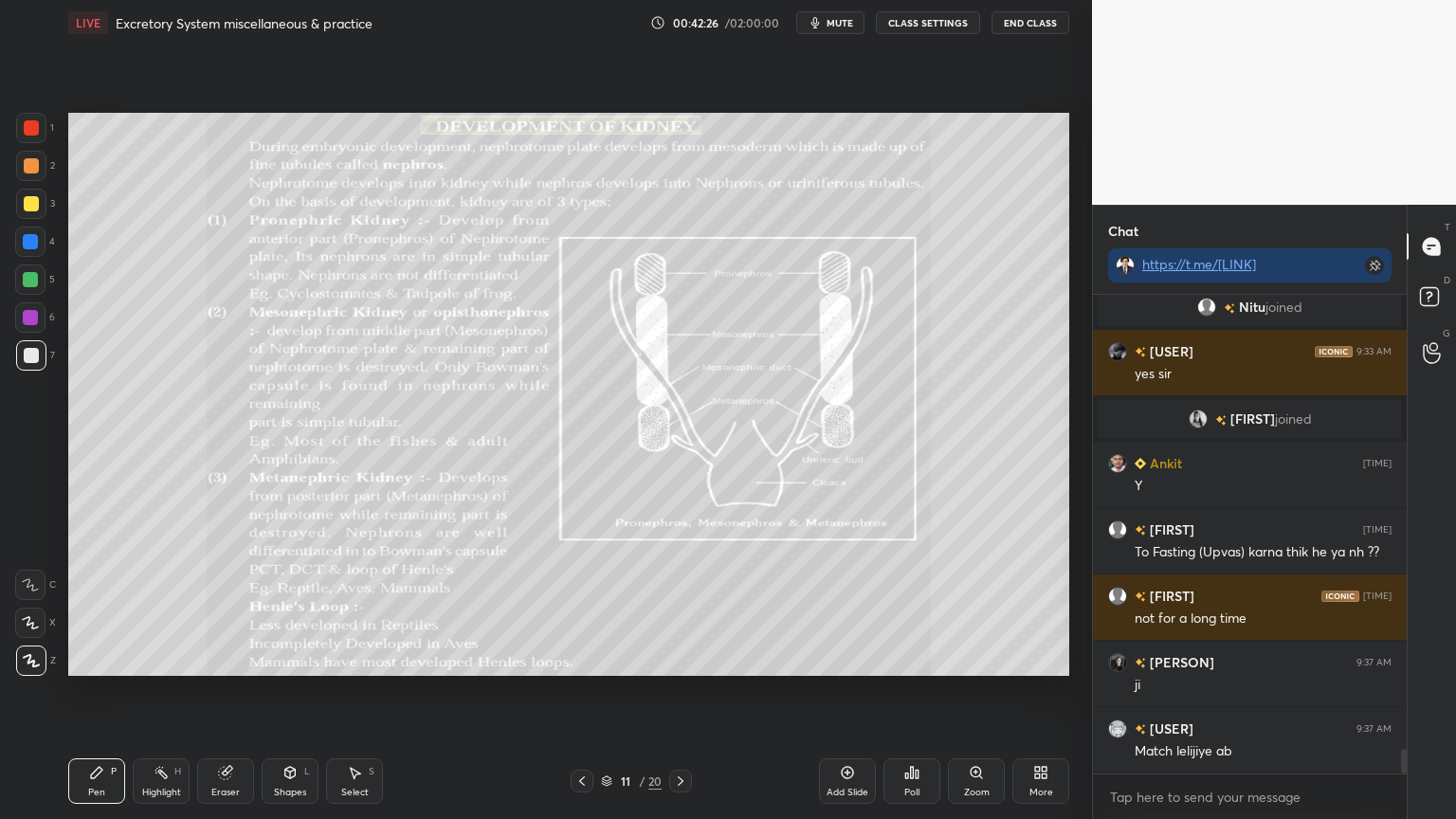 click 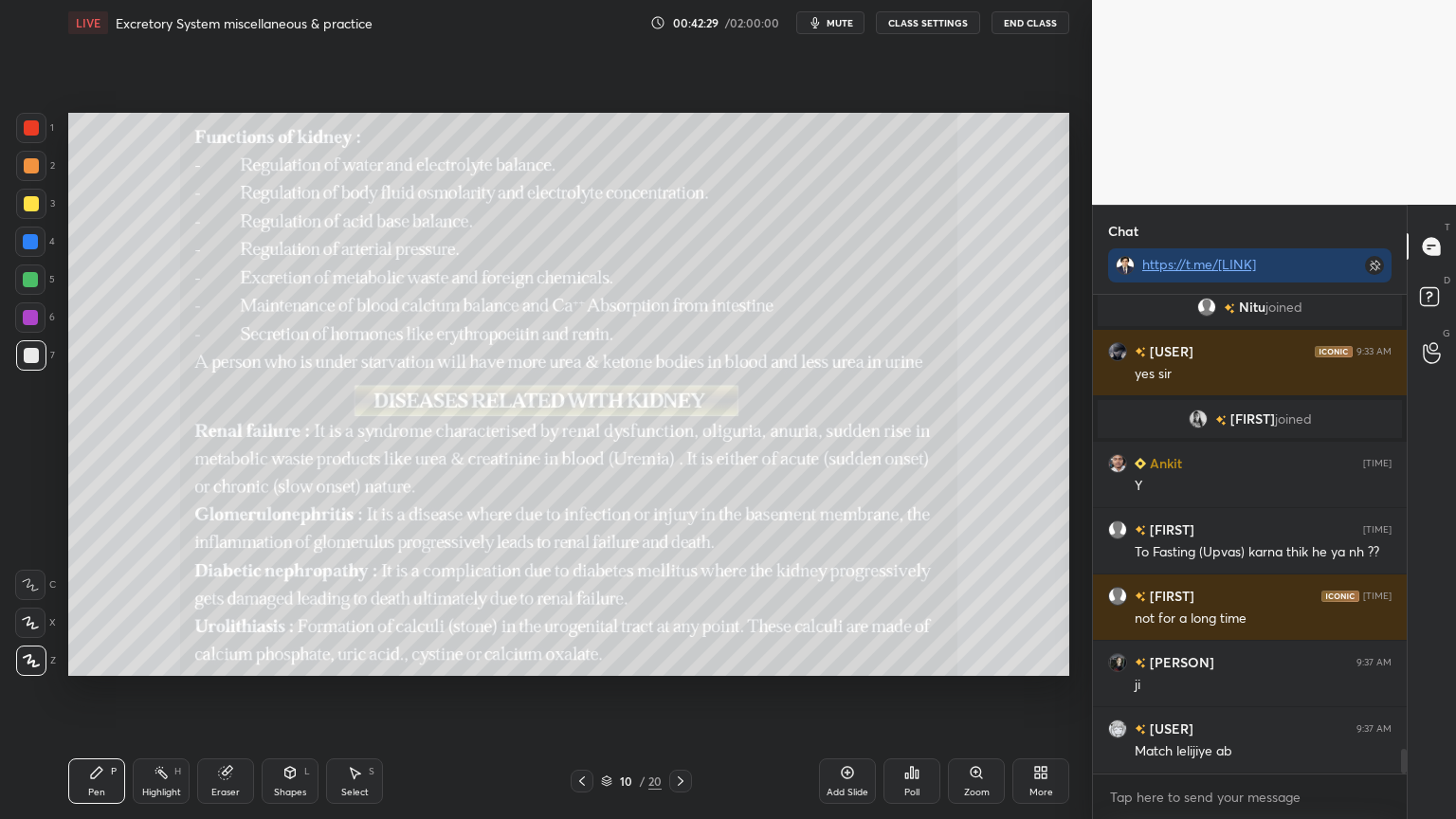 click 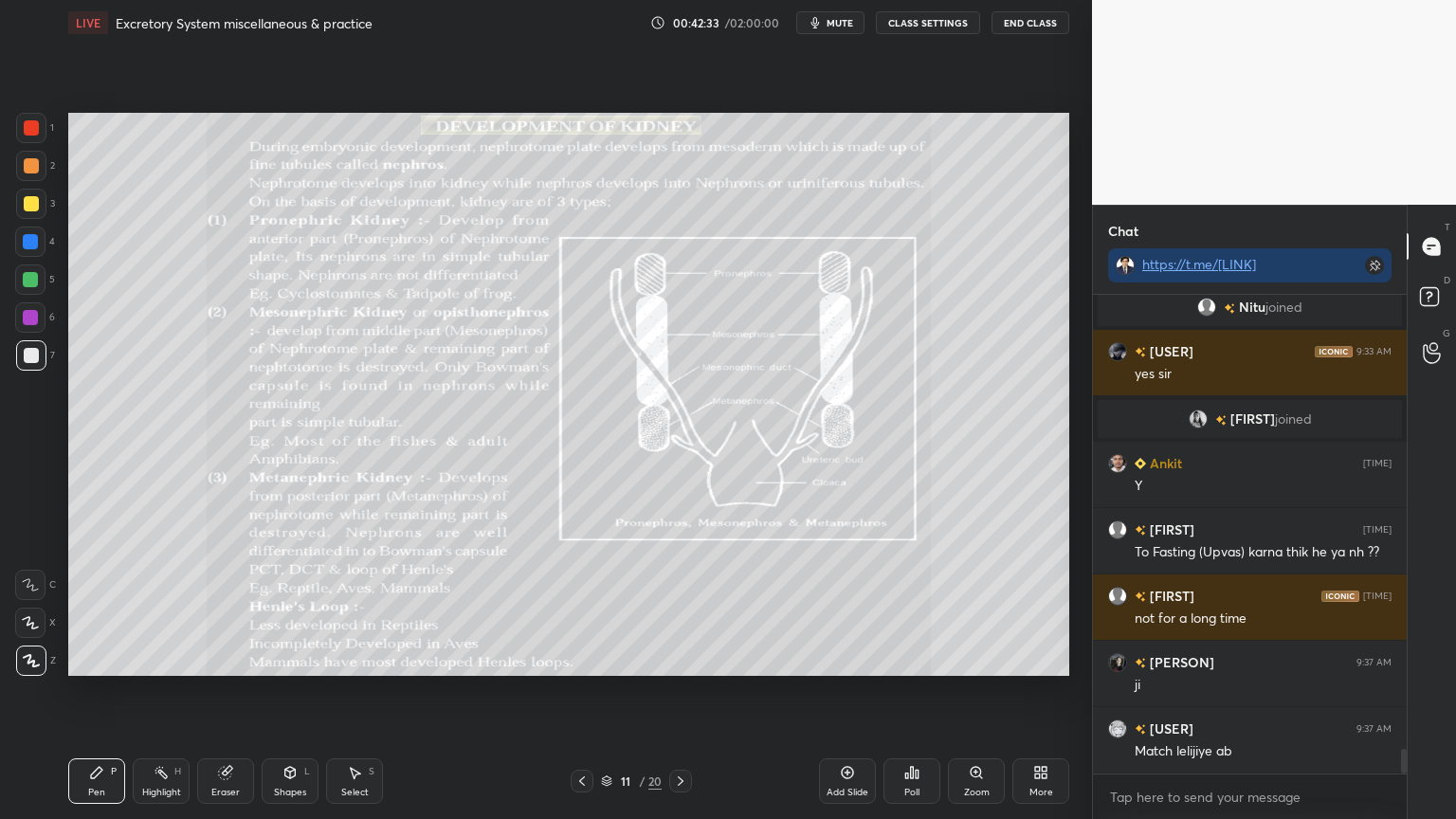 click on "Highlight H" at bounding box center [161, 781] 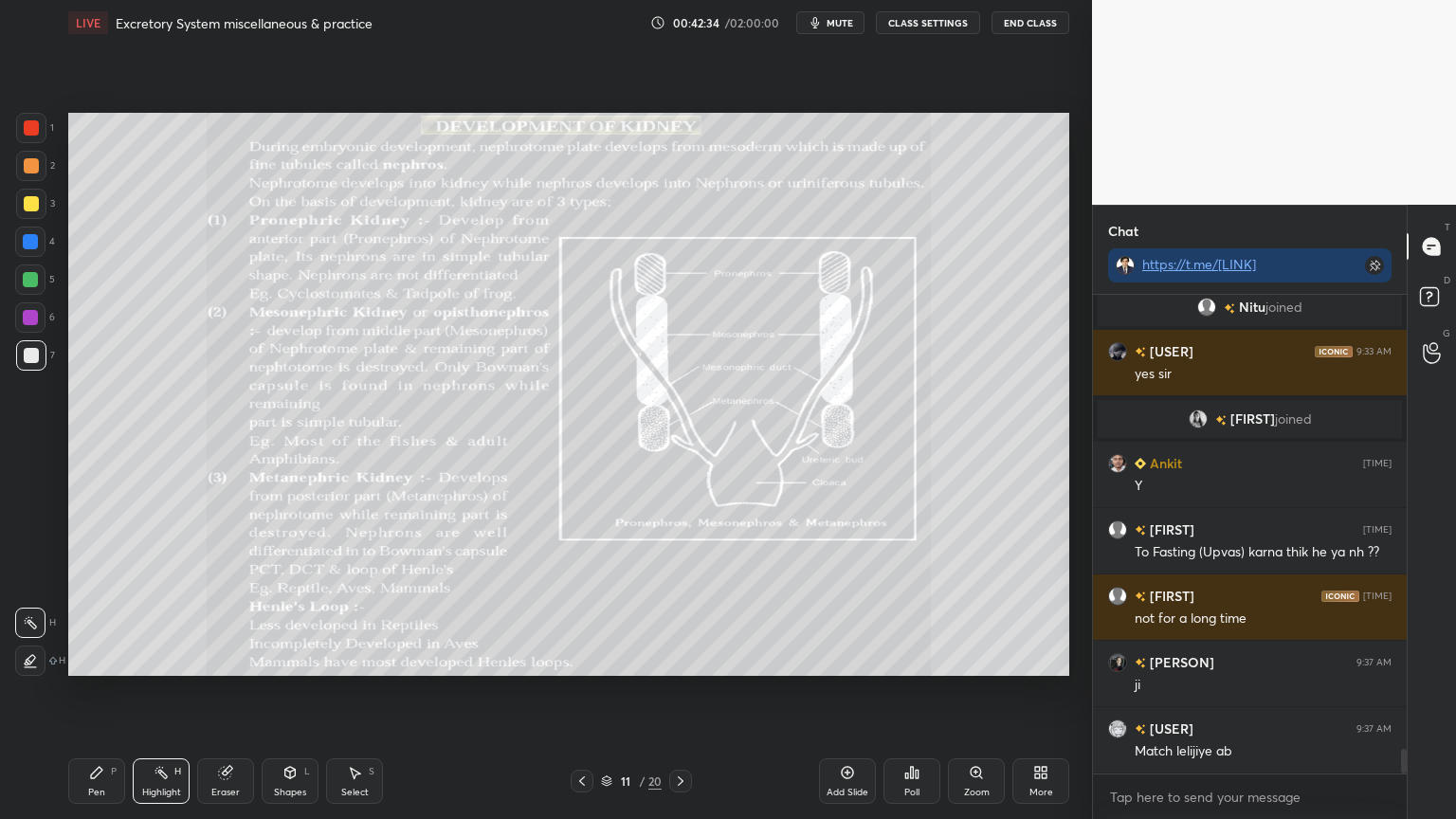 click at bounding box center [30, 280] 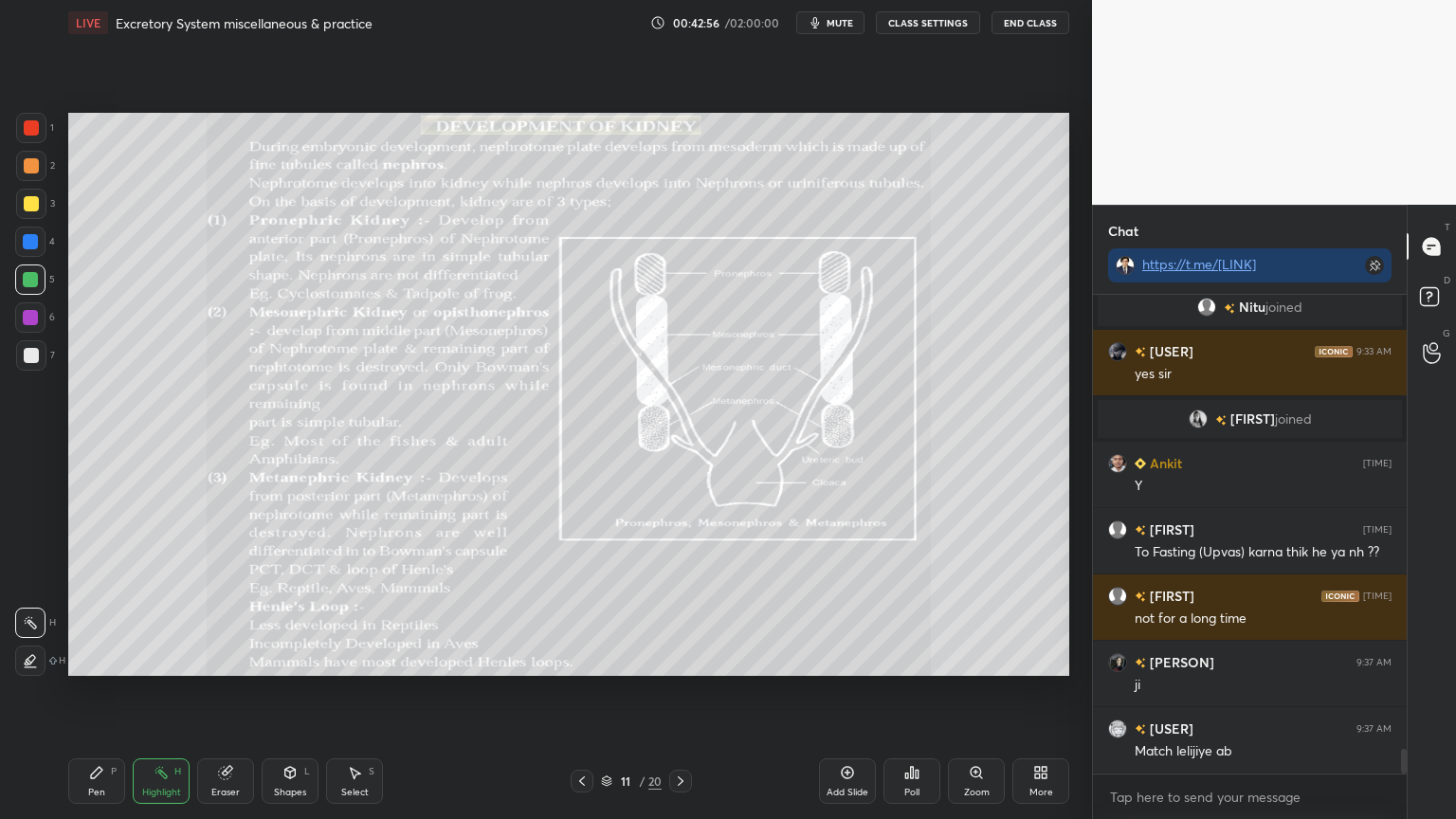 click 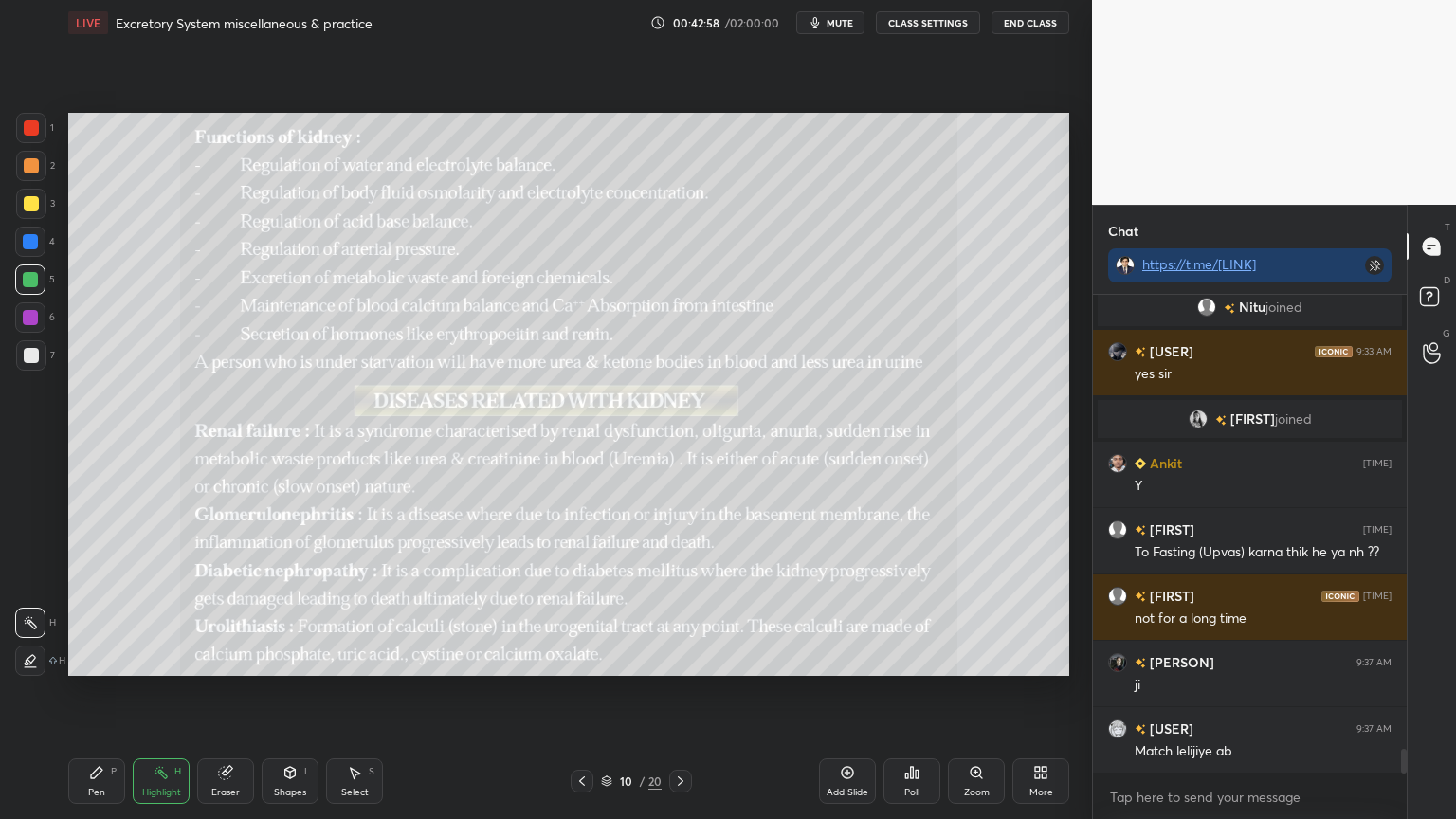 click 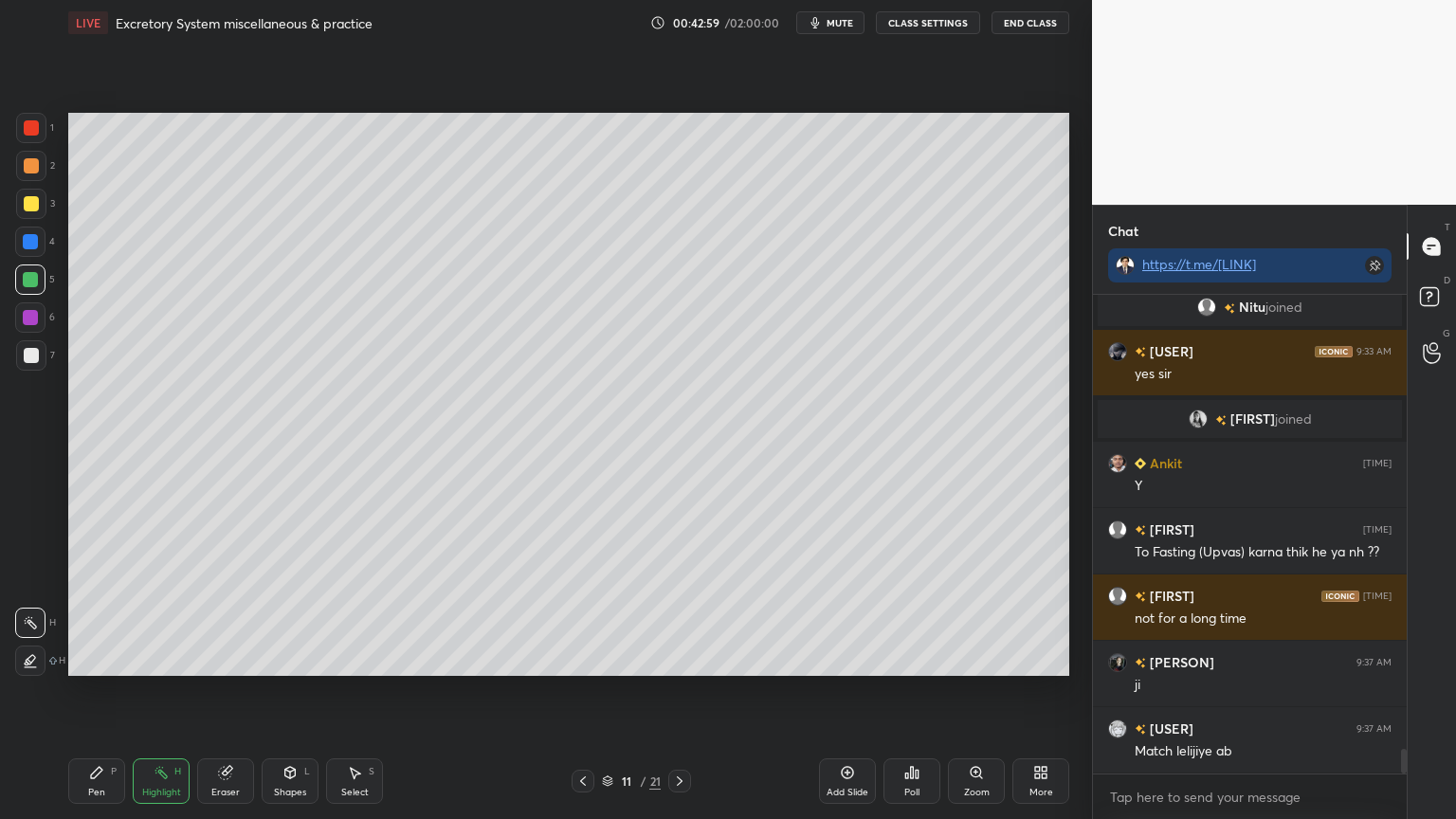 click at bounding box center [31, 355] 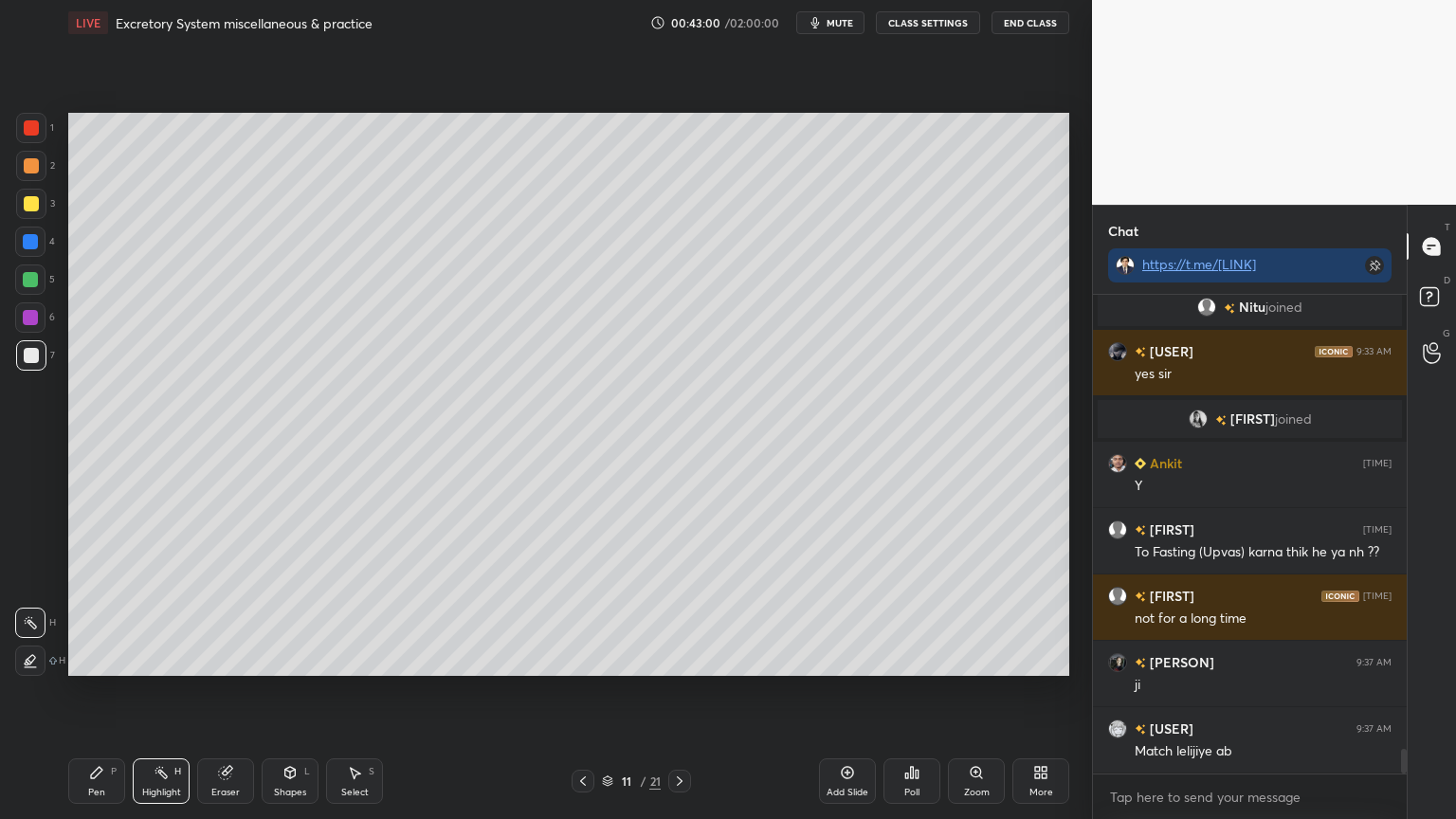 click at bounding box center (31, 355) 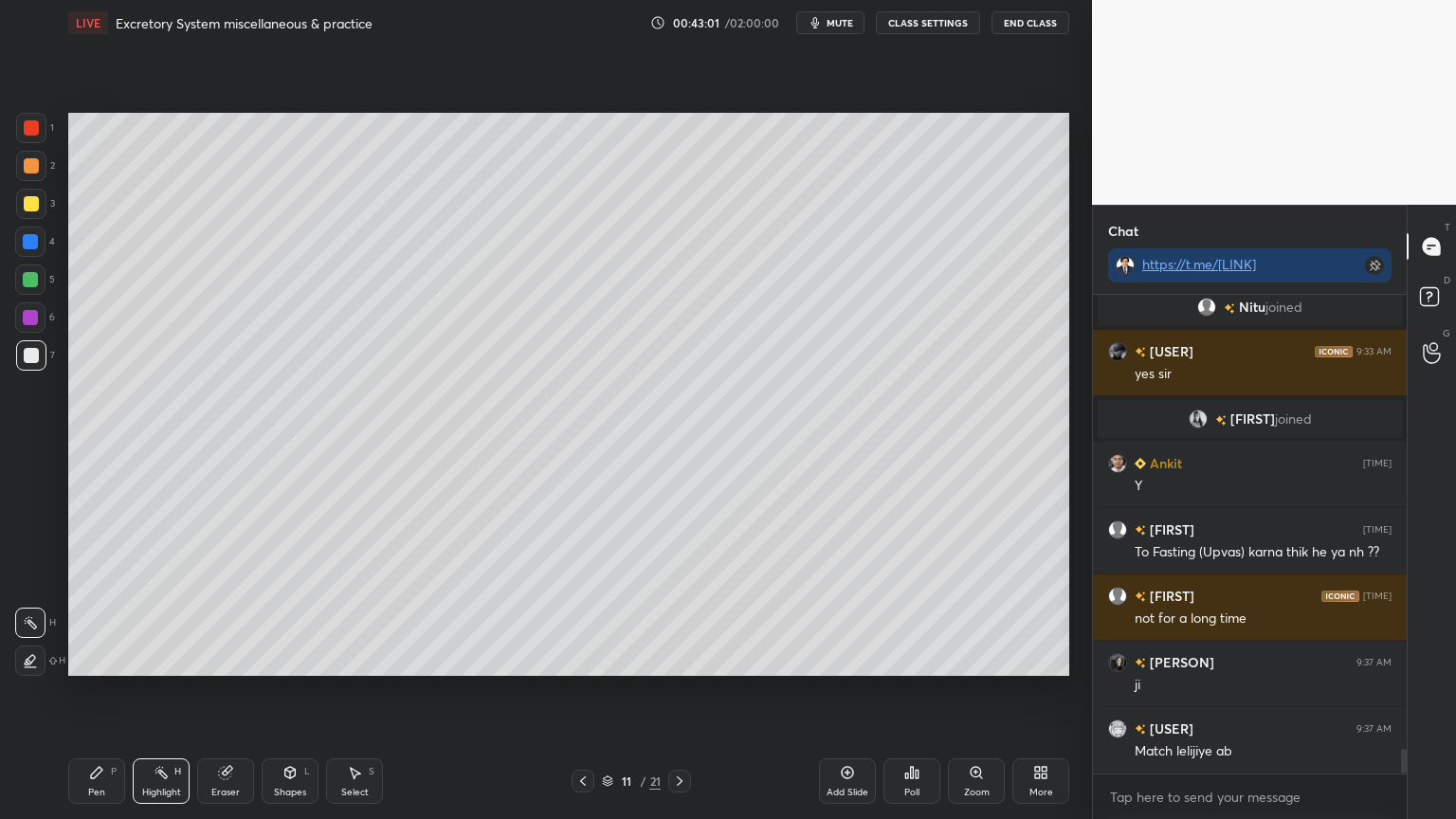 click on "Pen P" at bounding box center (97, 781) 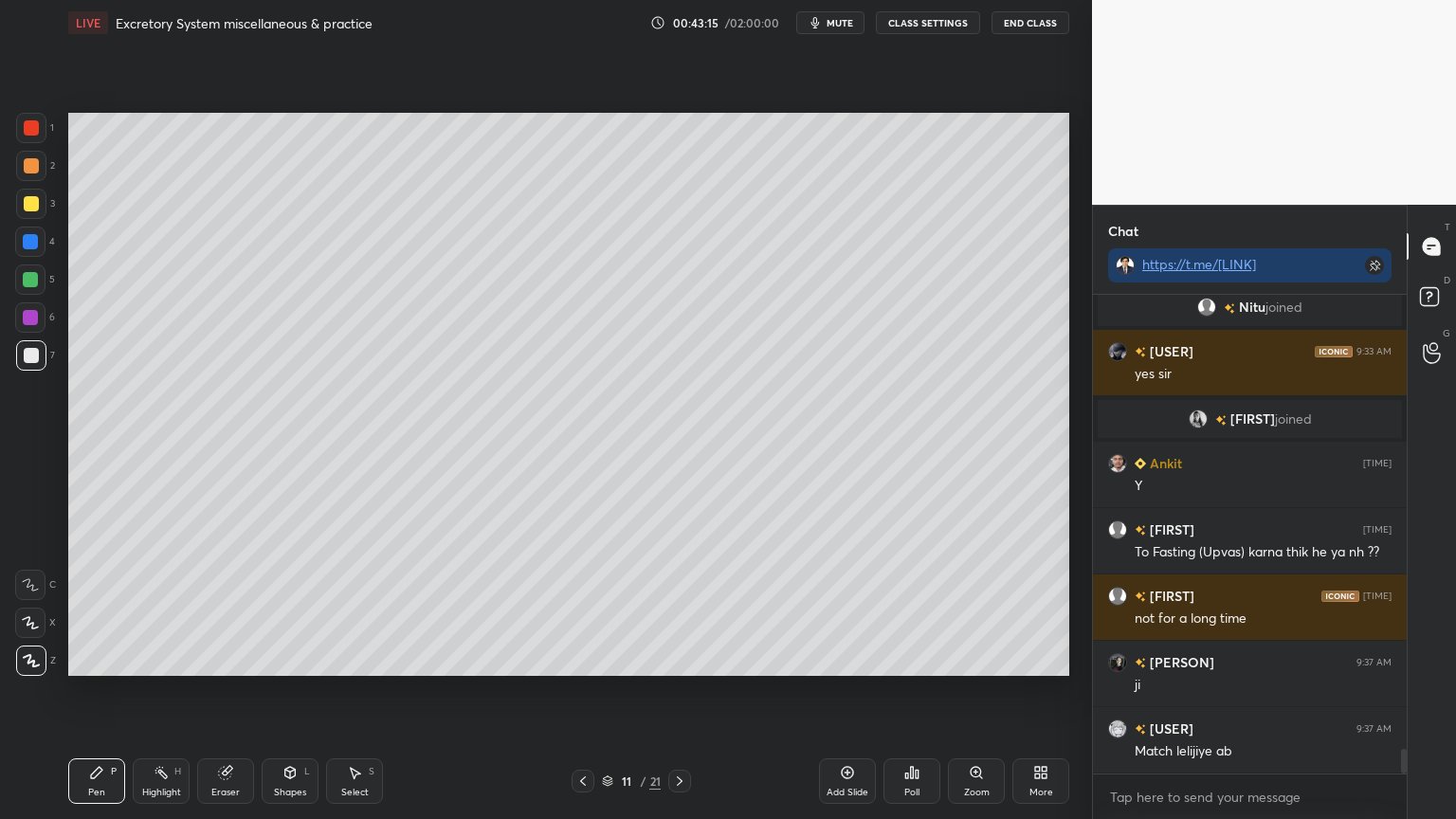 scroll, scrollTop: 8974, scrollLeft: 0, axis: vertical 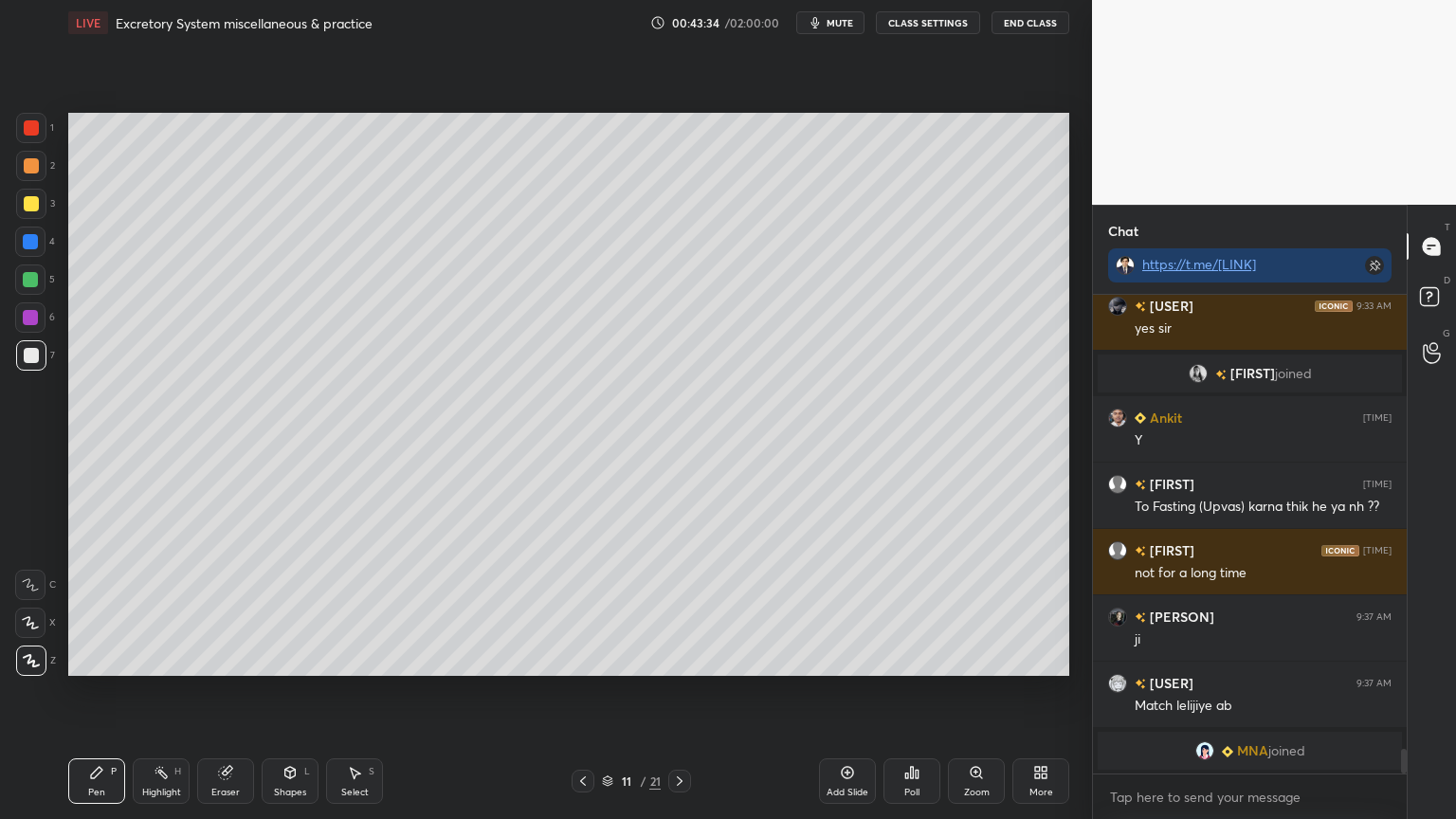 click on "Shapes L" at bounding box center [290, 781] 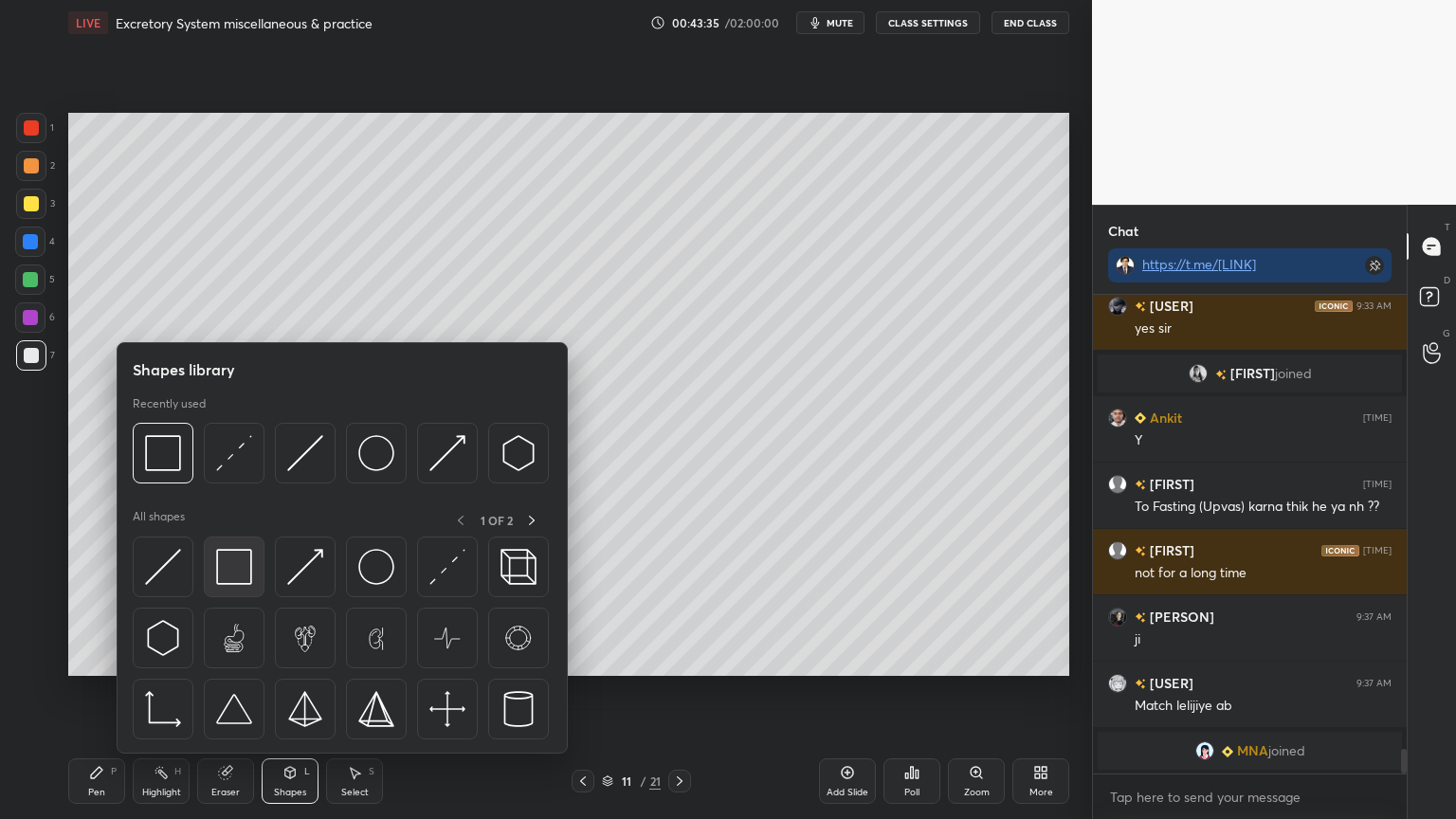 click at bounding box center [234, 567] 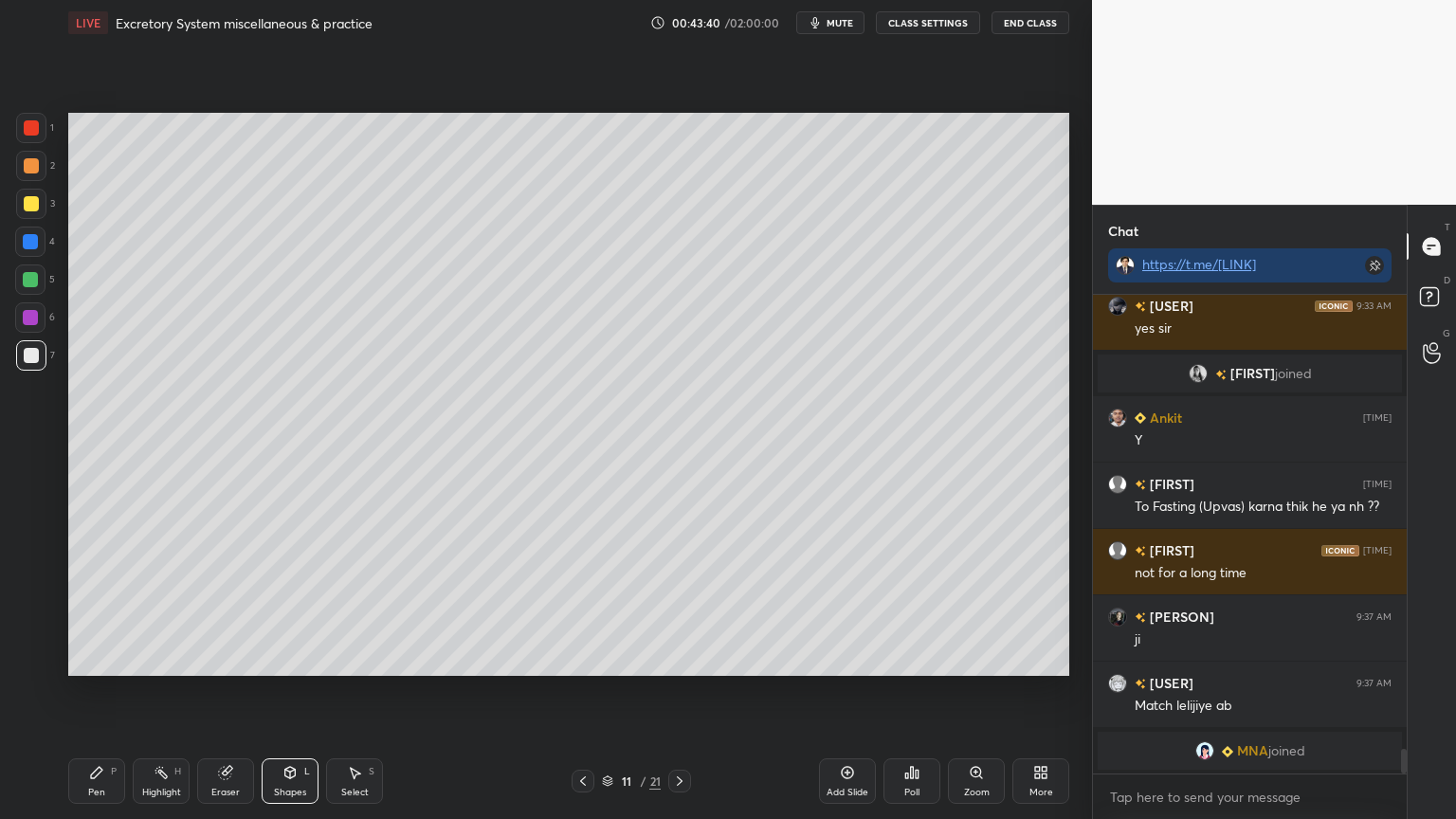 click at bounding box center (30, 280) 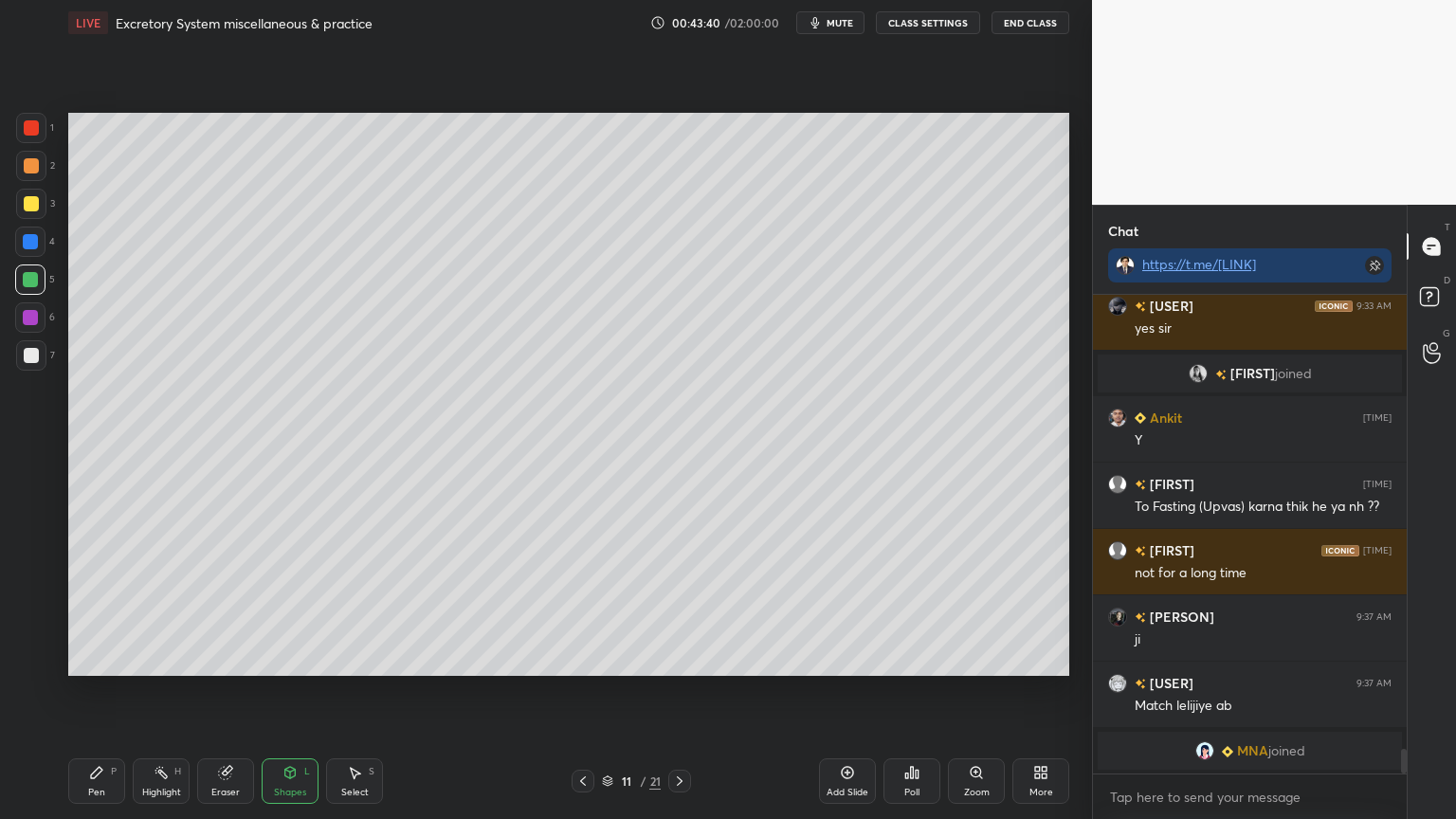 click on "Pen P" at bounding box center [97, 781] 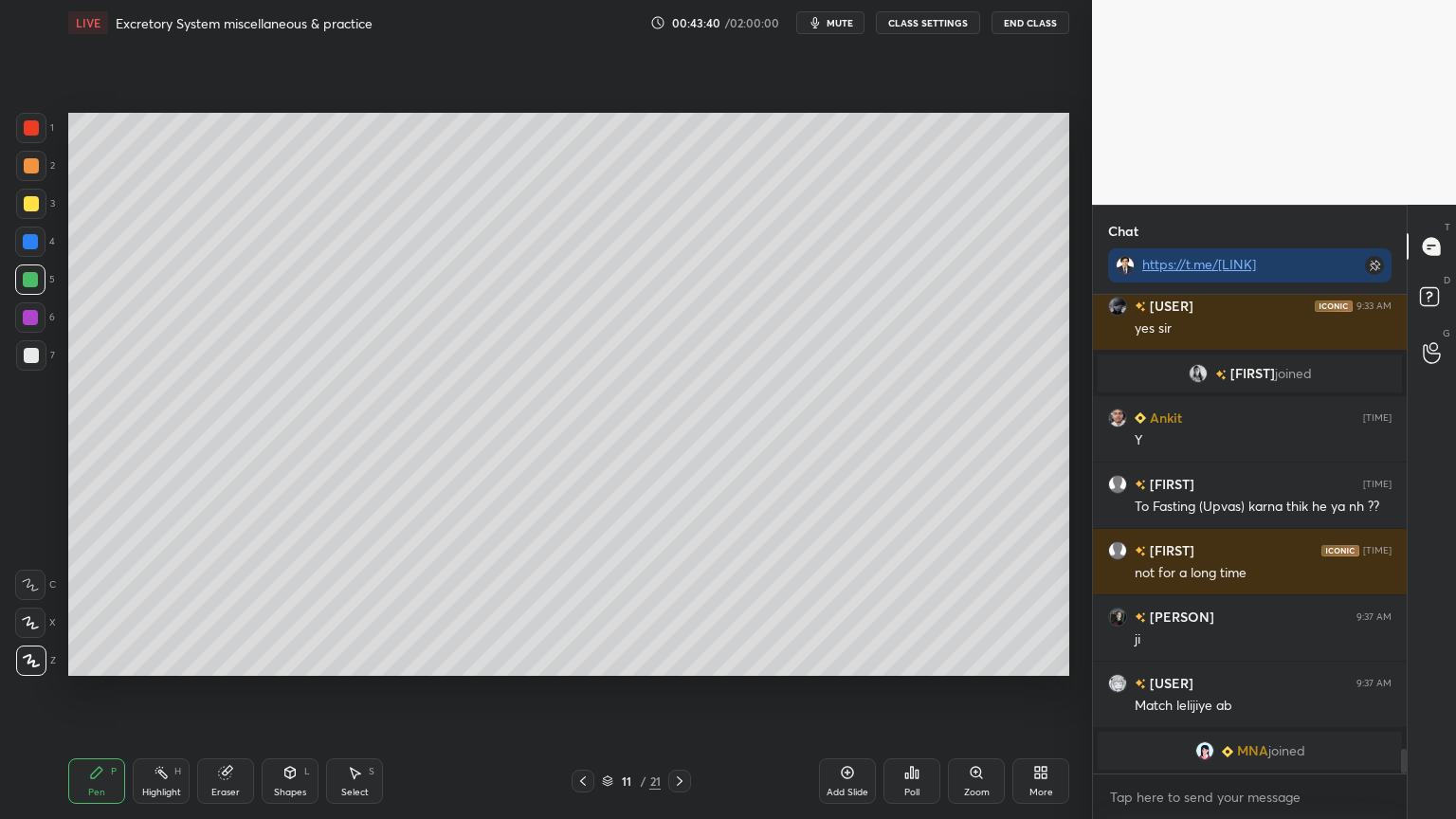 click 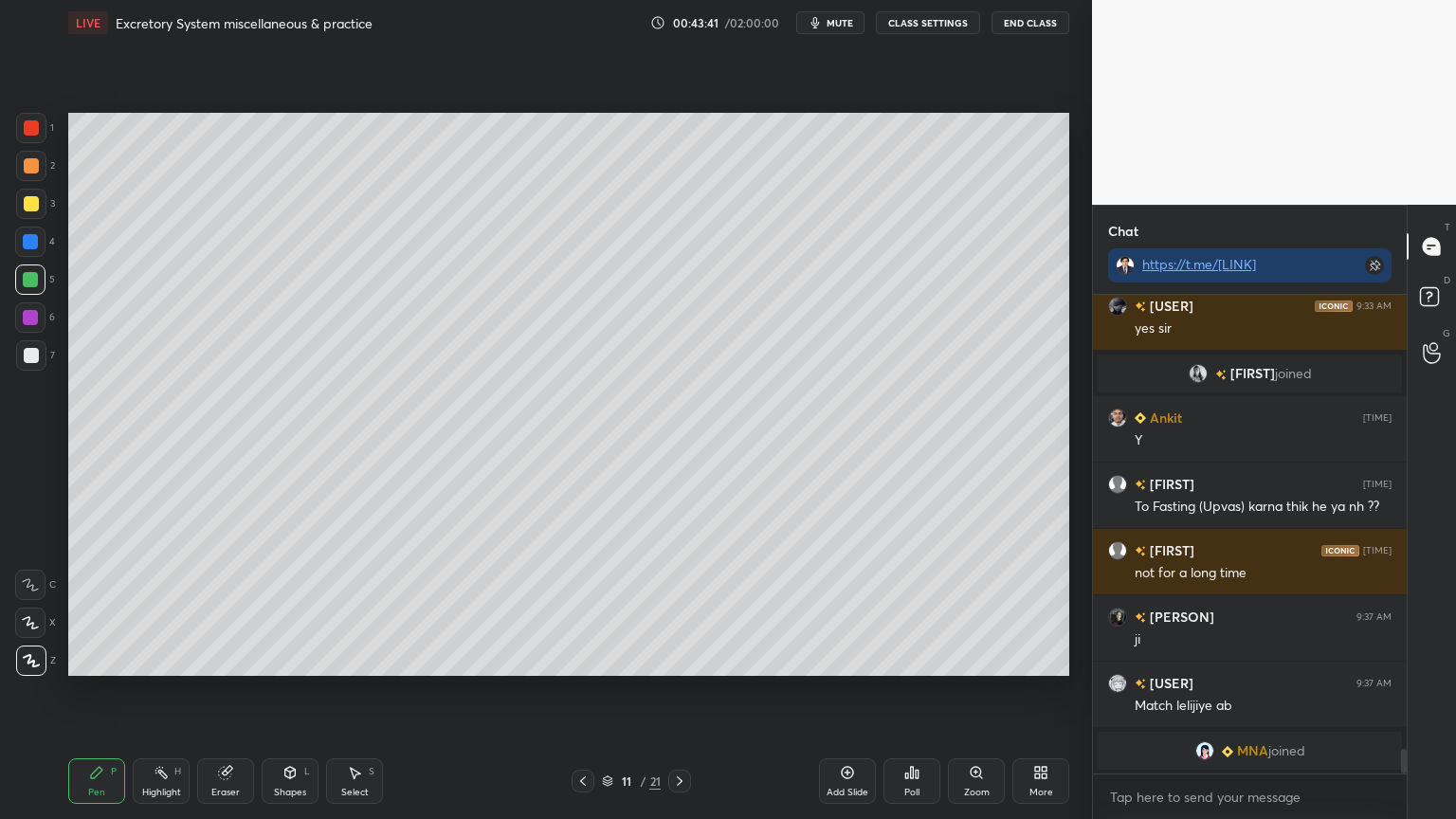 click on "X" at bounding box center (35, 619) 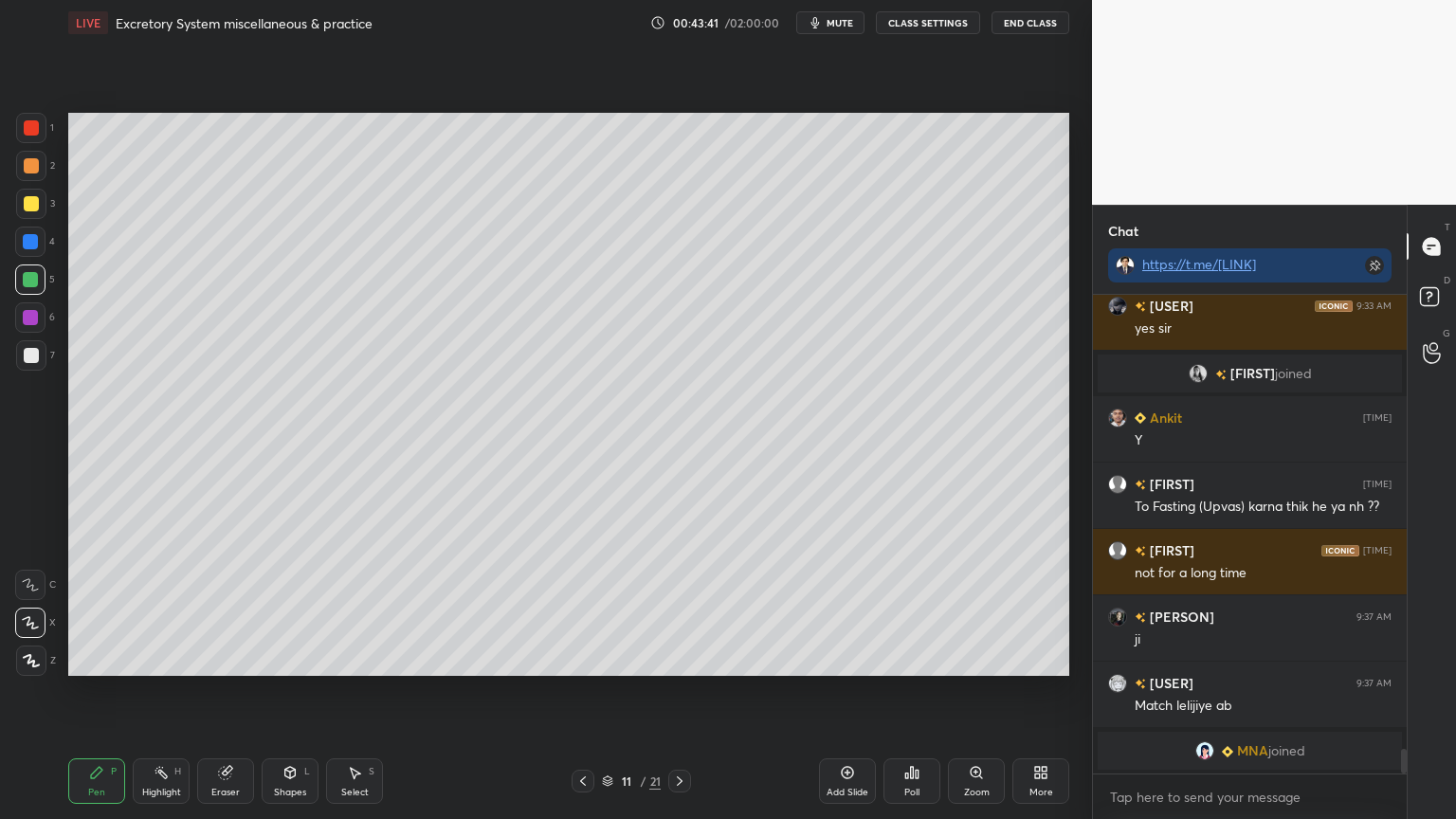 click at bounding box center [30, 623] 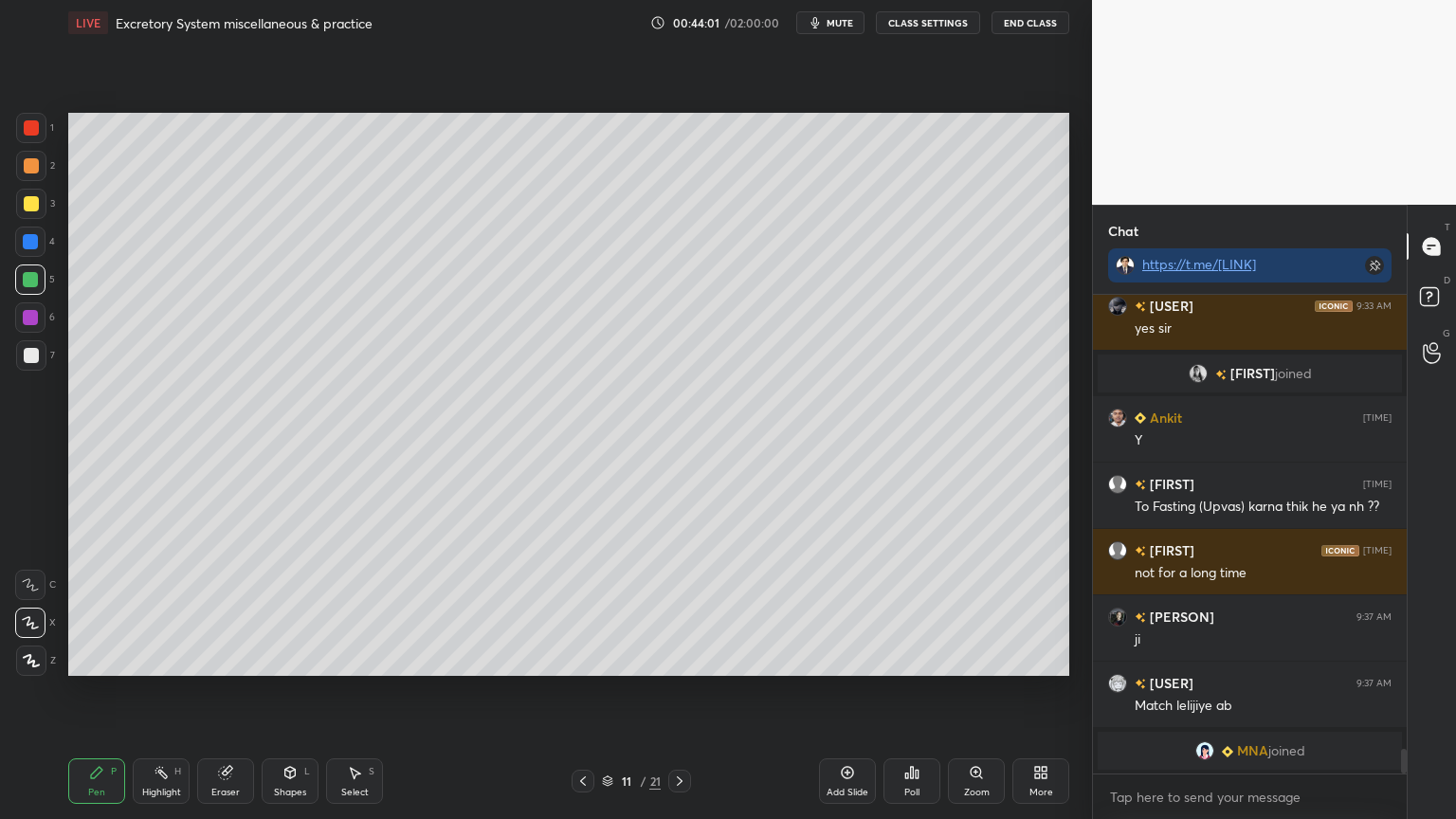 click at bounding box center (31, 166) 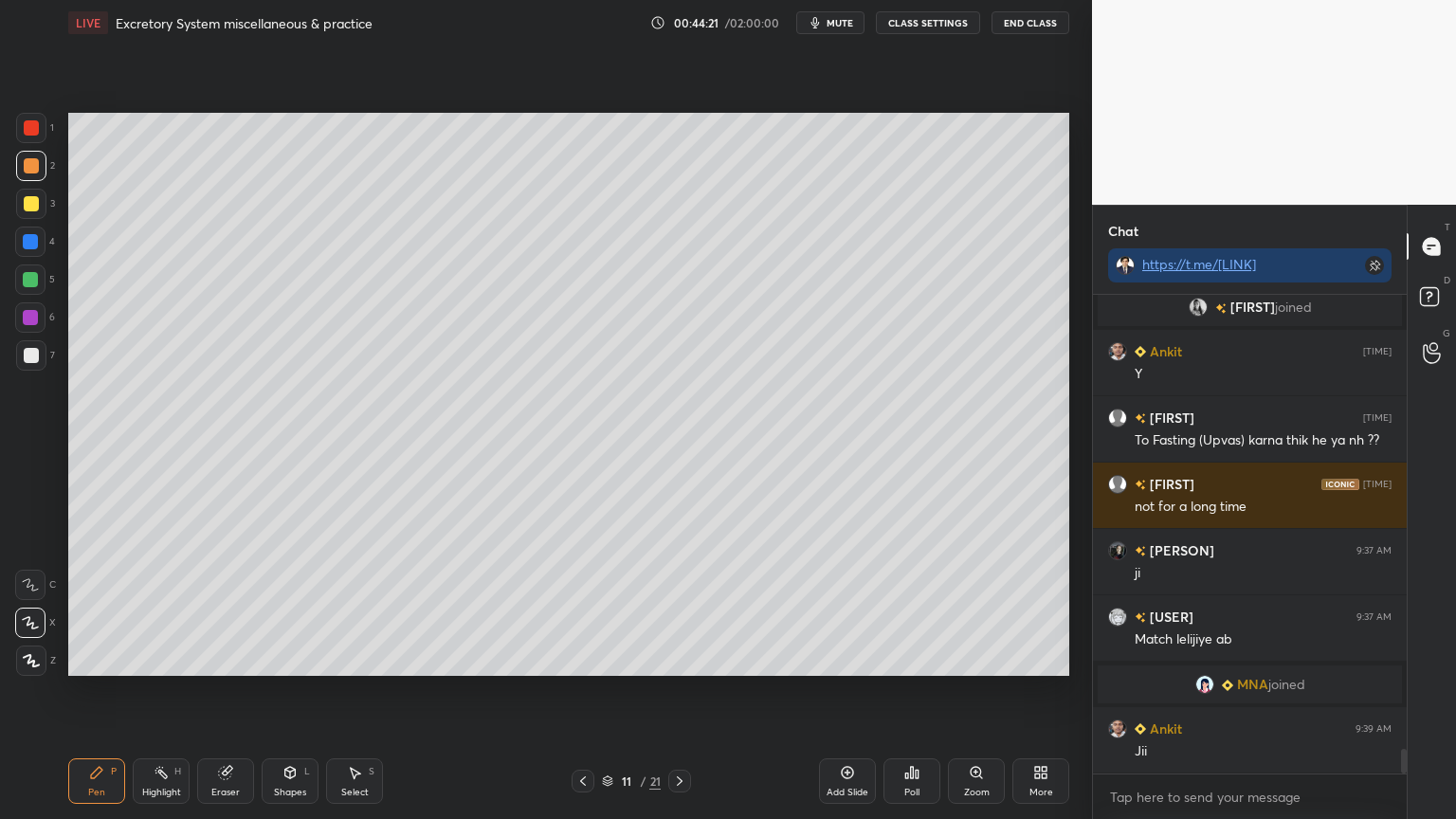 scroll, scrollTop: 8928, scrollLeft: 0, axis: vertical 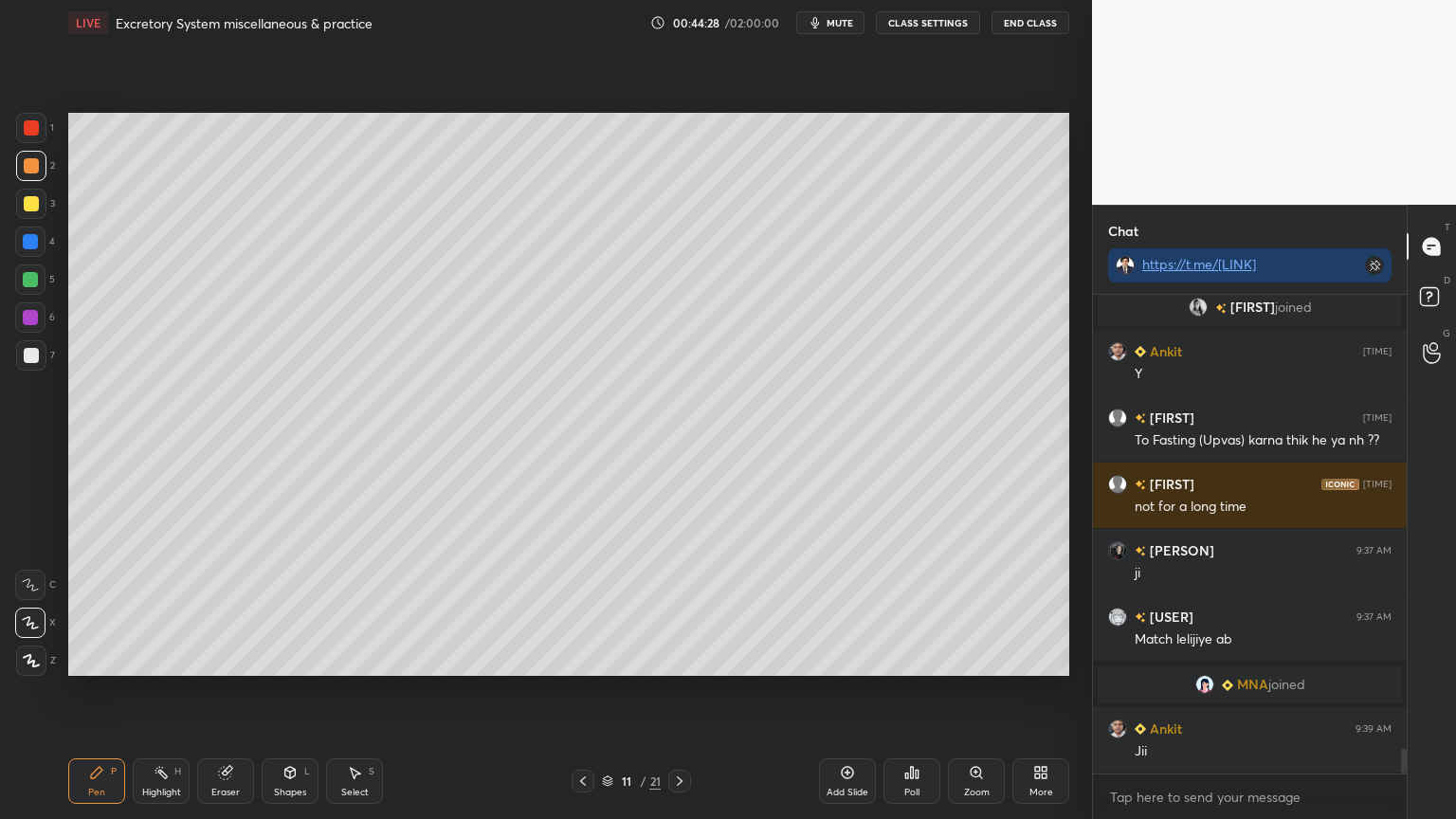click at bounding box center [31, 166] 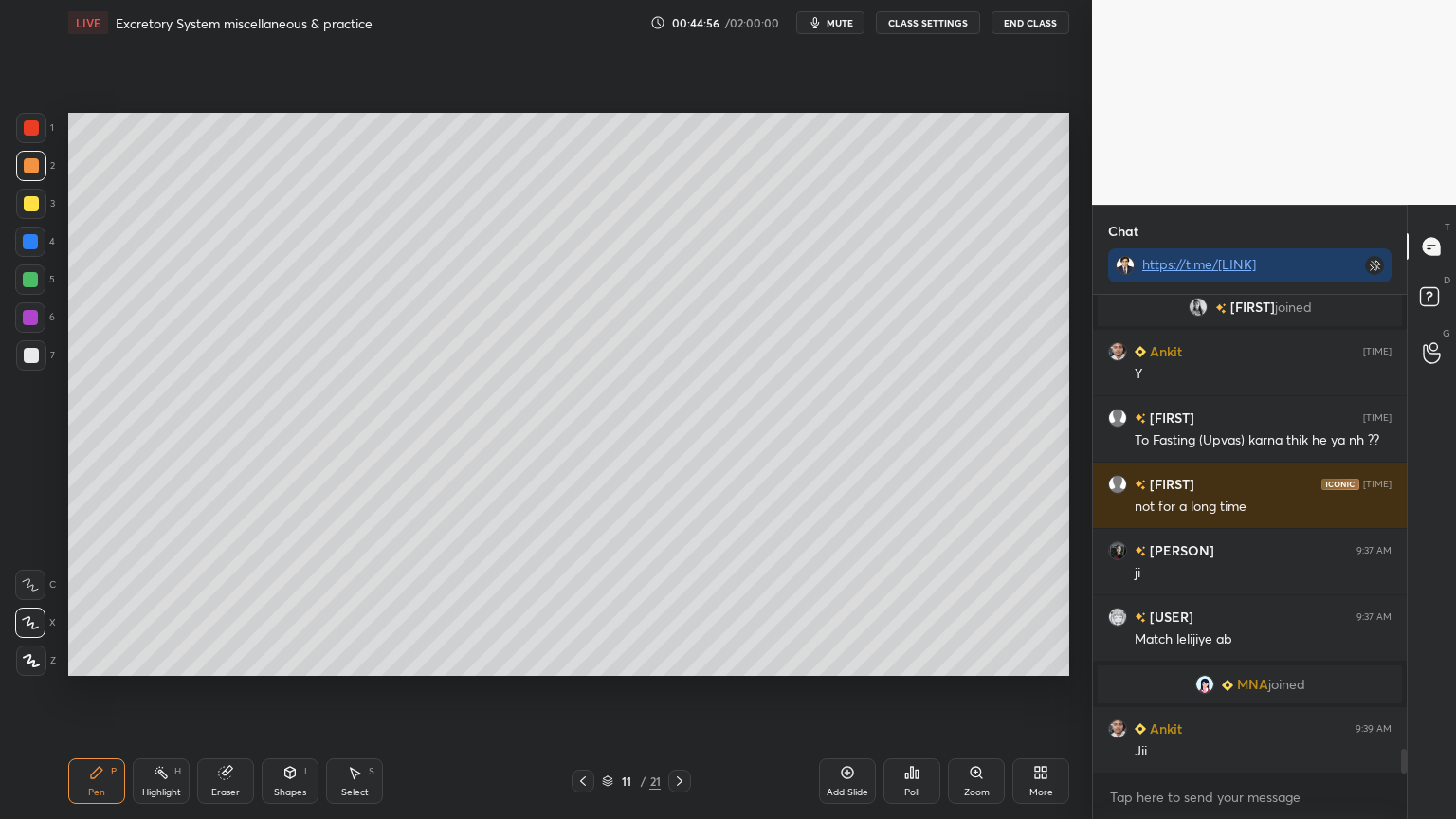 click at bounding box center [31, 128] 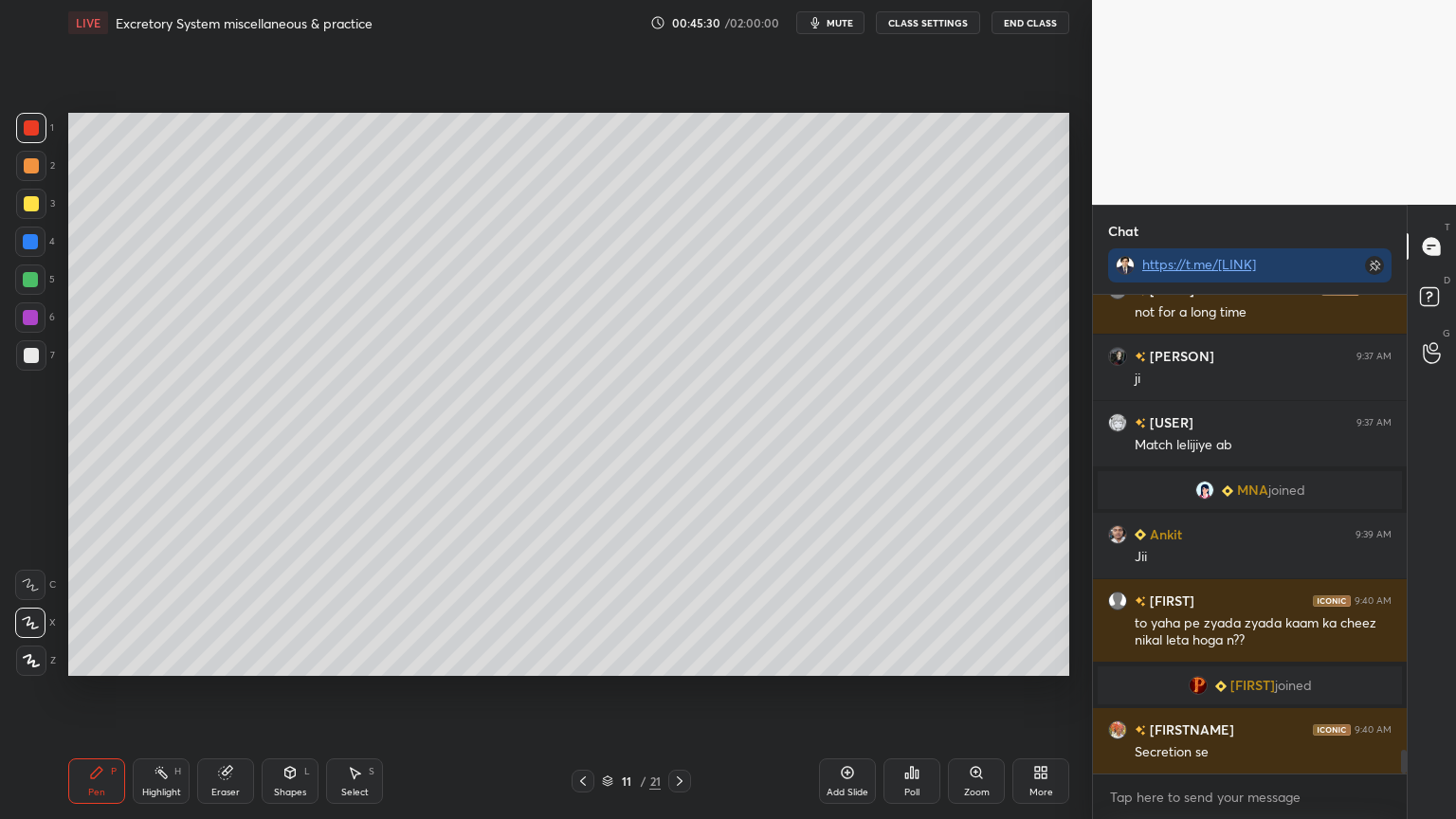 scroll, scrollTop: 9114, scrollLeft: 0, axis: vertical 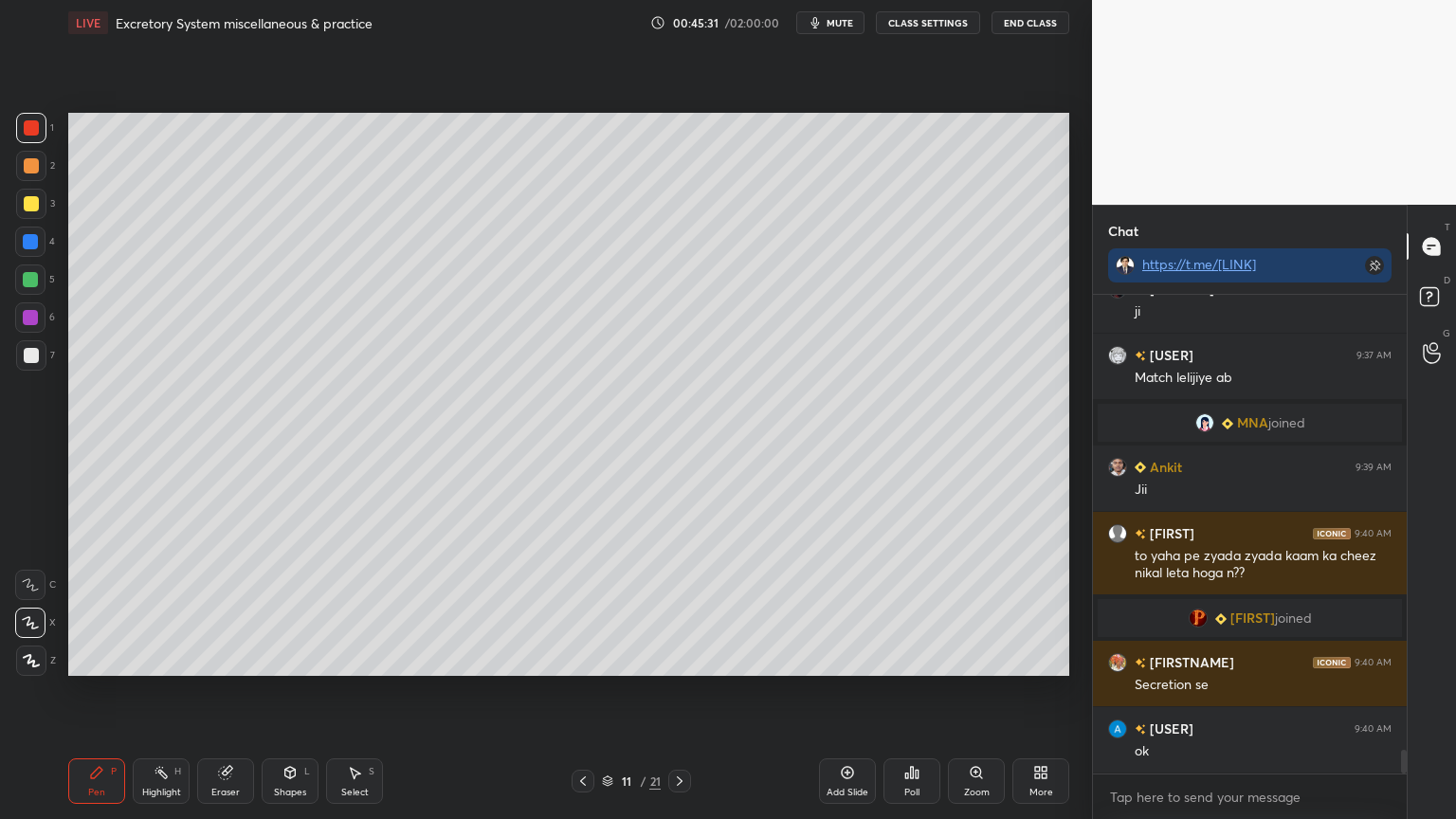 drag, startPoint x: 27, startPoint y: 281, endPoint x: 57, endPoint y: 259, distance: 37.20215 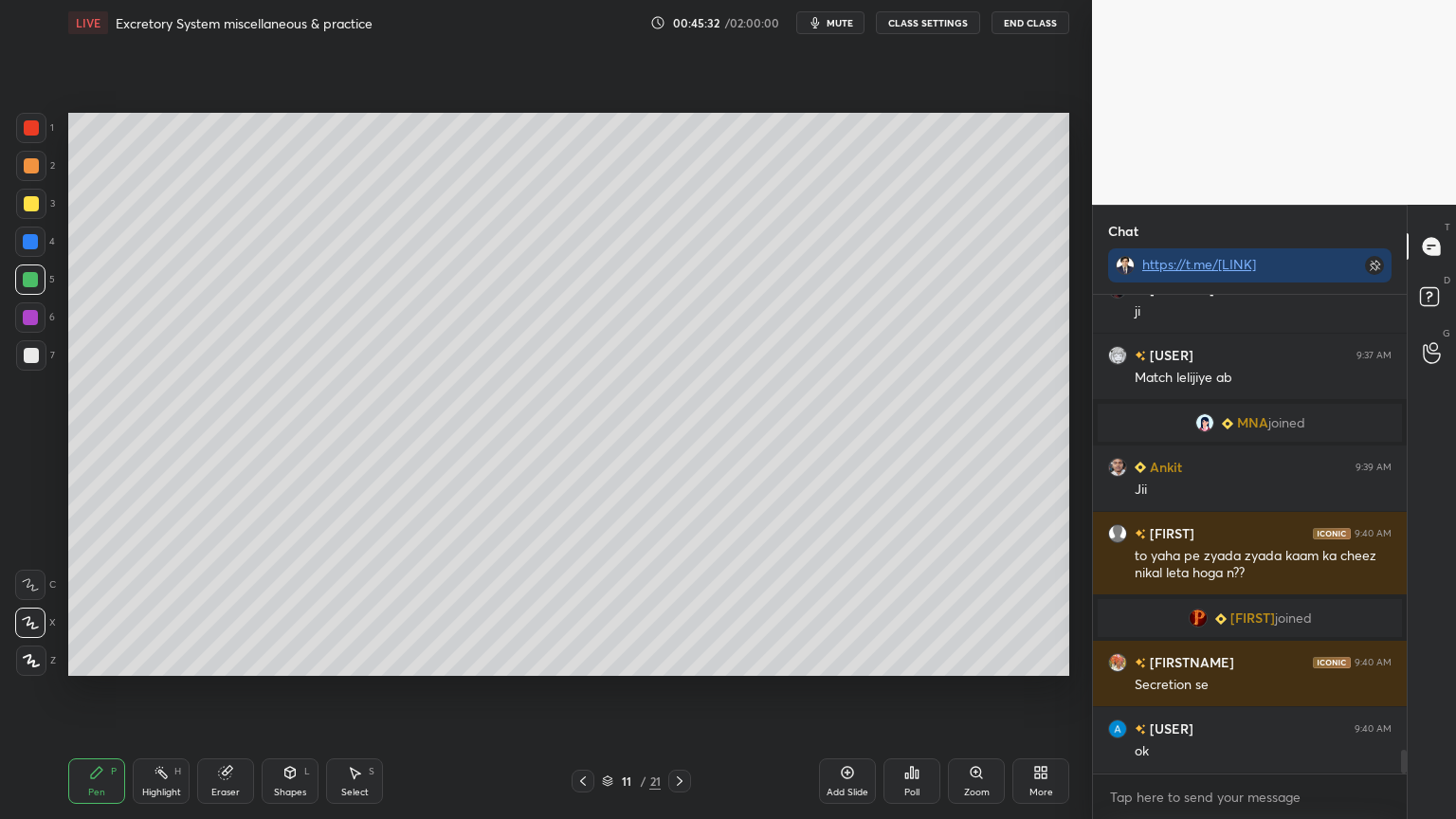 drag, startPoint x: 34, startPoint y: 235, endPoint x: 53, endPoint y: 231, distance: 19.416488 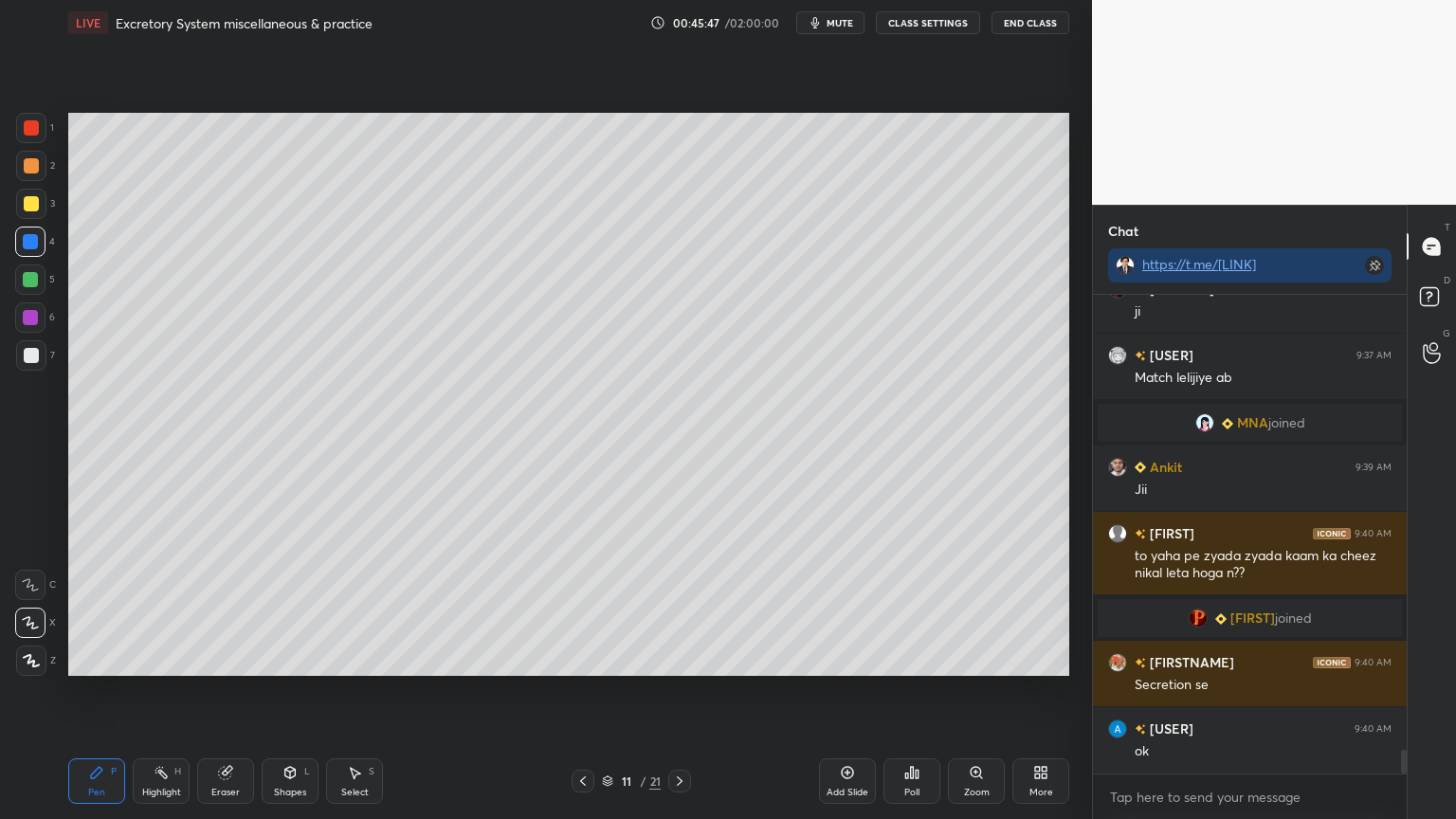 scroll, scrollTop: 9180, scrollLeft: 0, axis: vertical 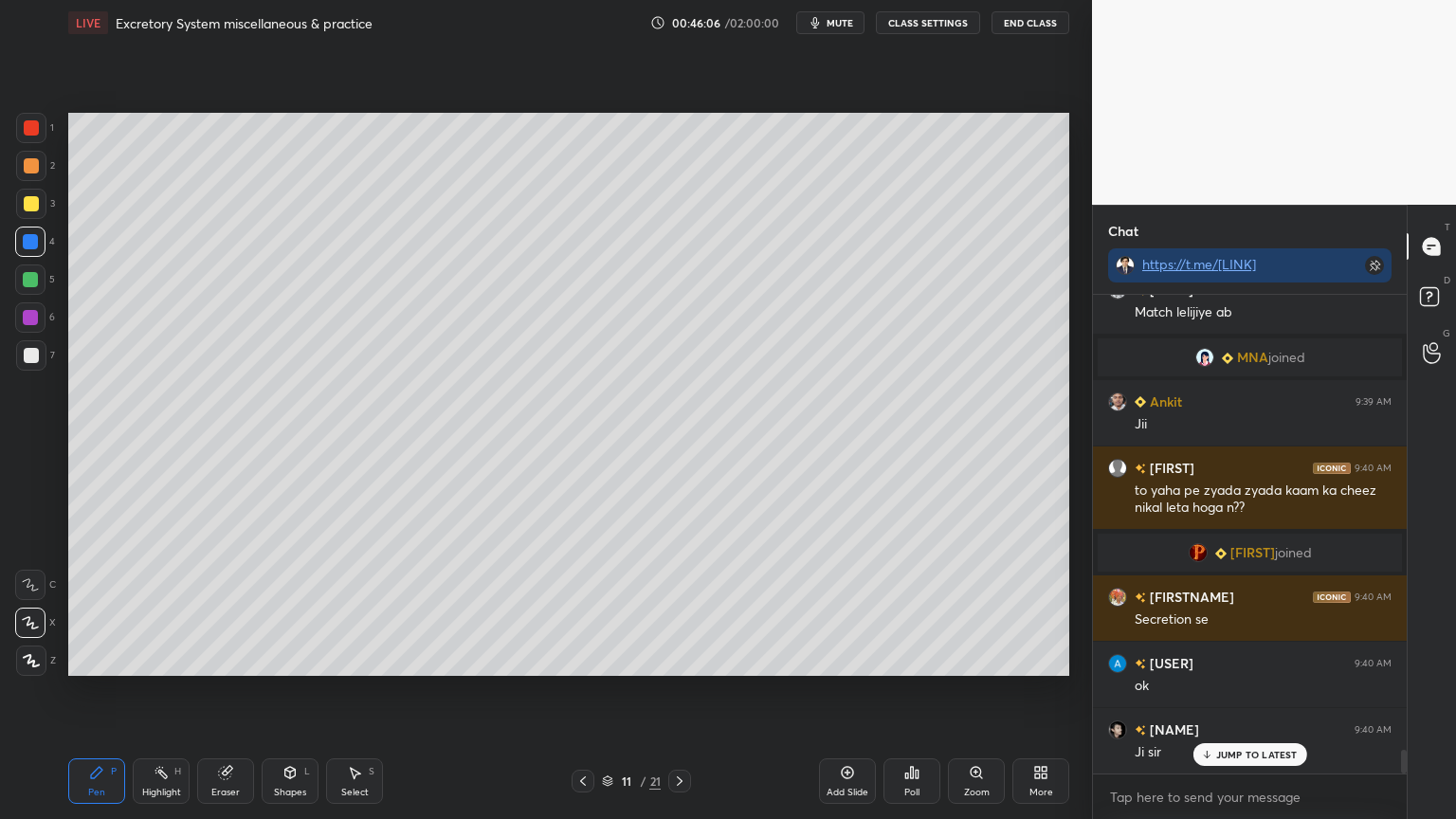 drag, startPoint x: 33, startPoint y: 170, endPoint x: 38, endPoint y: 196, distance: 26.476405 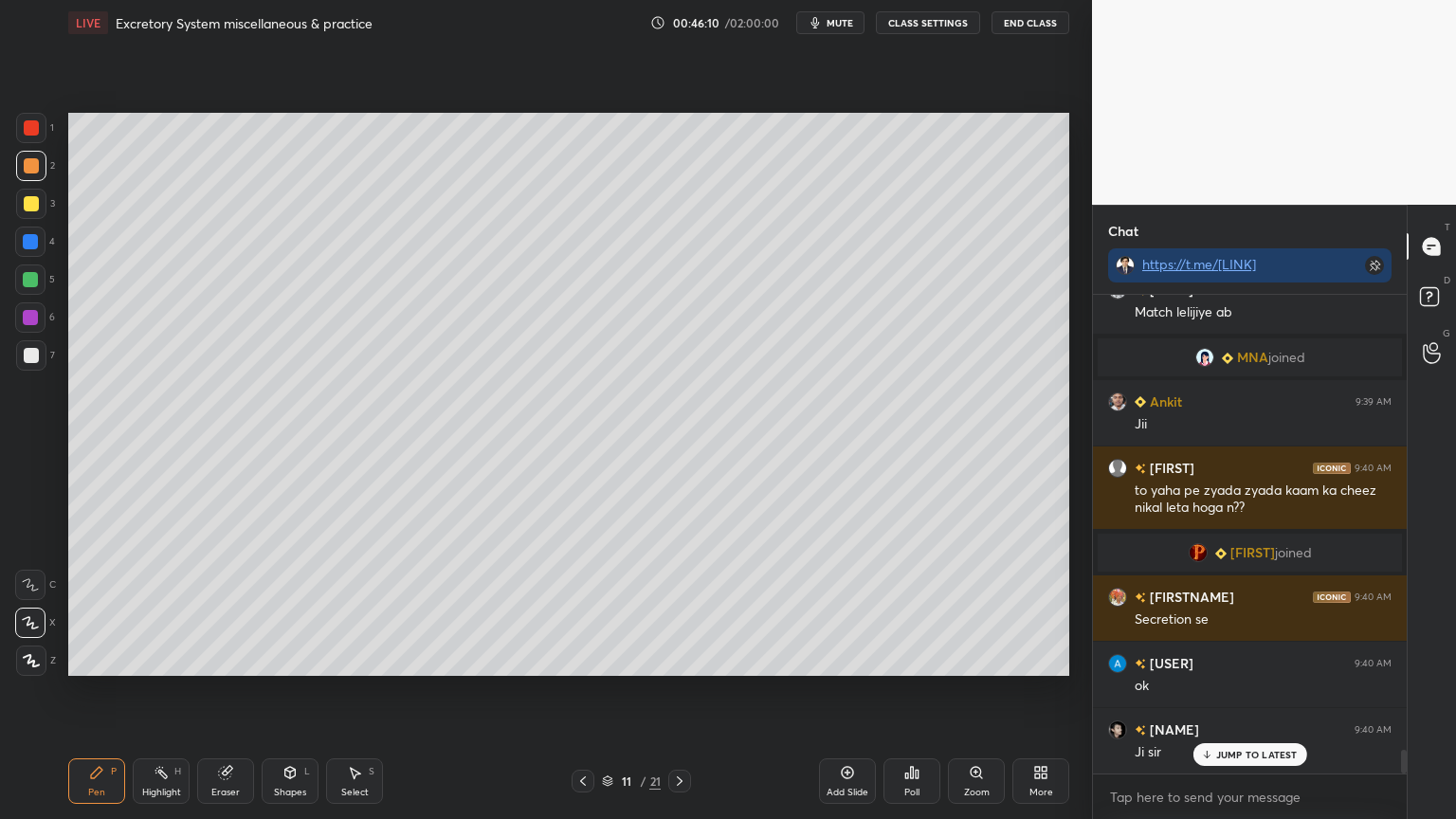 click on "Eraser" at bounding box center (226, 781) 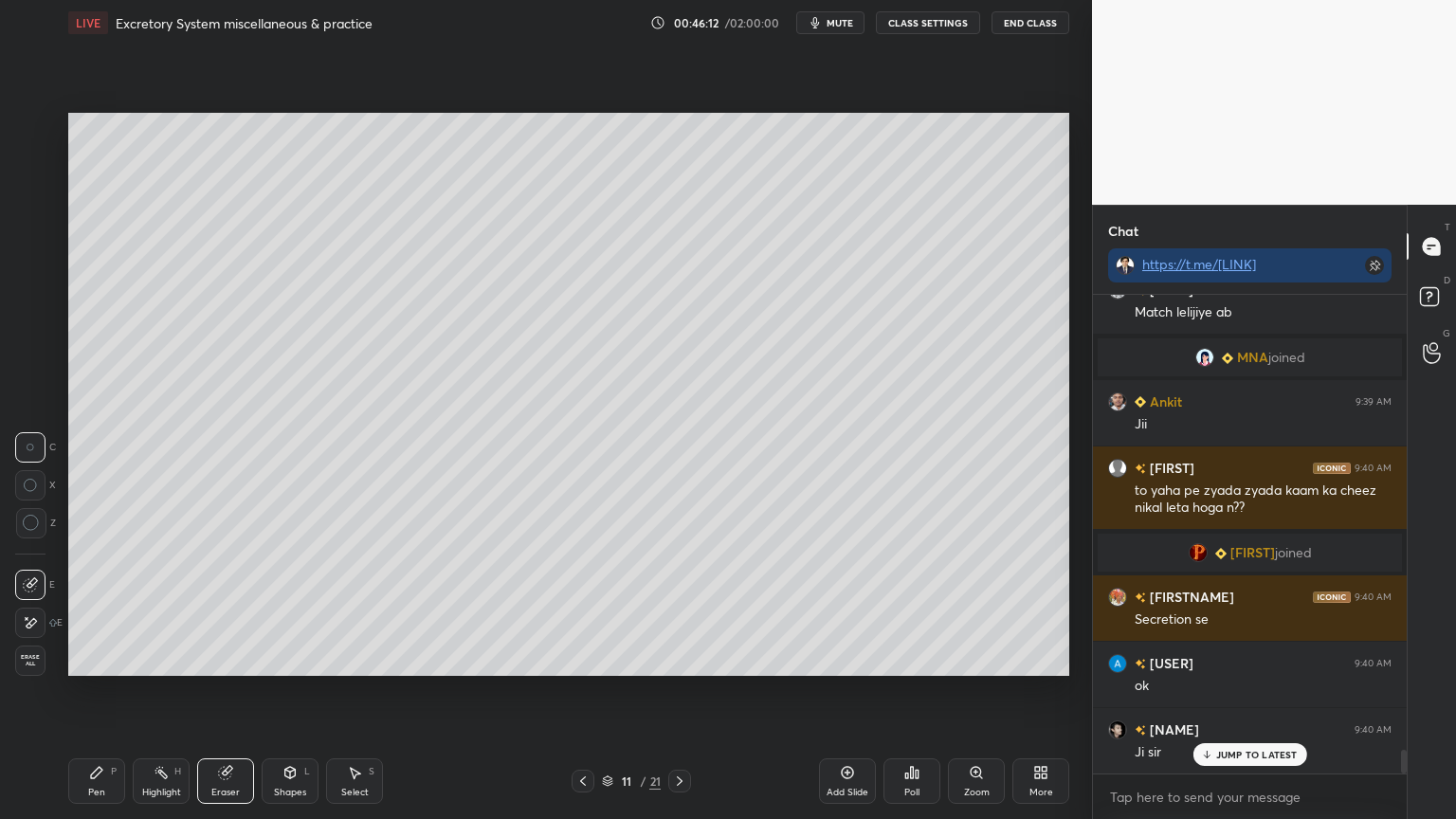 click on "Pen P" at bounding box center [97, 781] 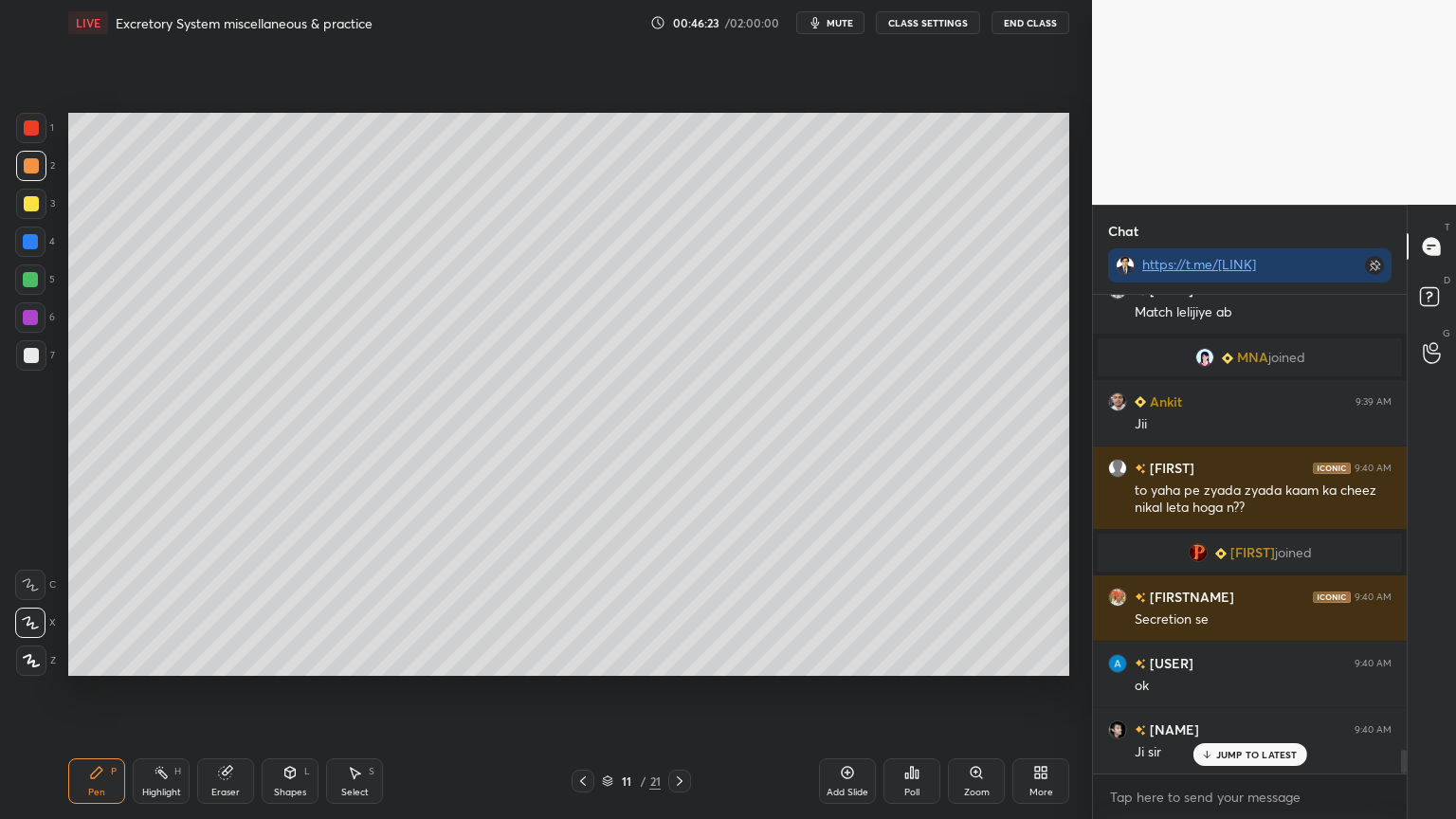 drag, startPoint x: 27, startPoint y: 118, endPoint x: 36, endPoint y: 127, distance: 12.727922 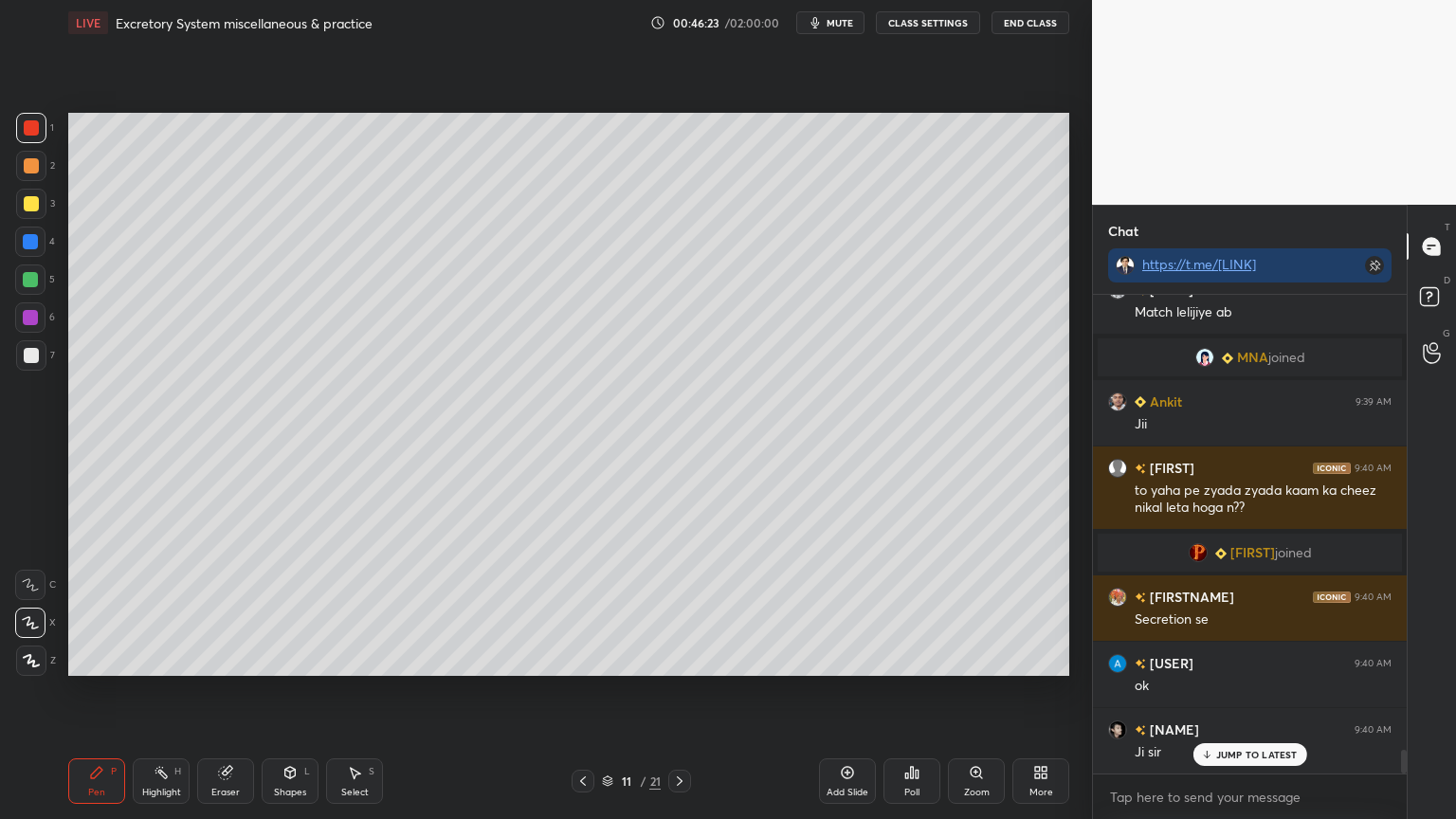 drag, startPoint x: 36, startPoint y: 127, endPoint x: 61, endPoint y: 145, distance: 30.805844 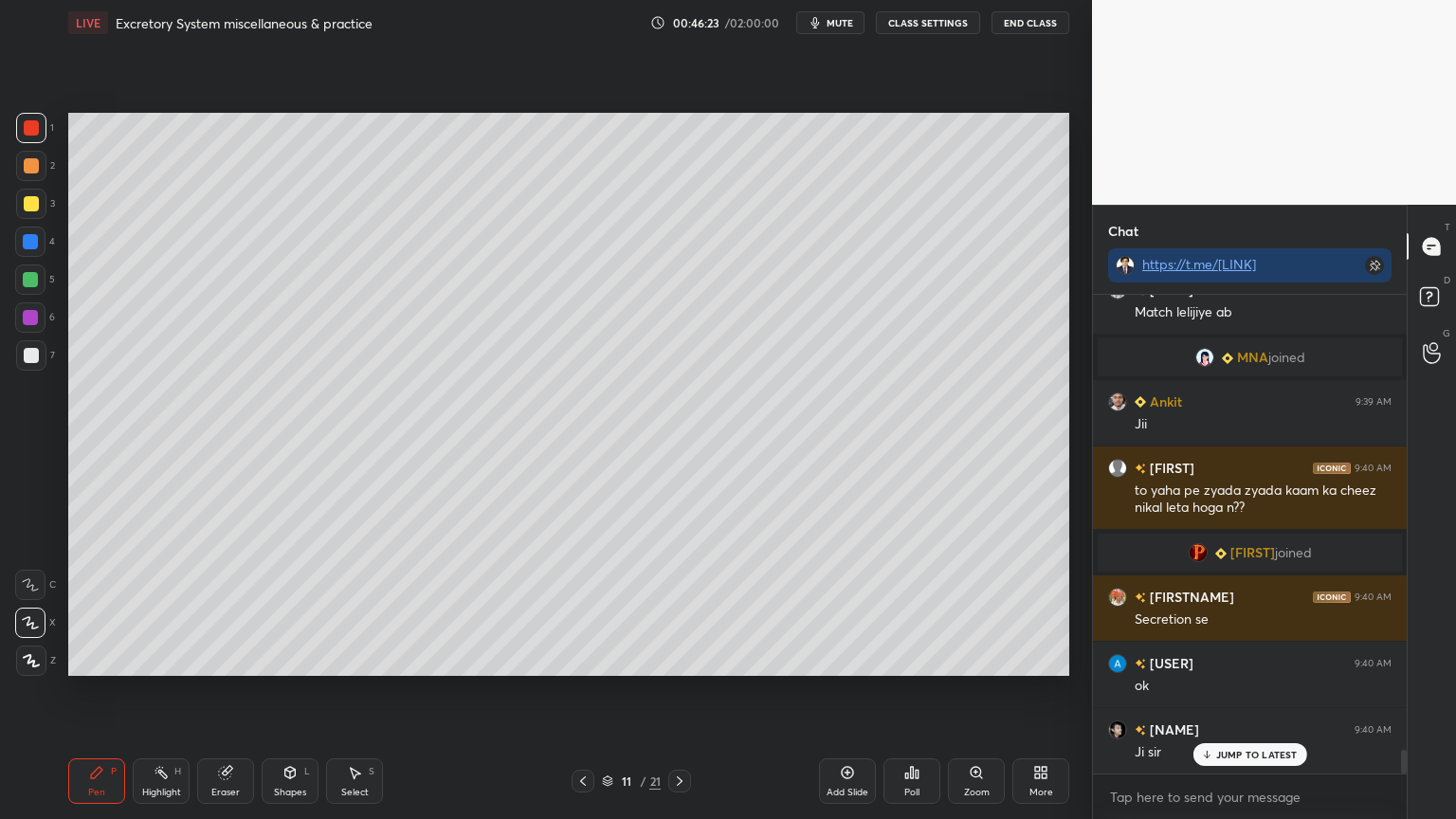 click at bounding box center (31, 128) 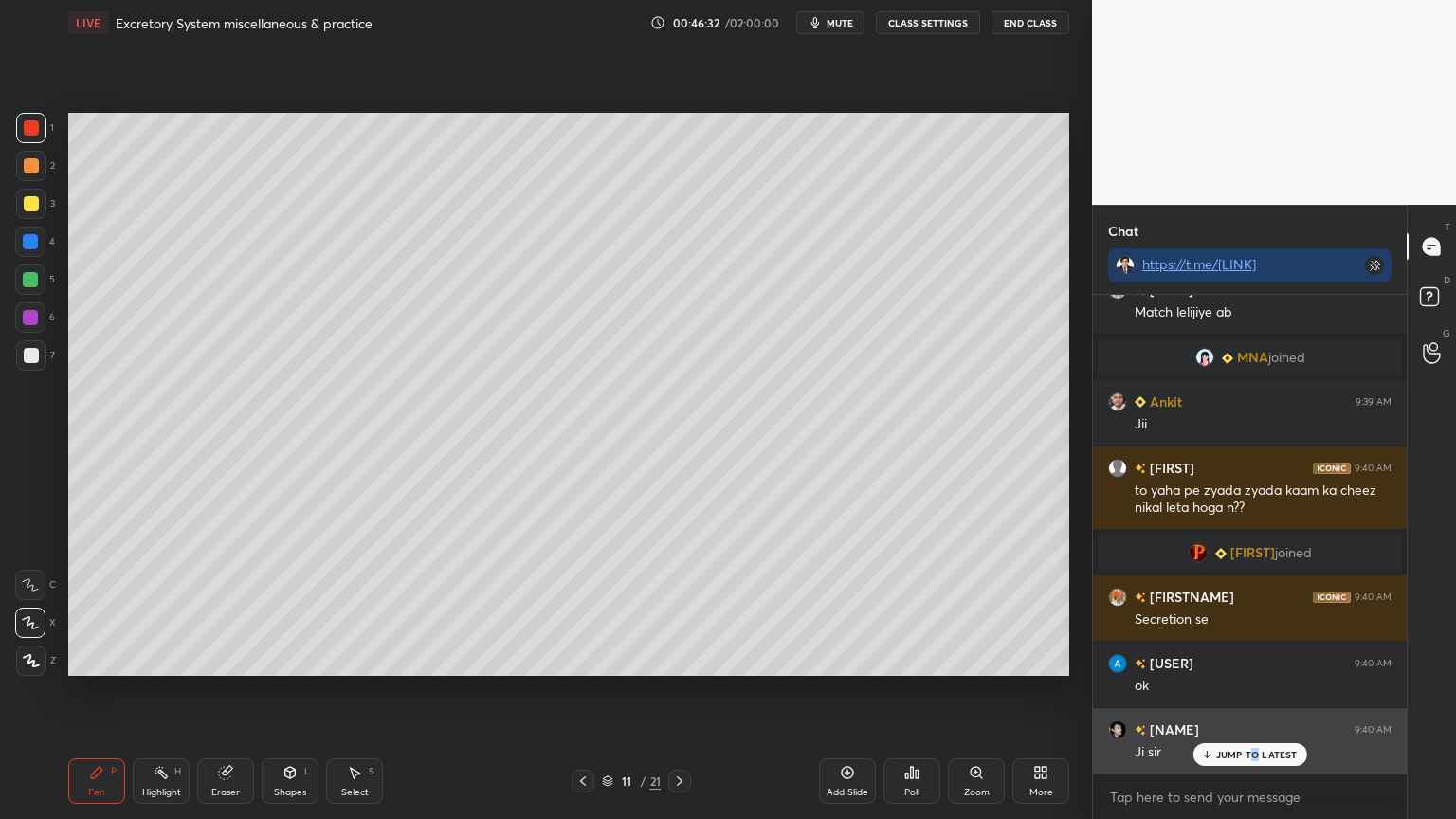 drag, startPoint x: 1253, startPoint y: 750, endPoint x: 1235, endPoint y: 755, distance: 18.681542 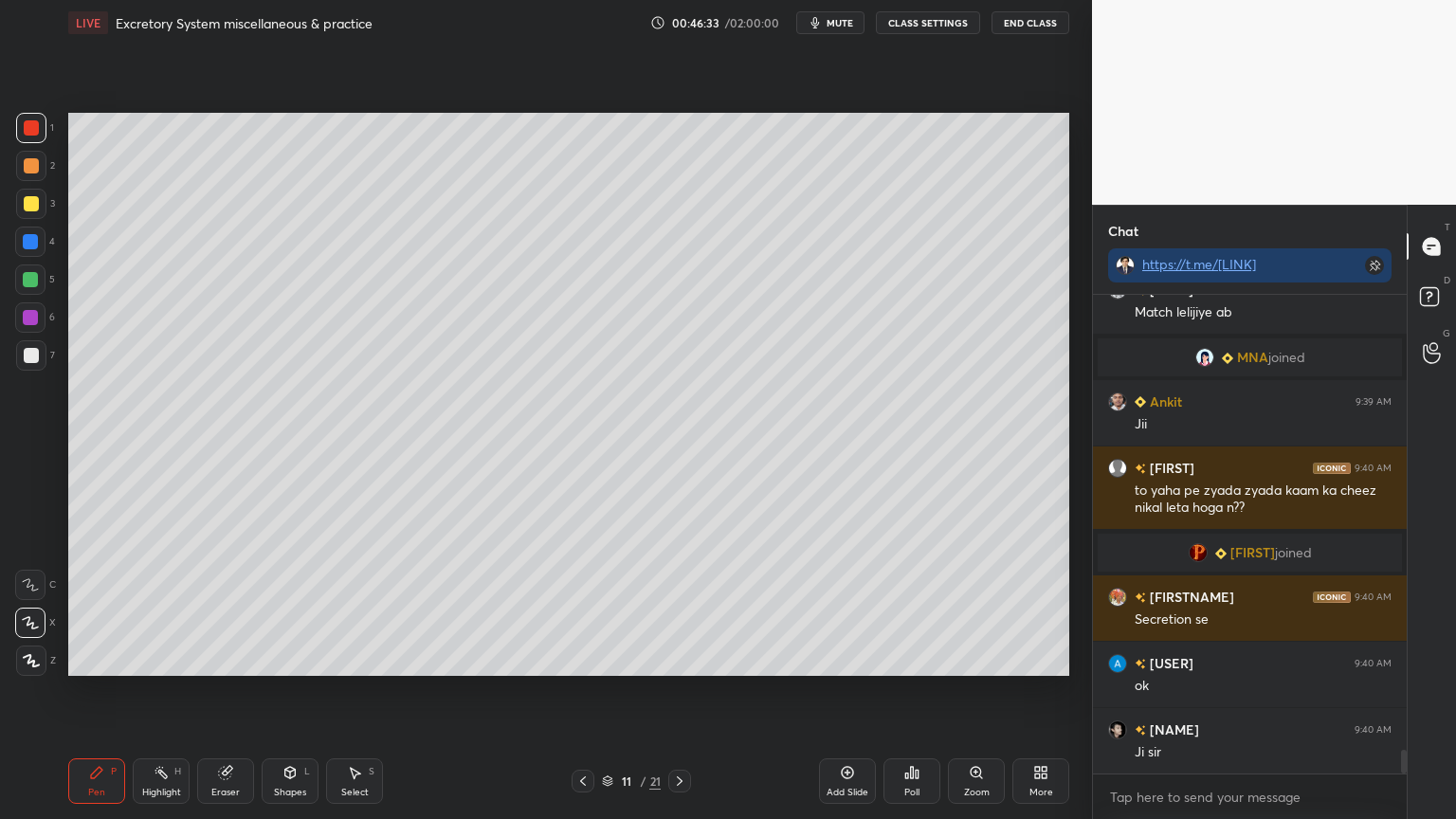 click at bounding box center [31, 166] 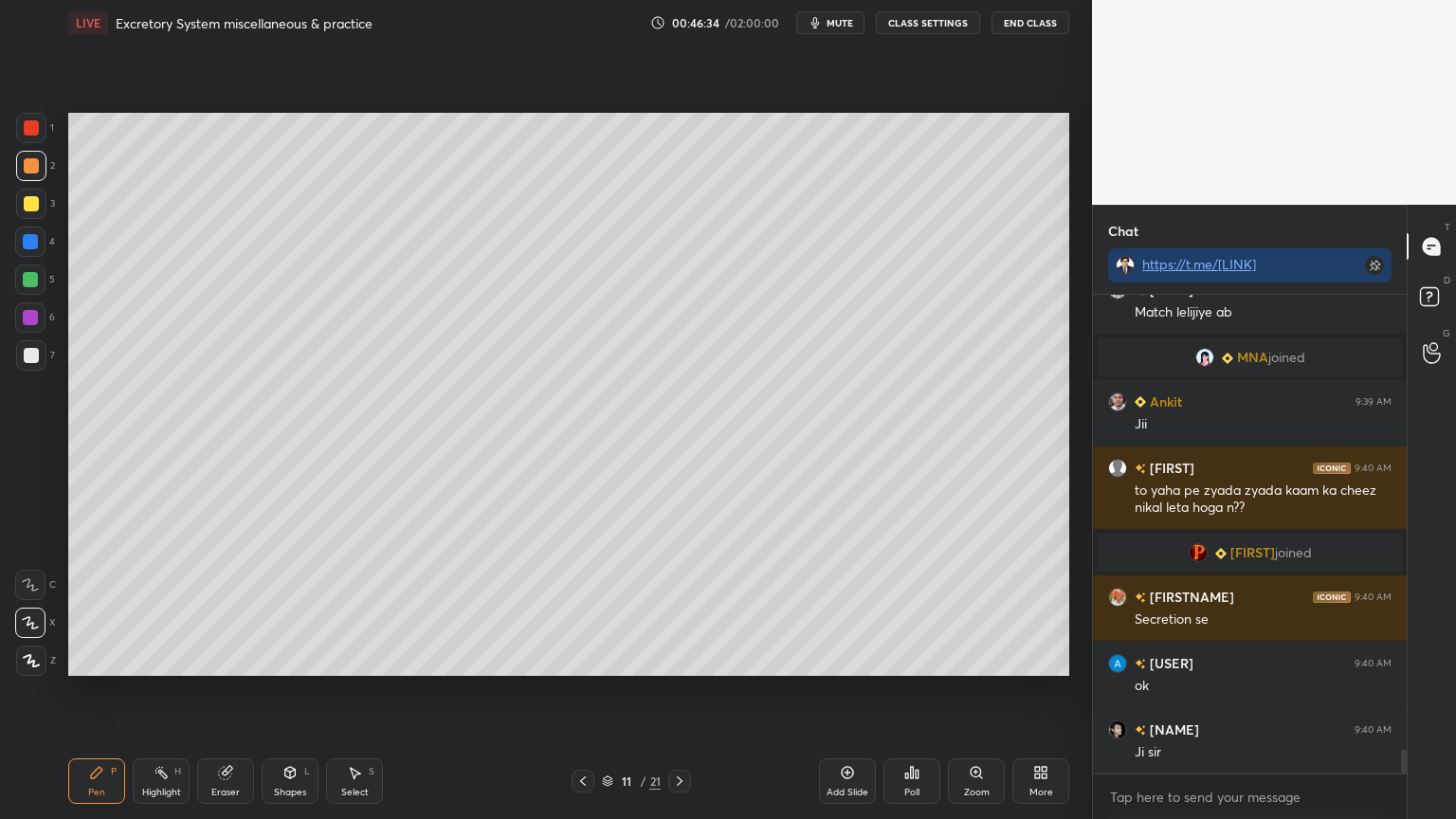 click at bounding box center [31, 166] 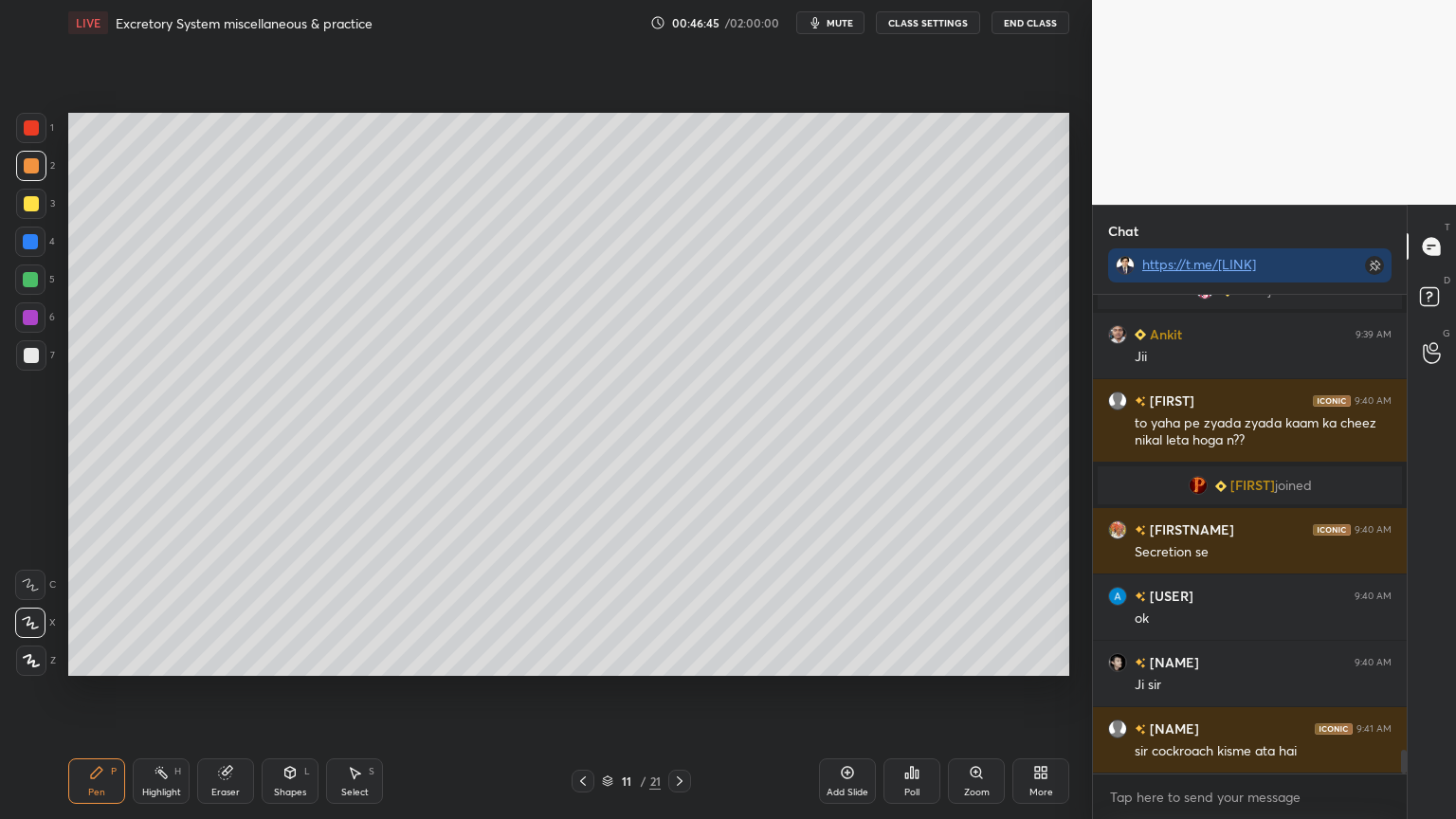 scroll, scrollTop: 9266, scrollLeft: 0, axis: vertical 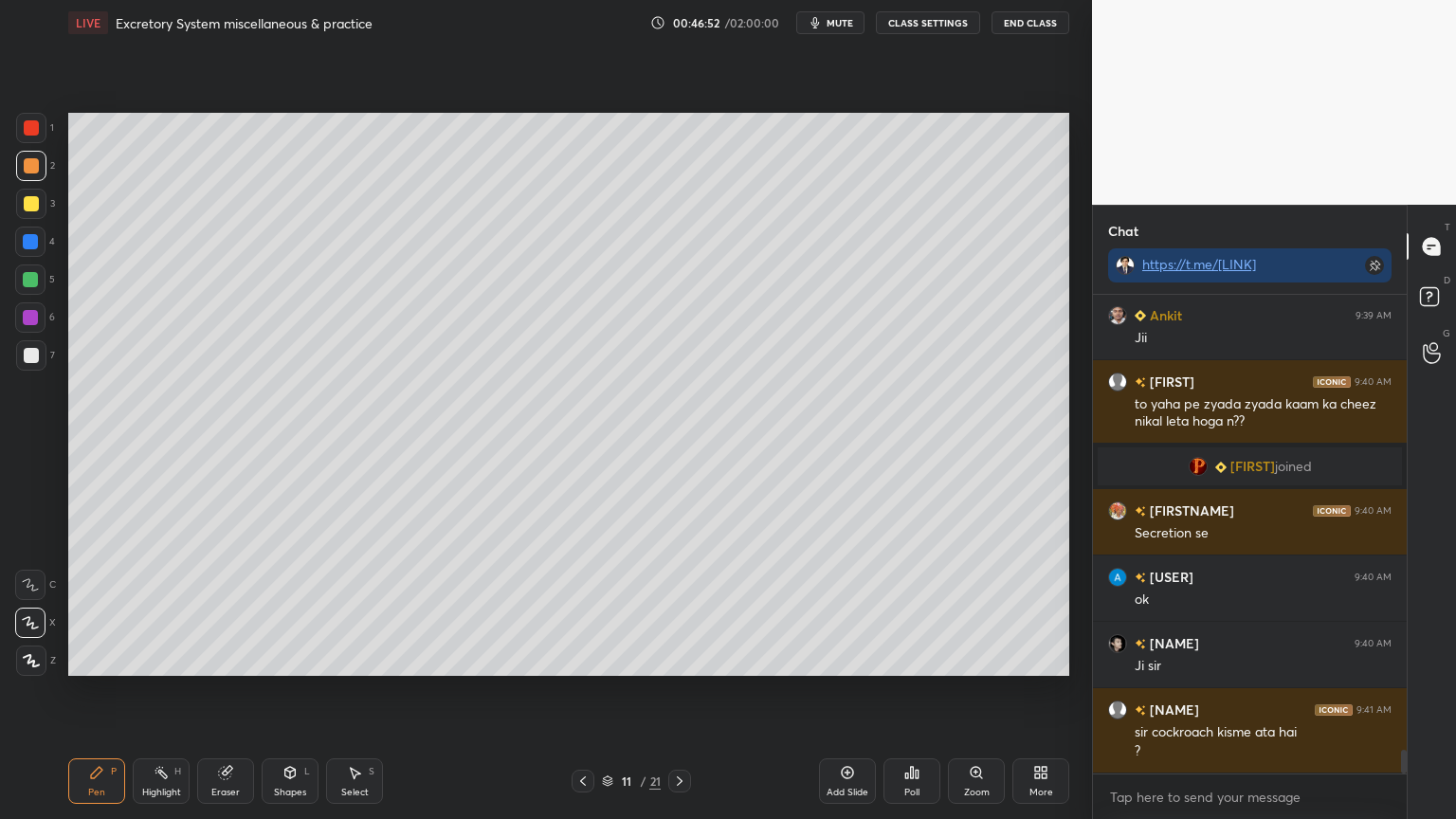 drag, startPoint x: 294, startPoint y: 771, endPoint x: 292, endPoint y: 757, distance: 14.142136 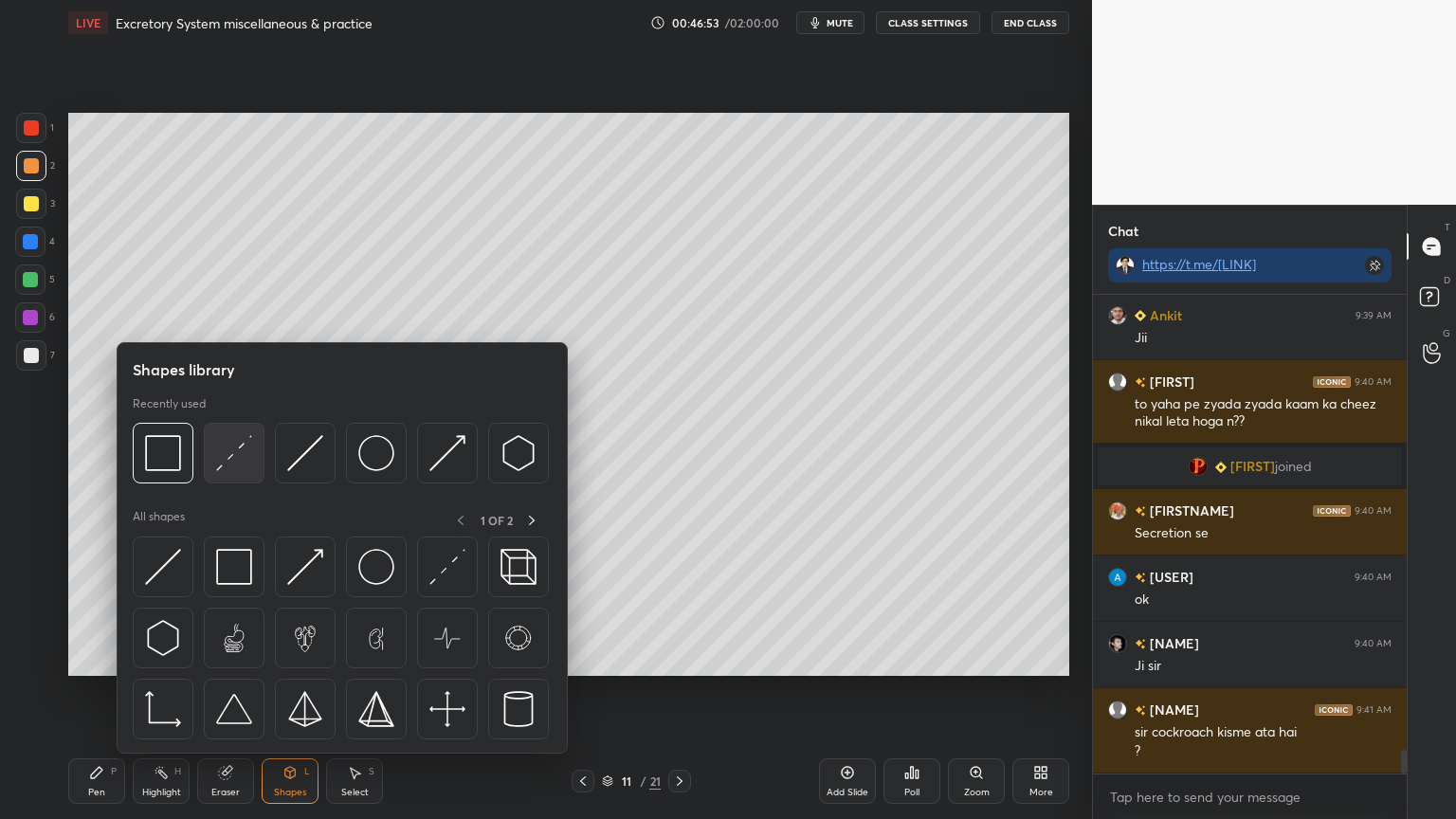 click at bounding box center [234, 453] 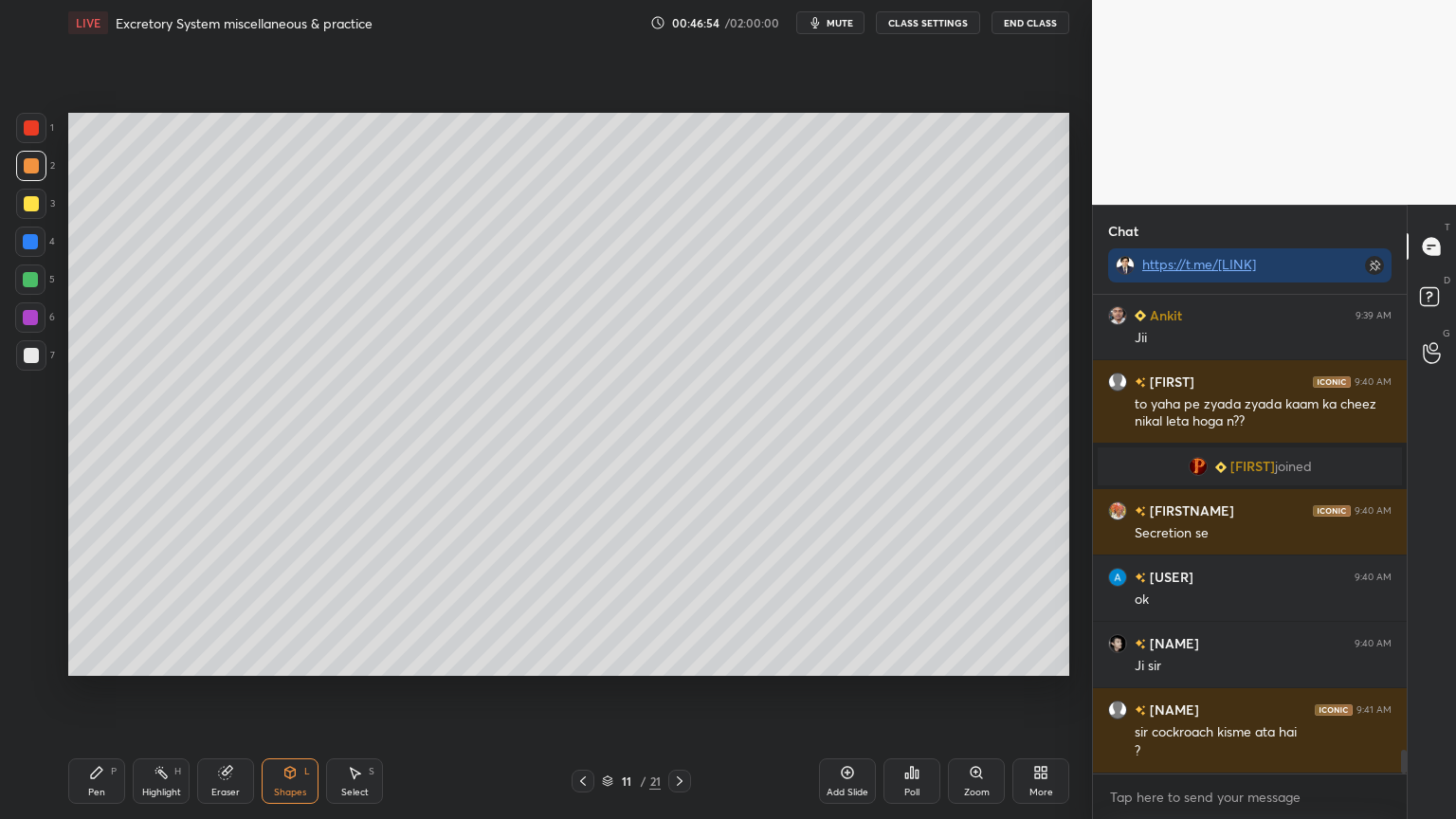 click at bounding box center (31, 355) 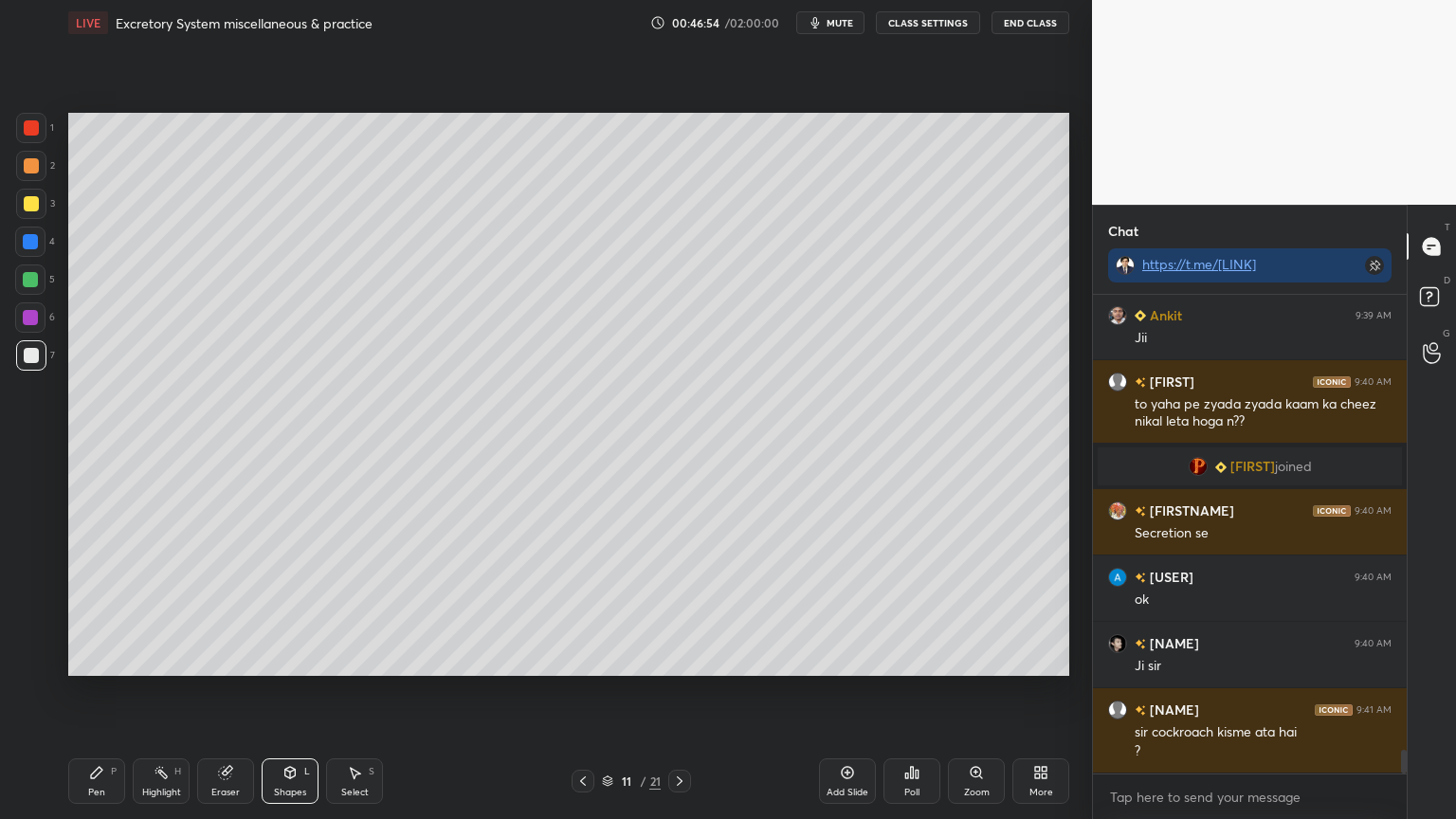 click on "Shapes L" at bounding box center (290, 781) 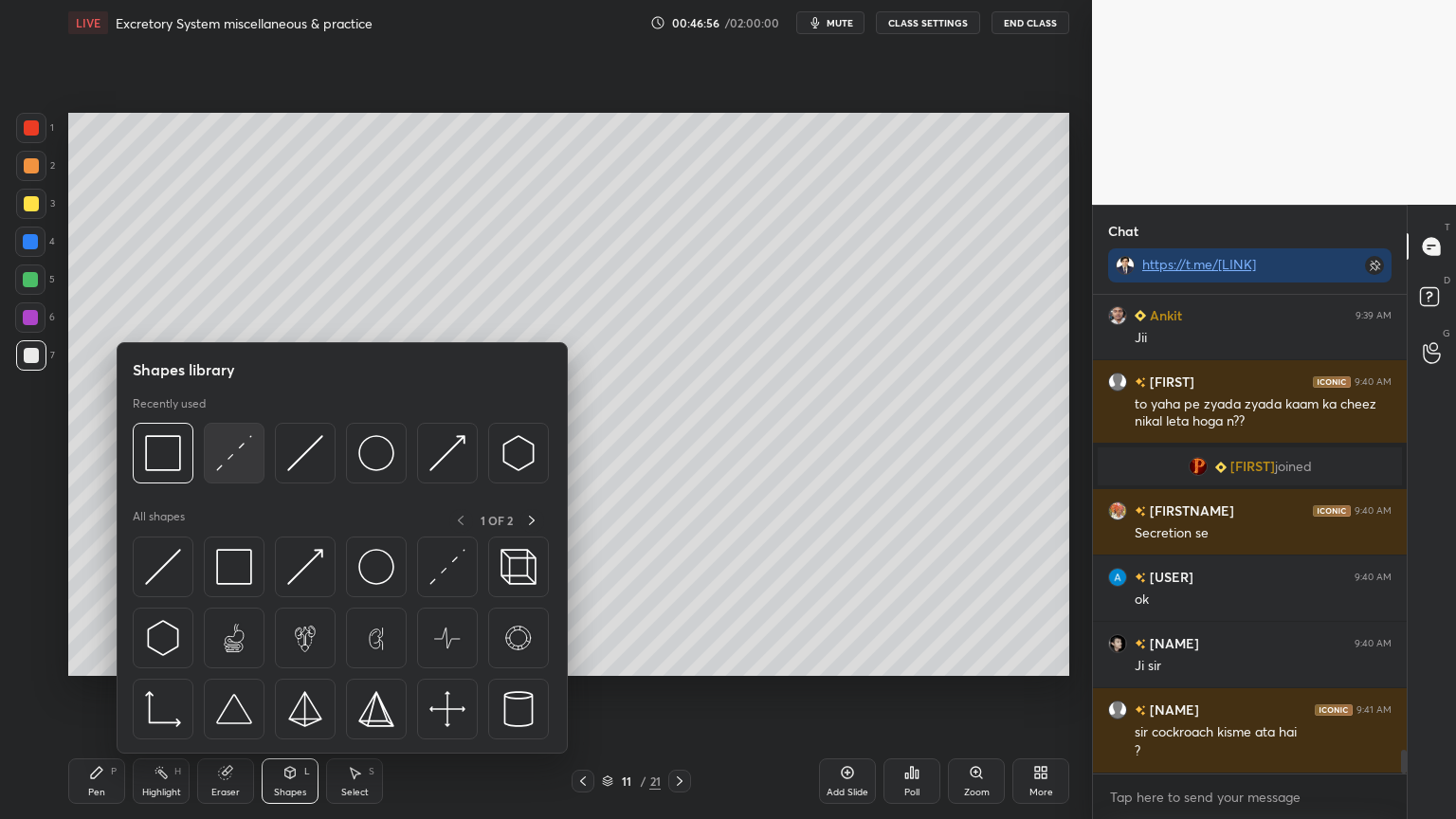 click at bounding box center [234, 453] 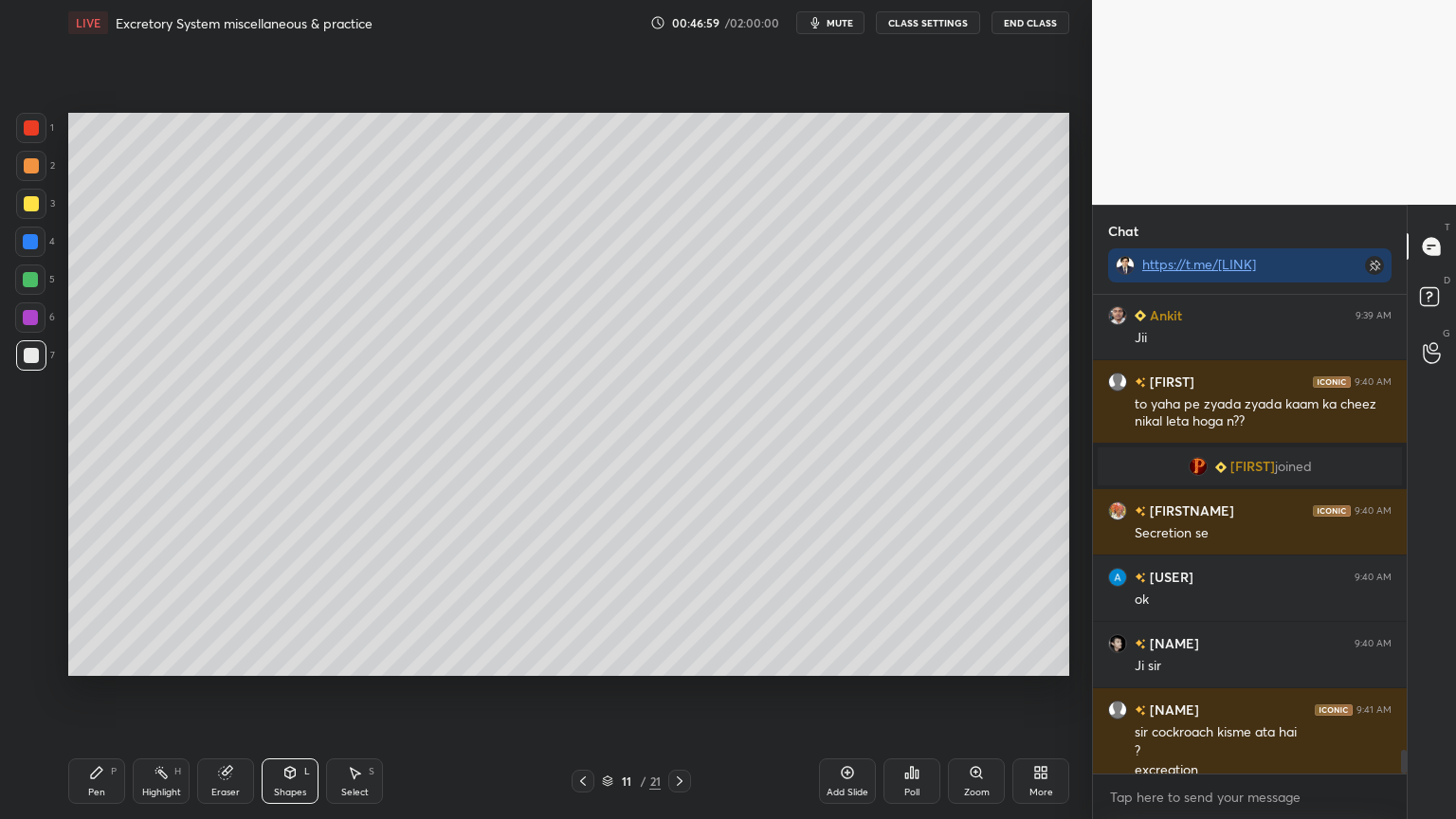 scroll, scrollTop: 9285, scrollLeft: 0, axis: vertical 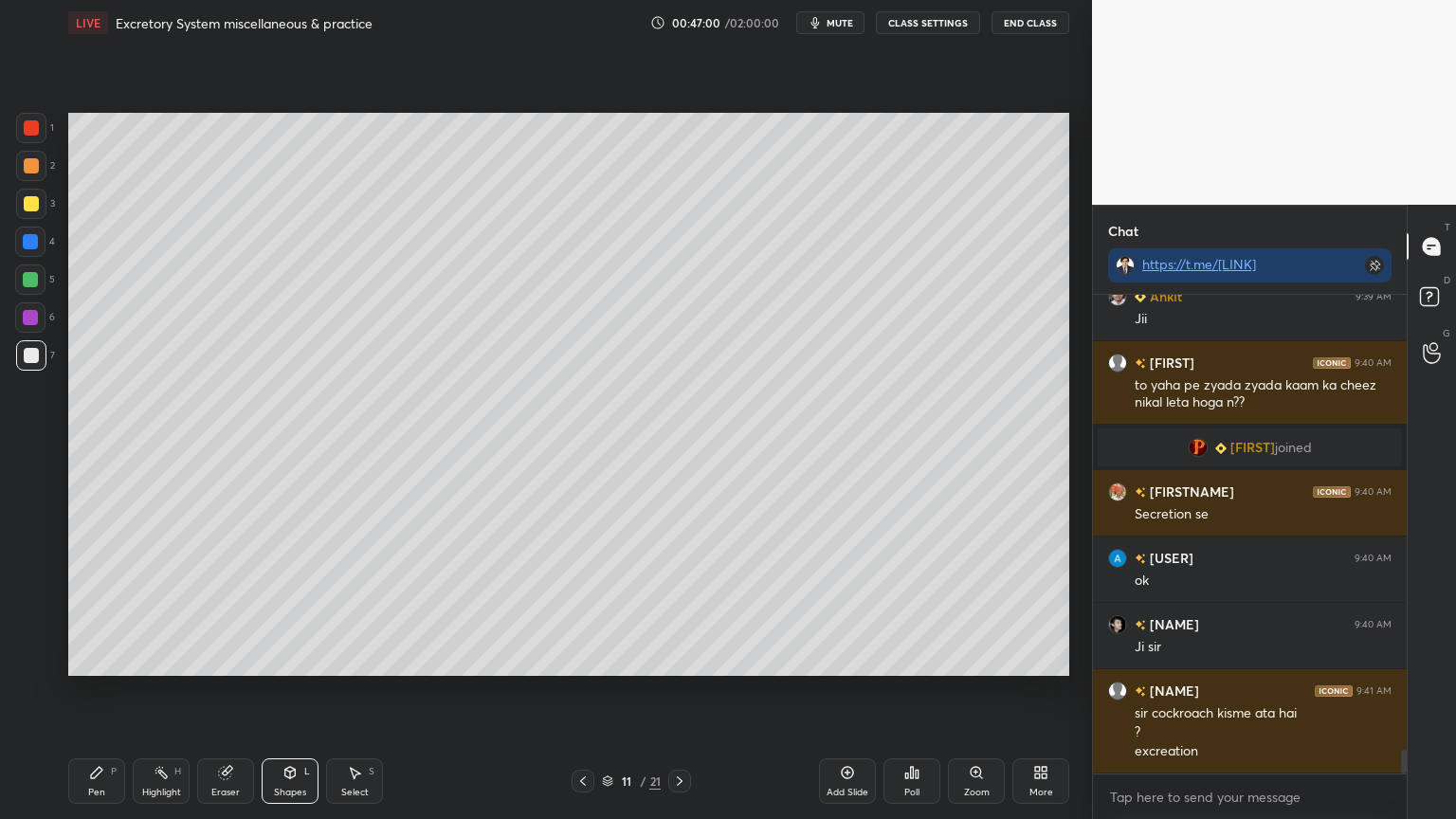 drag, startPoint x: 107, startPoint y: 771, endPoint x: 94, endPoint y: 740, distance: 33.615473 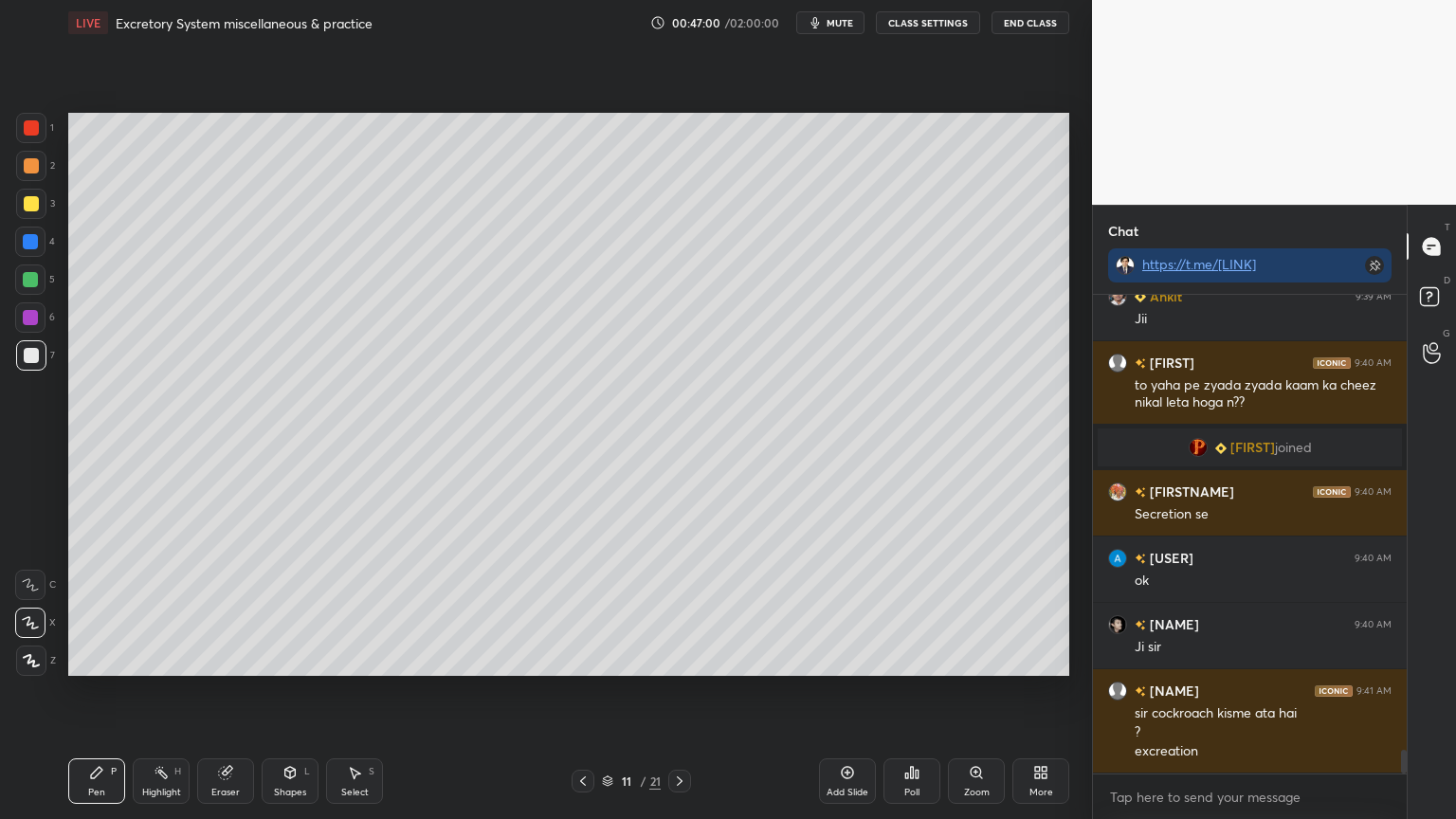 drag, startPoint x: 34, startPoint y: 323, endPoint x: 41, endPoint y: 313, distance: 12.206556 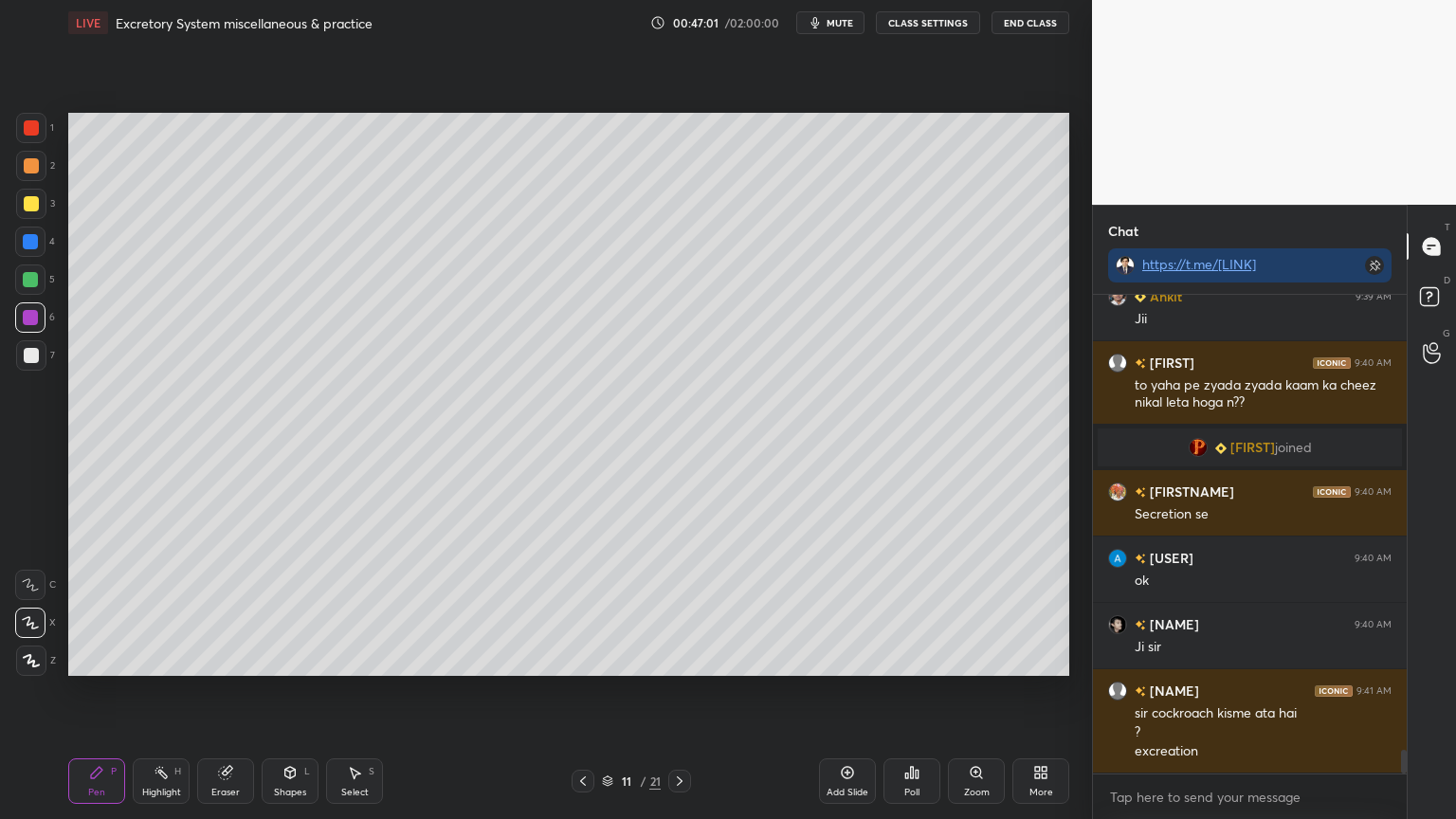 drag, startPoint x: 41, startPoint y: 313, endPoint x: 60, endPoint y: 294, distance: 26.870058 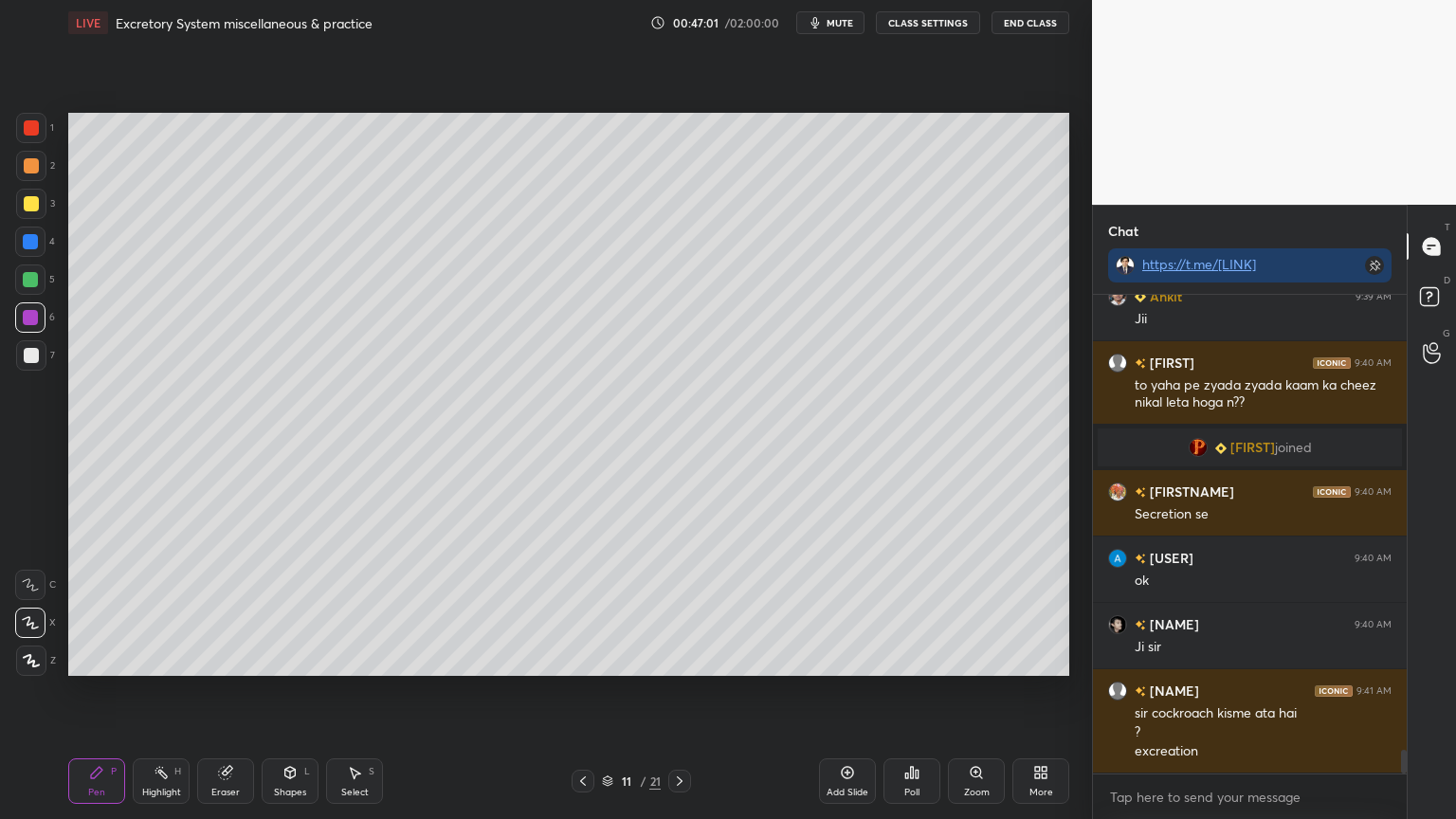 click at bounding box center [30, 318] 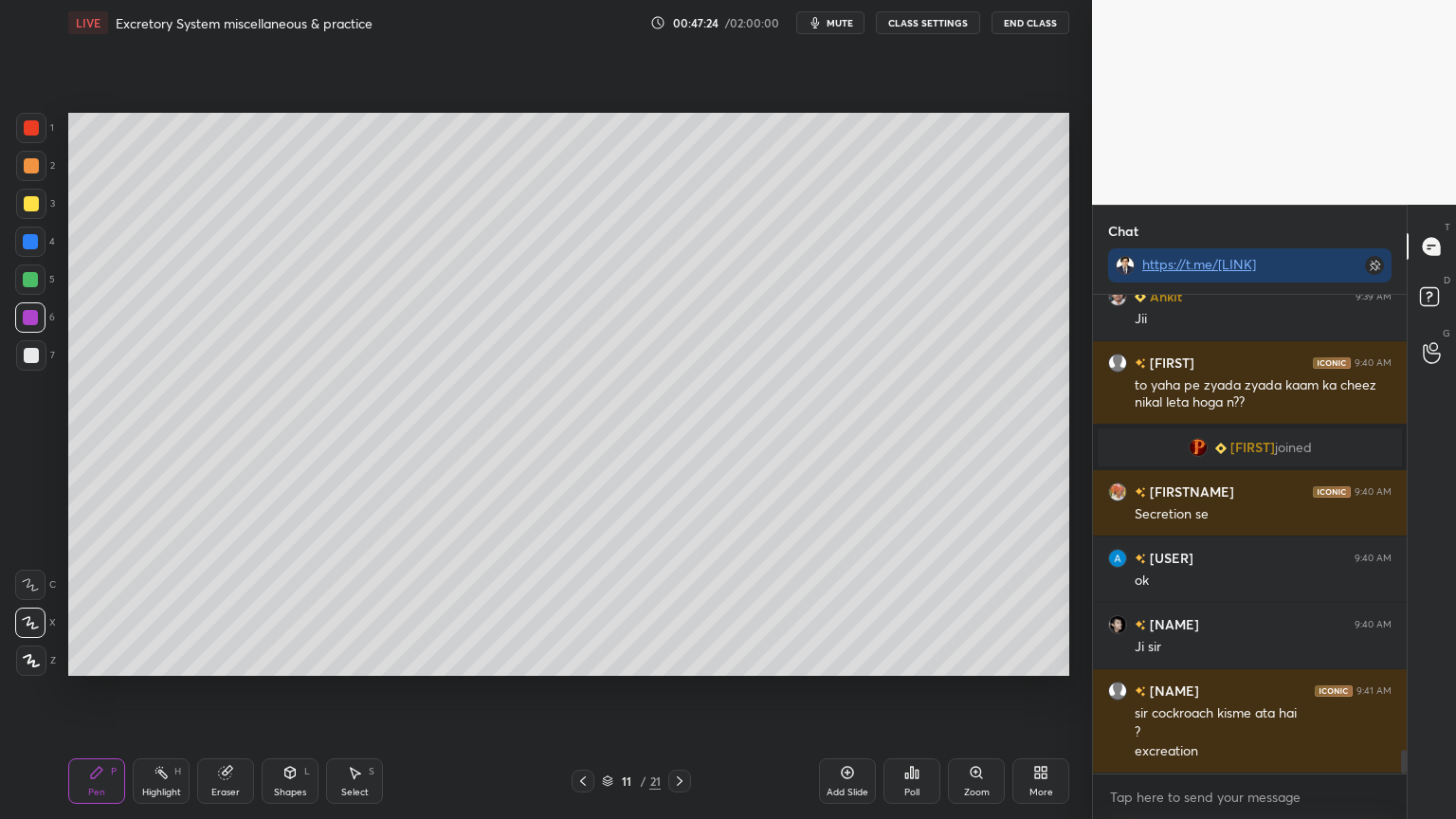 drag, startPoint x: 223, startPoint y: 776, endPoint x: 359, endPoint y: 691, distance: 160.37768 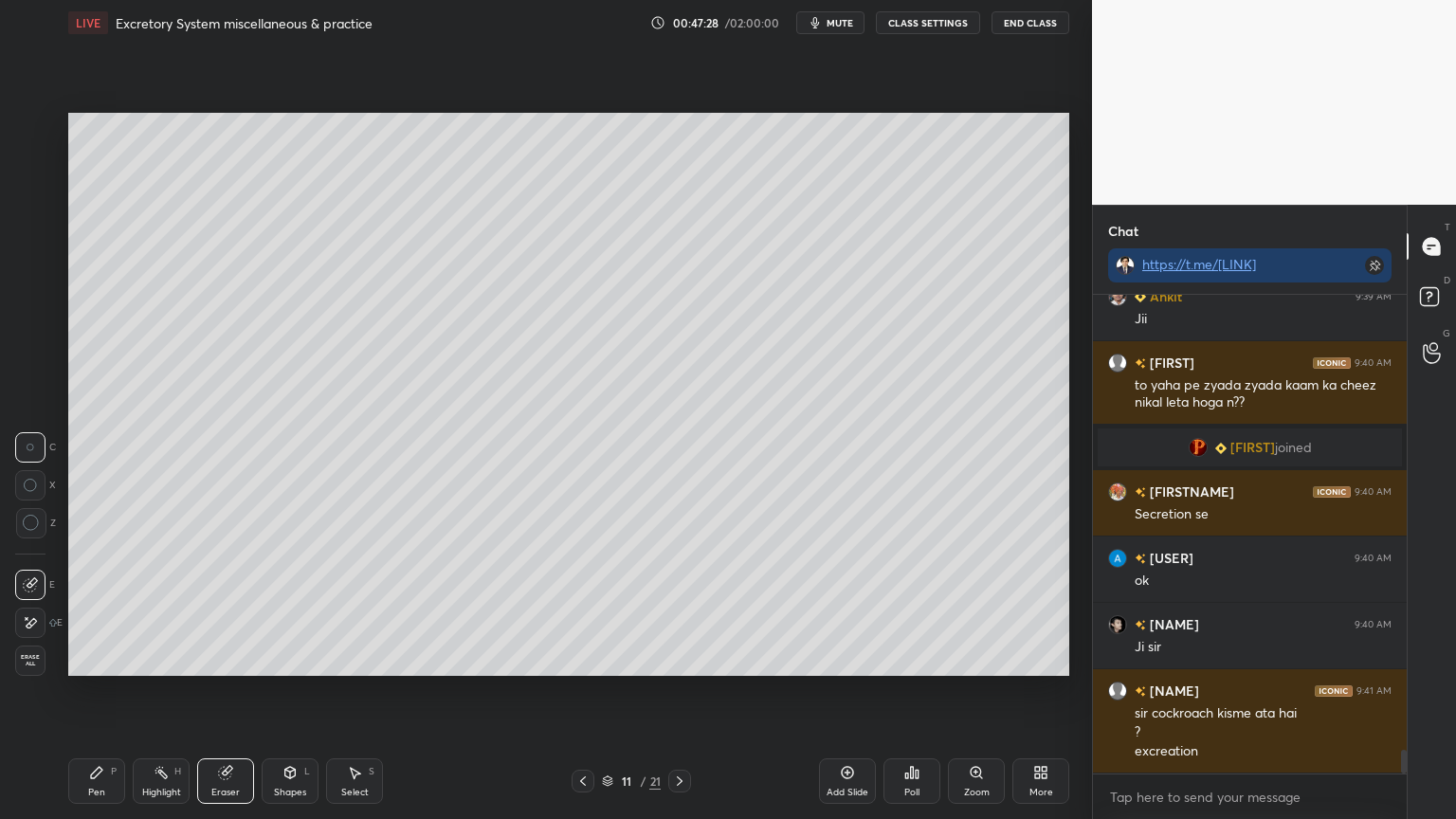 click 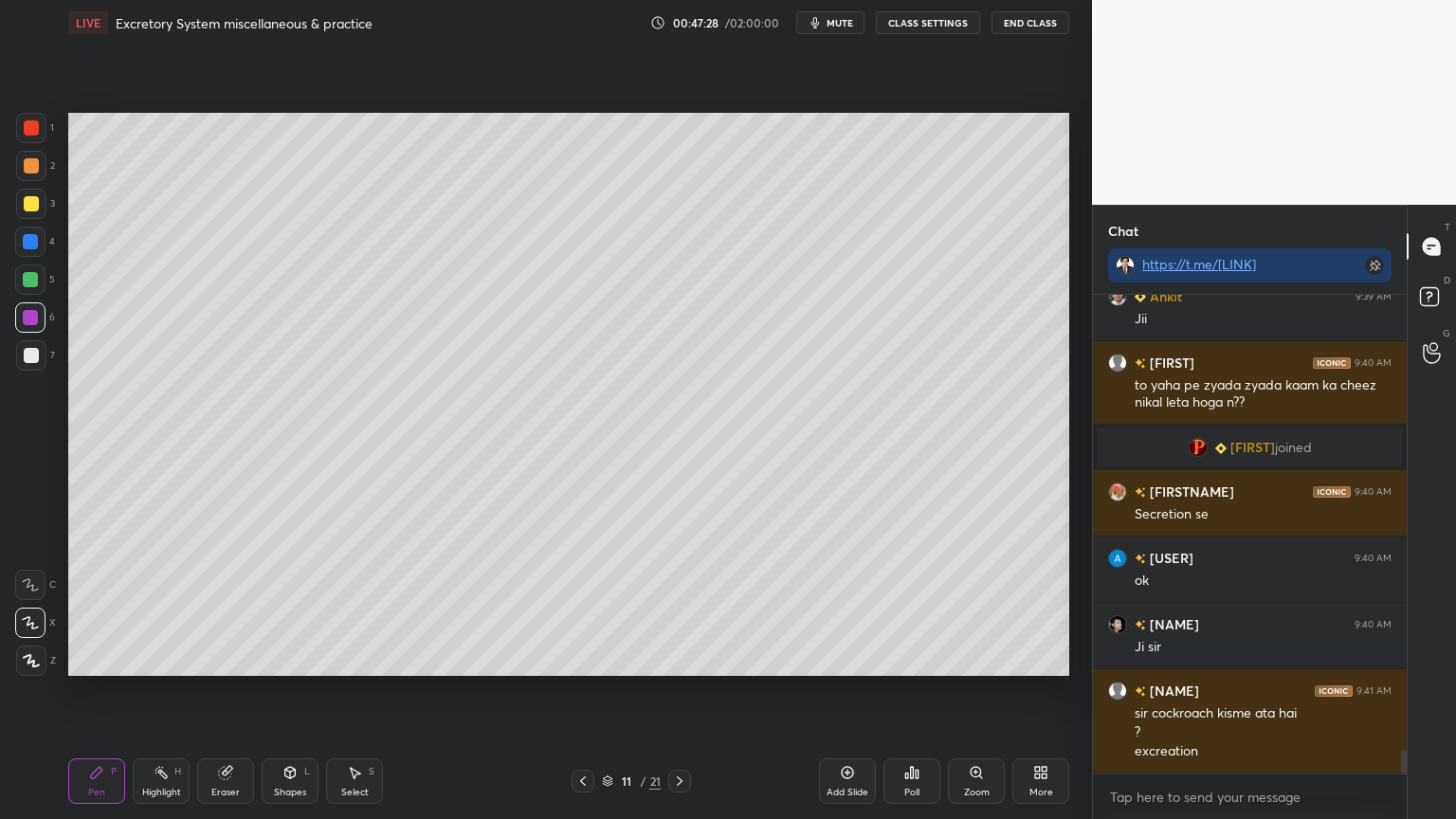 click at bounding box center (31, 166) 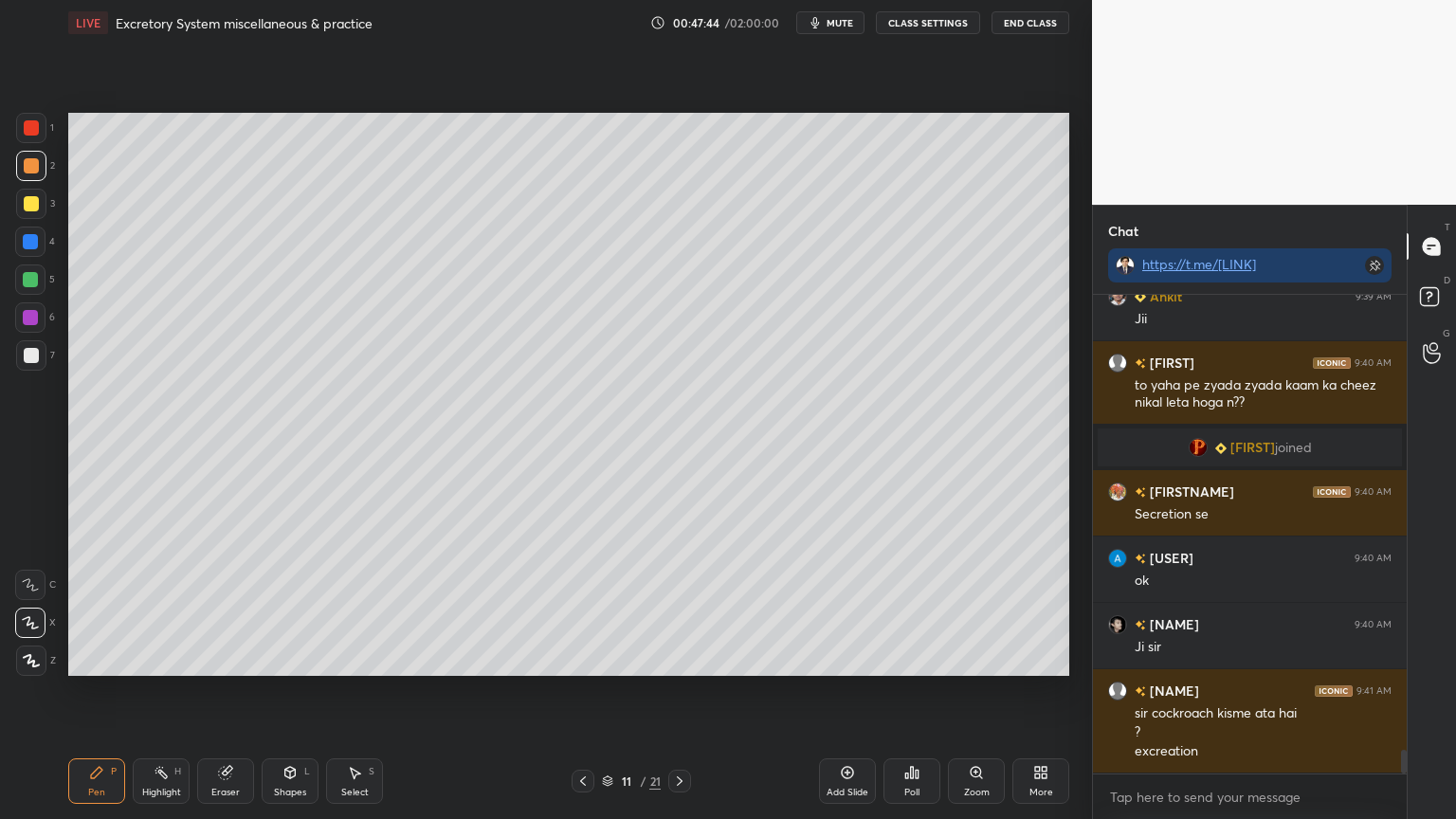 click 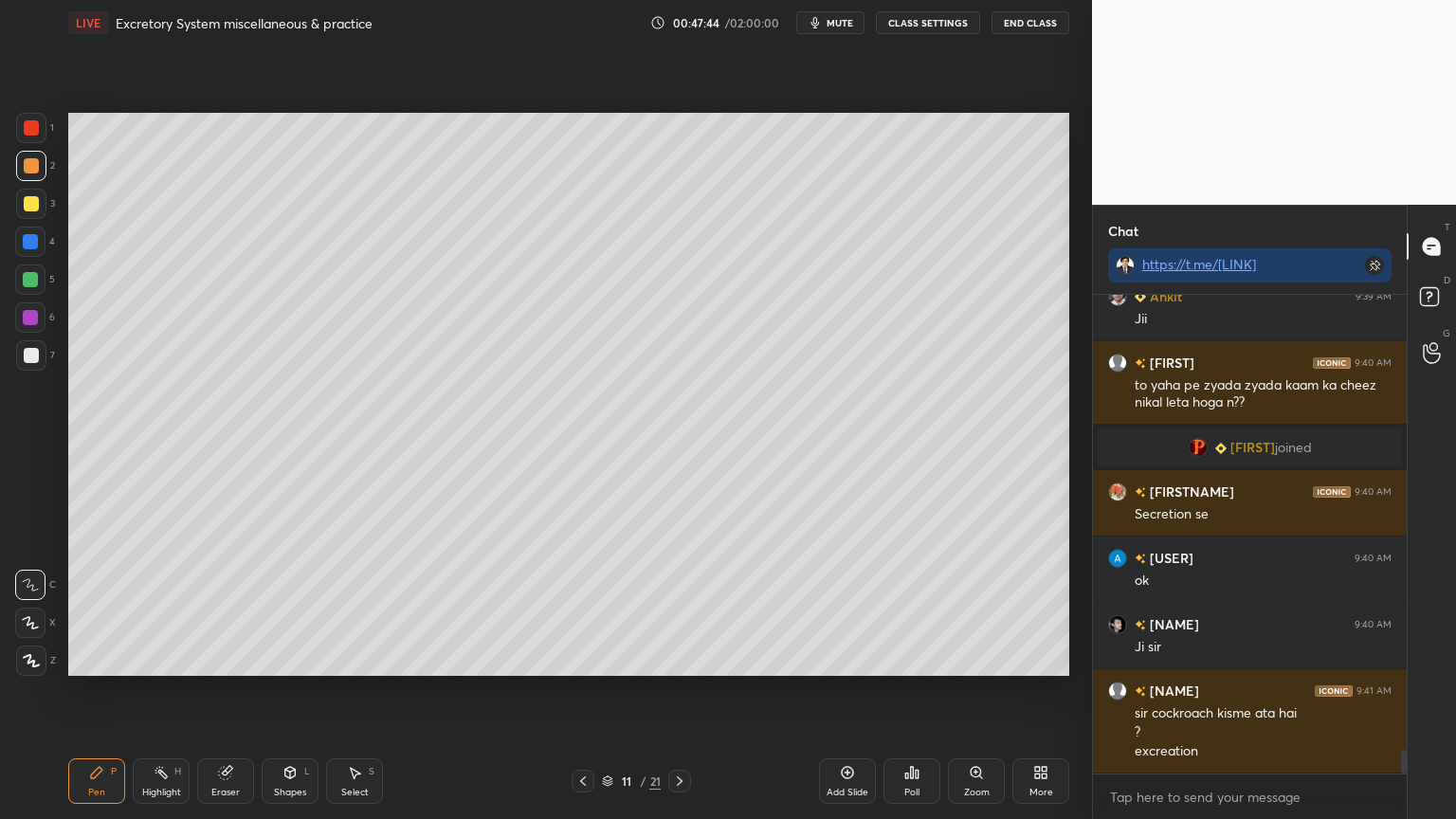 click at bounding box center (31, 355) 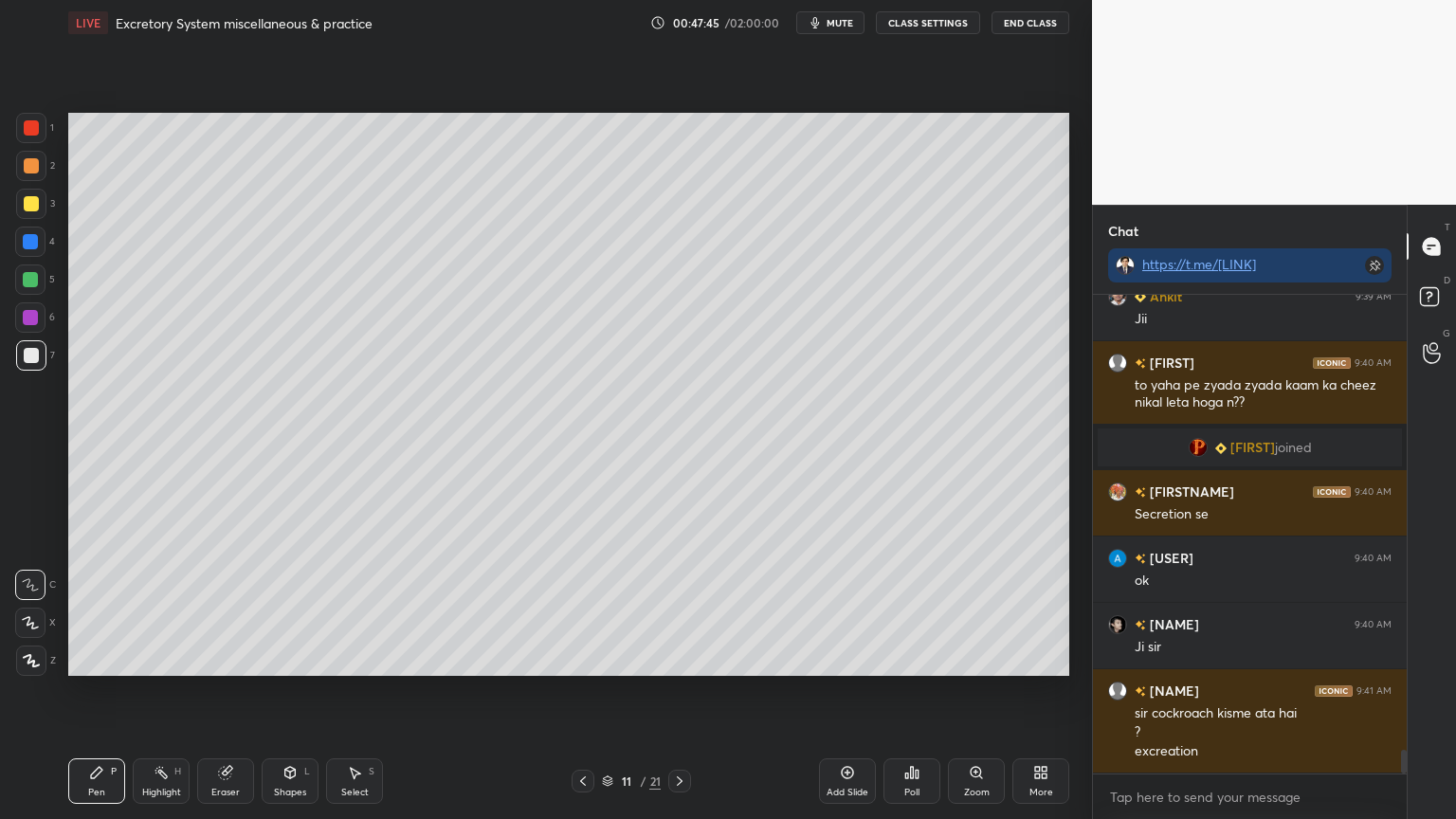 click on "Shapes L" at bounding box center (290, 781) 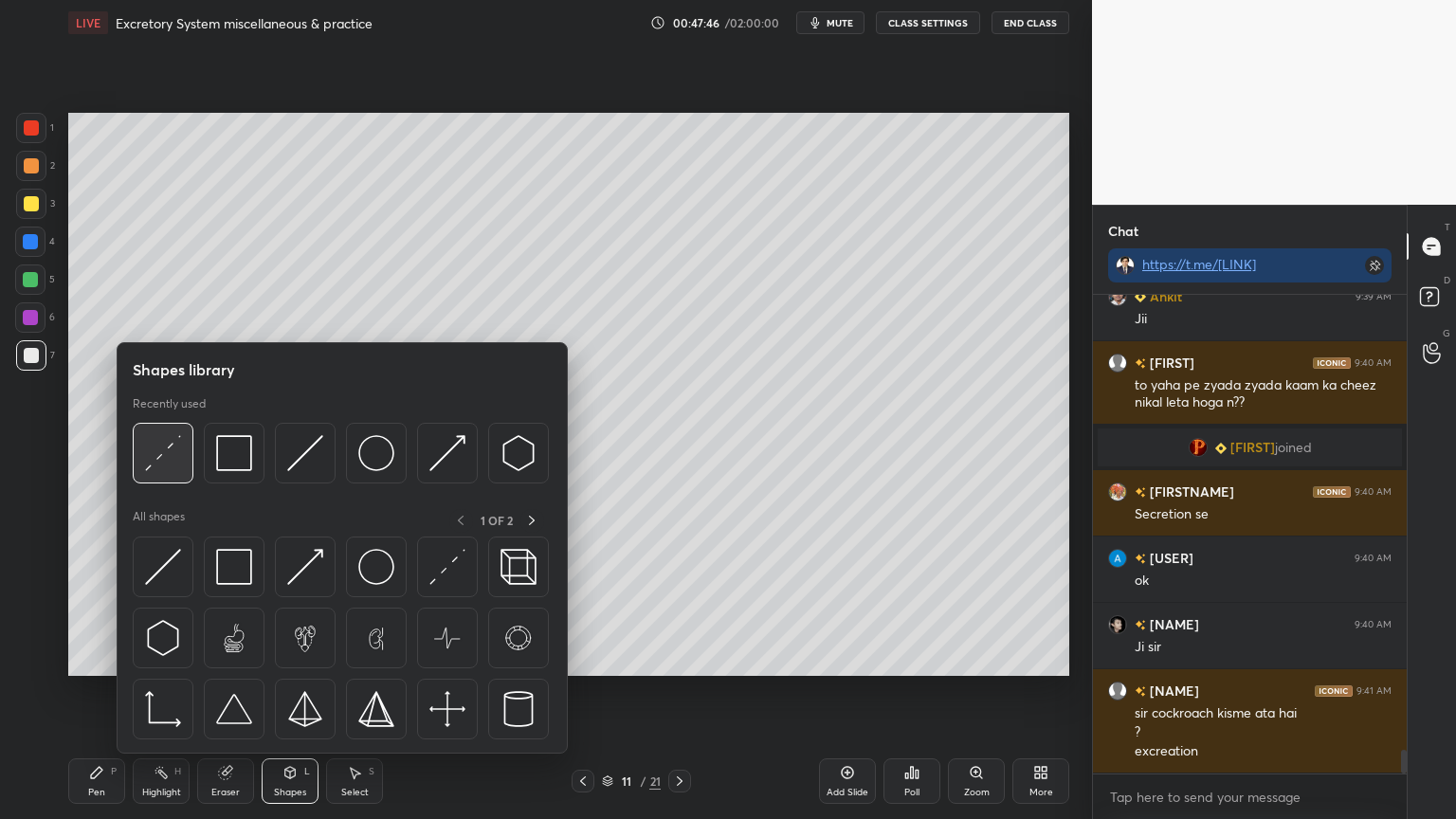 click at bounding box center (163, 453) 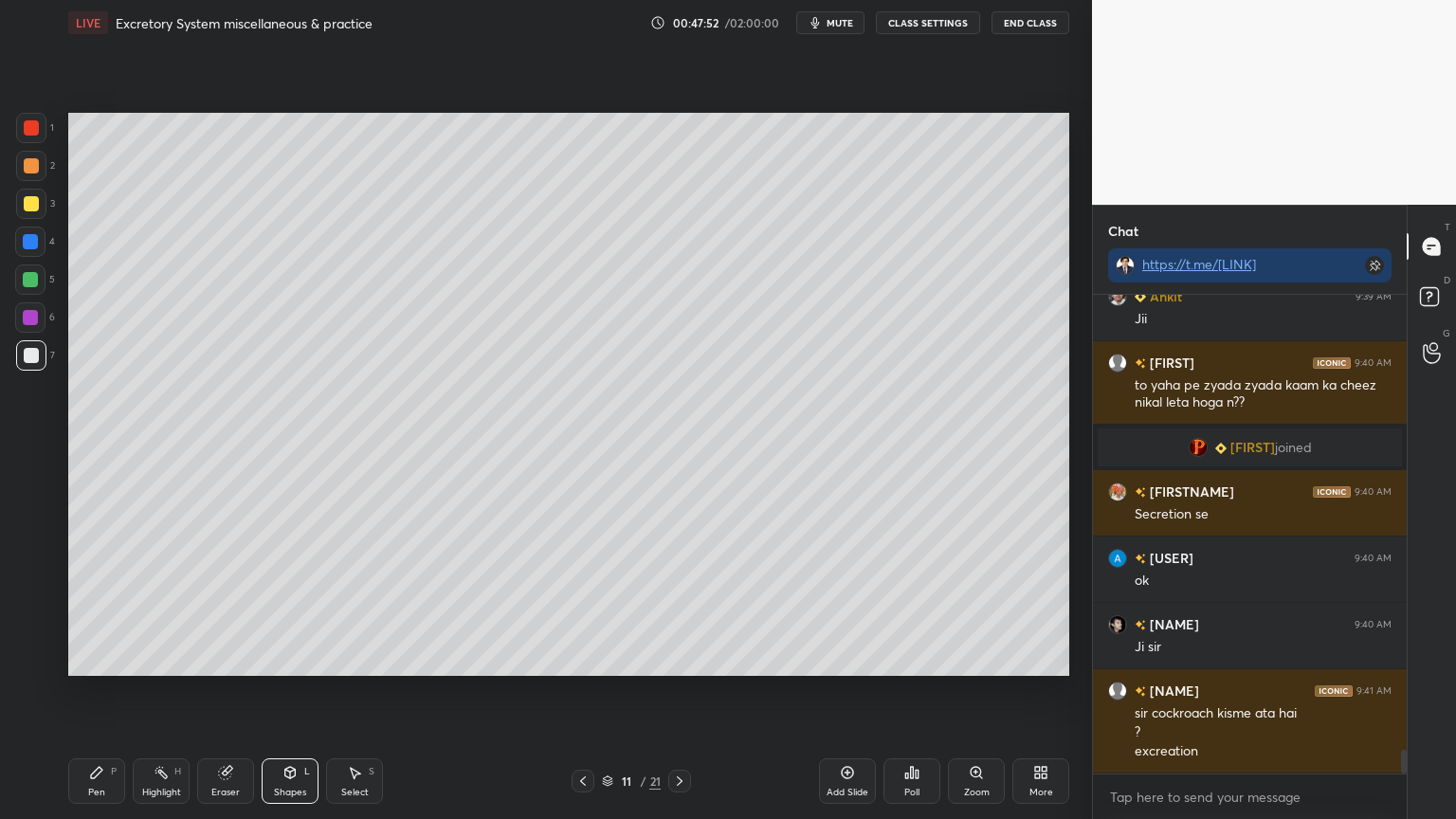 click at bounding box center [30, 242] 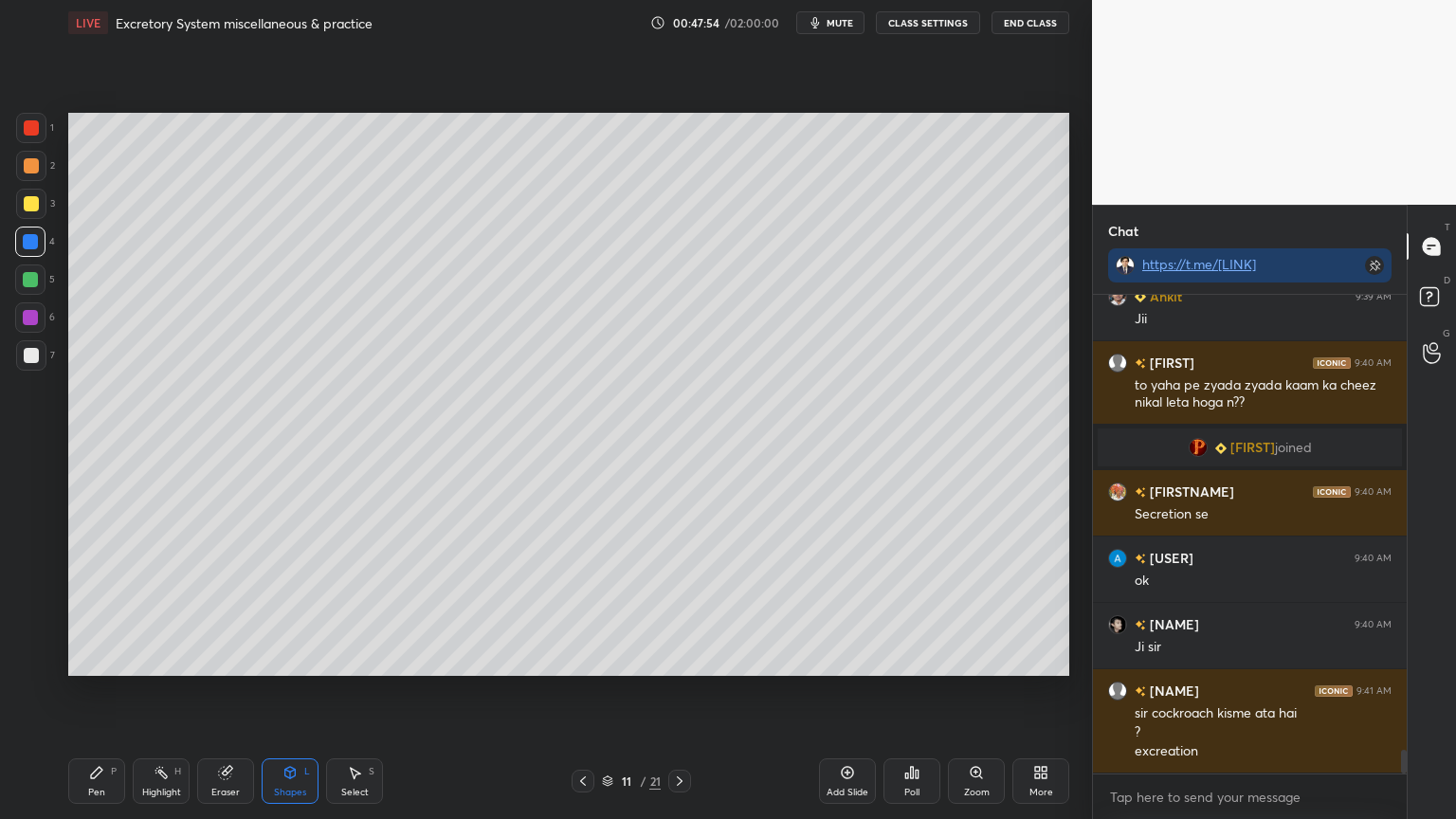 click at bounding box center (31, 128) 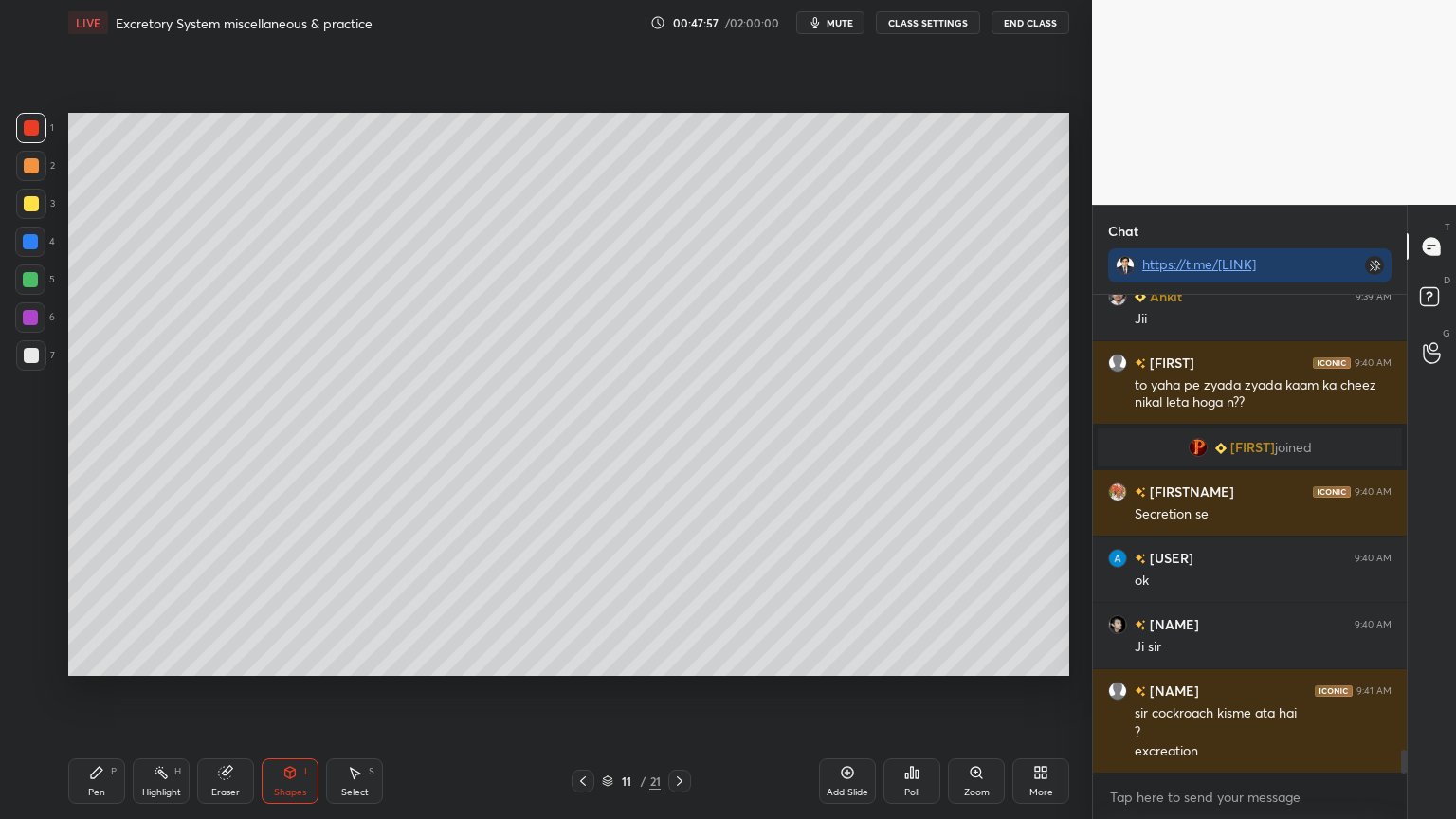drag, startPoint x: 91, startPoint y: 784, endPoint x: 216, endPoint y: 680, distance: 162.6069 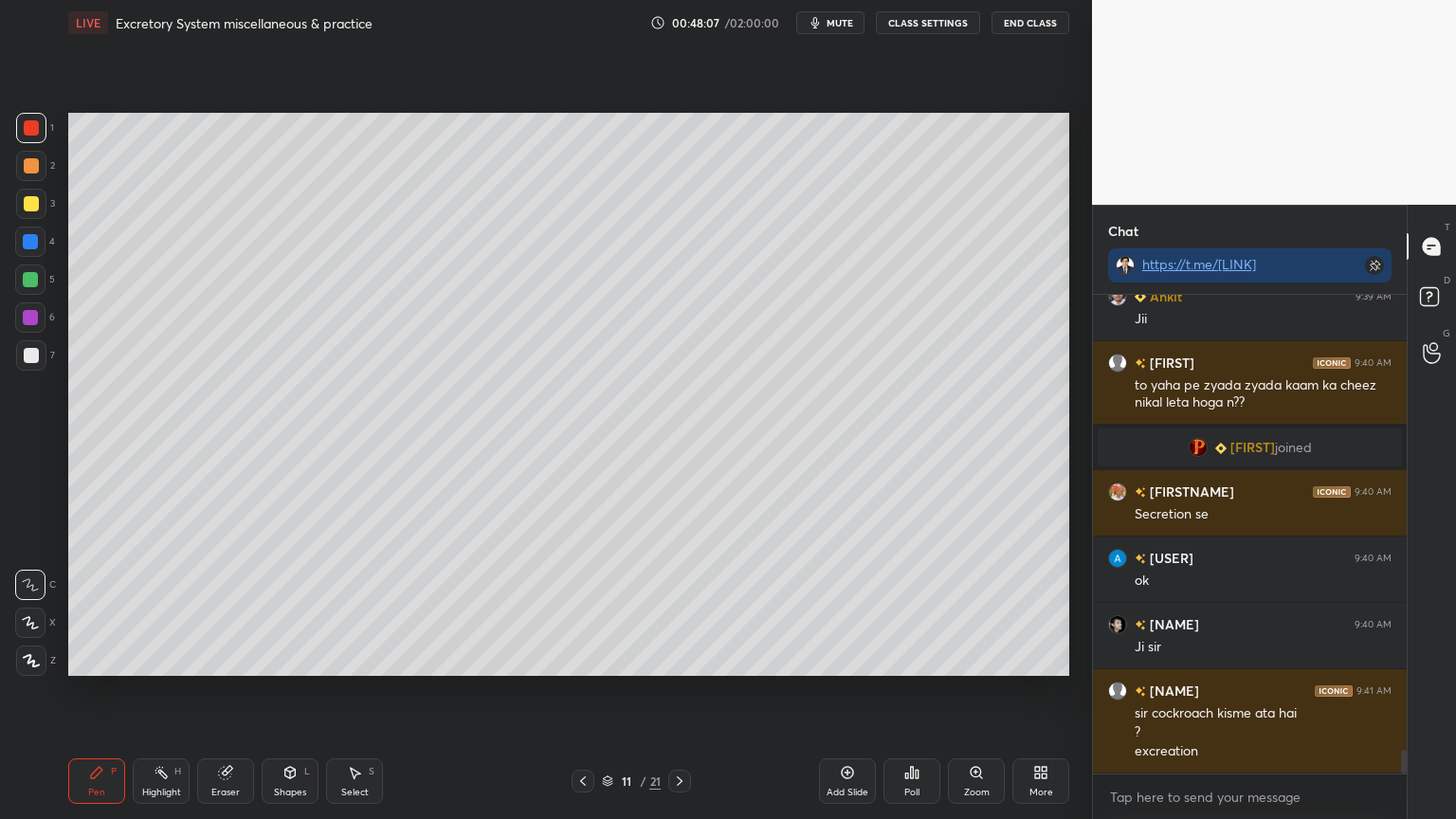 drag, startPoint x: 24, startPoint y: 235, endPoint x: 39, endPoint y: 235, distance: 15 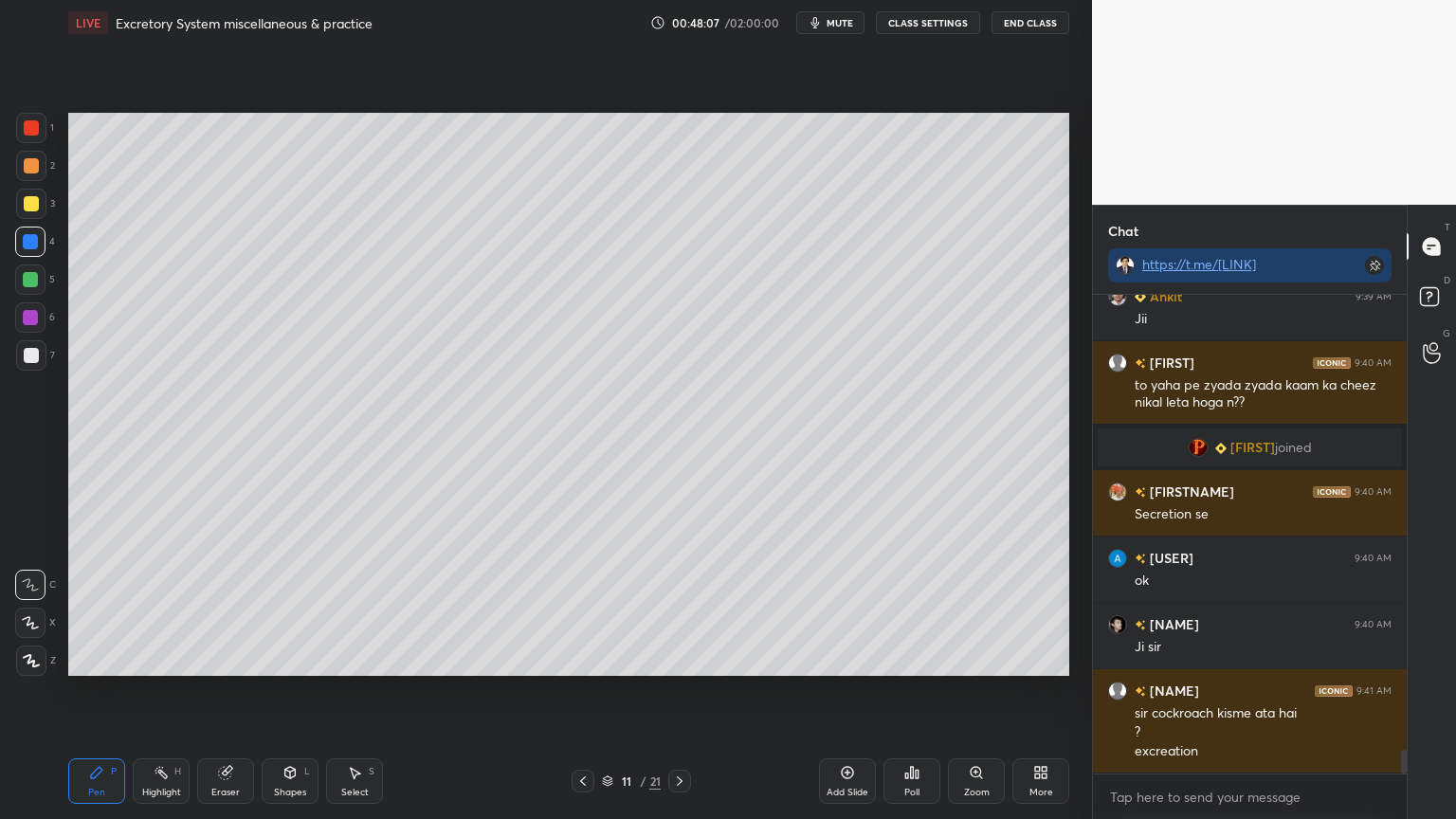 click at bounding box center [30, 242] 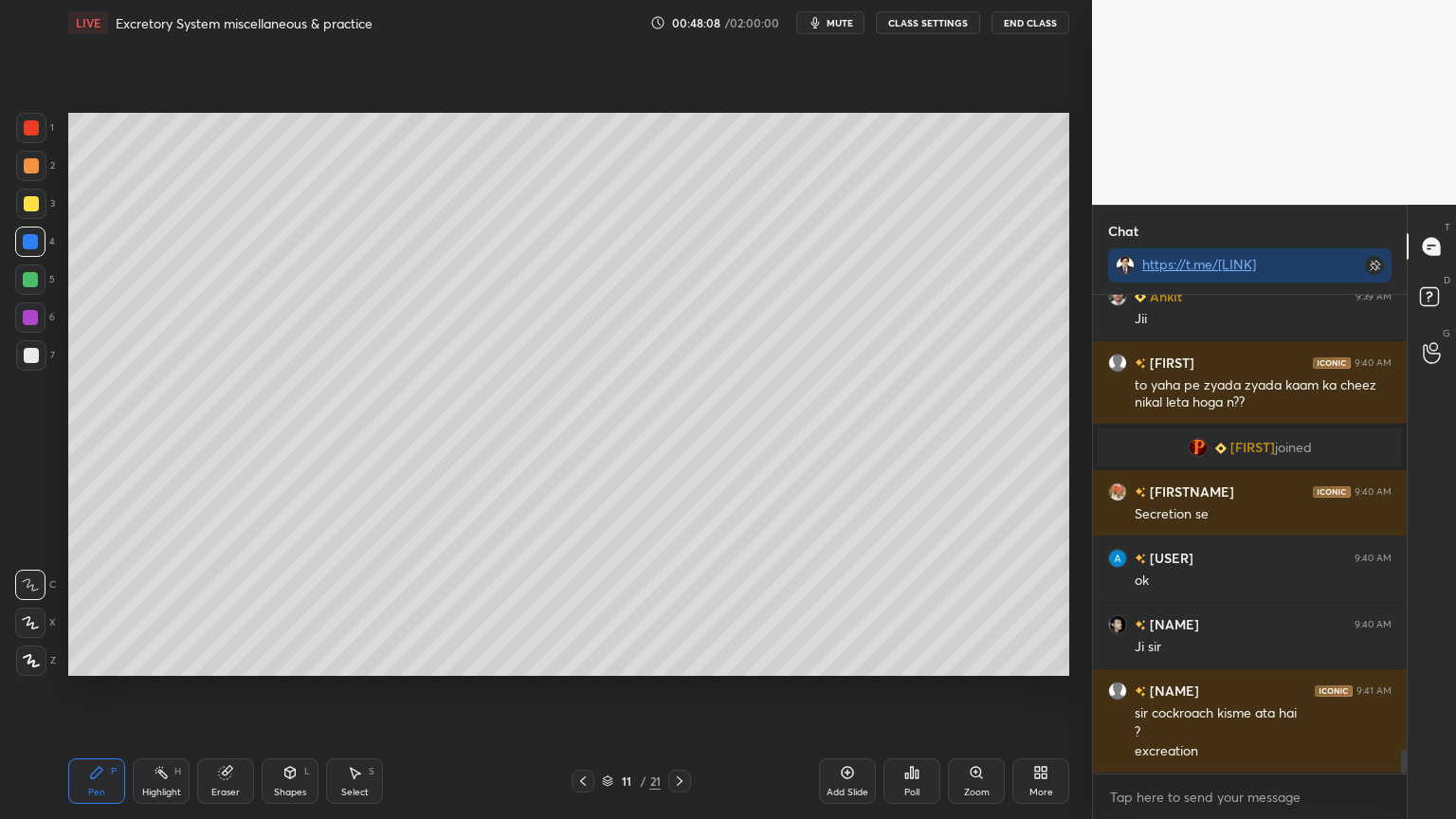 click at bounding box center (30, 623) 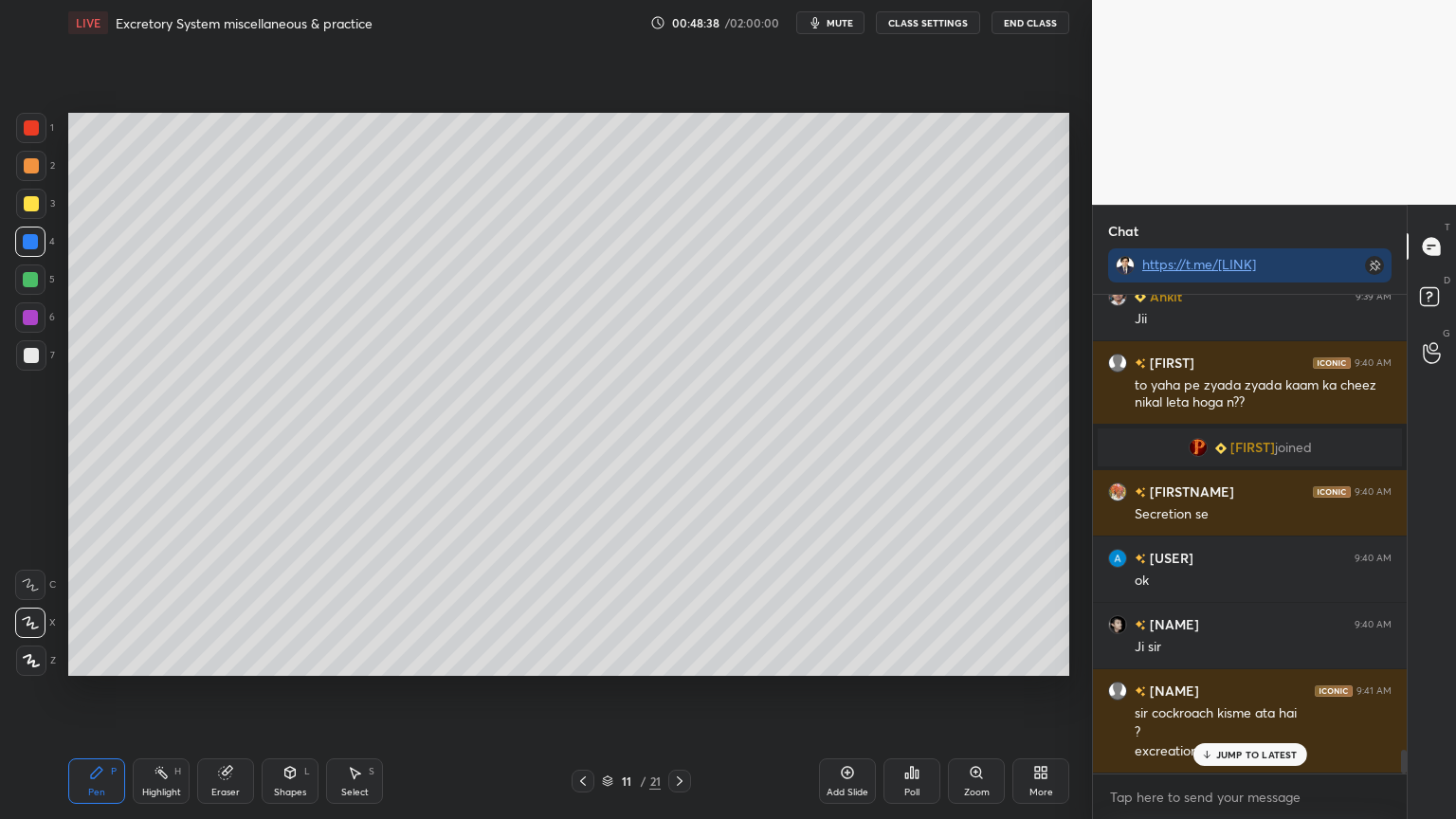 scroll, scrollTop: 9350, scrollLeft: 0, axis: vertical 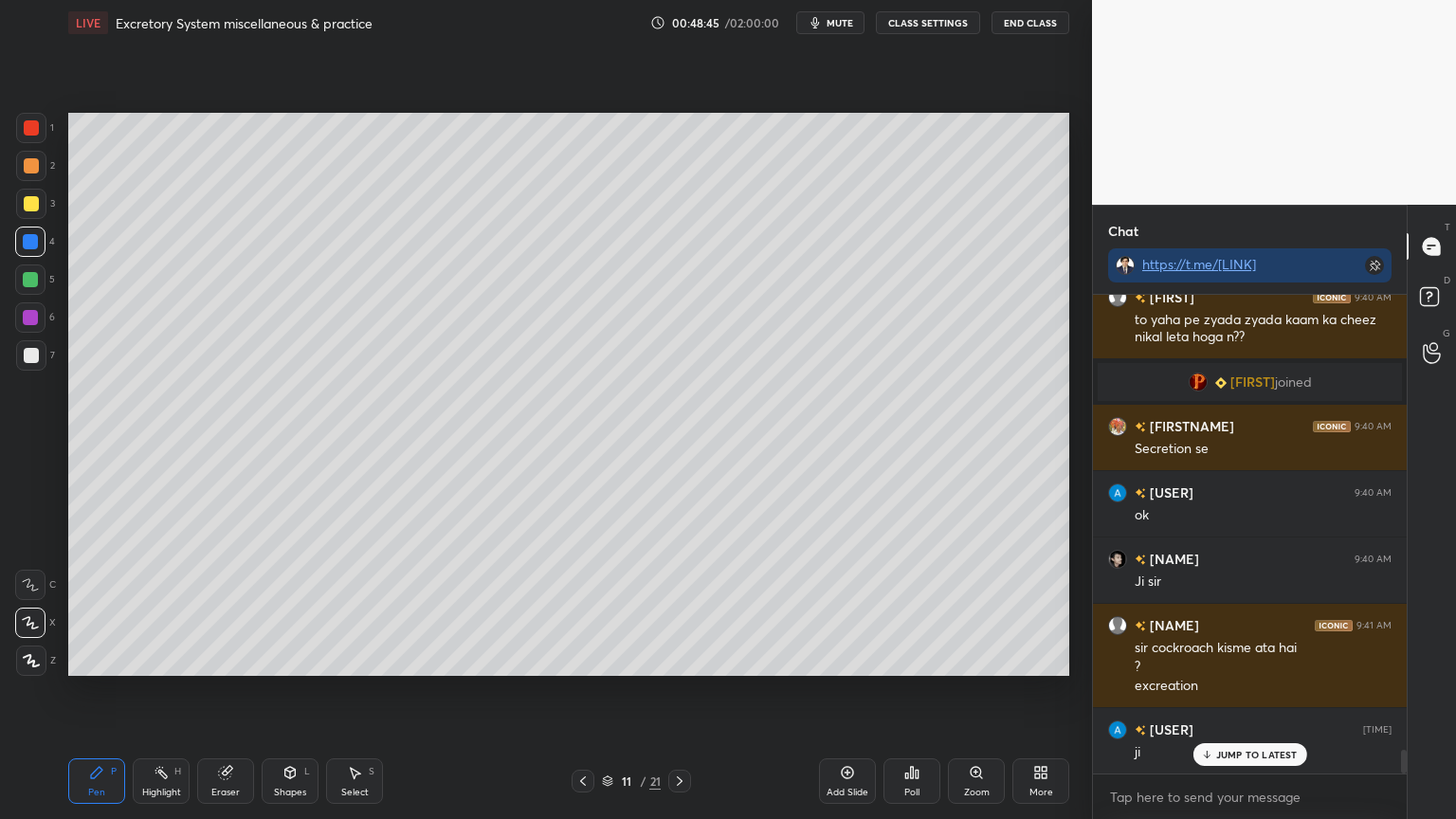 click at bounding box center [30, 280] 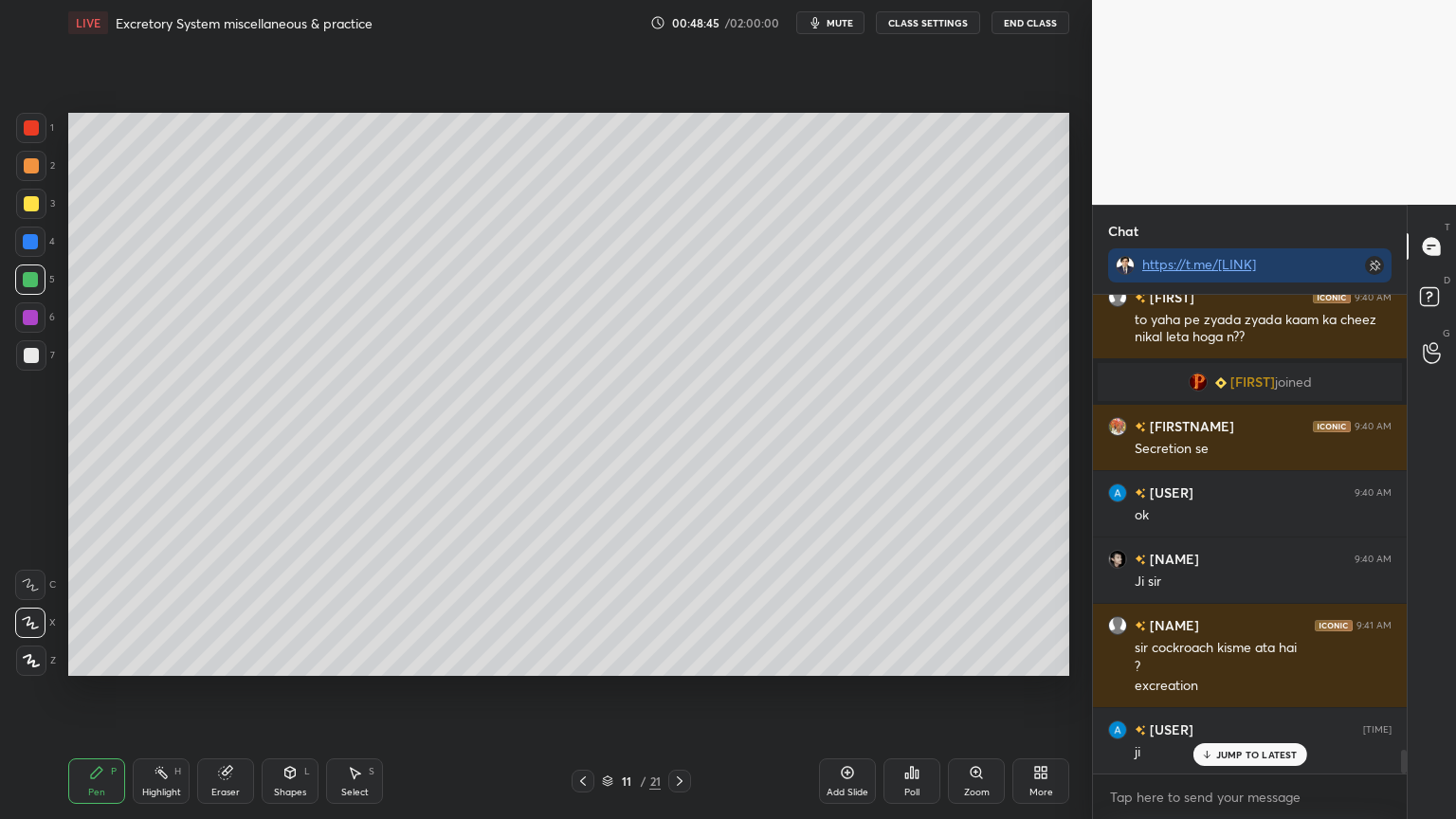 drag, startPoint x: 38, startPoint y: 280, endPoint x: 23, endPoint y: 279, distance: 15.0333 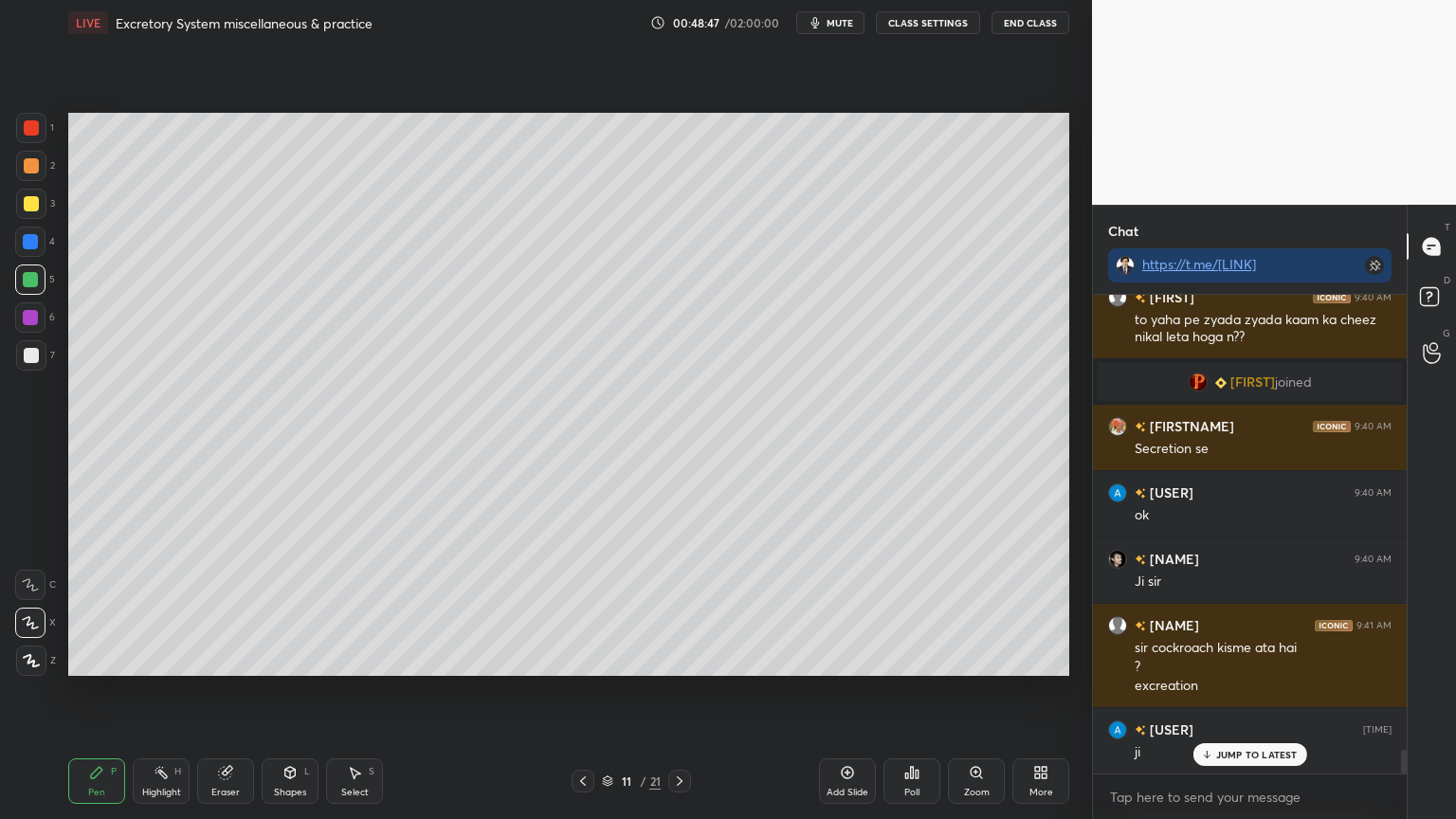 drag, startPoint x: 35, startPoint y: 239, endPoint x: 43, endPoint y: 253, distance: 16 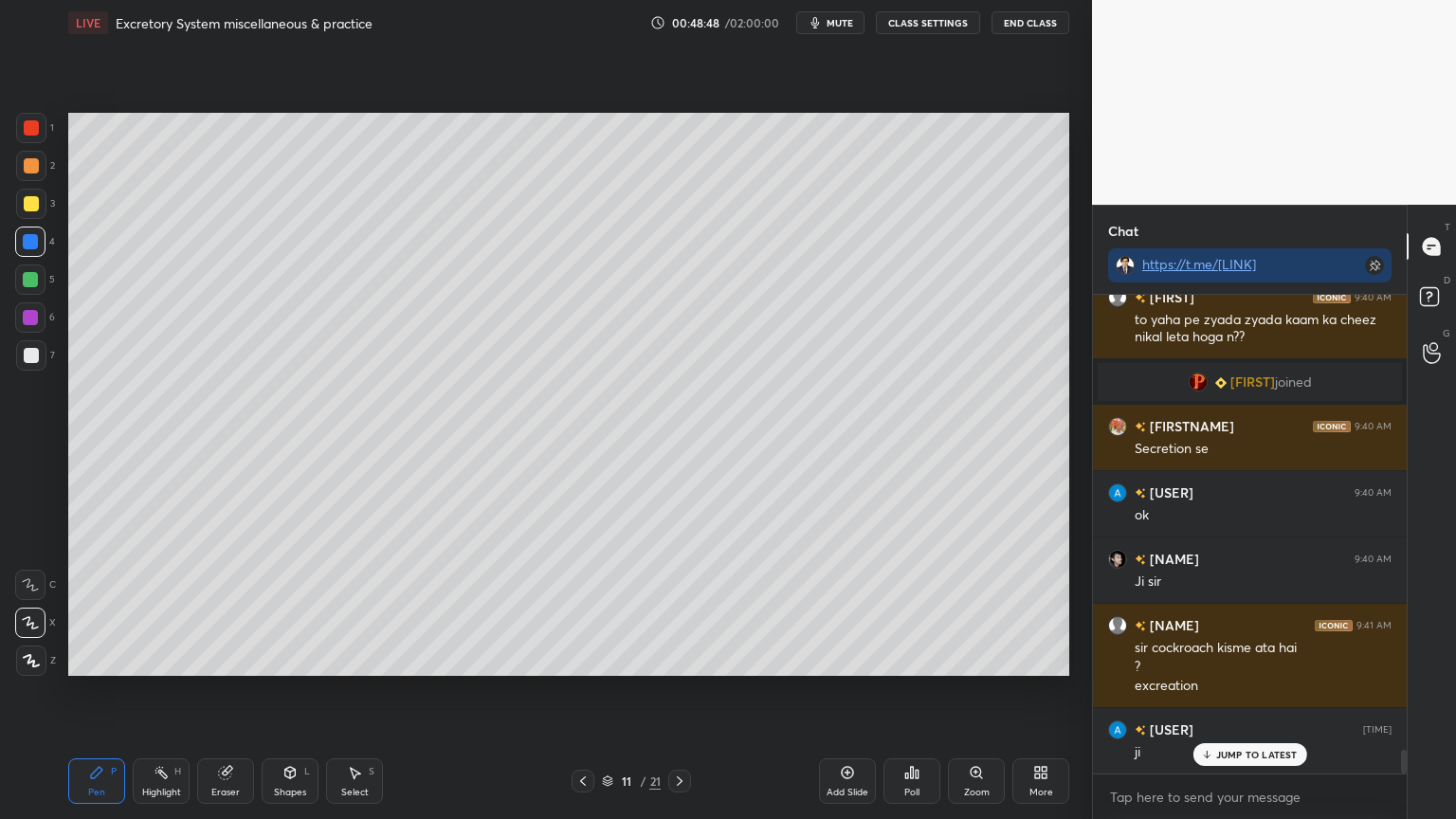 click on "Highlight H" at bounding box center (161, 781) 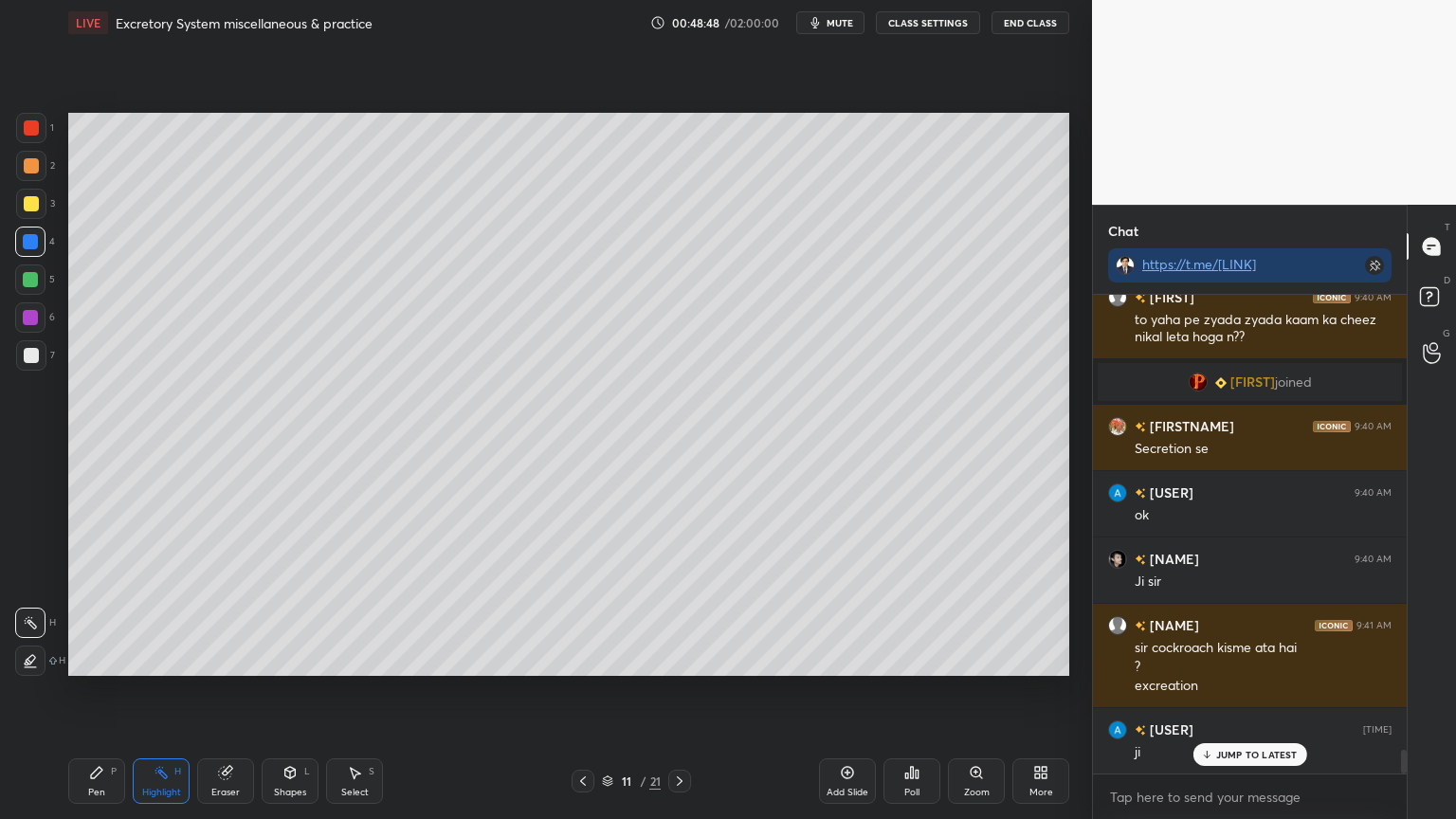 drag, startPoint x: 49, startPoint y: 611, endPoint x: 31, endPoint y: 614, distance: 18.248288 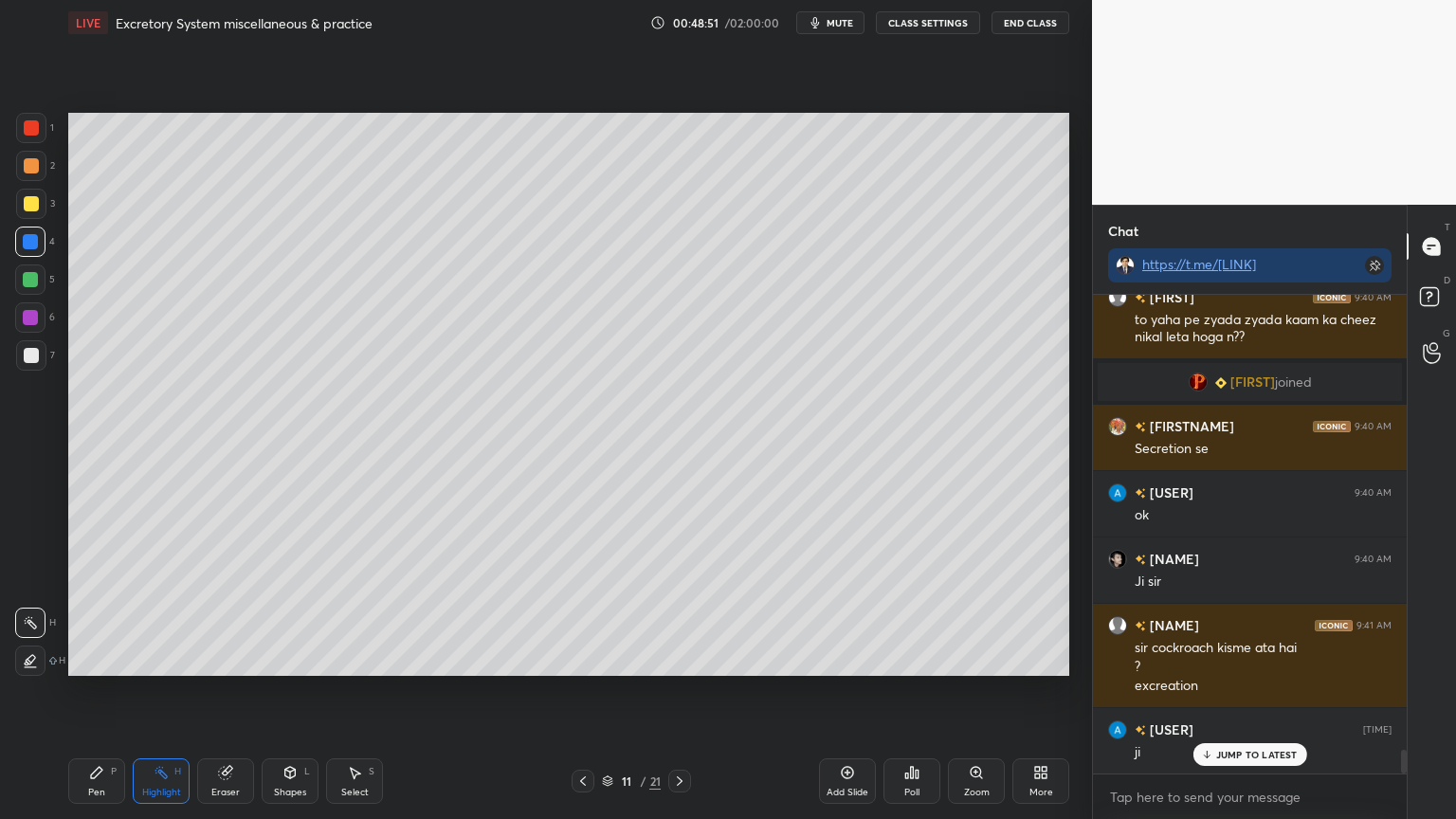 drag, startPoint x: 22, startPoint y: 170, endPoint x: 64, endPoint y: 197, distance: 49.929951 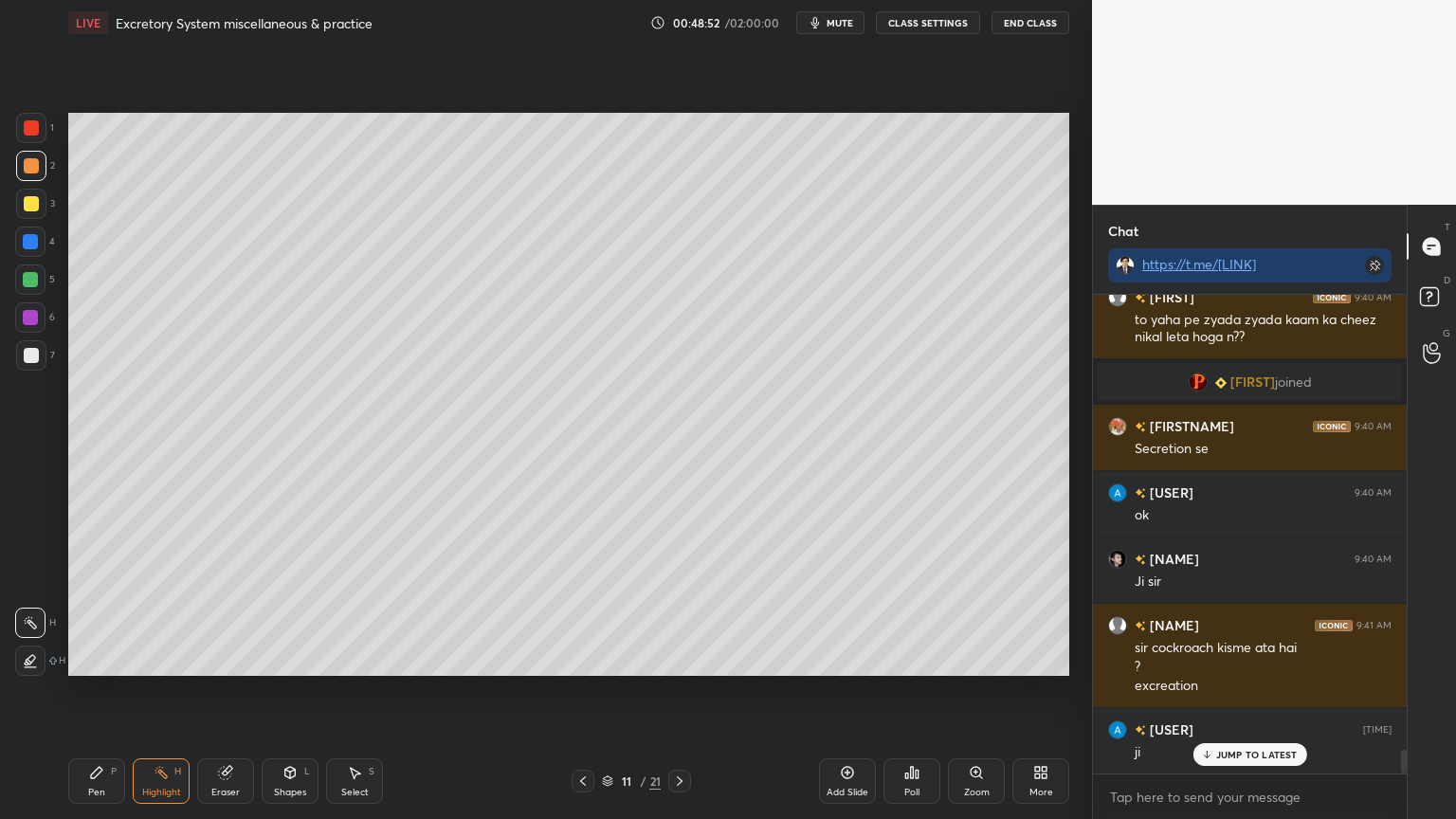 drag, startPoint x: 59, startPoint y: 317, endPoint x: 47, endPoint y: 318, distance: 12.041595 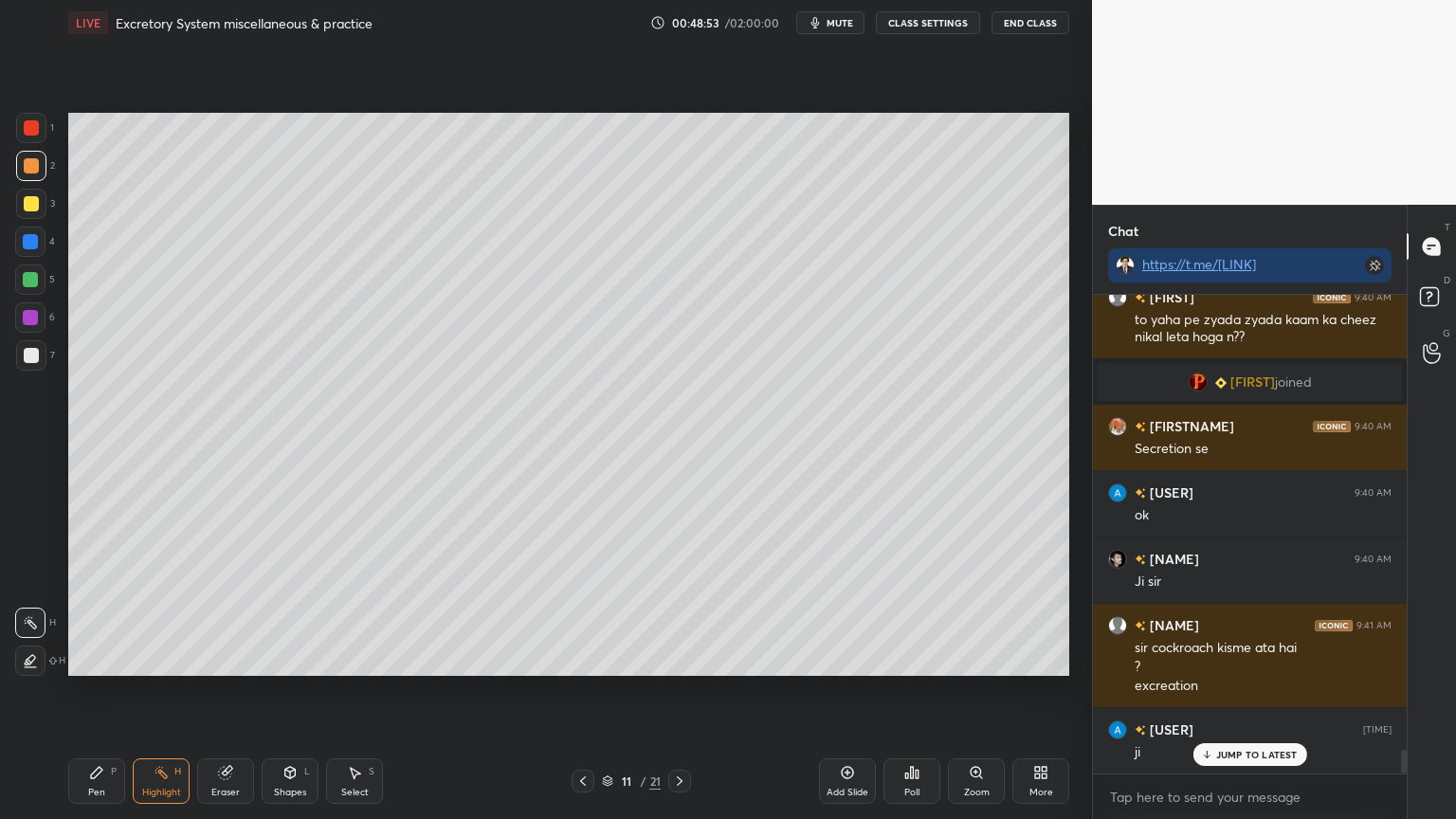 drag, startPoint x: 34, startPoint y: 316, endPoint x: 28, endPoint y: 325, distance: 10.816654 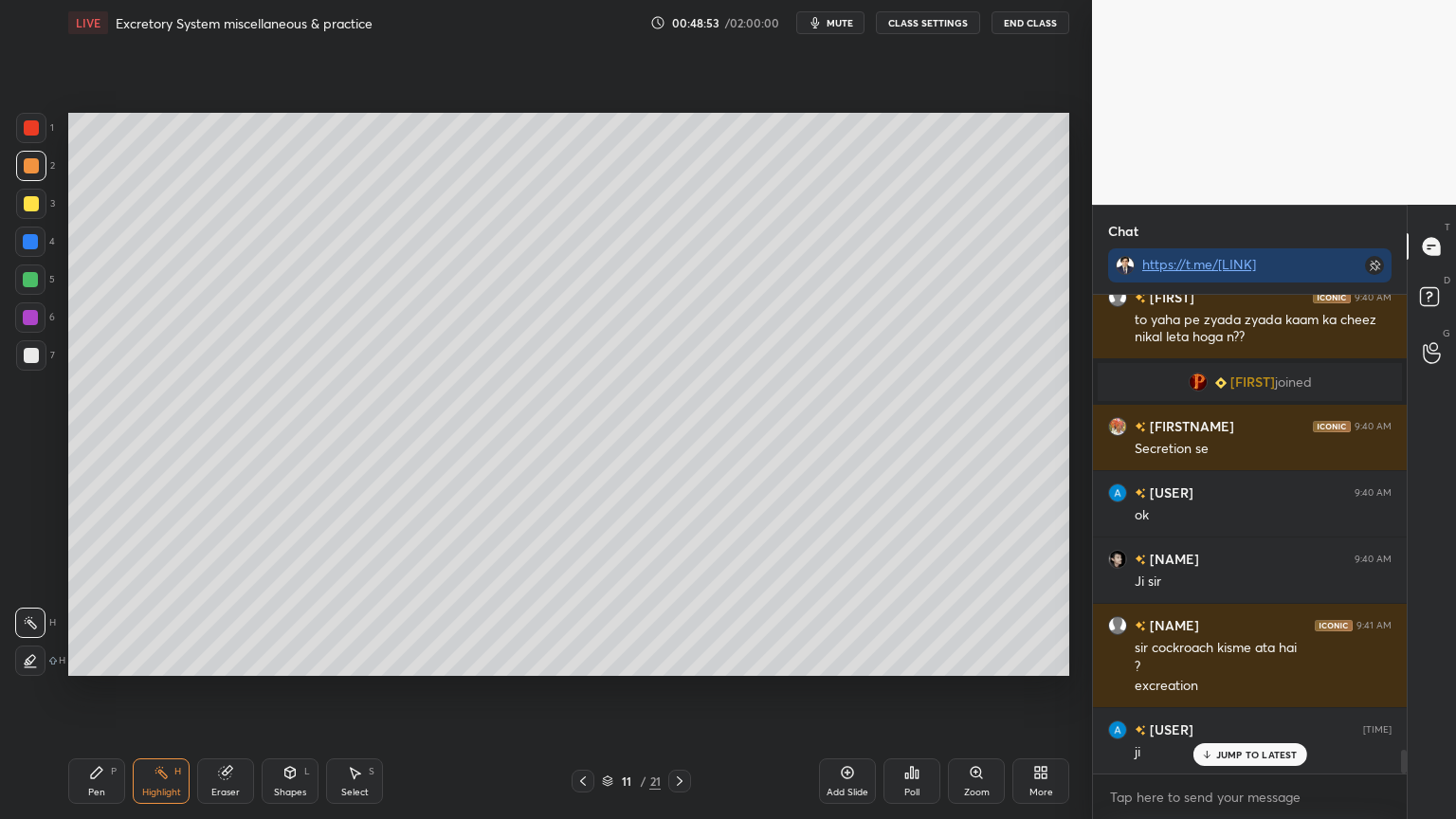 click at bounding box center [30, 318] 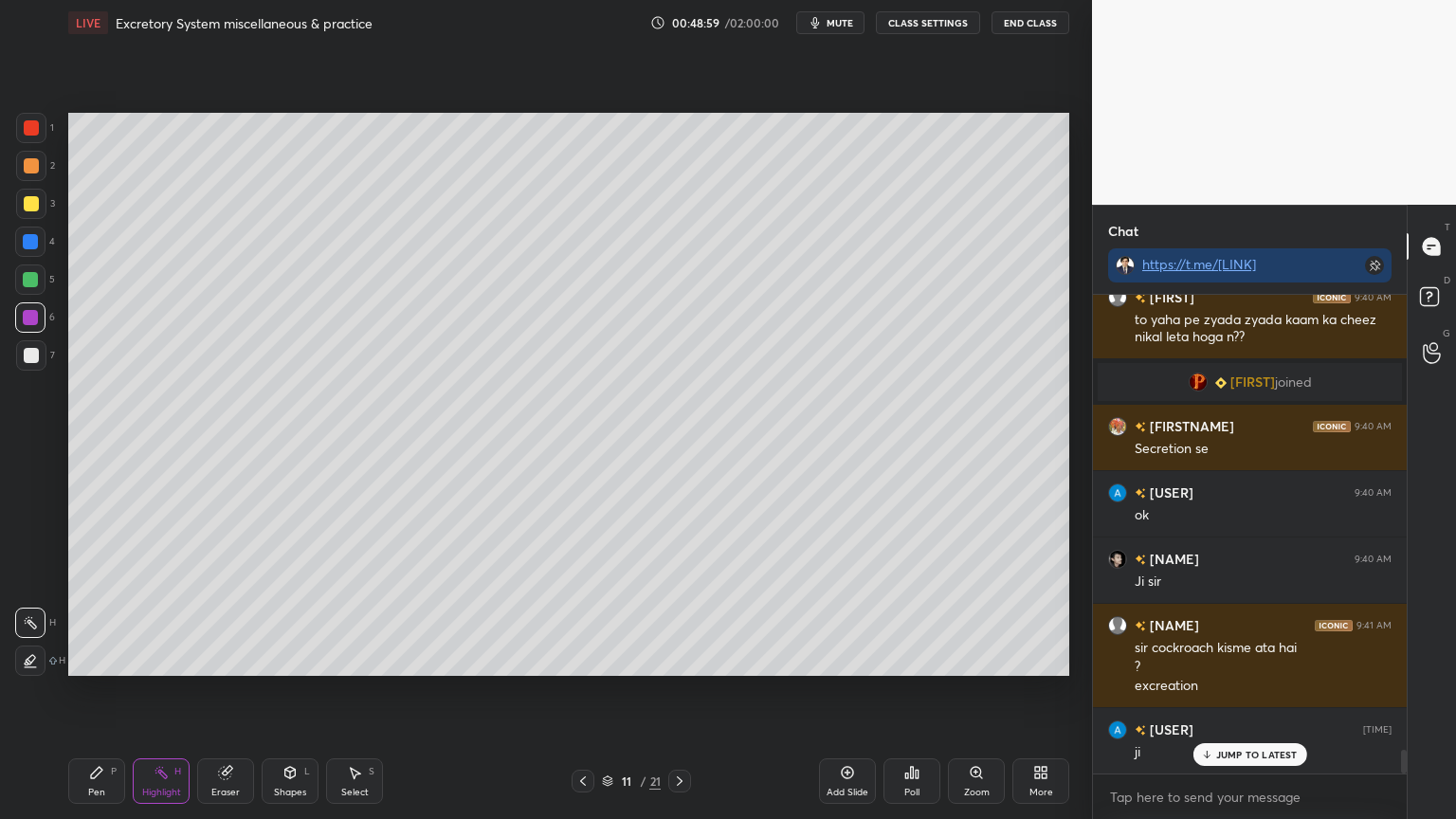 drag, startPoint x: 89, startPoint y: 775, endPoint x: 86, endPoint y: 719, distance: 56.0803 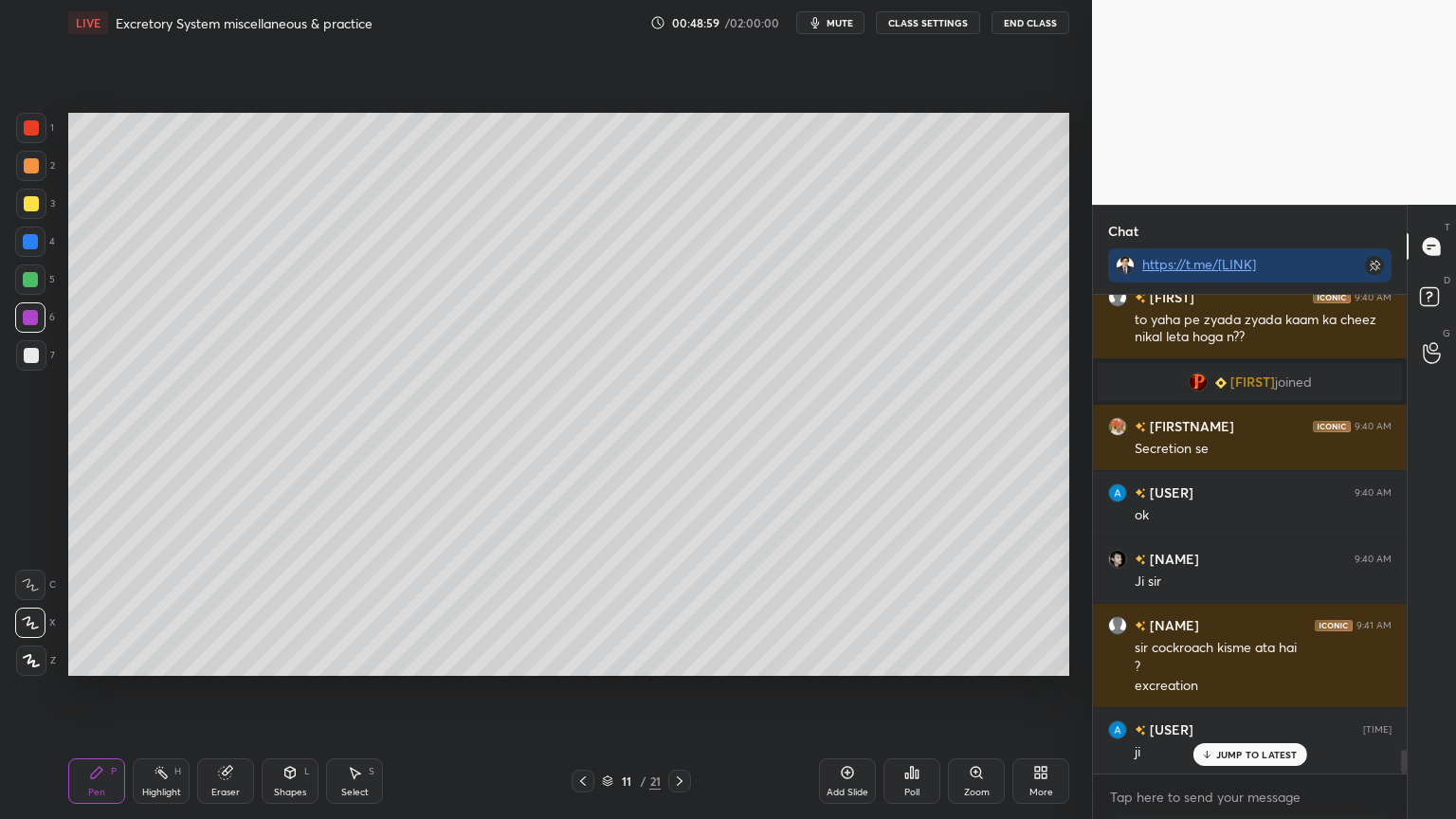 click at bounding box center [31, 355] 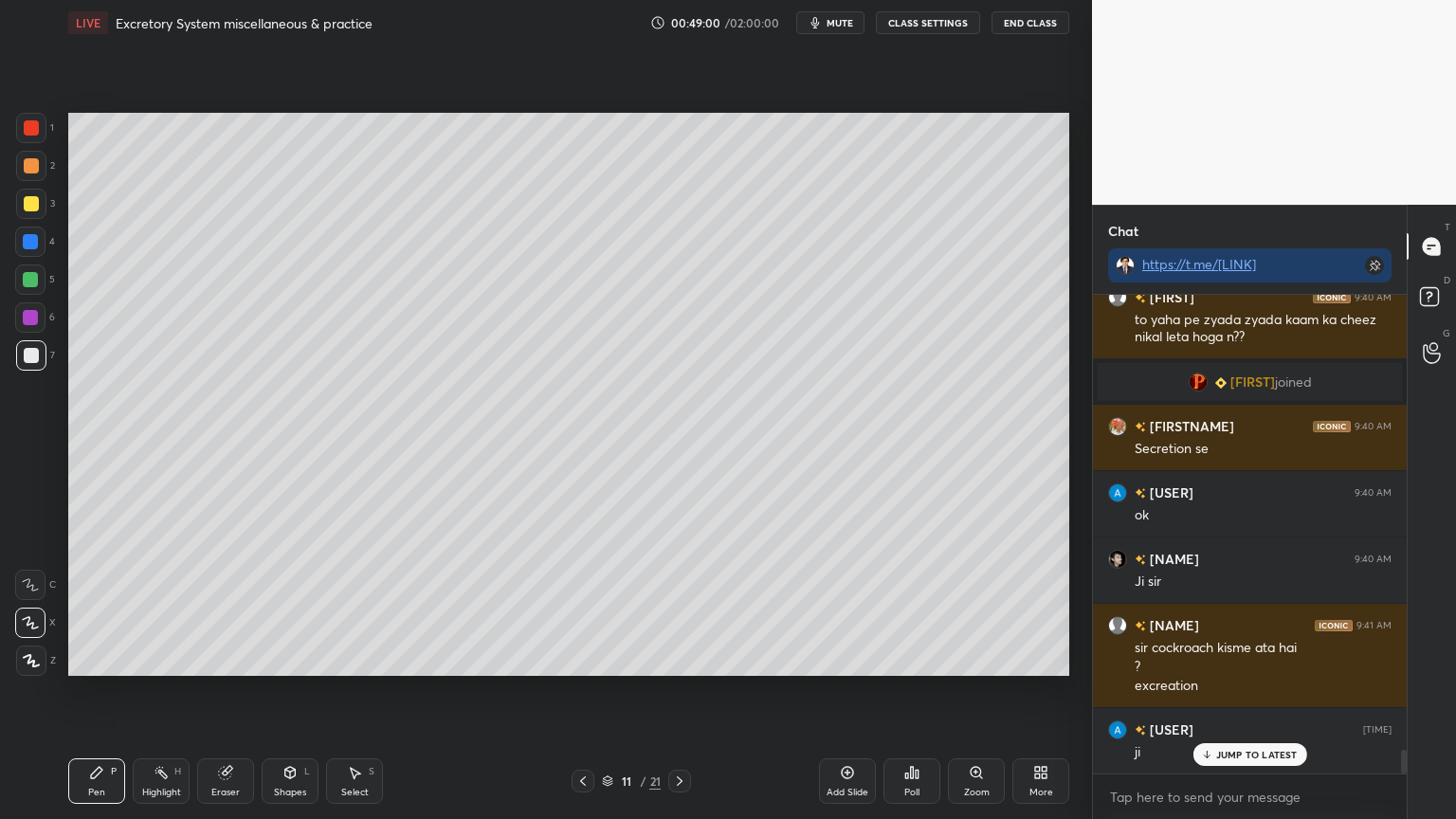 drag, startPoint x: 22, startPoint y: 594, endPoint x: 47, endPoint y: 582, distance: 27.730849 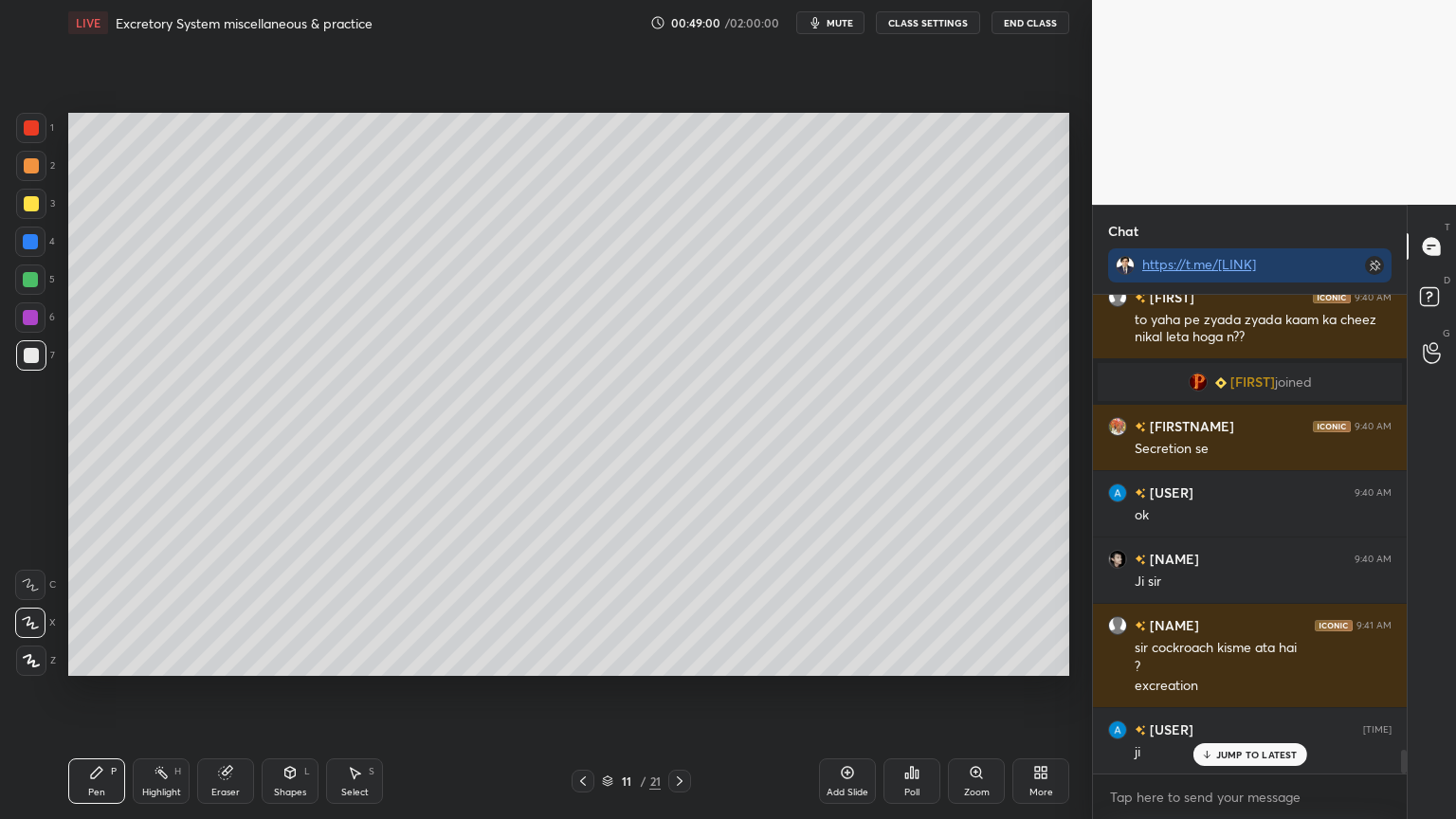 click at bounding box center [30, 585] 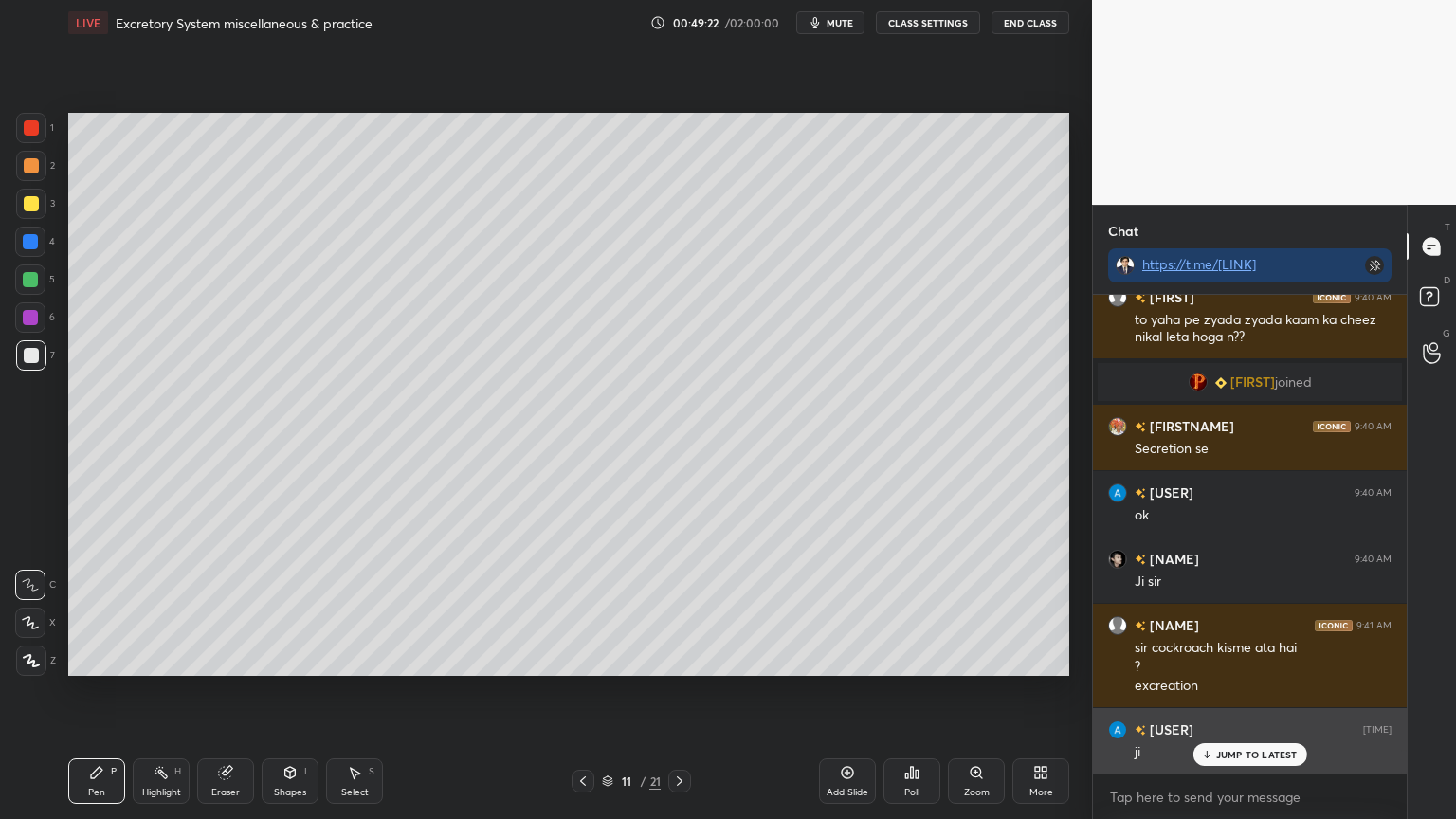 click on "JUMP TO LATEST" at bounding box center [1257, 755] 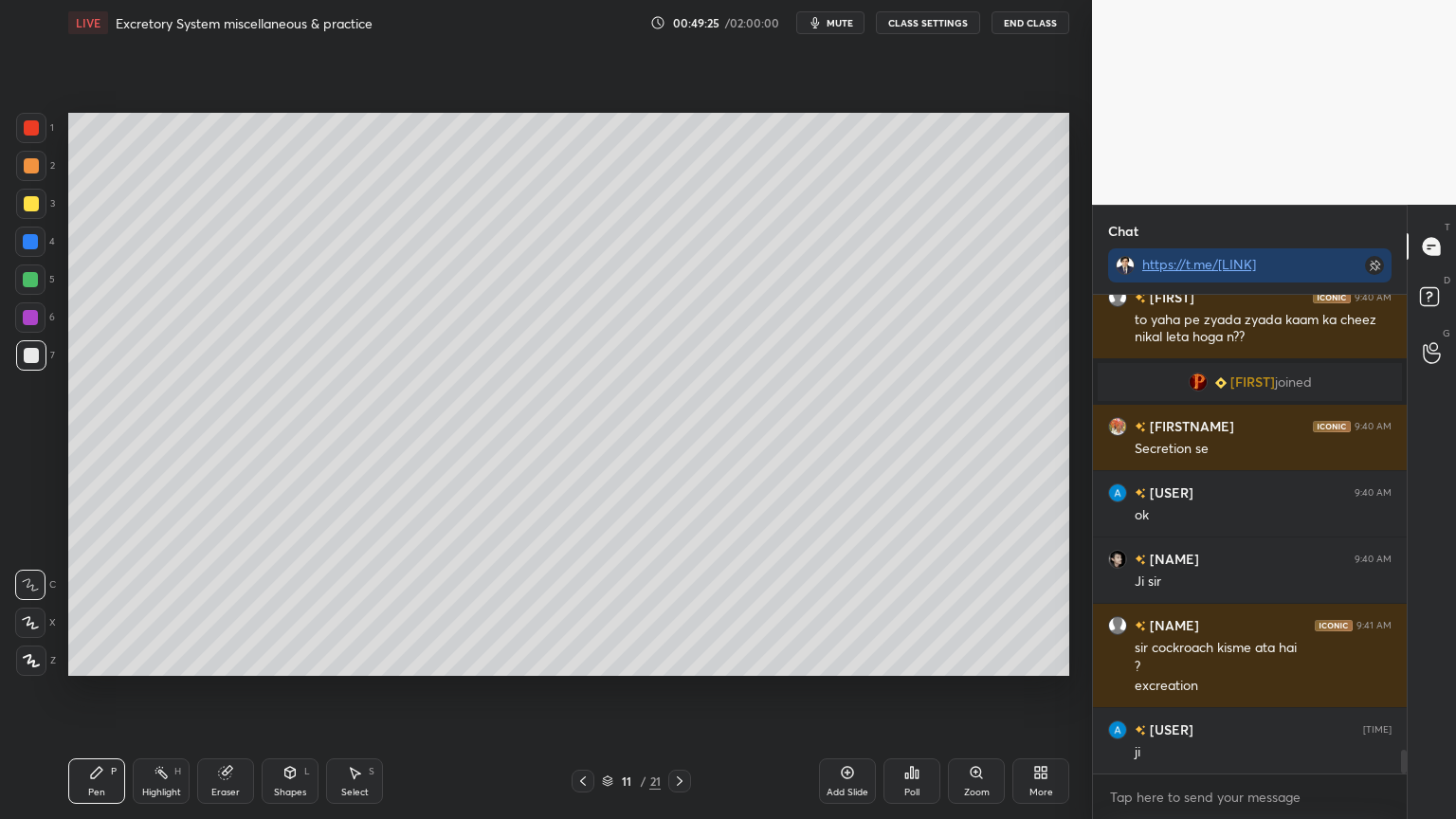 click at bounding box center [31, 128] 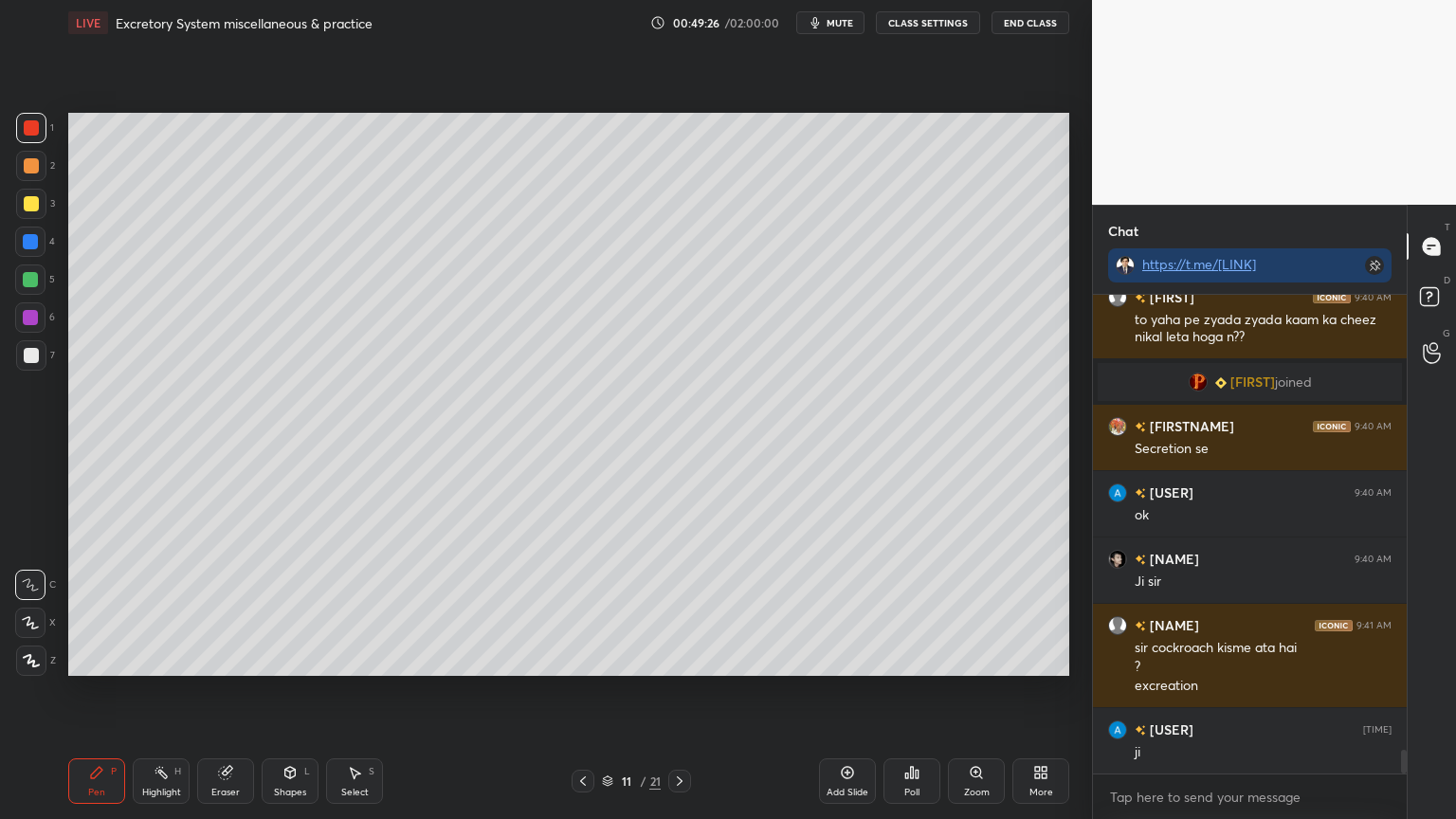 click 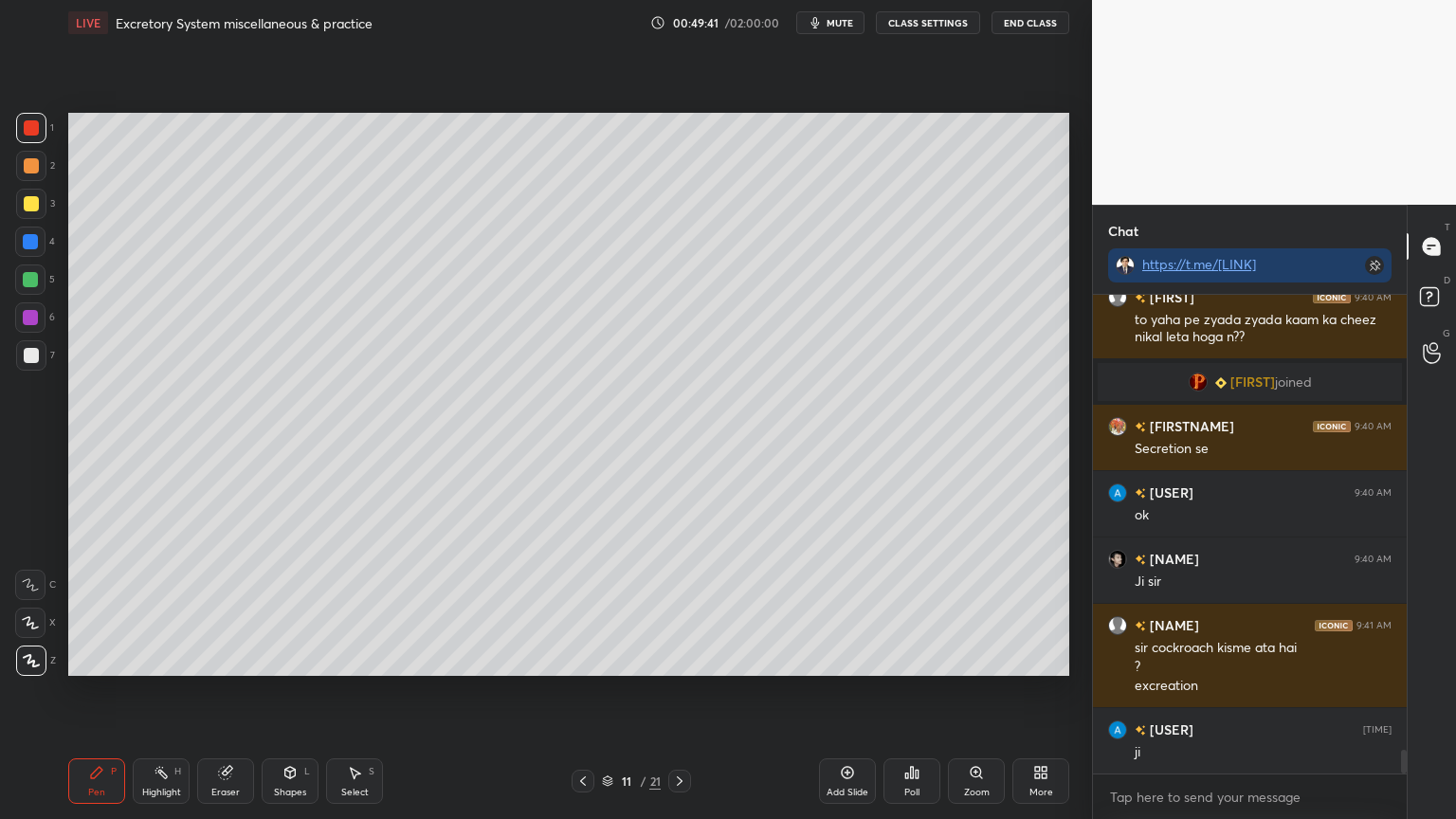 drag, startPoint x: 27, startPoint y: 168, endPoint x: 62, endPoint y: 168, distance: 35 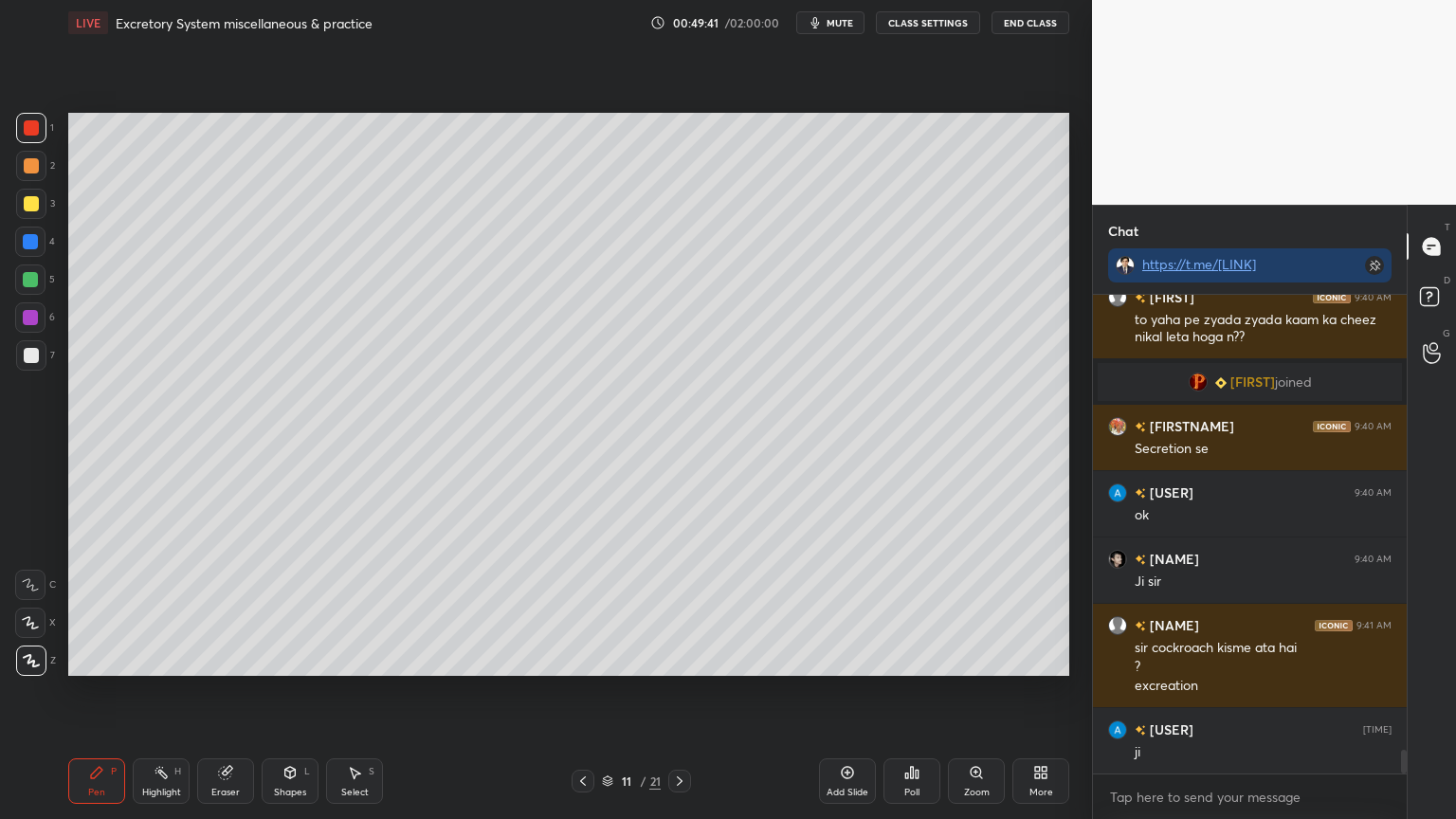 click at bounding box center [31, 166] 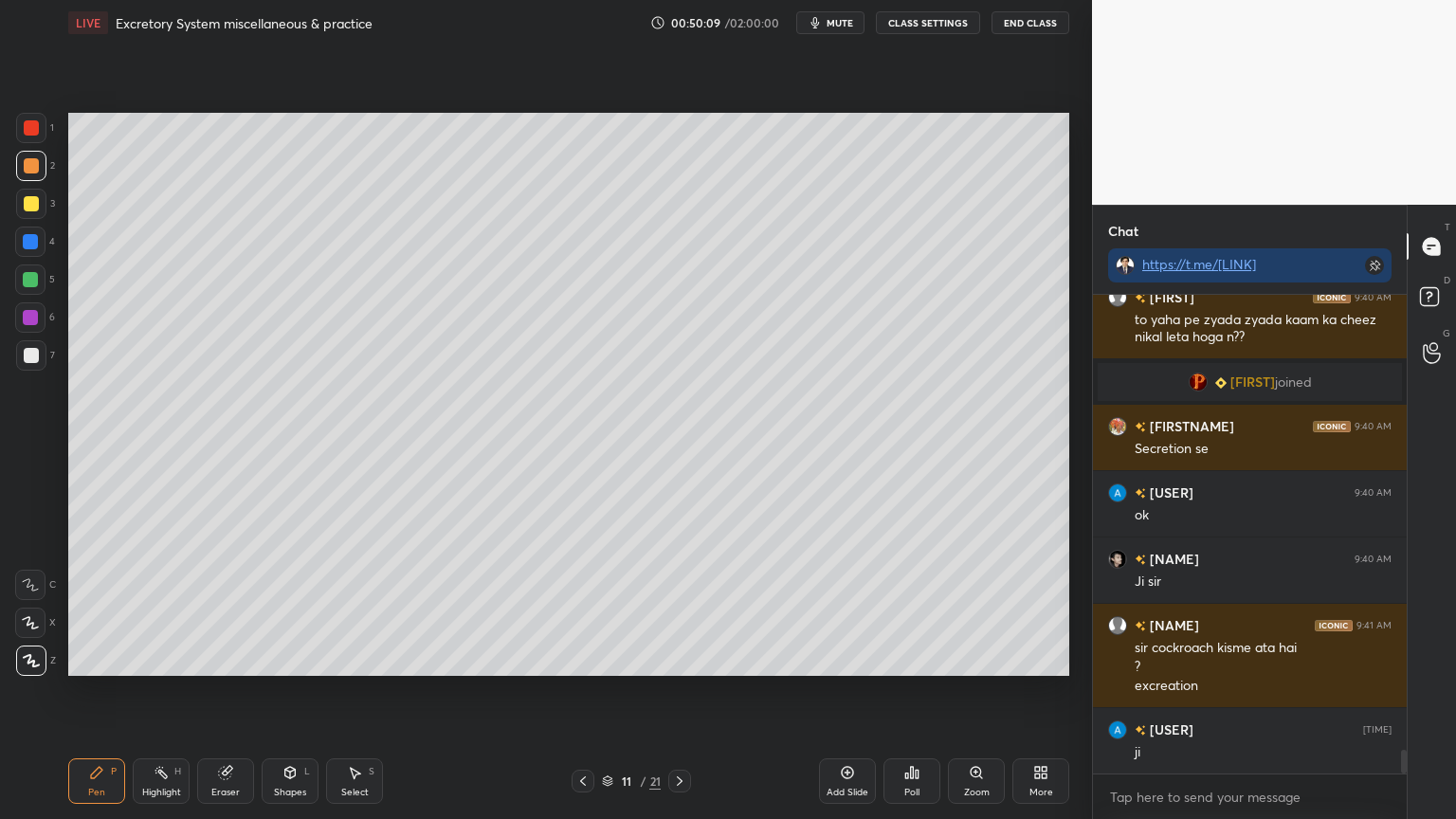drag, startPoint x: 34, startPoint y: 166, endPoint x: 45, endPoint y: 197, distance: 32.893768 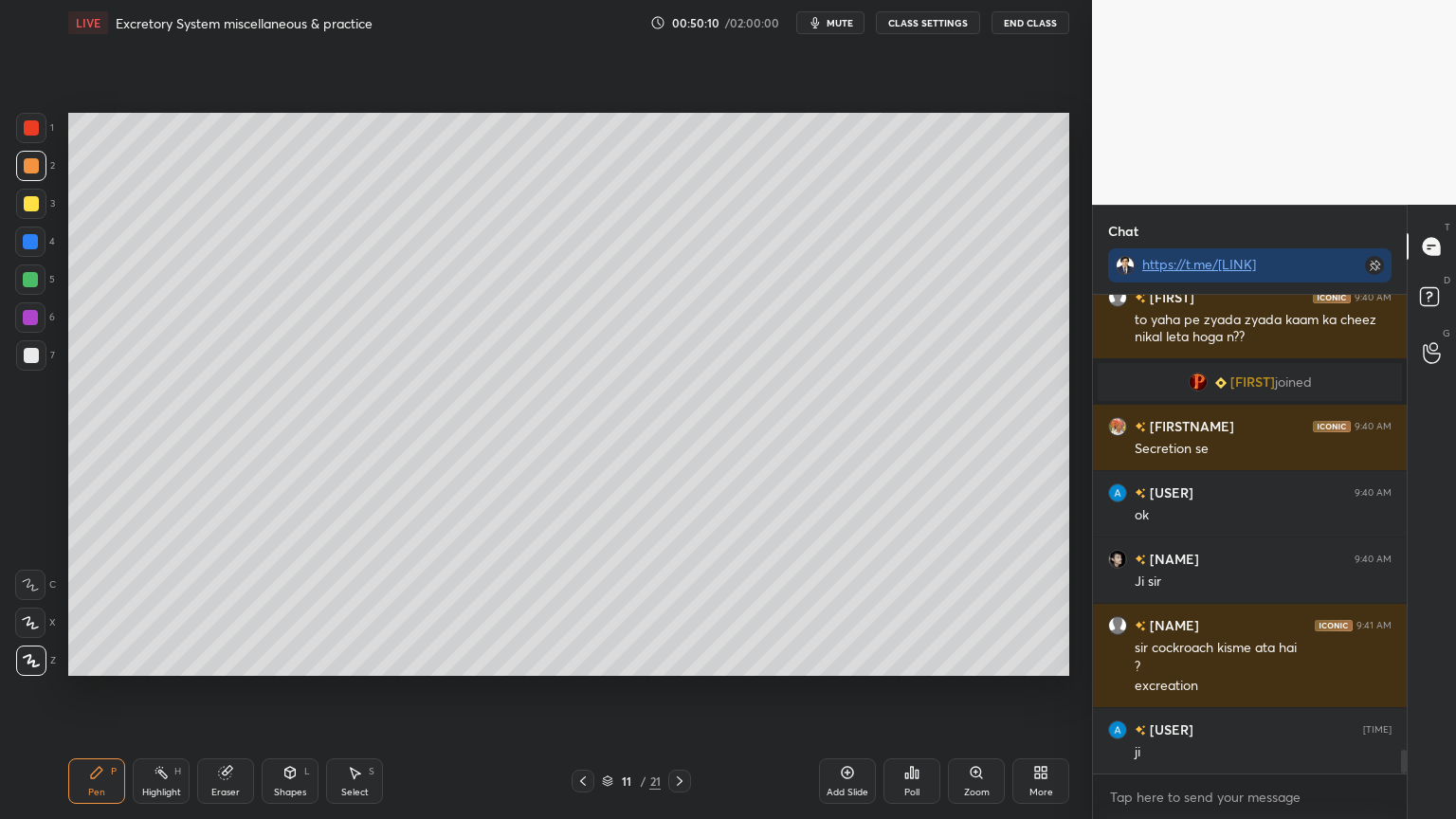 drag, startPoint x: 29, startPoint y: 641, endPoint x: 46, endPoint y: 646, distance: 17.720045 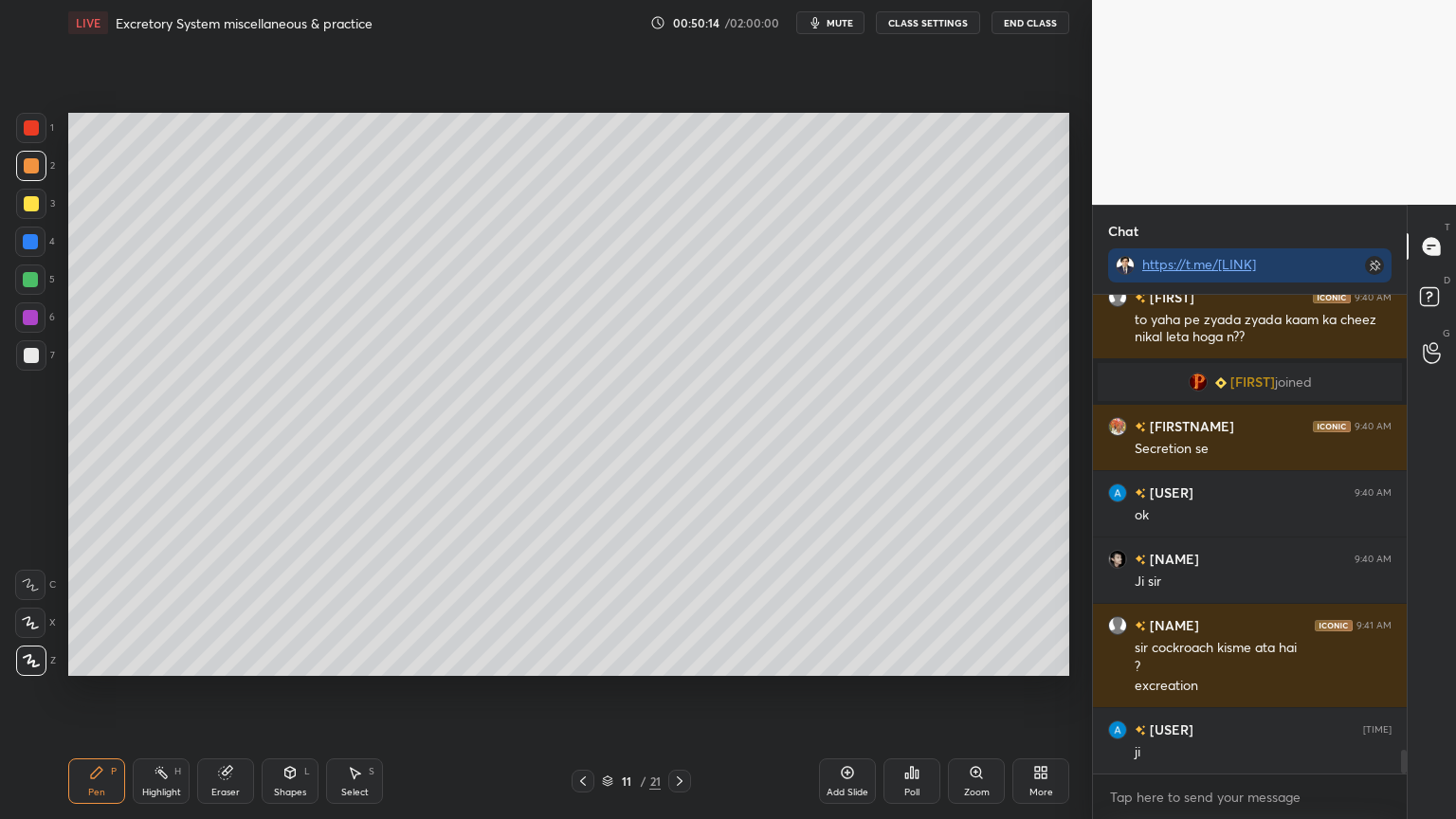 click at bounding box center (31, 355) 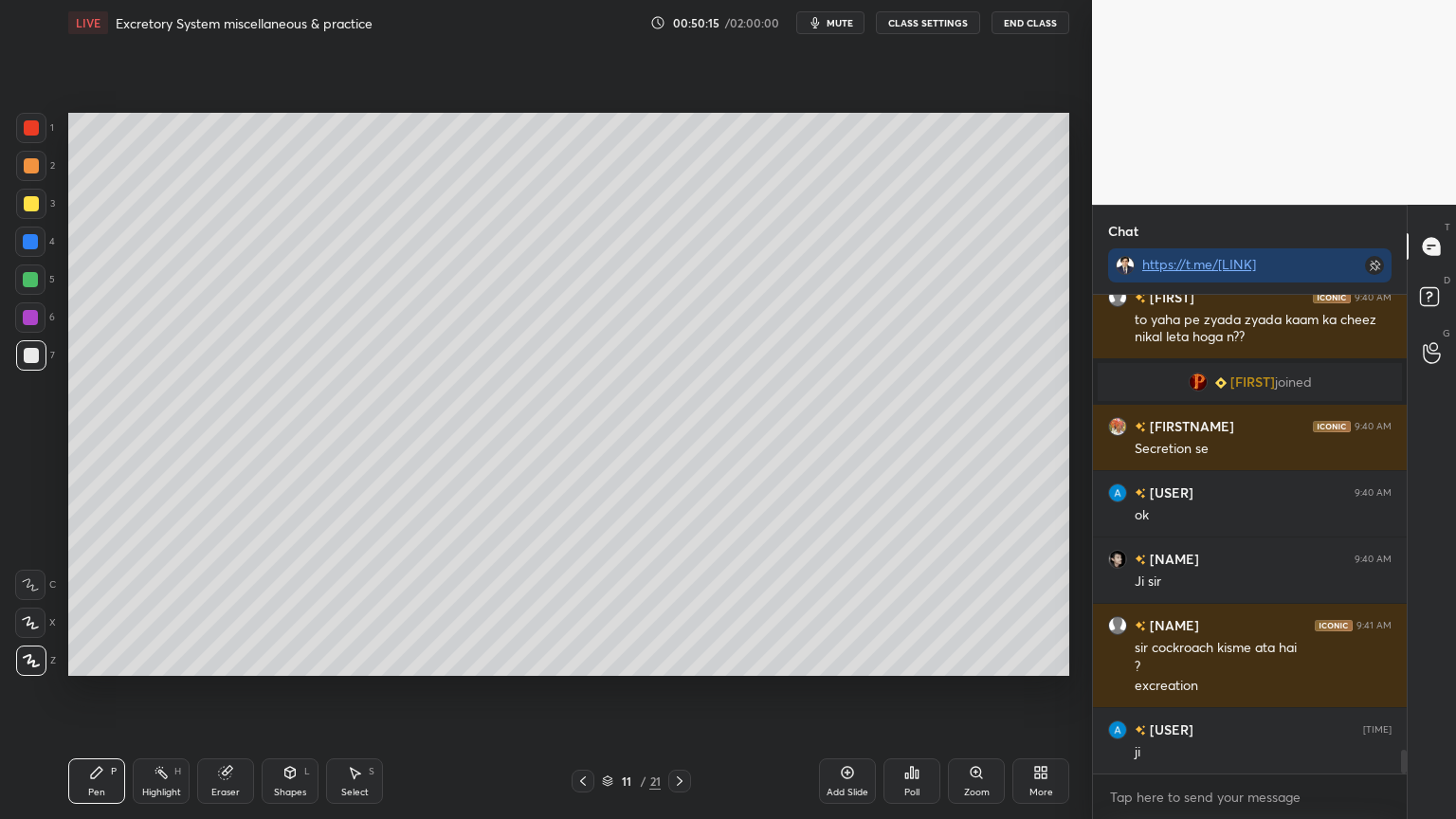 click at bounding box center [30, 242] 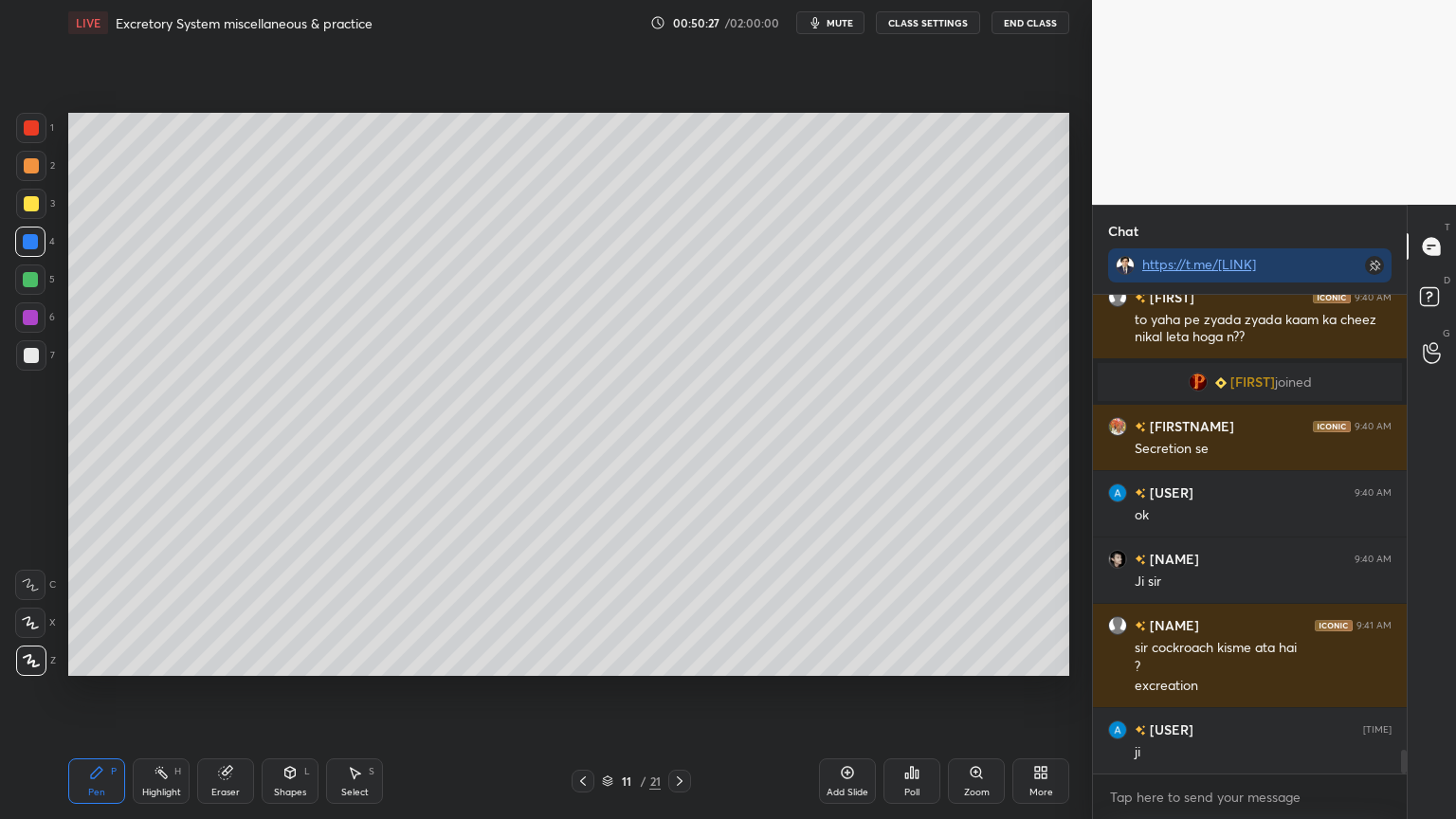 click at bounding box center (31, 661) 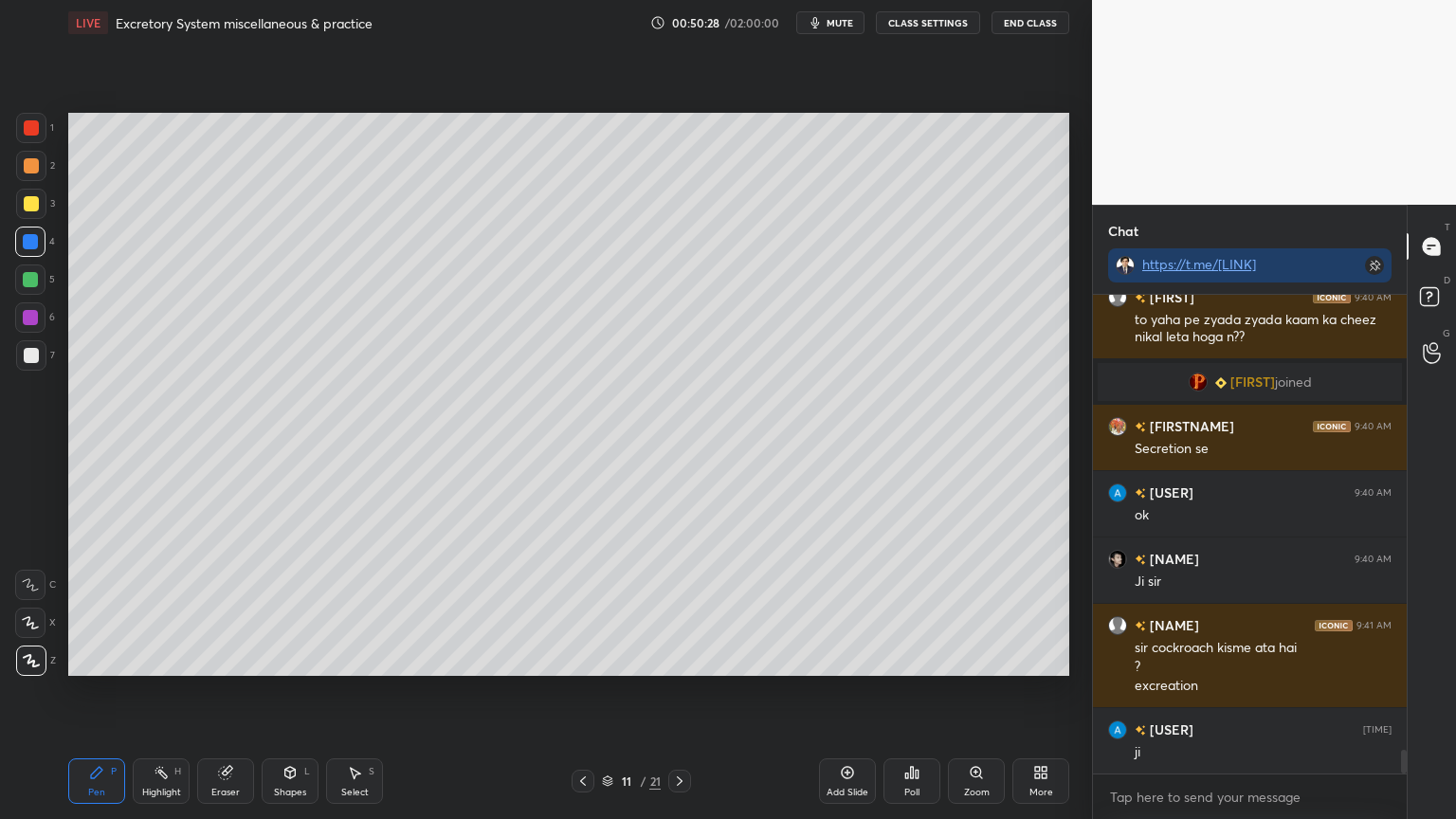 drag, startPoint x: 26, startPoint y: 205, endPoint x: 28, endPoint y: 190, distance: 15.13275 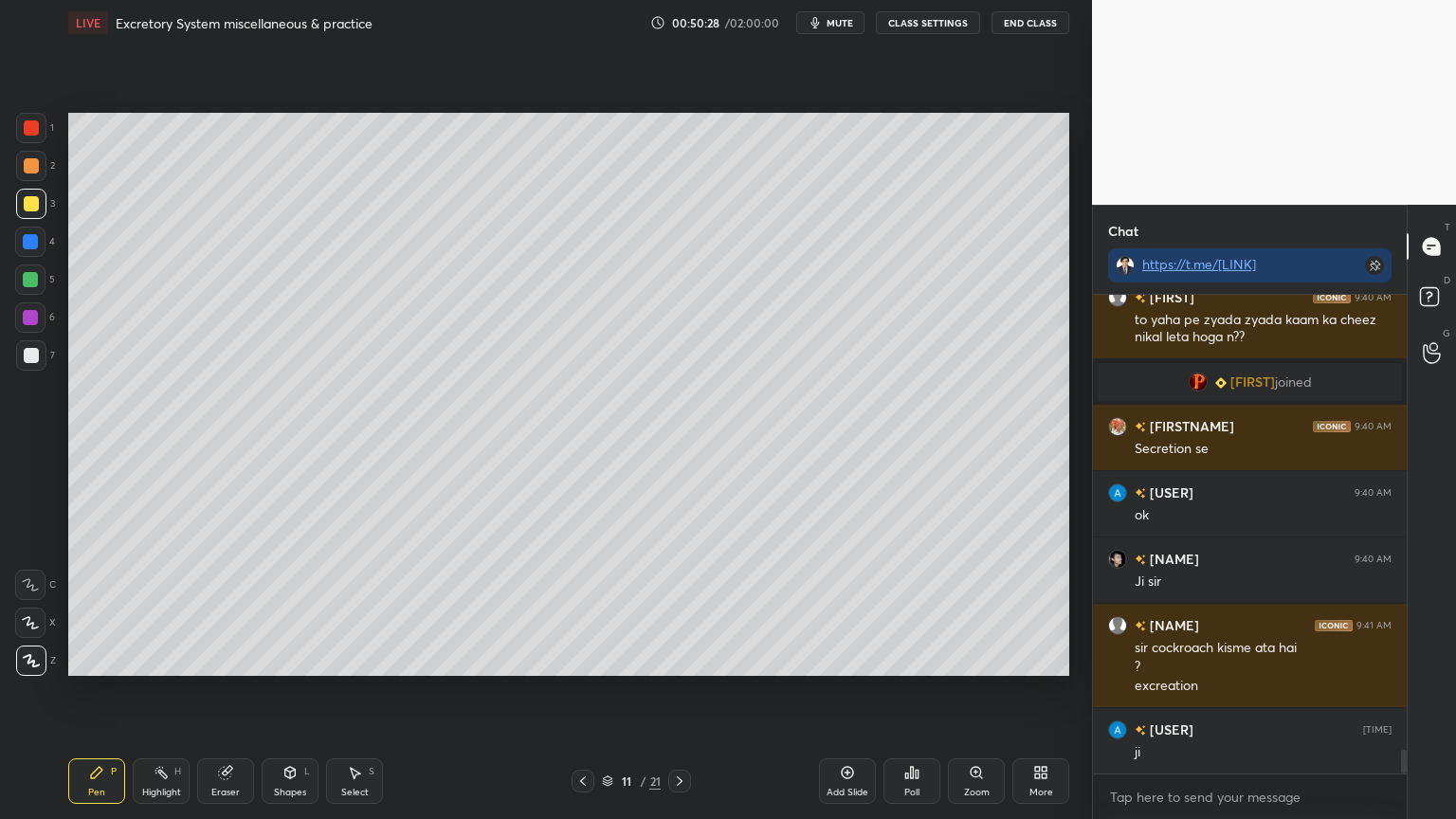 click at bounding box center [31, 166] 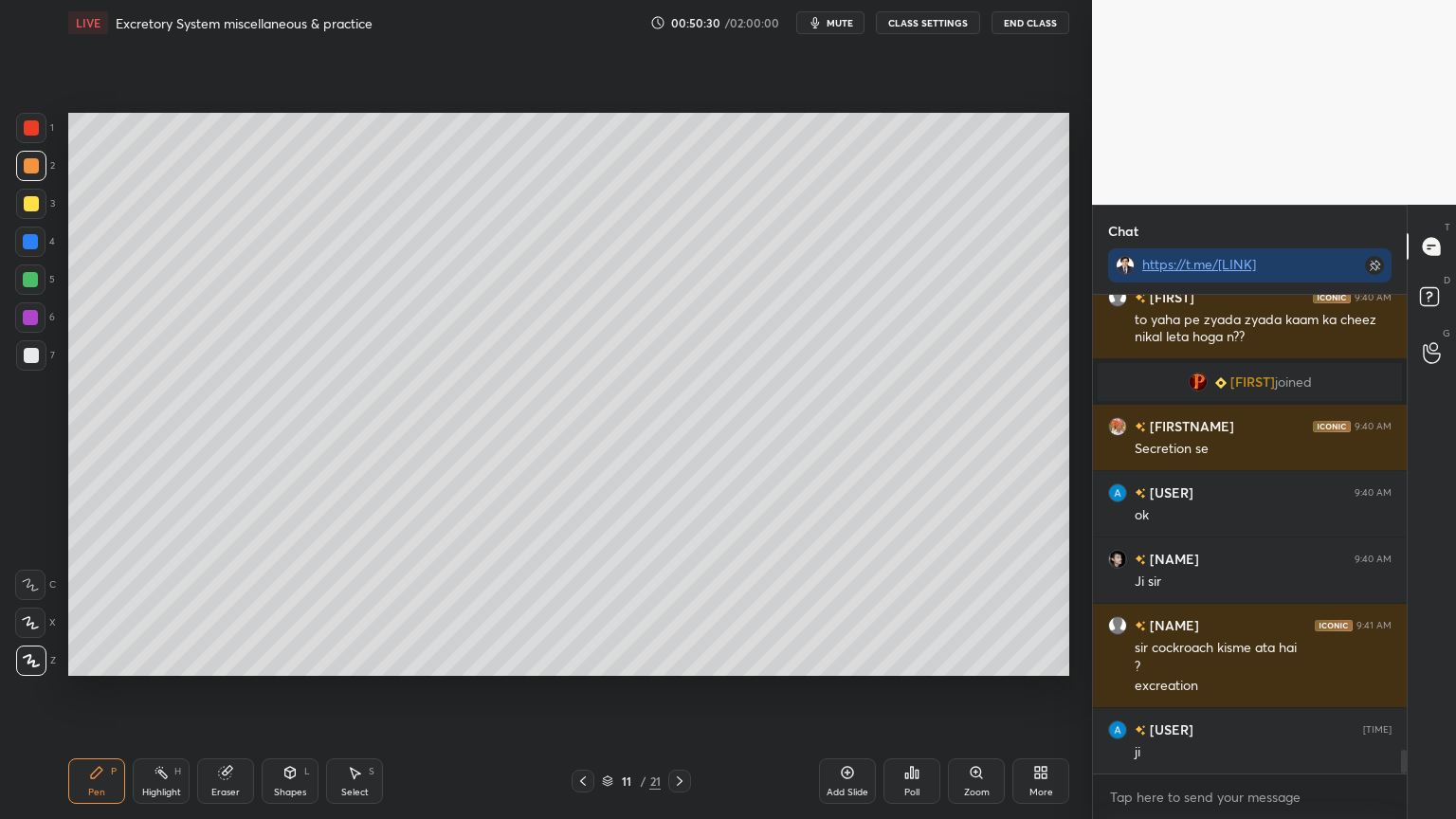 click 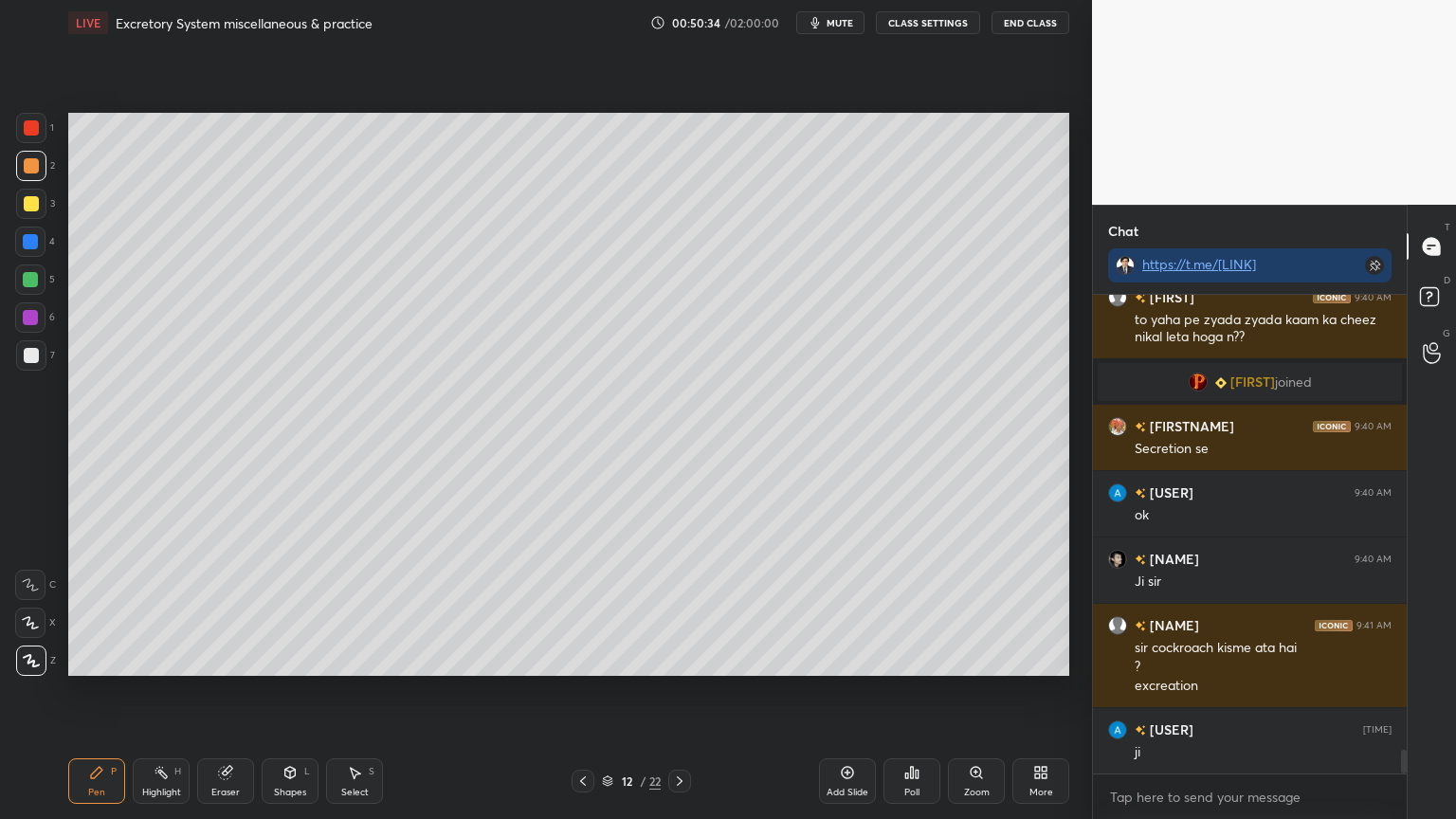 click at bounding box center [30, 280] 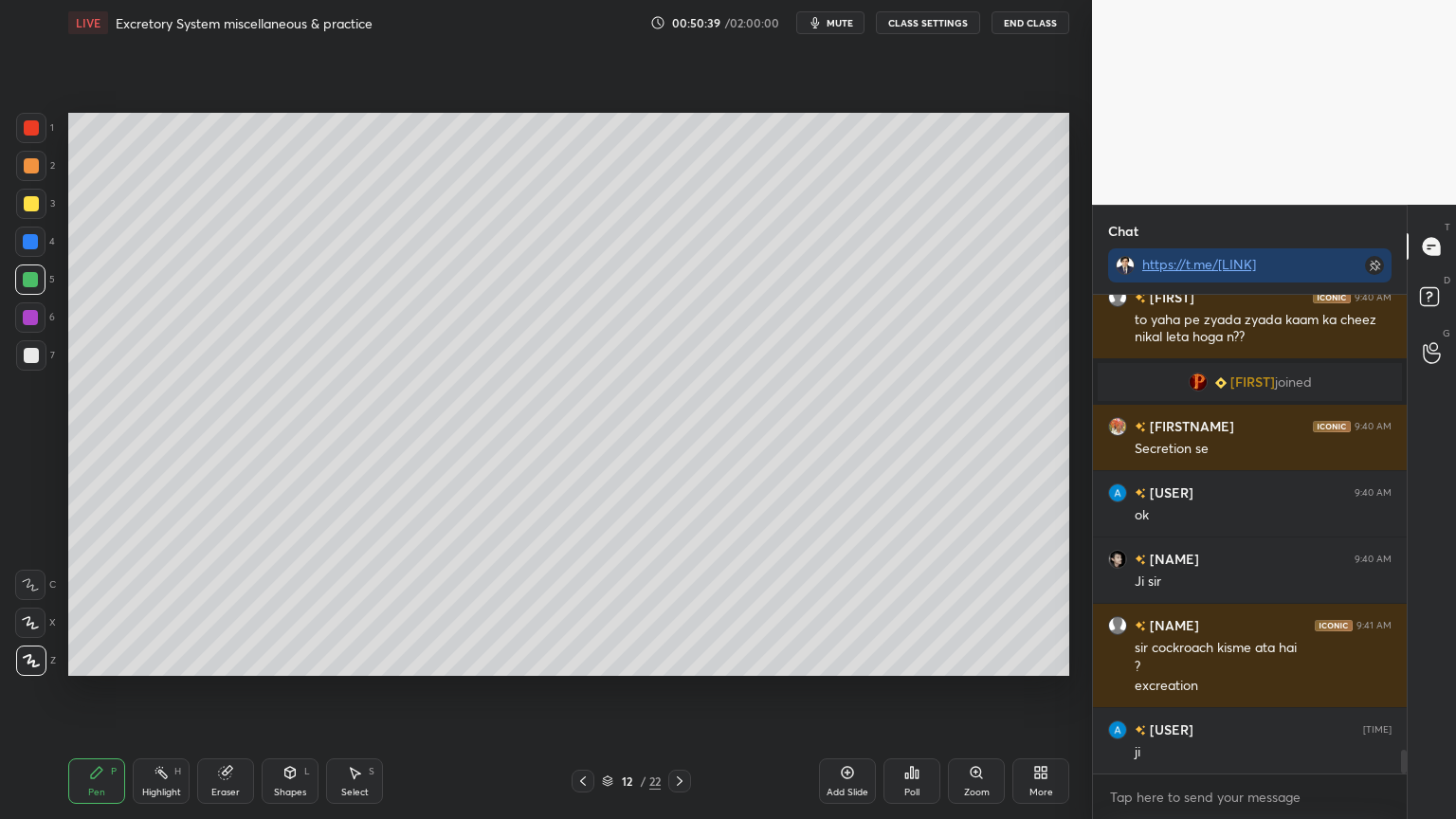 click at bounding box center [31, 355] 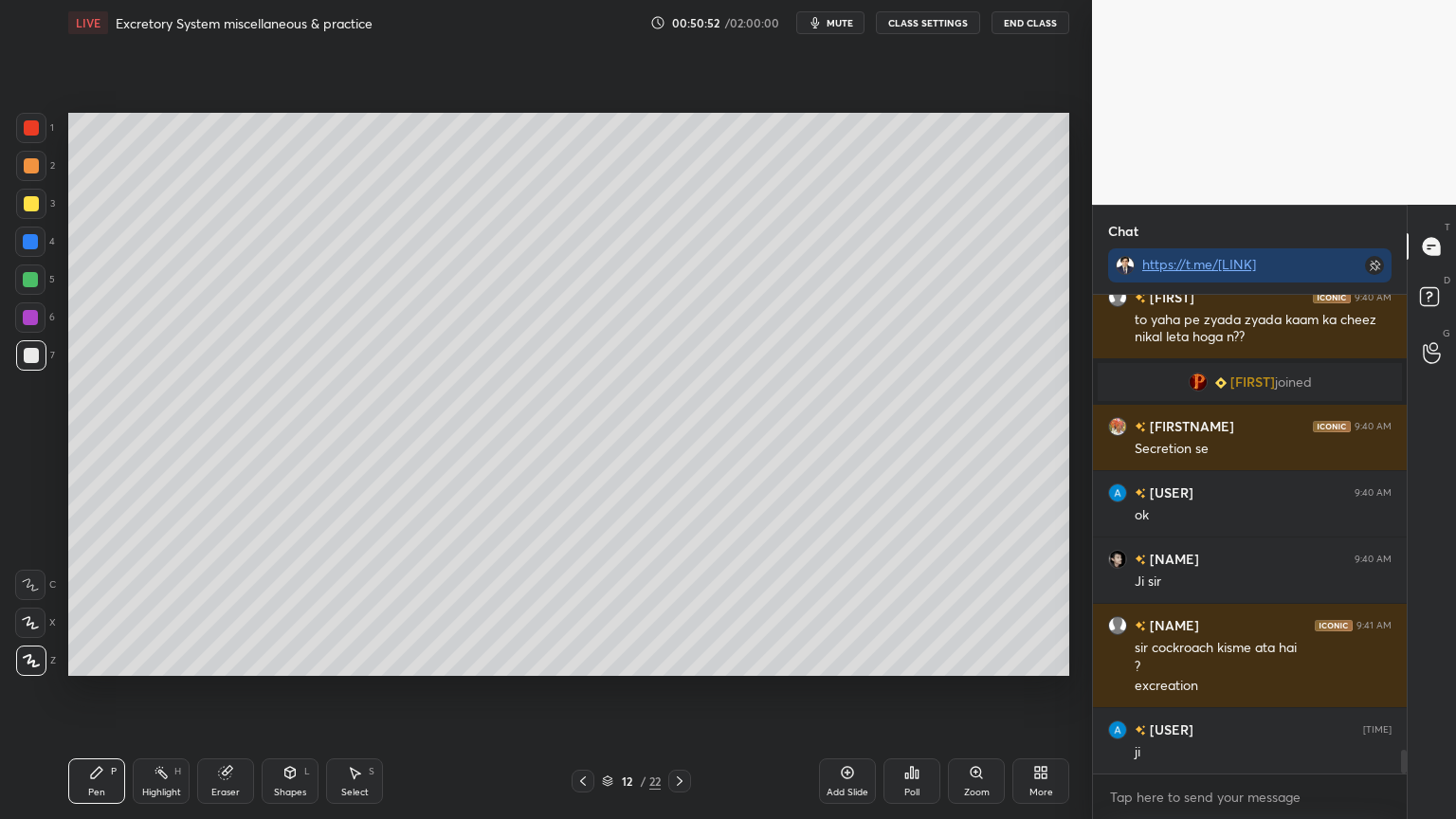 drag, startPoint x: 32, startPoint y: 242, endPoint x: 42, endPoint y: 246, distance: 10.77033 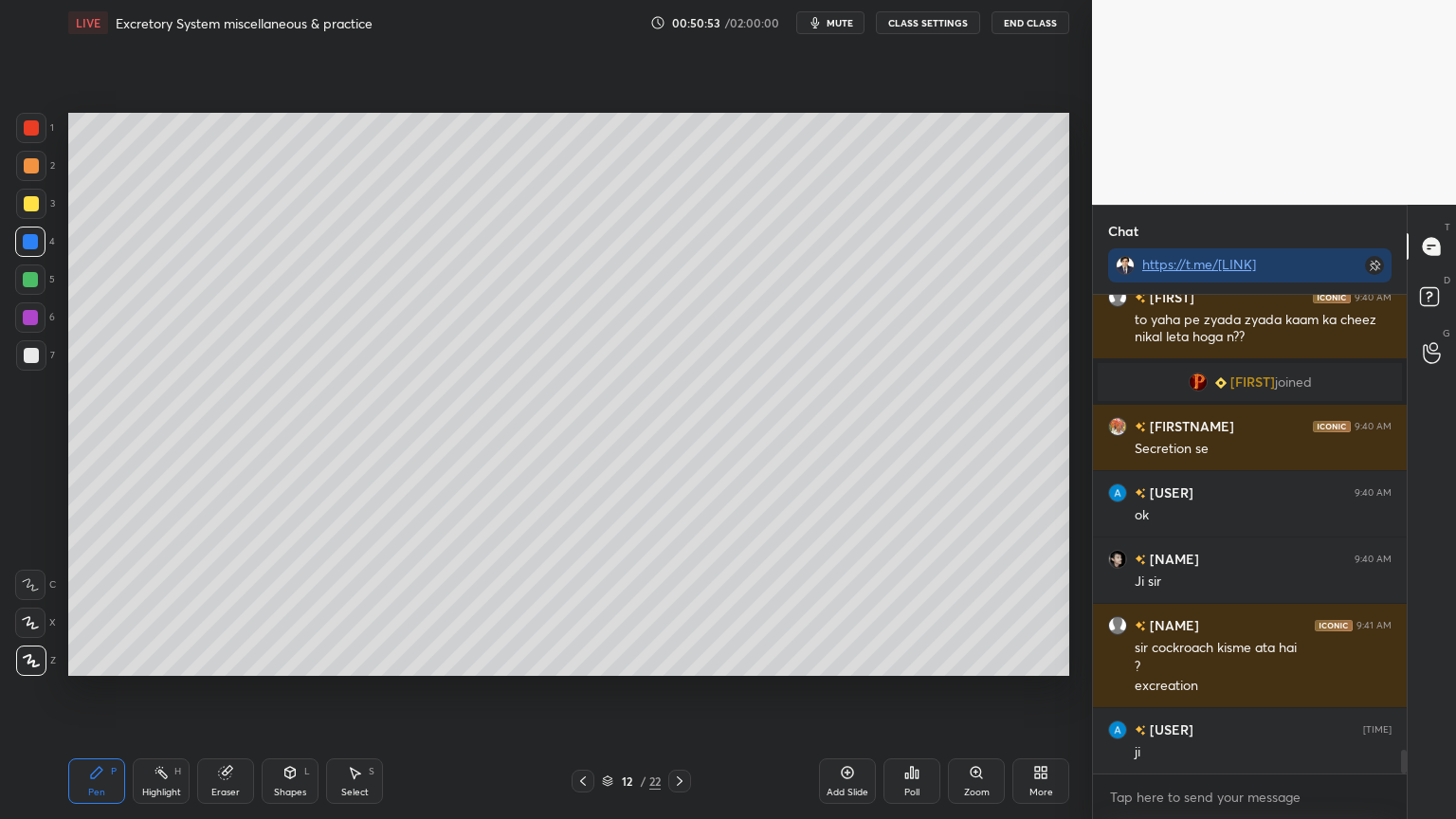 click 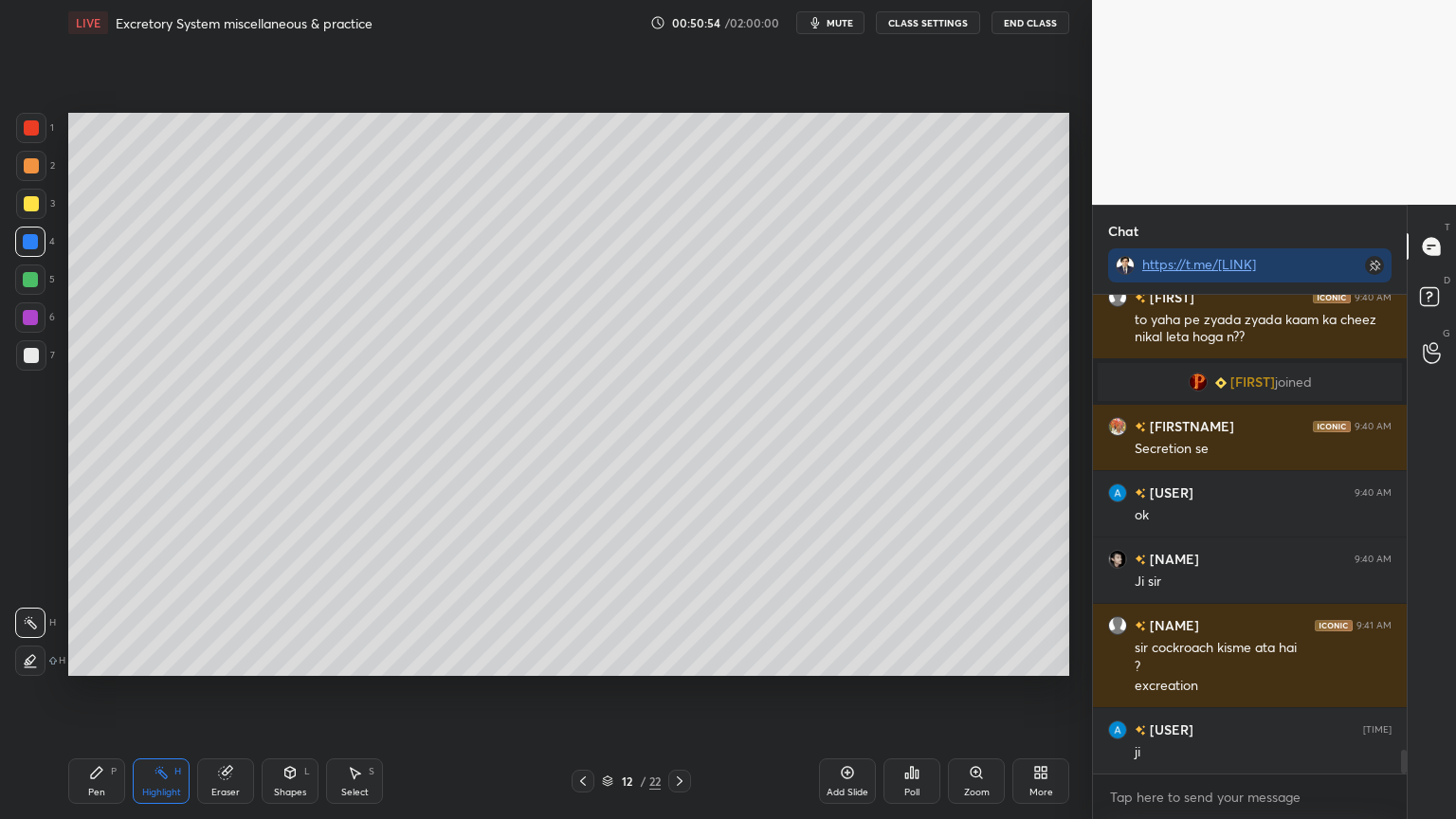 click at bounding box center (30, 661) 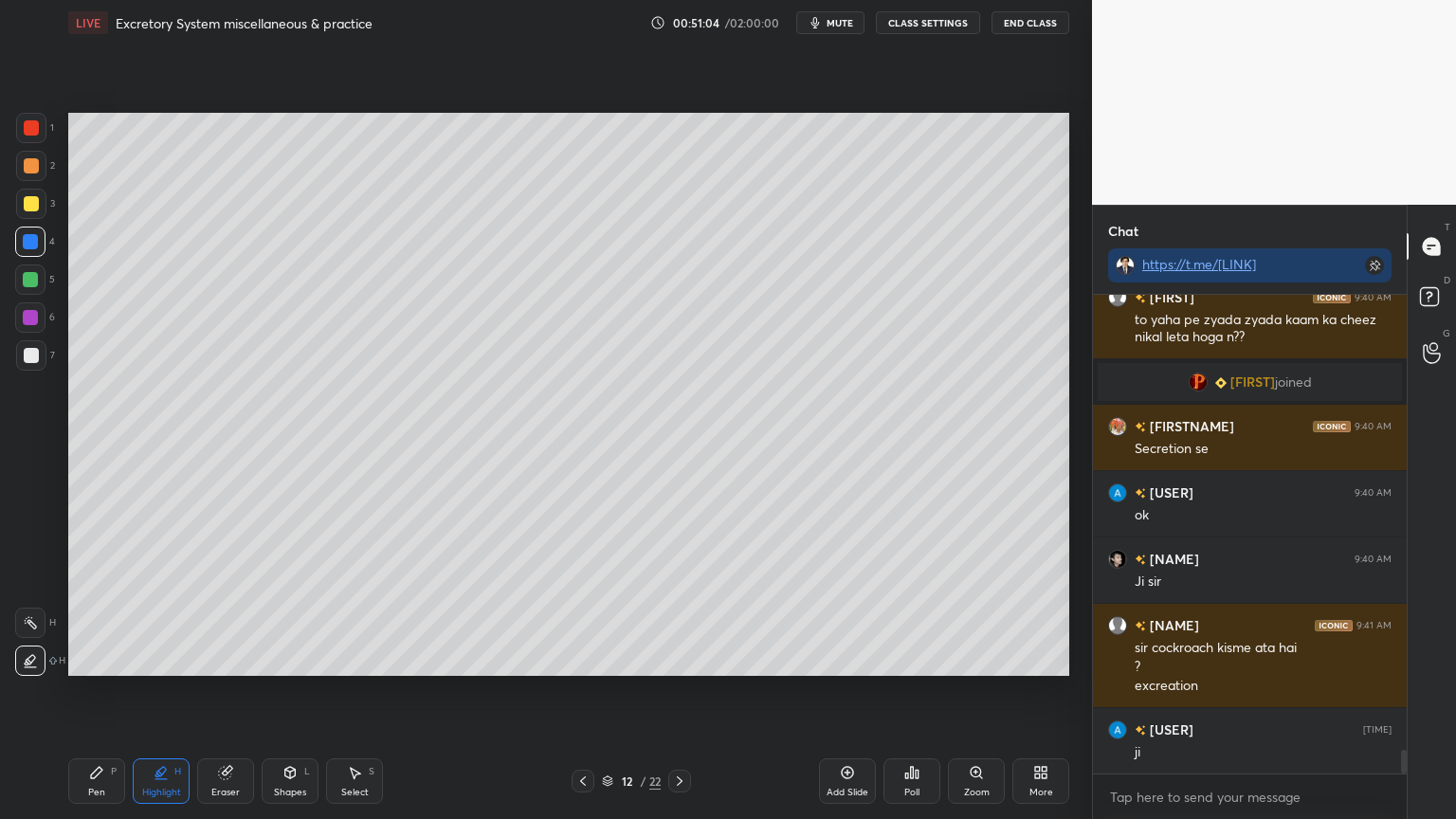 click at bounding box center (583, 781) 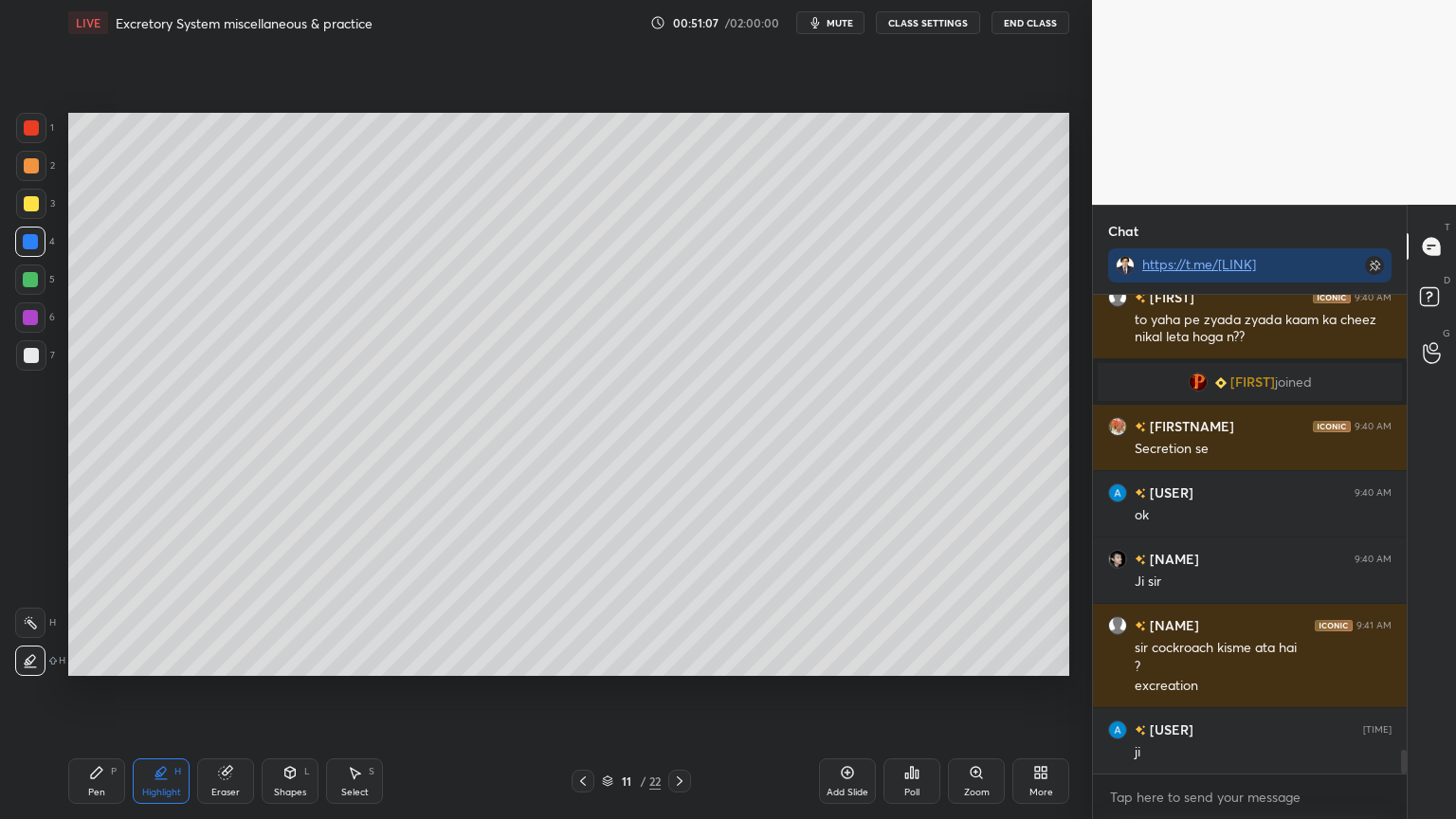 click 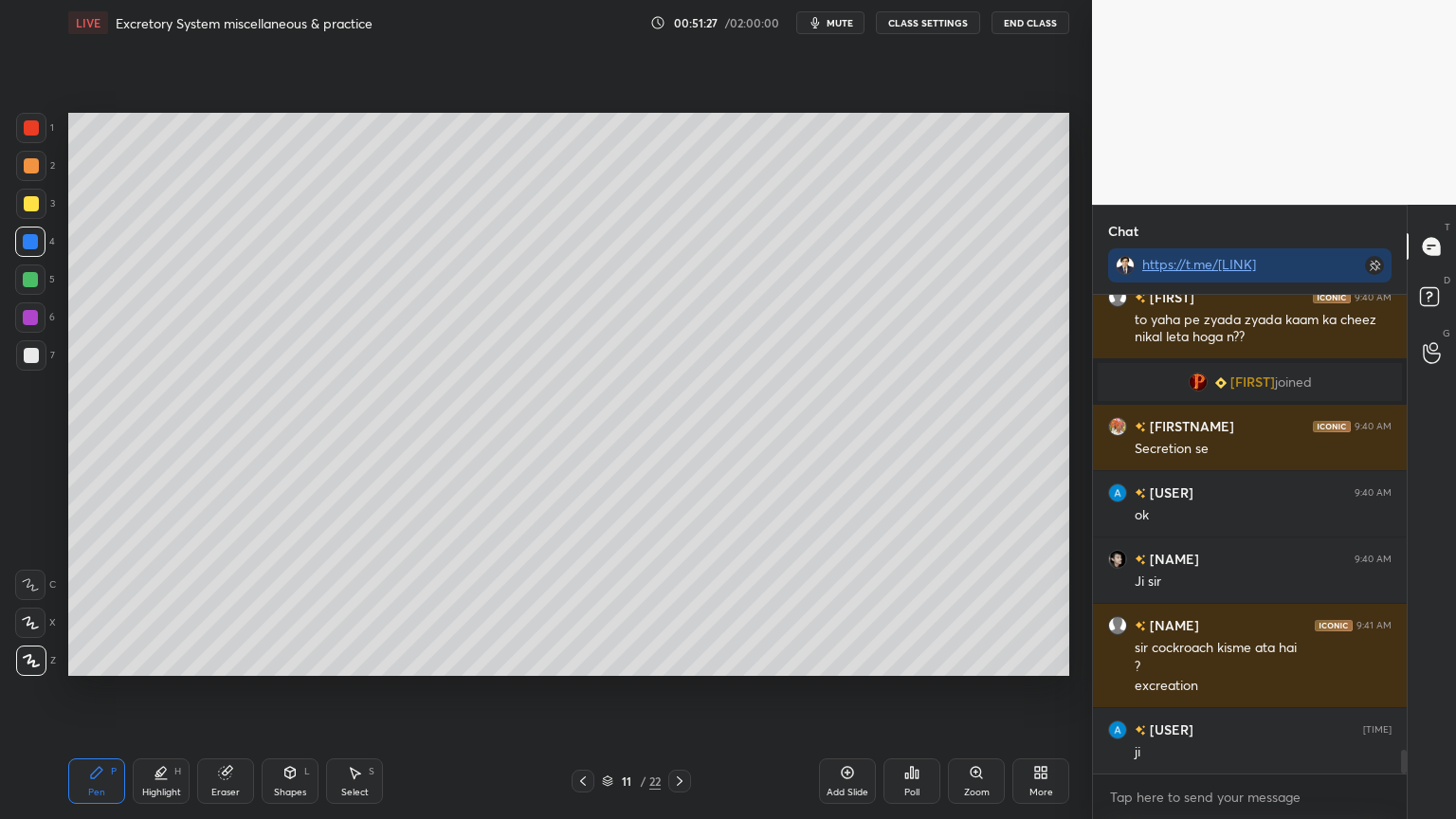 click on "mute" at bounding box center (840, 23) 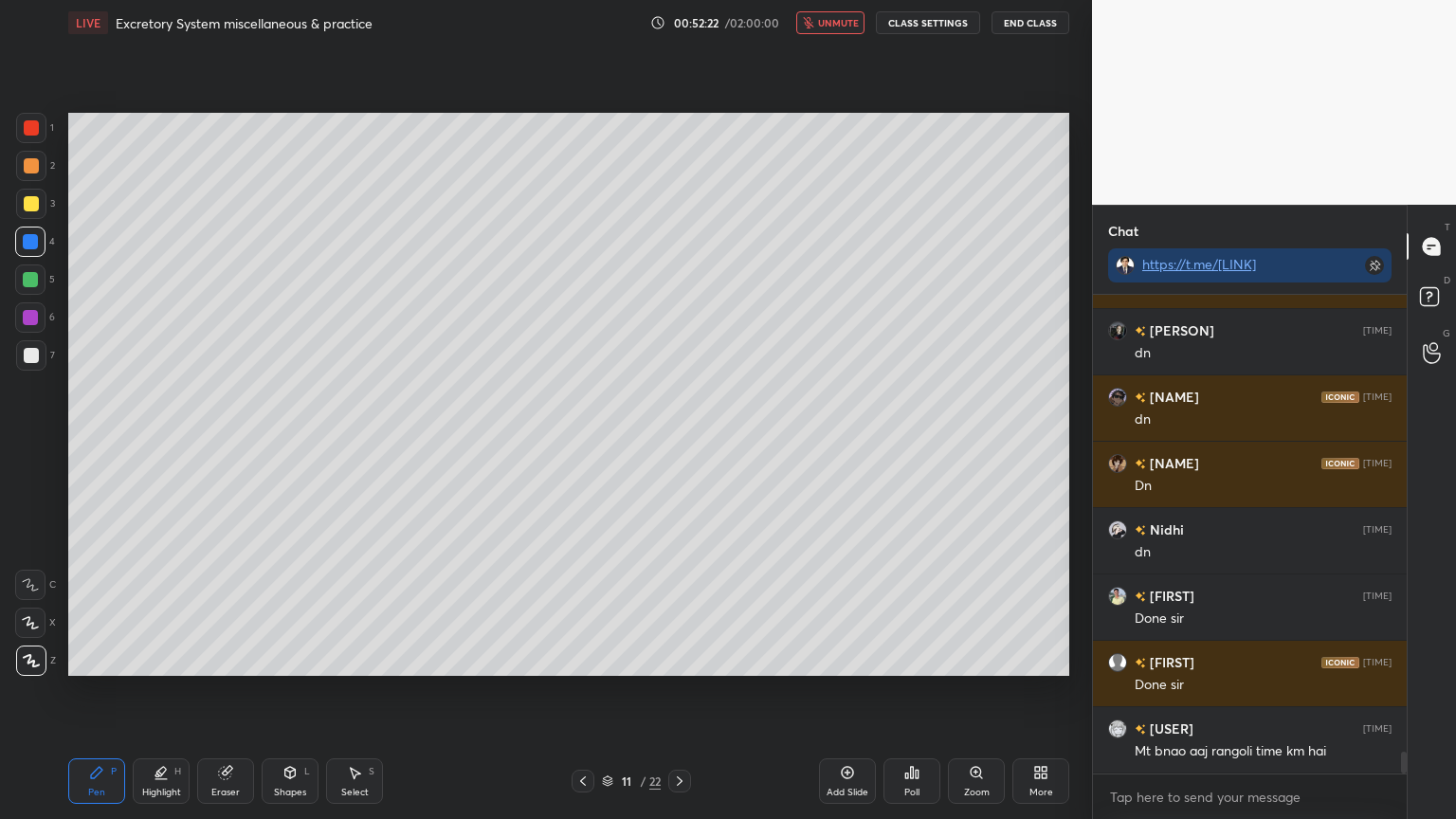 scroll, scrollTop: 9994, scrollLeft: 0, axis: vertical 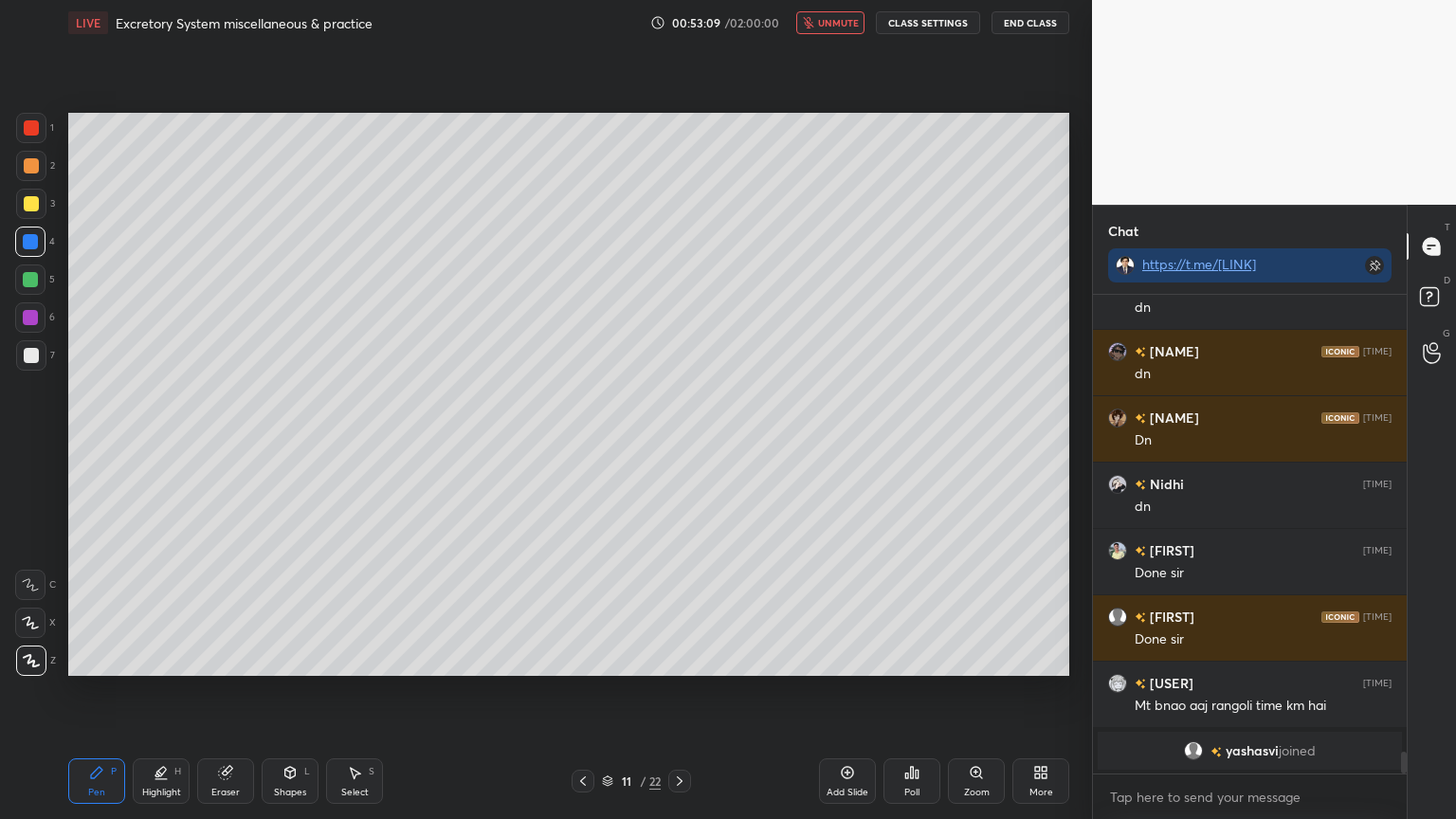 click on "unmute" at bounding box center (830, 23) 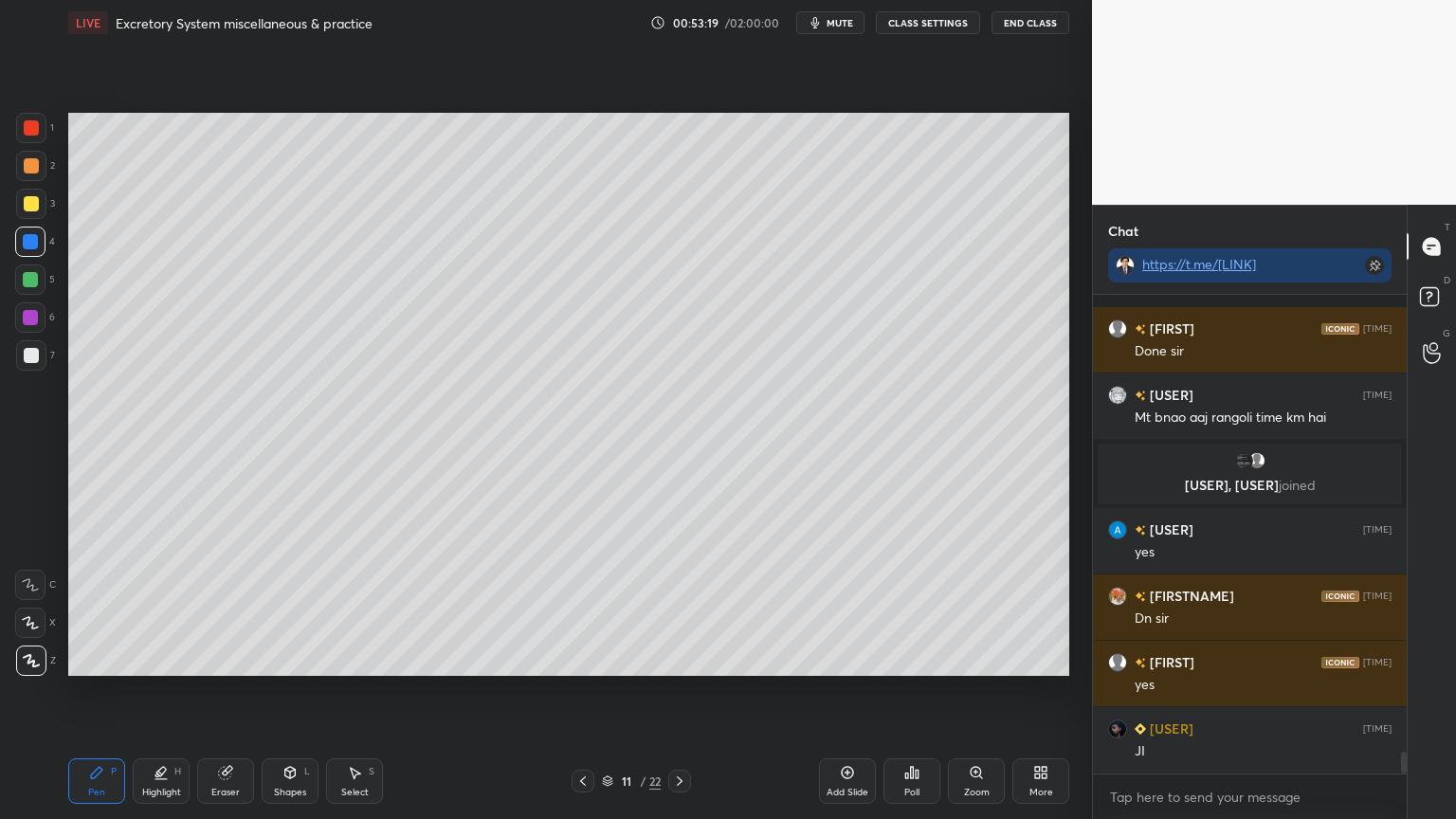 scroll, scrollTop: 10172, scrollLeft: 0, axis: vertical 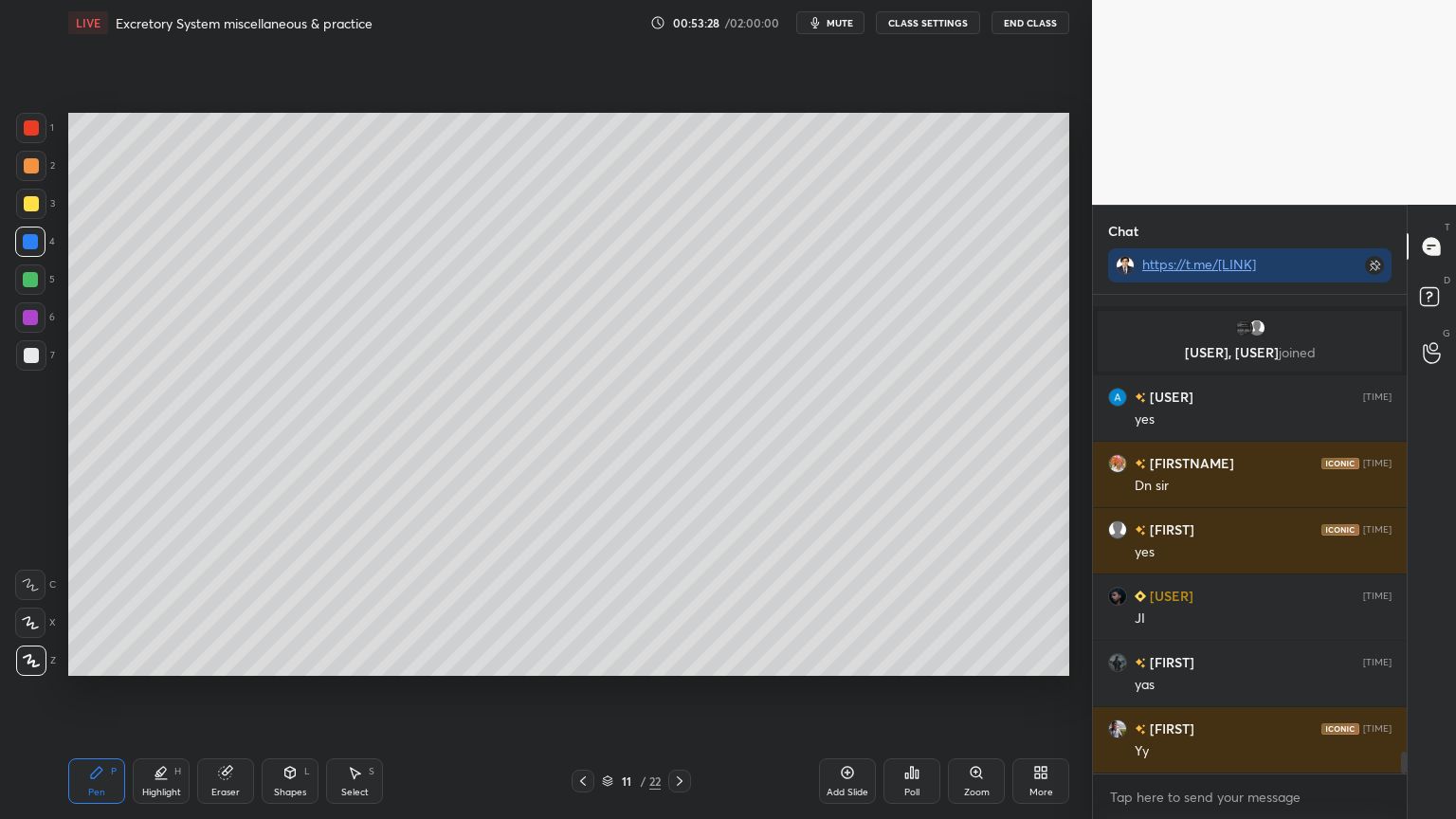 click on "Poll" at bounding box center (912, 781) 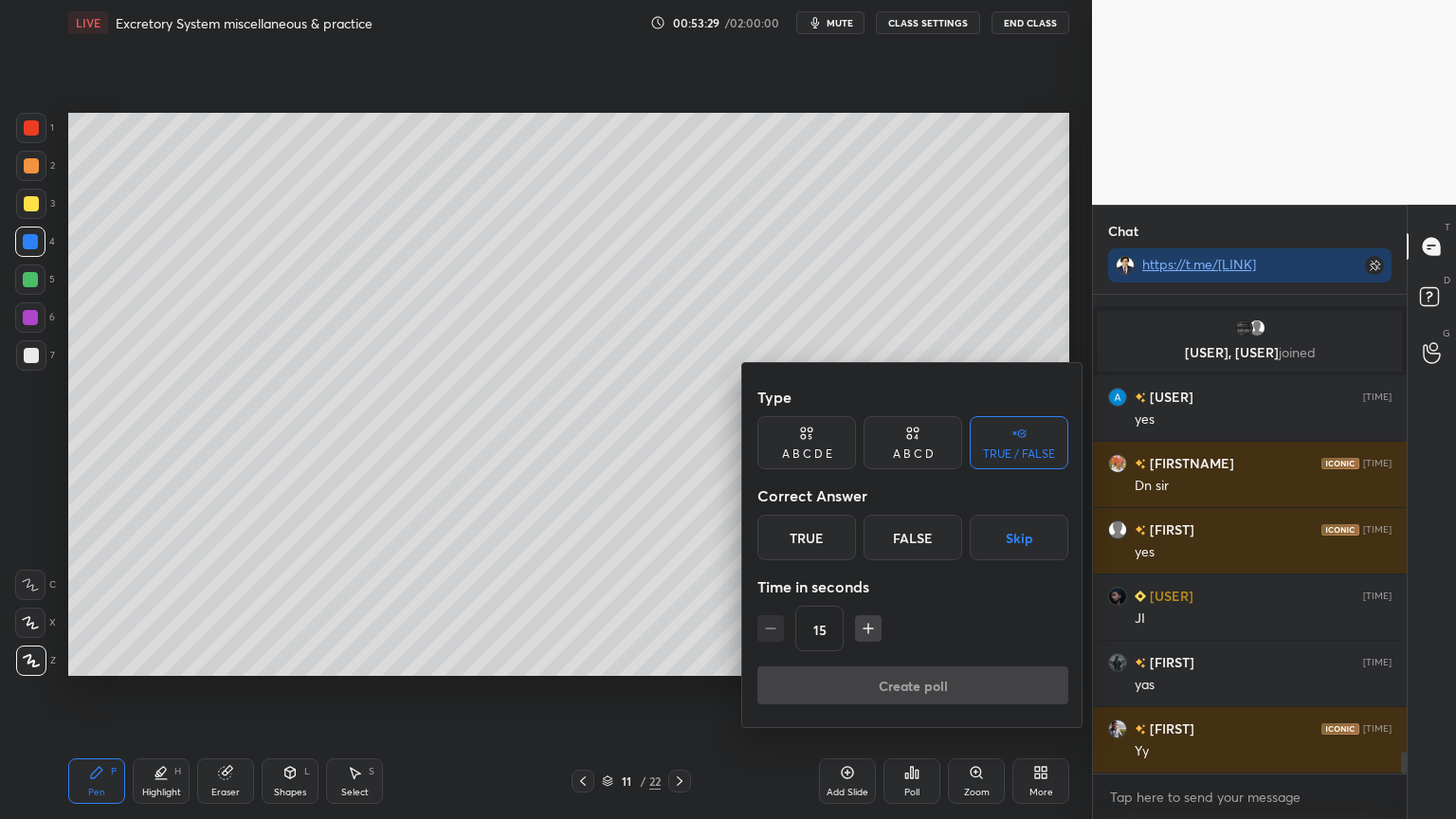 click on "Skip" at bounding box center (1019, 537) 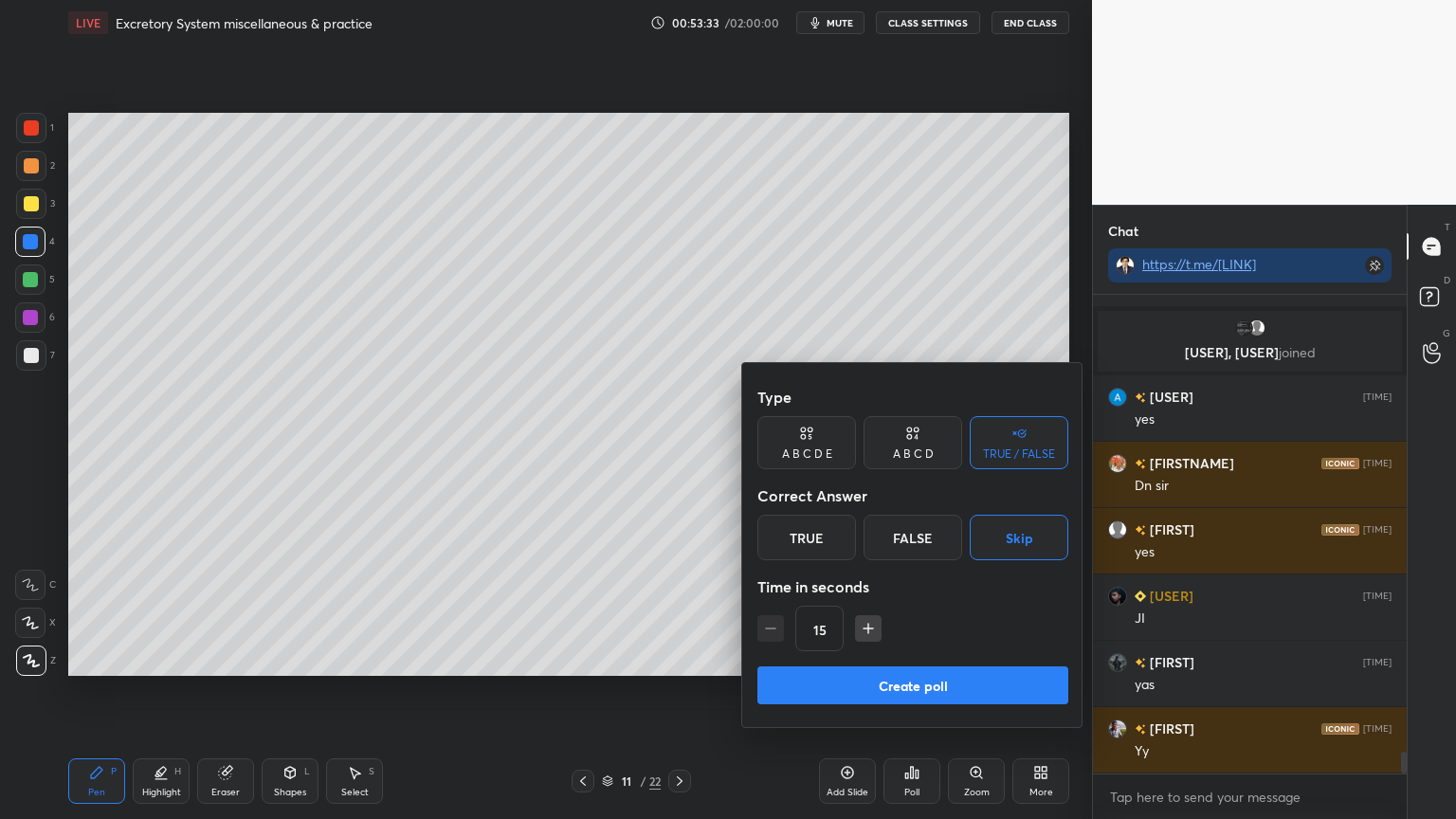click on "Create poll" at bounding box center (913, 685) 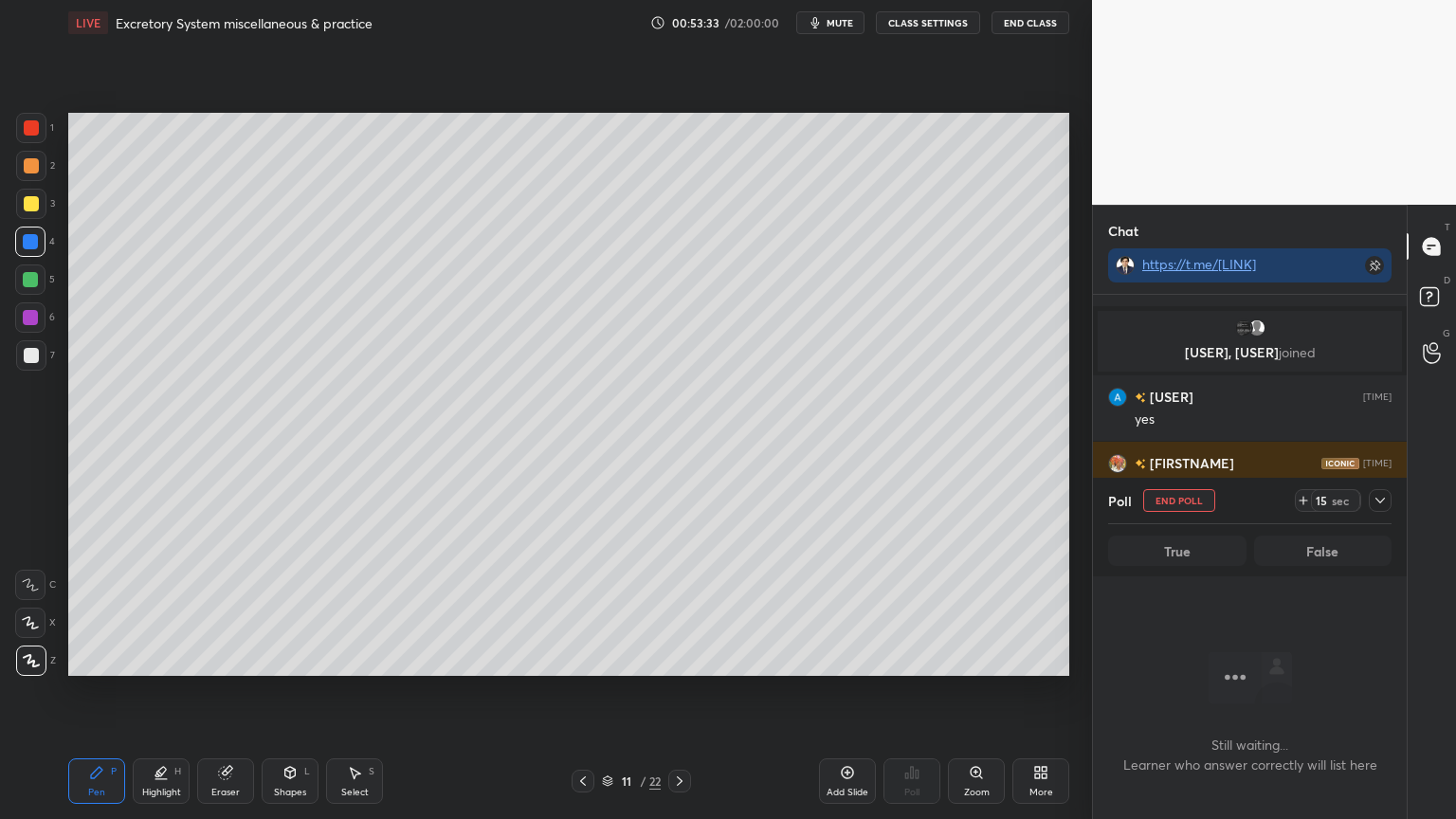 scroll, scrollTop: 442, scrollLeft: 308, axis: both 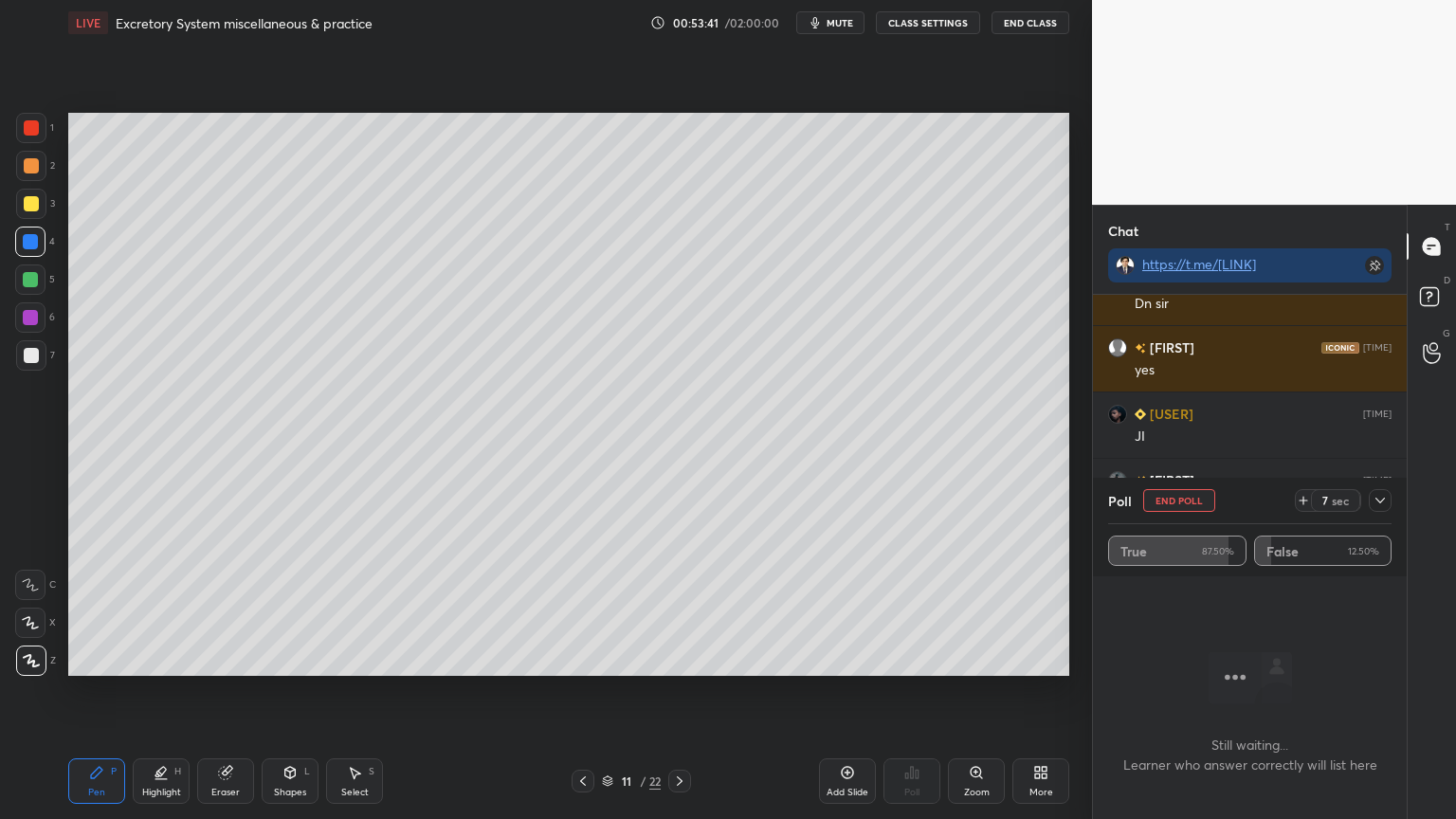 click on "End Poll" at bounding box center [1179, 500] 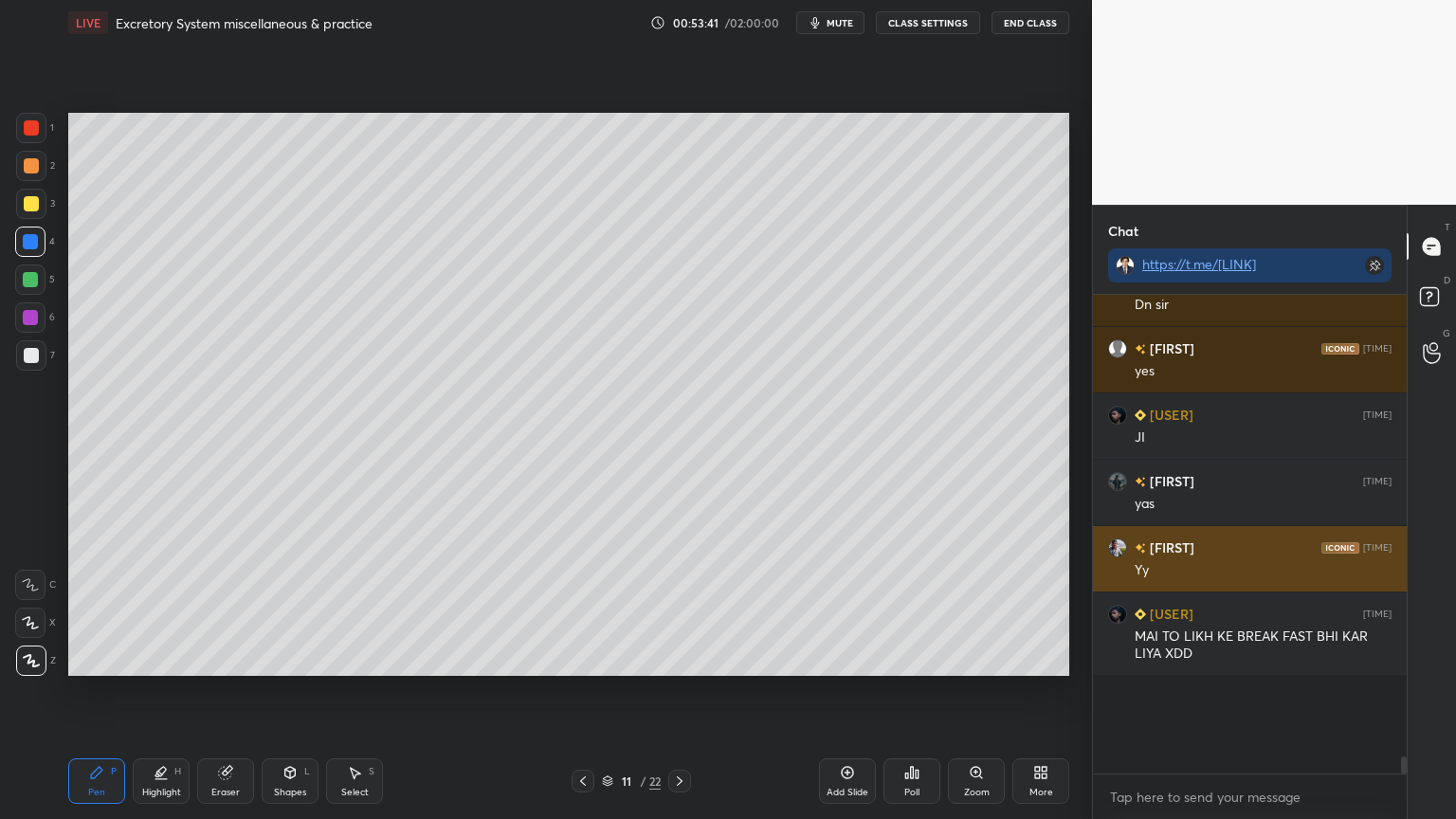scroll, scrollTop: 464, scrollLeft: 308, axis: both 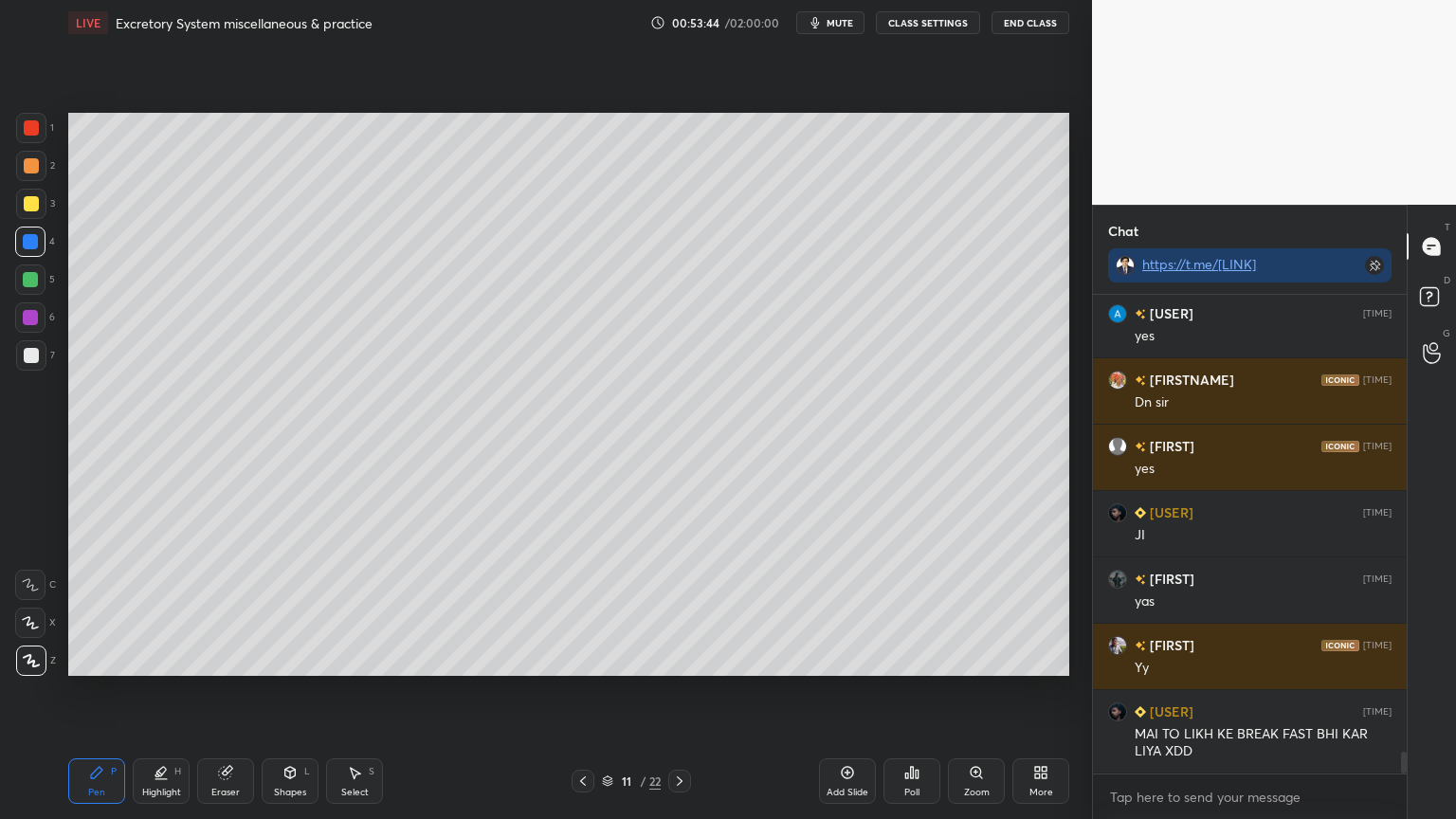 click 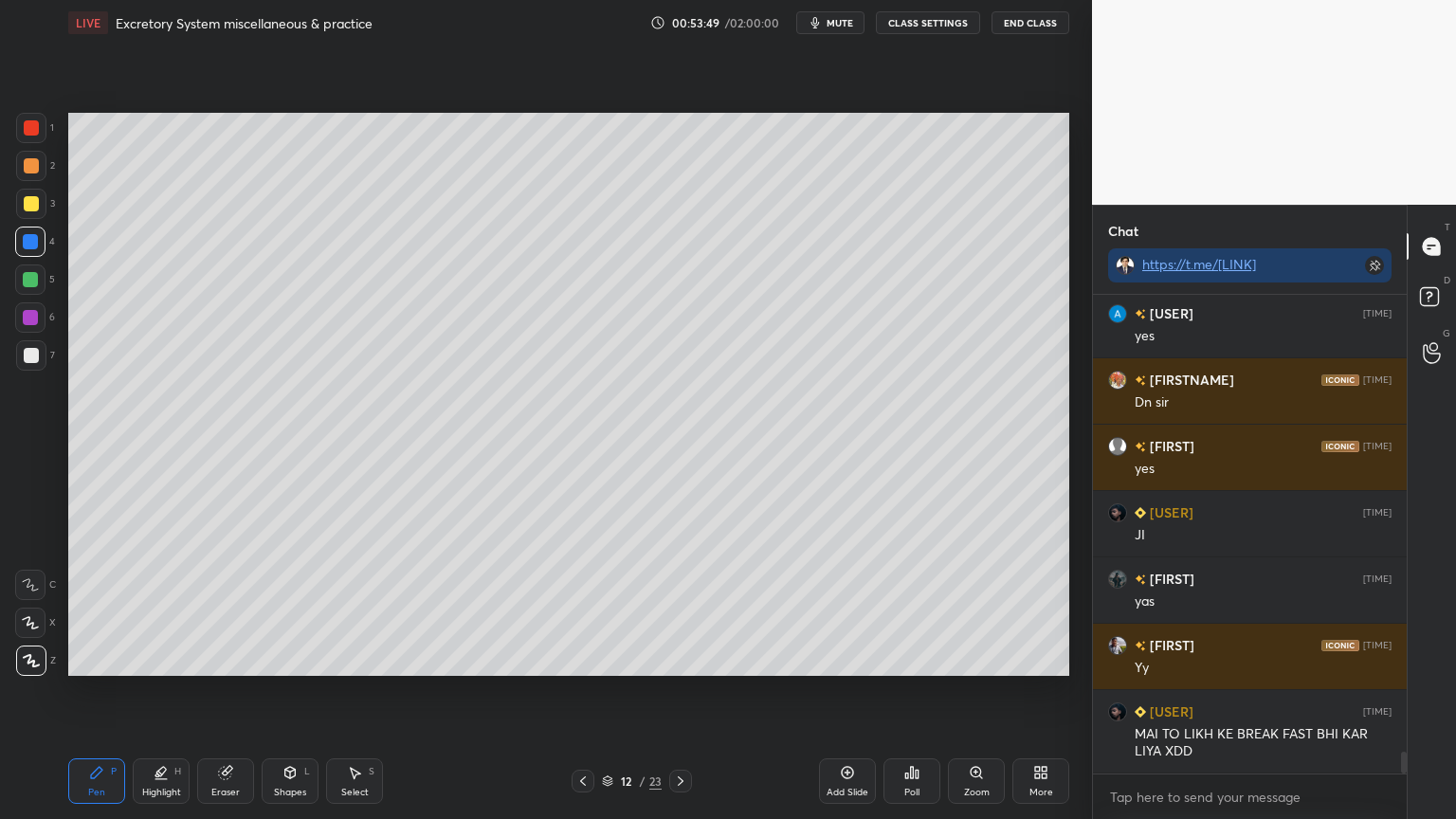 click at bounding box center (31, 355) 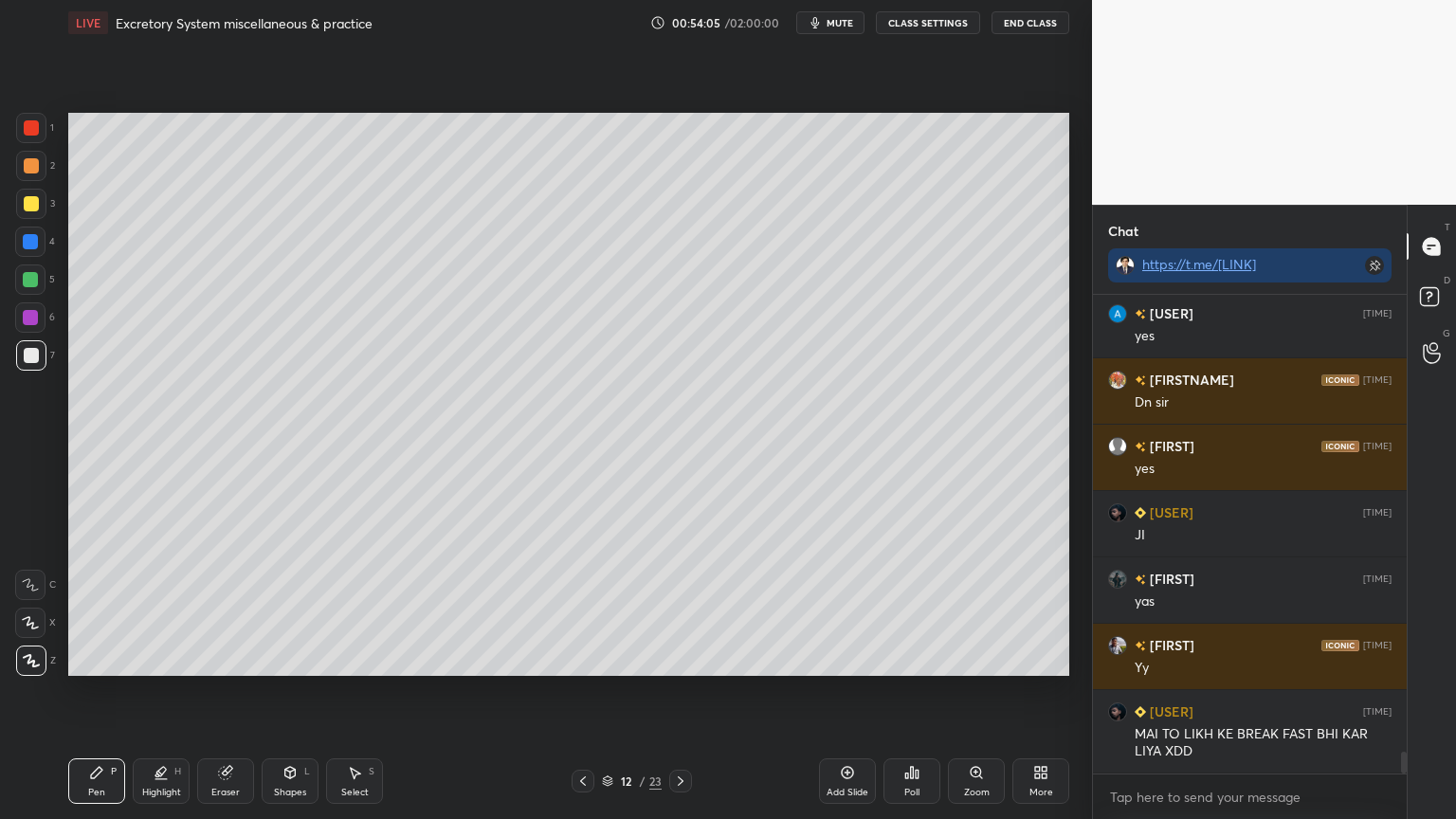 click 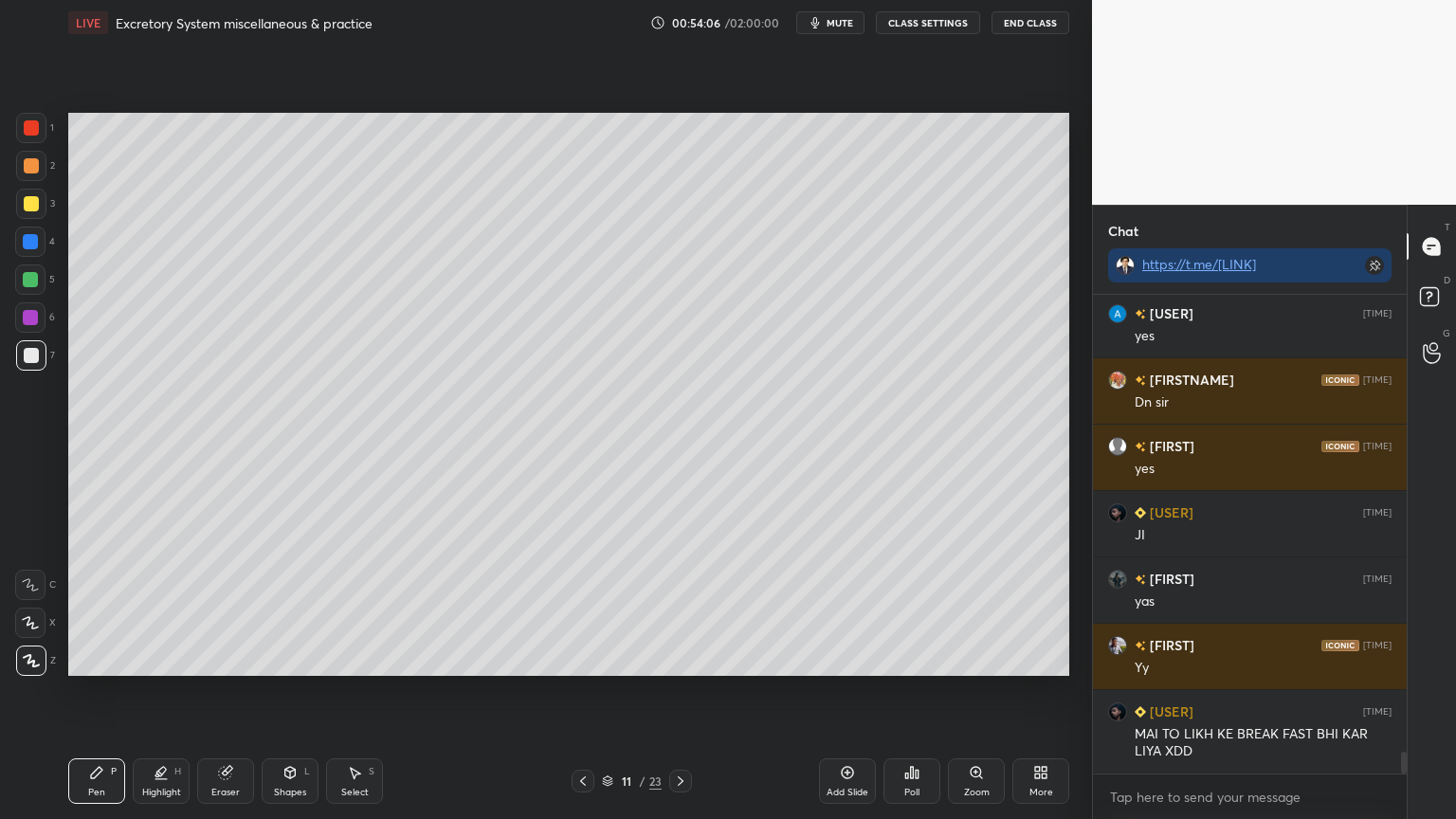 click 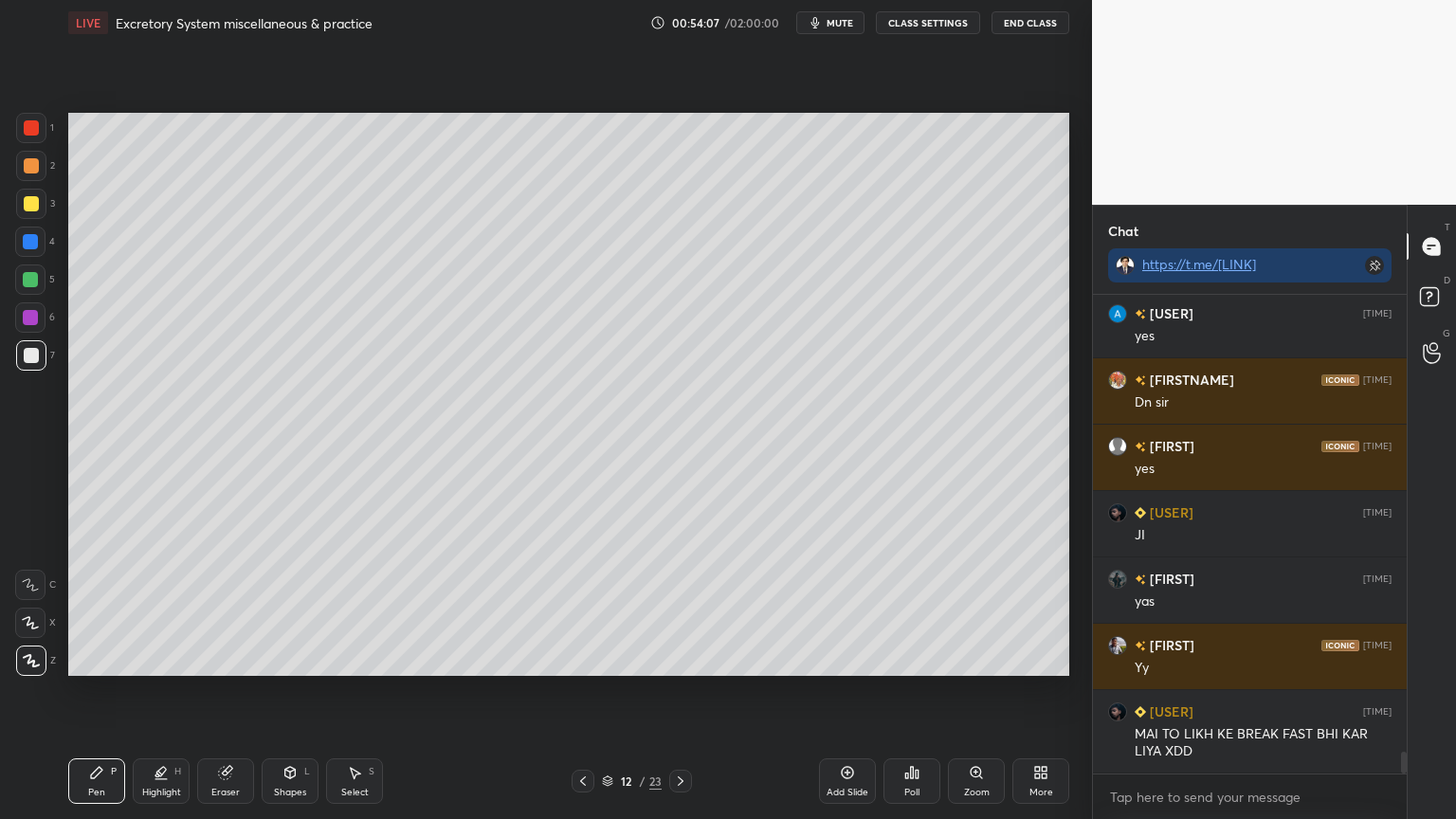 click at bounding box center (31, 355) 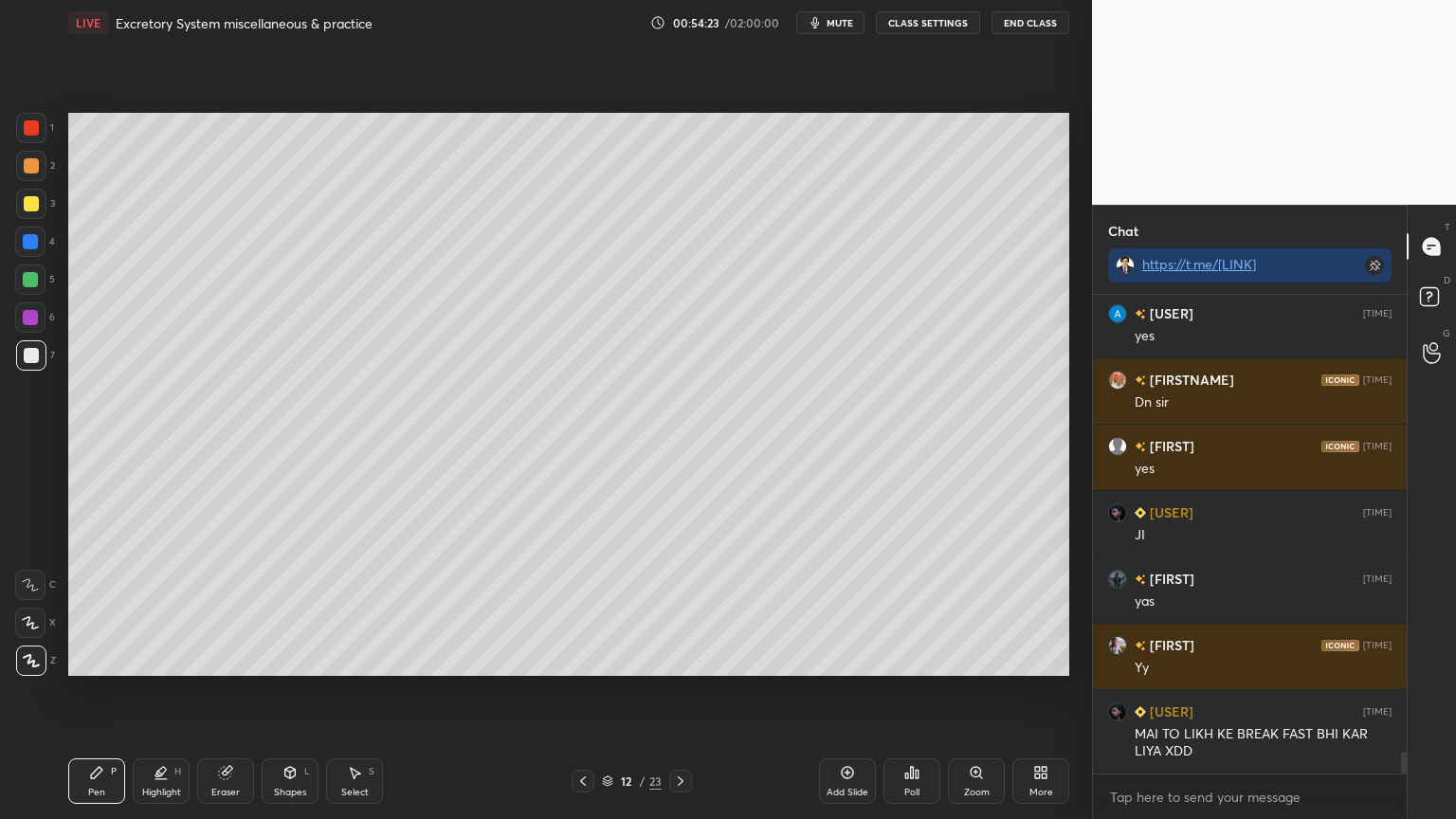 click at bounding box center [31, 204] 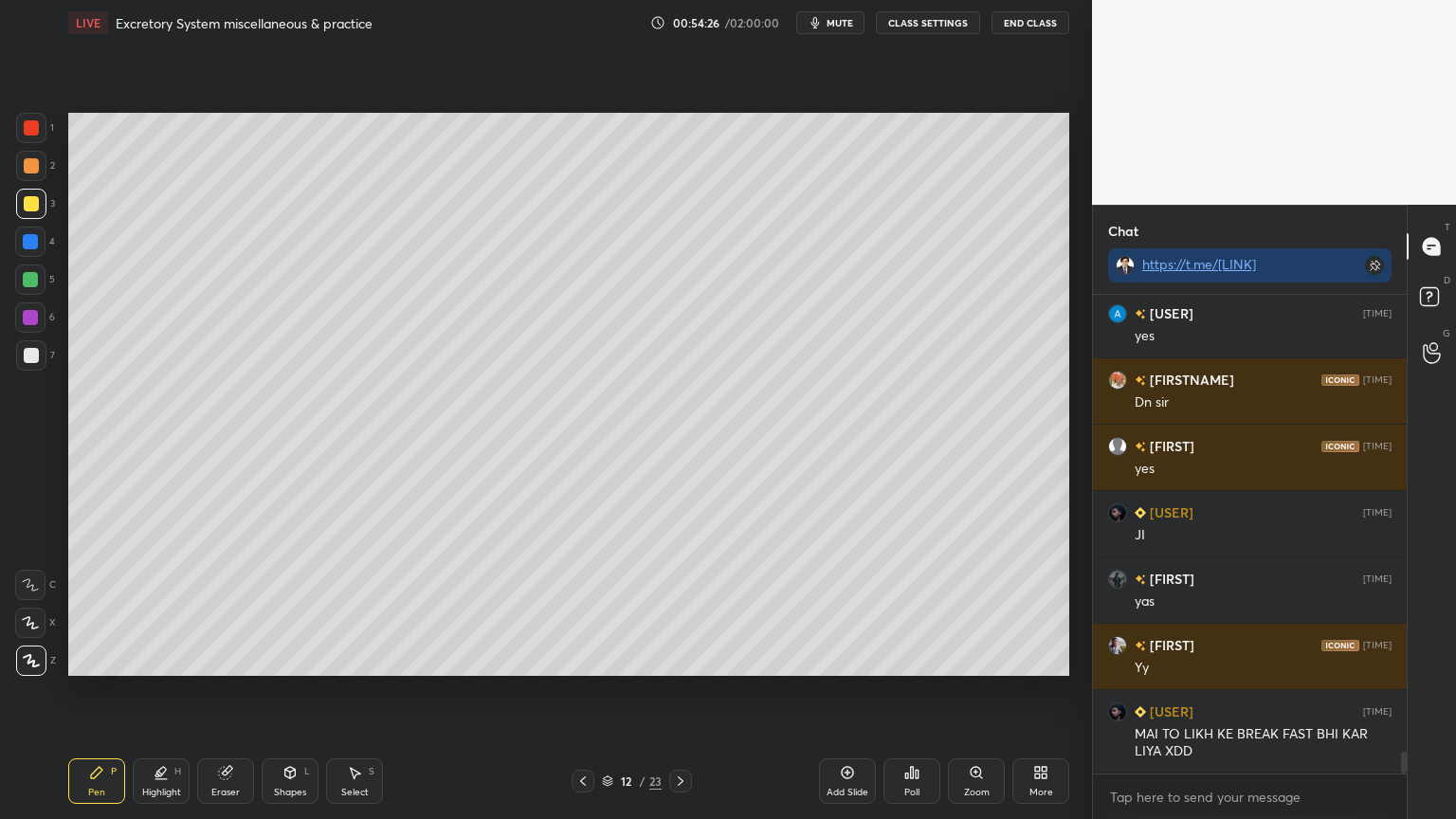 click at bounding box center [30, 242] 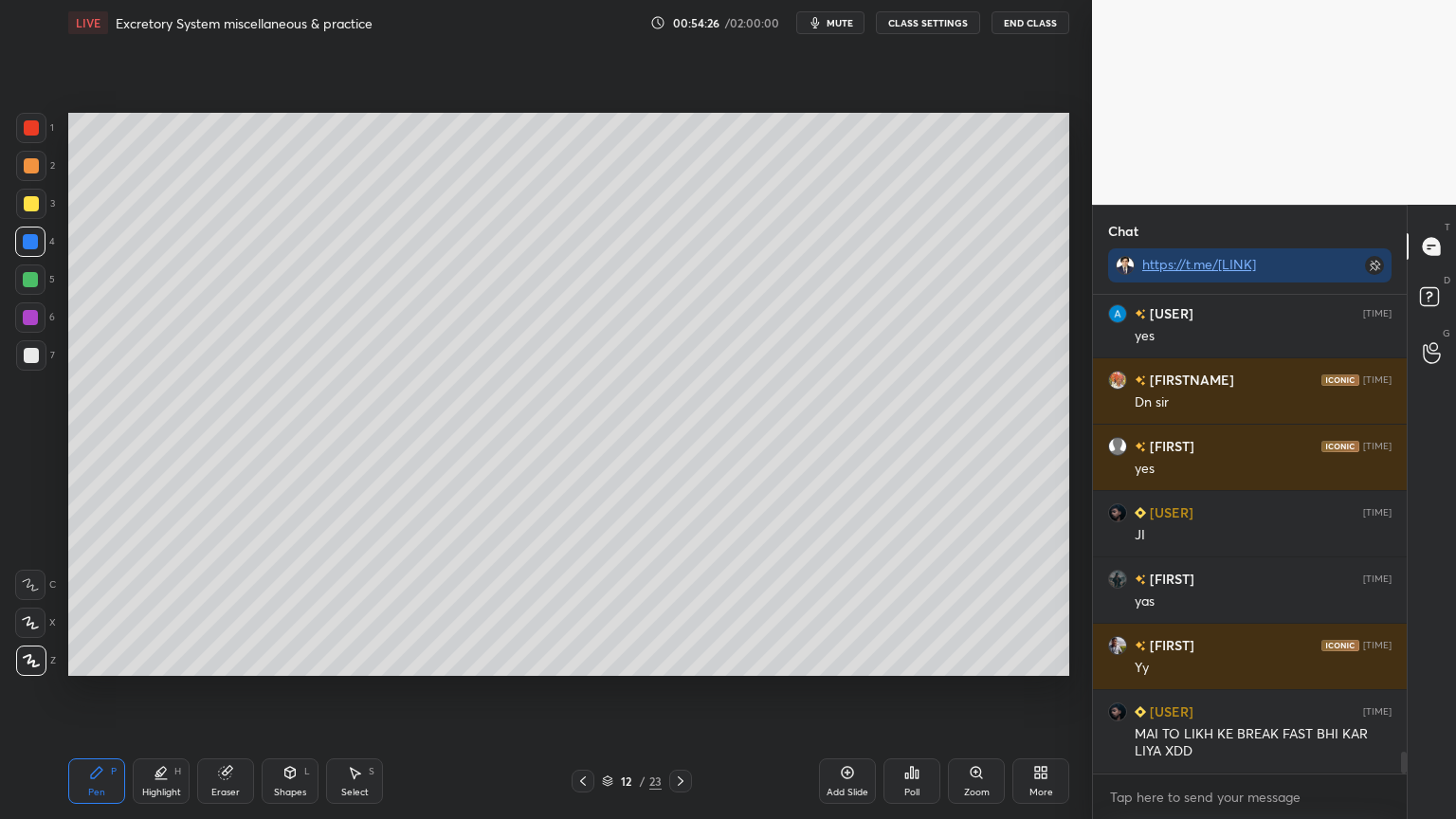 click on "2" at bounding box center [35, 170] 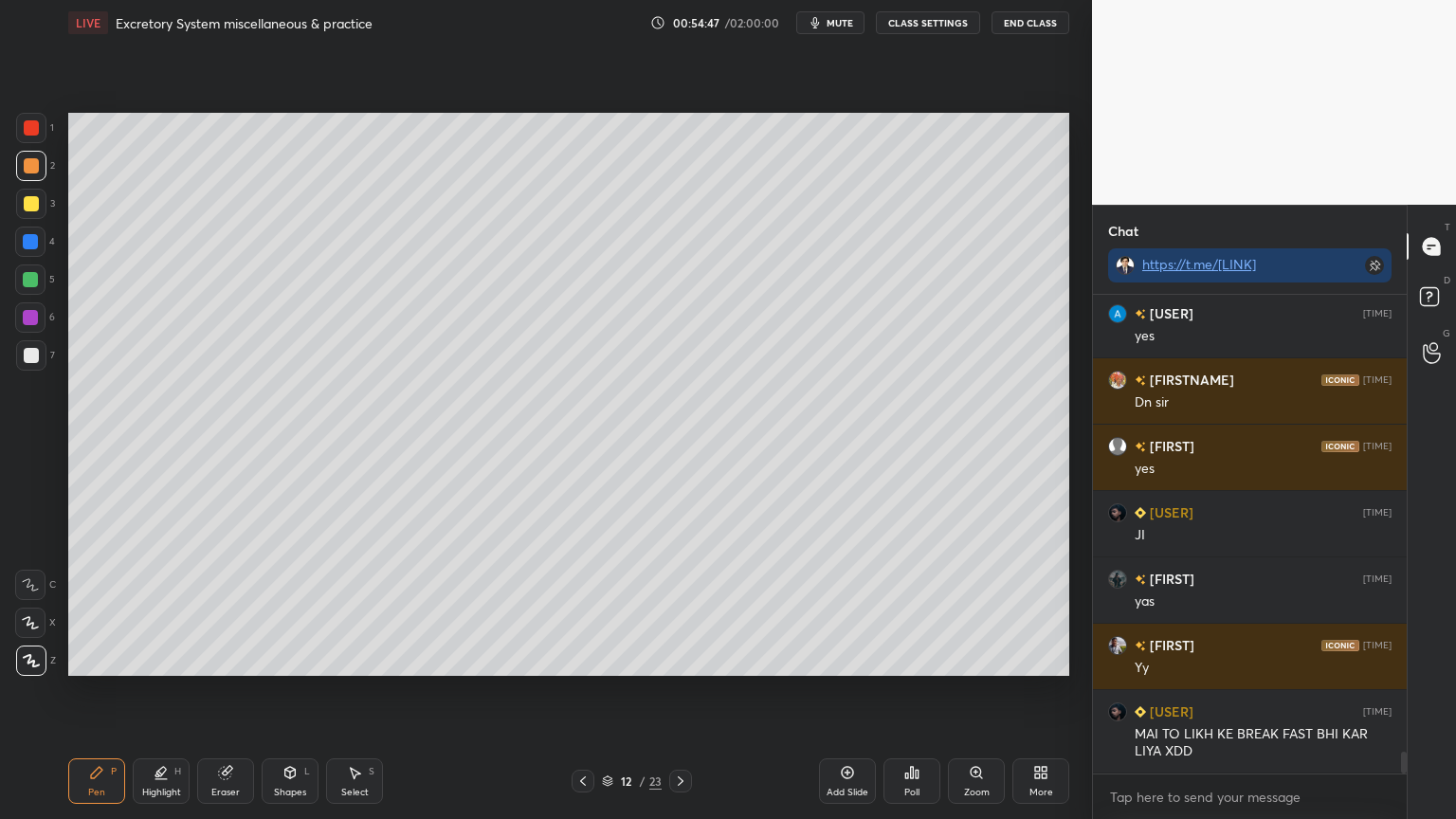 drag, startPoint x: 35, startPoint y: 167, endPoint x: 64, endPoint y: 167, distance: 29 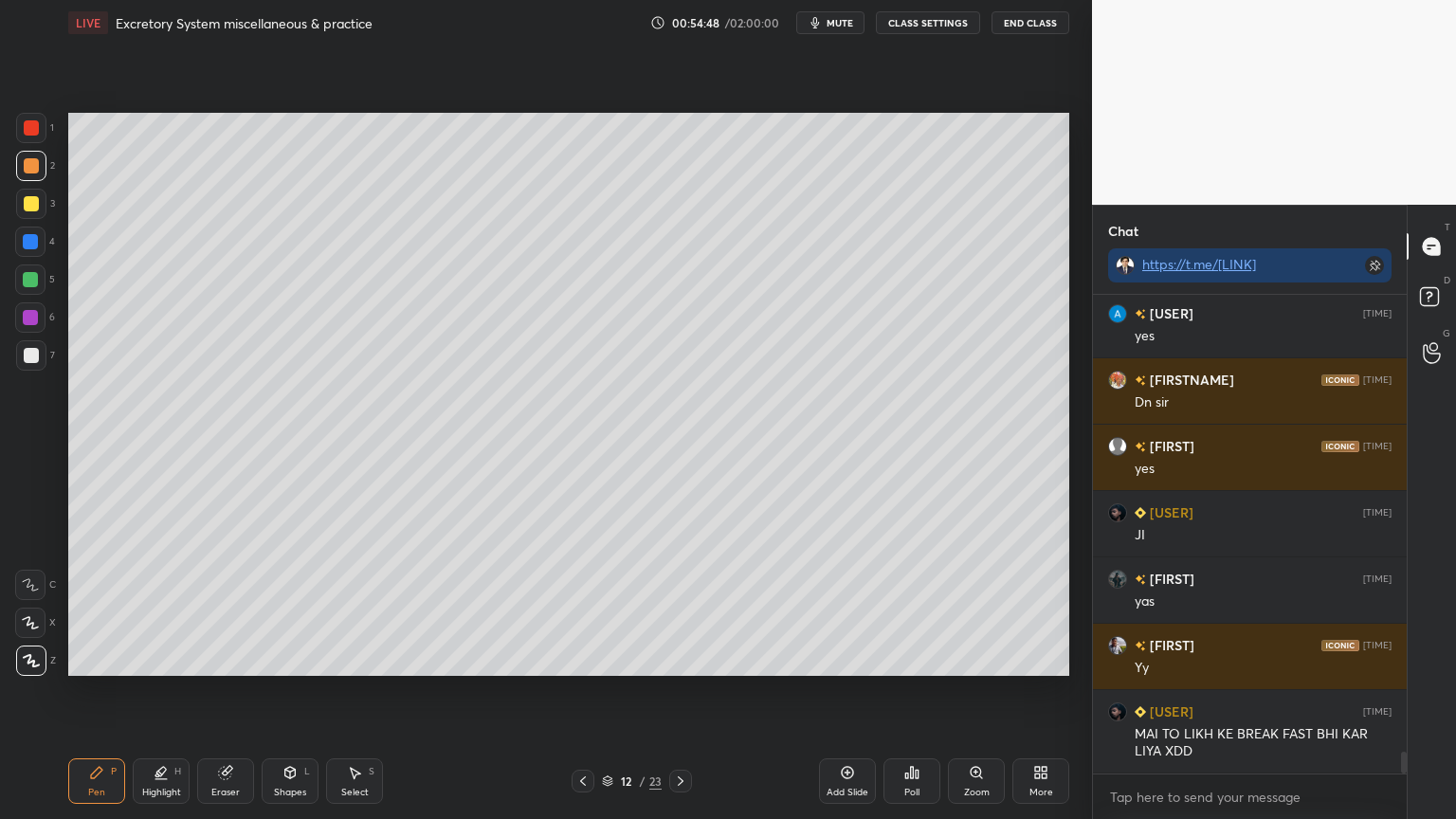 click at bounding box center (31, 355) 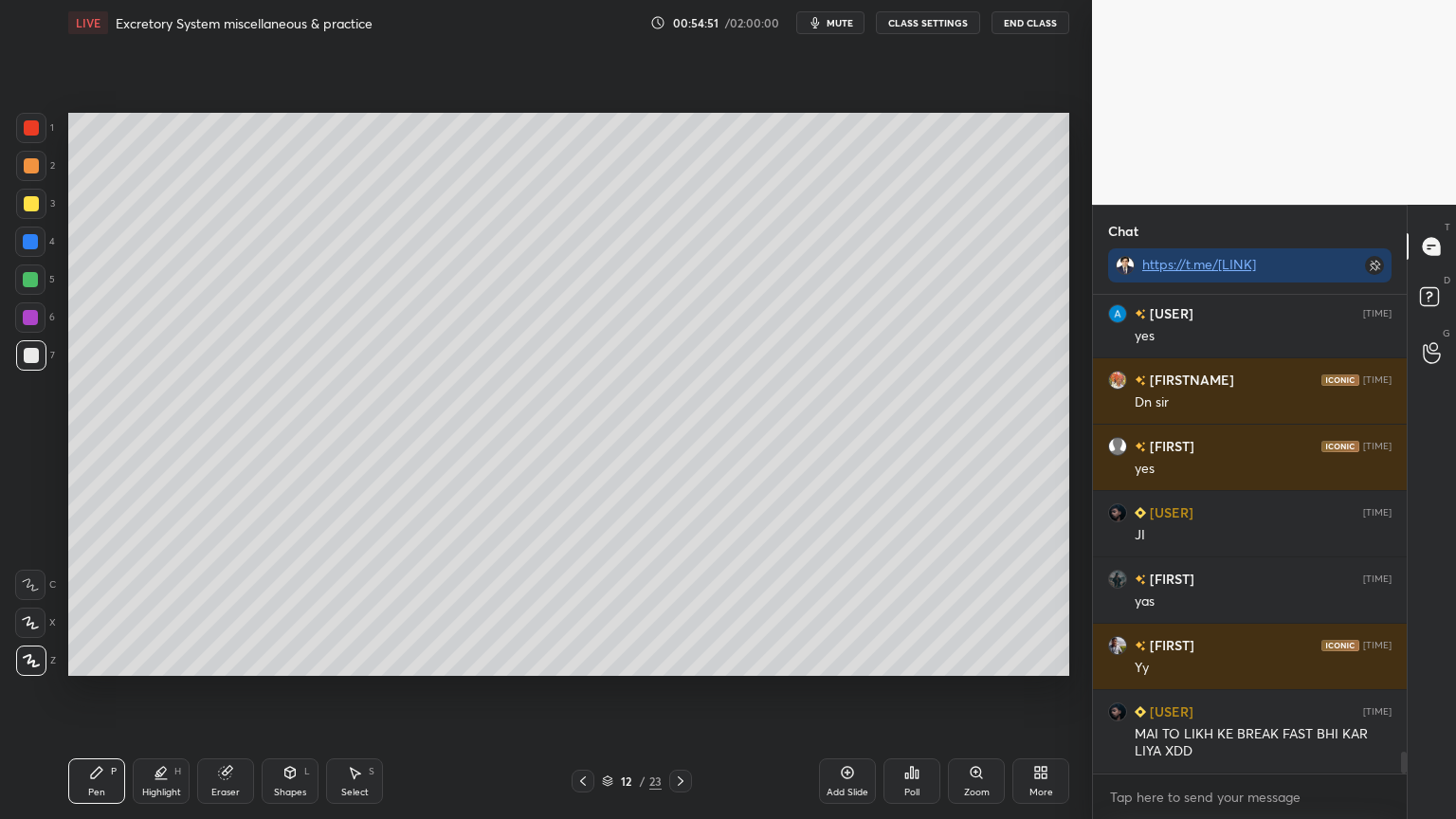 click at bounding box center (31, 166) 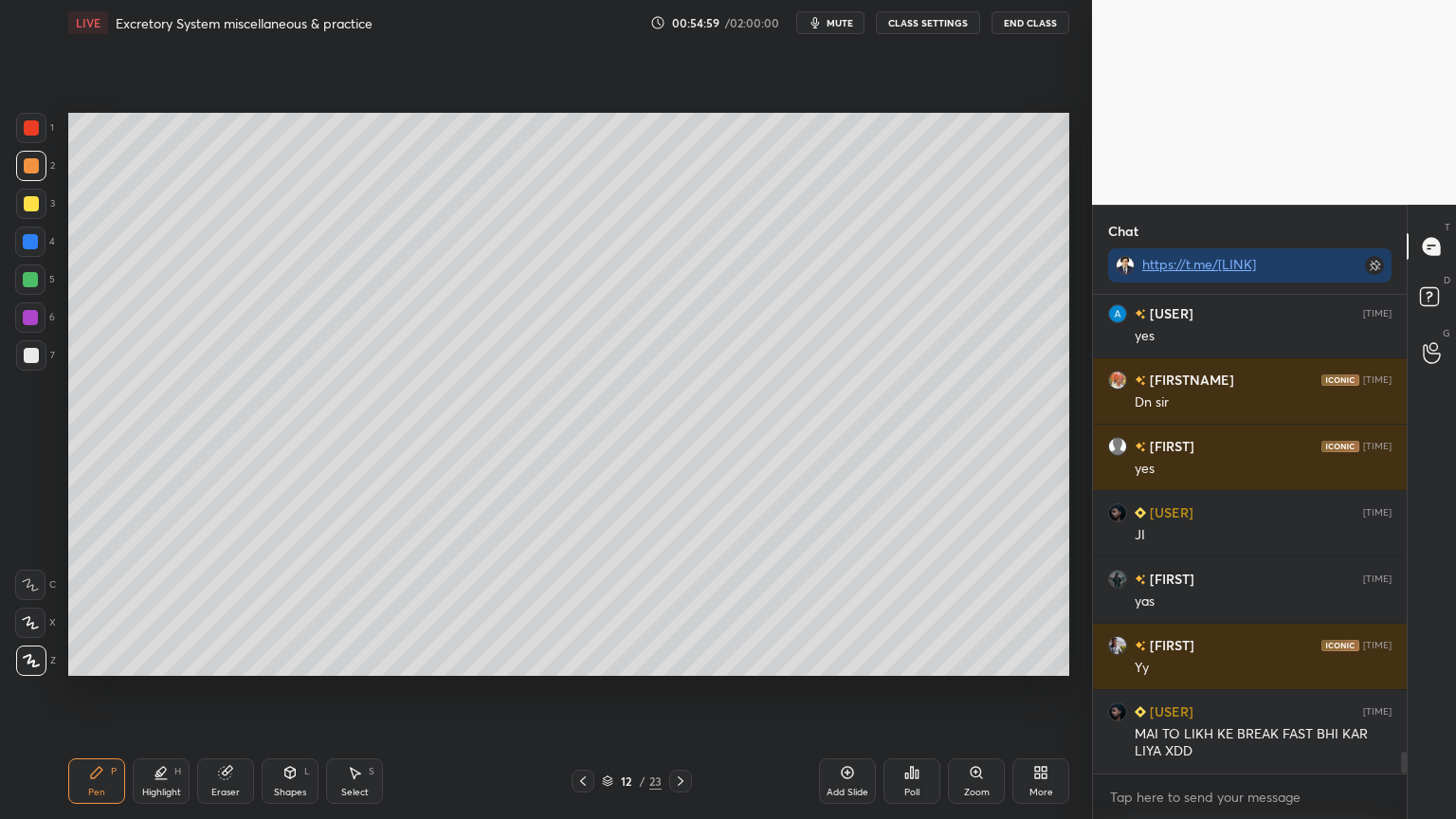 drag, startPoint x: 38, startPoint y: 353, endPoint x: 56, endPoint y: 353, distance: 18 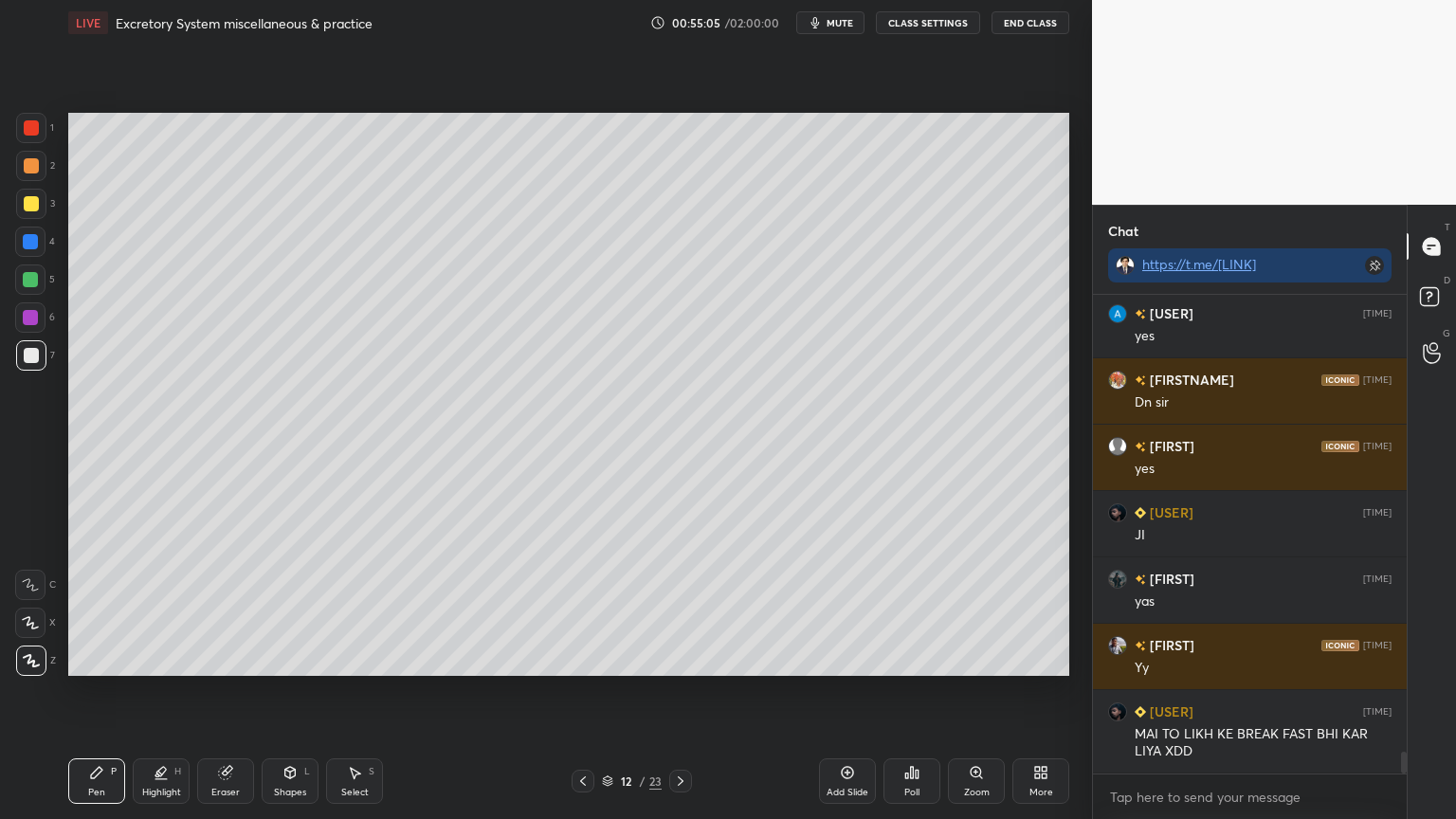 click 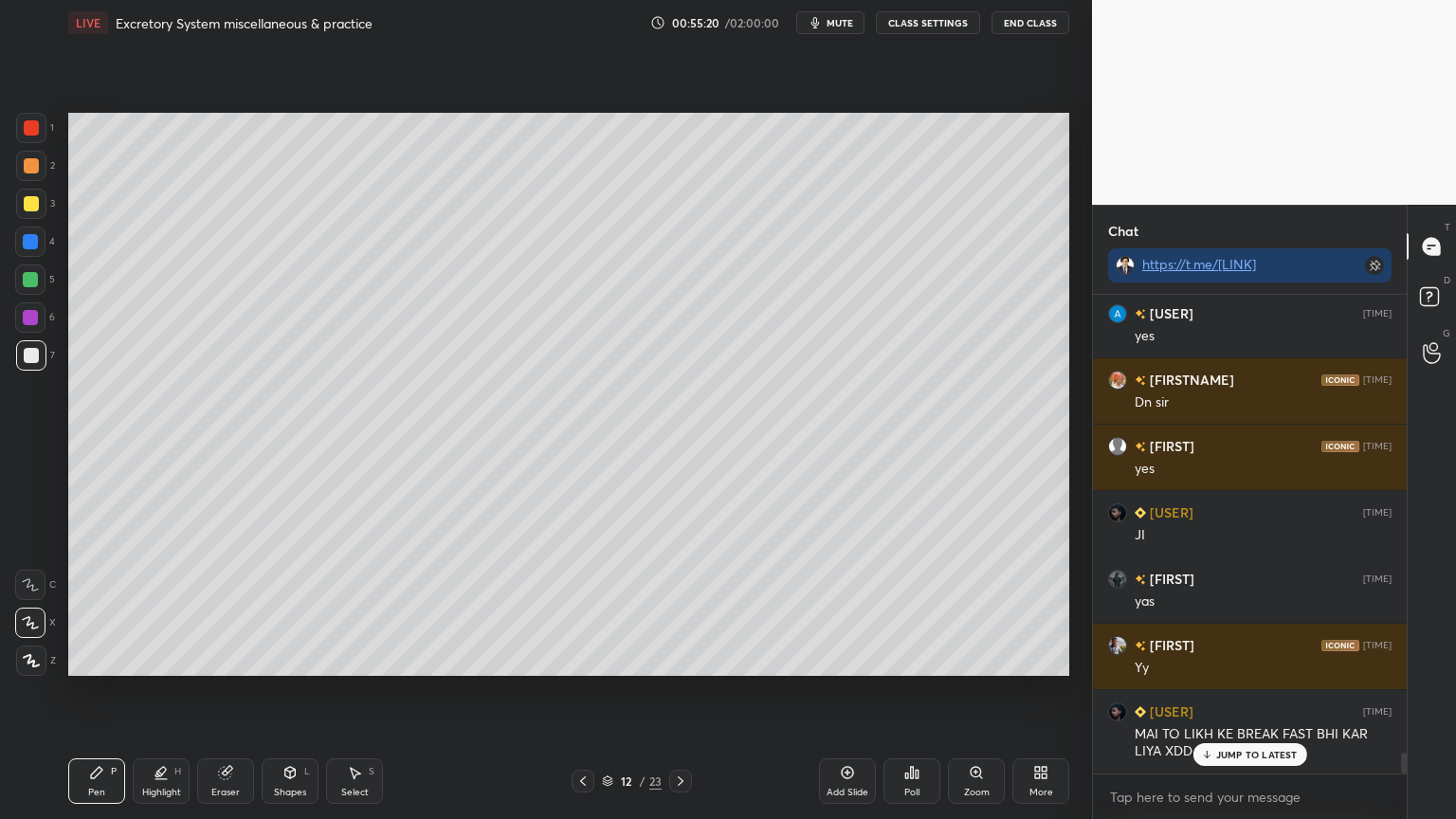 scroll, scrollTop: 10321, scrollLeft: 0, axis: vertical 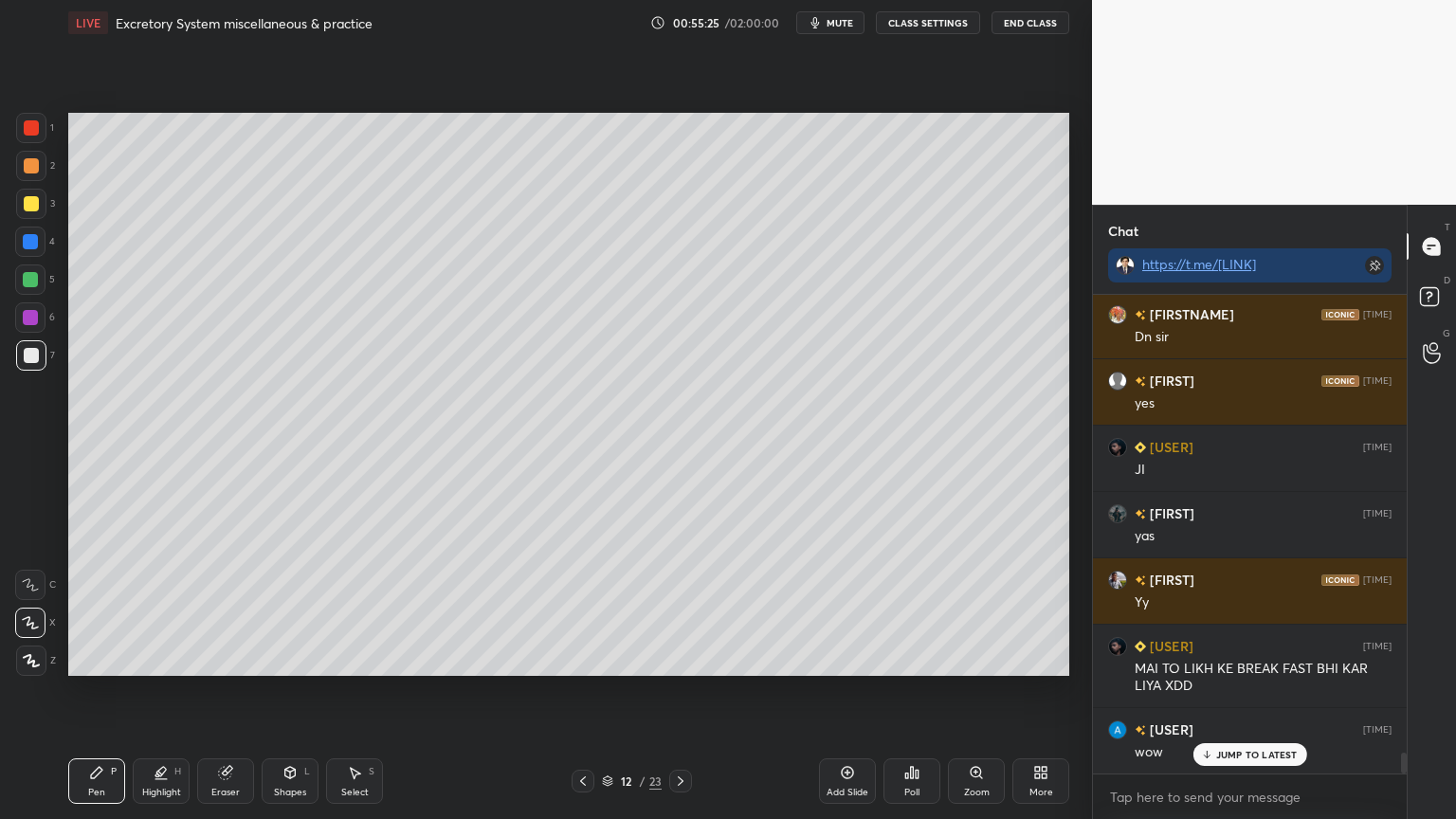 click at bounding box center (31, 355) 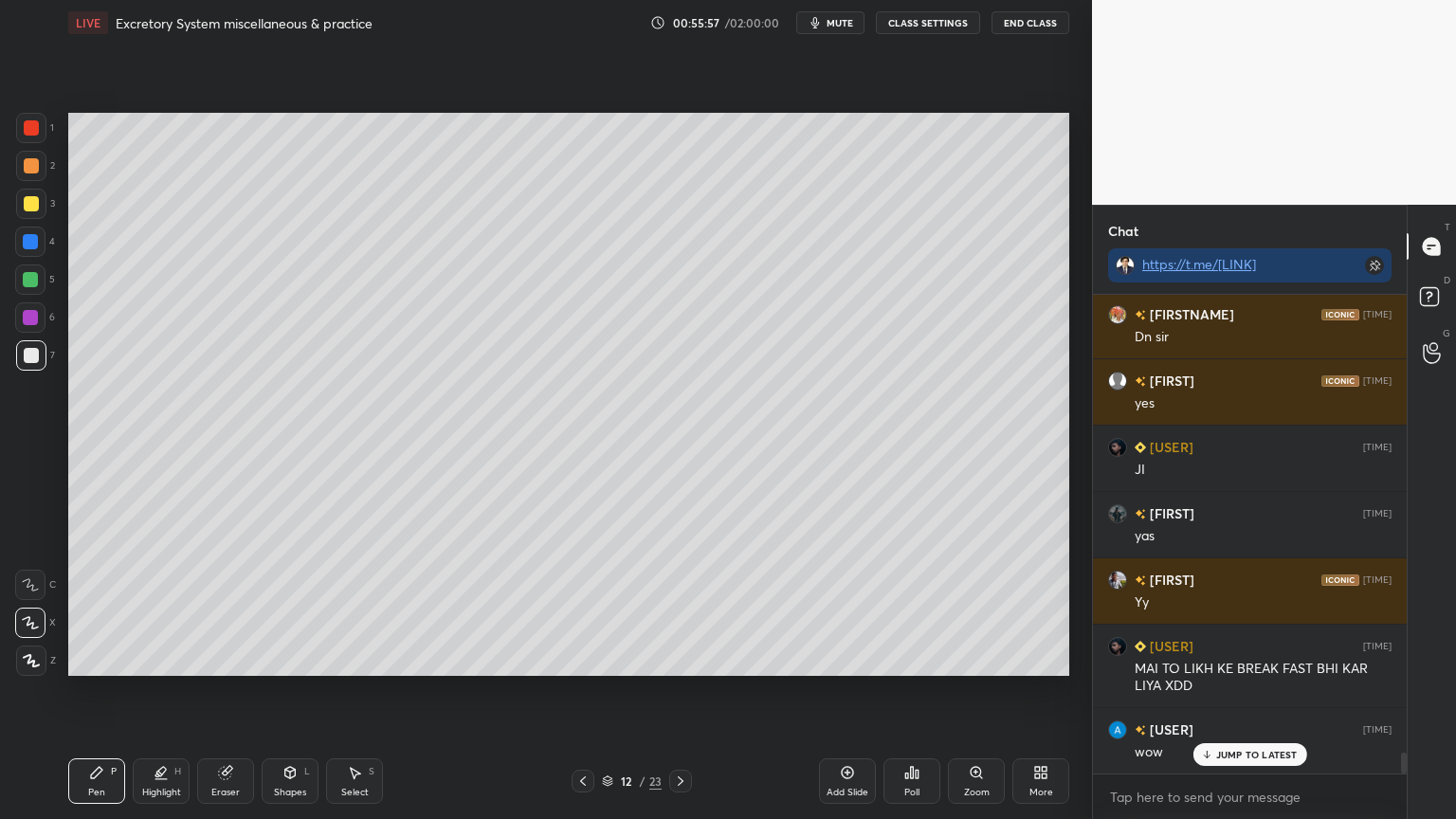 click at bounding box center [30, 318] 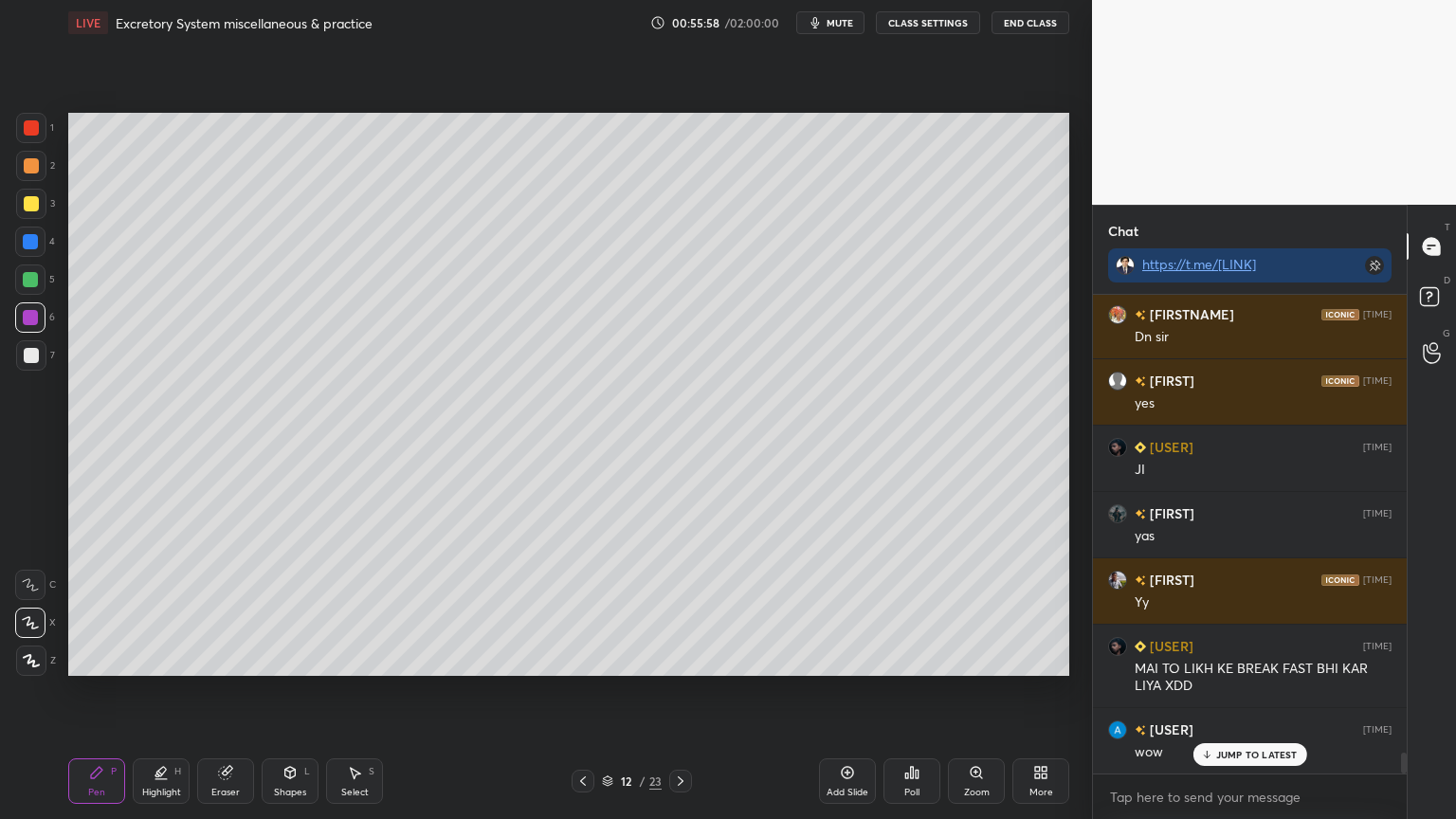 drag, startPoint x: 31, startPoint y: 313, endPoint x: 64, endPoint y: 344, distance: 45.276926 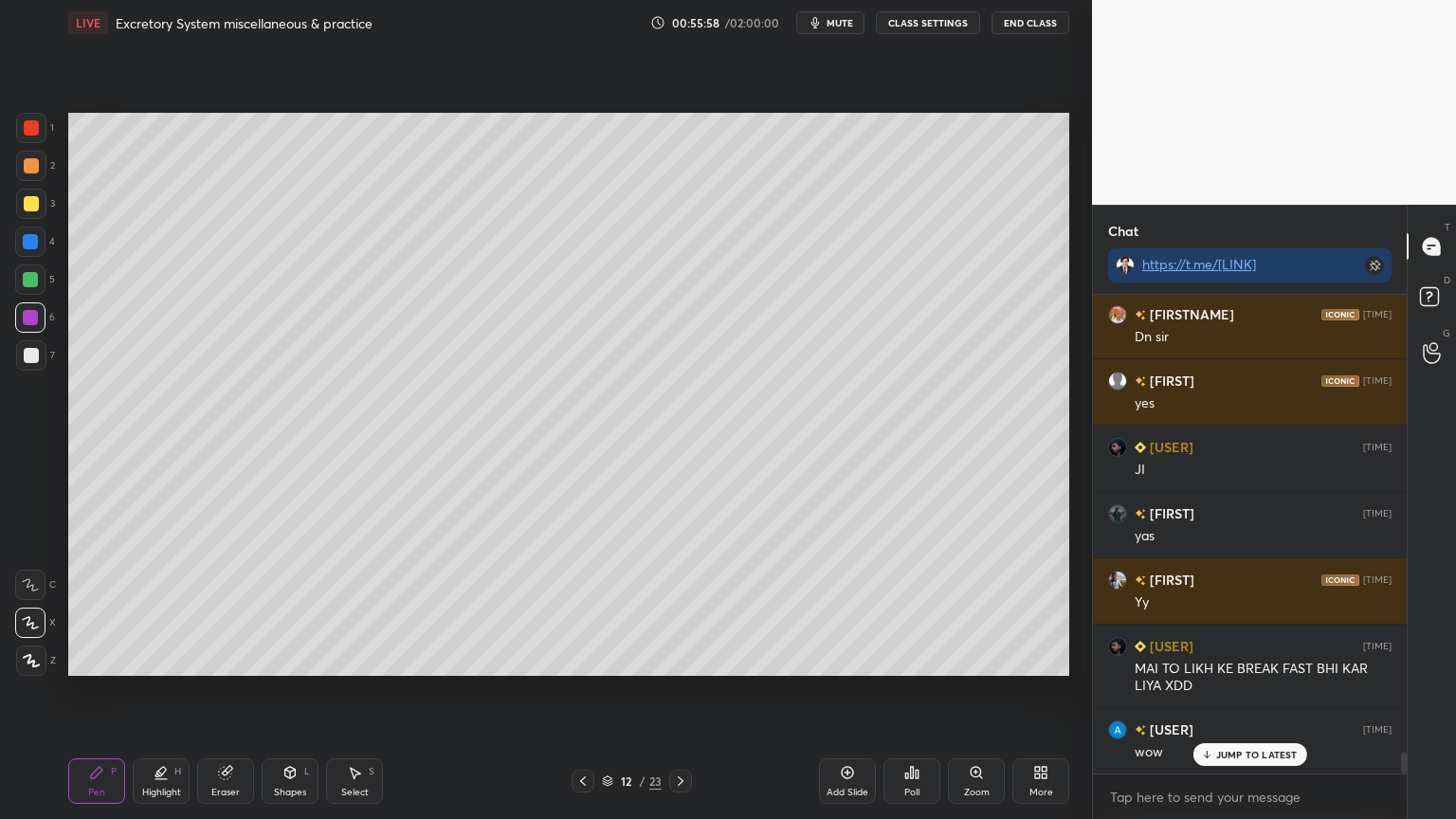 click at bounding box center [30, 318] 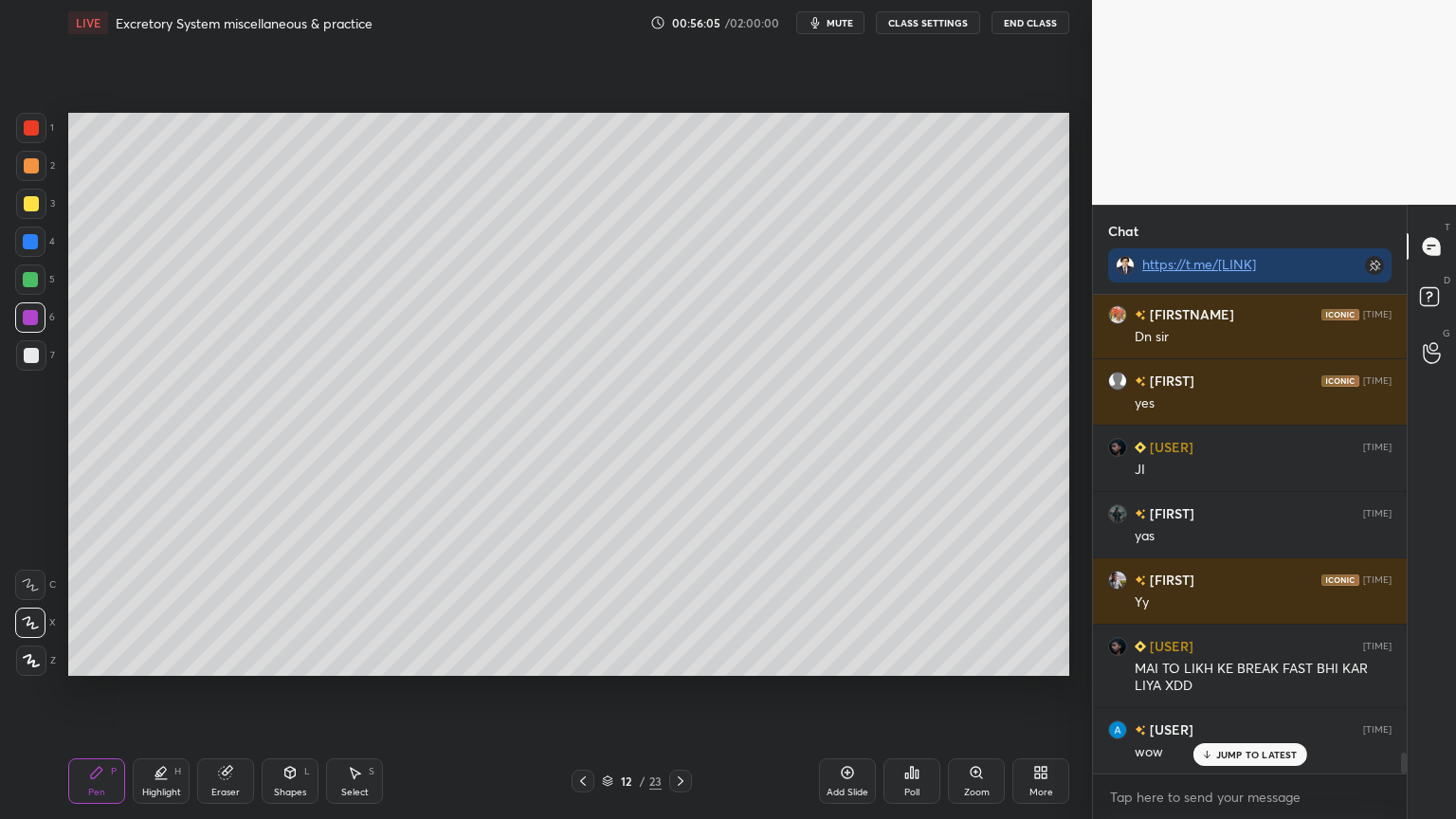 click on "Highlight" at bounding box center [161, 792] 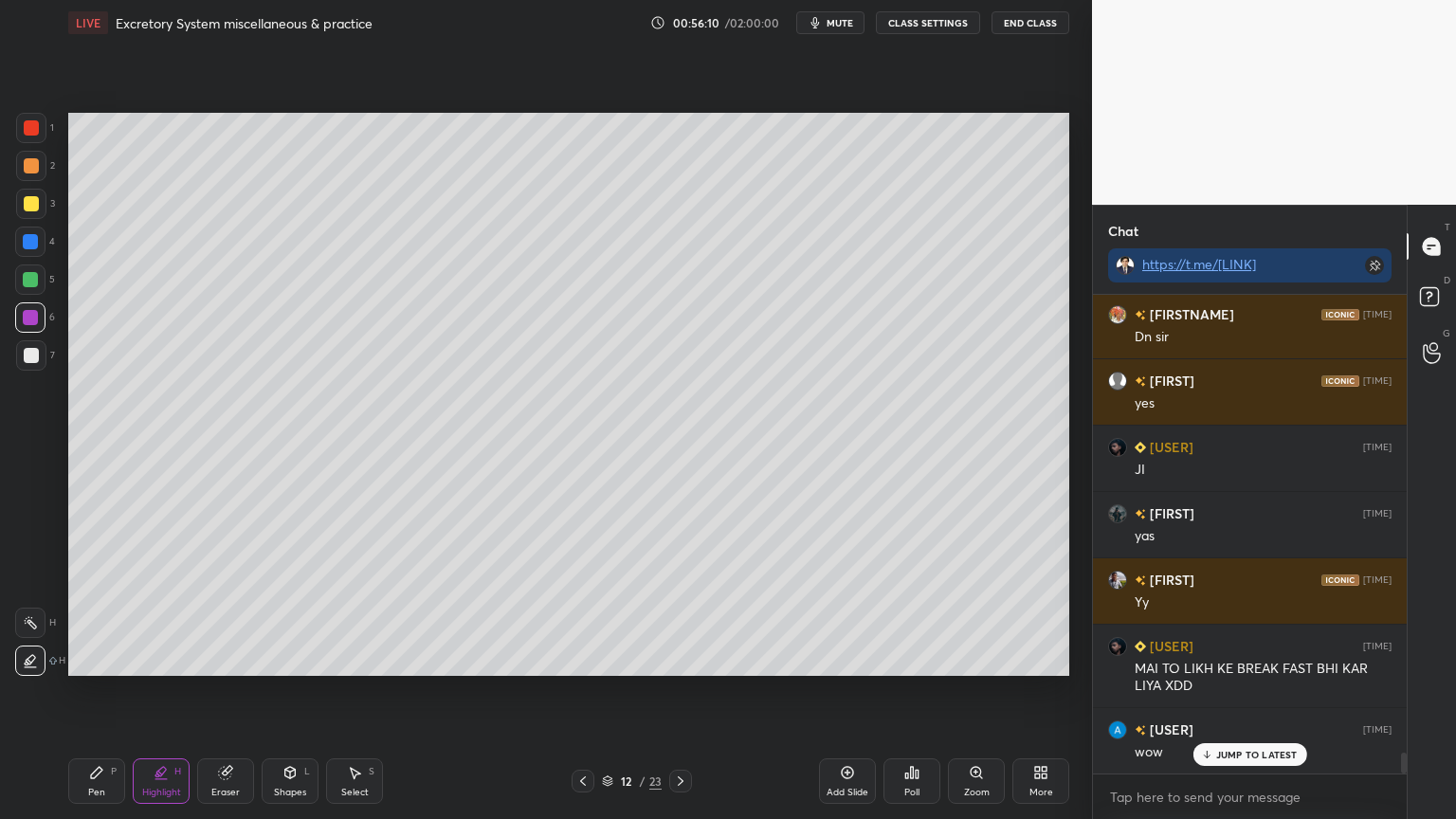 click 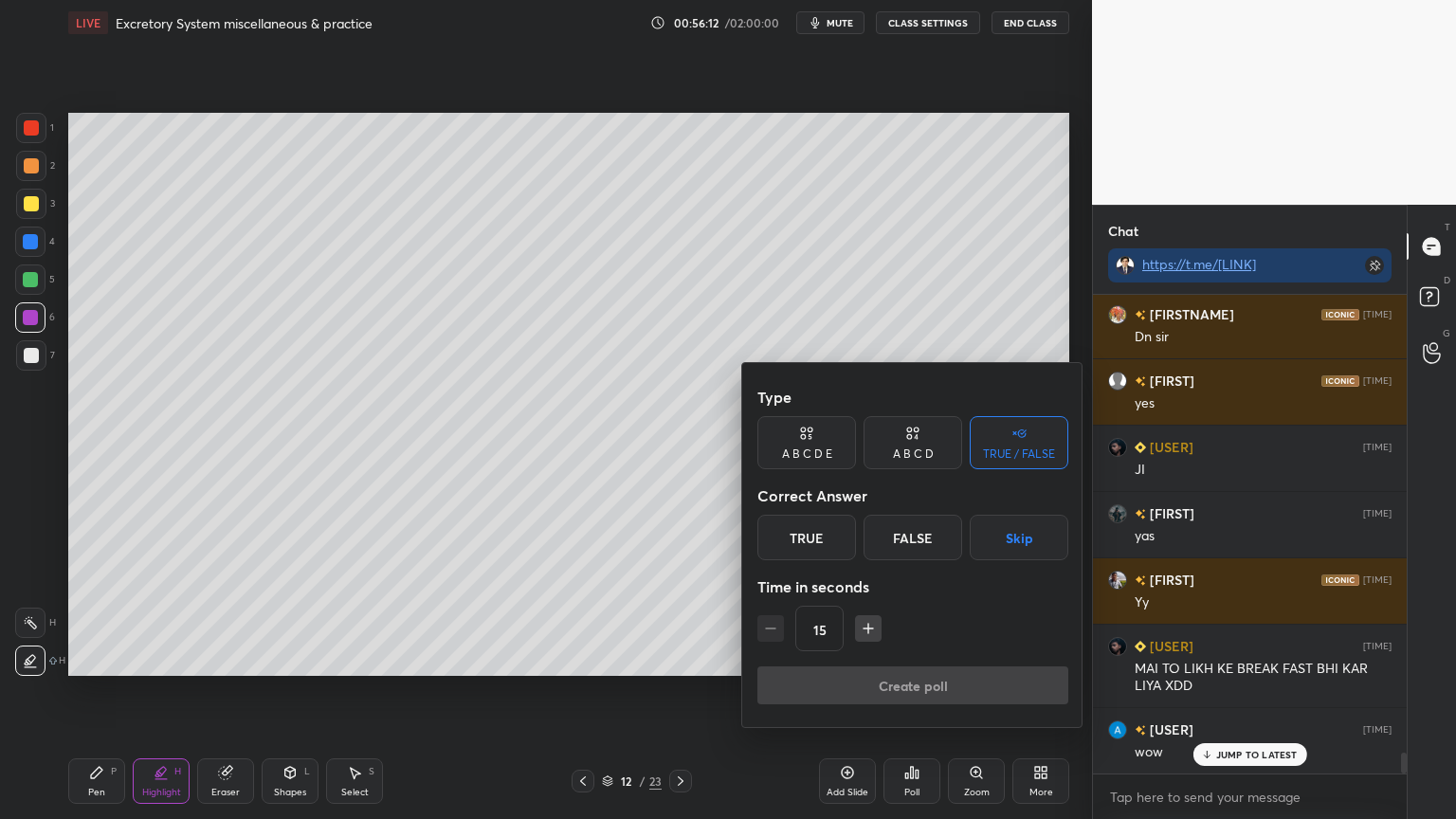 click 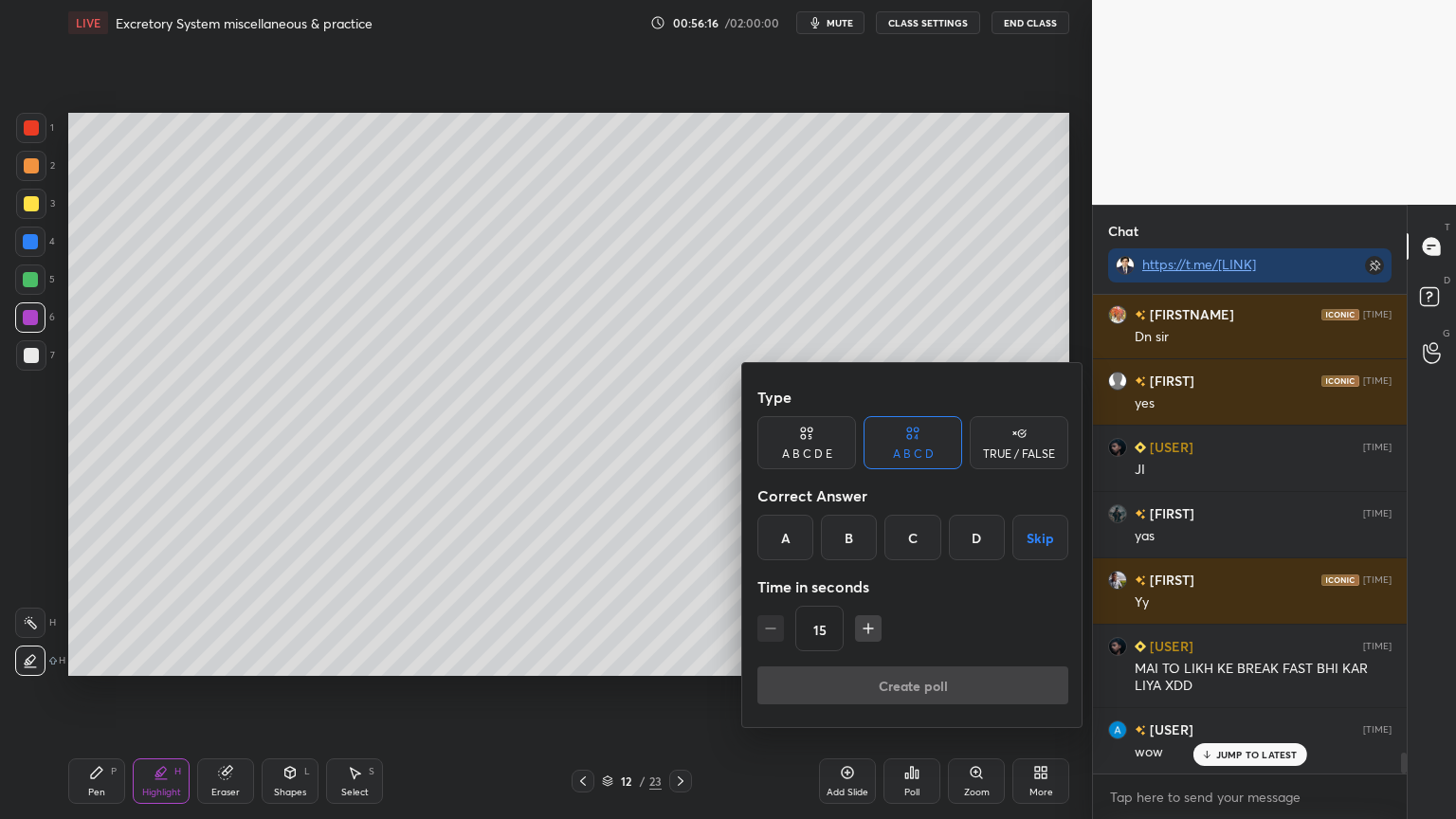click on "B" at bounding box center (848, 537) 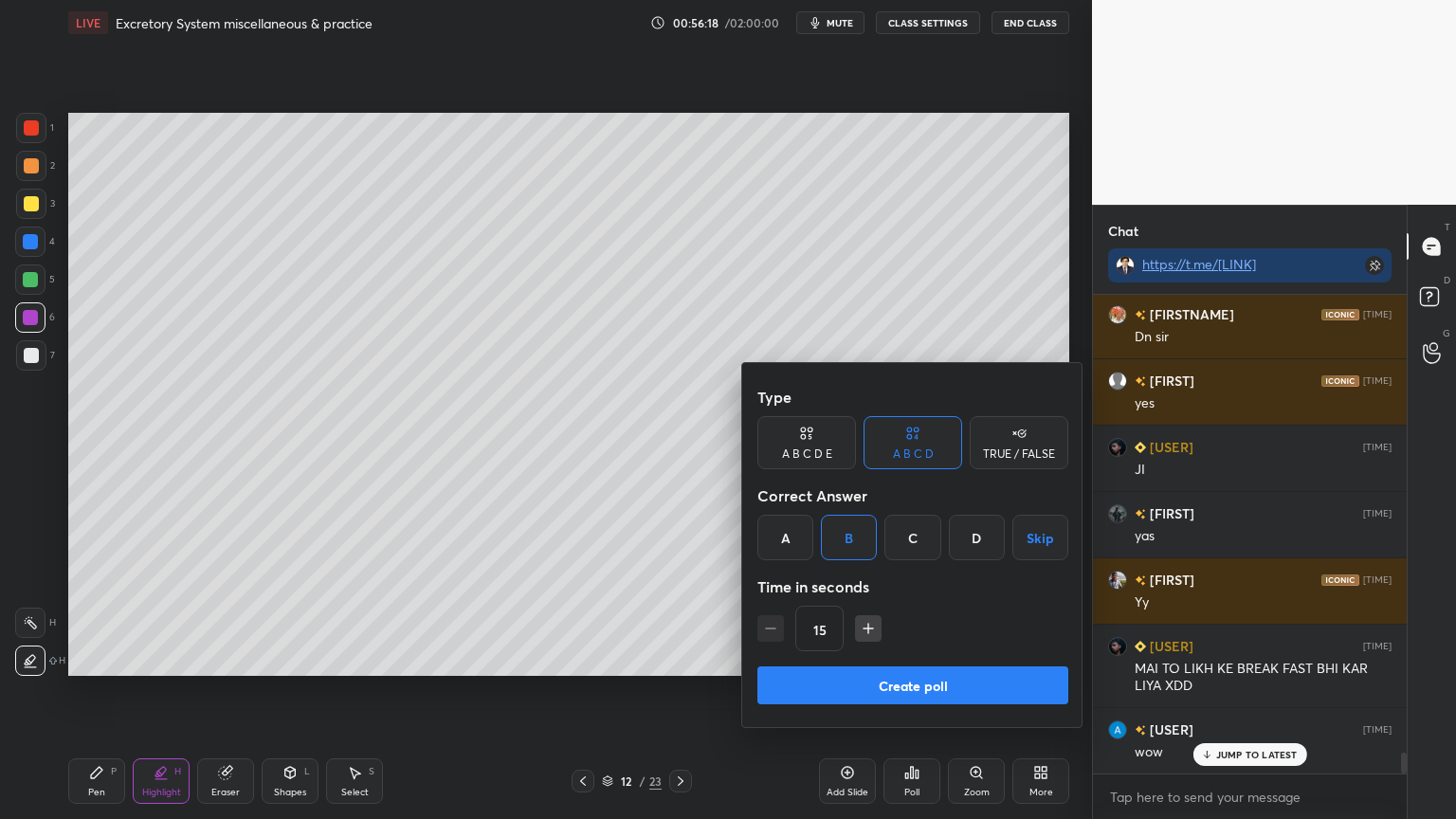 click on "Create poll" at bounding box center [913, 685] 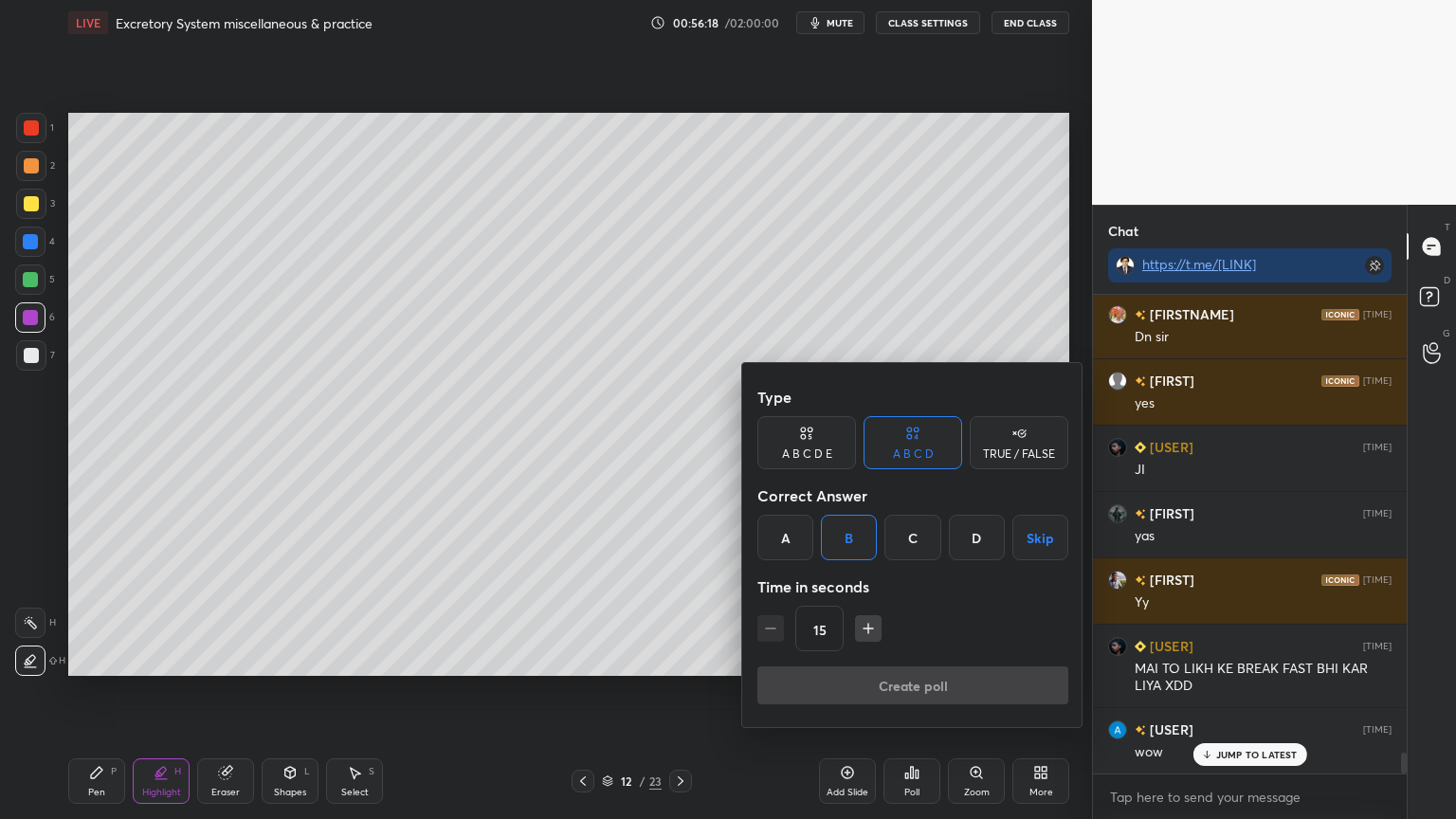 scroll, scrollTop: 432, scrollLeft: 308, axis: both 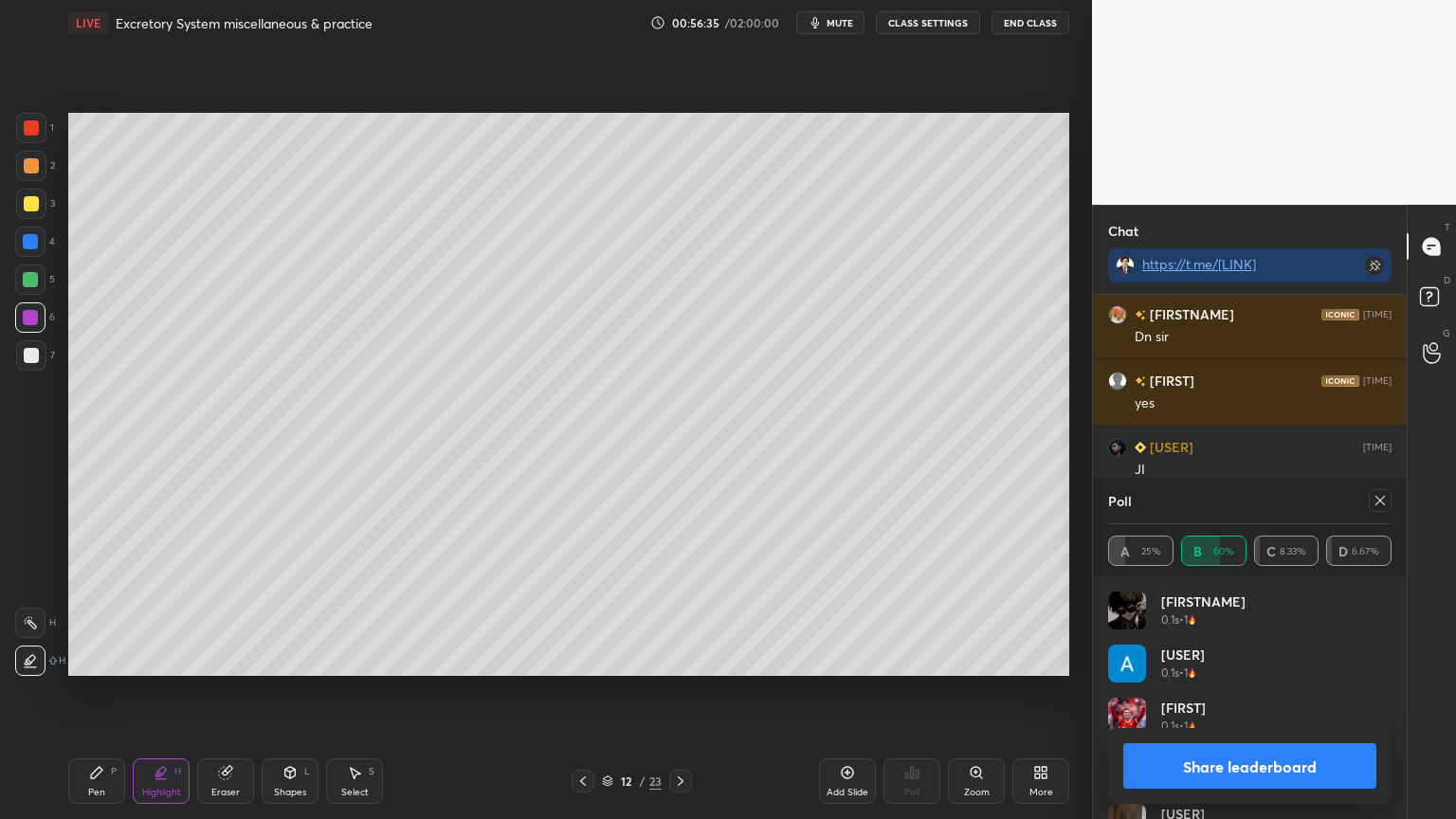 click on "Share leaderboard" at bounding box center (1249, 766) 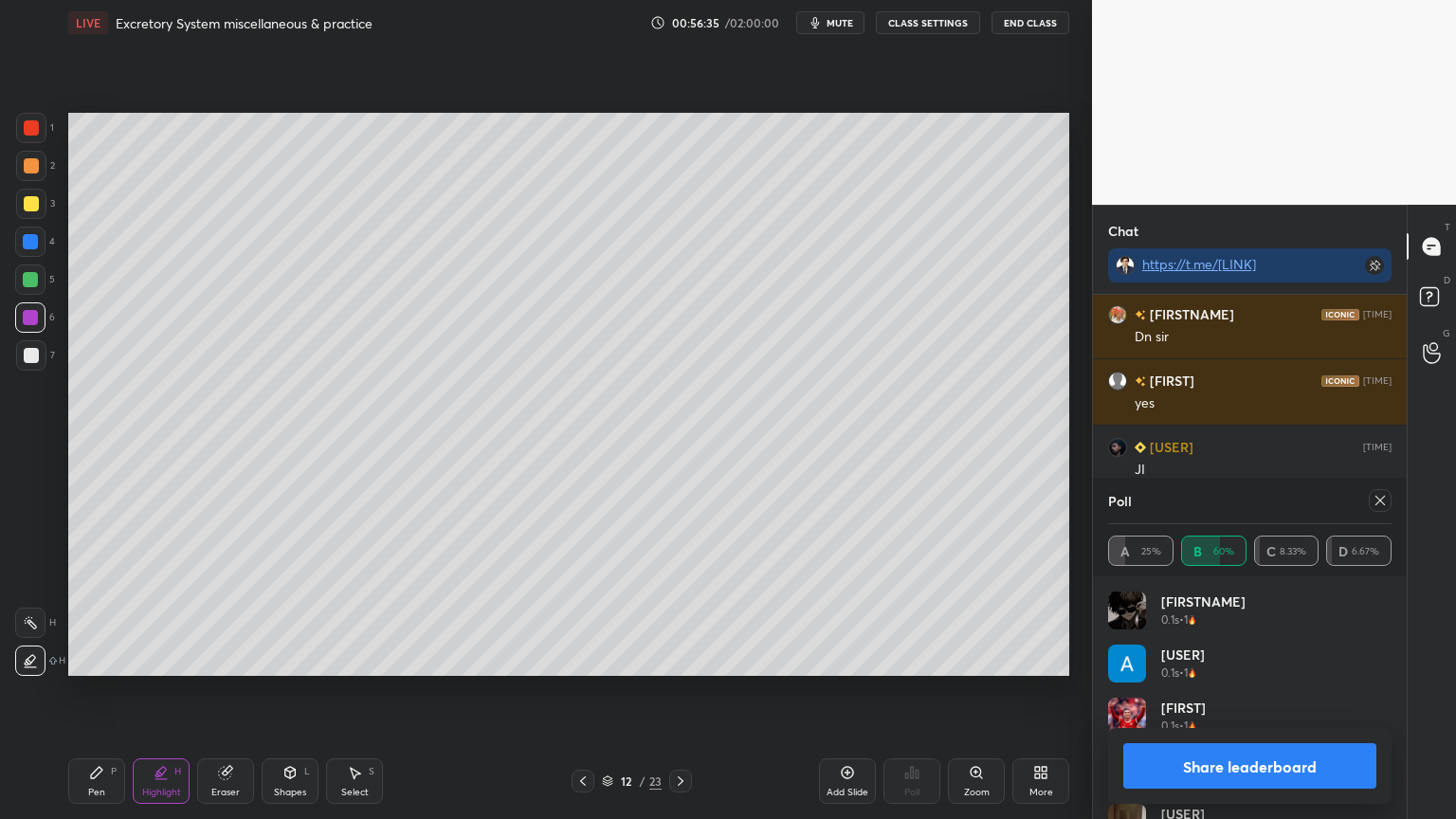 scroll, scrollTop: 115, scrollLeft: 278, axis: both 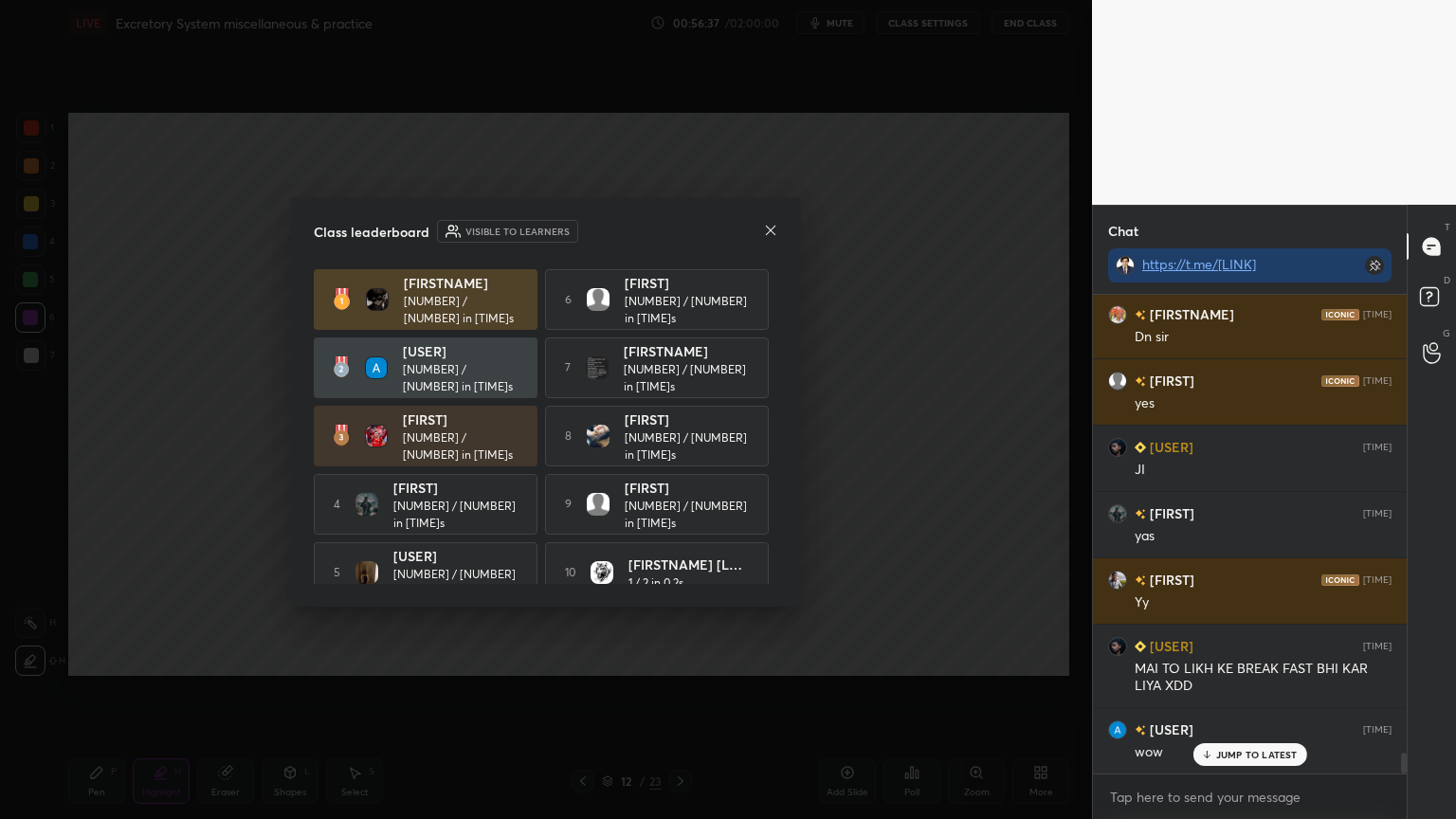 click 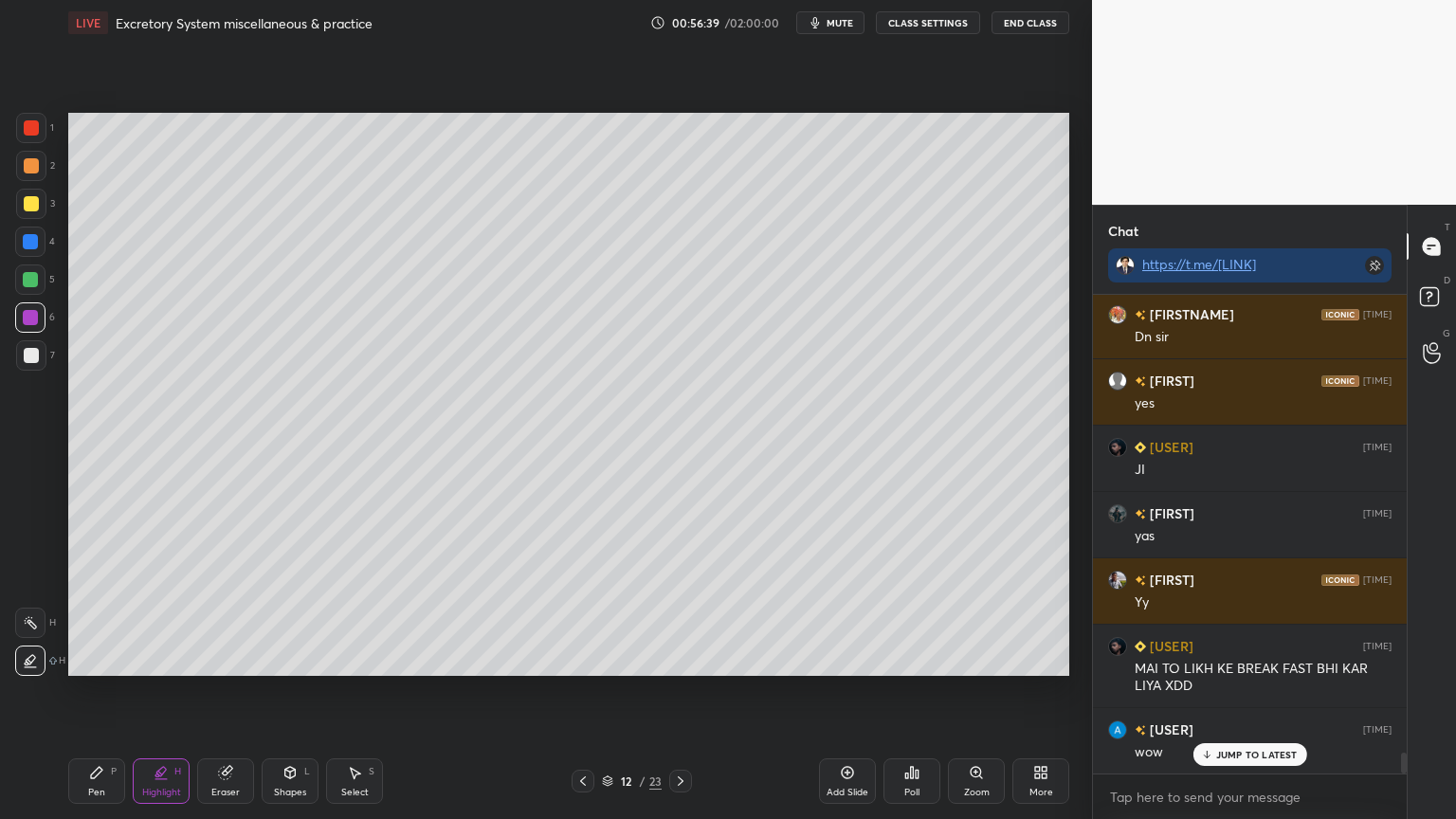 click at bounding box center (31, 204) 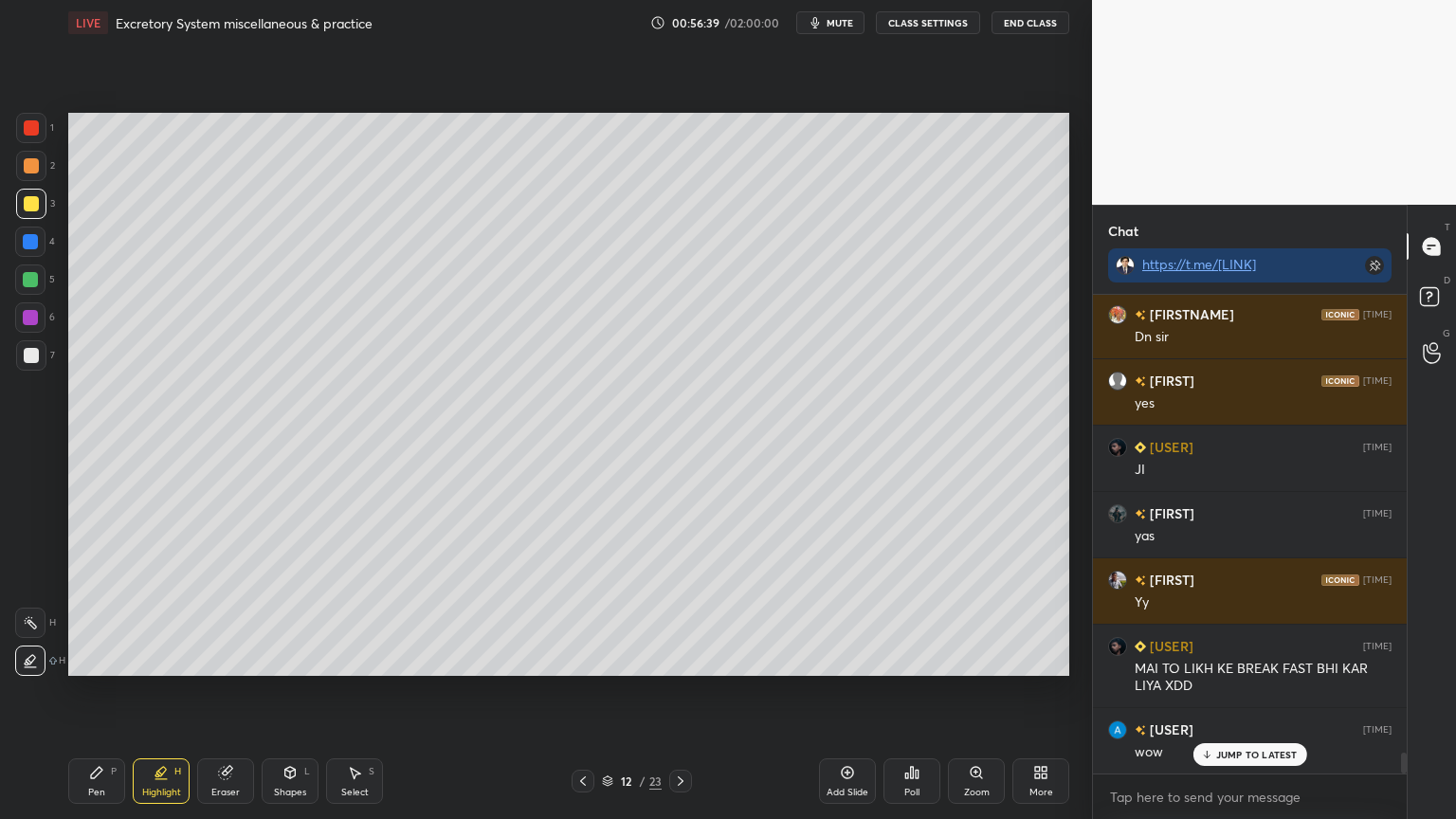drag, startPoint x: 95, startPoint y: 781, endPoint x: 90, endPoint y: 767, distance: 14.866069 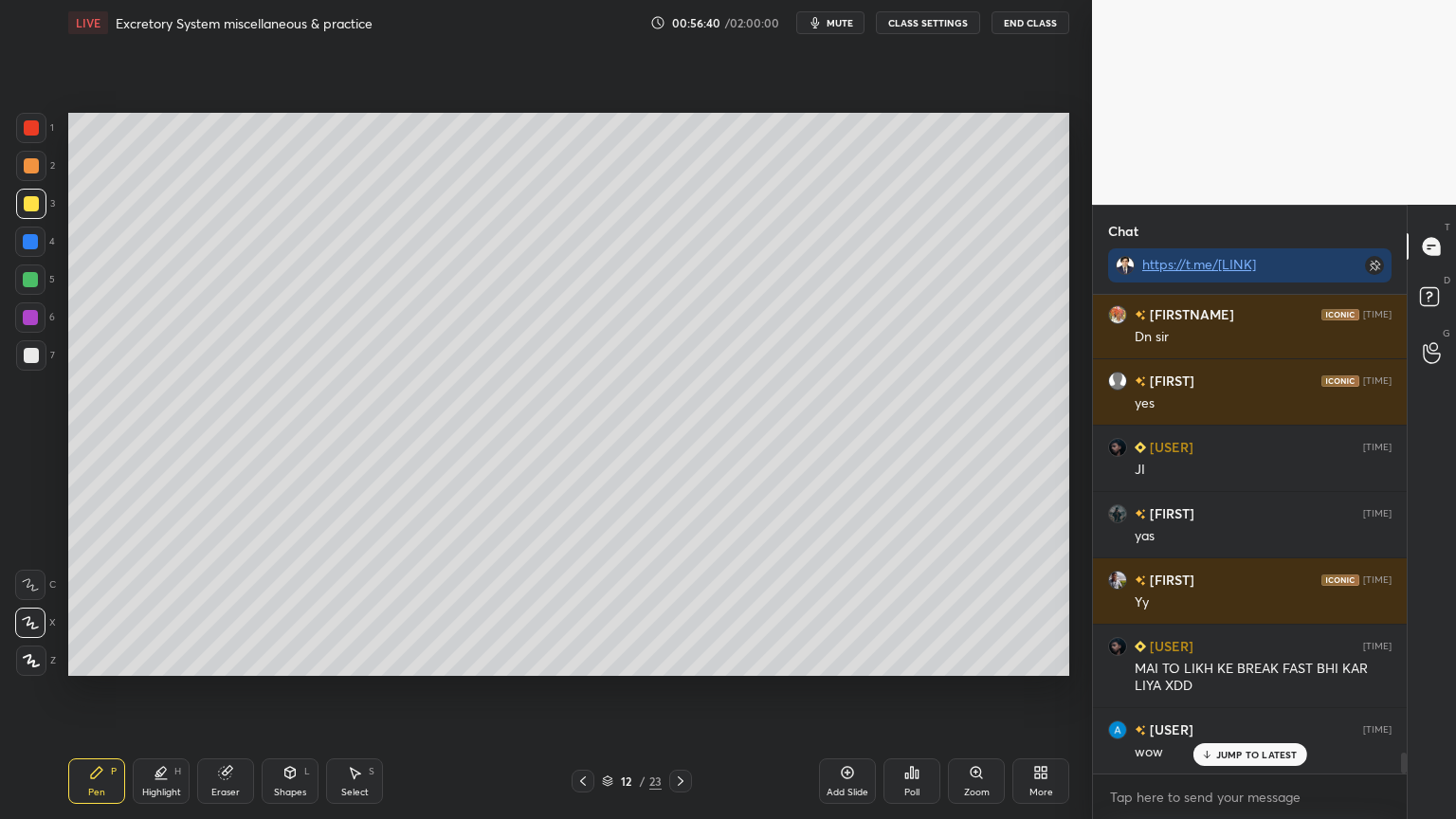 drag, startPoint x: 42, startPoint y: 619, endPoint x: 57, endPoint y: 596, distance: 27.45906 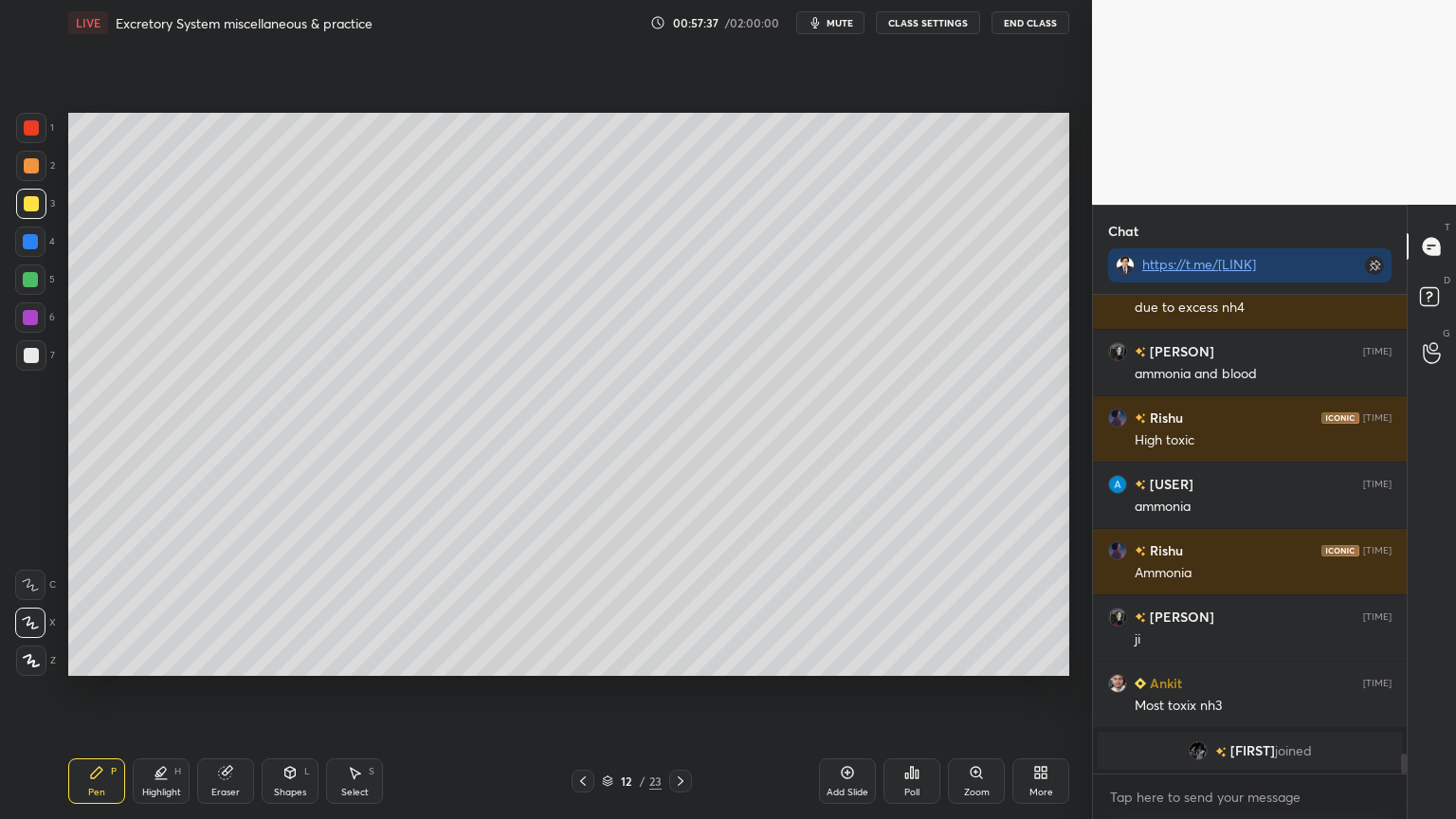 scroll, scrollTop: 10795, scrollLeft: 0, axis: vertical 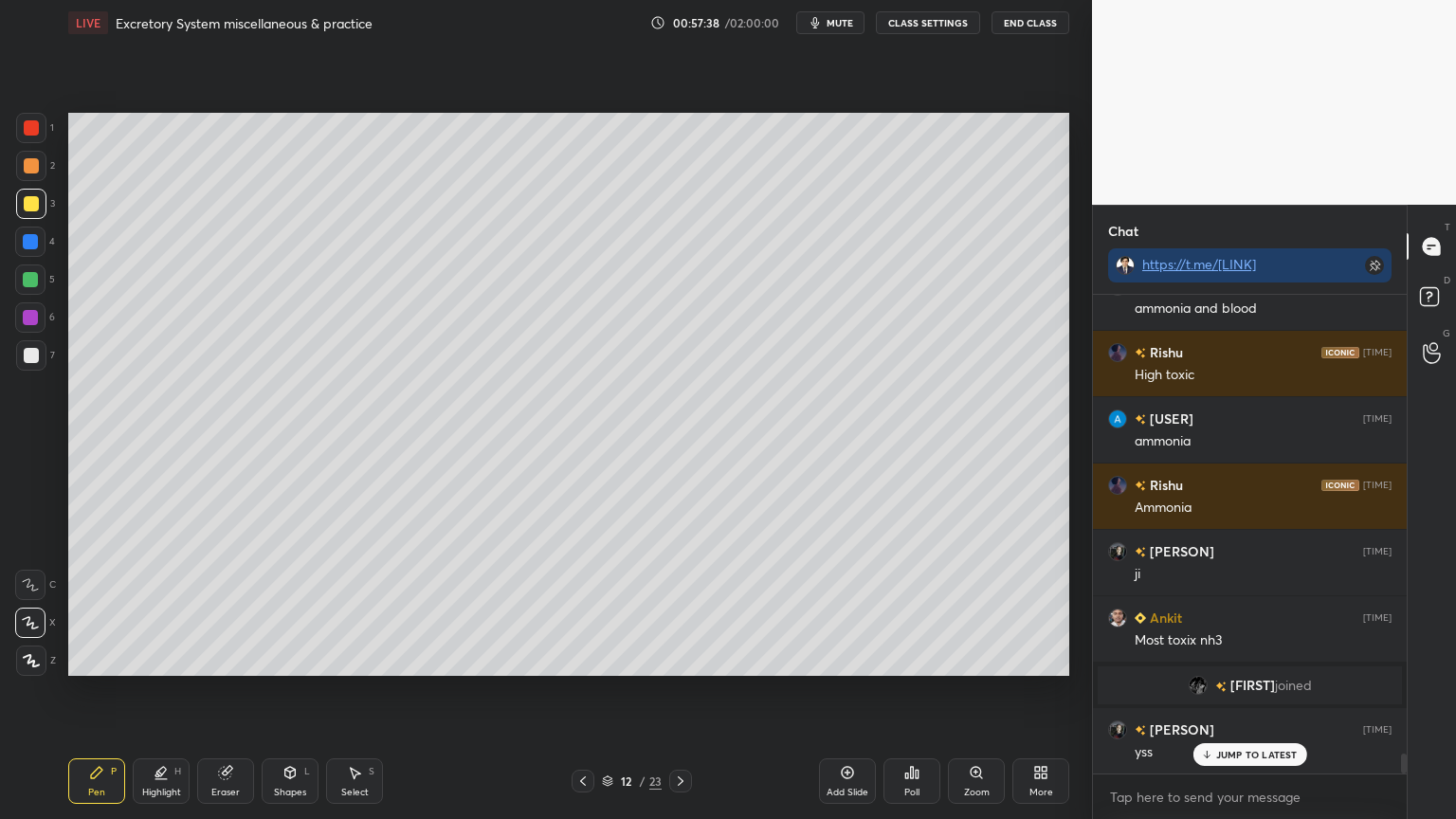 click on "Add Slide" at bounding box center (847, 781) 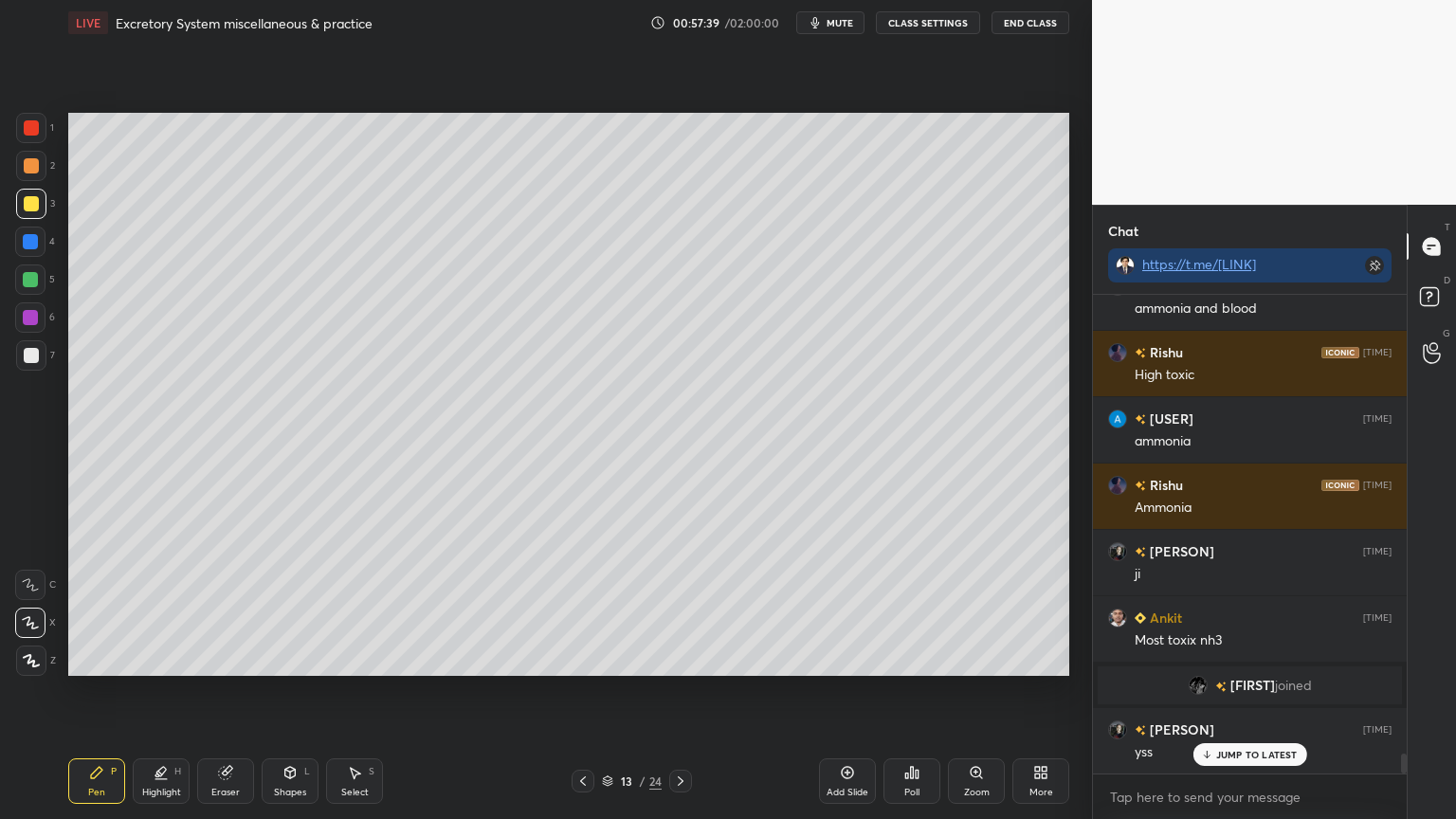 click at bounding box center (31, 355) 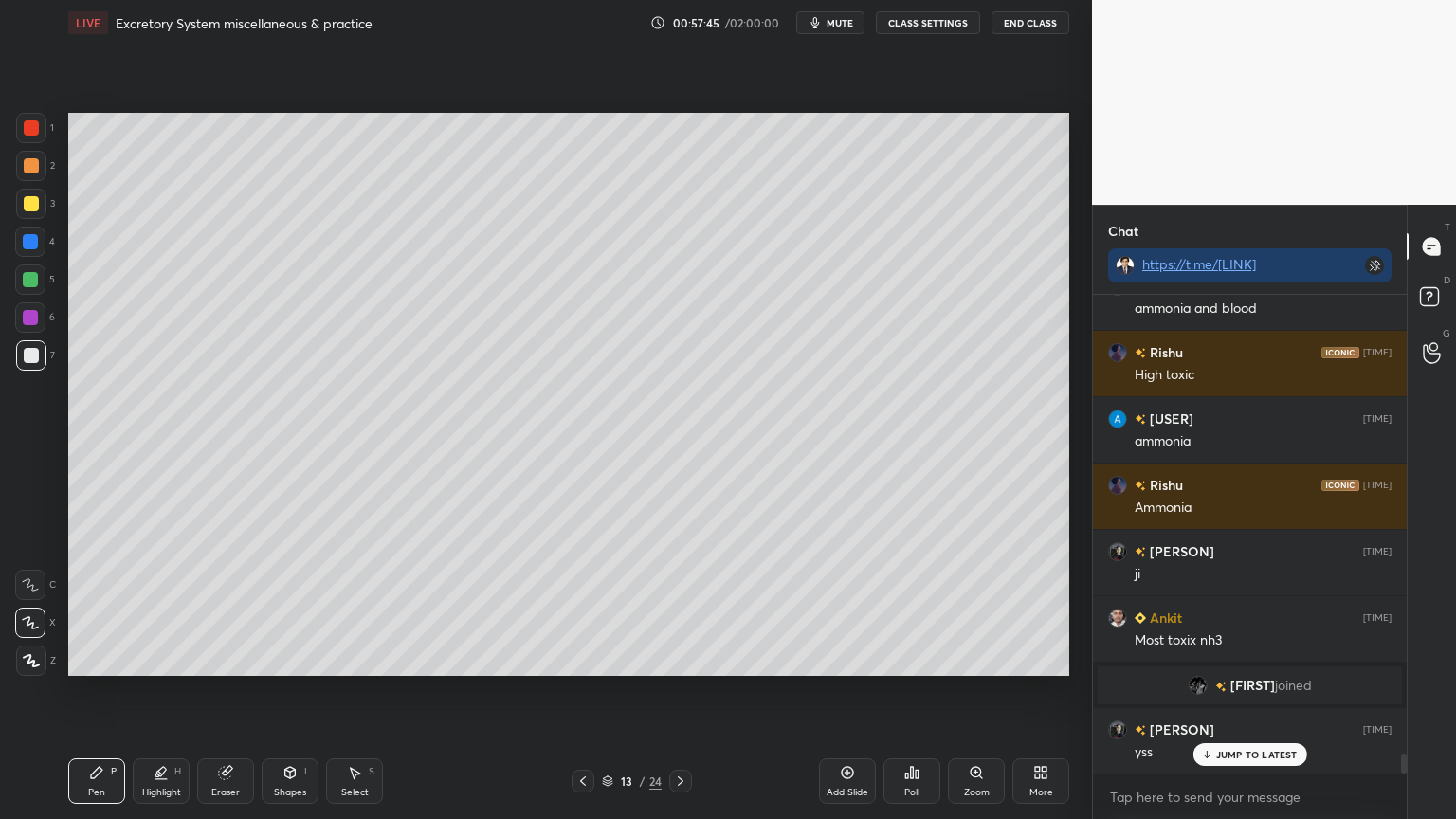 scroll, scrollTop: 10814, scrollLeft: 0, axis: vertical 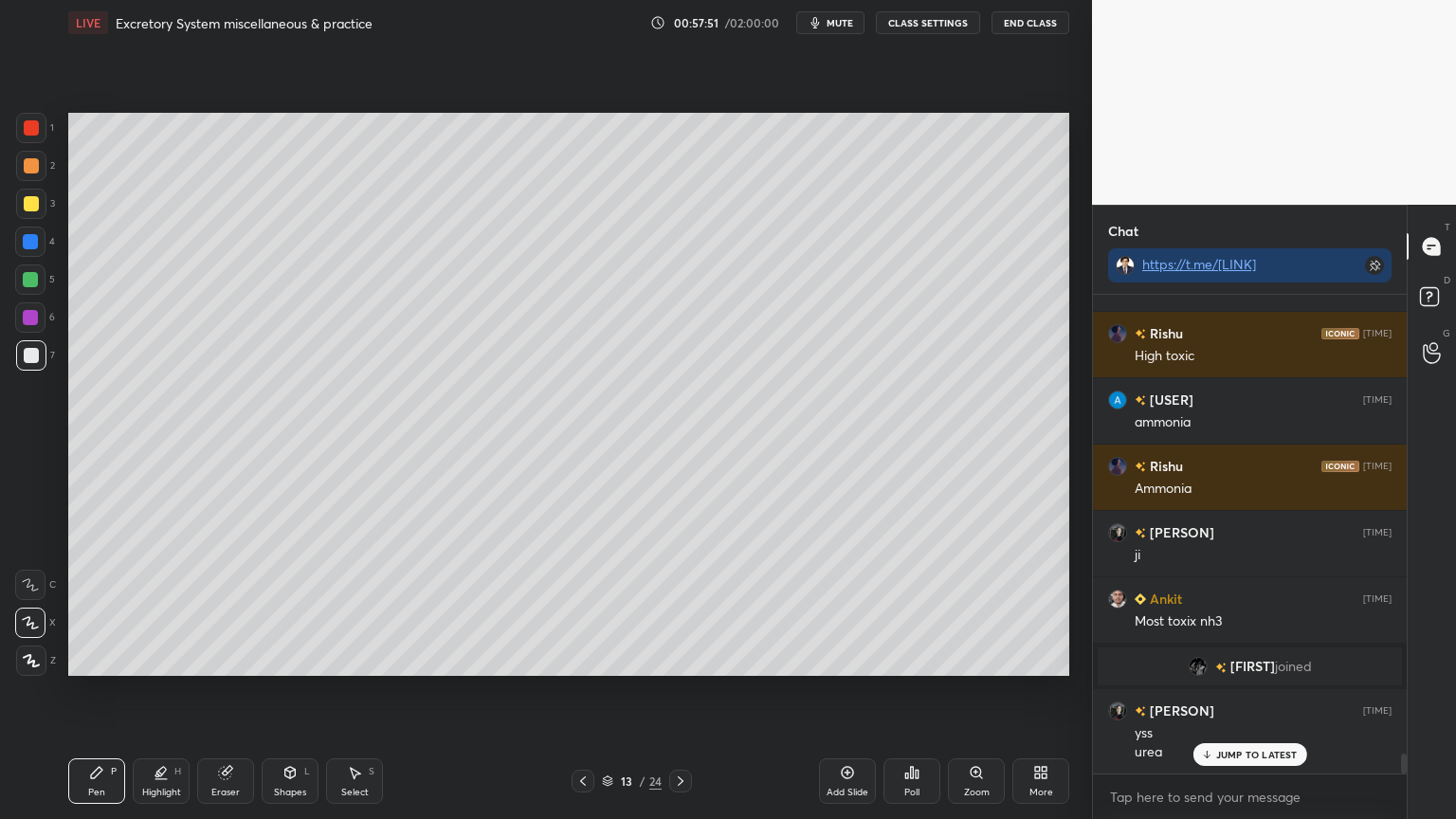click 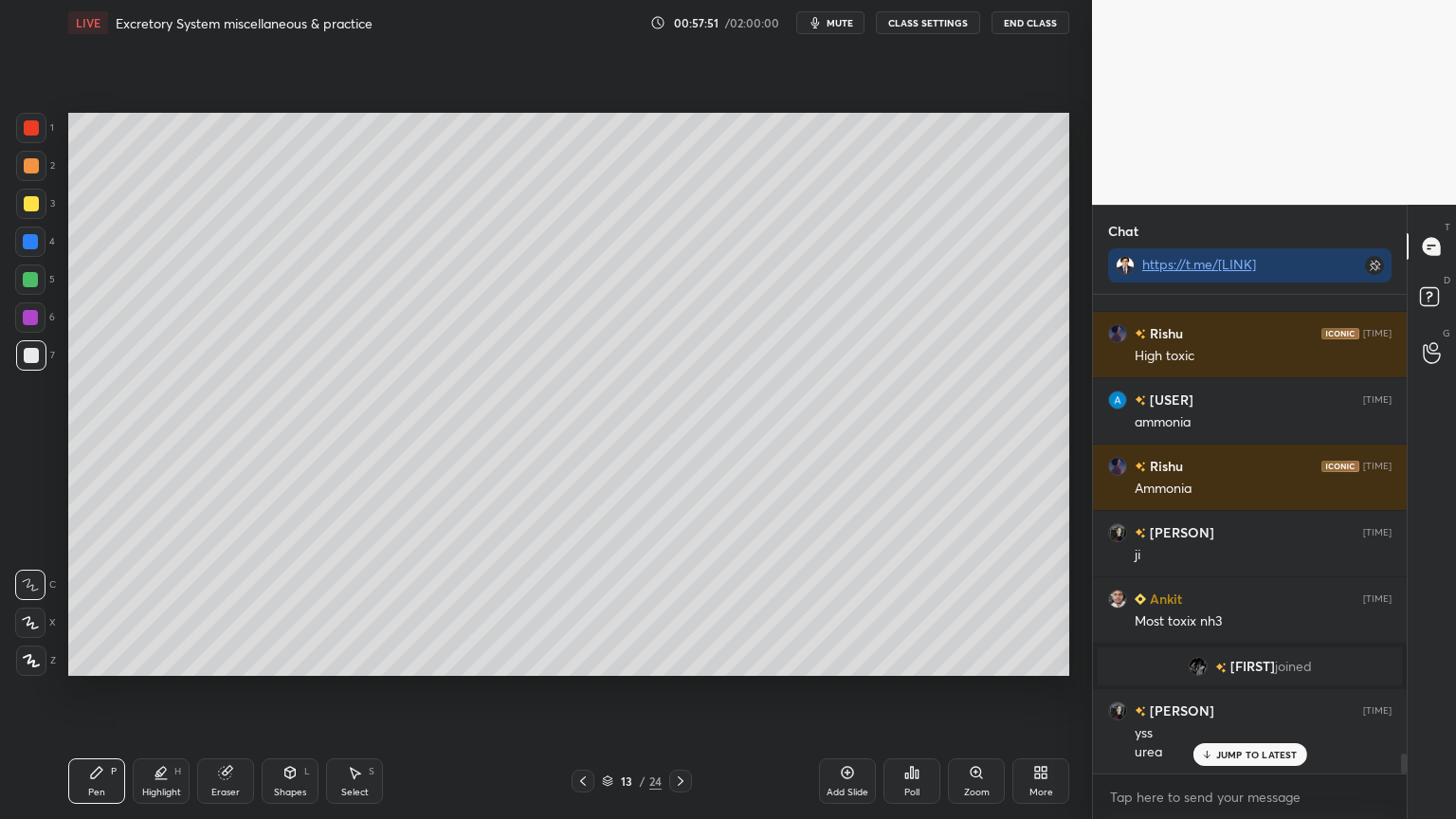 click on "Shapes L" at bounding box center [290, 781] 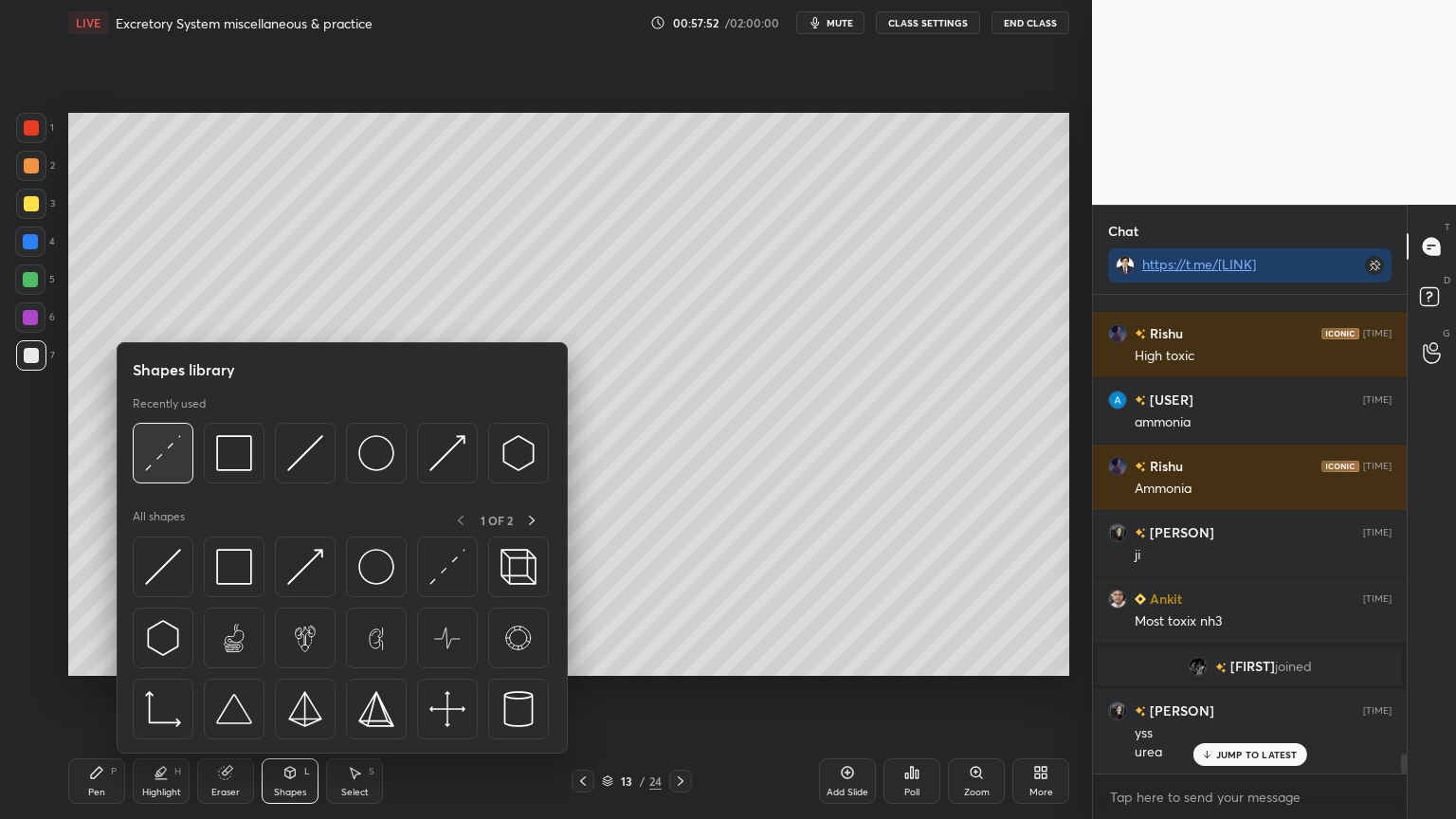 click at bounding box center [163, 453] 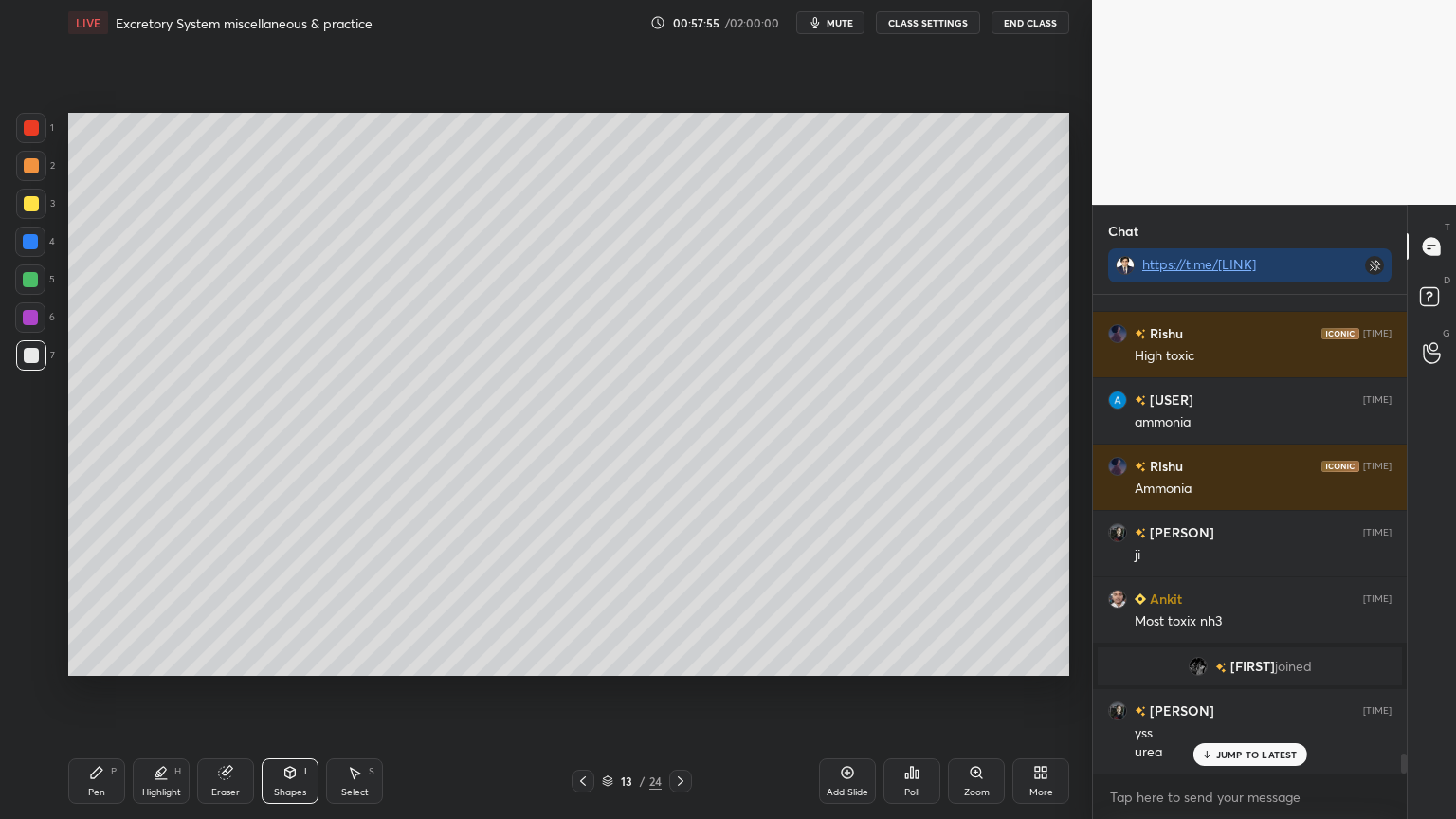 click at bounding box center [31, 204] 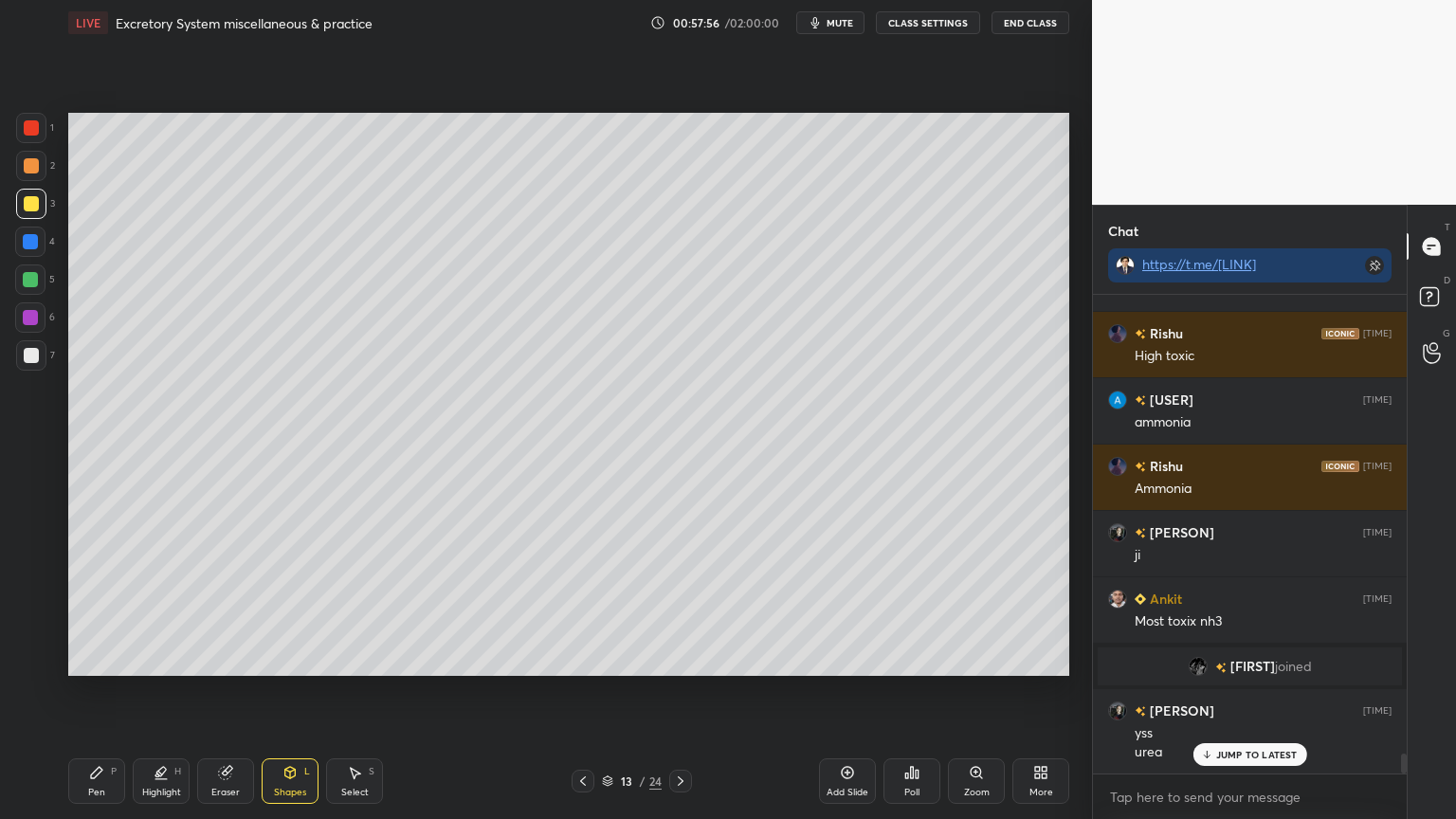drag, startPoint x: 96, startPoint y: 781, endPoint x: 78, endPoint y: 762, distance: 26.1725 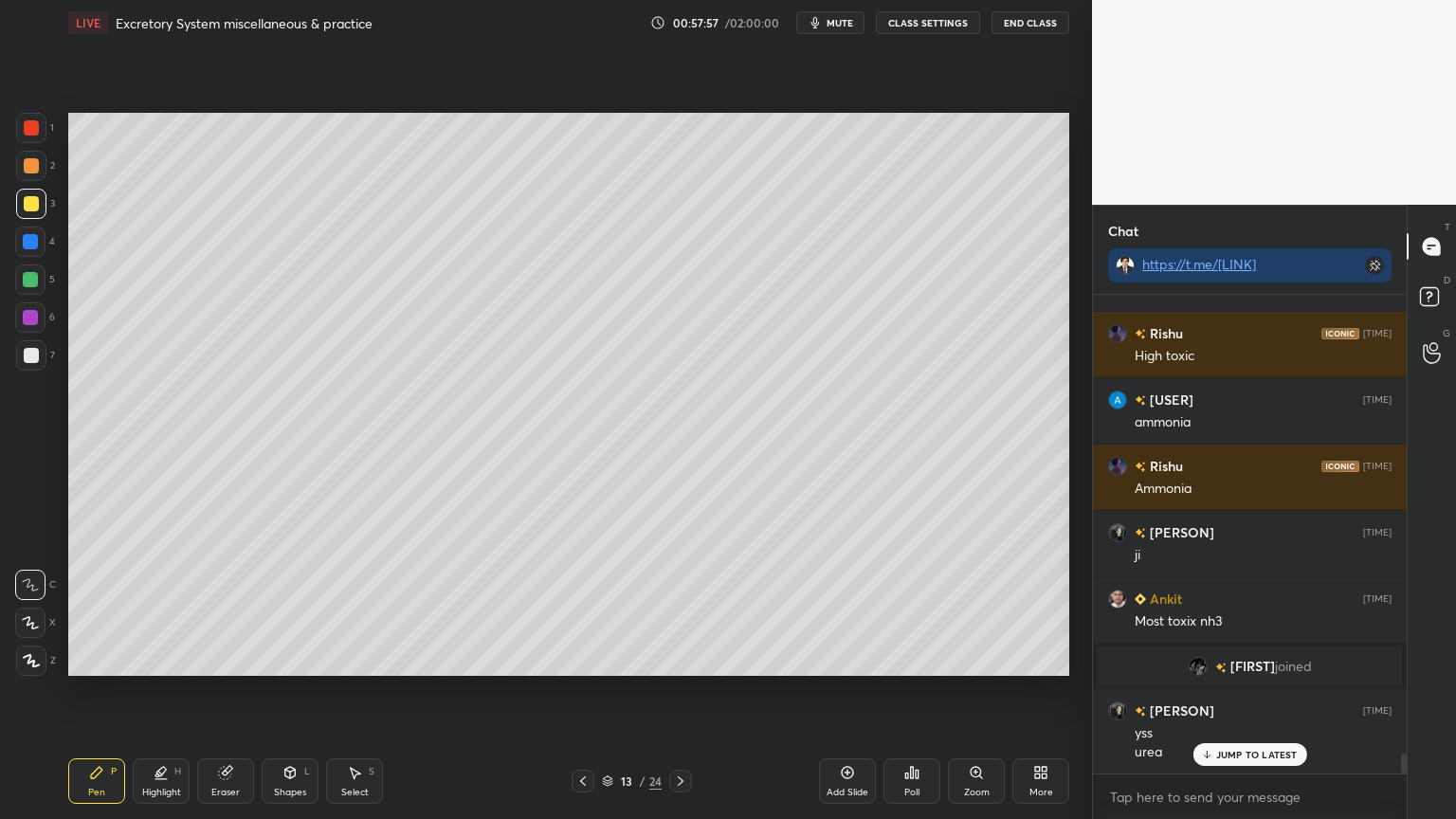 click at bounding box center [31, 661] 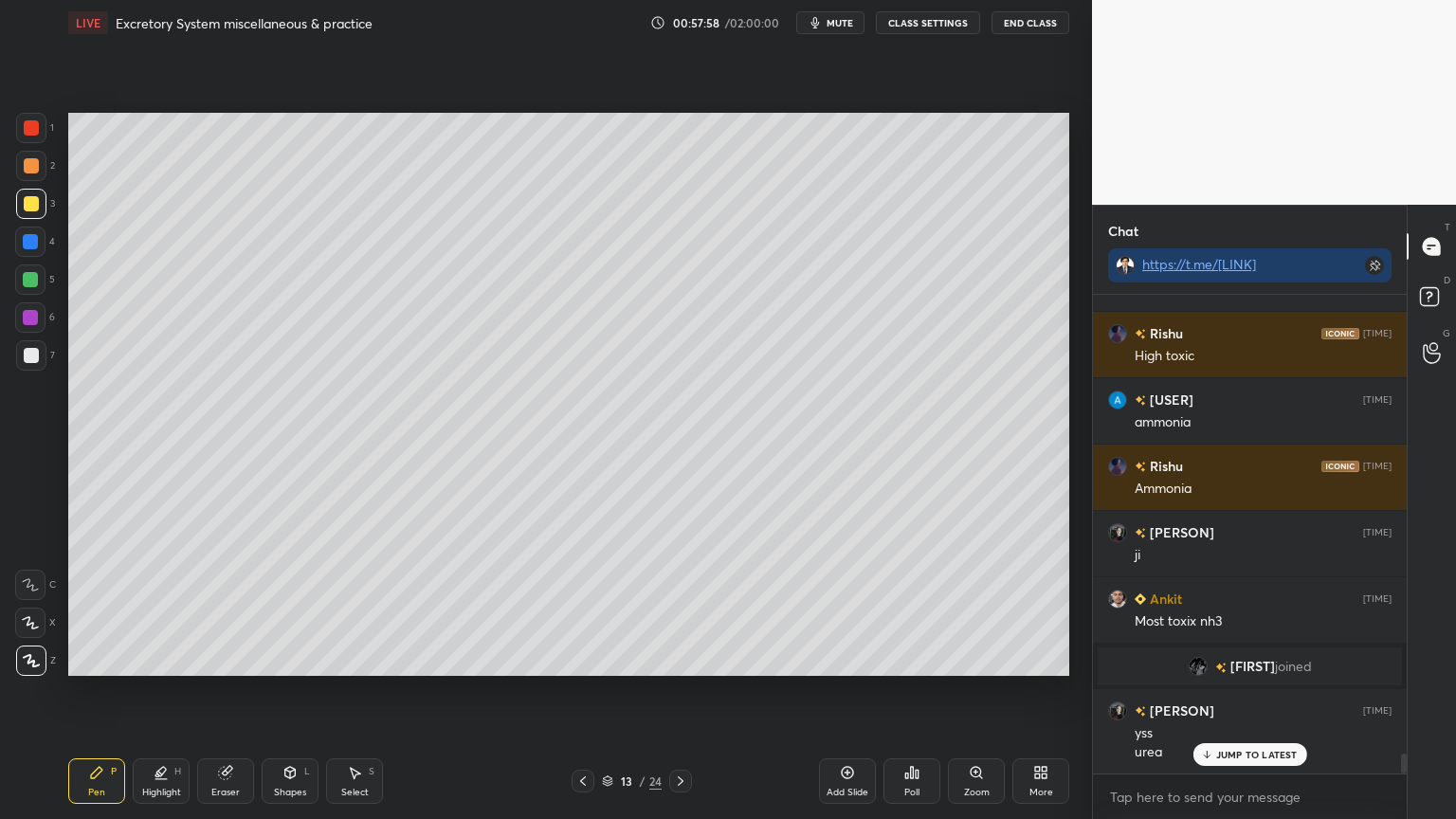 drag, startPoint x: 29, startPoint y: 173, endPoint x: 43, endPoint y: 167, distance: 15.231546 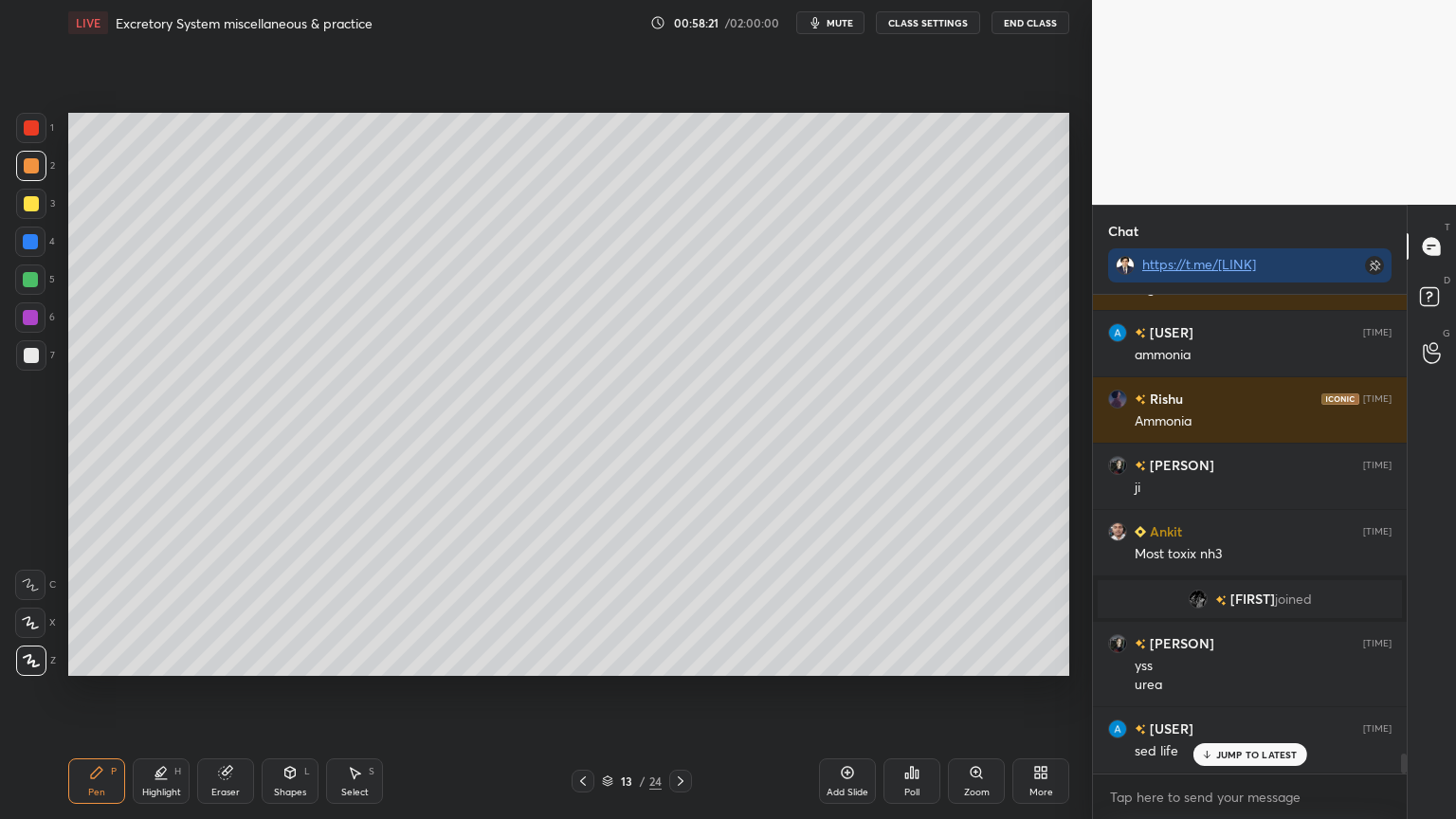 scroll, scrollTop: 10947, scrollLeft: 0, axis: vertical 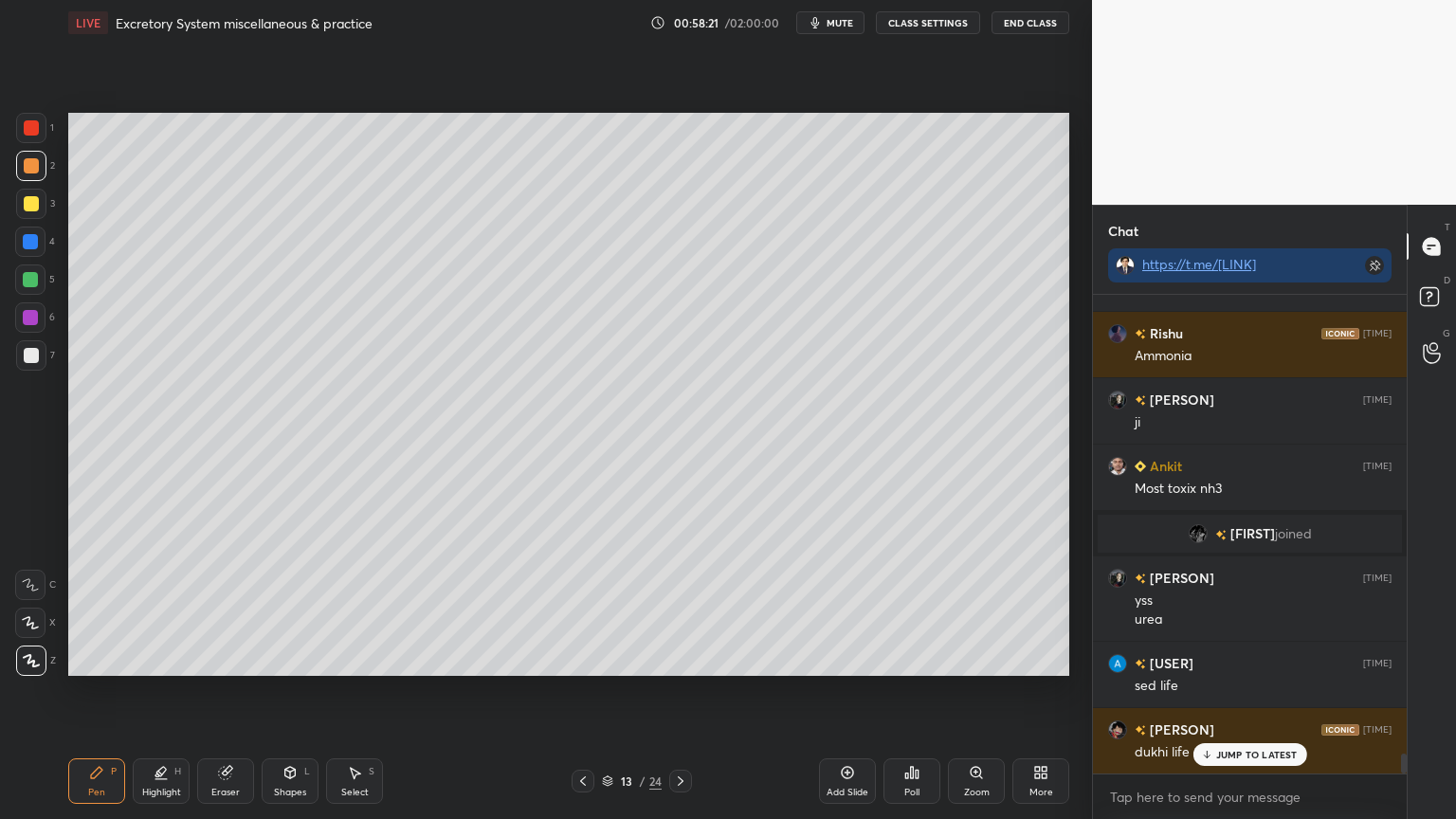 drag, startPoint x: 25, startPoint y: 341, endPoint x: 41, endPoint y: 351, distance: 18.867962 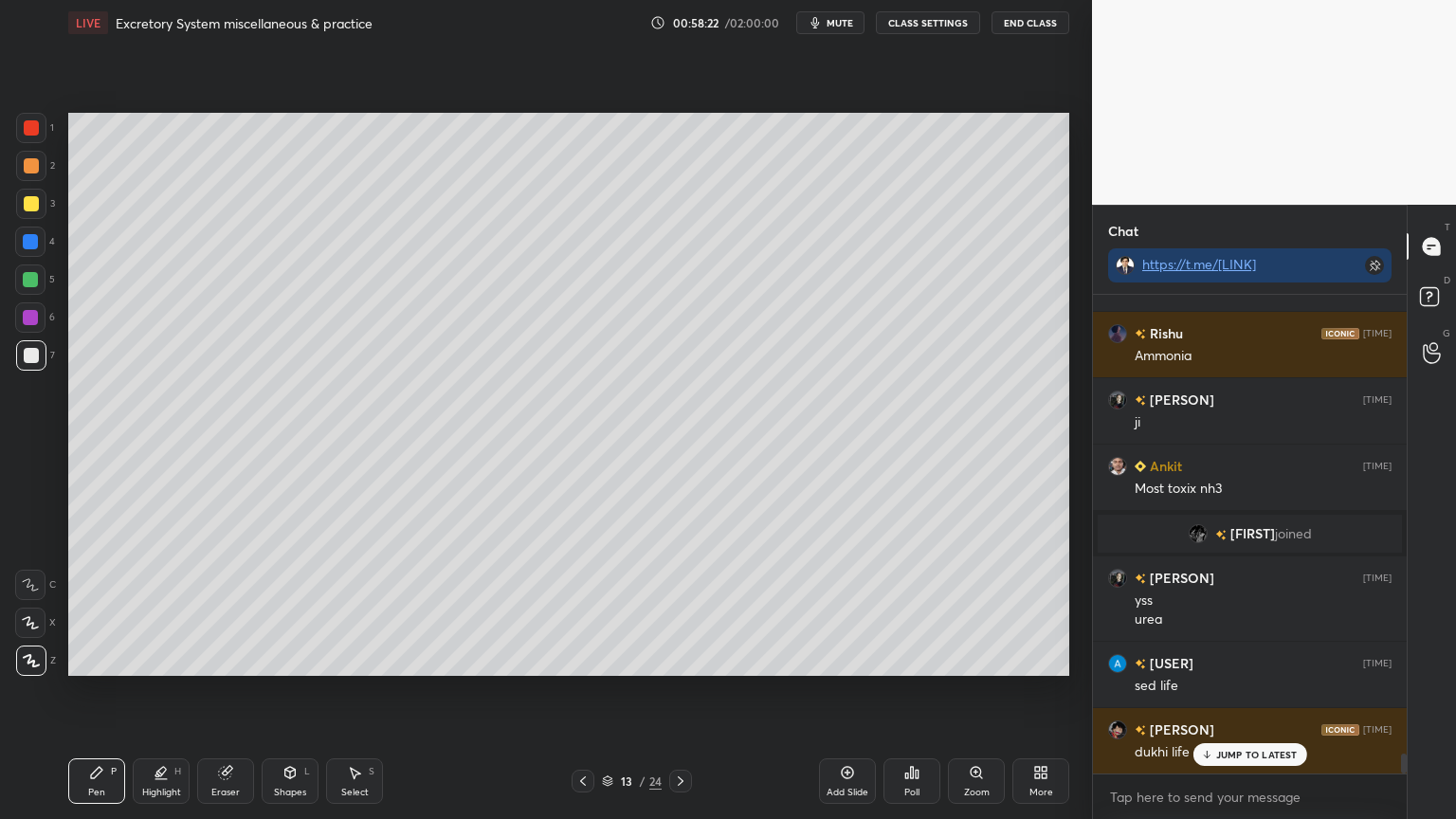 click on "Shapes L" at bounding box center [290, 781] 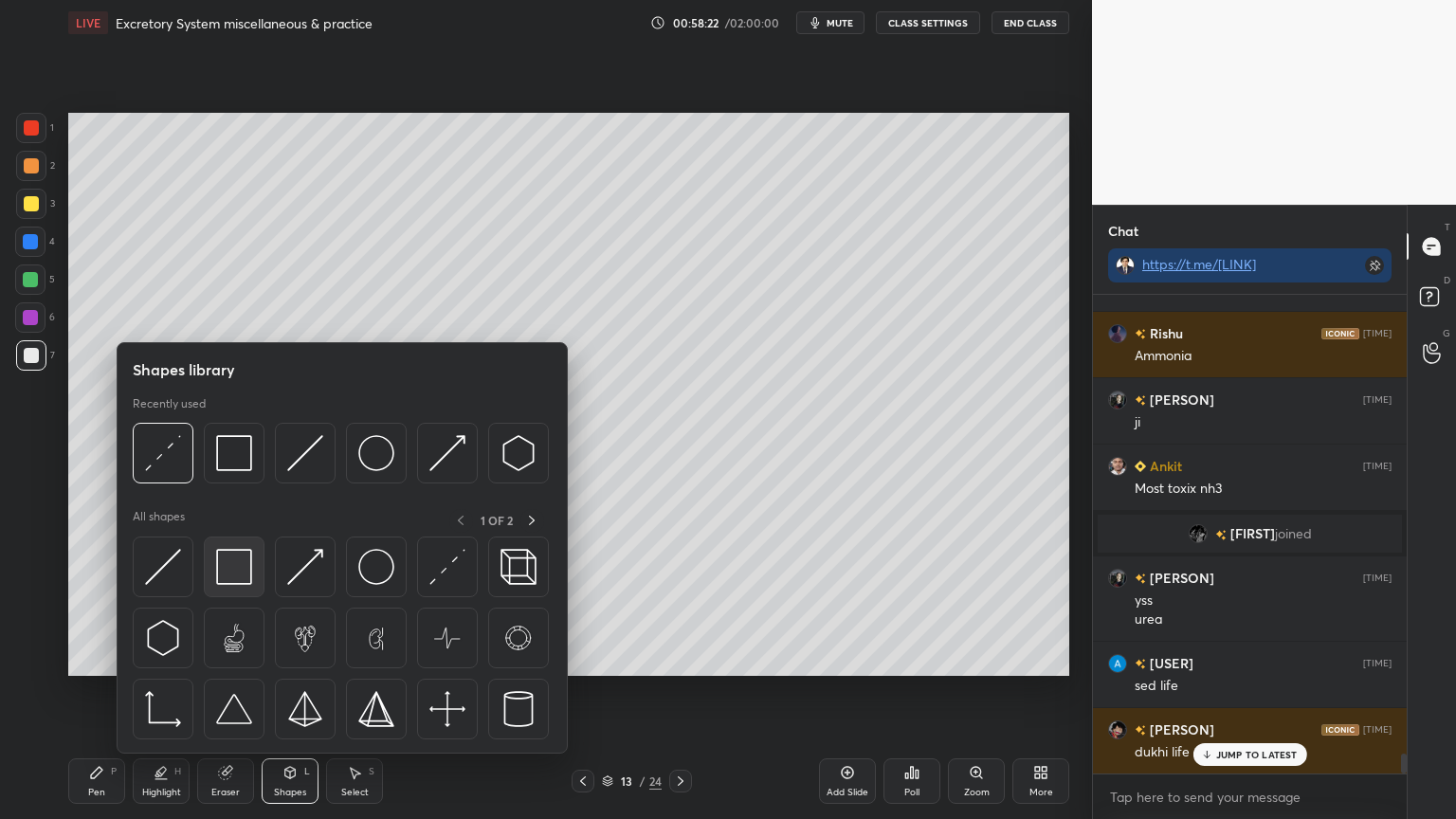 click at bounding box center (234, 567) 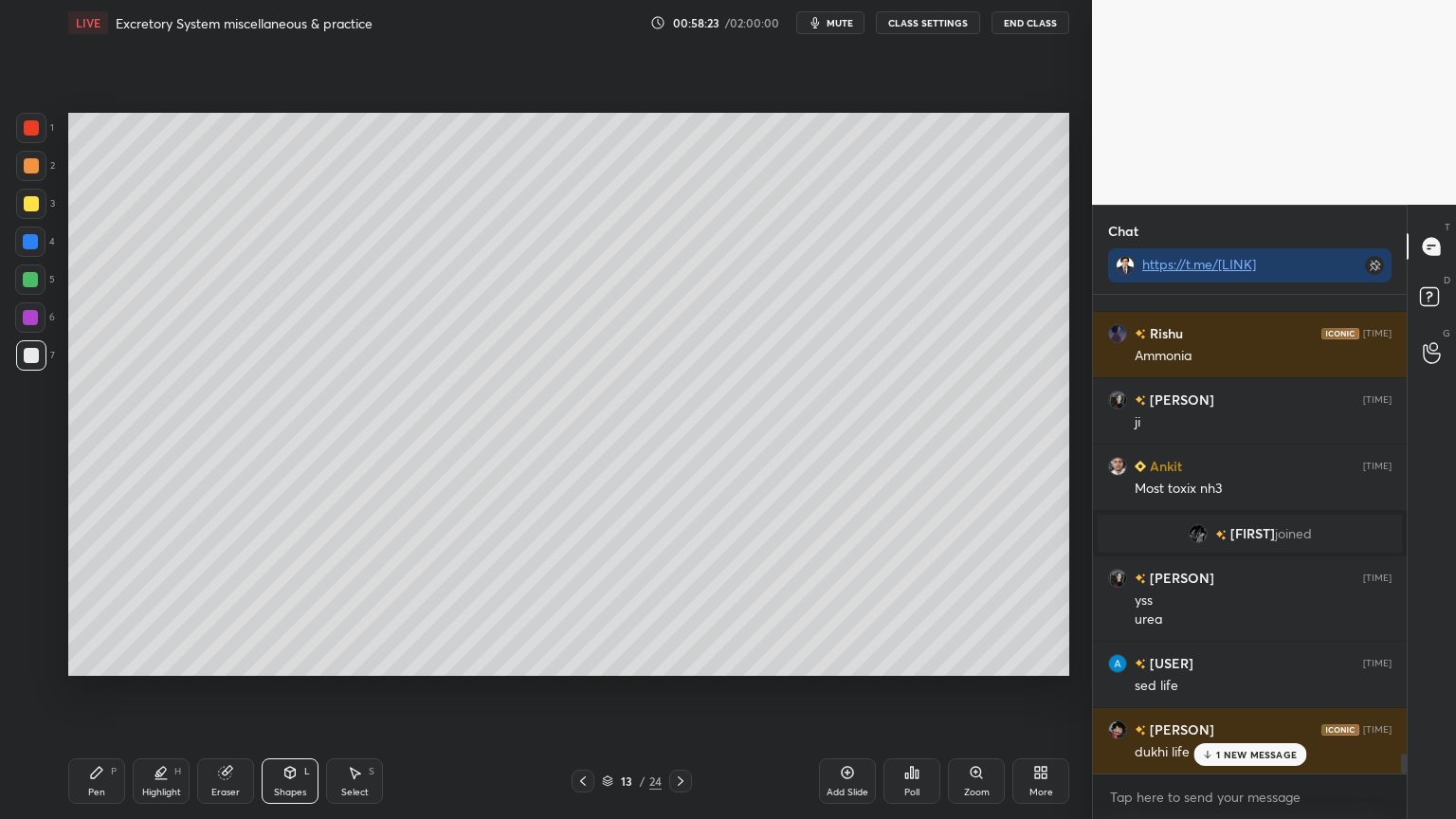 scroll, scrollTop: 11014, scrollLeft: 0, axis: vertical 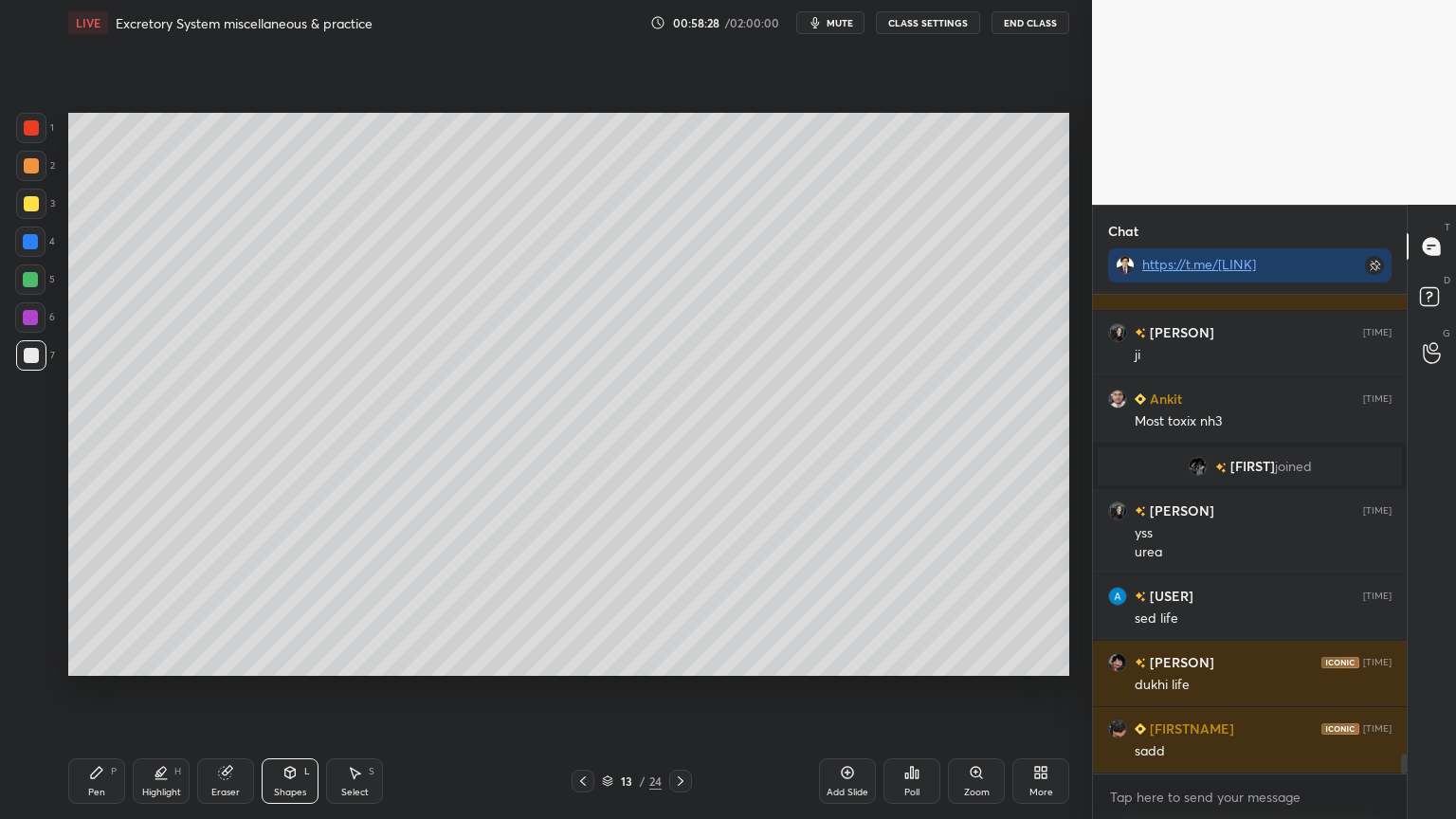 drag, startPoint x: 96, startPoint y: 777, endPoint x: 102, endPoint y: 763, distance: 15.231546 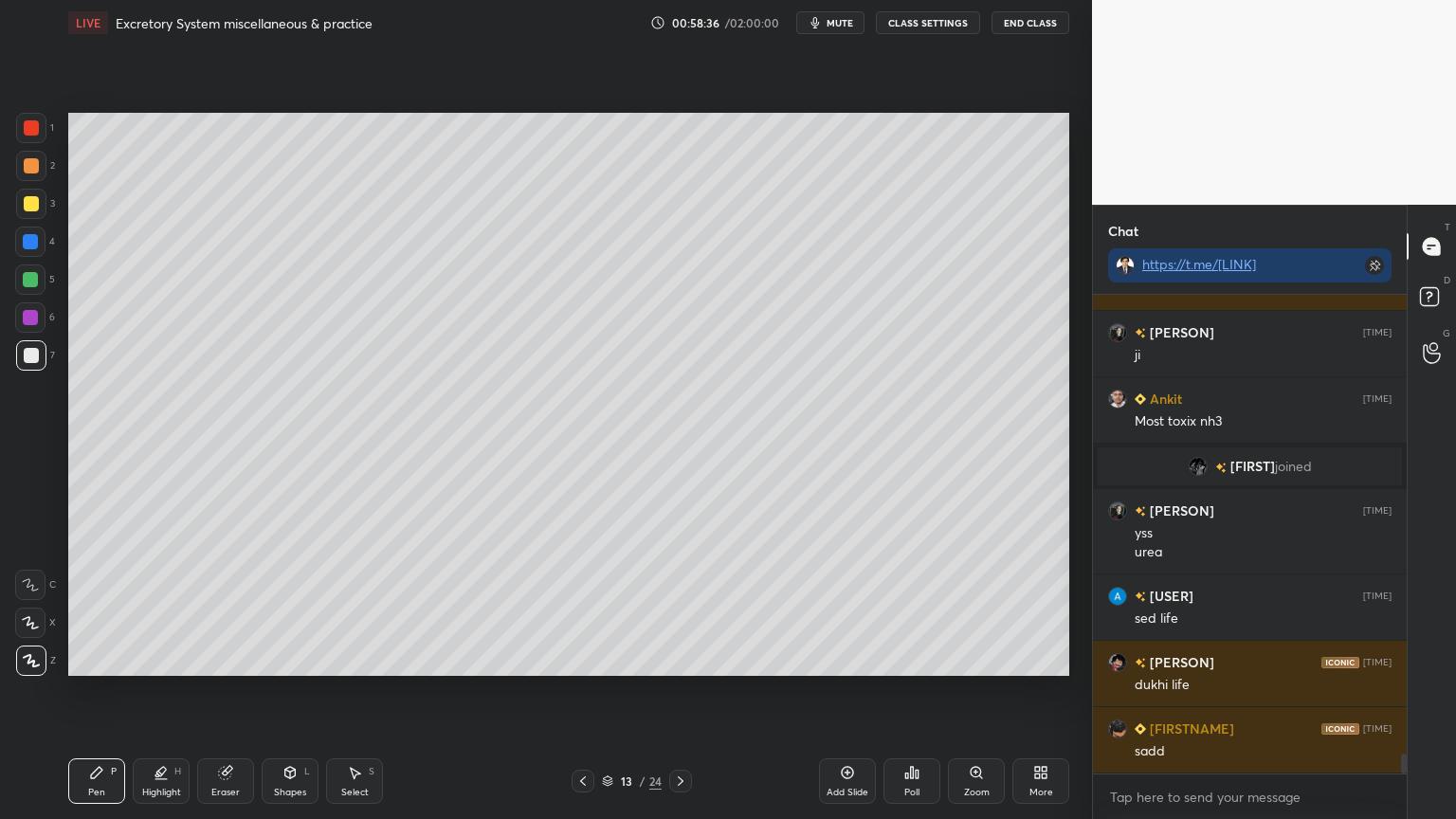 click on "Highlight H" at bounding box center (161, 781) 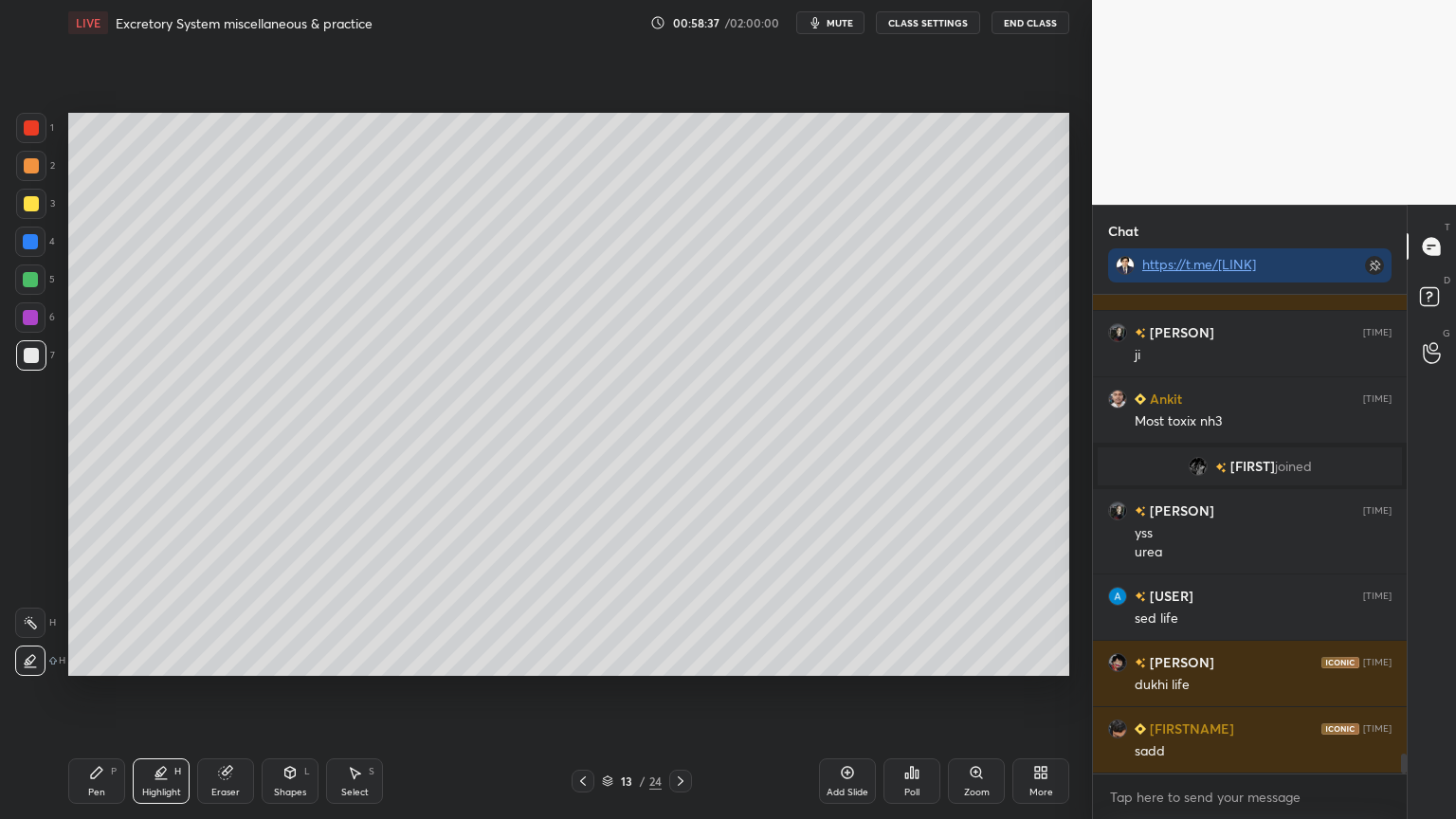 click 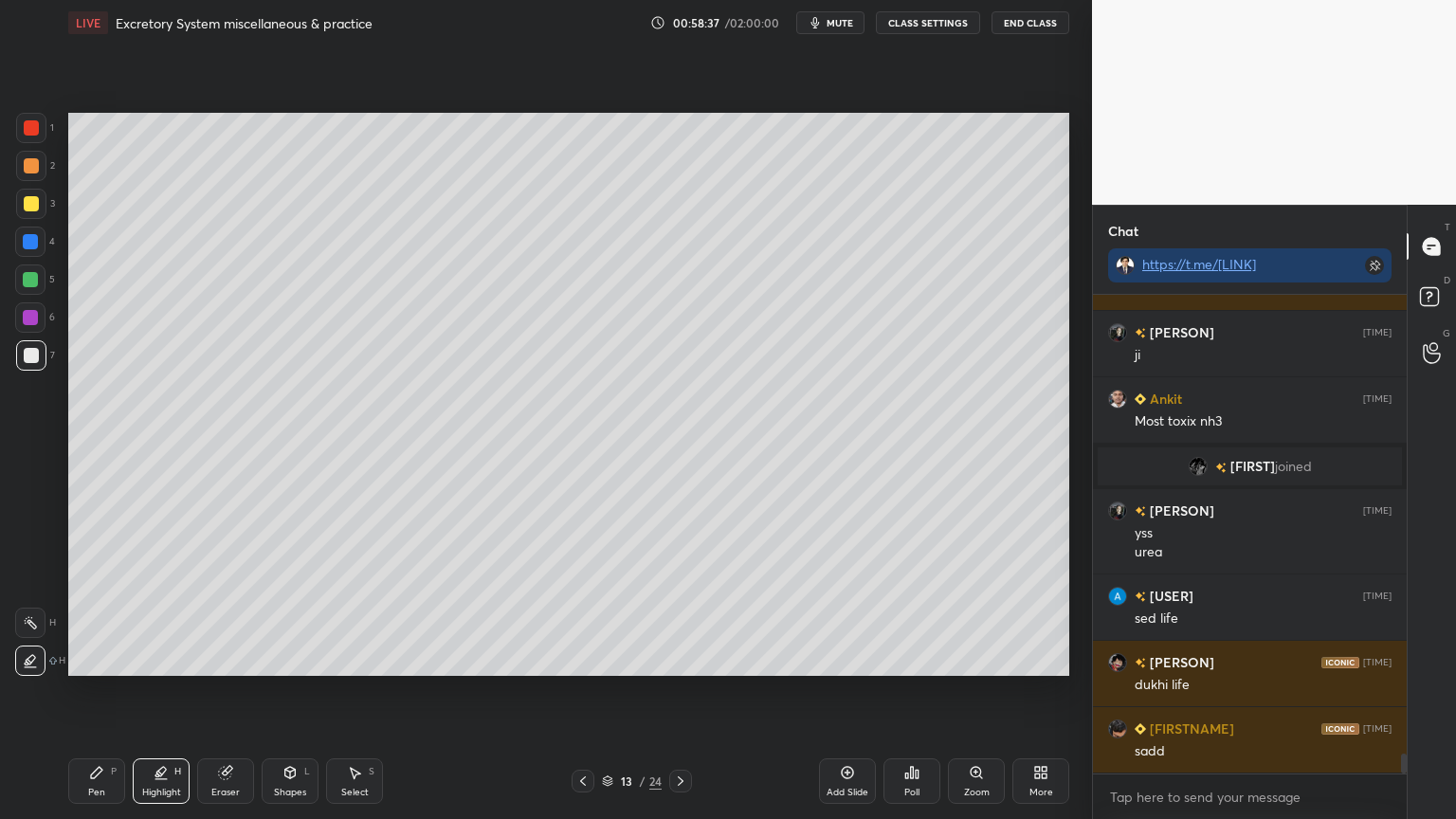 click at bounding box center (30, 280) 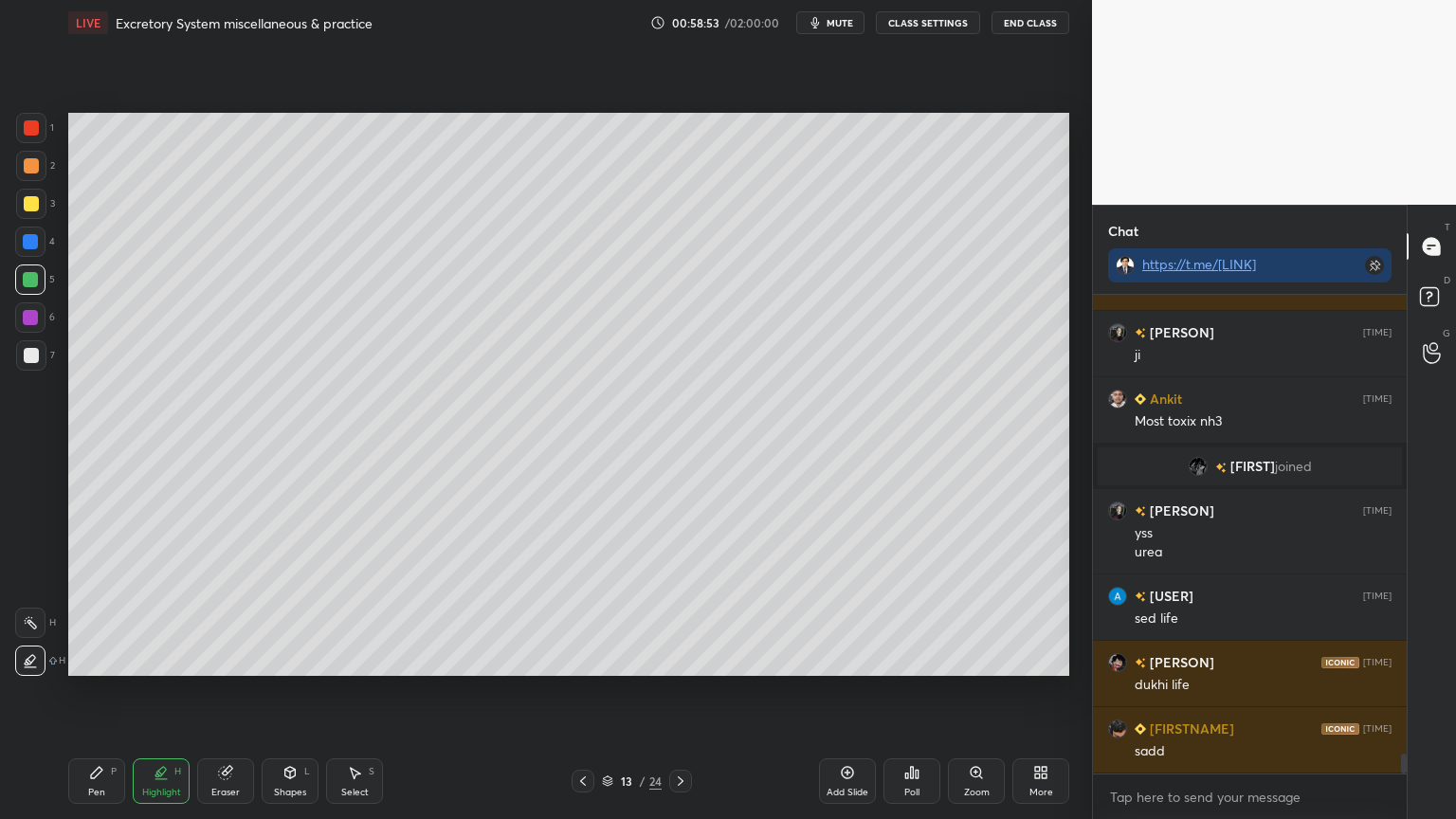click at bounding box center [31, 355] 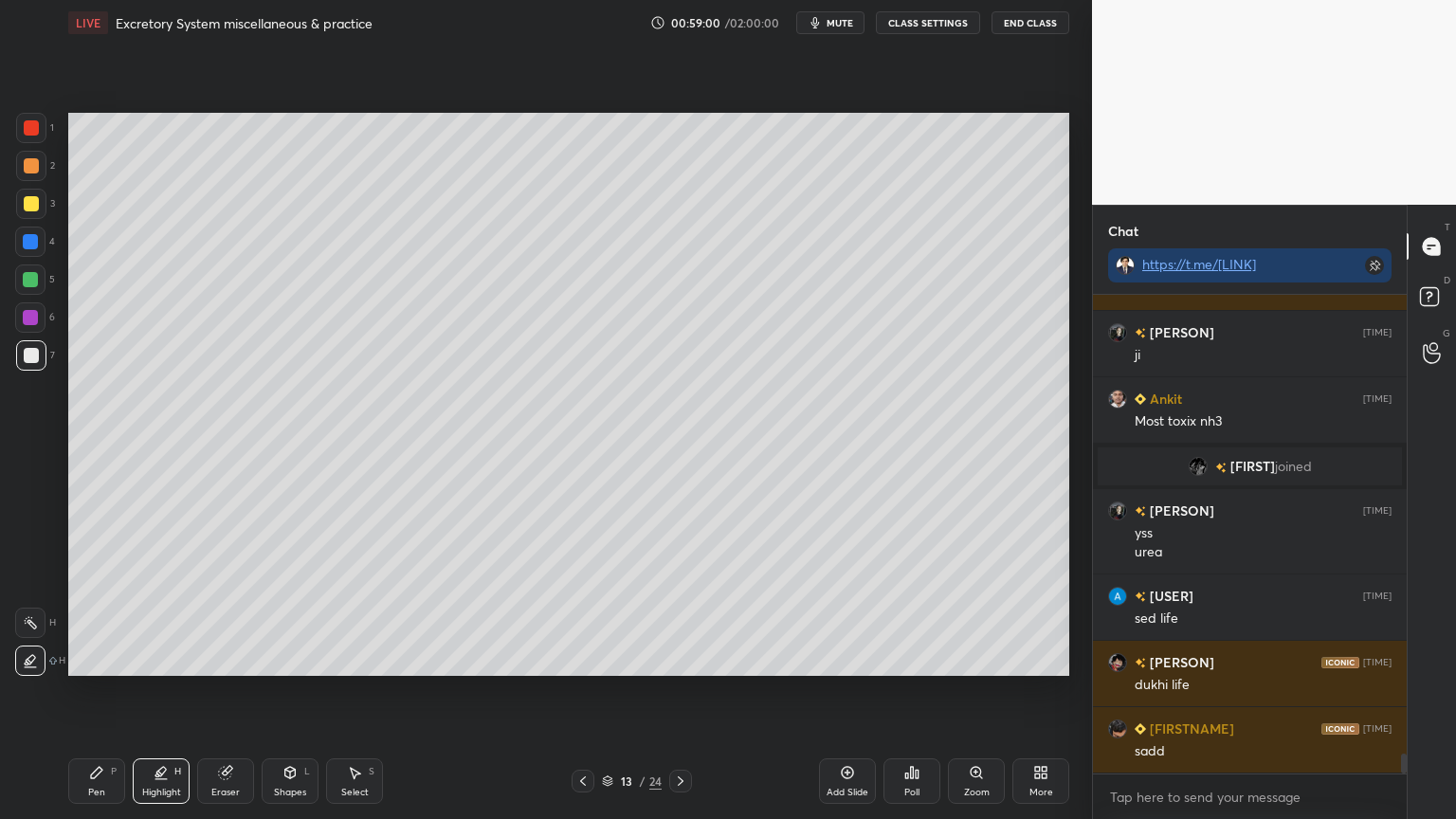 click on "P" at bounding box center (114, 772) 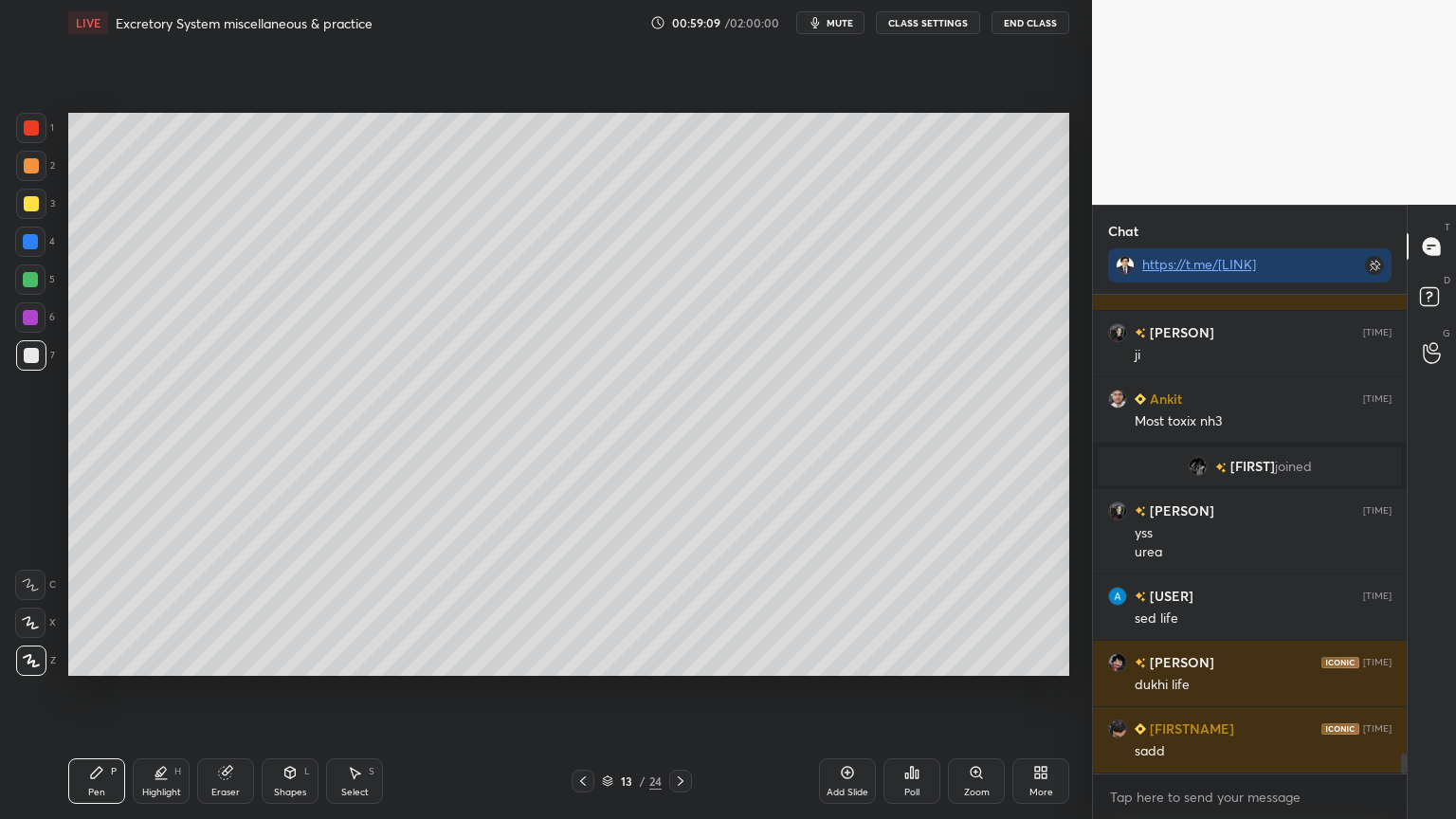 click 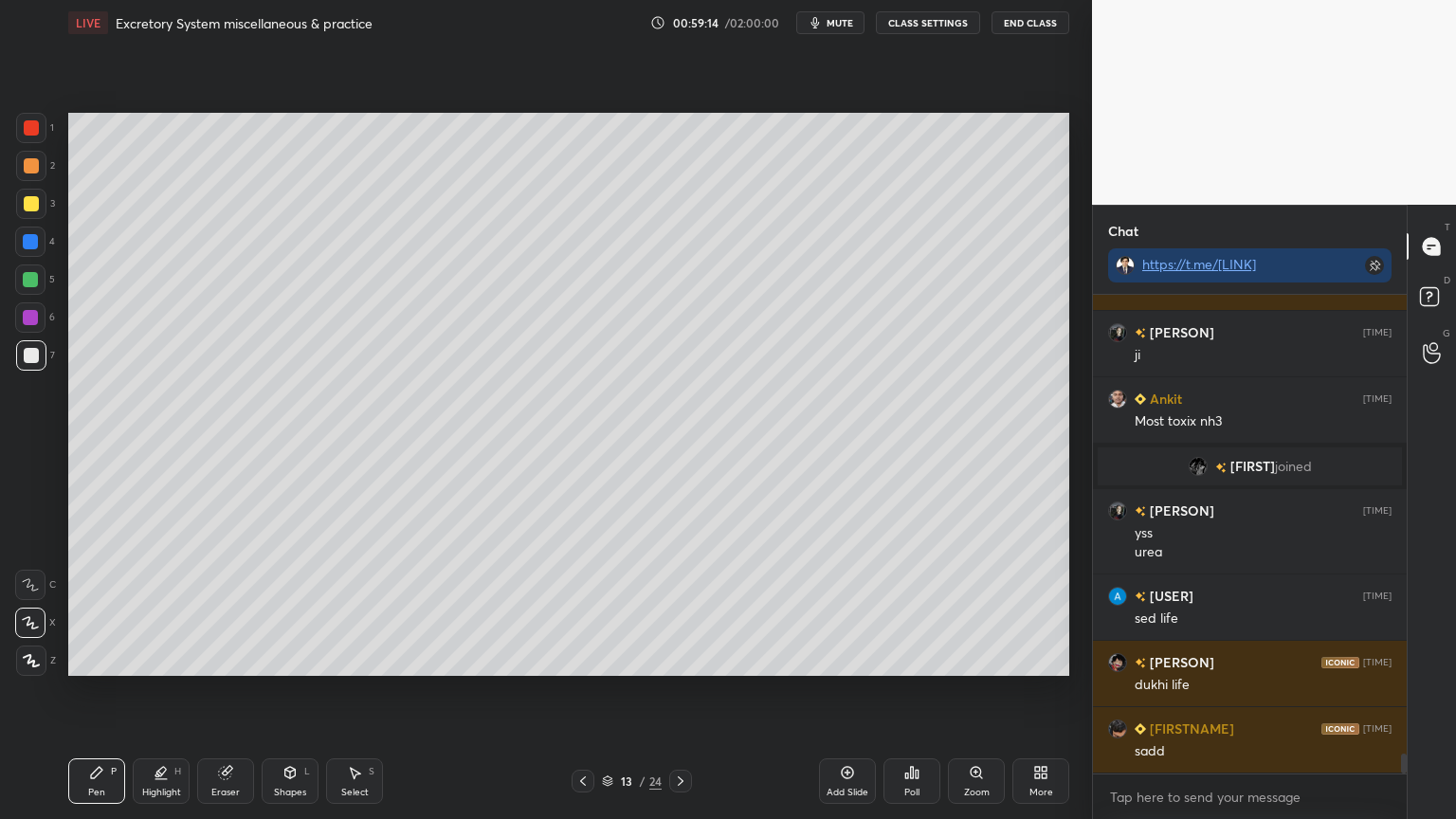 click at bounding box center [31, 661] 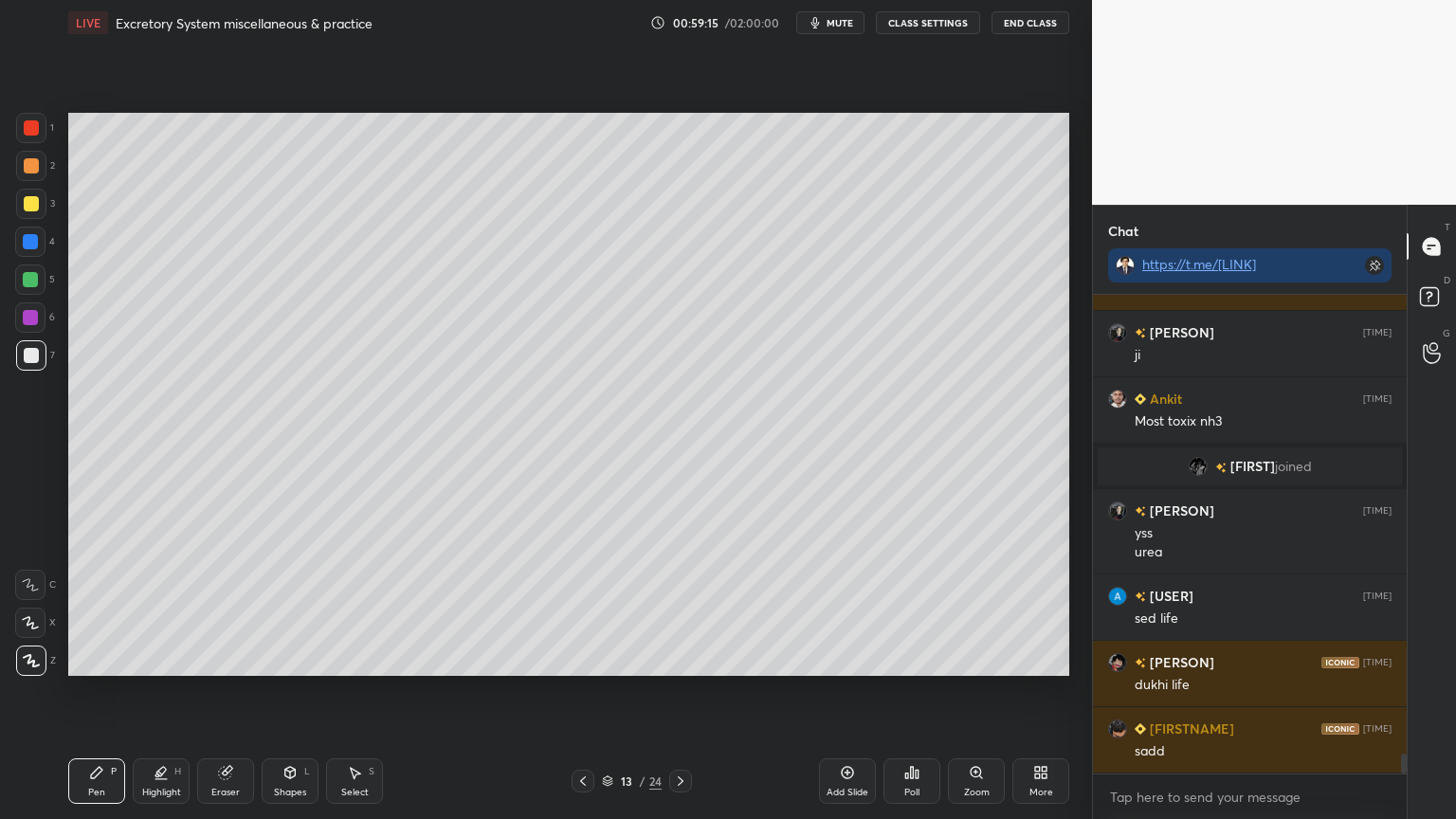 click on "Shapes L" at bounding box center (290, 781) 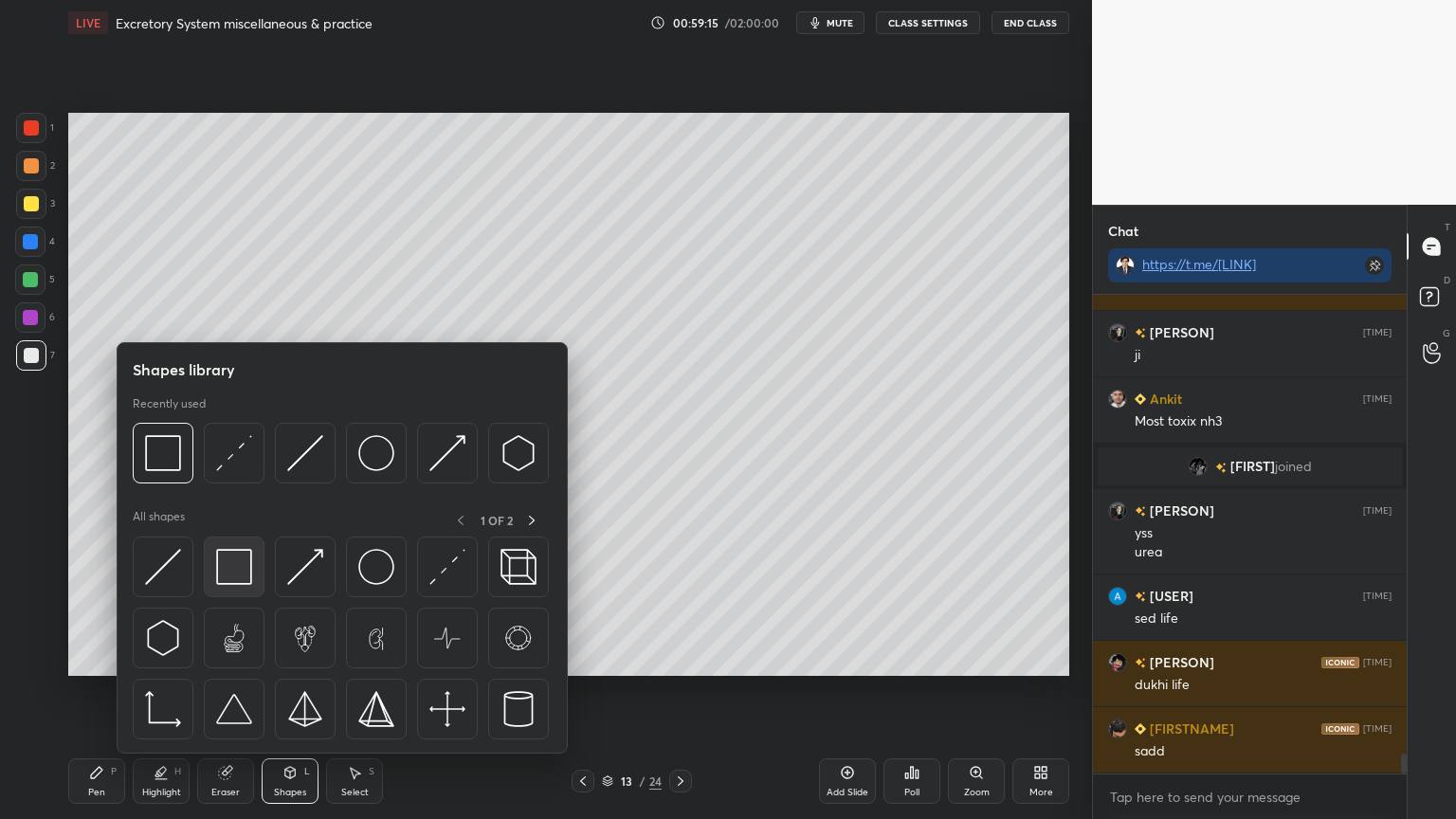 click at bounding box center [234, 567] 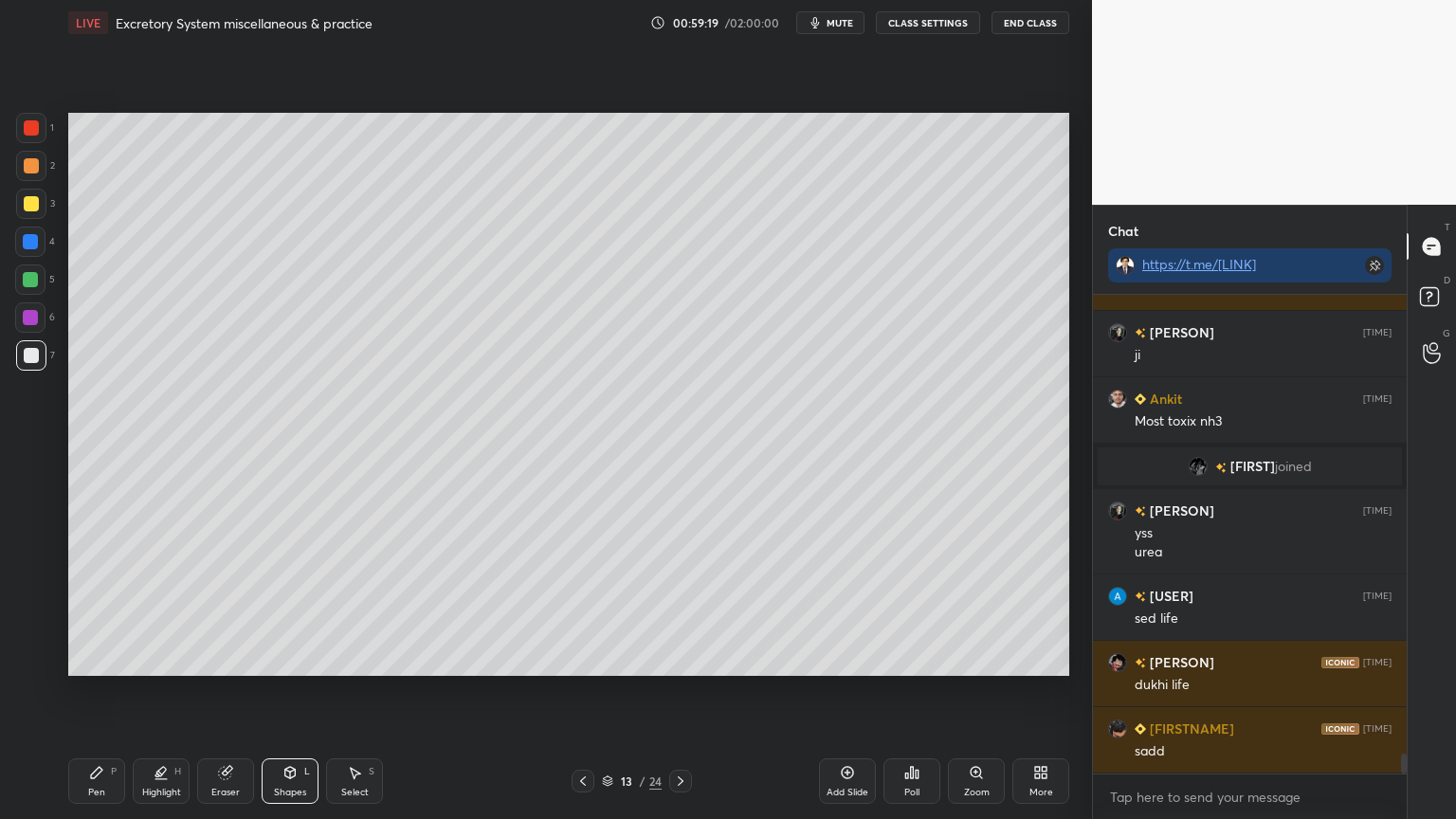 drag, startPoint x: 97, startPoint y: 778, endPoint x: 106, endPoint y: 777, distance: 9.055385 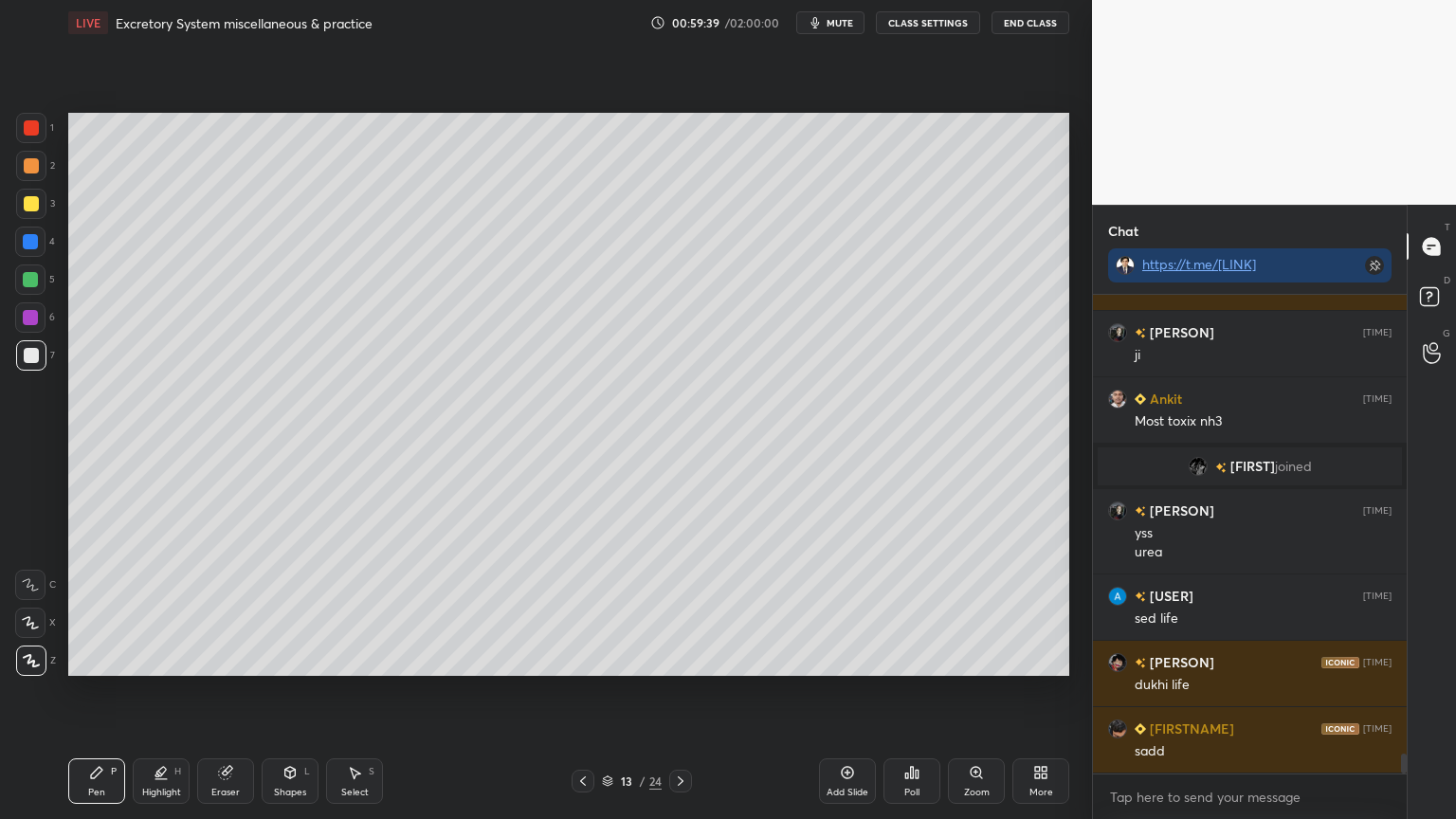 click at bounding box center (30, 318) 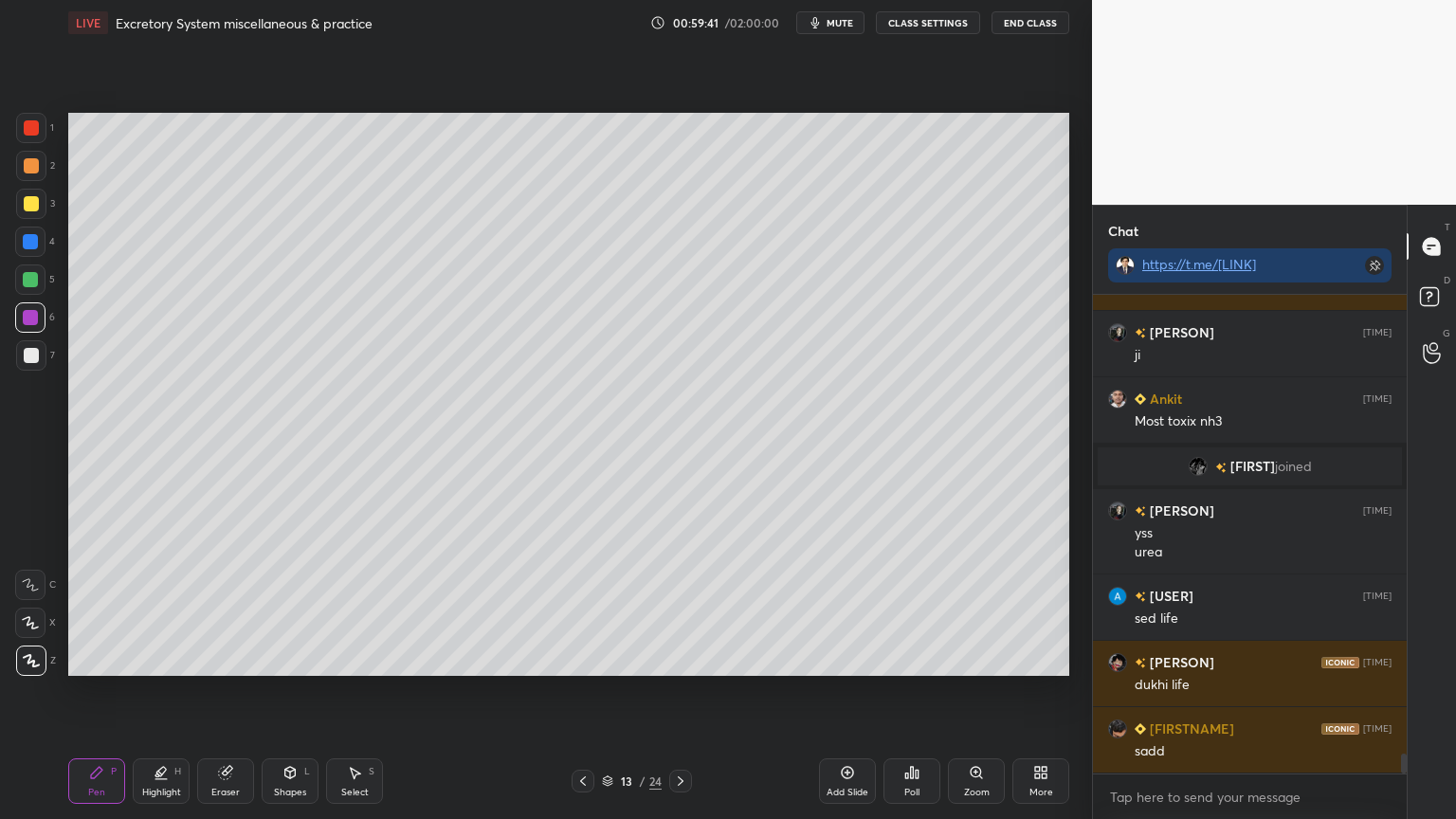 click on "Pen P" at bounding box center (97, 781) 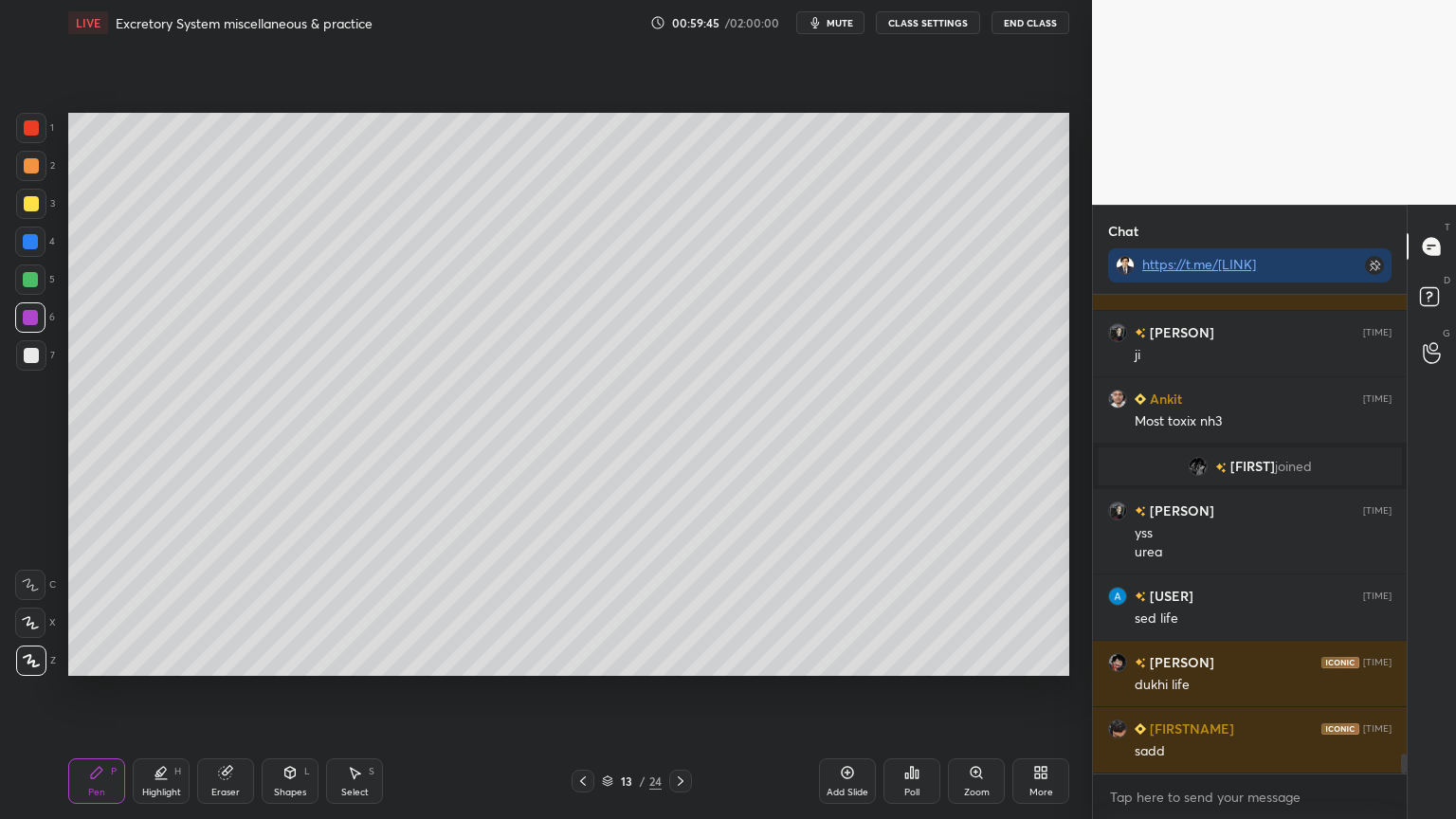 click at bounding box center (31, 204) 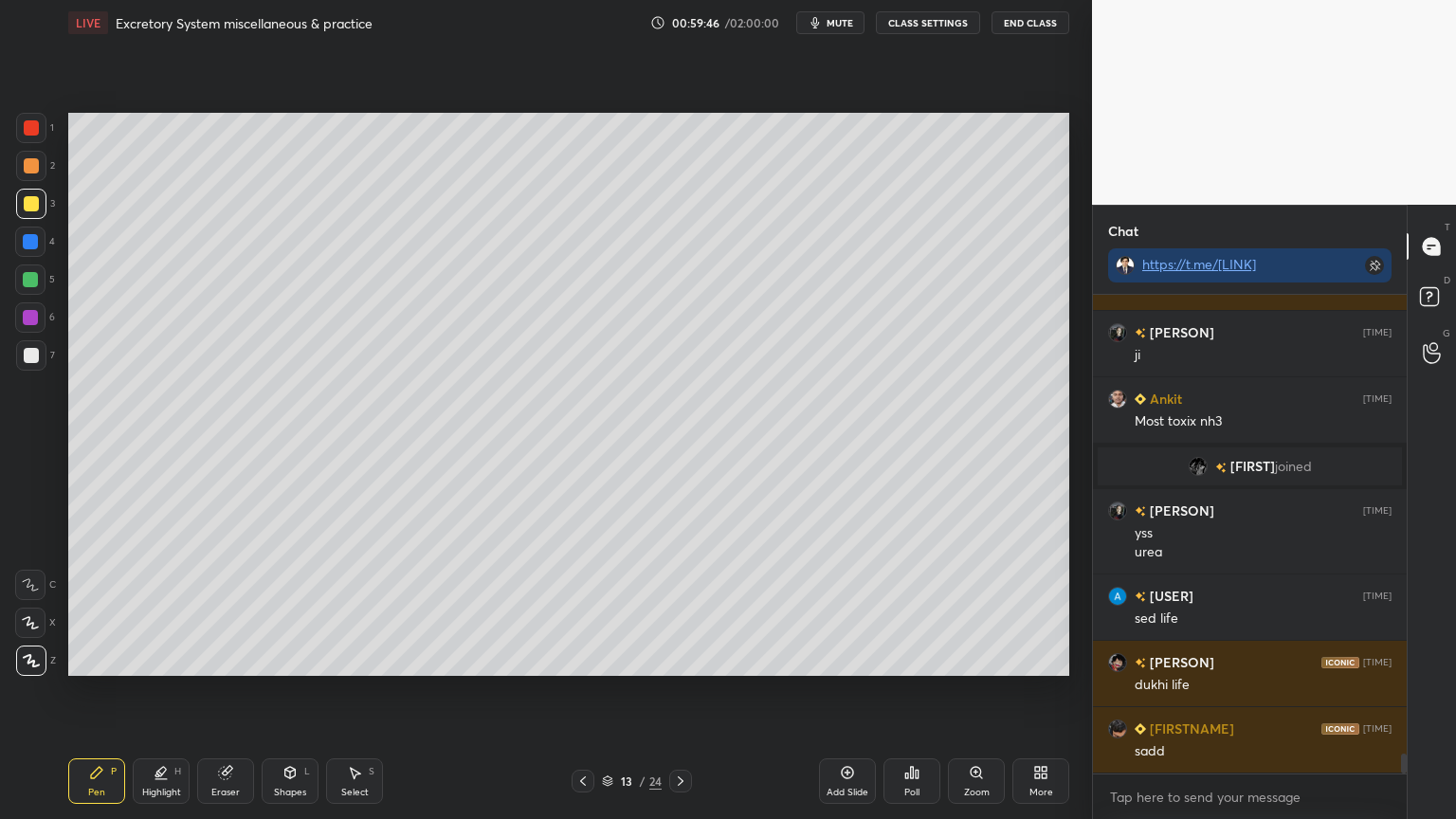click 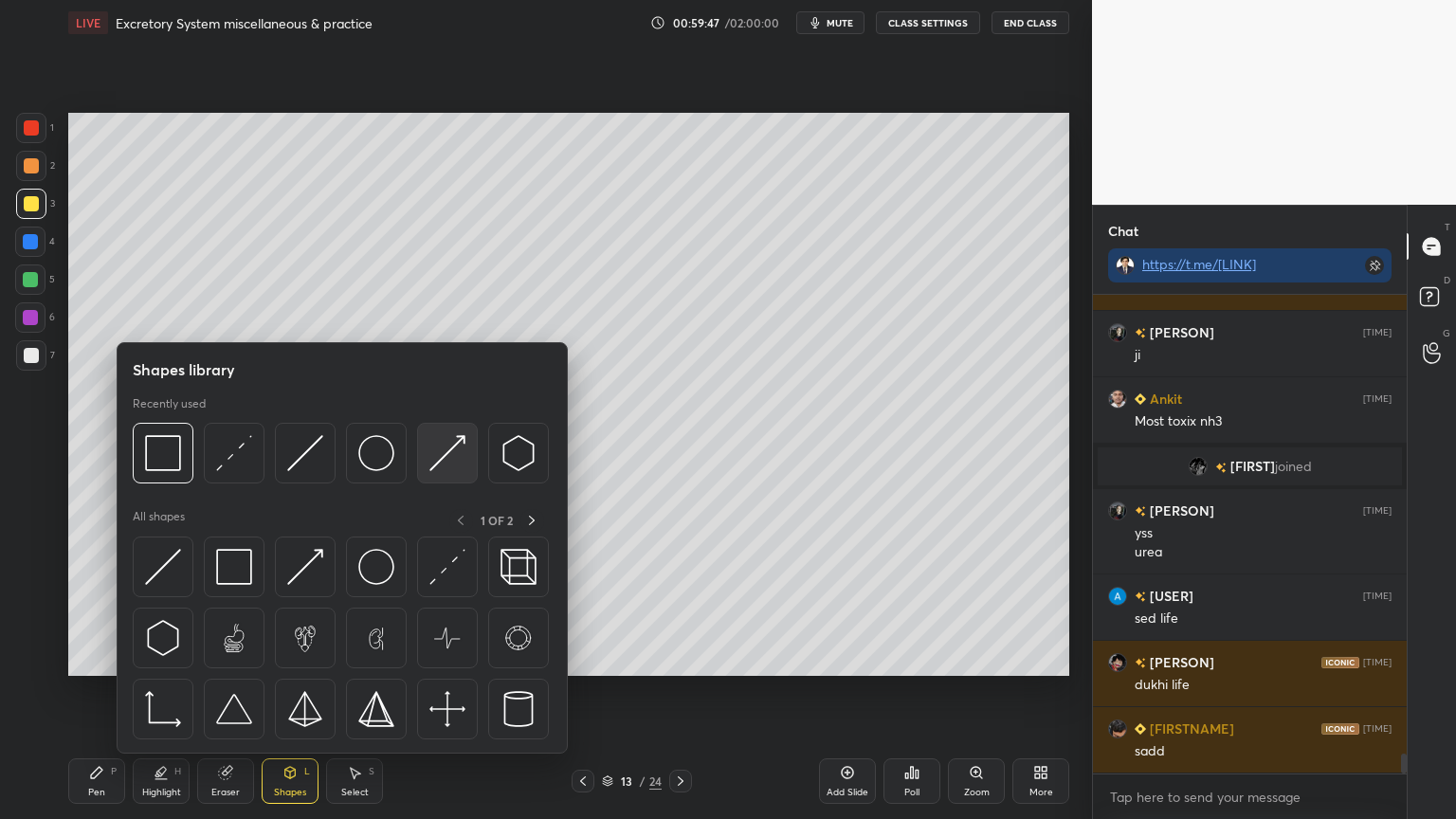 click at bounding box center [447, 453] 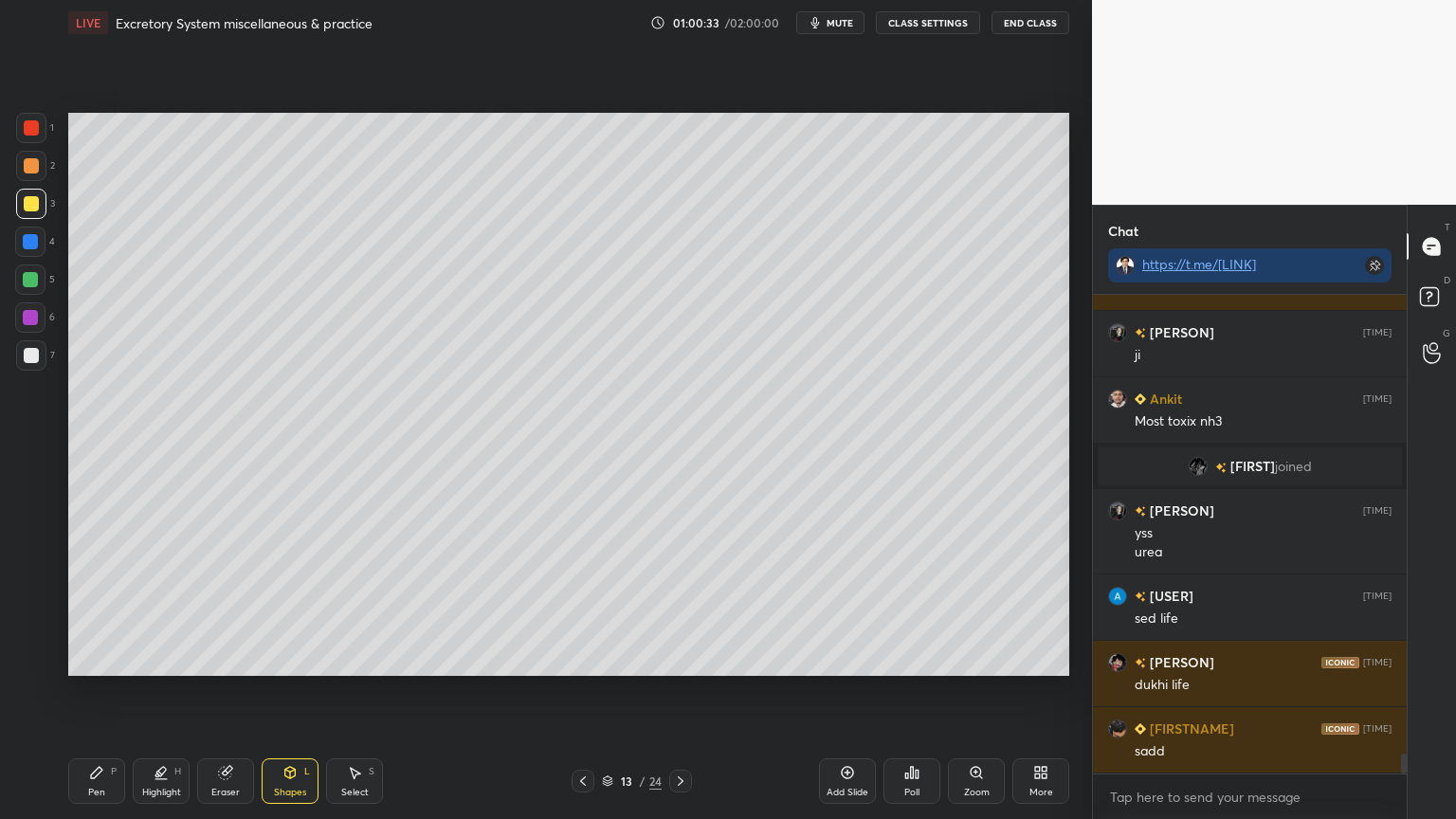 click on "Eraser" at bounding box center [226, 781] 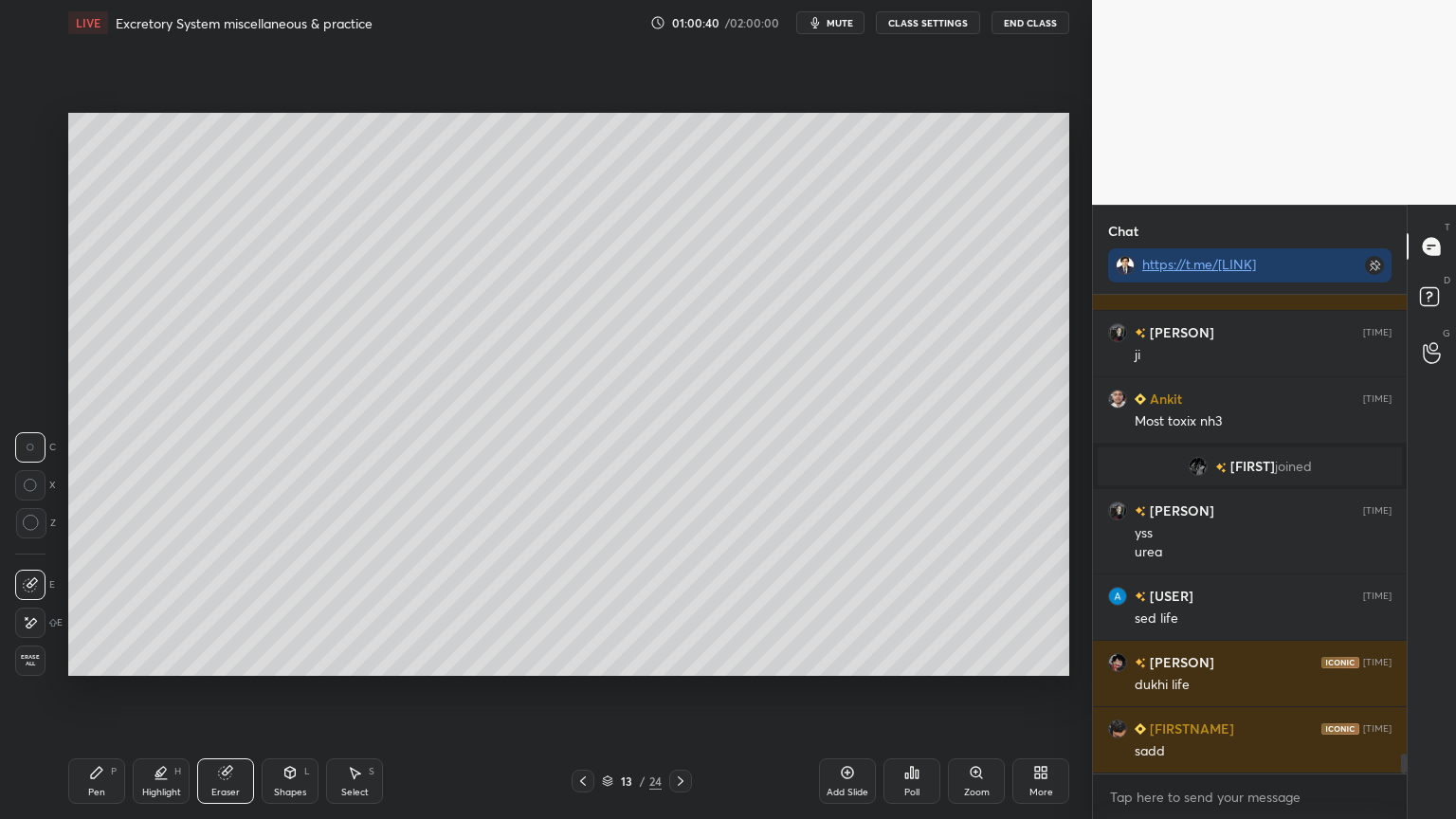 click on "Pen P" at bounding box center (97, 781) 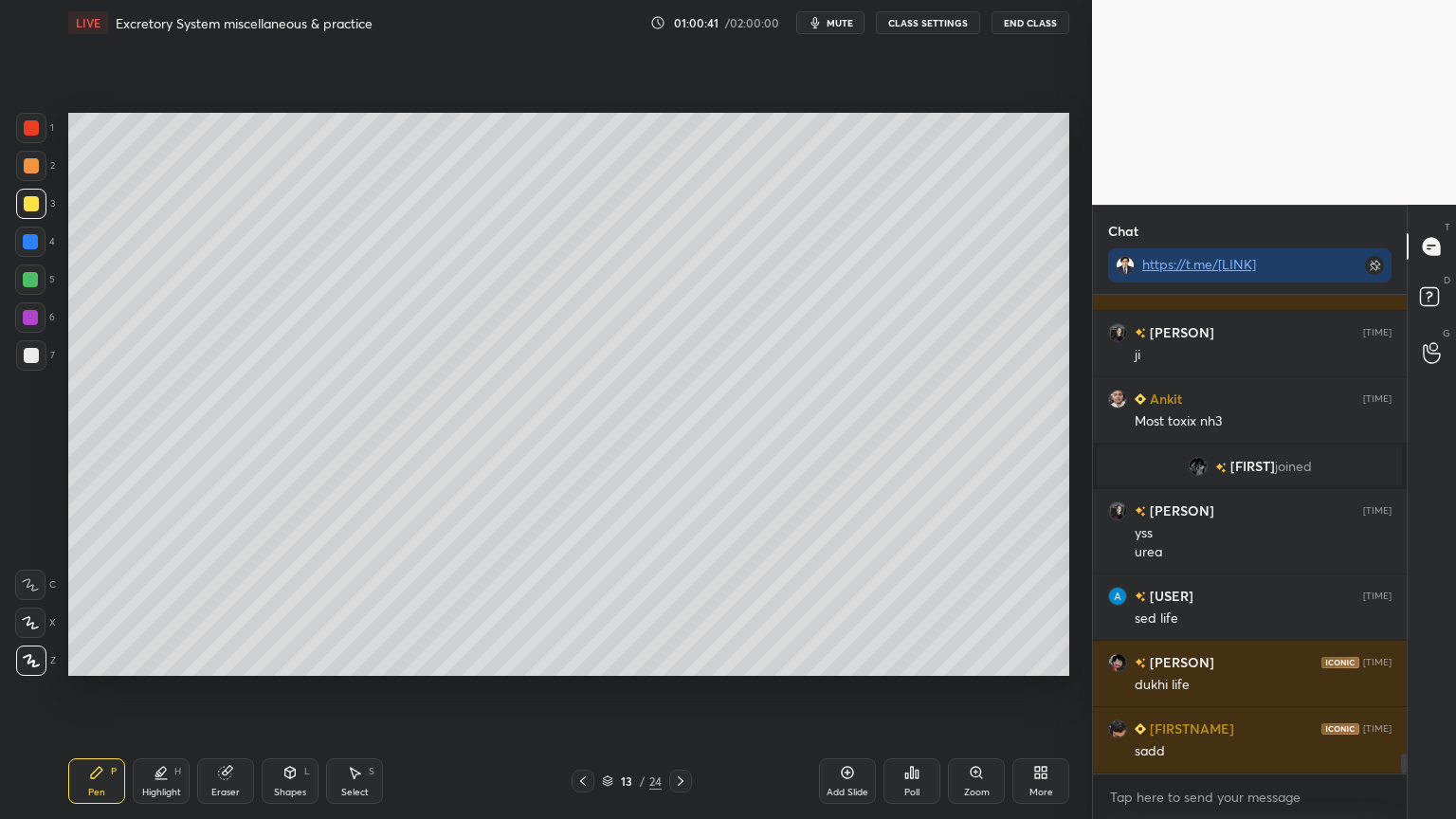 drag, startPoint x: 29, startPoint y: 200, endPoint x: 60, endPoint y: 221, distance: 37.44329 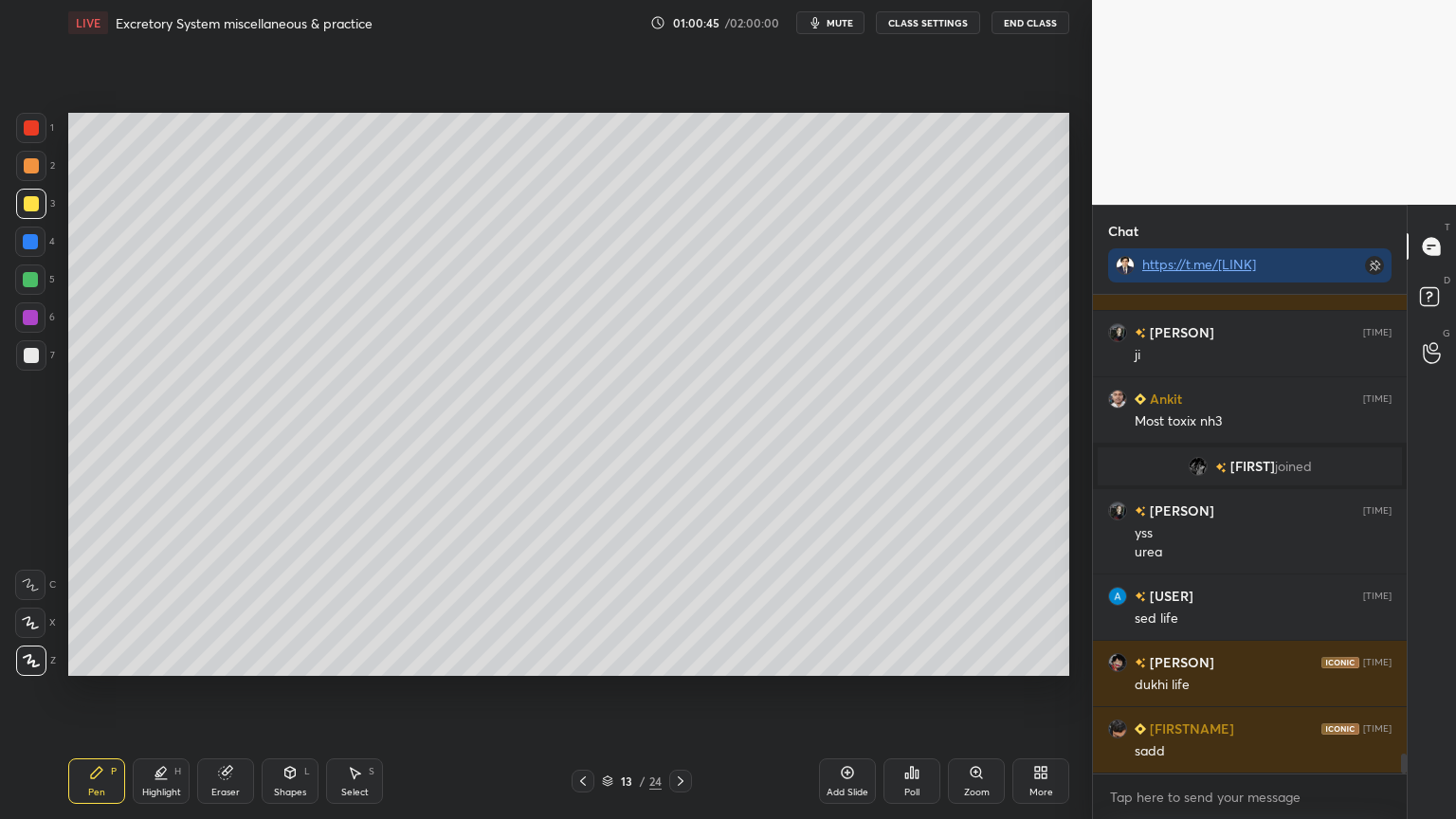 drag, startPoint x: 224, startPoint y: 769, endPoint x: 210, endPoint y: 749, distance: 24.41311 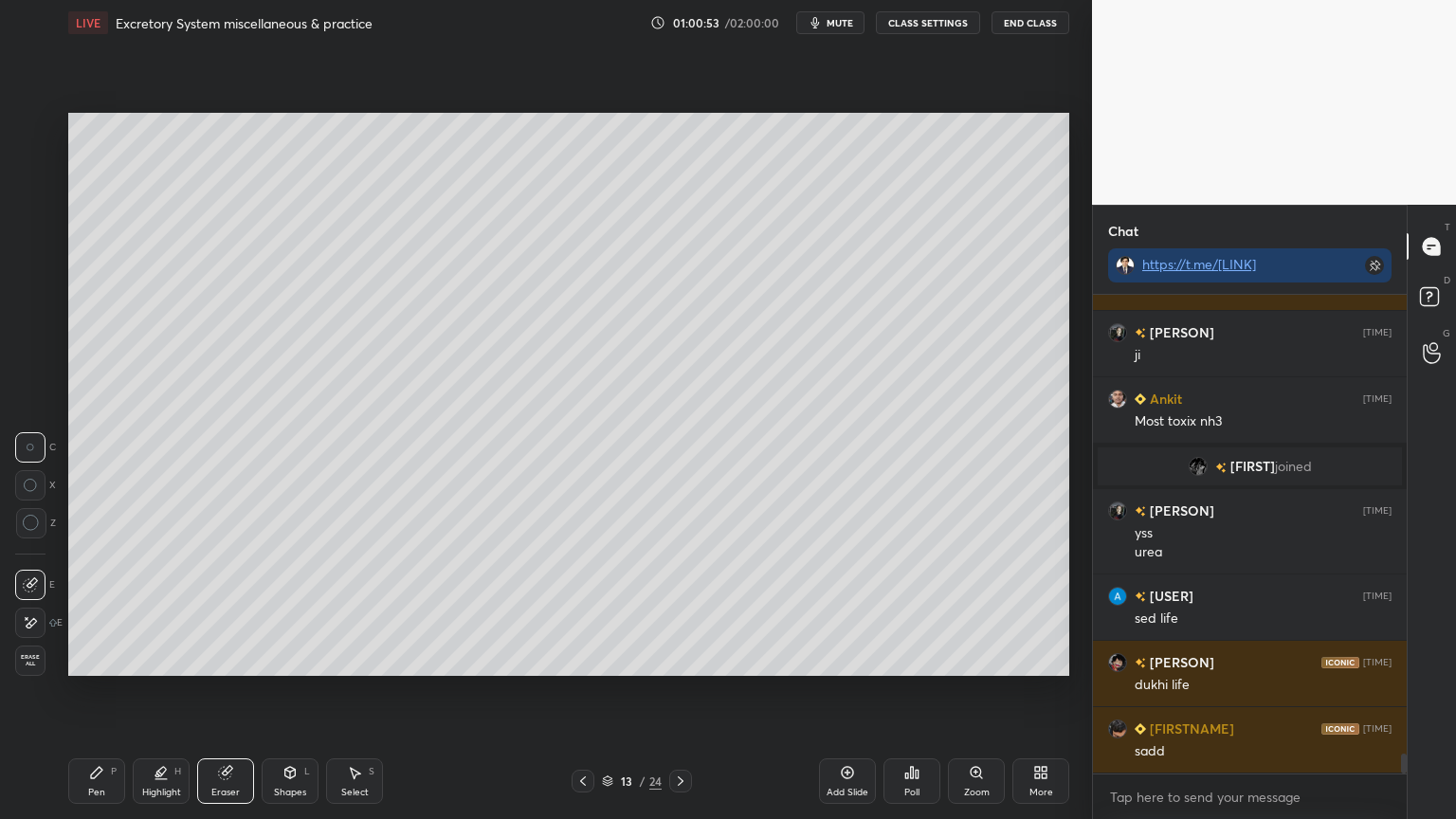 drag, startPoint x: 80, startPoint y: 774, endPoint x: 148, endPoint y: 726, distance: 83.234608 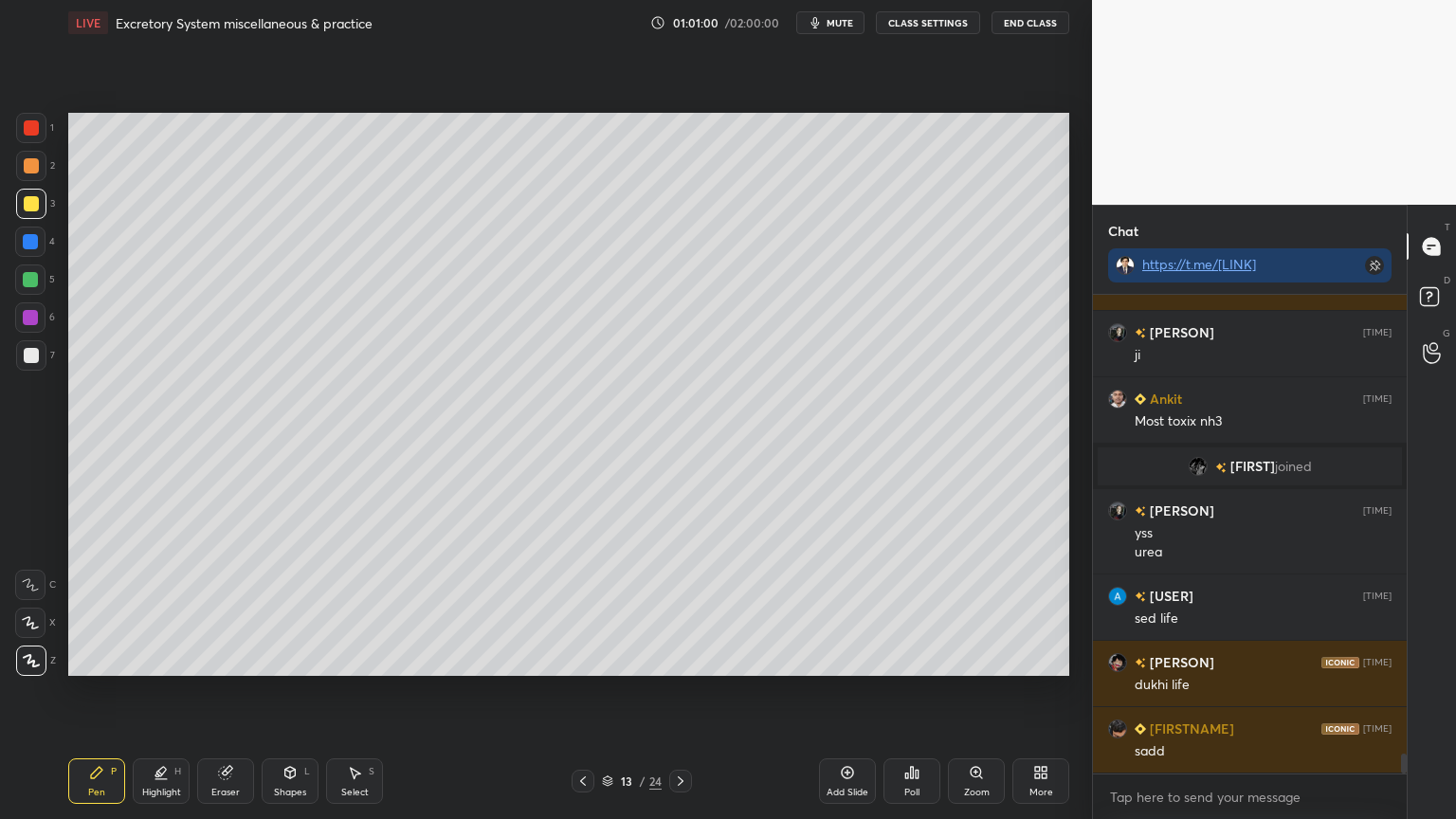 drag, startPoint x: 33, startPoint y: 619, endPoint x: 43, endPoint y: 618, distance: 10.049876 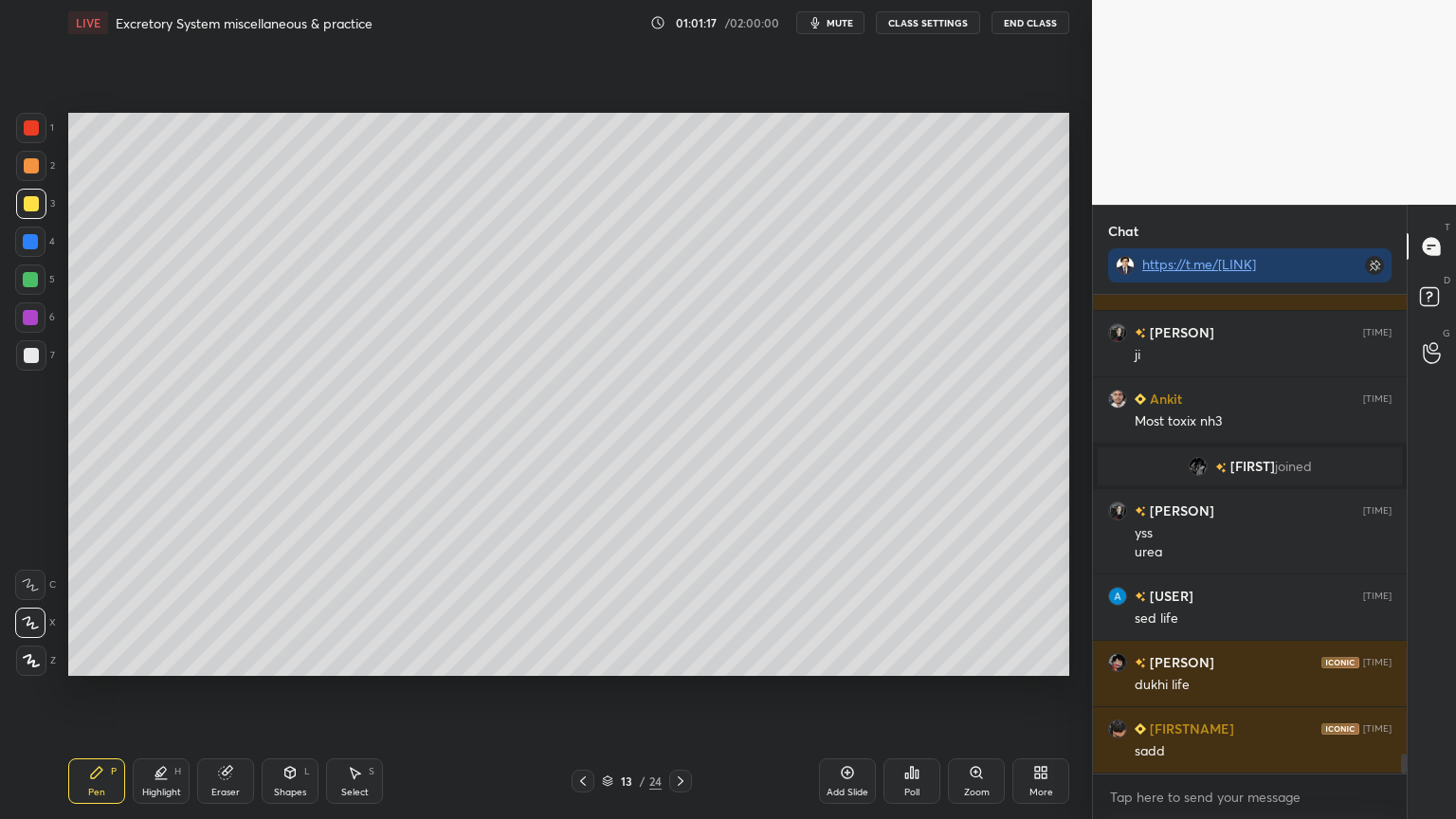 drag, startPoint x: 31, startPoint y: 128, endPoint x: 41, endPoint y: 133, distance: 11.18034 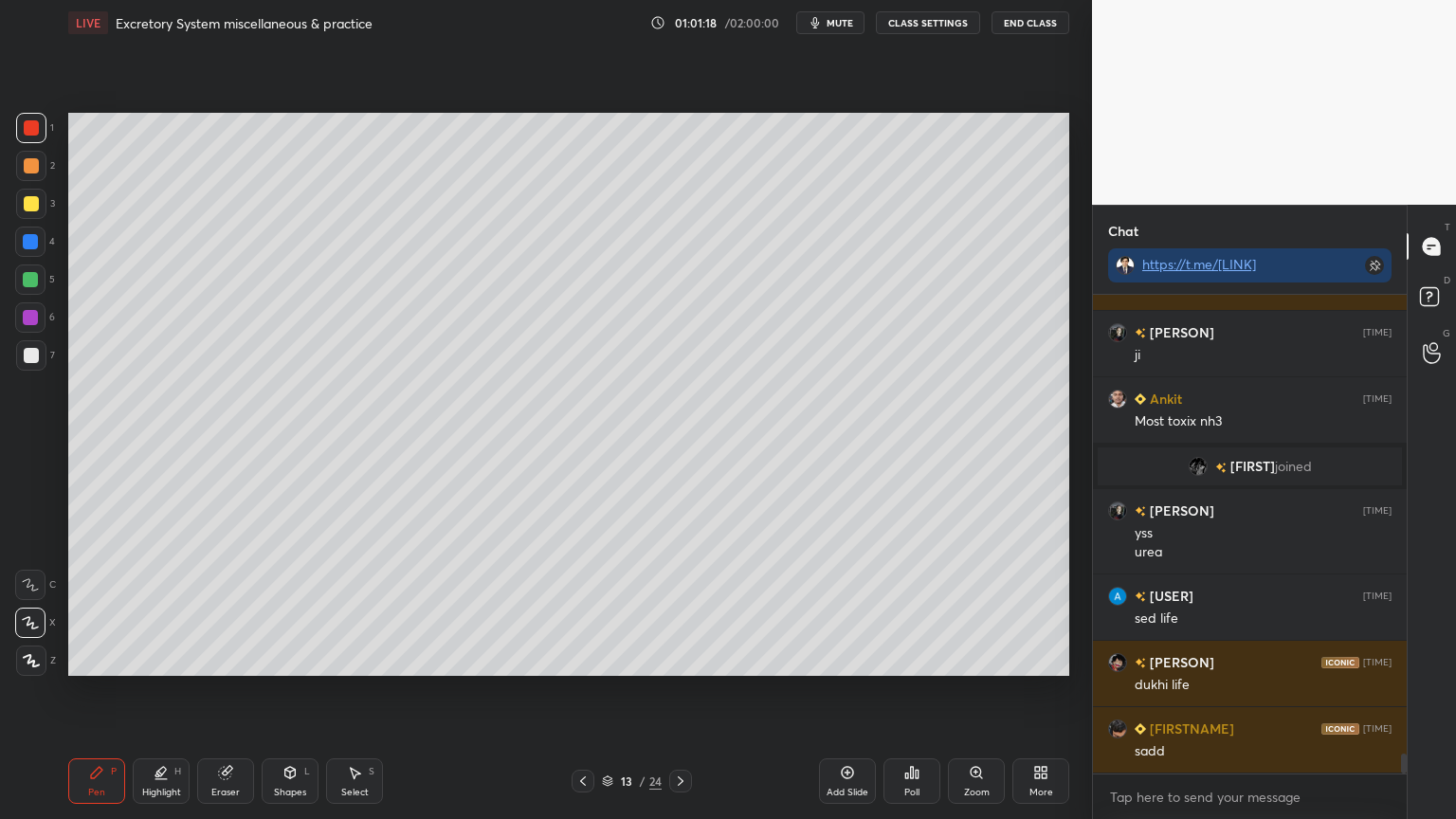 click 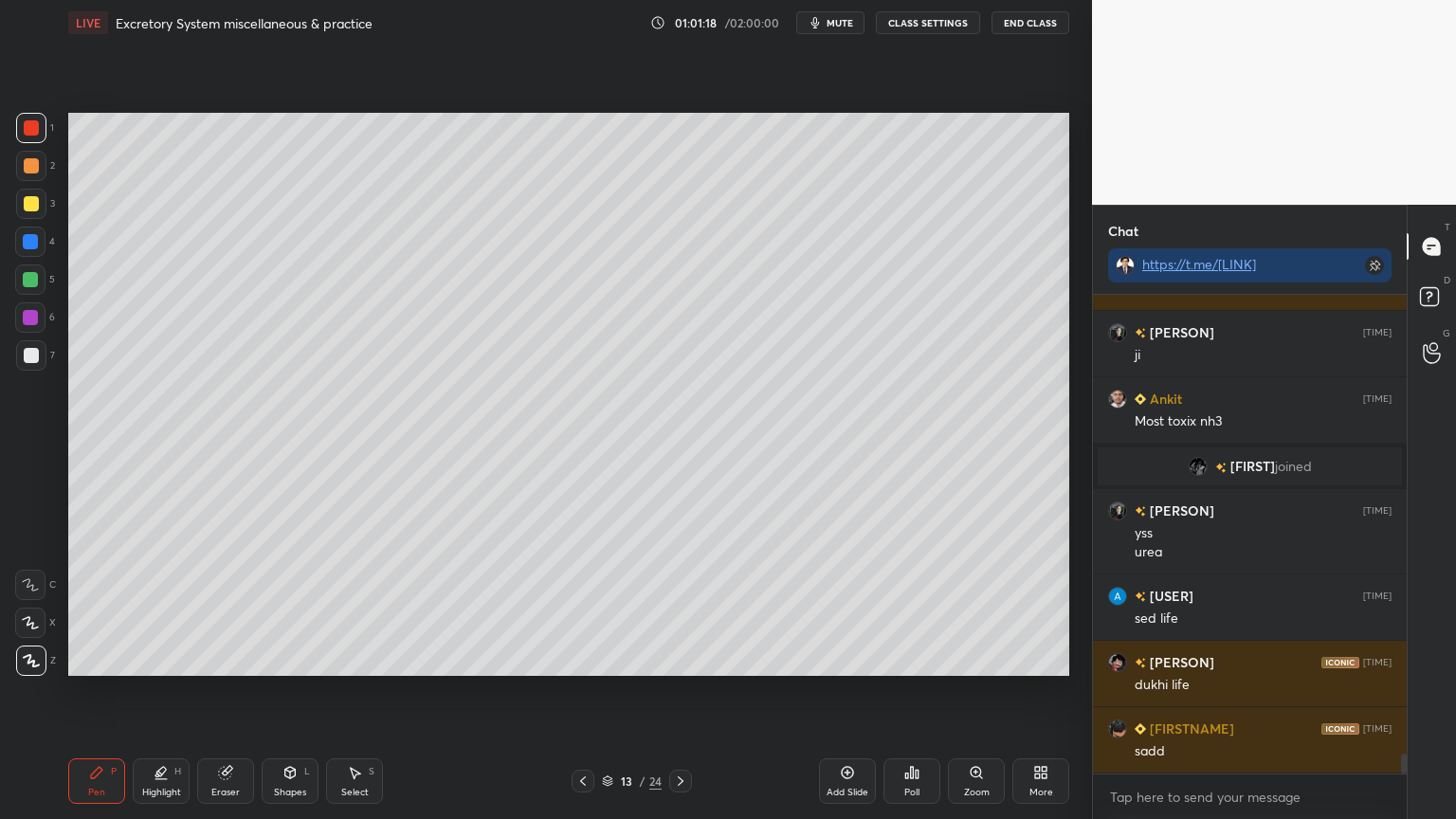 click on "Shapes L" at bounding box center [290, 781] 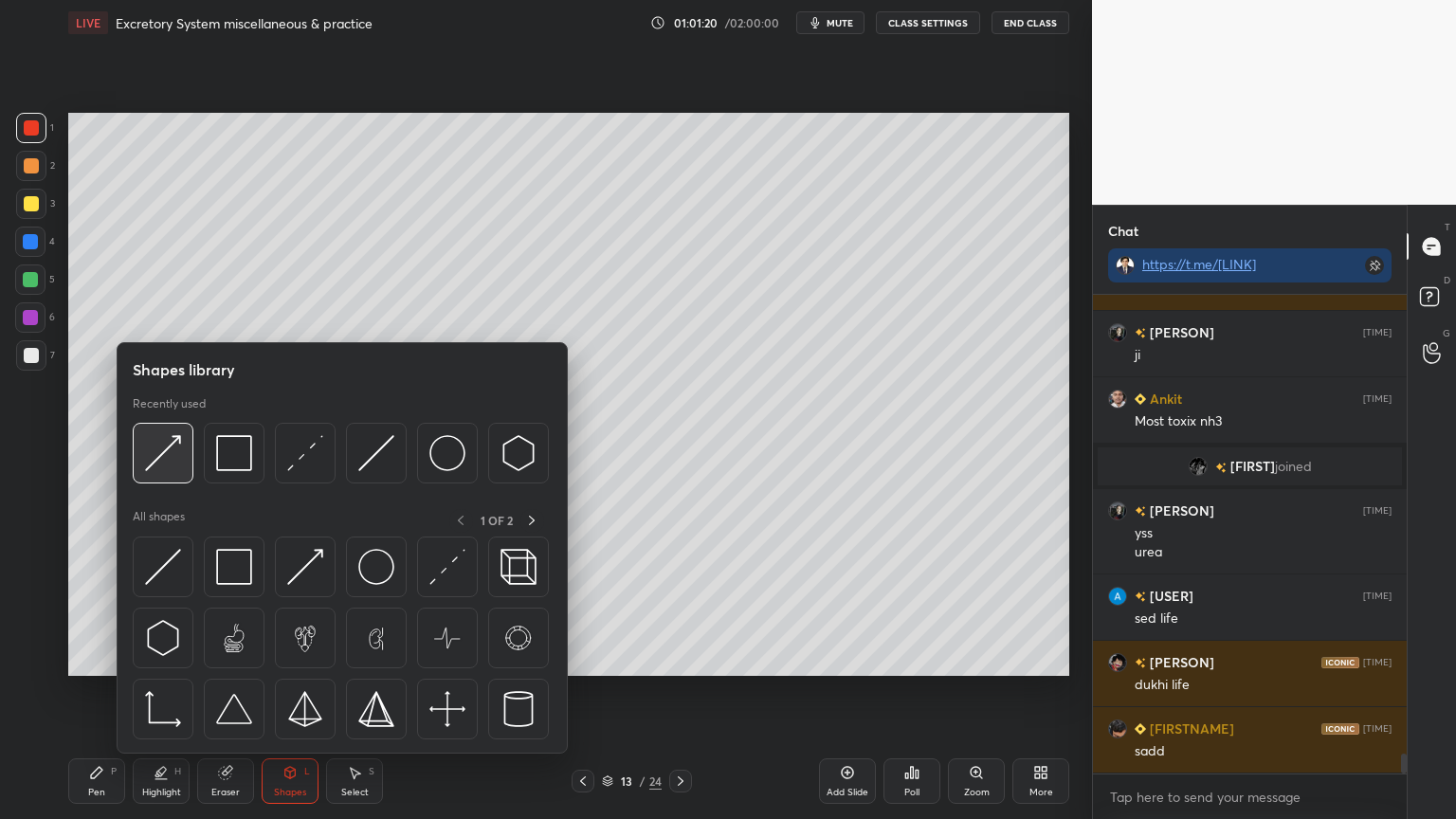 click at bounding box center [163, 453] 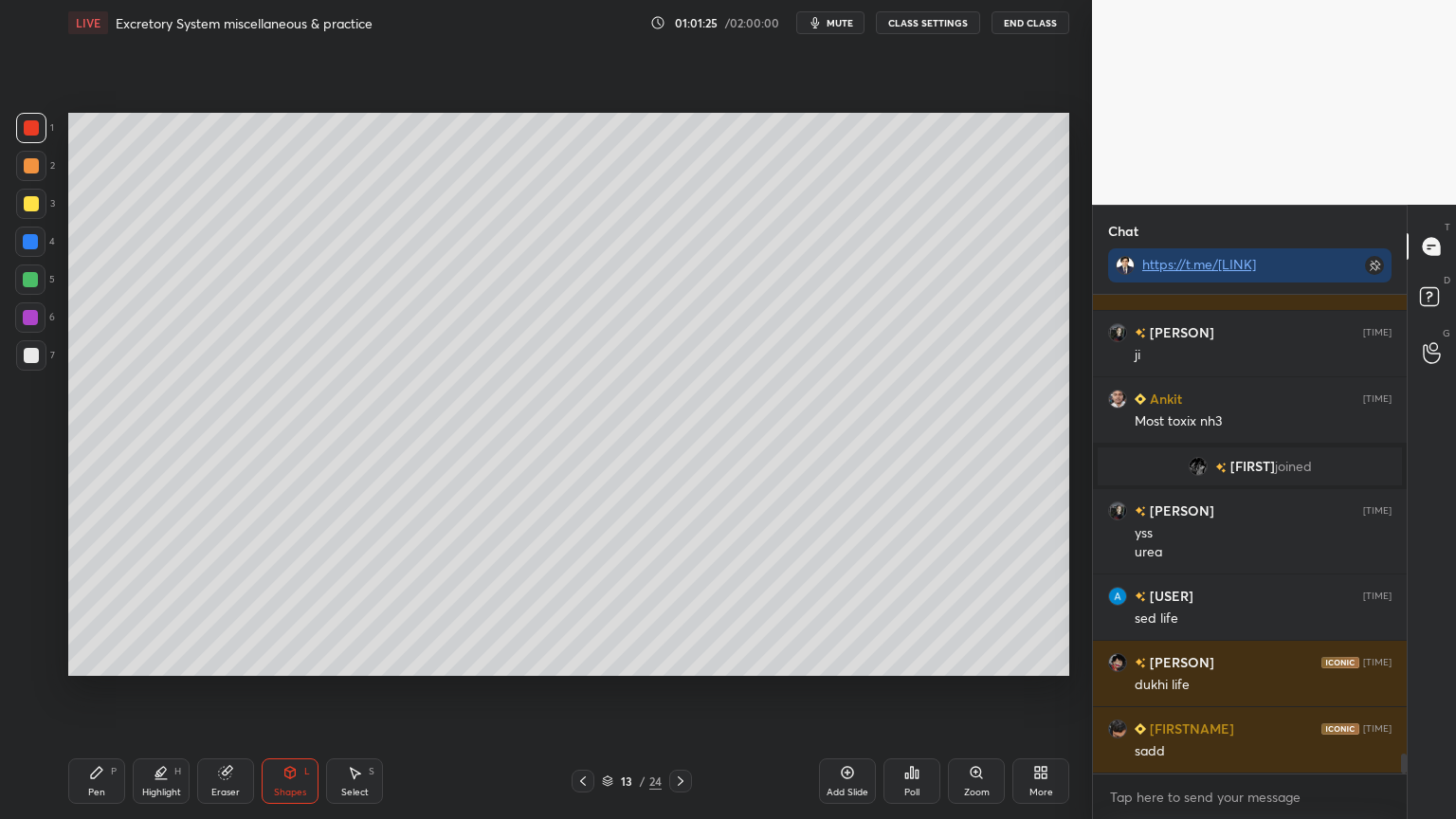 drag, startPoint x: 95, startPoint y: 781, endPoint x: 76, endPoint y: 760, distance: 28.319605 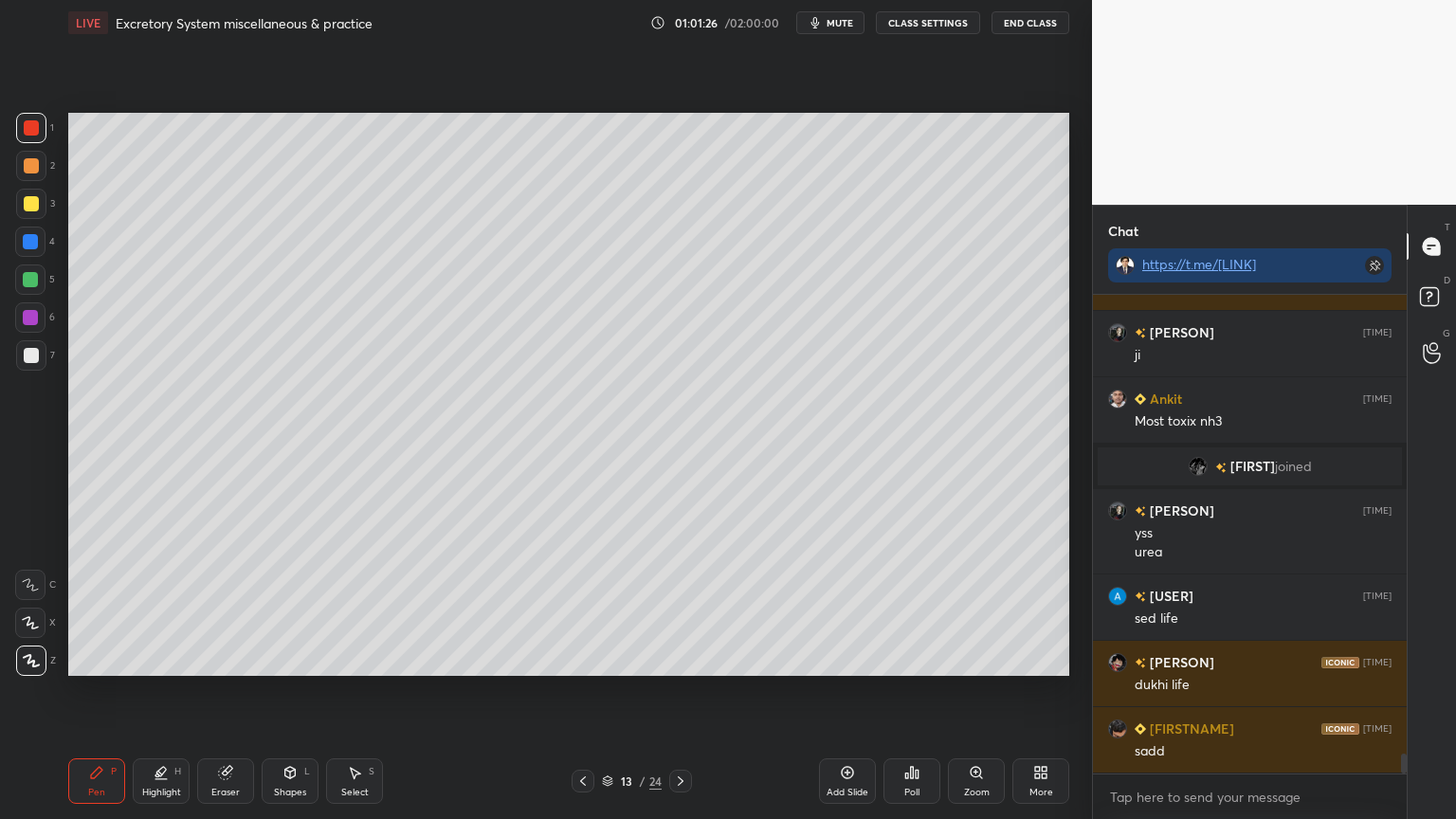 drag, startPoint x: 31, startPoint y: 660, endPoint x: 35, endPoint y: 648, distance: 12.649111 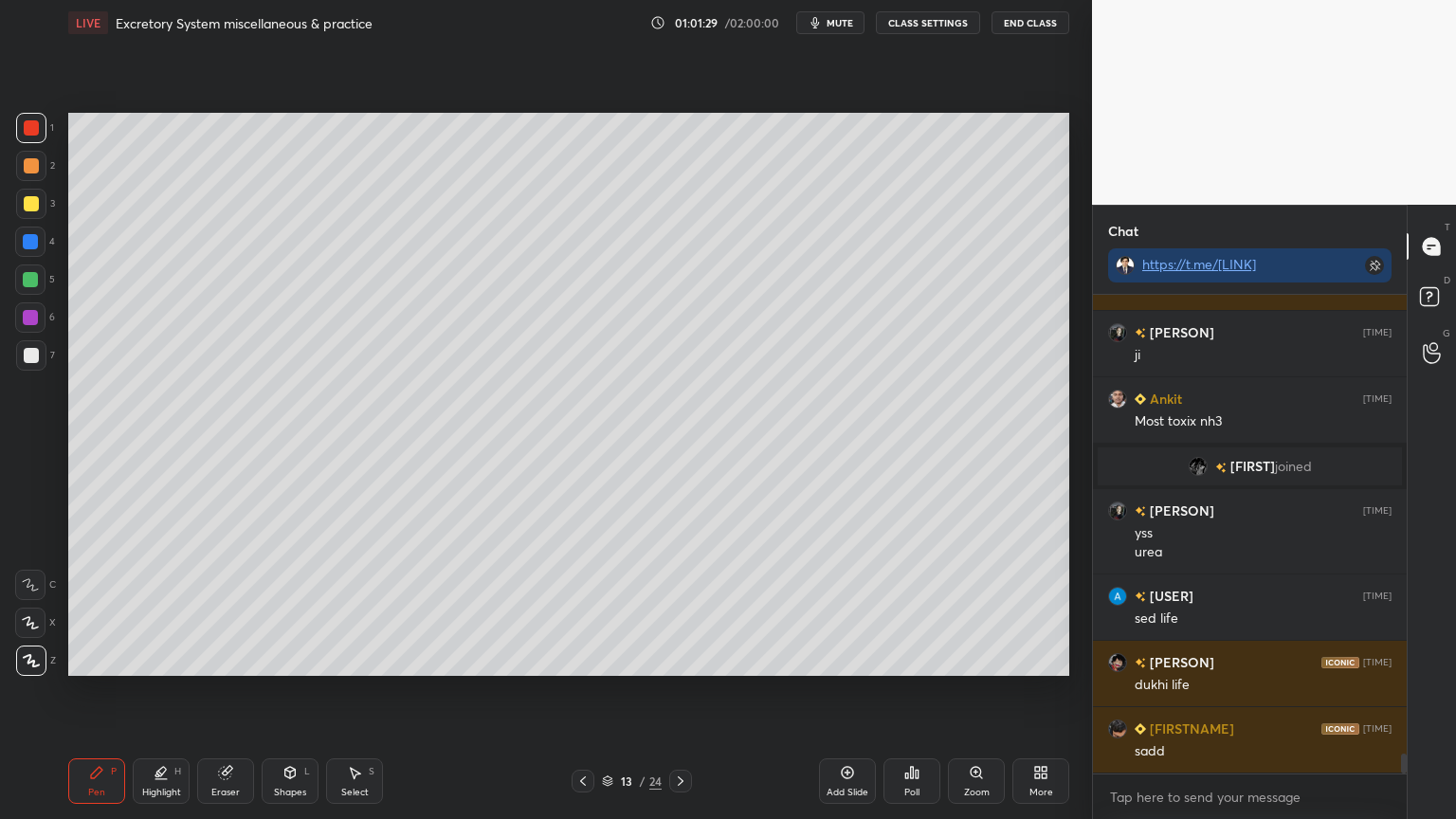 drag, startPoint x: 290, startPoint y: 777, endPoint x: 272, endPoint y: 755, distance: 28.425341 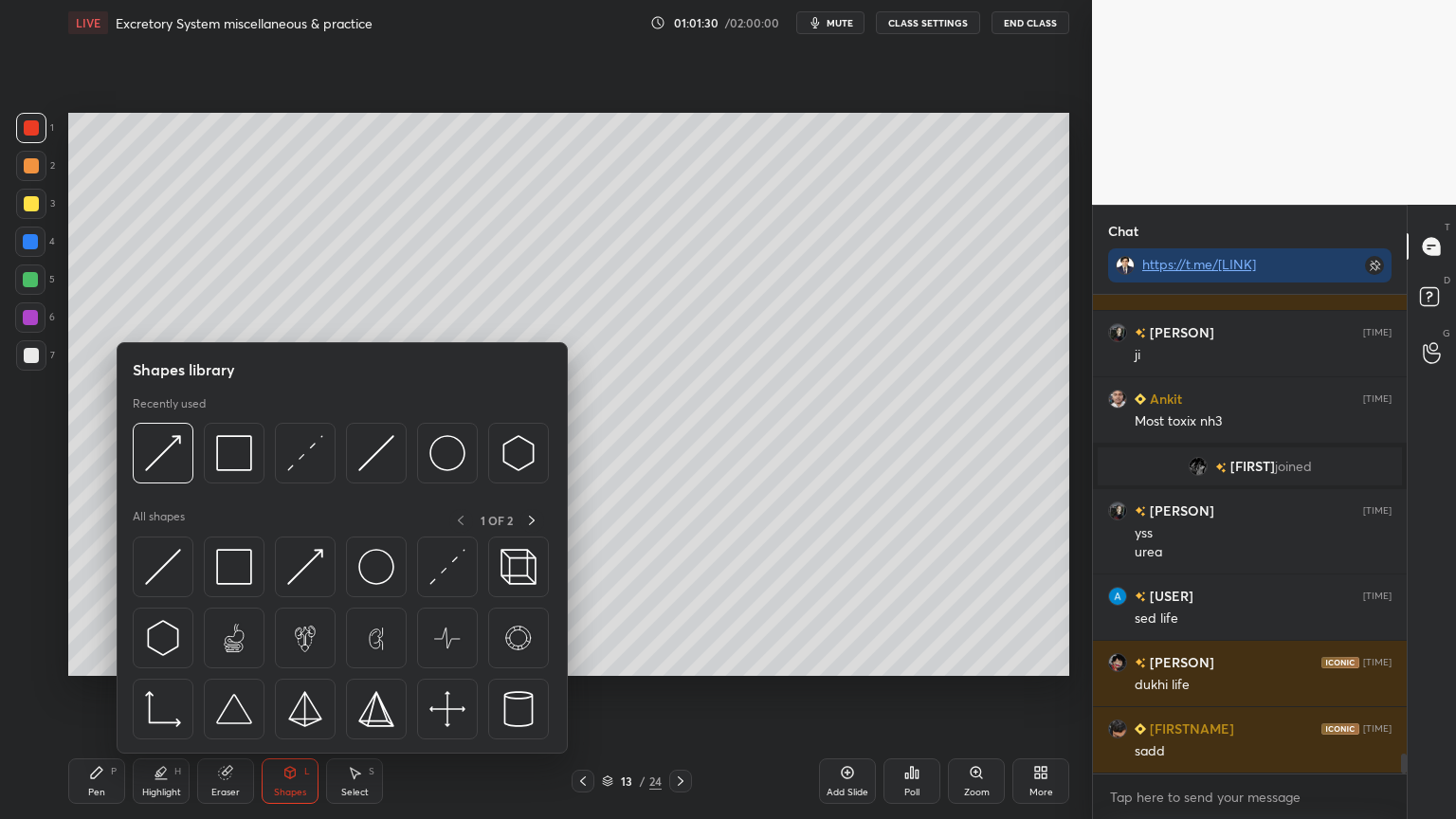 click on "Pen P" at bounding box center (97, 781) 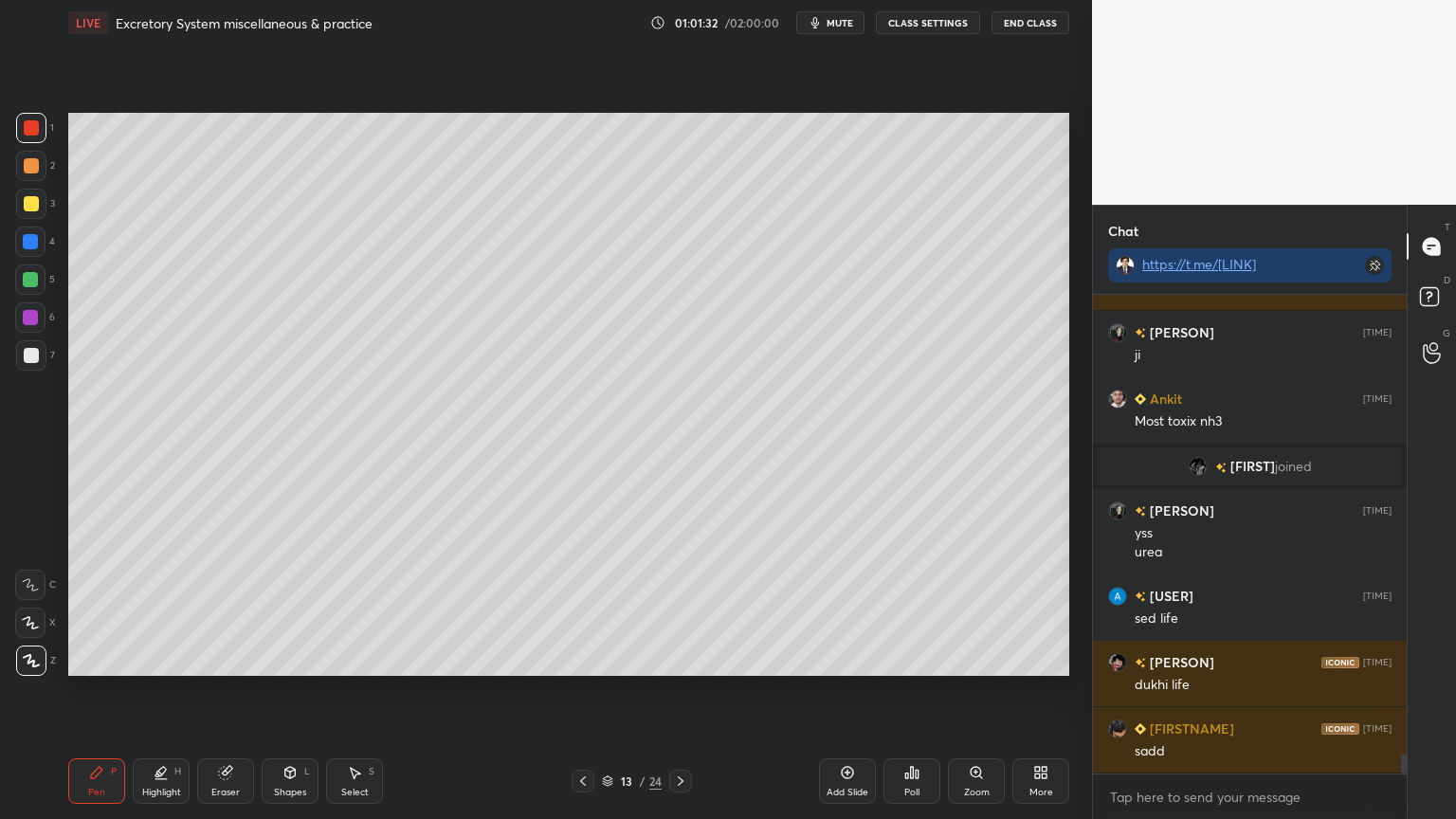 click on "Shapes L" at bounding box center [290, 781] 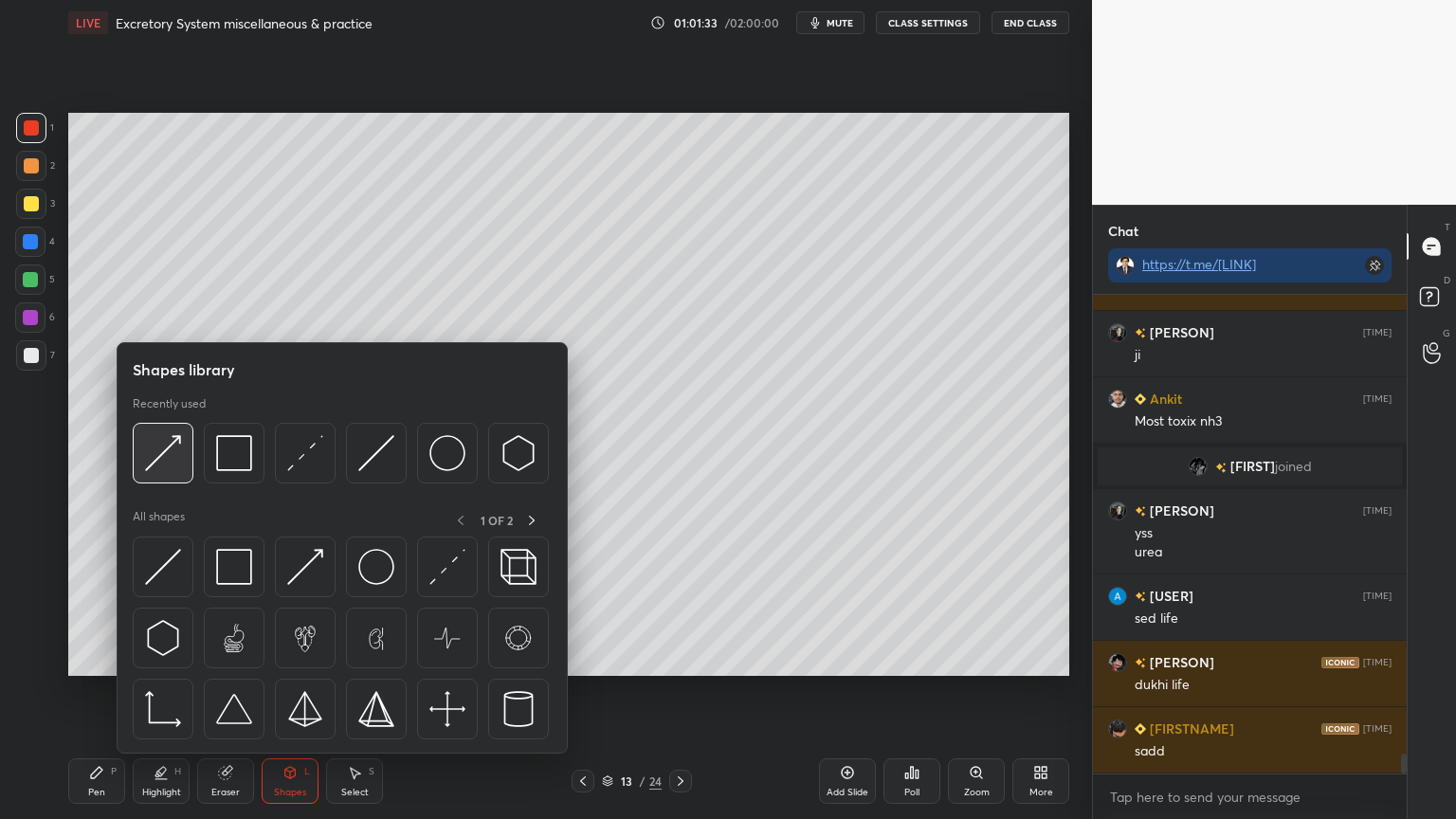 click at bounding box center (163, 453) 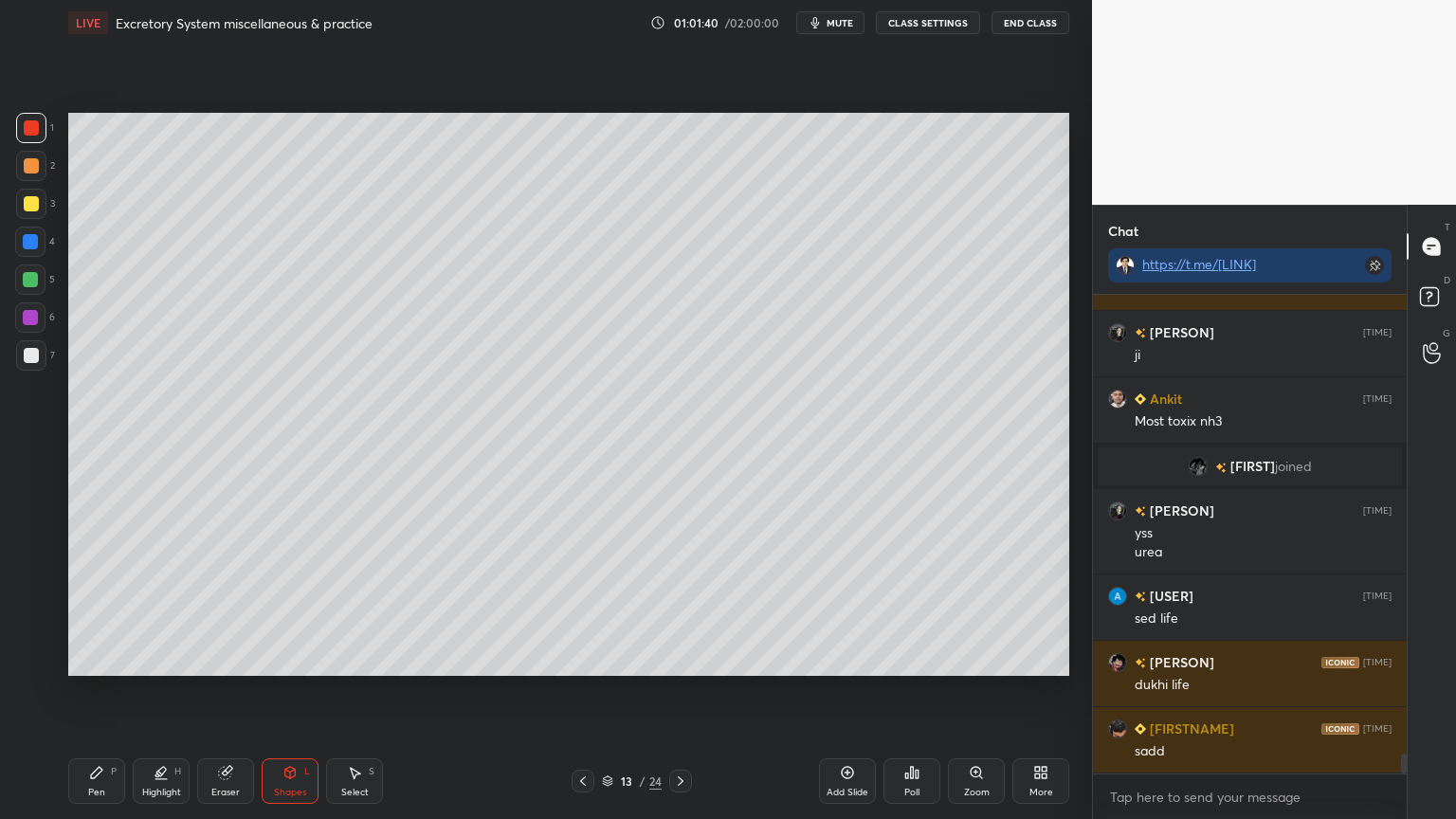 click 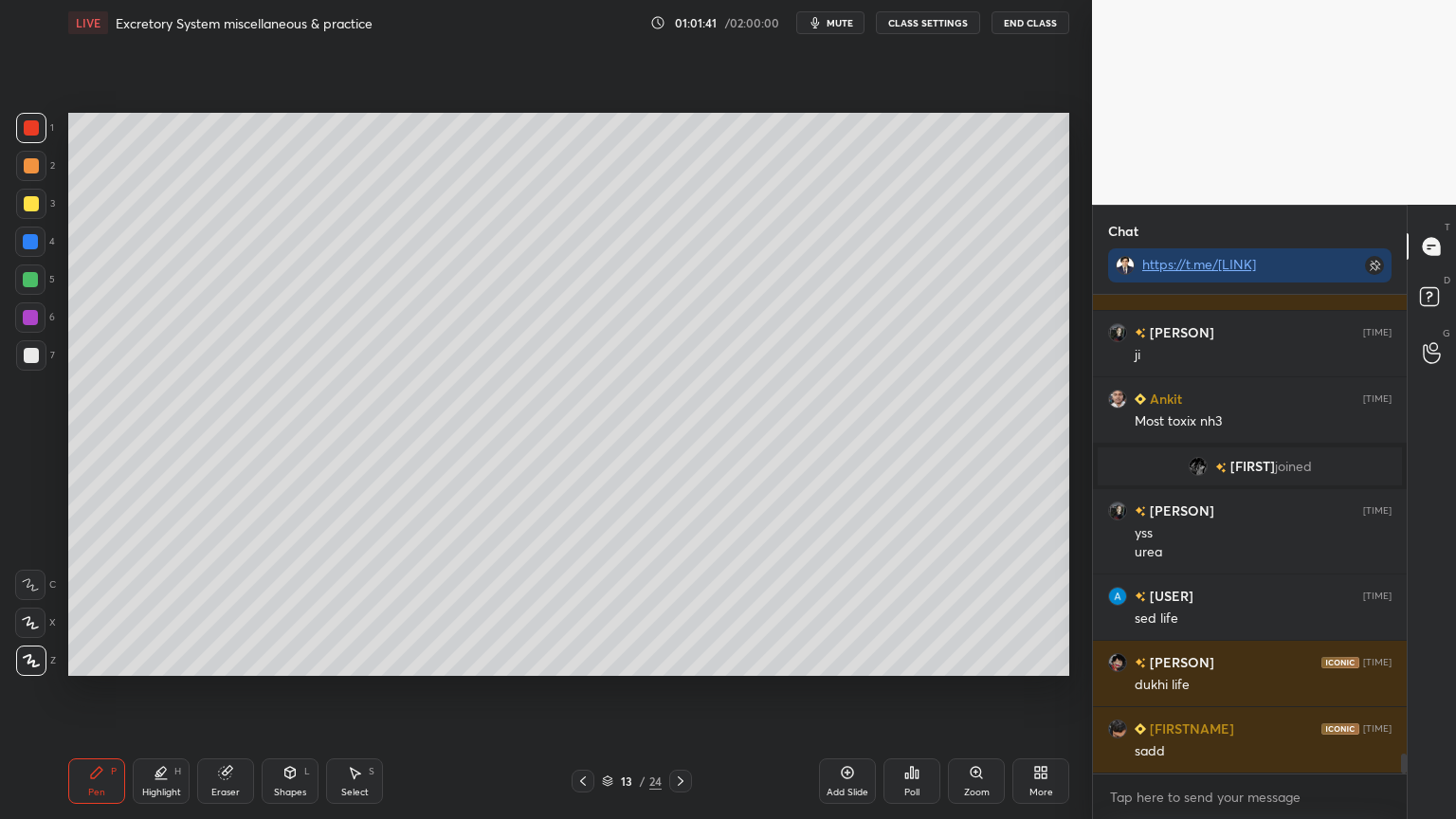 click 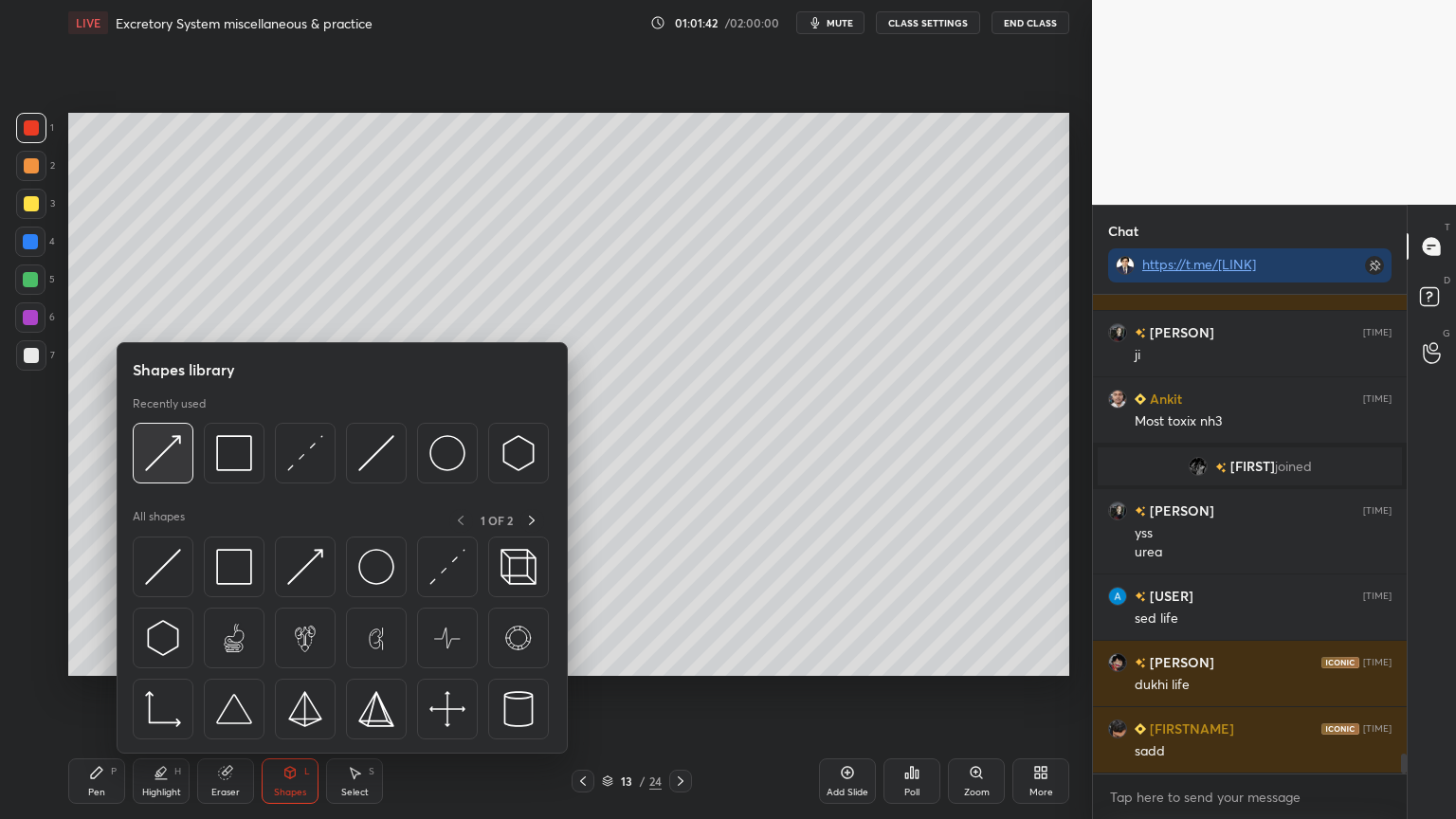 click at bounding box center (163, 453) 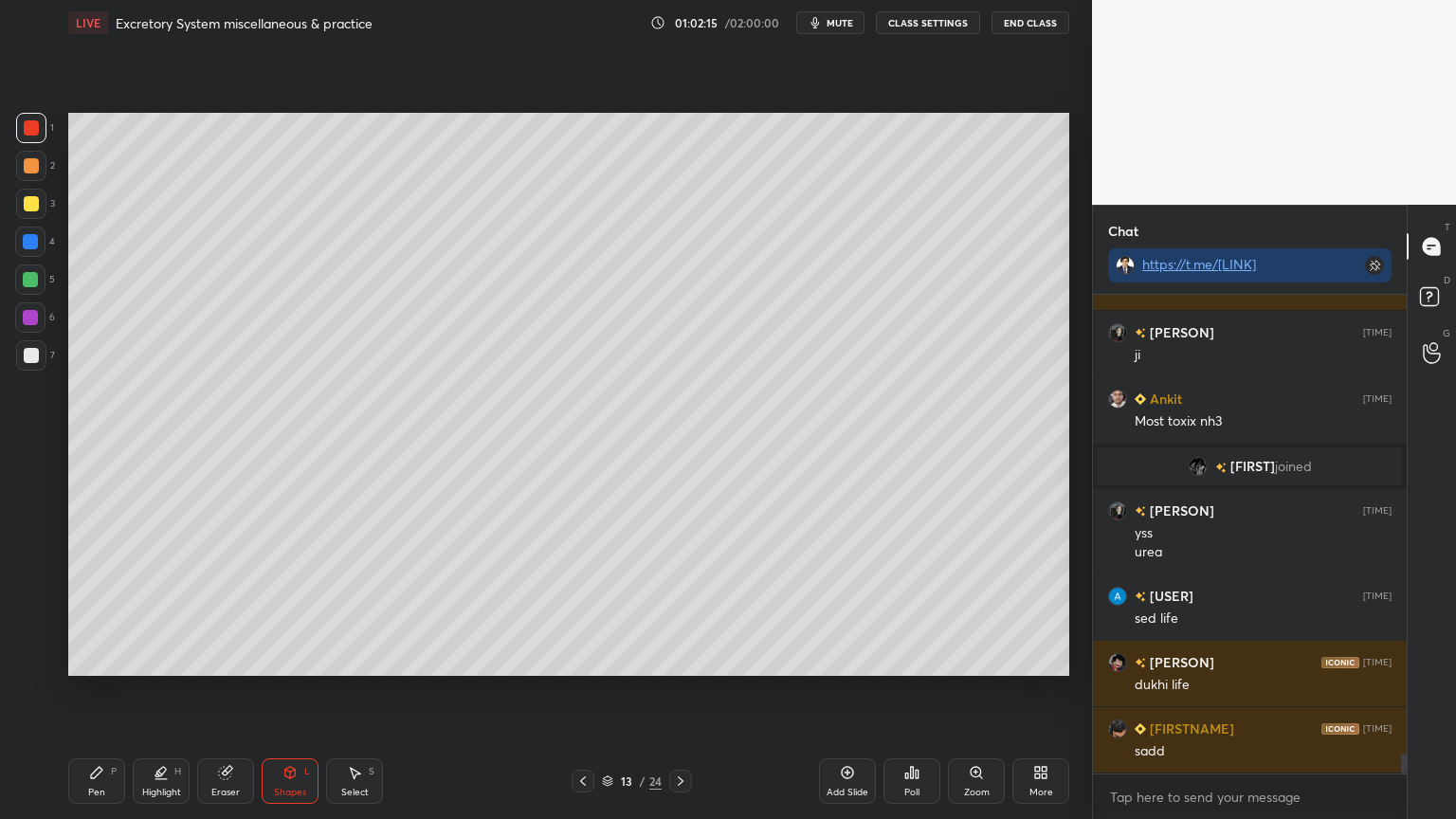click on "Pen" at bounding box center [97, 792] 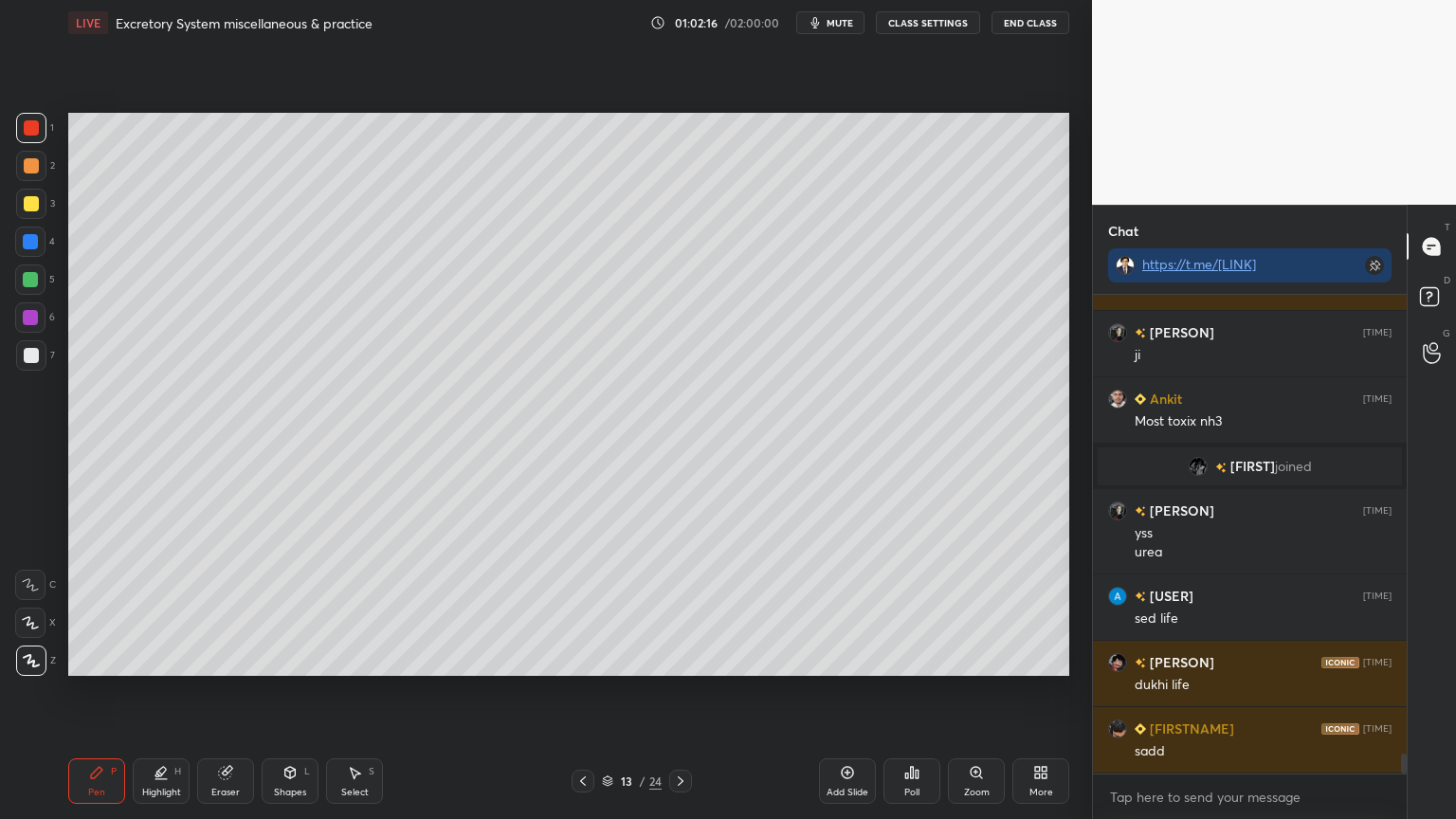 click at bounding box center (31, 128) 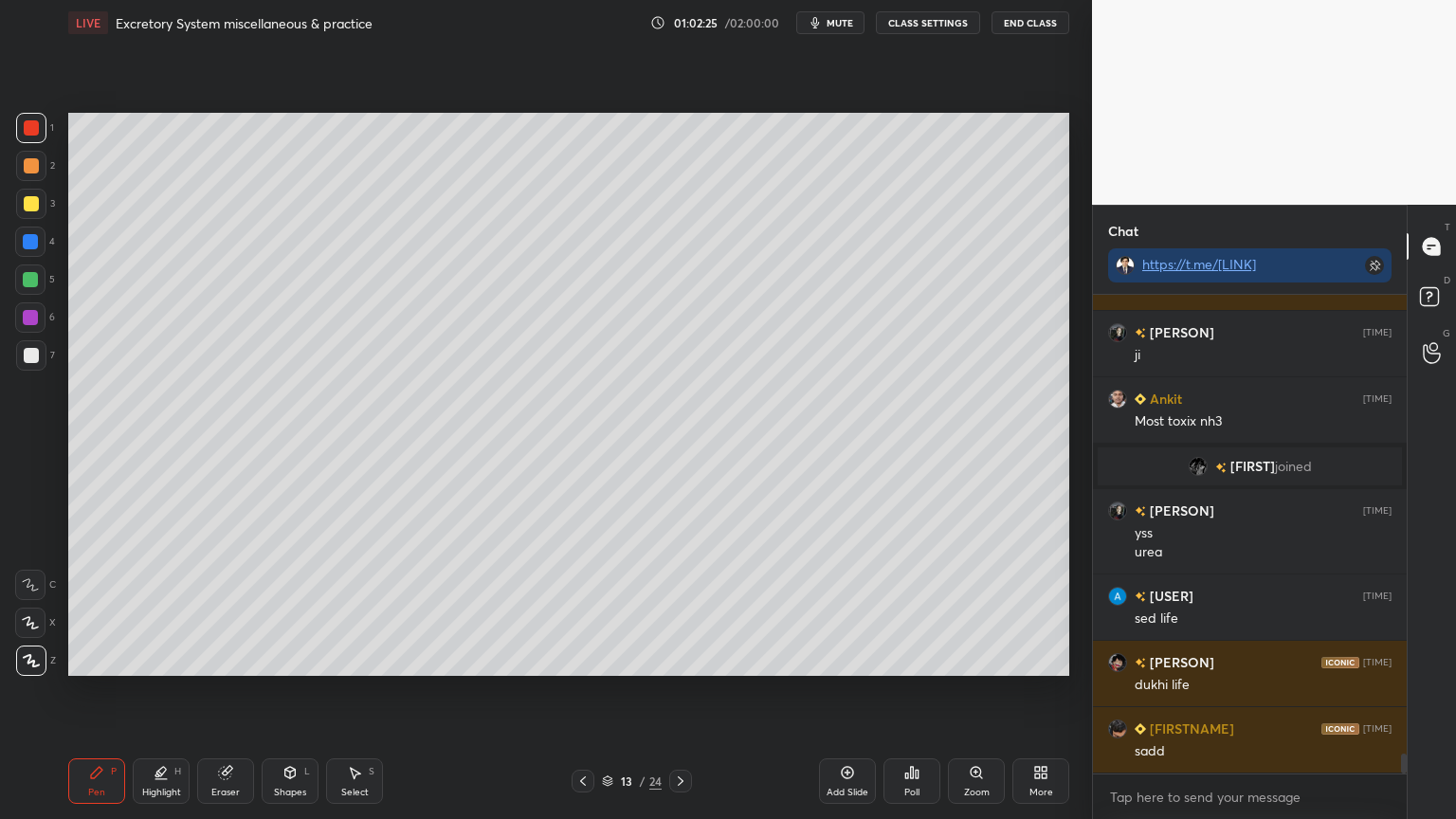 click at bounding box center (31, 355) 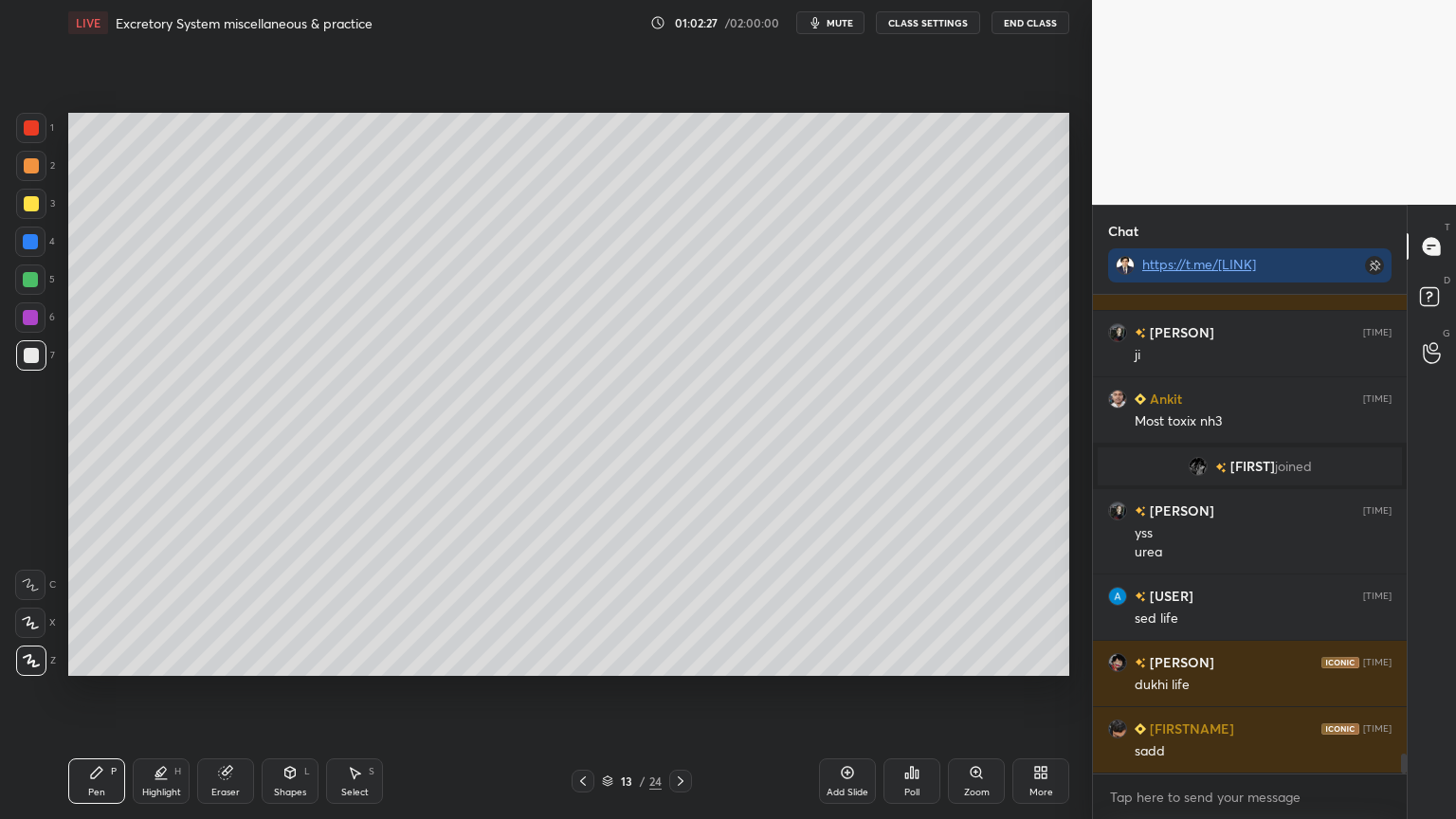 click at bounding box center [30, 280] 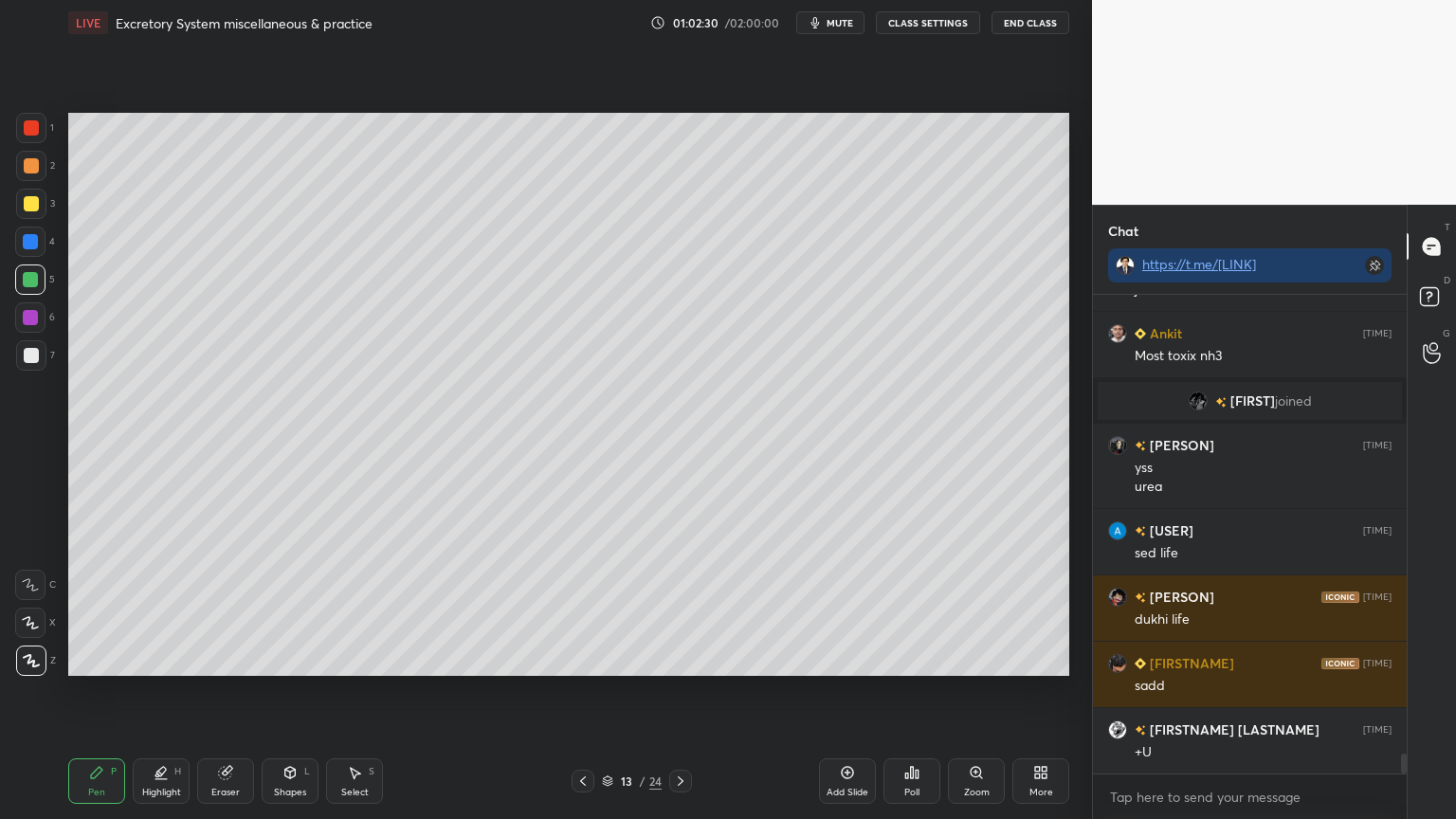 scroll, scrollTop: 11147, scrollLeft: 0, axis: vertical 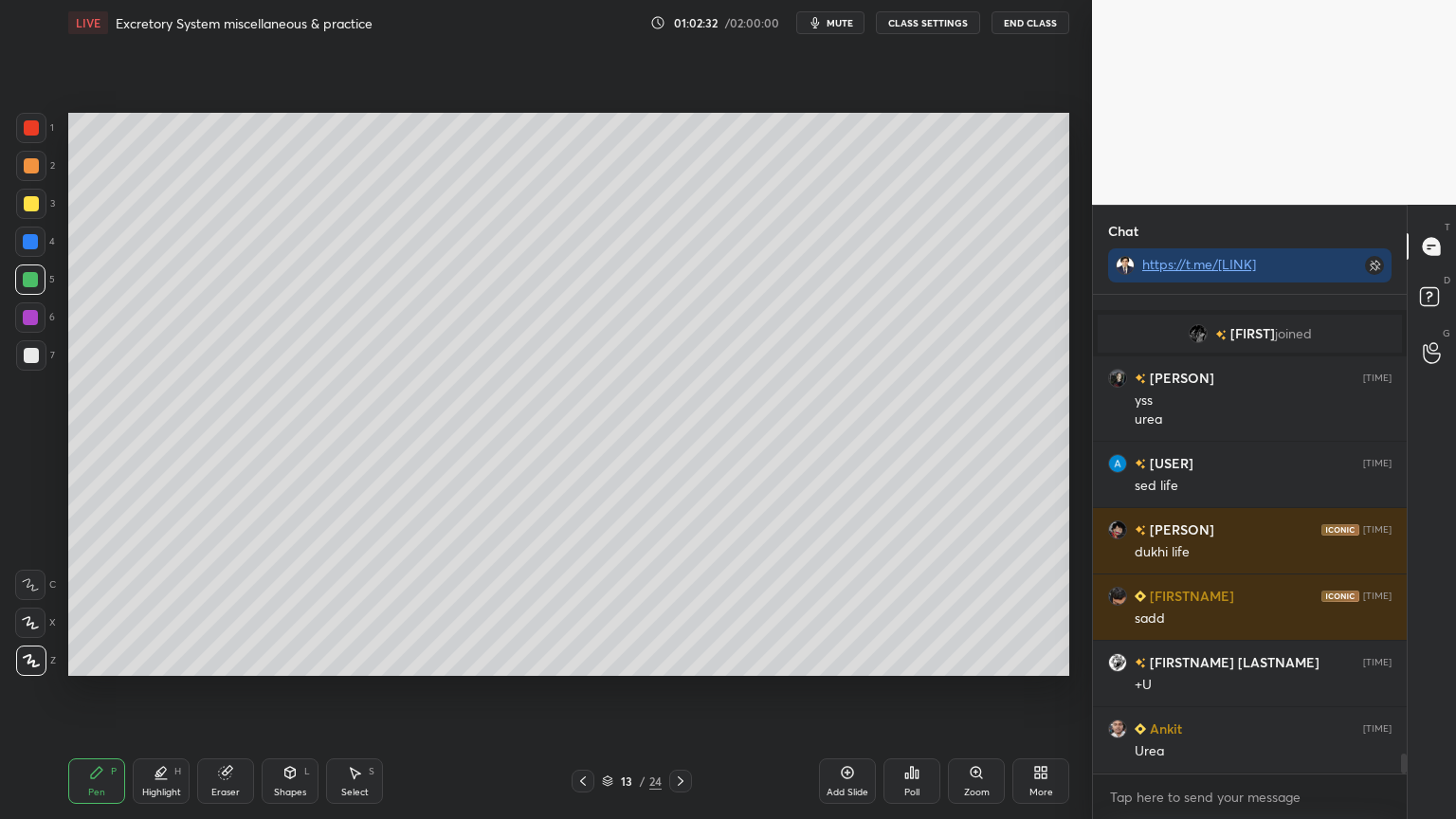 click at bounding box center [30, 242] 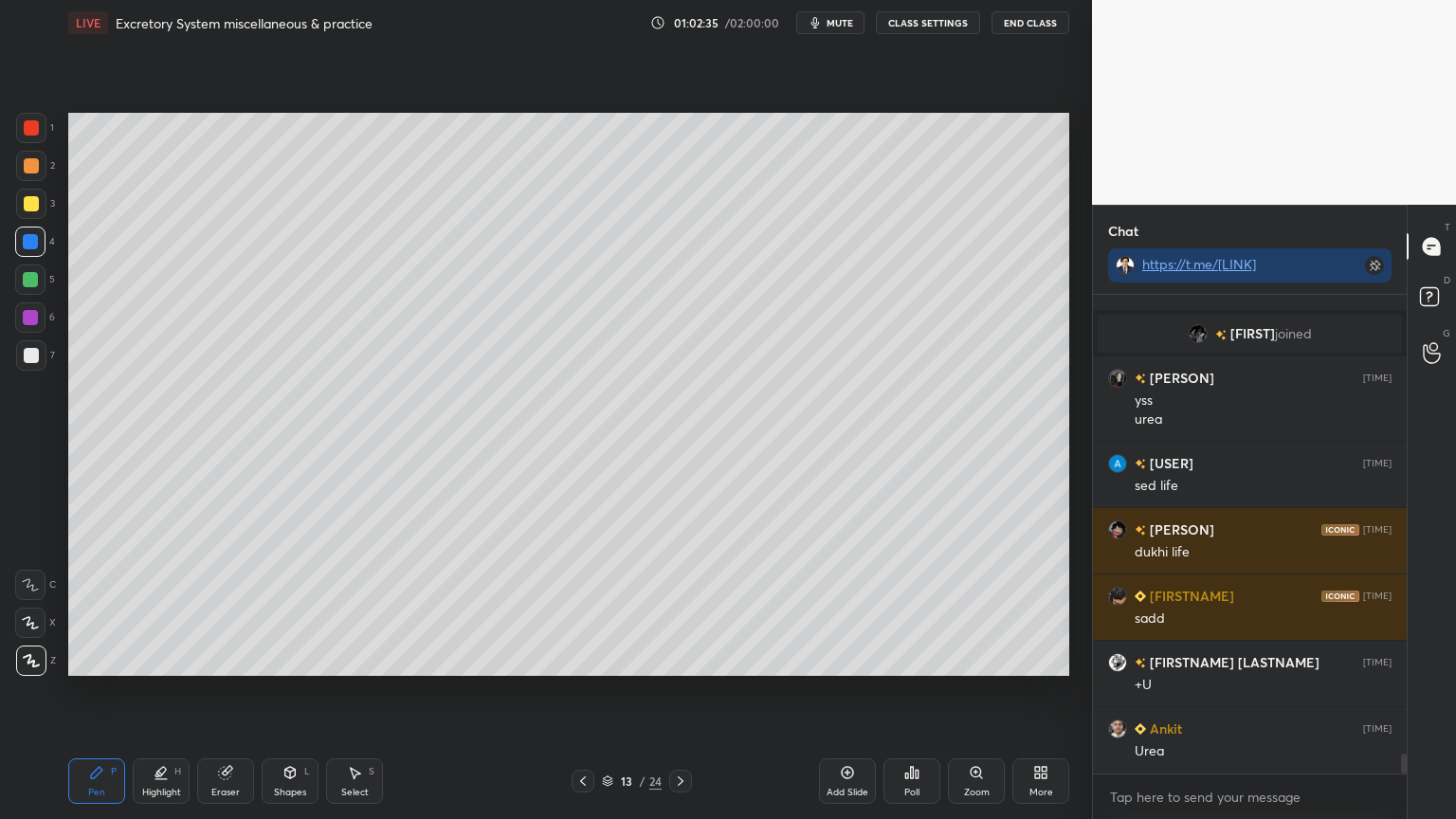 click 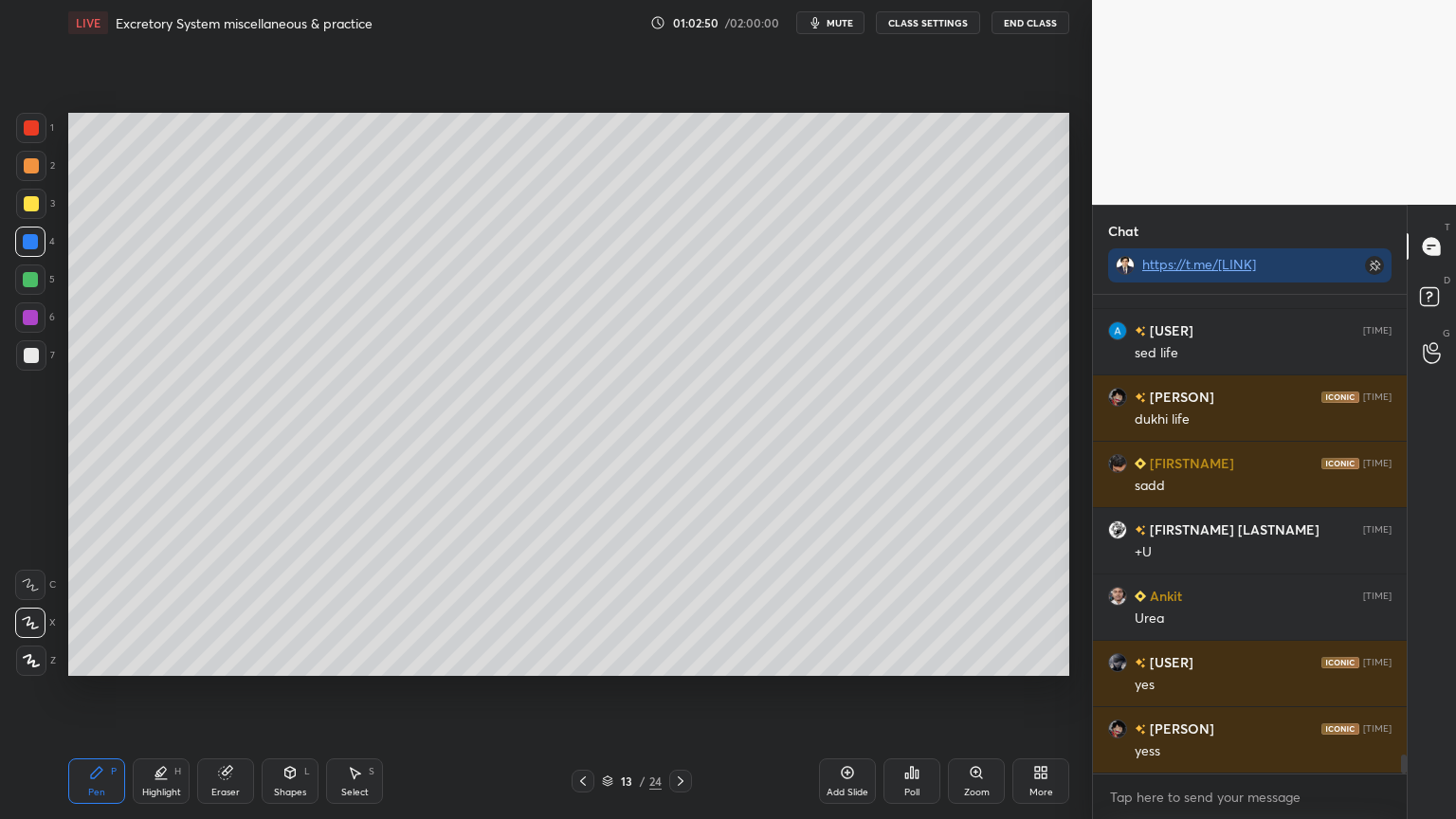 scroll, scrollTop: 11345, scrollLeft: 0, axis: vertical 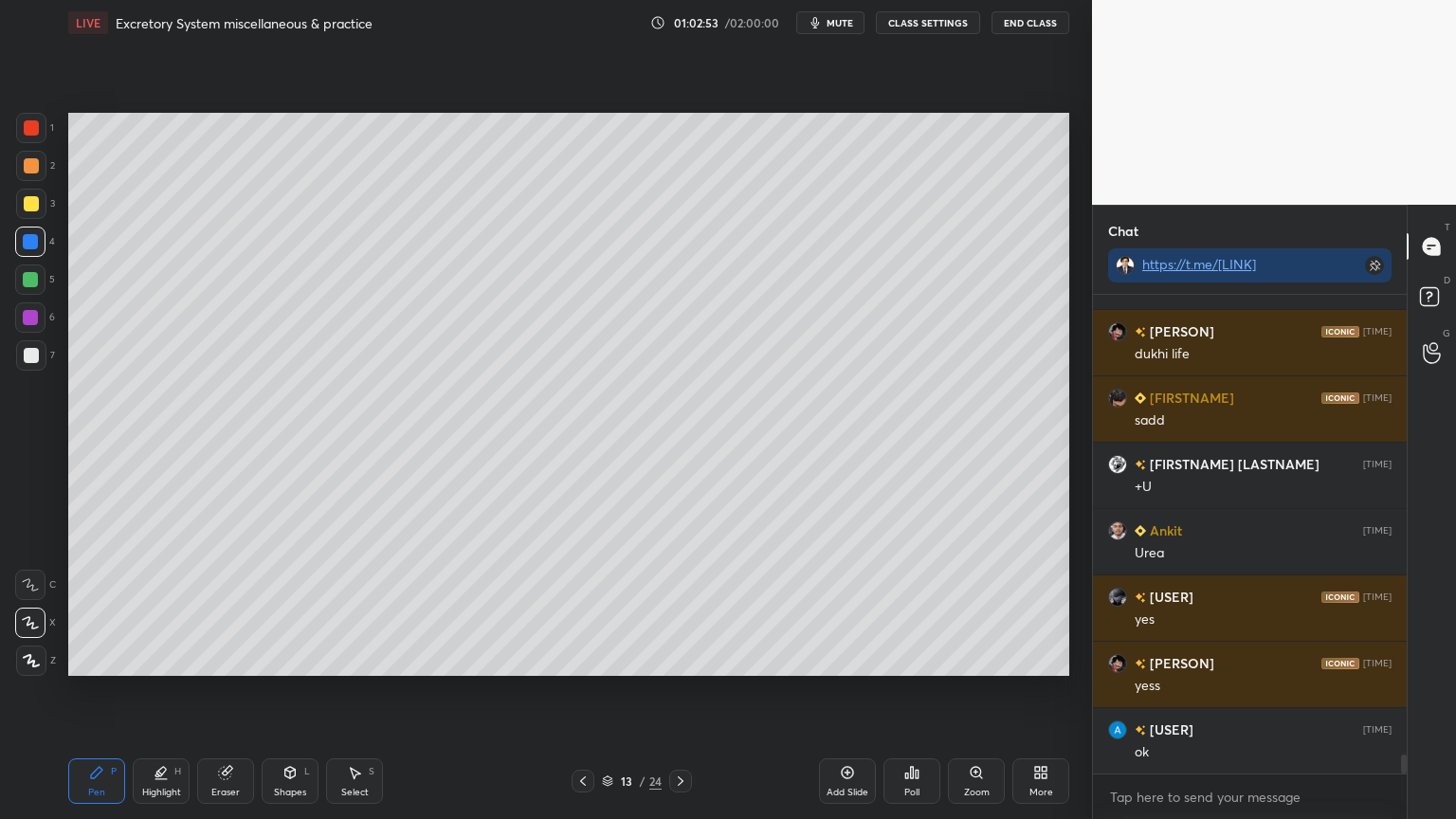 click at bounding box center [31, 204] 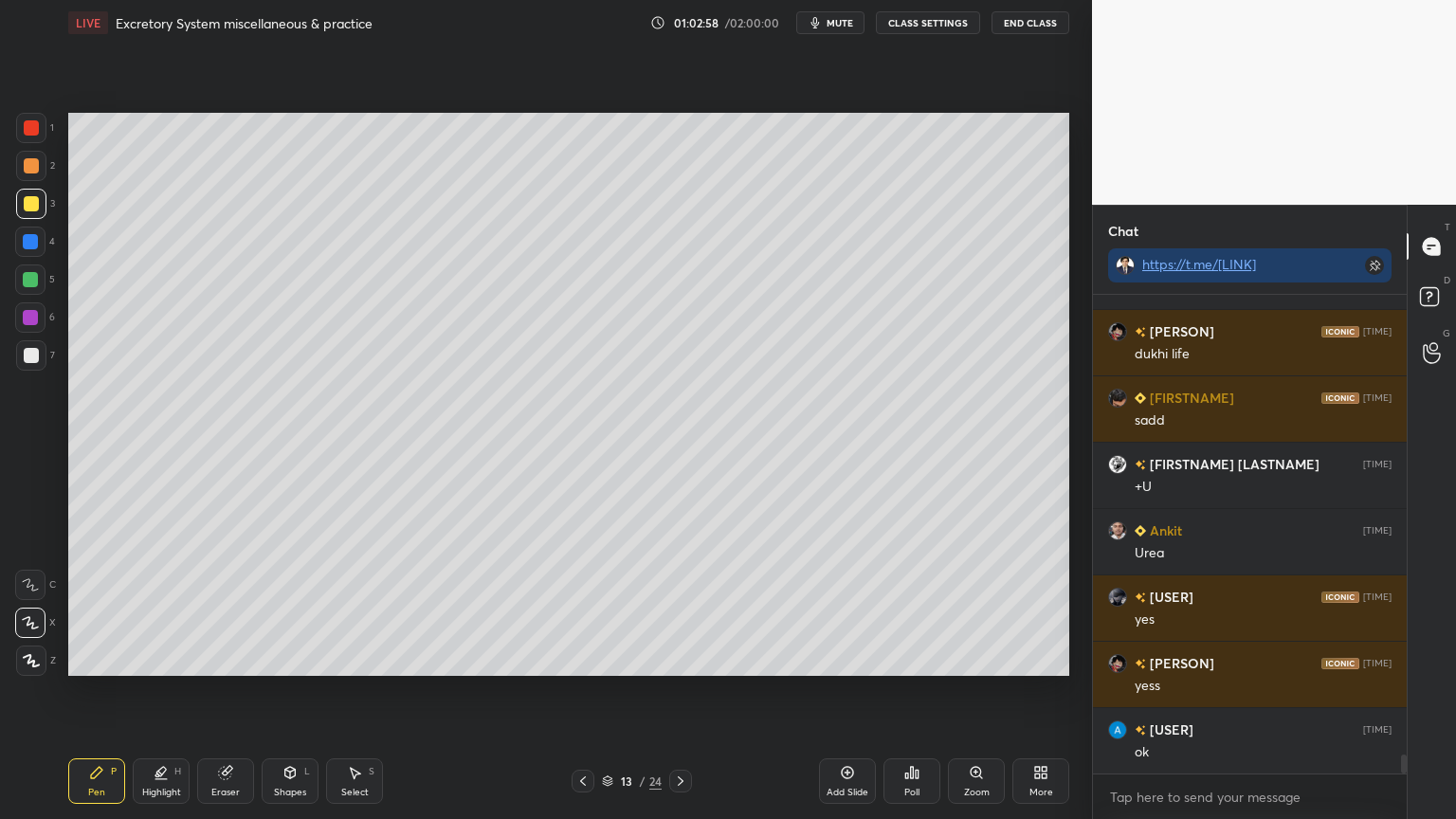 click at bounding box center [30, 318] 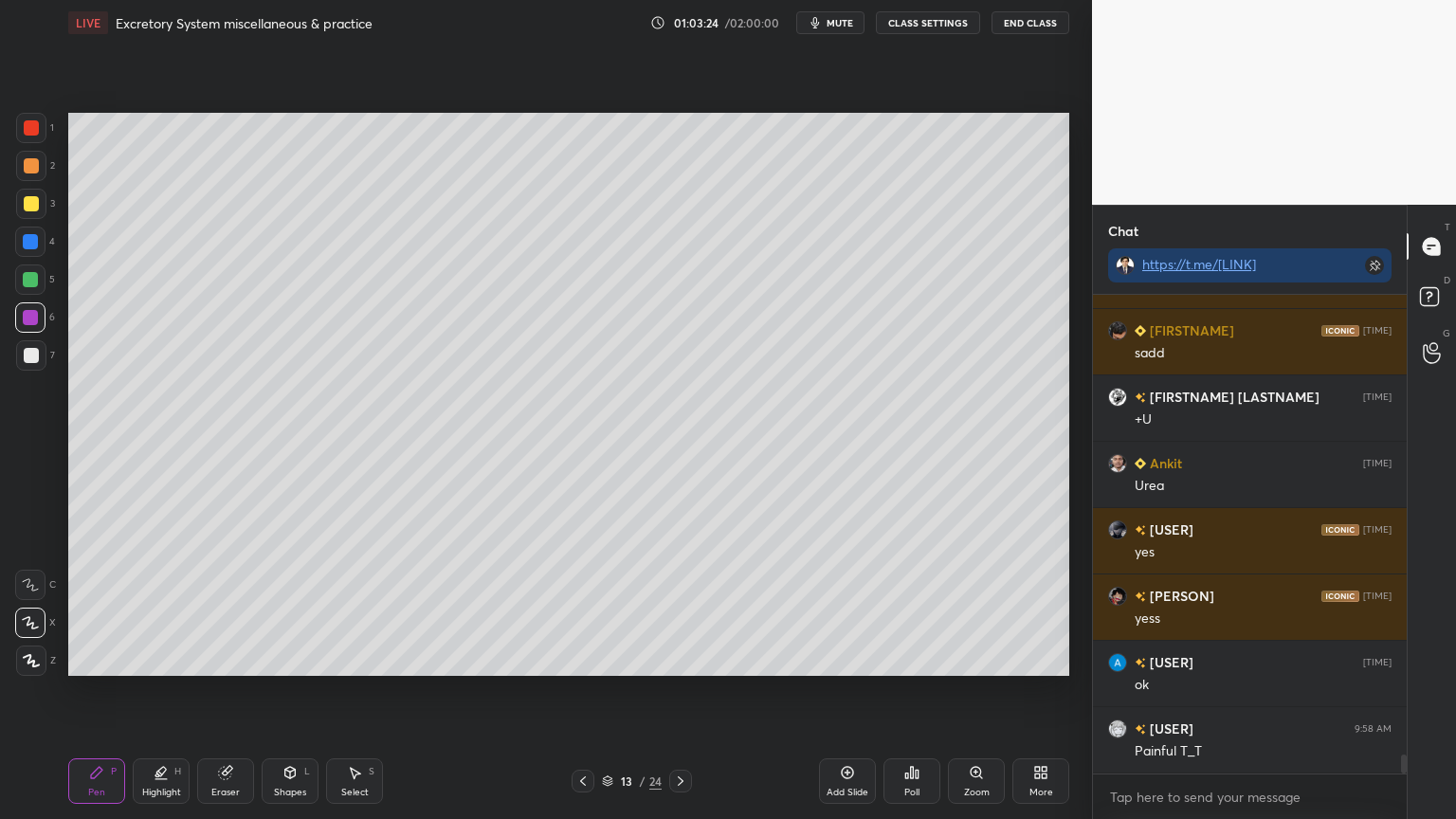 scroll, scrollTop: 11477, scrollLeft: 0, axis: vertical 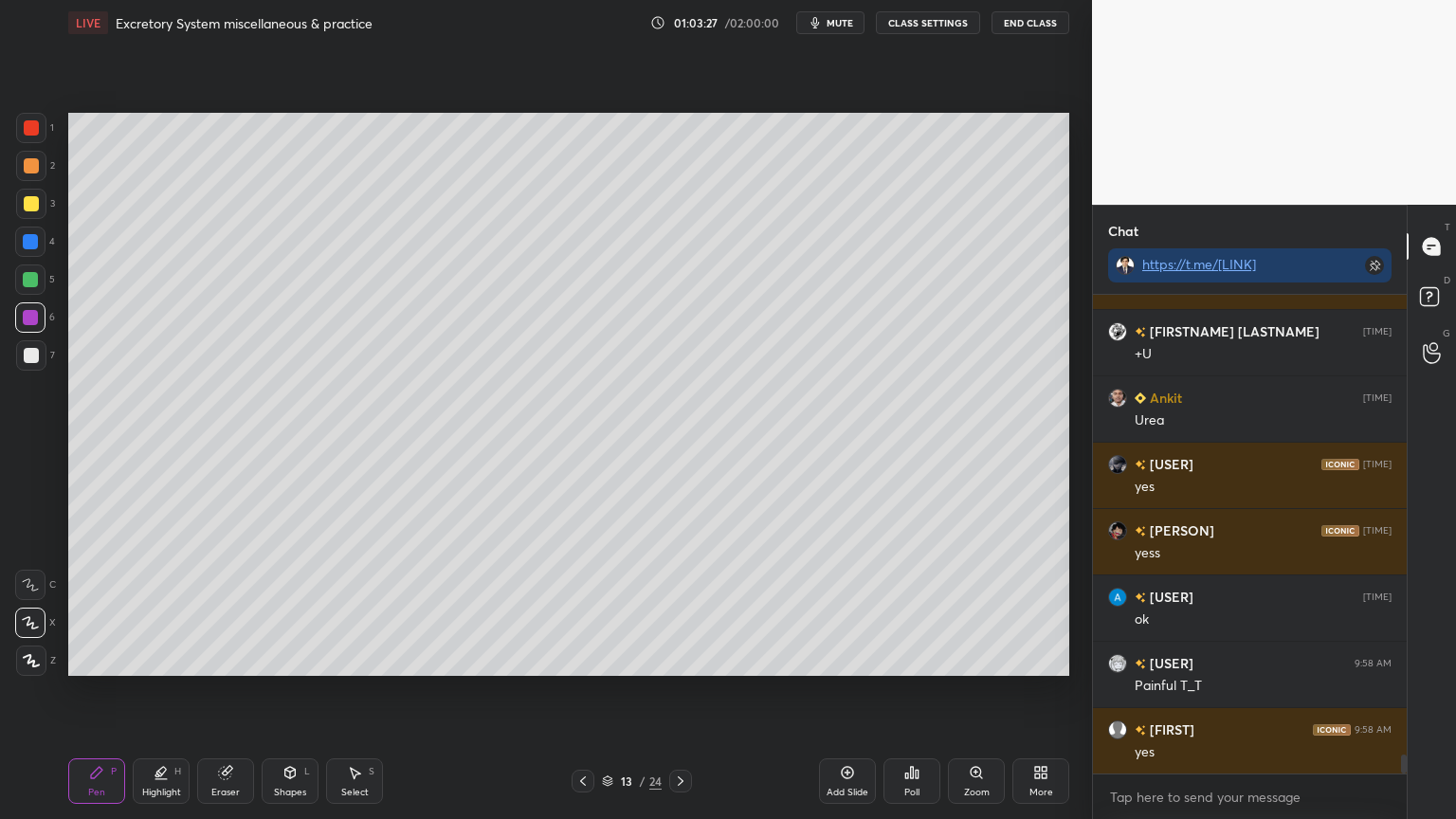 click on "Eraser" at bounding box center (226, 781) 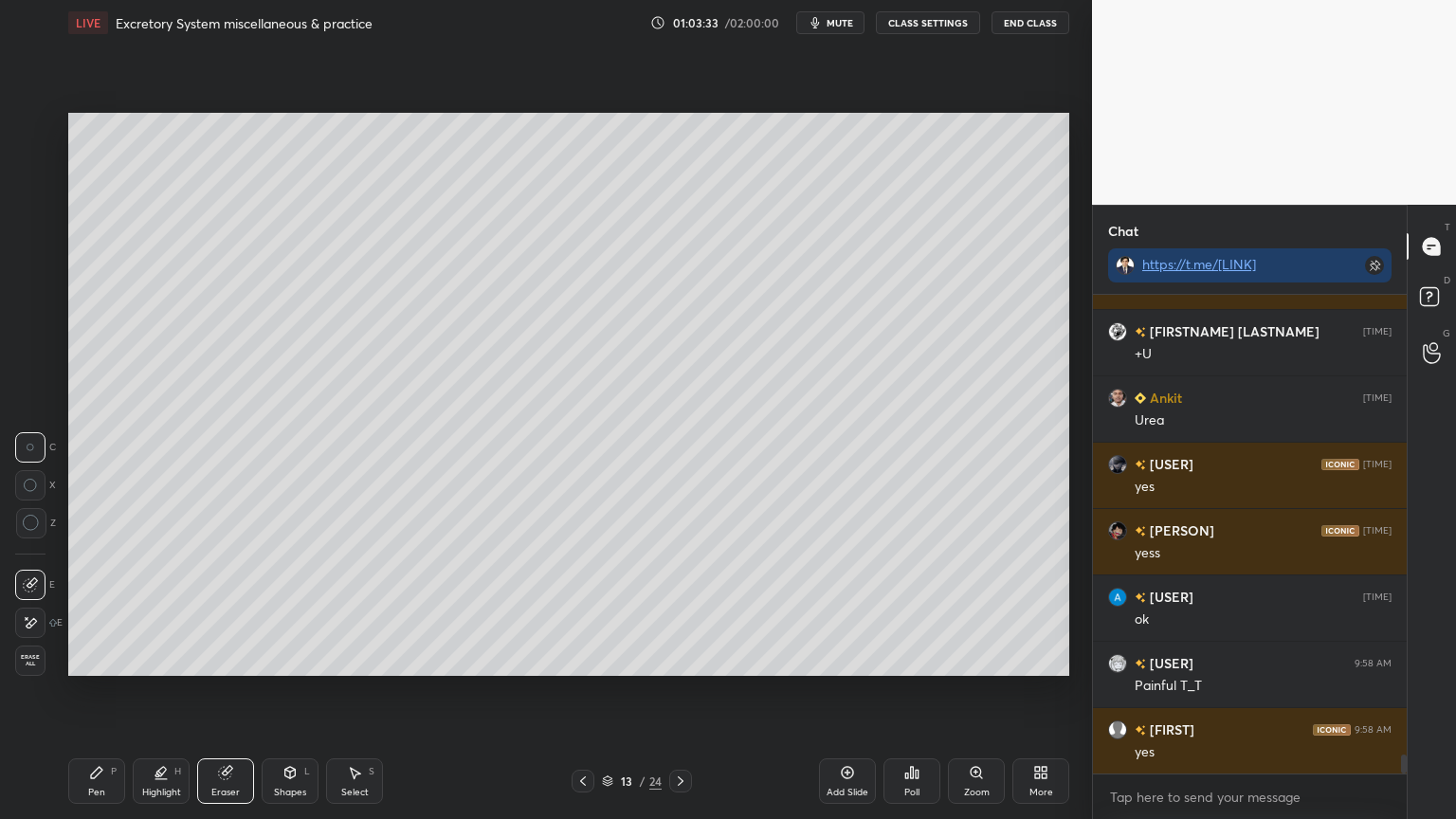 drag, startPoint x: 88, startPoint y: 775, endPoint x: 74, endPoint y: 697, distance: 79.24645 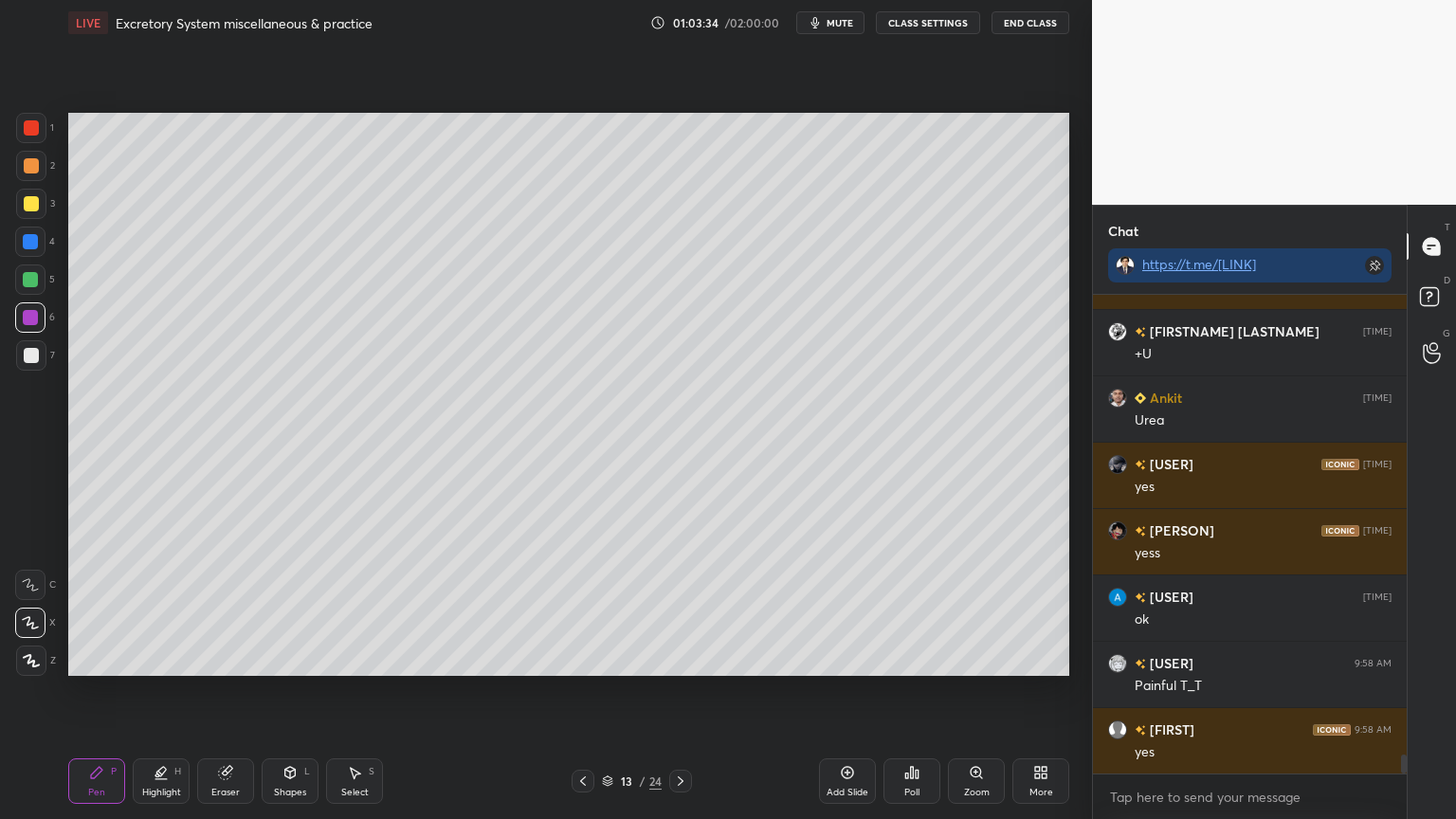 drag, startPoint x: 33, startPoint y: 136, endPoint x: 64, endPoint y: 154, distance: 35.846897 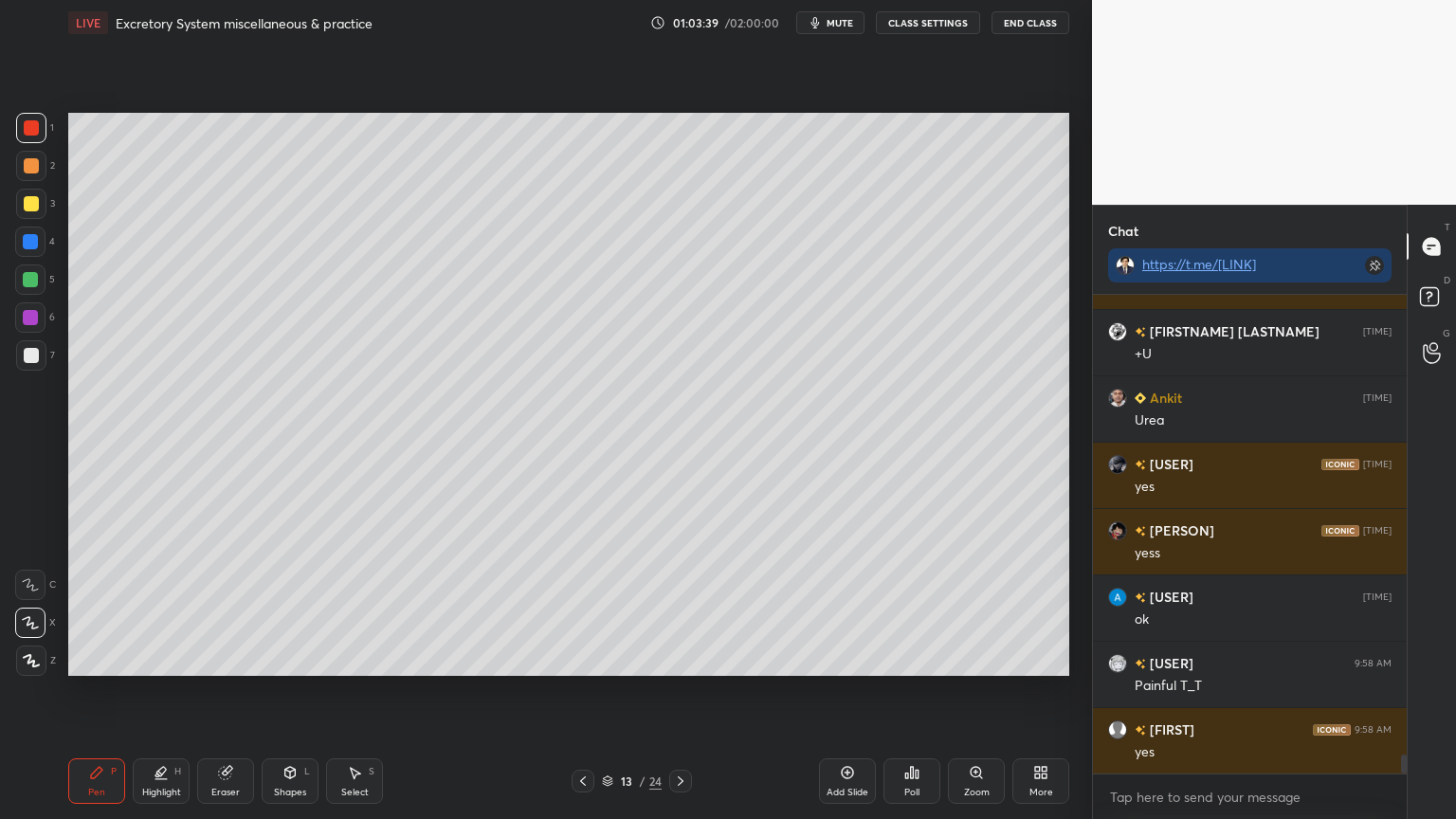 click at bounding box center [31, 204] 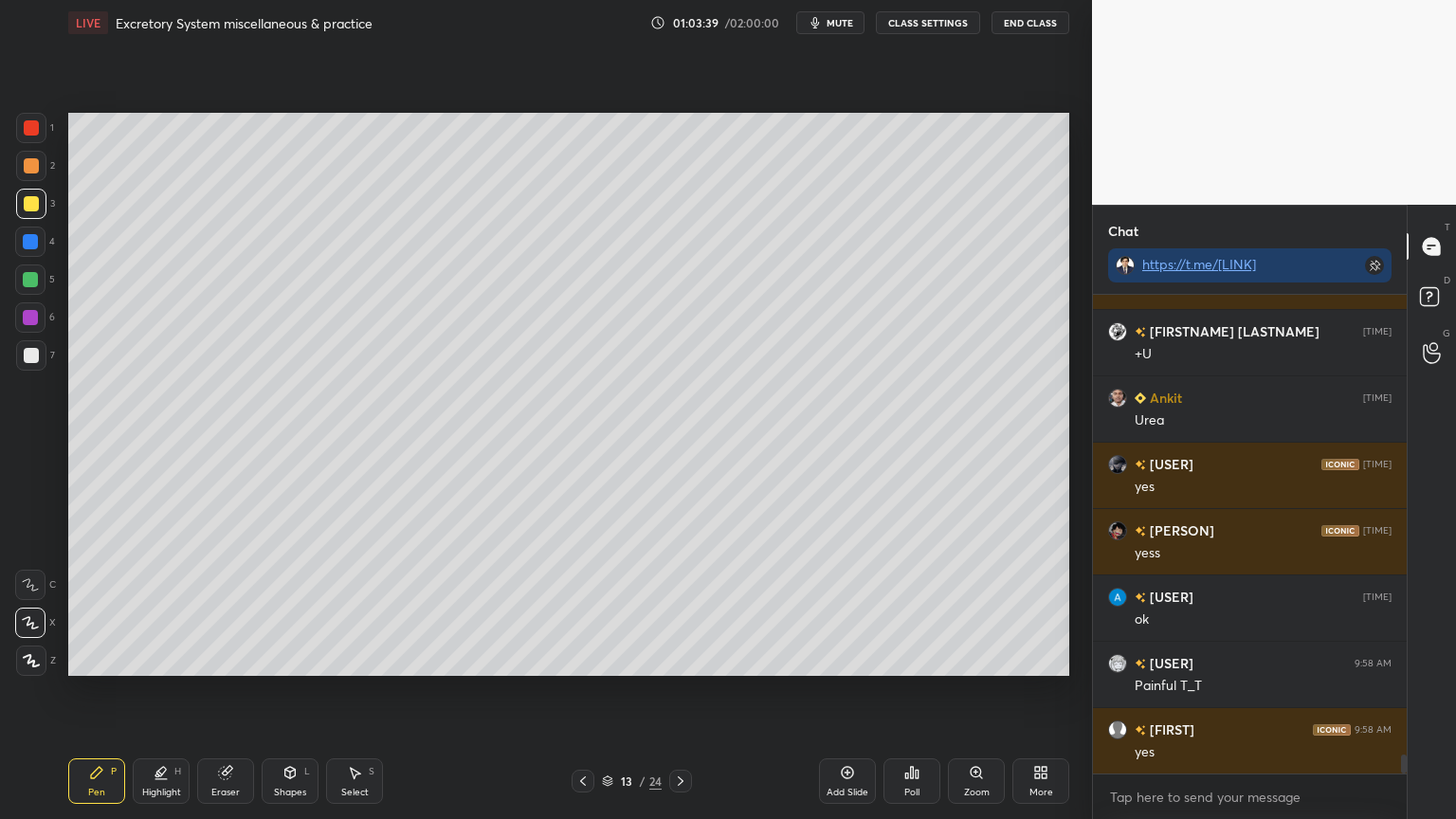 click at bounding box center [31, 204] 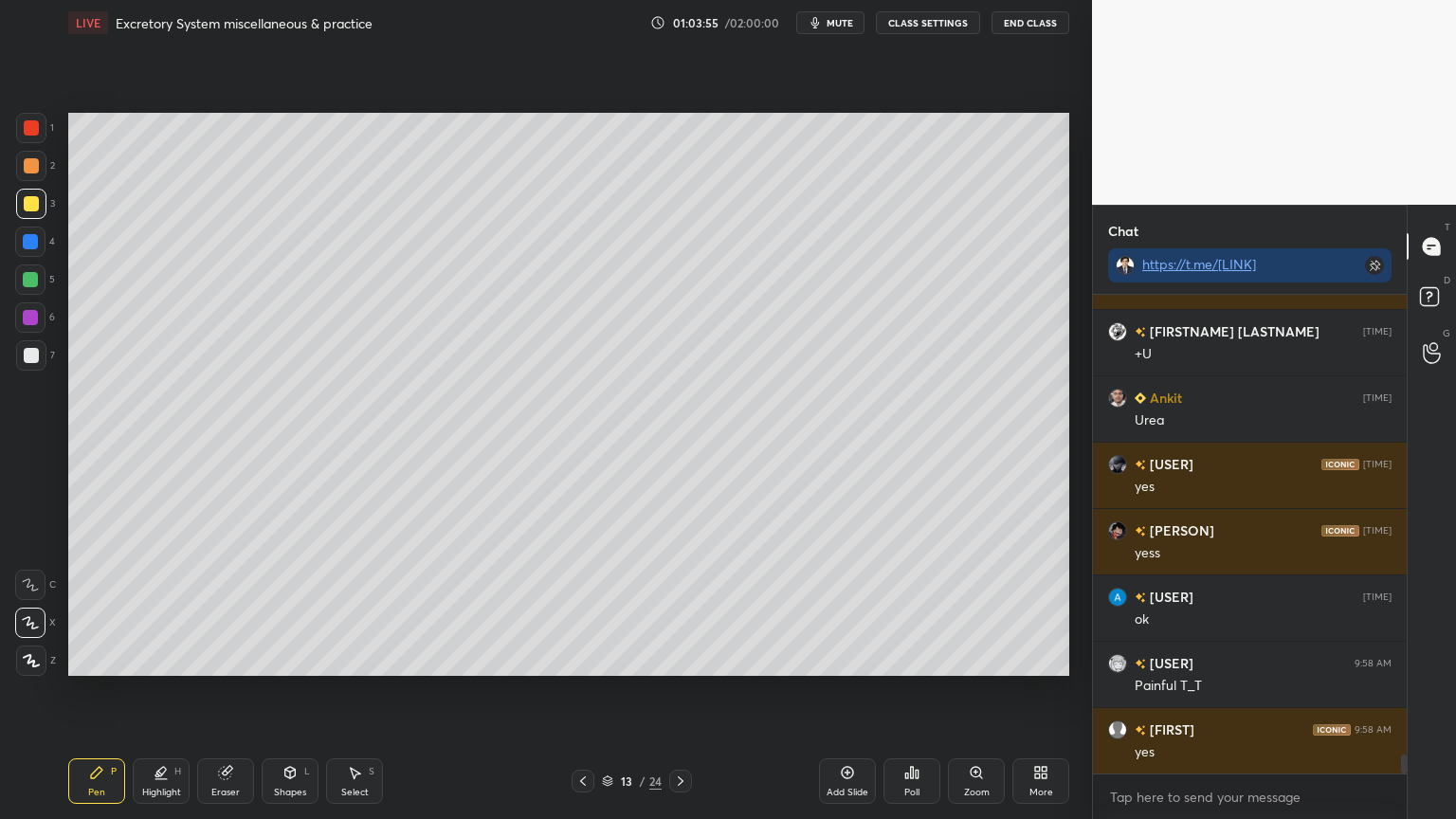 drag, startPoint x: 34, startPoint y: 276, endPoint x: 24, endPoint y: 401, distance: 125.39936 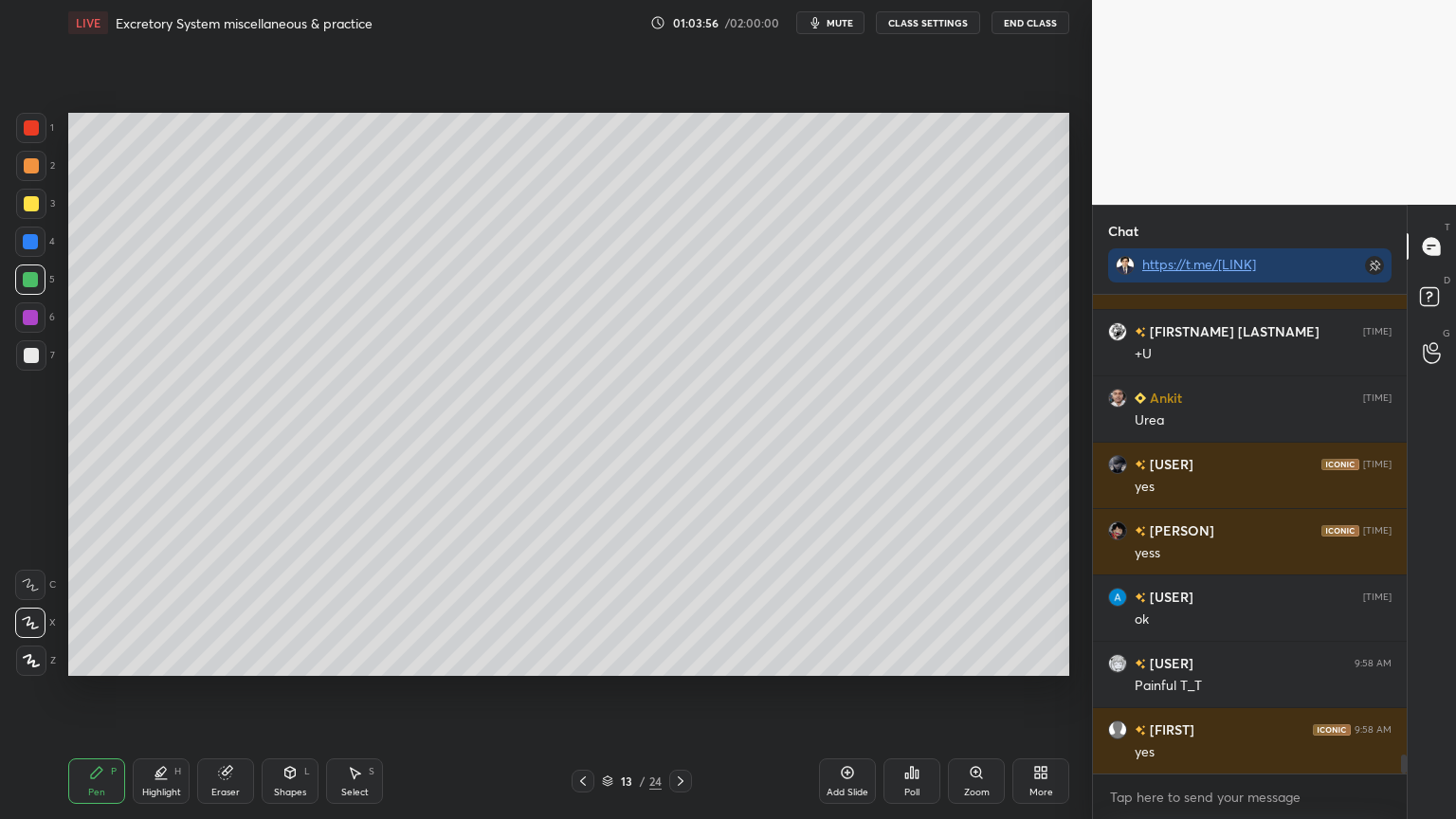 click 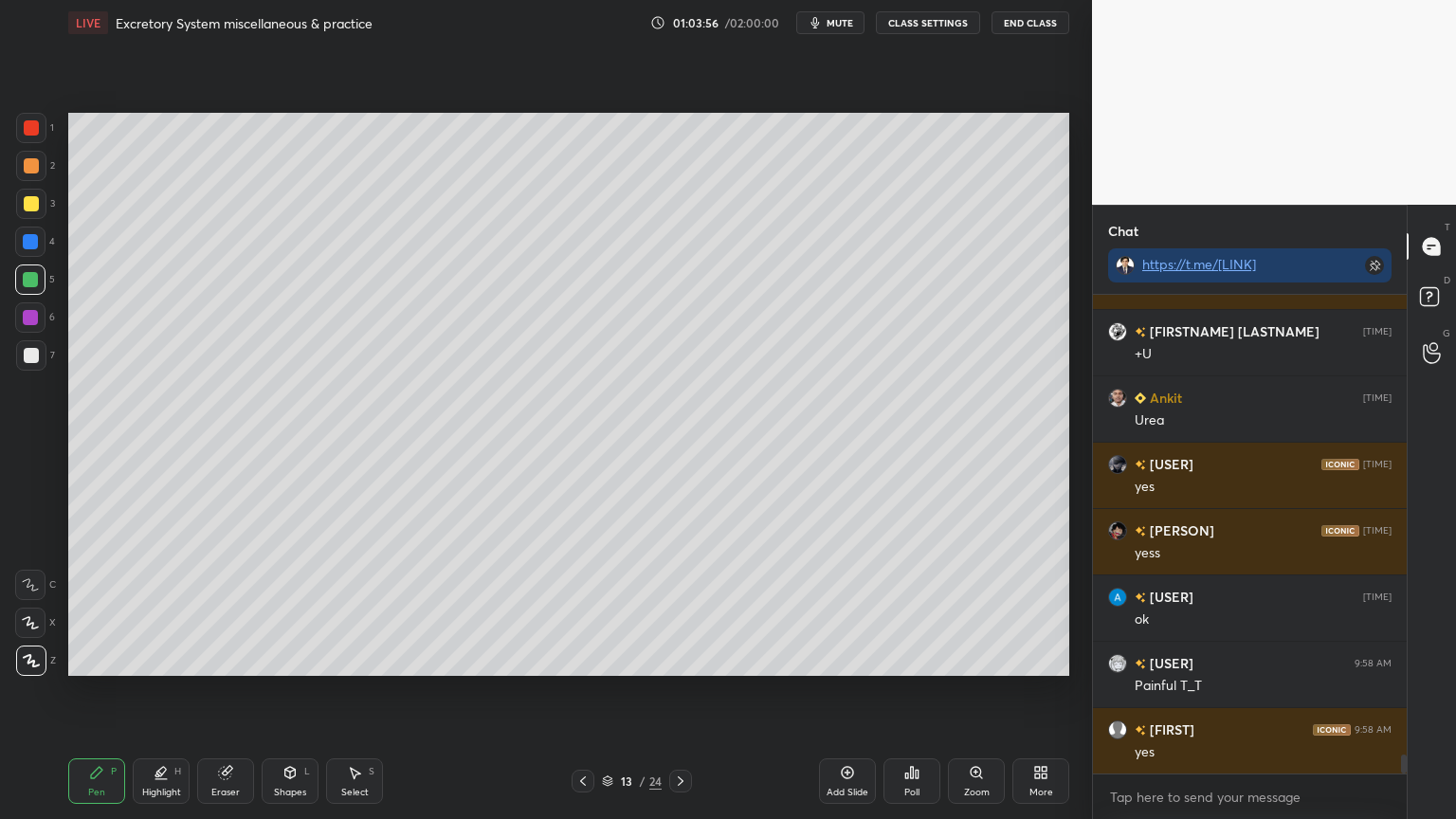 drag, startPoint x: 40, startPoint y: 666, endPoint x: 57, endPoint y: 679, distance: 21.400935 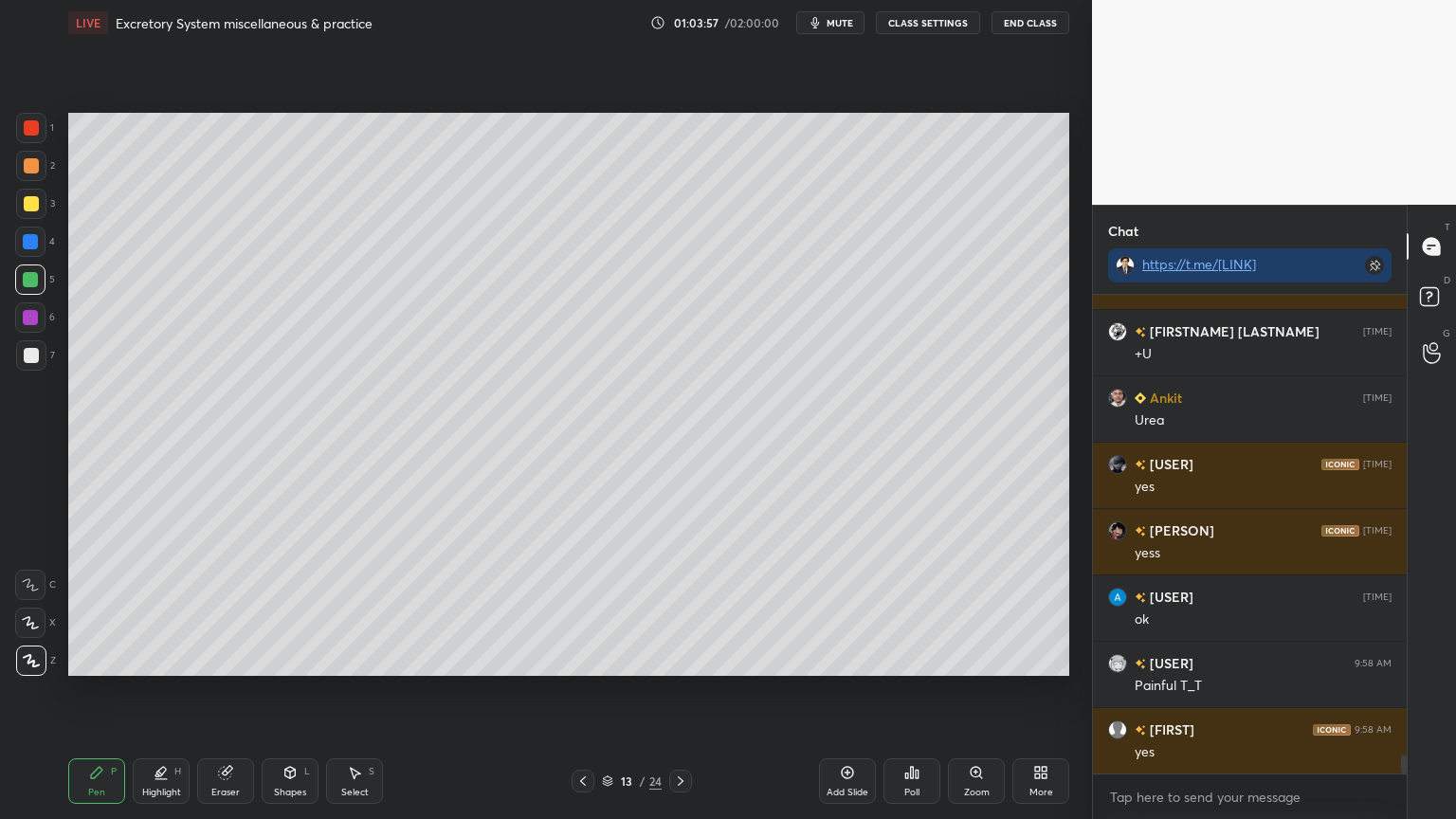 click on "Shapes L" at bounding box center (290, 781) 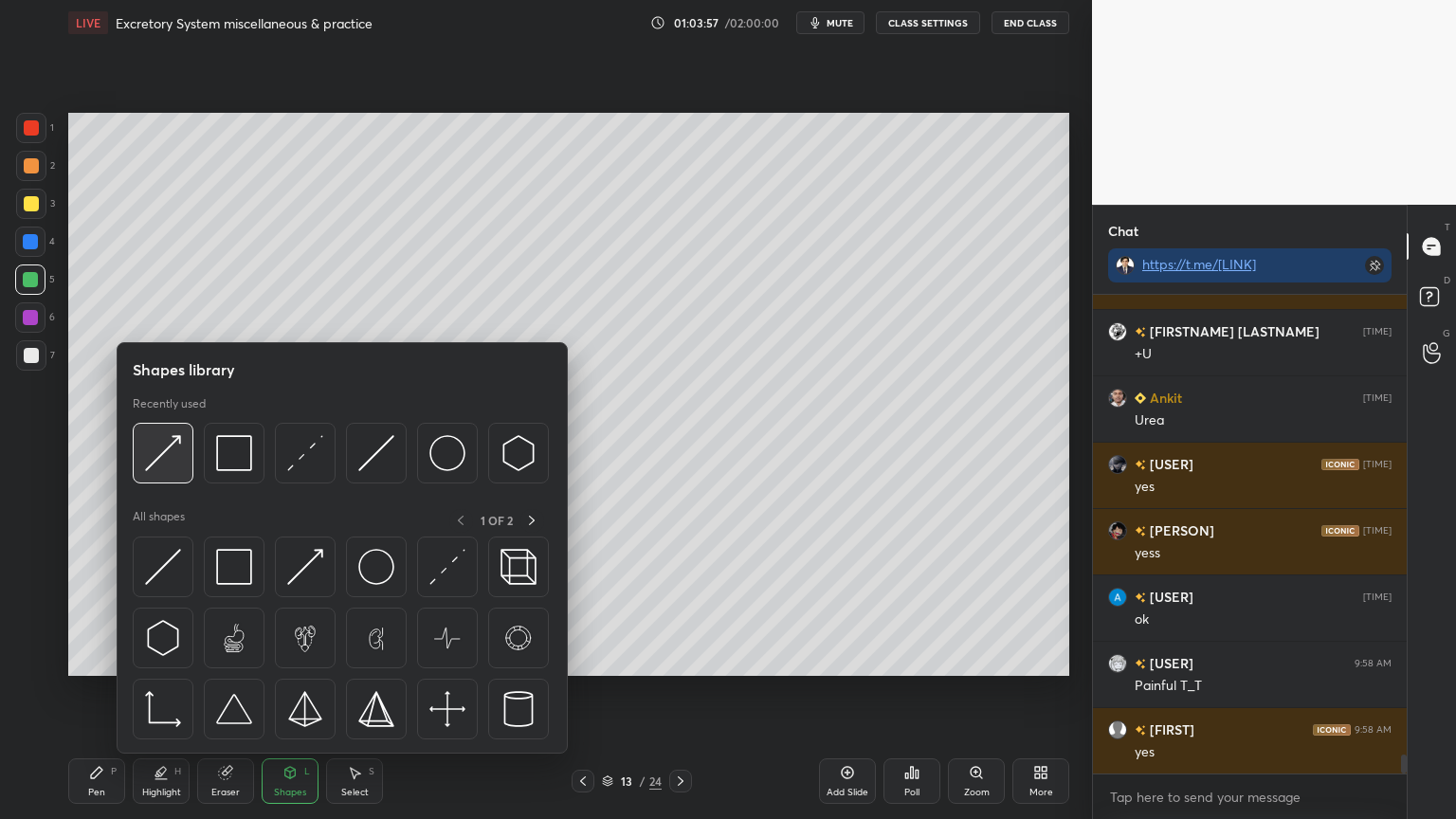 click at bounding box center (163, 453) 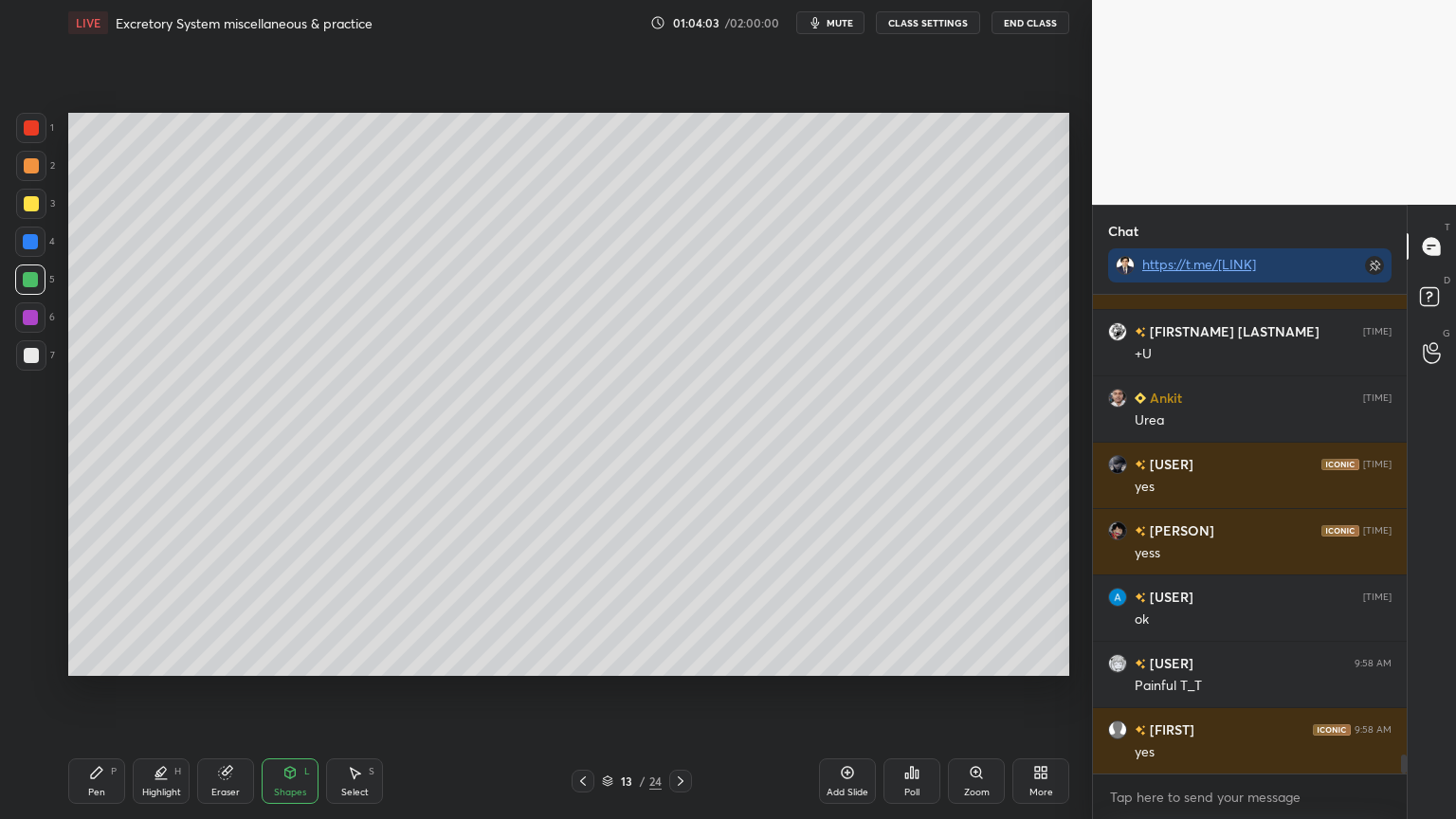 drag, startPoint x: 102, startPoint y: 774, endPoint x: 178, endPoint y: 689, distance: 114.02193 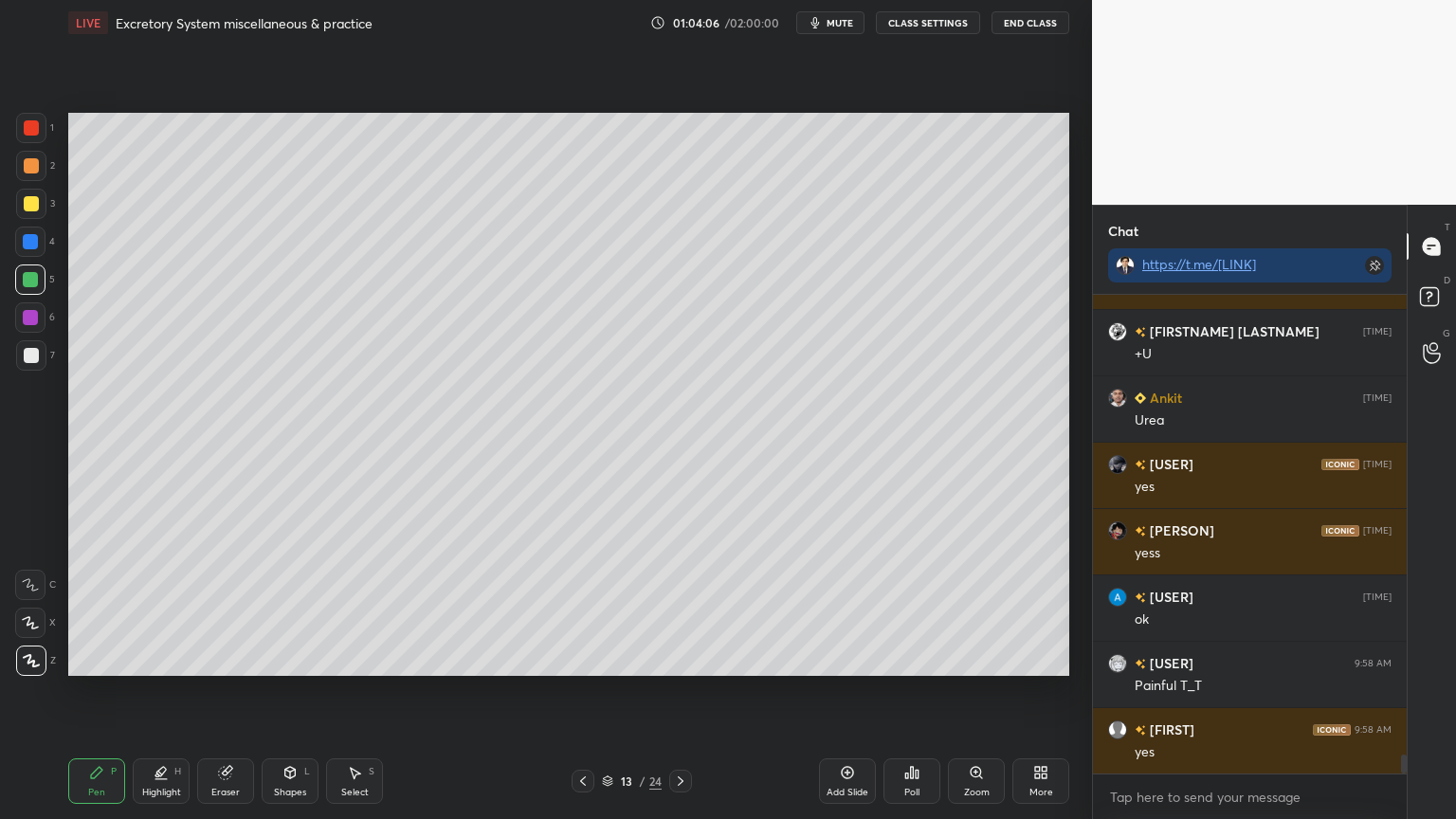 drag, startPoint x: 170, startPoint y: 774, endPoint x: 201, endPoint y: 705, distance: 75.6439 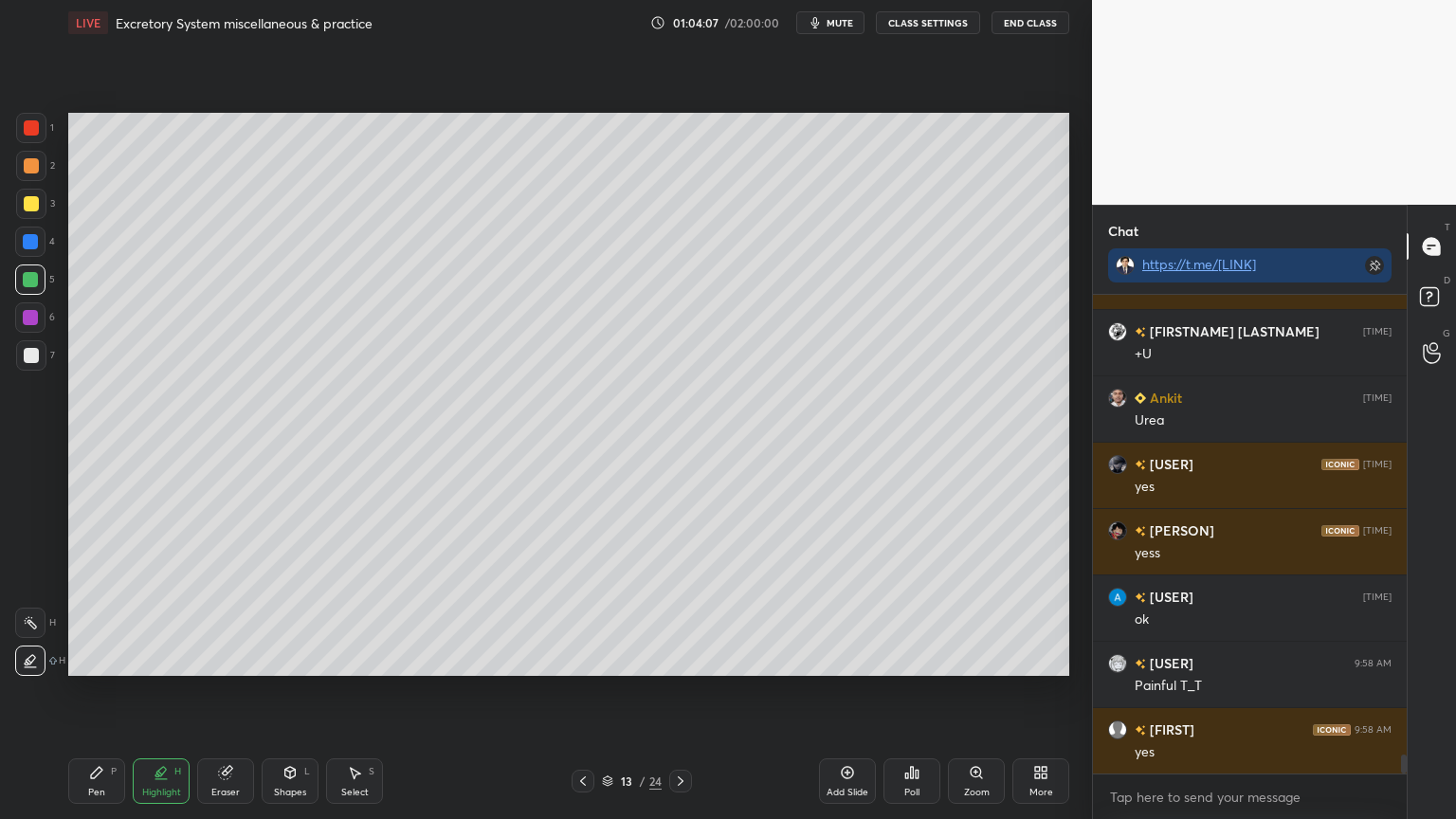 click 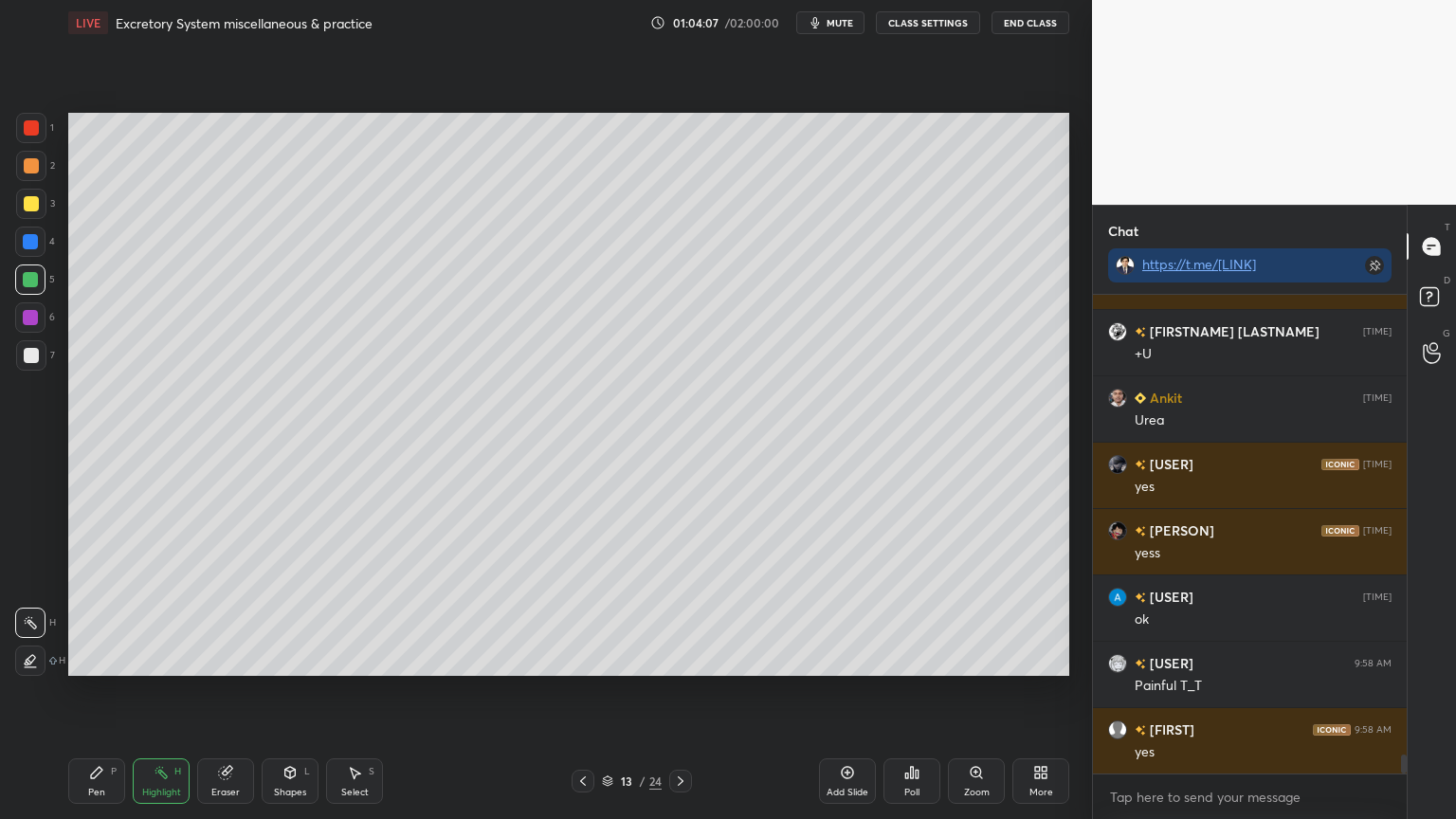 click 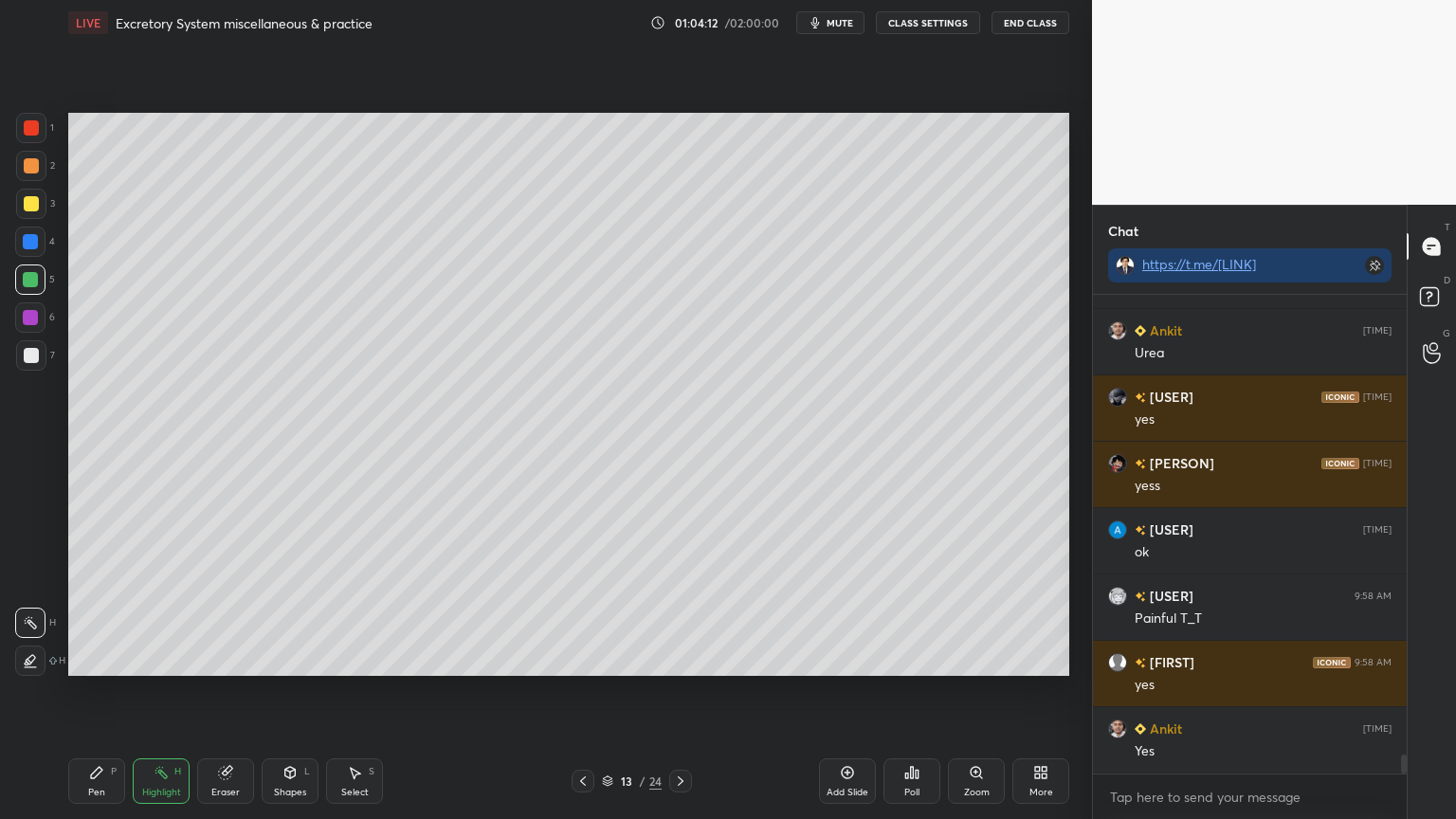 scroll, scrollTop: 11610, scrollLeft: 0, axis: vertical 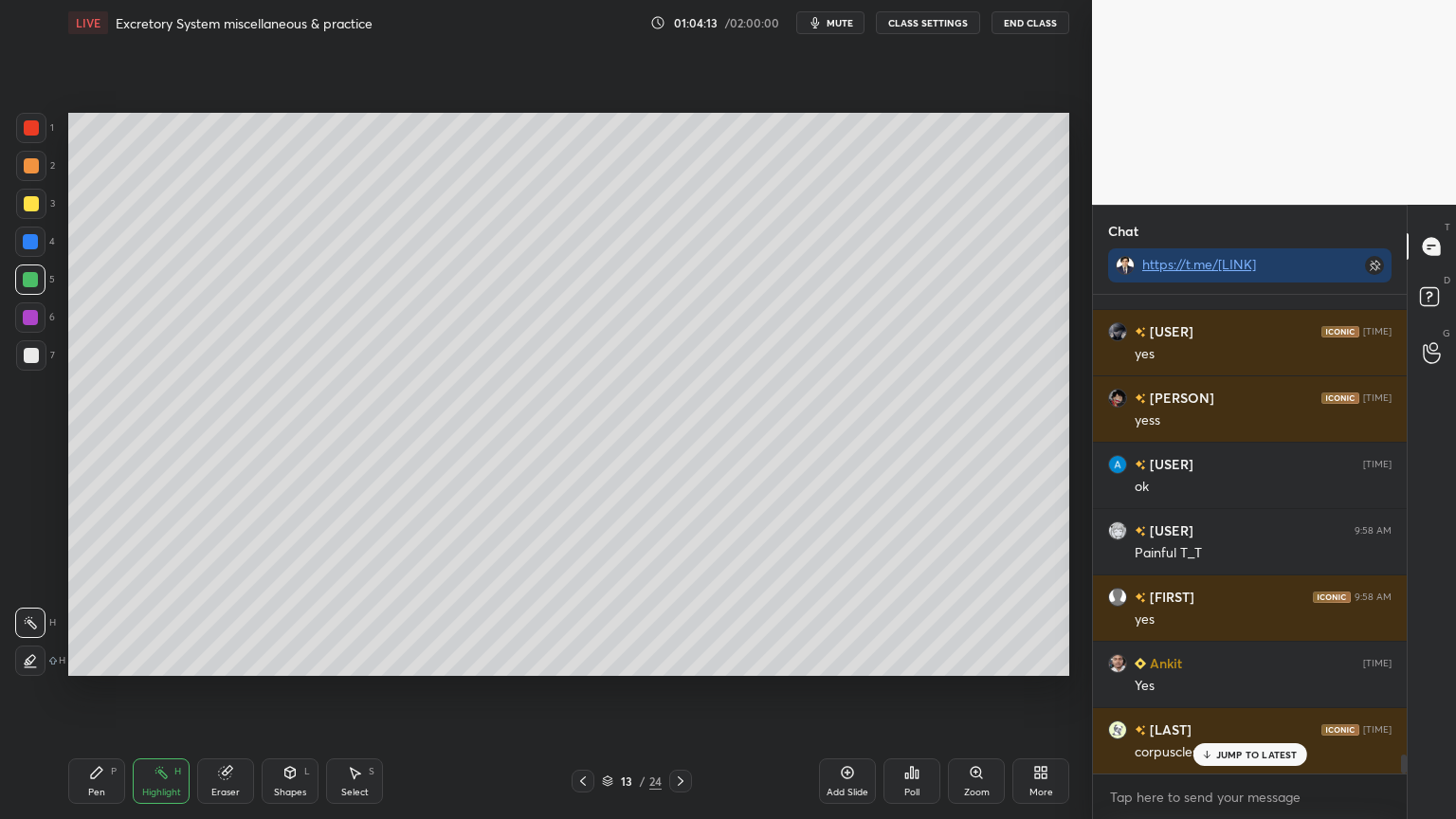 drag, startPoint x: 215, startPoint y: 763, endPoint x: 232, endPoint y: 724, distance: 42.544095 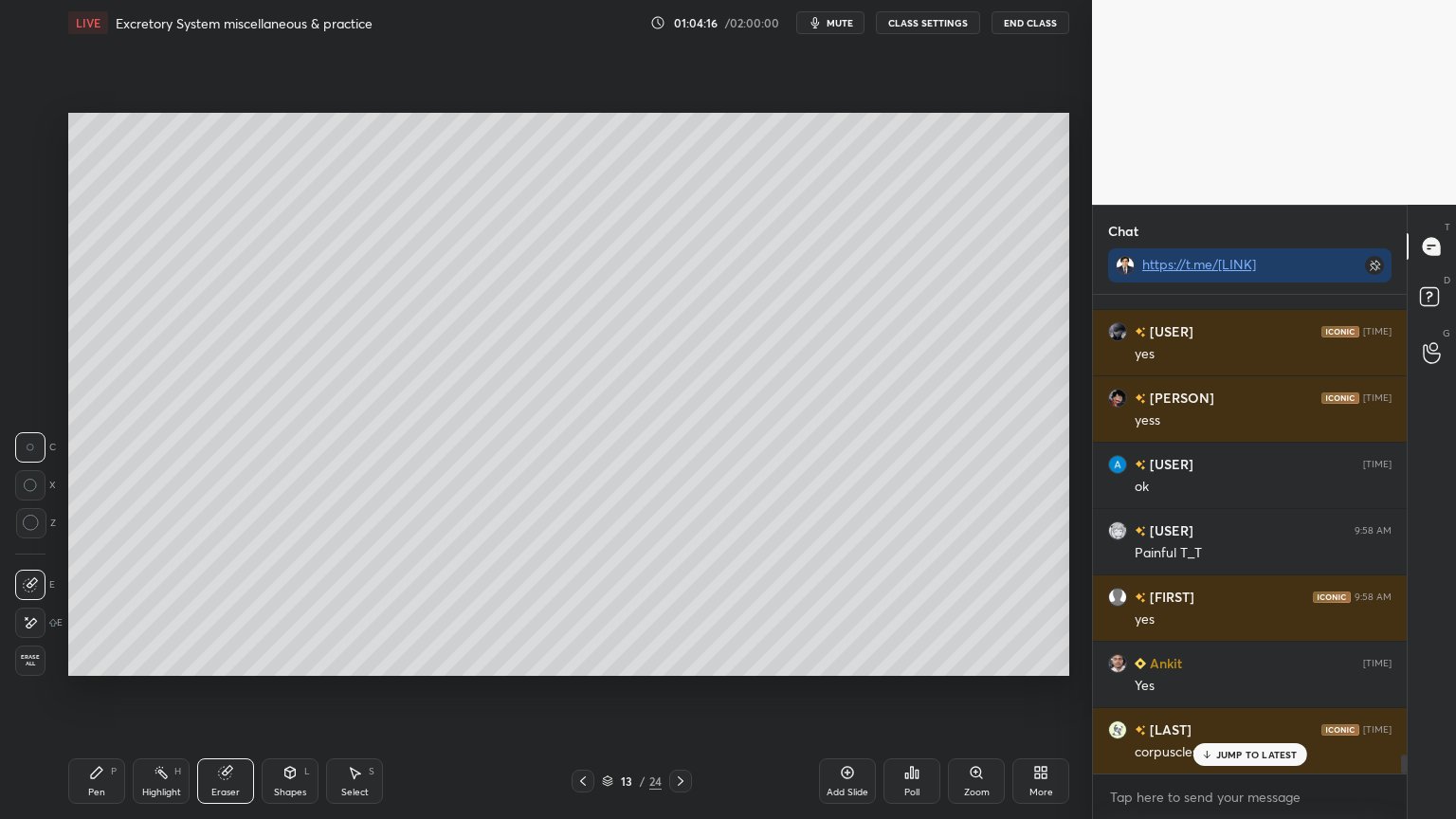 drag, startPoint x: 155, startPoint y: 775, endPoint x: 164, endPoint y: 751, distance: 25.632011 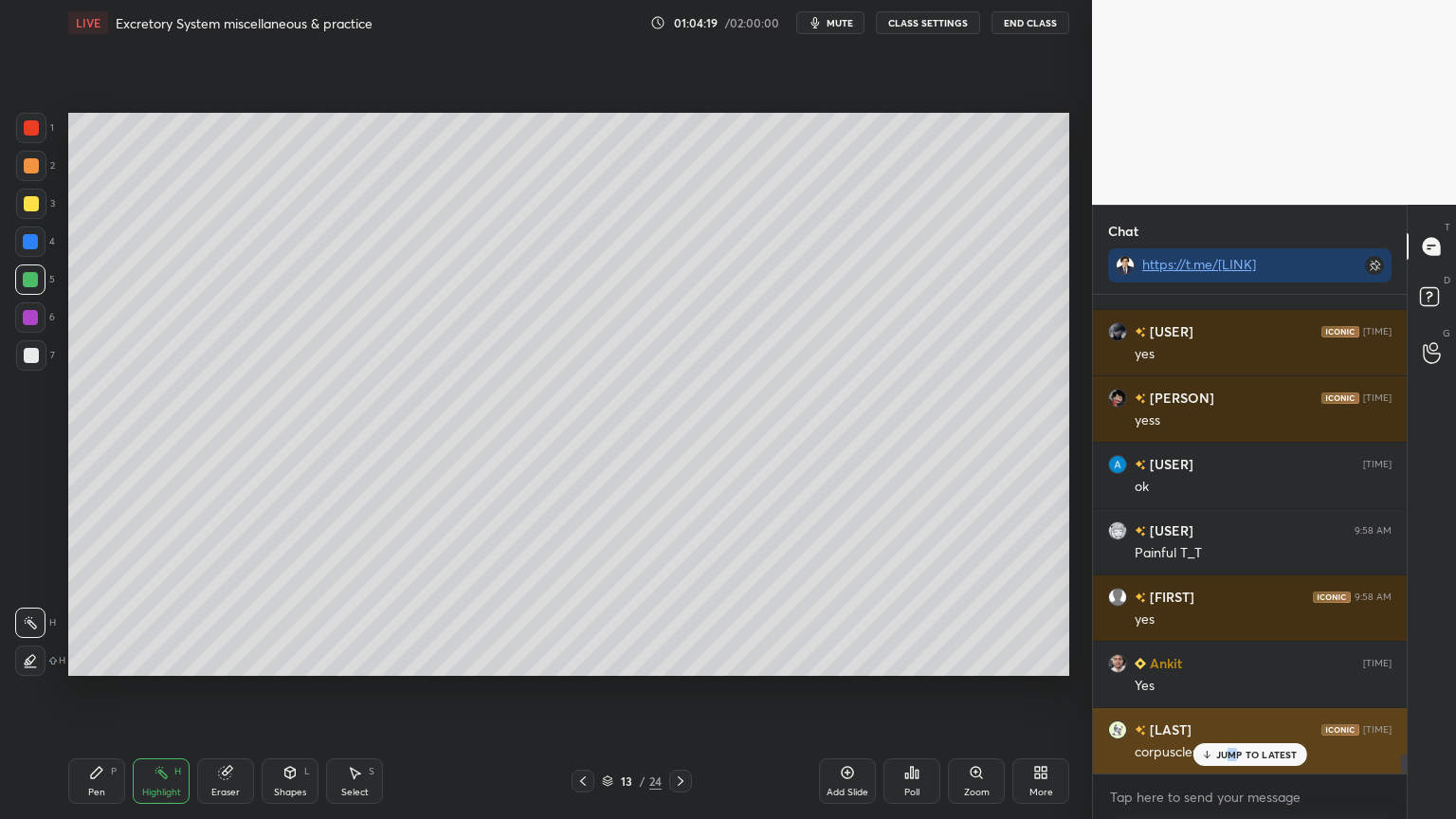 click on "JUMP TO LATEST" at bounding box center (1257, 755) 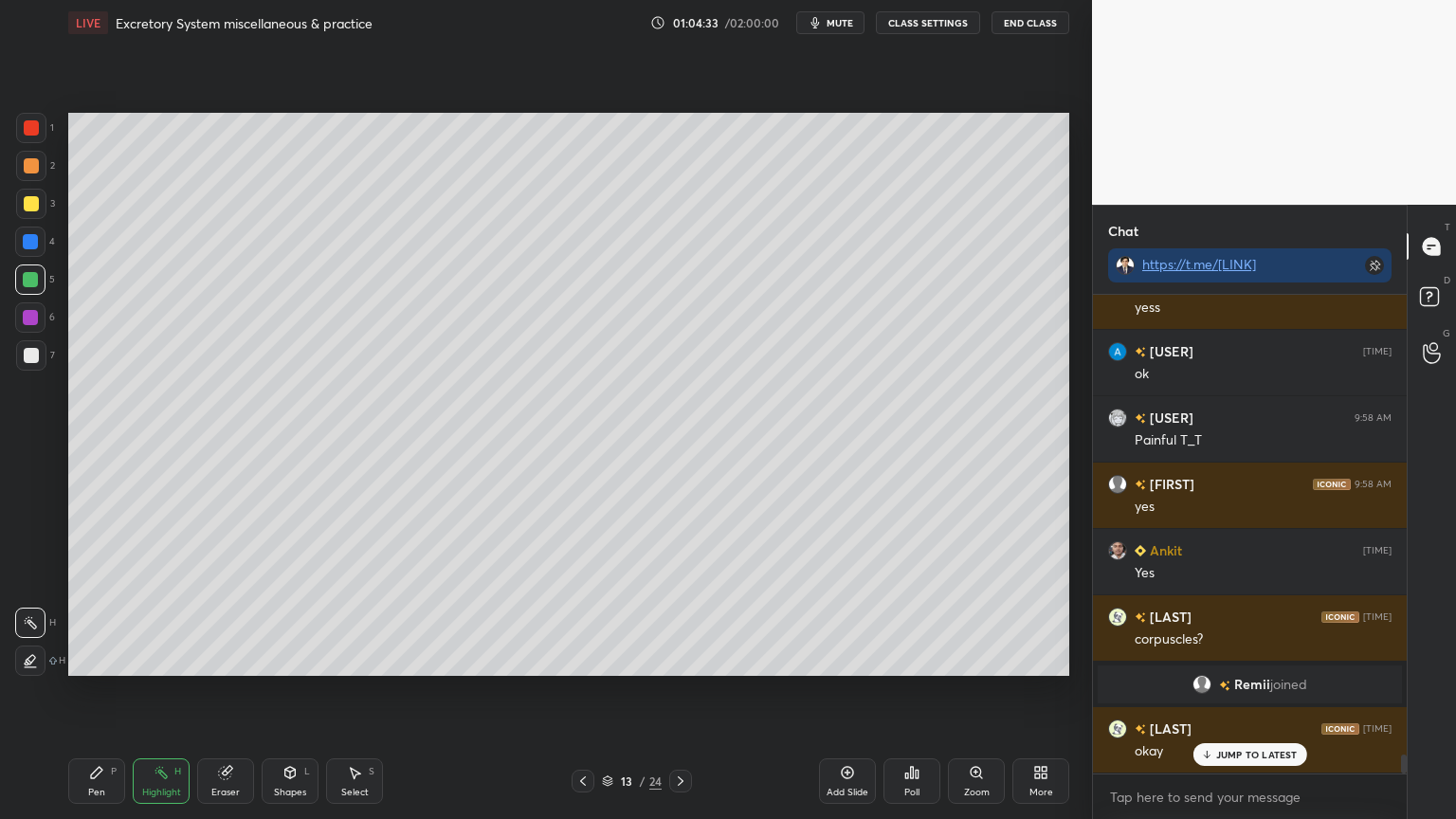 scroll, scrollTop: 11489, scrollLeft: 0, axis: vertical 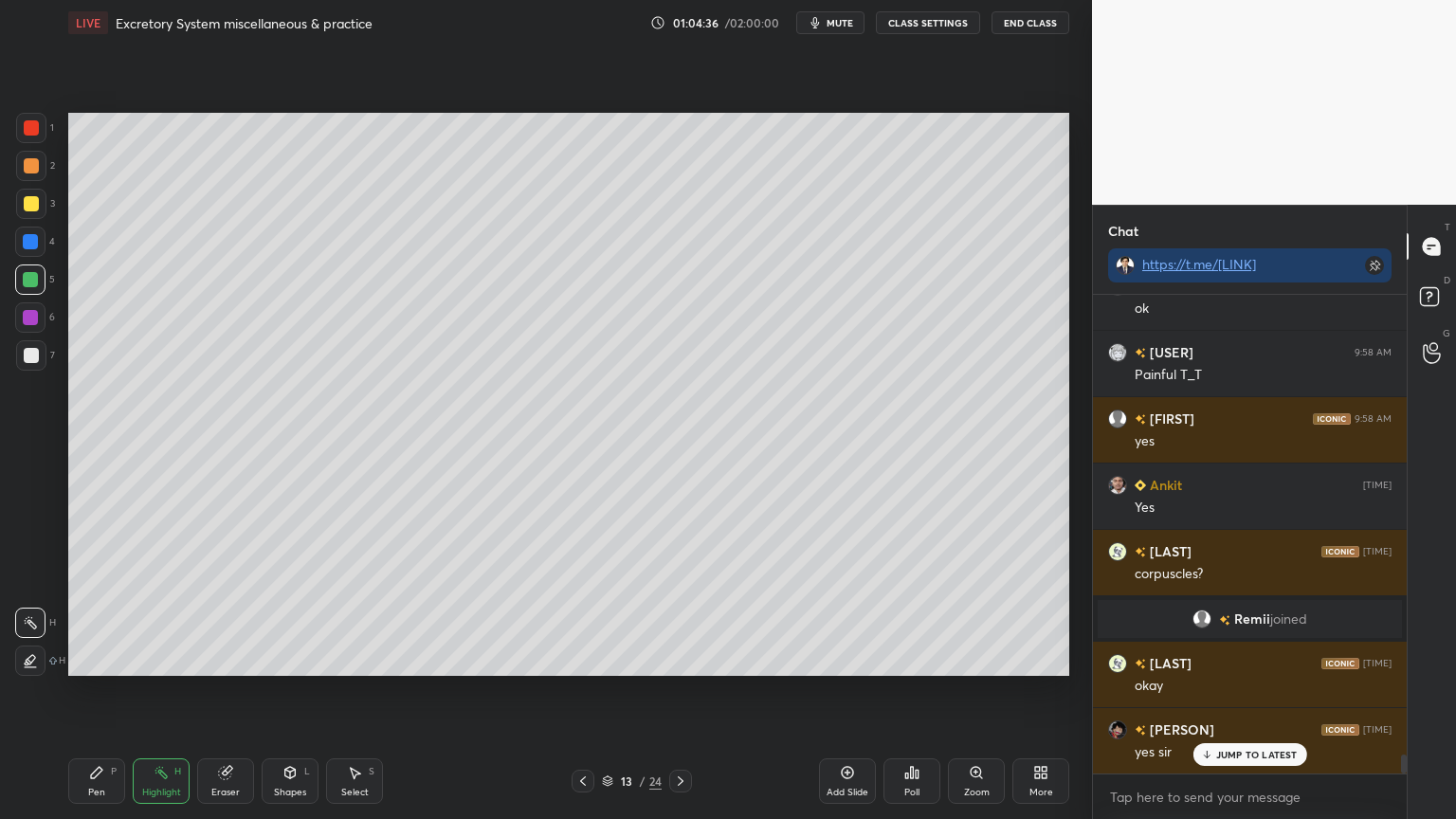 click on "Pen P" at bounding box center [97, 781] 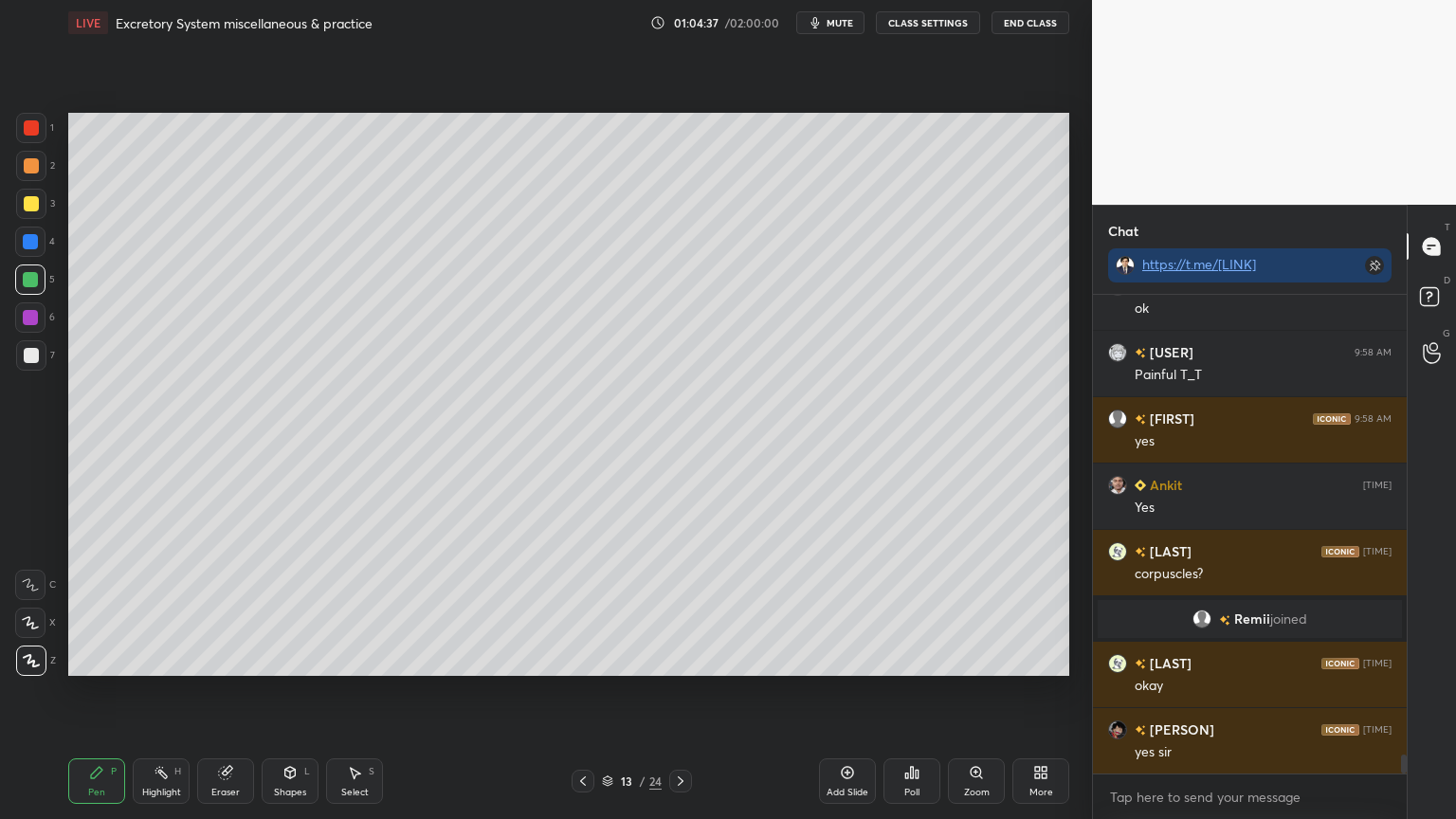 scroll, scrollTop: 11556, scrollLeft: 0, axis: vertical 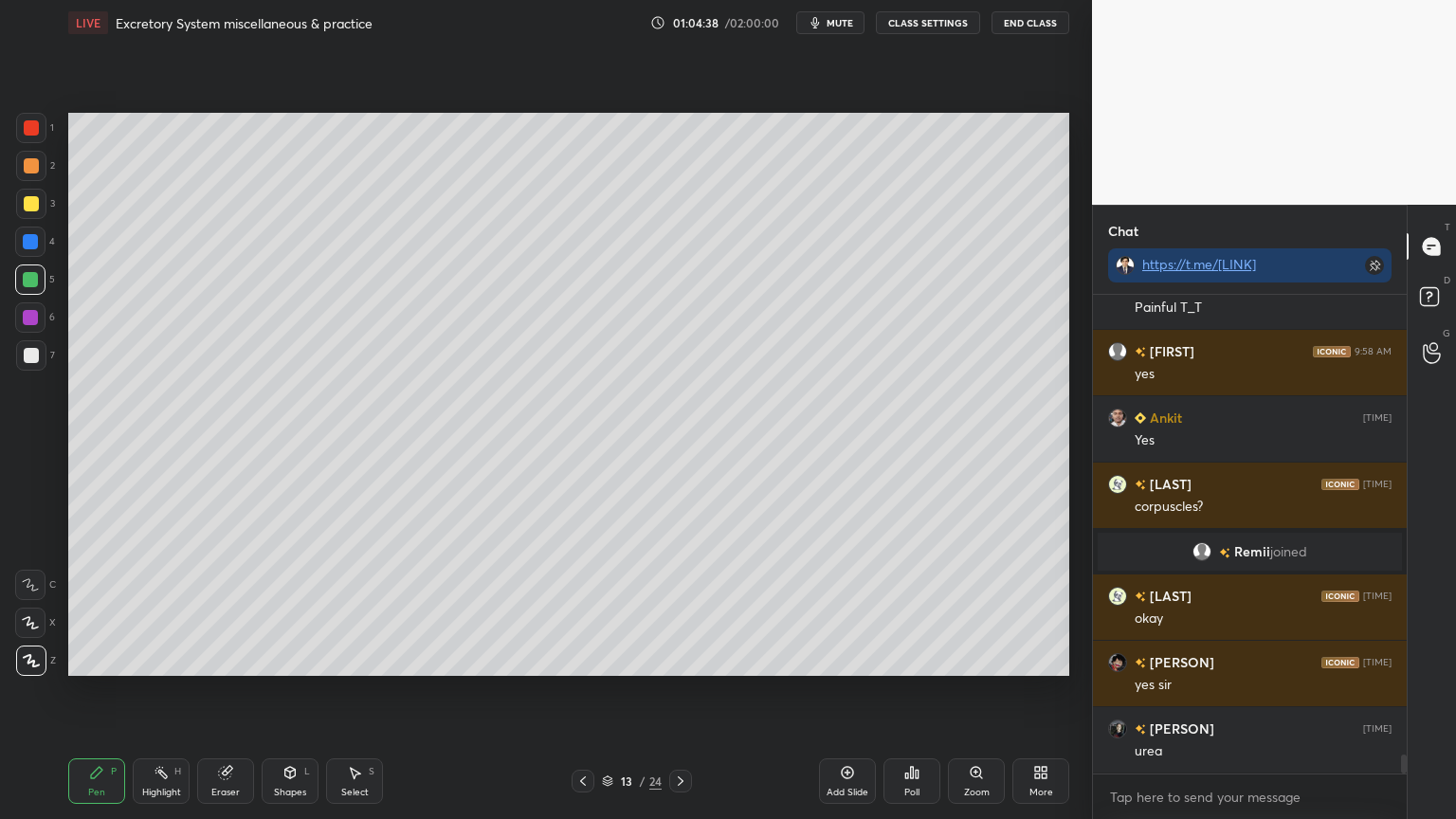 click at bounding box center (31, 355) 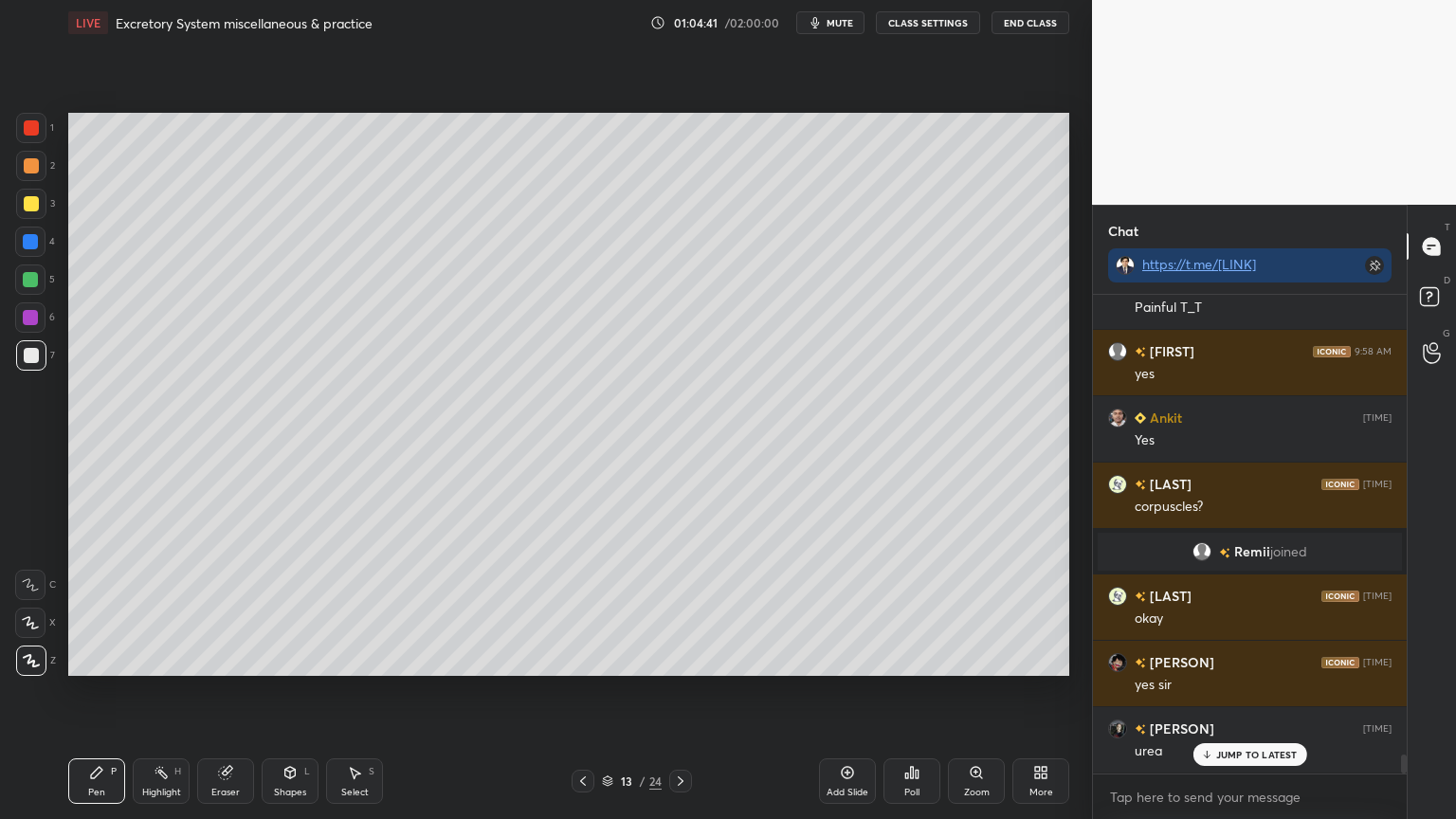 scroll, scrollTop: 11621, scrollLeft: 0, axis: vertical 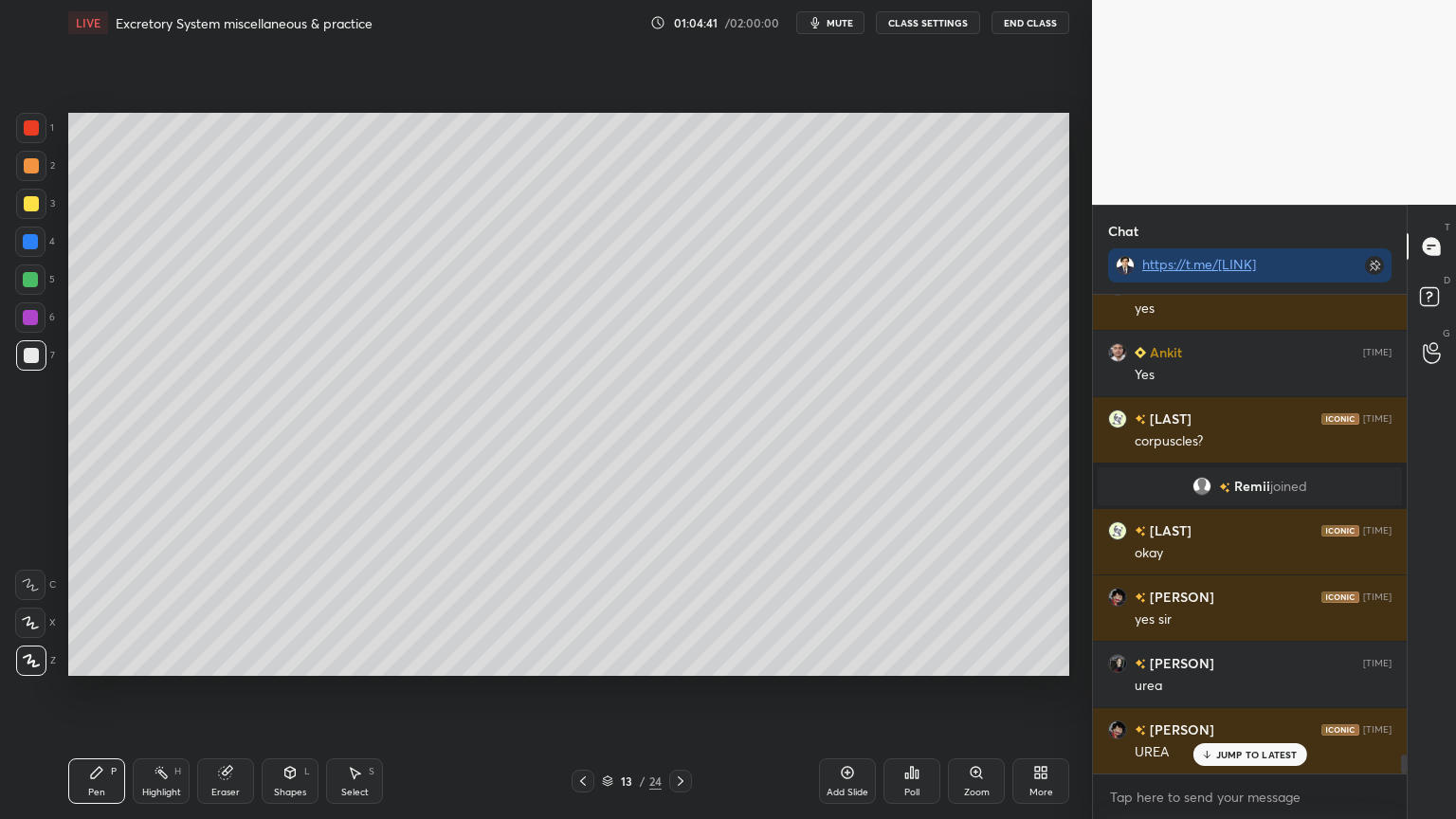 drag, startPoint x: 34, startPoint y: 277, endPoint x: 62, endPoint y: 290, distance: 30.870698 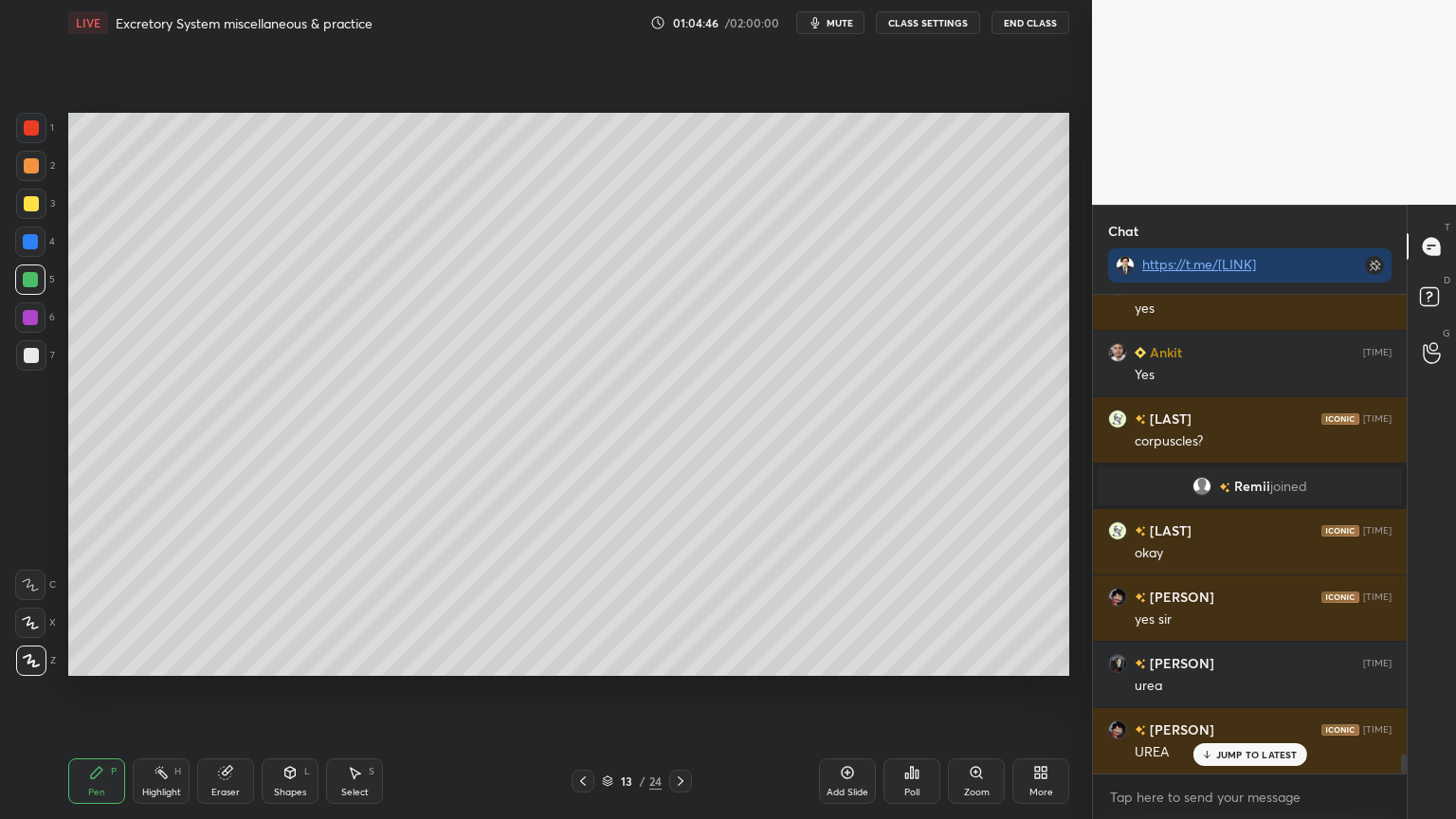 scroll, scrollTop: 11689, scrollLeft: 0, axis: vertical 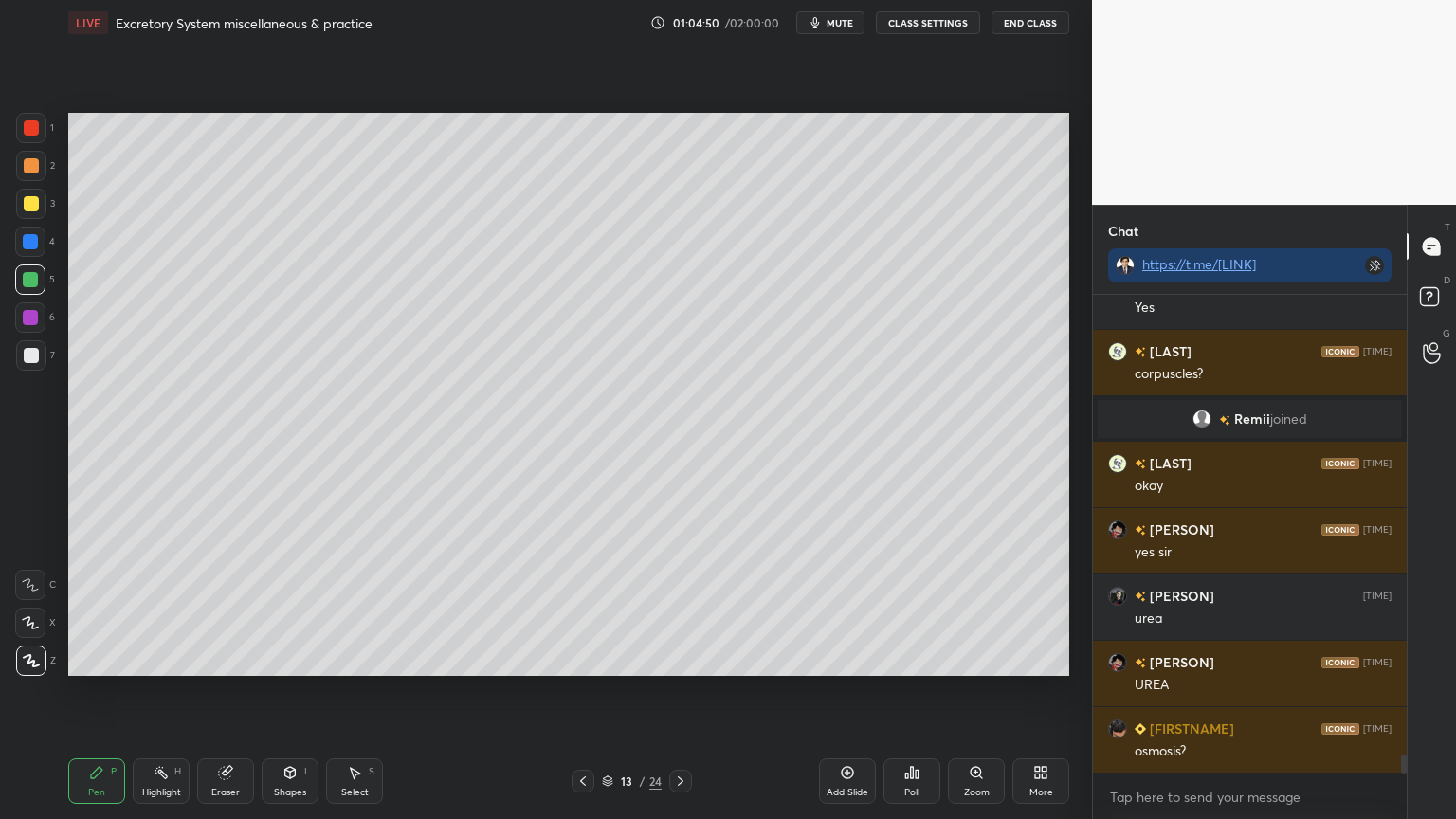 click at bounding box center [31, 128] 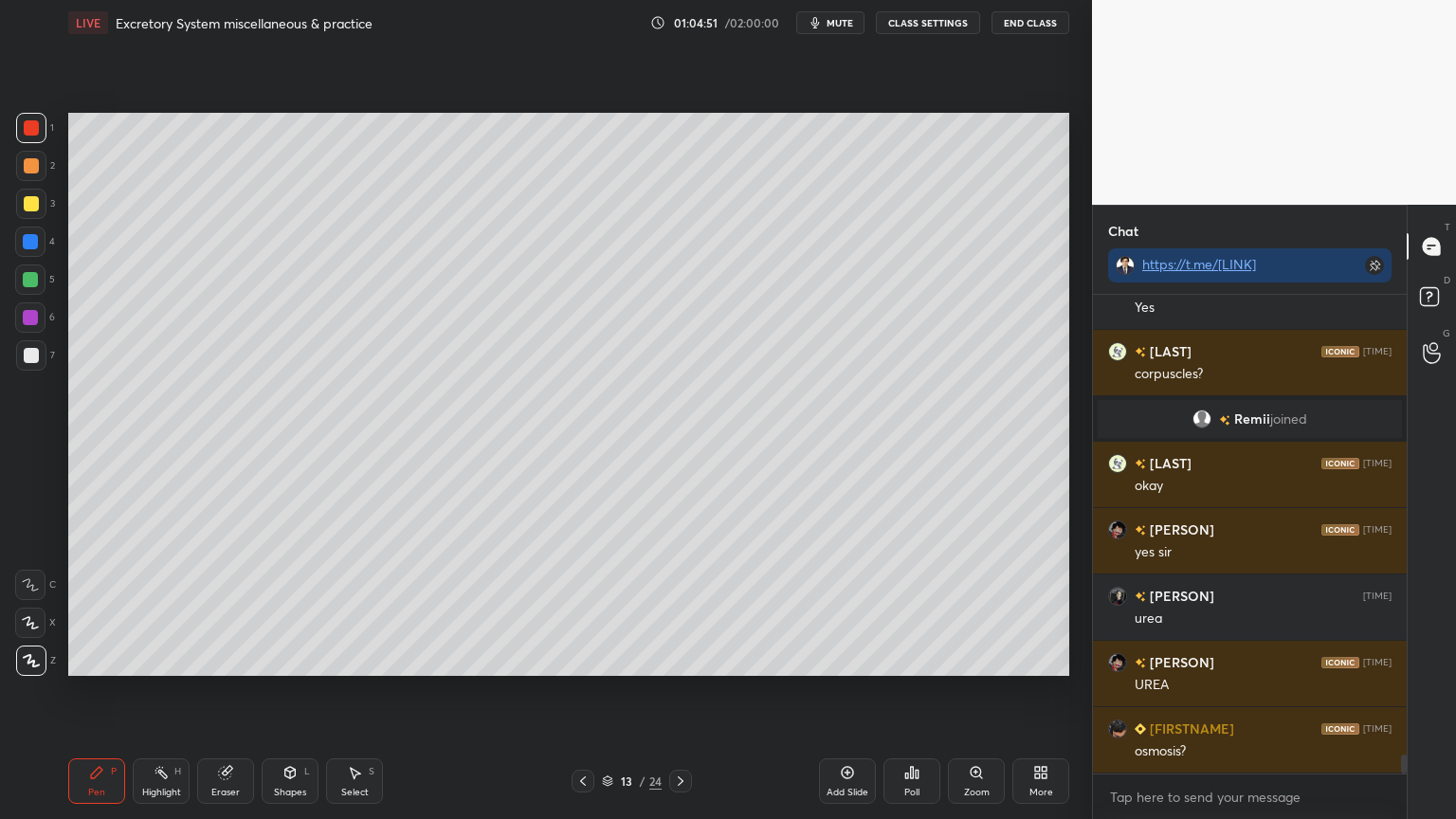 scroll, scrollTop: 11754, scrollLeft: 0, axis: vertical 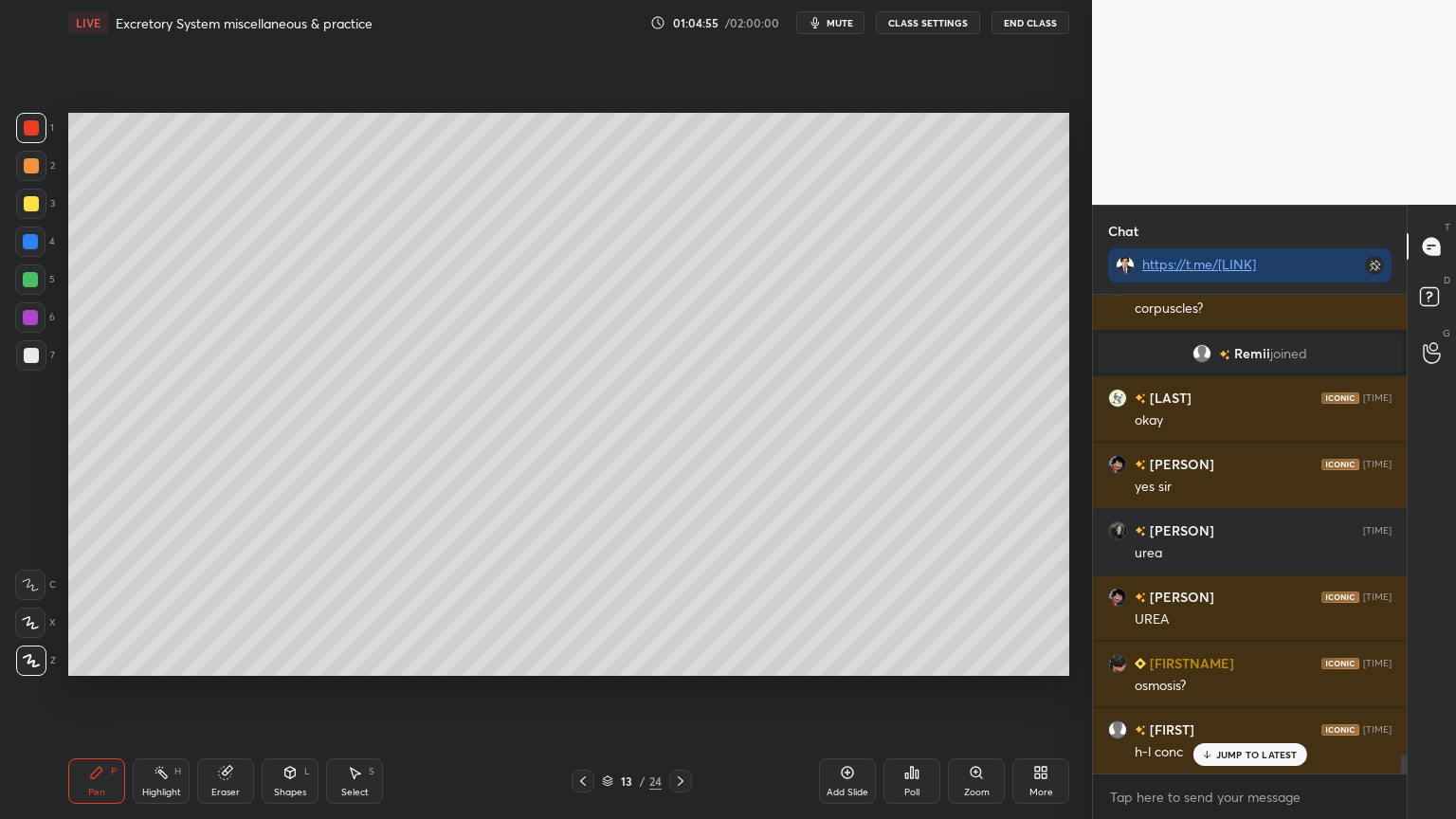 click at bounding box center [31, 204] 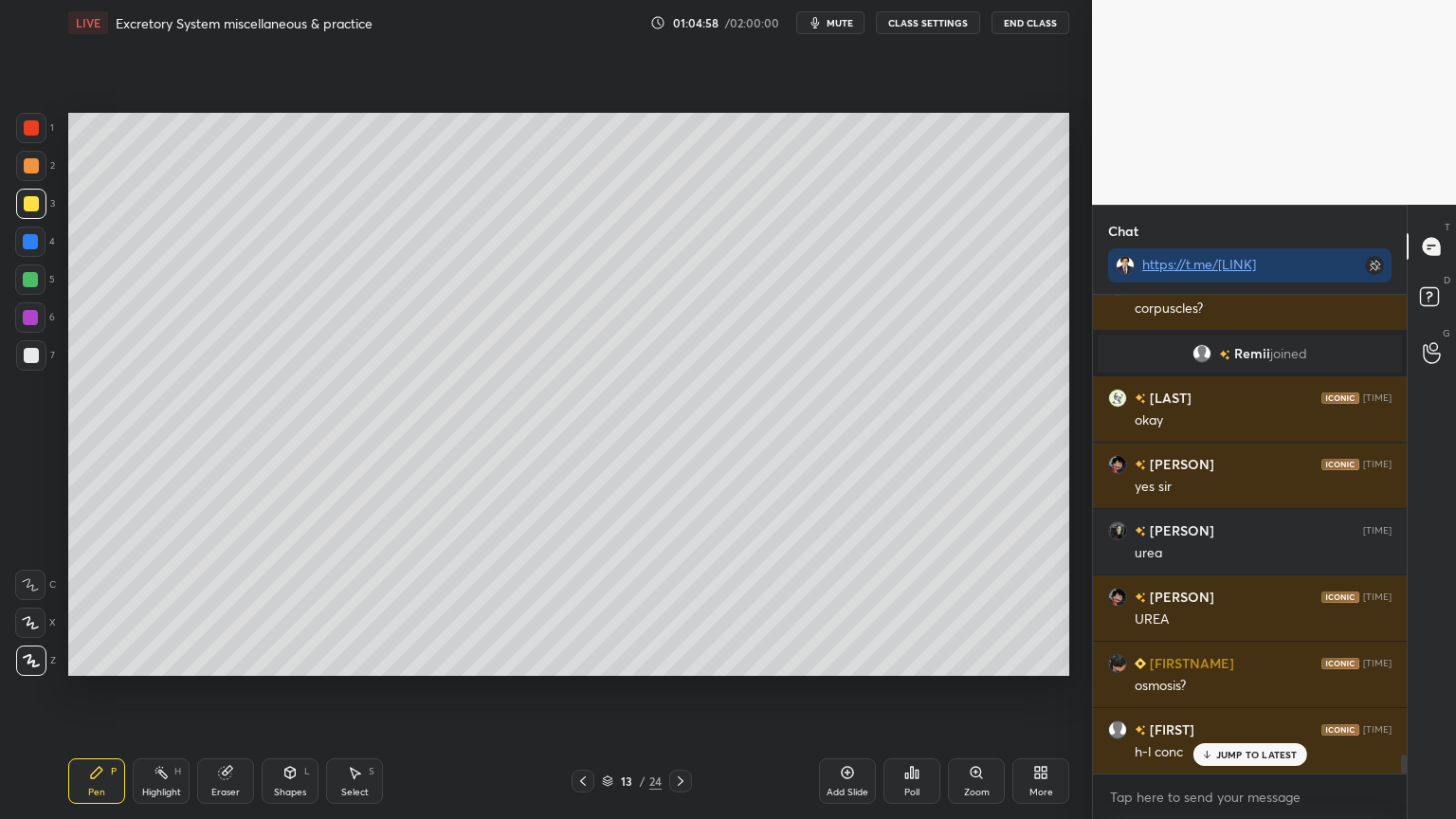 click at bounding box center (30, 623) 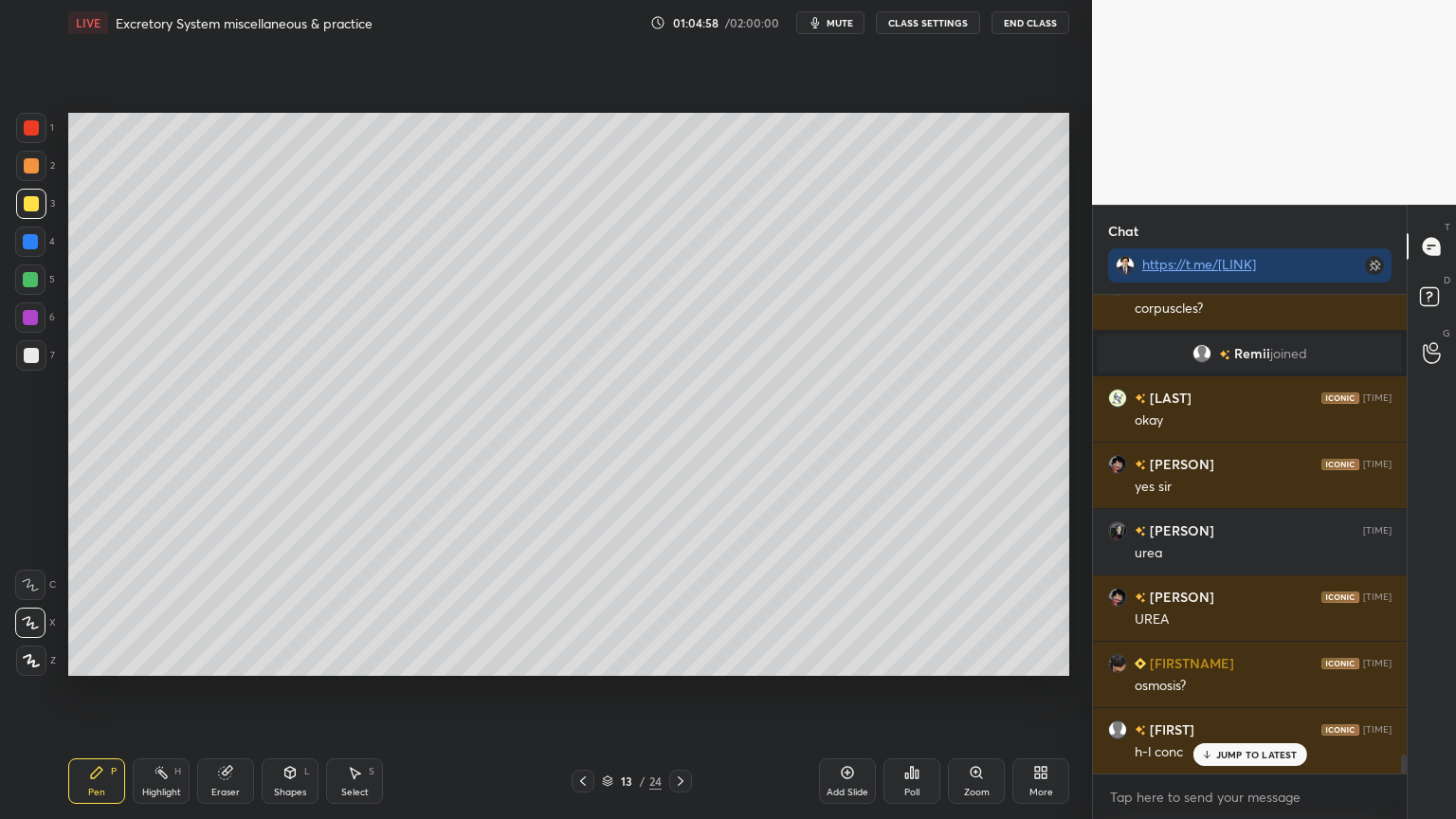 click 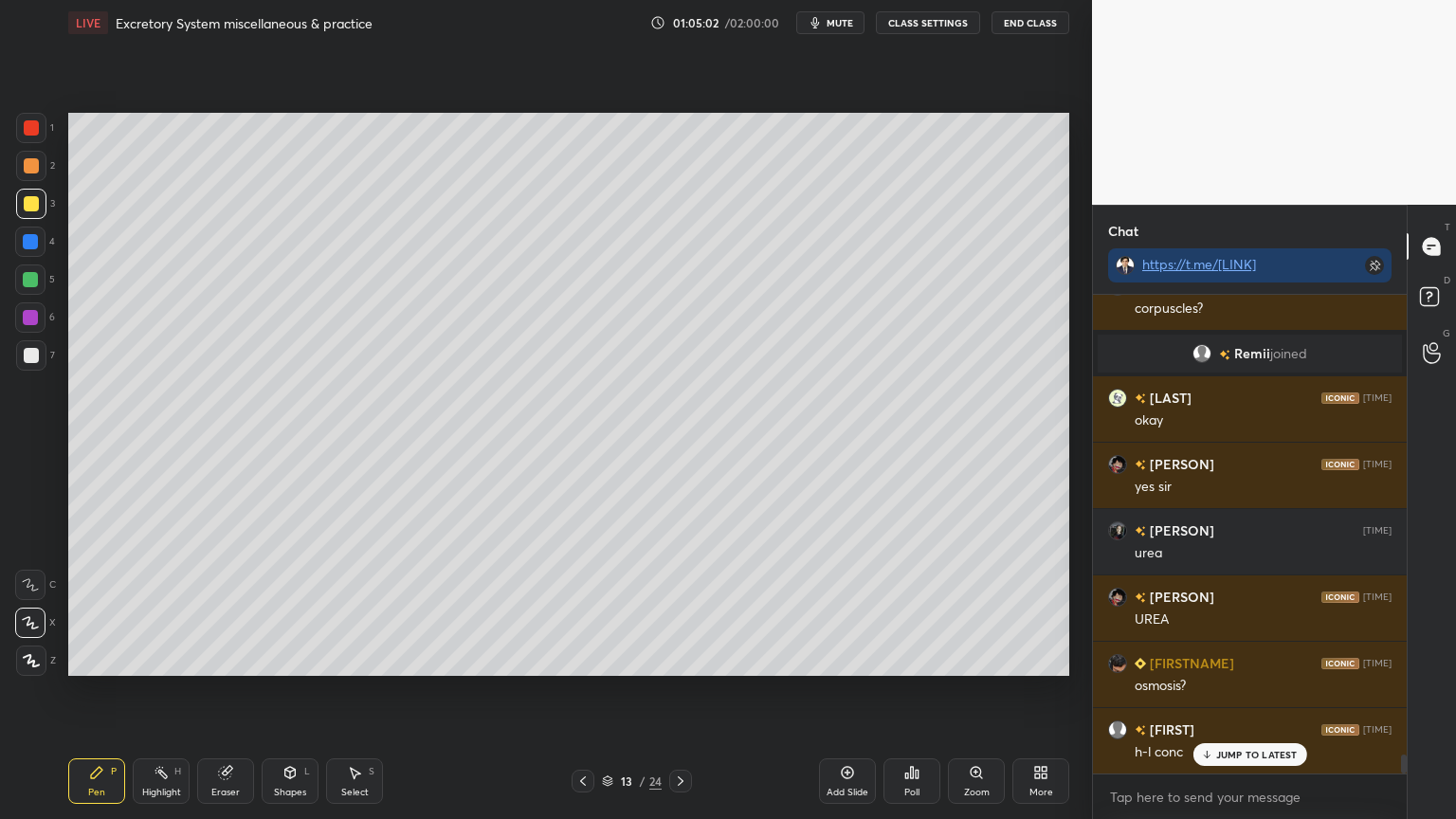 drag, startPoint x: 34, startPoint y: 610, endPoint x: 19, endPoint y: 546, distance: 65.734314 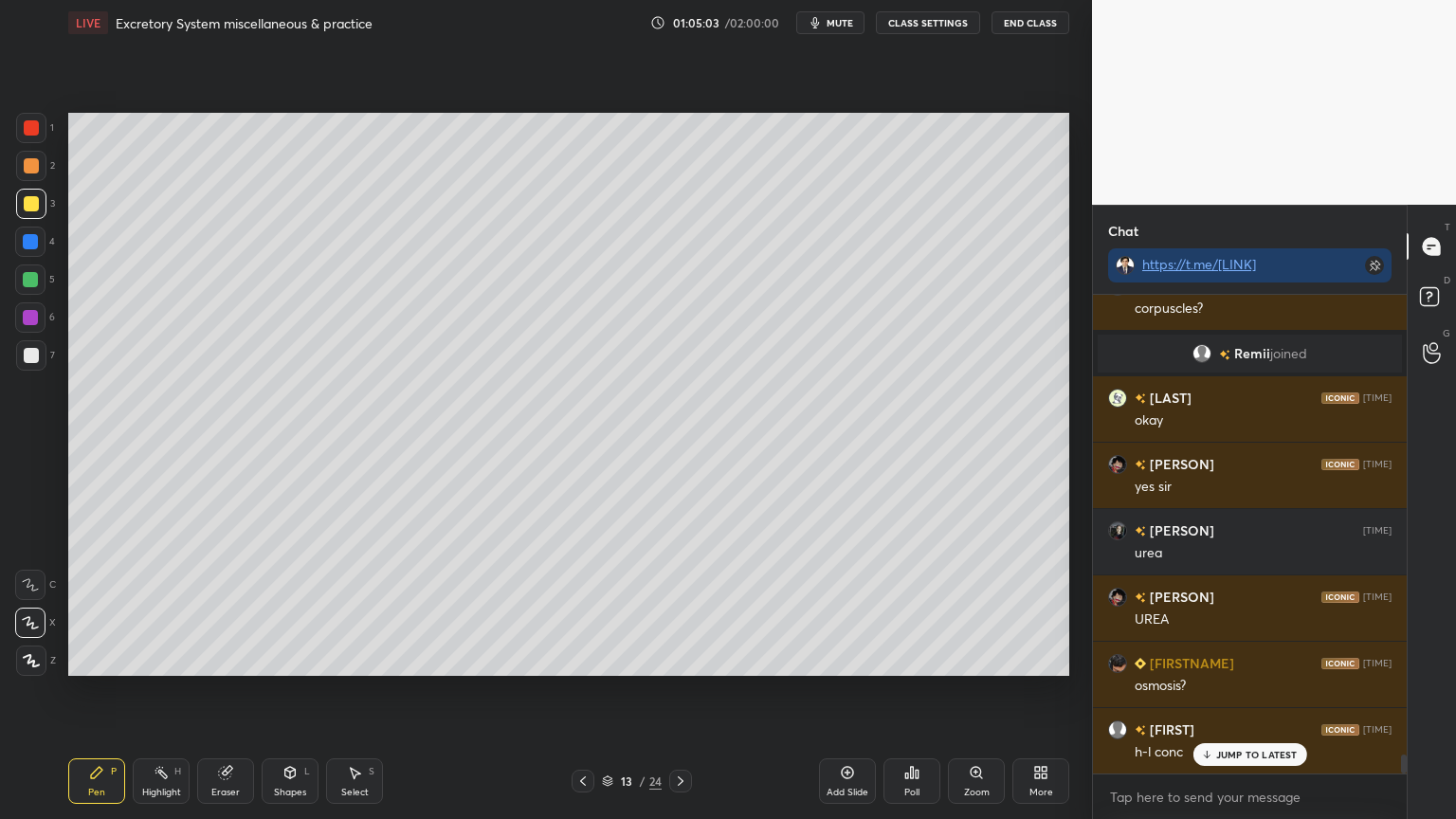 click at bounding box center [31, 355] 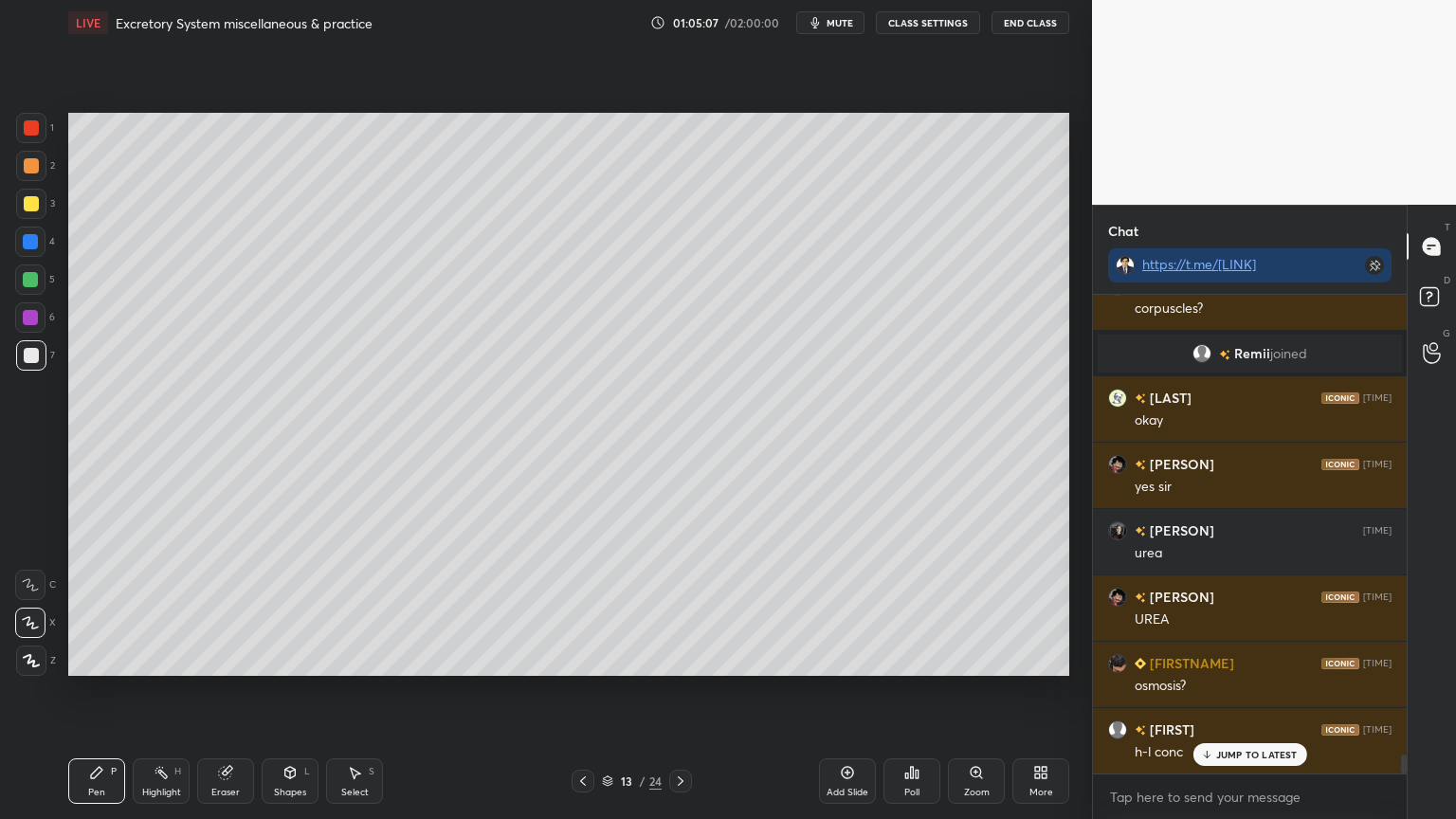 scroll, scrollTop: 11821, scrollLeft: 0, axis: vertical 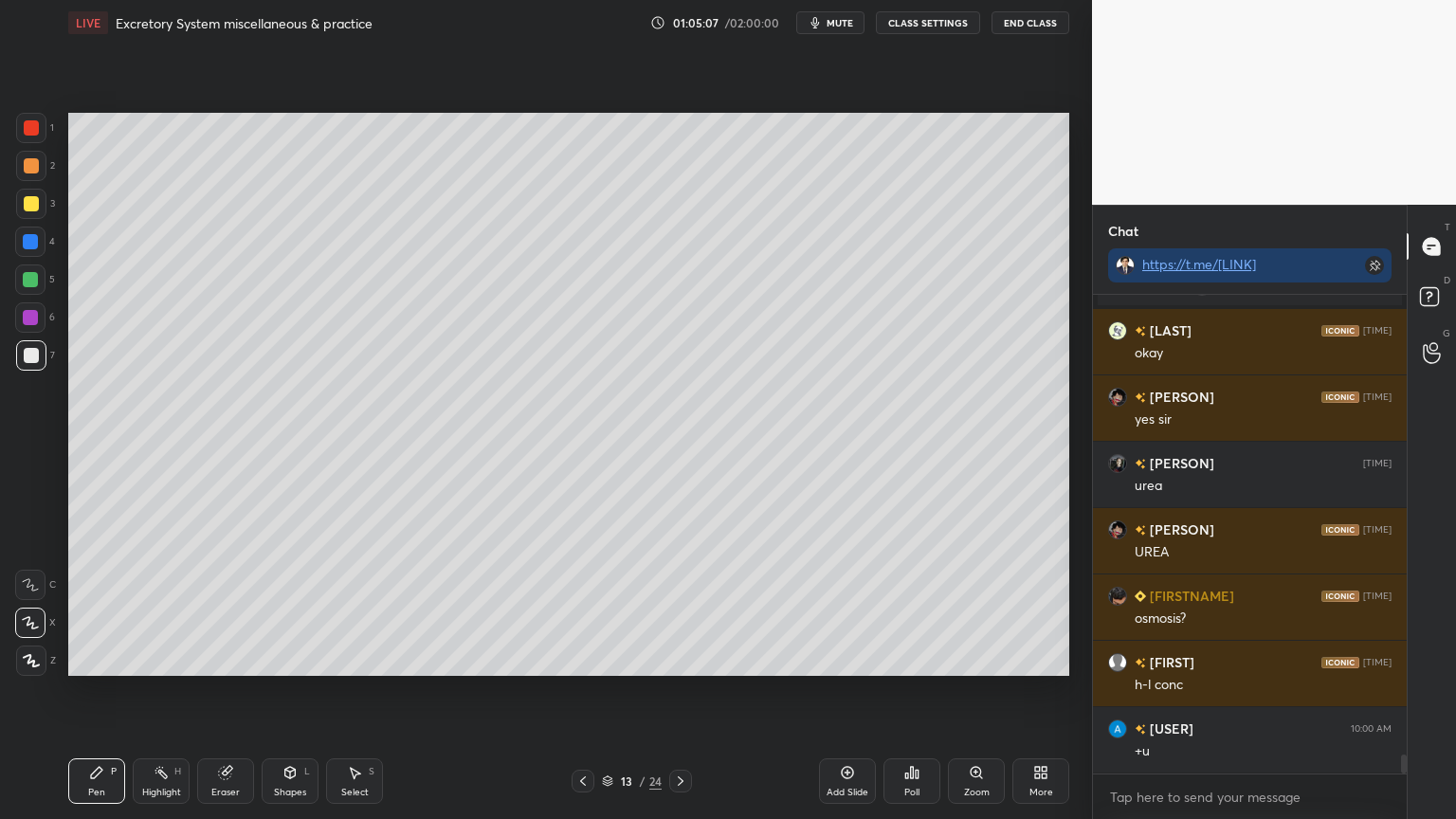 click at bounding box center [30, 280] 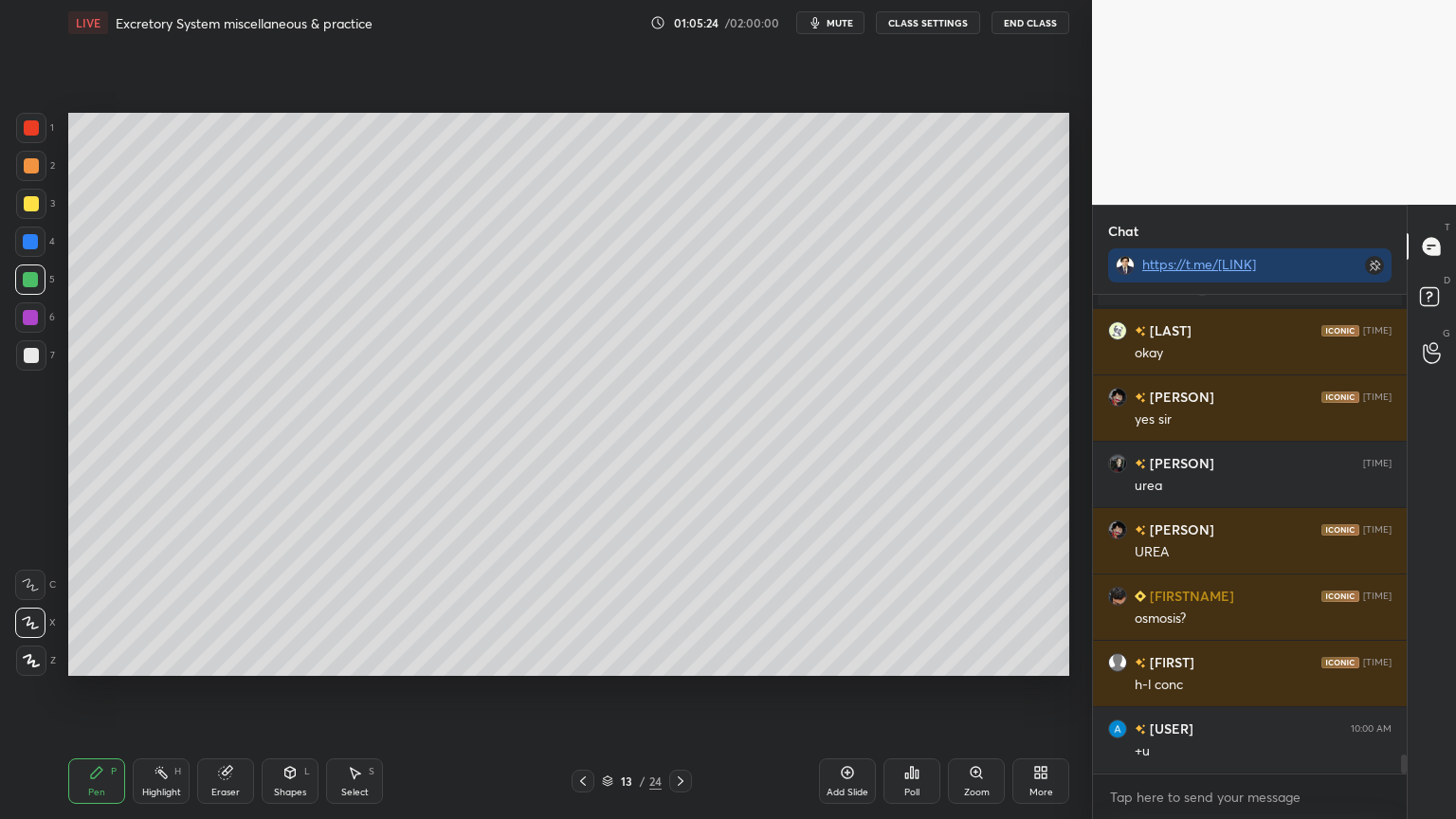 drag, startPoint x: 17, startPoint y: 283, endPoint x: 38, endPoint y: 286, distance: 21.213203 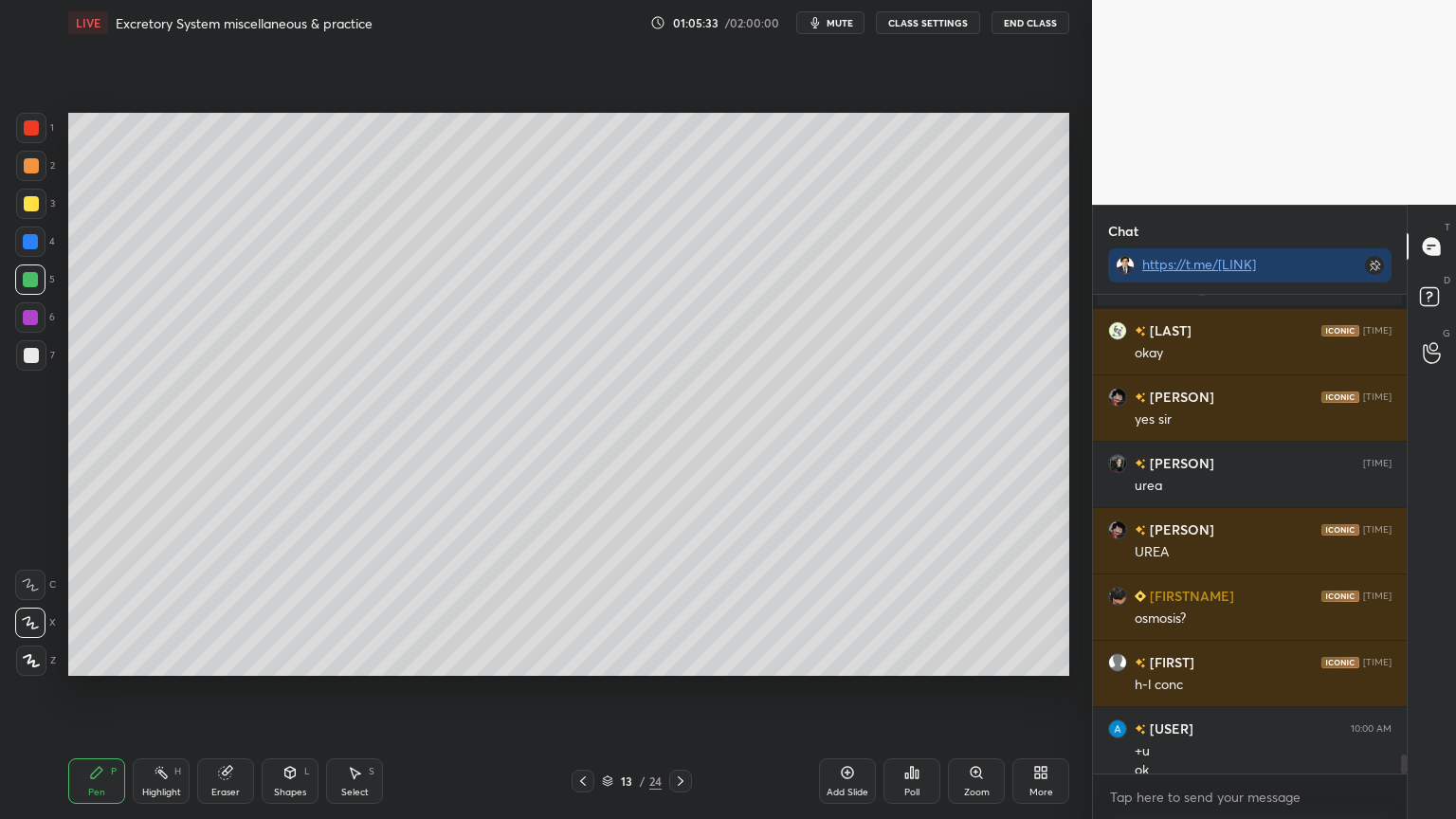 scroll, scrollTop: 11840, scrollLeft: 0, axis: vertical 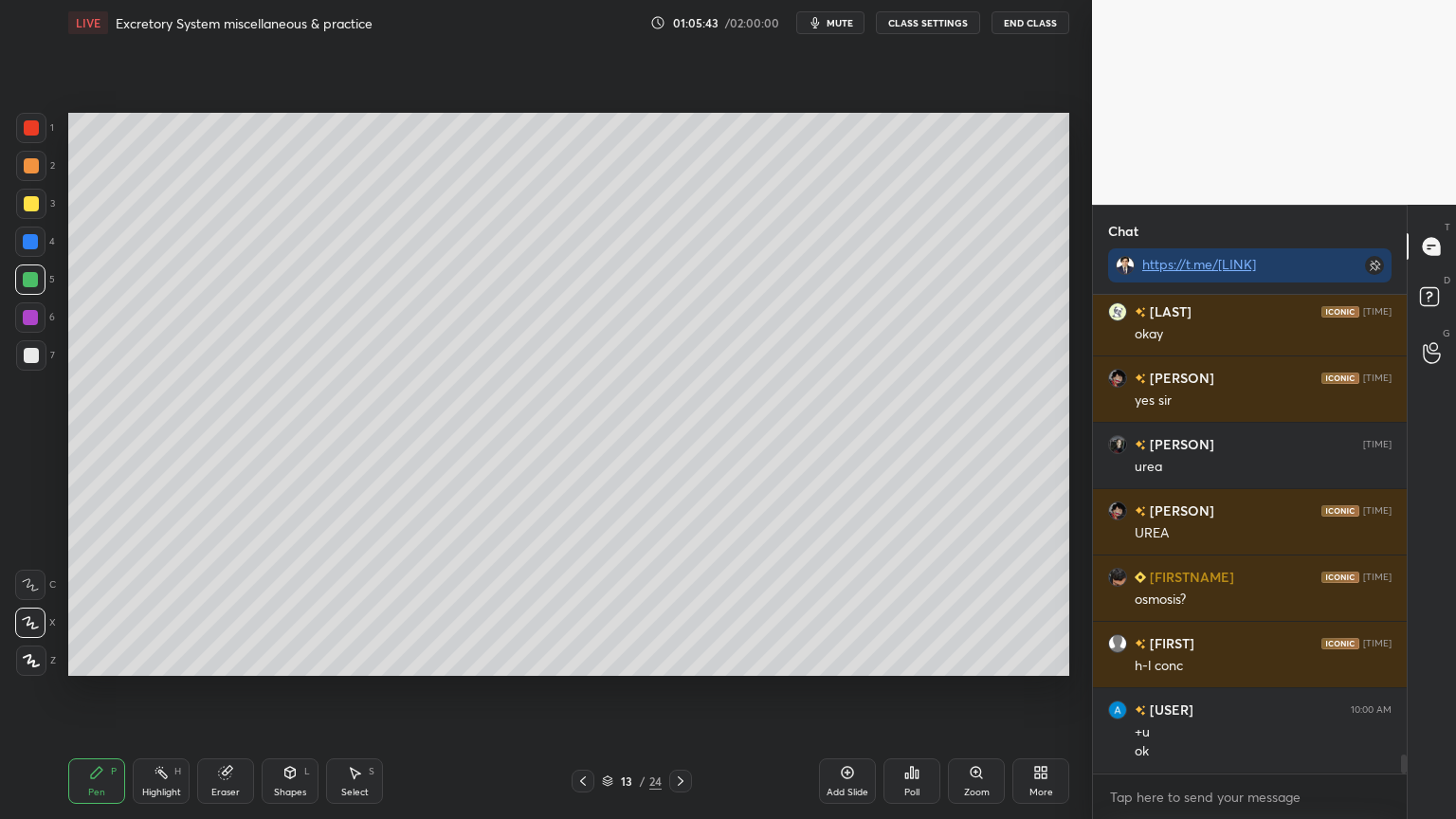 drag, startPoint x: 174, startPoint y: 776, endPoint x: 135, endPoint y: 690, distance: 94.42987 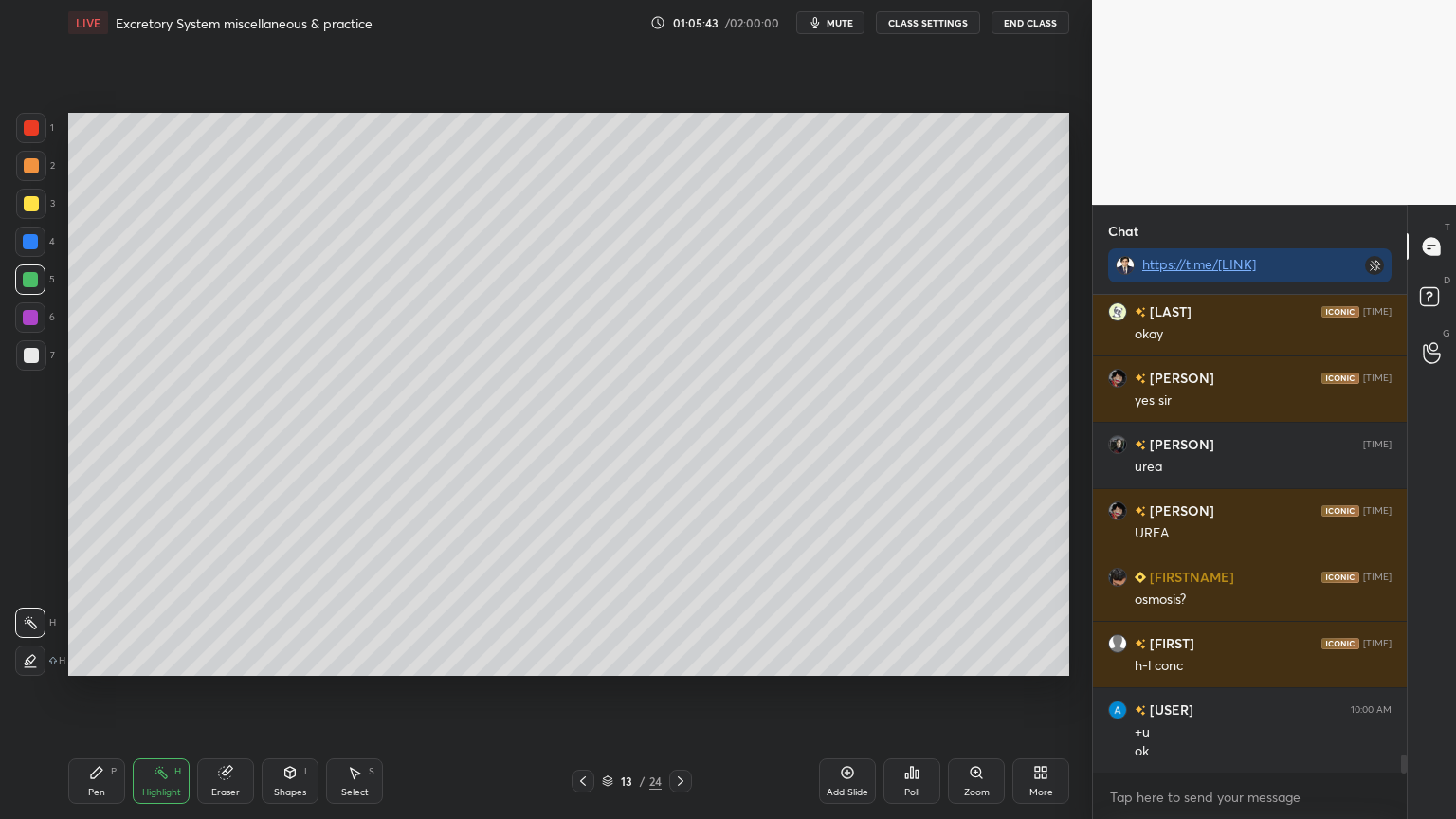 drag, startPoint x: 35, startPoint y: 129, endPoint x: 61, endPoint y: 136, distance: 26.925824 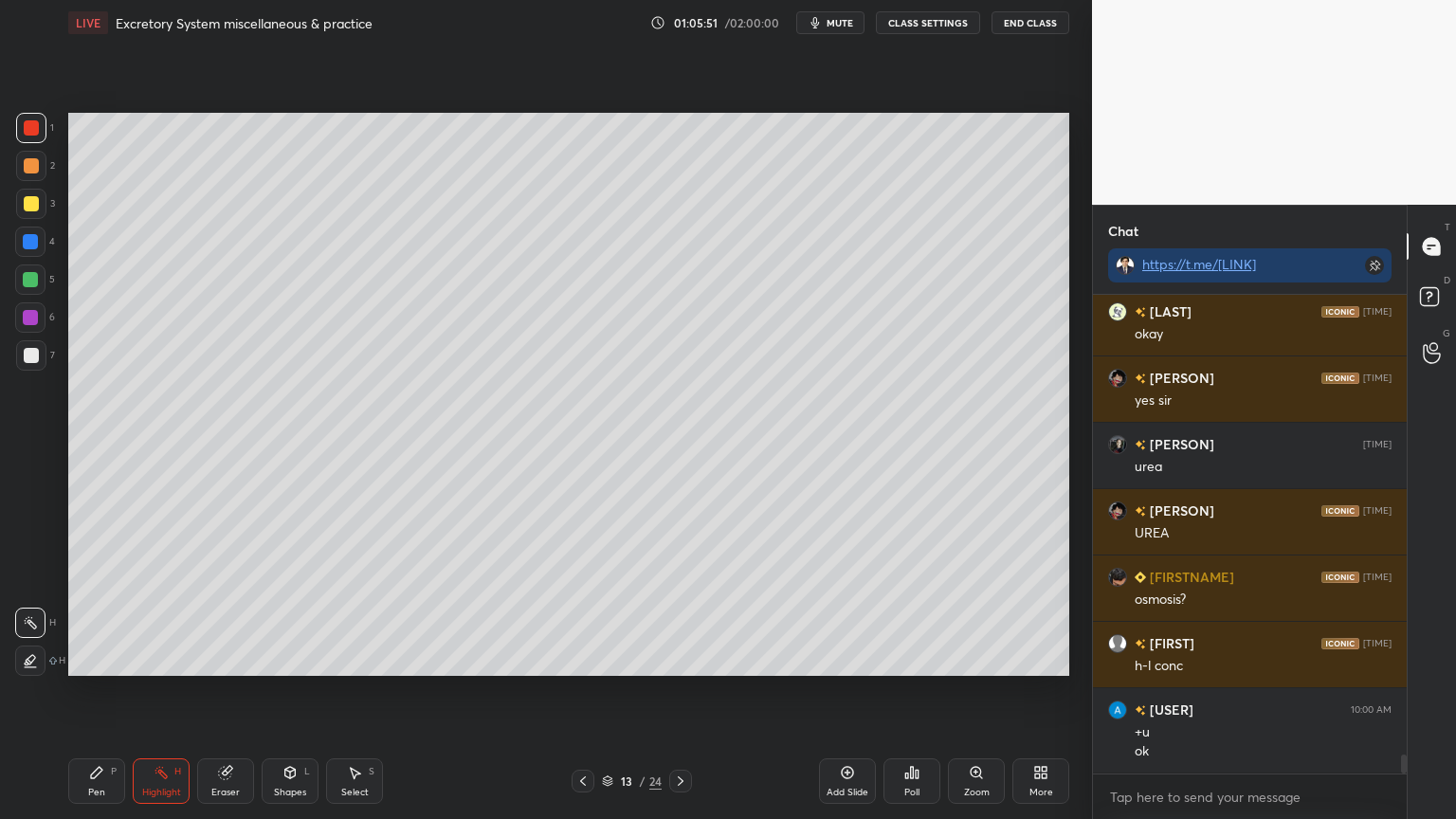 click 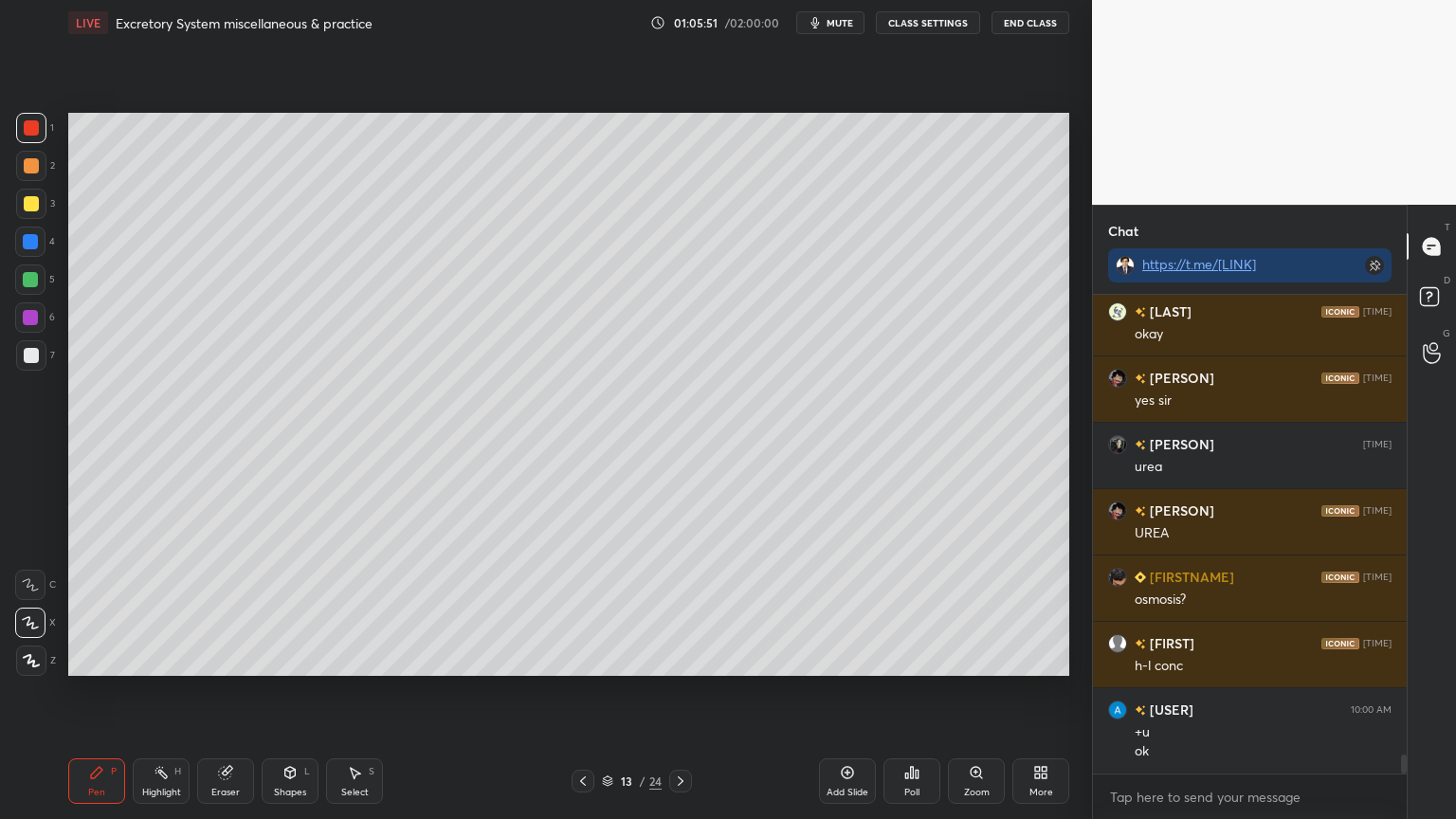 drag, startPoint x: 26, startPoint y: 246, endPoint x: 40, endPoint y: 372, distance: 126.77539 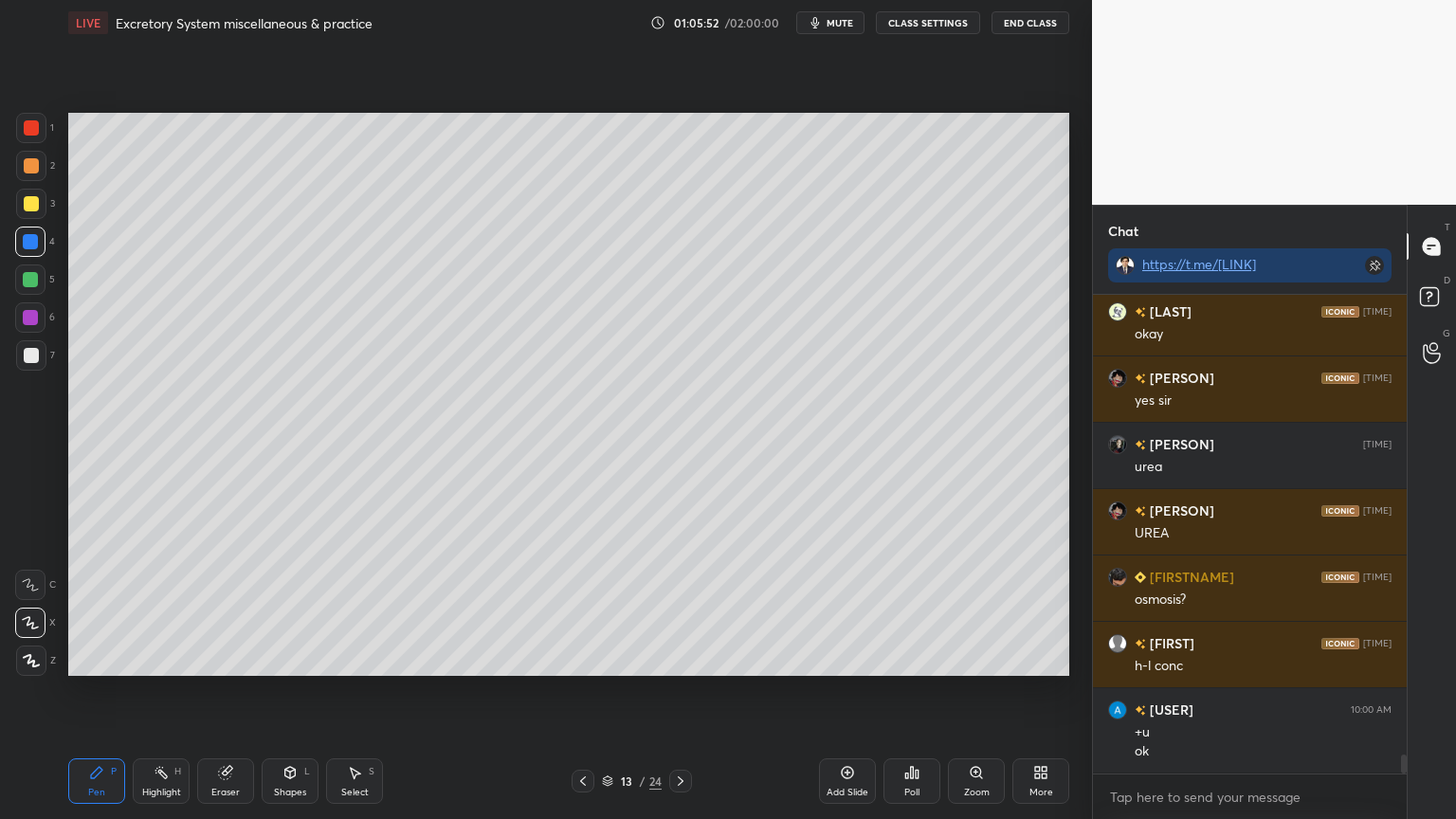 click at bounding box center [30, 623] 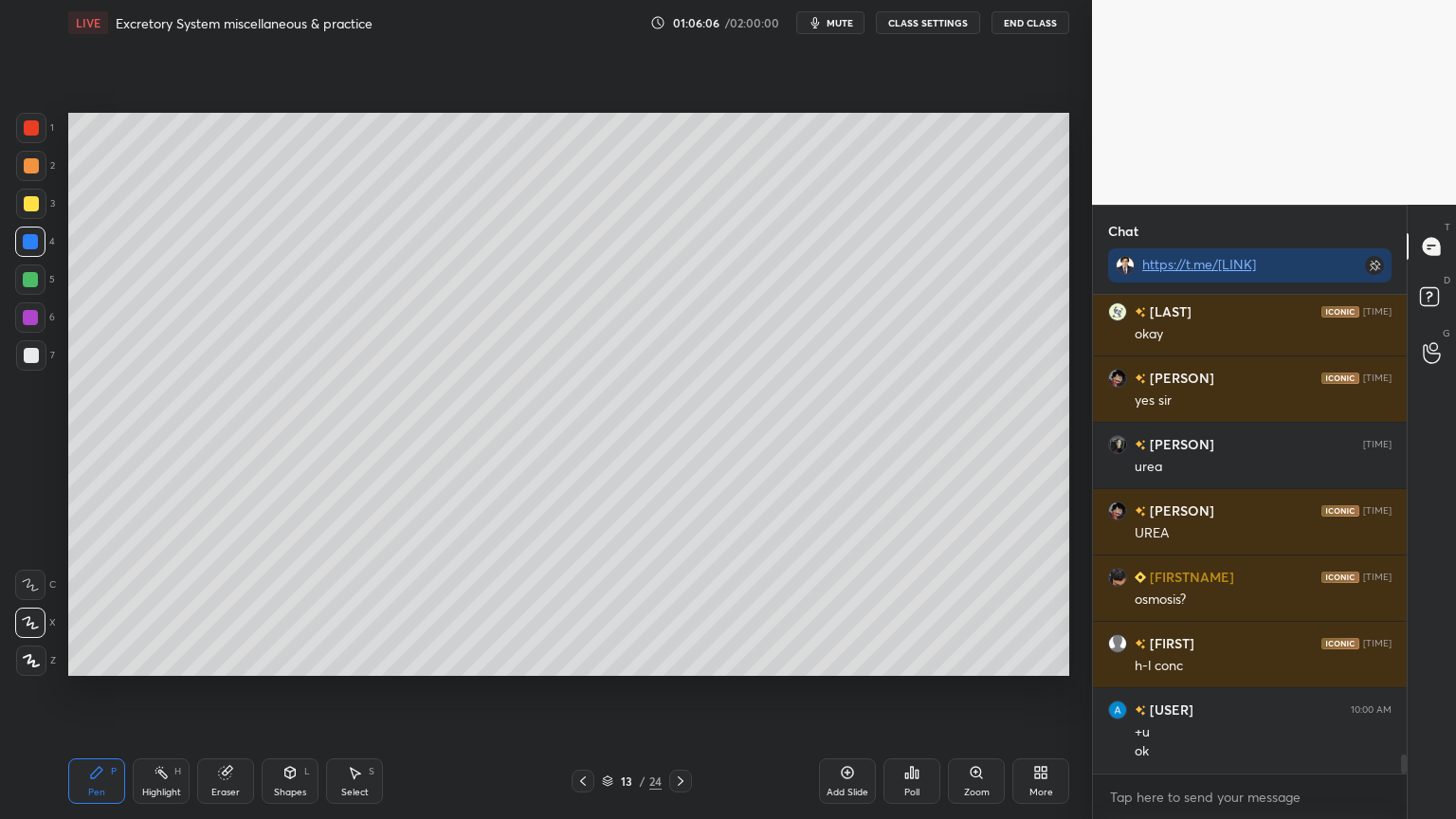 drag, startPoint x: 38, startPoint y: 162, endPoint x: 55, endPoint y: 167, distance: 17.720045 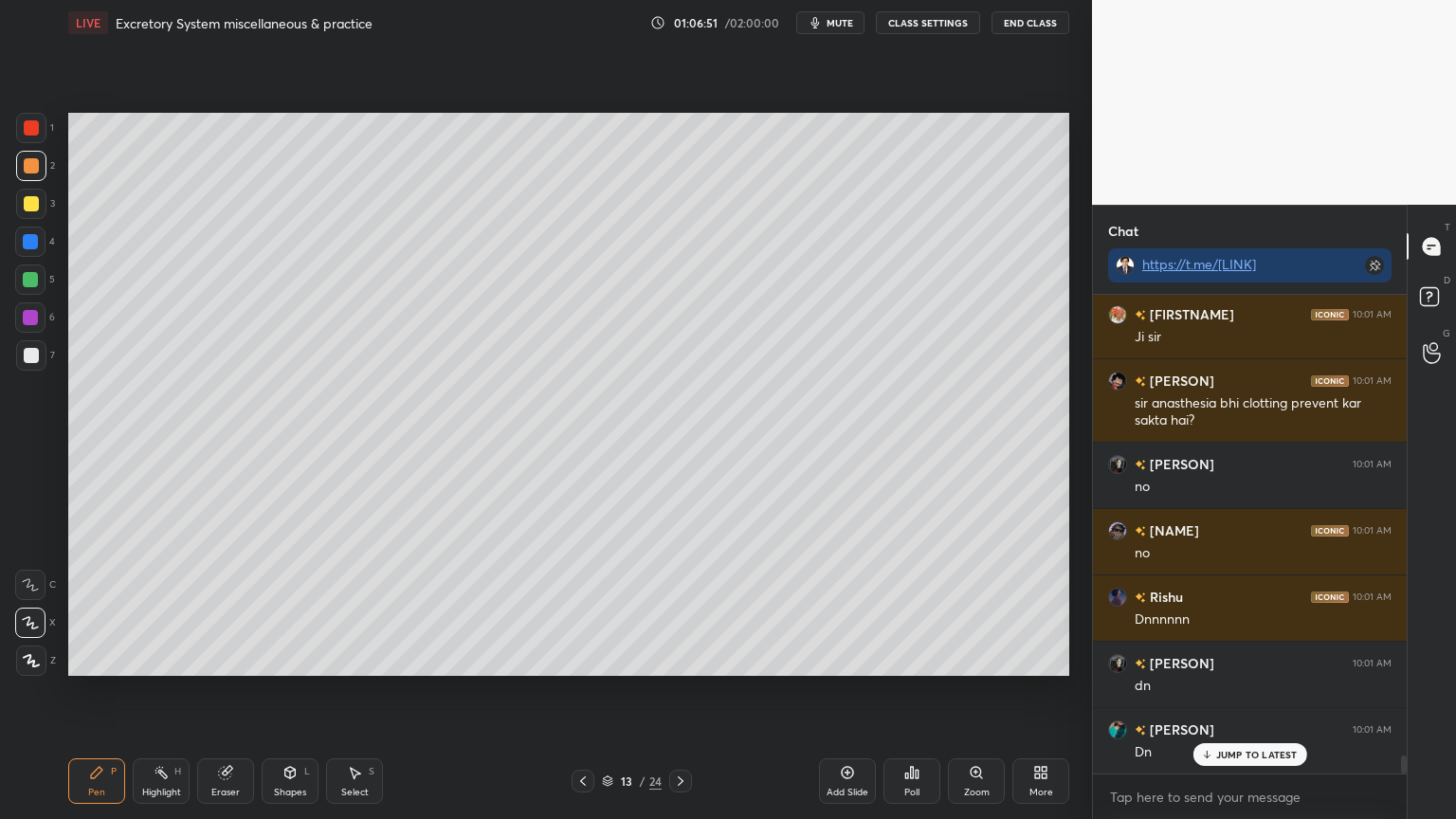 scroll, scrollTop: 12455, scrollLeft: 0, axis: vertical 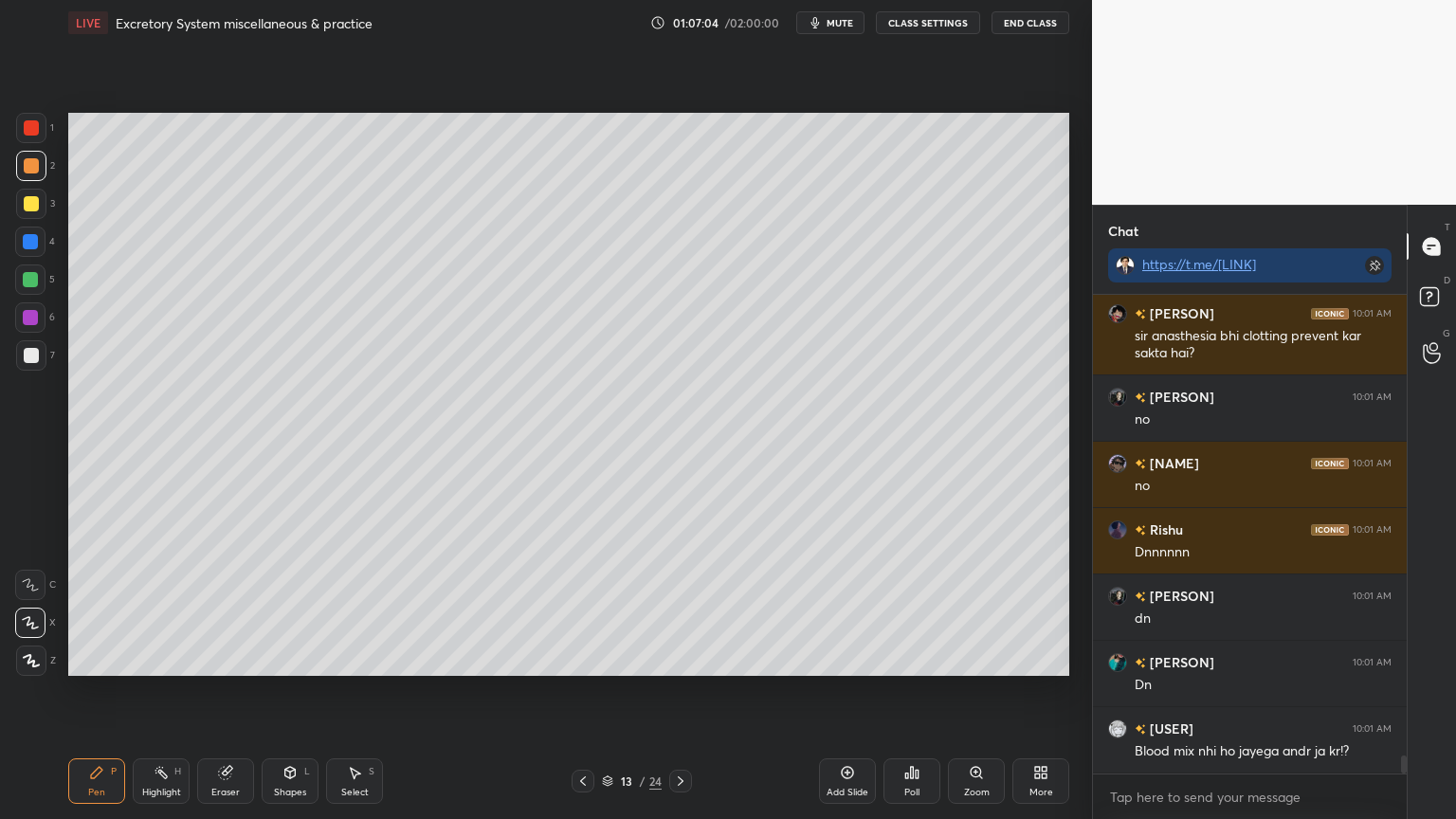 click on "mute" at bounding box center (840, 23) 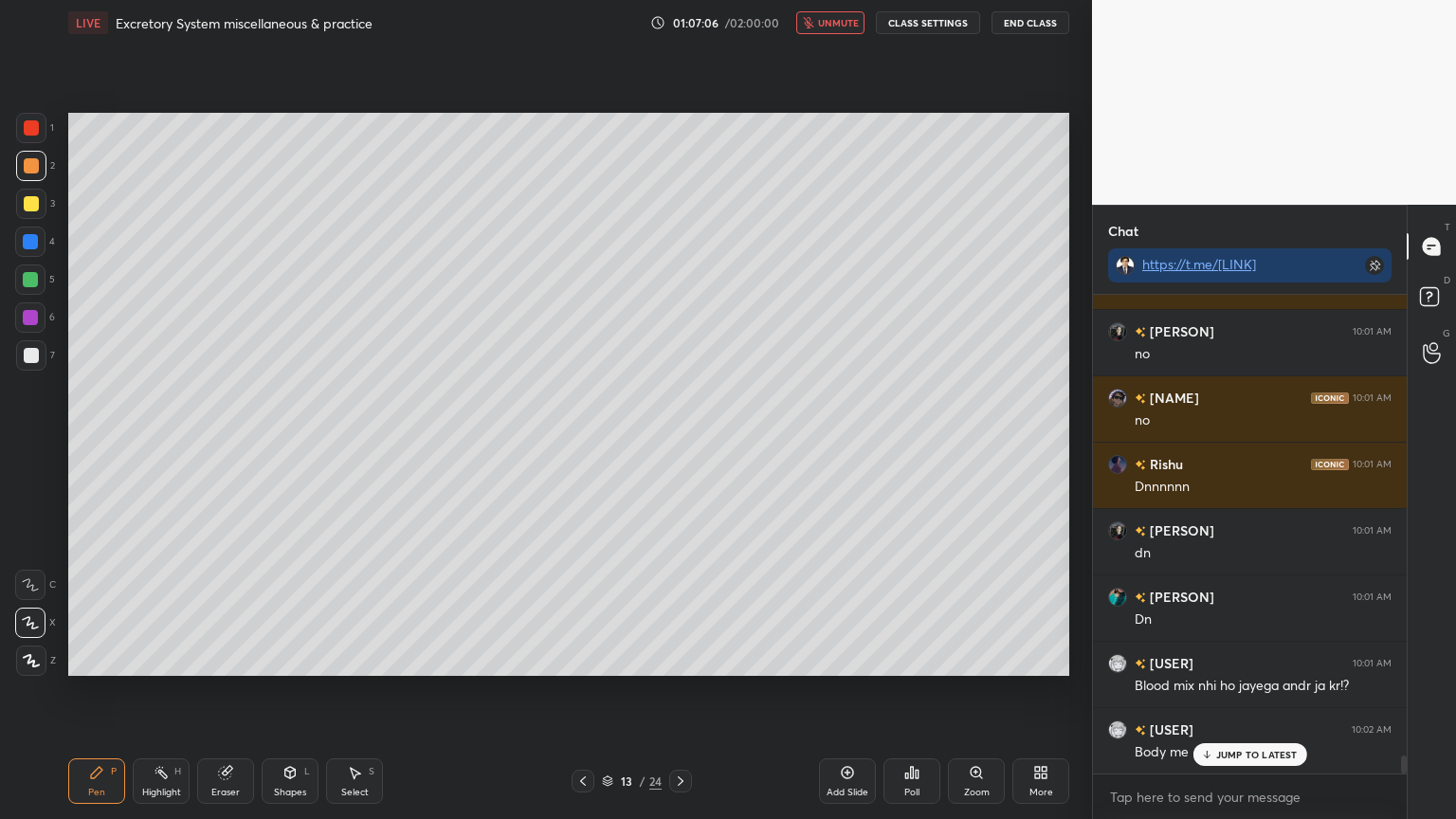 click on "unmute" at bounding box center (830, 23) 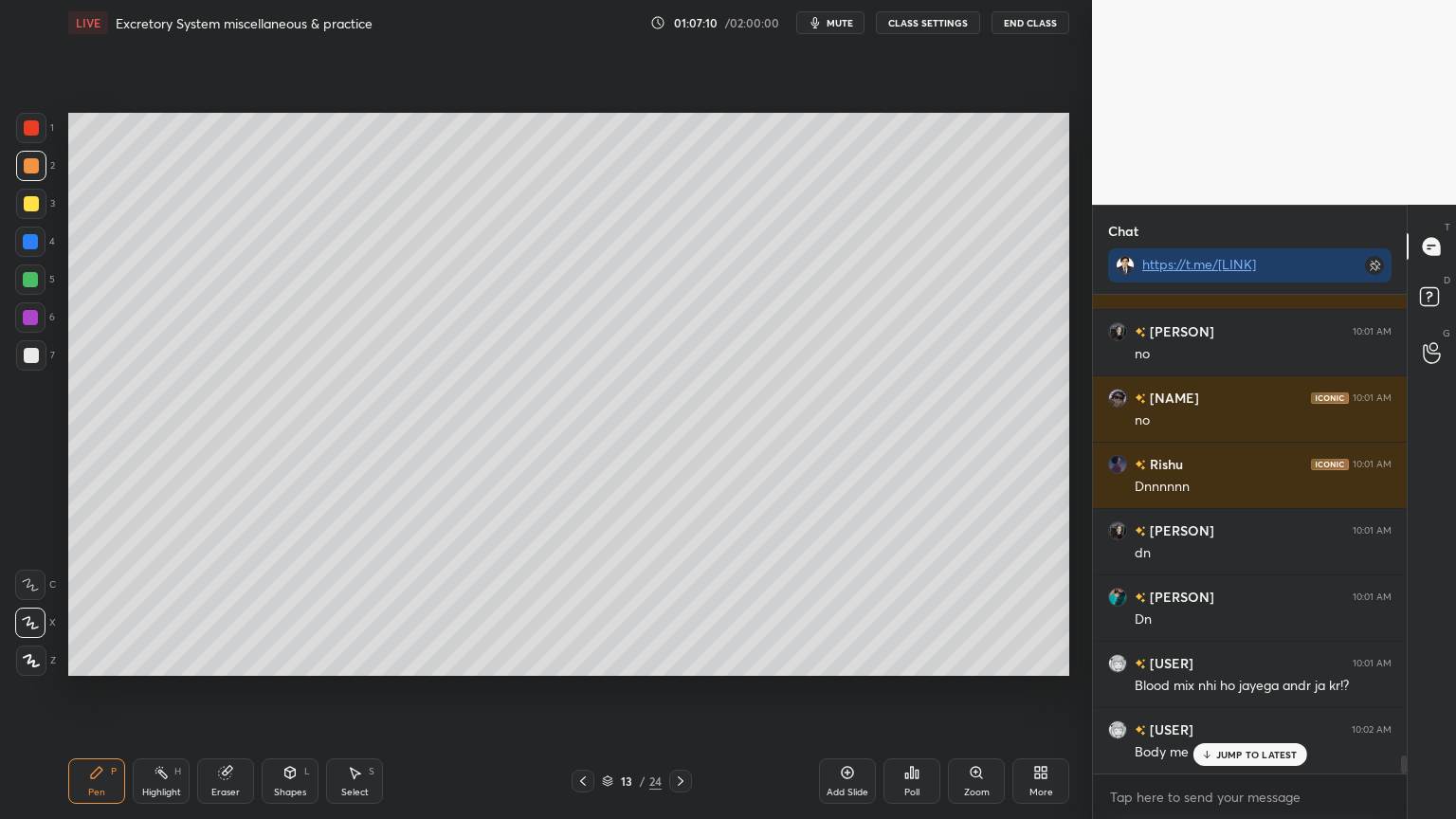 scroll, scrollTop: 12604, scrollLeft: 0, axis: vertical 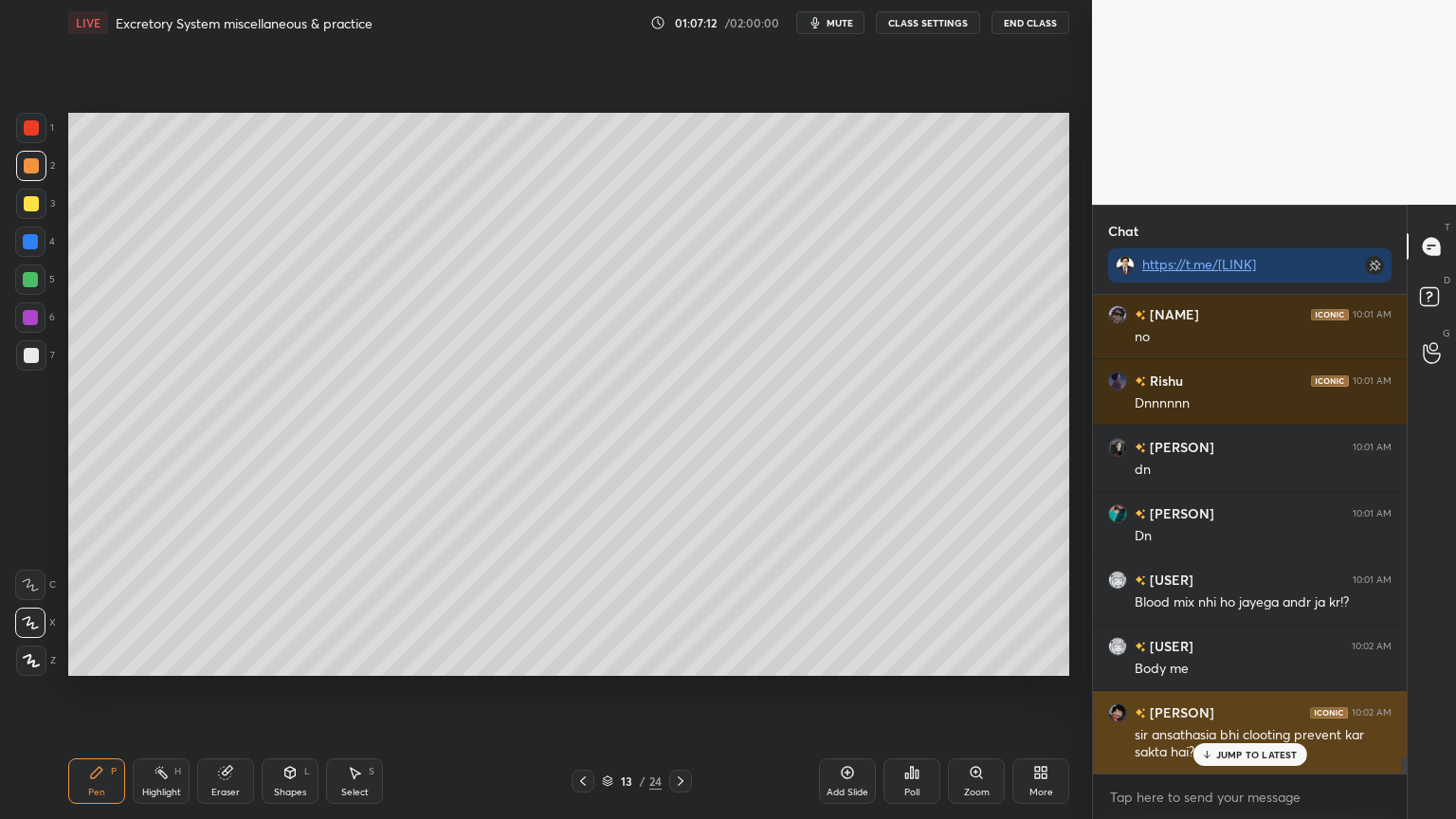 click on "JUMP TO LATEST" at bounding box center [1249, 755] 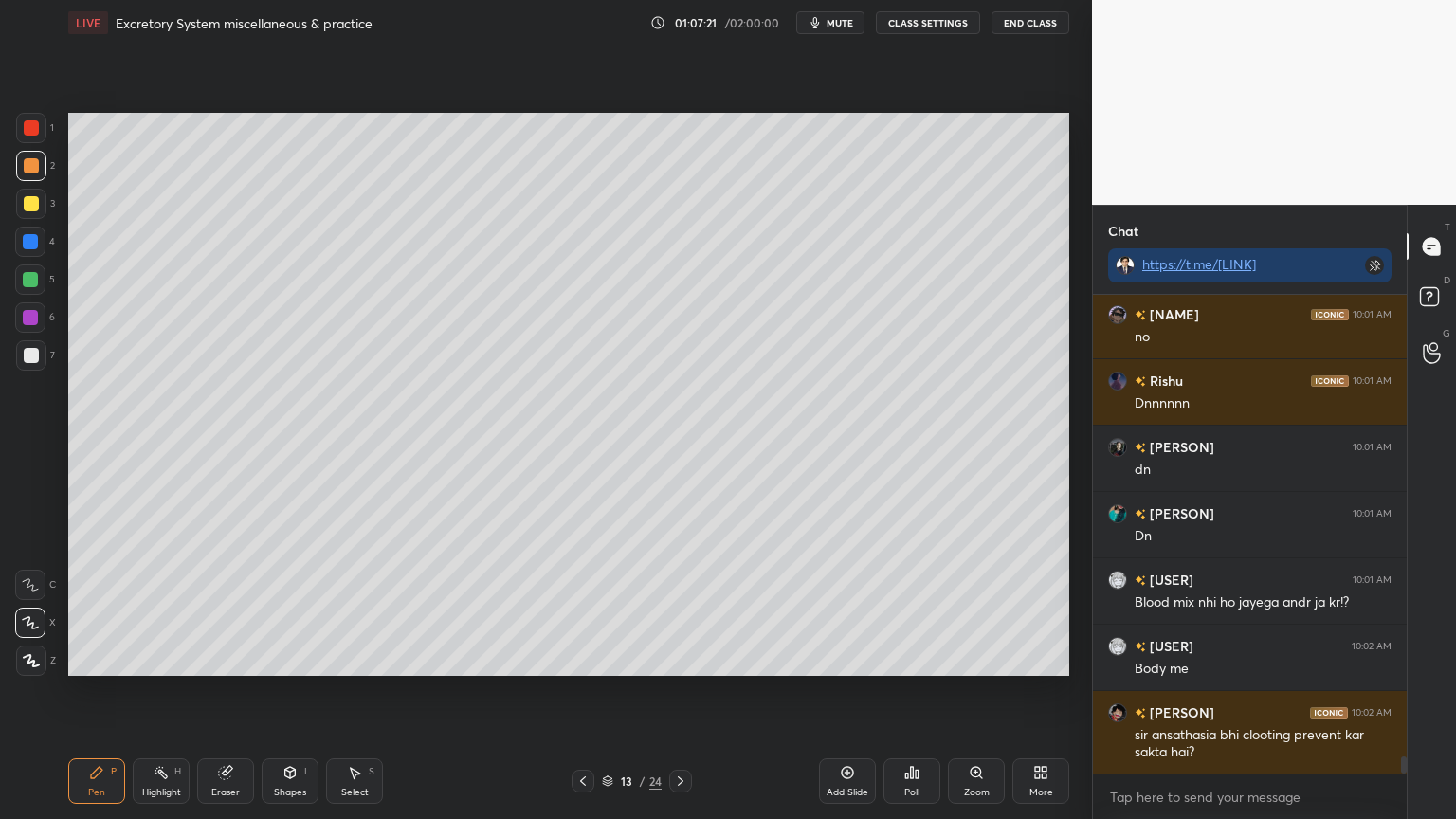 drag, startPoint x: 847, startPoint y: 23, endPoint x: 835, endPoint y: 32, distance: 15 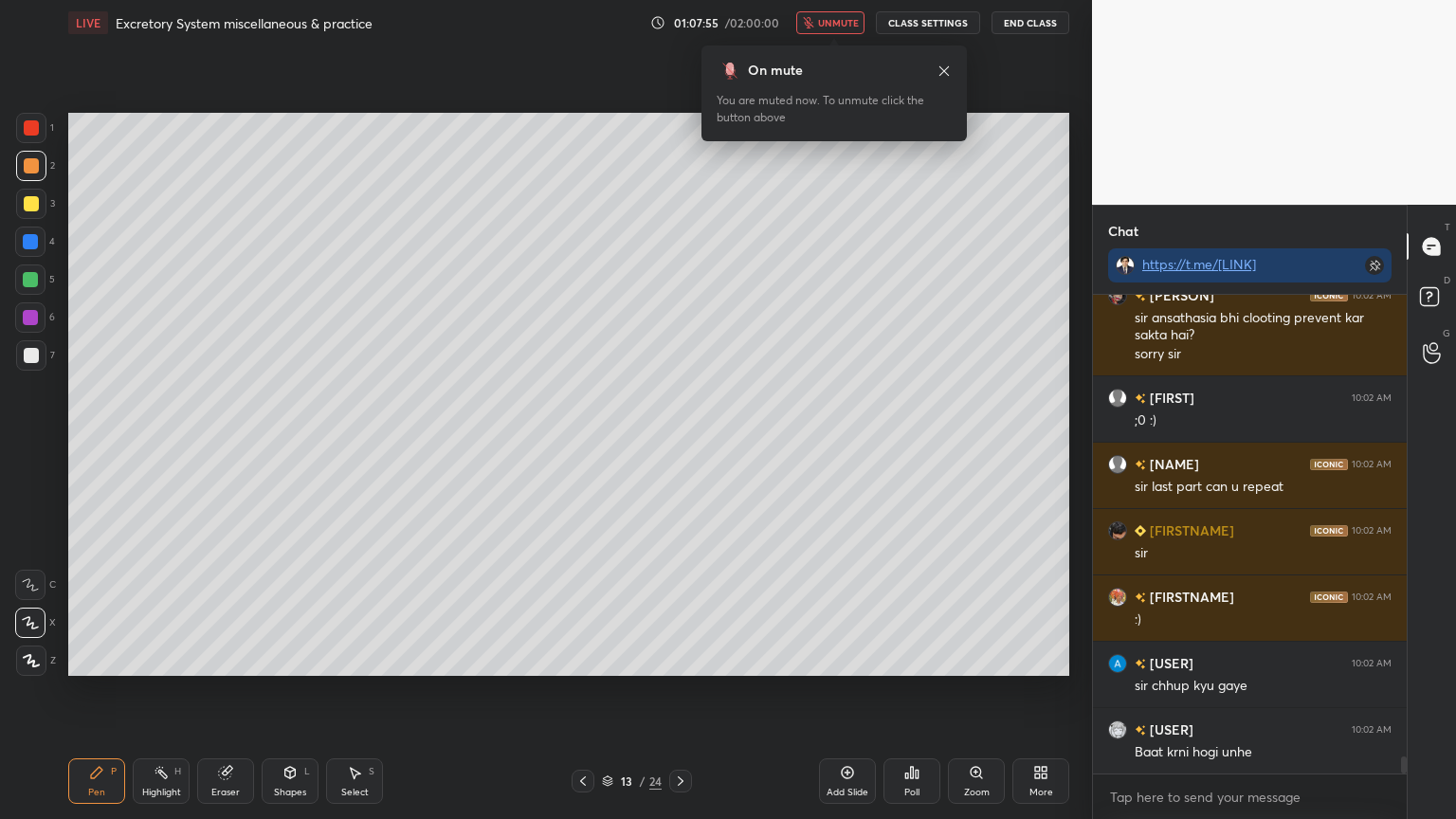 scroll, scrollTop: 13088, scrollLeft: 0, axis: vertical 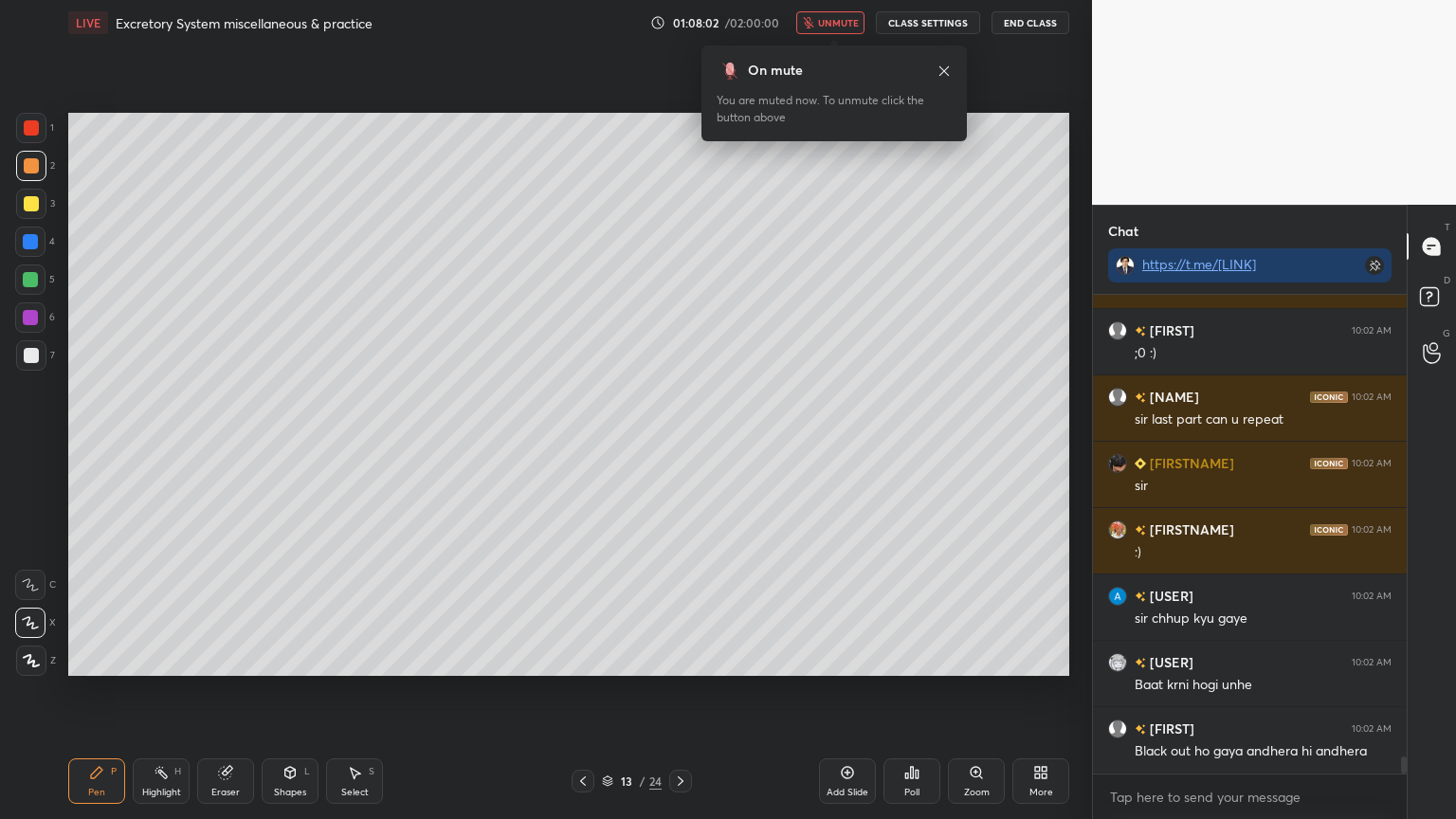 click on "LIVE Excretory System miscellaneous & practice" at bounding box center [355, 23] 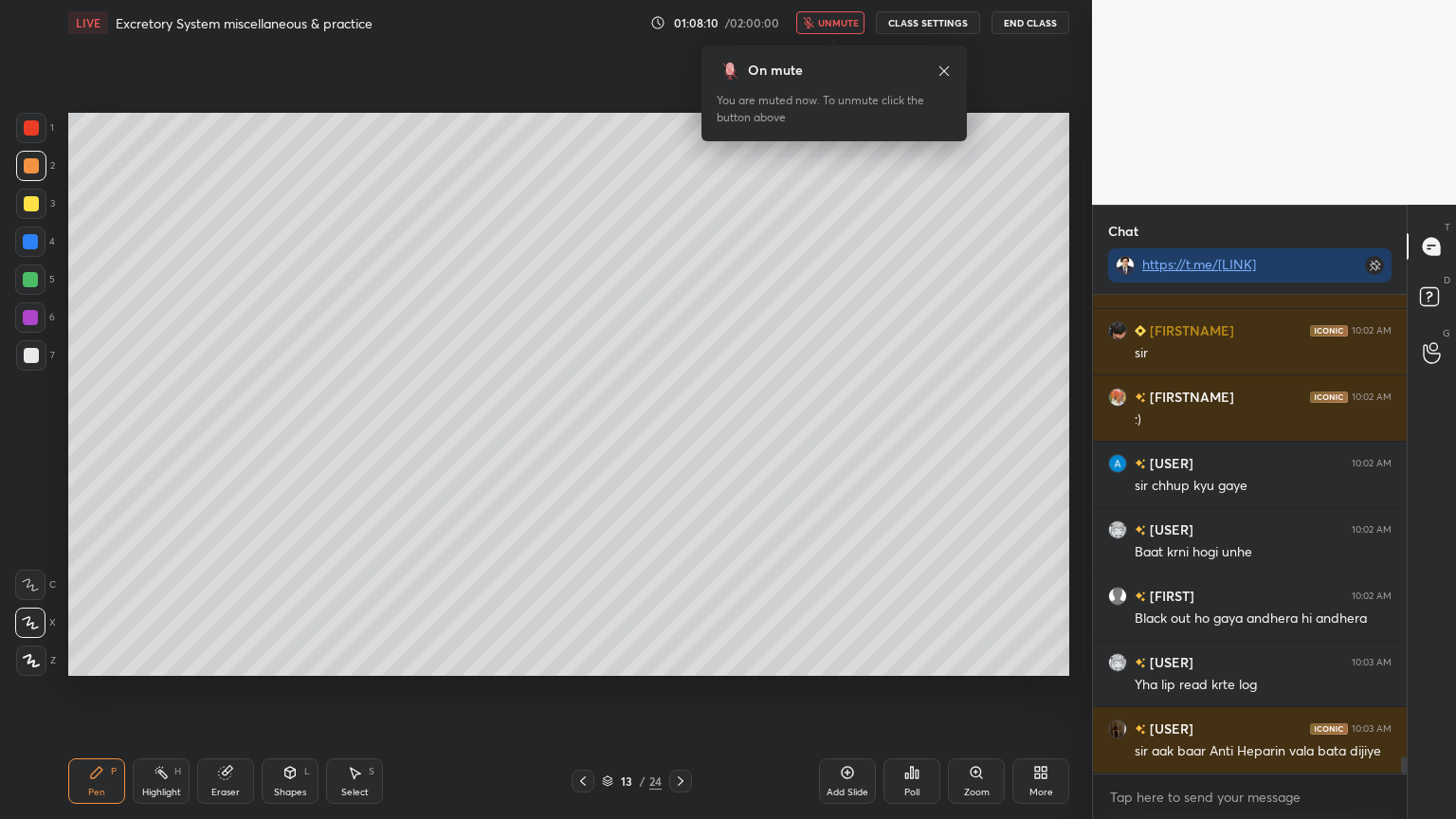 scroll, scrollTop: 13388, scrollLeft: 0, axis: vertical 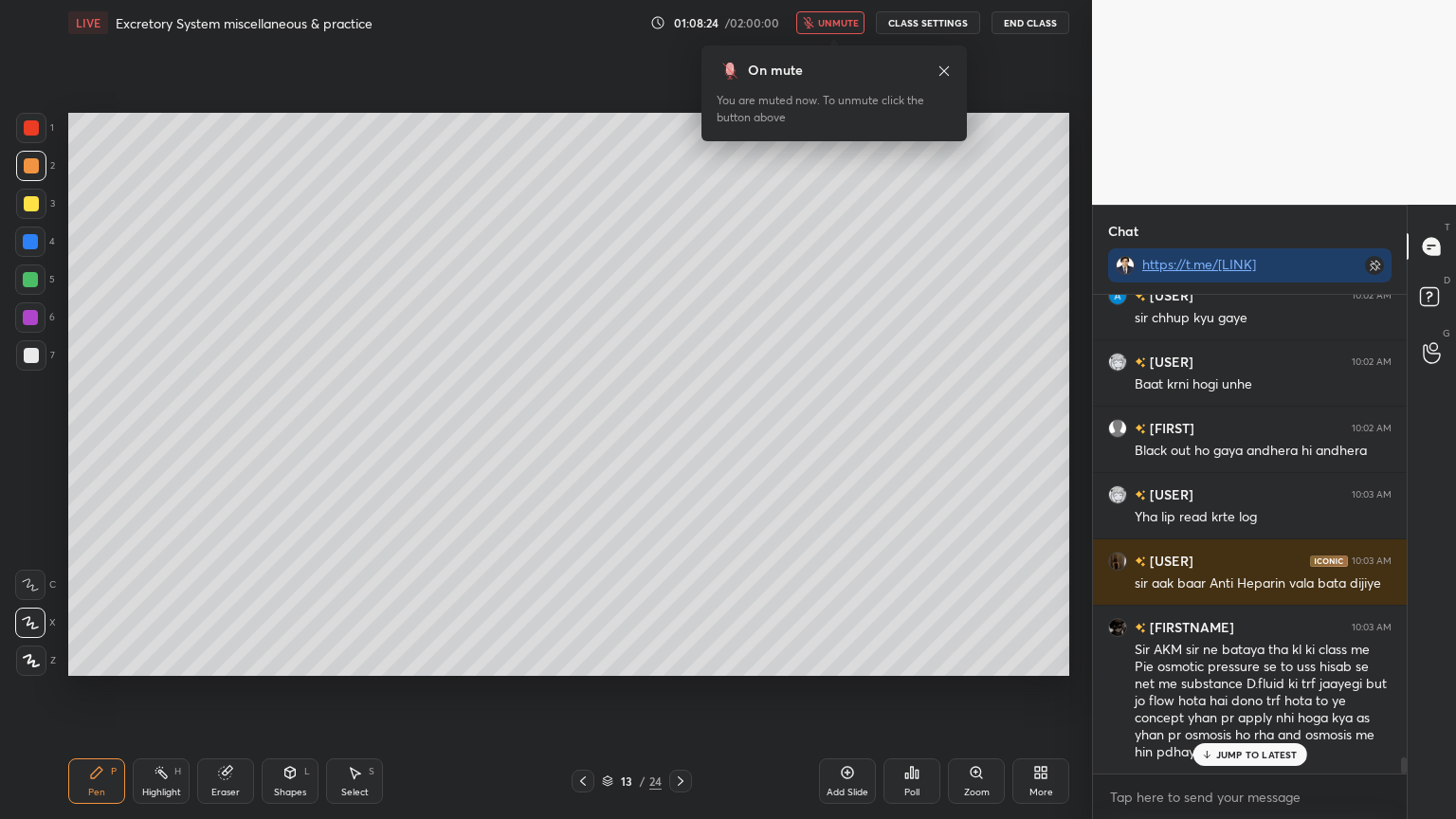 click on "JUMP TO LATEST" at bounding box center (1257, 755) 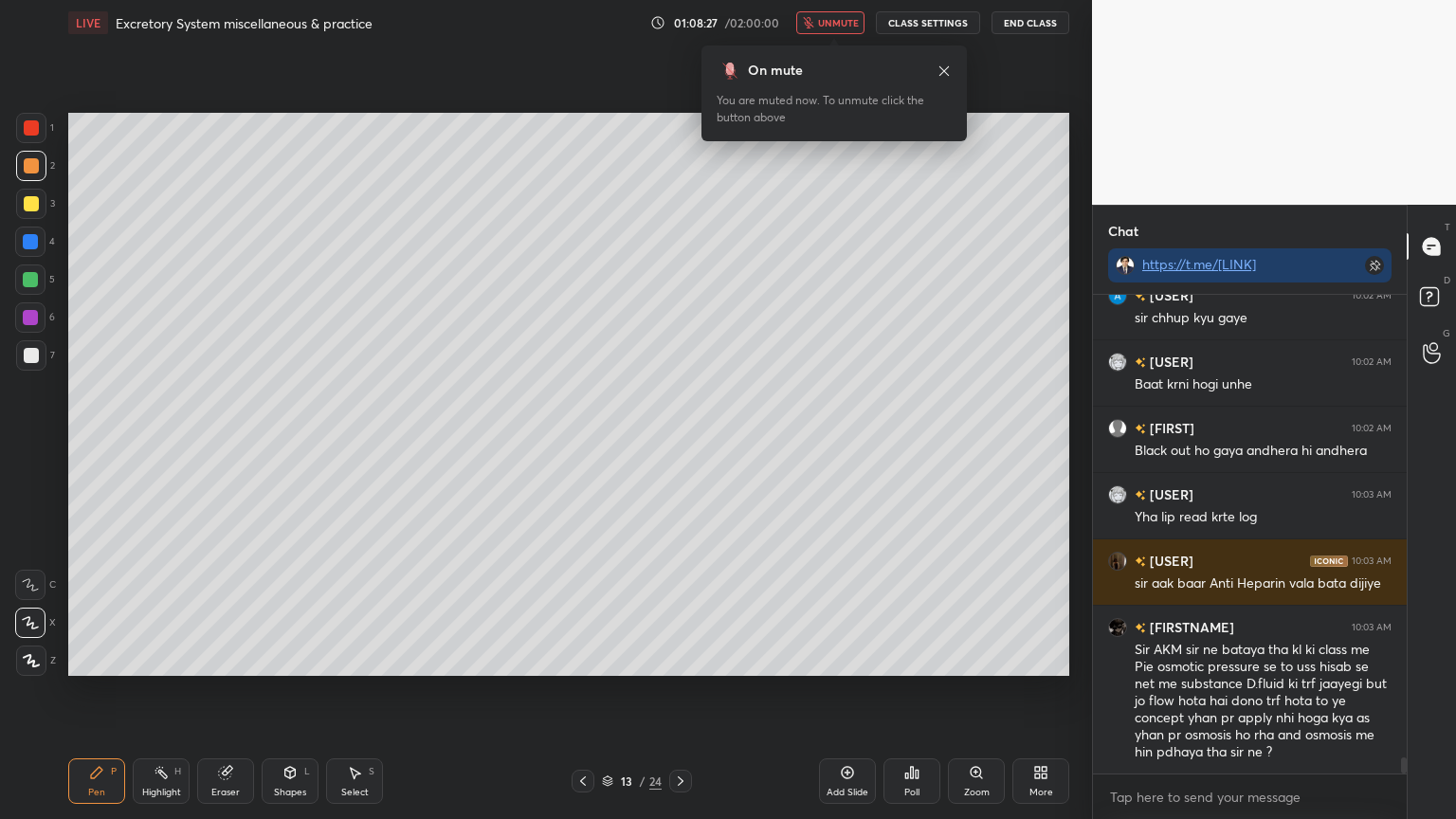 click on "unmute" at bounding box center [838, 23] 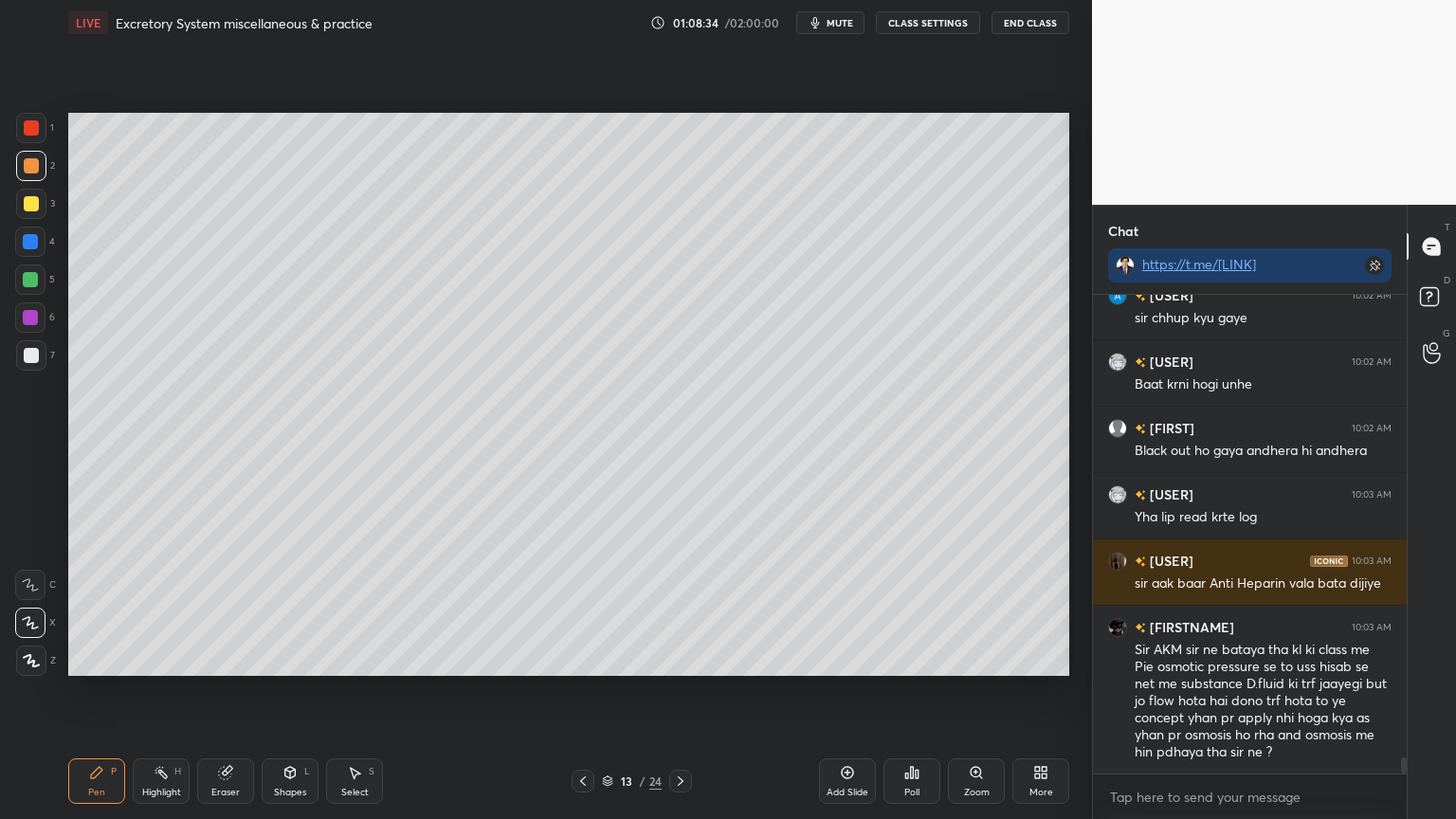 click 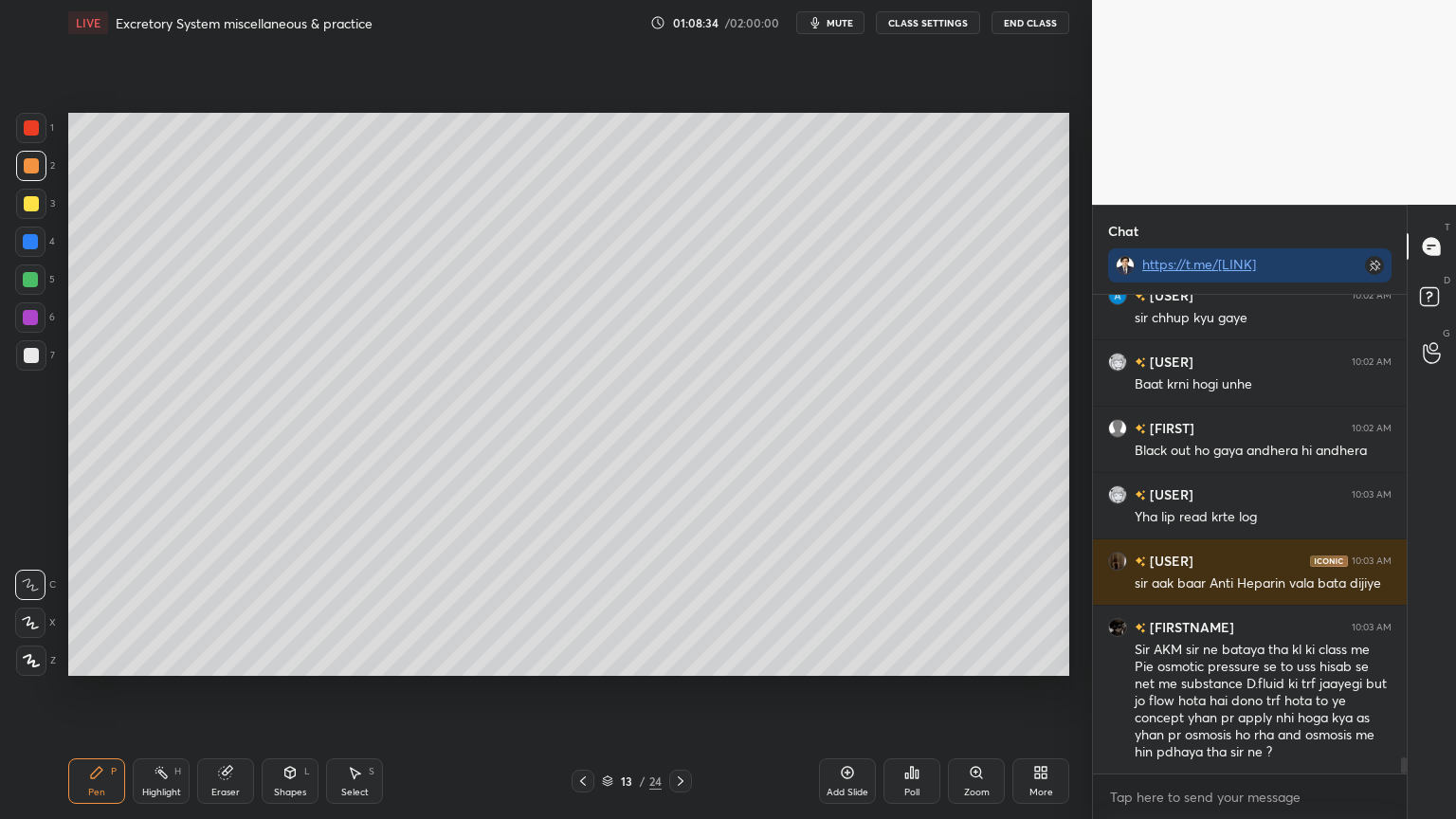click 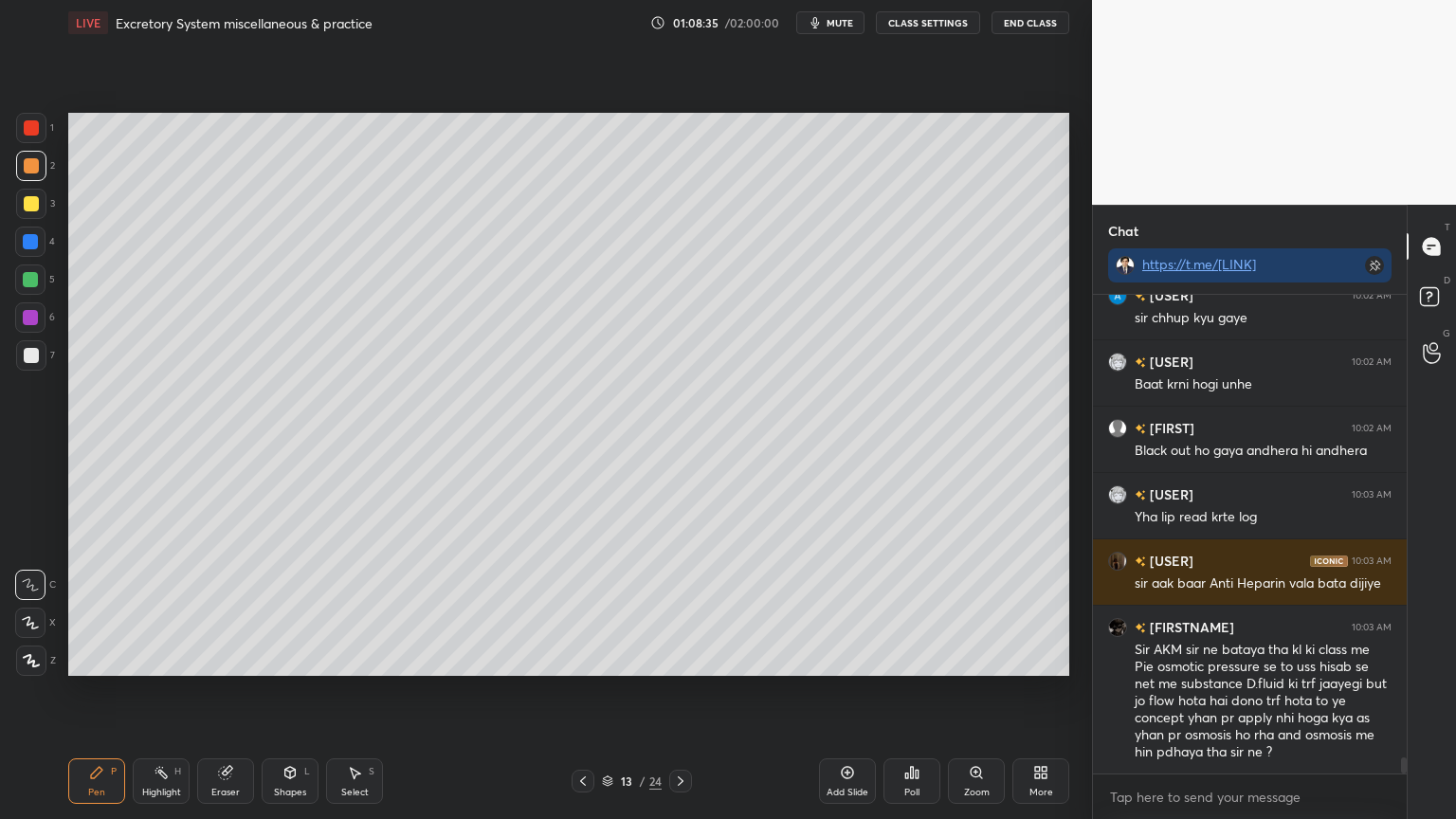 click at bounding box center [31, 355] 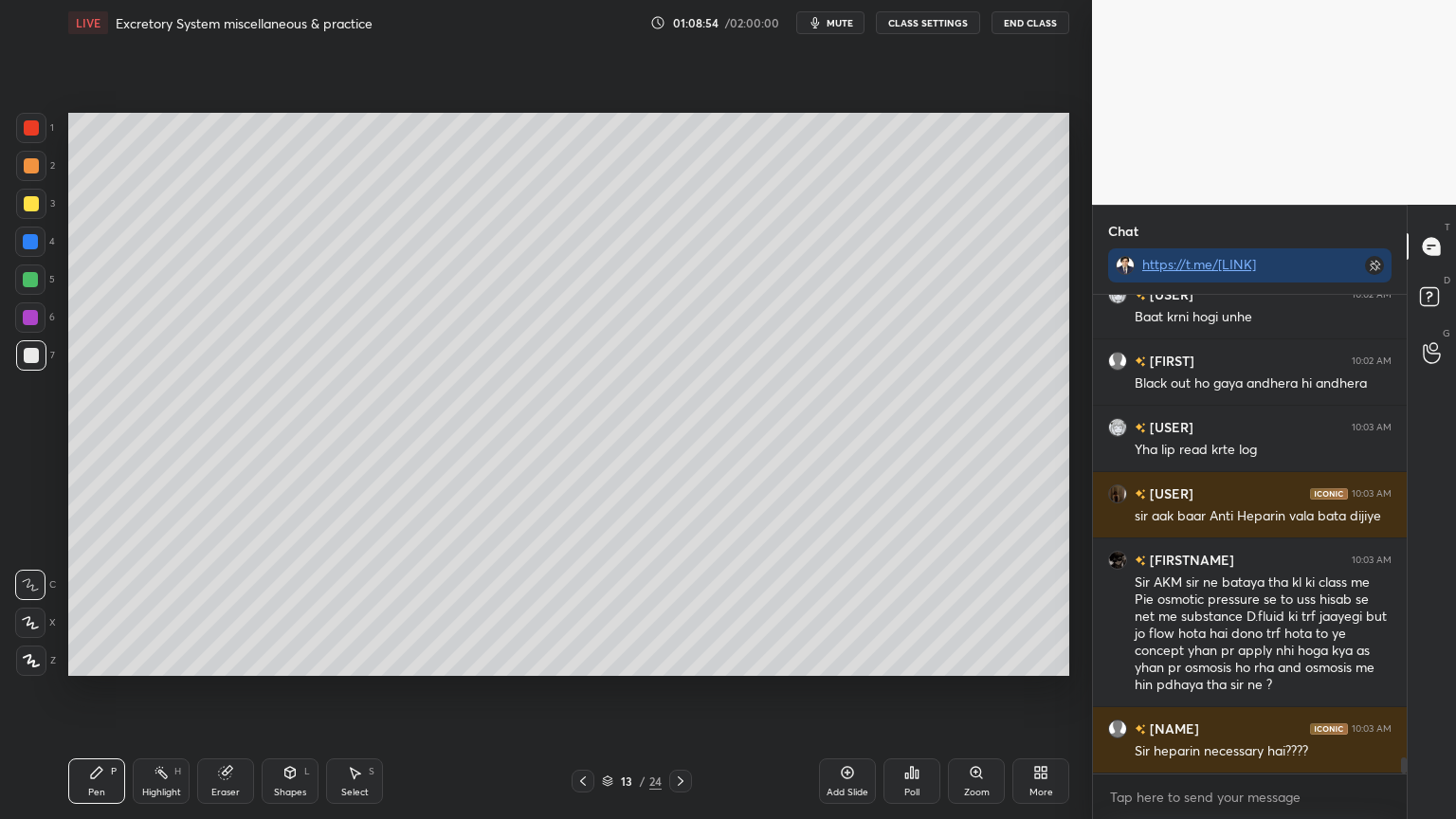 scroll, scrollTop: 13521, scrollLeft: 0, axis: vertical 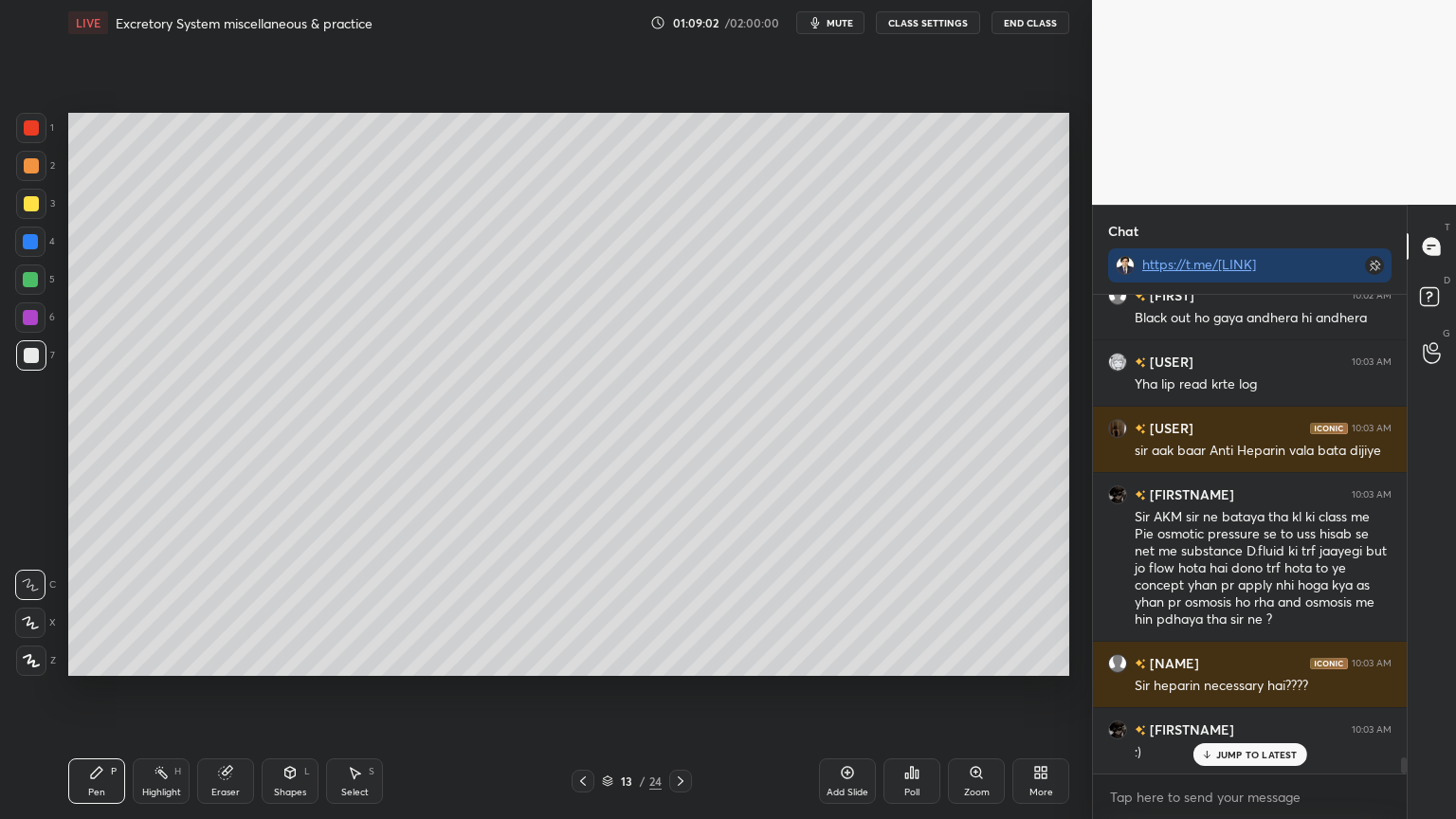 click on "mute" at bounding box center [830, 23] 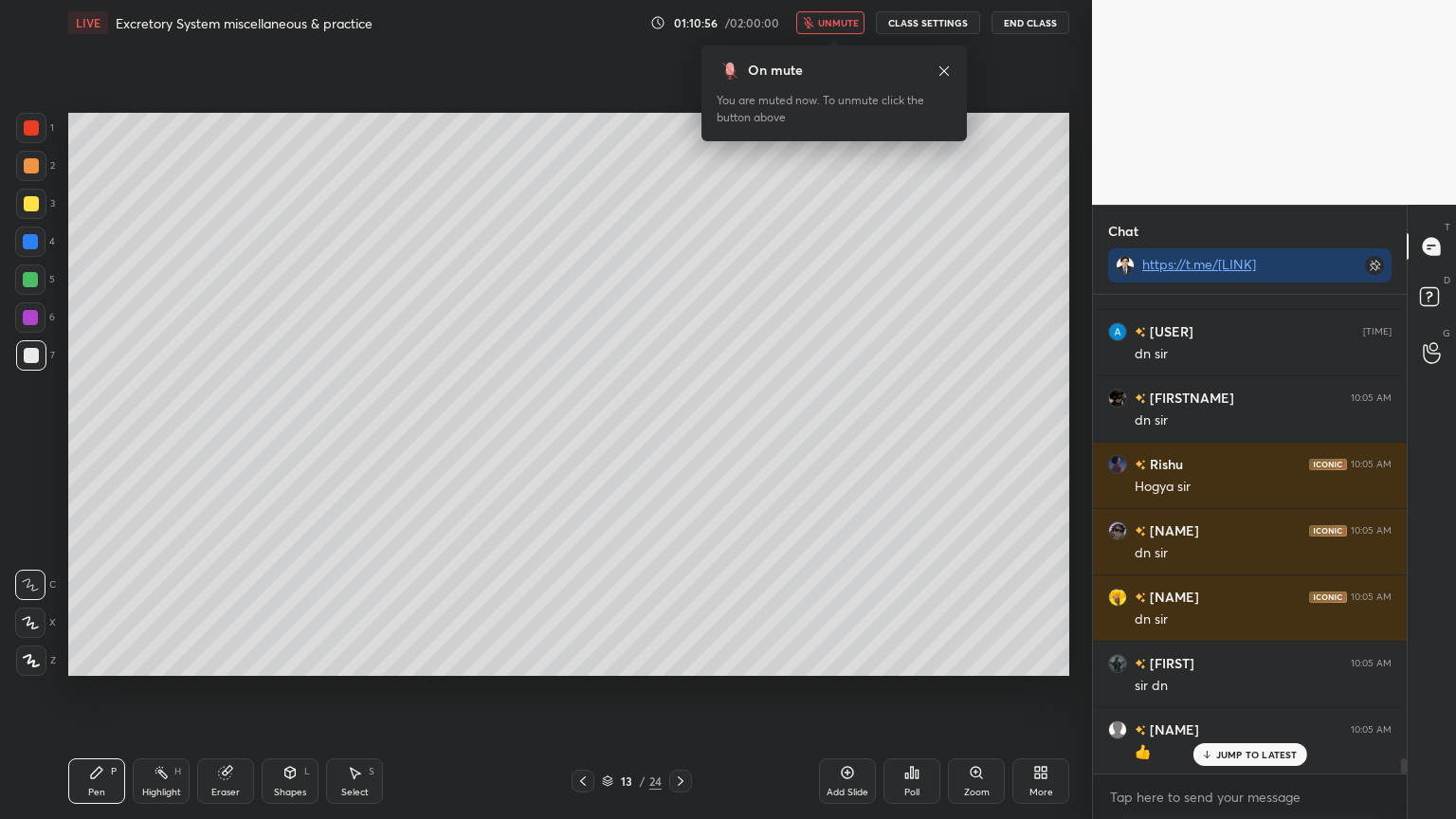 scroll, scrollTop: 14286, scrollLeft: 0, axis: vertical 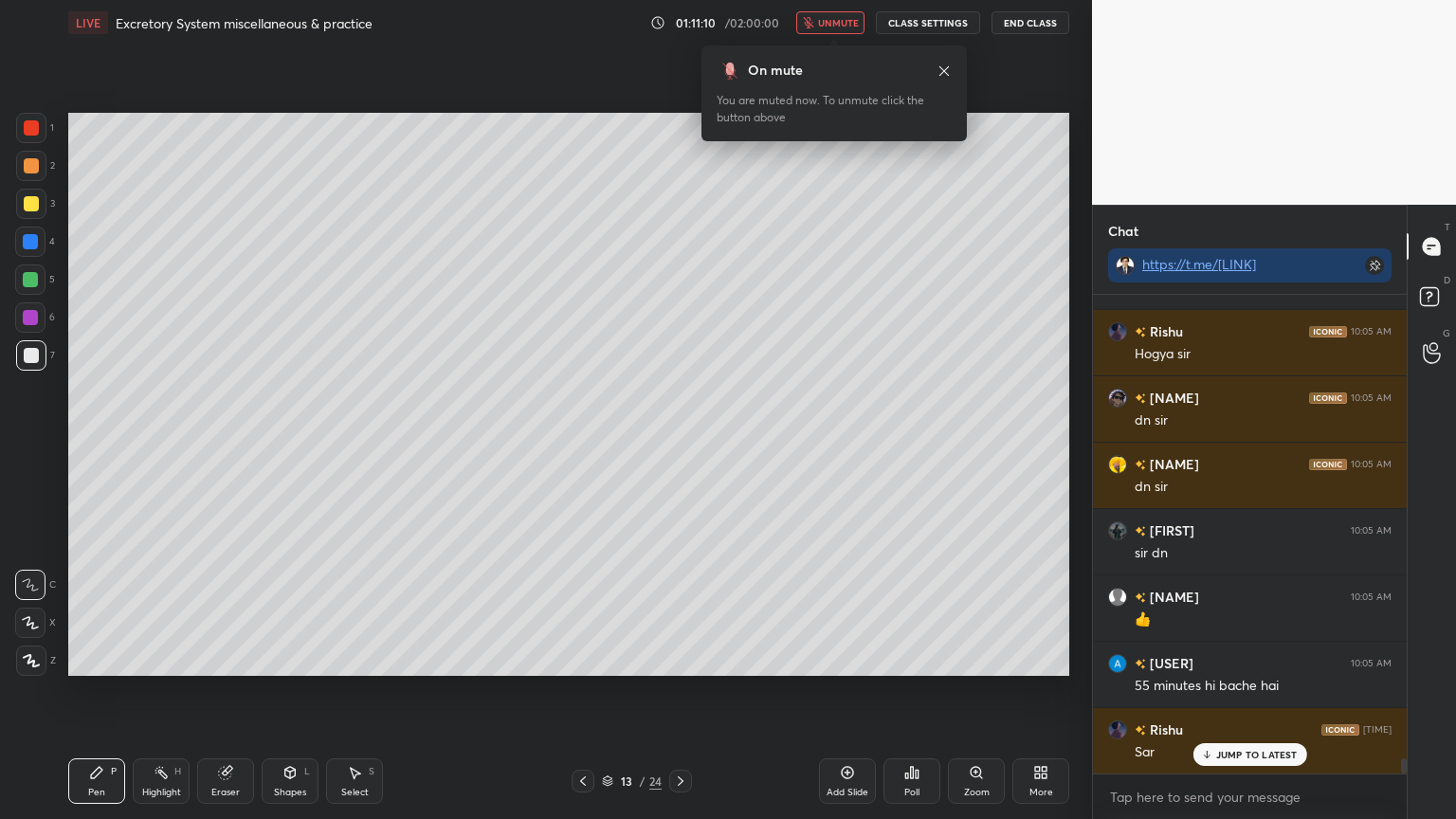 click on "unmute" at bounding box center (838, 23) 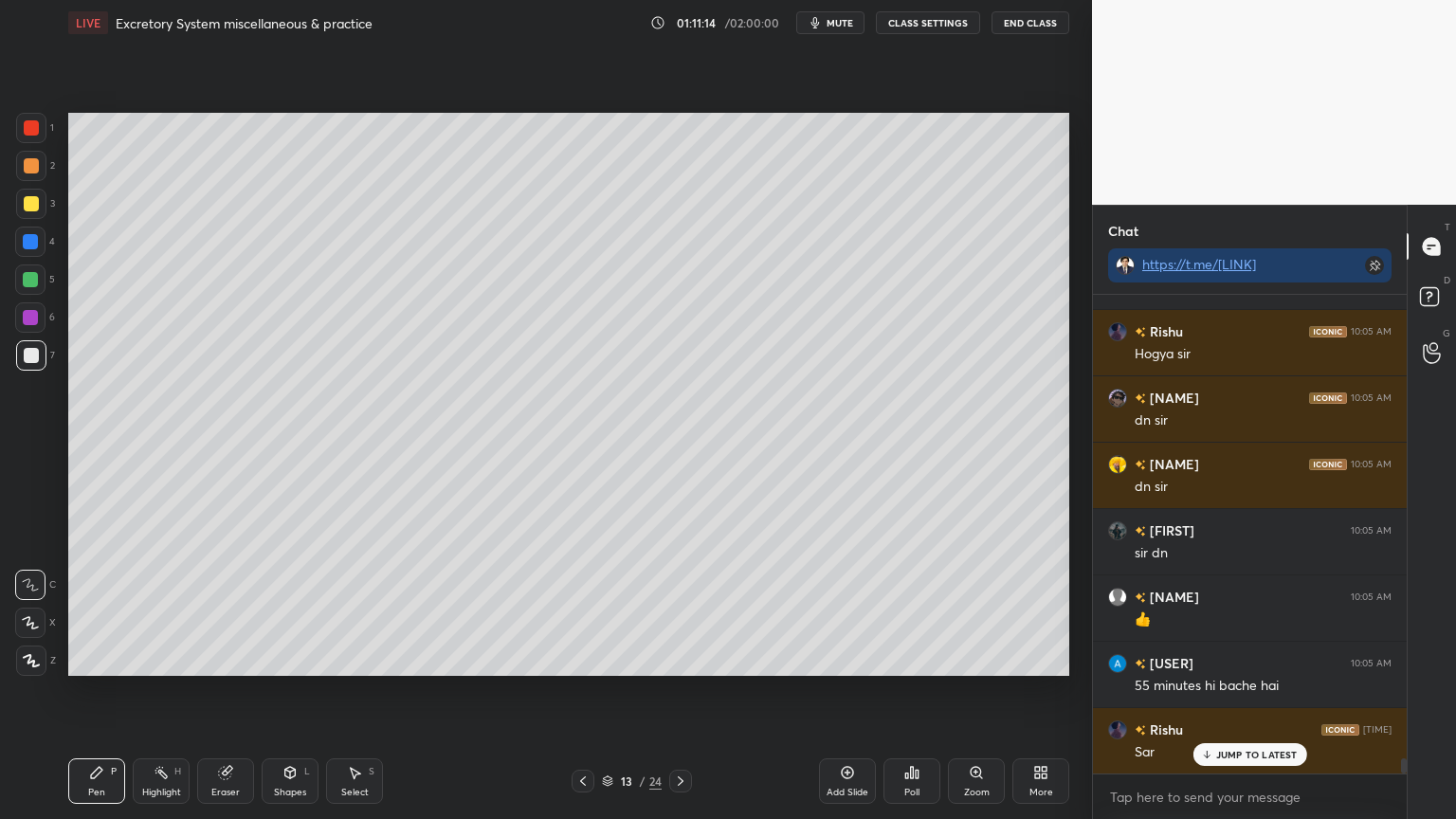 click on "Poll" at bounding box center [912, 781] 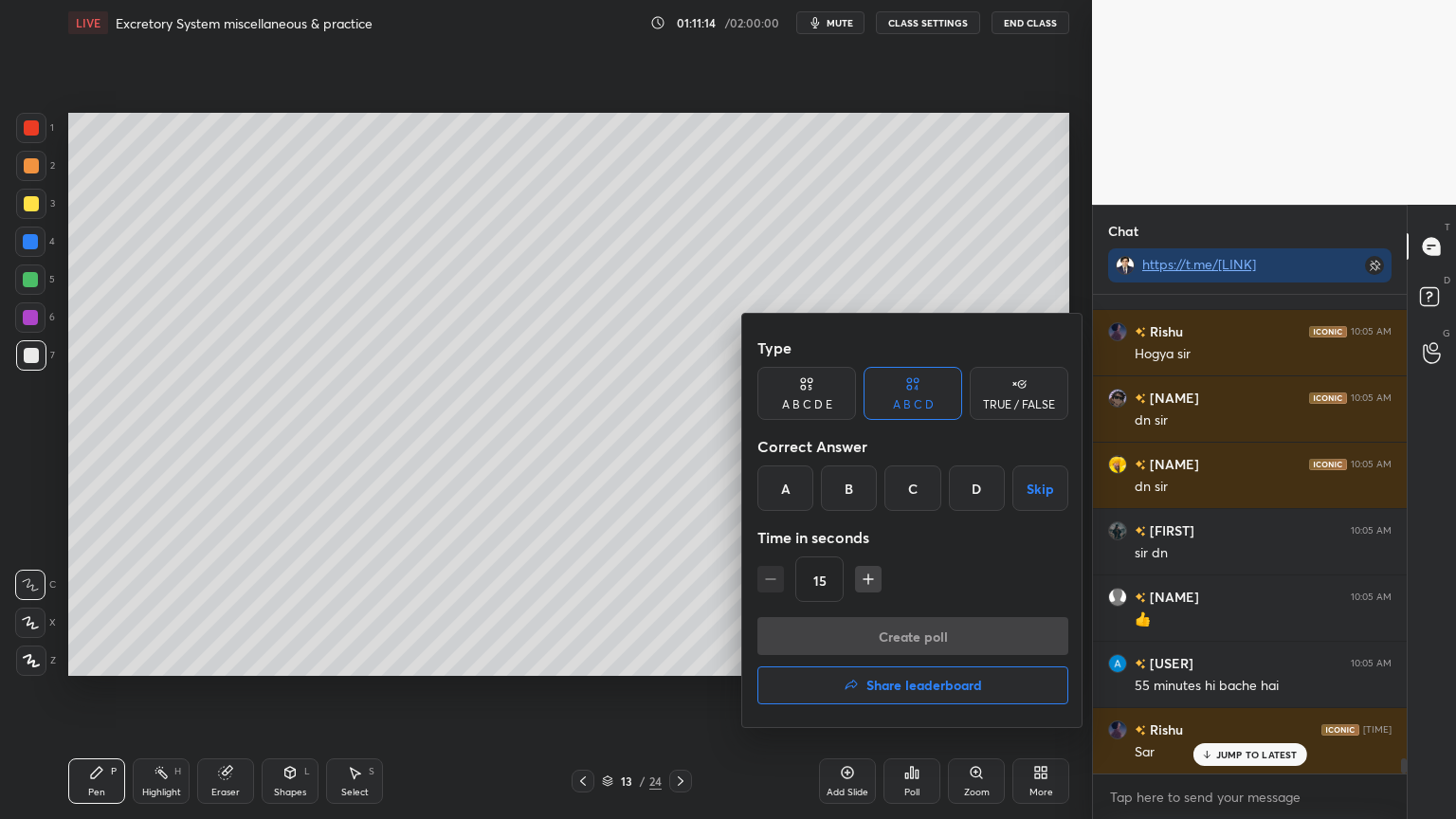 scroll, scrollTop: 14419, scrollLeft: 0, axis: vertical 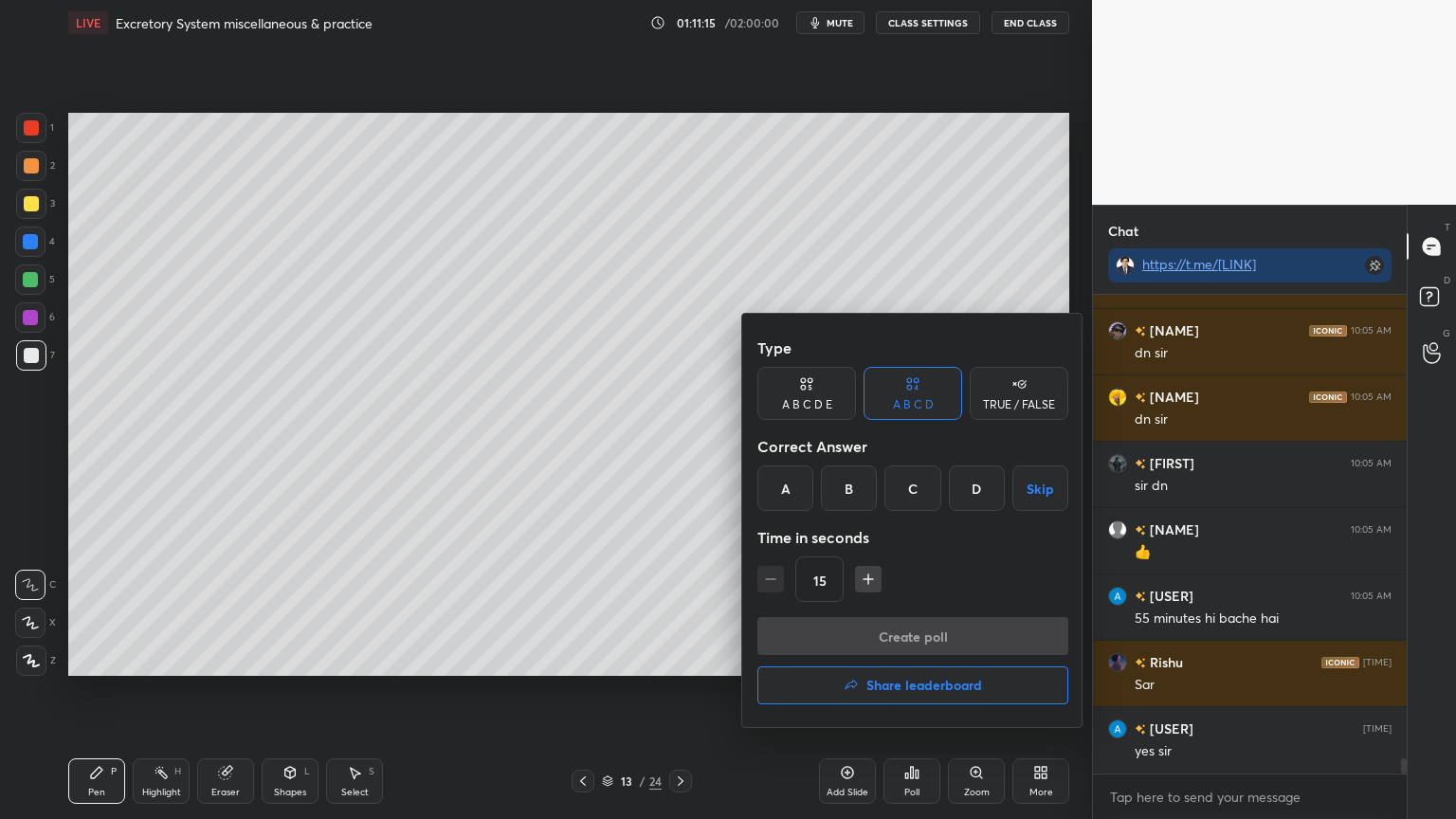 click on "TRUE / FALSE" at bounding box center [1019, 405] 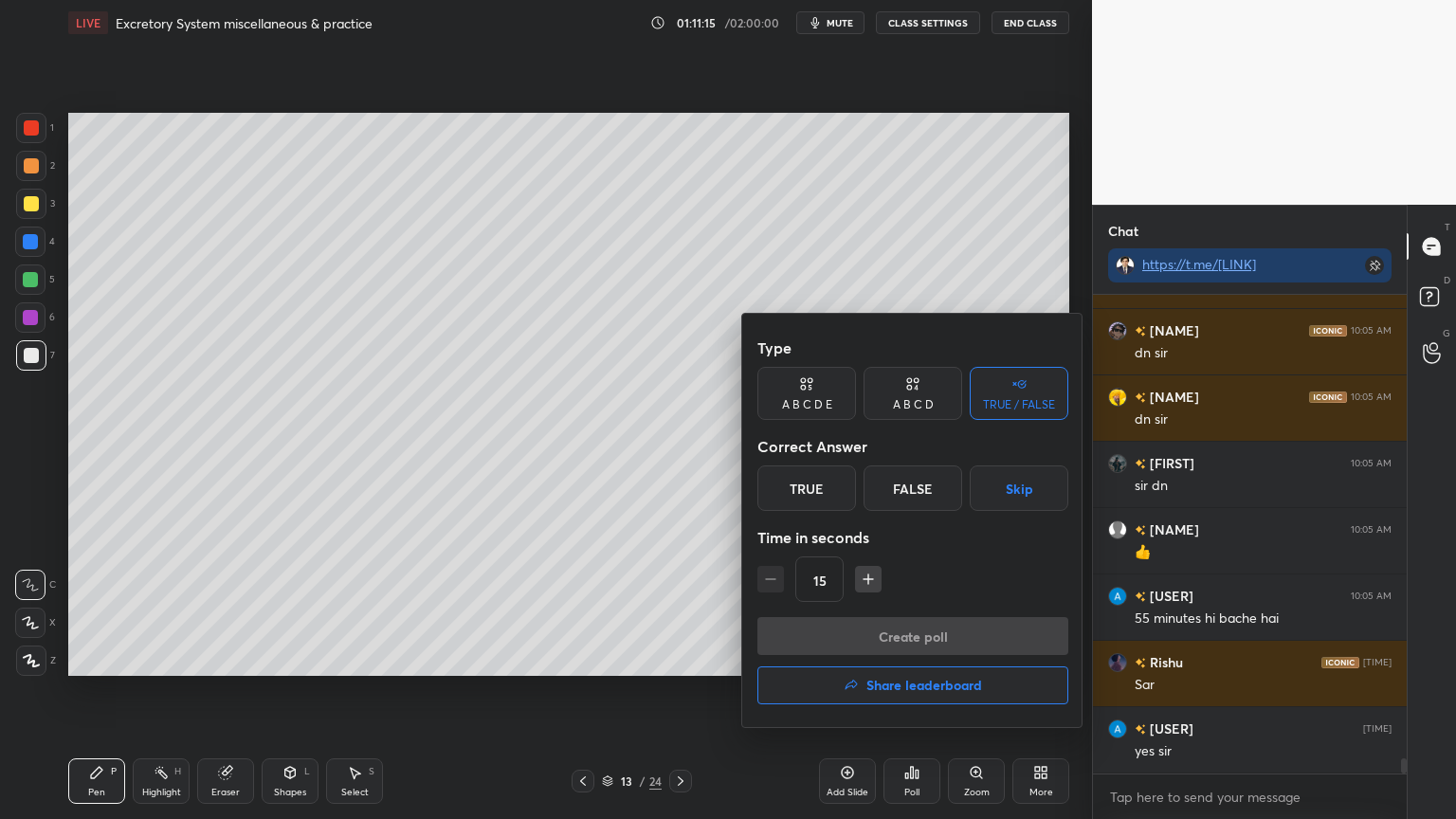 scroll, scrollTop: 14484, scrollLeft: 0, axis: vertical 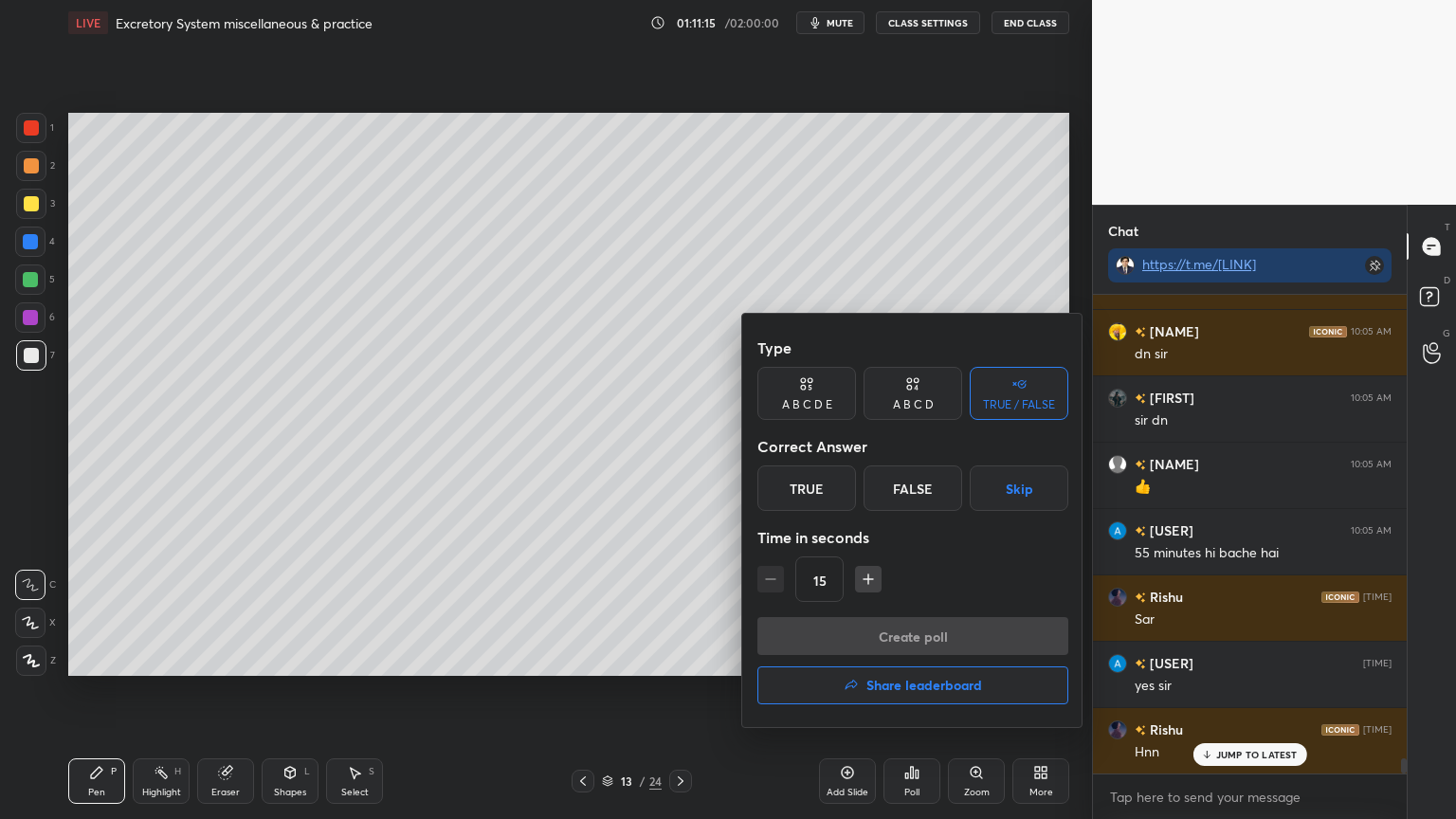 click on "Skip" at bounding box center [1019, 488] 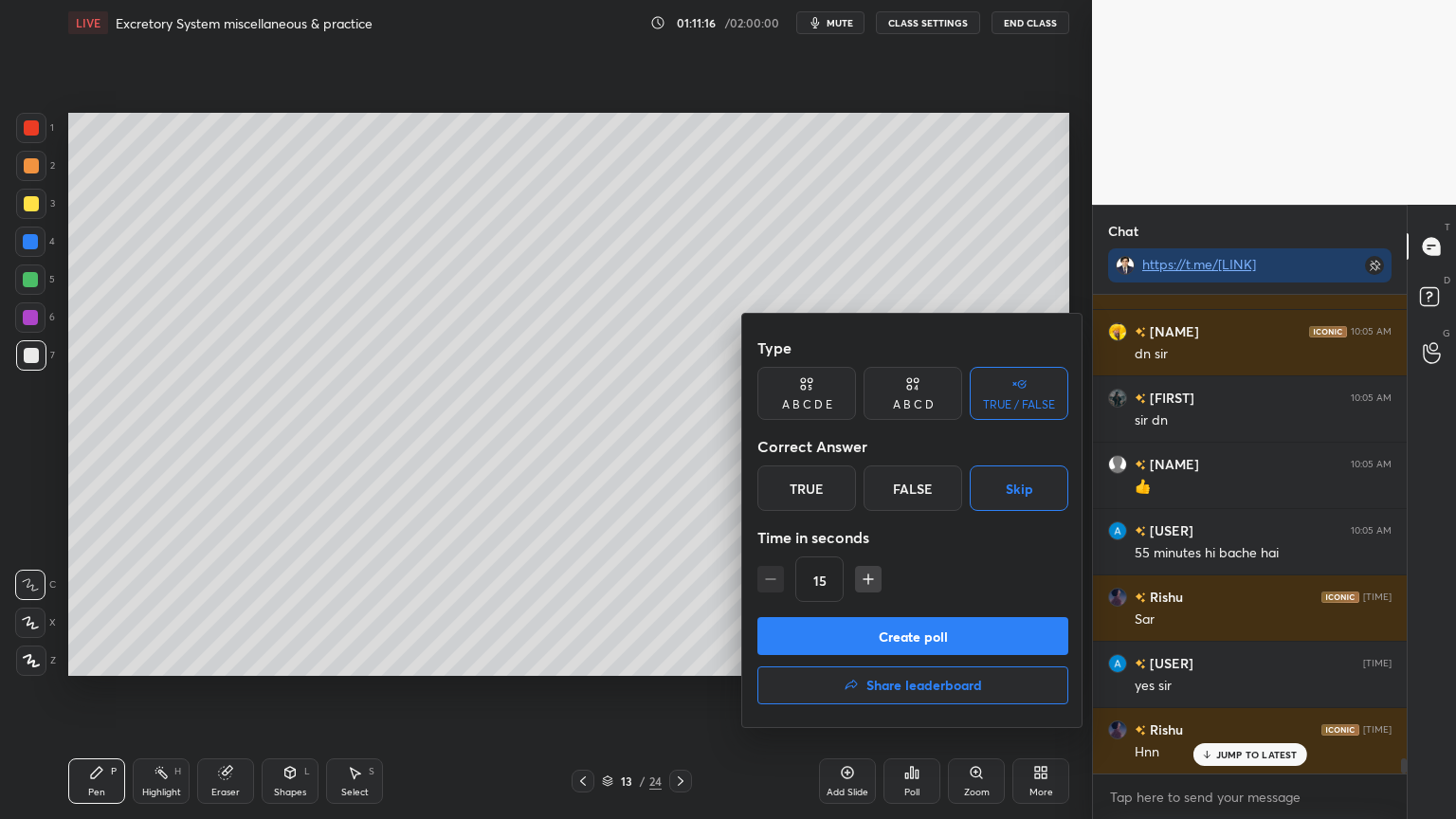click on "Create poll" at bounding box center [913, 636] 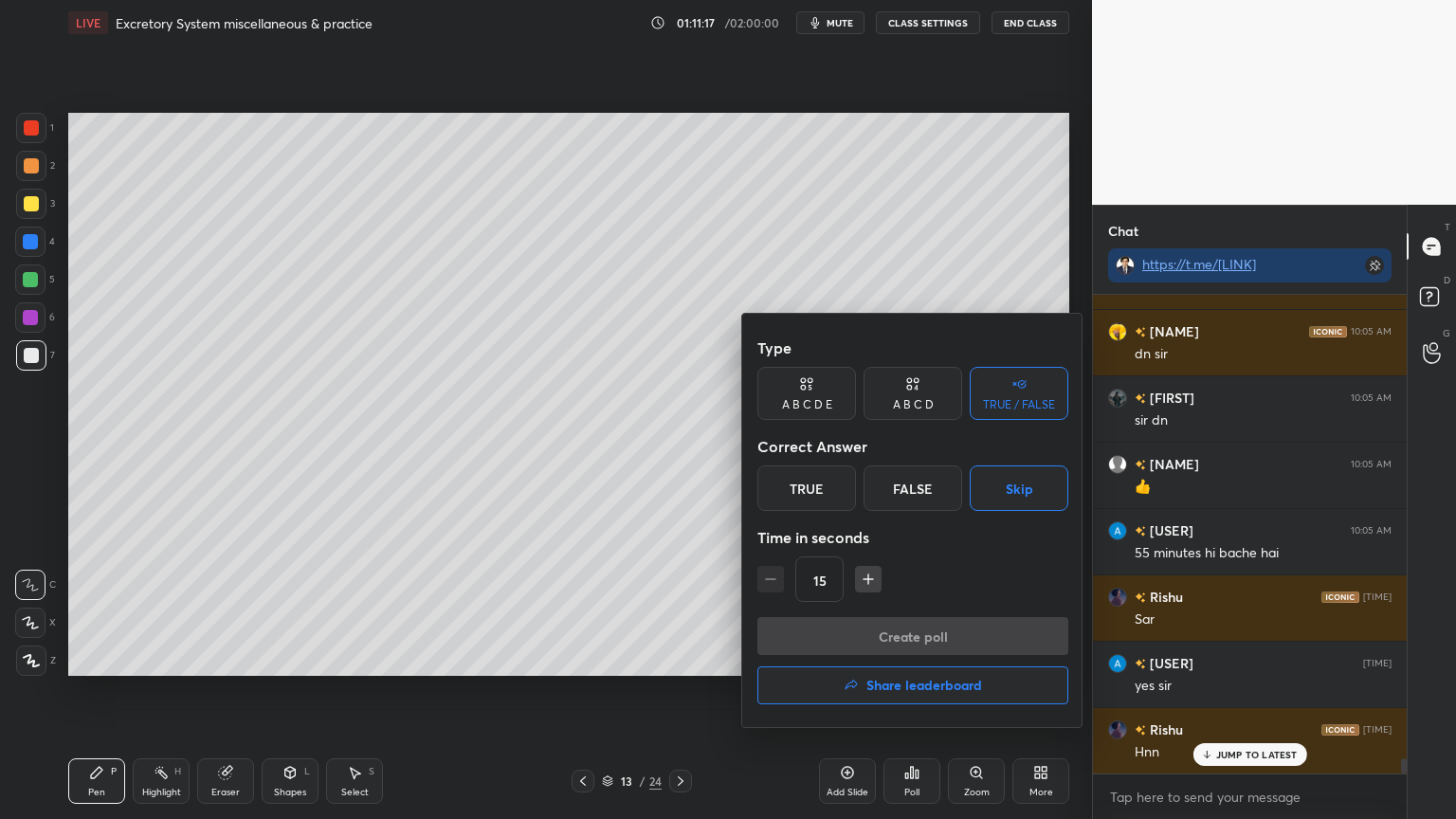 scroll, scrollTop: 442, scrollLeft: 308, axis: both 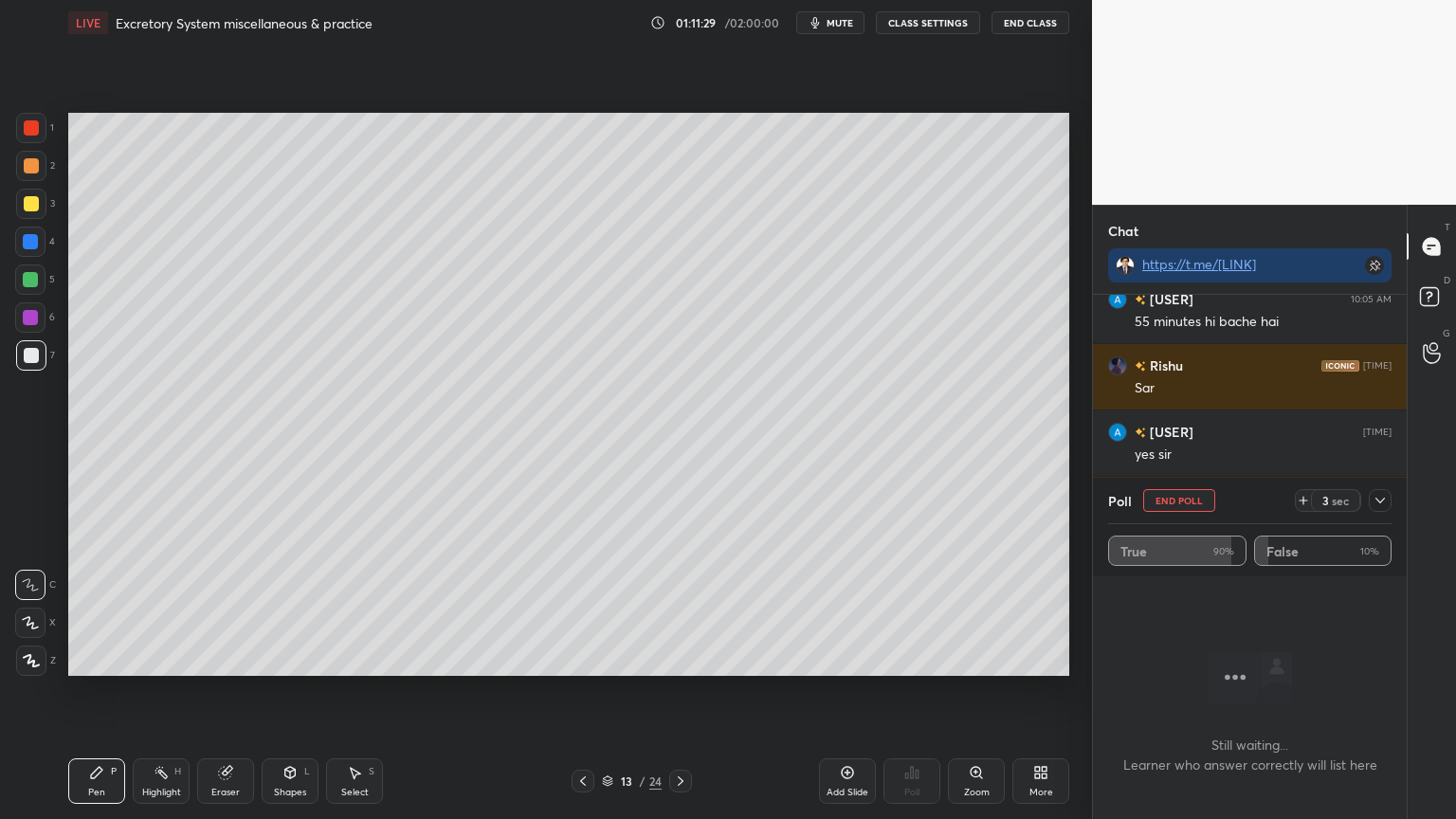 click on "End Poll" at bounding box center [1179, 500] 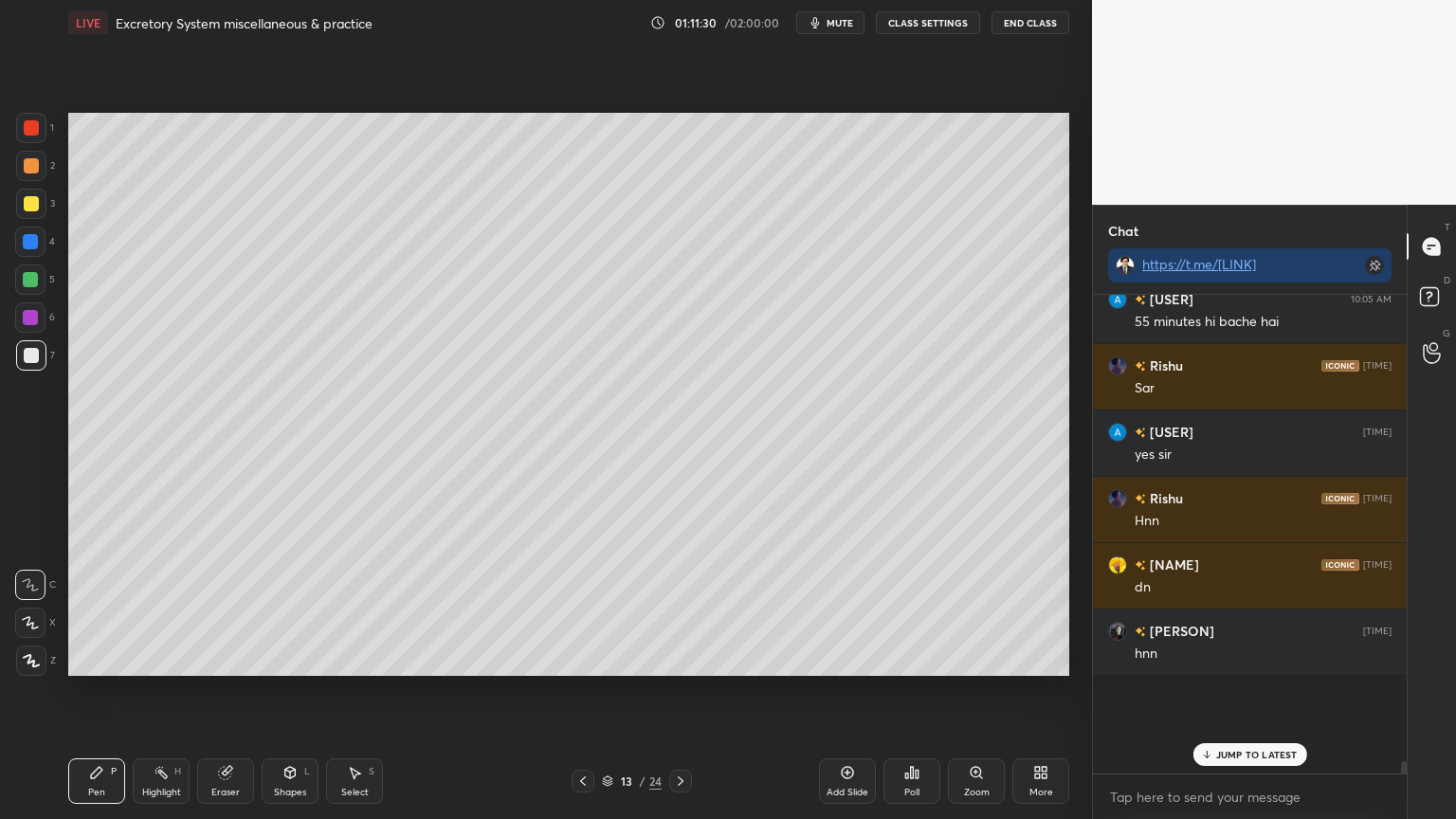 scroll, scrollTop: 414, scrollLeft: 308, axis: both 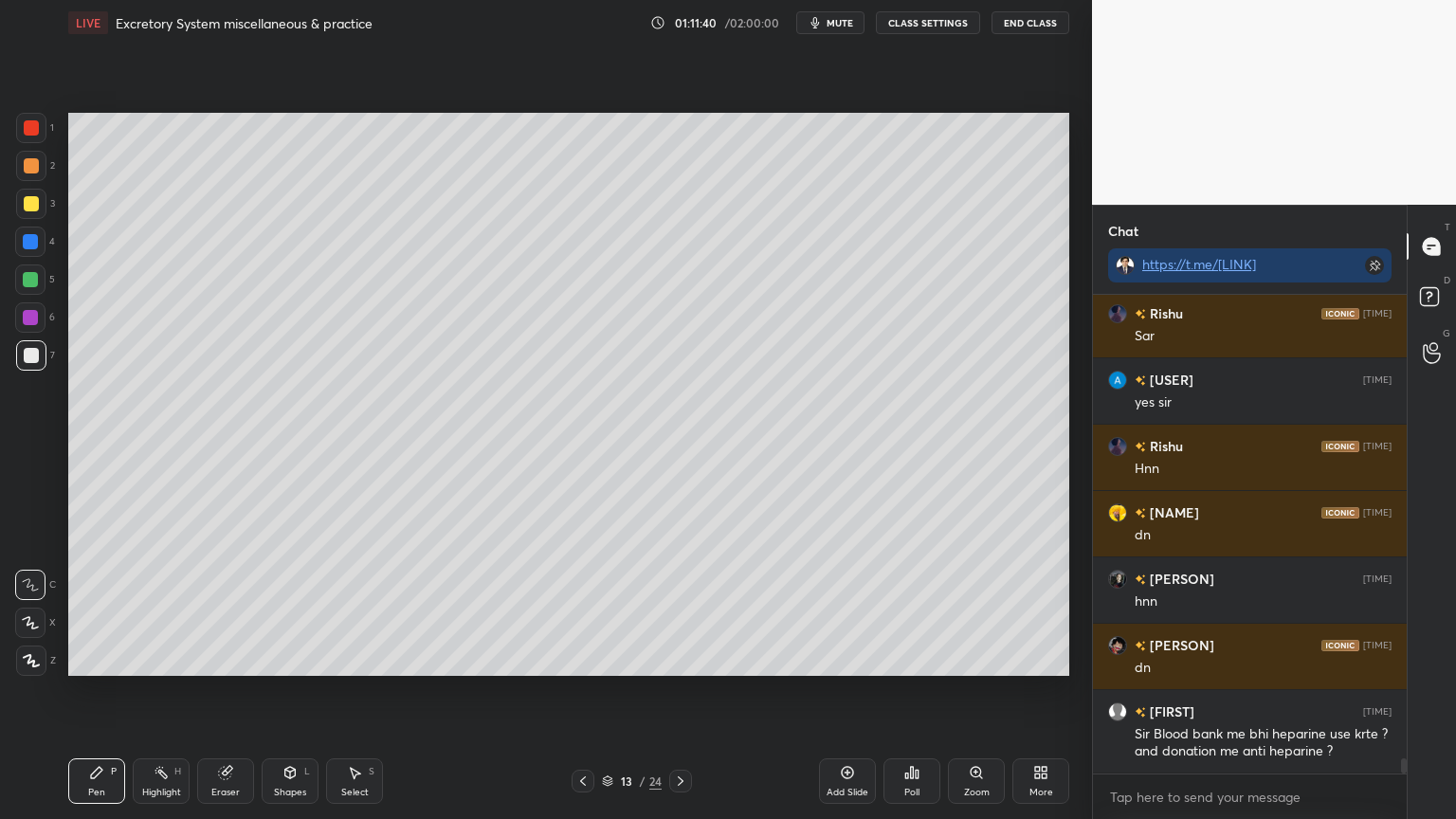 click on "More" at bounding box center [1041, 781] 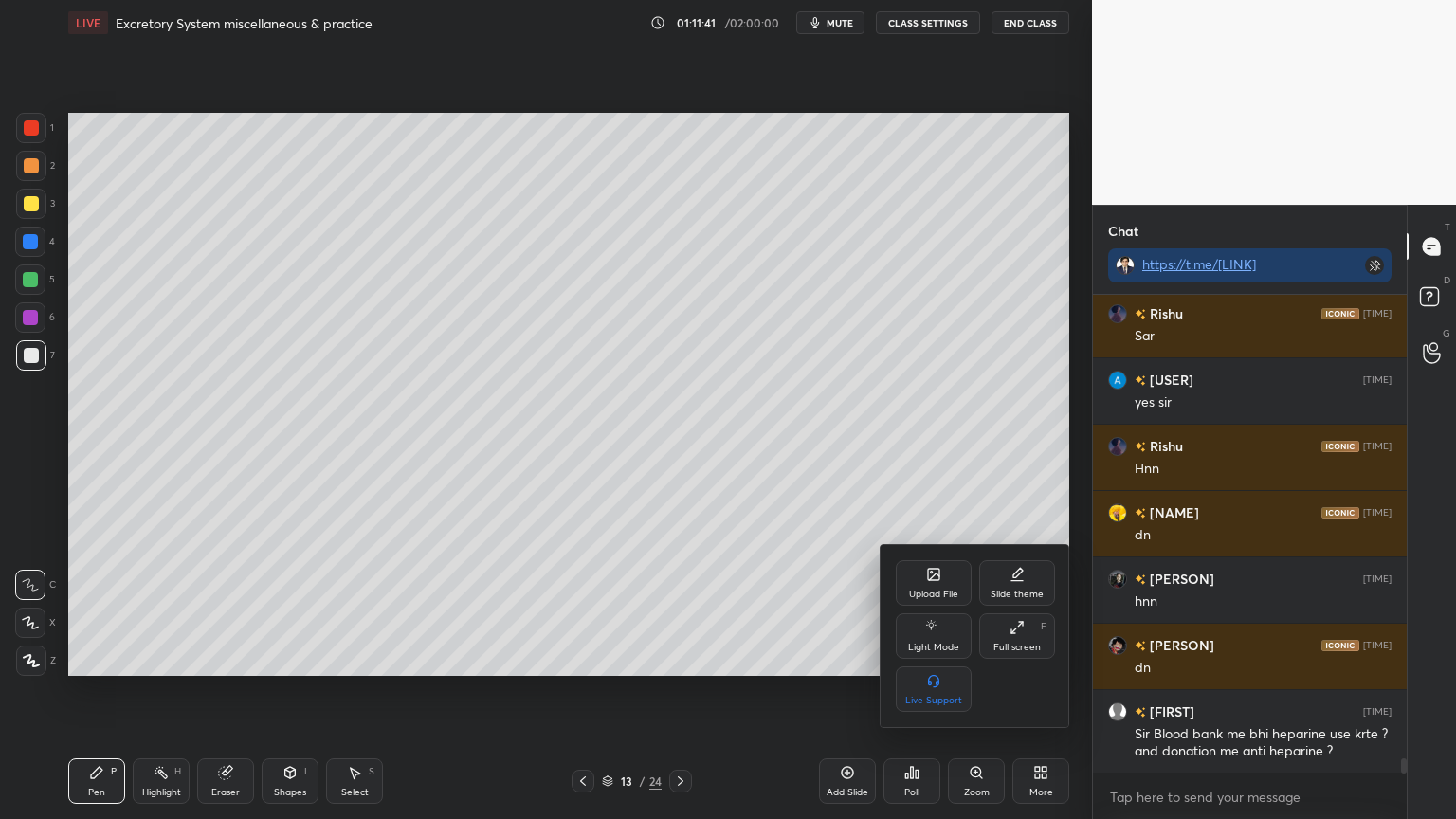 click on "Upload File" at bounding box center [934, 583] 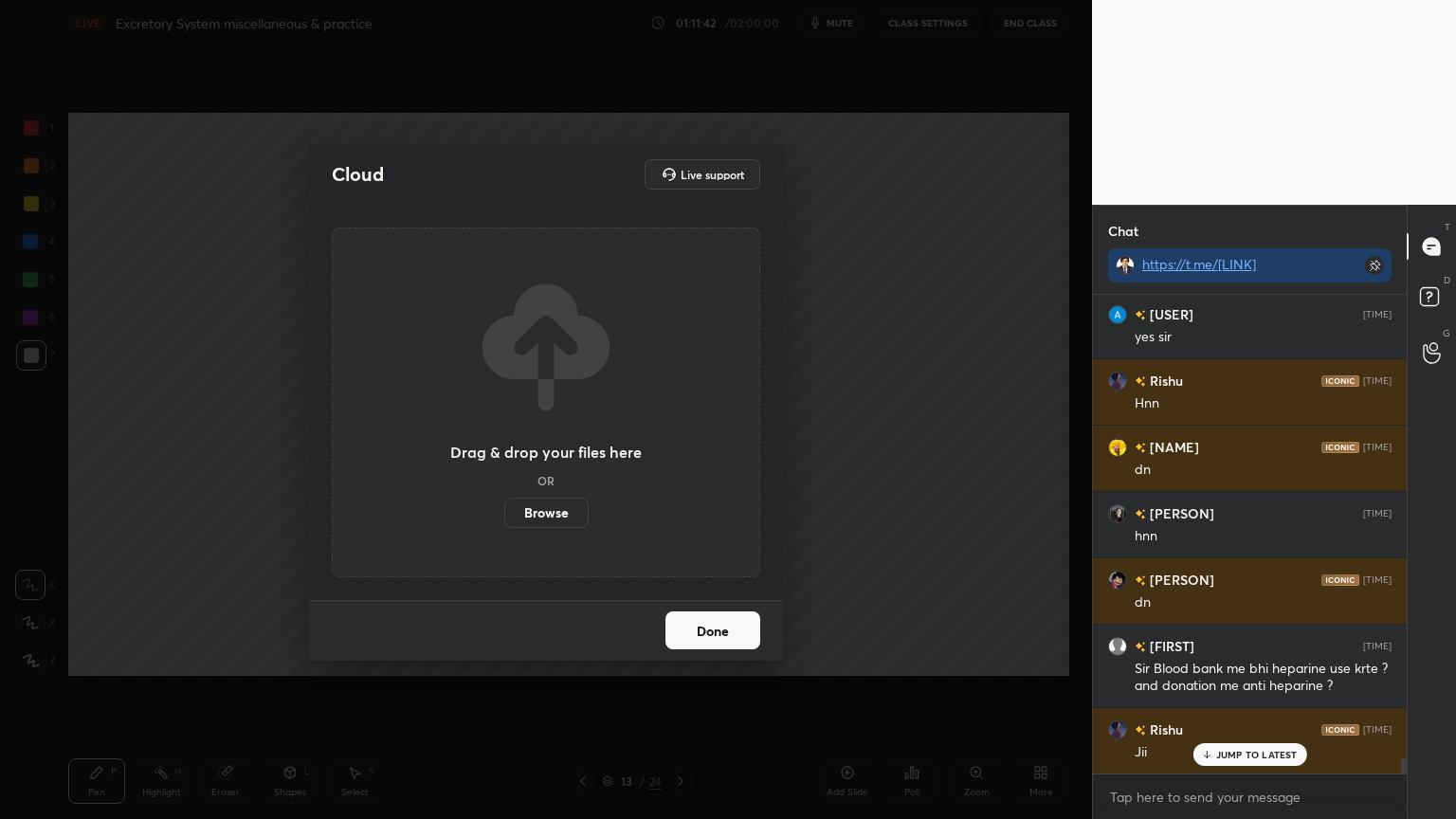 click on "Browse" at bounding box center (546, 513) 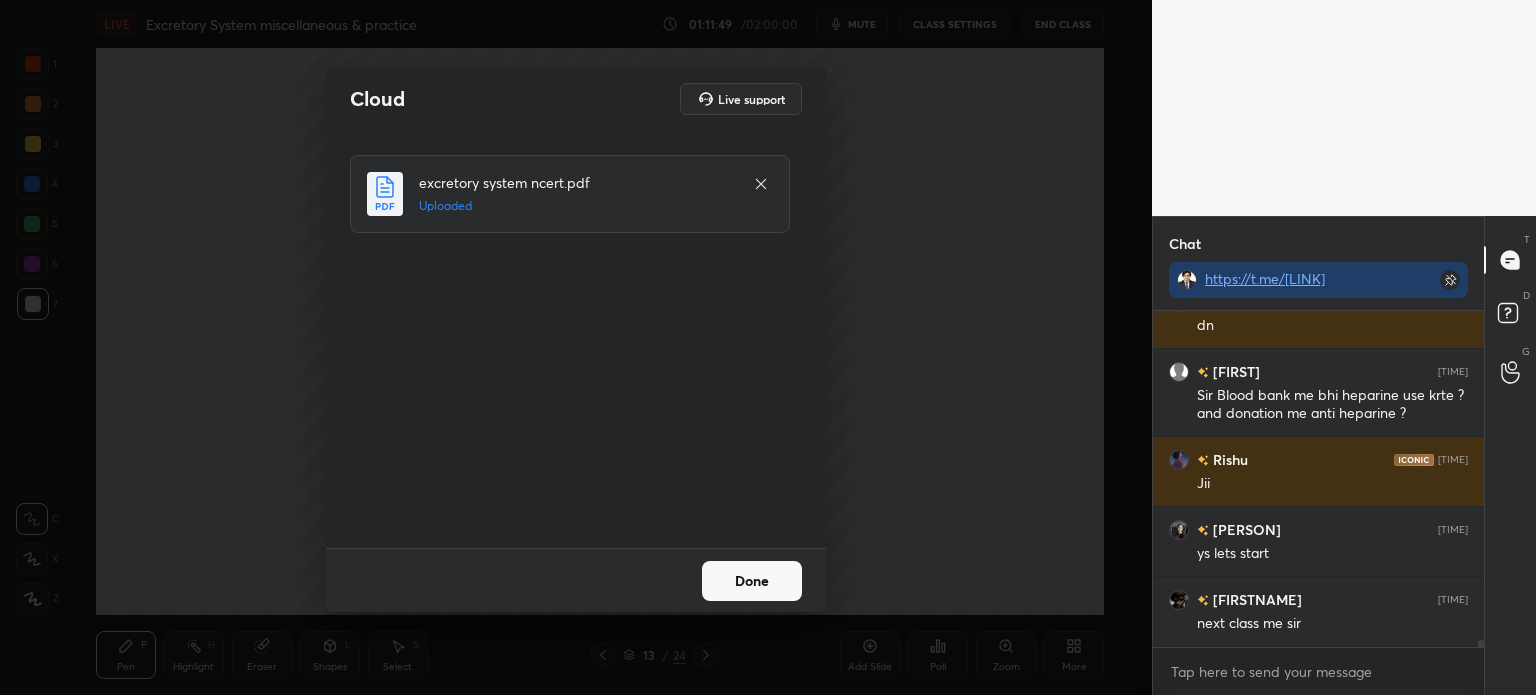 click on "Done" at bounding box center (752, 581) 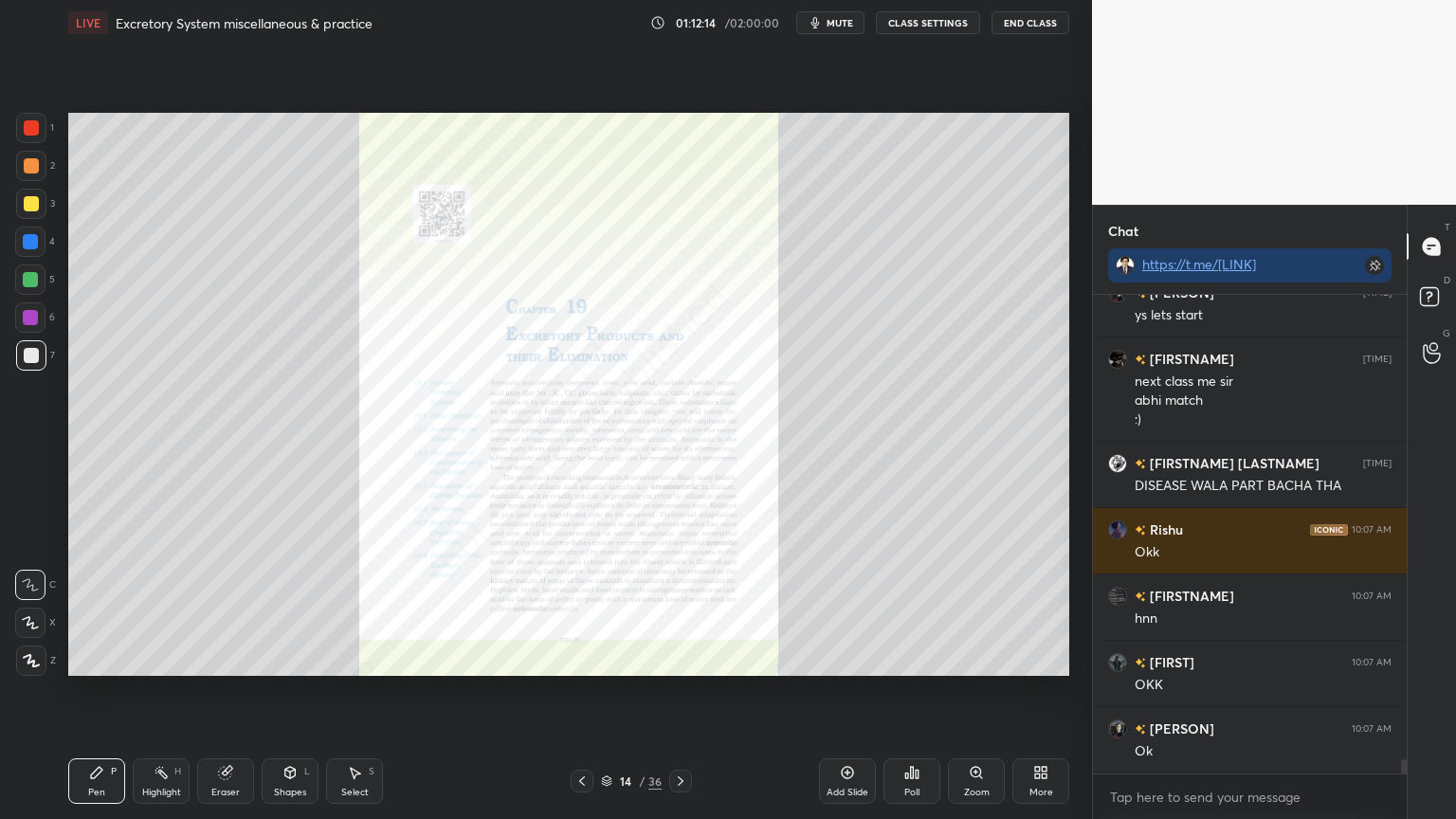 click on "Zoom" at bounding box center [976, 781] 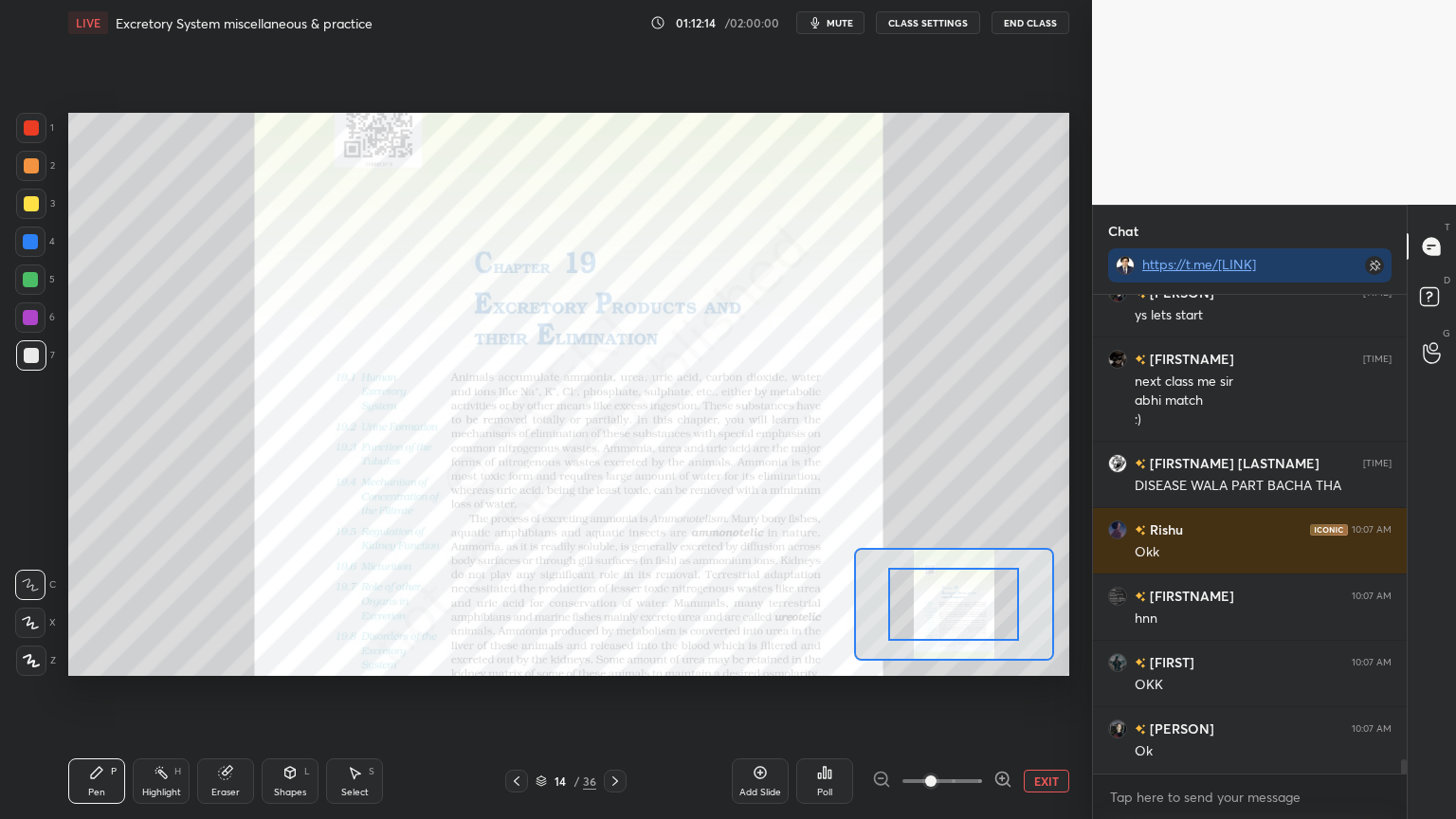 click at bounding box center [942, 781] 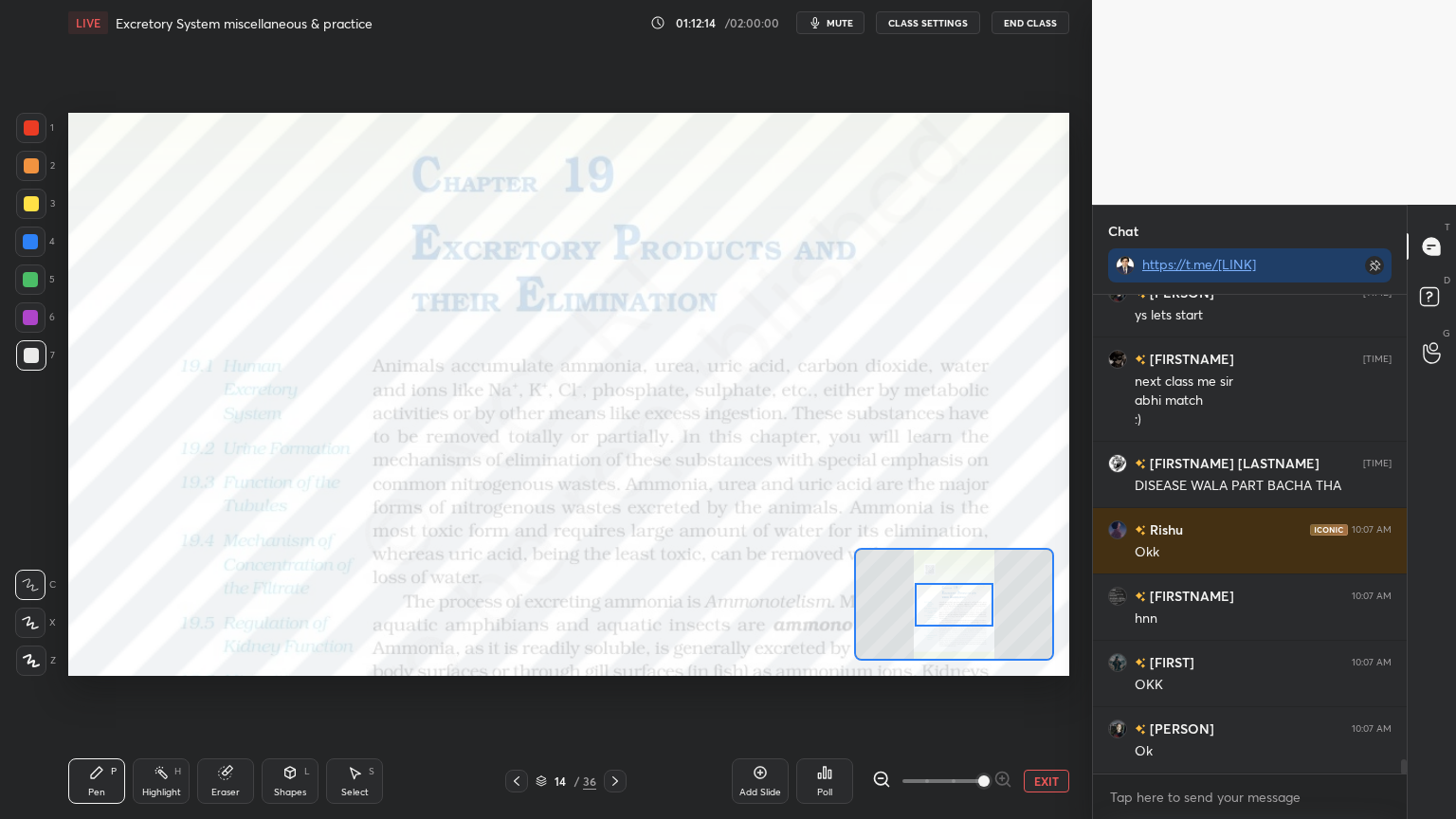click at bounding box center (984, 781) 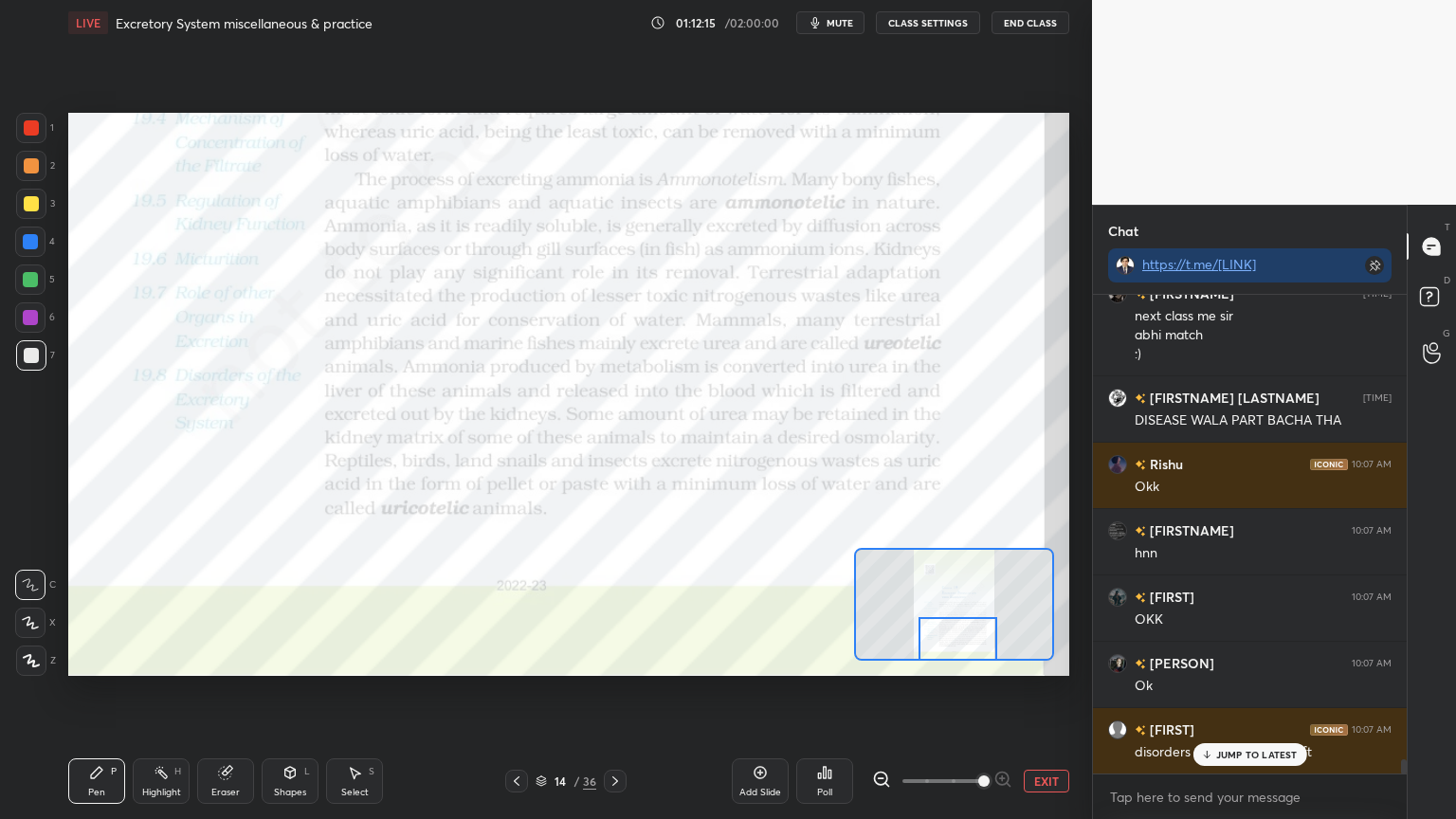 drag, startPoint x: 951, startPoint y: 611, endPoint x: 955, endPoint y: 657, distance: 46.173586 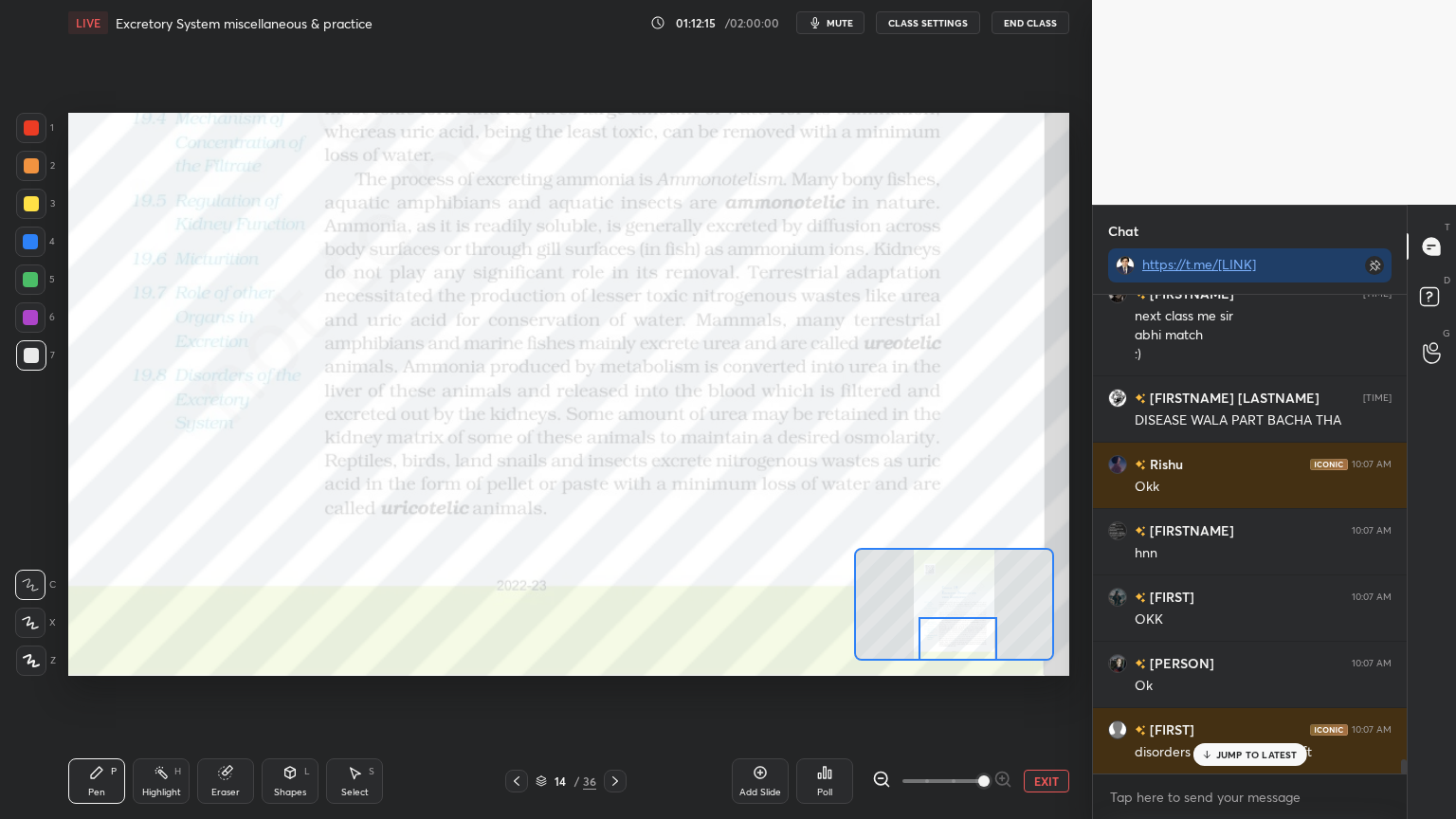 click at bounding box center (957, 639) 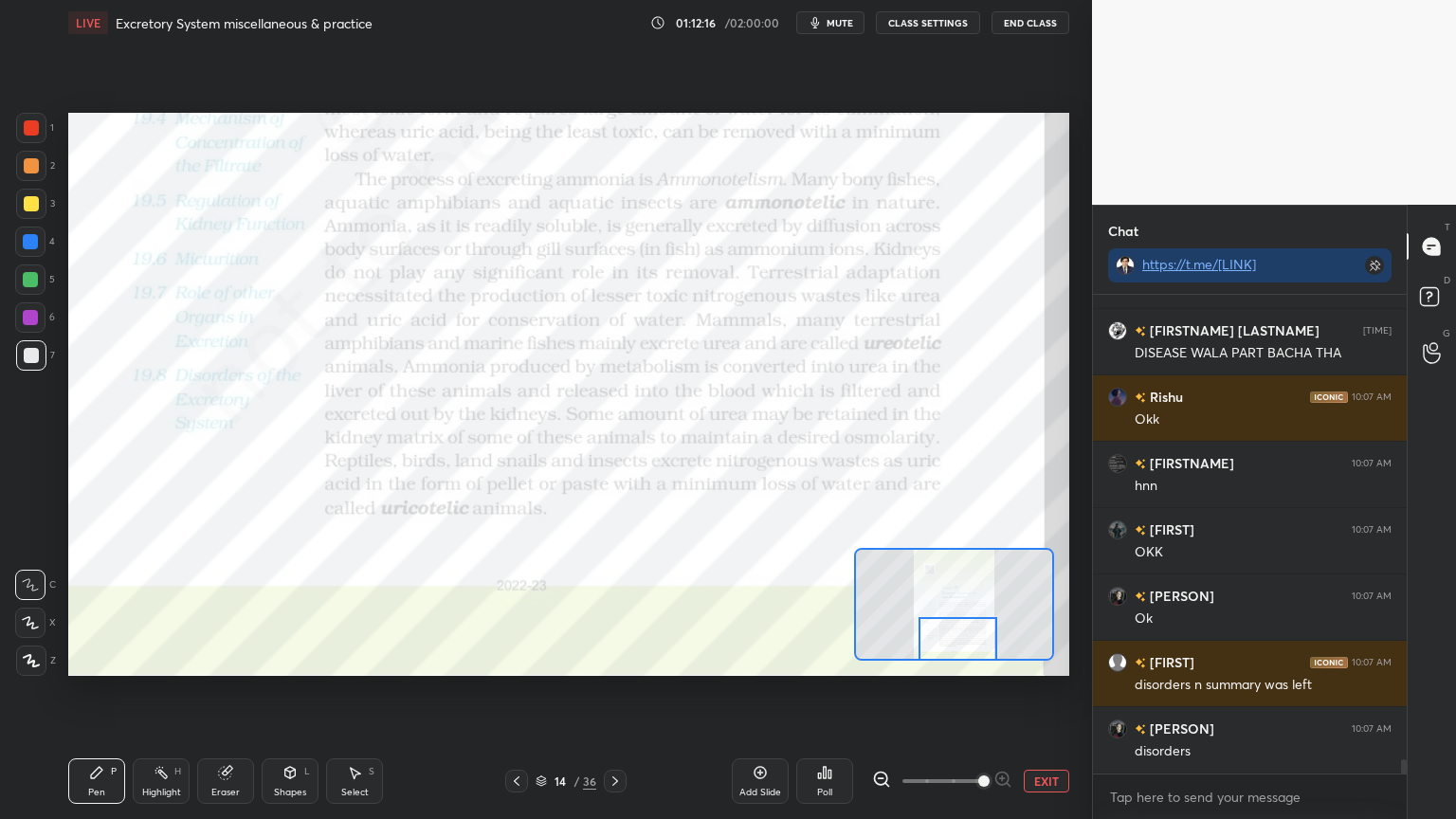 click 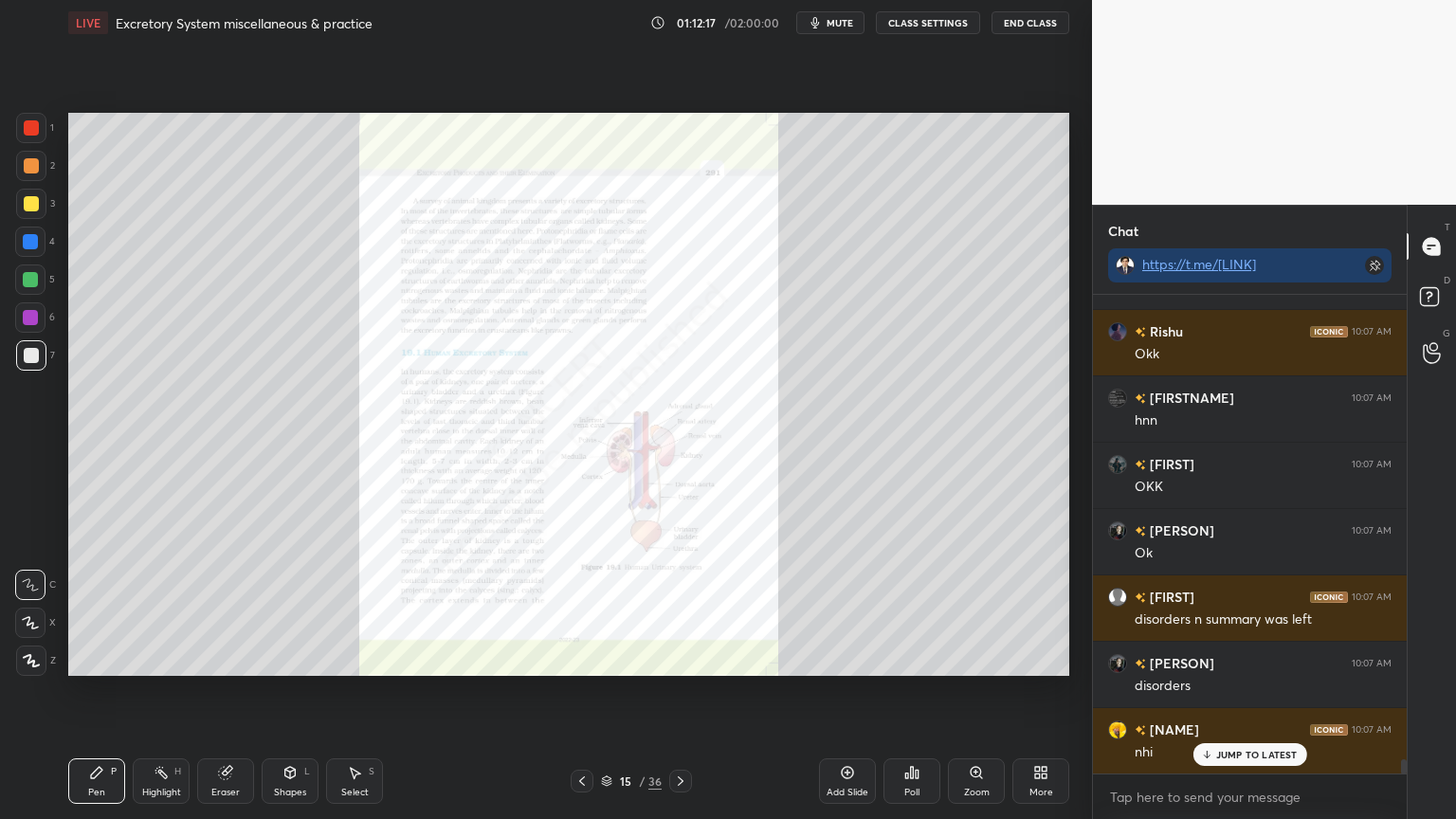 click 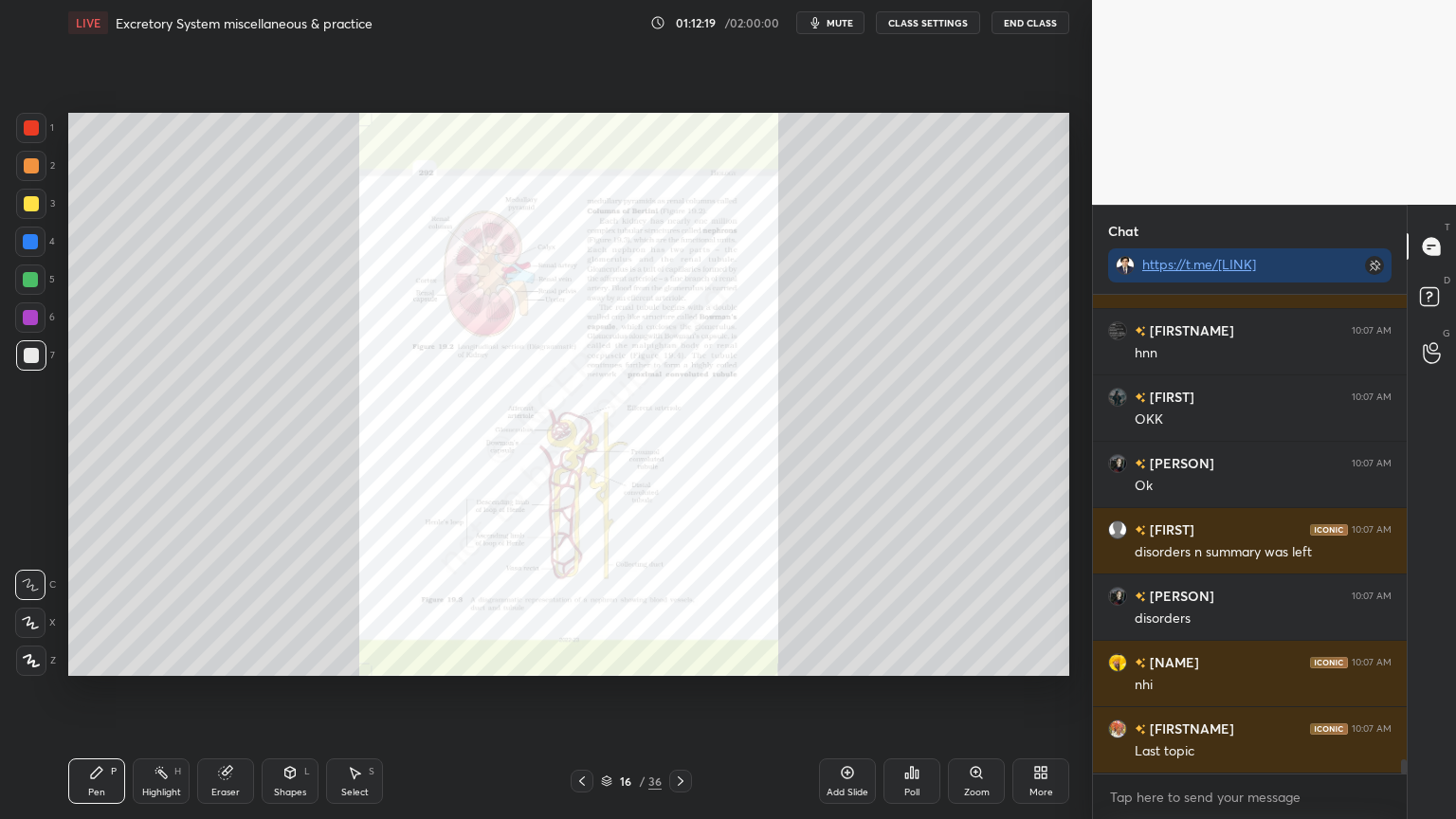 click 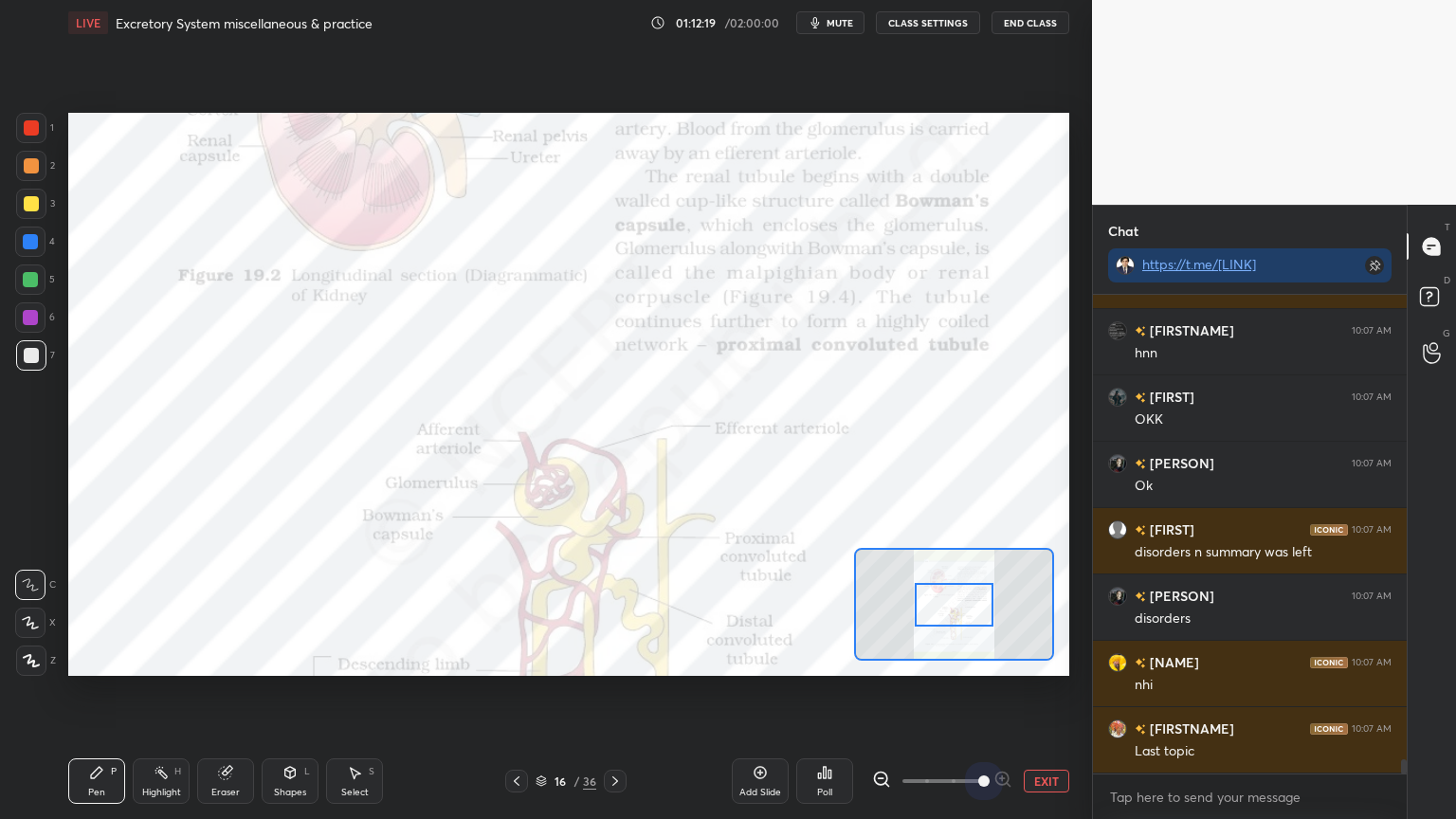 click at bounding box center [942, 781] 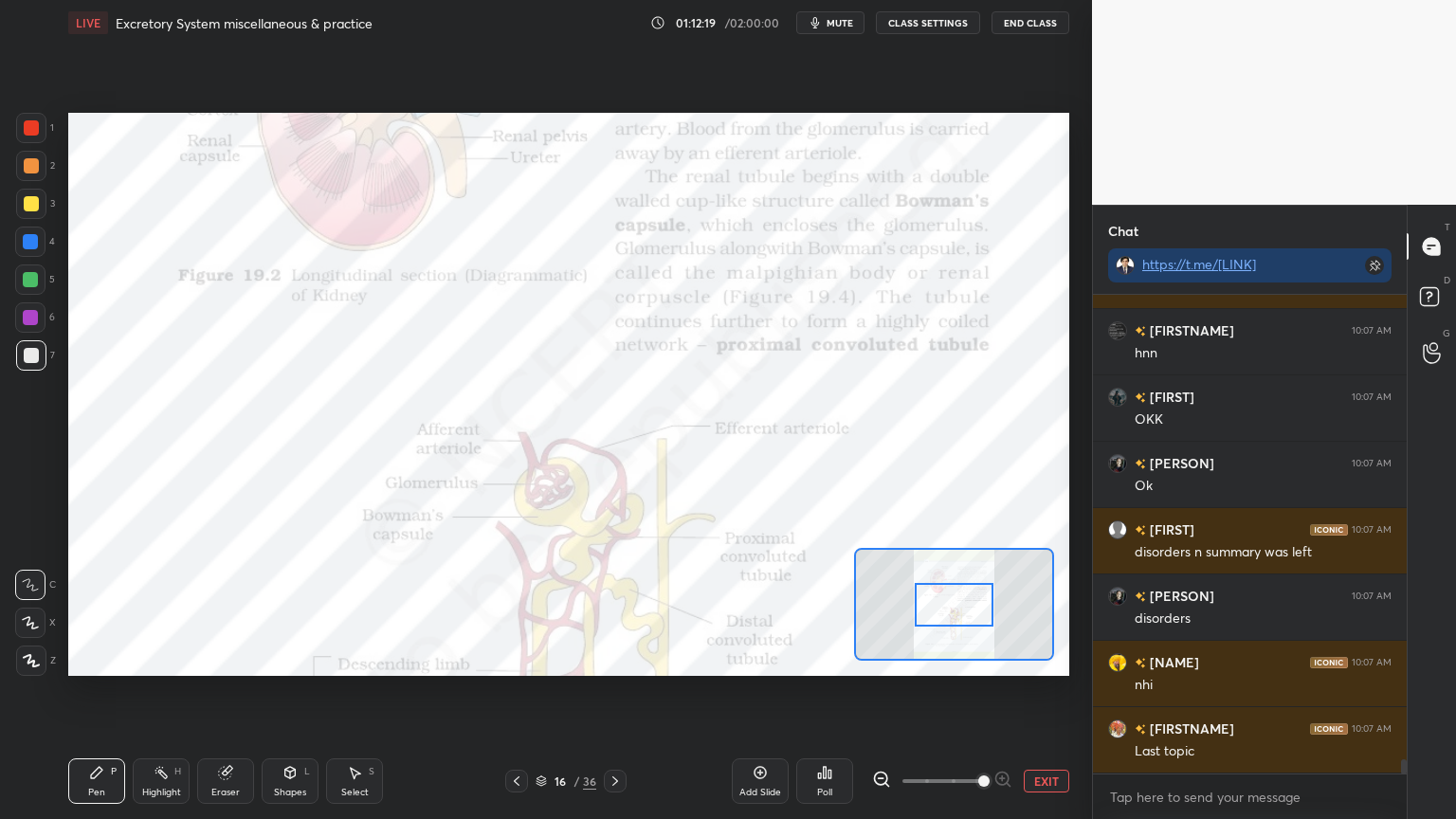 click at bounding box center (984, 781) 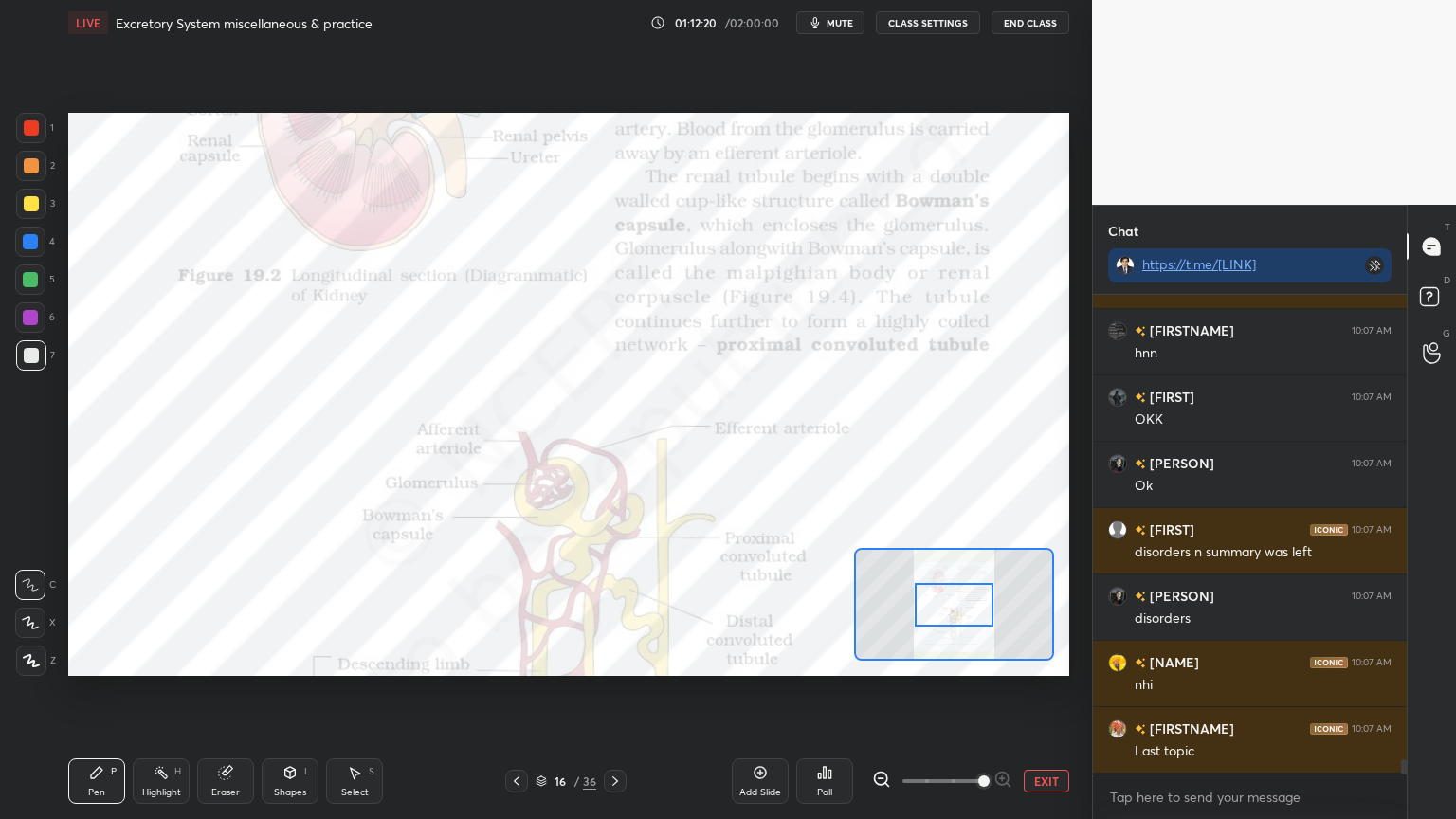 click 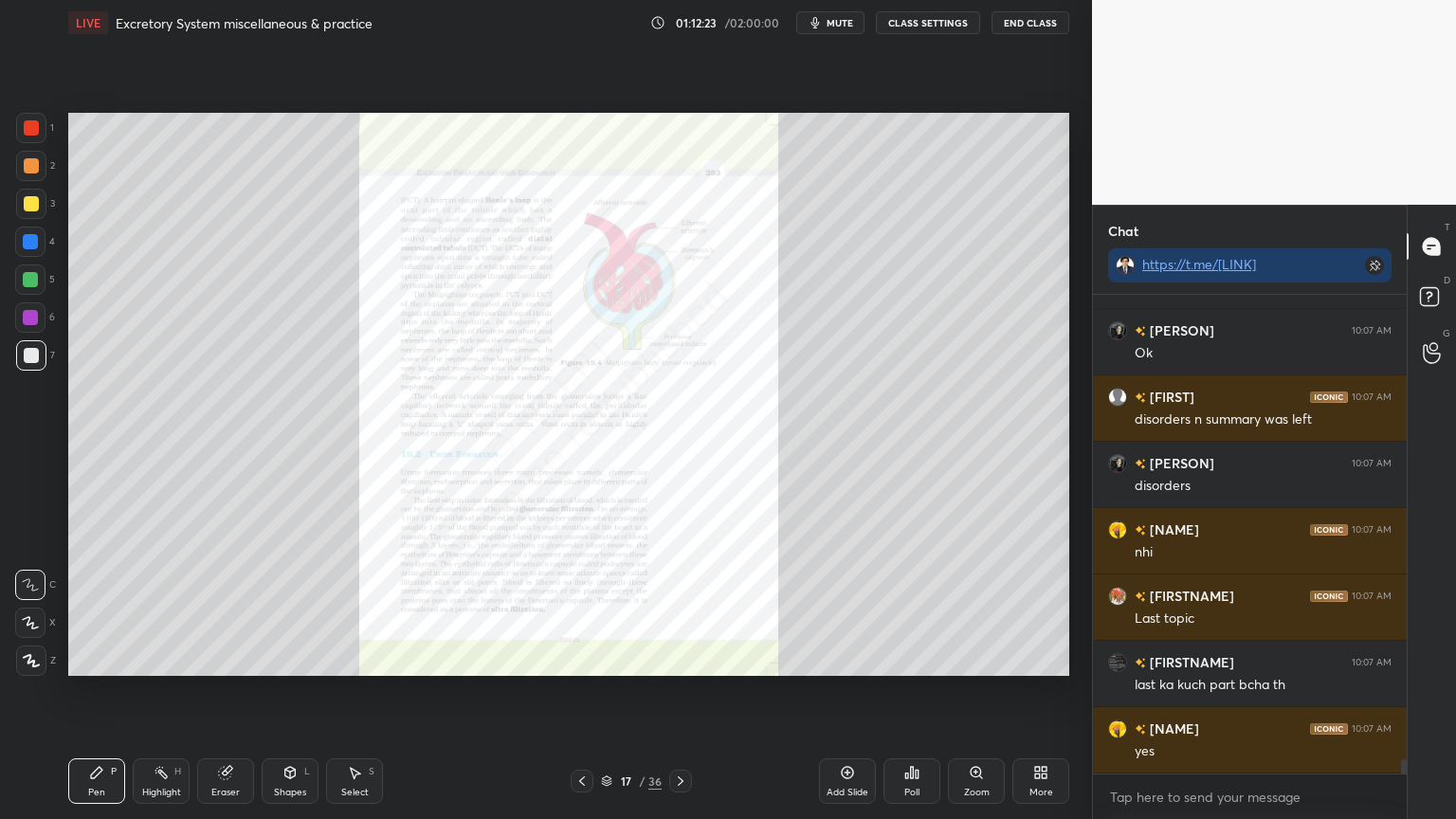 click 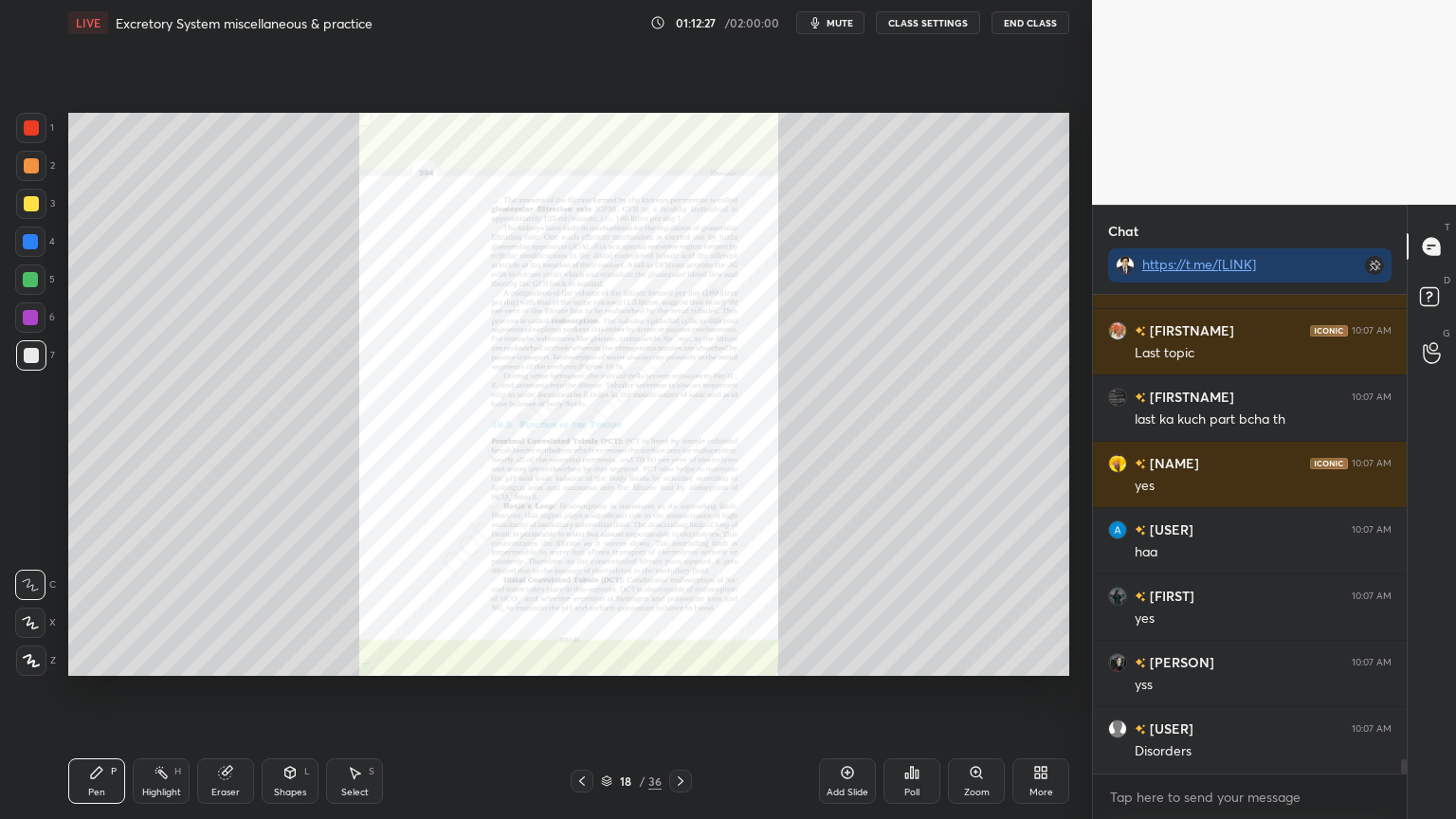 click 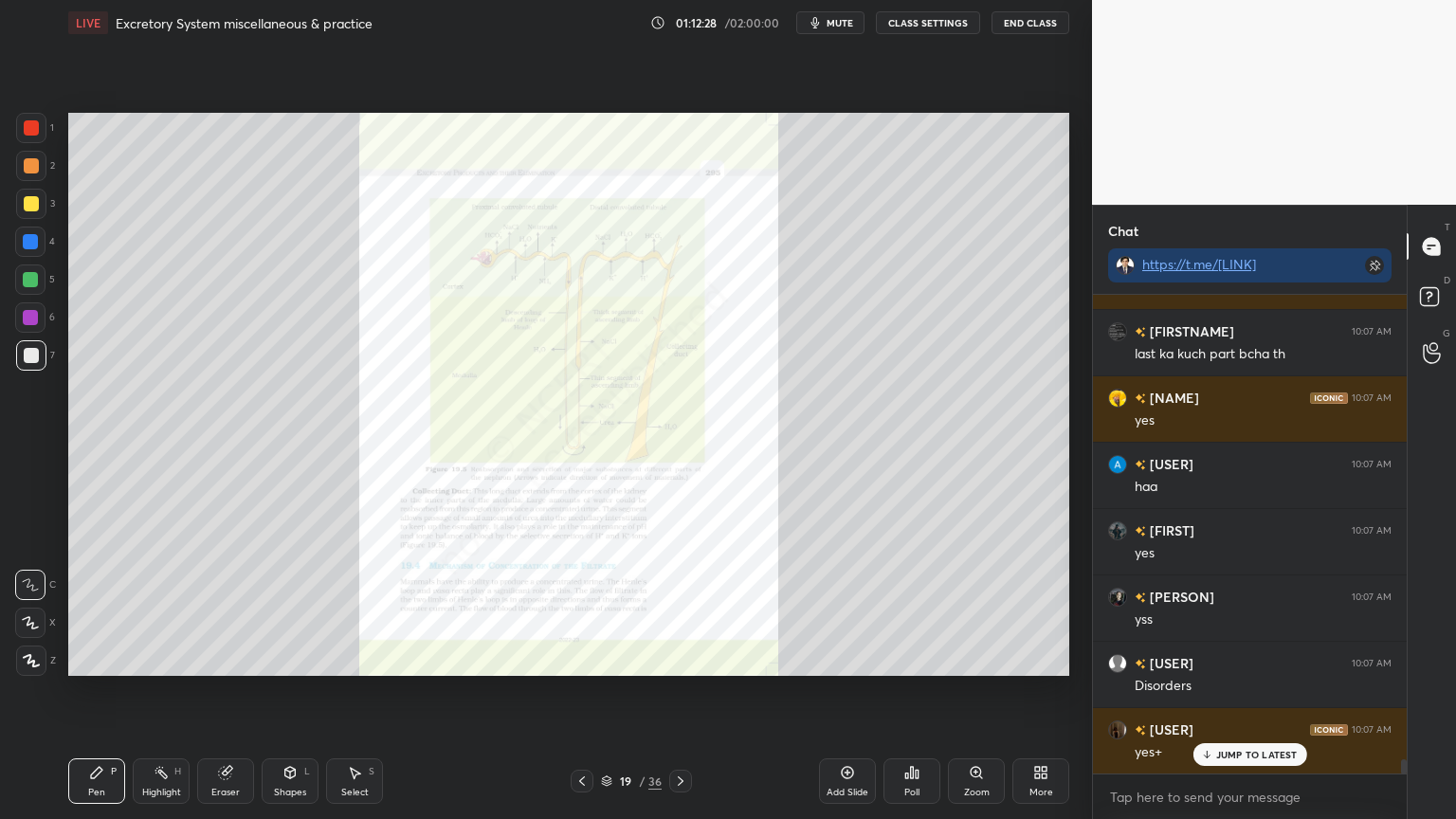 click 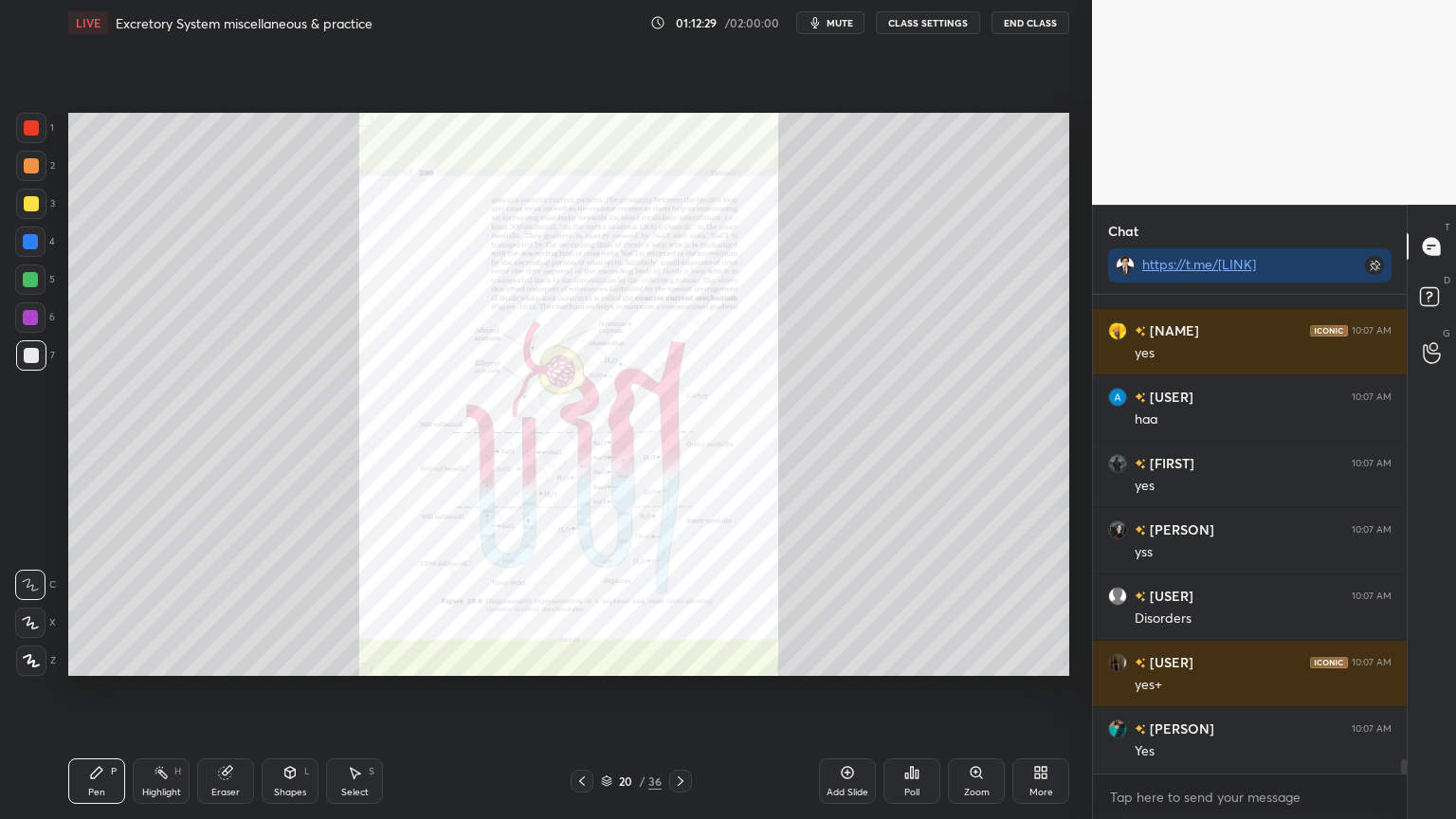 click 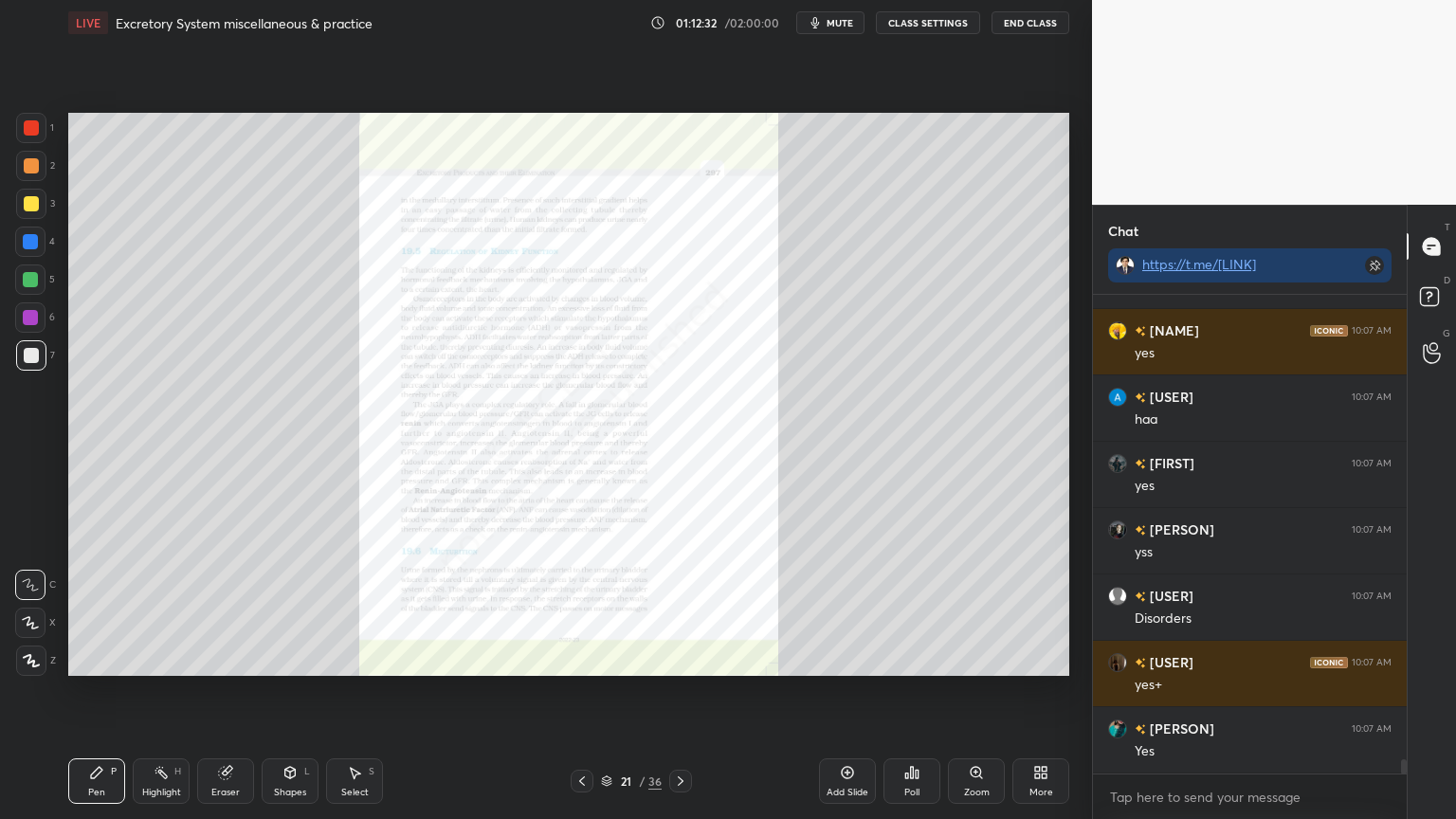 click 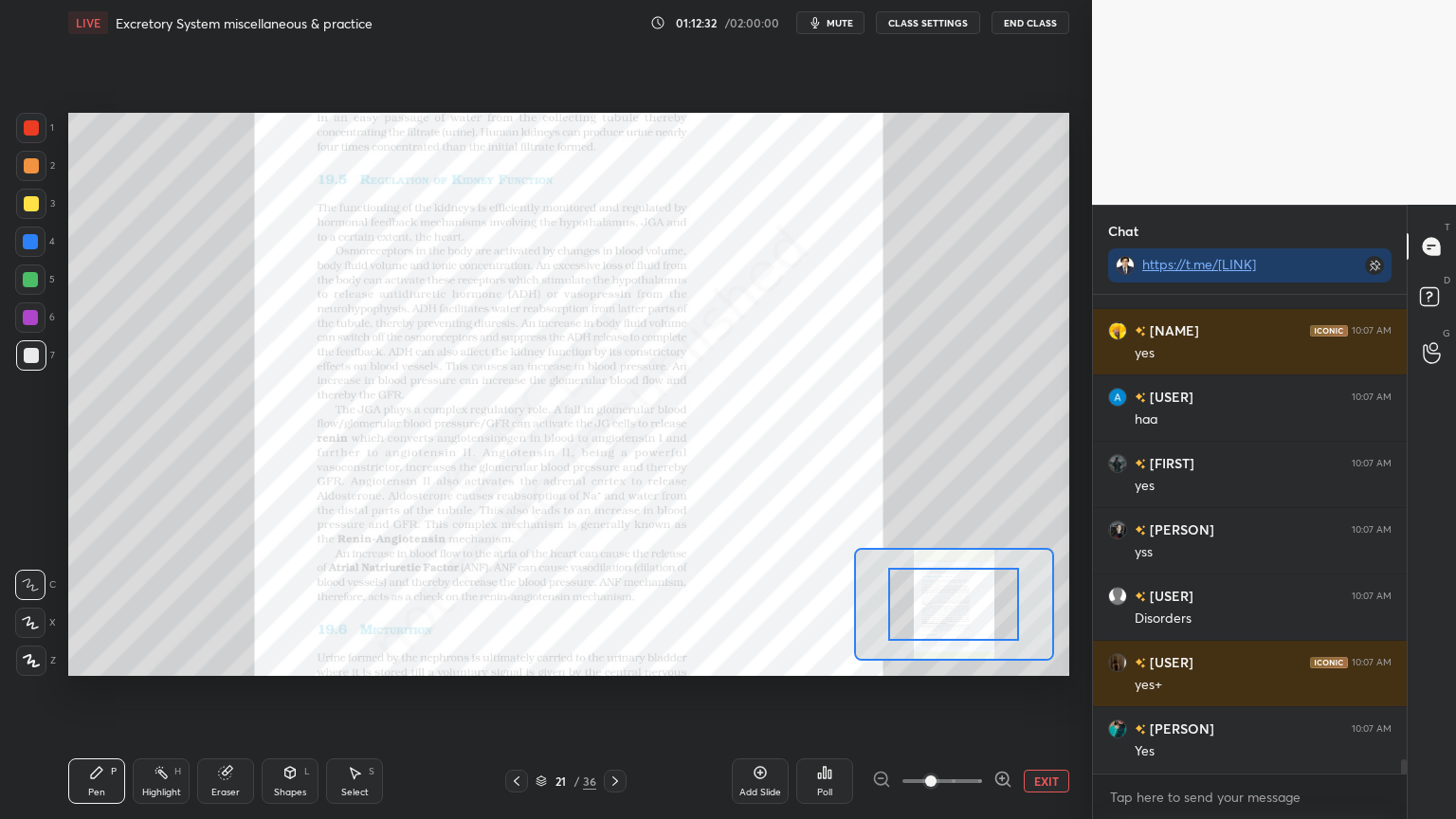 click 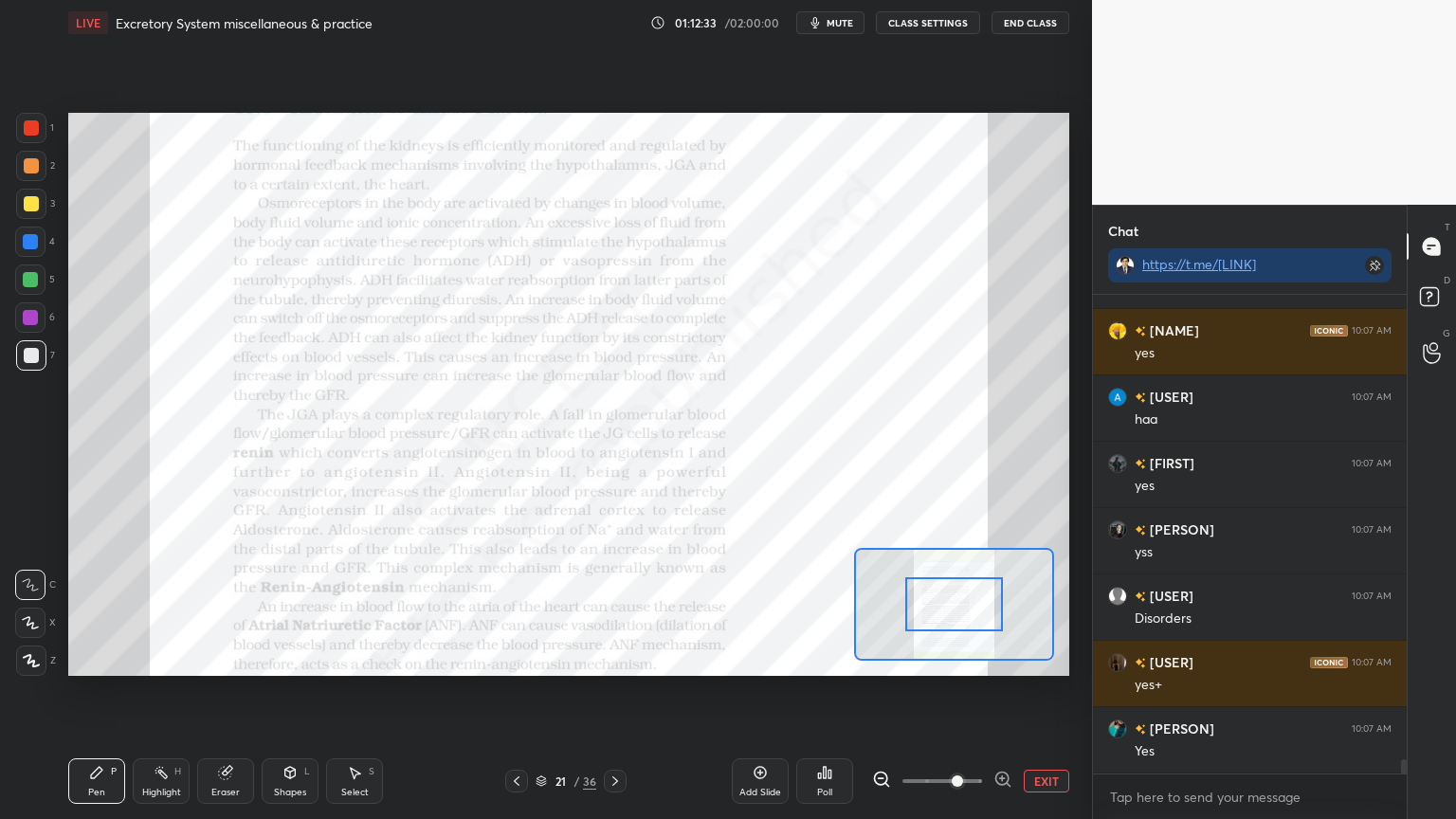 click 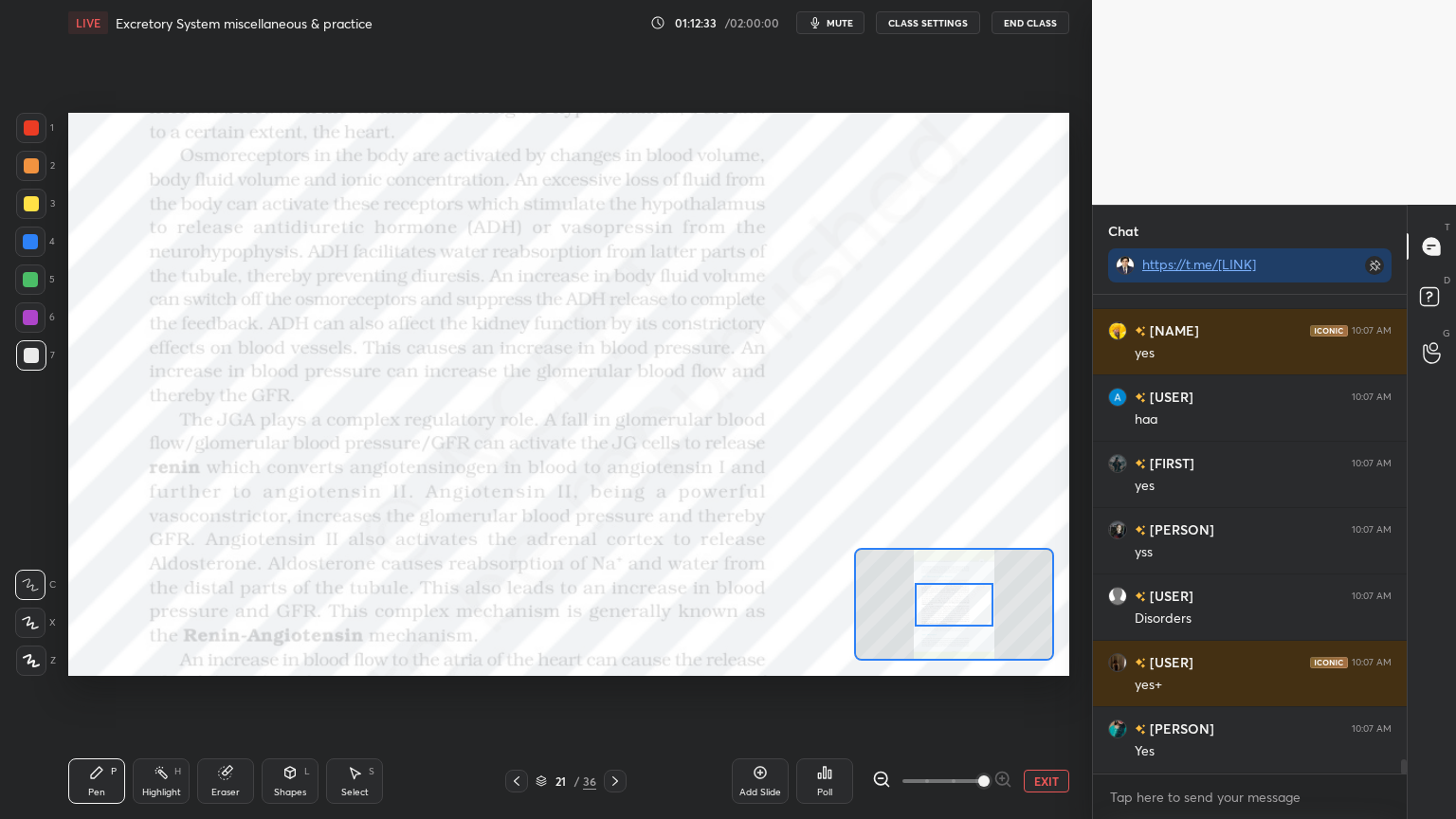 click at bounding box center (984, 781) 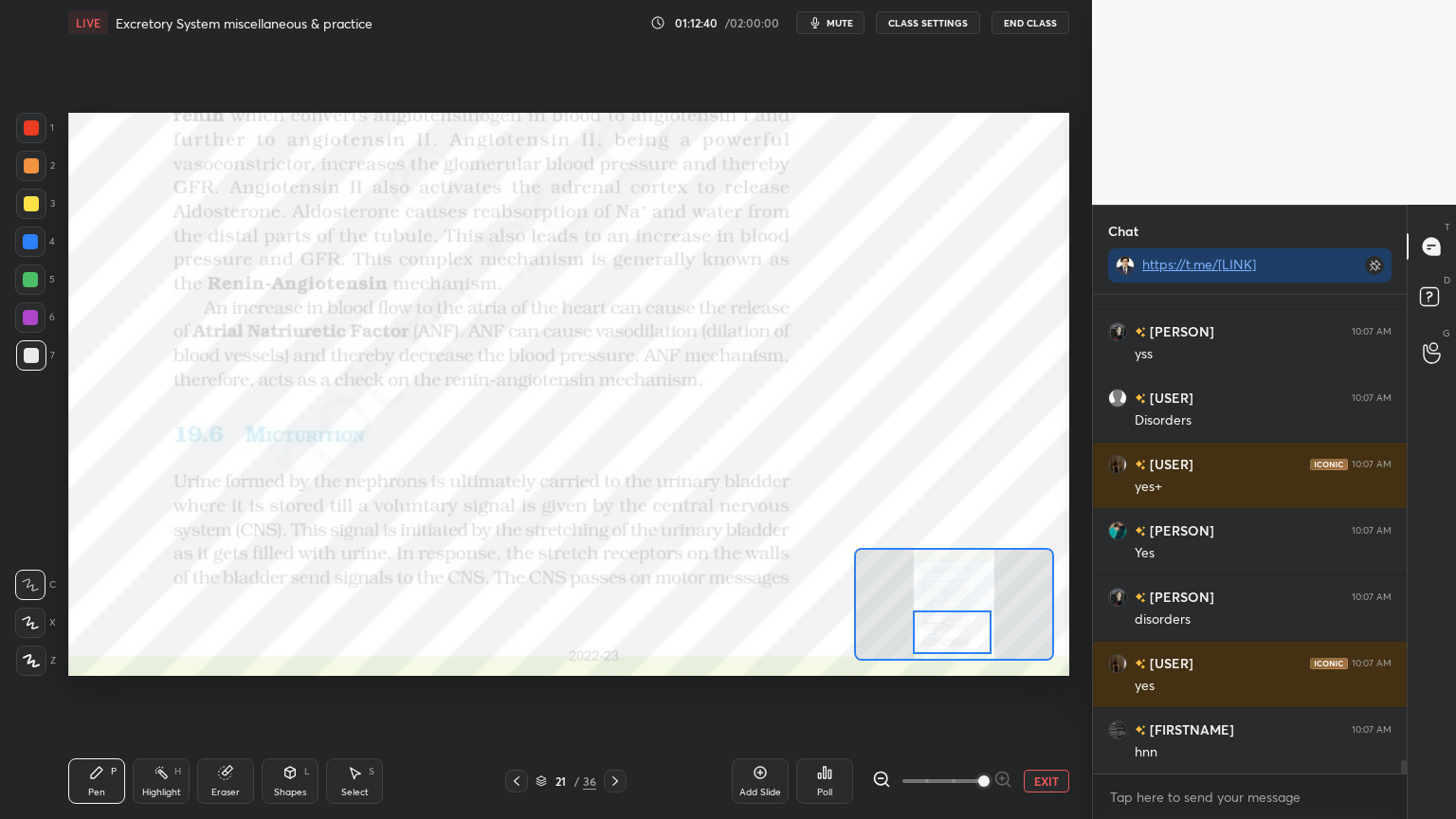 drag, startPoint x: 959, startPoint y: 599, endPoint x: 957, endPoint y: 633, distance: 34.05877 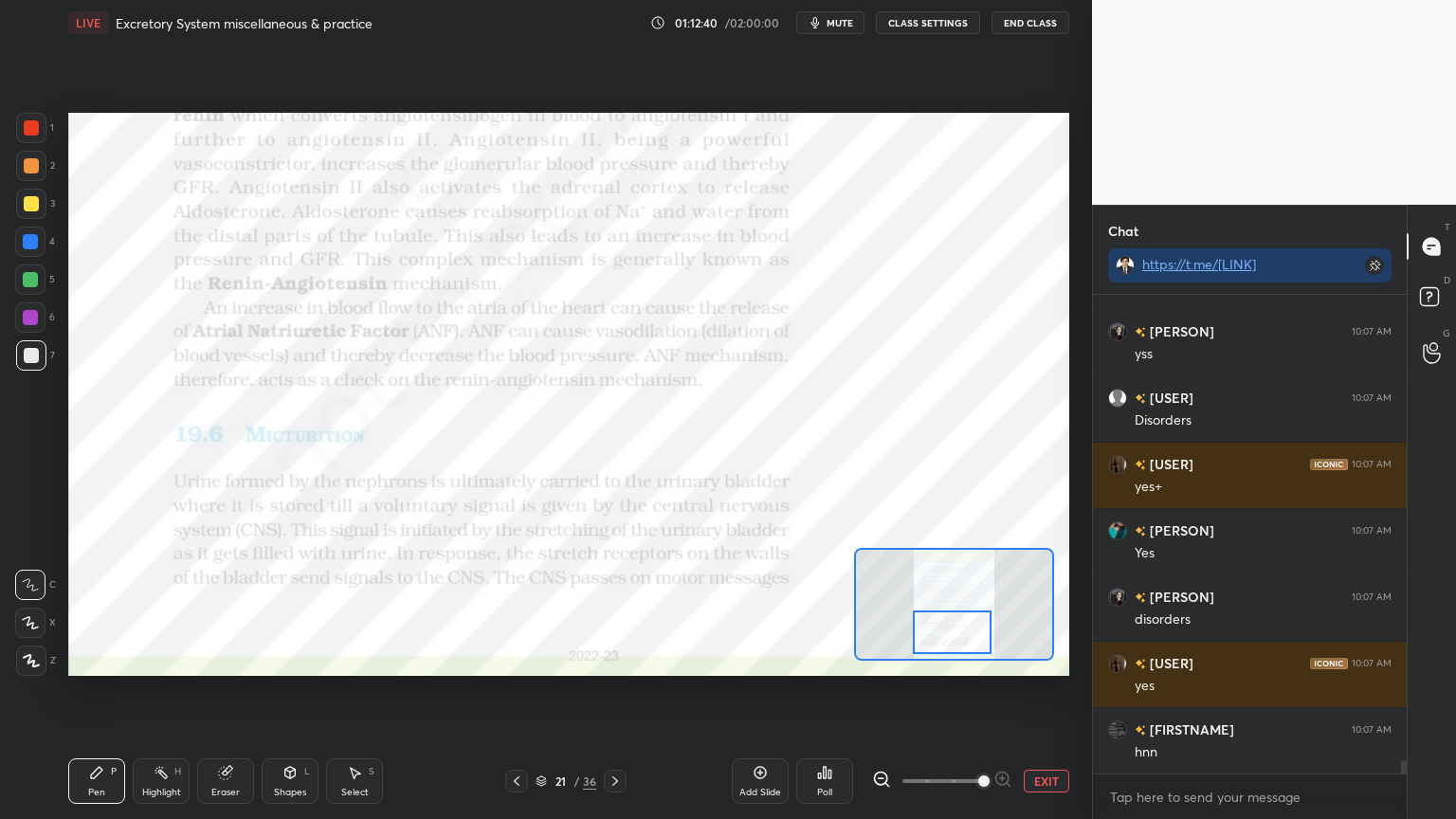 click at bounding box center [952, 632] 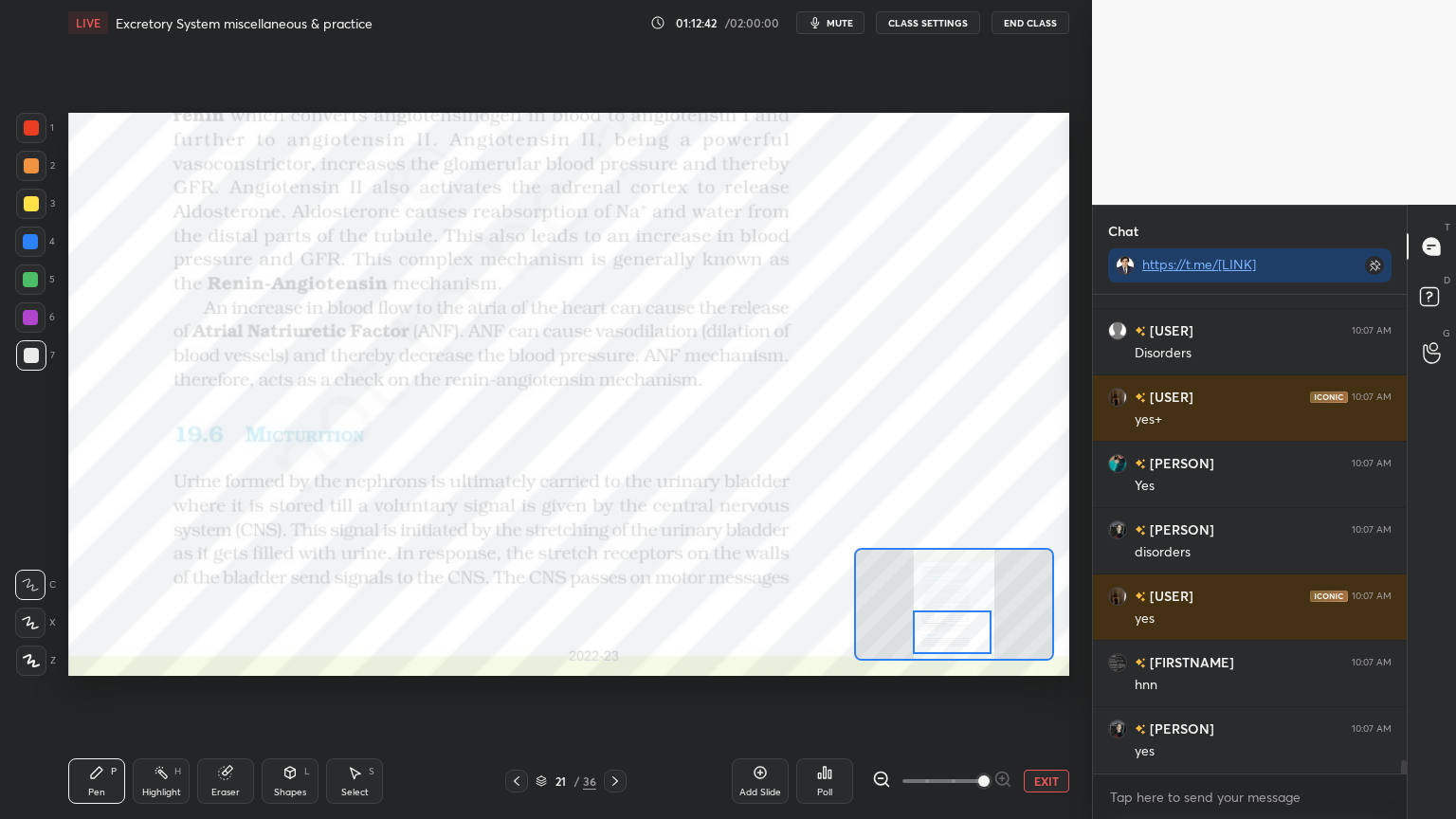 click 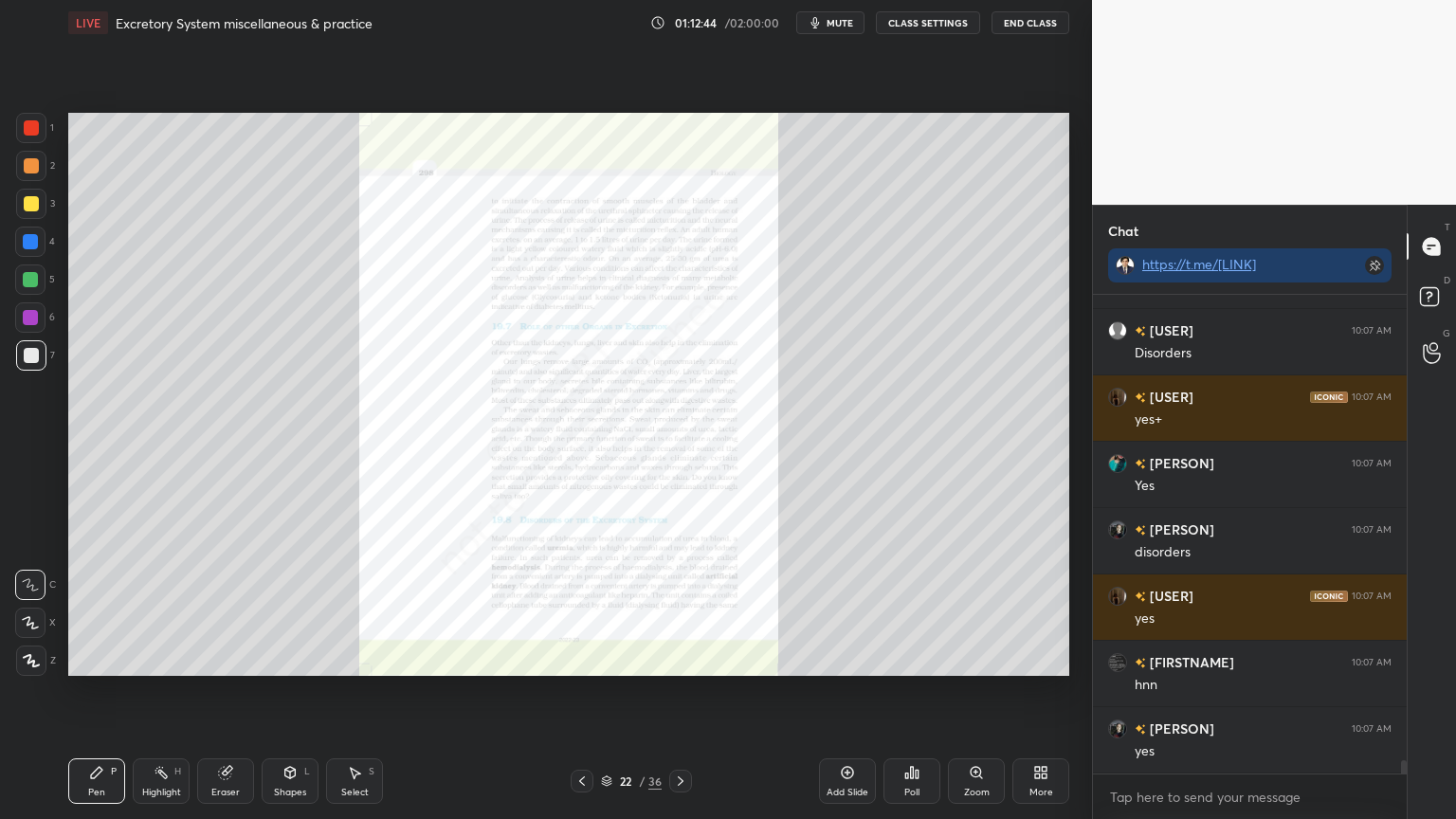 click 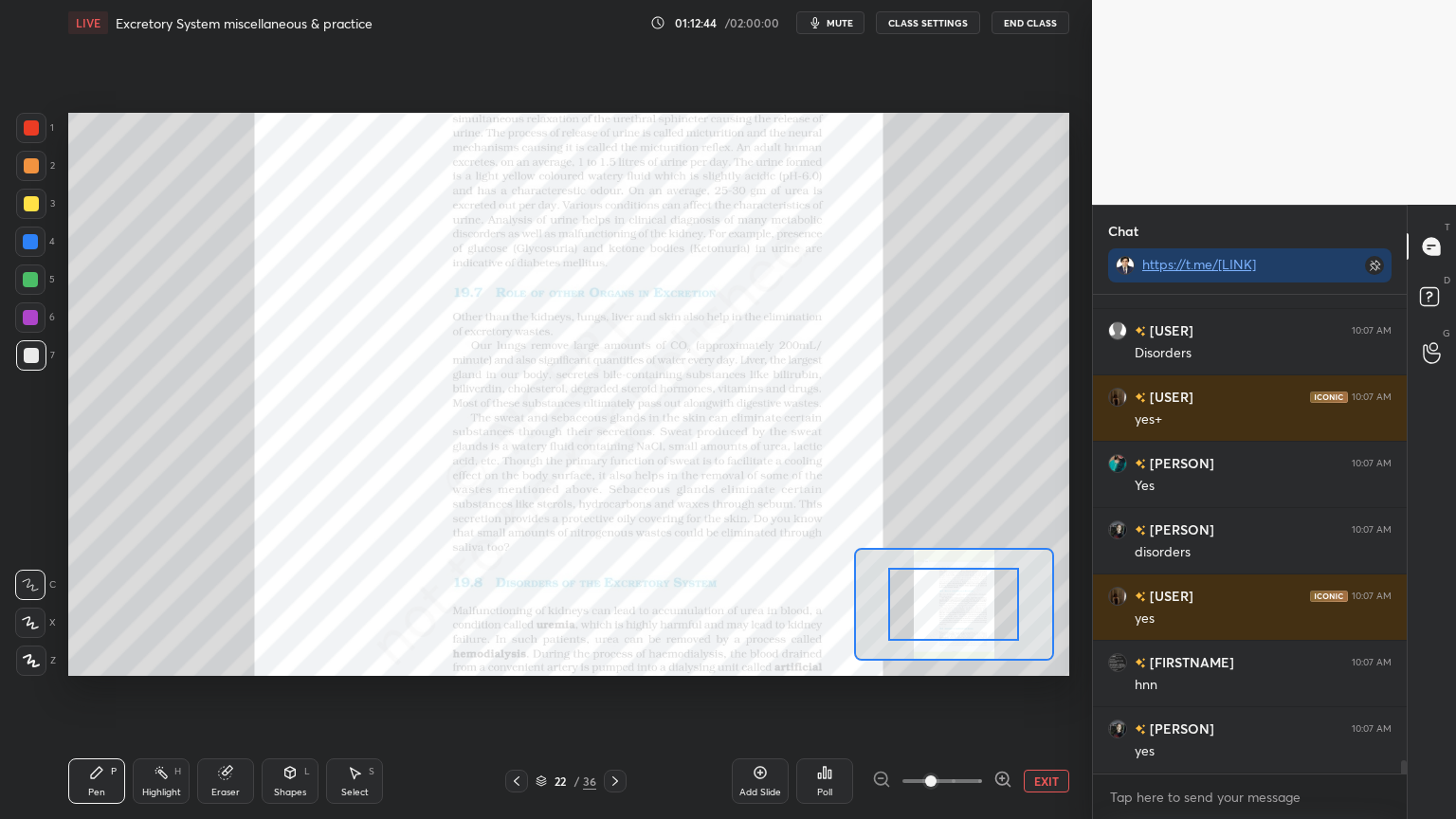 click at bounding box center (942, 781) 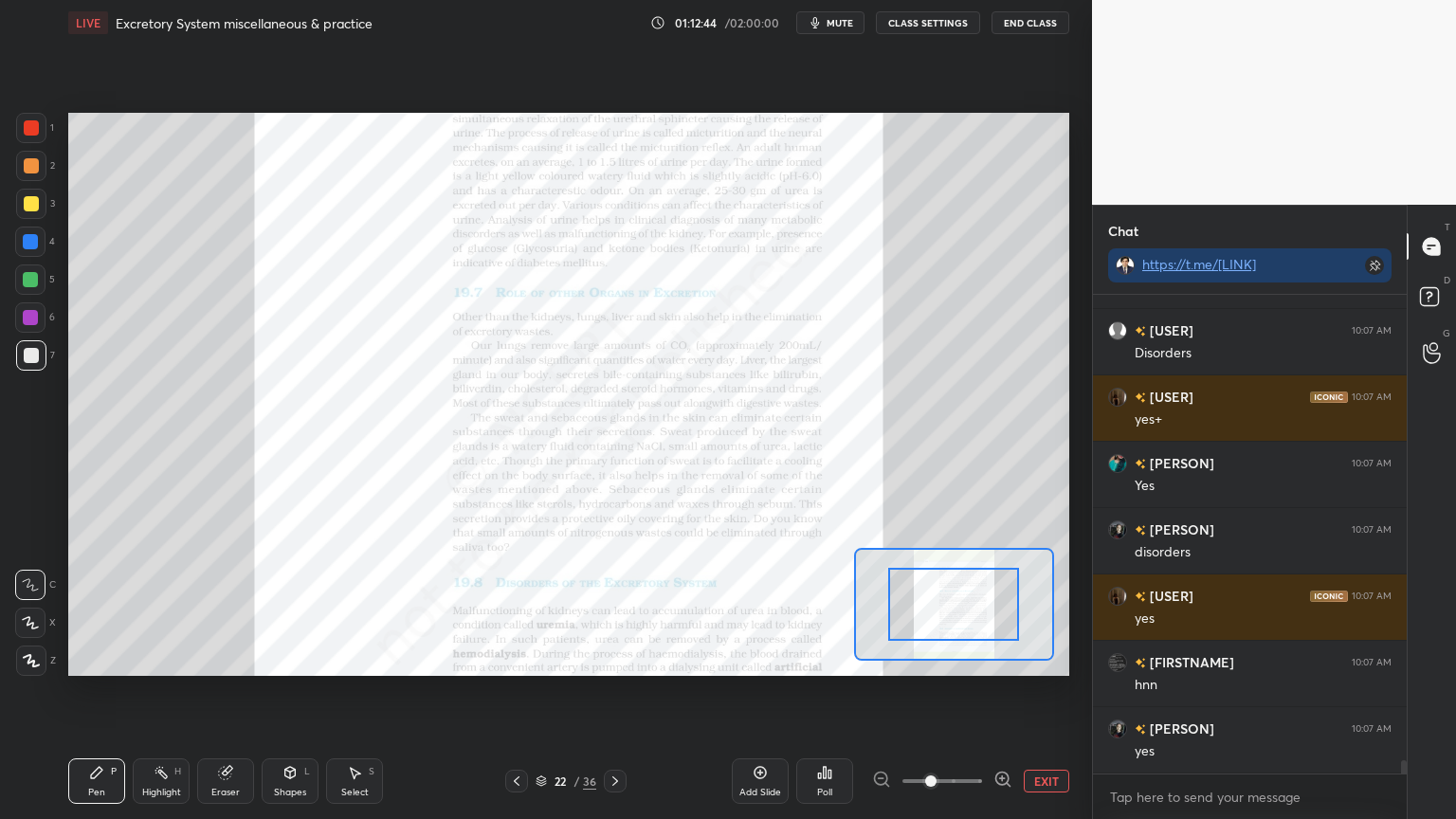 click at bounding box center (942, 781) 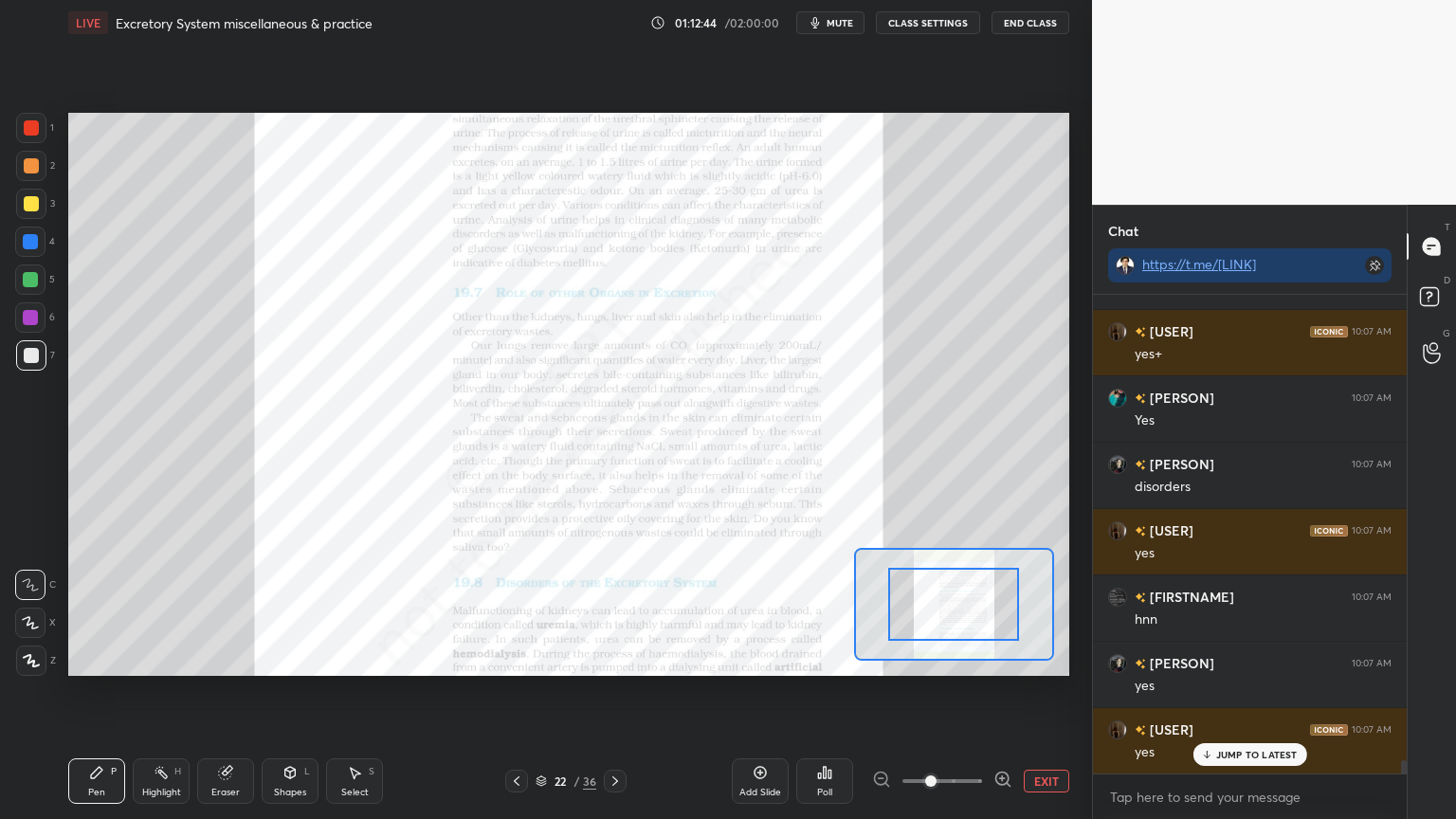 click at bounding box center (942, 781) 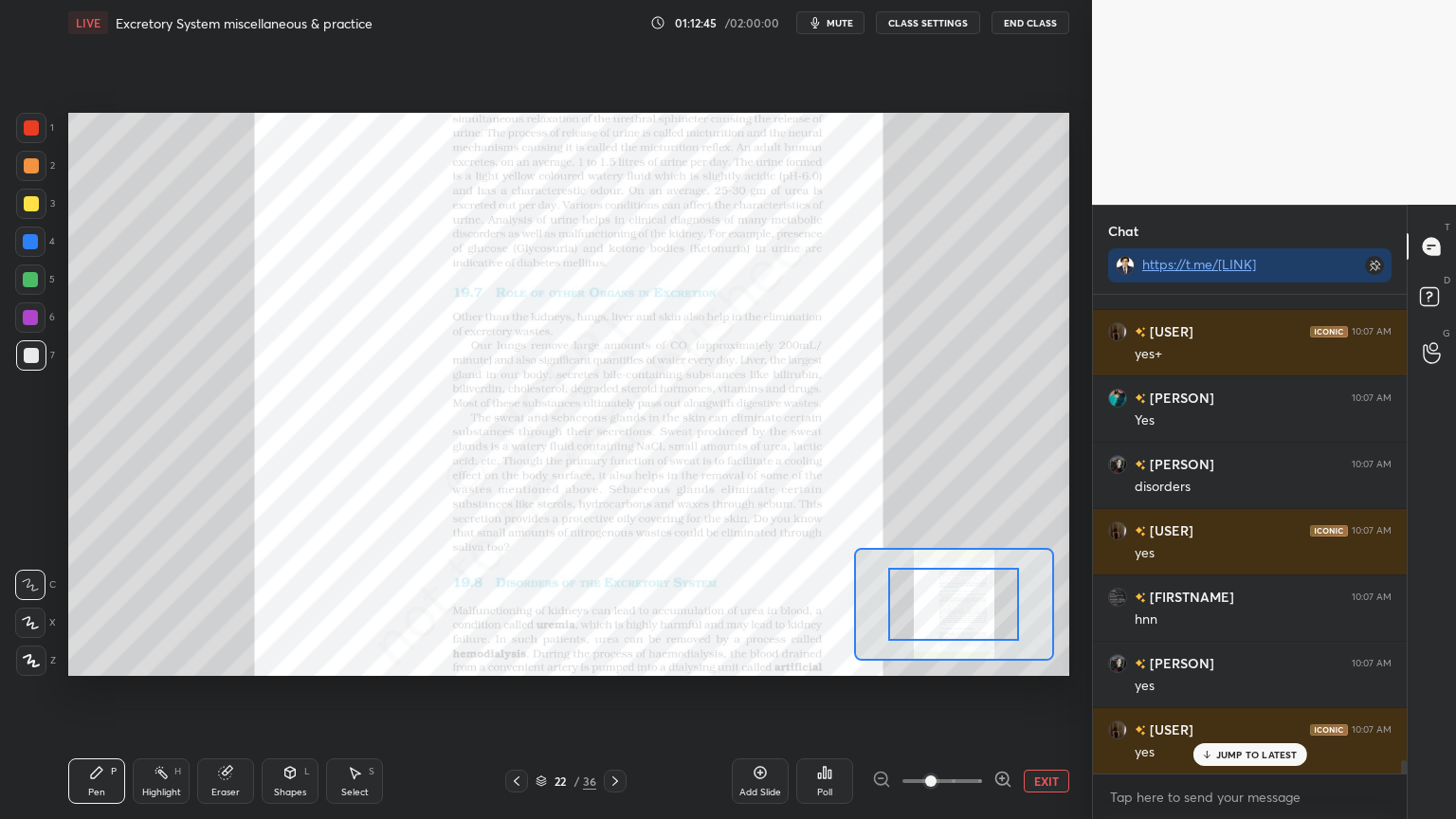 click 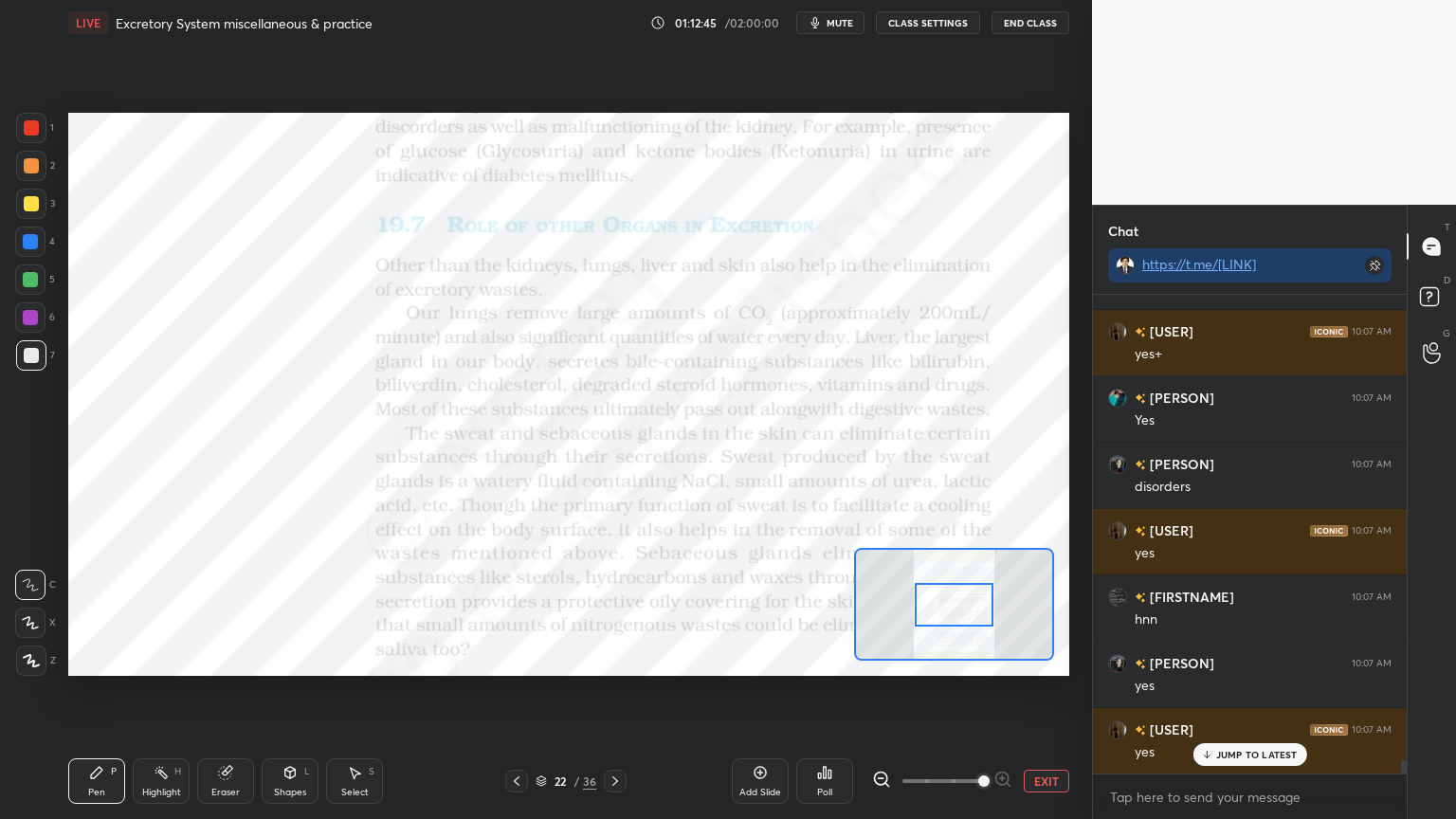 drag, startPoint x: 1000, startPoint y: 775, endPoint x: 986, endPoint y: 732, distance: 45.22168 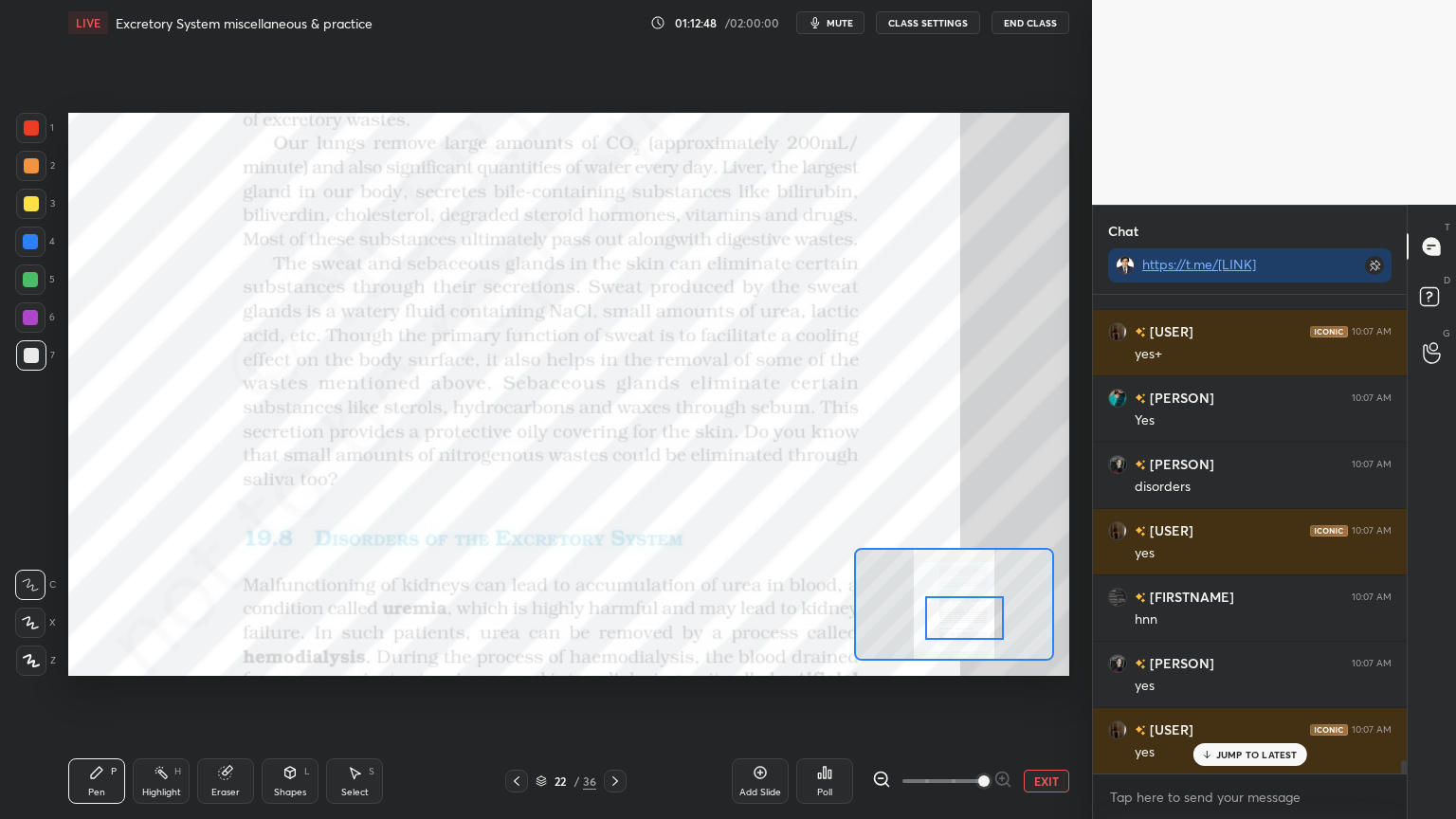 scroll, scrollTop: 16482, scrollLeft: 0, axis: vertical 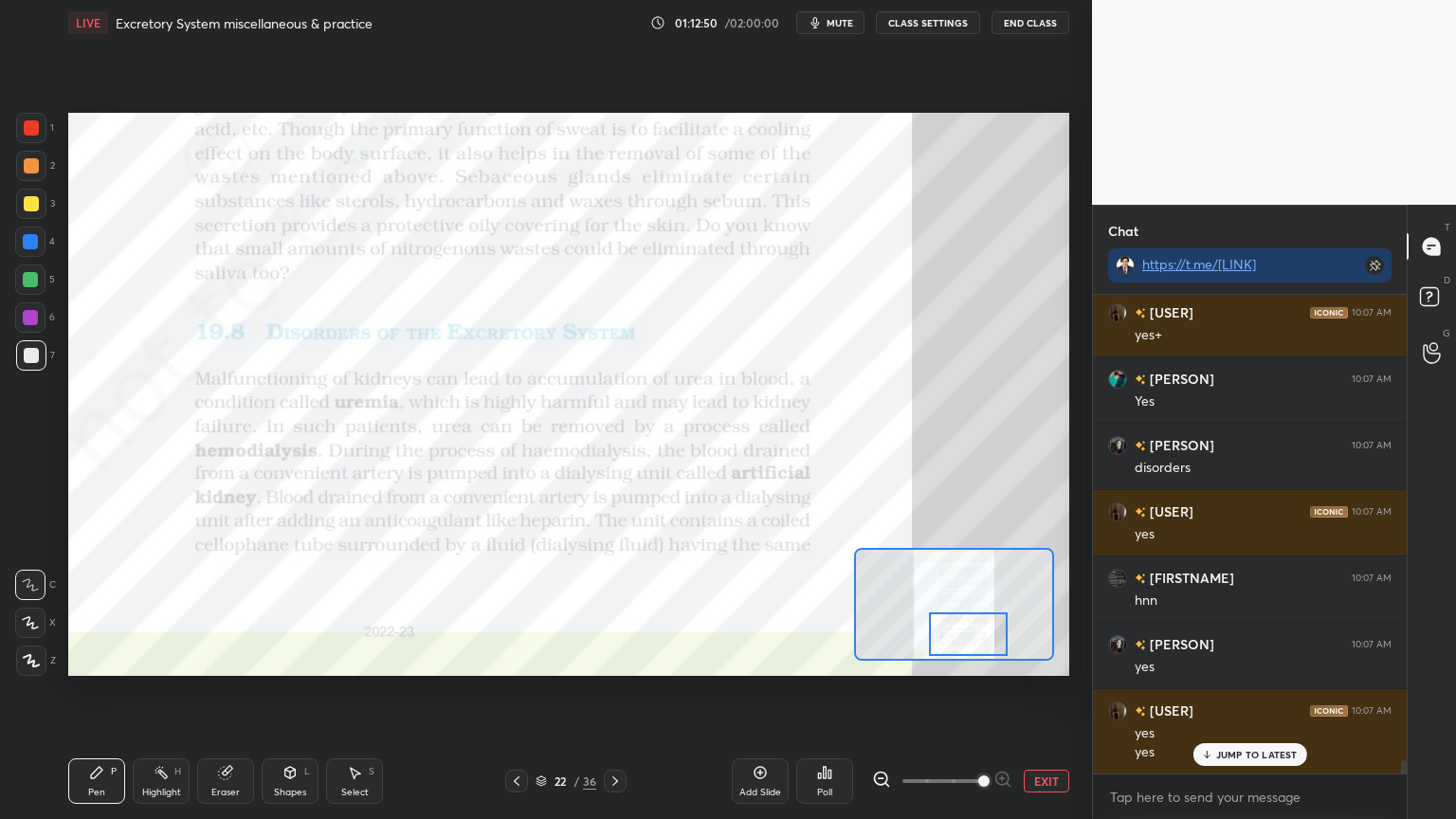 drag, startPoint x: 959, startPoint y: 605, endPoint x: 948, endPoint y: 652, distance: 48.27007 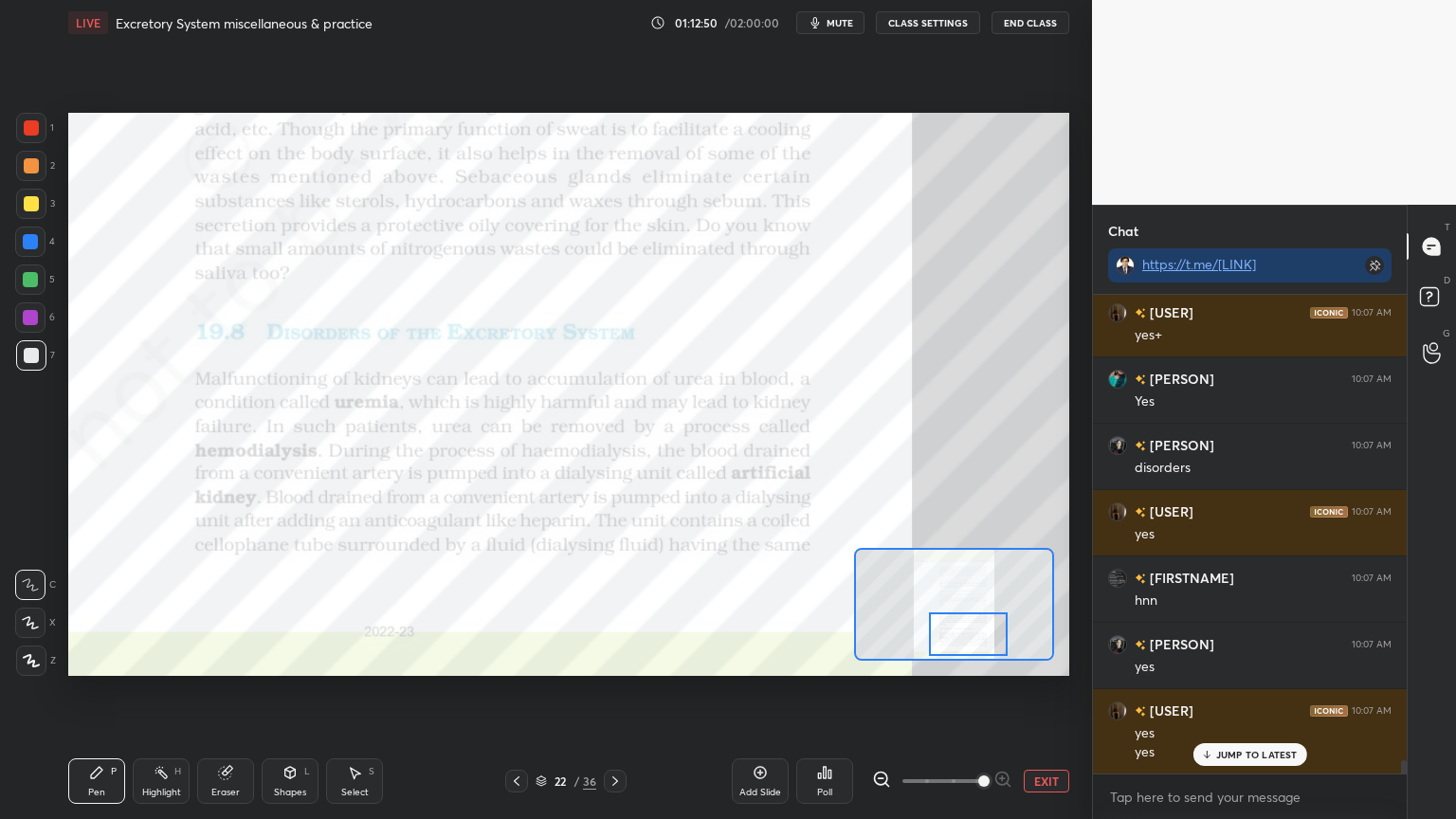 click at bounding box center [968, 634] 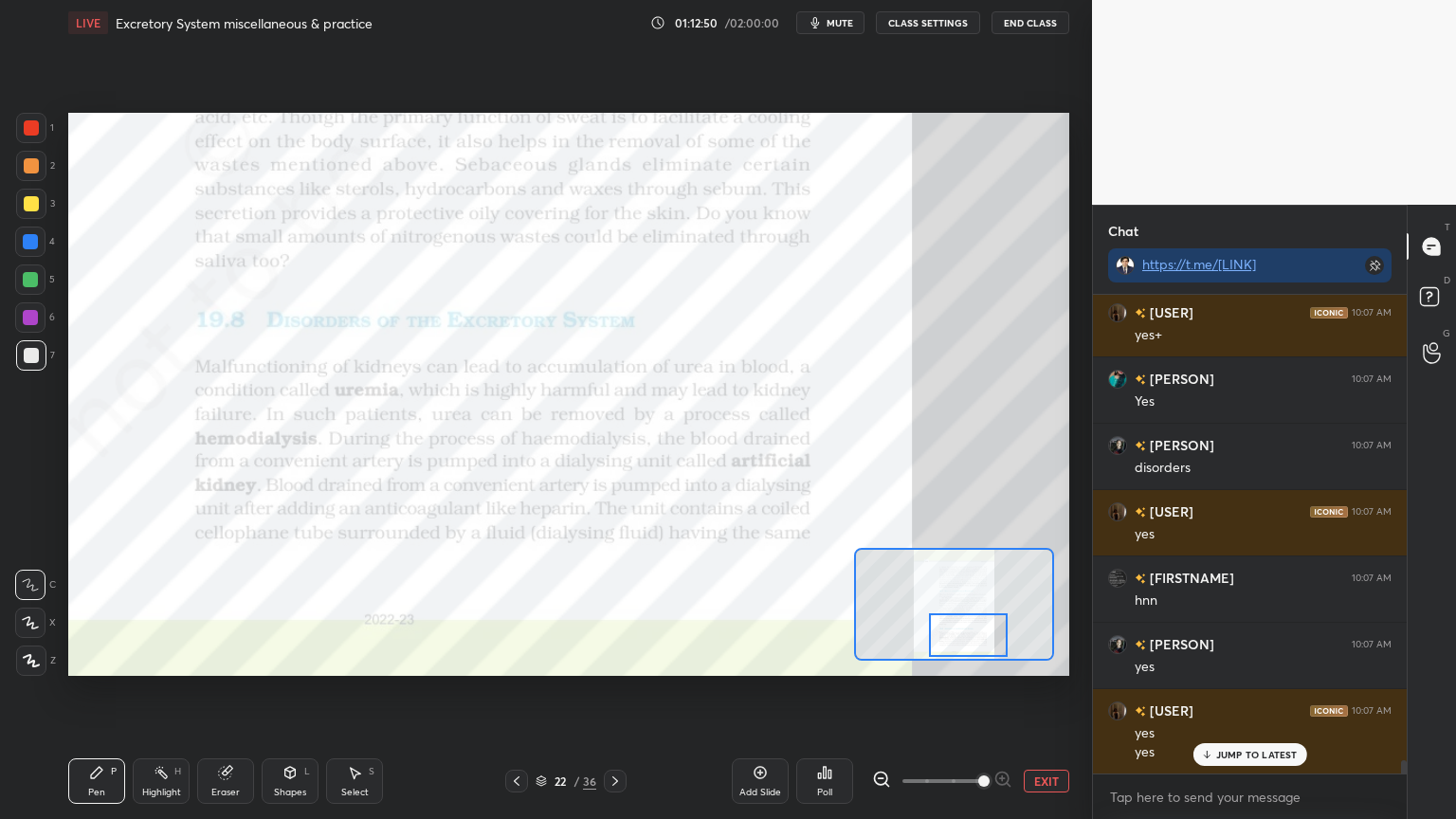 click 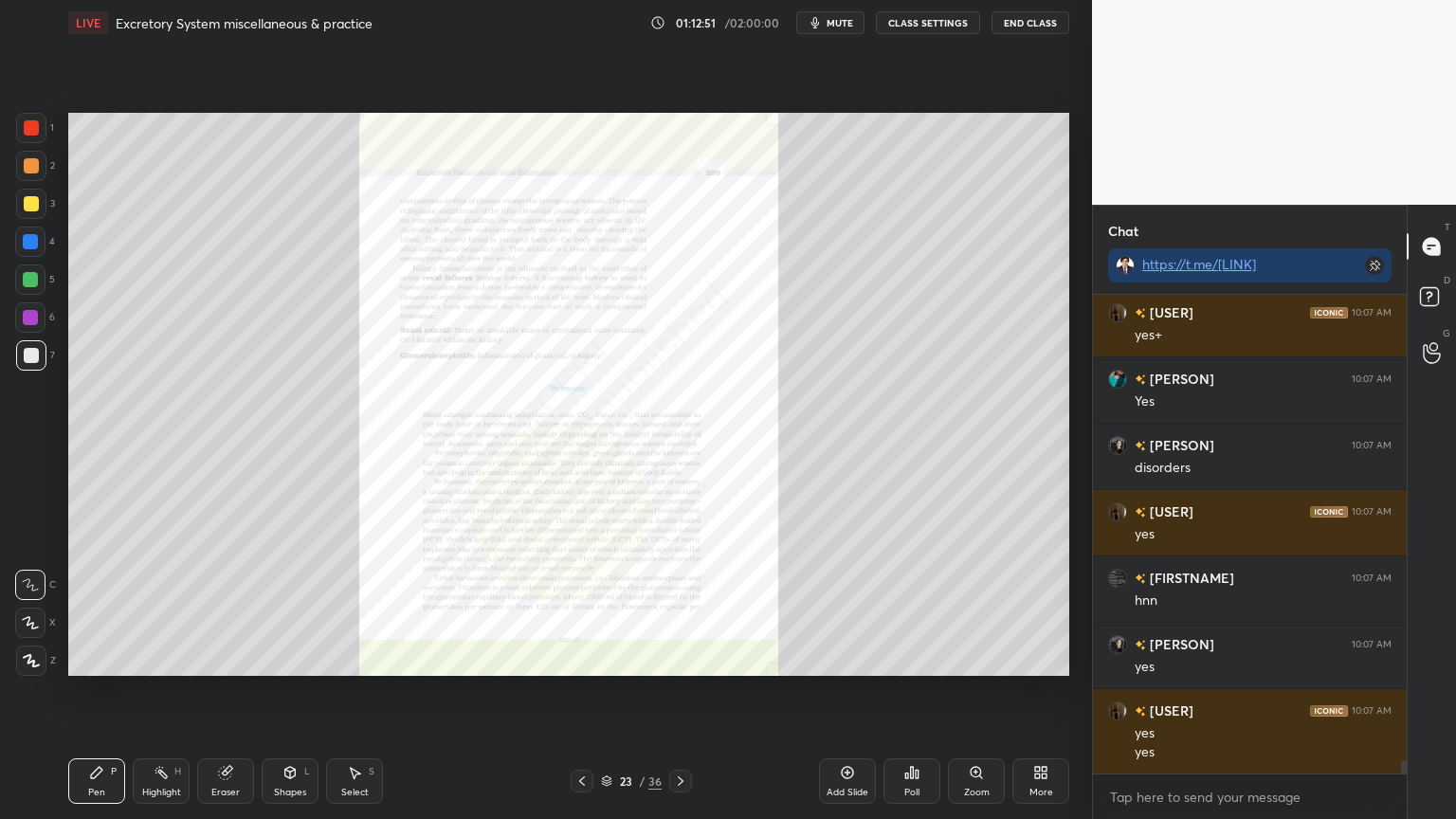 scroll, scrollTop: 16550, scrollLeft: 0, axis: vertical 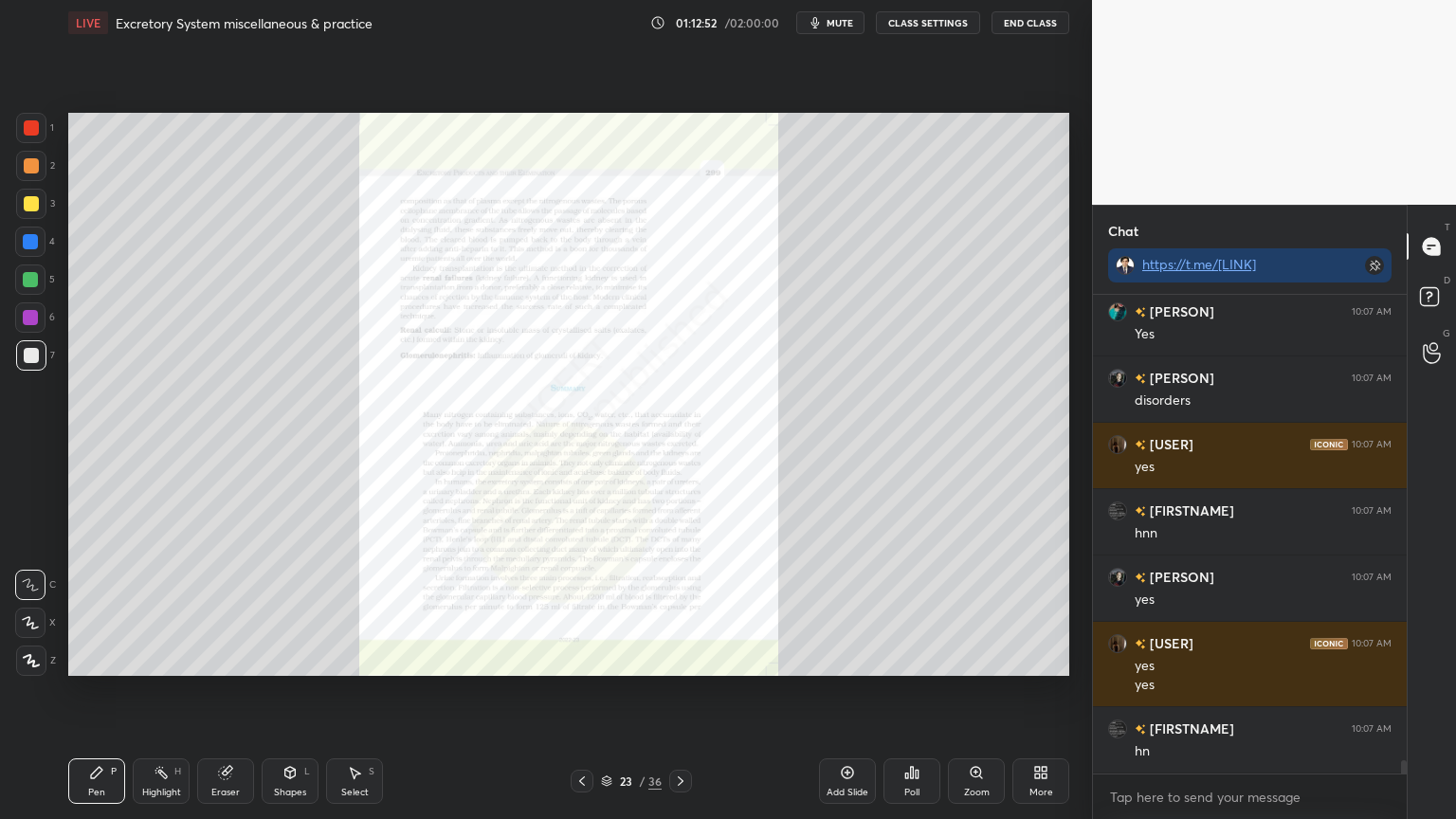 click 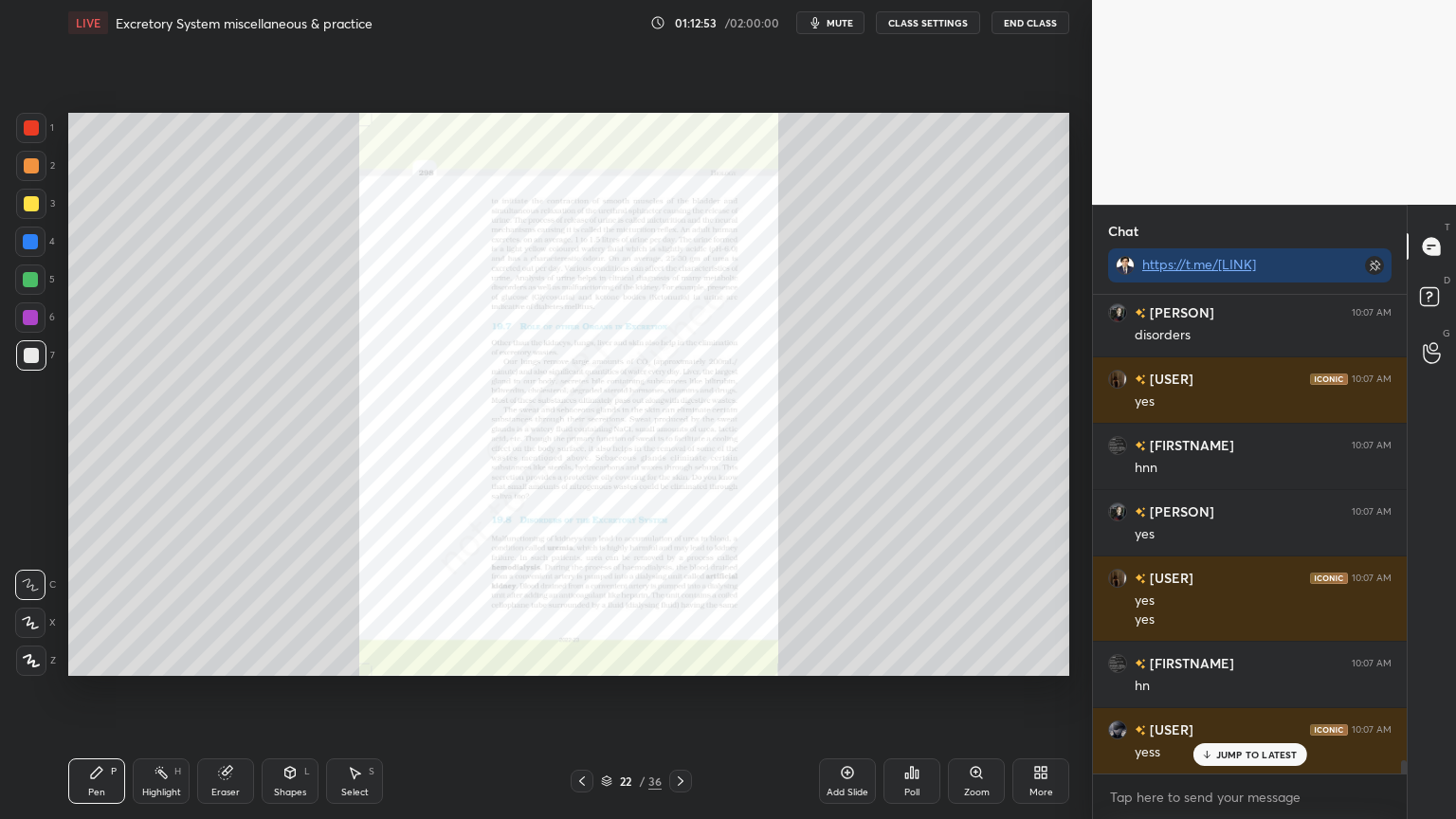 click 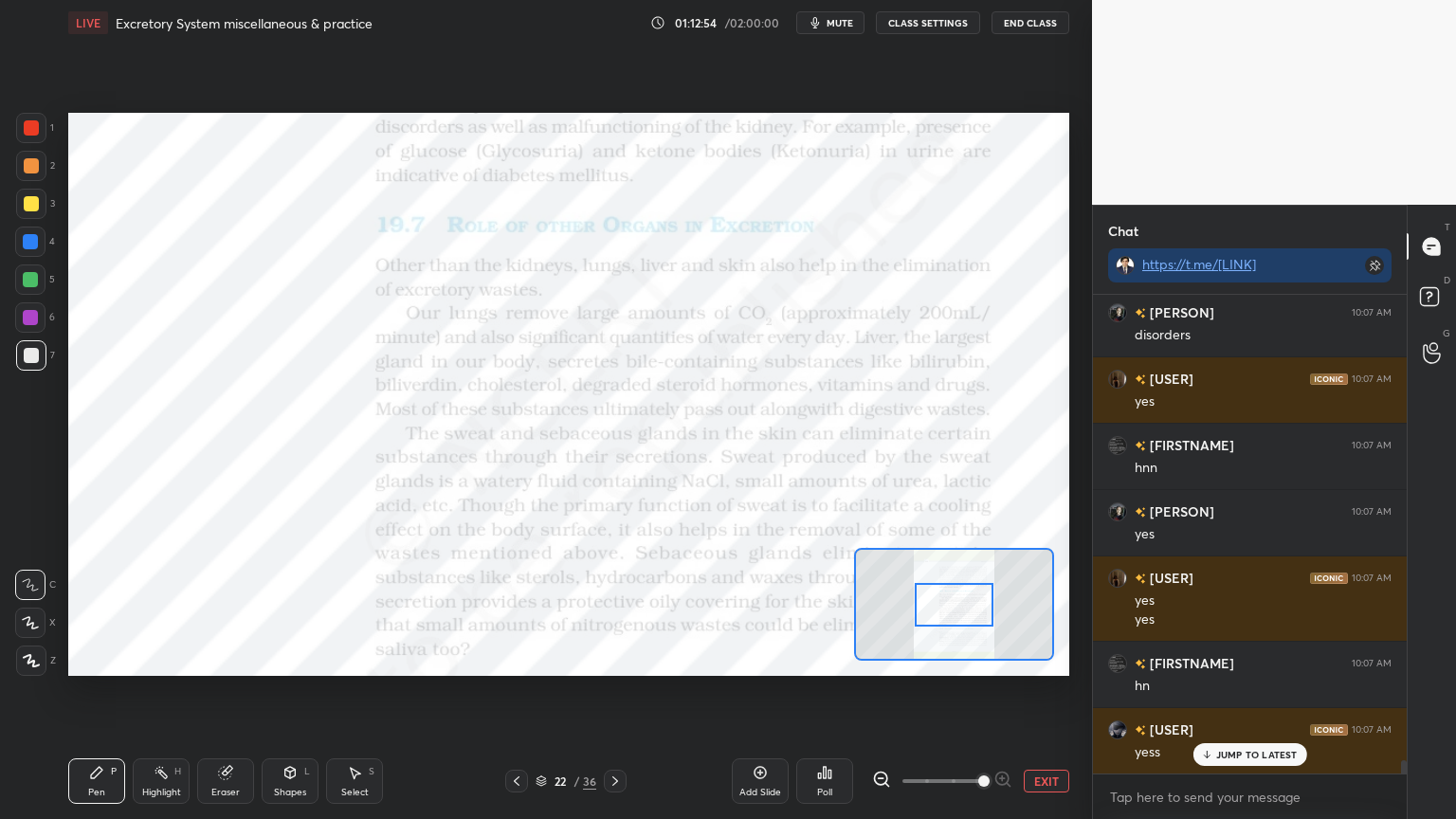 click at bounding box center [984, 781] 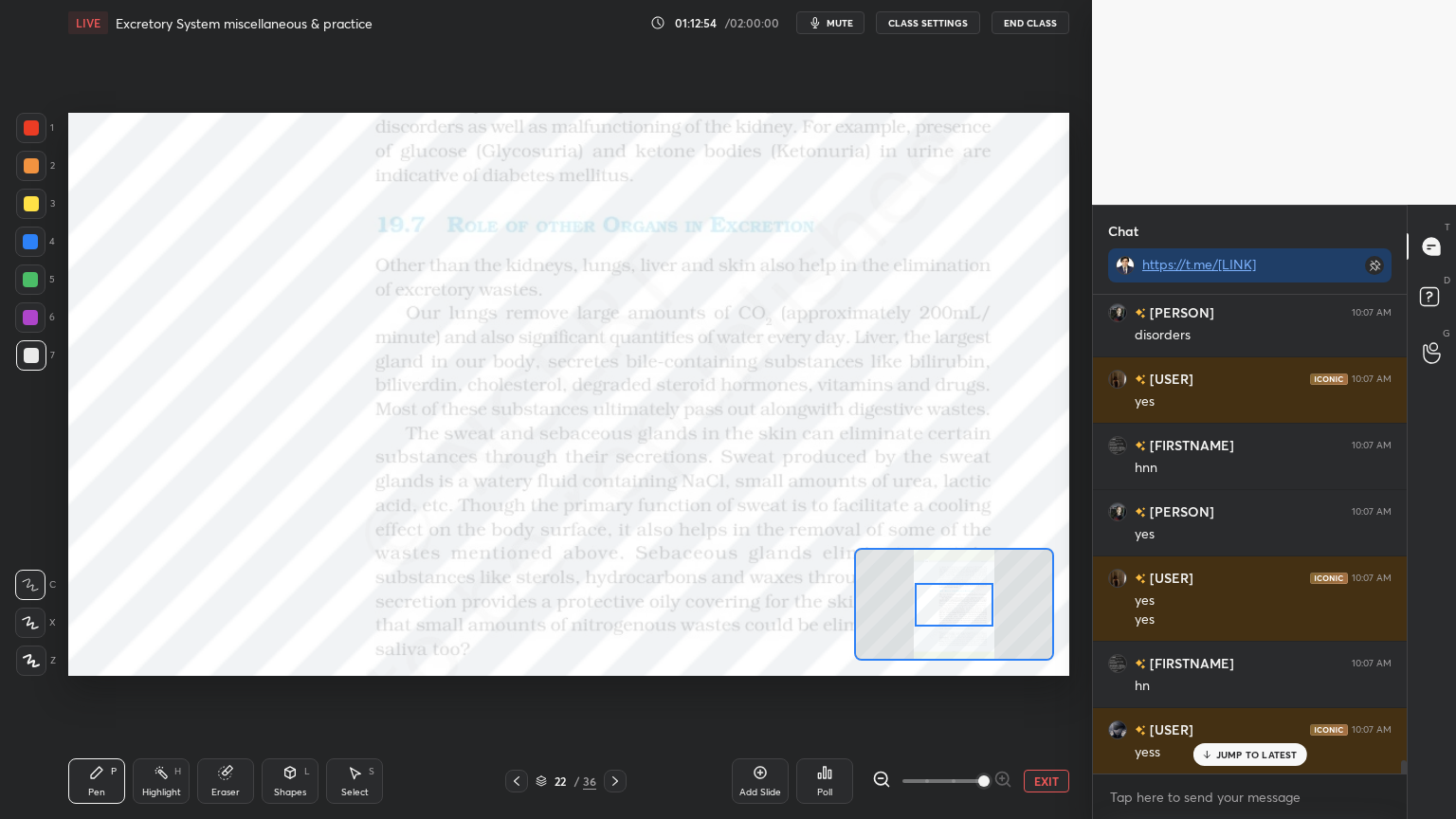 click at bounding box center (984, 781) 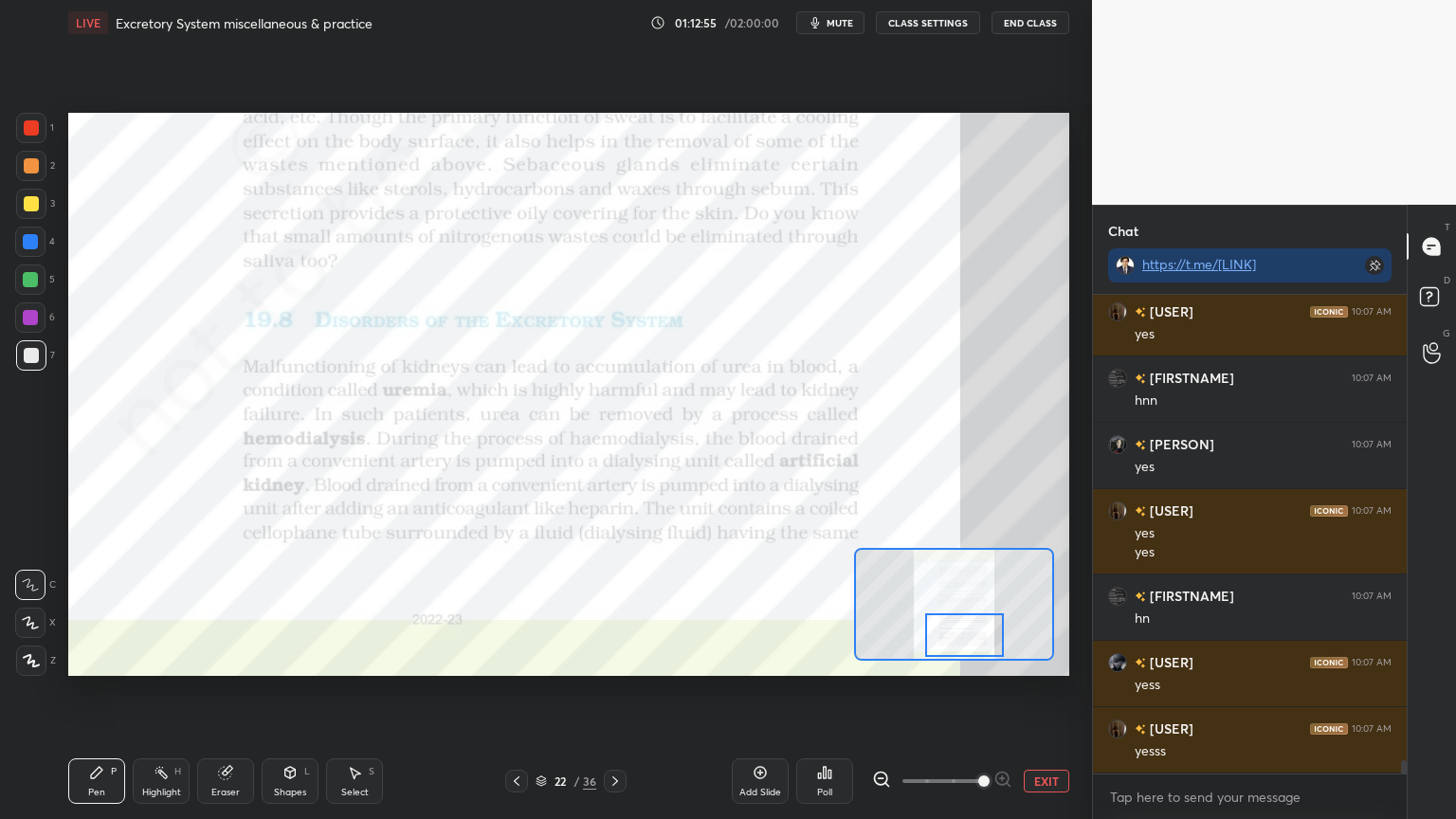 drag, startPoint x: 959, startPoint y: 600, endPoint x: 970, endPoint y: 632, distance: 33.837849 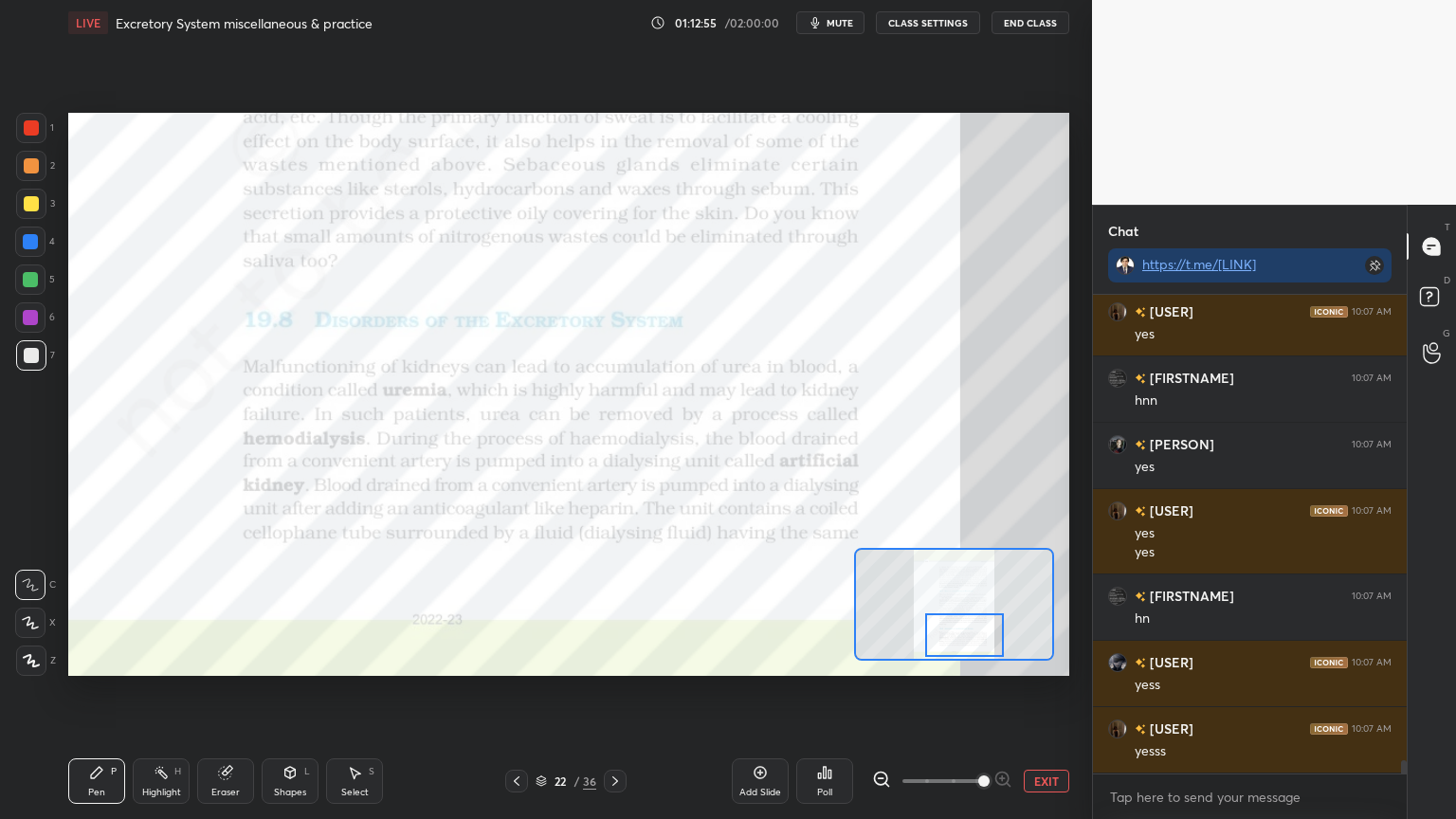 click at bounding box center [964, 635] 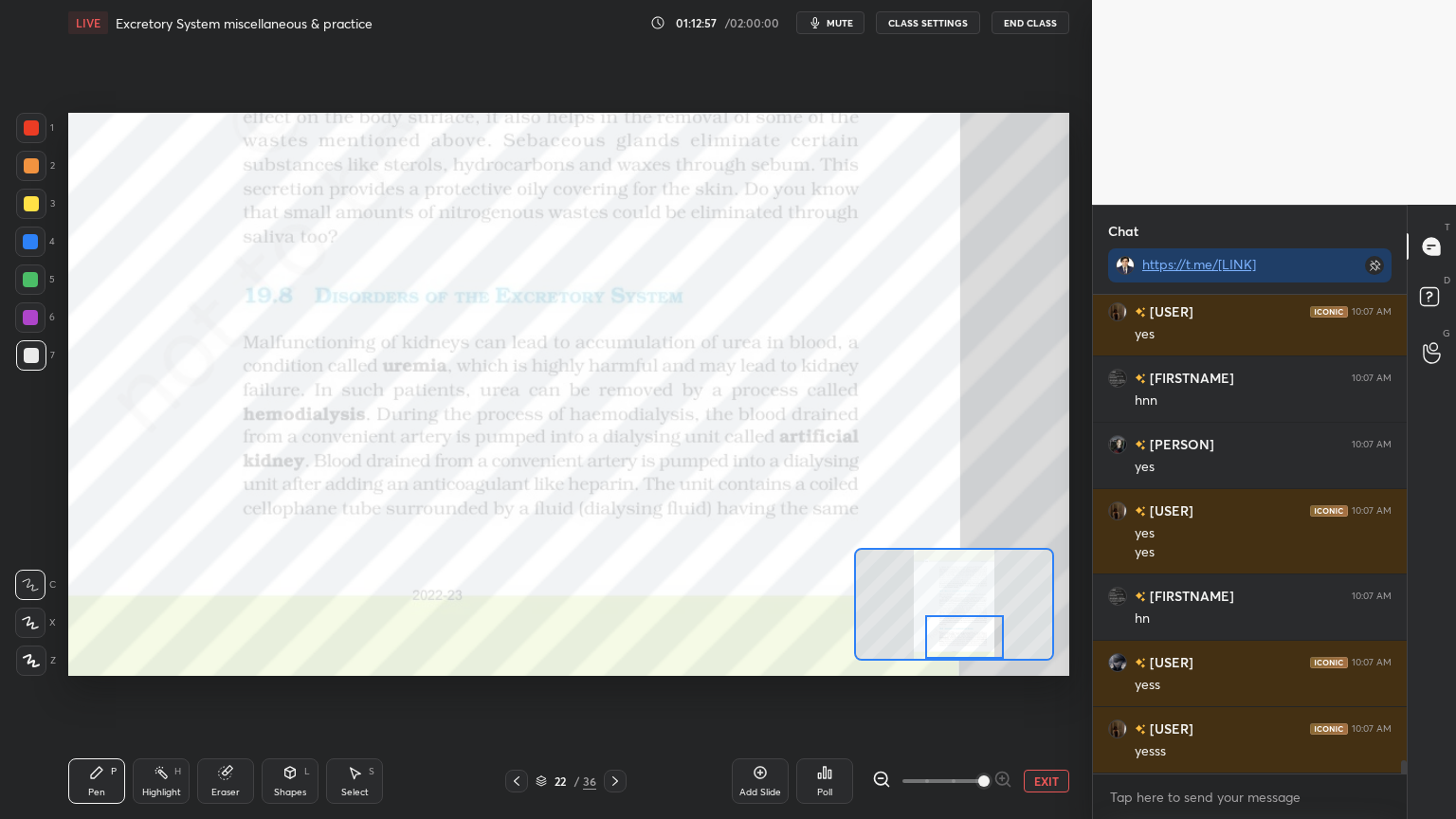 click at bounding box center [30, 242] 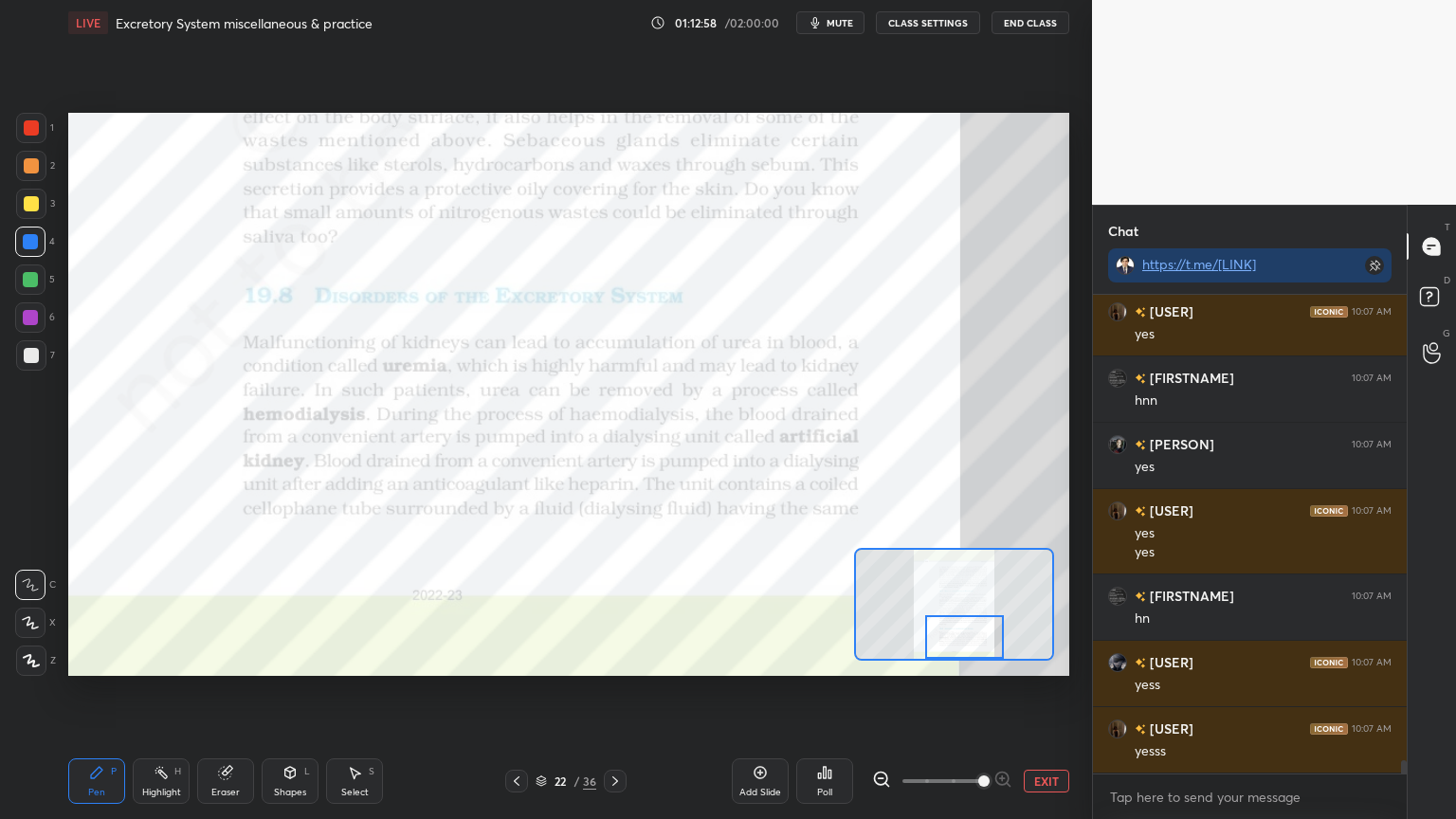 click on "Shapes L" at bounding box center [290, 781] 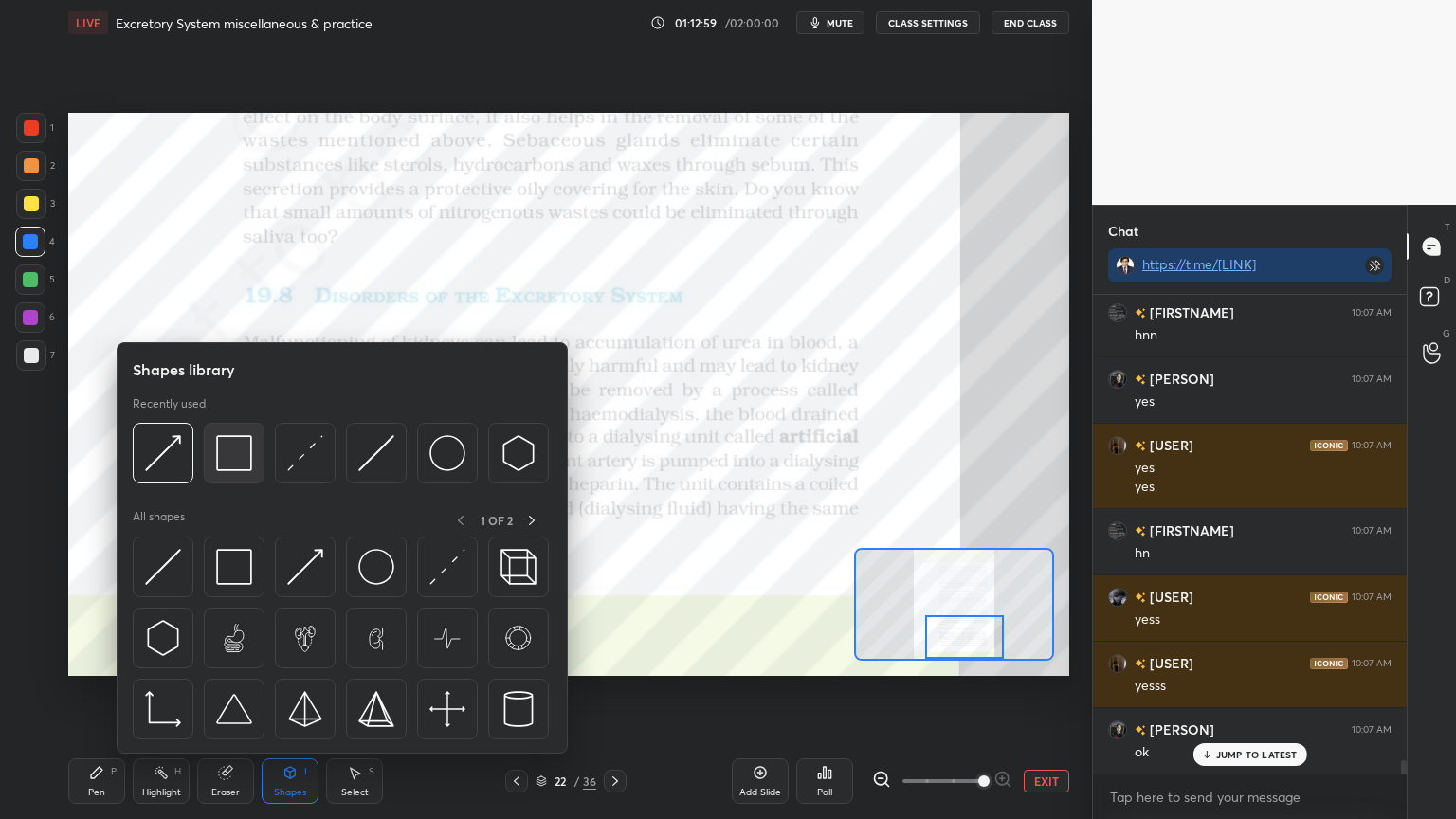 click at bounding box center [234, 453] 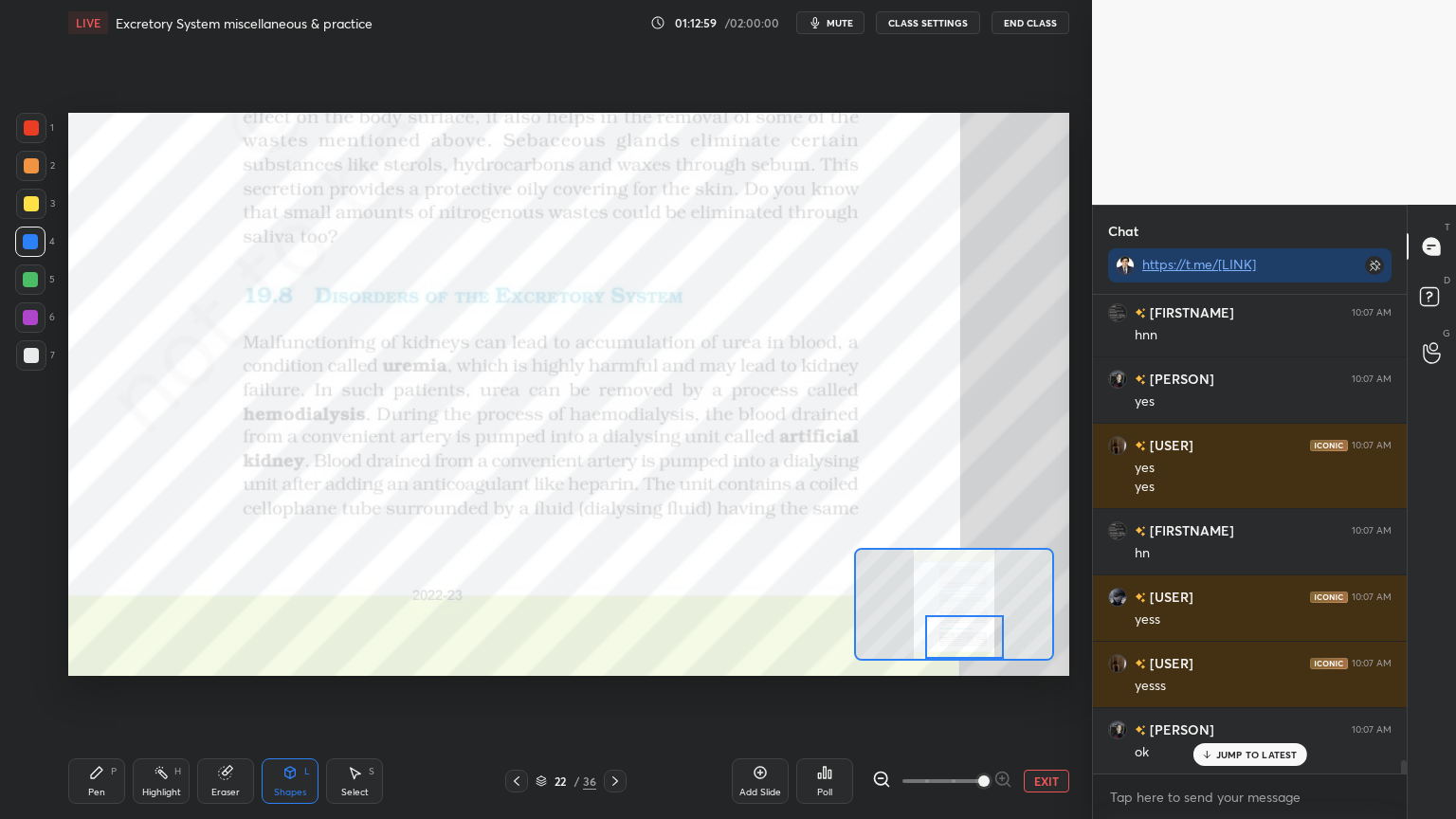 scroll, scrollTop: 16815, scrollLeft: 0, axis: vertical 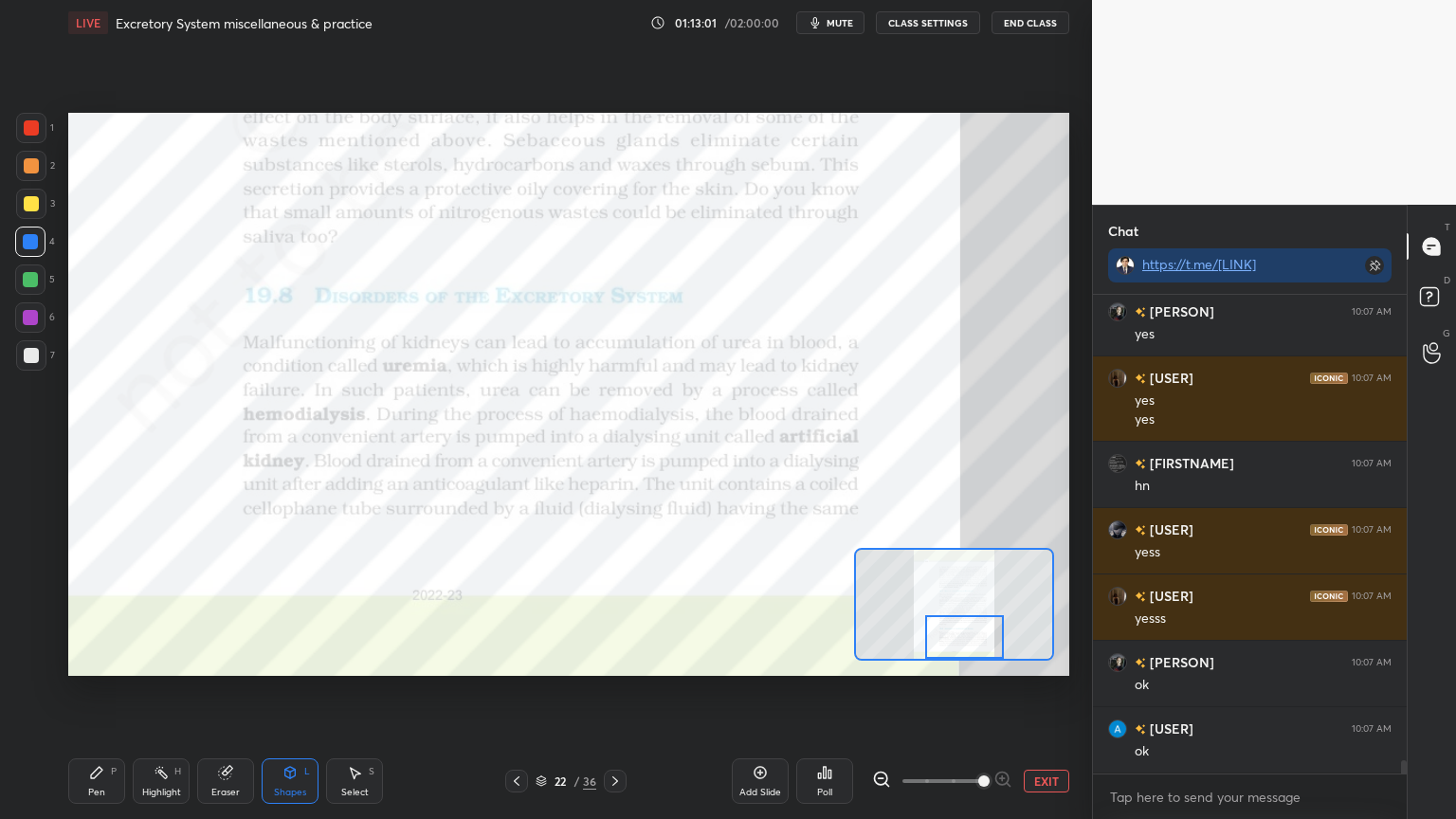 drag, startPoint x: 30, startPoint y: 282, endPoint x: 64, endPoint y: 316, distance: 48.08326 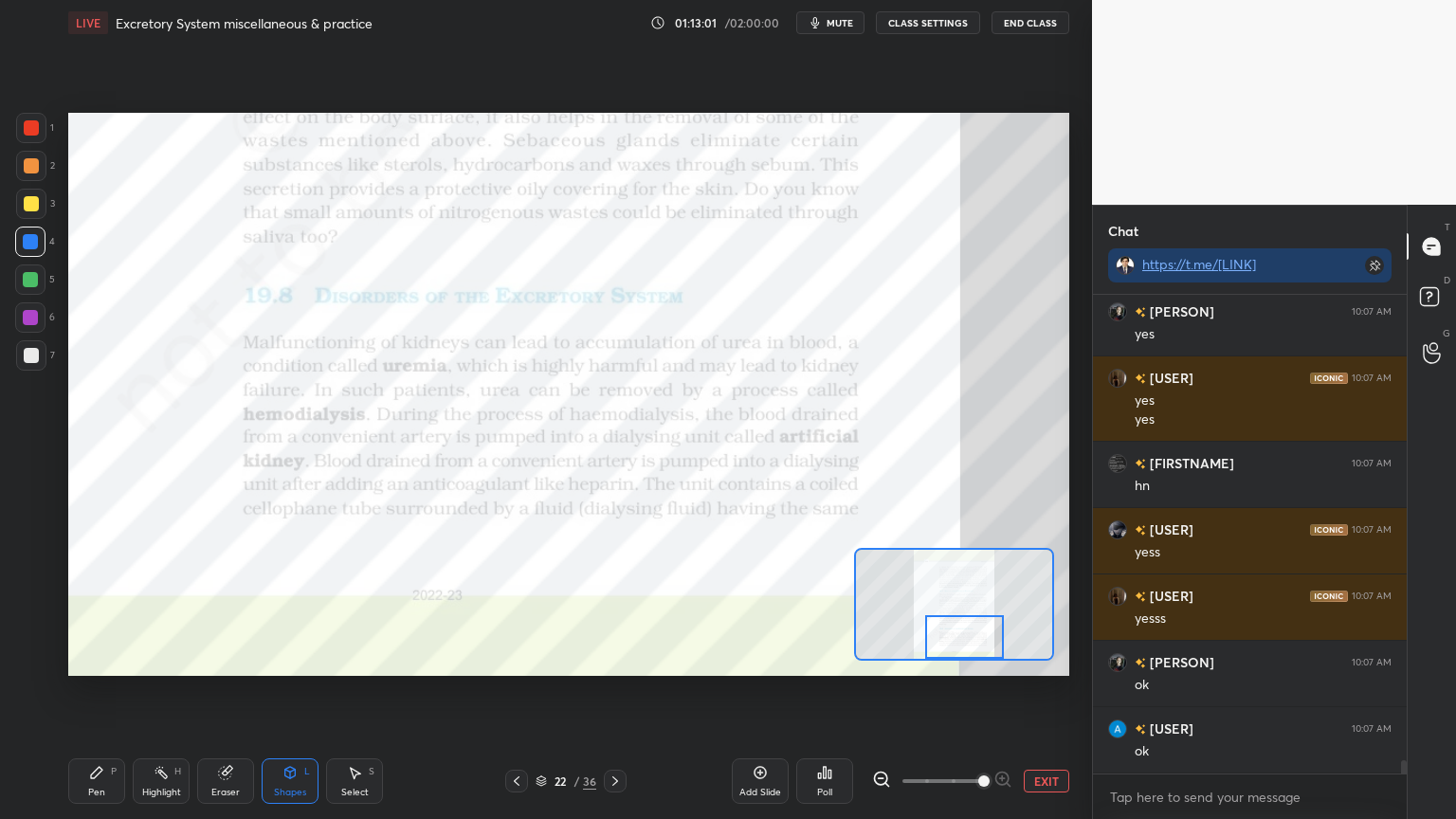 click at bounding box center (30, 280) 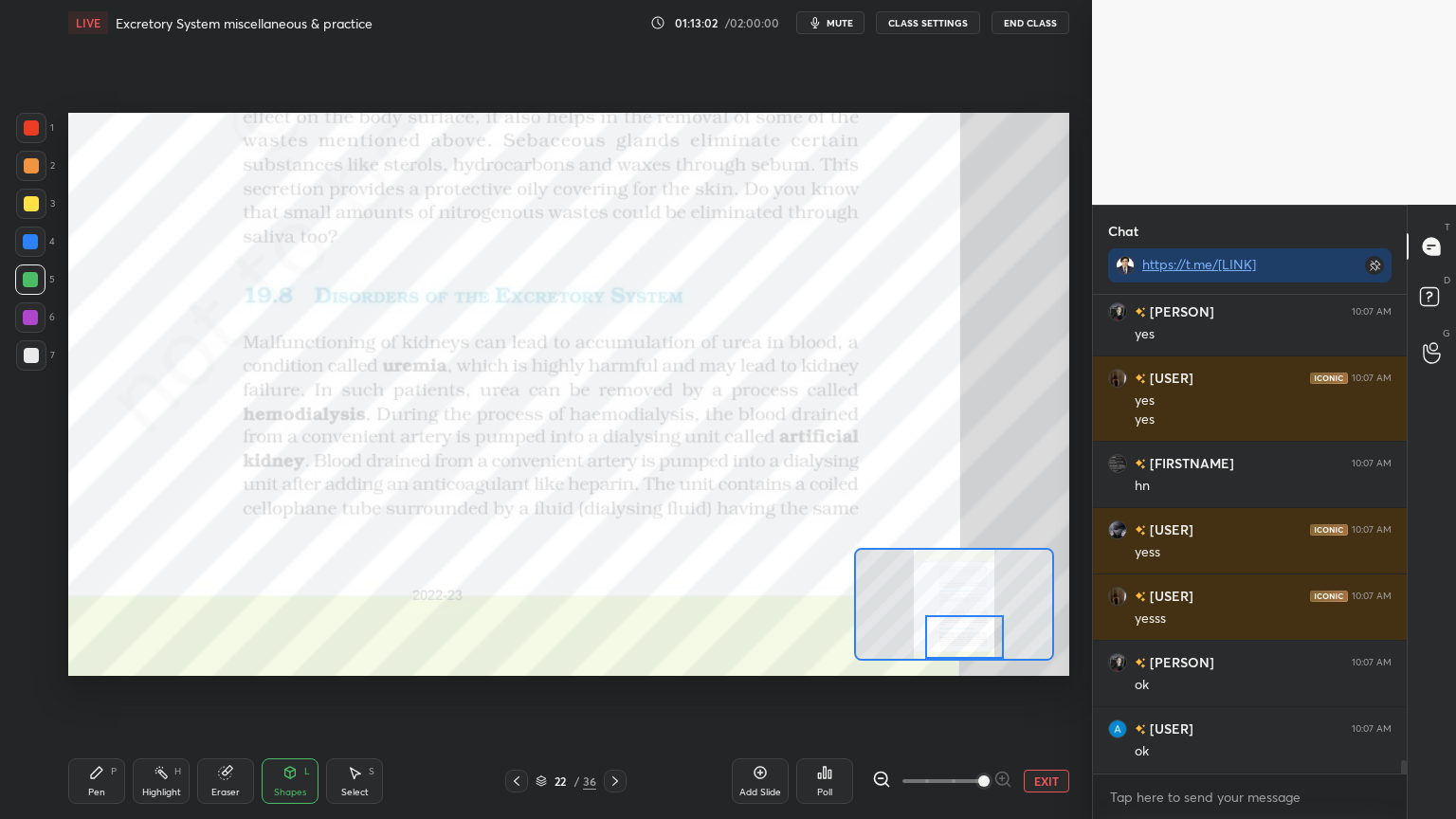 click 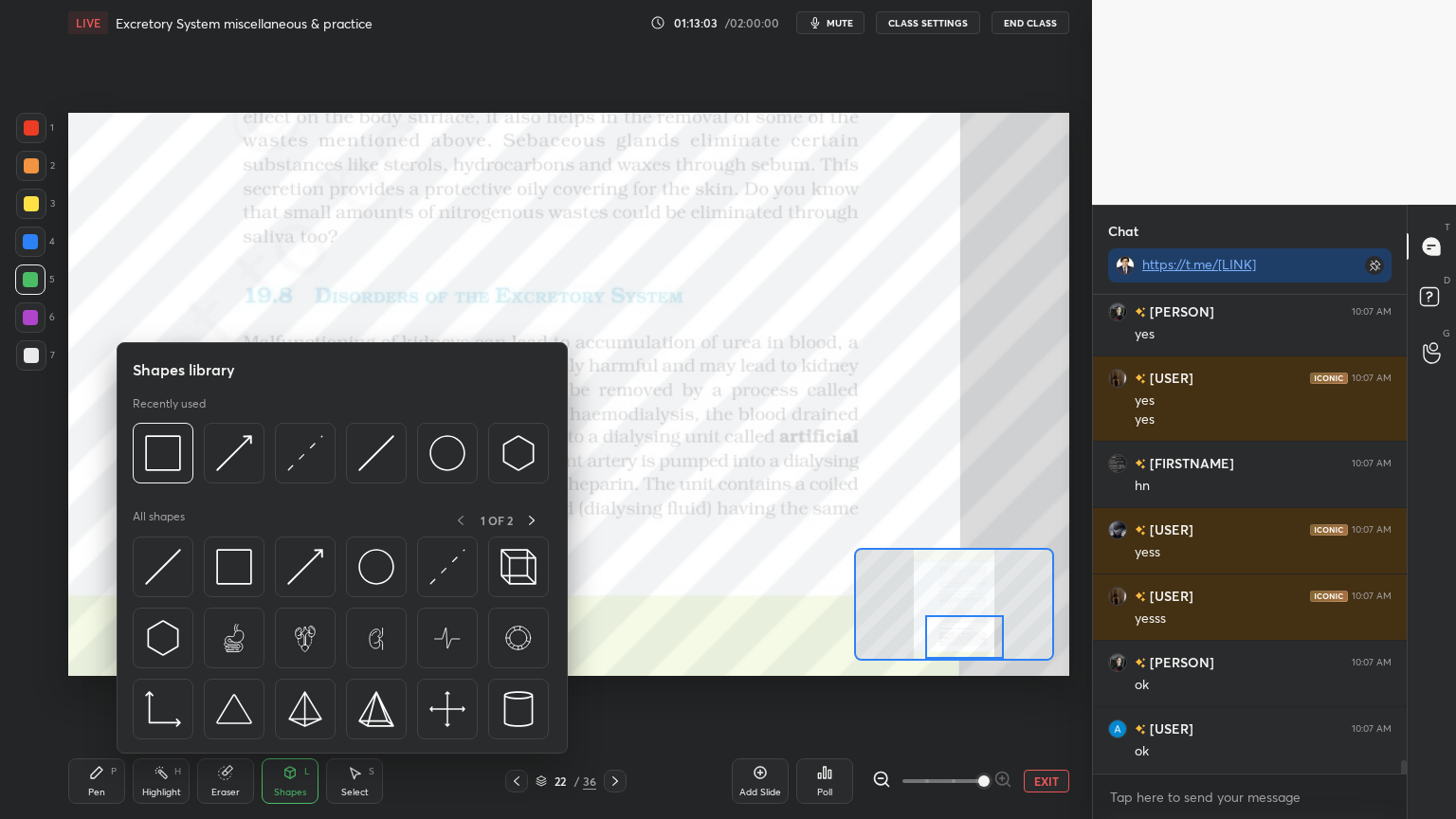 click on "Pen" at bounding box center (97, 792) 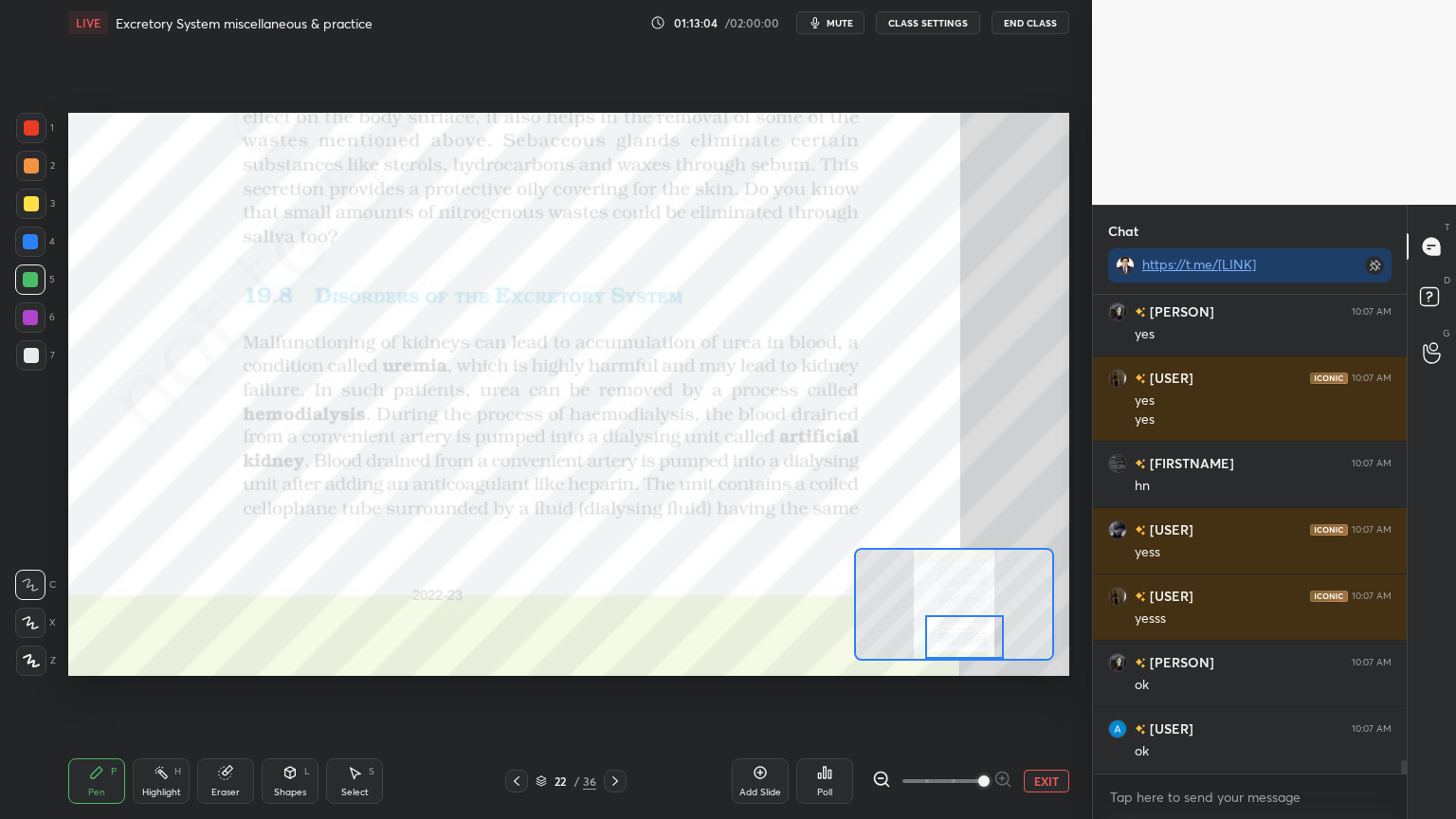 click 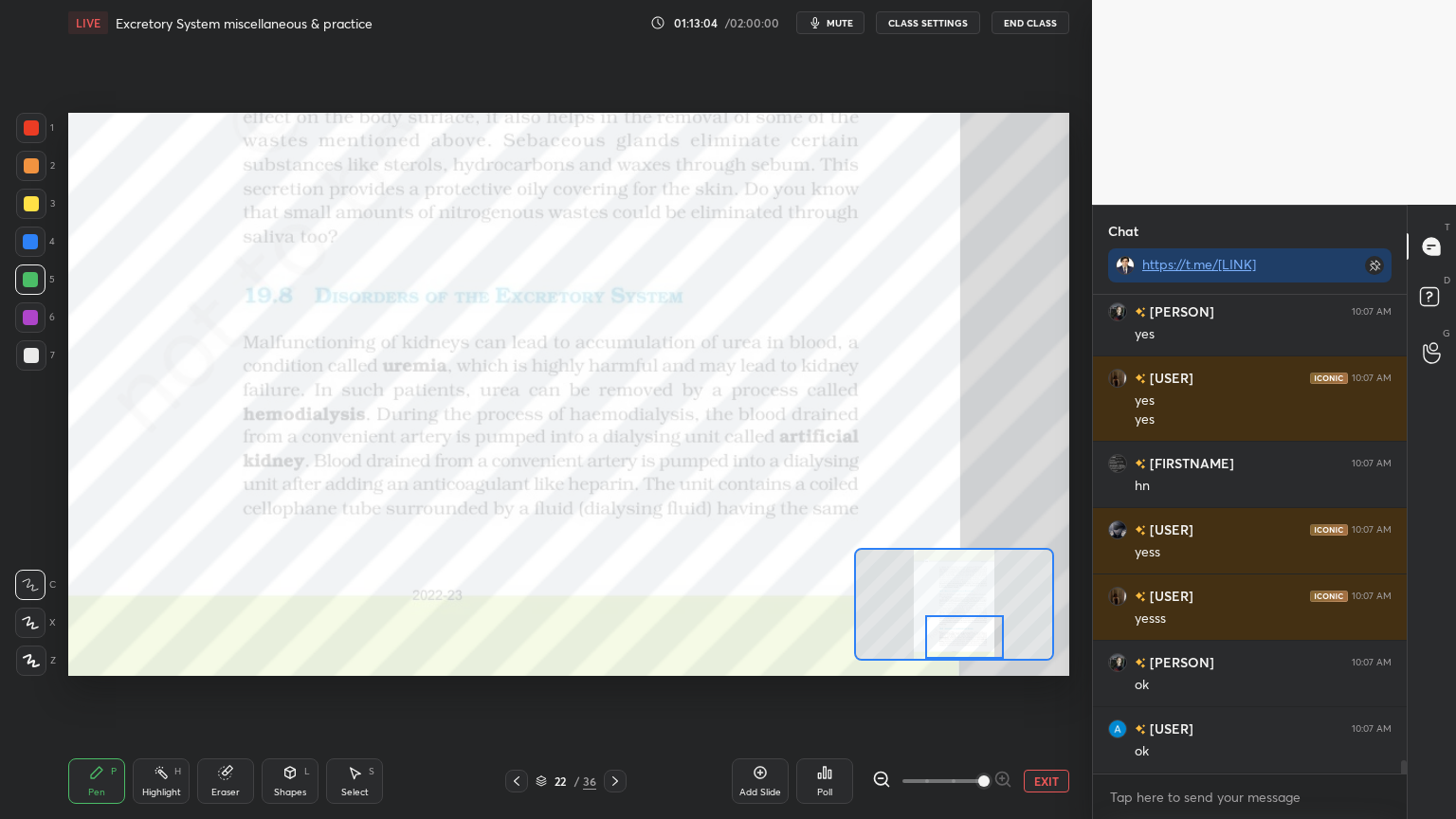 drag, startPoint x: 287, startPoint y: 785, endPoint x: 262, endPoint y: 760, distance: 35.35534 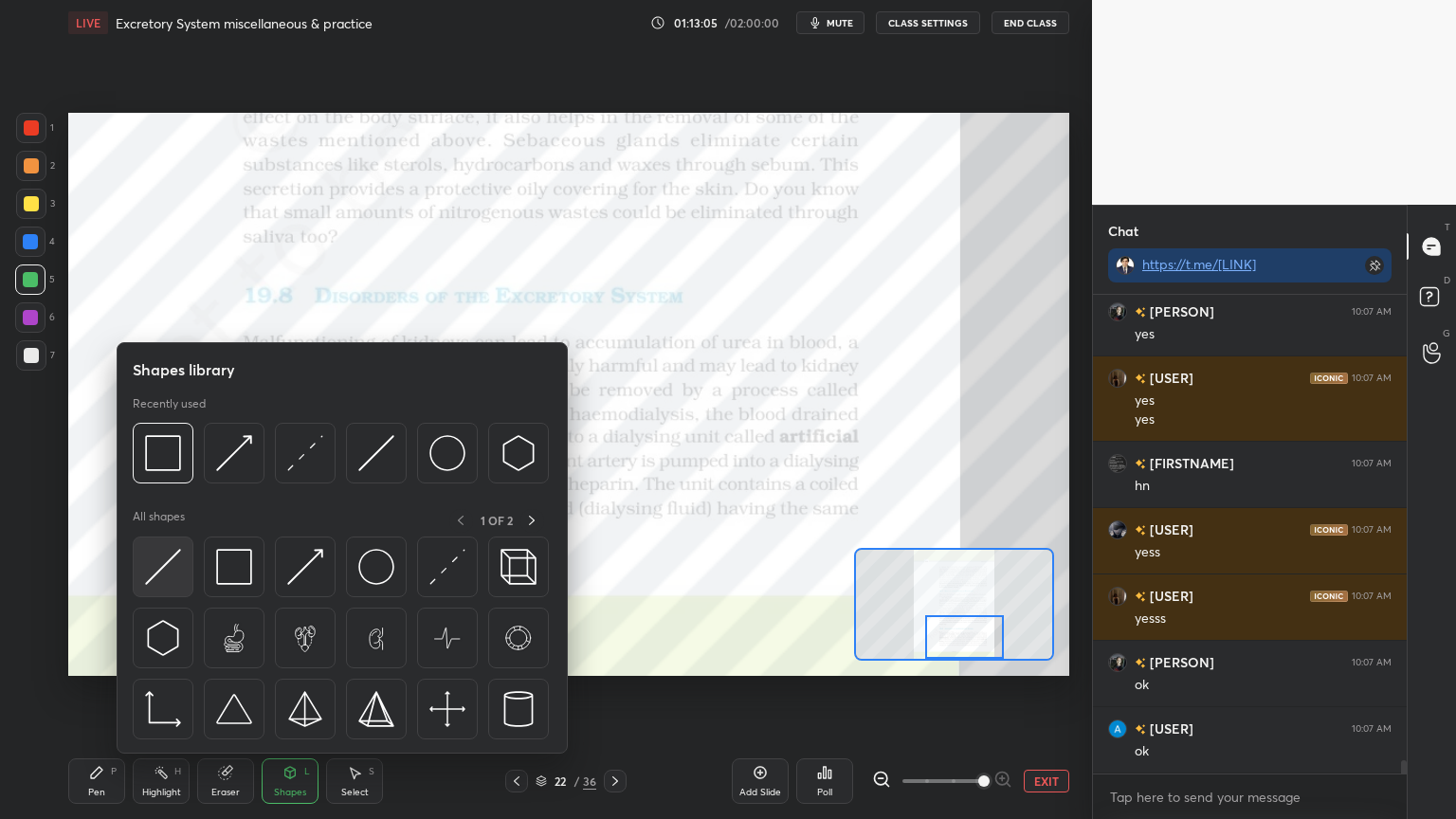 click at bounding box center [163, 567] 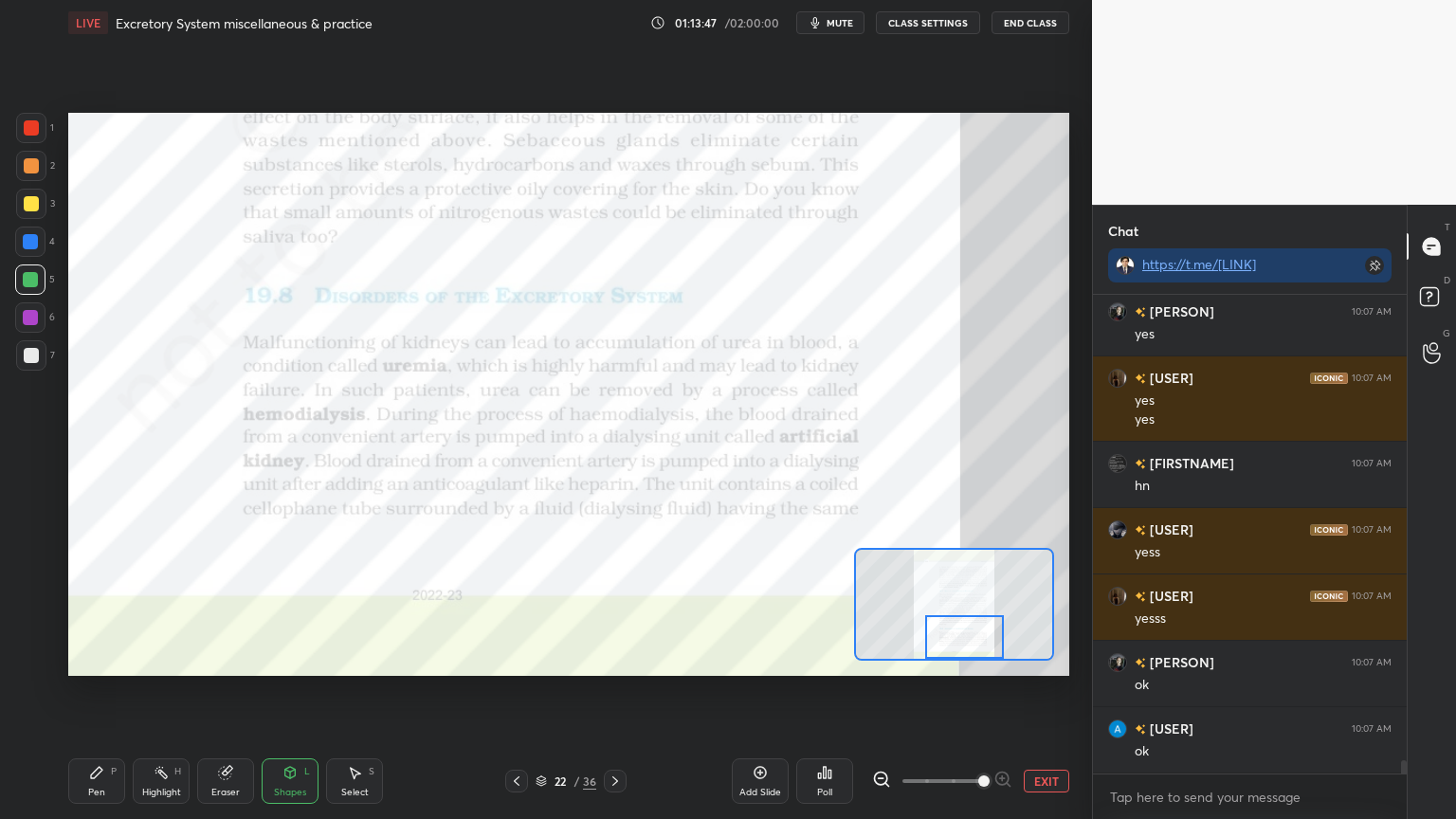 click 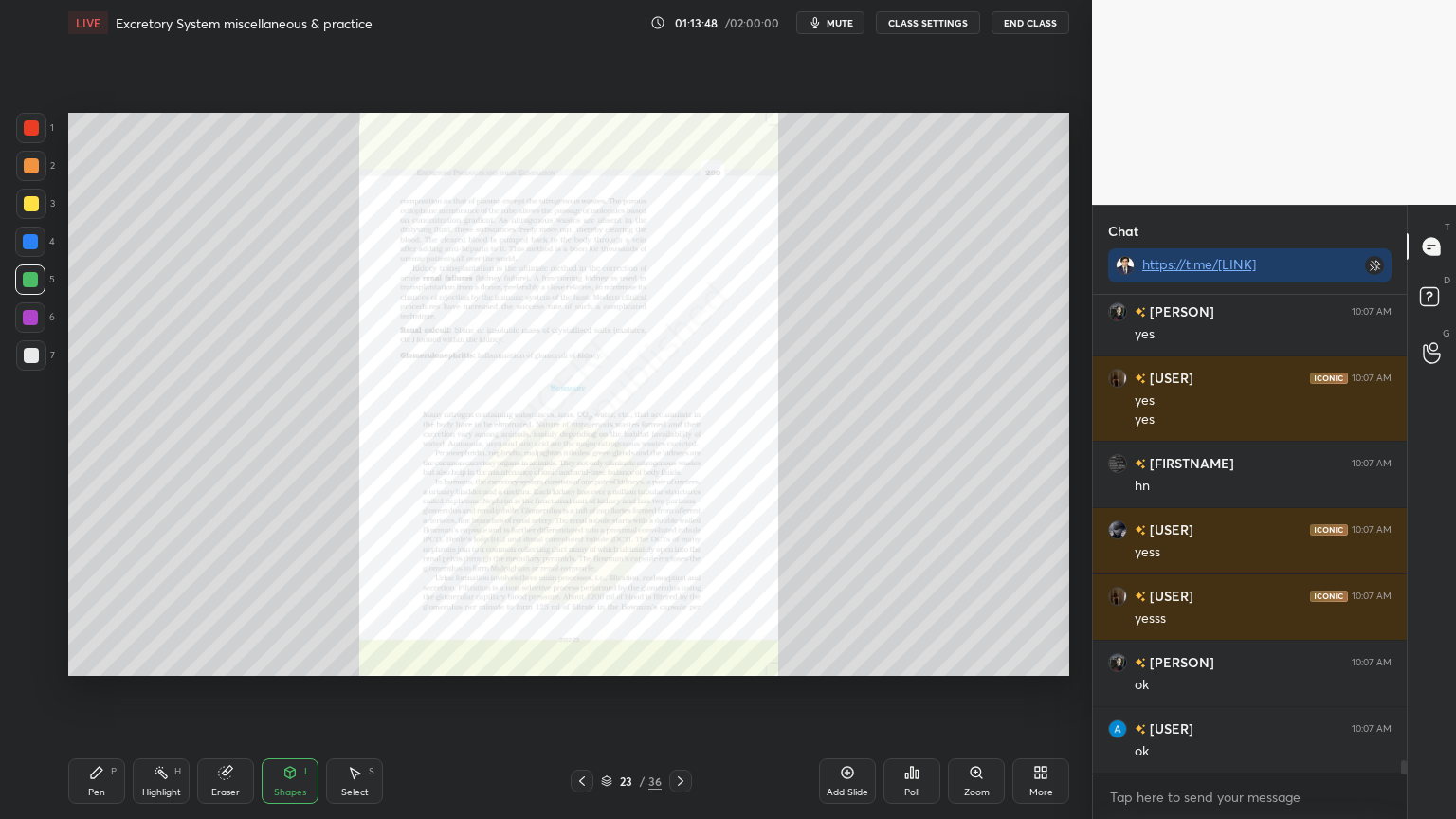 click 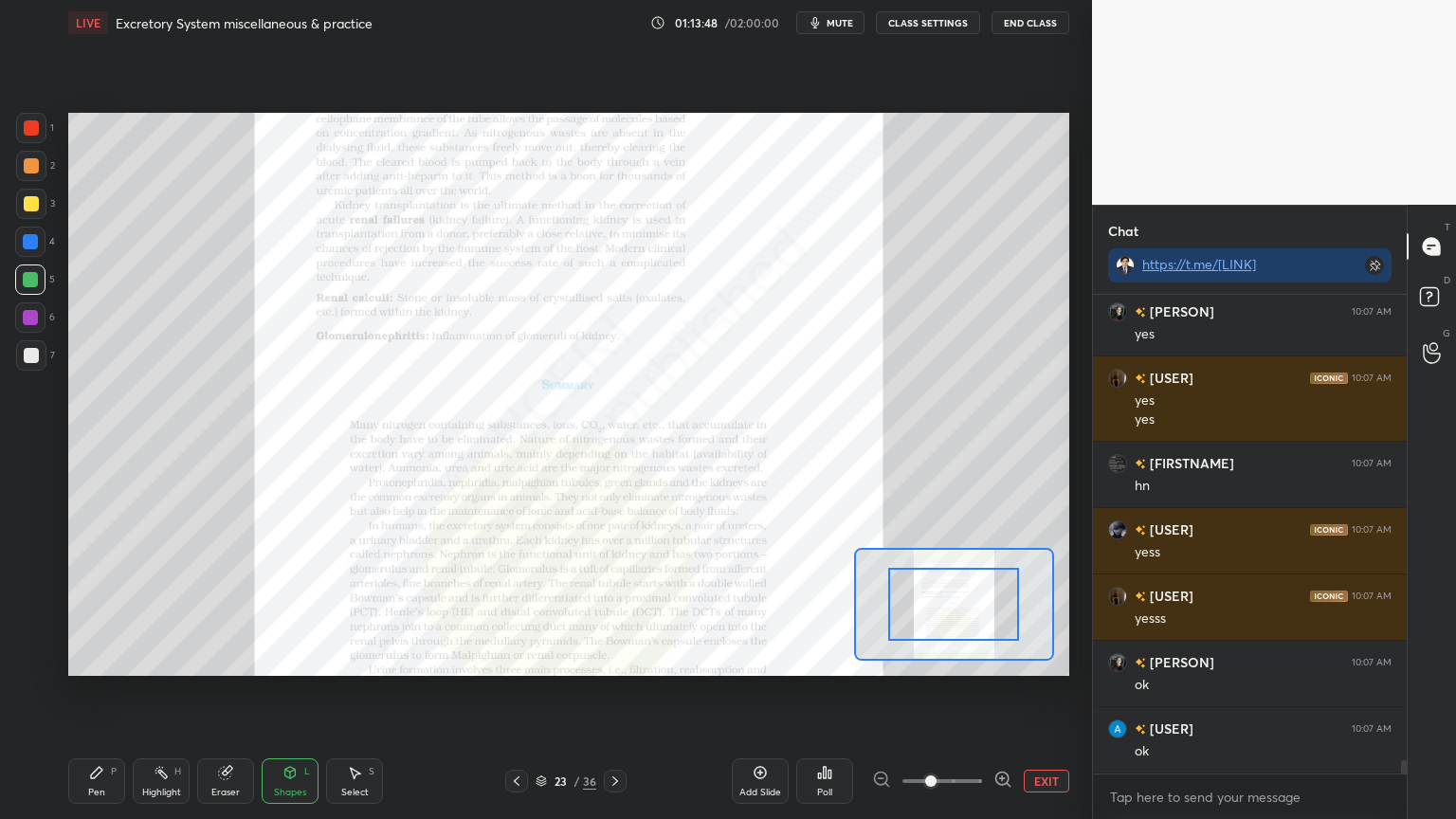 click at bounding box center [942, 781] 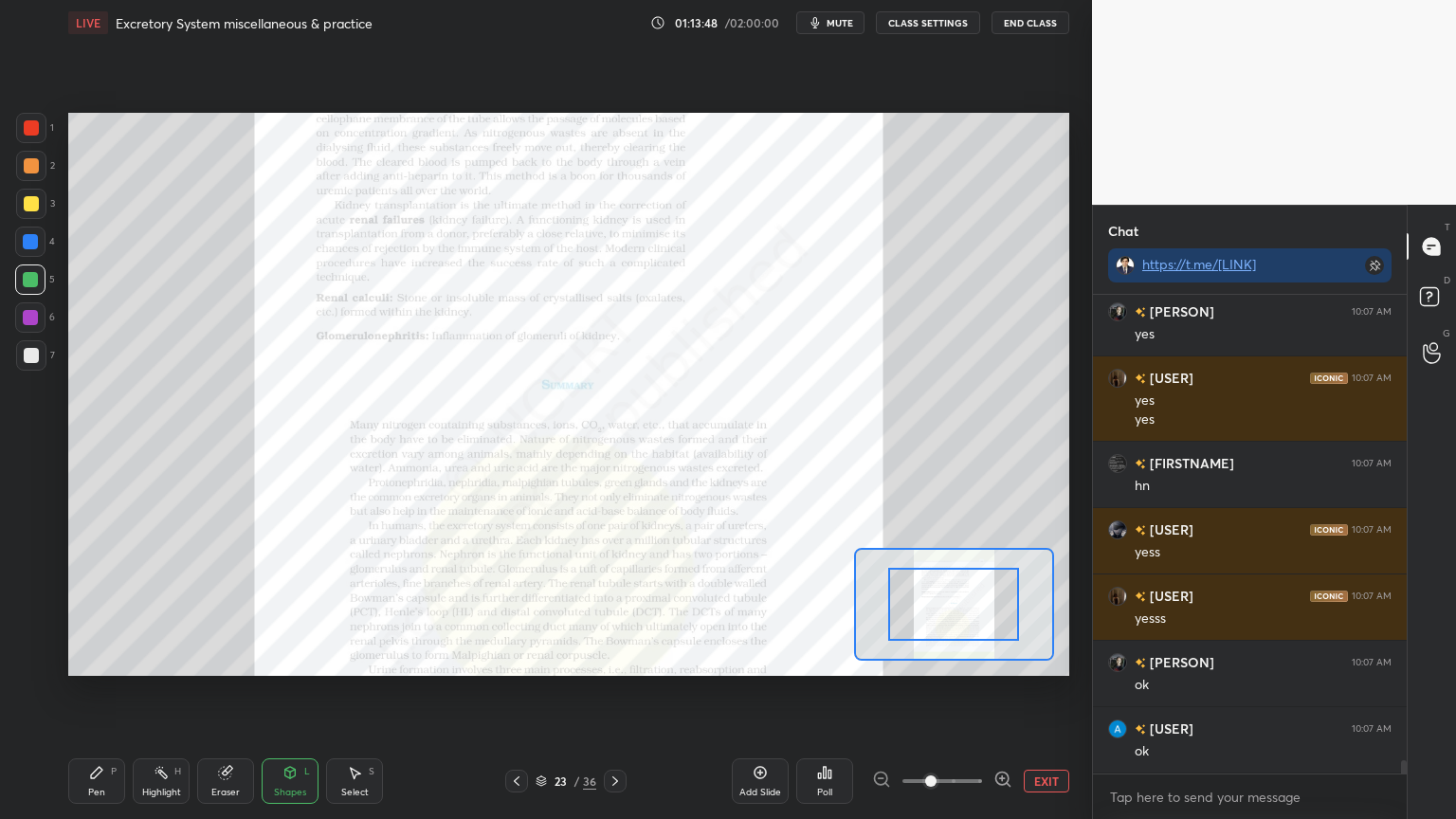 click 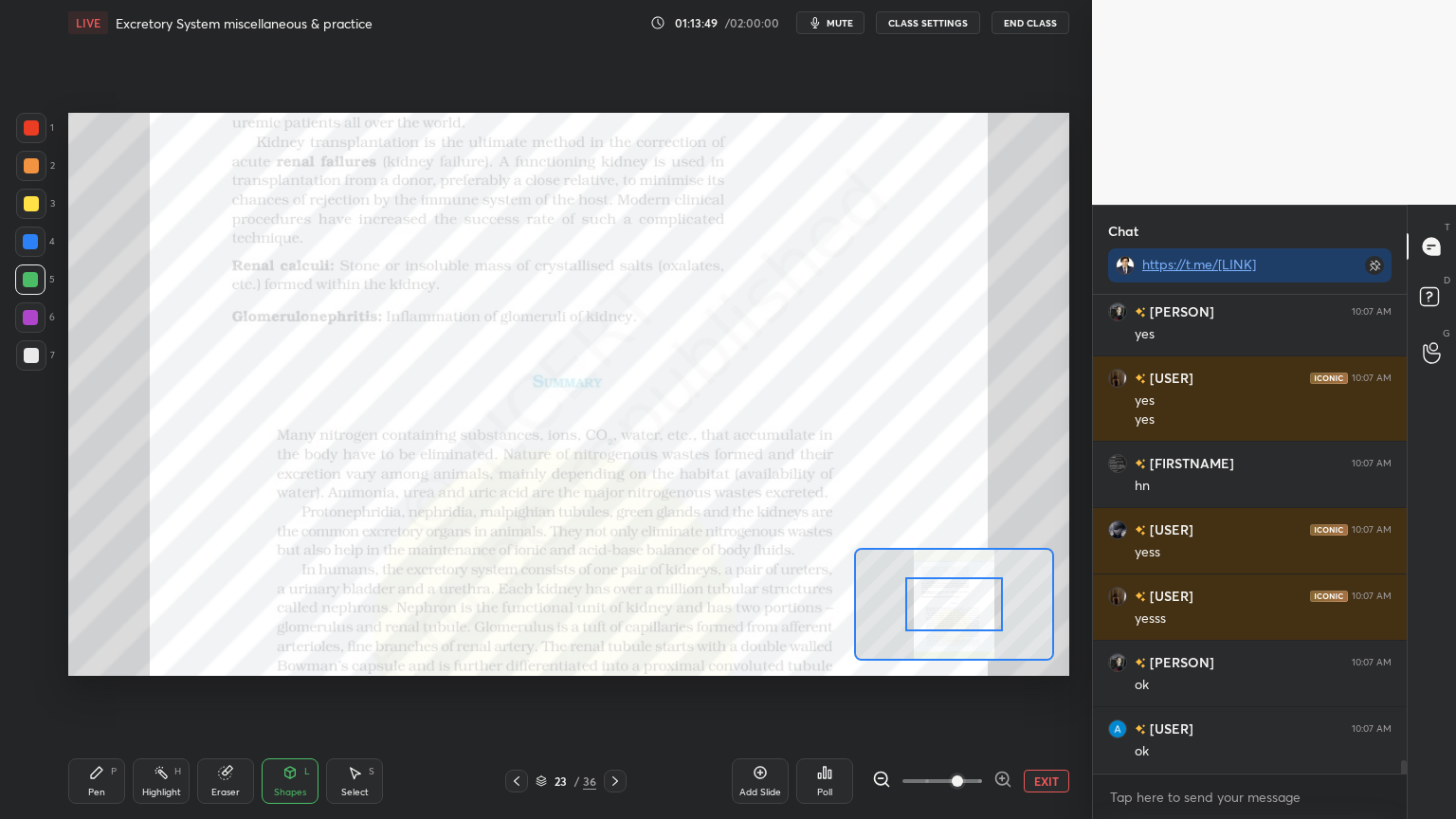 click 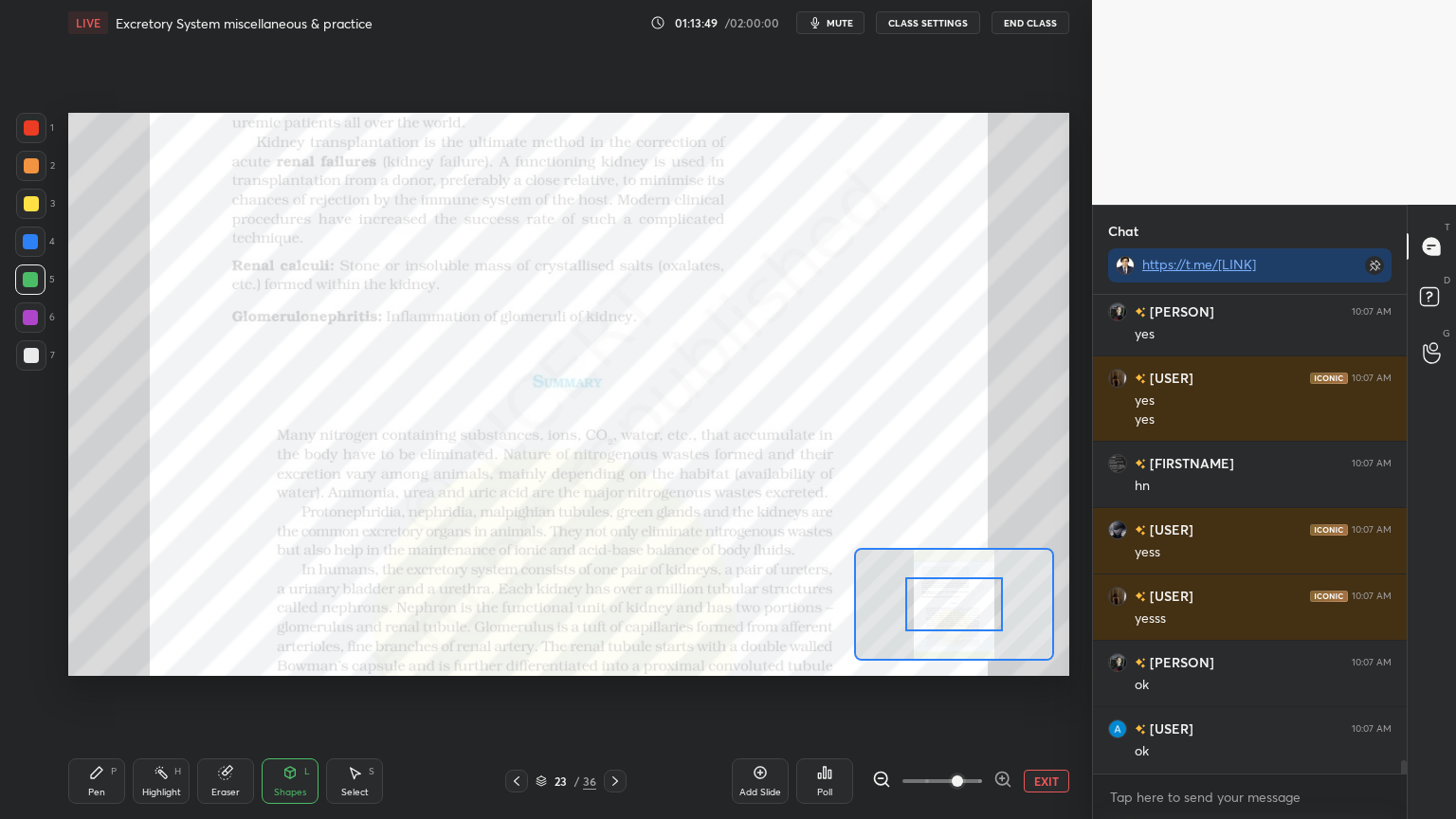 click at bounding box center (957, 781) 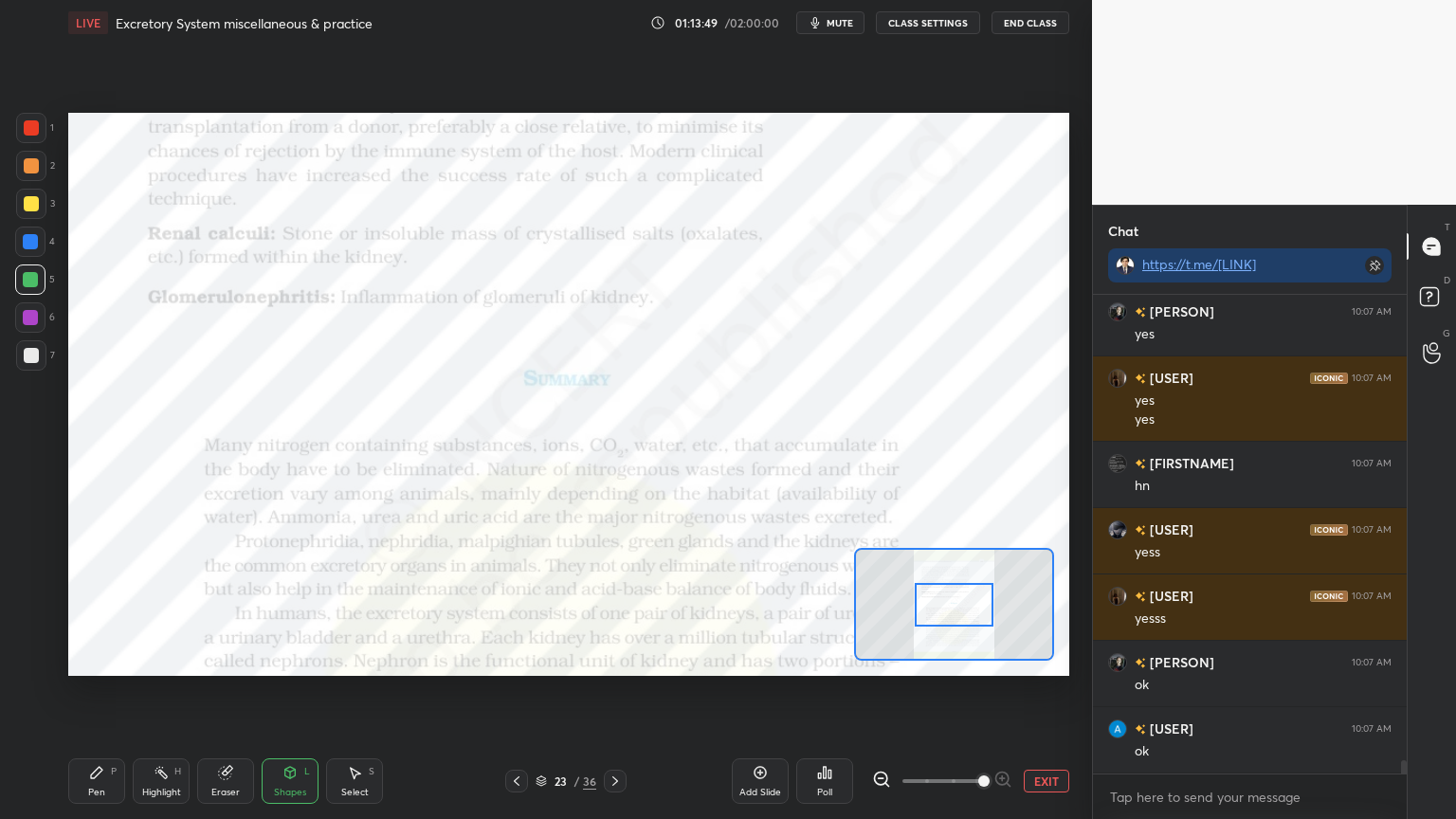 drag, startPoint x: 1002, startPoint y: 777, endPoint x: 997, endPoint y: 695, distance: 82.1523 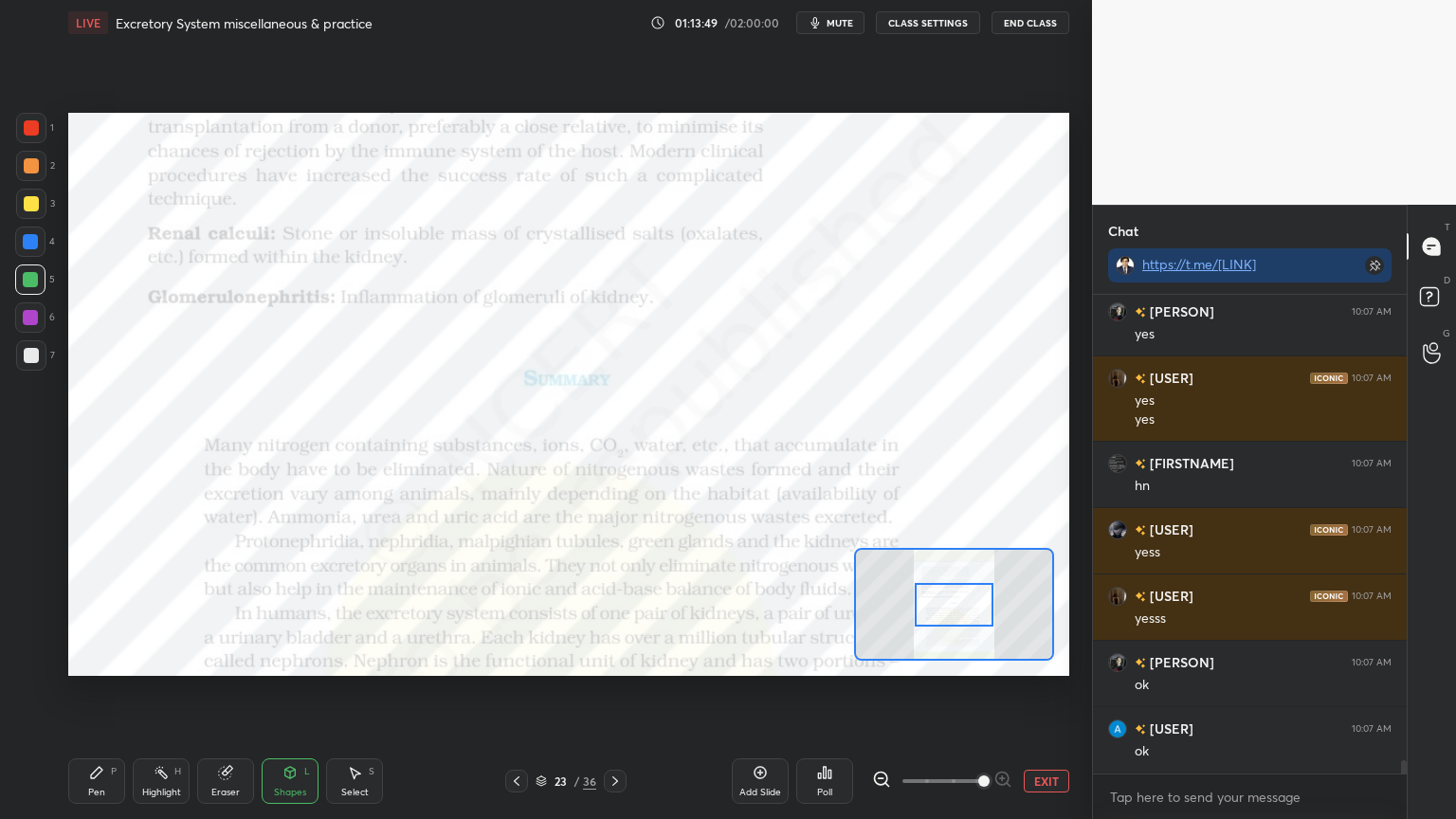 click at bounding box center (984, 781) 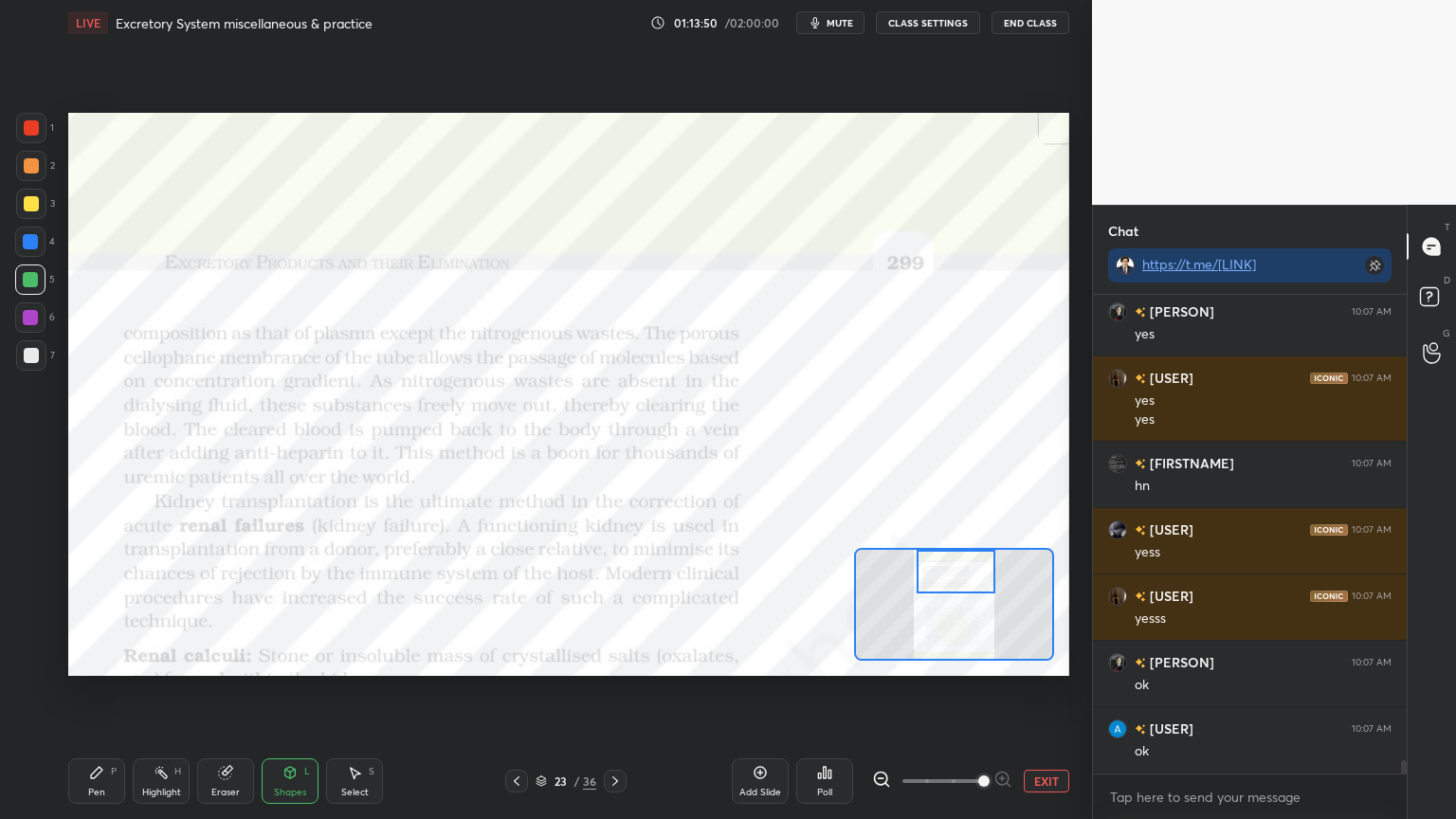 drag, startPoint x: 971, startPoint y: 622, endPoint x: 968, endPoint y: 587, distance: 35.12834 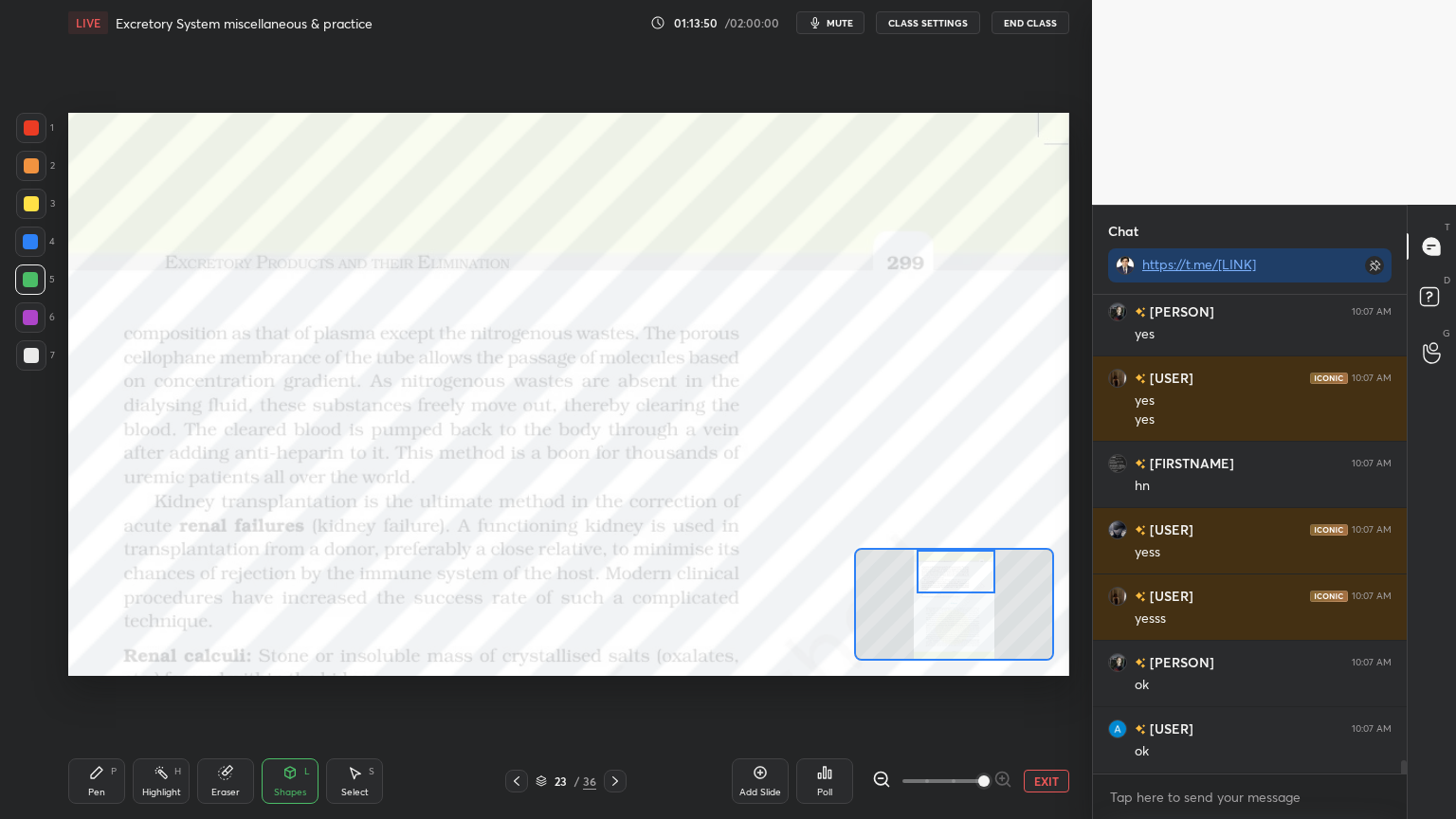 click at bounding box center [956, 572] 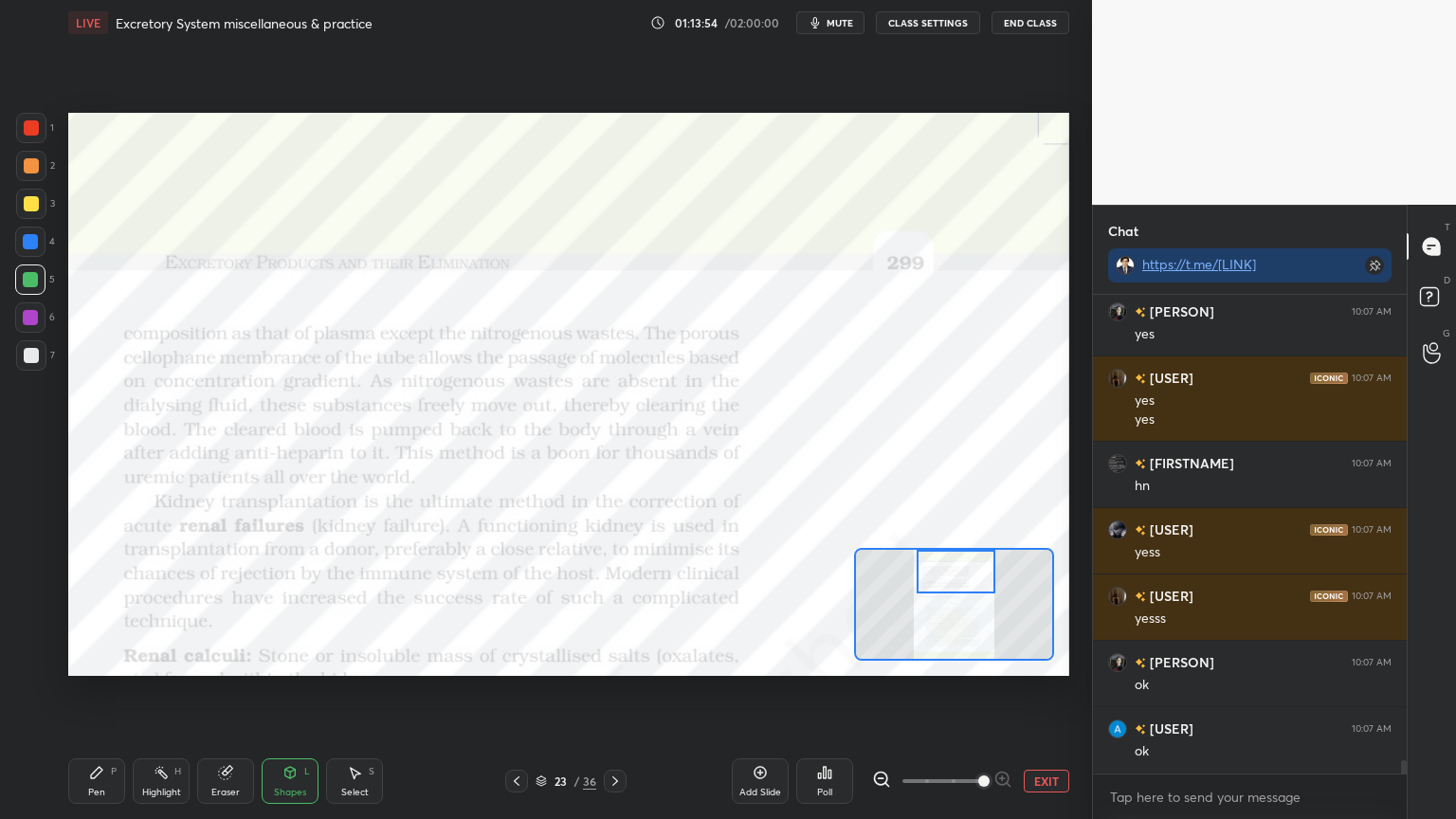 click at bounding box center (31, 128) 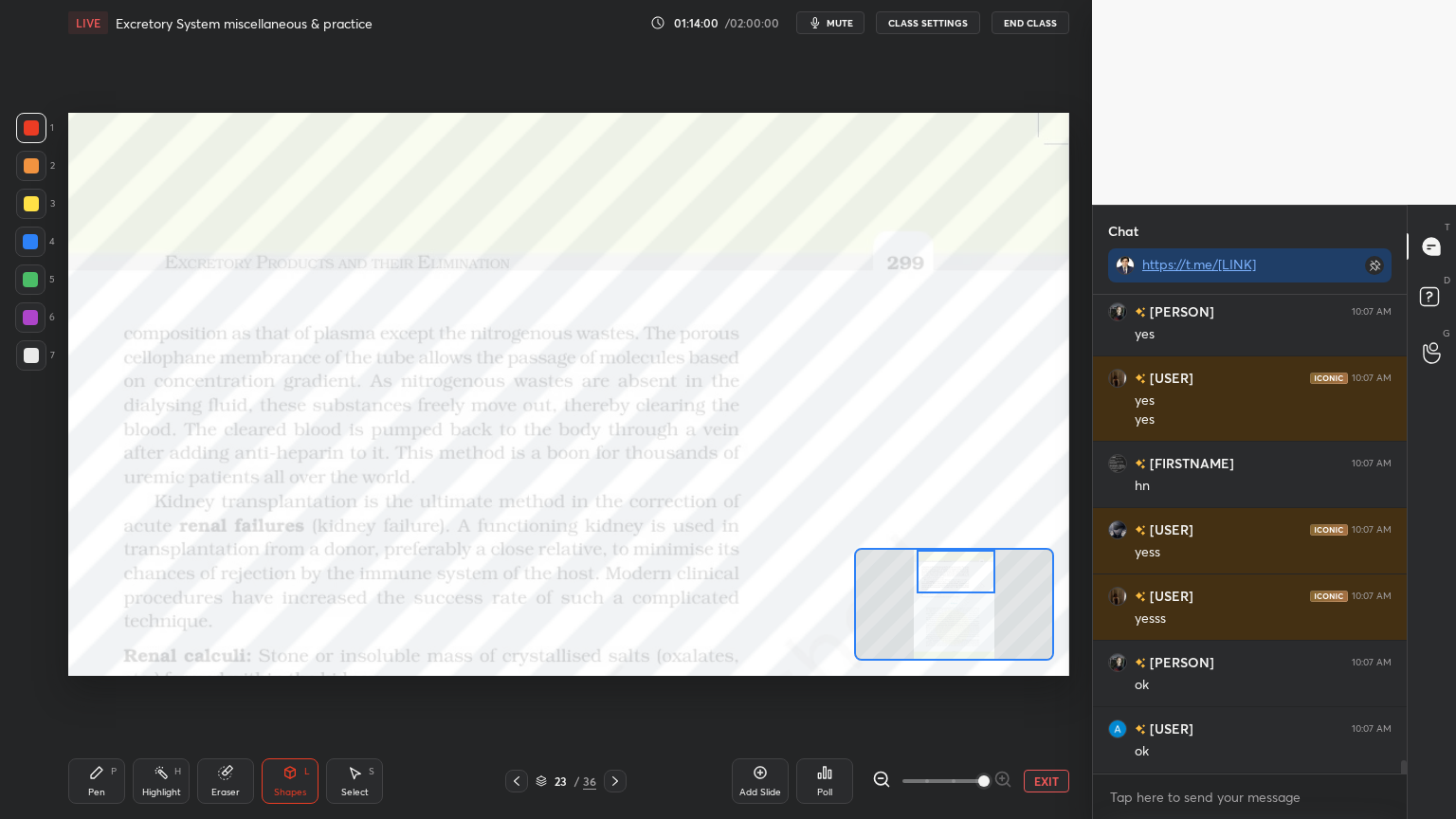 click at bounding box center (30, 280) 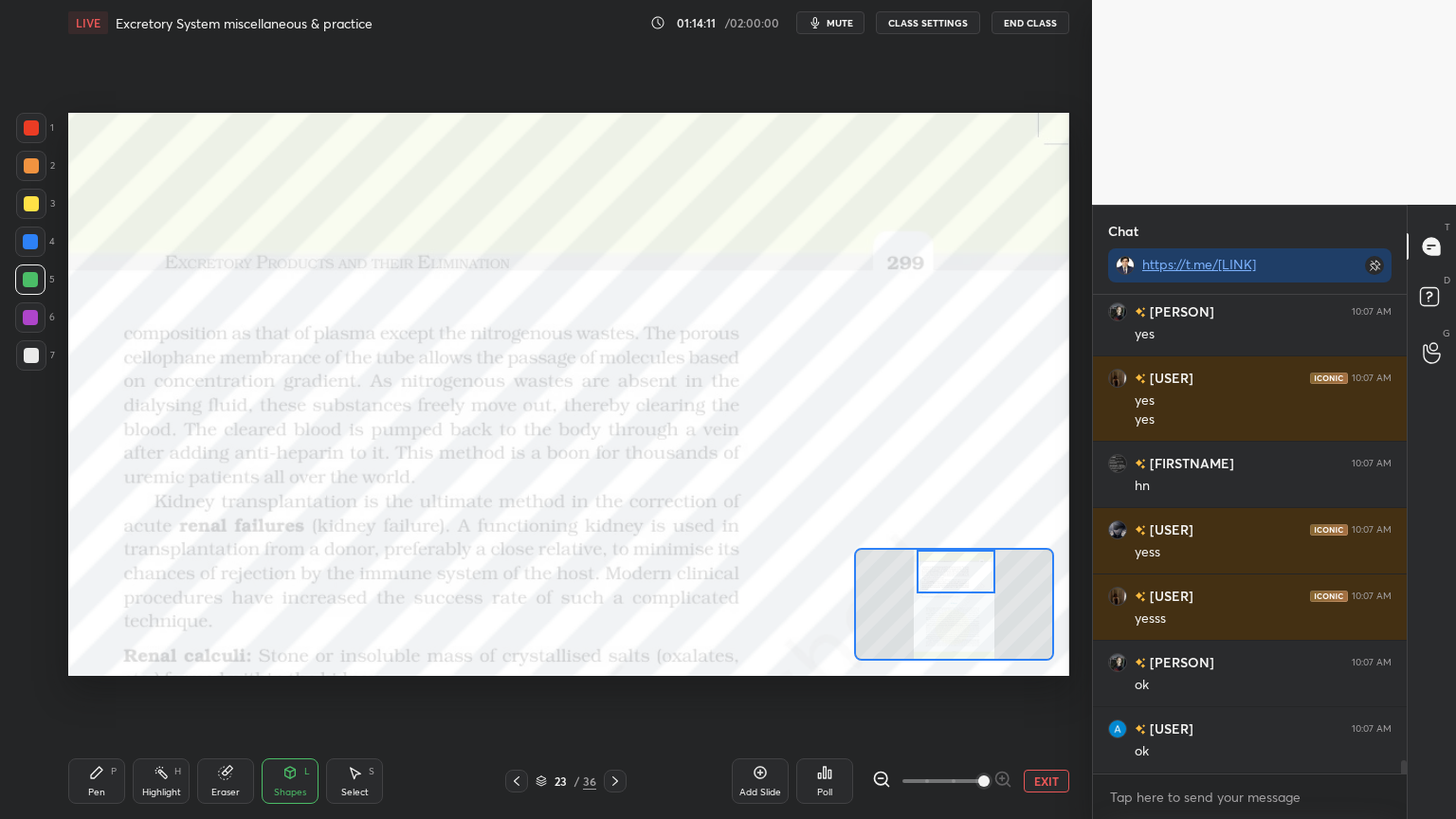 drag, startPoint x: 27, startPoint y: 129, endPoint x: 66, endPoint y: 145, distance: 42.154478 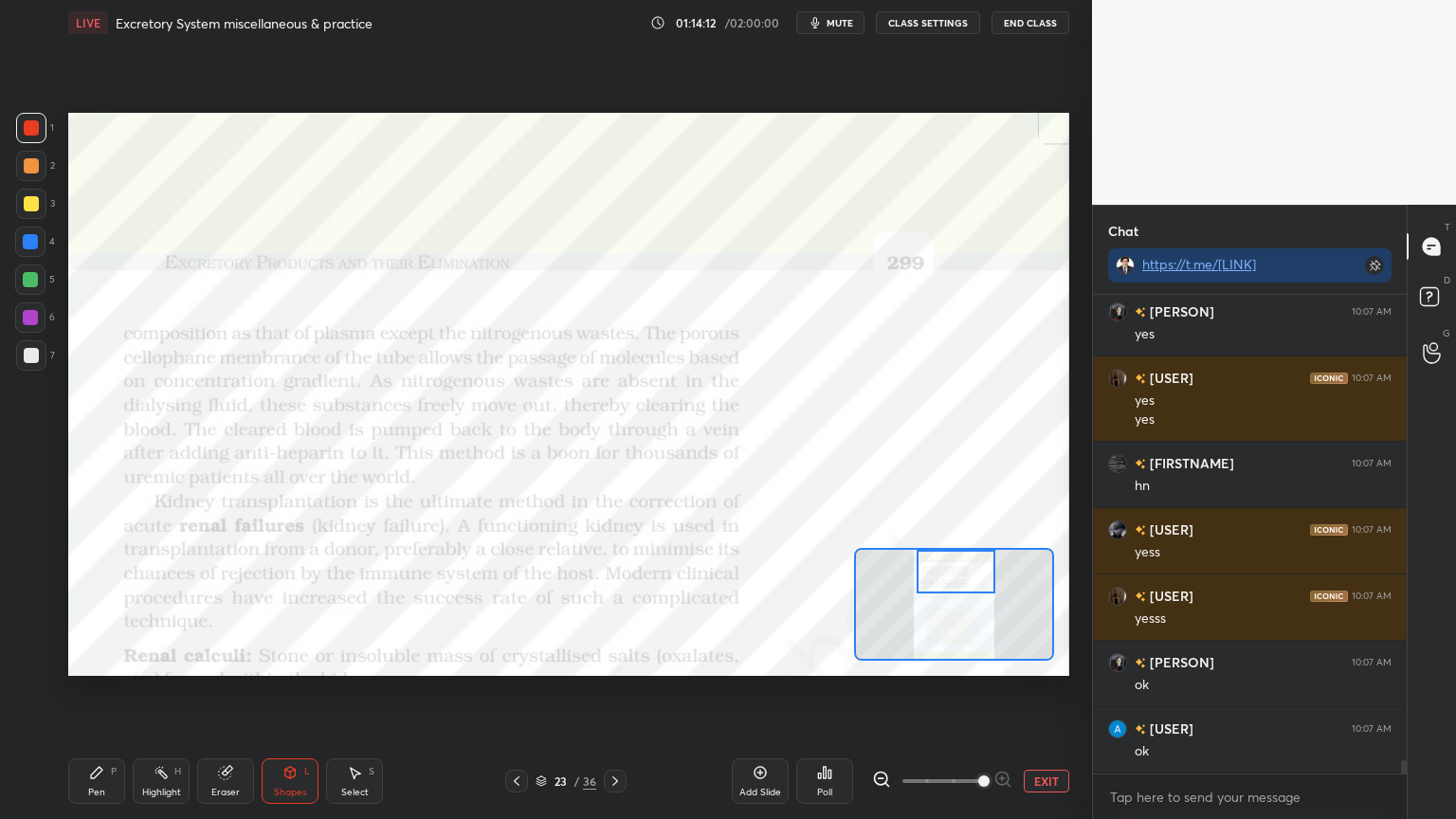 click at bounding box center (30, 318) 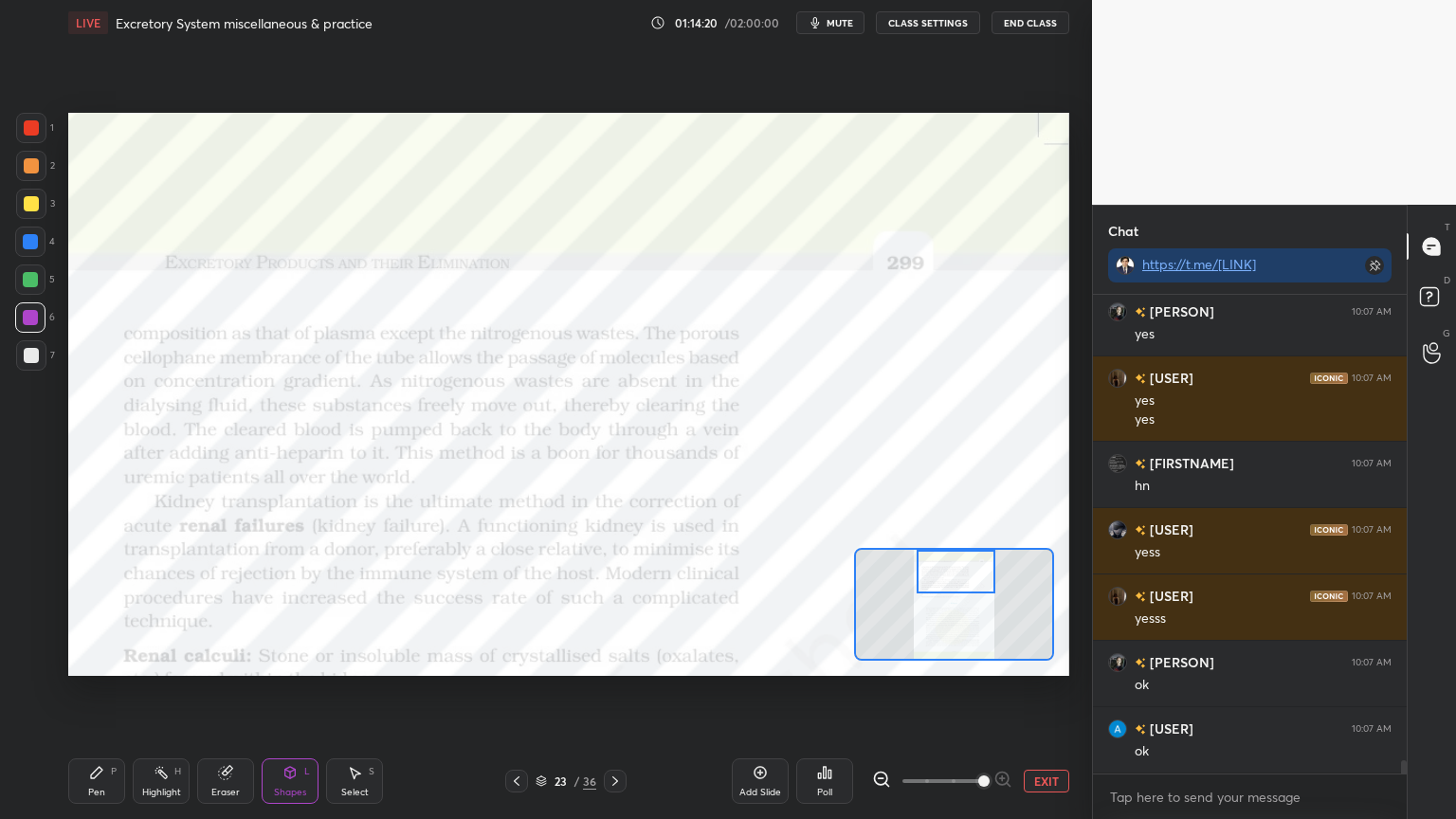 click at bounding box center (30, 280) 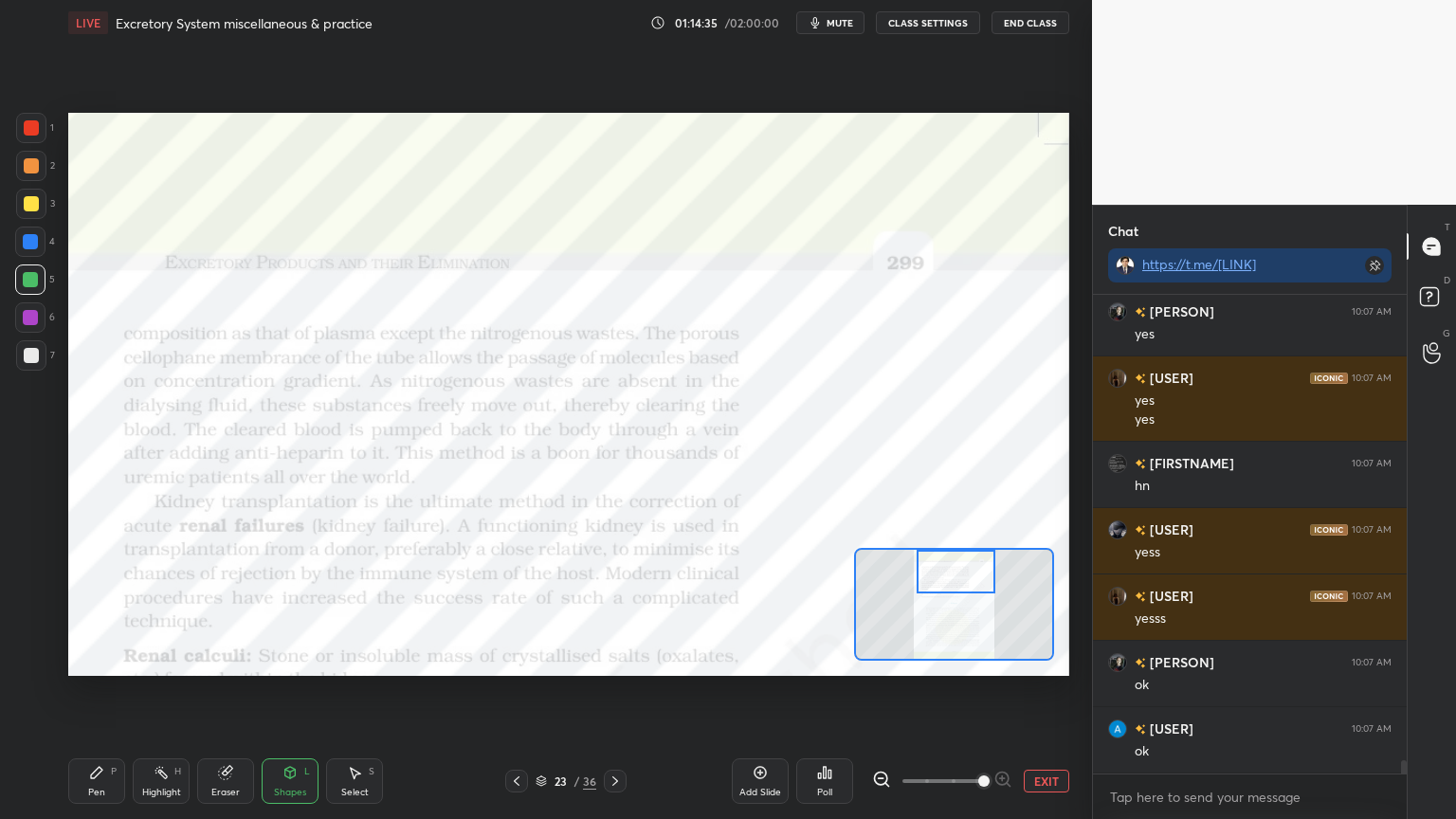 click at bounding box center (31, 128) 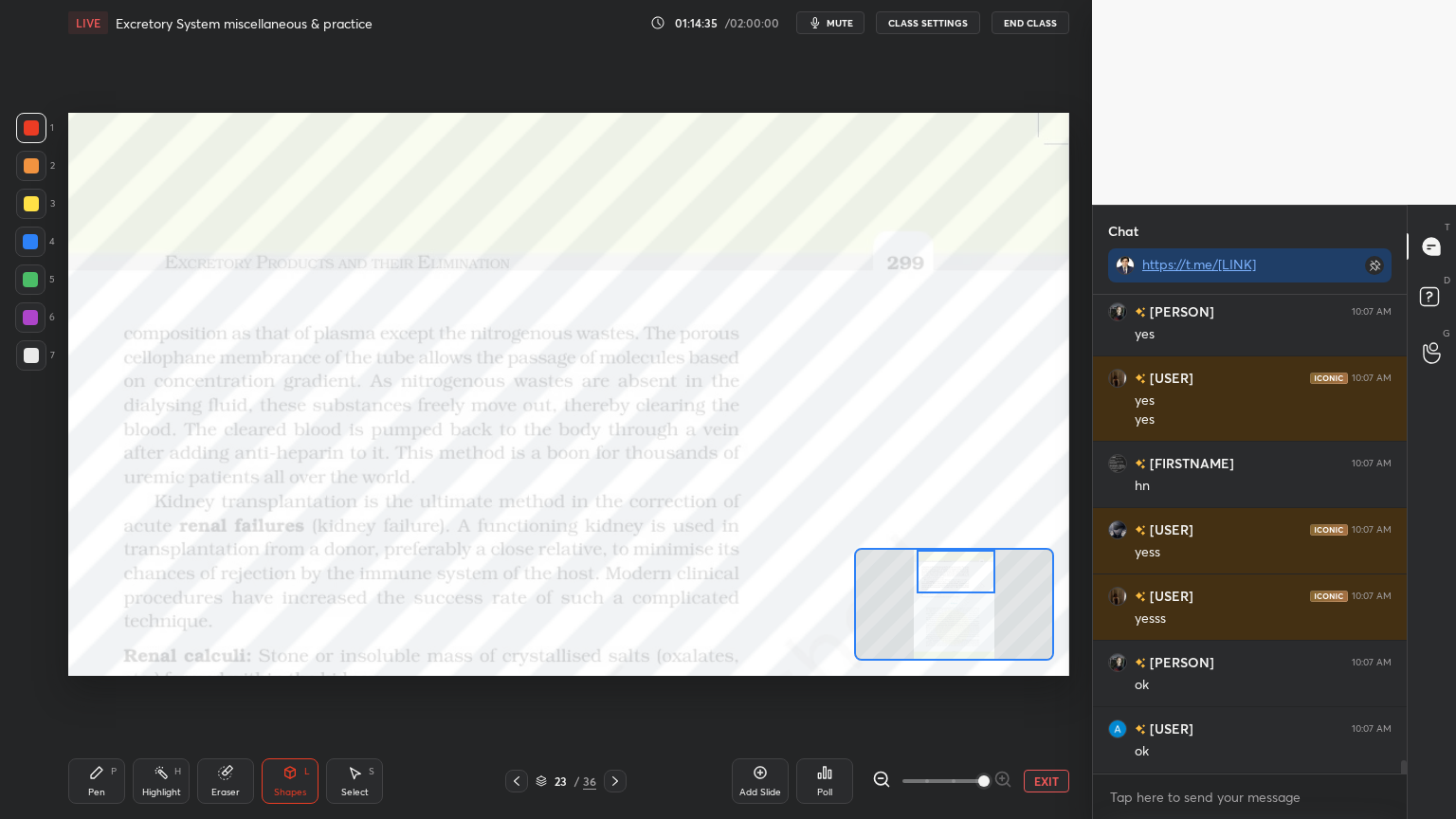click at bounding box center (31, 128) 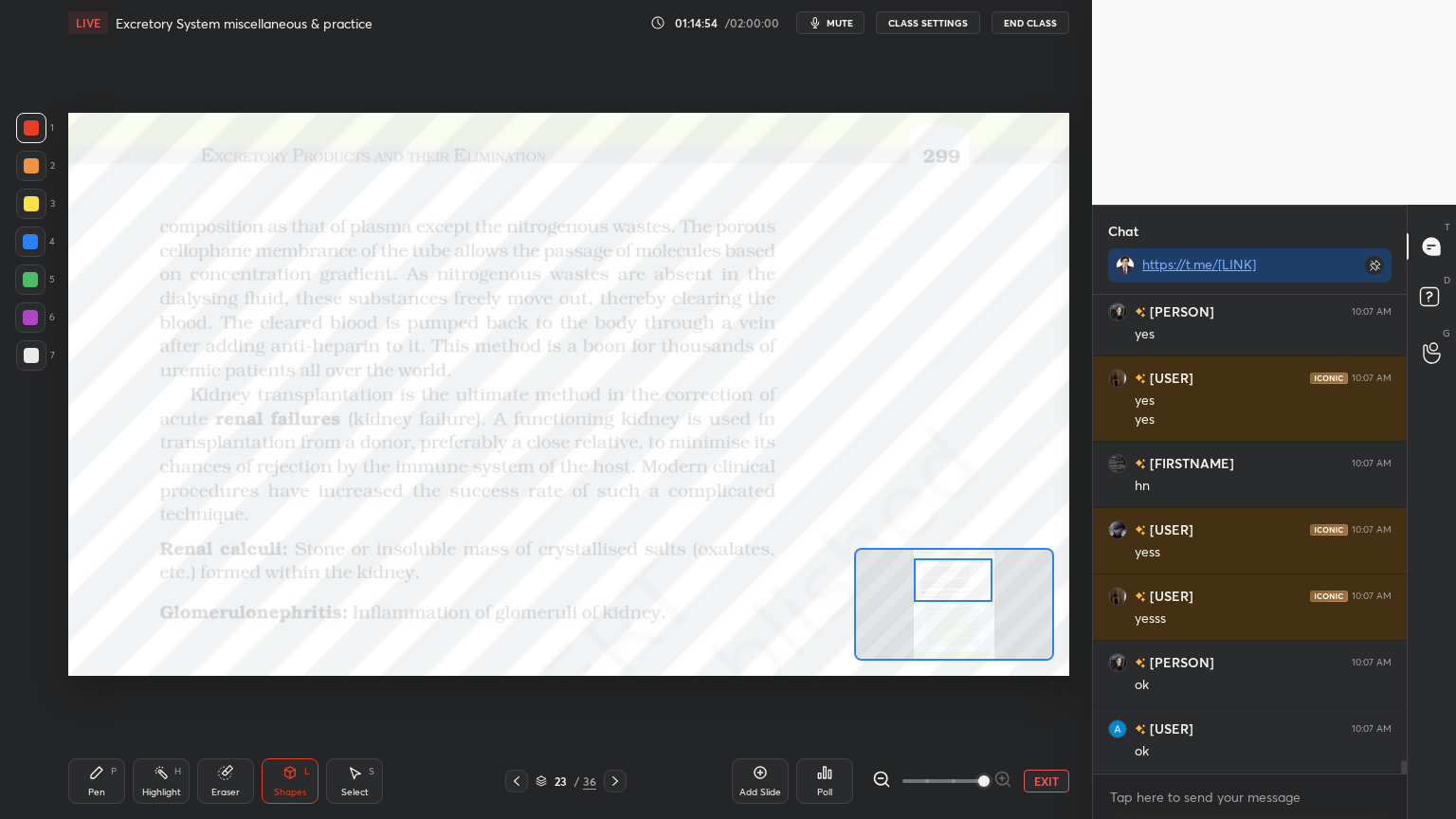 drag, startPoint x: 961, startPoint y: 591, endPoint x: 944, endPoint y: 595, distance: 17.464249 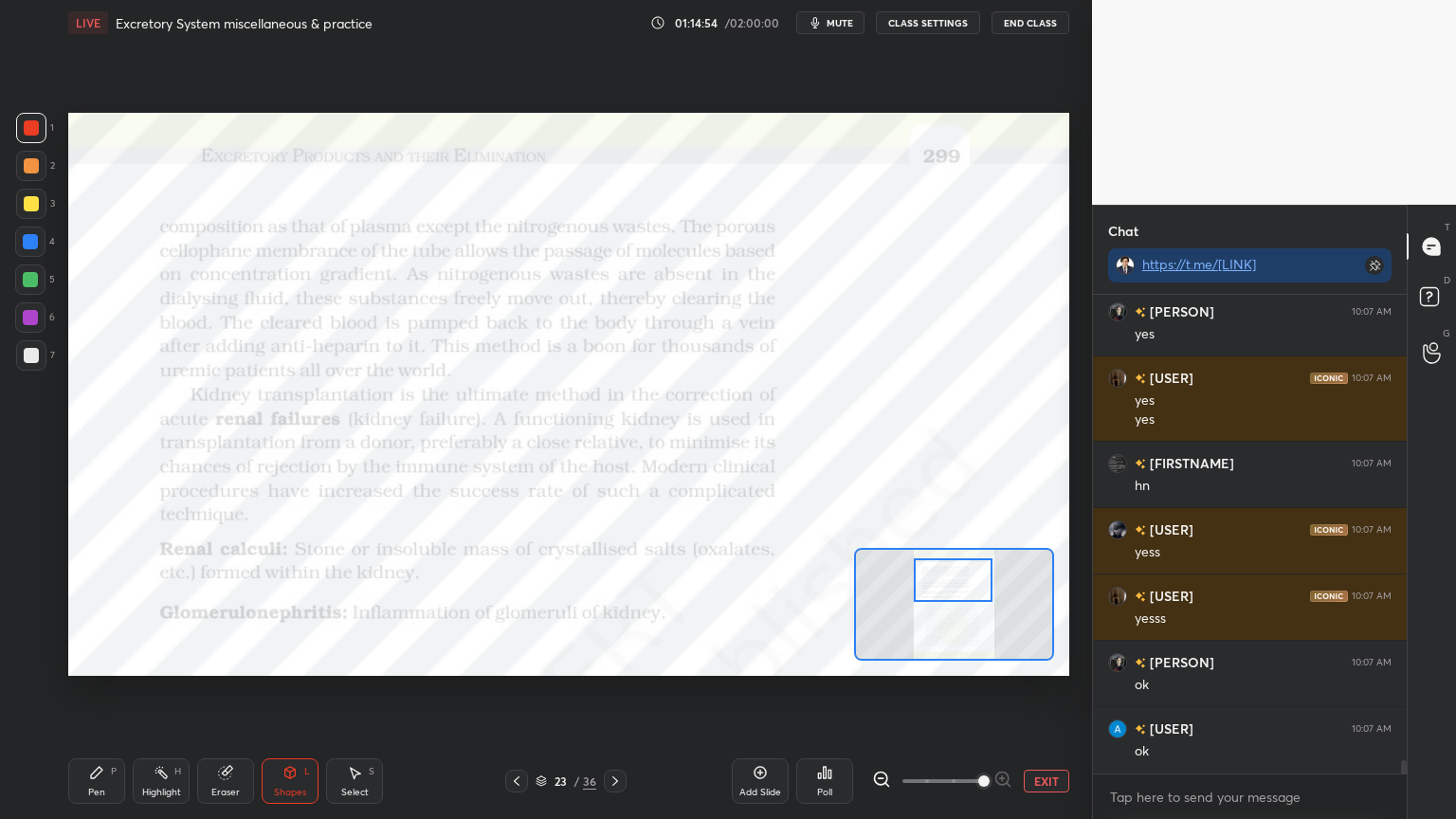 click at bounding box center [953, 580] 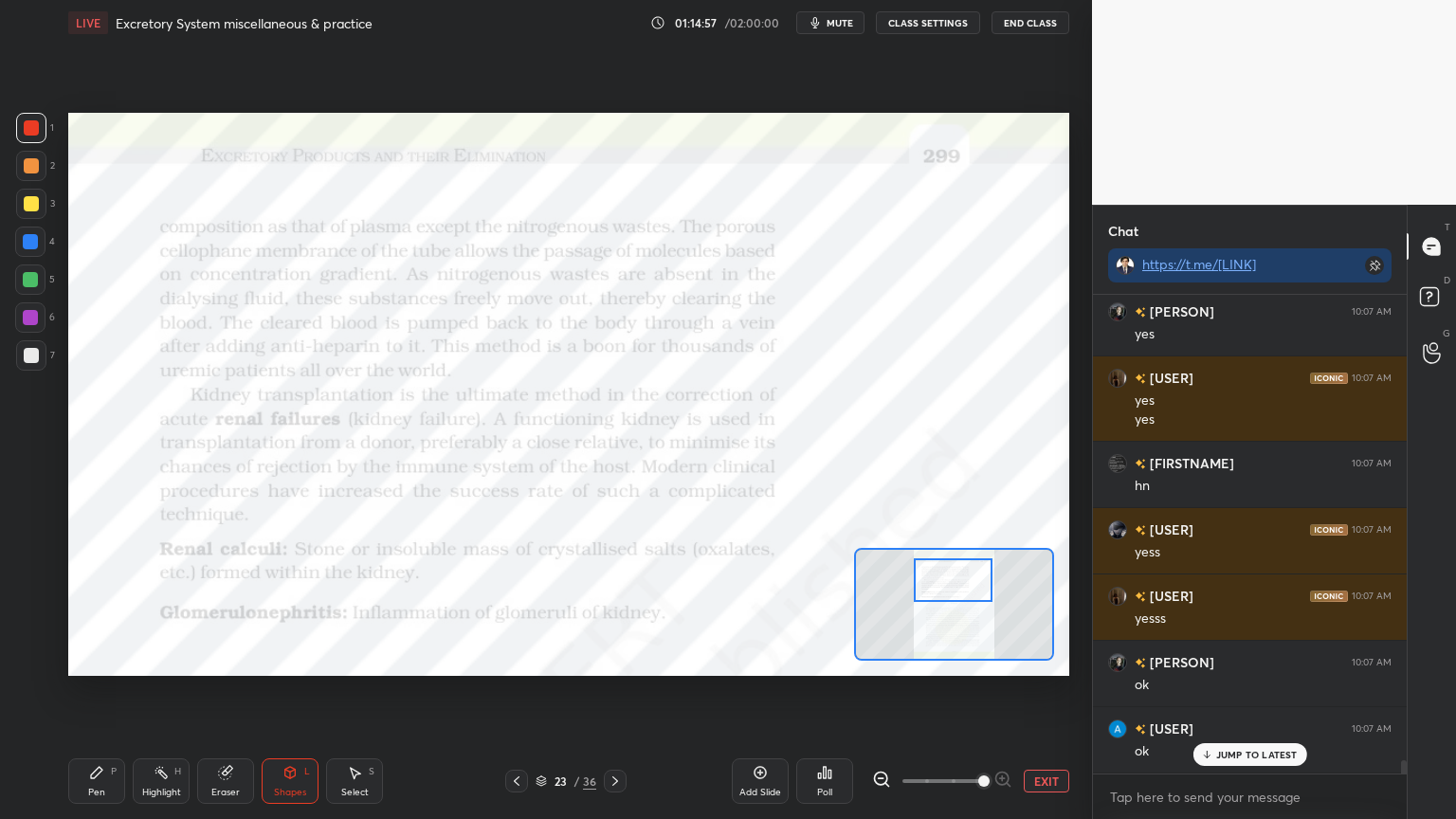 scroll, scrollTop: 16880, scrollLeft: 0, axis: vertical 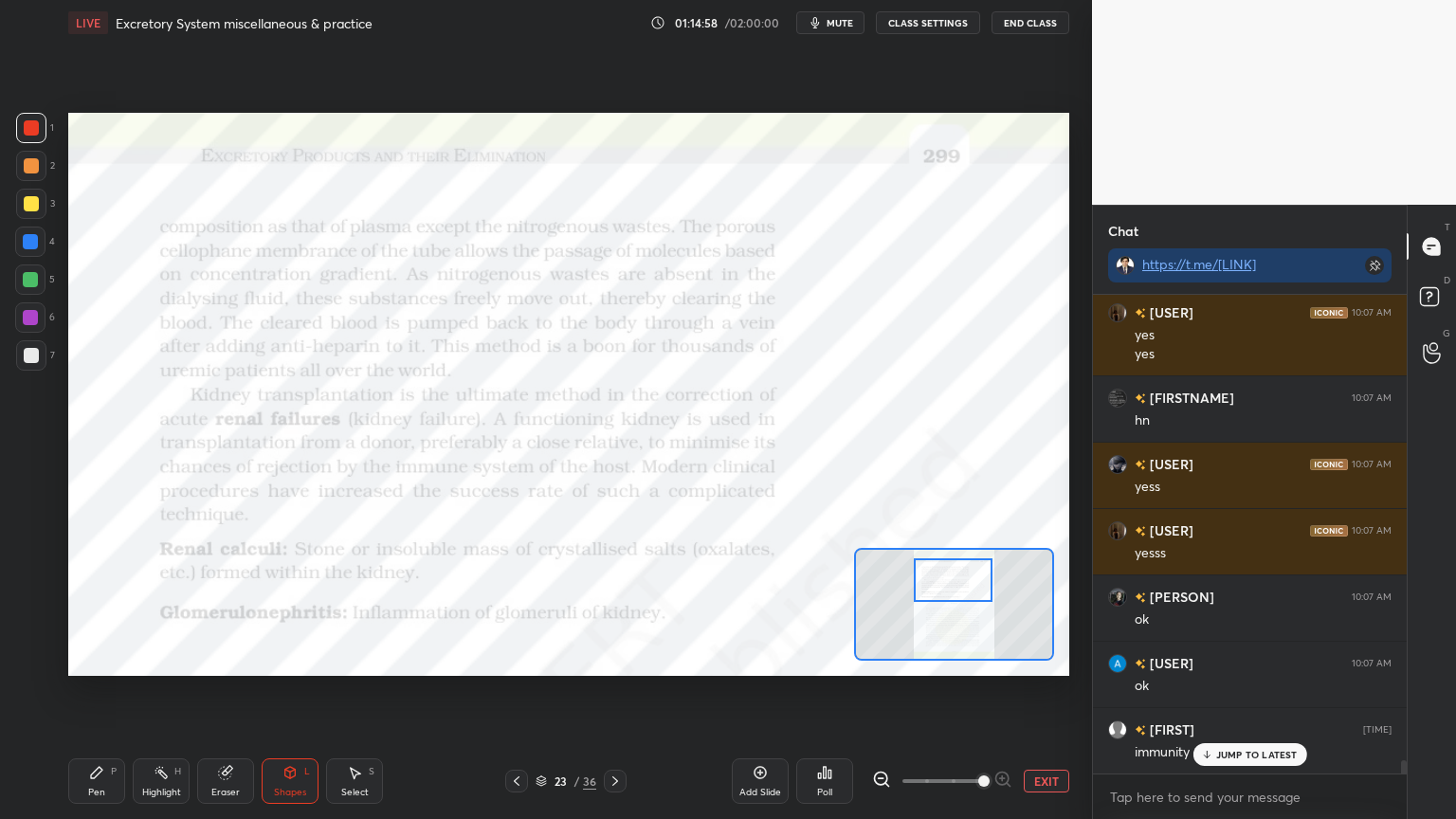 drag, startPoint x: 71, startPoint y: 751, endPoint x: 78, endPoint y: 772, distance: 22.135944 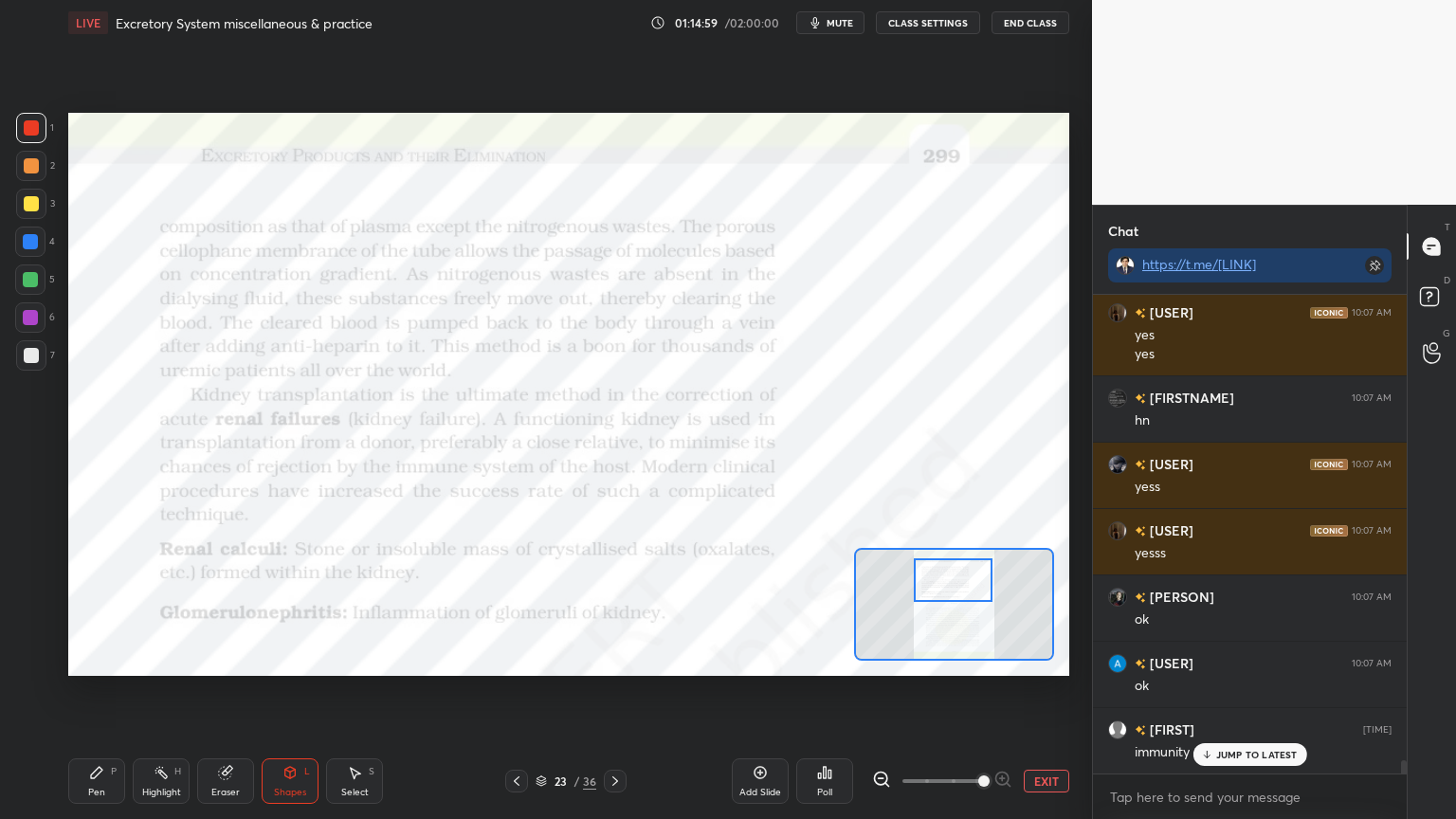 drag, startPoint x: 80, startPoint y: 774, endPoint x: 90, endPoint y: 778, distance: 10.77033 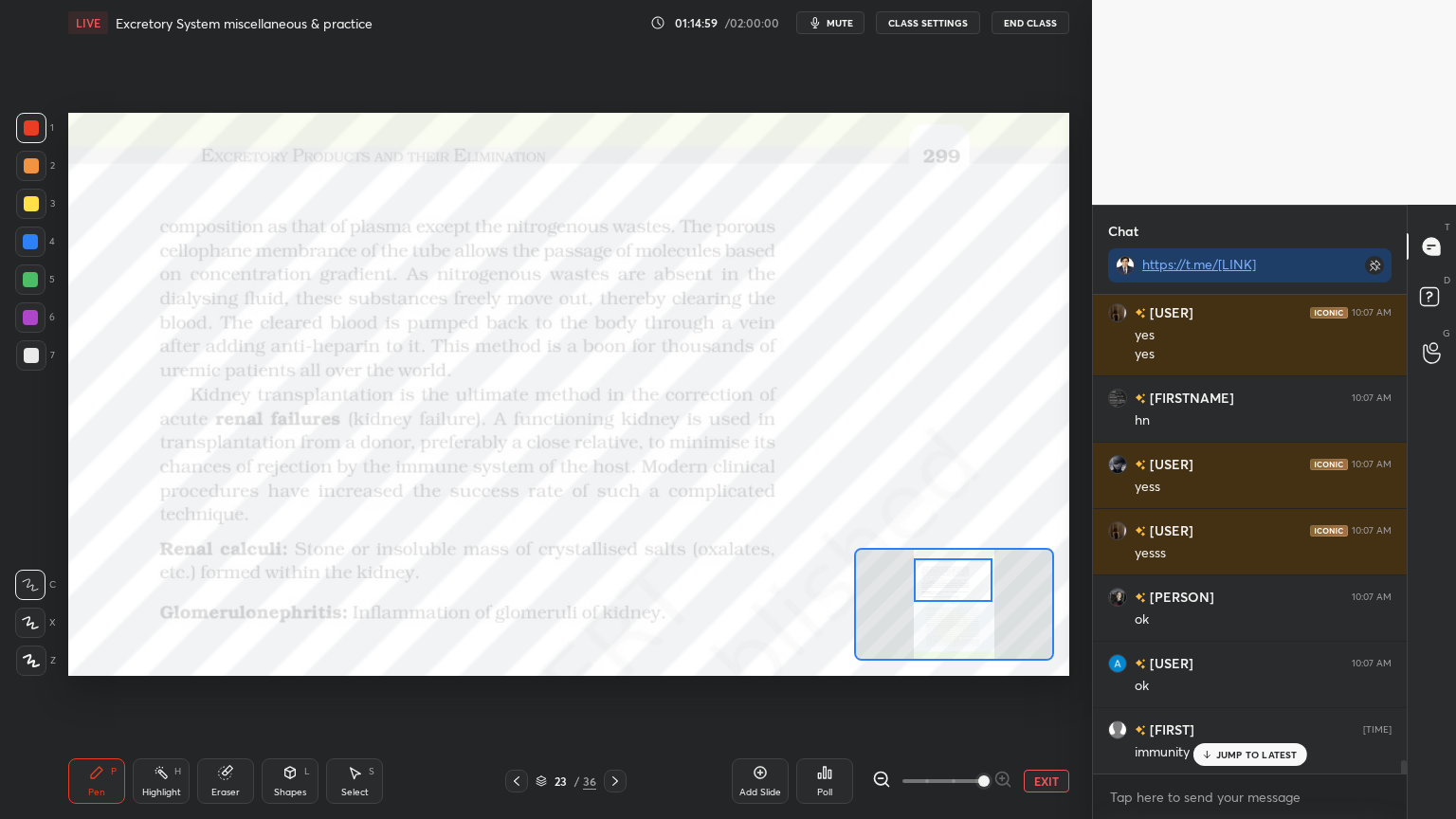 drag, startPoint x: 91, startPoint y: 778, endPoint x: 82, endPoint y: 759, distance: 21.023796 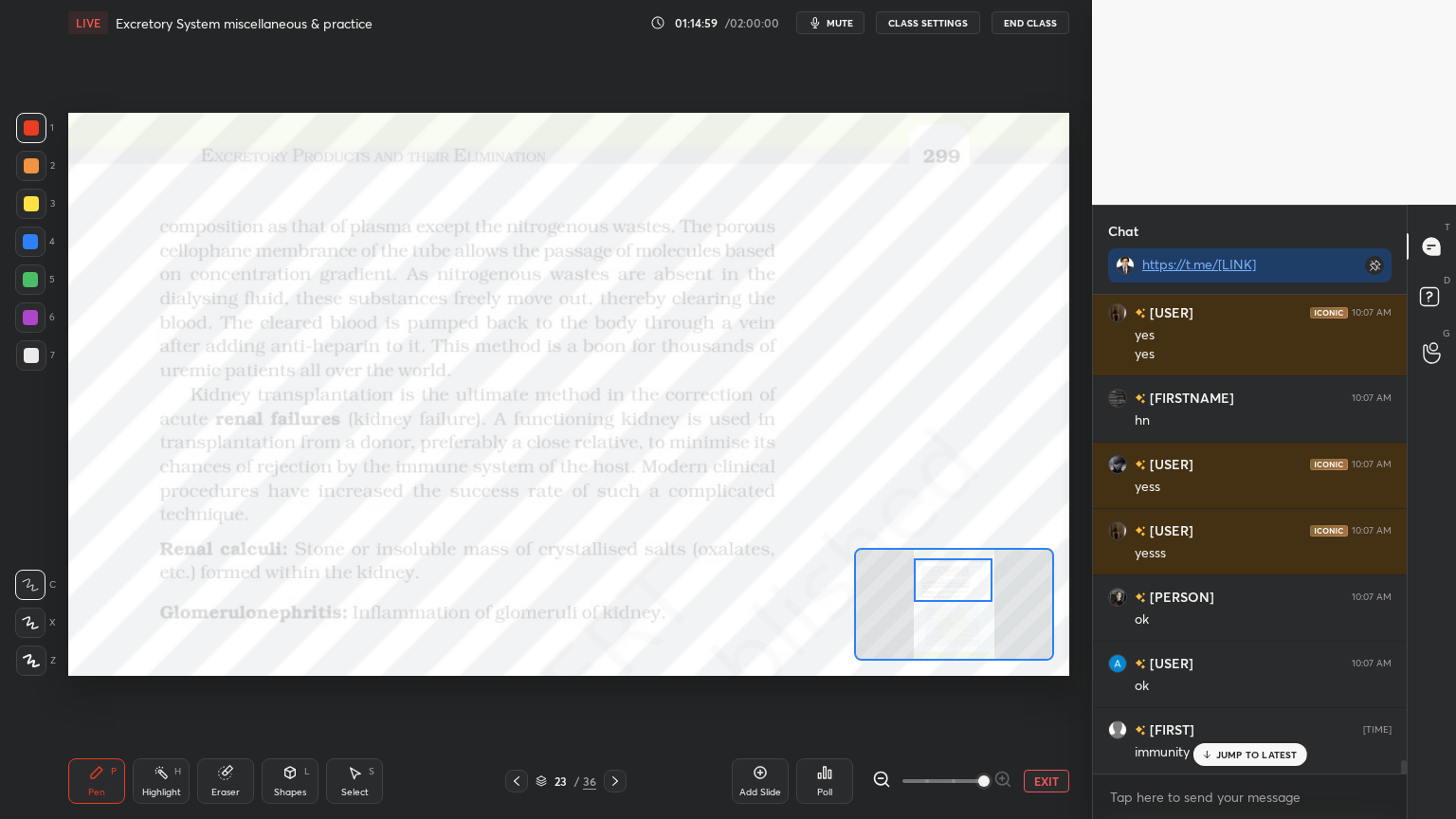 click 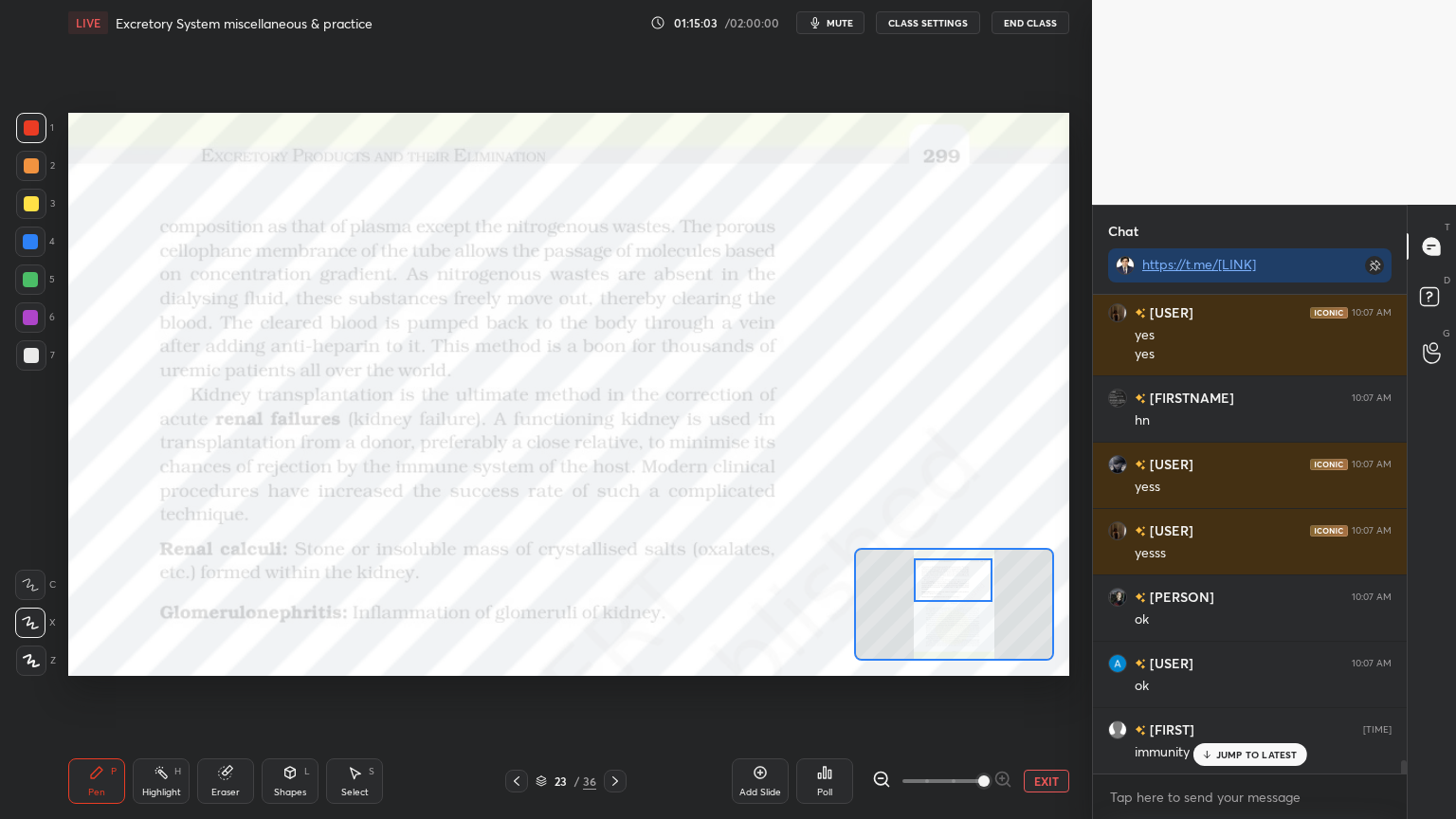 click on "Shapes" at bounding box center (290, 792) 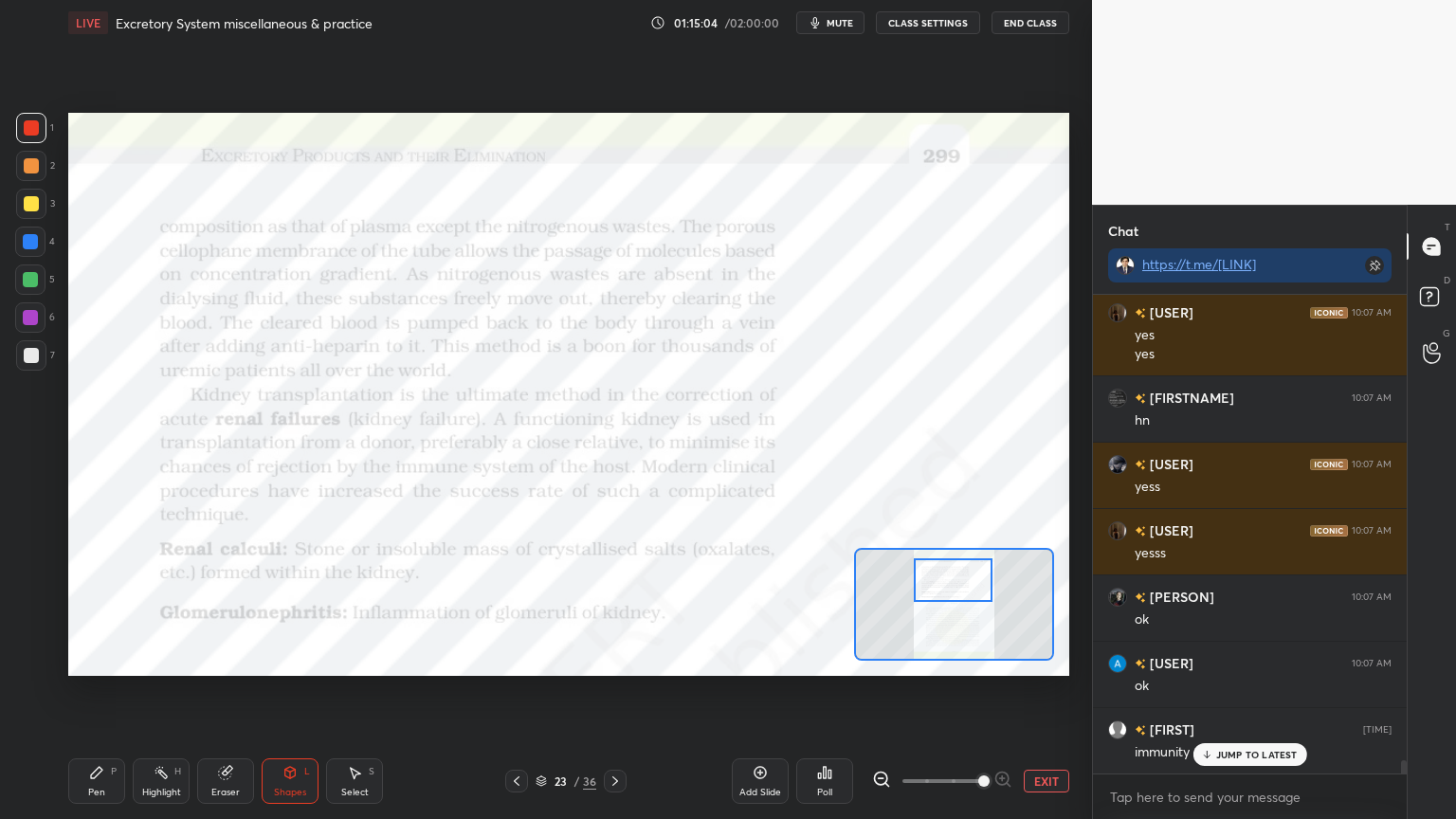 click at bounding box center (30, 280) 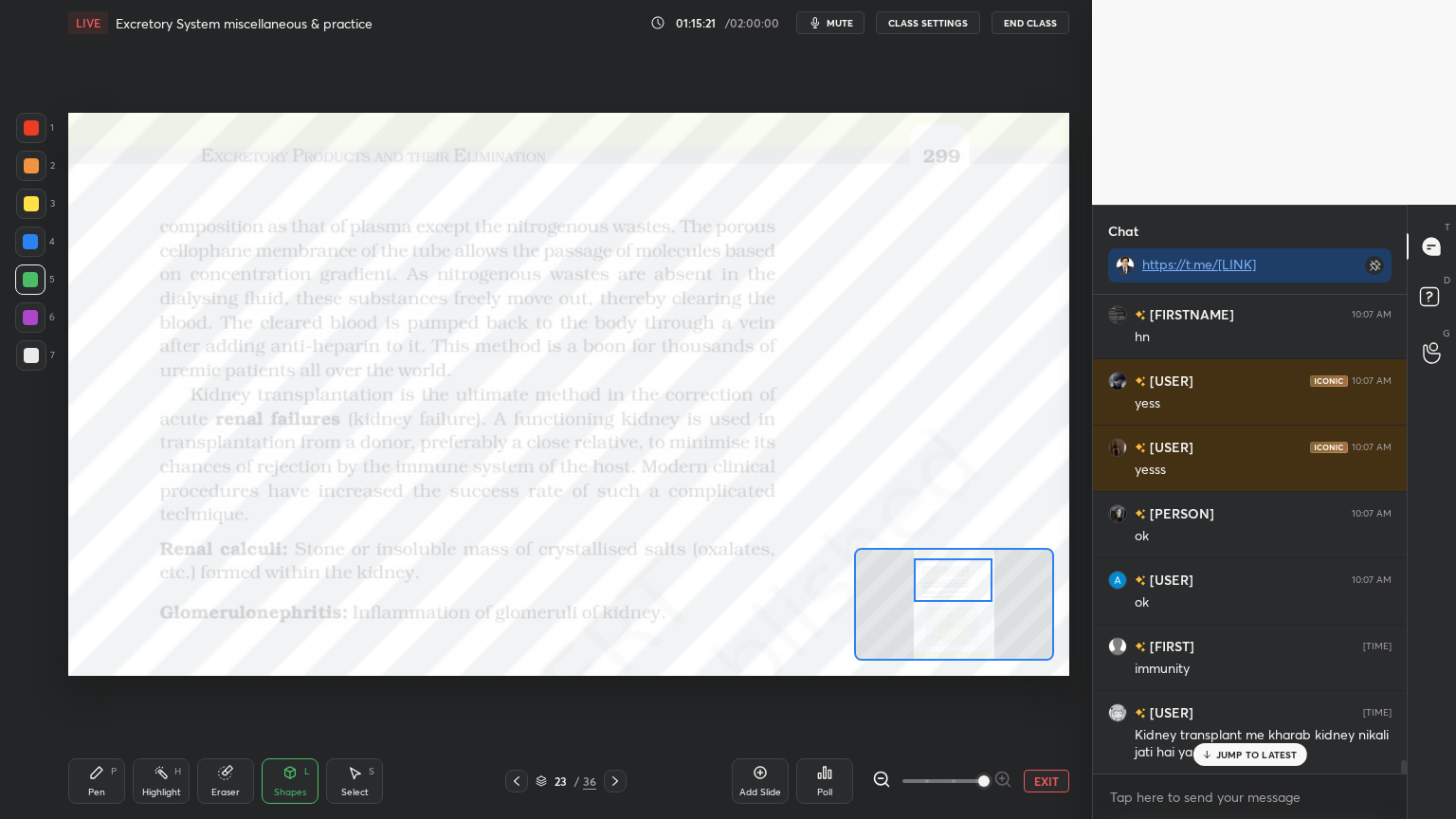 scroll, scrollTop: 17009, scrollLeft: 0, axis: vertical 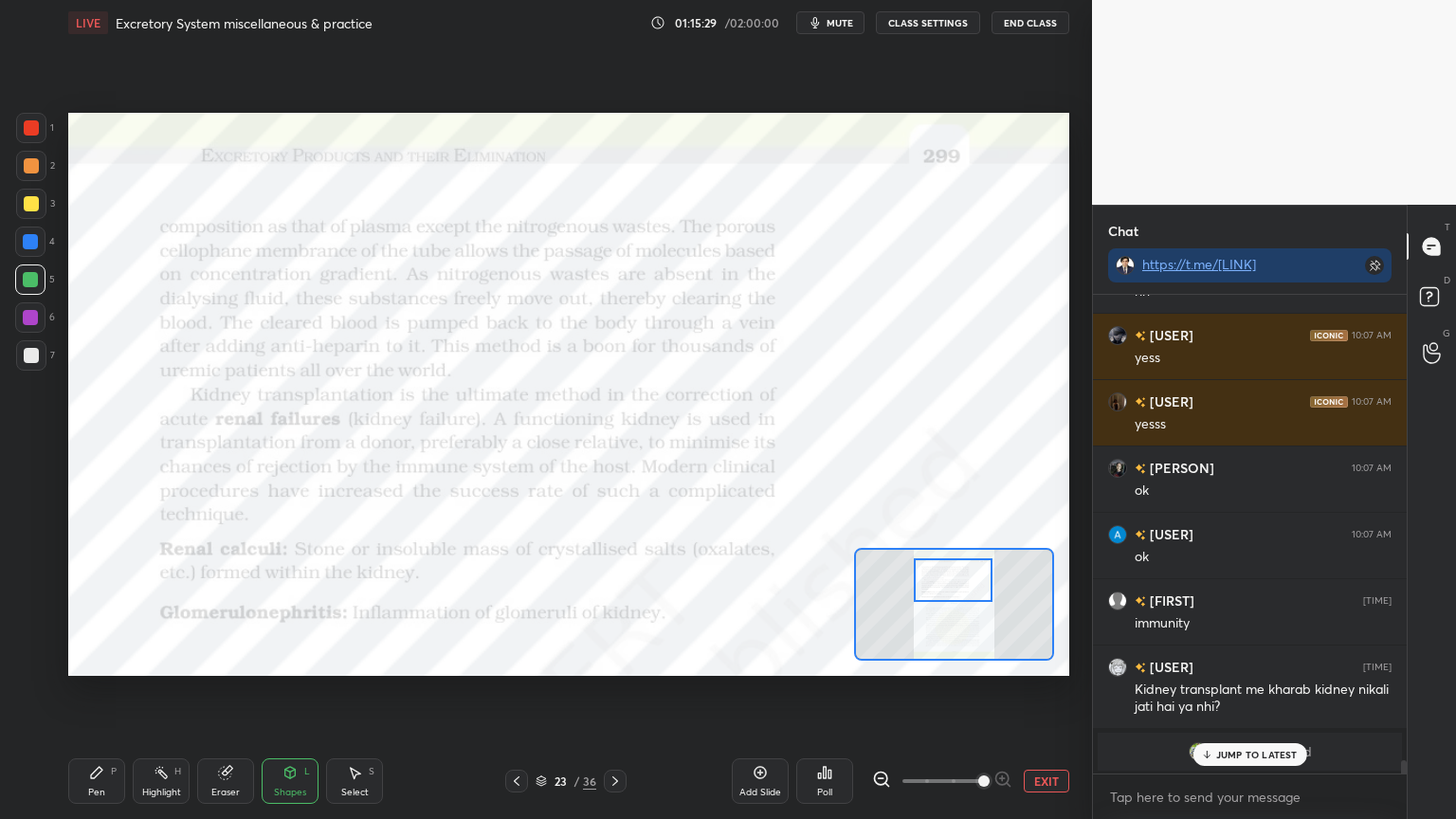 click on "Pen P" at bounding box center (97, 781) 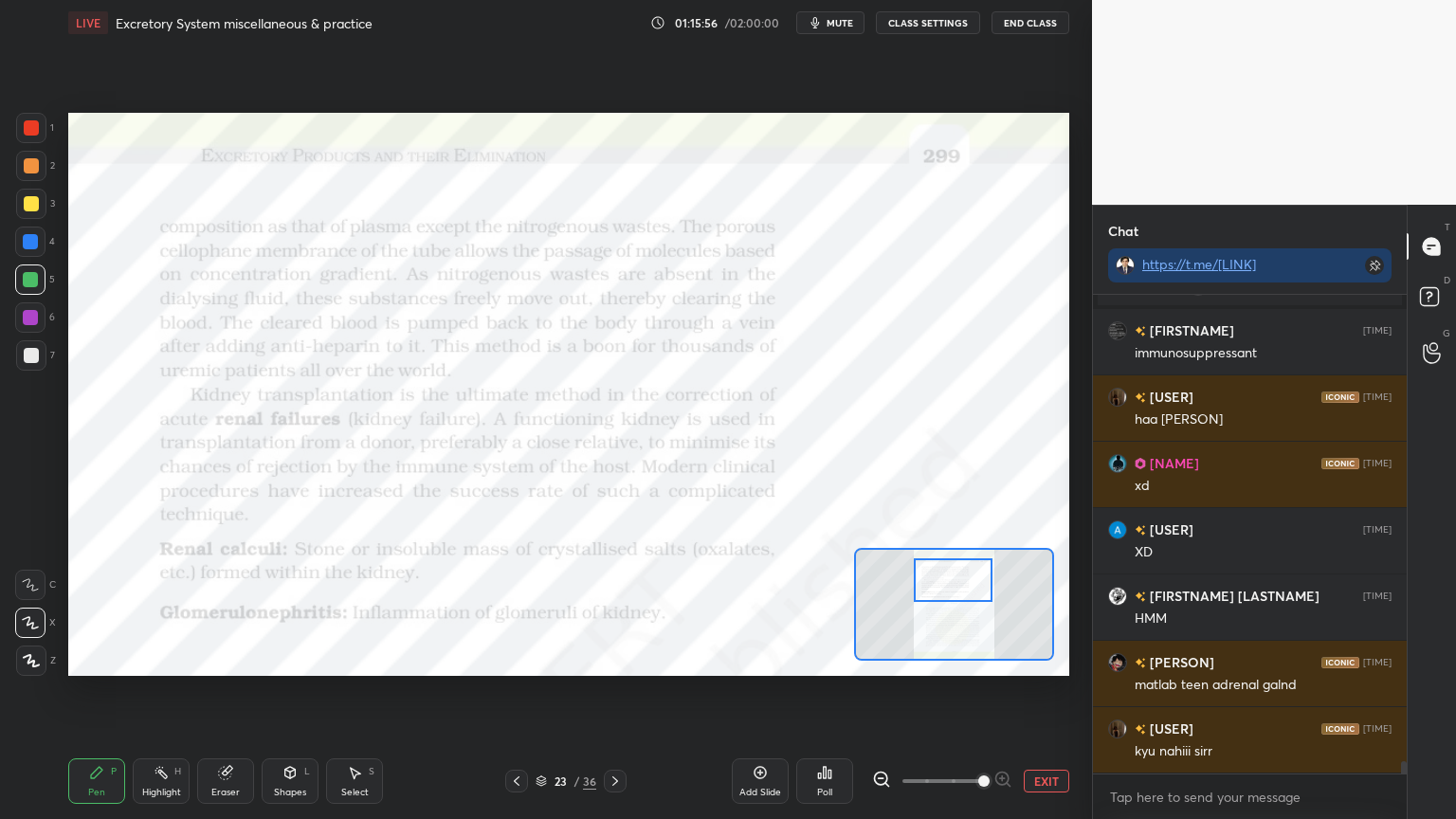 scroll, scrollTop: 17540, scrollLeft: 0, axis: vertical 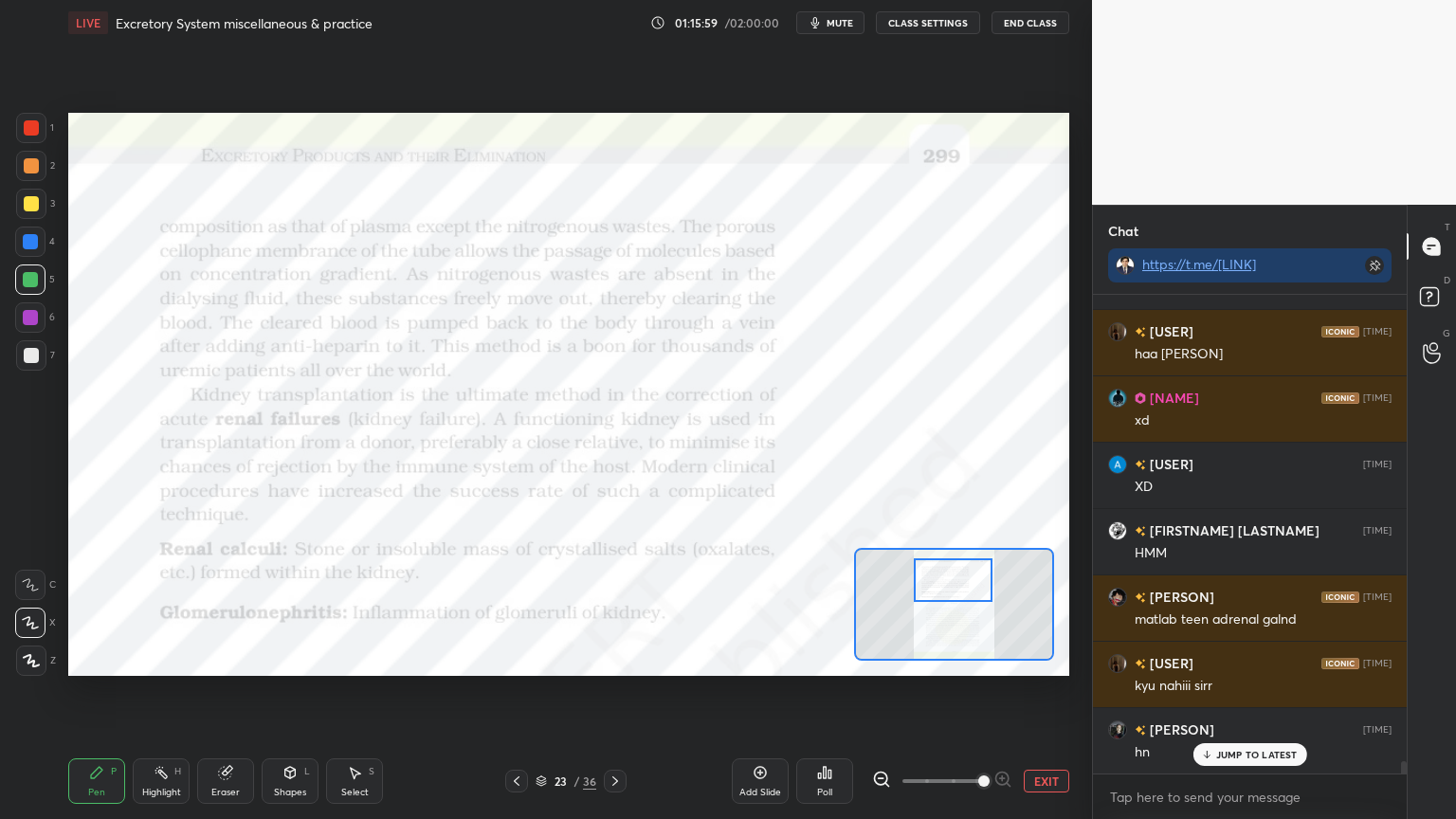 click 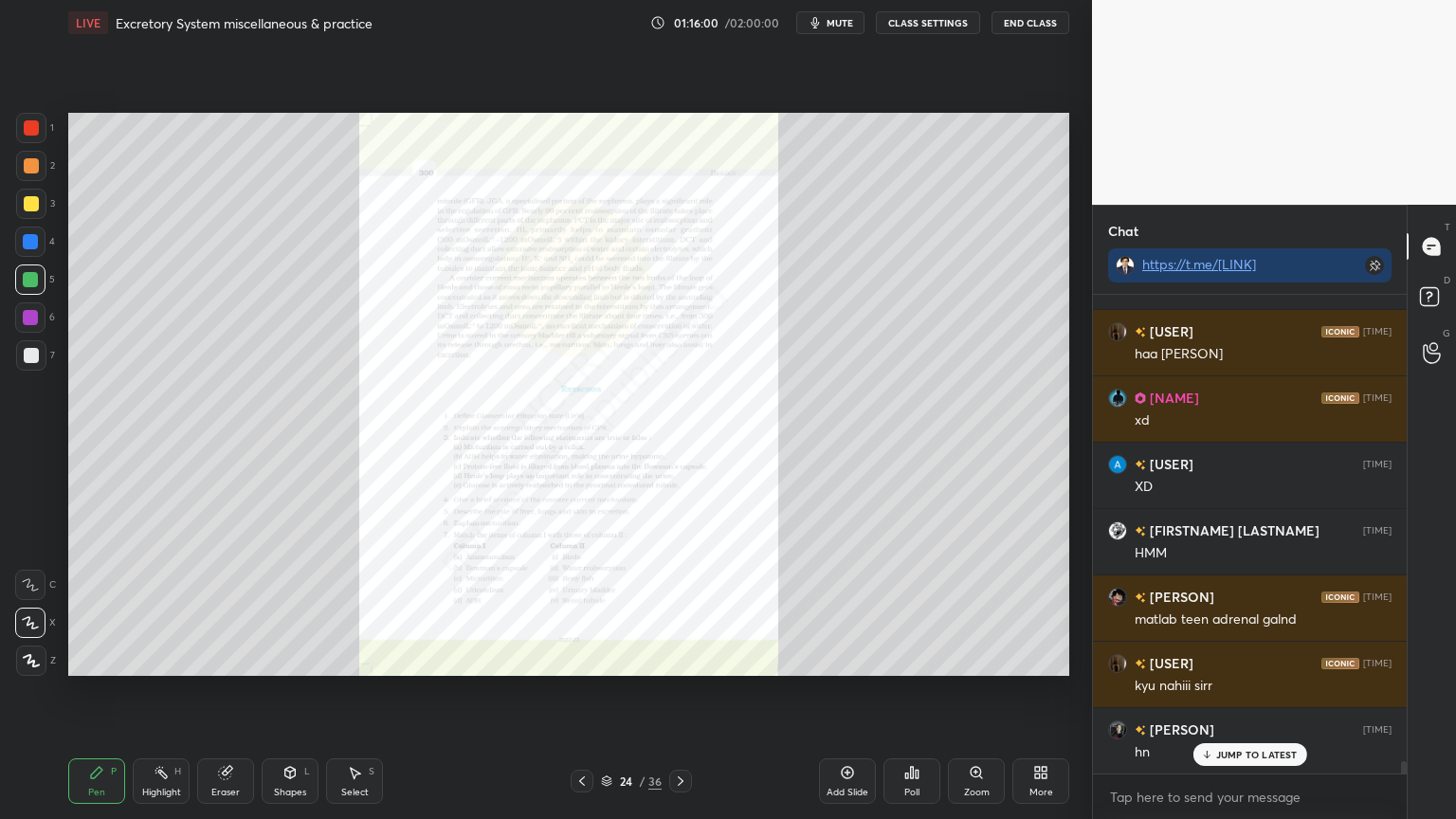 scroll, scrollTop: 17608, scrollLeft: 0, axis: vertical 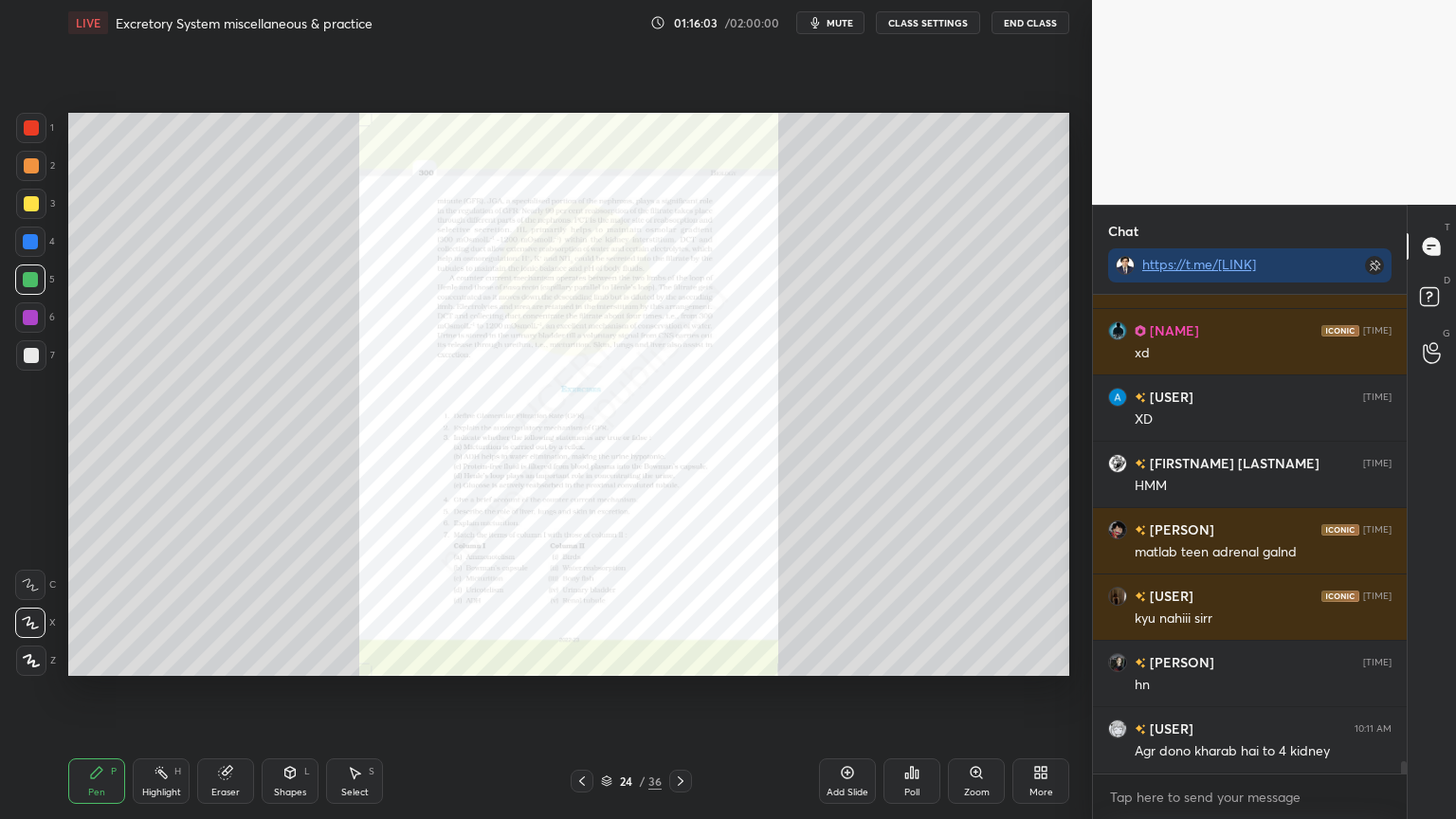 click 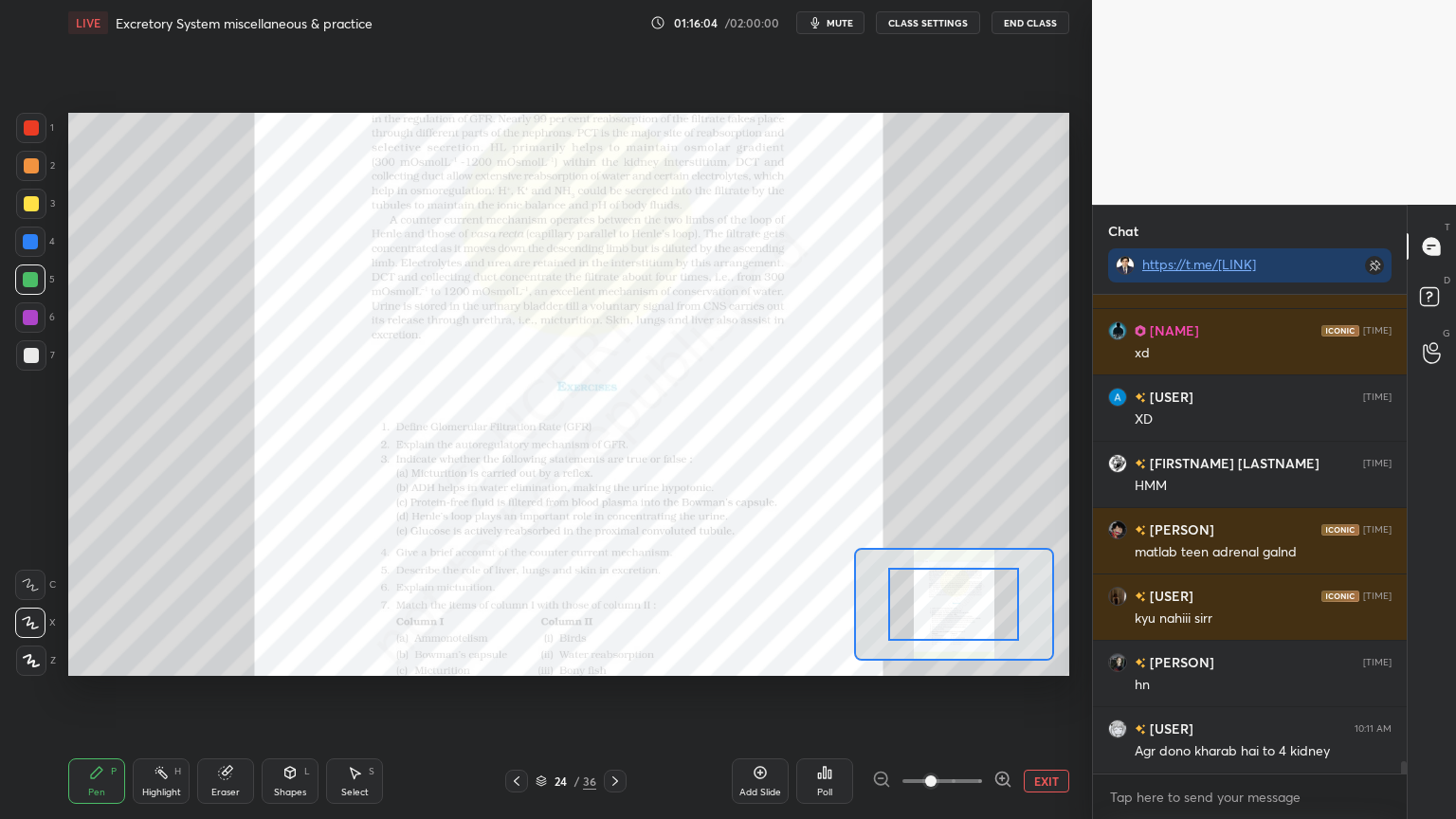 click 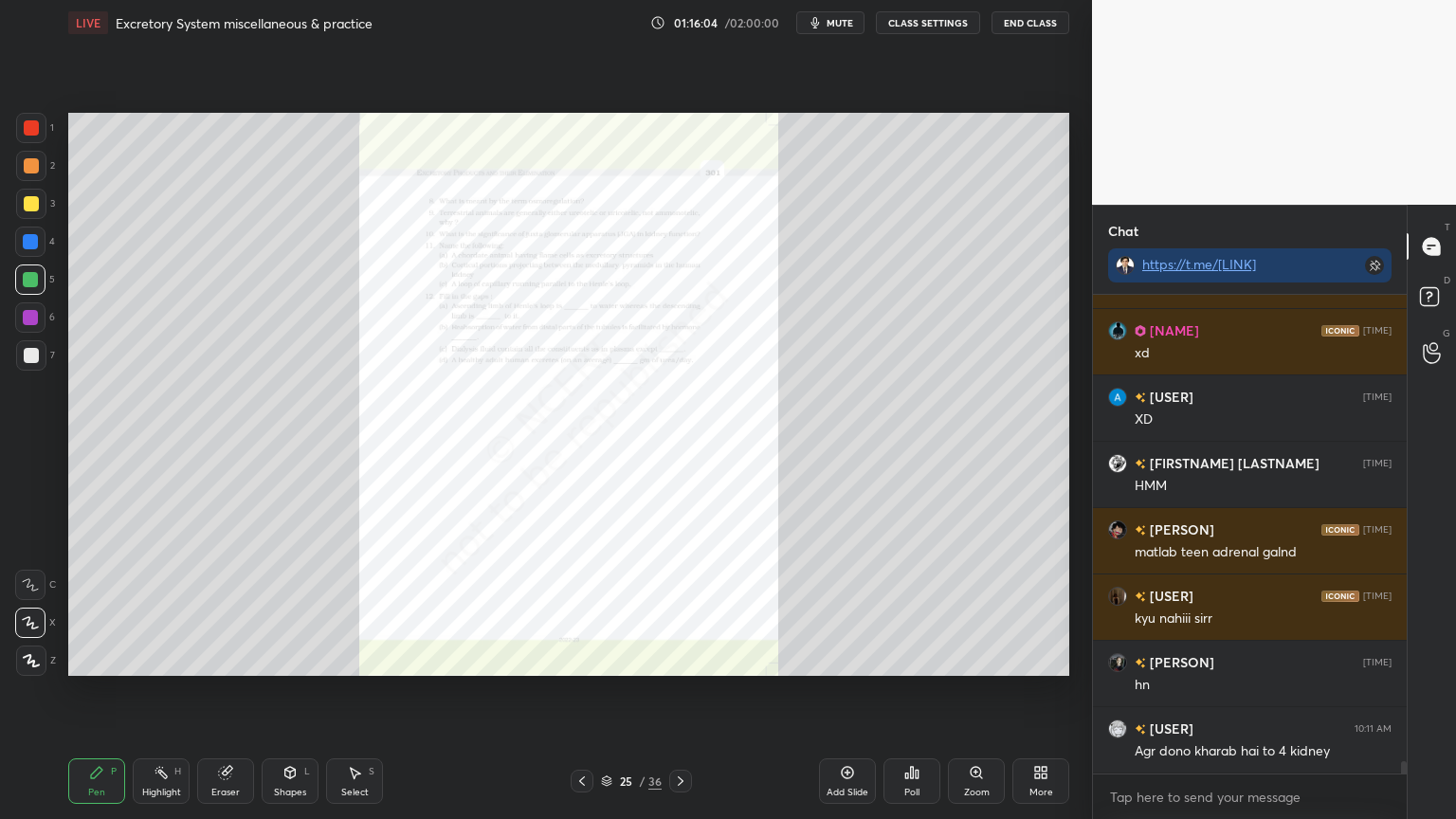 click on "25" at bounding box center (626, 781) 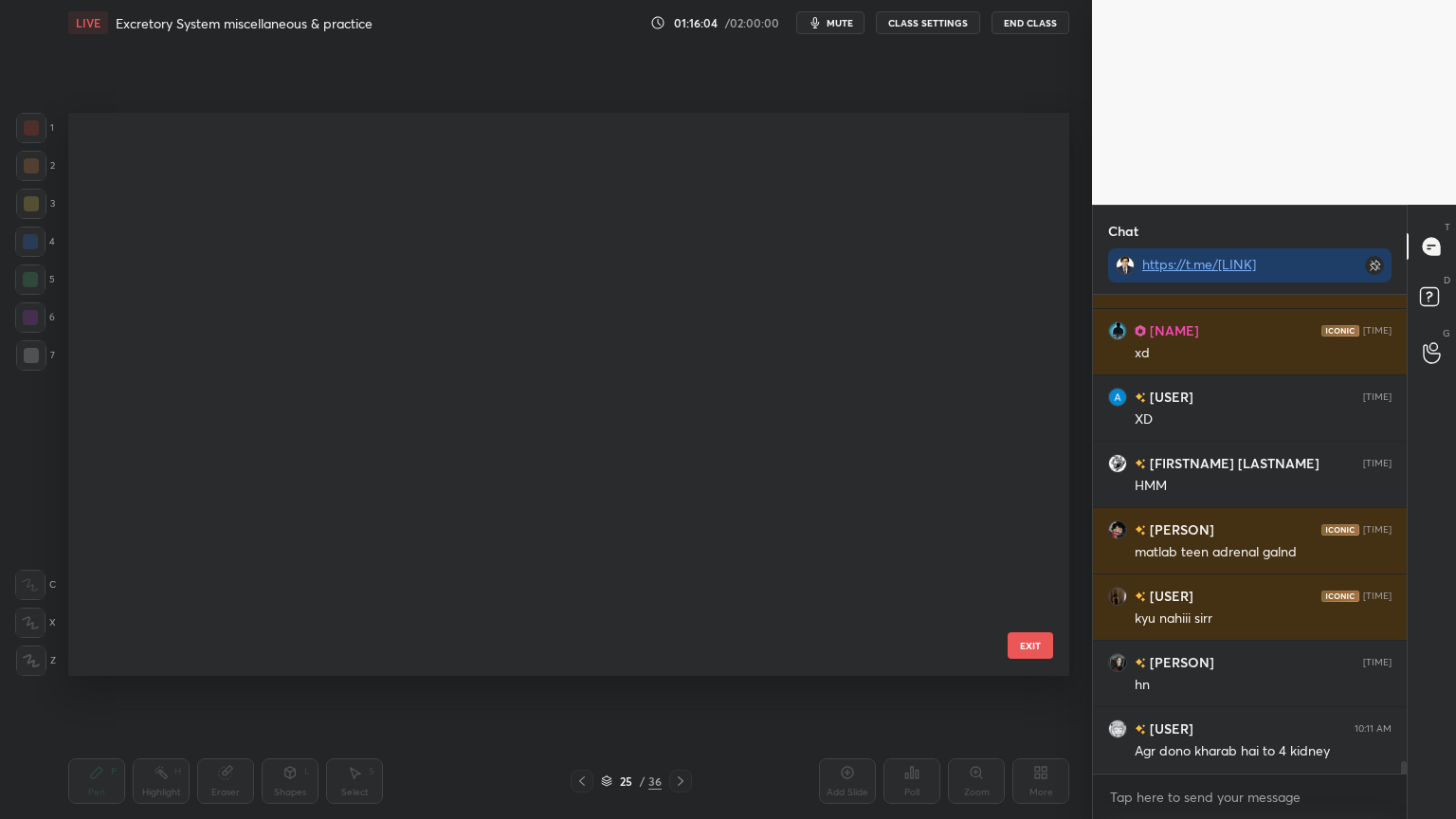 scroll, scrollTop: 997, scrollLeft: 0, axis: vertical 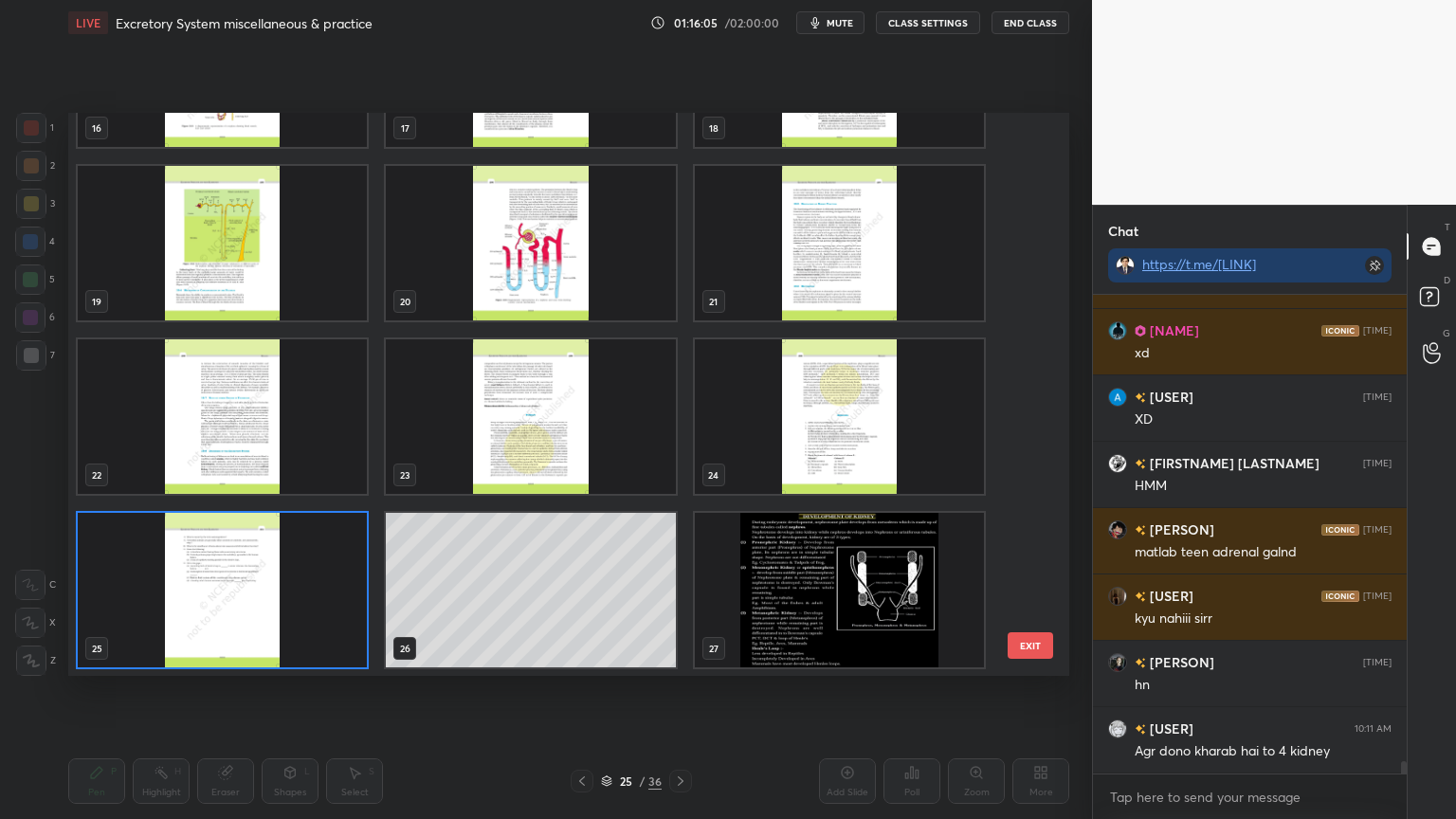 click on "EXIT" at bounding box center [1030, 646] 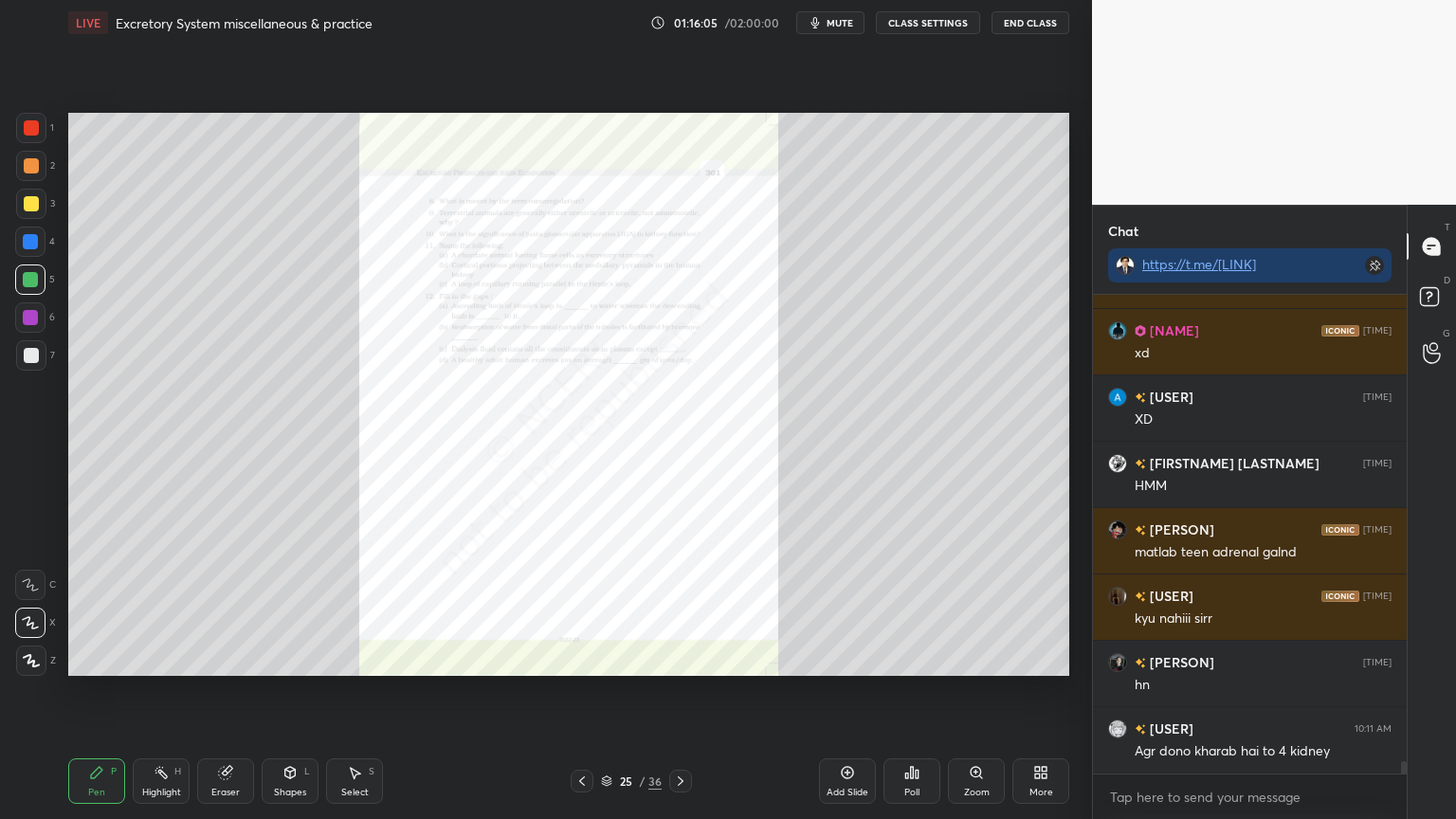 click on "EXIT" at bounding box center [1030, 100] 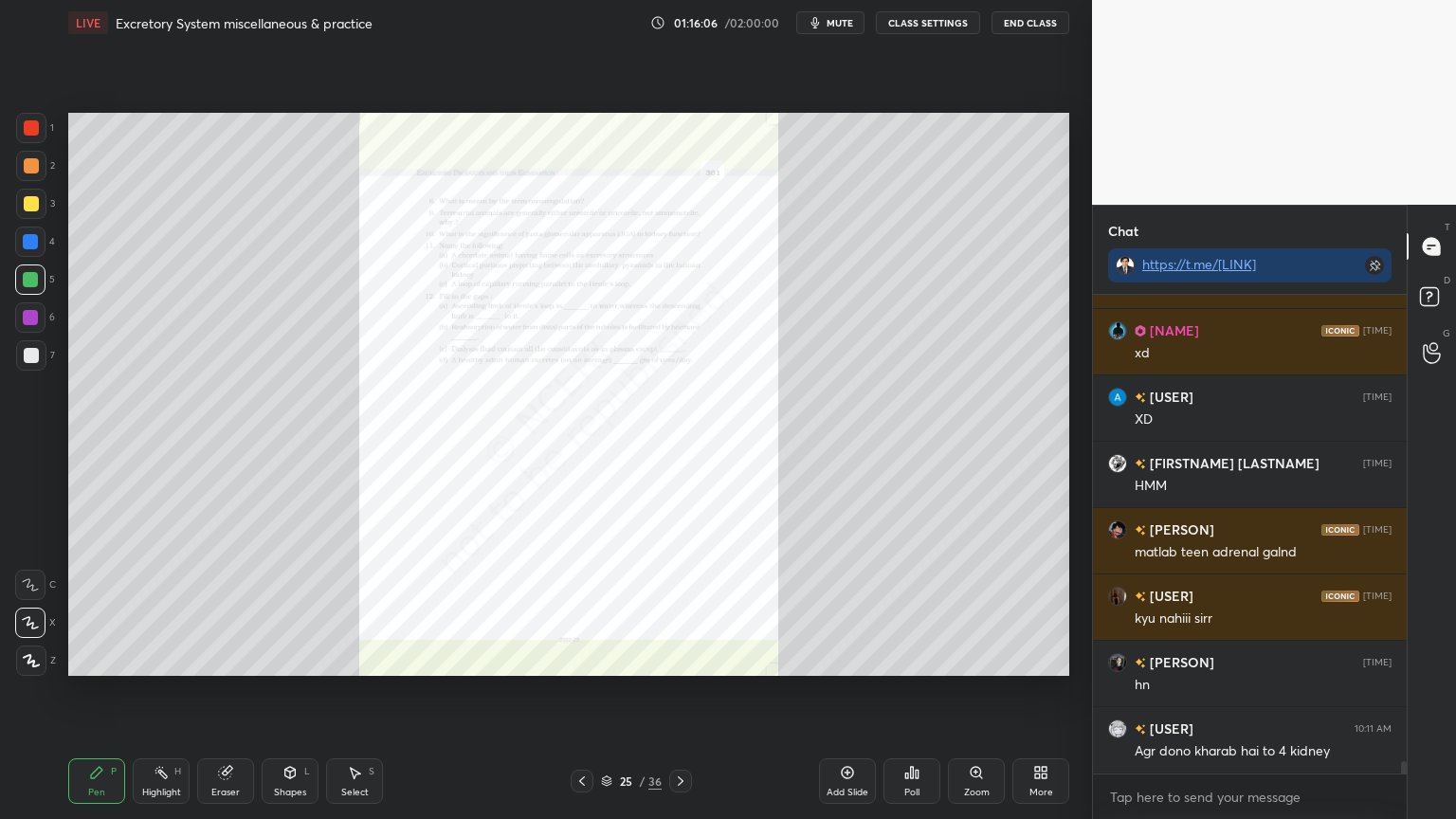 click on "EXIT" at bounding box center [1030, 100] 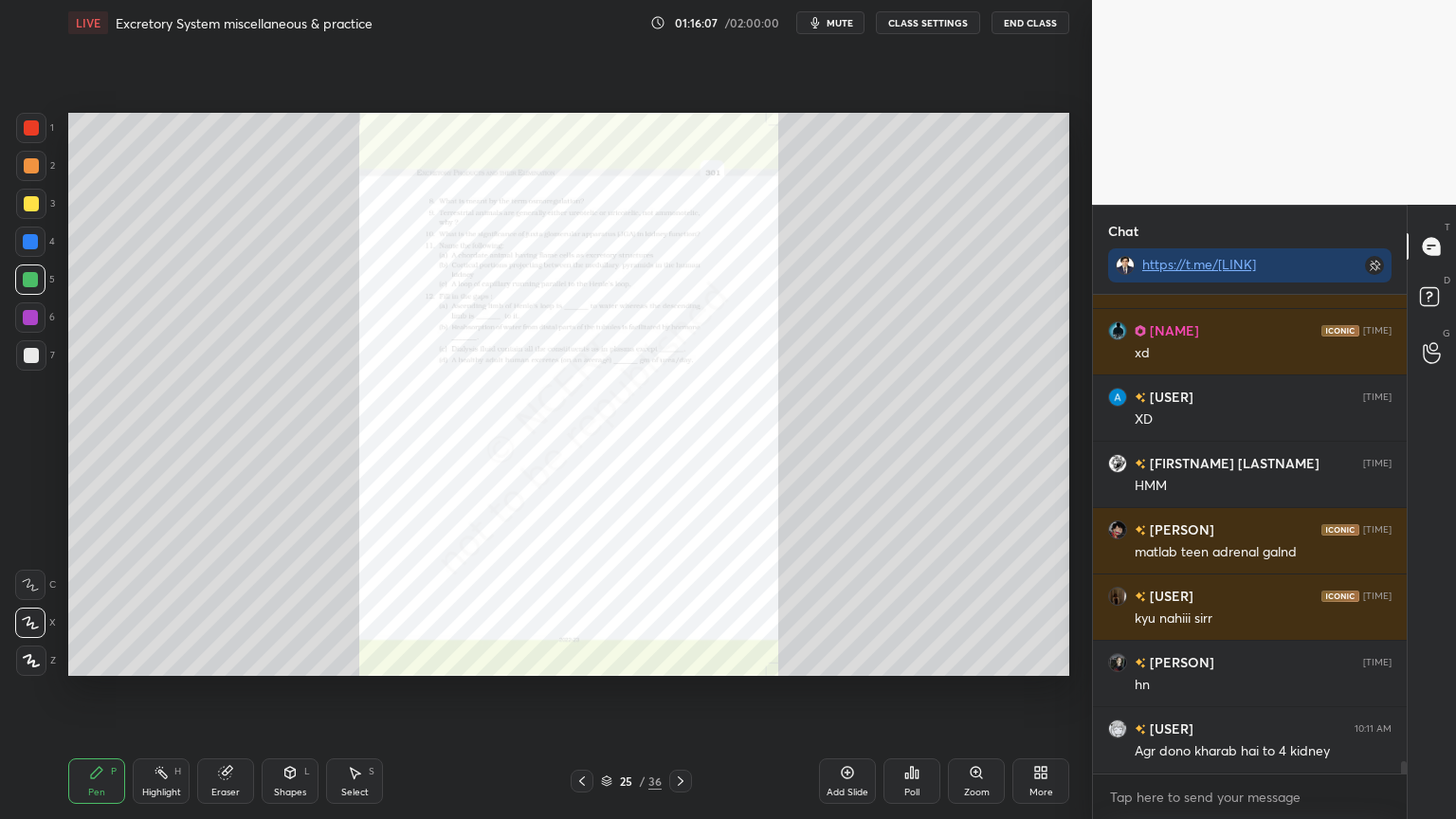 scroll, scrollTop: 17673, scrollLeft: 0, axis: vertical 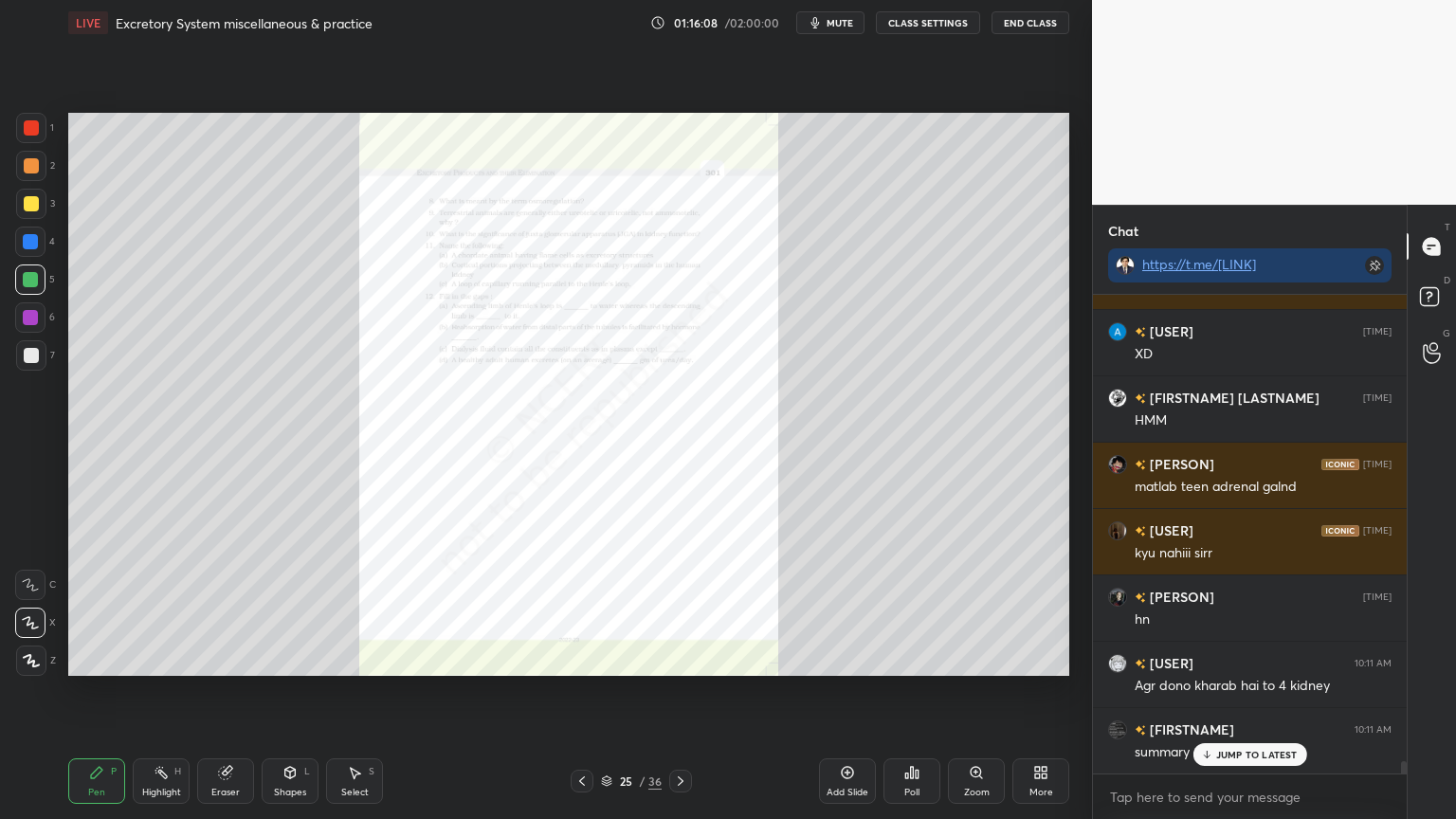 drag, startPoint x: 847, startPoint y: 774, endPoint x: 830, endPoint y: 771, distance: 17.262677 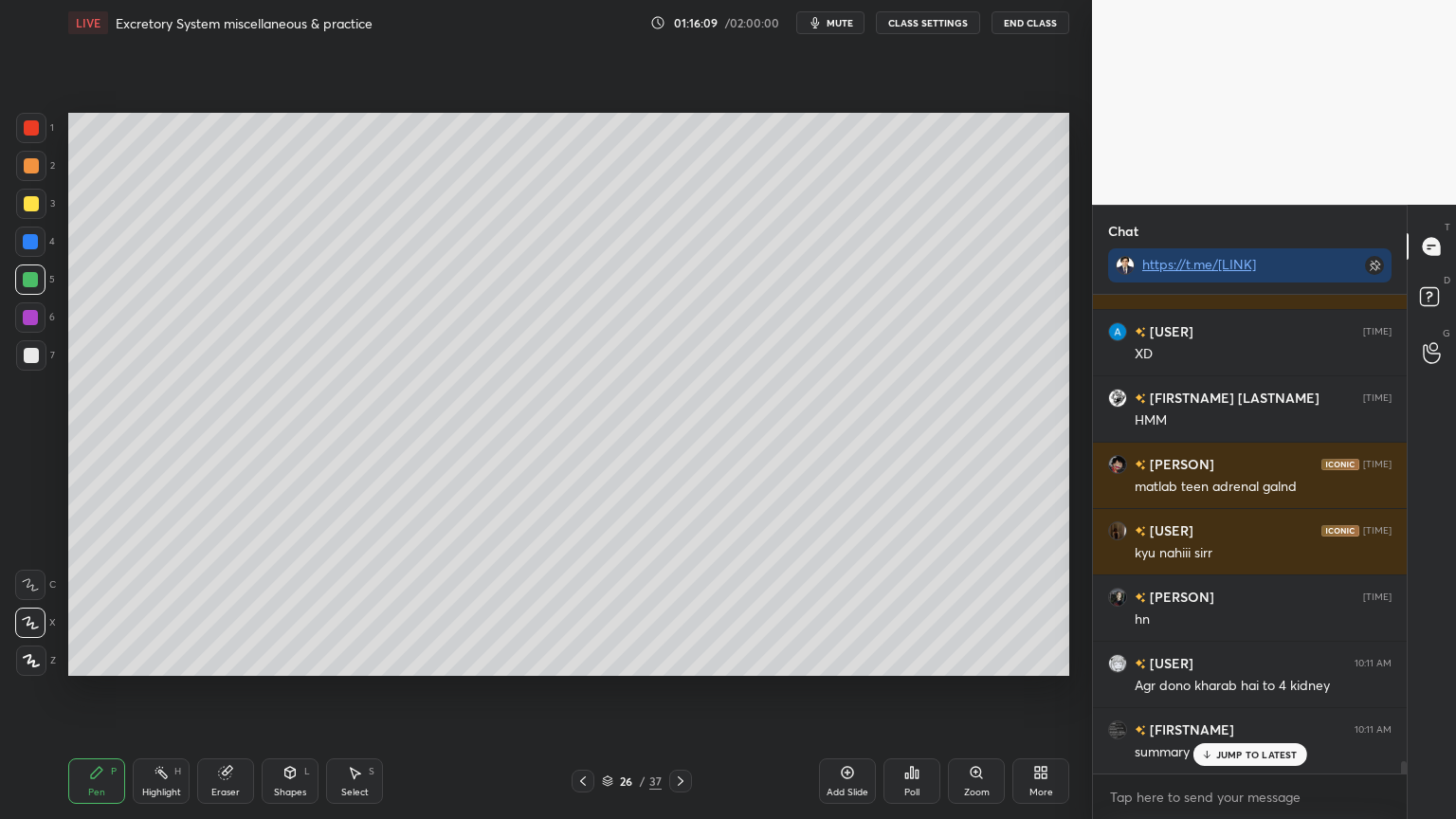 click at bounding box center (30, 280) 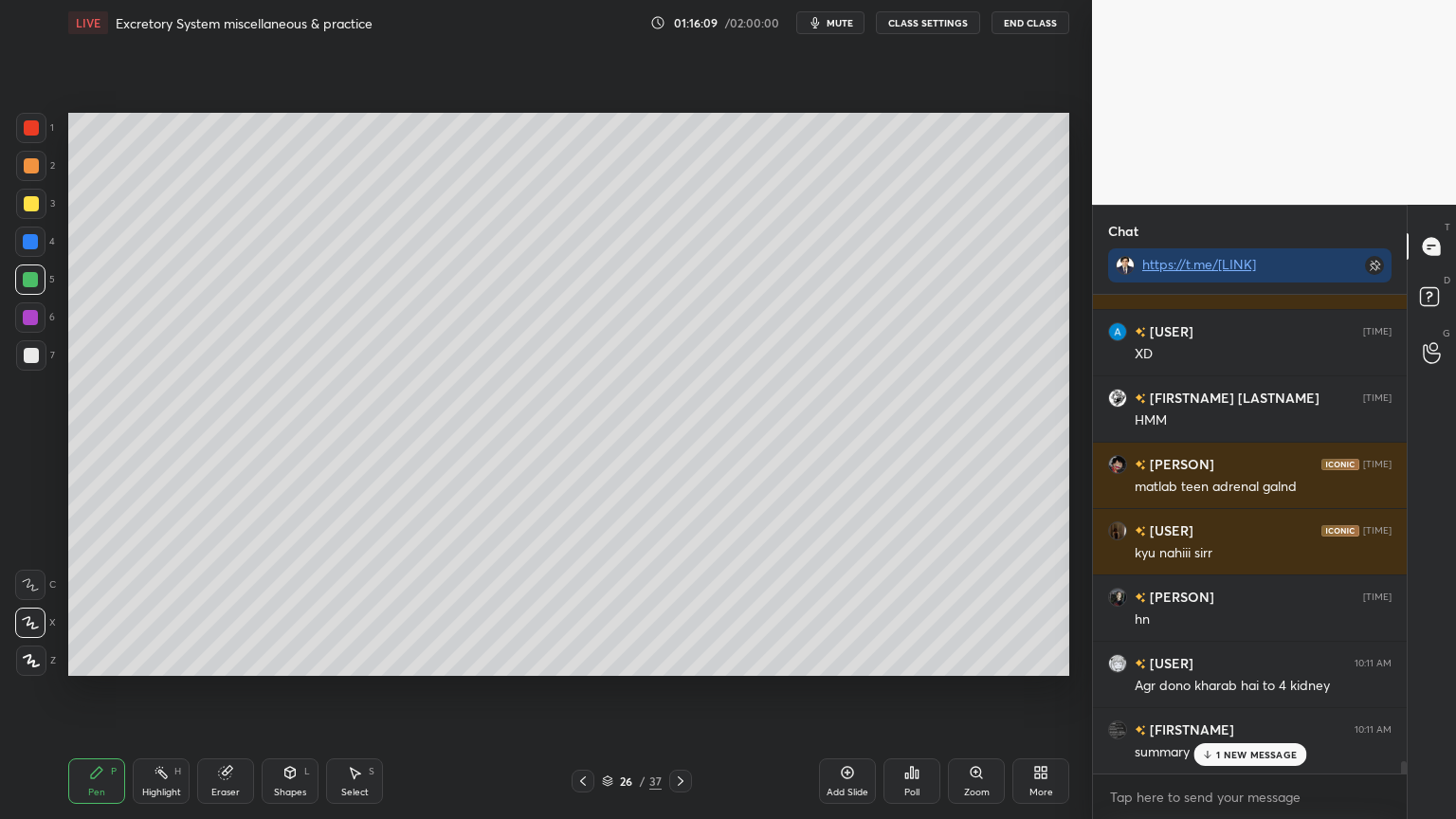 scroll, scrollTop: 17740, scrollLeft: 0, axis: vertical 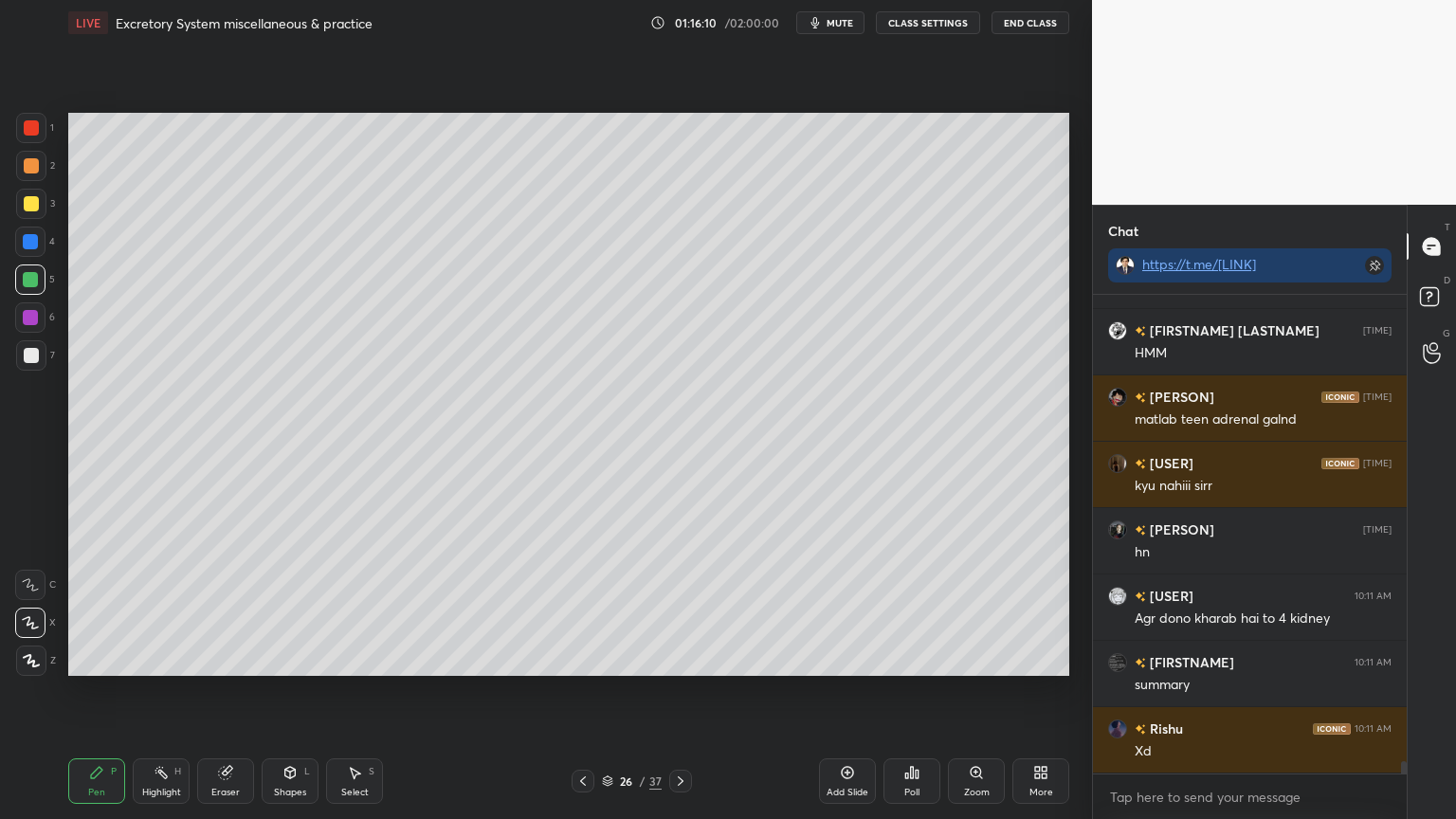 drag, startPoint x: 288, startPoint y: 777, endPoint x: 279, endPoint y: 758, distance: 21.0238 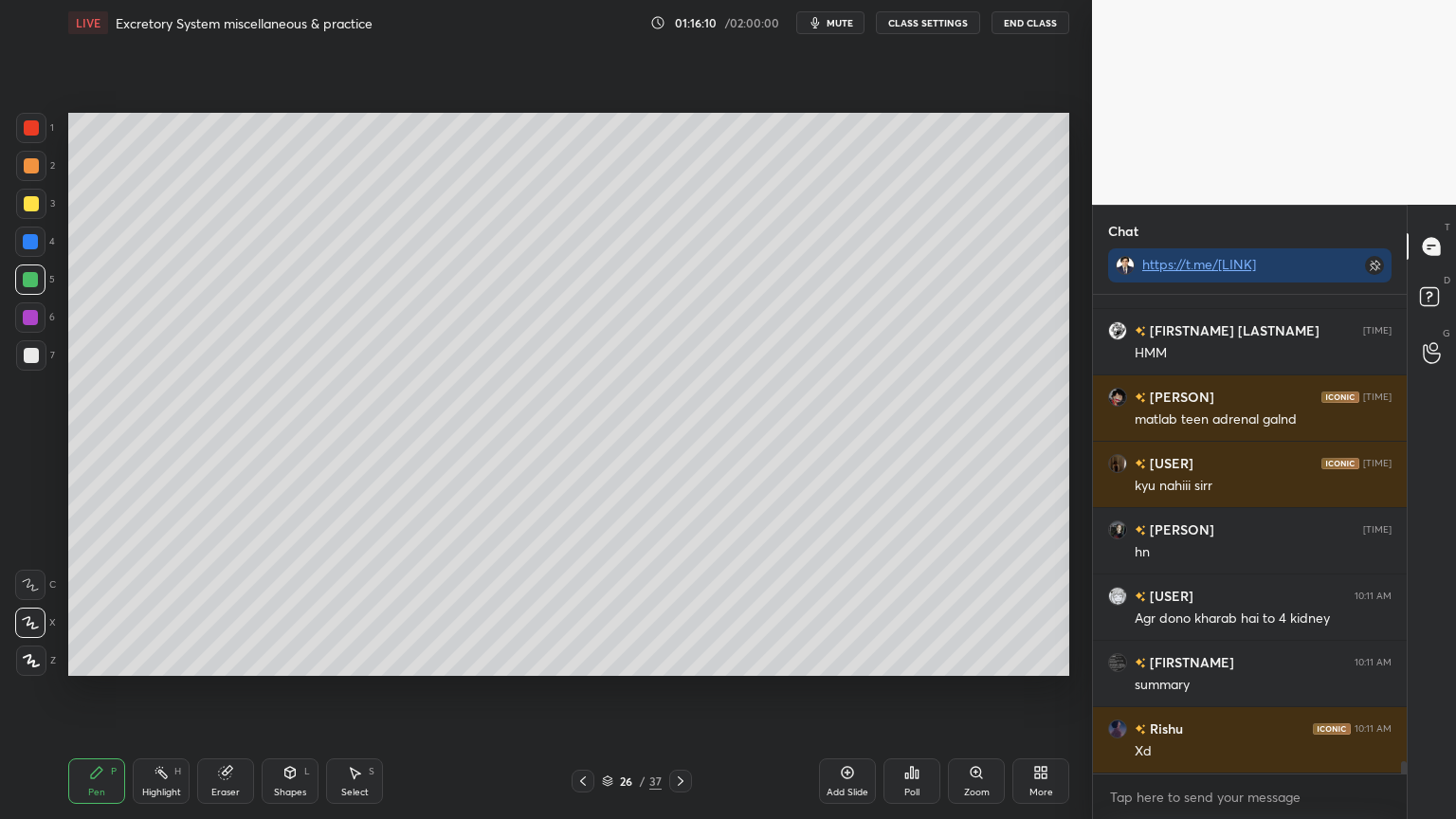 click on "Shapes L" at bounding box center (290, 781) 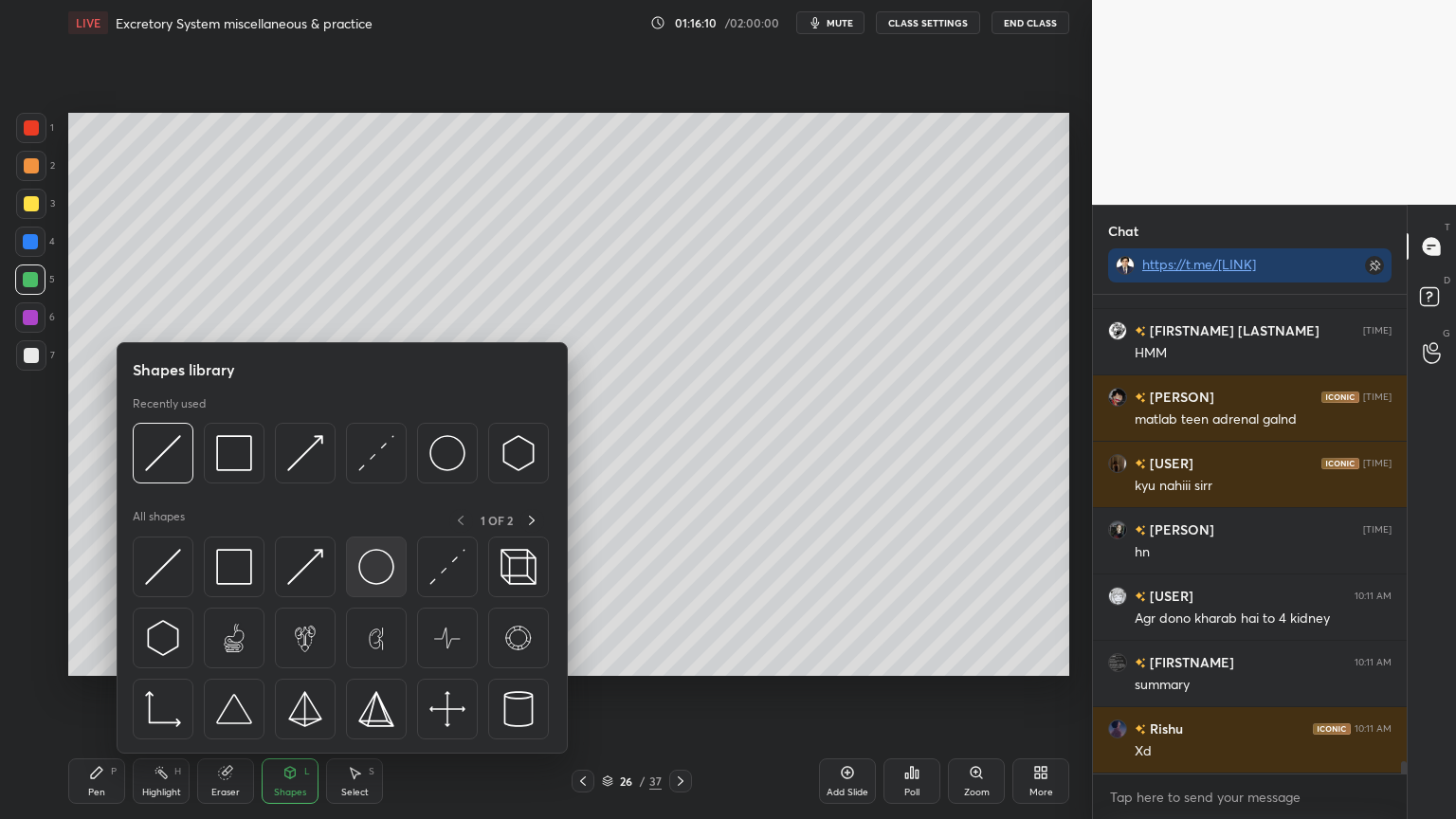 click at bounding box center (376, 567) 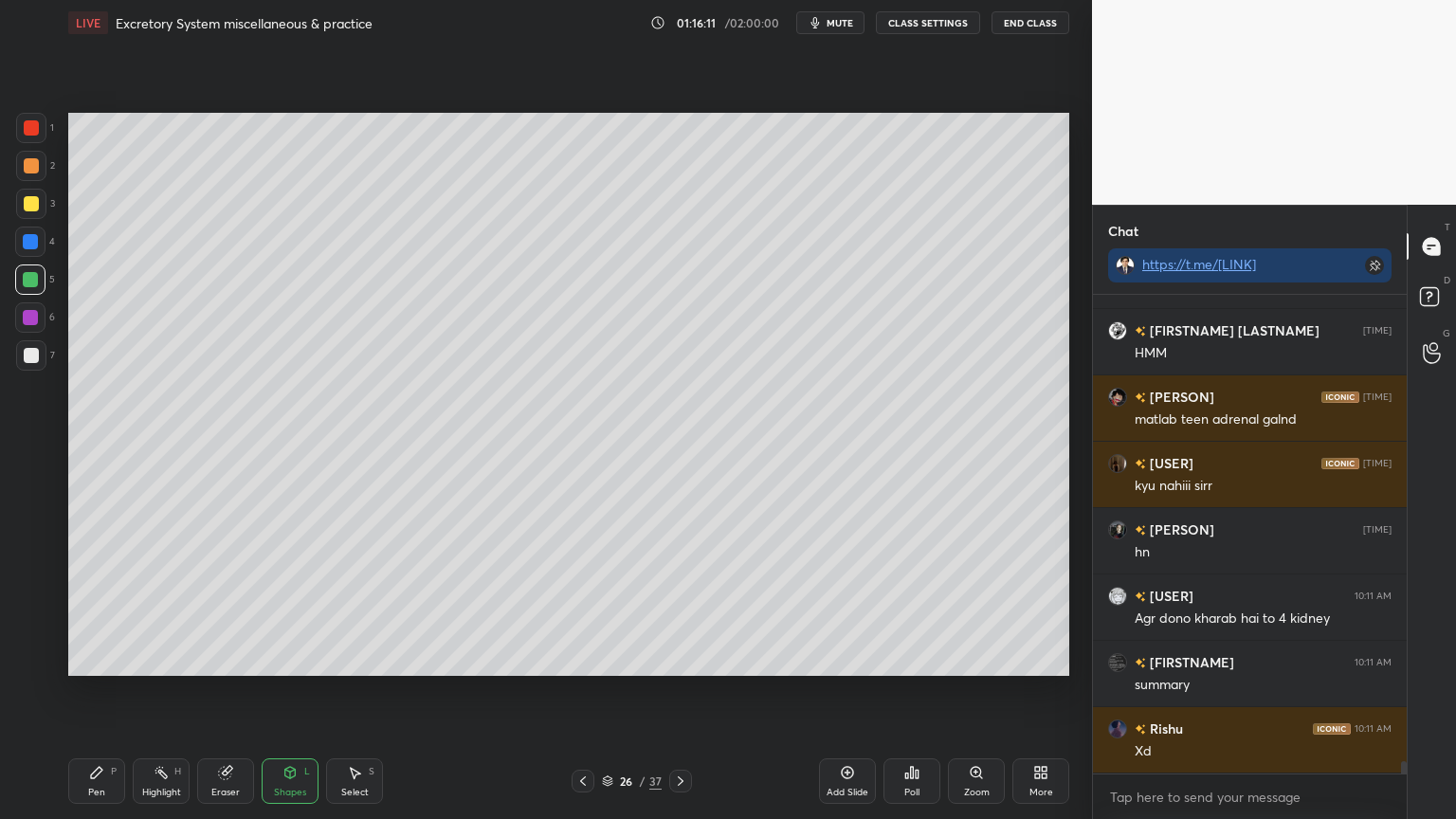 scroll, scrollTop: 17806, scrollLeft: 0, axis: vertical 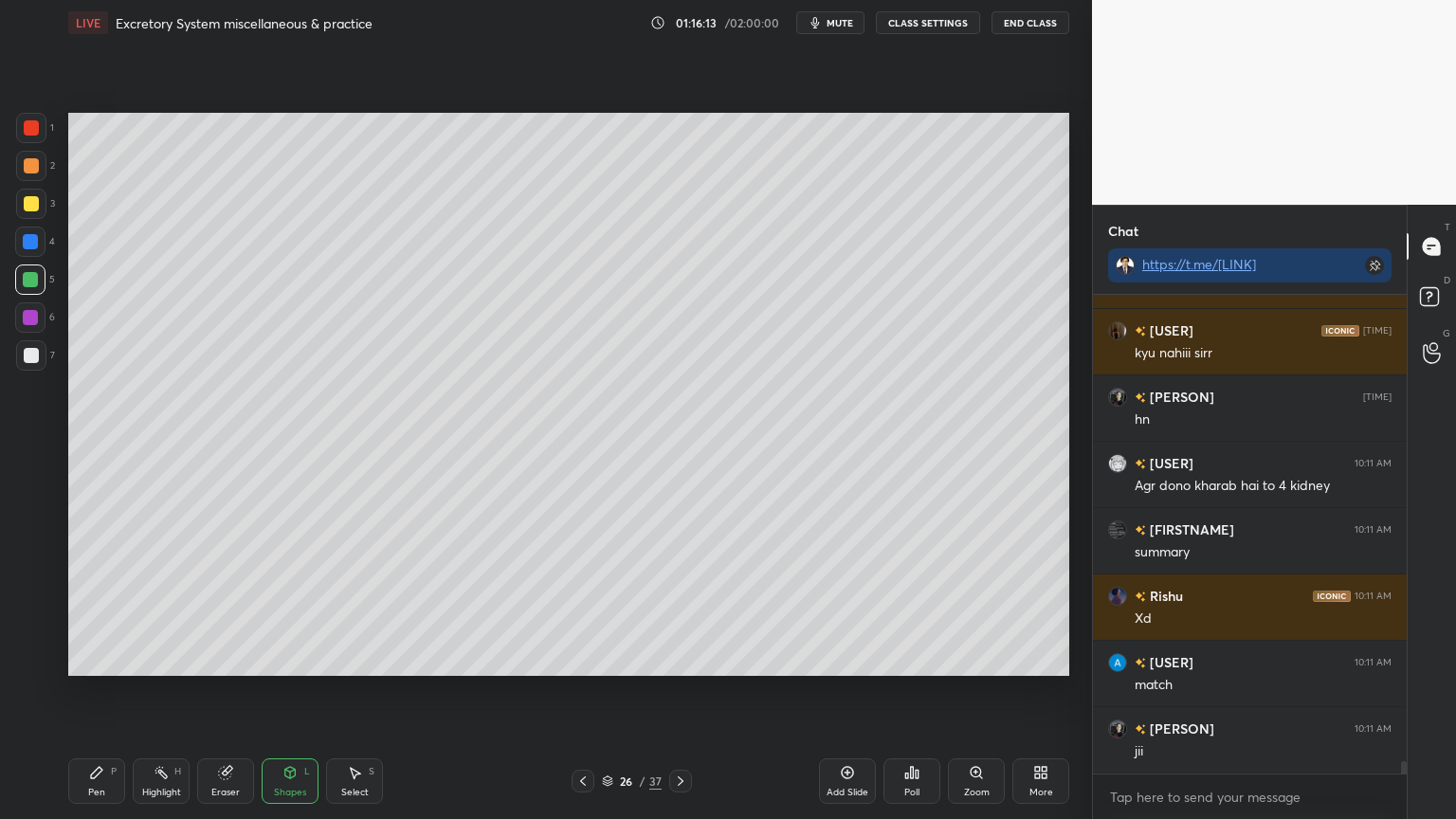 click on "Pen" at bounding box center [97, 792] 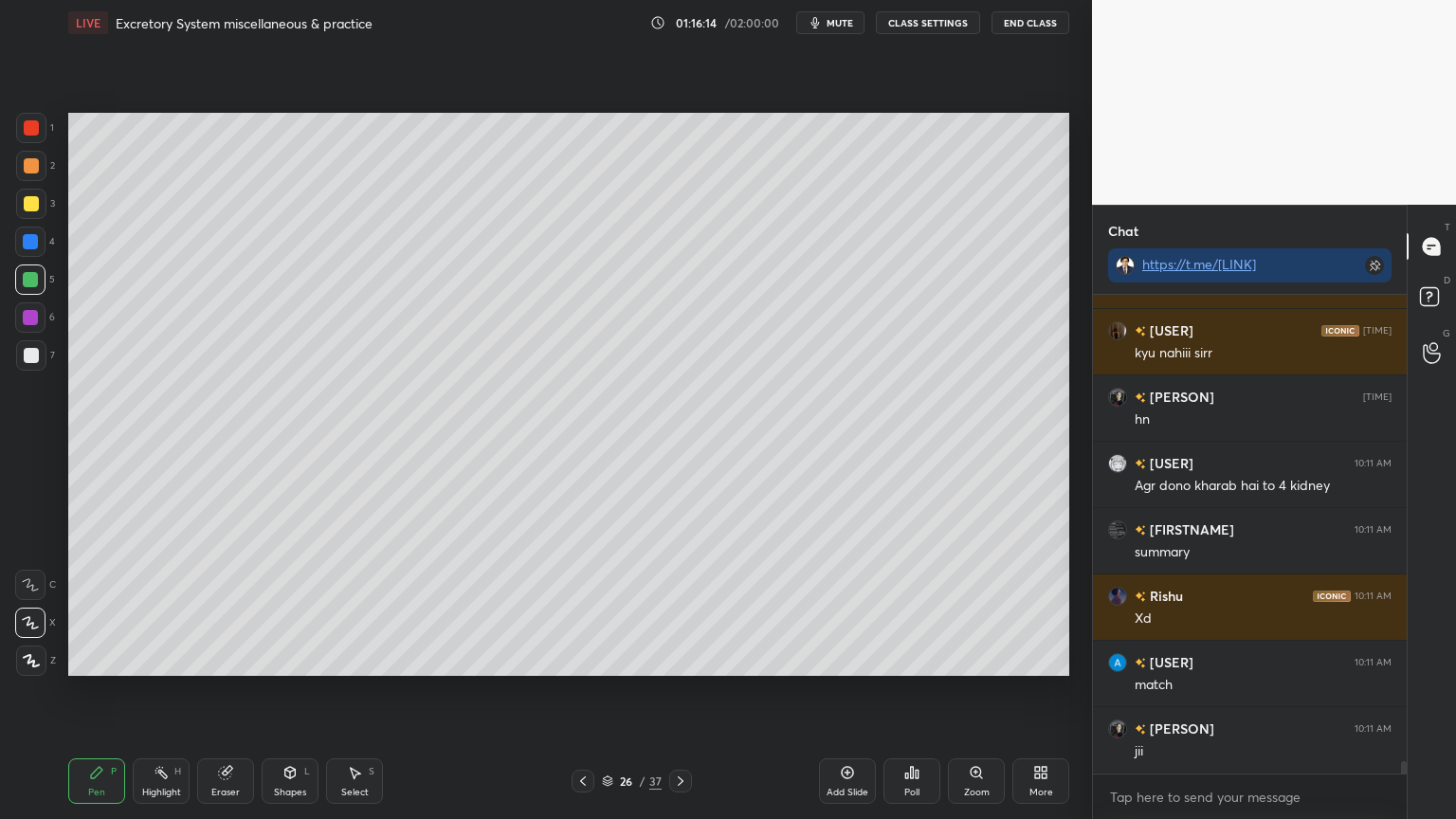 drag, startPoint x: 38, startPoint y: 265, endPoint x: 65, endPoint y: 264, distance: 27.018512 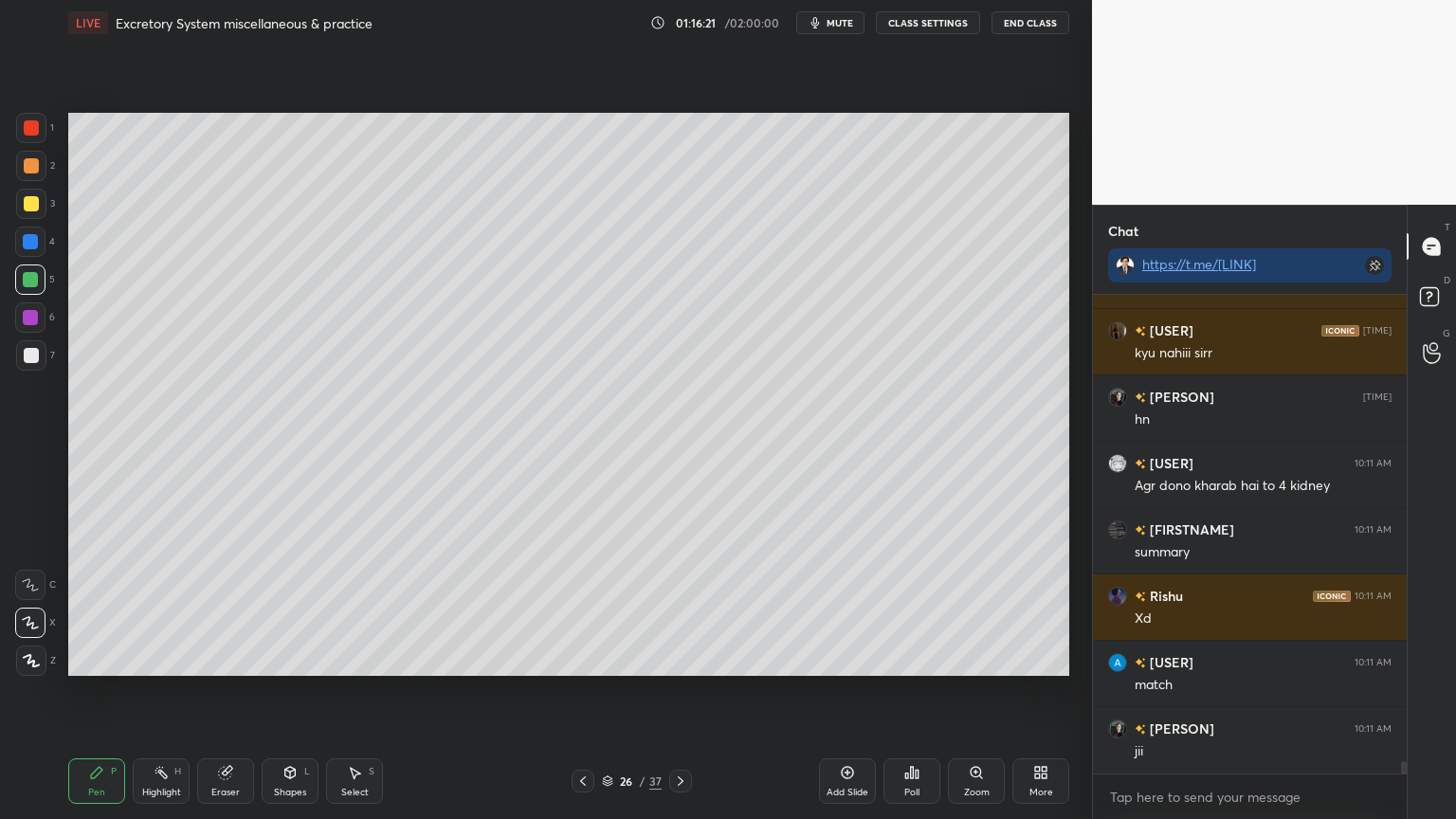 scroll, scrollTop: 17938, scrollLeft: 0, axis: vertical 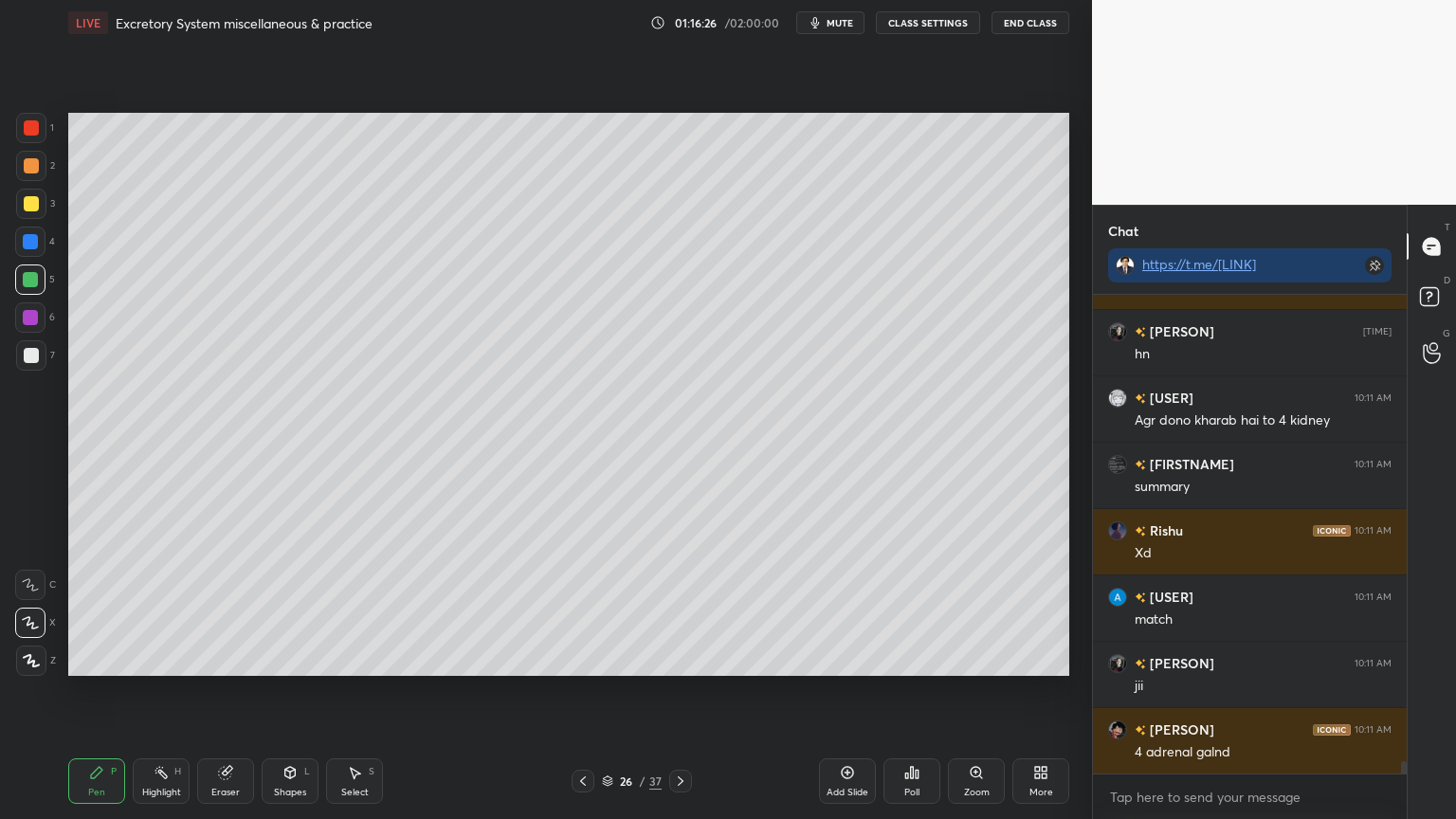 click at bounding box center [31, 204] 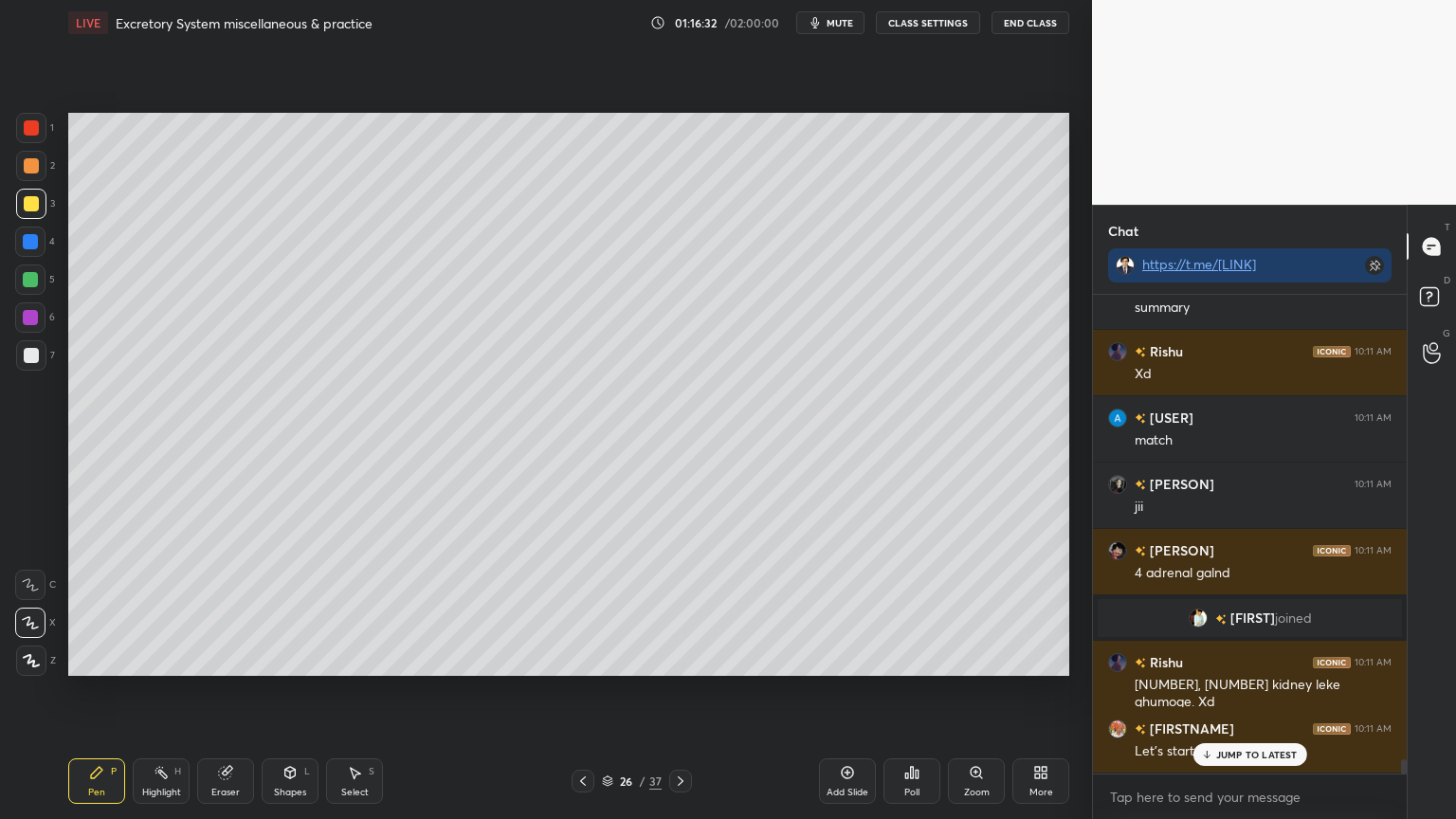 scroll, scrollTop: 16198, scrollLeft: 0, axis: vertical 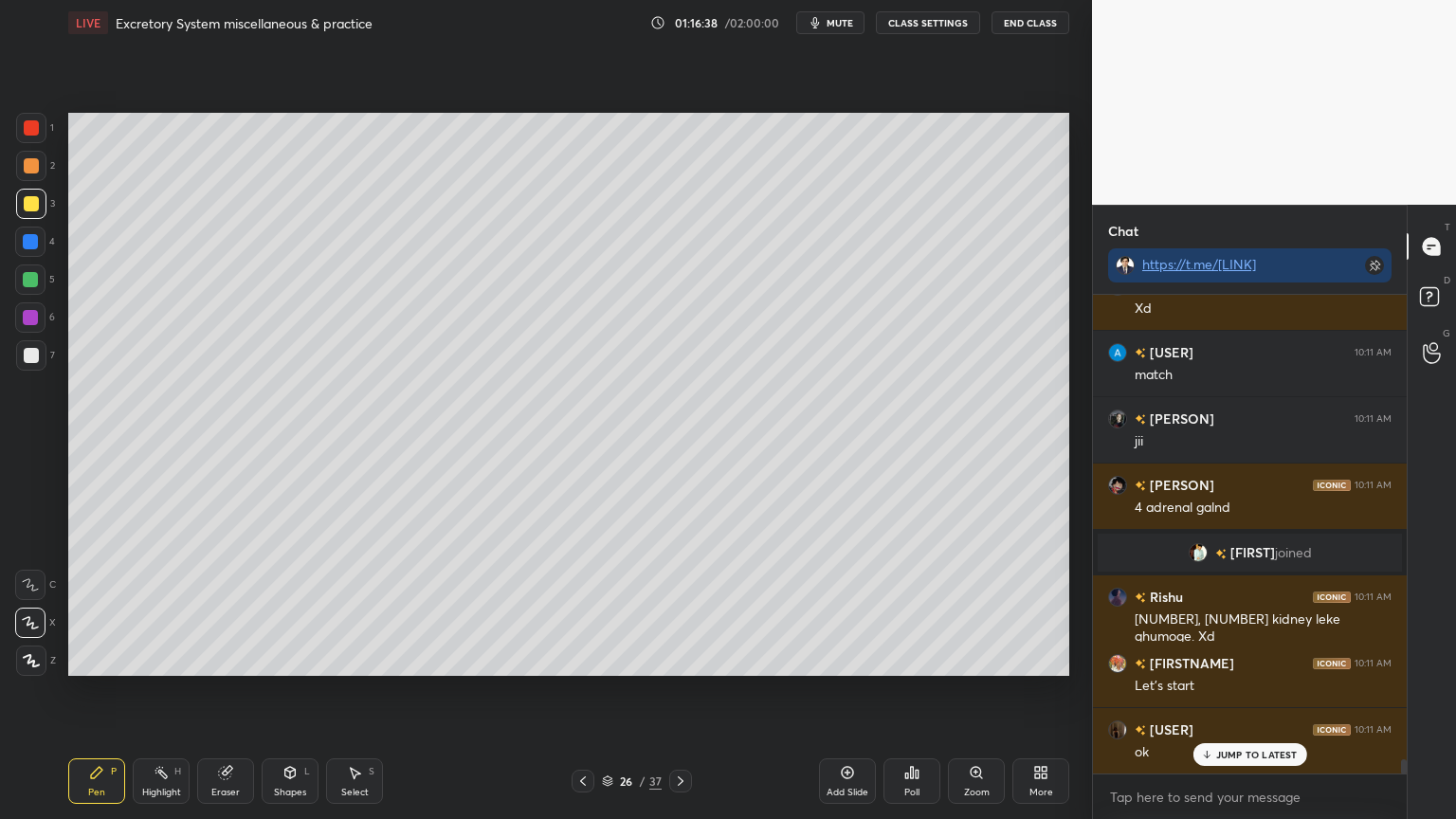 click at bounding box center [30, 242] 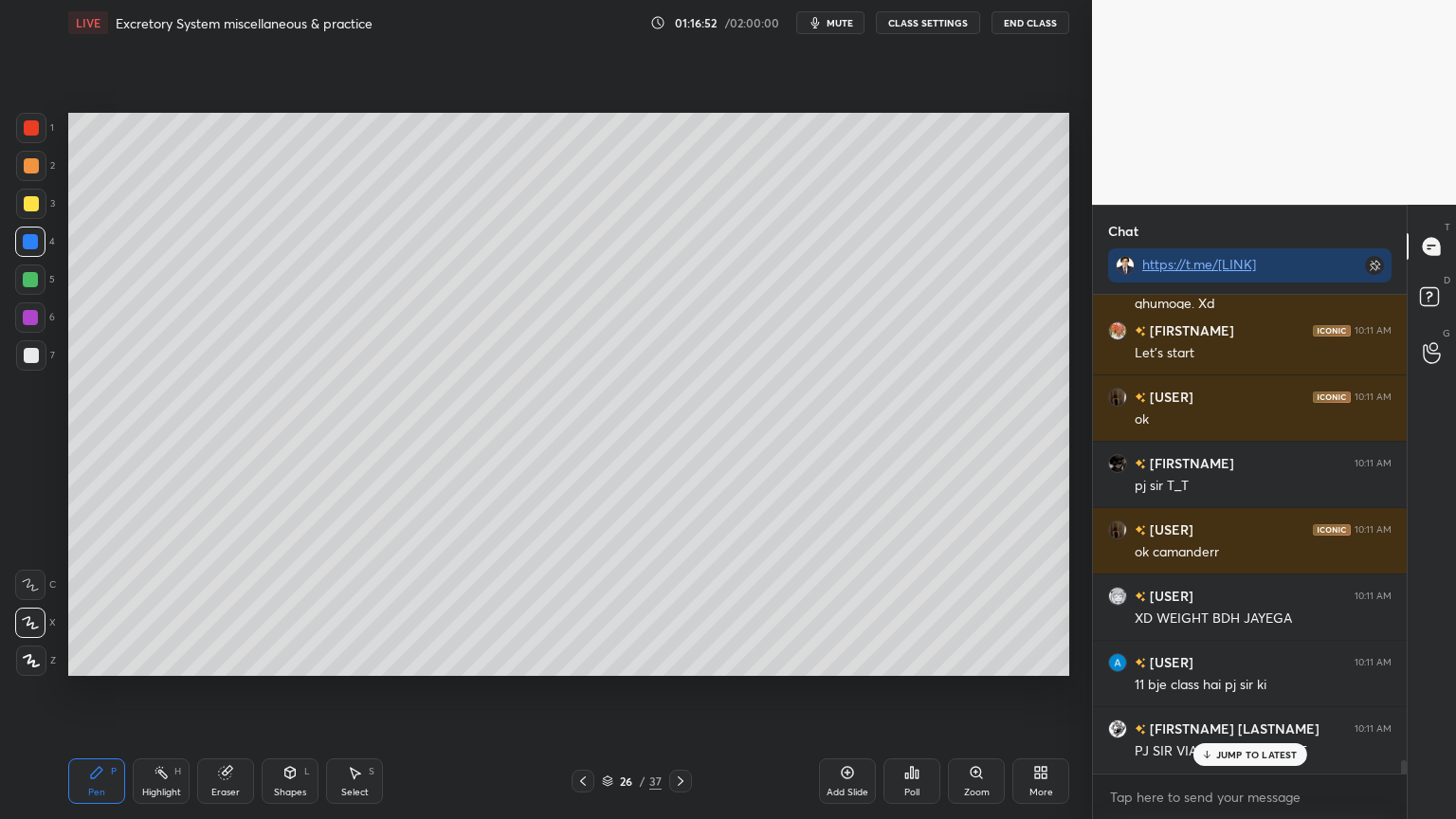 scroll, scrollTop: 16729, scrollLeft: 0, axis: vertical 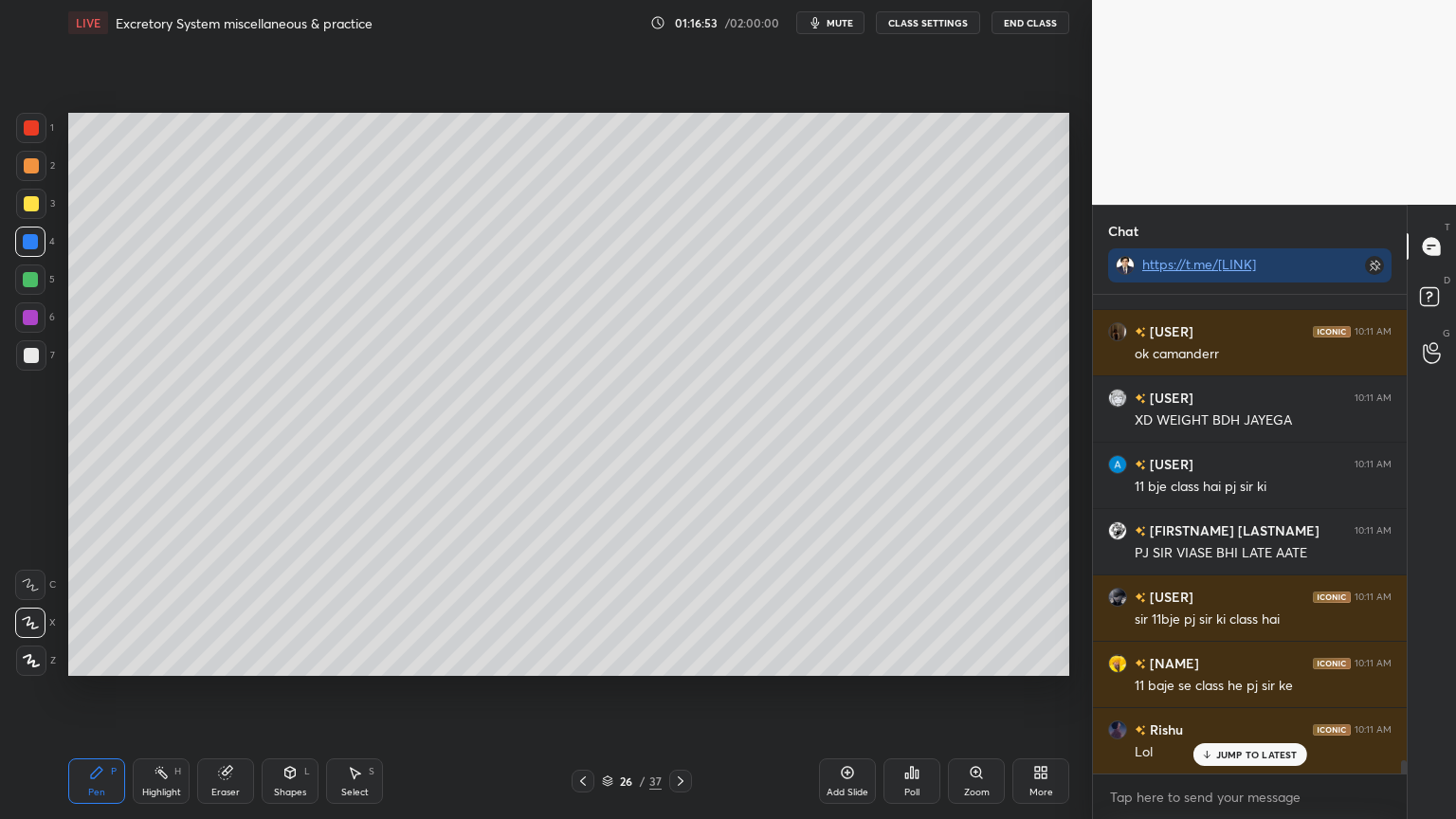 click at bounding box center (30, 280) 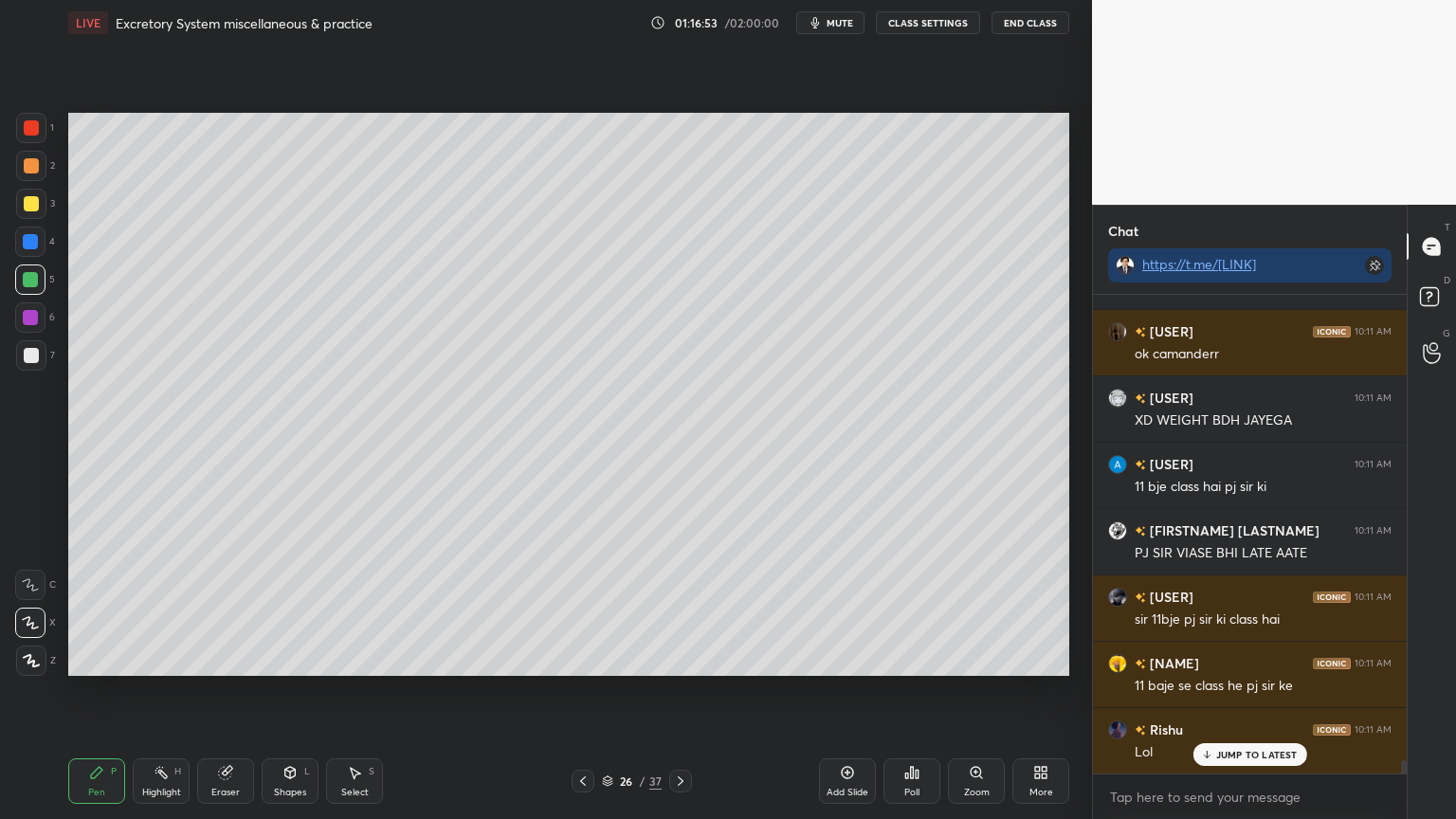 click at bounding box center (30, 318) 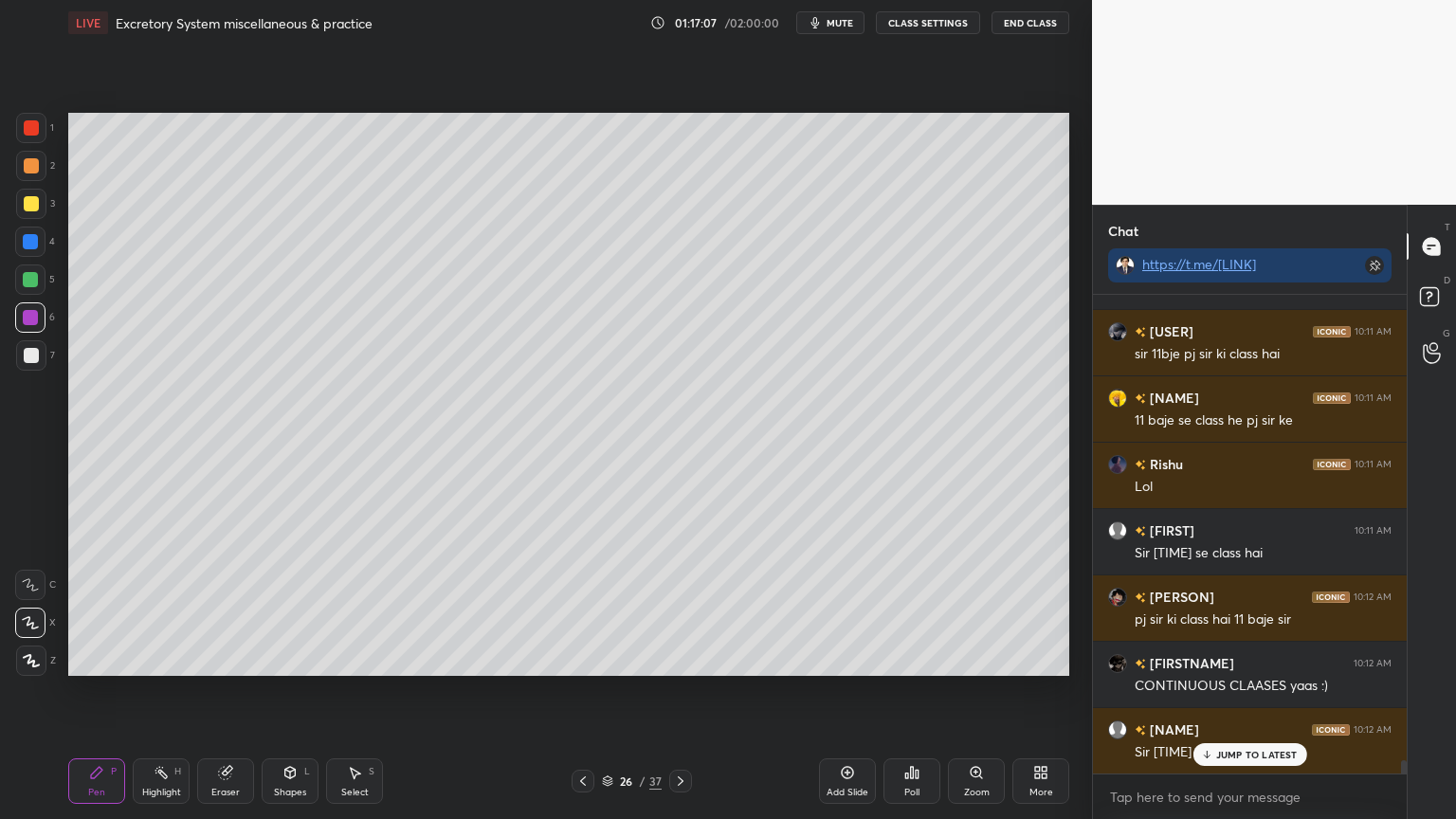 scroll, scrollTop: 17078, scrollLeft: 0, axis: vertical 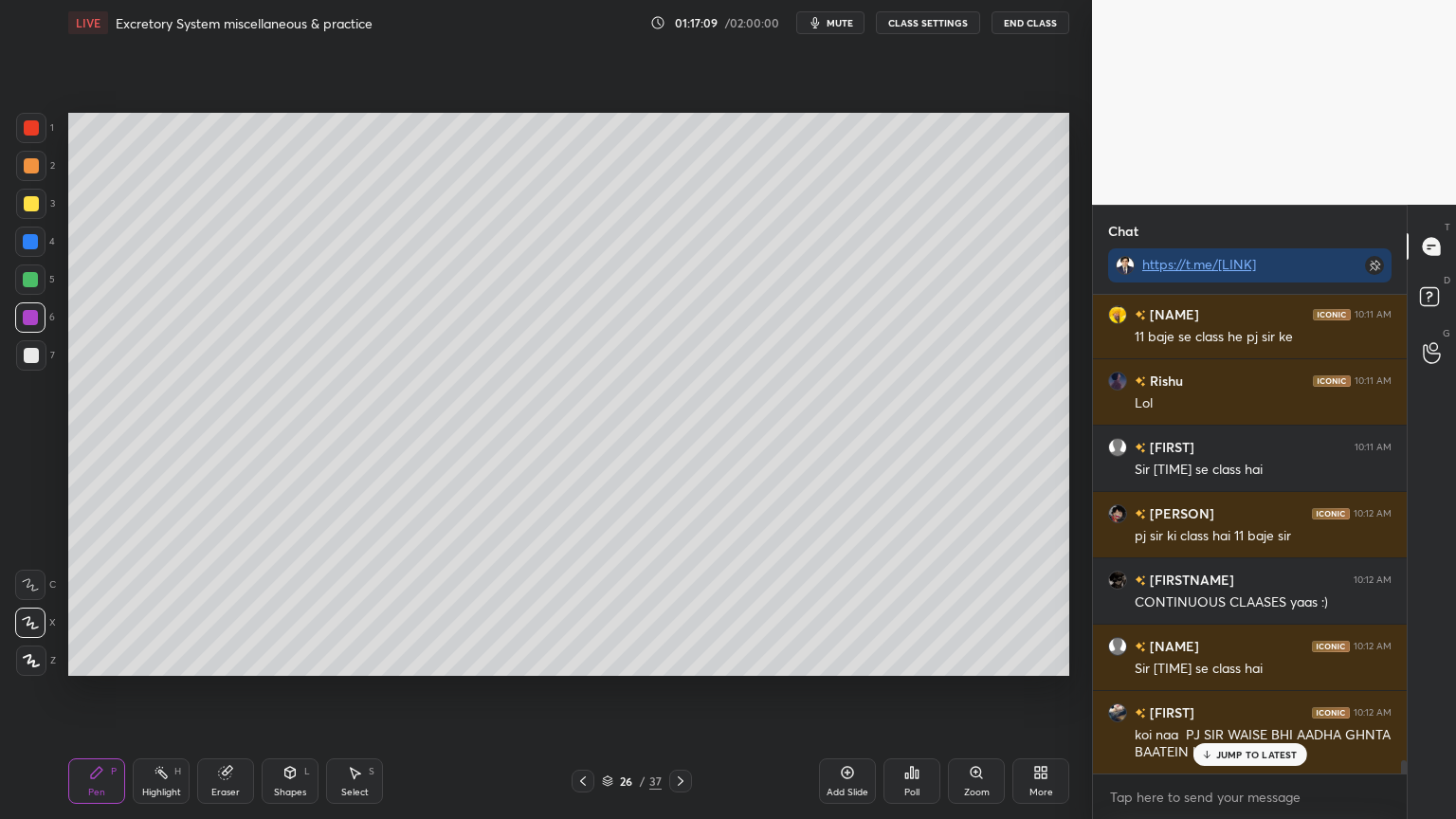 click at bounding box center (31, 204) 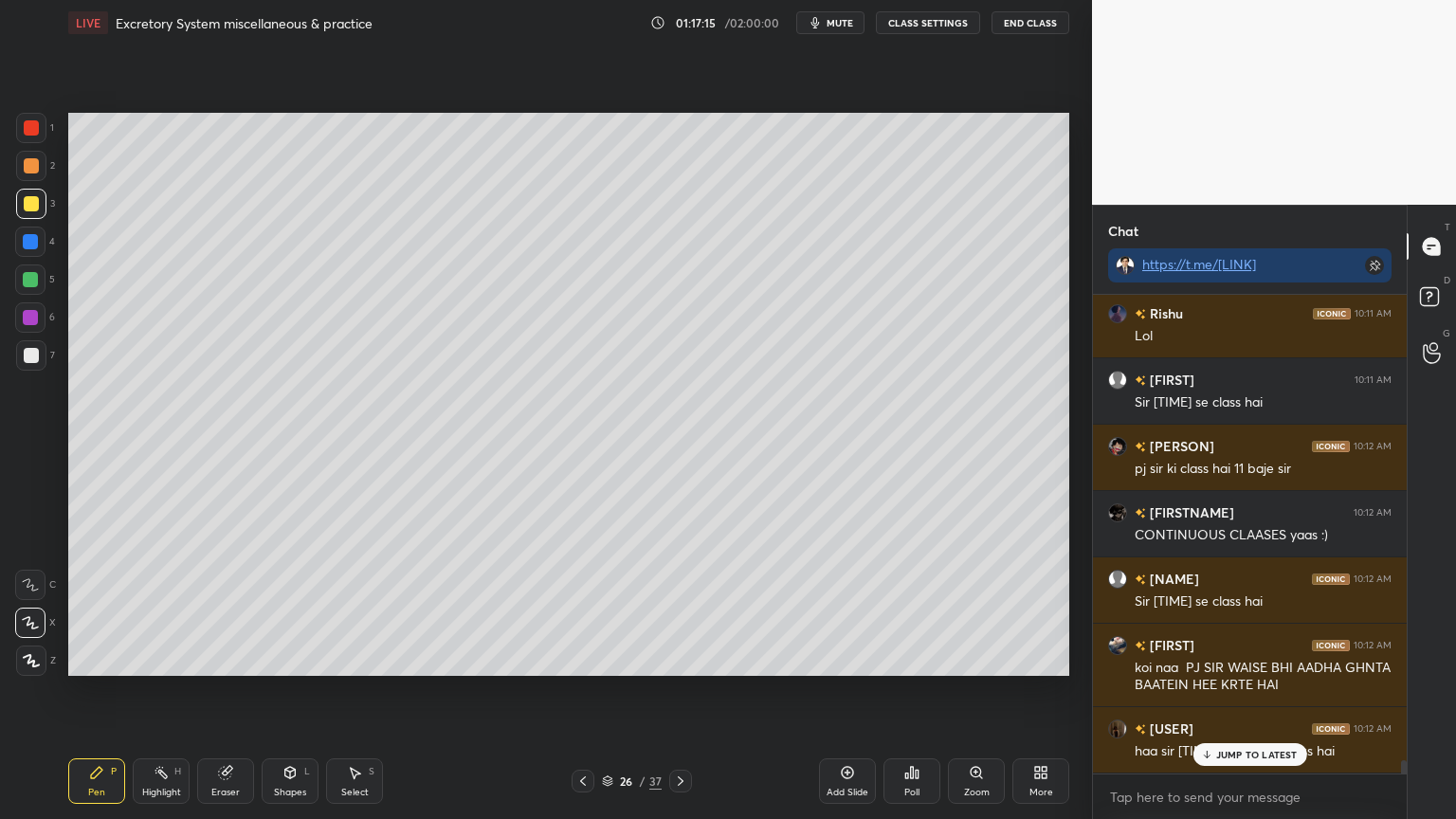 scroll, scrollTop: 17210, scrollLeft: 0, axis: vertical 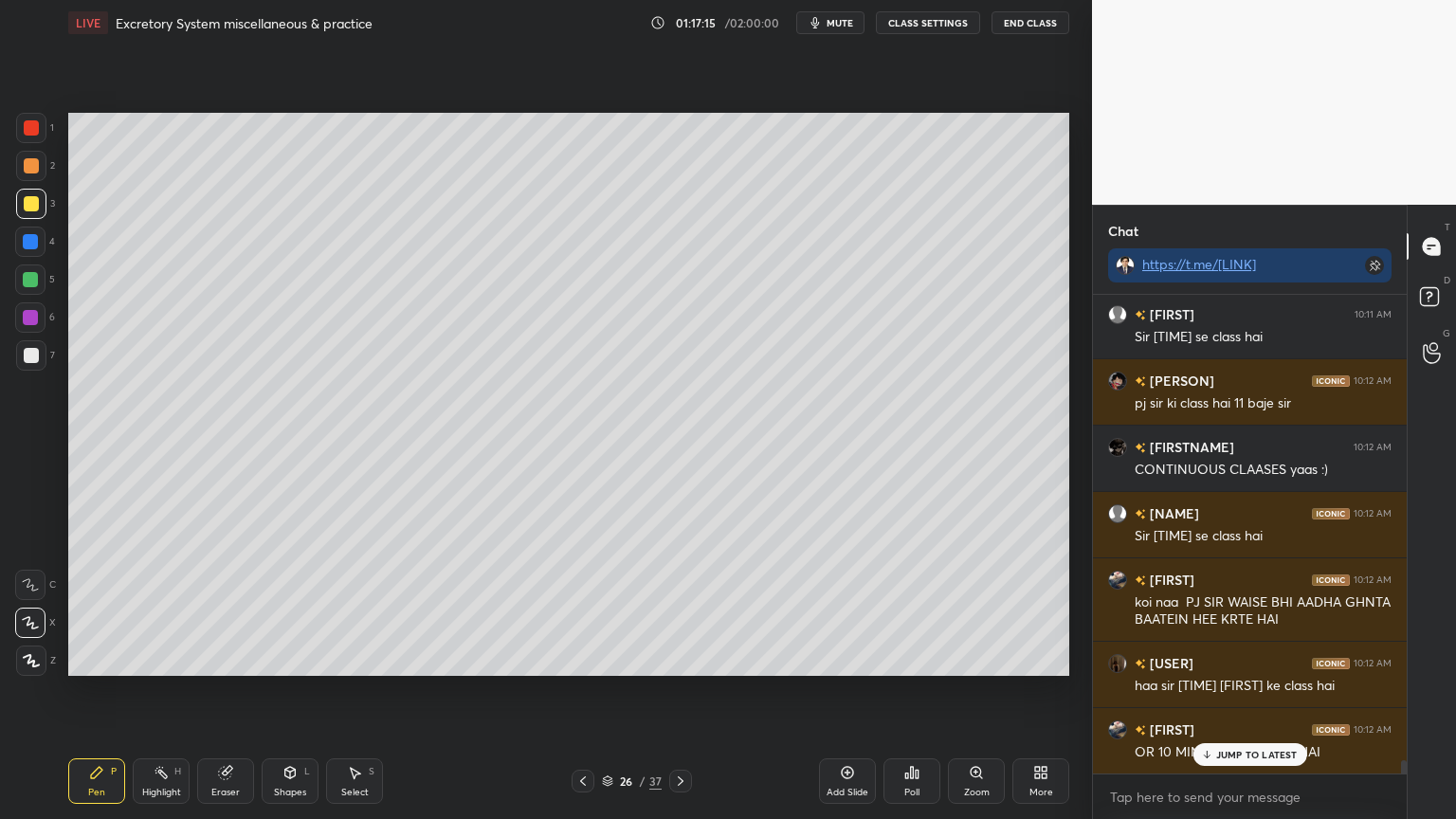click at bounding box center [30, 585] 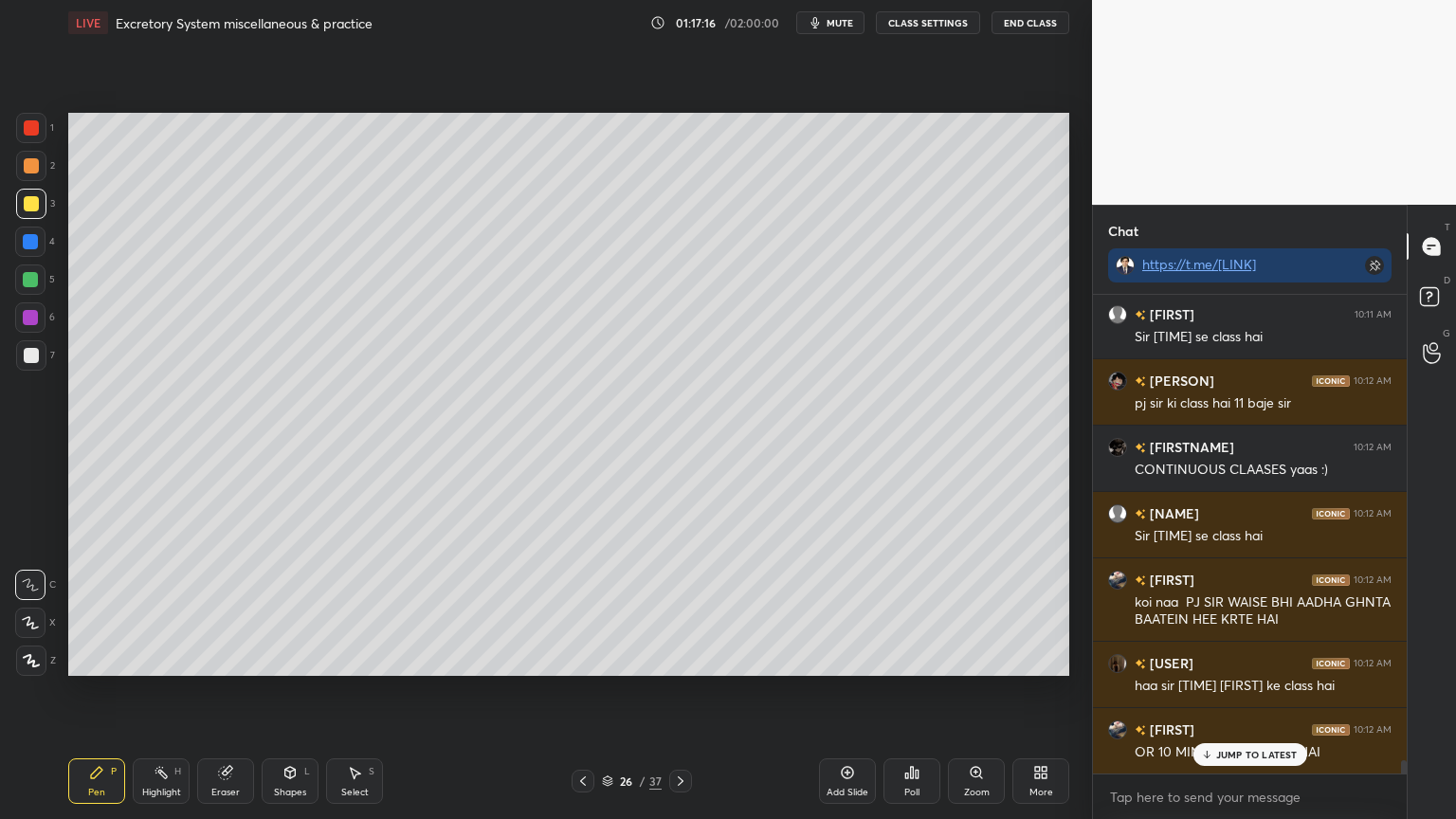 drag, startPoint x: 289, startPoint y: 774, endPoint x: 283, endPoint y: 759, distance: 16.155494 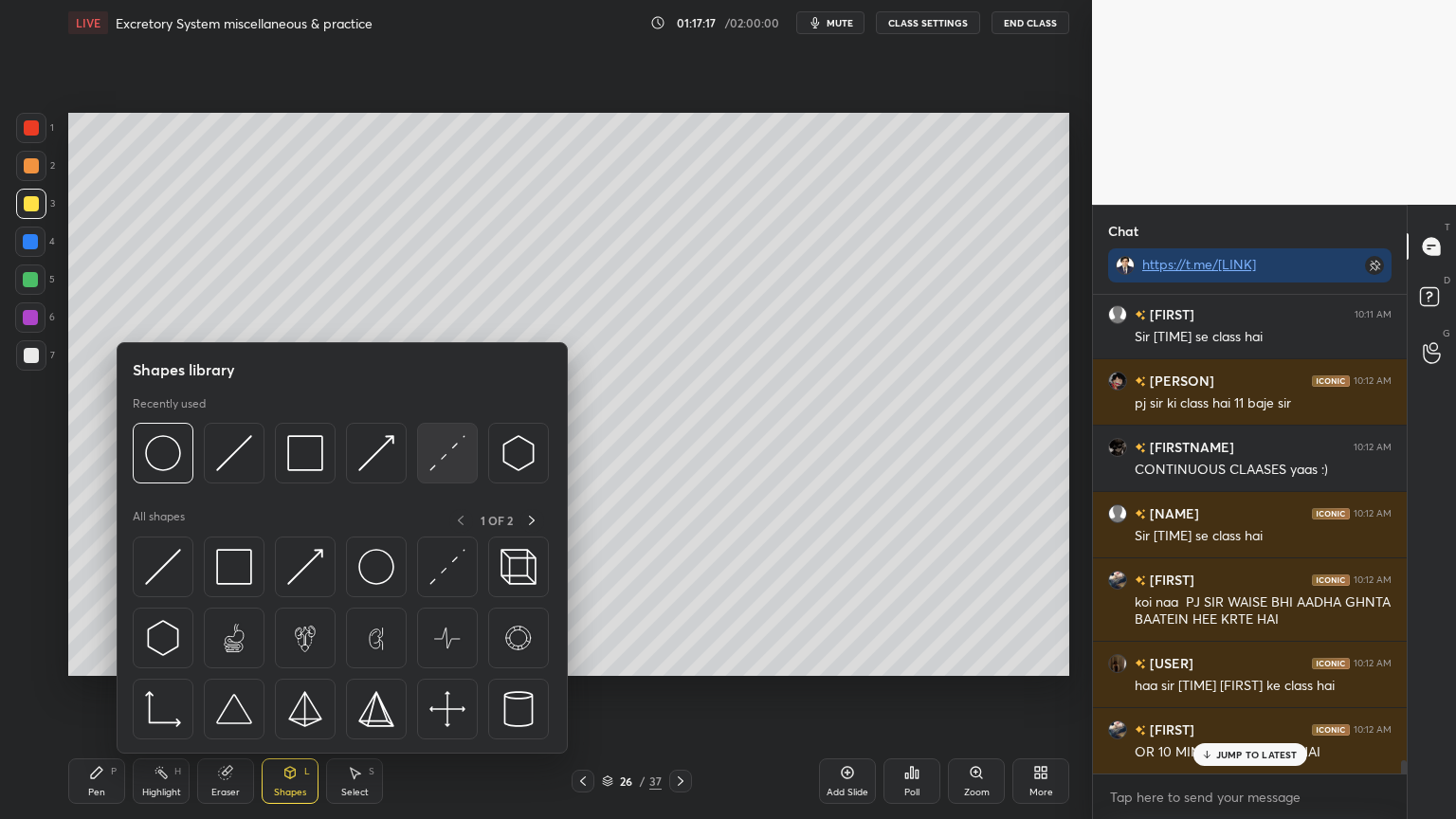 click at bounding box center (447, 453) 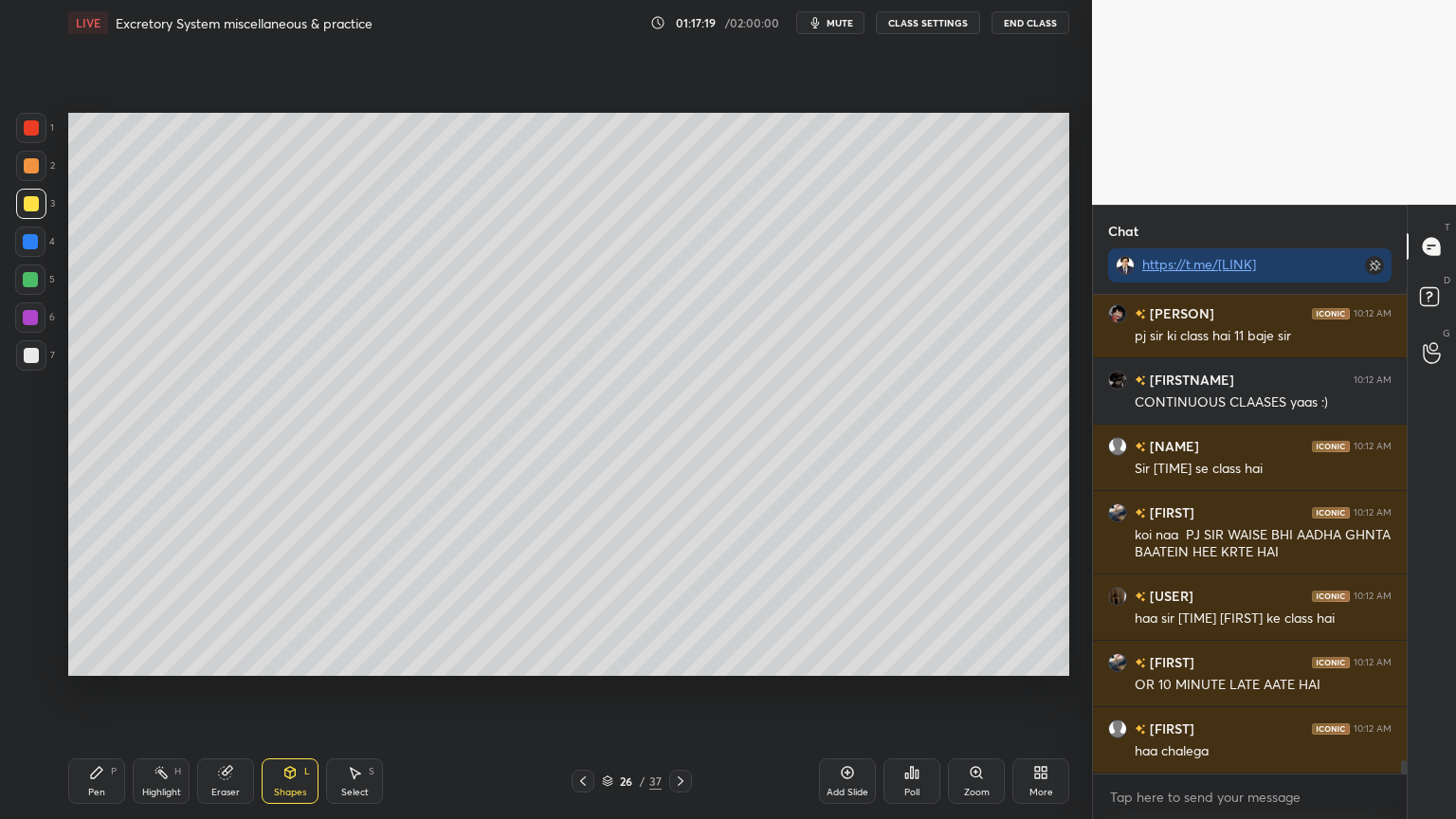 scroll, scrollTop: 17476, scrollLeft: 0, axis: vertical 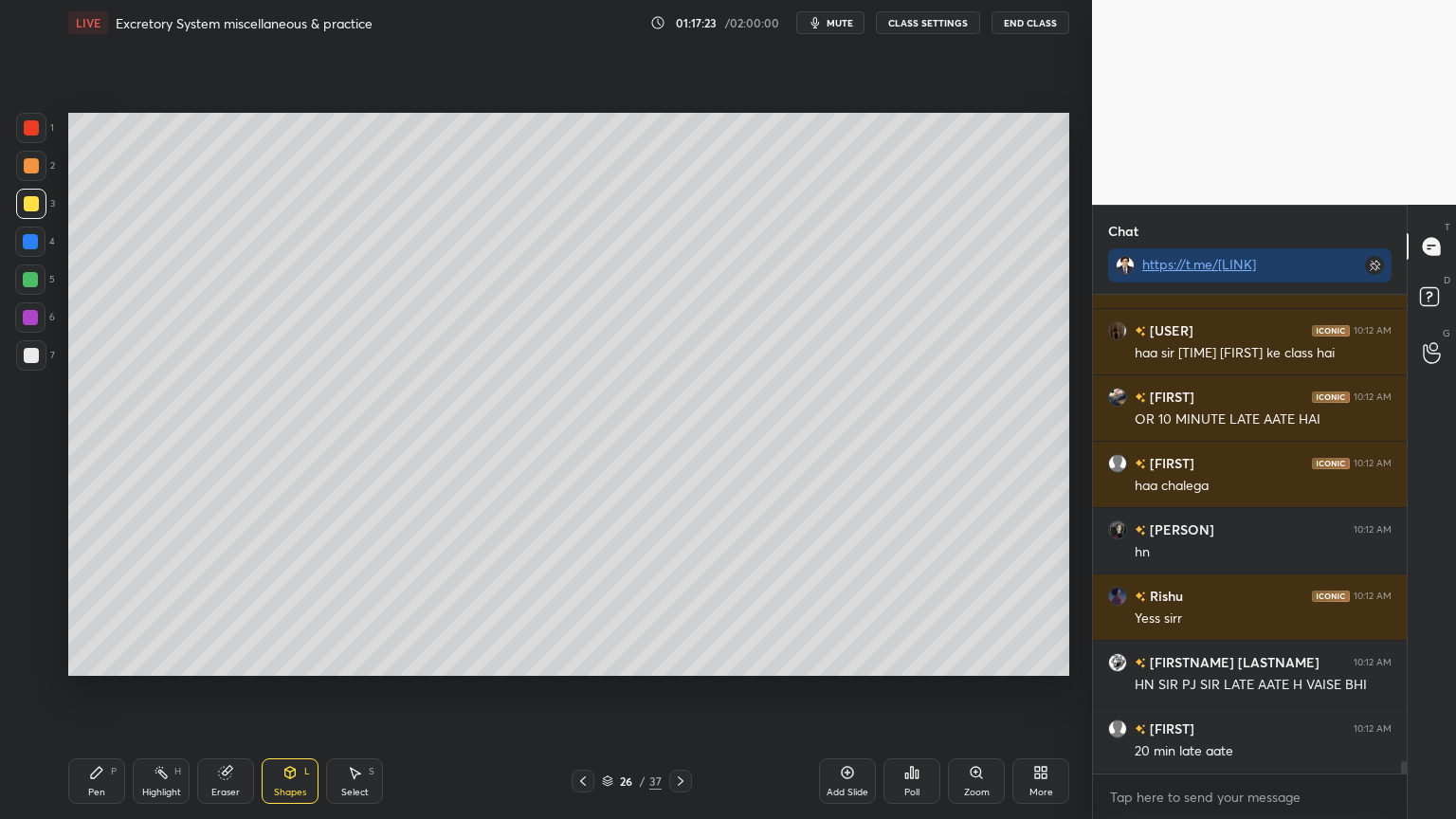 click at bounding box center (30, 318) 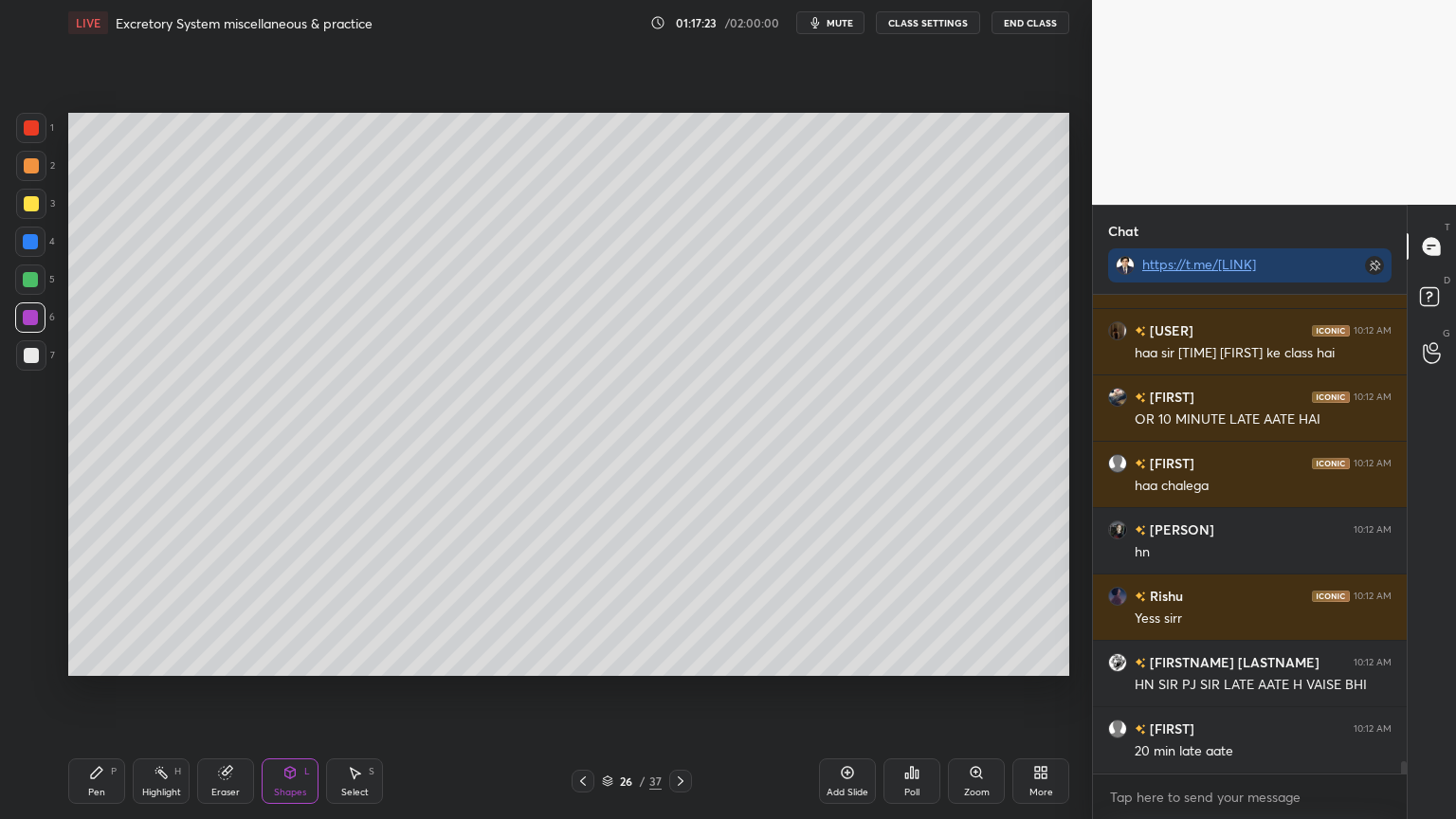 click at bounding box center [30, 280] 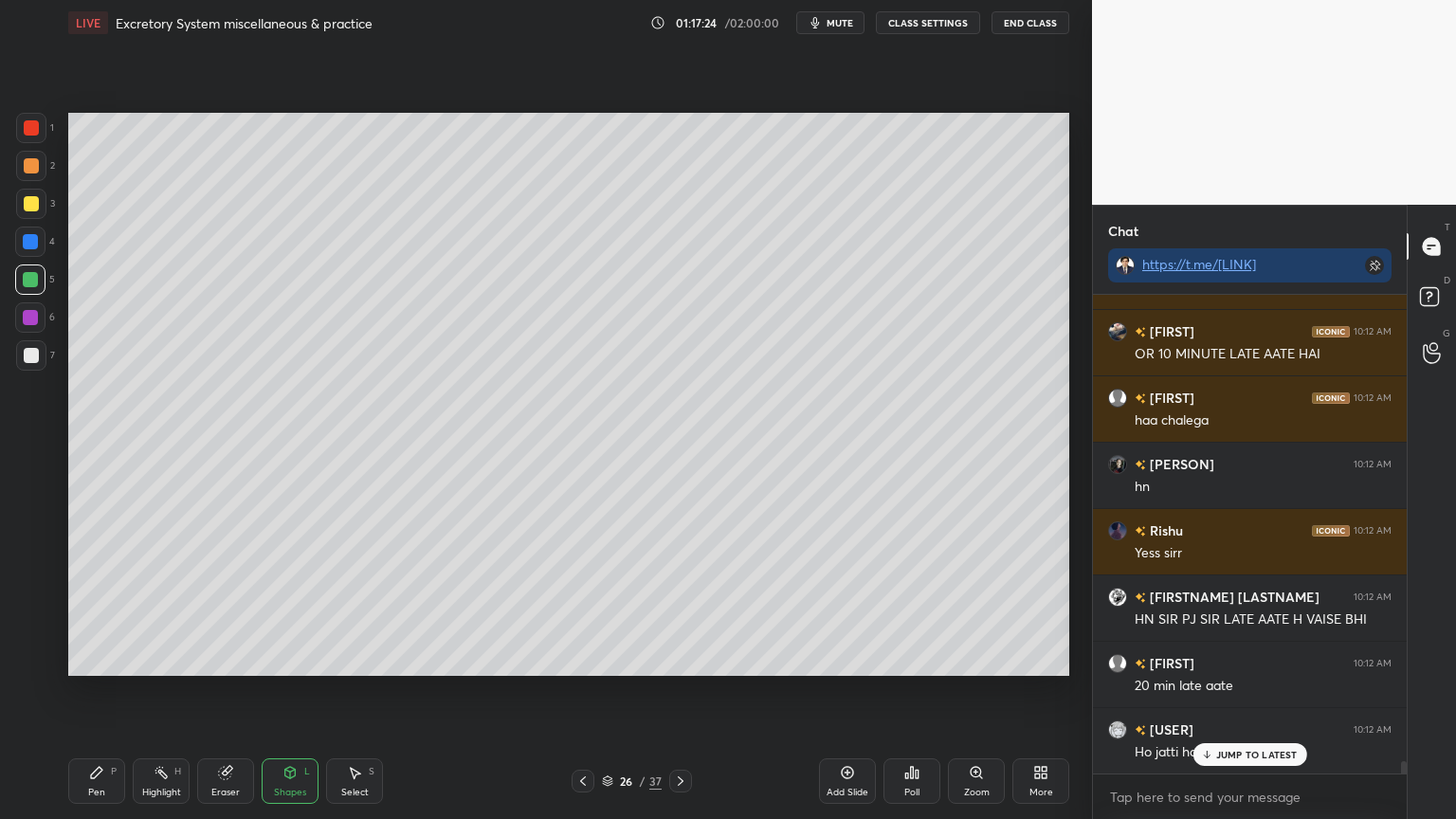 scroll, scrollTop: 17676, scrollLeft: 0, axis: vertical 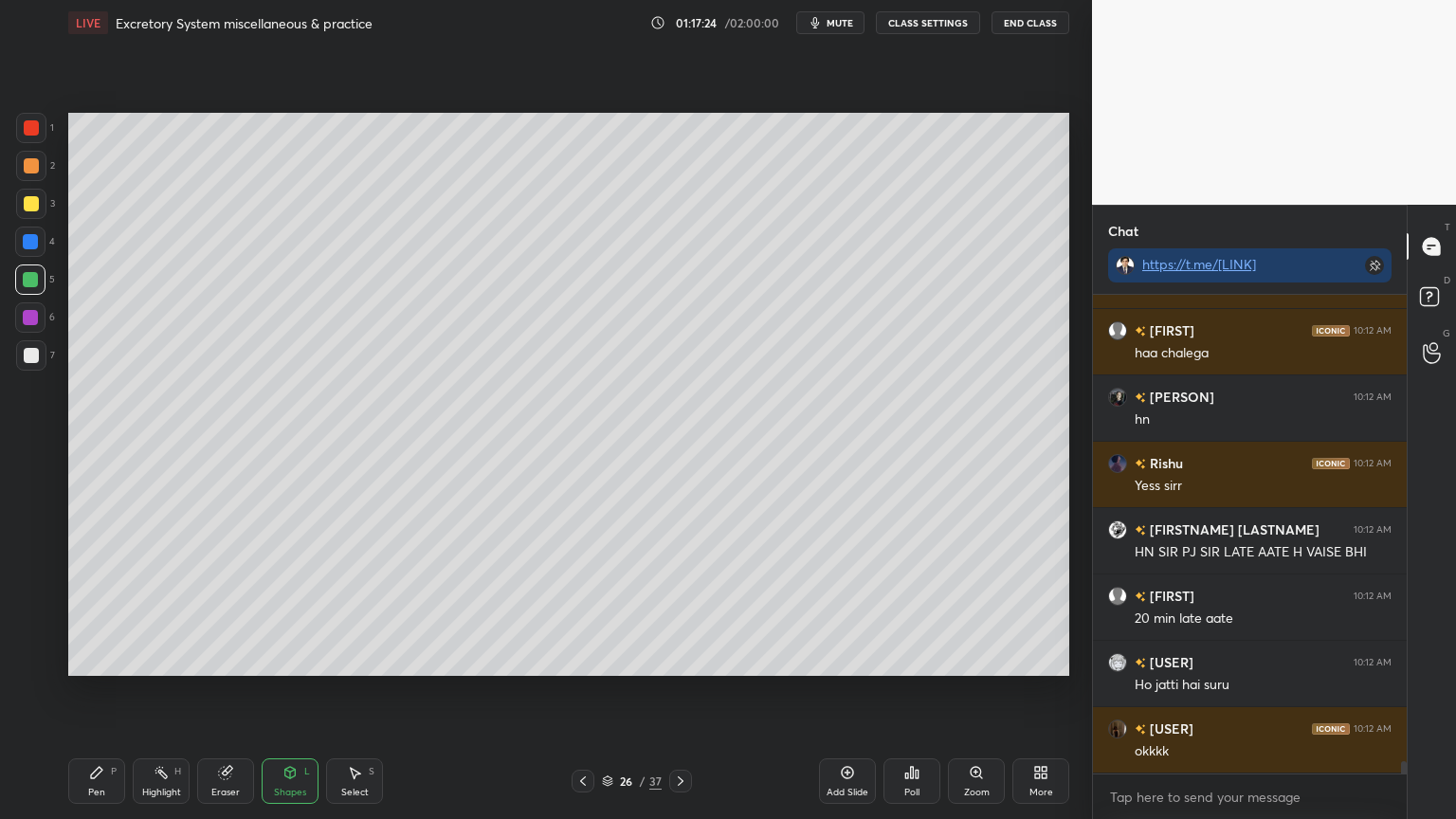click at bounding box center (31, 166) 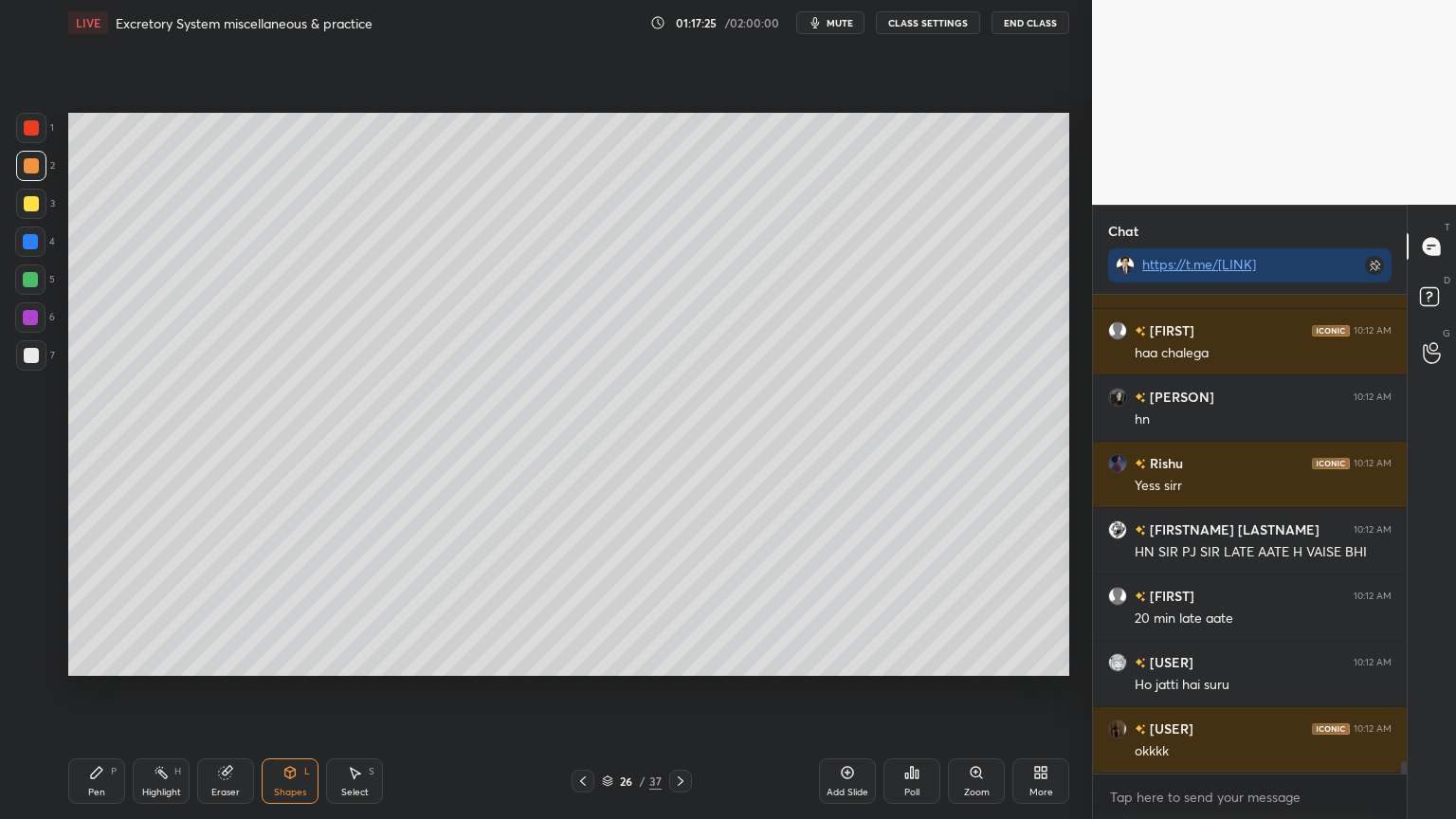 scroll, scrollTop: 17809, scrollLeft: 0, axis: vertical 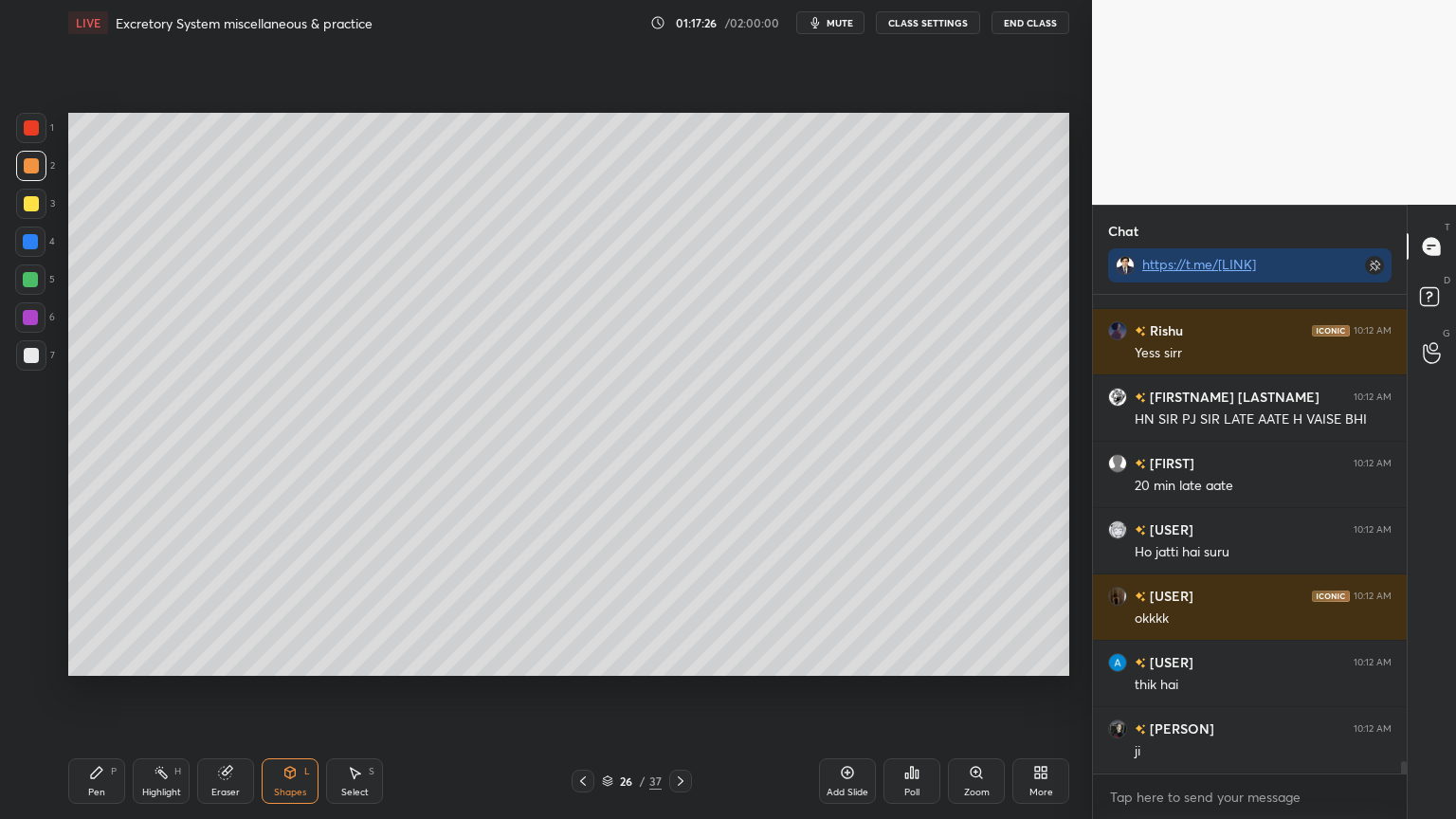 drag, startPoint x: 102, startPoint y: 774, endPoint x: 95, endPoint y: 734, distance: 40.607881 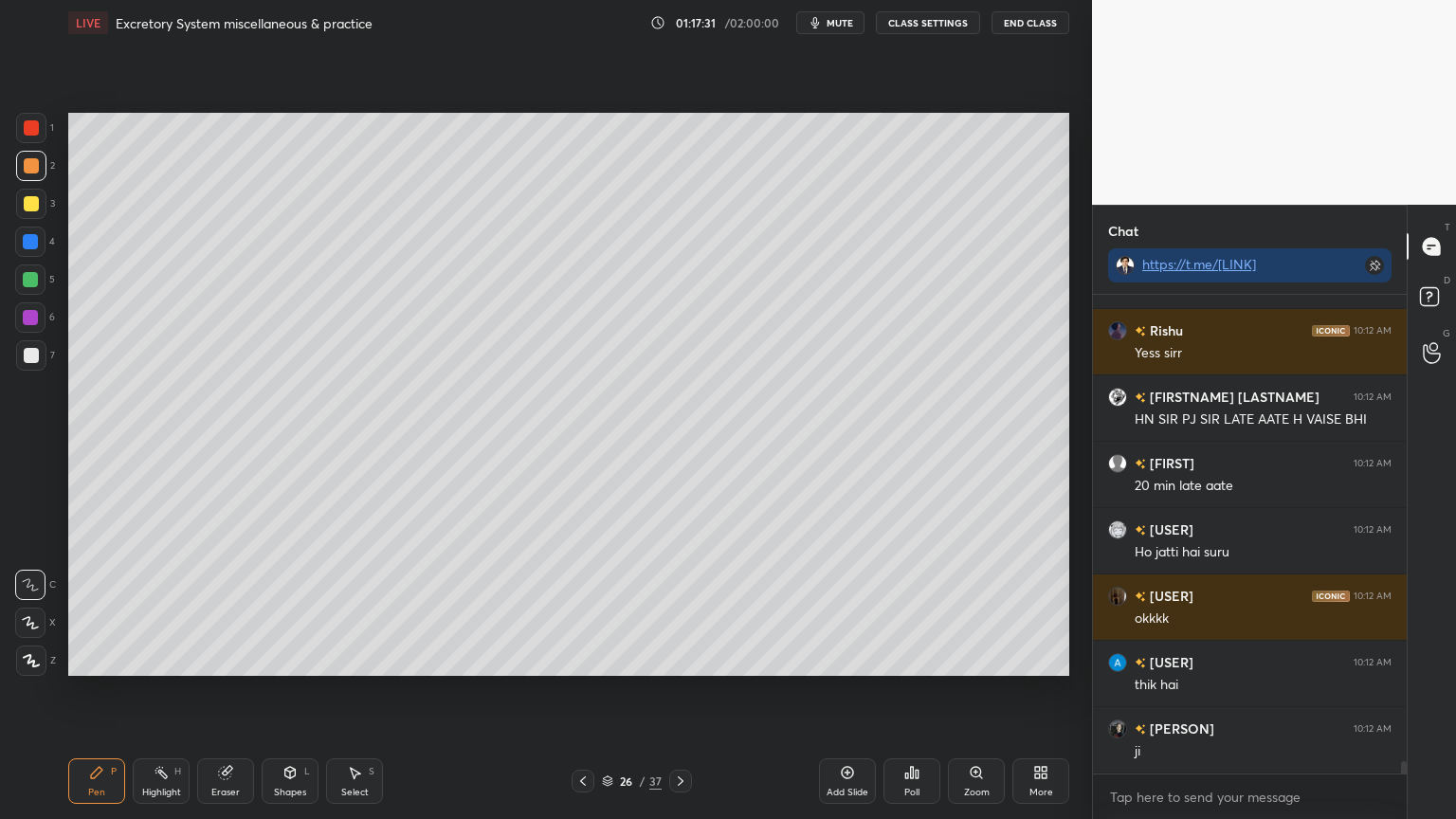 drag, startPoint x: 230, startPoint y: 782, endPoint x: 289, endPoint y: 700, distance: 101.0198 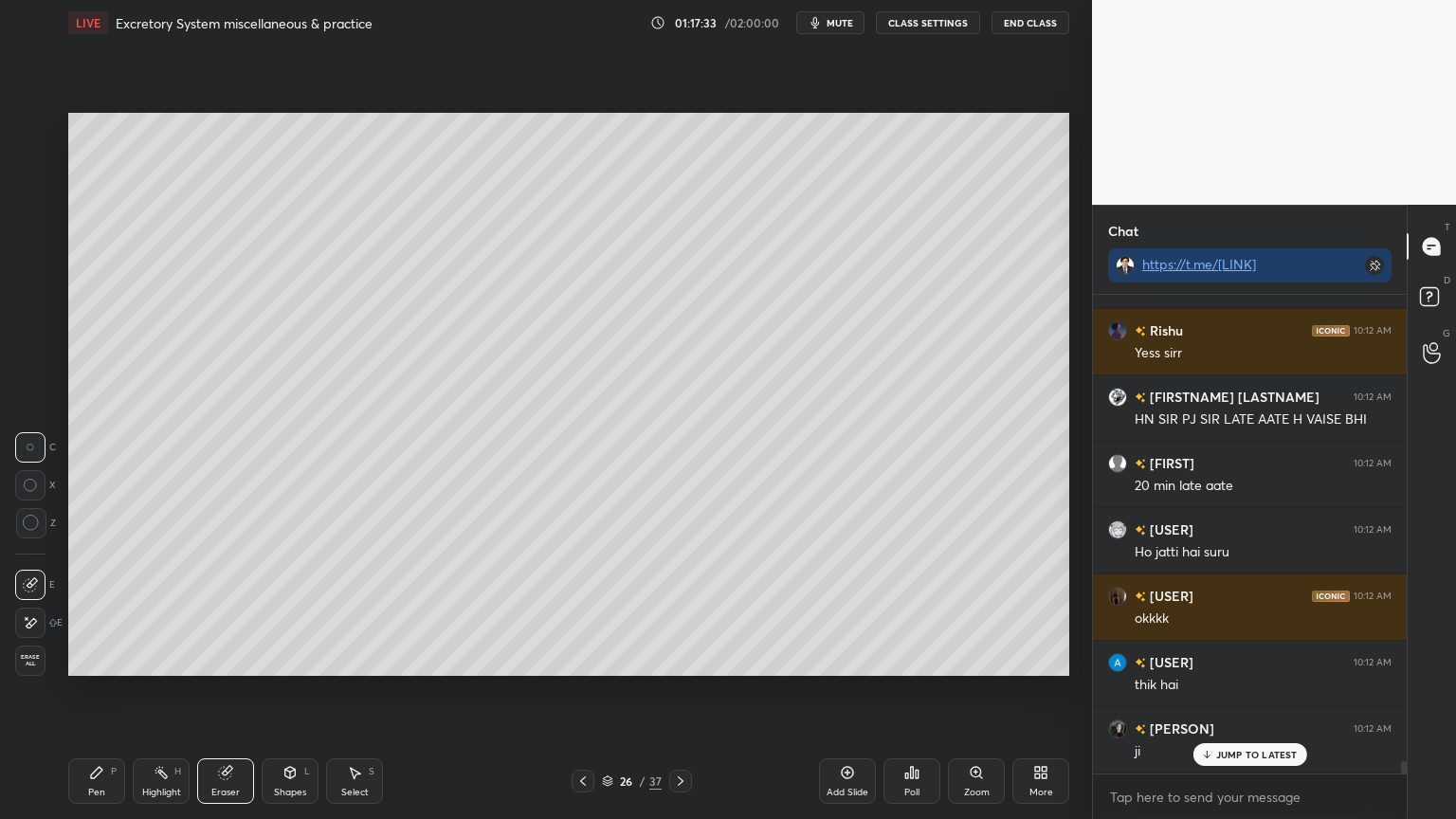scroll, scrollTop: 17874, scrollLeft: 0, axis: vertical 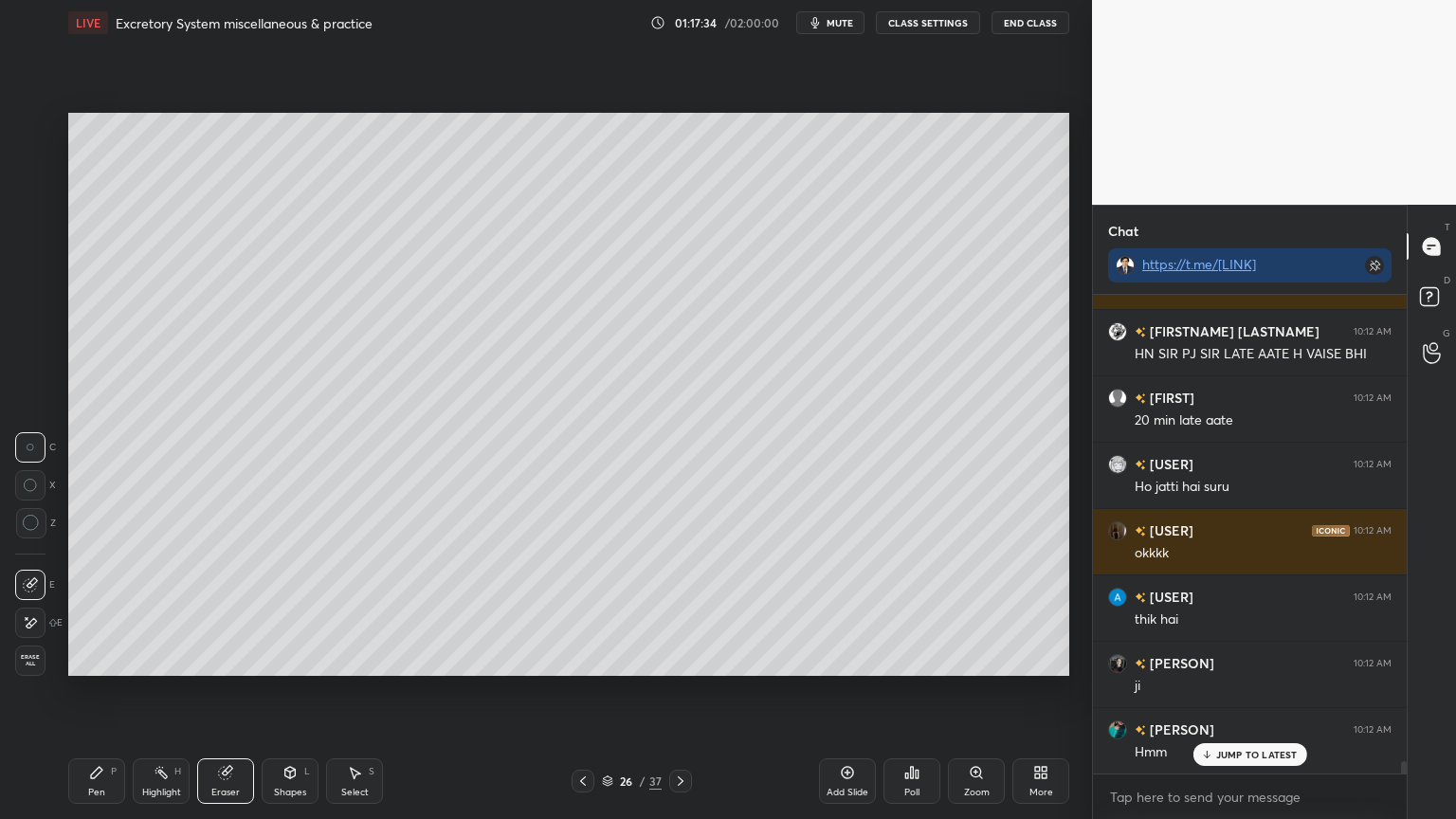 click on "Pen P" at bounding box center (97, 781) 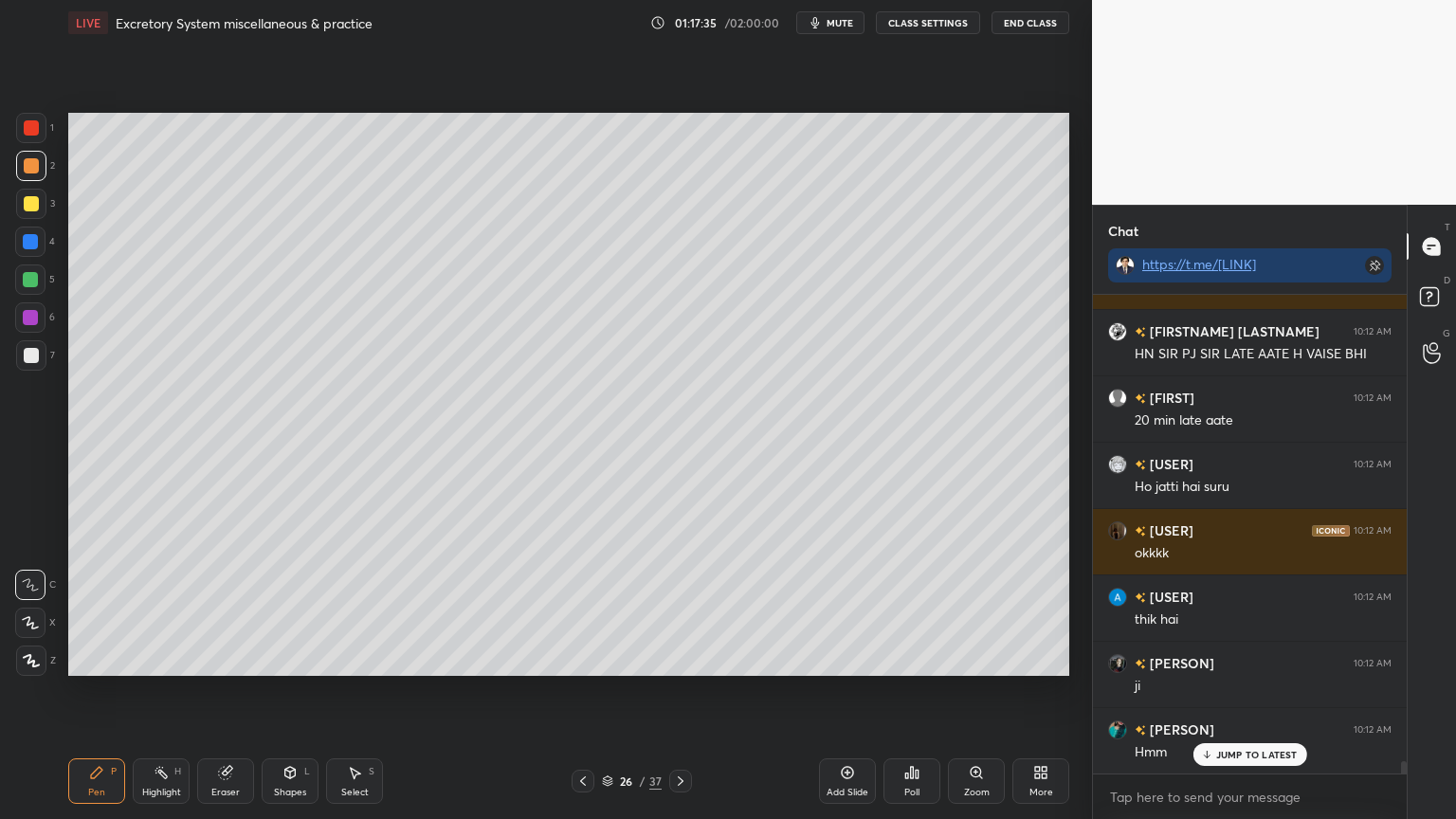 click at bounding box center [30, 318] 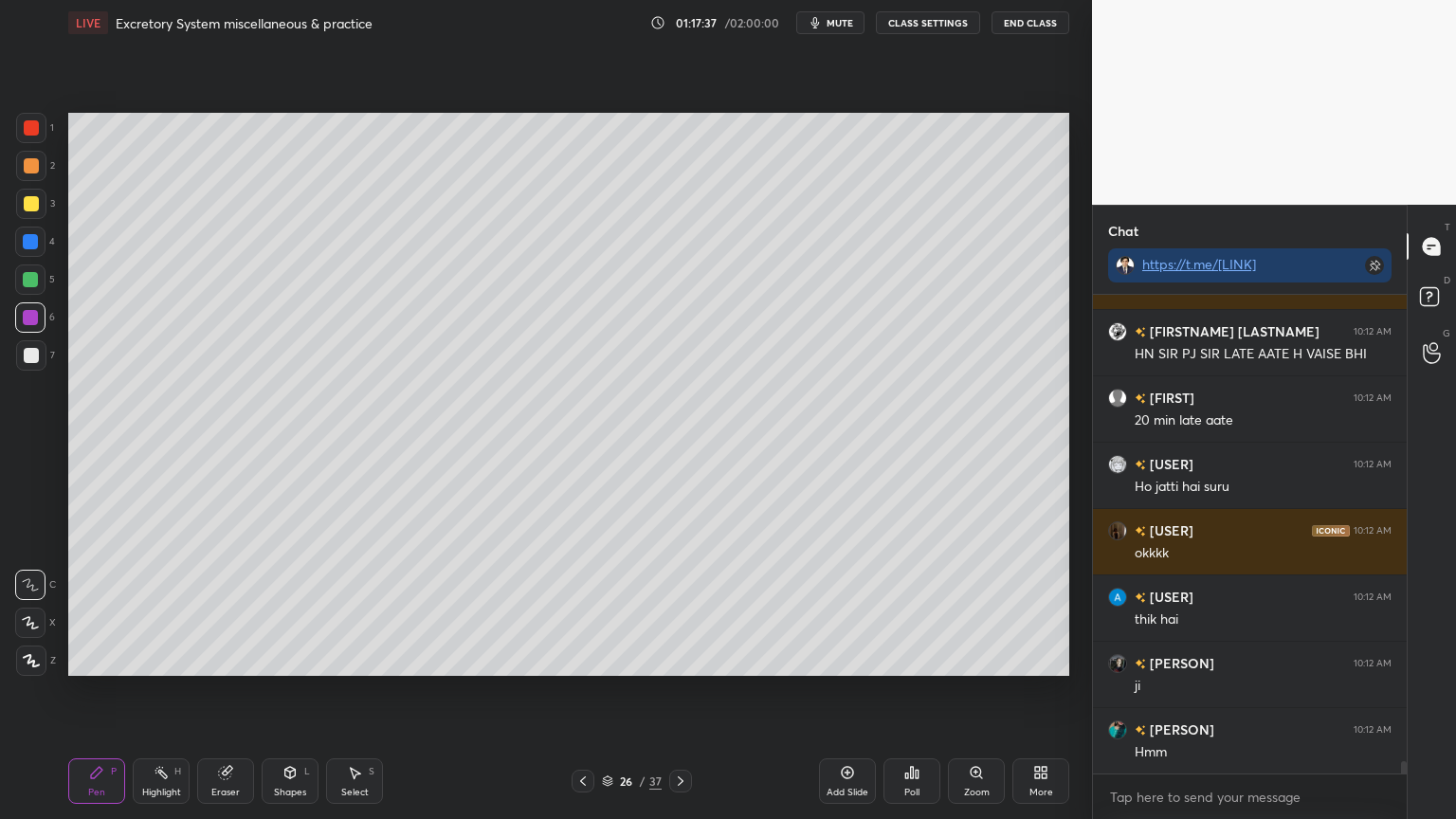 scroll, scrollTop: 17941, scrollLeft: 0, axis: vertical 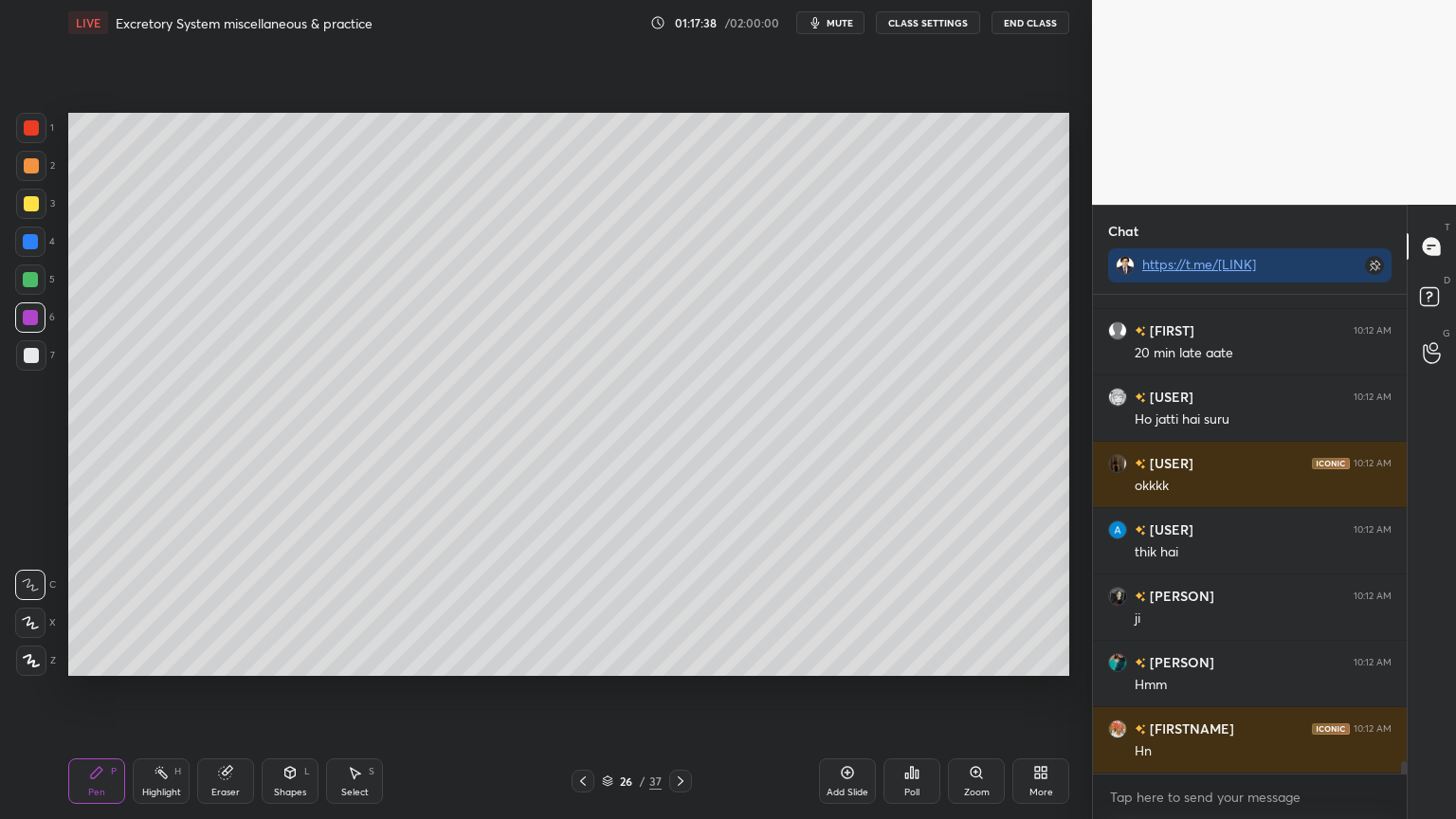 click at bounding box center [30, 318] 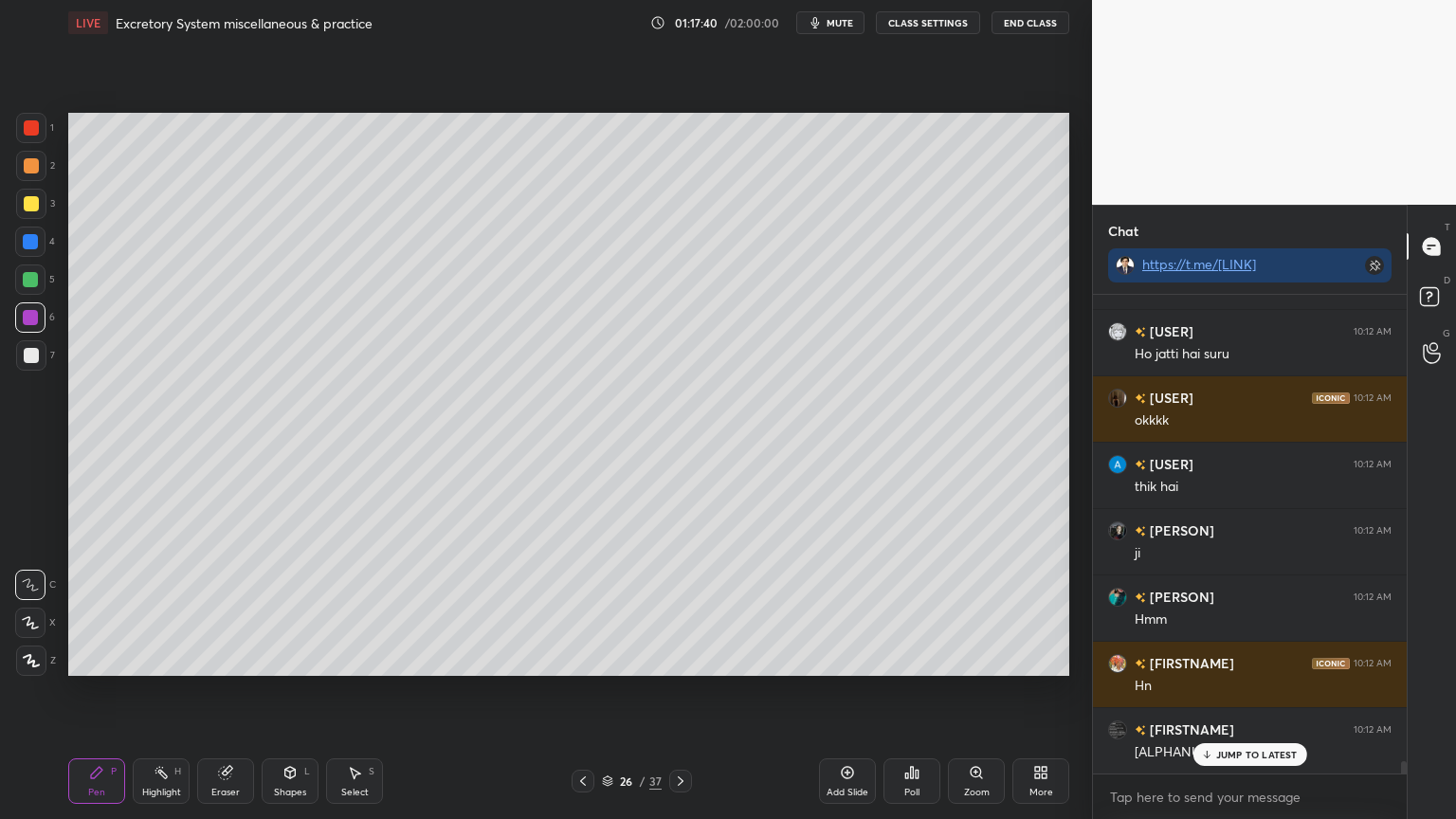 scroll, scrollTop: 18074, scrollLeft: 0, axis: vertical 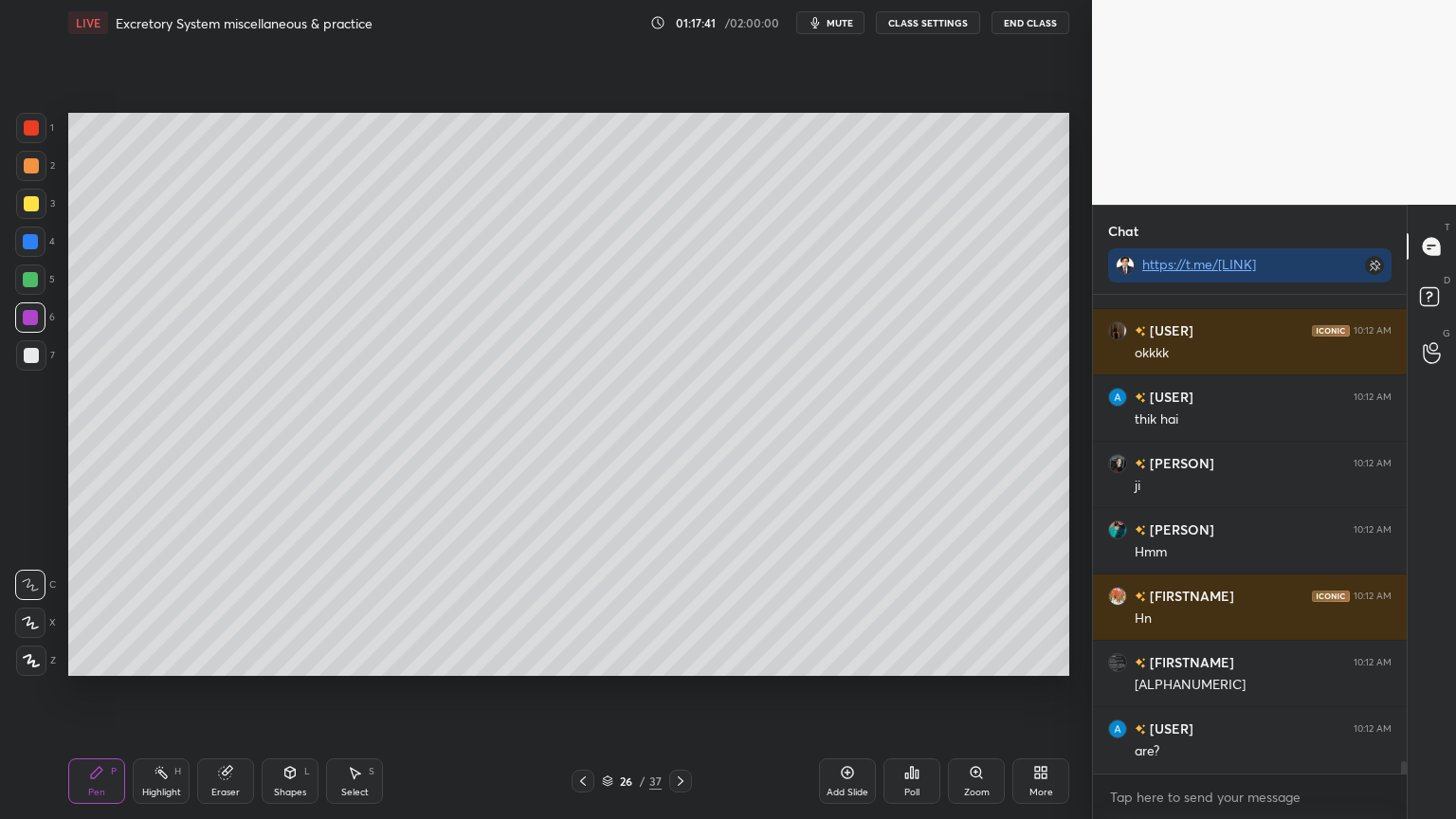 click at bounding box center [30, 623] 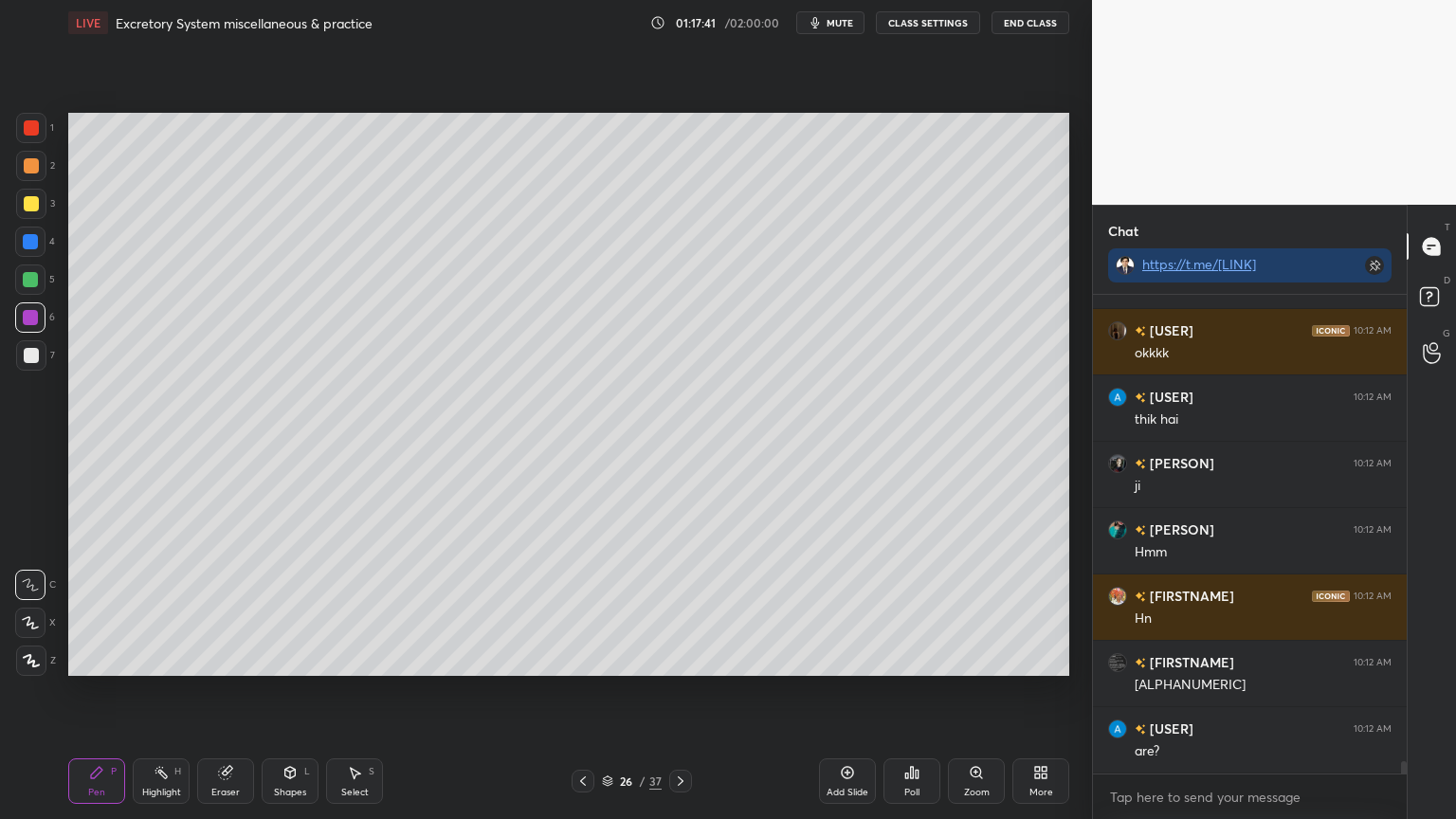 click 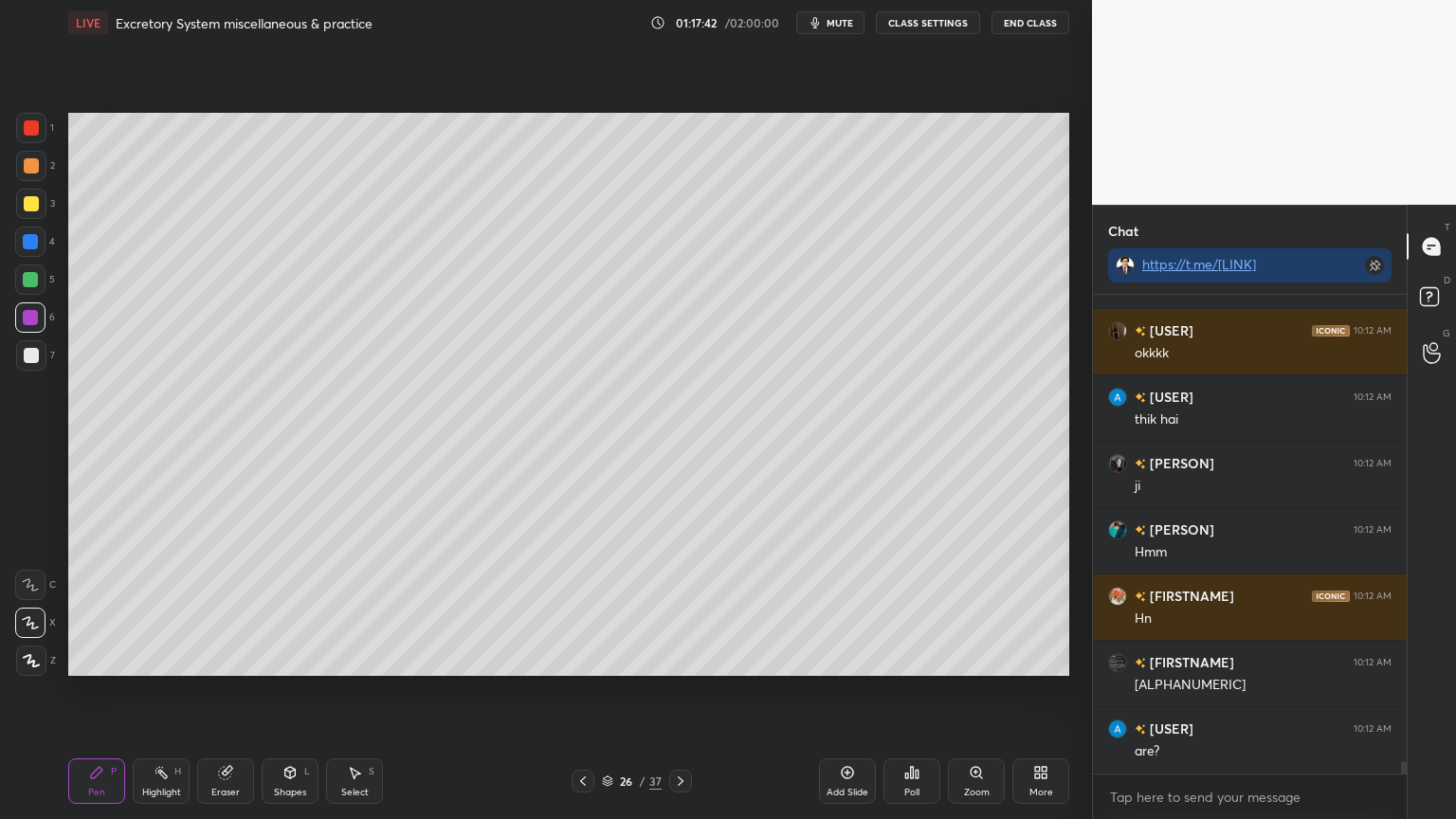 click at bounding box center (30, 280) 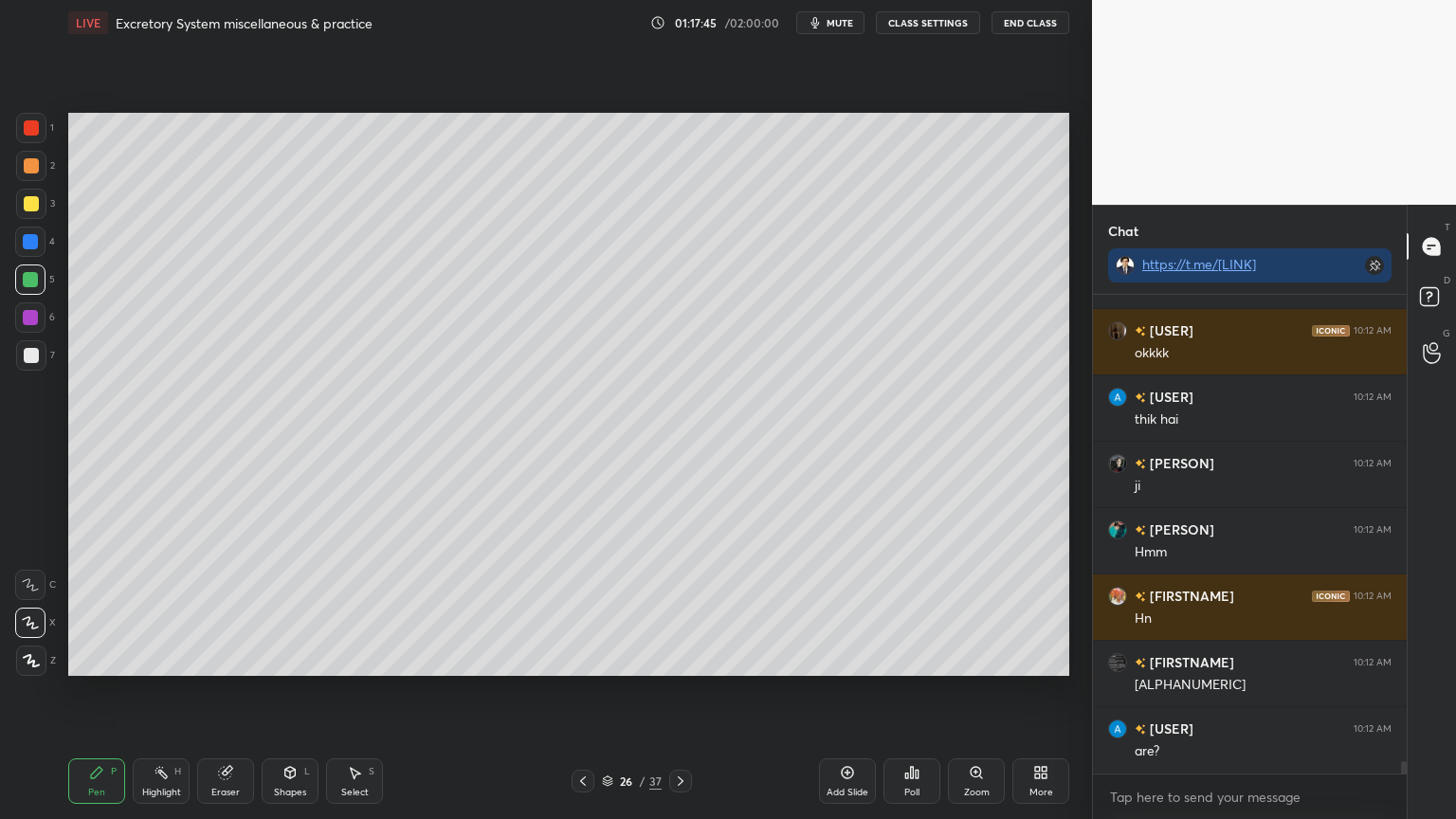 click at bounding box center [31, 166] 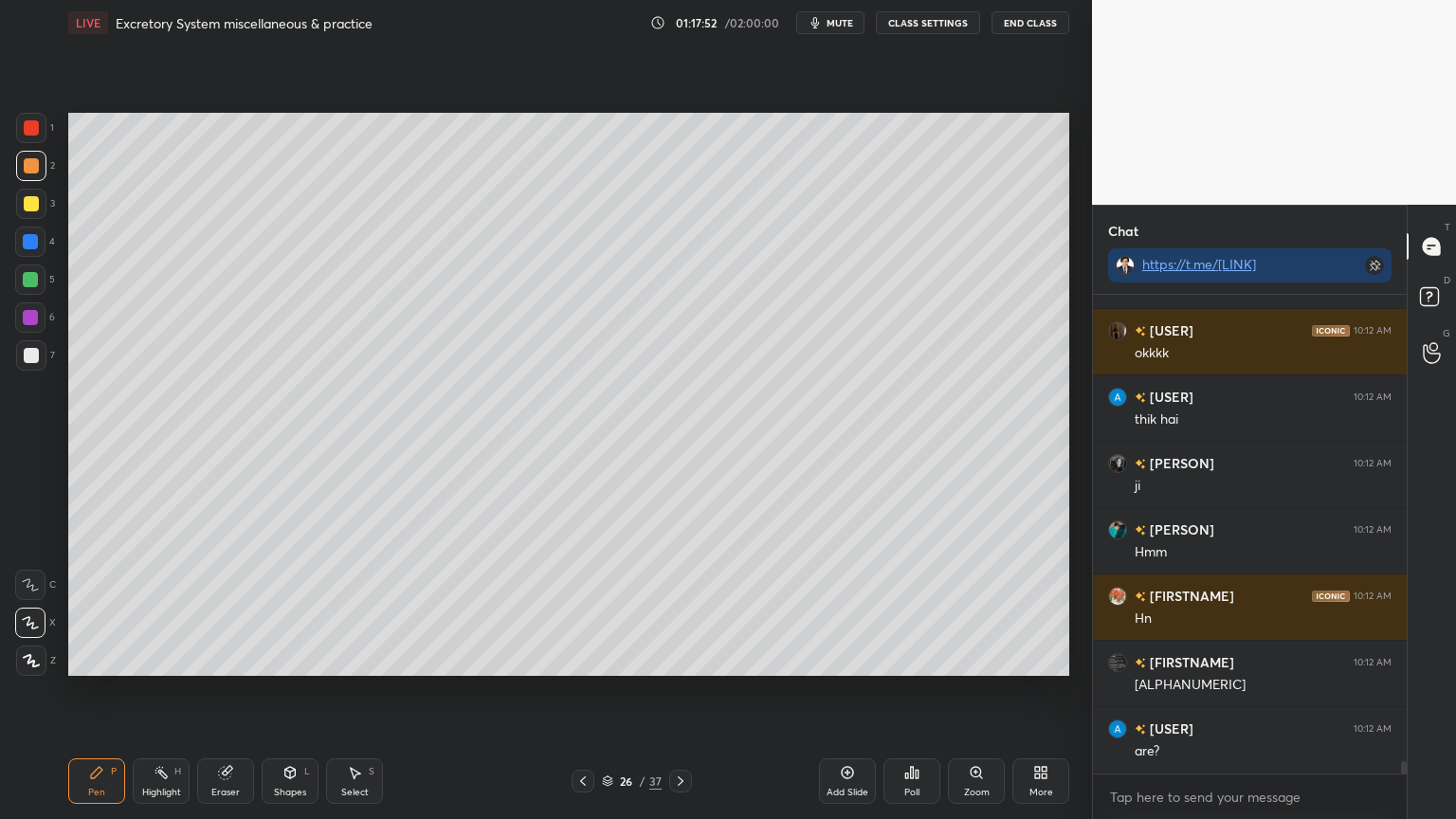 click at bounding box center [31, 355] 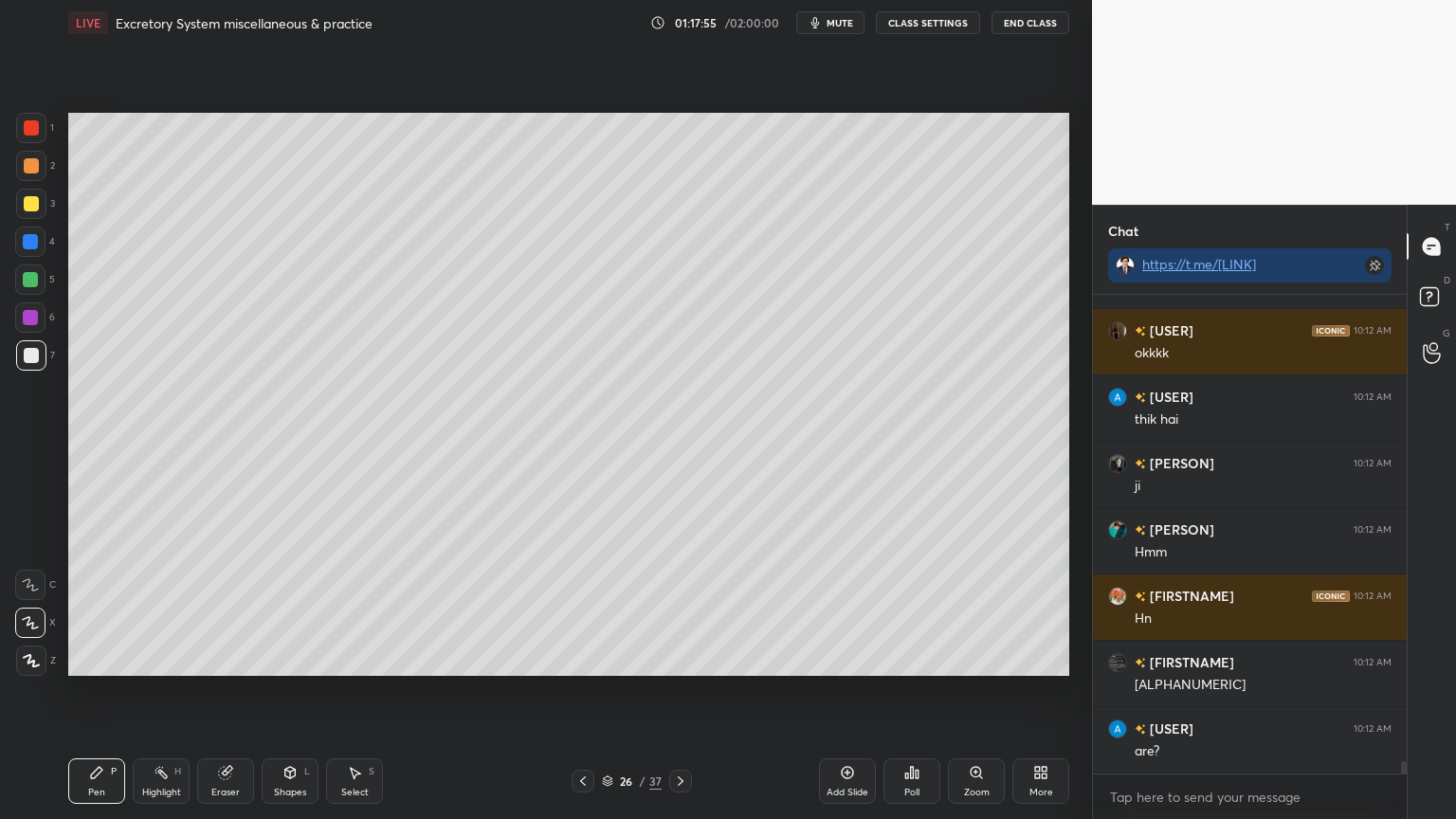 scroll, scrollTop: 18139, scrollLeft: 0, axis: vertical 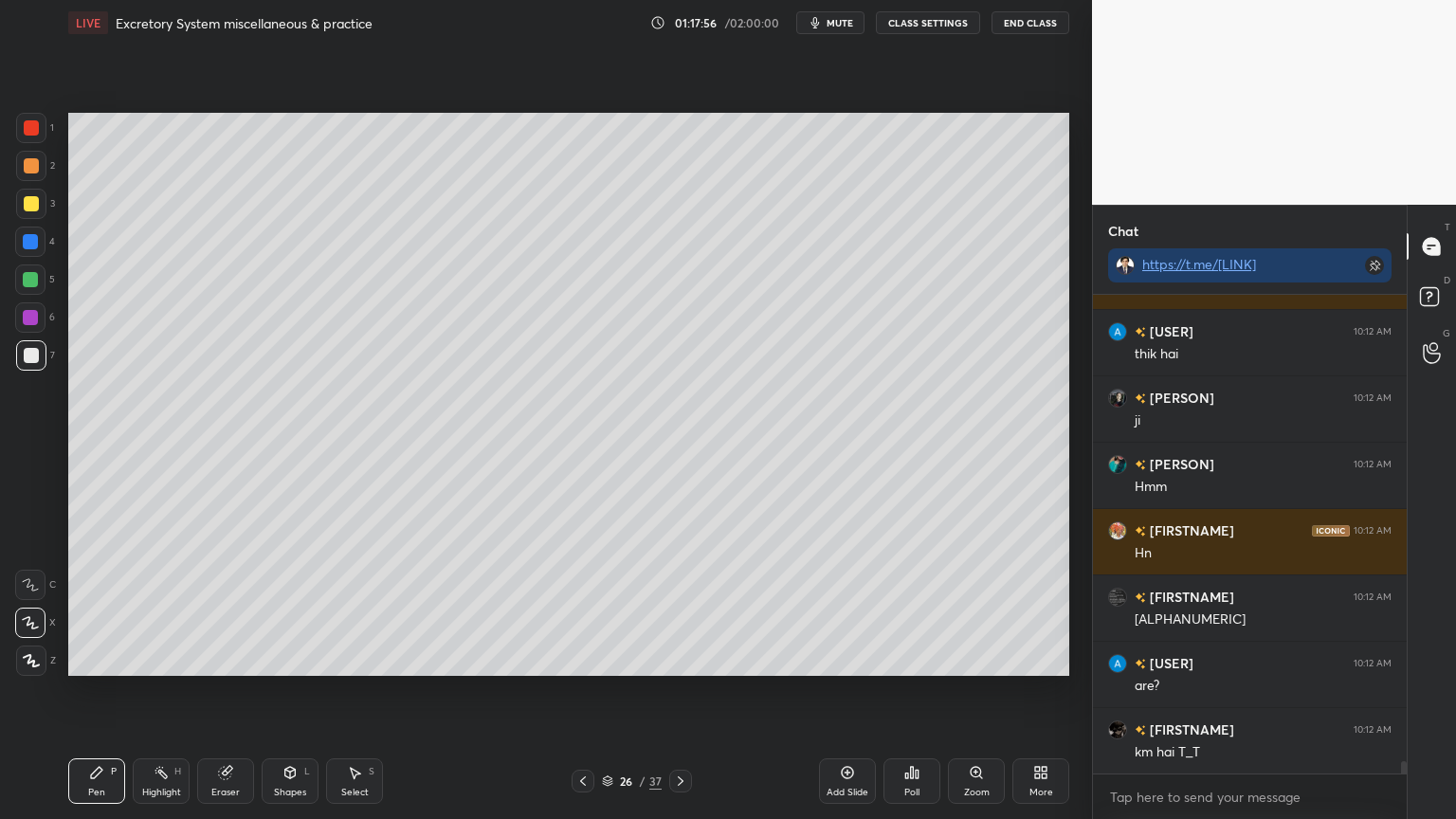 click on "mute" at bounding box center [840, 23] 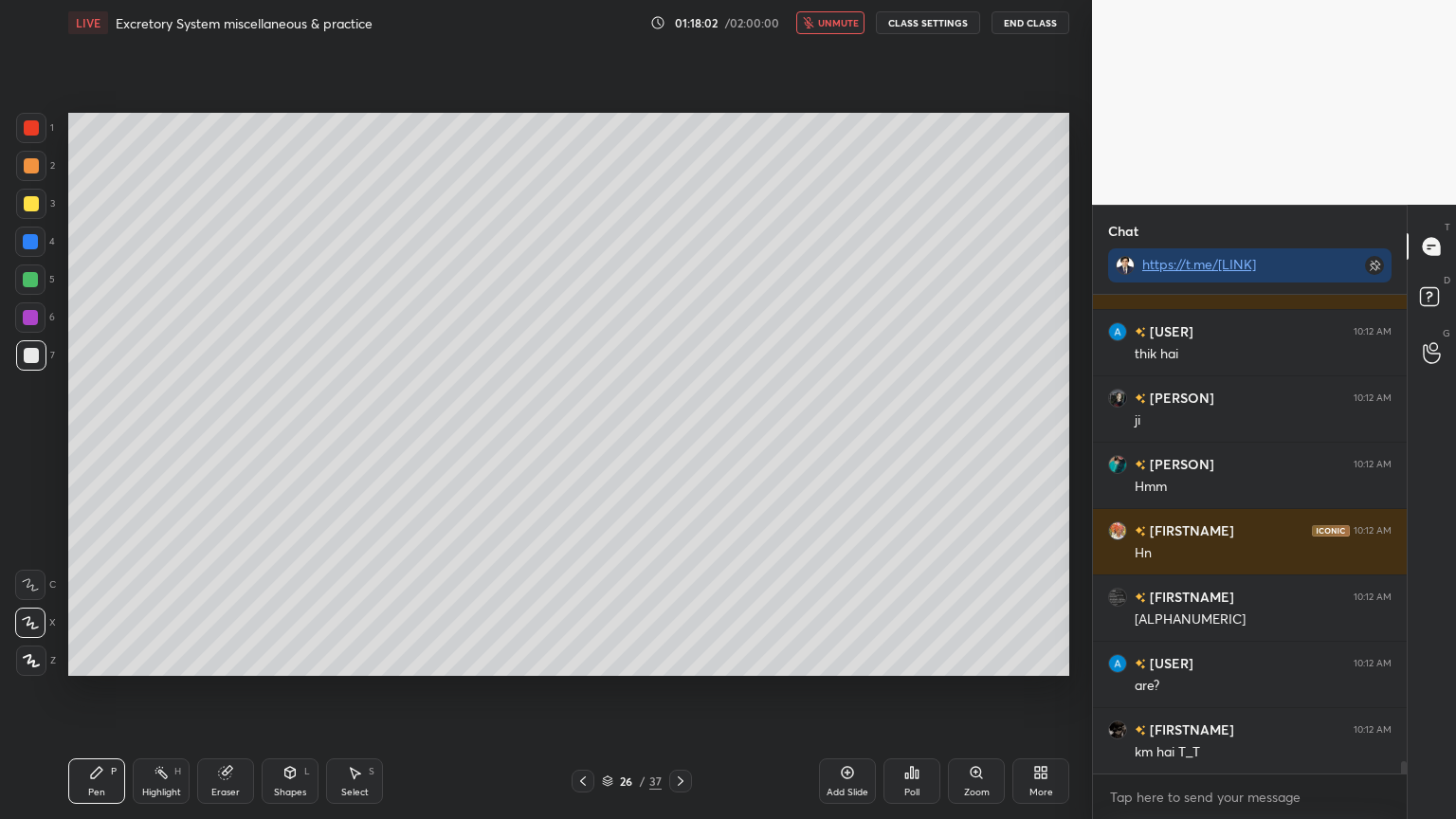 scroll, scrollTop: 18207, scrollLeft: 0, axis: vertical 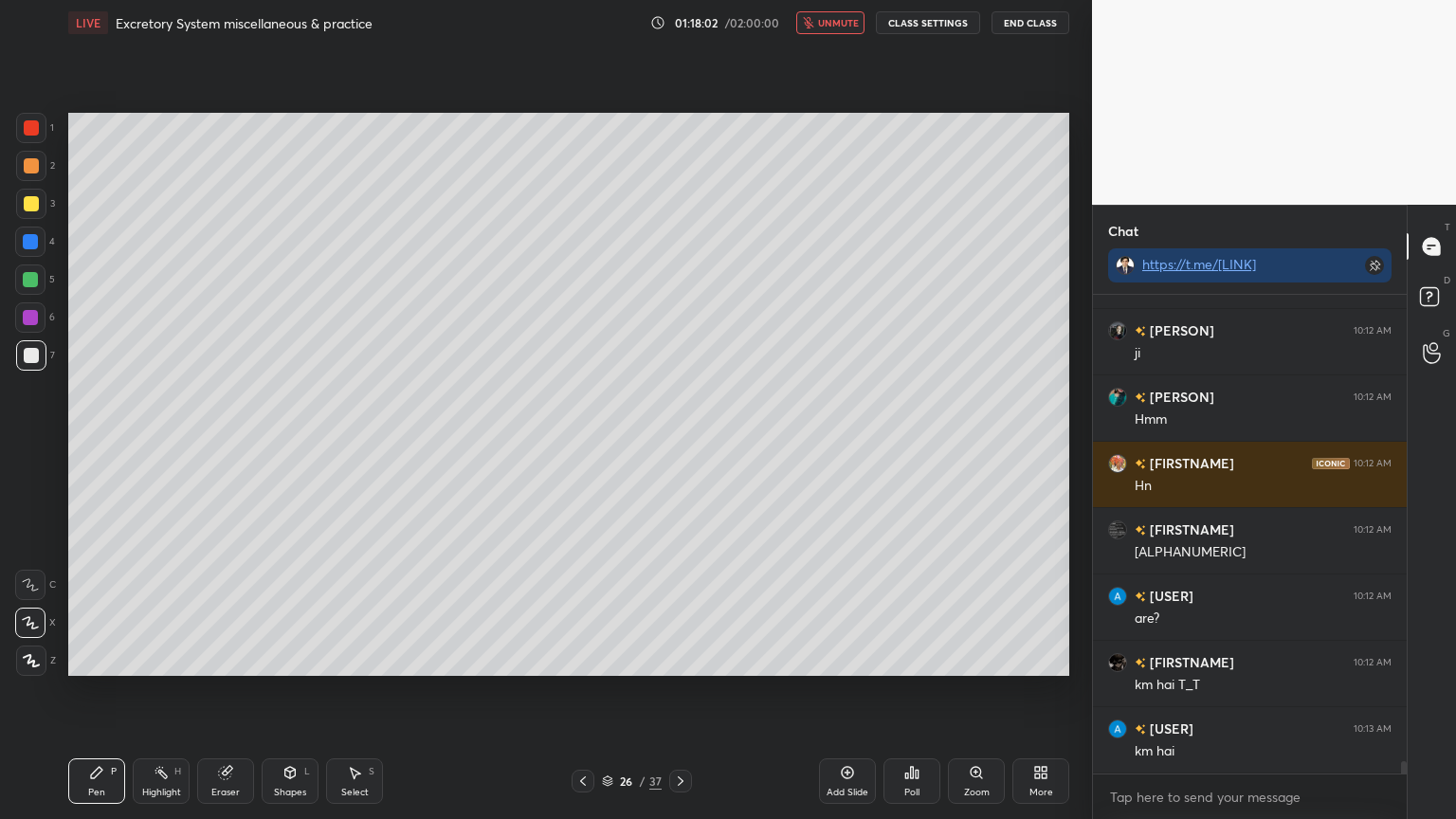 click on "unmute" at bounding box center [838, 23] 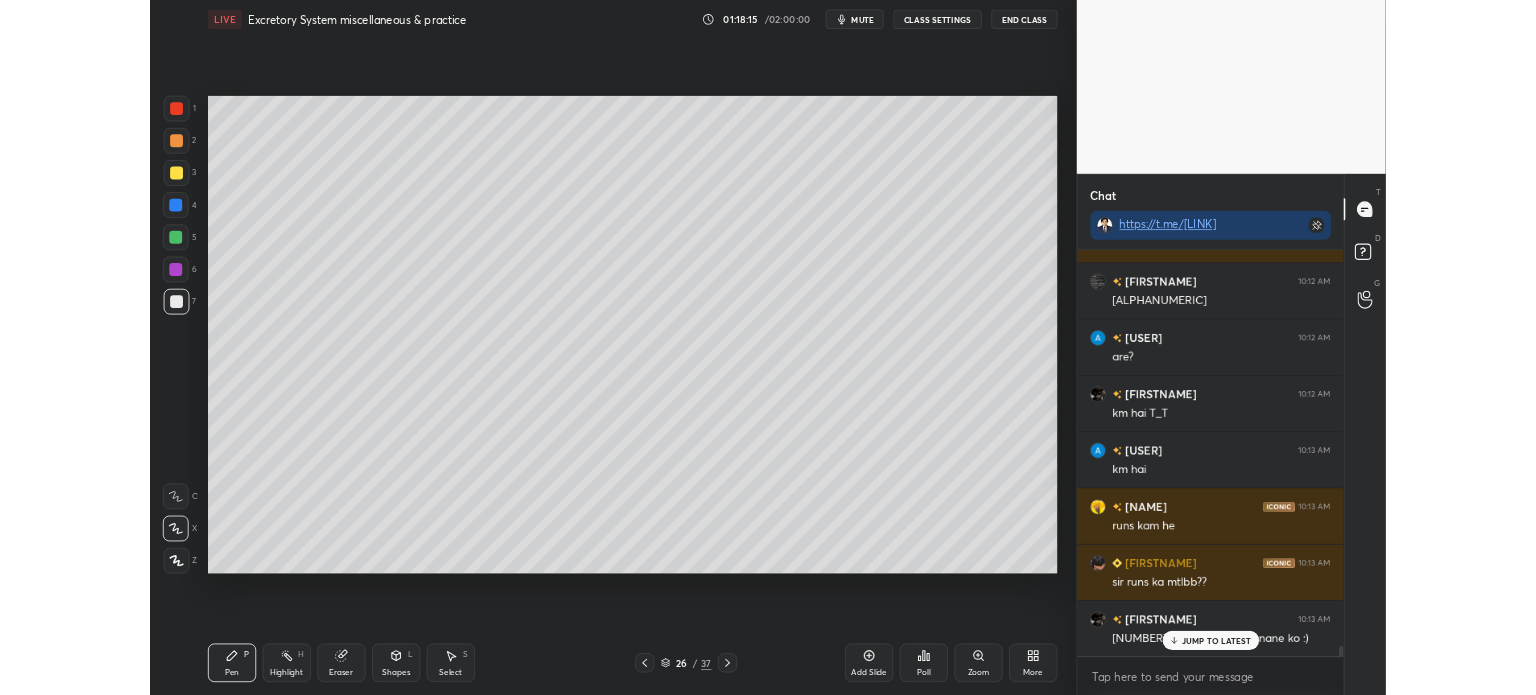 scroll, scrollTop: 19487, scrollLeft: 0, axis: vertical 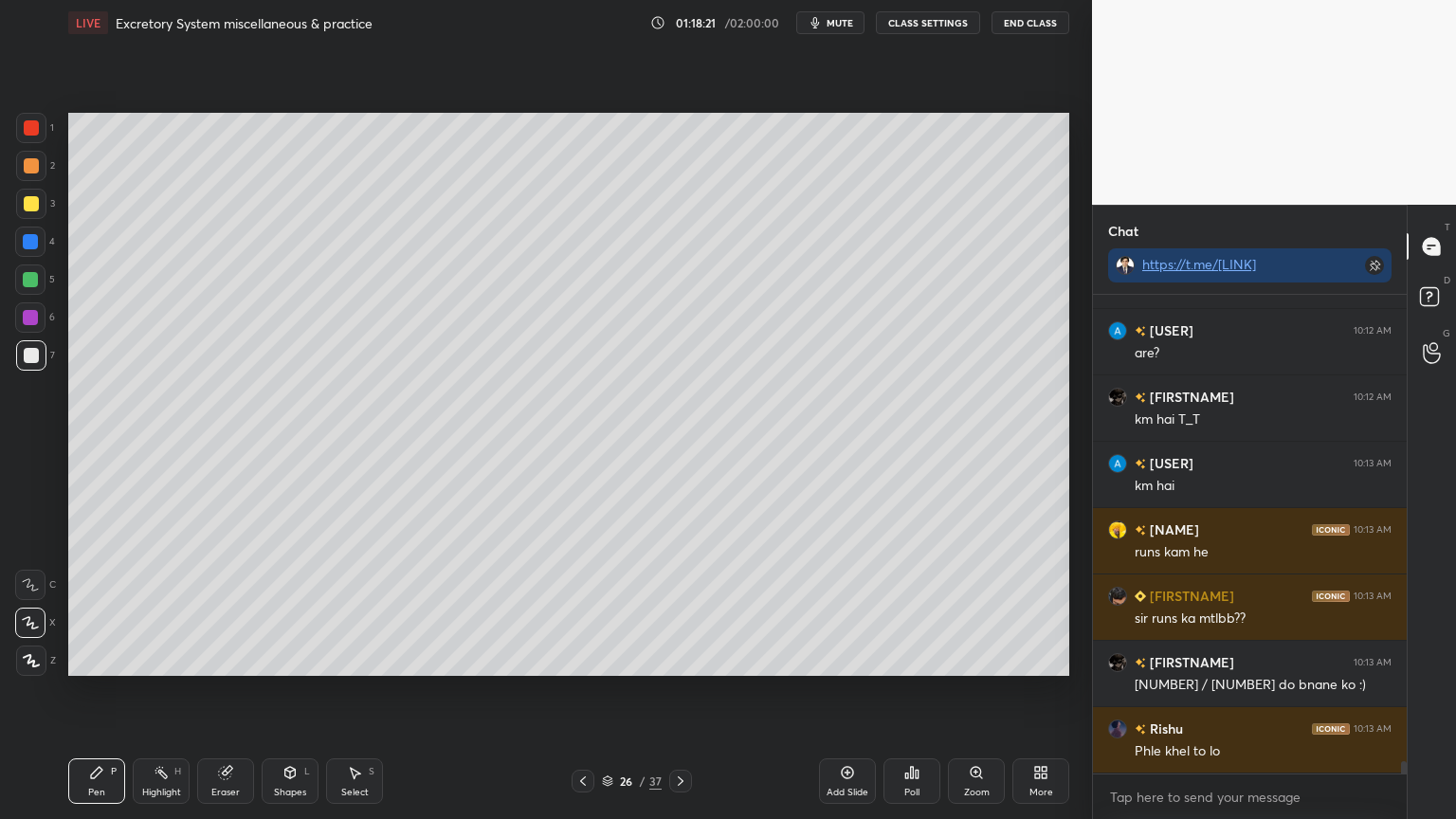 click 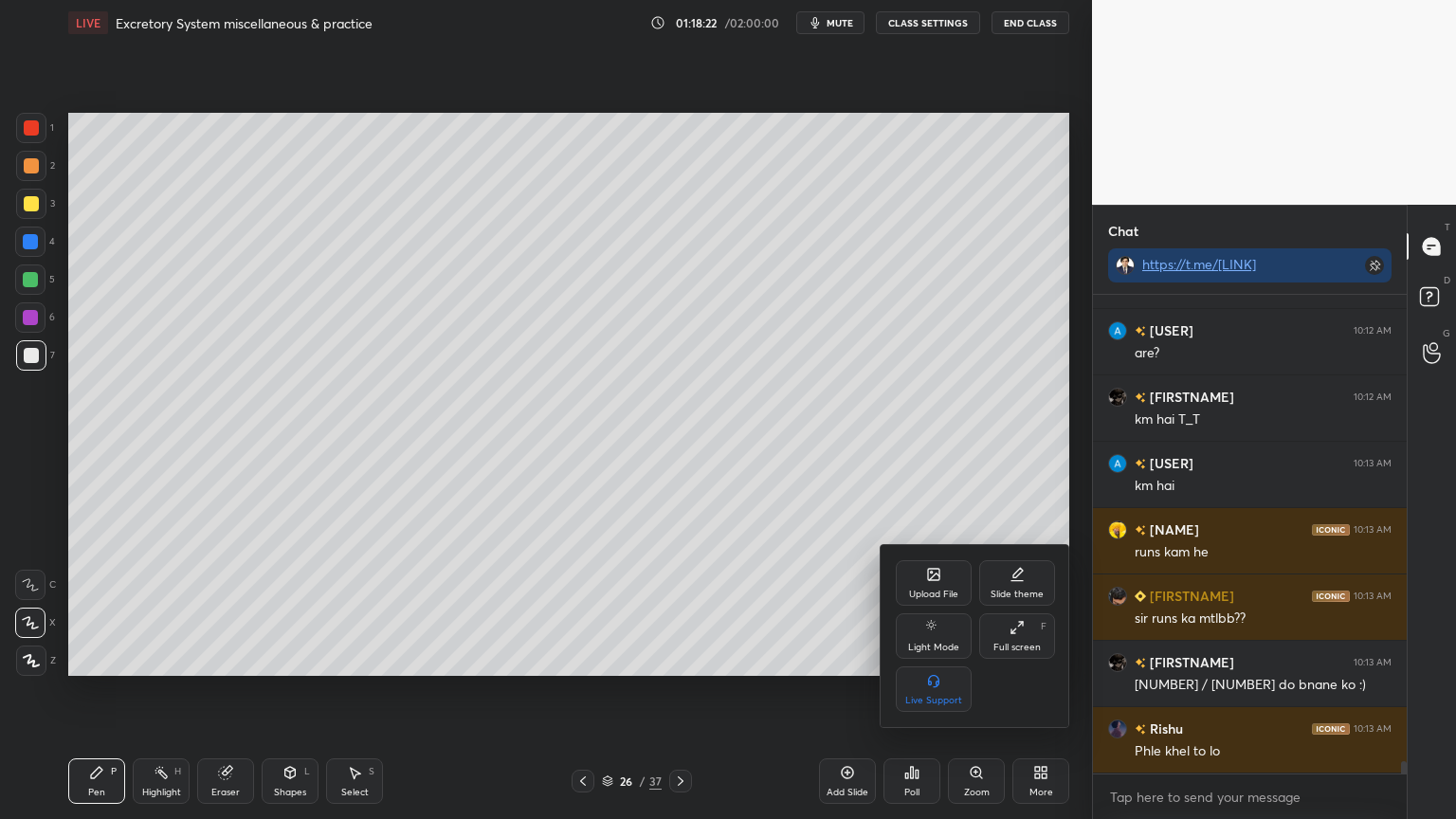 click on "Upload File" at bounding box center (934, 583) 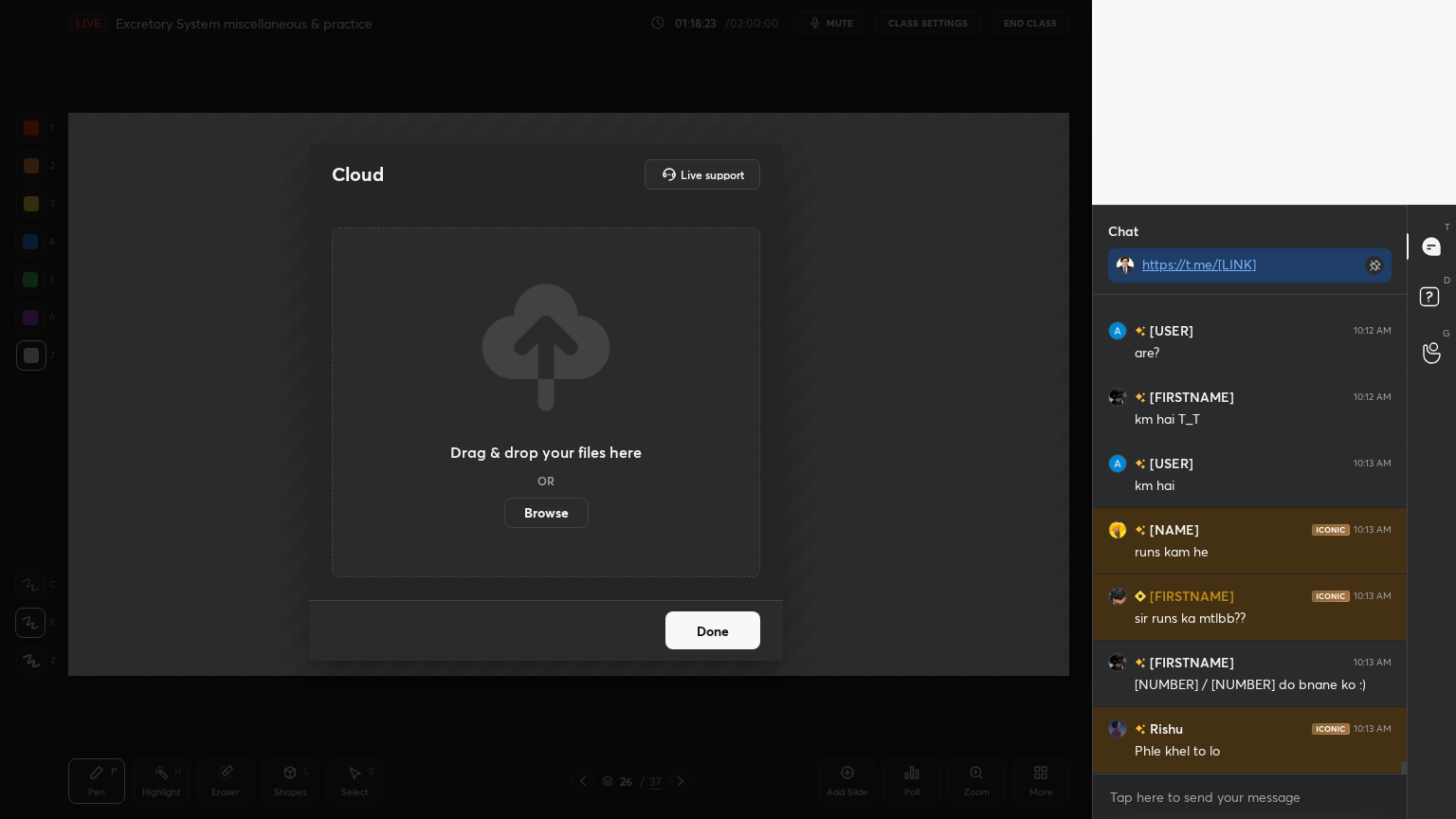 drag, startPoint x: 557, startPoint y: 512, endPoint x: 554, endPoint y: 394, distance: 118.0381 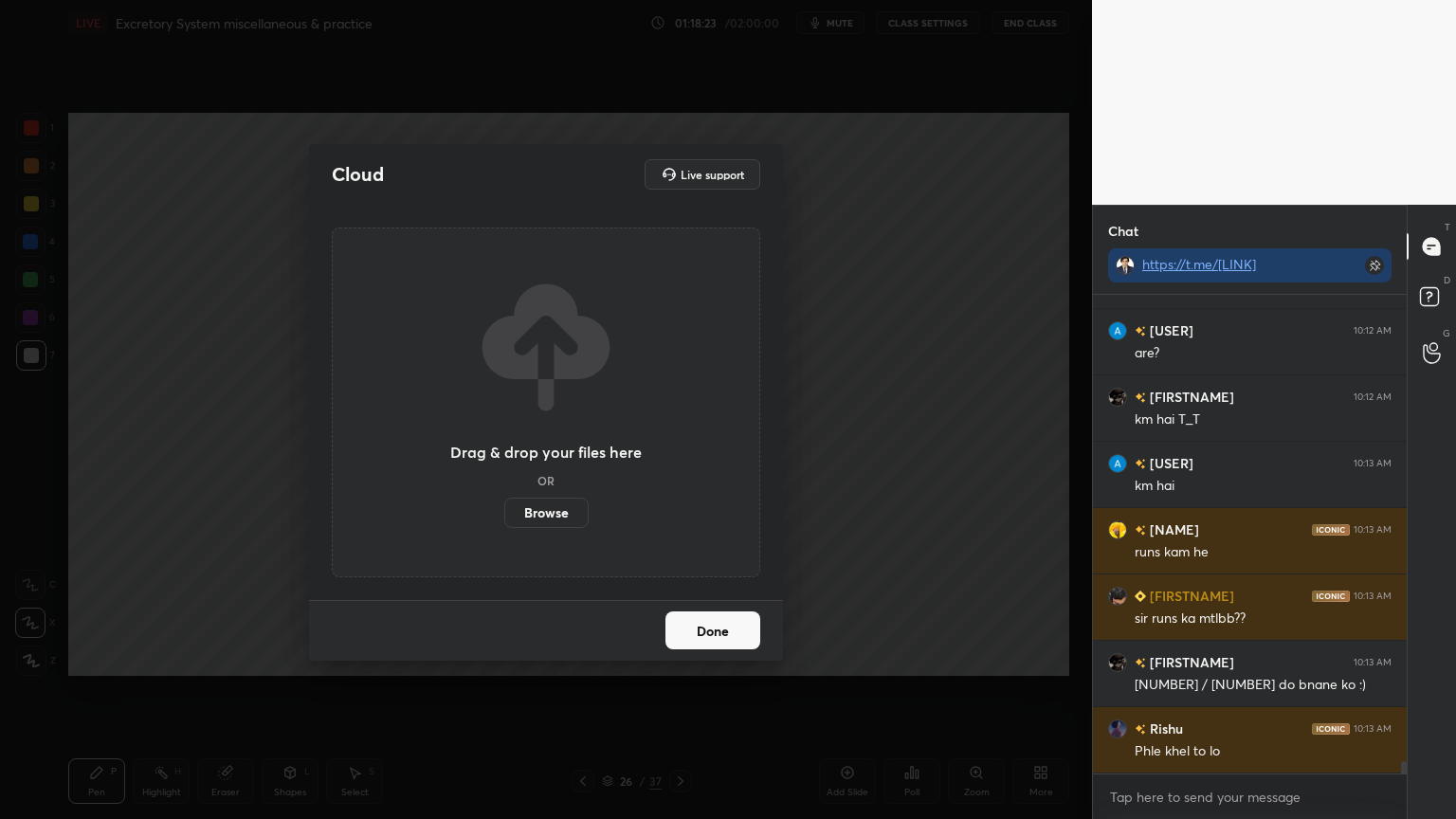 click on "Browse" at bounding box center [546, 513] 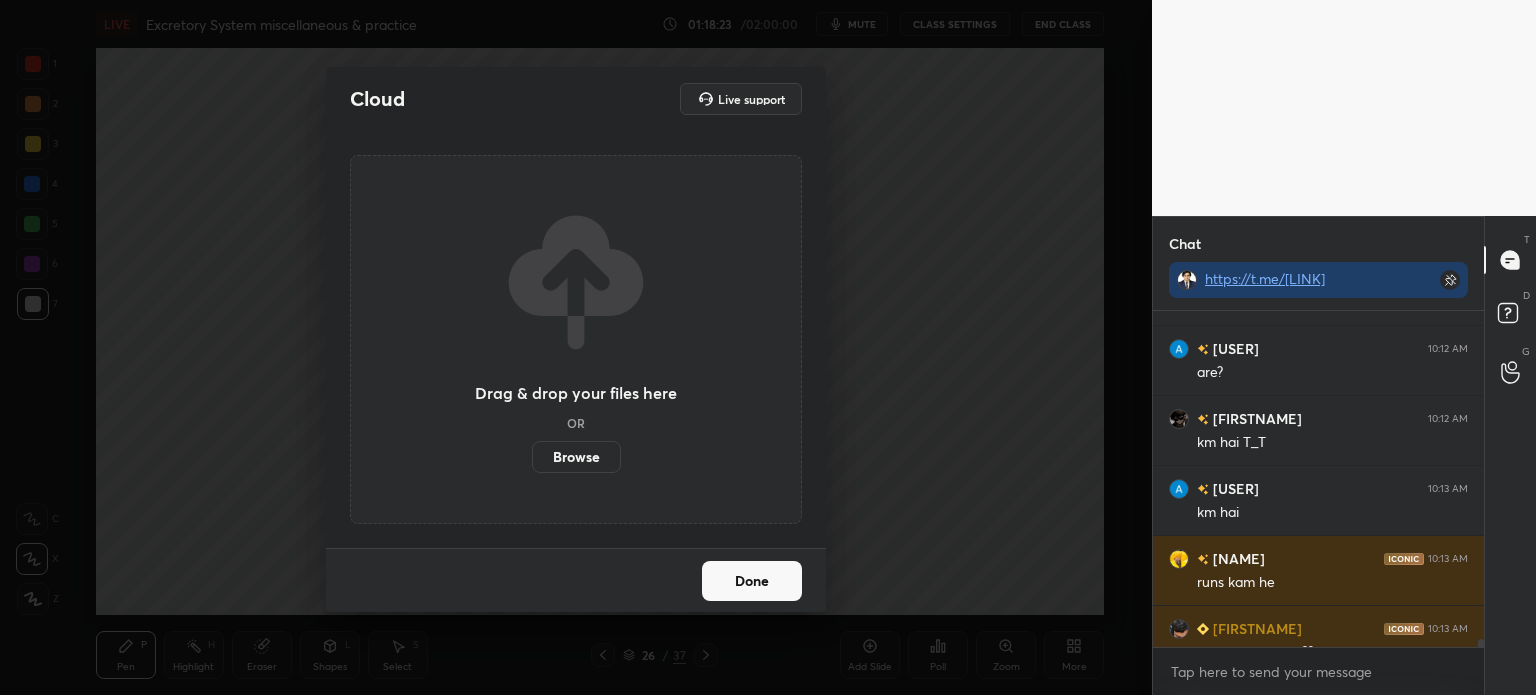 scroll, scrollTop: 567, scrollLeft: 1072, axis: both 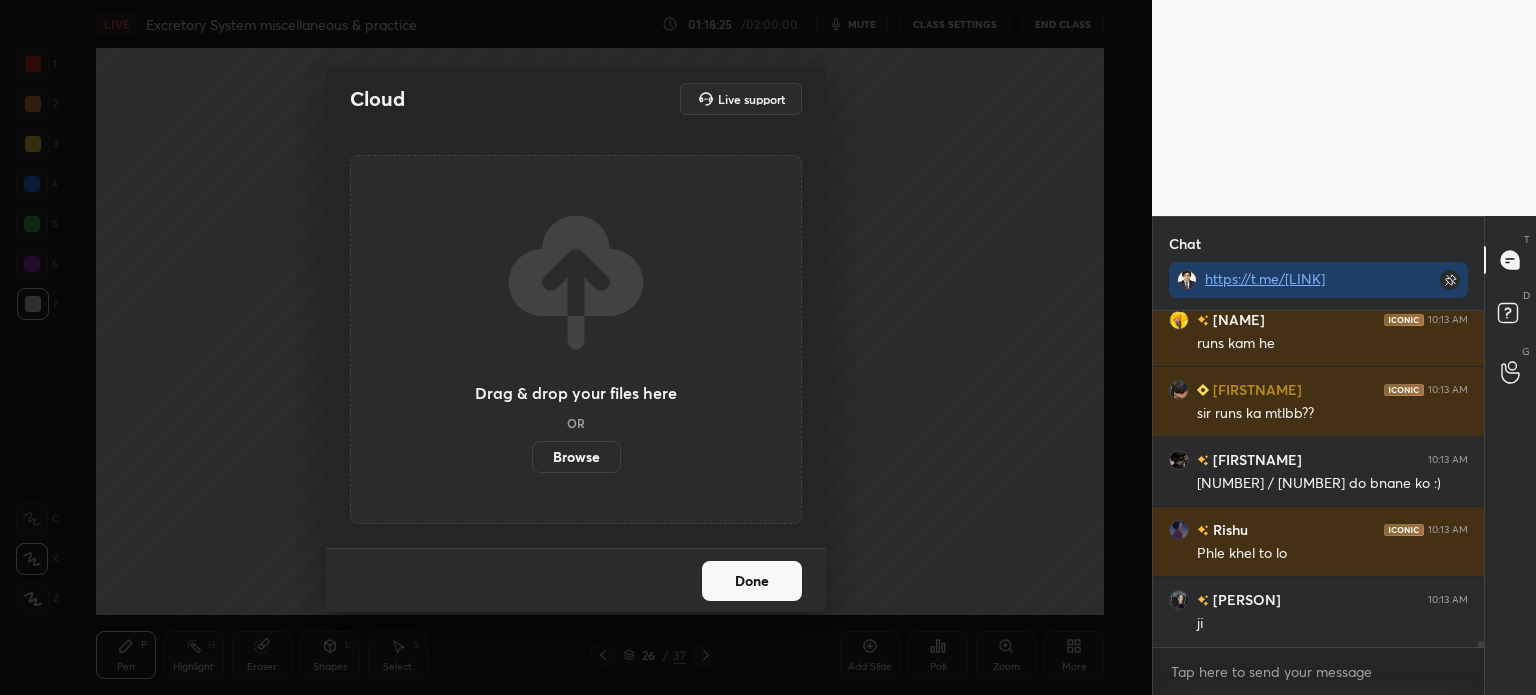 click on "Done" at bounding box center [752, 581] 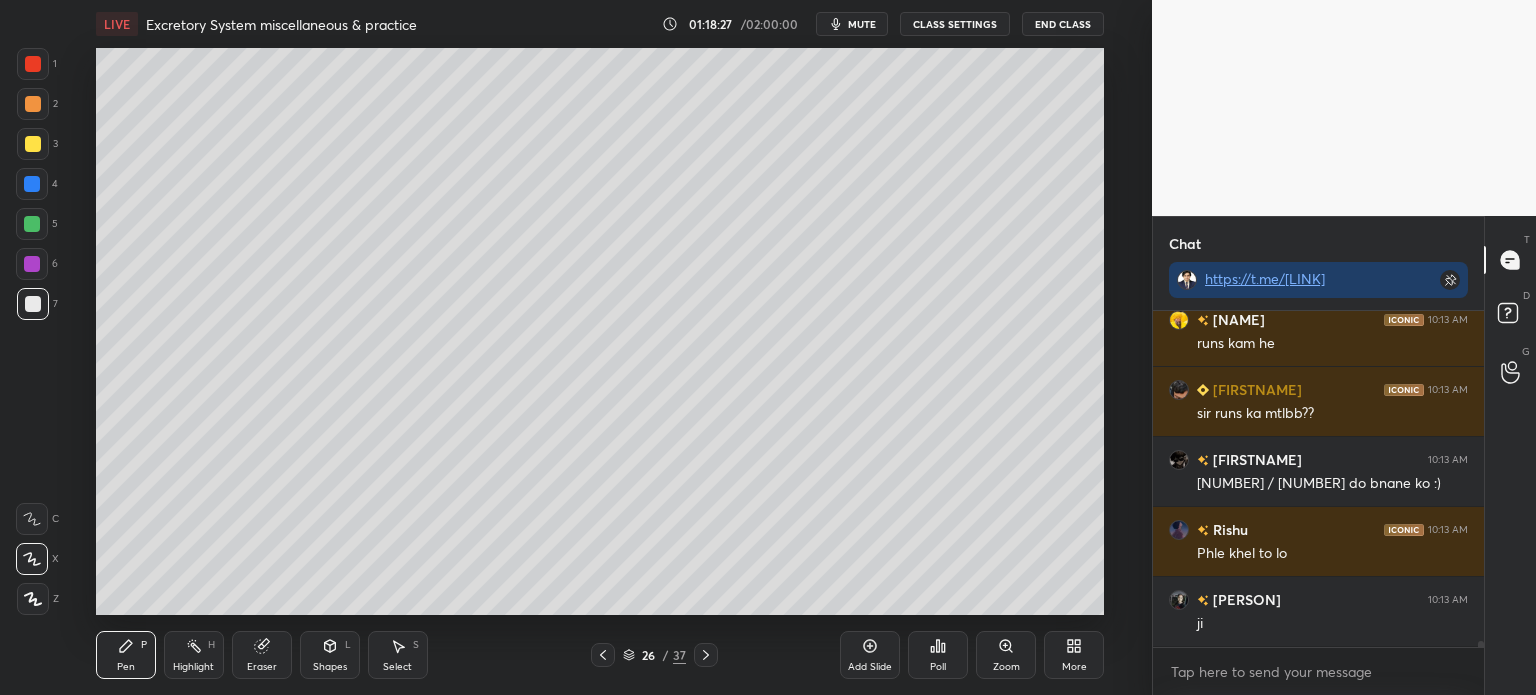 click at bounding box center (33, 304) 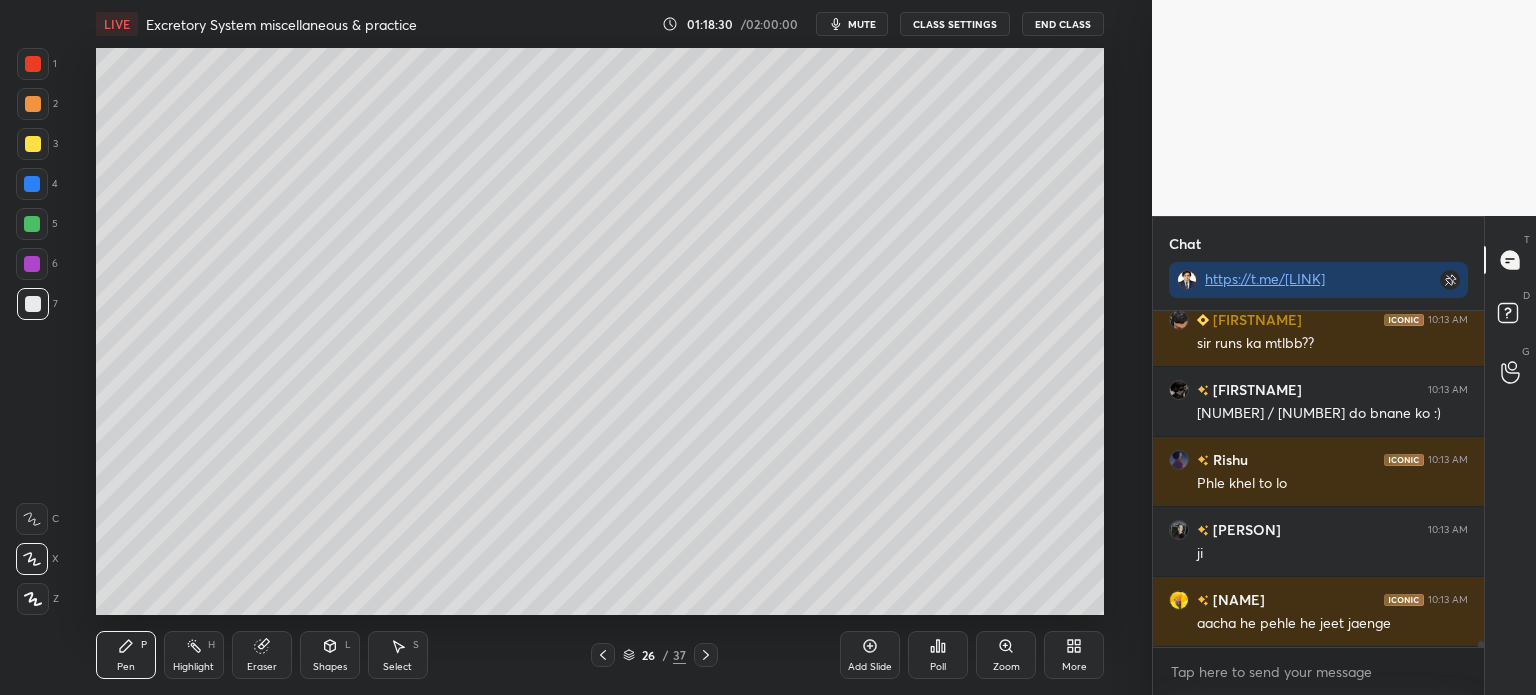 scroll, scrollTop: 19866, scrollLeft: 0, axis: vertical 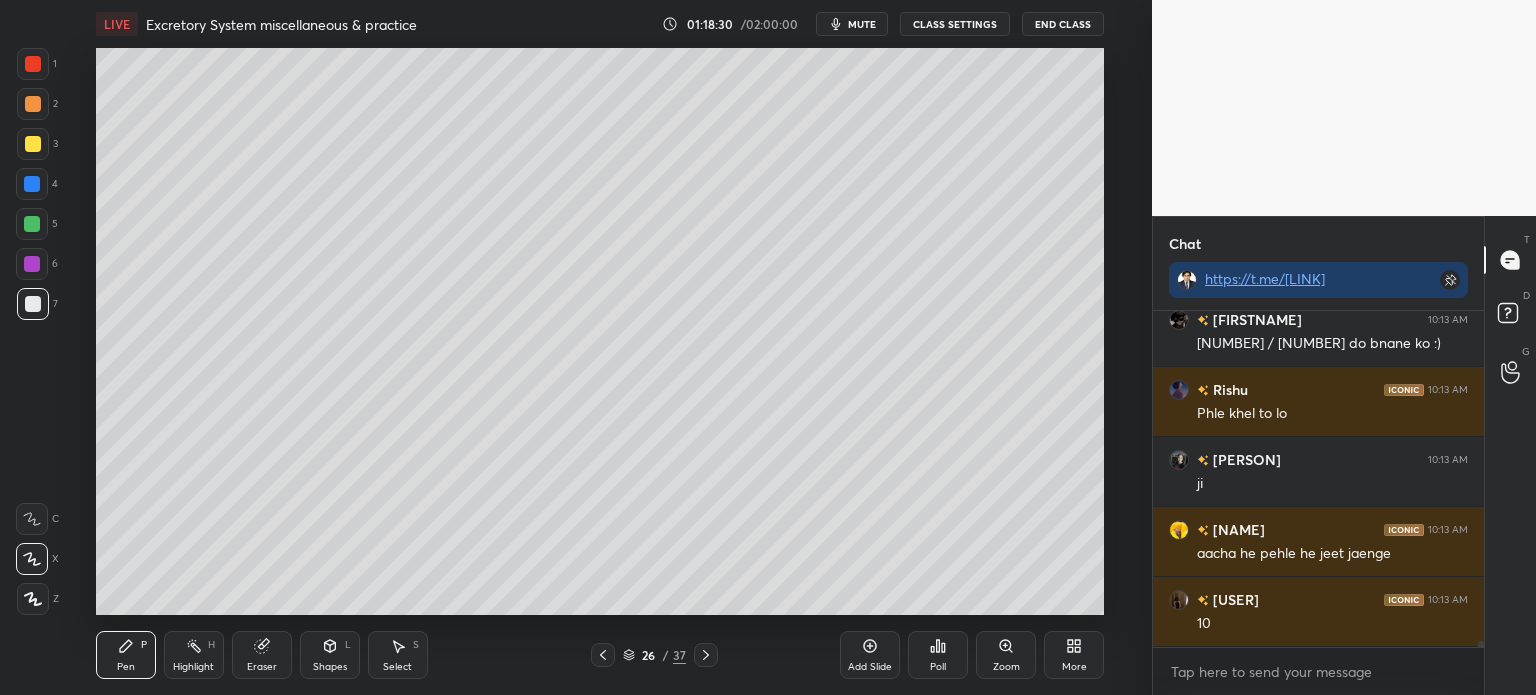 drag, startPoint x: 29, startPoint y: 302, endPoint x: 76, endPoint y: 307, distance: 47.26521 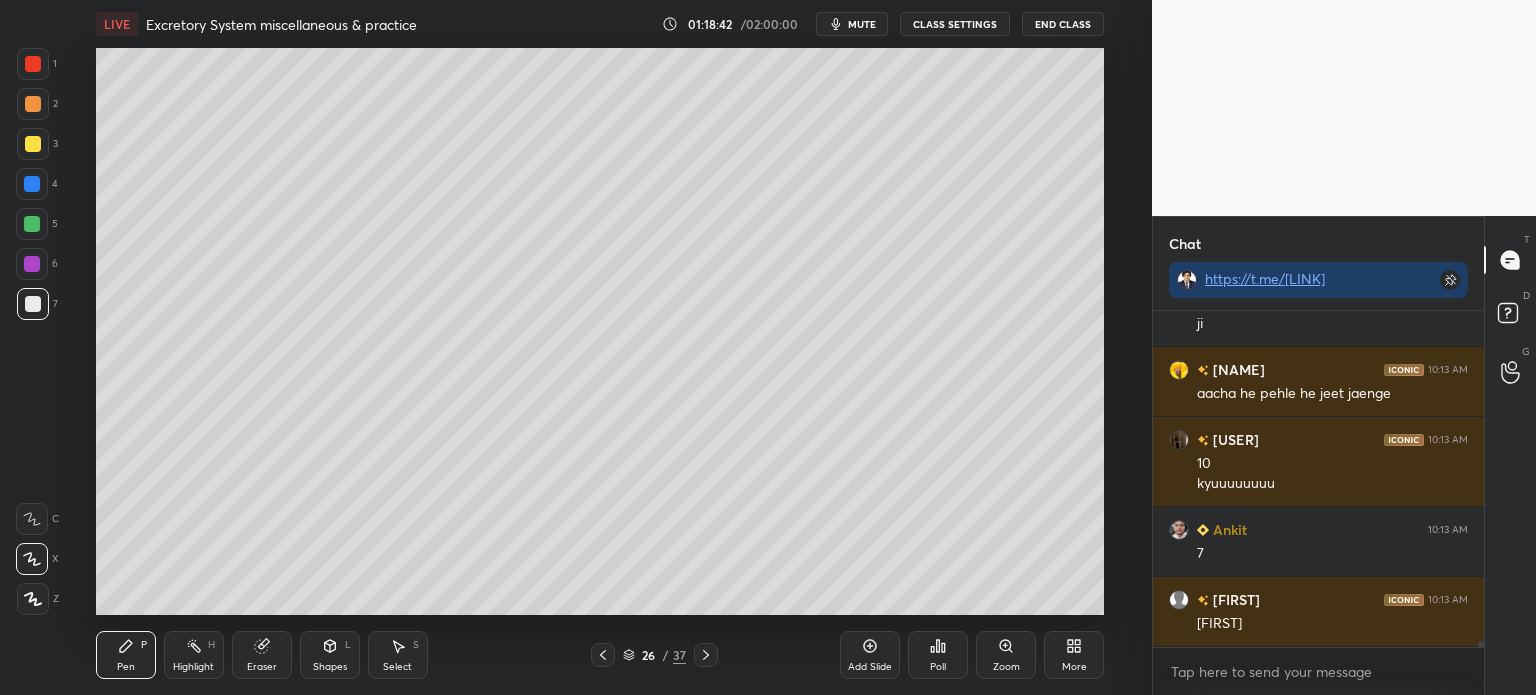 scroll, scrollTop: 20096, scrollLeft: 0, axis: vertical 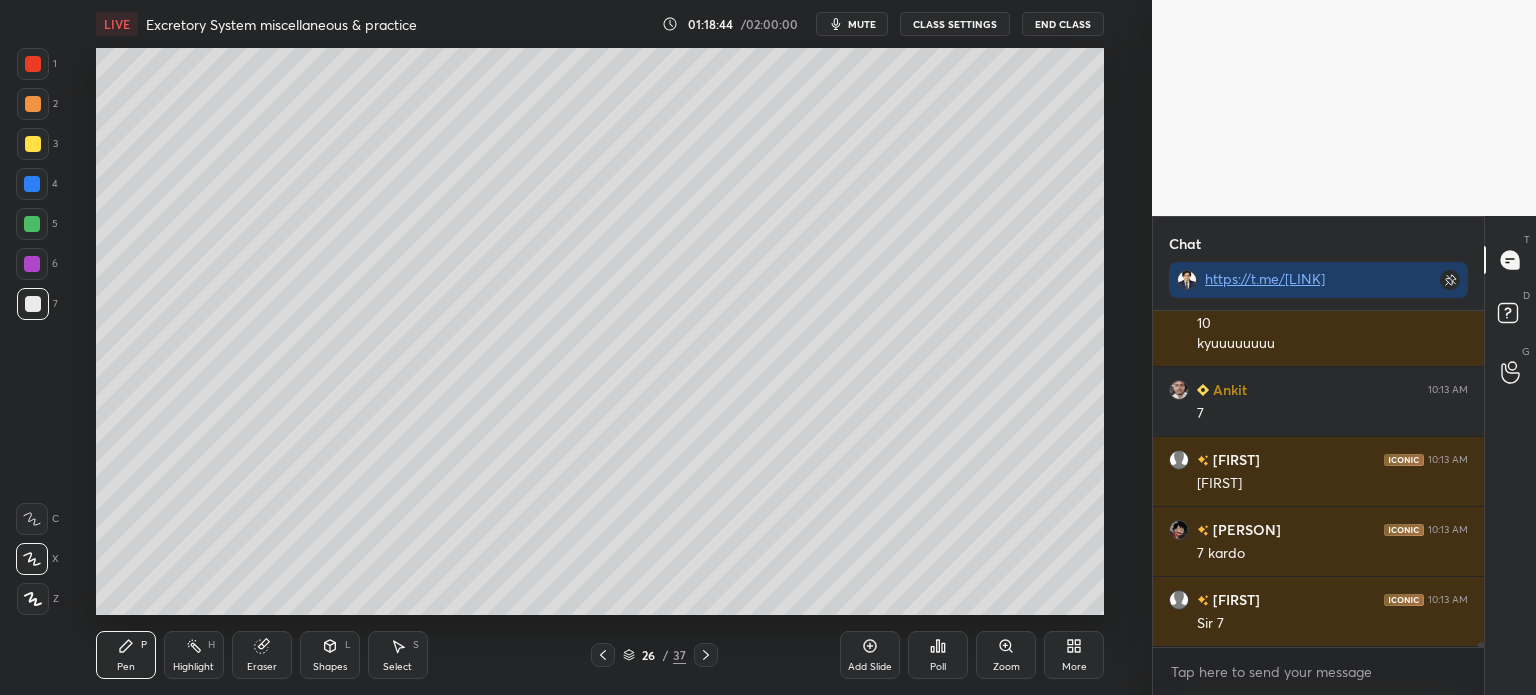 click 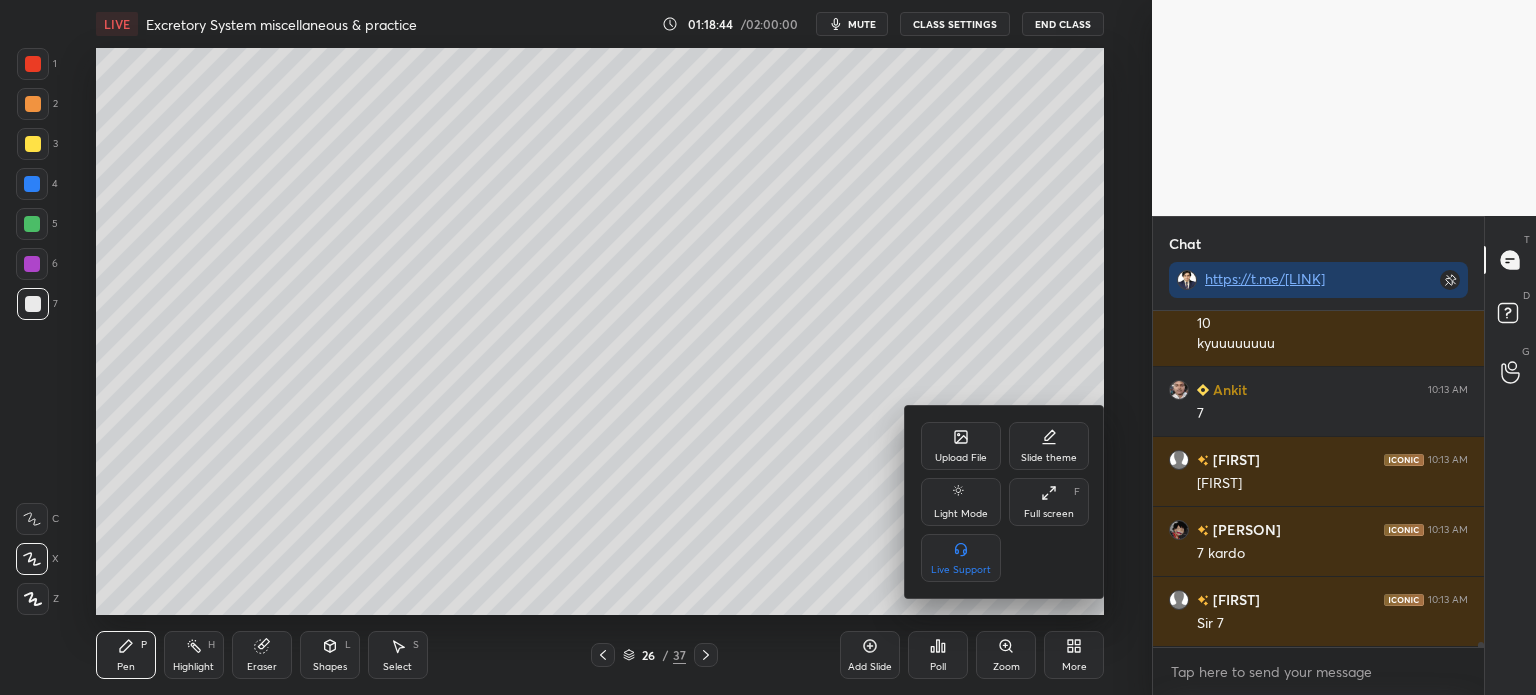 scroll, scrollTop: 20236, scrollLeft: 0, axis: vertical 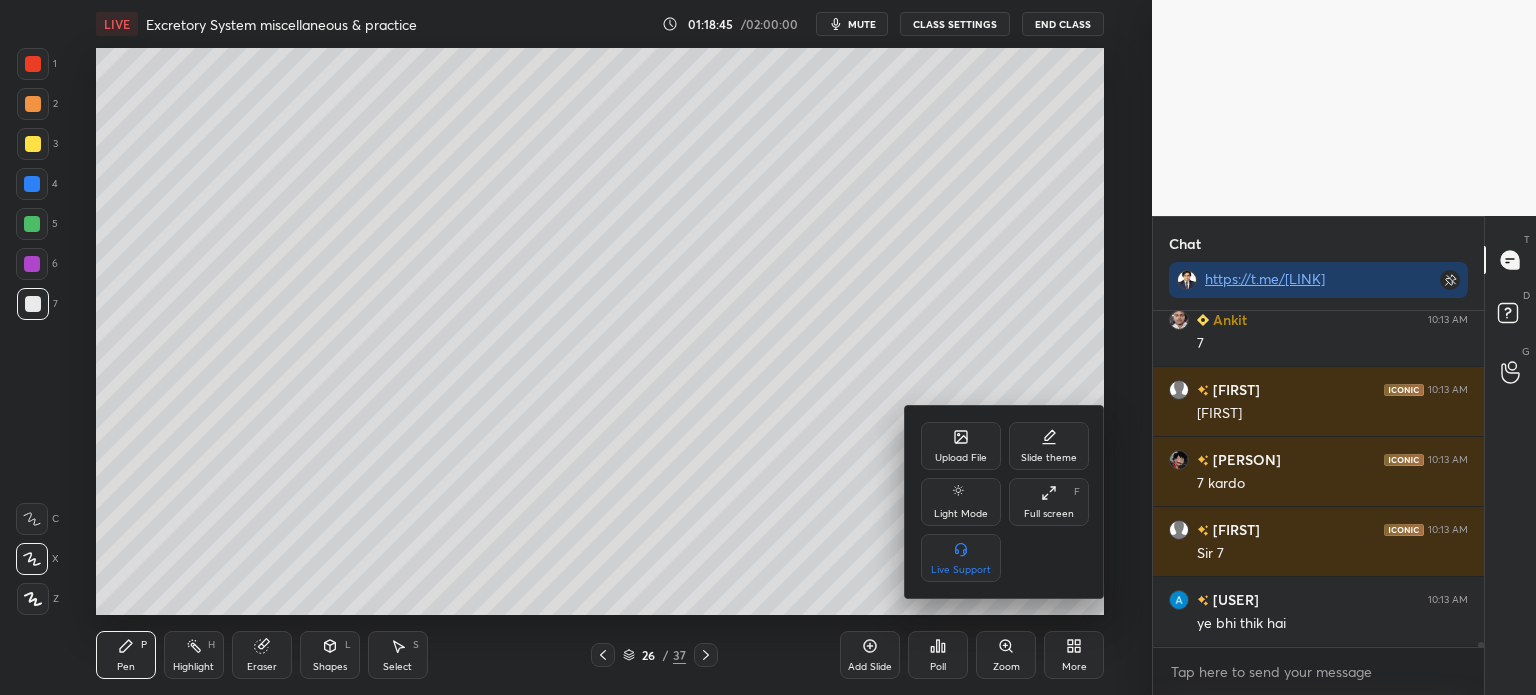 click on "Upload File" at bounding box center (961, 446) 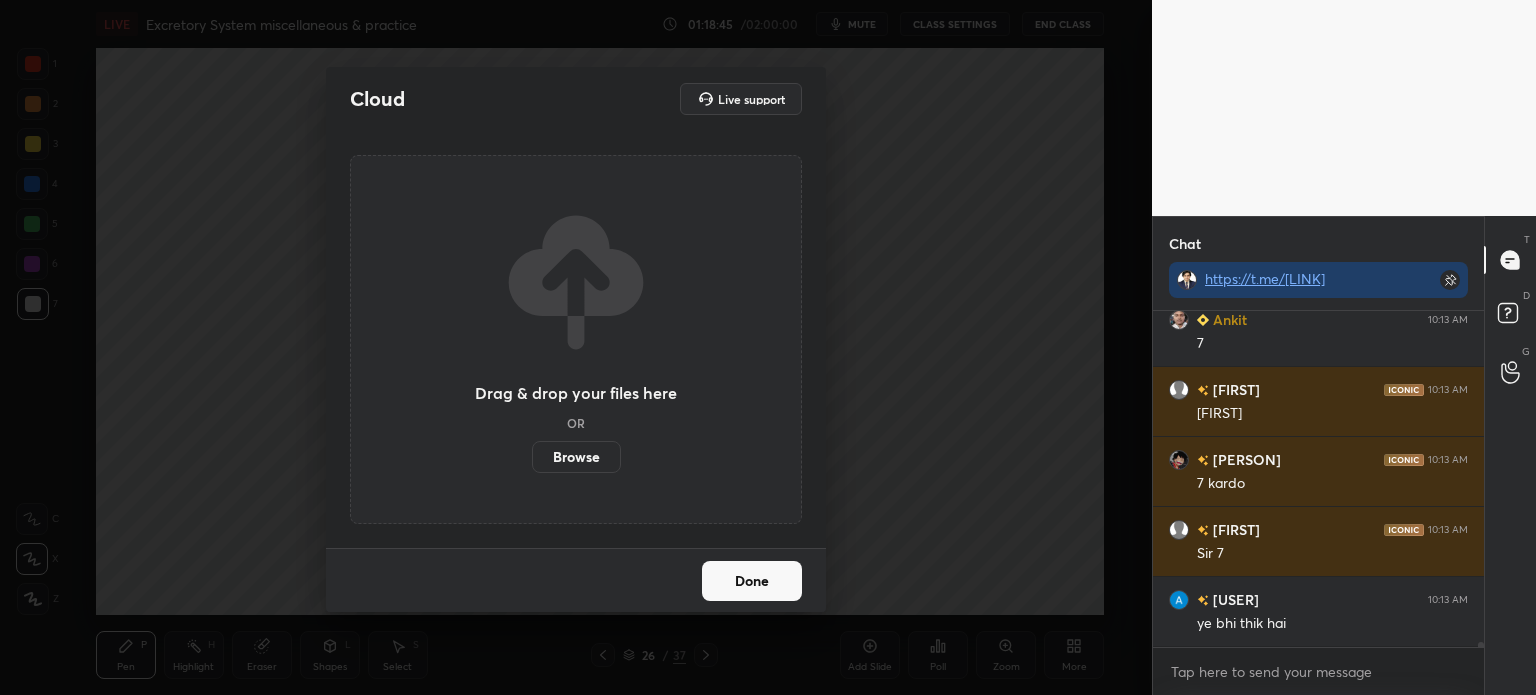 click on "Browse" at bounding box center [576, 457] 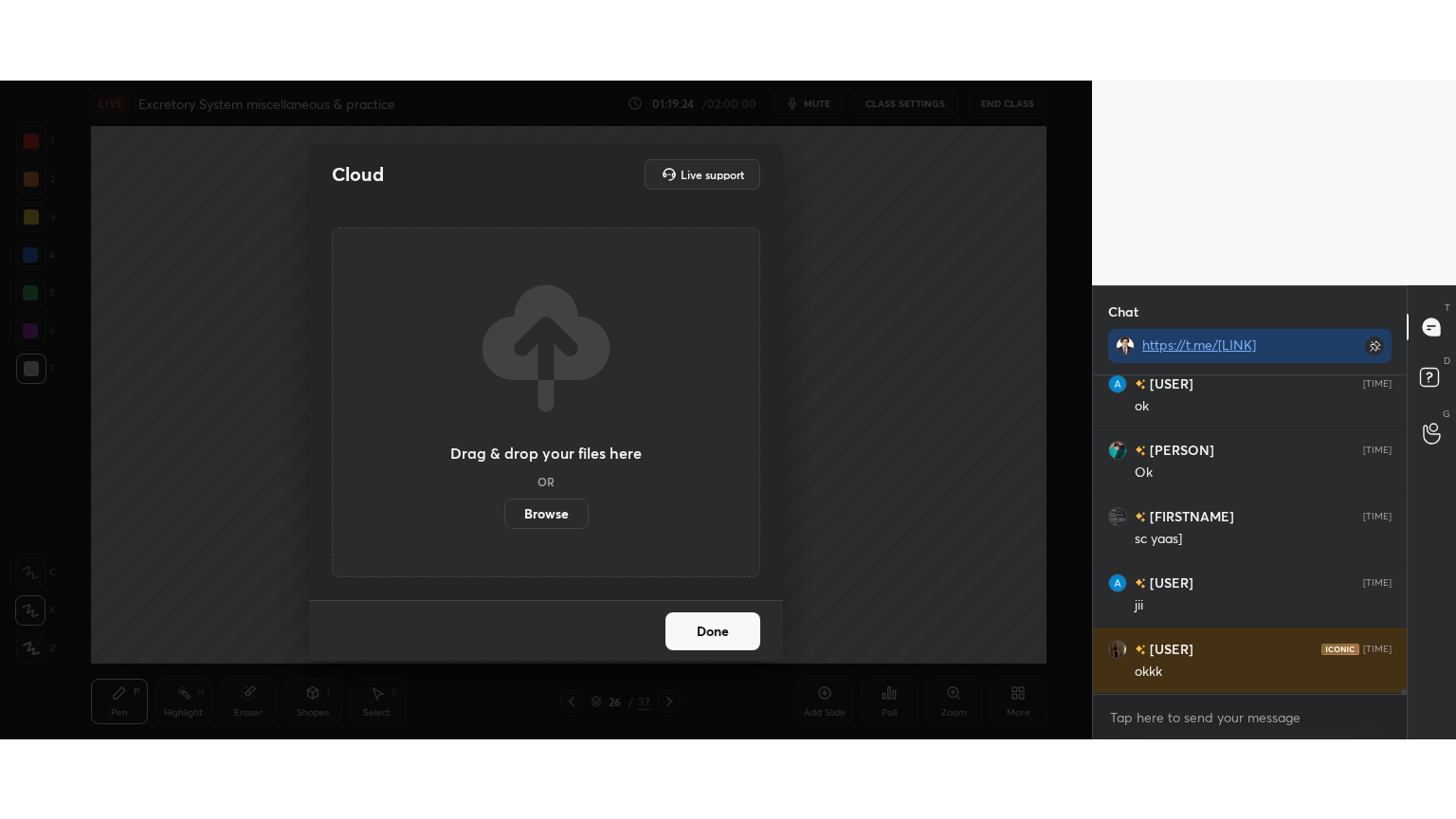 scroll, scrollTop: 20310, scrollLeft: 0, axis: vertical 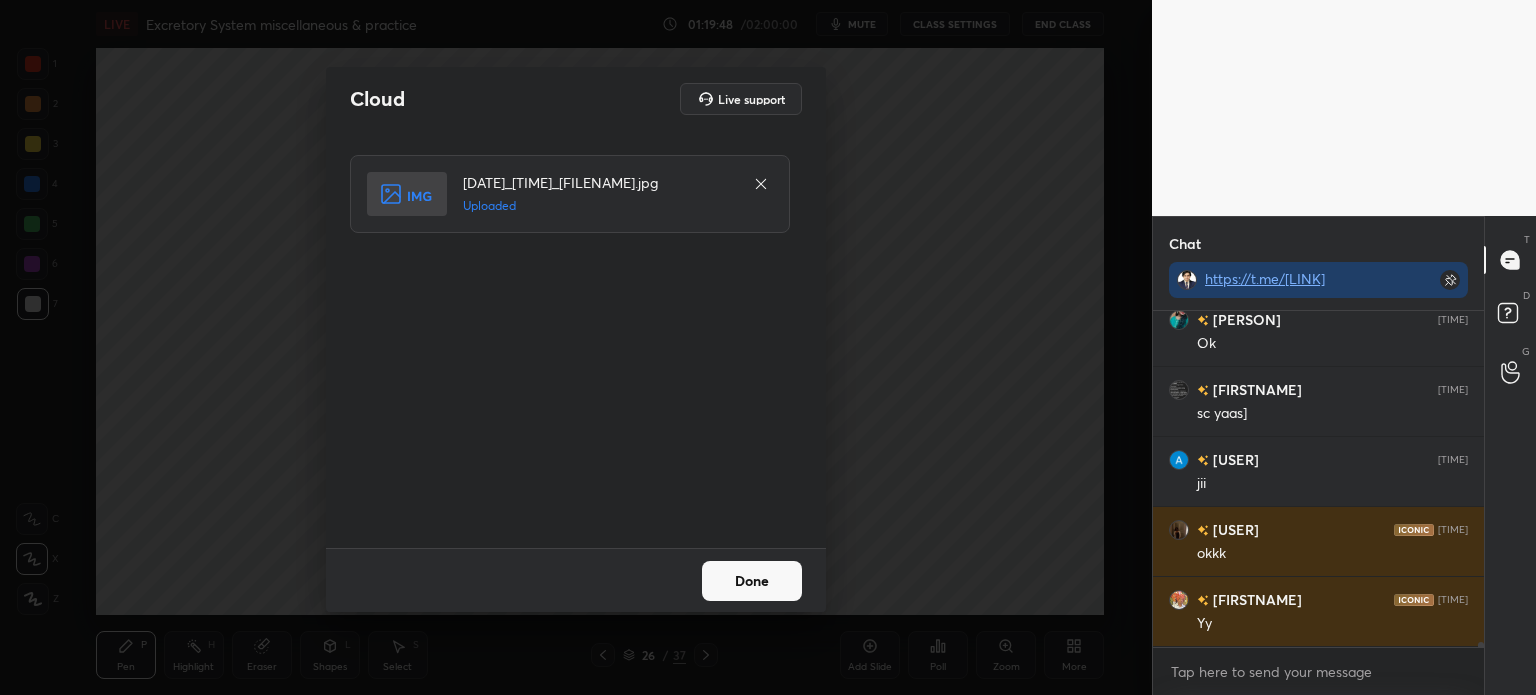 click on "Done" at bounding box center (752, 581) 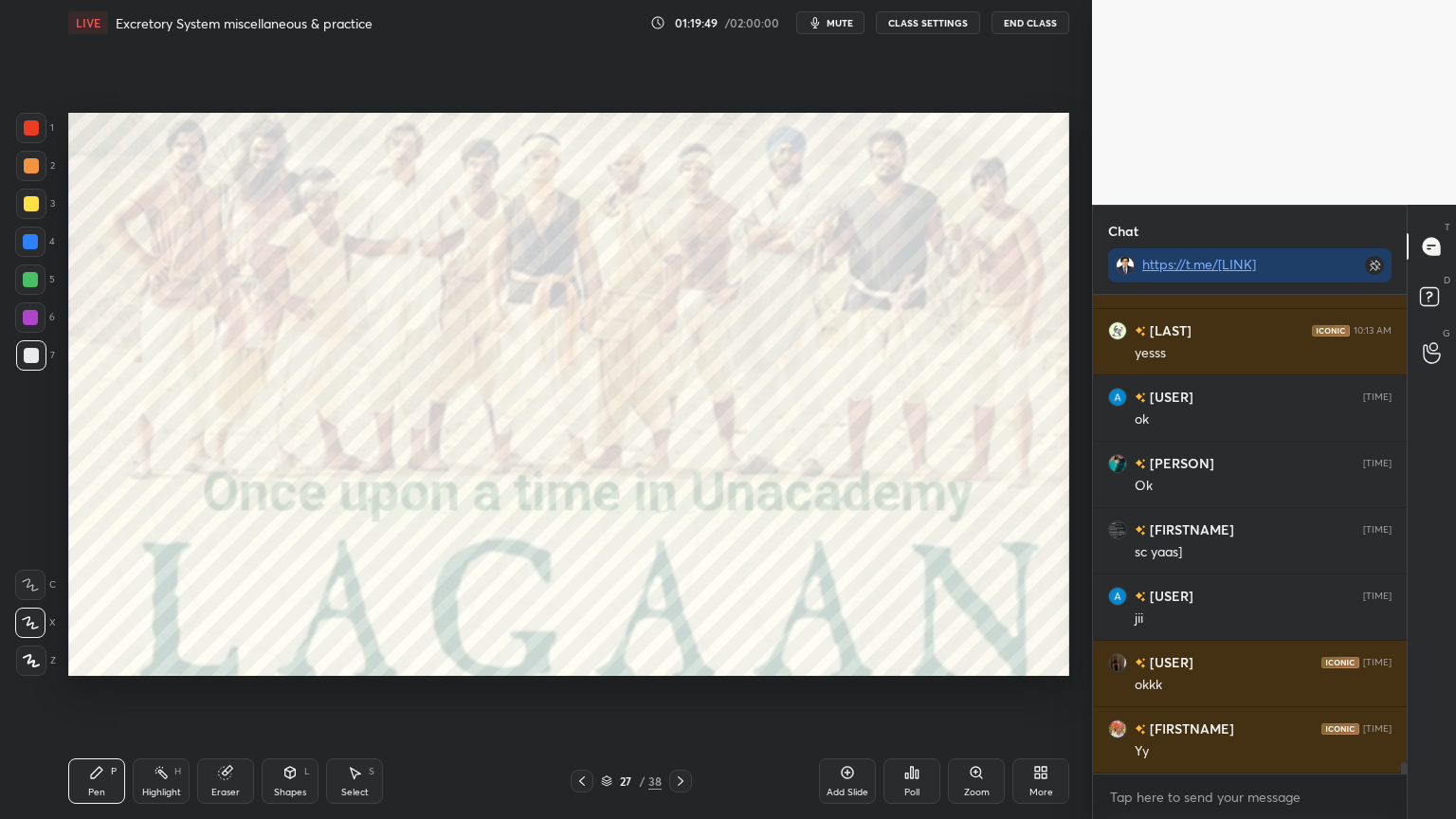 scroll, scrollTop: 94094, scrollLeft: 93776, axis: both 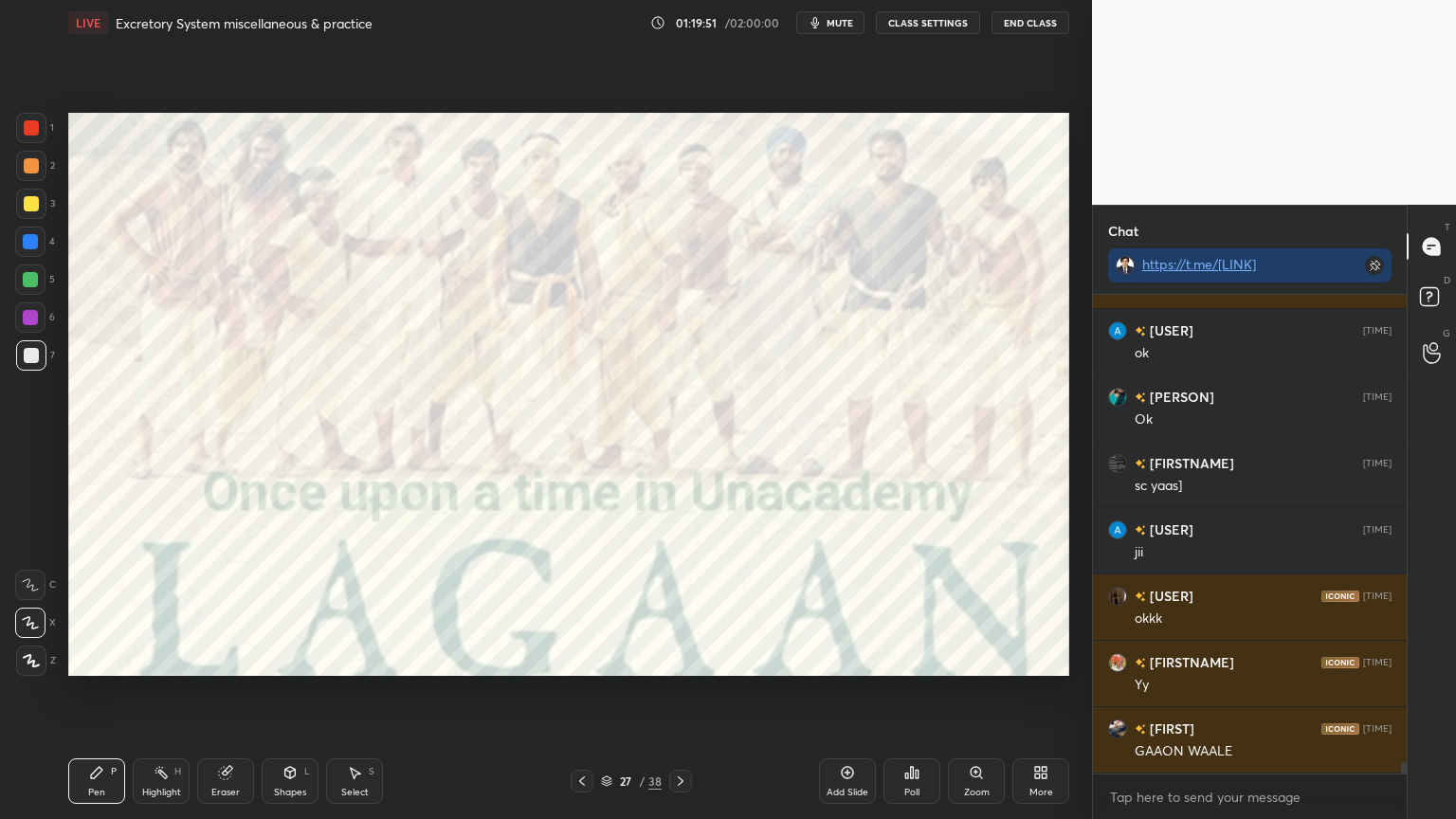 click 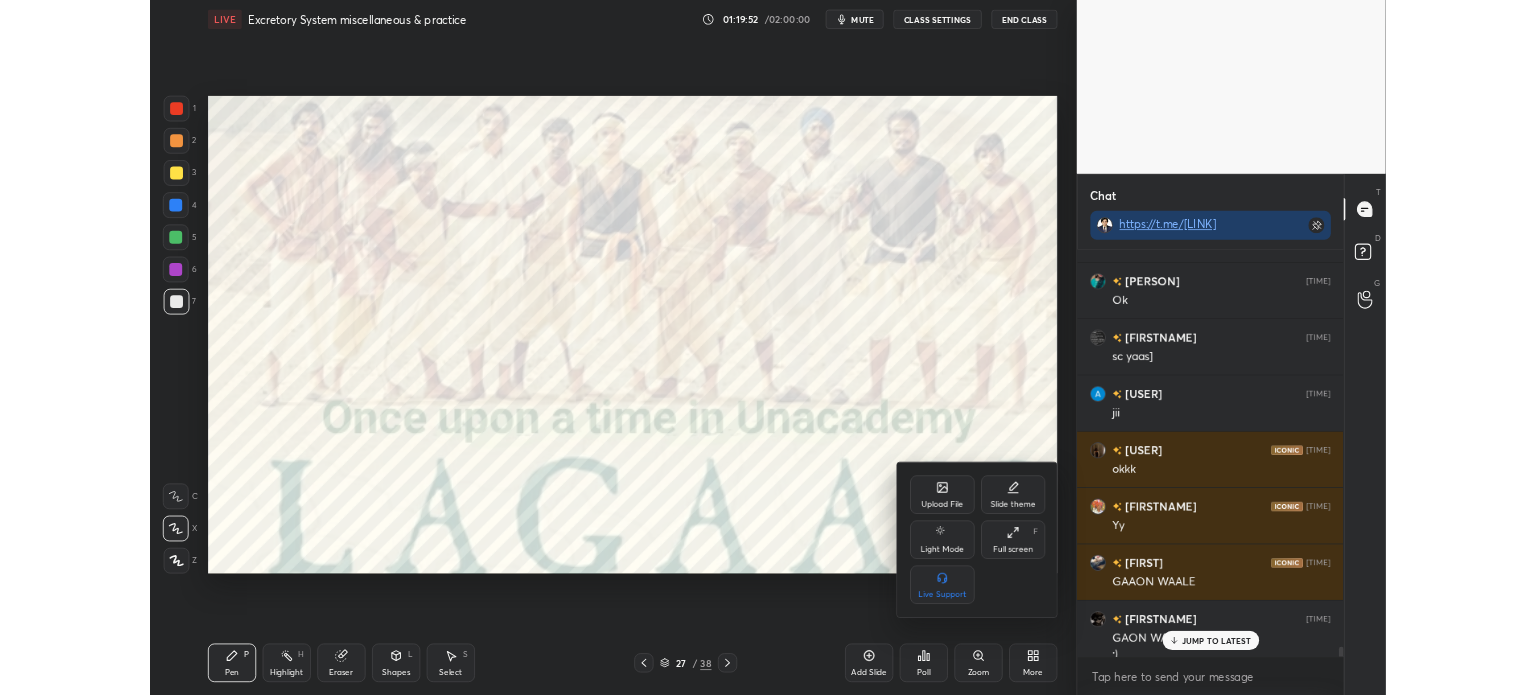 scroll, scrollTop: 21416, scrollLeft: 0, axis: vertical 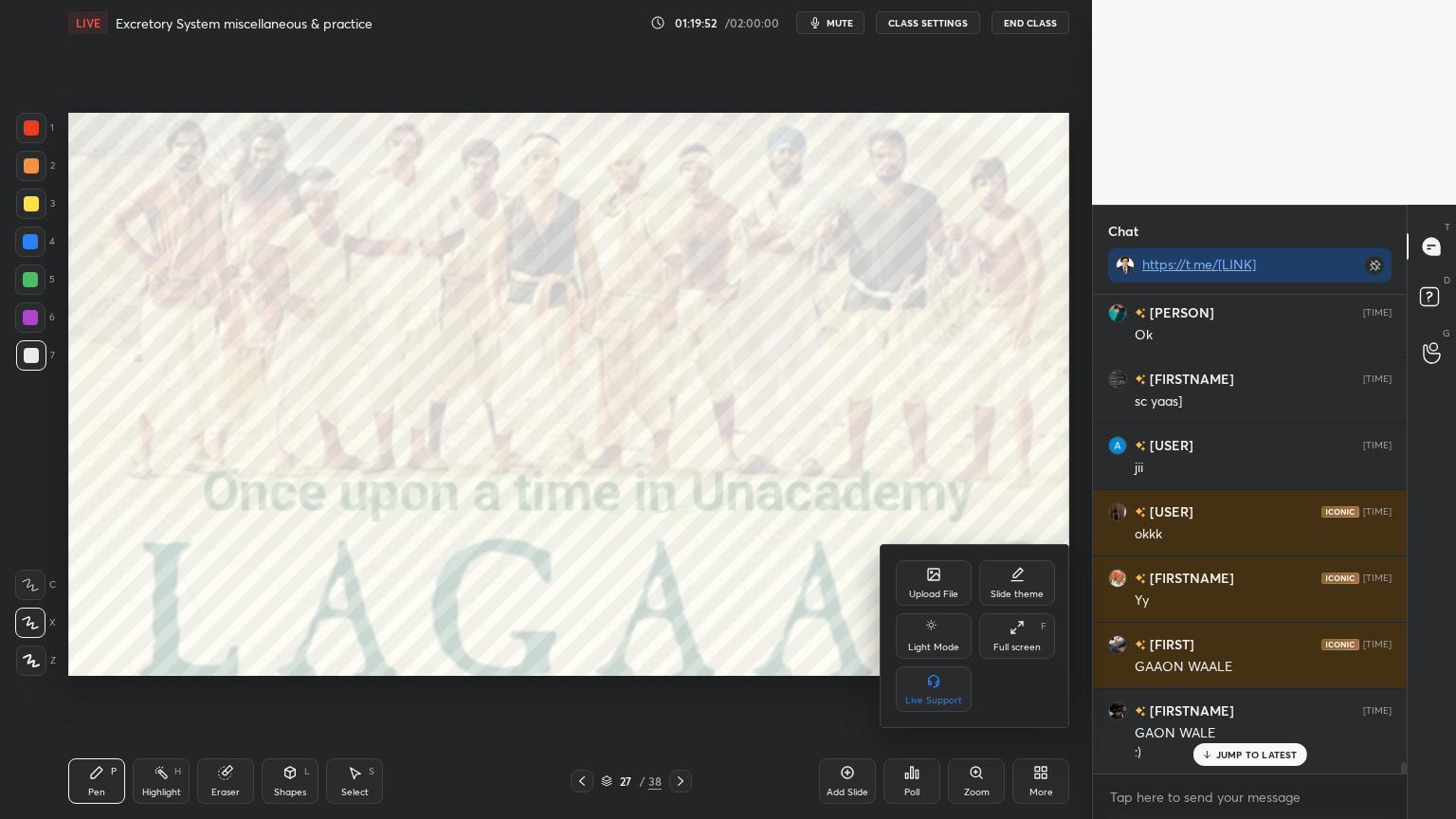 click 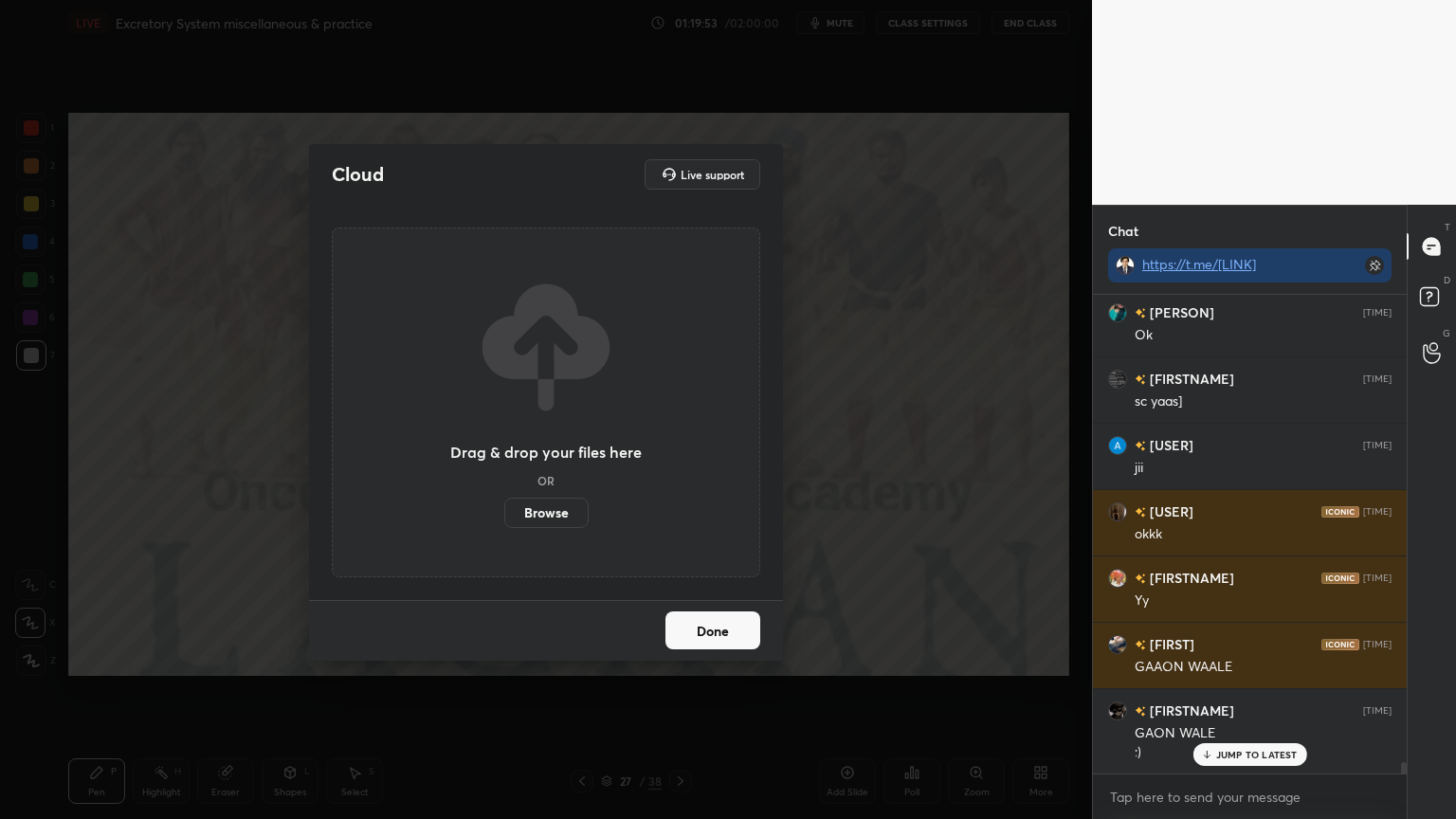 click on "Browse" at bounding box center (546, 513) 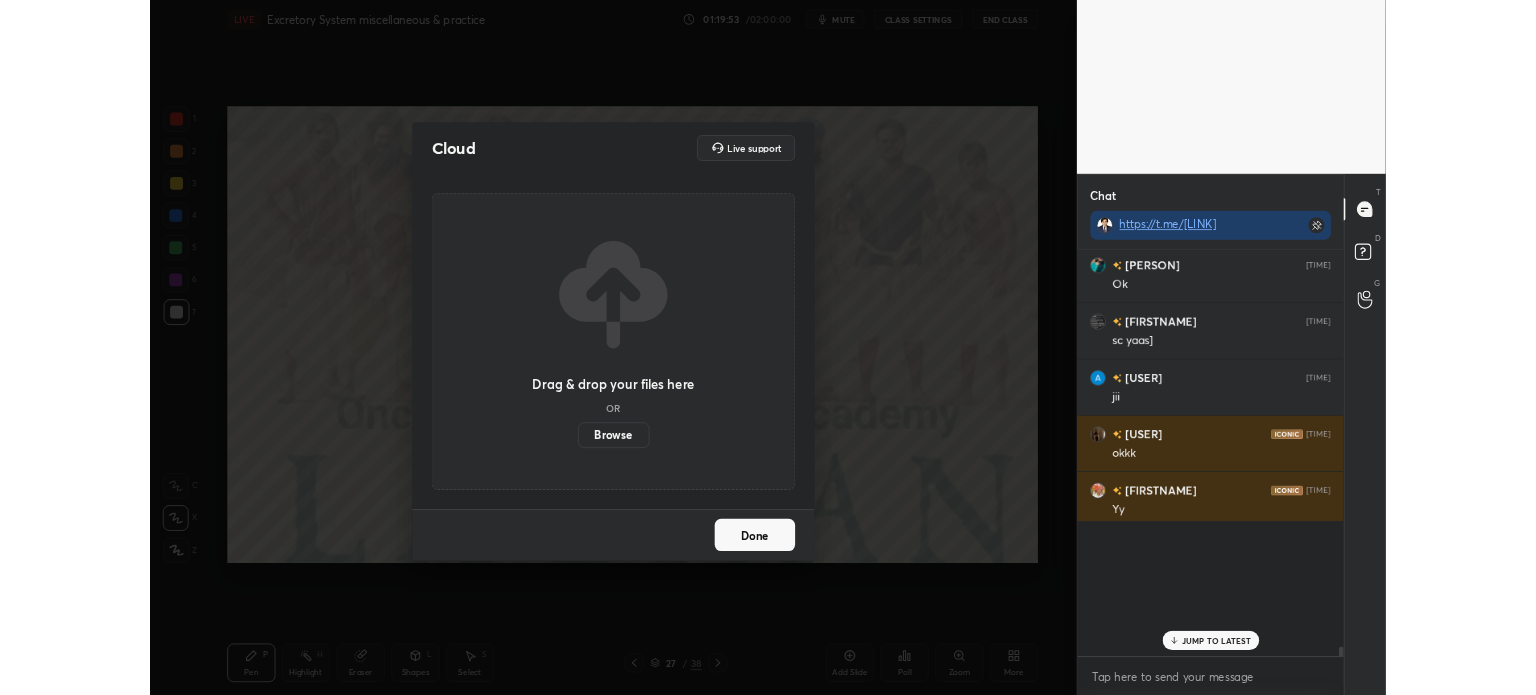 scroll, scrollTop: 567, scrollLeft: 1072, axis: both 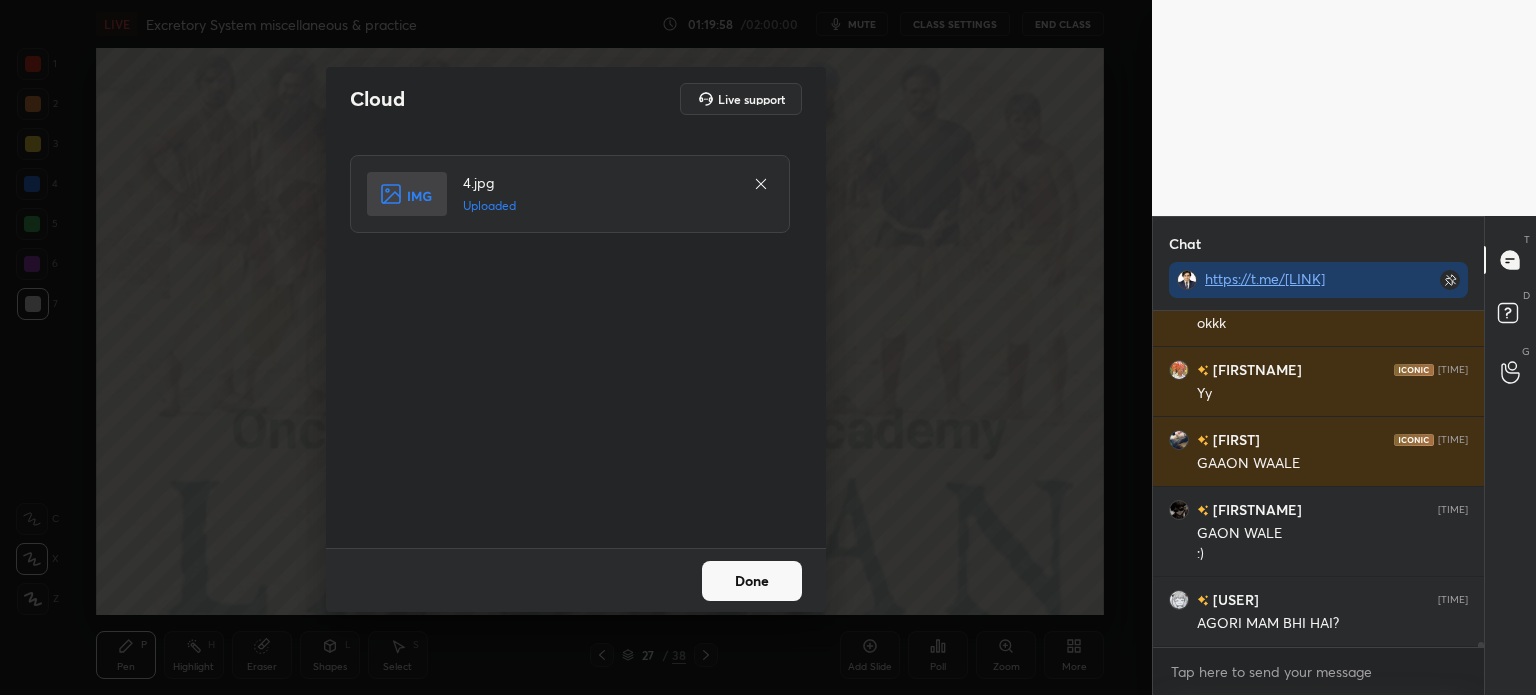 click on "Done" at bounding box center [752, 581] 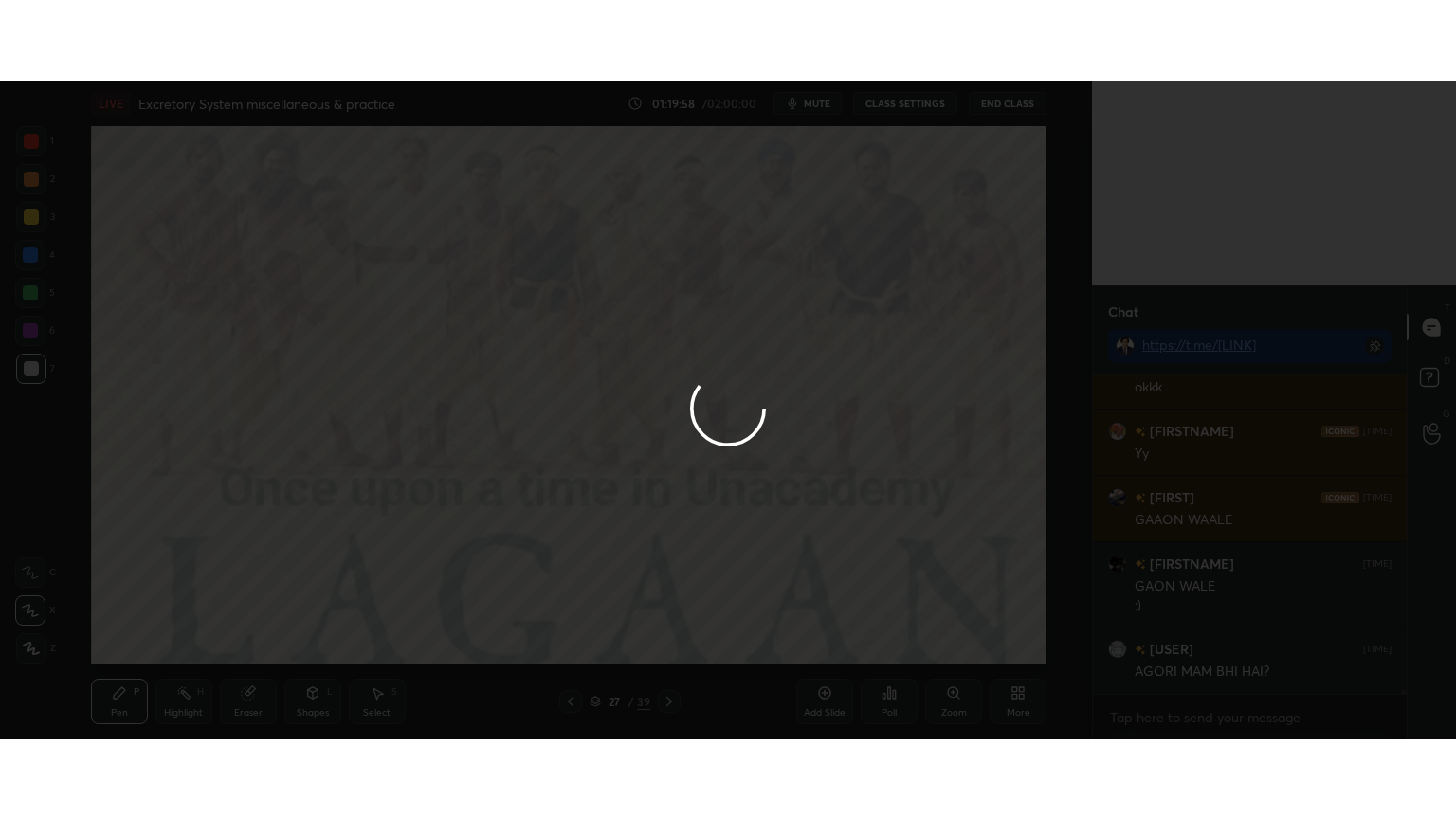 scroll, scrollTop: 94094, scrollLeft: 93776, axis: both 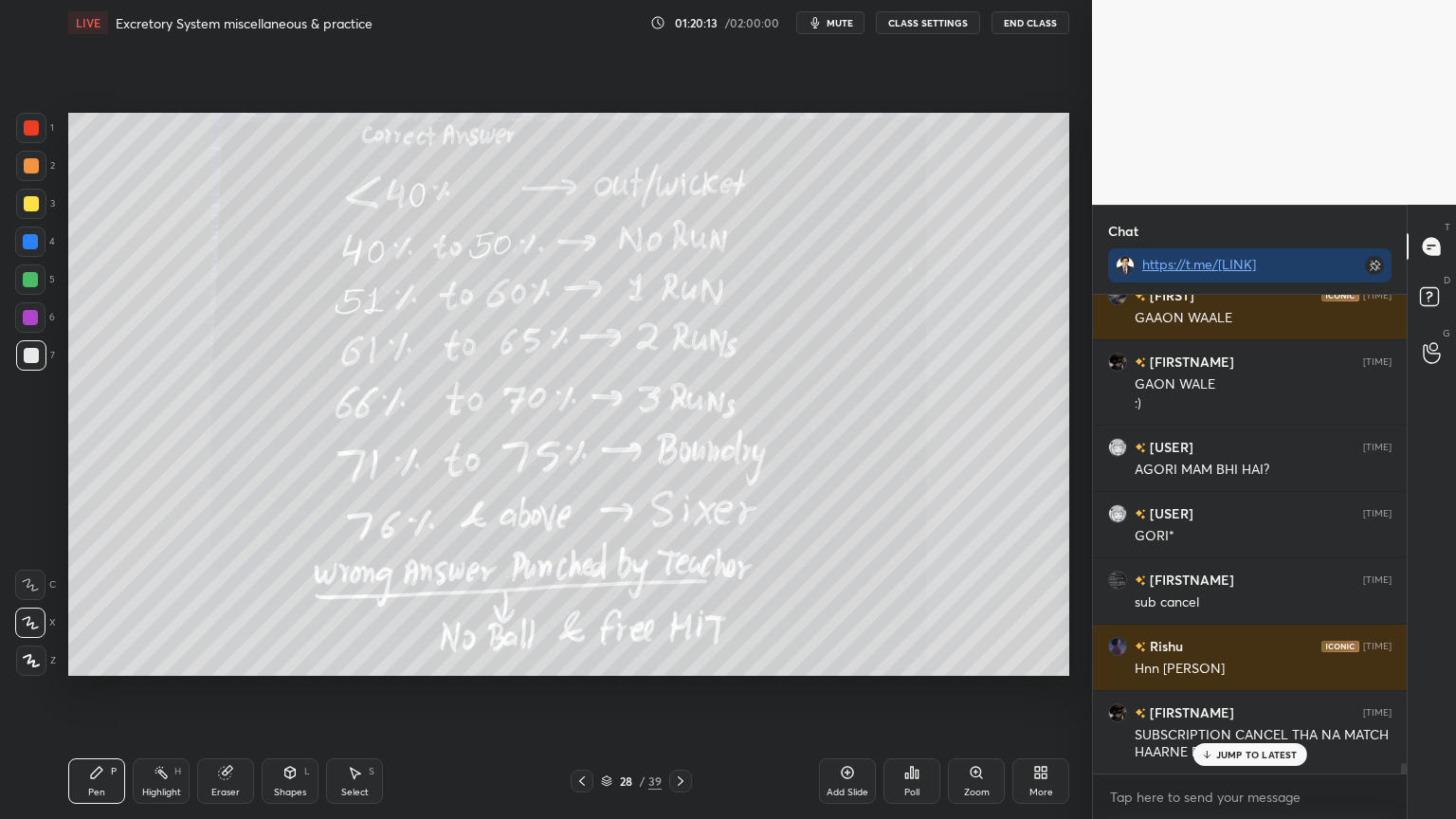 click 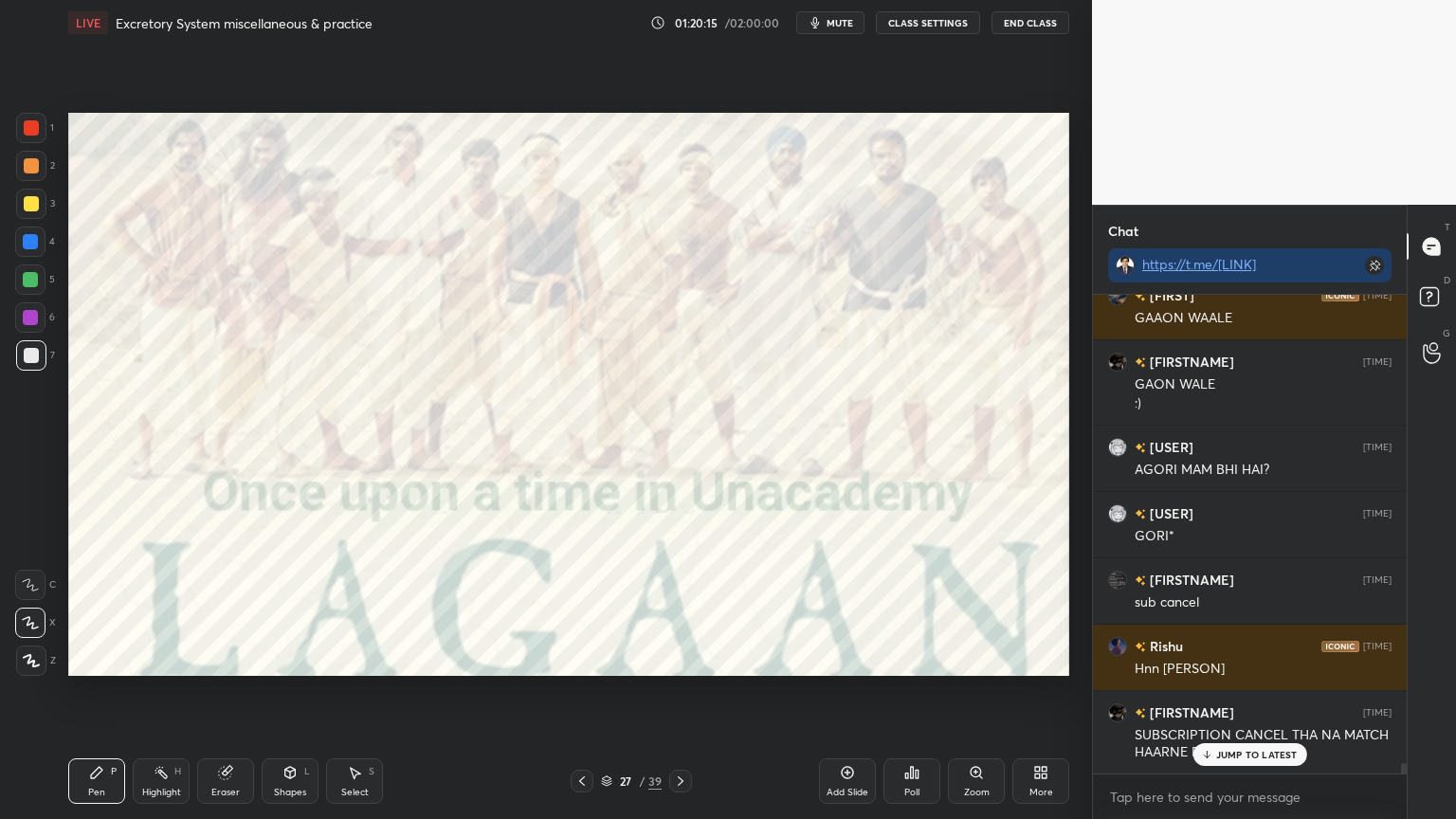 click 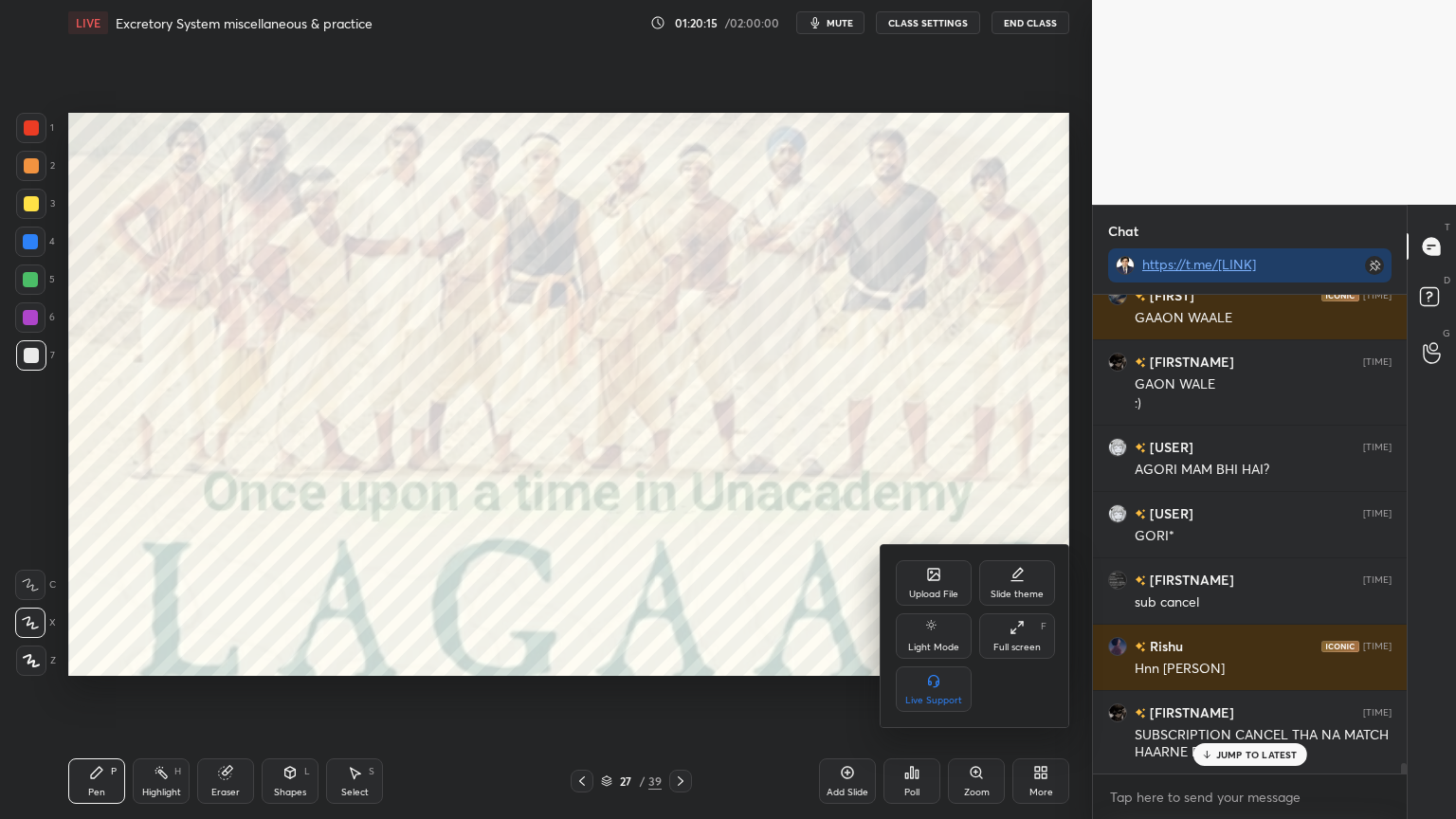 click on "Upload File" at bounding box center (934, 583) 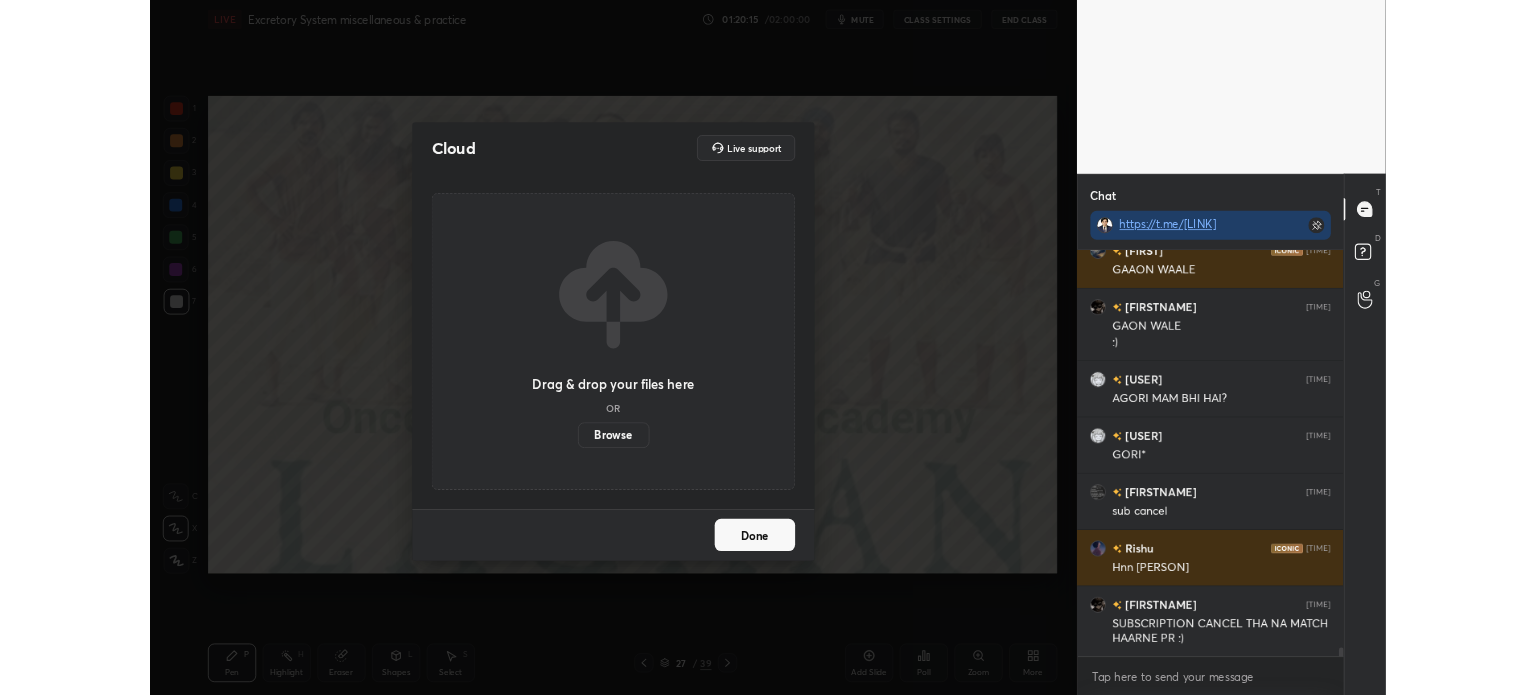 scroll, scrollTop: 21855, scrollLeft: 0, axis: vertical 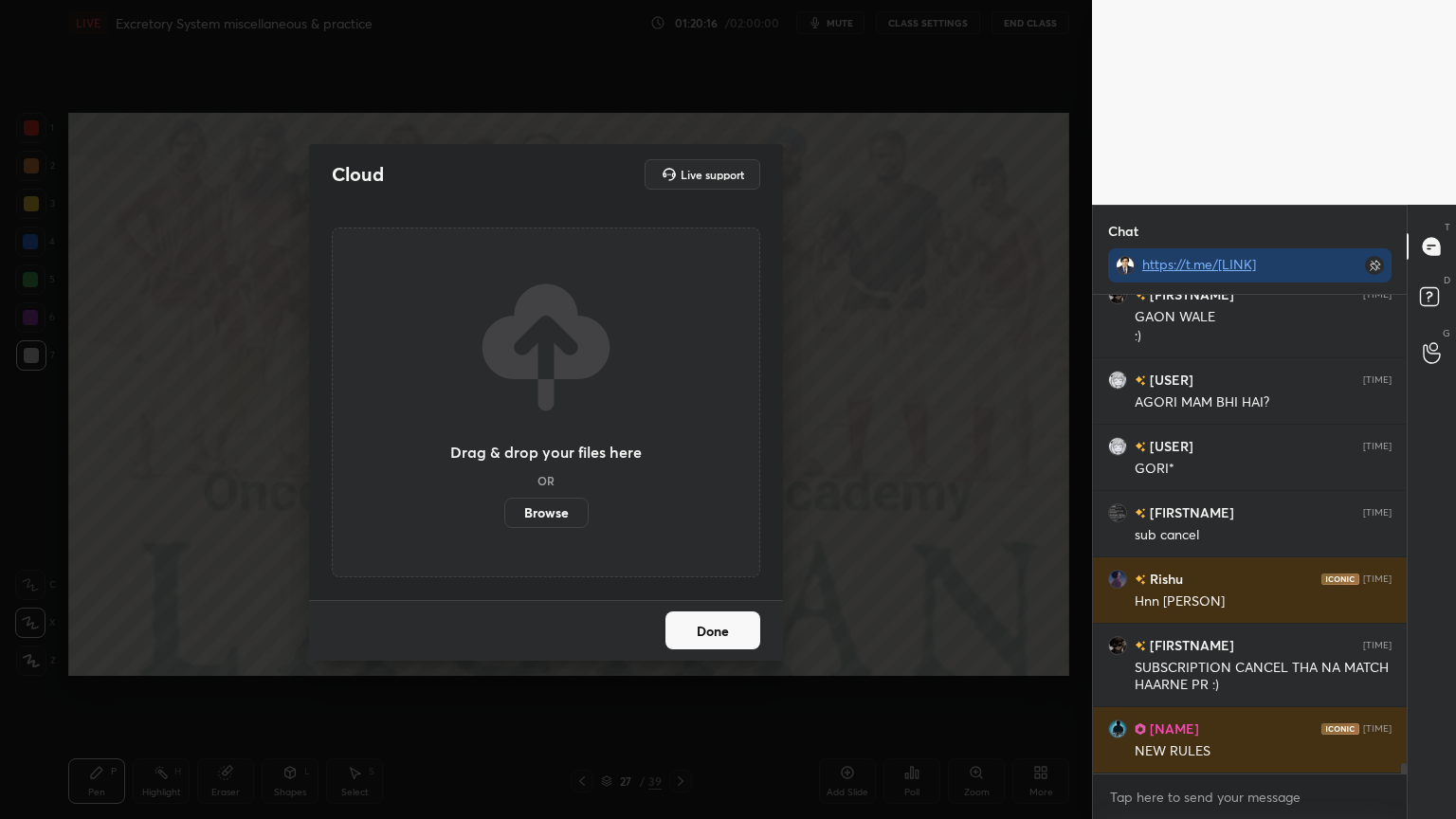 drag, startPoint x: 561, startPoint y: 520, endPoint x: 557, endPoint y: 405, distance: 115.06954 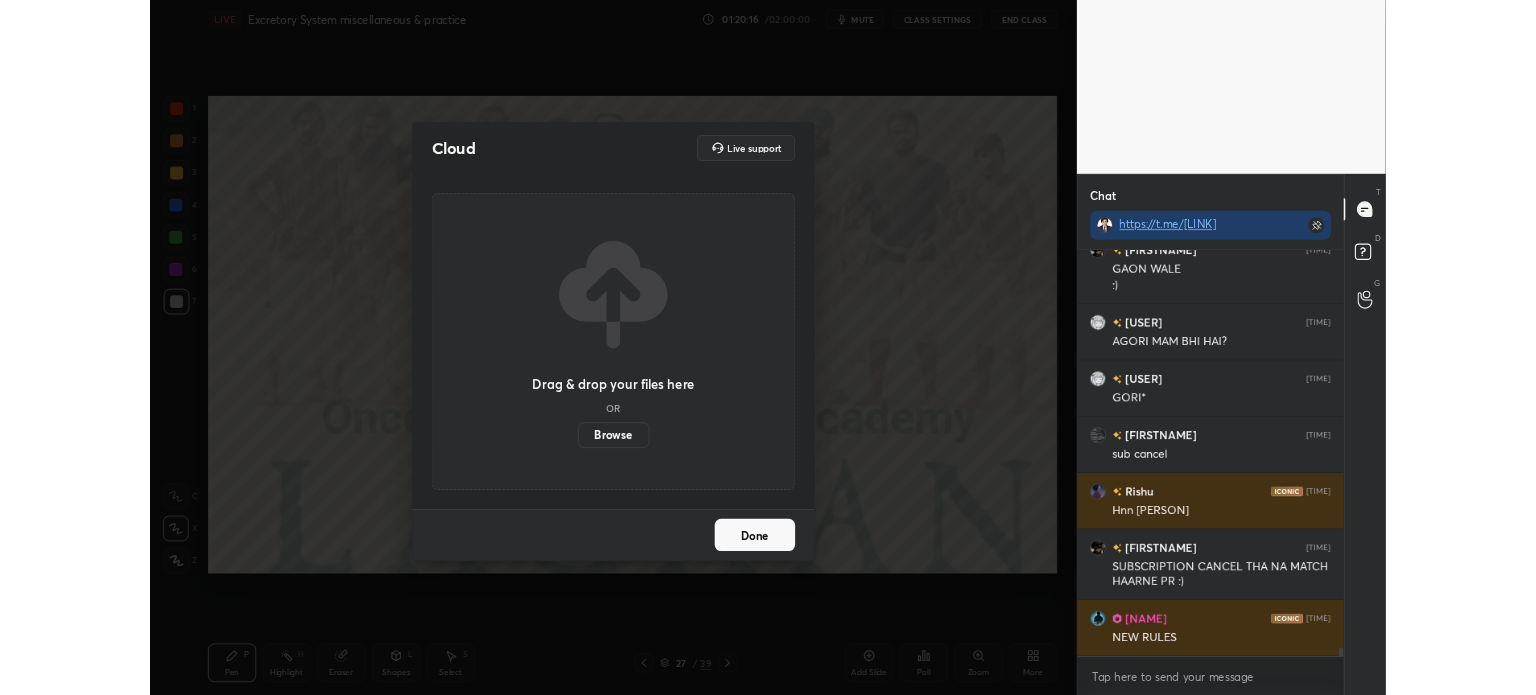 scroll, scrollTop: 567, scrollLeft: 1072, axis: both 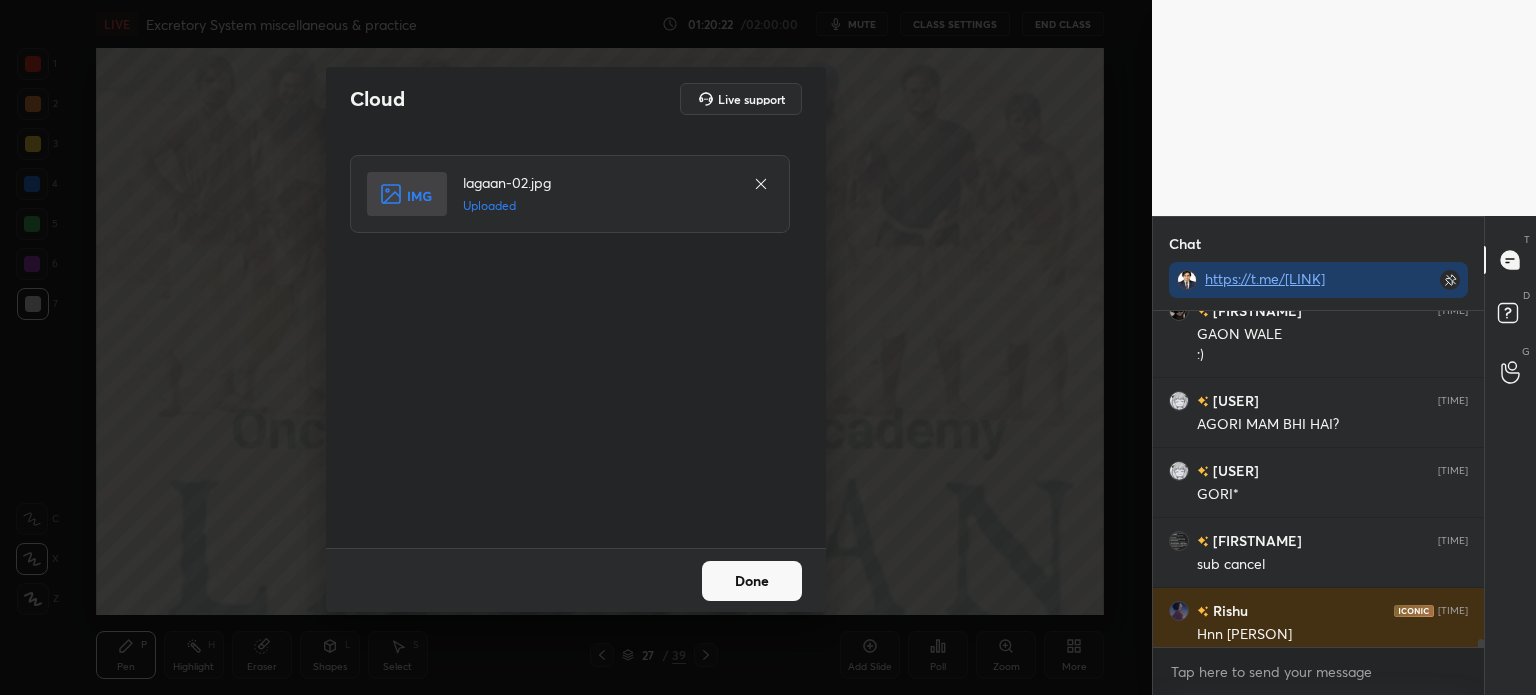 click on "Done" at bounding box center [752, 581] 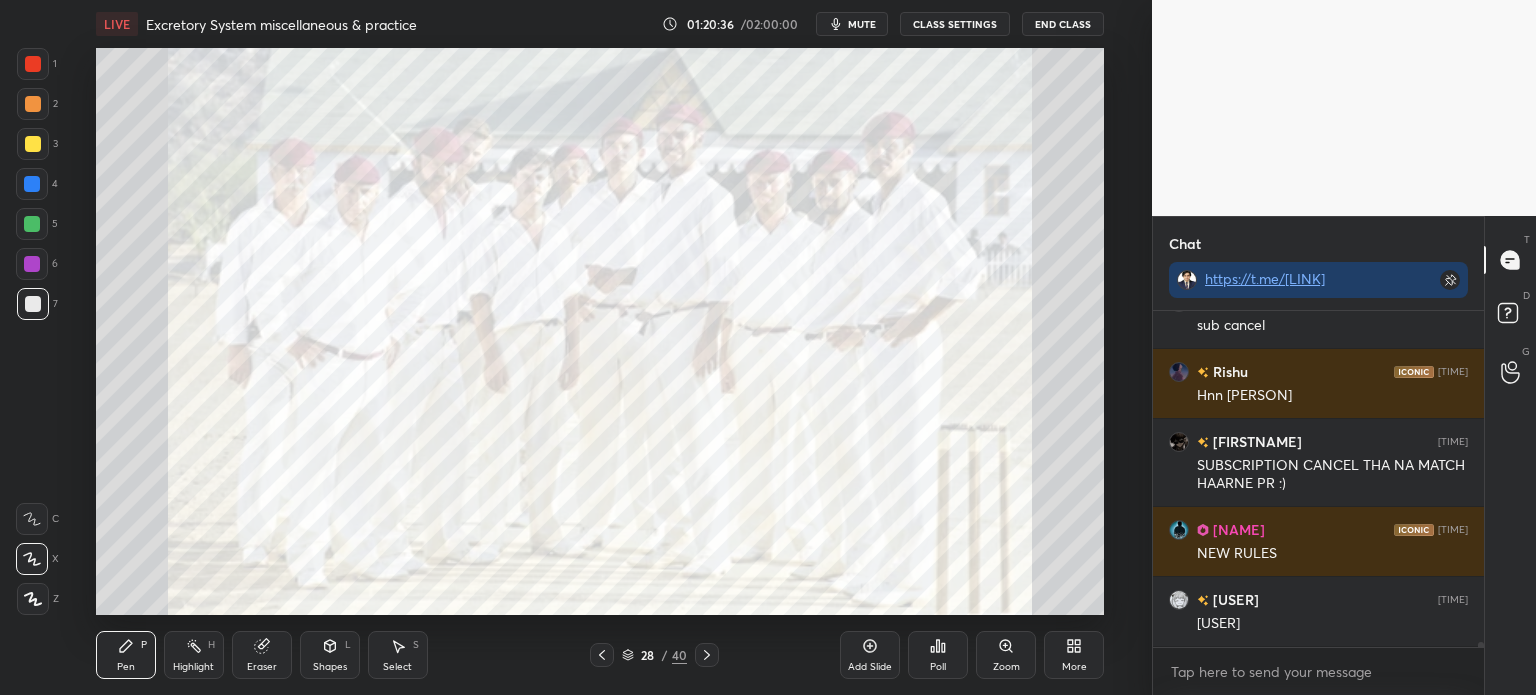 click on "mute" at bounding box center (862, 24) 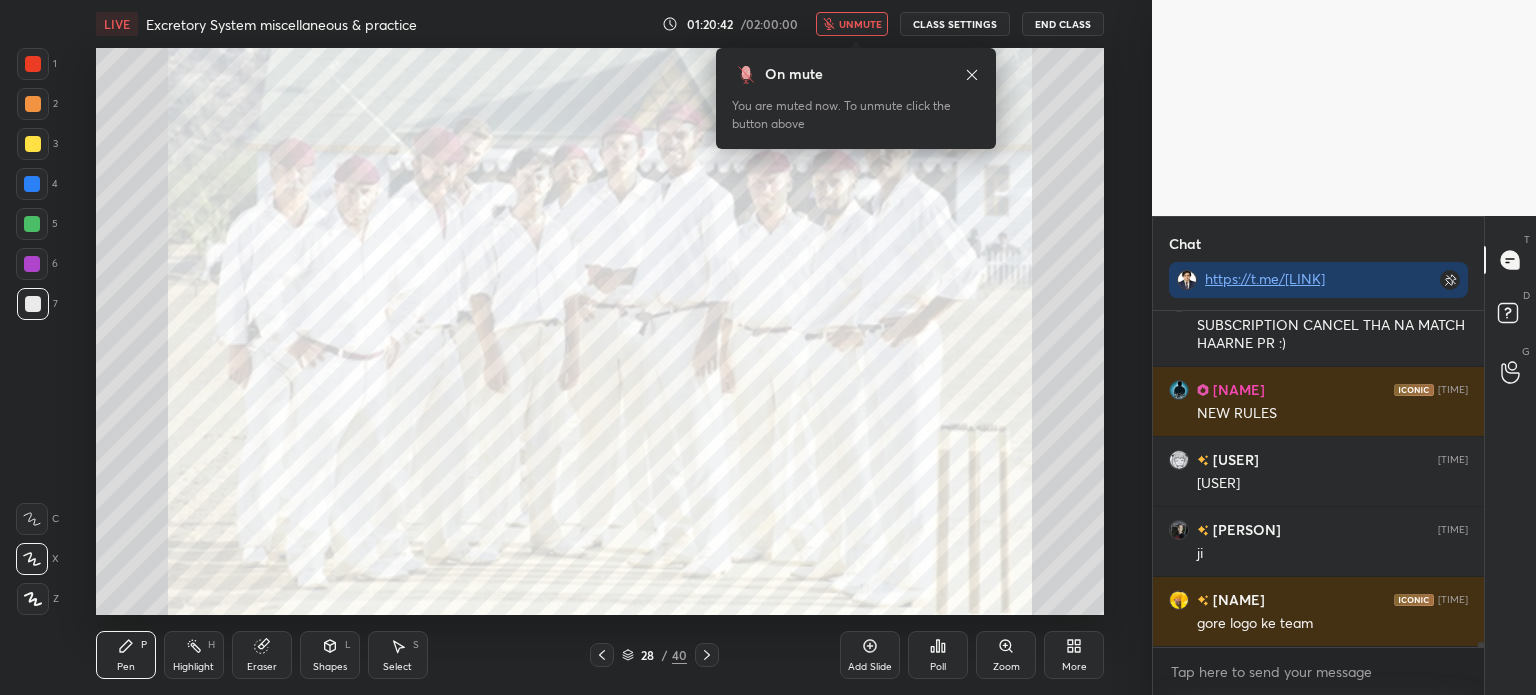 click on "unmute" at bounding box center (860, 24) 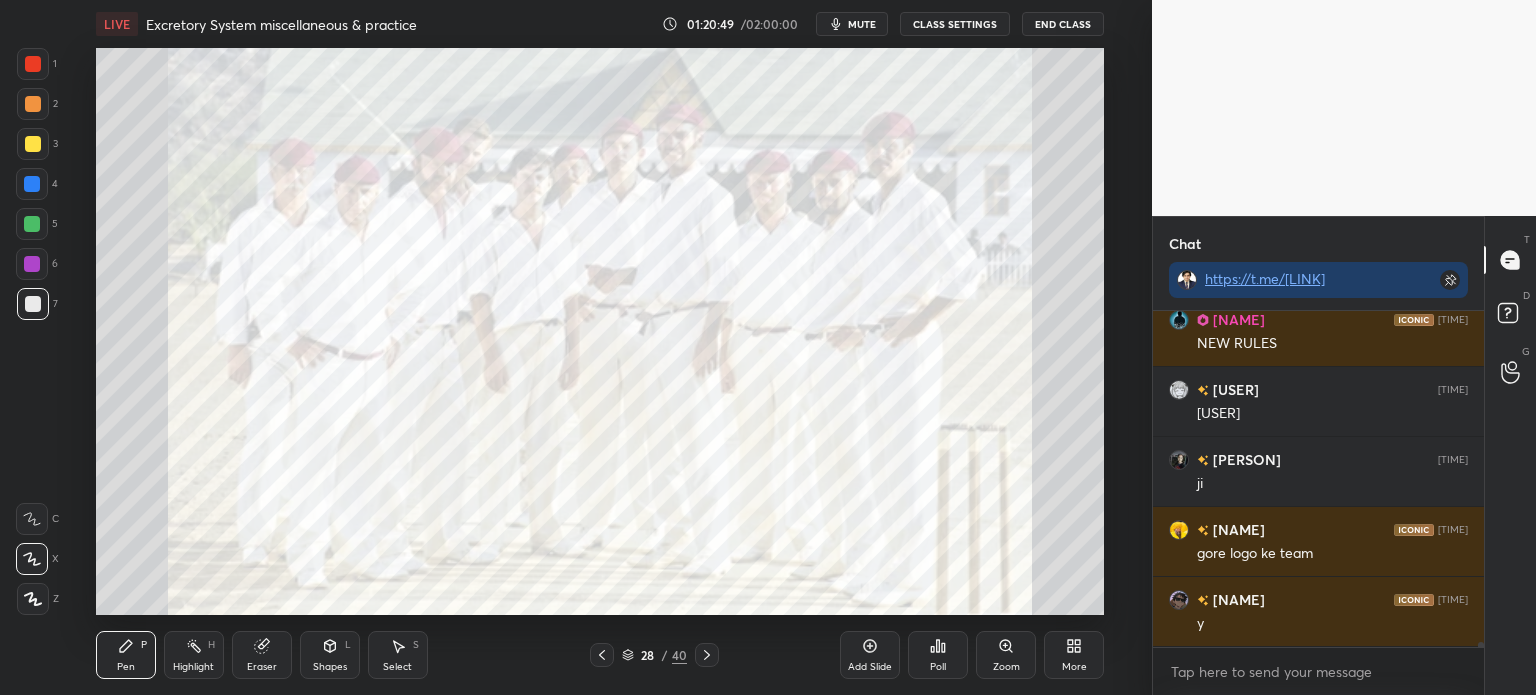 click 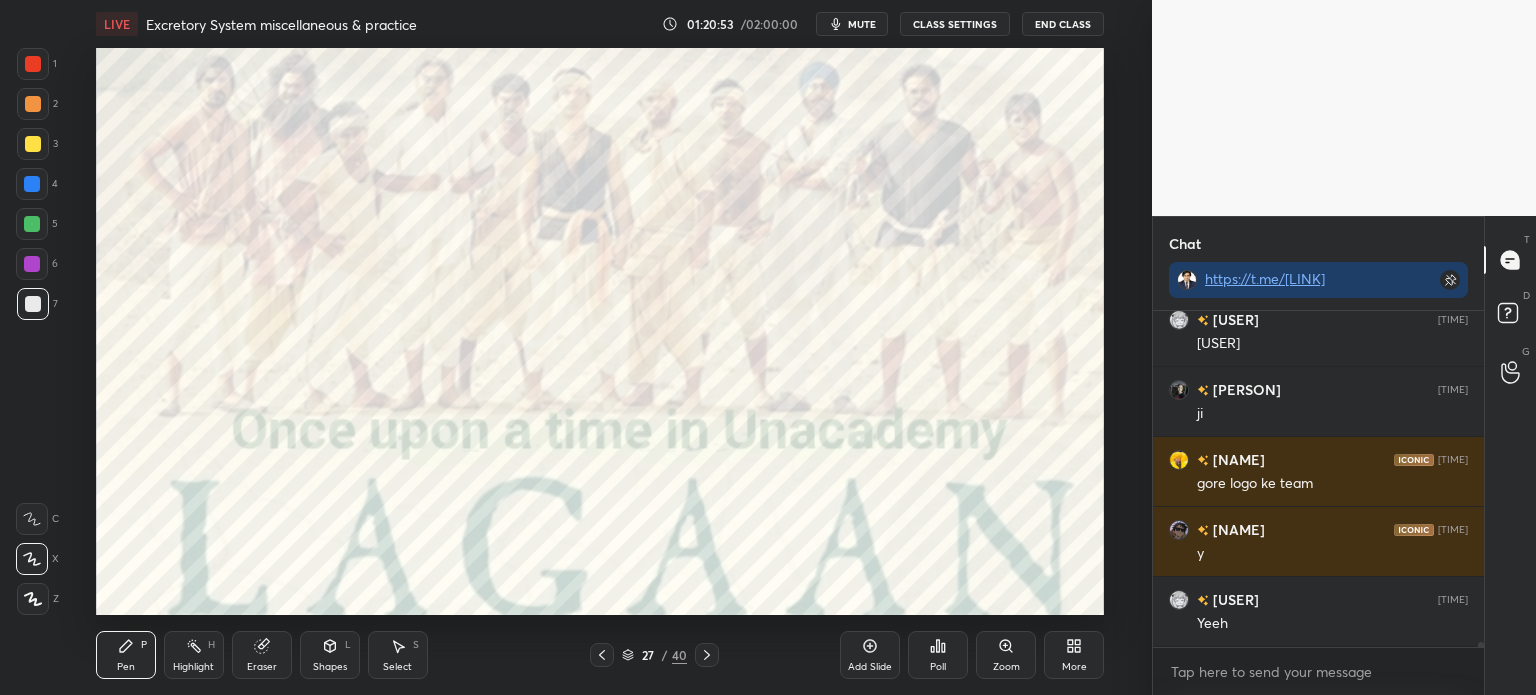 scroll, scrollTop: 22444, scrollLeft: 0, axis: vertical 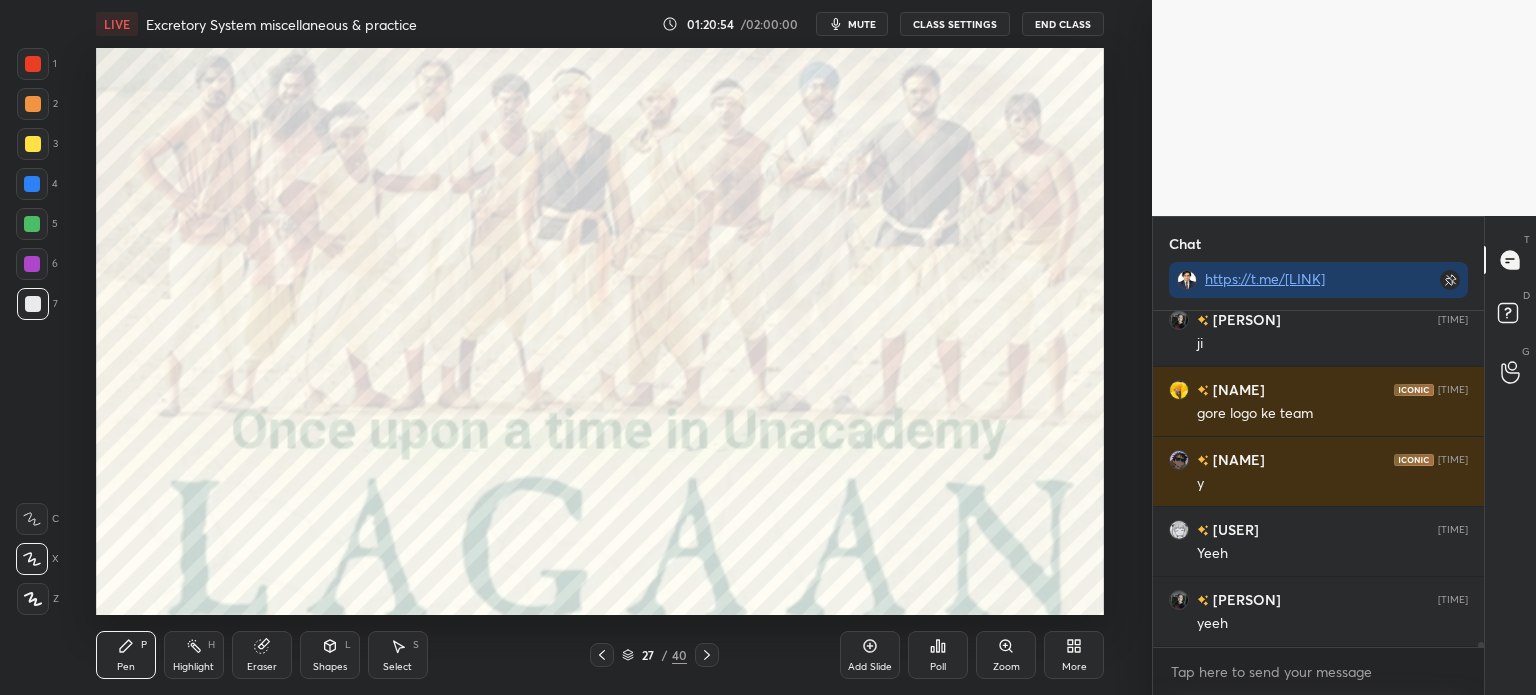click 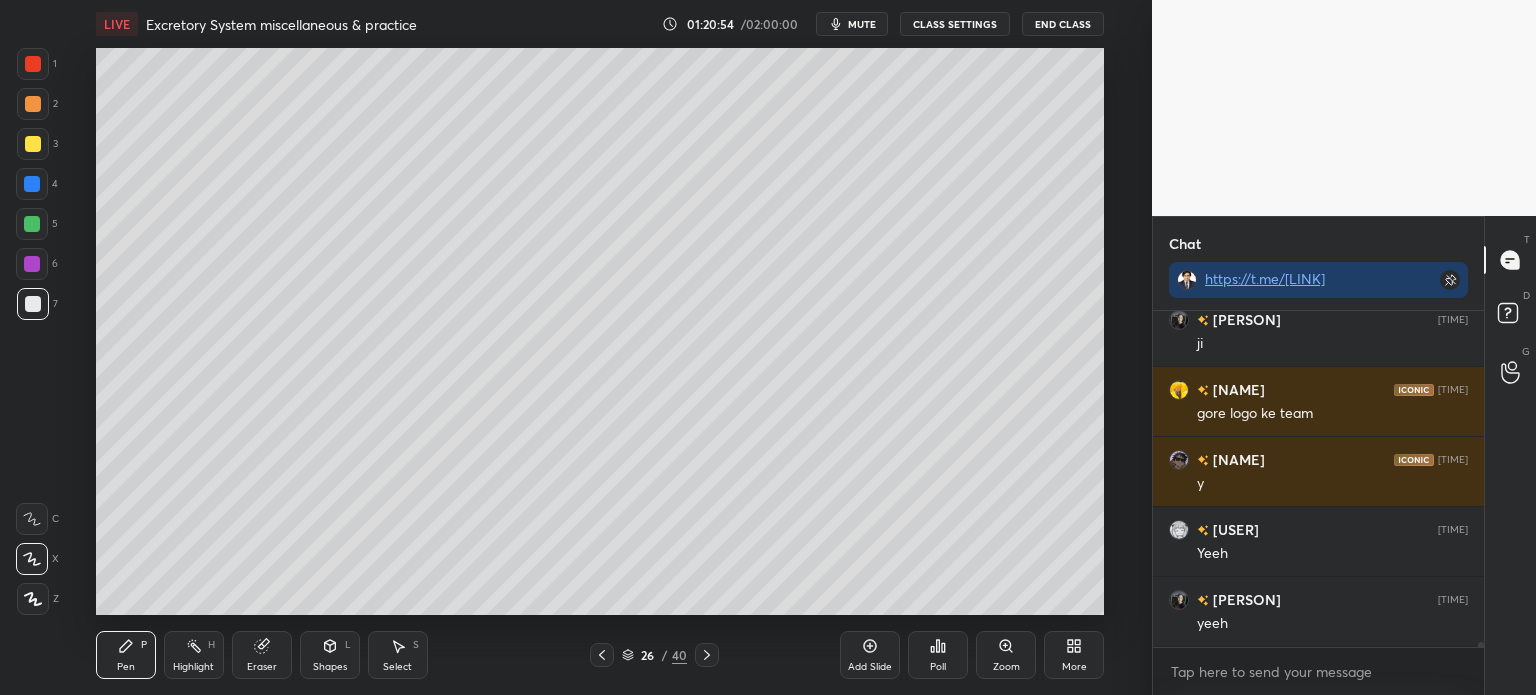 scroll, scrollTop: 22514, scrollLeft: 0, axis: vertical 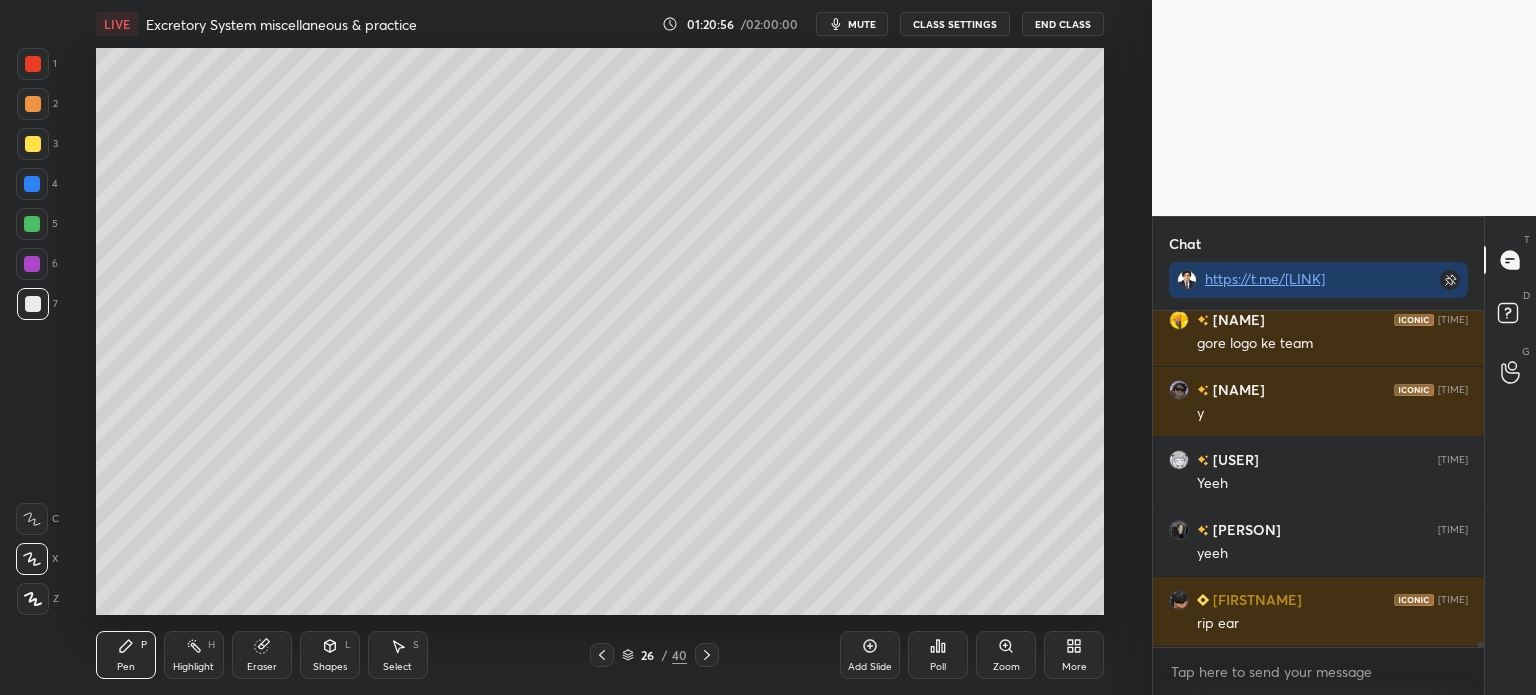 click 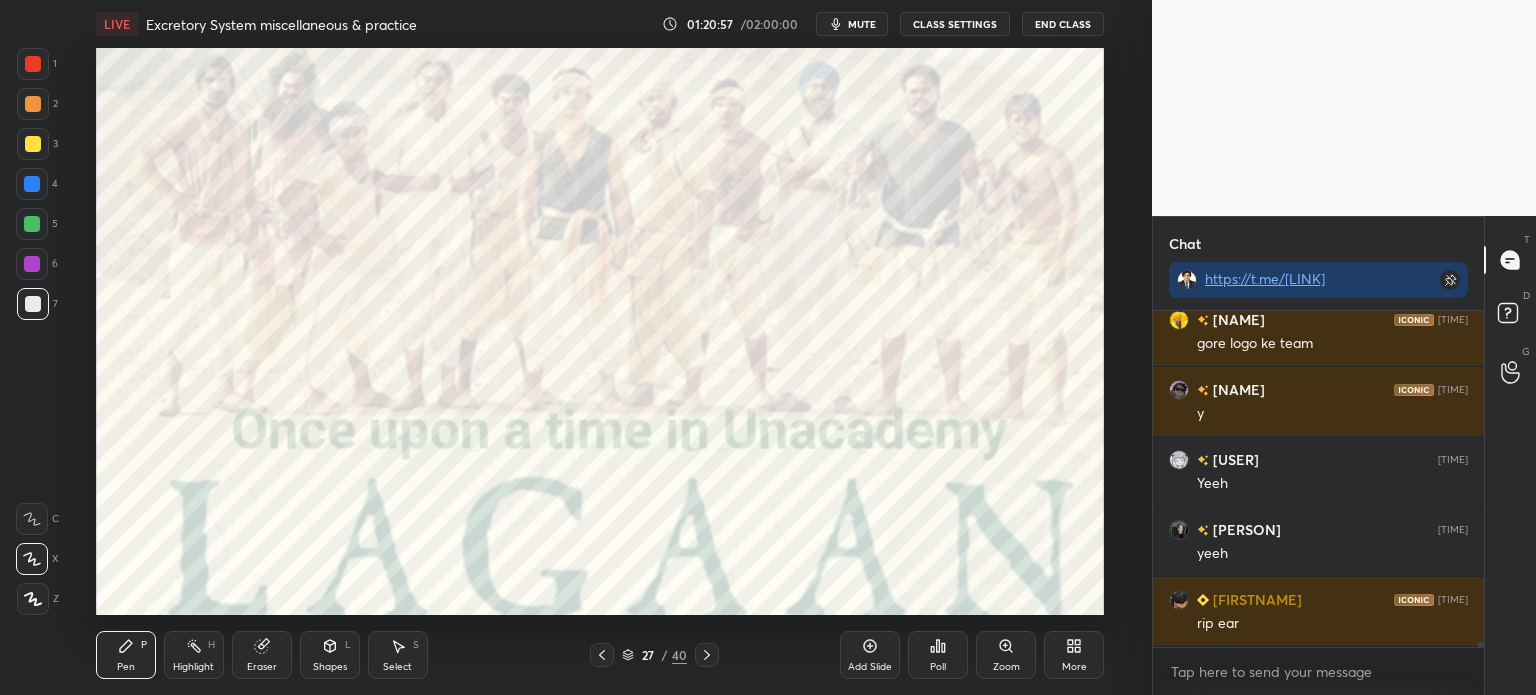 click 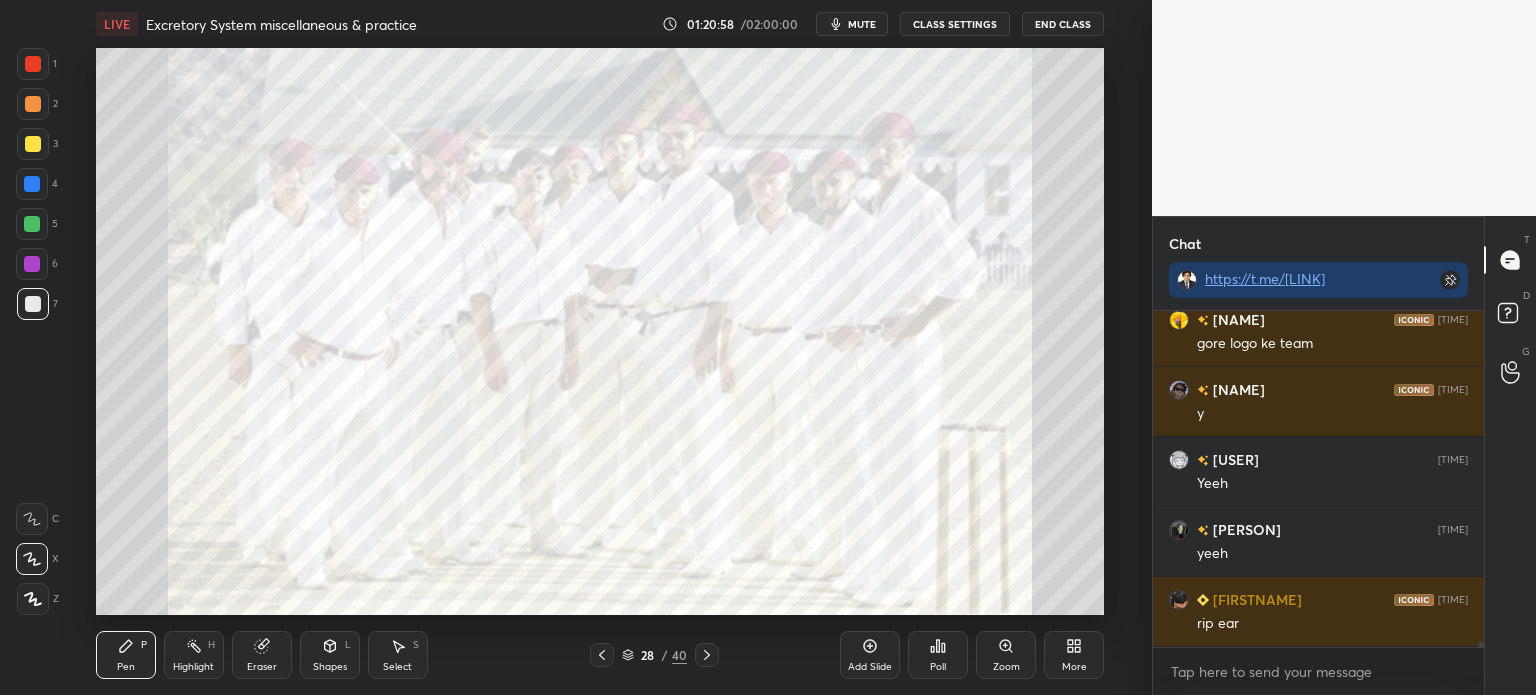 click 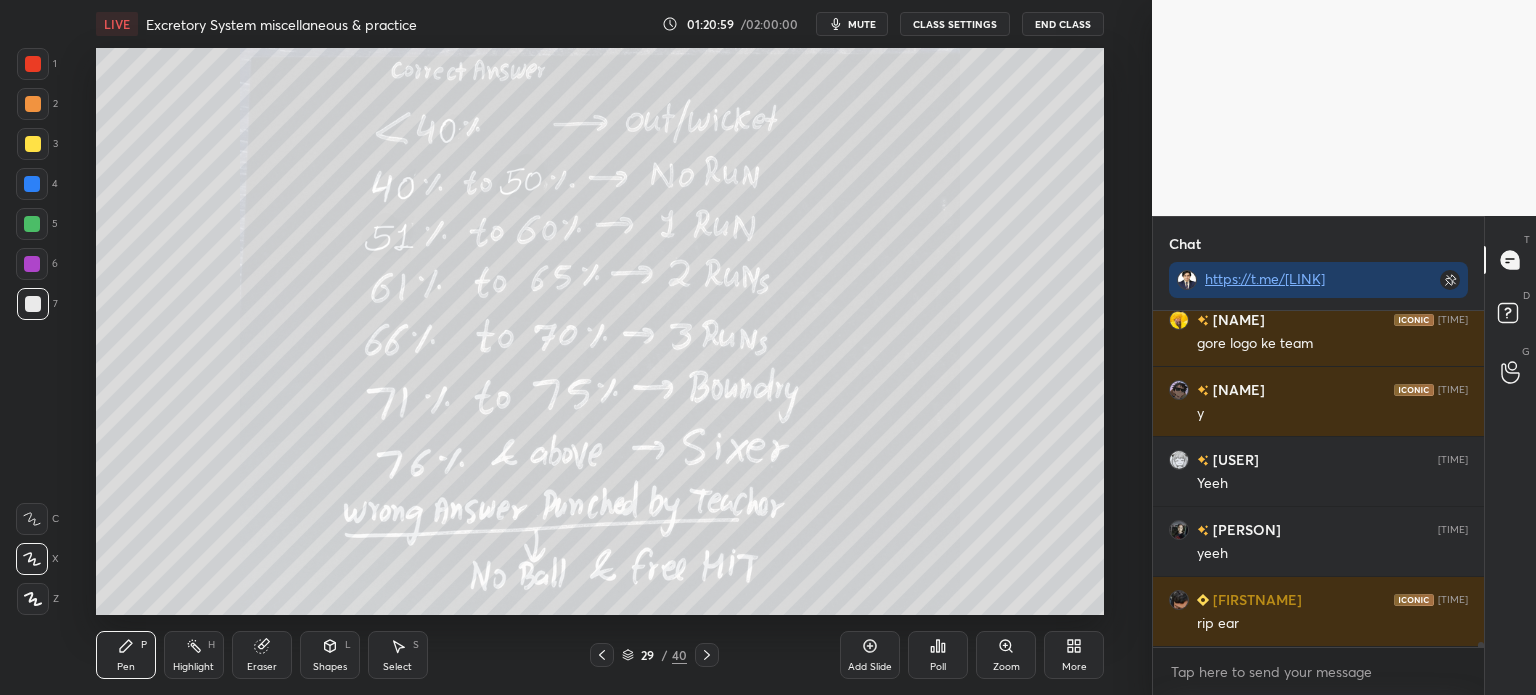 click 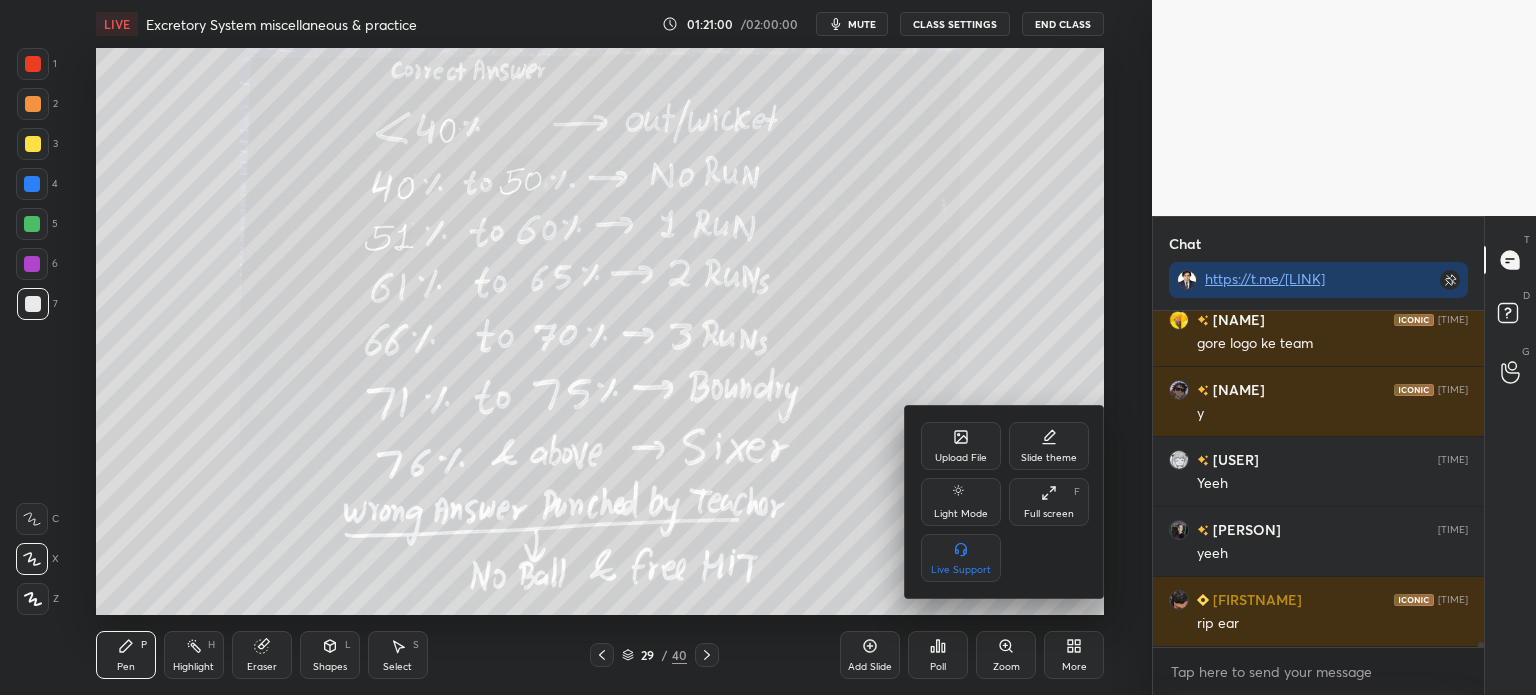 click on "Upload File" at bounding box center (961, 458) 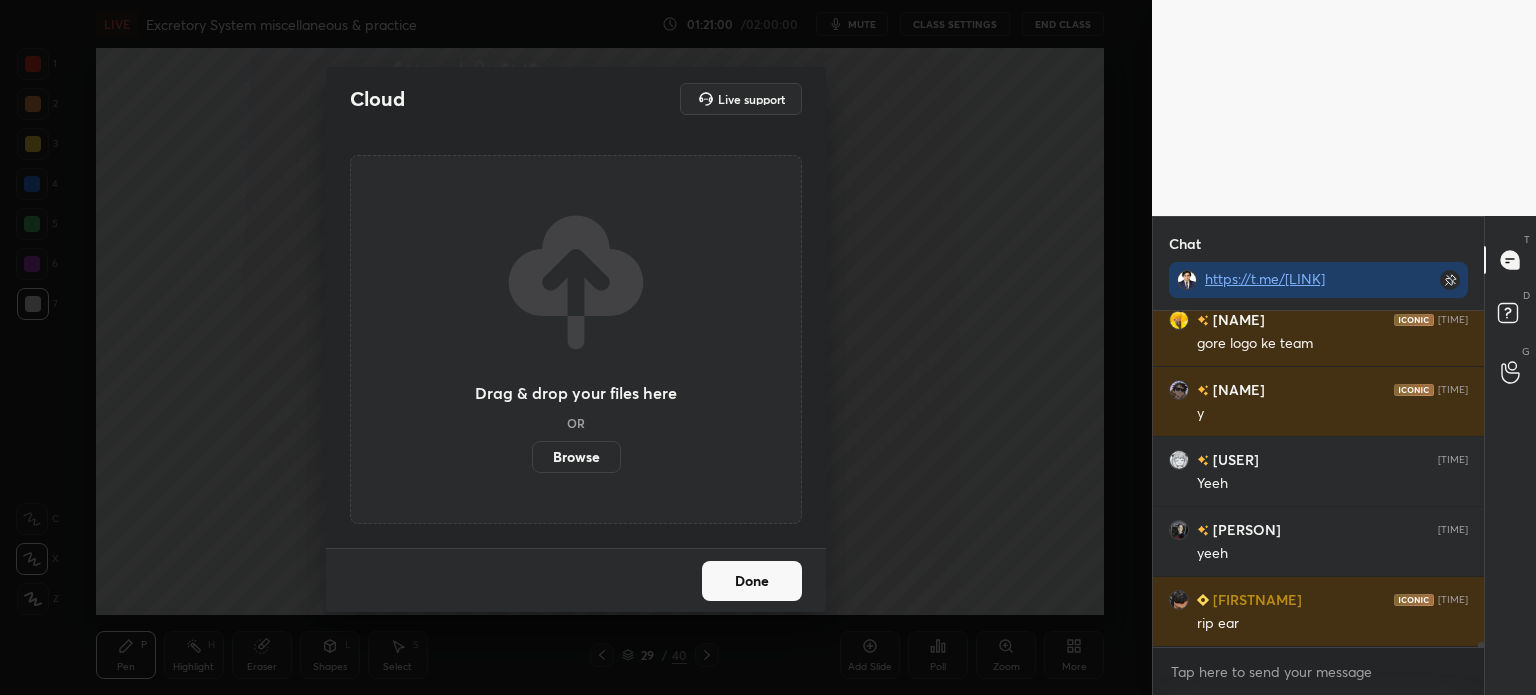 click on "Browse" at bounding box center (576, 457) 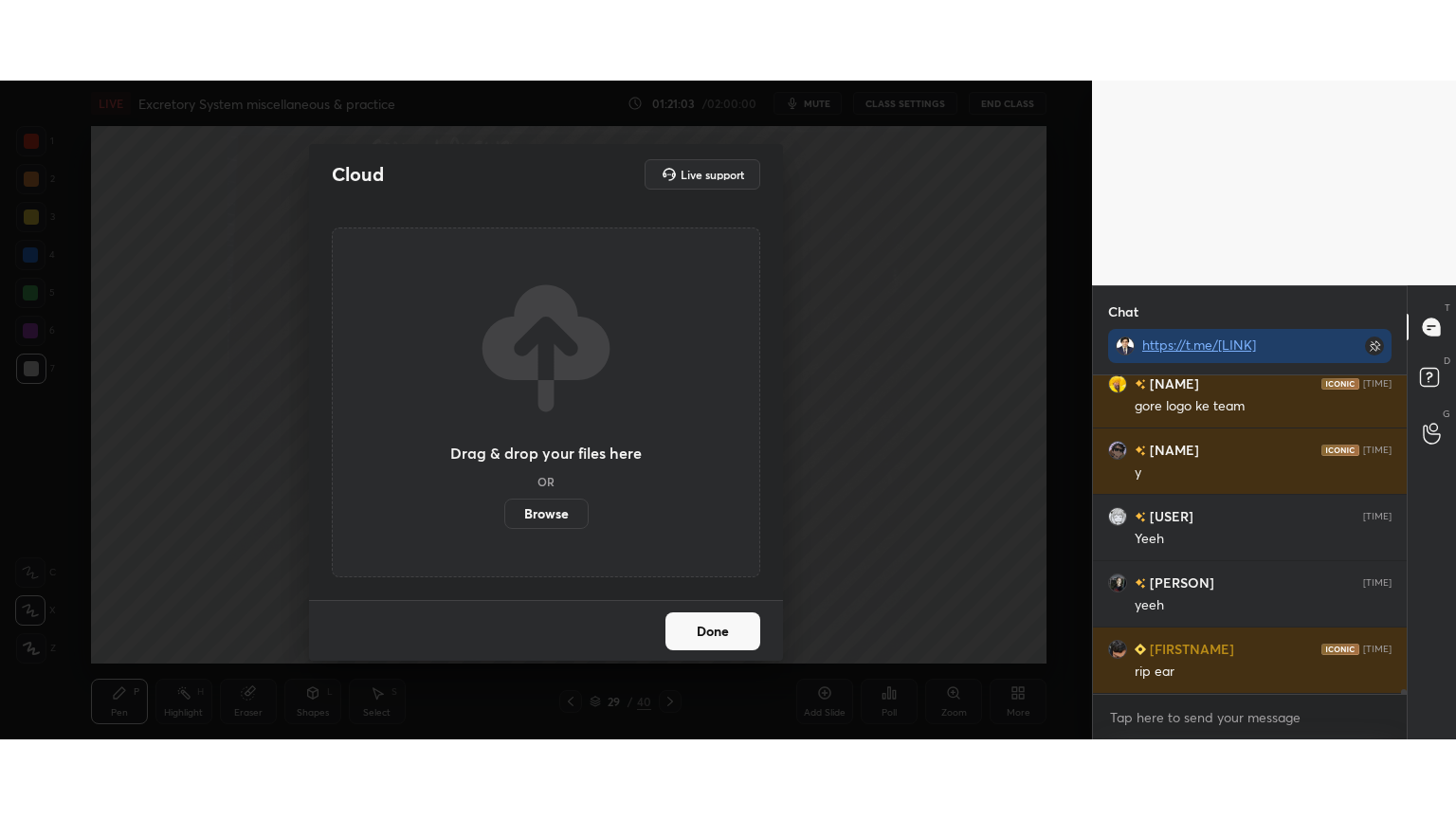scroll, scrollTop: 21408, scrollLeft: 0, axis: vertical 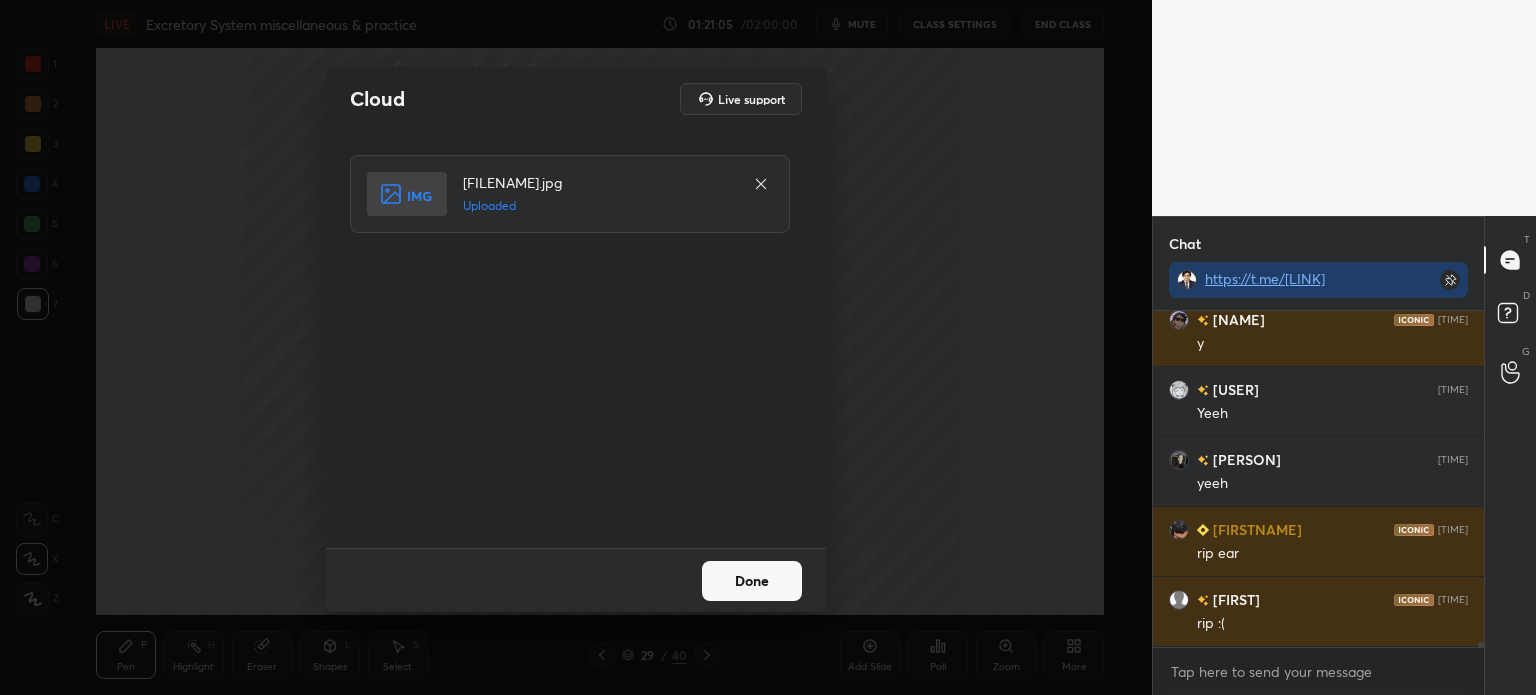click on "Done" at bounding box center [752, 581] 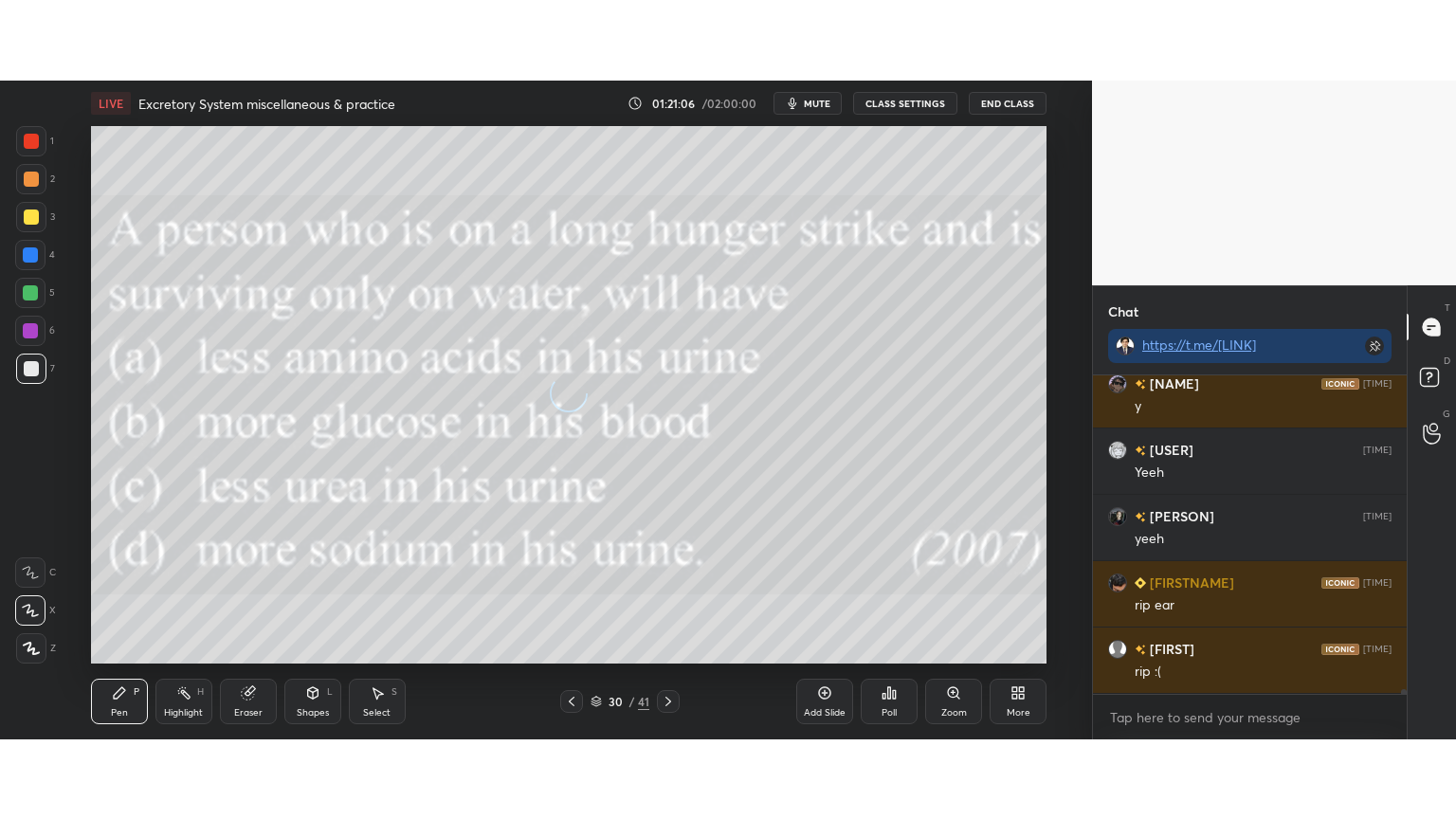scroll, scrollTop: 94094, scrollLeft: 93776, axis: both 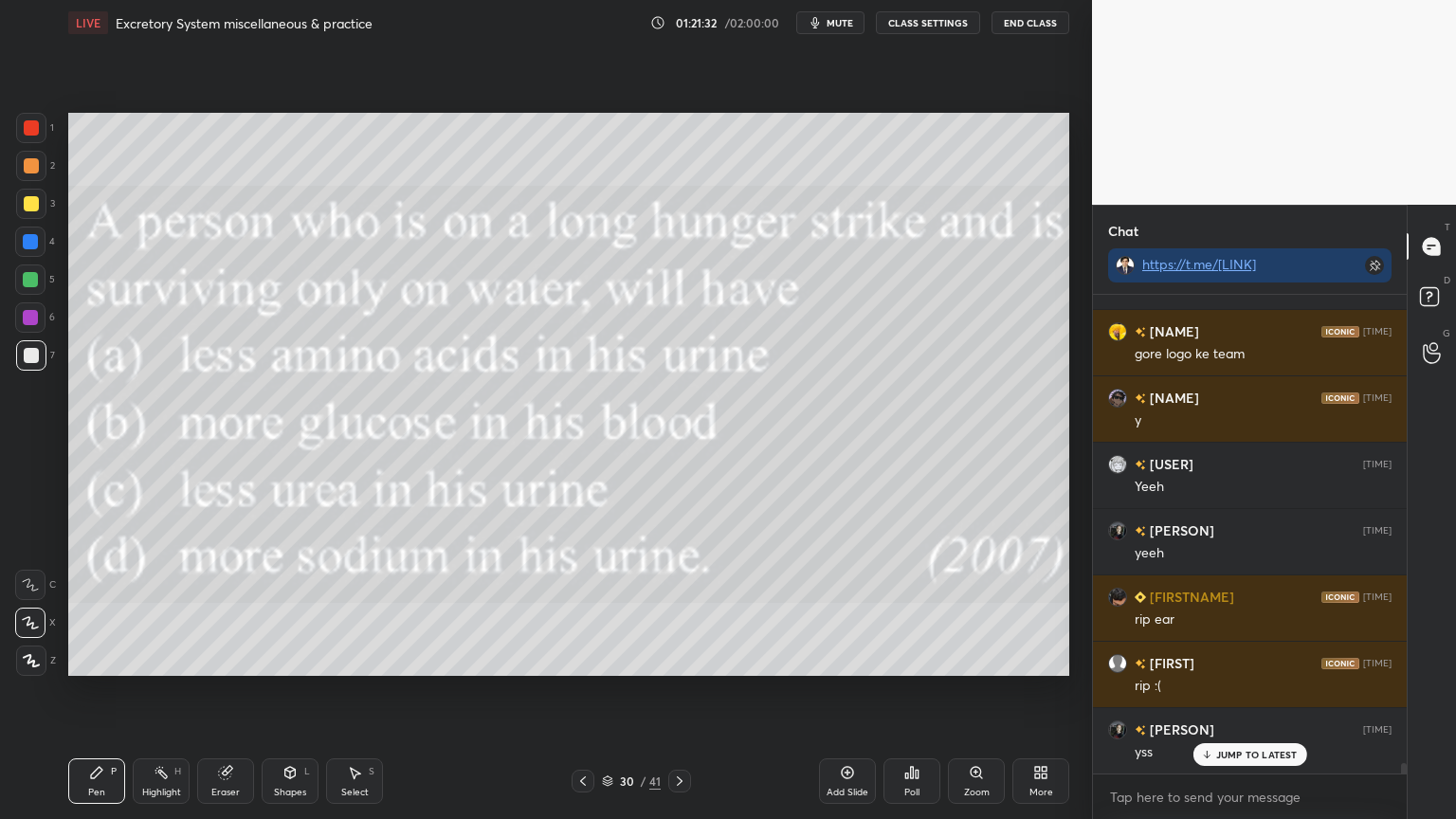 click on "Poll" at bounding box center [912, 781] 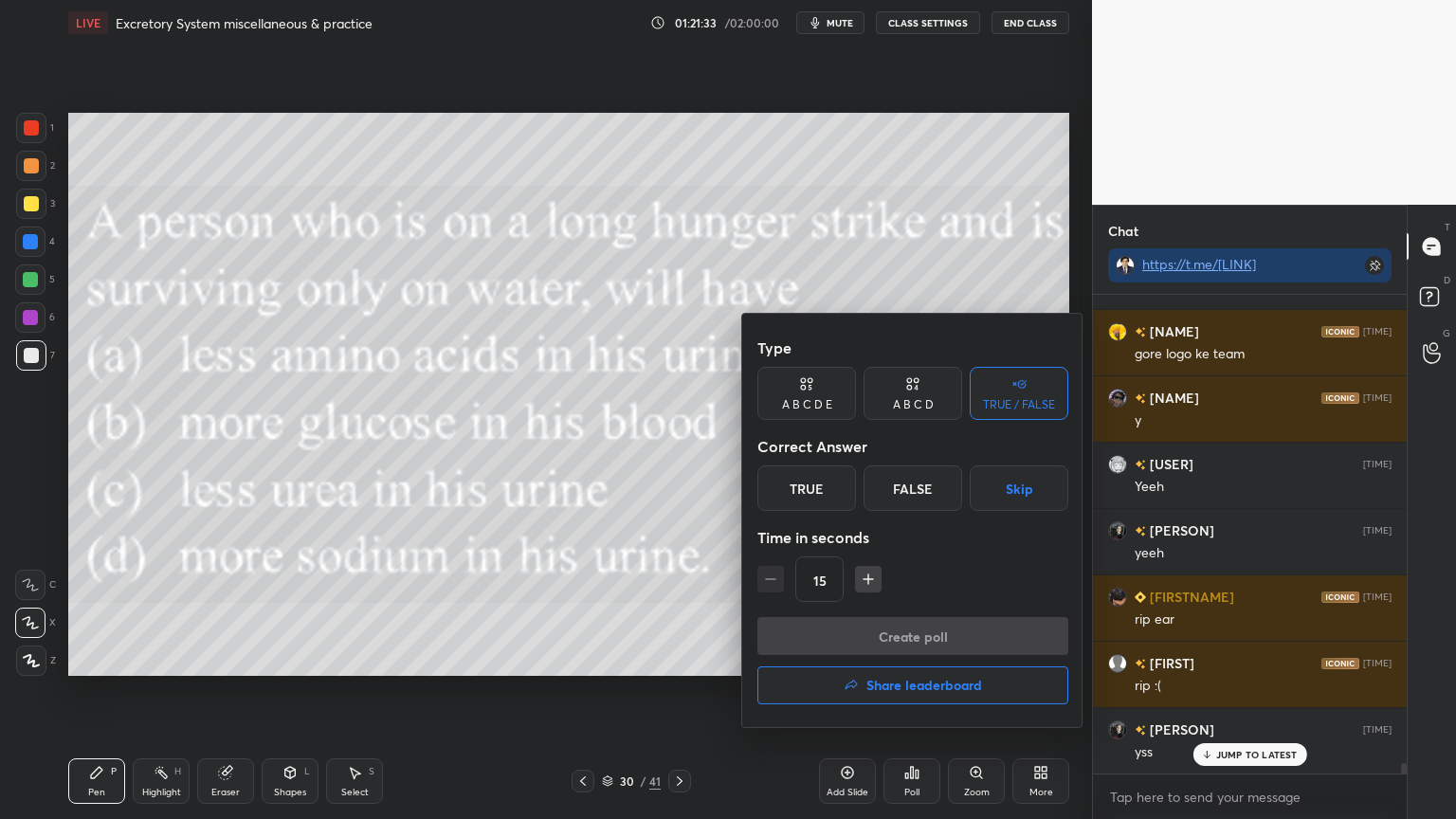 click on "A B C D" at bounding box center (913, 393) 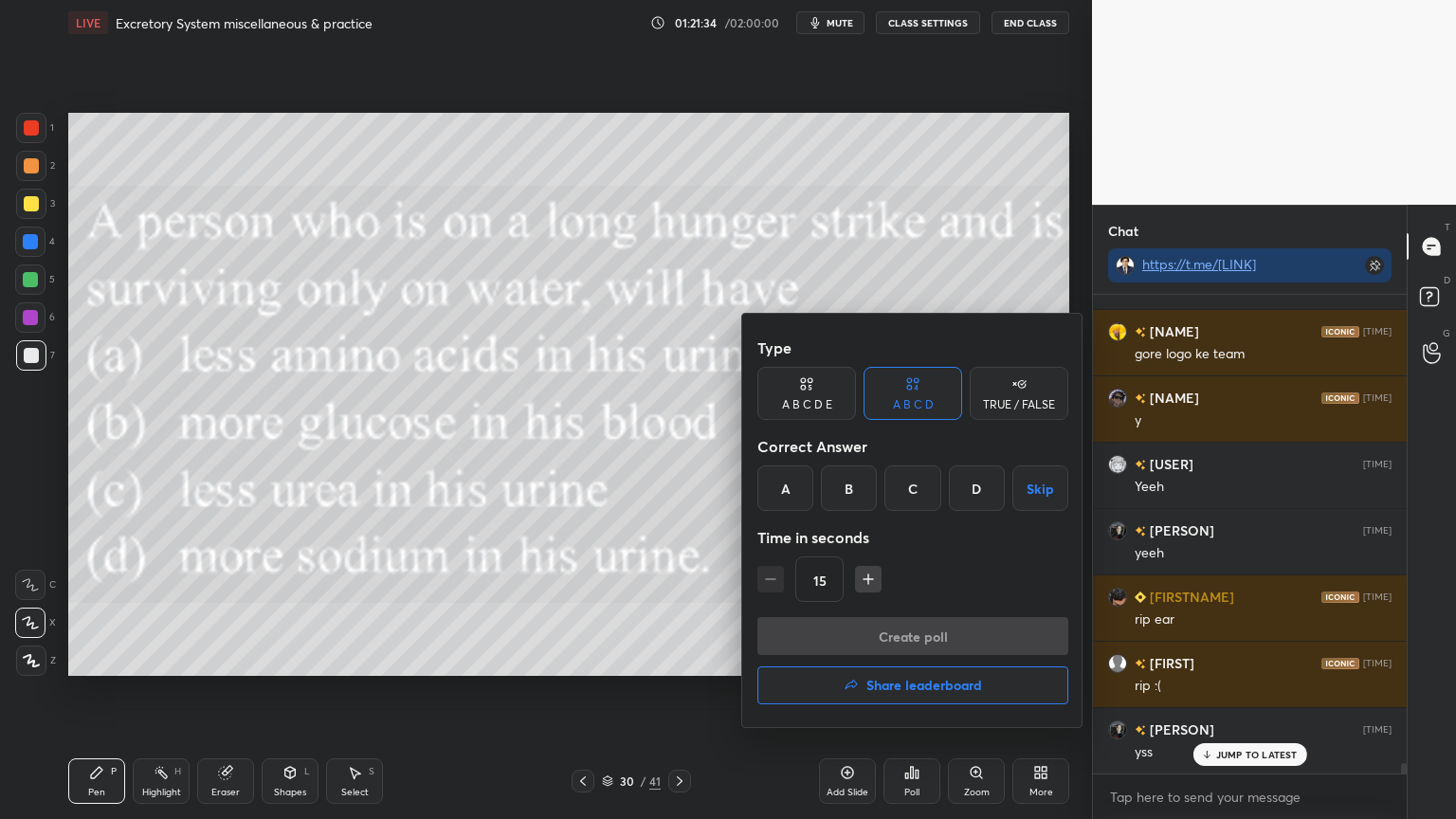 drag, startPoint x: 920, startPoint y: 483, endPoint x: 921, endPoint y: 498, distance: 15.033296 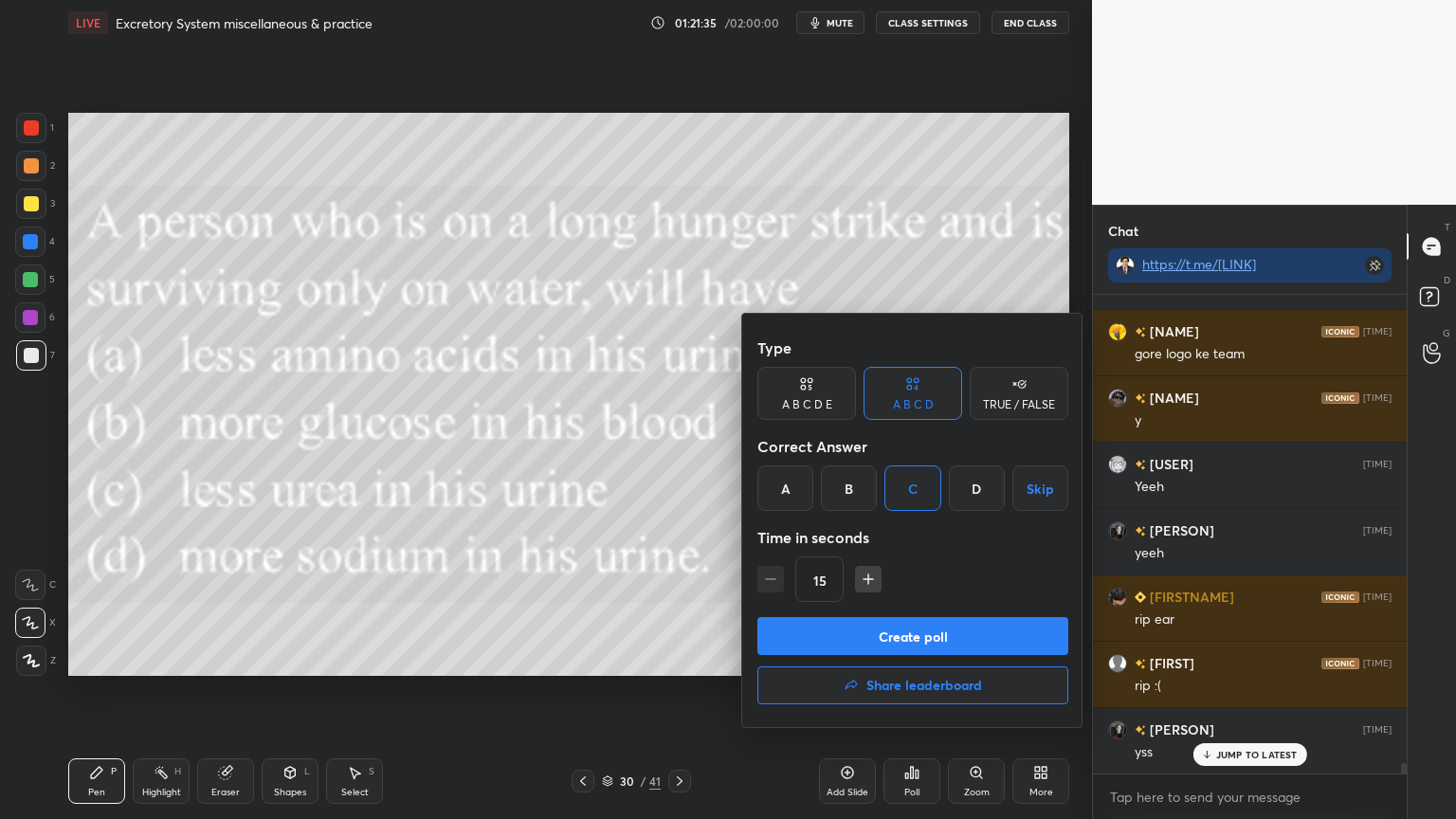 click on "Create poll" at bounding box center [913, 636] 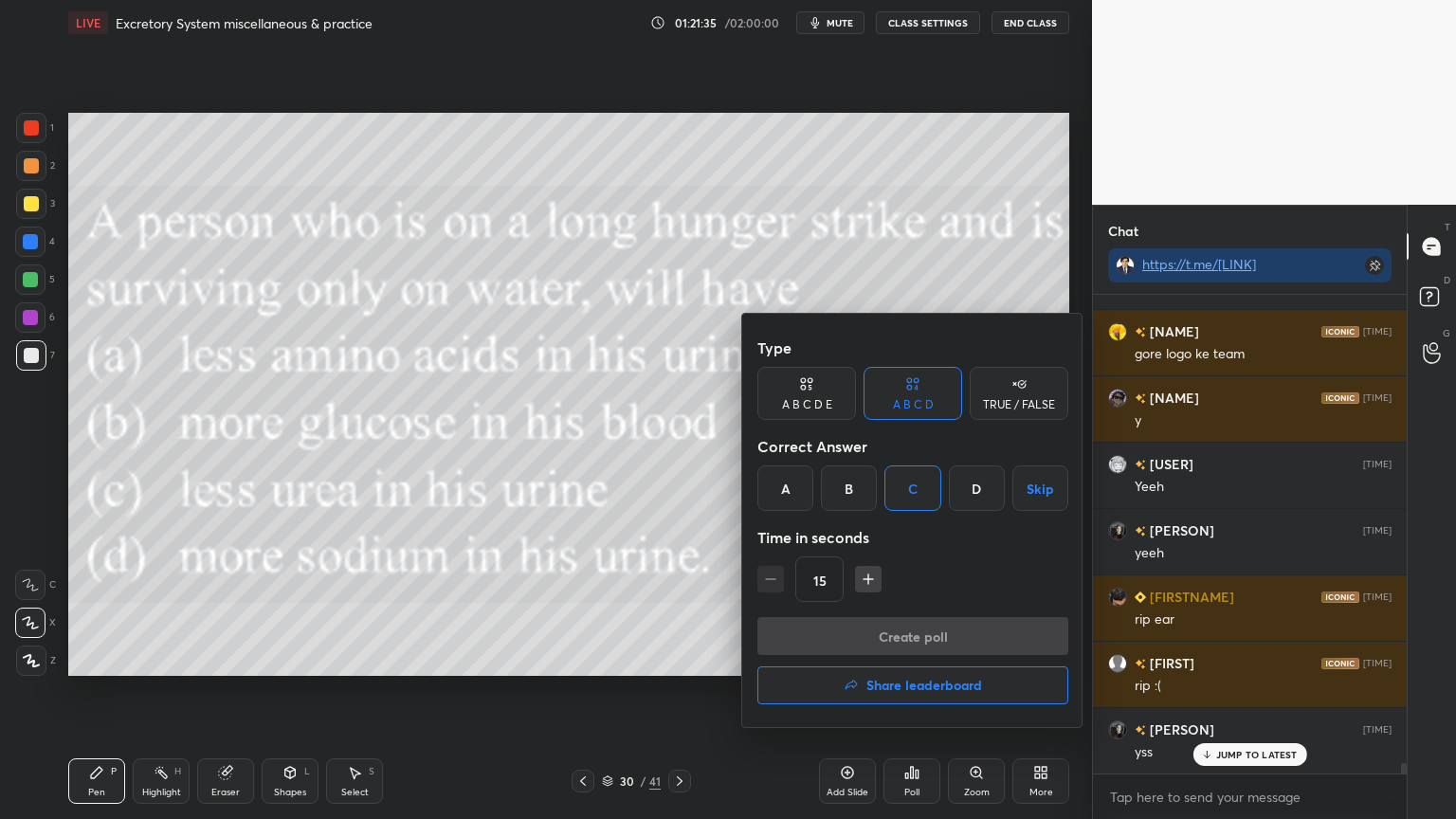 scroll, scrollTop: 442, scrollLeft: 308, axis: both 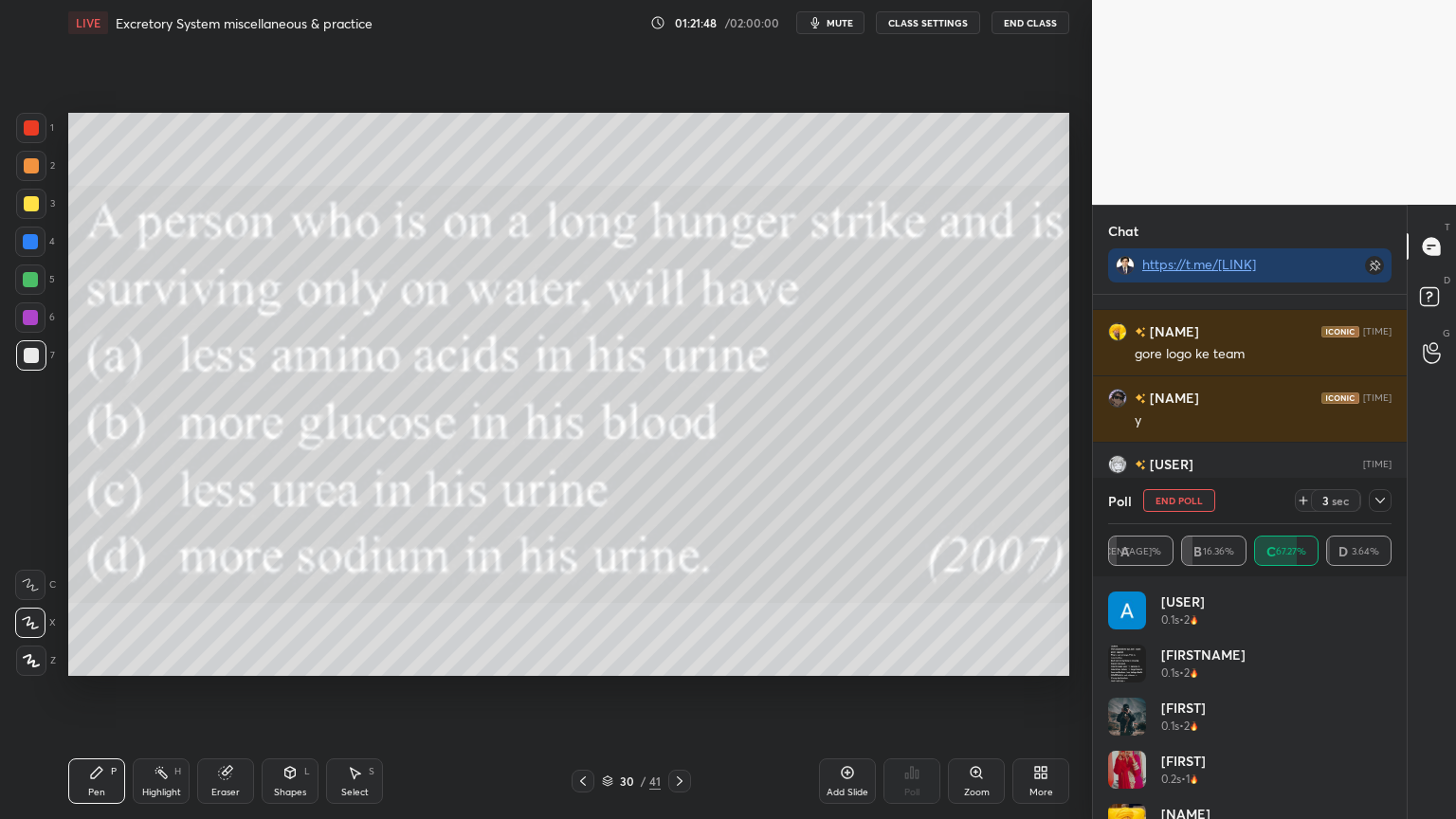 click at bounding box center [31, 204] 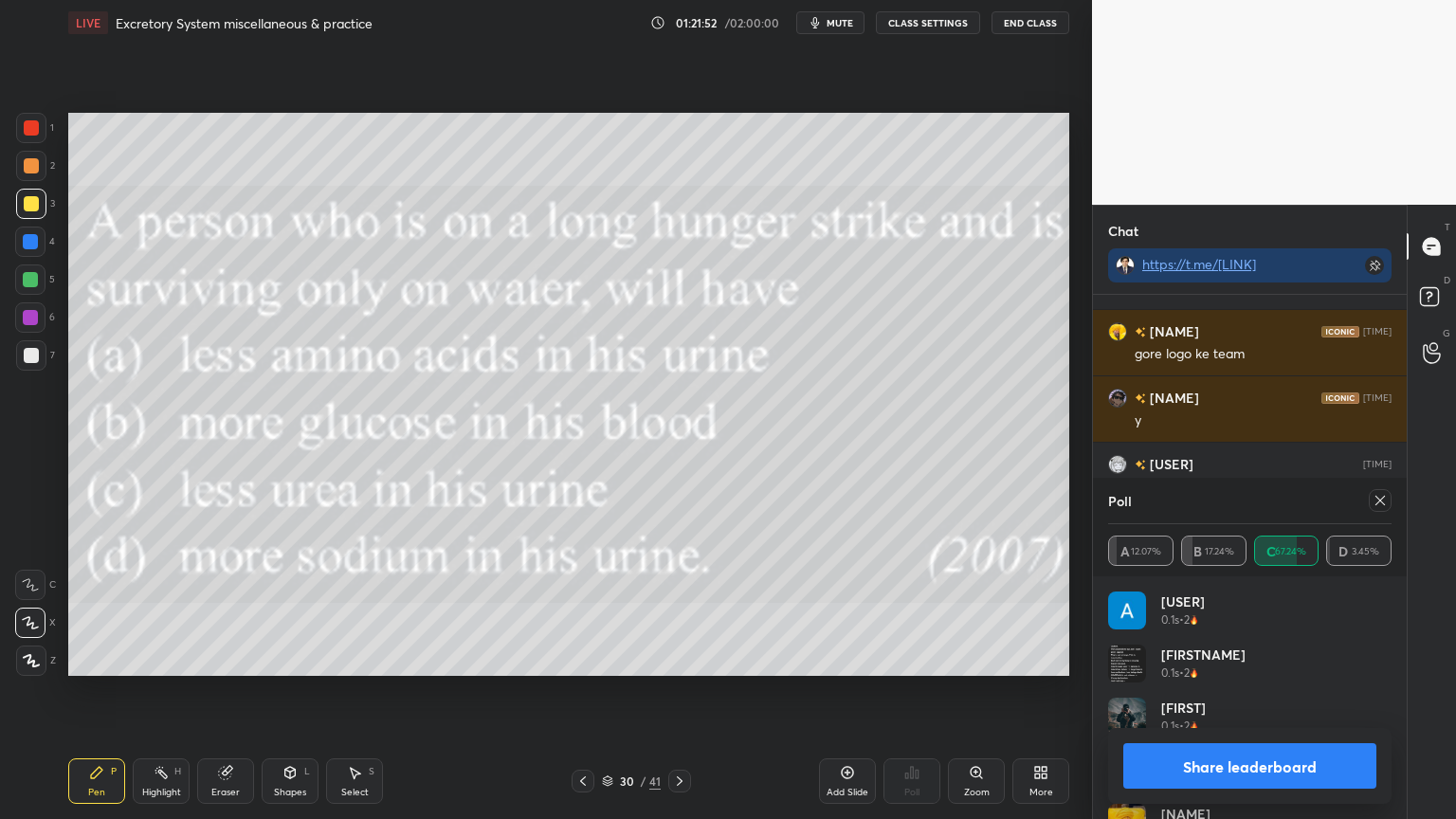 click on "Share leaderboard" at bounding box center [1249, 766] 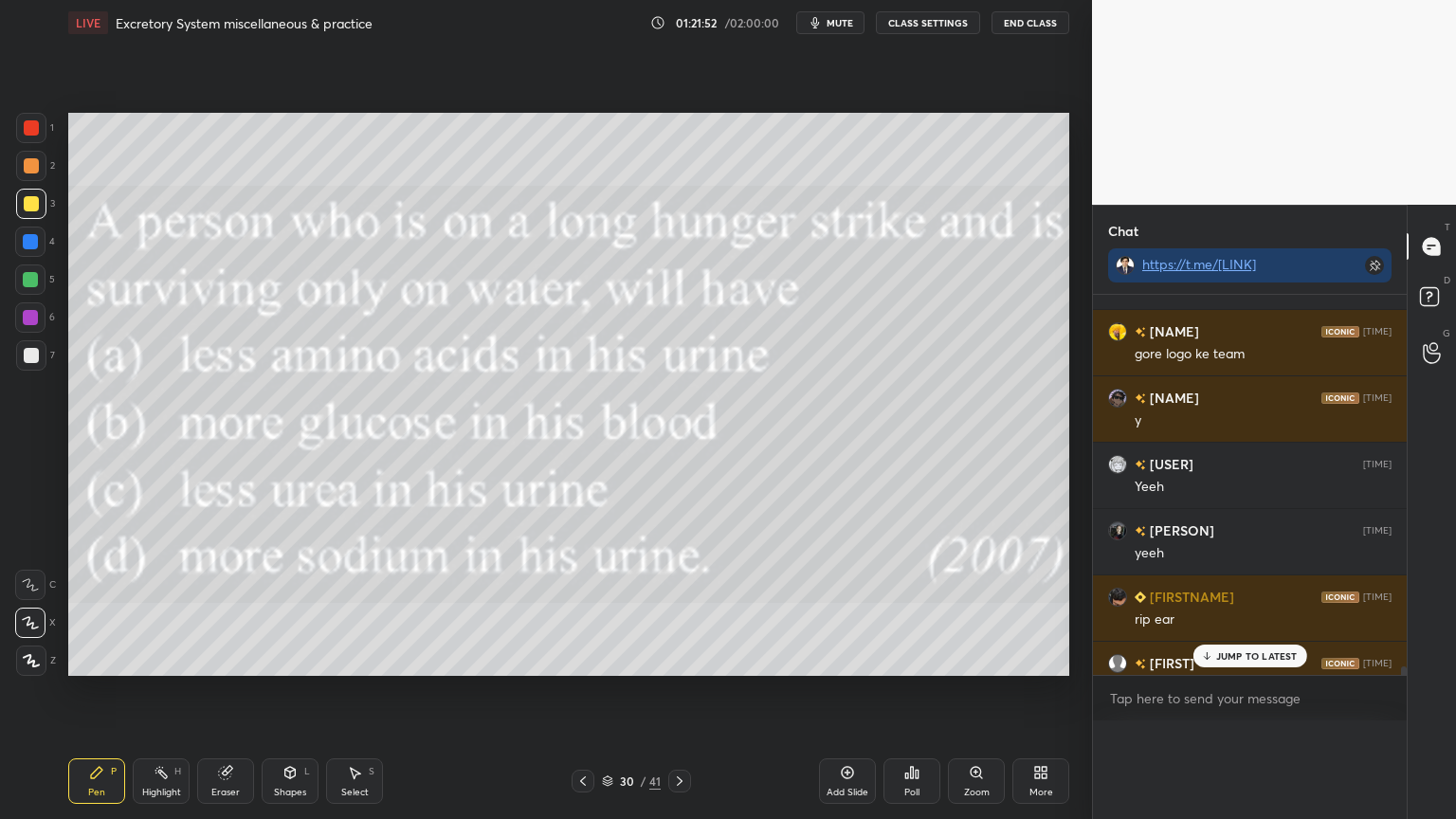 scroll, scrollTop: 0, scrollLeft: 0, axis: both 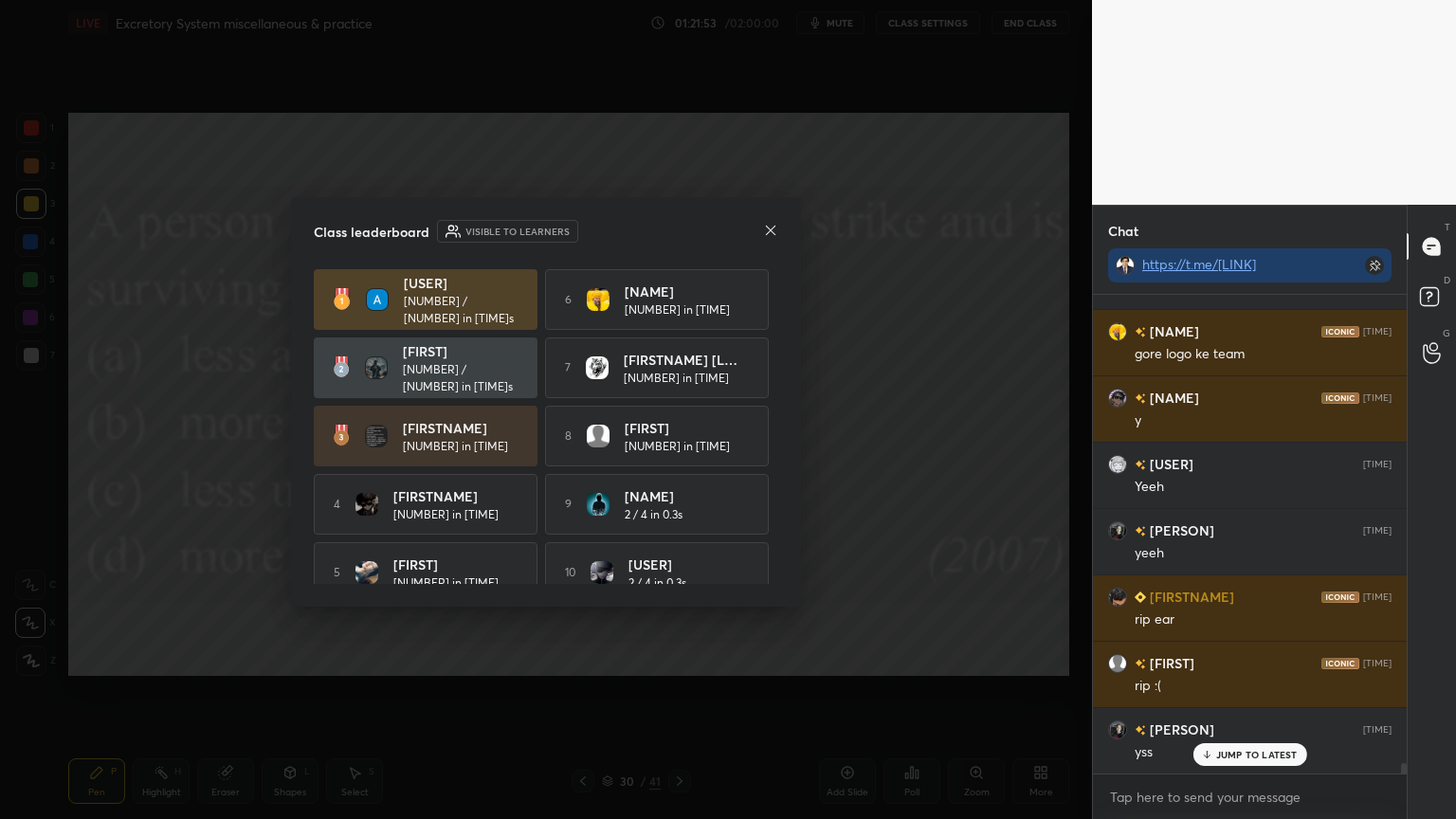 click on "Class leaderboard Visible to learners" at bounding box center (546, 231) 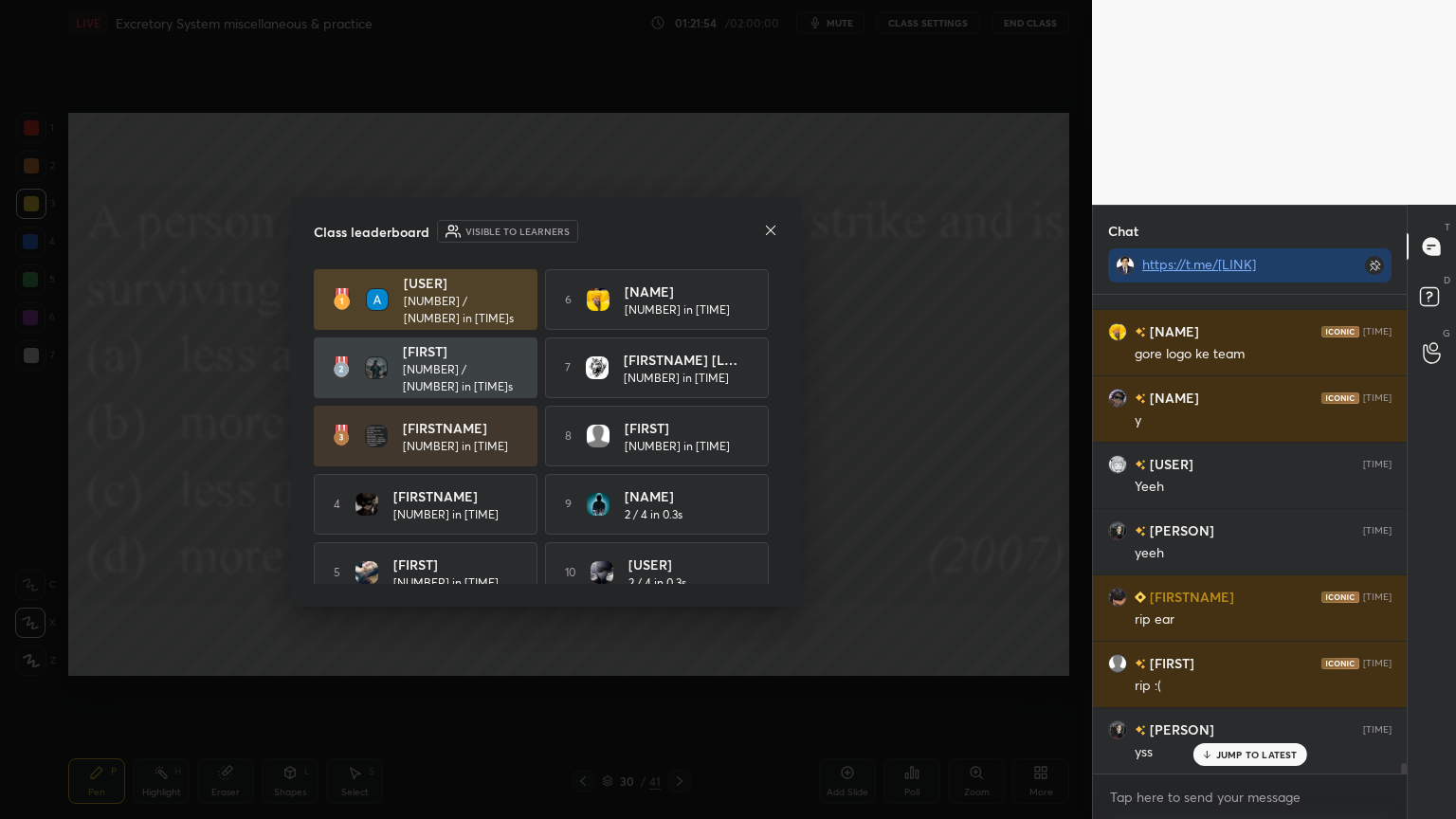 click 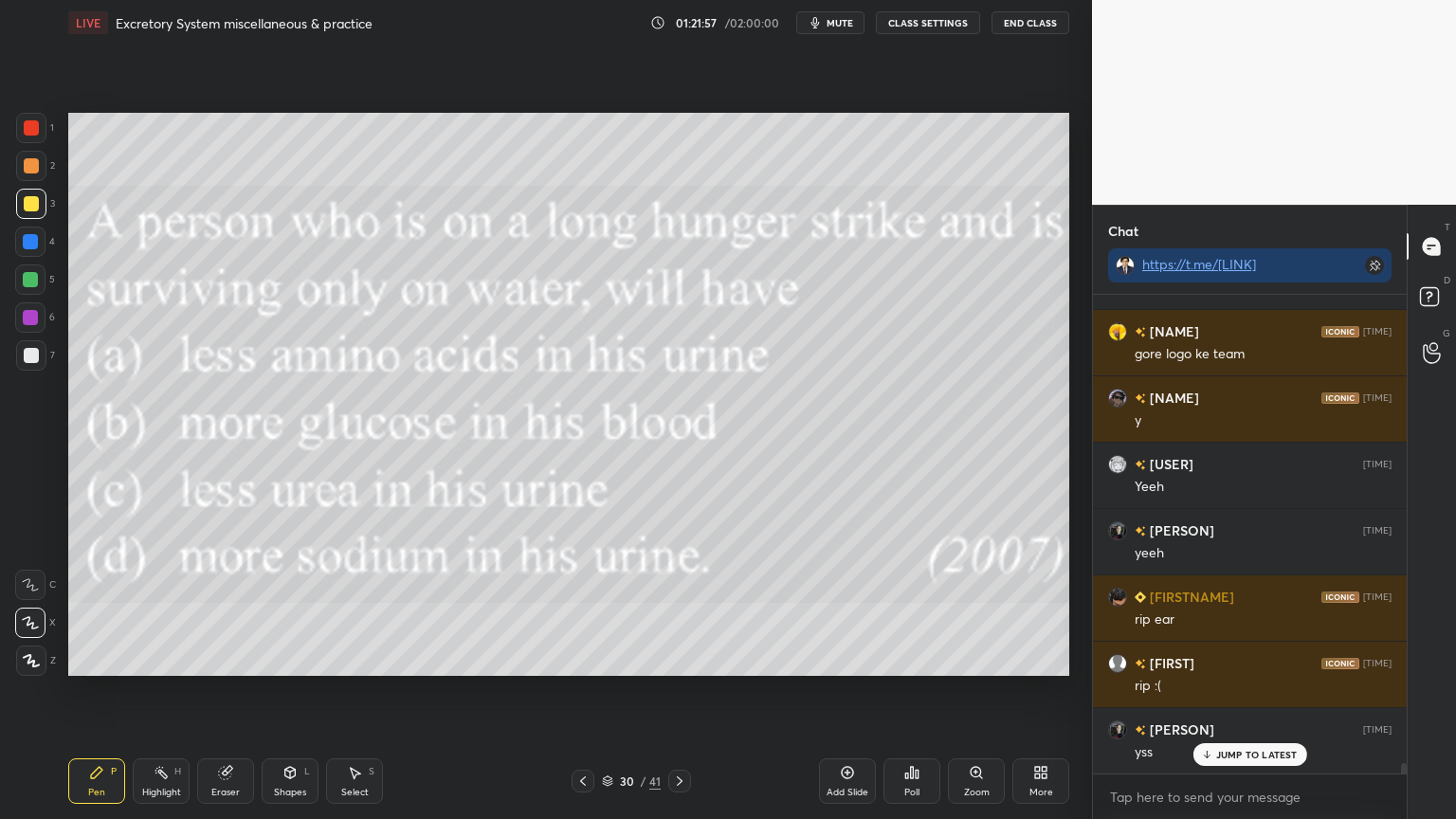 click on "More" at bounding box center [1041, 781] 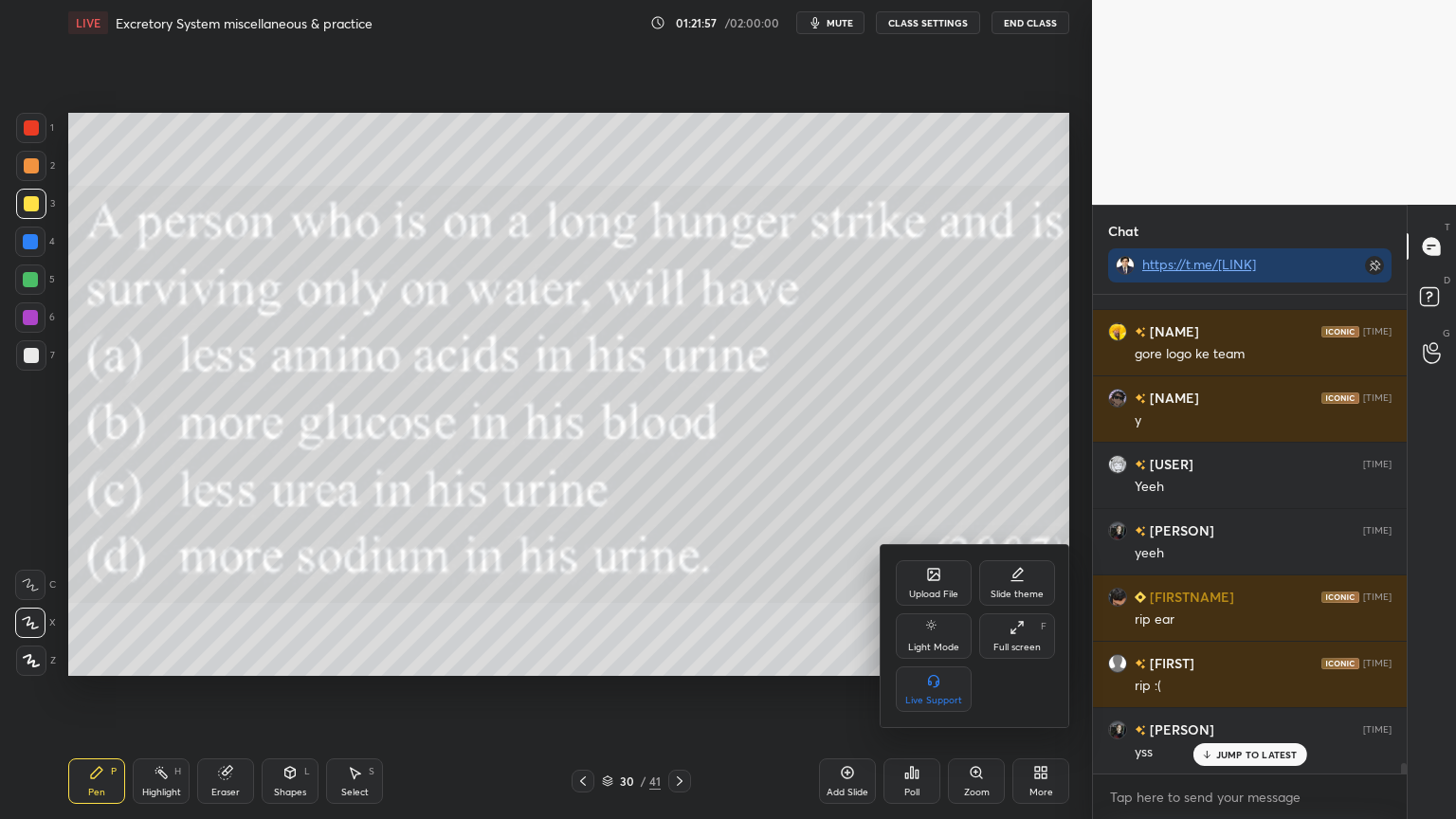 click on "Upload File" at bounding box center (934, 594) 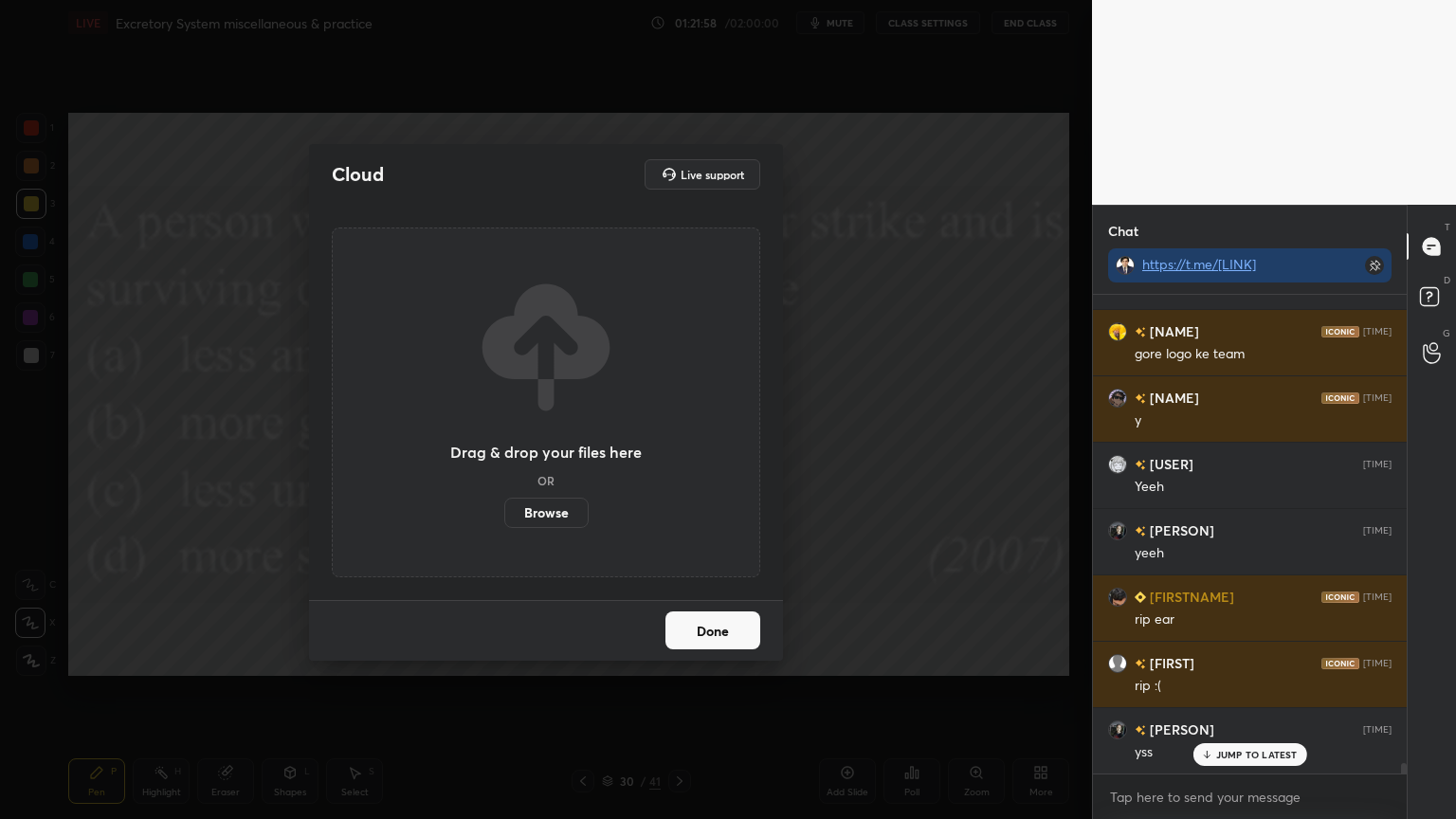 click on "Browse" at bounding box center [546, 513] 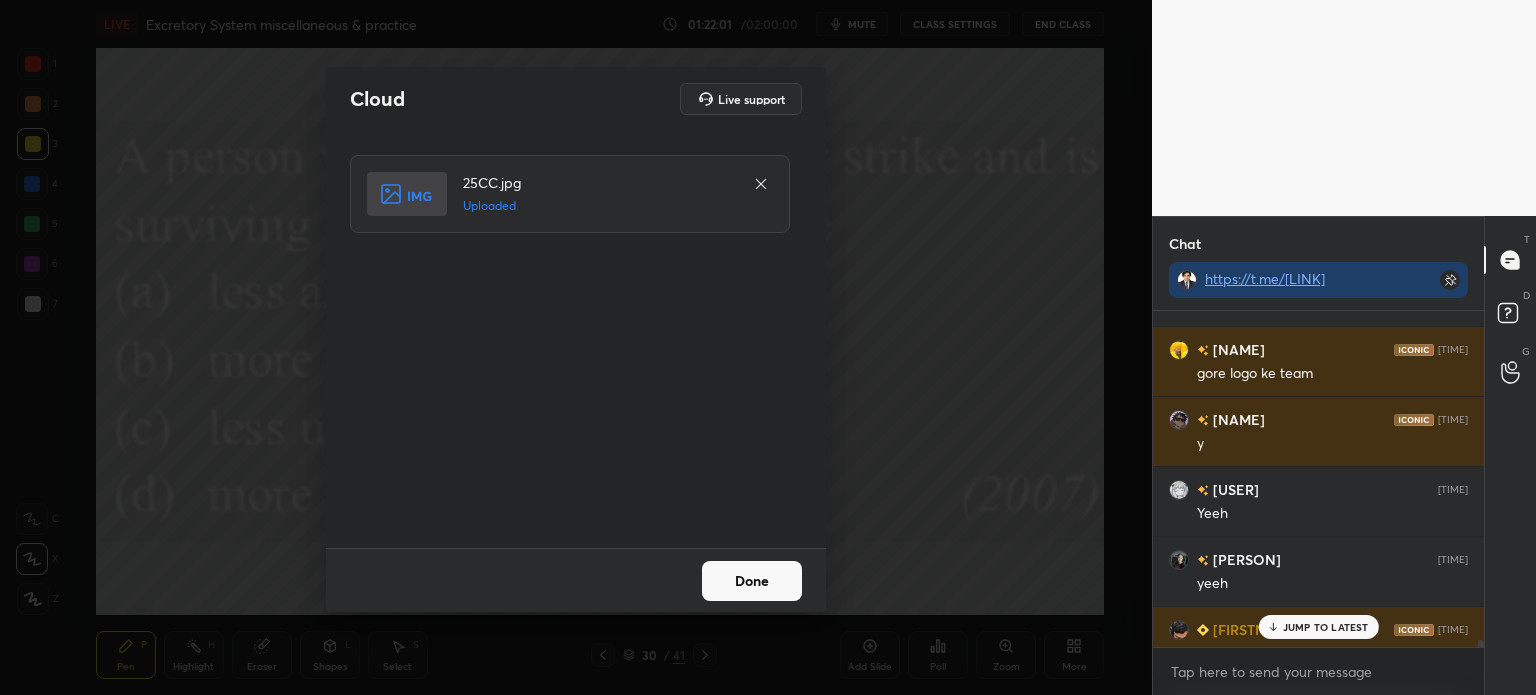 click on "Done" at bounding box center (752, 581) 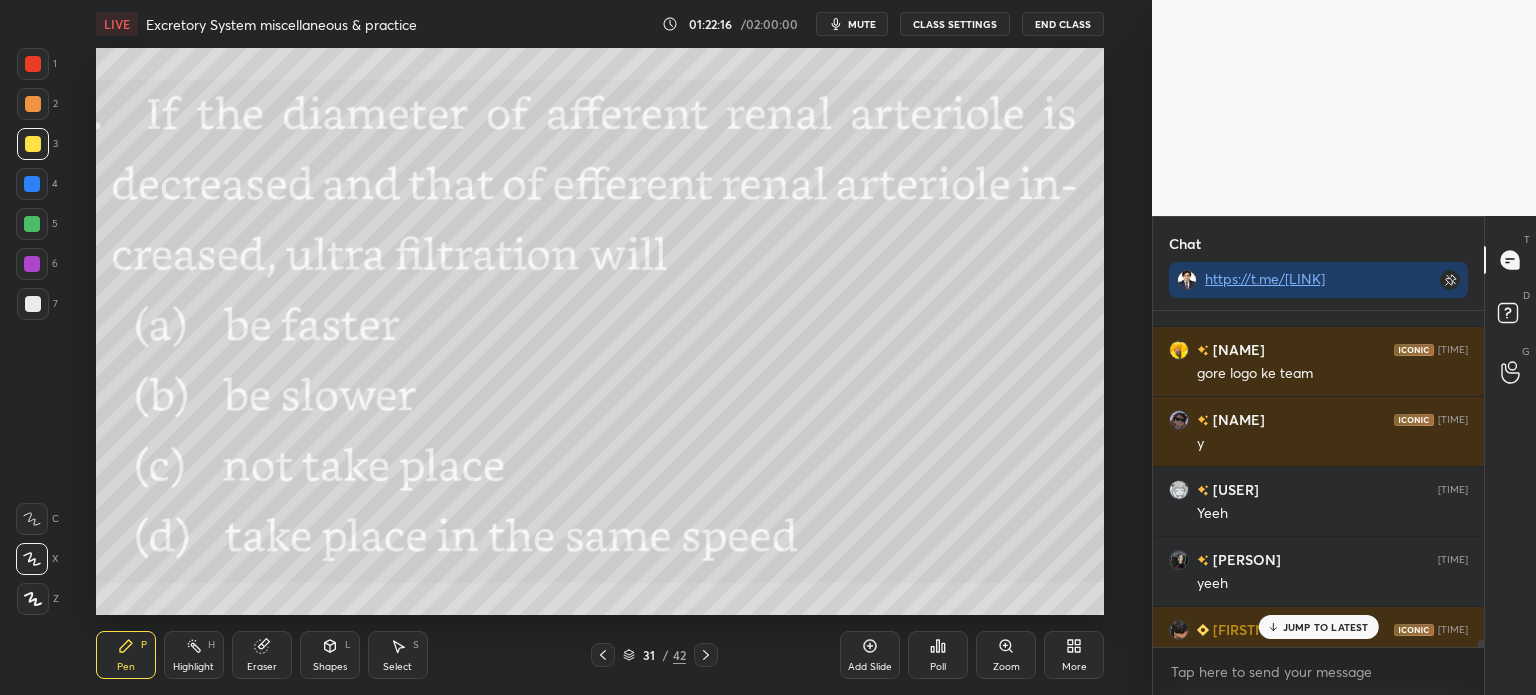 click 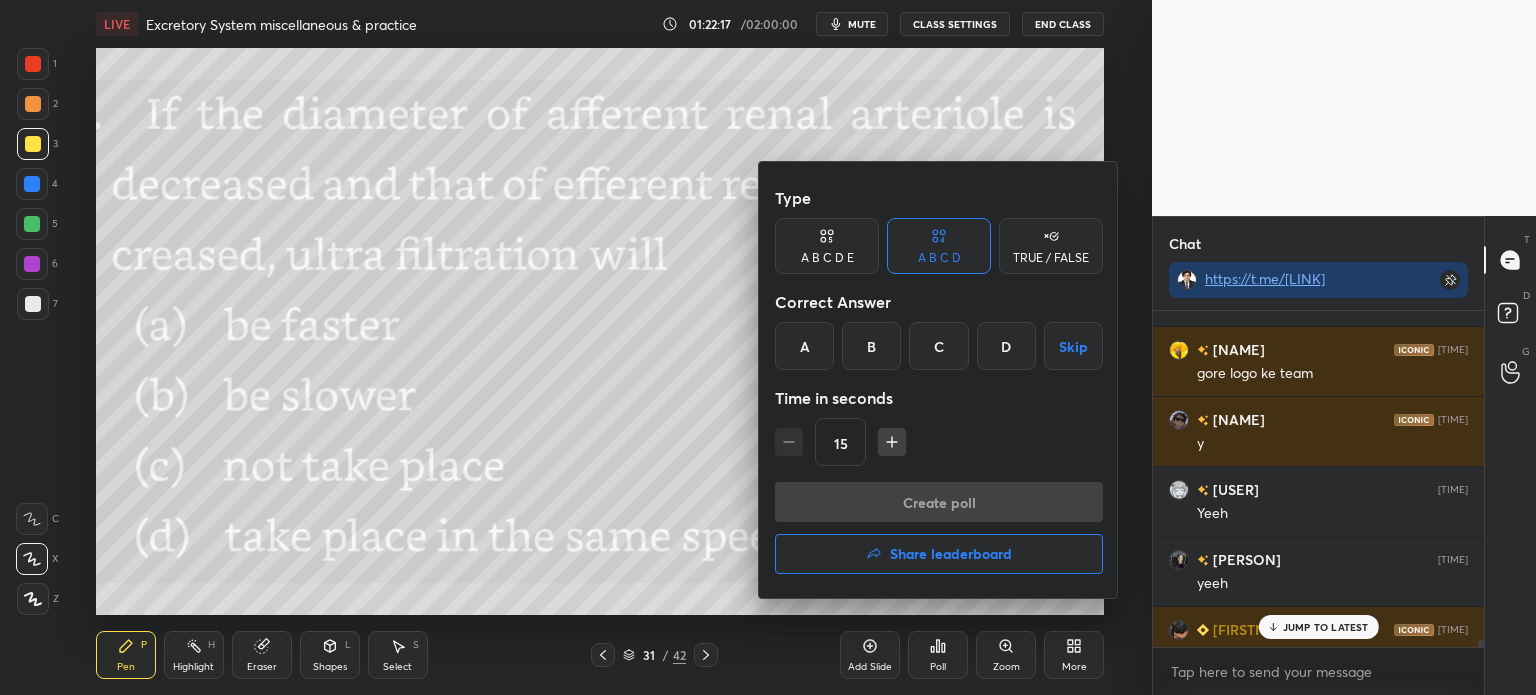 drag, startPoint x: 940, startPoint y: 350, endPoint x: 932, endPoint y: 411, distance: 61.522354 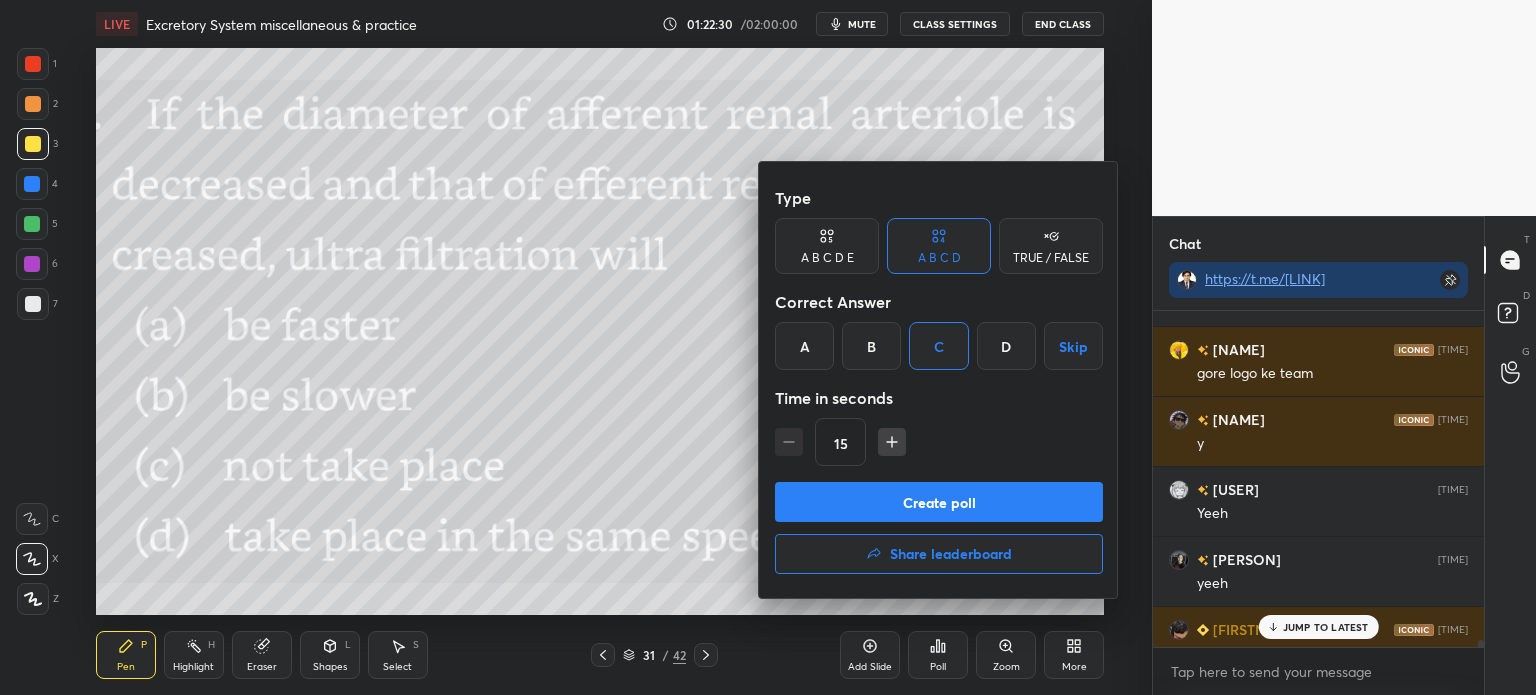 click on "Create poll" at bounding box center (939, 502) 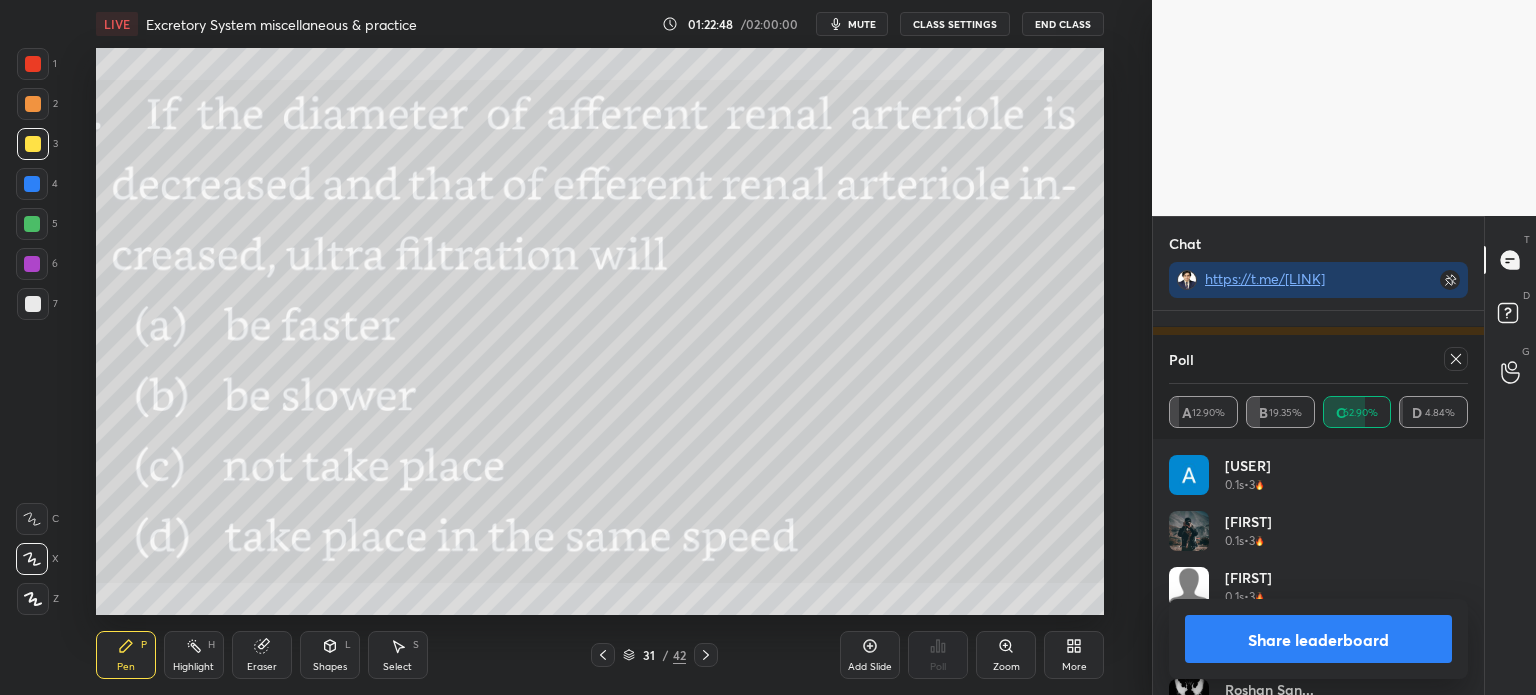 click on "Share leaderboard" at bounding box center [1318, 639] 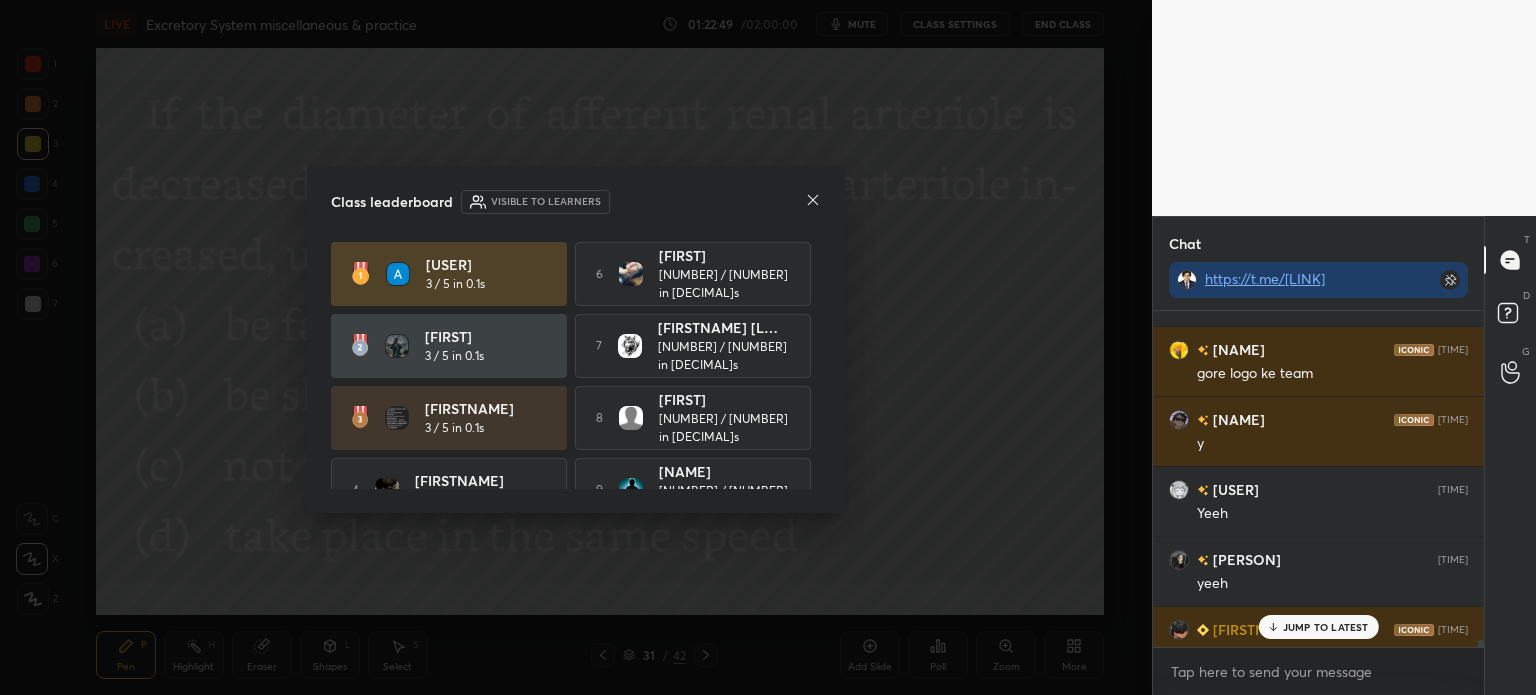 click 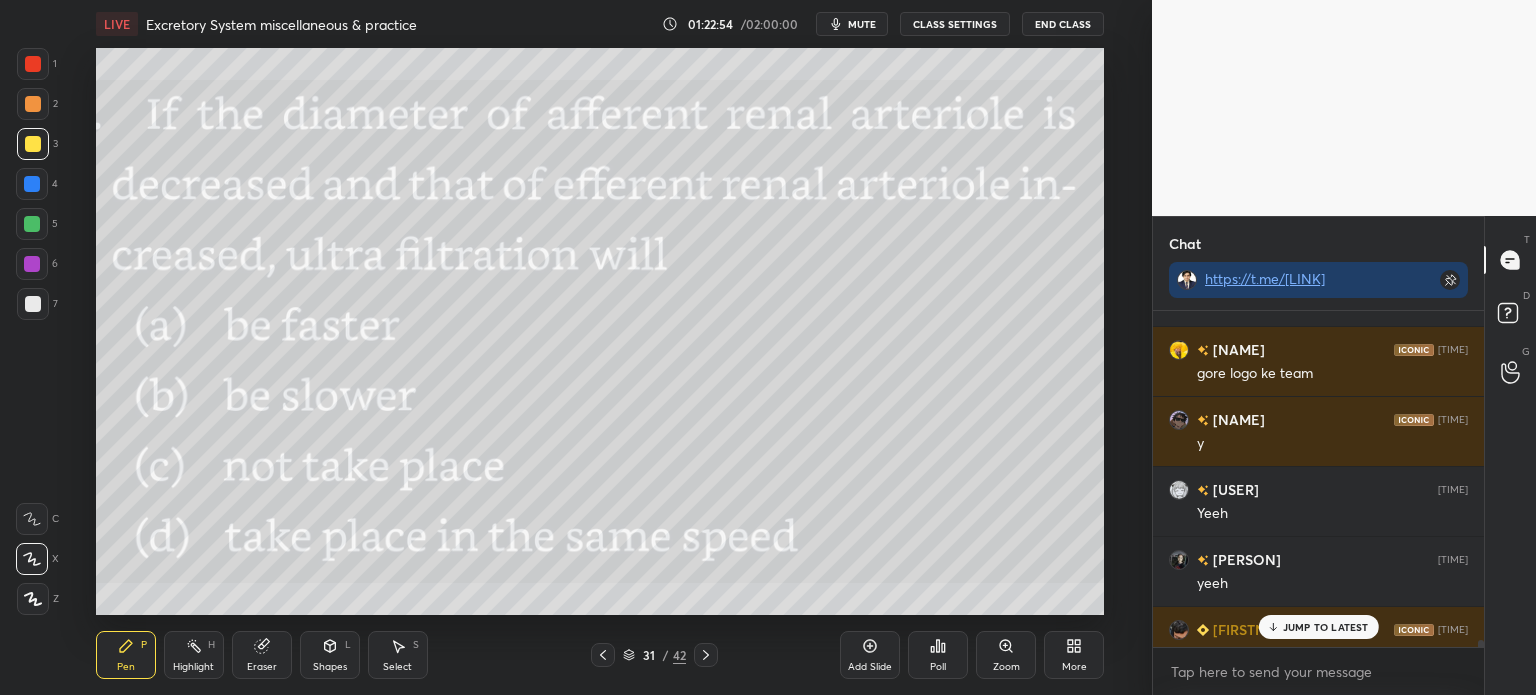 click on "JUMP TO LATEST" at bounding box center (1326, 627) 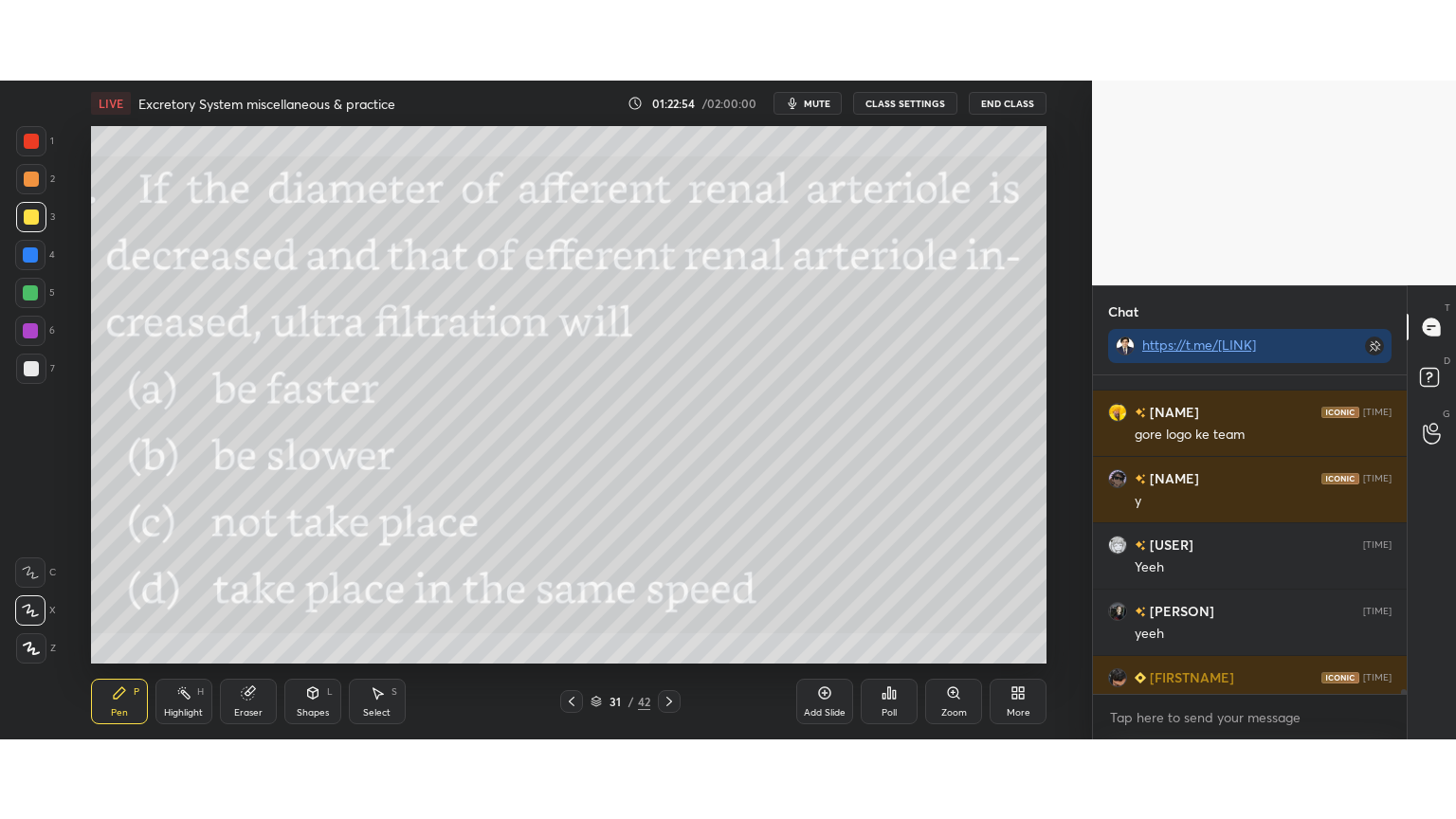 scroll, scrollTop: 21474, scrollLeft: 0, axis: vertical 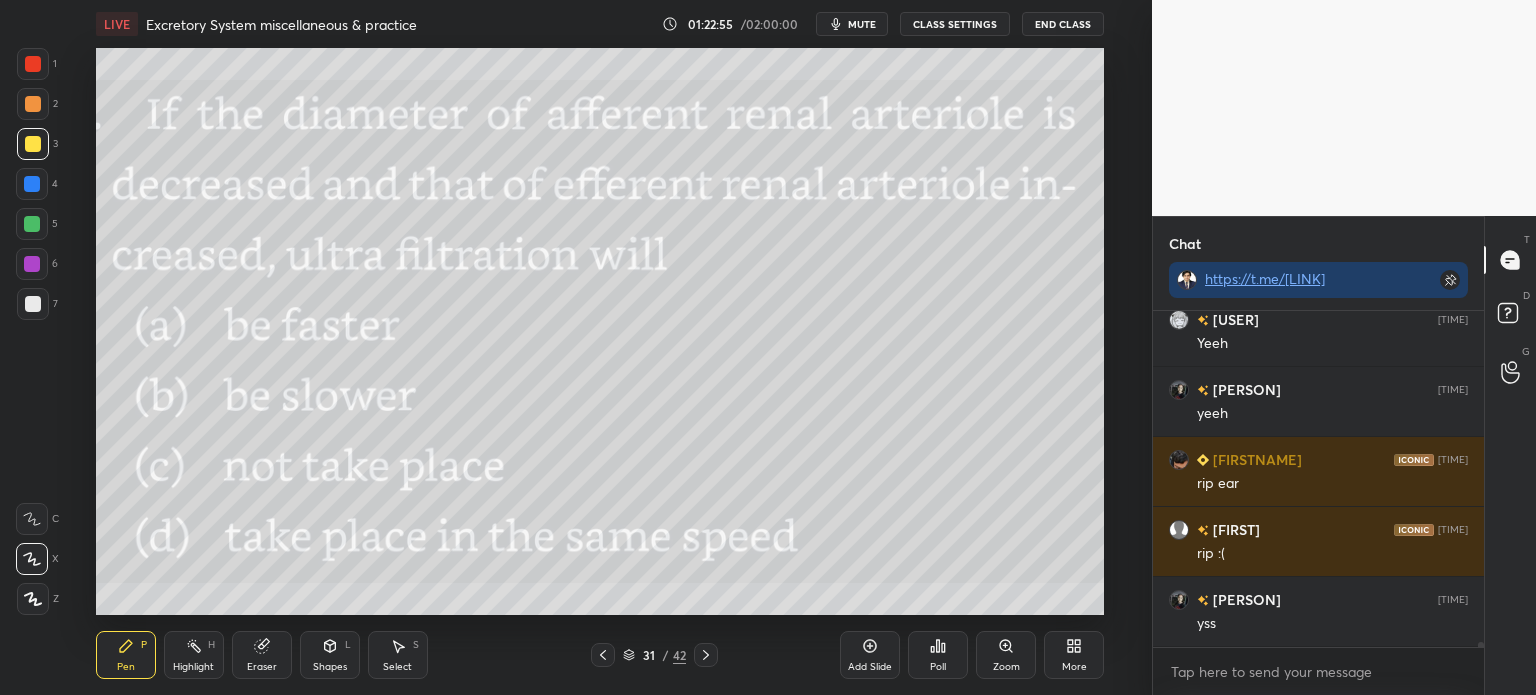 click on "More" at bounding box center [1074, 655] 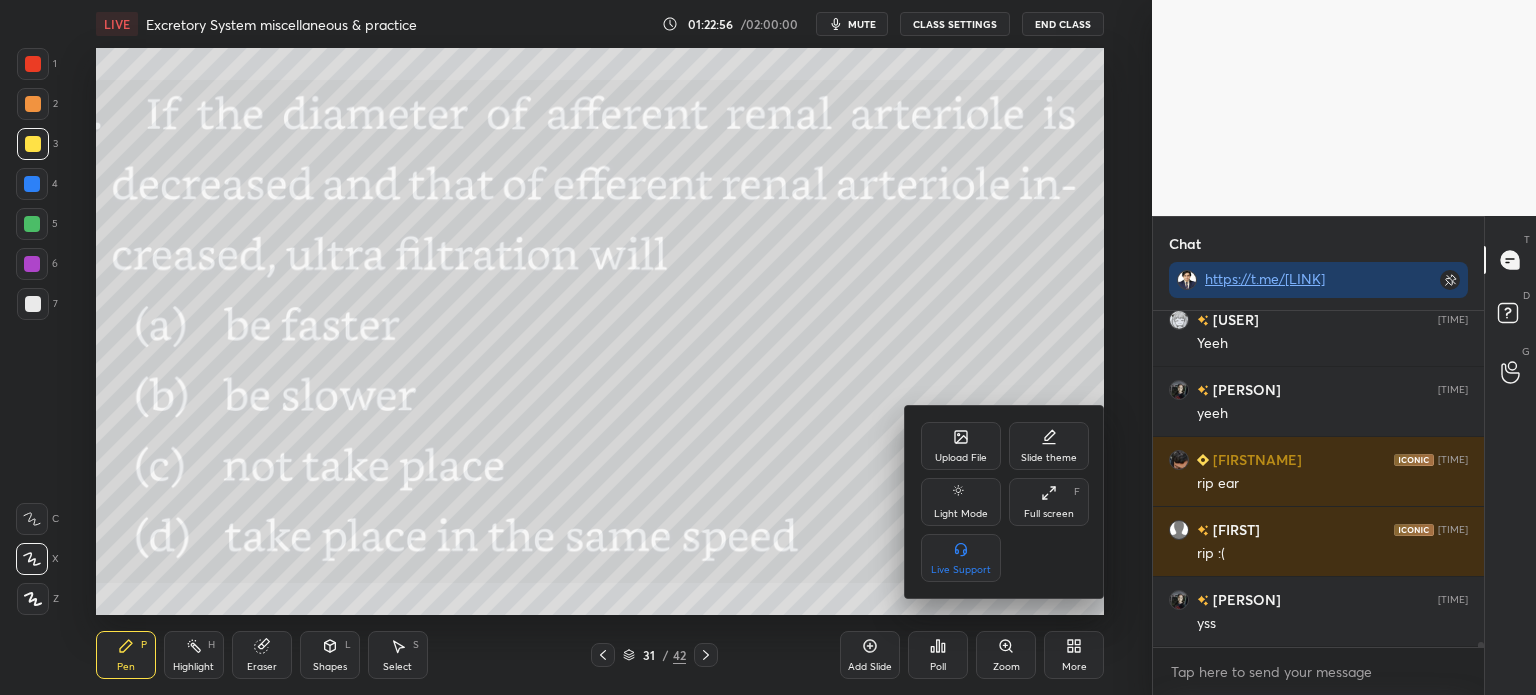 click on "Upload File" at bounding box center [961, 446] 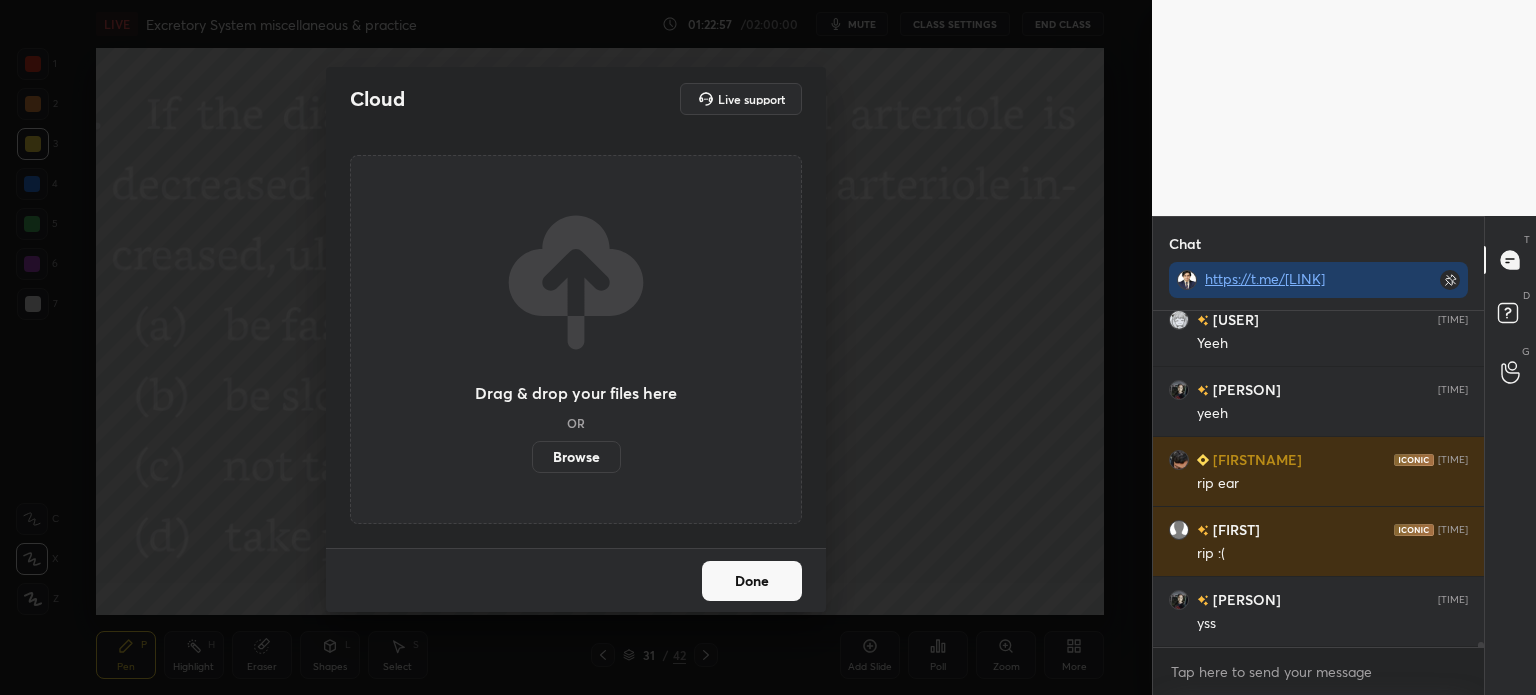 click on "Browse" at bounding box center [576, 457] 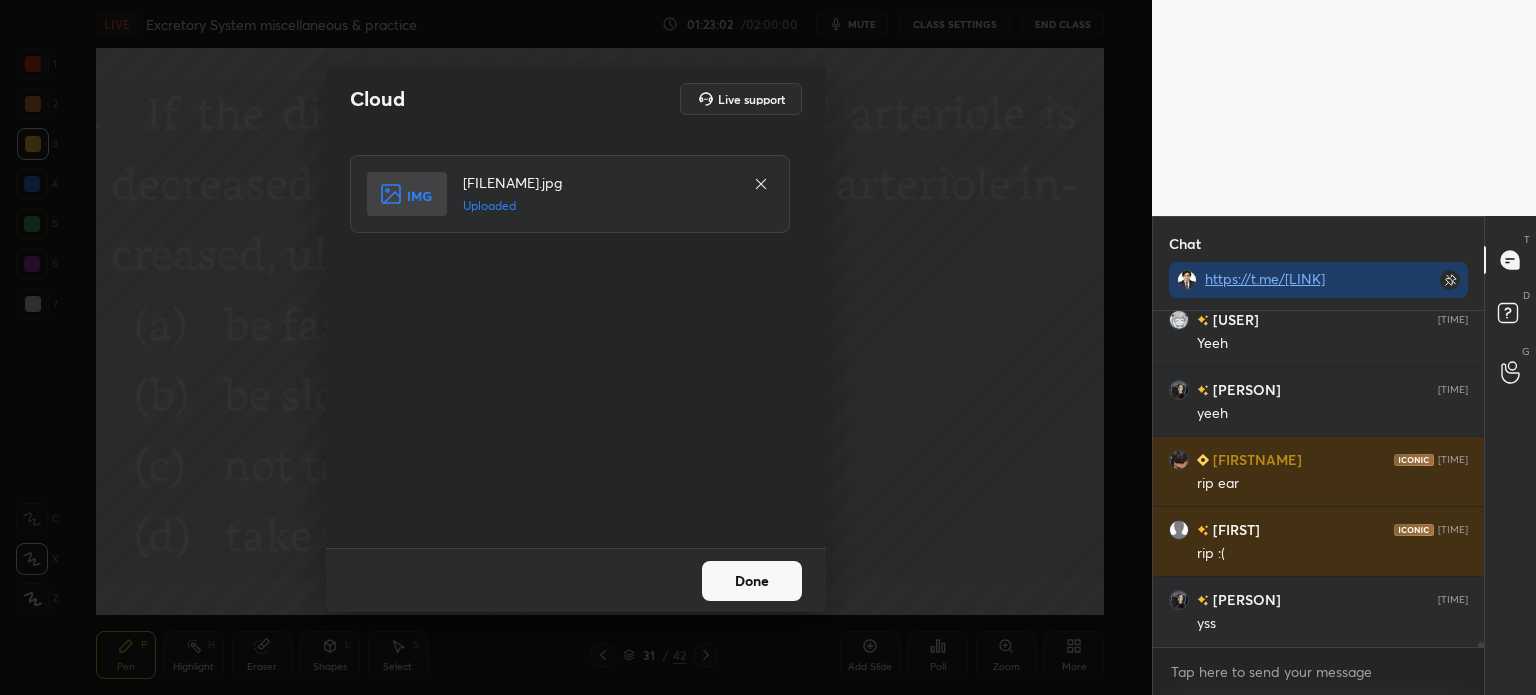 click on "Done" at bounding box center [752, 581] 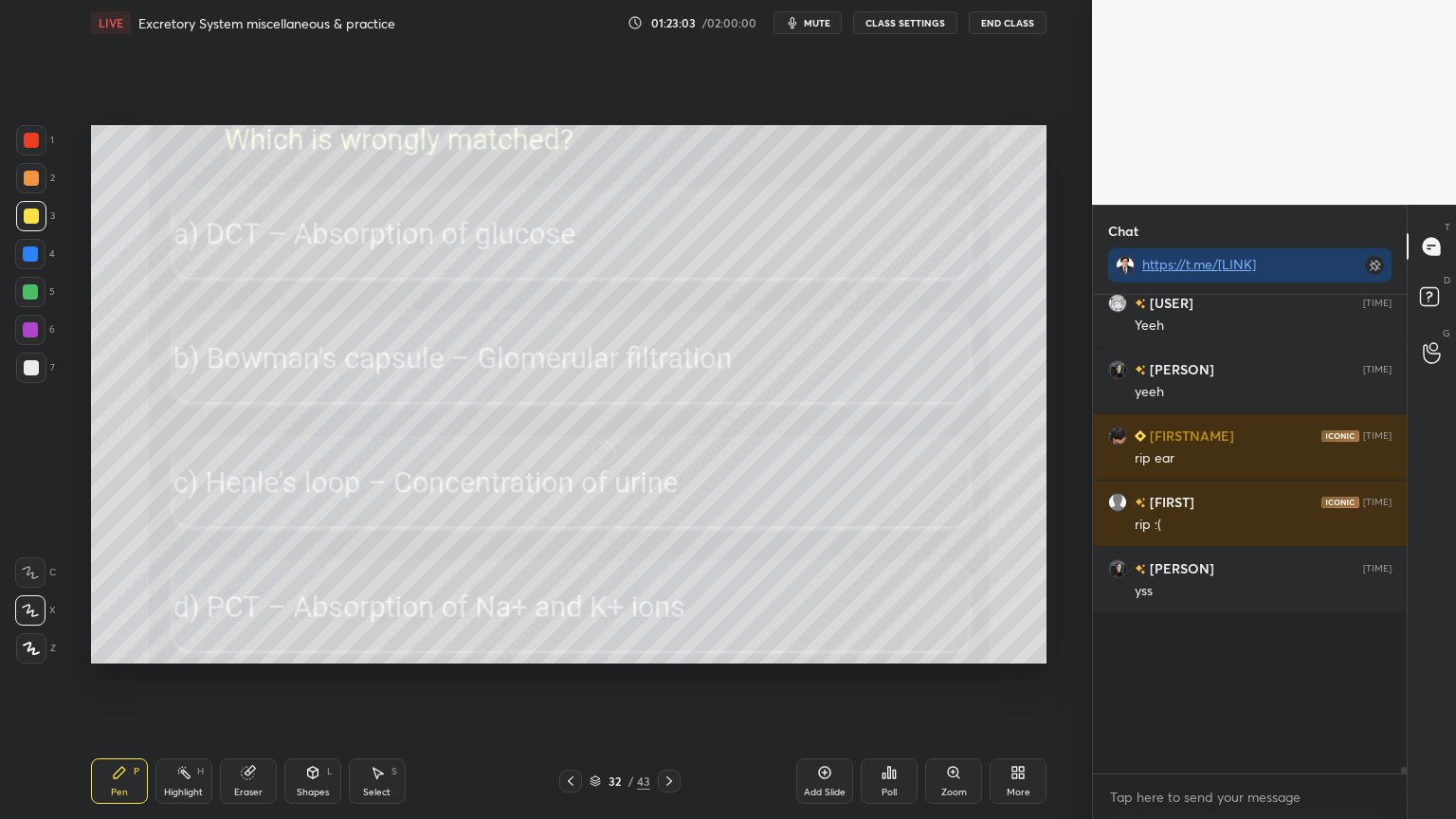 scroll, scrollTop: 94094, scrollLeft: 93776, axis: both 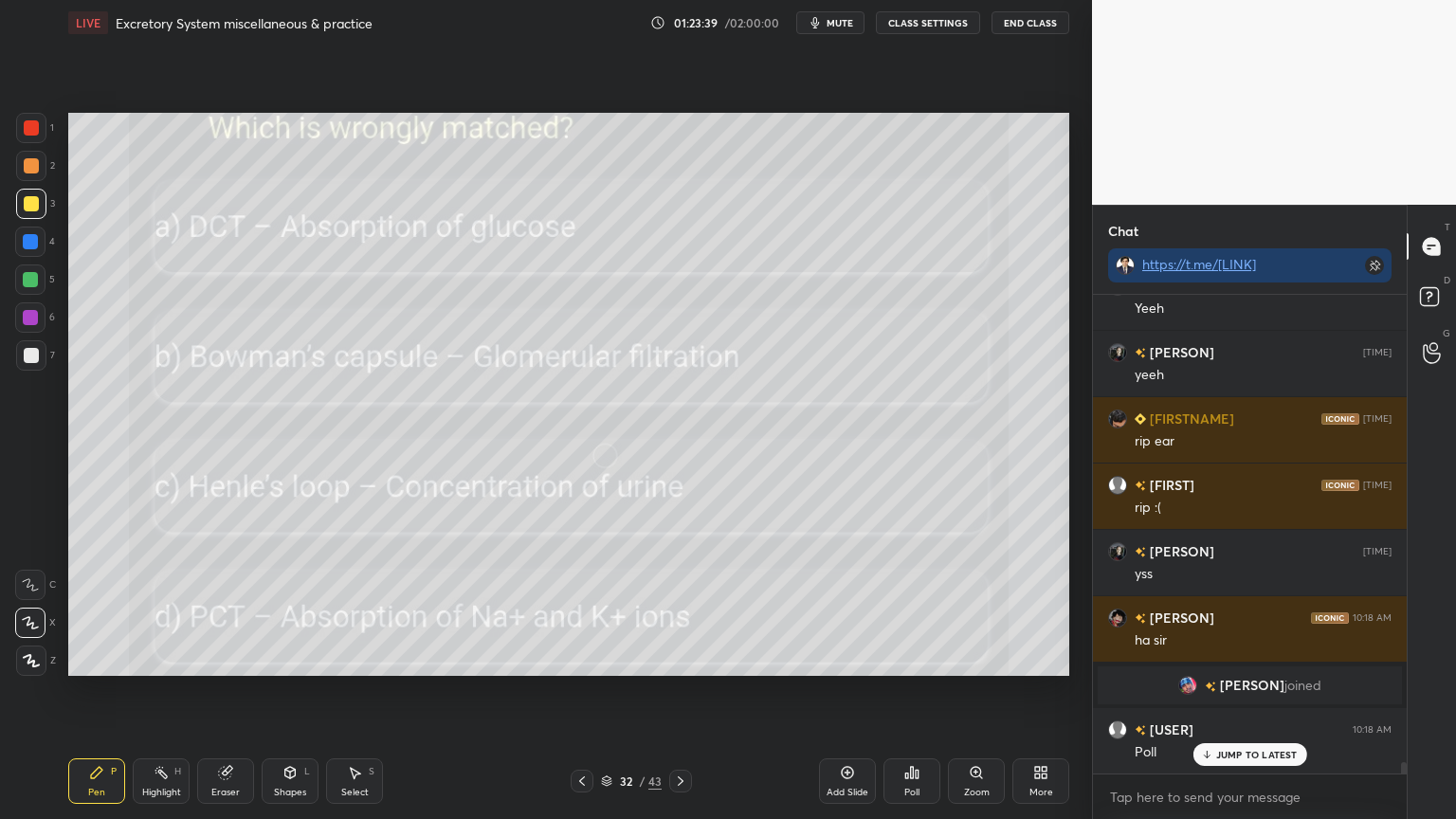 click 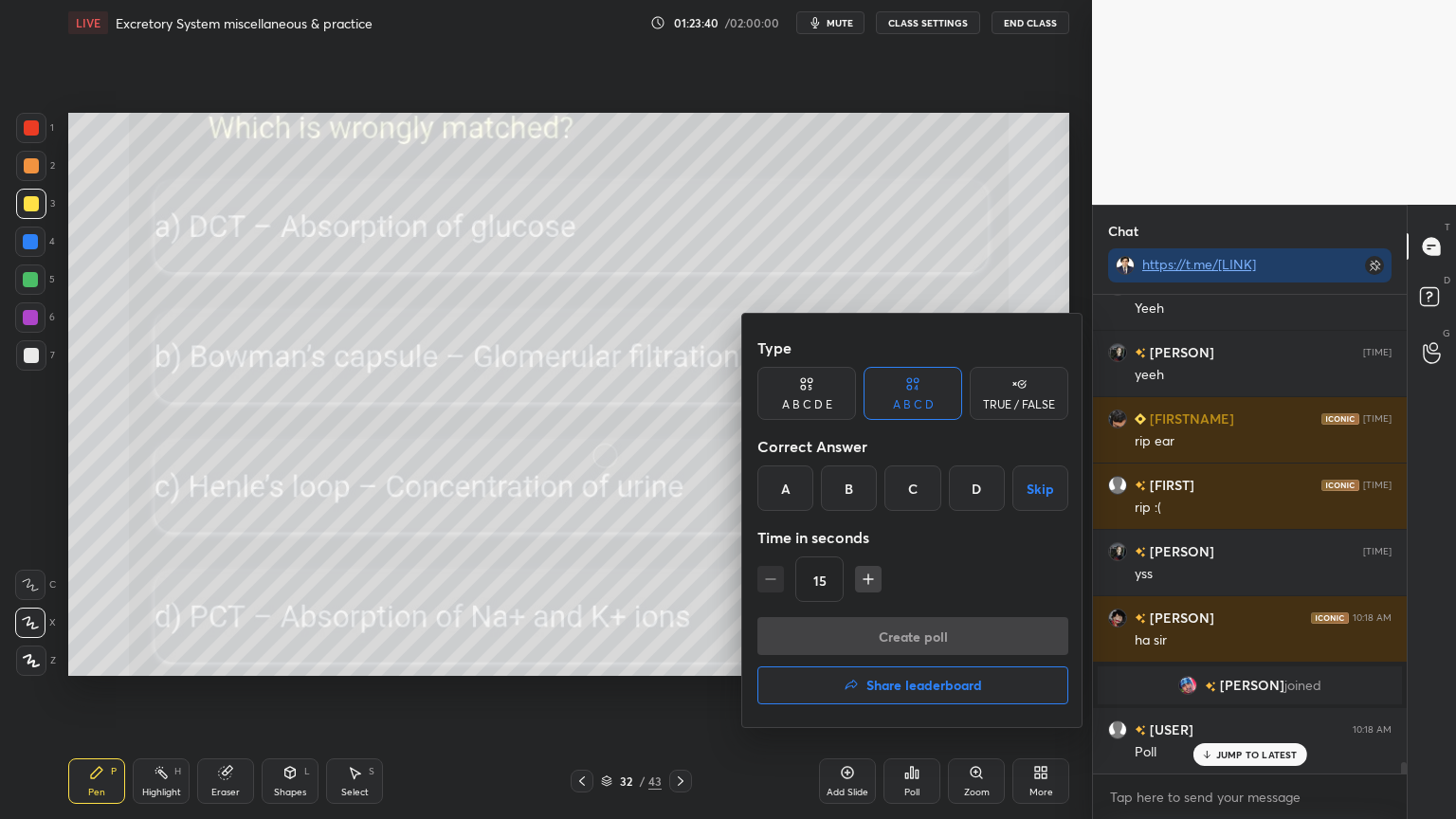 click on "A" at bounding box center (785, 488) 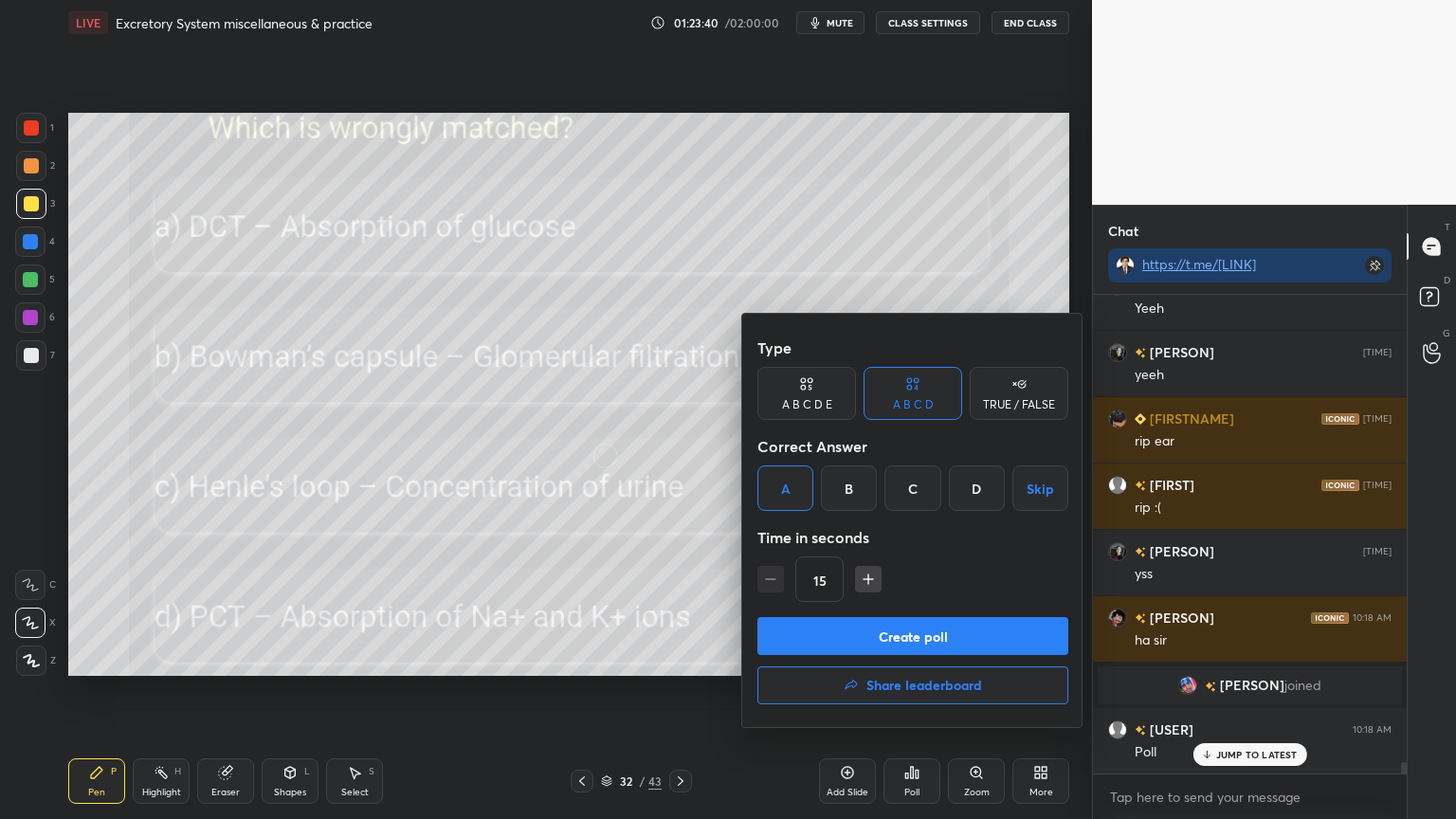 scroll, scrollTop: 20068, scrollLeft: 0, axis: vertical 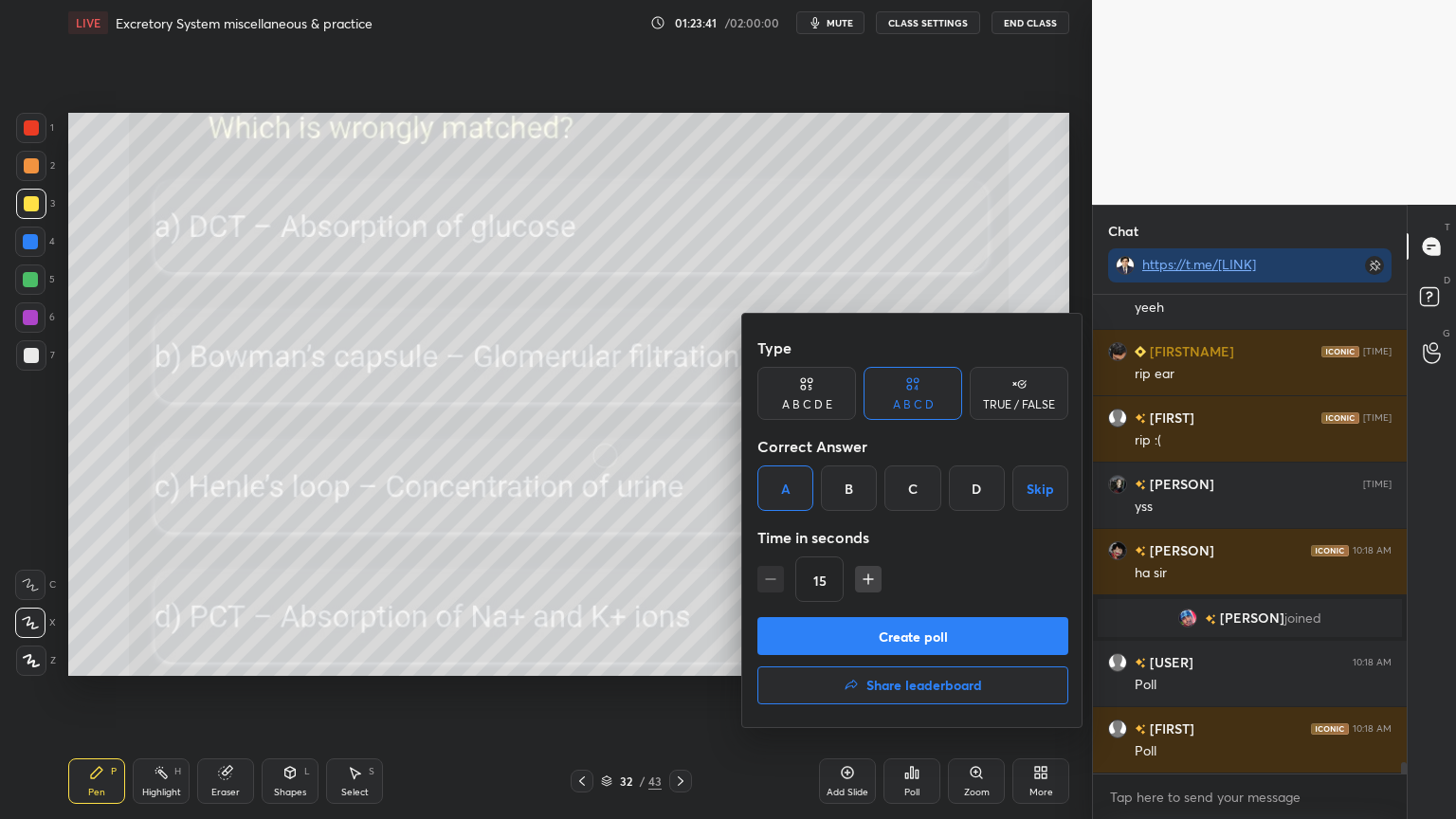 click on "Create poll" at bounding box center (913, 636) 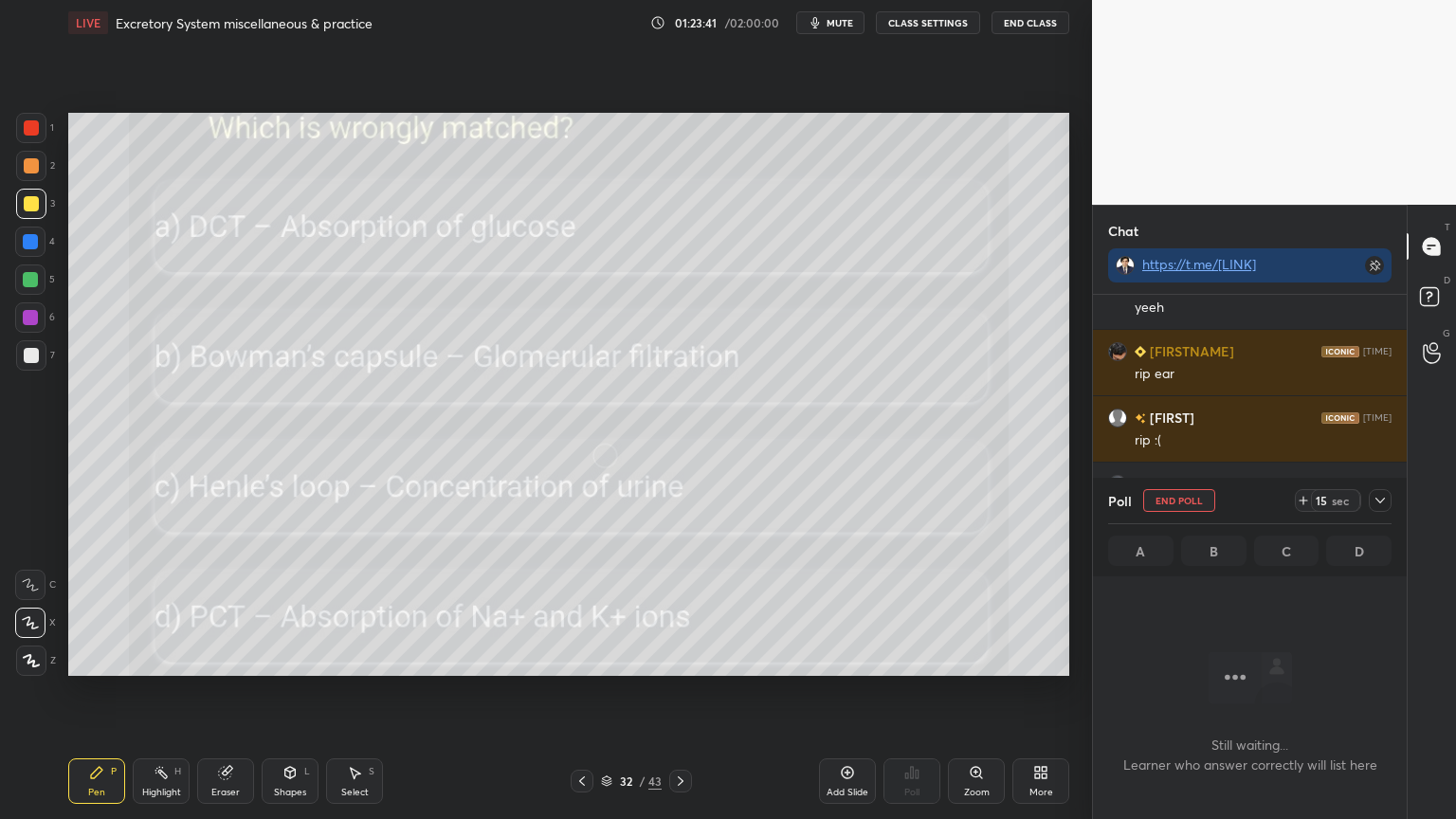 scroll, scrollTop: 443, scrollLeft: 308, axis: both 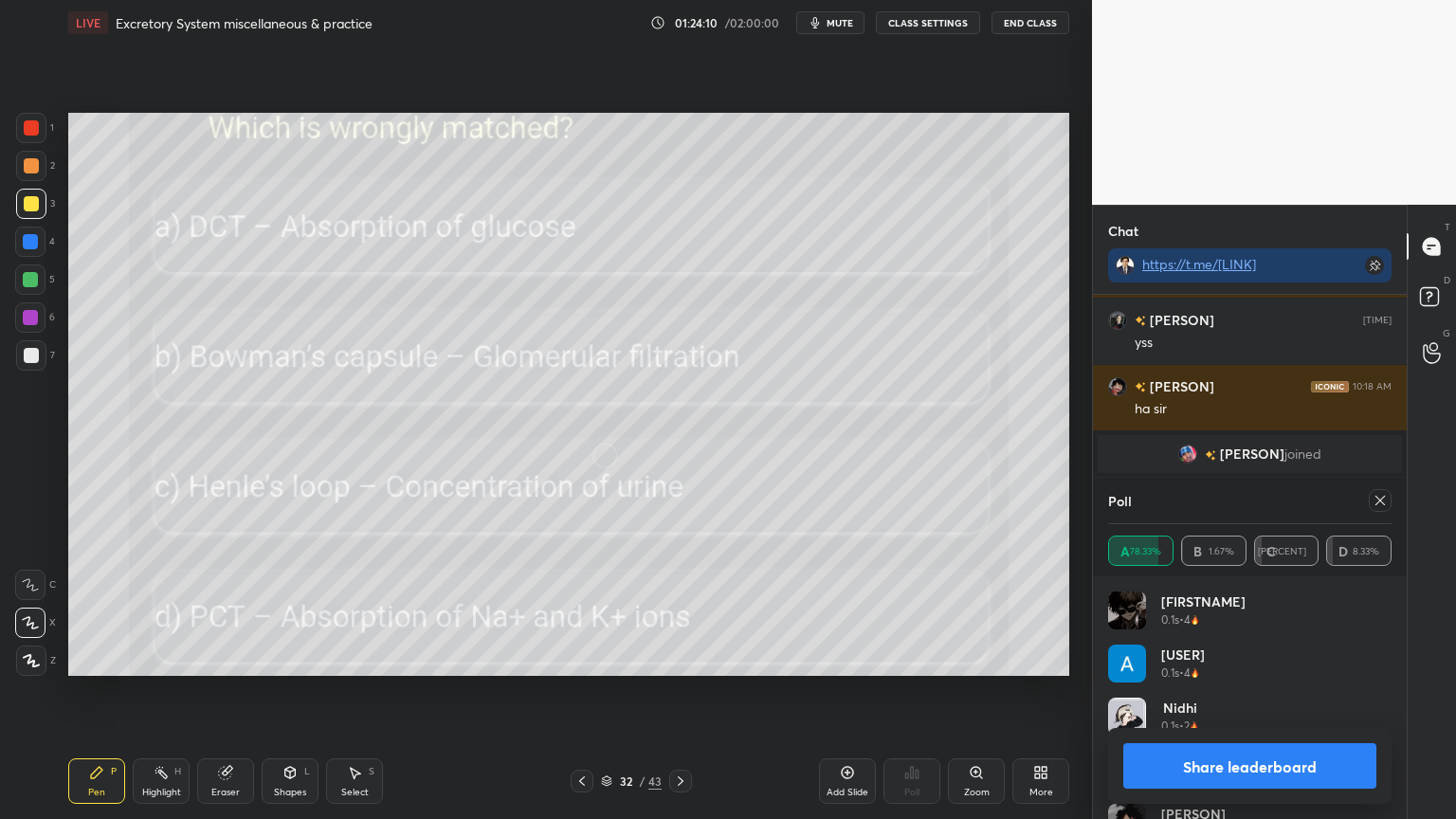 drag, startPoint x: 1232, startPoint y: 765, endPoint x: 1221, endPoint y: 766, distance: 11.045361 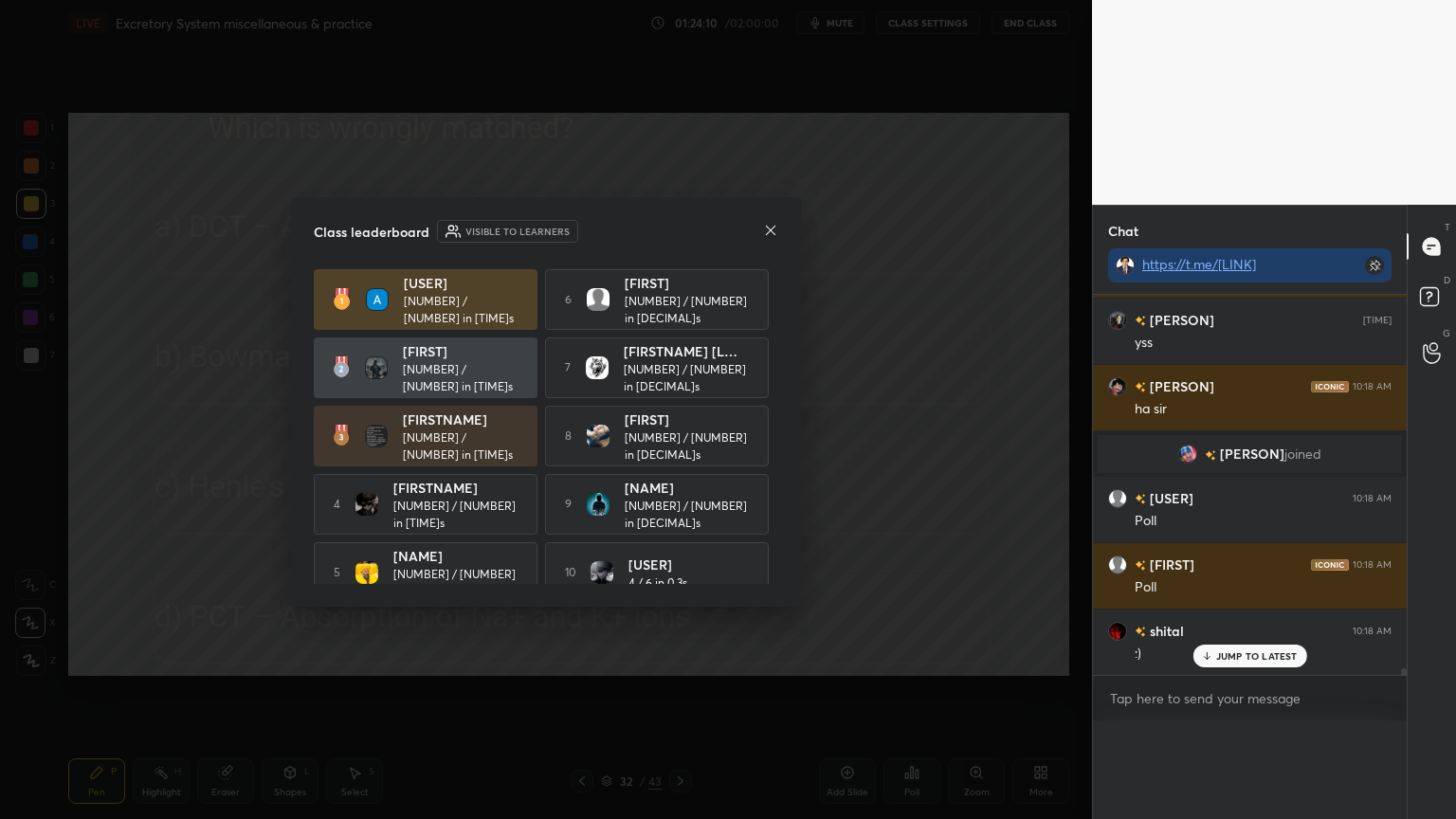 scroll, scrollTop: 114, scrollLeft: 278, axis: both 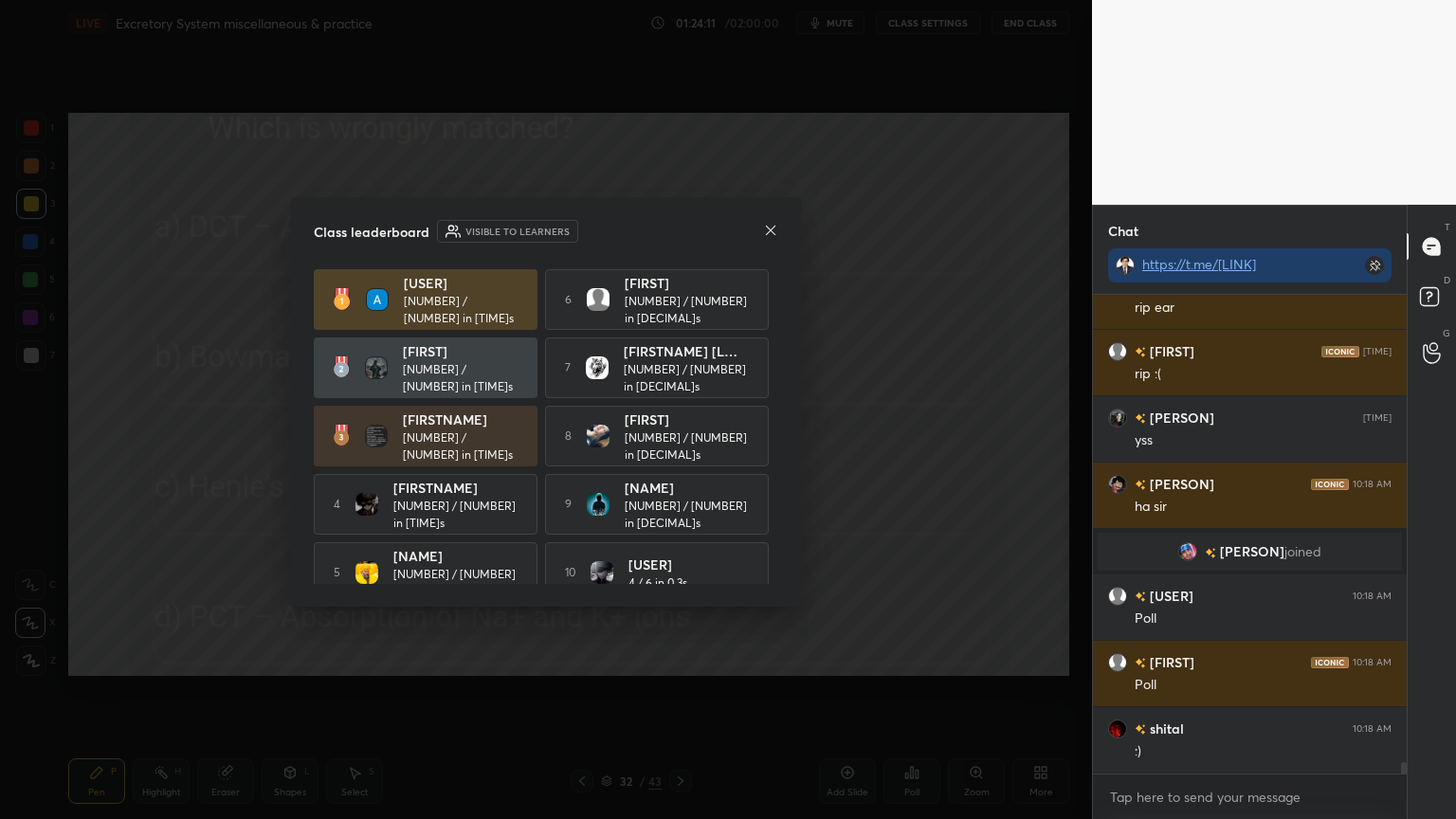 click 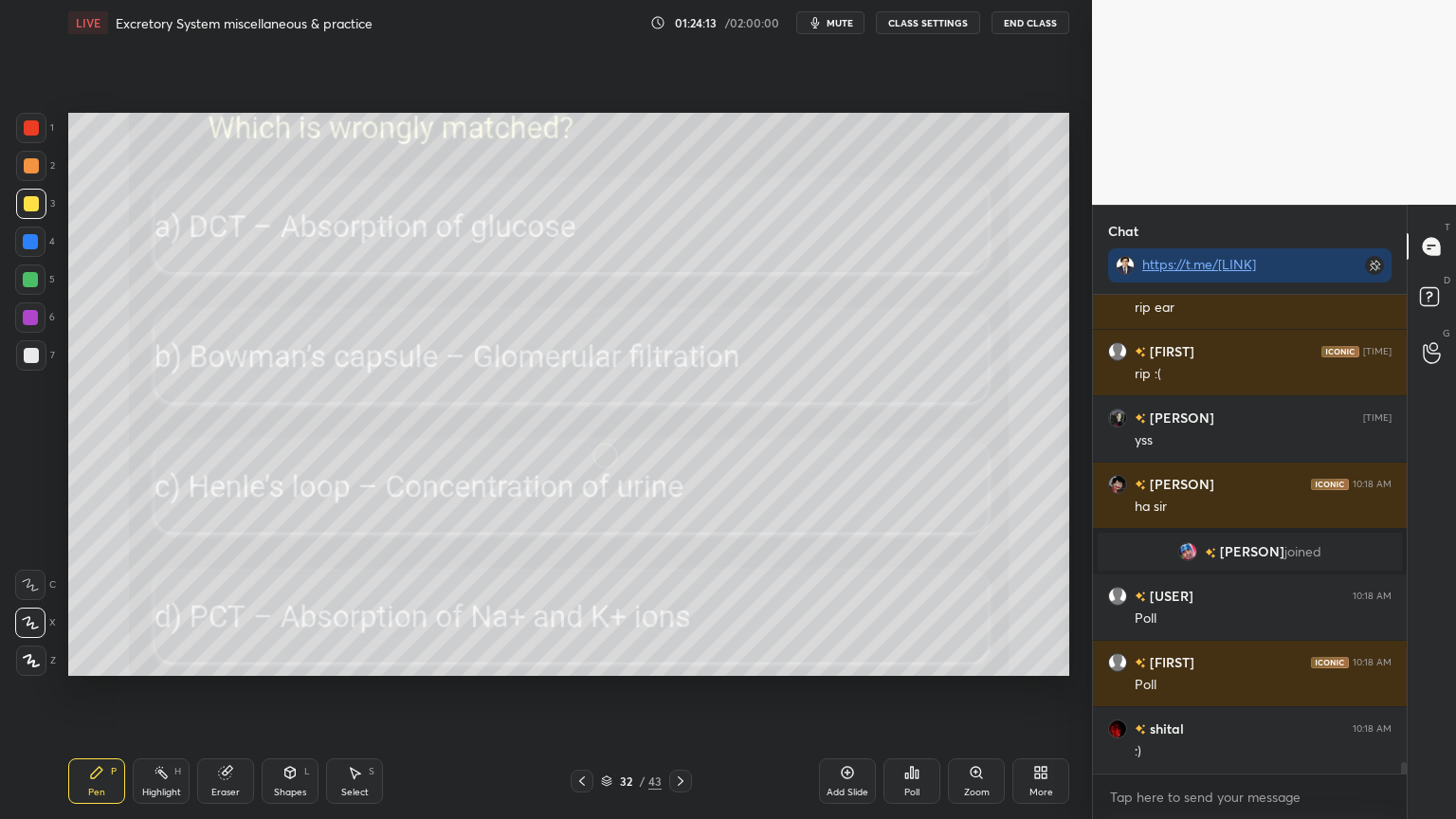 click 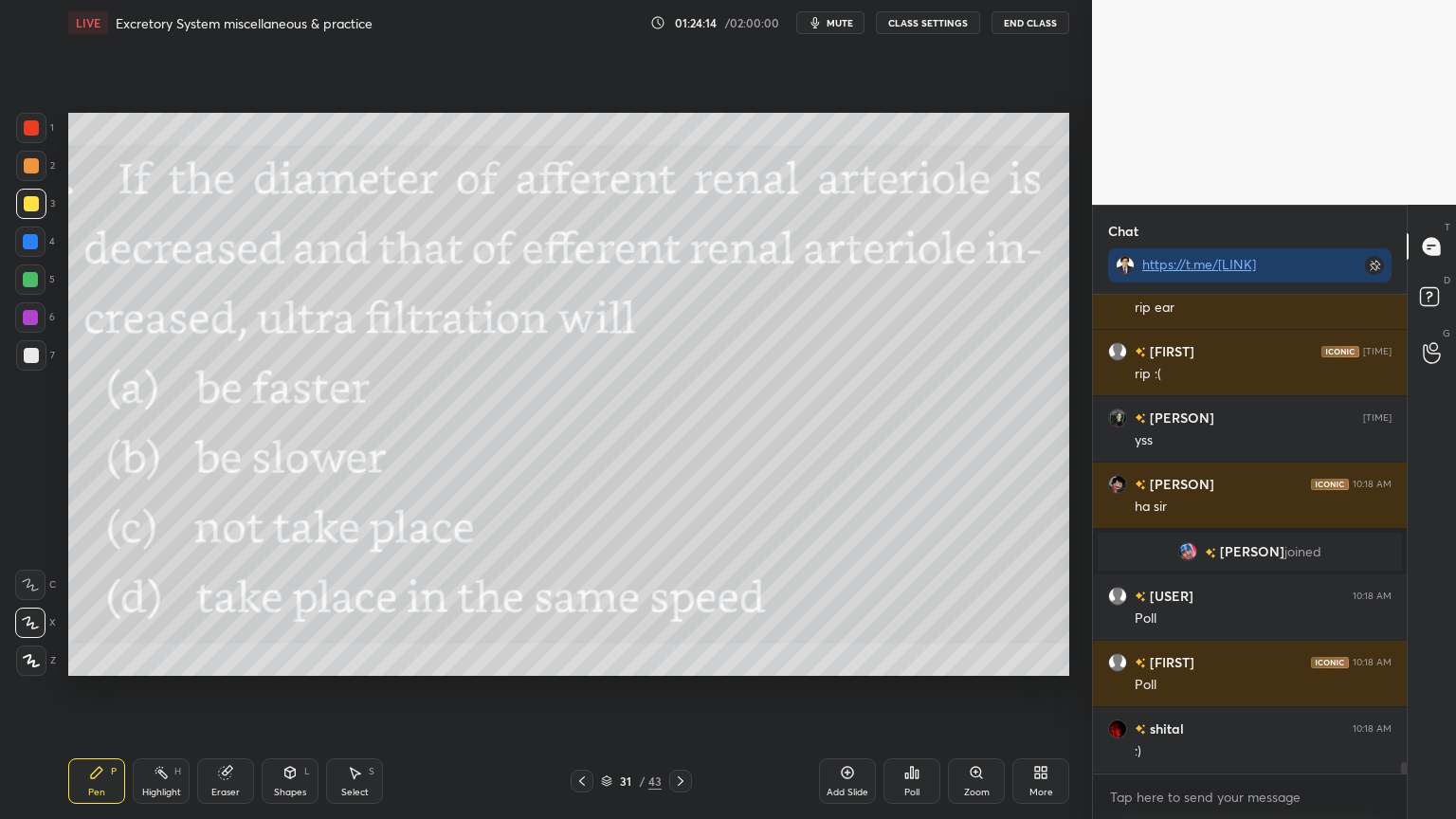 drag, startPoint x: 676, startPoint y: 774, endPoint x: 700, endPoint y: 781, distance: 25 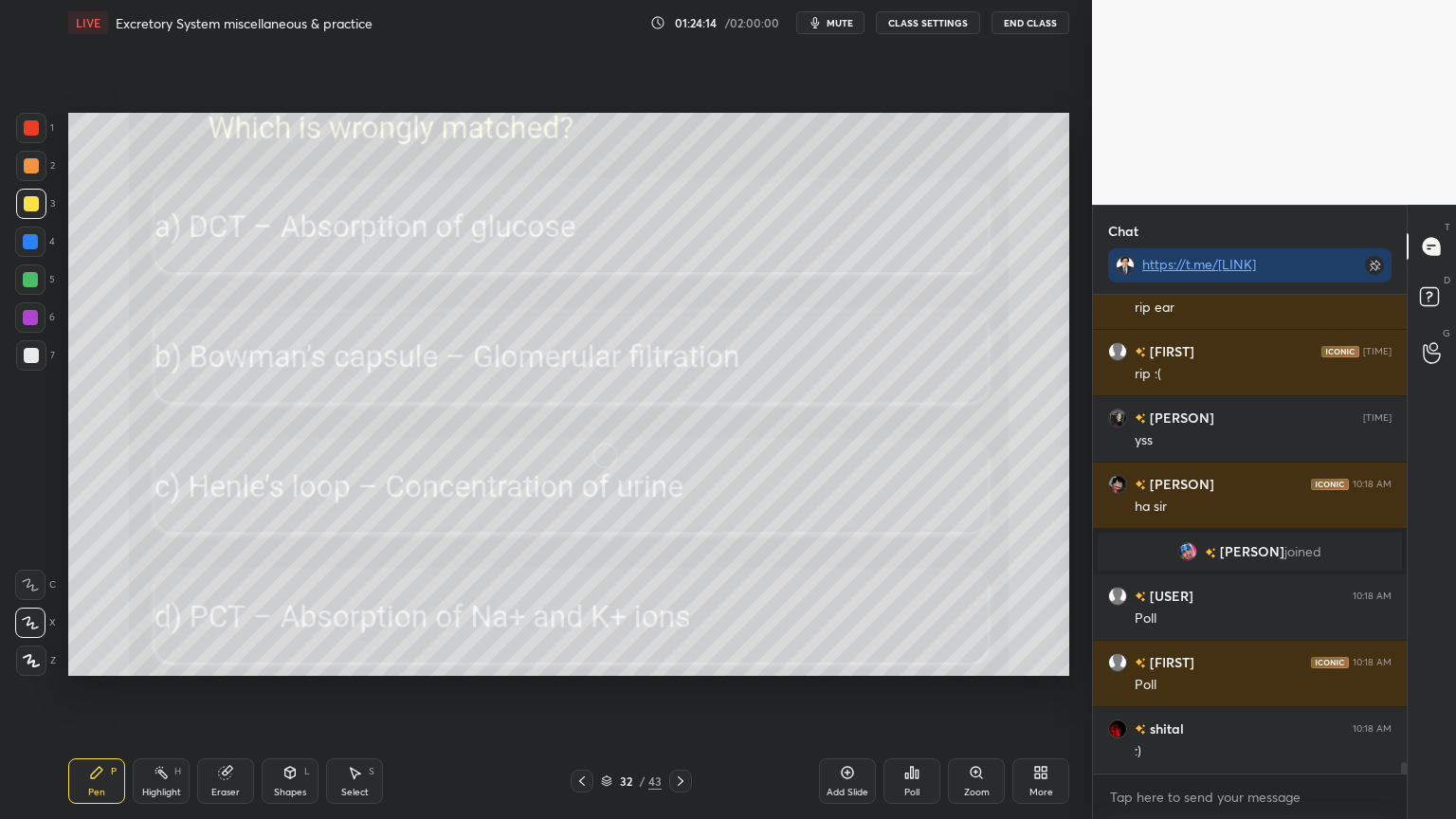click on "More" at bounding box center (1041, 781) 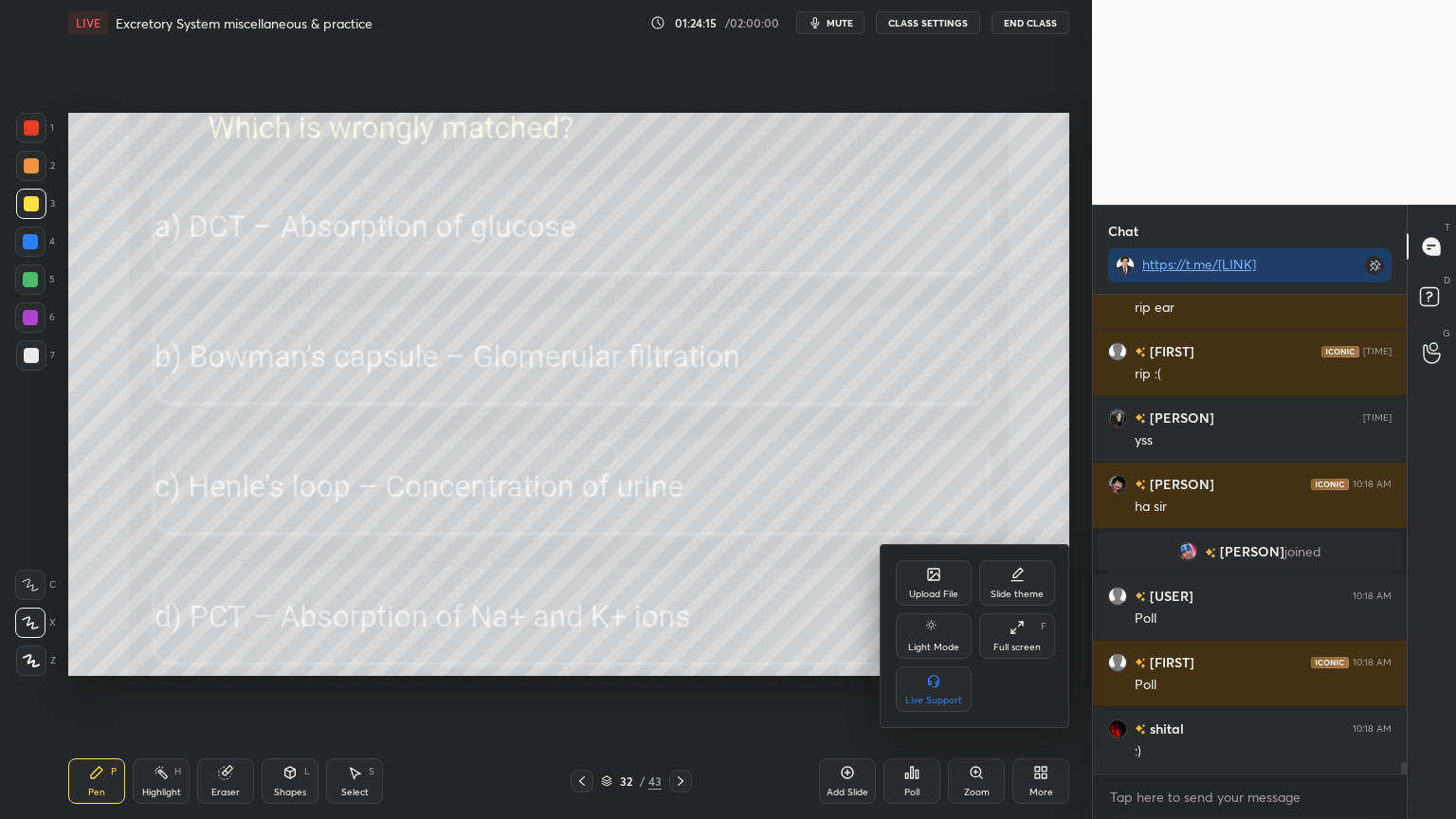 click on "Upload File" at bounding box center (934, 583) 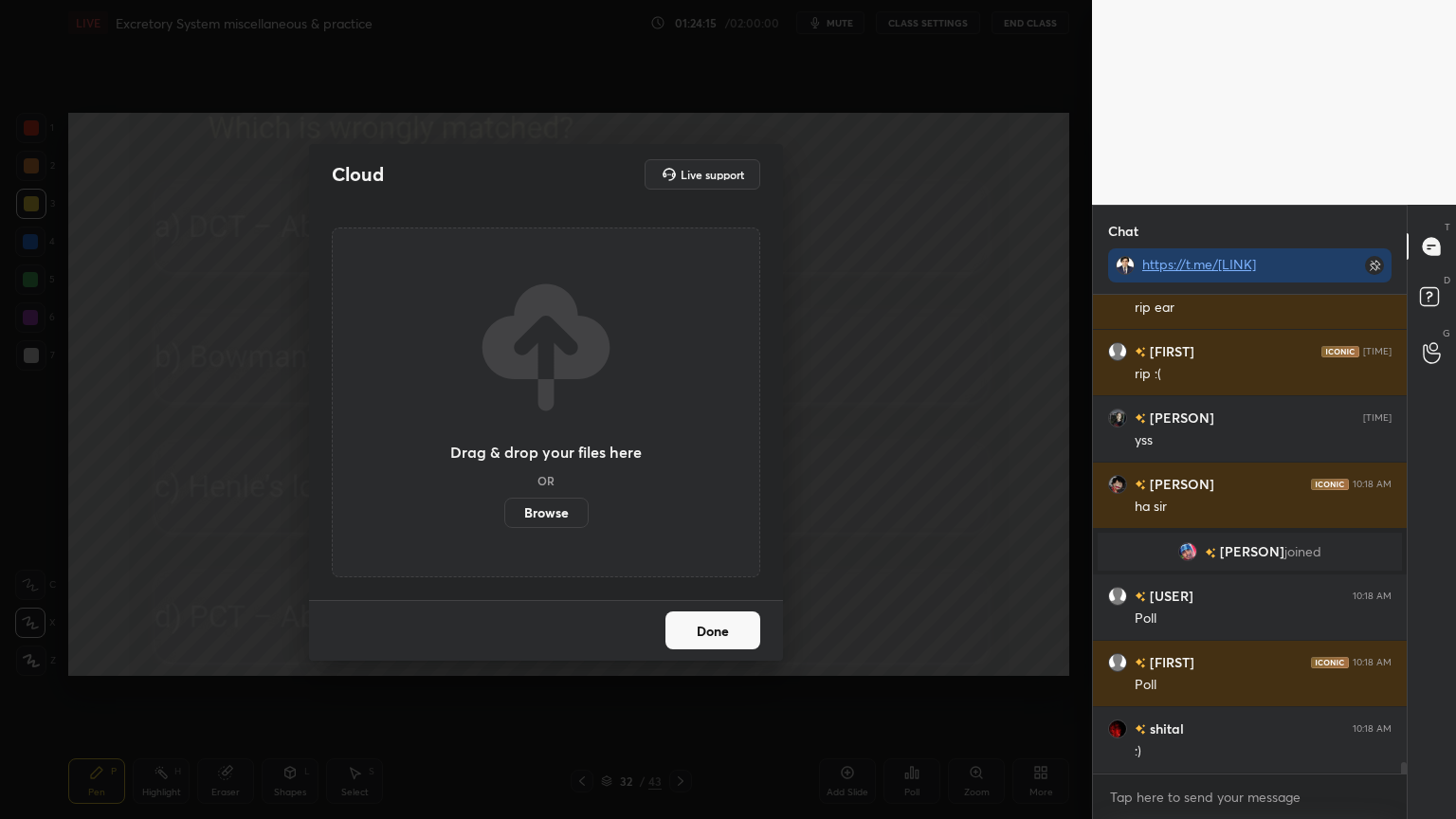 drag, startPoint x: 561, startPoint y: 516, endPoint x: 555, endPoint y: 401, distance: 115.15642 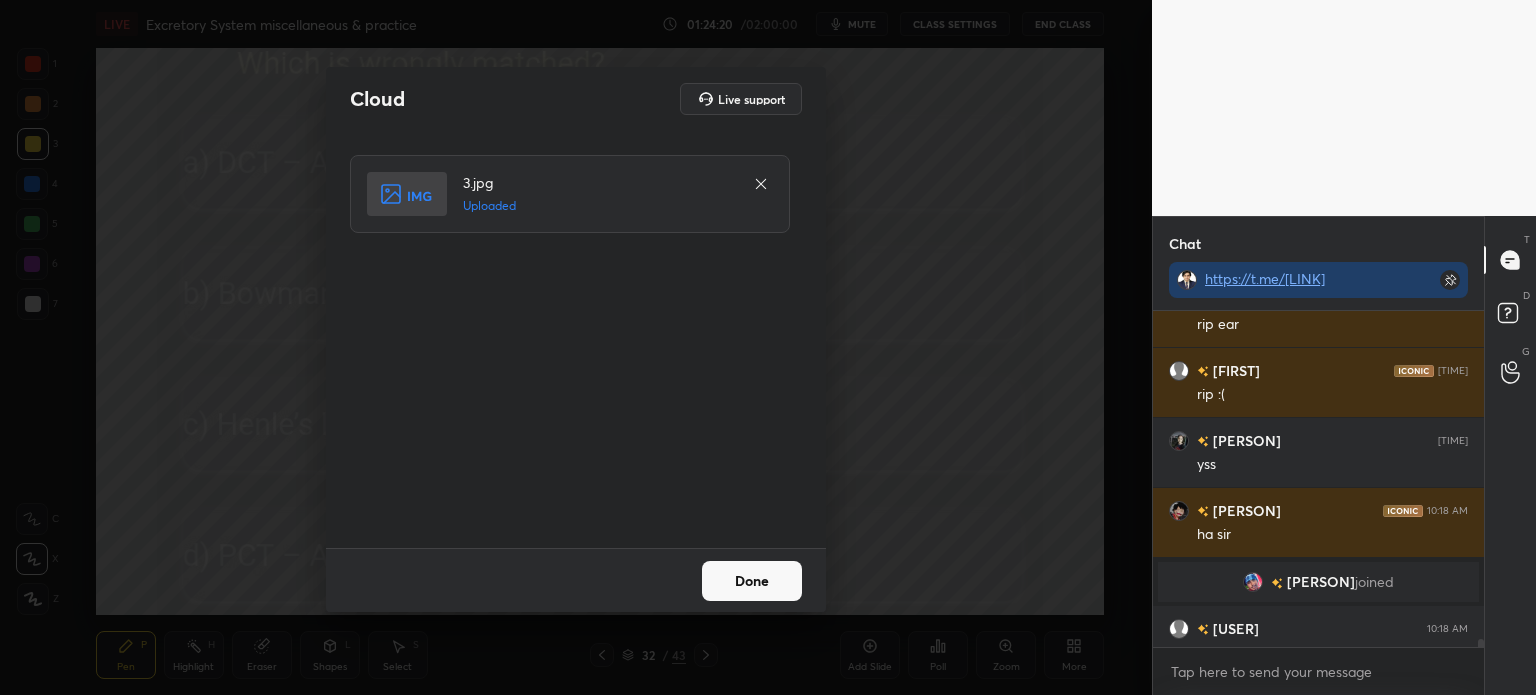 click on "Done" at bounding box center [752, 581] 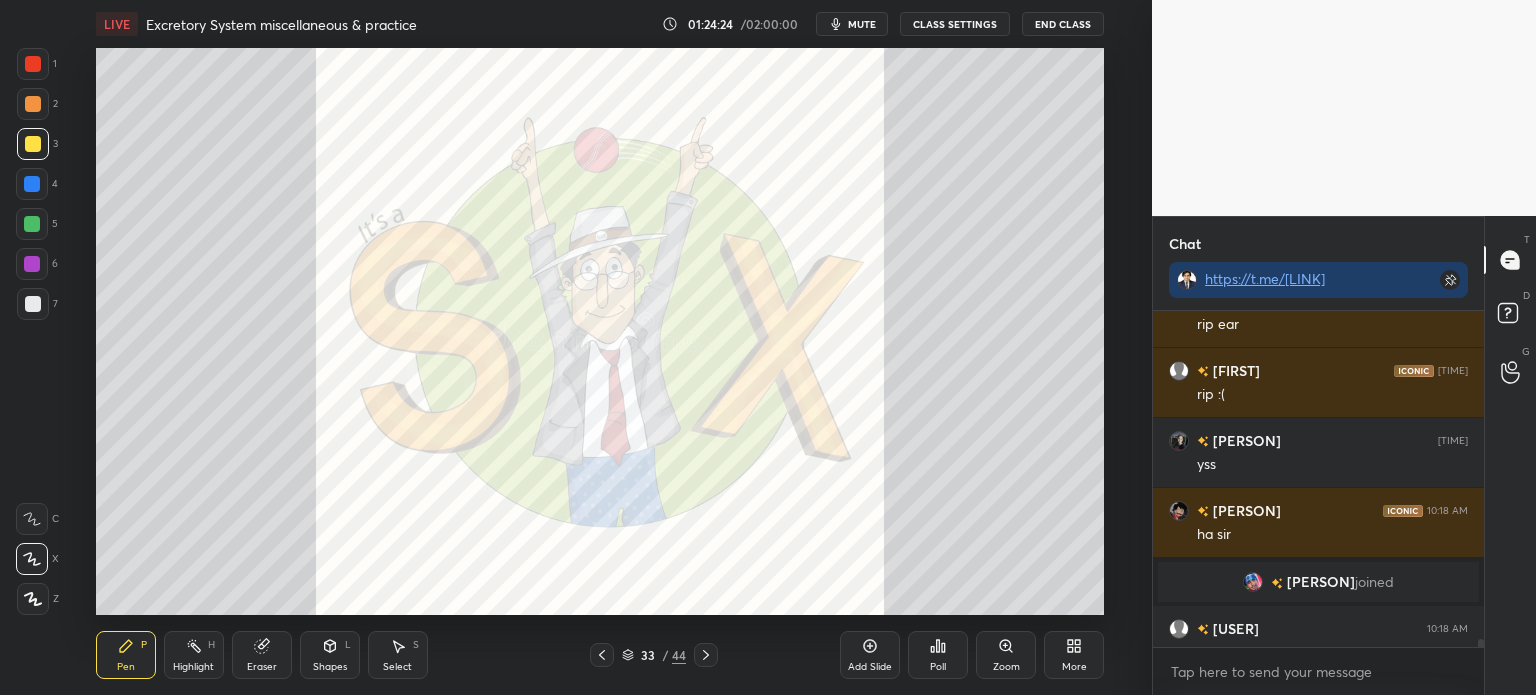 click 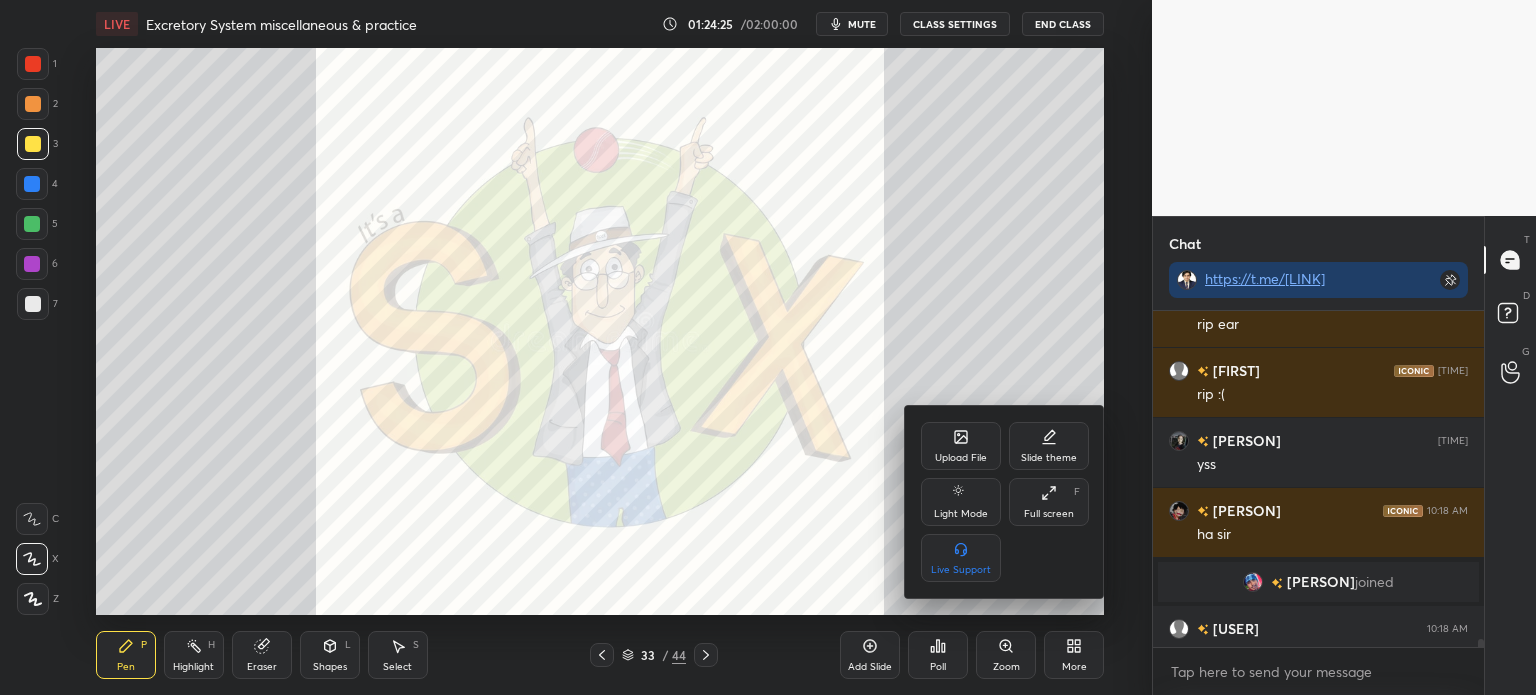 click 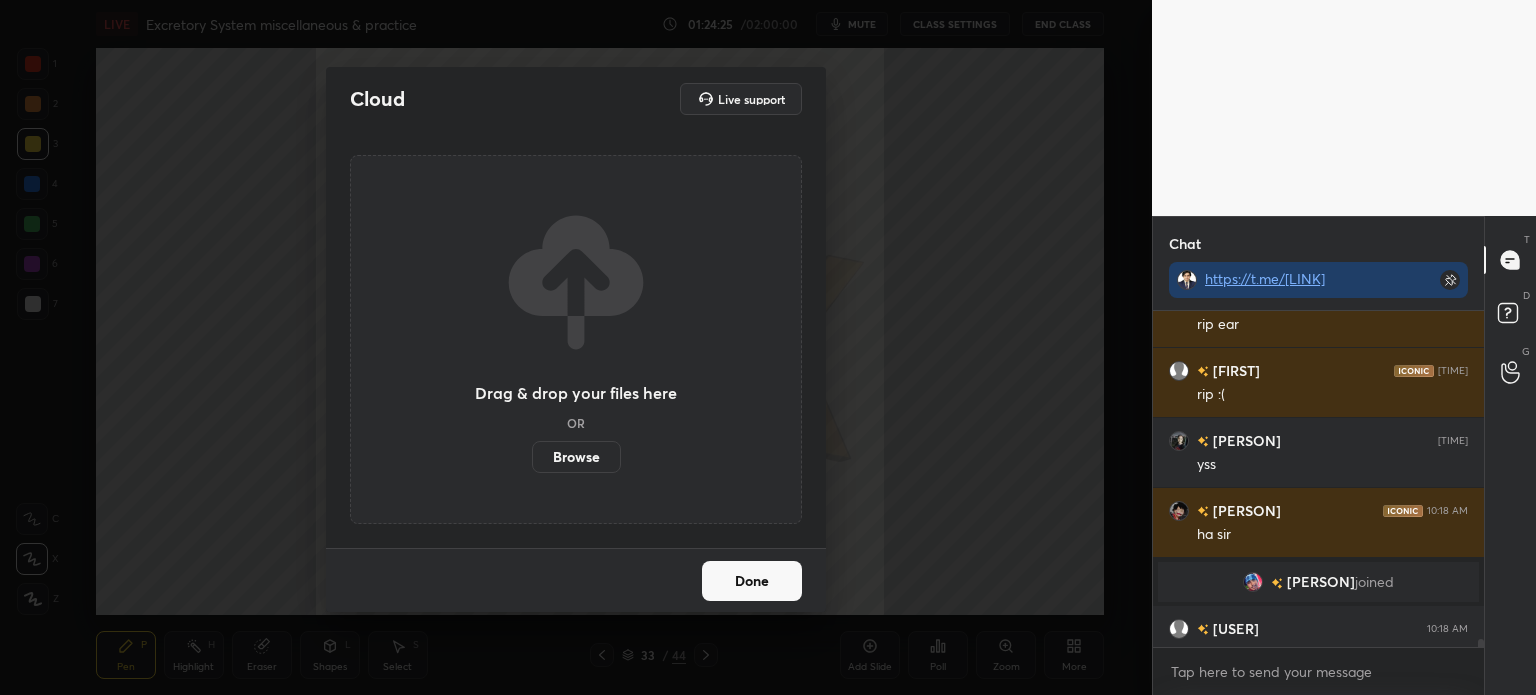 click on "Browse" at bounding box center [576, 457] 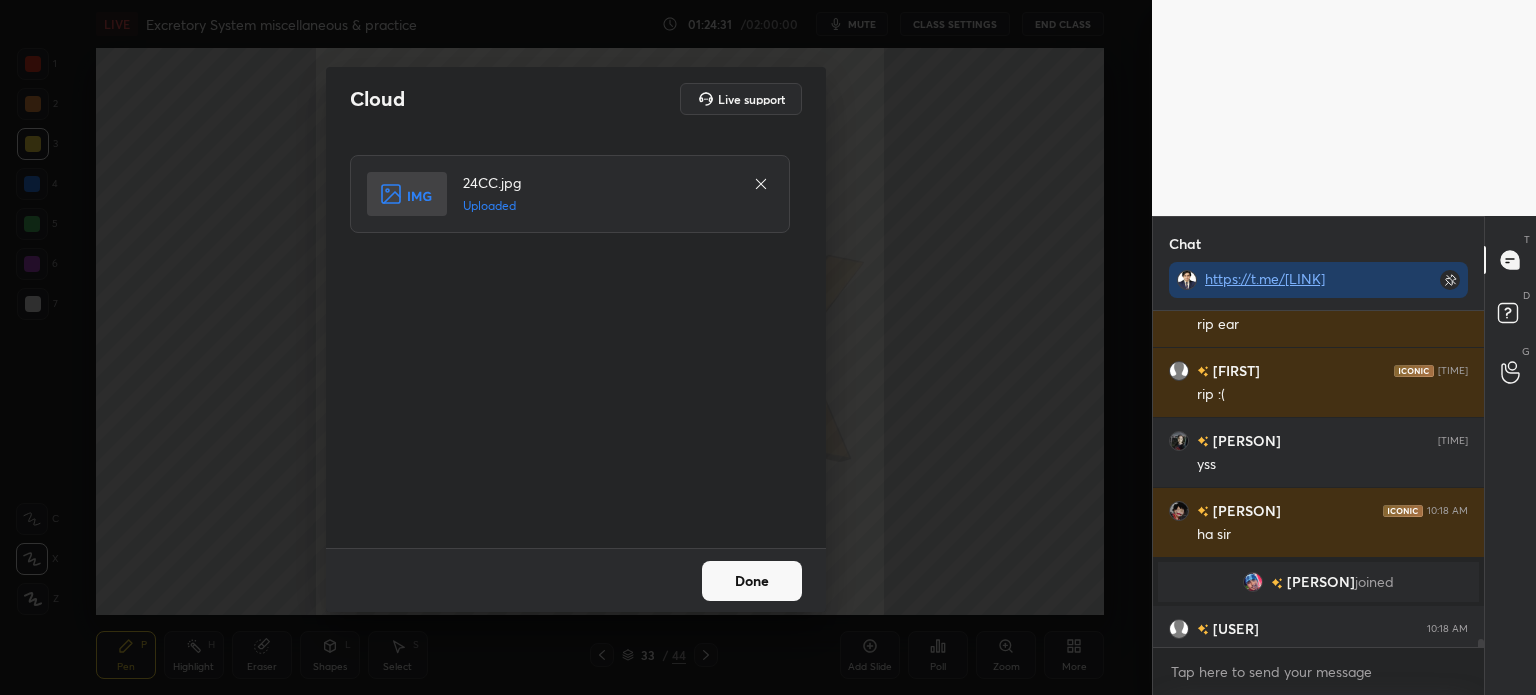 click on "Done" at bounding box center (752, 581) 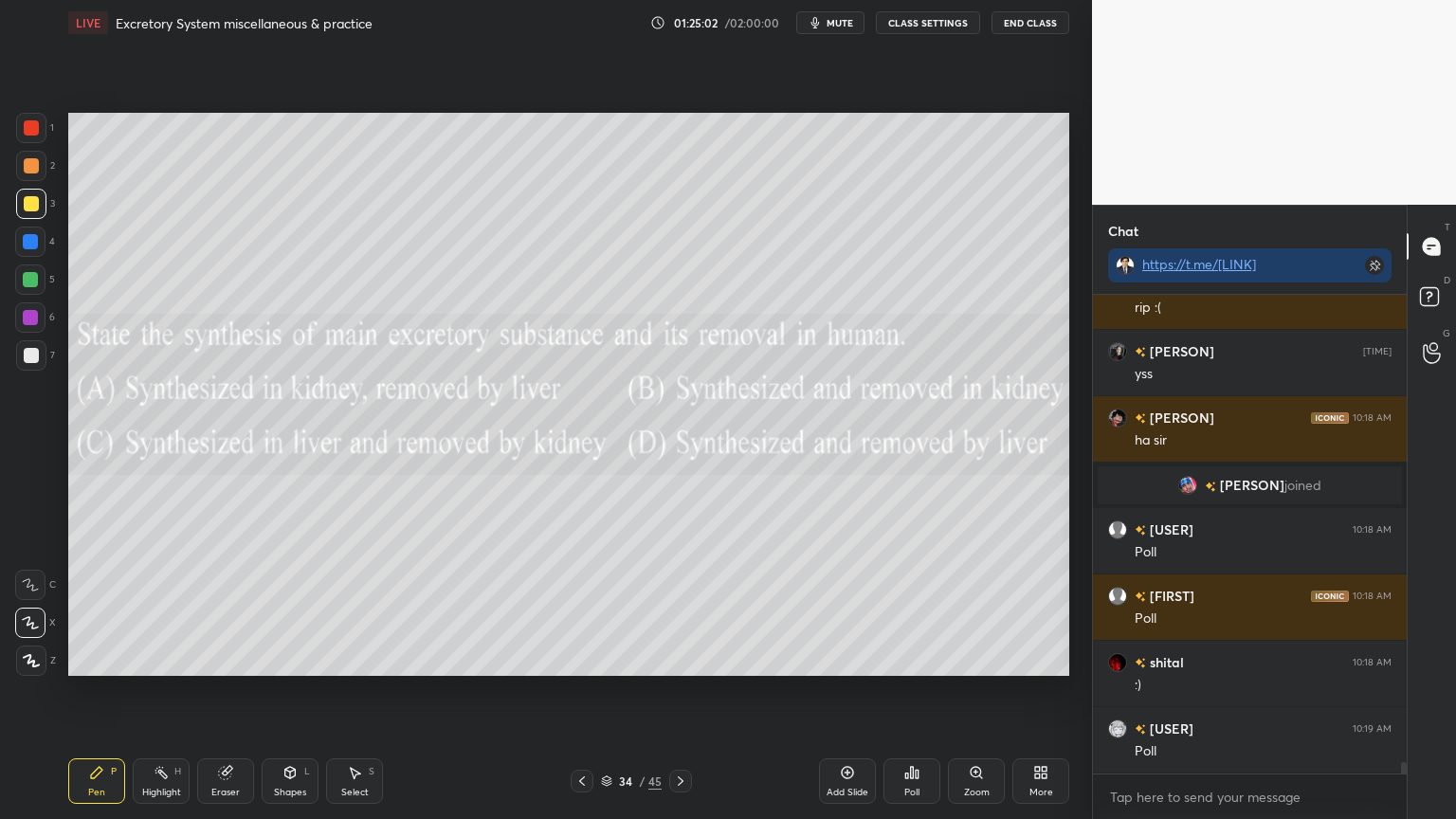 scroll, scrollTop: 20266, scrollLeft: 0, axis: vertical 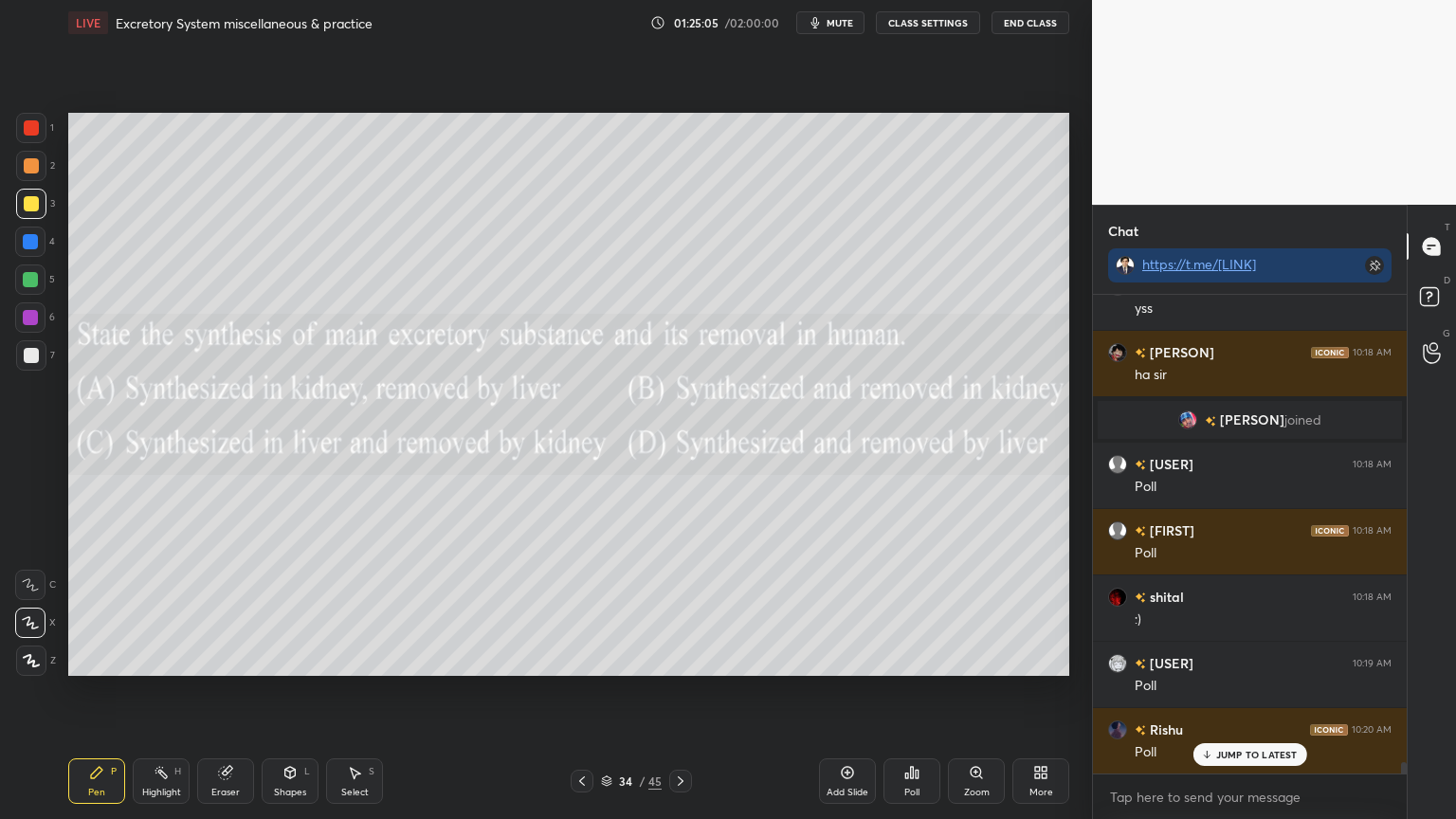 click 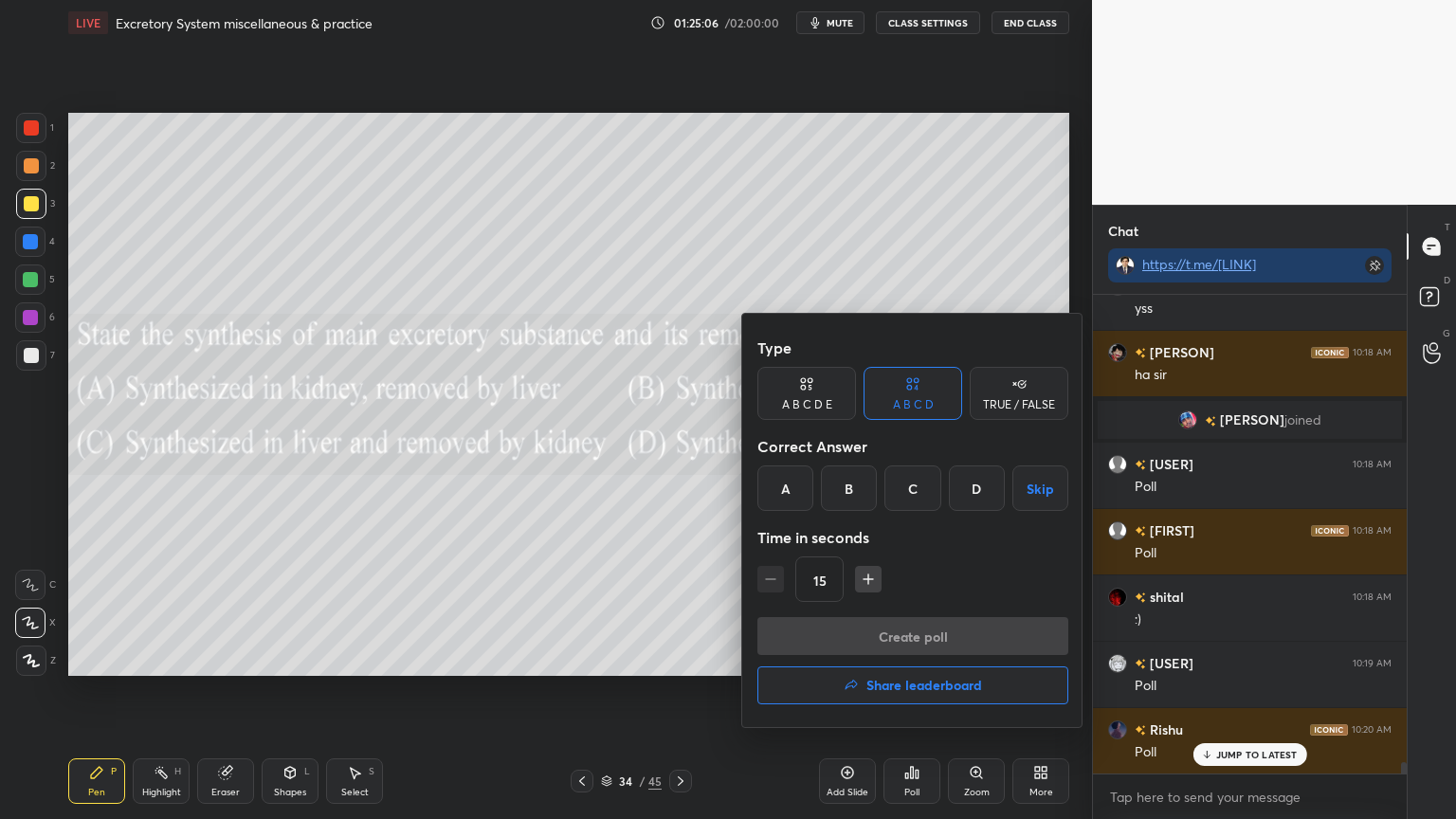 drag, startPoint x: 918, startPoint y: 488, endPoint x: 912, endPoint y: 542, distance: 54.33231 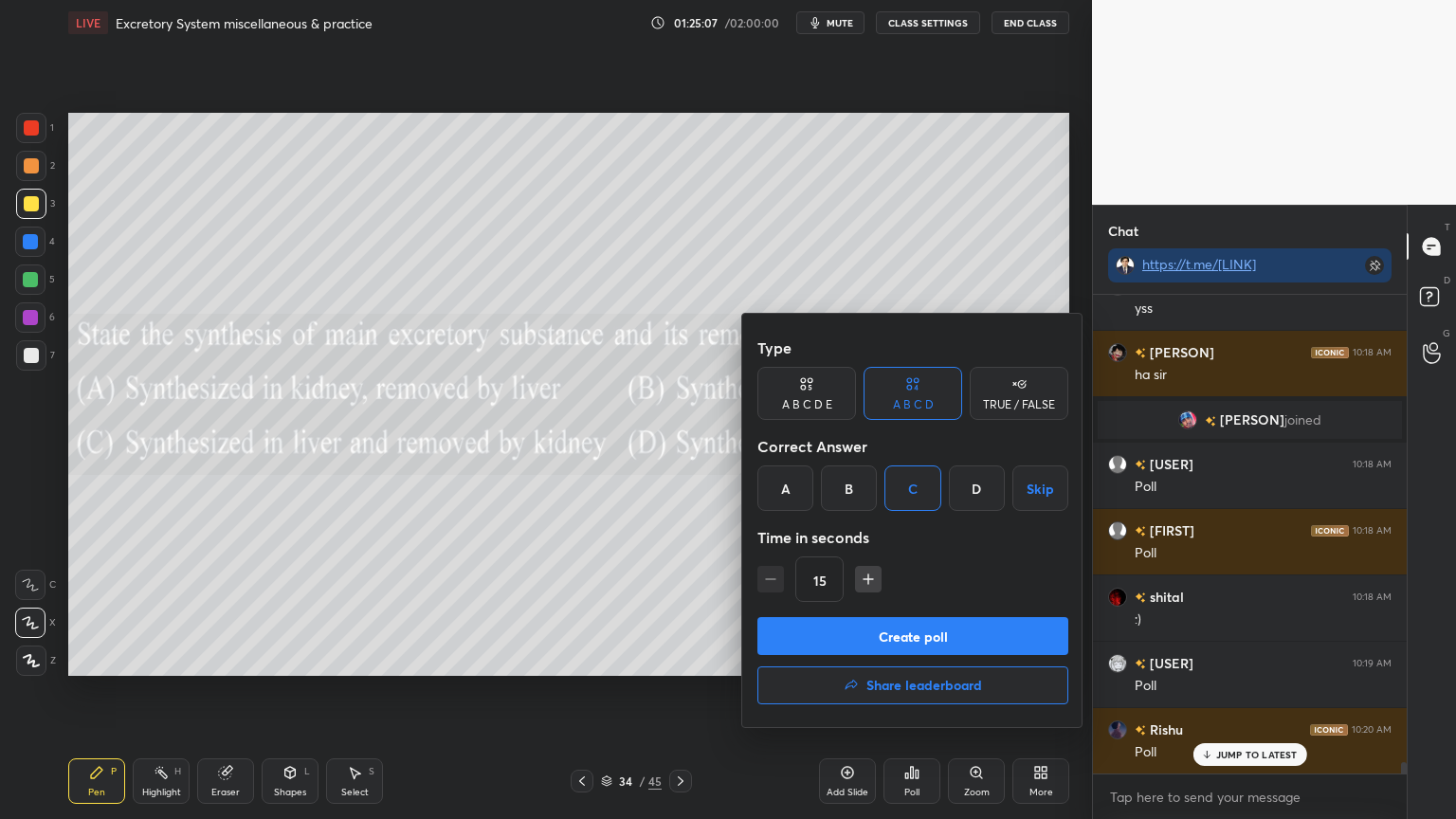 drag, startPoint x: 902, startPoint y: 631, endPoint x: 890, endPoint y: 669, distance: 39.849718 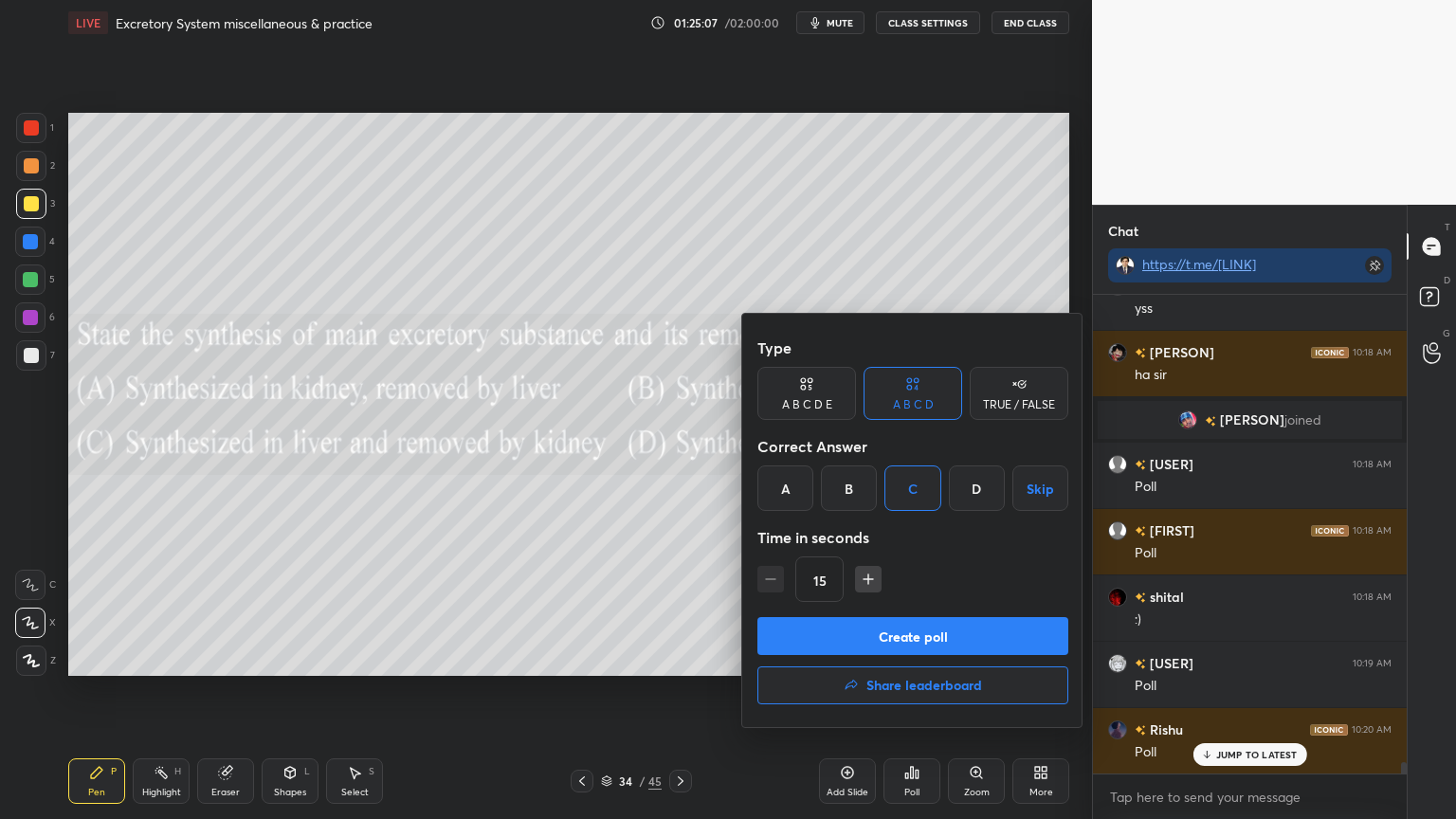 click on "Create poll" at bounding box center (913, 636) 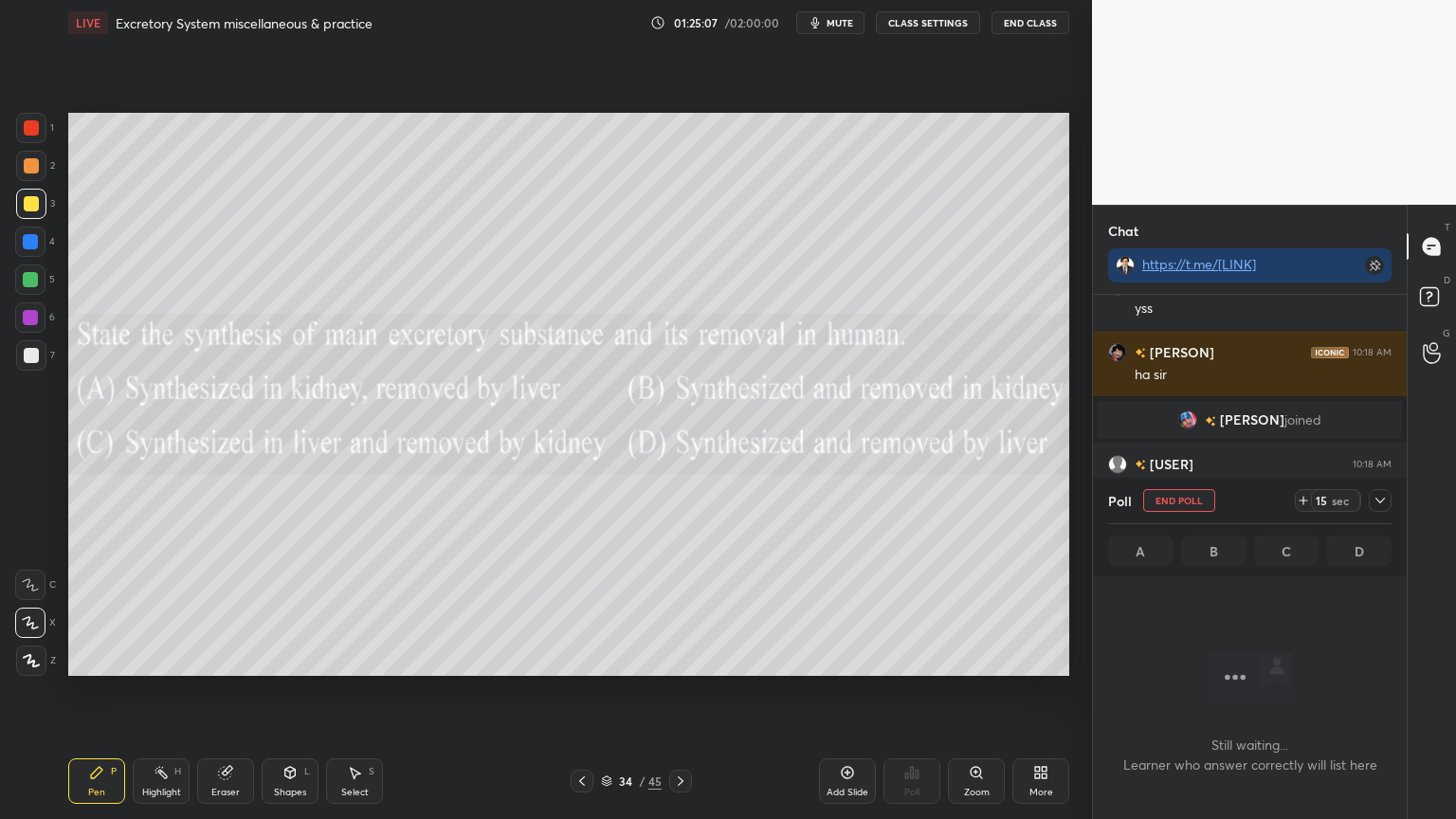 scroll, scrollTop: 433, scrollLeft: 308, axis: both 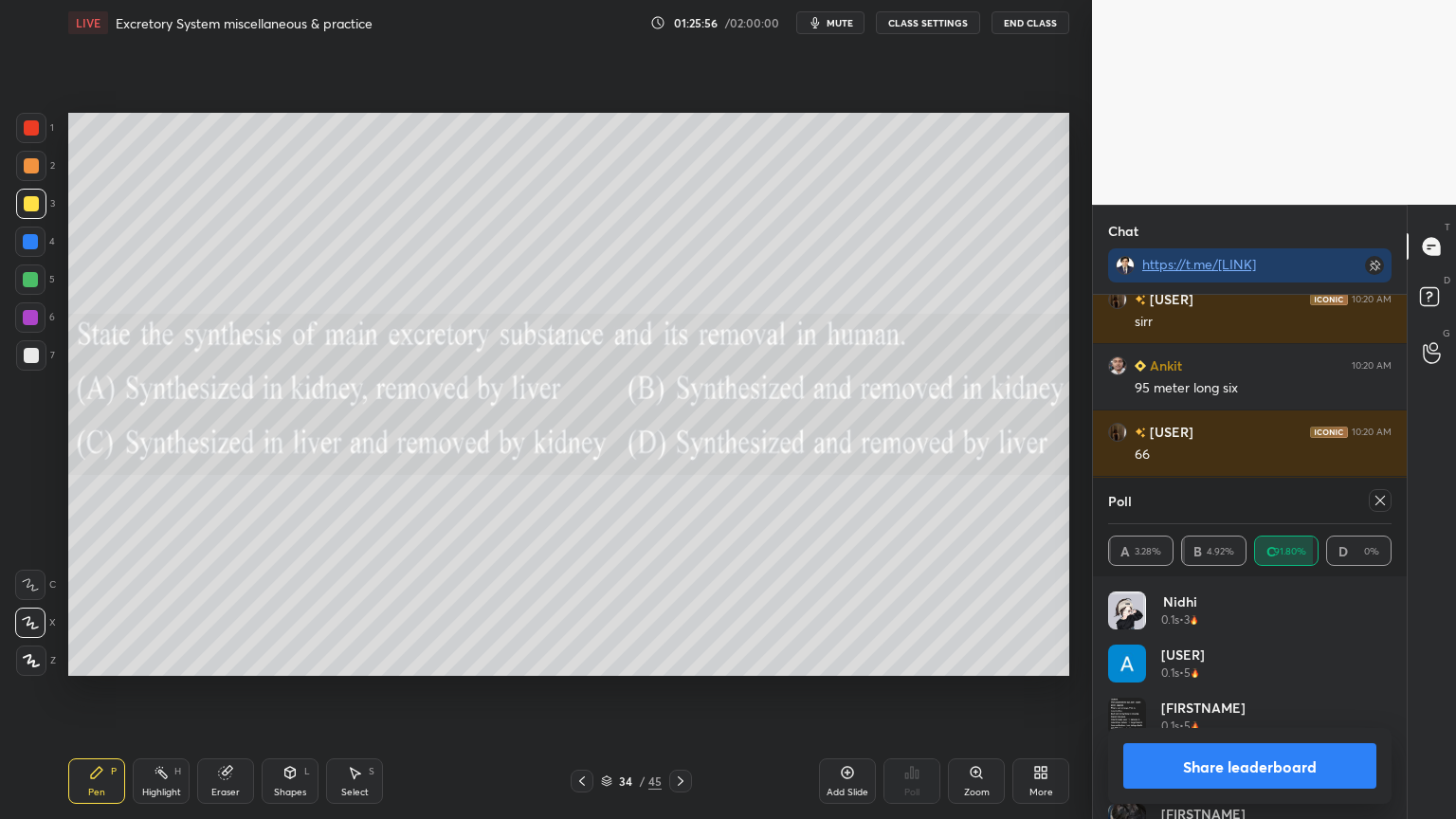 click on "Share leaderboard" at bounding box center (1249, 766) 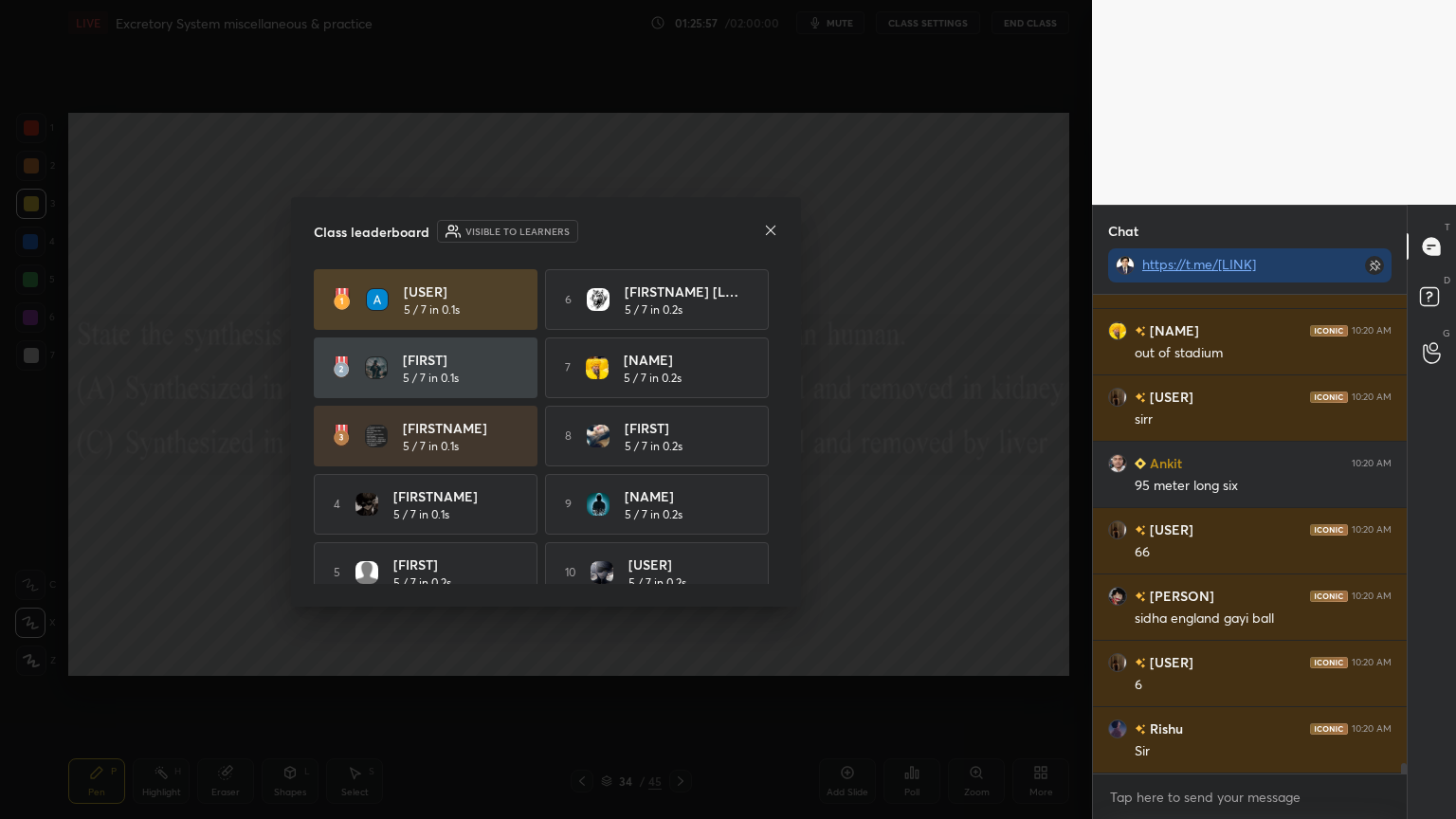 click 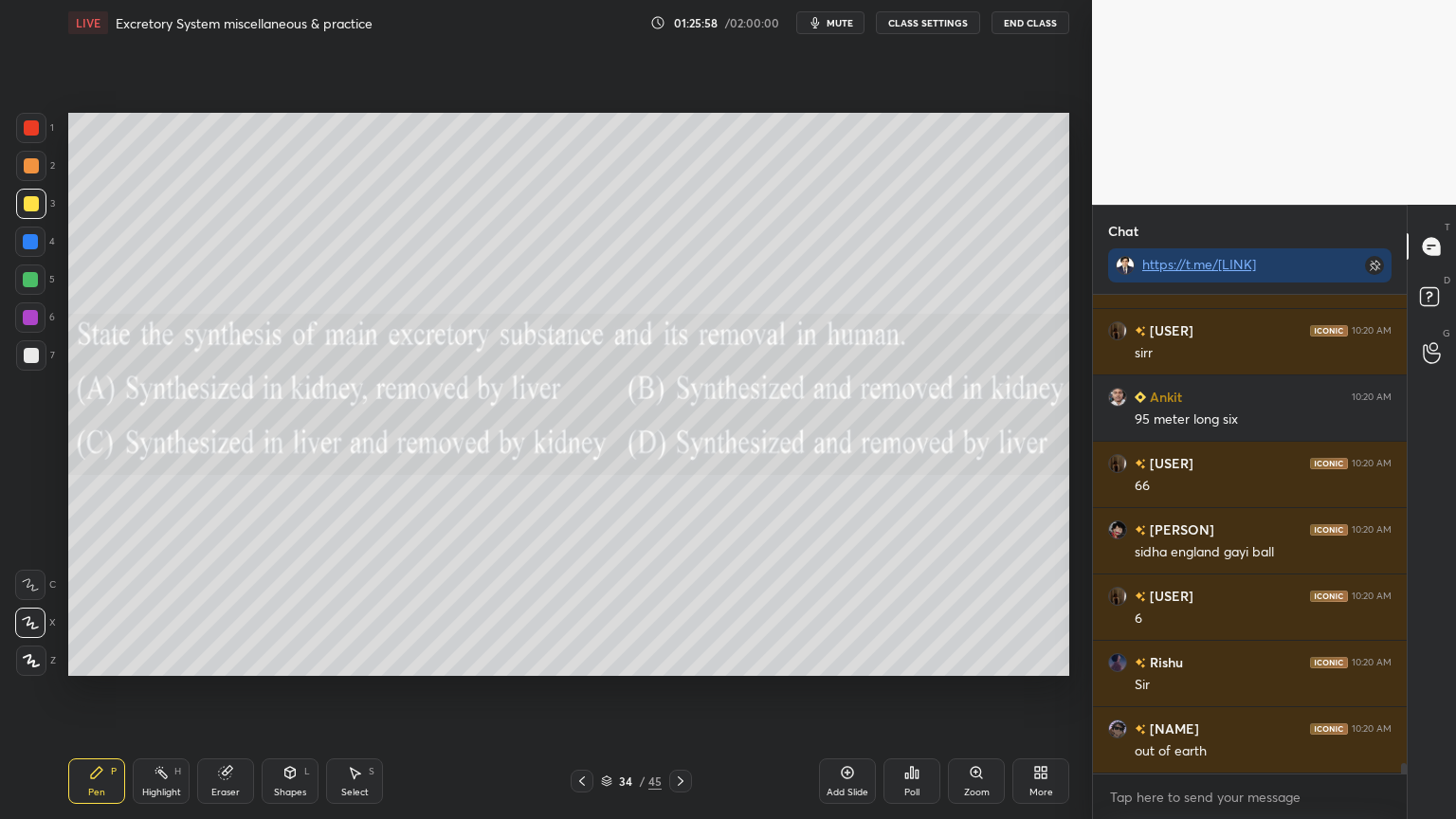 click 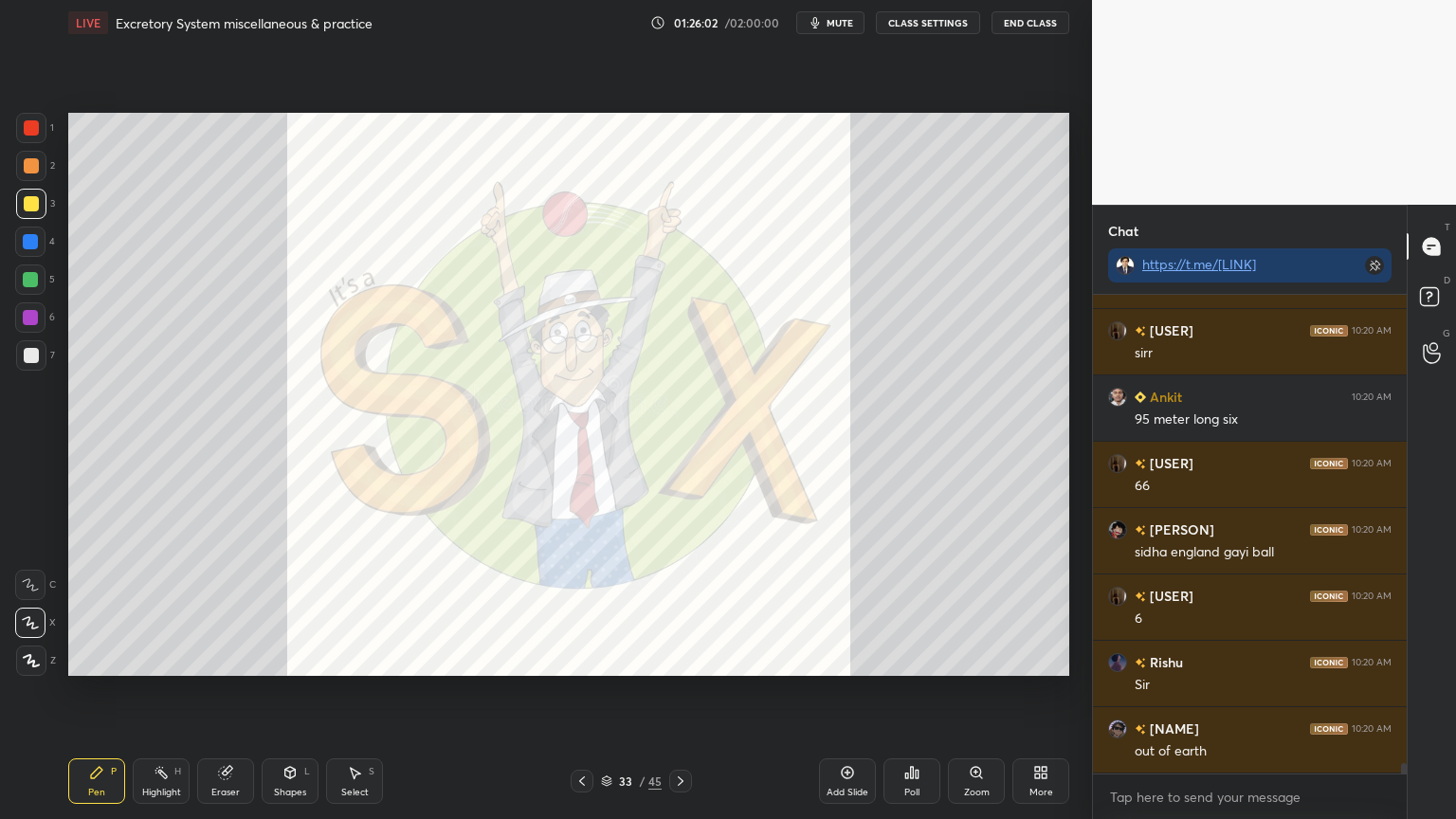 click 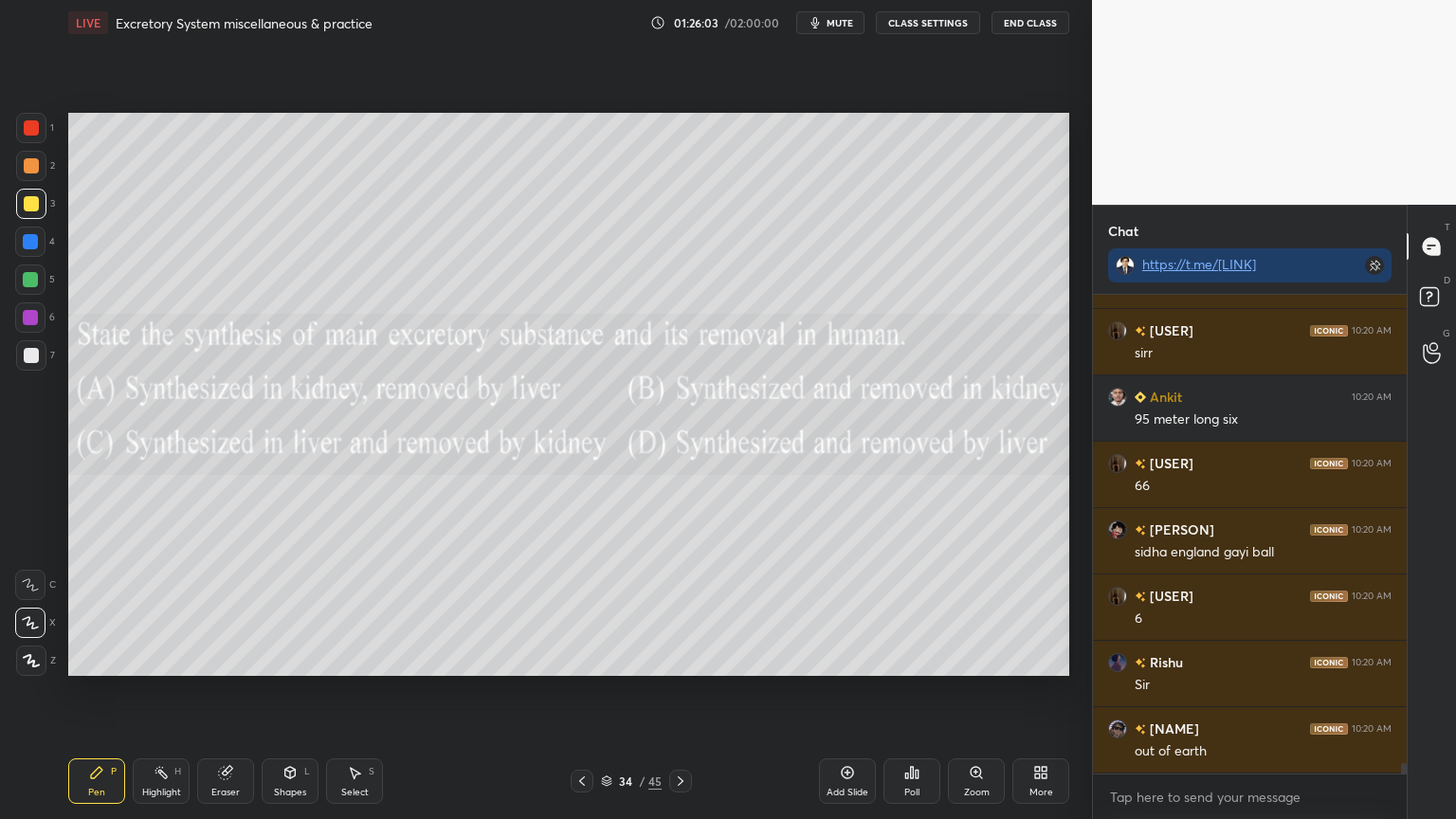 click 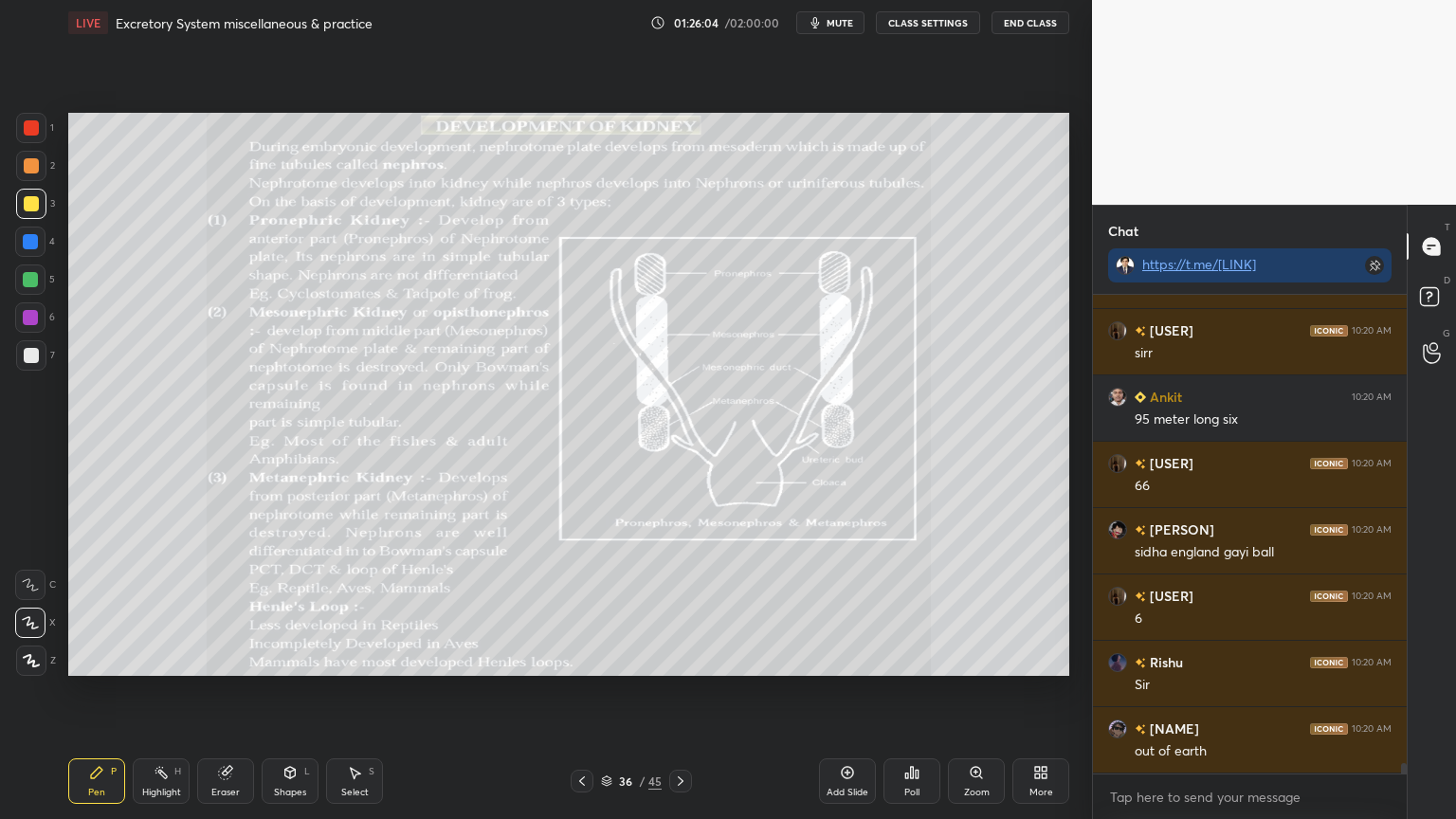 click 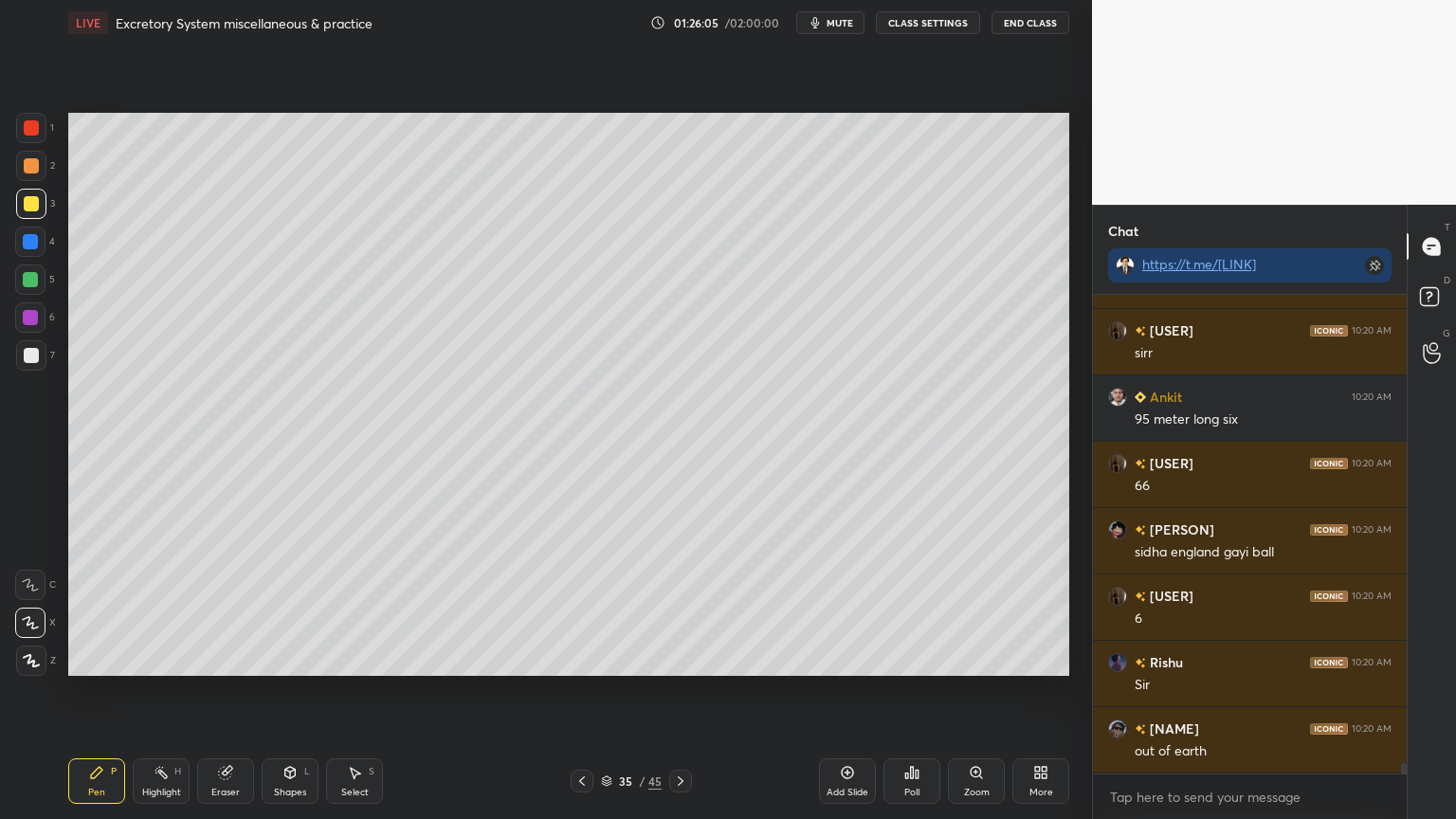 click on "Add Slide" at bounding box center (847, 781) 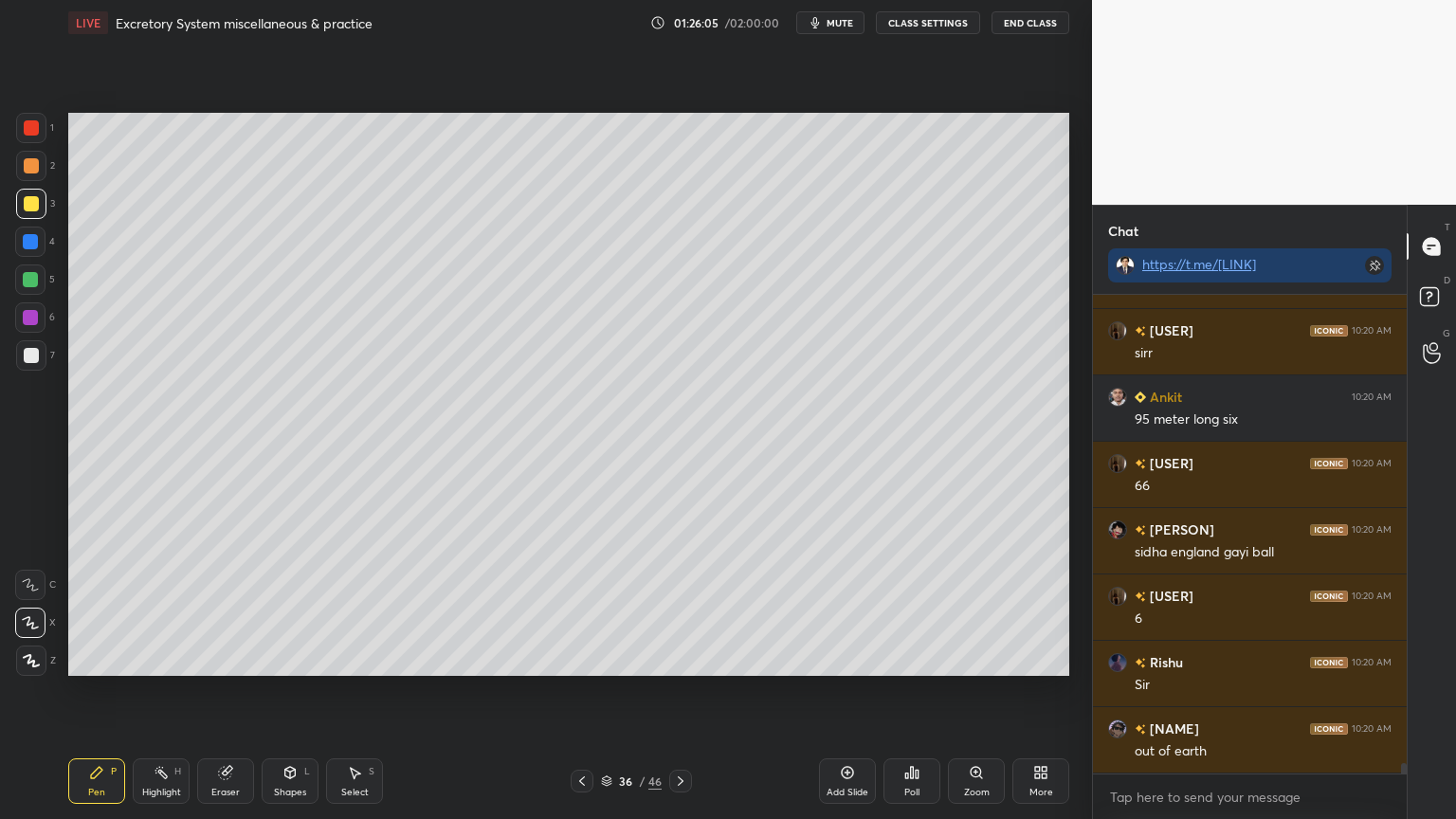 click on "Add Slide" at bounding box center (847, 781) 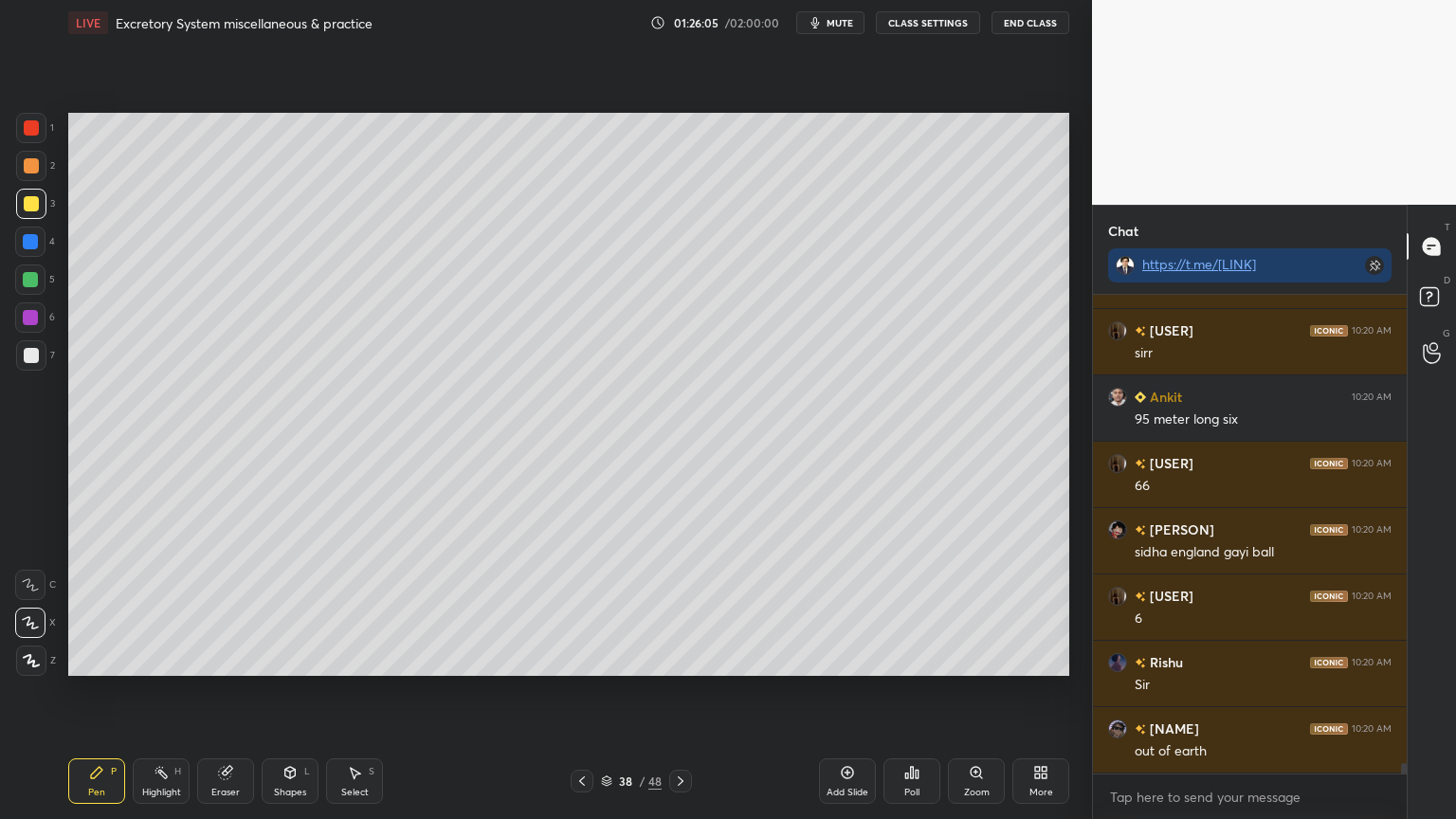 click 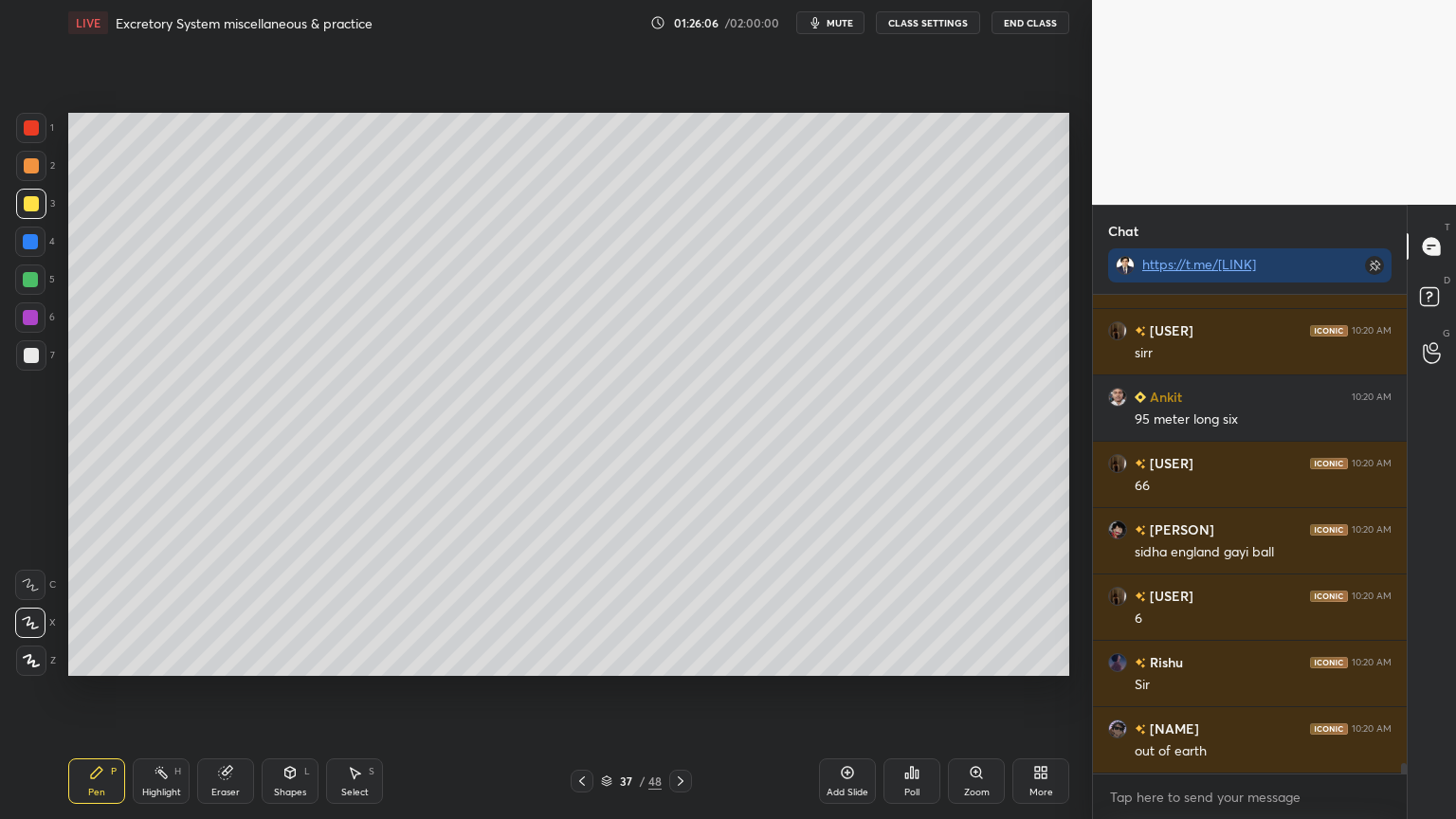 click 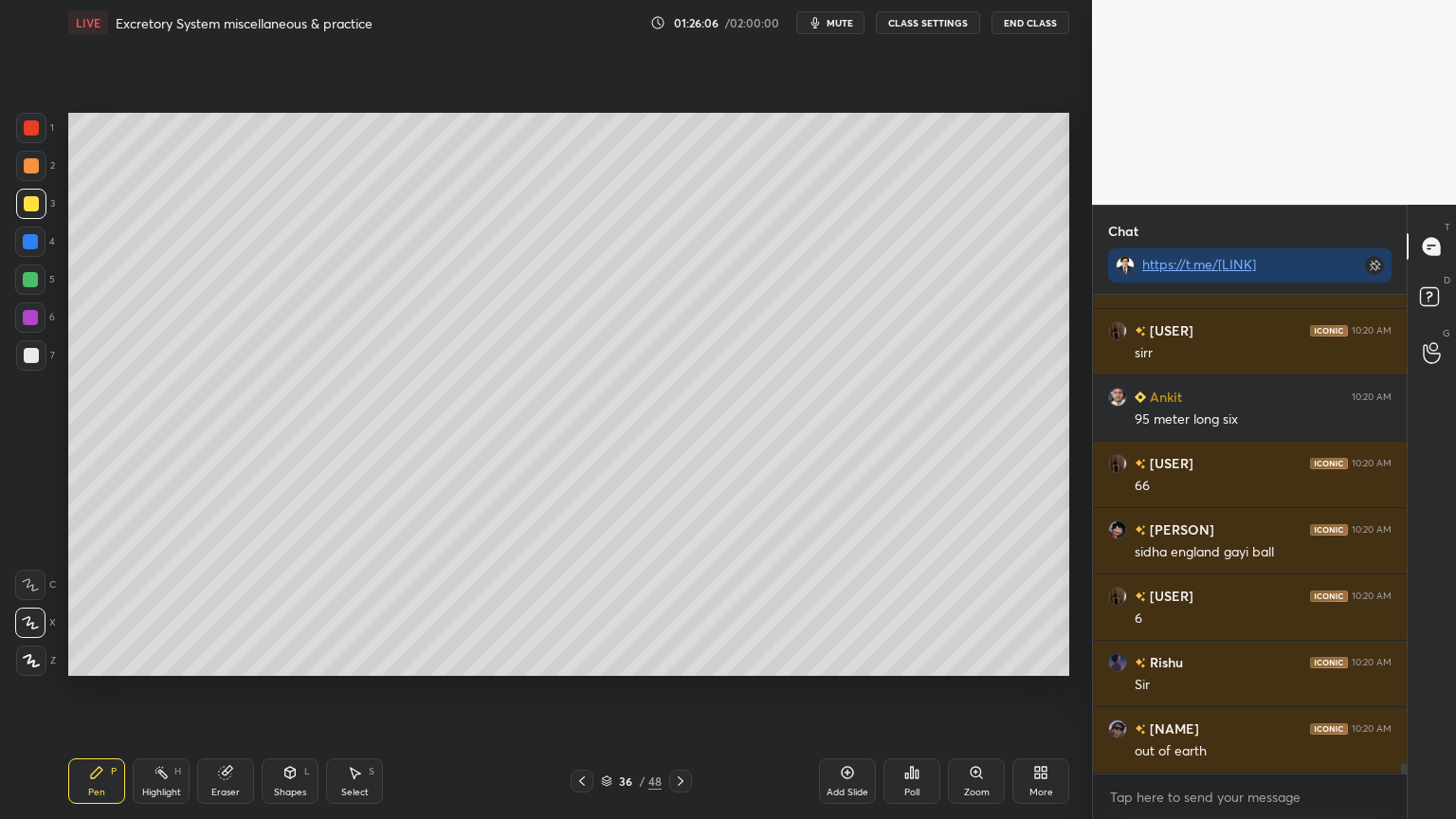 click 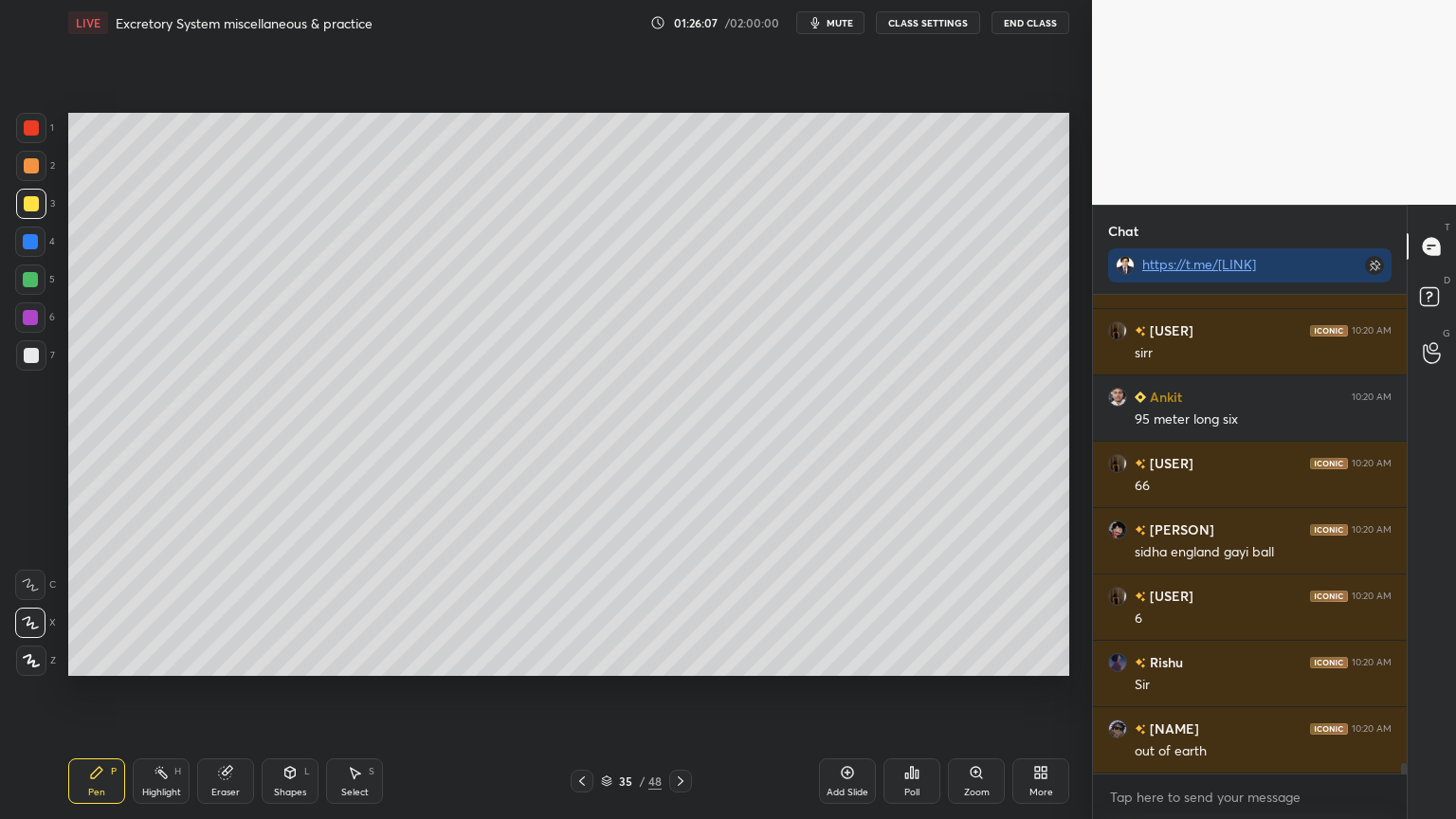 click 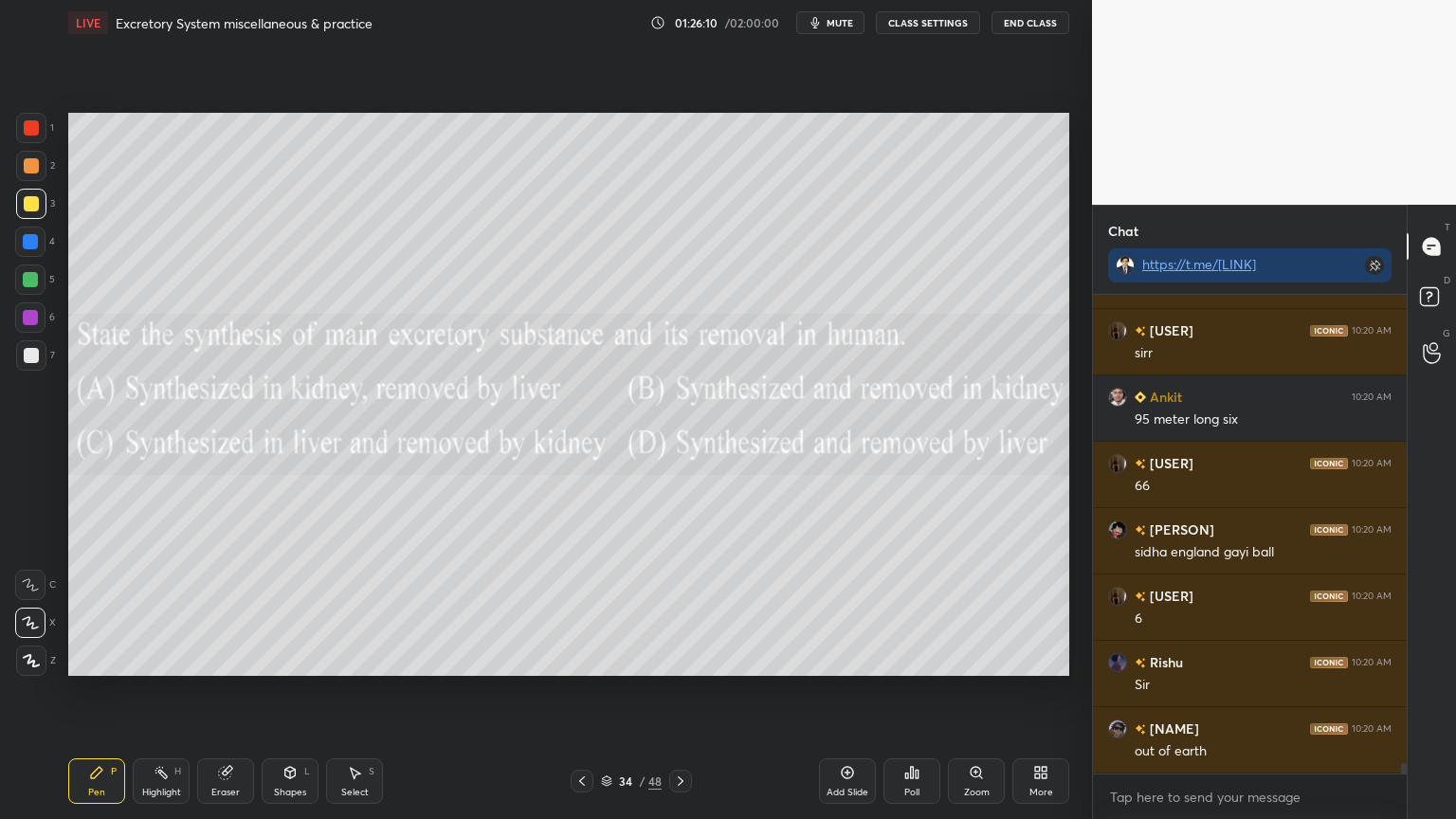 click on "More" at bounding box center [1041, 781] 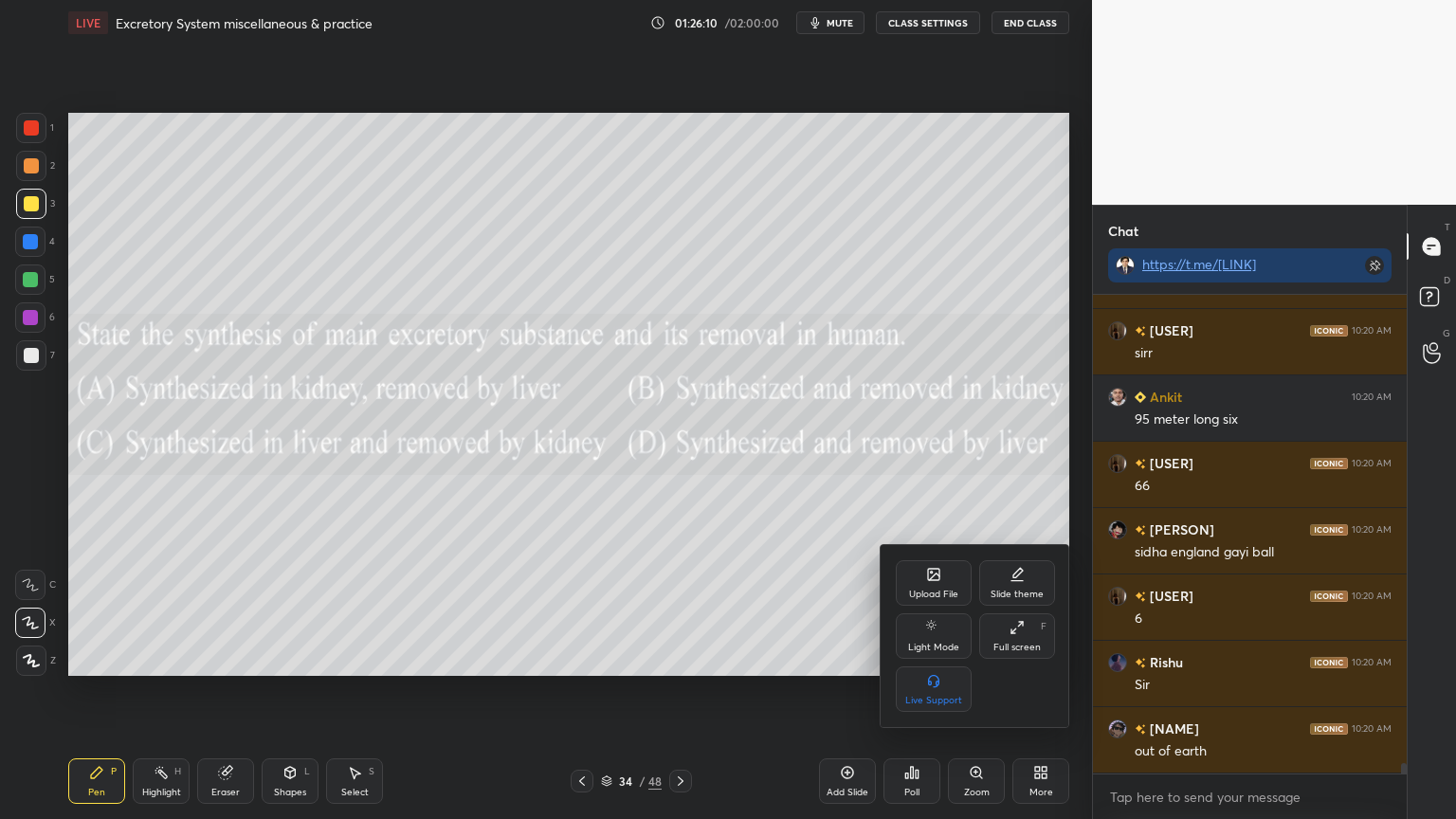 click on "Upload File" at bounding box center (934, 583) 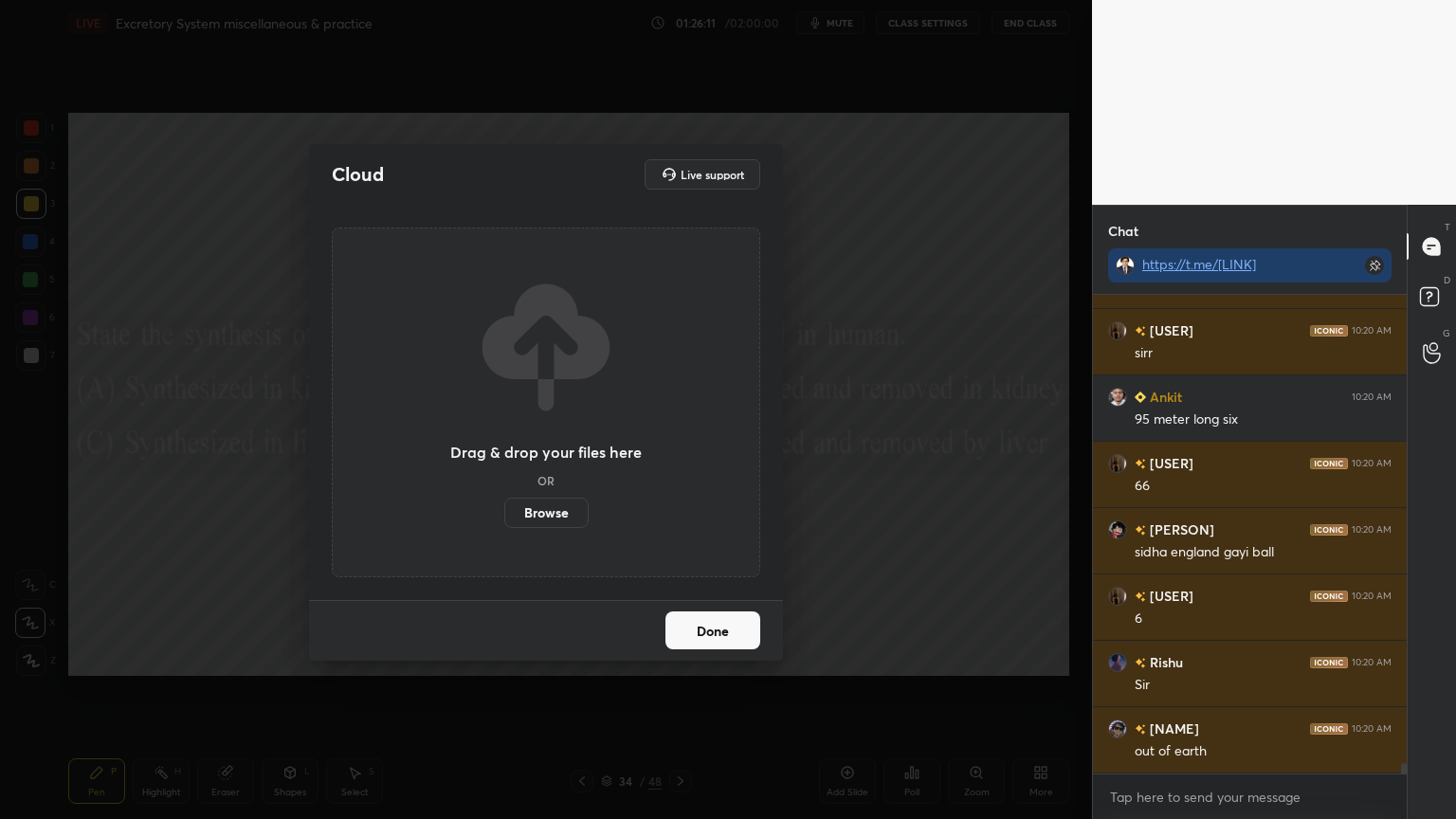 click on "Browse" at bounding box center [546, 513] 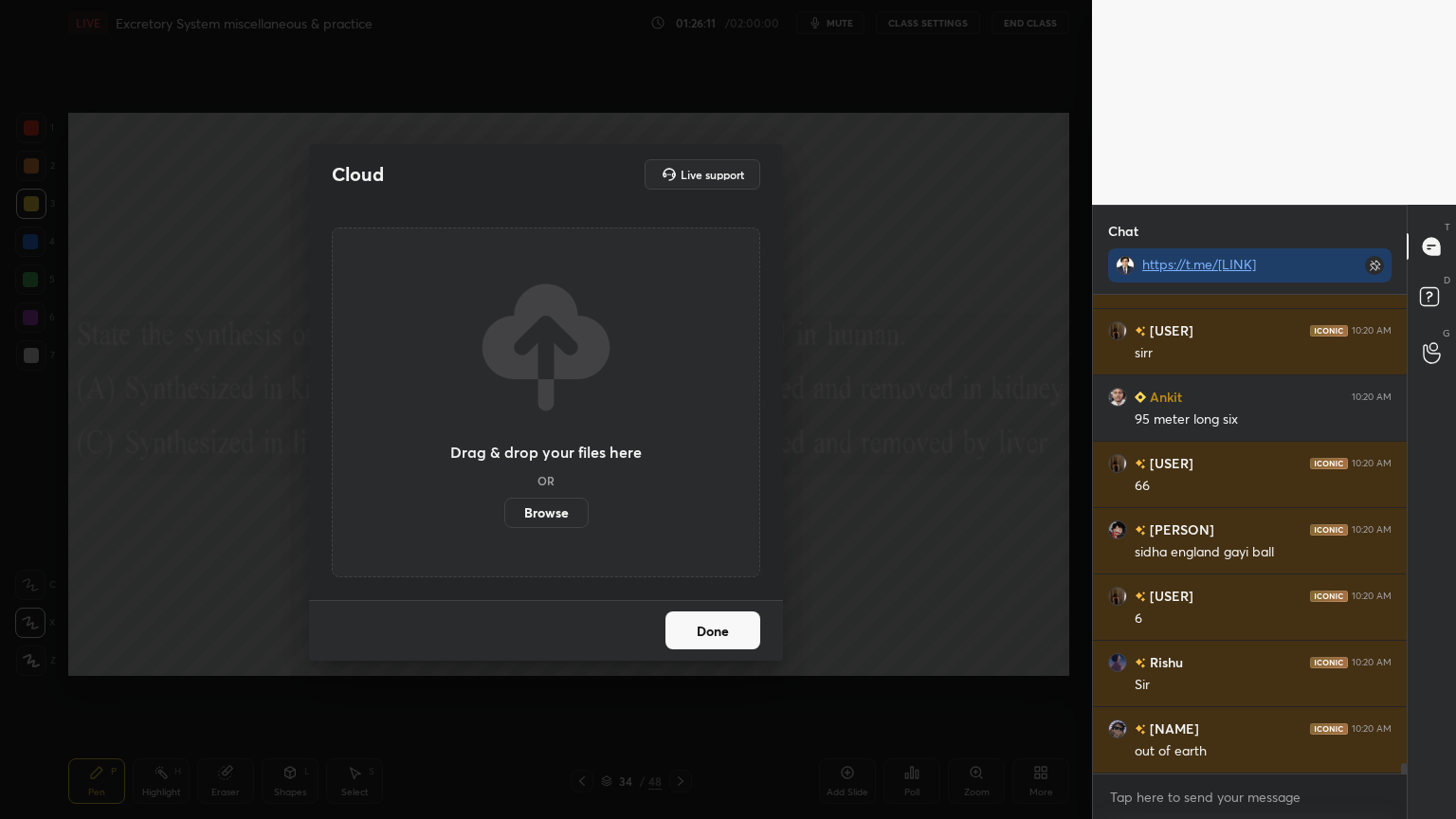 click on "Browse" at bounding box center (504, 513) 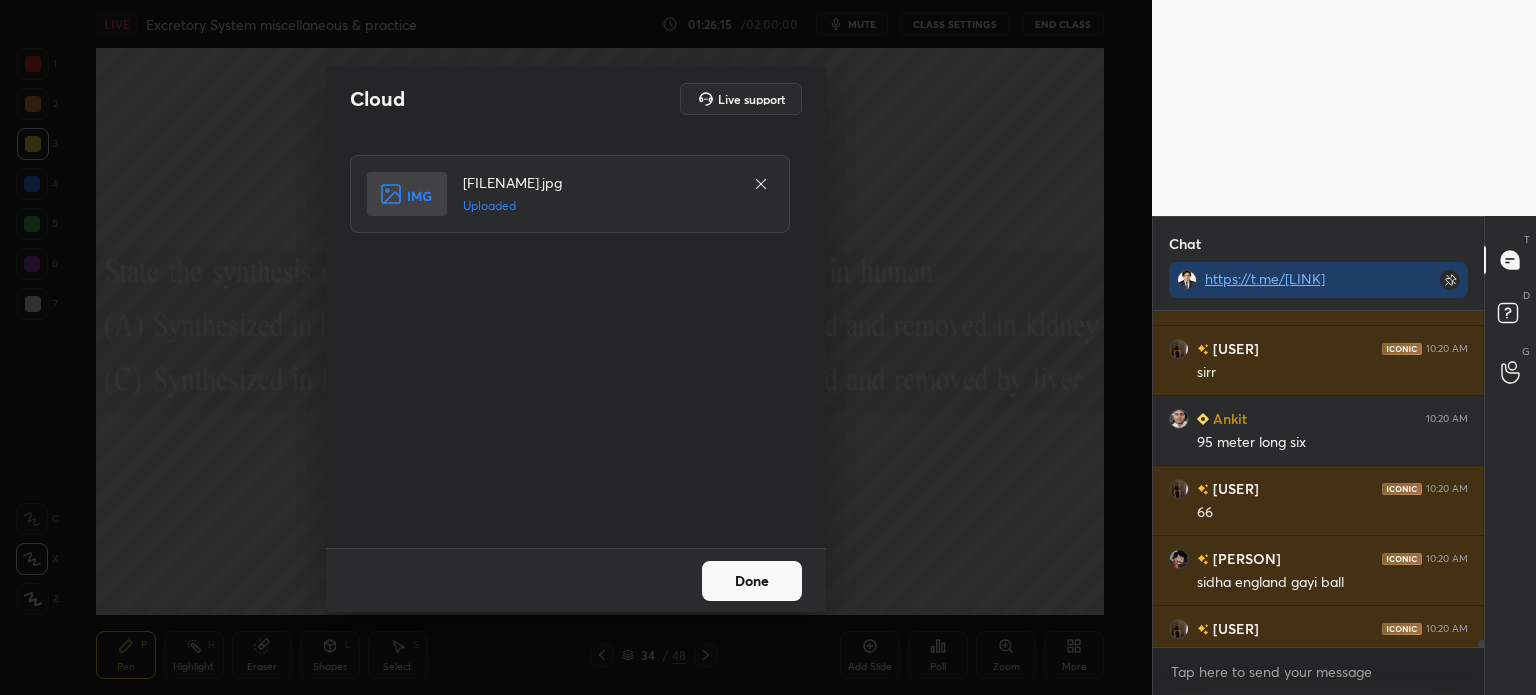click on "Done" at bounding box center (752, 581) 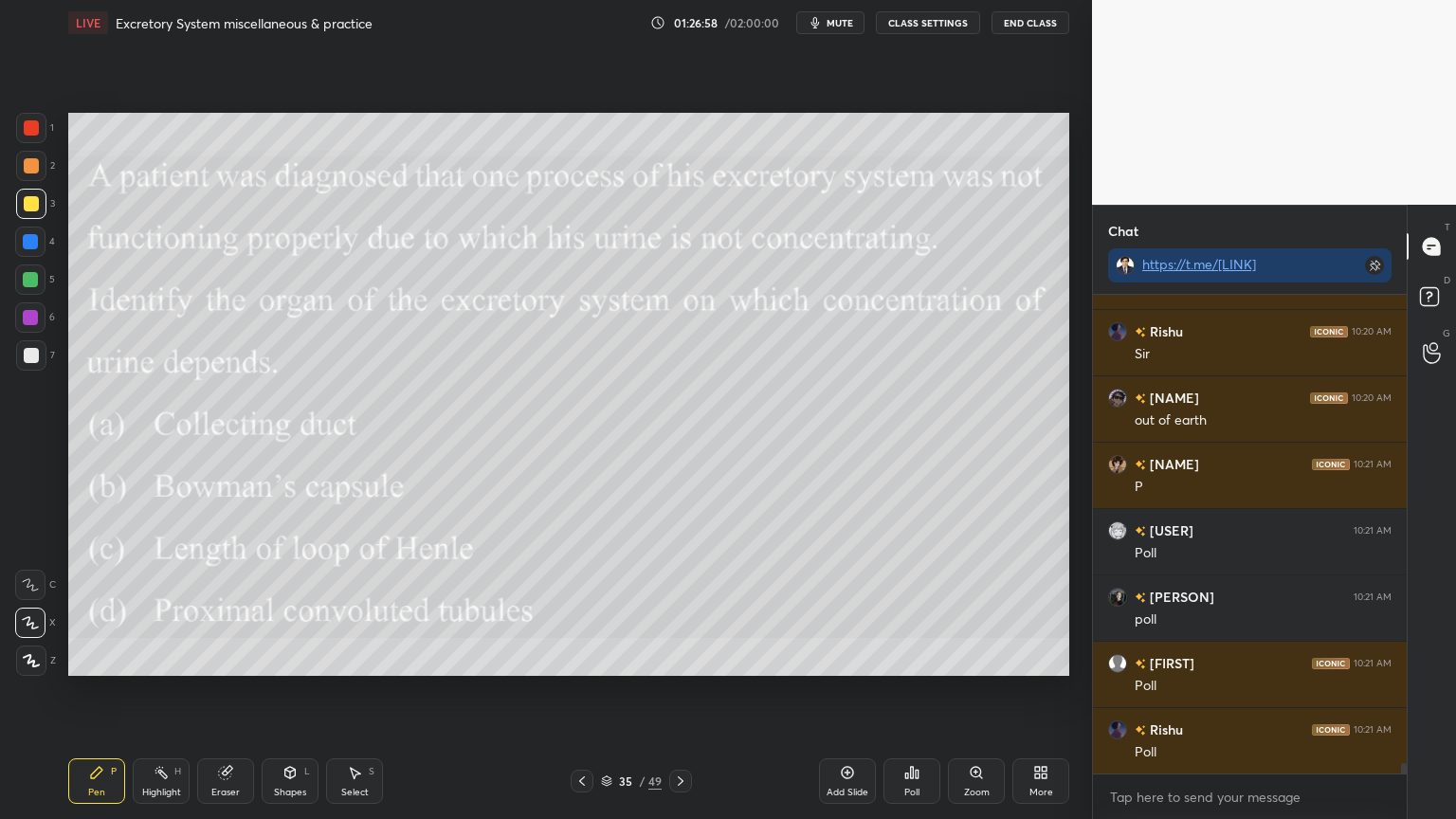 scroll, scrollTop: 21953, scrollLeft: 0, axis: vertical 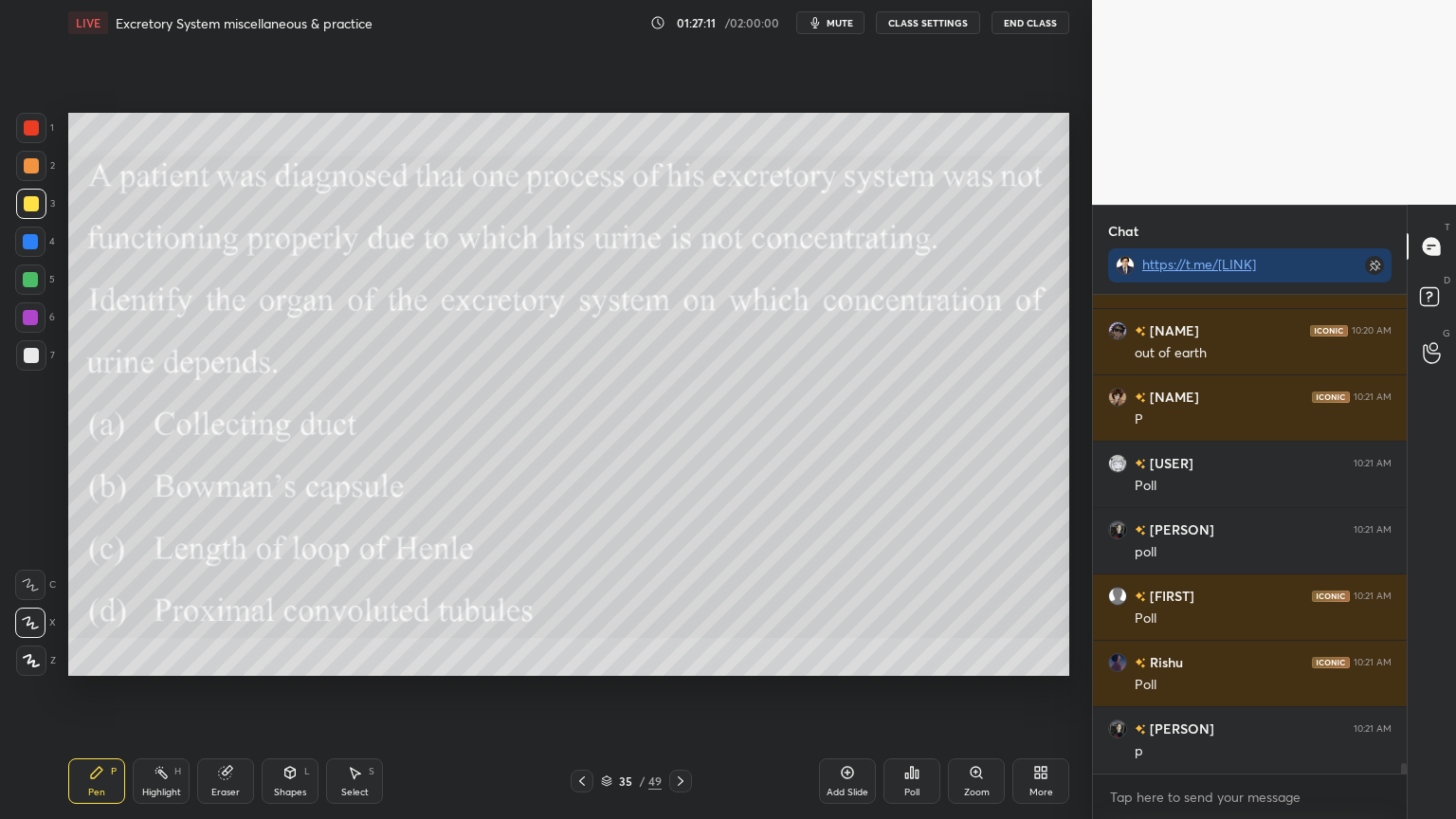 click on "Poll" at bounding box center (912, 781) 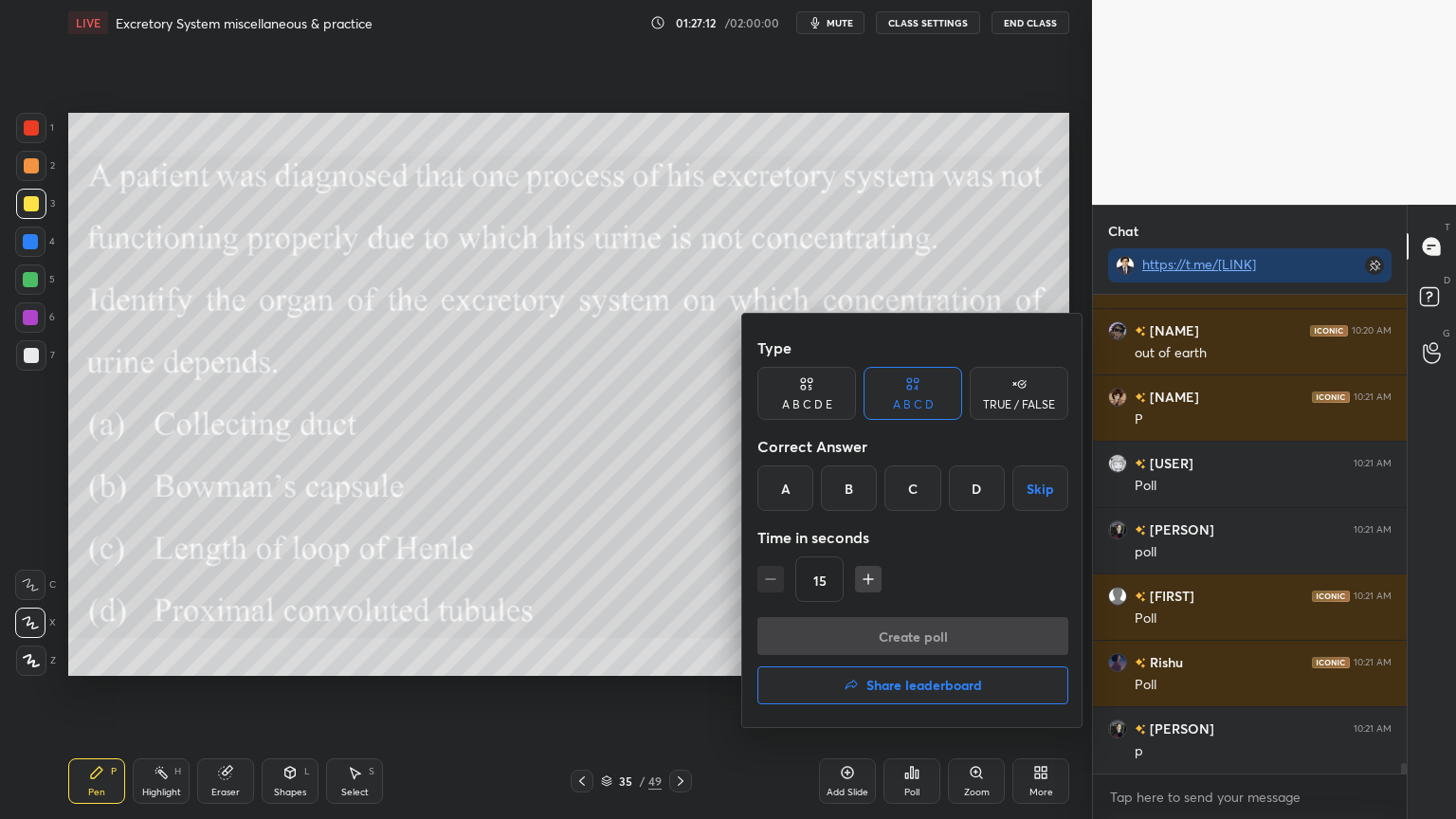 drag, startPoint x: 910, startPoint y: 497, endPoint x: 906, endPoint y: 526, distance: 29.275 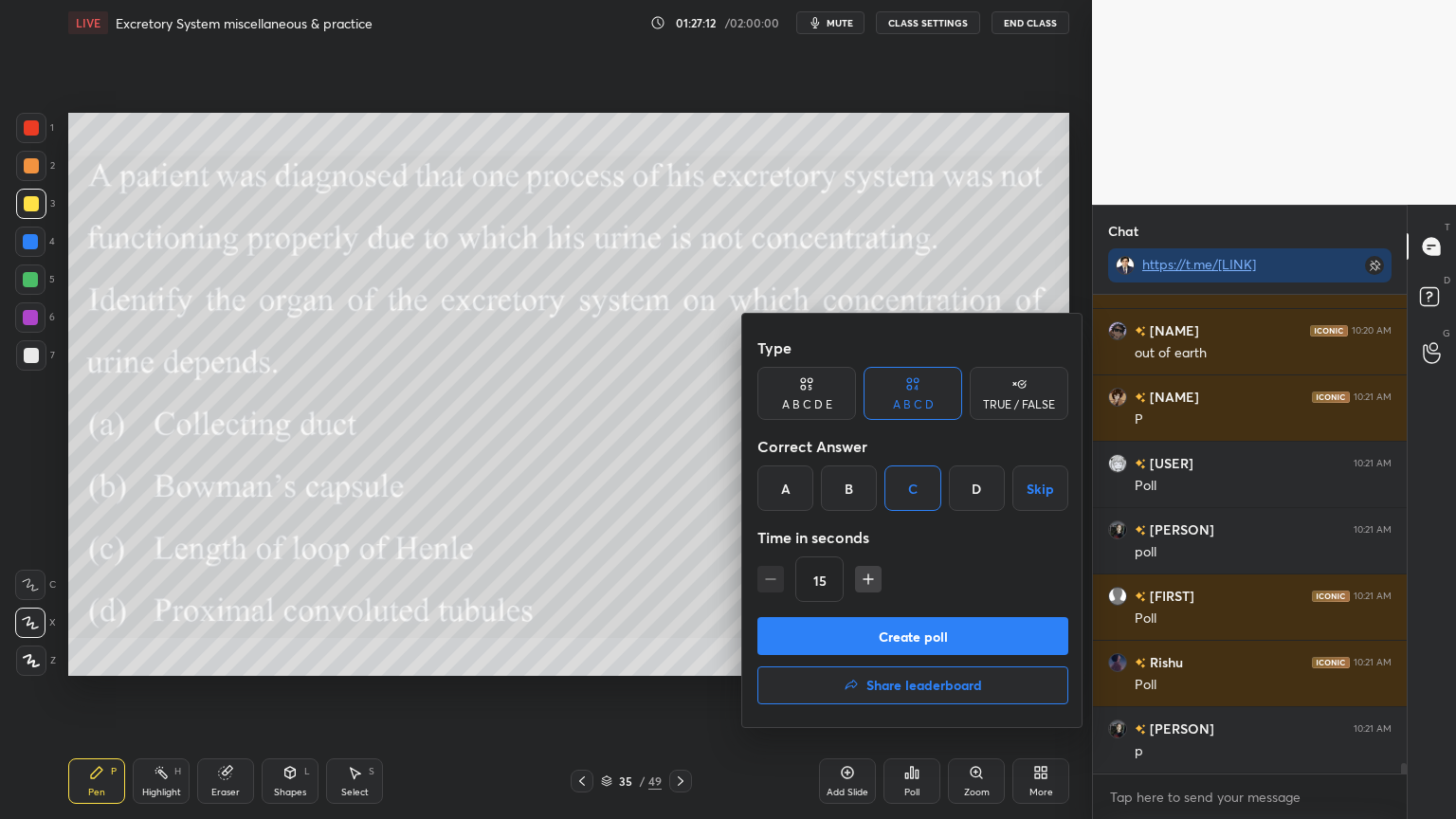 click on "Create poll" at bounding box center [913, 636] 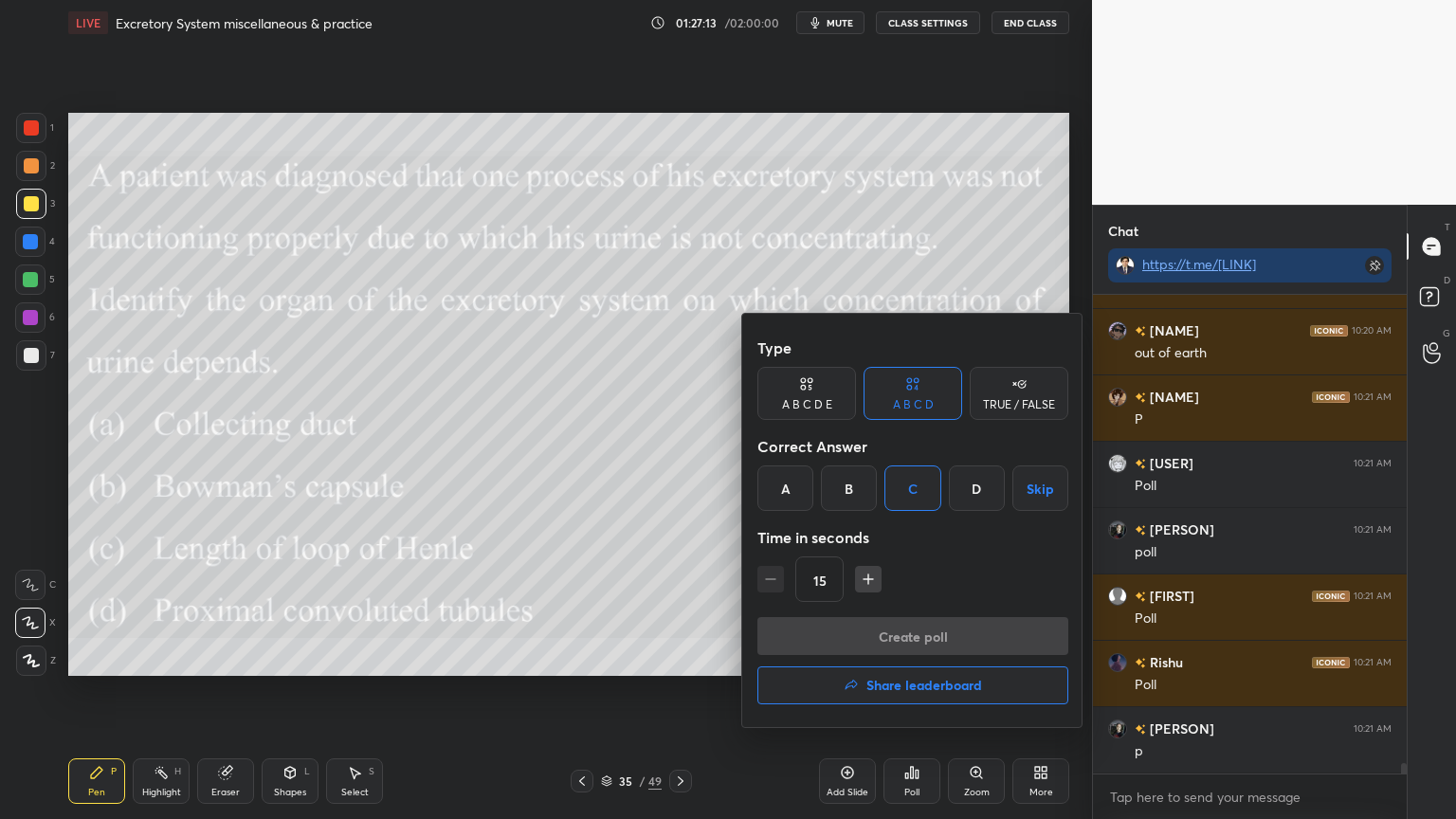 scroll, scrollTop: 432, scrollLeft: 308, axis: both 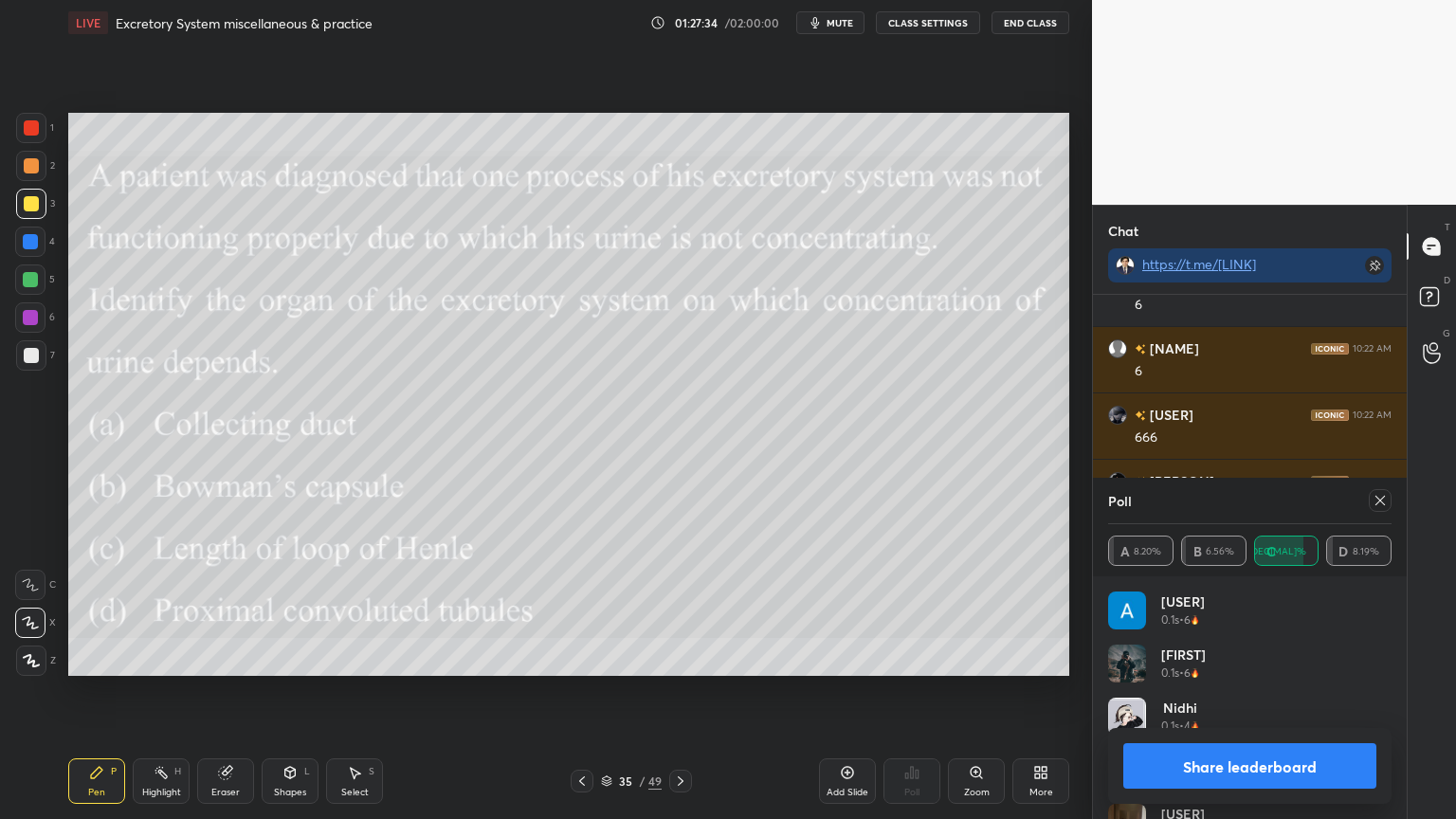 click on "Share leaderboard" at bounding box center (1249, 766) 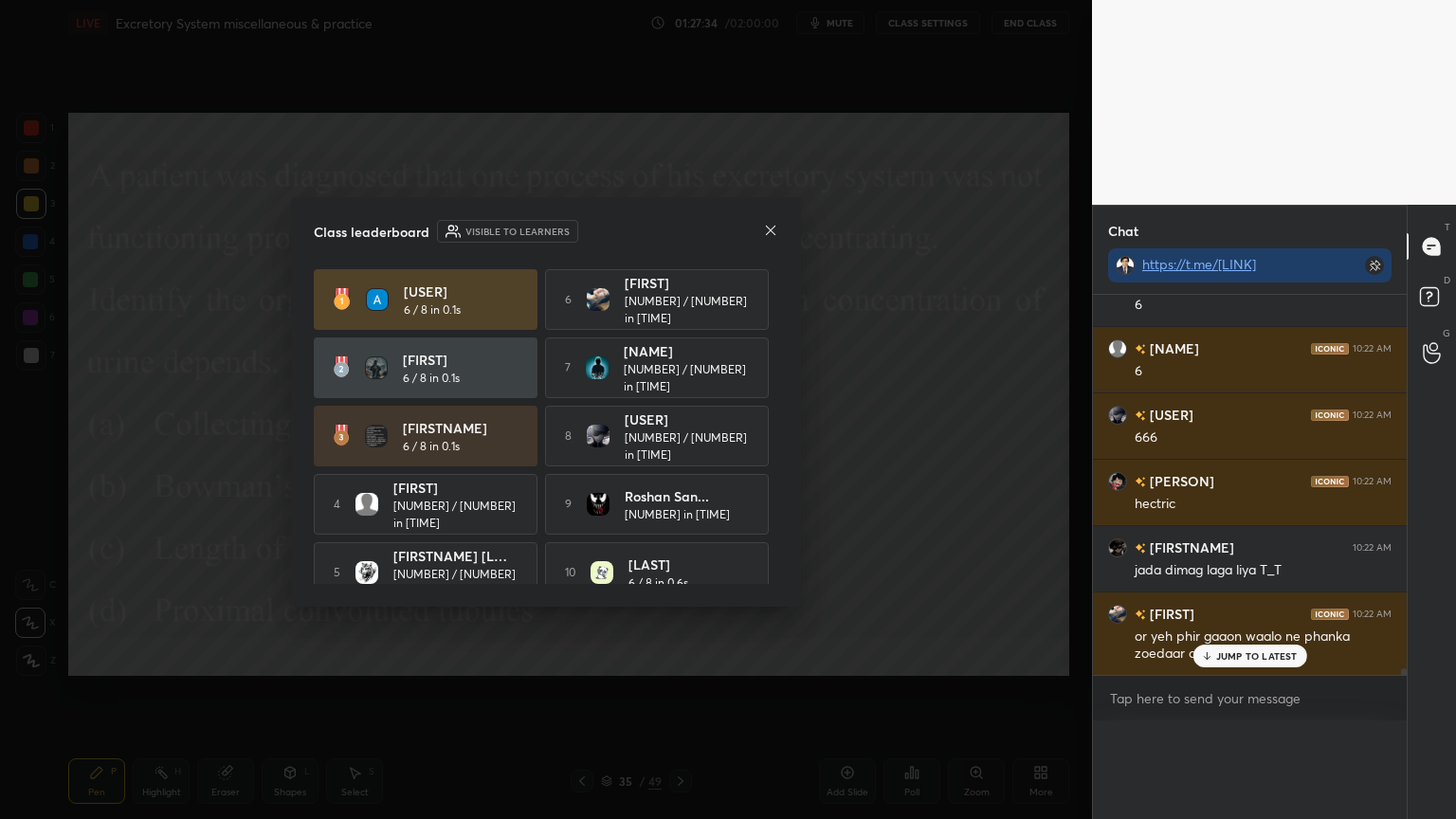 scroll, scrollTop: 114, scrollLeft: 278, axis: both 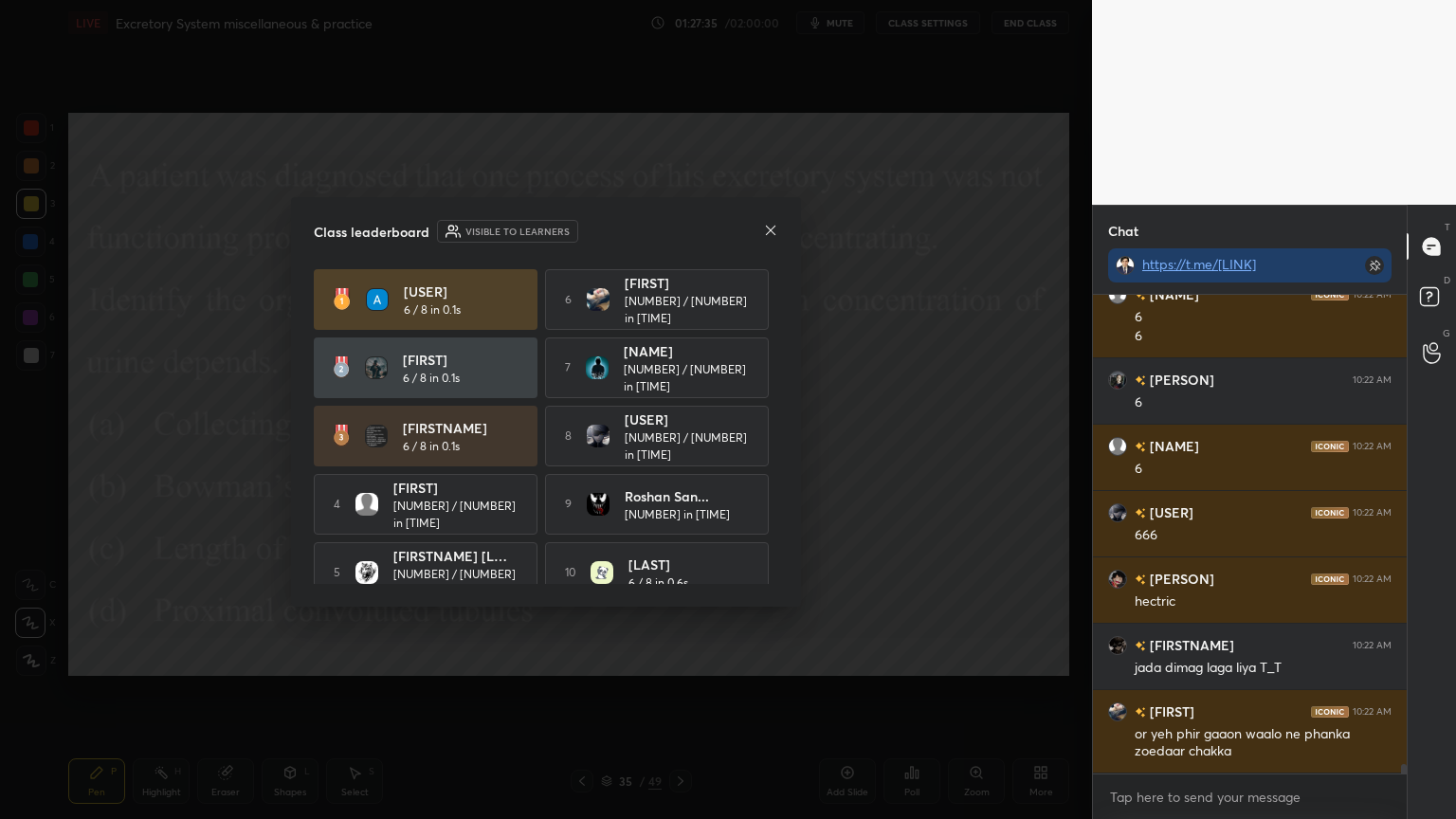 click 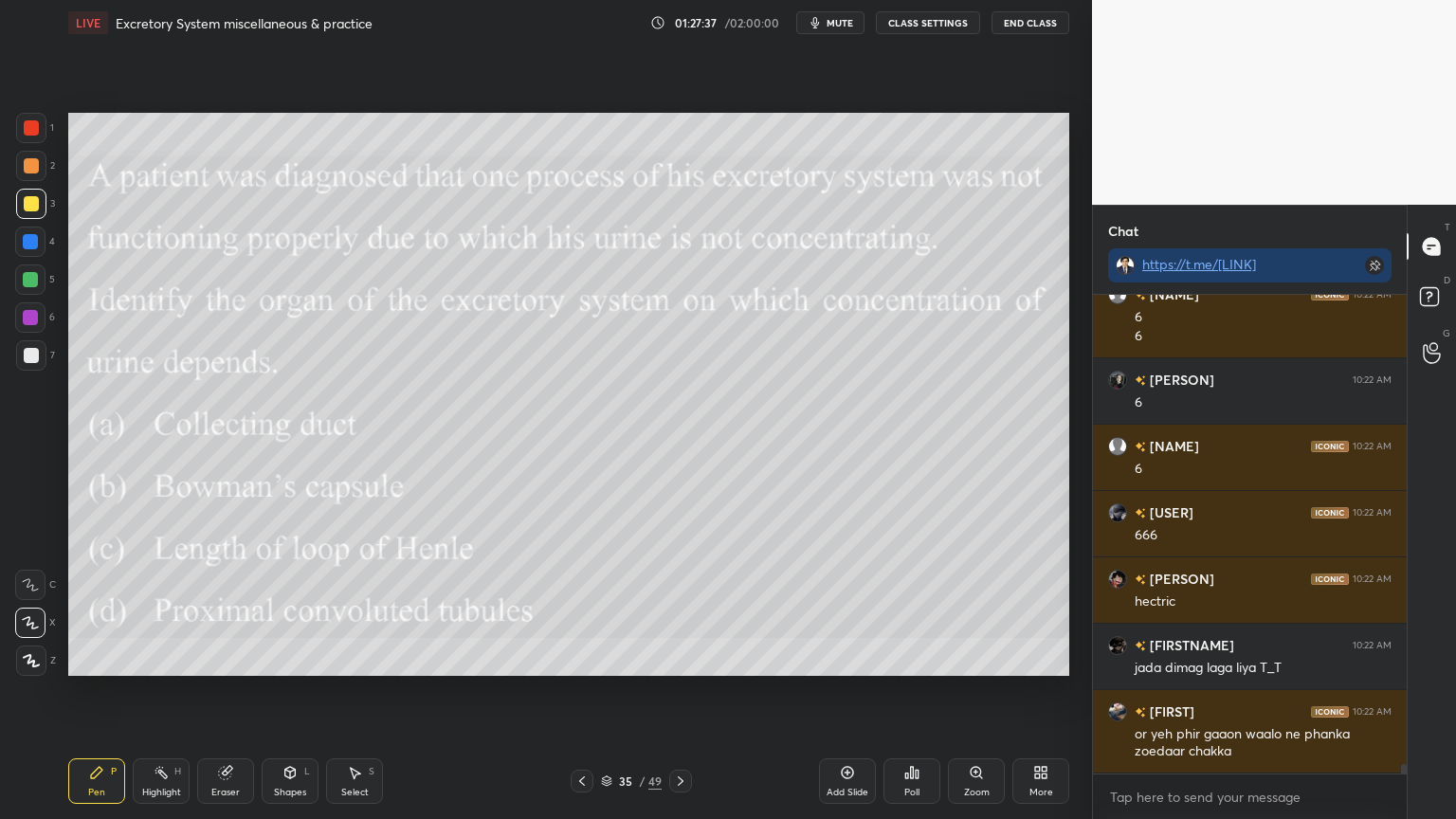 click 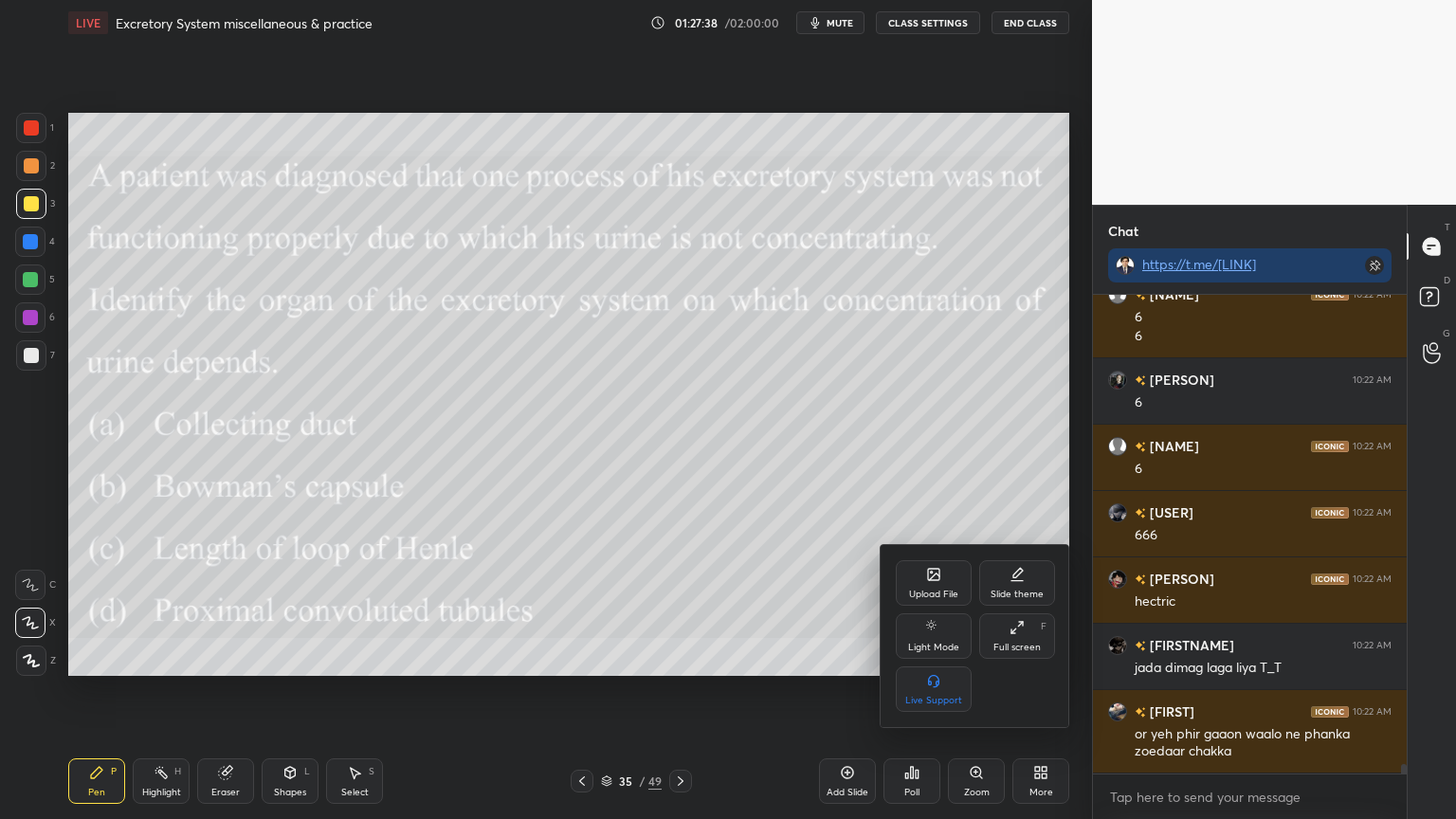 click on "Upload File" at bounding box center [934, 583] 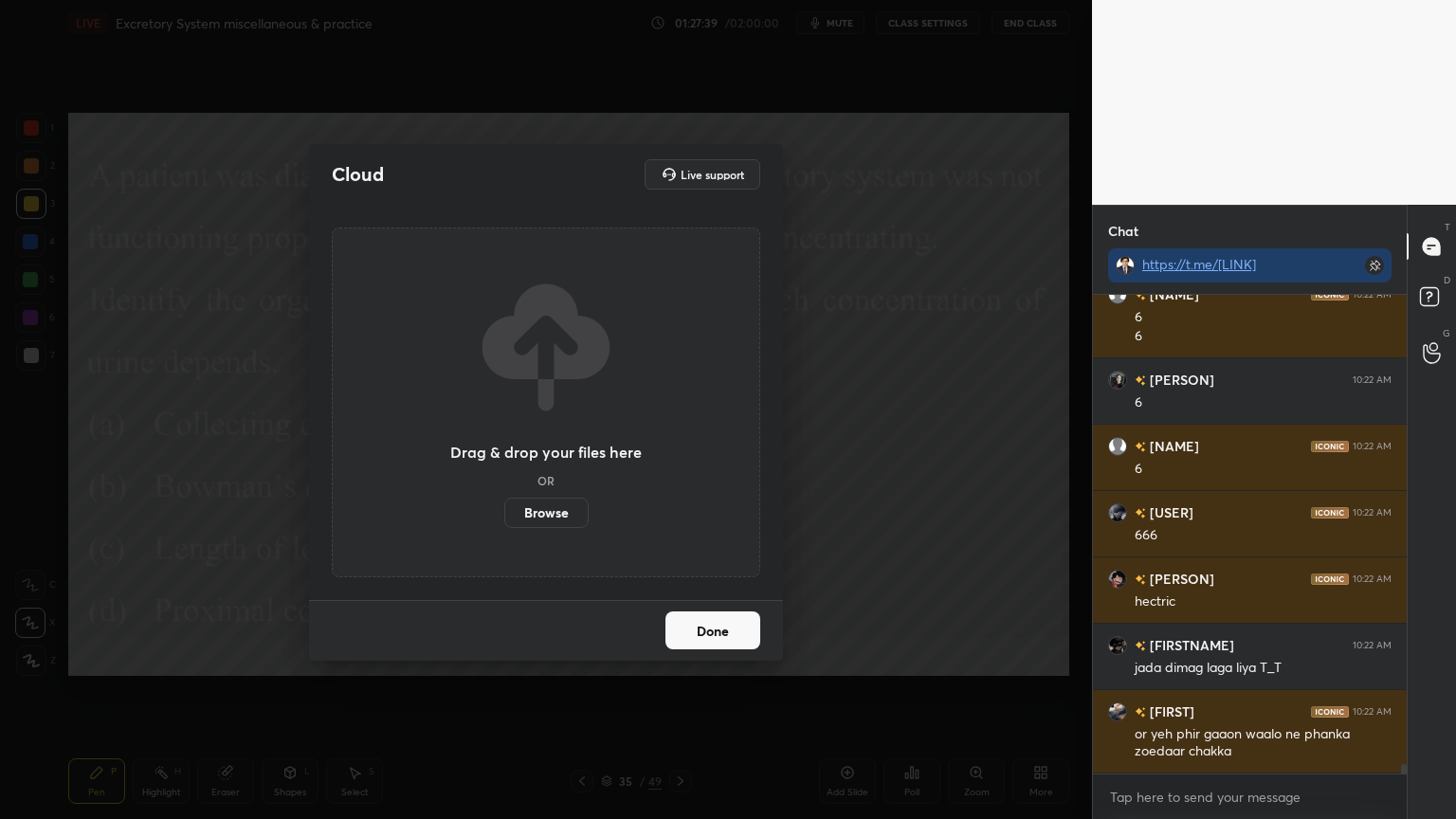 click on "Browse" at bounding box center (546, 513) 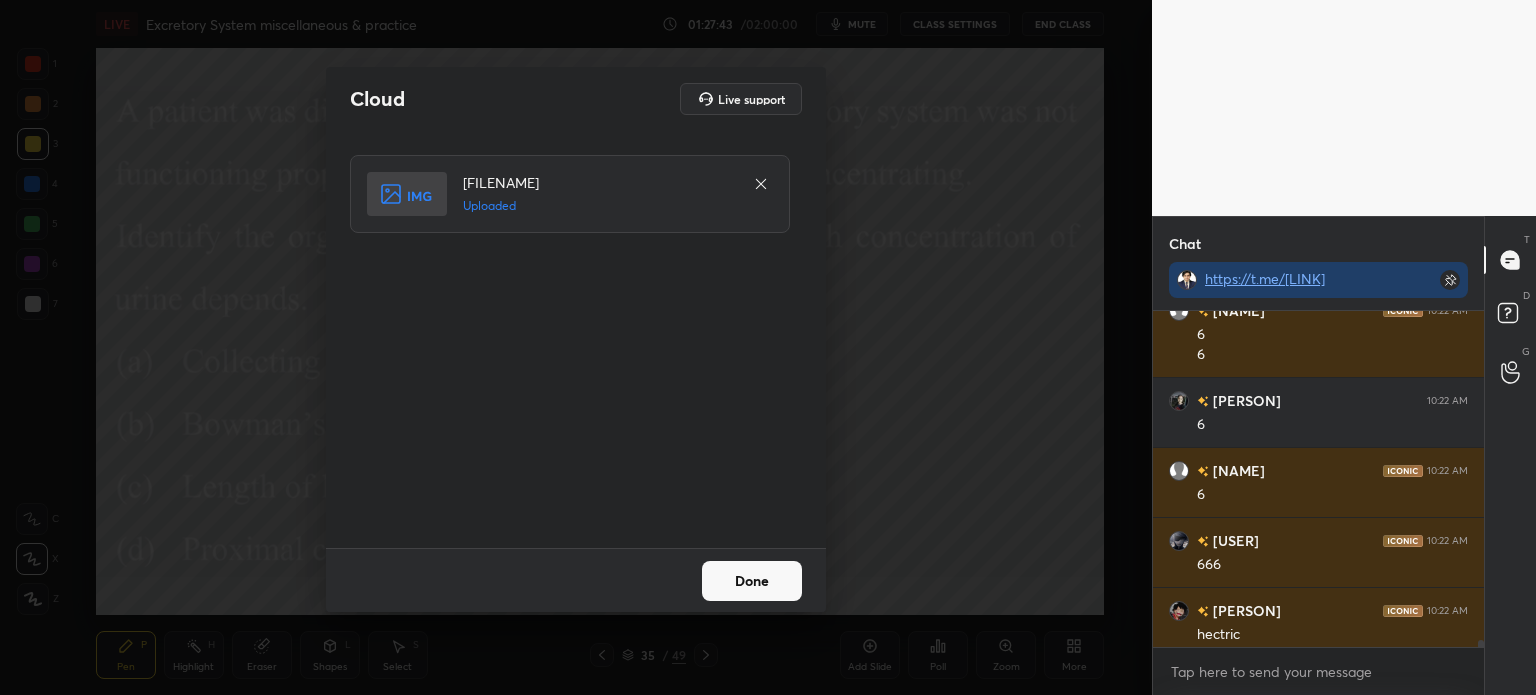 click on "Done" at bounding box center (752, 581) 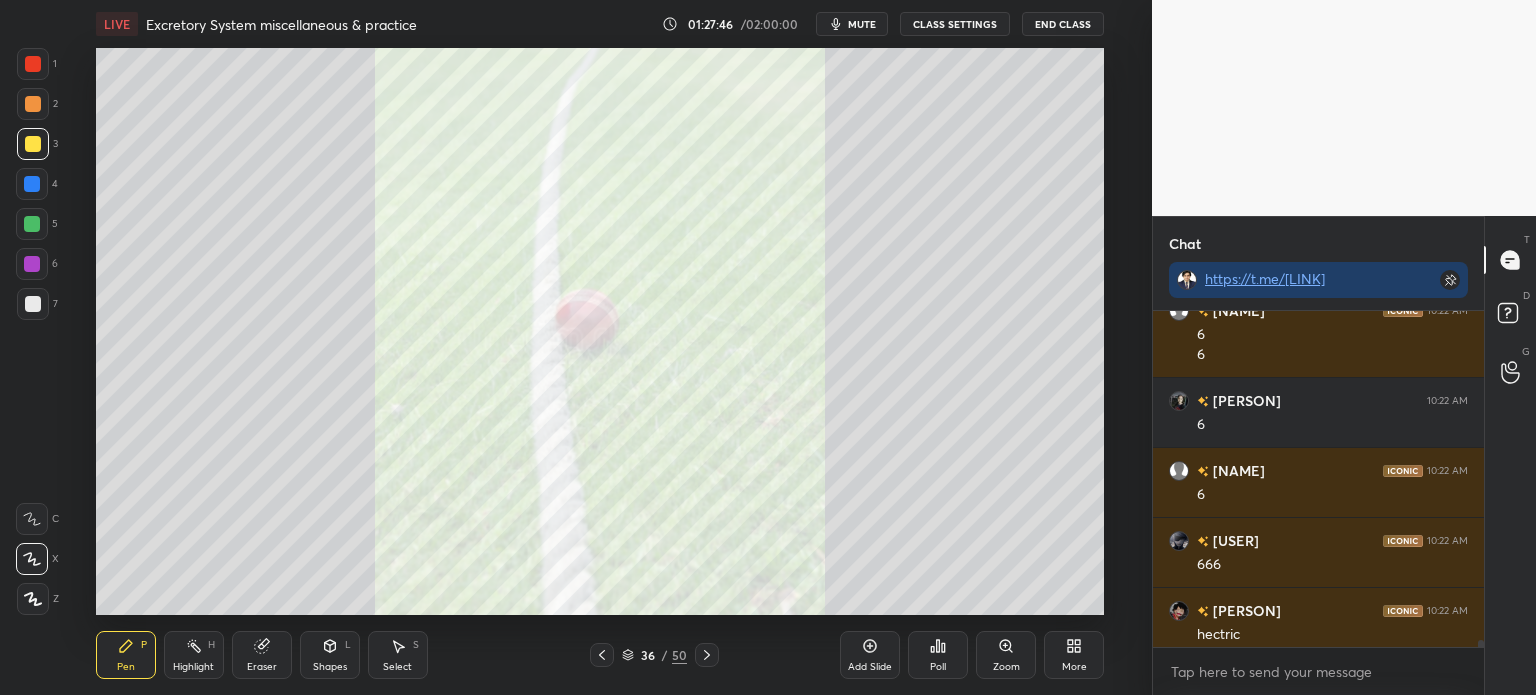 click 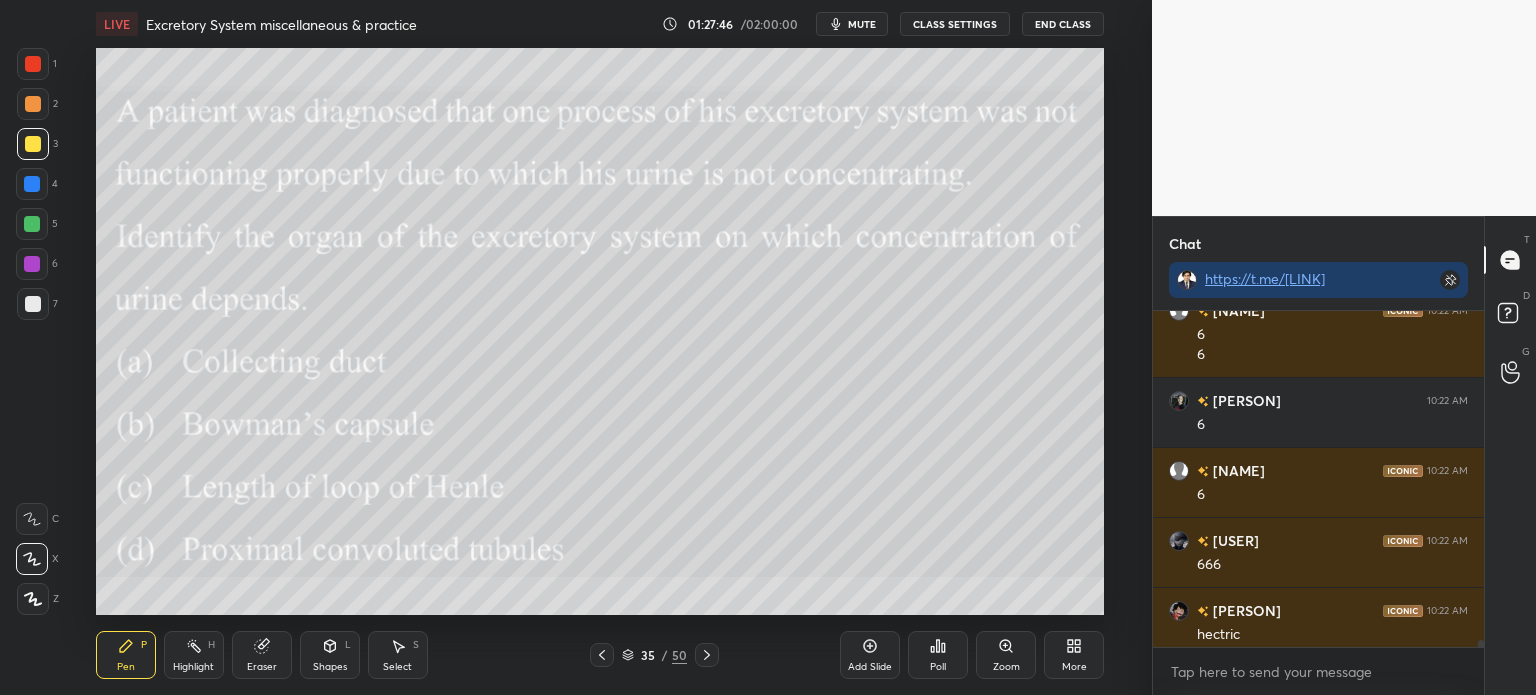 click 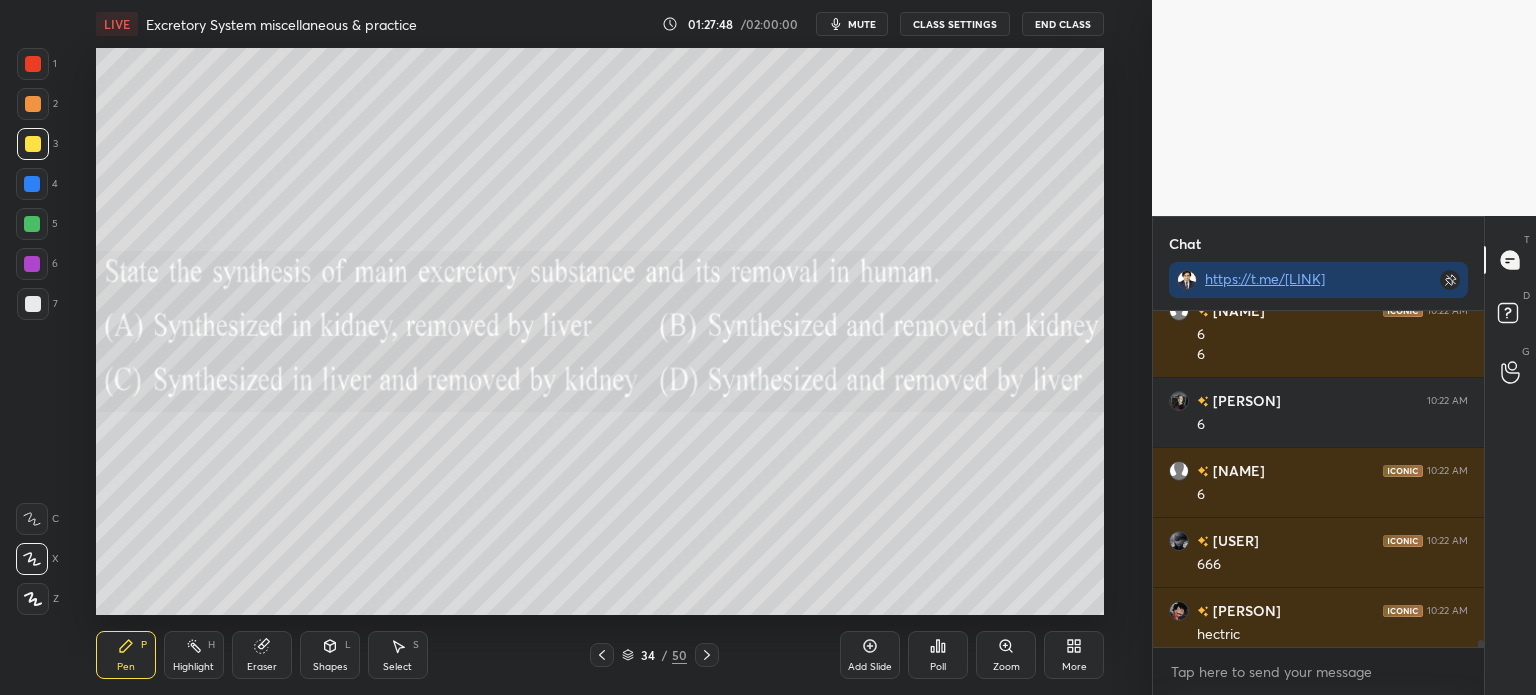 click 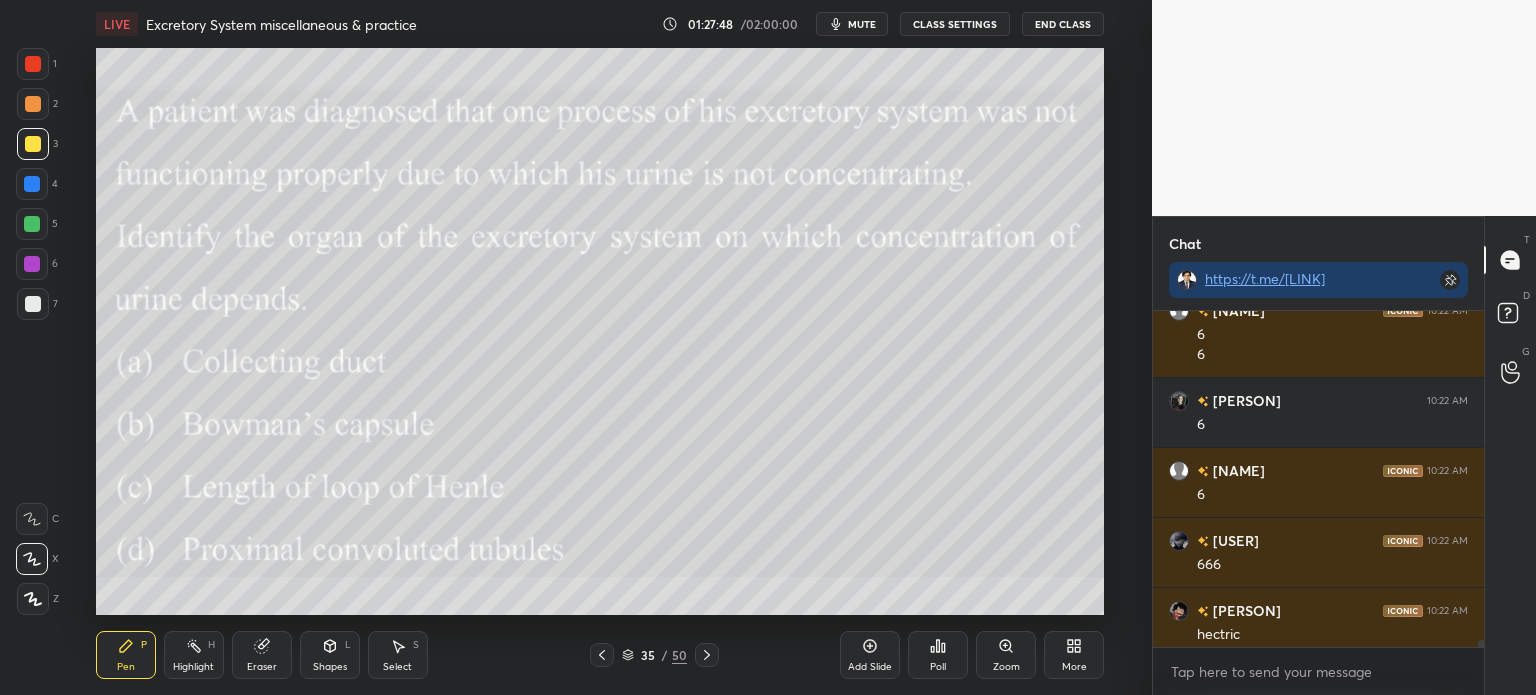 click 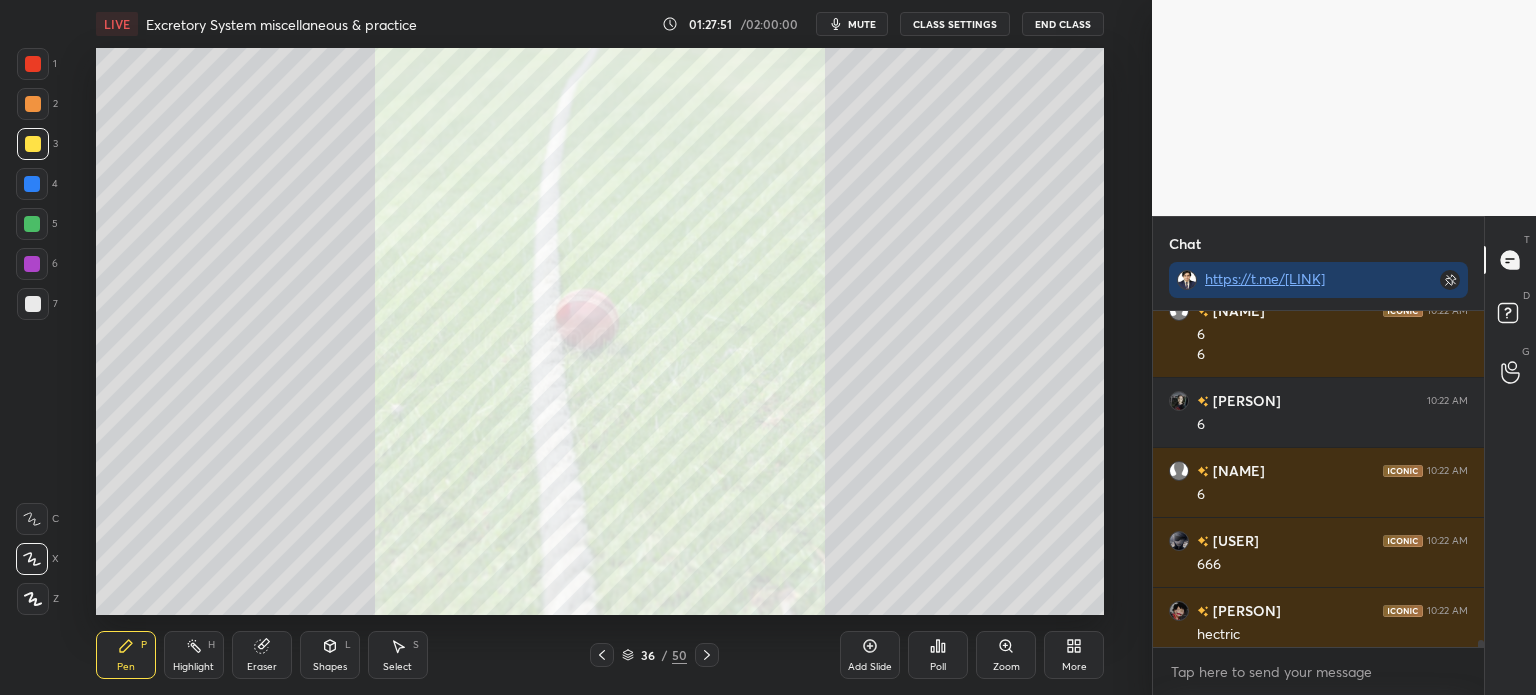 click on "More" at bounding box center [1074, 655] 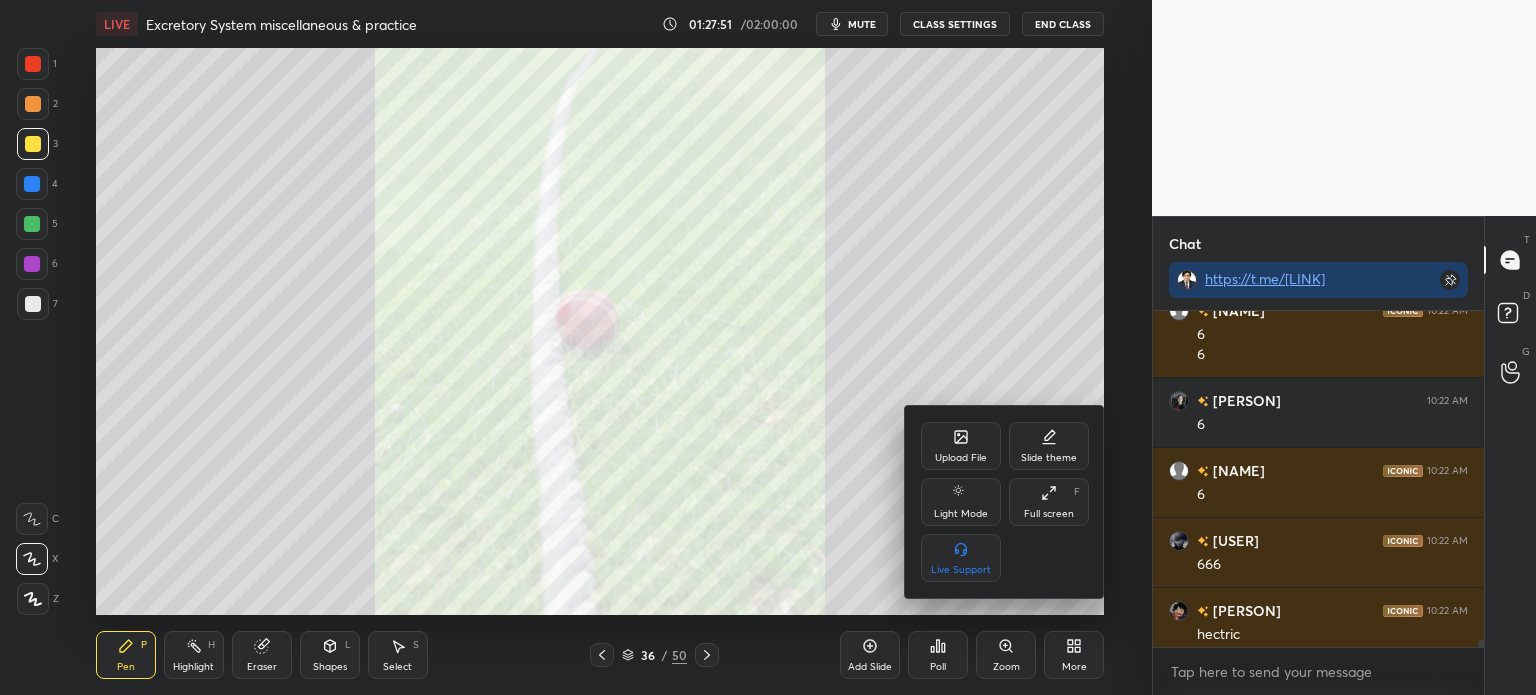 click on "Upload File" at bounding box center [961, 446] 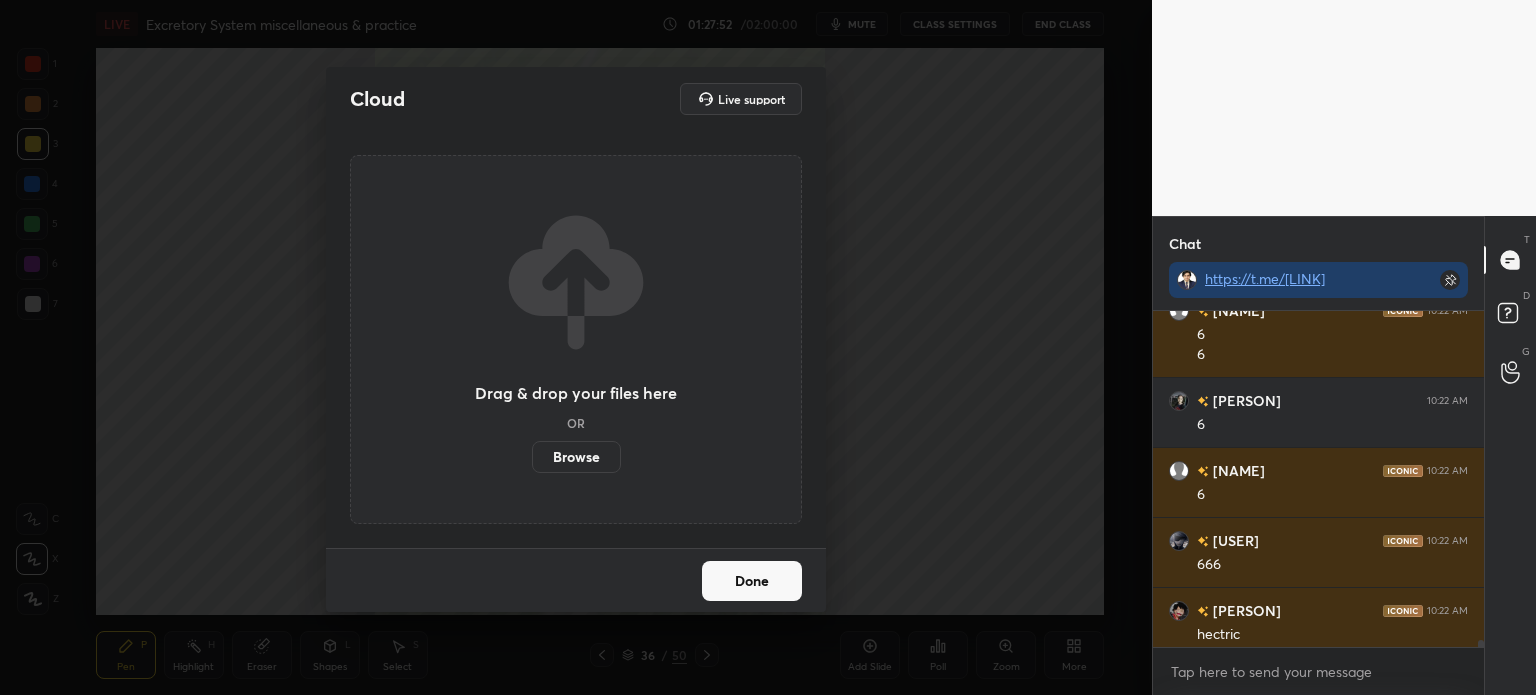 click on "Browse" at bounding box center [576, 457] 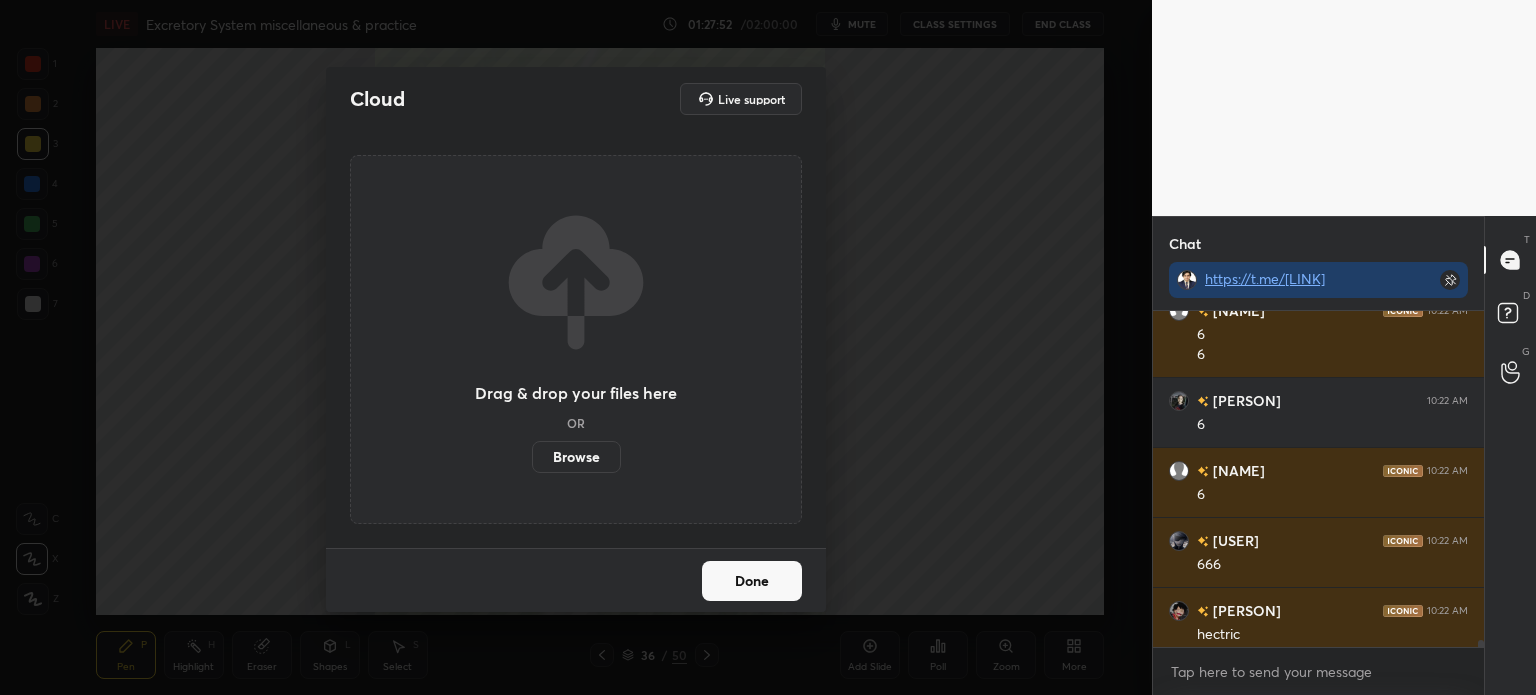 click on "Browse" at bounding box center [532, 457] 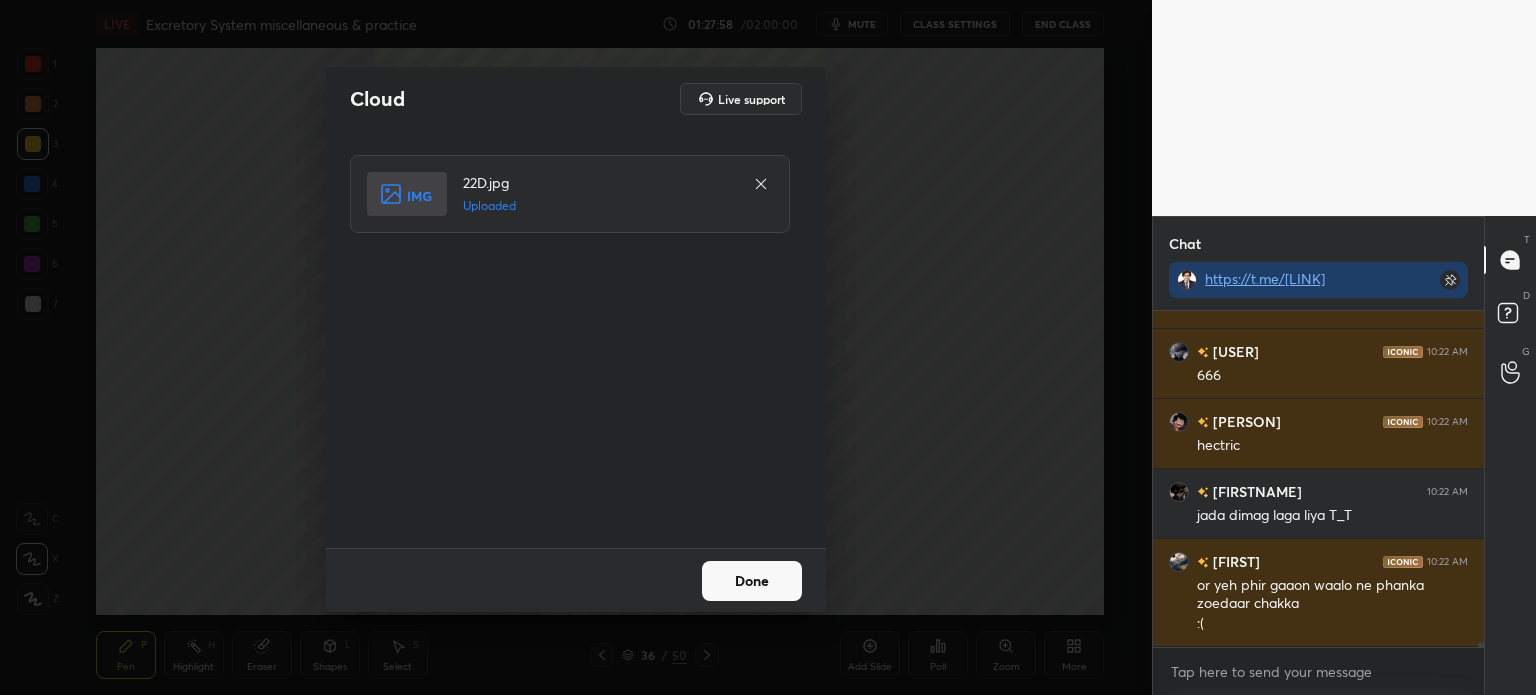 click on "Done" at bounding box center (752, 581) 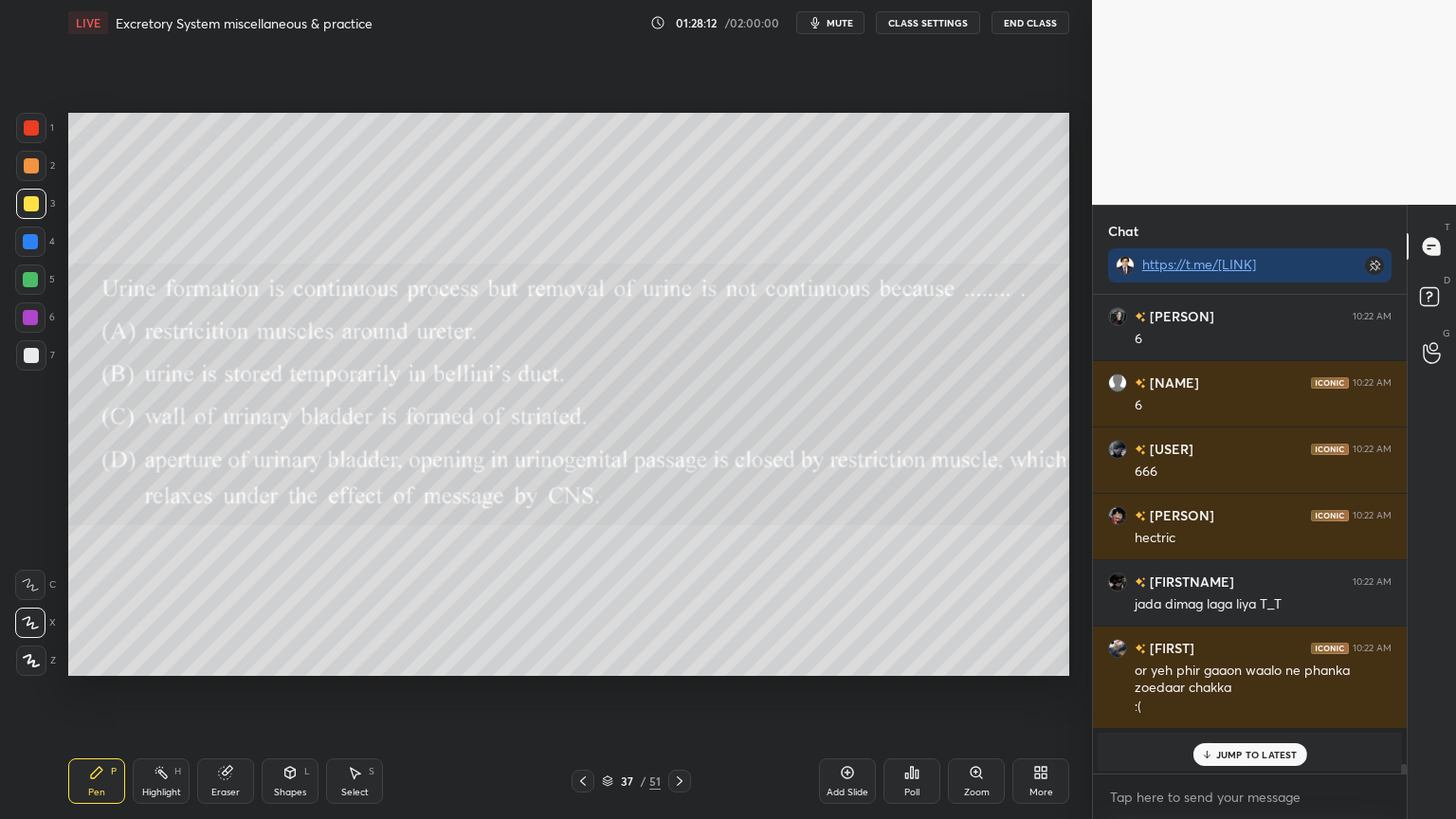 click on "Poll" at bounding box center (912, 781) 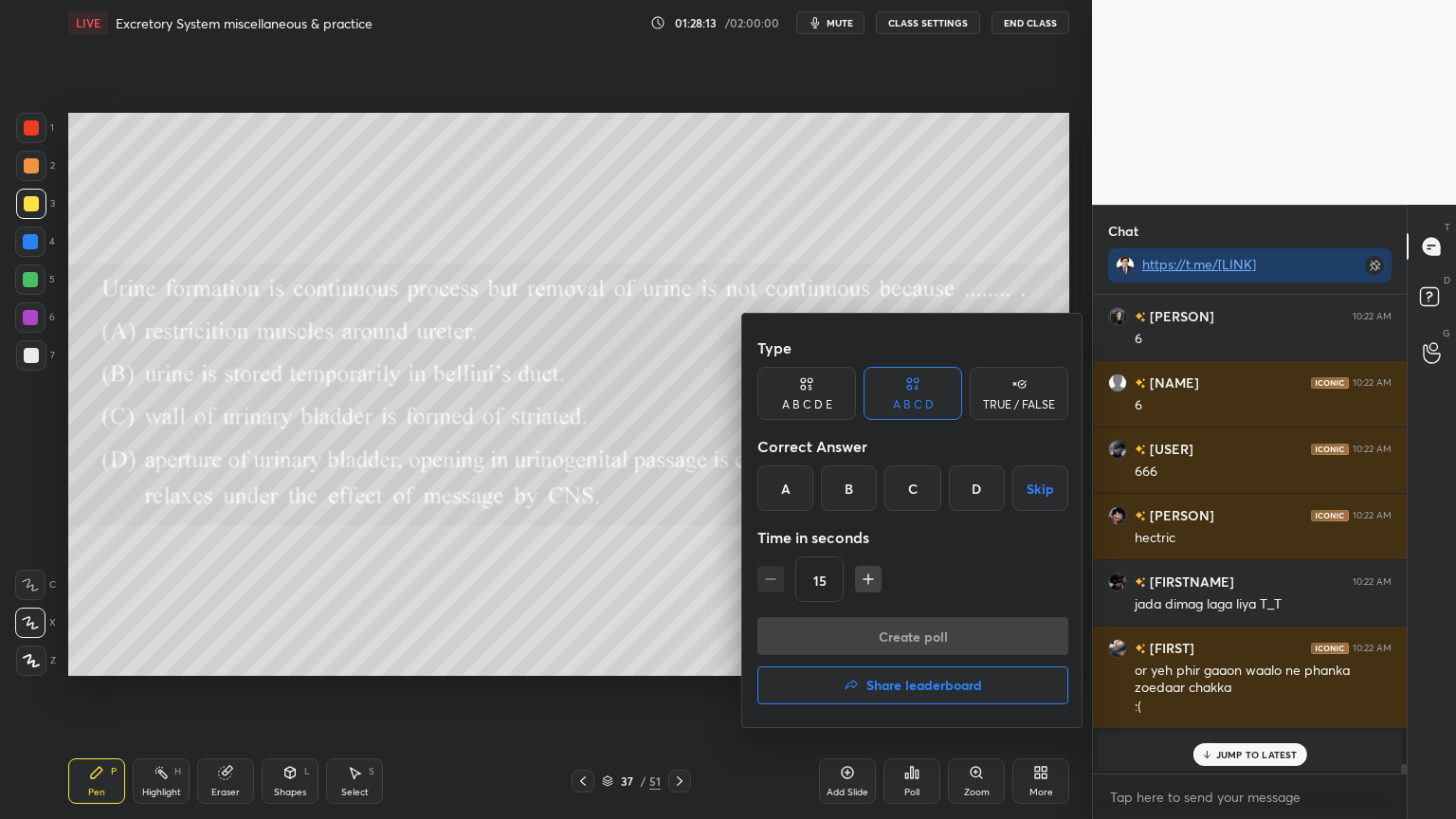 click on "D" at bounding box center (976, 488) 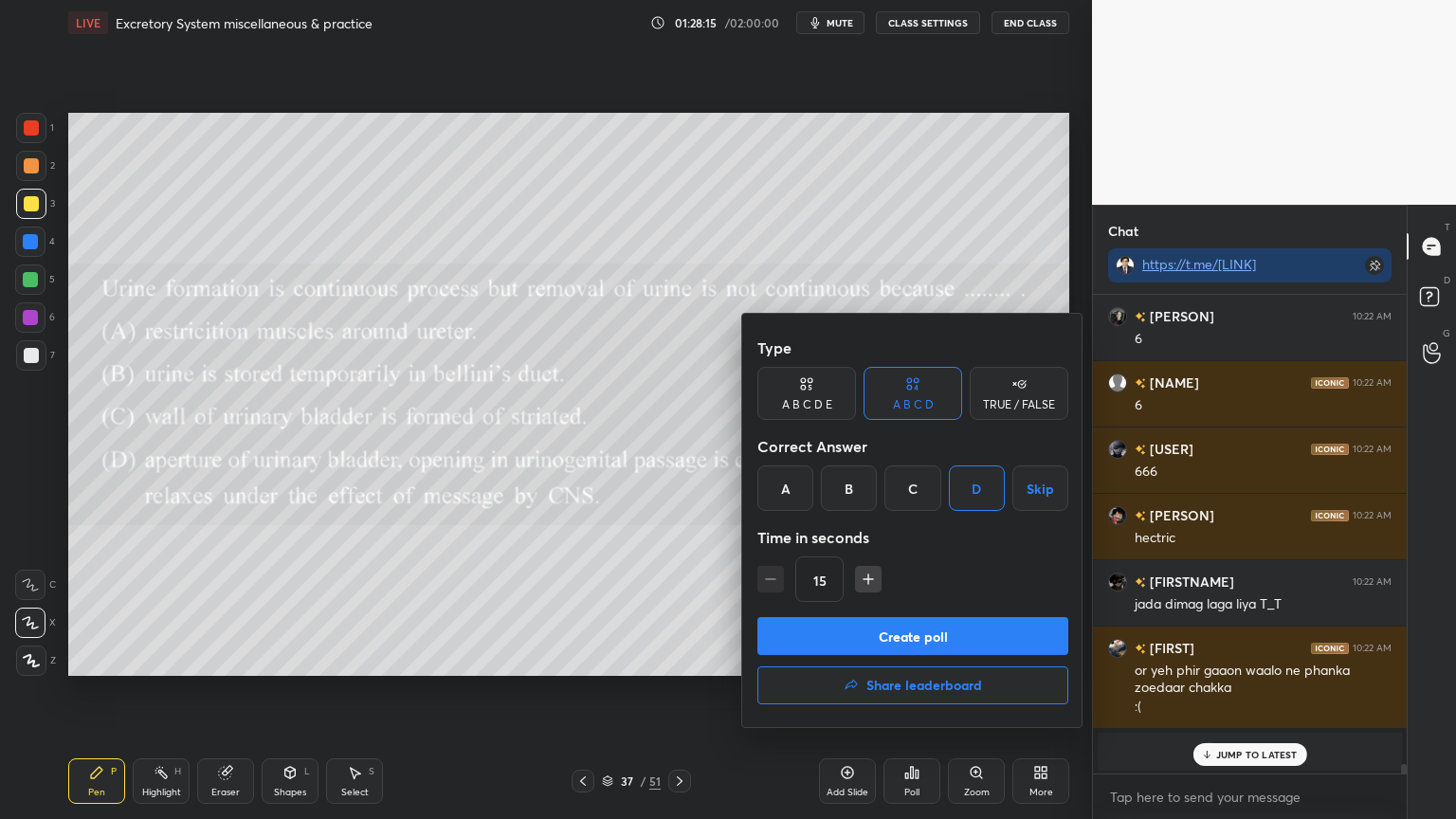 click at bounding box center (728, 410) 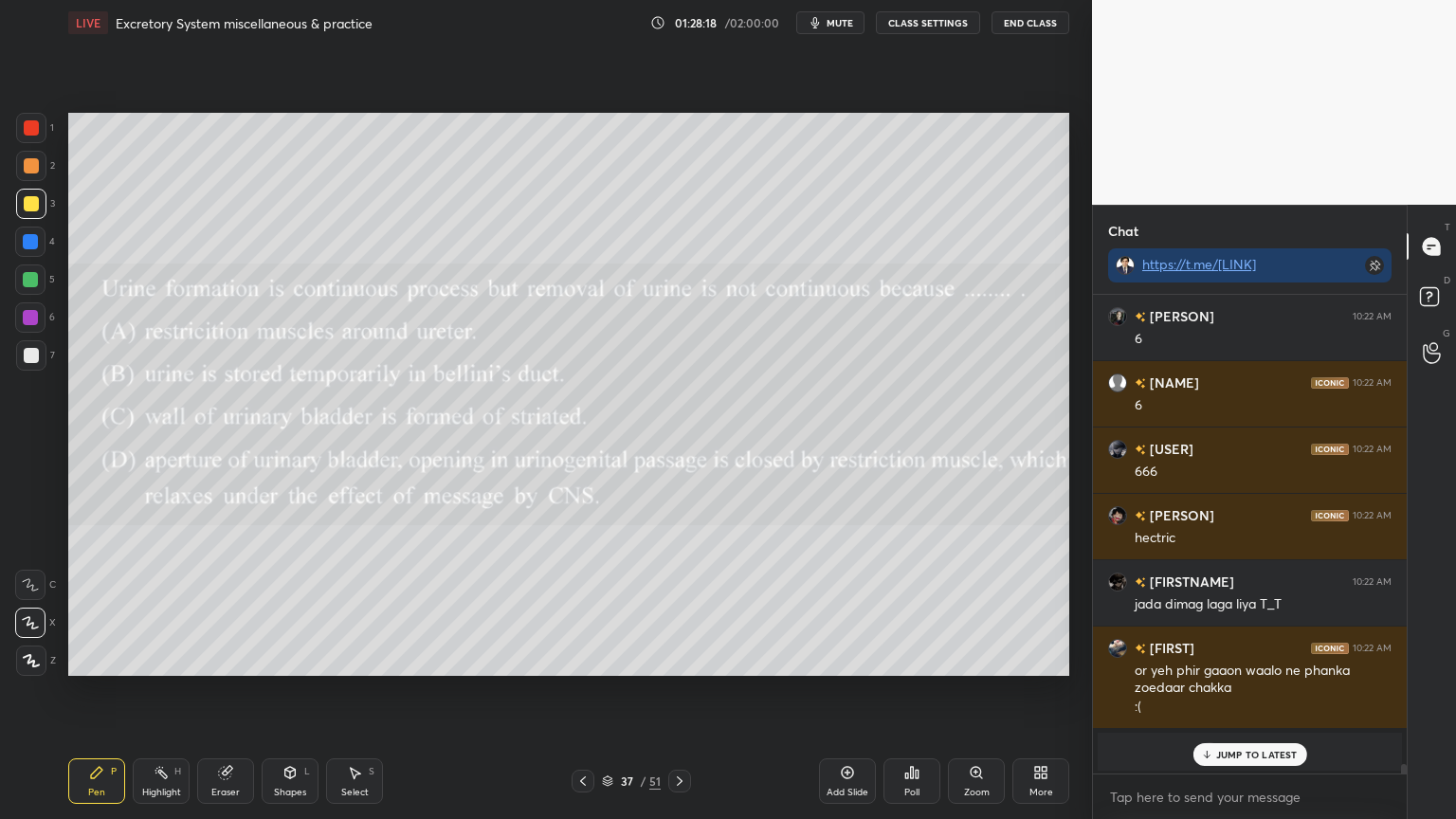 drag, startPoint x: 916, startPoint y: 767, endPoint x: 918, endPoint y: 777, distance: 10.19804 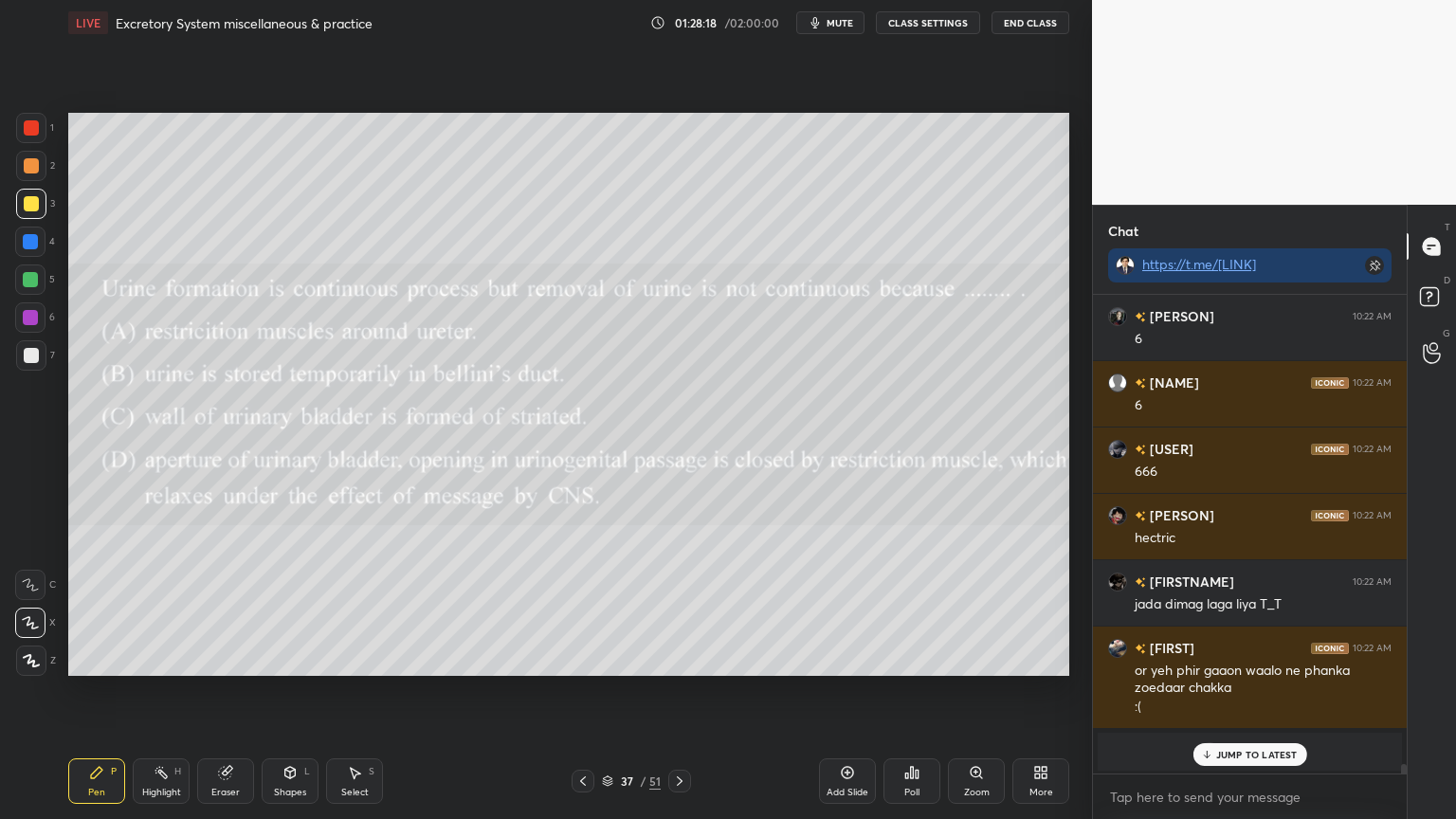 click on "Poll" at bounding box center (912, 781) 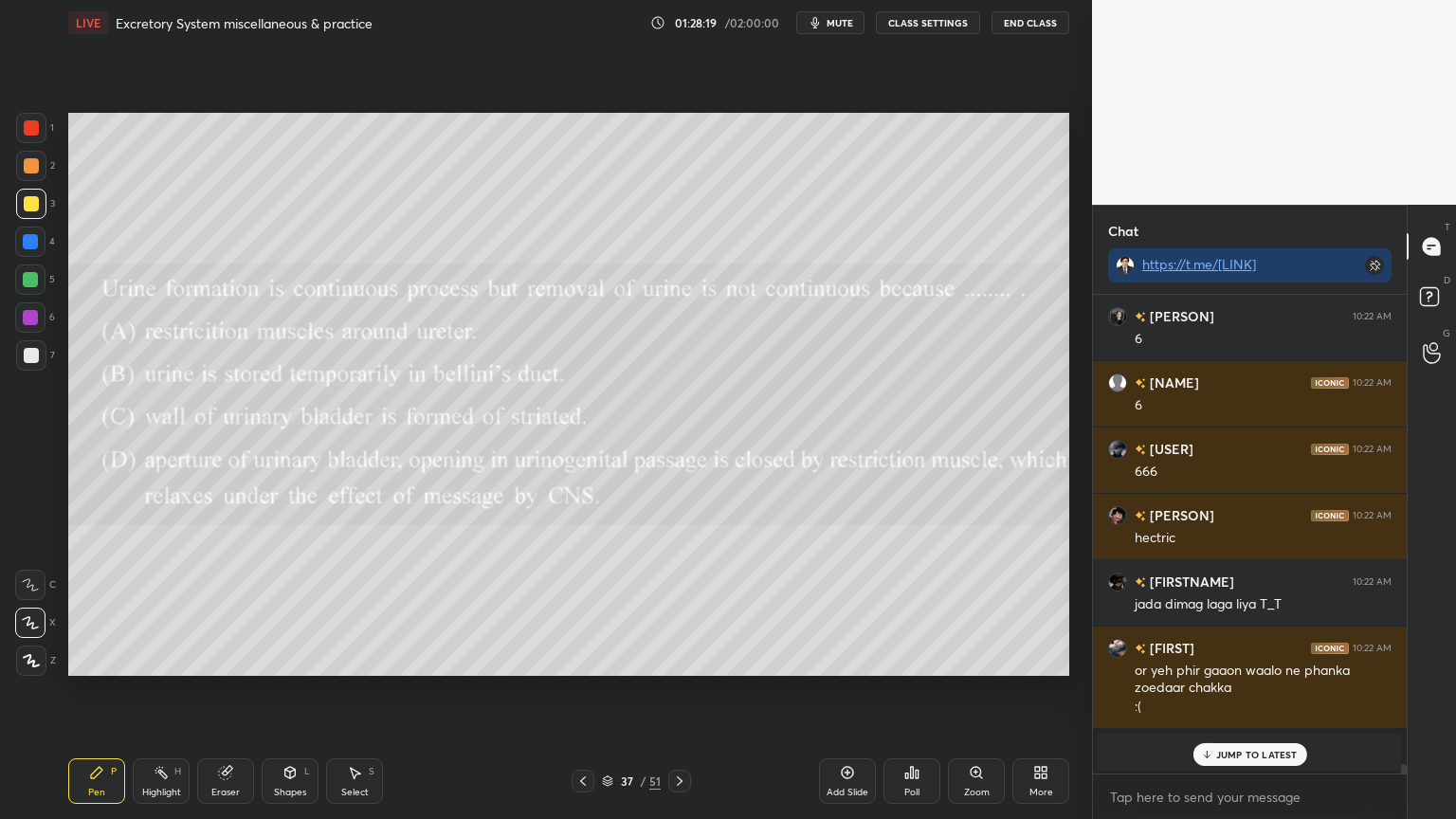 click on "Poll" at bounding box center [912, 781] 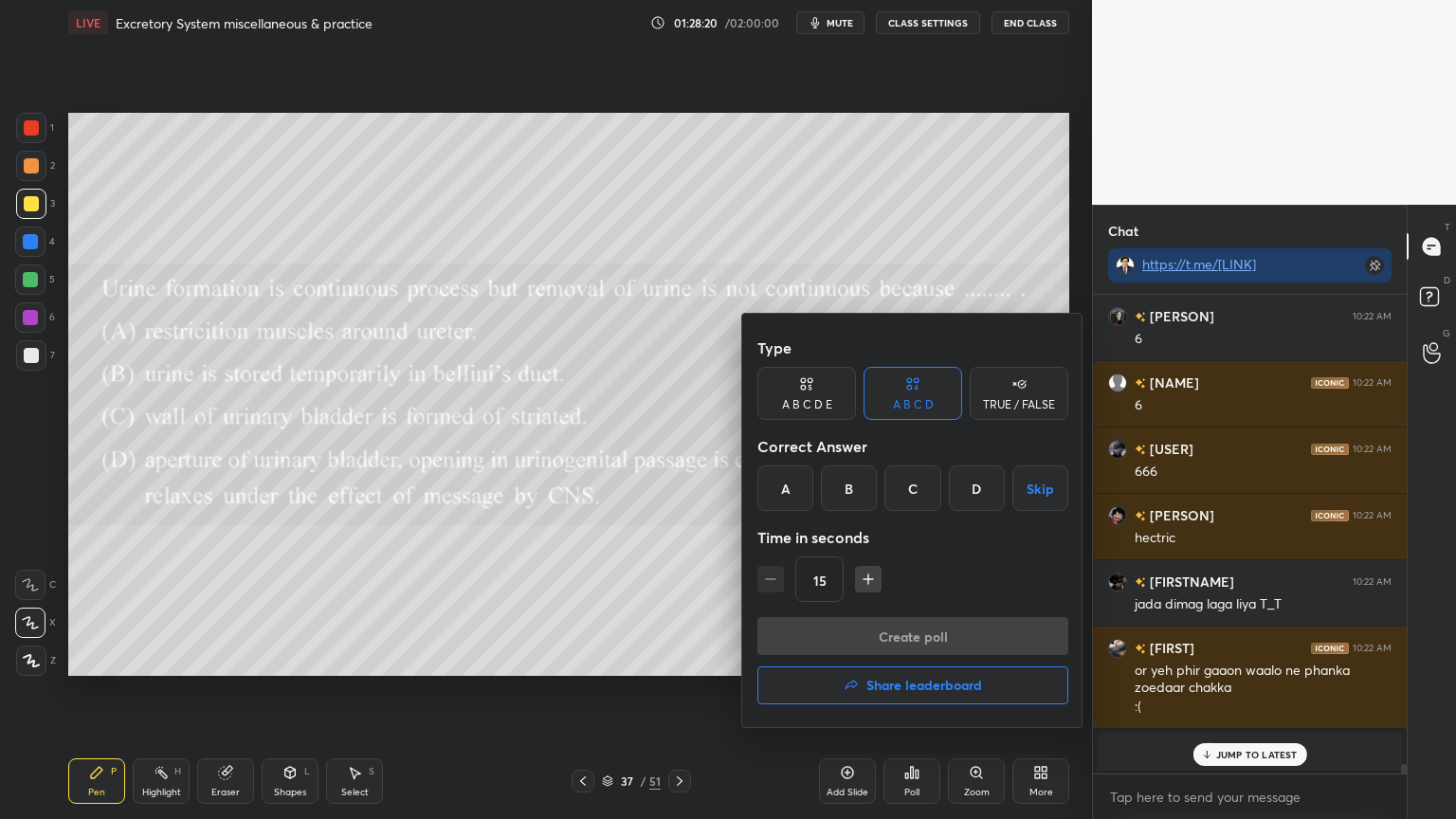click on "D" at bounding box center [976, 488] 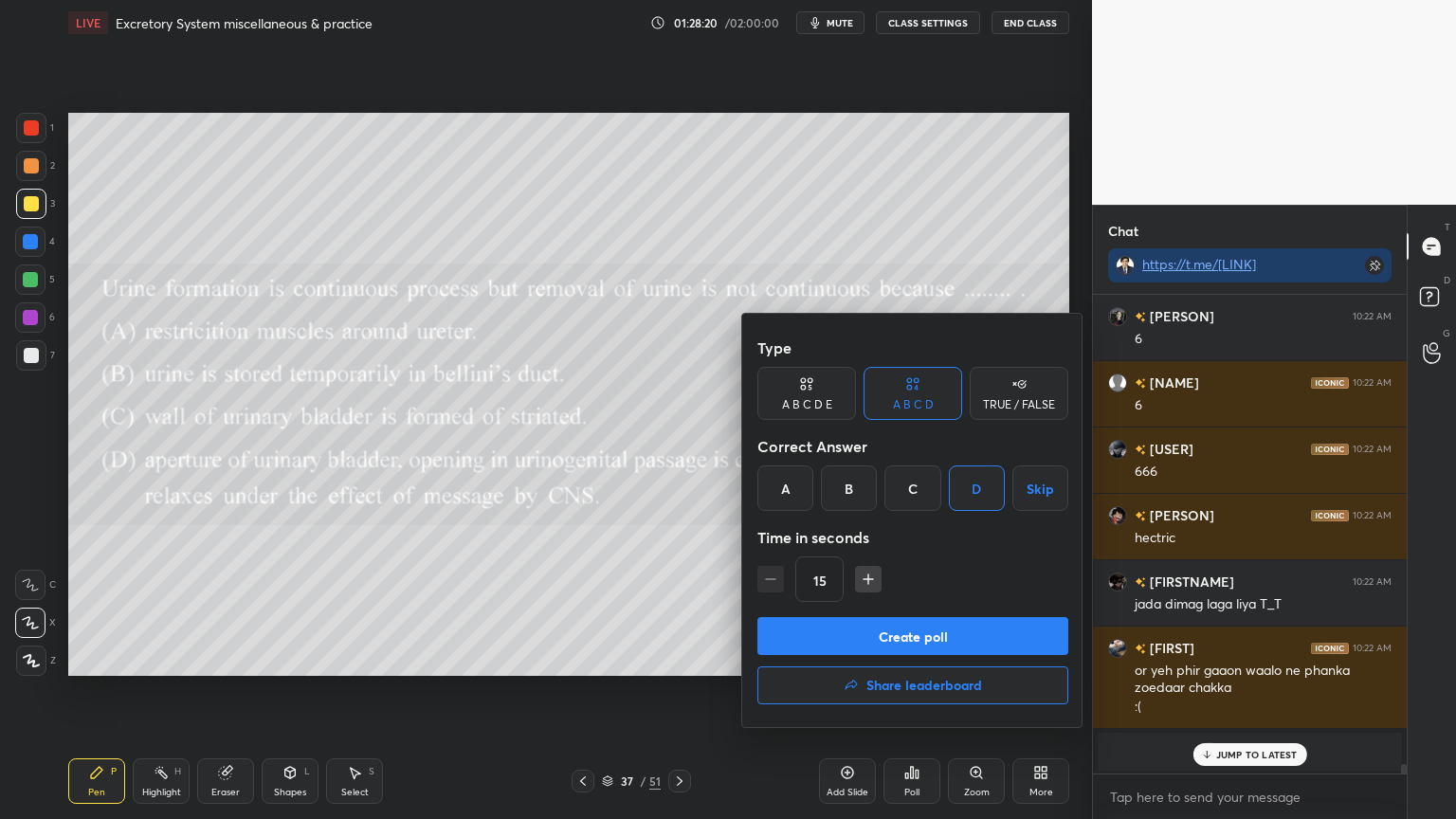 drag, startPoint x: 947, startPoint y: 629, endPoint x: 937, endPoint y: 638, distance: 13.453624 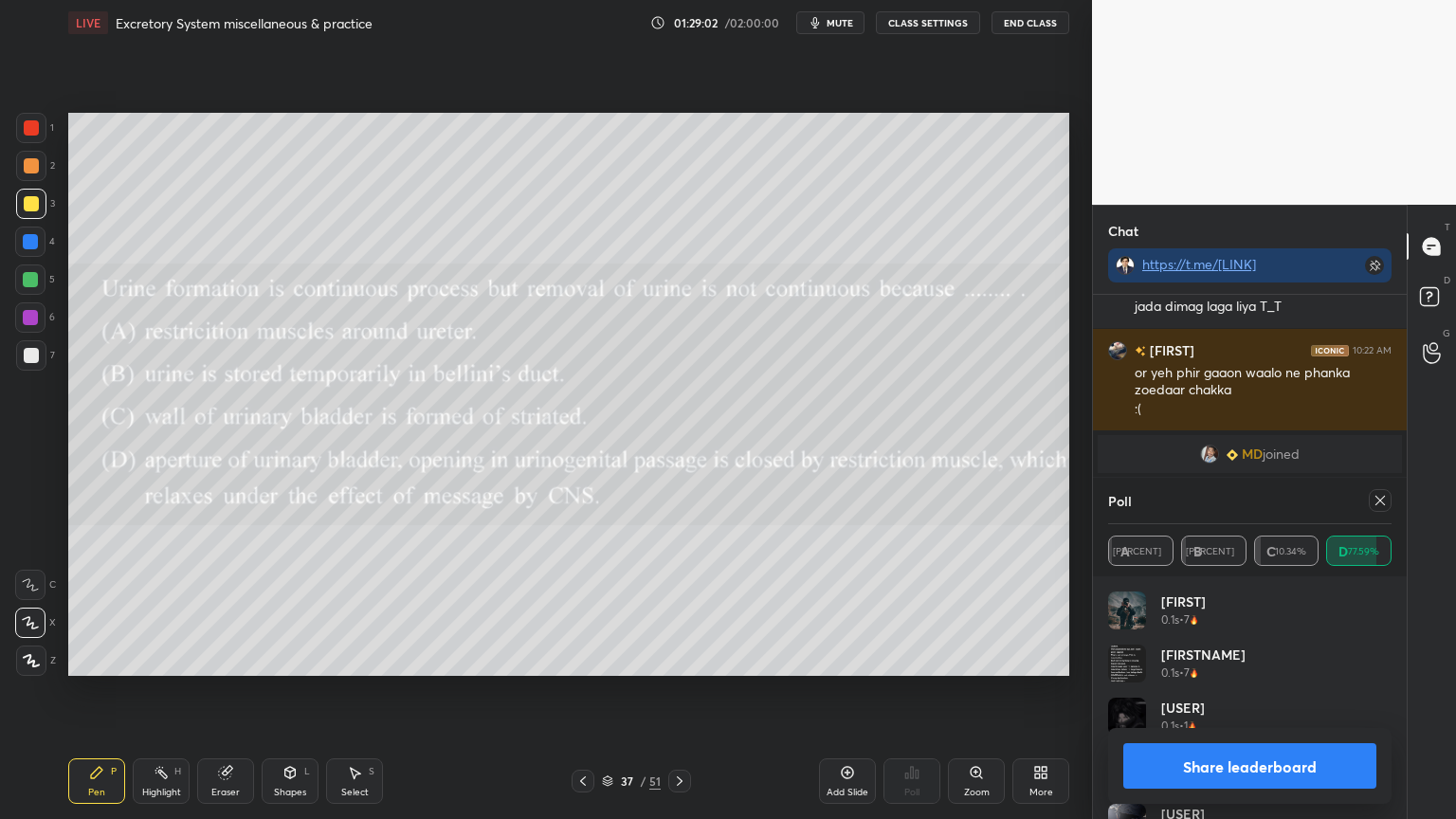 scroll, scrollTop: 22063, scrollLeft: 0, axis: vertical 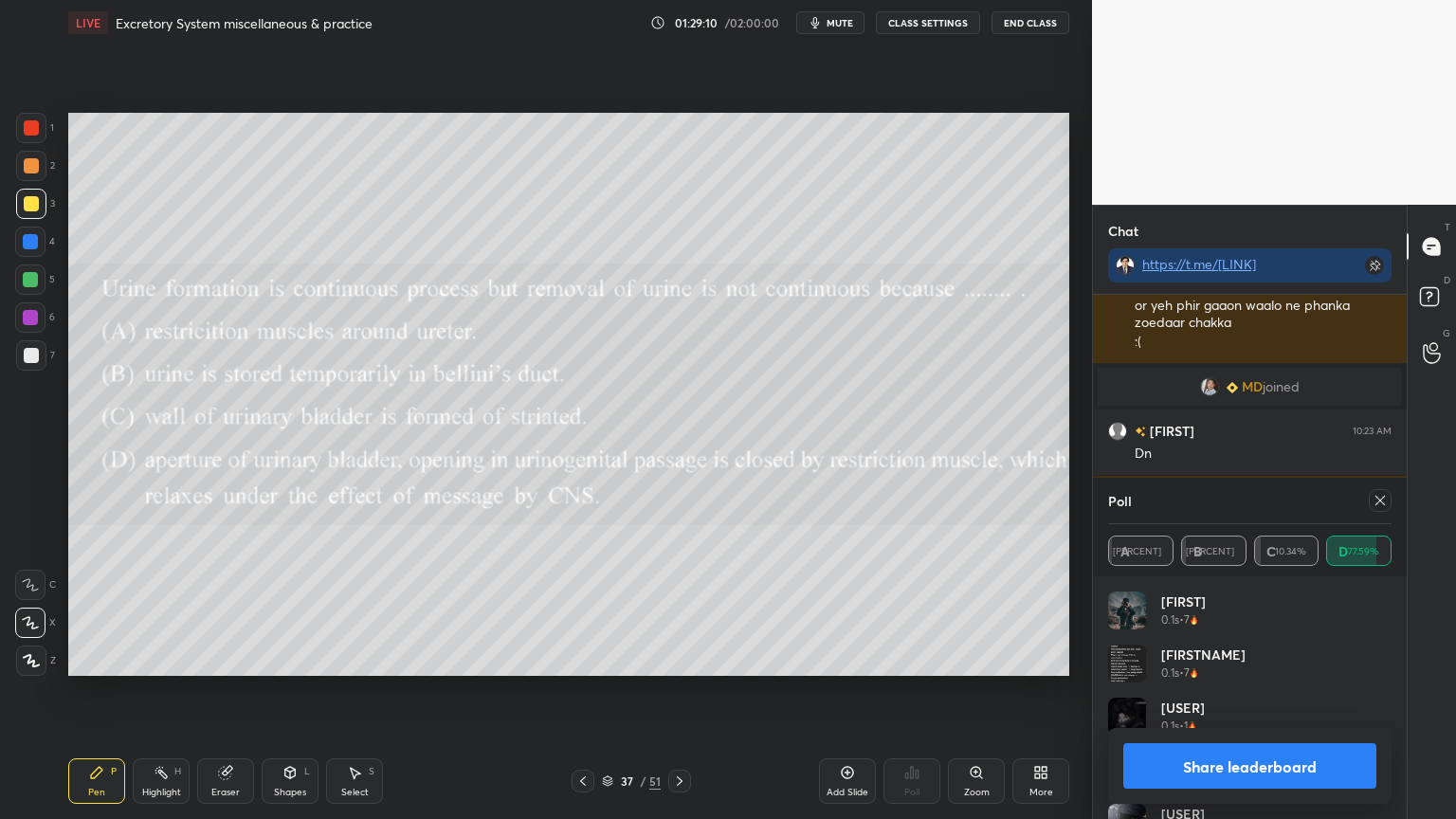 click on "Share leaderboard" at bounding box center (1249, 766) 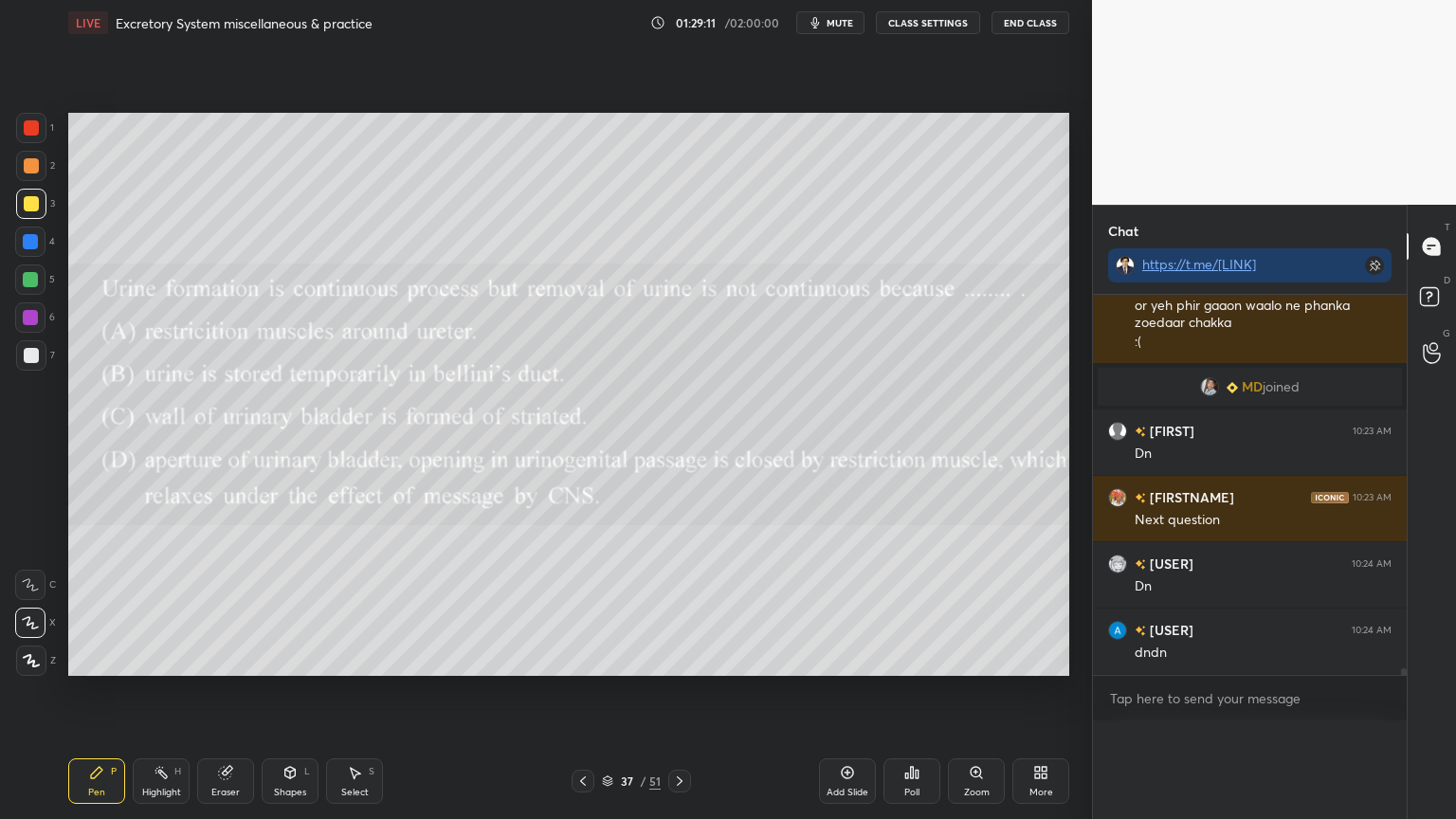 scroll, scrollTop: 144, scrollLeft: 278, axis: both 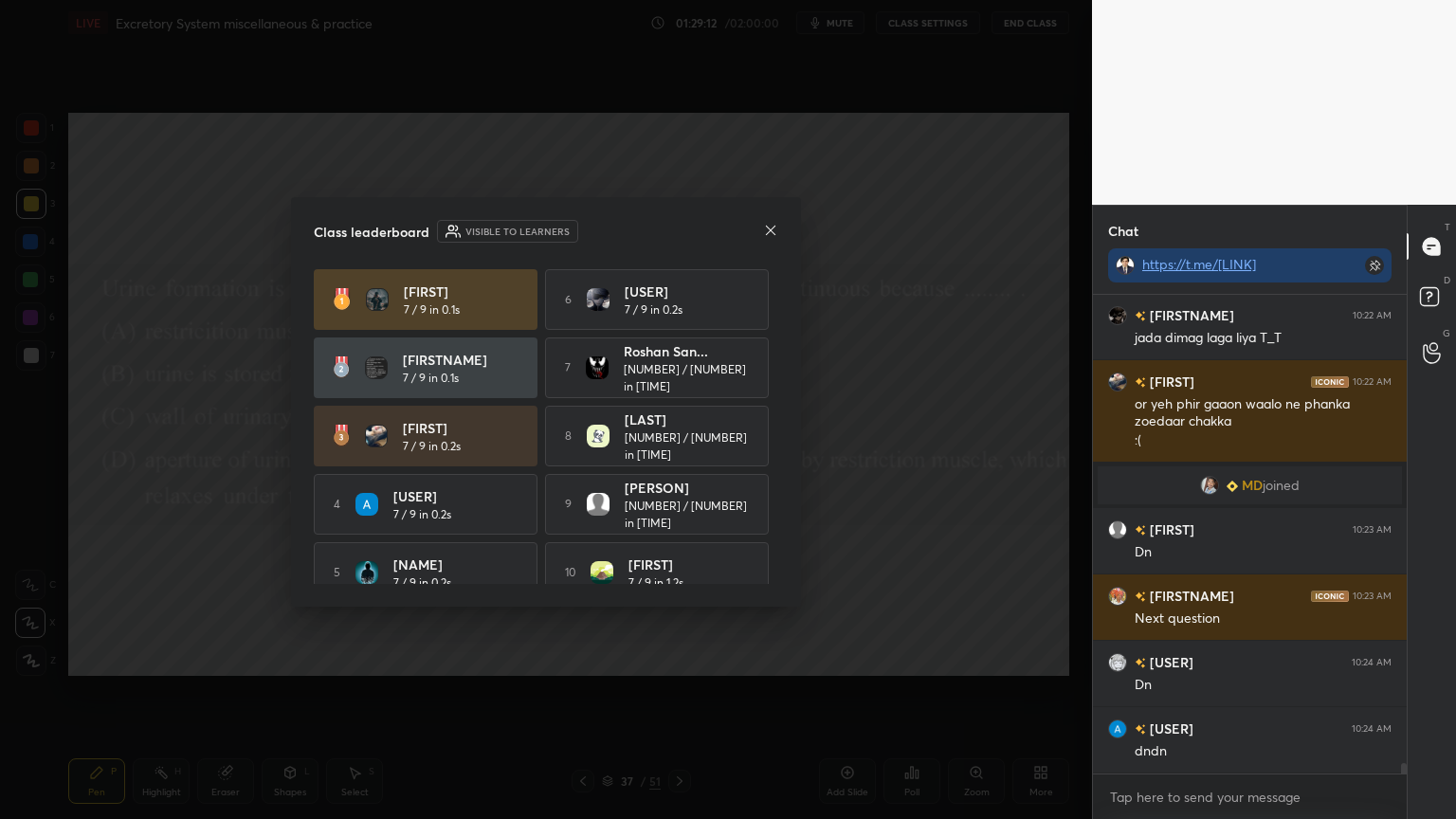 click 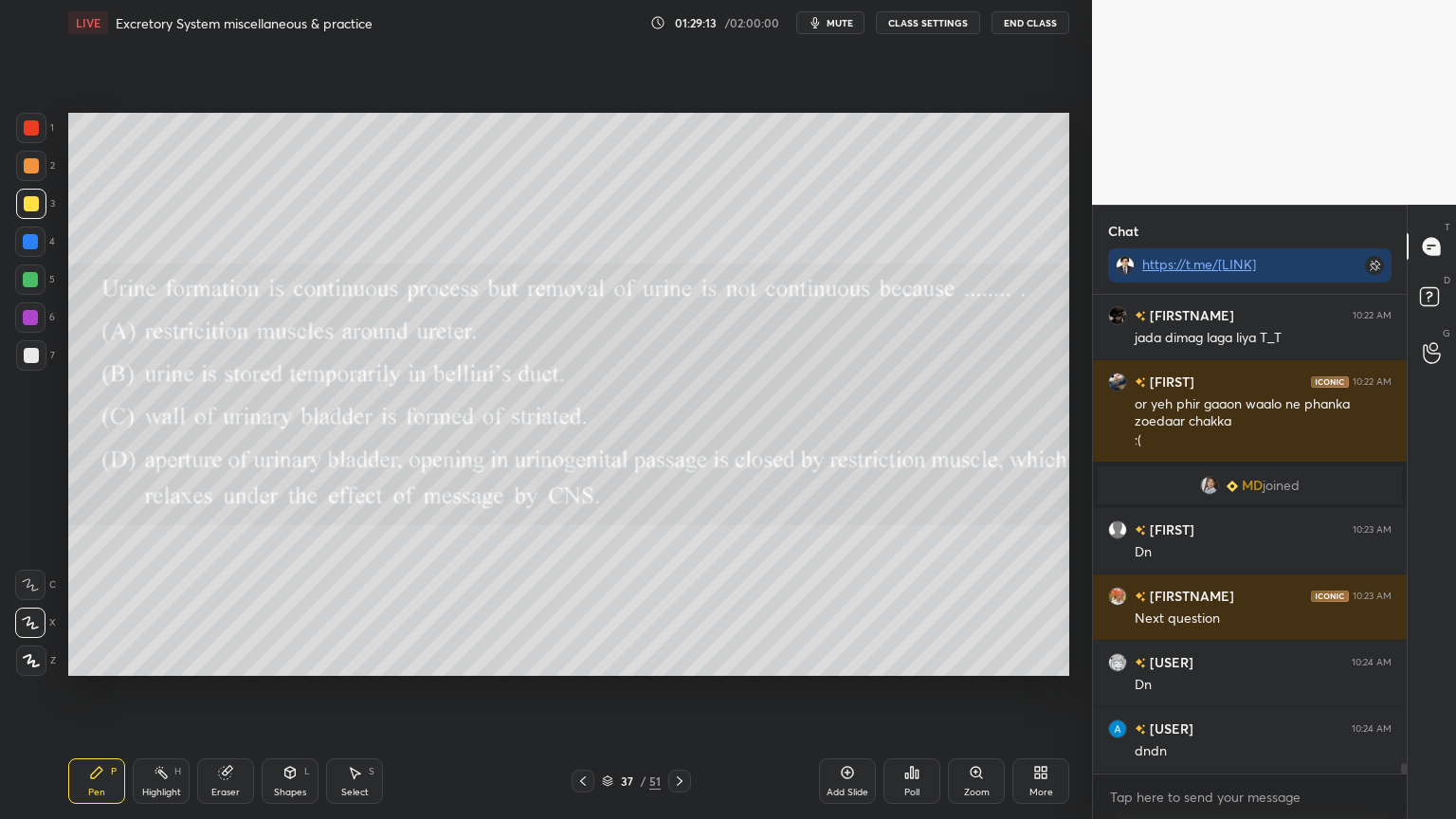 click 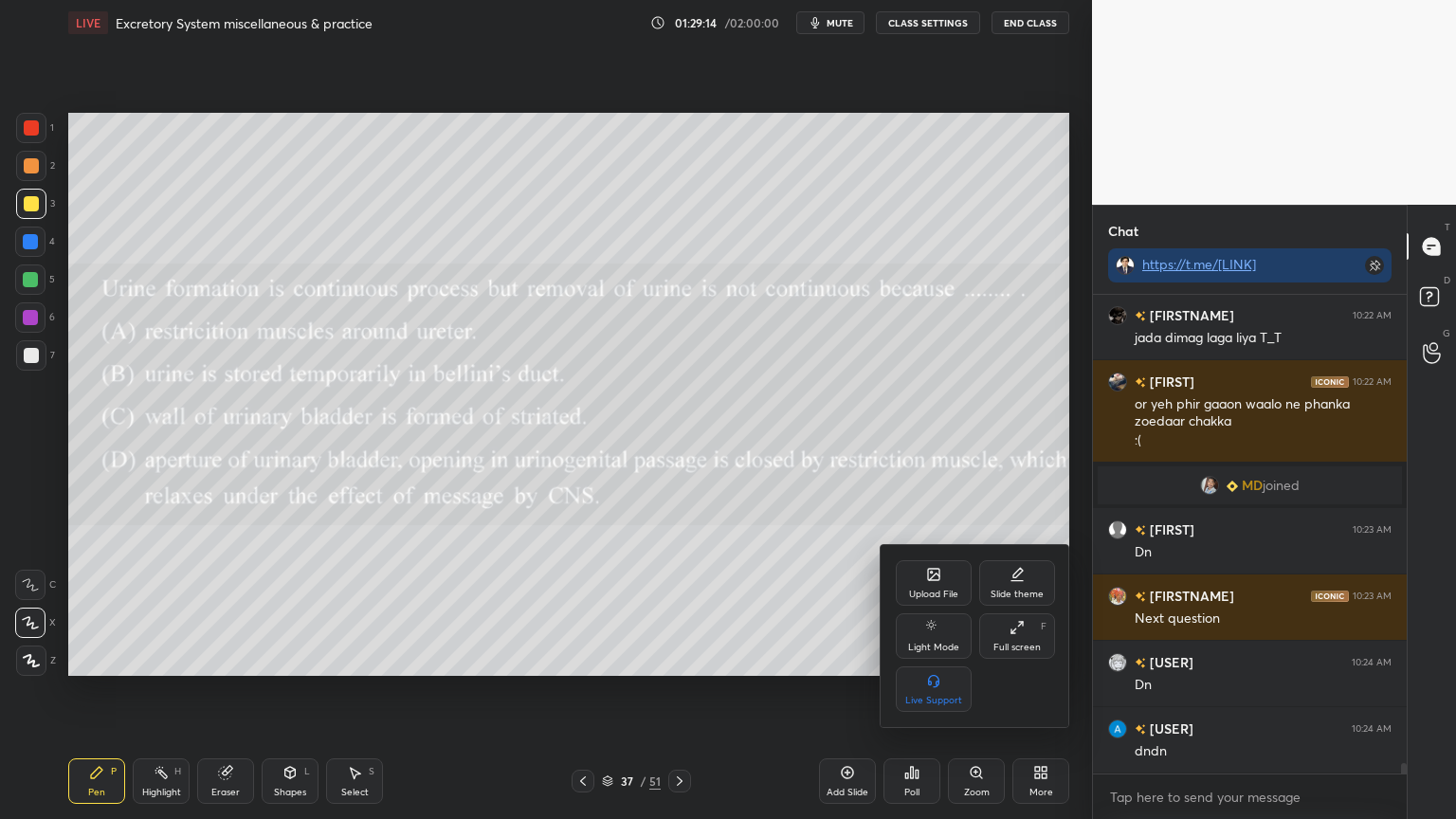 click on "Upload File" at bounding box center [934, 583] 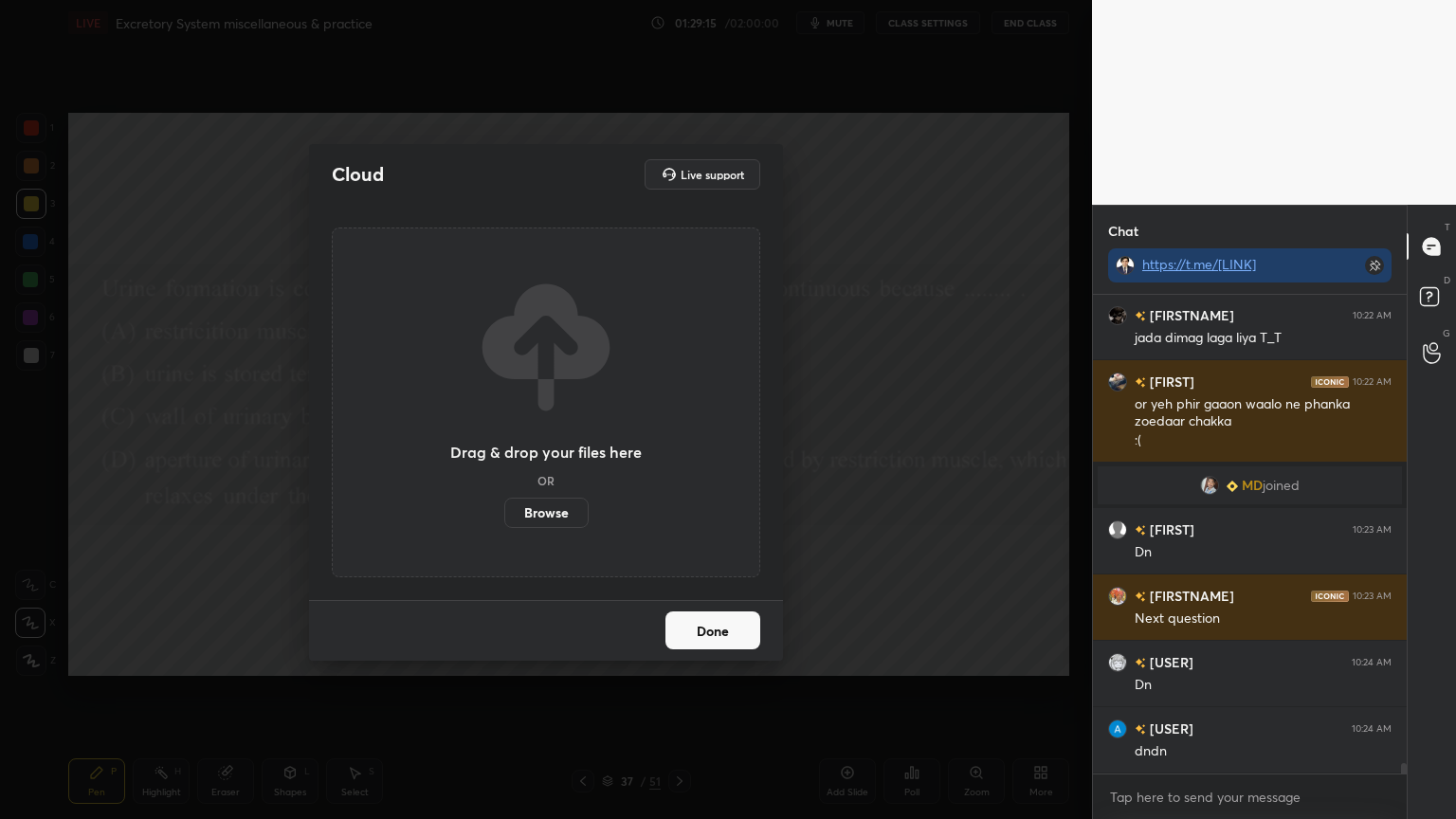 click on "Browse" at bounding box center (546, 513) 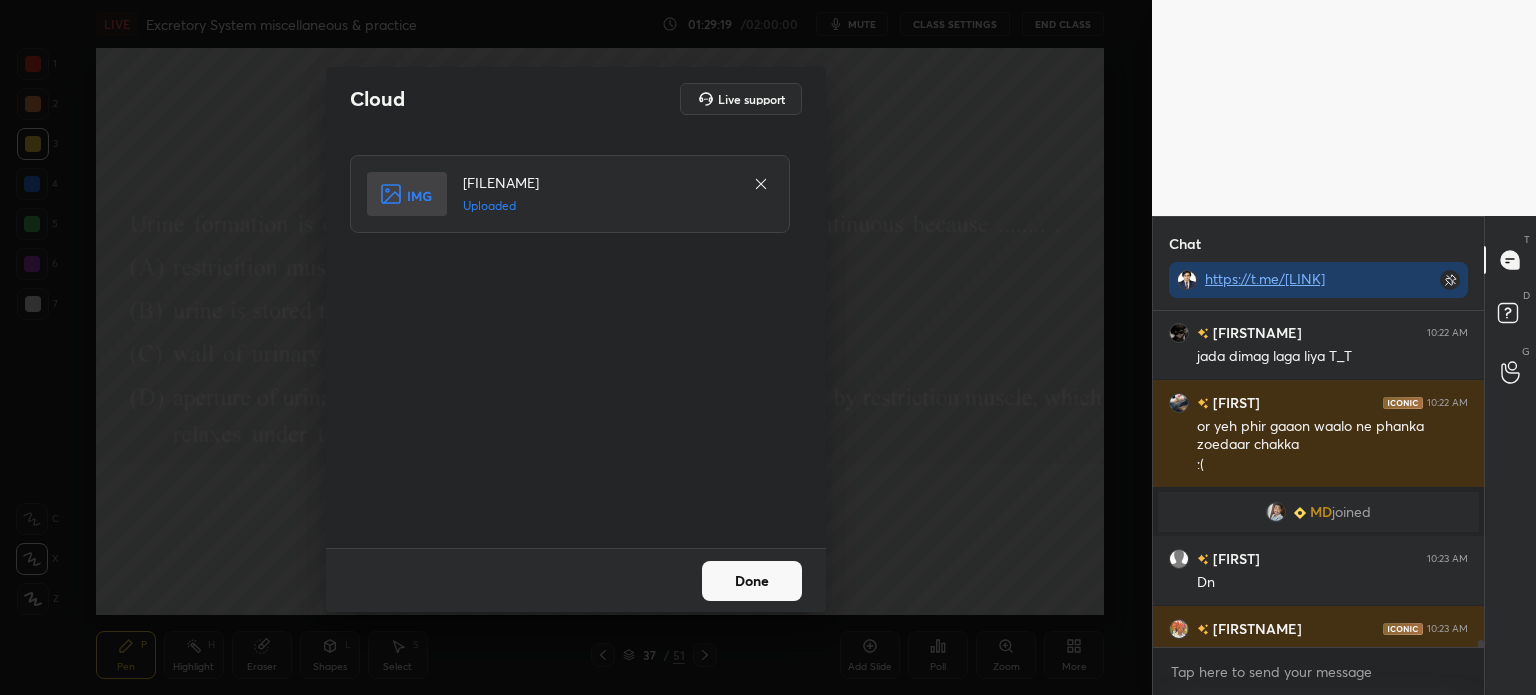click on "Done" at bounding box center (752, 581) 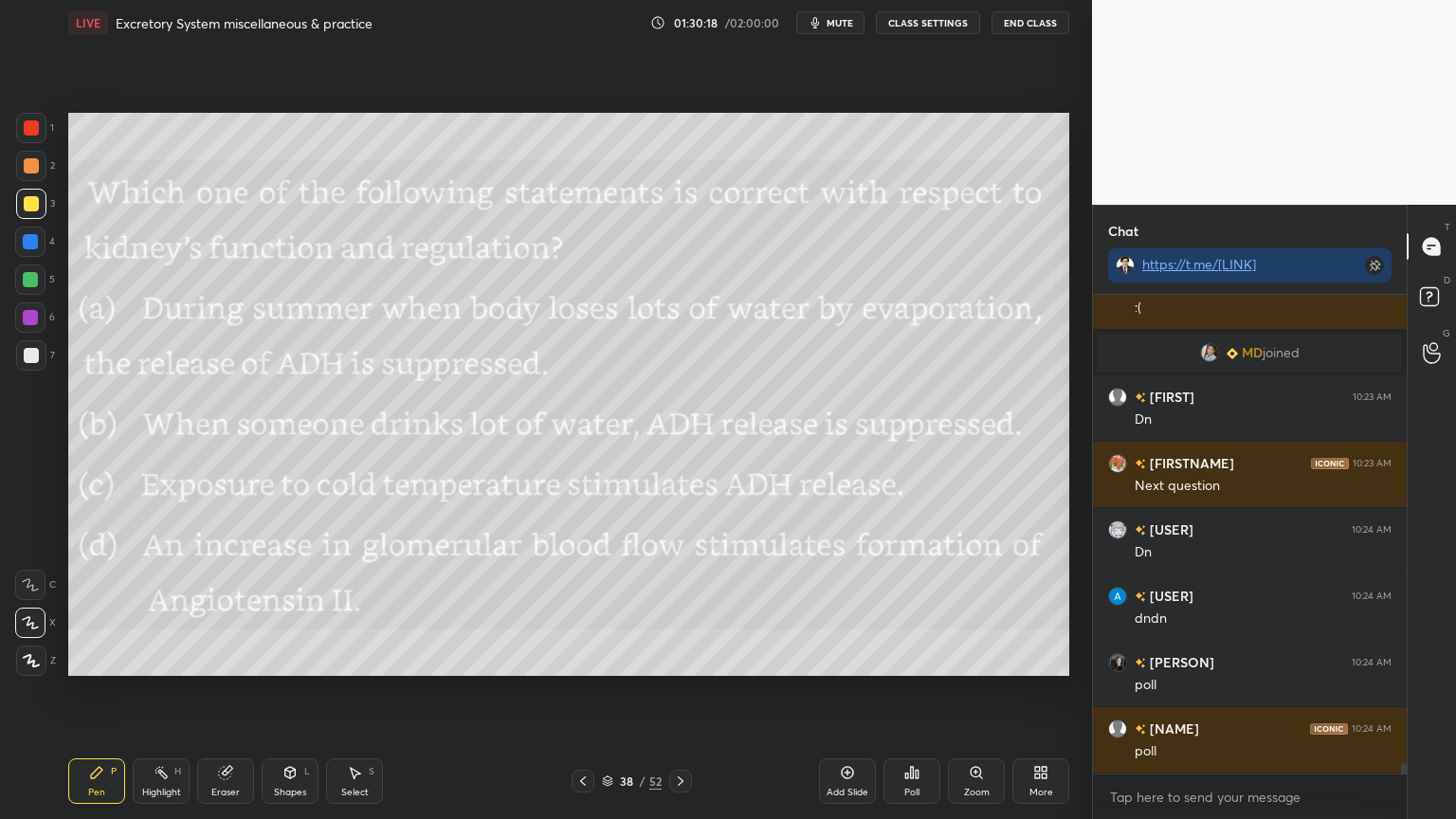 click on "Poll" at bounding box center [912, 792] 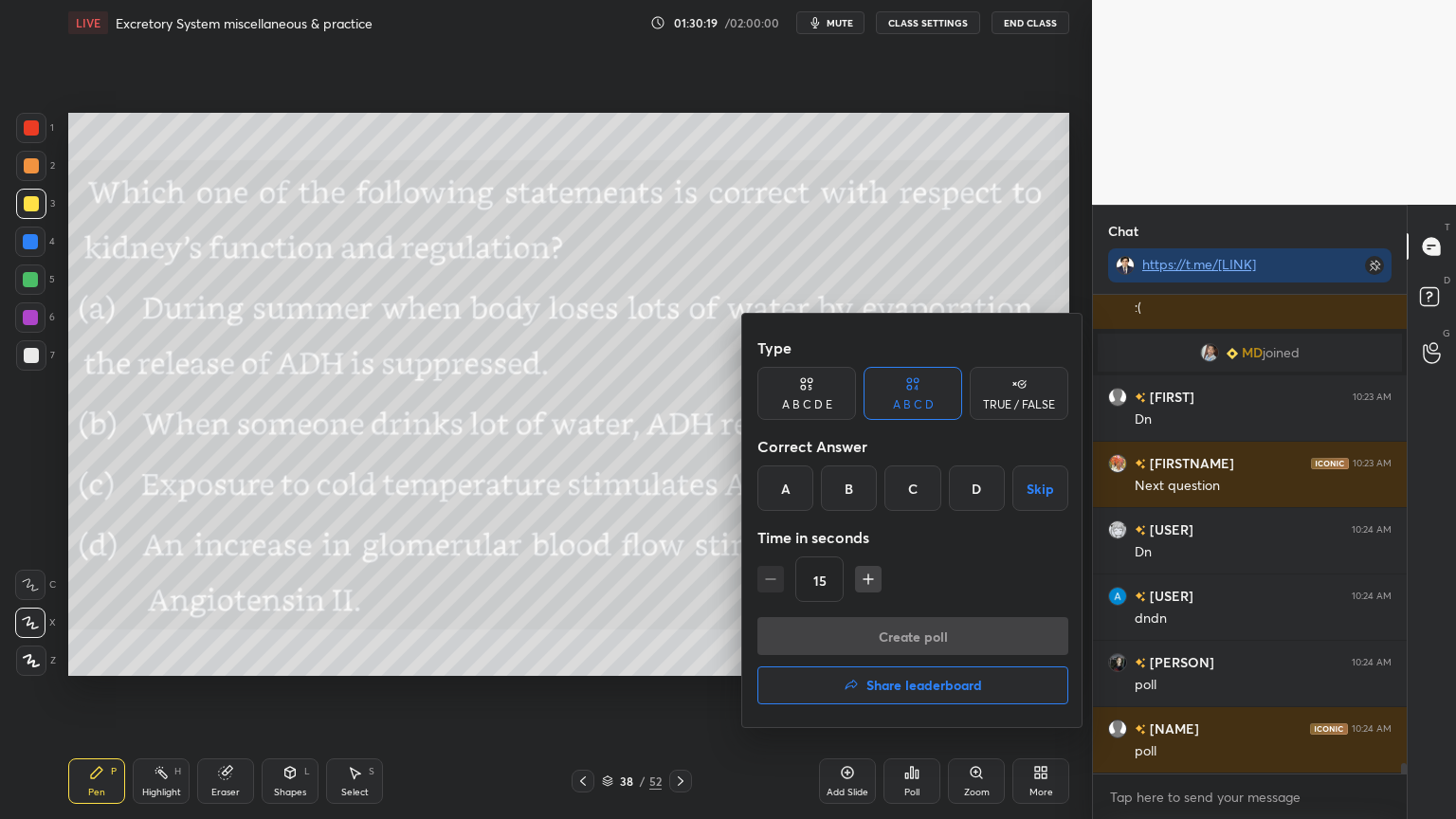 click on "B" at bounding box center (848, 488) 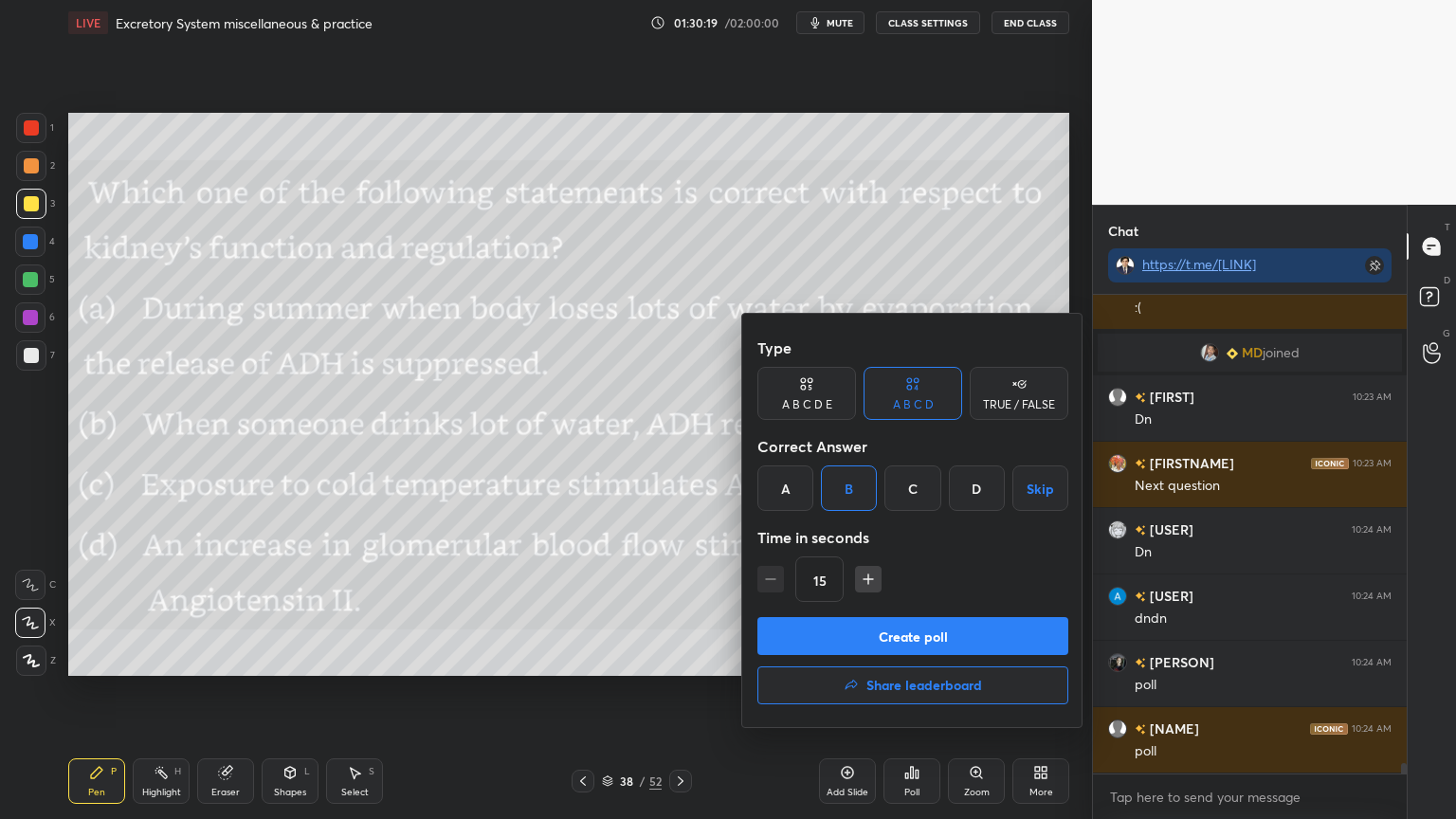drag, startPoint x: 873, startPoint y: 633, endPoint x: 868, endPoint y: 648, distance: 15.811388 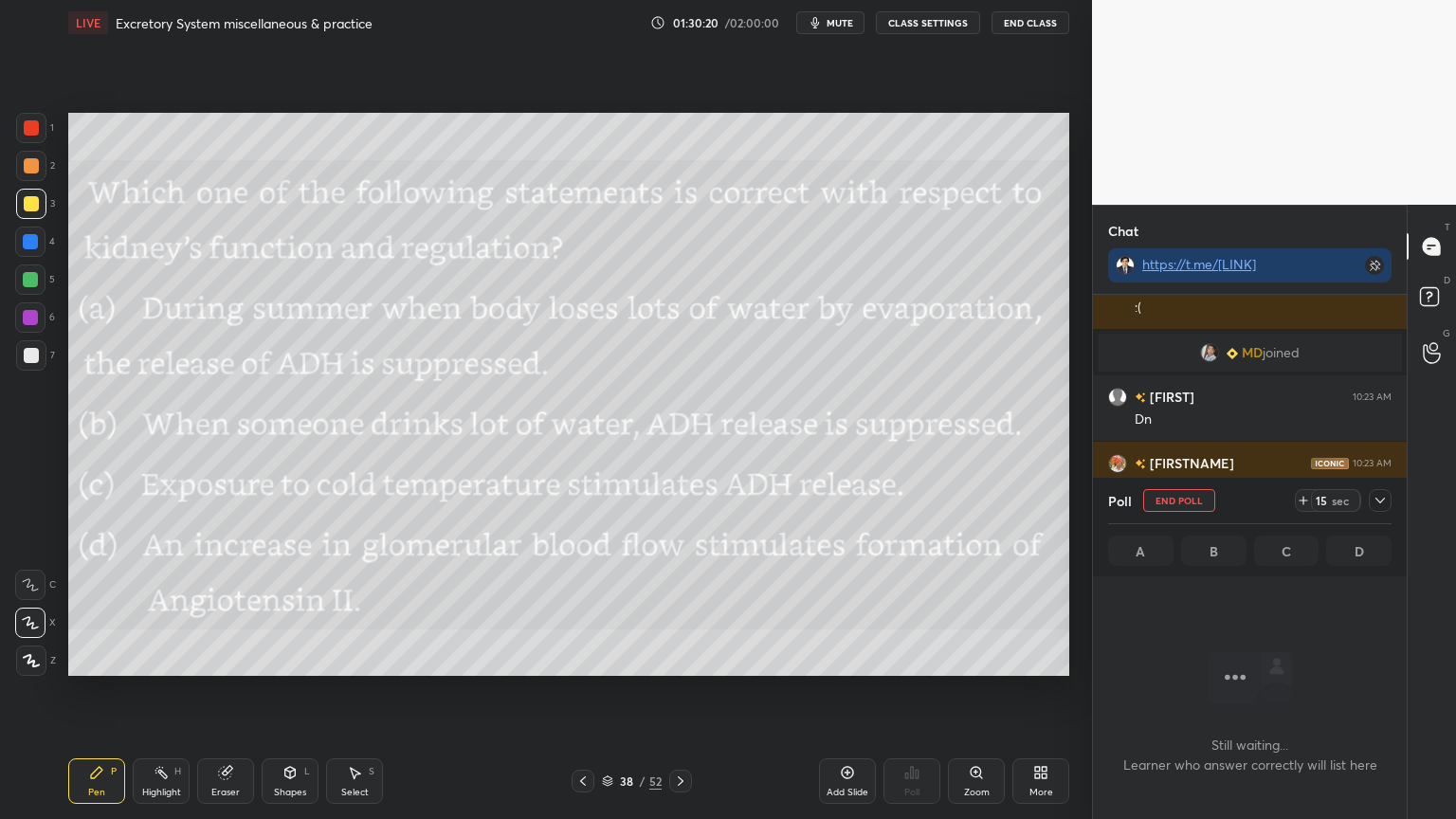 scroll, scrollTop: 442, scrollLeft: 308, axis: both 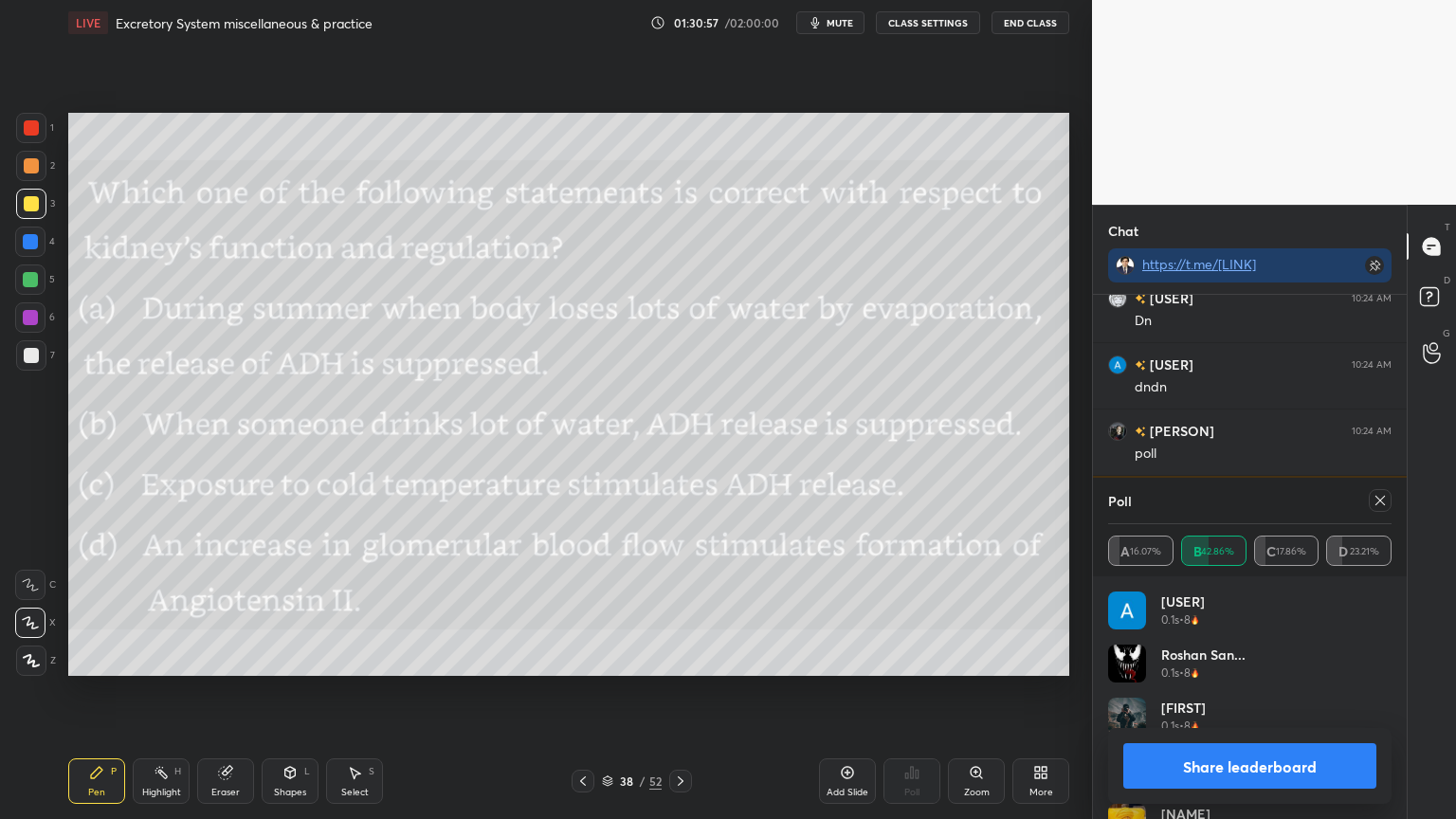 click on "Share leaderboard" at bounding box center [1249, 766] 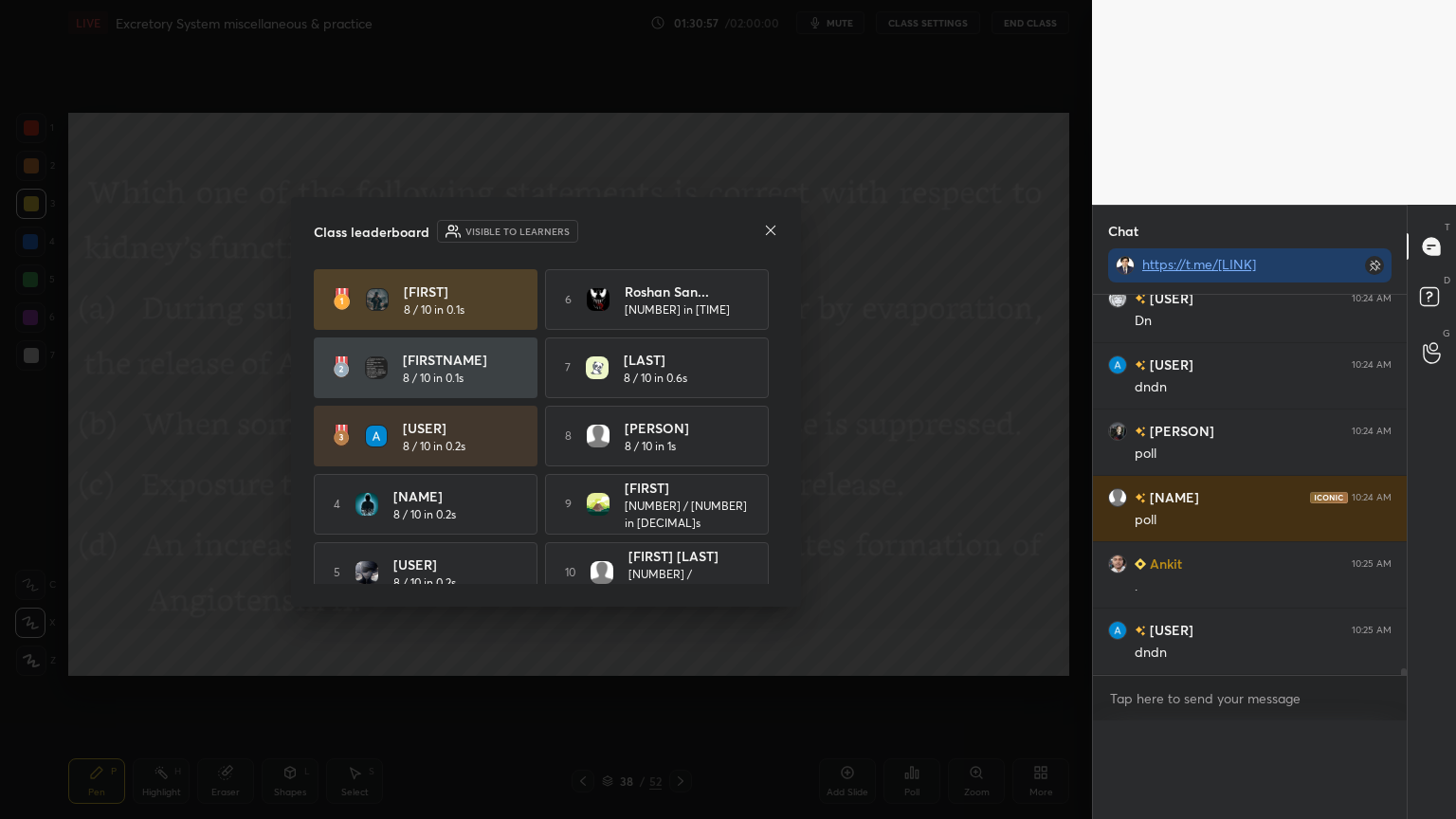 scroll, scrollTop: 0, scrollLeft: 6, axis: horizontal 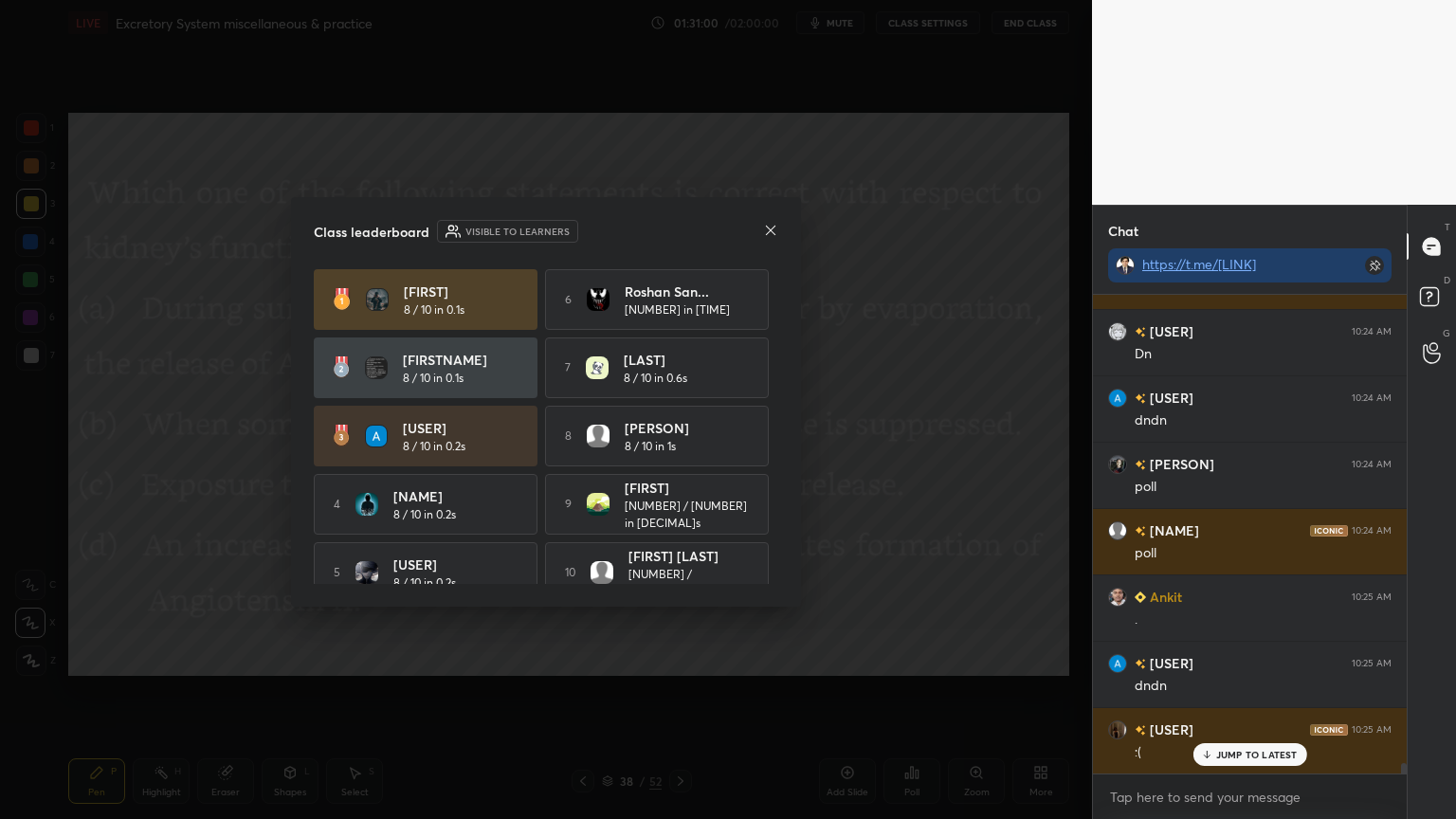 click 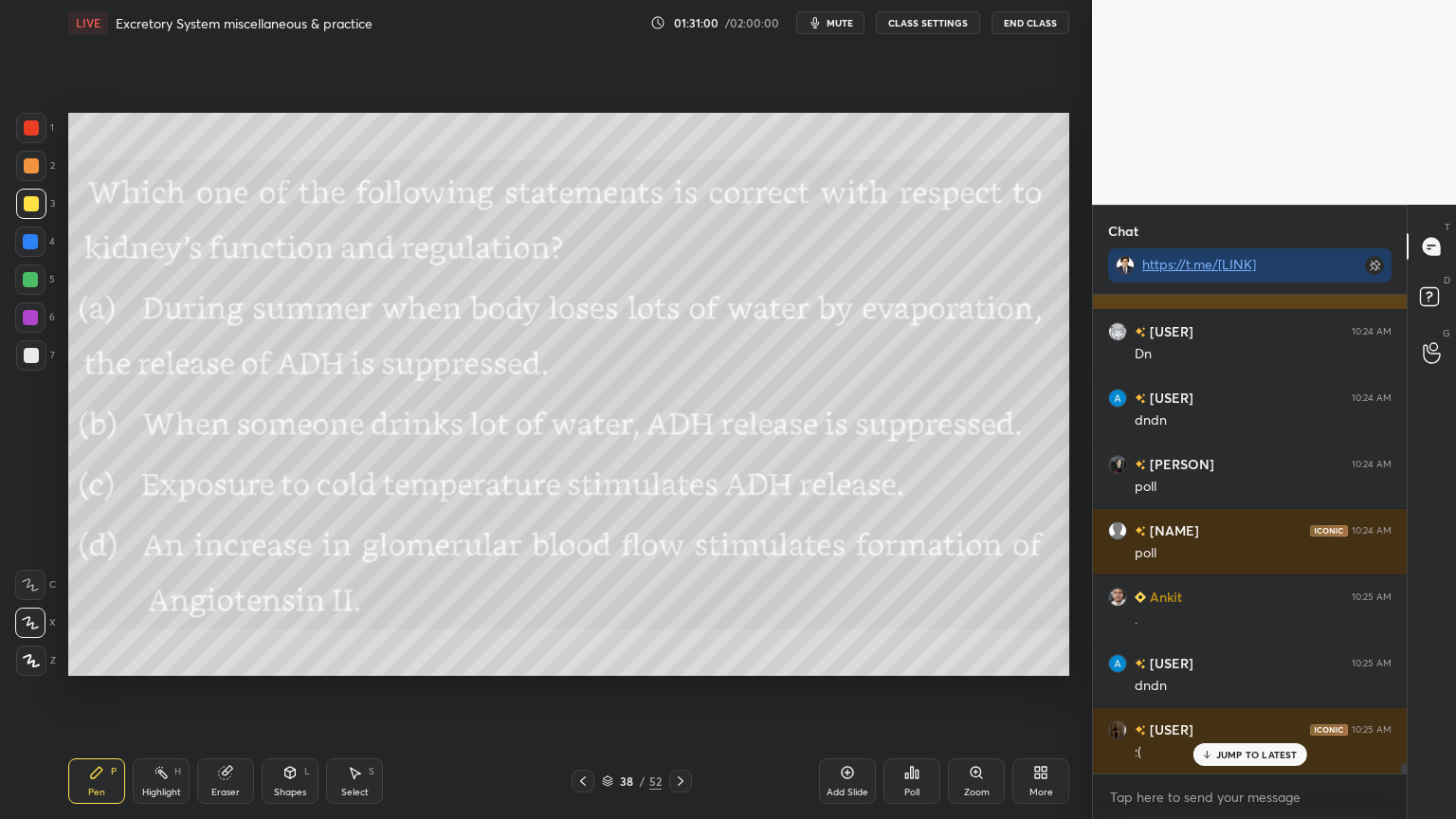 click 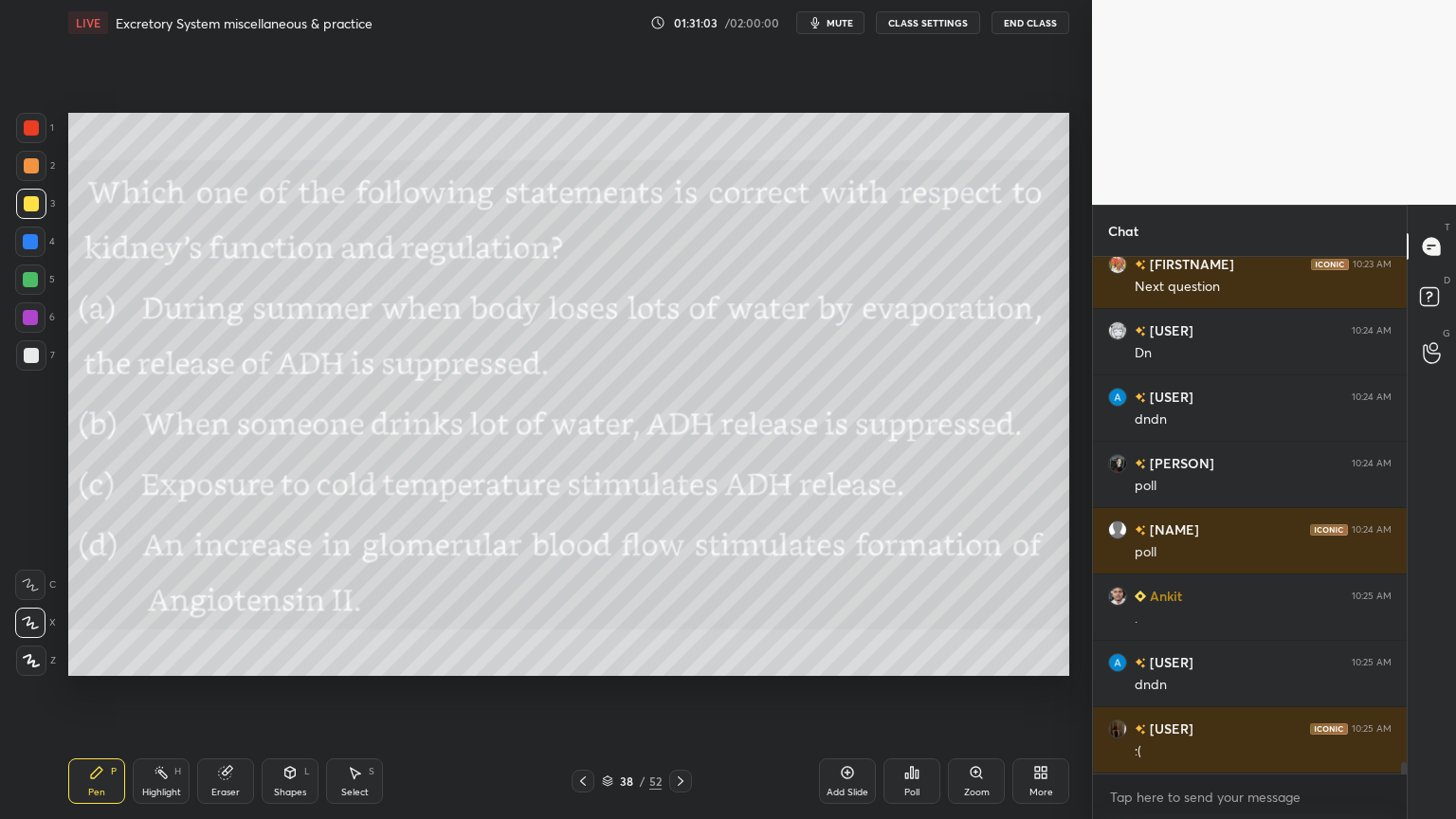 click 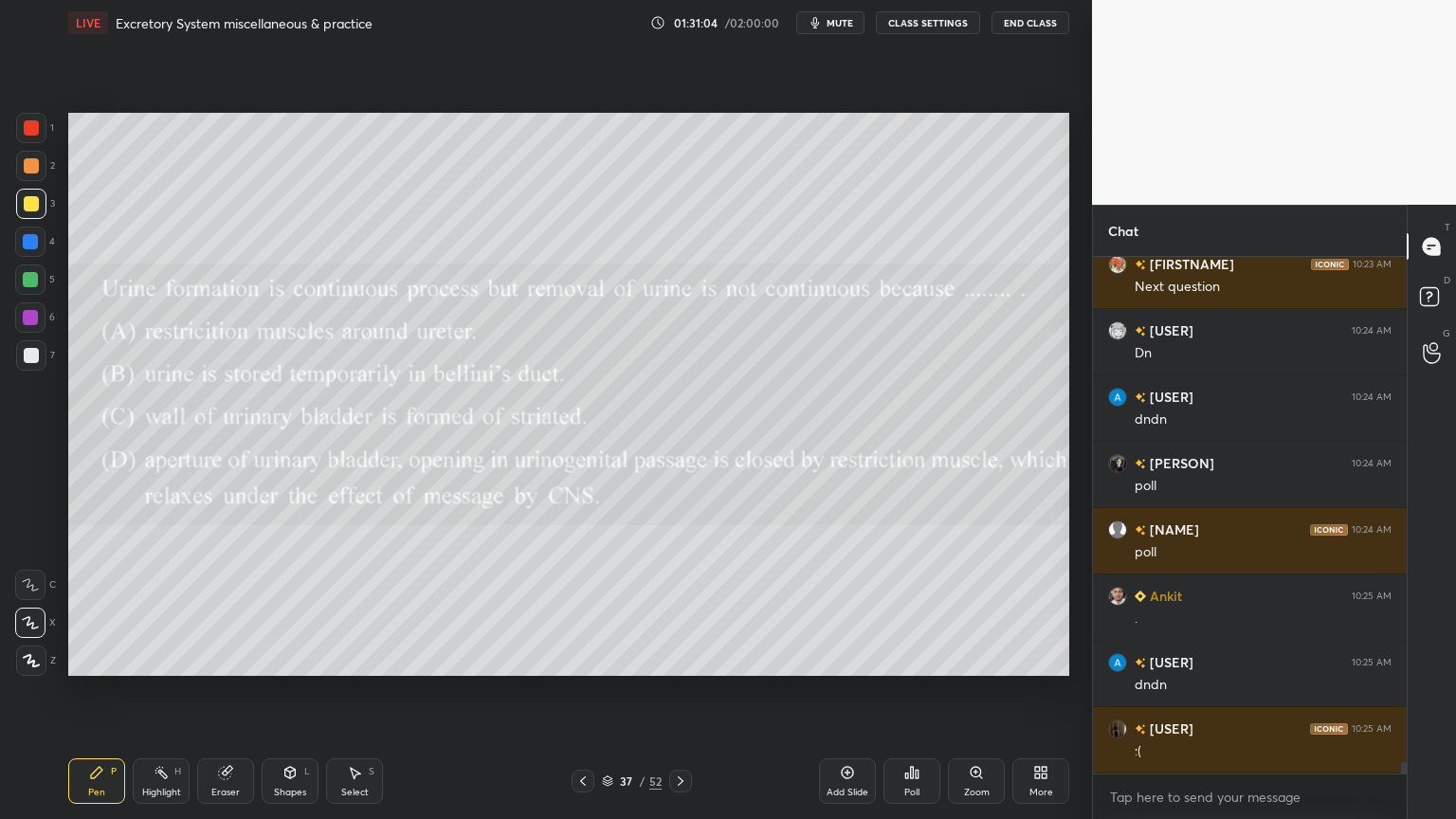 click 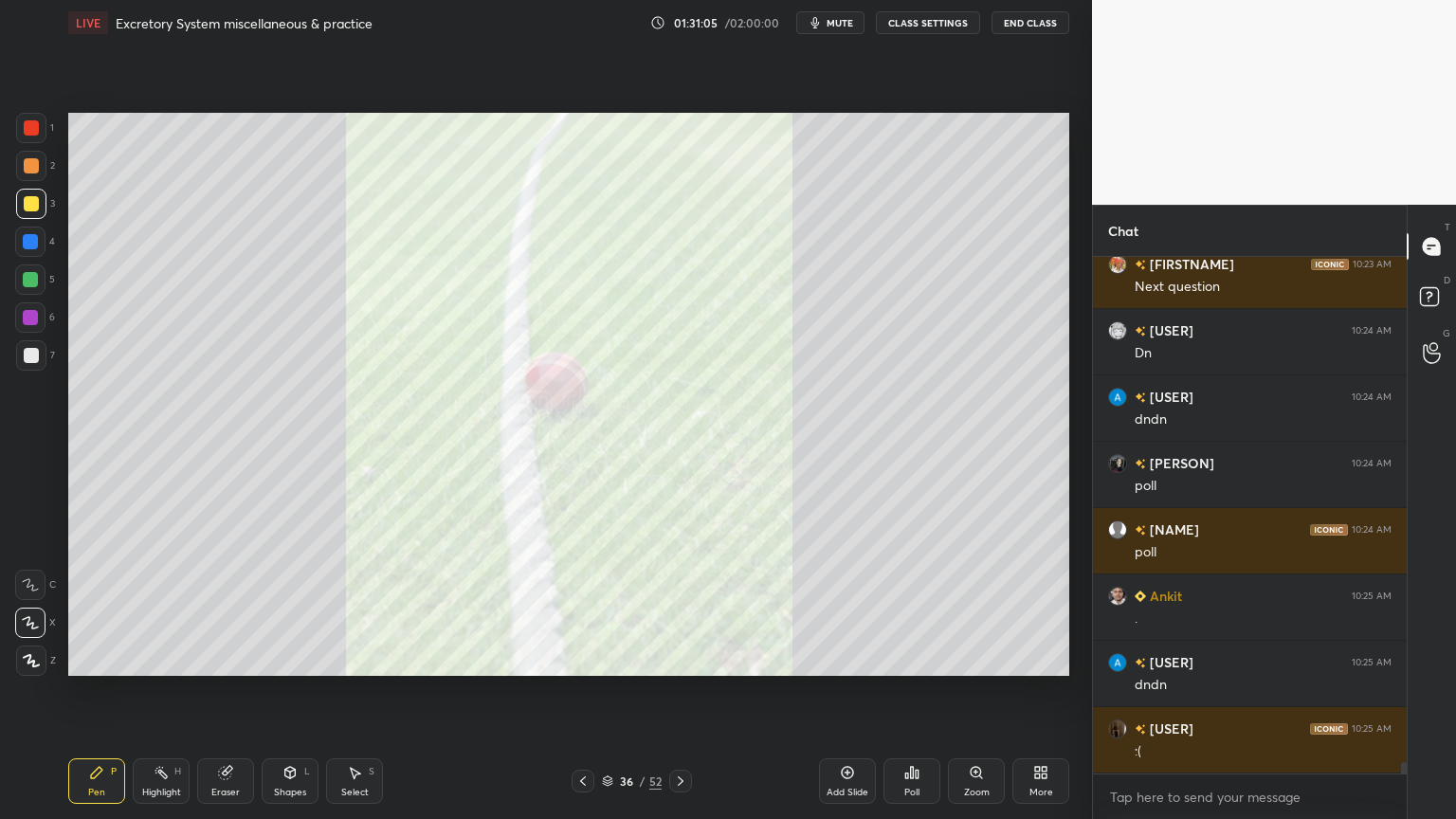 click 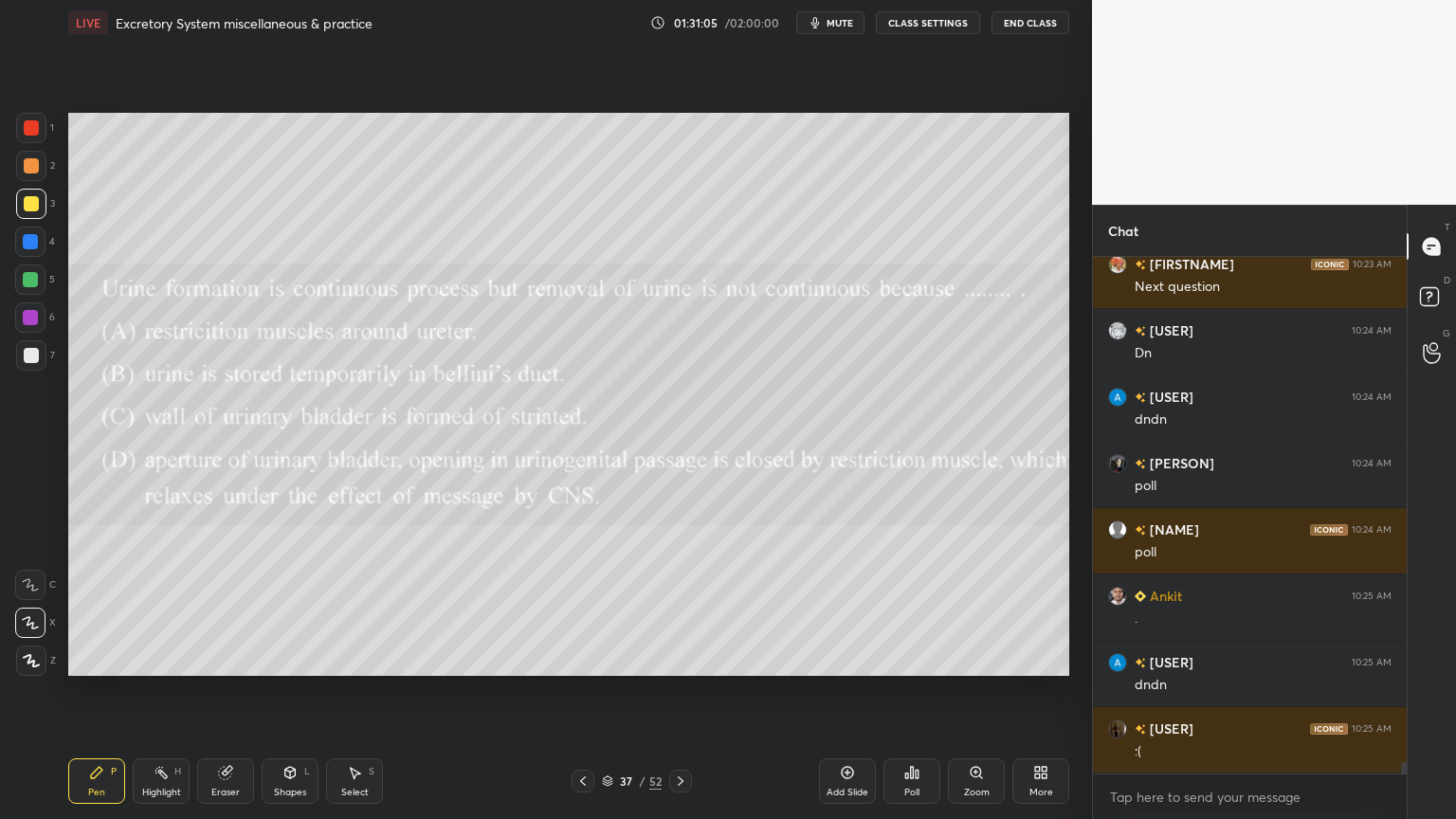 click 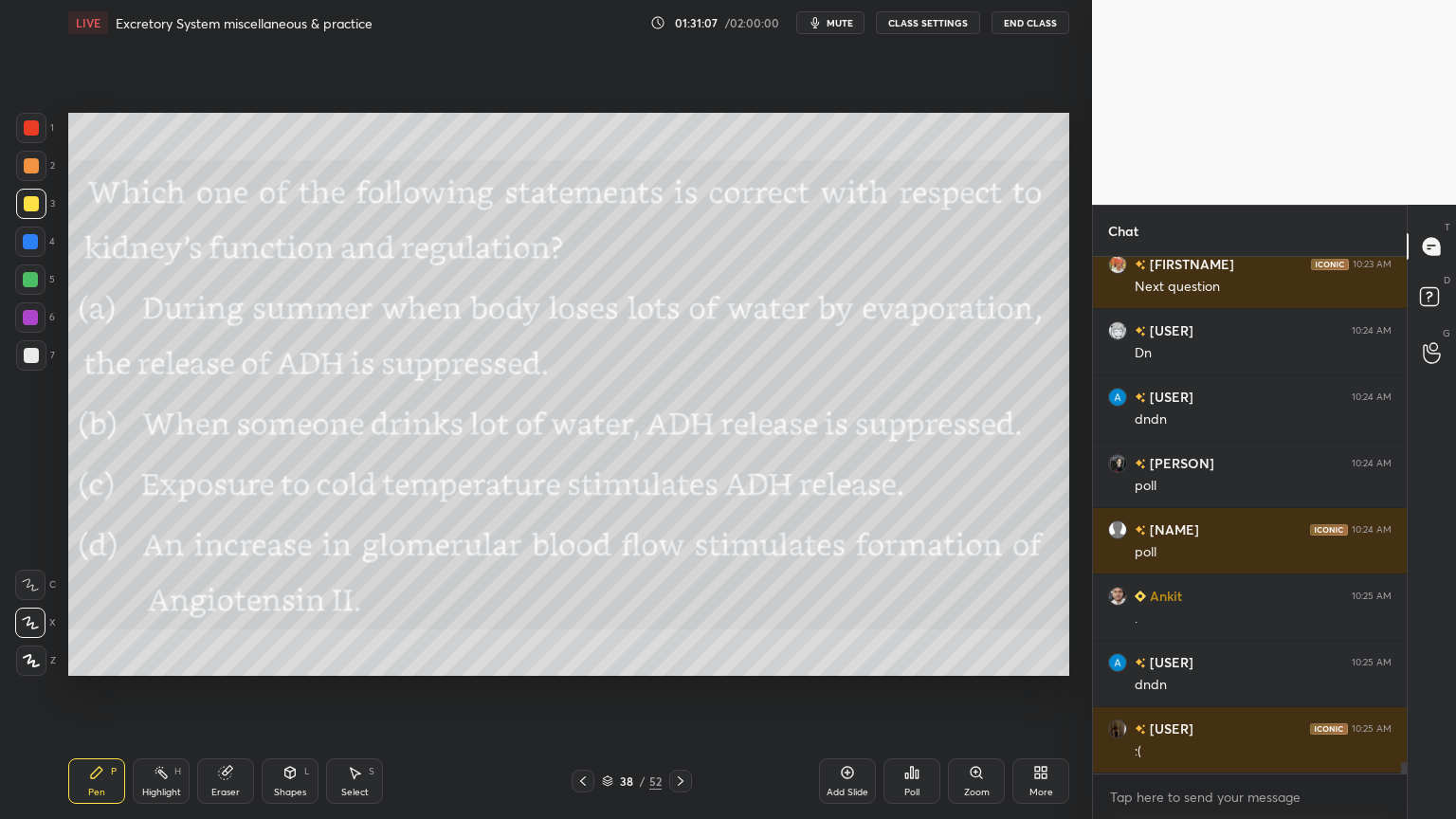 click 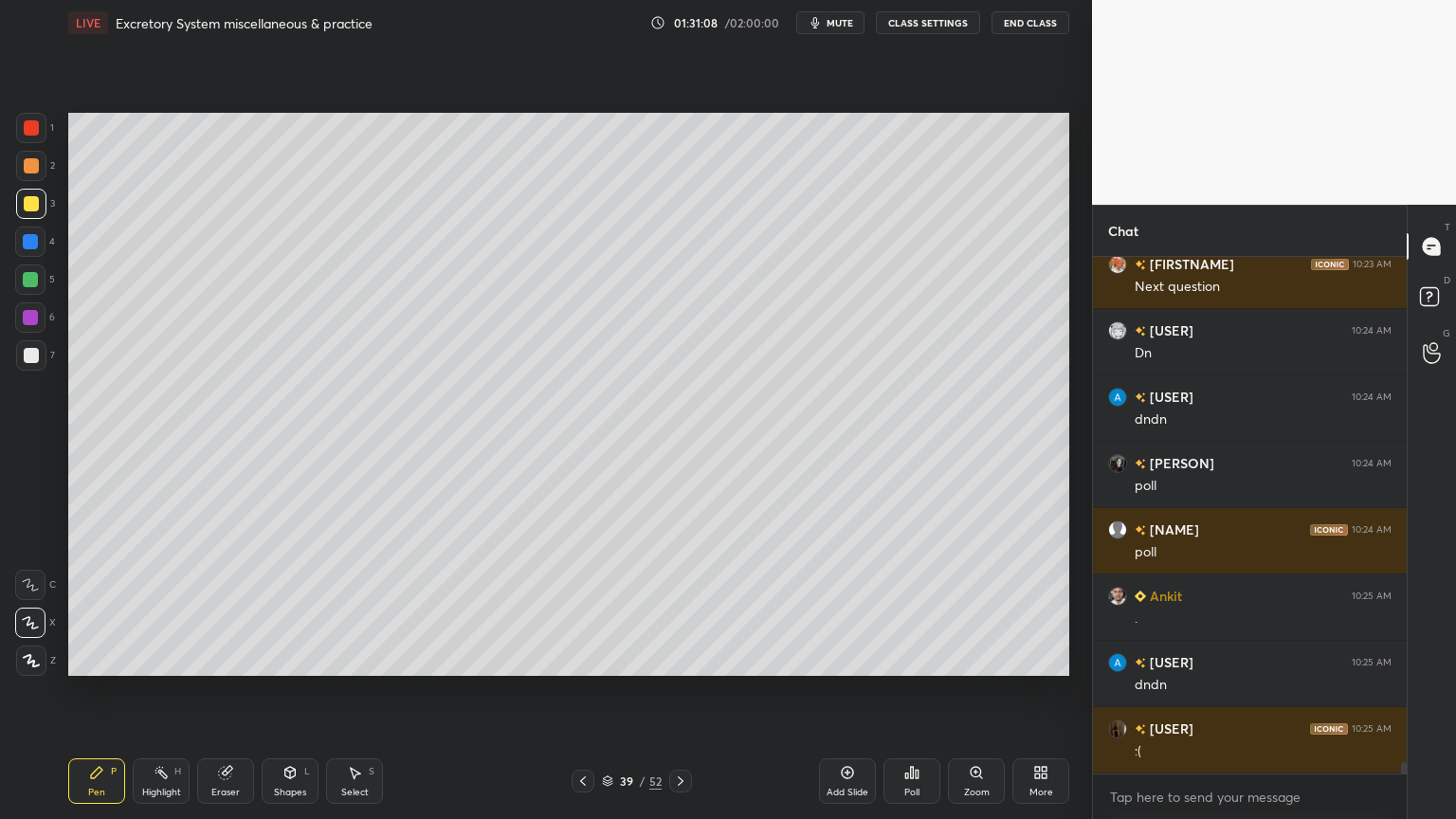 drag, startPoint x: 588, startPoint y: 783, endPoint x: 578, endPoint y: 777, distance: 11.661904 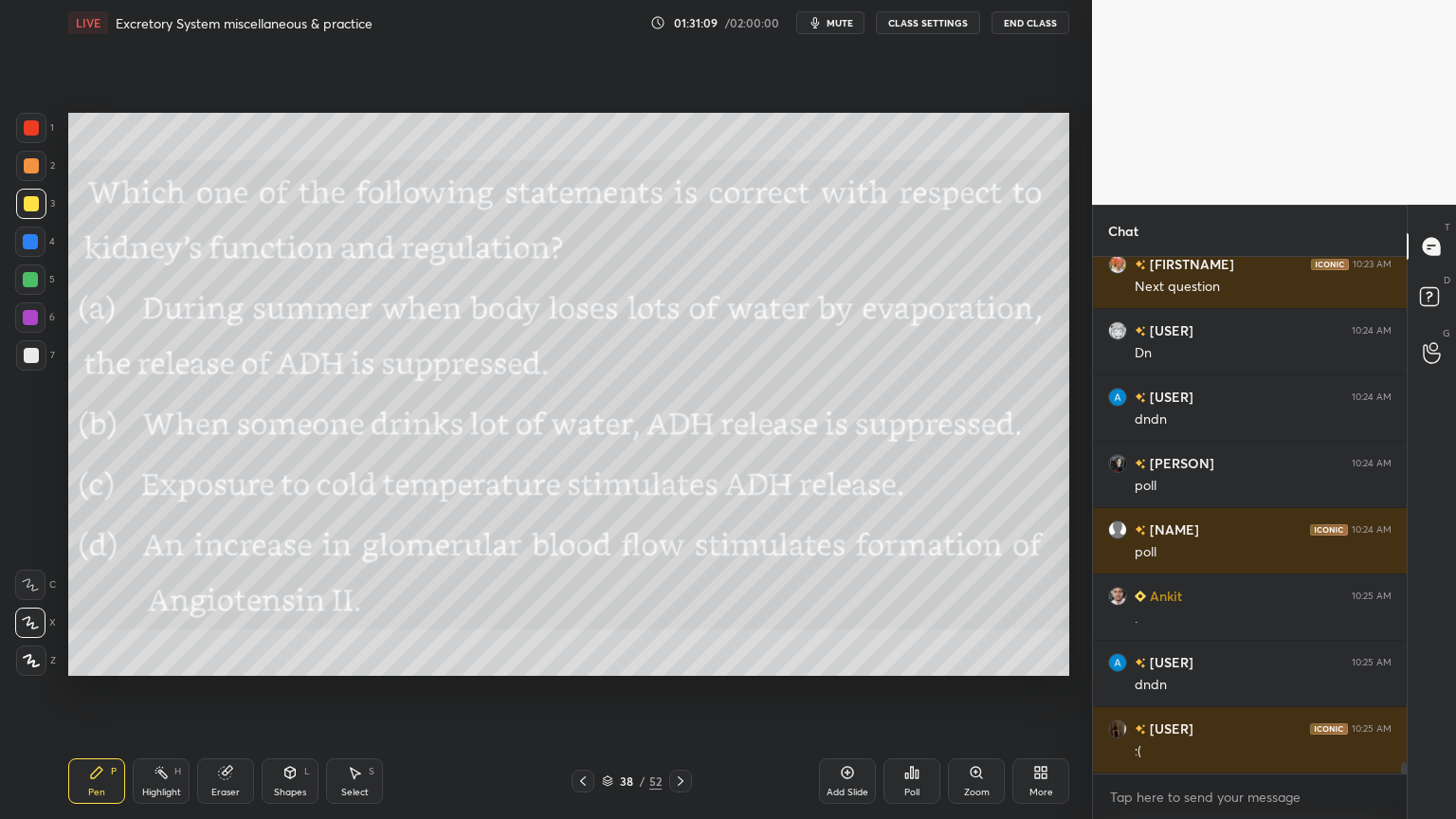 click at bounding box center [31, 166] 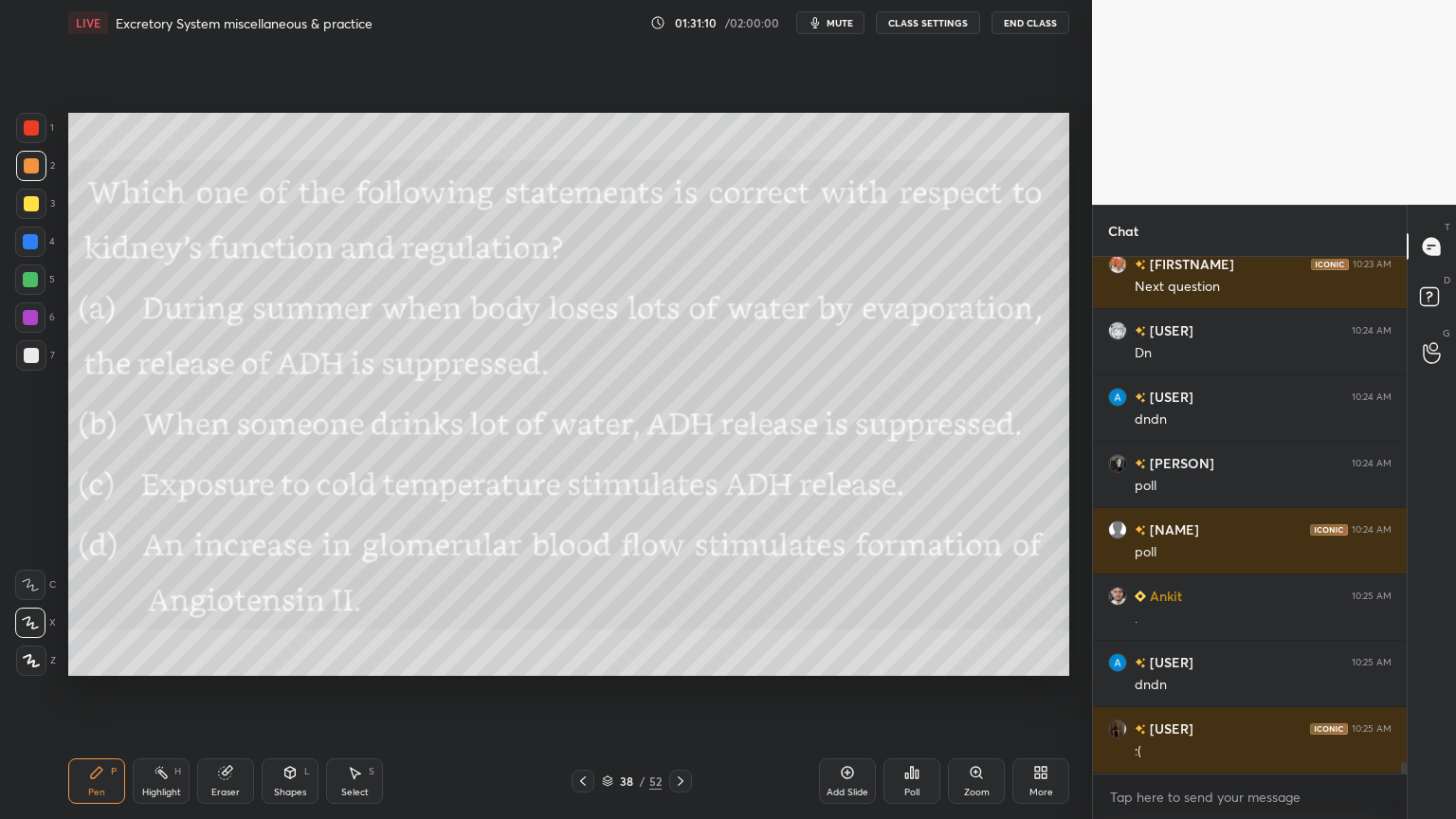 drag, startPoint x: 87, startPoint y: 781, endPoint x: 129, endPoint y: 704, distance: 87.70975 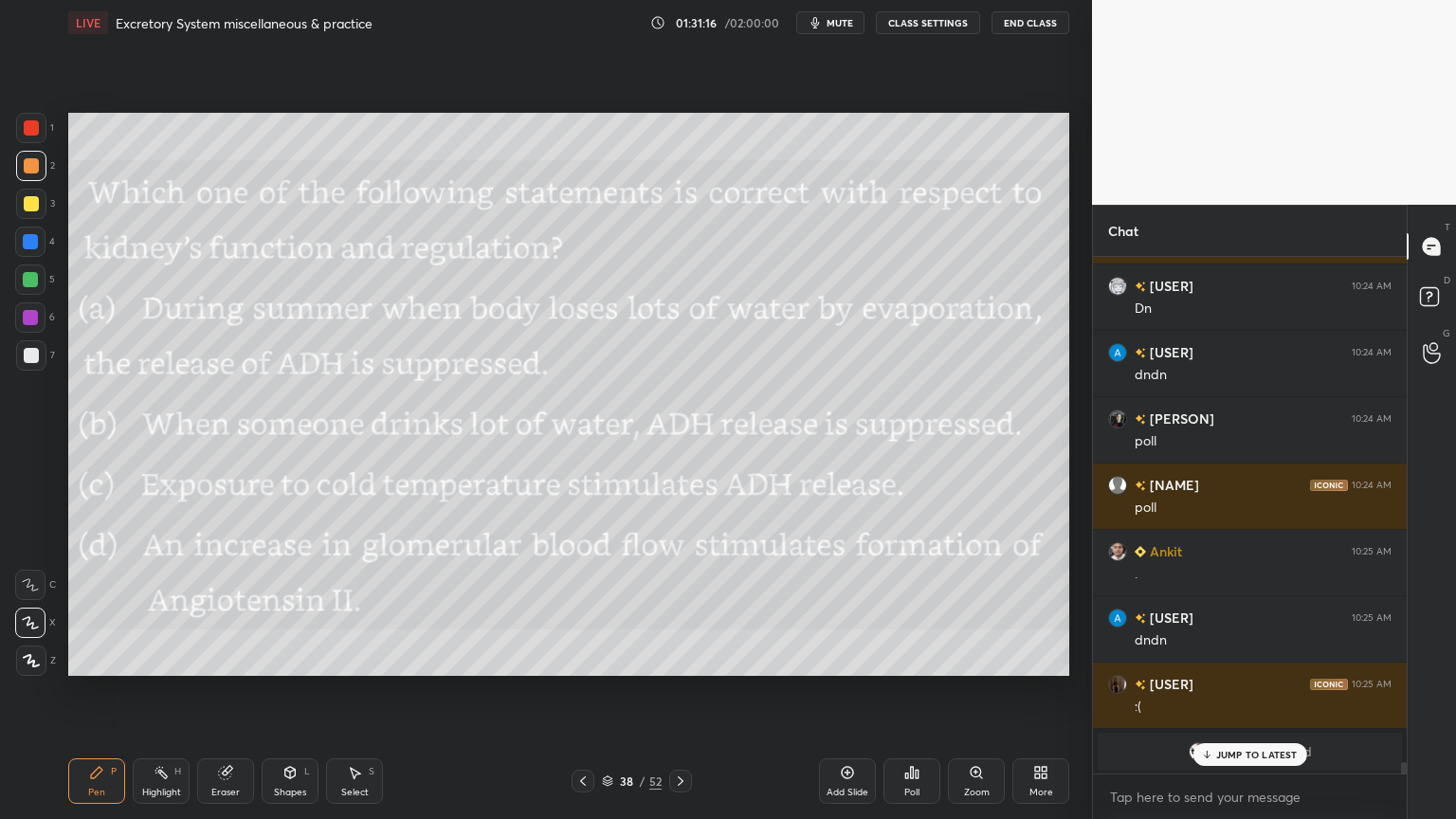 drag, startPoint x: 1228, startPoint y: 750, endPoint x: 1204, endPoint y: 768, distance: 30 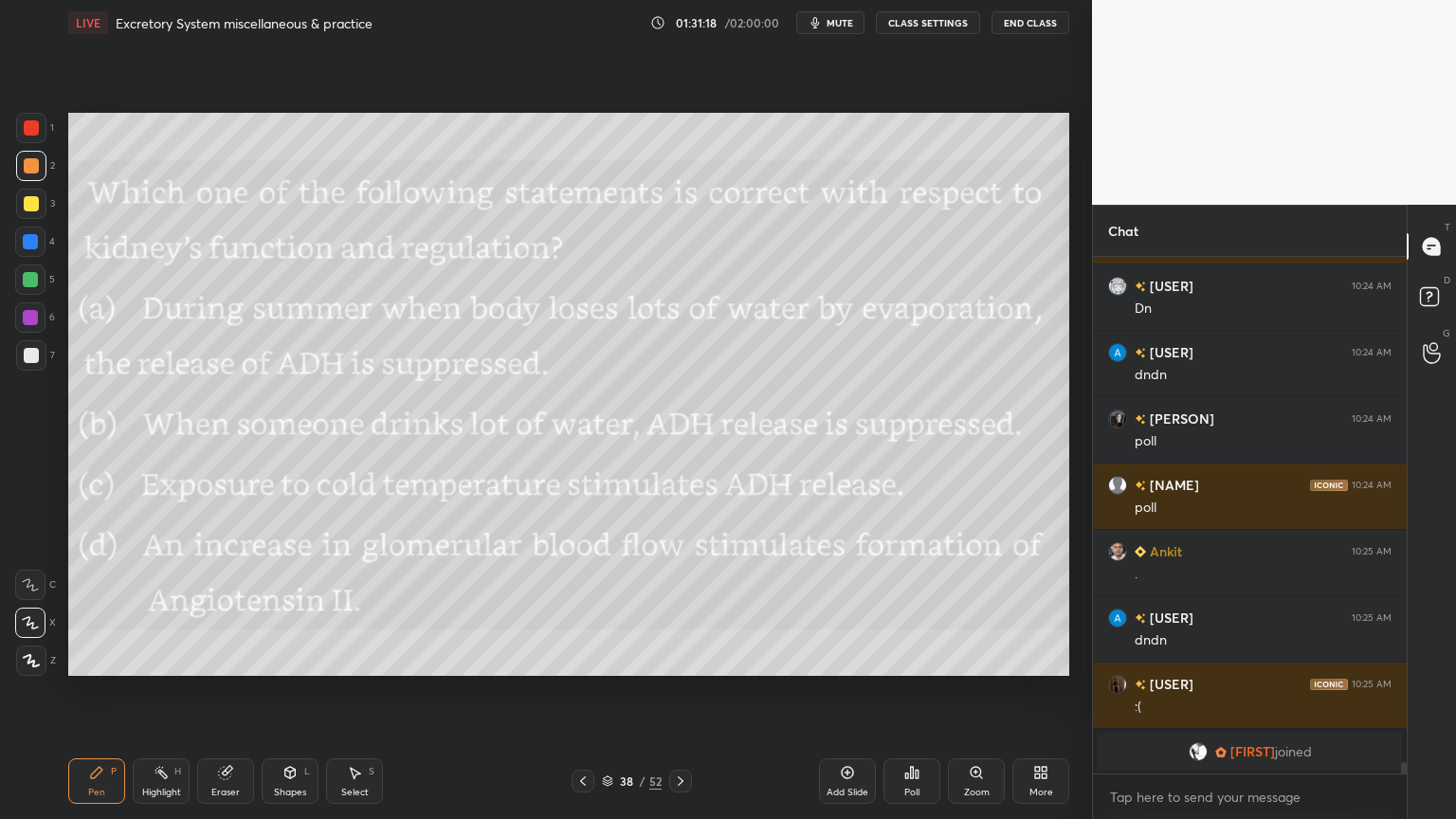 click on "More" at bounding box center [1041, 781] 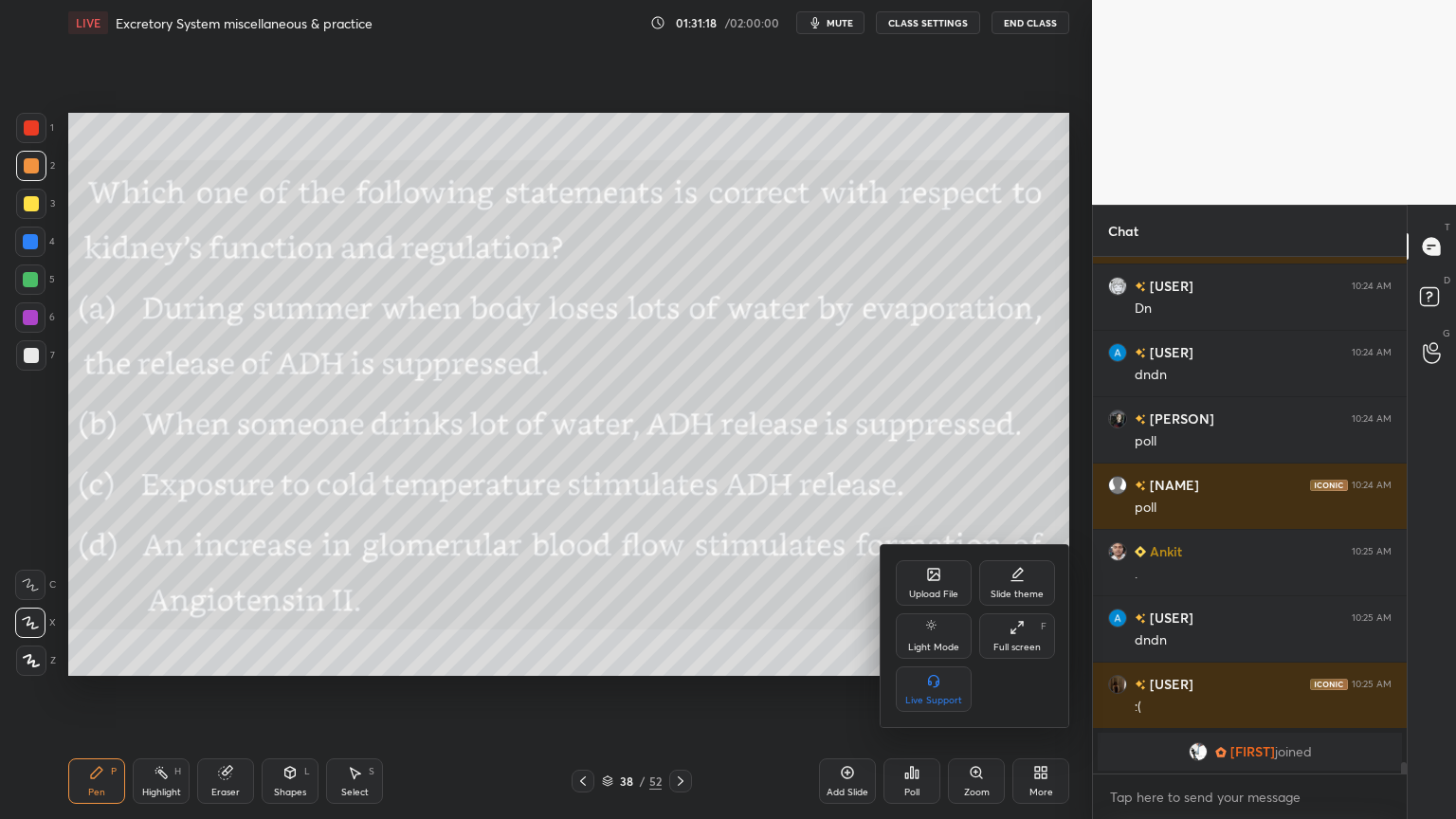 click 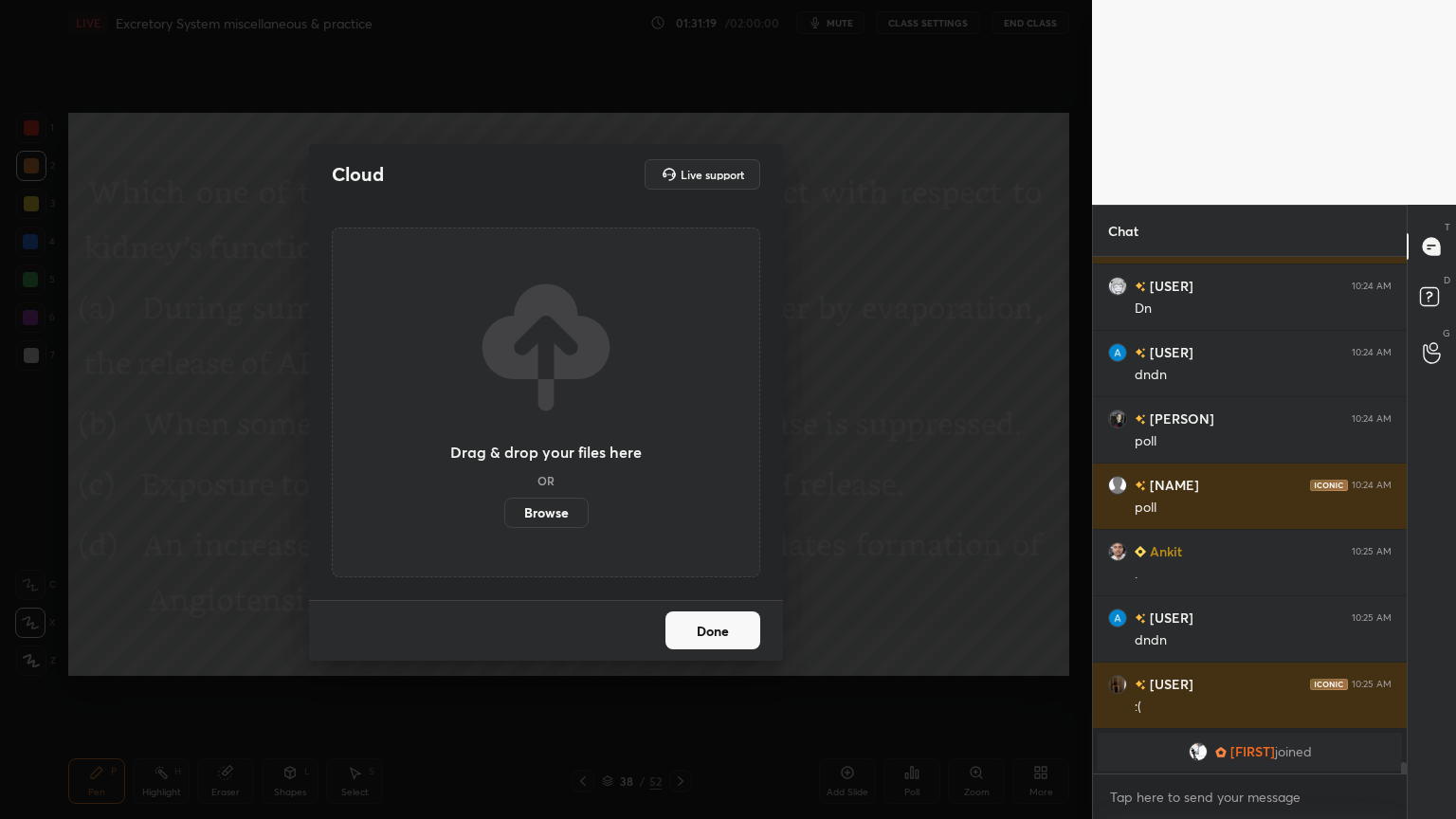 drag, startPoint x: 553, startPoint y: 516, endPoint x: 546, endPoint y: 401, distance: 115.21285 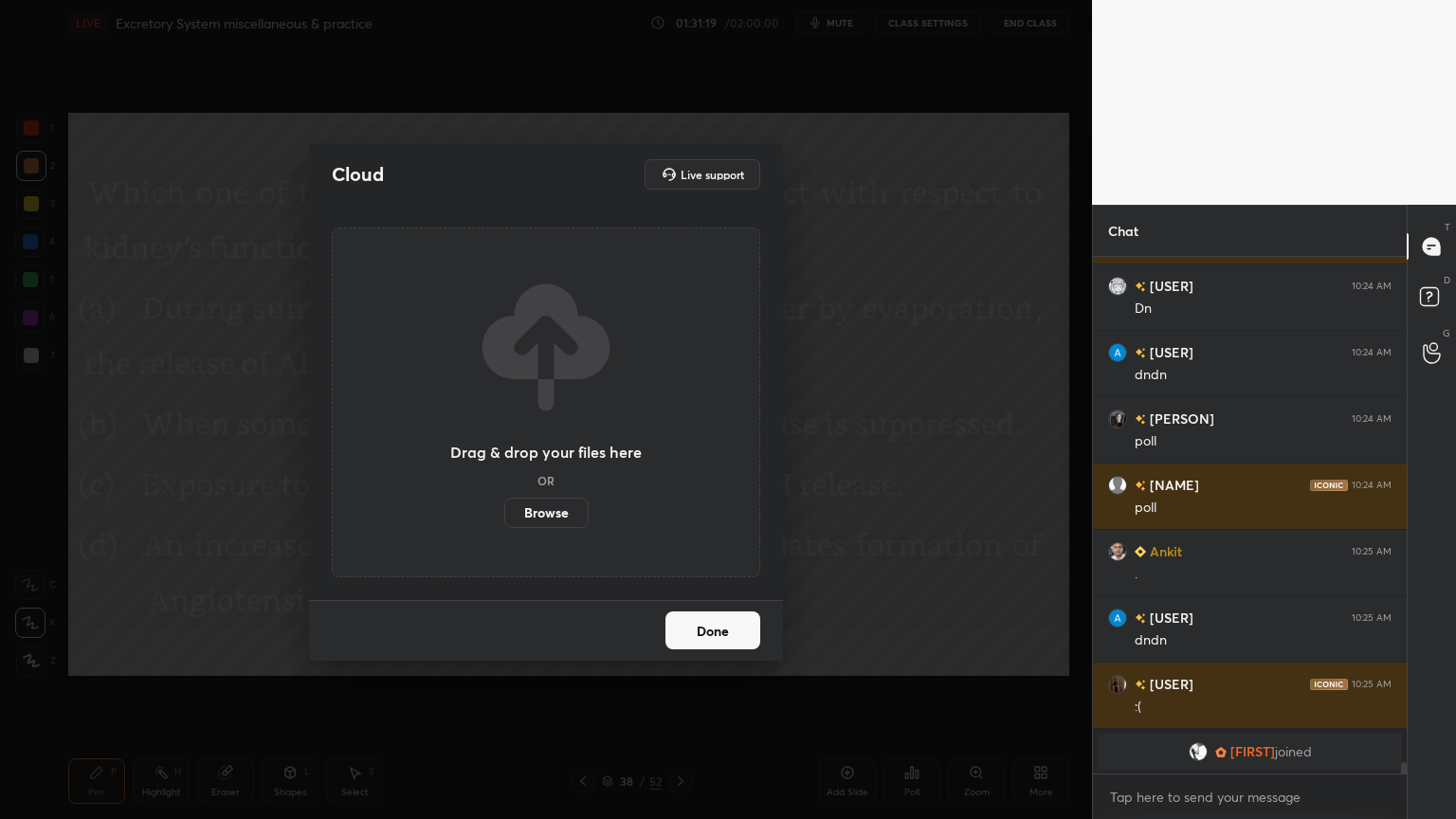 click on "Browse" at bounding box center (546, 513) 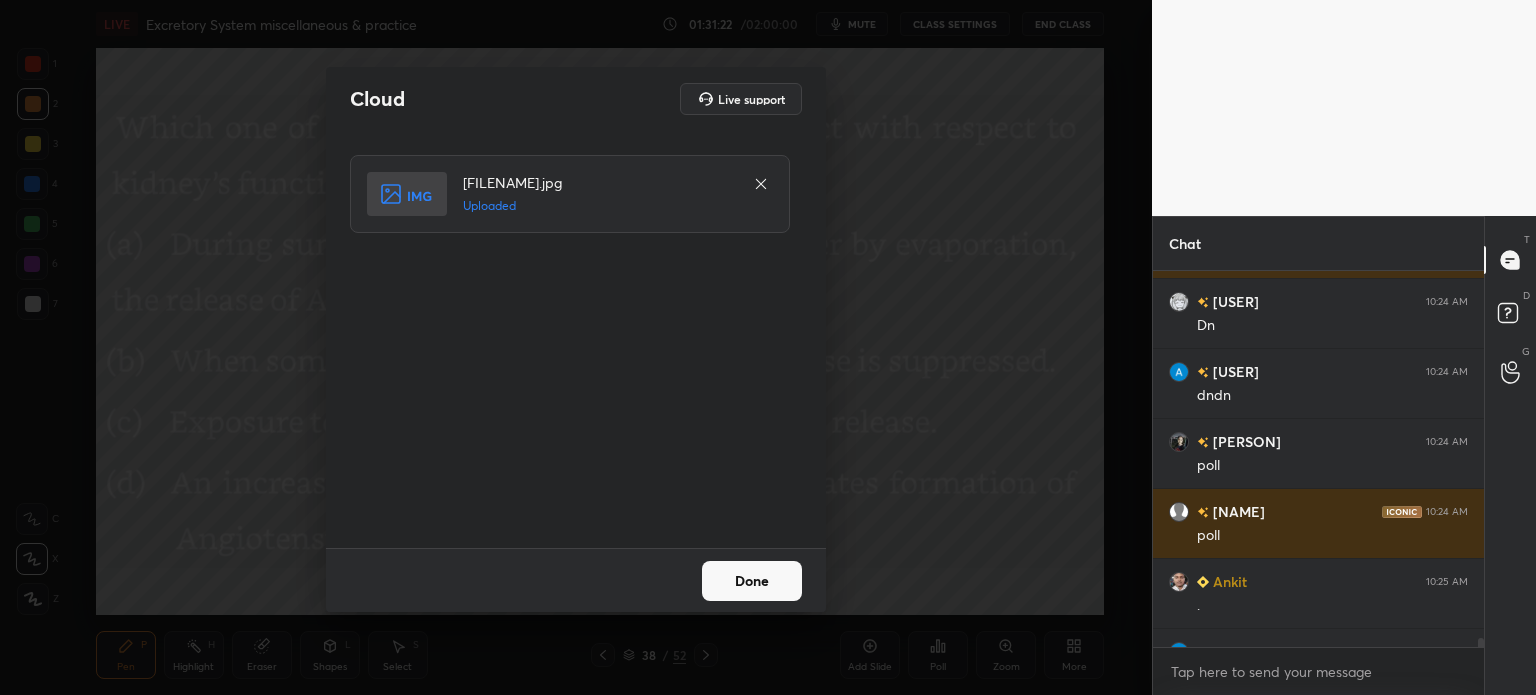 click on "Done" at bounding box center (752, 581) 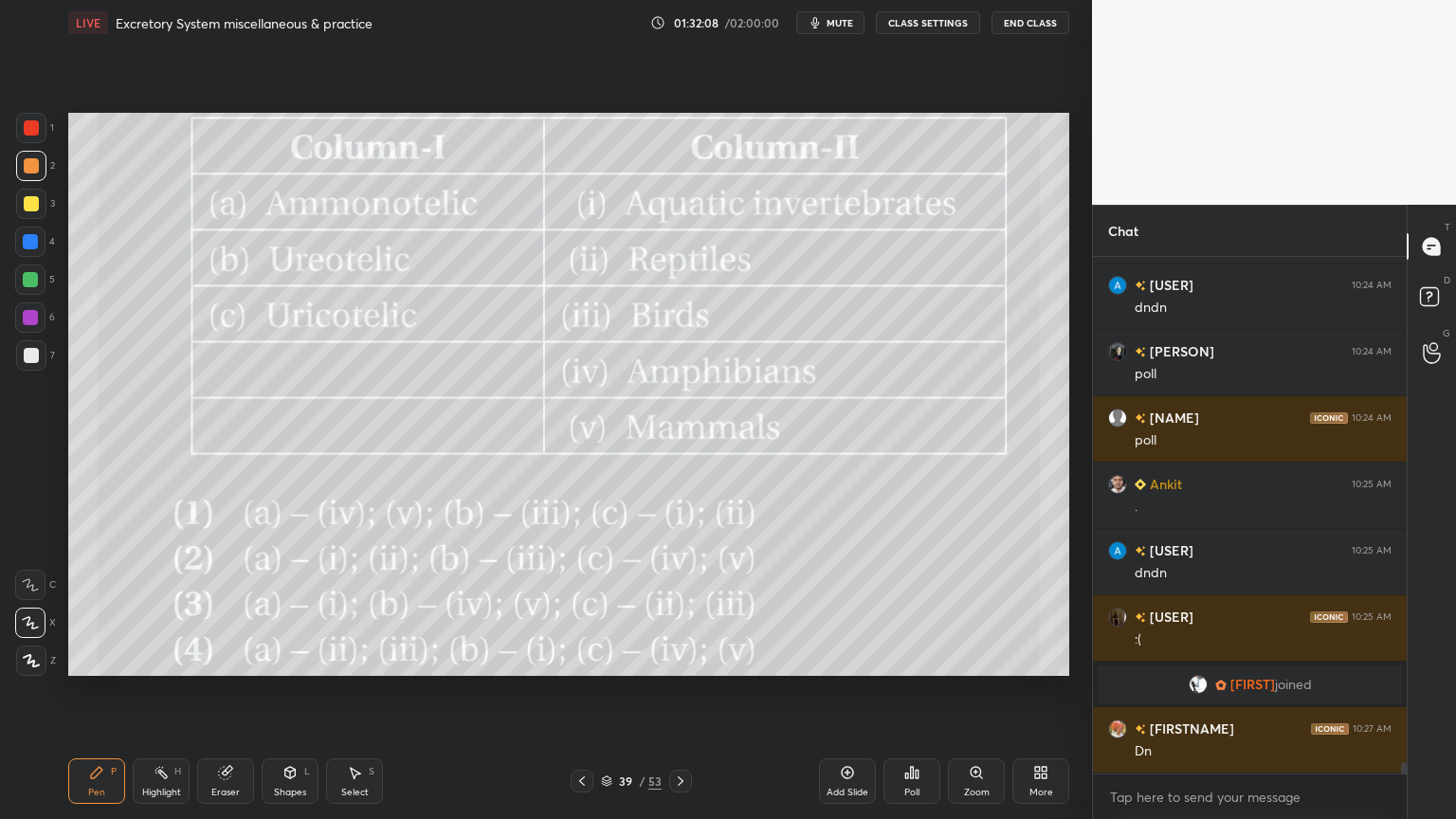 scroll, scrollTop: 22265, scrollLeft: 0, axis: vertical 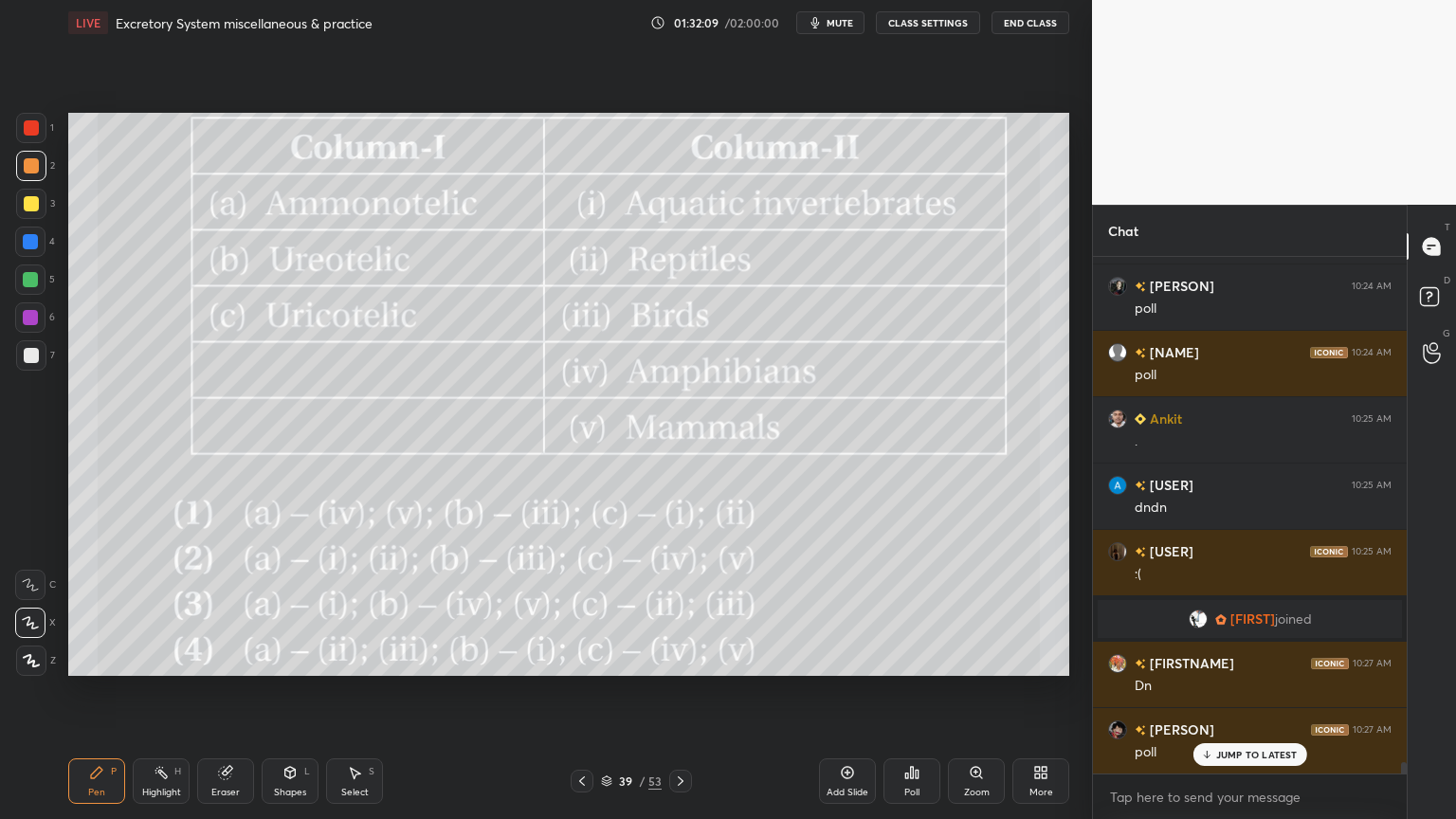 click on "Poll" at bounding box center (912, 781) 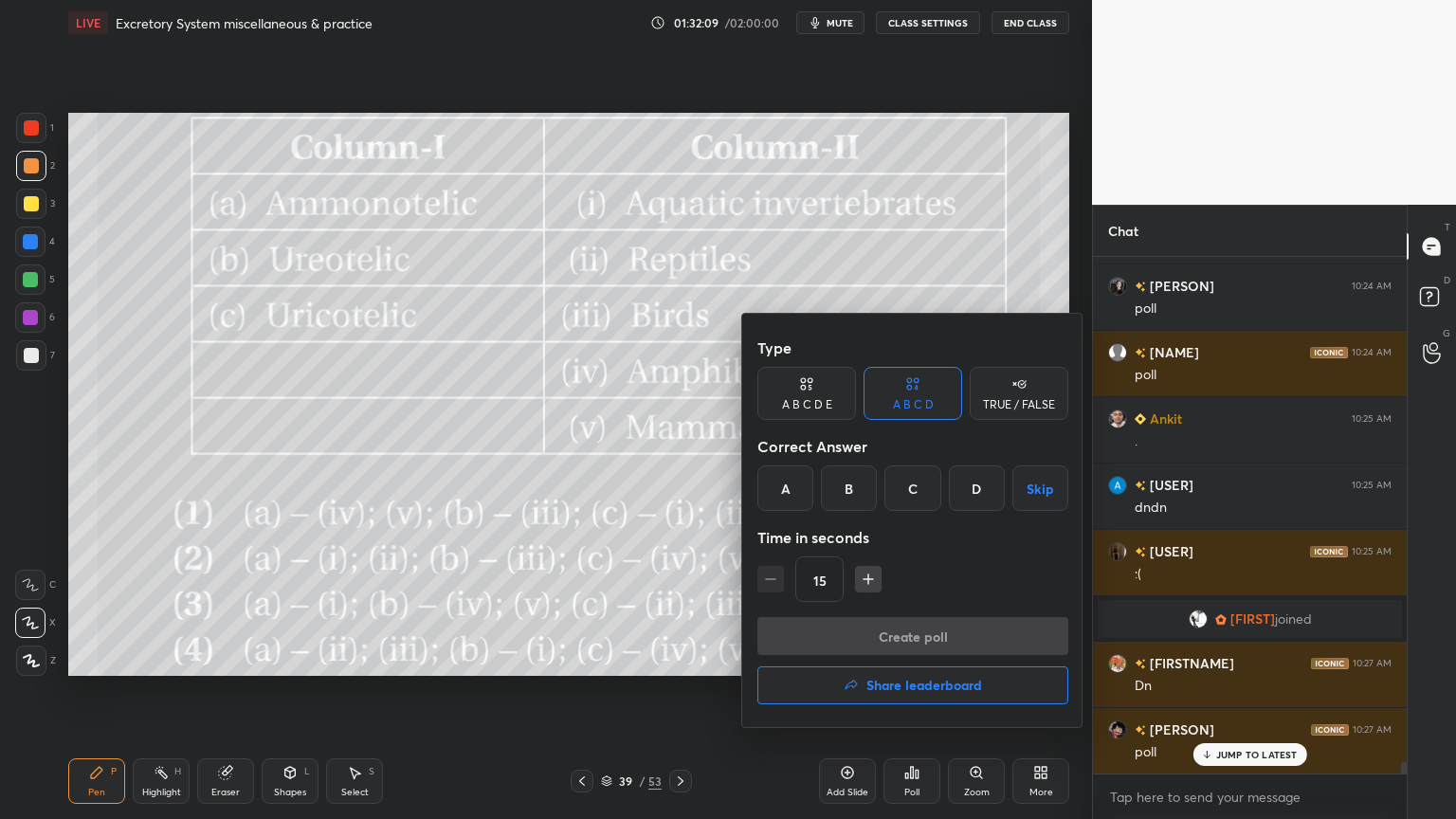 click on "C" at bounding box center [912, 488] 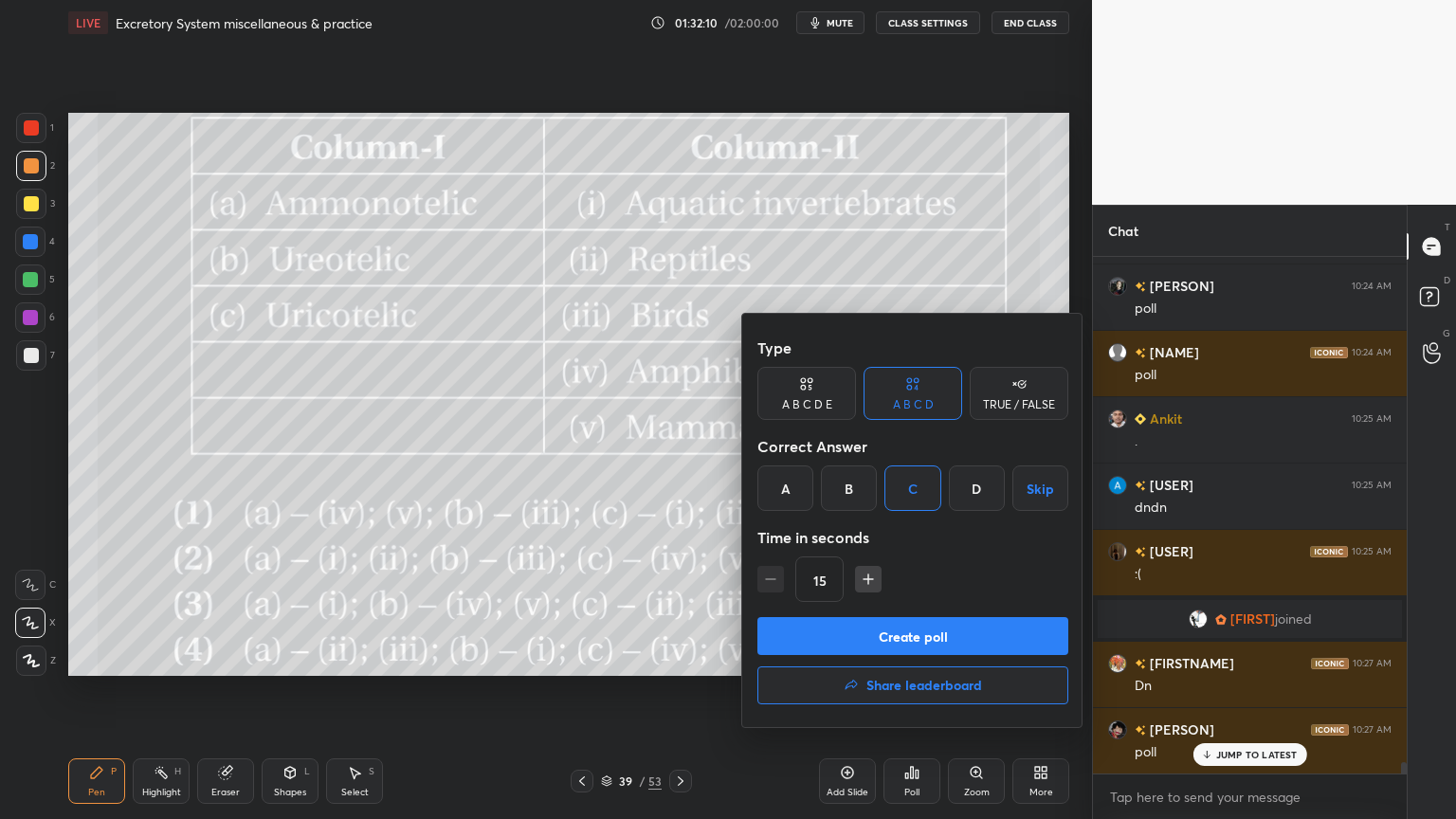 click on "Create poll" at bounding box center [913, 636] 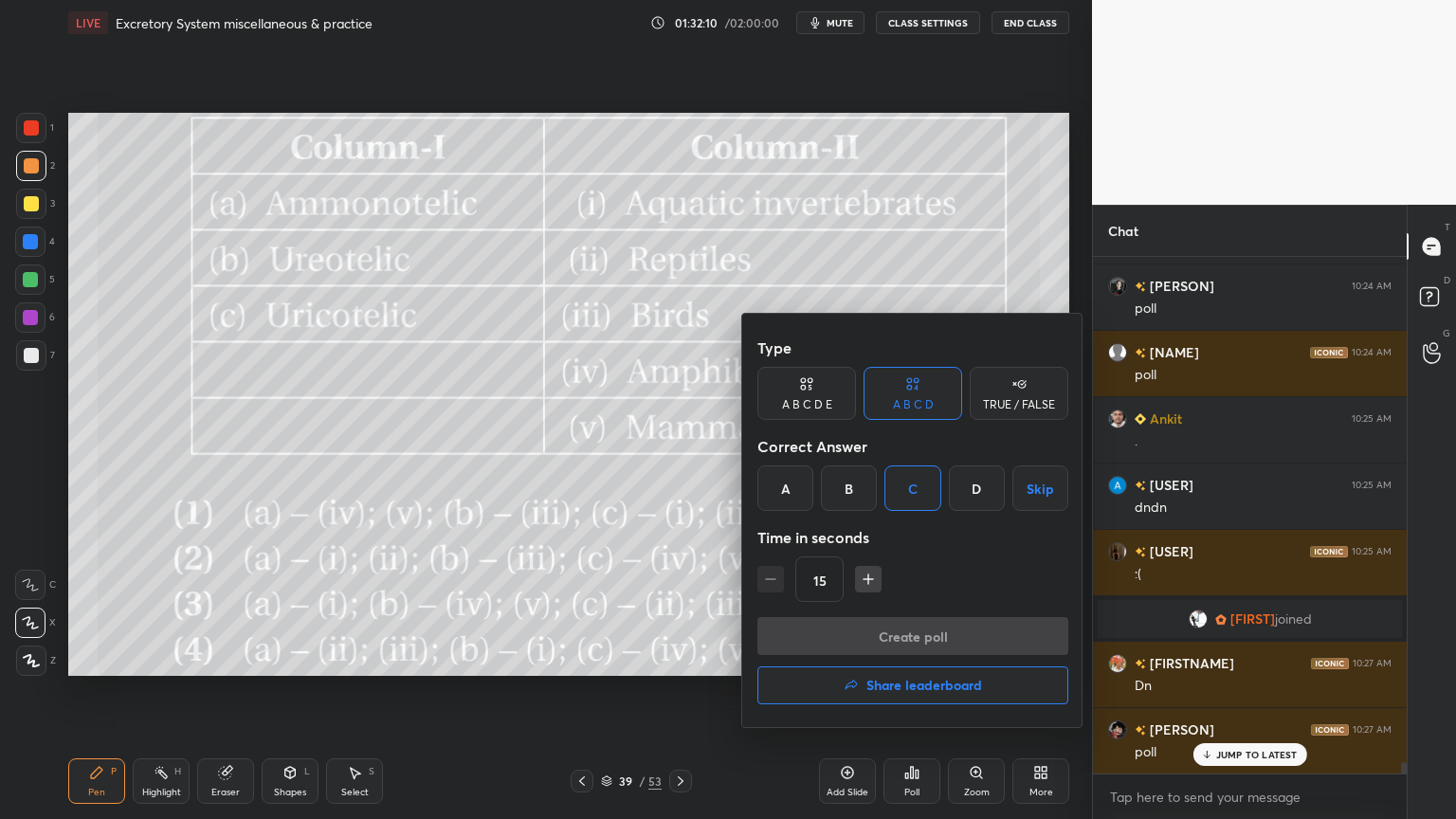 scroll, scrollTop: 470, scrollLeft: 308, axis: both 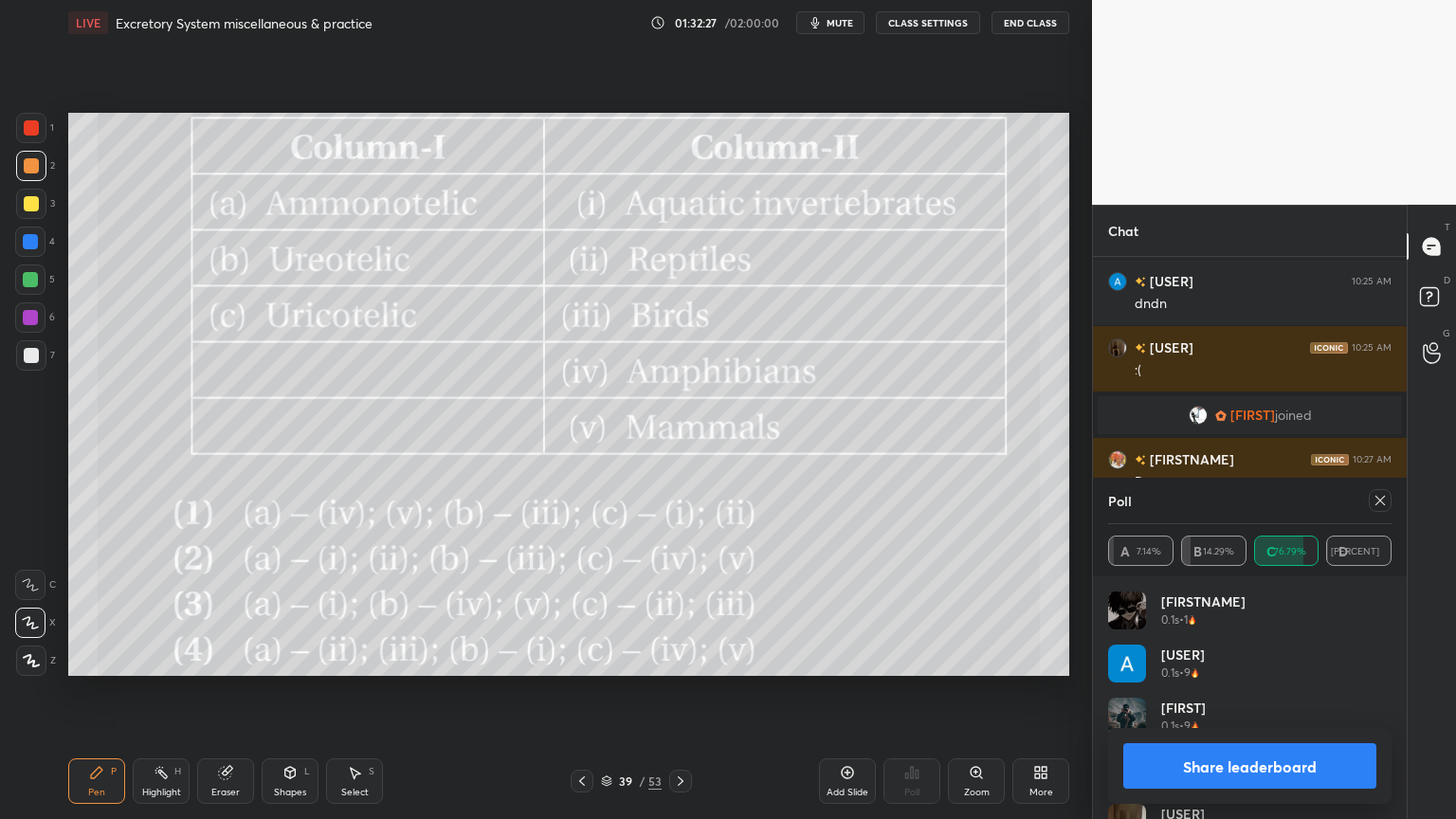 click on "Share leaderboard" at bounding box center (1249, 766) 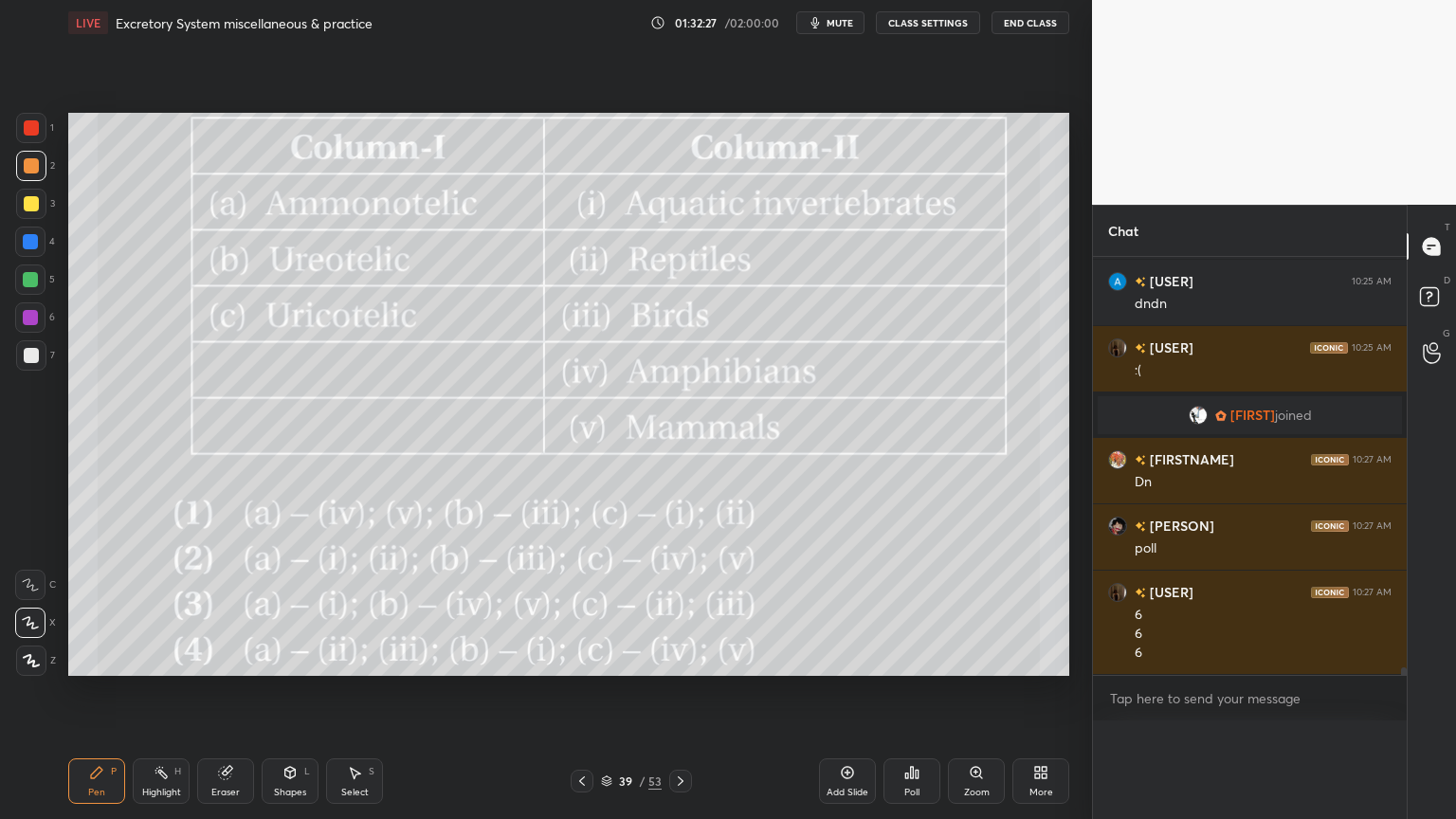 scroll, scrollTop: 0, scrollLeft: 0, axis: both 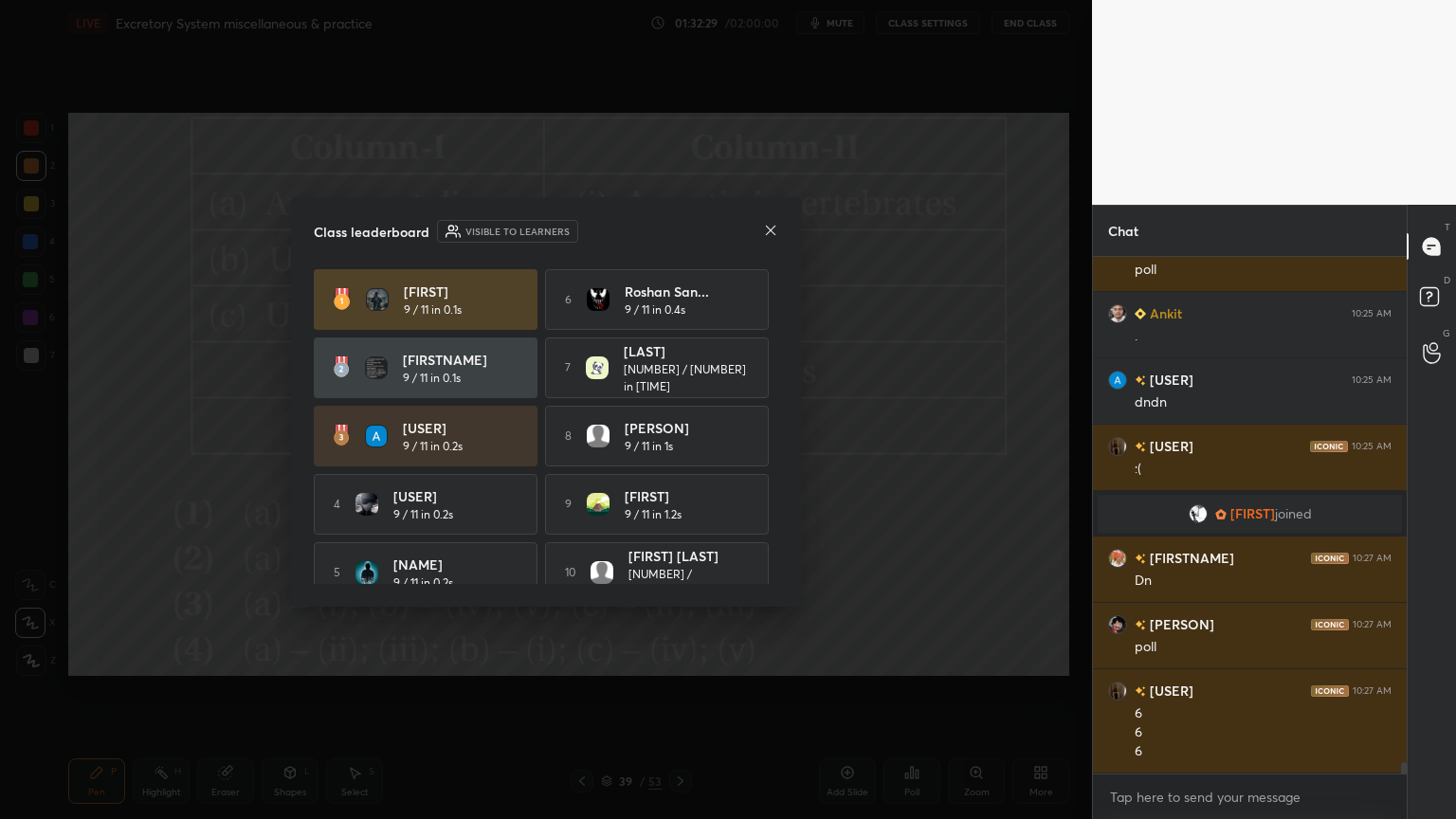 click 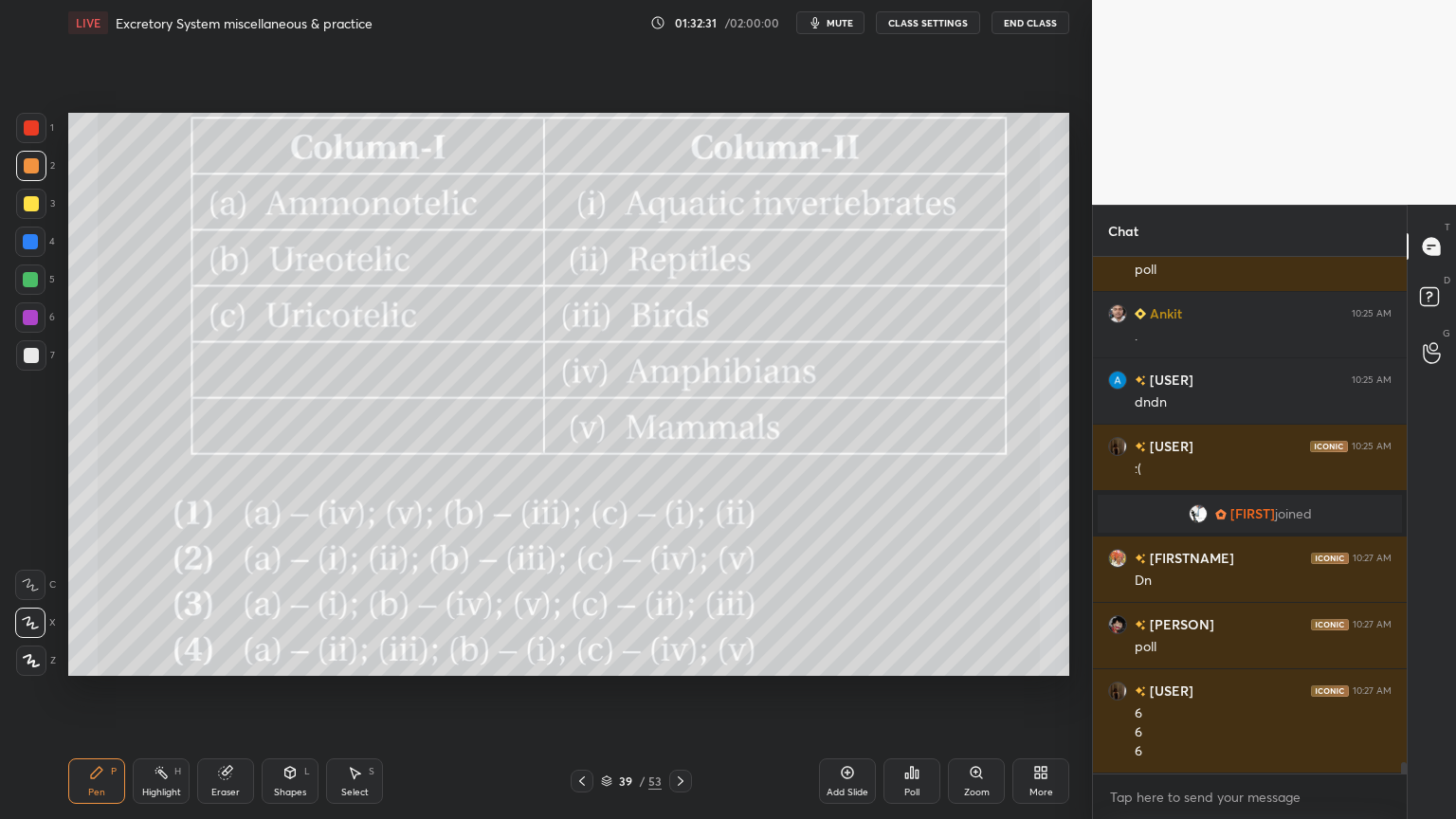 click 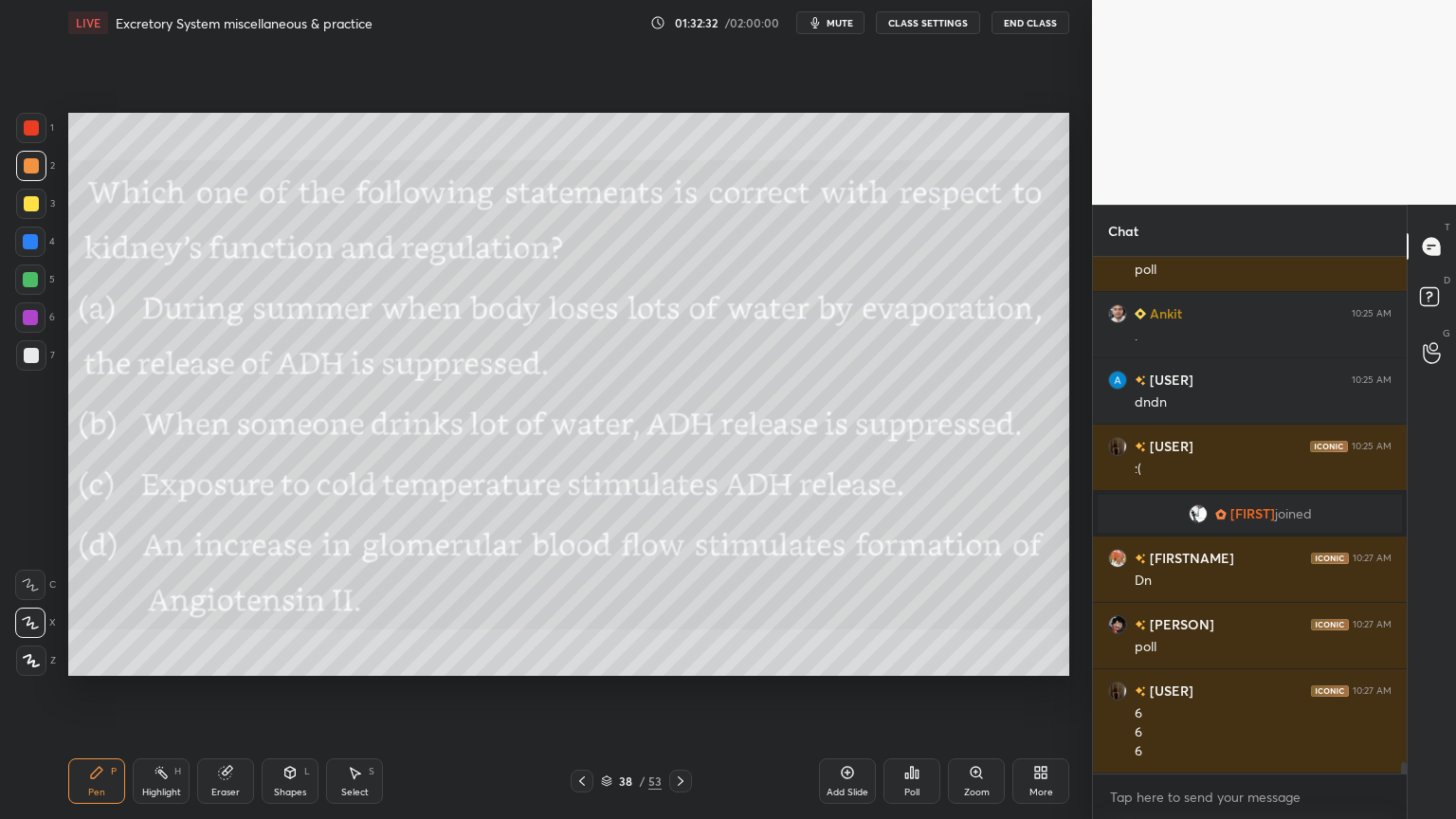 drag, startPoint x: 675, startPoint y: 777, endPoint x: 680, endPoint y: 767, distance: 11.18034 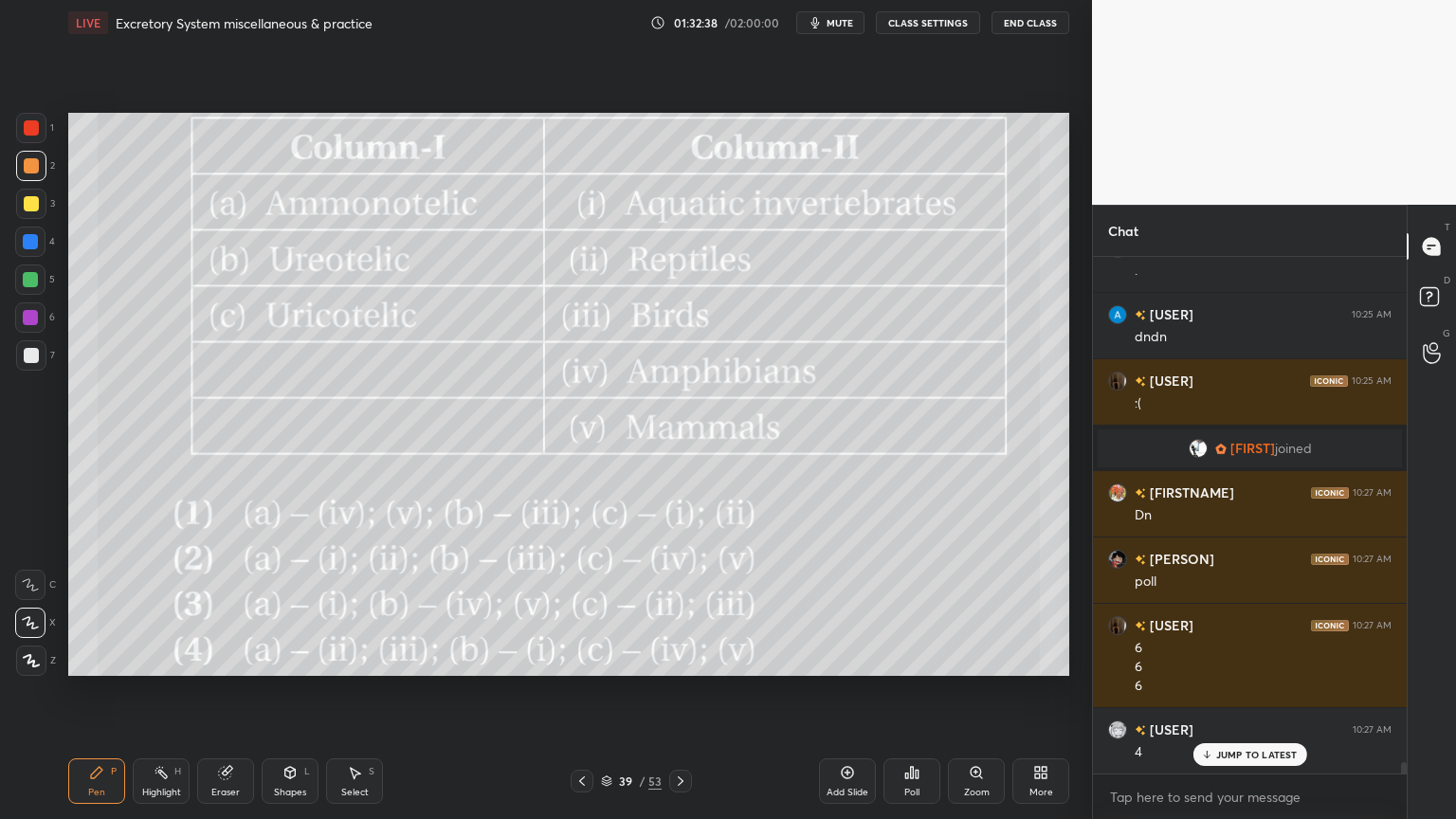 click 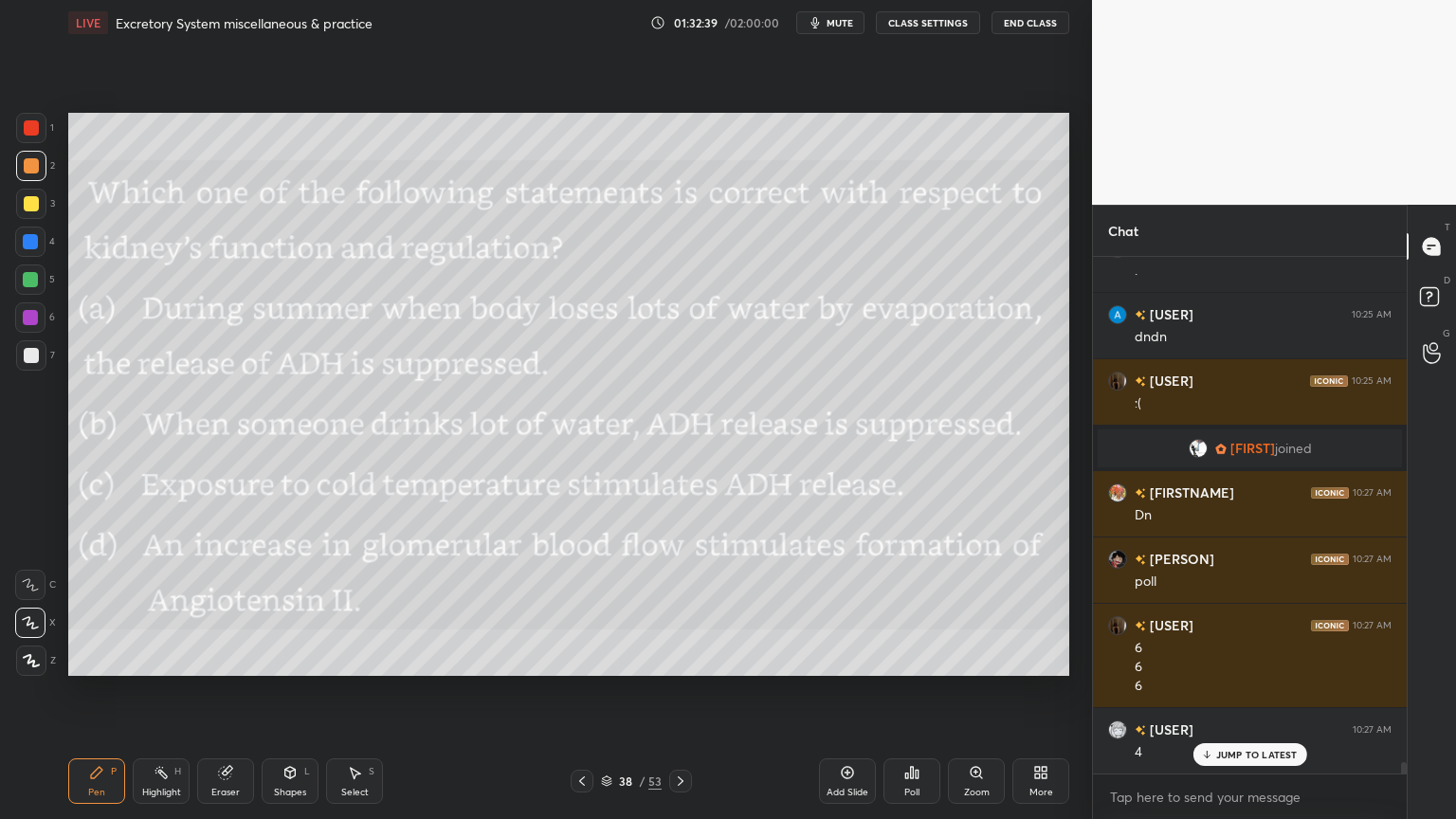 click 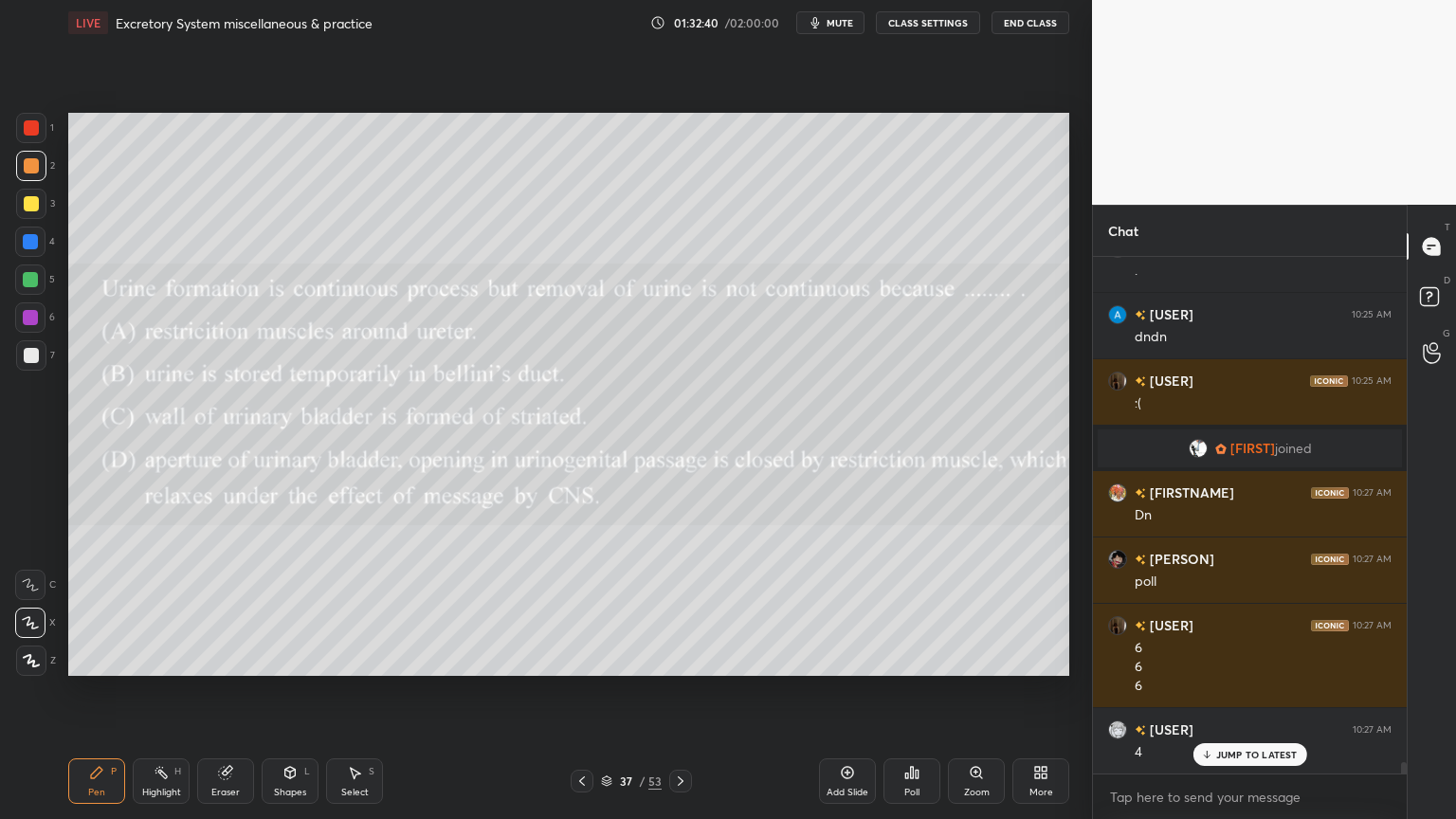 click 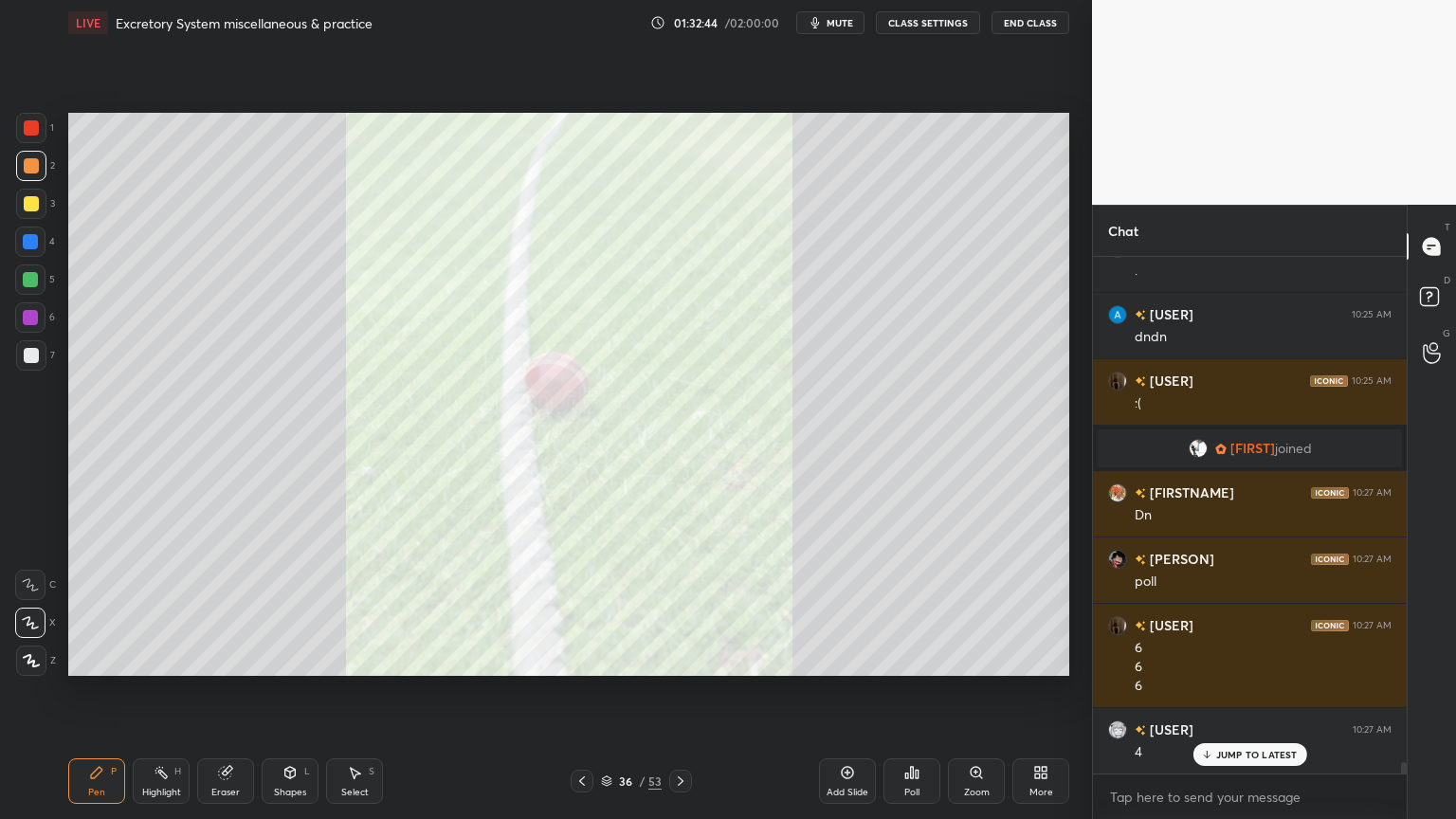 click 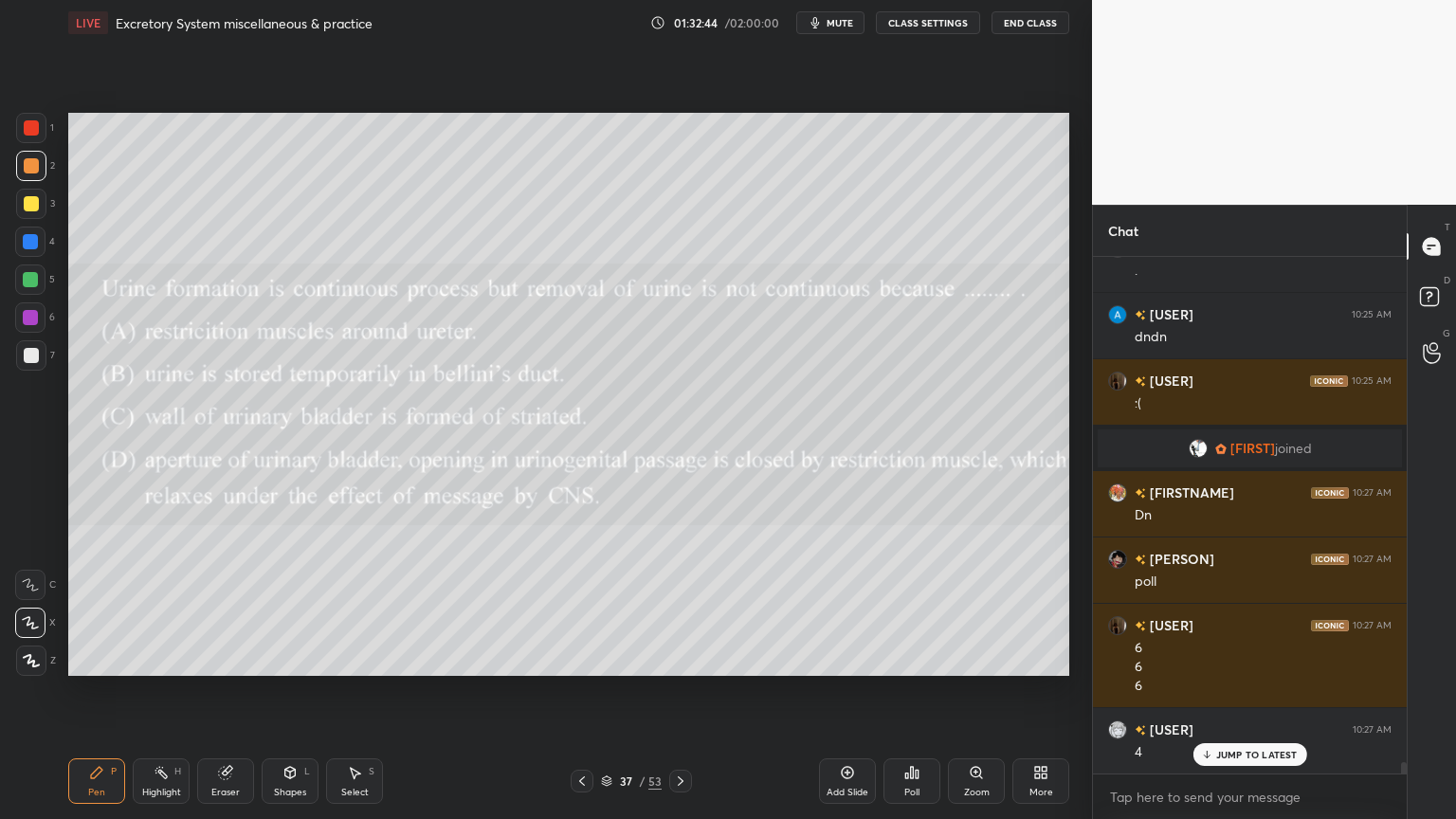 click 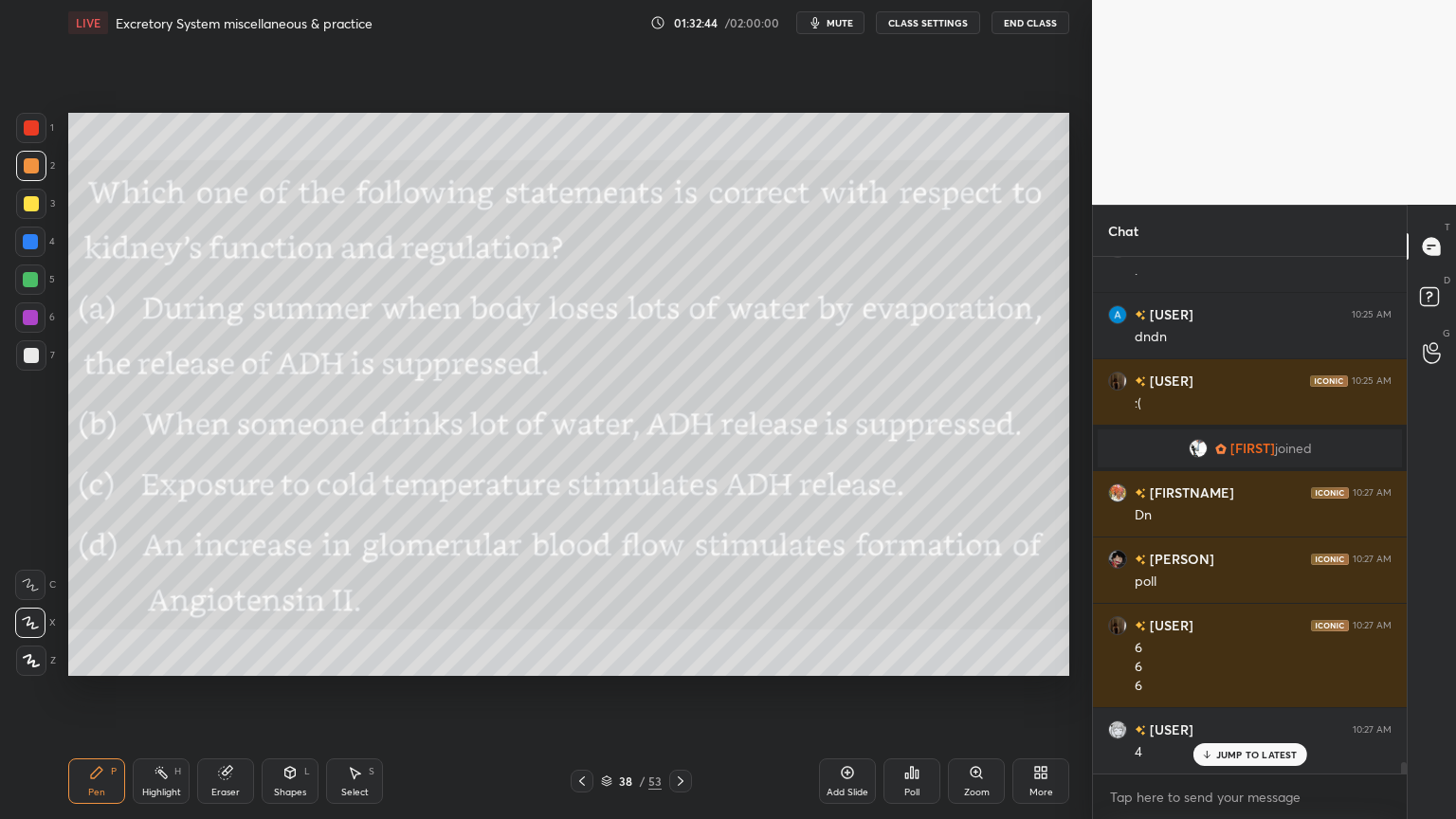 click 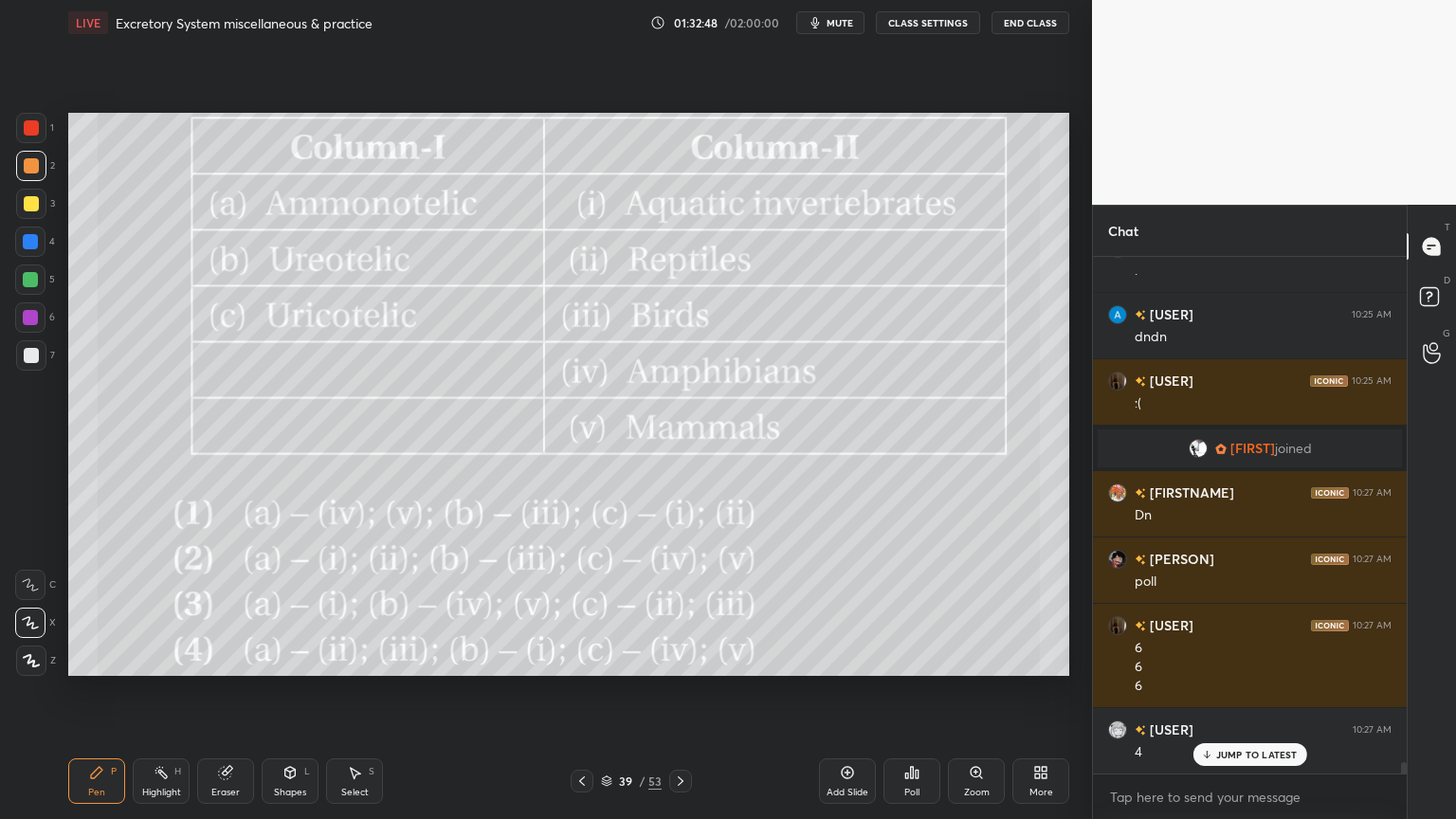 click on "More" at bounding box center [1041, 781] 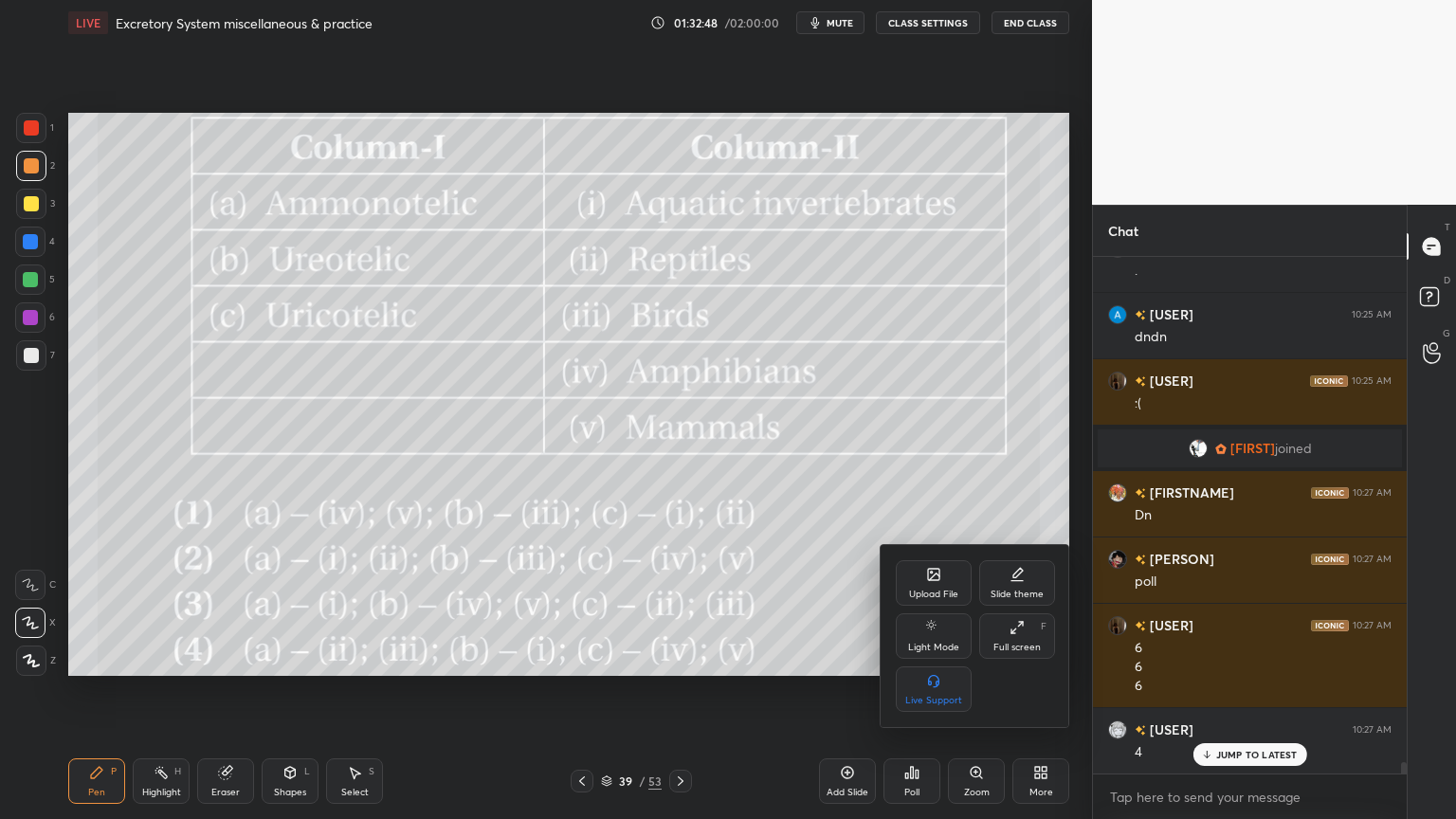 click on "Upload File" at bounding box center (934, 594) 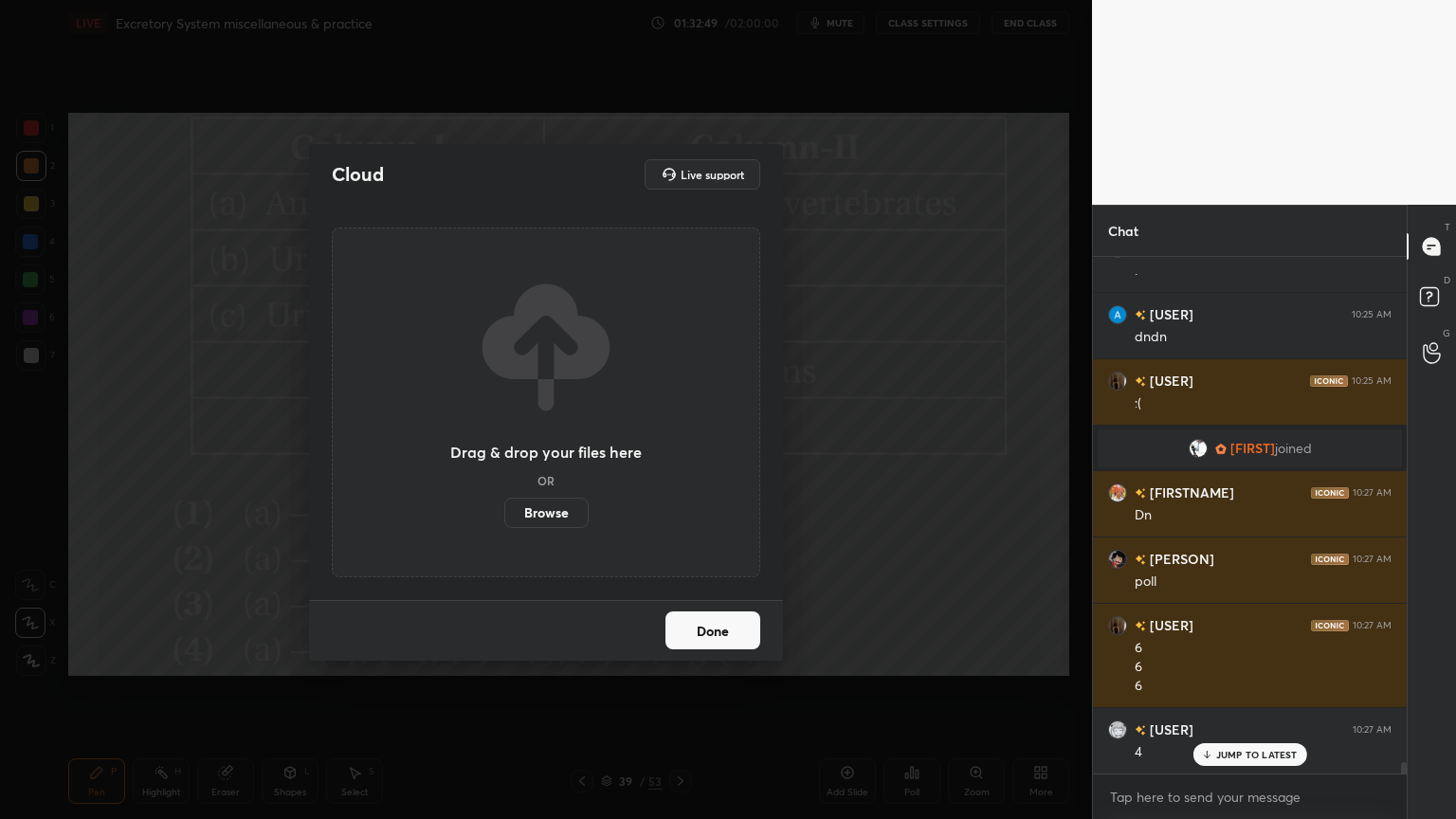 drag, startPoint x: 555, startPoint y: 511, endPoint x: 552, endPoint y: 397, distance: 114.03947 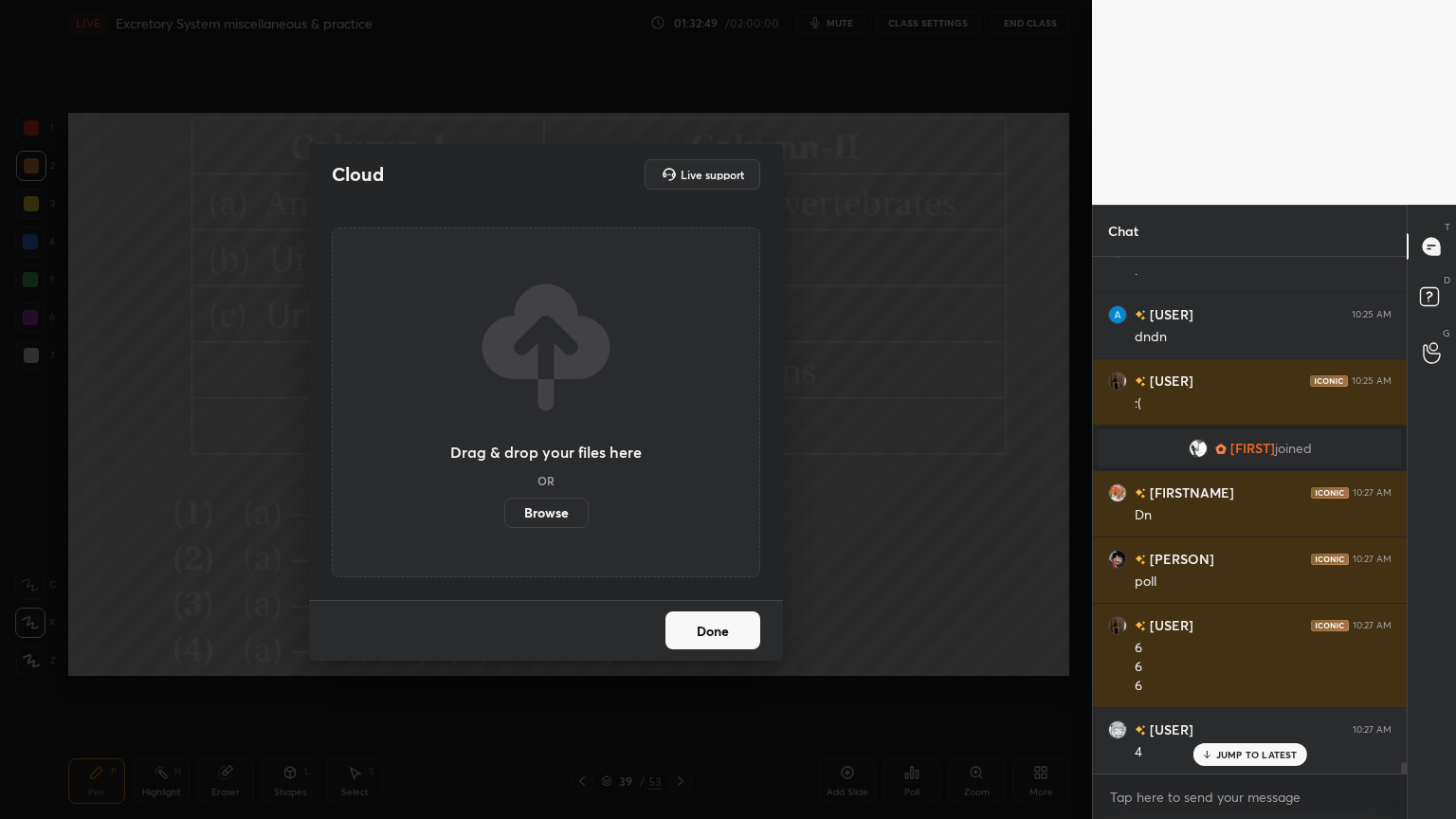 click on "Browse" at bounding box center (546, 513) 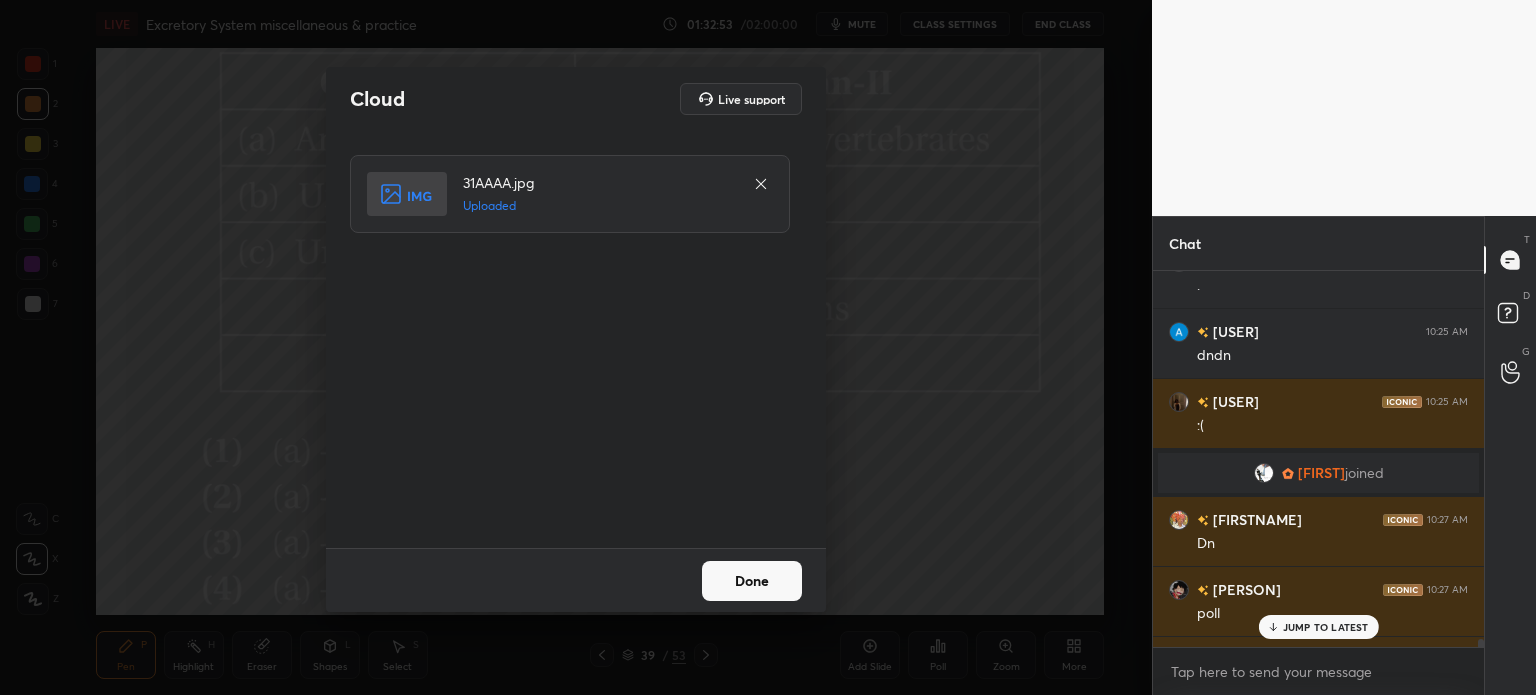 click on "Done" at bounding box center [752, 581] 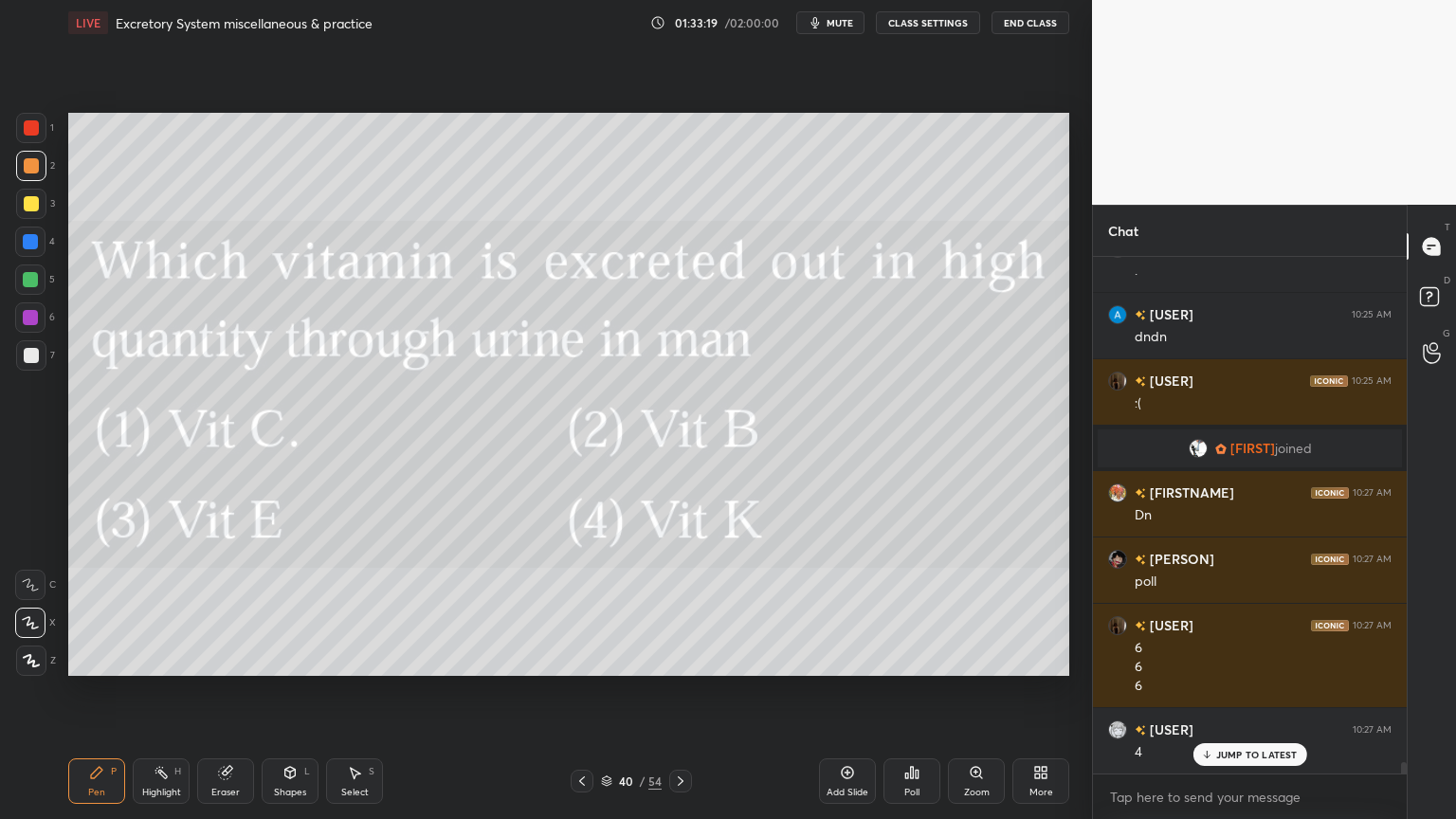 click on "Poll" at bounding box center [912, 781] 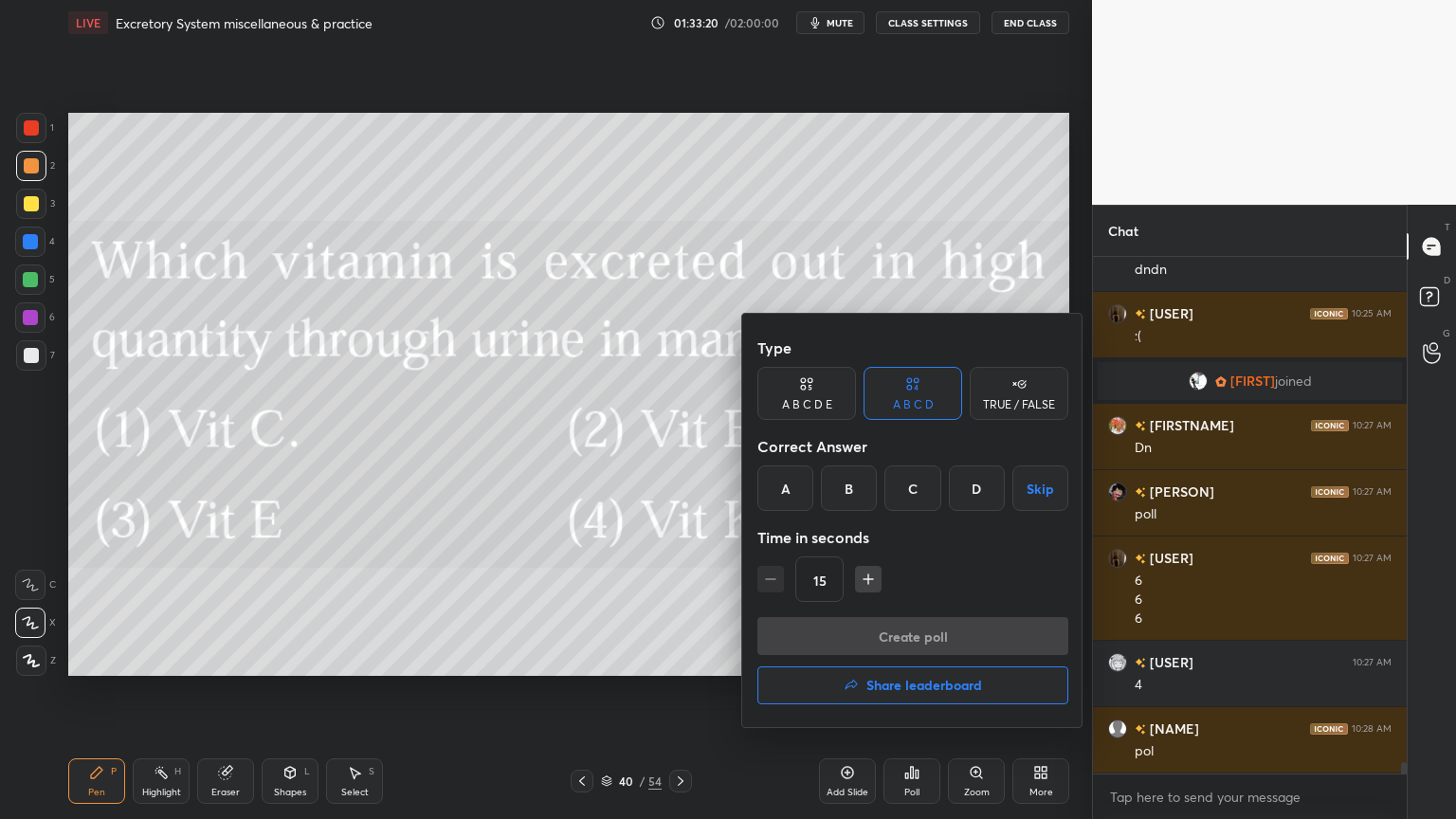 drag, startPoint x: 787, startPoint y: 499, endPoint x: 791, endPoint y: 510, distance: 11.7047 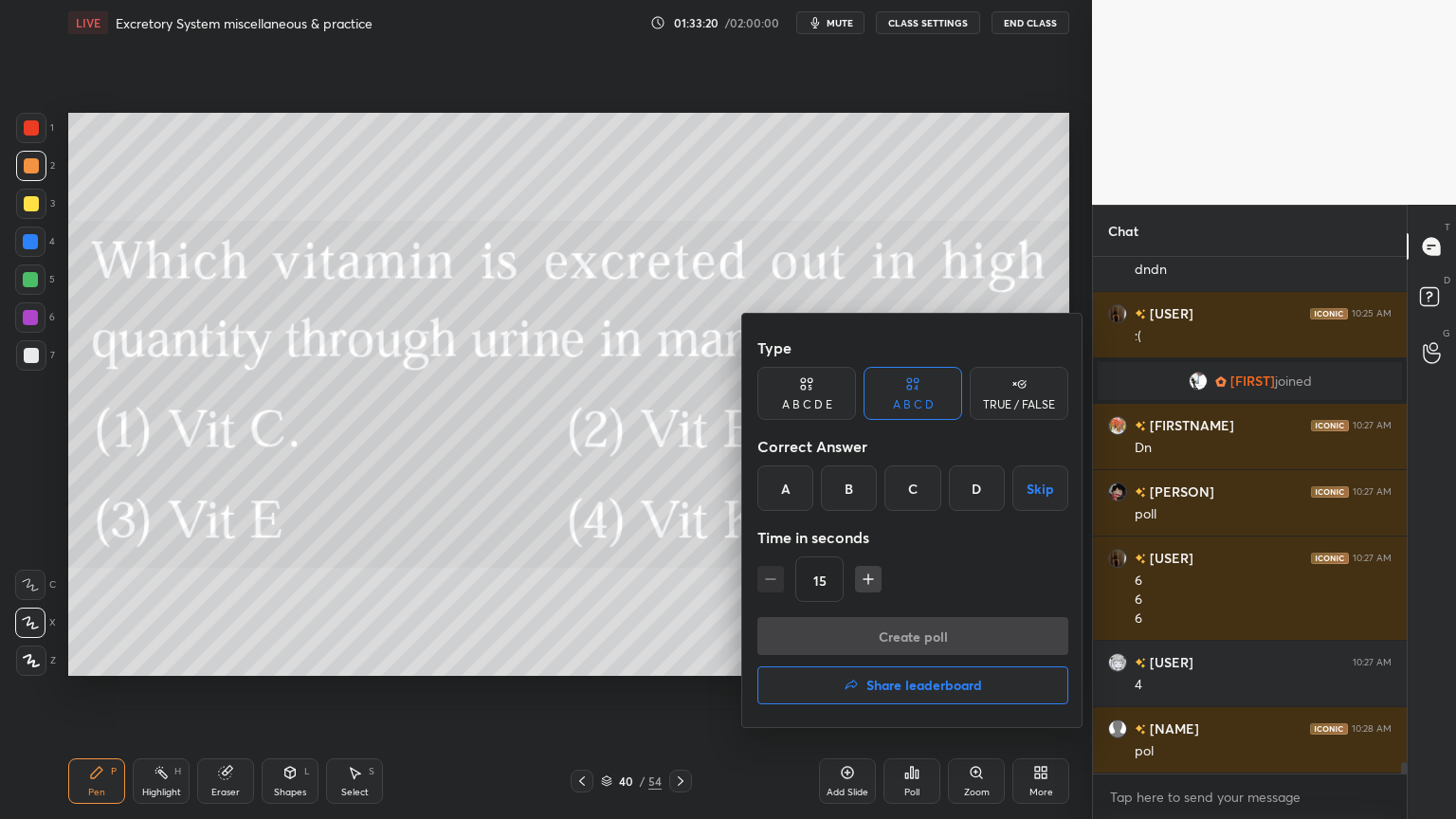 click on "A" at bounding box center (785, 488) 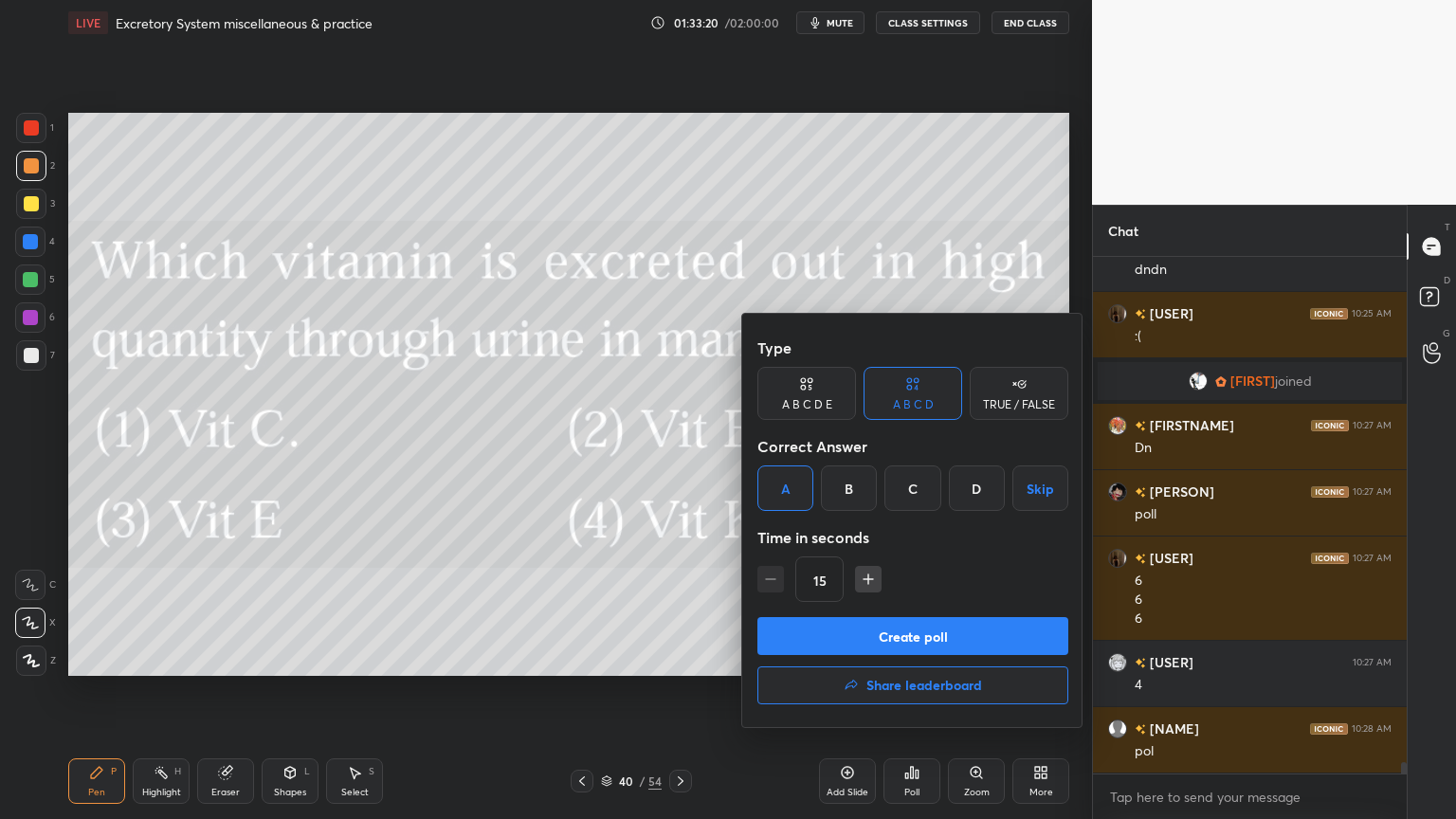 drag, startPoint x: 842, startPoint y: 639, endPoint x: 829, endPoint y: 652, distance: 18.384776 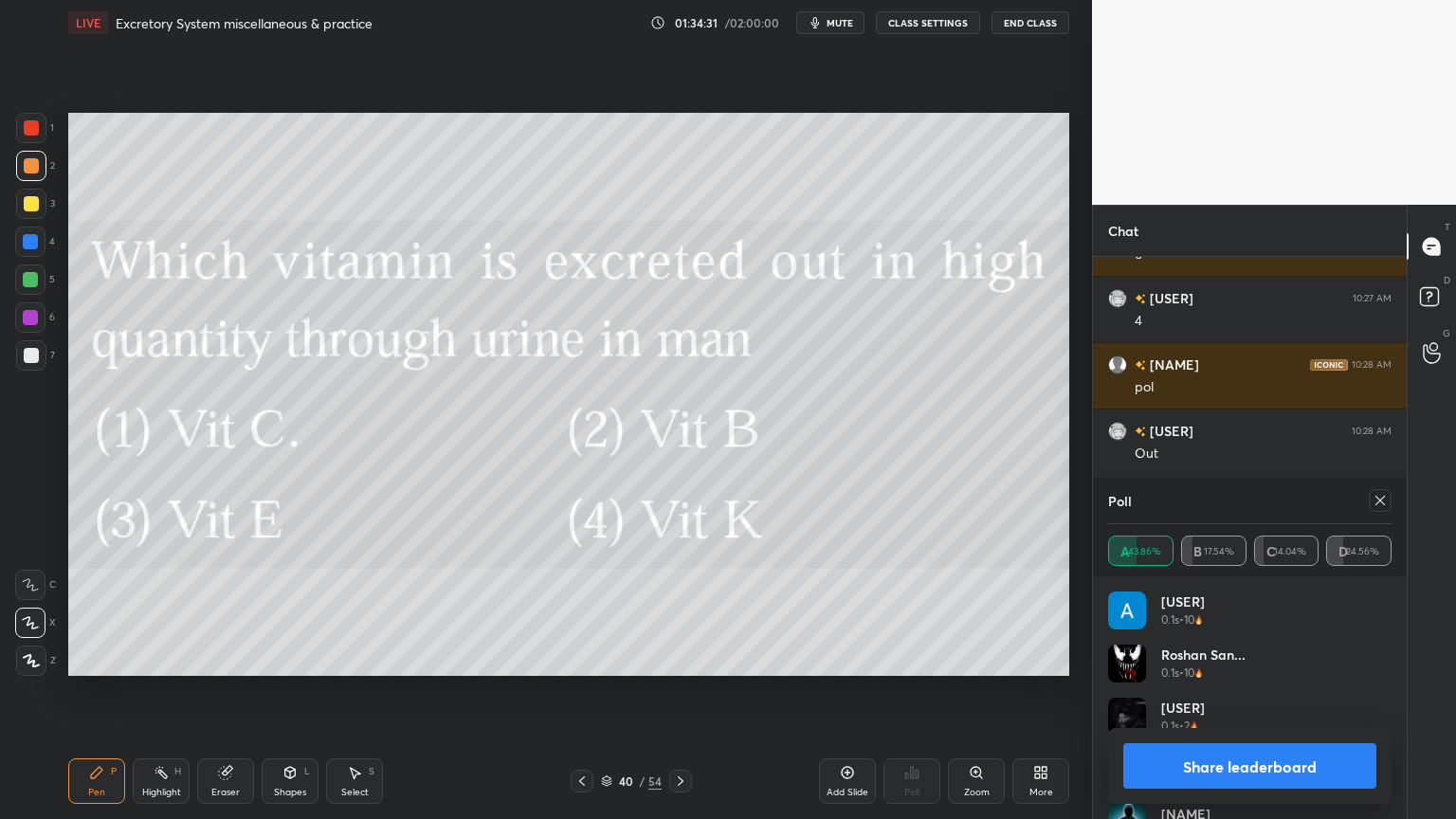 scroll, scrollTop: 22932, scrollLeft: 0, axis: vertical 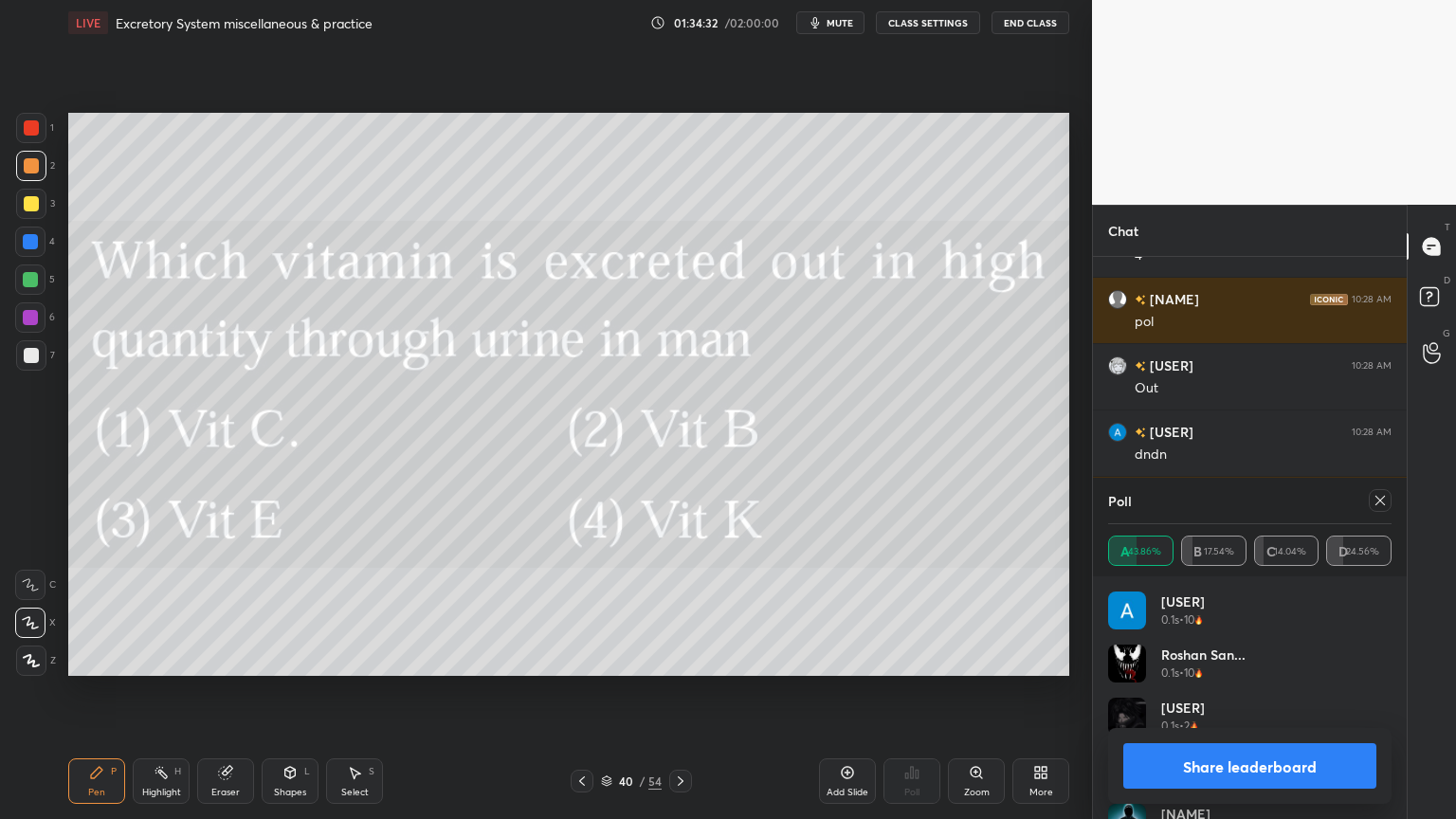 click on "Share leaderboard" at bounding box center [1249, 766] 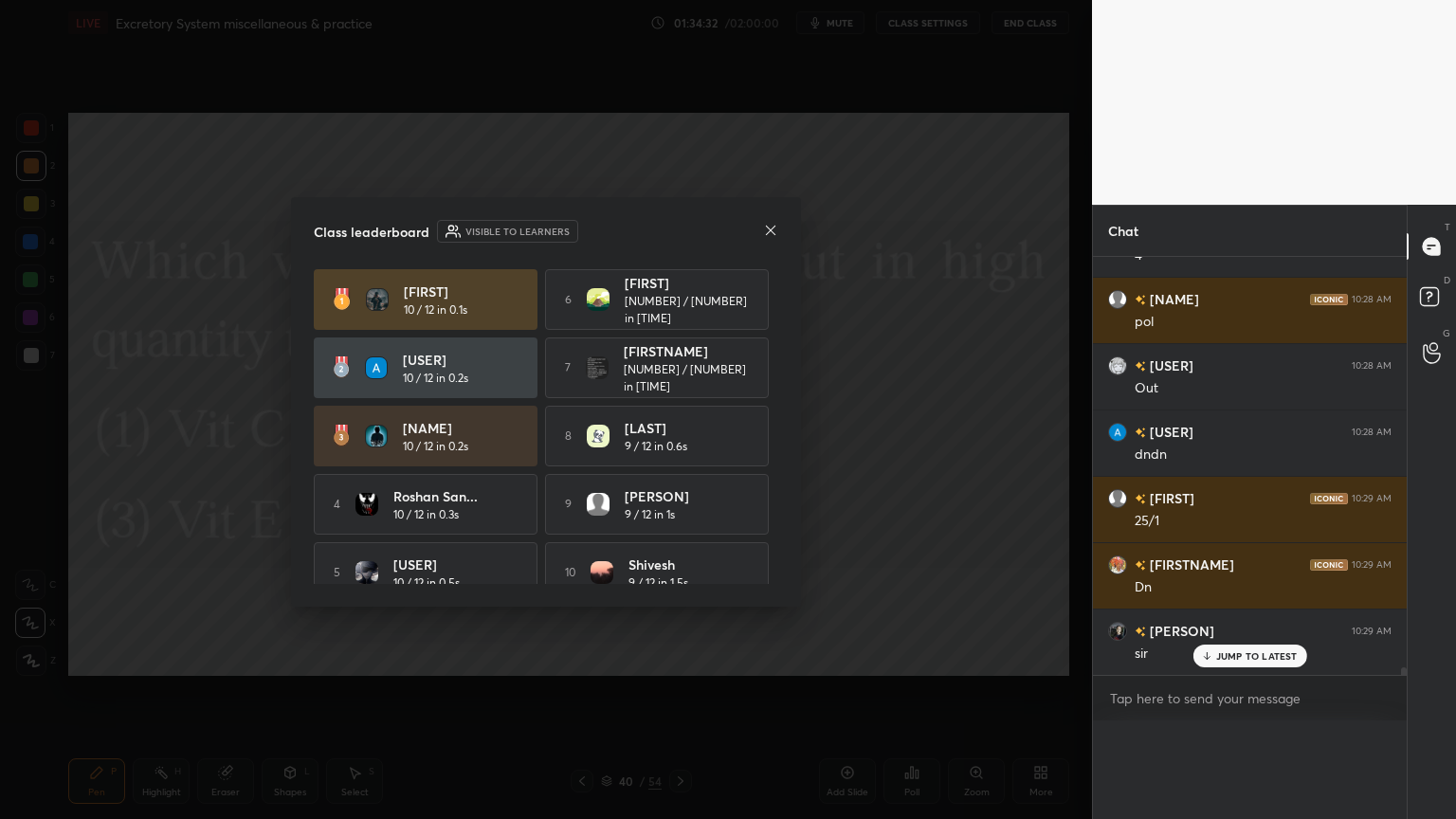 scroll, scrollTop: 0, scrollLeft: 6, axis: horizontal 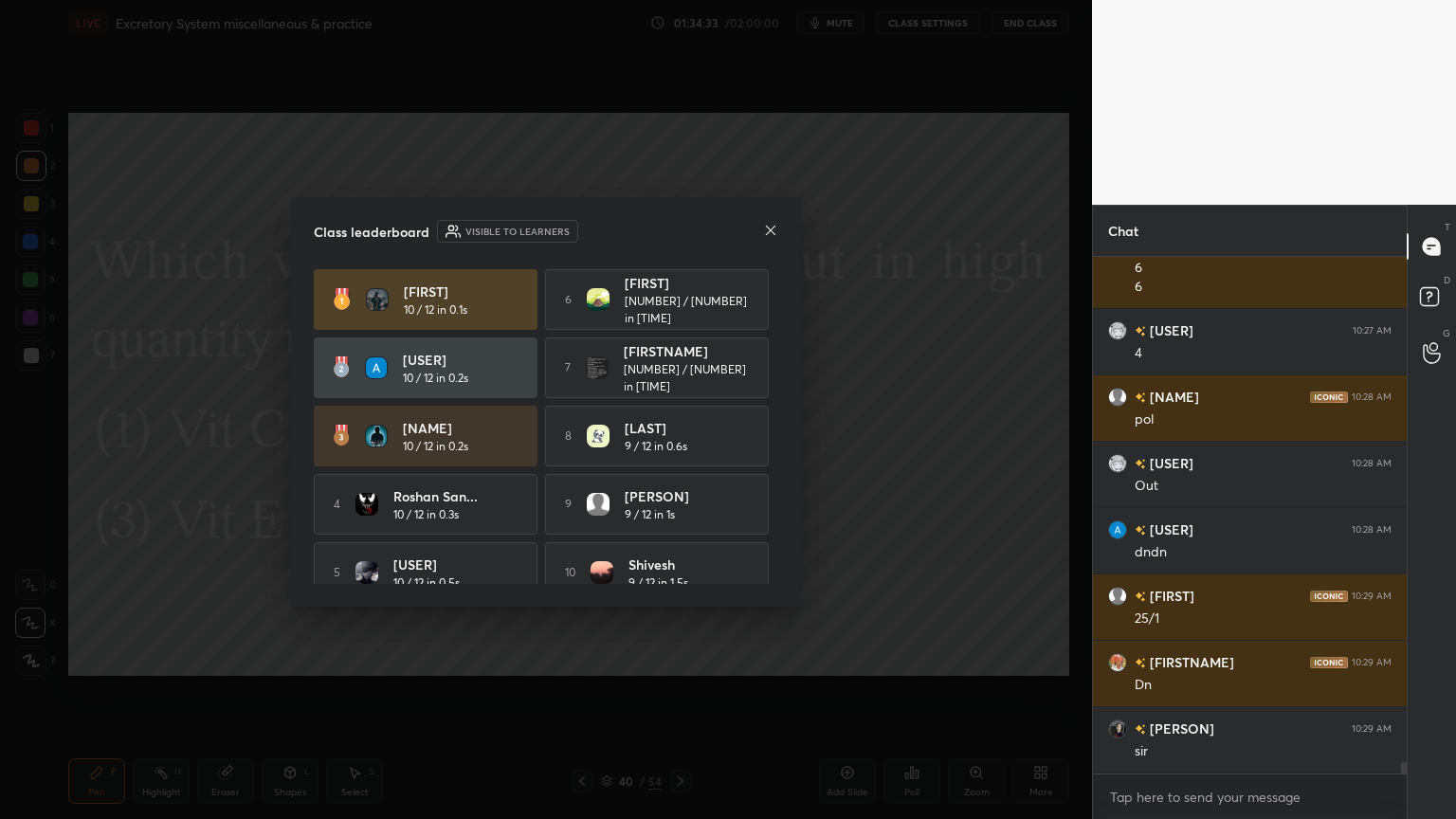 click 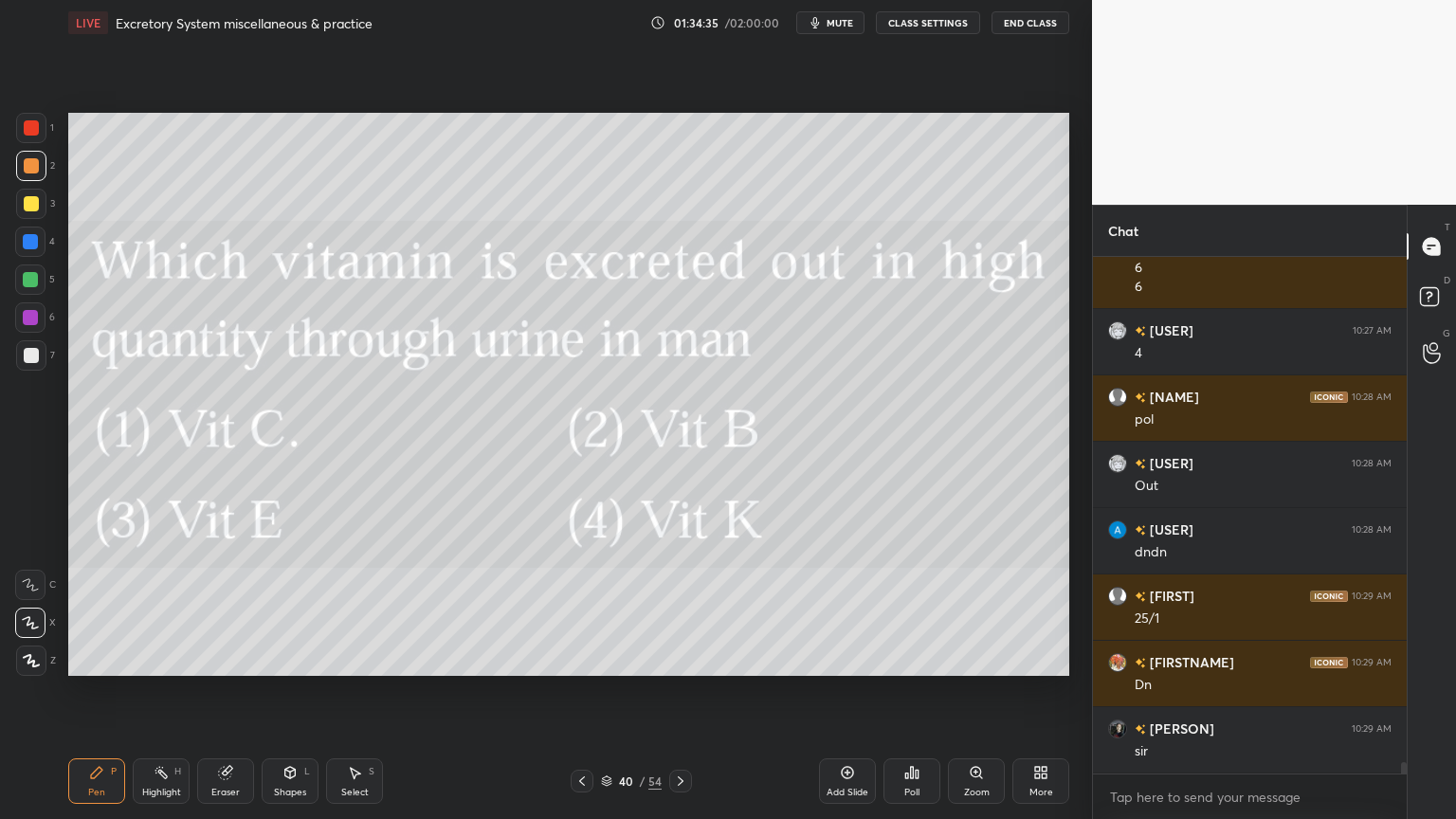 click 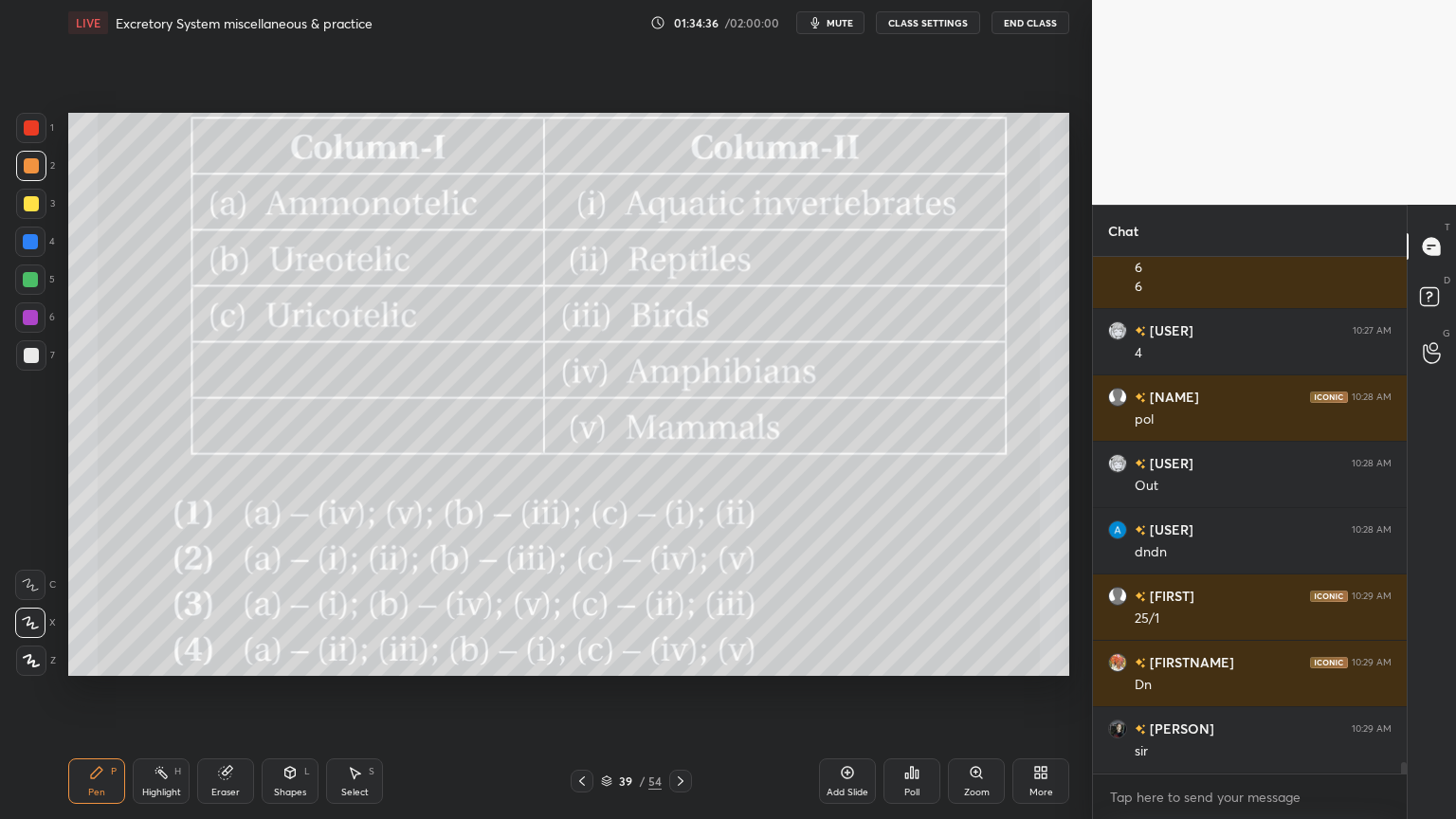 drag, startPoint x: 677, startPoint y: 781, endPoint x: 682, endPoint y: 751, distance: 30.41381 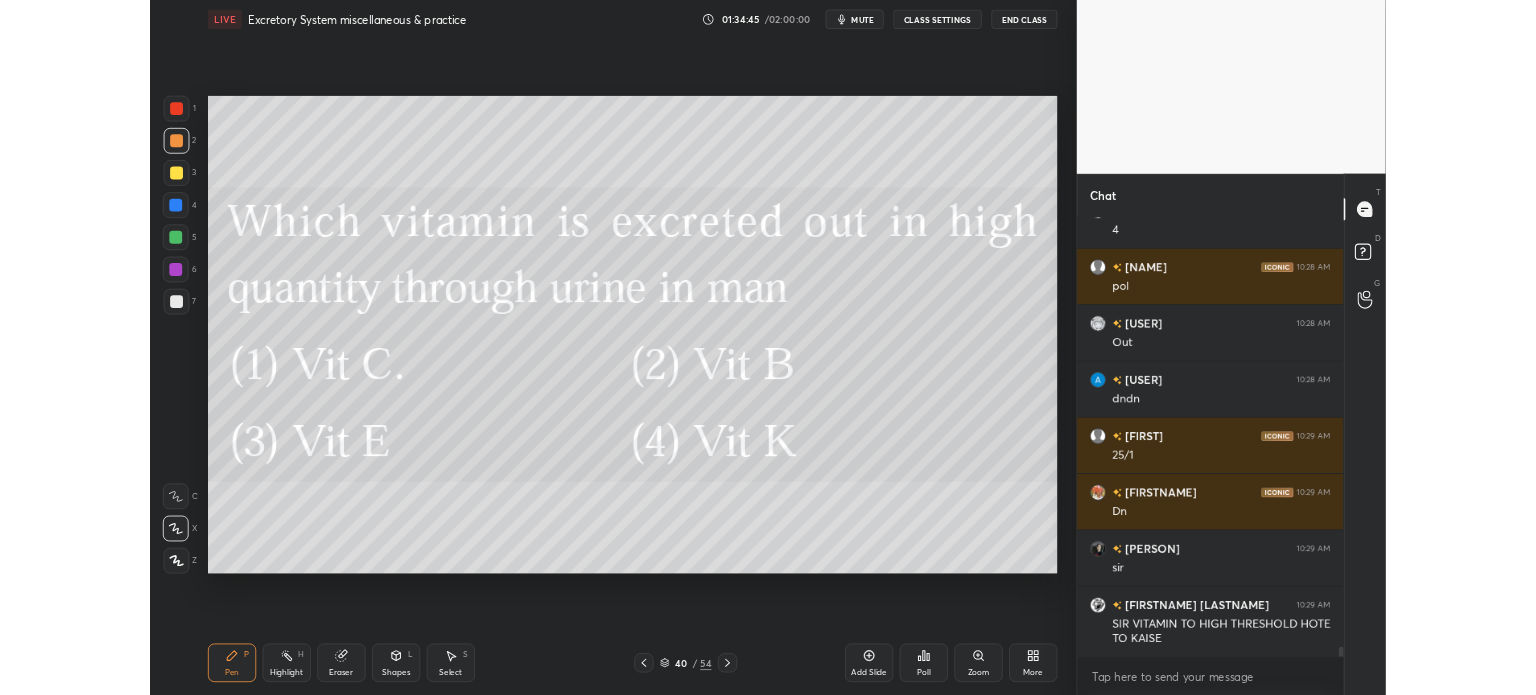 scroll, scrollTop: 24247, scrollLeft: 0, axis: vertical 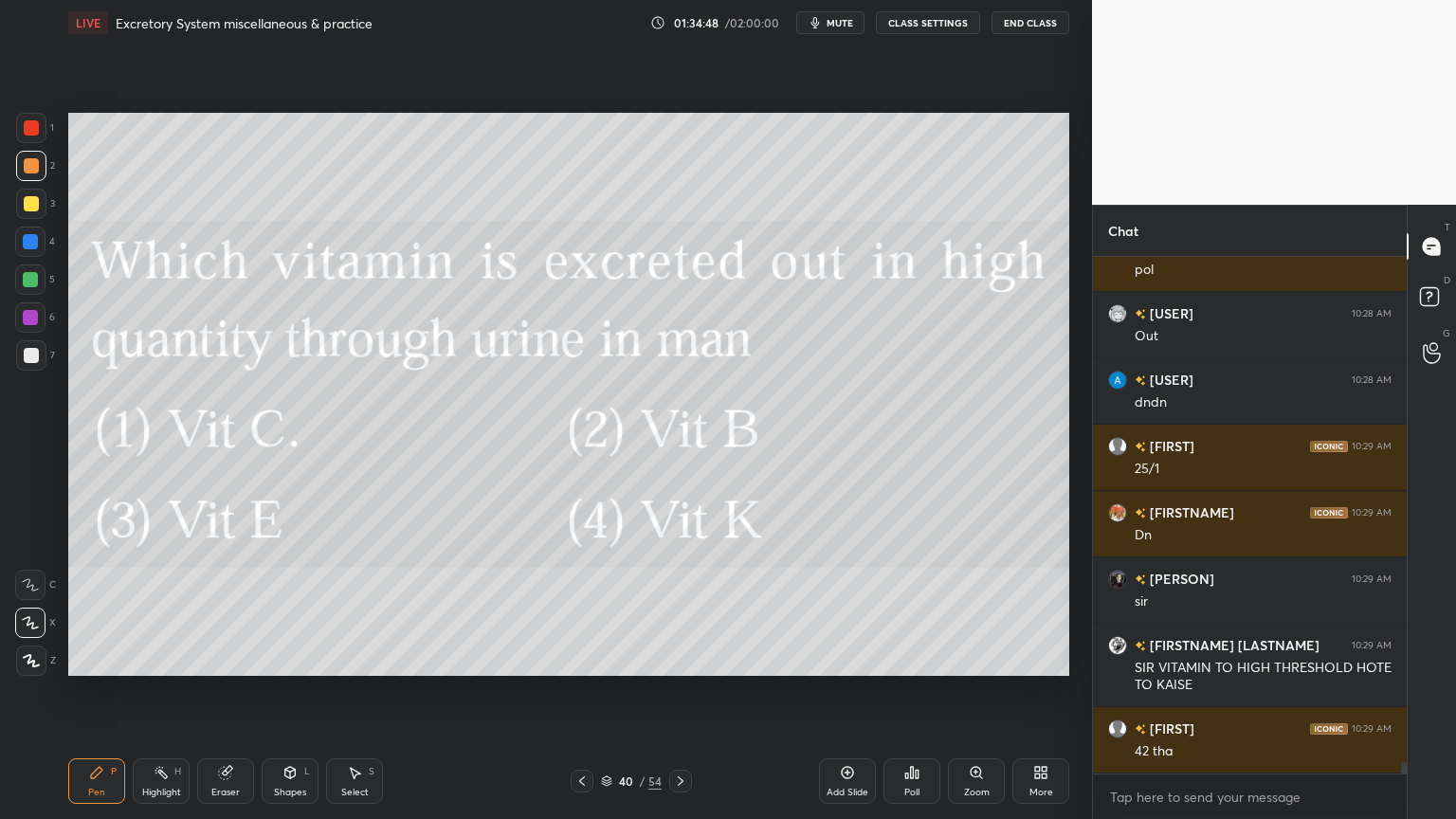 click 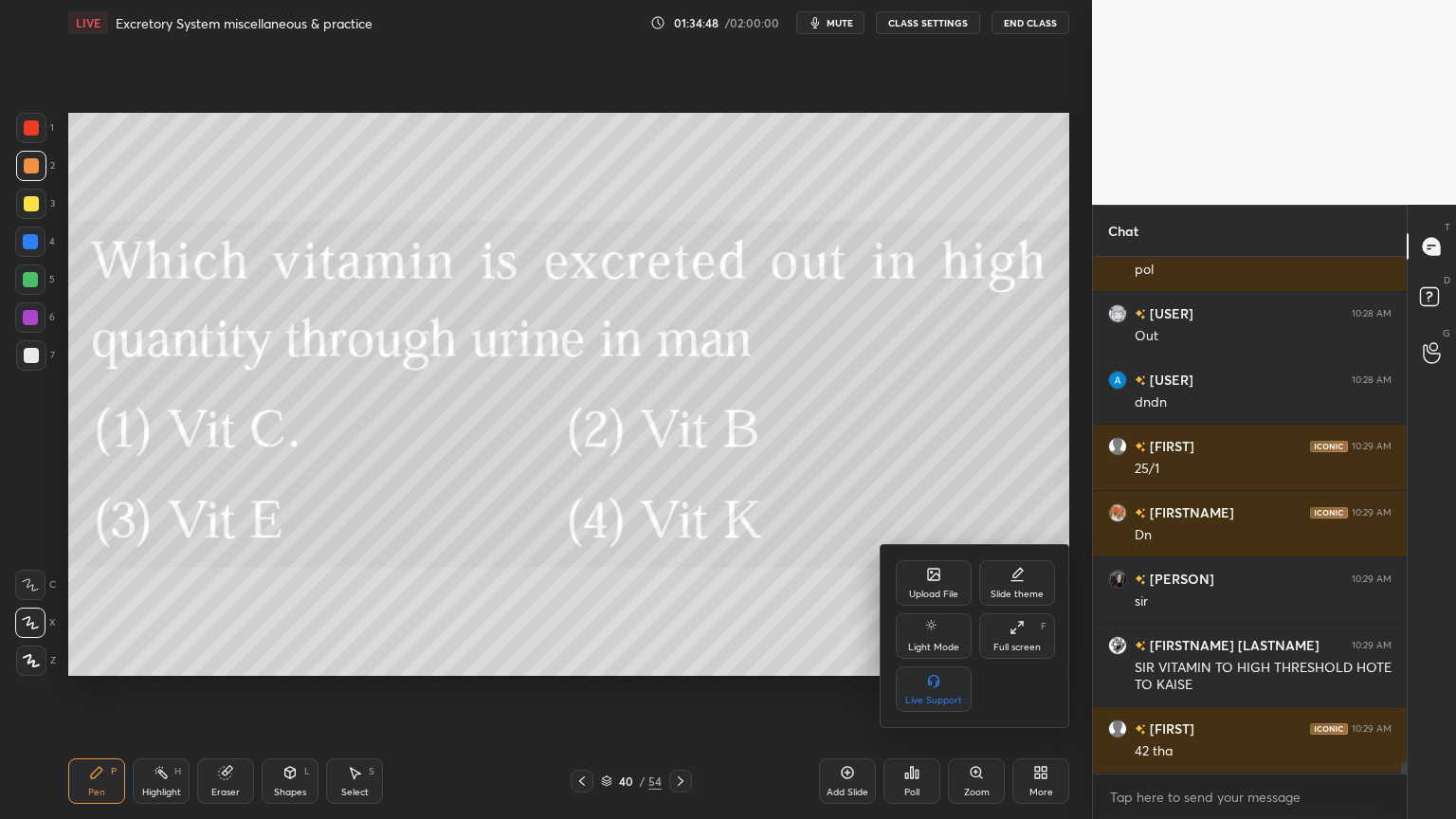 click on "Upload File" at bounding box center [934, 594] 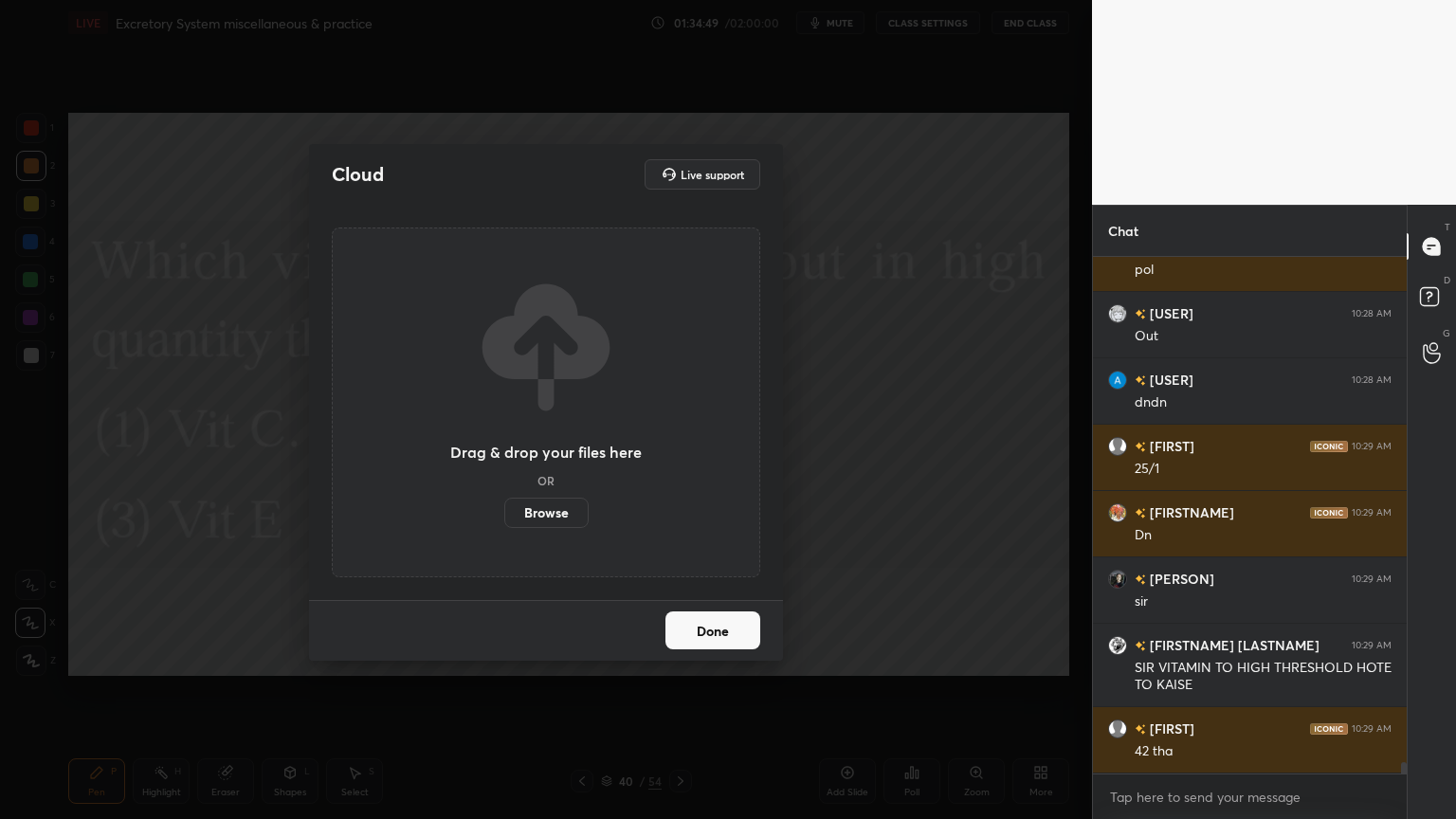 click on "Browse" at bounding box center (546, 513) 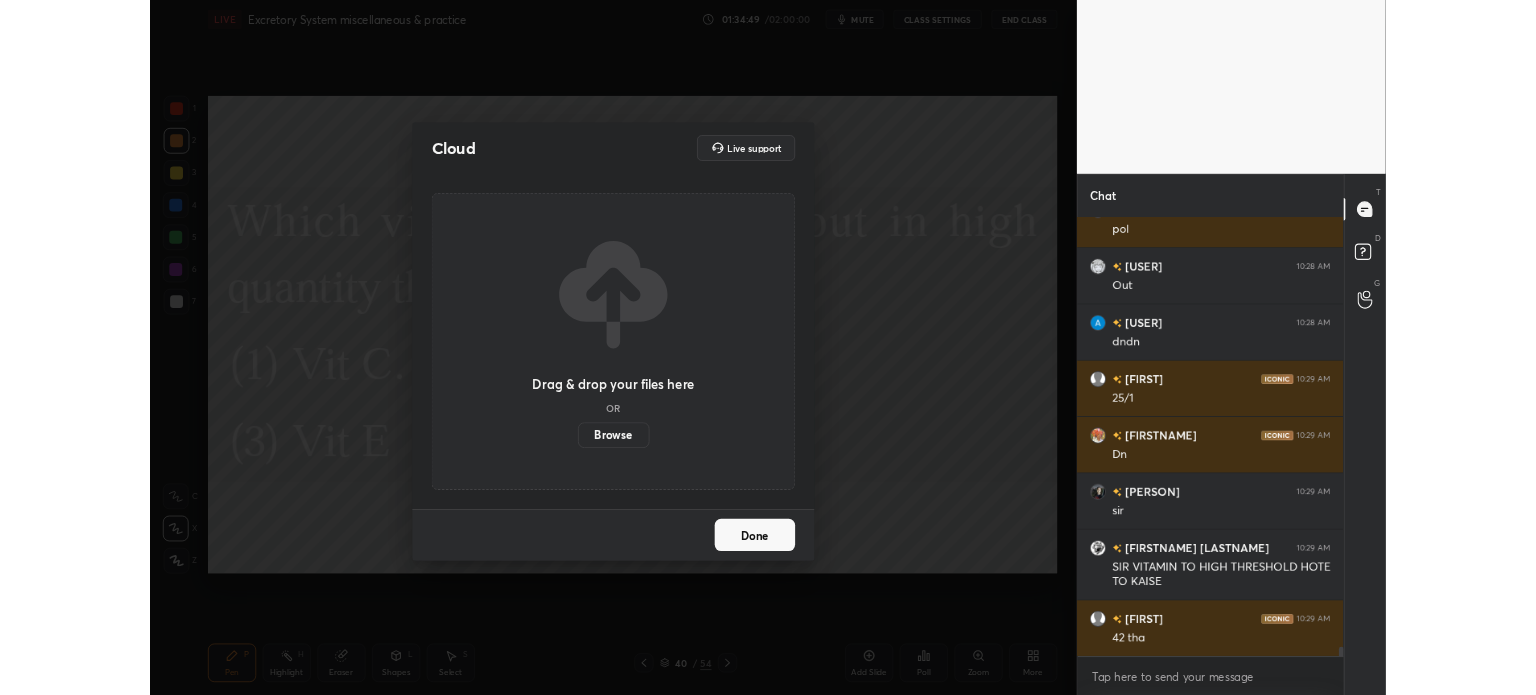 scroll, scrollTop: 567, scrollLeft: 1072, axis: both 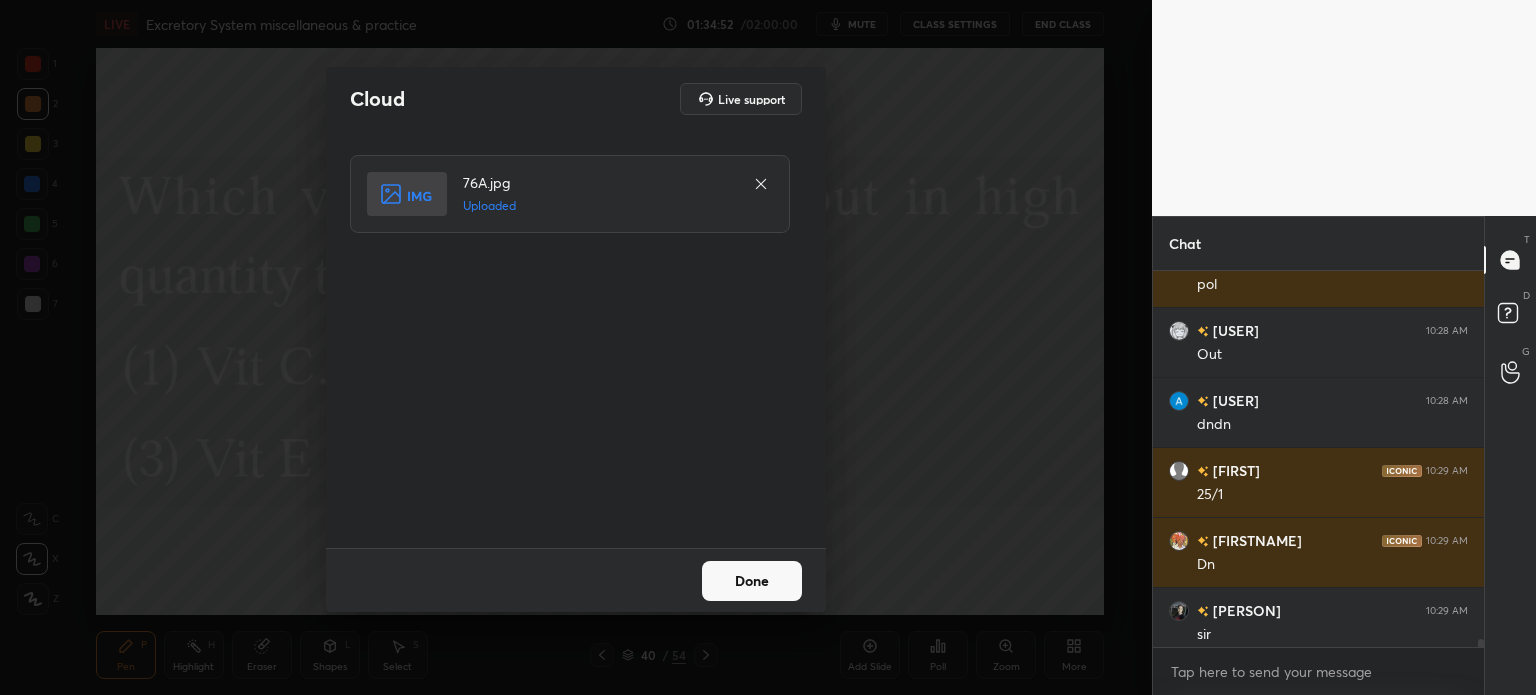 click on "Done" at bounding box center (752, 581) 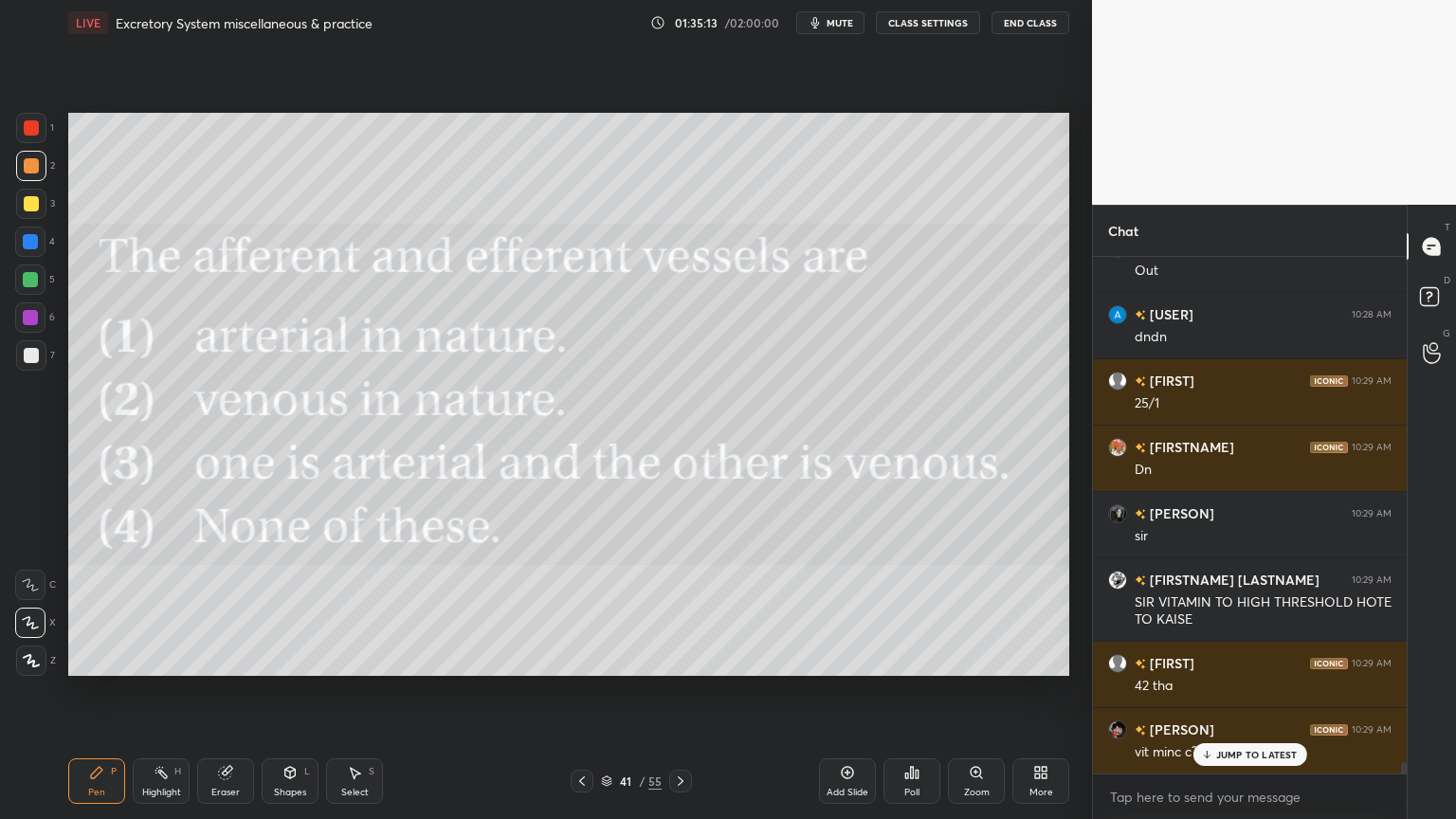 click on "JUMP TO LATEST" at bounding box center (1257, 755) 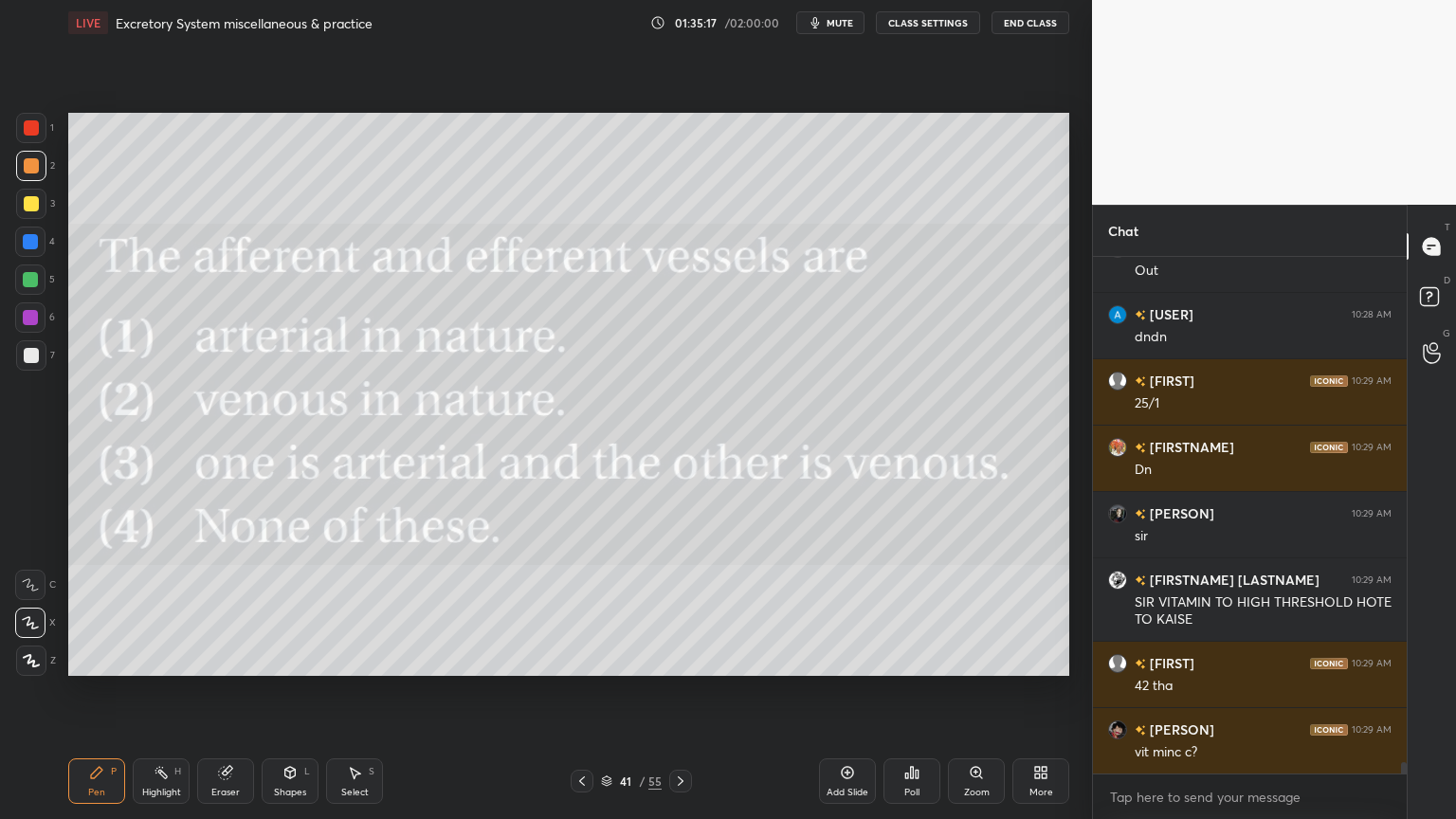 click on "Poll" at bounding box center (912, 781) 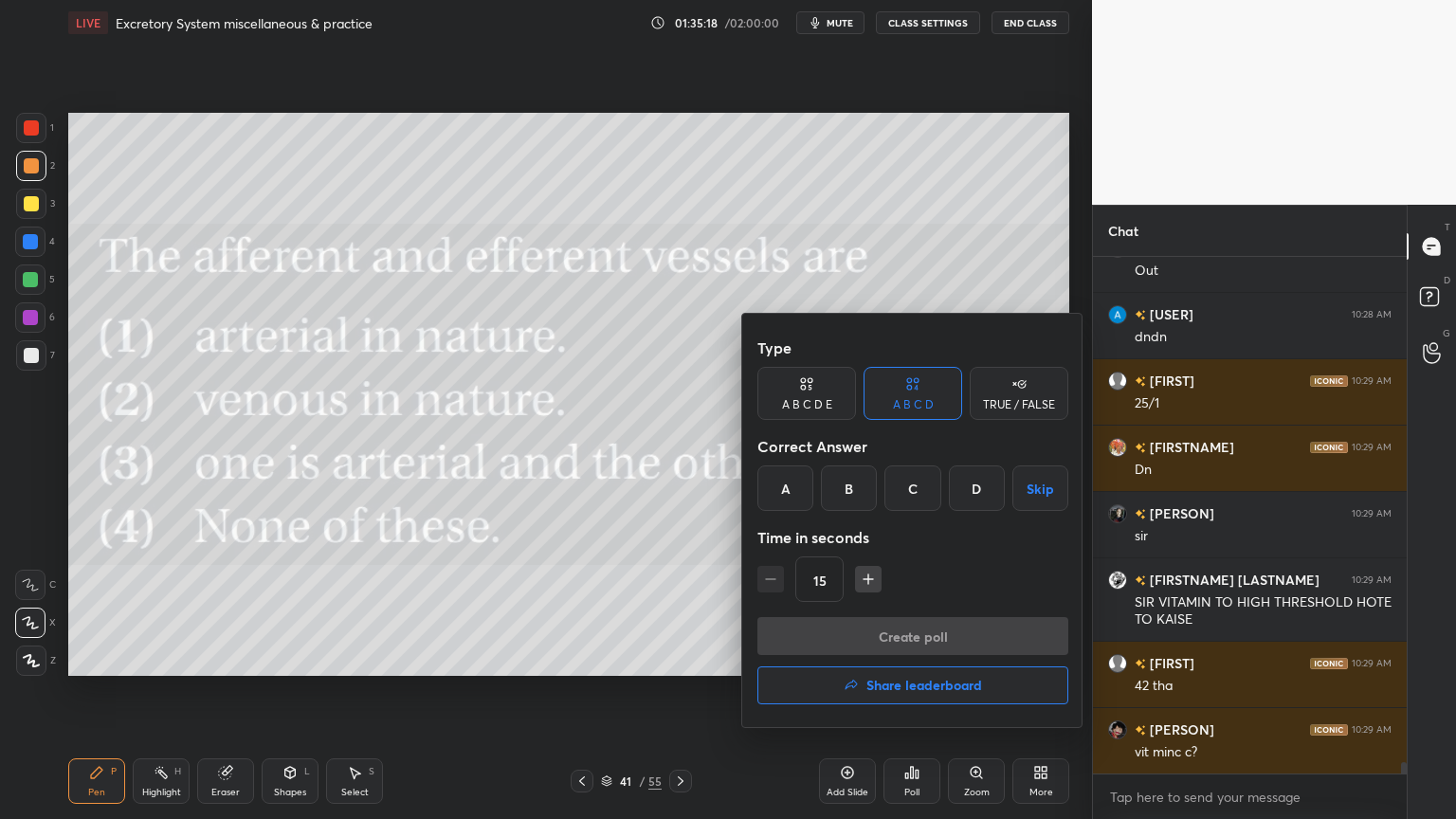 click on "A" at bounding box center (785, 488) 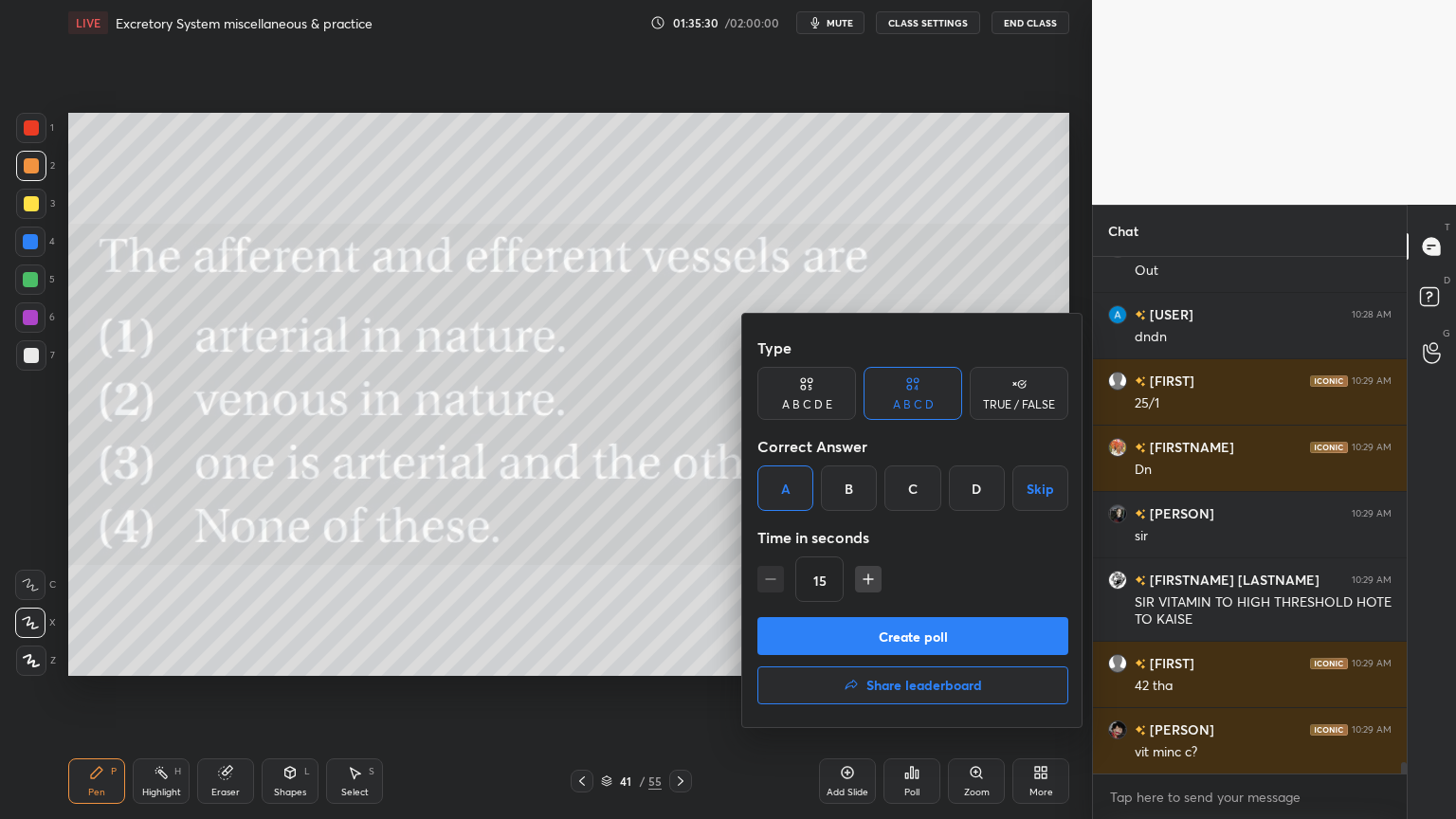click on "Create poll" at bounding box center [913, 636] 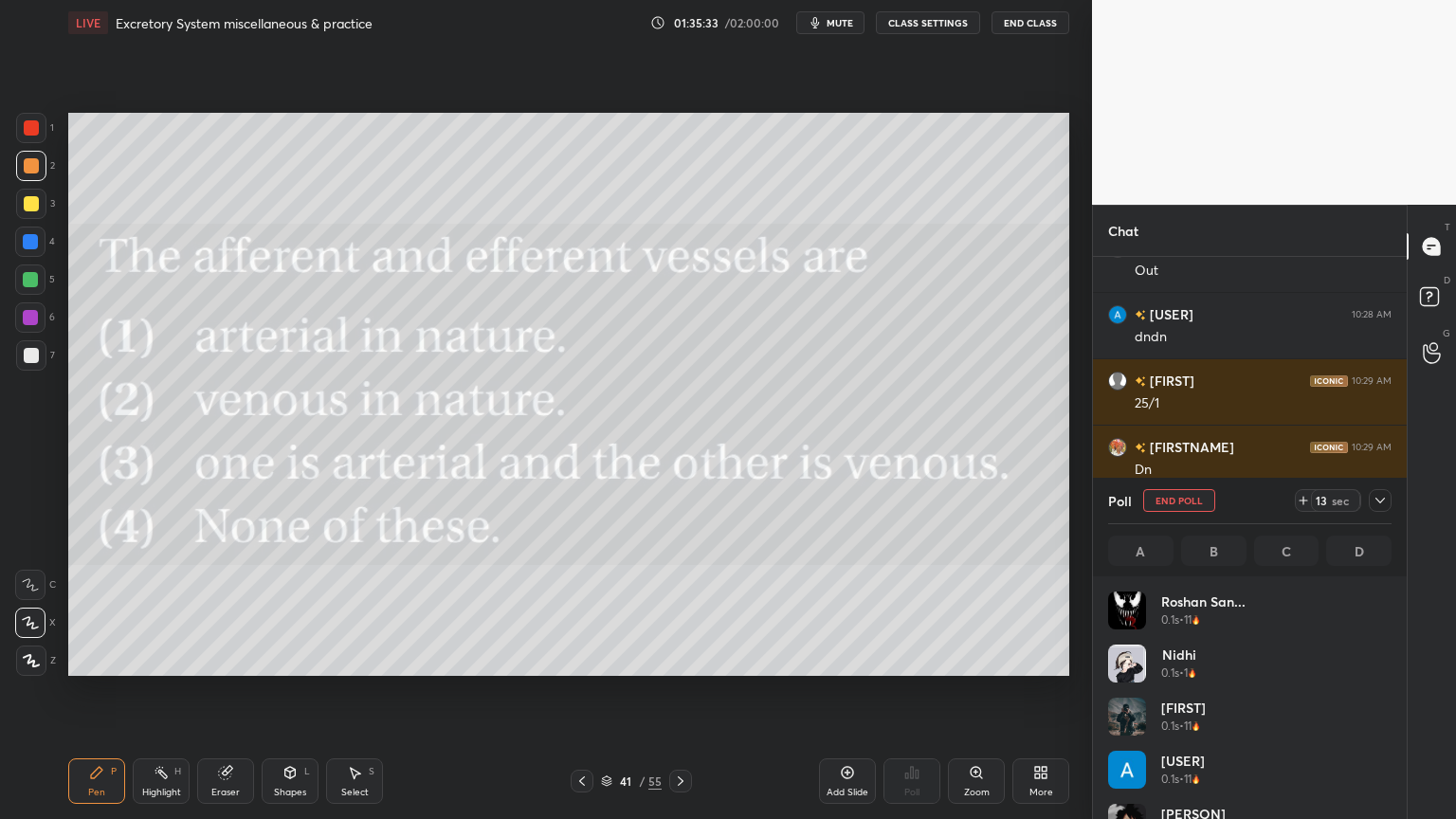 scroll, scrollTop: 6, scrollLeft: 6, axis: both 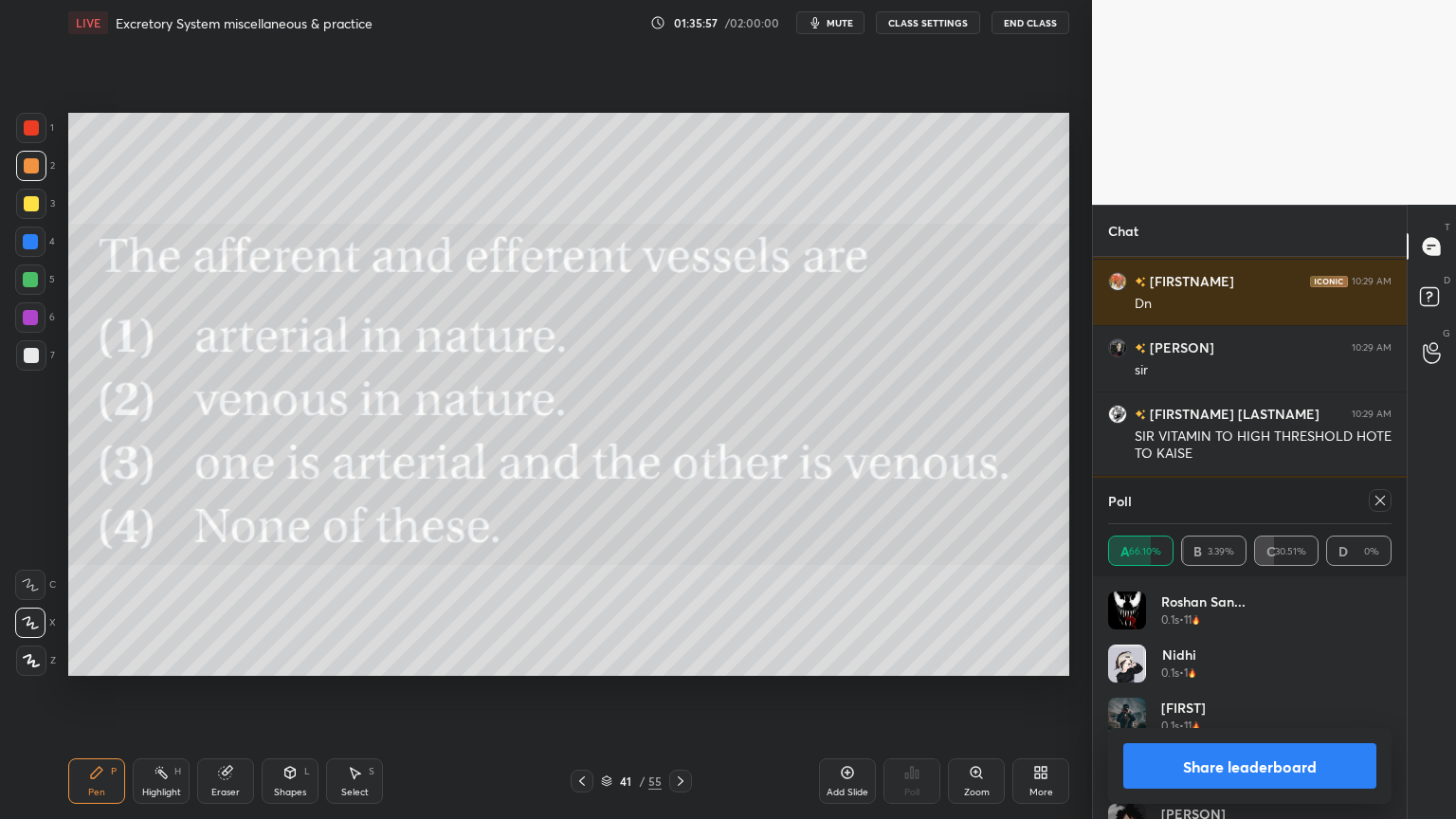click on "Share leaderboard" at bounding box center (1249, 766) 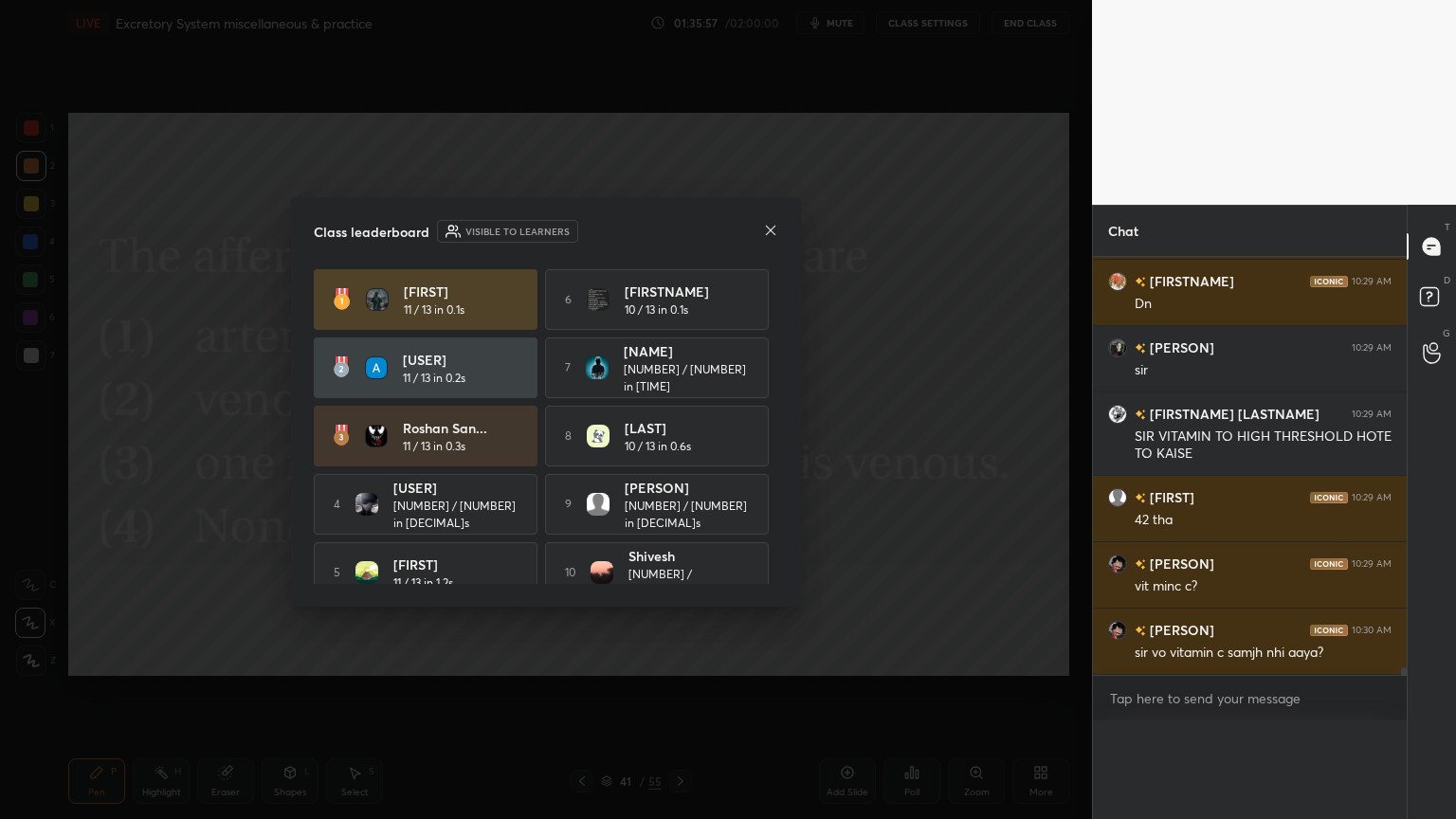 scroll, scrollTop: 115, scrollLeft: 278, axis: both 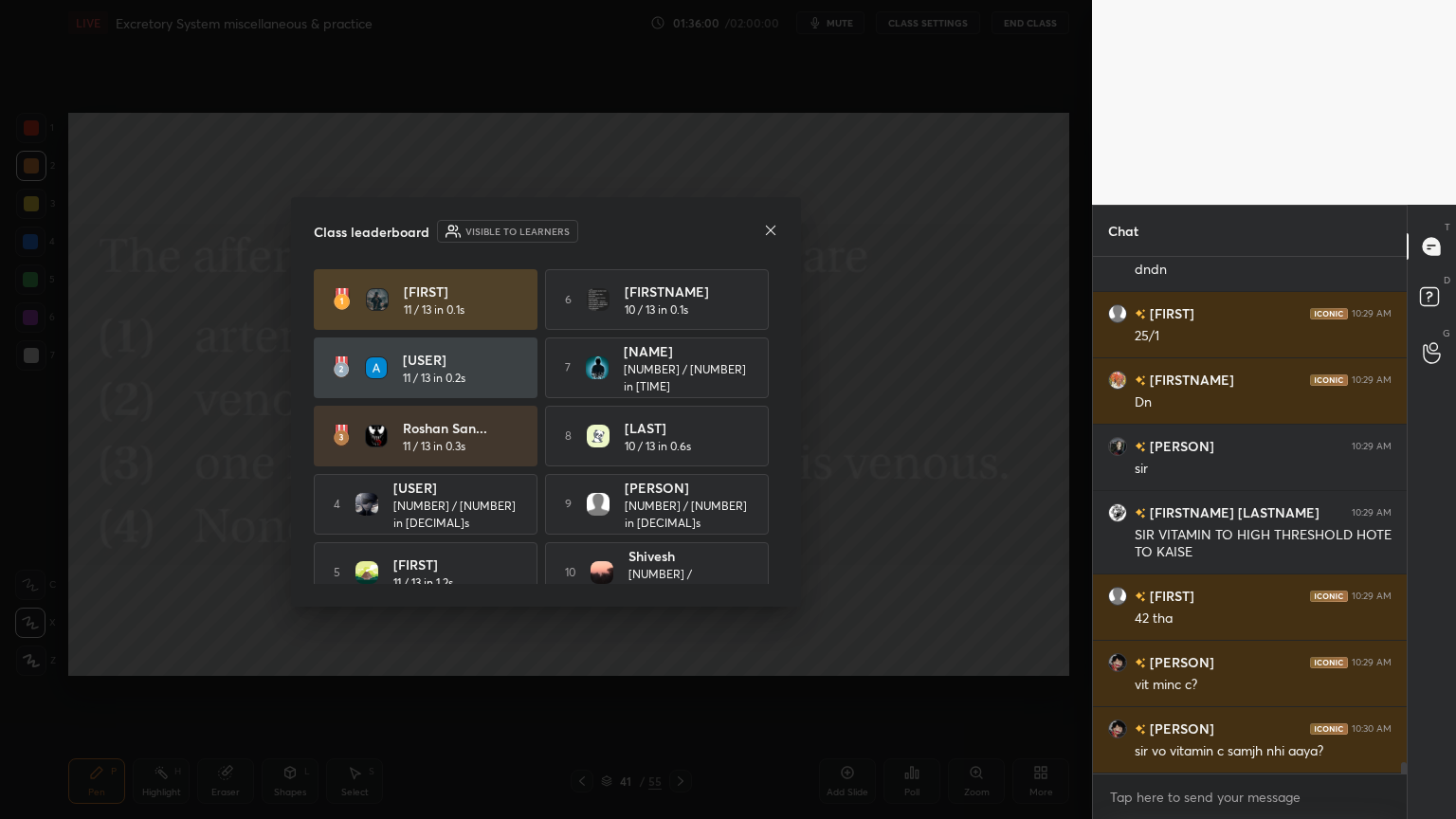click 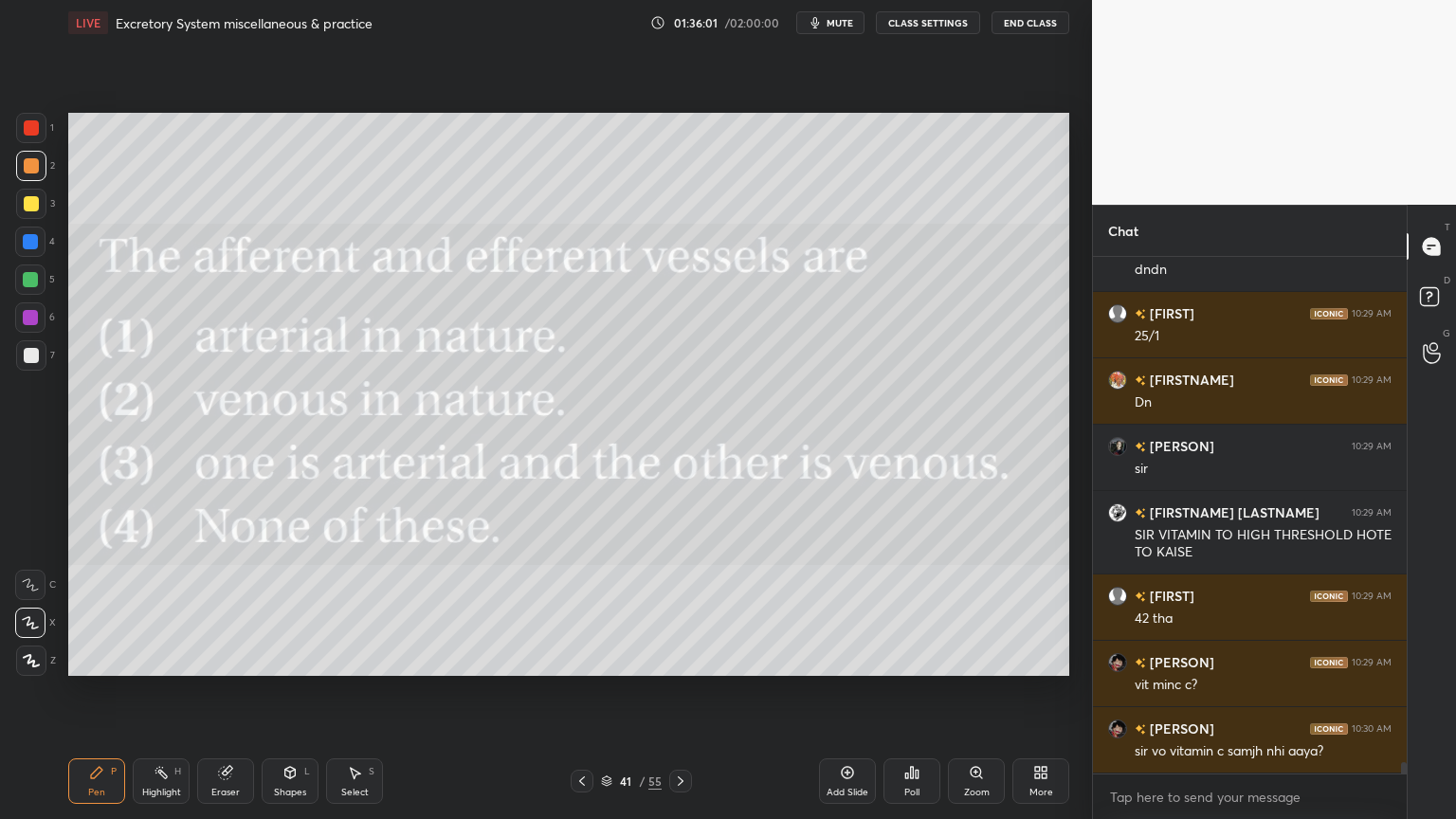click 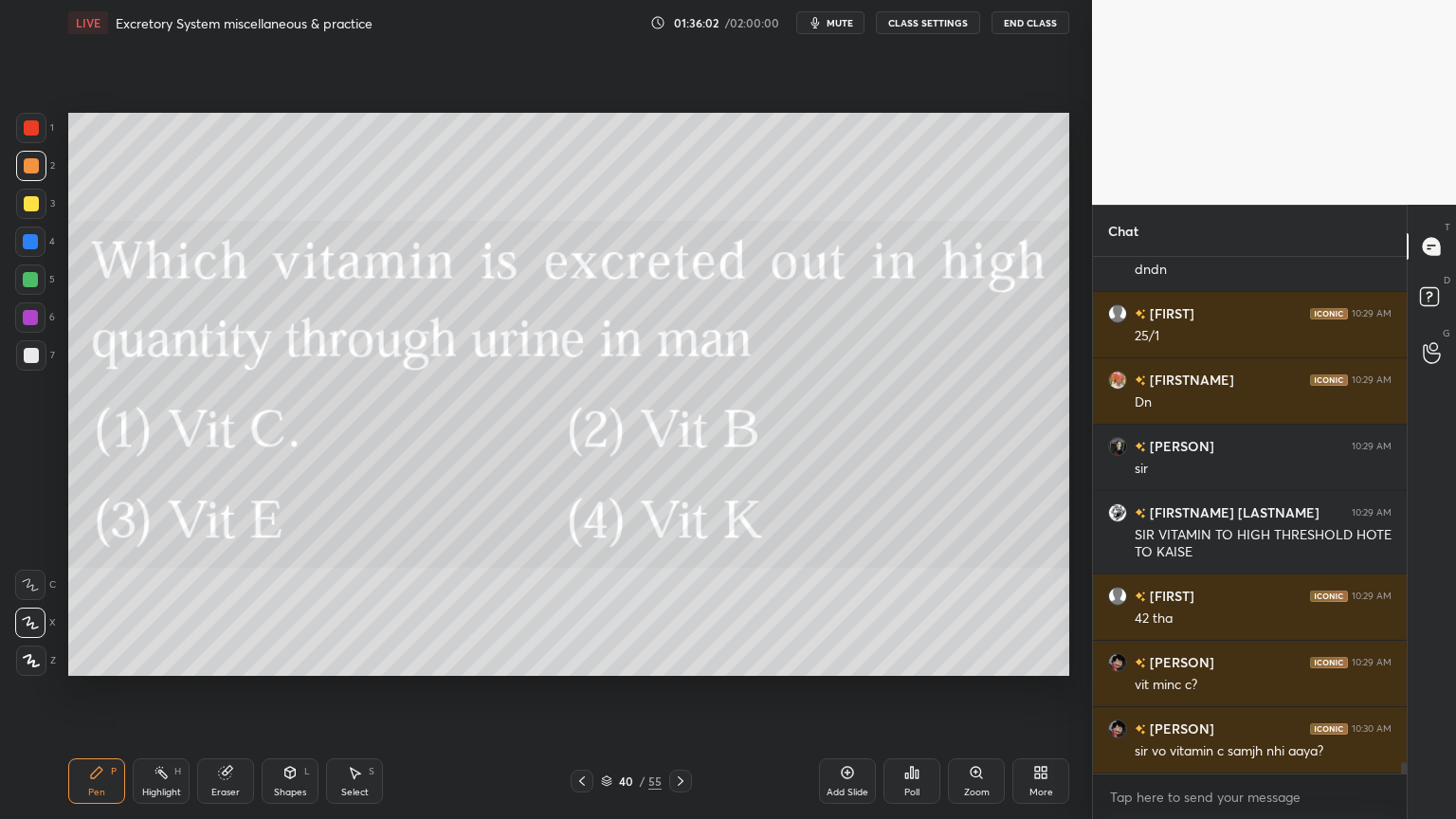 drag, startPoint x: 675, startPoint y: 790, endPoint x: 690, endPoint y: 736, distance: 56.04463 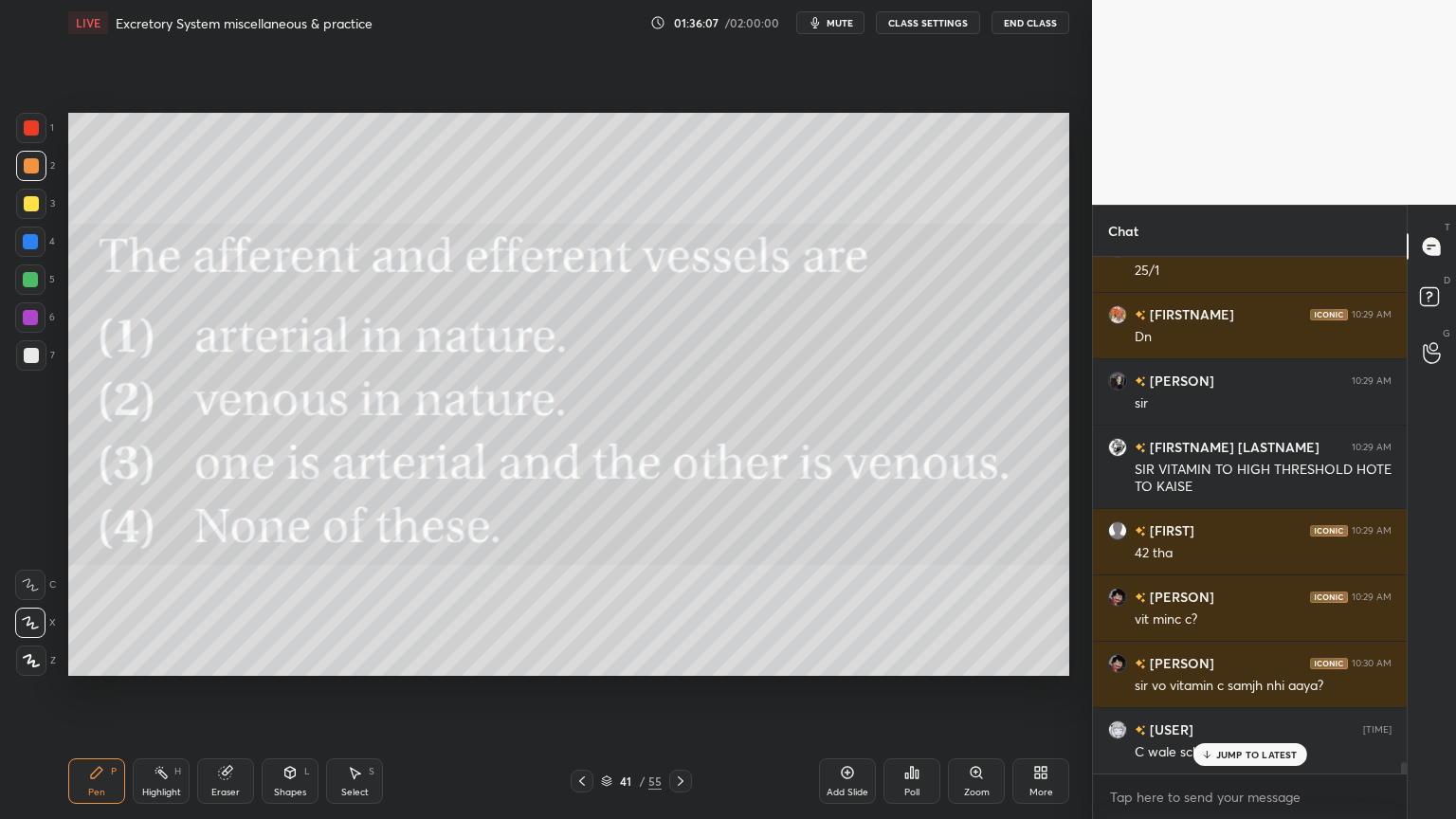click 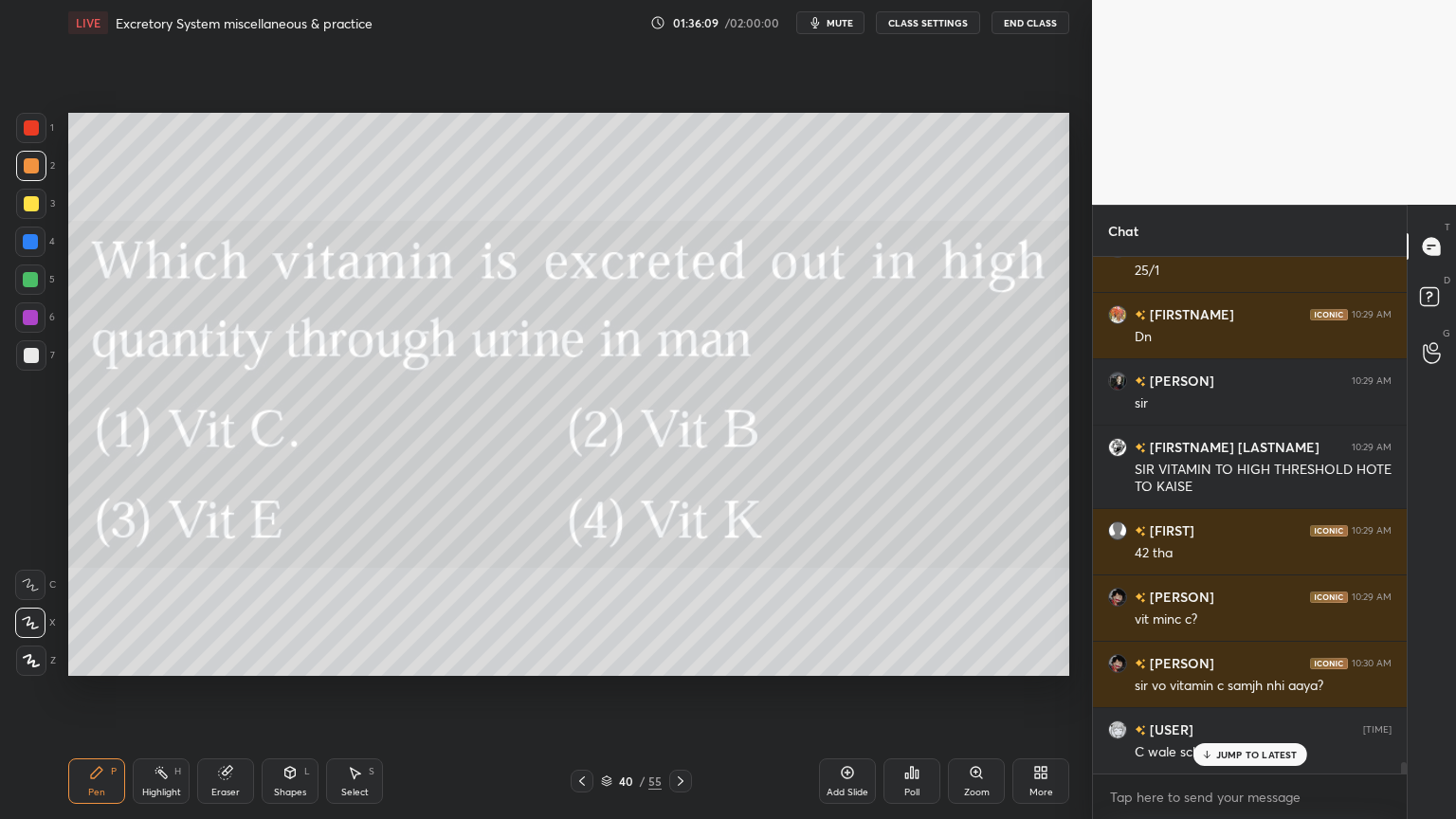 click 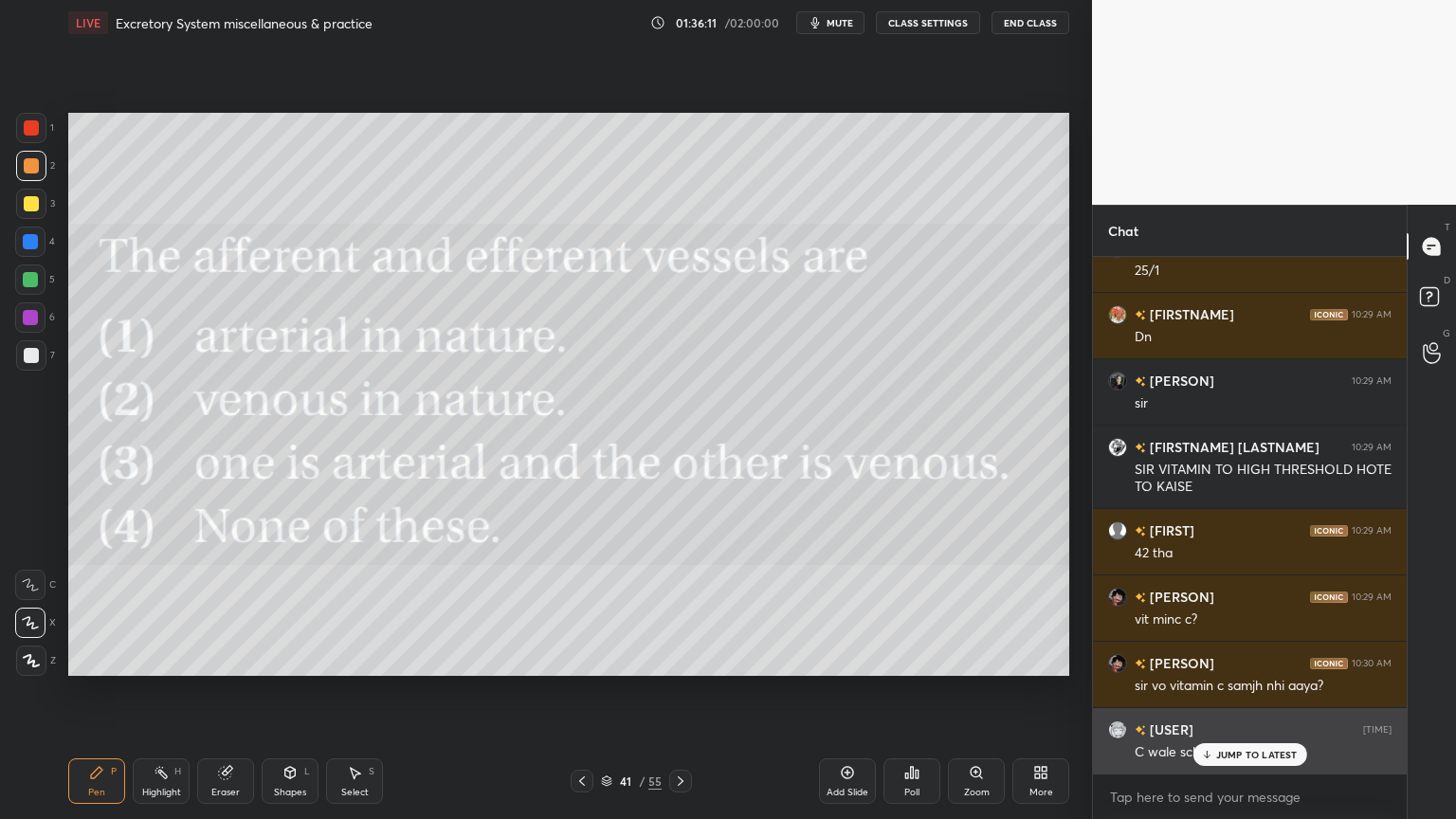 click on "JUMP TO LATEST" at bounding box center (1249, 755) 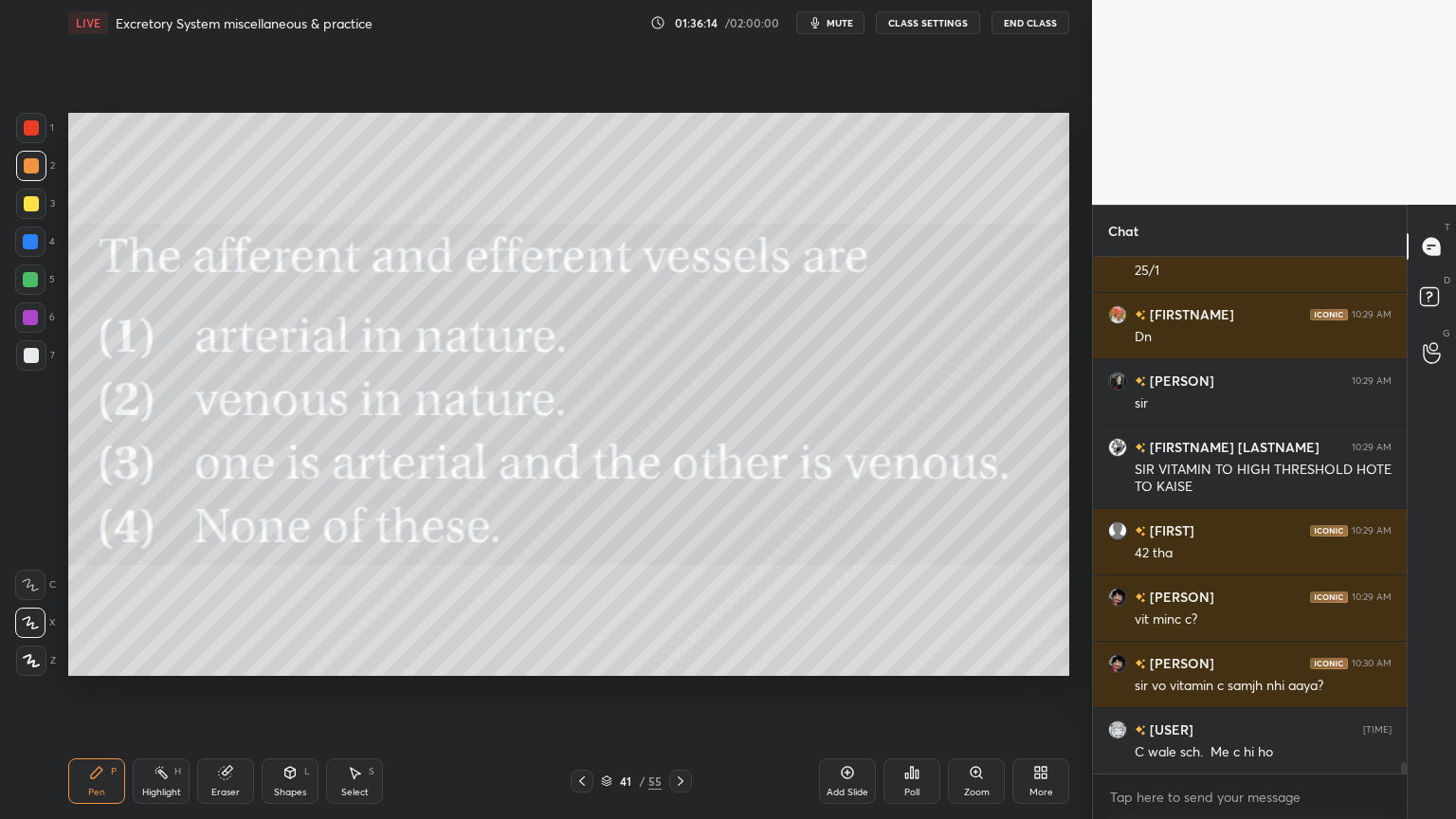 click 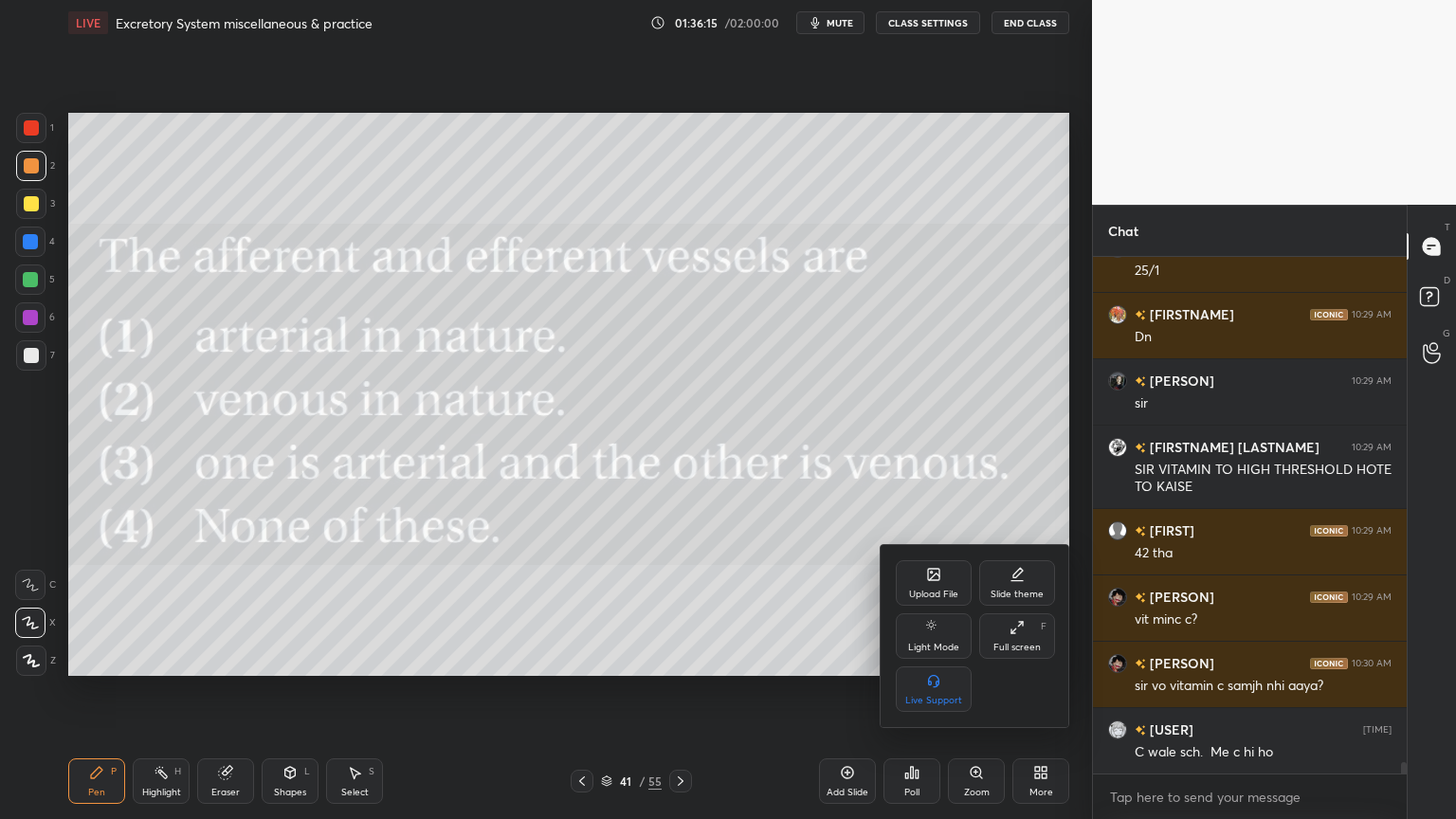 click on "Upload File" at bounding box center (934, 583) 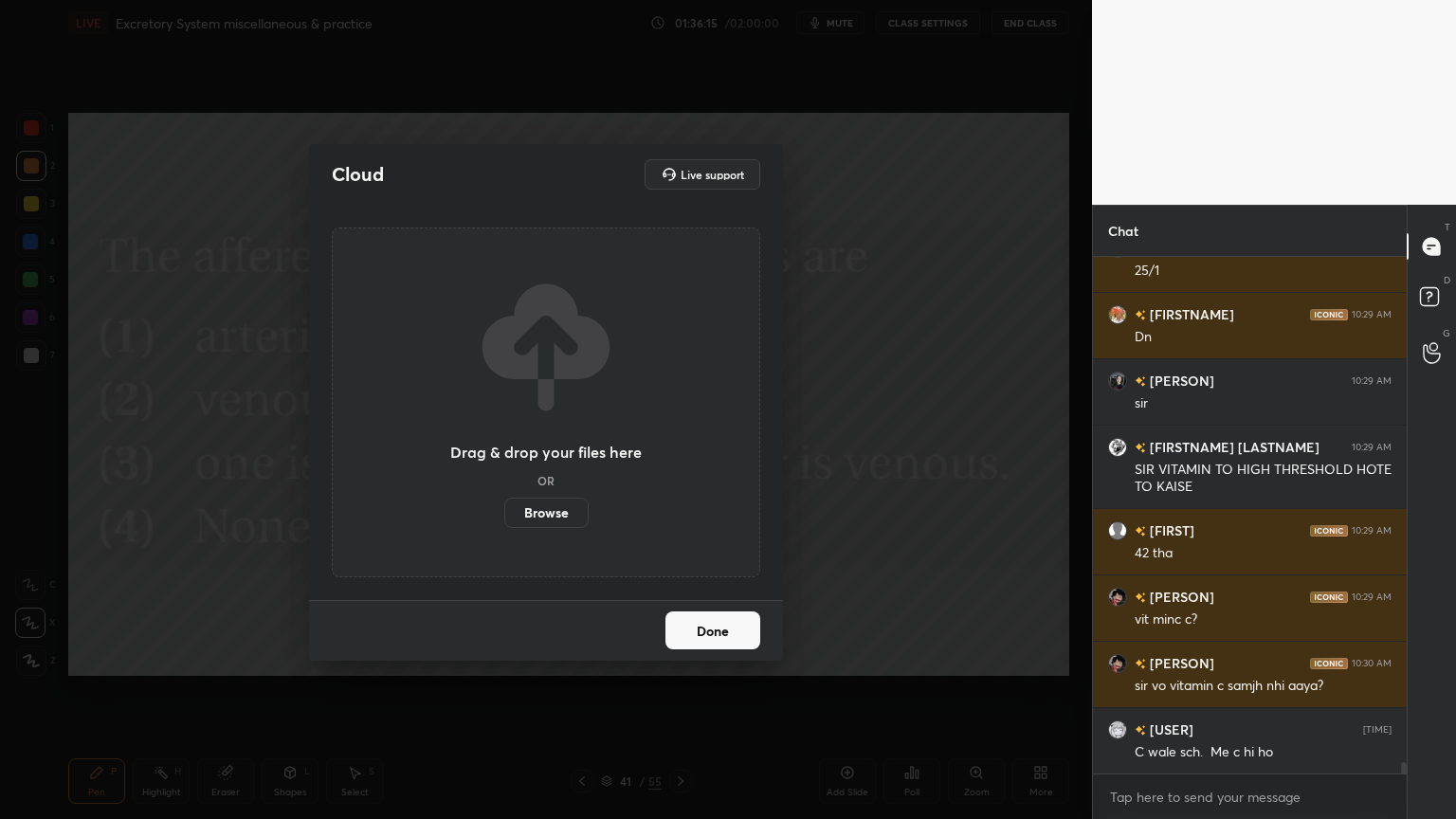click on "Browse" at bounding box center (546, 513) 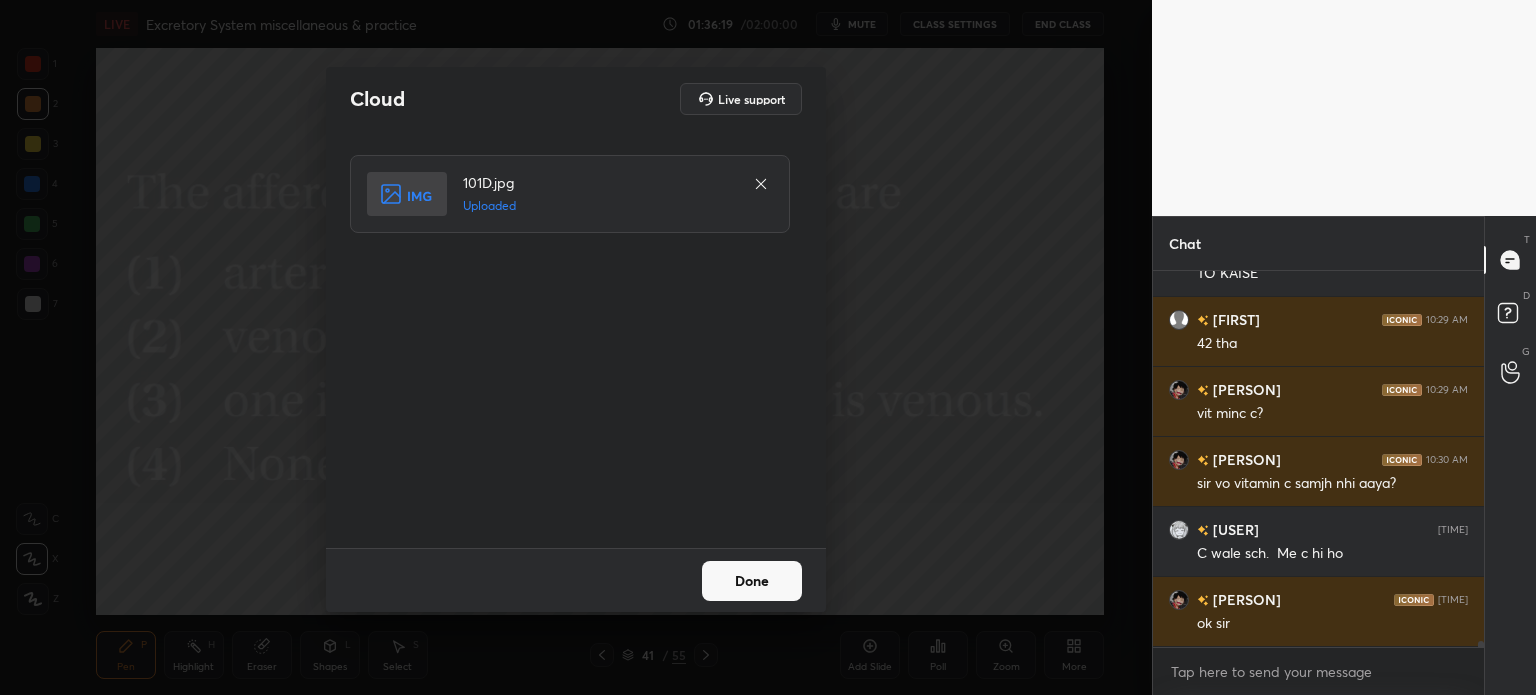 drag, startPoint x: 744, startPoint y: 582, endPoint x: 725, endPoint y: 573, distance: 21.023796 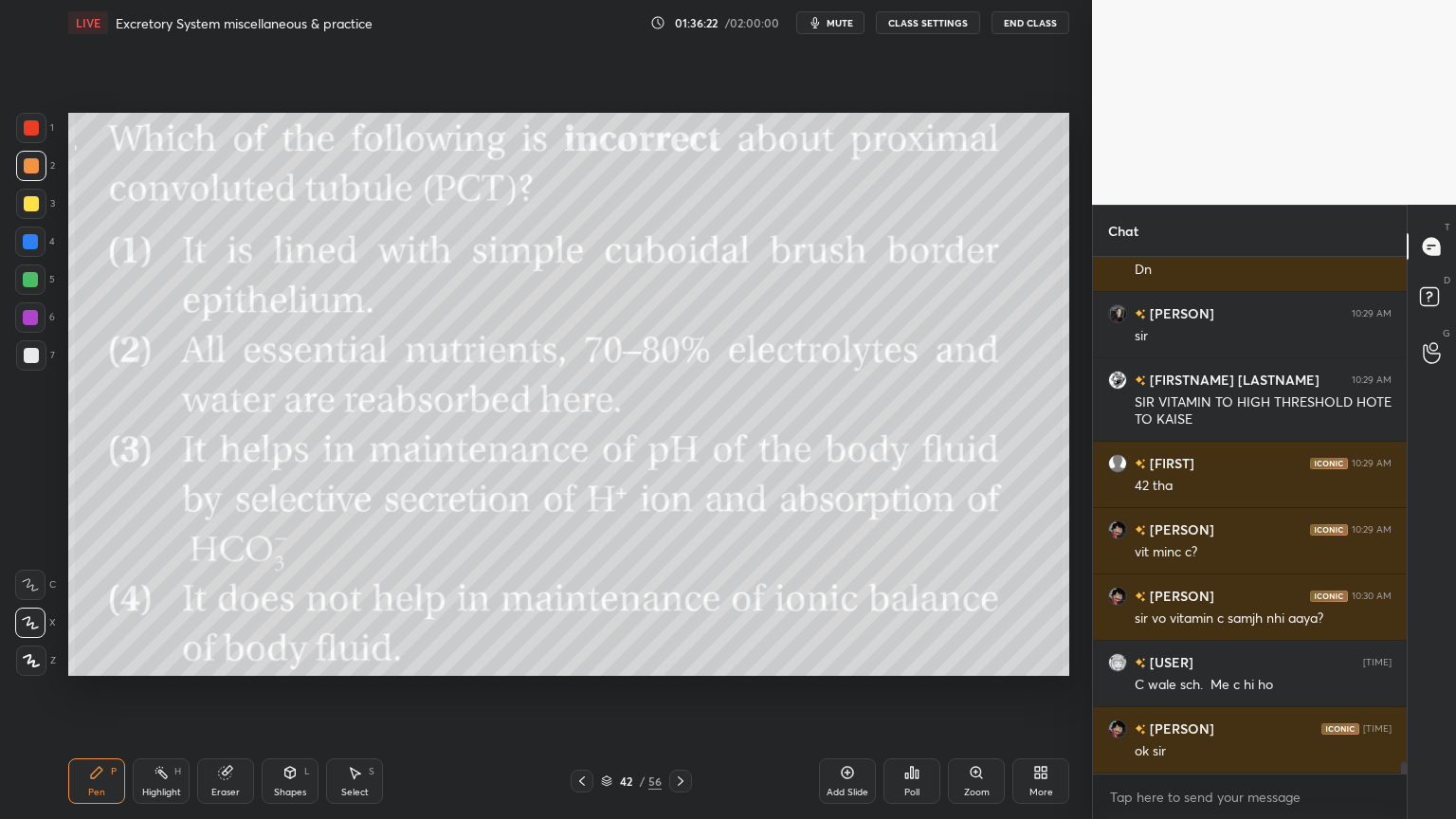 click on "mute" at bounding box center [840, 23] 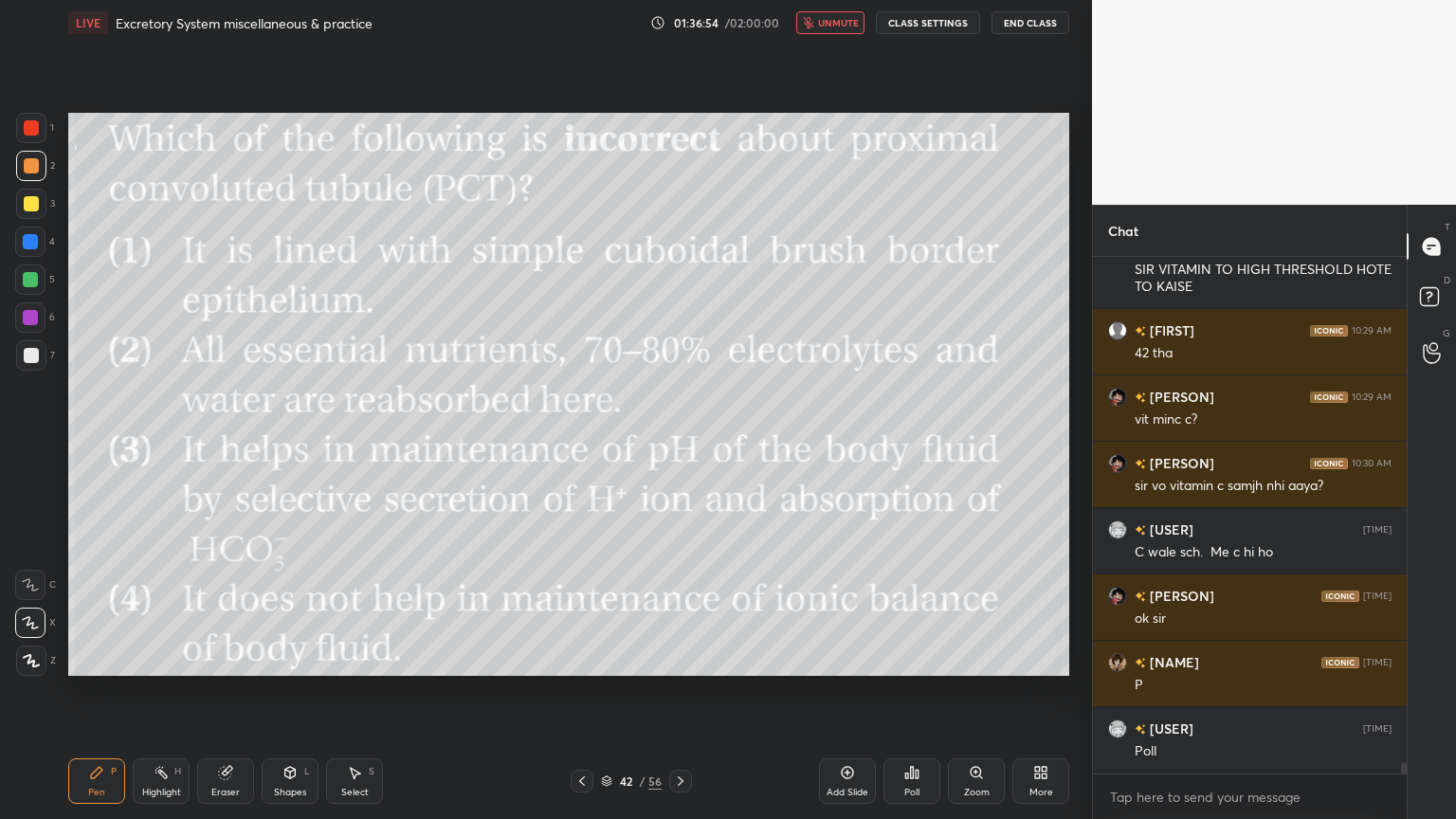 click on "Poll" at bounding box center [912, 781] 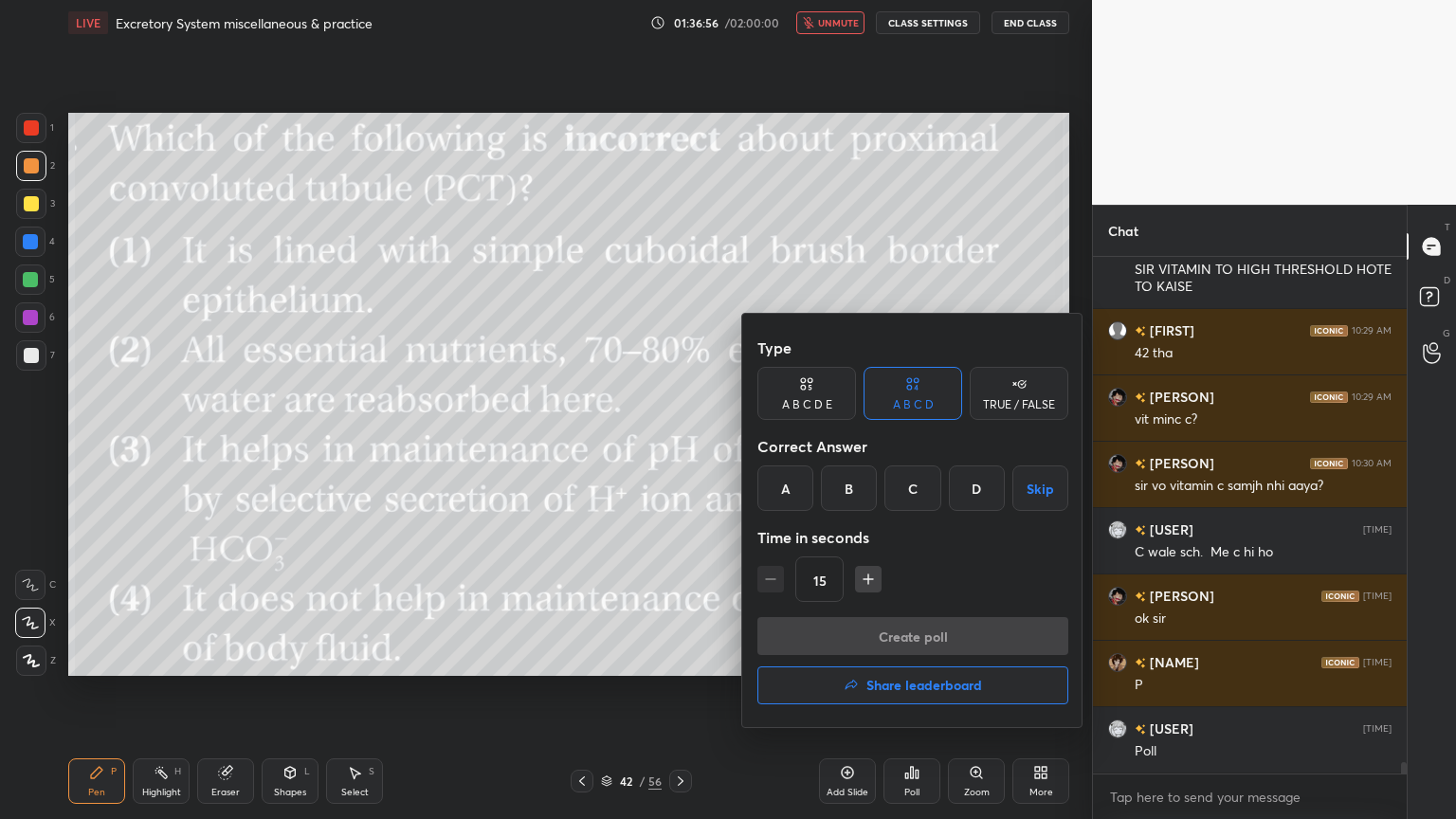 click at bounding box center (728, 410) 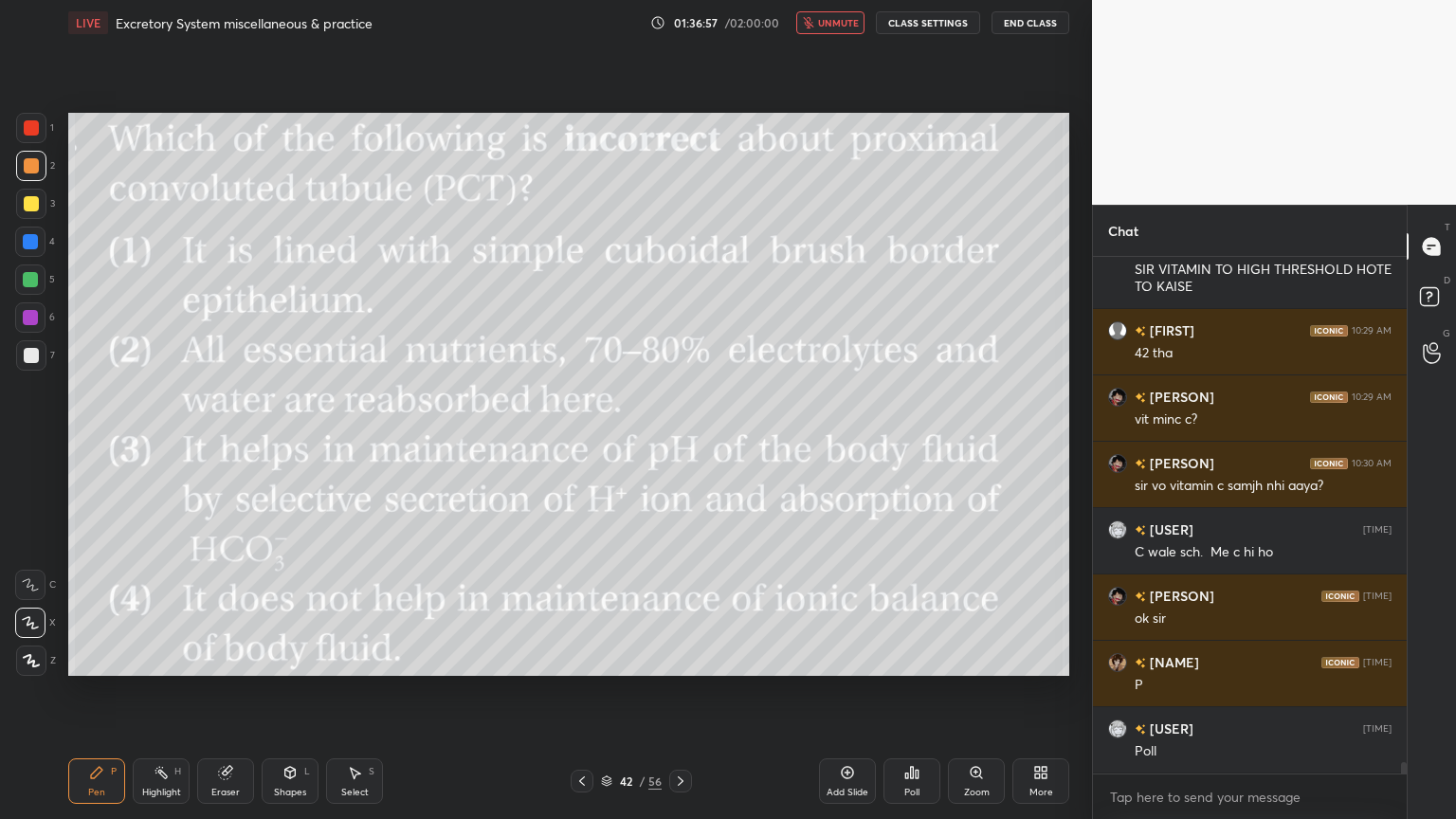 click on "unmute" at bounding box center (838, 23) 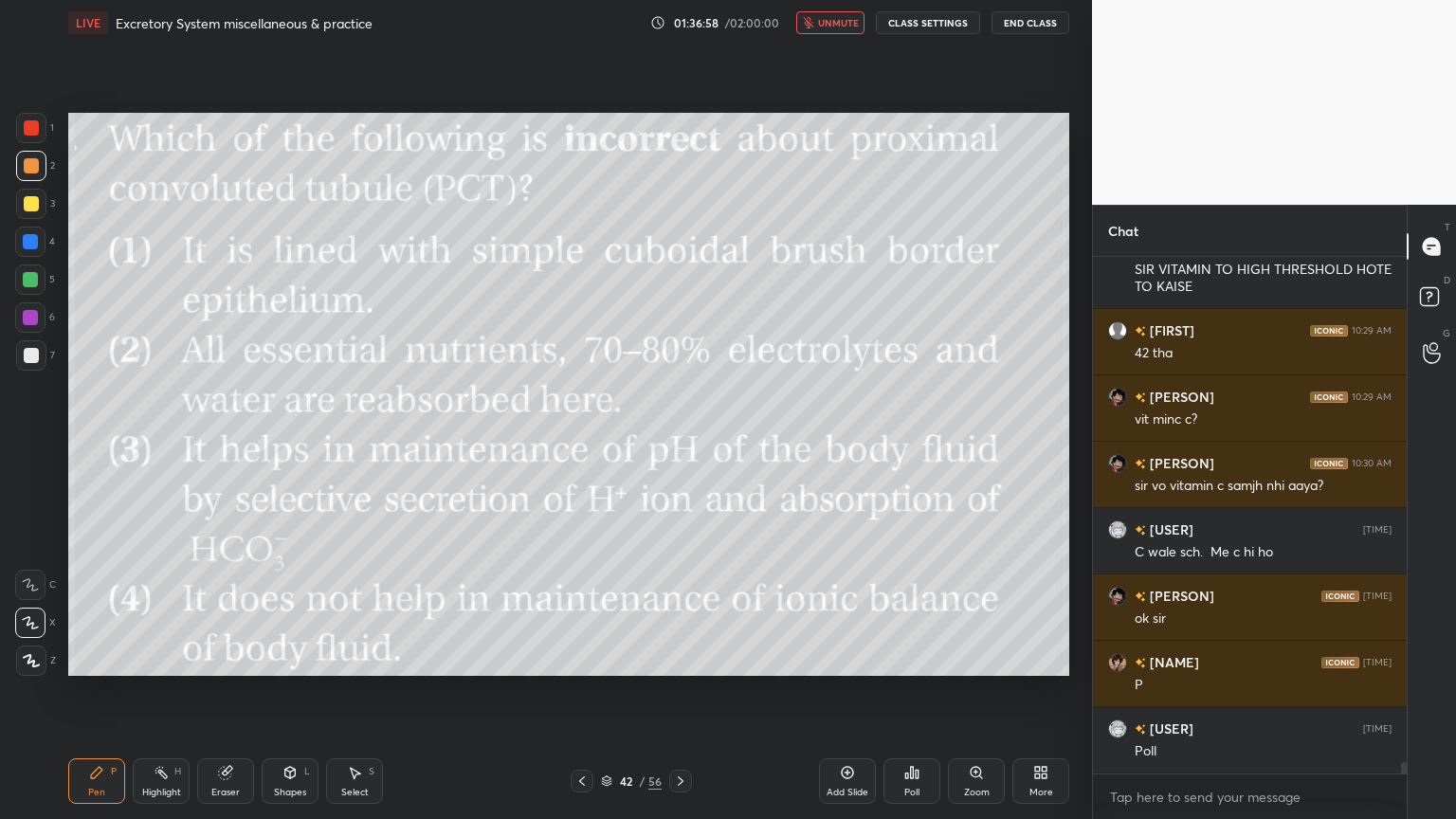 click on "unmute" at bounding box center (838, 23) 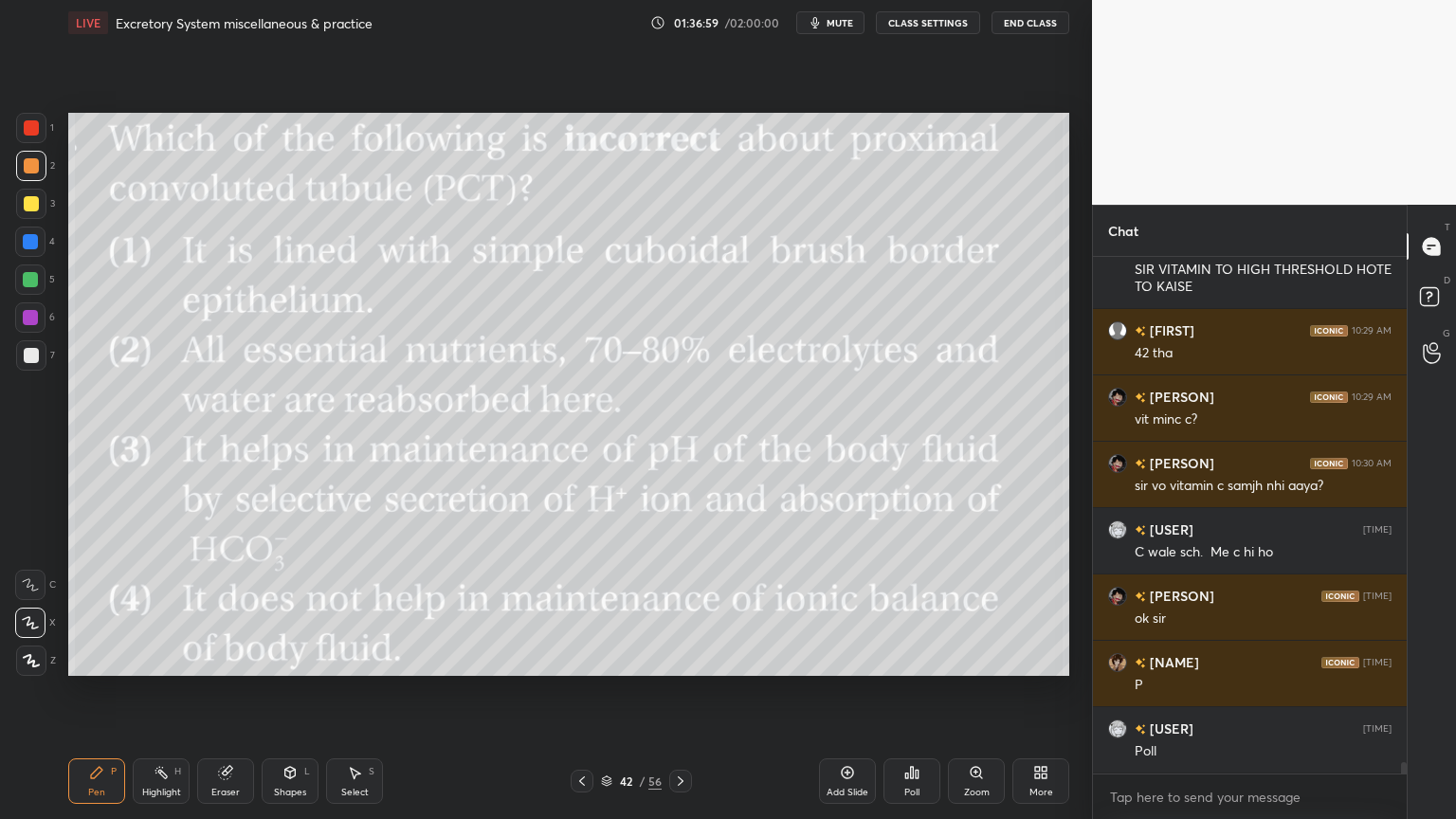 click on "Poll" at bounding box center [912, 781] 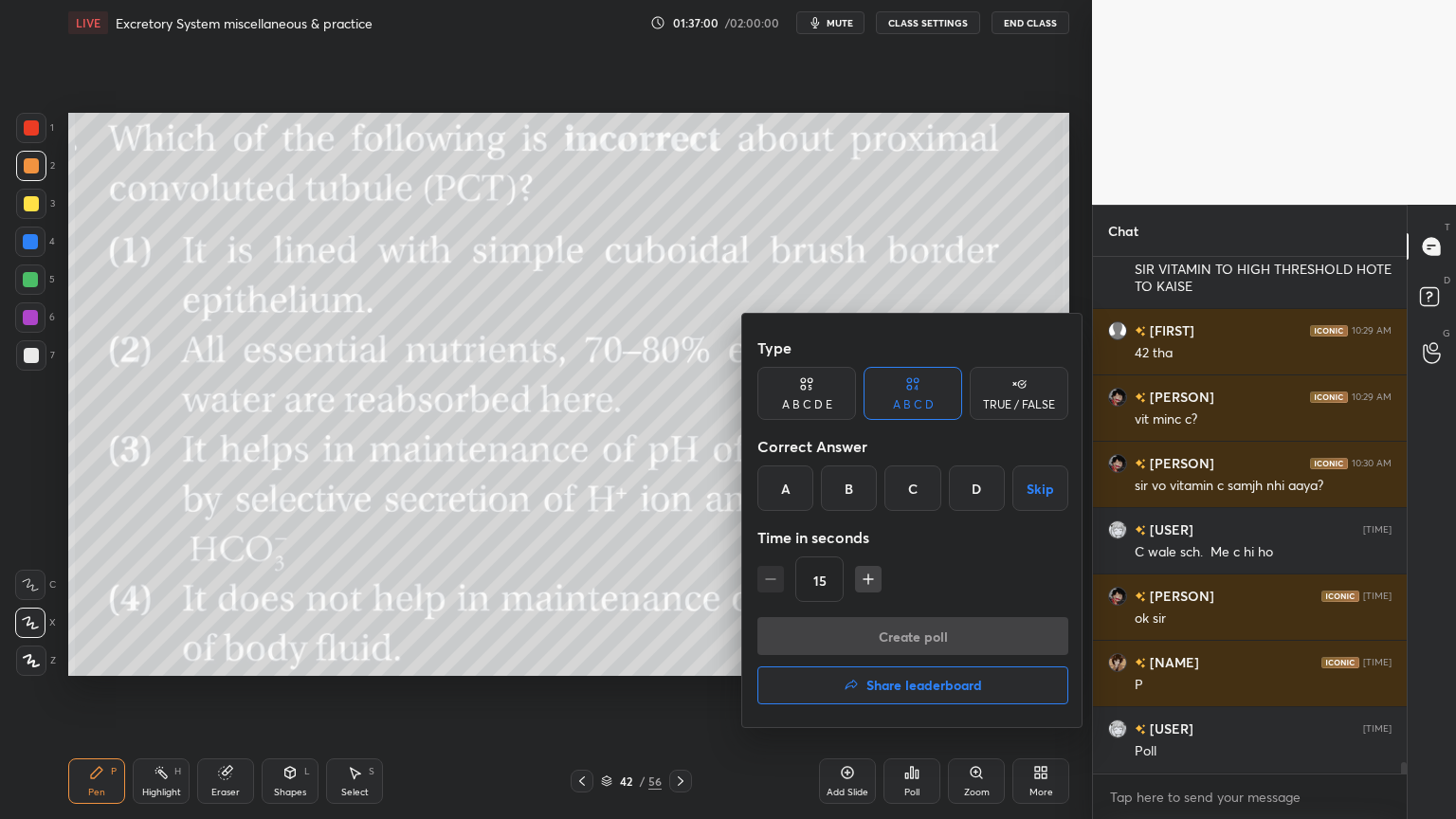 click on "D" at bounding box center (976, 488) 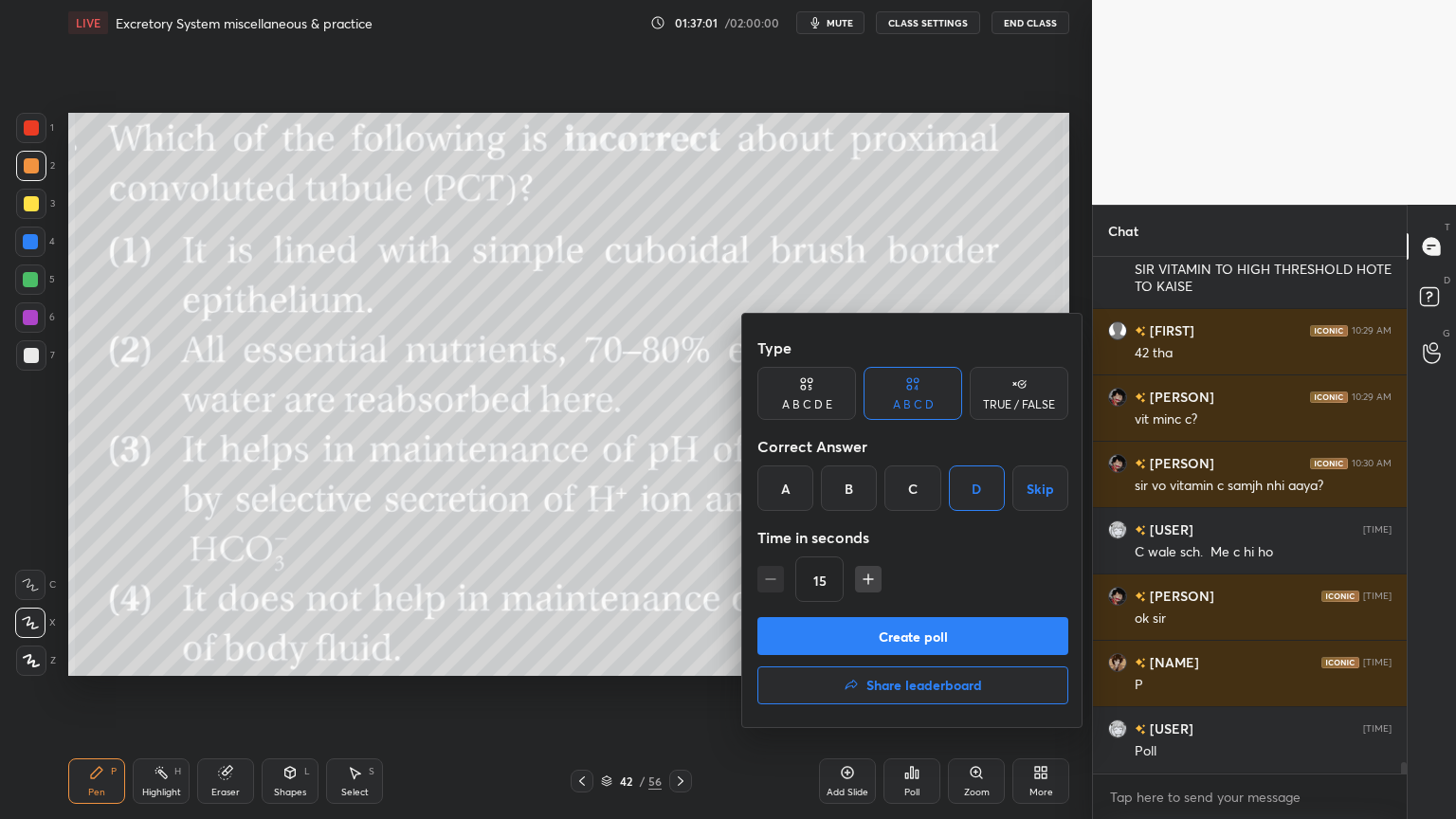 click on "Create poll" at bounding box center (913, 636) 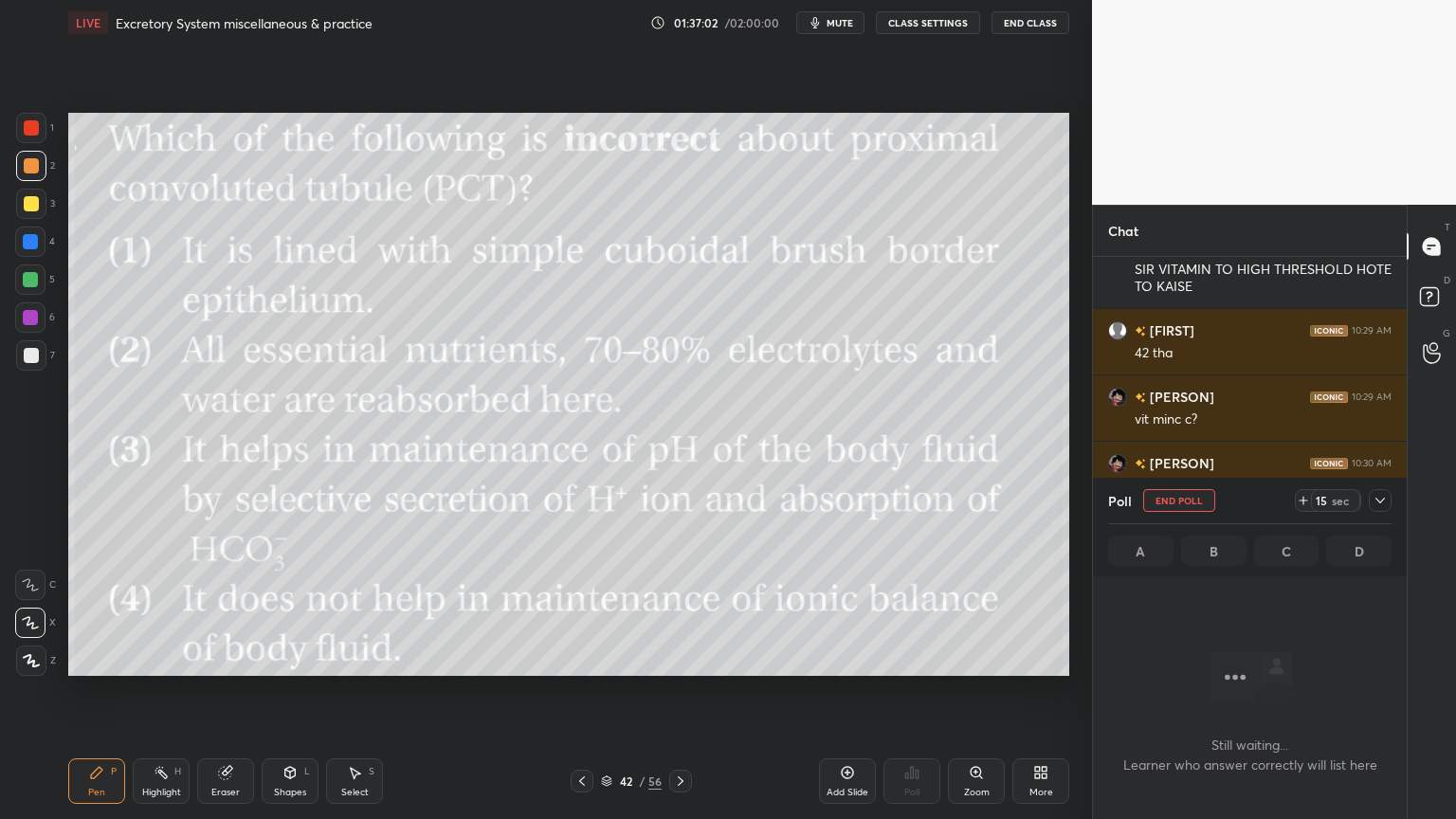 scroll, scrollTop: 480, scrollLeft: 308, axis: both 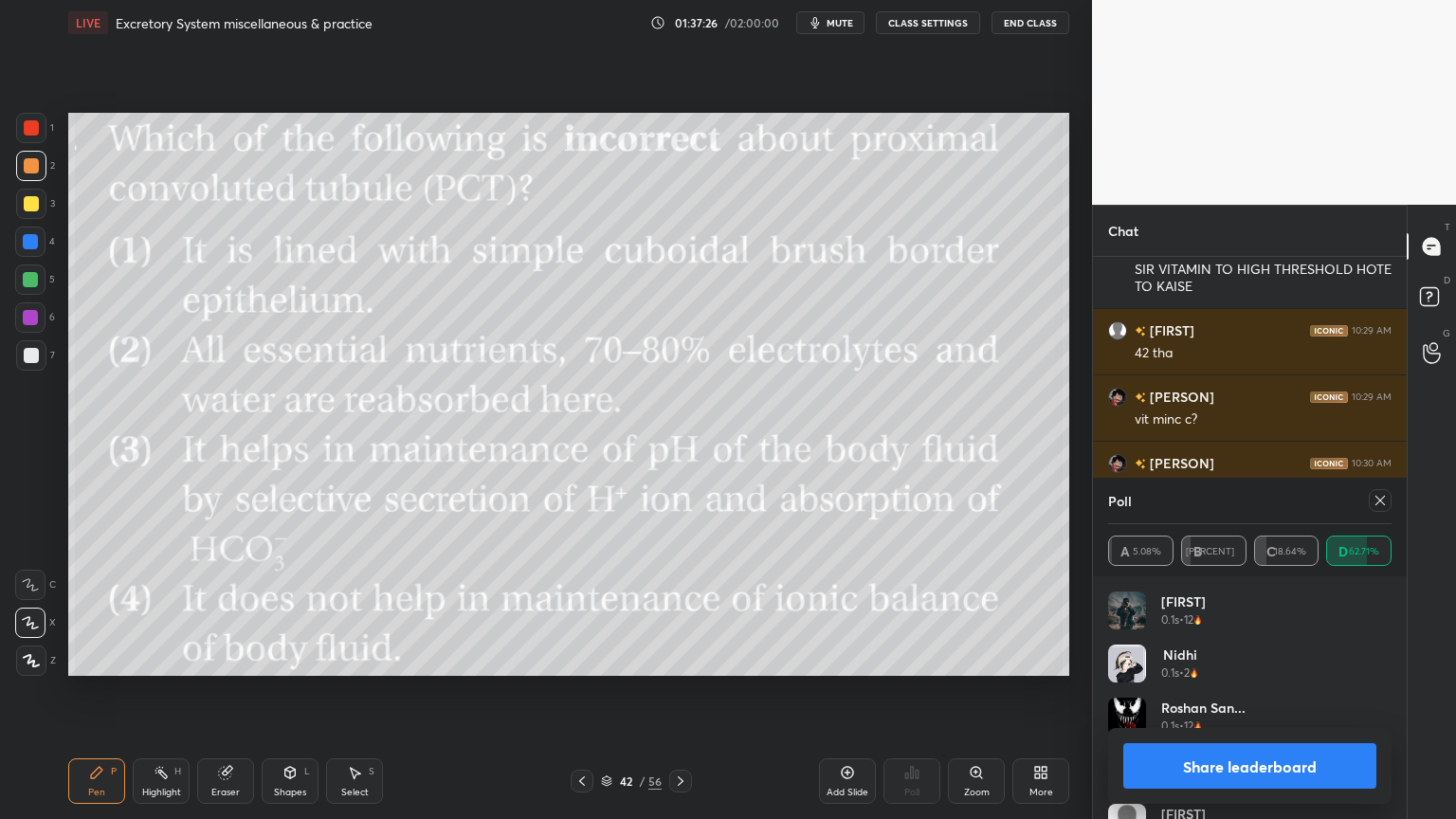 click on "Share leaderboard" at bounding box center [1249, 766] 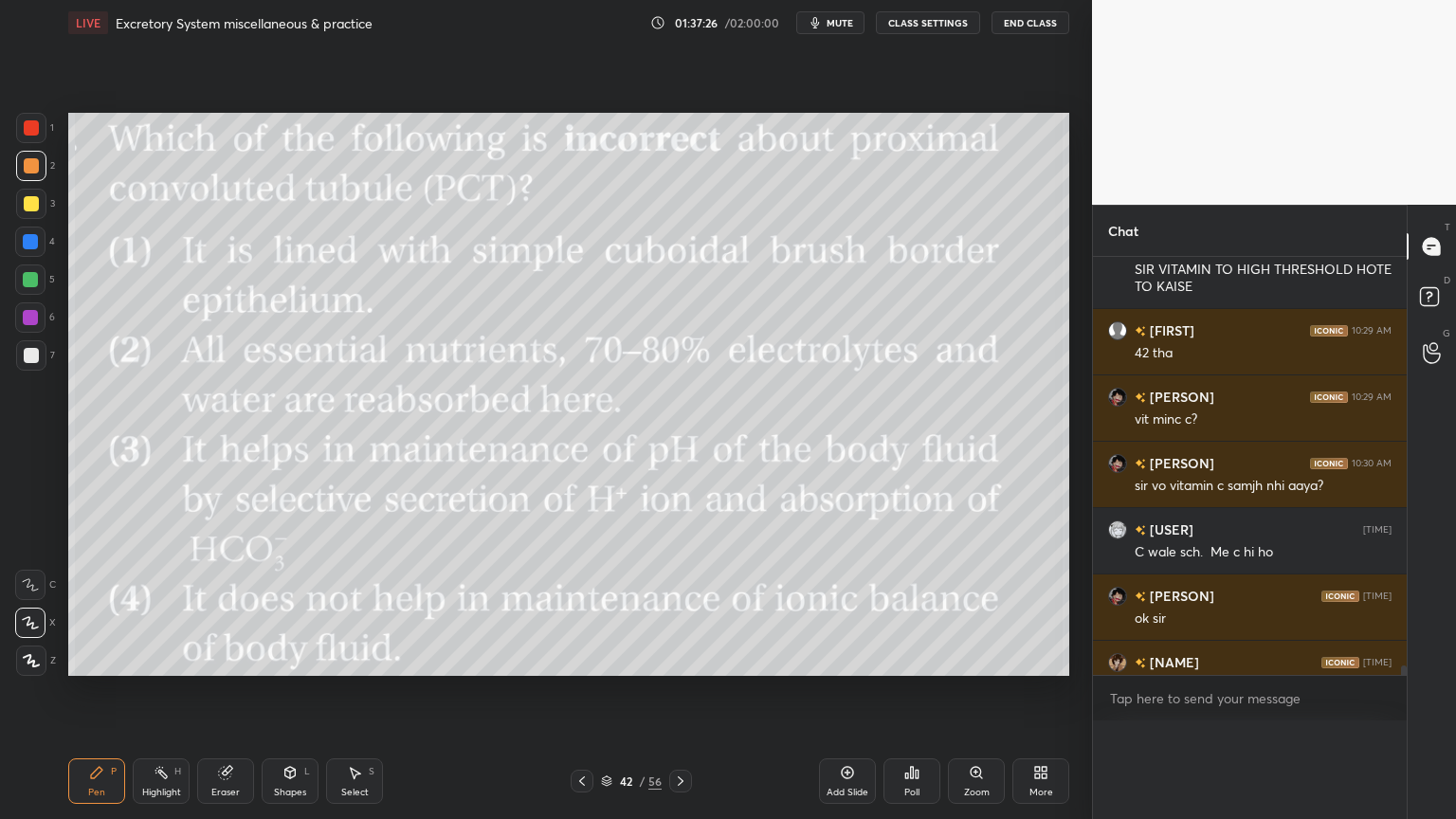 scroll, scrollTop: 83, scrollLeft: 278, axis: both 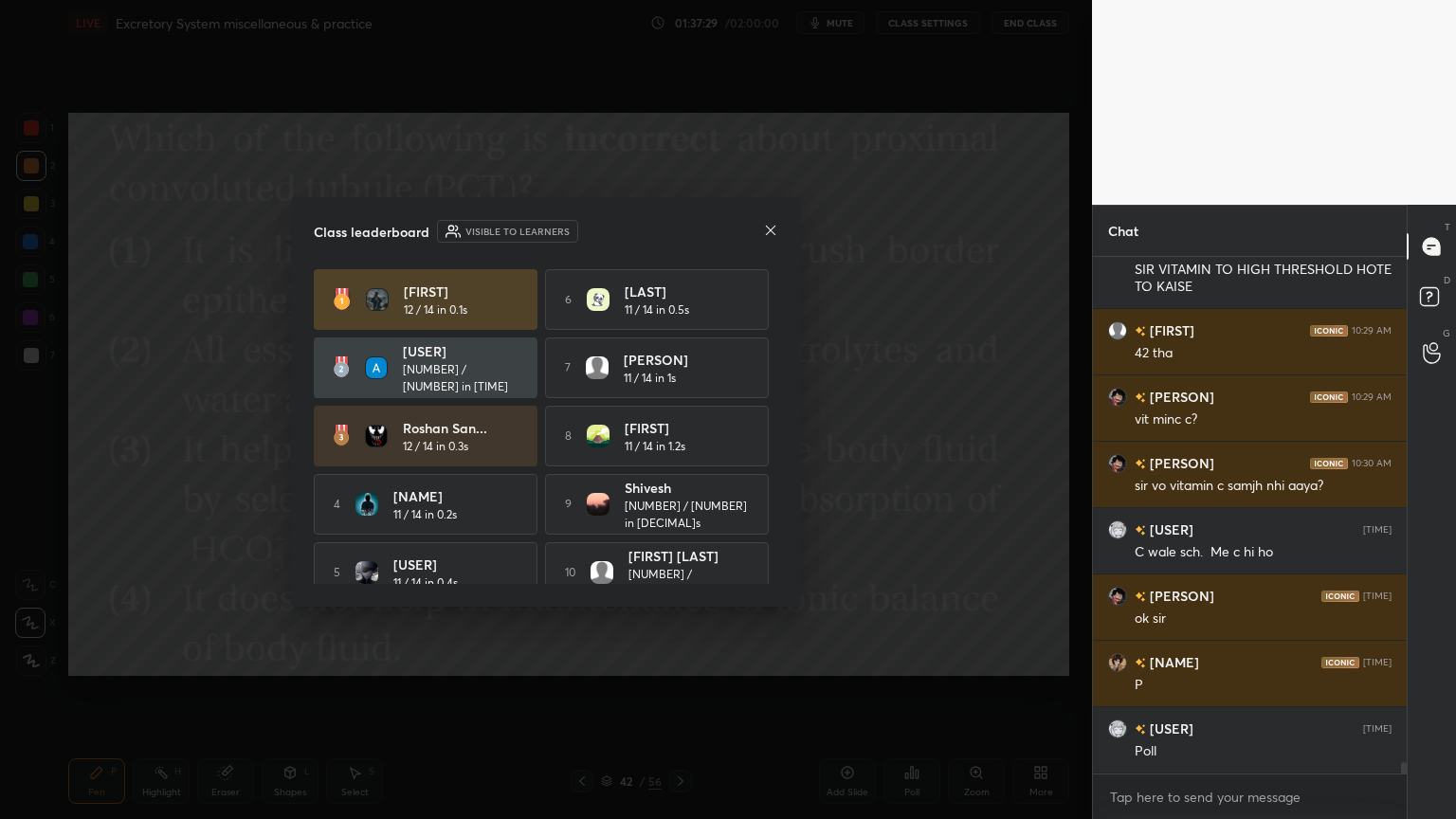 click at bounding box center (771, 231) 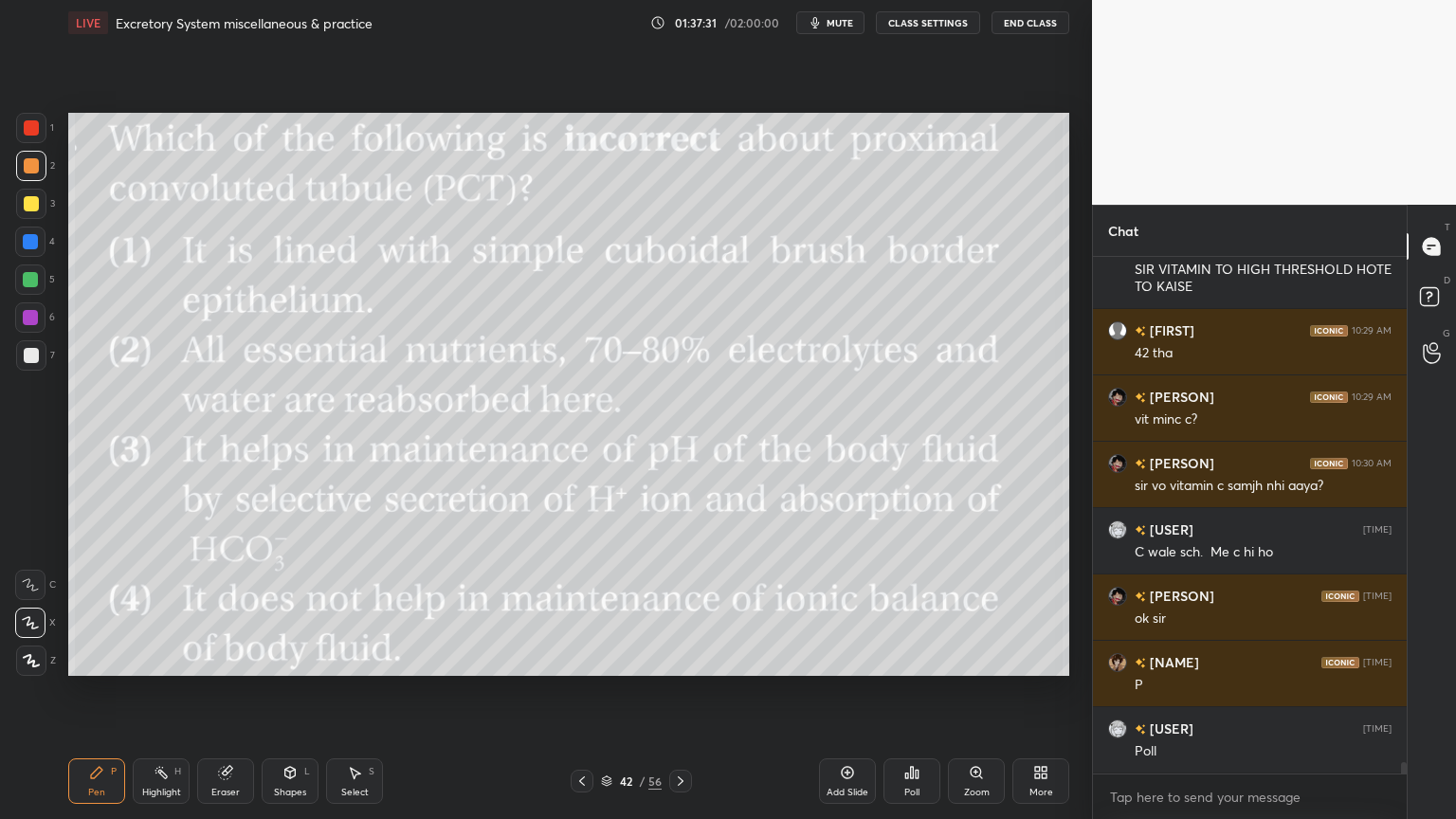 click 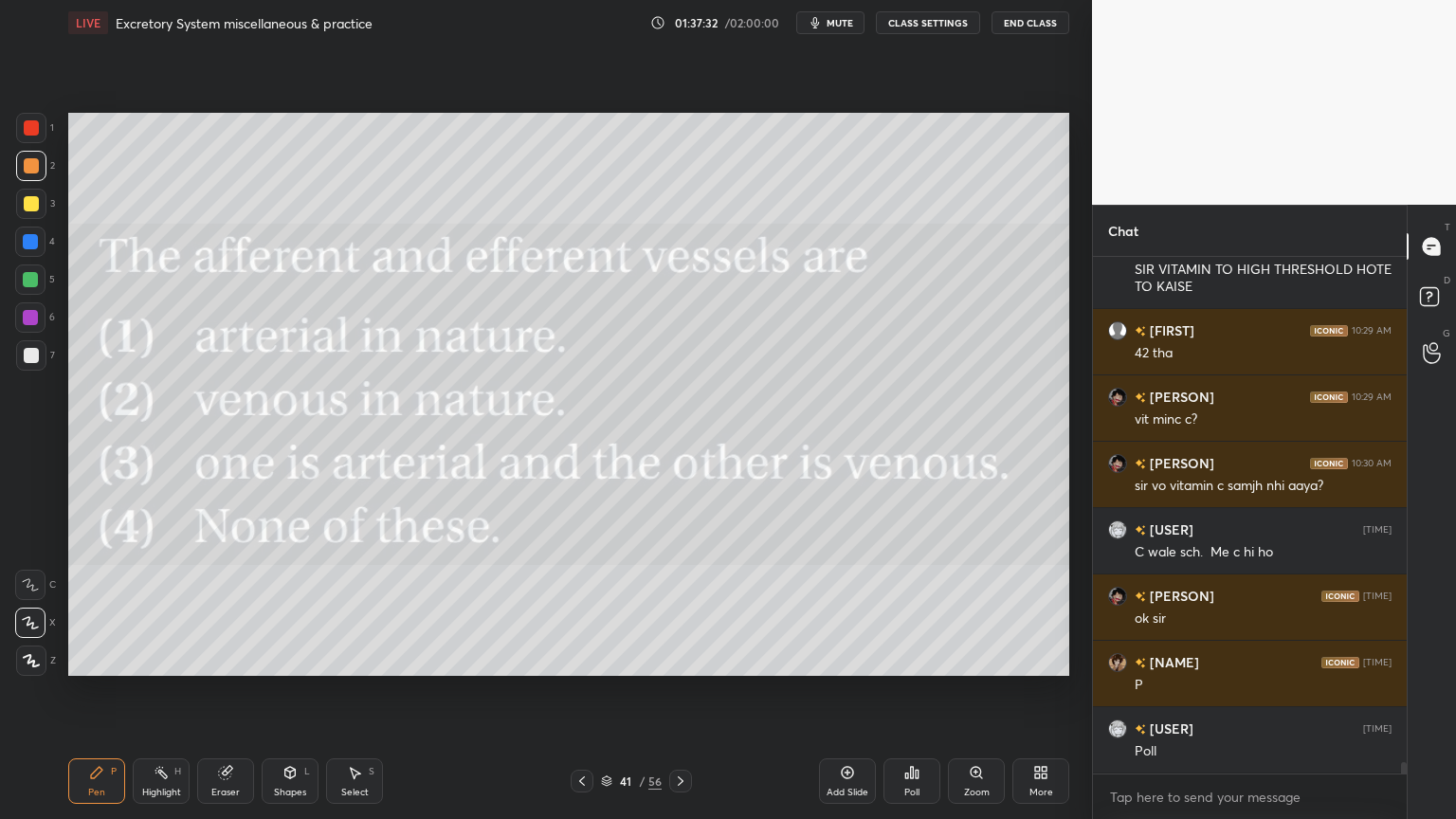 click 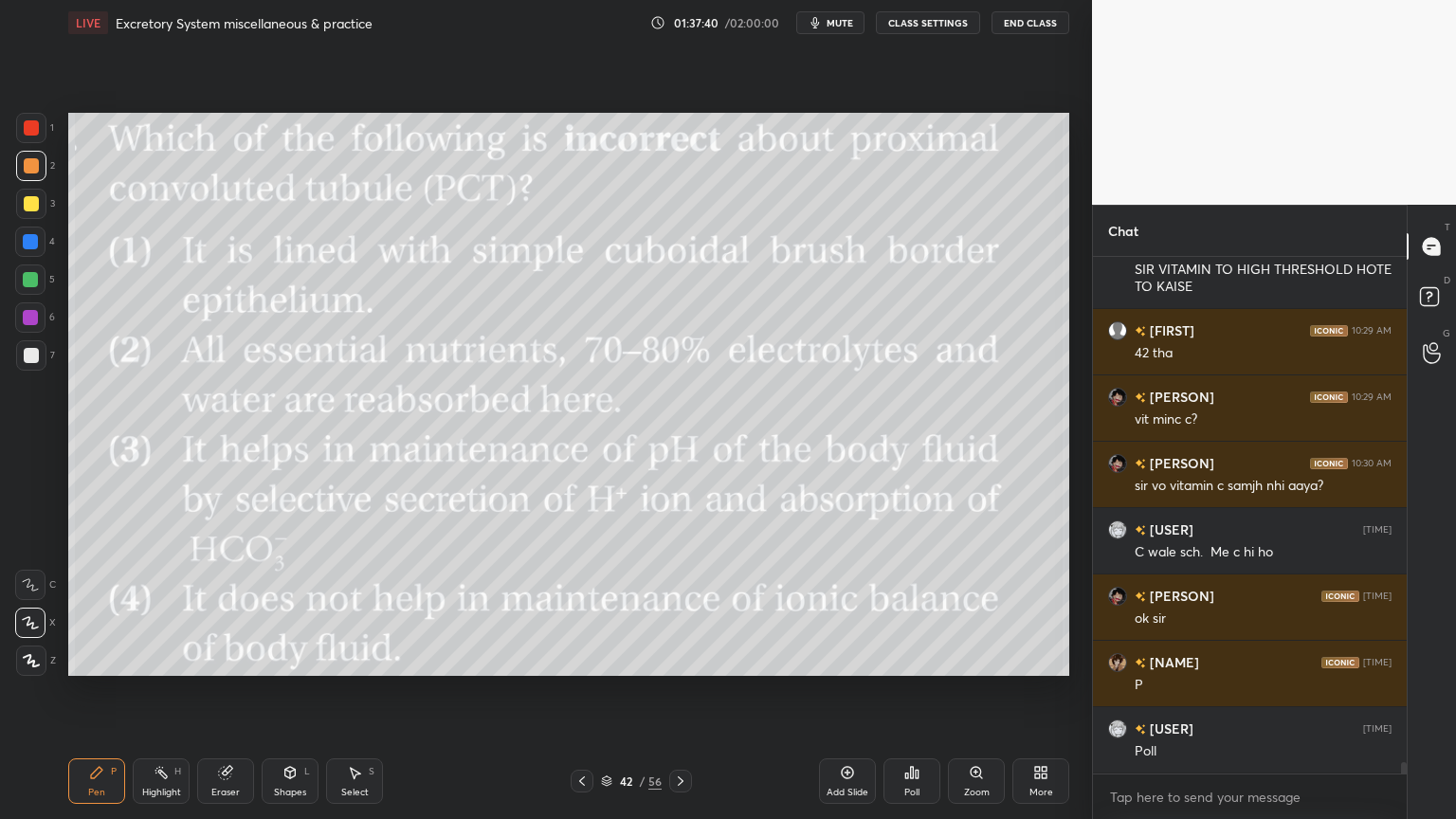 click on "More" at bounding box center (1041, 781) 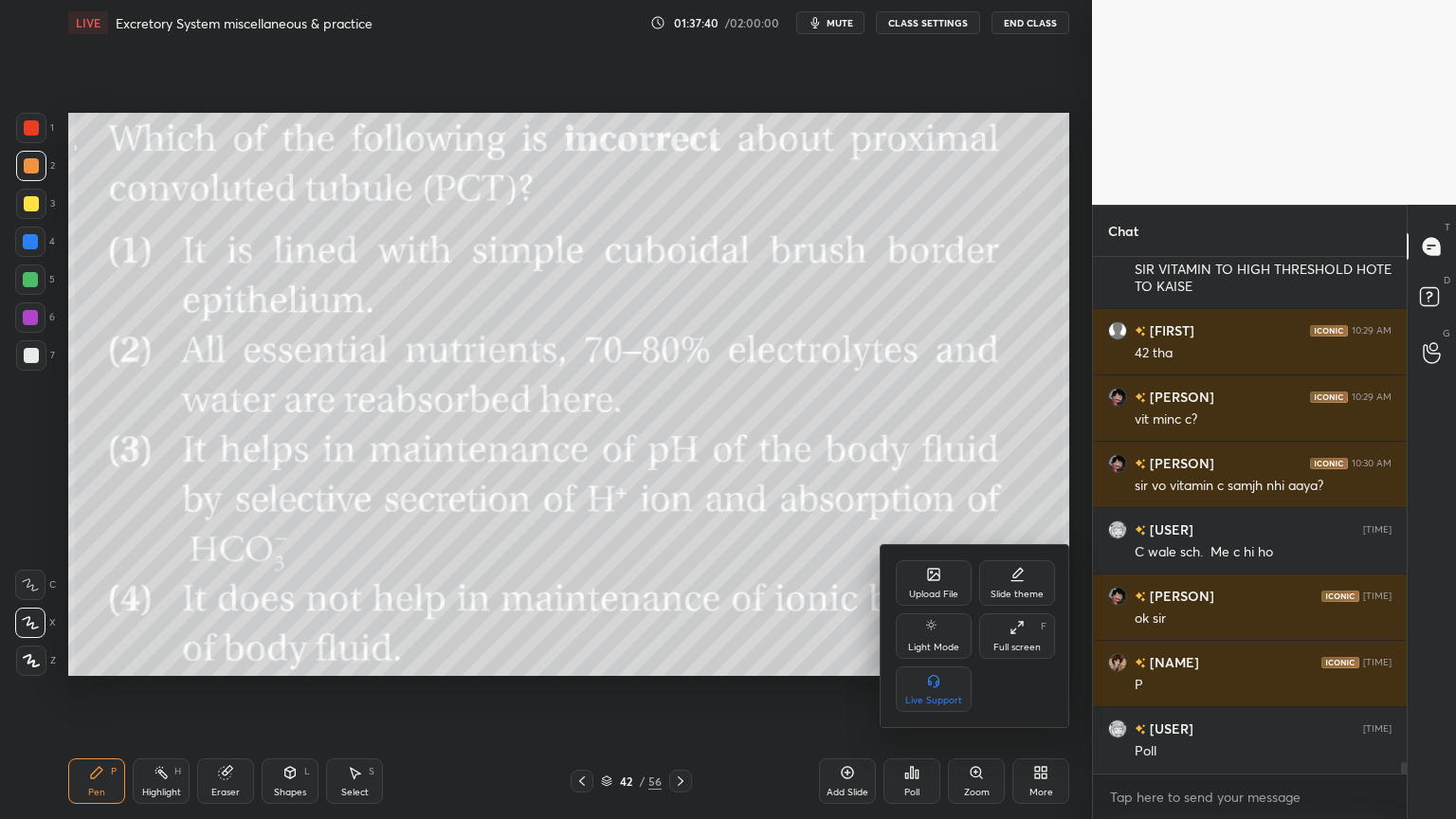 click on "Upload File" at bounding box center (934, 583) 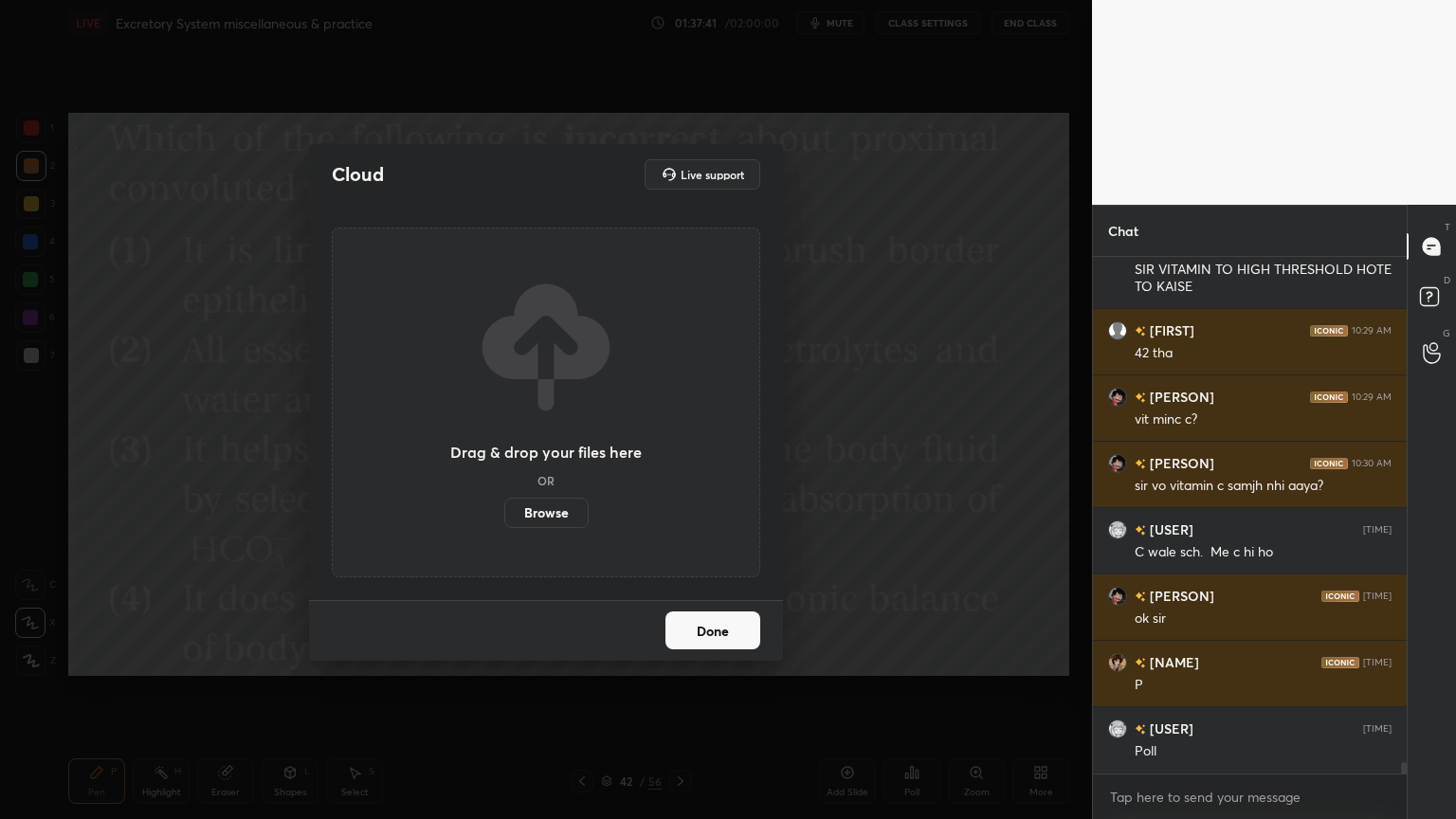 drag, startPoint x: 571, startPoint y: 512, endPoint x: 570, endPoint y: 397, distance: 115.004348 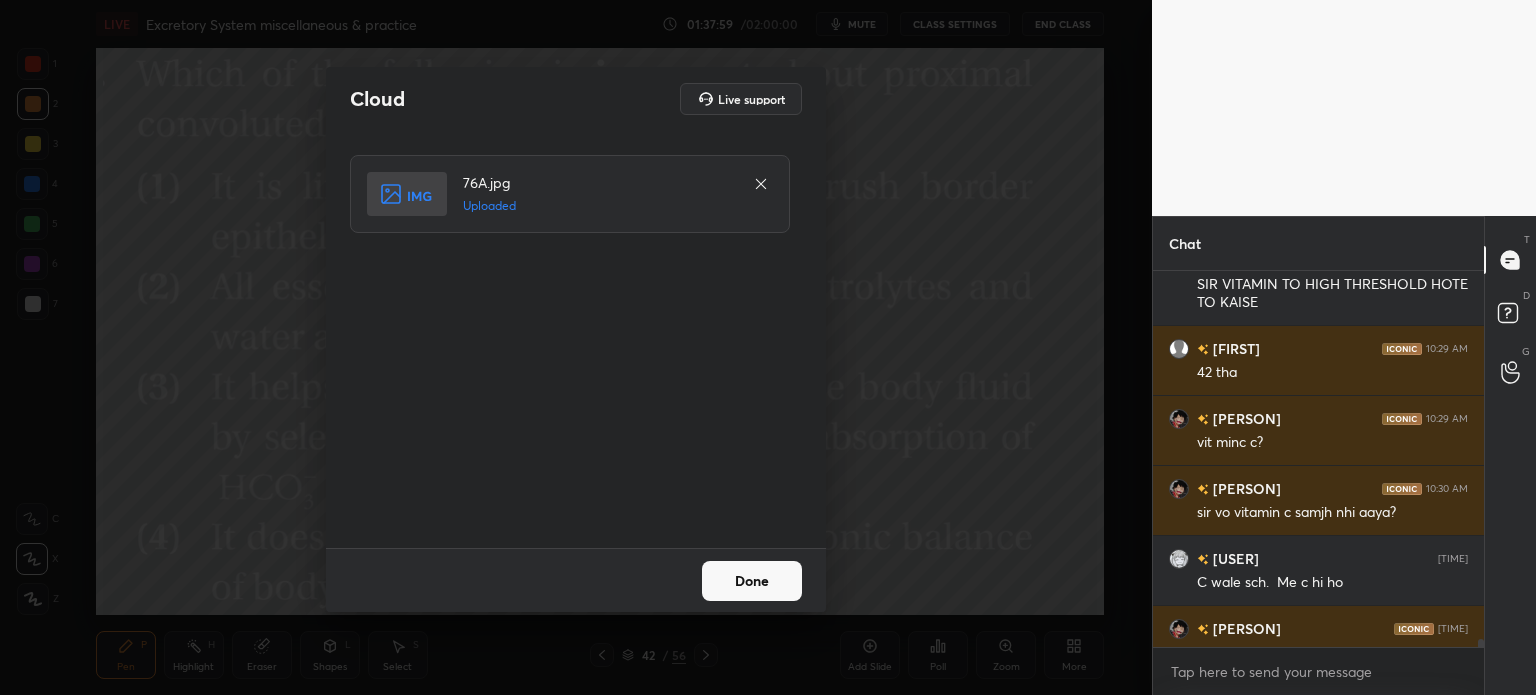click on "Done" at bounding box center (752, 581) 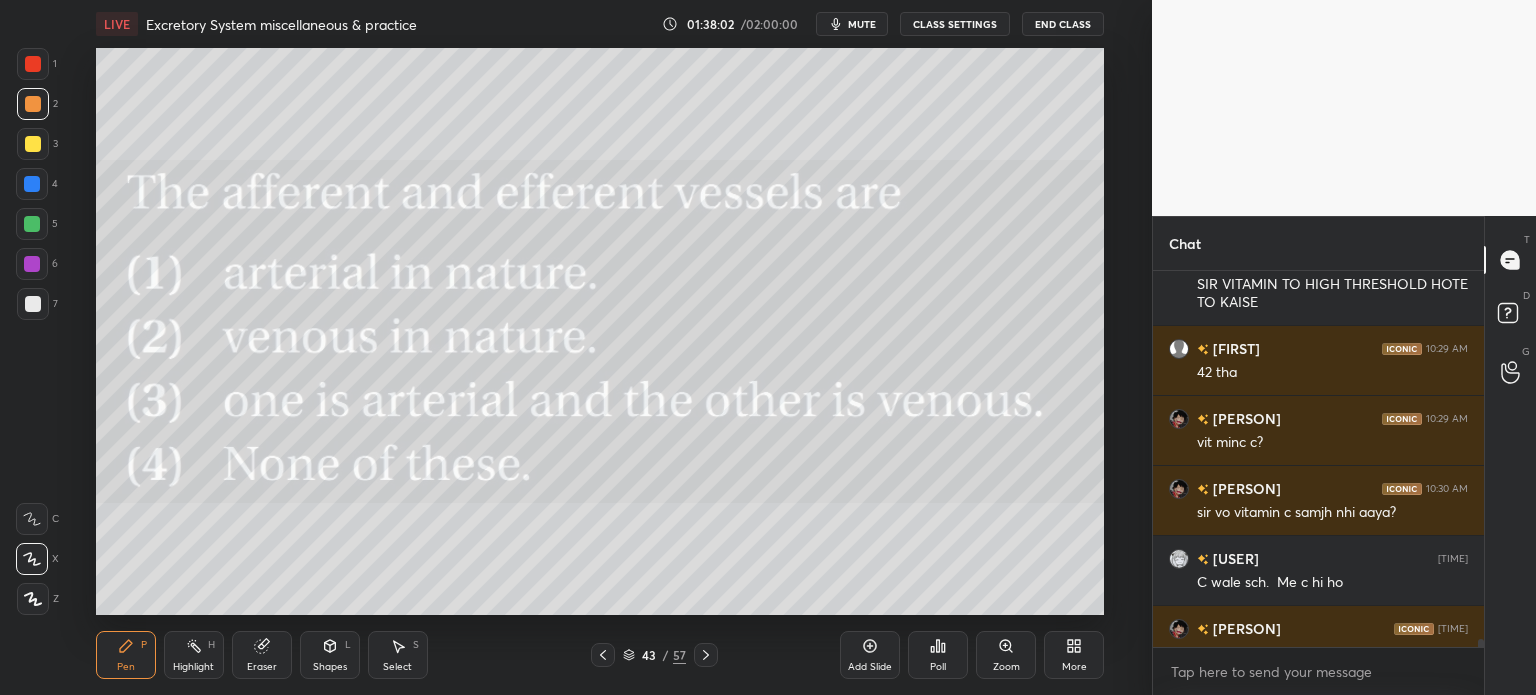 click 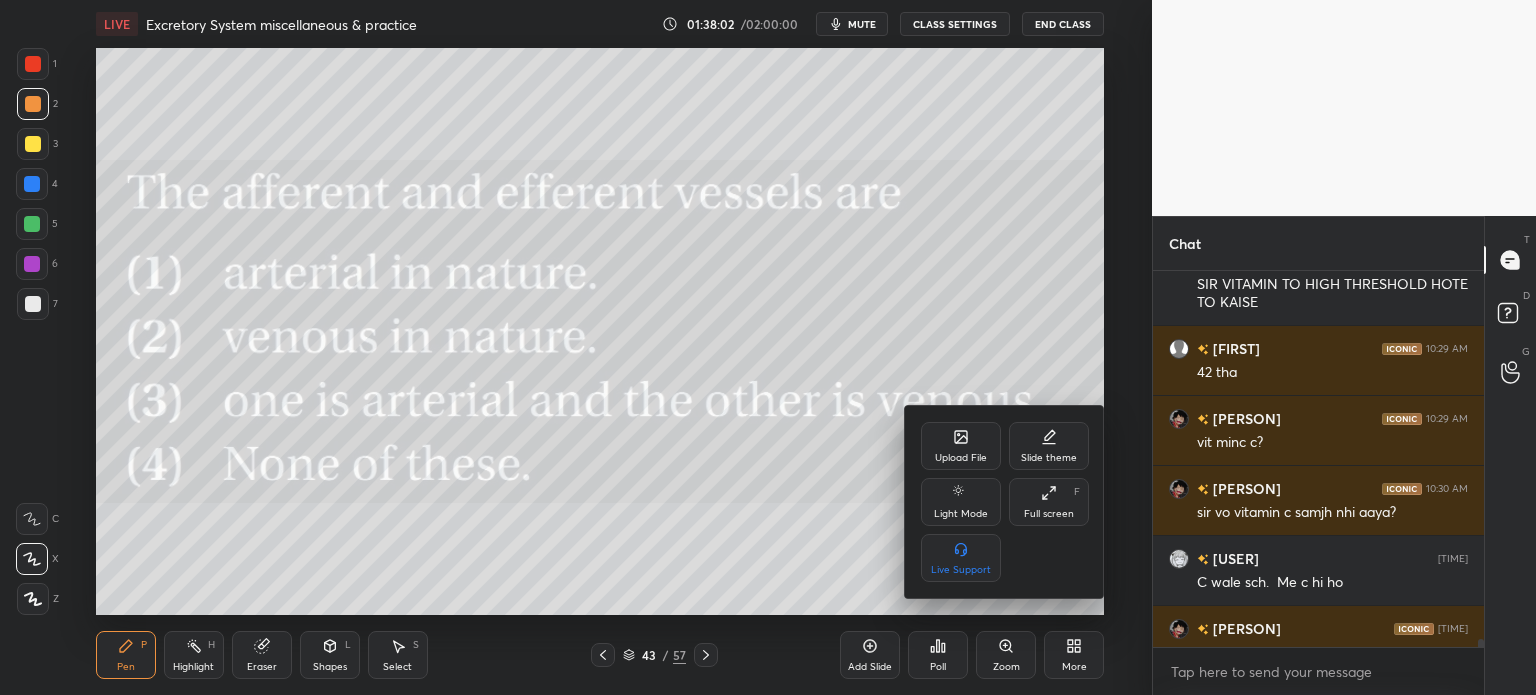 click on "Upload File" at bounding box center [961, 446] 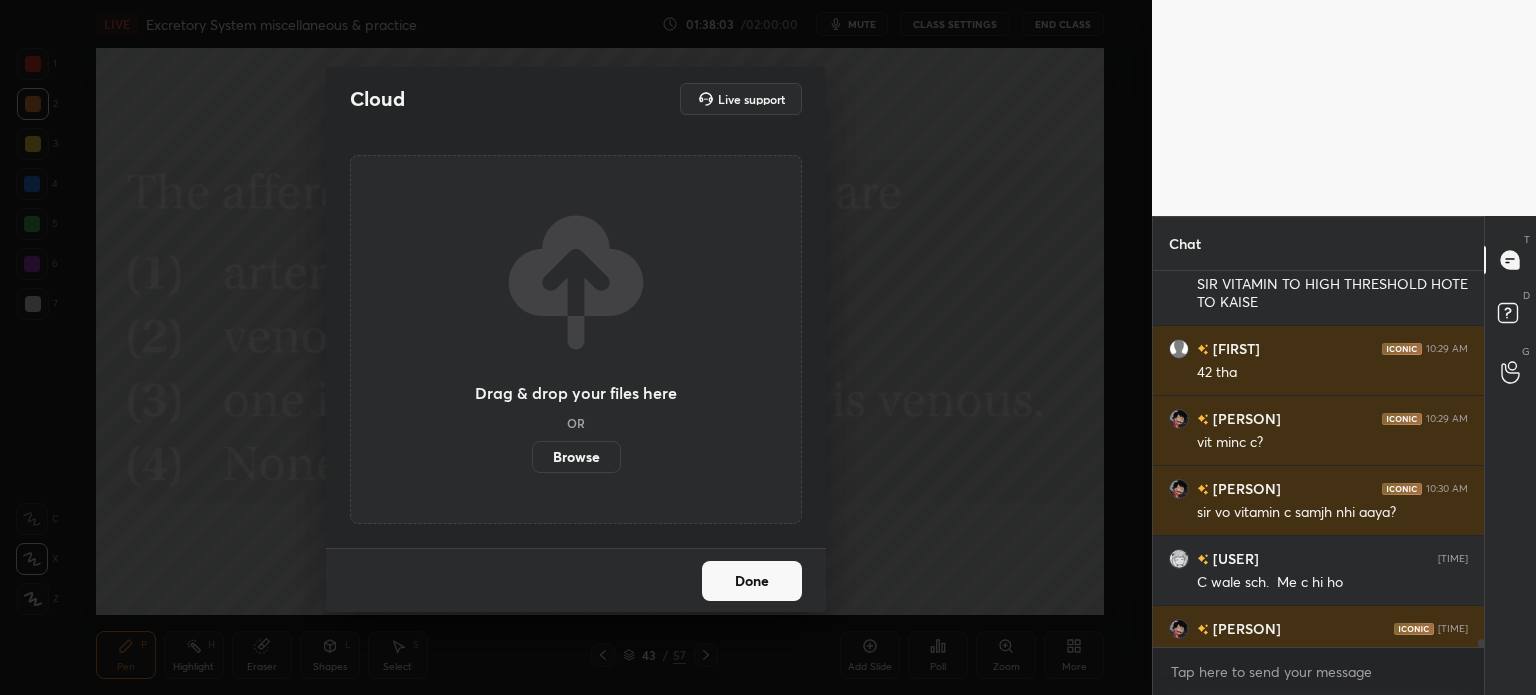 click on "Browse" at bounding box center [576, 457] 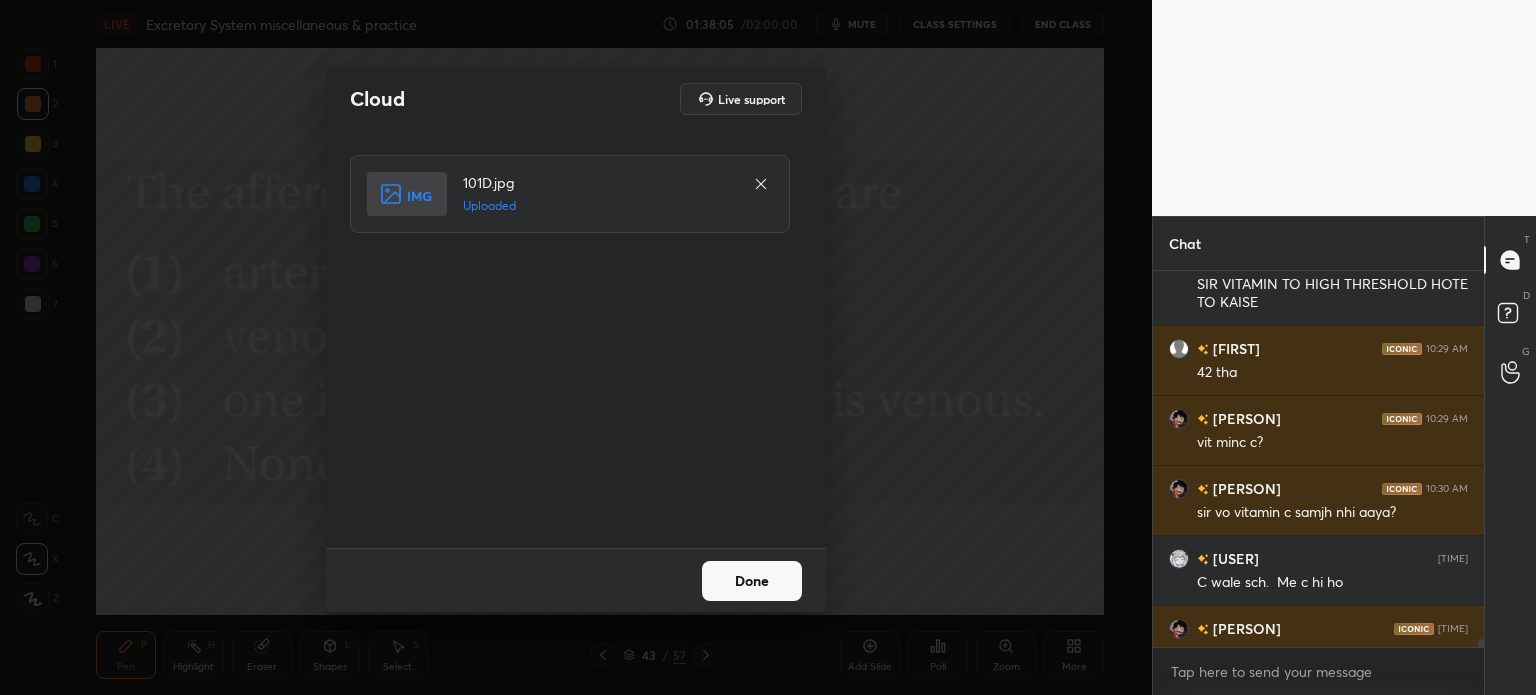 click 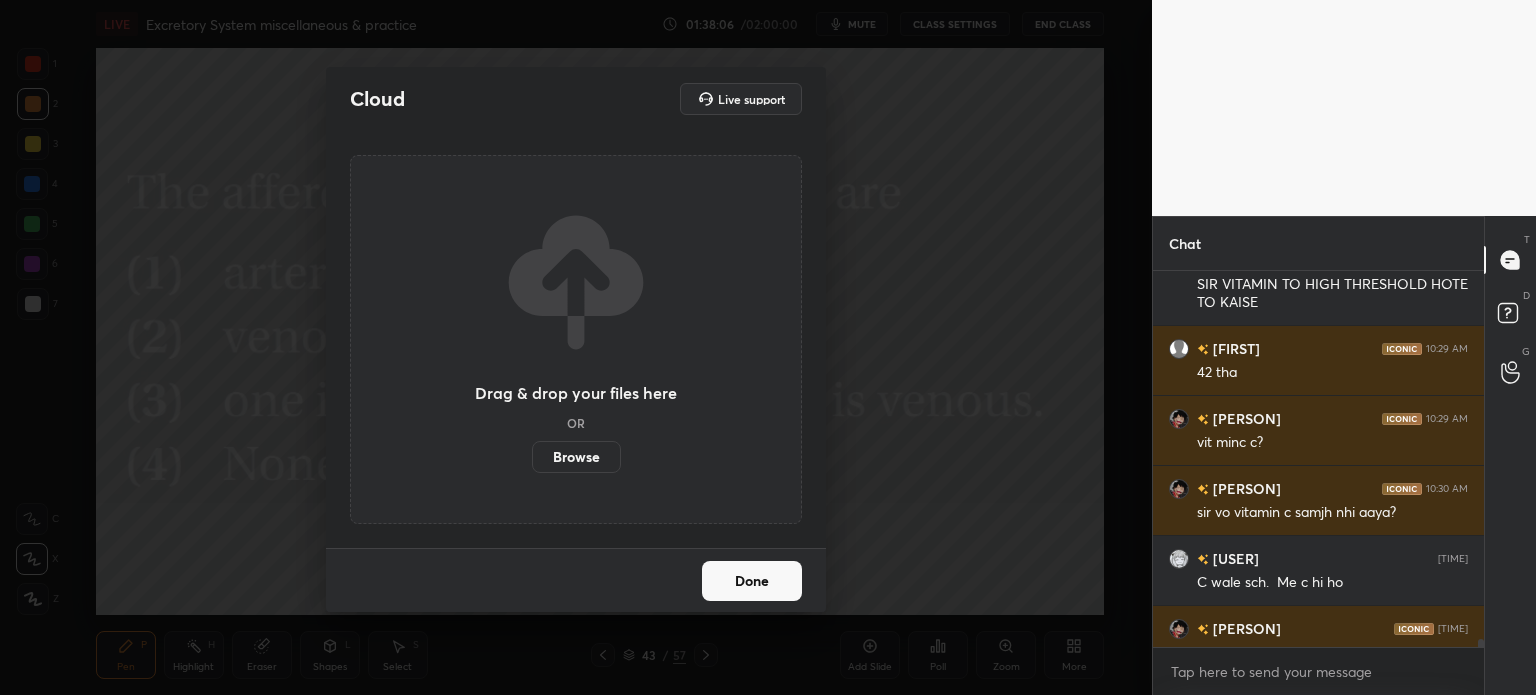 click on "Browse" at bounding box center [576, 457] 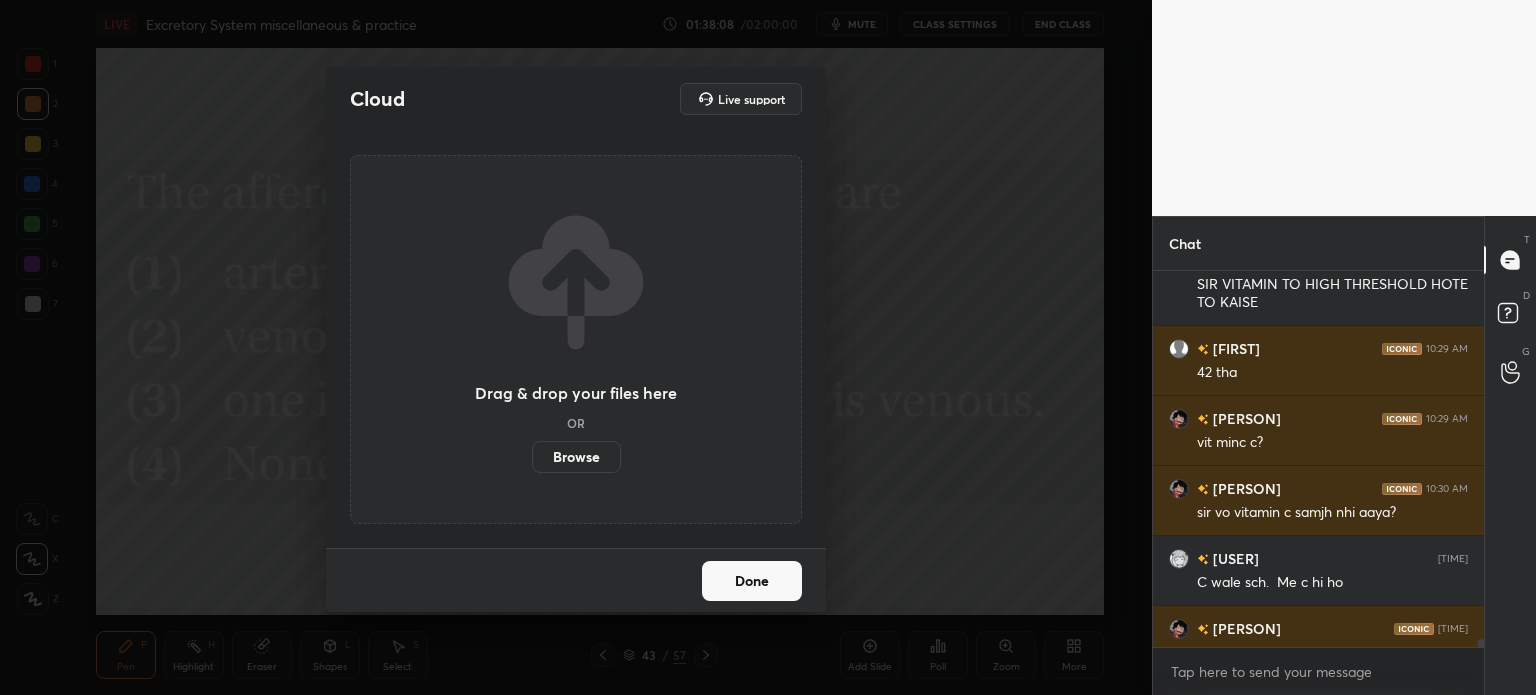scroll, scrollTop: 24906, scrollLeft: 0, axis: vertical 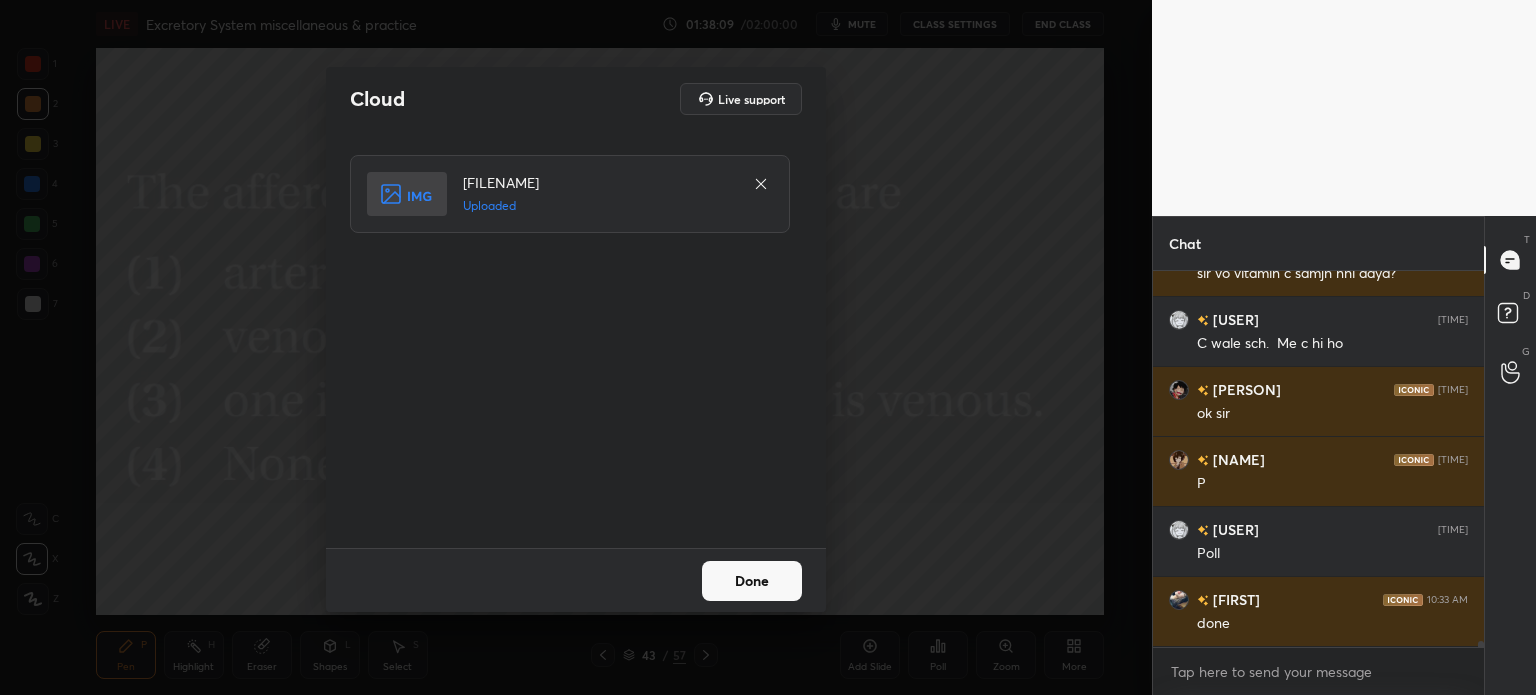 click on "Done" at bounding box center [752, 581] 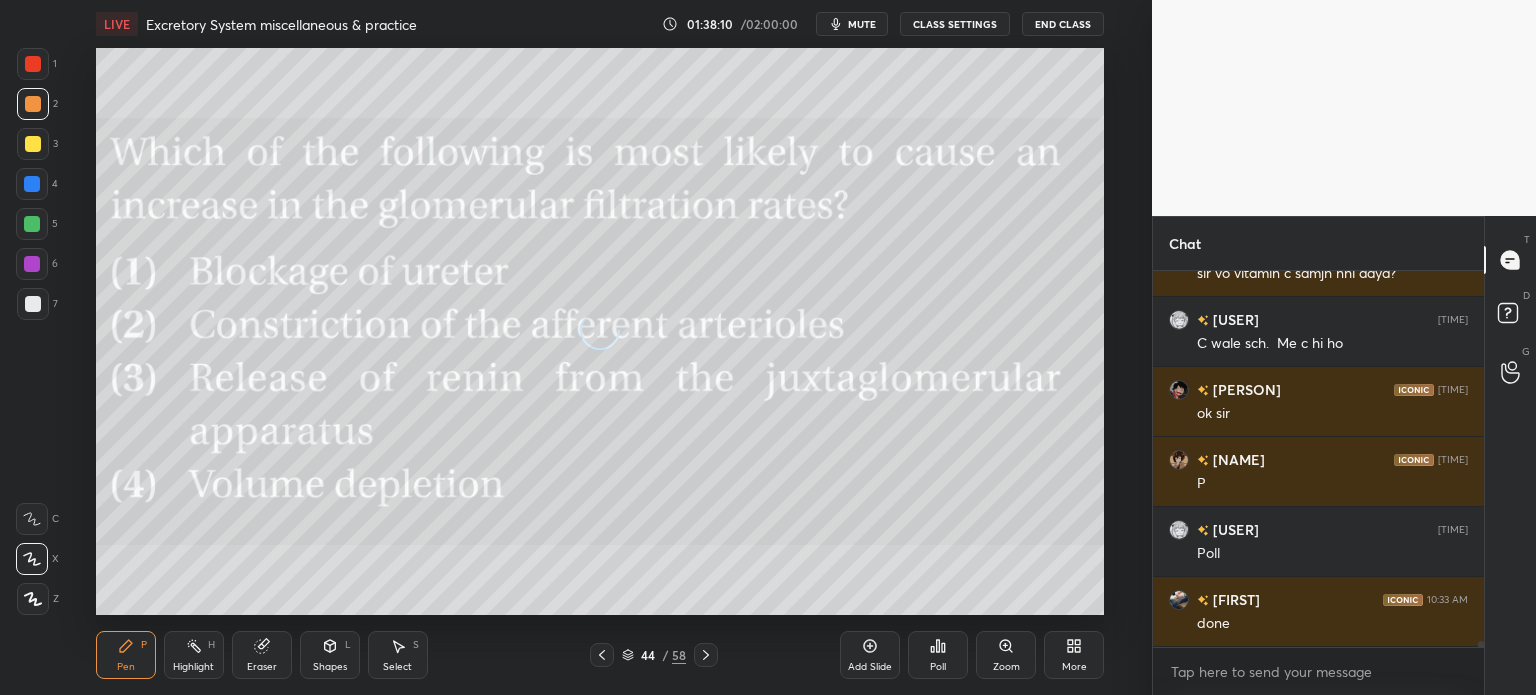 scroll, scrollTop: 24976, scrollLeft: 0, axis: vertical 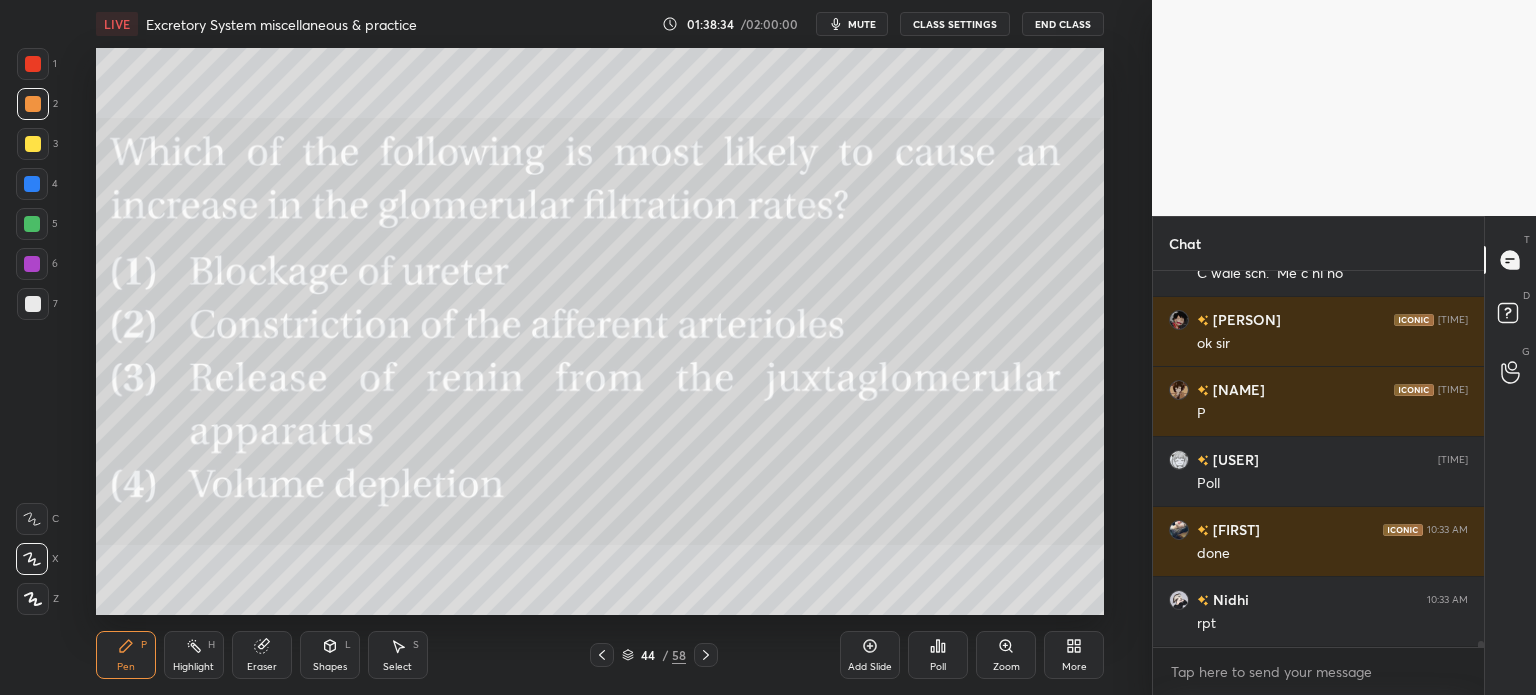click on "Poll" at bounding box center (938, 655) 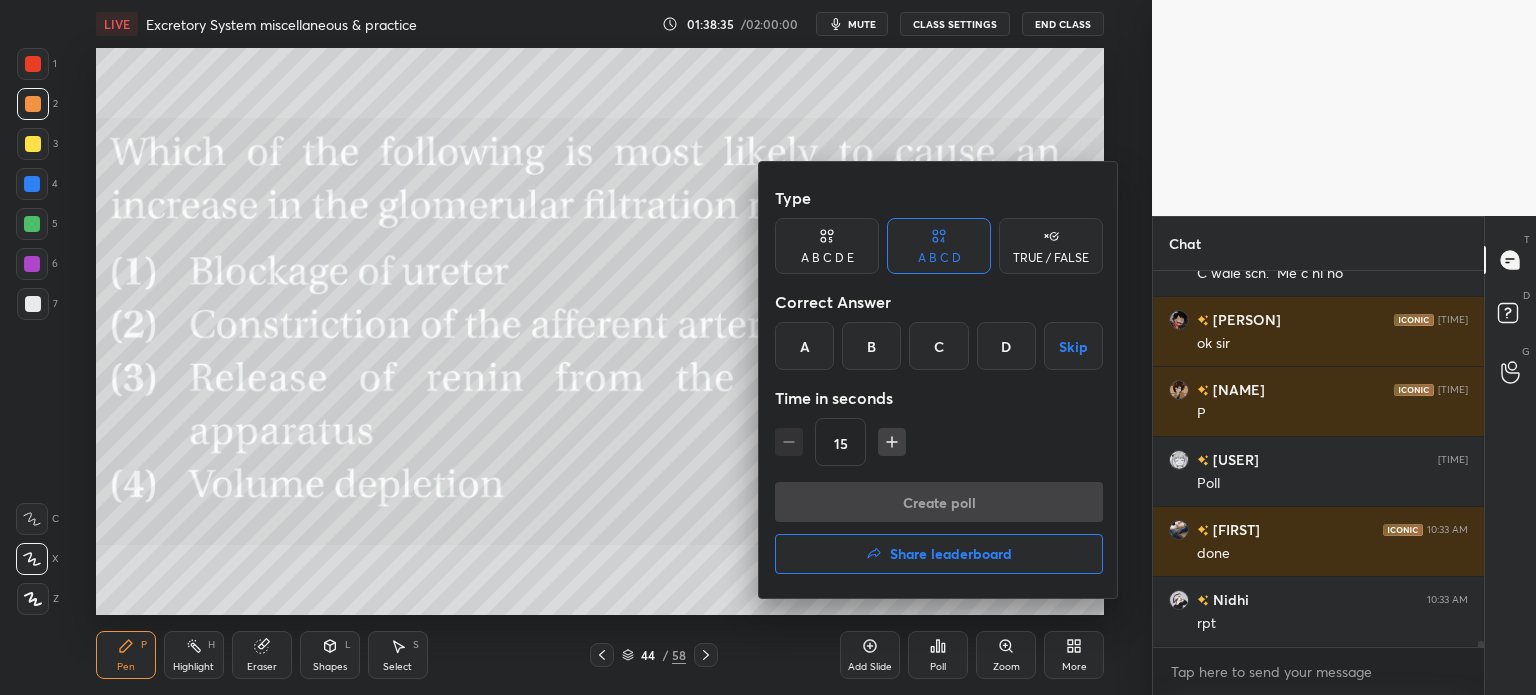 click on "C" at bounding box center [938, 346] 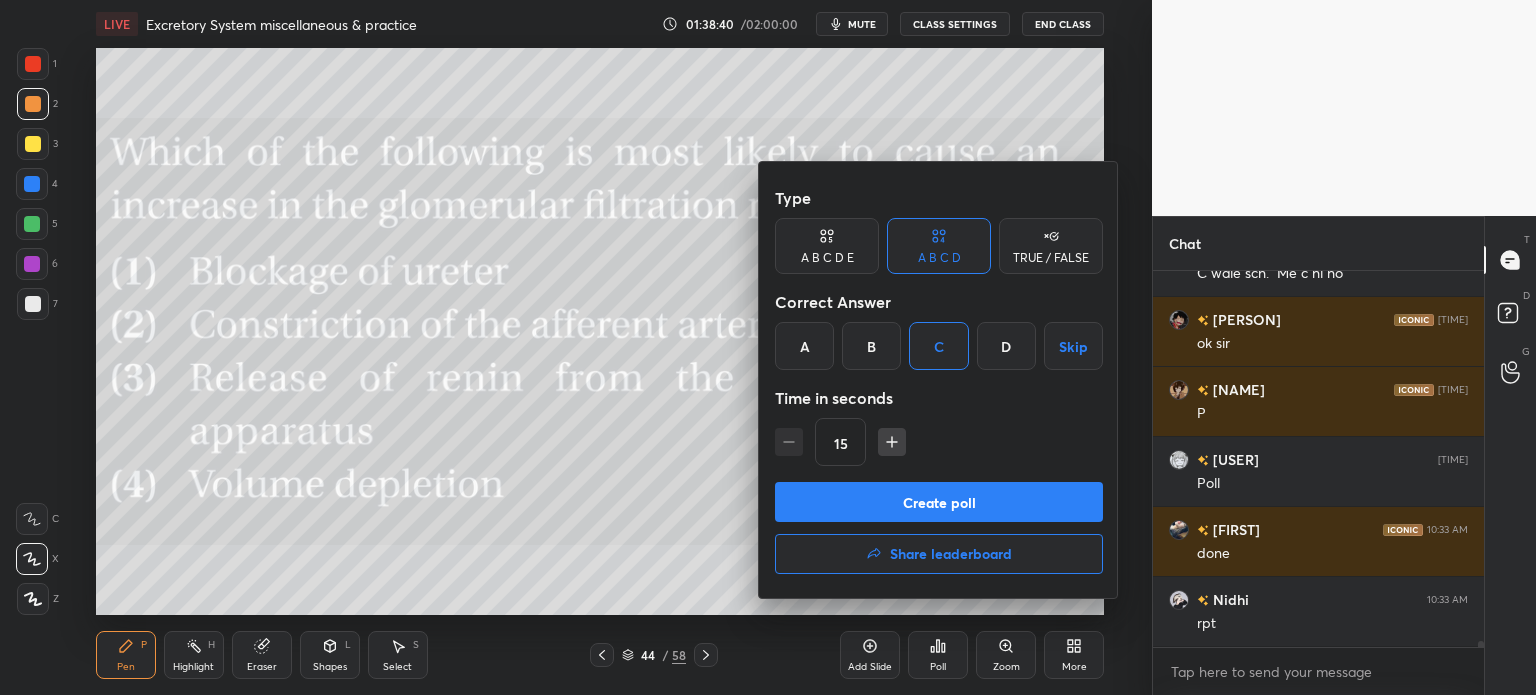 click on "Create poll" at bounding box center [939, 502] 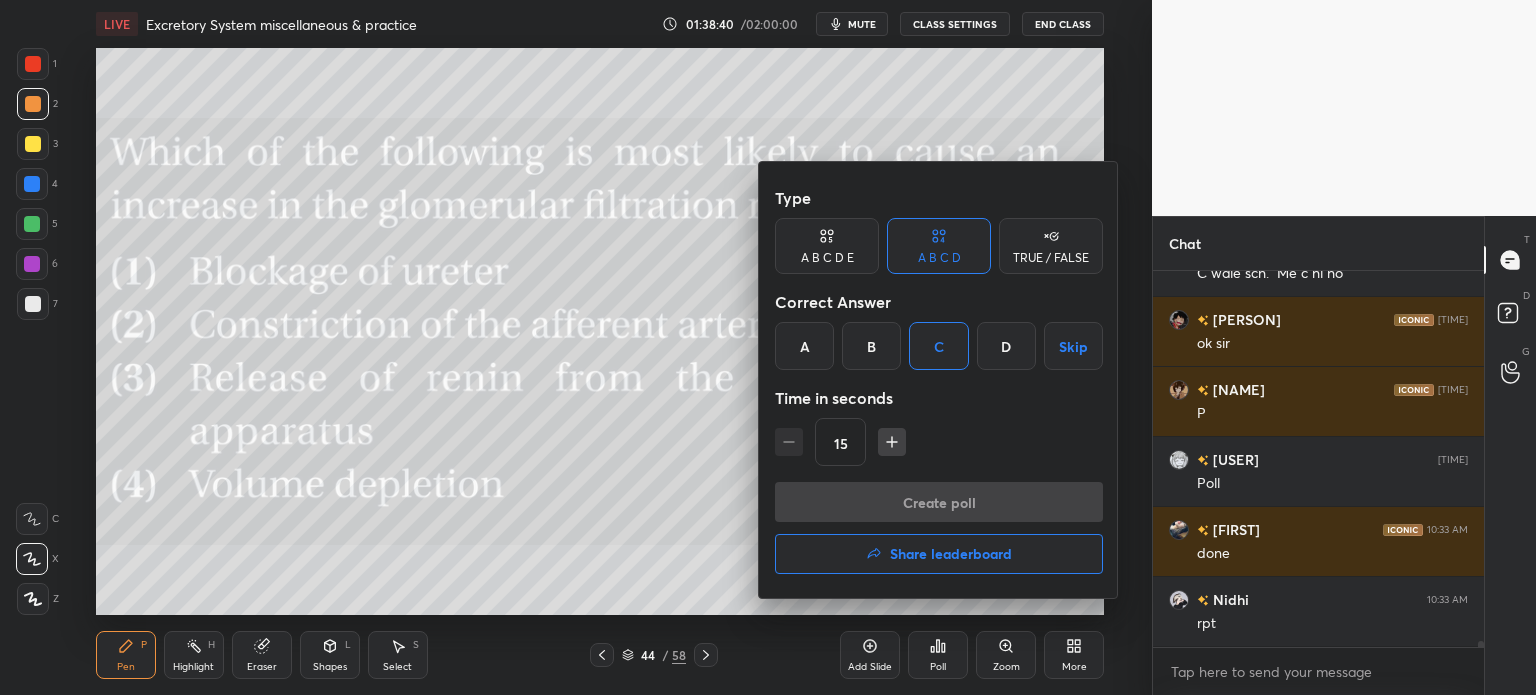 scroll, scrollTop: 337, scrollLeft: 325, axis: both 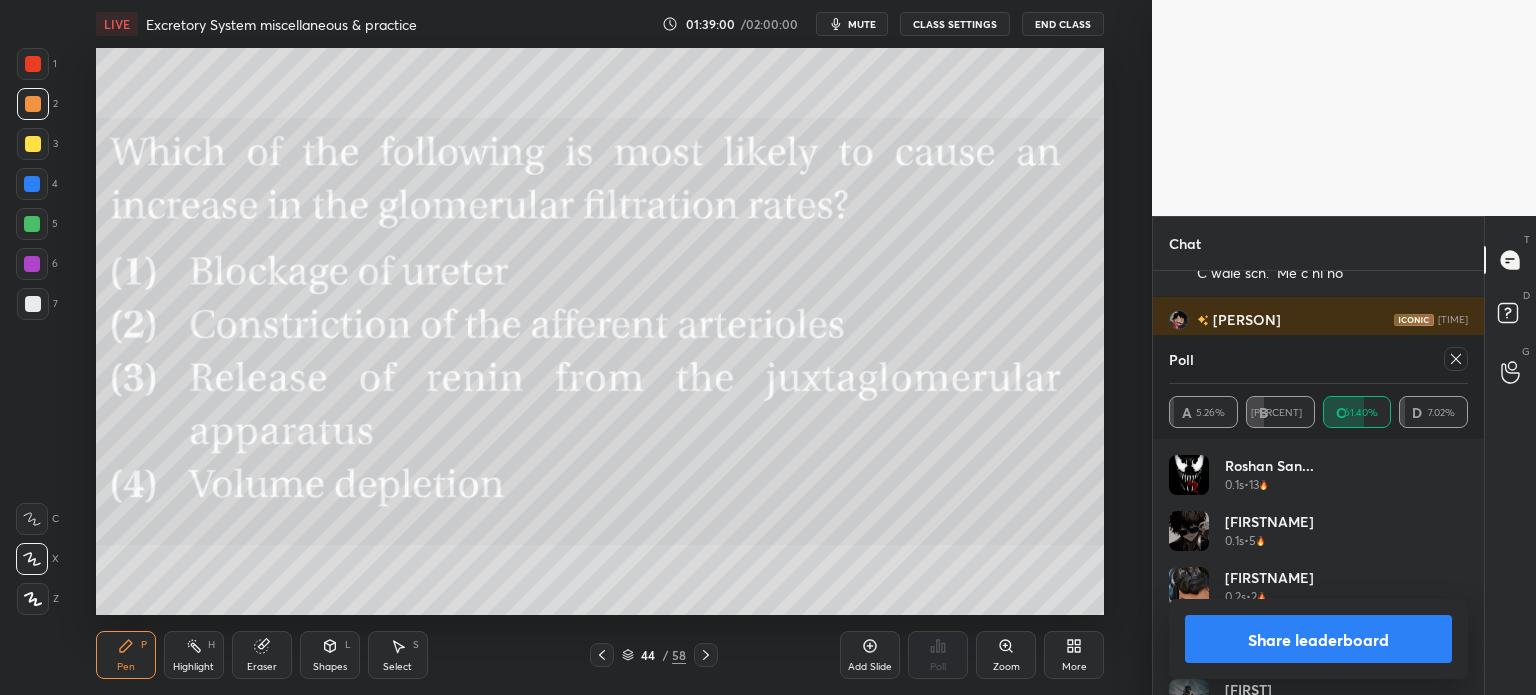 click on "Share leaderboard" at bounding box center (1318, 639) 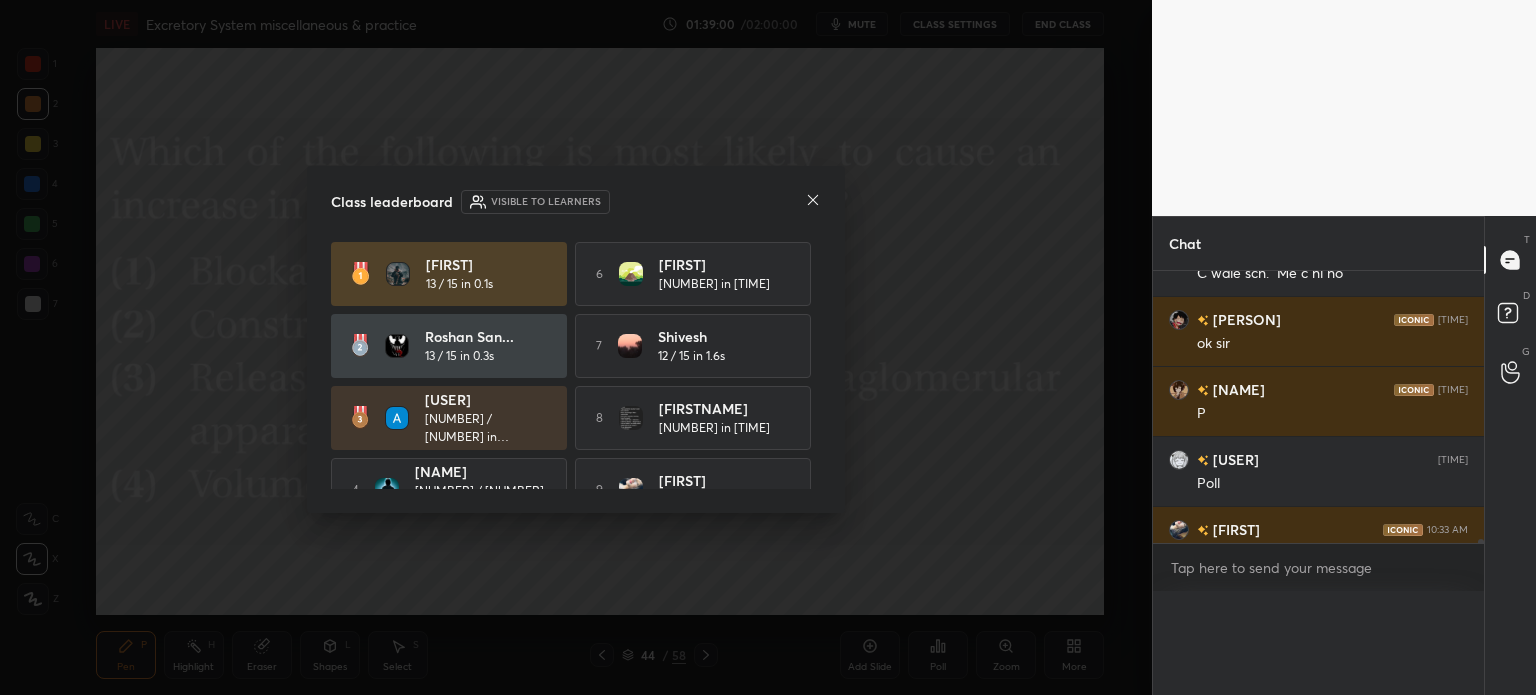 scroll, scrollTop: 0, scrollLeft: 6, axis: horizontal 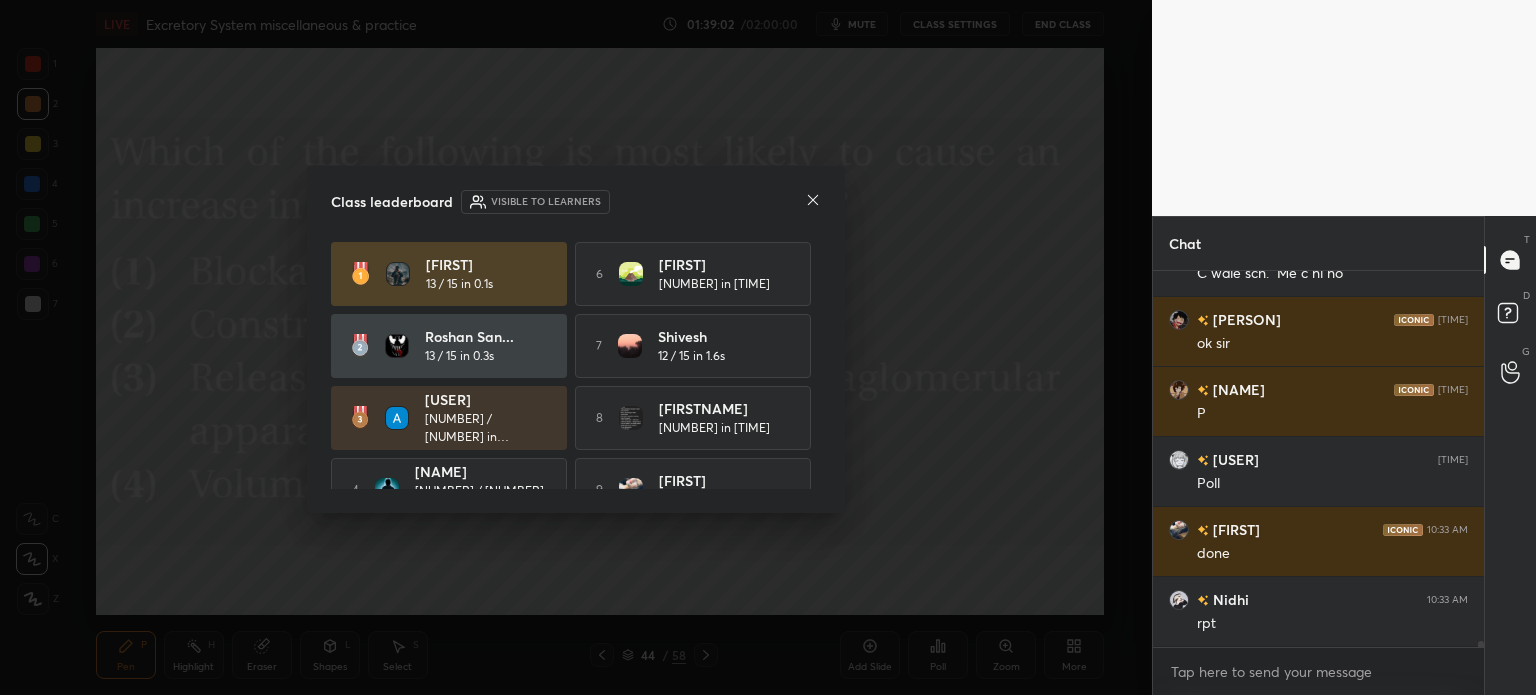 click 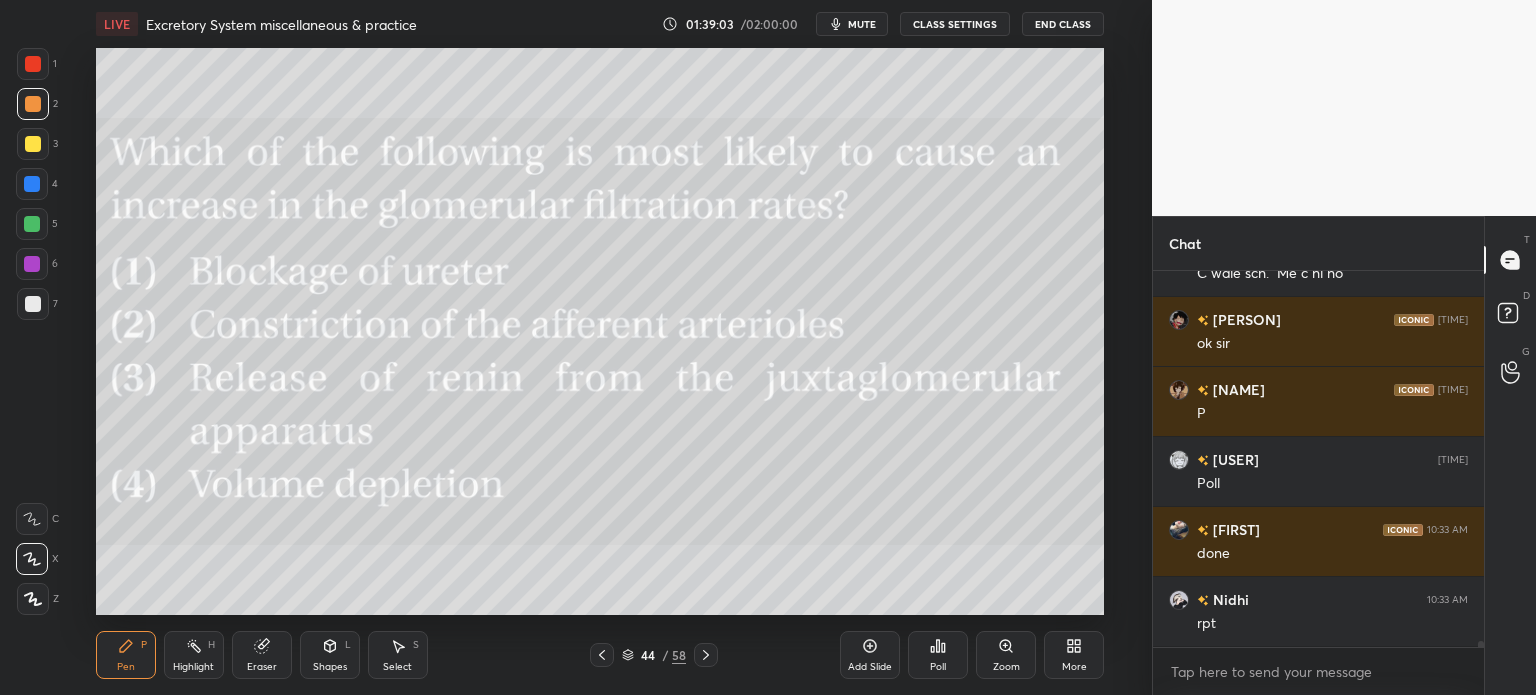 click 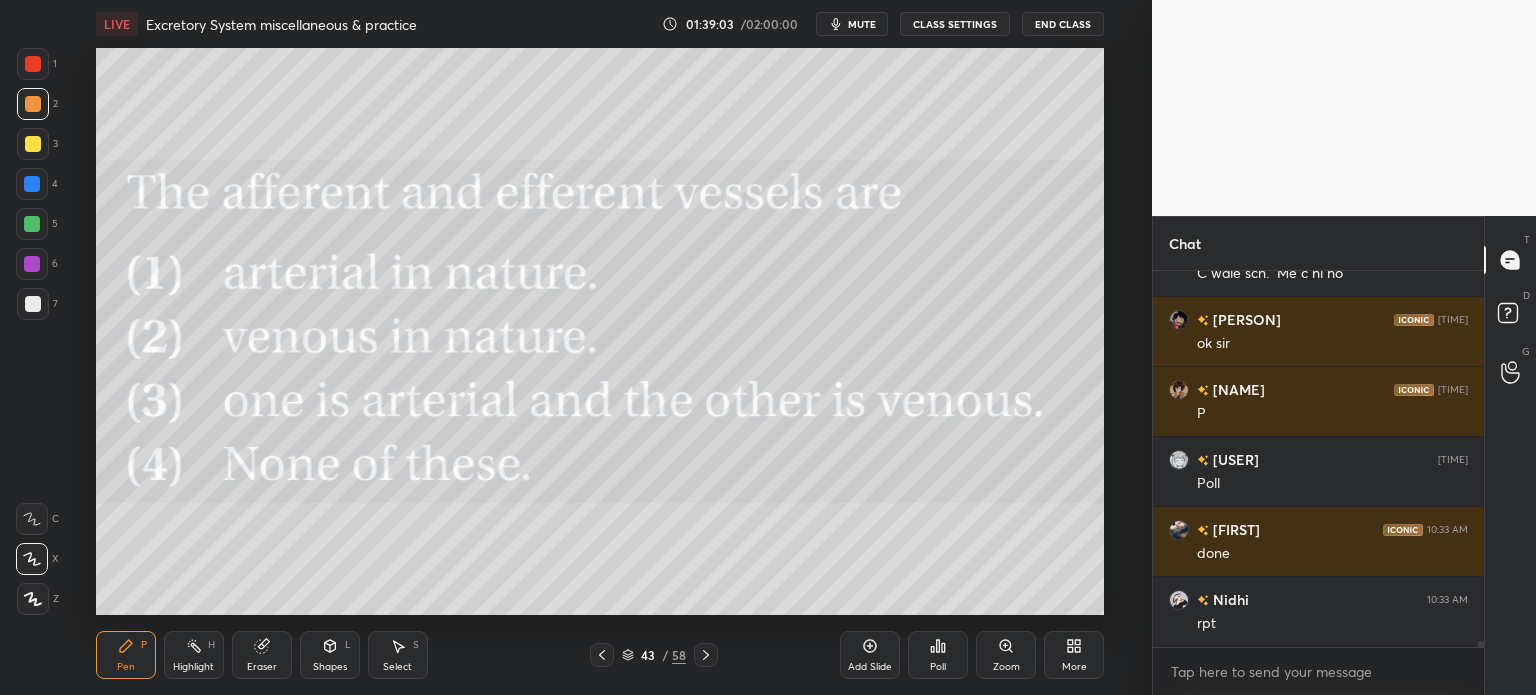 click 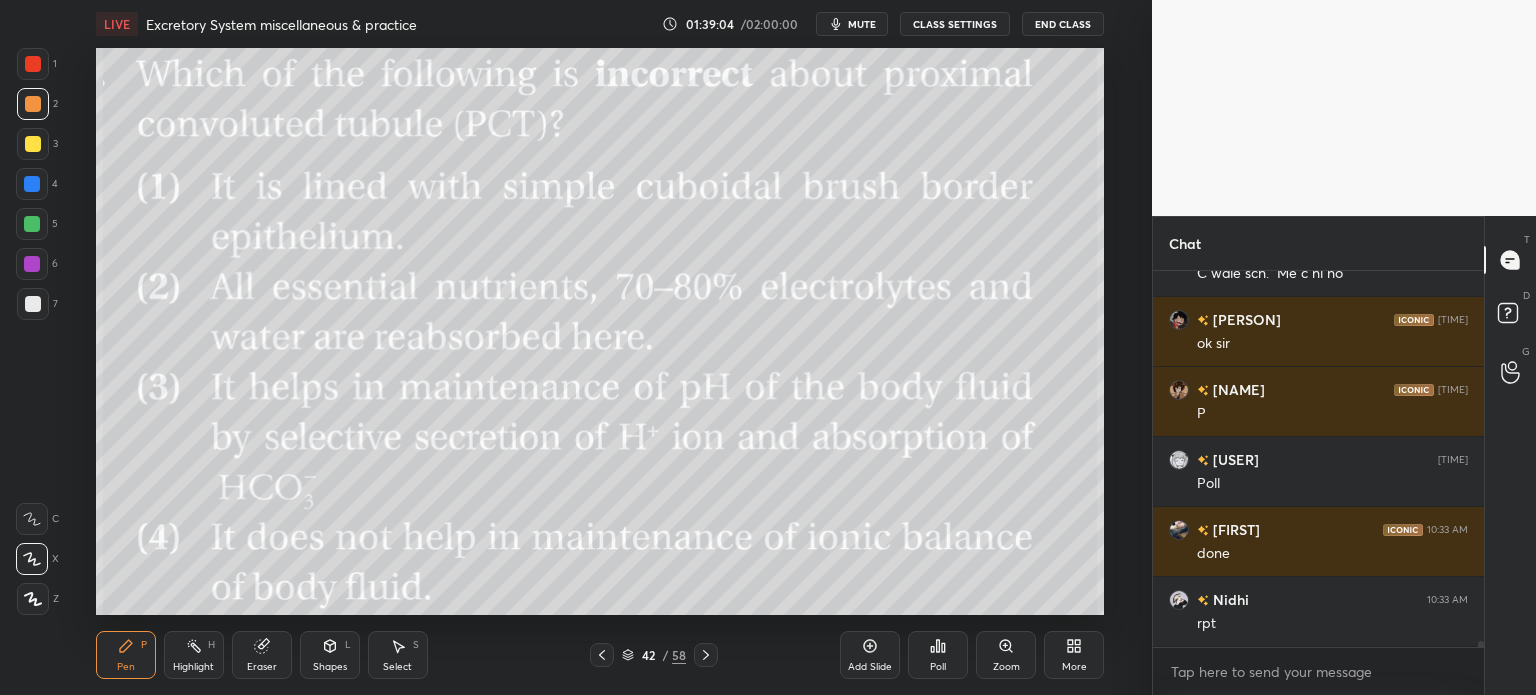 click 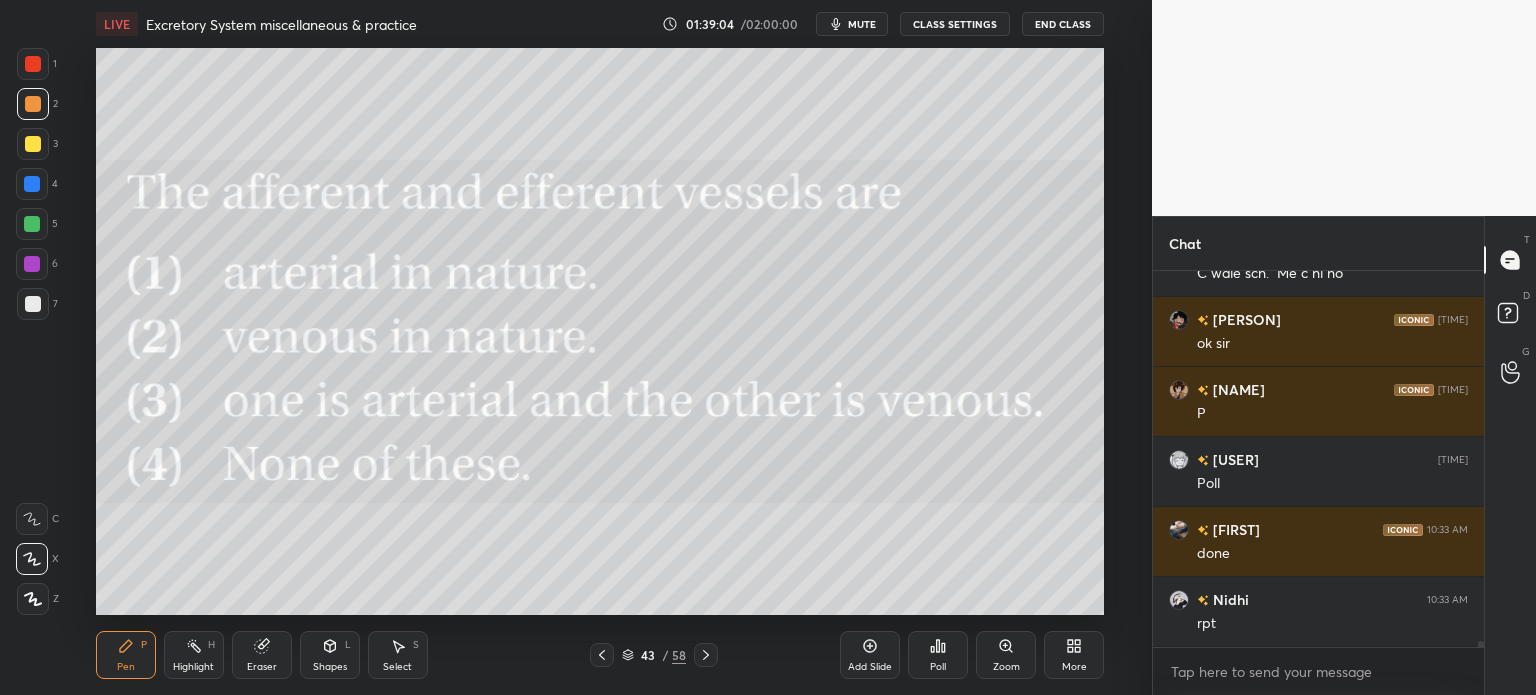 click 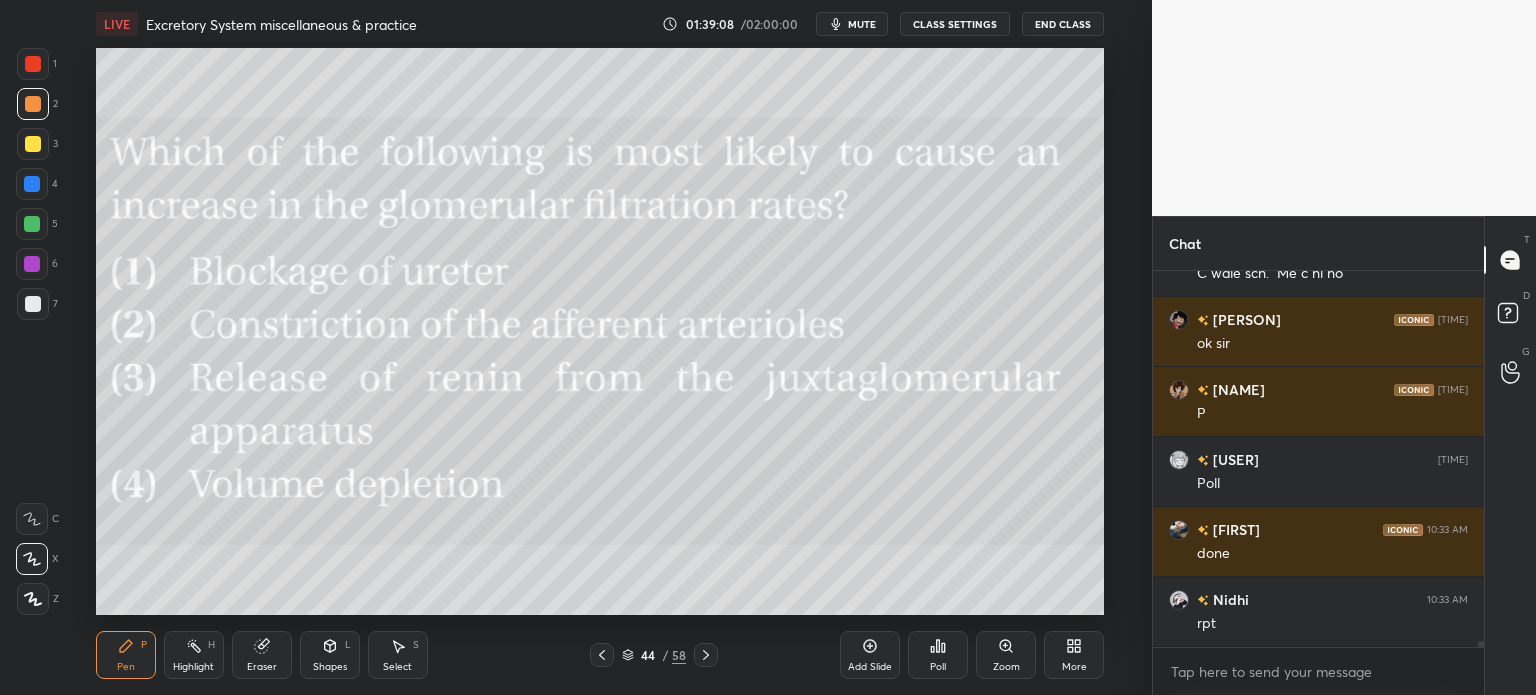click on "More" at bounding box center [1074, 655] 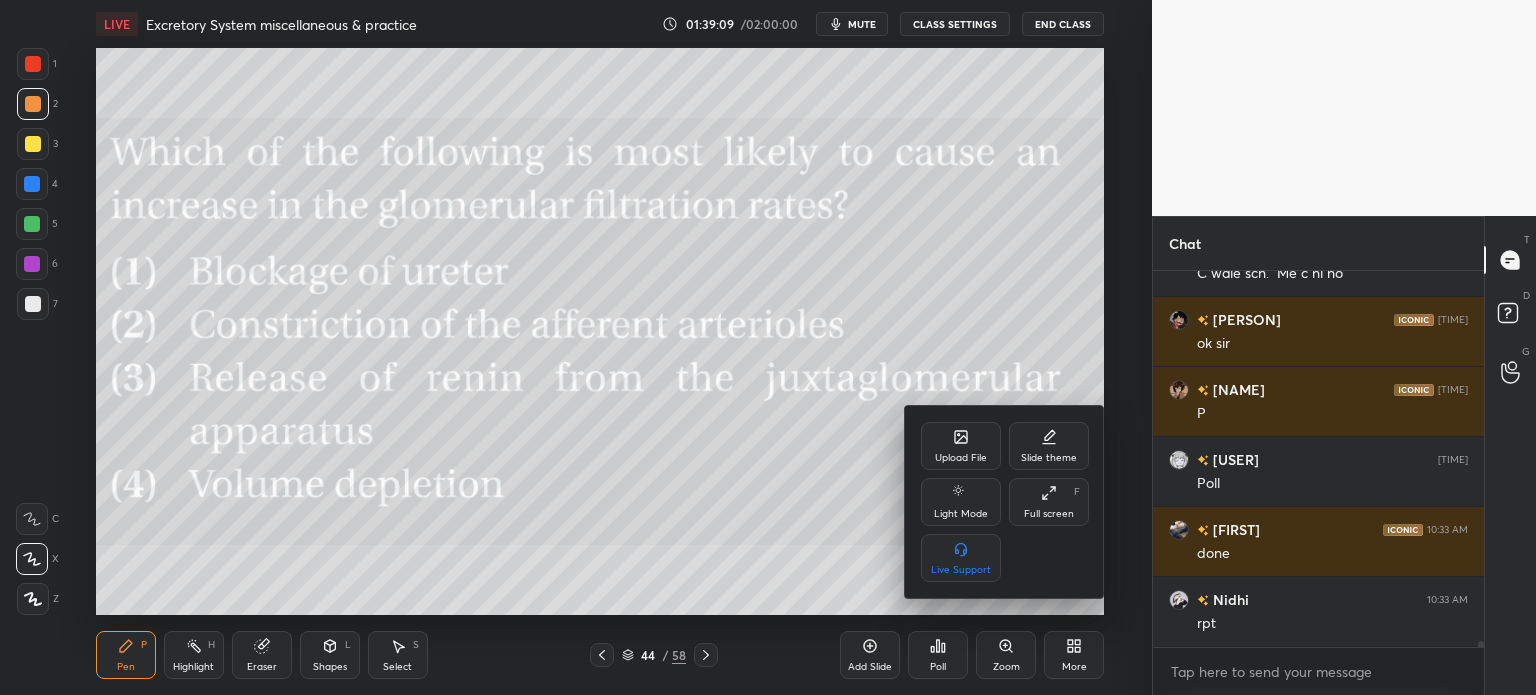 click on "Upload File" at bounding box center [961, 446] 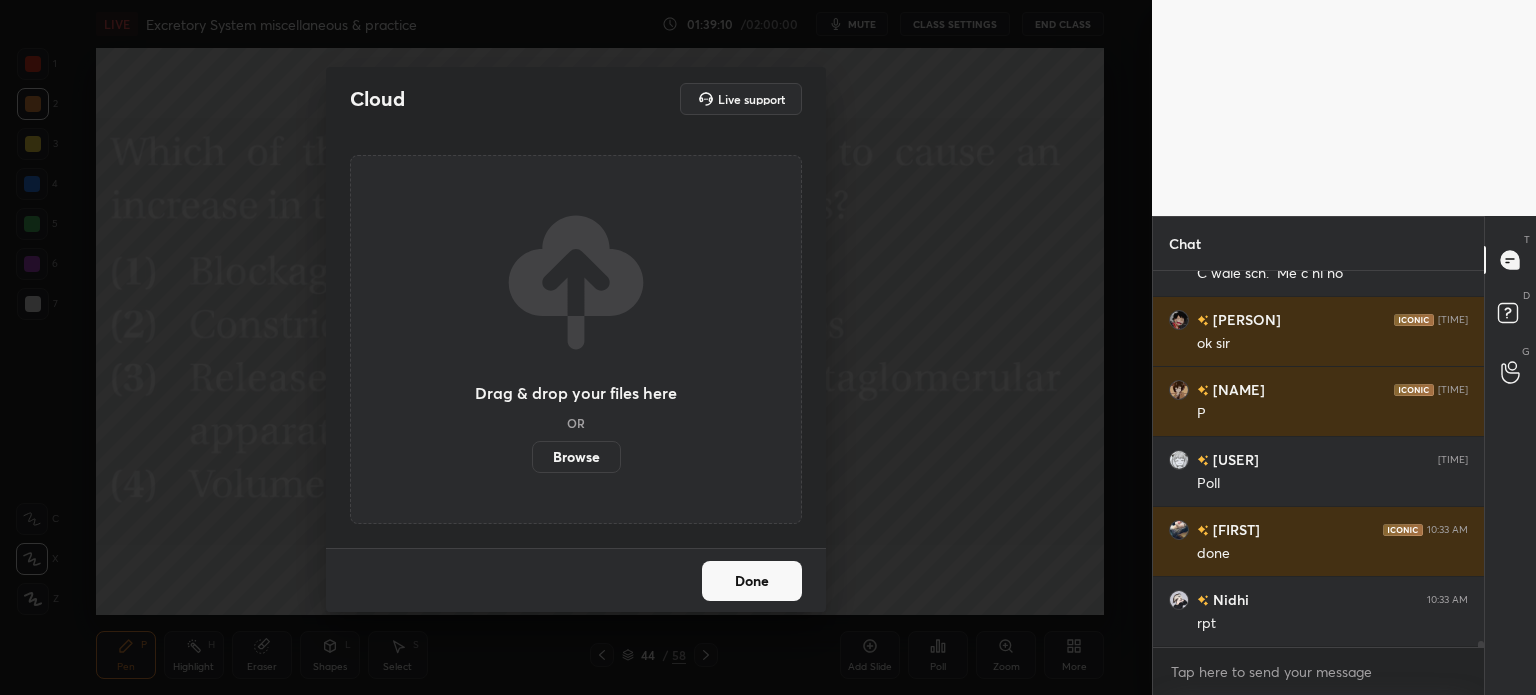 click on "Browse" at bounding box center (576, 457) 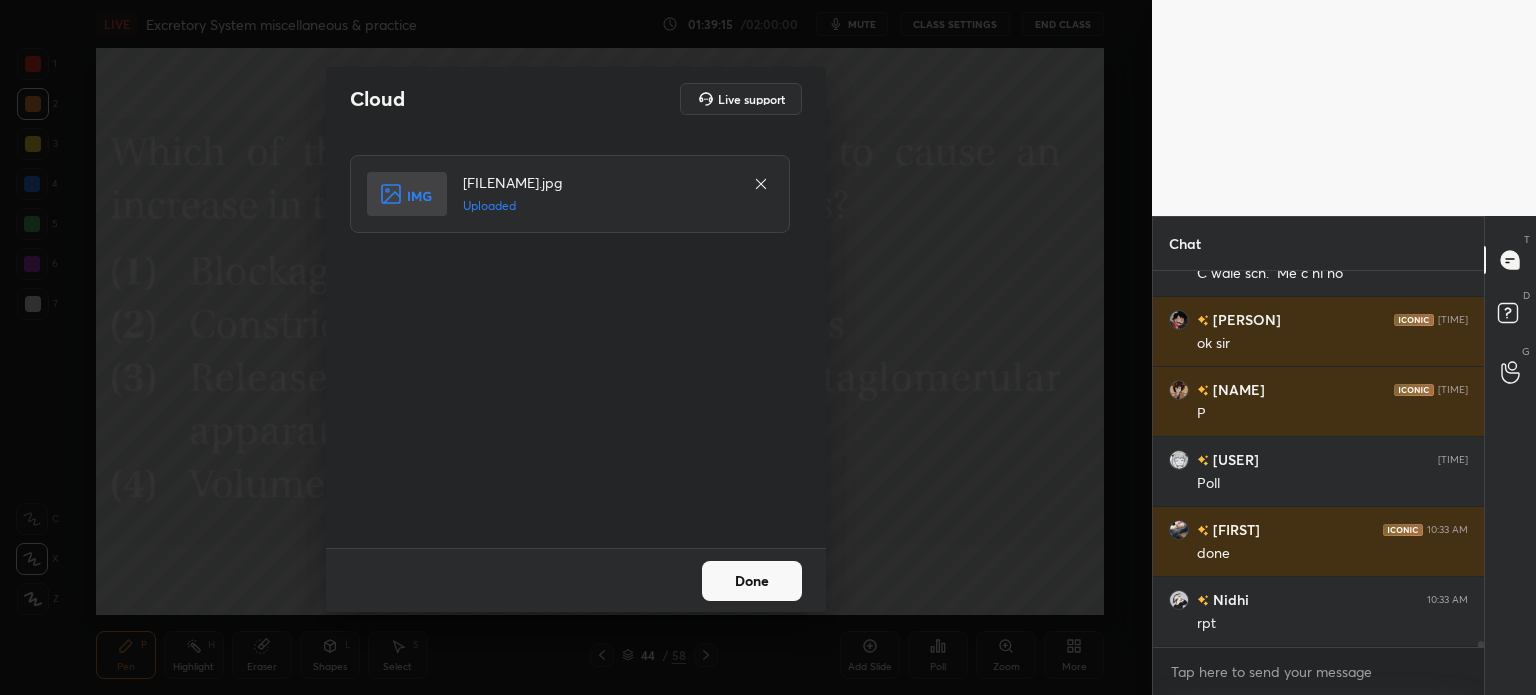 click on "Done" at bounding box center [752, 581] 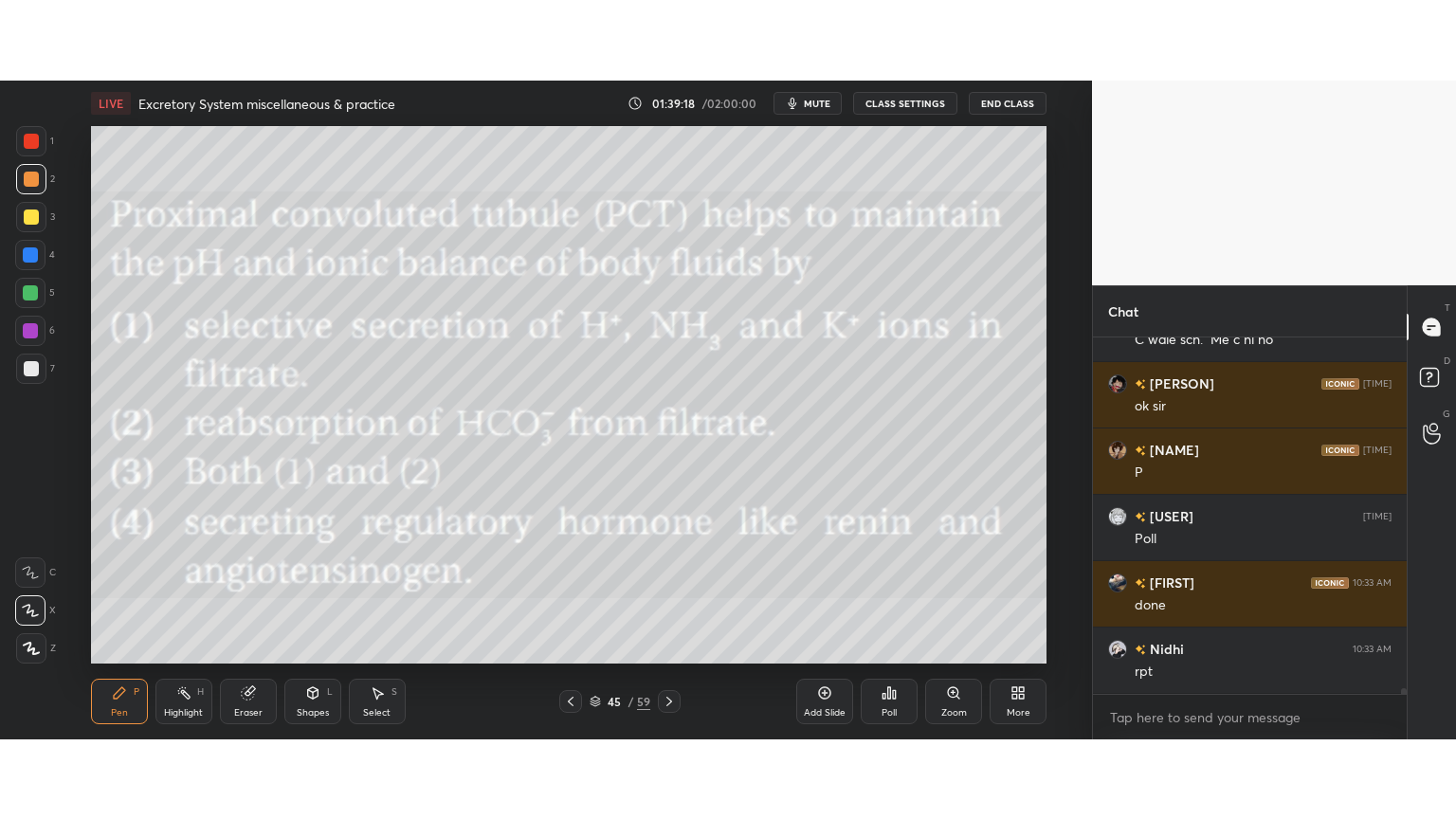 scroll, scrollTop: 94094, scrollLeft: 93776, axis: both 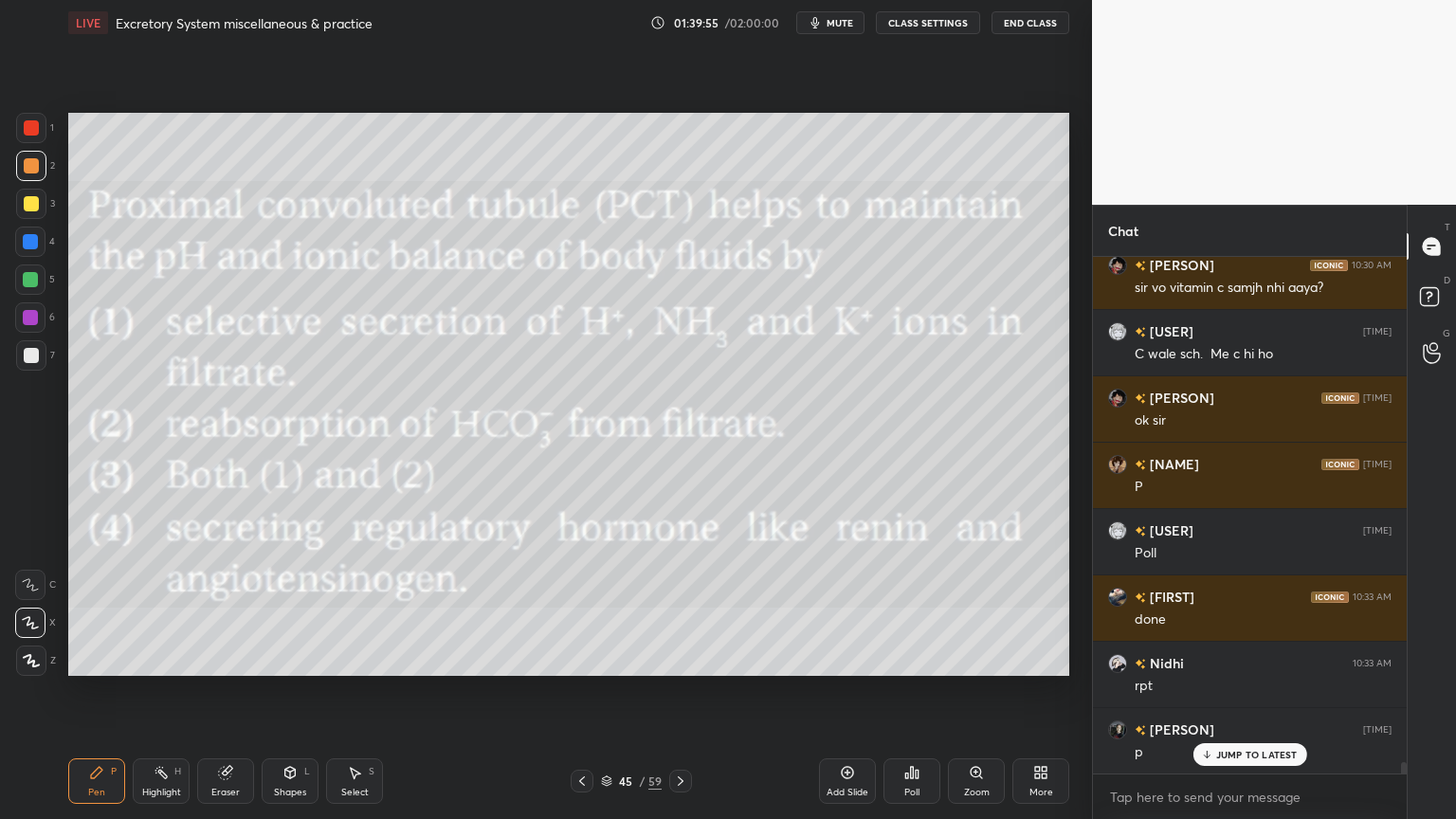 click on "Poll" at bounding box center [912, 781] 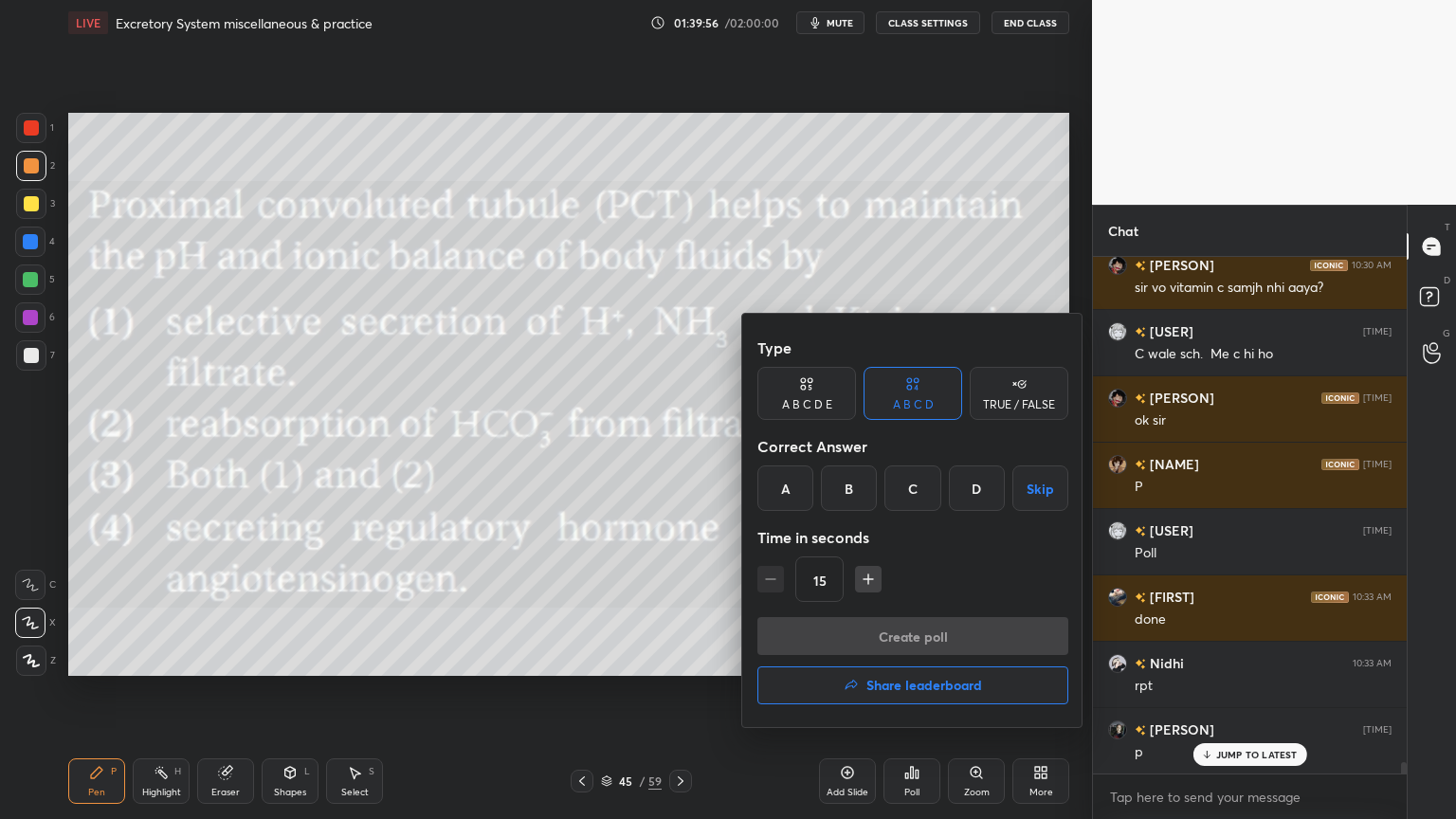 click on "C" at bounding box center [912, 488] 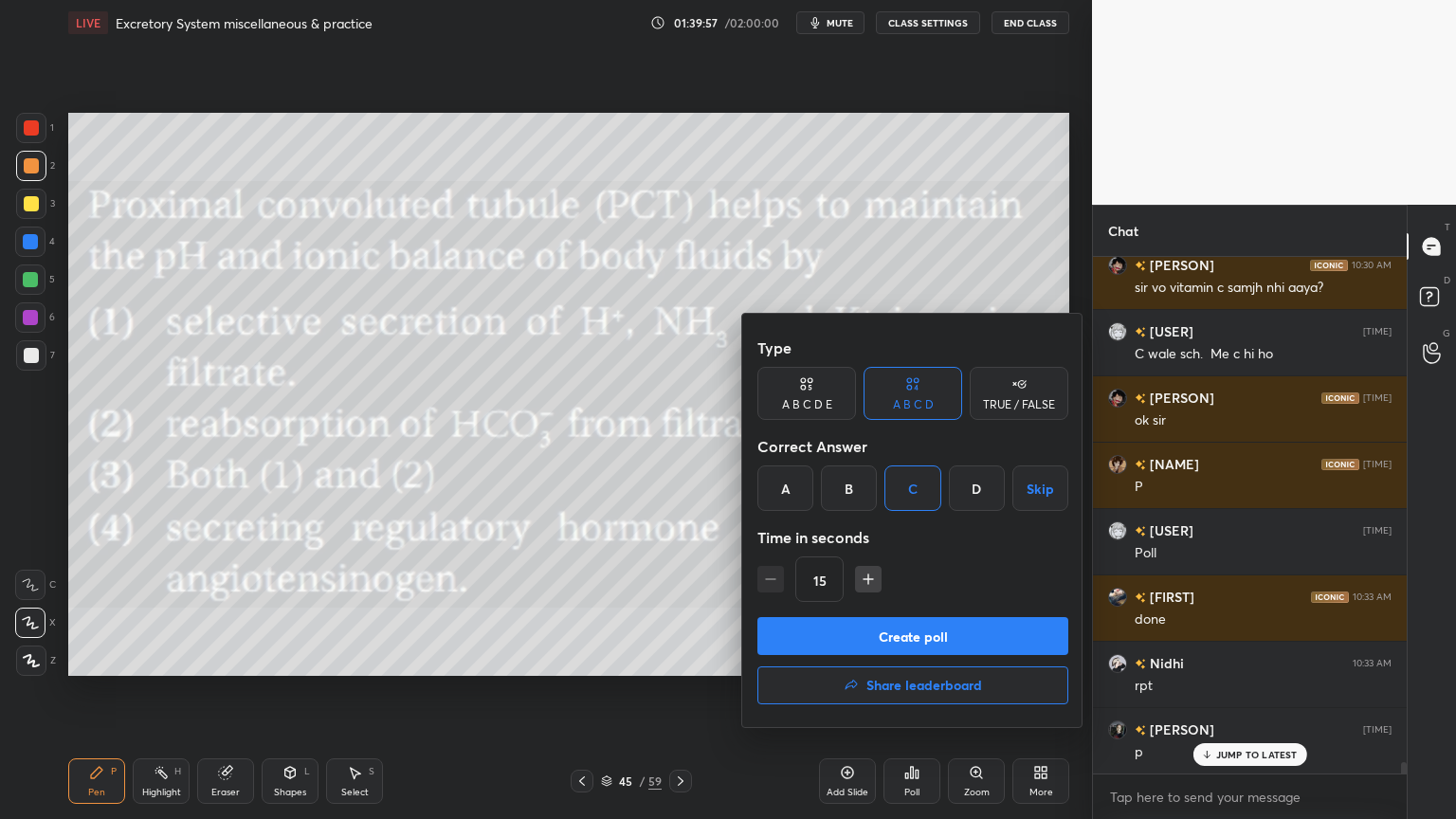 click on "Create poll" at bounding box center [913, 636] 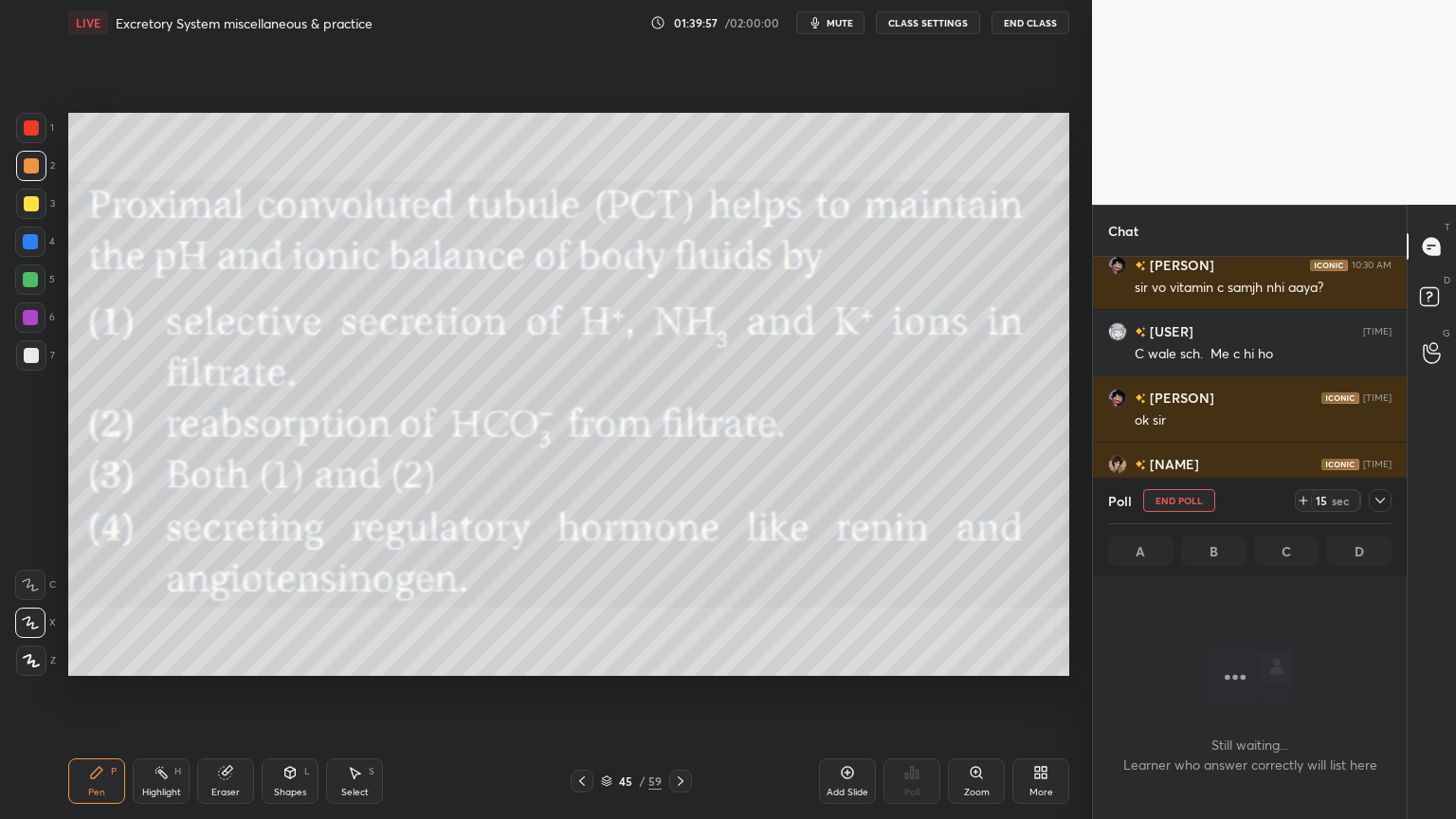 scroll, scrollTop: 480, scrollLeft: 308, axis: both 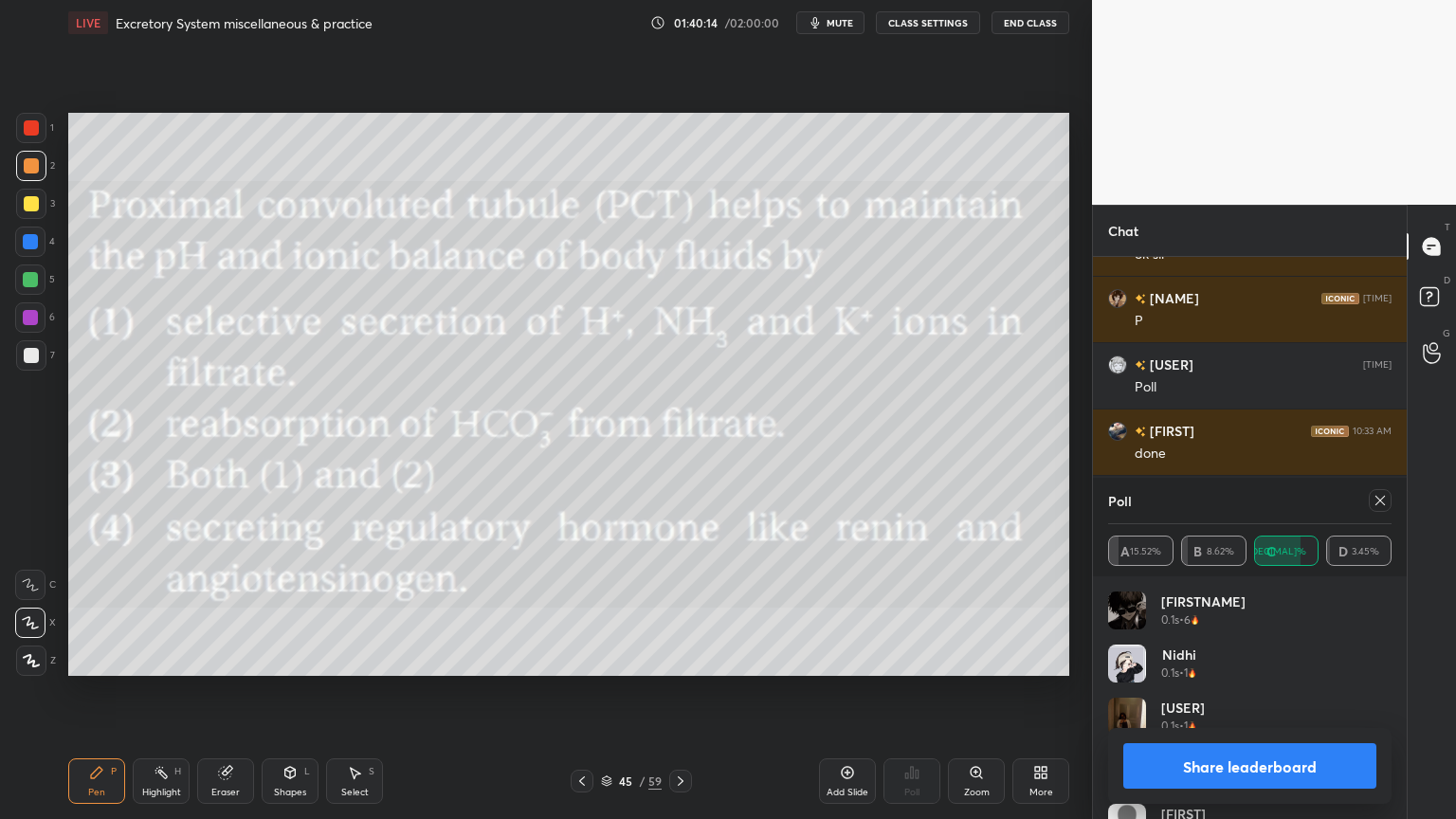 click on "Share leaderboard" at bounding box center (1249, 766) 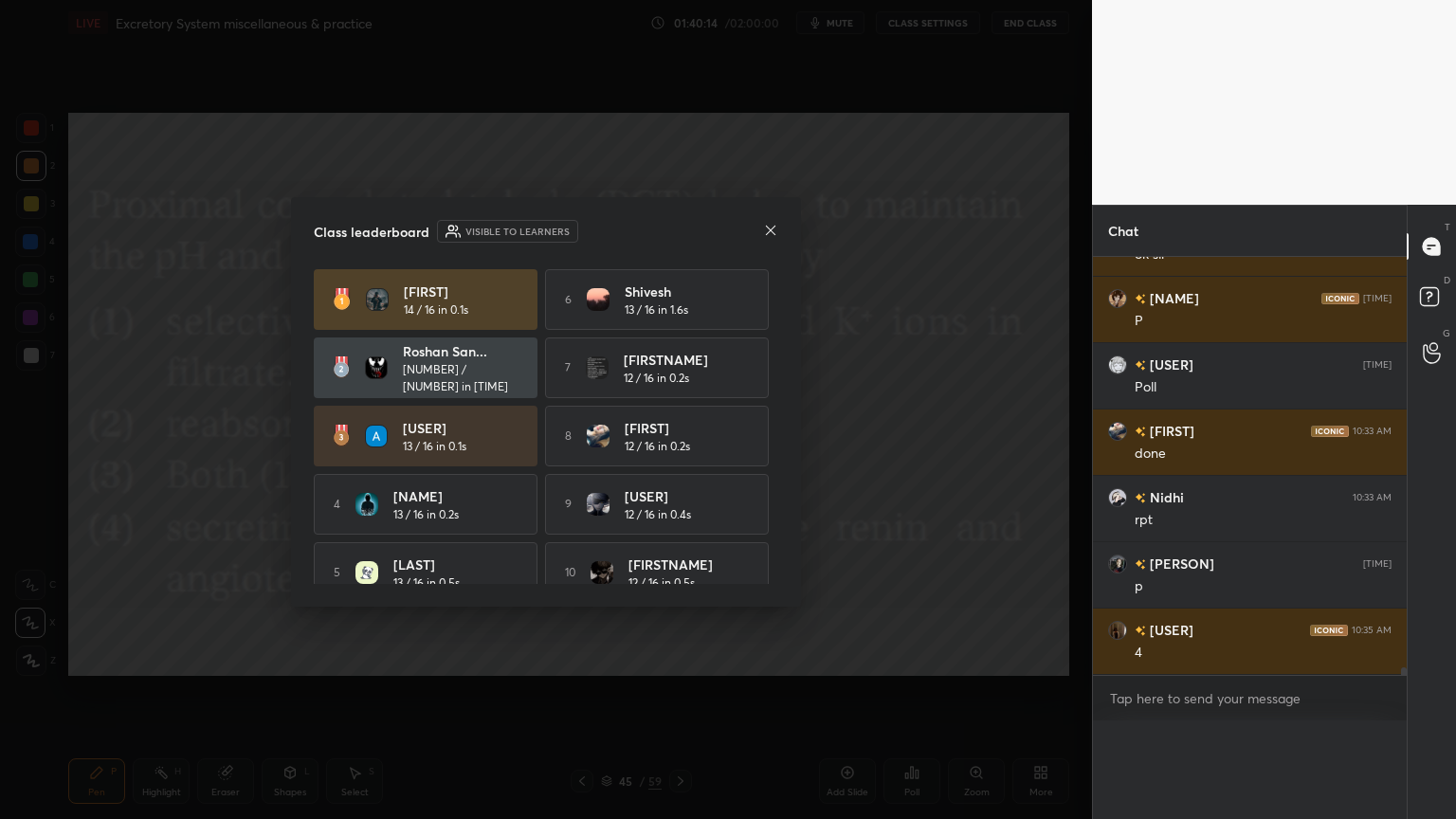 scroll, scrollTop: 0, scrollLeft: 0, axis: both 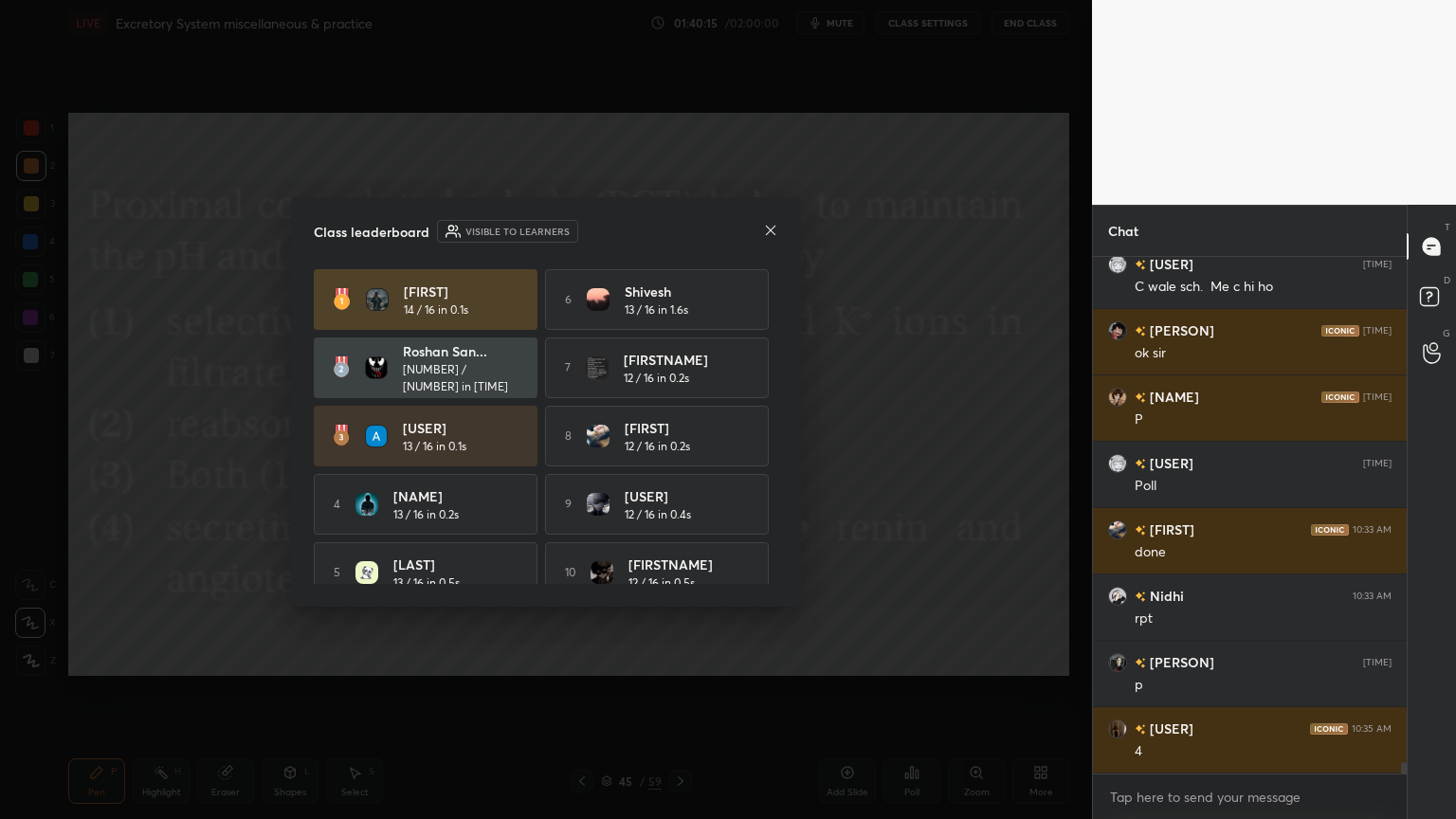 click 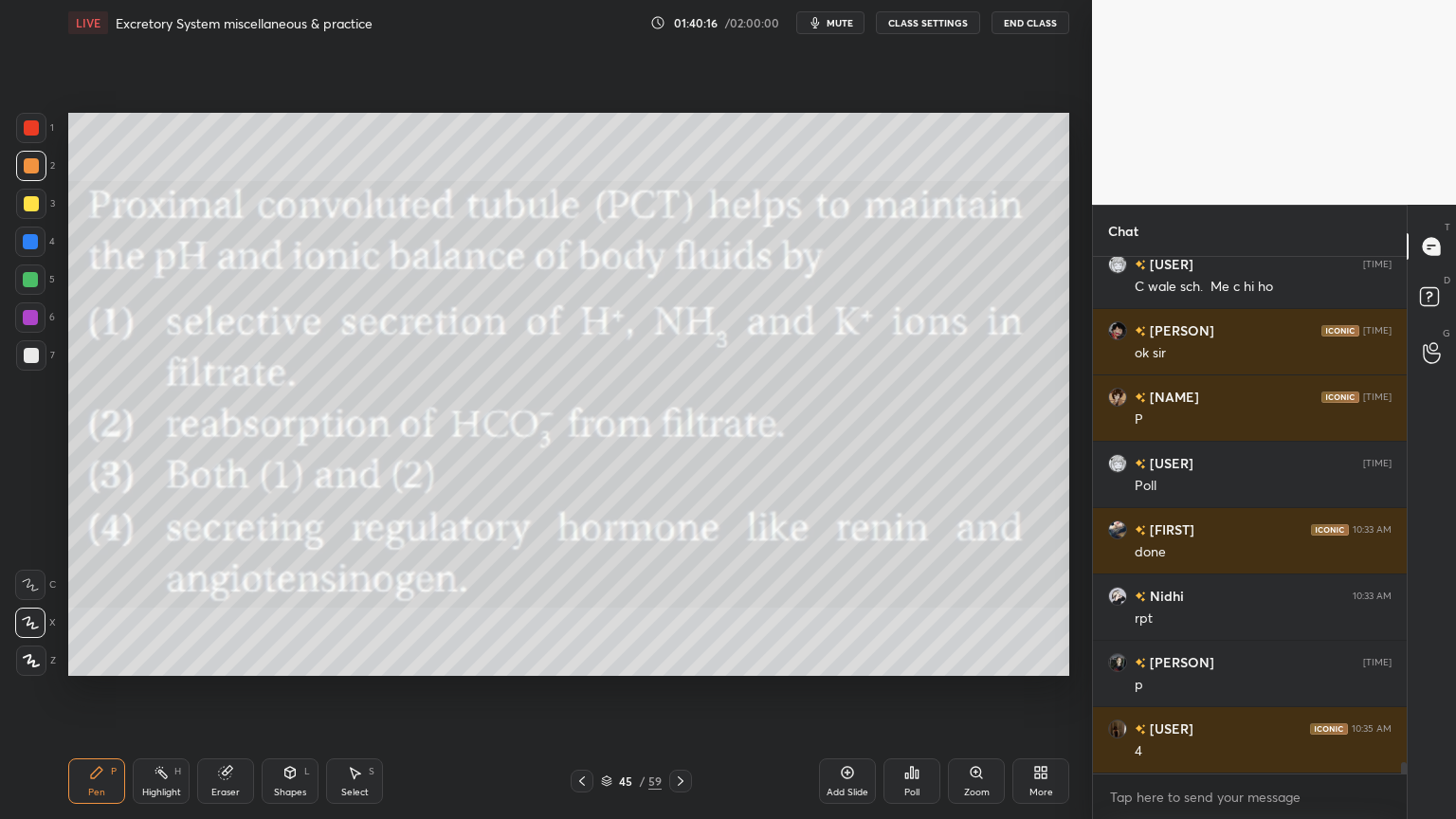 click 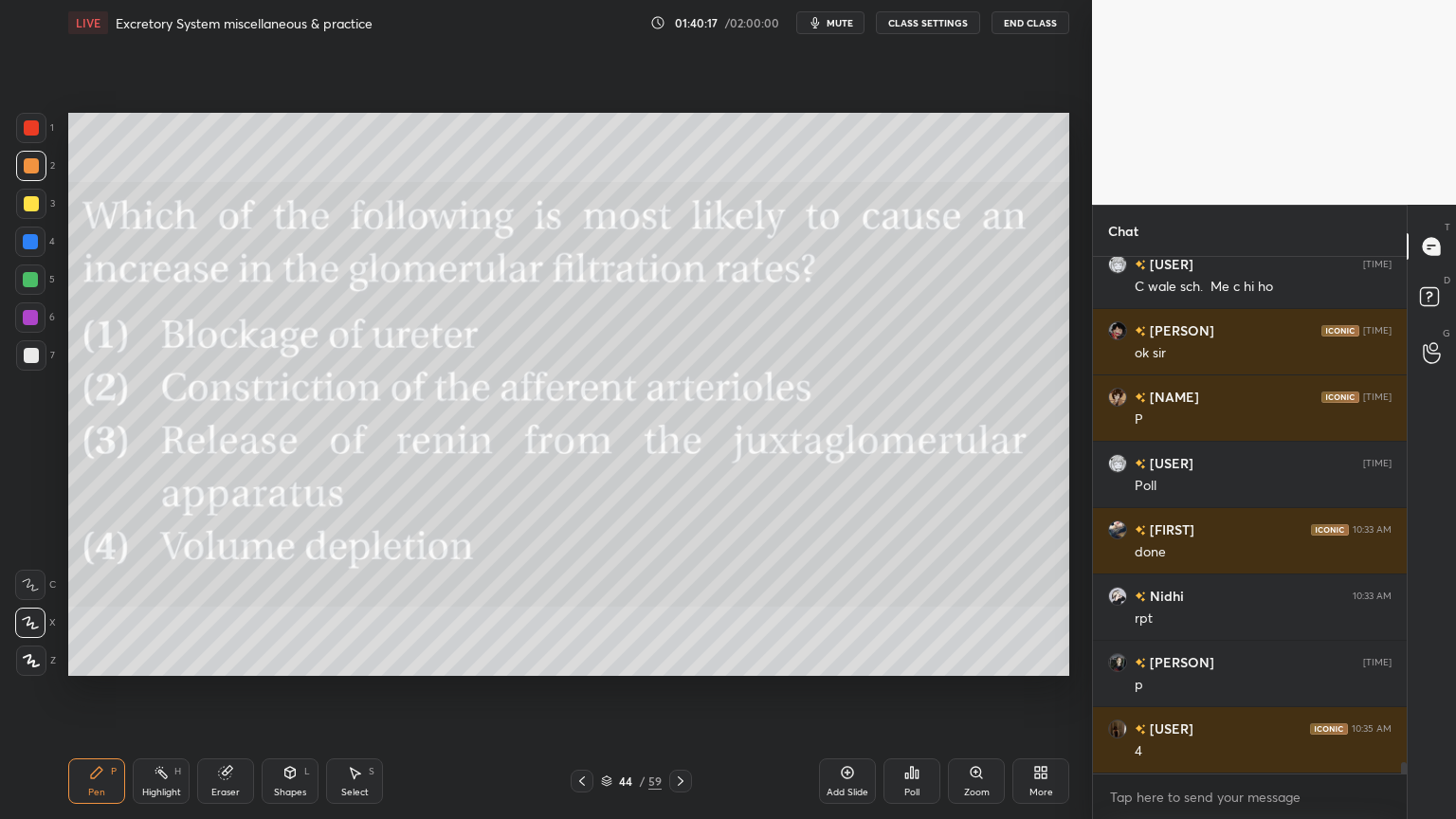 drag, startPoint x: 682, startPoint y: 781, endPoint x: 693, endPoint y: 777, distance: 11.7046999 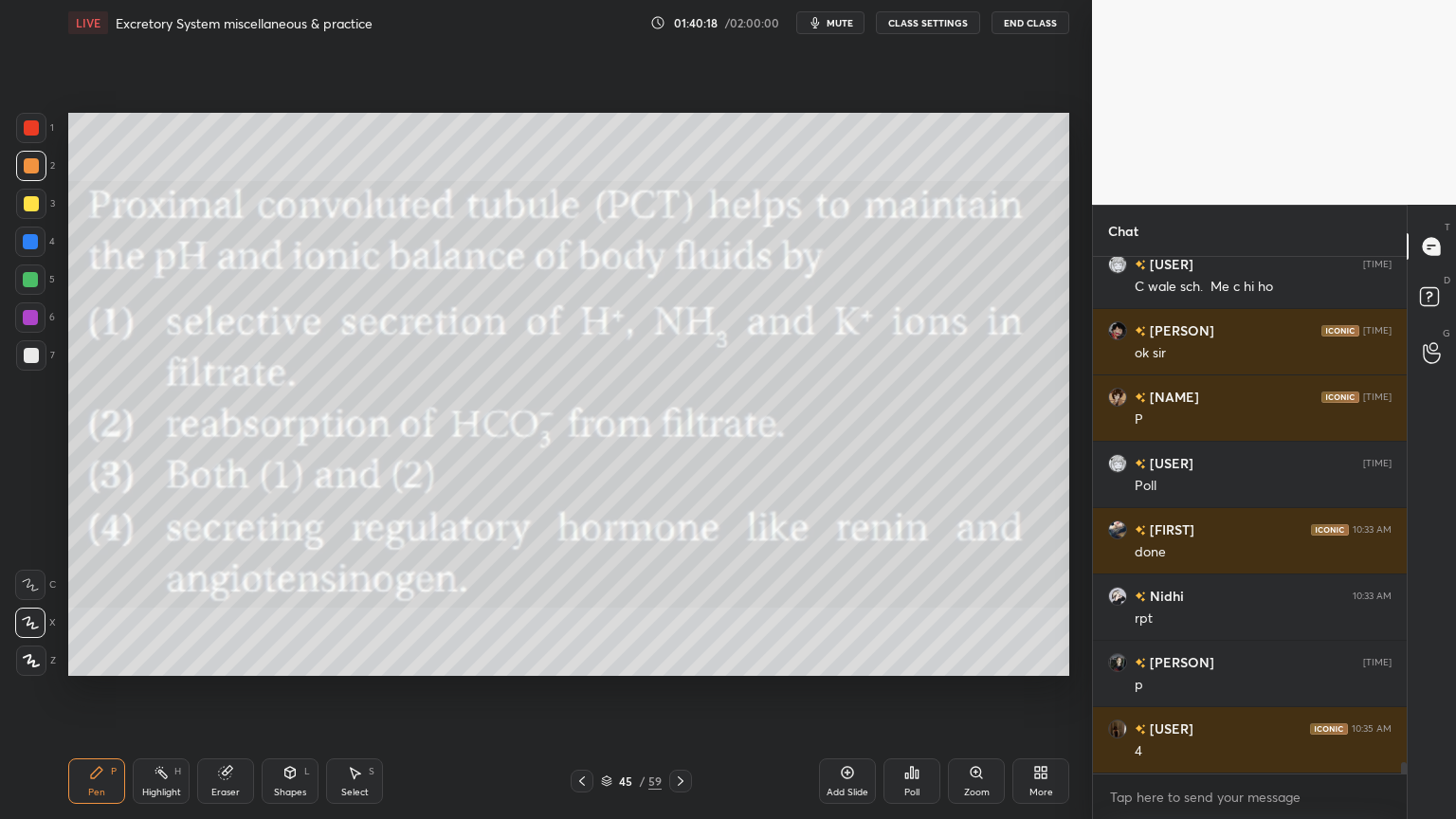 click on "More" at bounding box center (1041, 792) 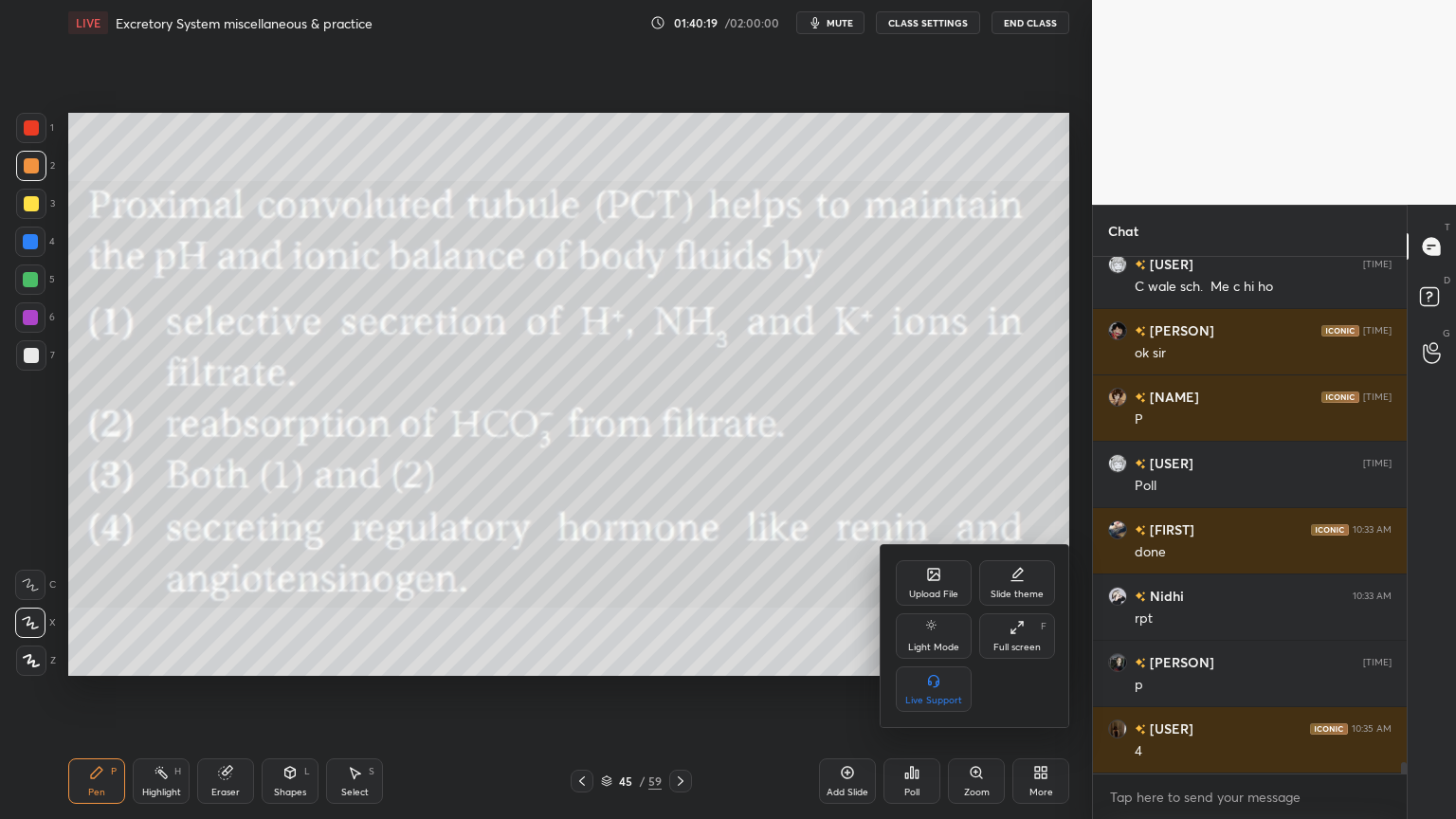 click on "Upload File" at bounding box center [934, 583] 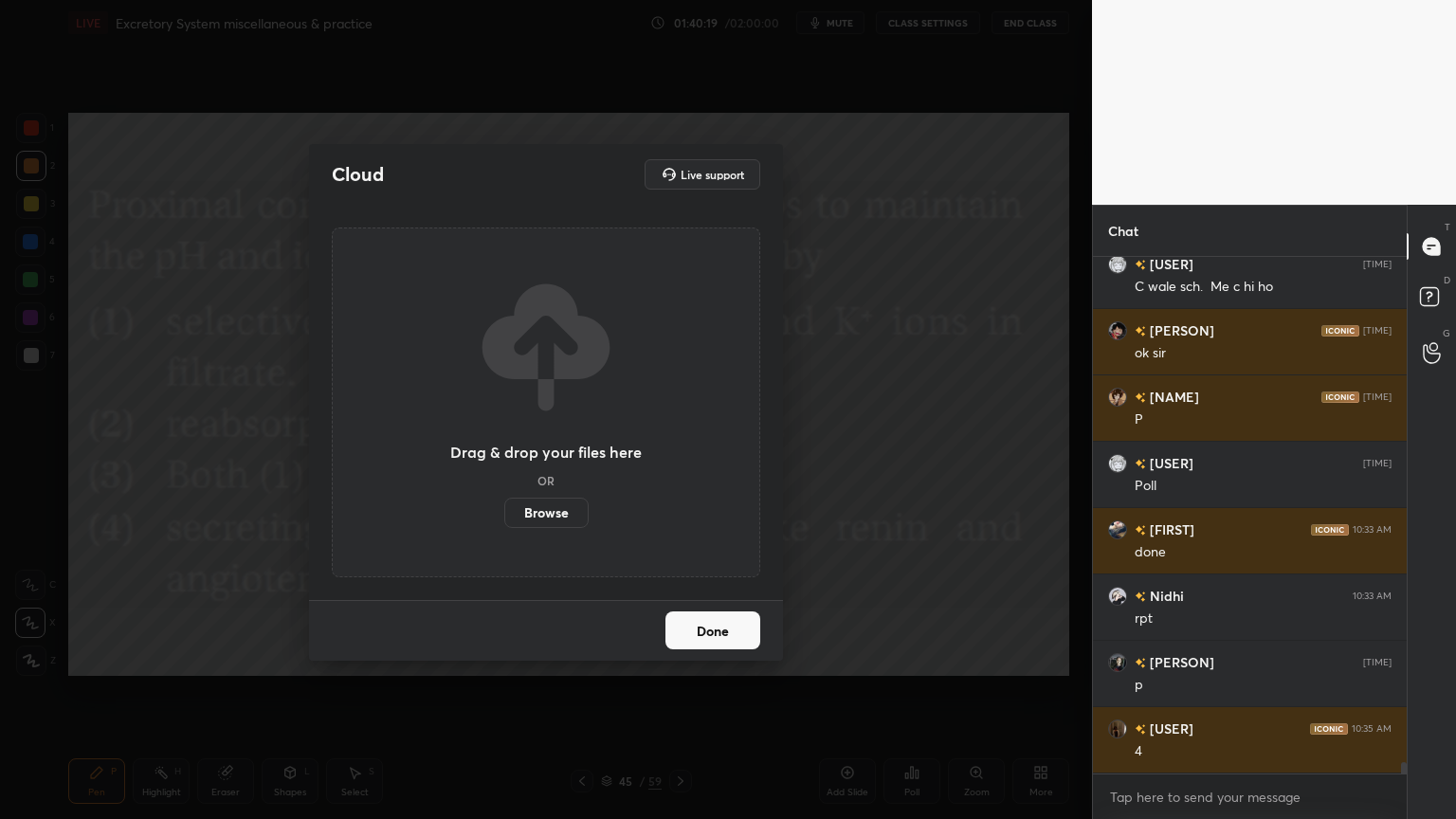 click on "Browse" at bounding box center (546, 513) 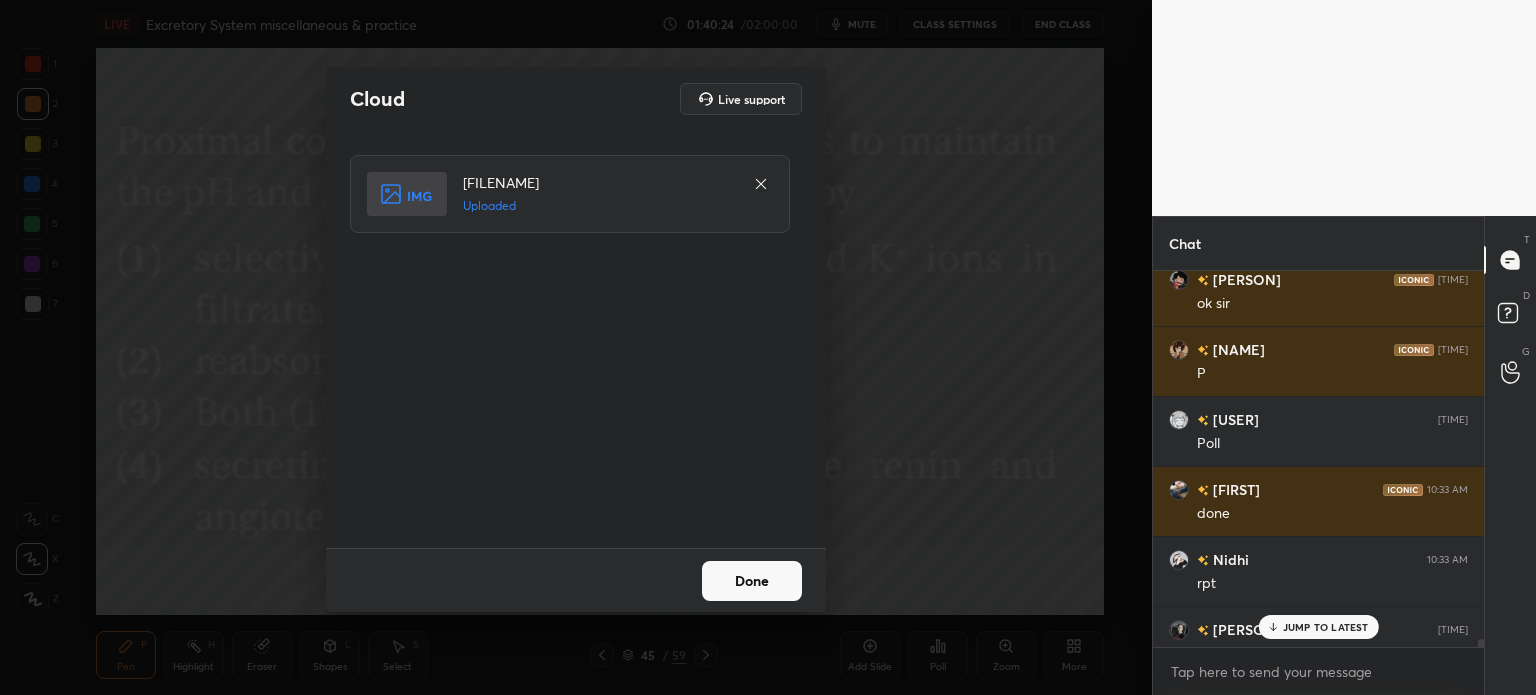 click on "Done" at bounding box center [752, 581] 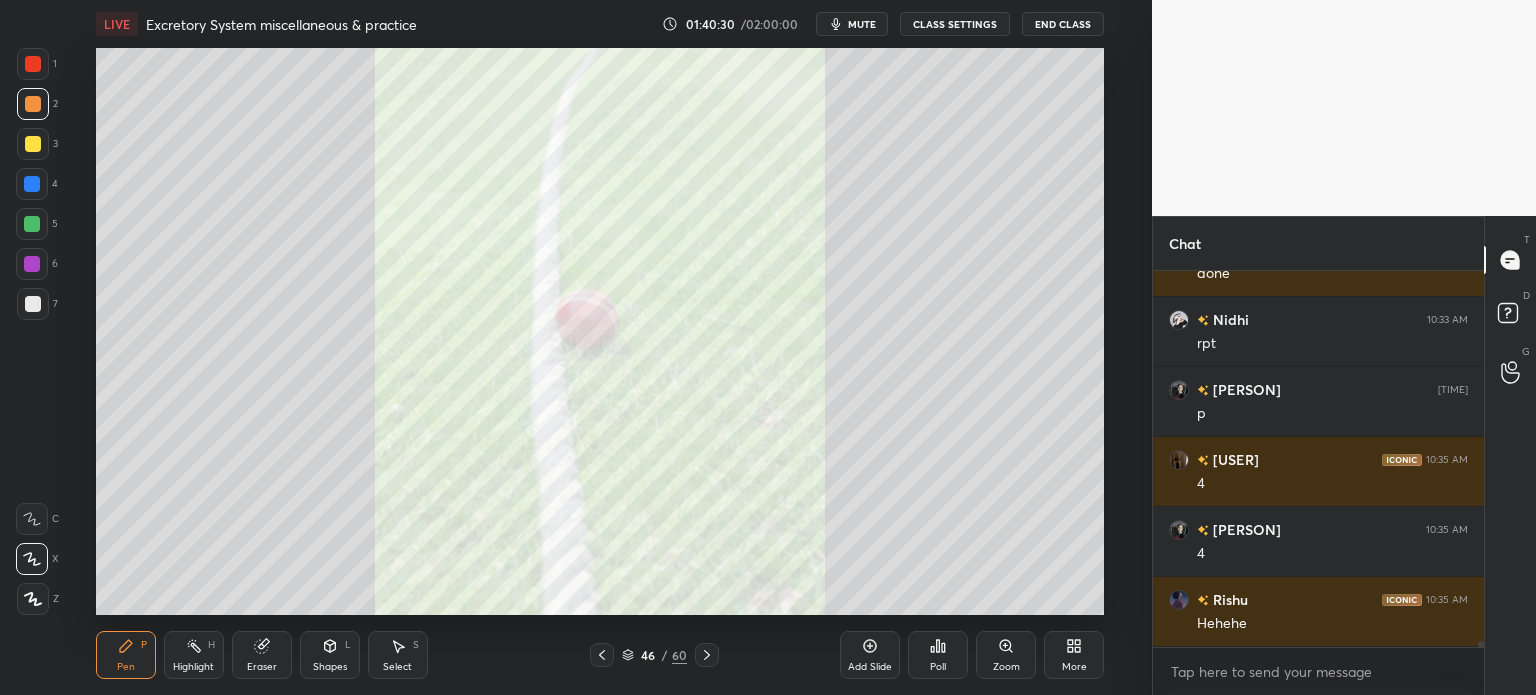 click on "More" at bounding box center [1074, 655] 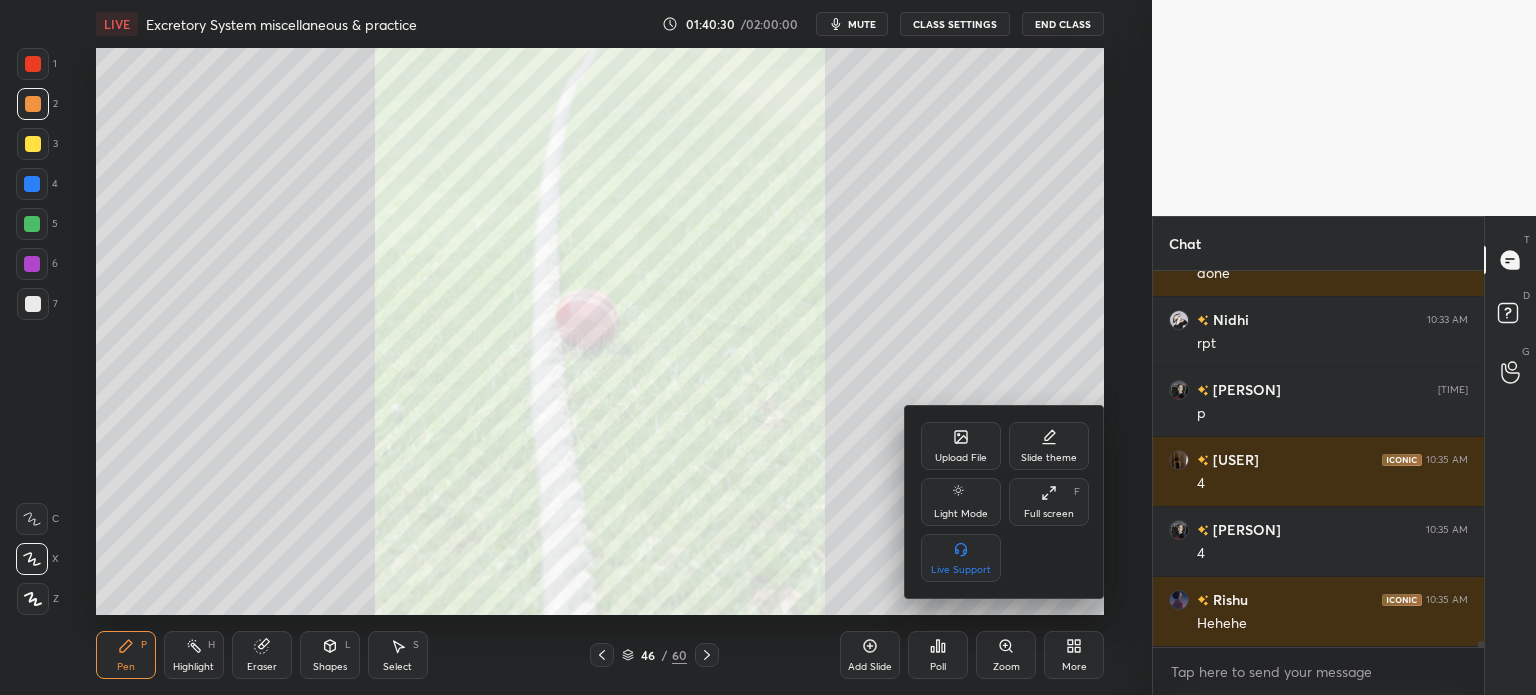 click on "Upload File" at bounding box center [961, 446] 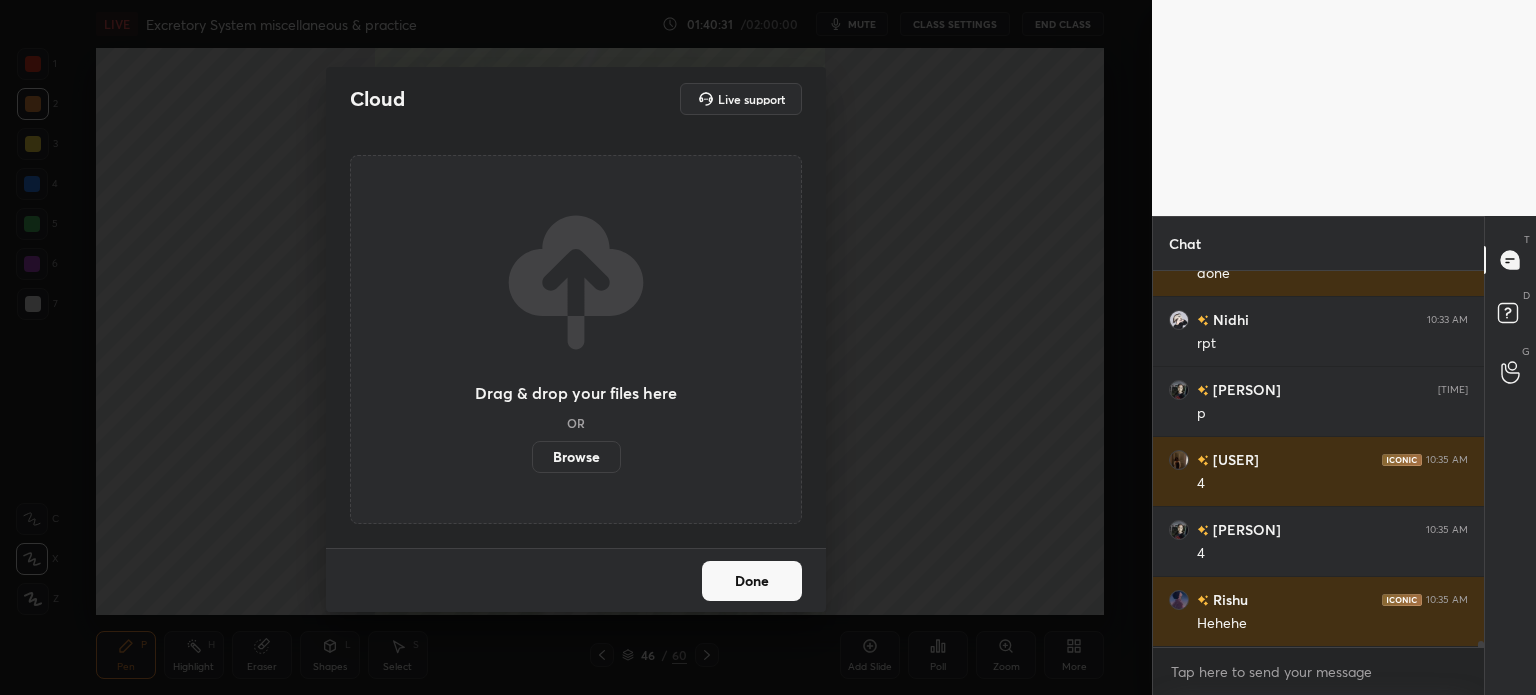 click on "Browse" at bounding box center (576, 457) 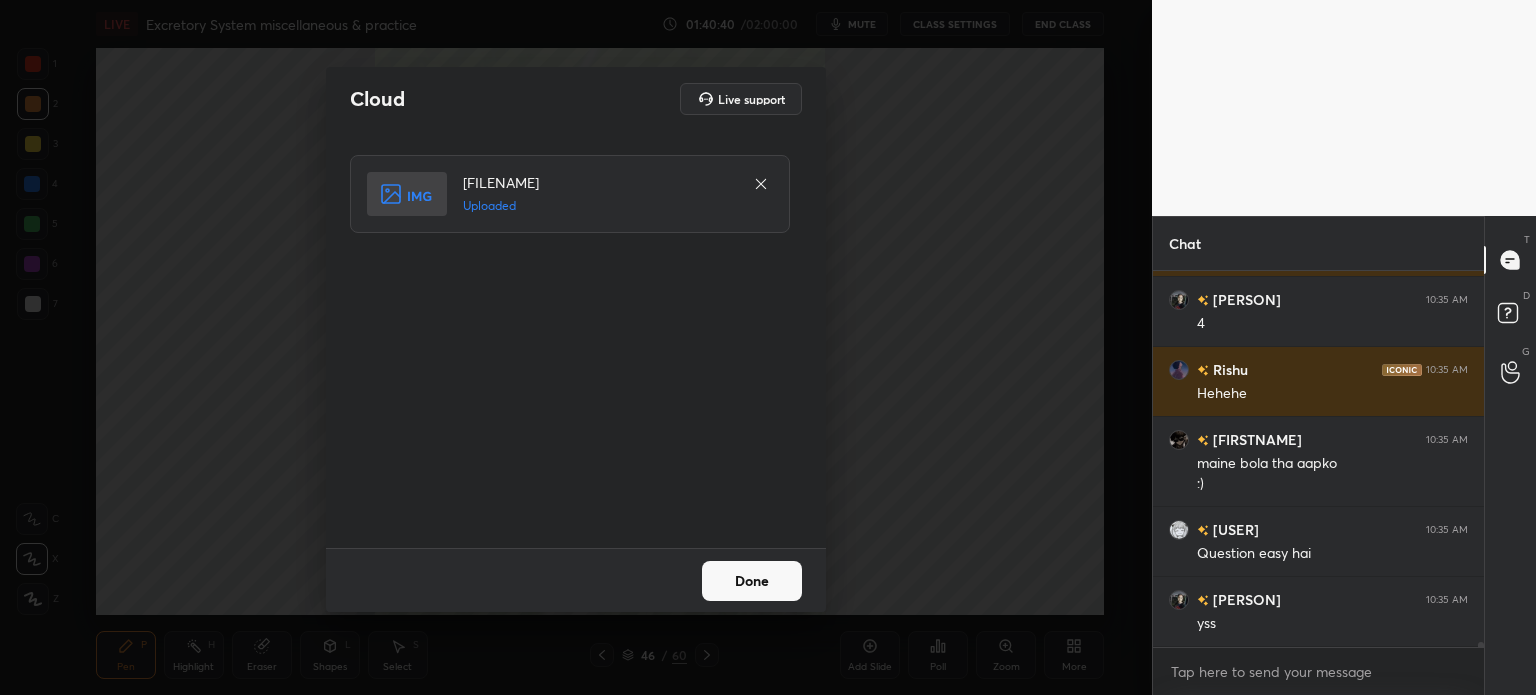 click on "Done" at bounding box center (752, 581) 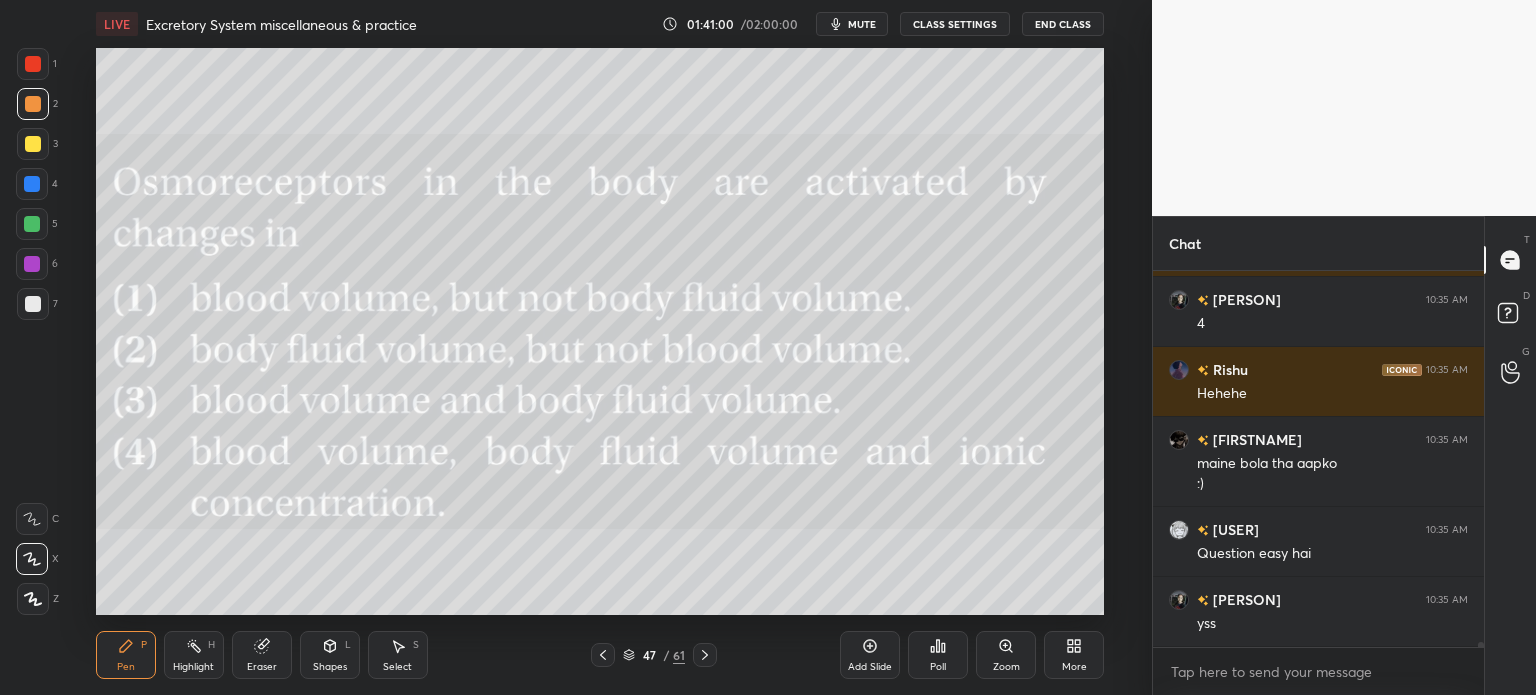 click on "Poll" at bounding box center (938, 655) 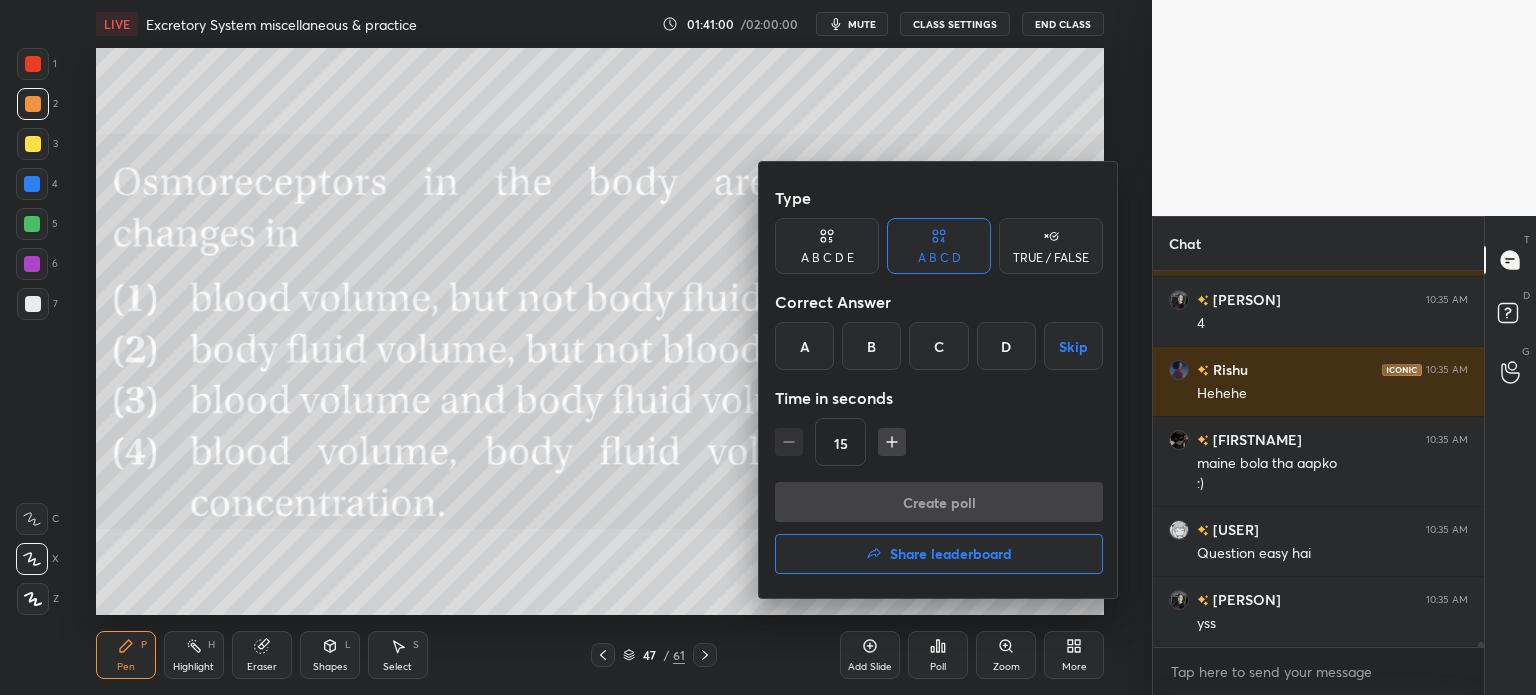 click on "D" at bounding box center (1006, 346) 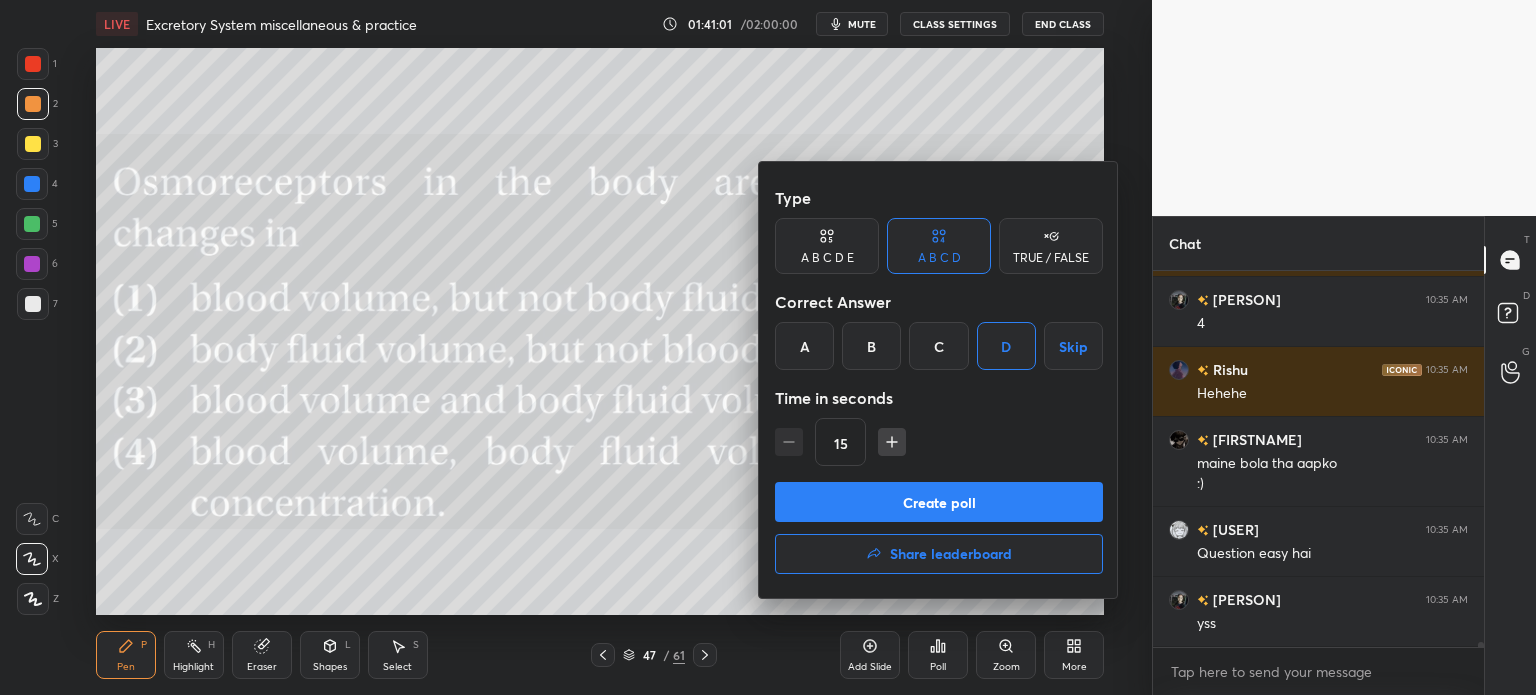click on "Create poll" at bounding box center (939, 502) 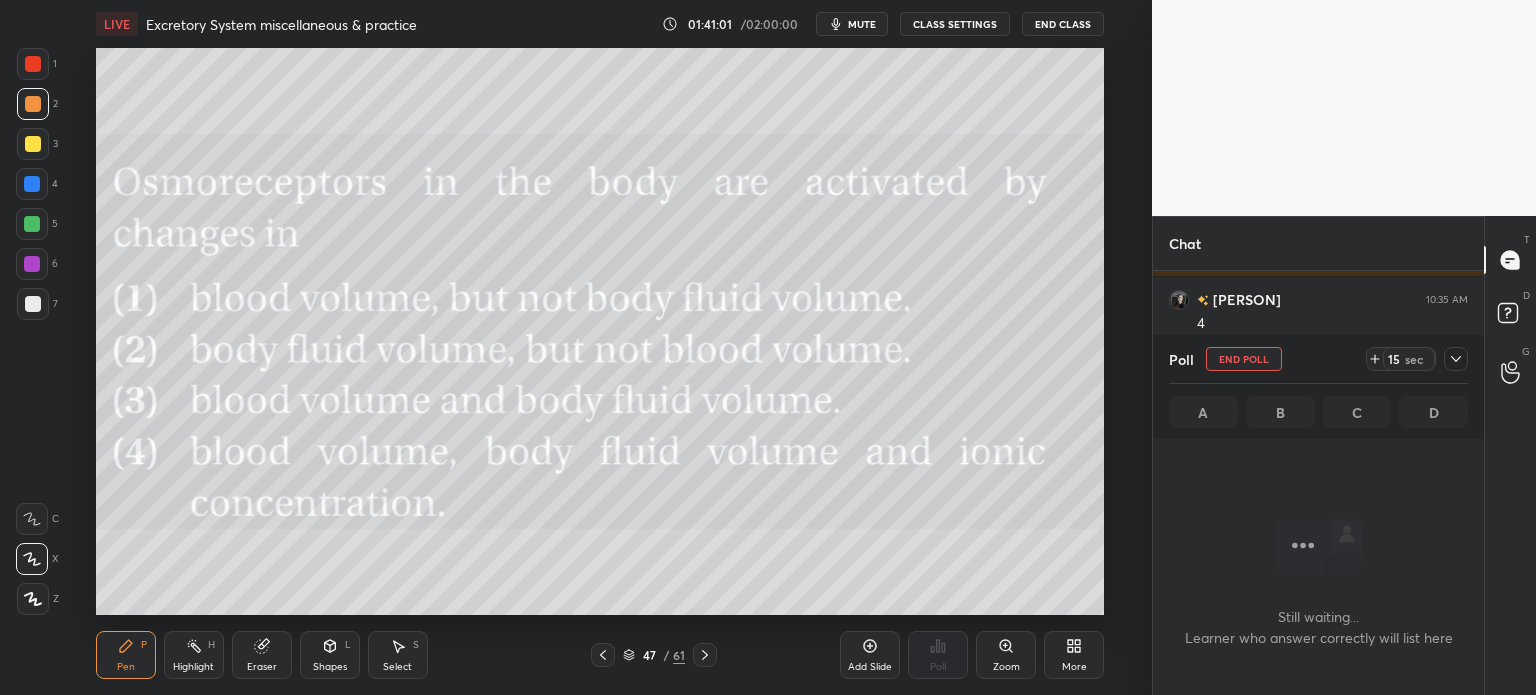 scroll, scrollTop: 337, scrollLeft: 325, axis: both 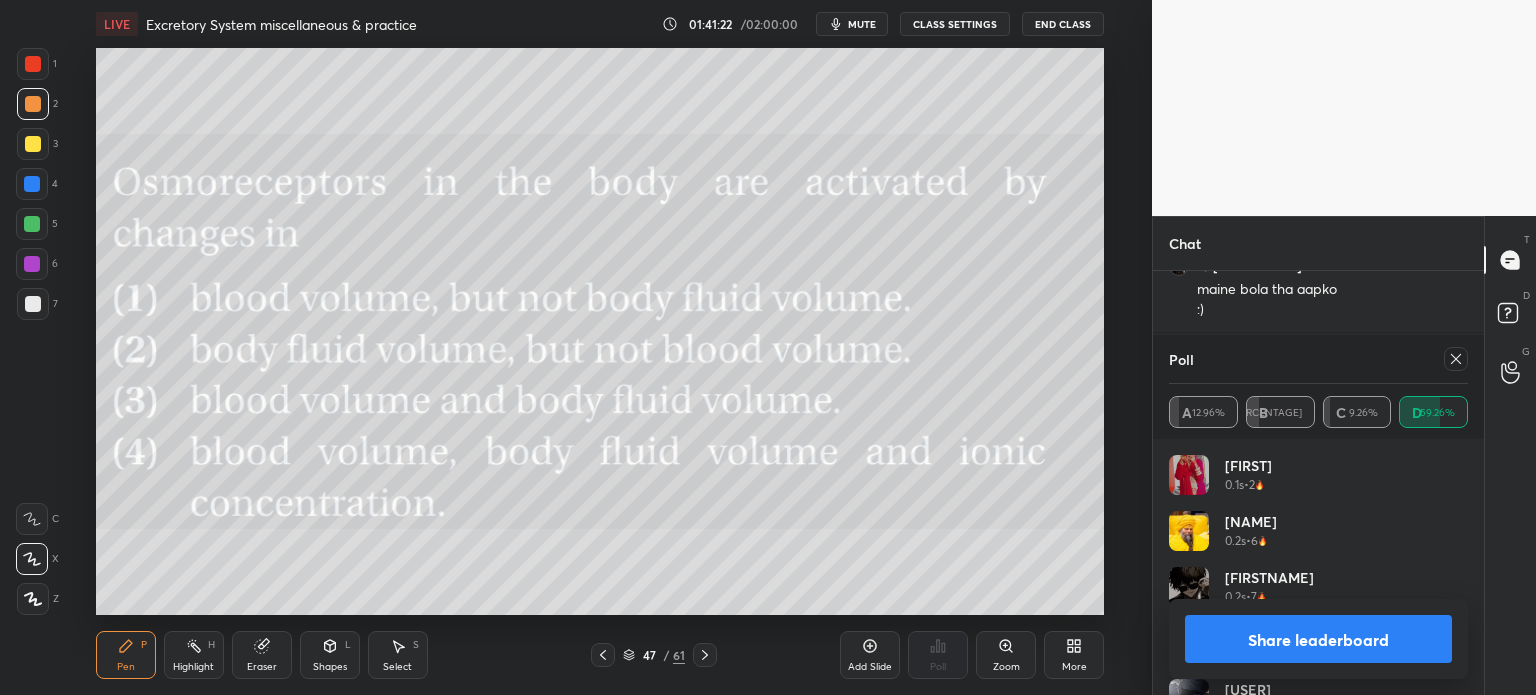 click on "Share leaderboard" at bounding box center (1318, 639) 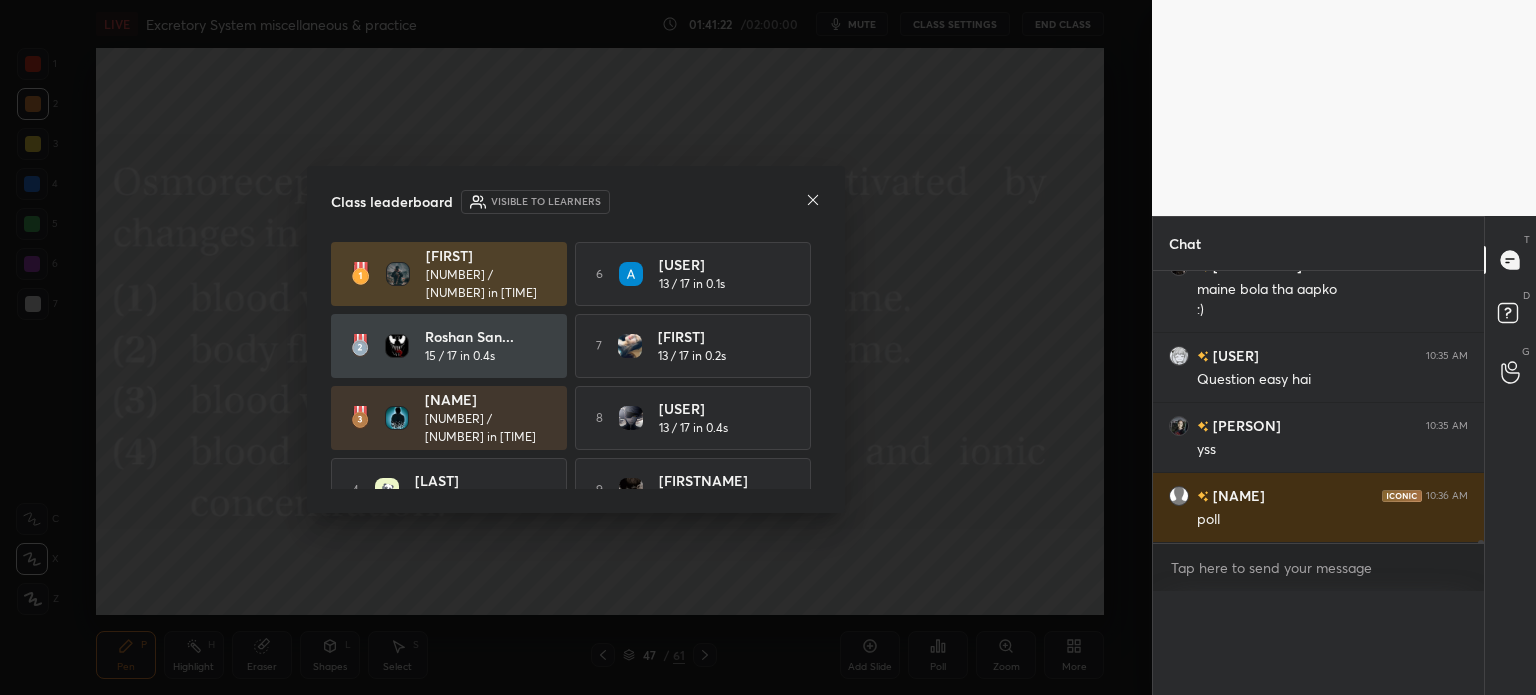 scroll, scrollTop: 0, scrollLeft: 0, axis: both 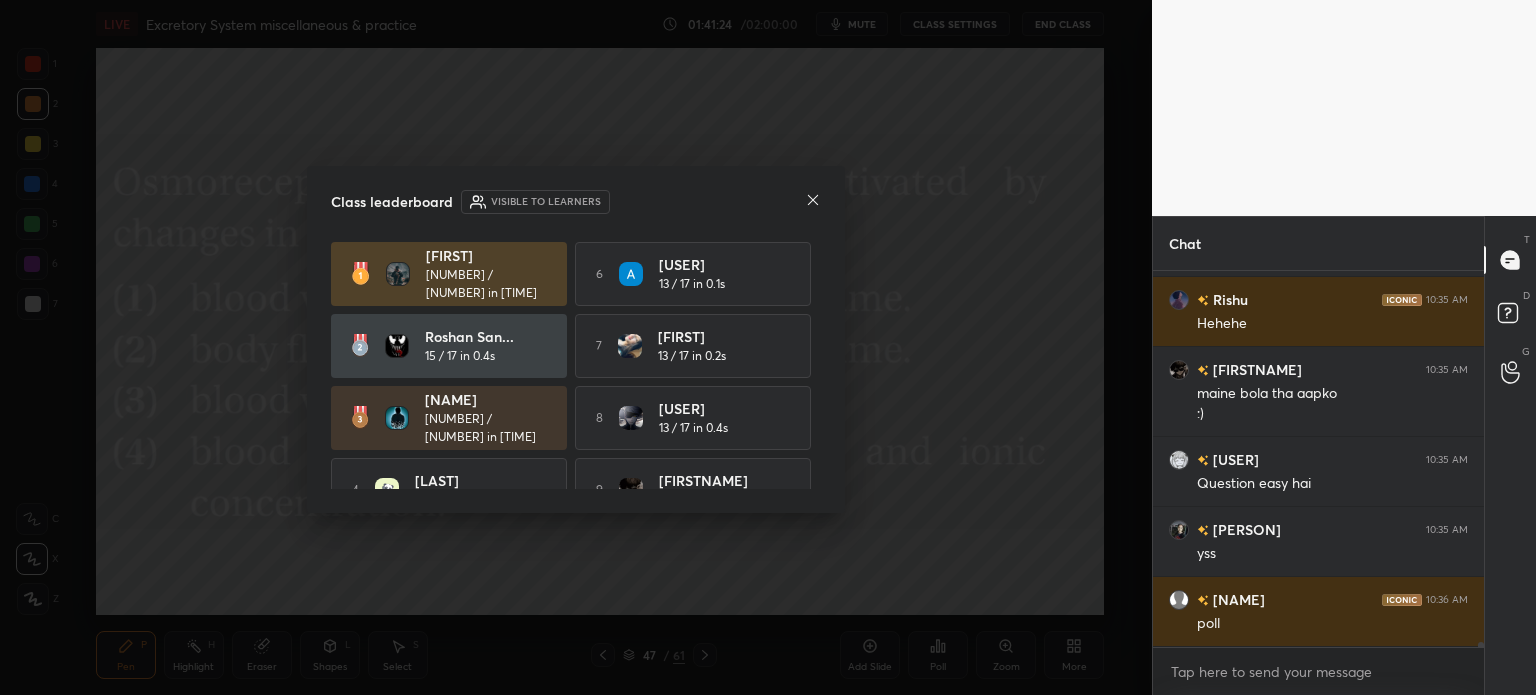 click 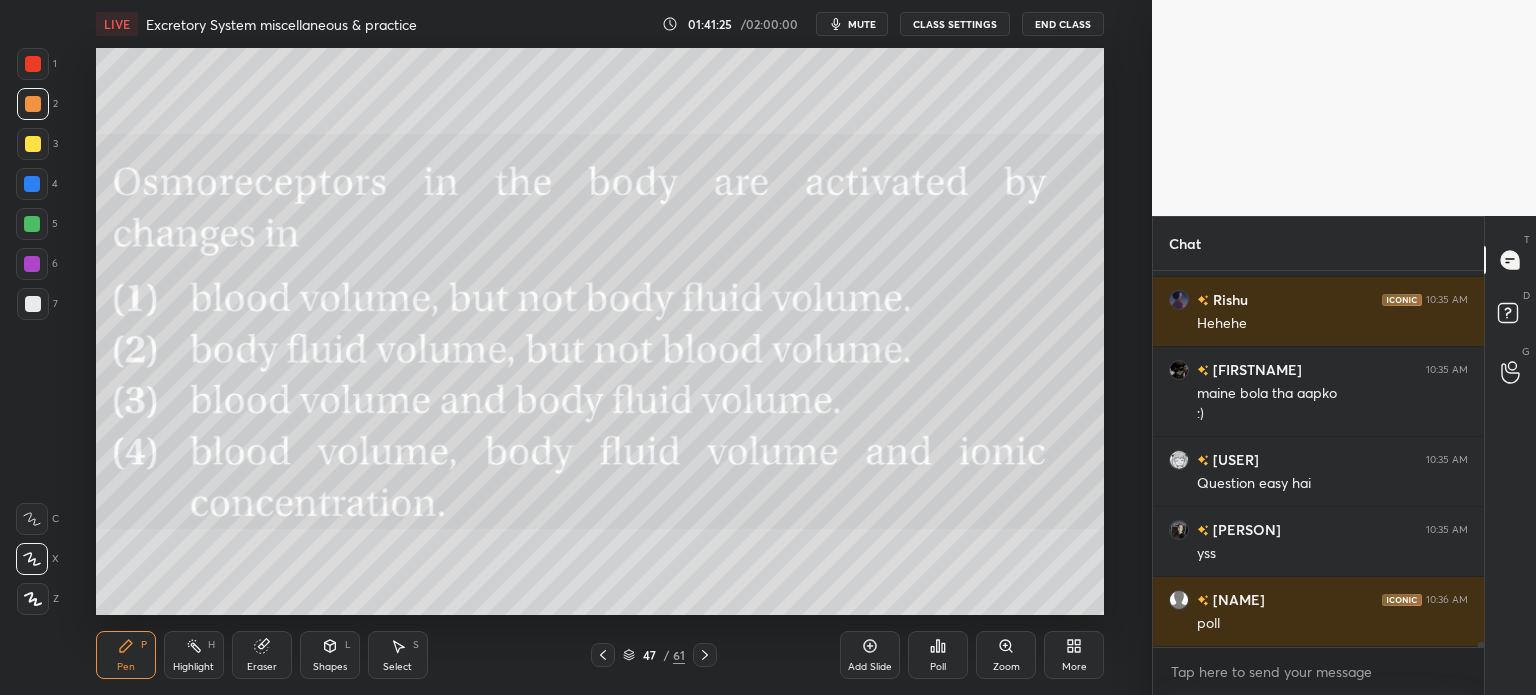 click 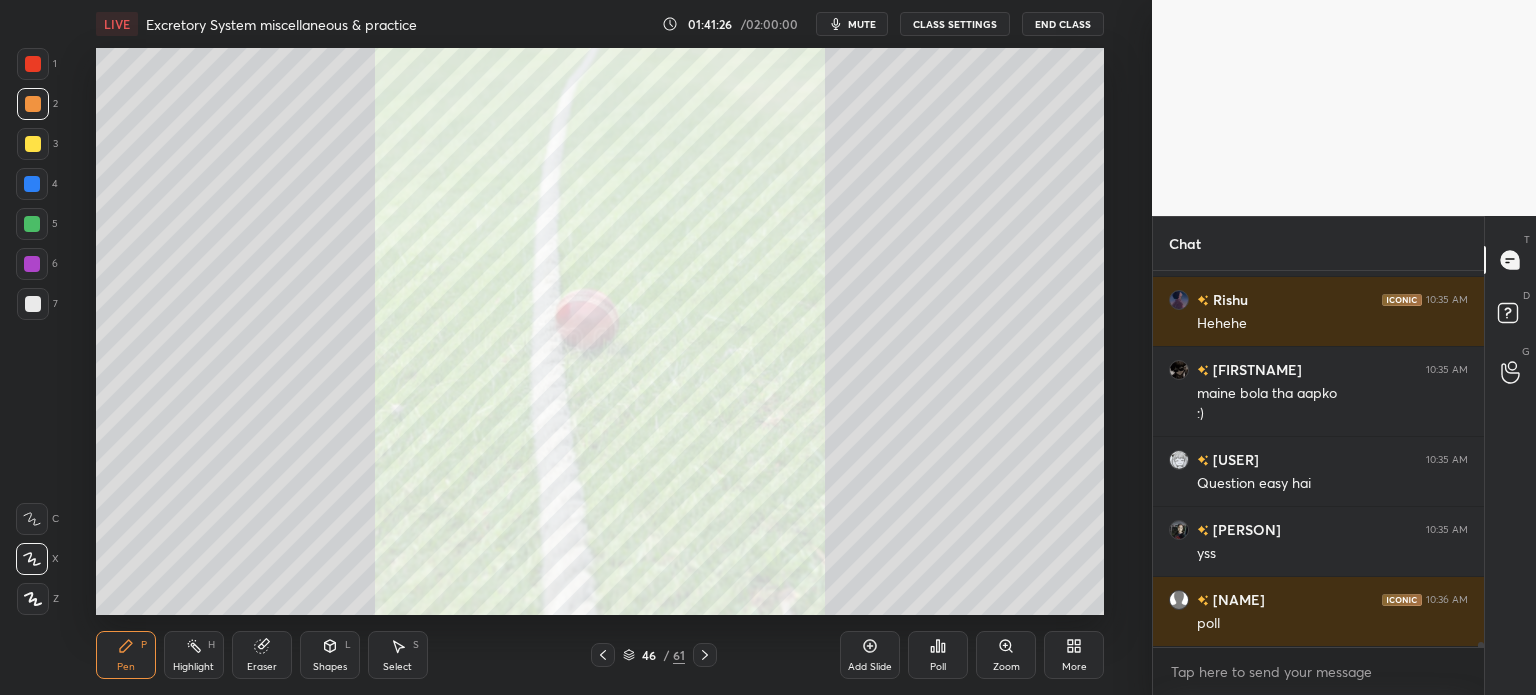 click 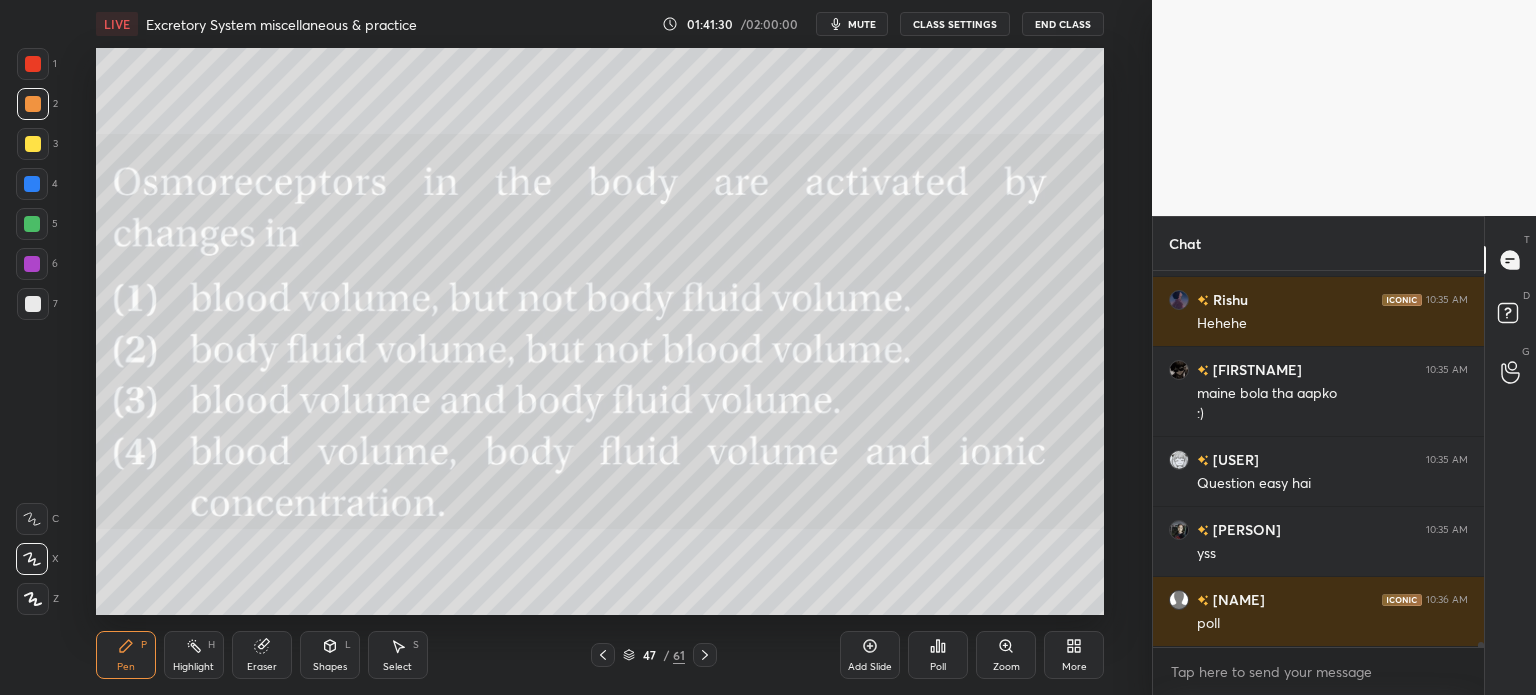 click on "More" at bounding box center (1074, 655) 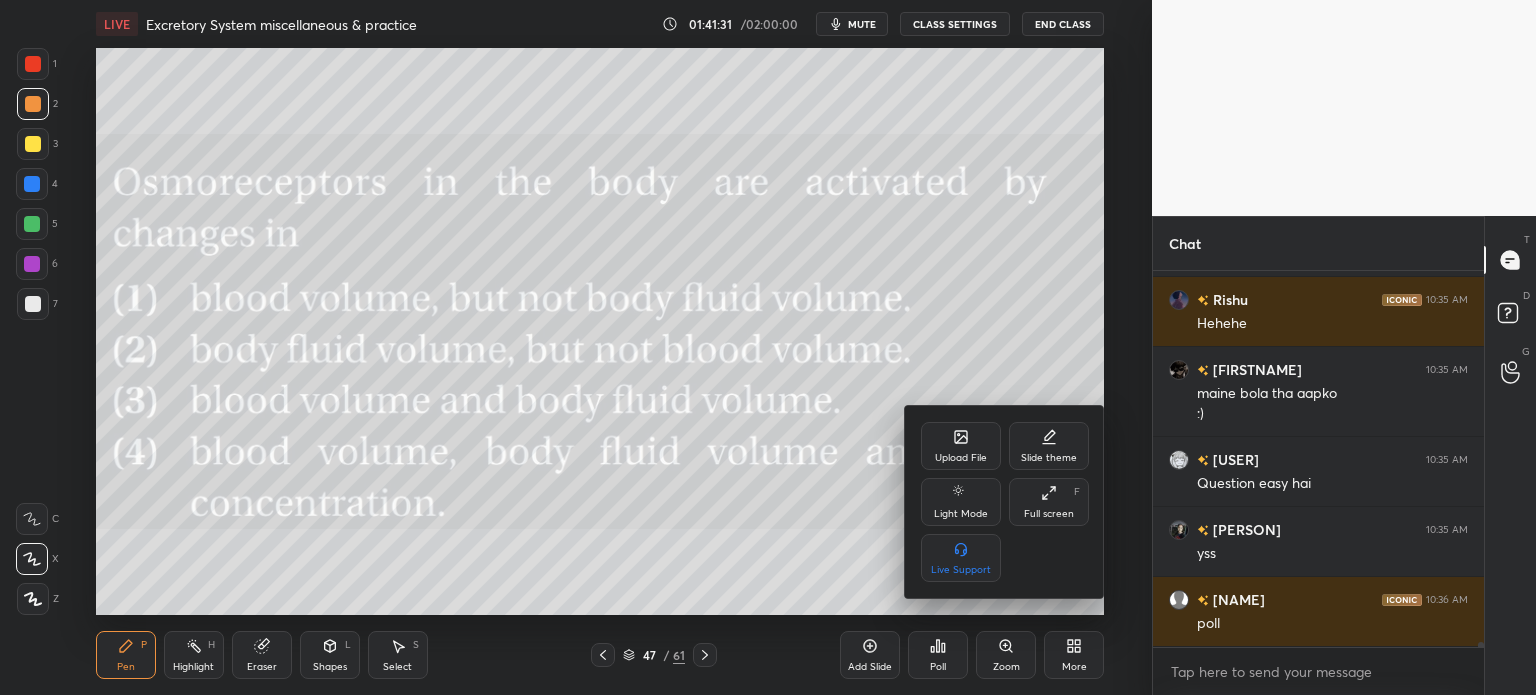 click on "Upload File" at bounding box center [961, 446] 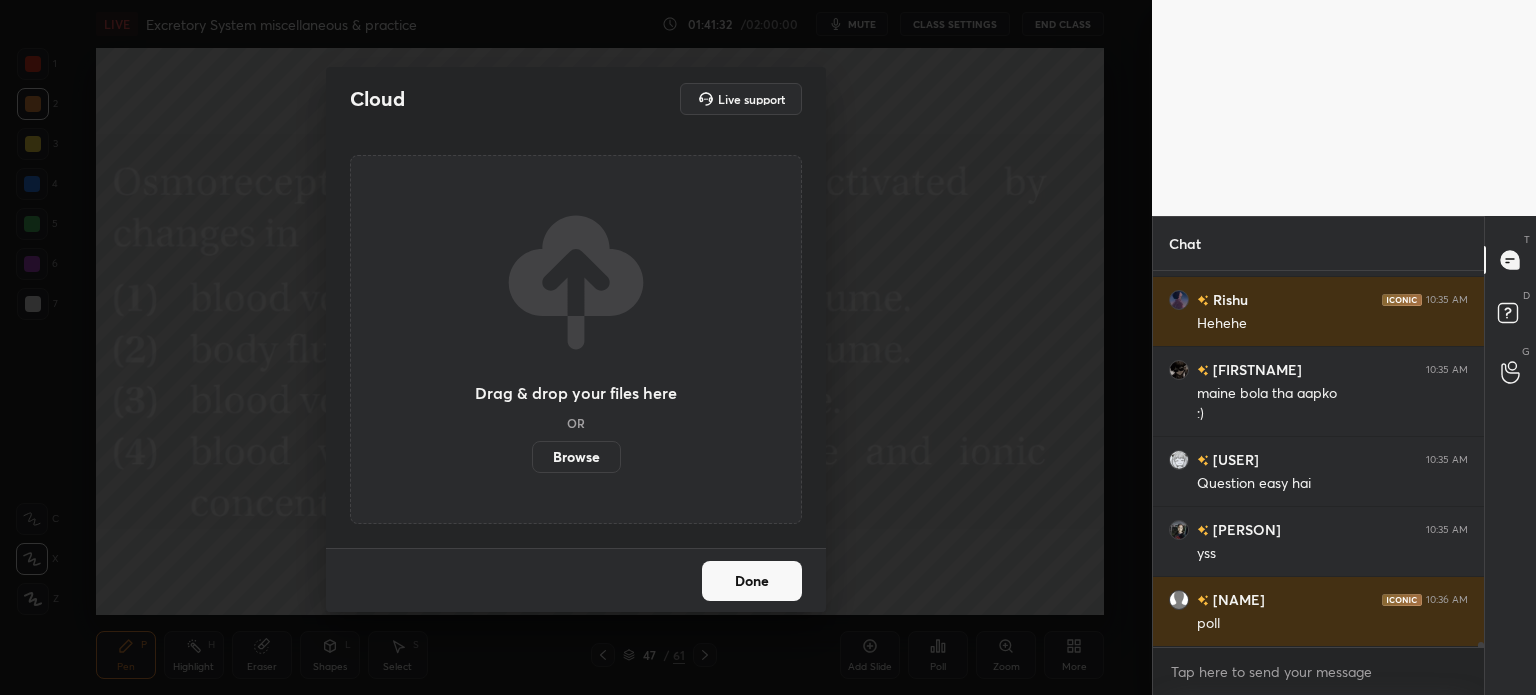 click on "Browse" at bounding box center (576, 457) 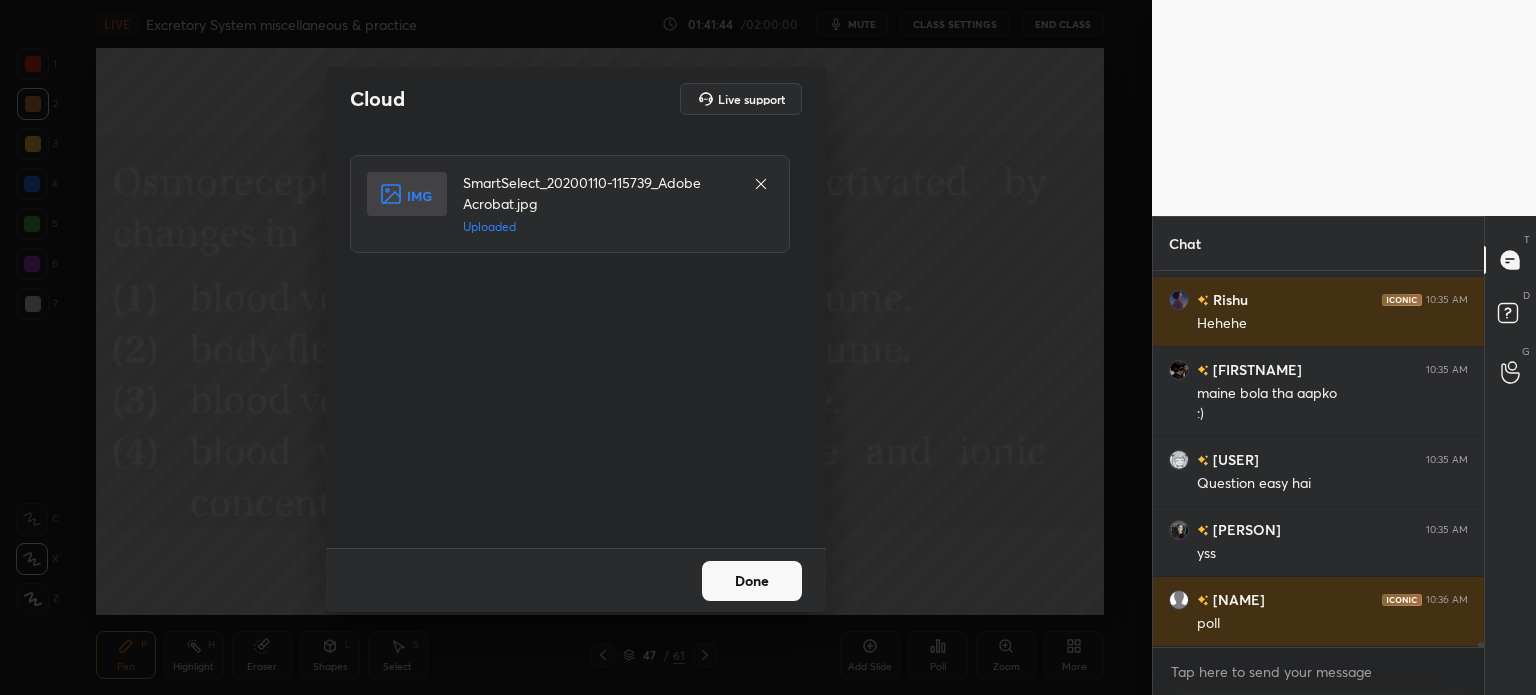 click on "Done" at bounding box center [752, 581] 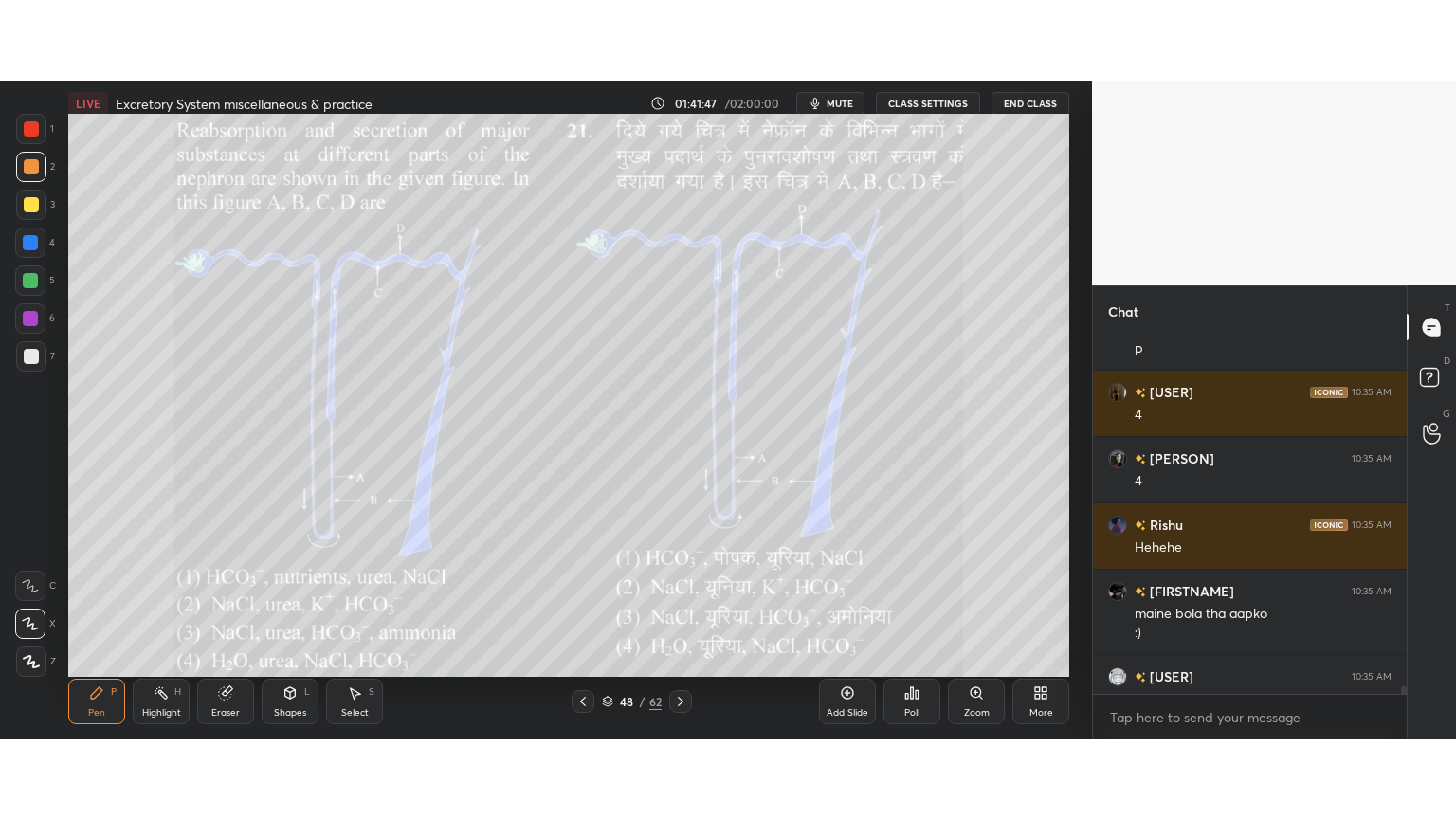 scroll, scrollTop: 94094, scrollLeft: 93776, axis: both 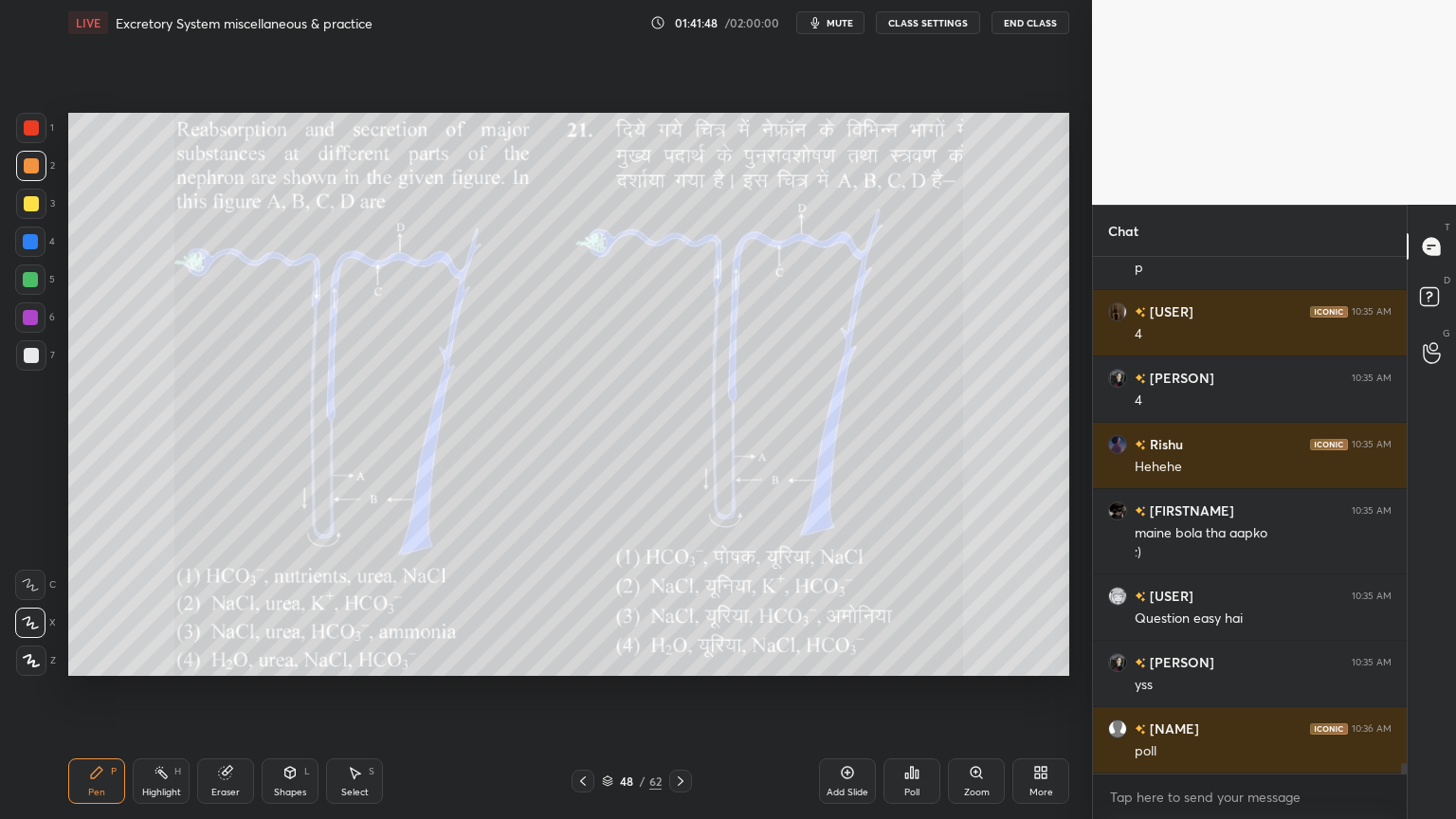 drag, startPoint x: 41, startPoint y: 353, endPoint x: 51, endPoint y: 337, distance: 18.867962 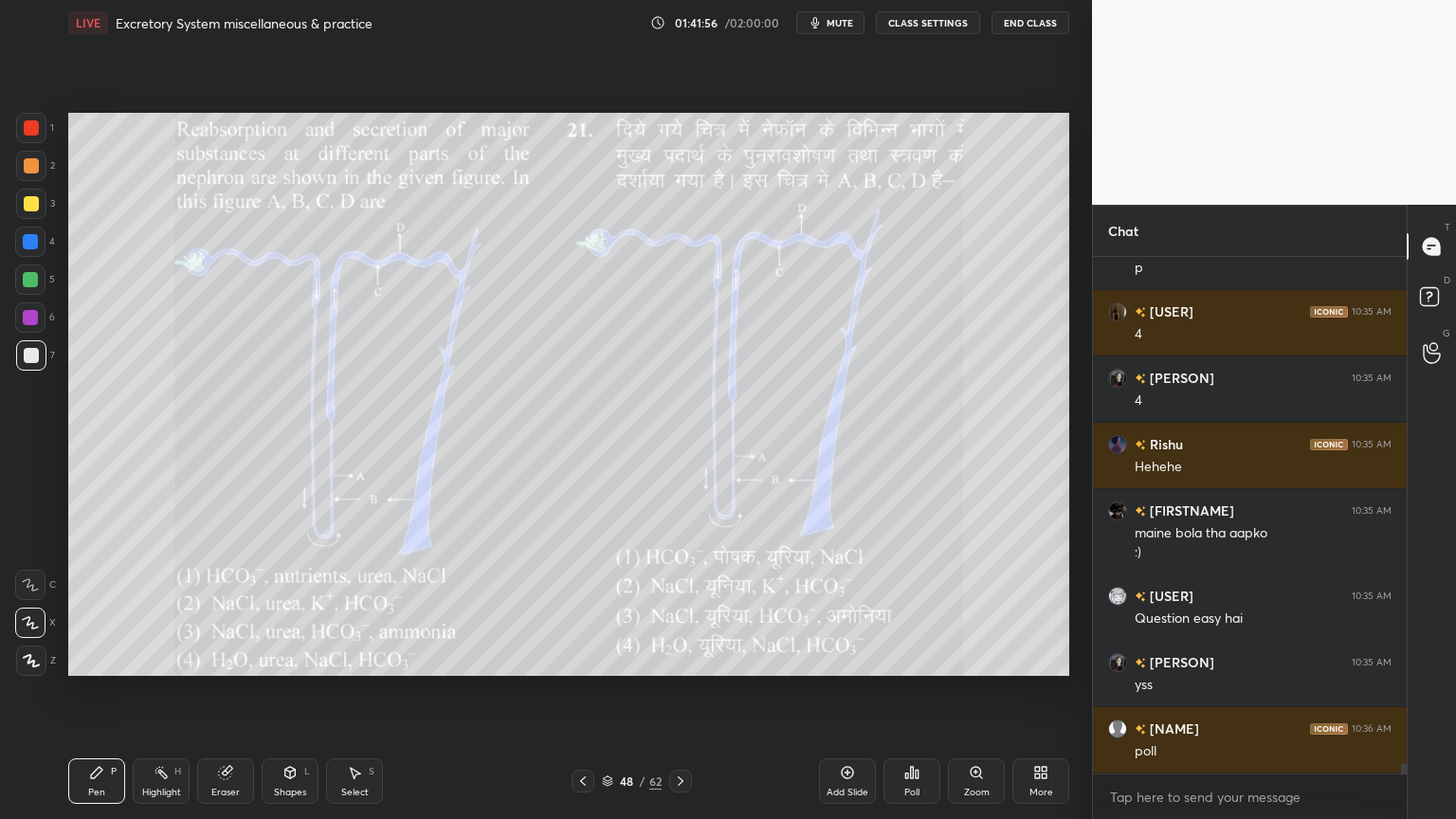 click at bounding box center [31, 355] 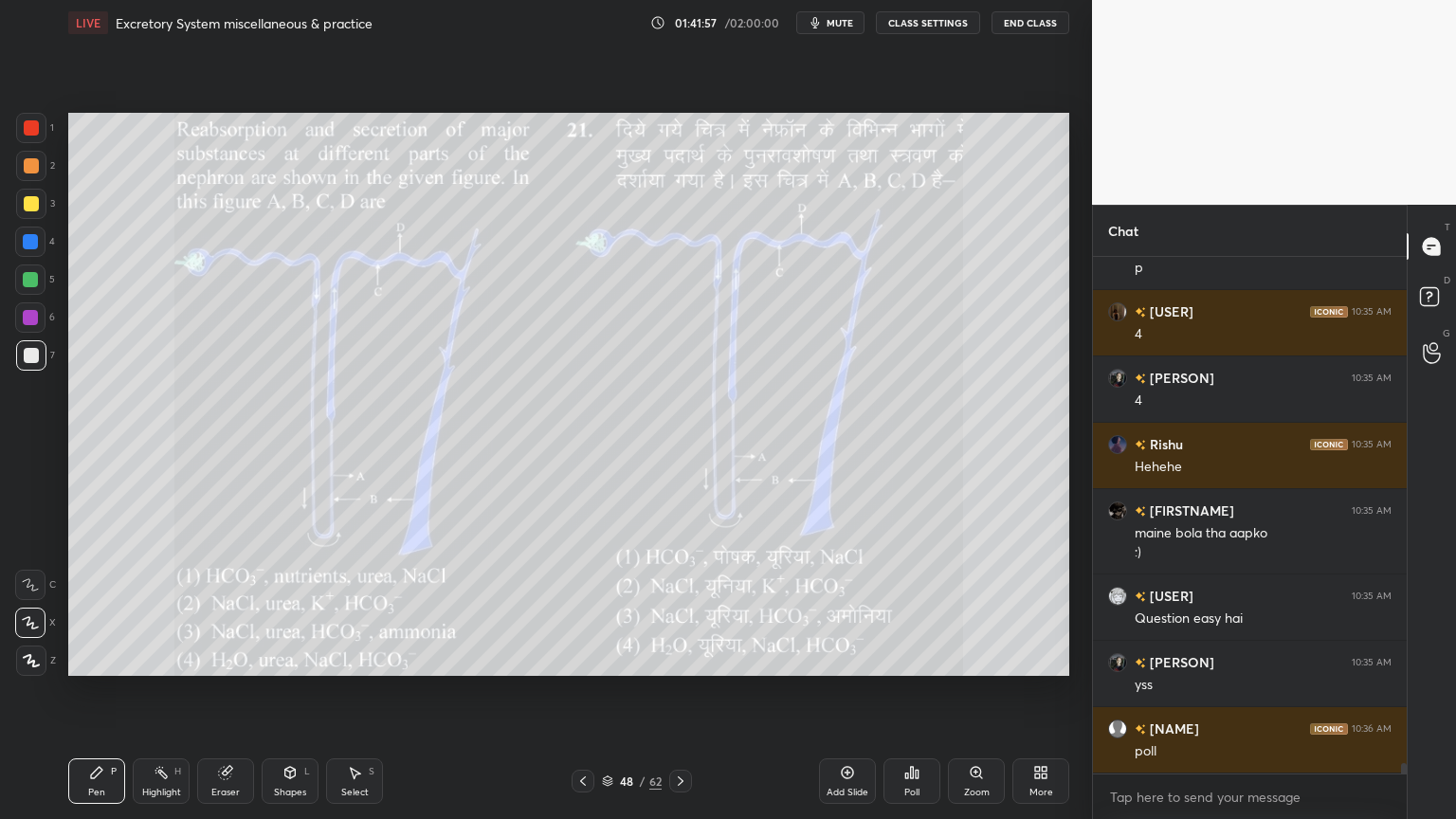 drag, startPoint x: 298, startPoint y: 774, endPoint x: 281, endPoint y: 757, distance: 24.041631 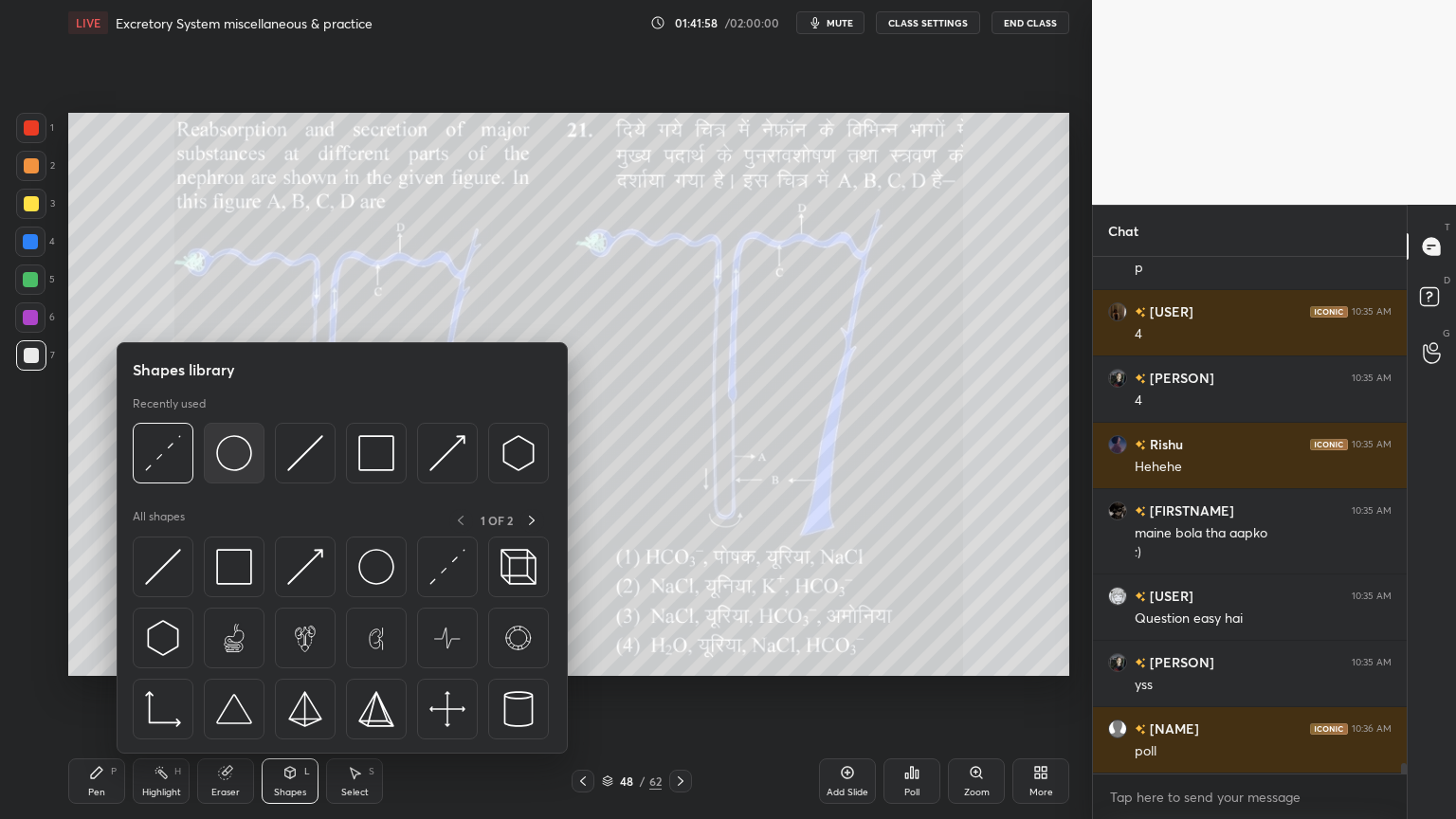 click at bounding box center (234, 453) 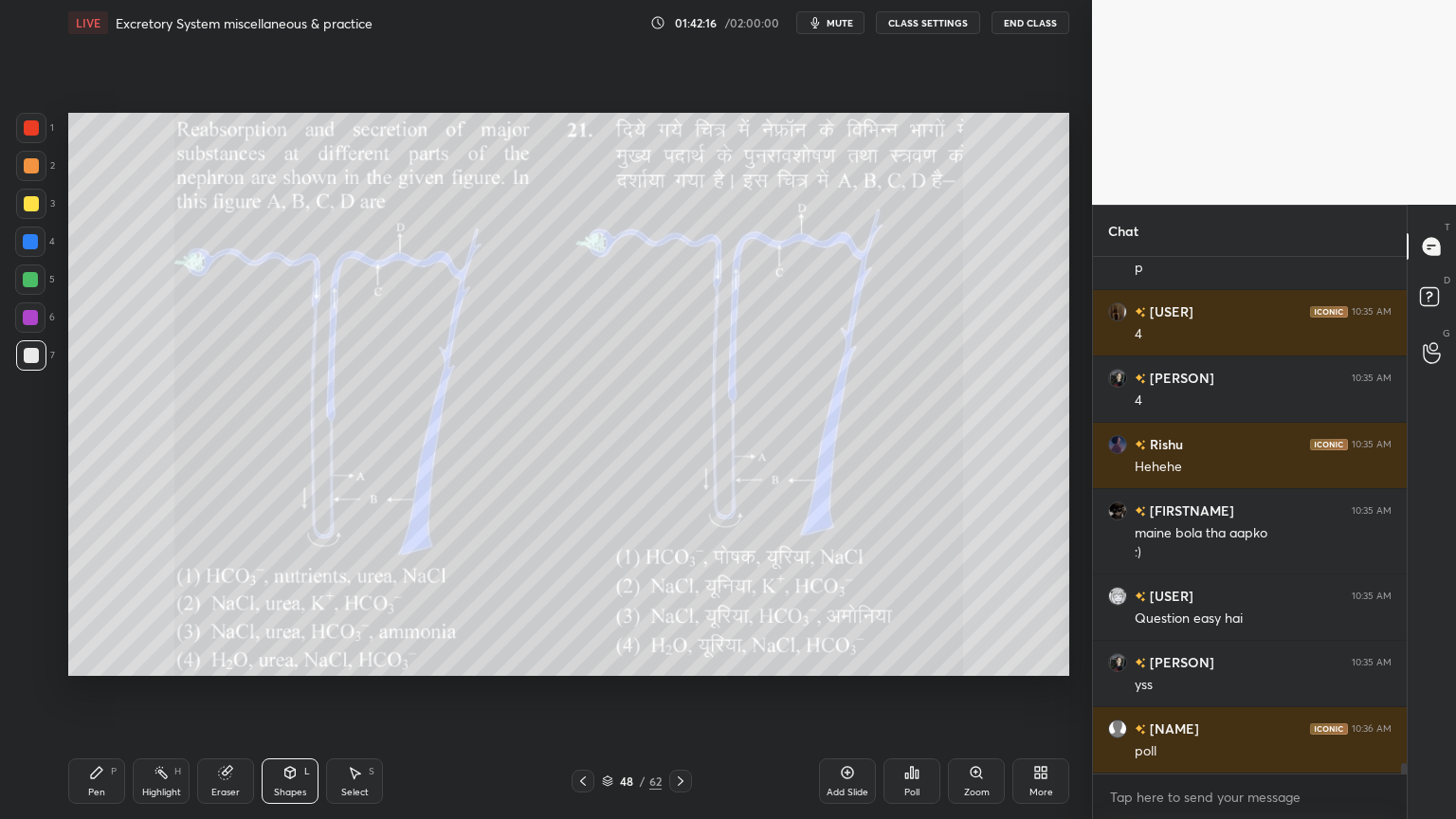 scroll, scrollTop: 24110, scrollLeft: 0, axis: vertical 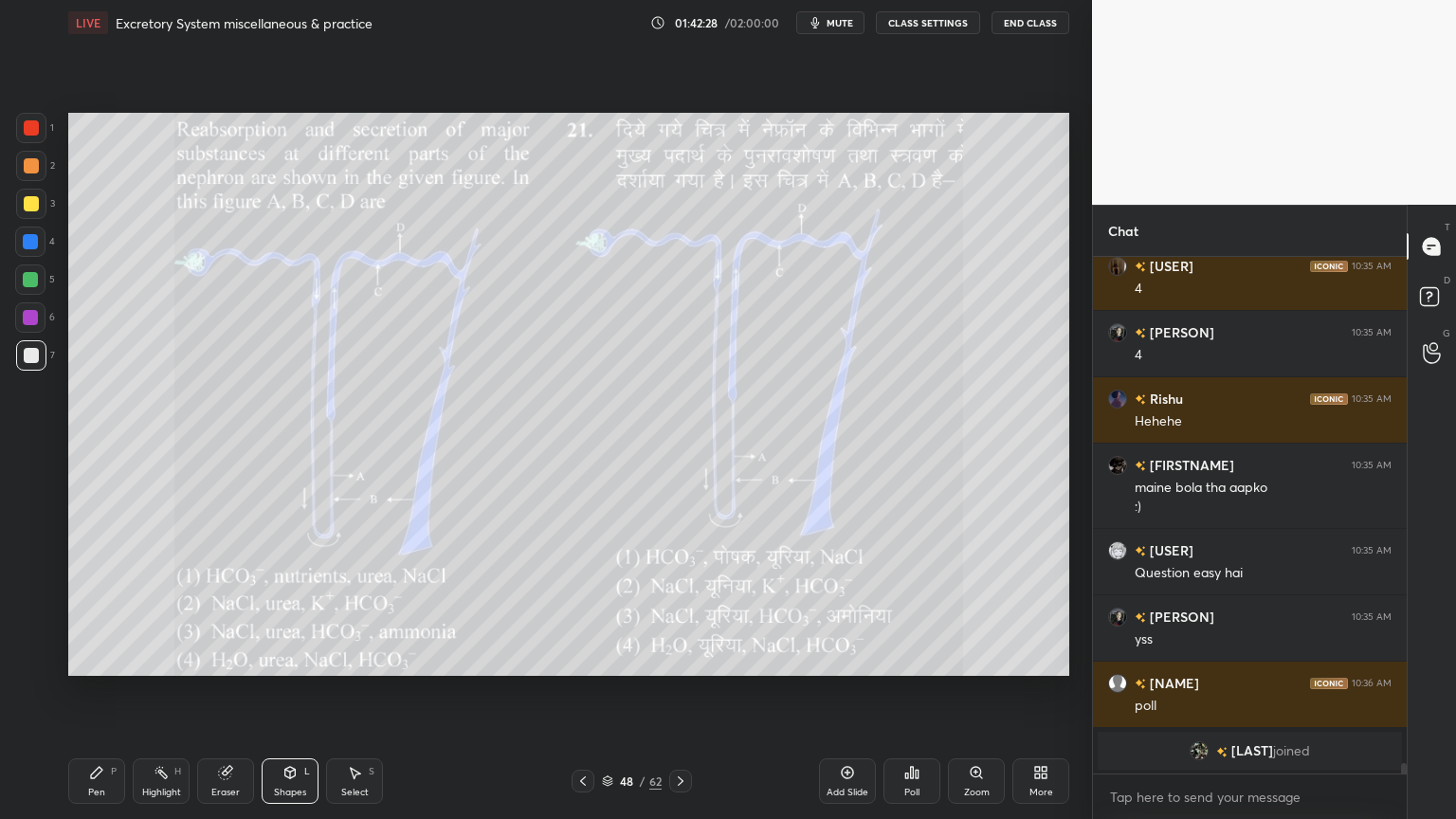 click on "Poll" at bounding box center (912, 781) 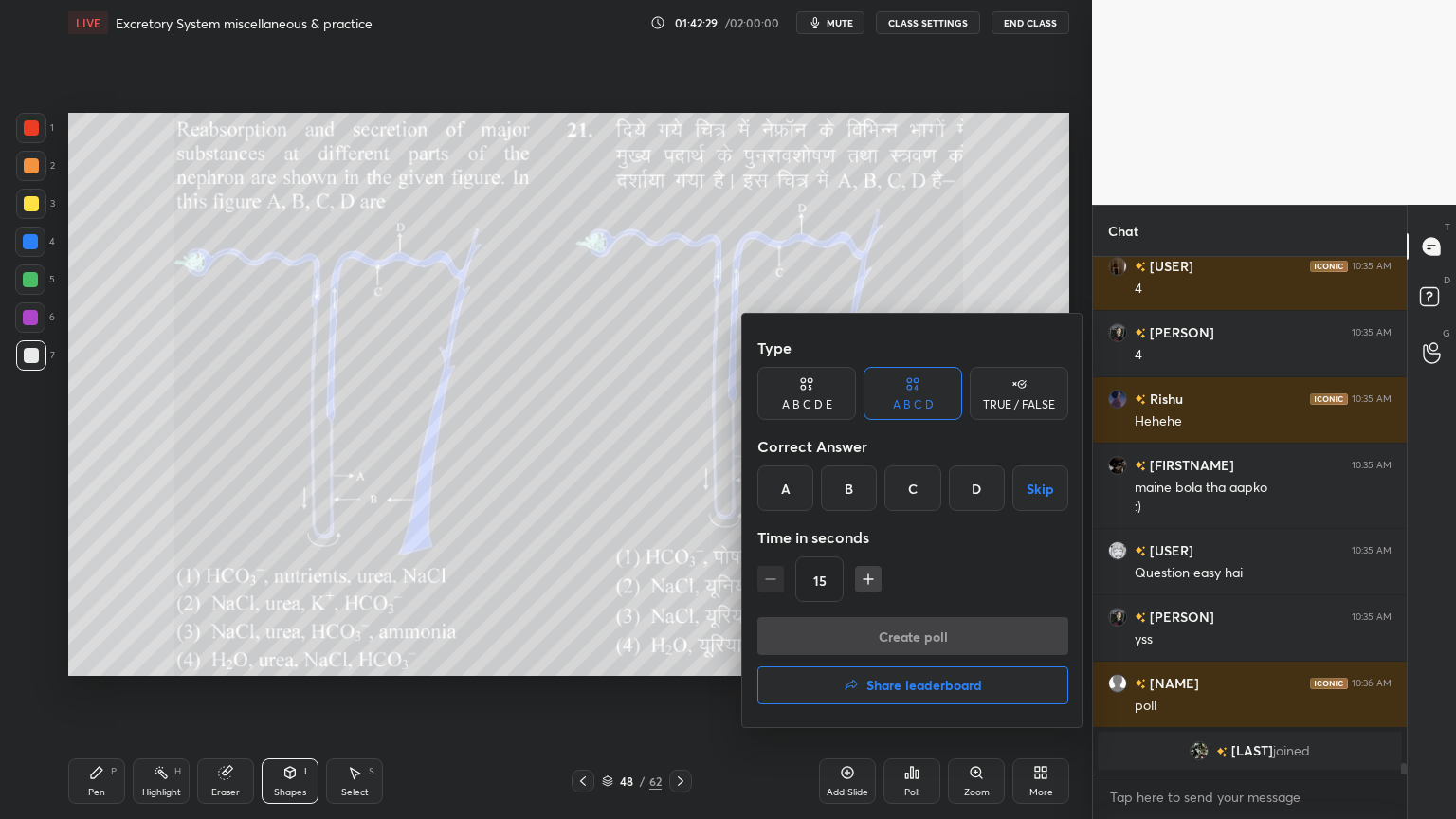drag, startPoint x: 843, startPoint y: 482, endPoint x: 842, endPoint y: 513, distance: 31.01612 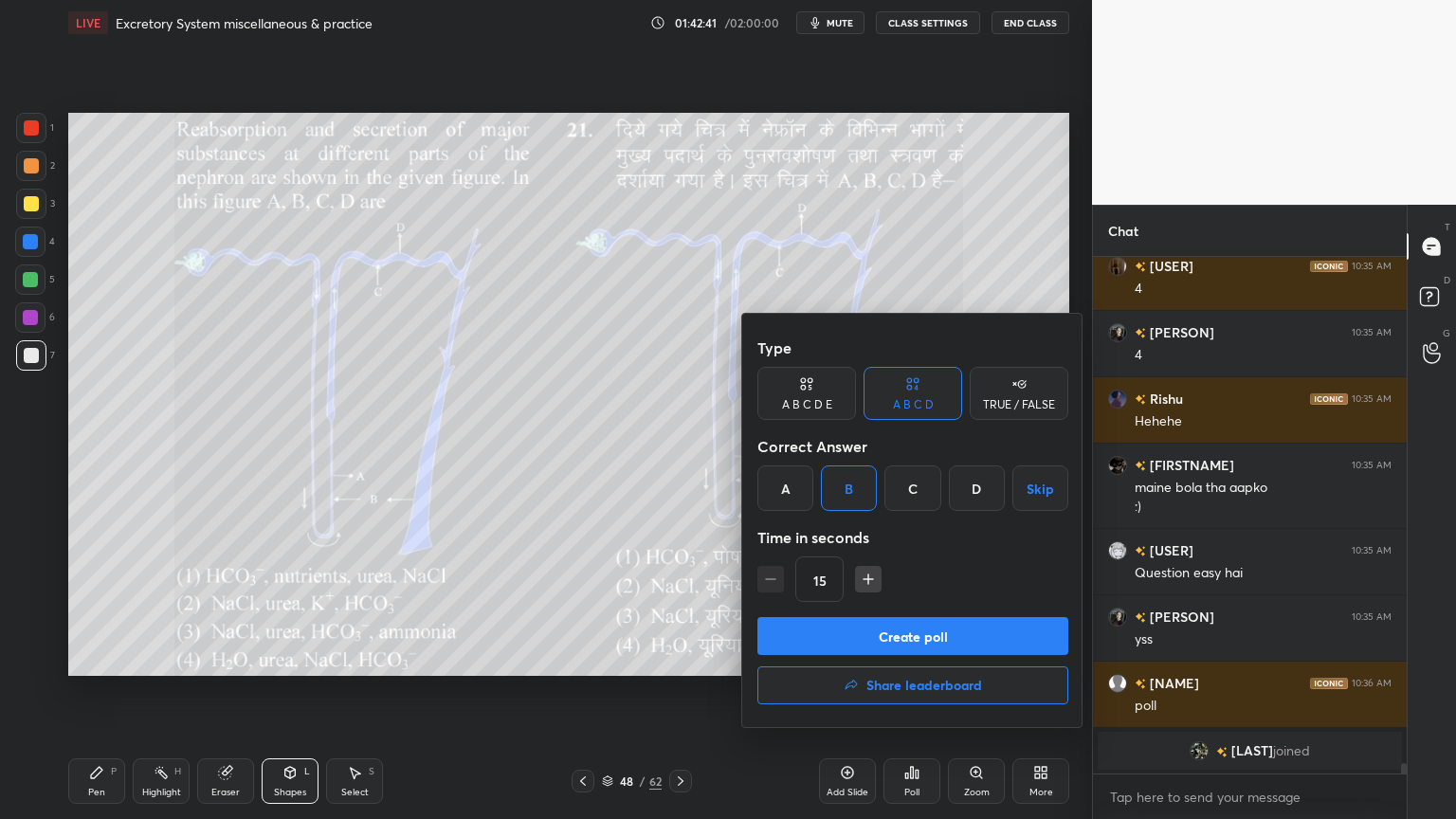 click on "Create poll" at bounding box center (913, 636) 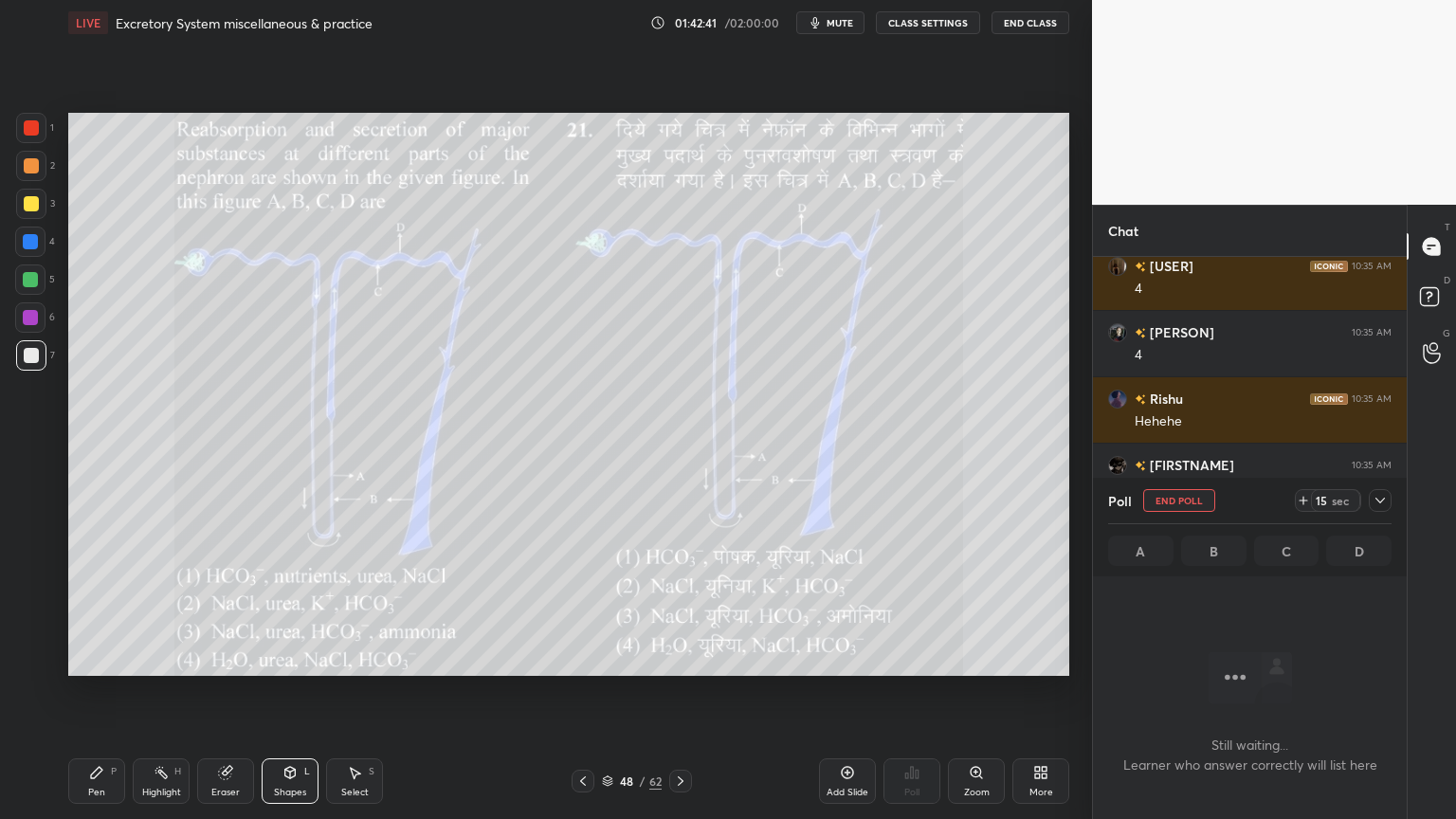 scroll, scrollTop: 422, scrollLeft: 308, axis: both 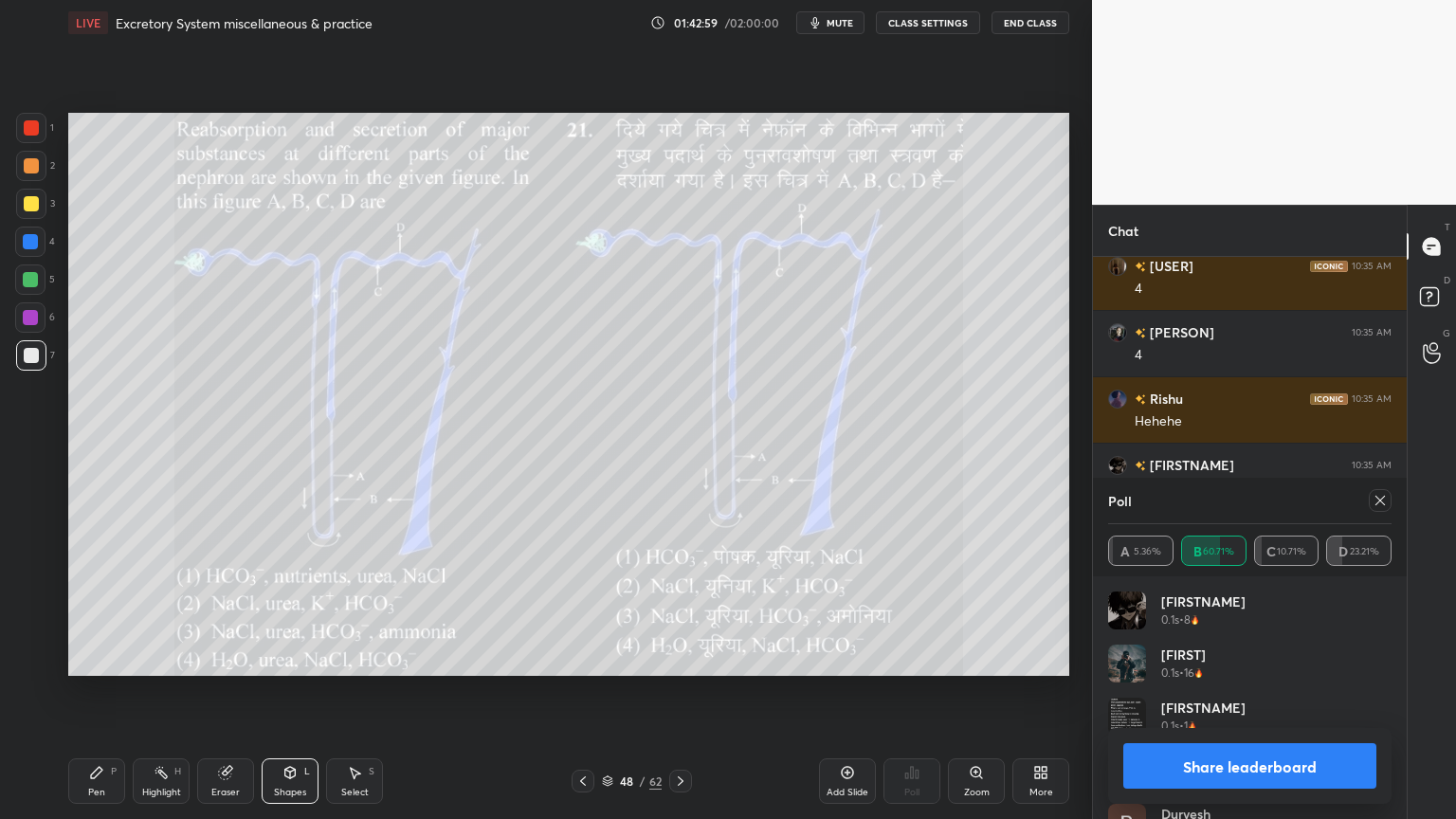 click on "Share leaderboard" at bounding box center (1249, 766) 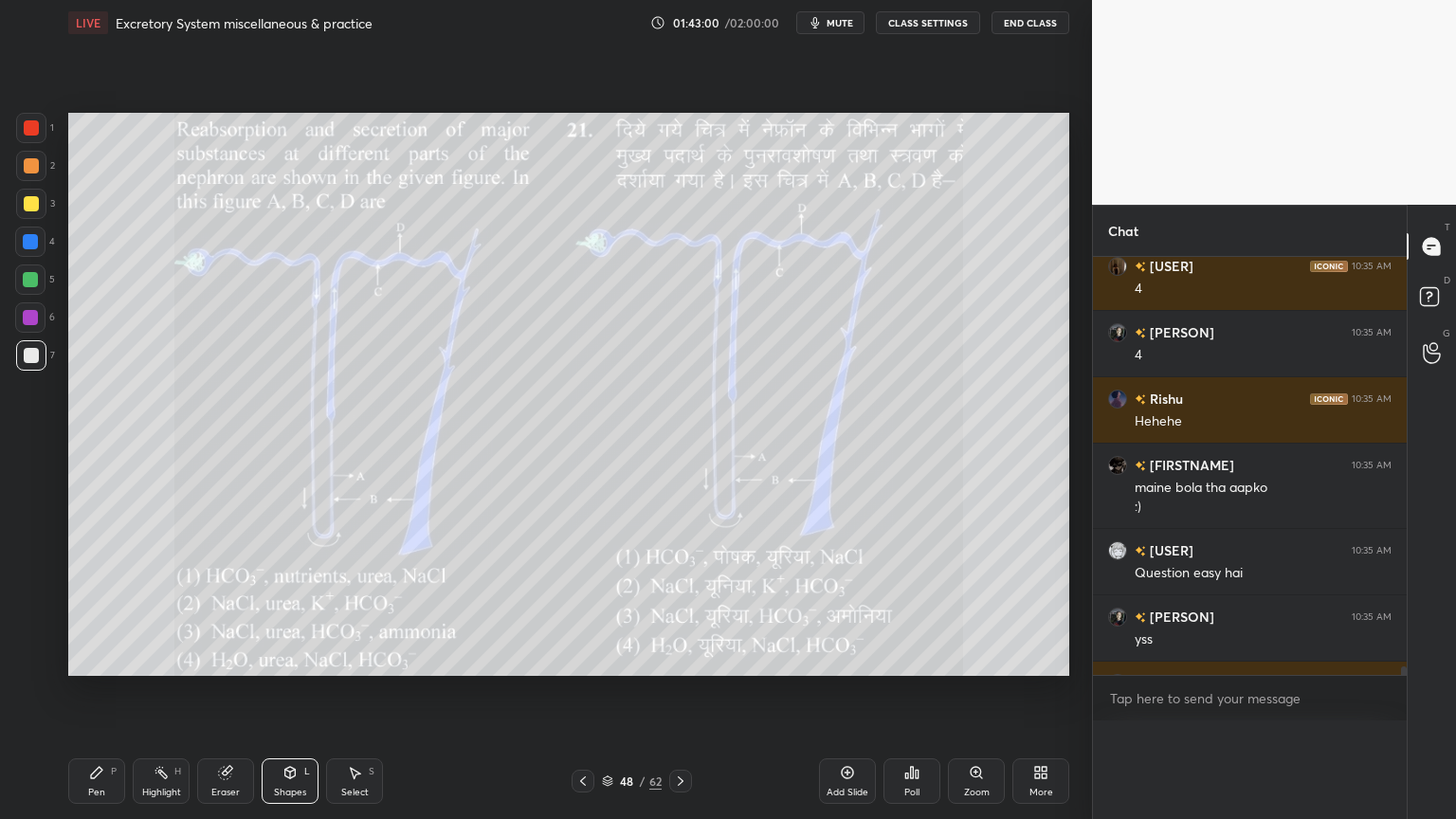 scroll, scrollTop: 114, scrollLeft: 278, axis: both 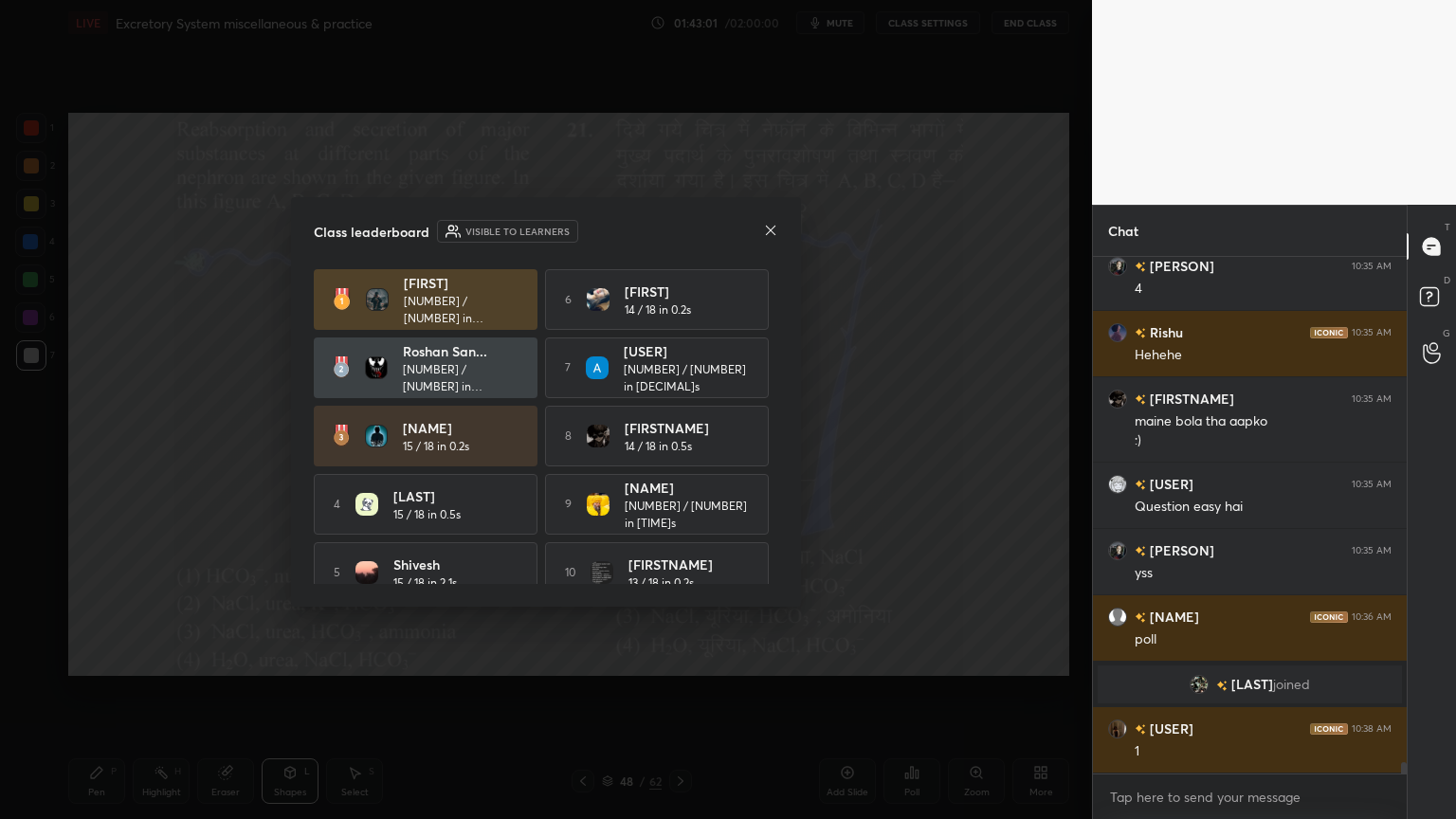 click 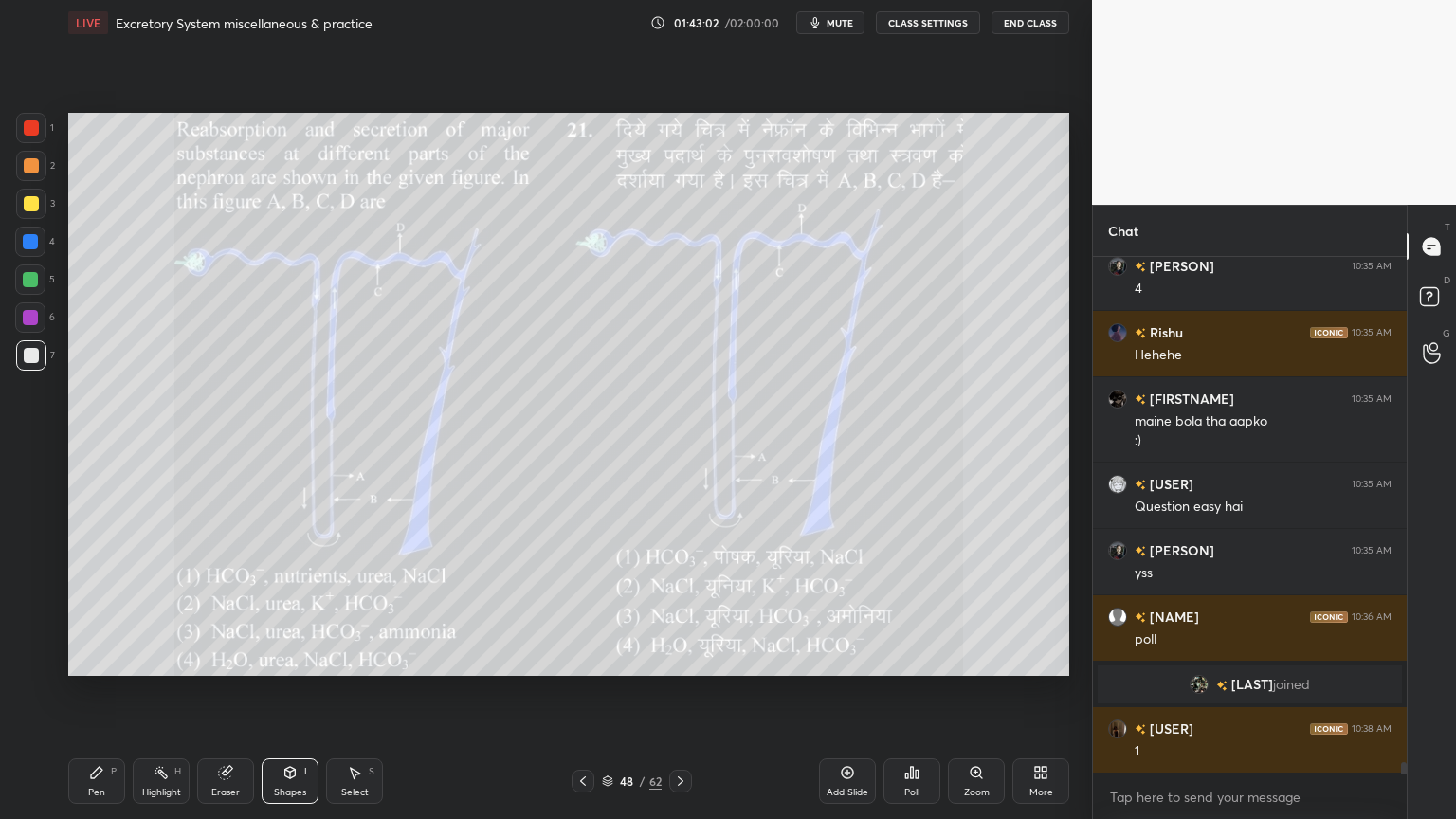 click at bounding box center (583, 781) 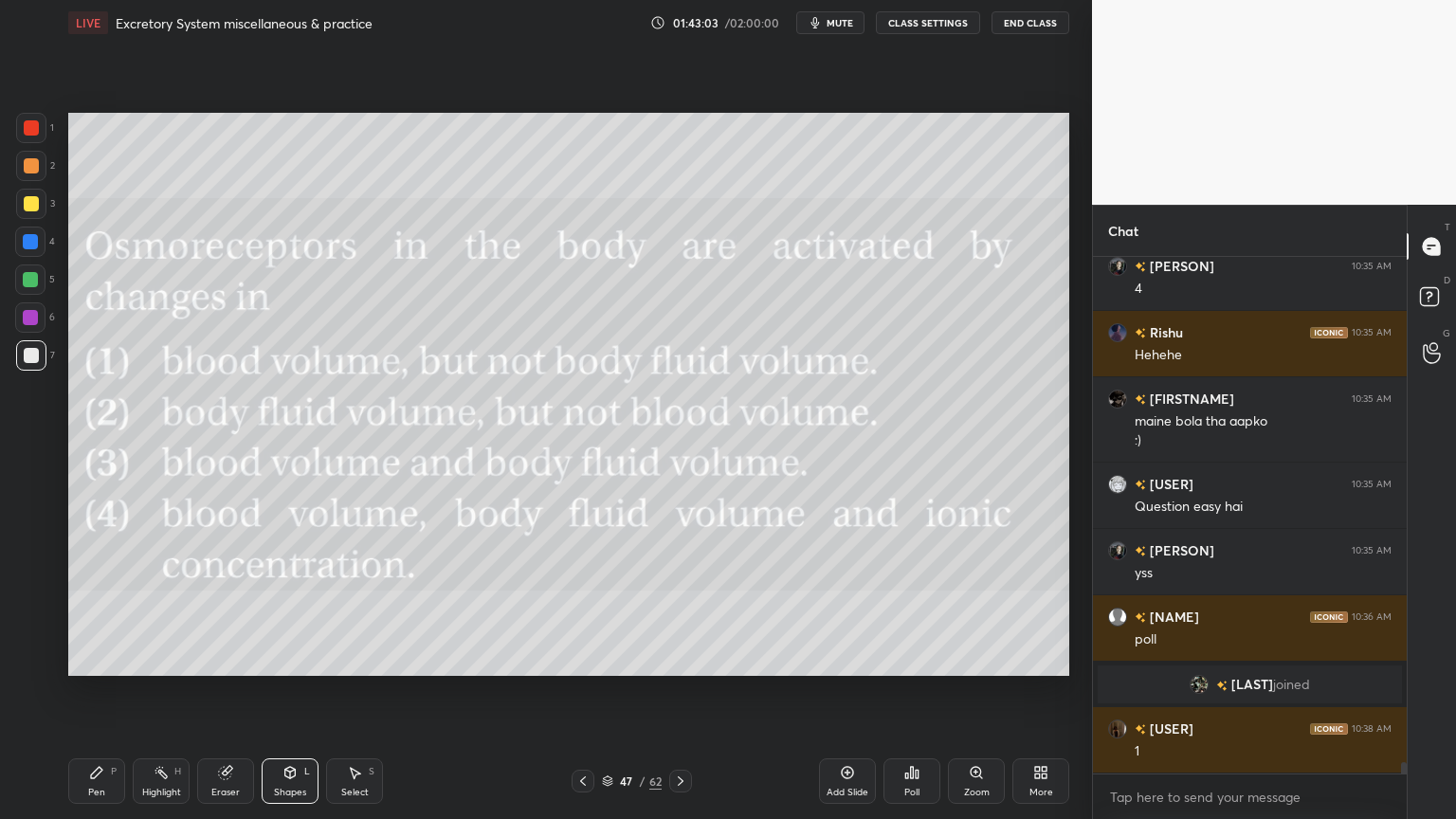 click 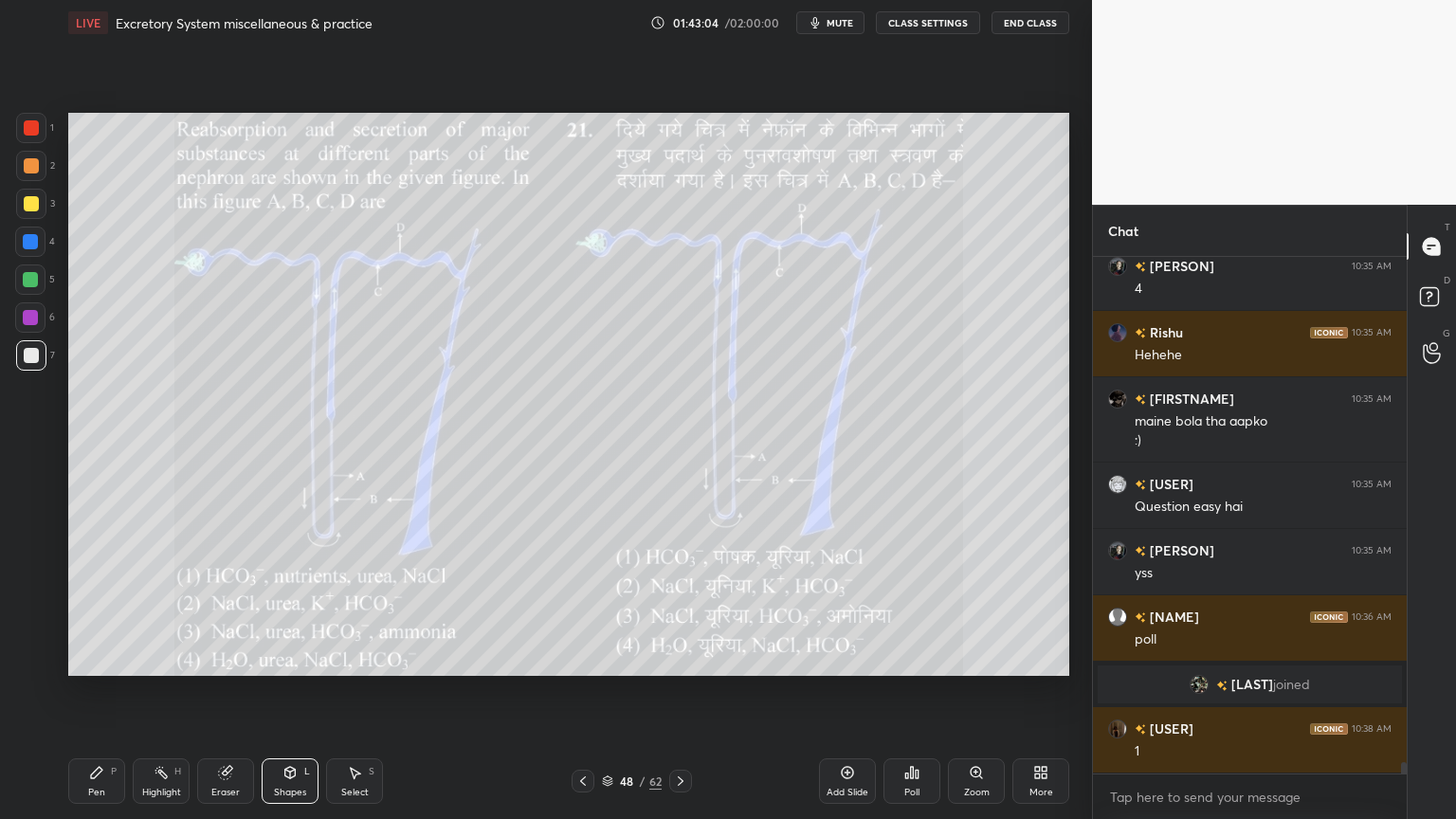click at bounding box center (31, 166) 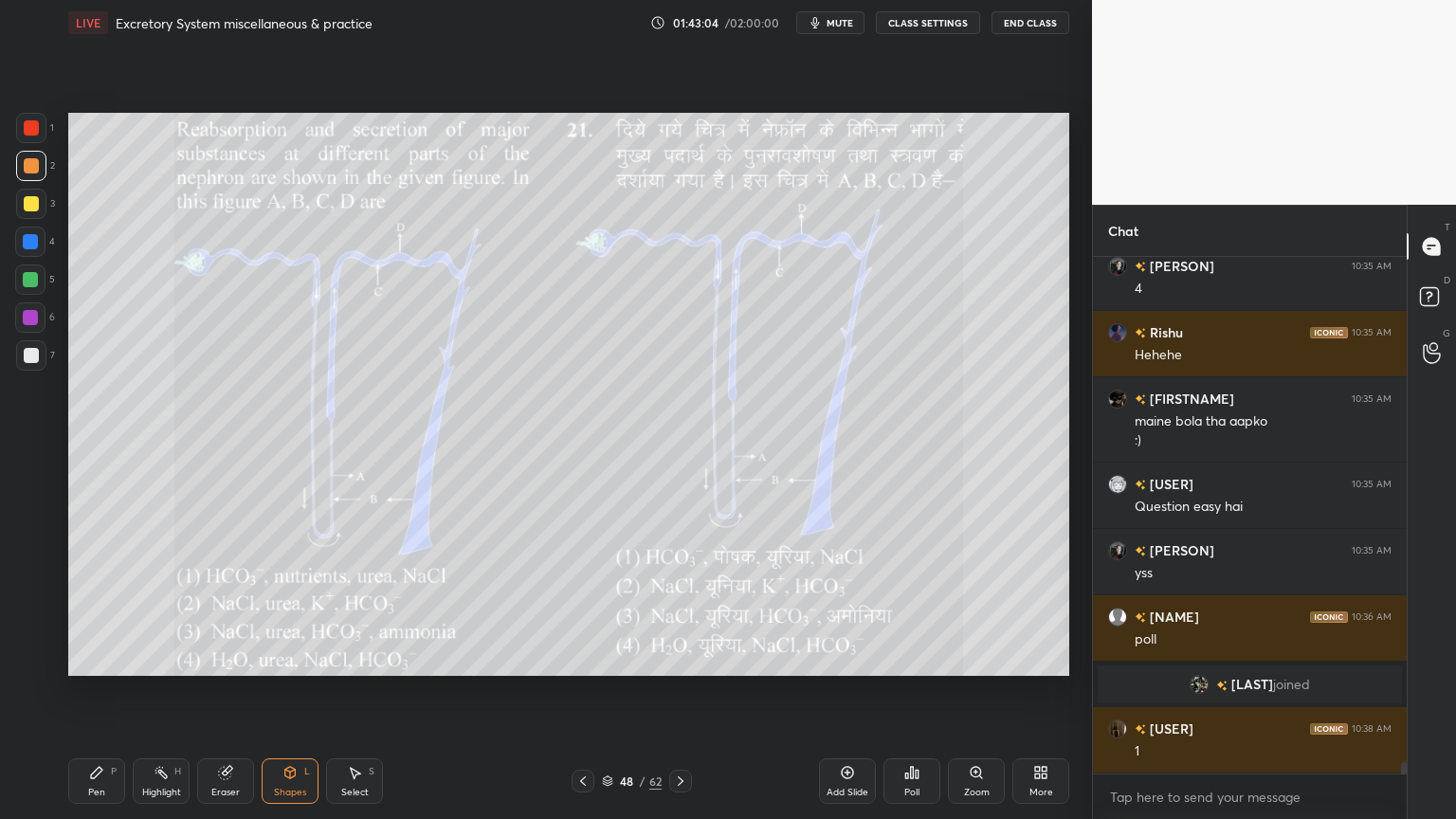 drag, startPoint x: 34, startPoint y: 167, endPoint x: 58, endPoint y: 197, distance: 38.41875 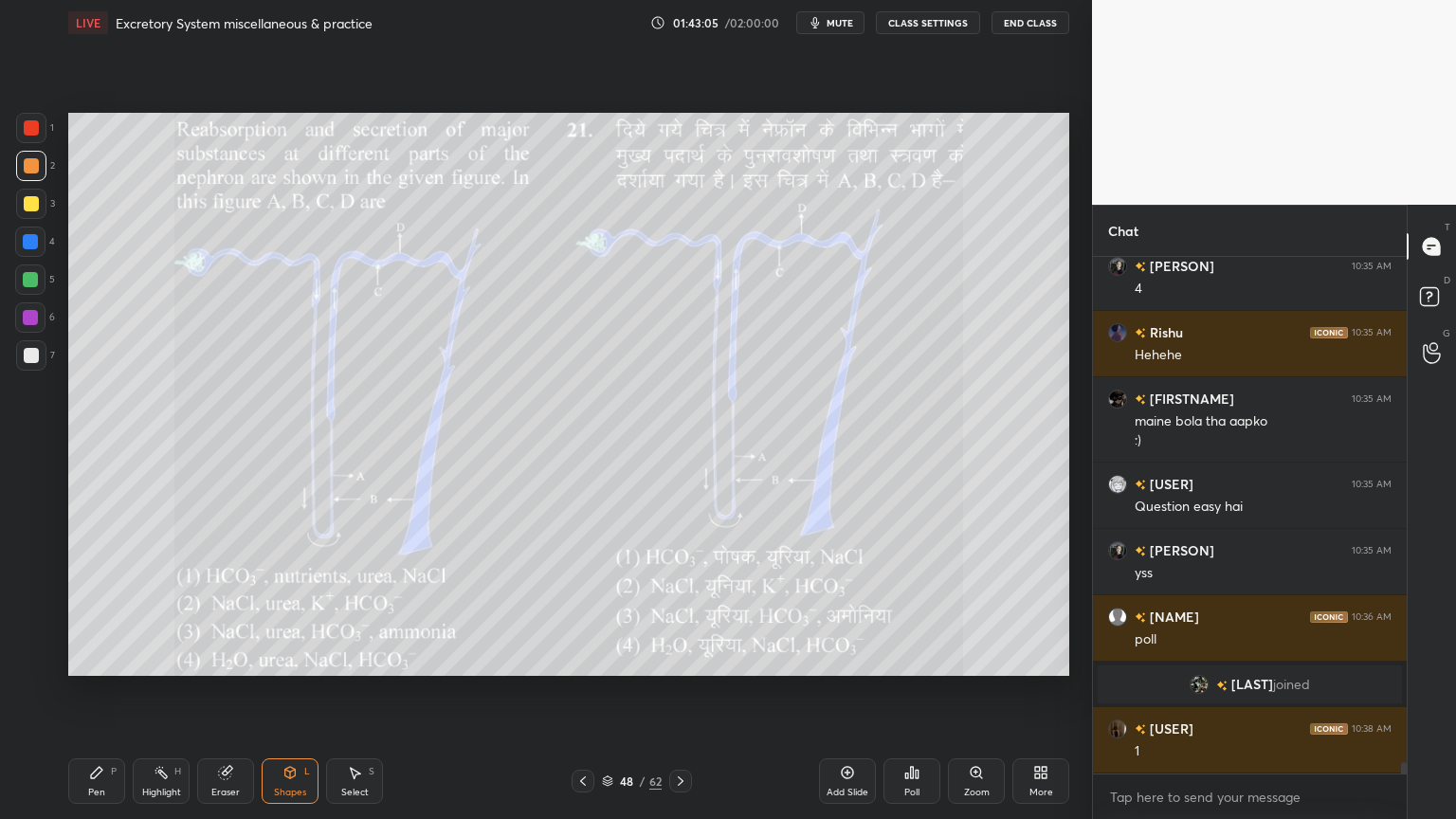 click on "Pen P" at bounding box center (97, 781) 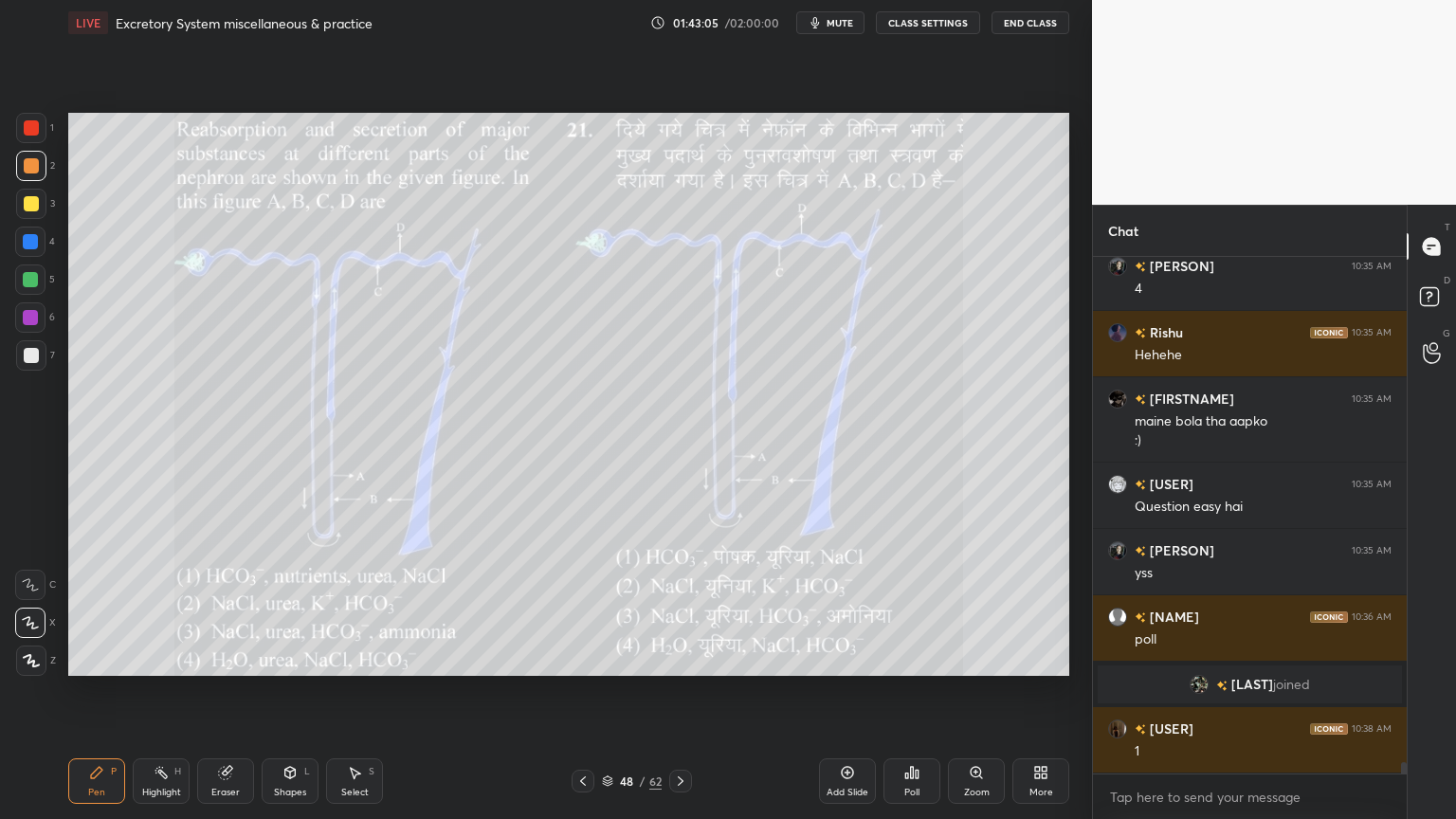 click on "Pen P" at bounding box center [97, 781] 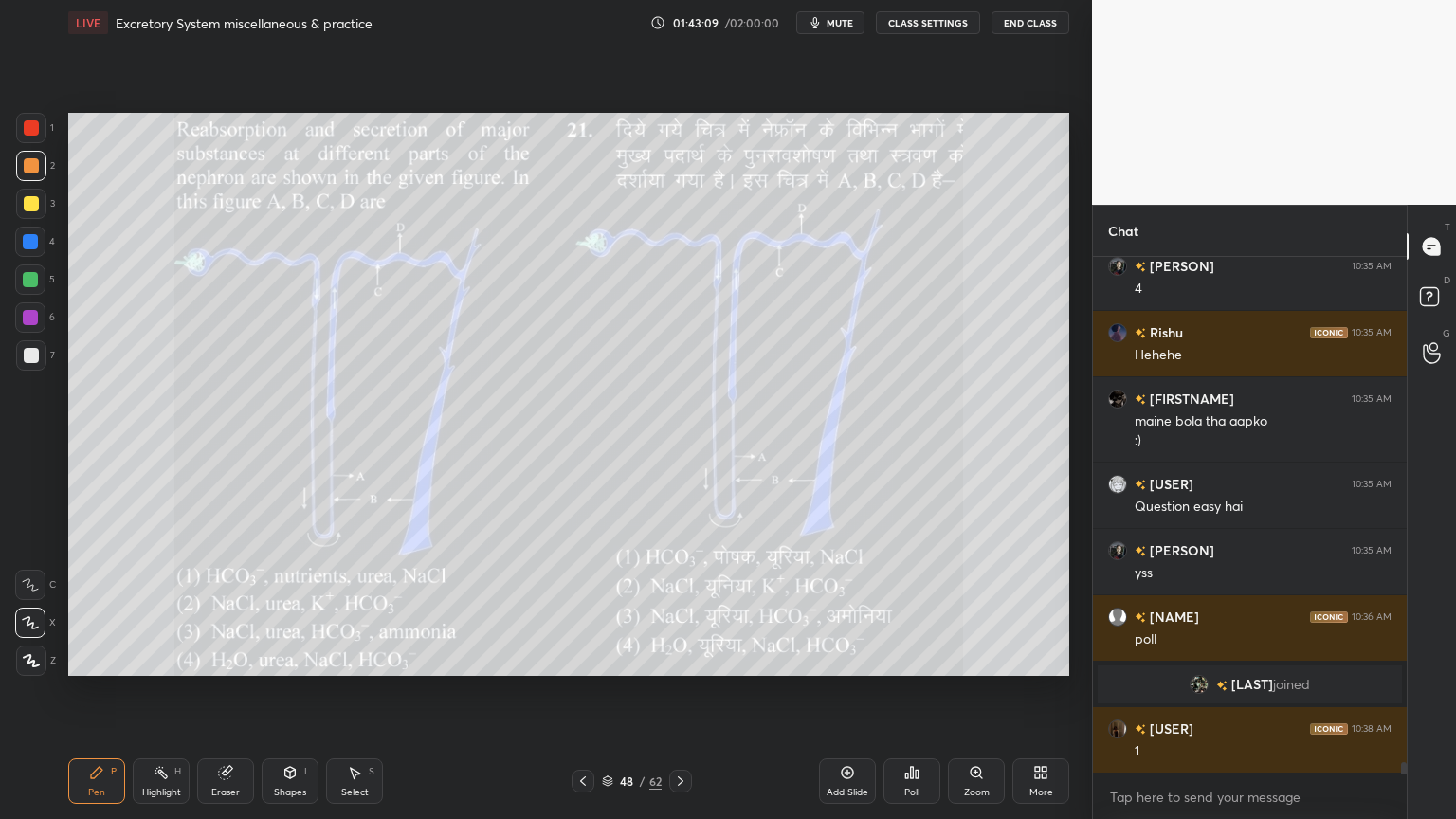 click on "More" at bounding box center (1041, 781) 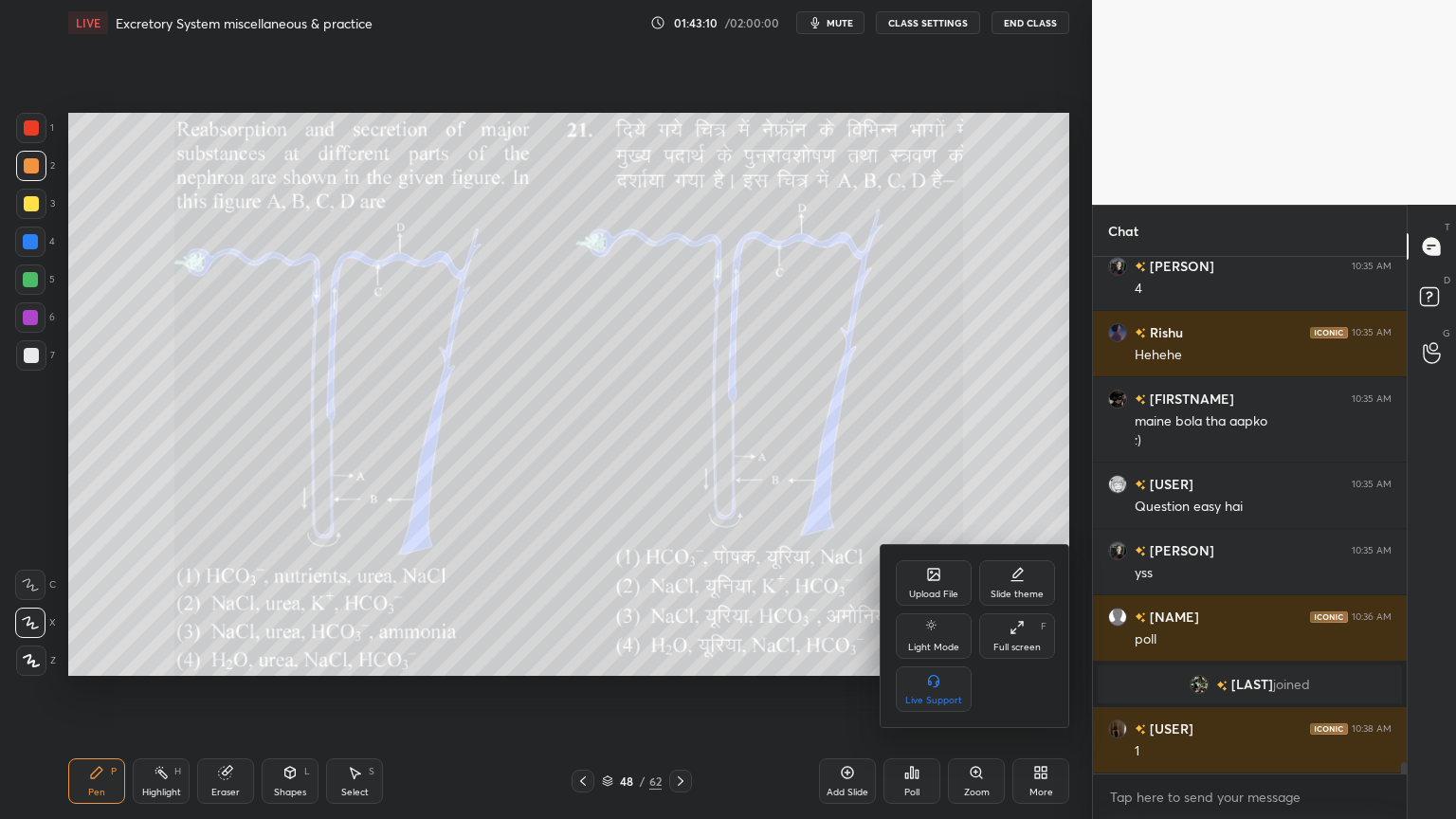 click on "Upload File" at bounding box center (934, 583) 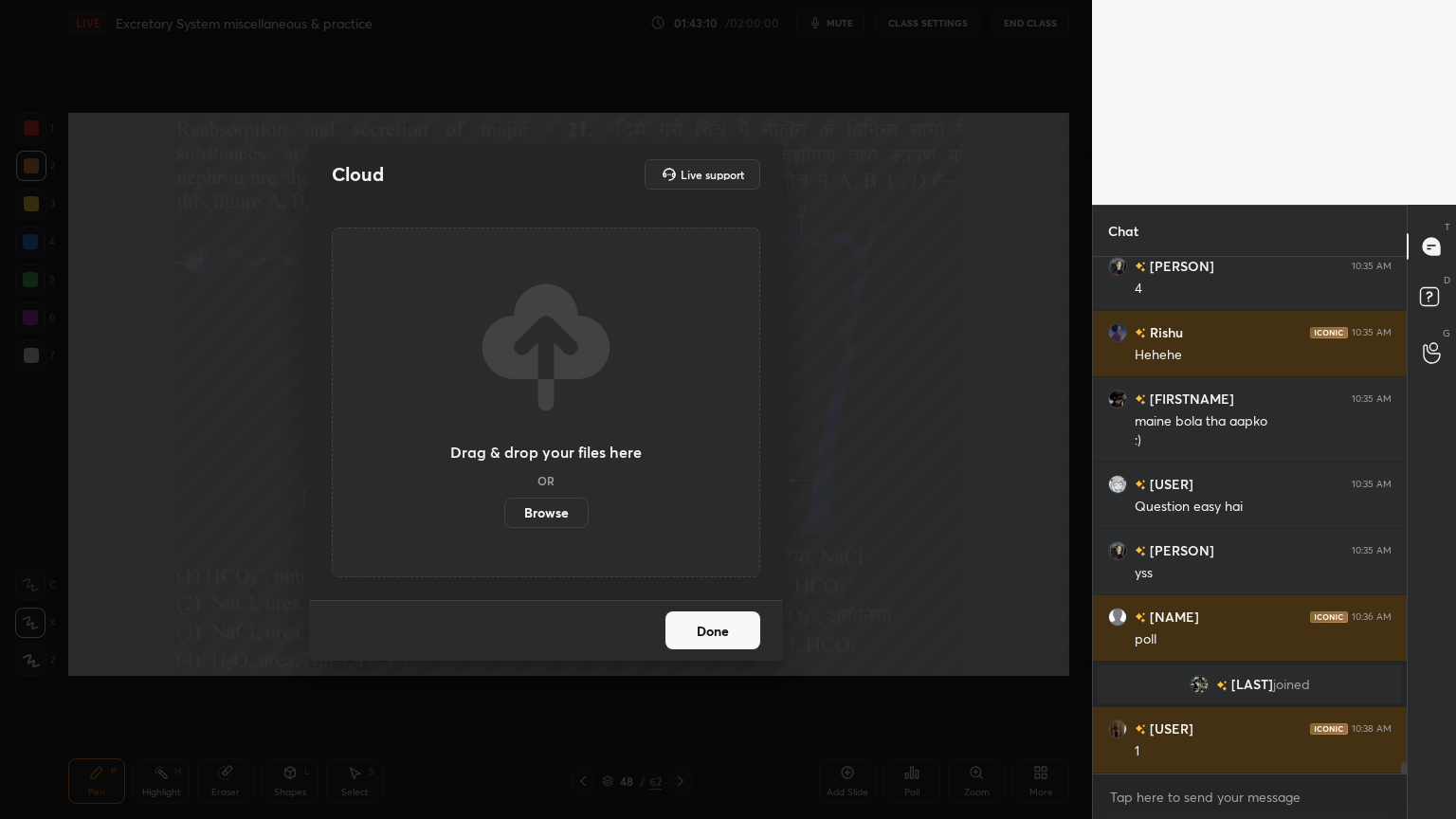 drag, startPoint x: 561, startPoint y: 514, endPoint x: 557, endPoint y: 403, distance: 111.07205 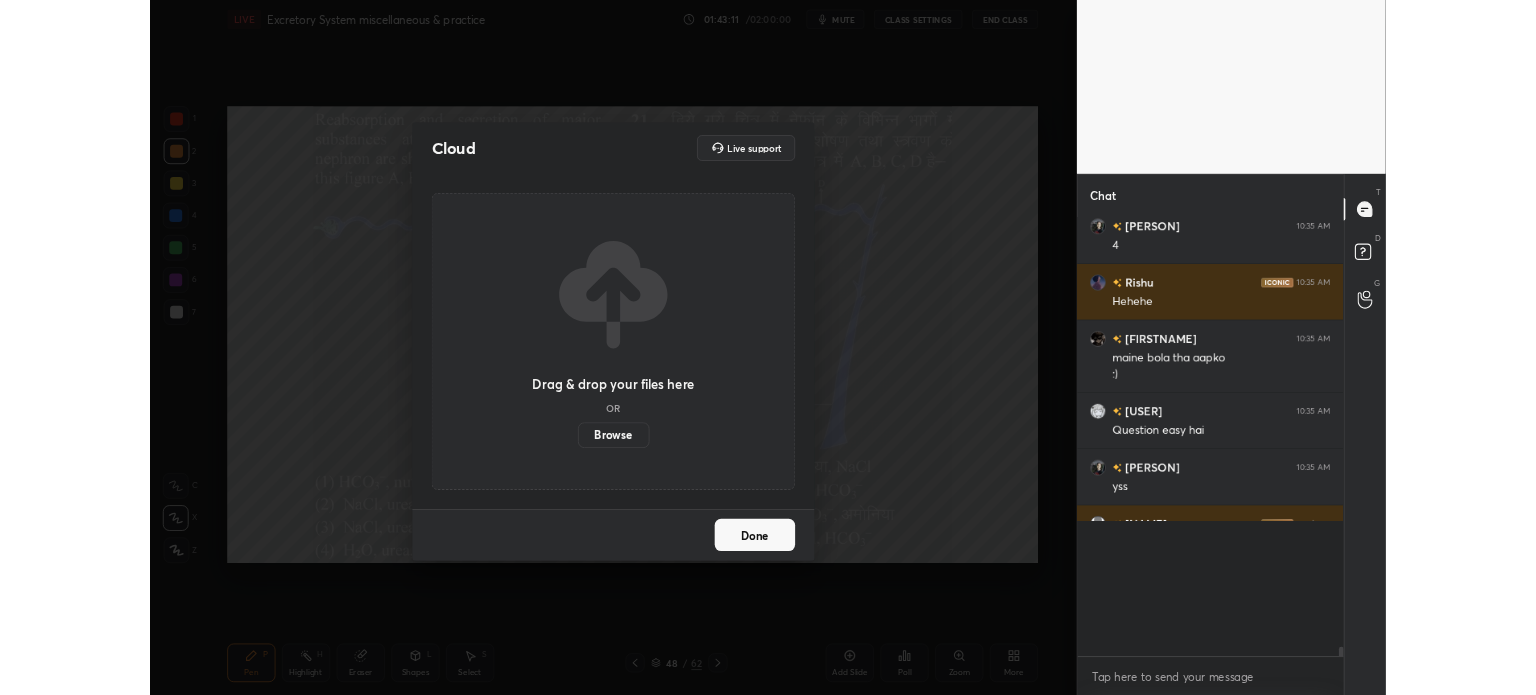 scroll, scrollTop: 567, scrollLeft: 1072, axis: both 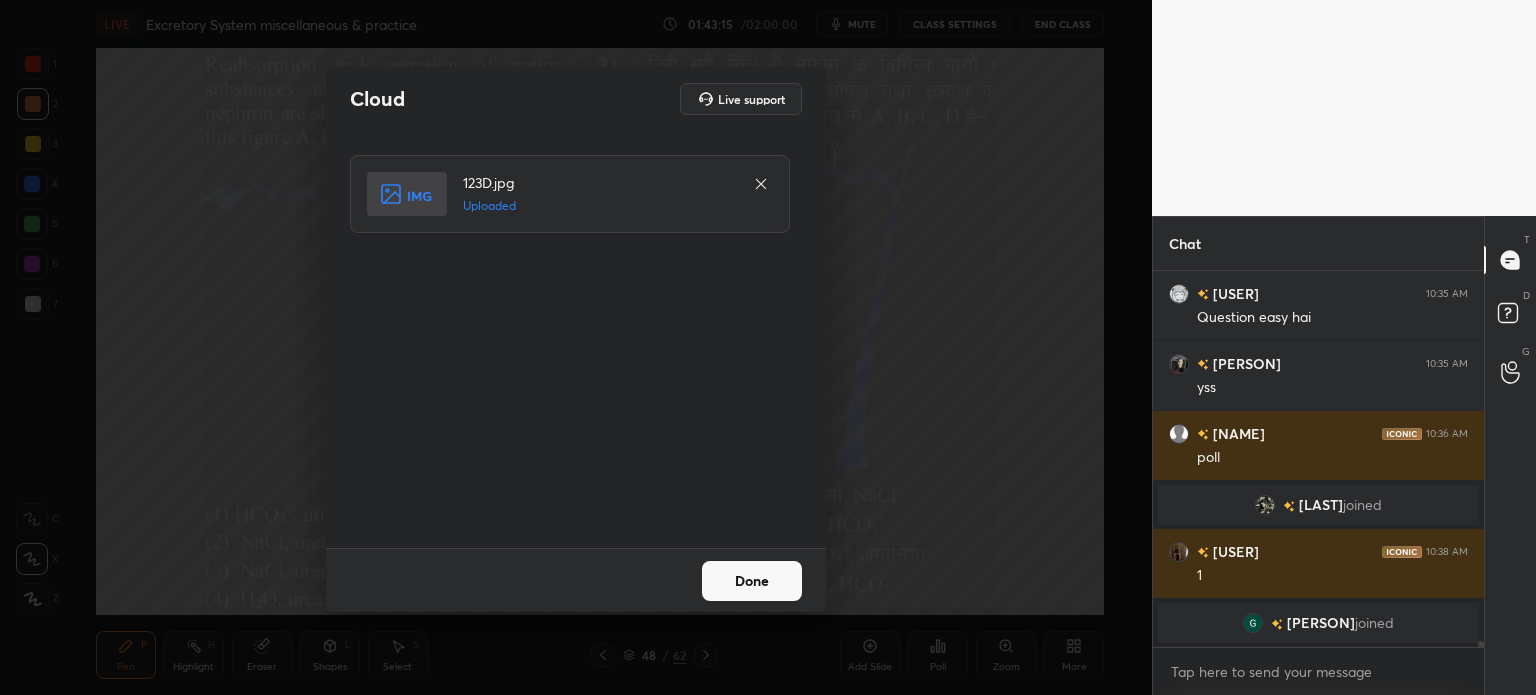 click on "Done" at bounding box center [752, 581] 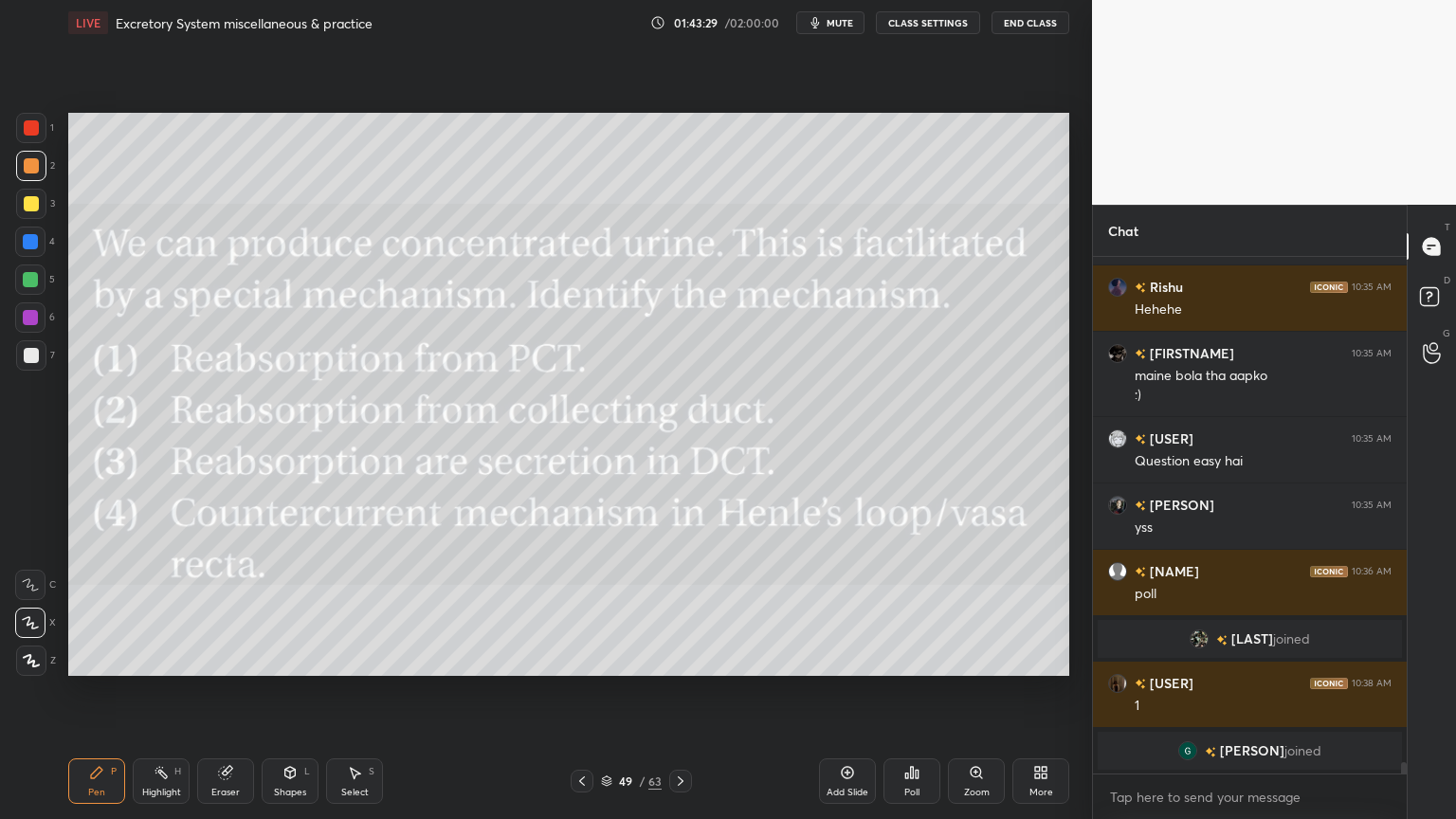 click on "Poll" at bounding box center (912, 781) 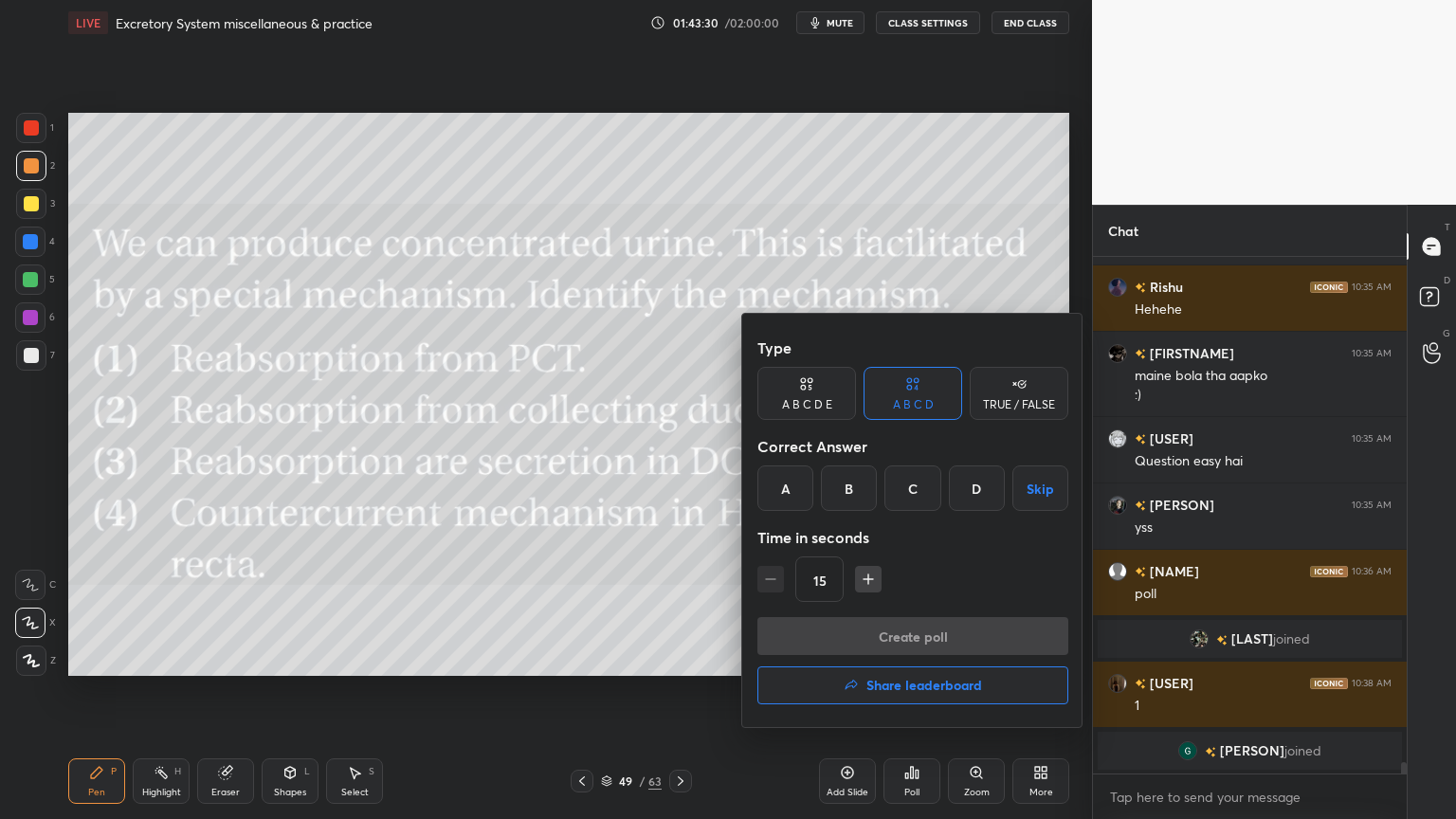 click on "D" at bounding box center [976, 488] 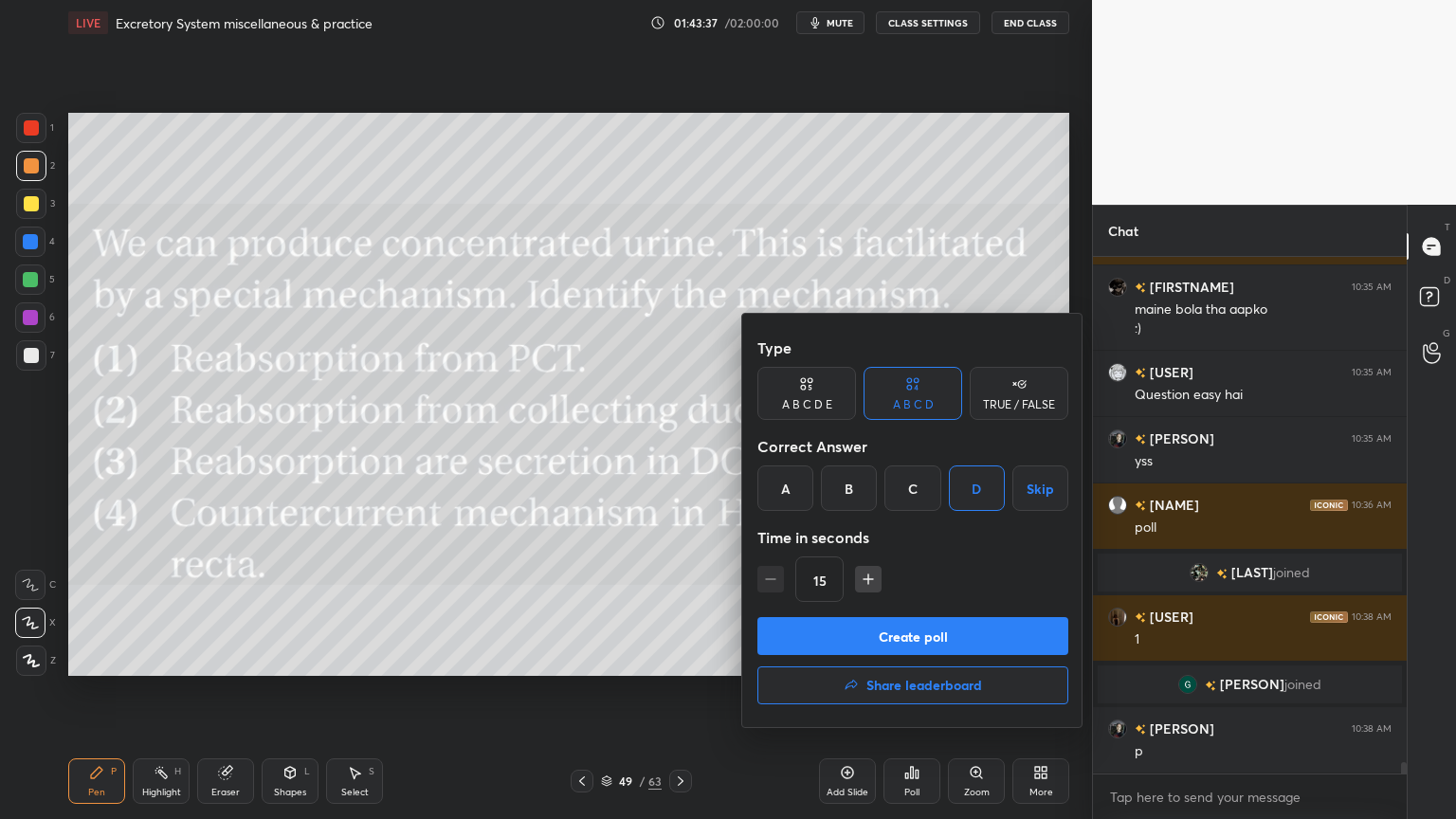 click on "Create poll" at bounding box center (913, 636) 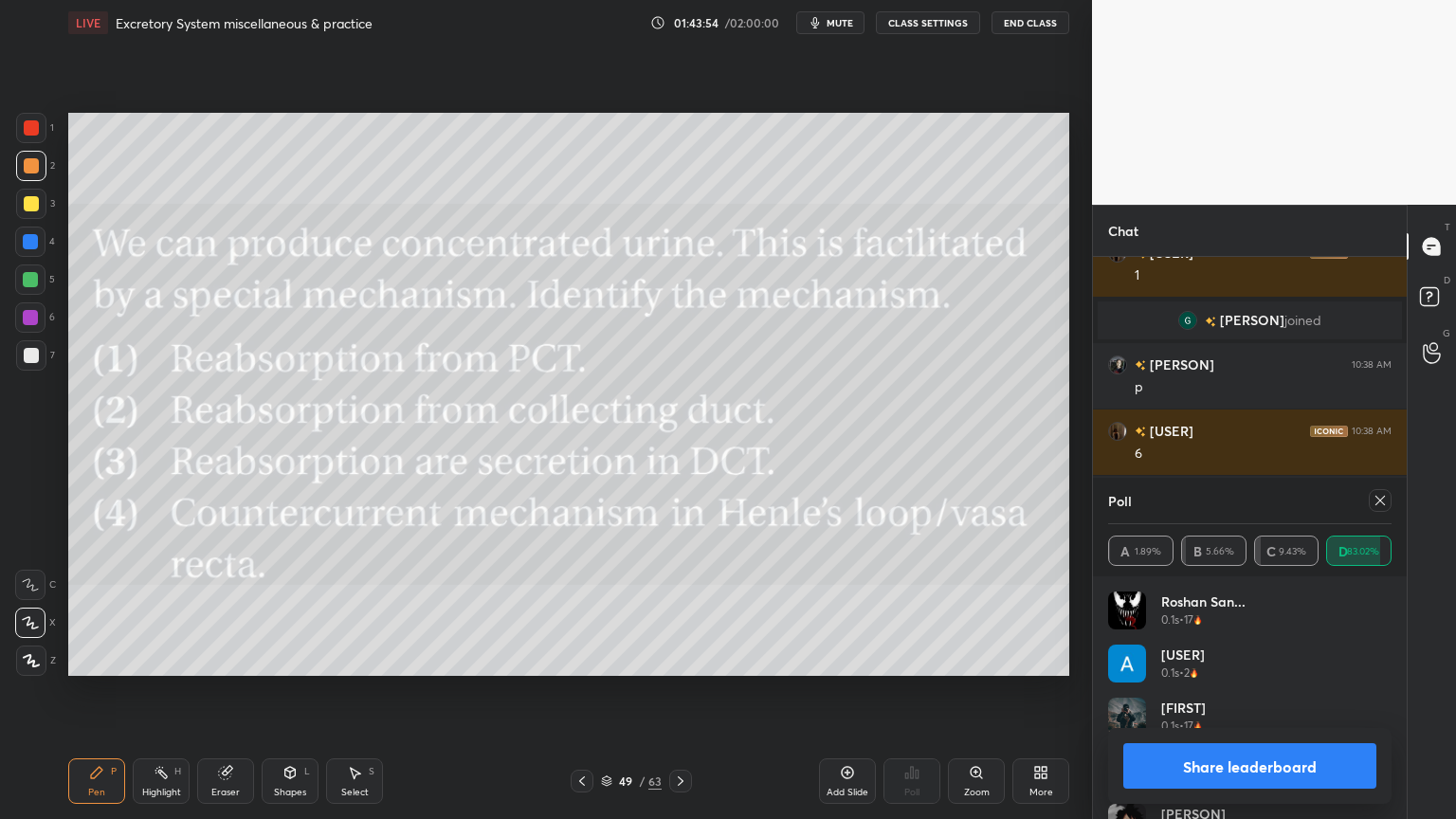 drag, startPoint x: 1180, startPoint y: 766, endPoint x: 1154, endPoint y: 763, distance: 26.172505 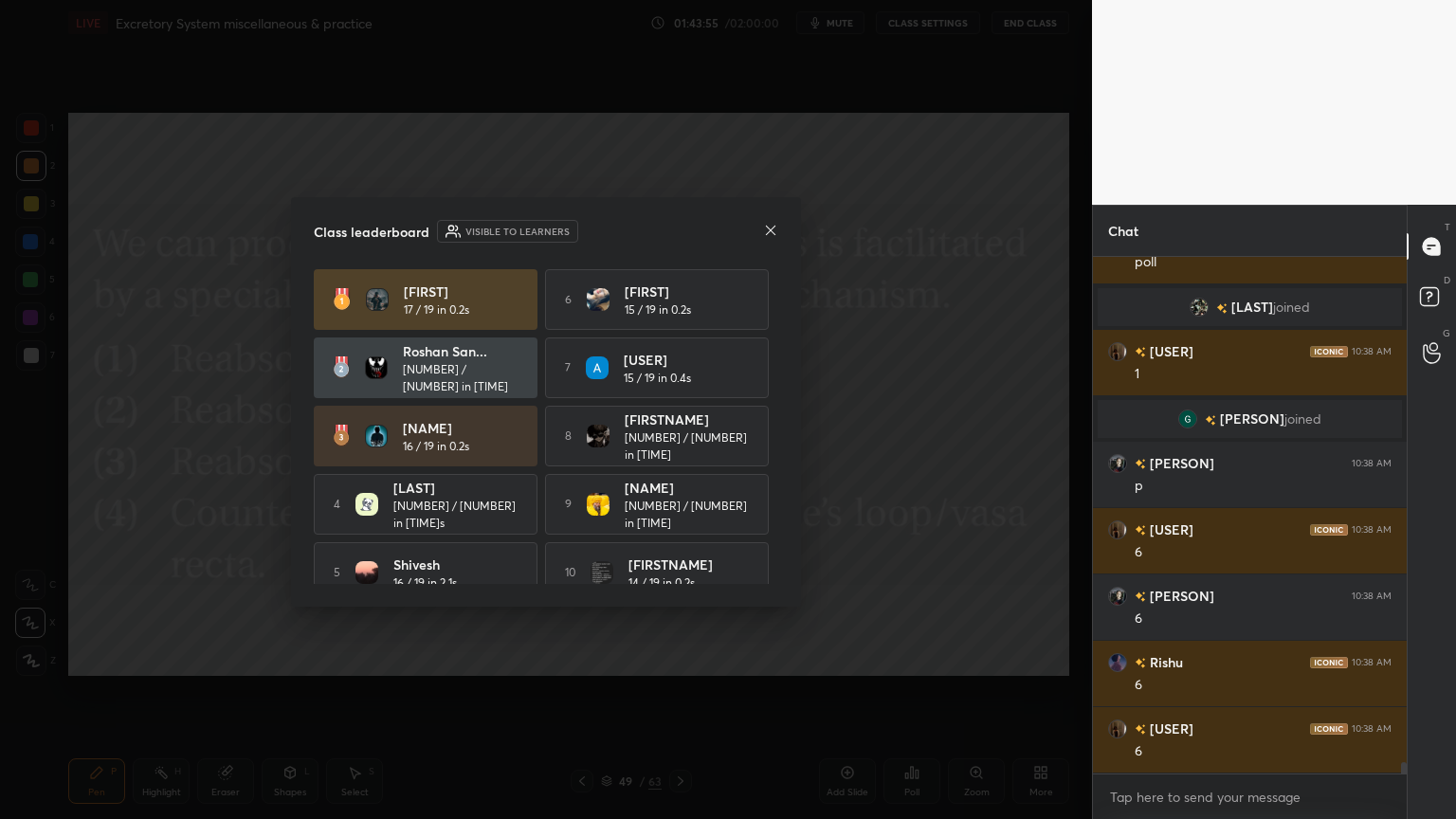 drag, startPoint x: 766, startPoint y: 231, endPoint x: 774, endPoint y: 226, distance: 9.433981 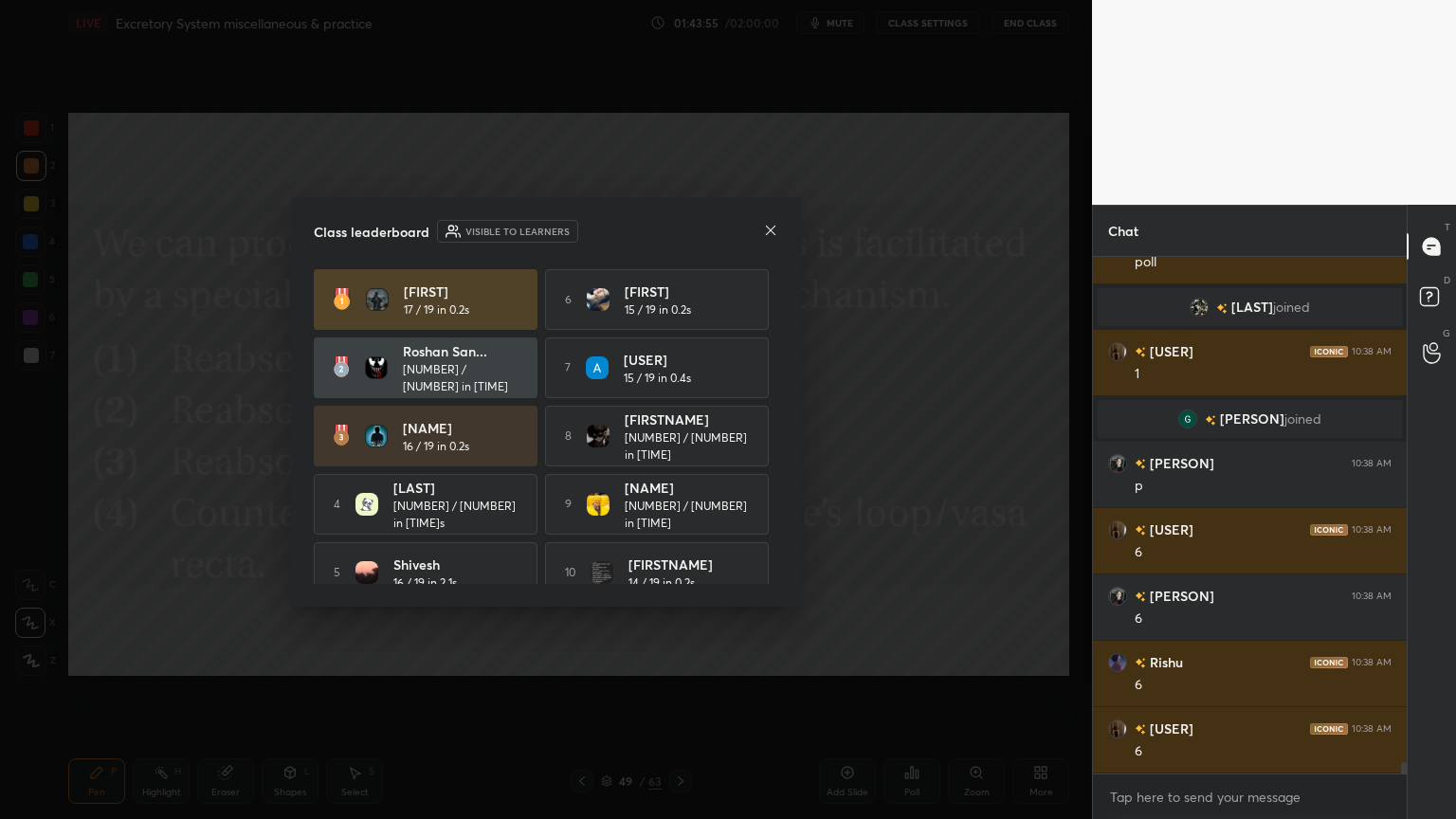 click 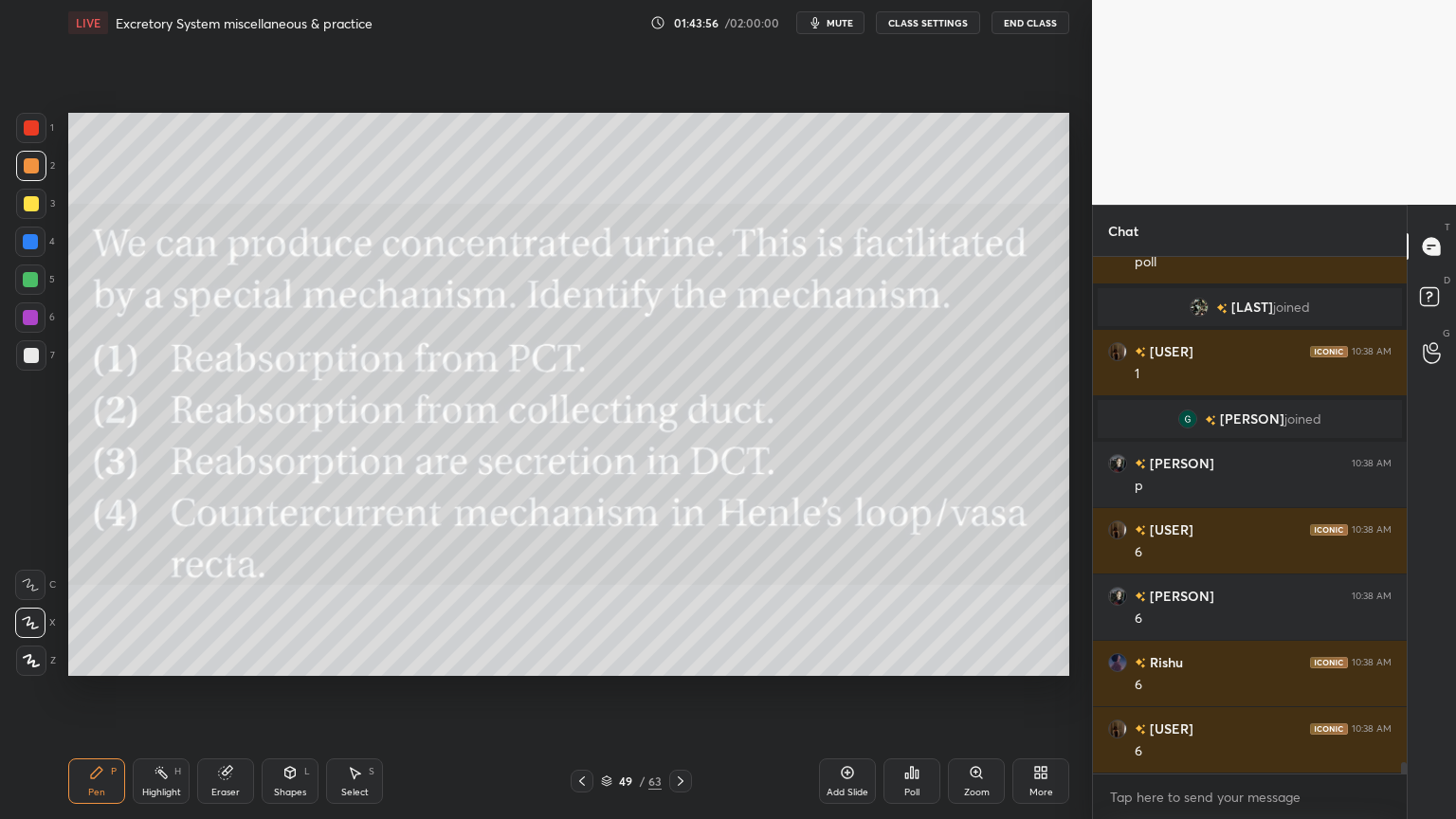 click on "49 / 63" at bounding box center (631, 781) 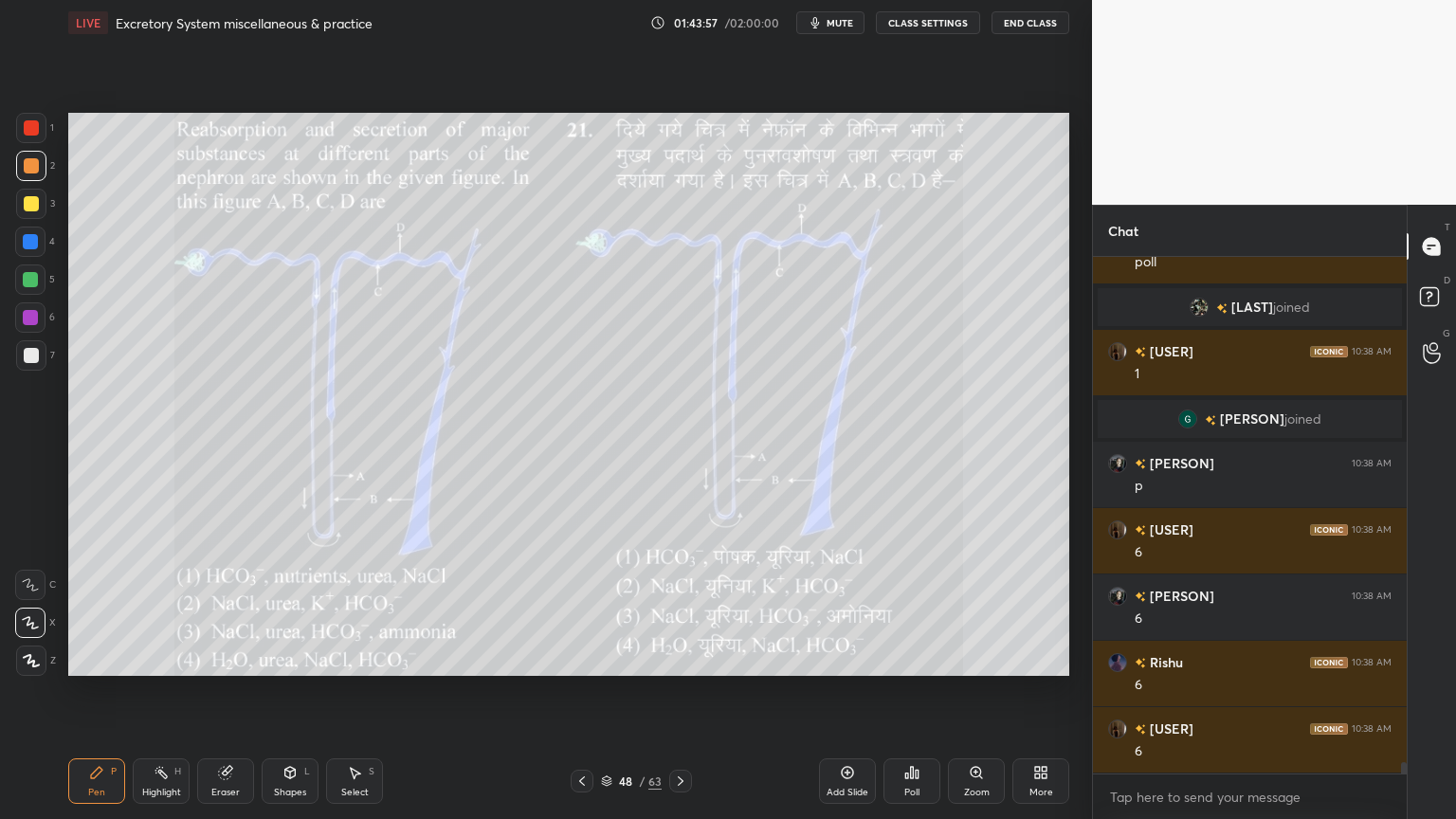 click 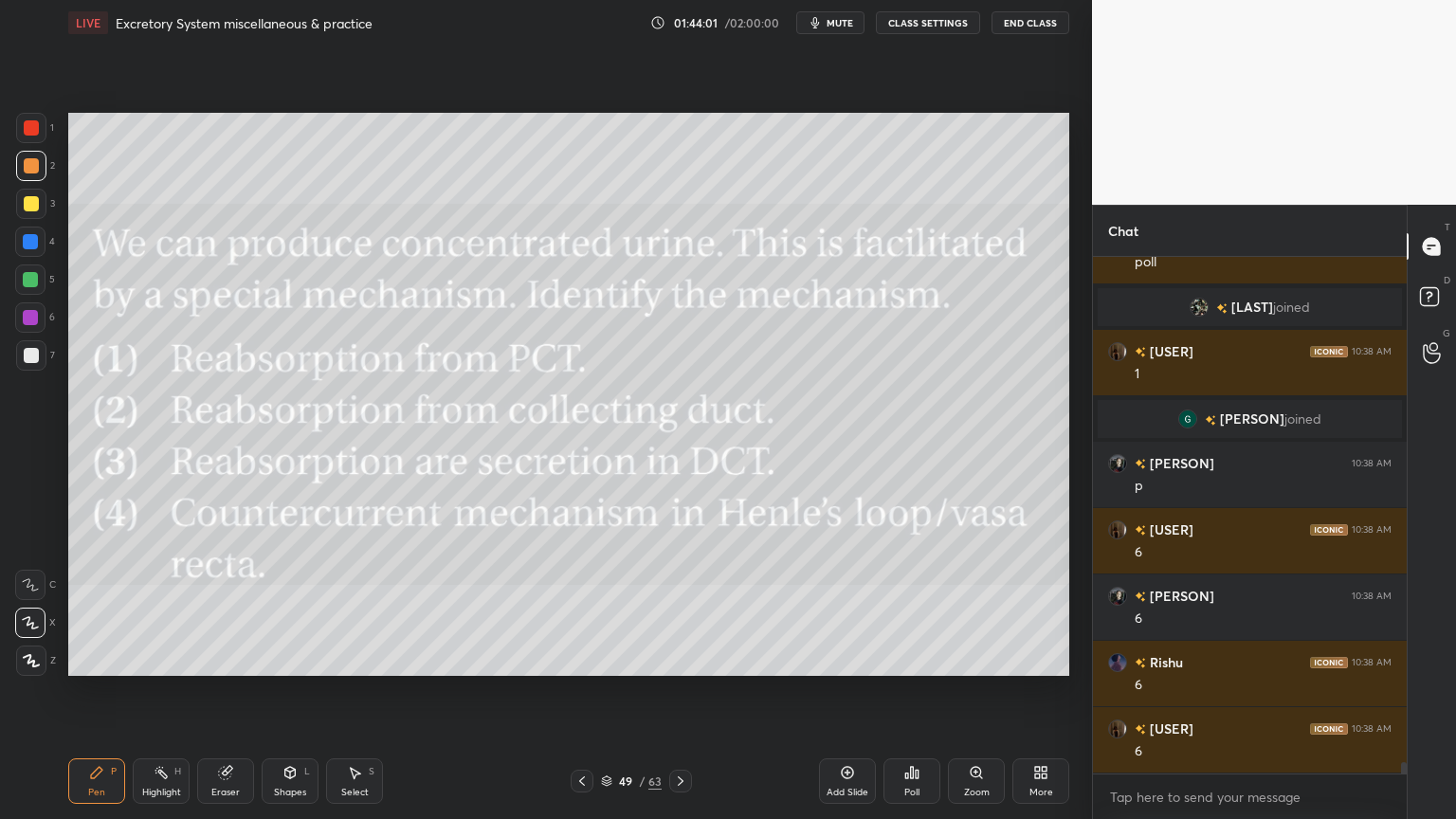 click on "49 / 63" at bounding box center (631, 781) 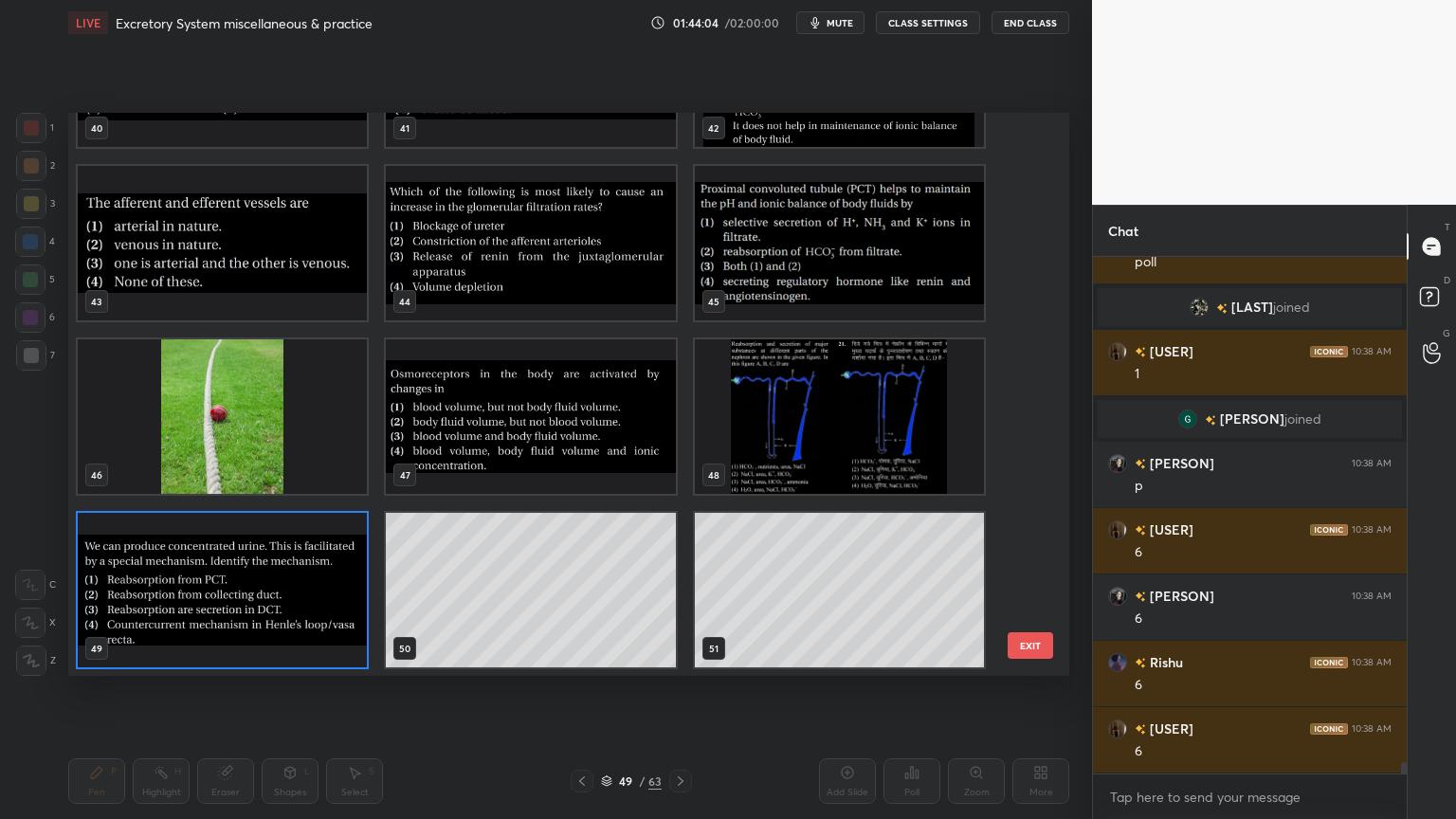 drag, startPoint x: 1035, startPoint y: 498, endPoint x: 1035, endPoint y: 471, distance: 27 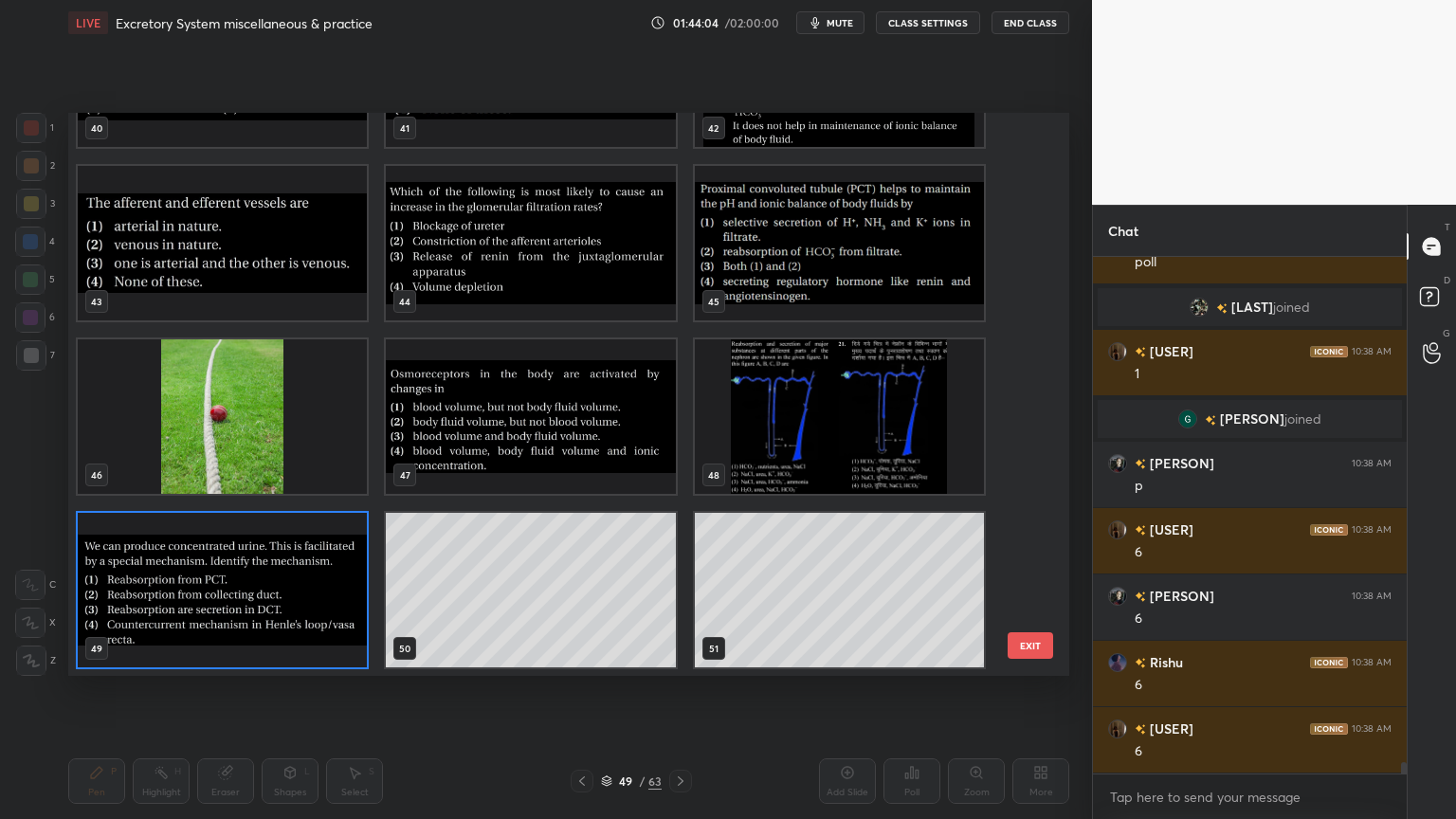 click on "37 38 39 40 41 42 43 44 45 46 47 48 49 50 51" at bounding box center (552, 394) 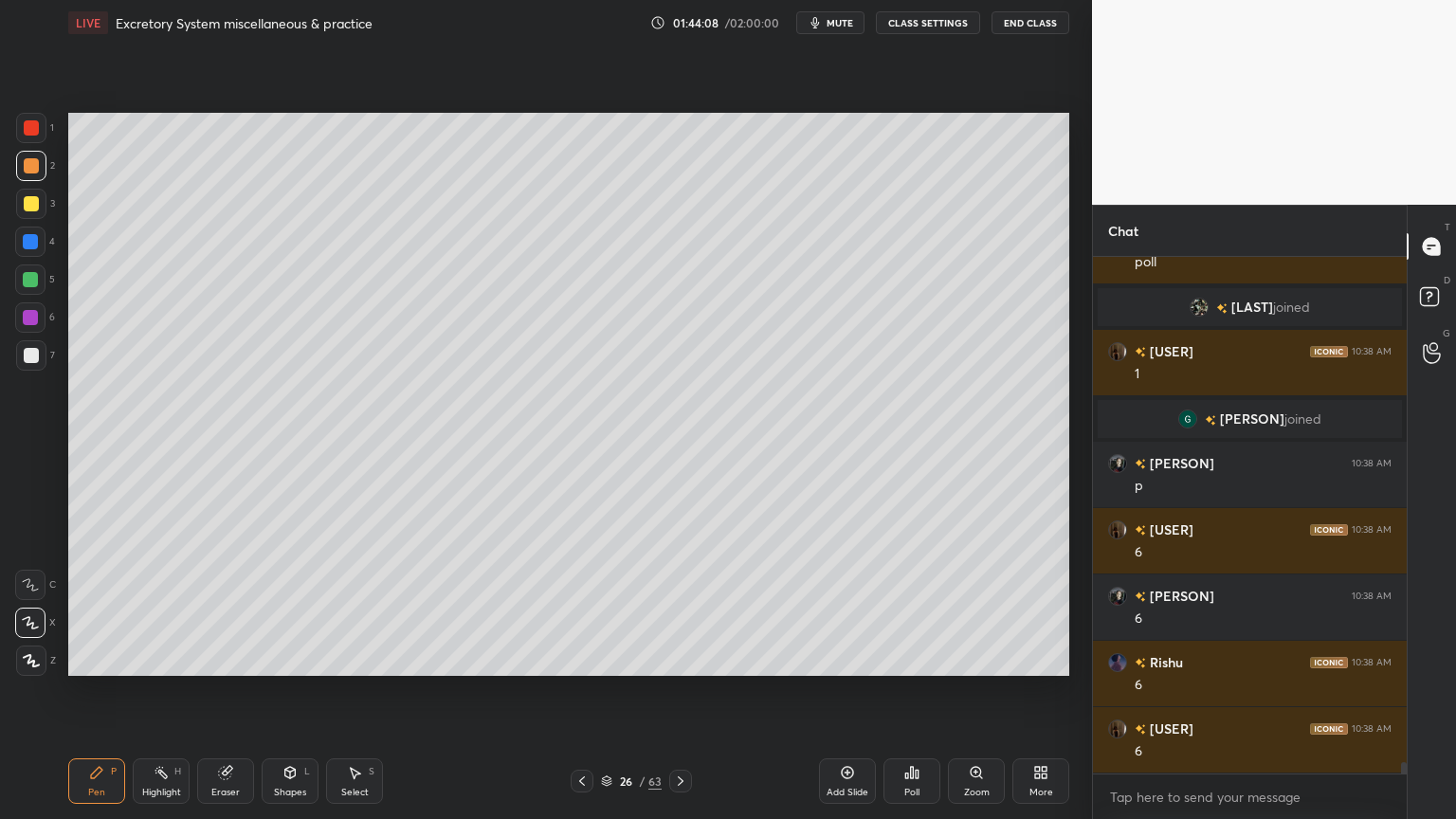 click on "Highlight H" at bounding box center [161, 781] 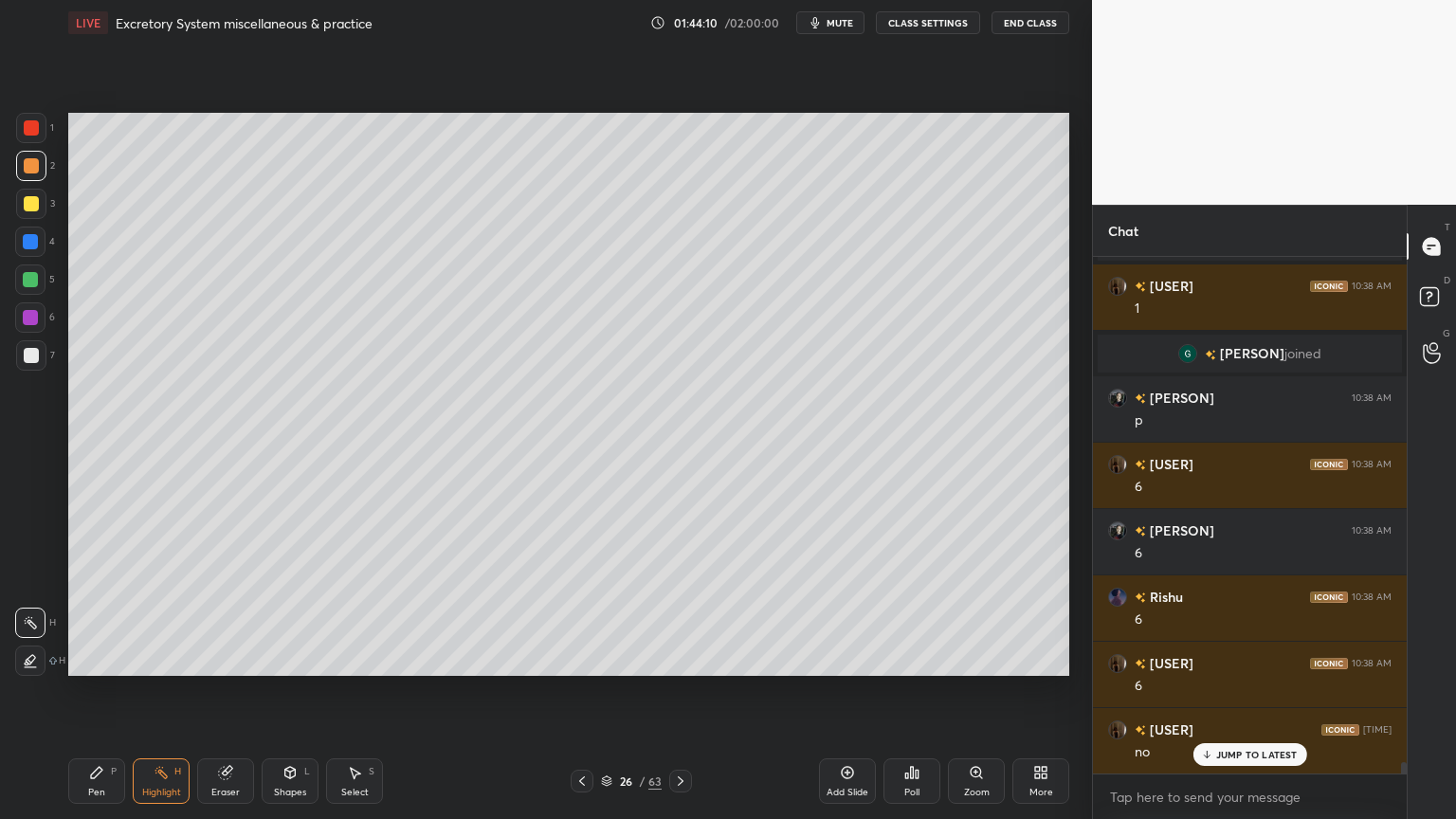 click on "Eraser" at bounding box center [226, 781] 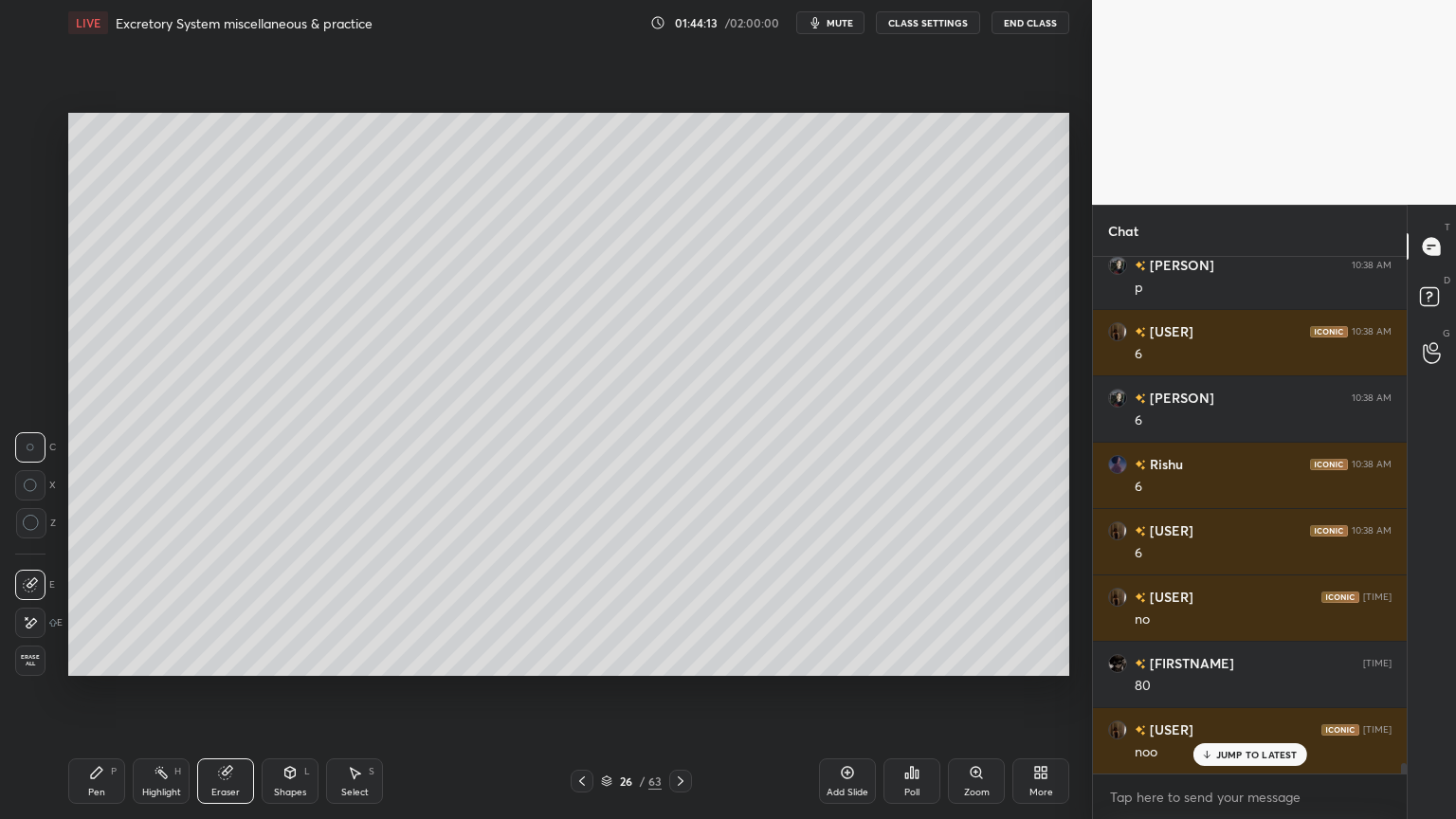 click on "Pen P" at bounding box center [97, 781] 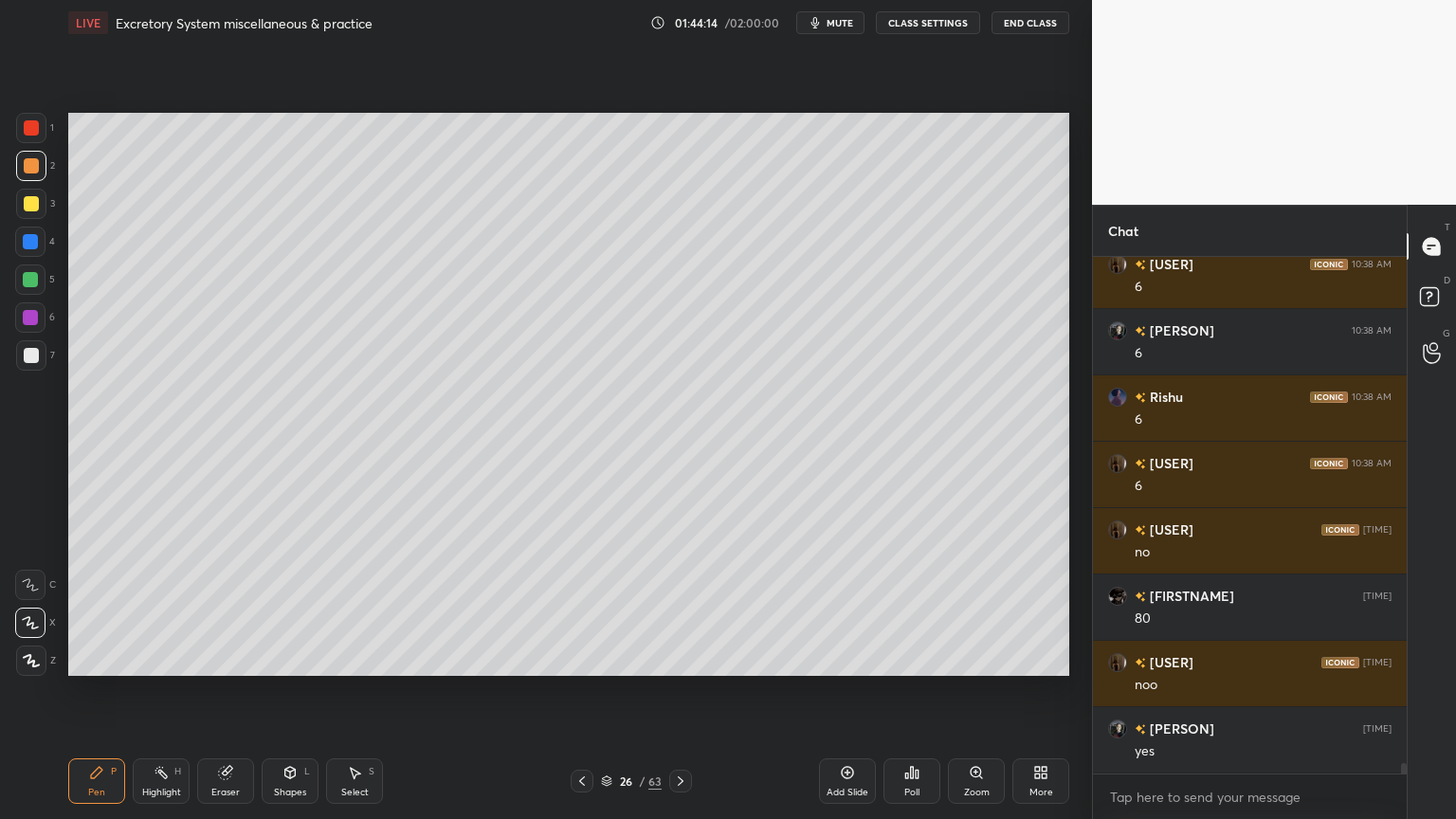 click at bounding box center [31, 204] 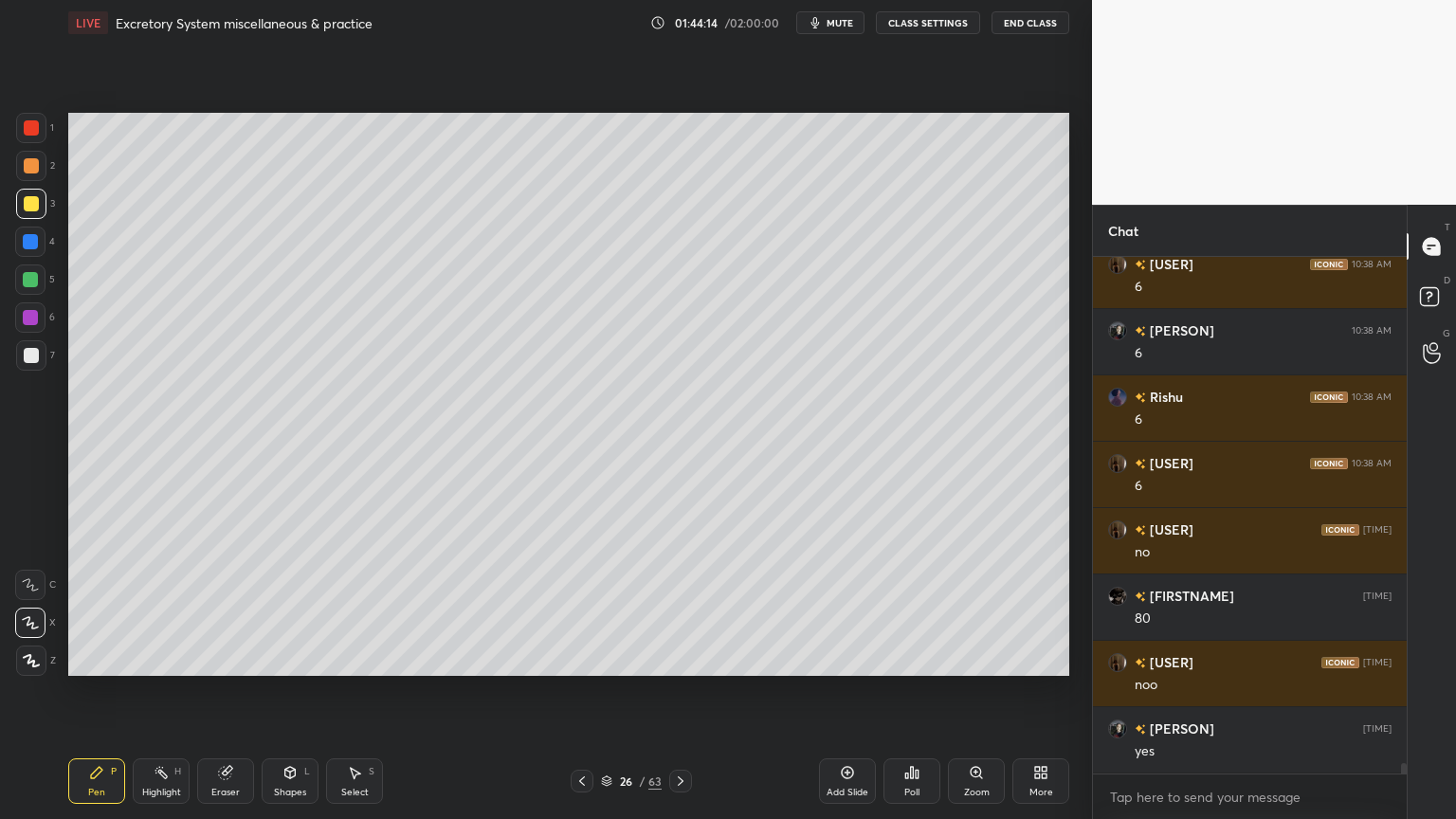 click at bounding box center (31, 166) 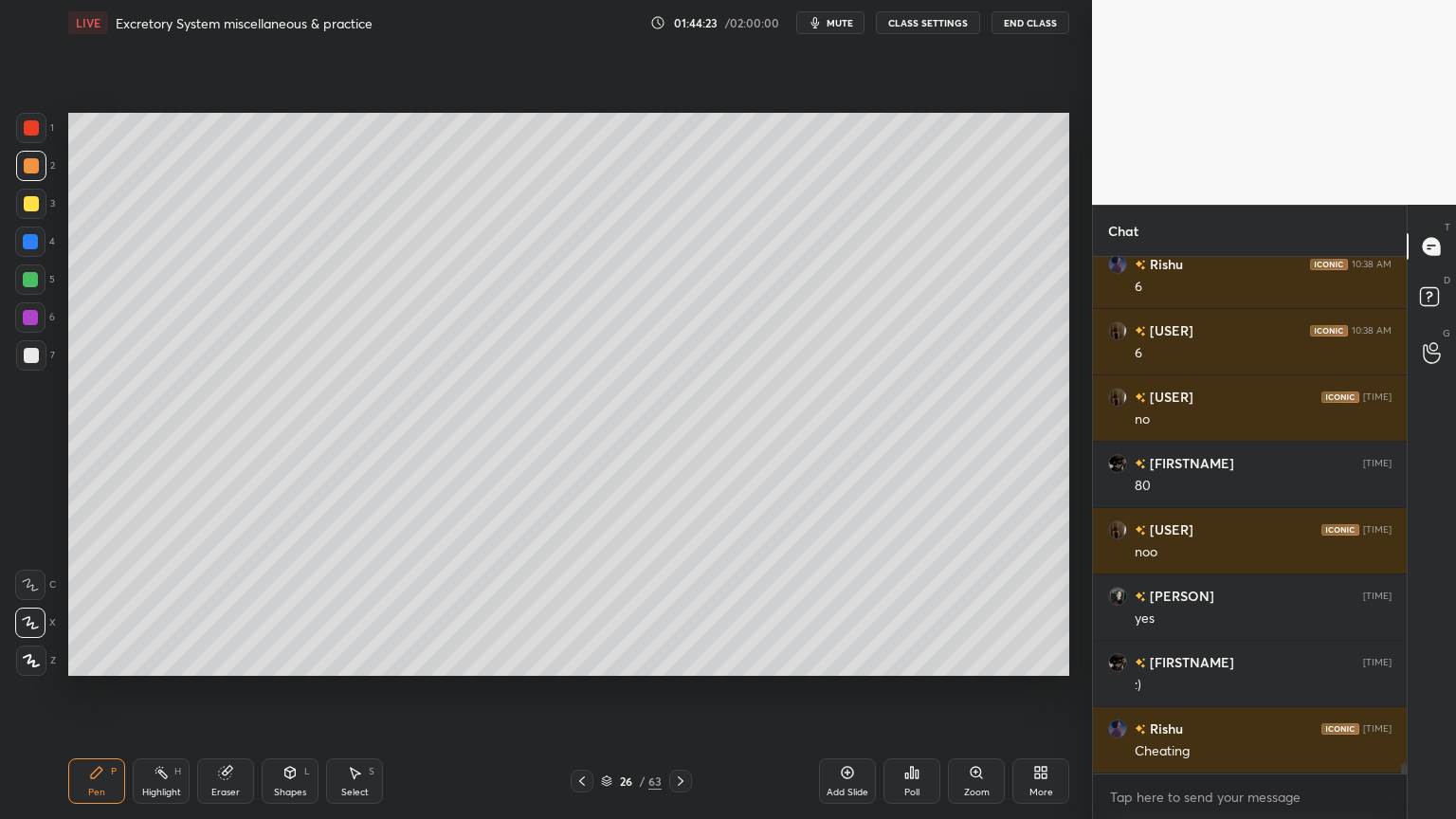 click at bounding box center (681, 781) 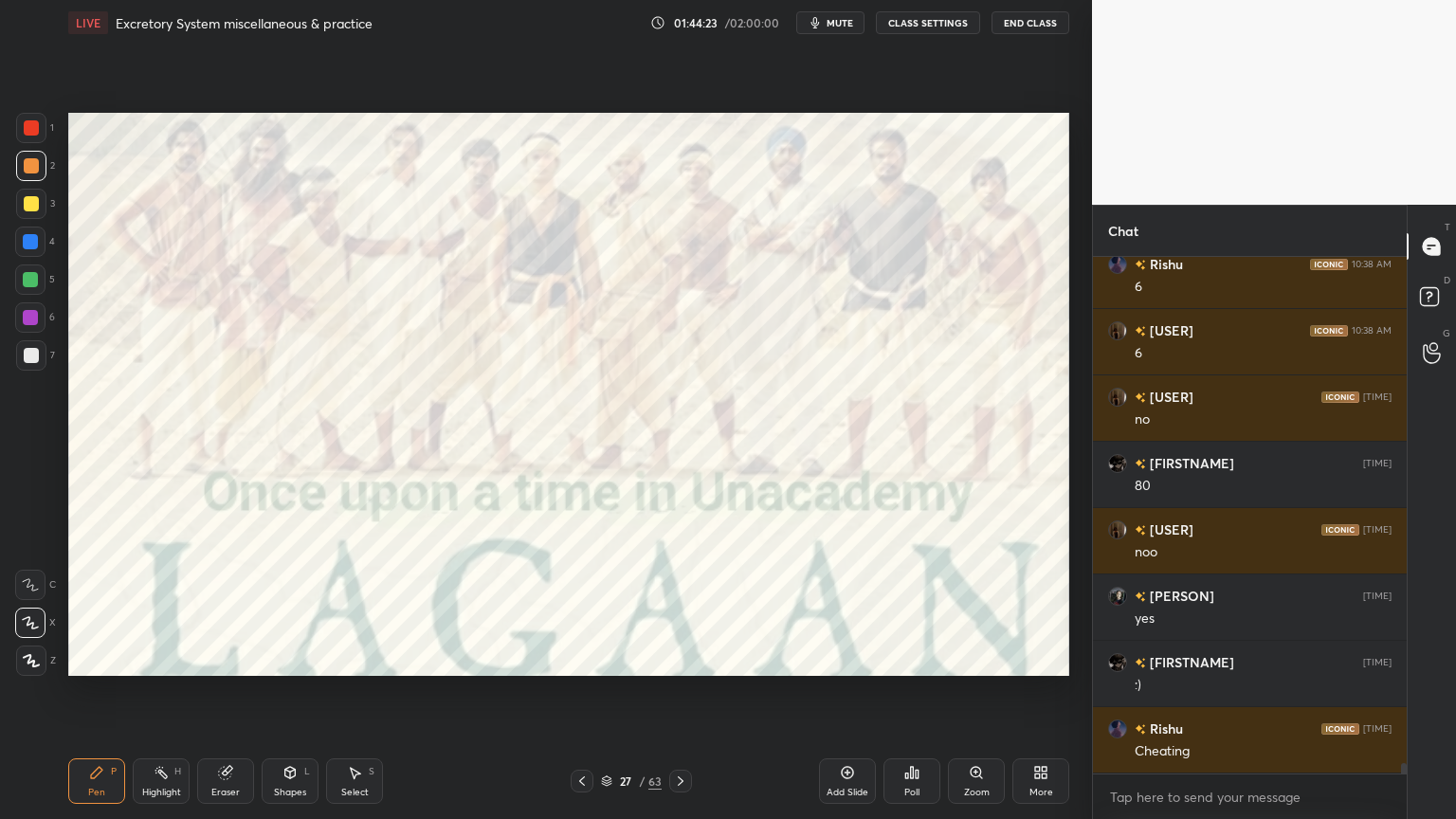 click 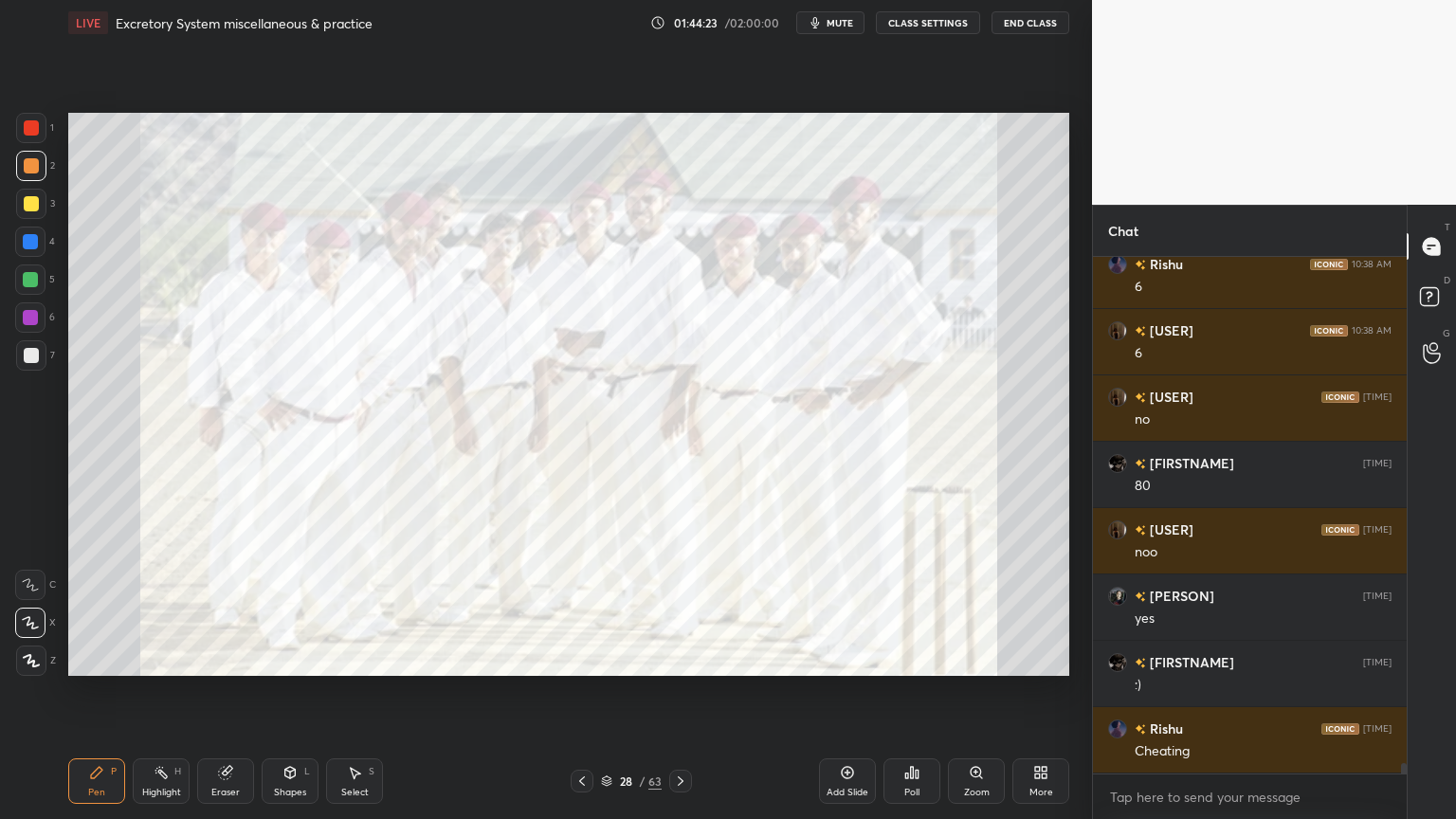 click 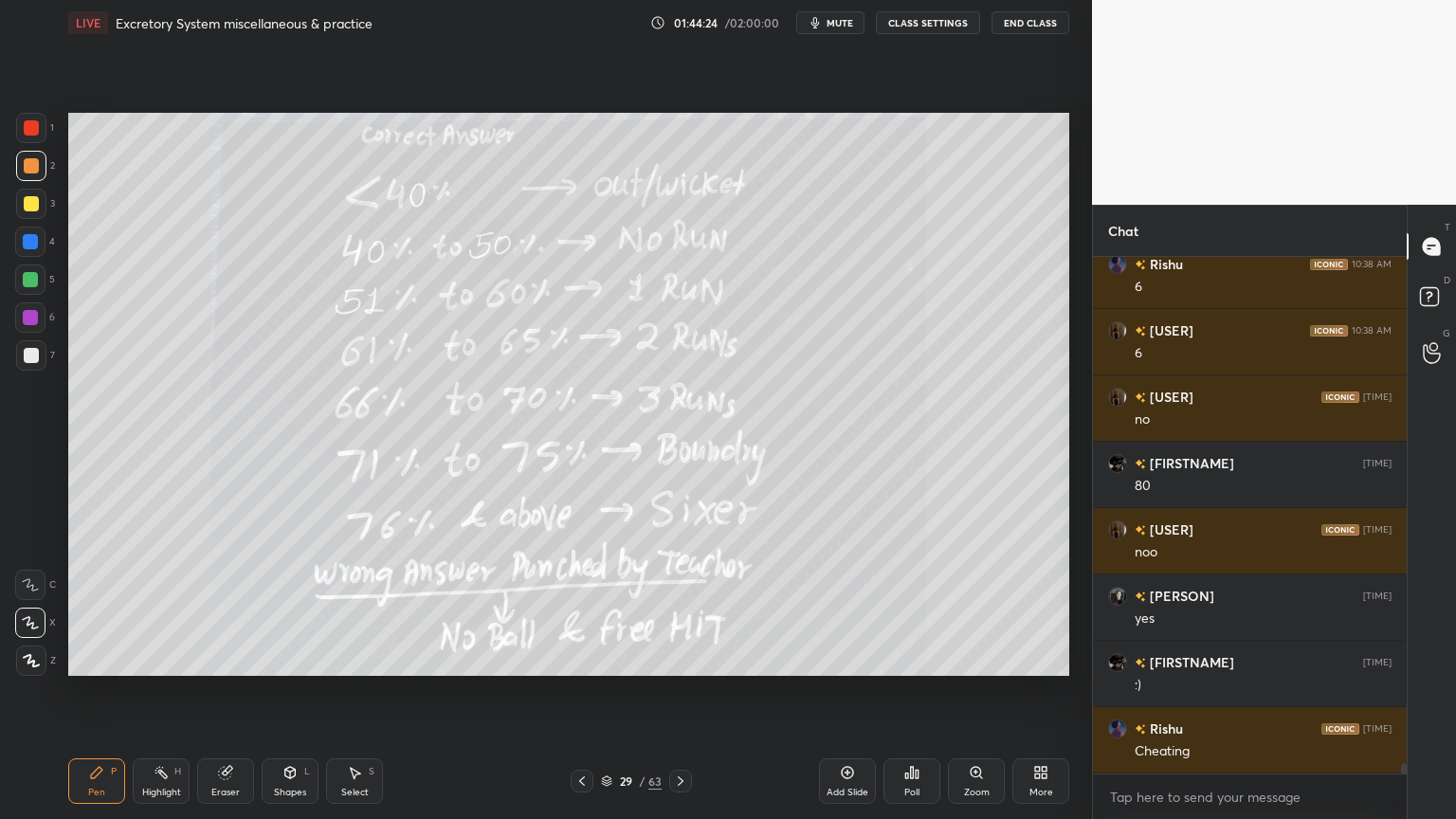 click 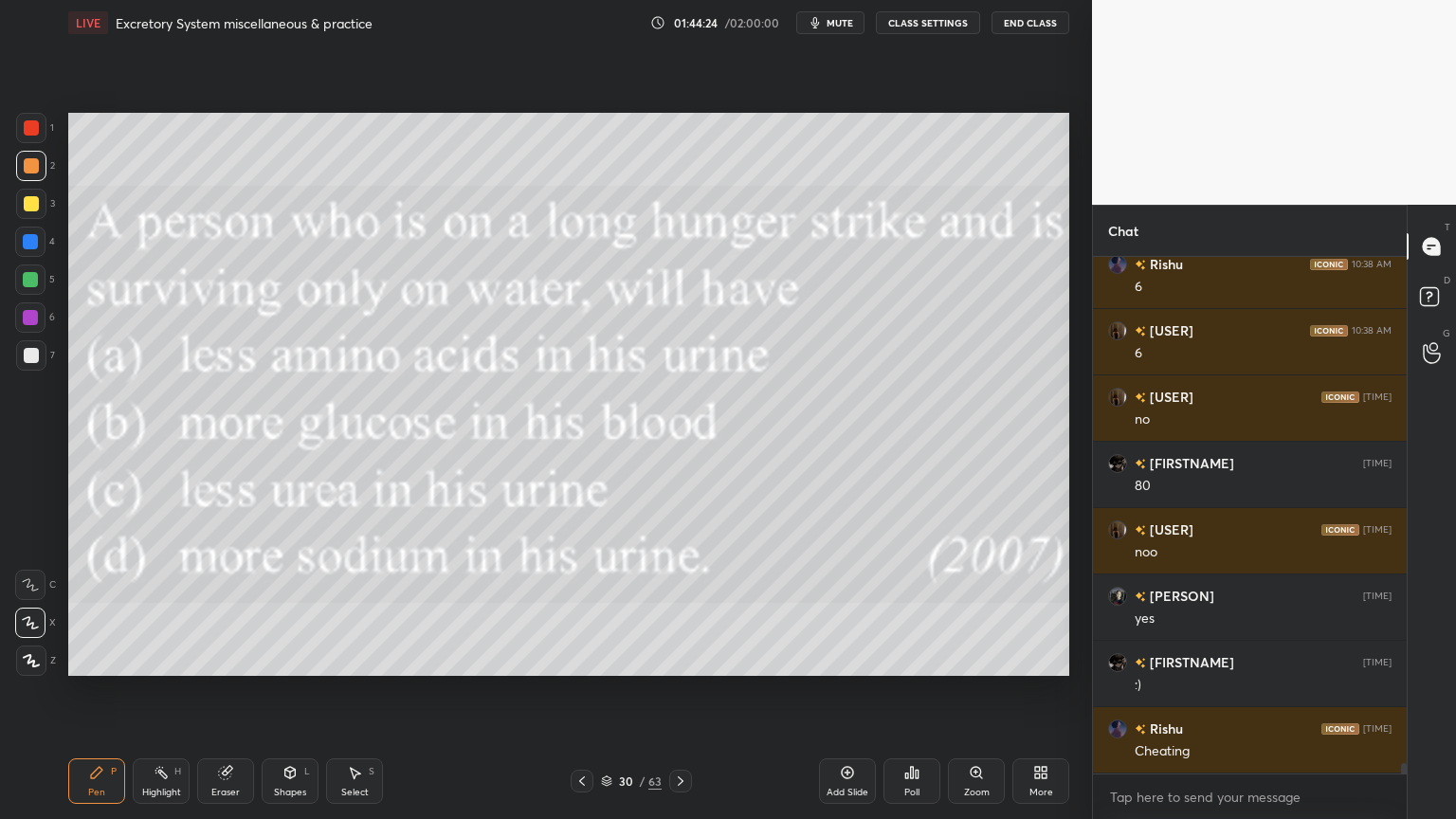 click 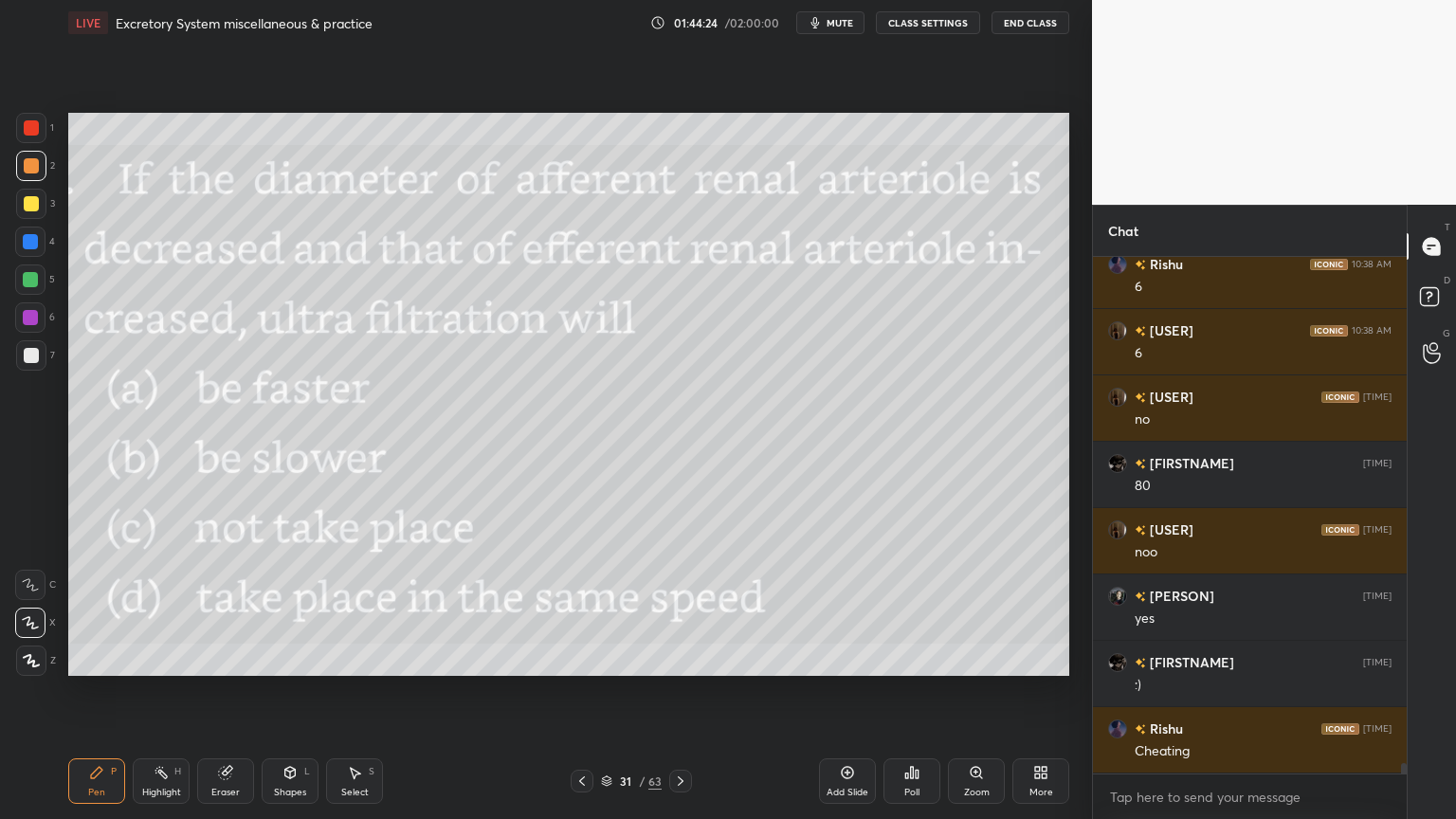 click 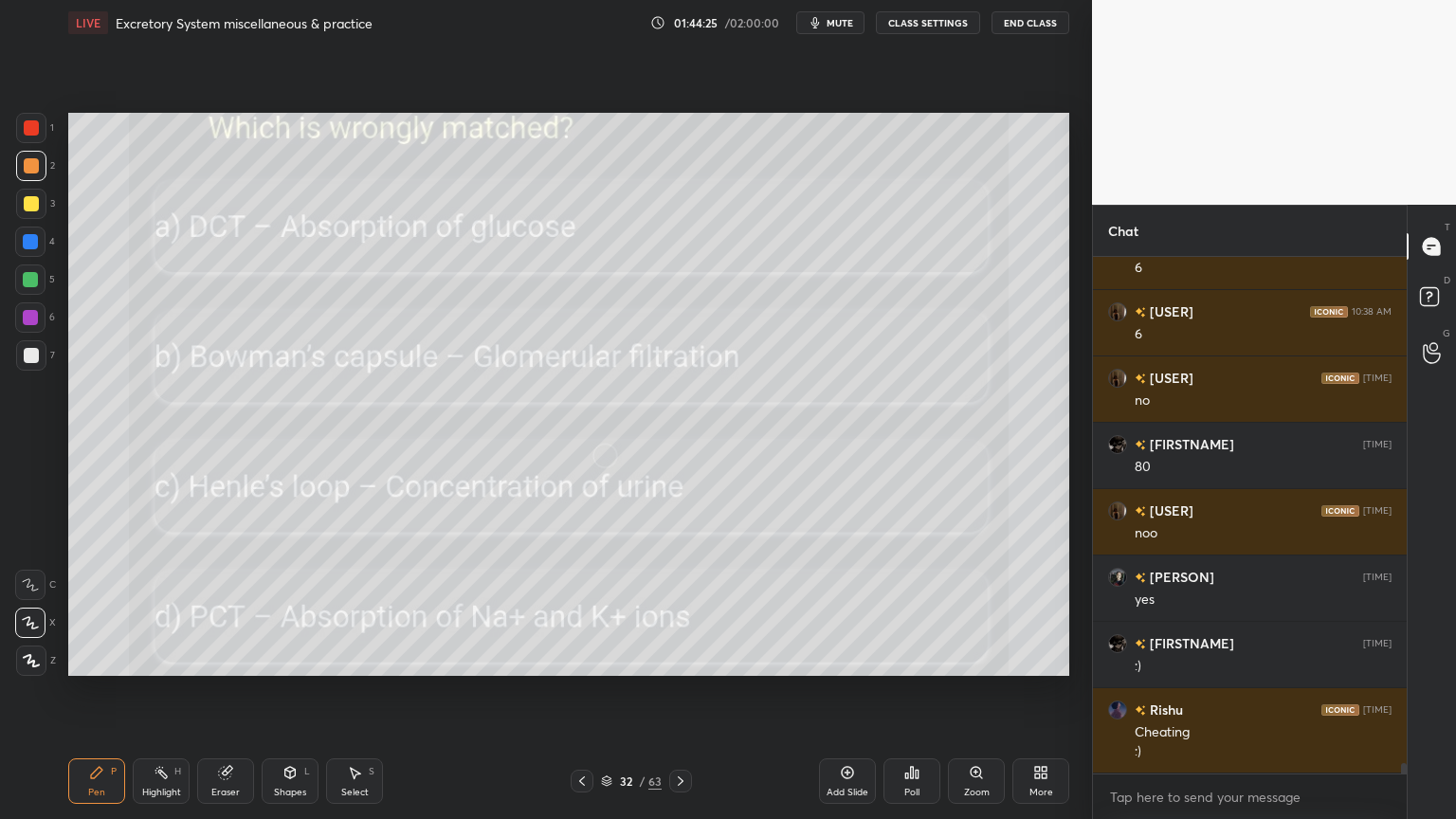 click 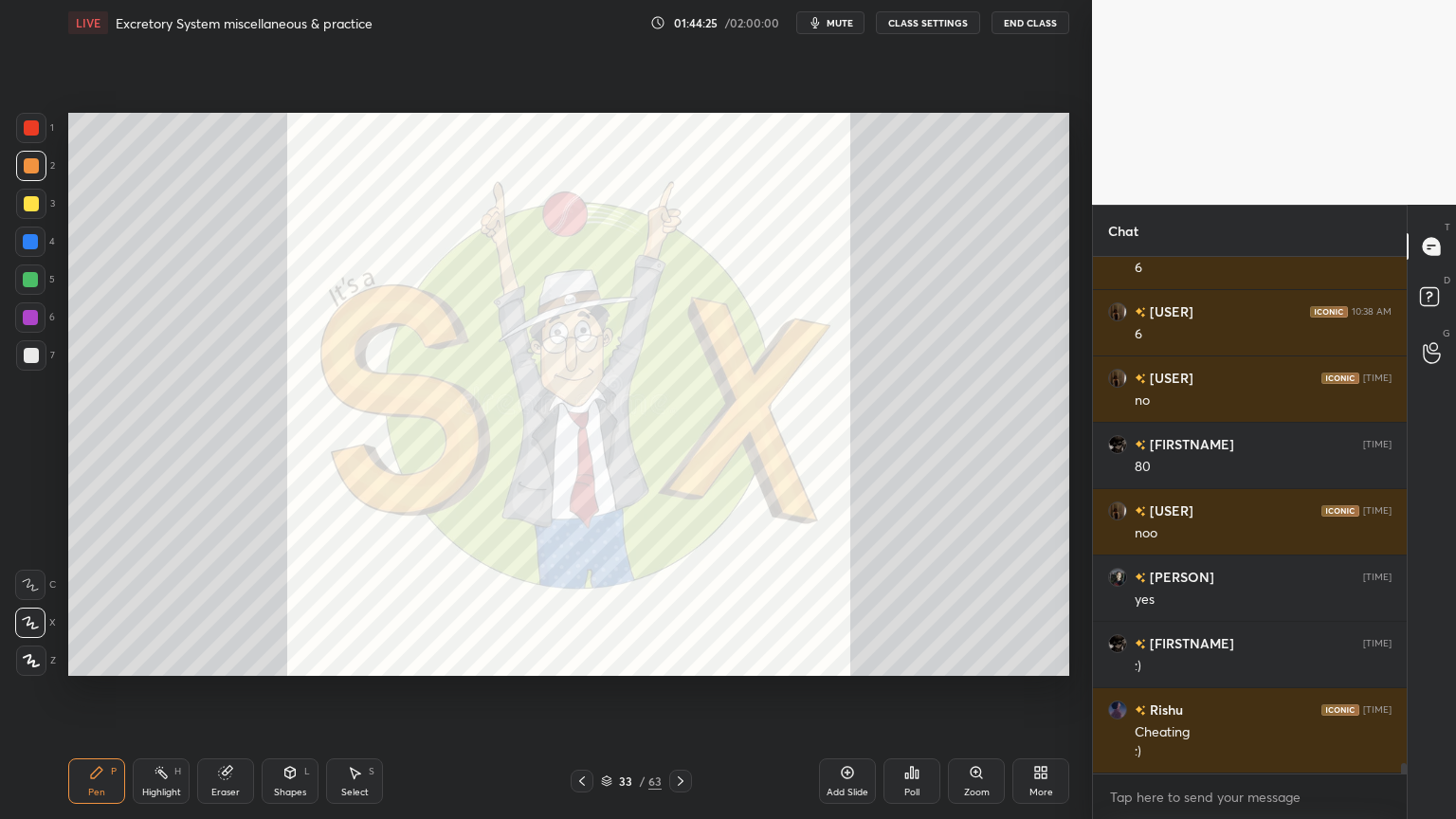 click 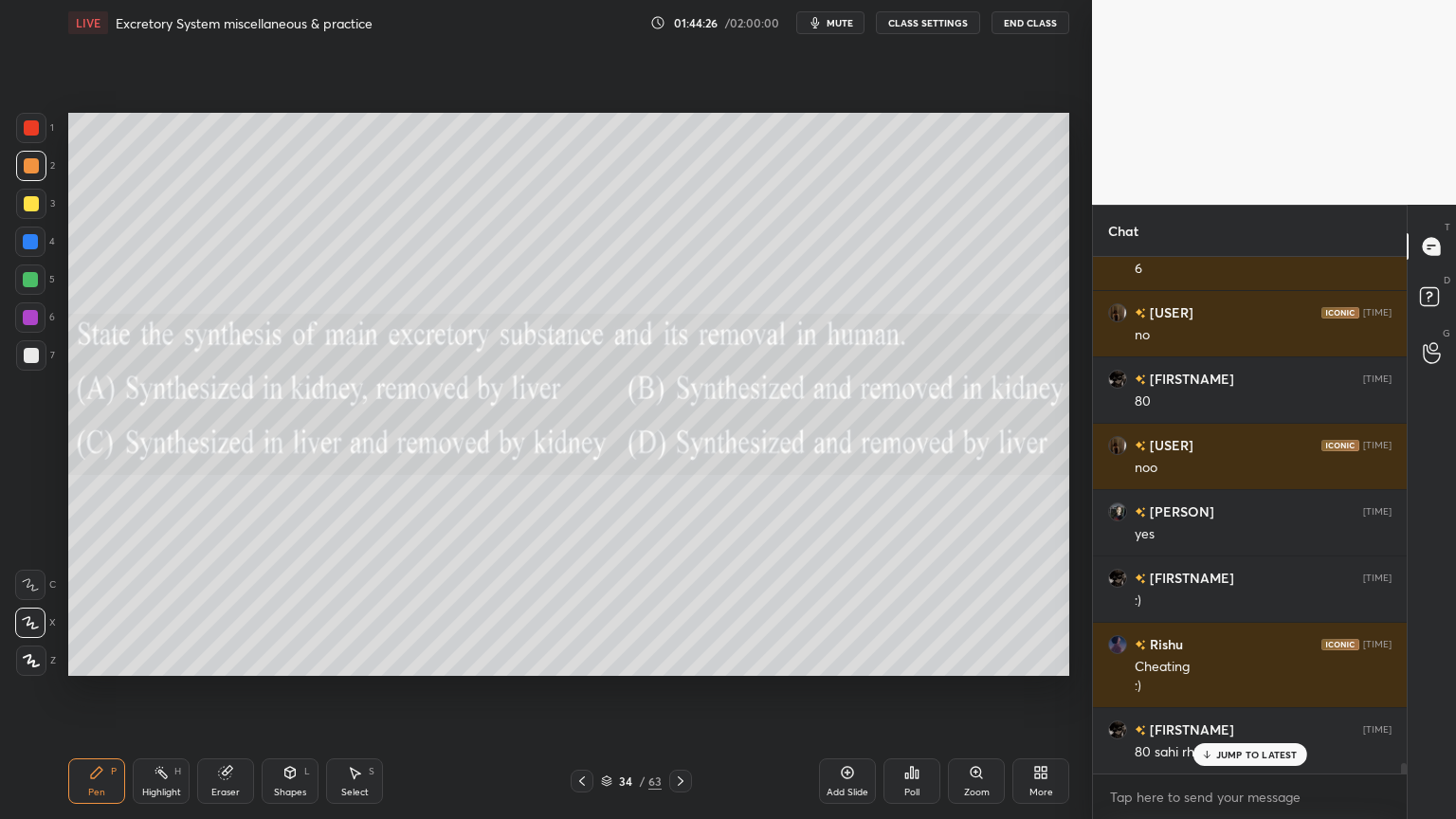 click 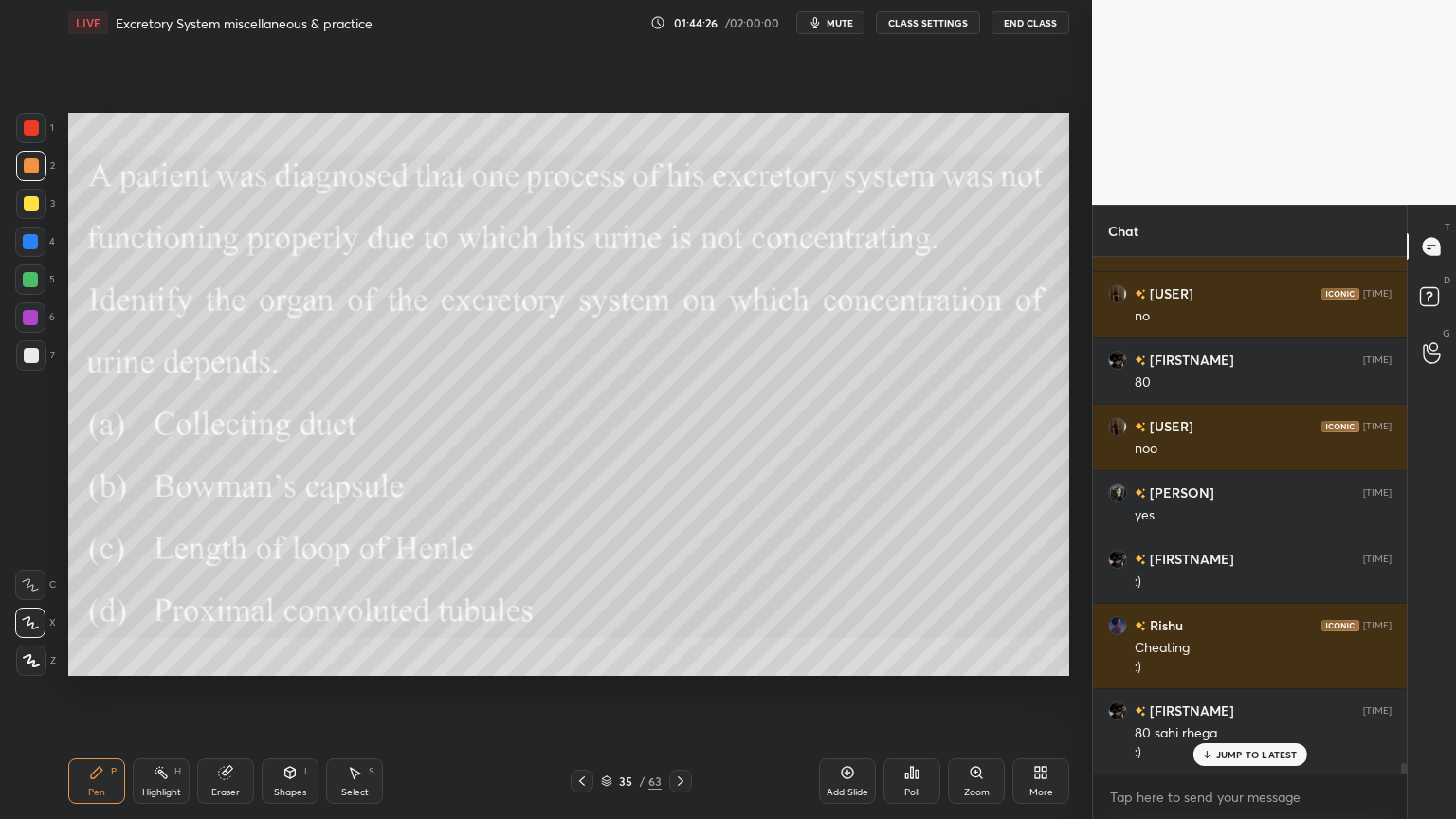 click 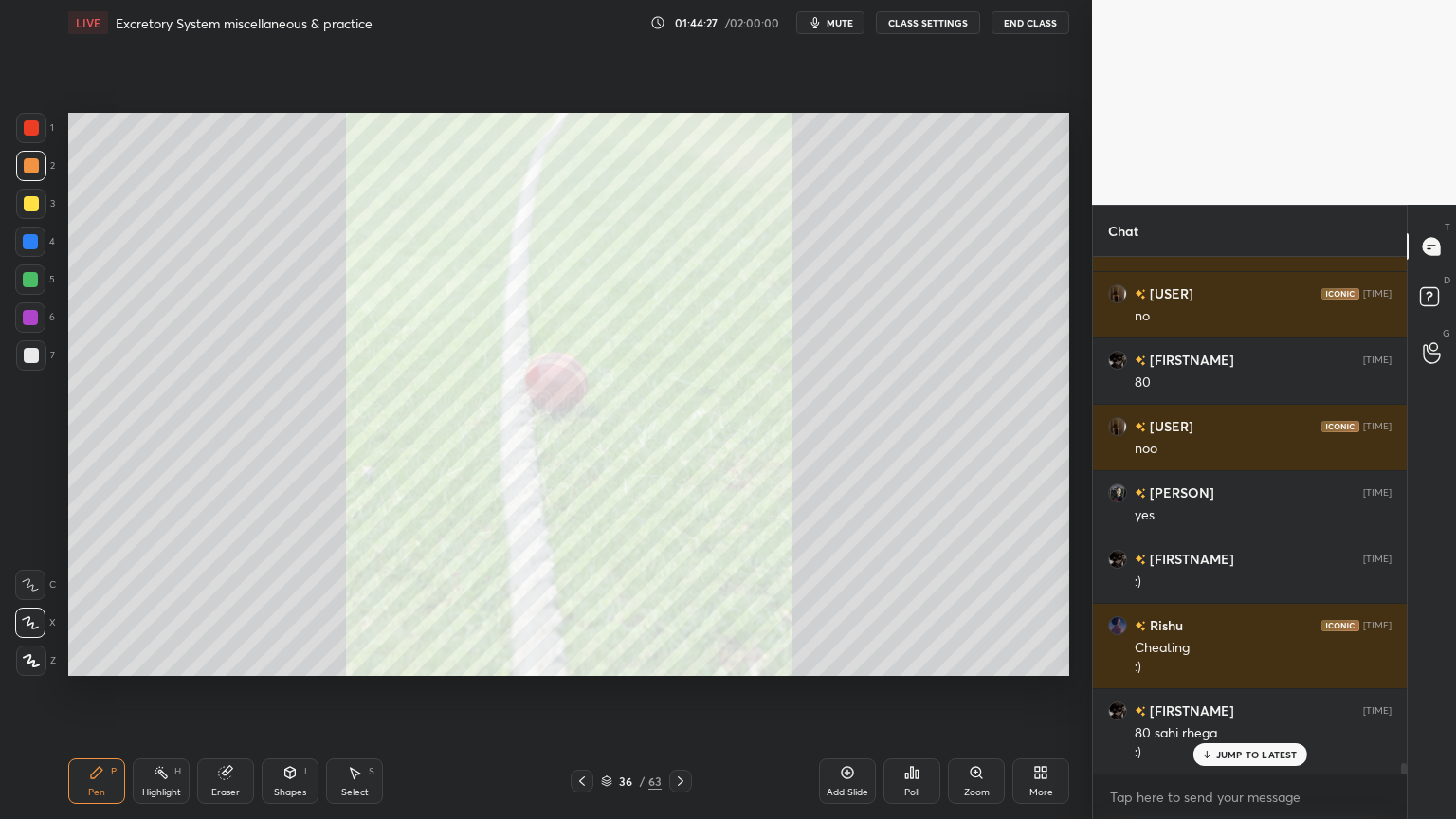 click 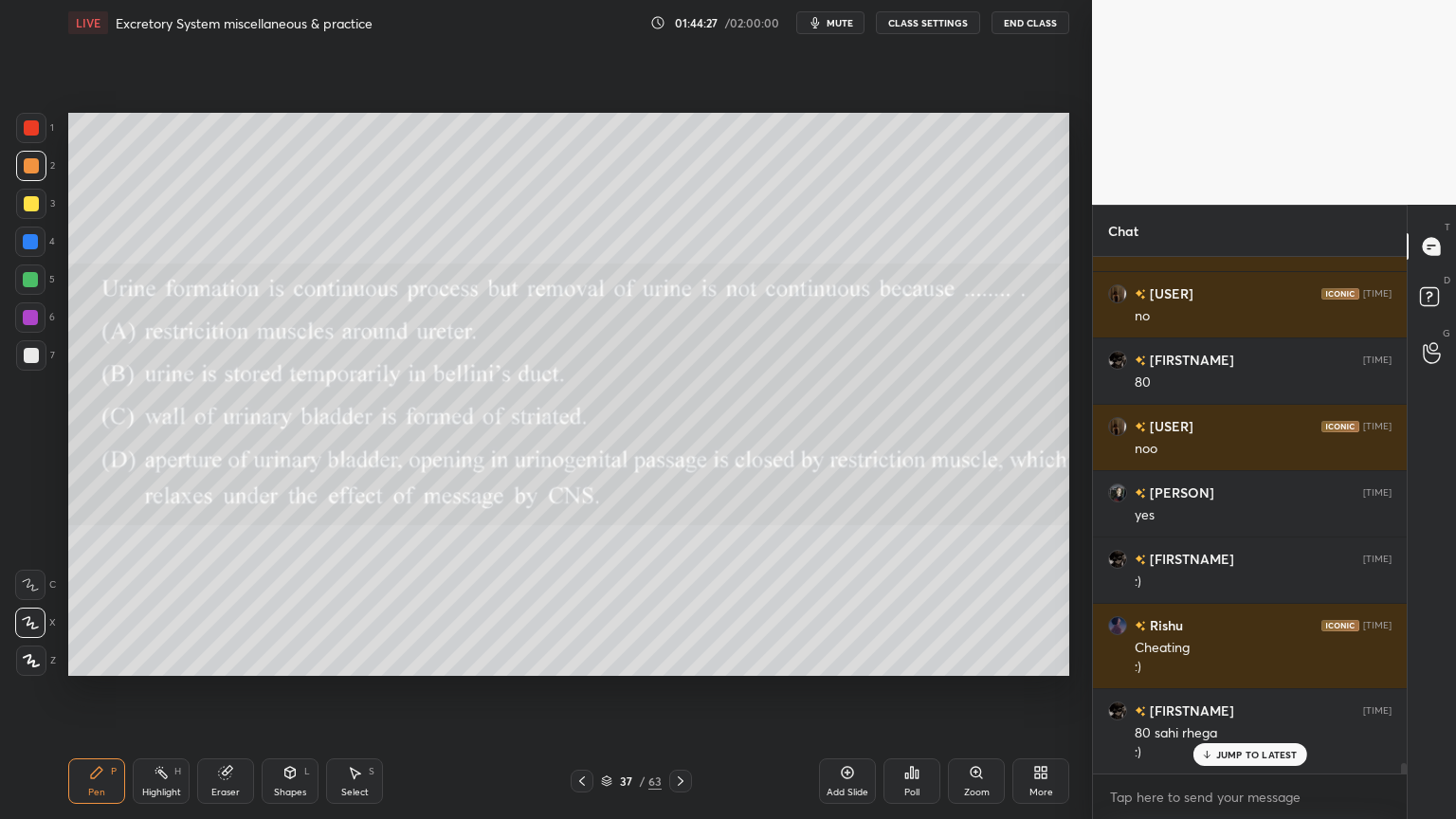click 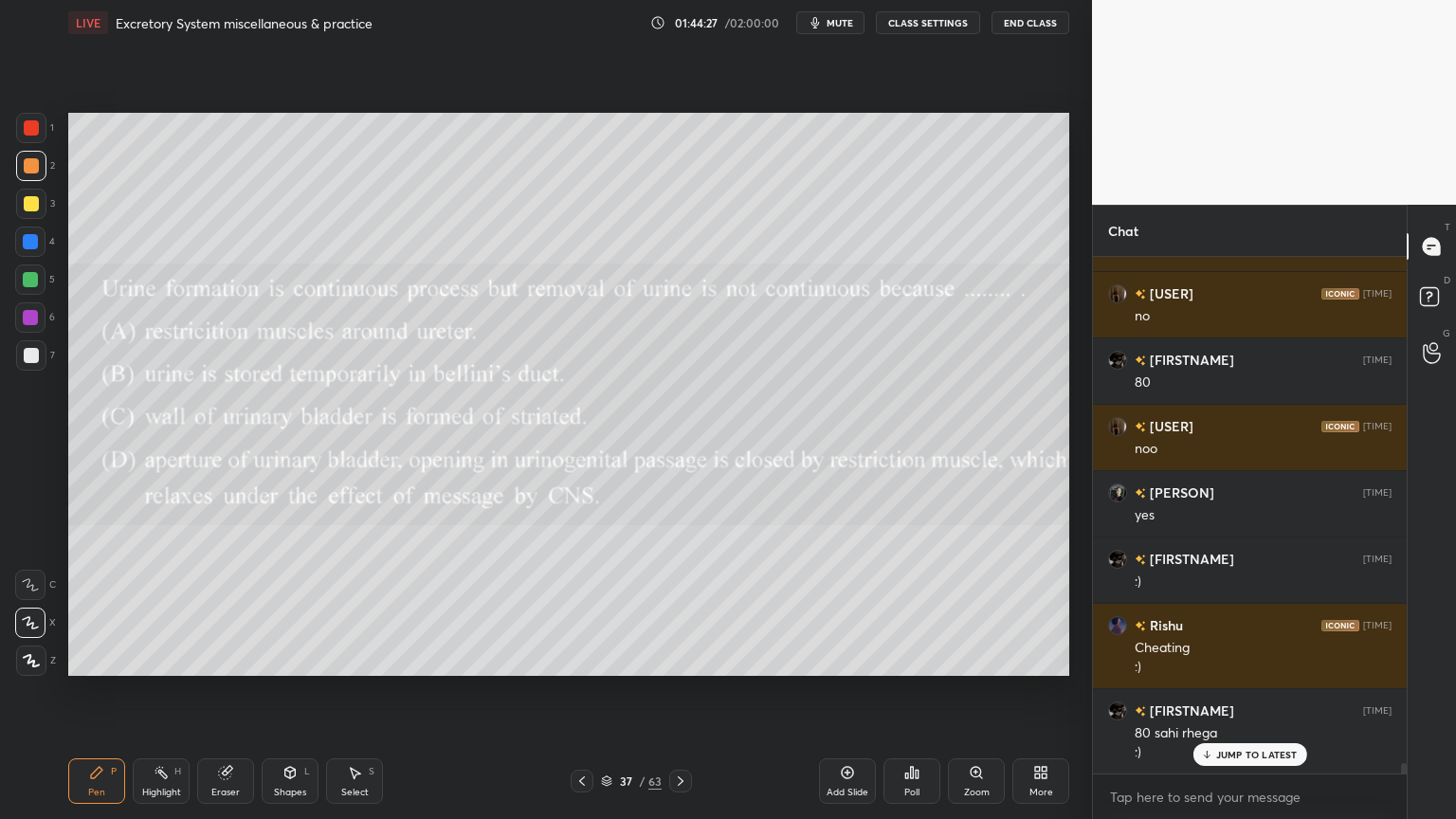 click 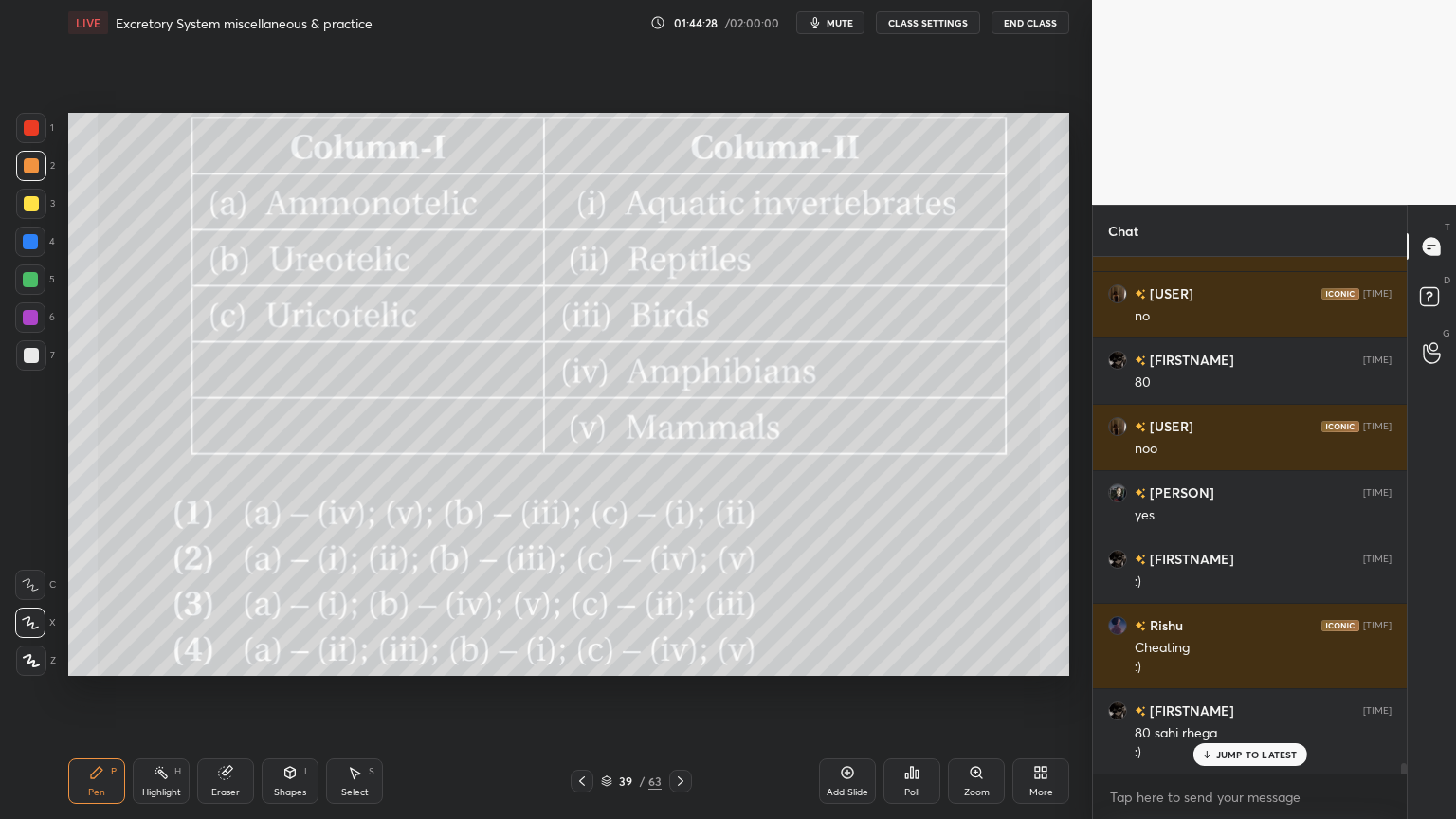 click 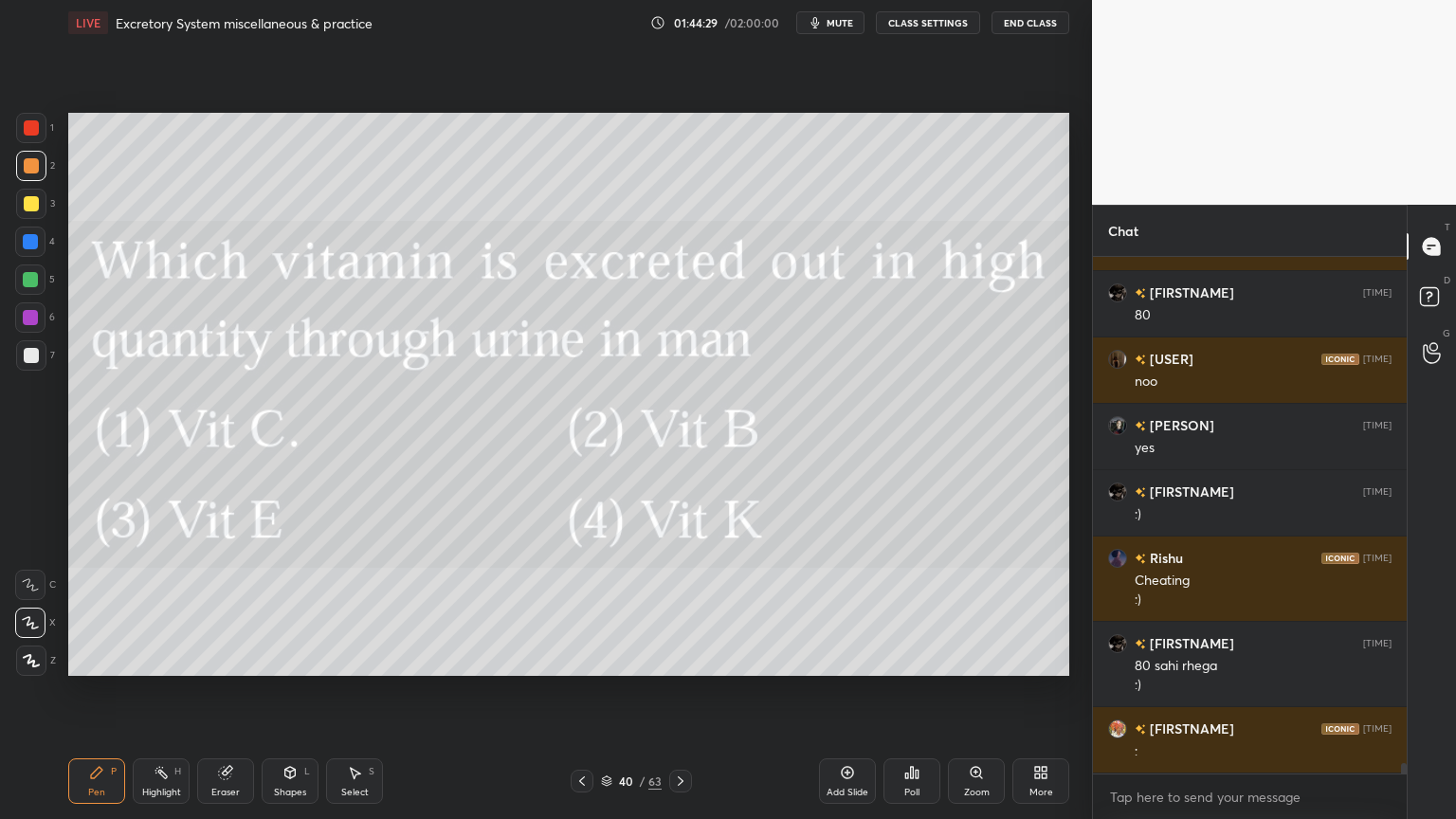 click 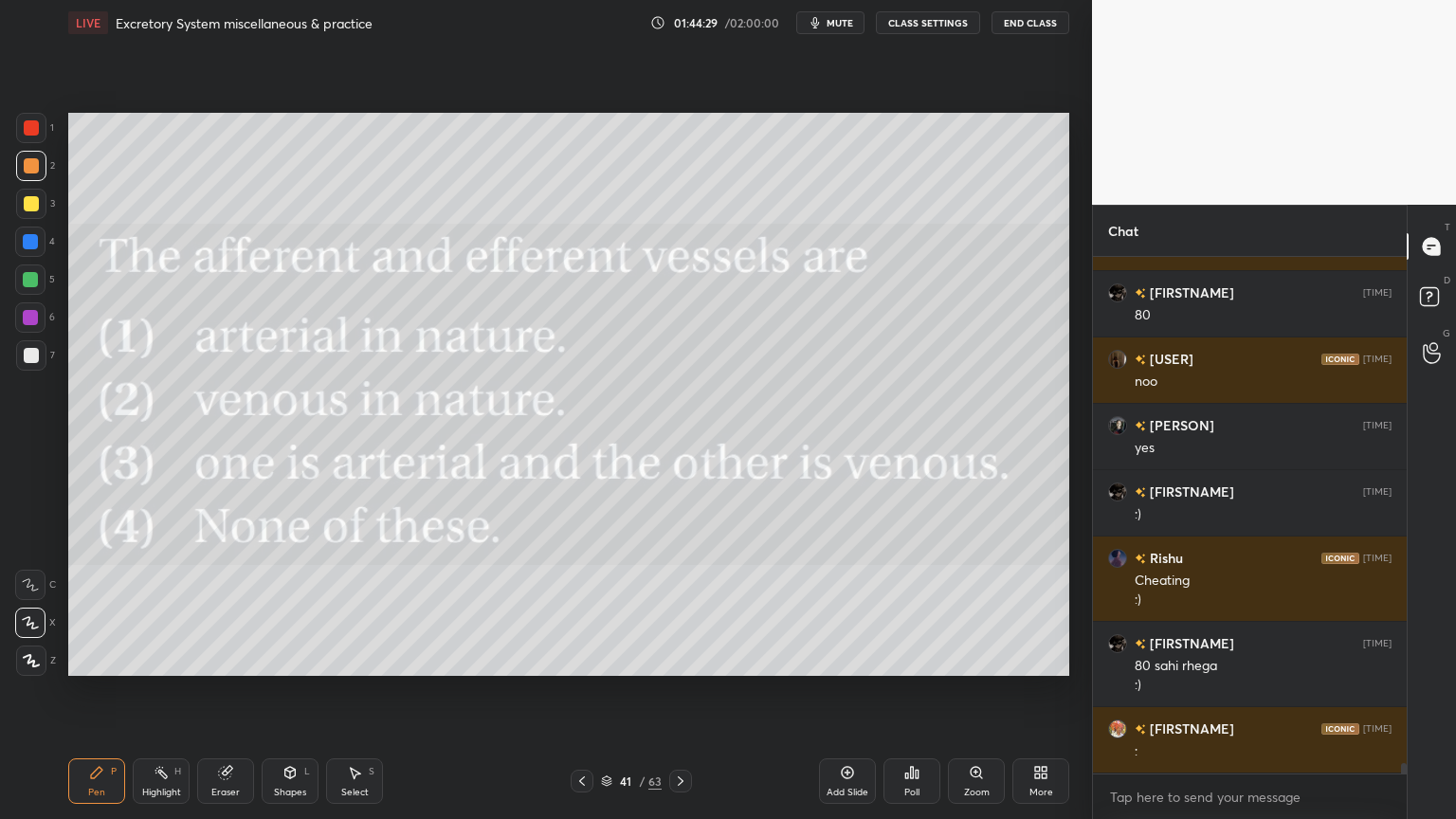 click 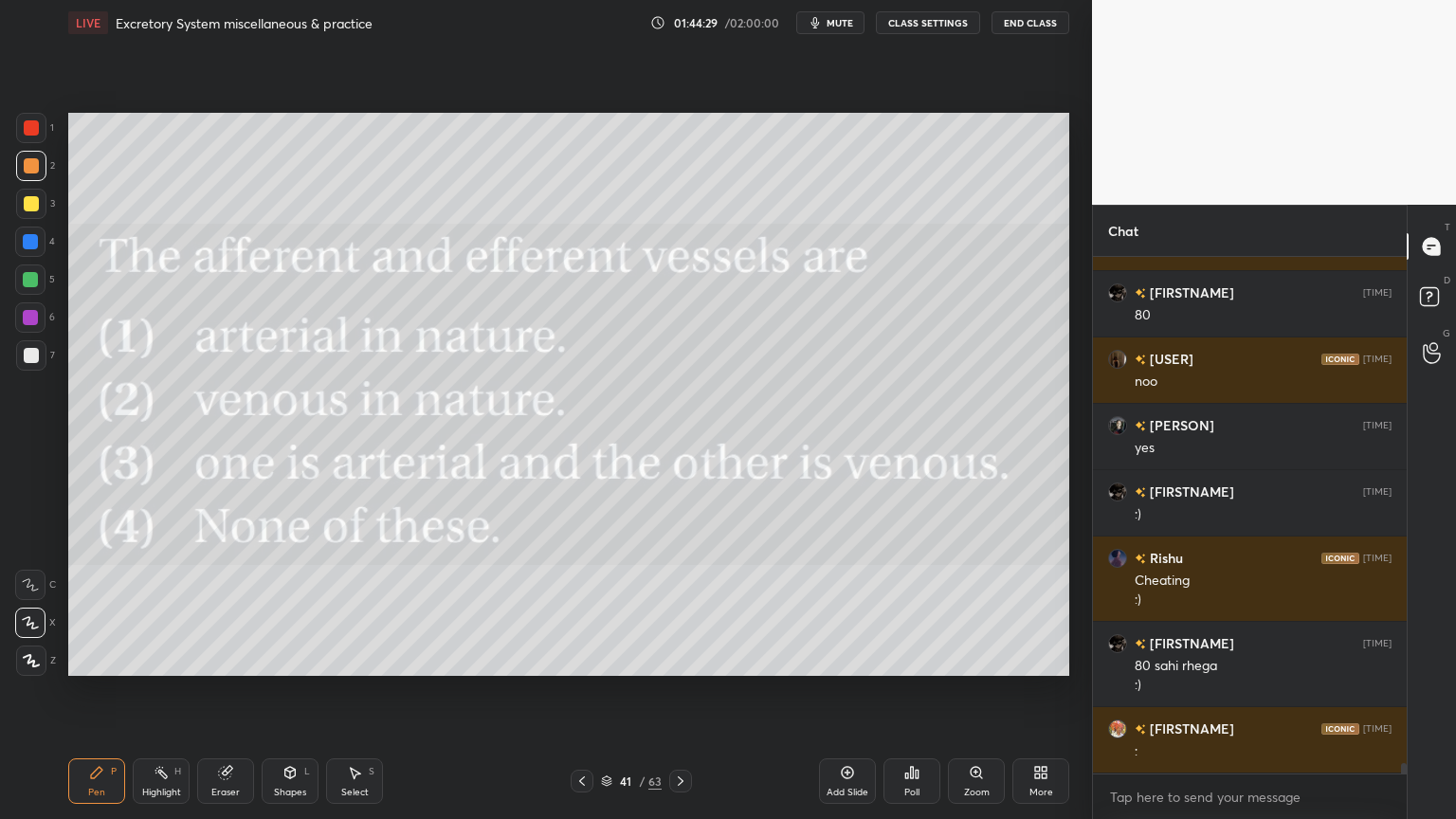 click 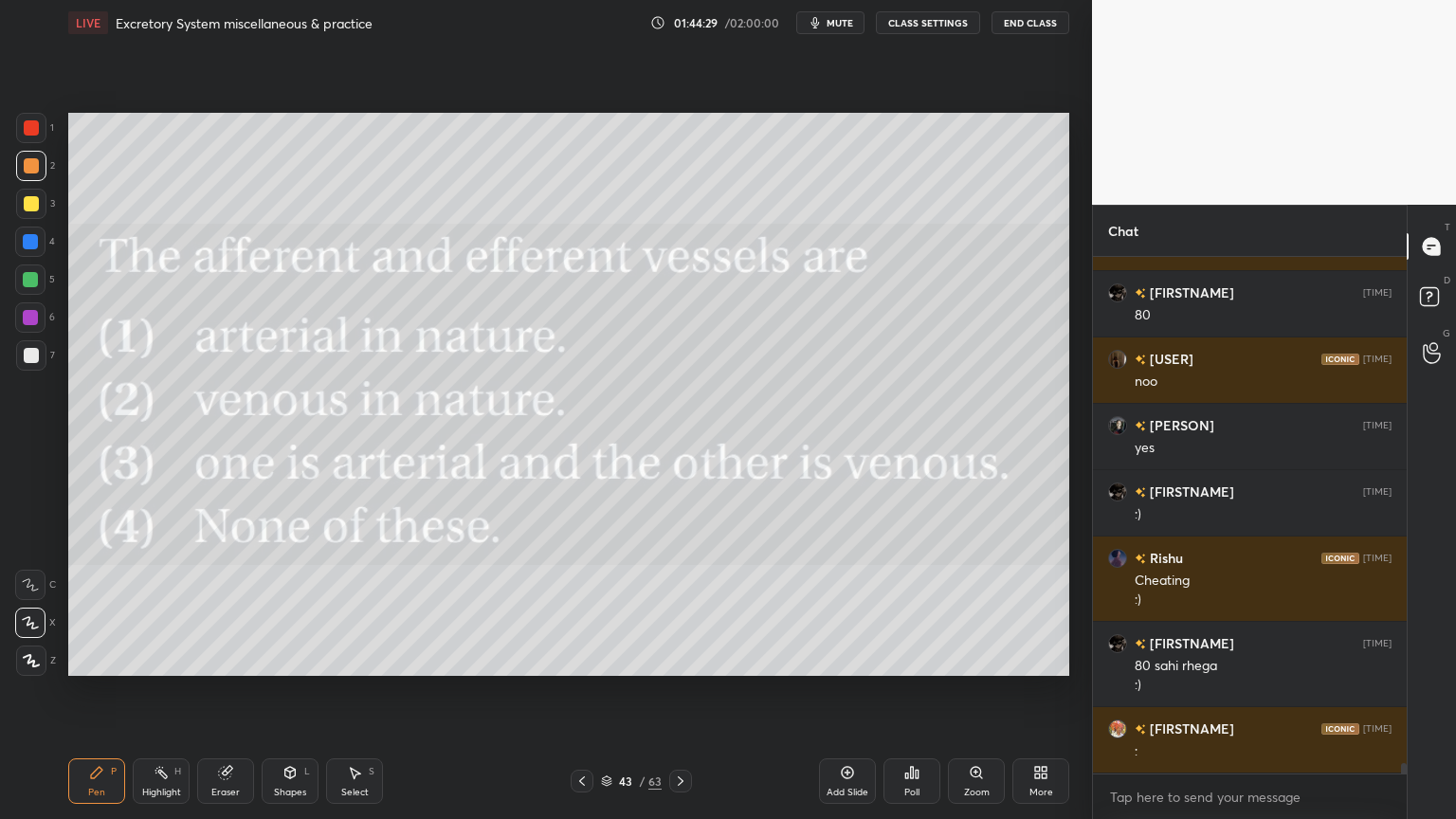 click 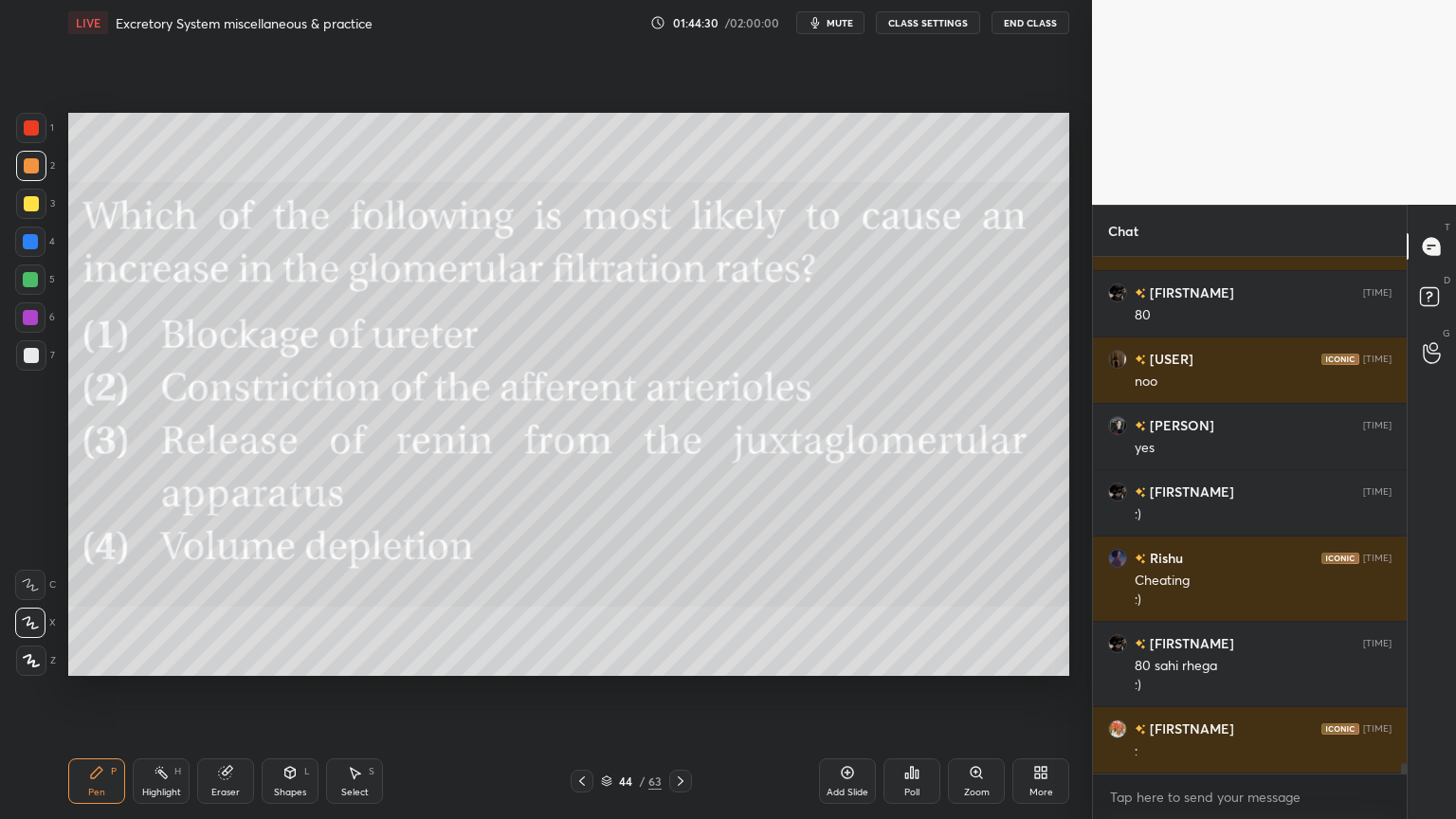 click 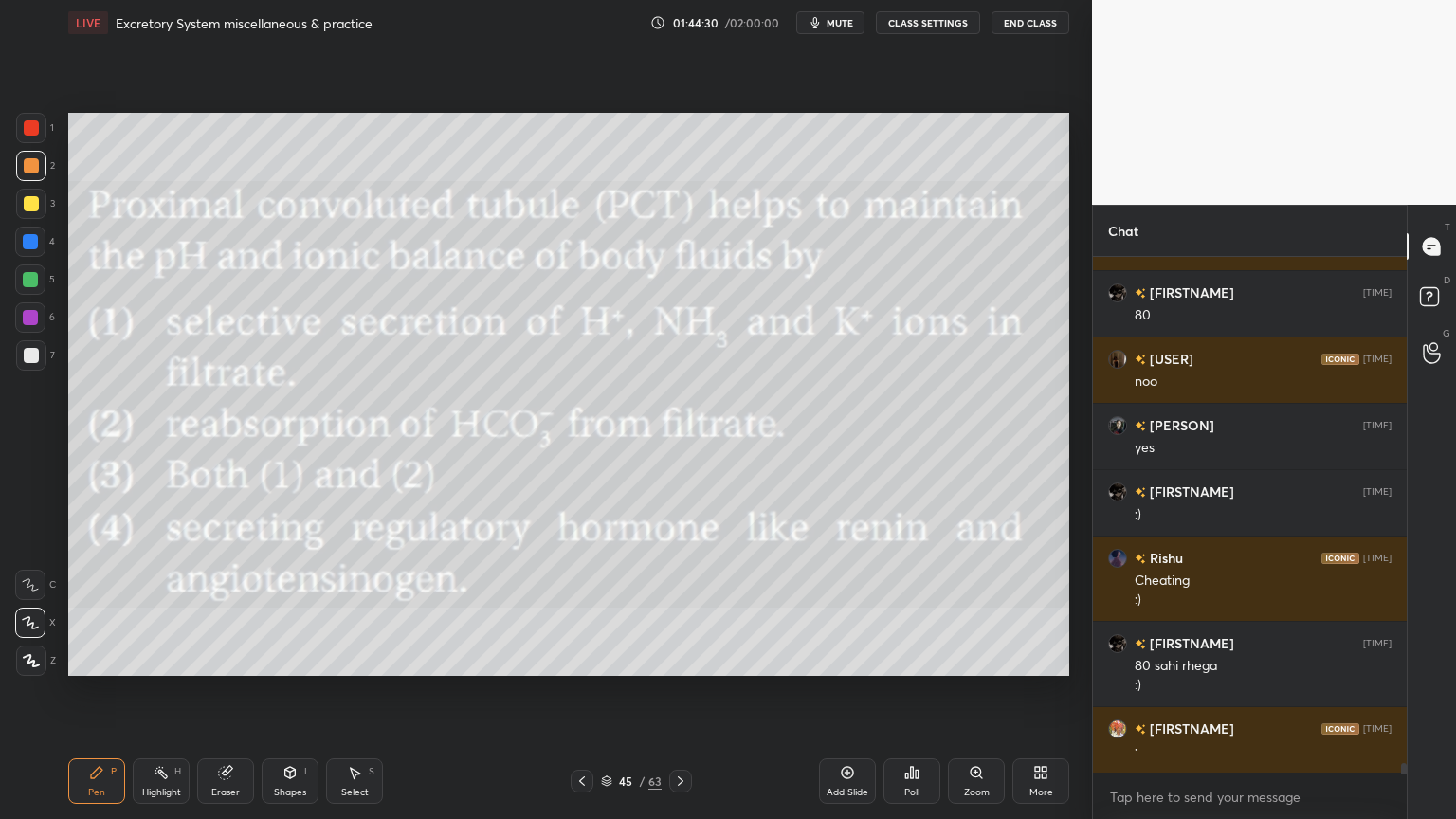 click 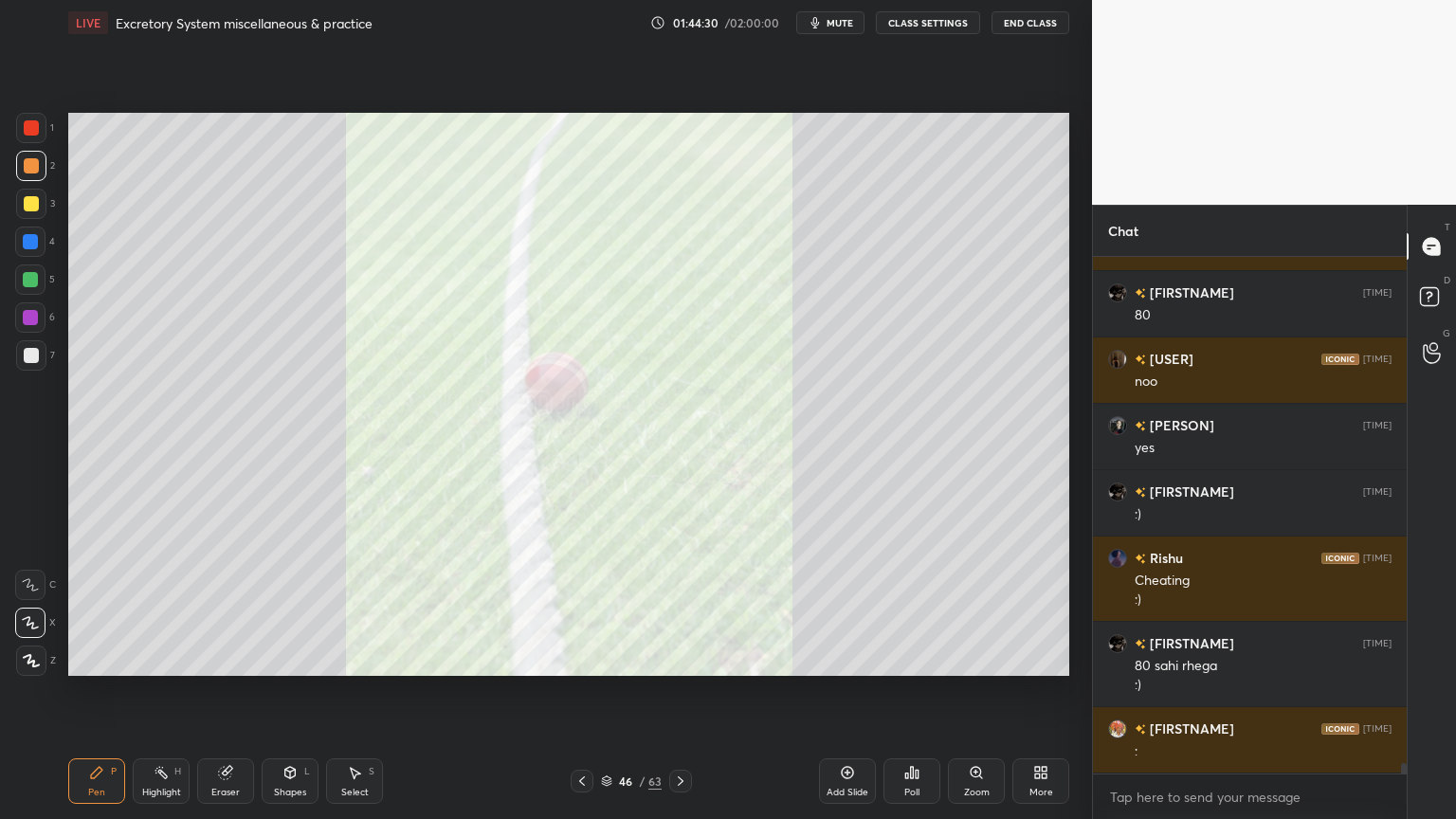 click 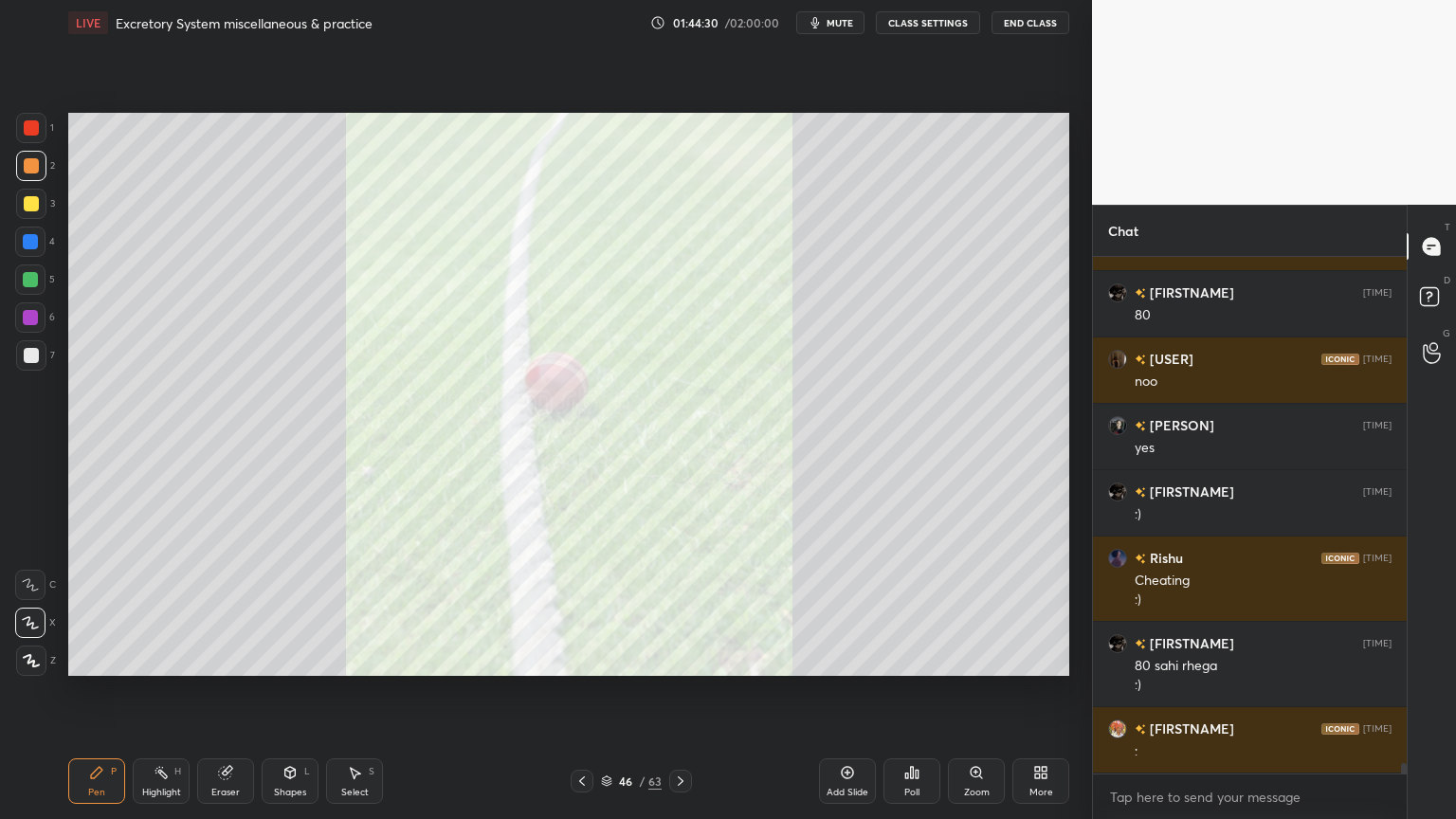 click 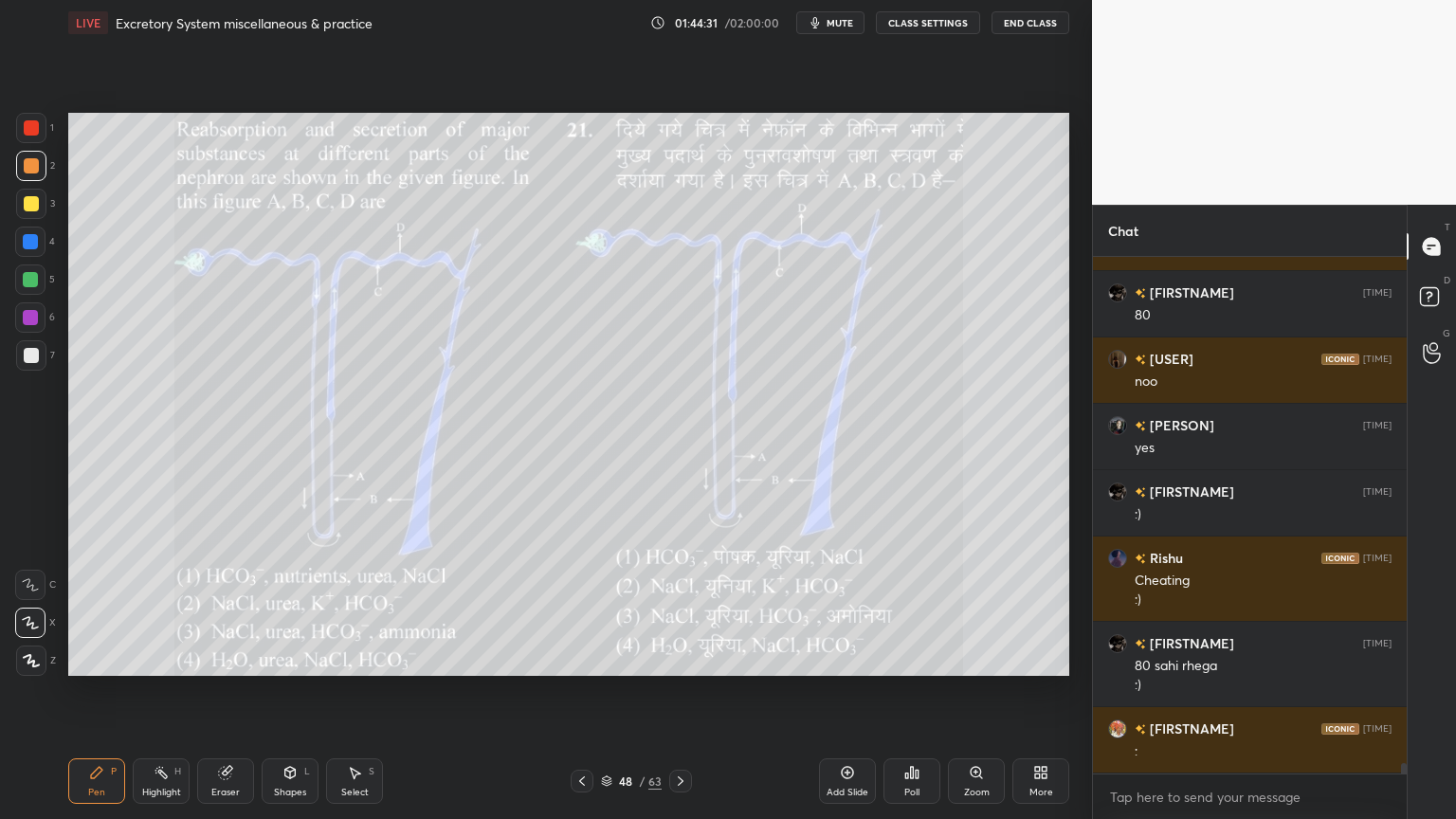 click 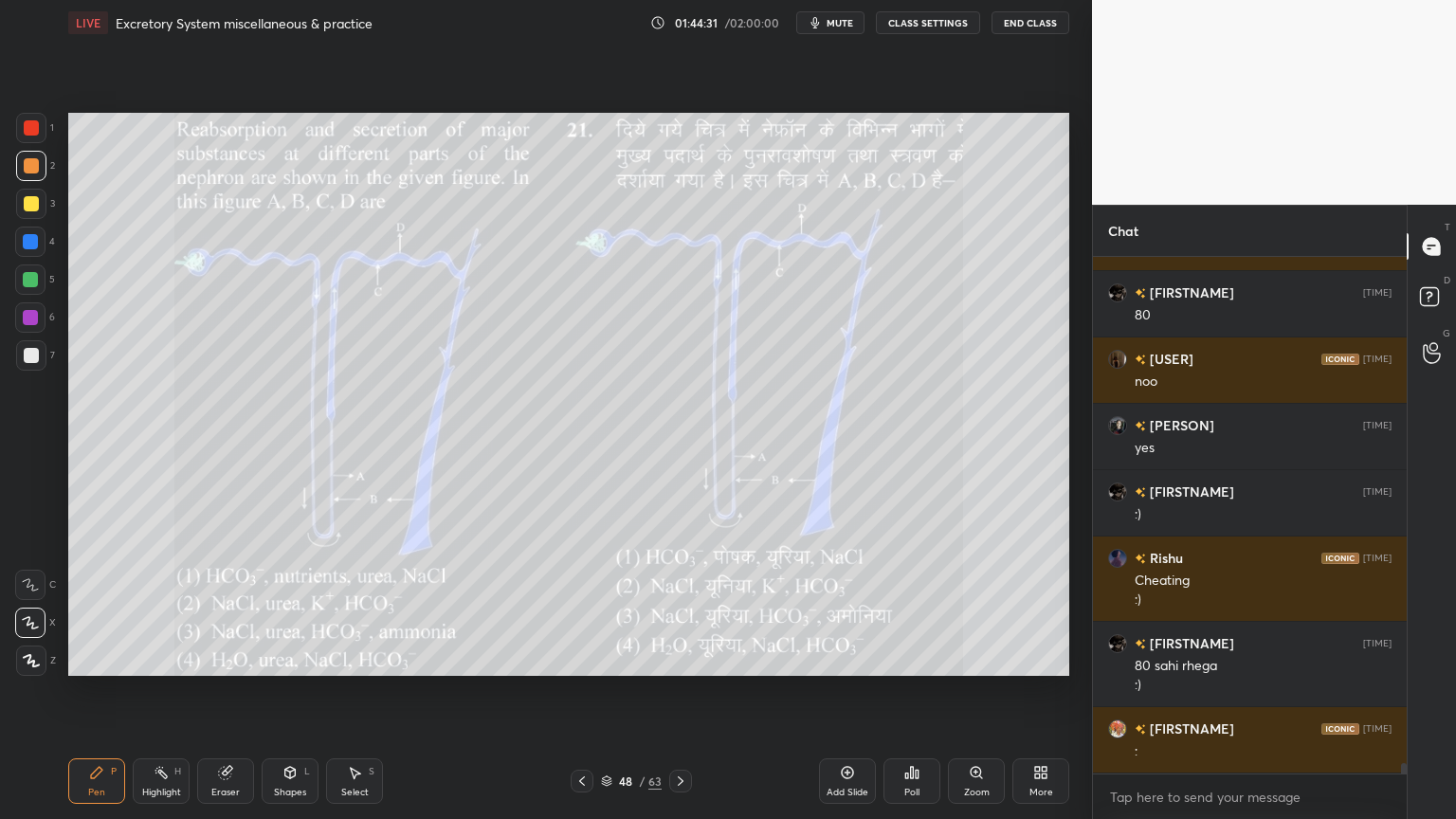 click 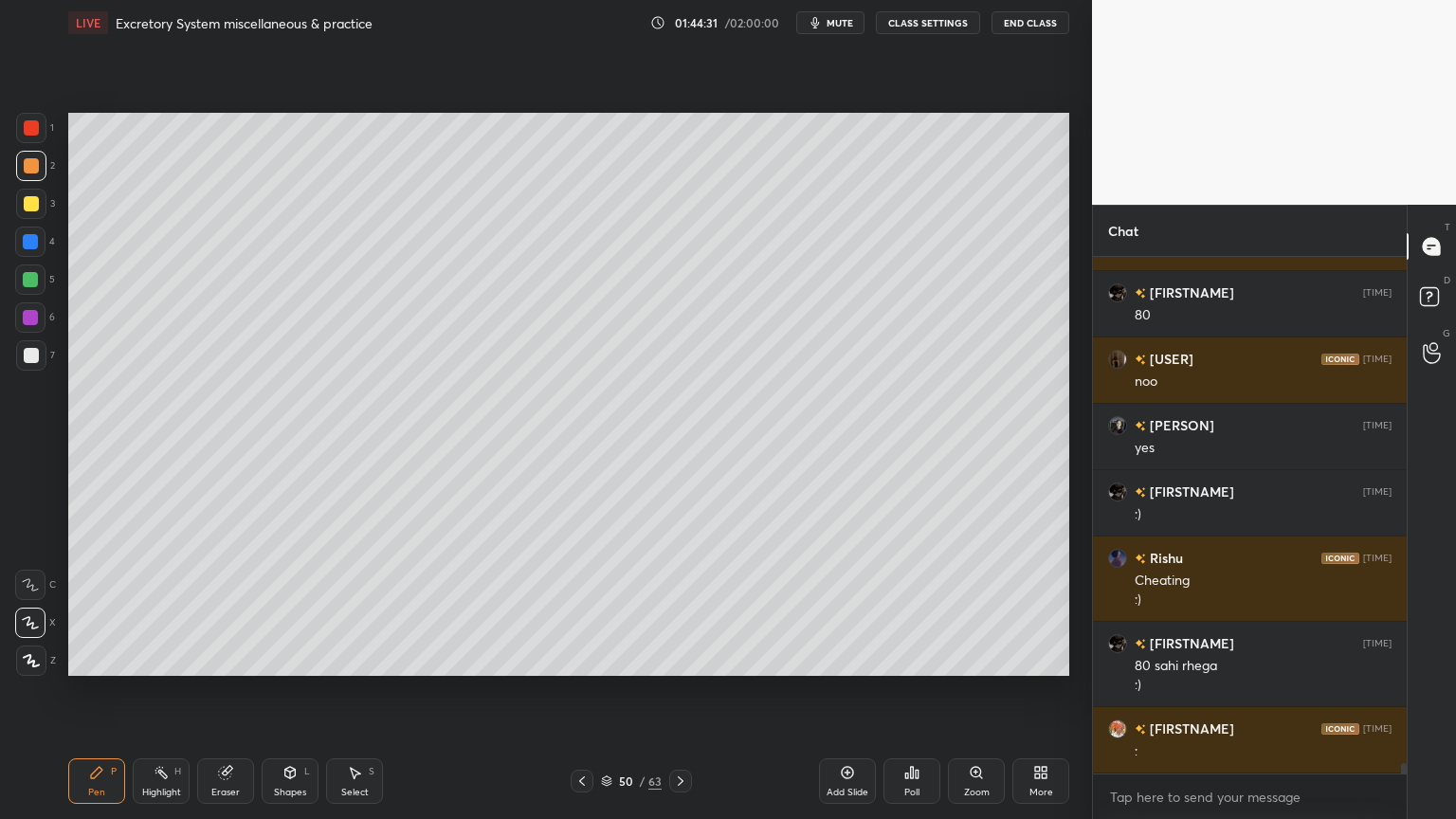 click 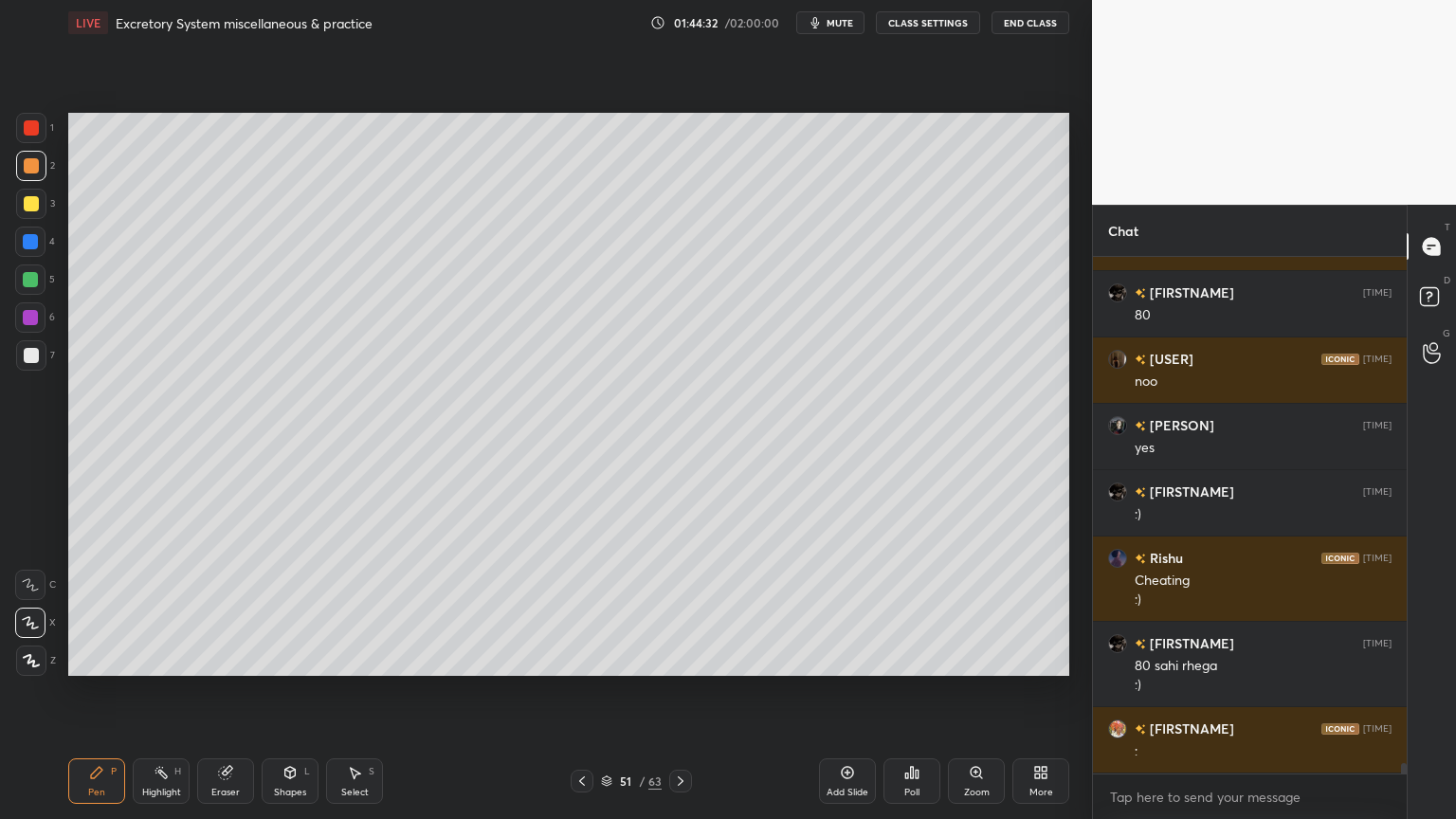 click at bounding box center (582, 781) 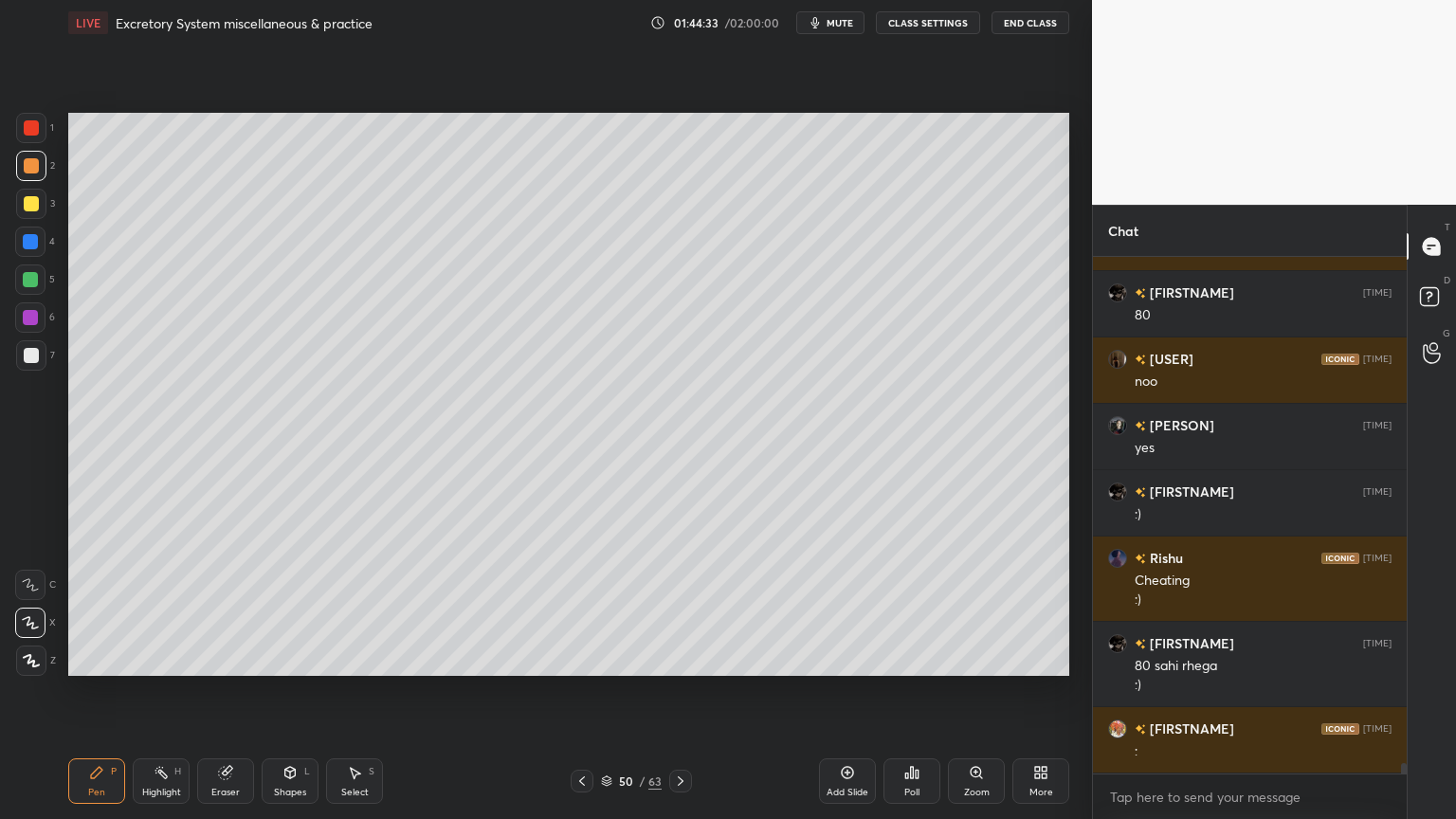 click 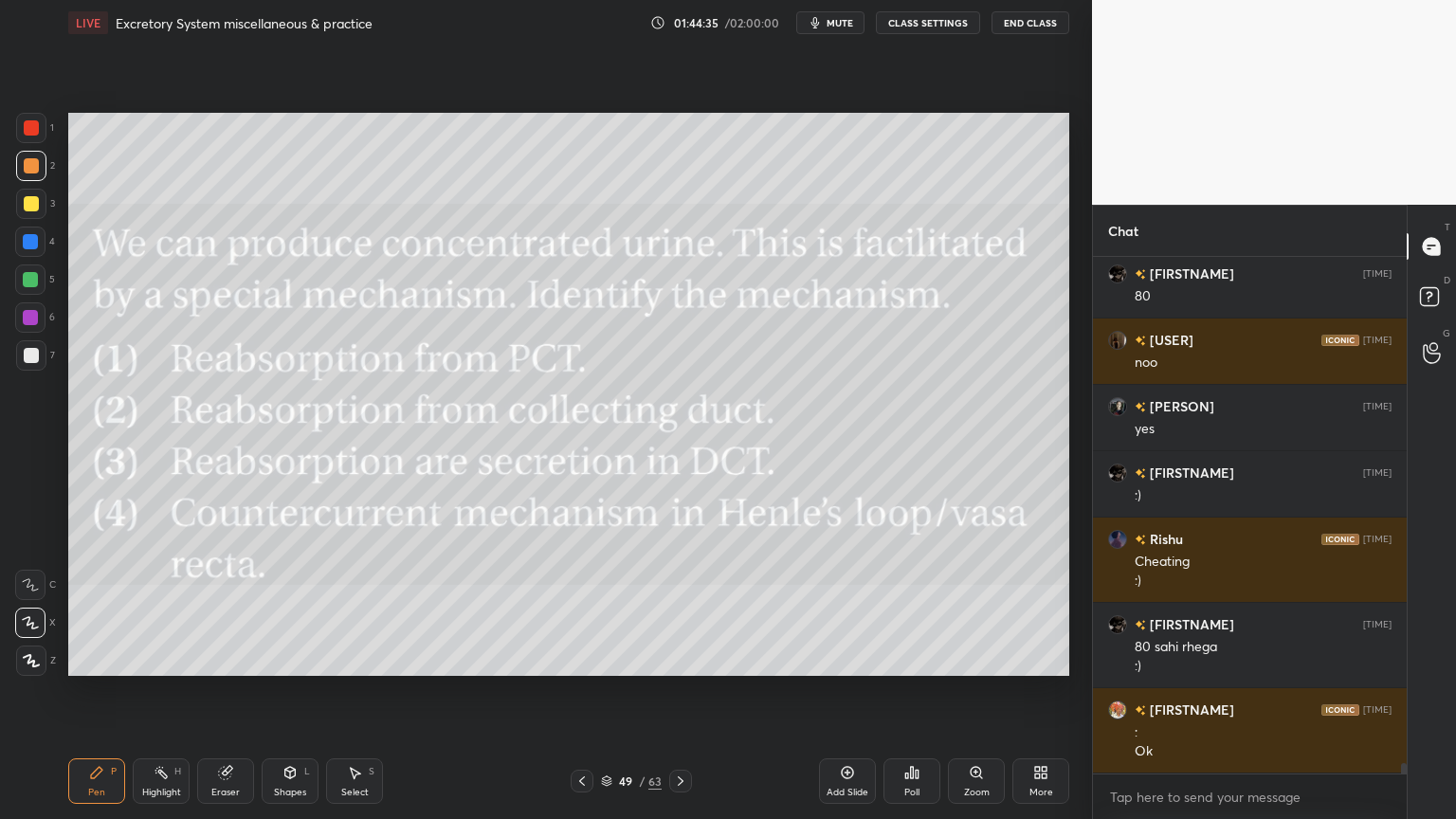 click on "More" at bounding box center (1041, 781) 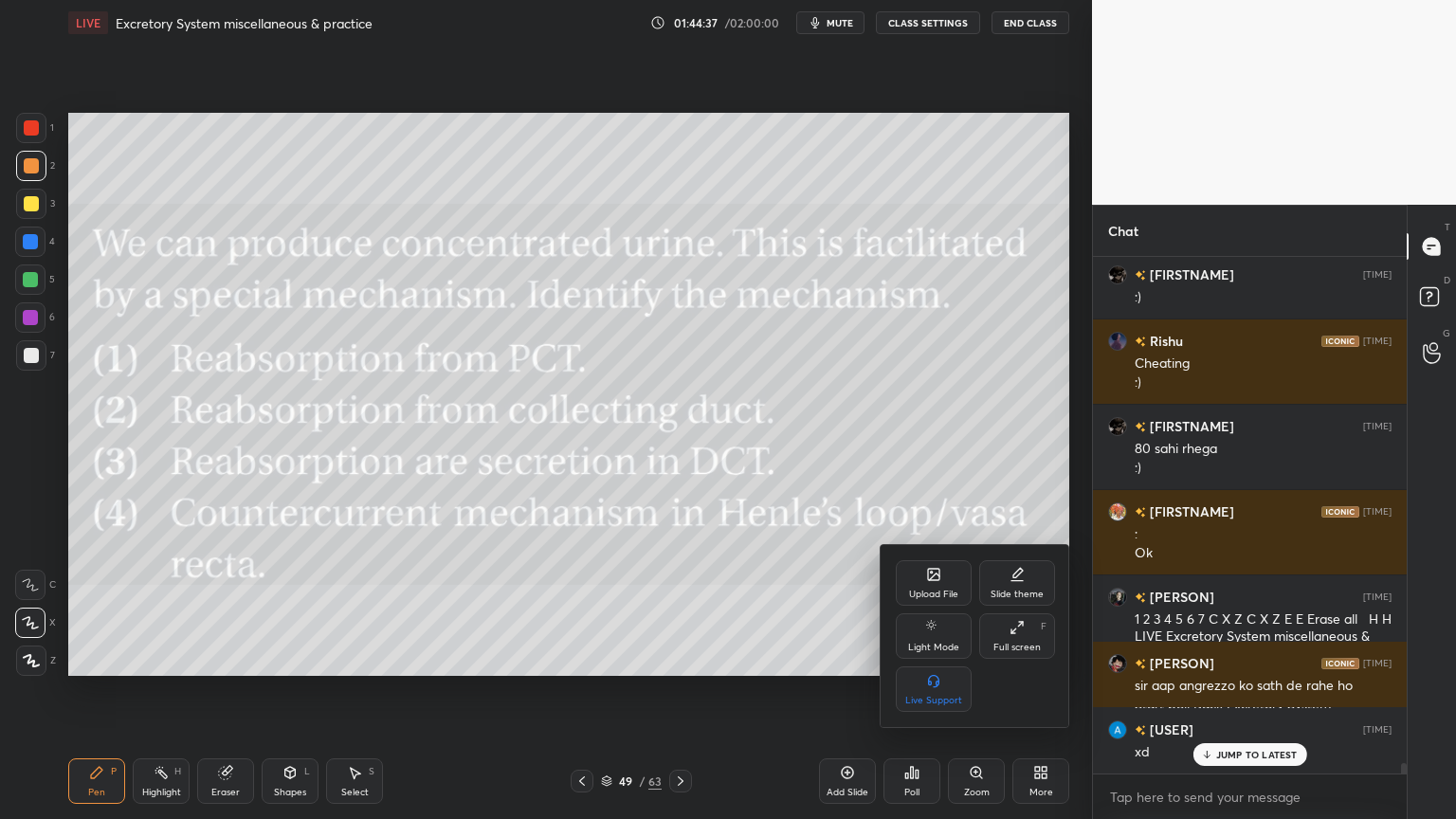 click on "Upload File" at bounding box center [934, 583] 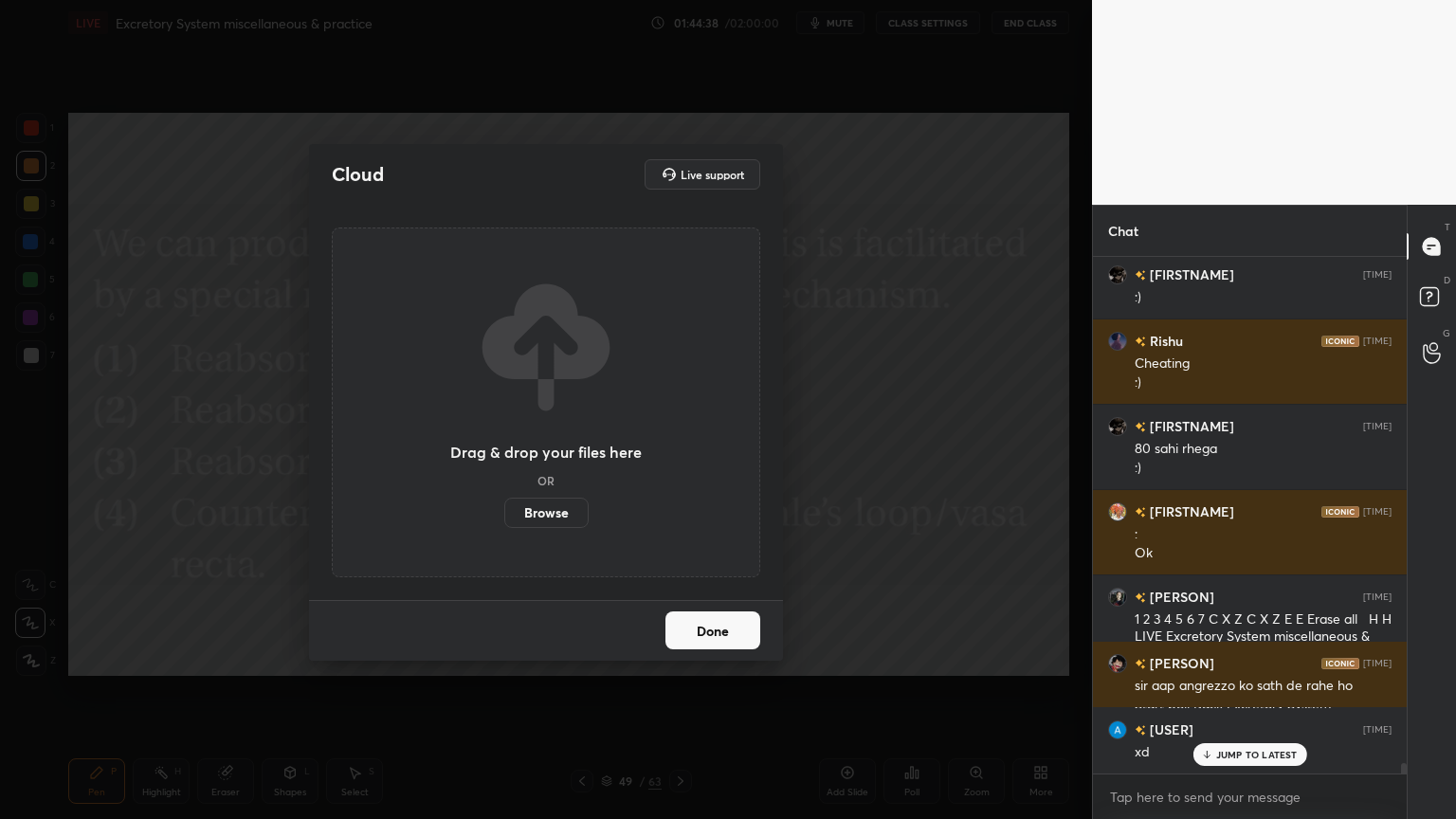drag, startPoint x: 561, startPoint y: 502, endPoint x: 555, endPoint y: 393, distance: 109.165013 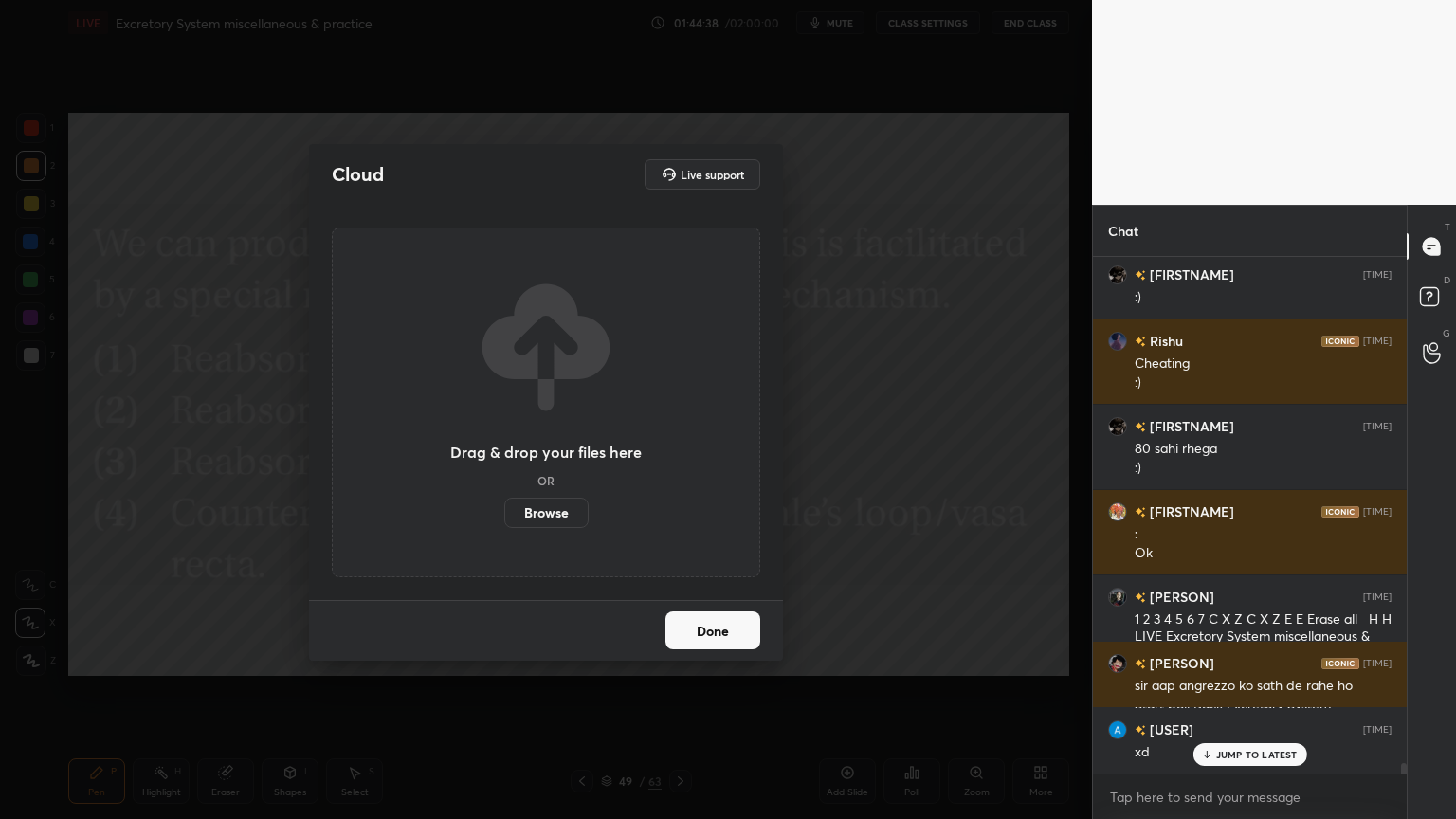 click on "Browse" at bounding box center (546, 513) 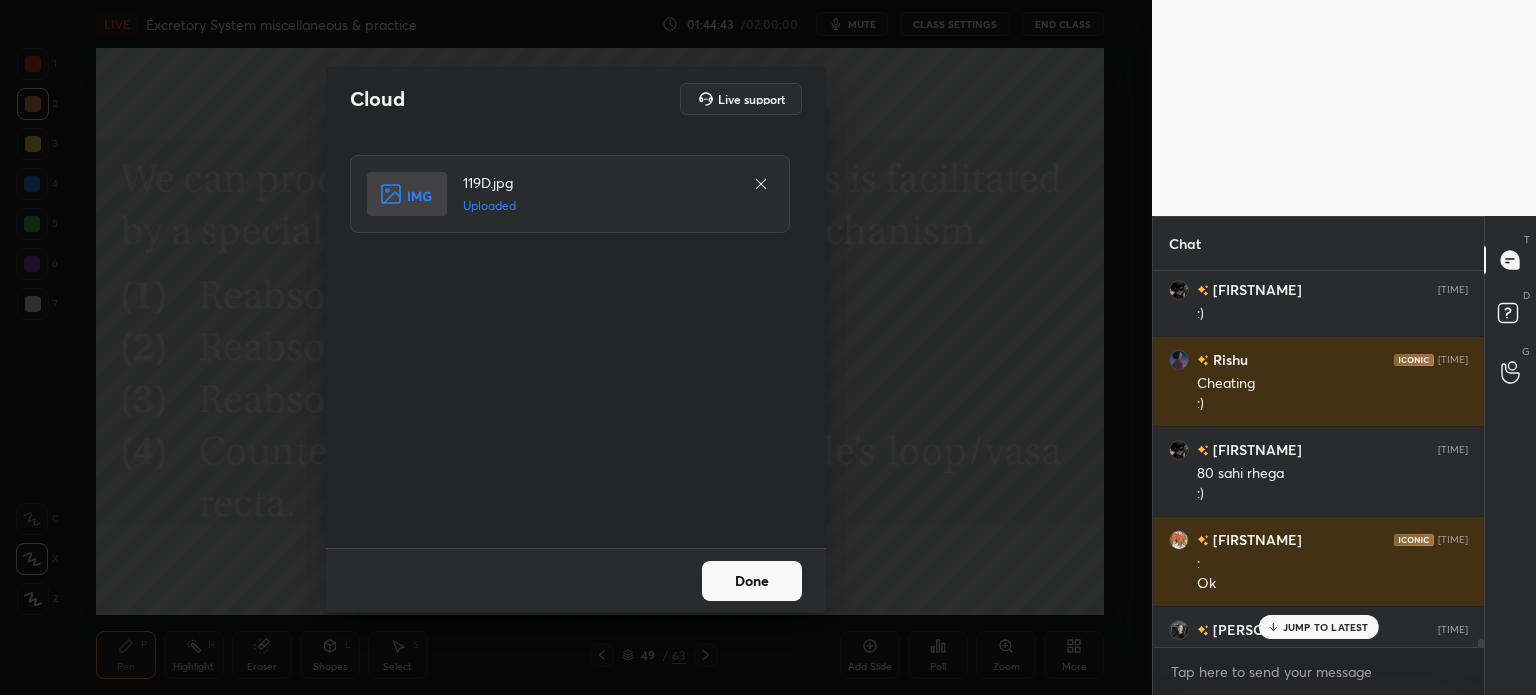 click on "Done" at bounding box center (752, 581) 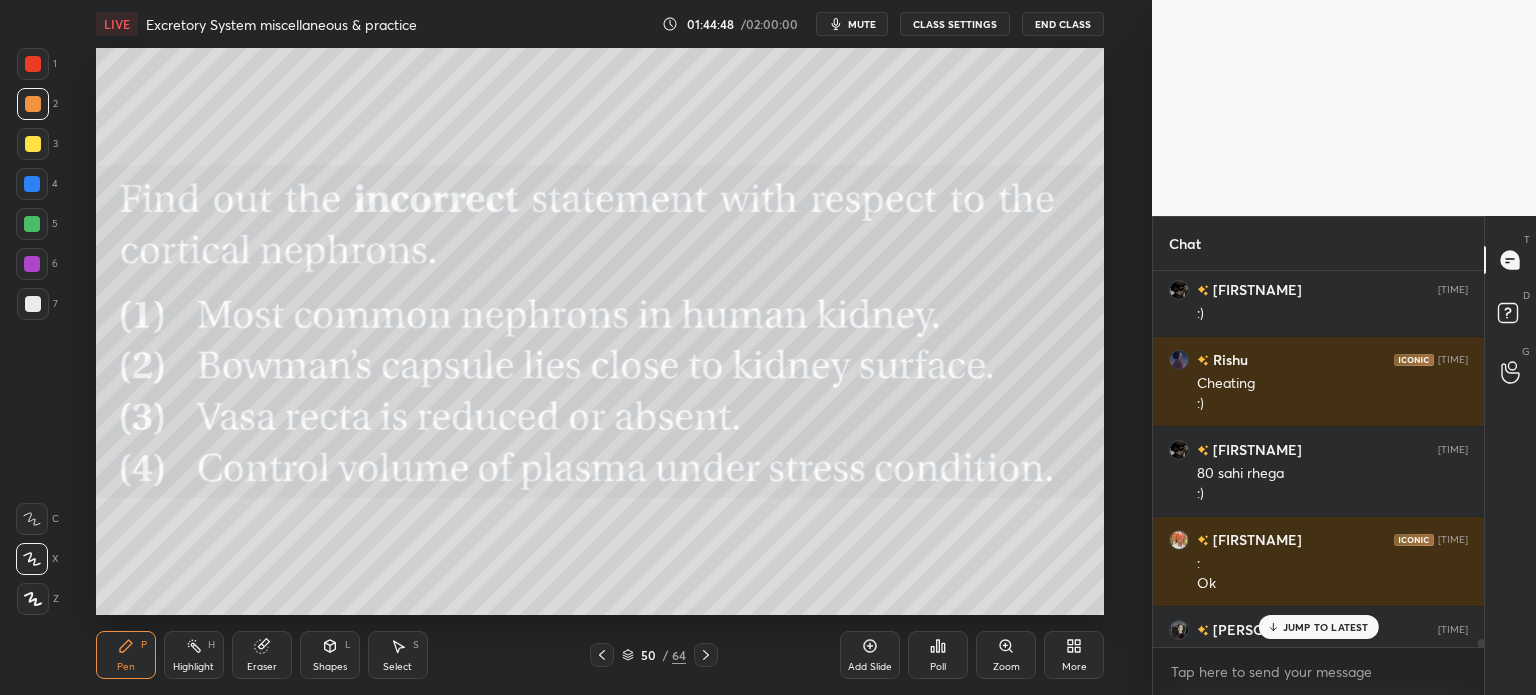 click on "JUMP TO LATEST" at bounding box center (1326, 627) 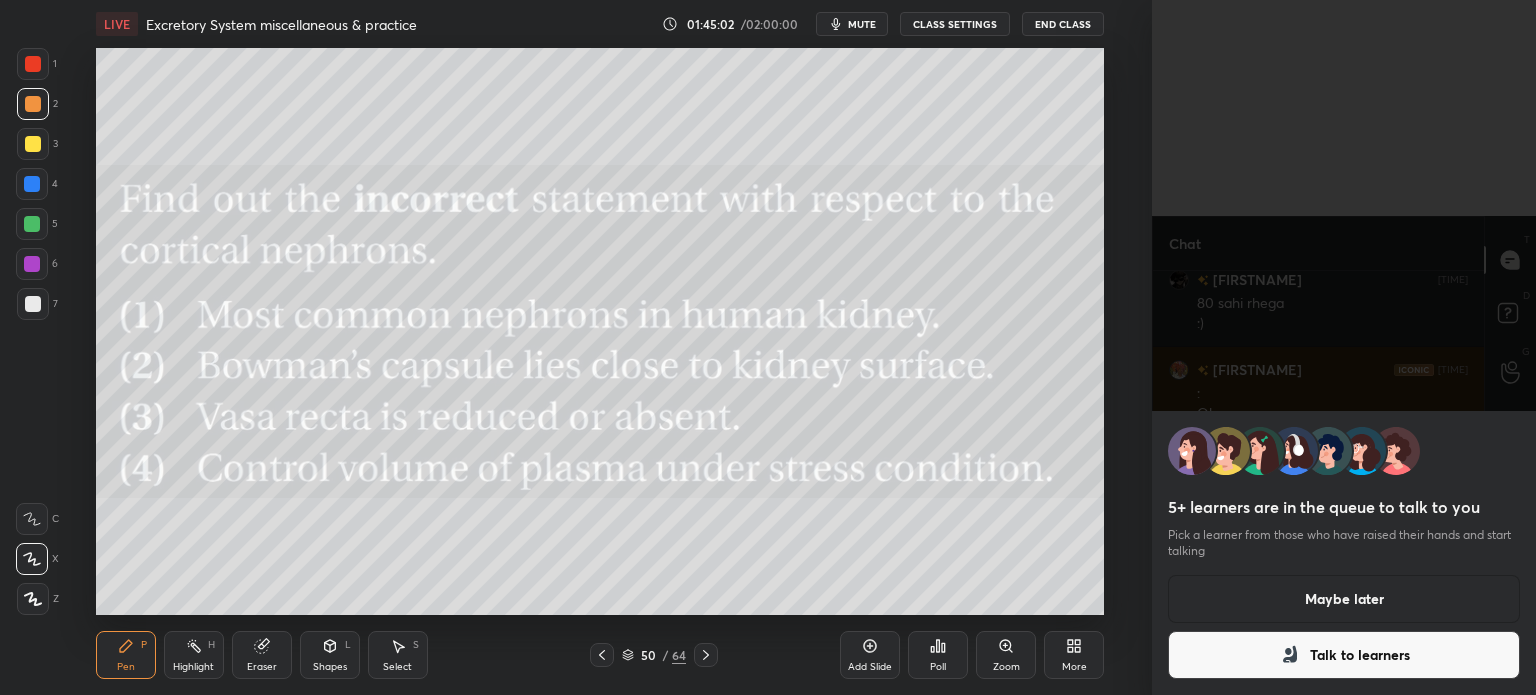 click on "Talk to learners" at bounding box center [1344, 655] 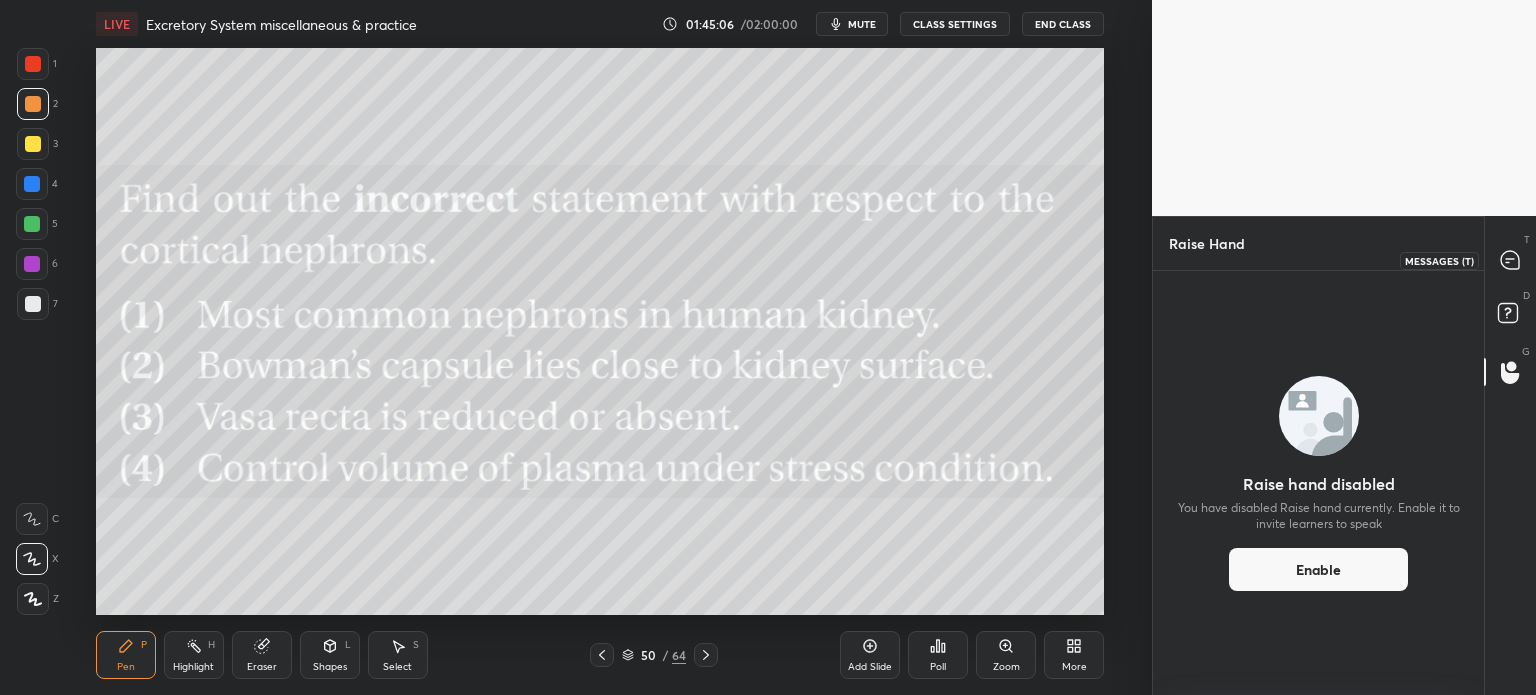 drag, startPoint x: 1516, startPoint y: 256, endPoint x: 1492, endPoint y: 263, distance: 25 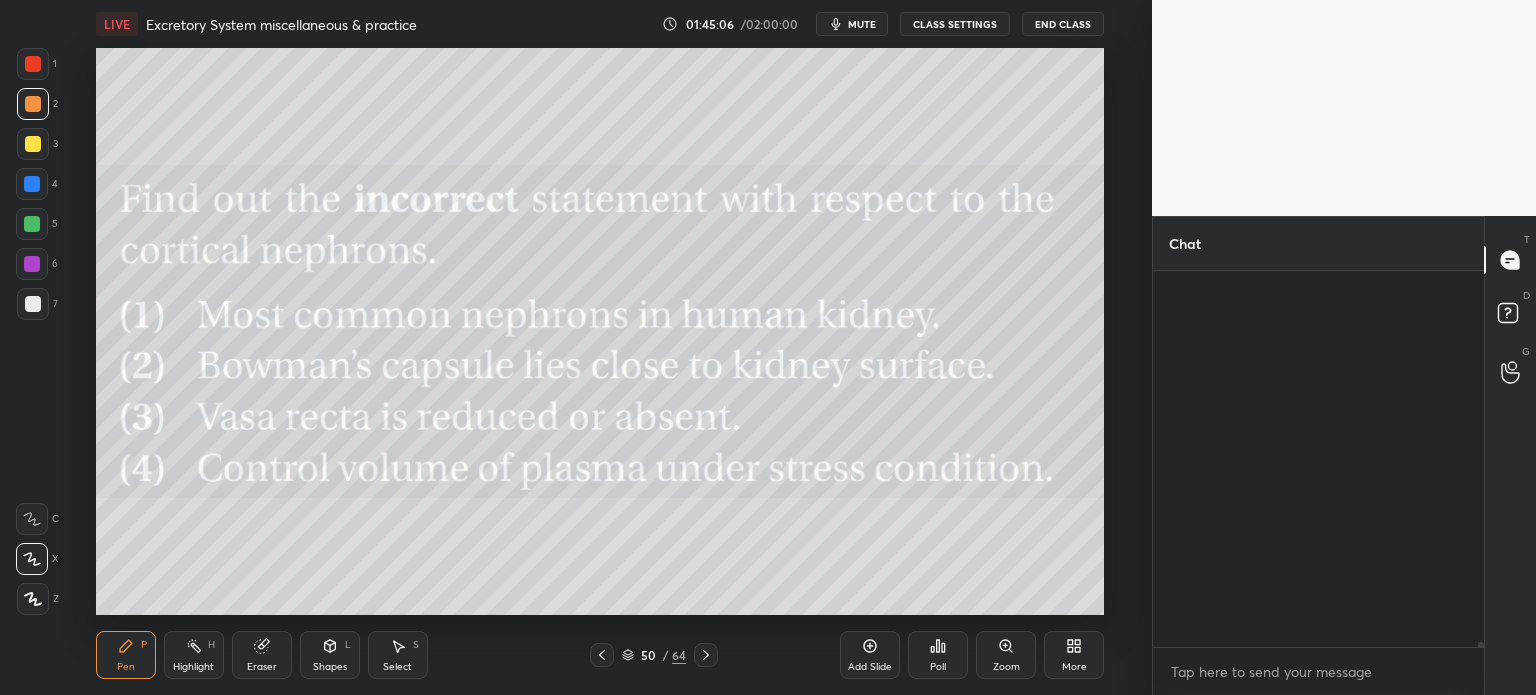 scroll, scrollTop: 26640, scrollLeft: 0, axis: vertical 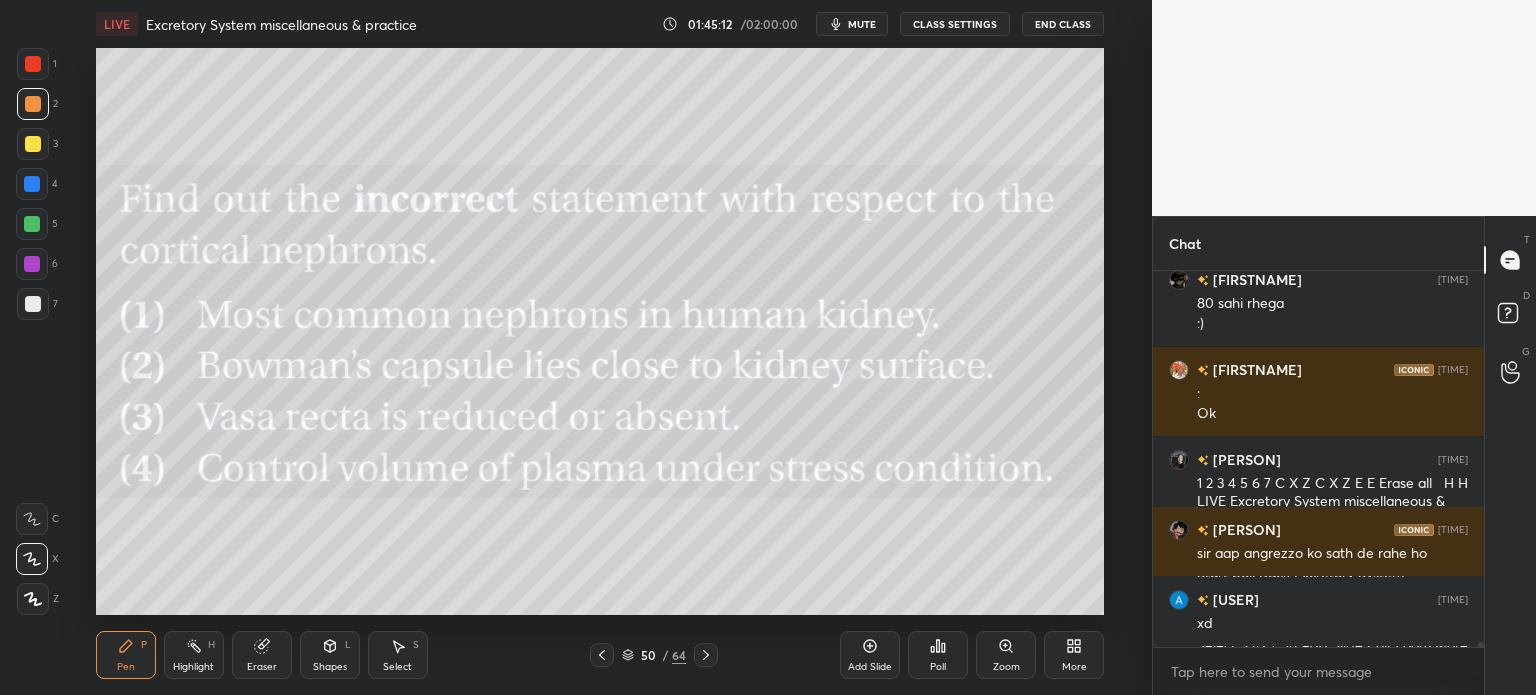click 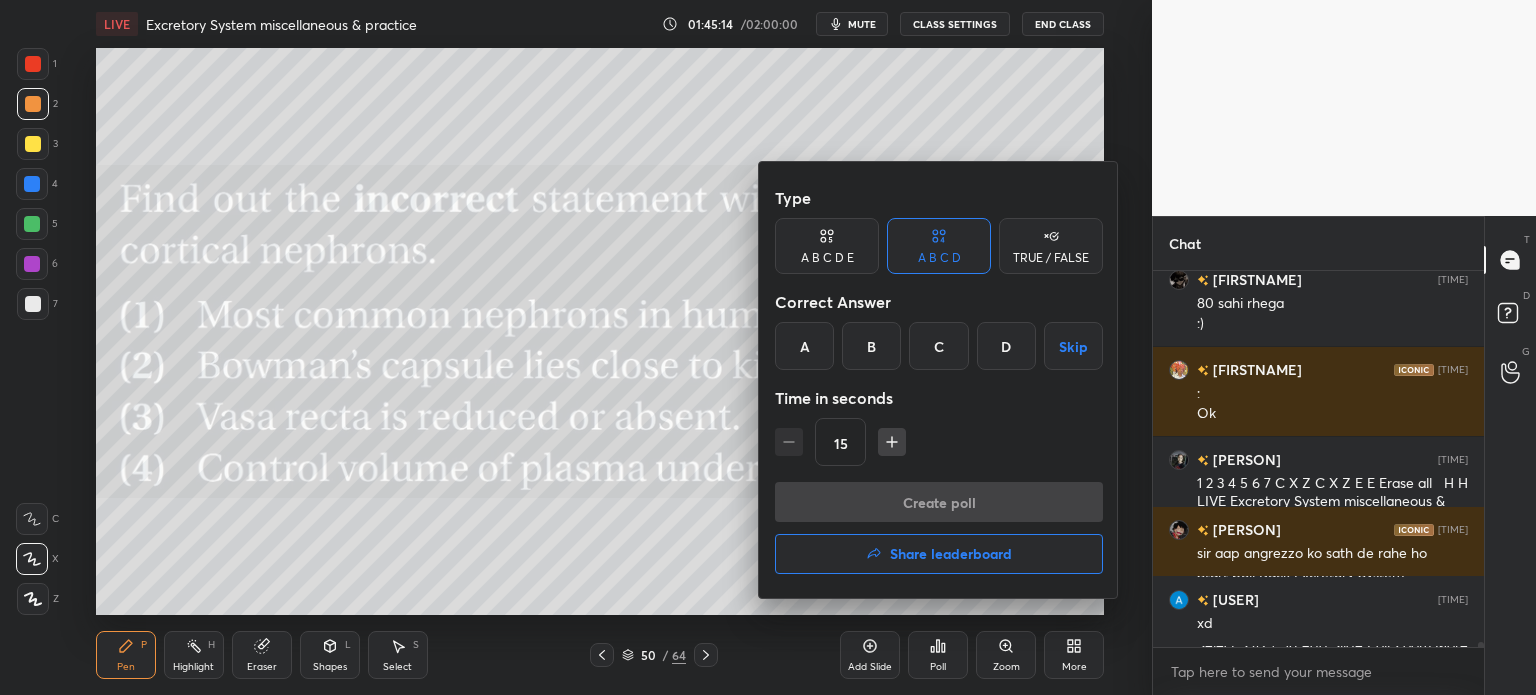 click on "D" at bounding box center (1006, 346) 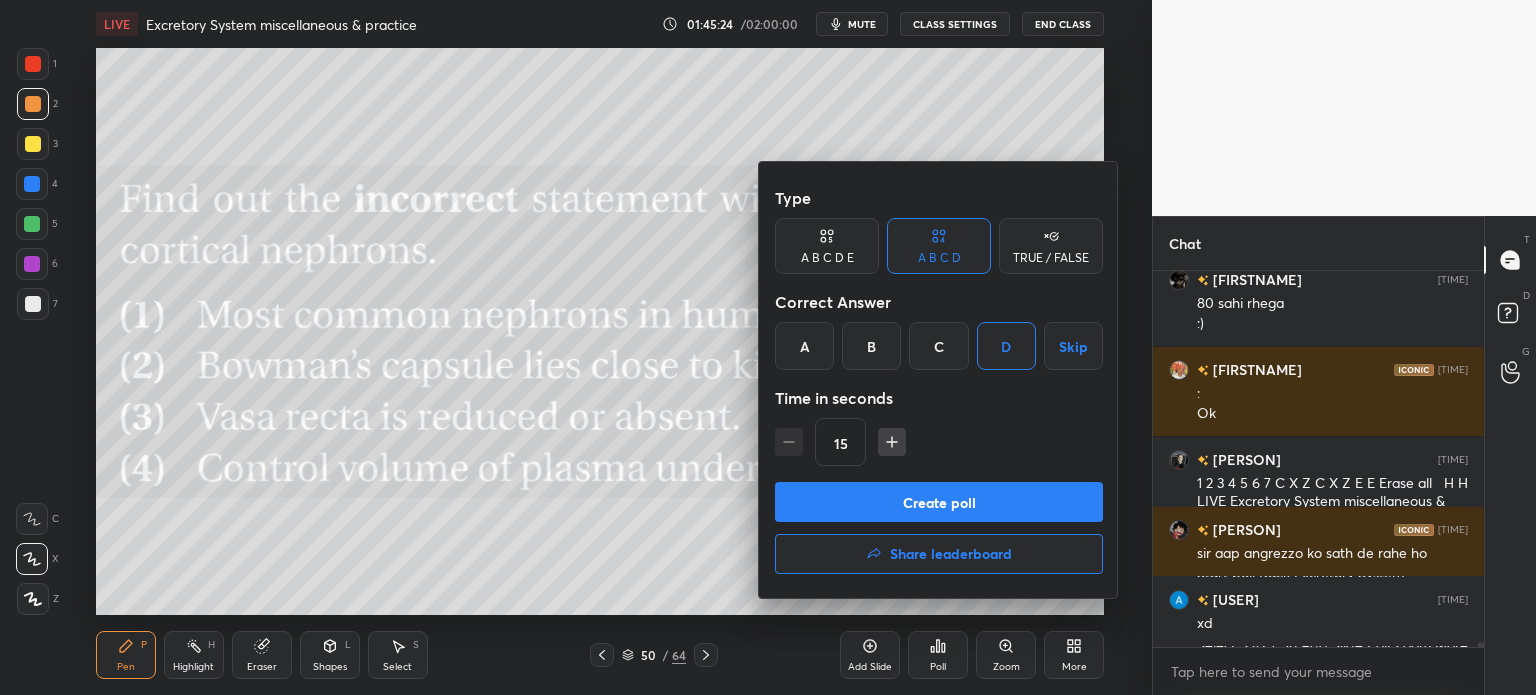 click on "Create poll" at bounding box center (939, 502) 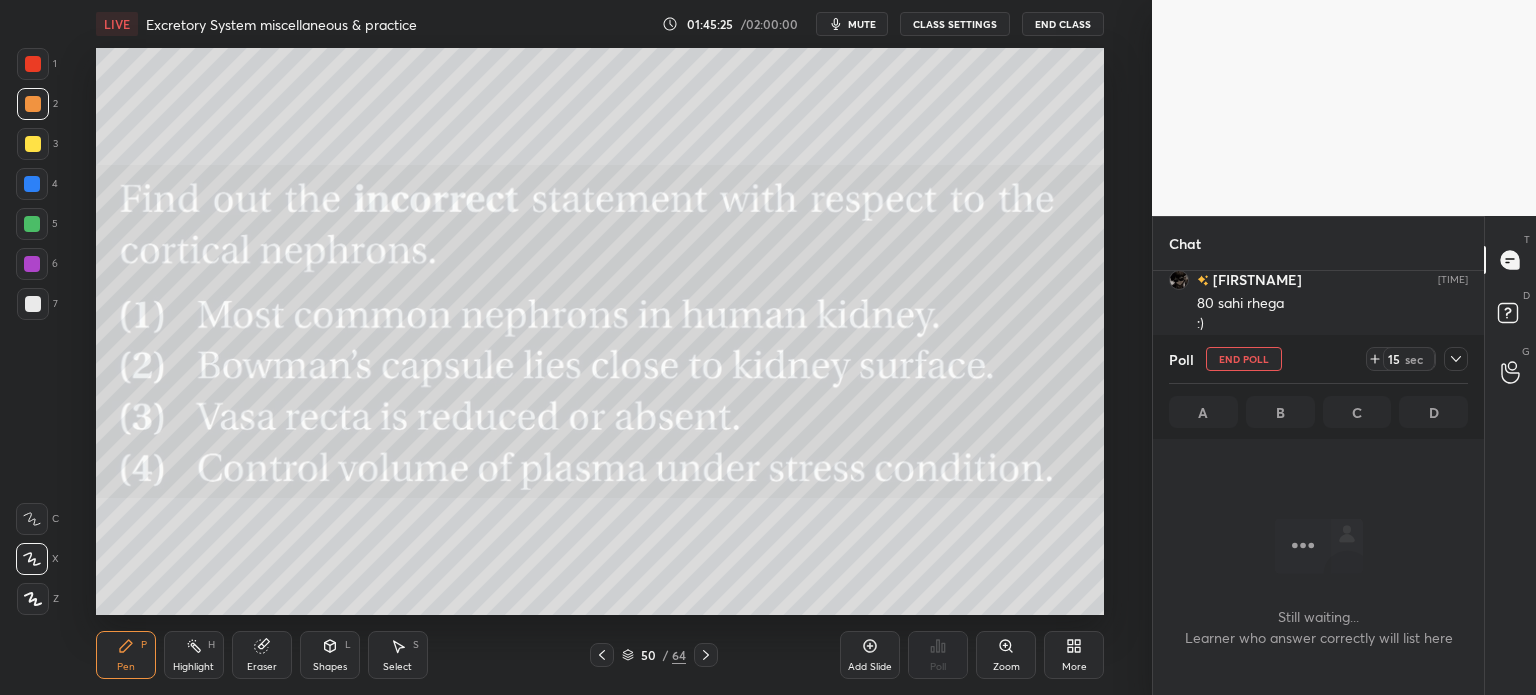 scroll, scrollTop: 338, scrollLeft: 325, axis: both 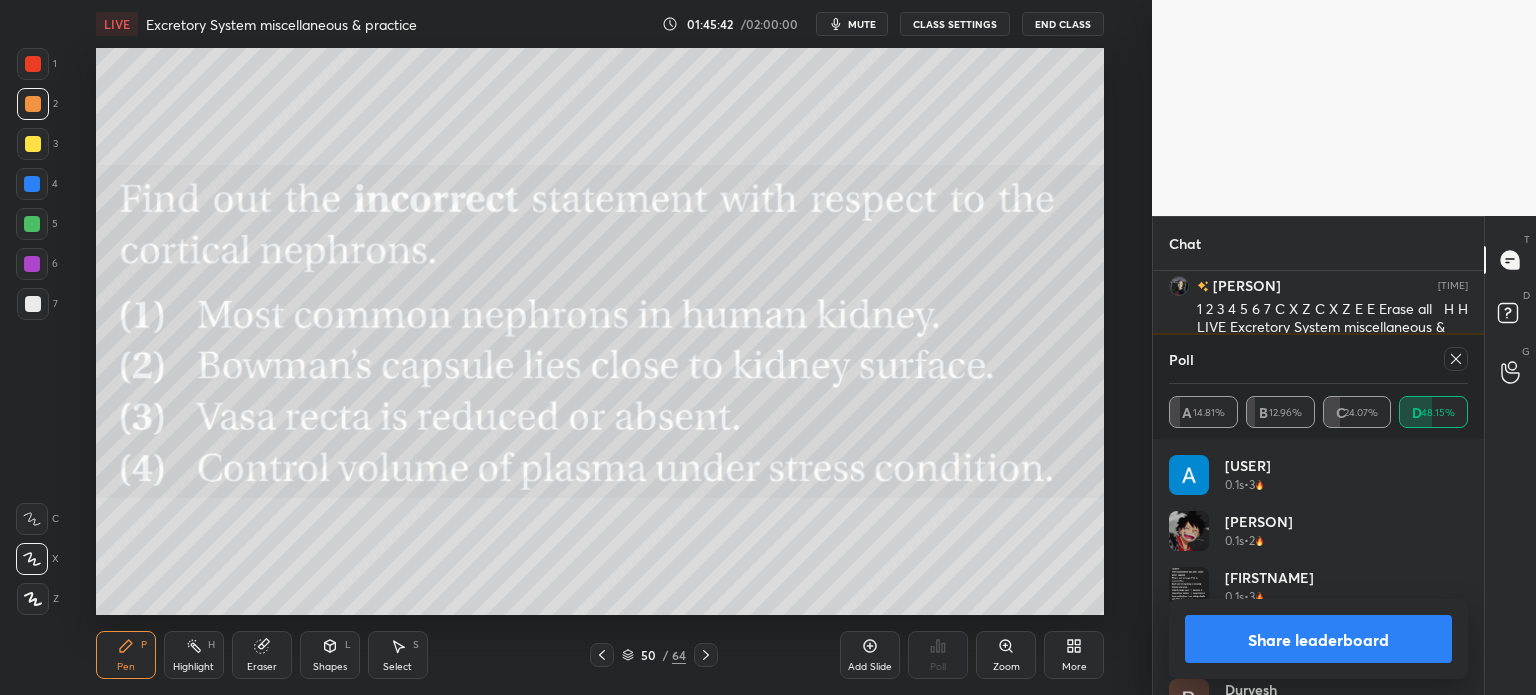 drag, startPoint x: 1299, startPoint y: 645, endPoint x: 1285, endPoint y: 647, distance: 14.142136 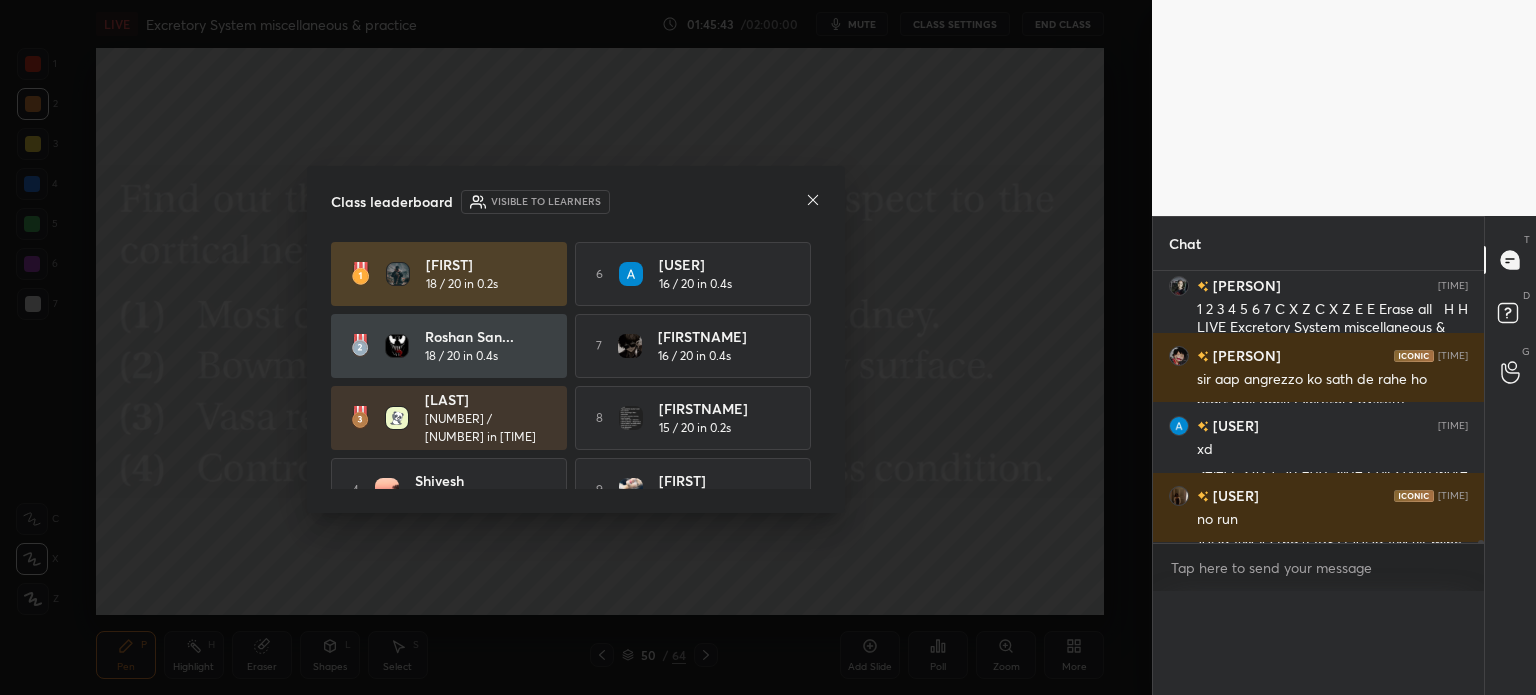 scroll, scrollTop: 0, scrollLeft: 0, axis: both 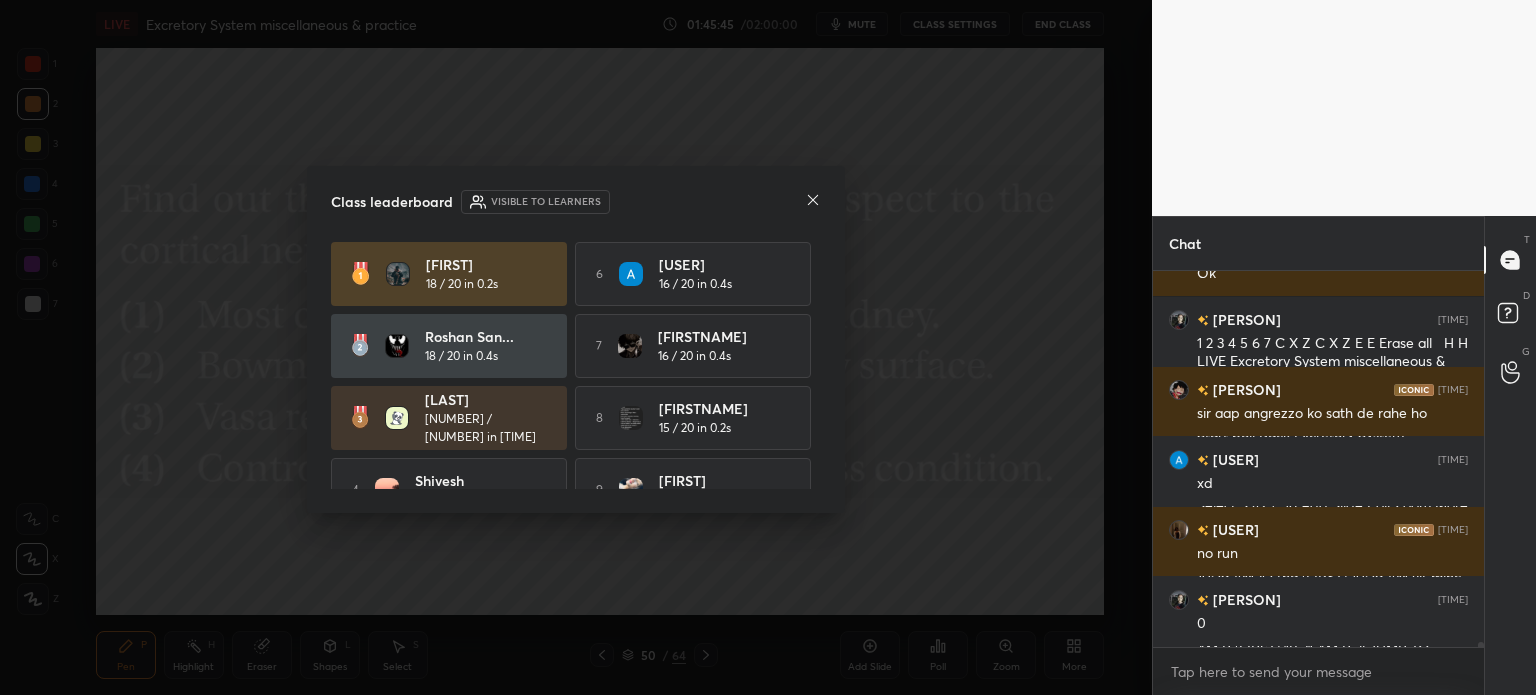 click on "Class leaderboard Visible to learners" at bounding box center [576, 202] 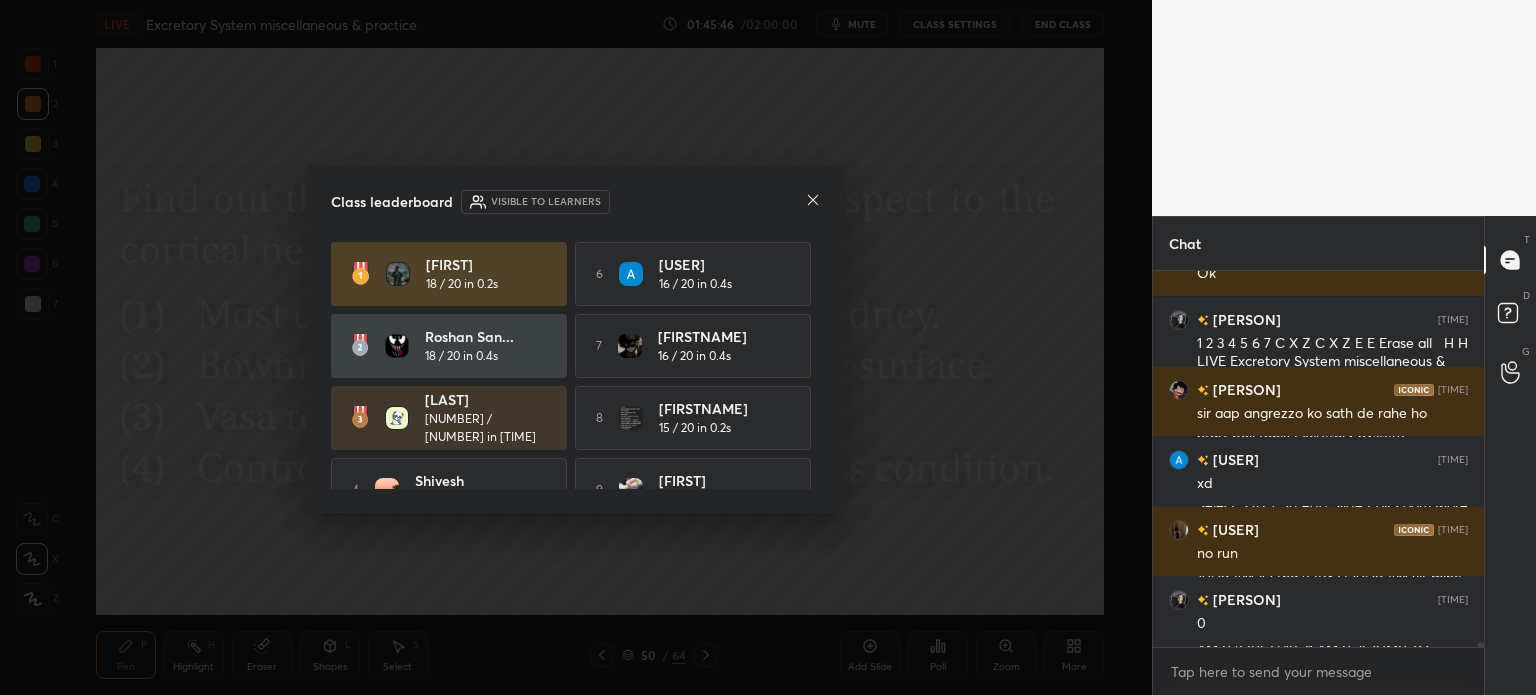 click 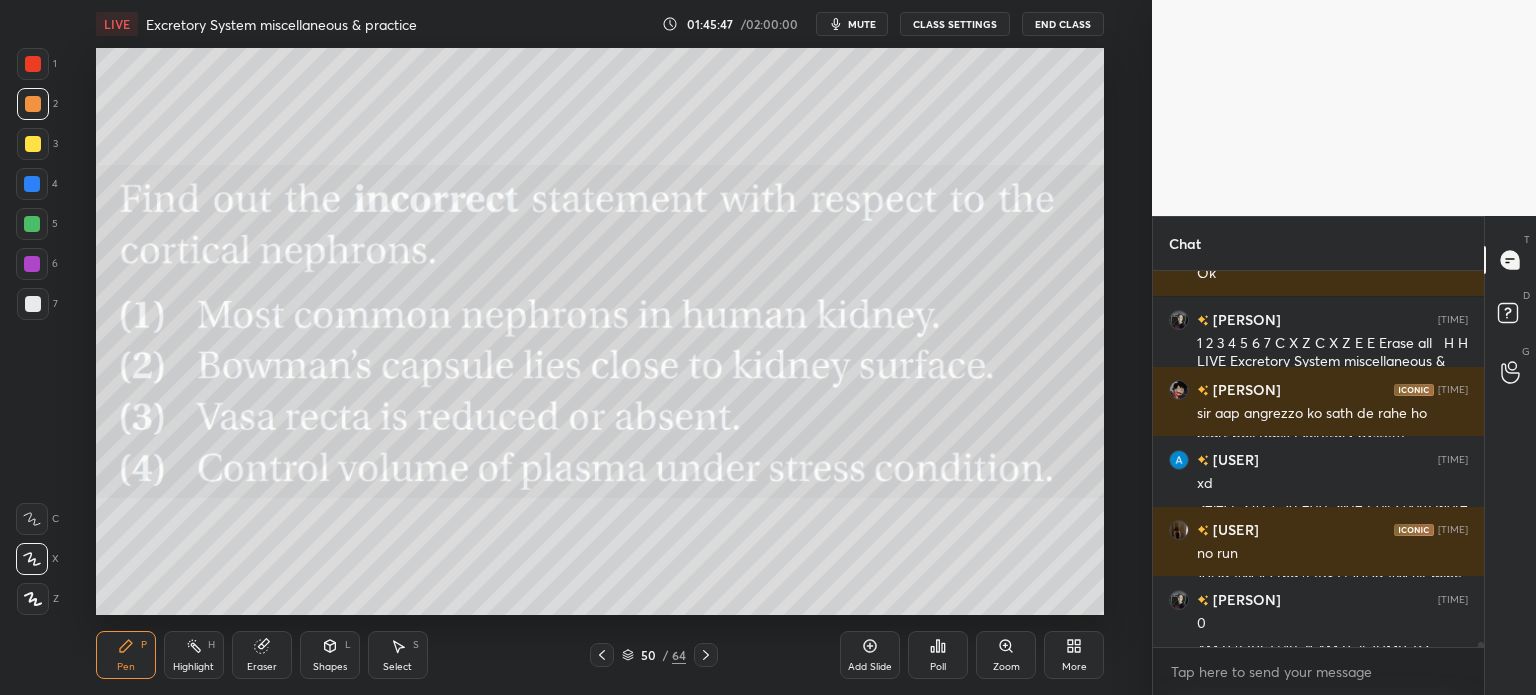 click 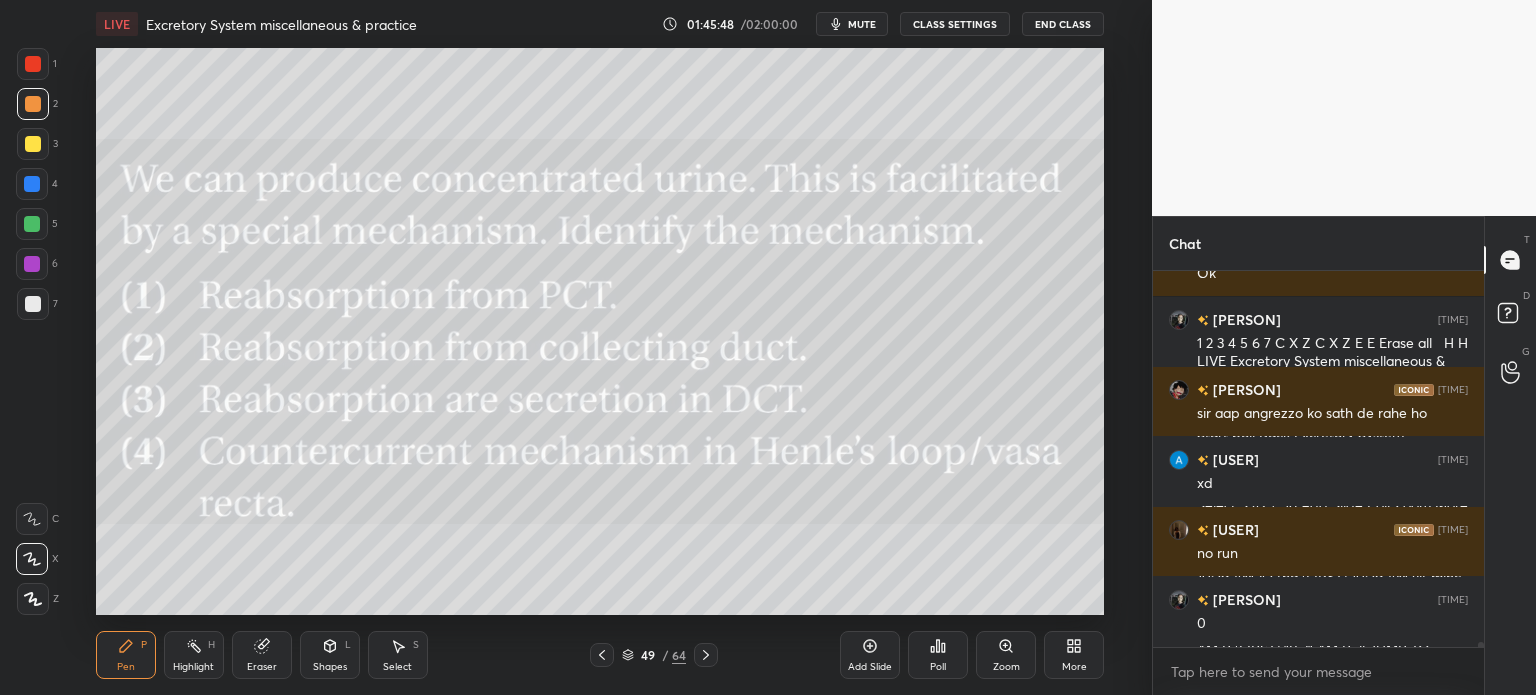 click 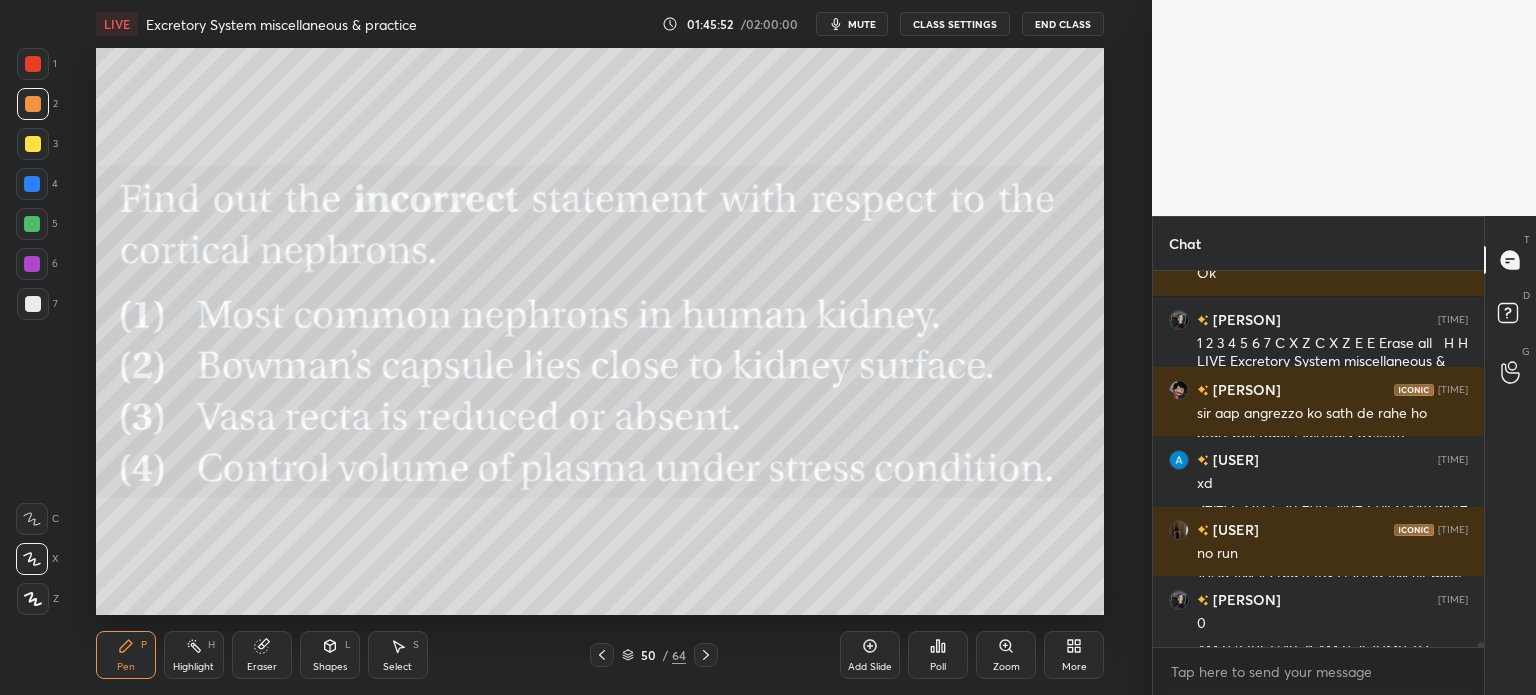 click on "More" at bounding box center [1074, 655] 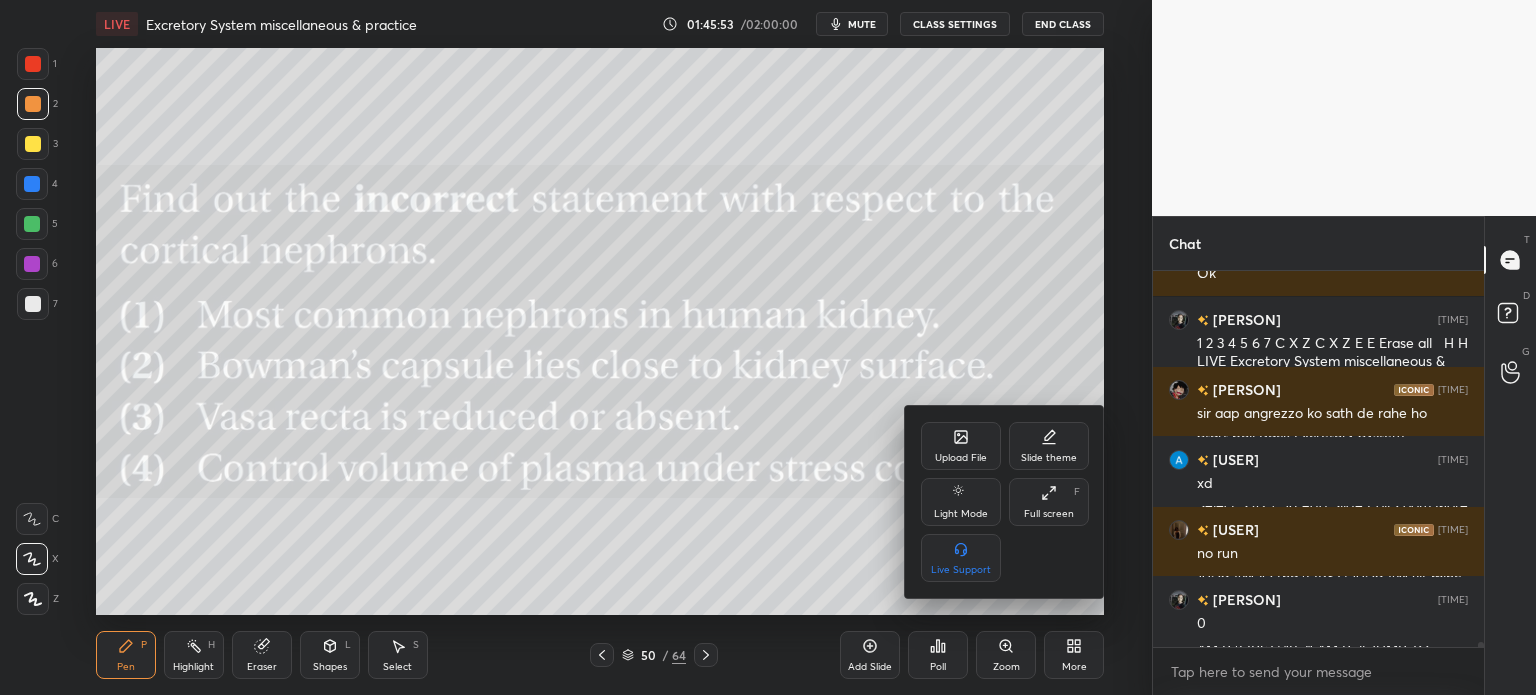 click 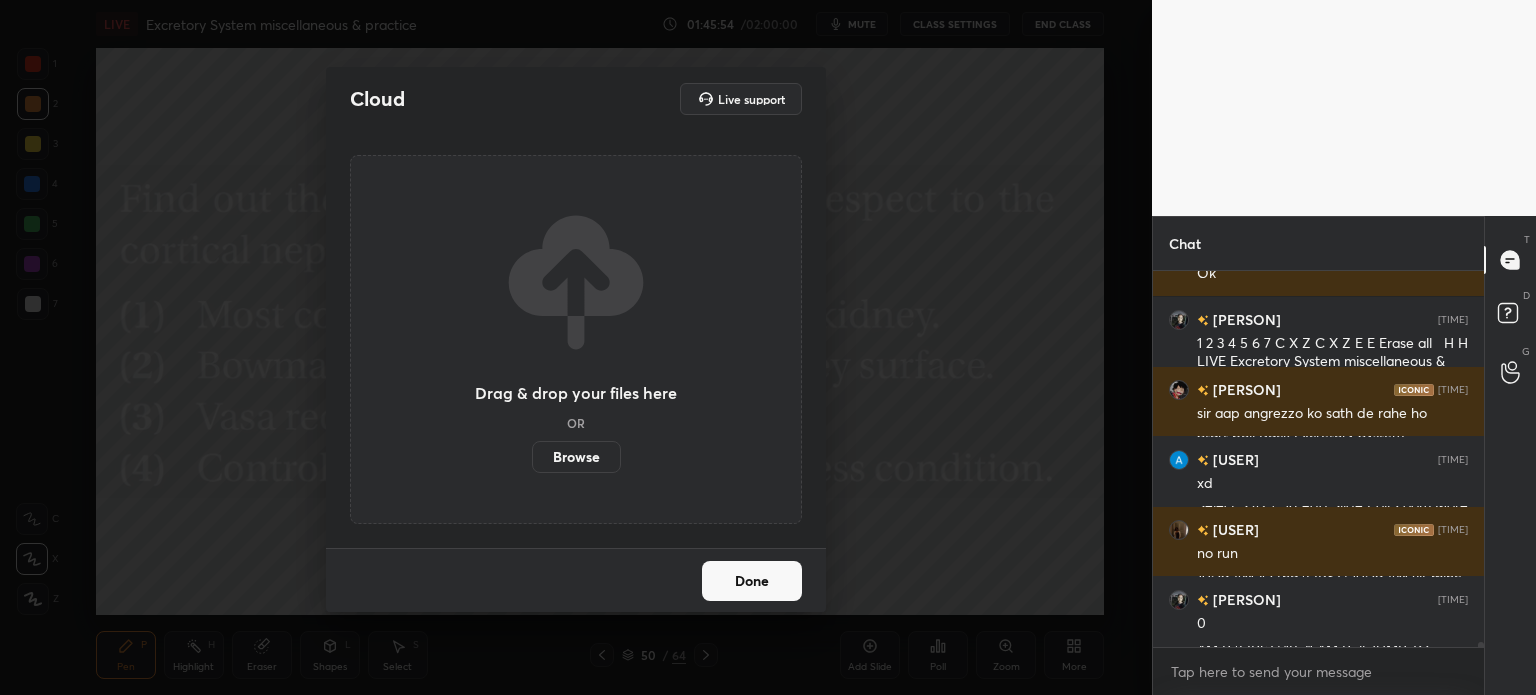 click on "Browse" at bounding box center (576, 457) 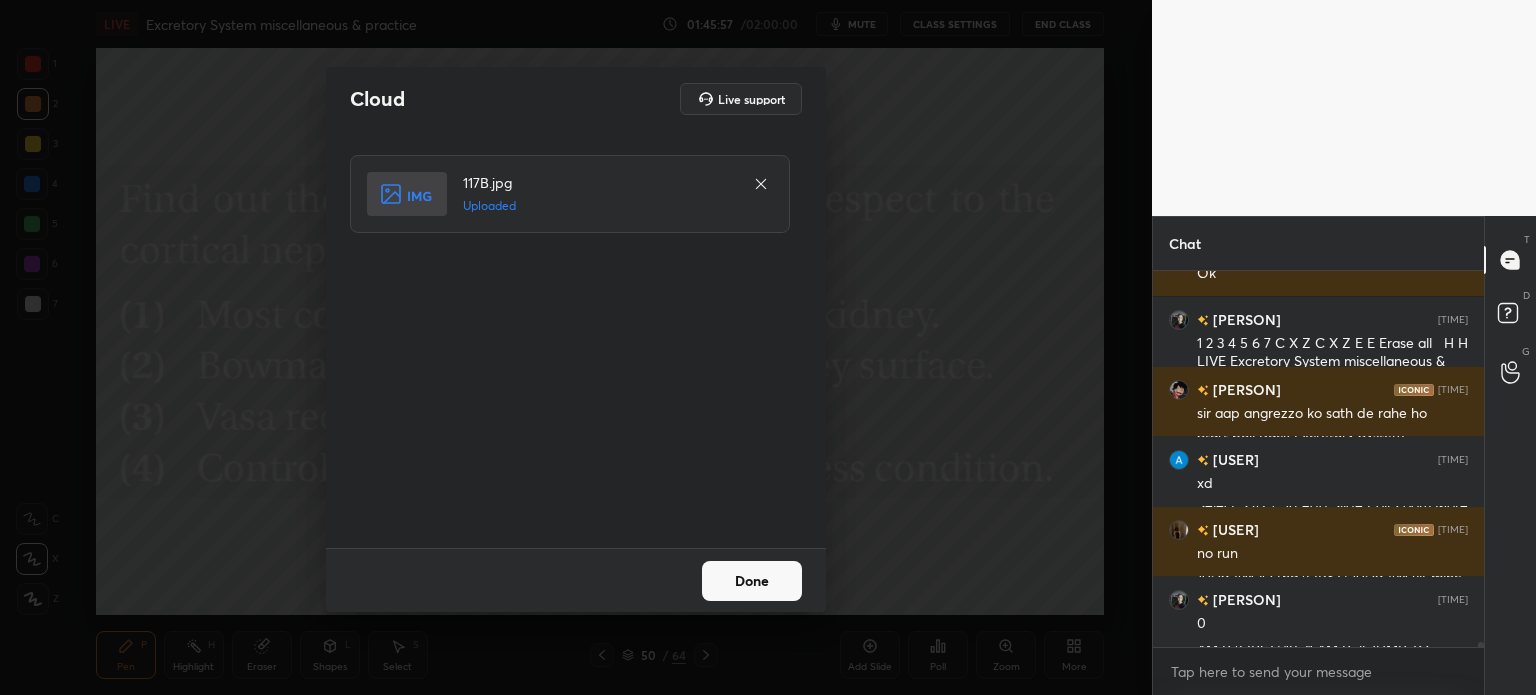 click on "Done" at bounding box center (752, 581) 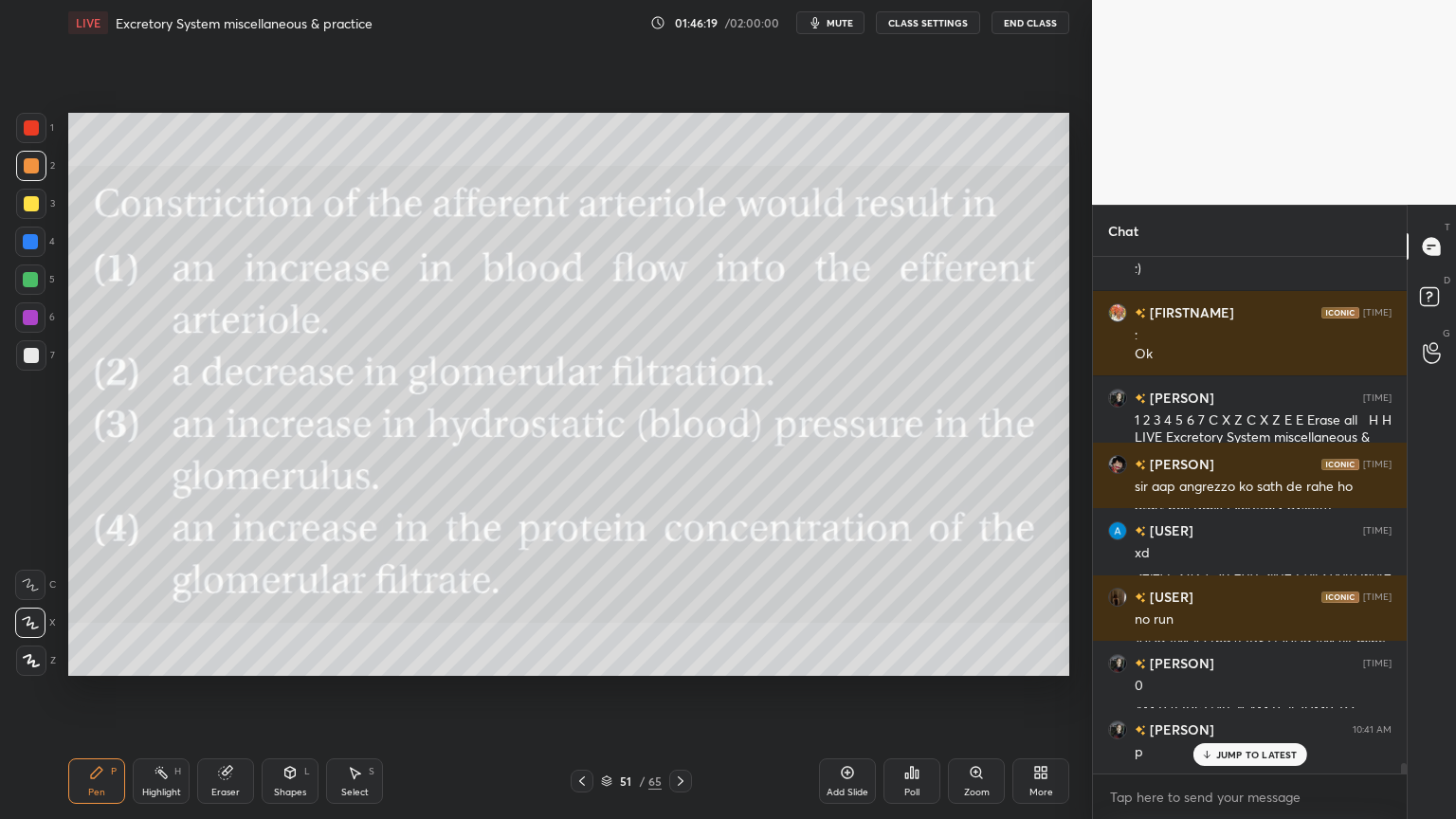 click on "Poll" at bounding box center (912, 781) 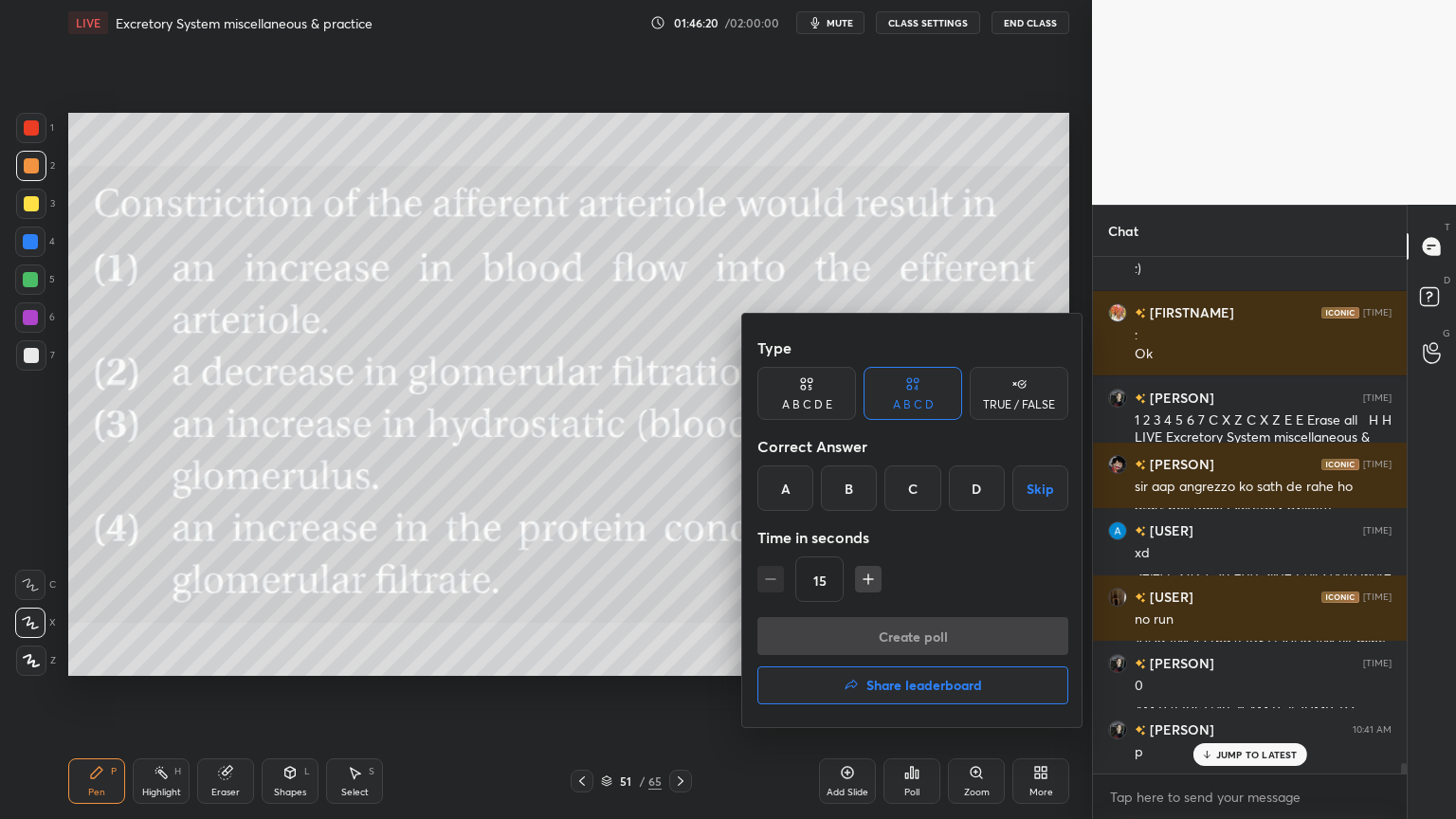 click on "B" at bounding box center [848, 488] 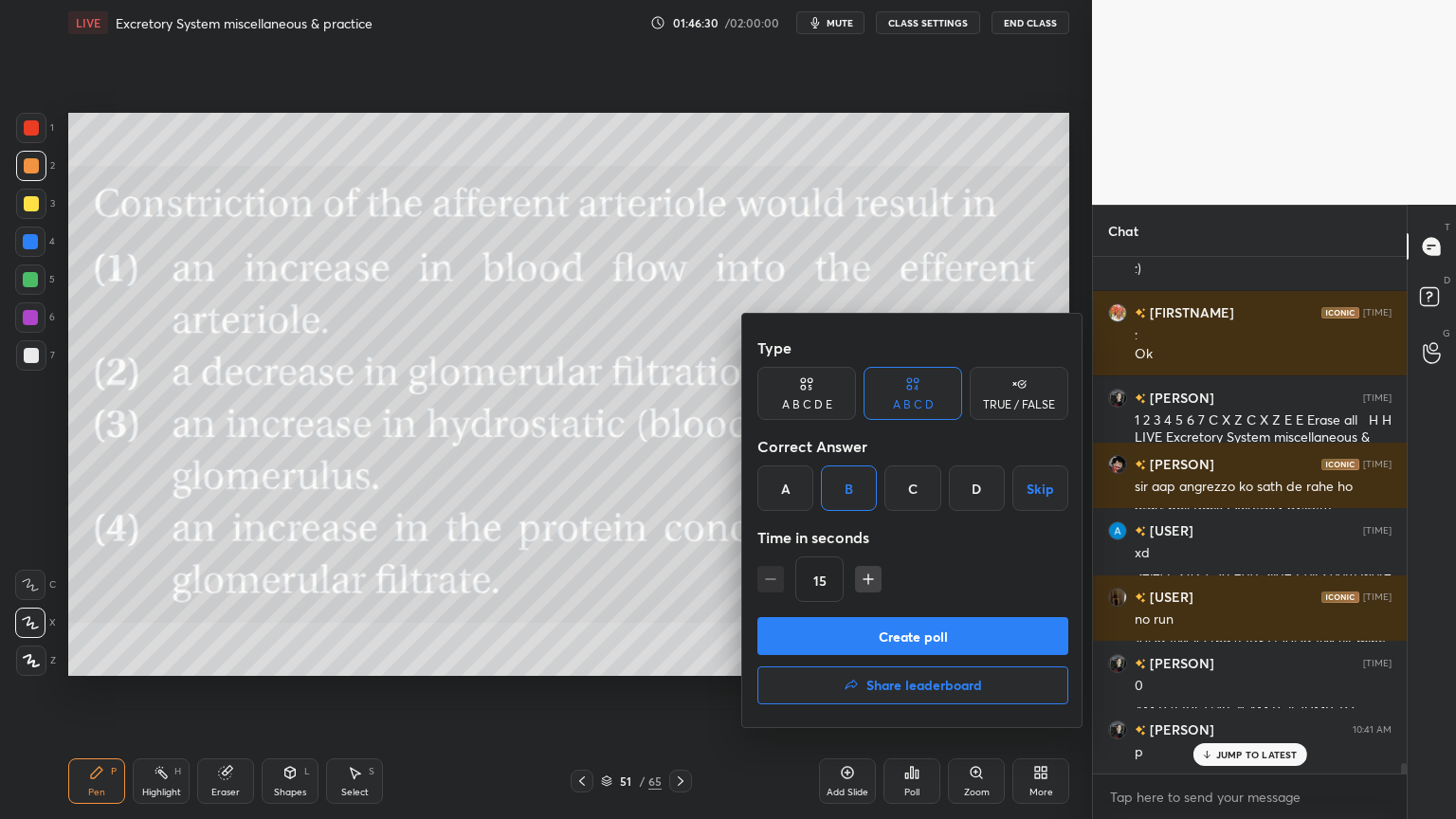 click on "Create poll" at bounding box center [913, 636] 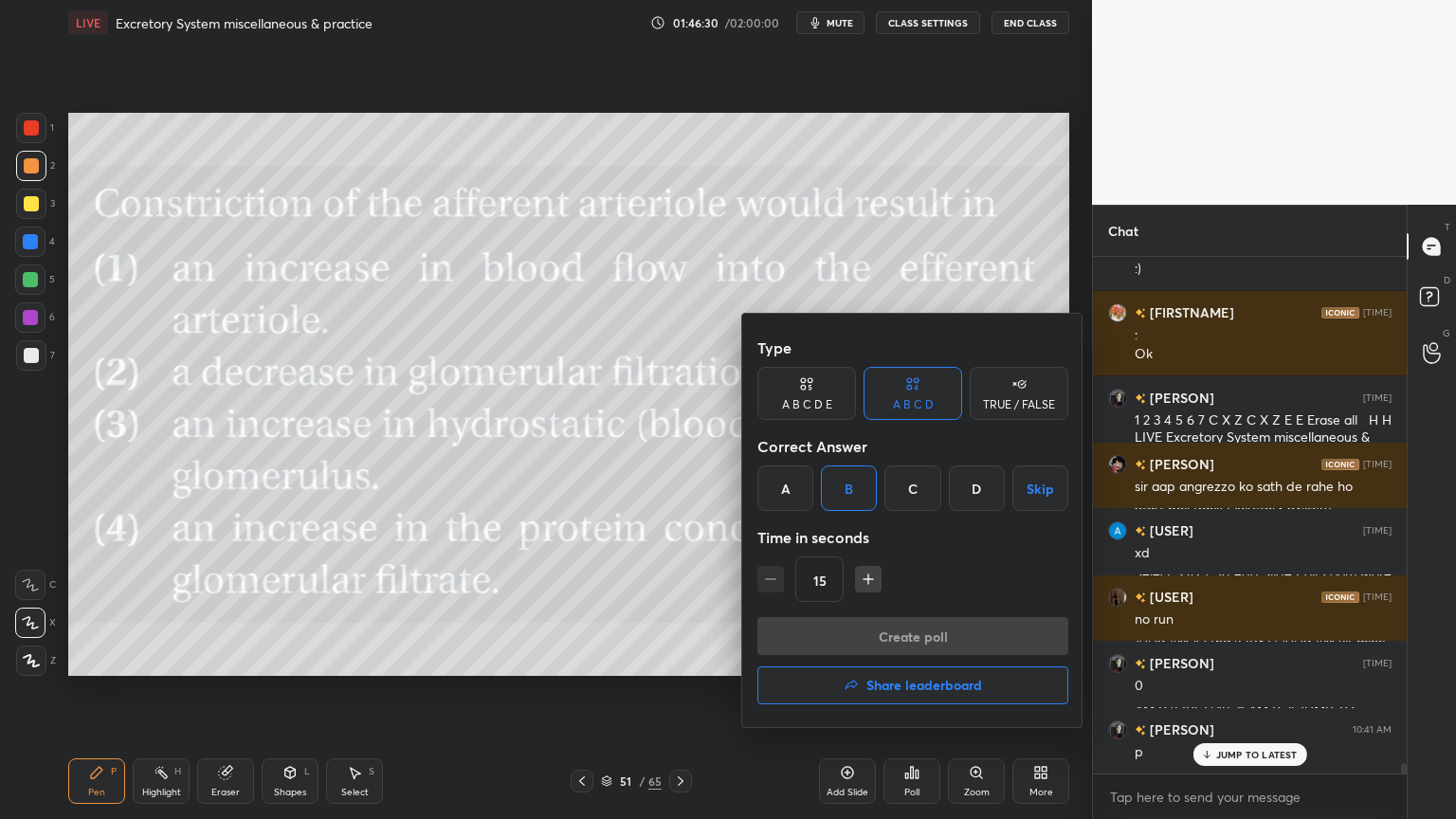 scroll, scrollTop: 481, scrollLeft: 308, axis: both 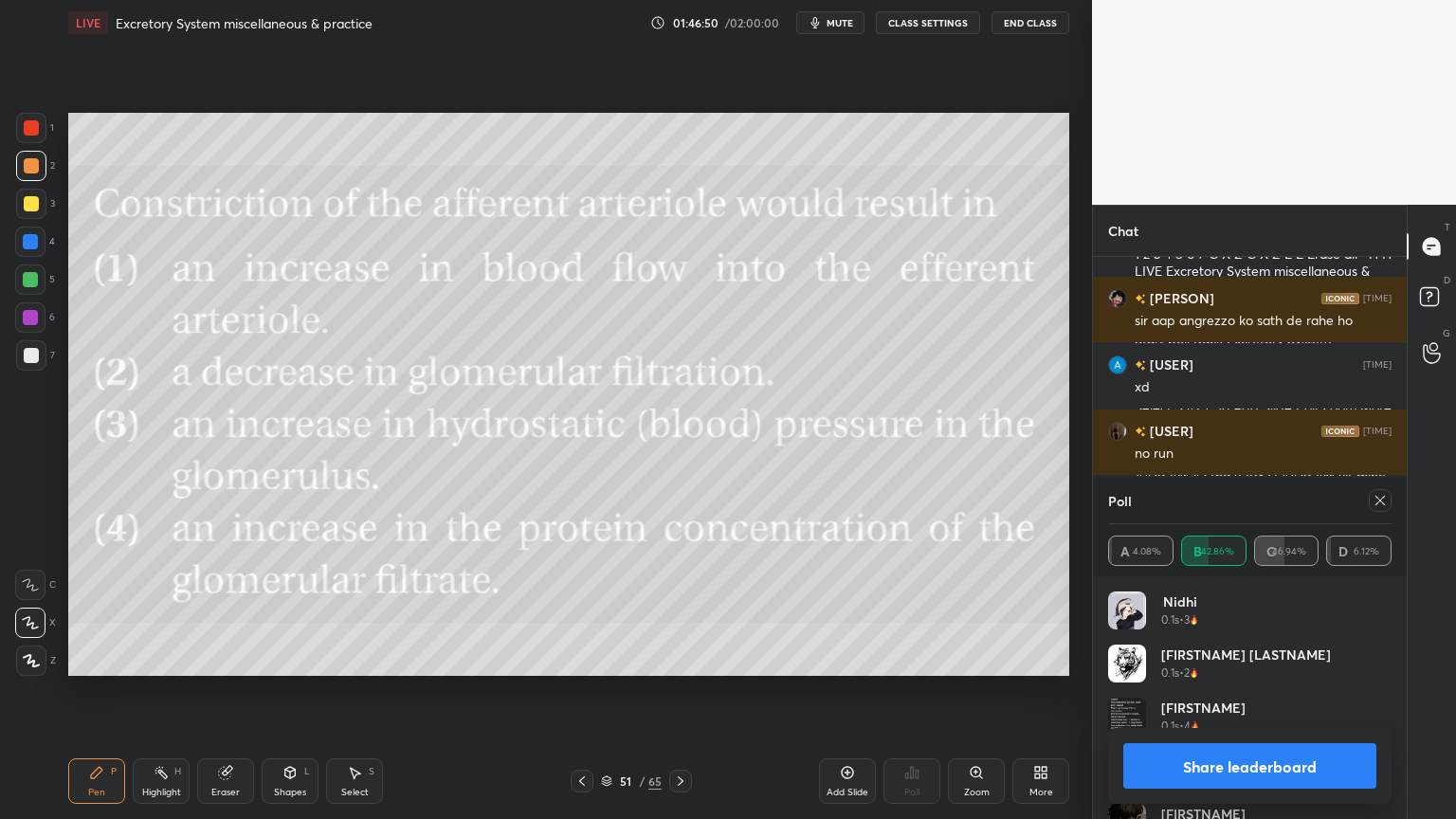 click on "Share leaderboard" at bounding box center [1249, 766] 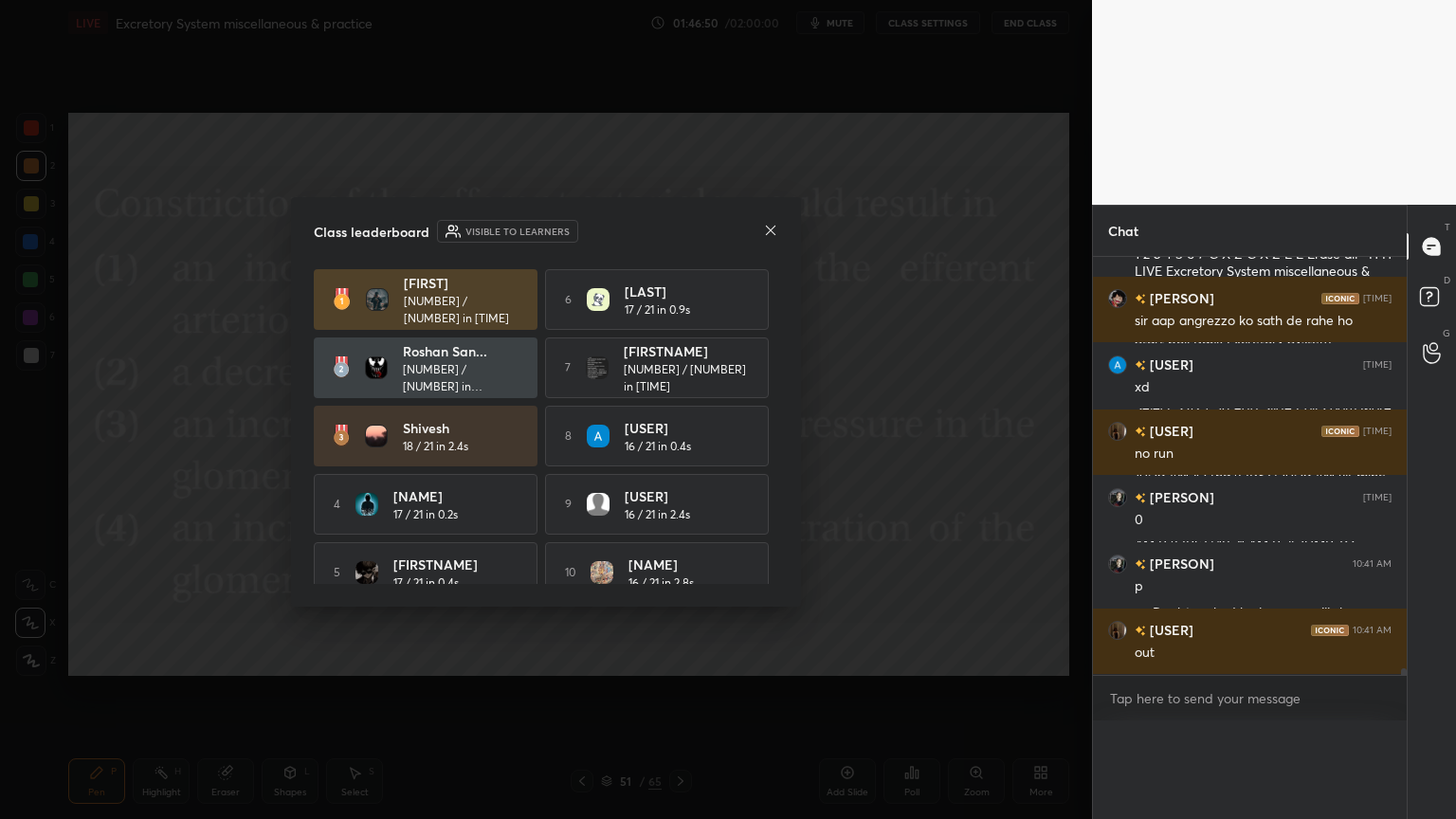 scroll, scrollTop: 0, scrollLeft: 0, axis: both 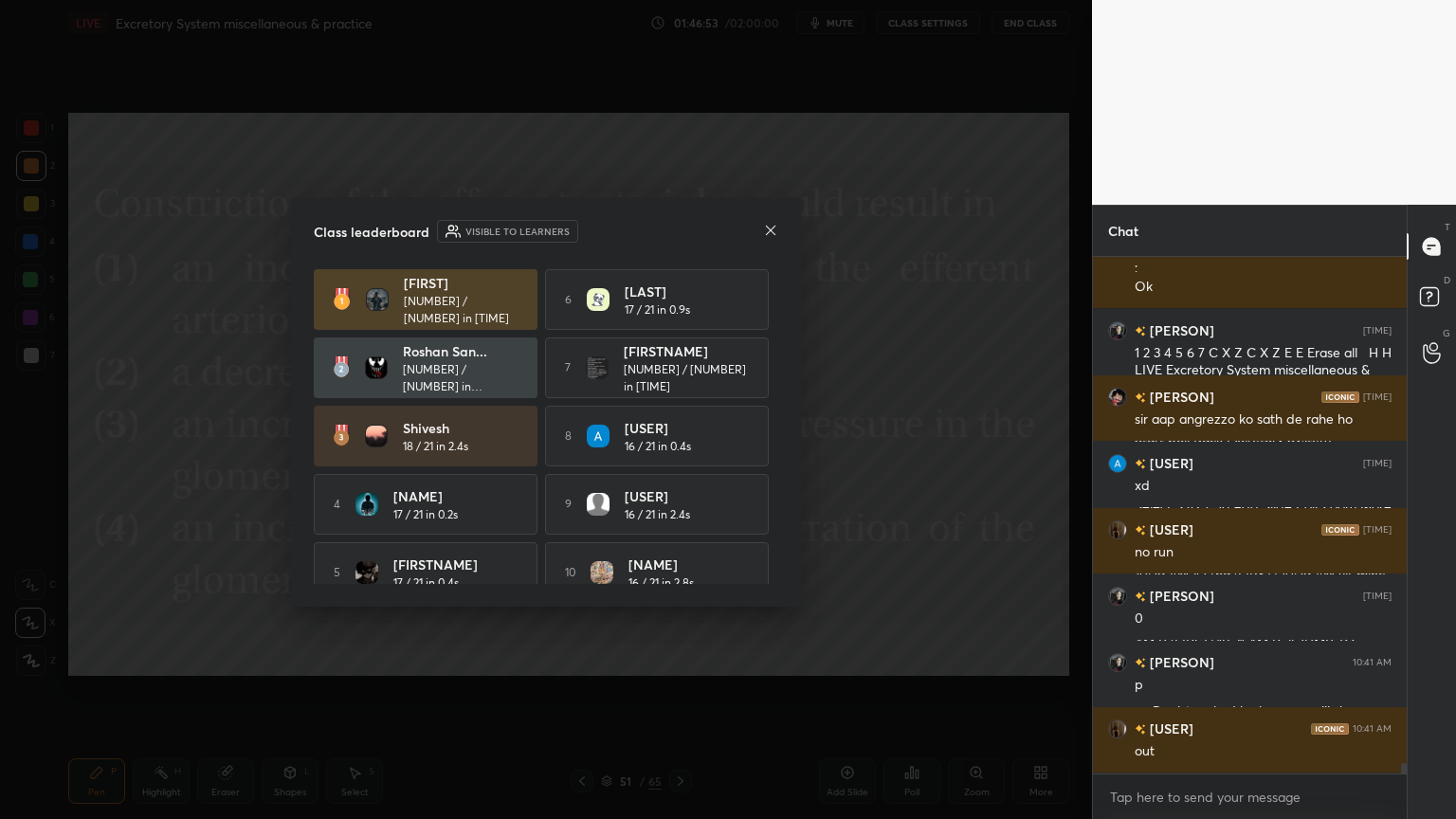 click 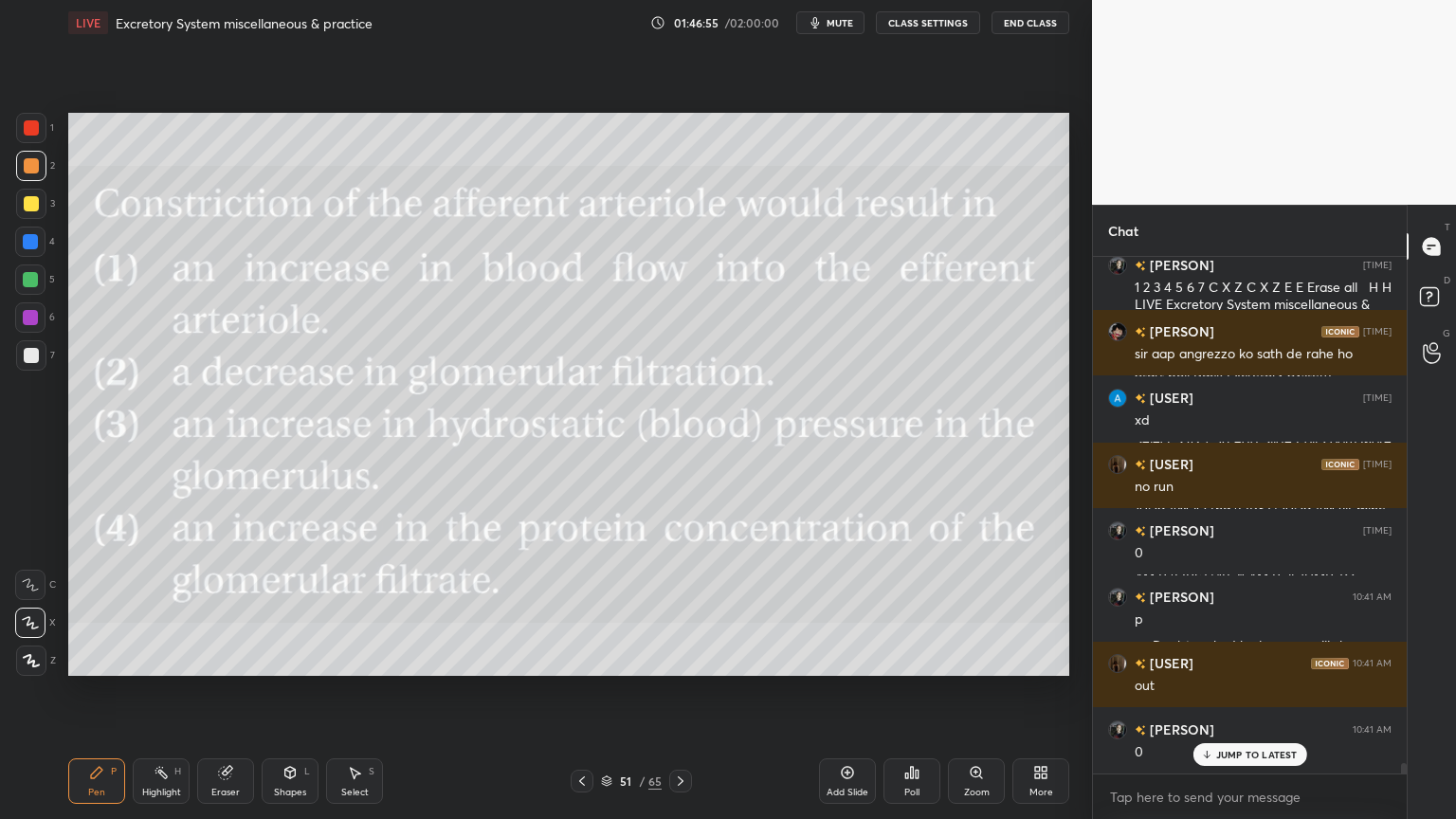 click 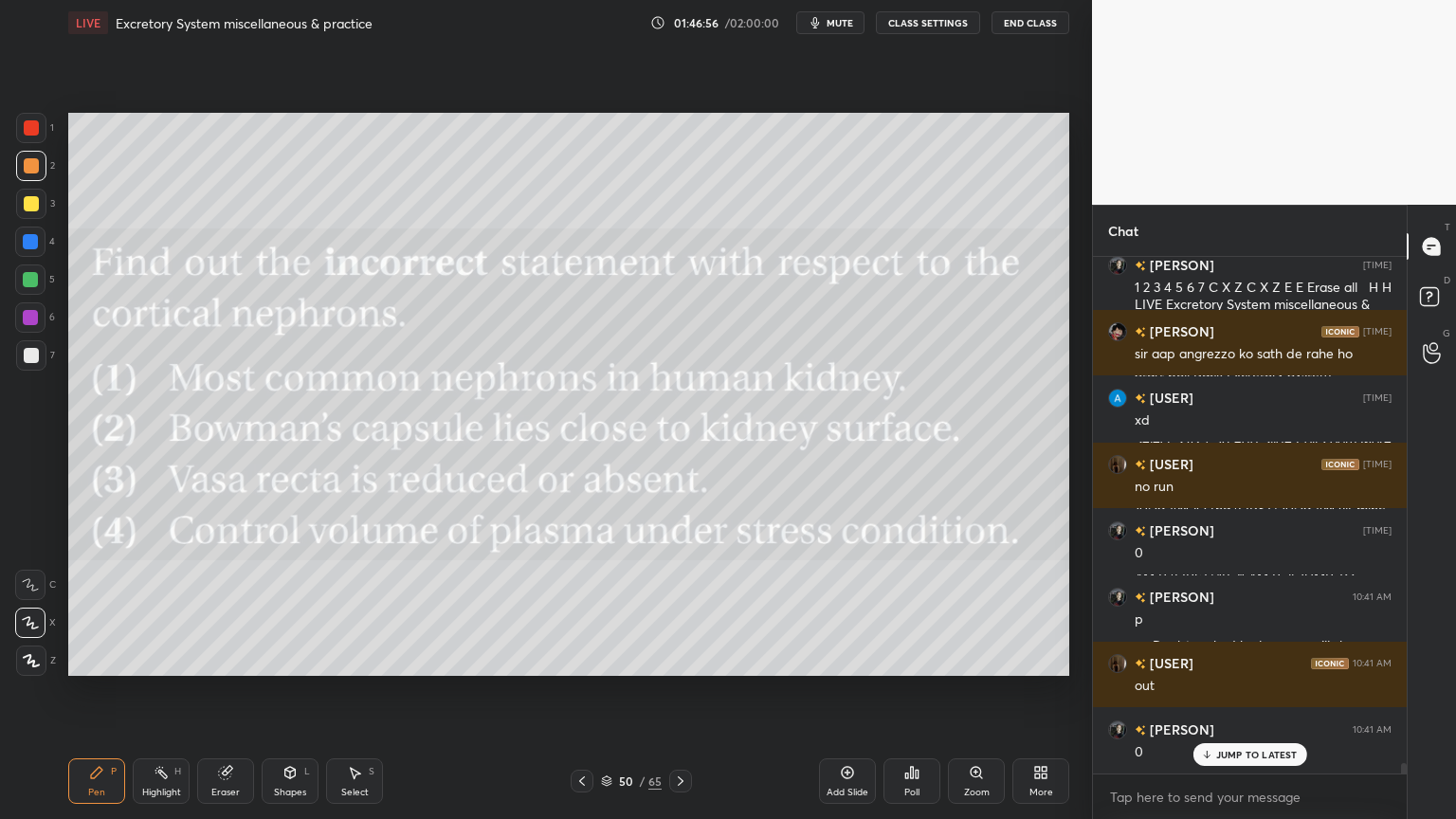 drag, startPoint x: 682, startPoint y: 781, endPoint x: 686, endPoint y: 765, distance: 16.492423 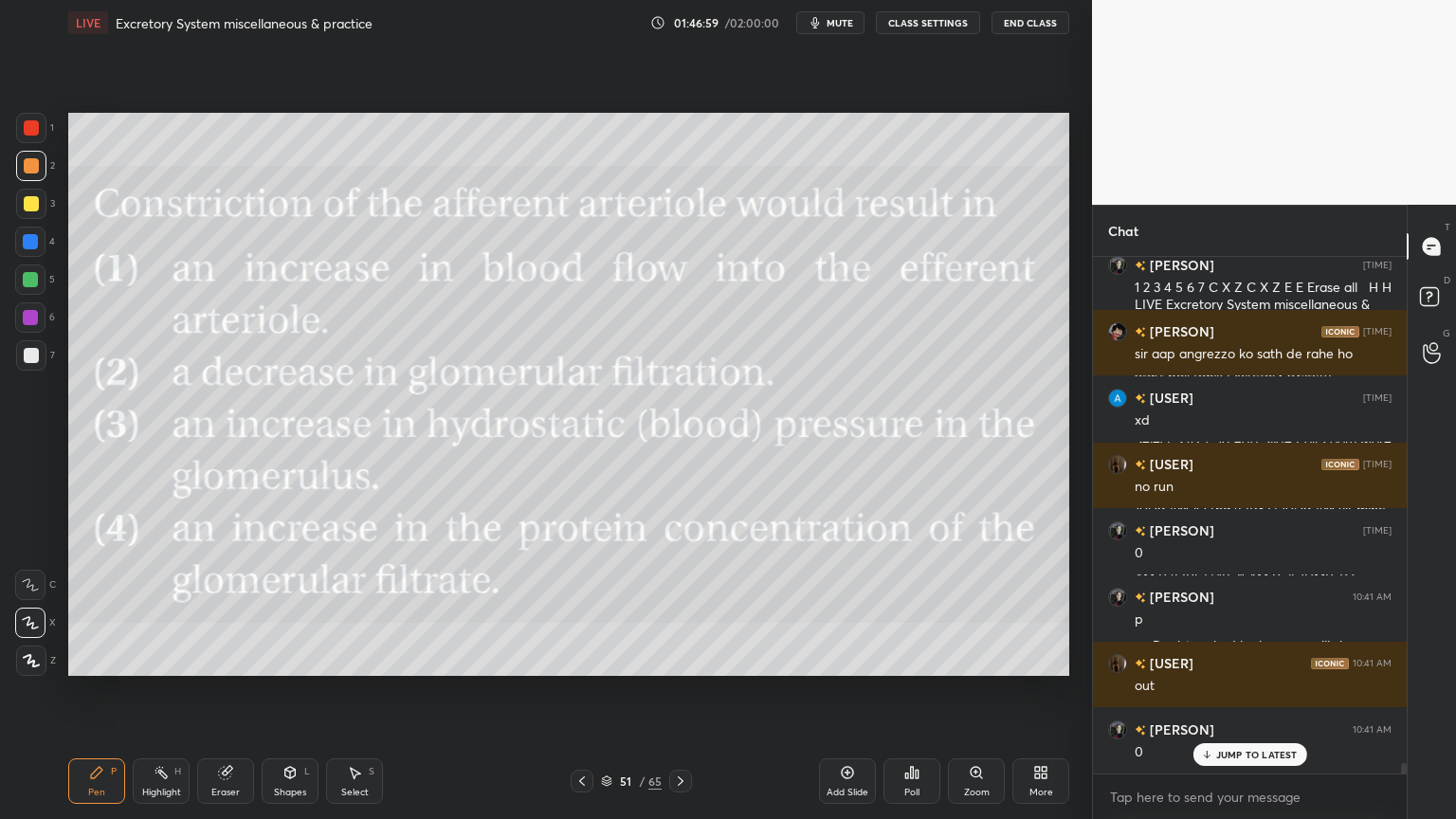 click 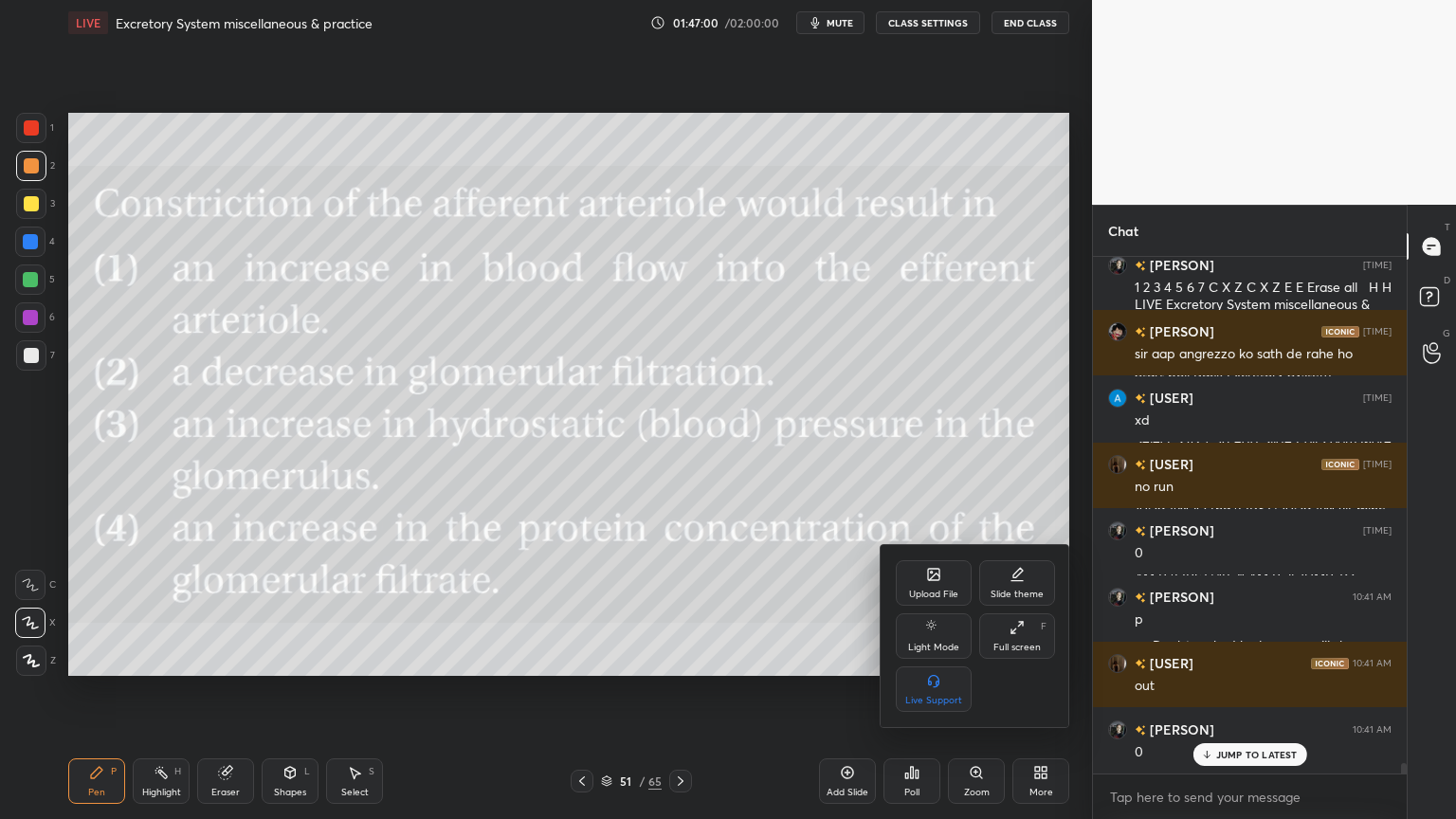 click on "Upload File" at bounding box center (934, 594) 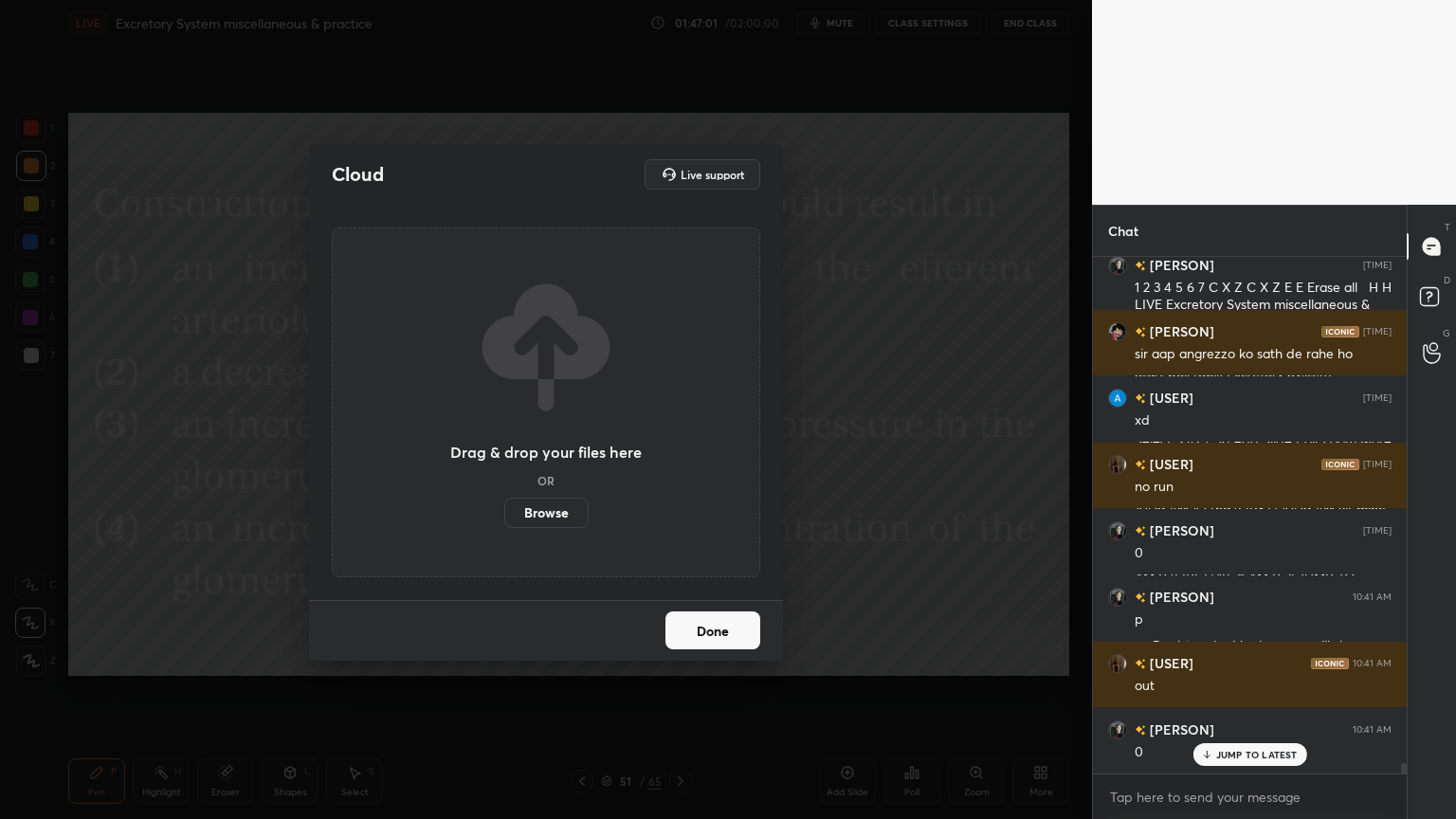click on "Browse" at bounding box center (546, 513) 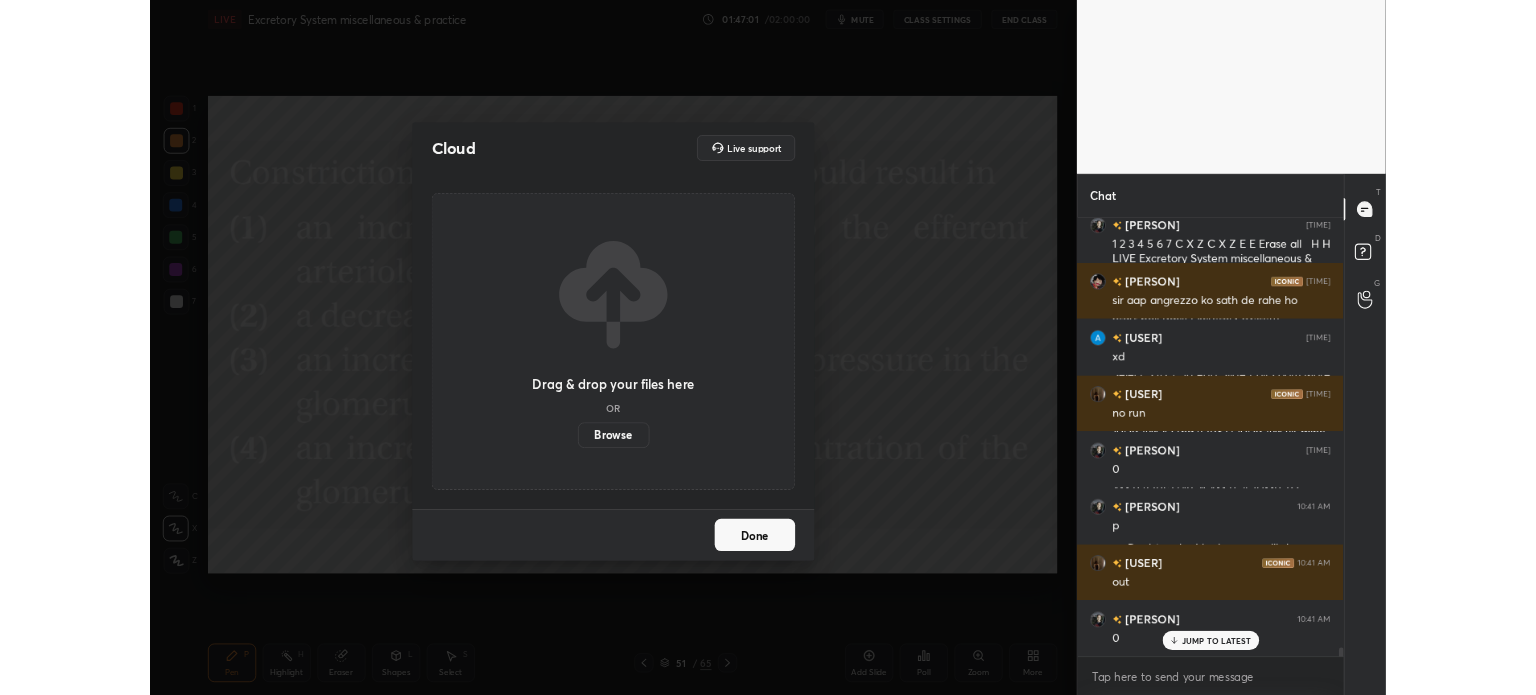 scroll, scrollTop: 567, scrollLeft: 1072, axis: both 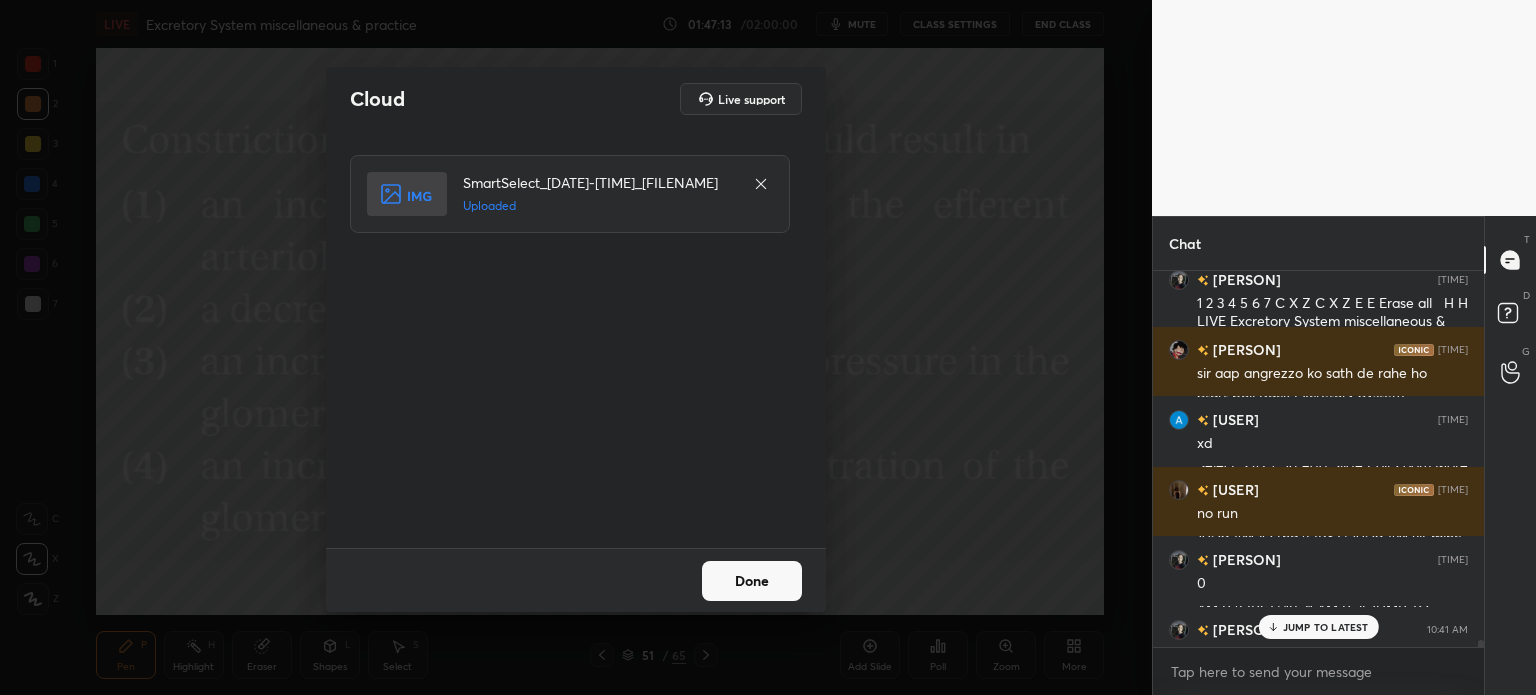 click on "Done" at bounding box center (752, 581) 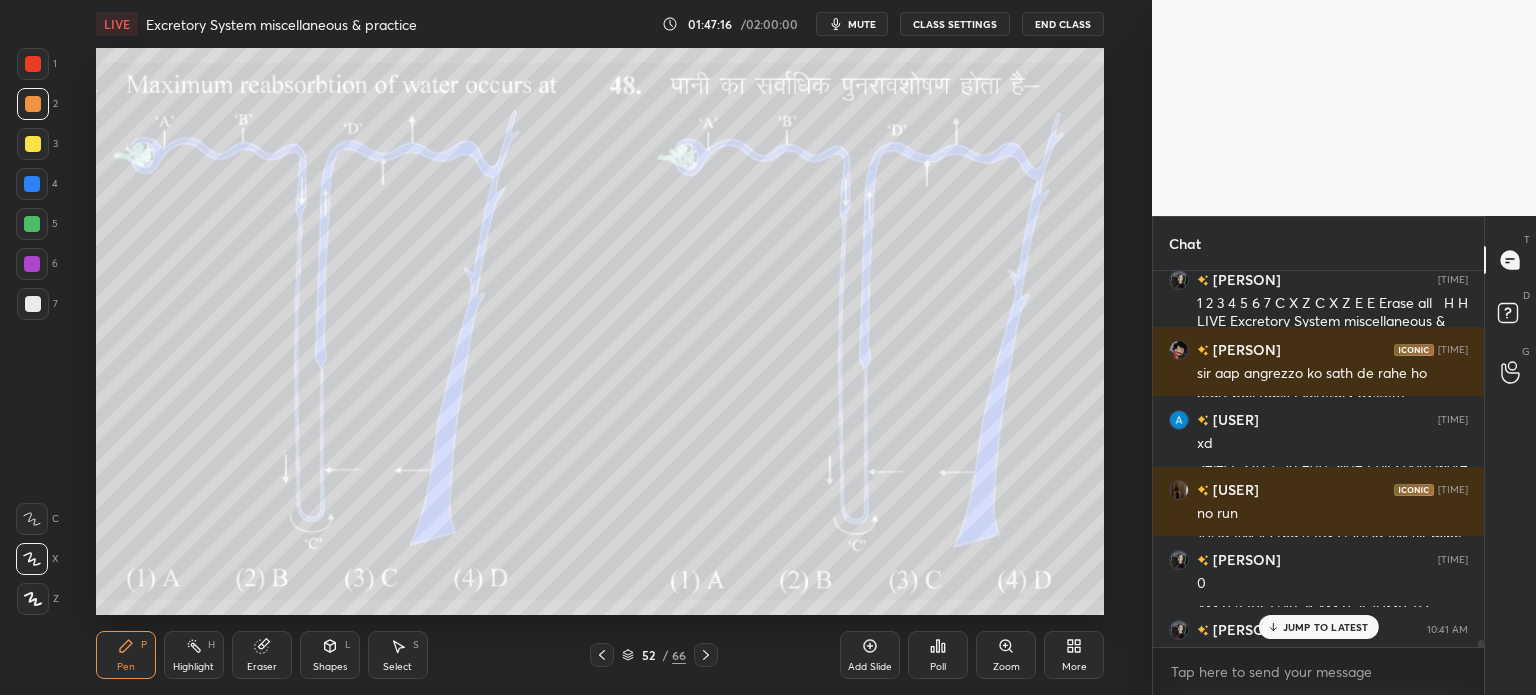click at bounding box center [33, 304] 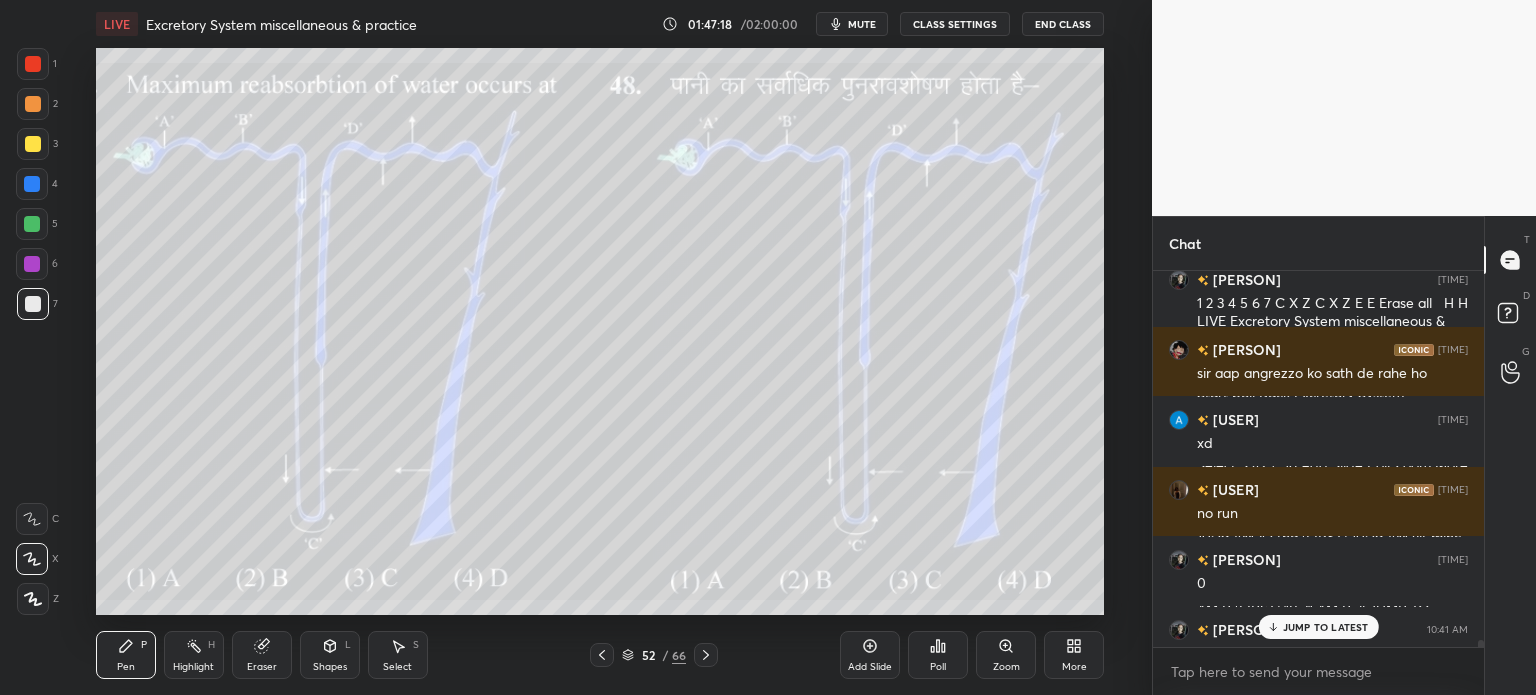 drag, startPoint x: 32, startPoint y: 143, endPoint x: 78, endPoint y: 227, distance: 95.77056 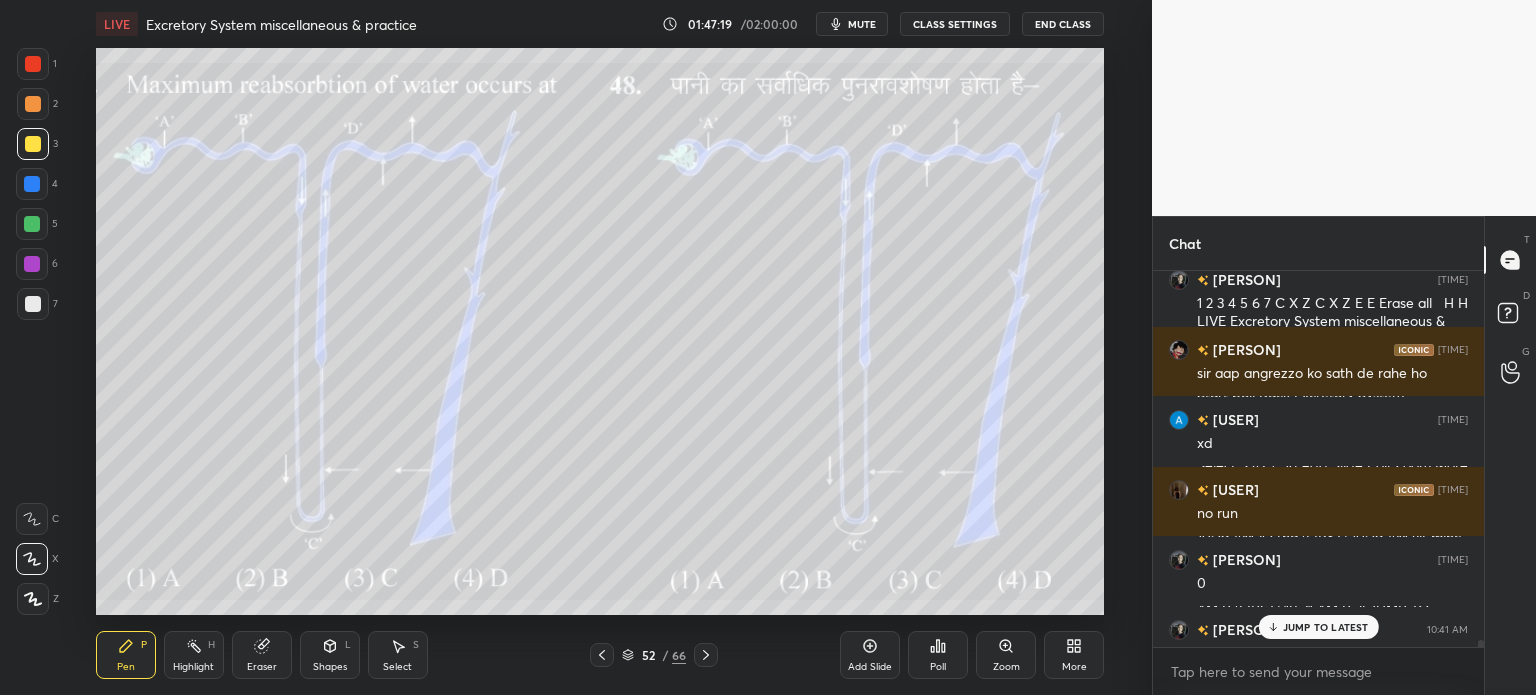 click on "Shapes L" at bounding box center (330, 655) 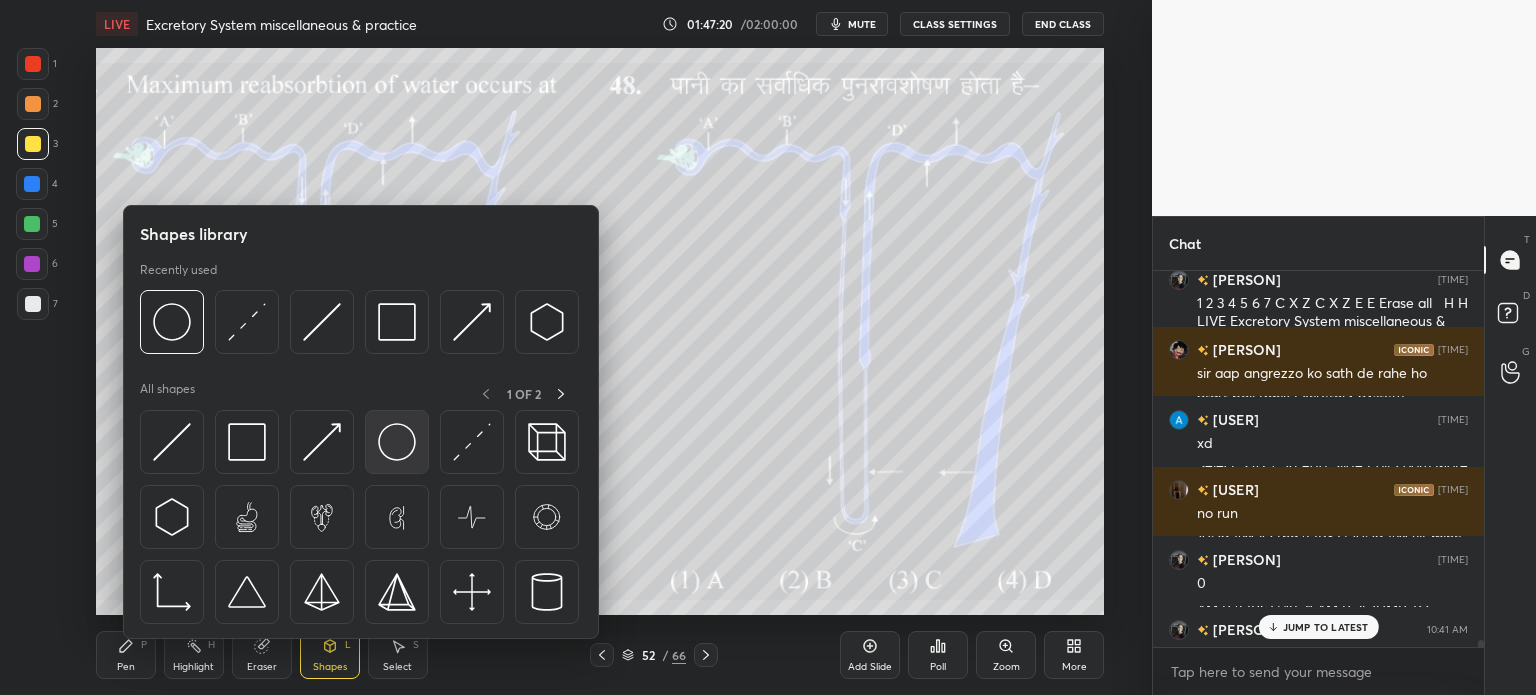 click at bounding box center (397, 442) 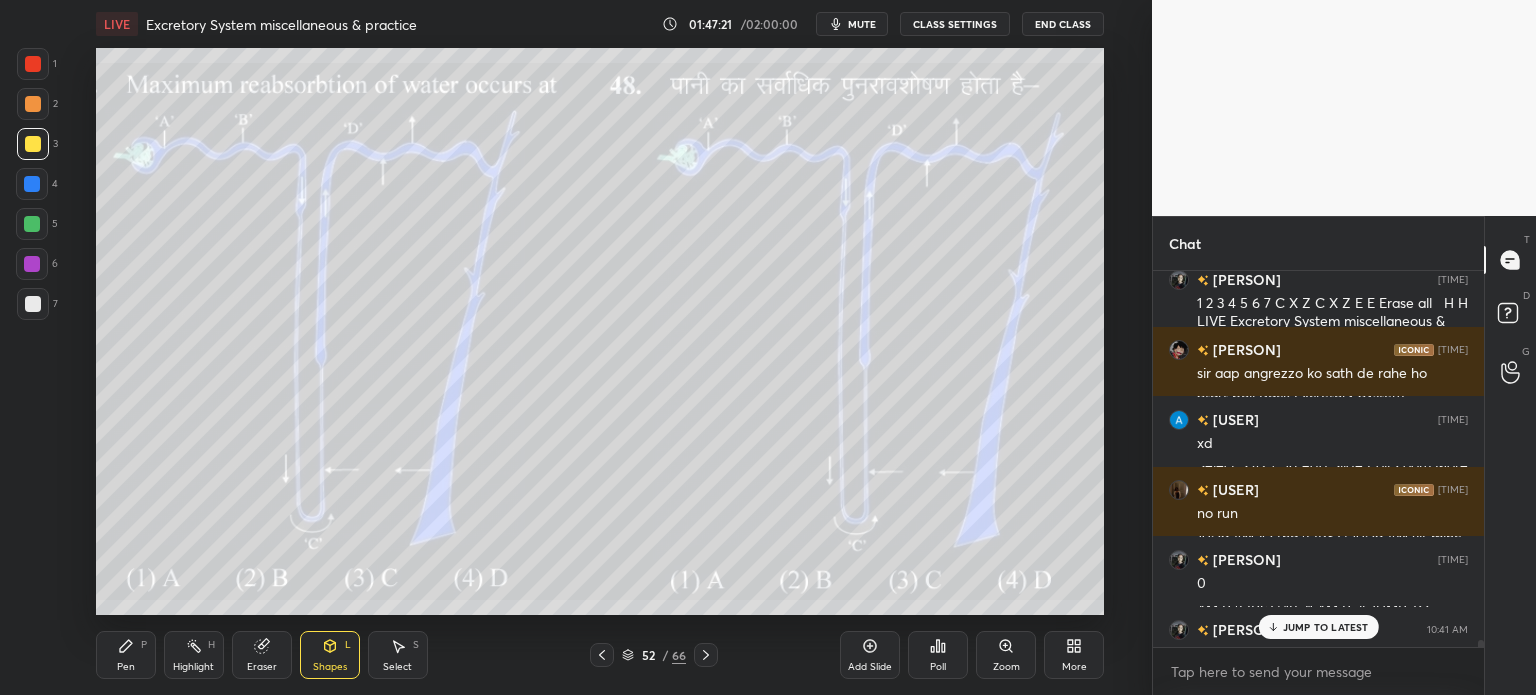 drag, startPoint x: 132, startPoint y: 651, endPoint x: 124, endPoint y: 625, distance: 27.202942 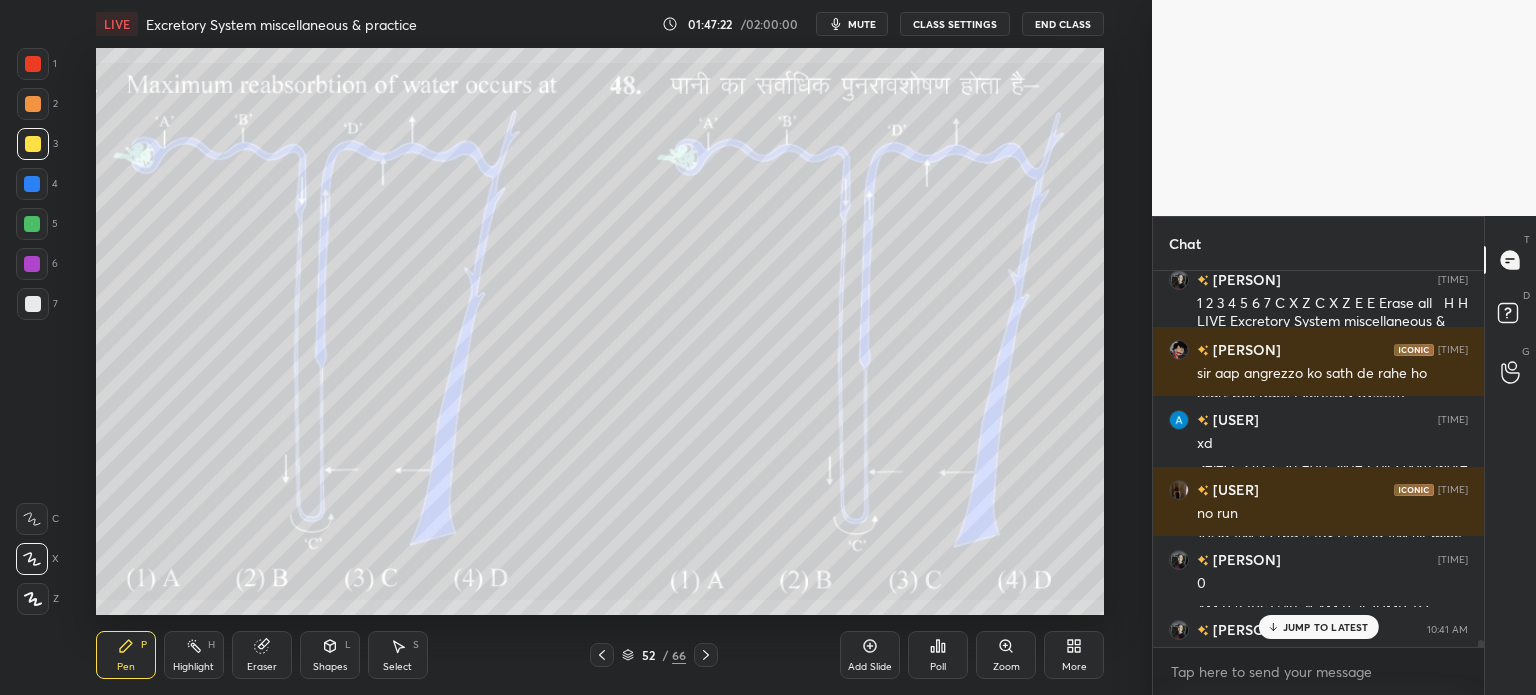 drag, startPoint x: 23, startPoint y: 303, endPoint x: 47, endPoint y: 282, distance: 31.890438 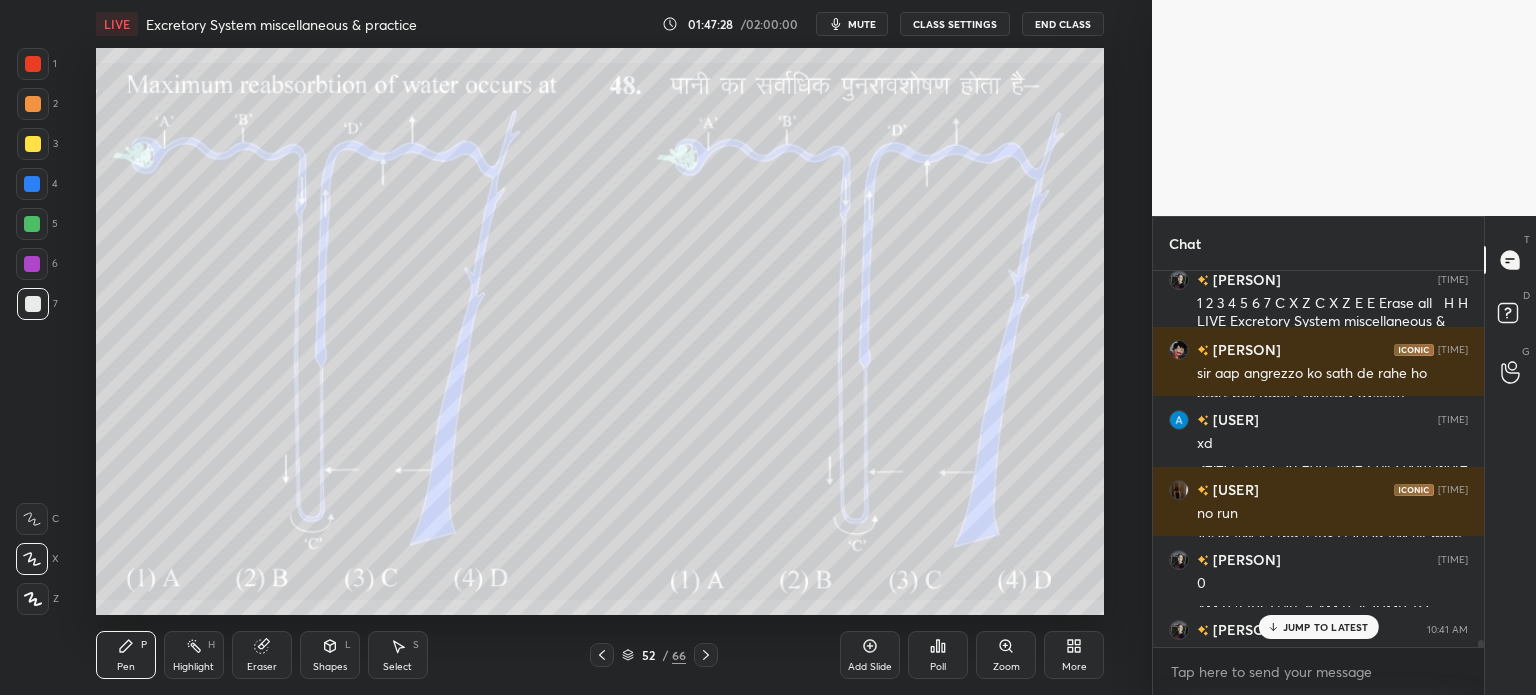 click at bounding box center [33, 104] 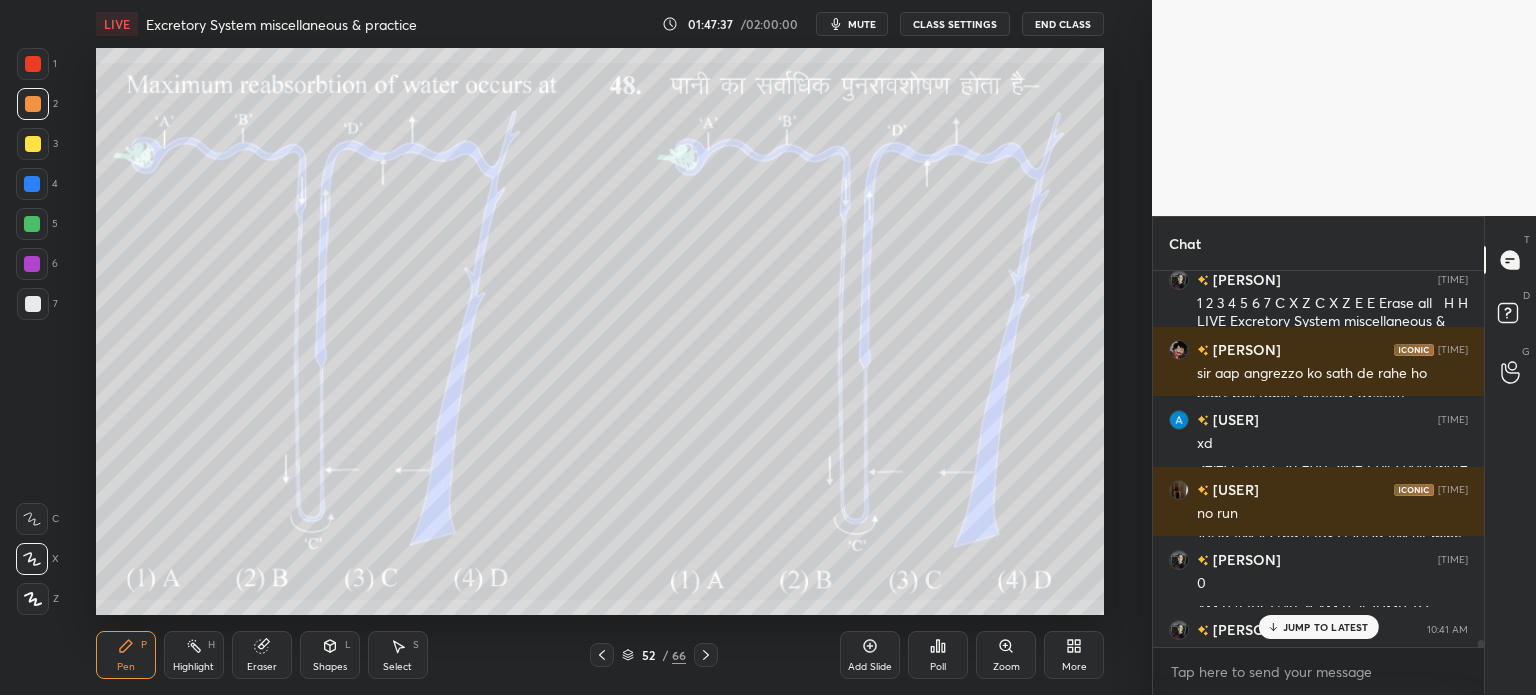 click on "Poll" at bounding box center [938, 655] 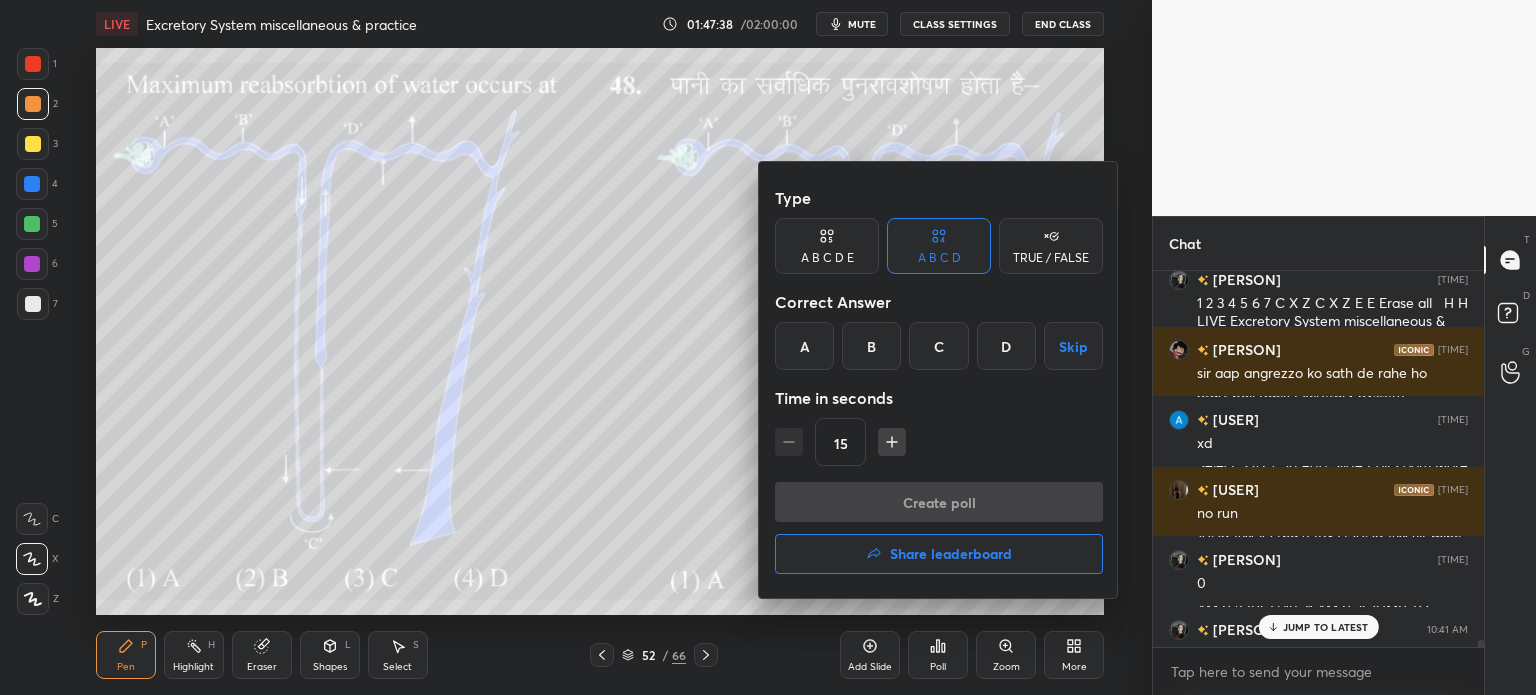 click on "B" at bounding box center (871, 346) 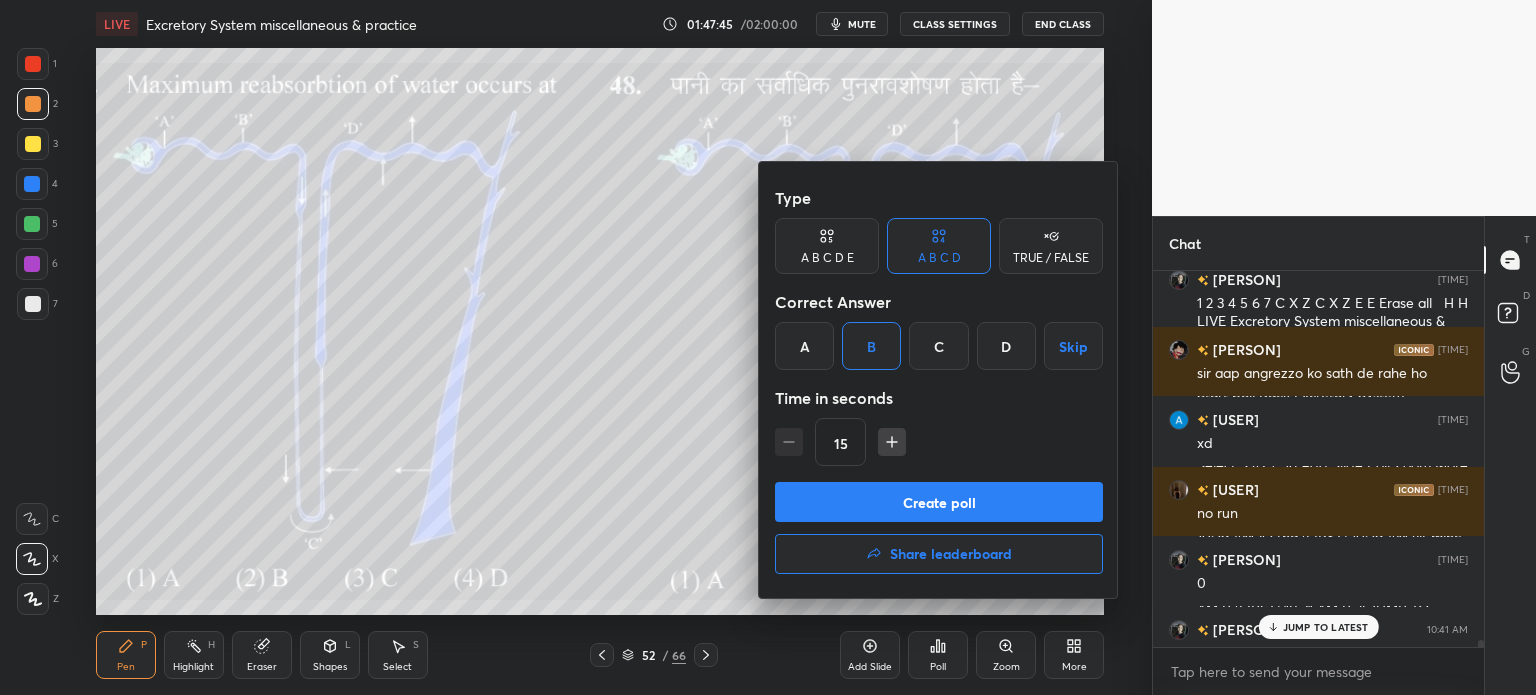click on "Create poll" at bounding box center [939, 502] 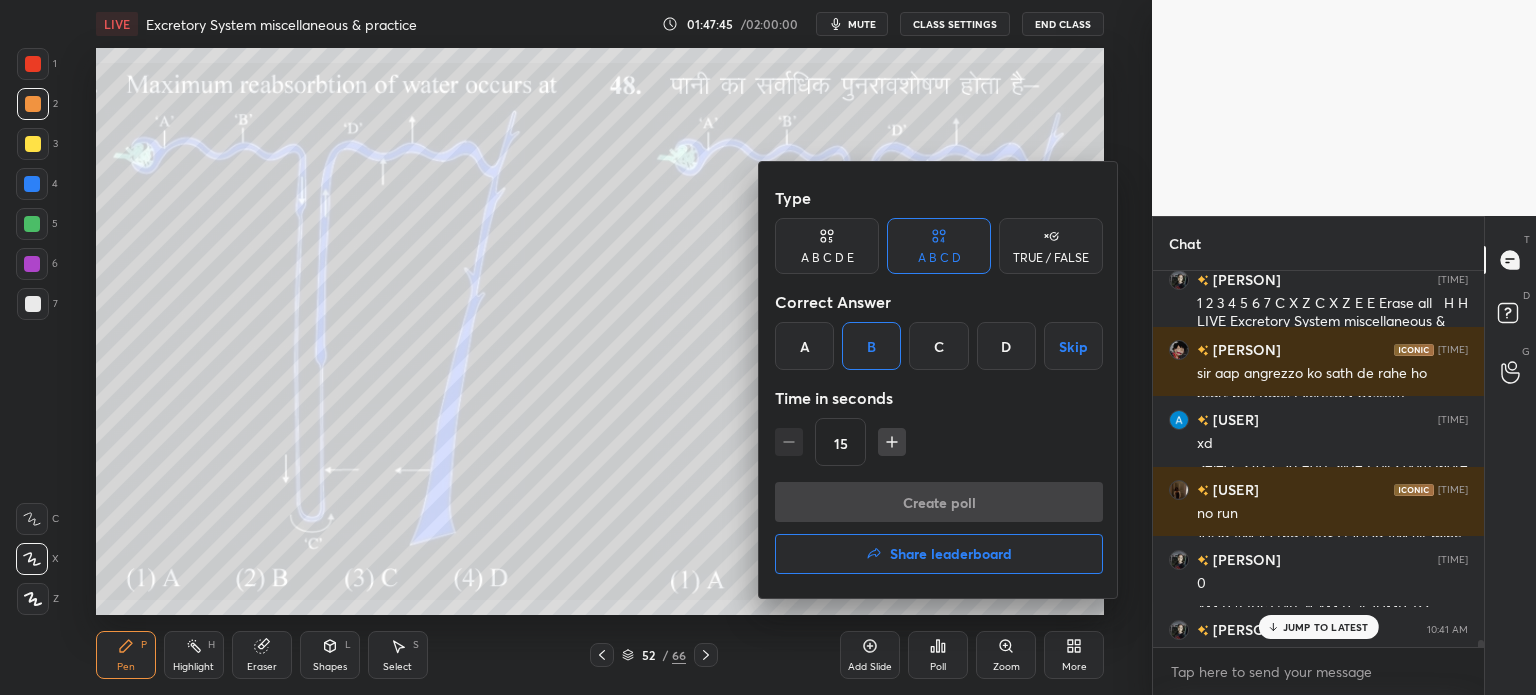 scroll, scrollTop: 328, scrollLeft: 325, axis: both 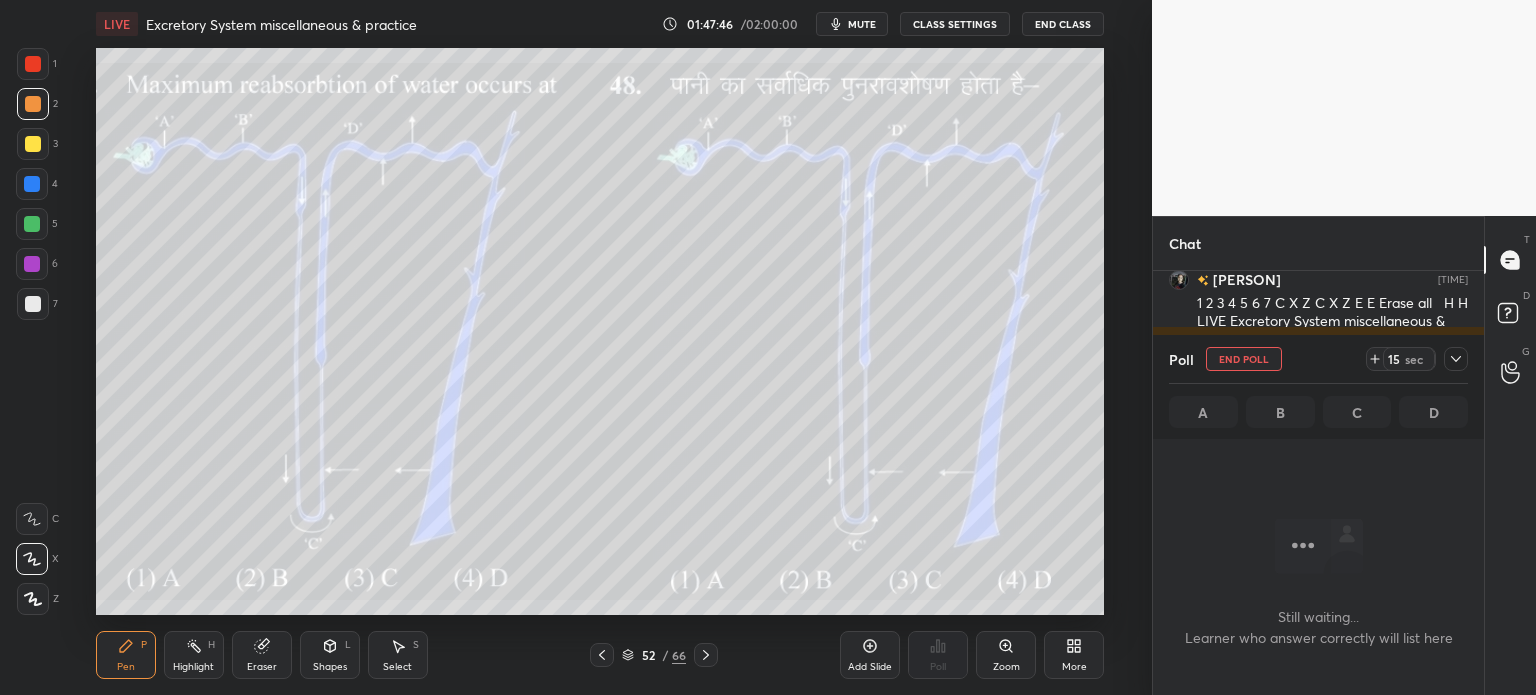 drag, startPoint x: 856, startPoint y: 22, endPoint x: 853, endPoint y: 46, distance: 24.186773 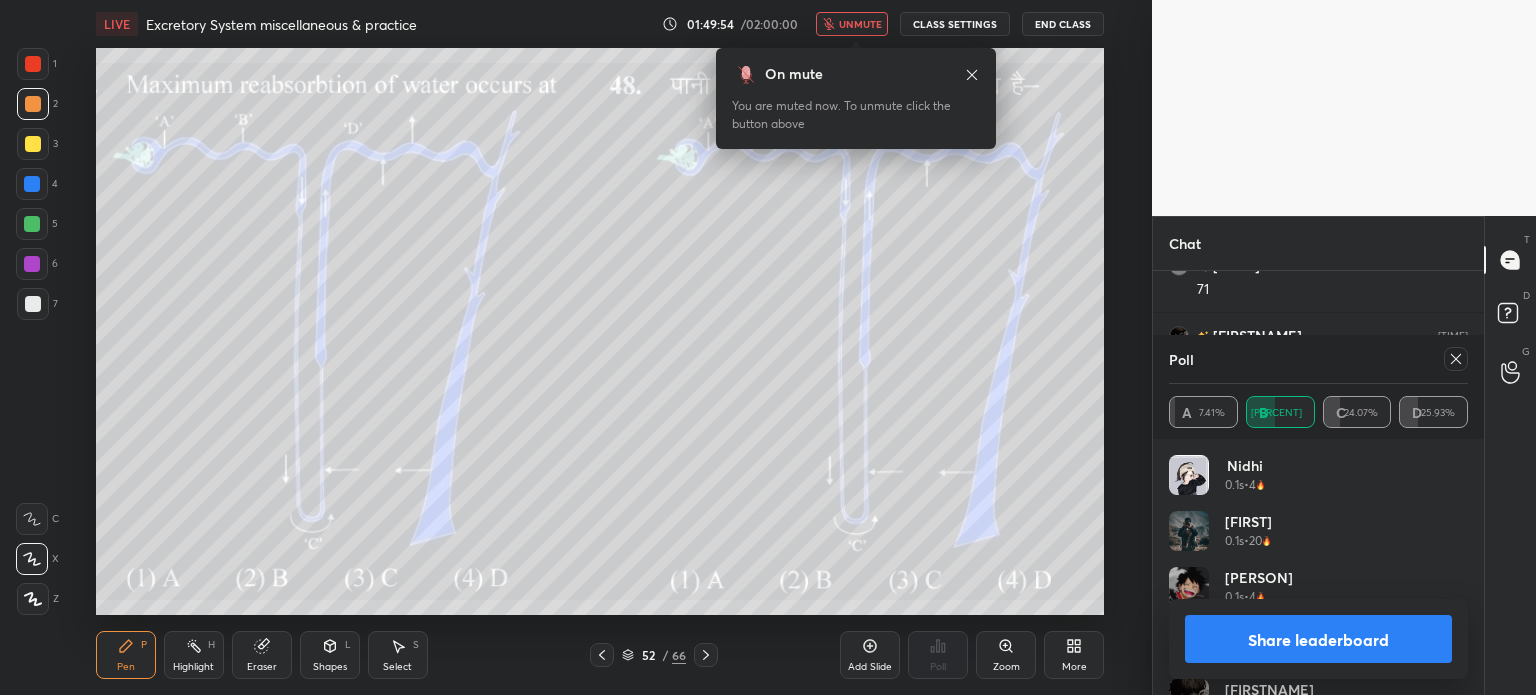 scroll, scrollTop: 27154, scrollLeft: 0, axis: vertical 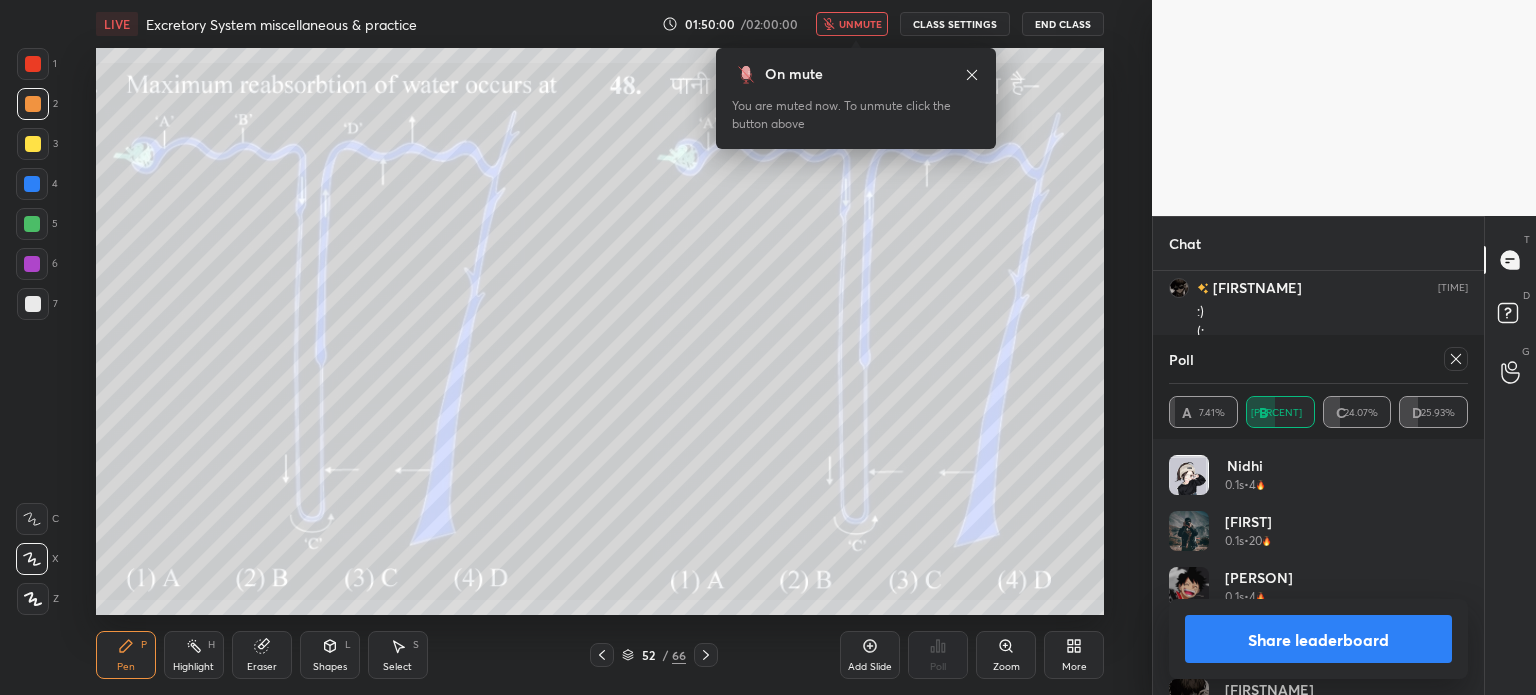 click on "unmute" at bounding box center [860, 24] 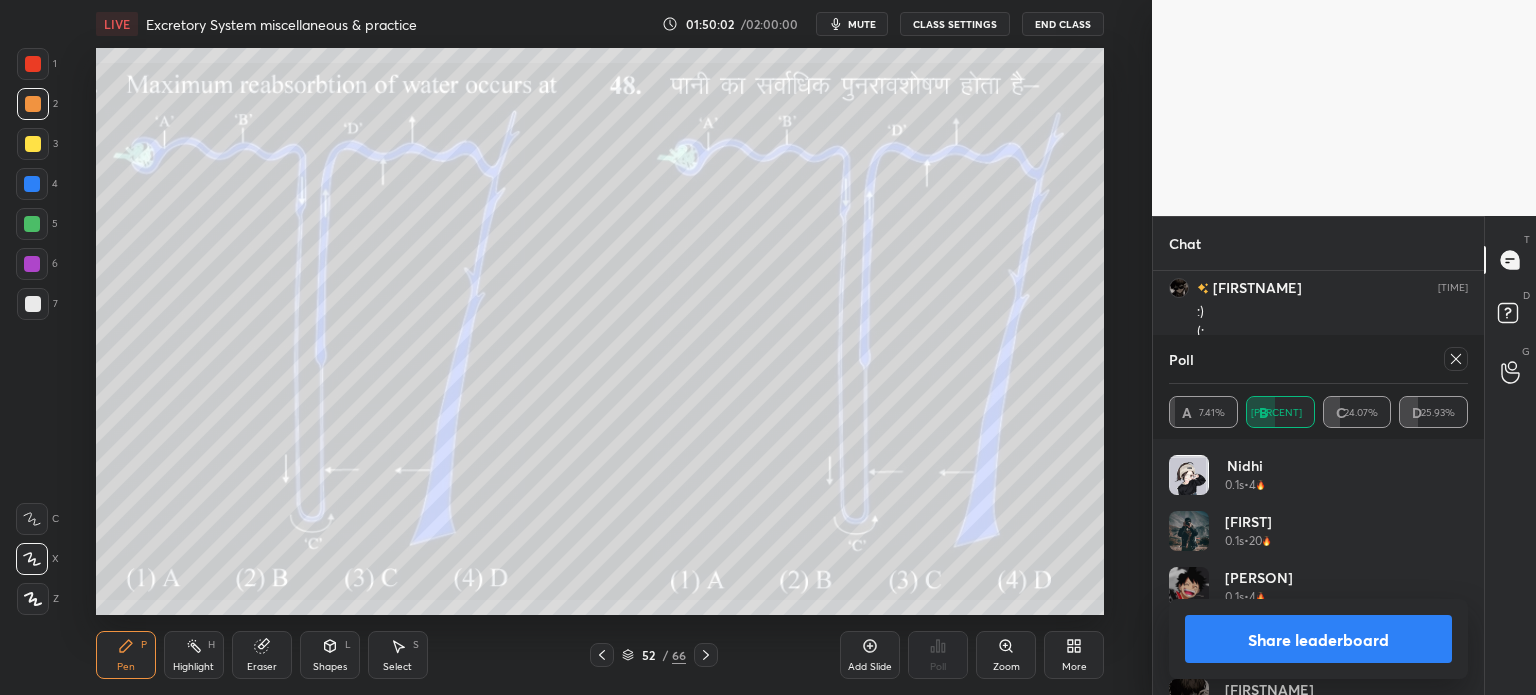 drag, startPoint x: 1278, startPoint y: 639, endPoint x: 1267, endPoint y: 651, distance: 16.27882 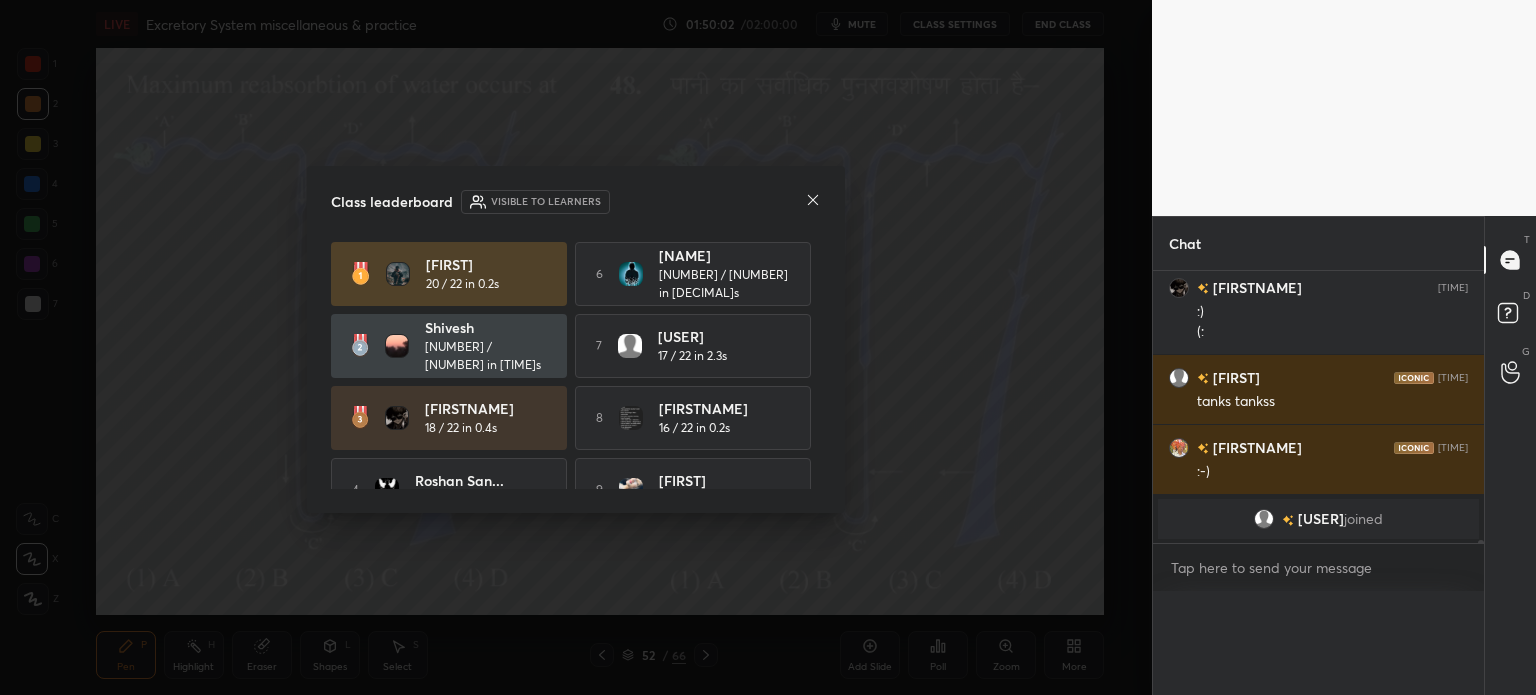 scroll, scrollTop: 0, scrollLeft: 0, axis: both 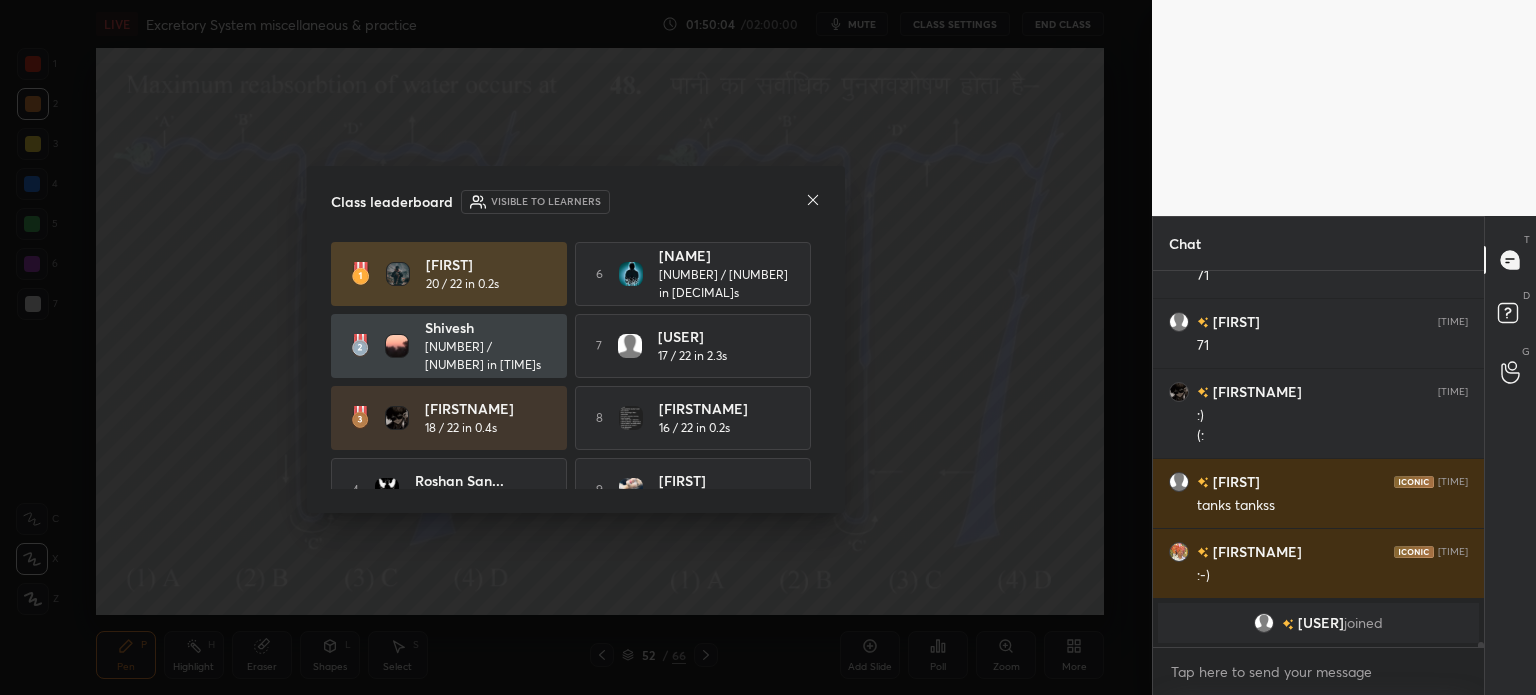 click 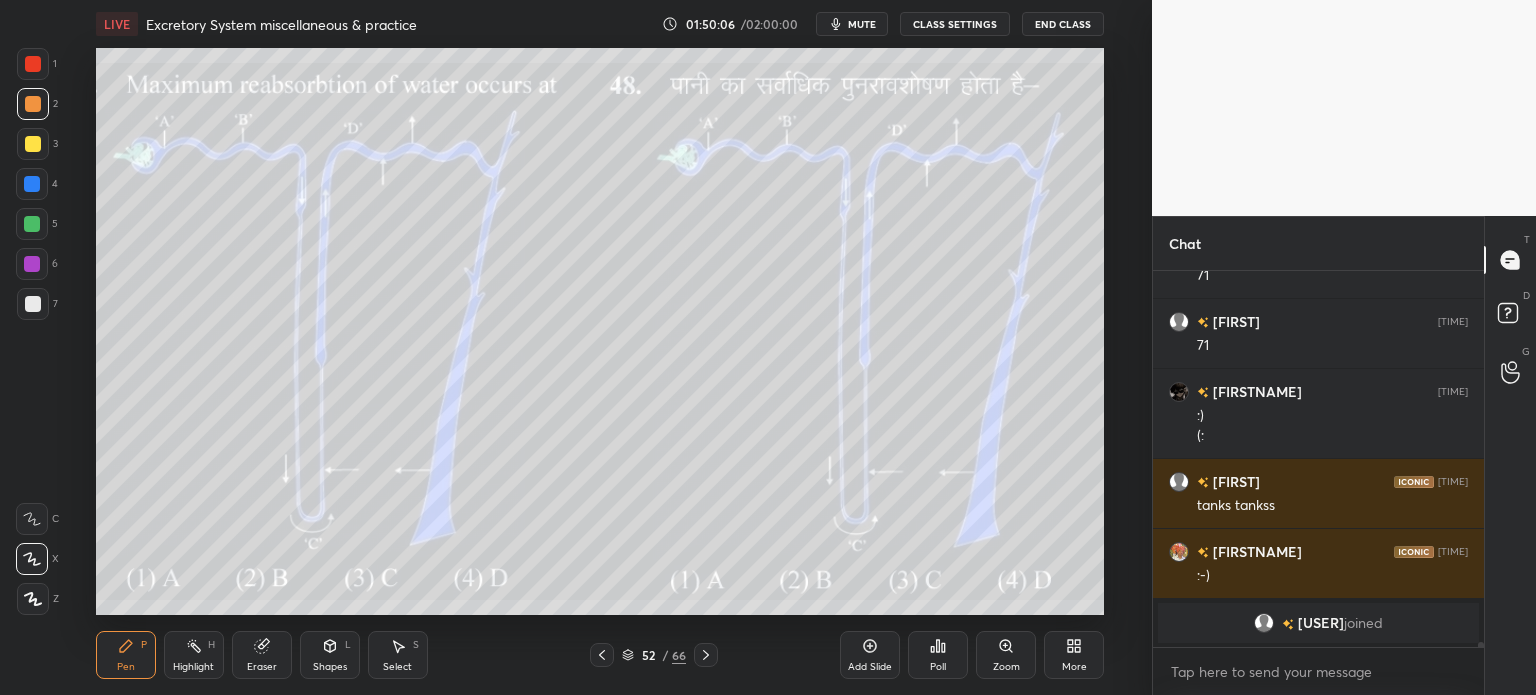 click 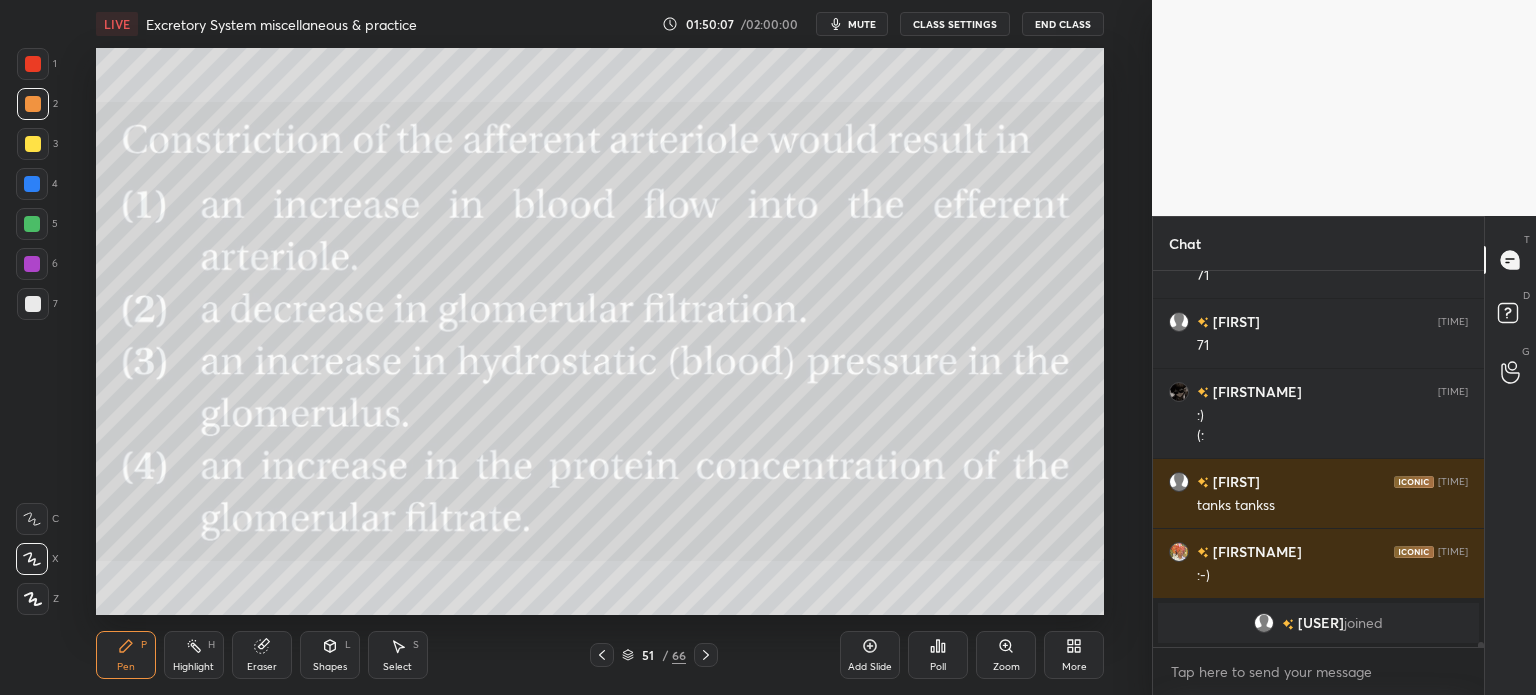 click 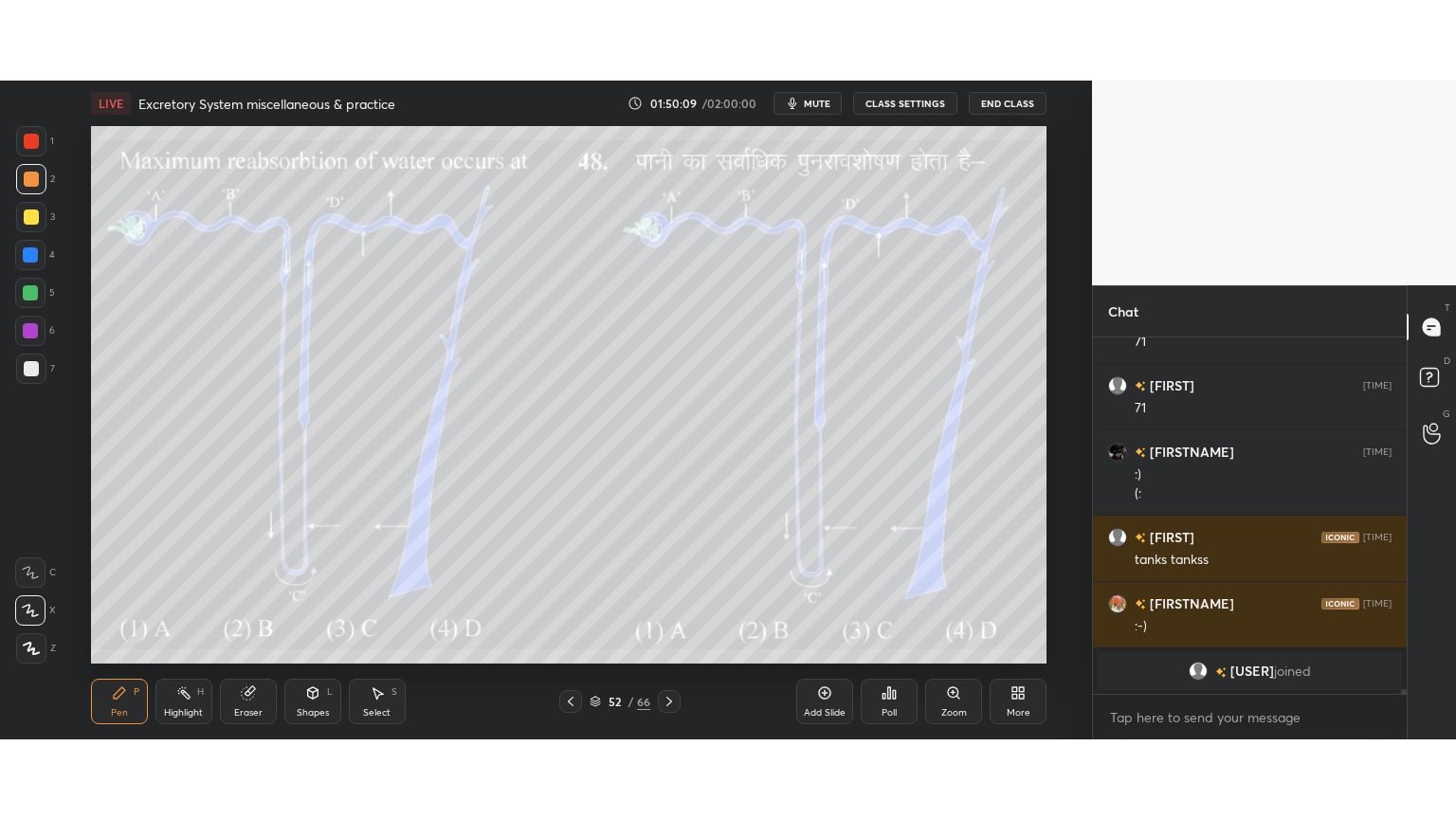 scroll, scrollTop: 94094, scrollLeft: 93776, axis: both 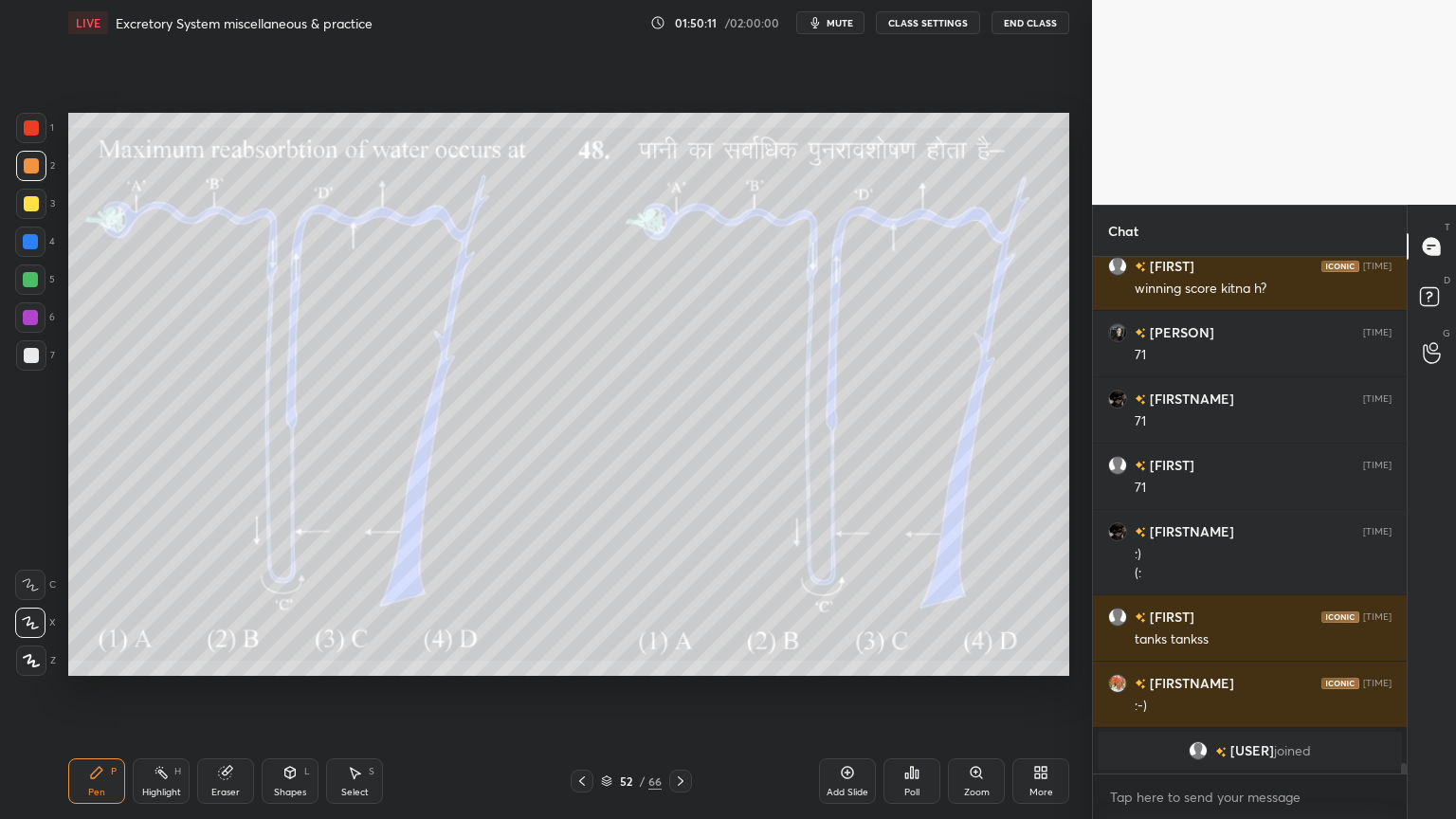 click at bounding box center [31, 166] 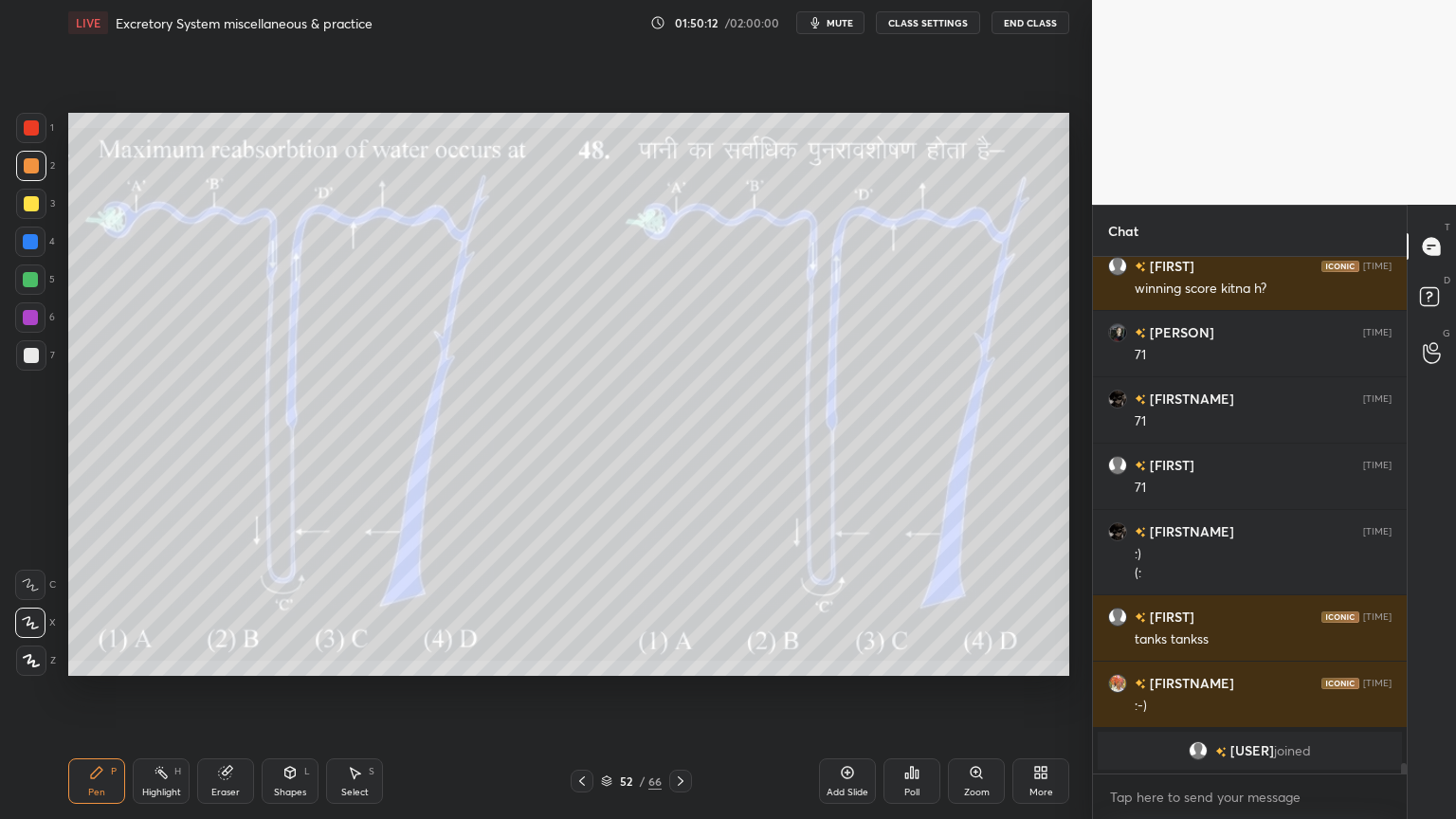 click at bounding box center (31, 204) 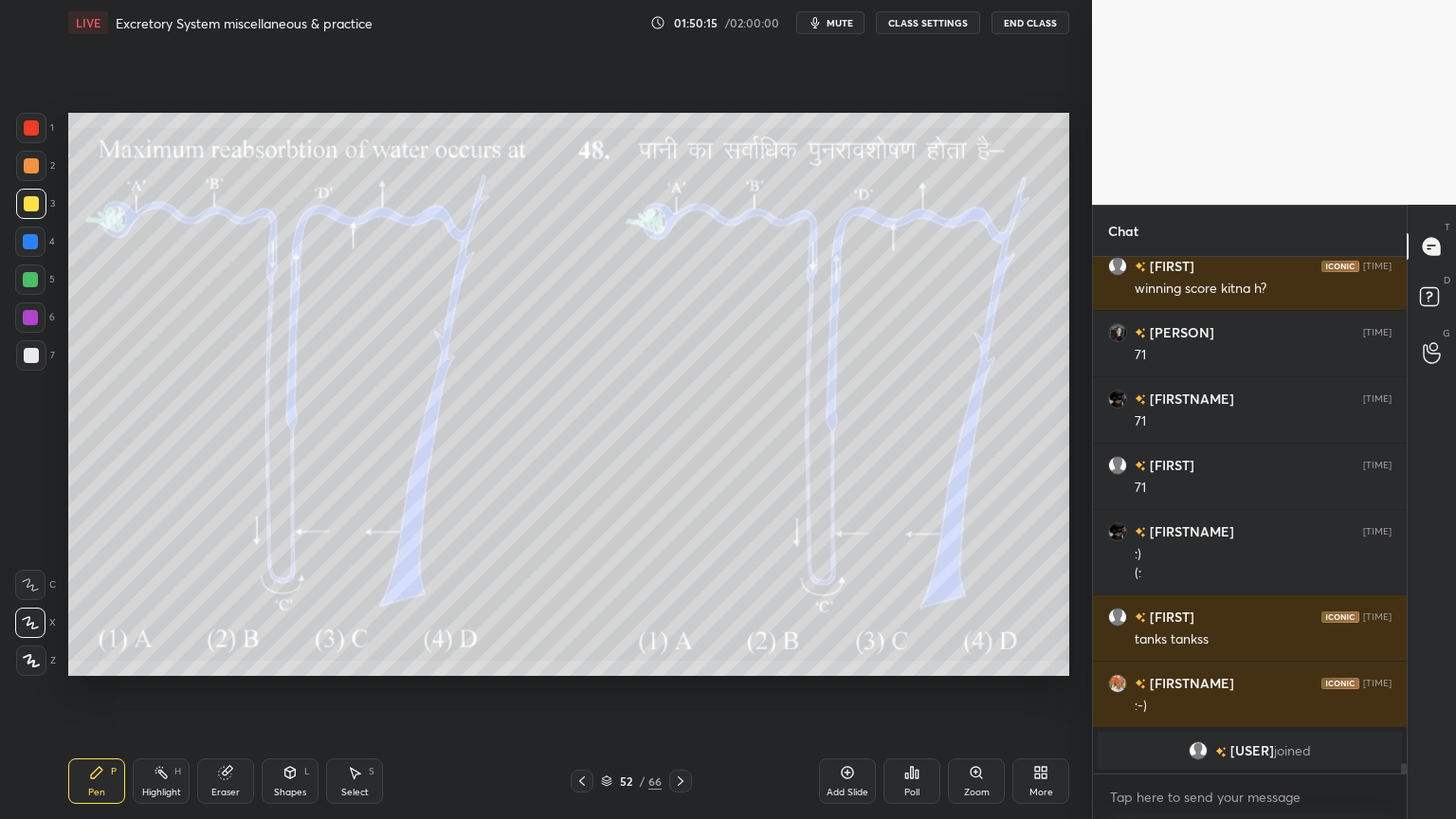 click 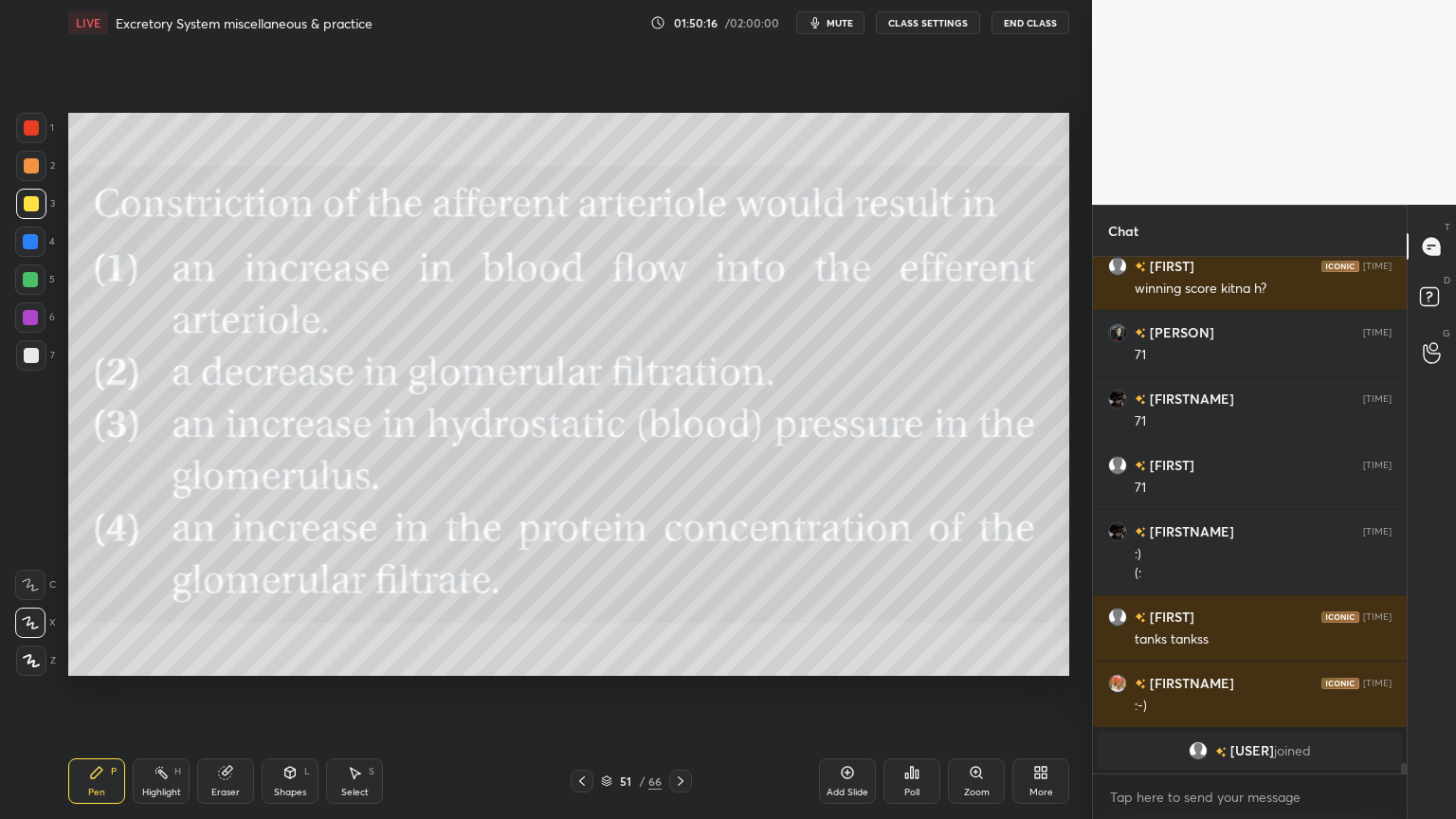 click 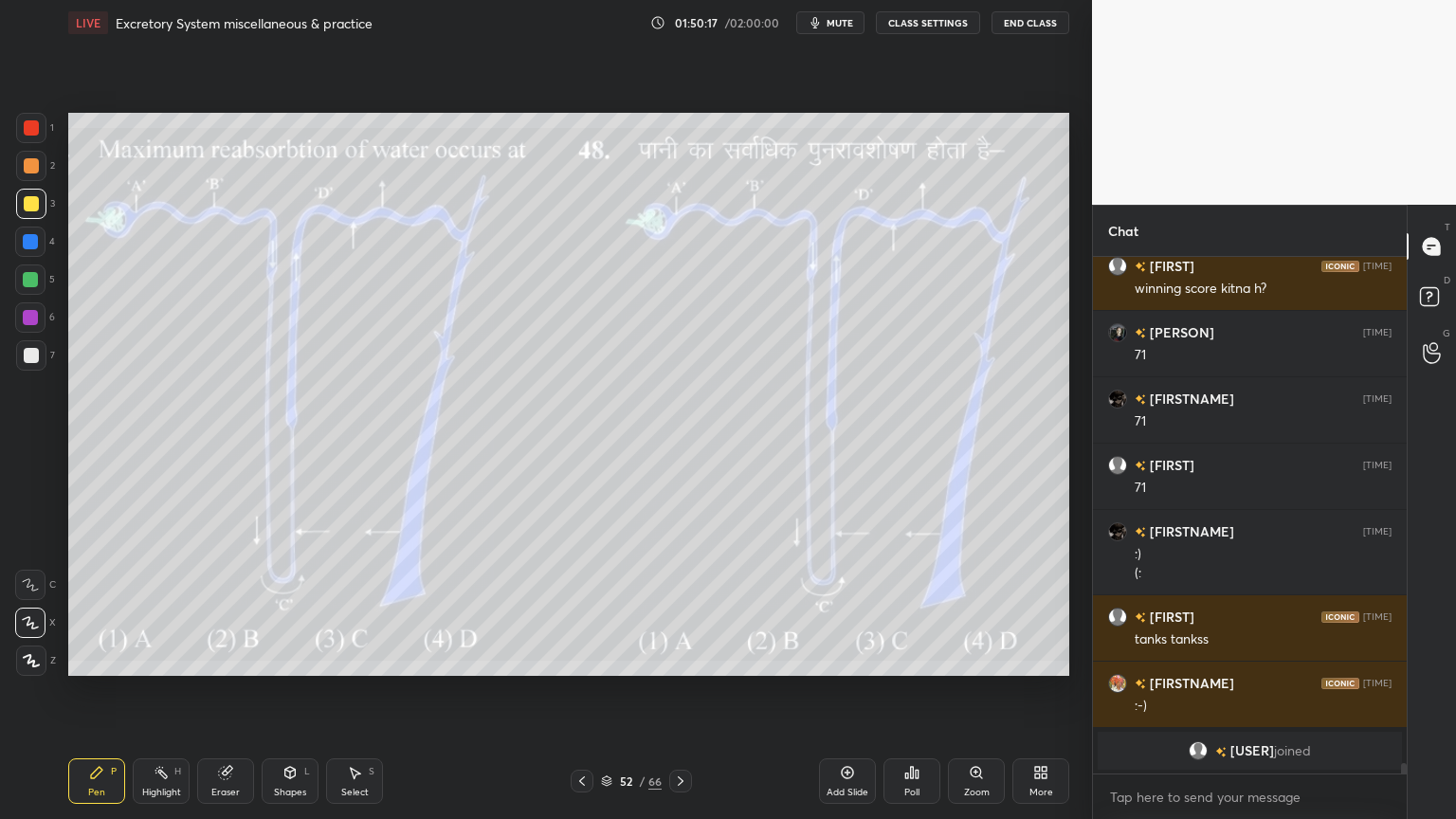click 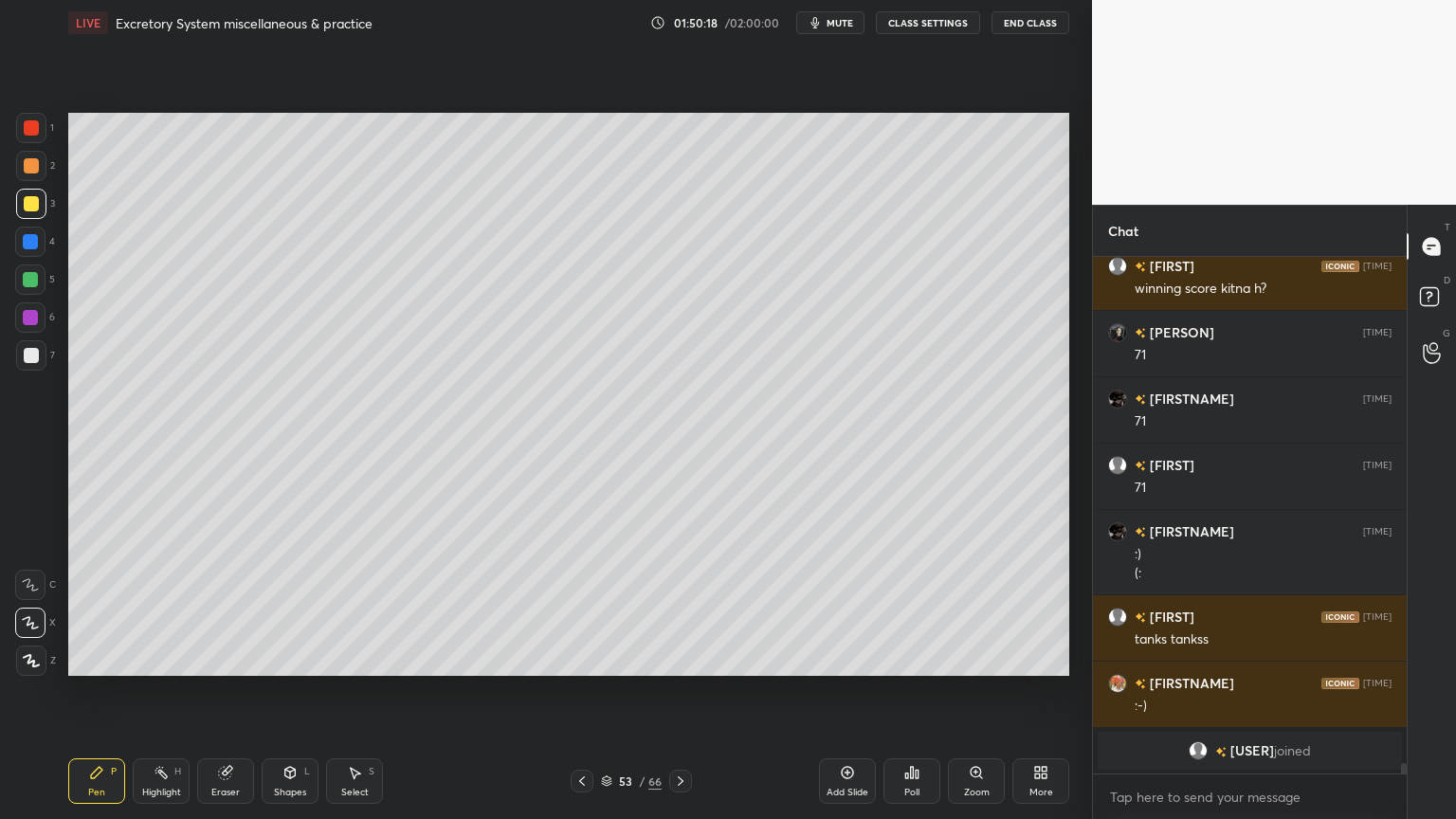 click 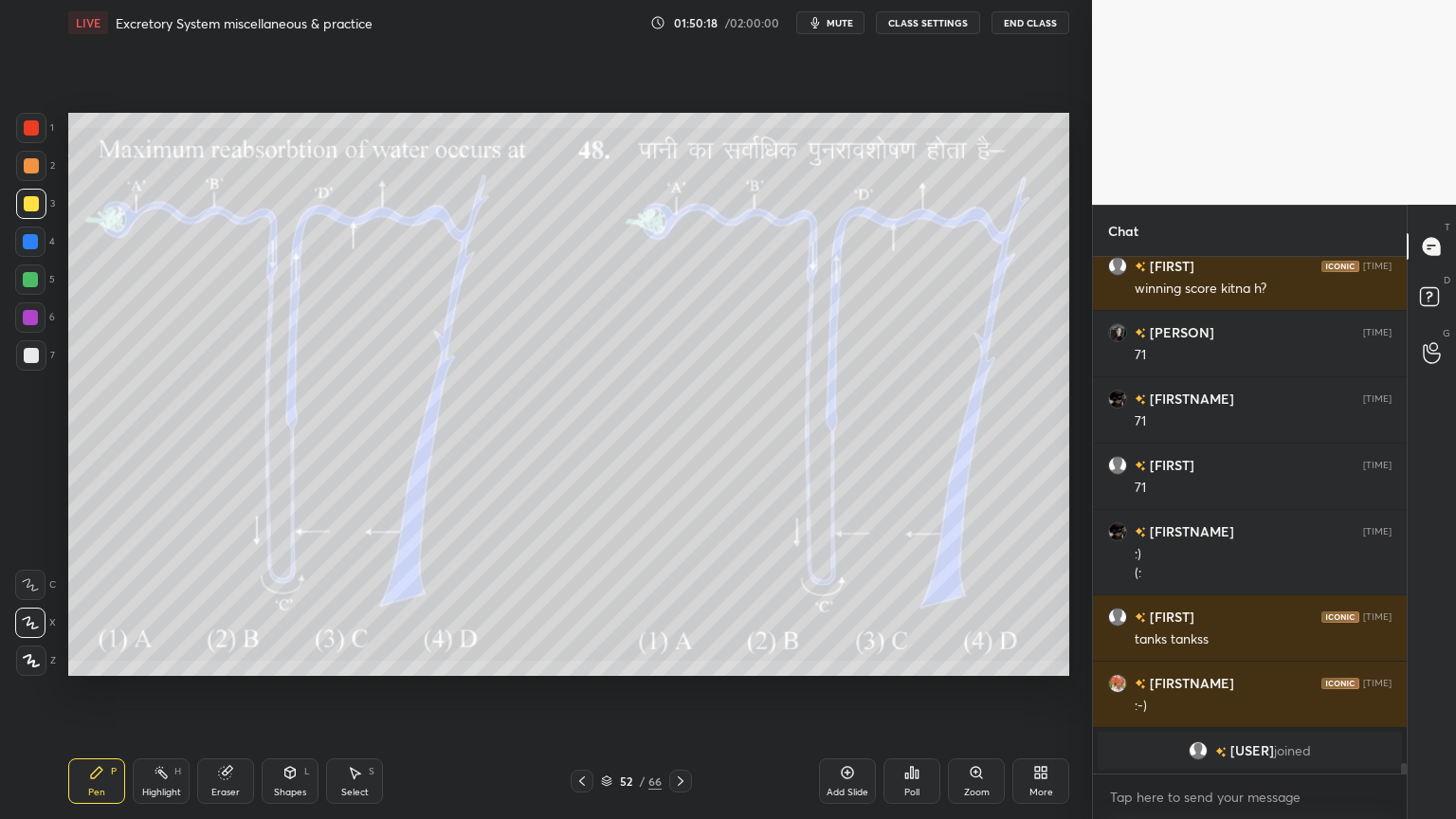 click 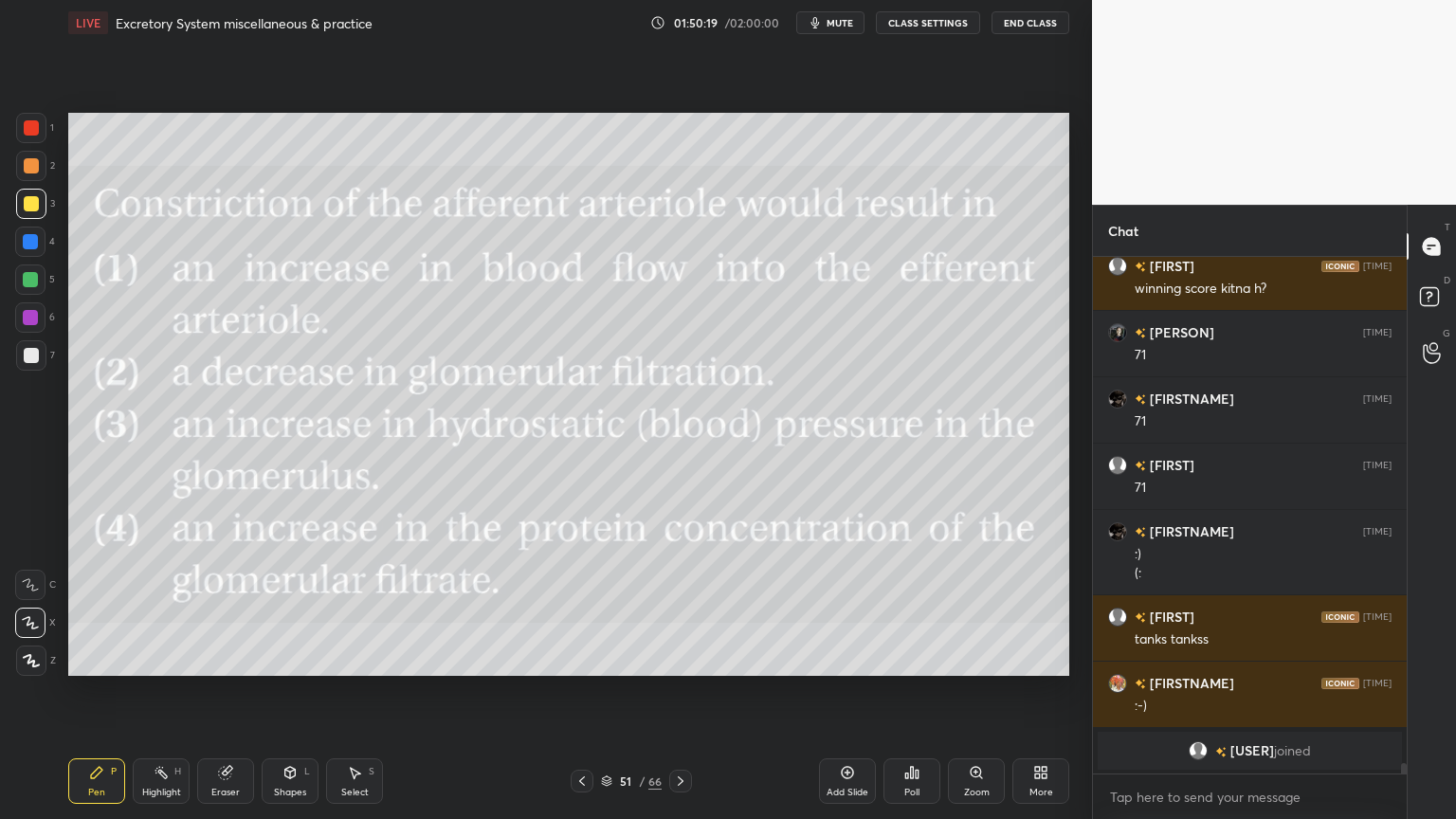 click at bounding box center [681, 781] 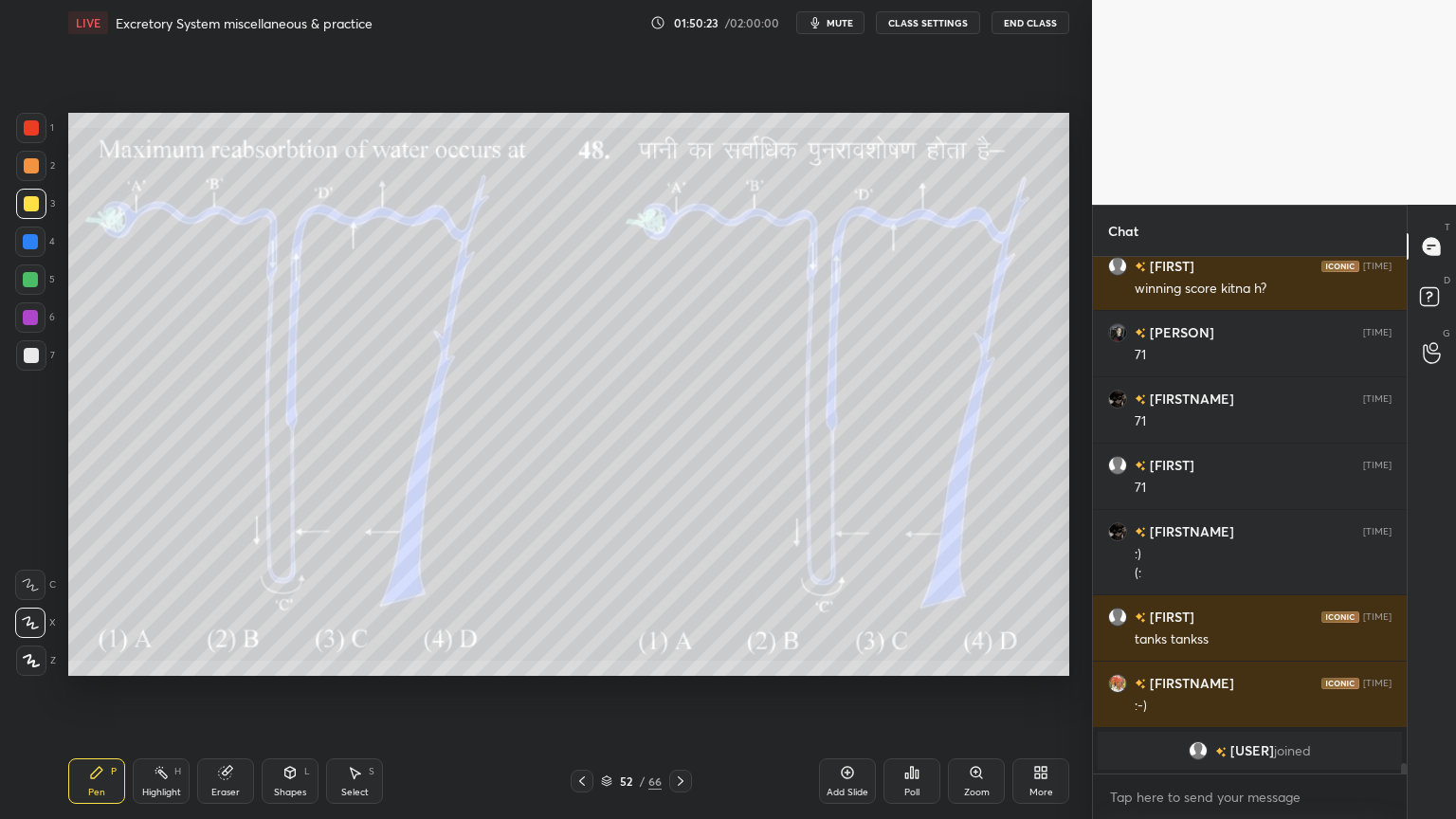 click on "More" at bounding box center [1041, 781] 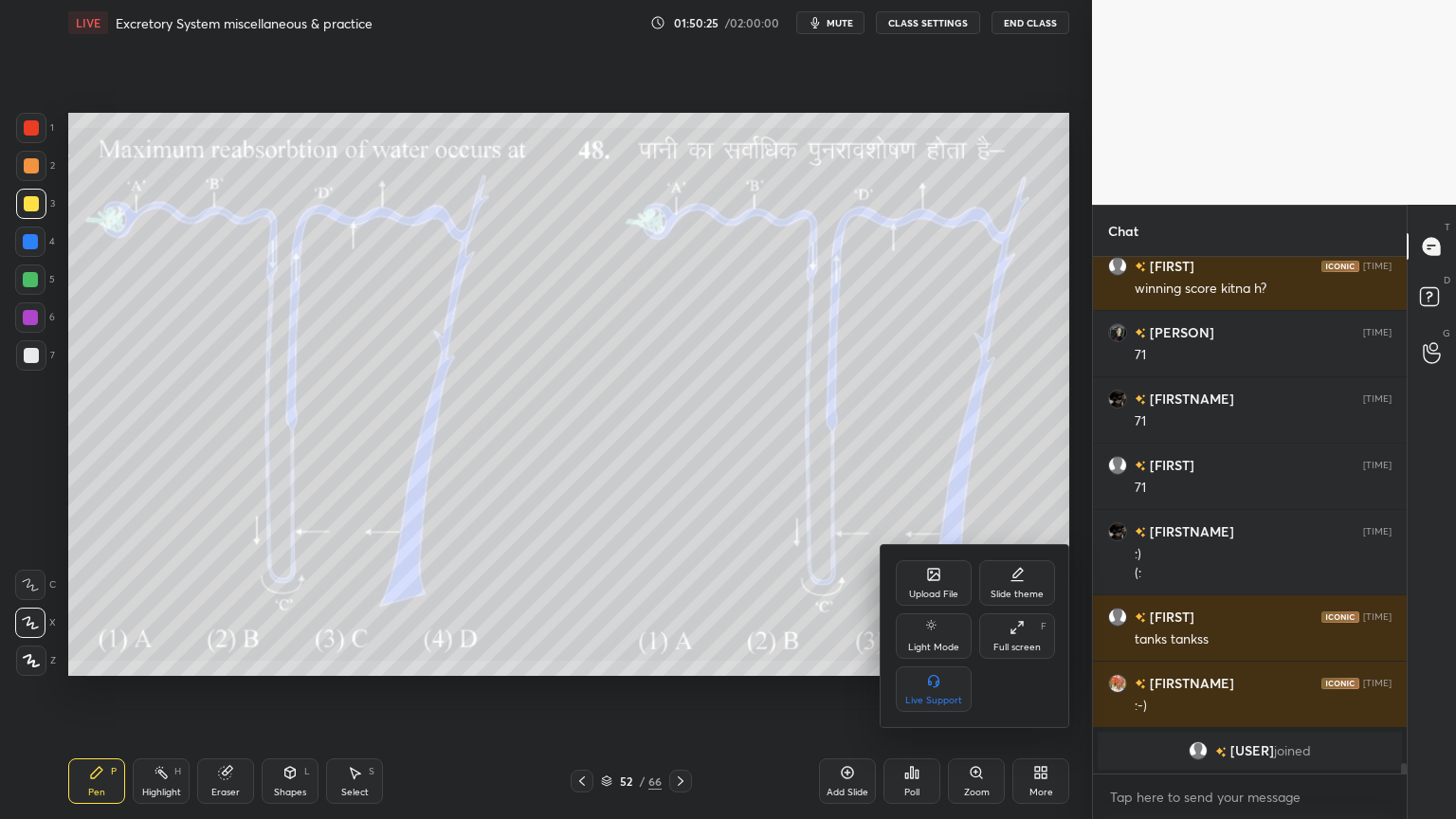 click on "Upload File" at bounding box center [934, 583] 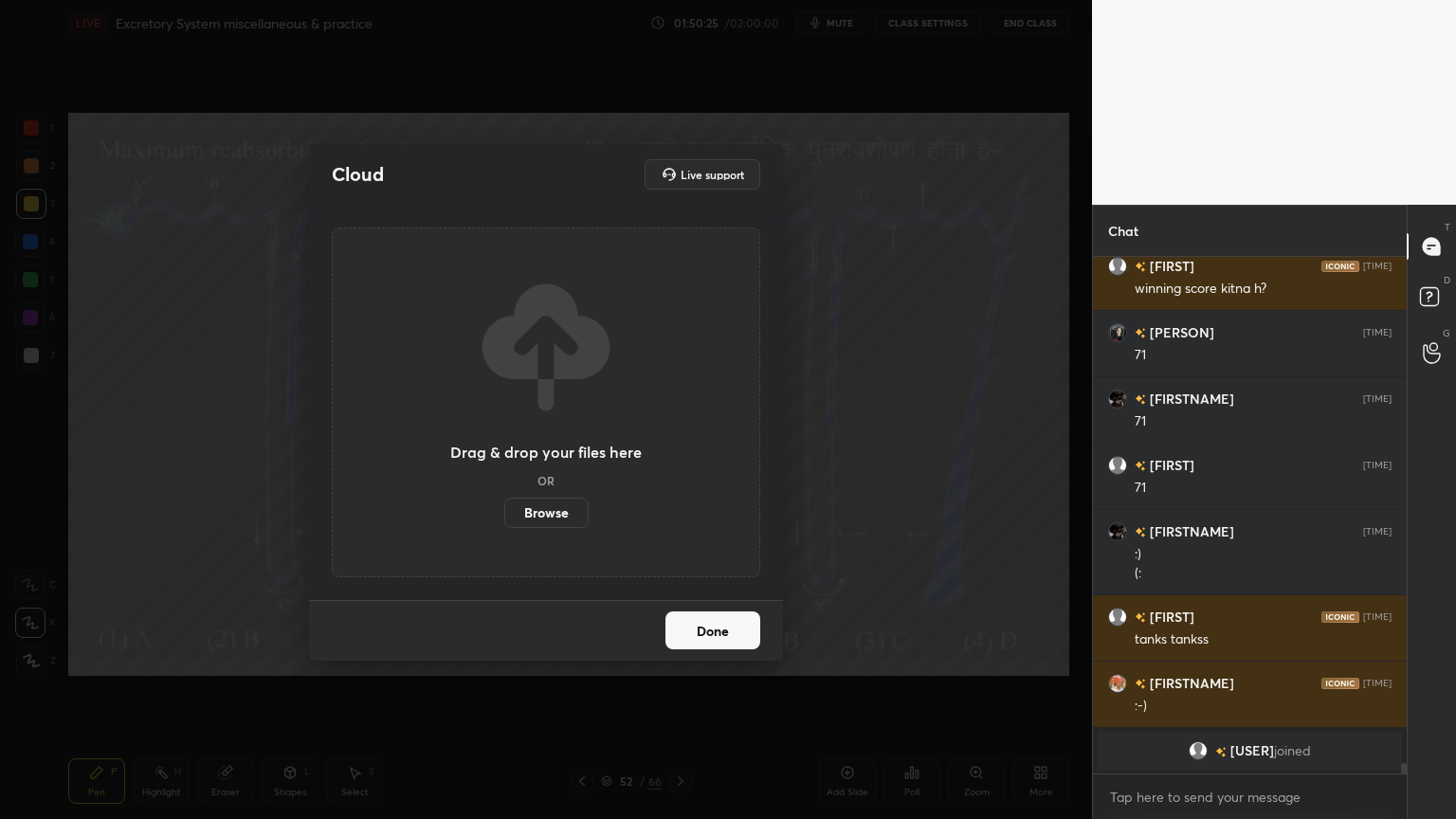 click on "Browse" at bounding box center (546, 513) 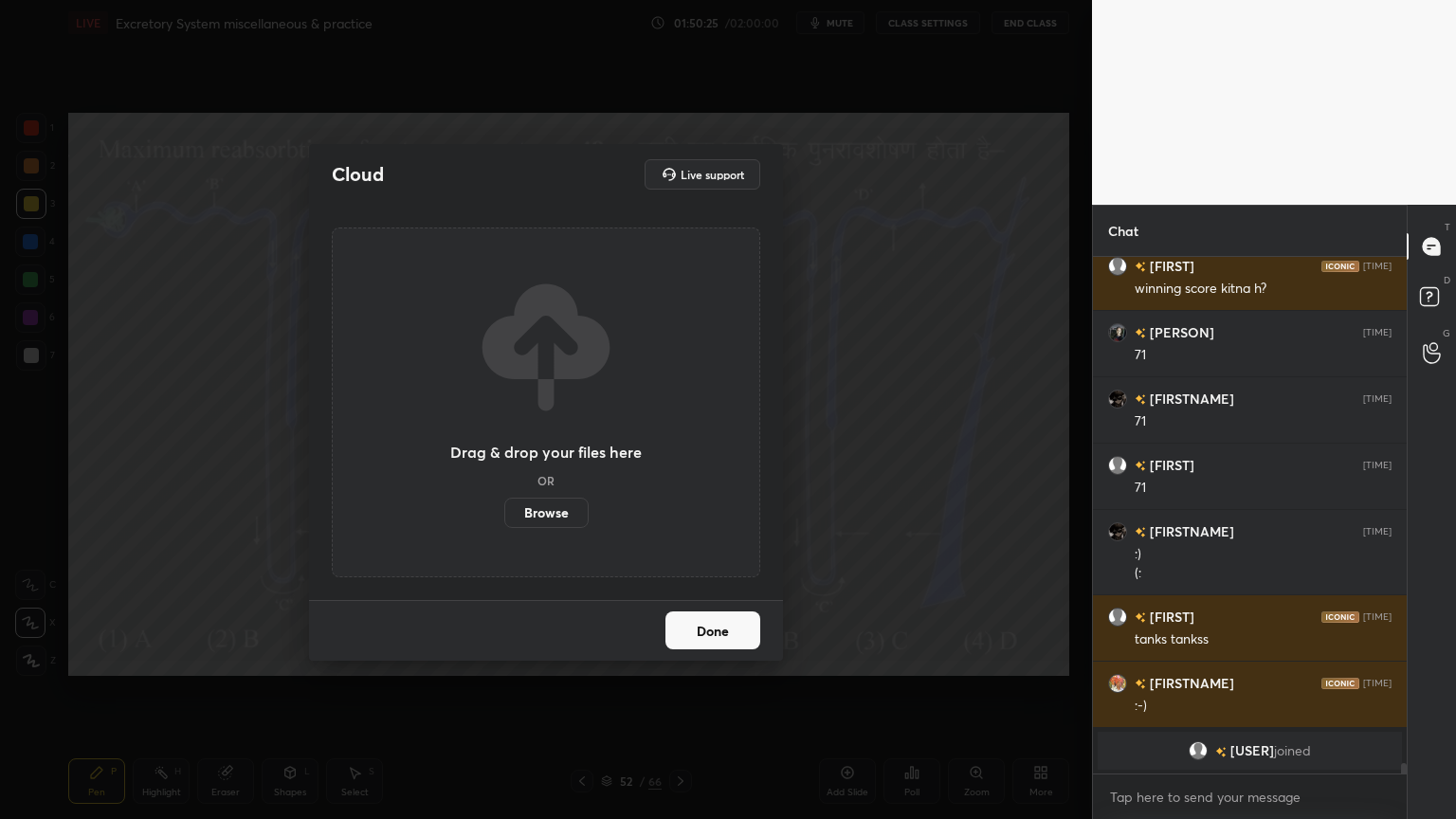 click on "Browse" at bounding box center (504, 513) 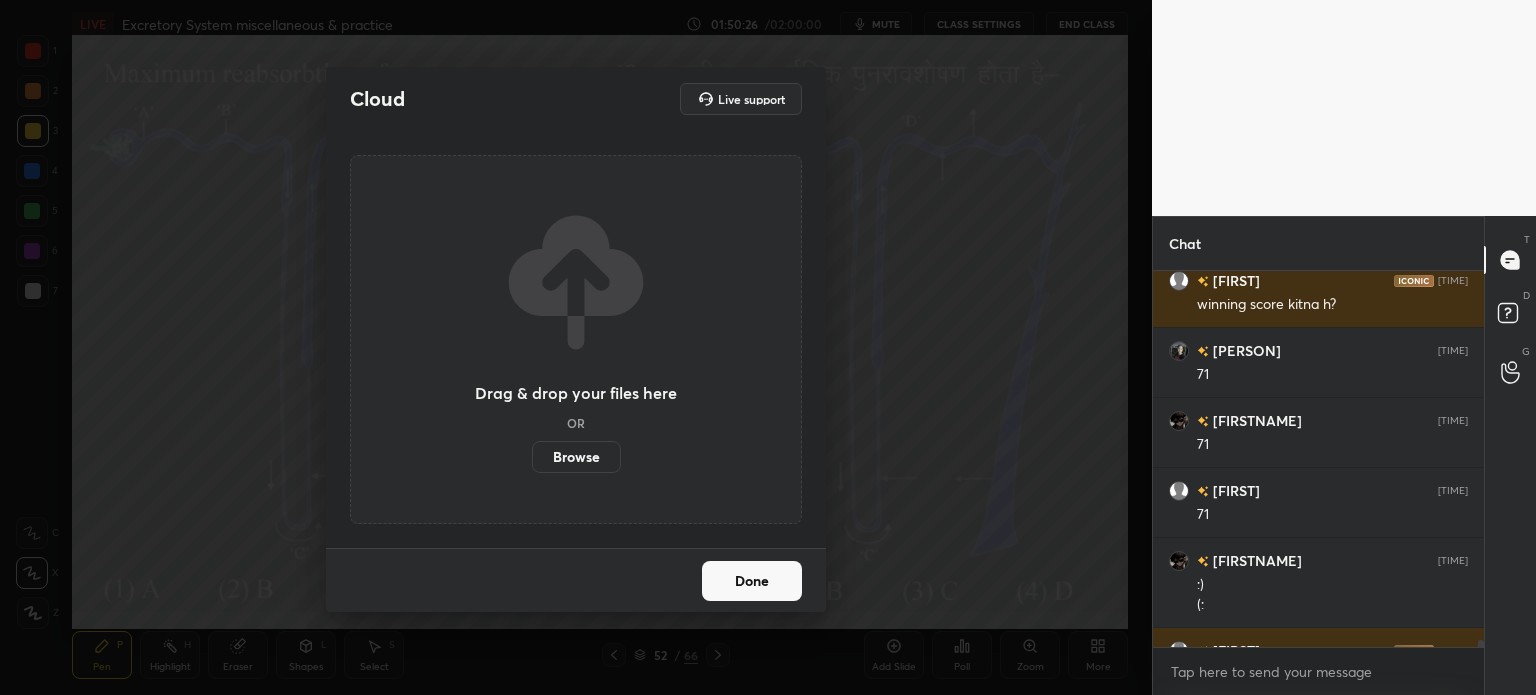 scroll, scrollTop: 567, scrollLeft: 1072, axis: both 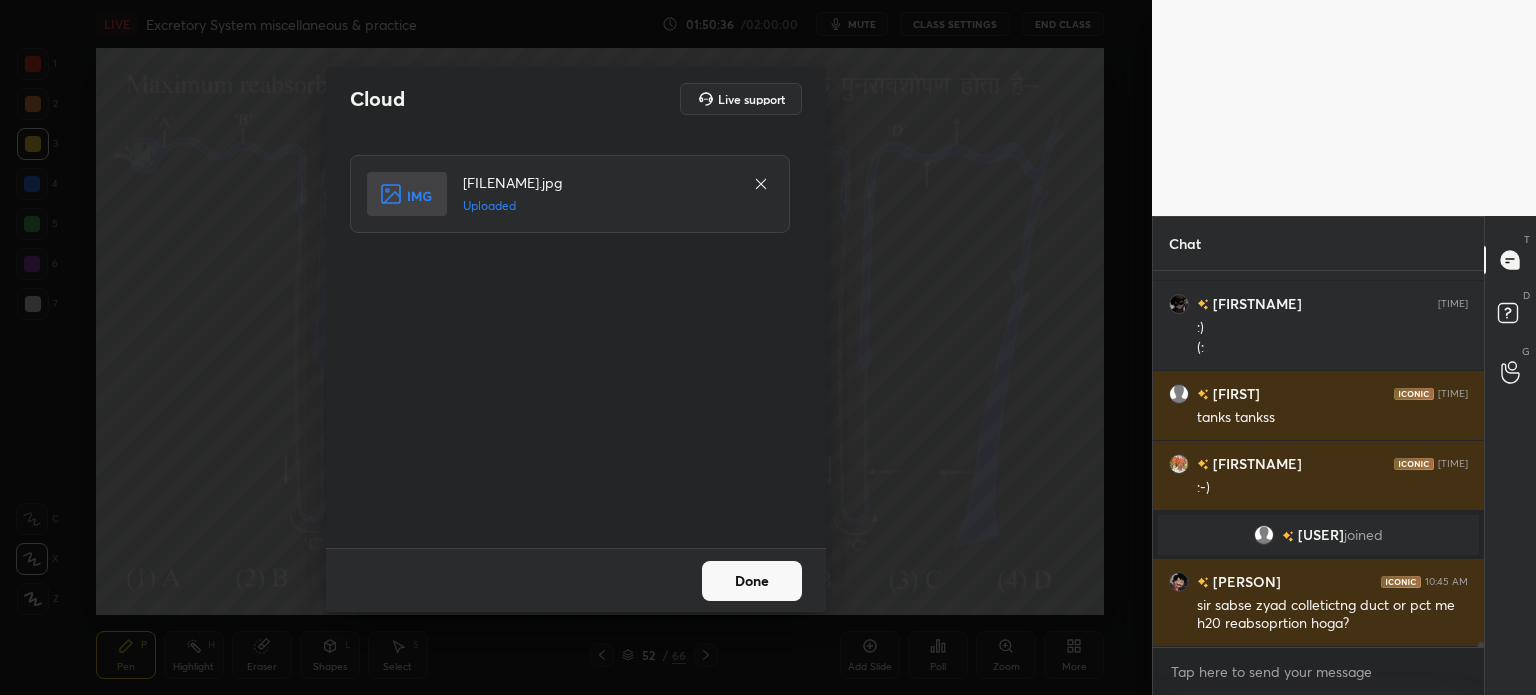 click on "Done" at bounding box center (752, 581) 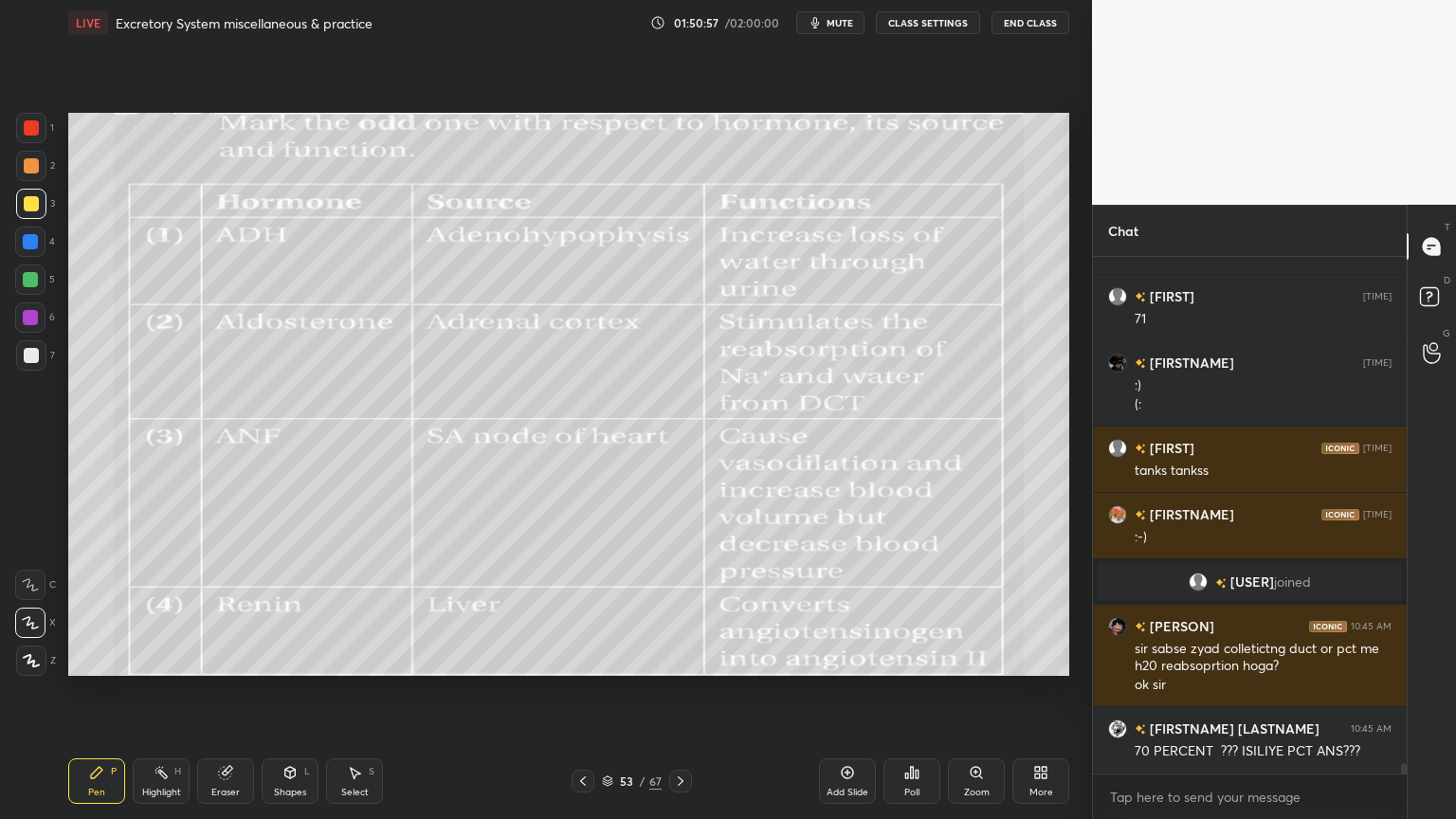 click 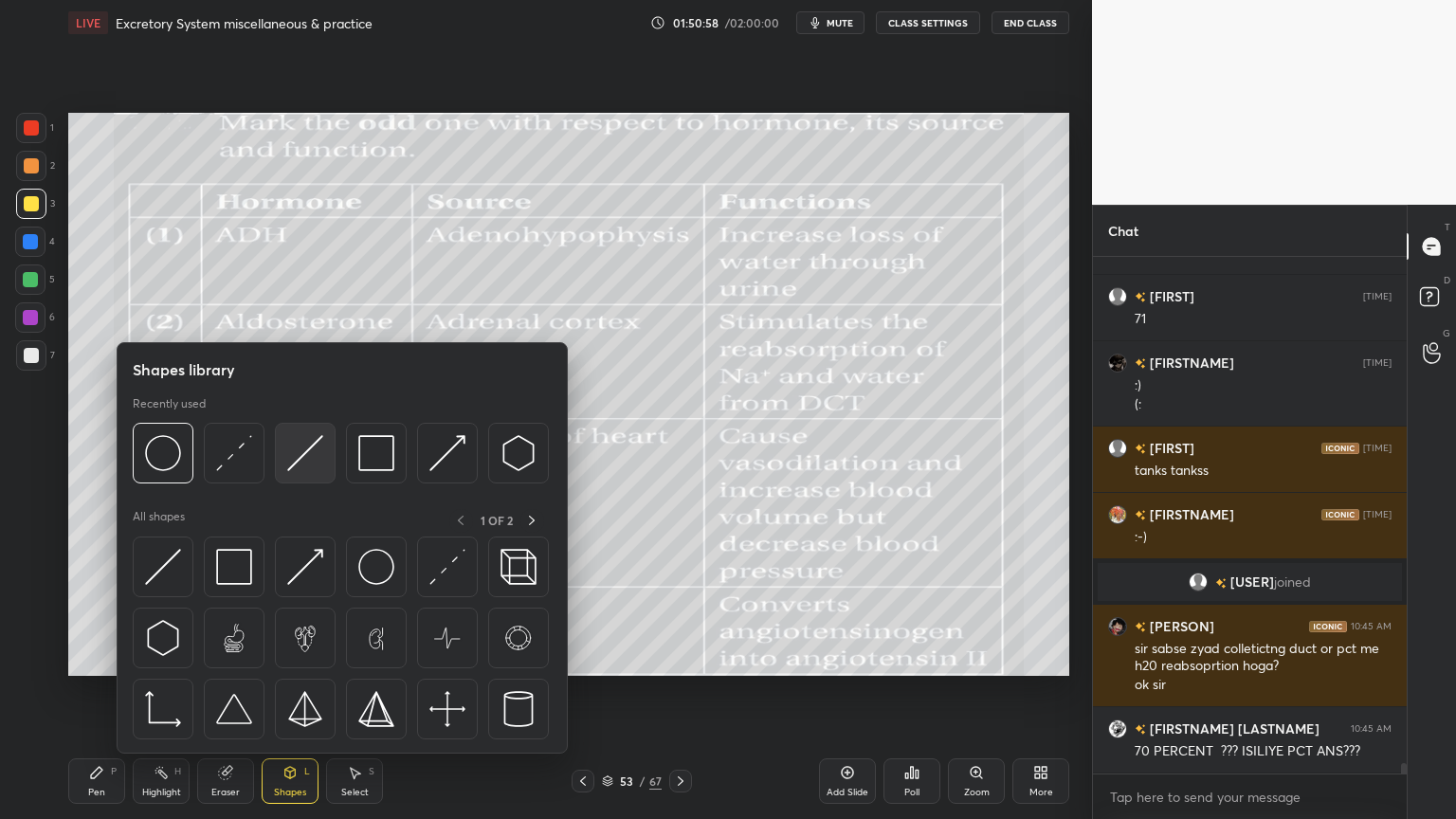 click at bounding box center [305, 453] 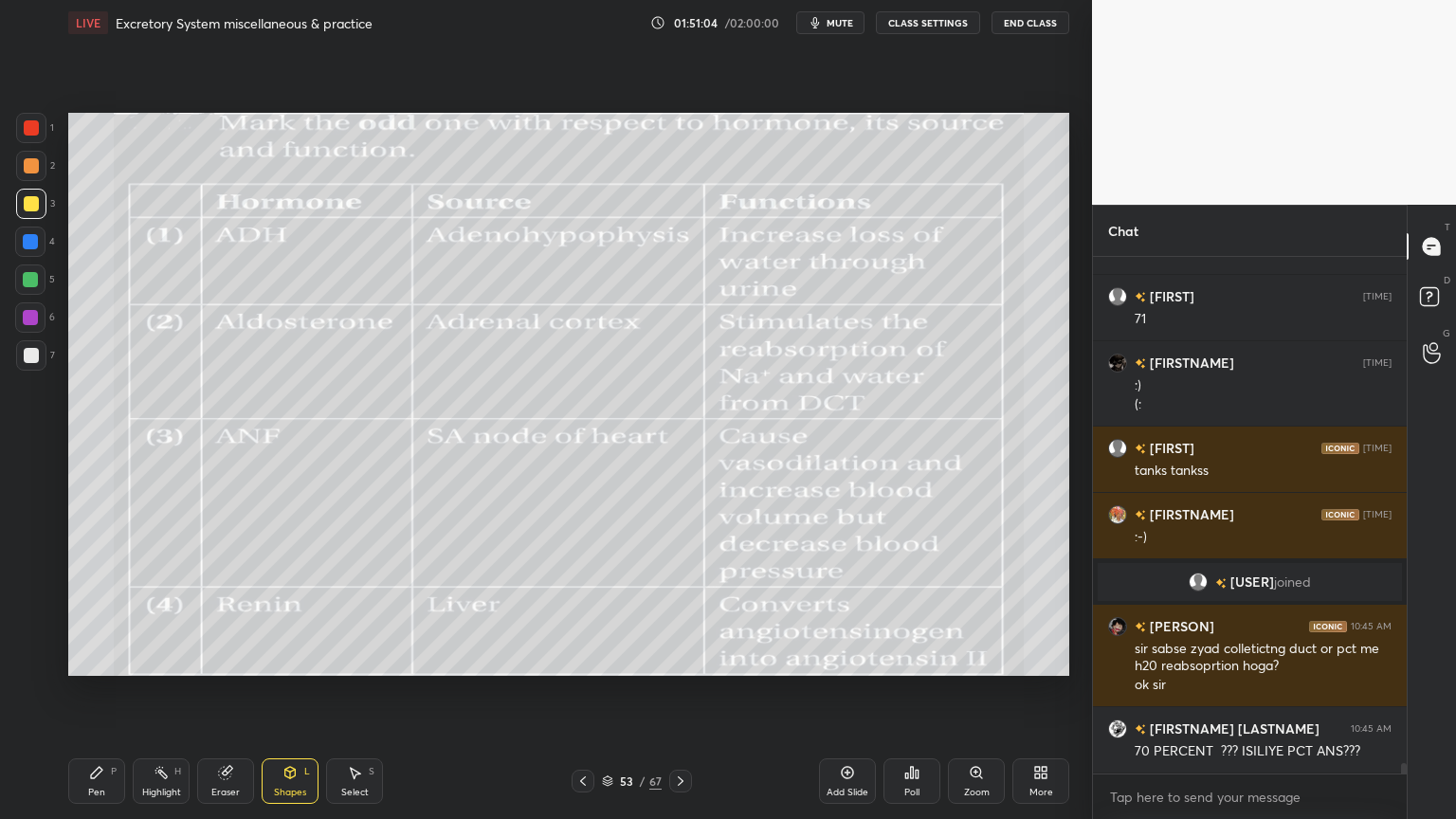 click on "Highlight H" at bounding box center [161, 781] 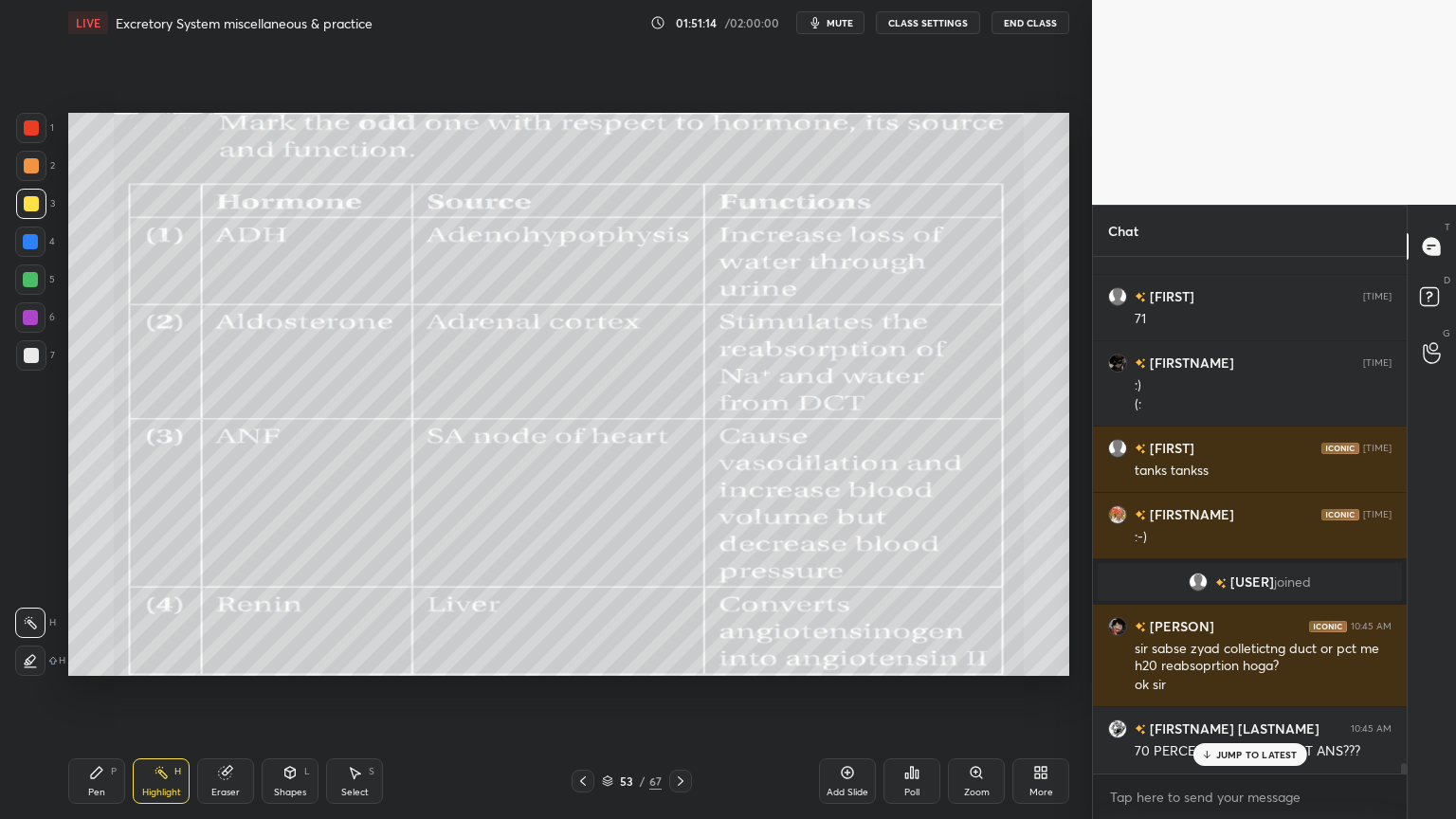 scroll, scrollTop: 25507, scrollLeft: 0, axis: vertical 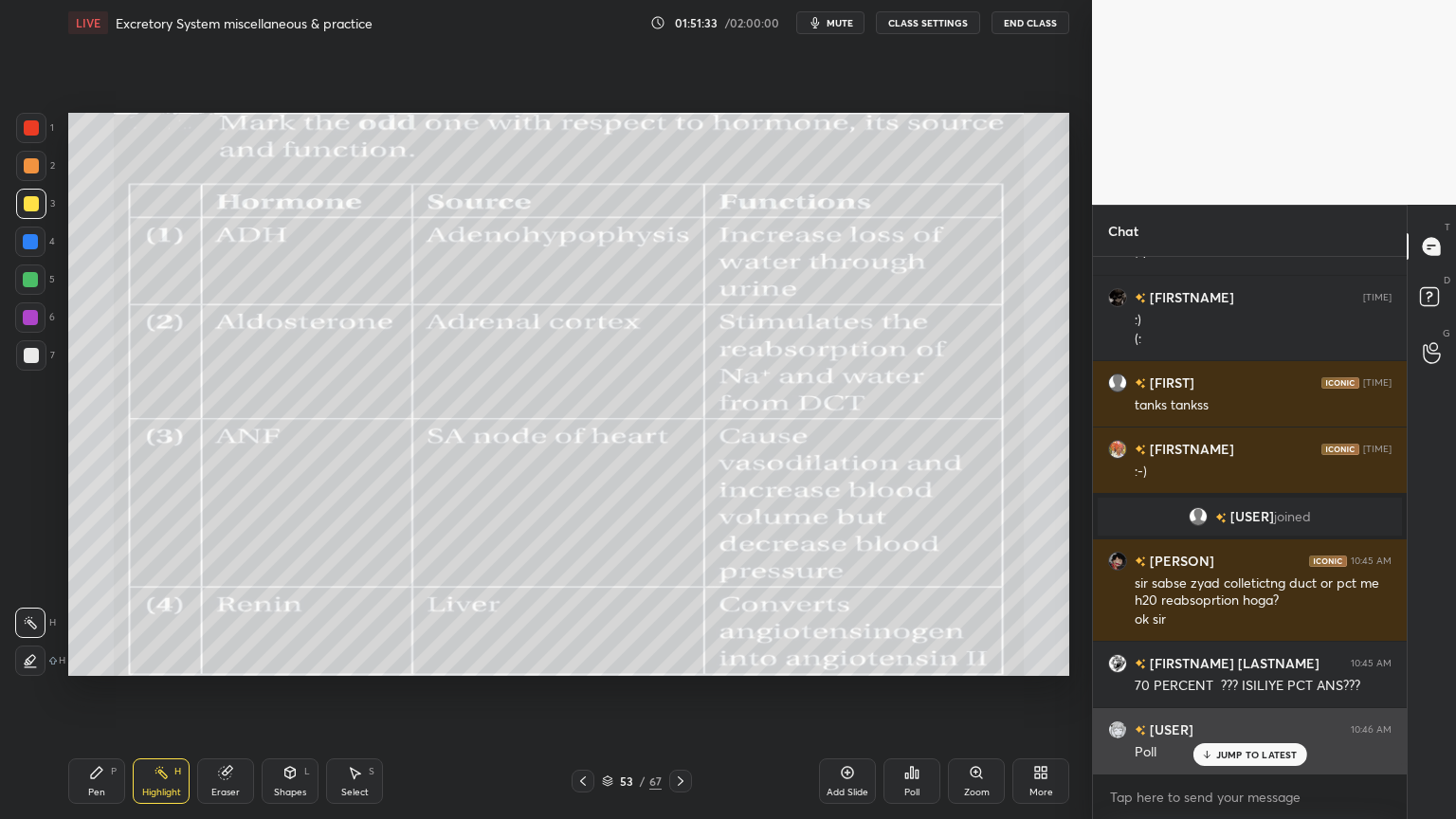 click on "JUMP TO LATEST" at bounding box center (1249, 755) 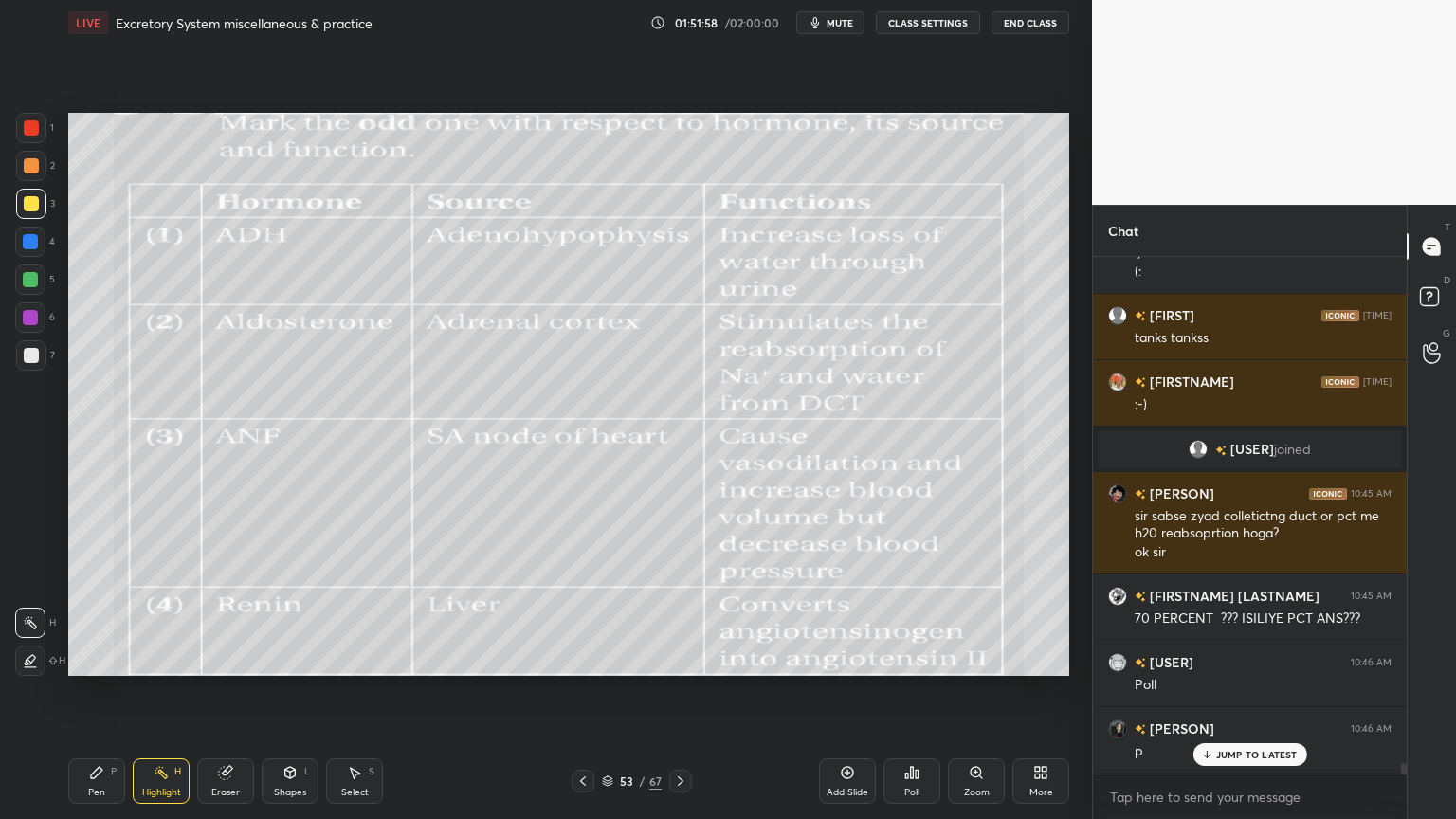 scroll, scrollTop: 25639, scrollLeft: 0, axis: vertical 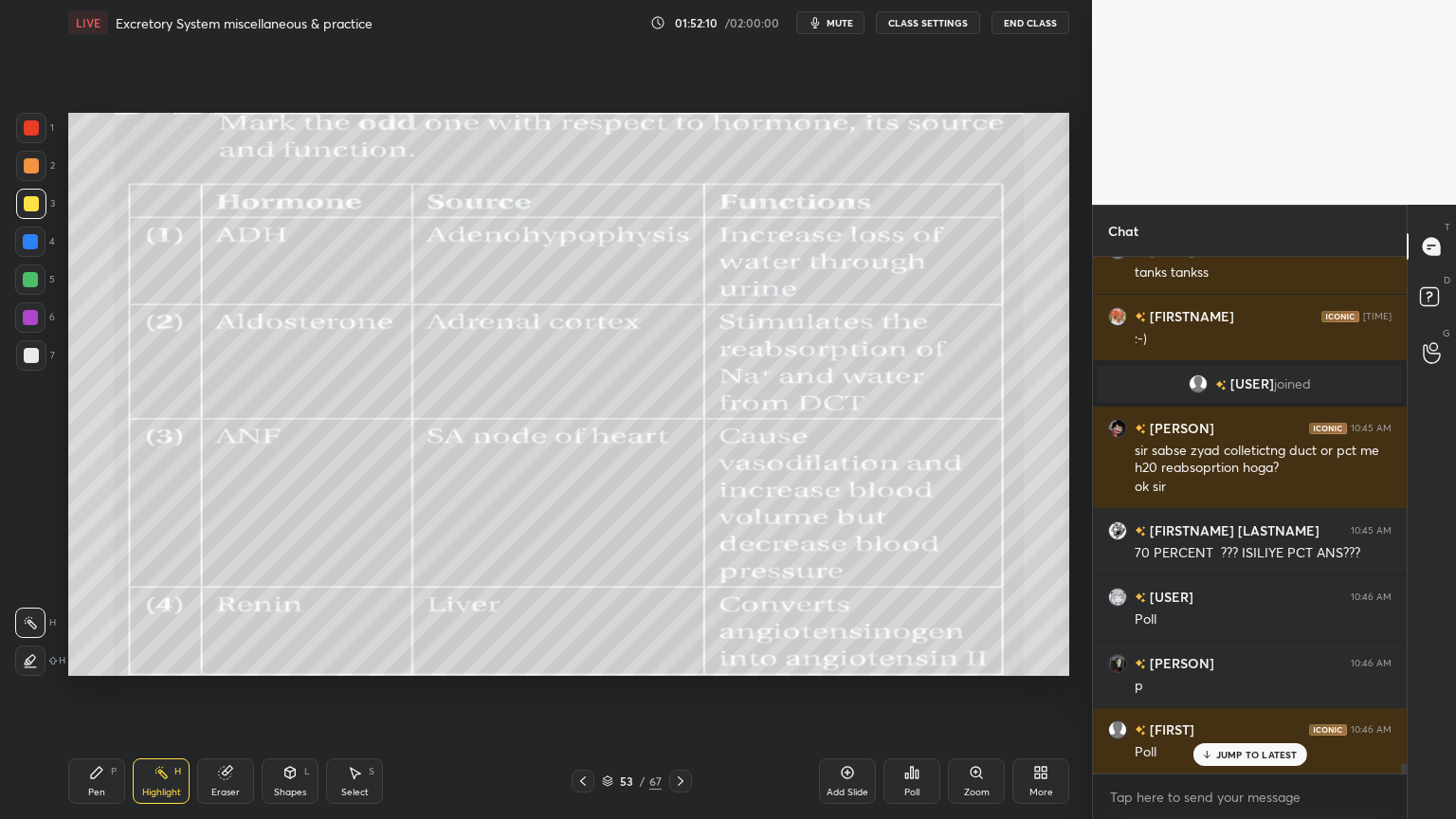 click on "JUMP TO LATEST" at bounding box center [1257, 755] 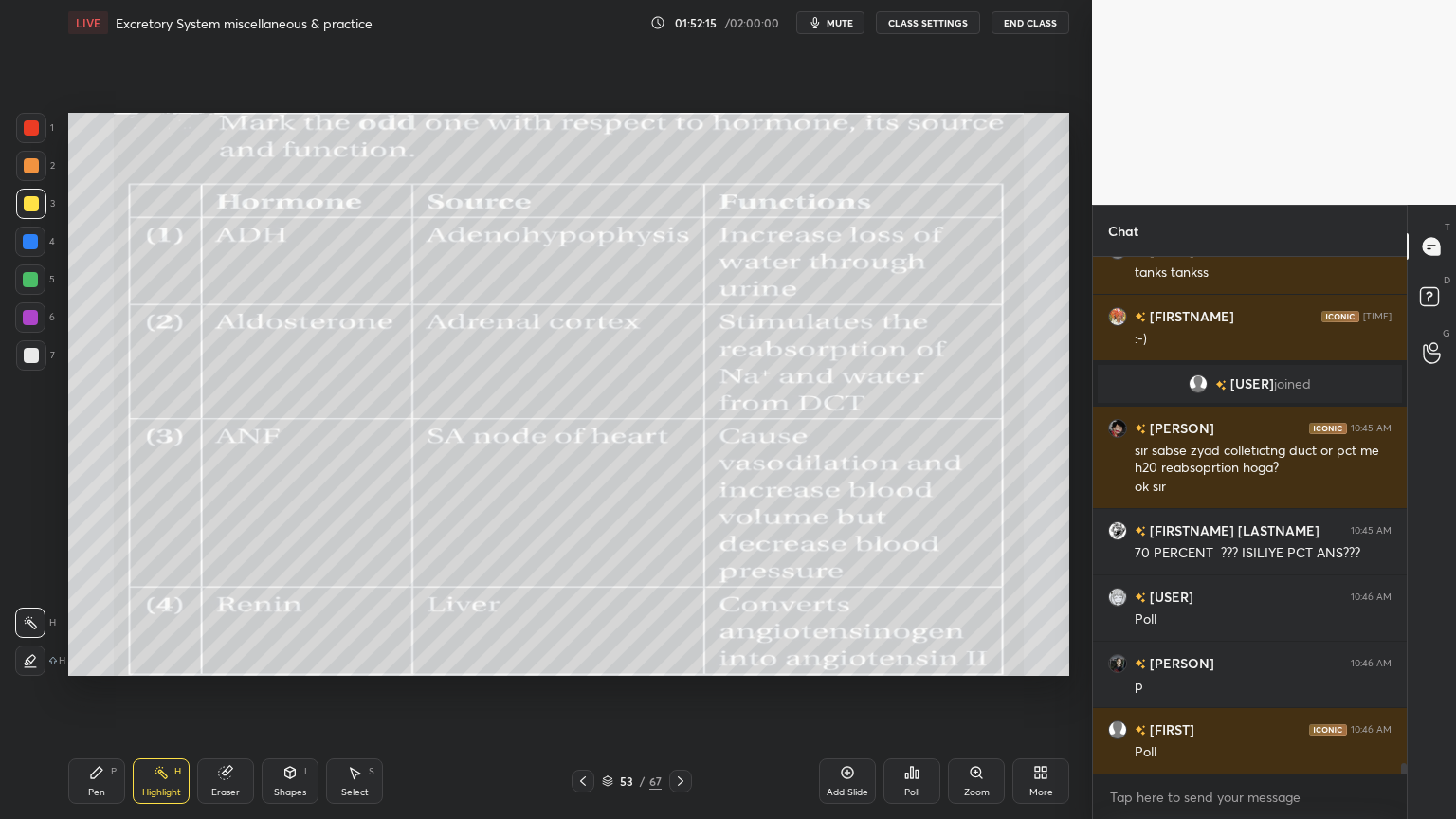 click on "Poll" at bounding box center [912, 781] 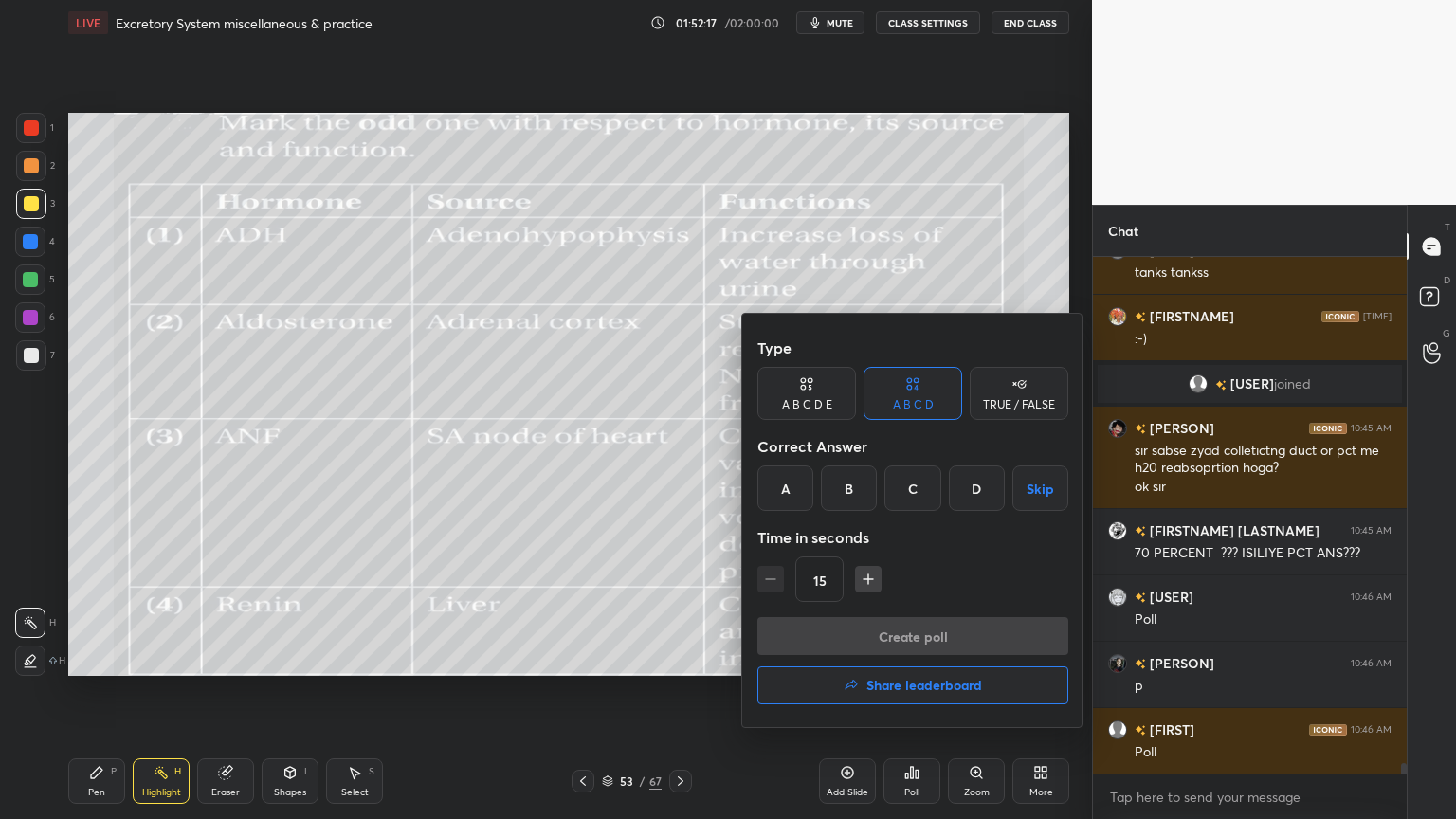 click on "B" at bounding box center (848, 488) 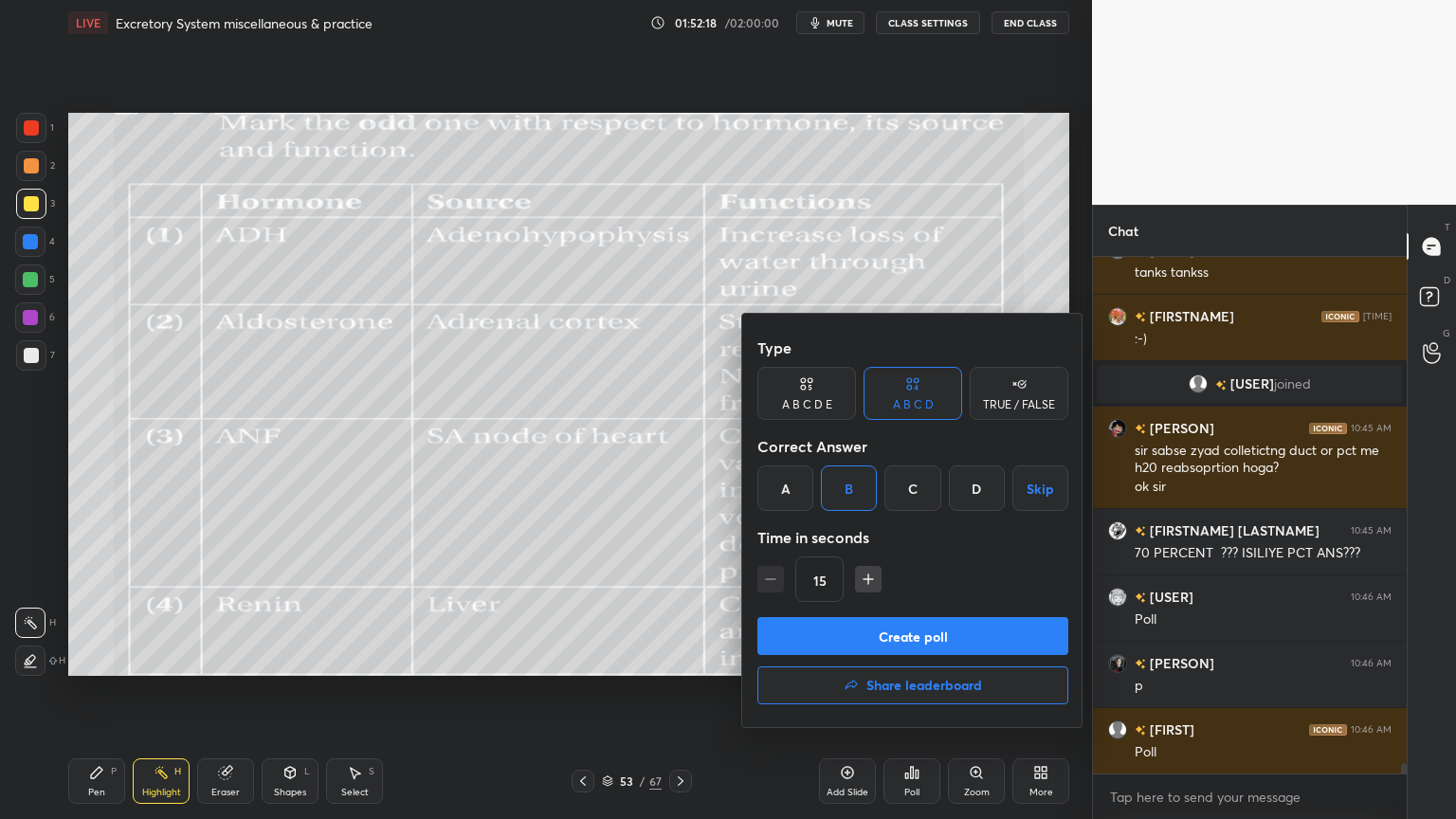 scroll, scrollTop: 25707, scrollLeft: 0, axis: vertical 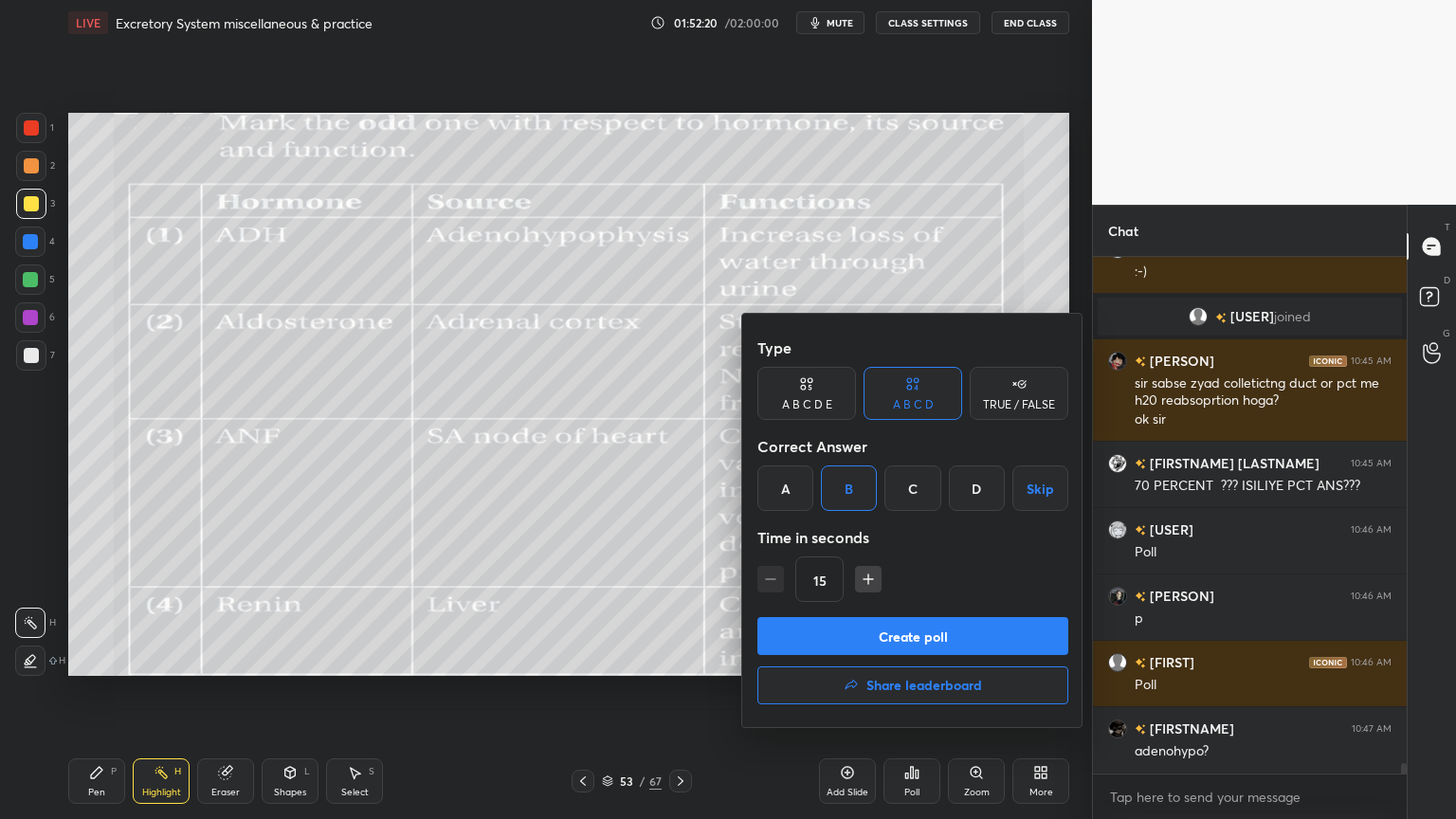 click on "Create poll" at bounding box center [913, 636] 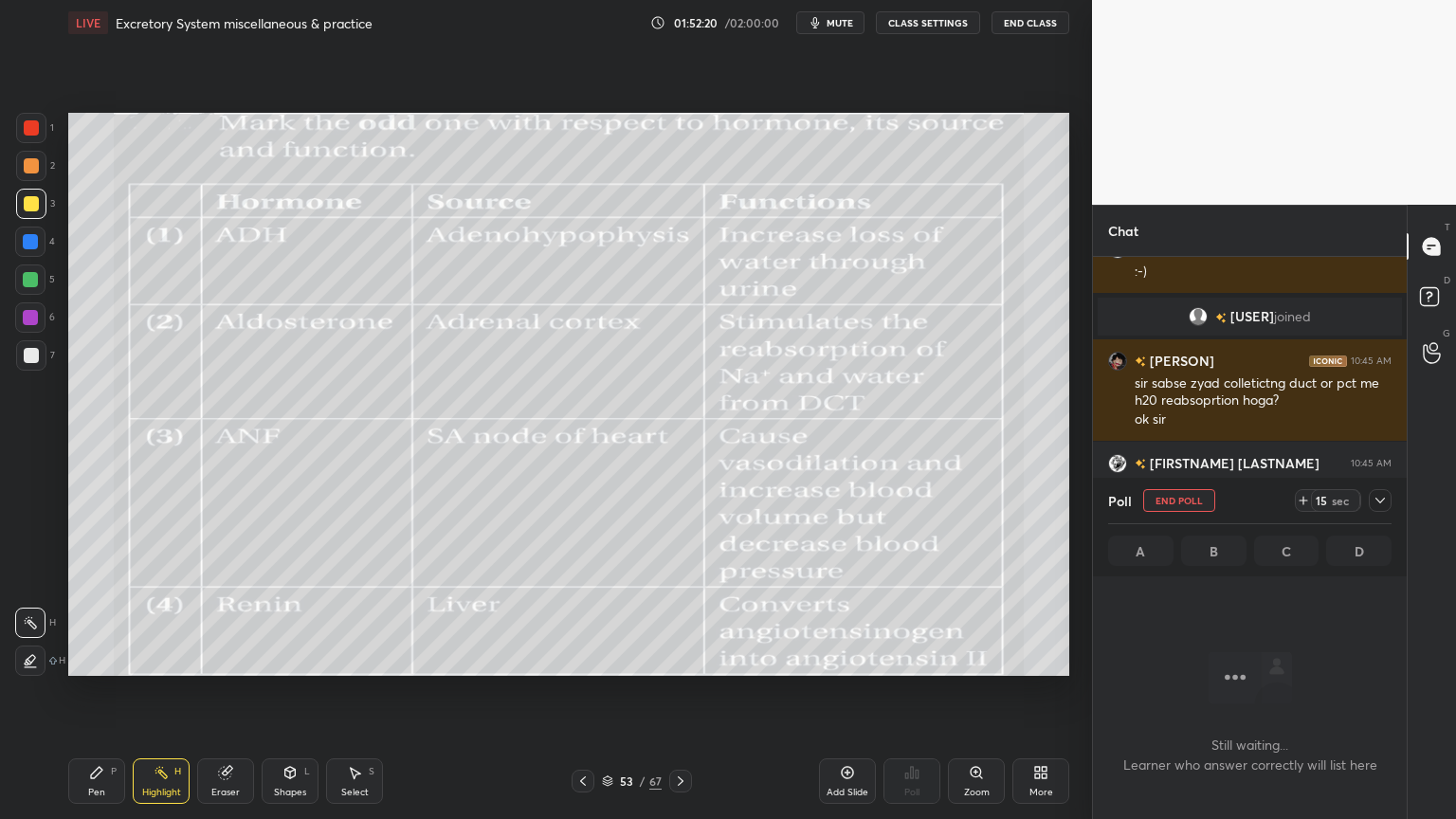 scroll, scrollTop: 471, scrollLeft: 308, axis: both 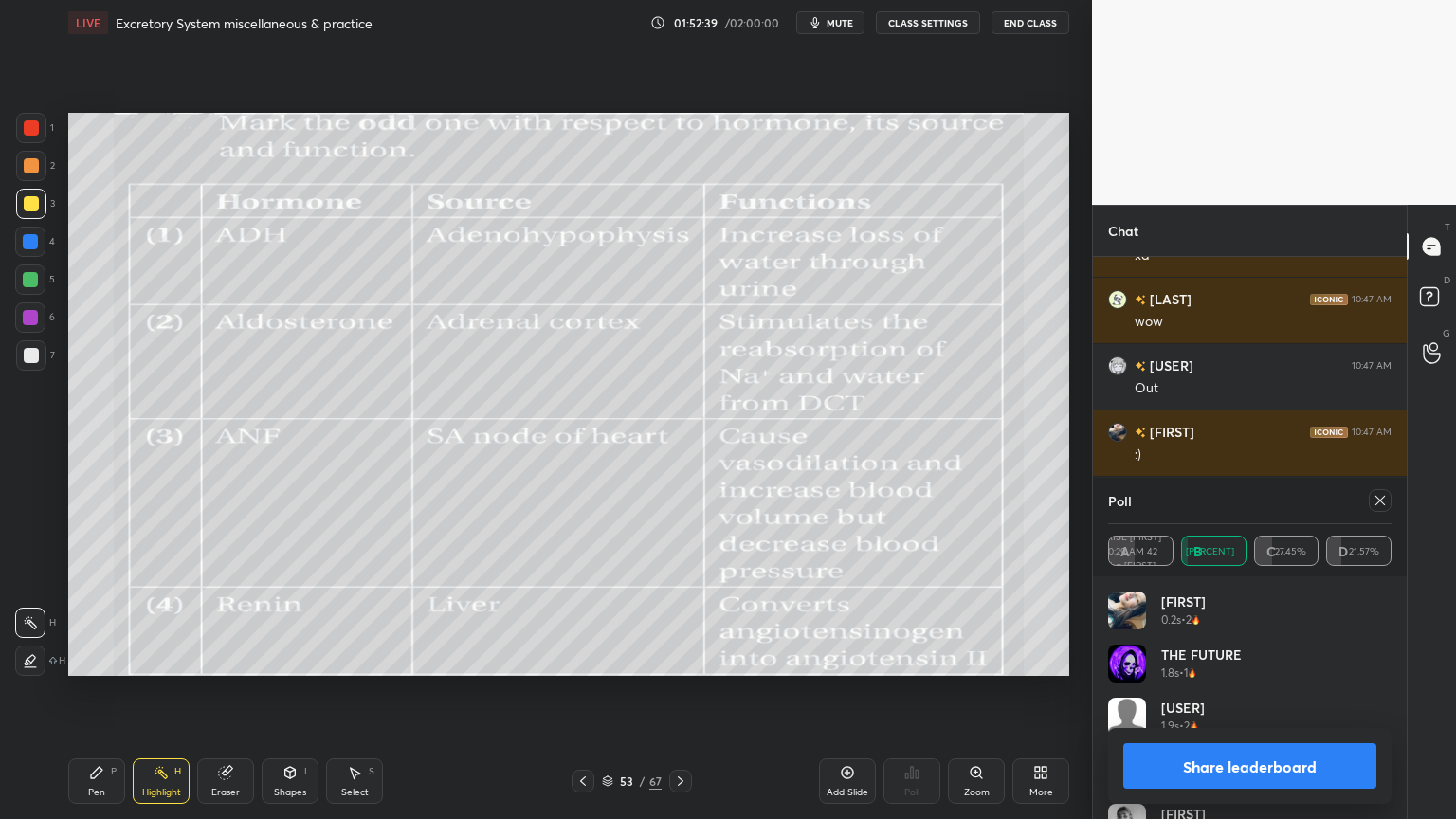 click on "Share leaderboard" at bounding box center (1249, 766) 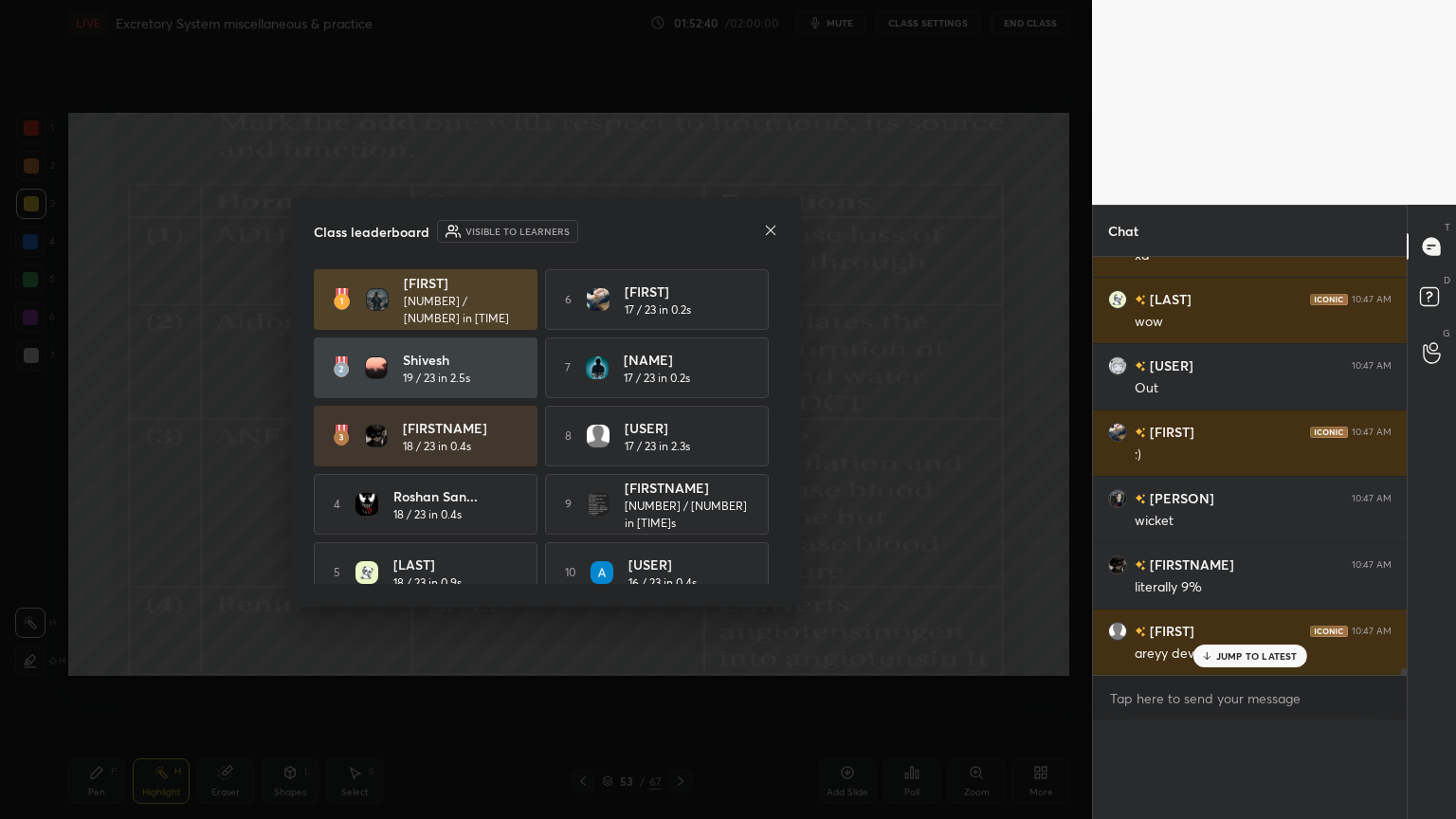 scroll, scrollTop: 0, scrollLeft: 0, axis: both 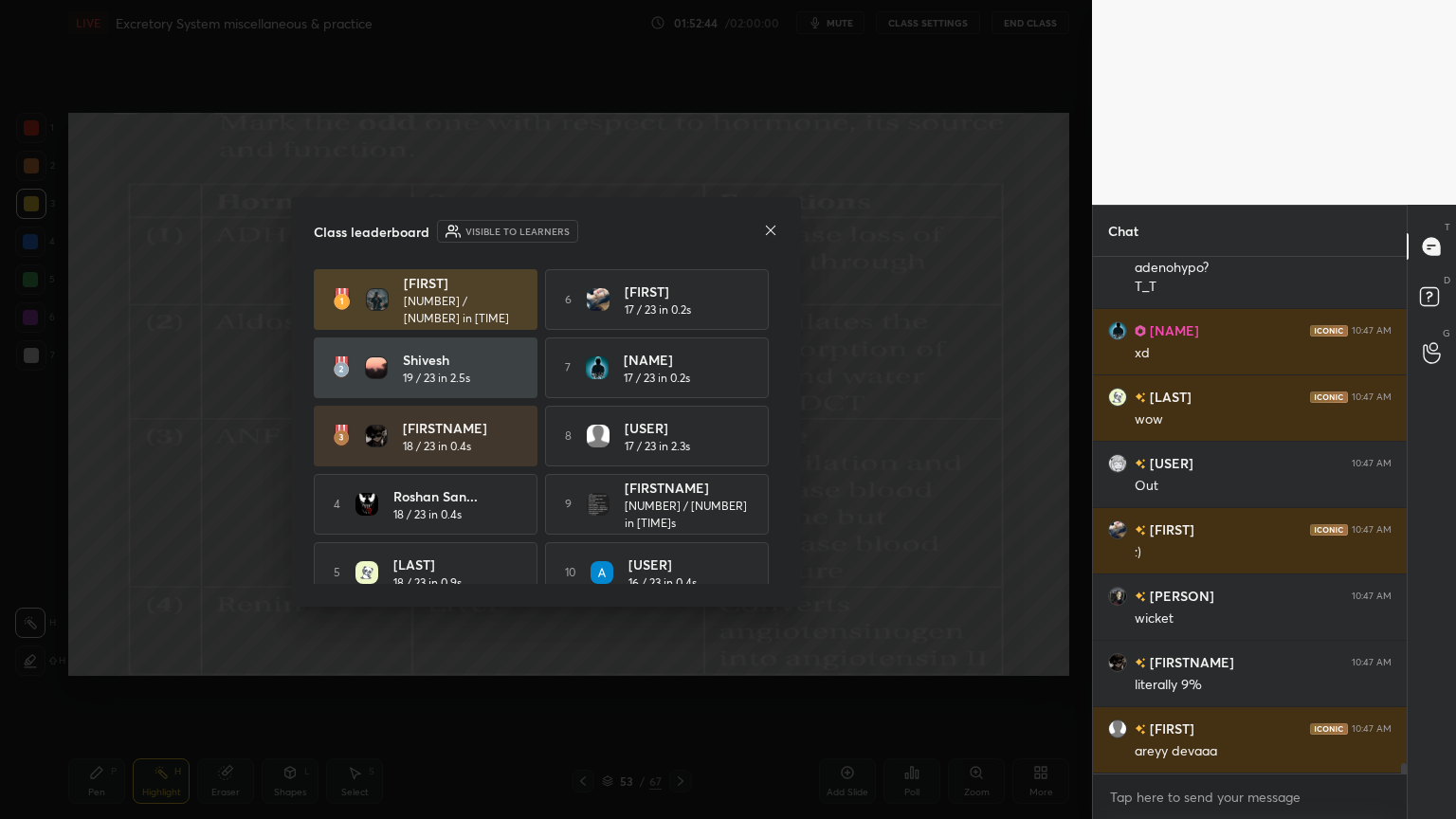 click 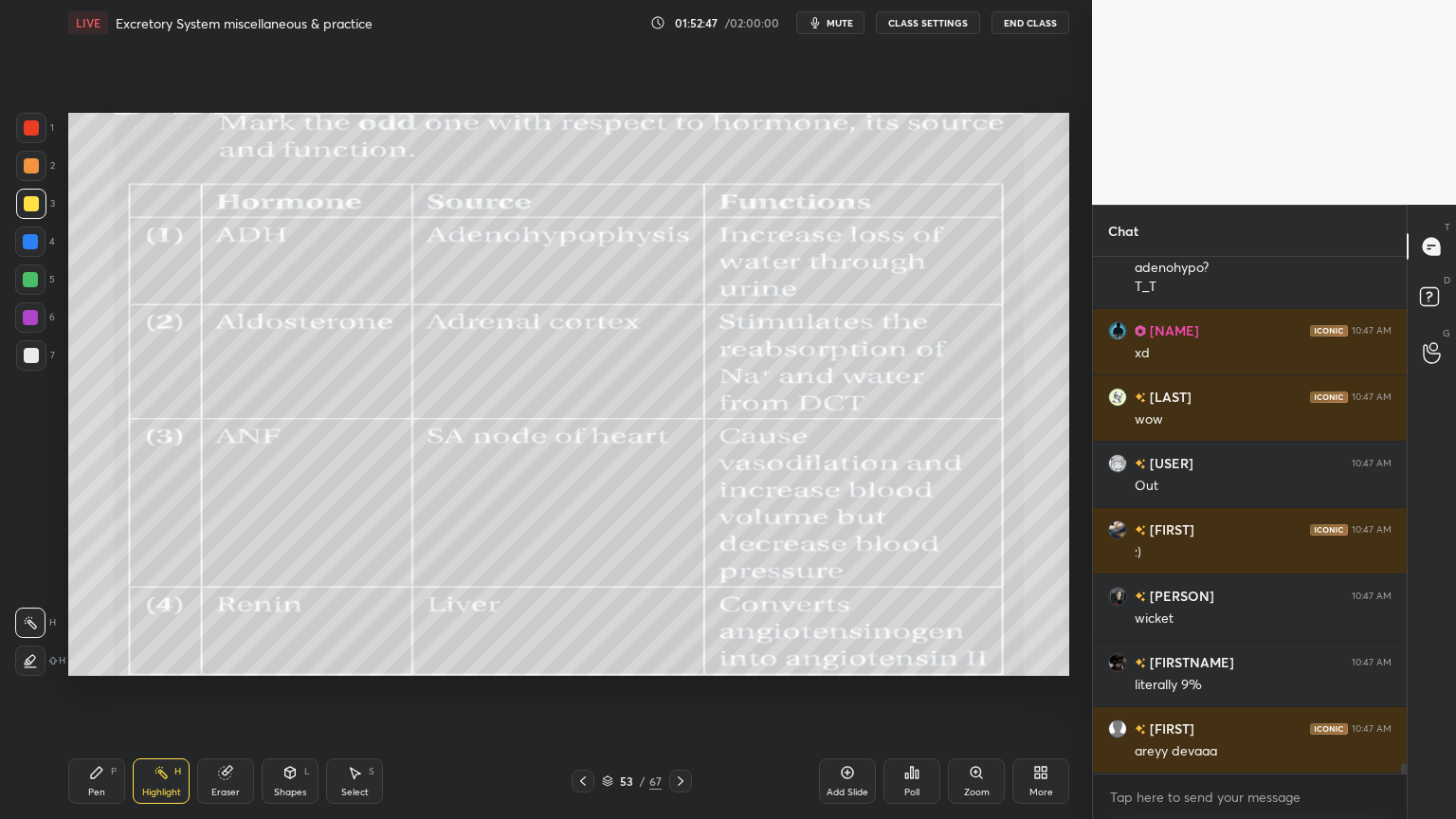 click at bounding box center [30, 318] 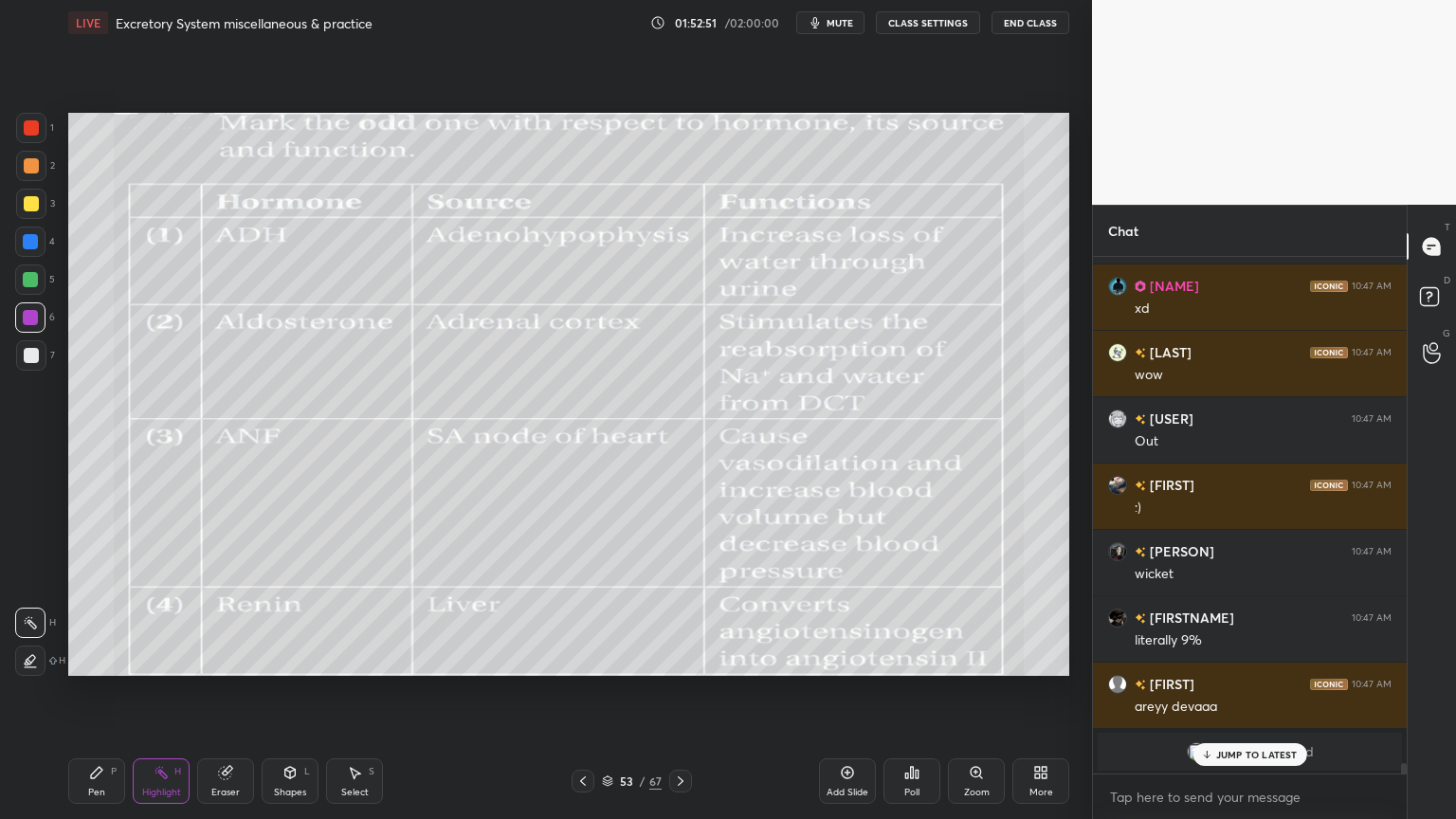 click 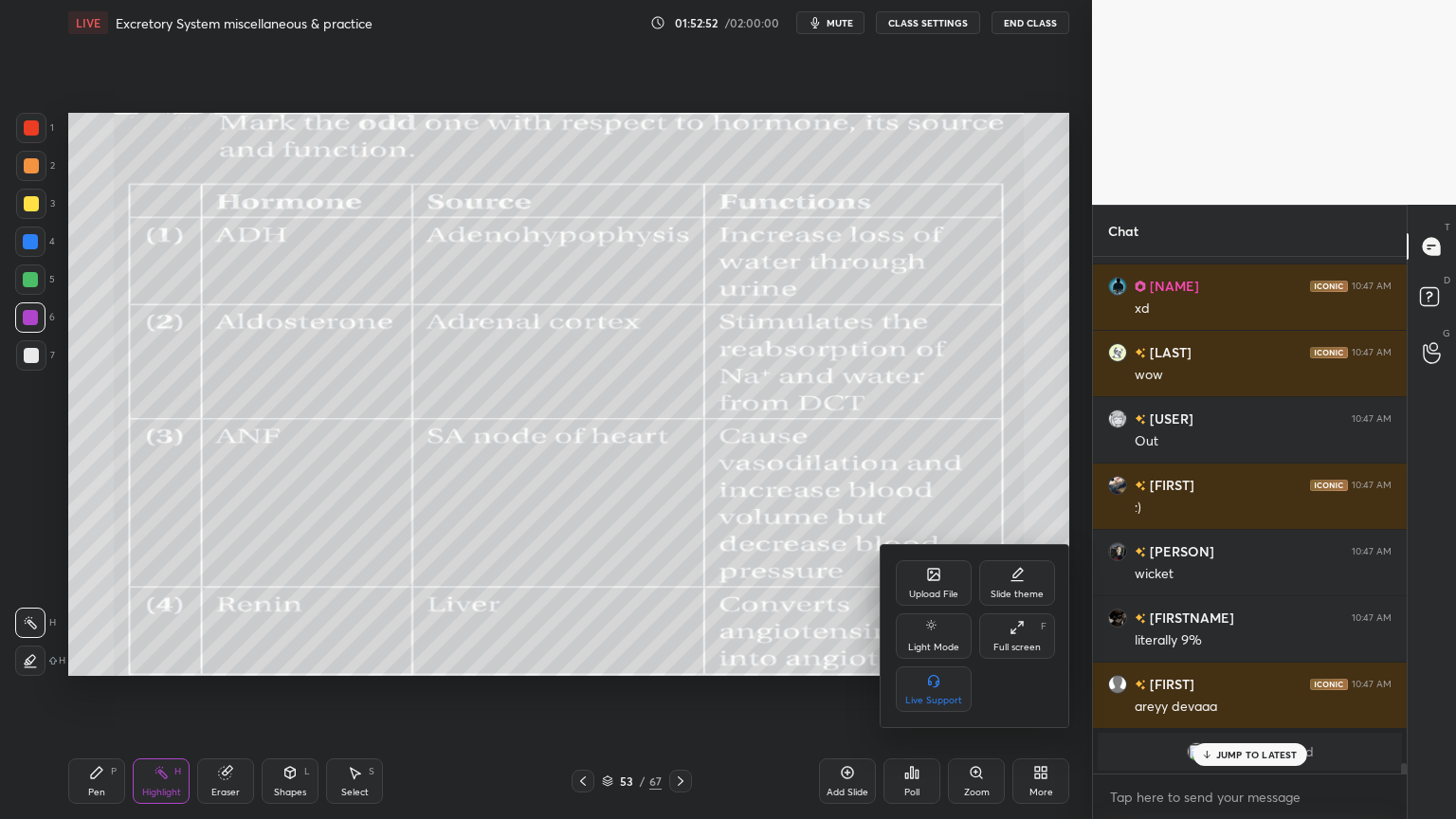 drag, startPoint x: 938, startPoint y: 565, endPoint x: 924, endPoint y: 573, distance: 16.124515 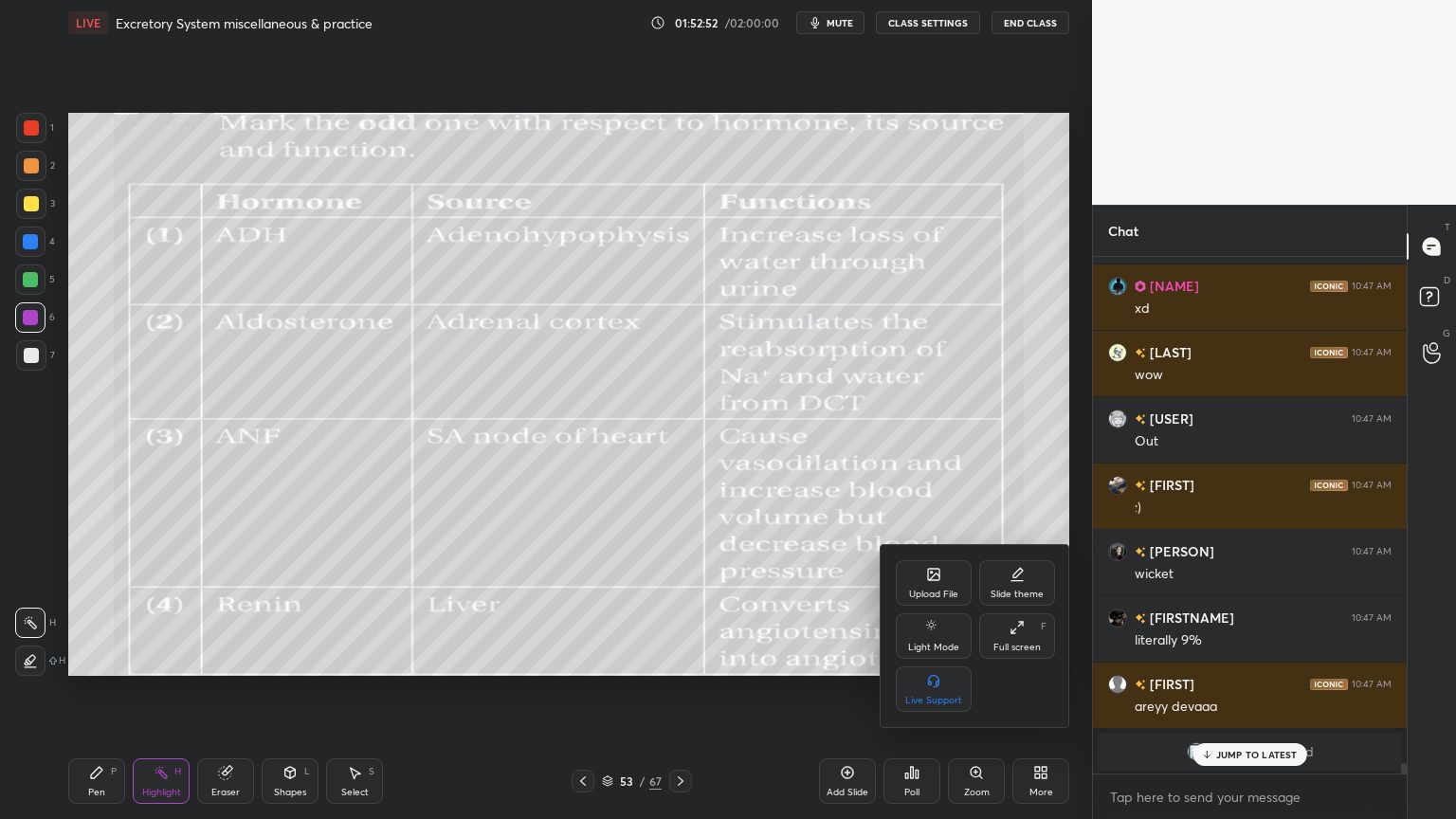 click on "Upload File" at bounding box center (934, 583) 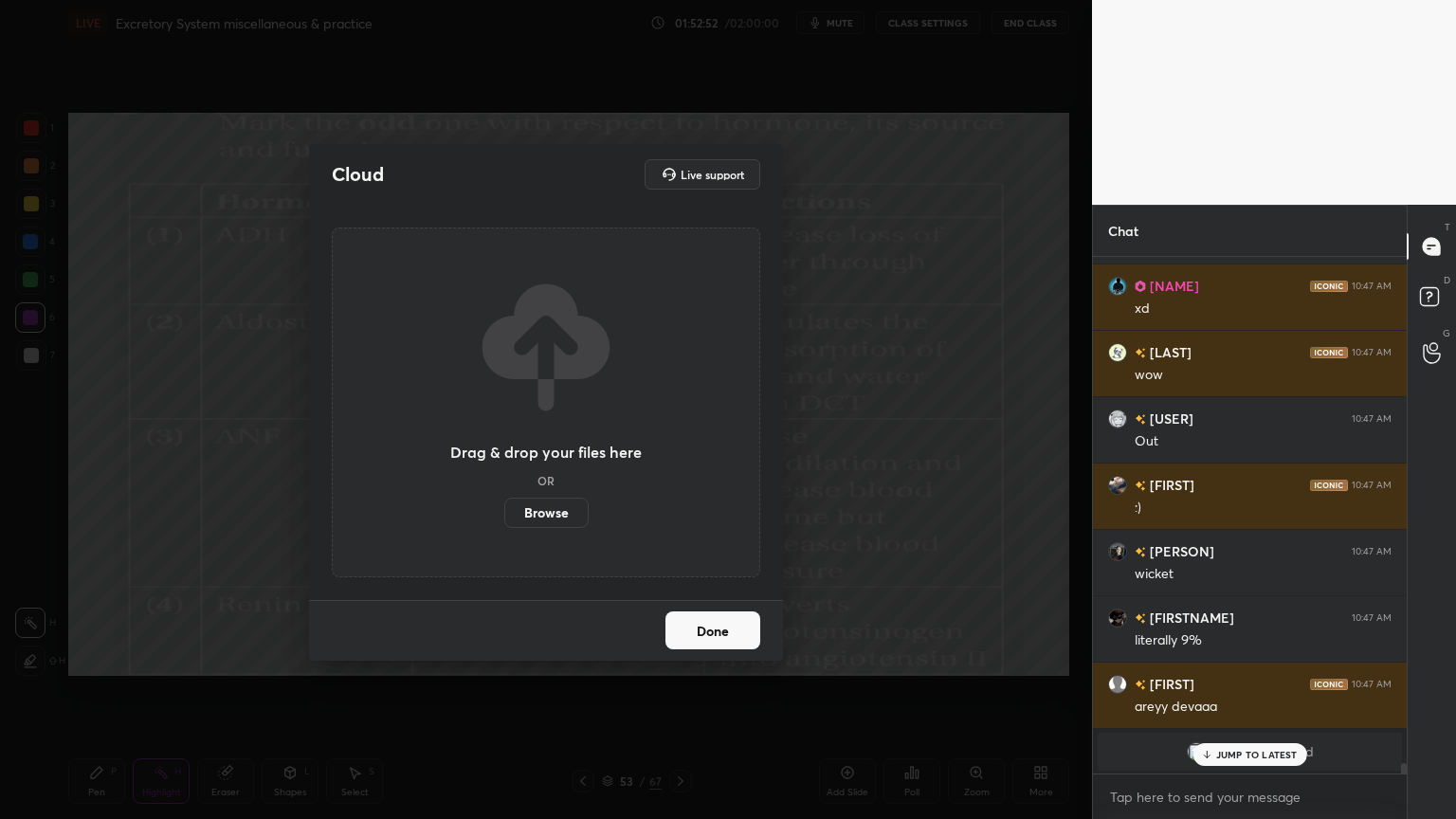 click on "Browse" at bounding box center (546, 513) 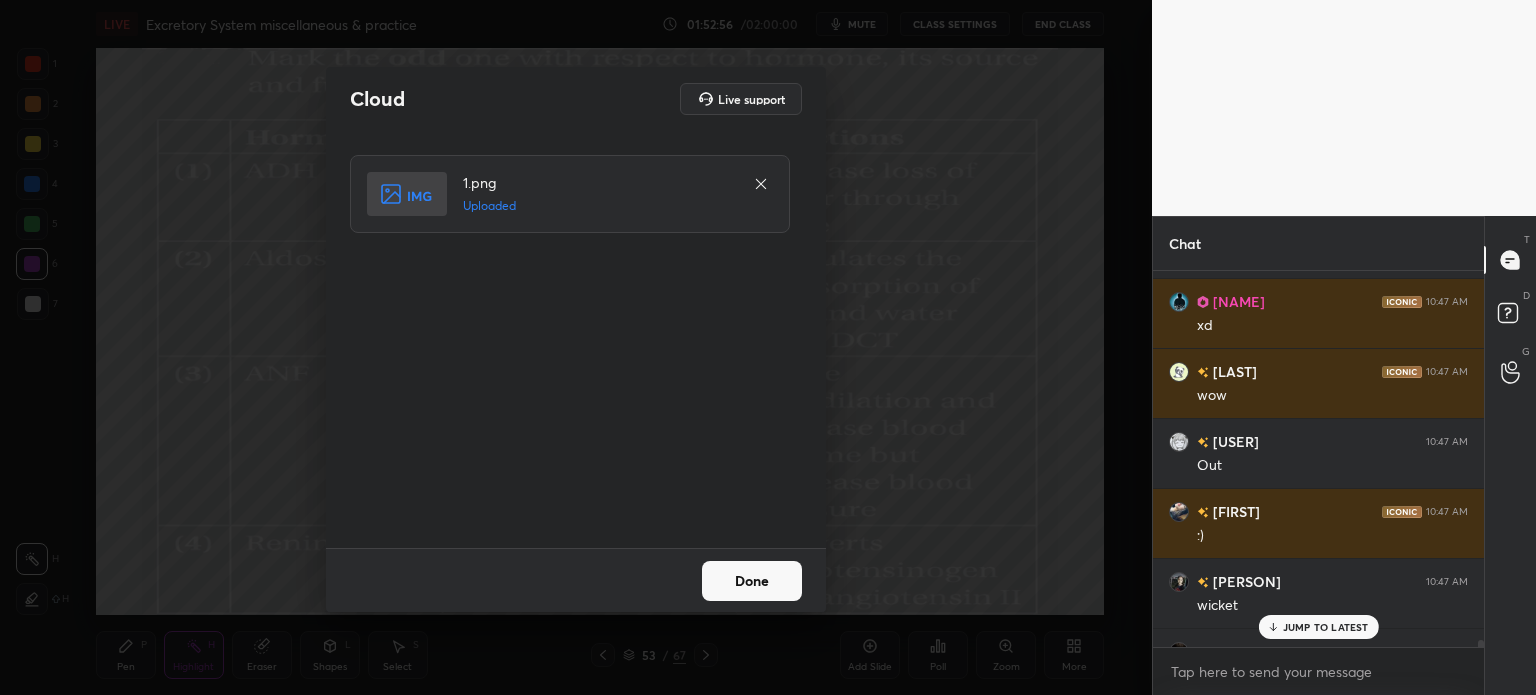 click on "Done" at bounding box center [752, 581] 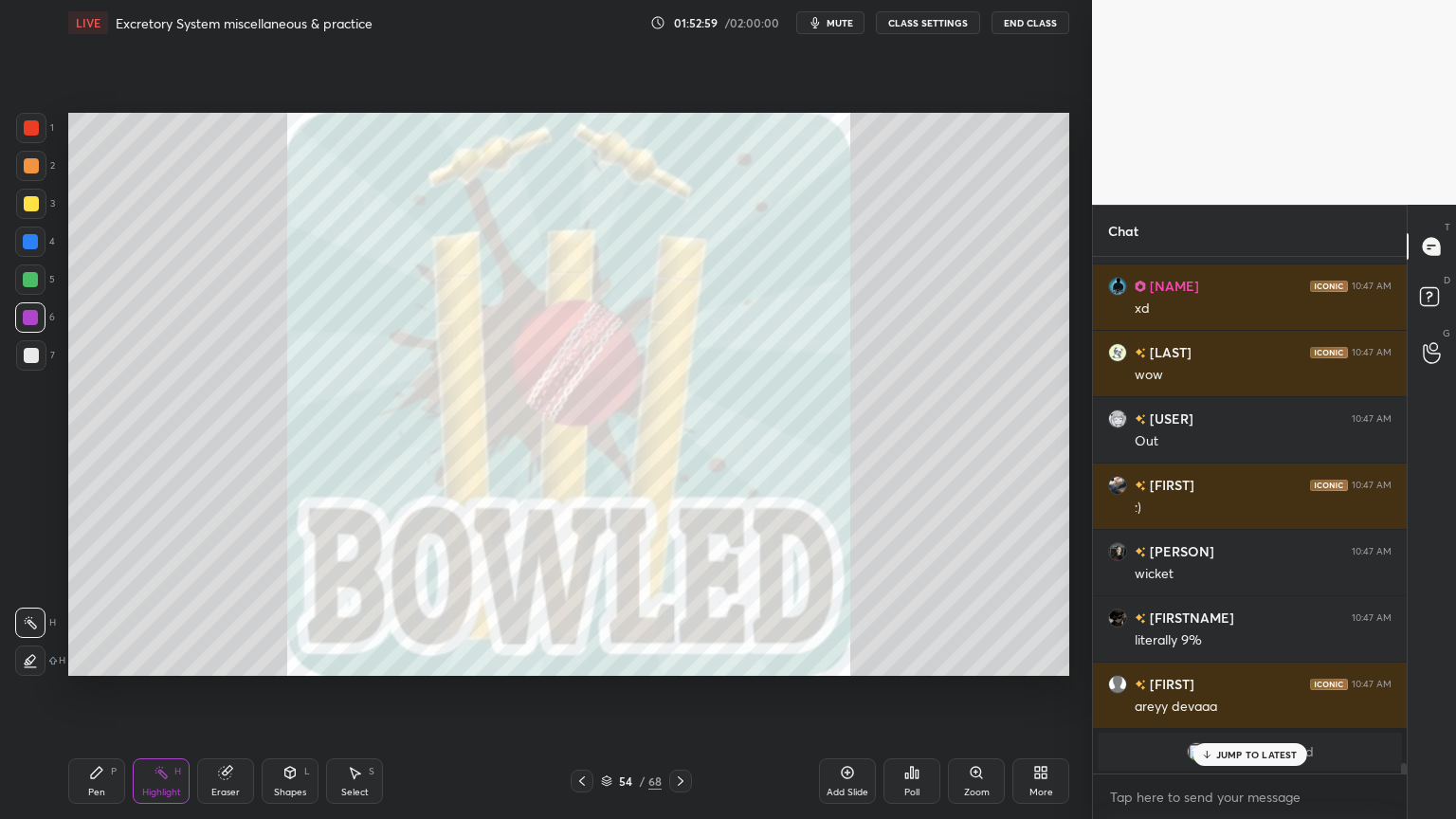click 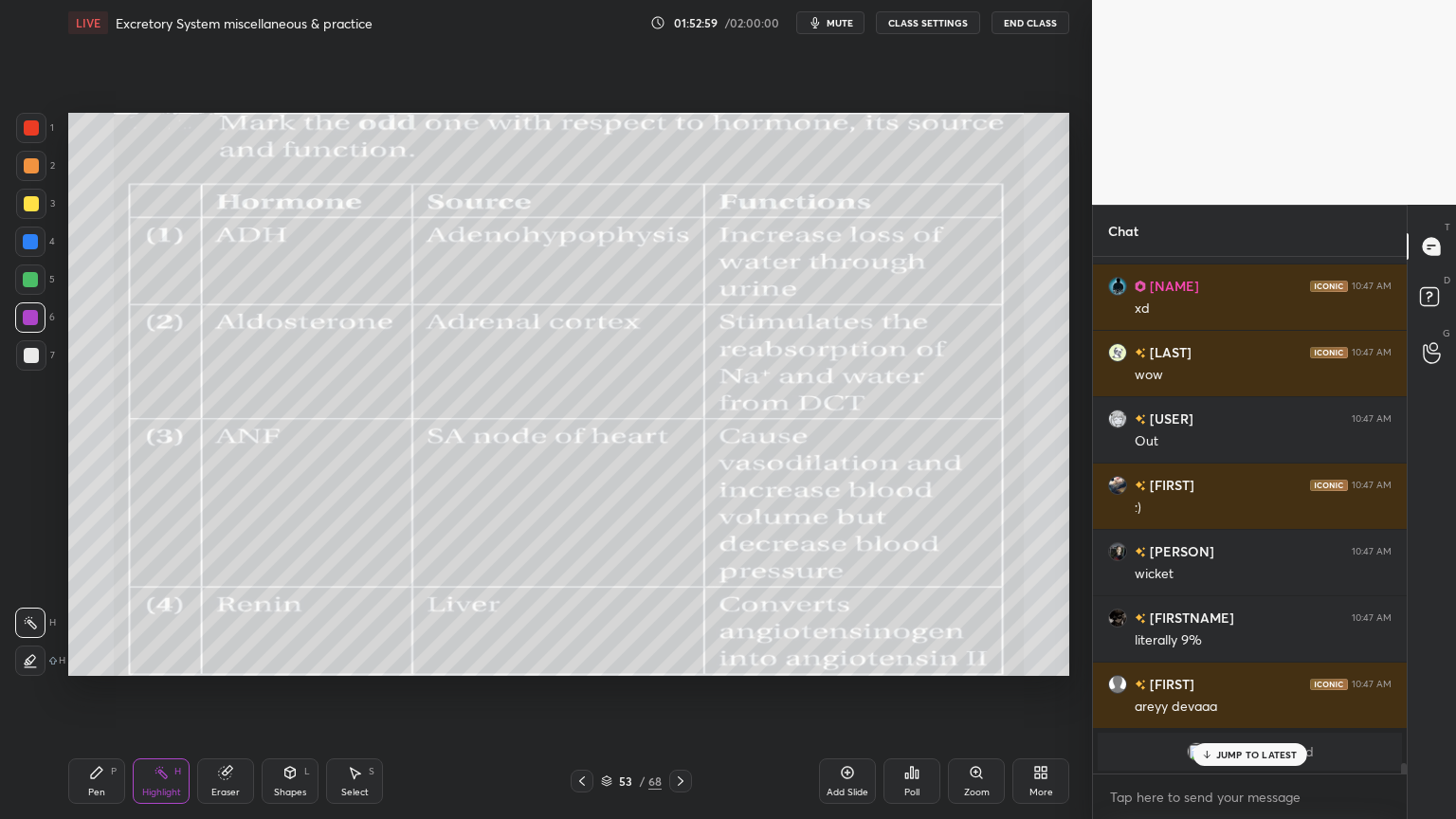 click 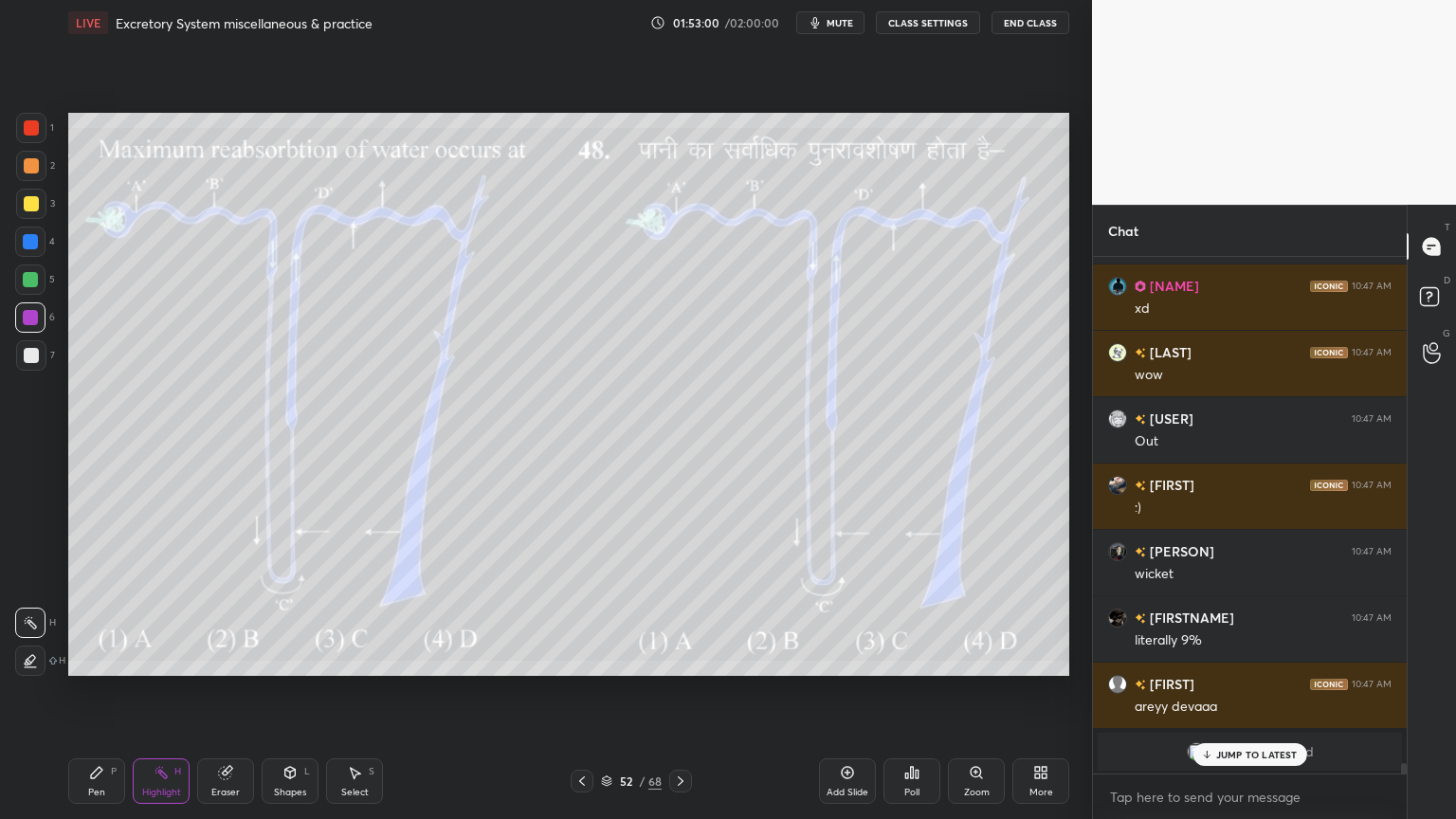 click 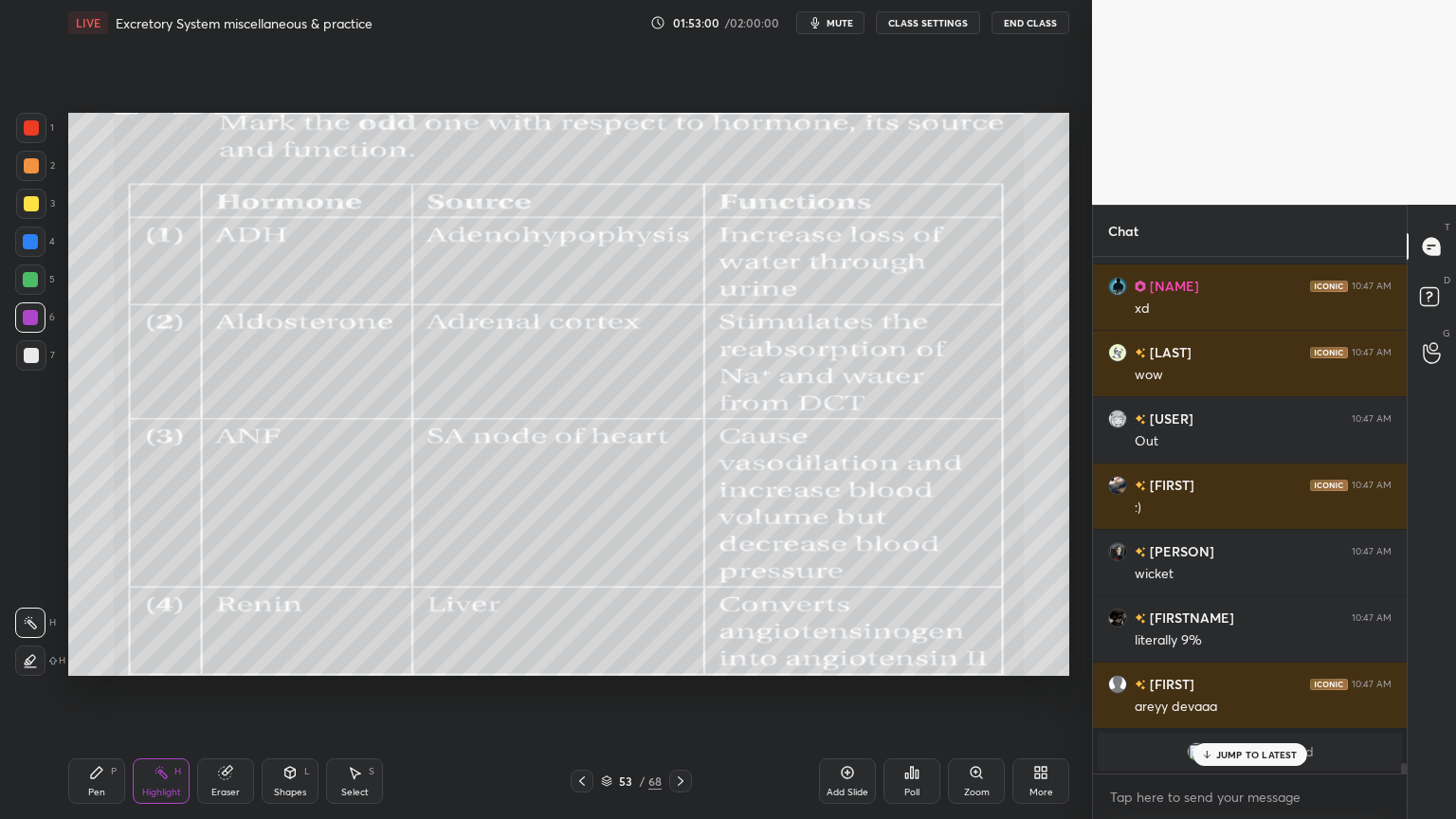 click at bounding box center (681, 781) 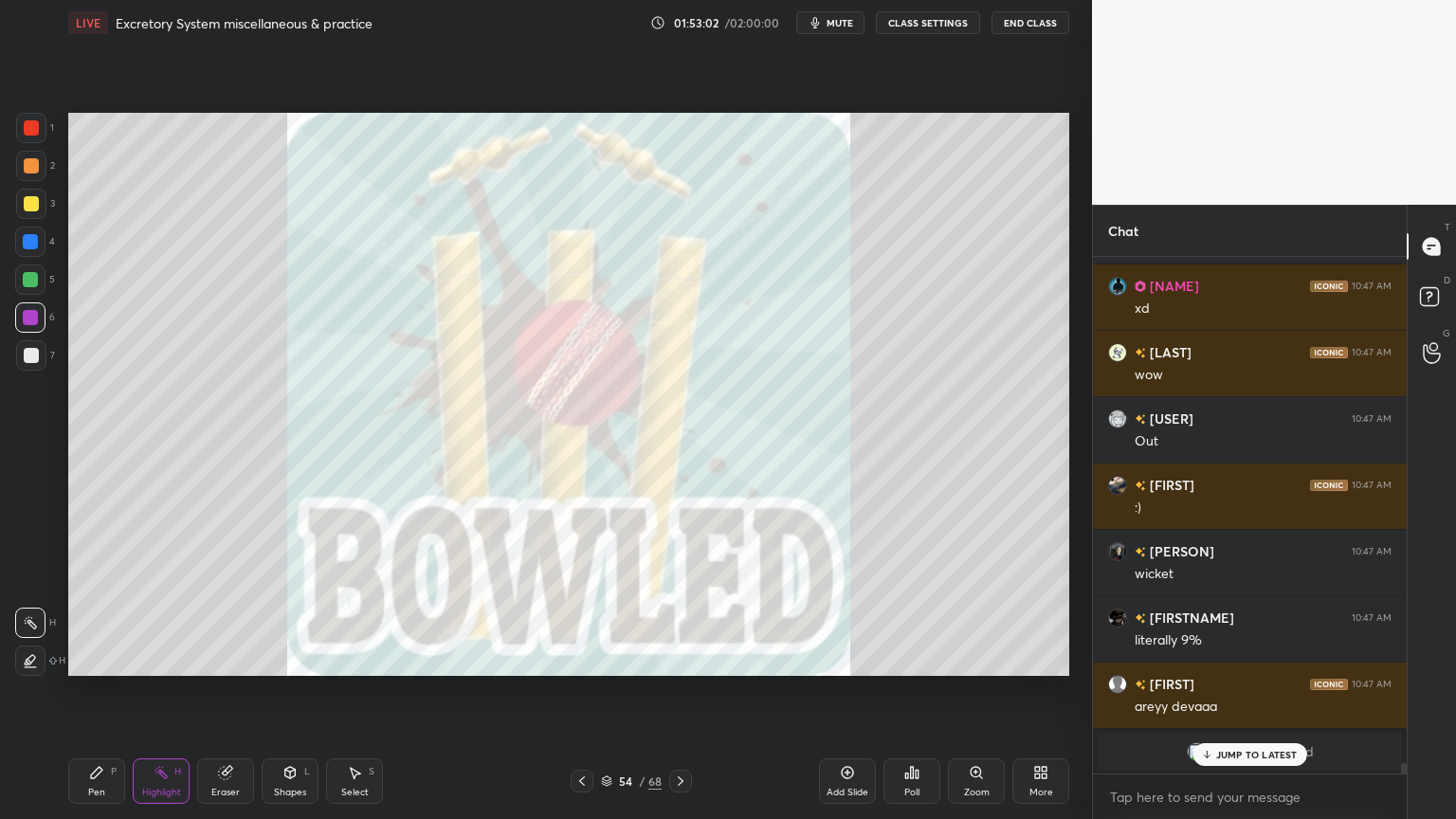 click on "Pen P Highlight H Eraser Shapes L Select S" at bounding box center (256, 781) 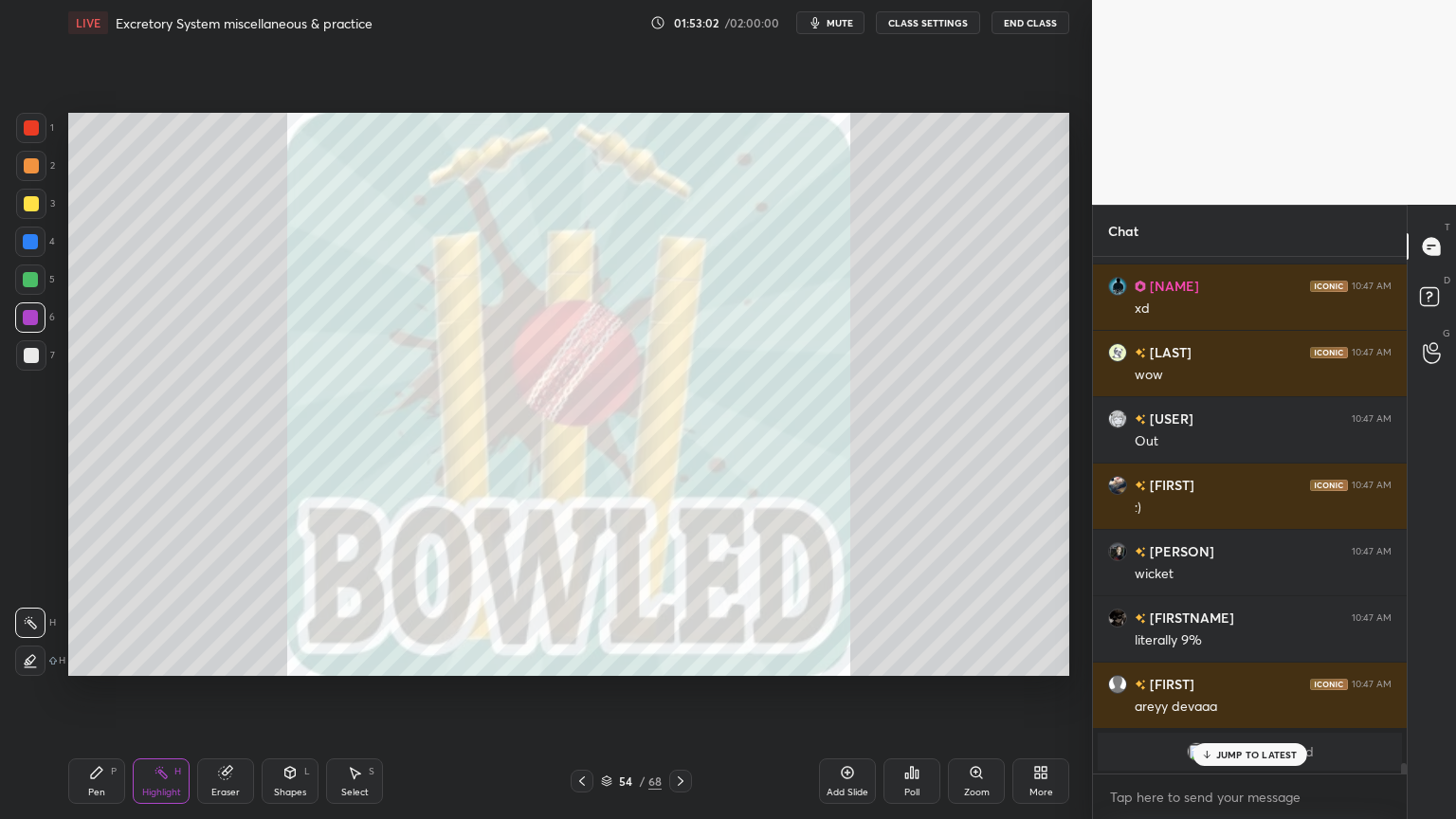 click 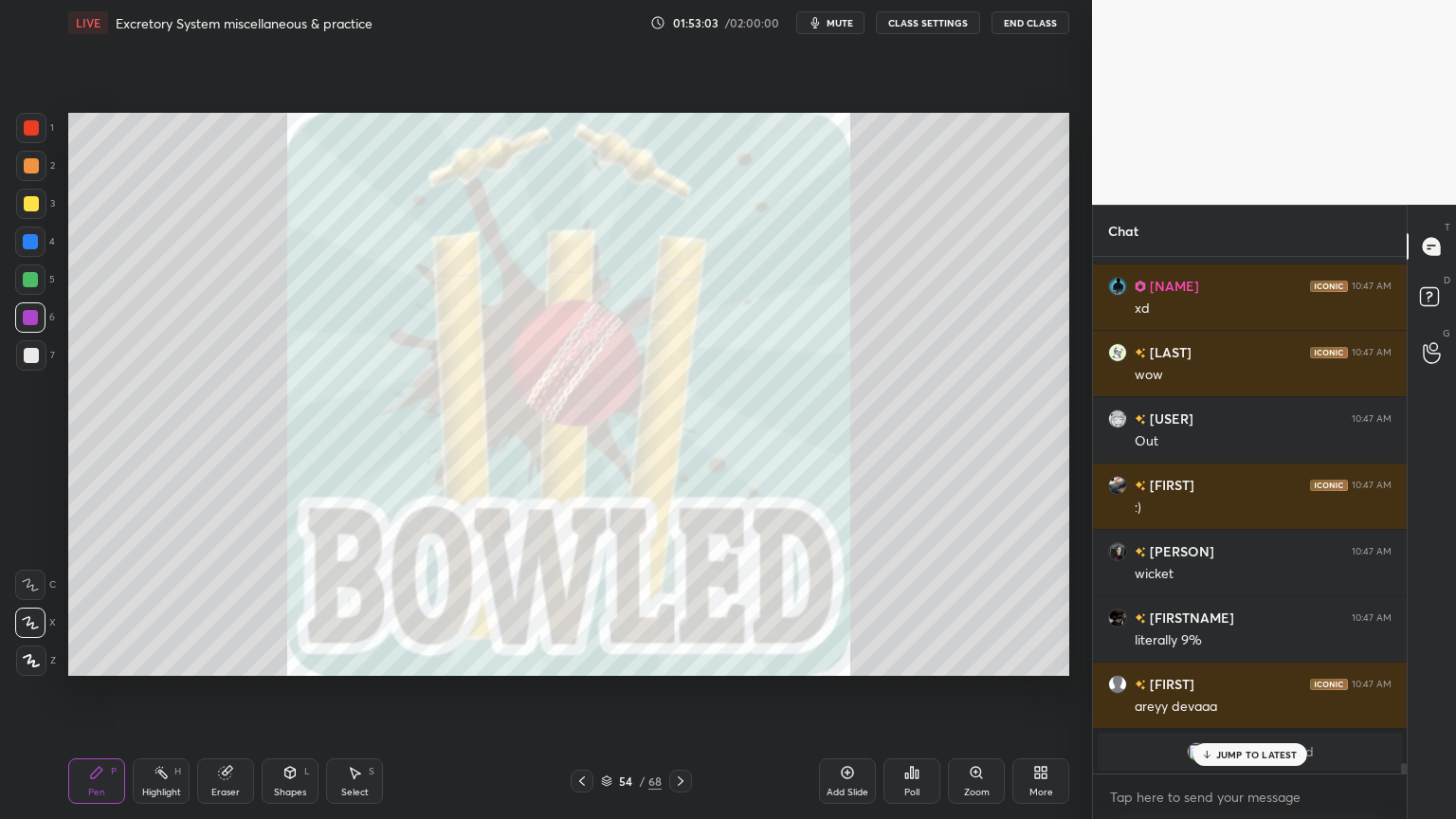 click at bounding box center (31, 204) 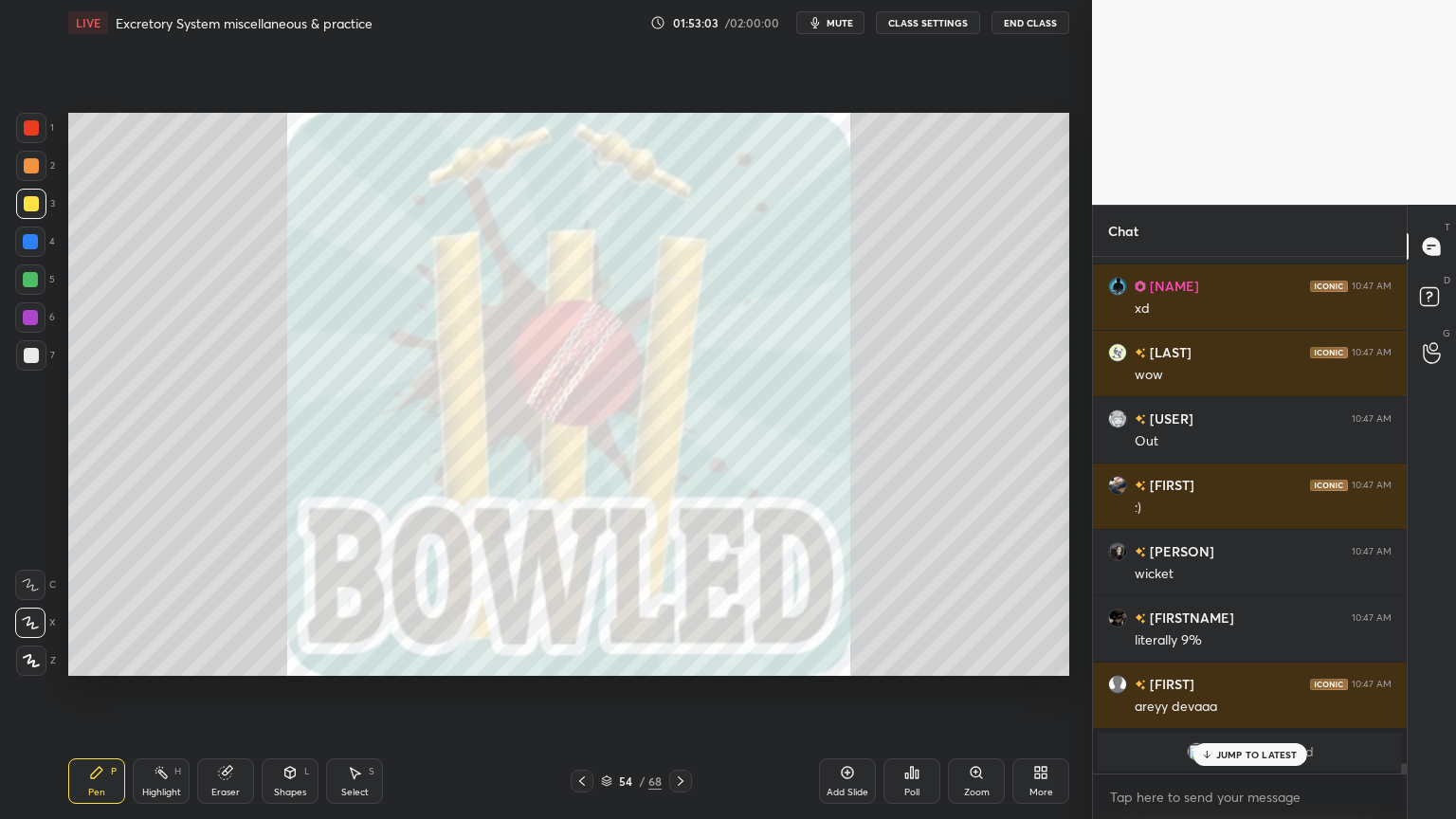 drag, startPoint x: 34, startPoint y: 205, endPoint x: 63, endPoint y: 220, distance: 33 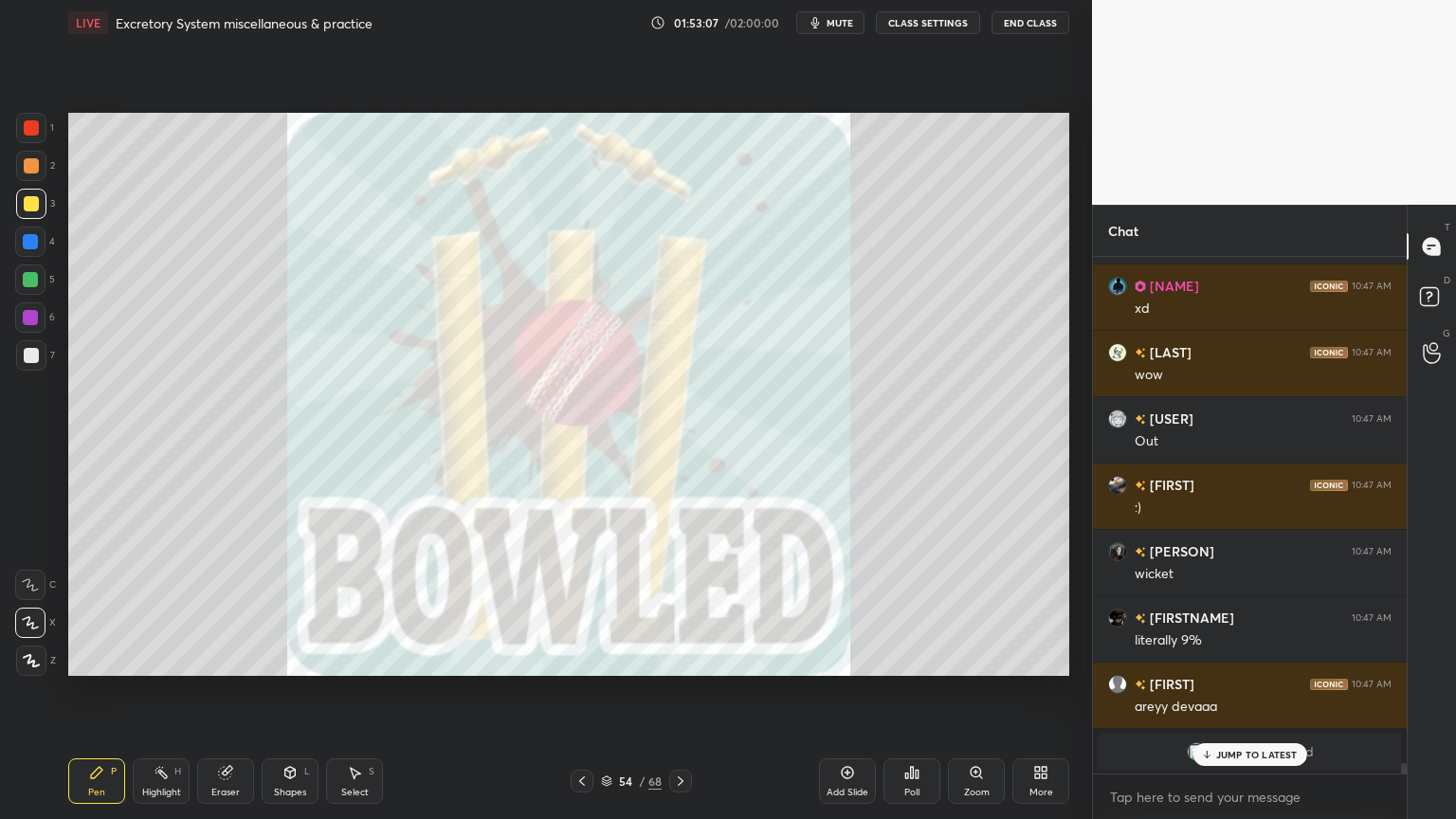 click 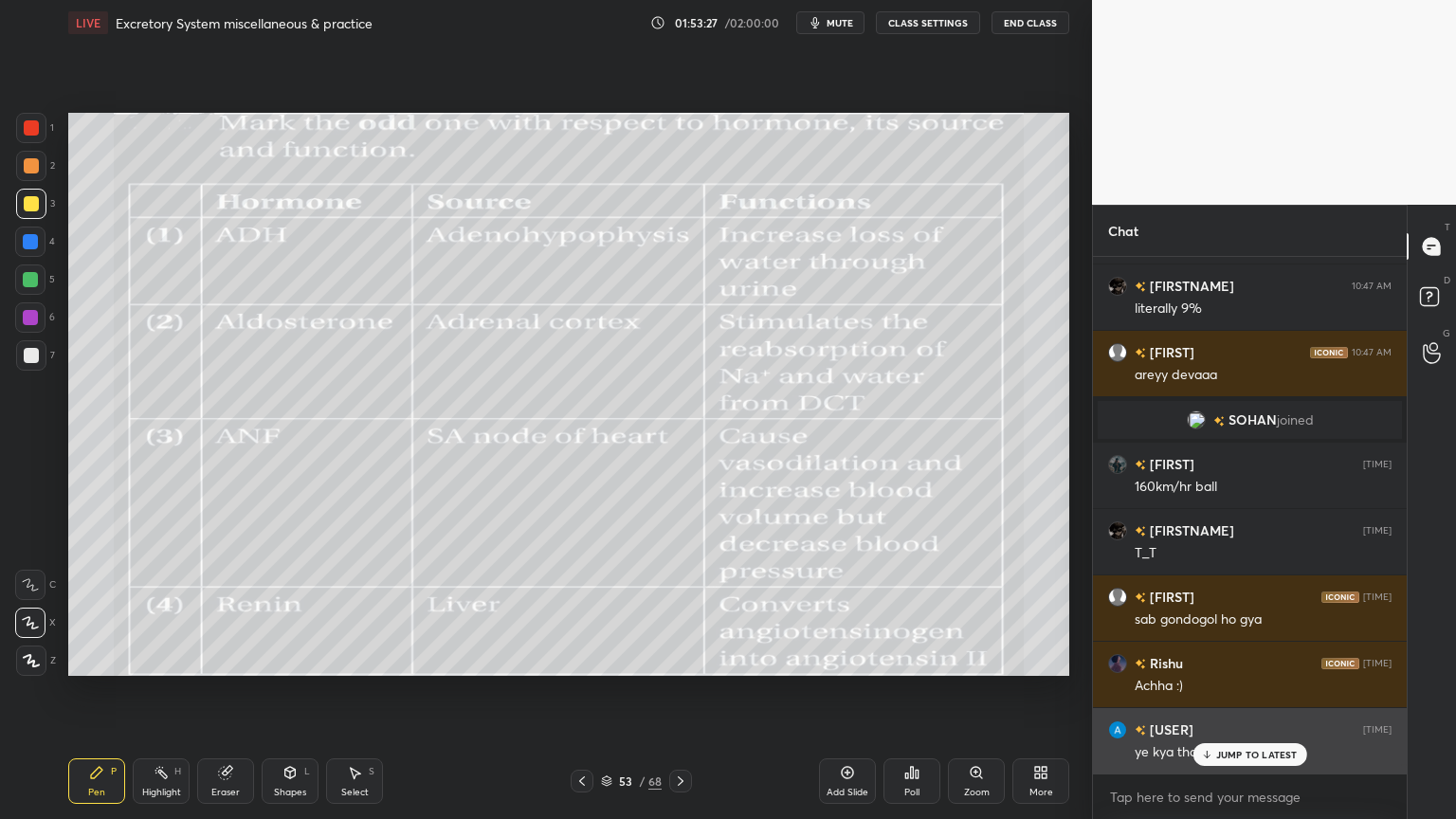 drag, startPoint x: 1243, startPoint y: 757, endPoint x: 1227, endPoint y: 762, distance: 16.763055 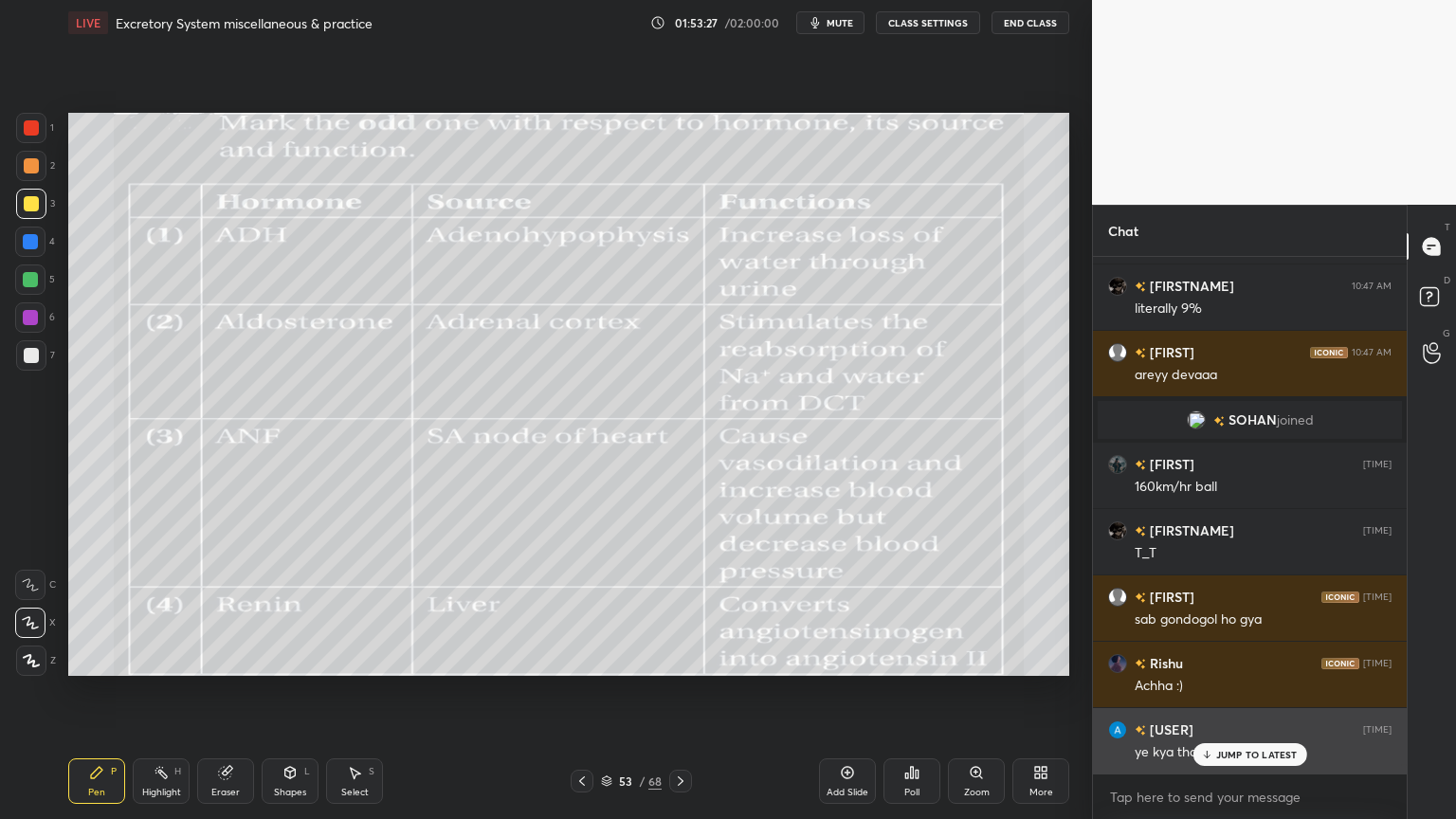 click on "JUMP TO LATEST" at bounding box center [1257, 755] 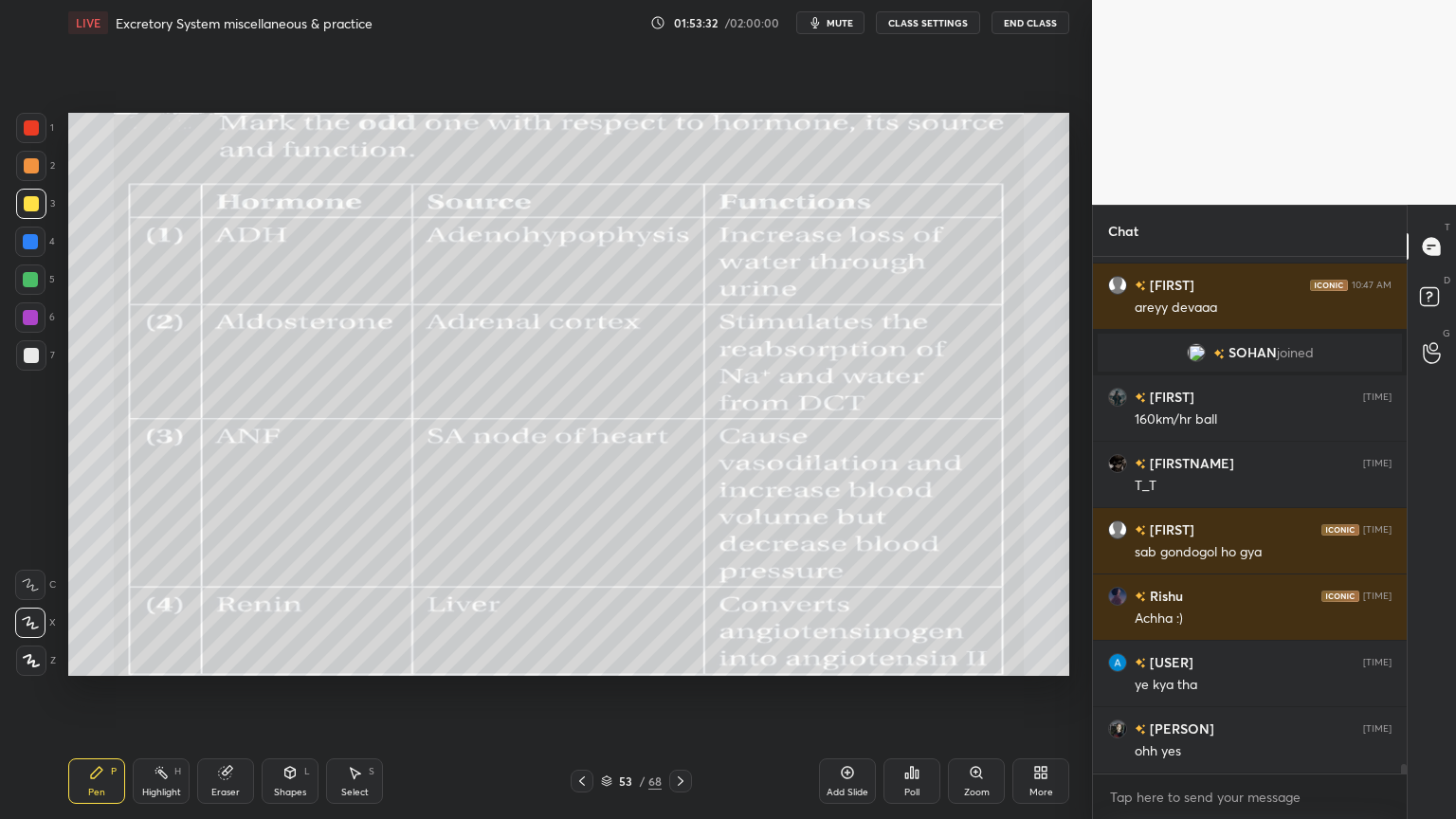 click at bounding box center (30, 280) 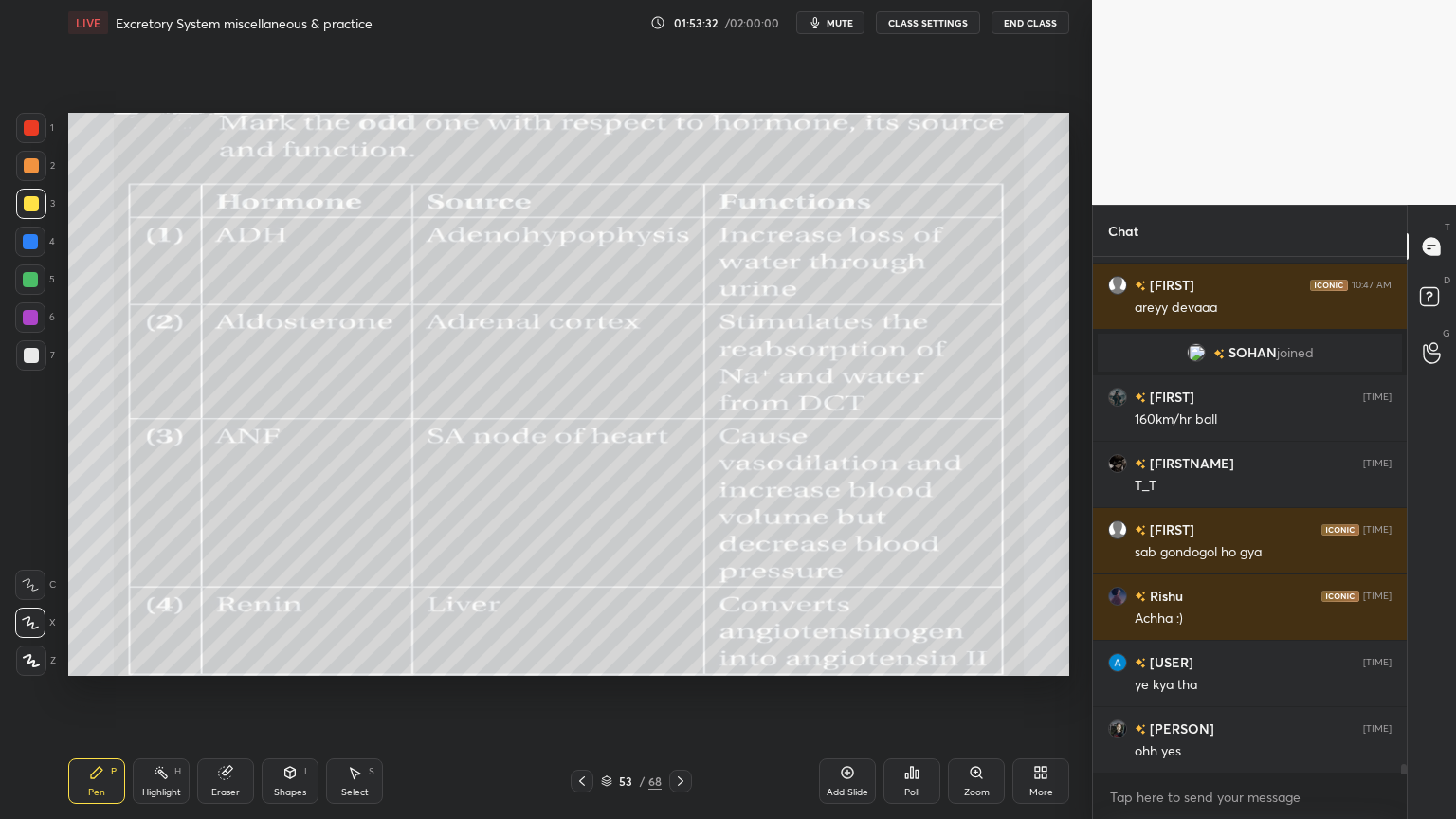 click at bounding box center (30, 280) 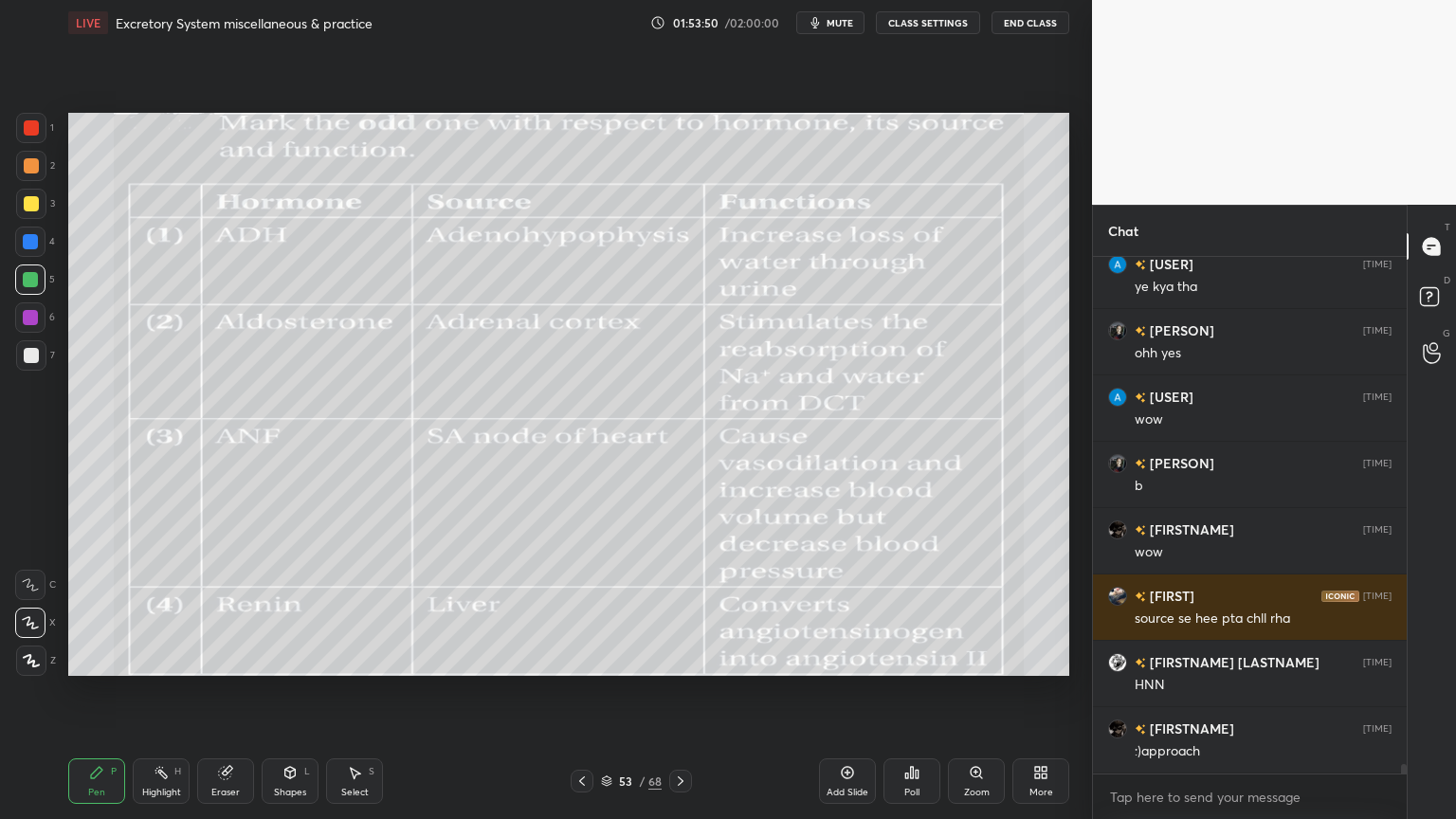 scroll, scrollTop: 26853, scrollLeft: 0, axis: vertical 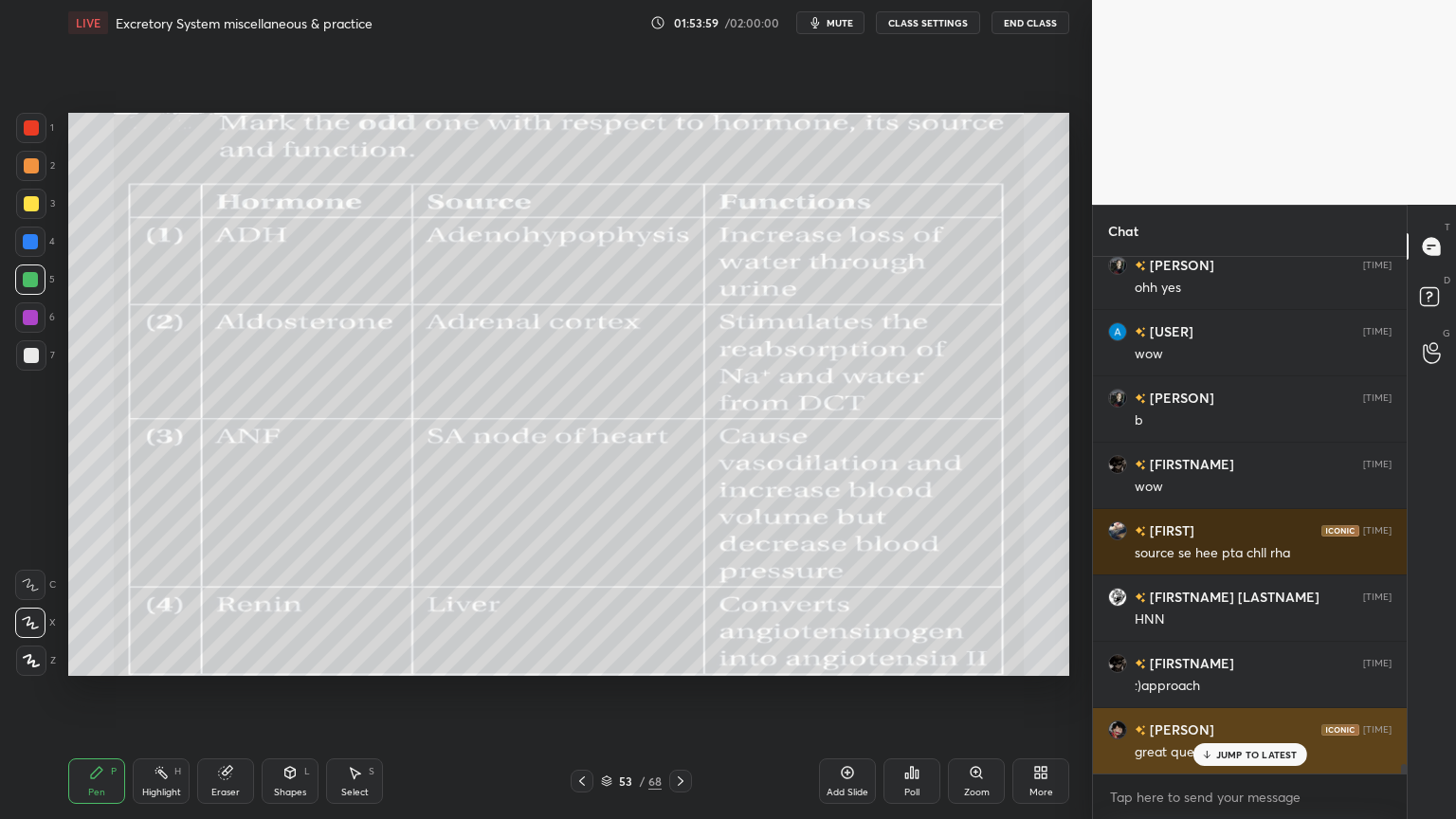 drag, startPoint x: 1249, startPoint y: 752, endPoint x: 1228, endPoint y: 758, distance: 21.84033 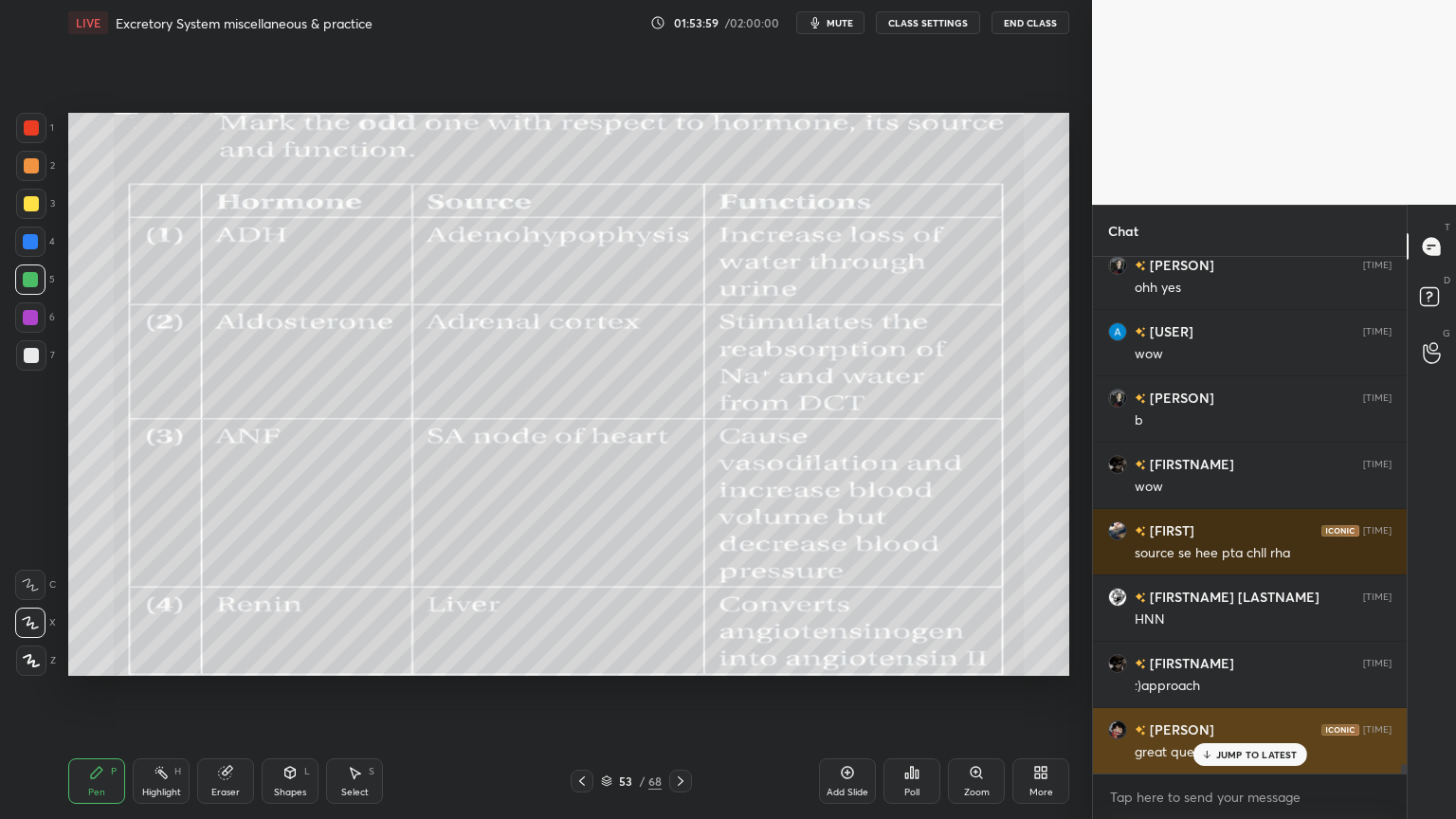 click on "JUMP TO LATEST" at bounding box center (1257, 755) 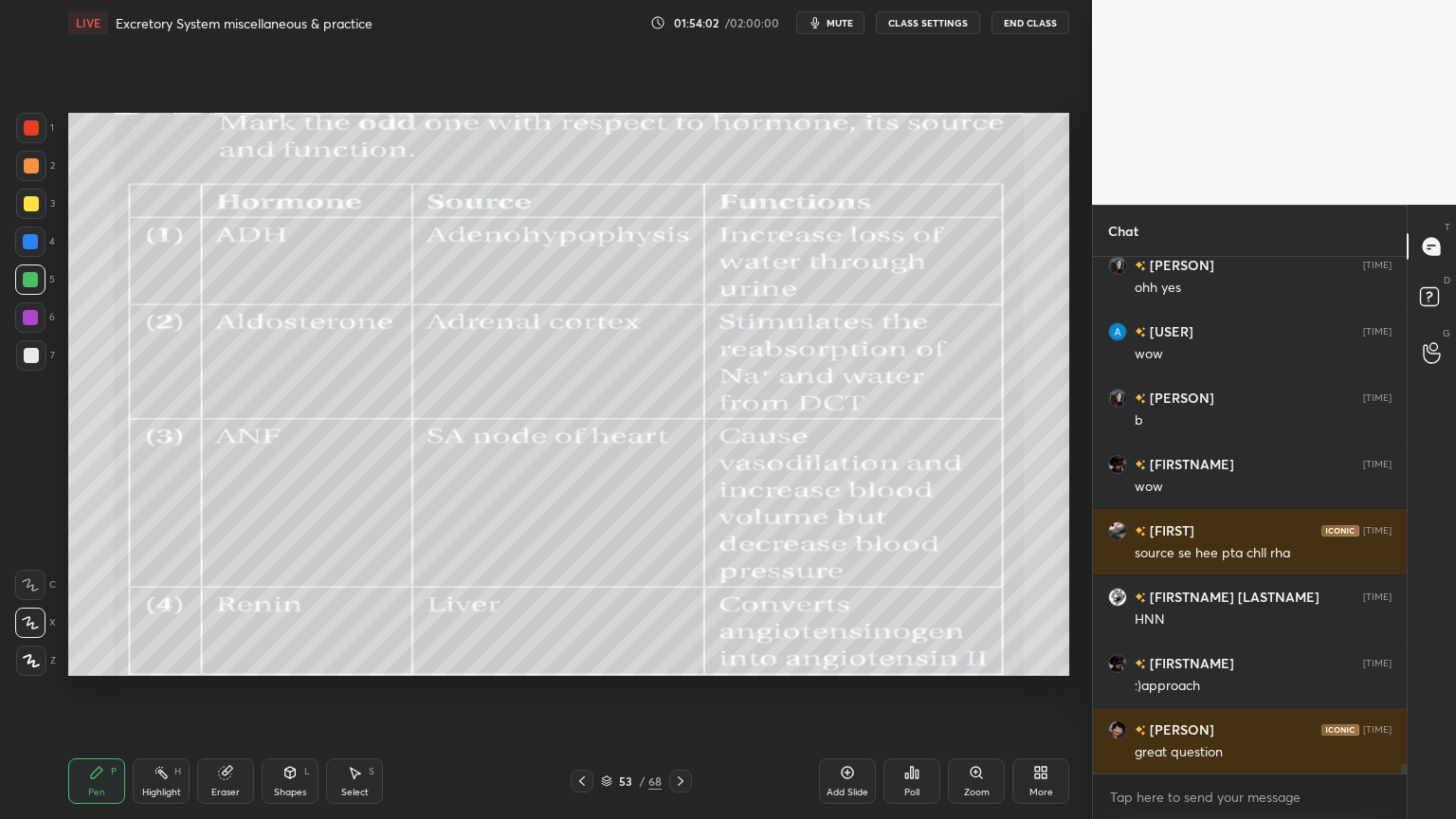 scroll, scrollTop: 26920, scrollLeft: 0, axis: vertical 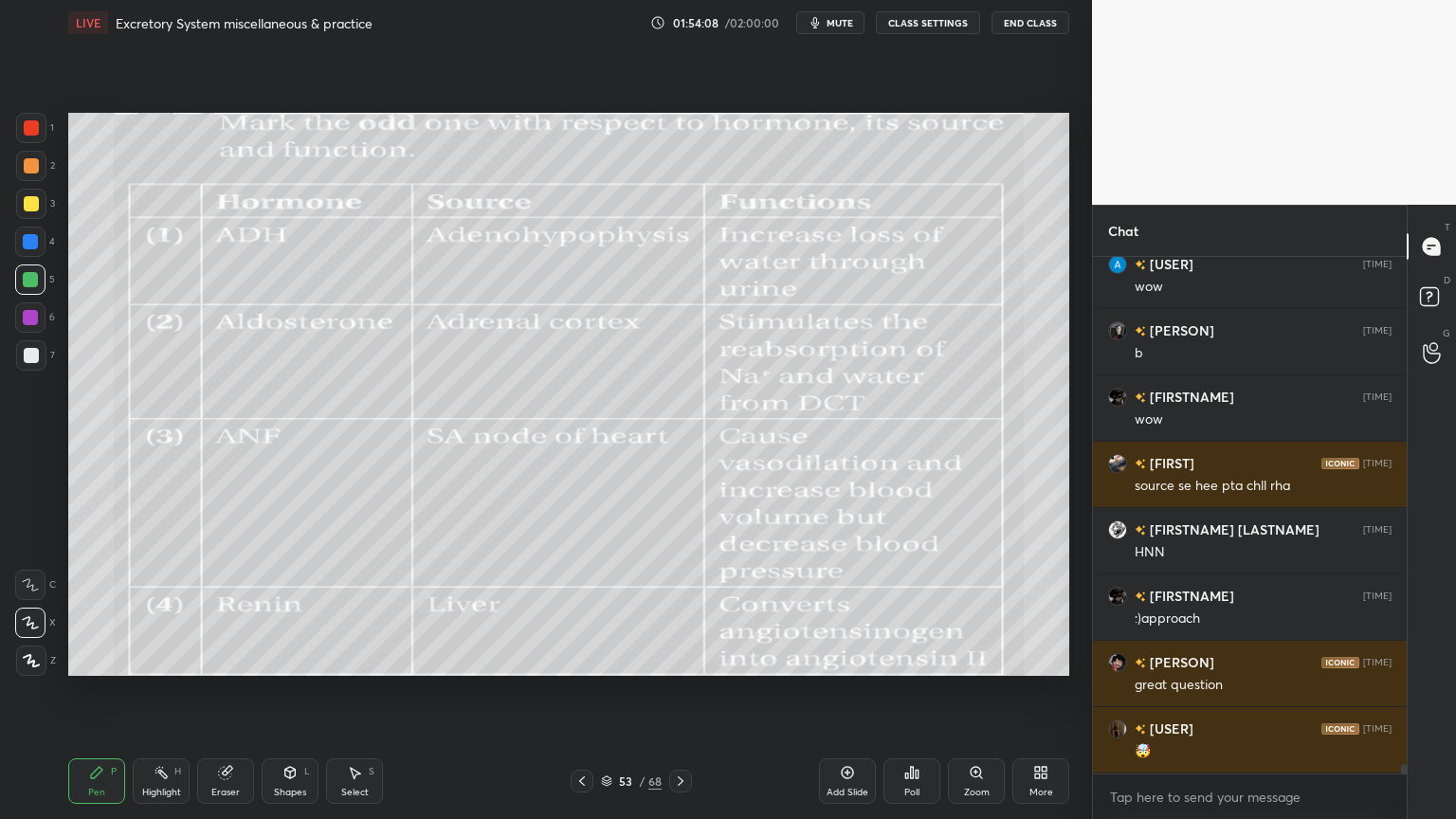 click 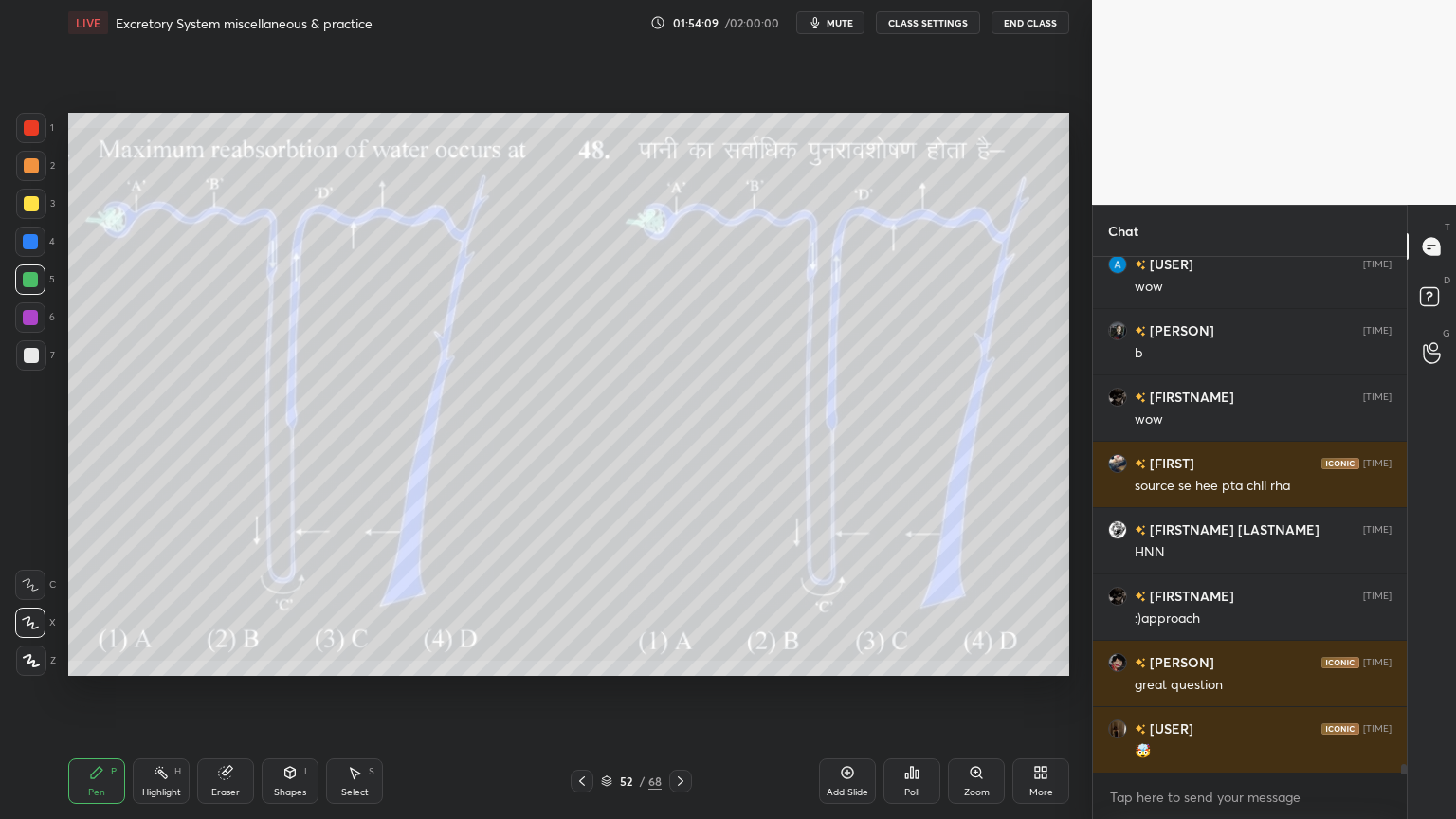click at bounding box center [681, 781] 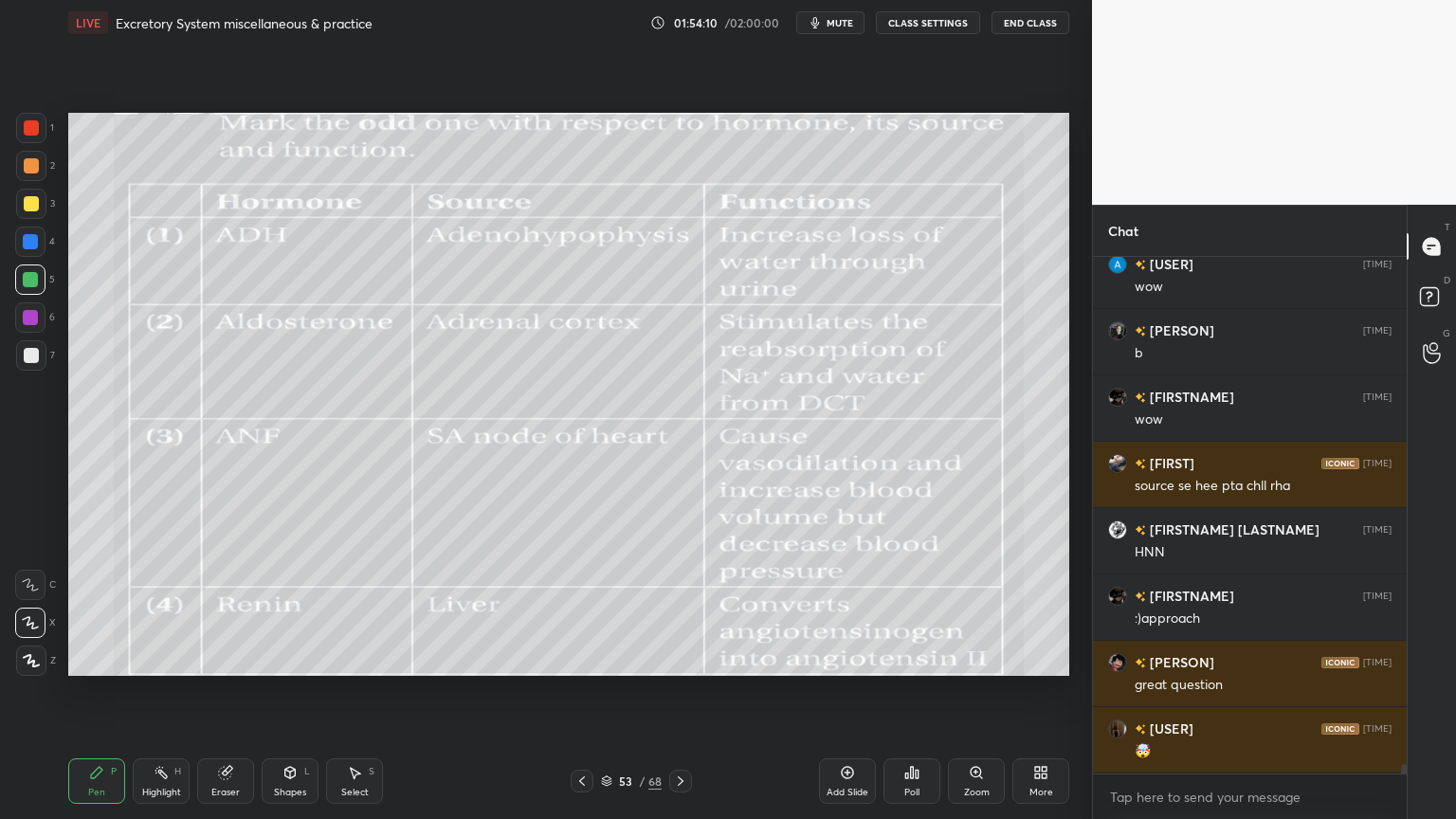 click 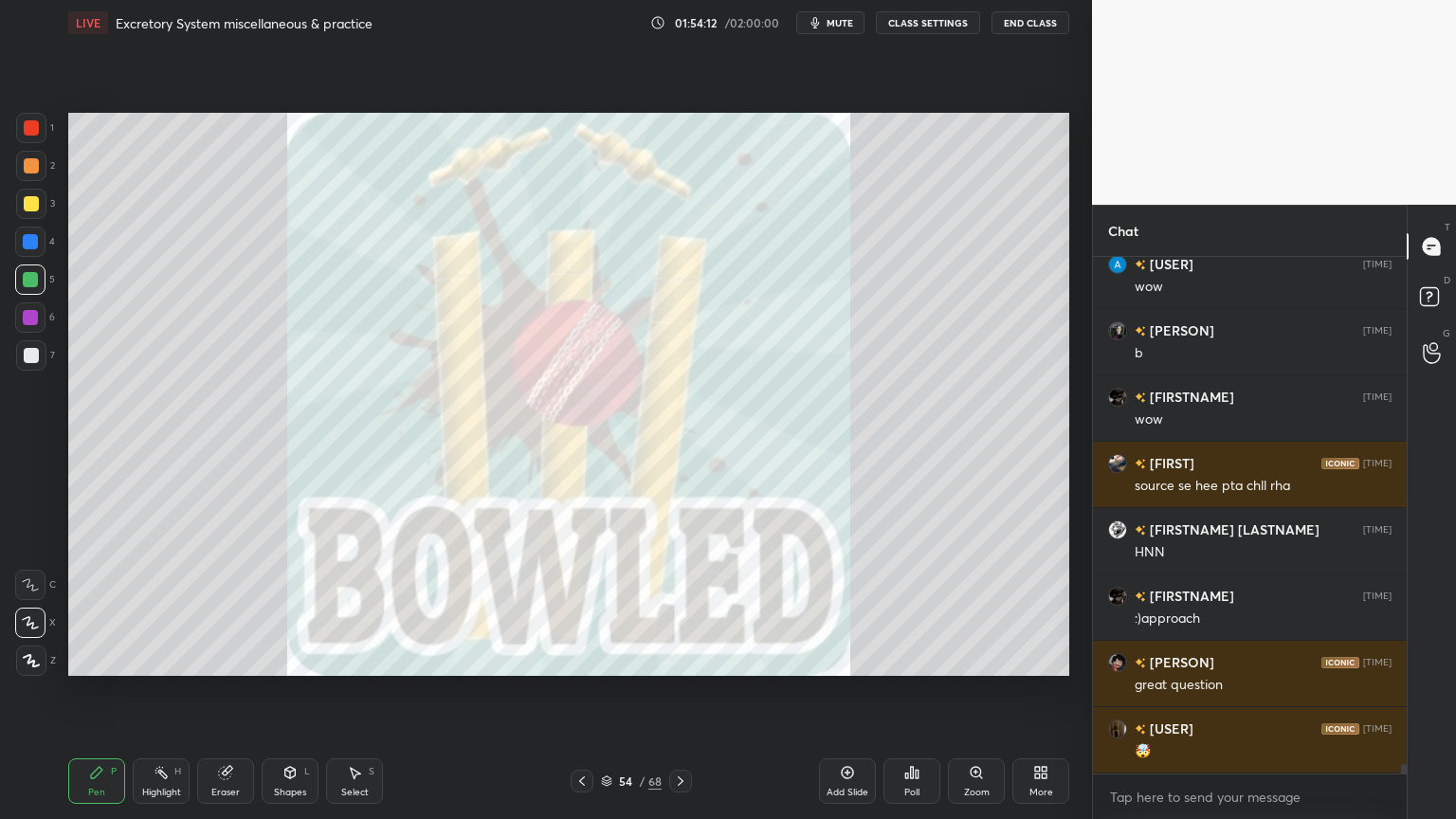 click on "Poll" at bounding box center [912, 792] 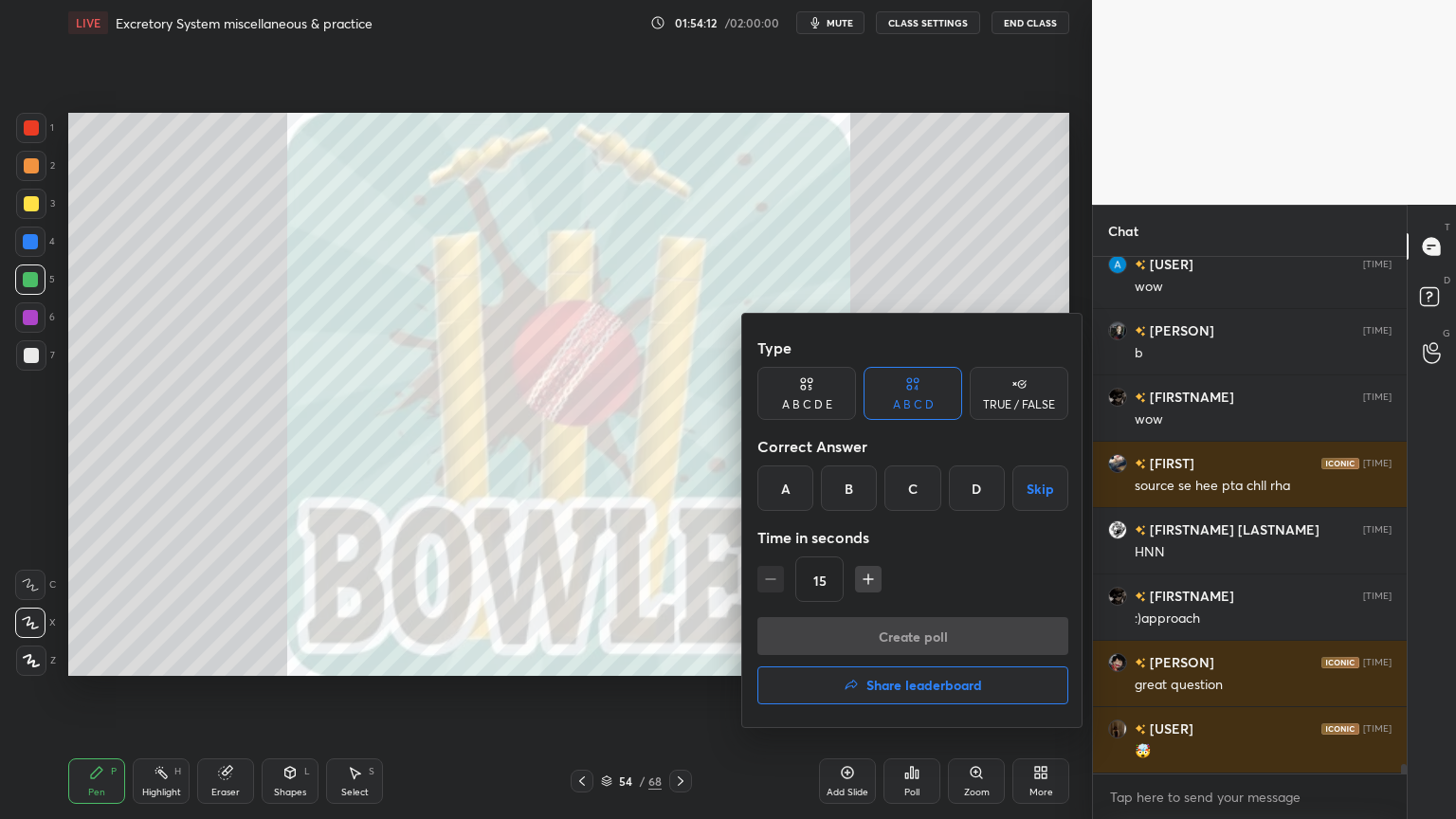 click on "Share leaderboard" at bounding box center [924, 685] 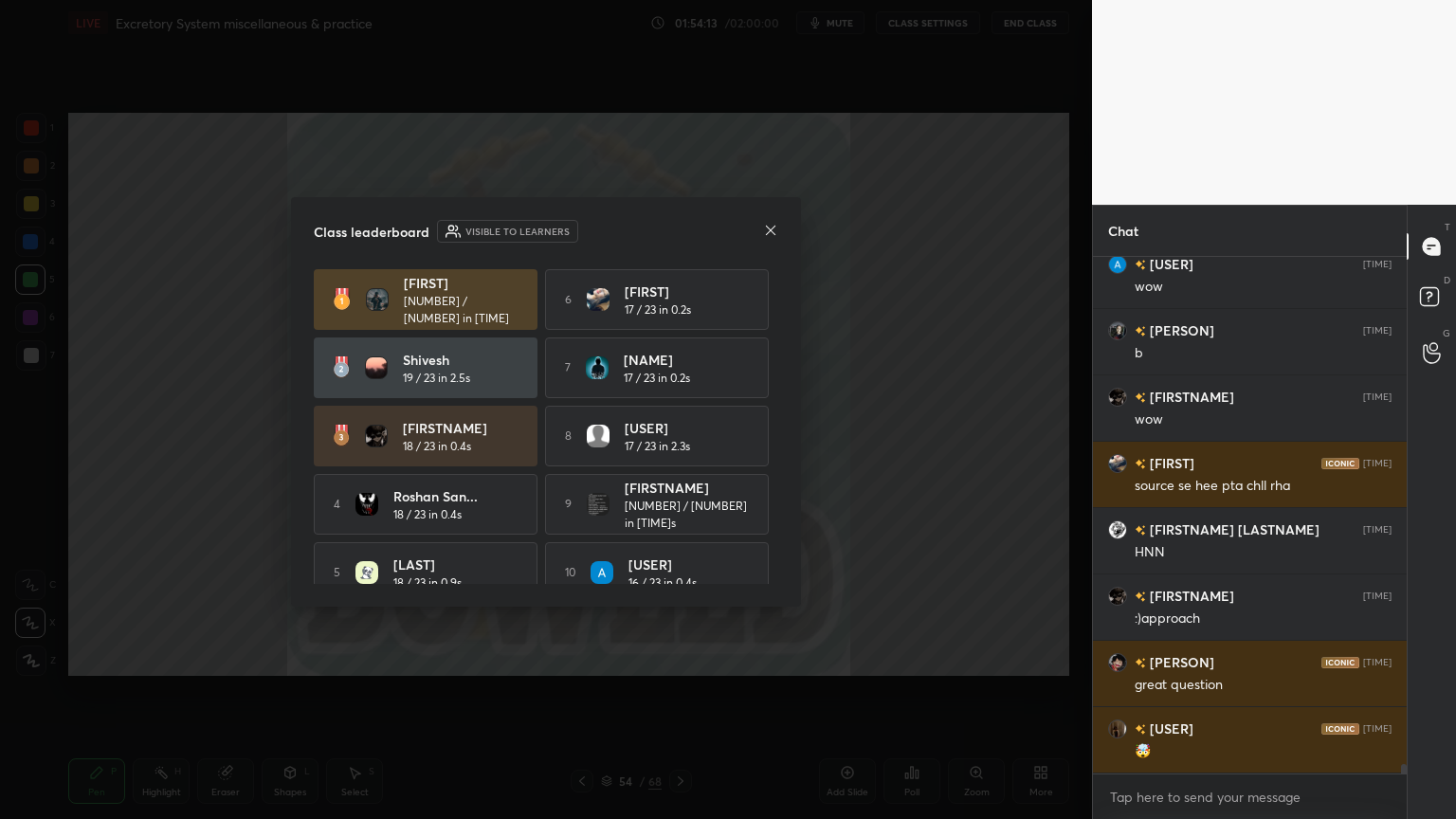 scroll, scrollTop: 27003, scrollLeft: 0, axis: vertical 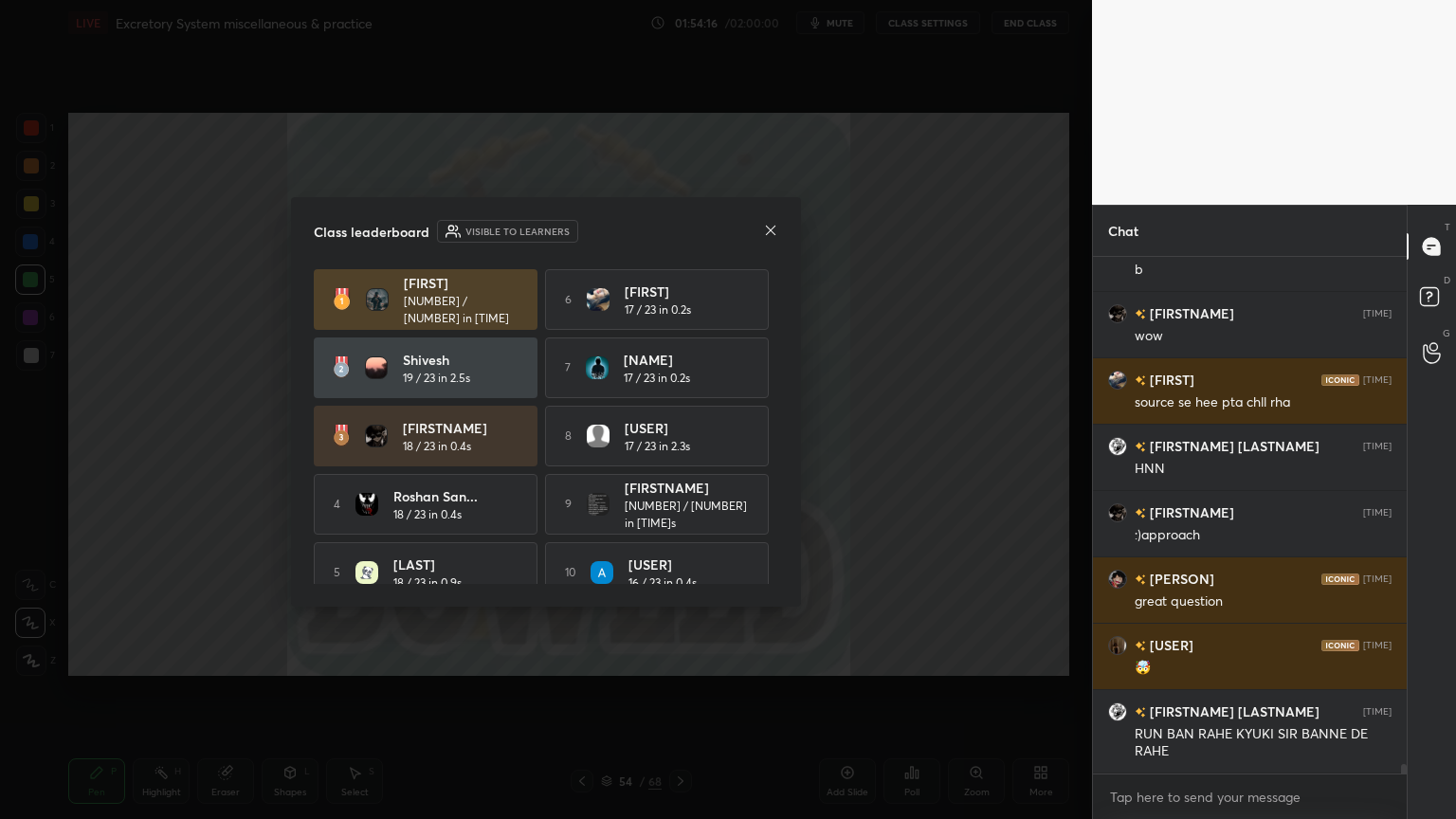 drag, startPoint x: 770, startPoint y: 451, endPoint x: 766, endPoint y: 474, distance: 23.34524 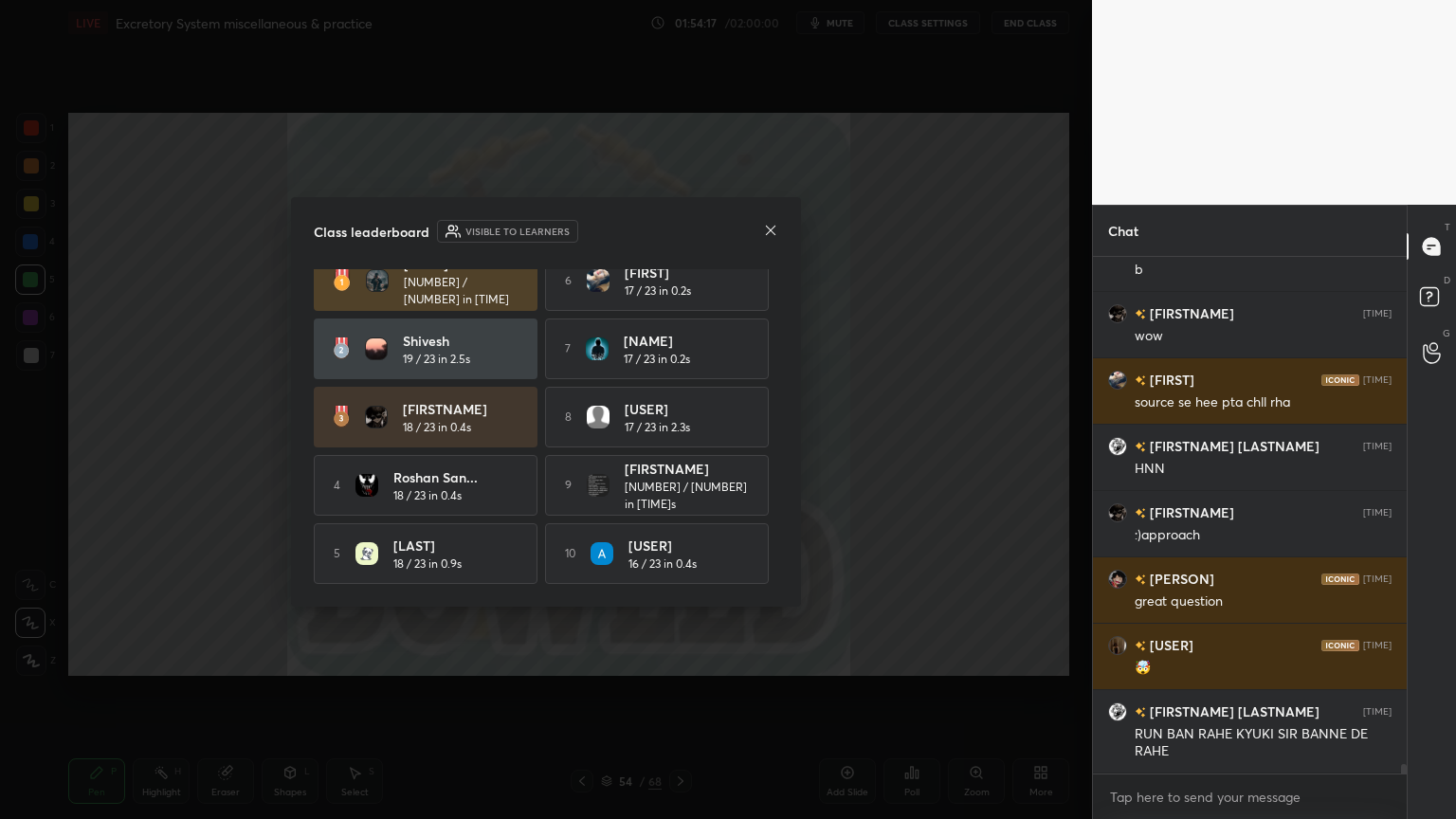 scroll, scrollTop: 0, scrollLeft: 0, axis: both 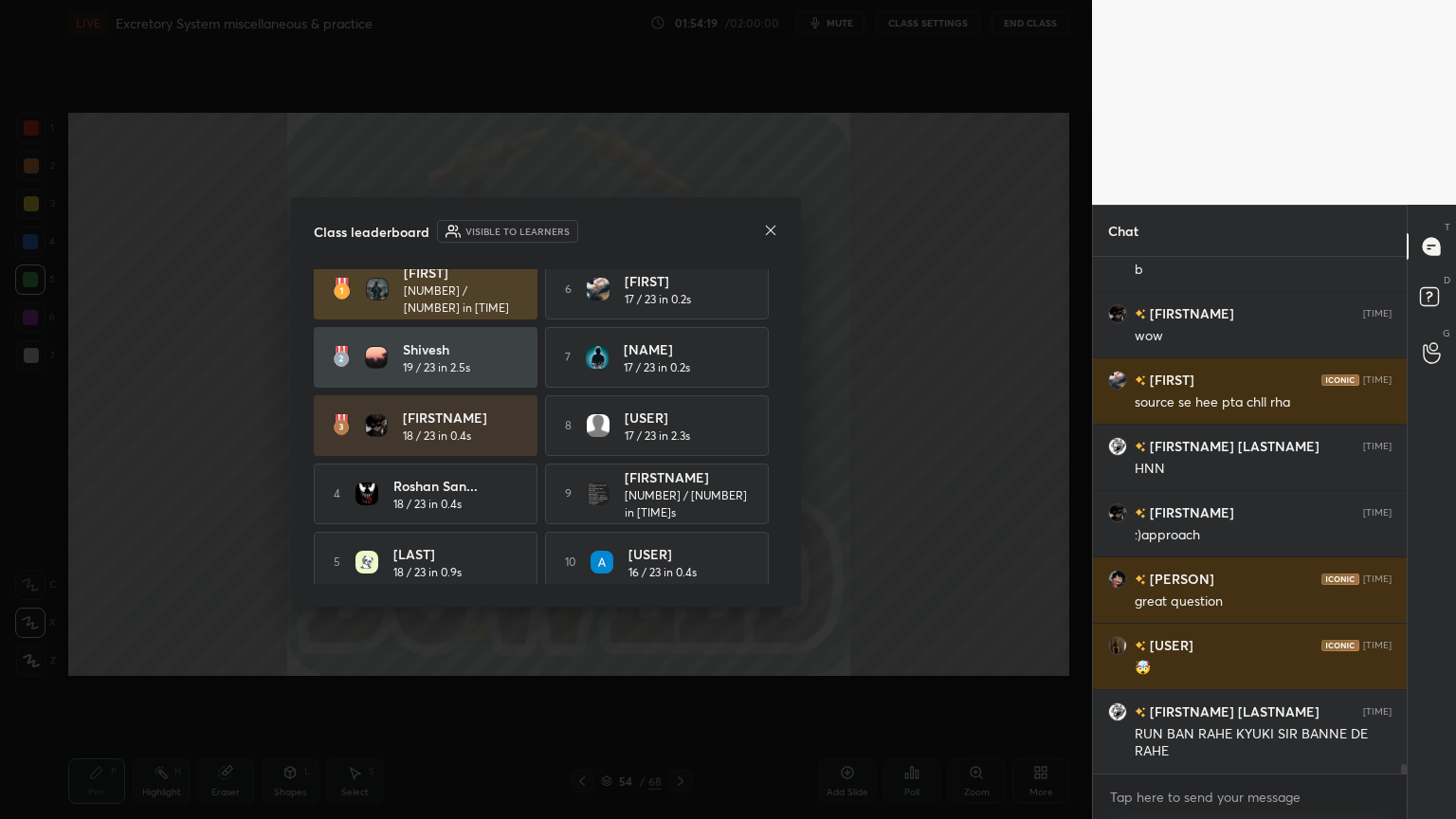 click 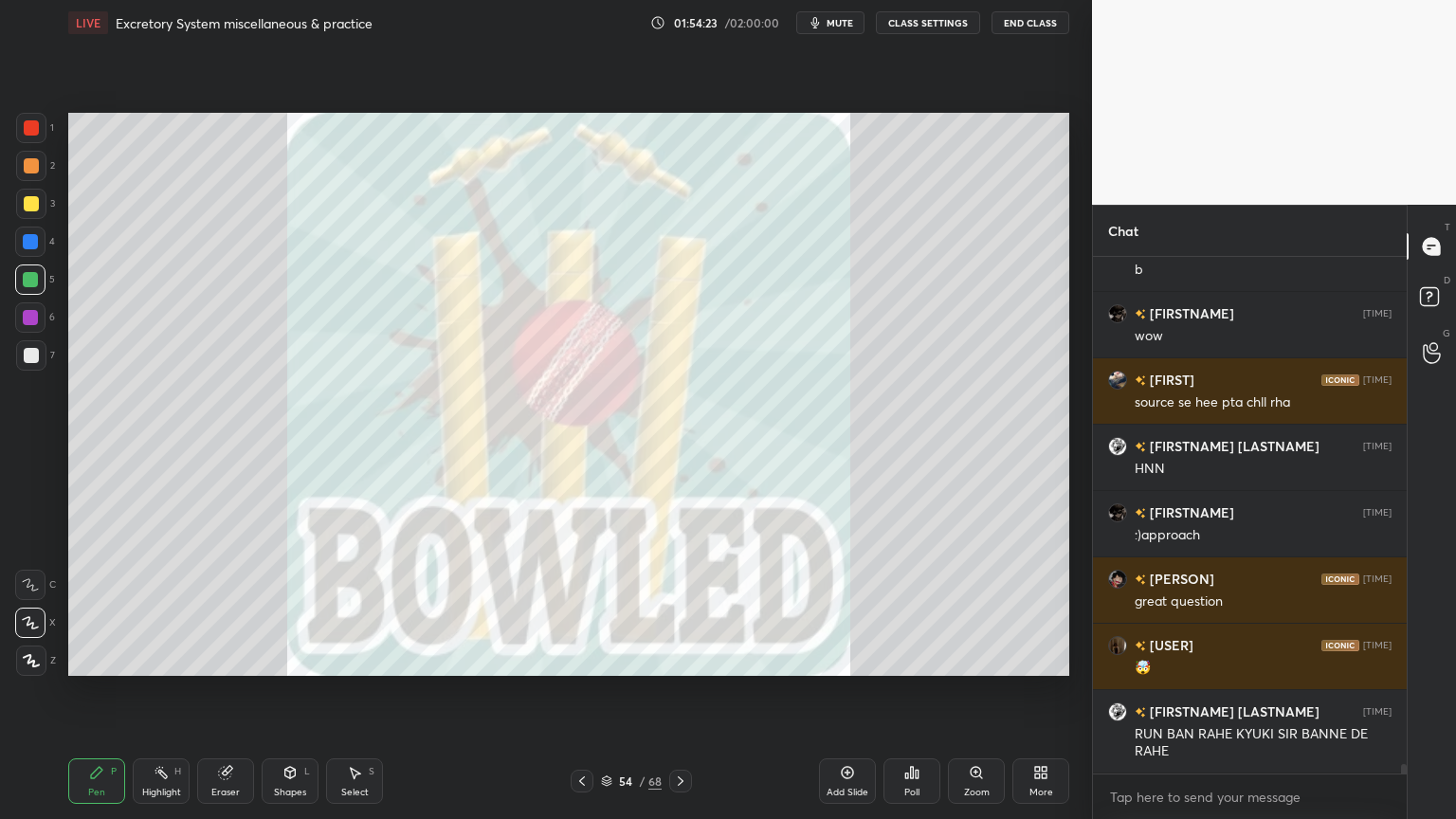 click on "Poll" at bounding box center [912, 781] 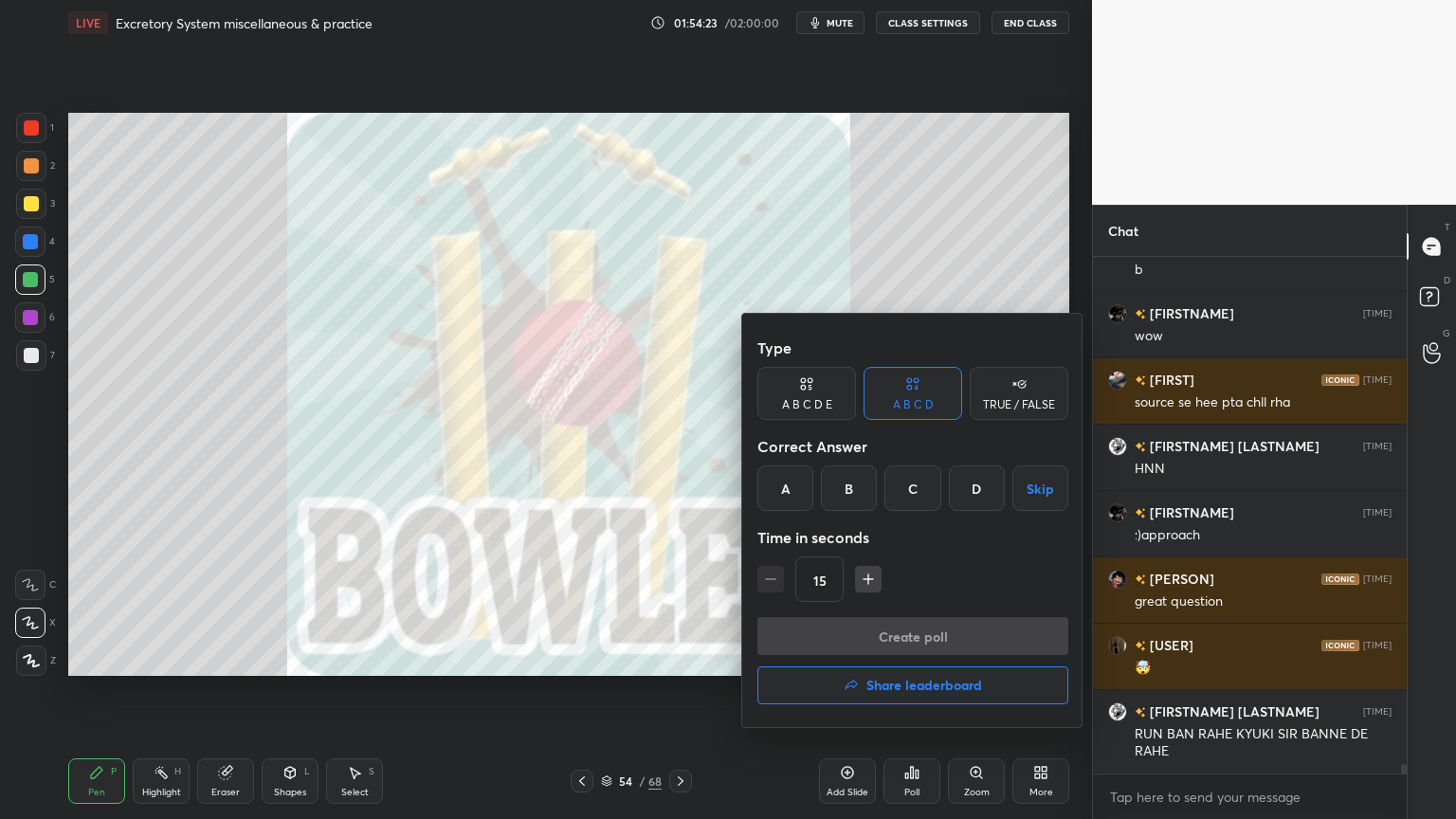 click on "Share leaderboard" at bounding box center [924, 685] 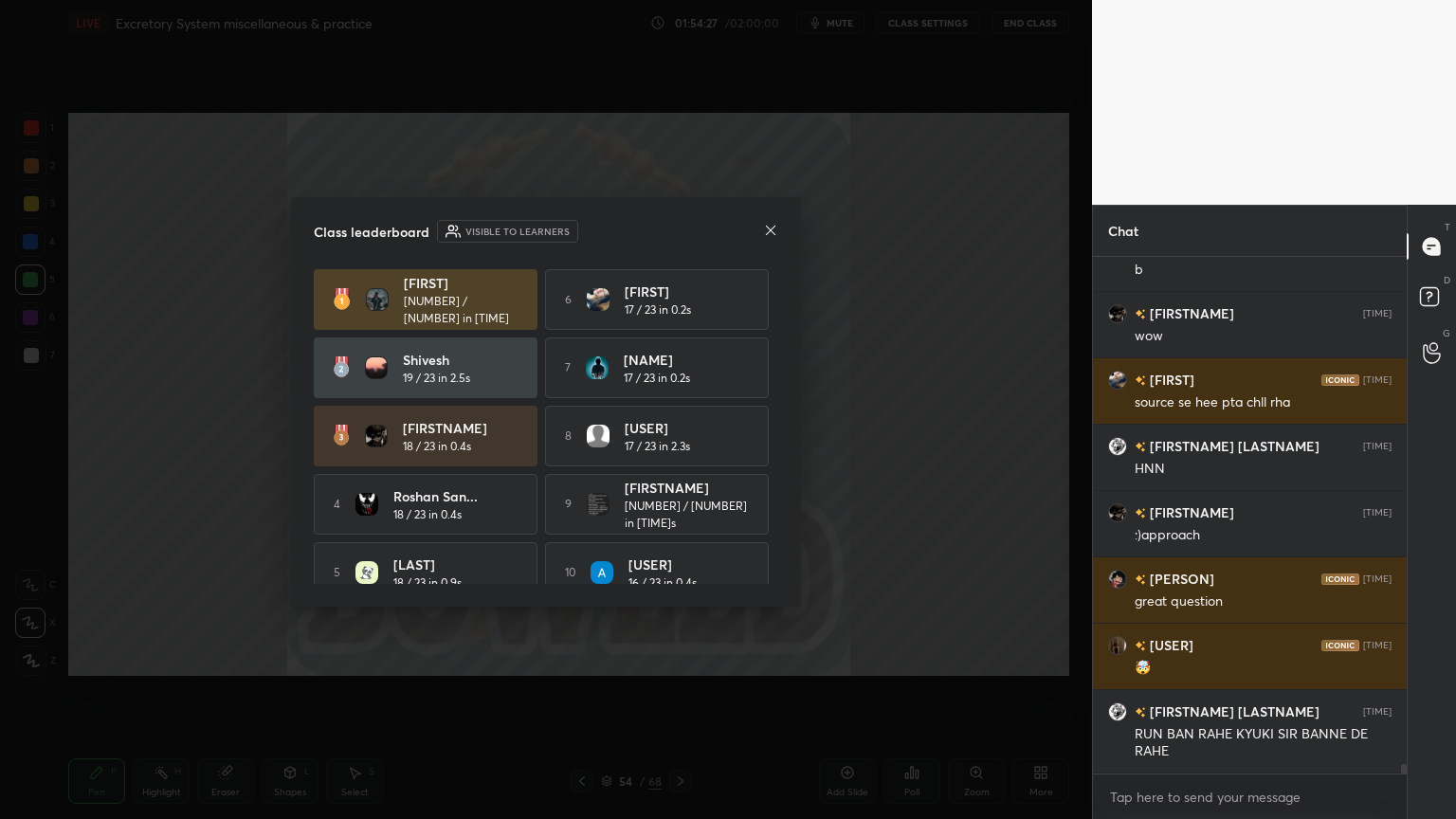 drag, startPoint x: 777, startPoint y: 319, endPoint x: 769, endPoint y: 333, distance: 16.124515 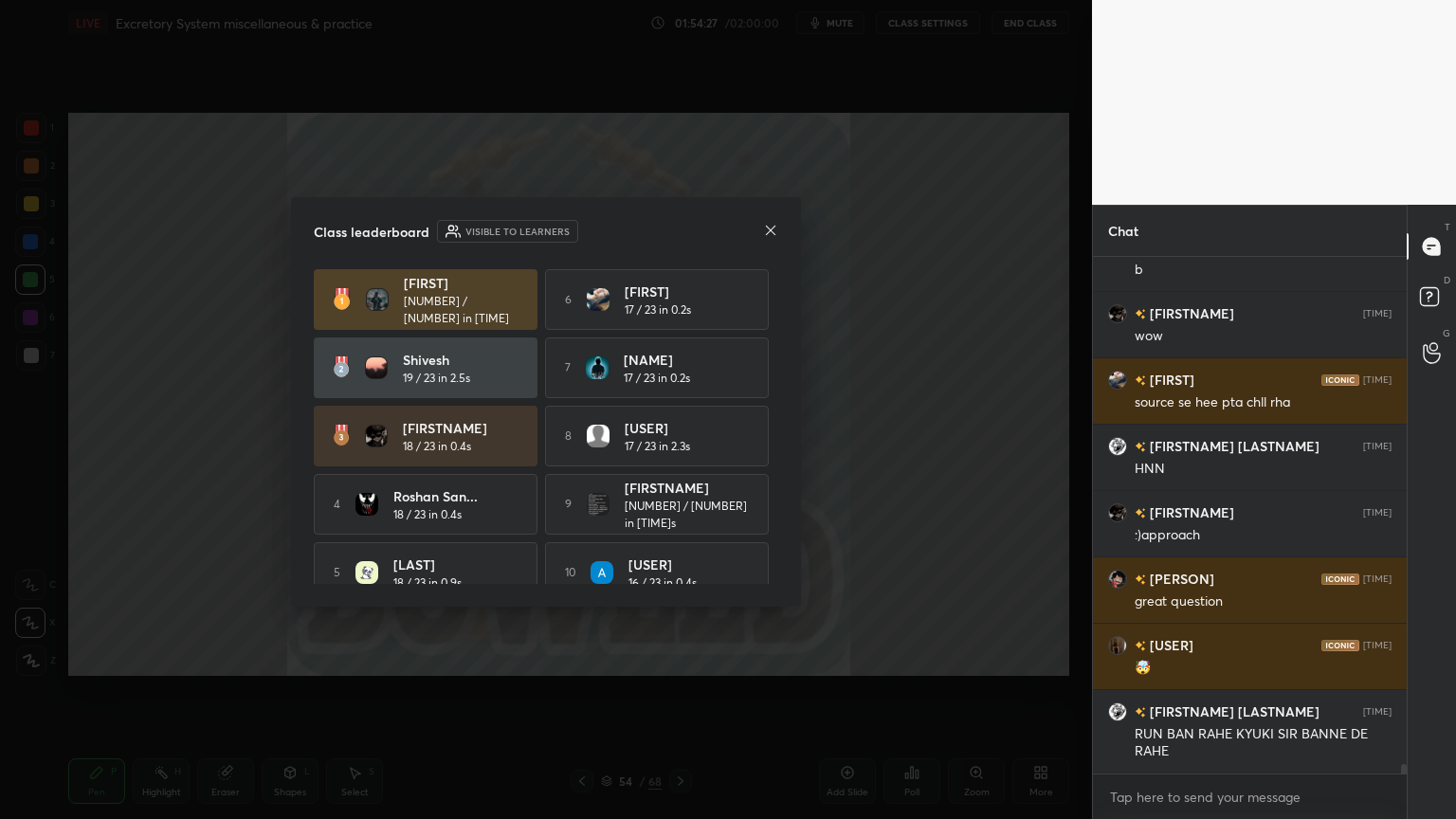 click on "[NUMBER] / [NUMBER] in [TIME] [NAME] [NUMBER] / [NUMBER] in [TIME] [NAME] [NUMBER] / [NUMBER] in [TIME] [NAME] [NUMBER] / [NUMBER] in [TIME] [NAME] [NUMBER] / [NUMBER] in [TIME] [NAME] [NUMBER] / [NUMBER] in [TIME] [NAME] [NAME] [NAME] [NUMBER] / [NUMBER] in [TIME]" at bounding box center [546, 427] 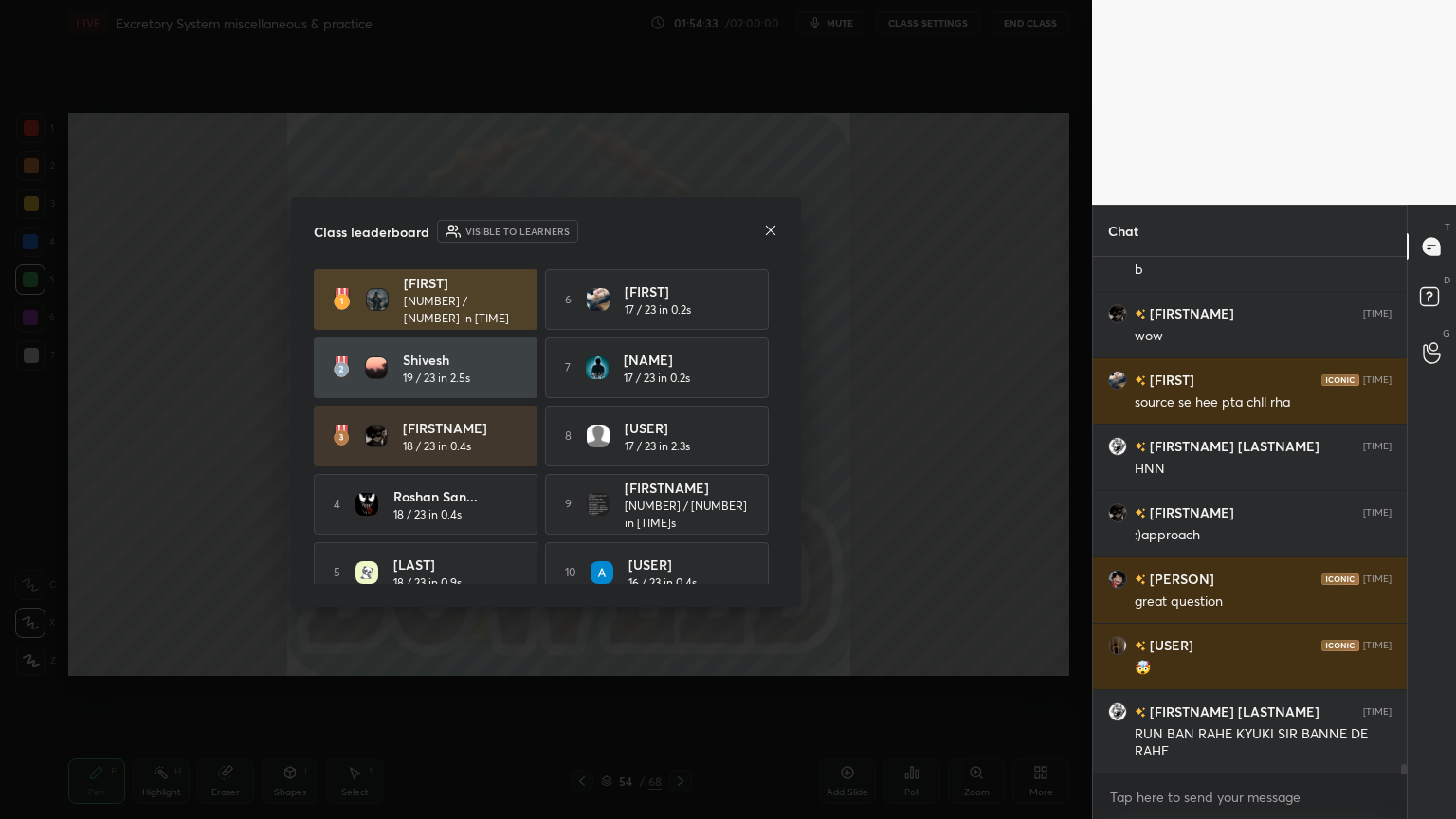 scroll, scrollTop: 24, scrollLeft: 0, axis: vertical 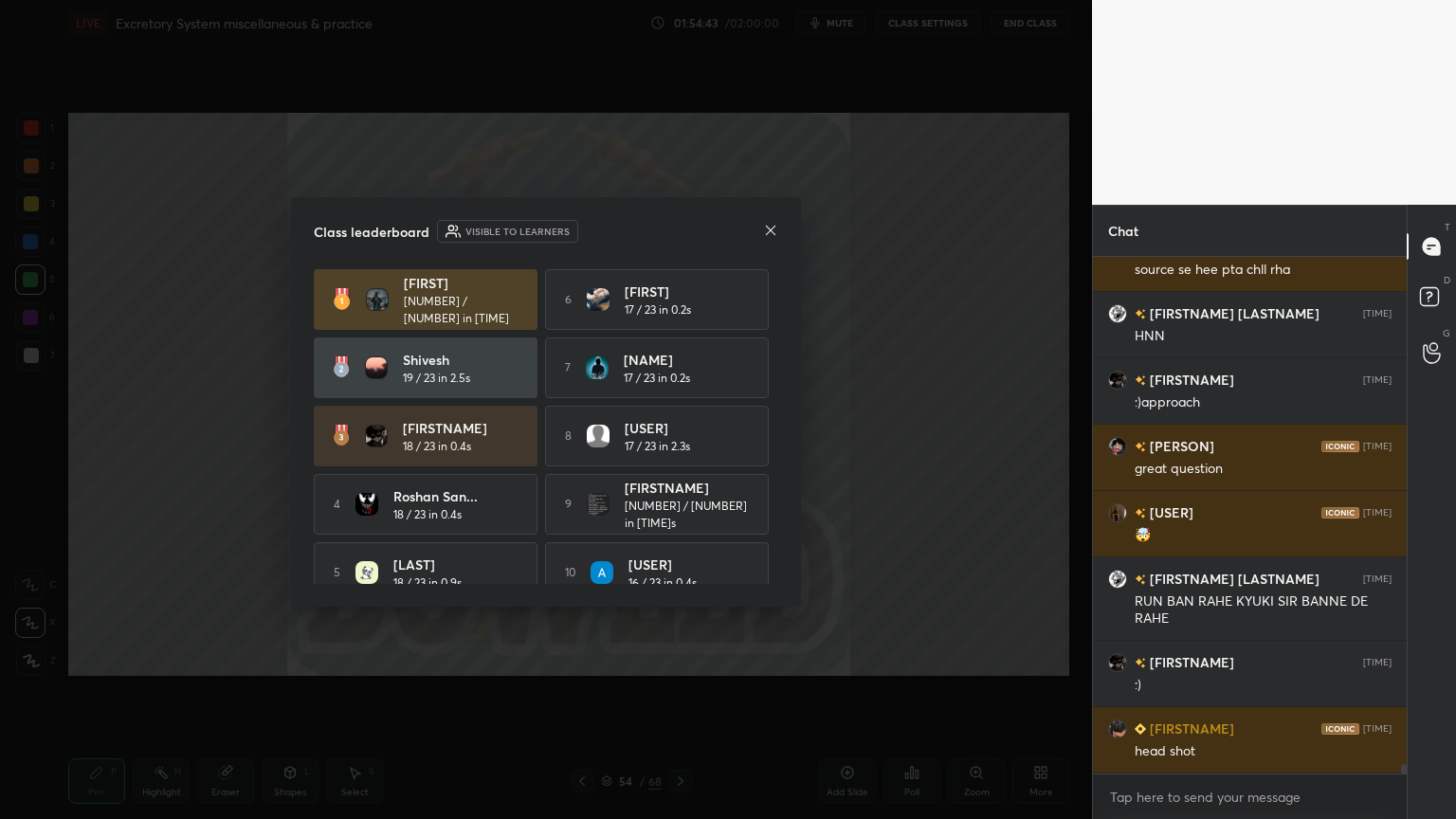drag, startPoint x: 772, startPoint y: 370, endPoint x: 773, endPoint y: 394, distance: 24.020824 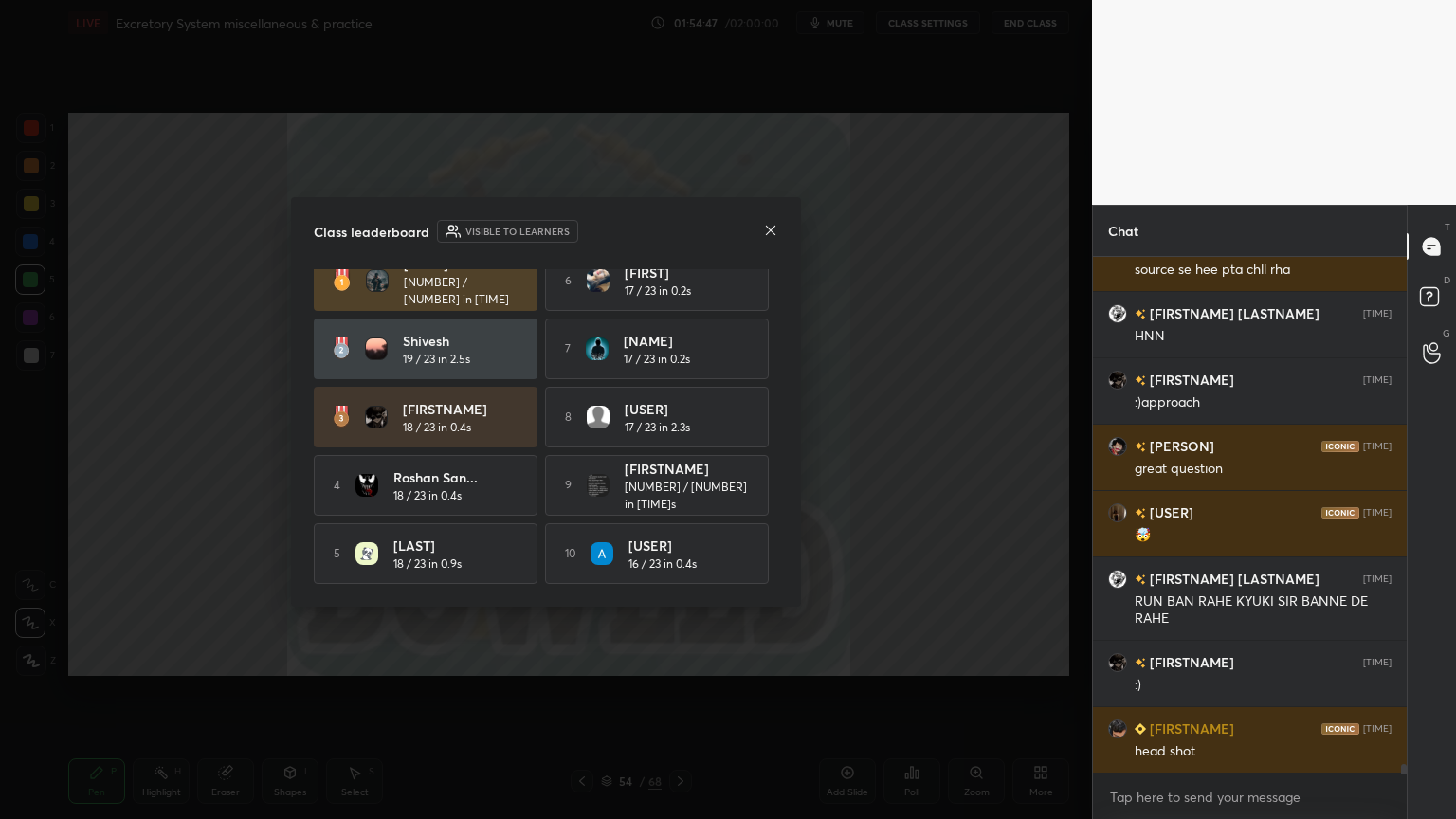 click 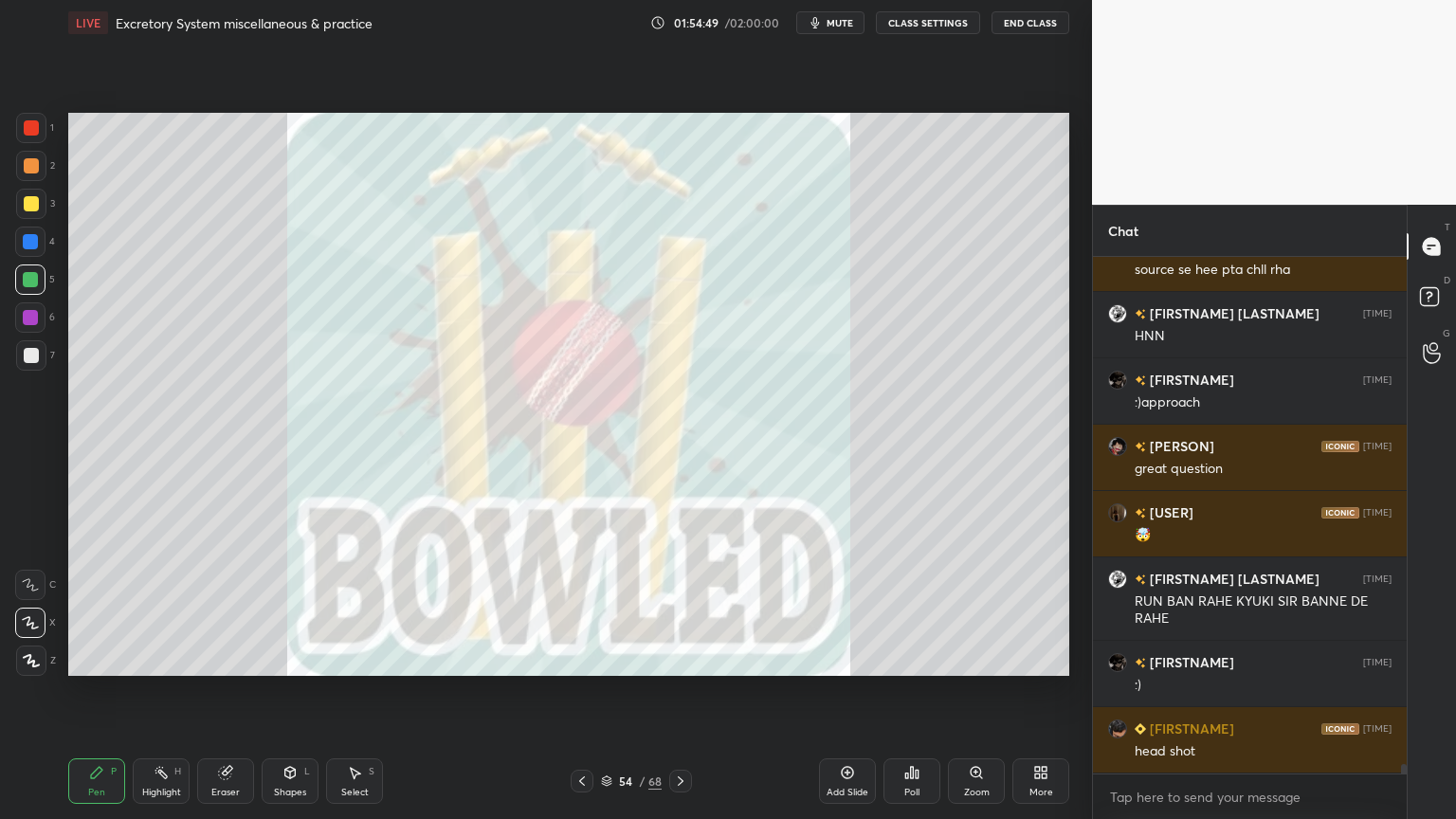 scroll, scrollTop: 27201, scrollLeft: 0, axis: vertical 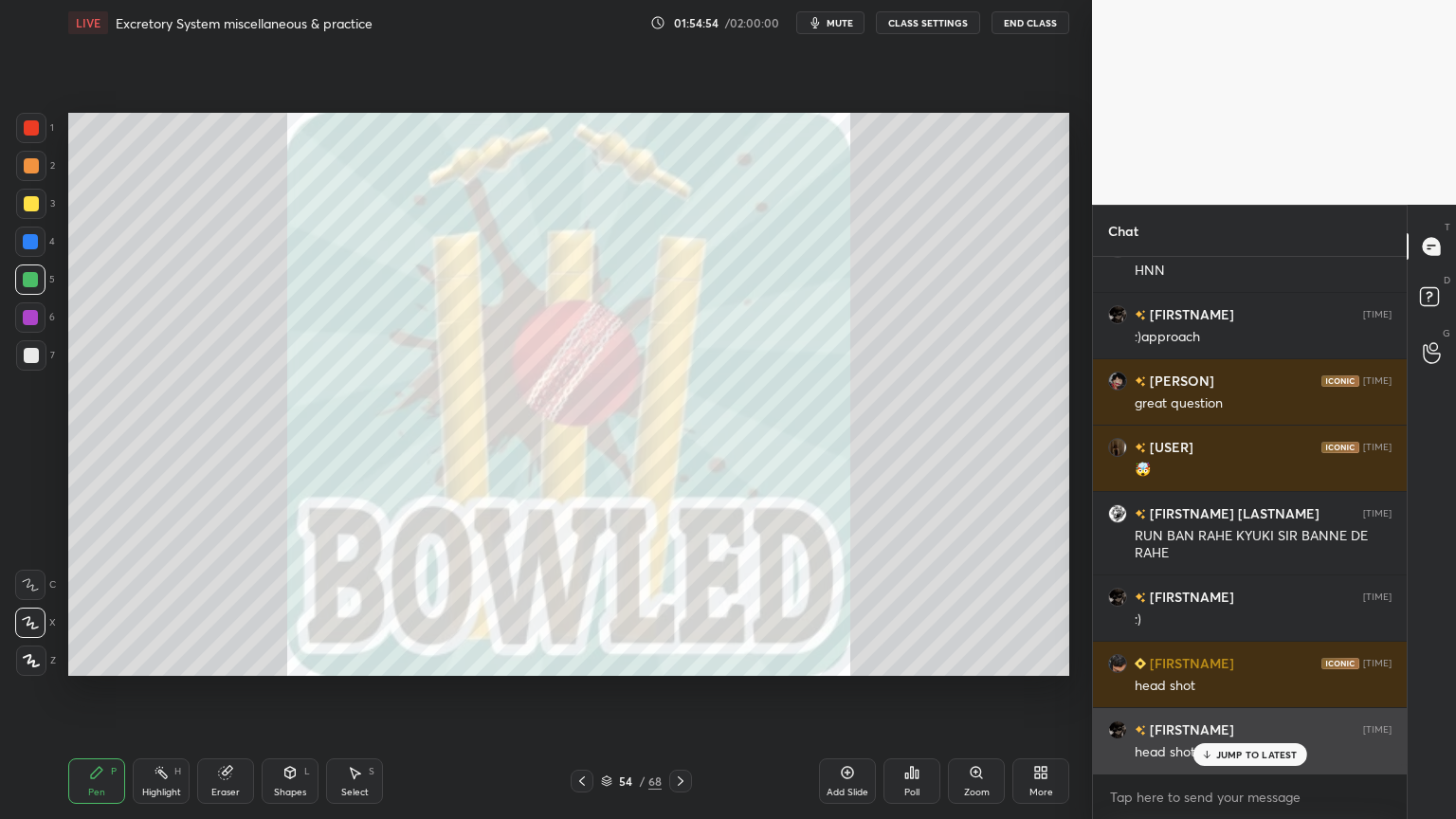 drag, startPoint x: 1217, startPoint y: 757, endPoint x: 1206, endPoint y: 763, distance: 12.529964 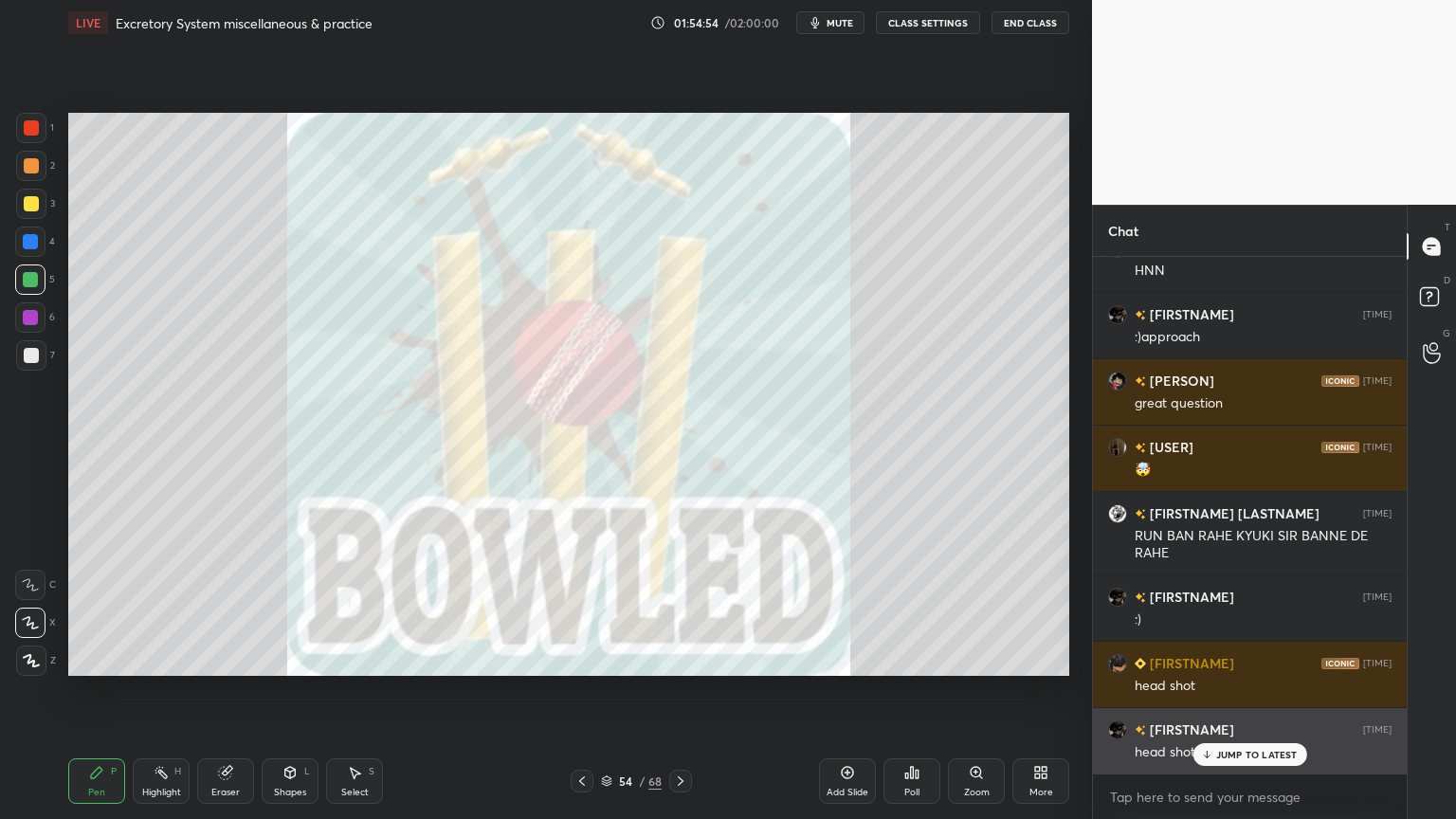 click on "JUMP TO LATEST" at bounding box center [1249, 755] 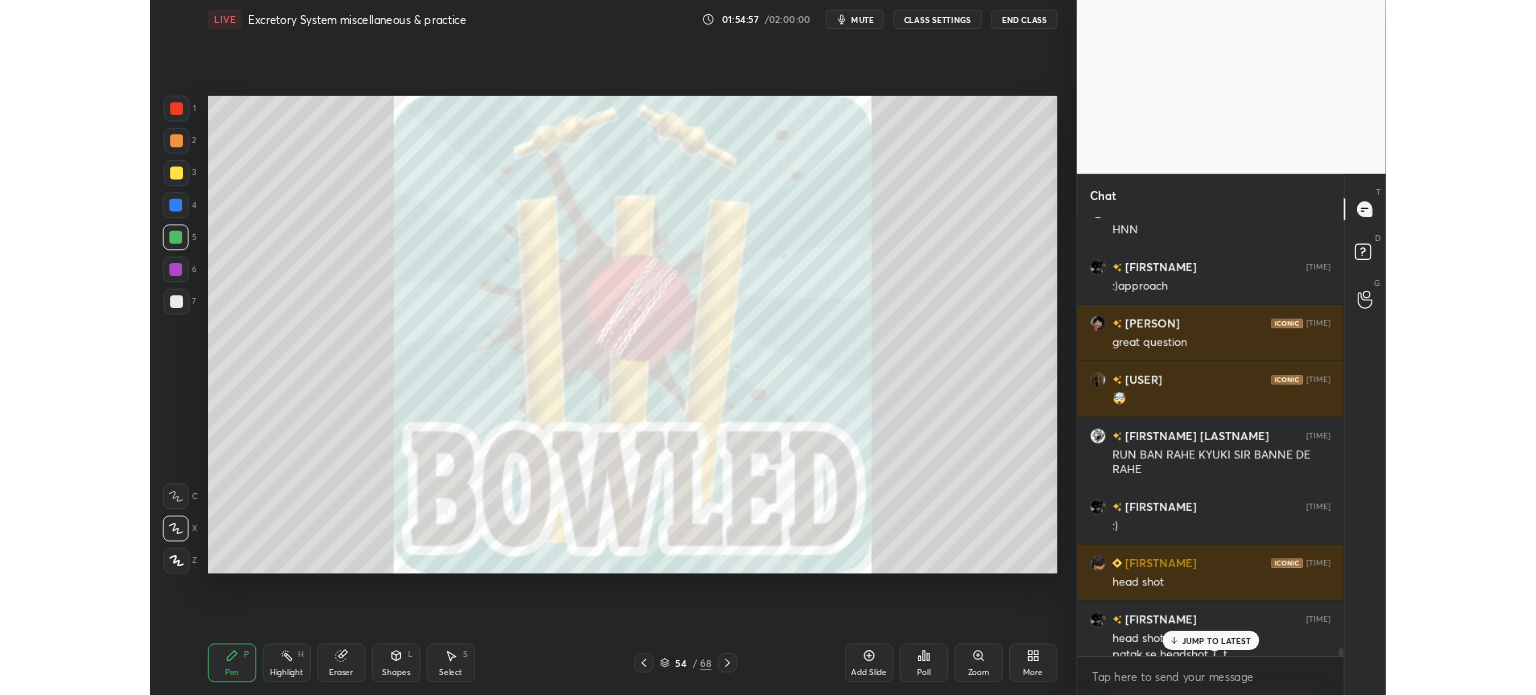 scroll, scrollTop: 28716, scrollLeft: 0, axis: vertical 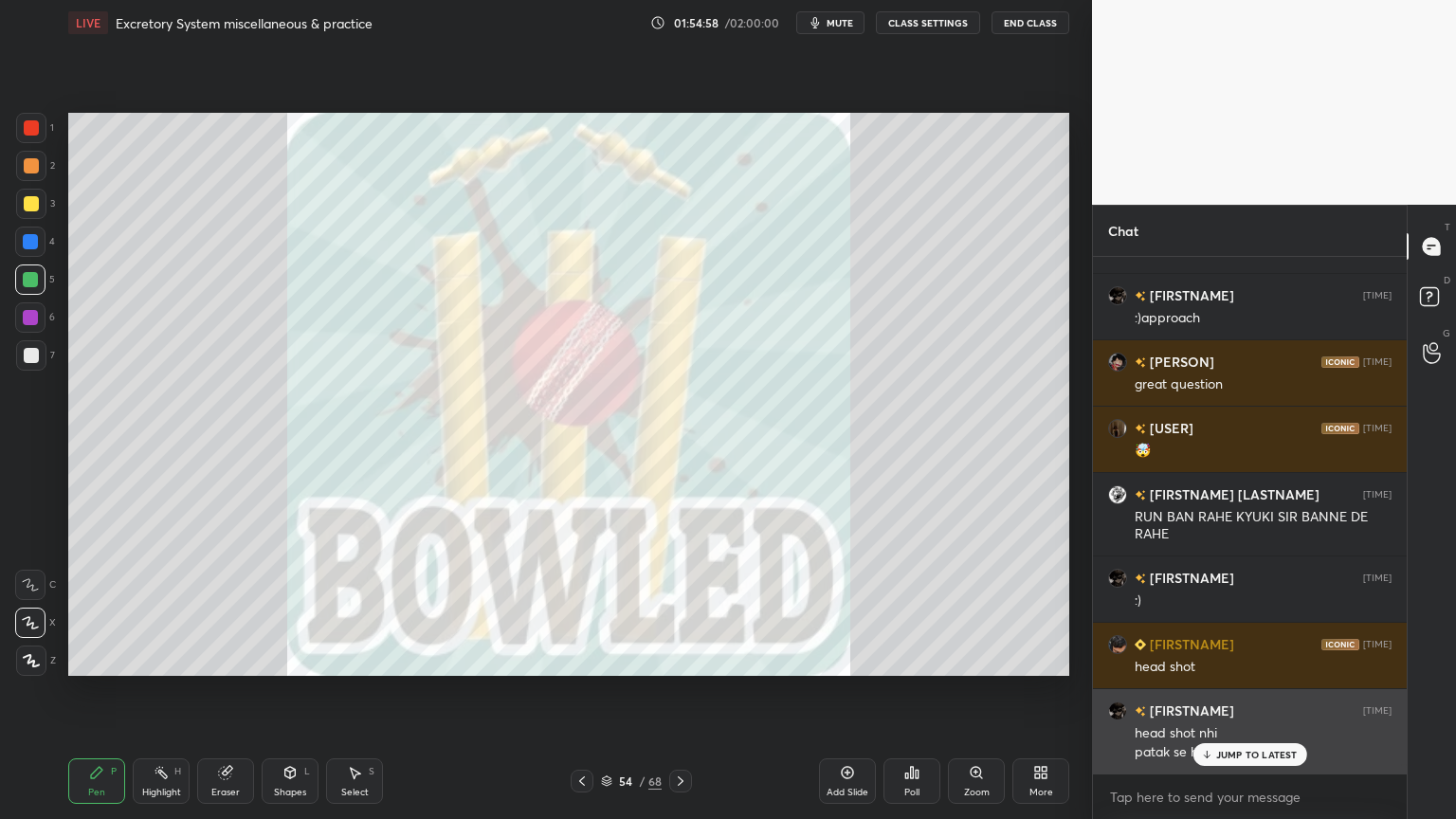 click on "JUMP TO LATEST" at bounding box center [1257, 755] 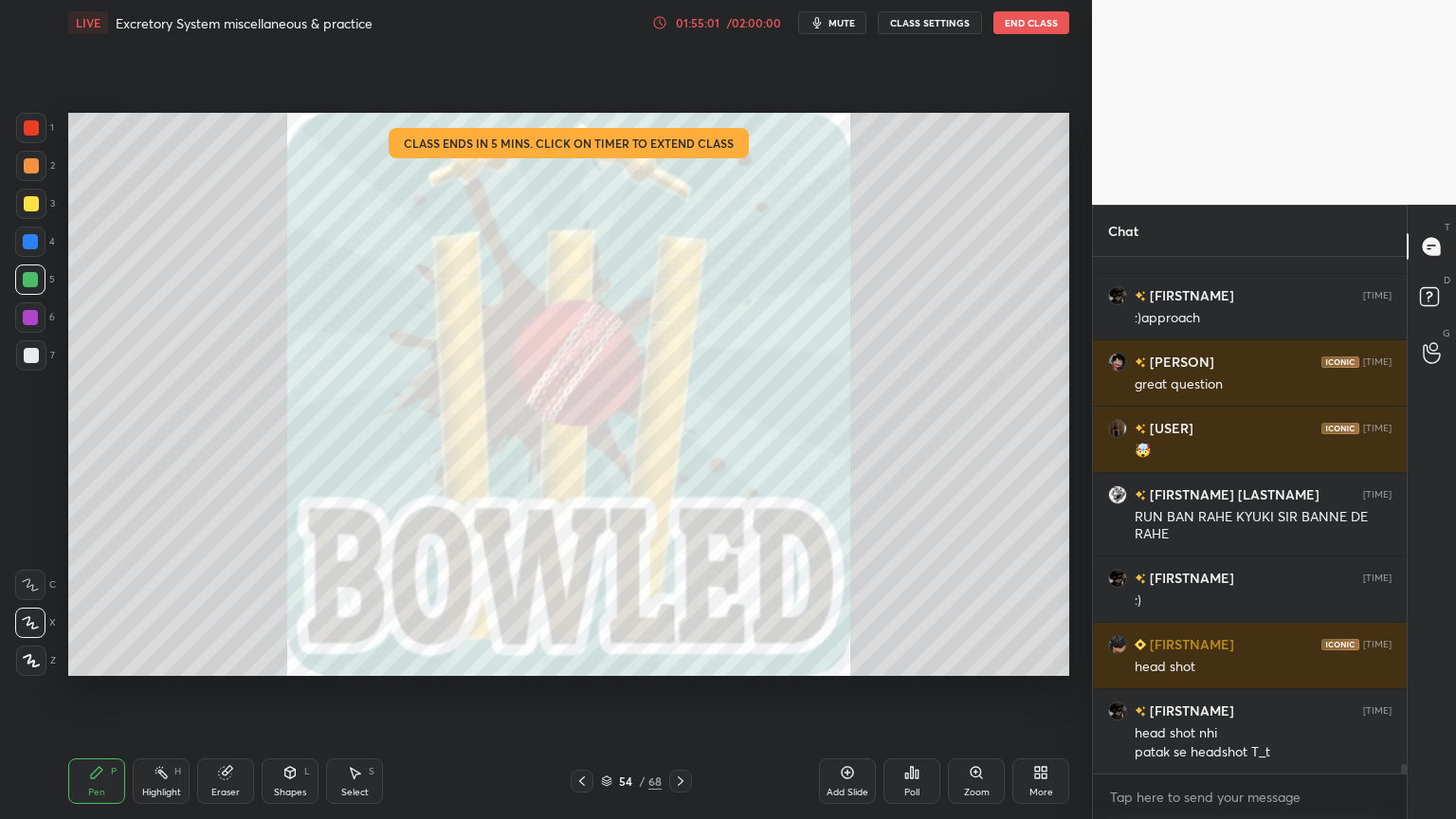 drag, startPoint x: 756, startPoint y: 19, endPoint x: 752, endPoint y: 27, distance: 8.94427 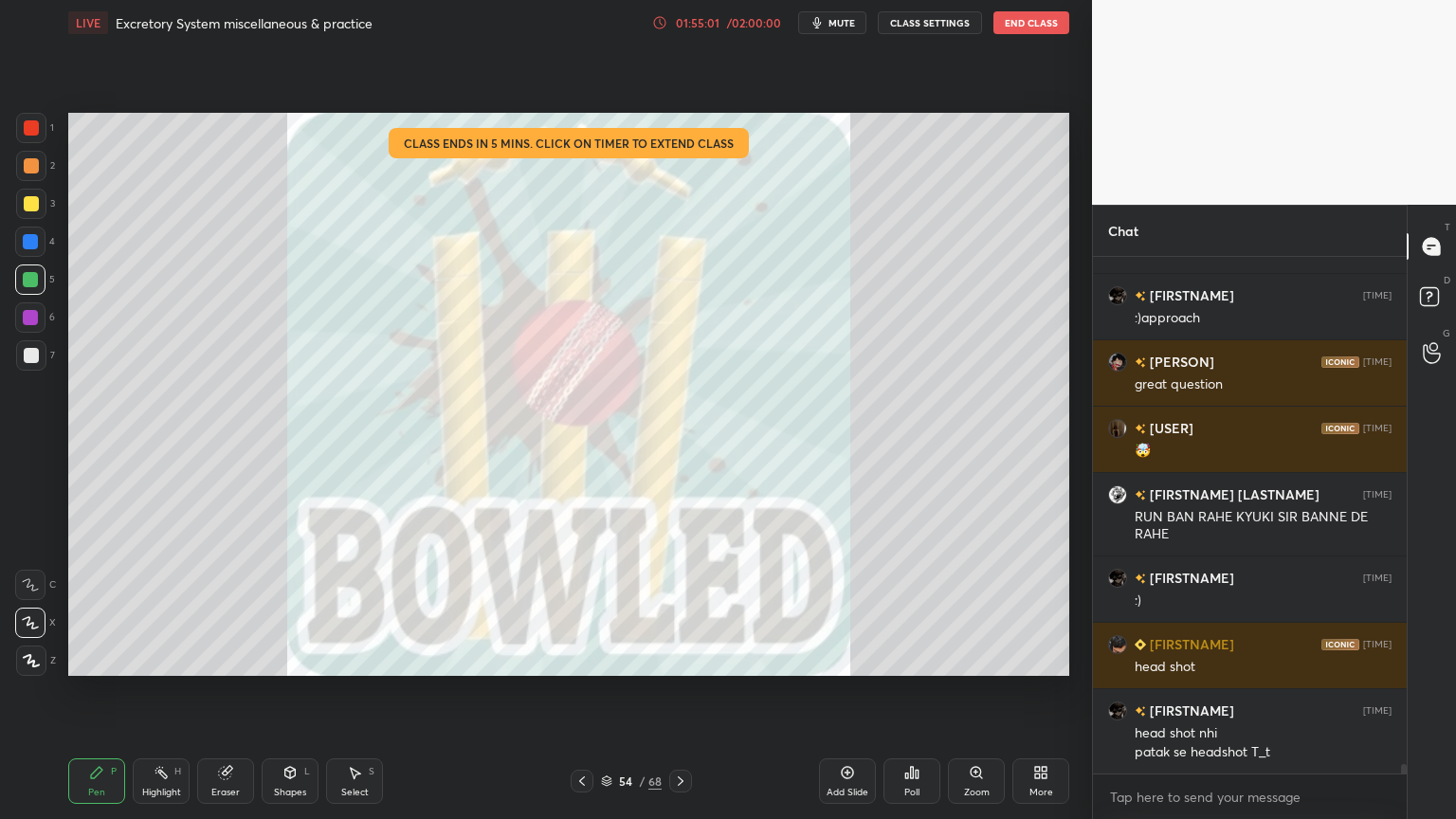 click on "/  02:00:00" at bounding box center (754, 23) 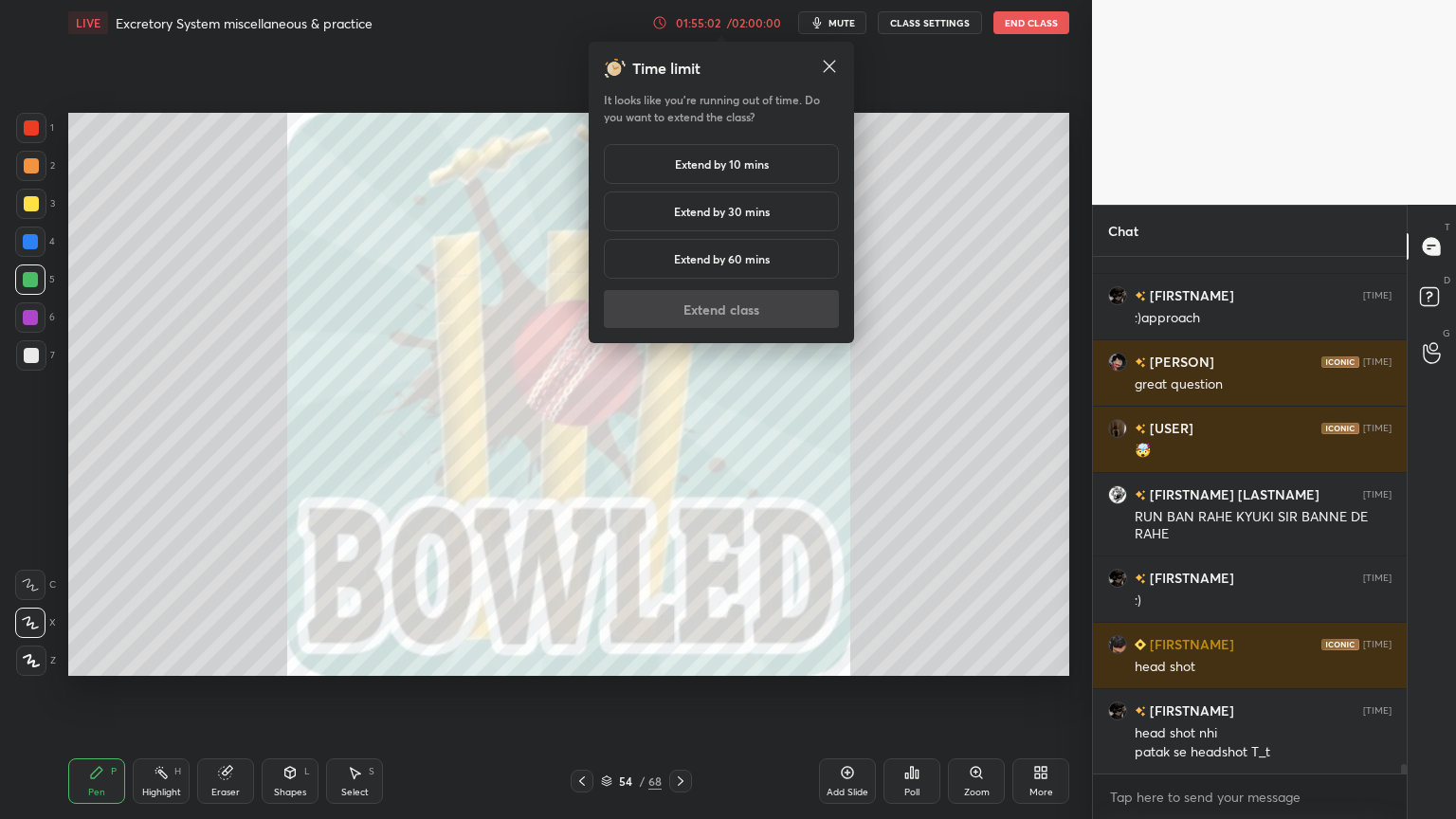 click on "Extend by 10 mins" at bounding box center (721, 164) 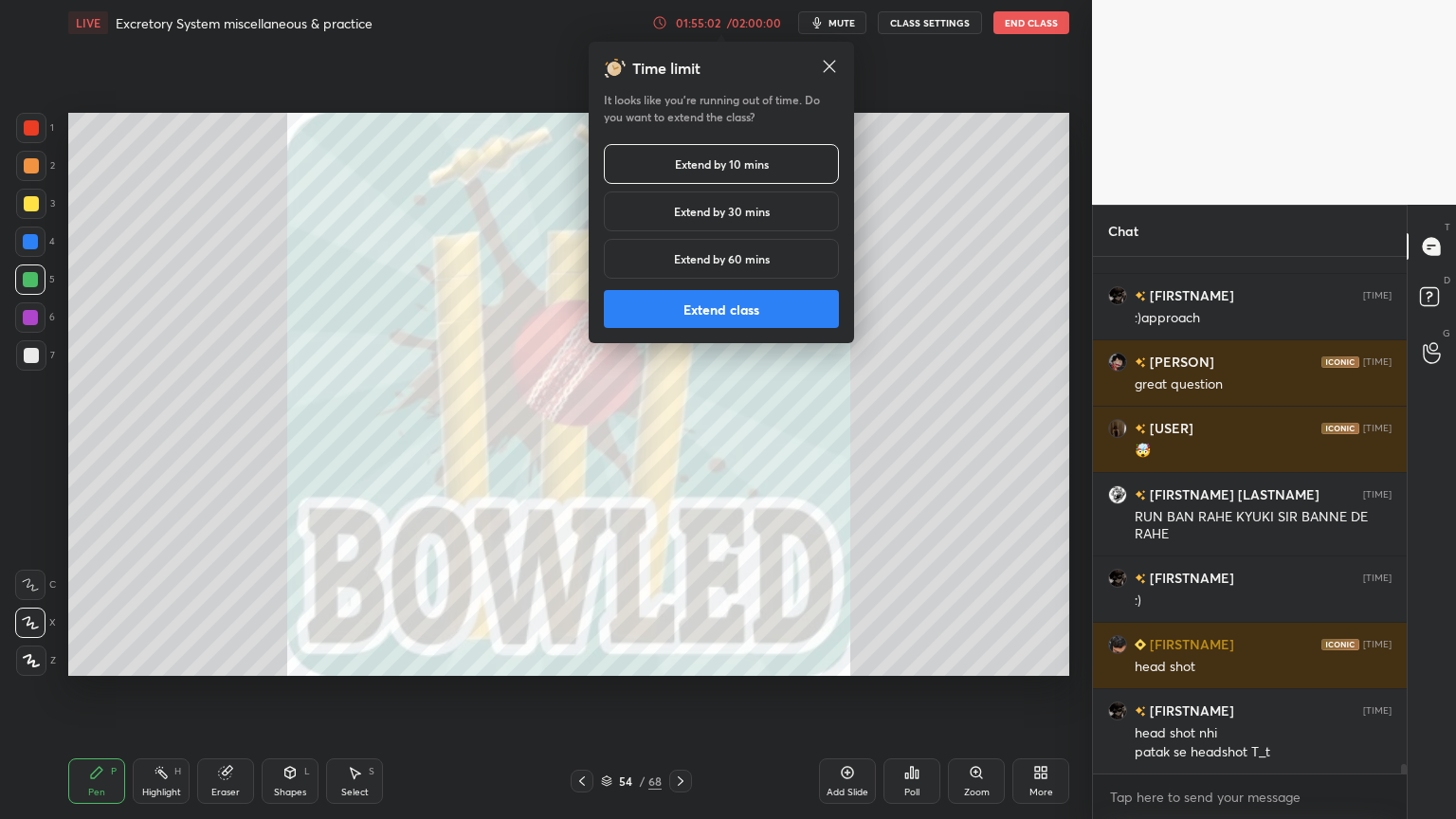 click on "Extend class" at bounding box center [721, 309] 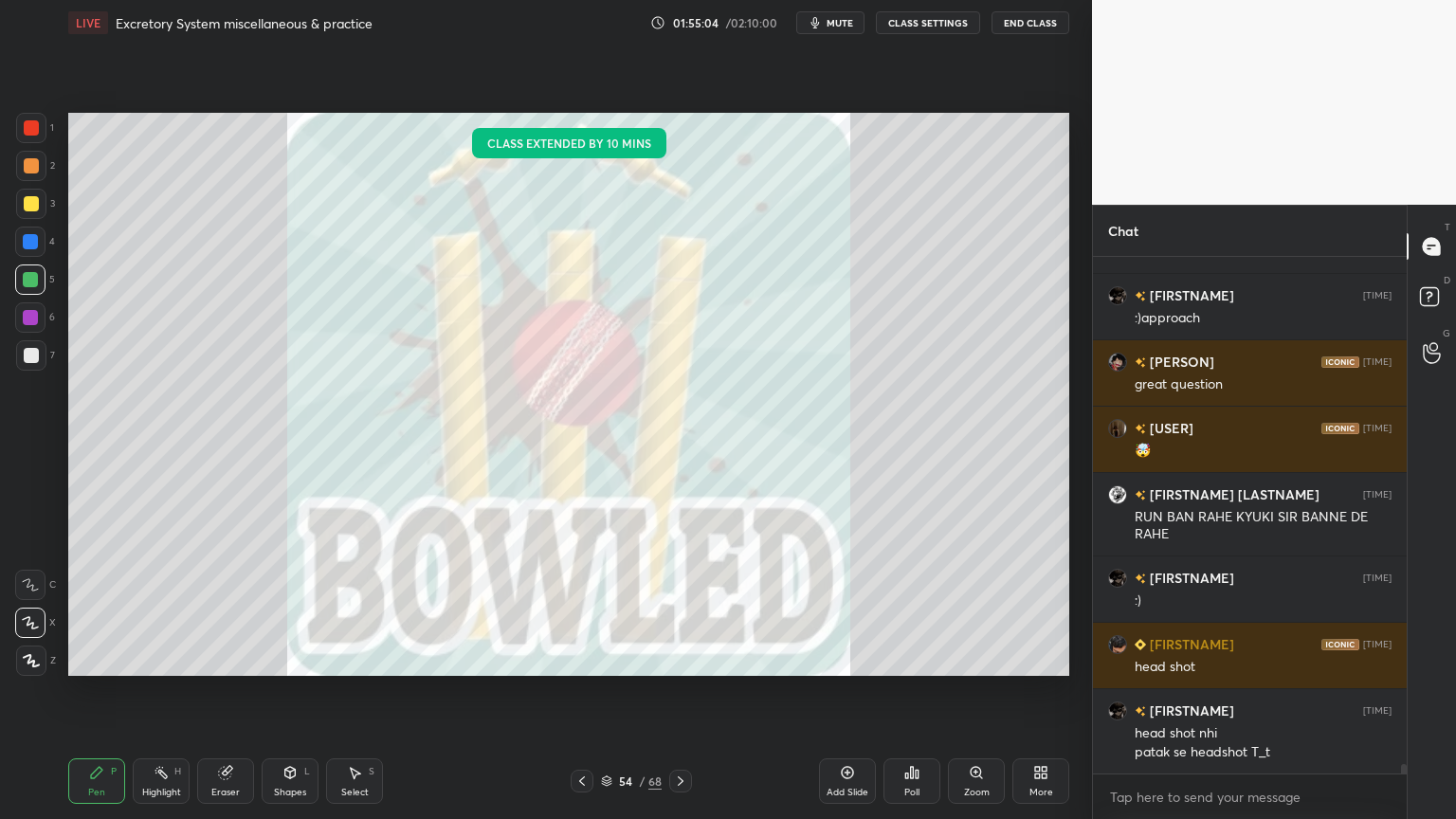 click 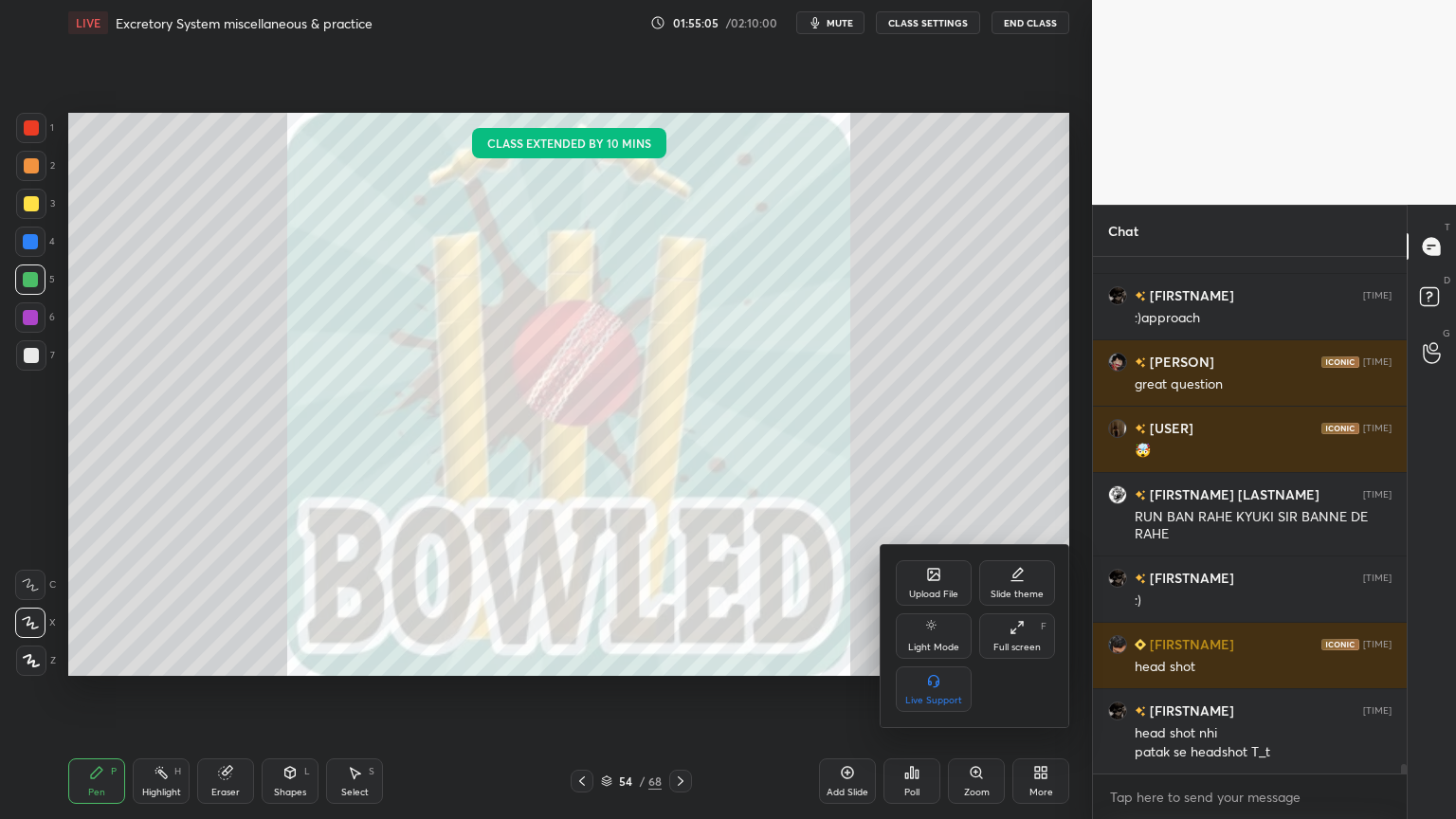 click on "Upload File" at bounding box center [934, 583] 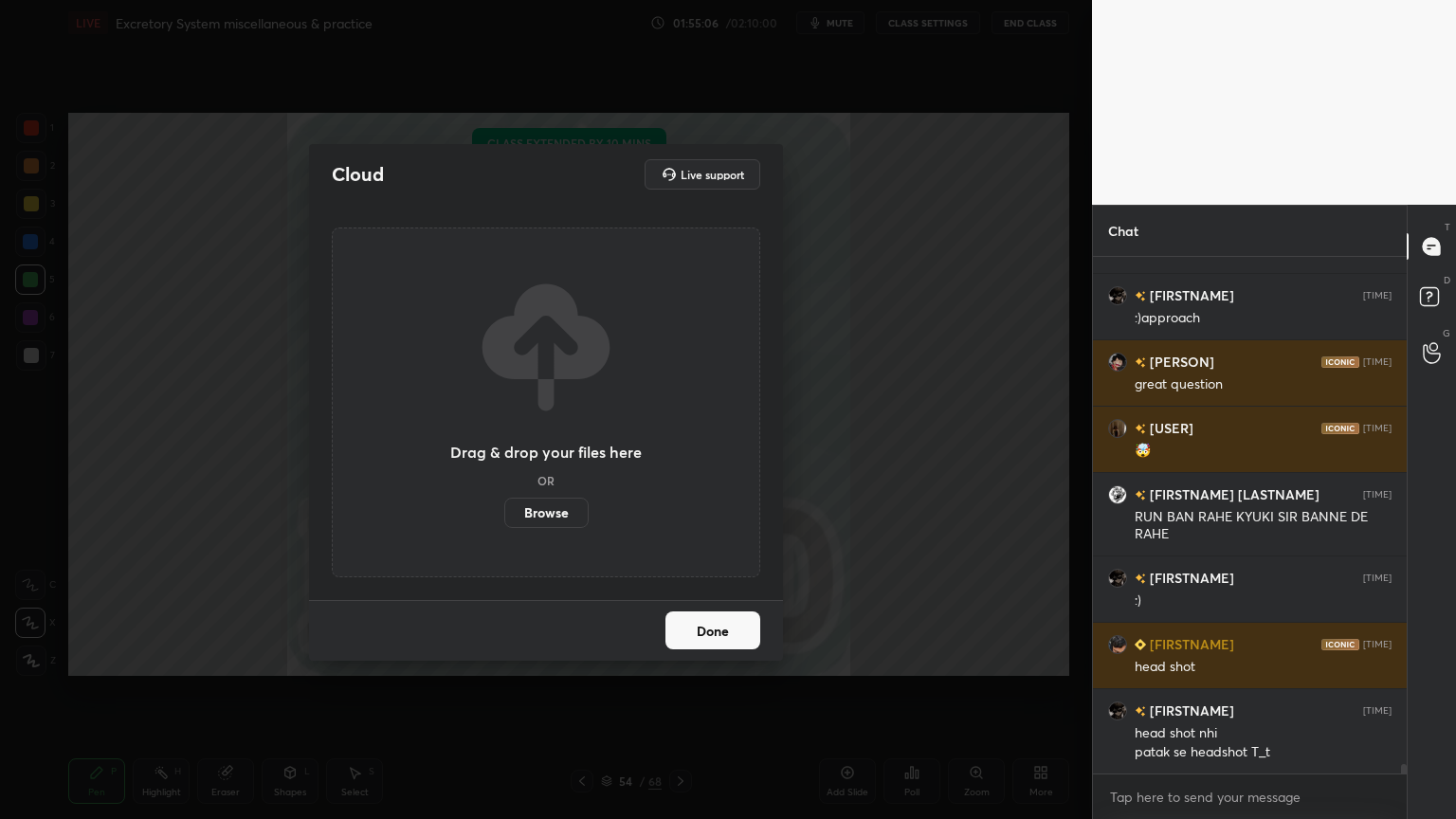 drag, startPoint x: 543, startPoint y: 503, endPoint x: 543, endPoint y: 390, distance: 113 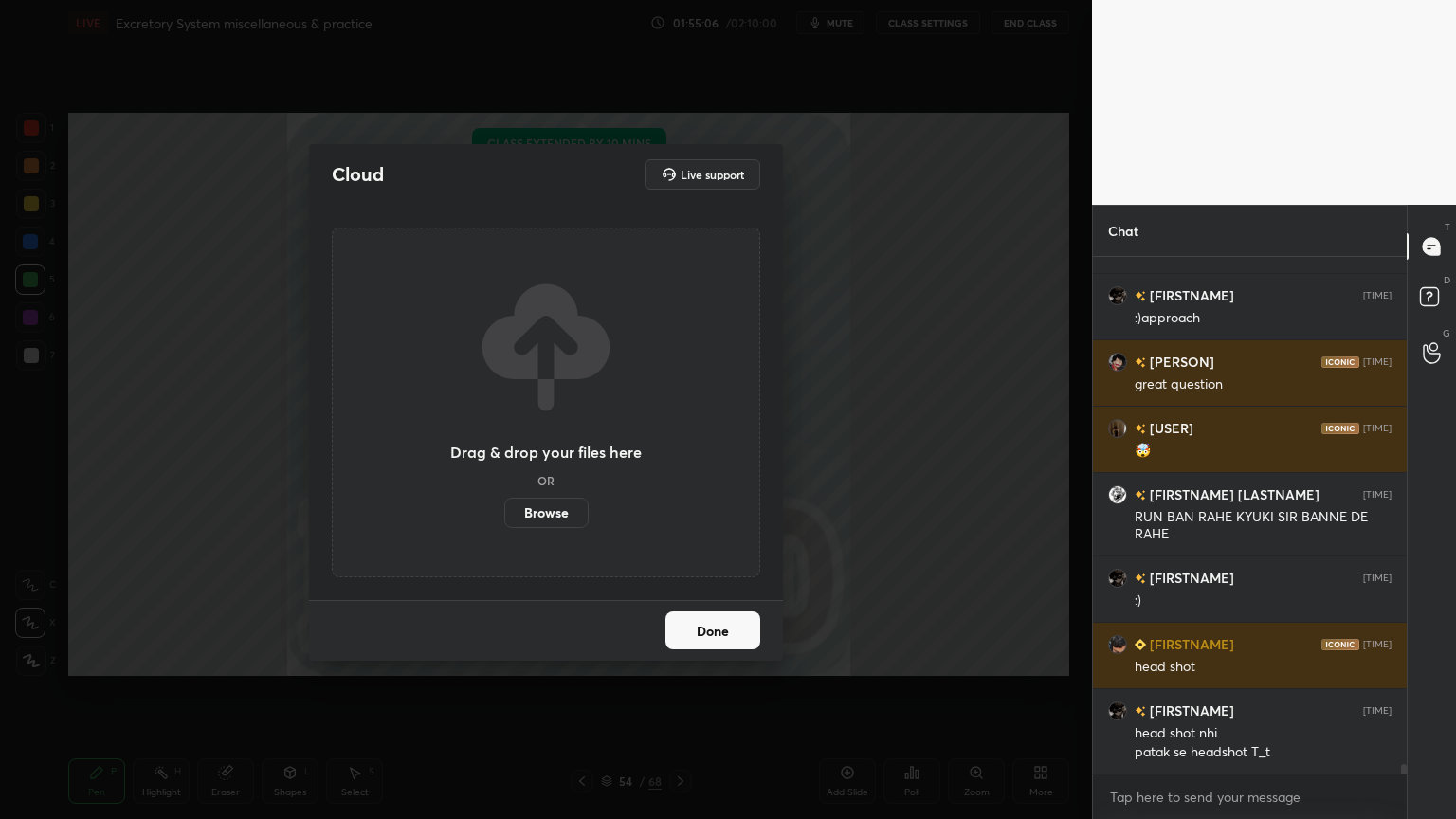 click on "Browse" at bounding box center (546, 513) 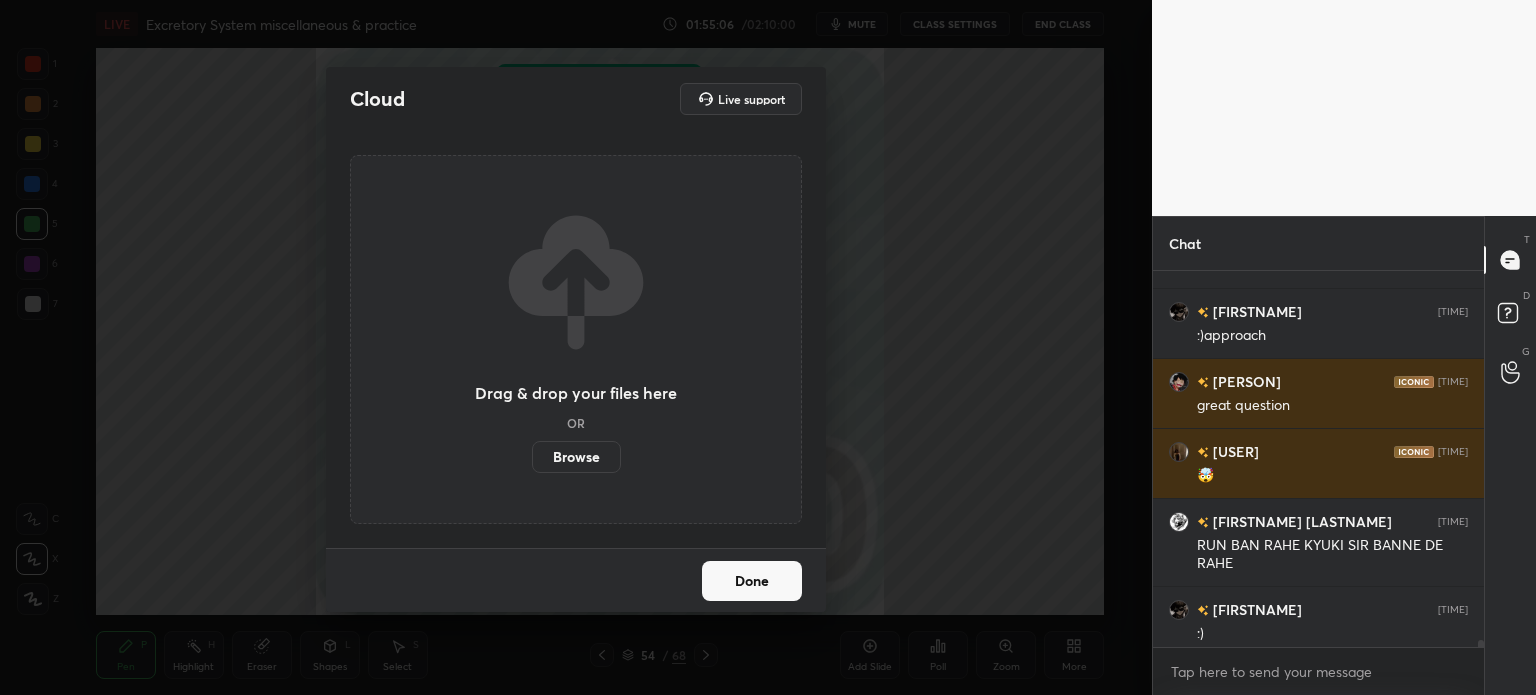 scroll, scrollTop: 567, scrollLeft: 1072, axis: both 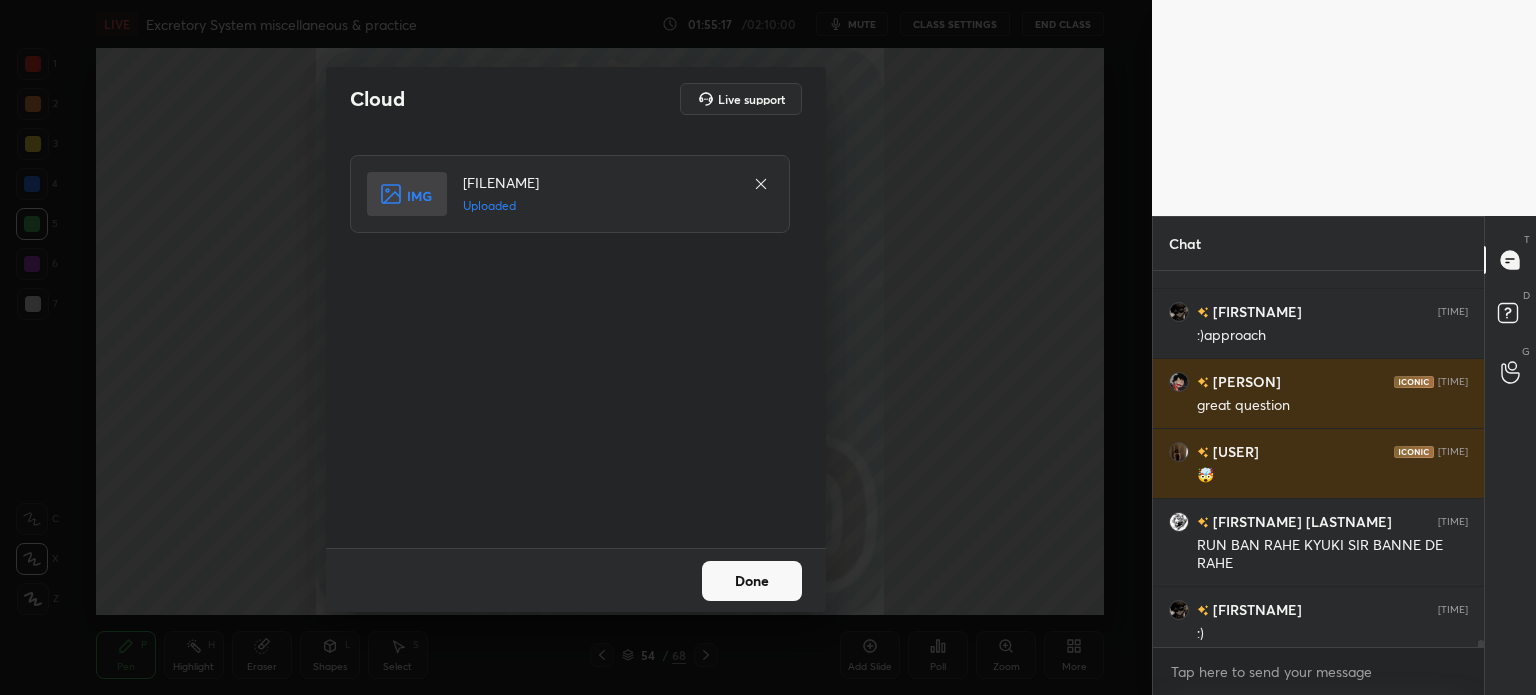click on "Done" at bounding box center [752, 581] 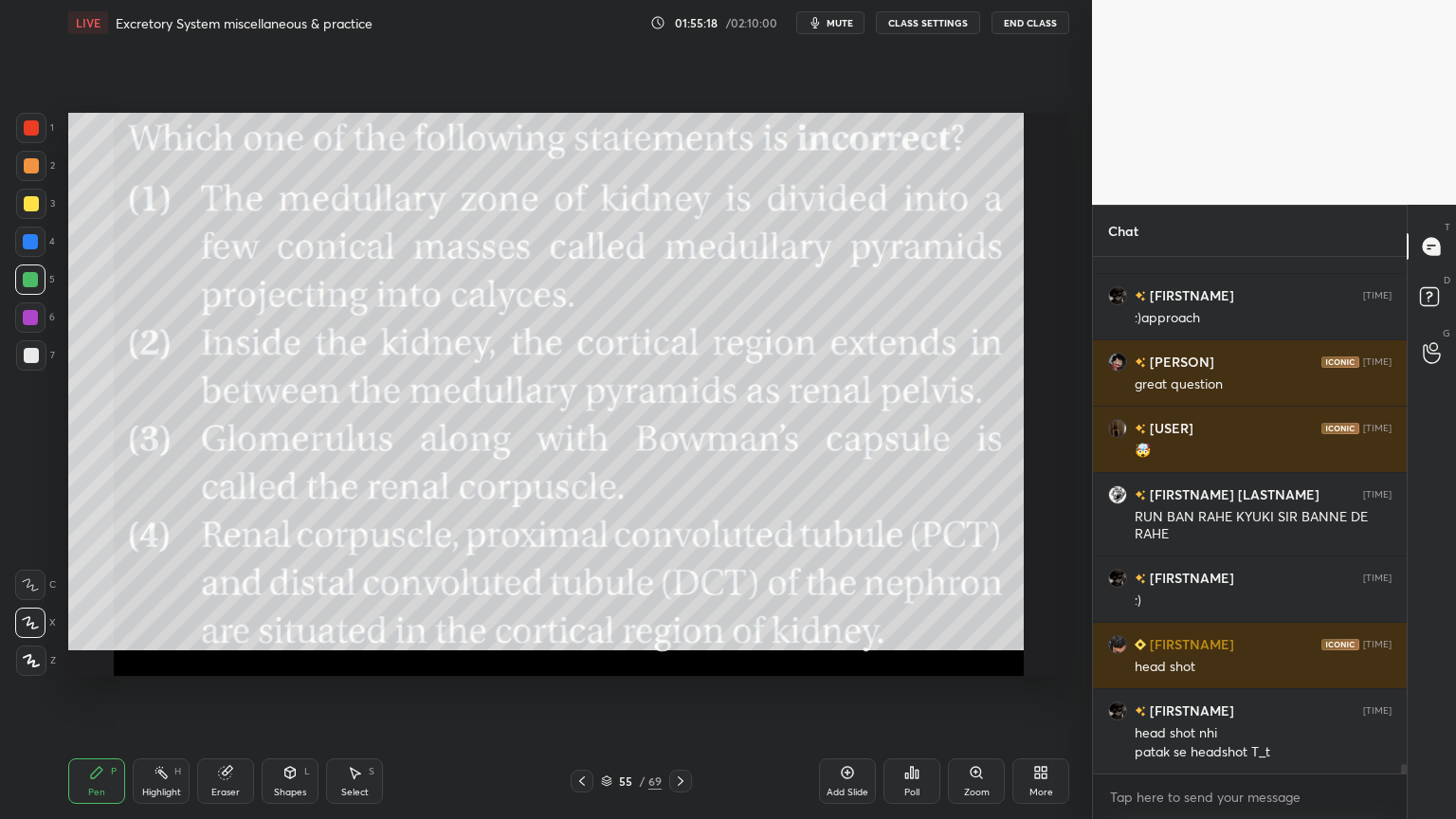 scroll, scrollTop: 94094, scrollLeft: 93776, axis: both 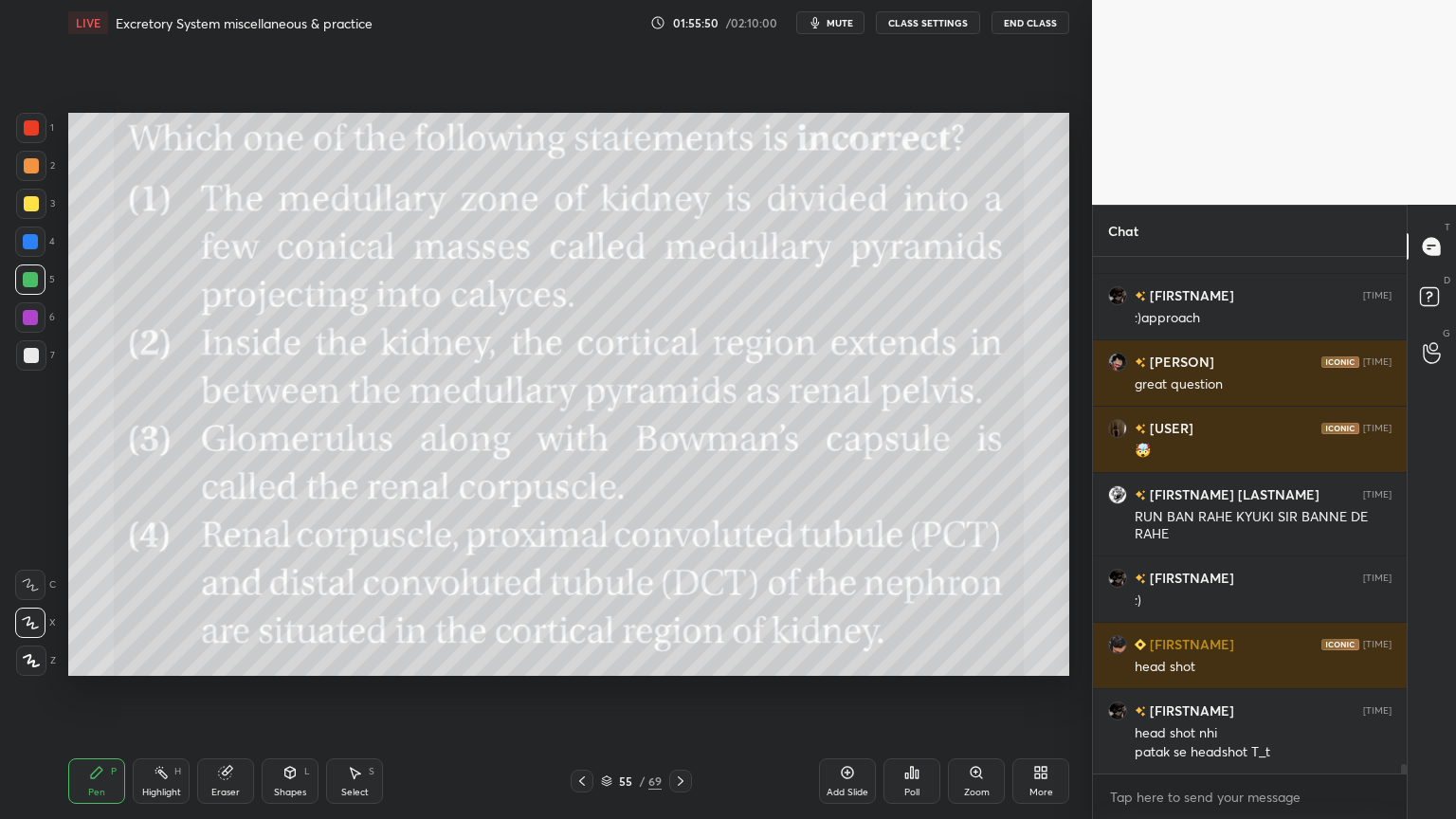 click on "Poll" at bounding box center [912, 781] 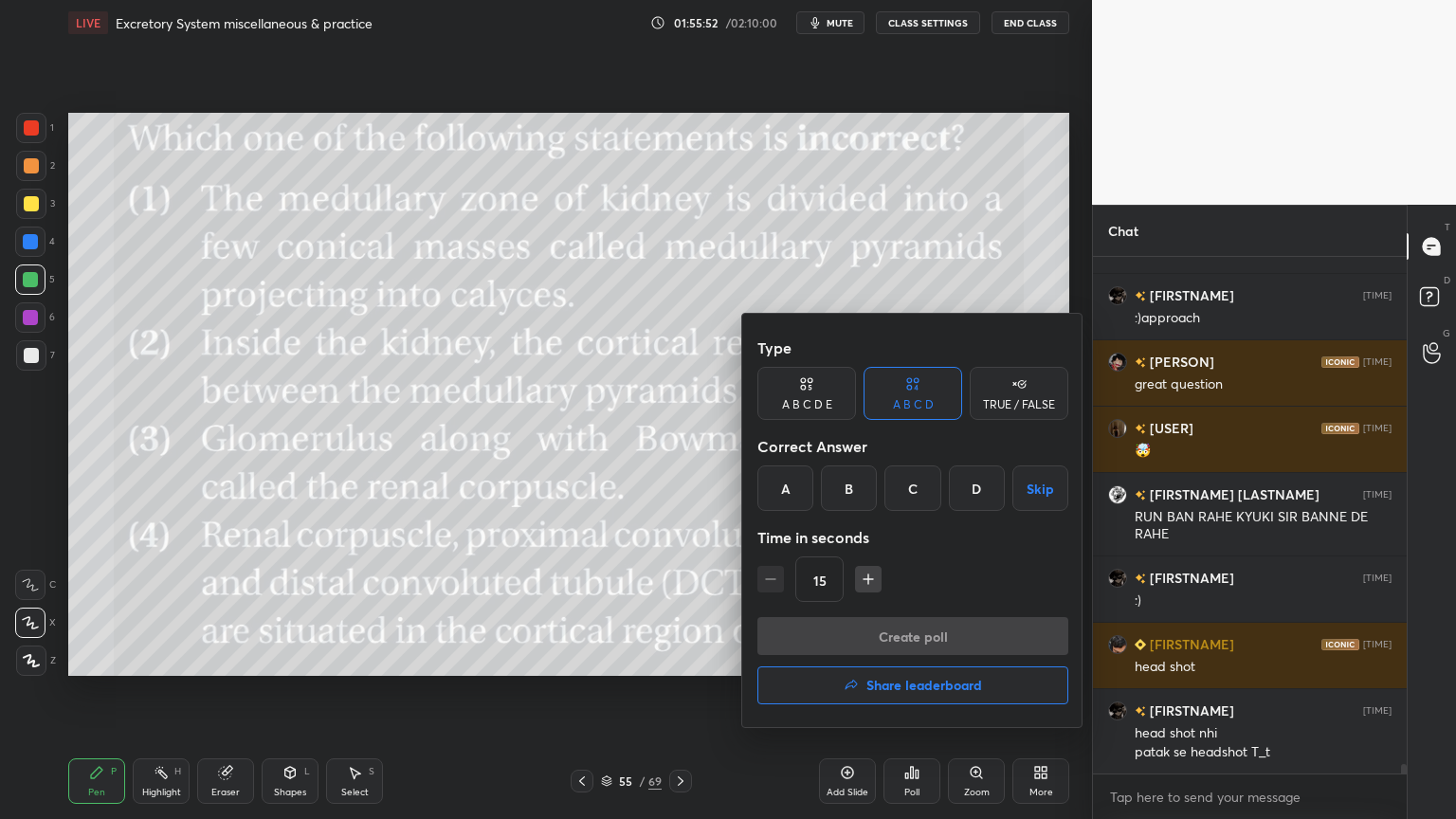drag, startPoint x: 861, startPoint y: 500, endPoint x: 846, endPoint y: 516, distance: 21.931712 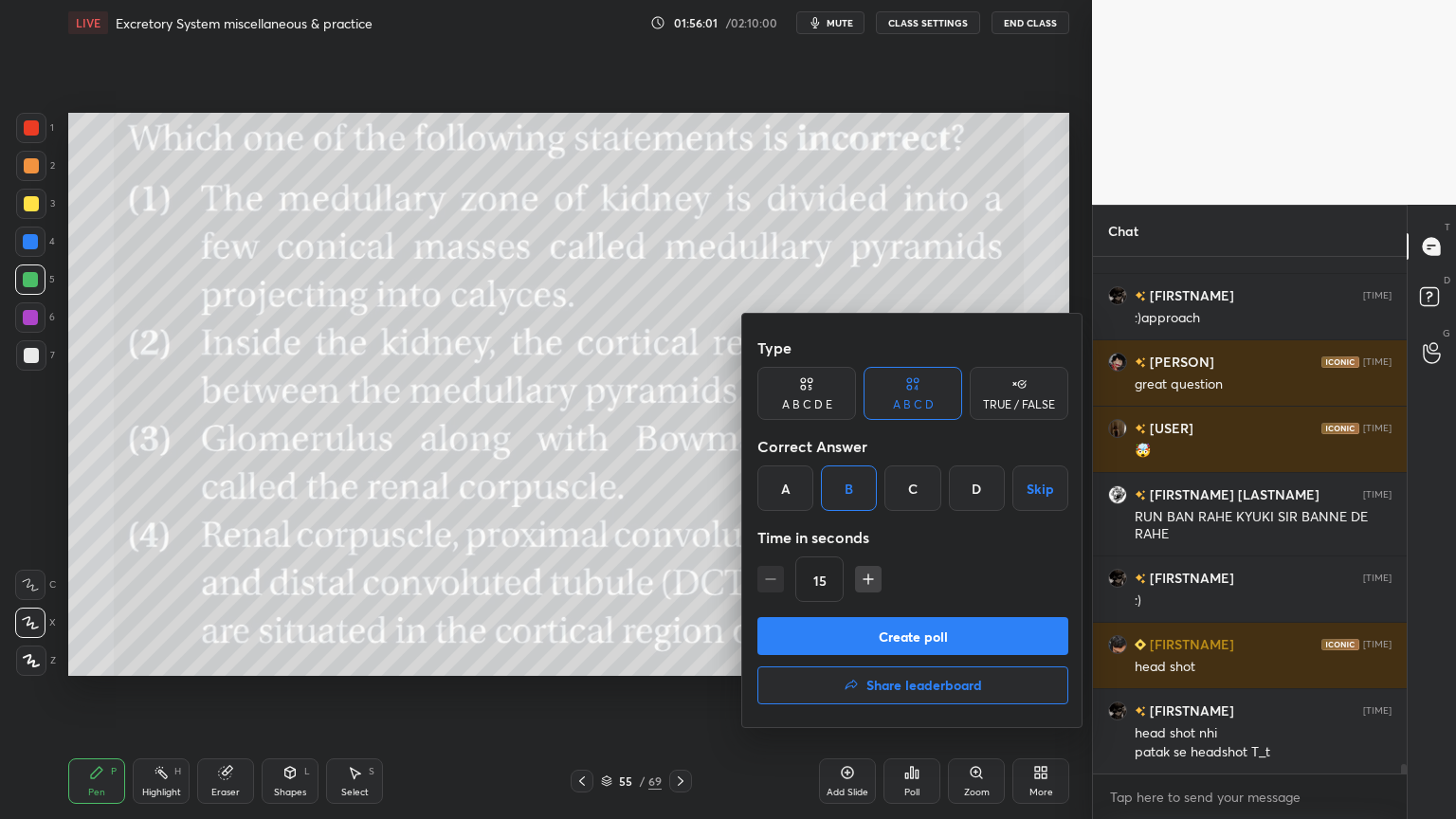 click on "Create poll" at bounding box center (913, 636) 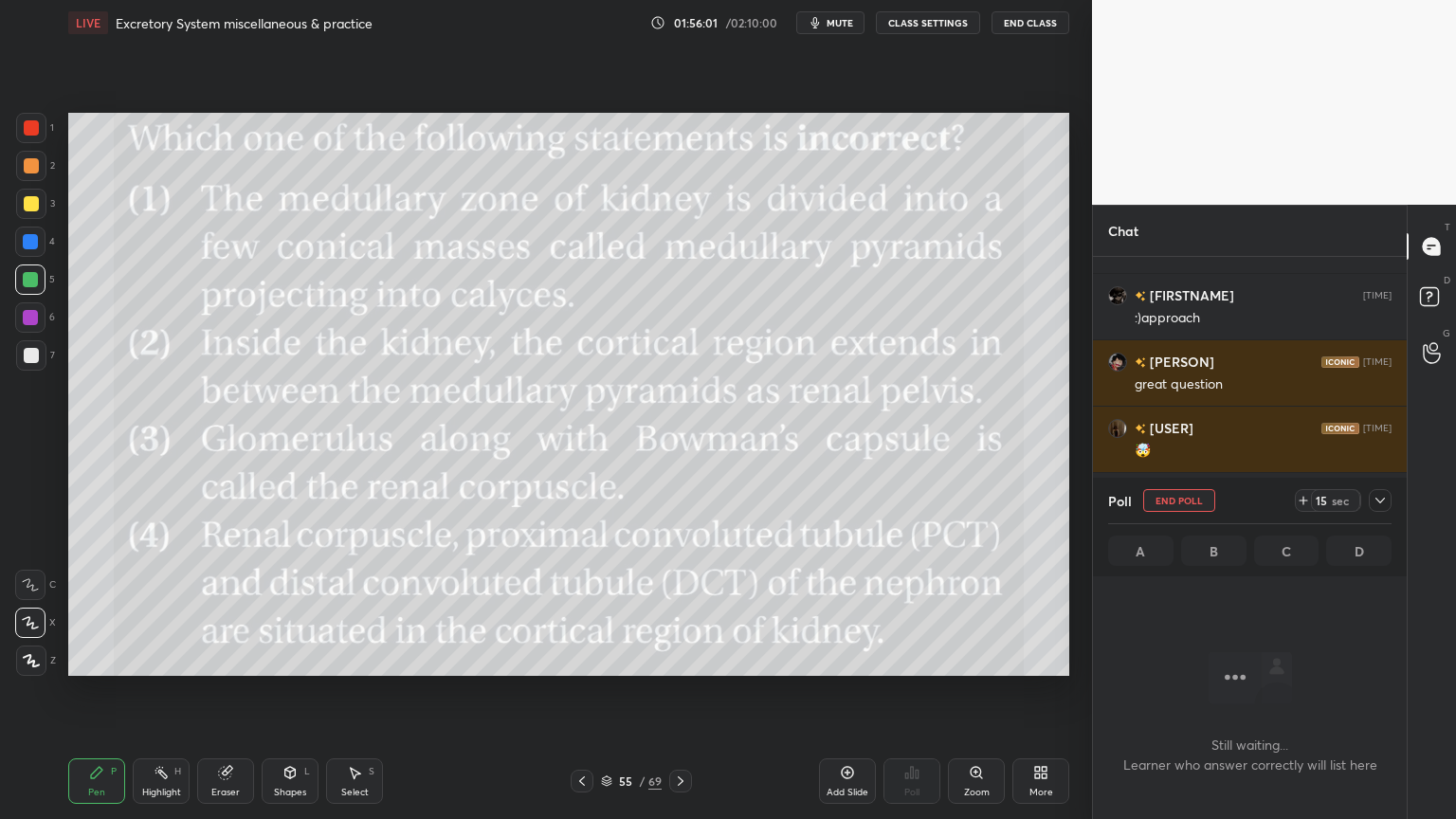 scroll, scrollTop: 422, scrollLeft: 308, axis: both 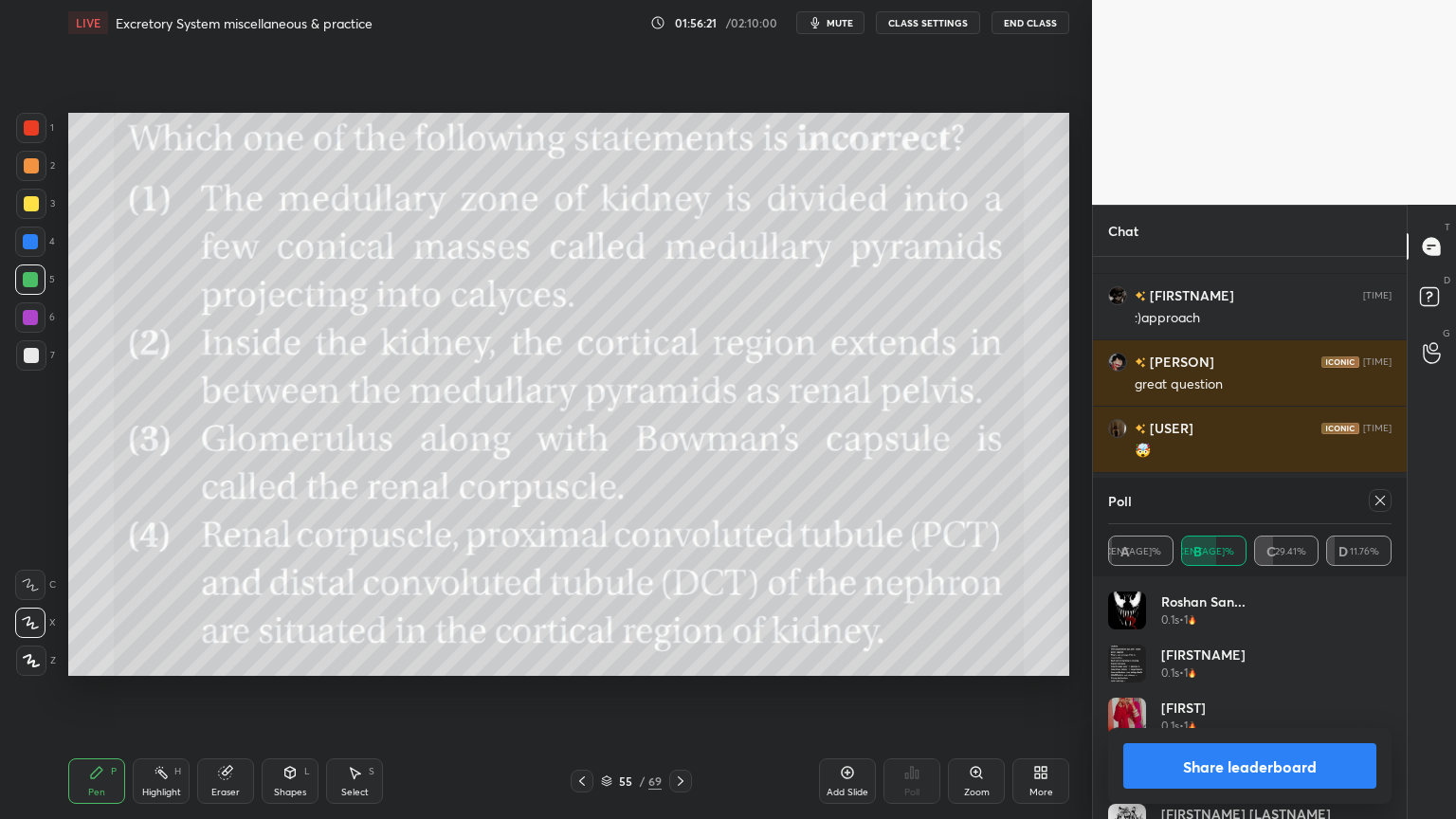 click on "Share leaderboard" at bounding box center [1249, 766] 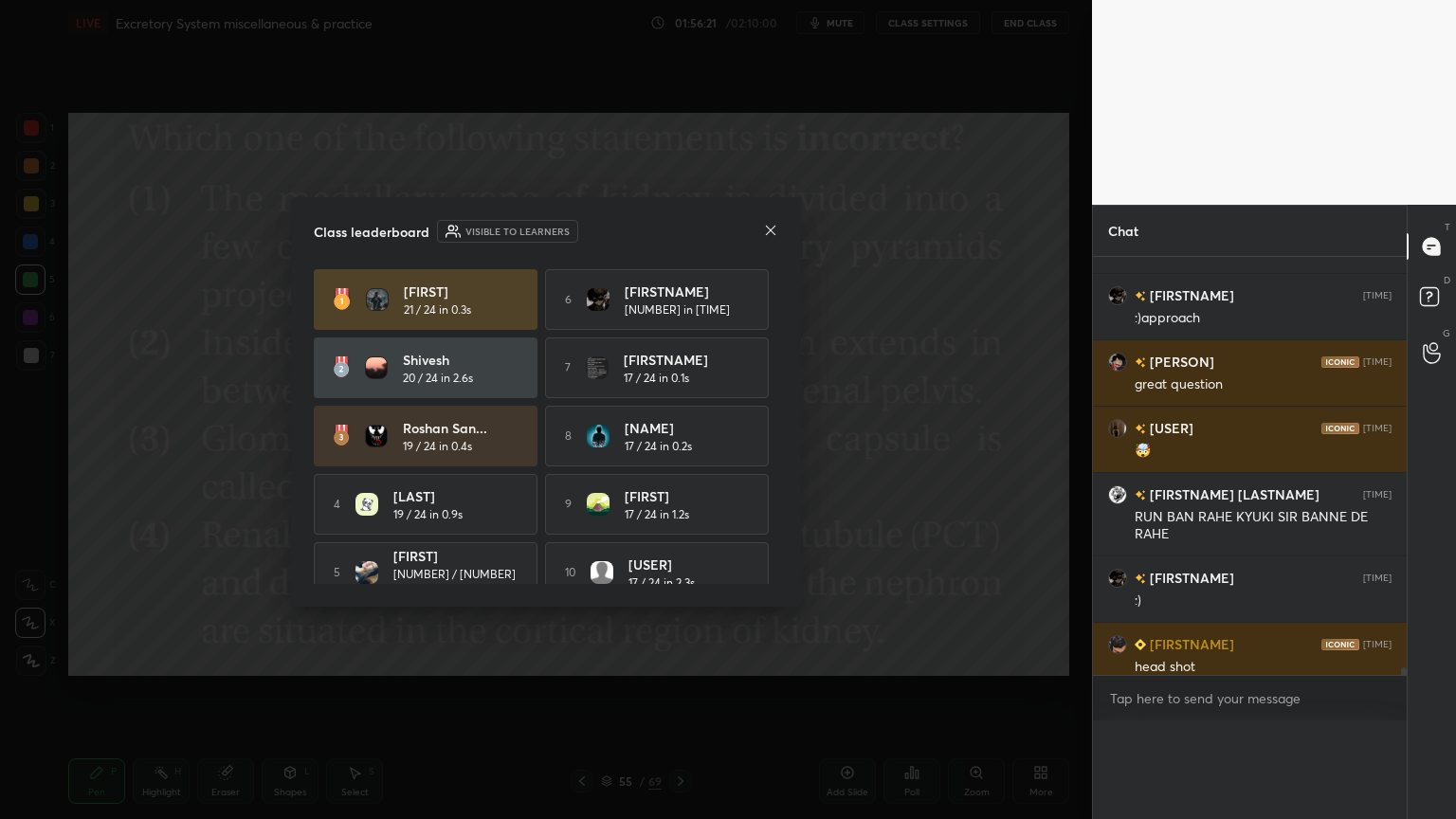 scroll, scrollTop: 0, scrollLeft: 0, axis: both 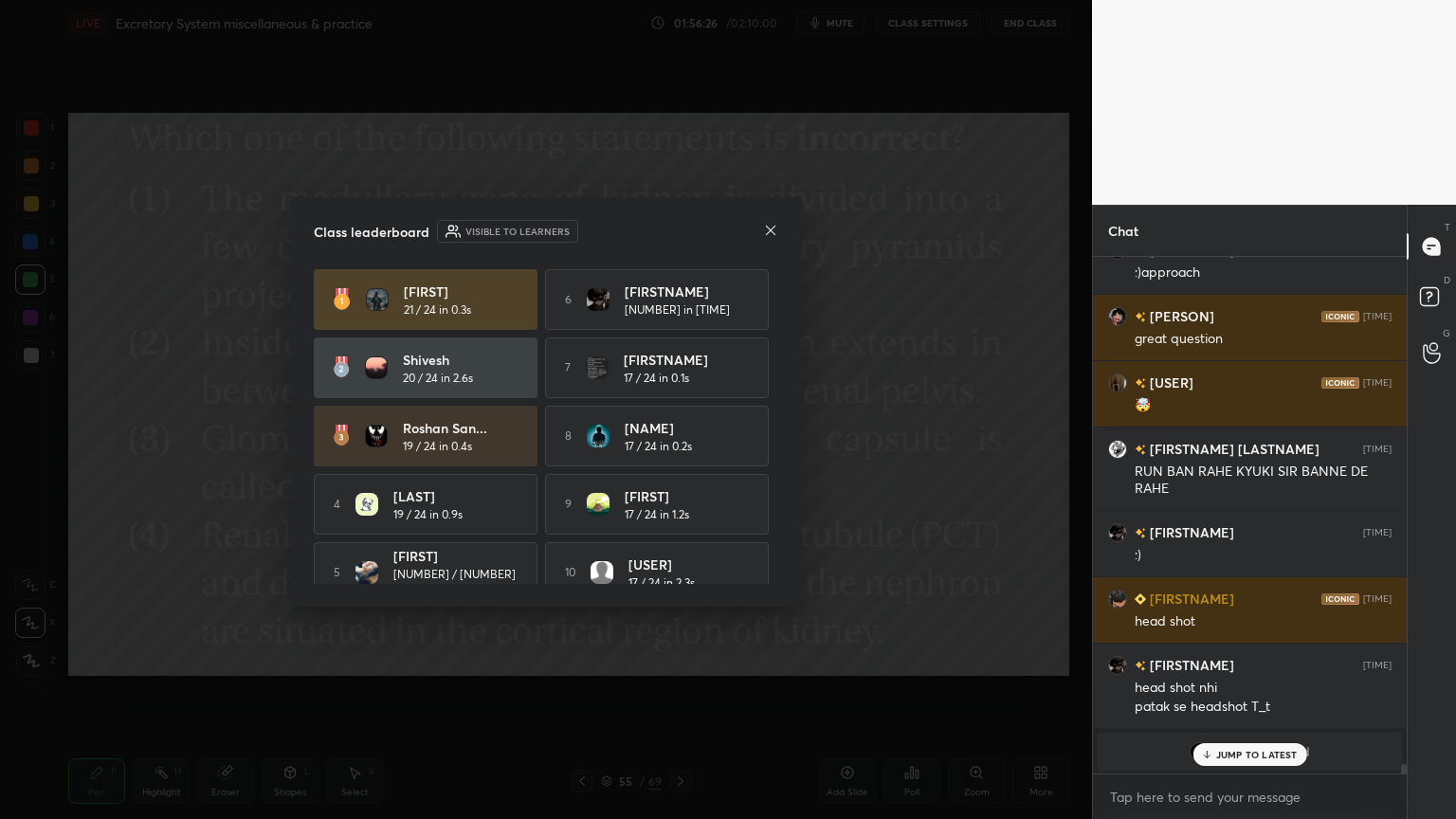 click 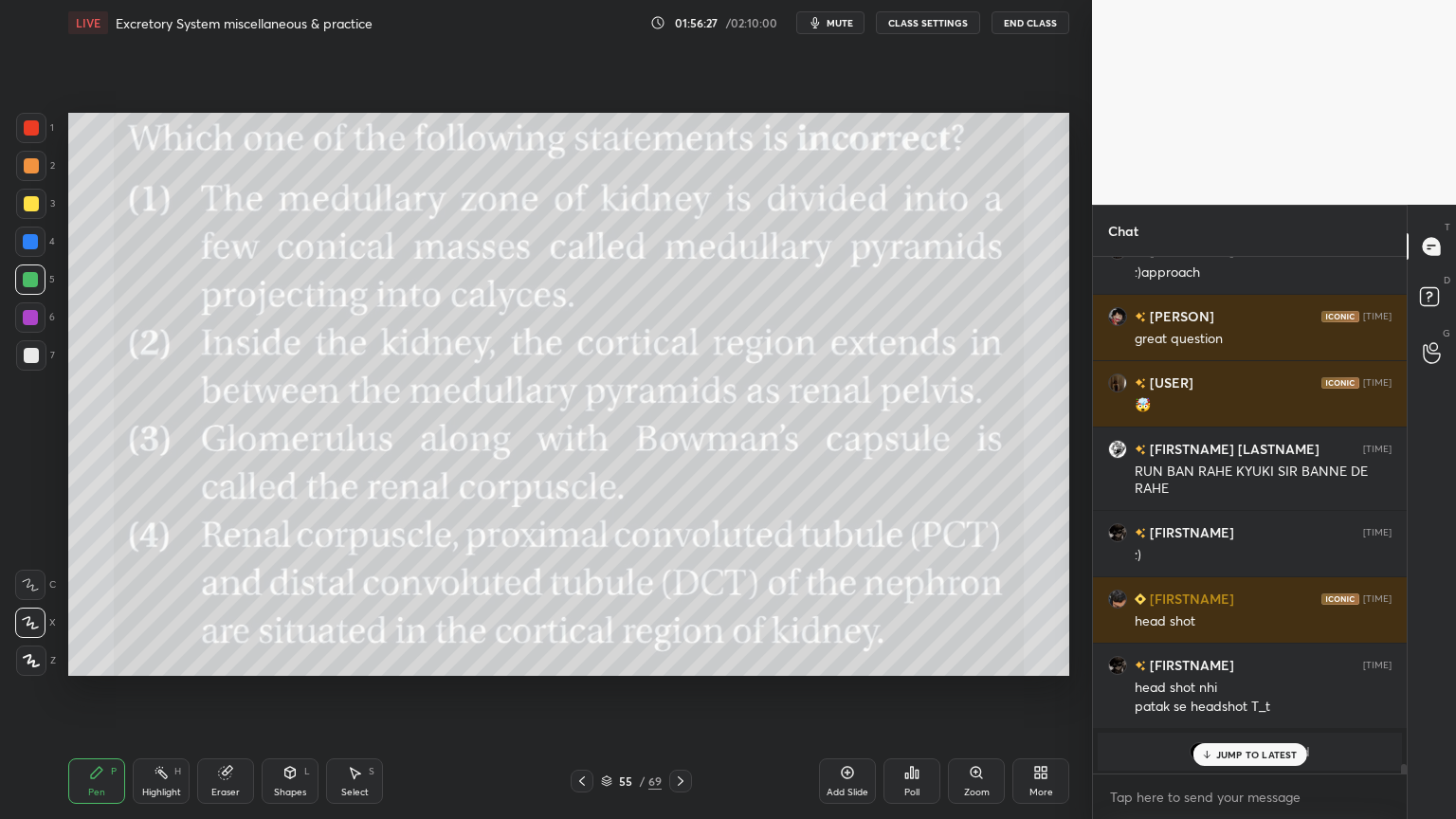 click 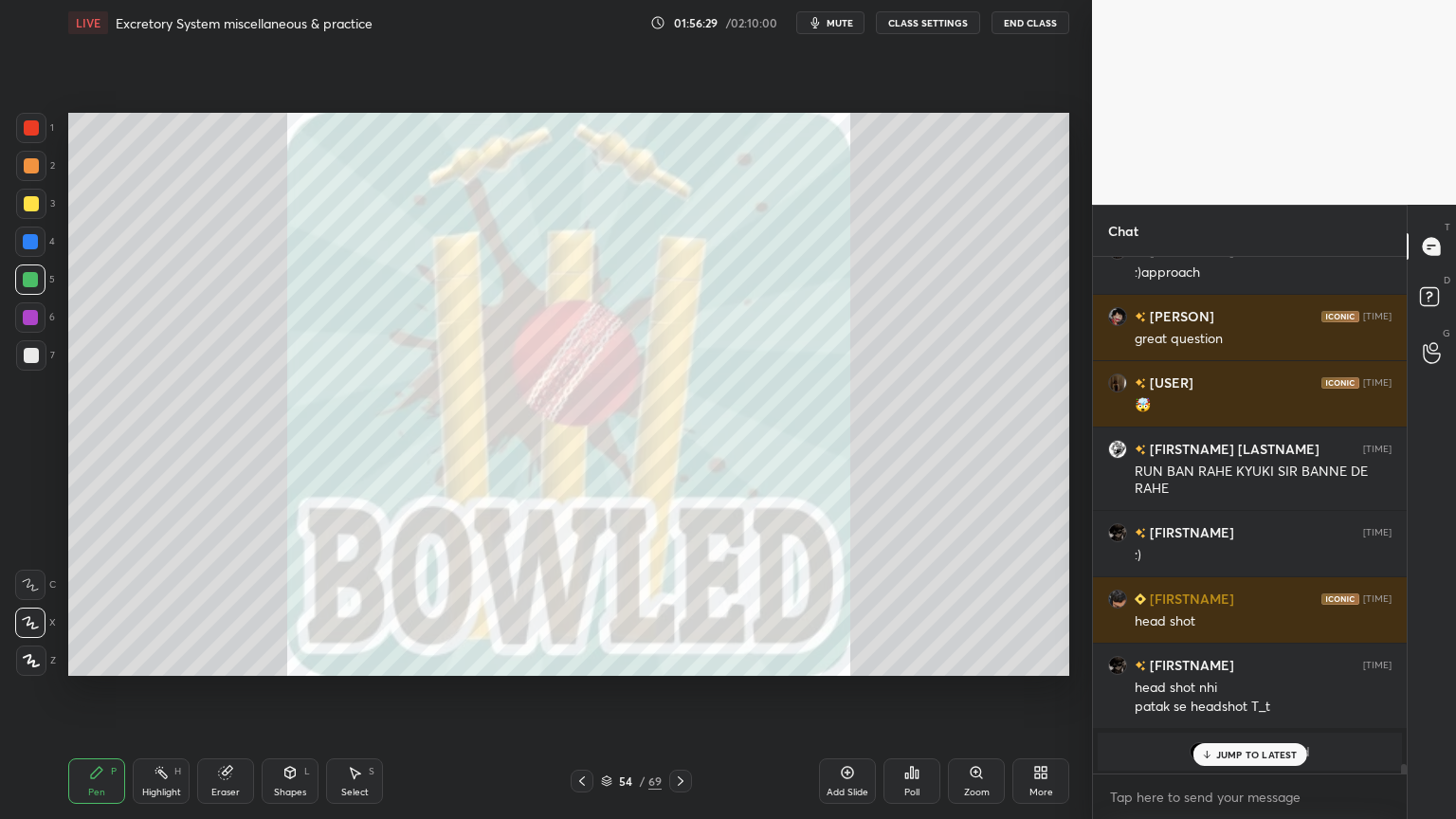 click 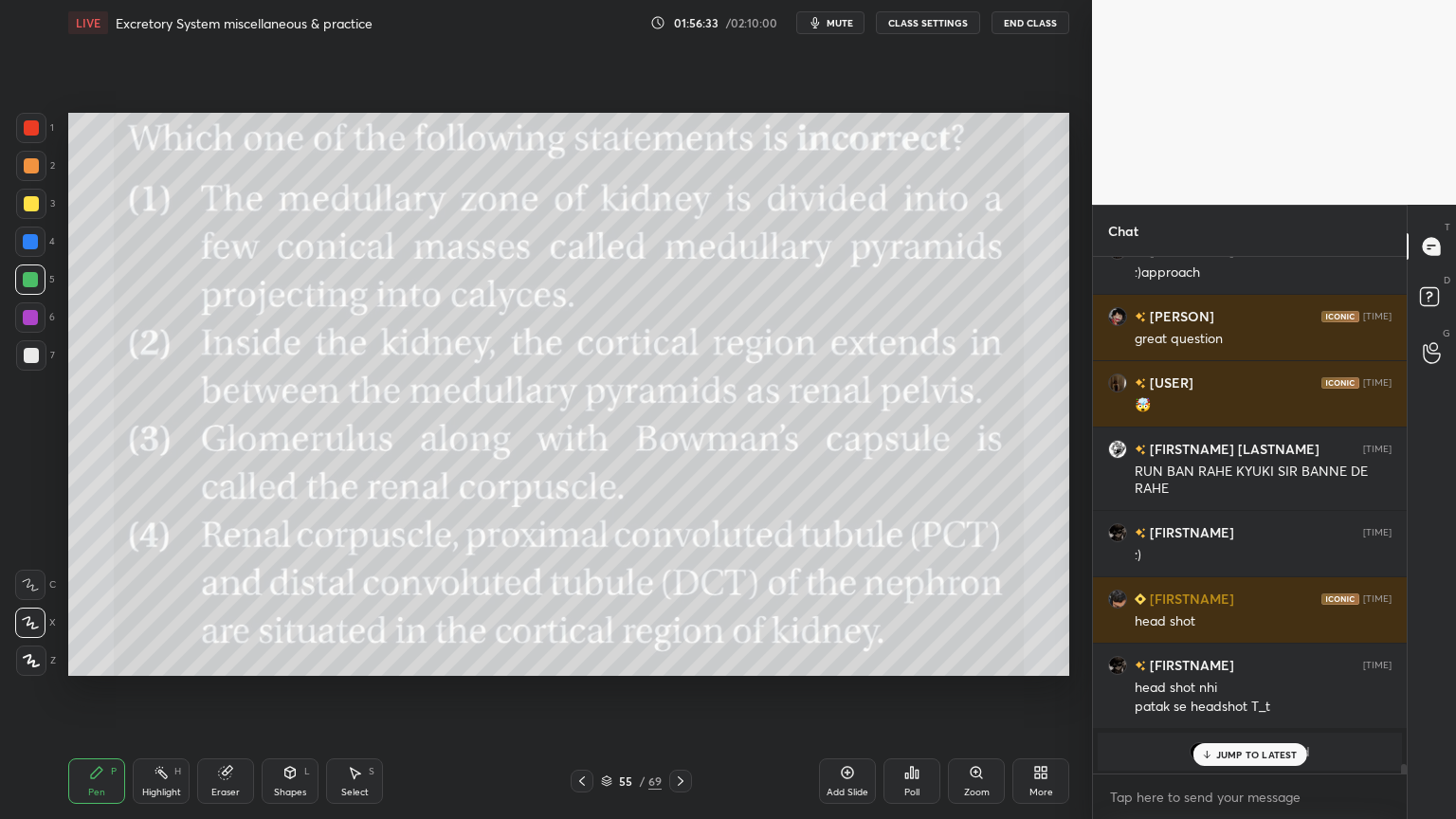 click on "JUMP TO LATEST" at bounding box center [1257, 755] 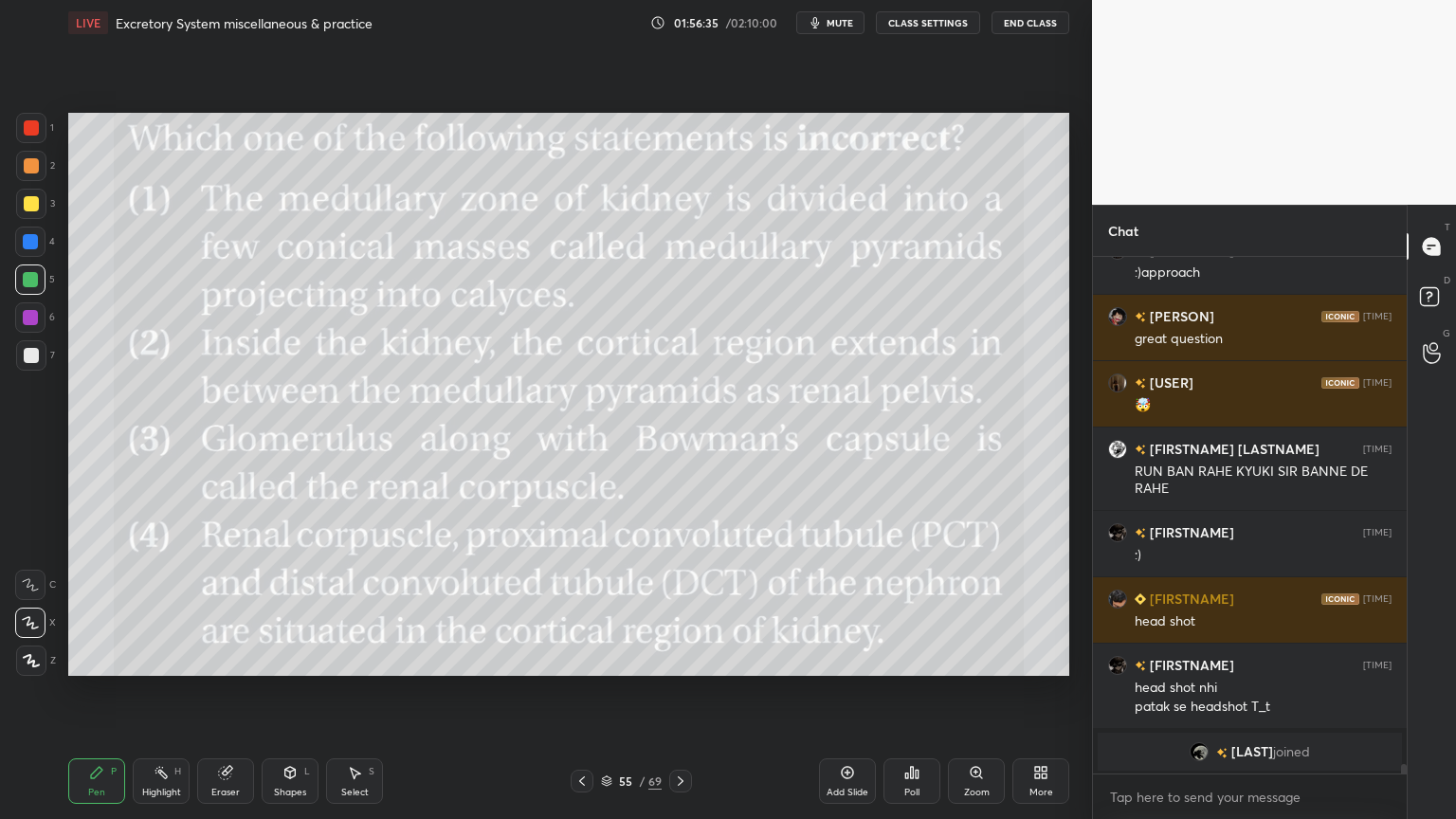 click on "More" at bounding box center (1041, 781) 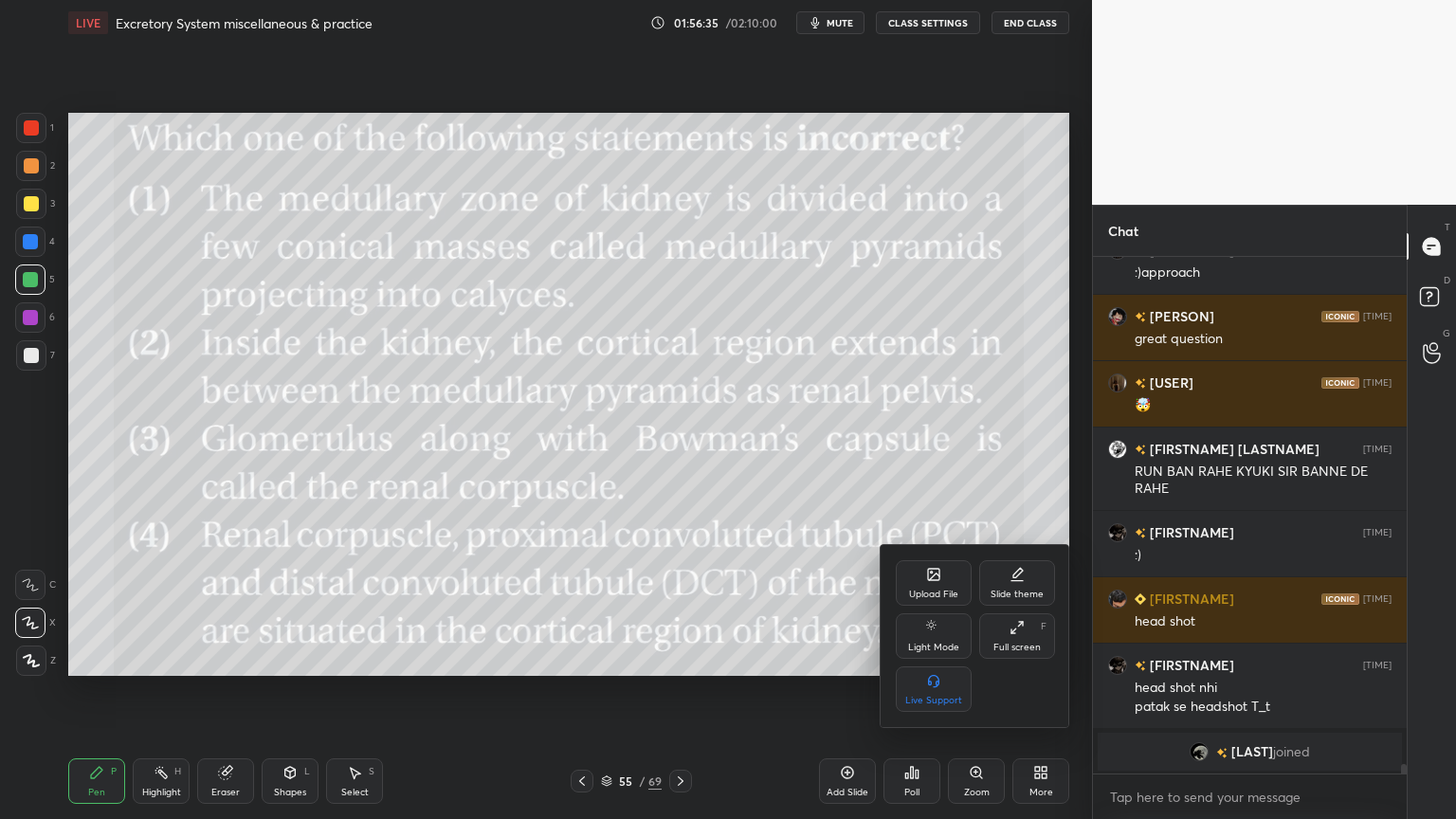 click 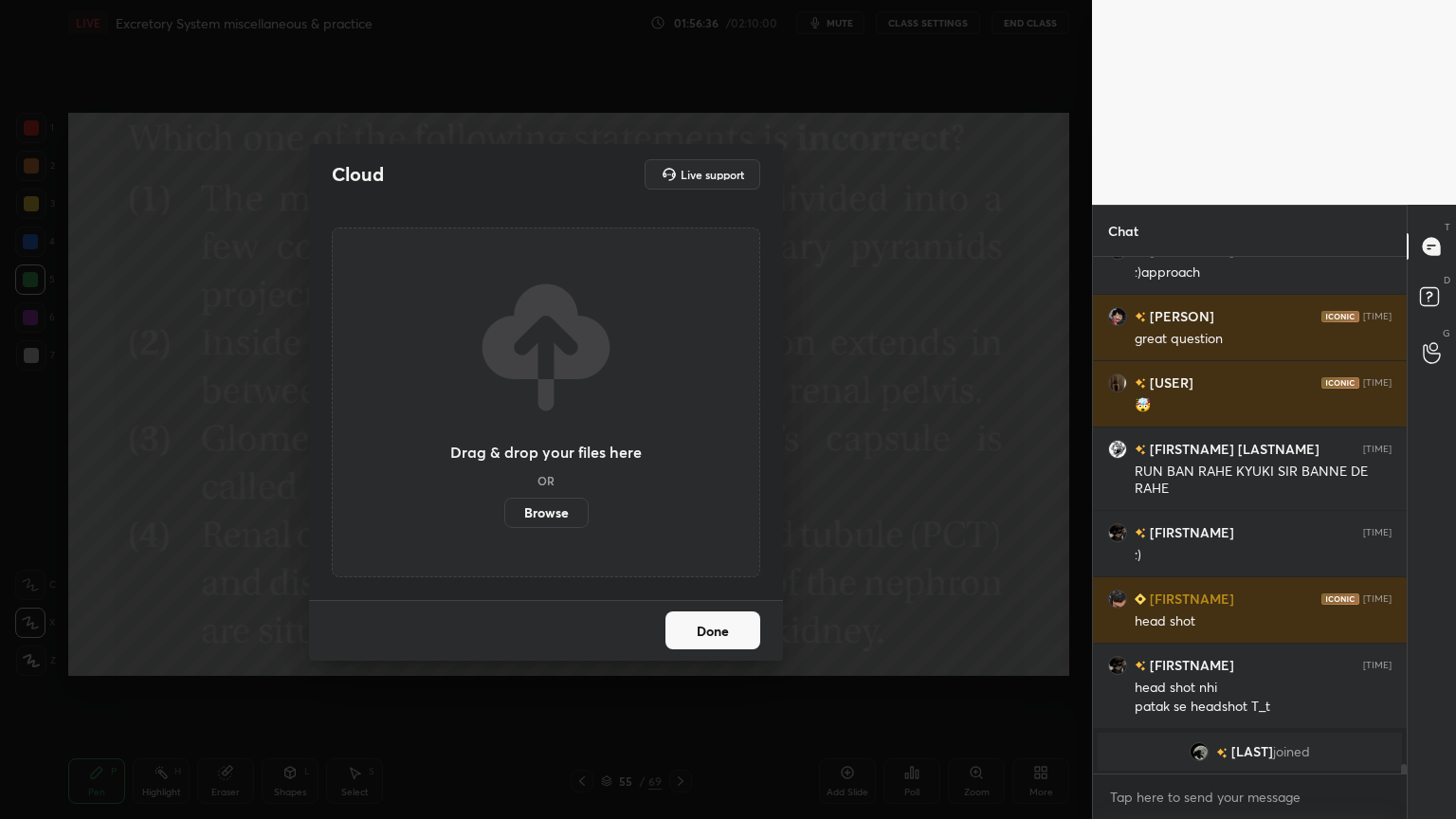 click on "Browse" at bounding box center [546, 513] 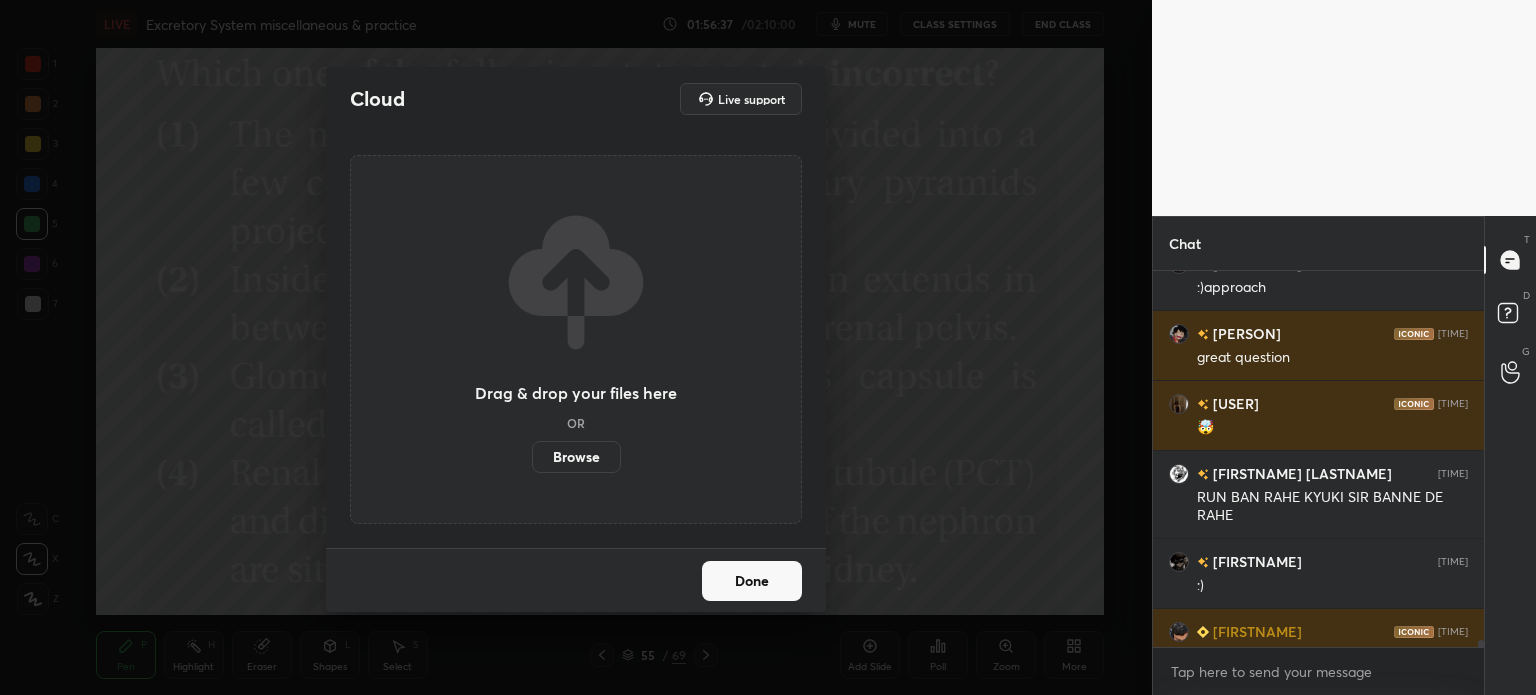 scroll, scrollTop: 567, scrollLeft: 1072, axis: both 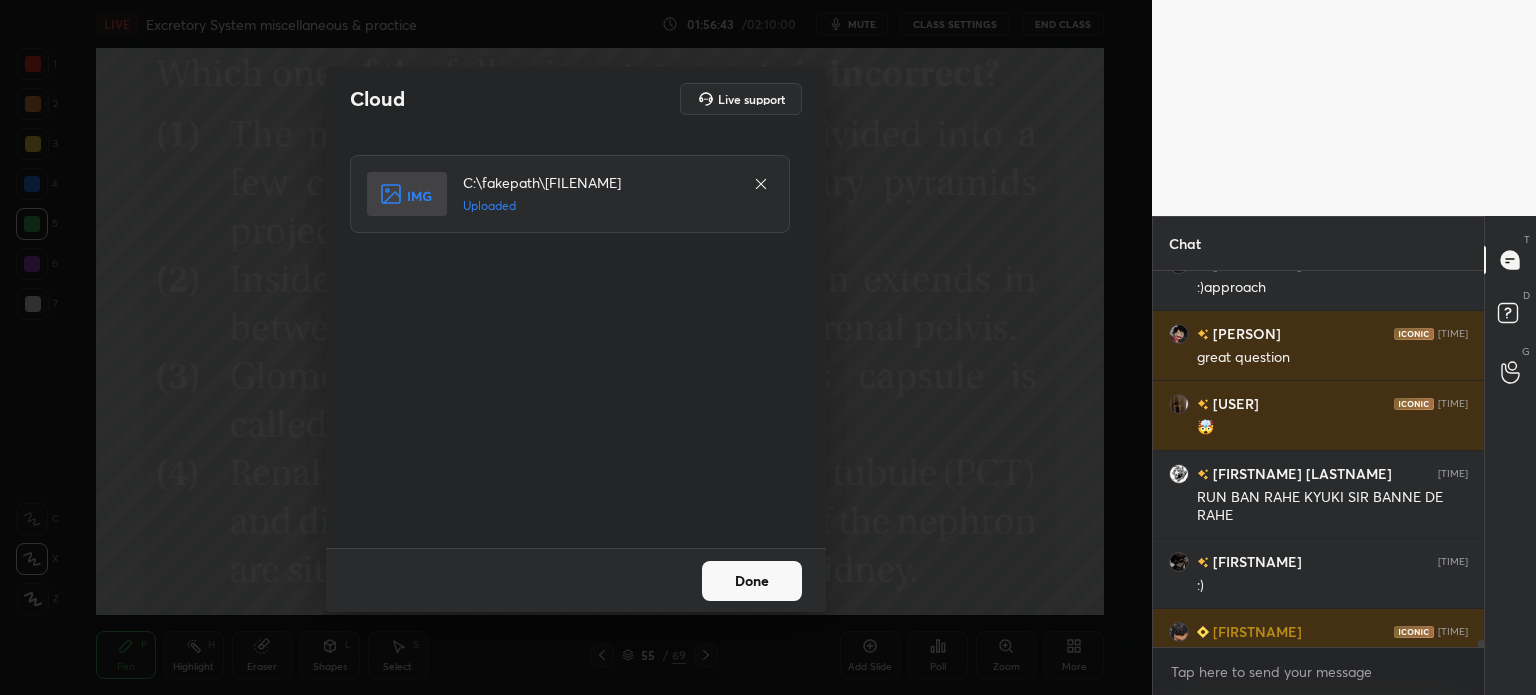 click on "Done" at bounding box center [752, 581] 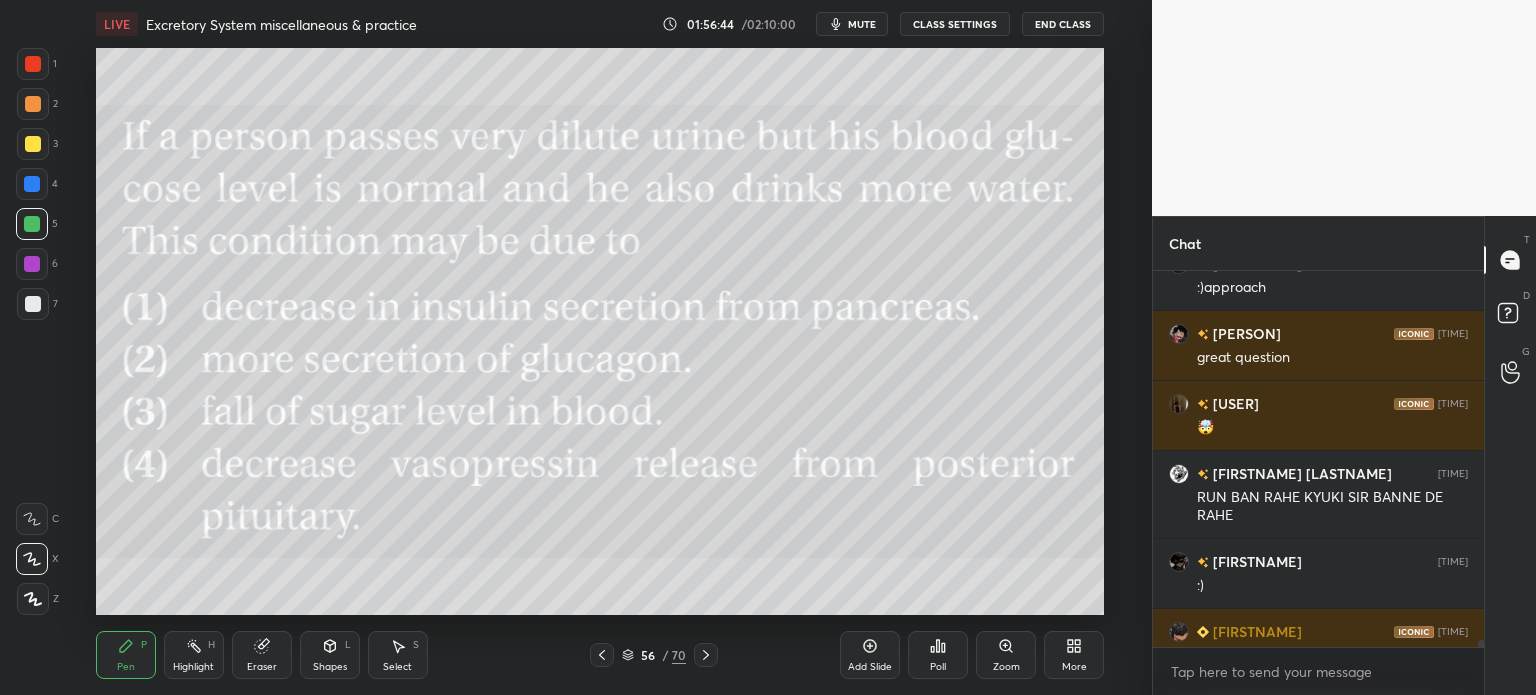 scroll, scrollTop: 28958, scrollLeft: 0, axis: vertical 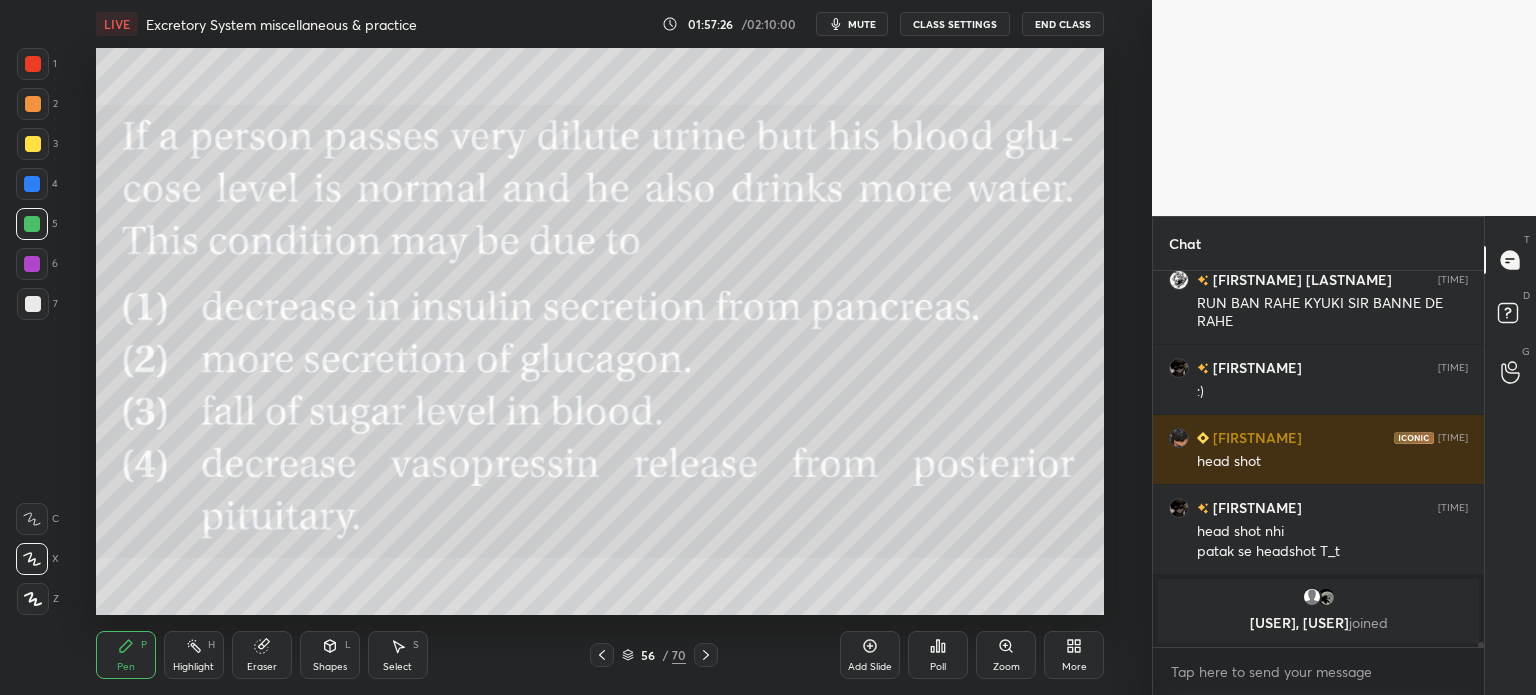 click on "Poll" at bounding box center (938, 655) 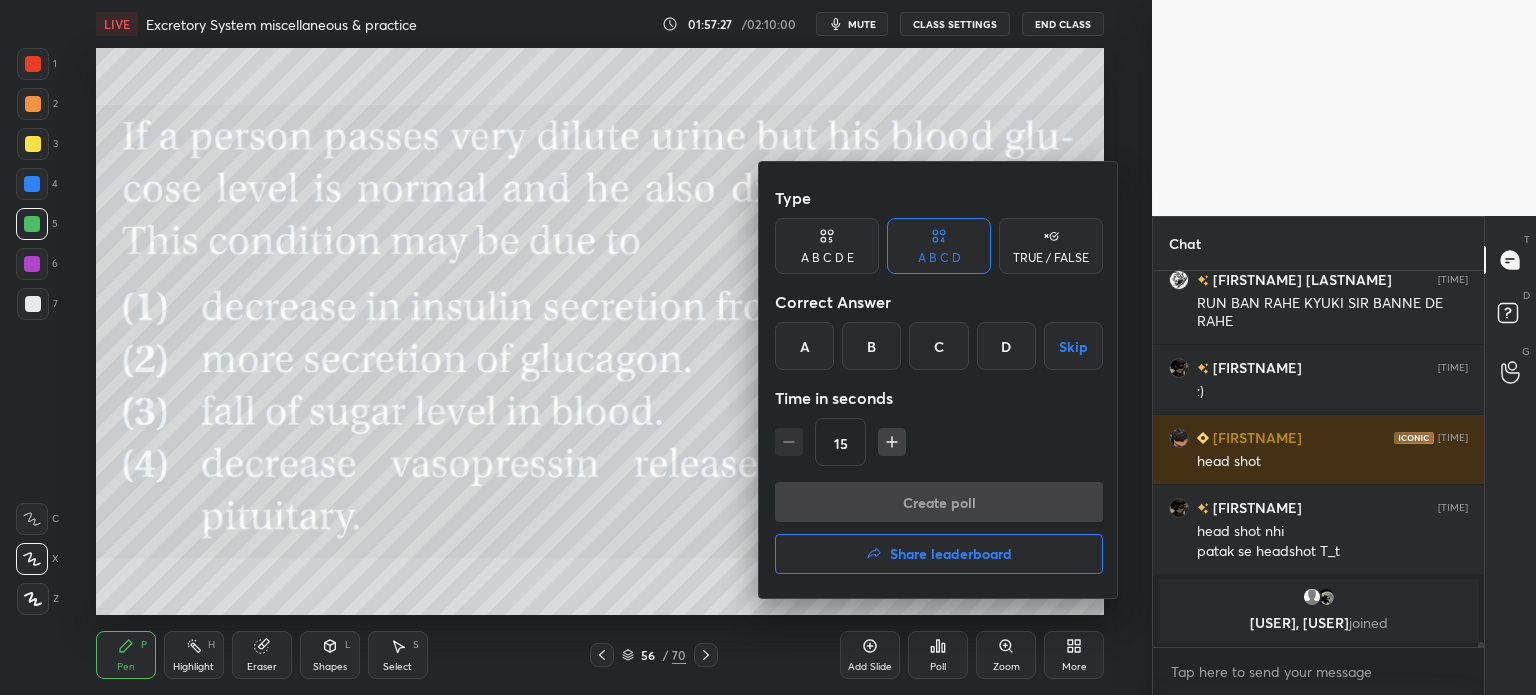 click on "D" at bounding box center (1006, 346) 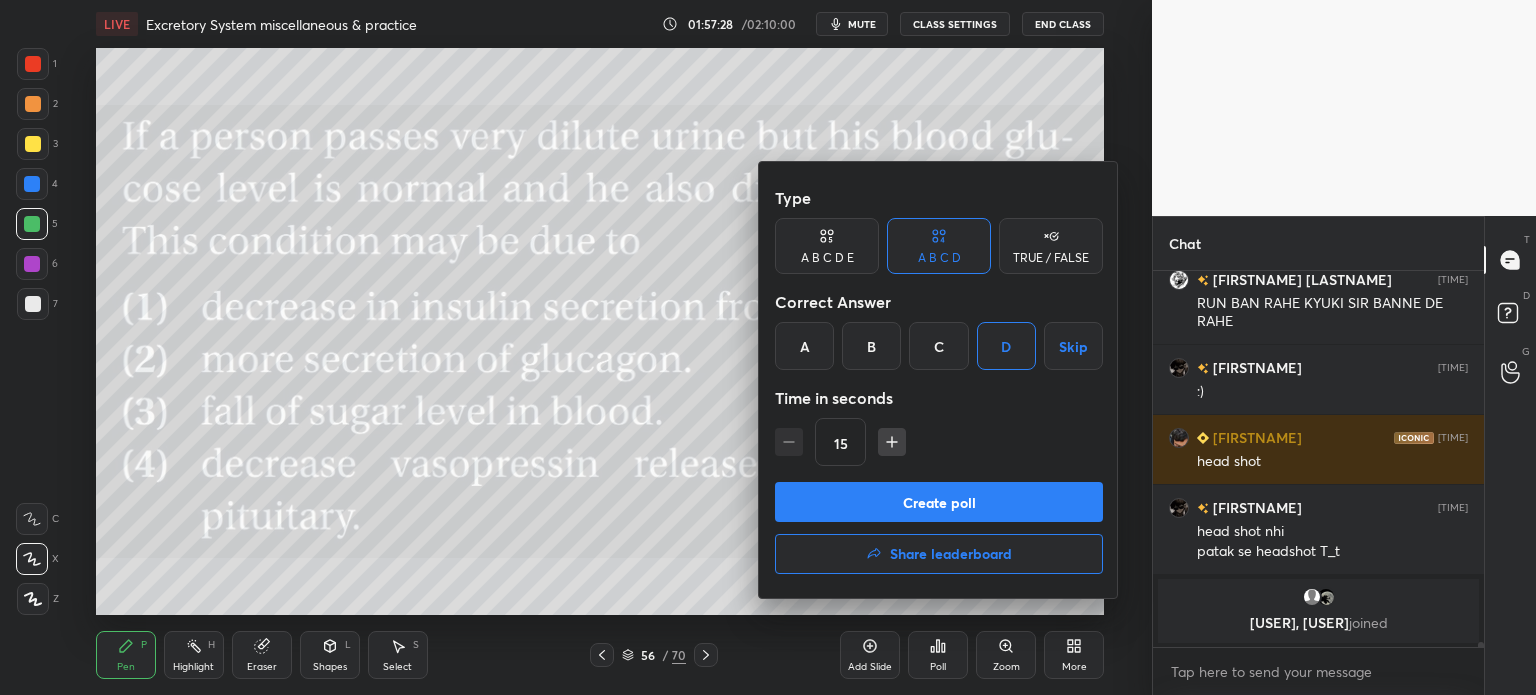 click on "Create poll" at bounding box center [939, 502] 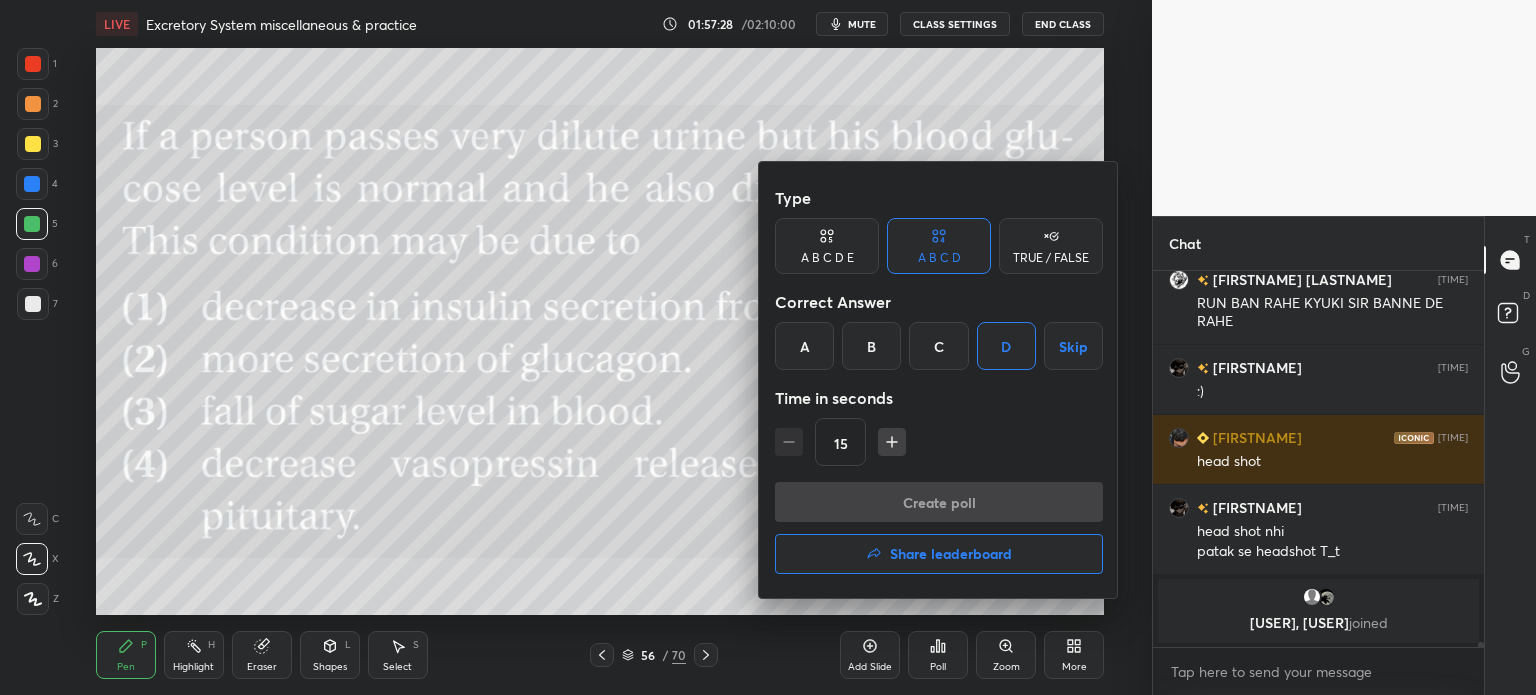 scroll, scrollTop: 337, scrollLeft: 325, axis: both 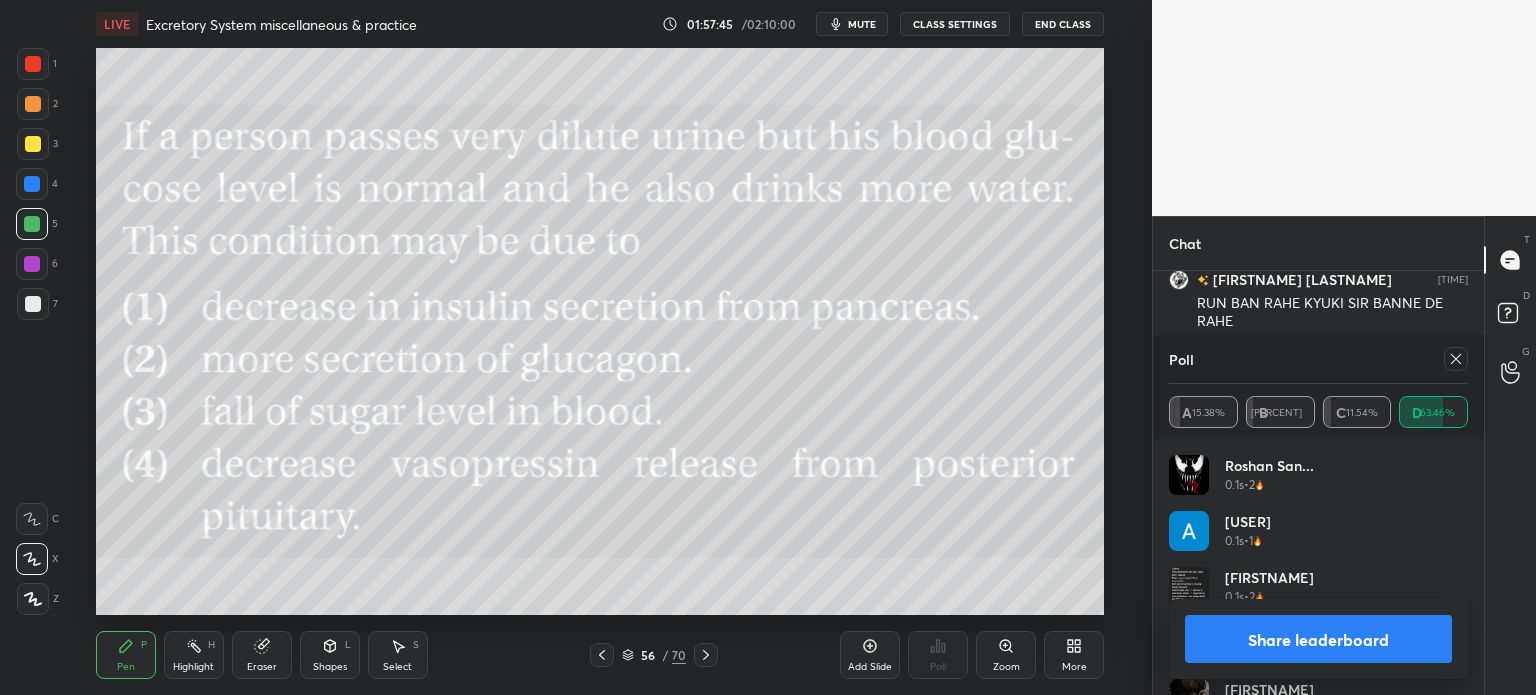 click on "Share leaderboard" at bounding box center [1318, 639] 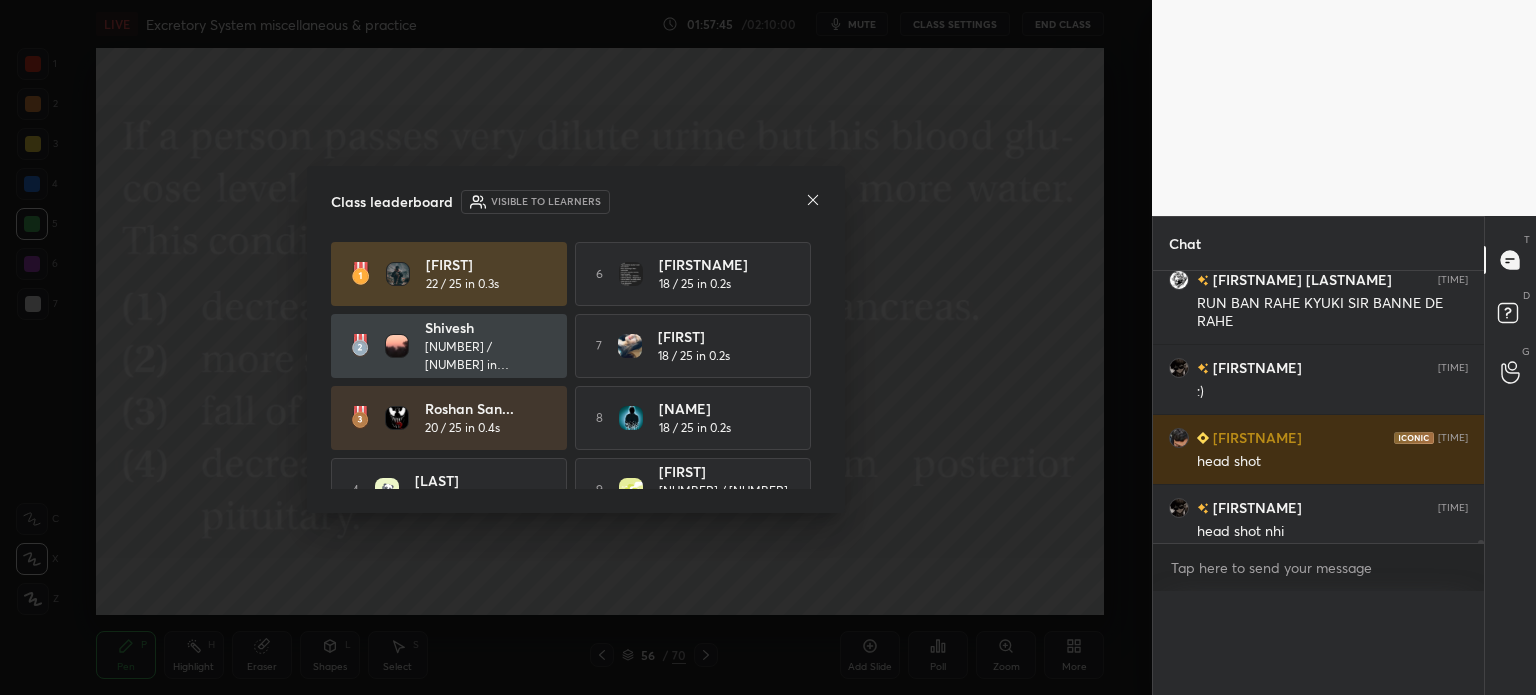scroll, scrollTop: 0, scrollLeft: 0, axis: both 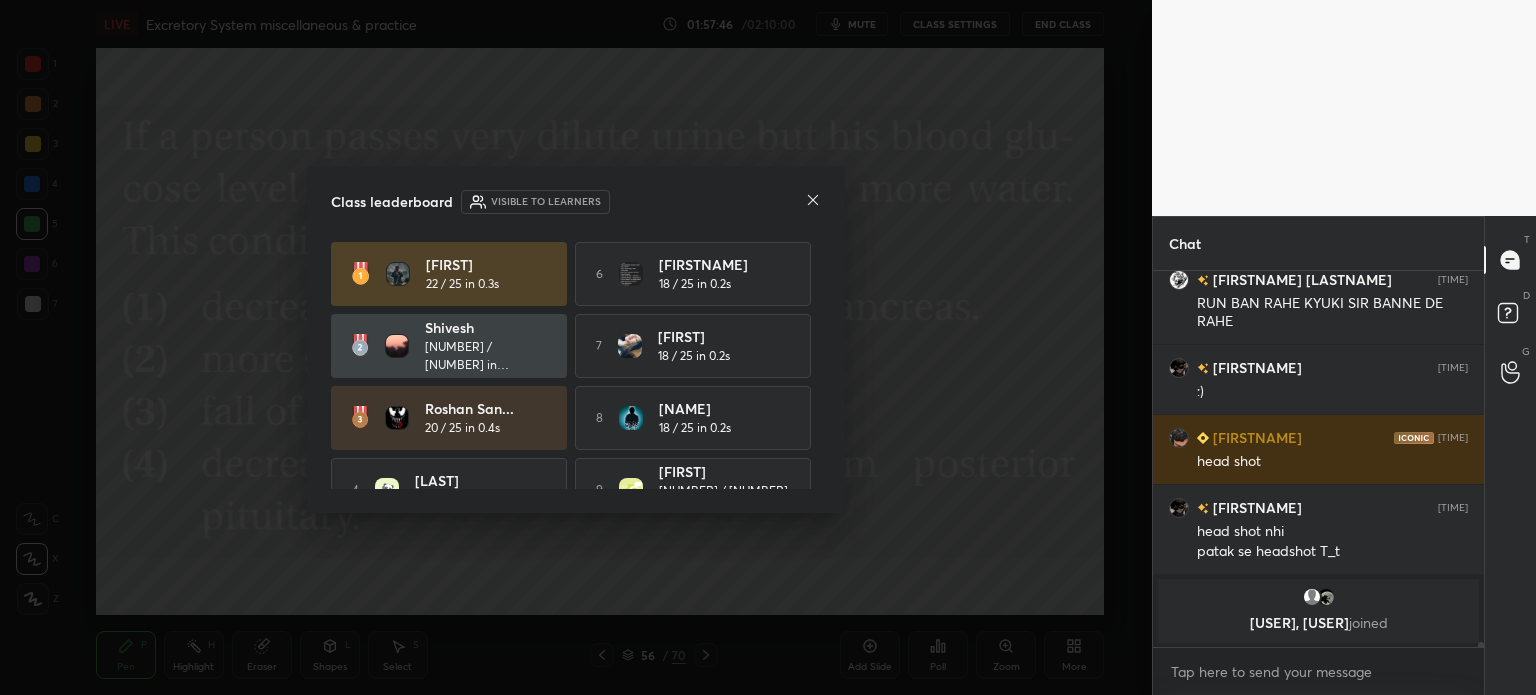 click 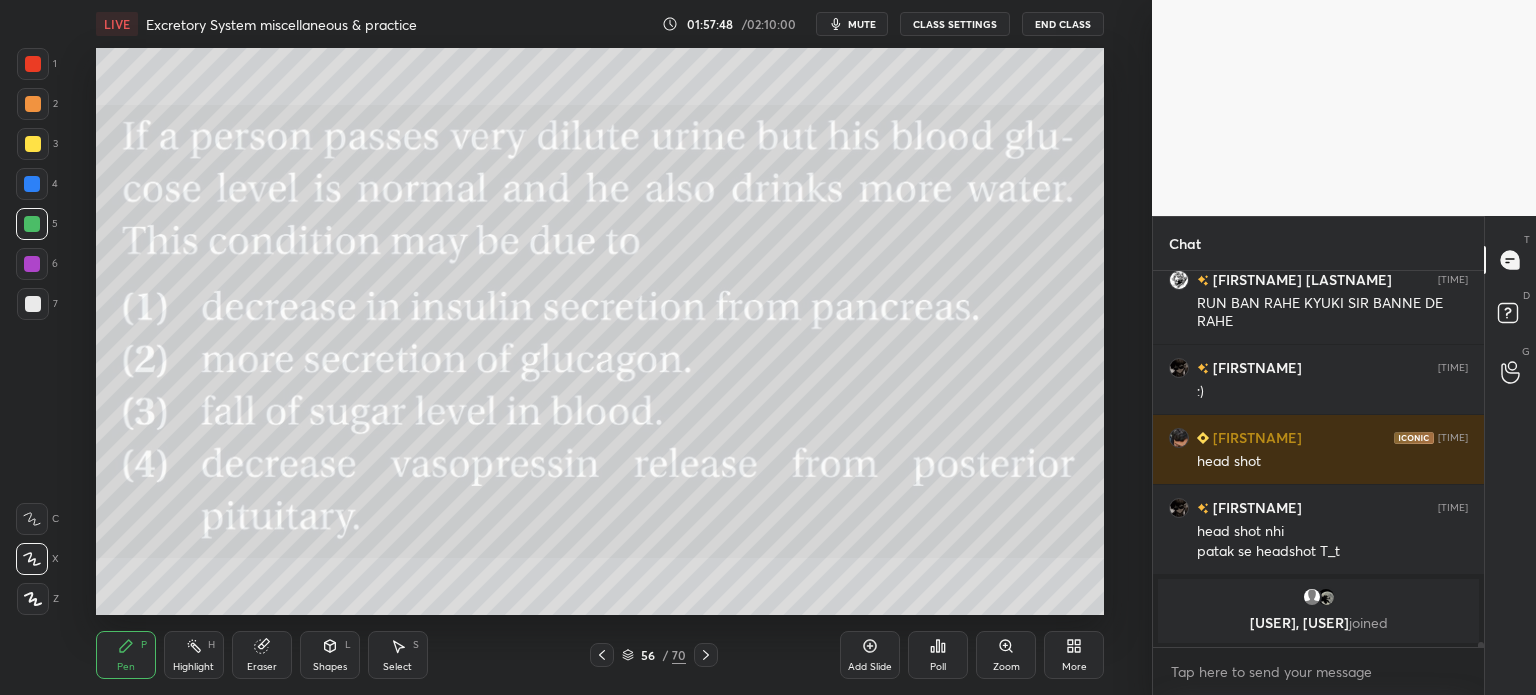 click 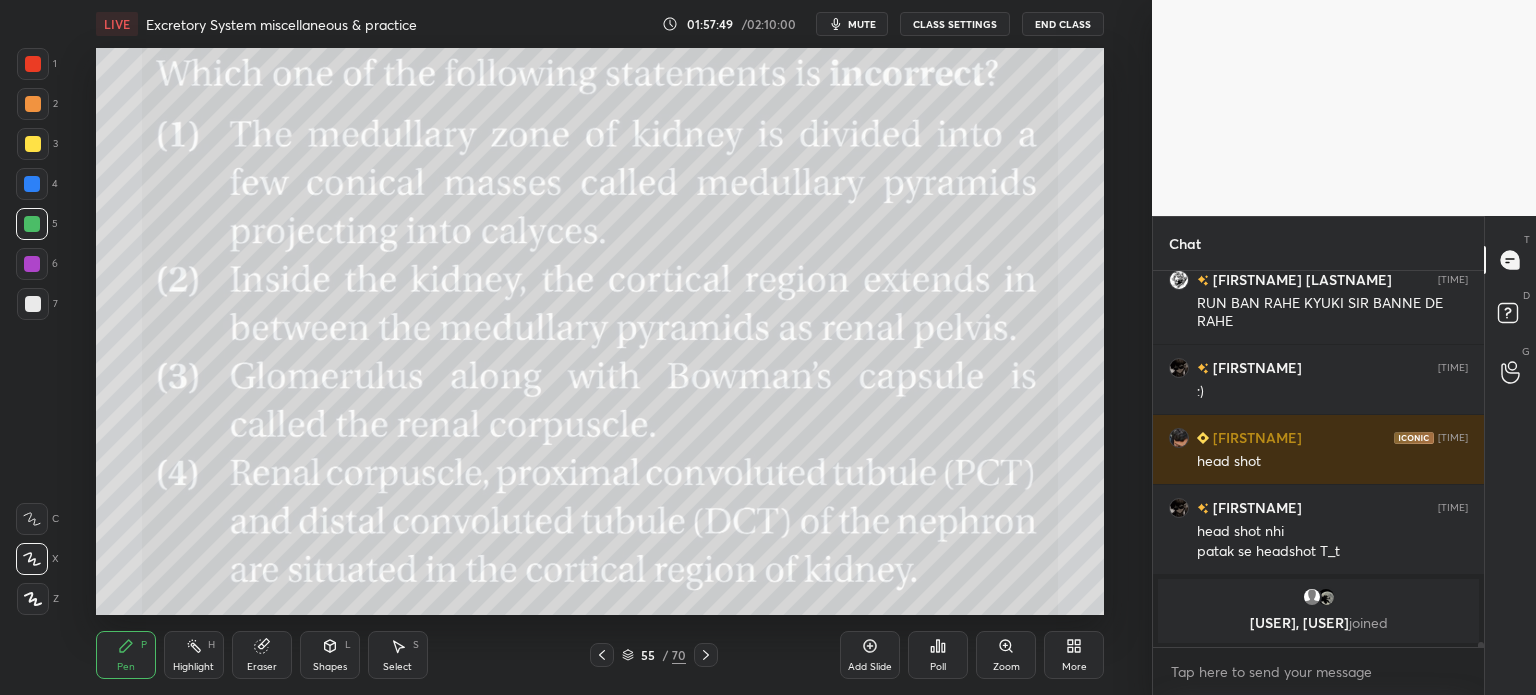 click 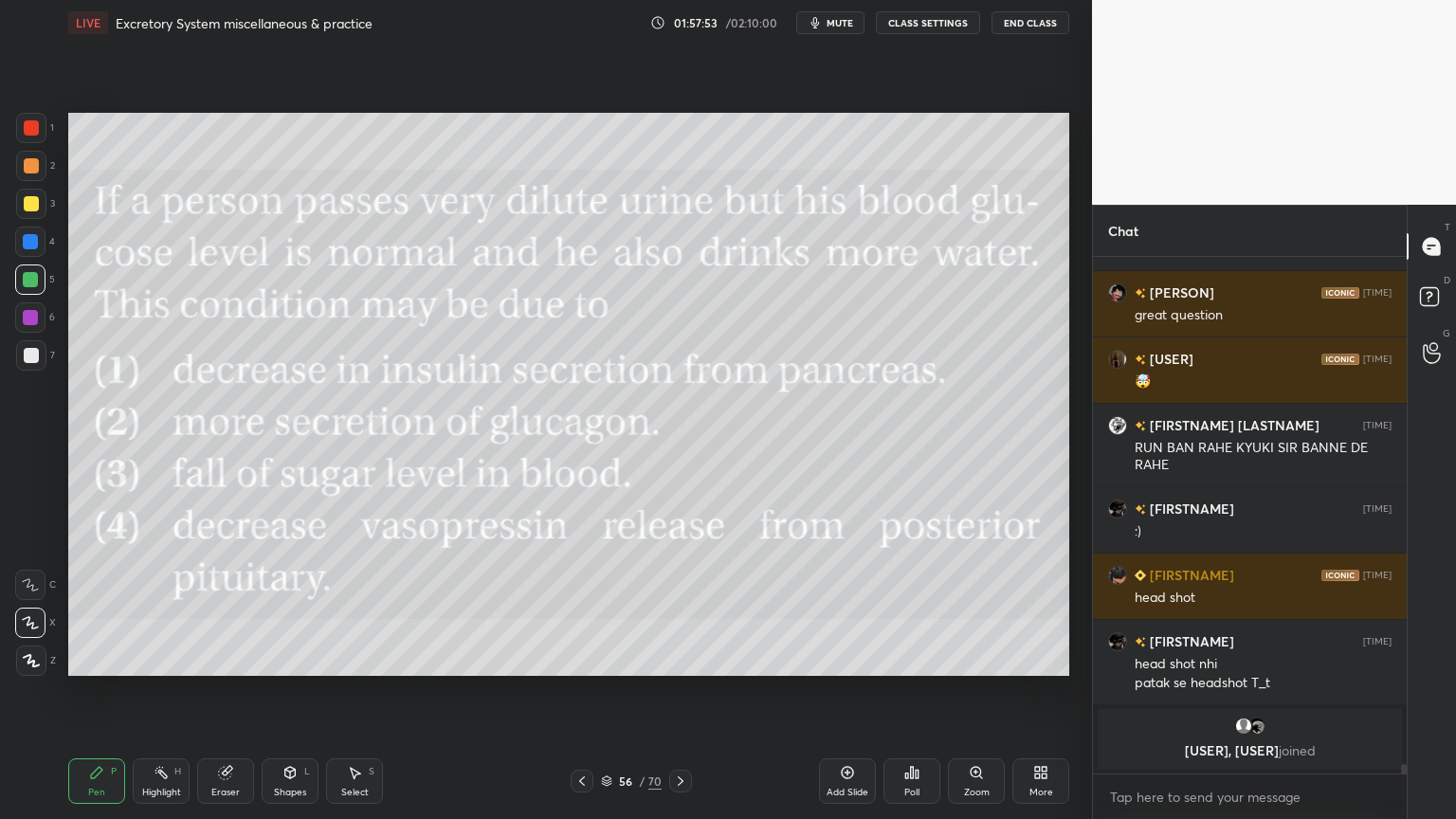 click on "More" at bounding box center [1041, 792] 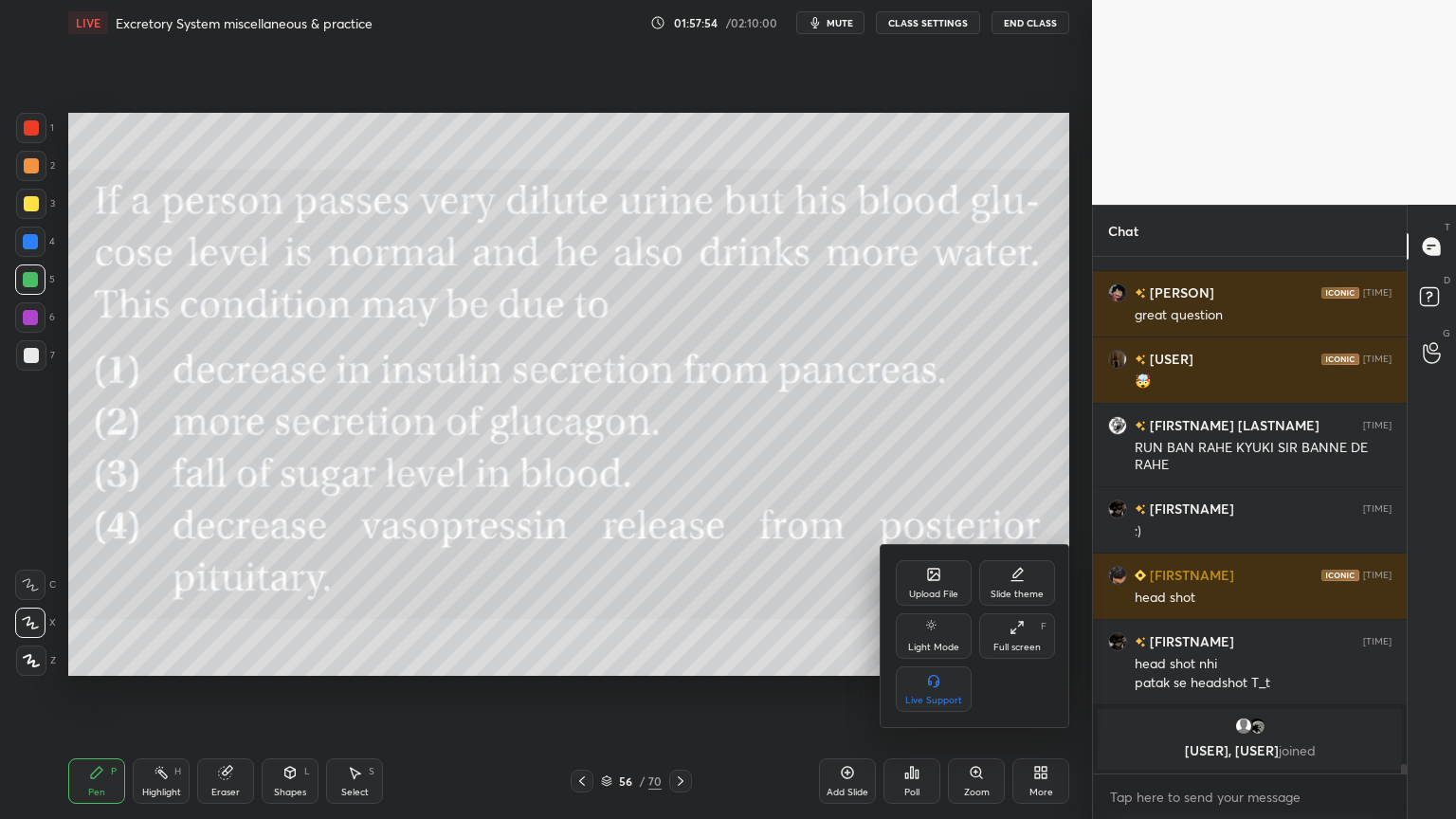 click on "Upload File" at bounding box center (934, 583) 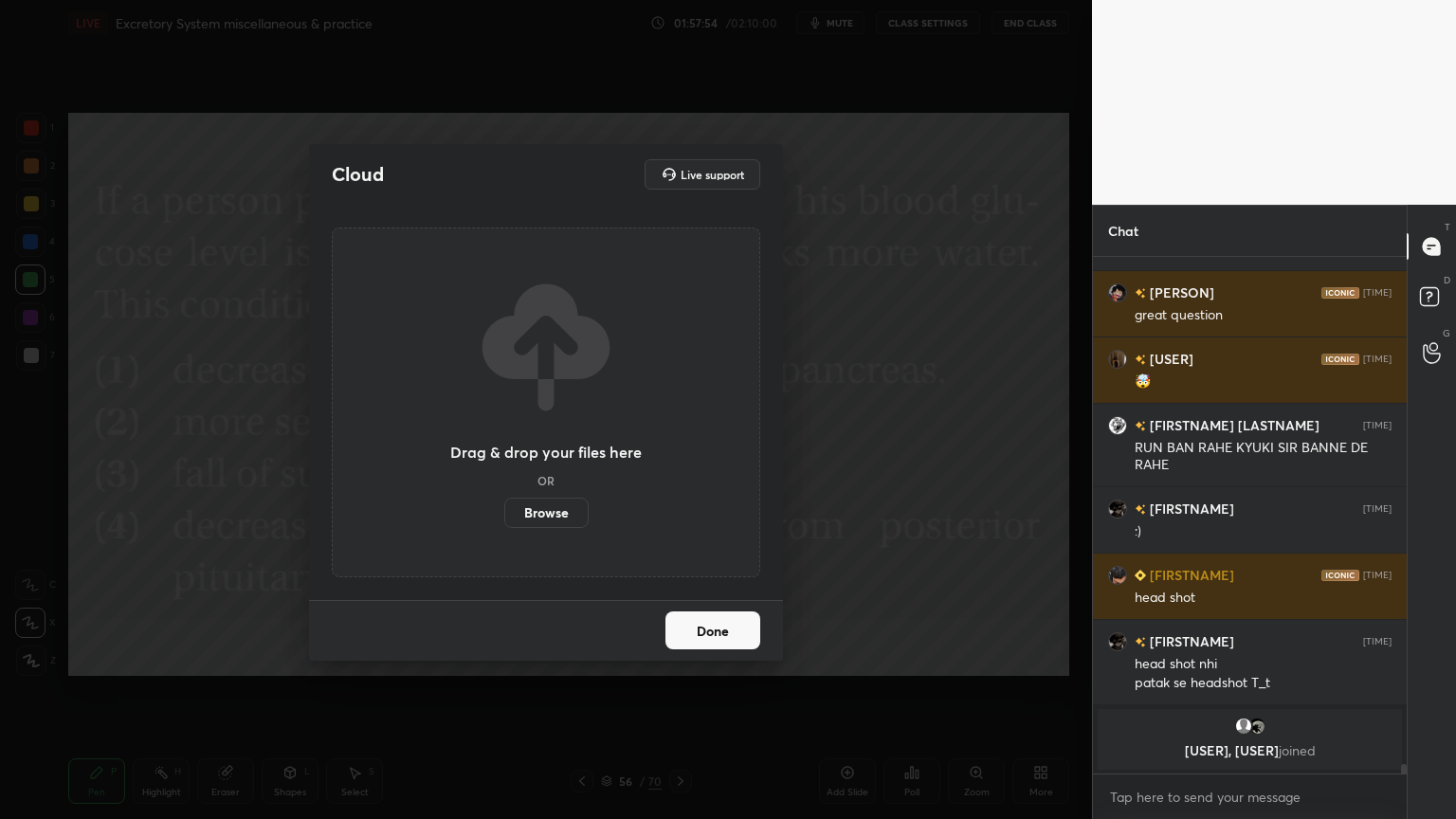 click on "Browse" at bounding box center [546, 513] 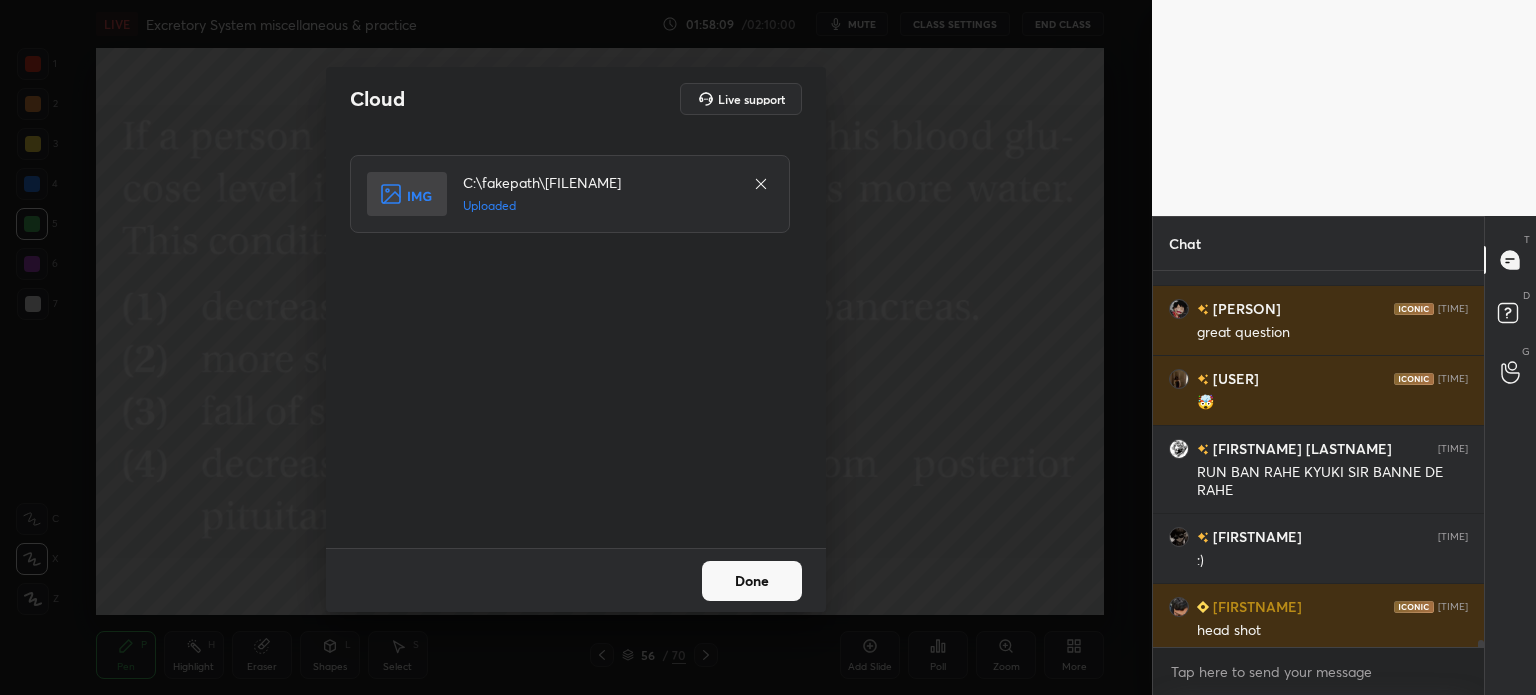 click on "Done" at bounding box center (752, 581) 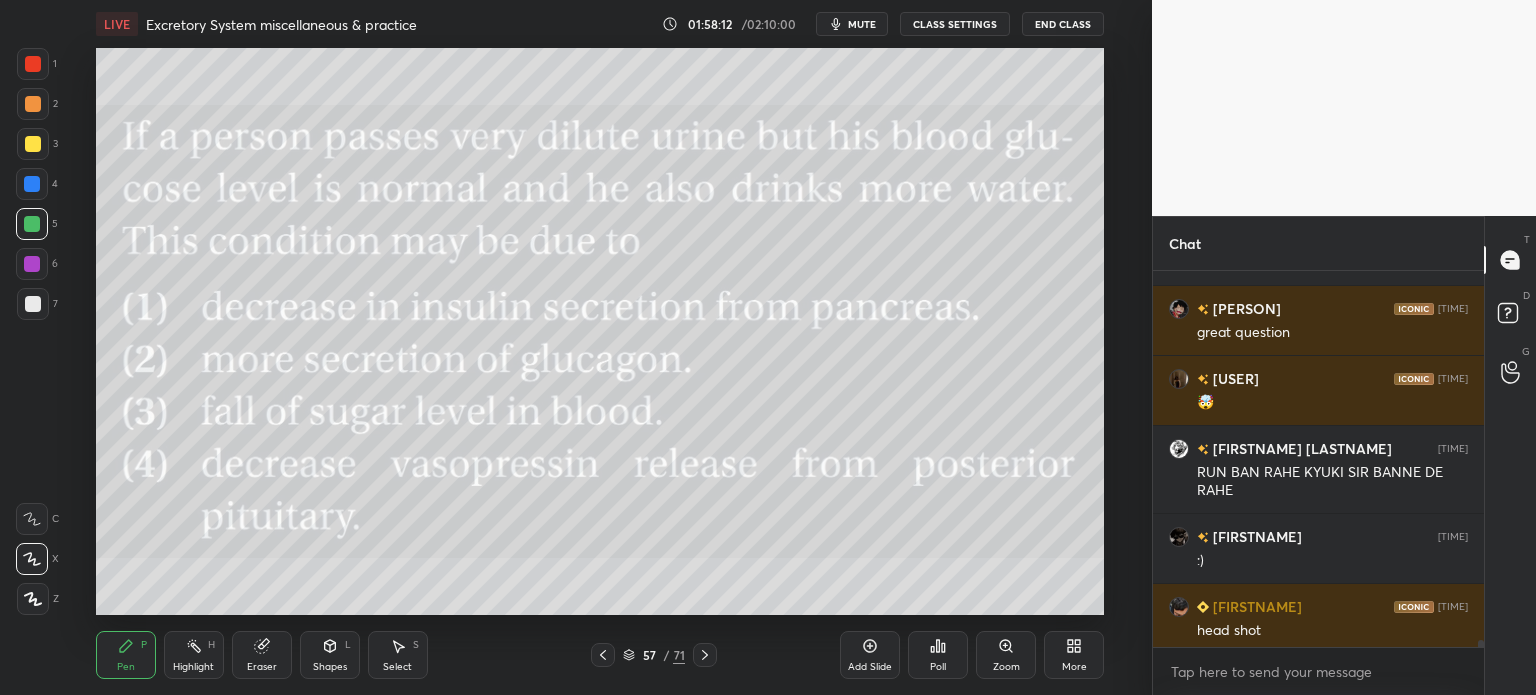 click 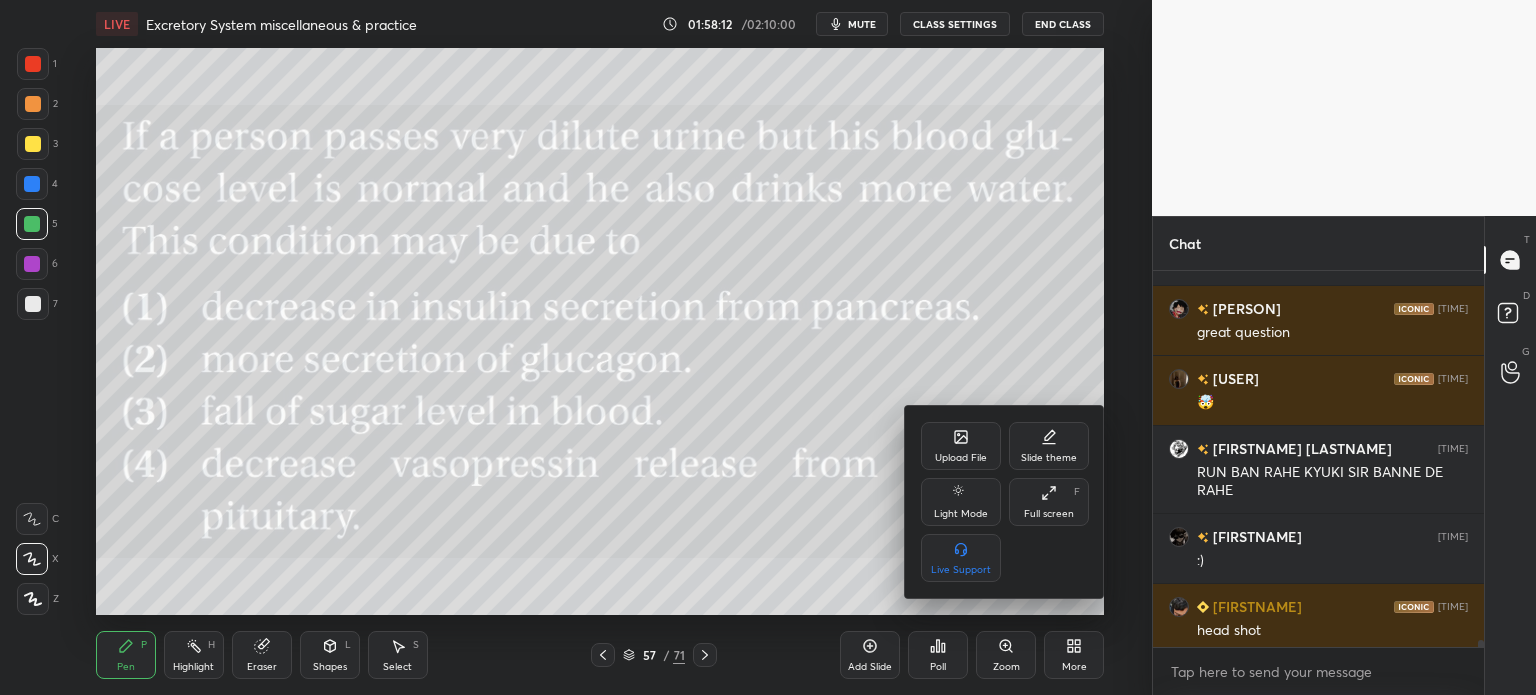 click 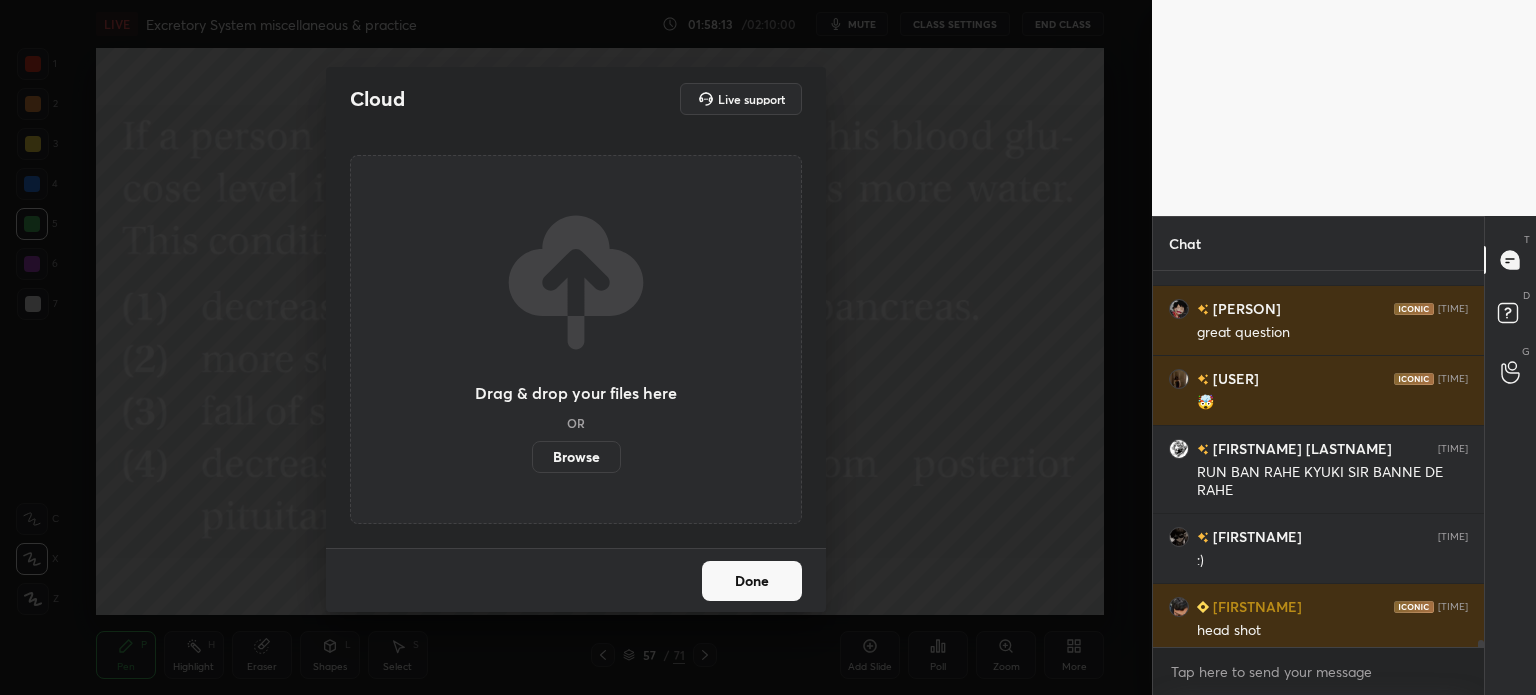 click on "Browse" at bounding box center [576, 457] 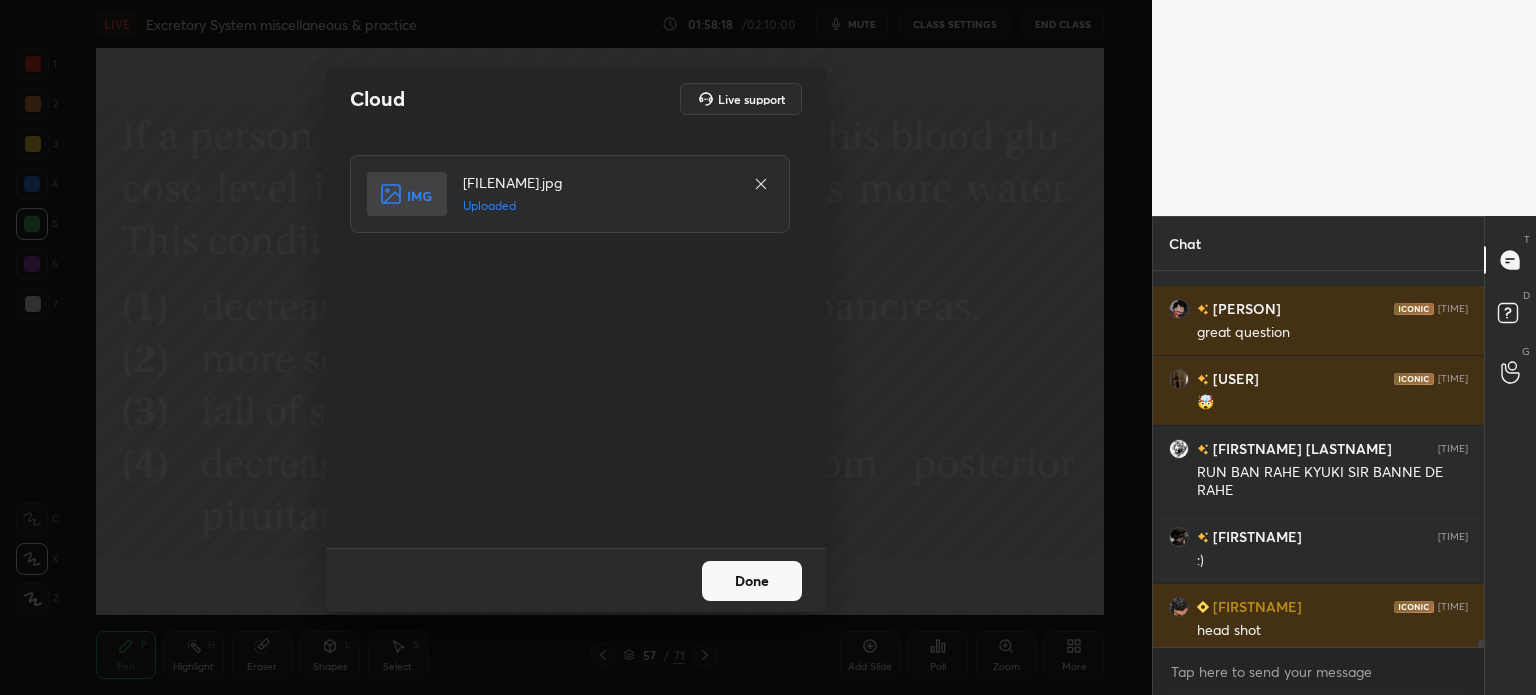 click on "Done" at bounding box center (752, 581) 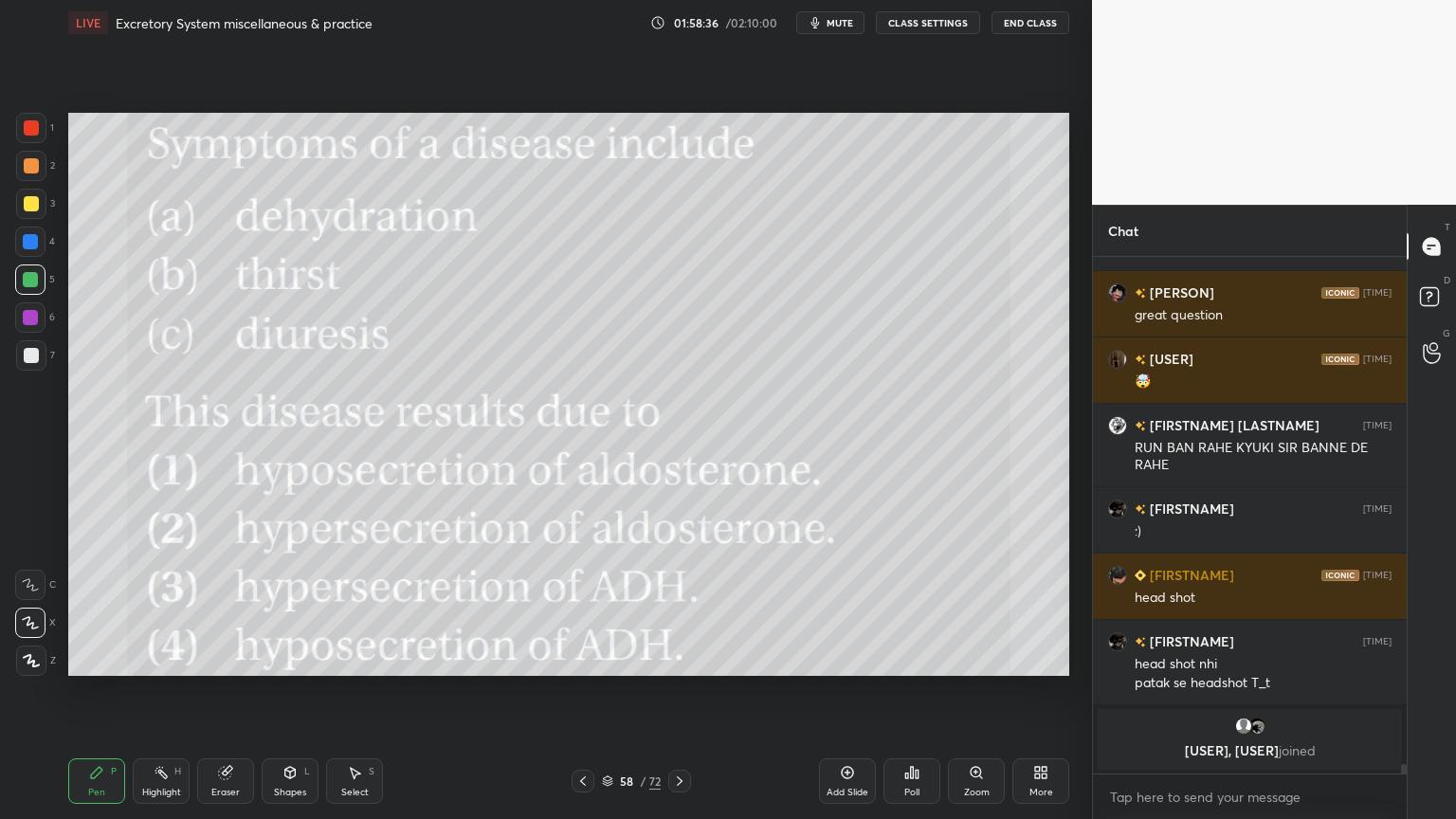 click 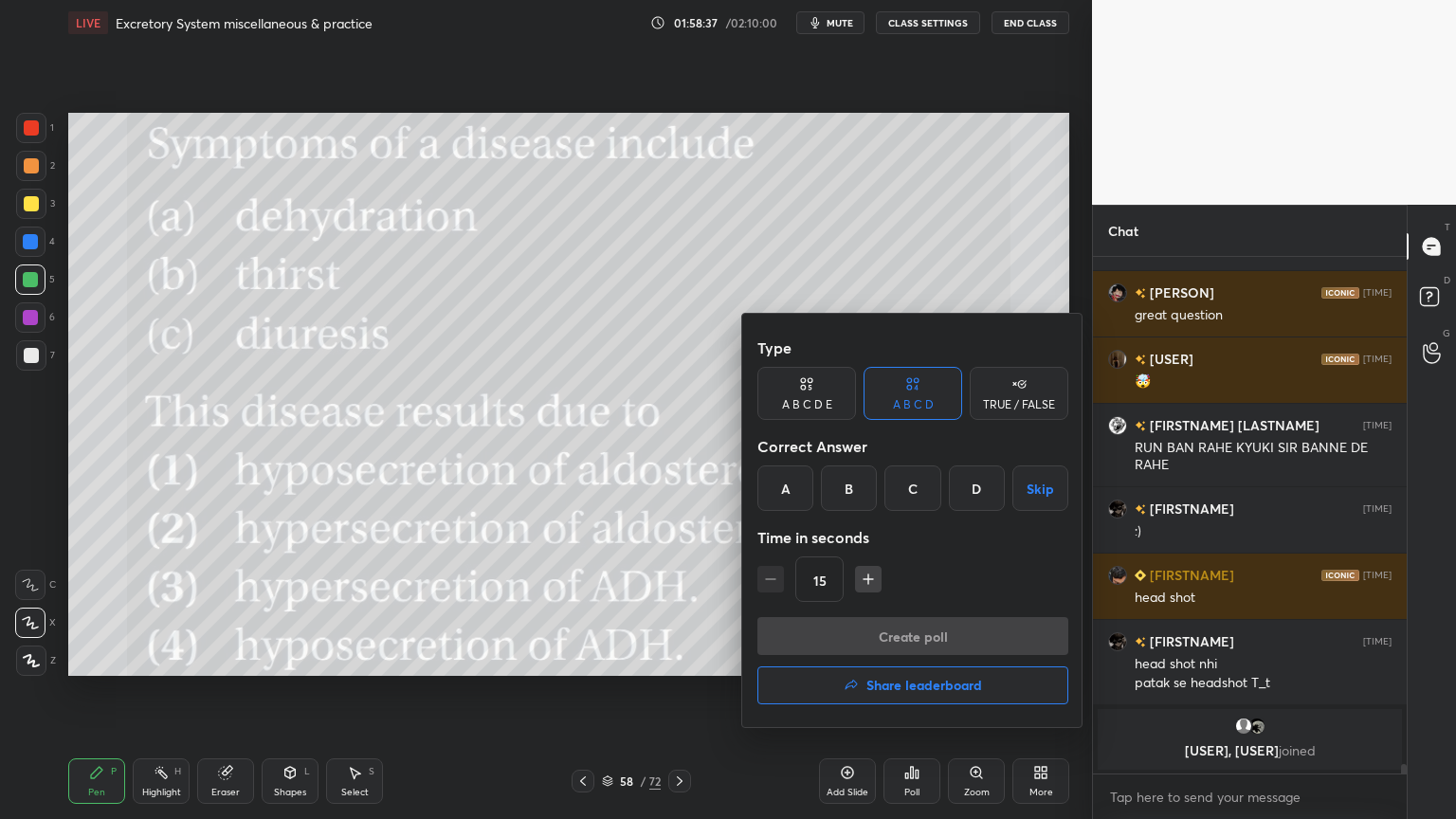 click on "D" at bounding box center [976, 488] 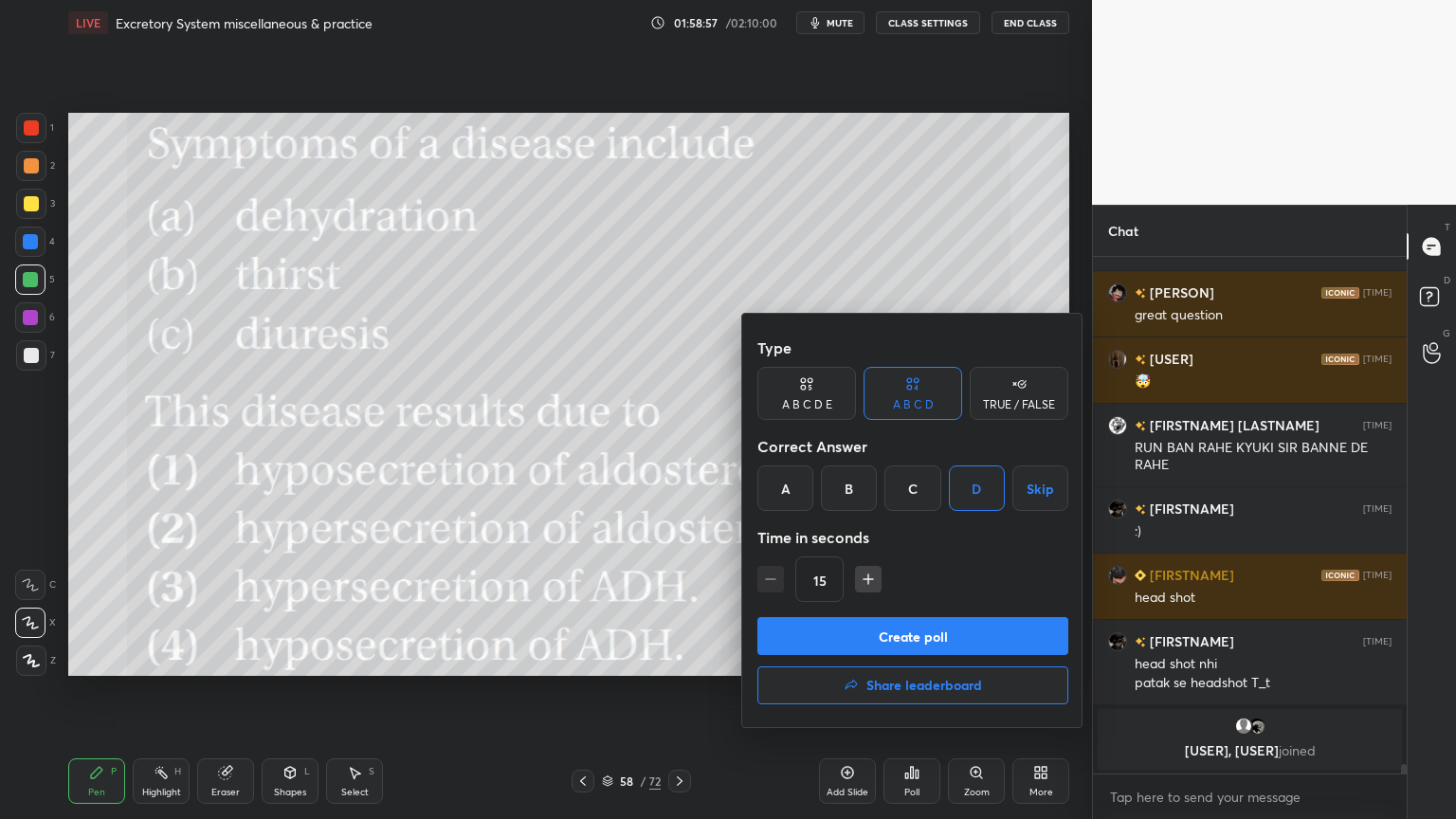 click on "Create poll" at bounding box center [913, 636] 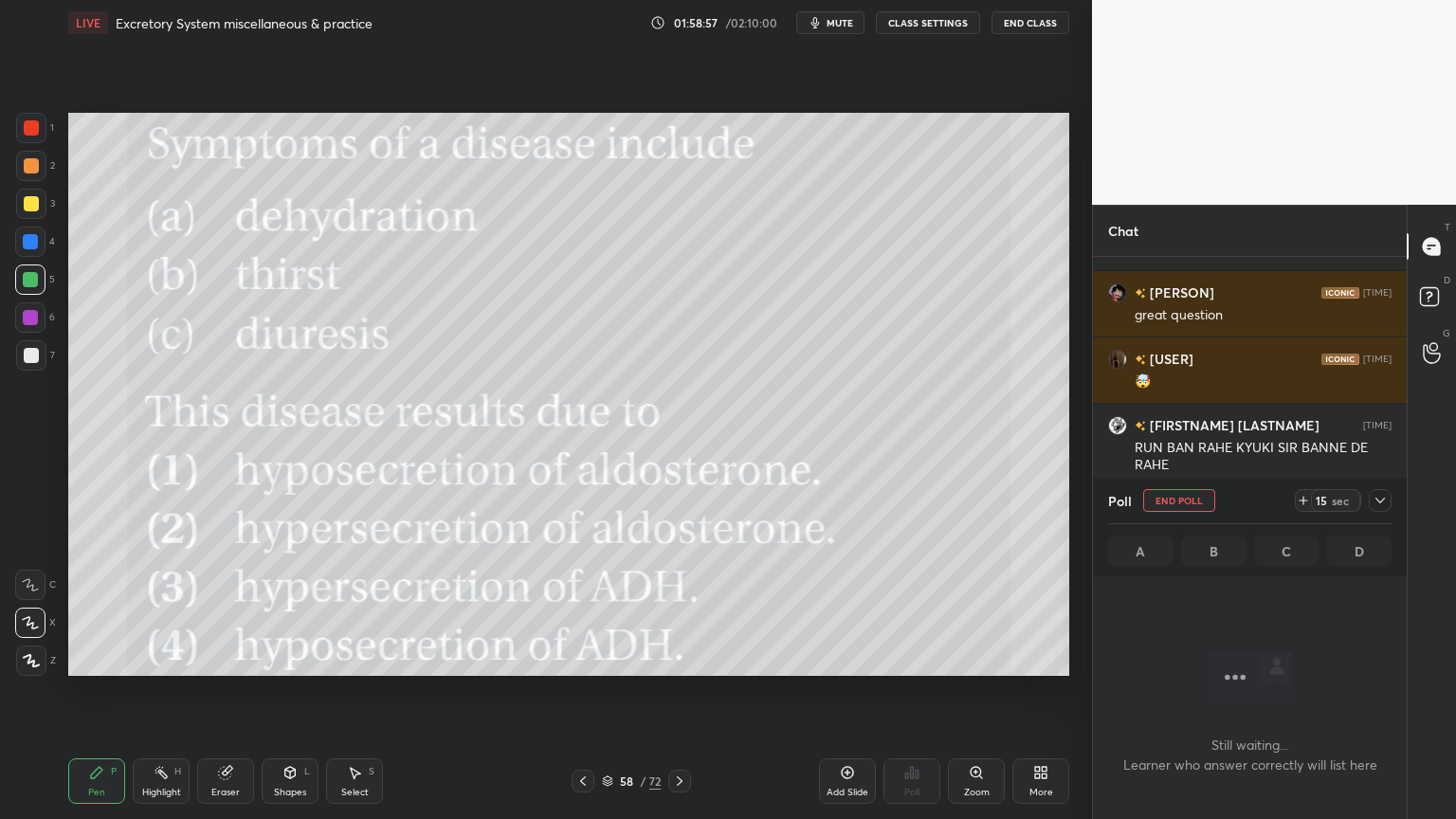scroll, scrollTop: 471, scrollLeft: 308, axis: both 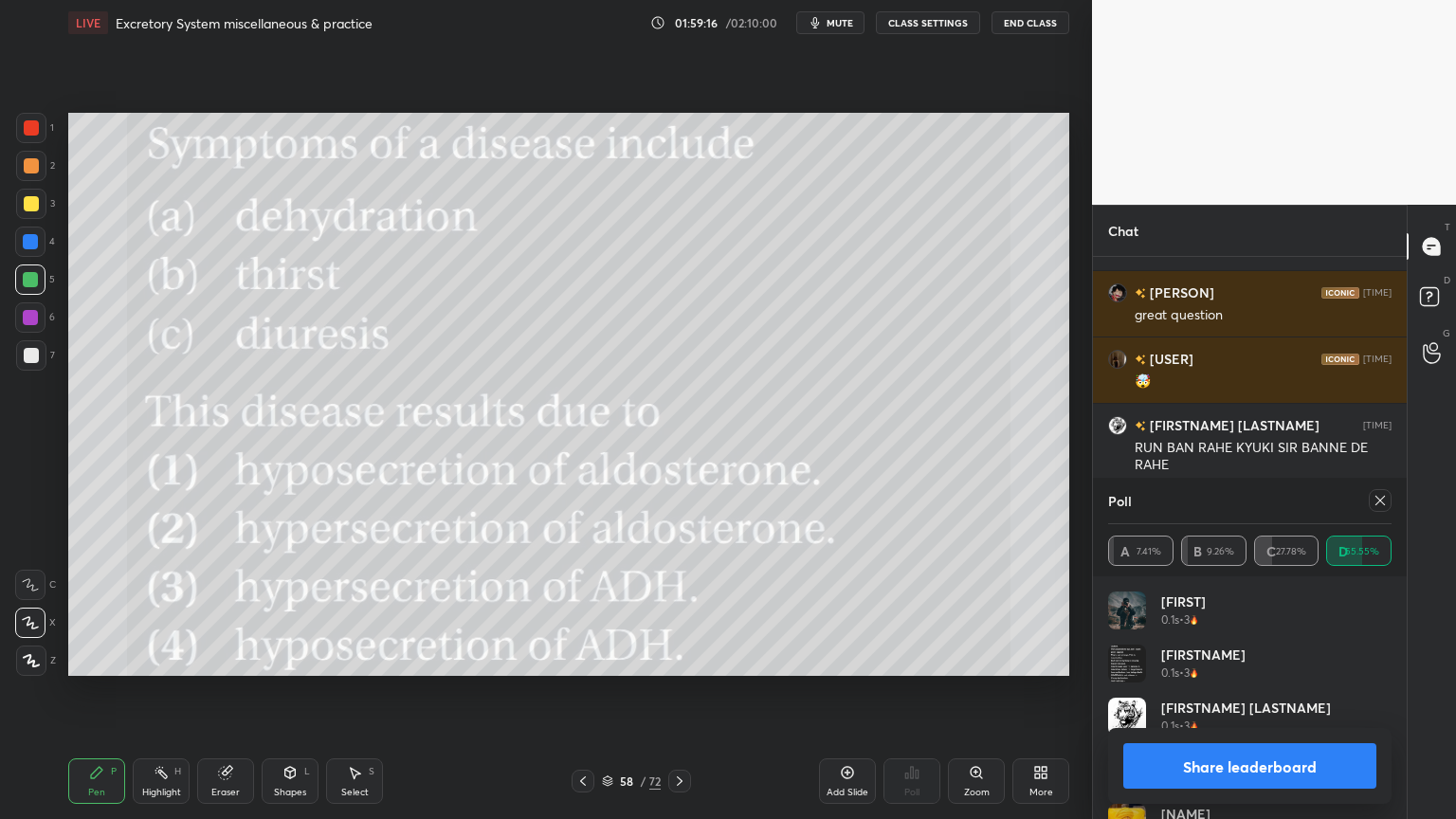 click on "Share leaderboard" at bounding box center (1249, 766) 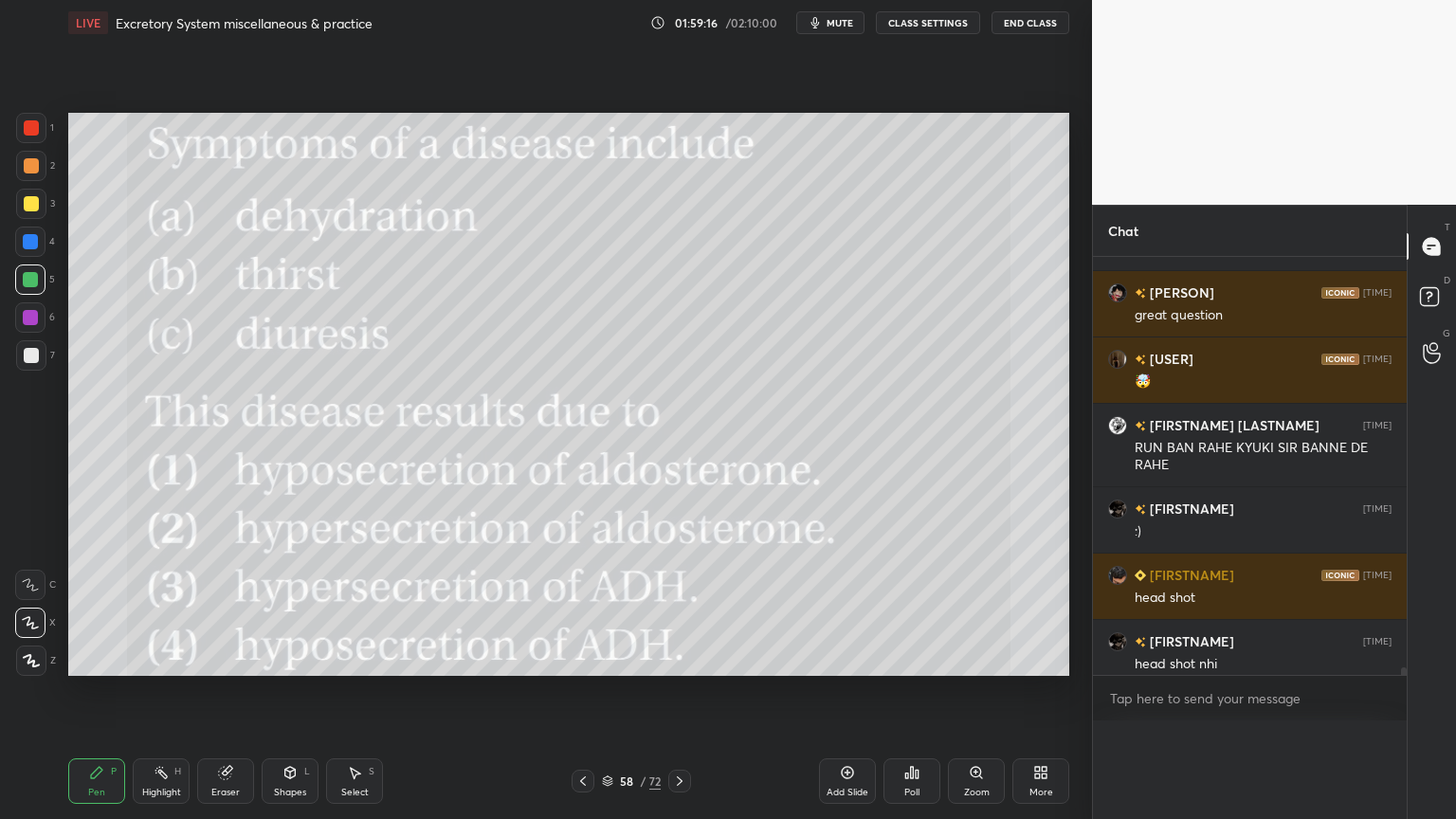 scroll, scrollTop: 115, scrollLeft: 278, axis: both 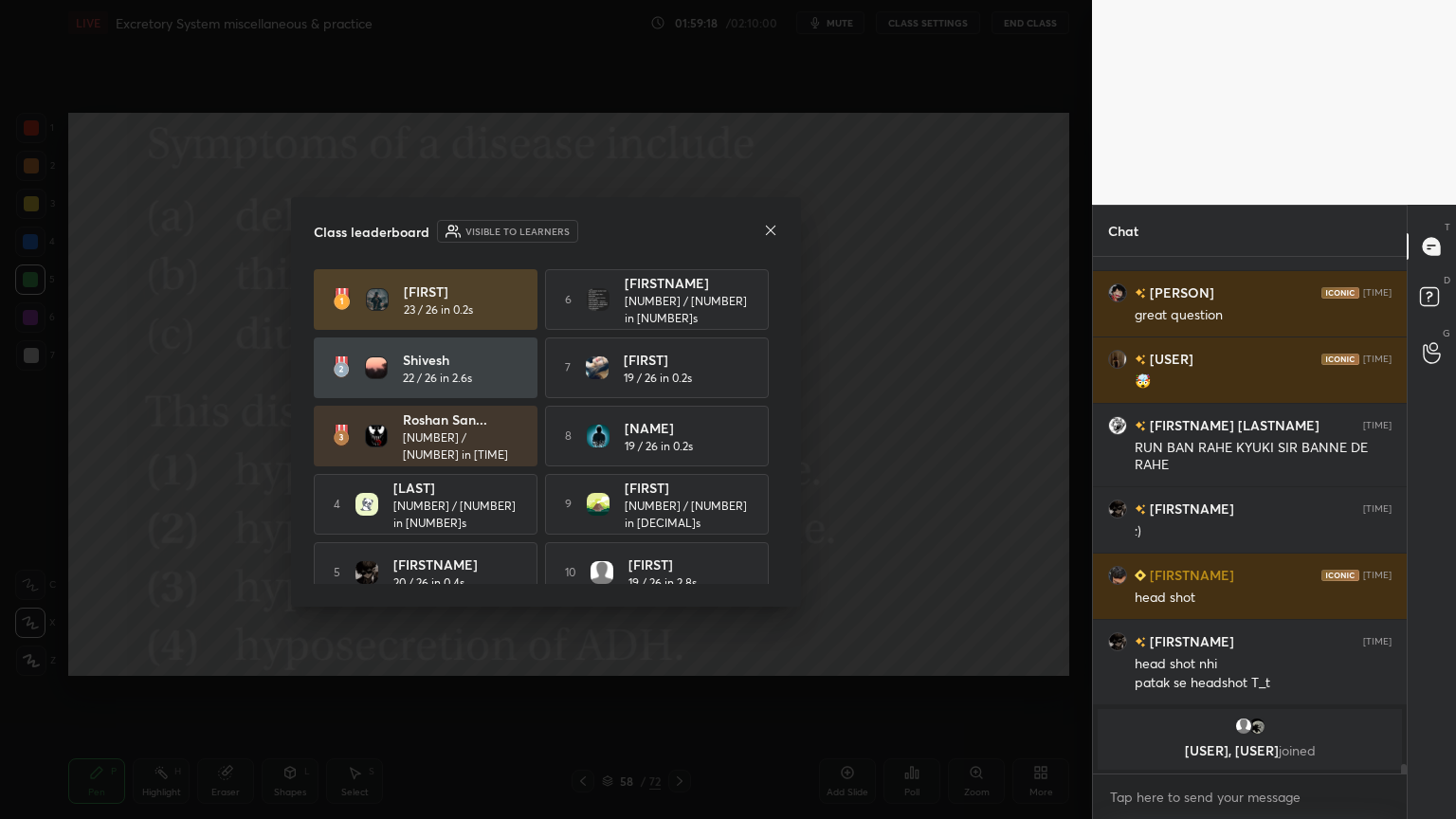 click 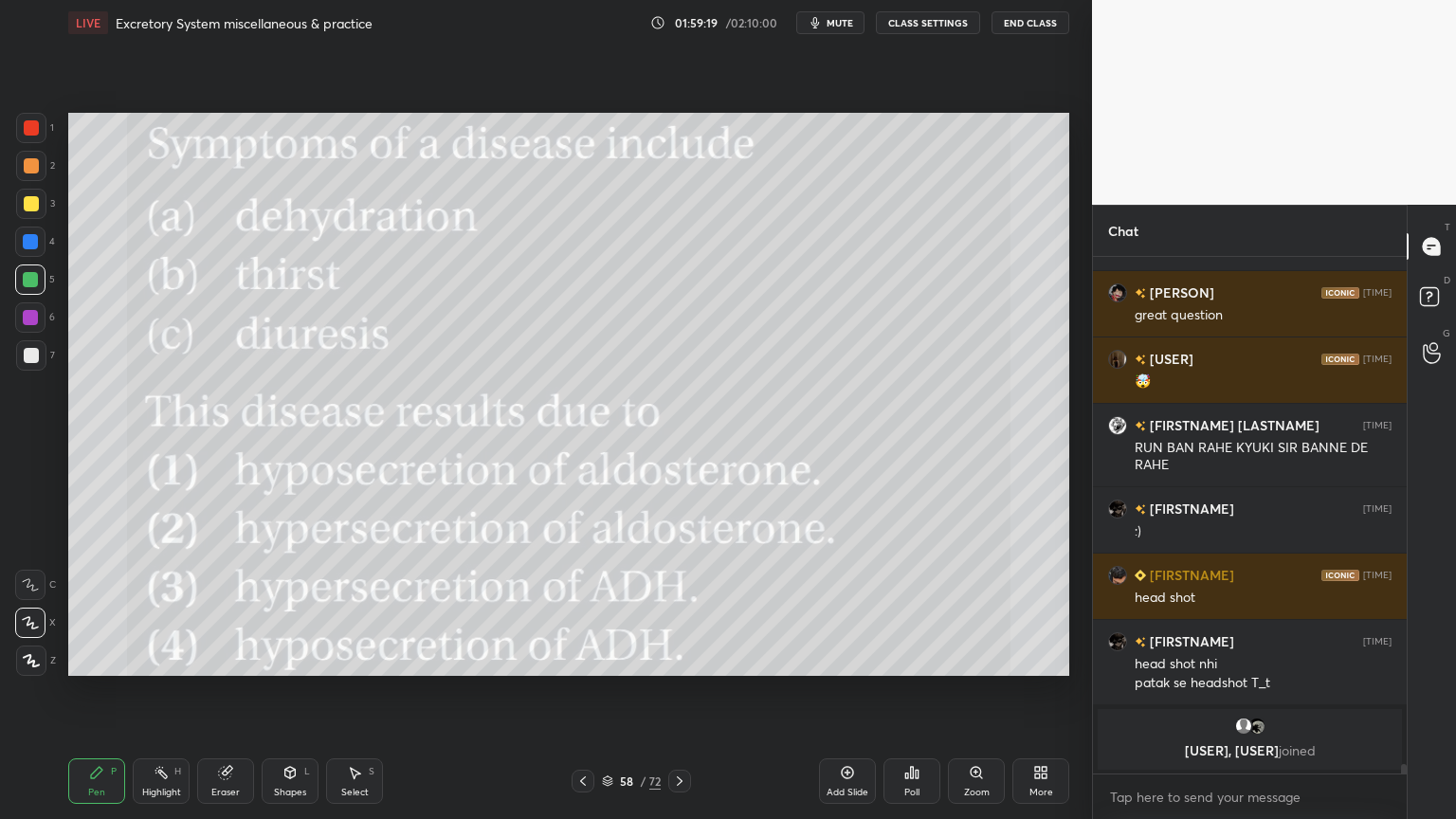 click 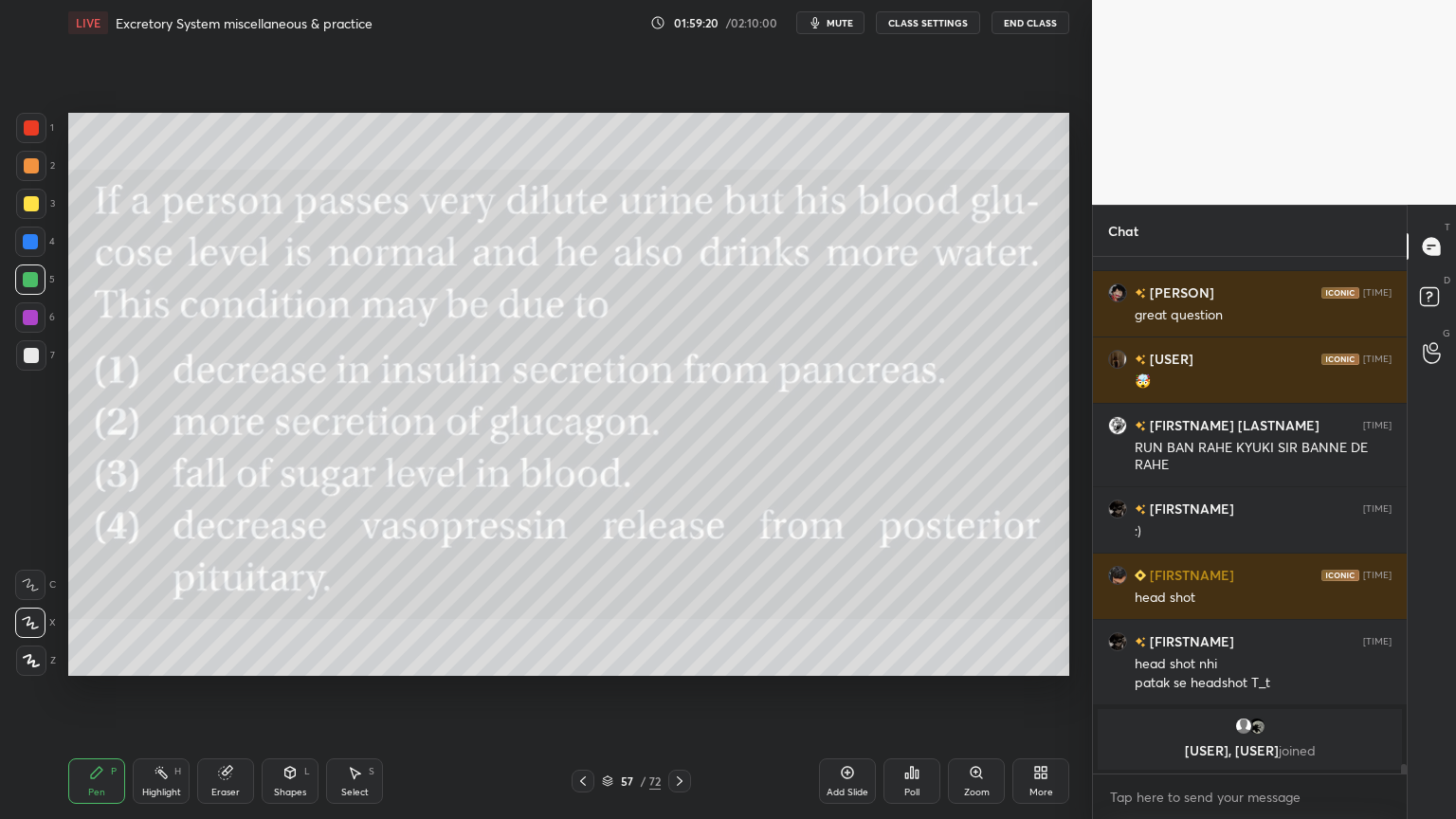 click at bounding box center (583, 781) 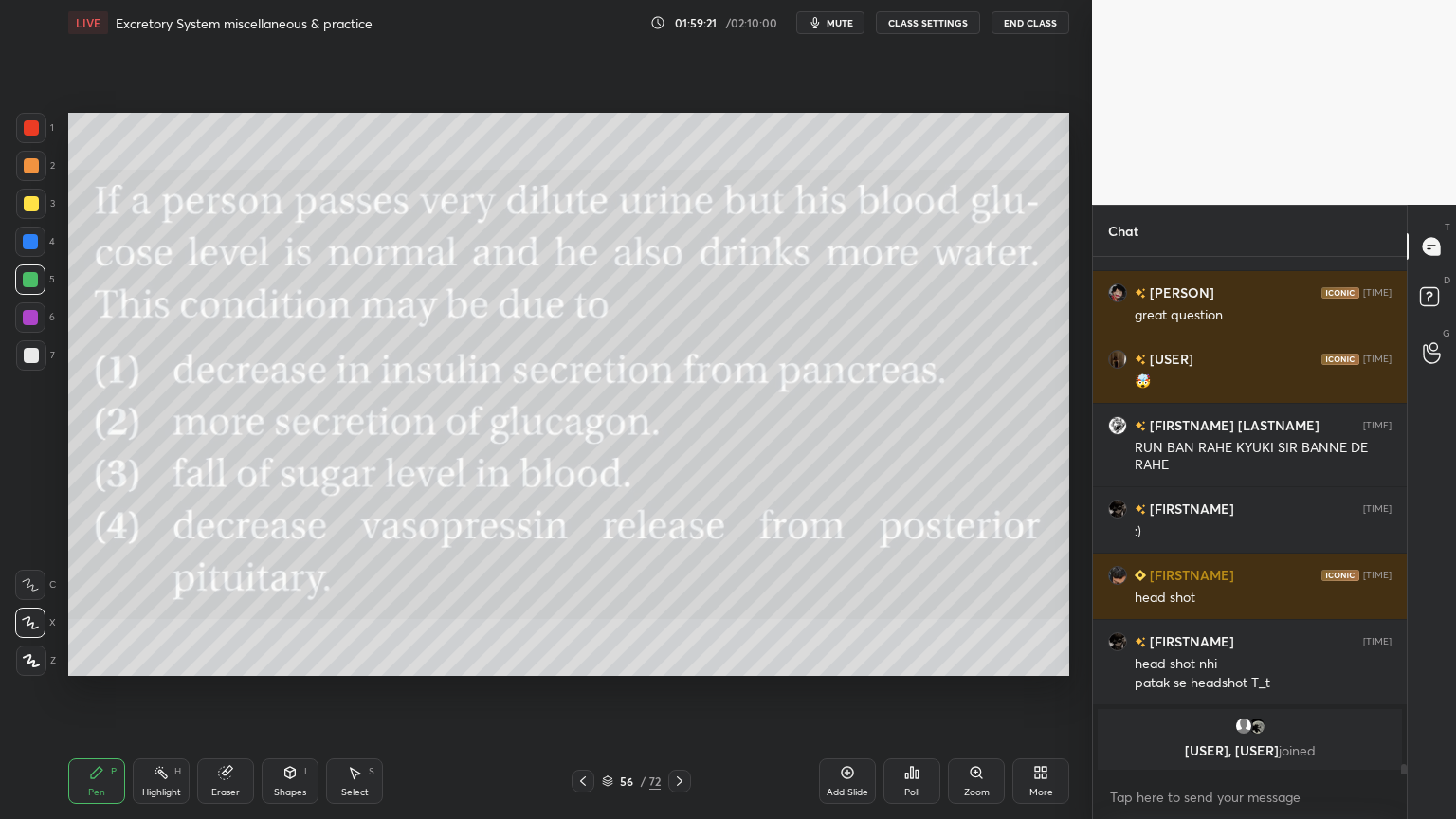click 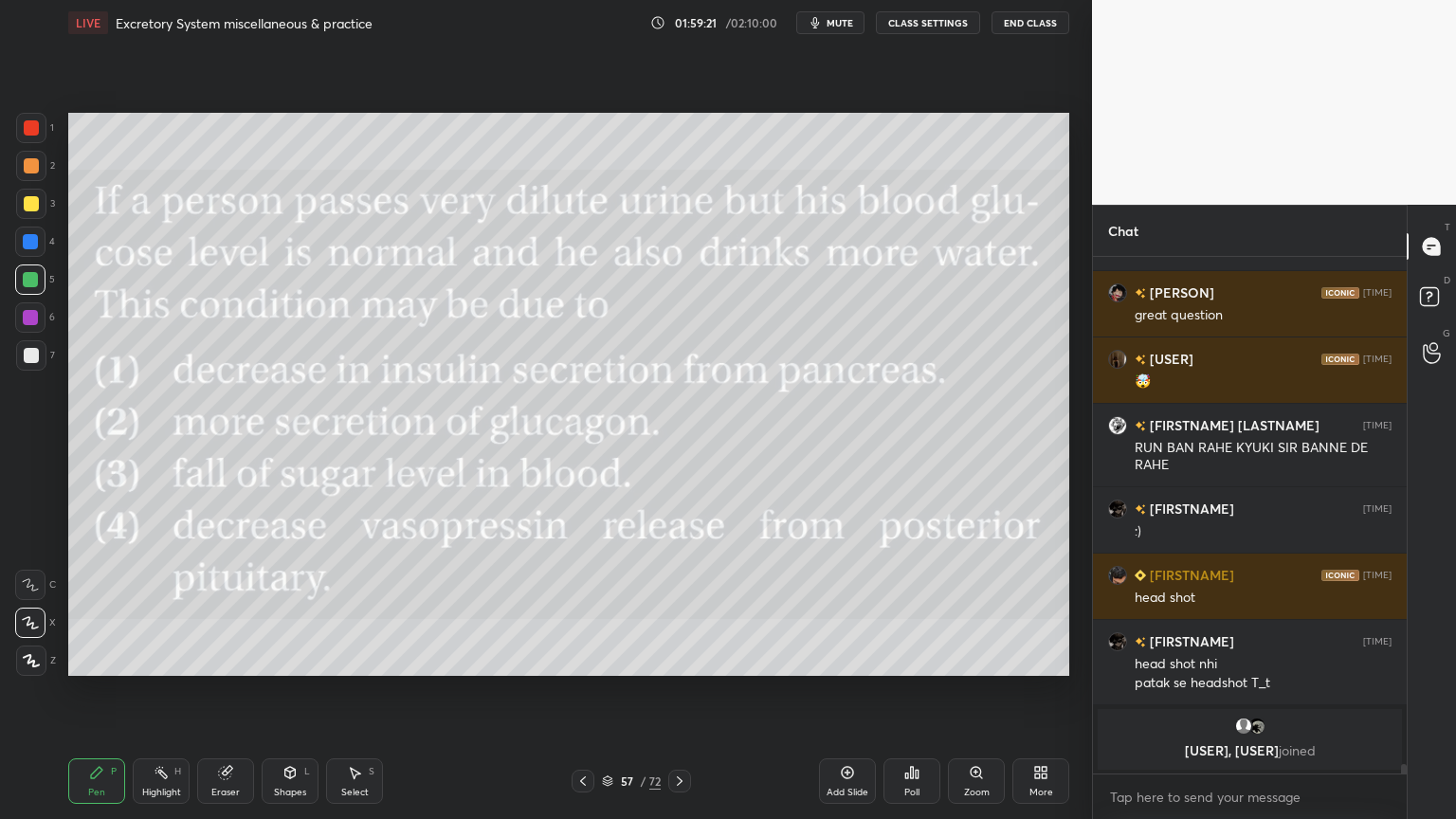 click 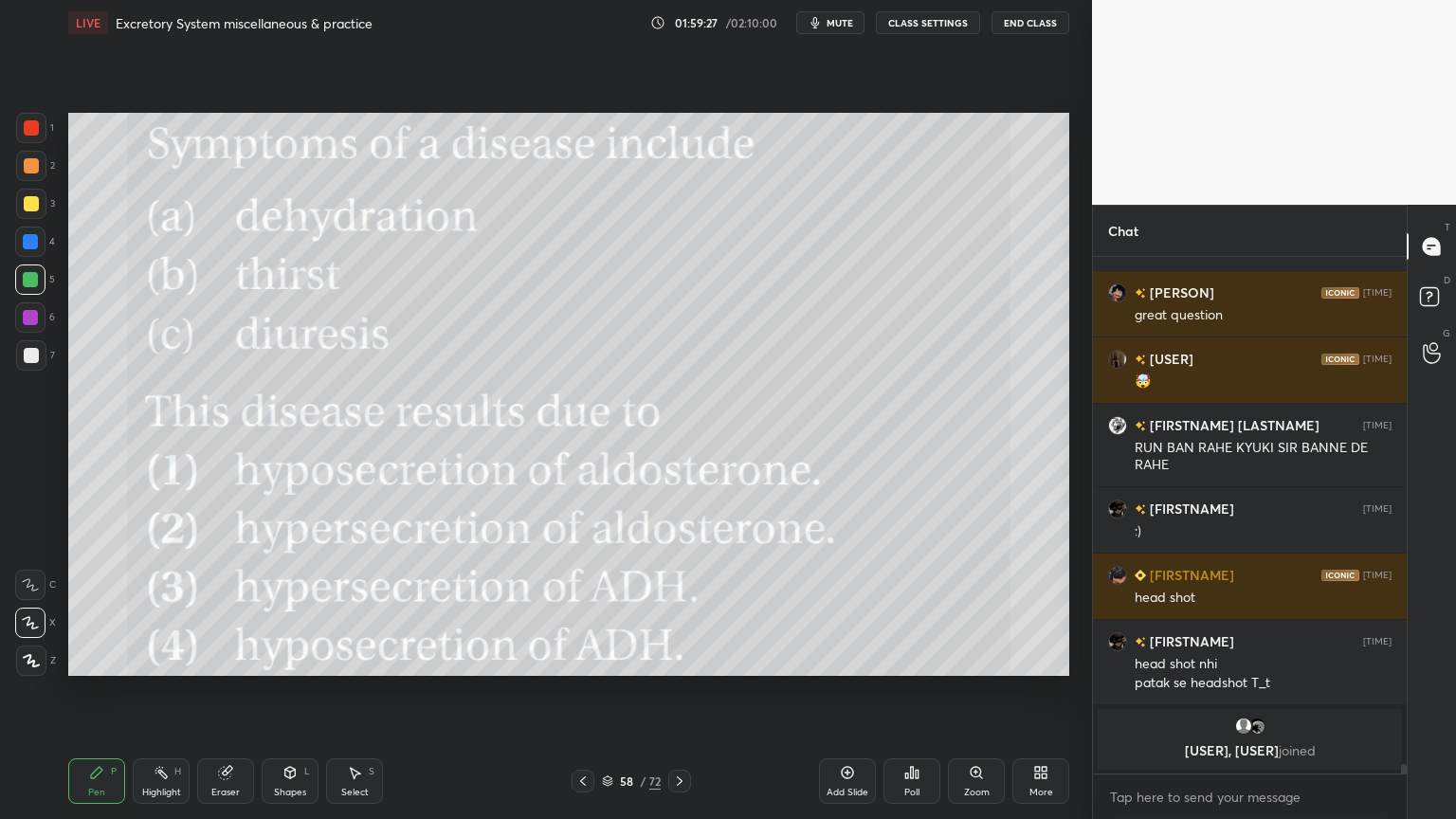 click on "More" at bounding box center [1041, 781] 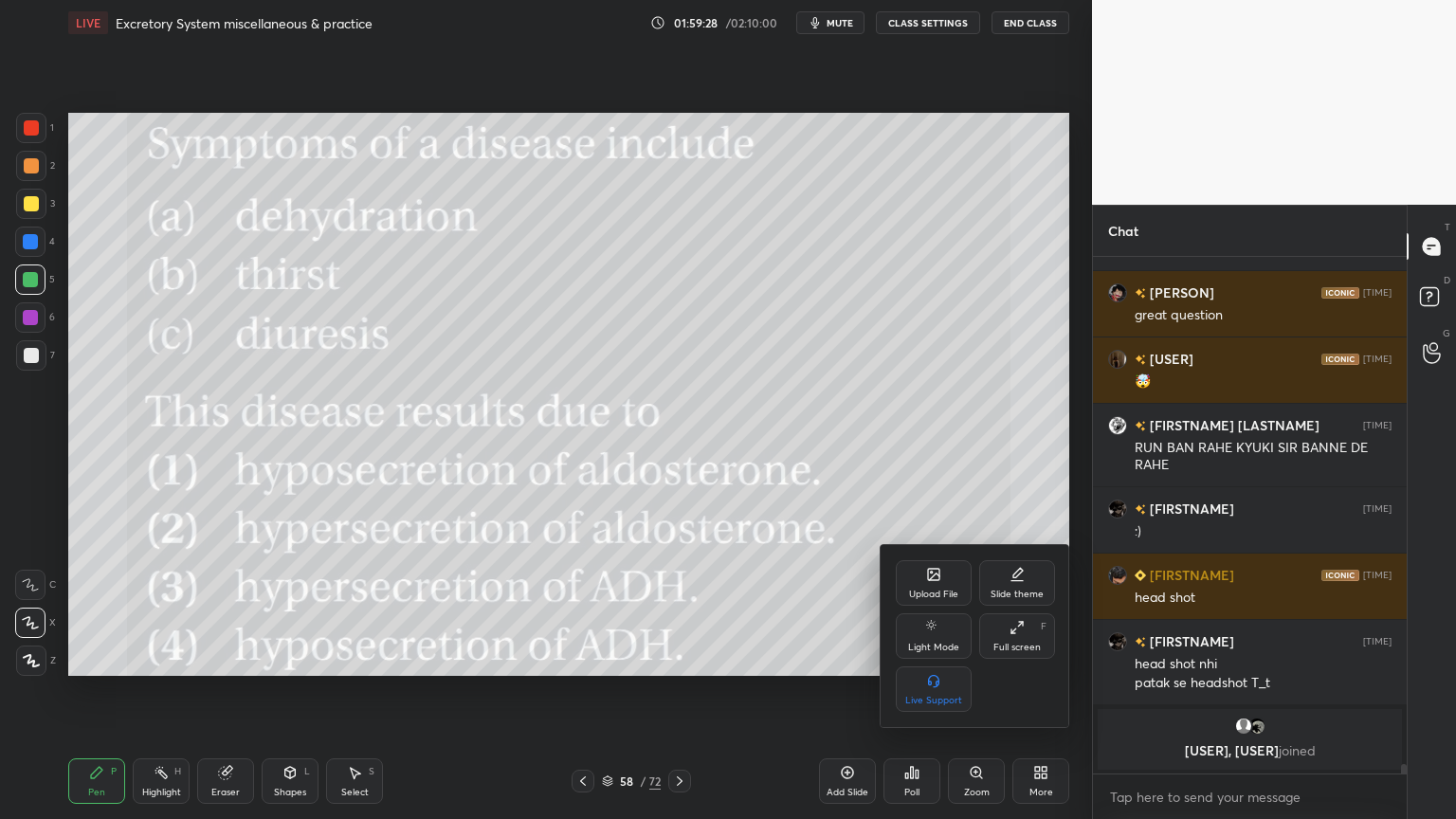 click at bounding box center [728, 410] 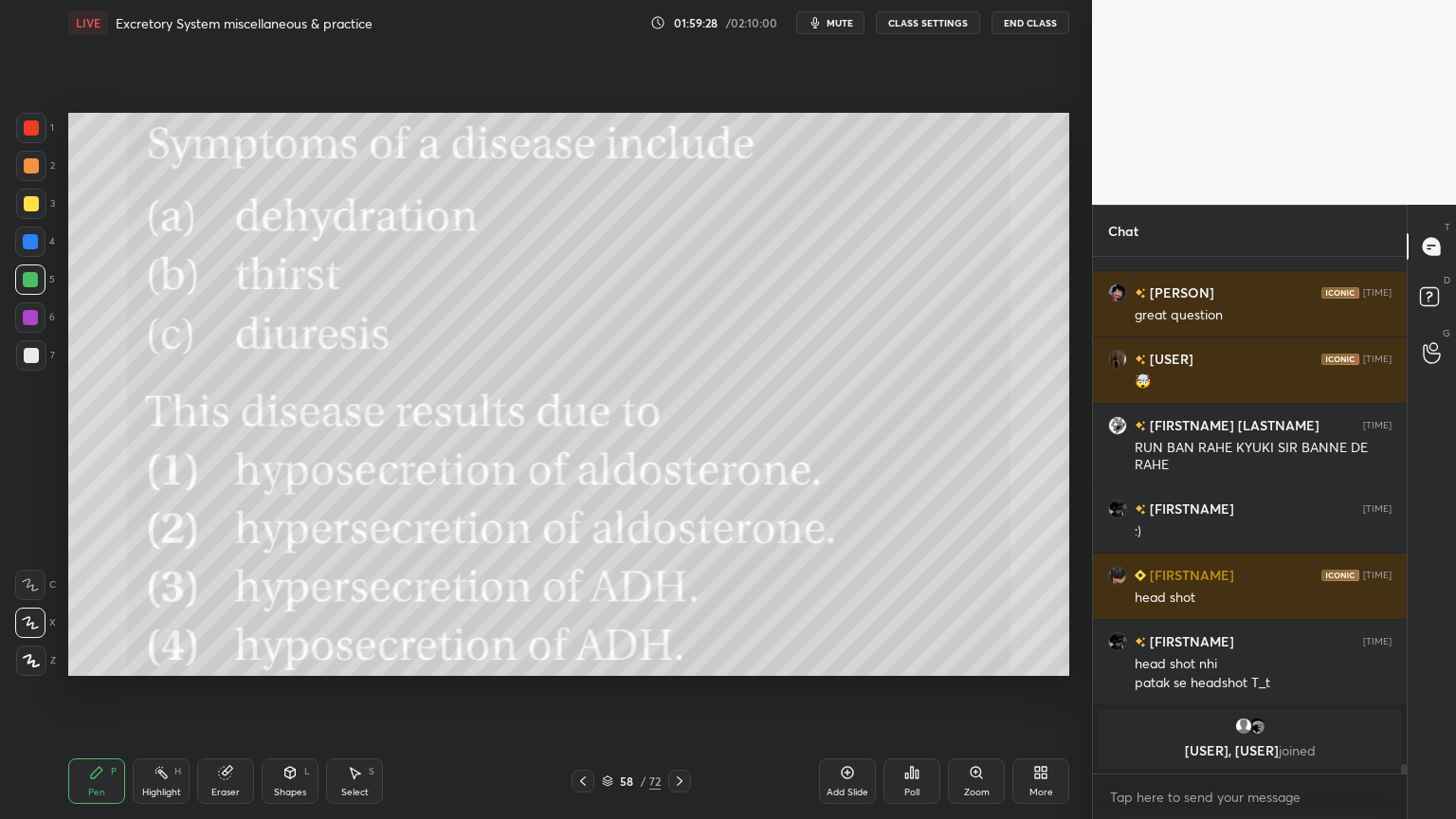click 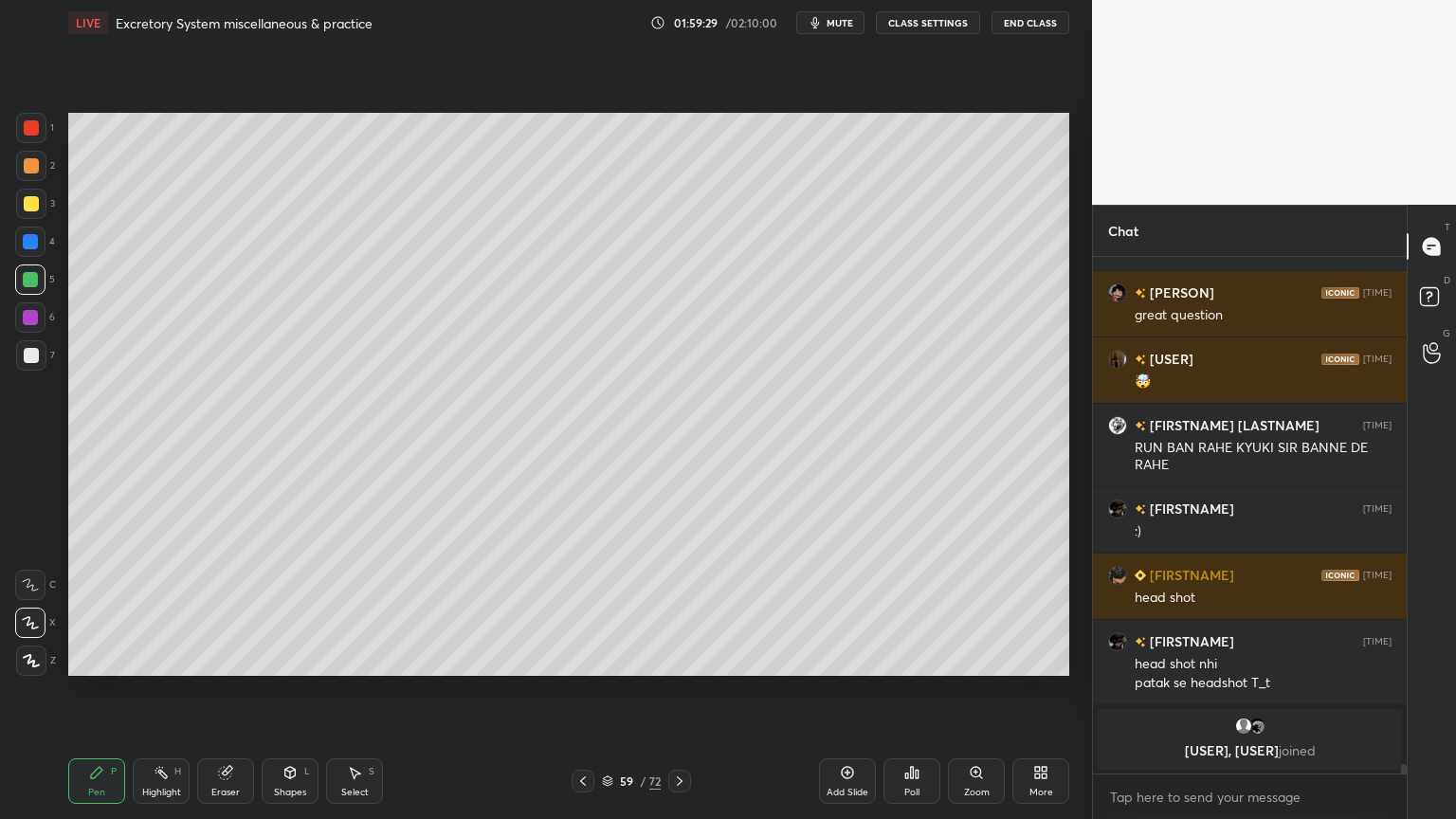 click 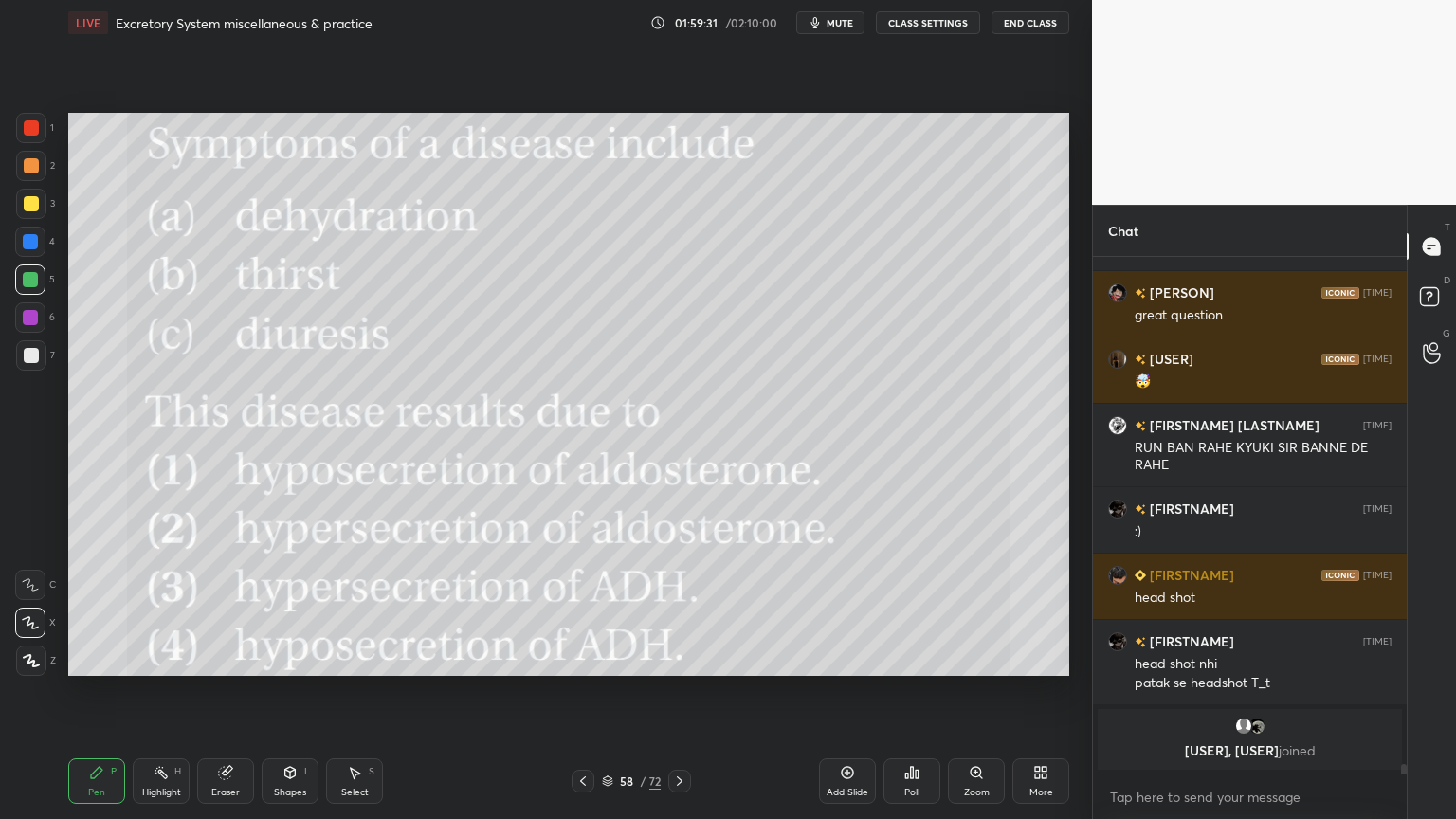 click on "Add Slide" at bounding box center [847, 781] 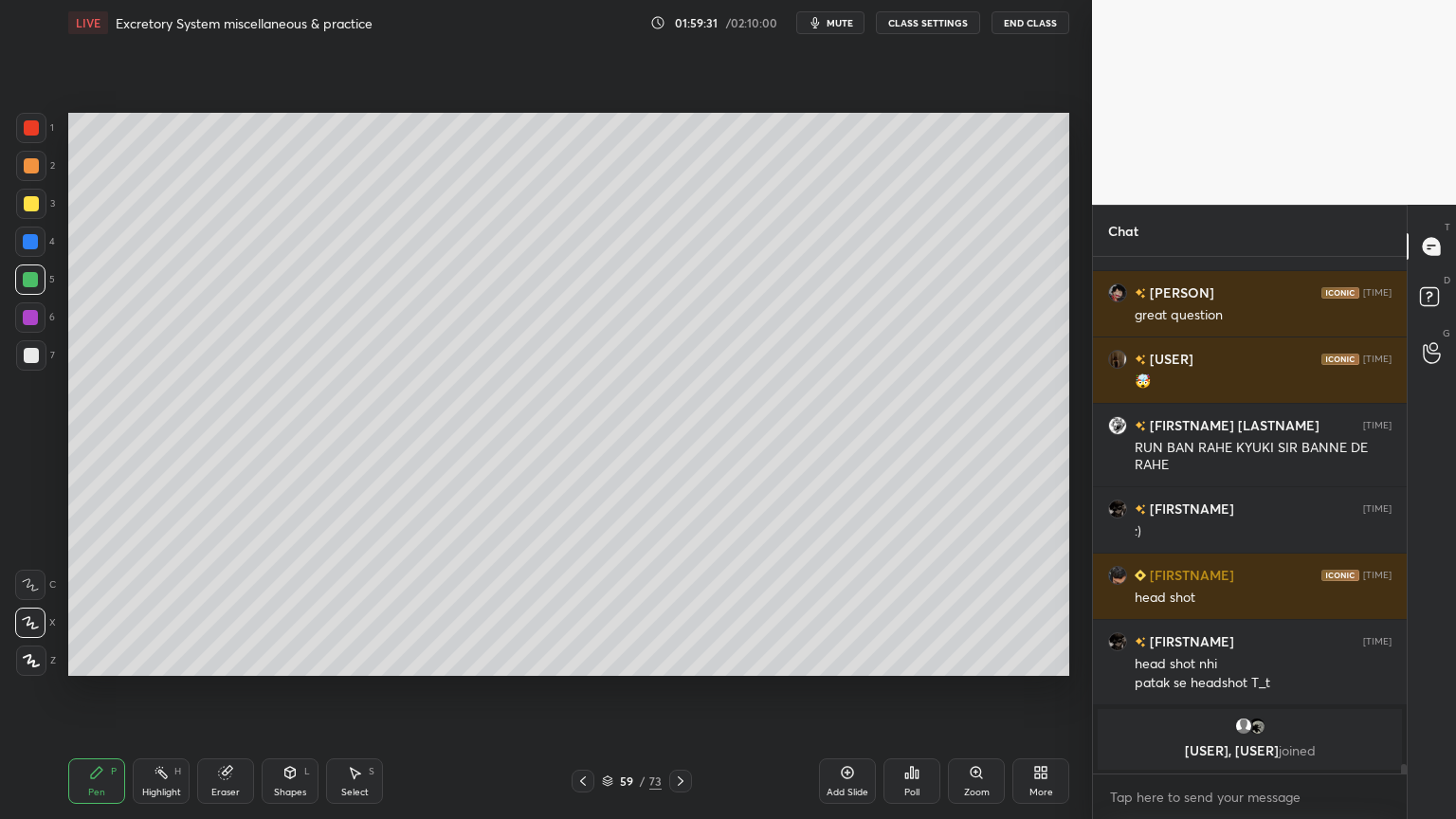 click 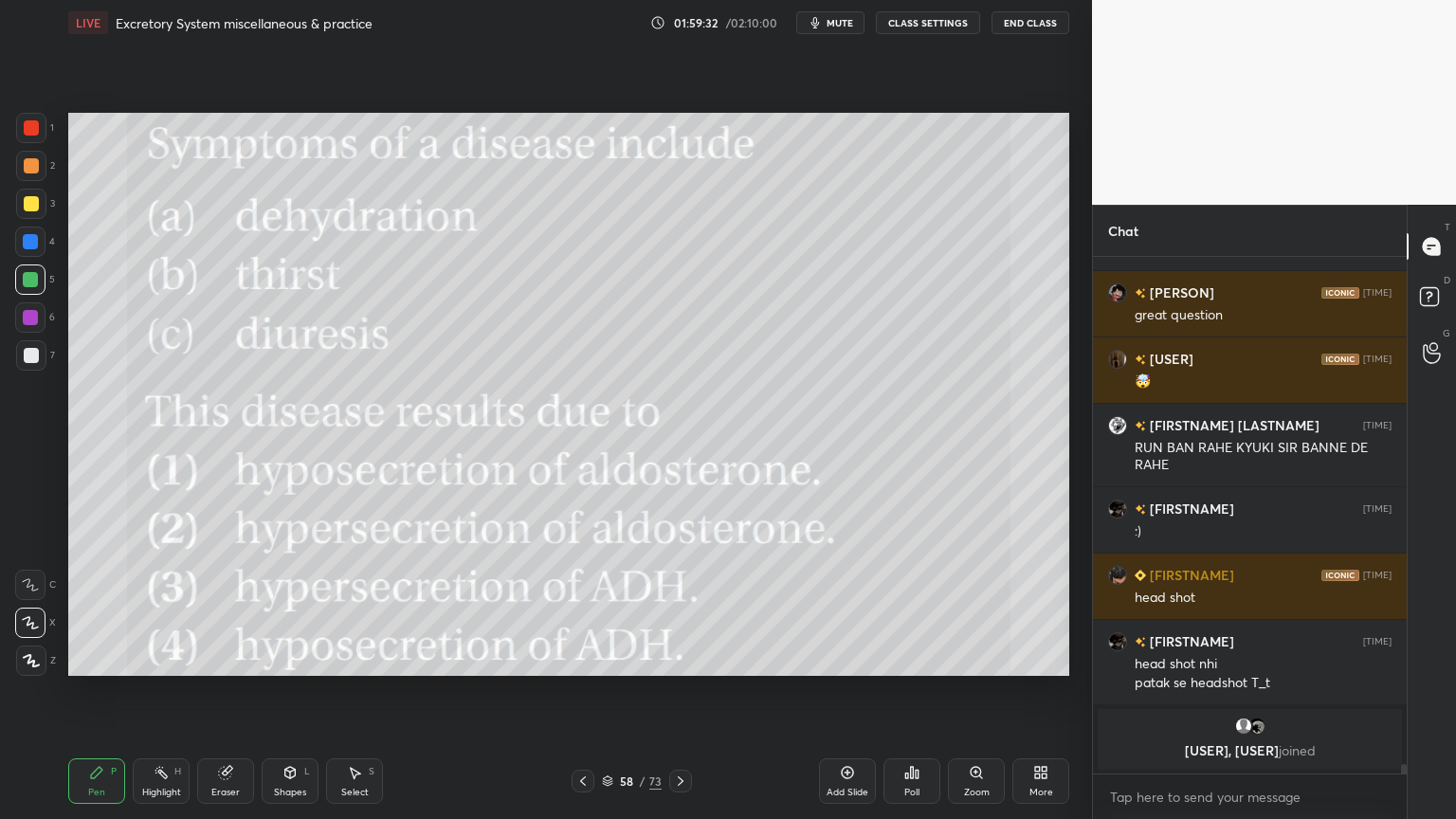 click on "More" at bounding box center [1041, 781] 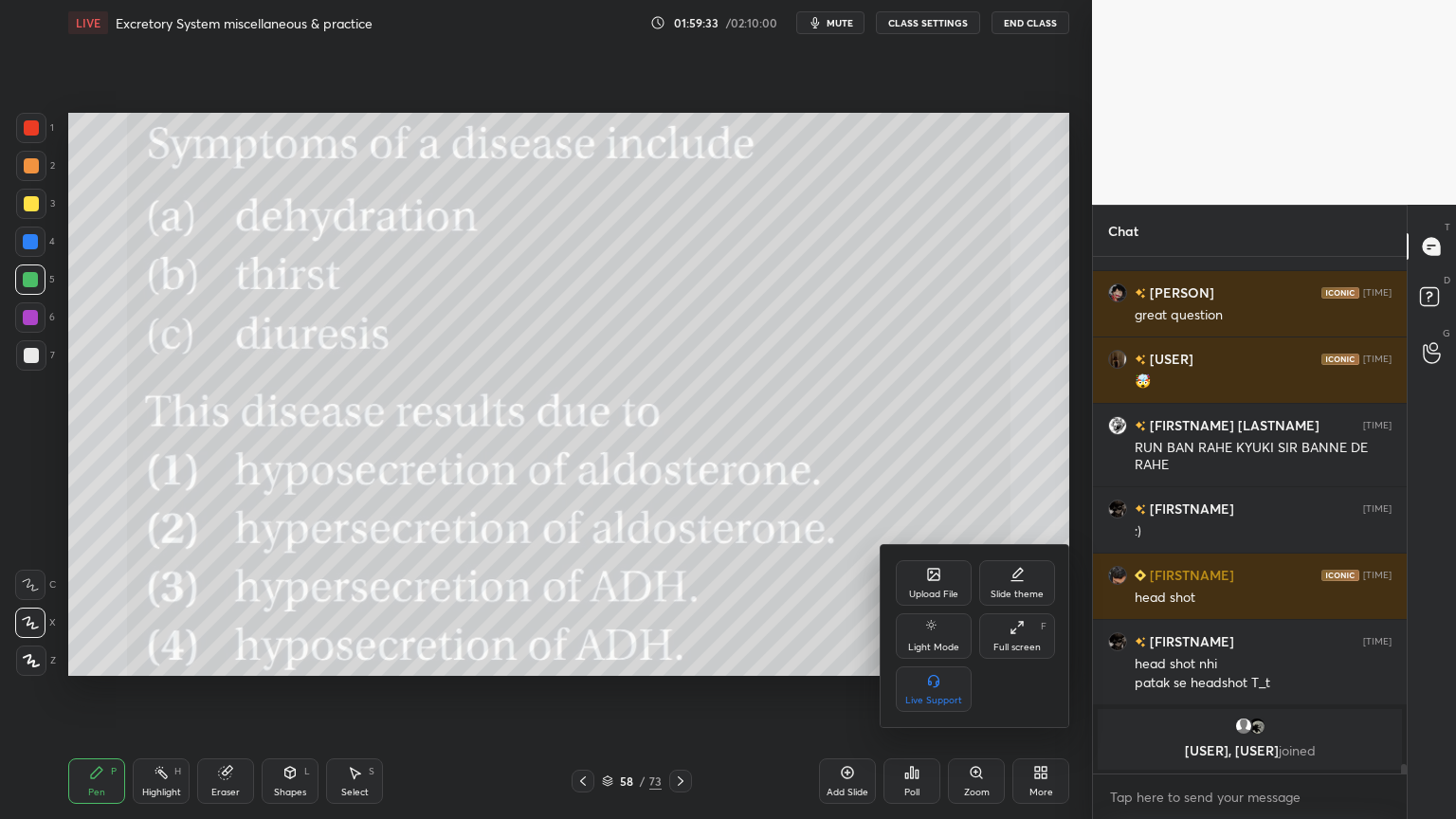 click on "Upload File" at bounding box center (934, 583) 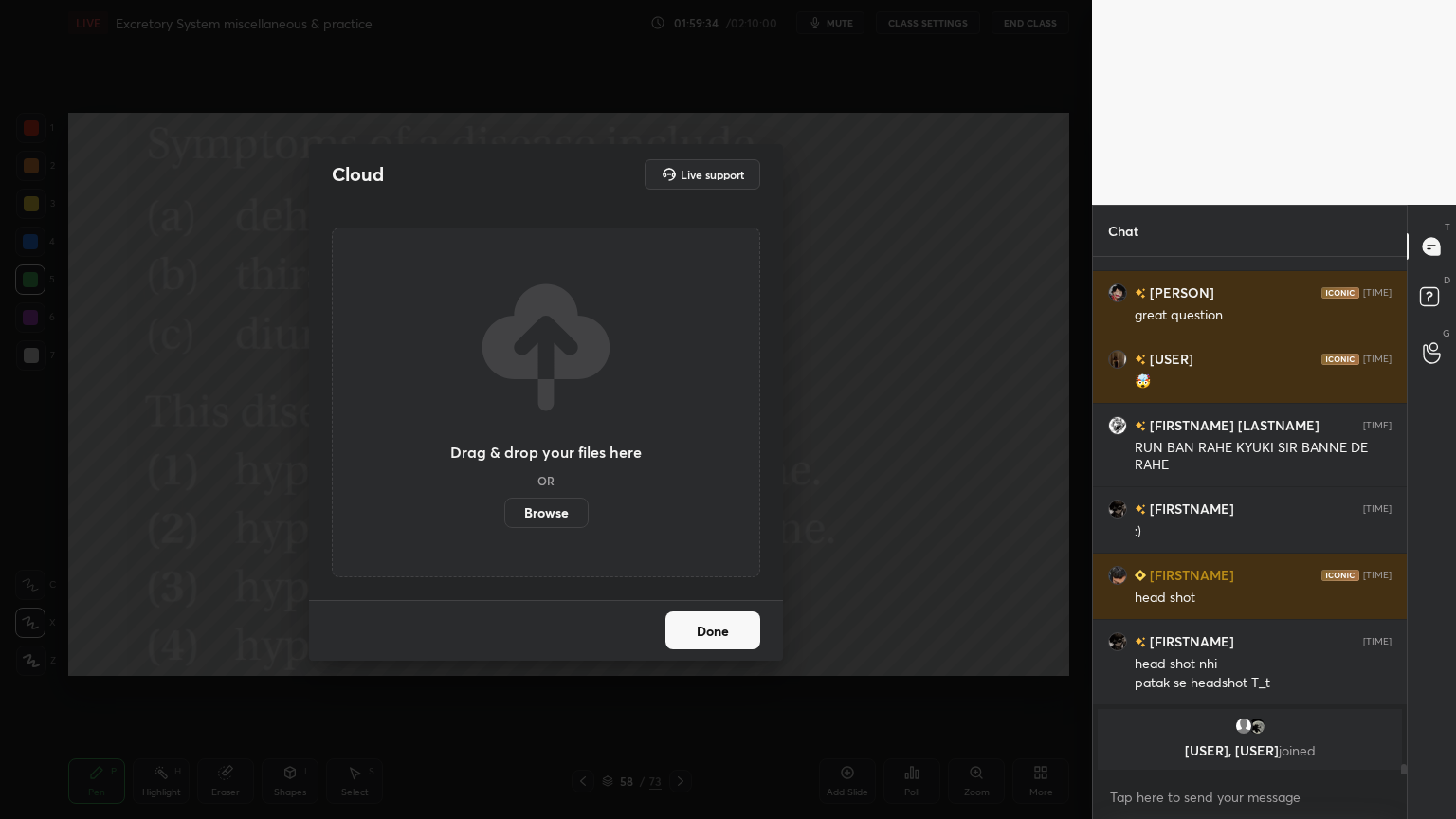 click on "Browse" at bounding box center [546, 513] 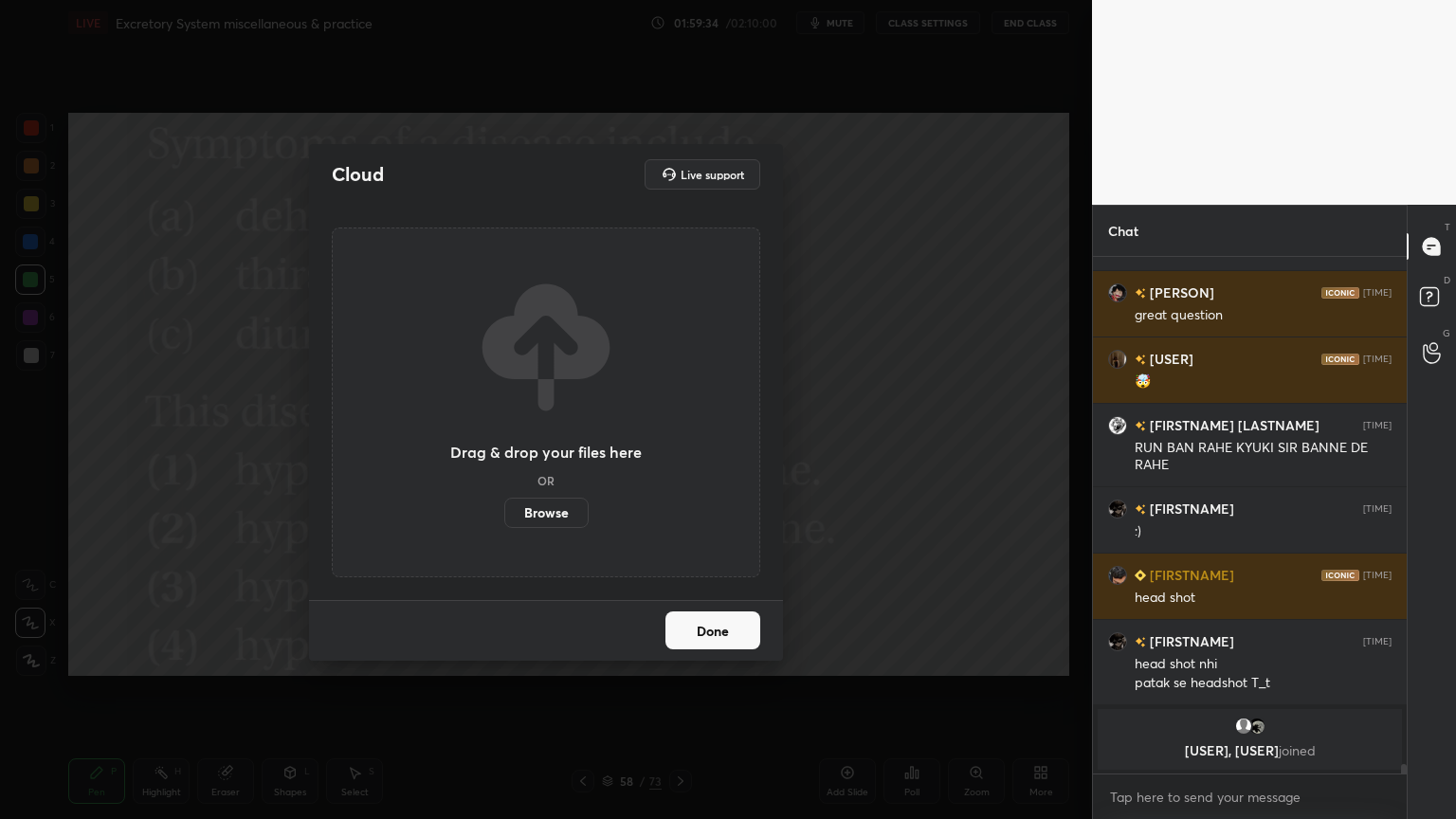 click on "Browse" at bounding box center [504, 513] 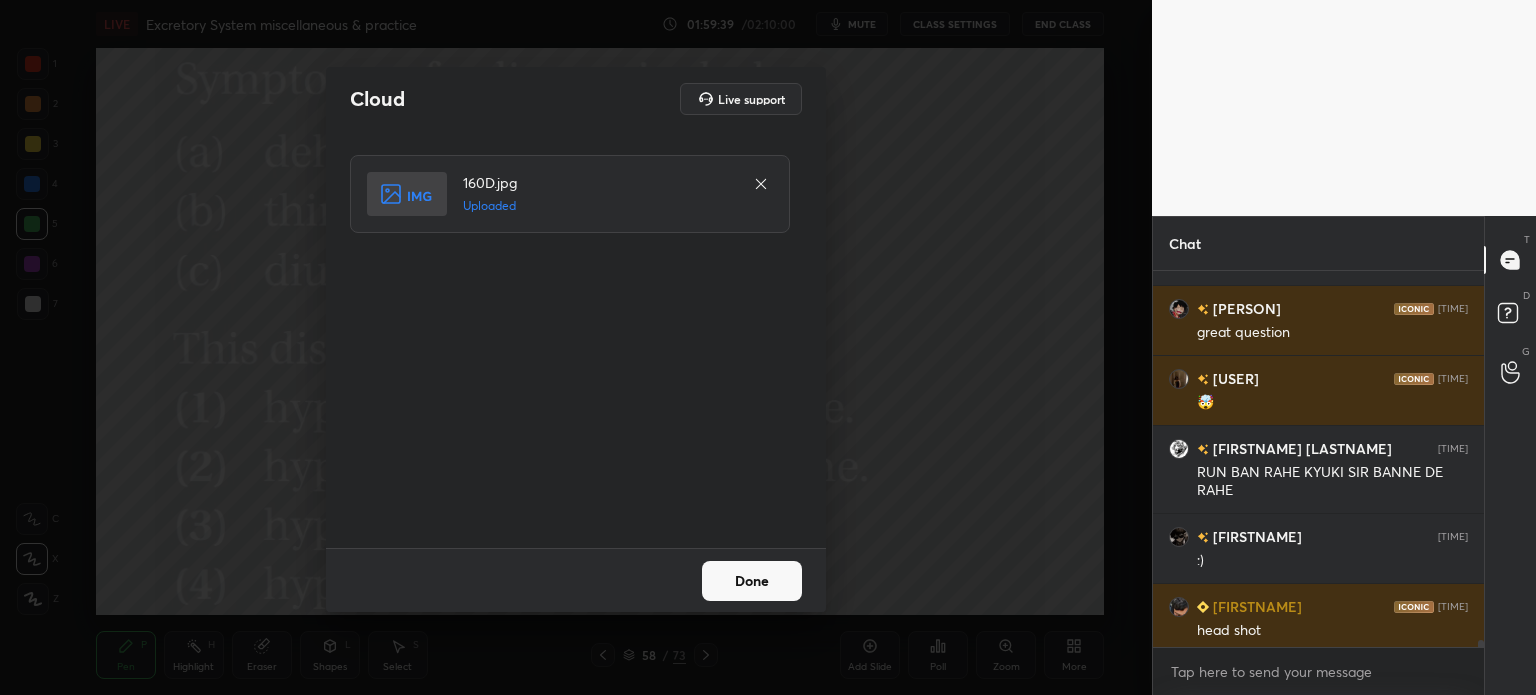 click on "Done" at bounding box center [752, 581] 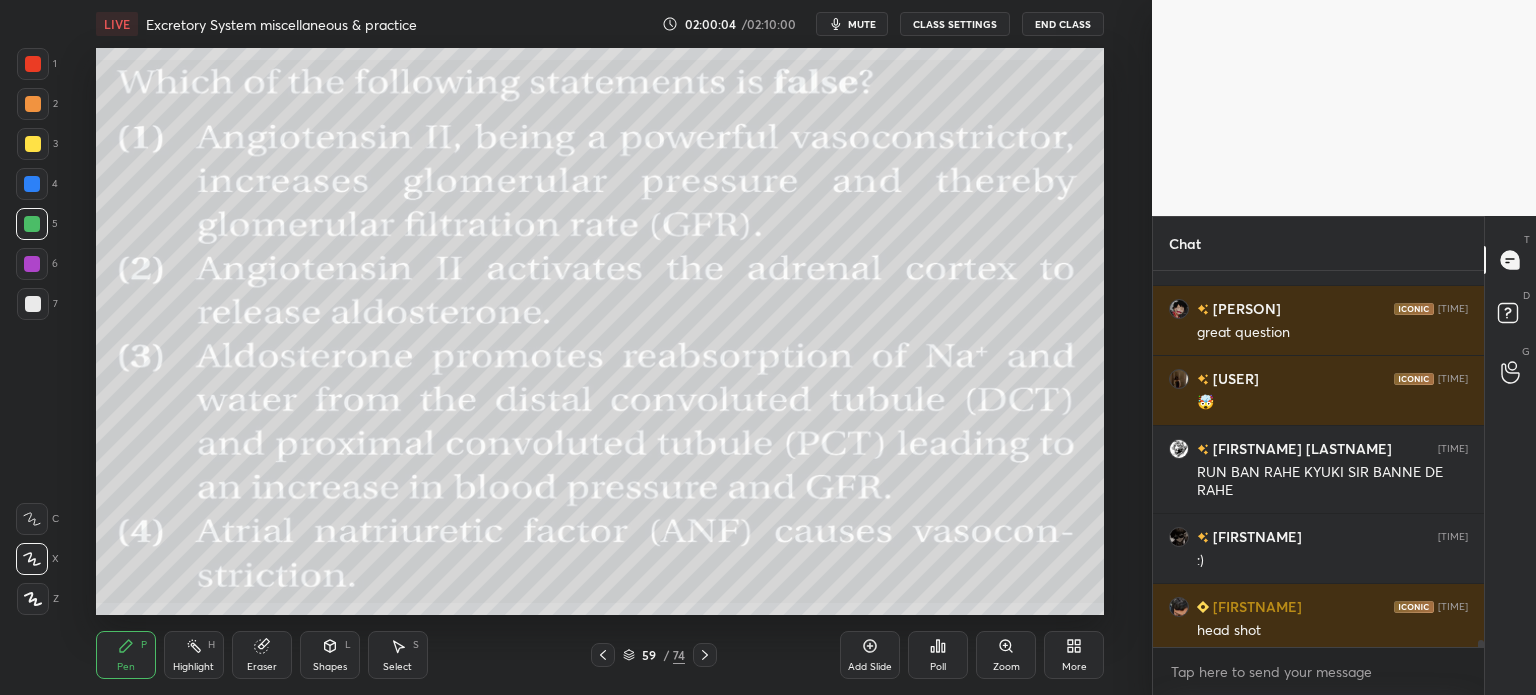 click on "Poll" at bounding box center (938, 655) 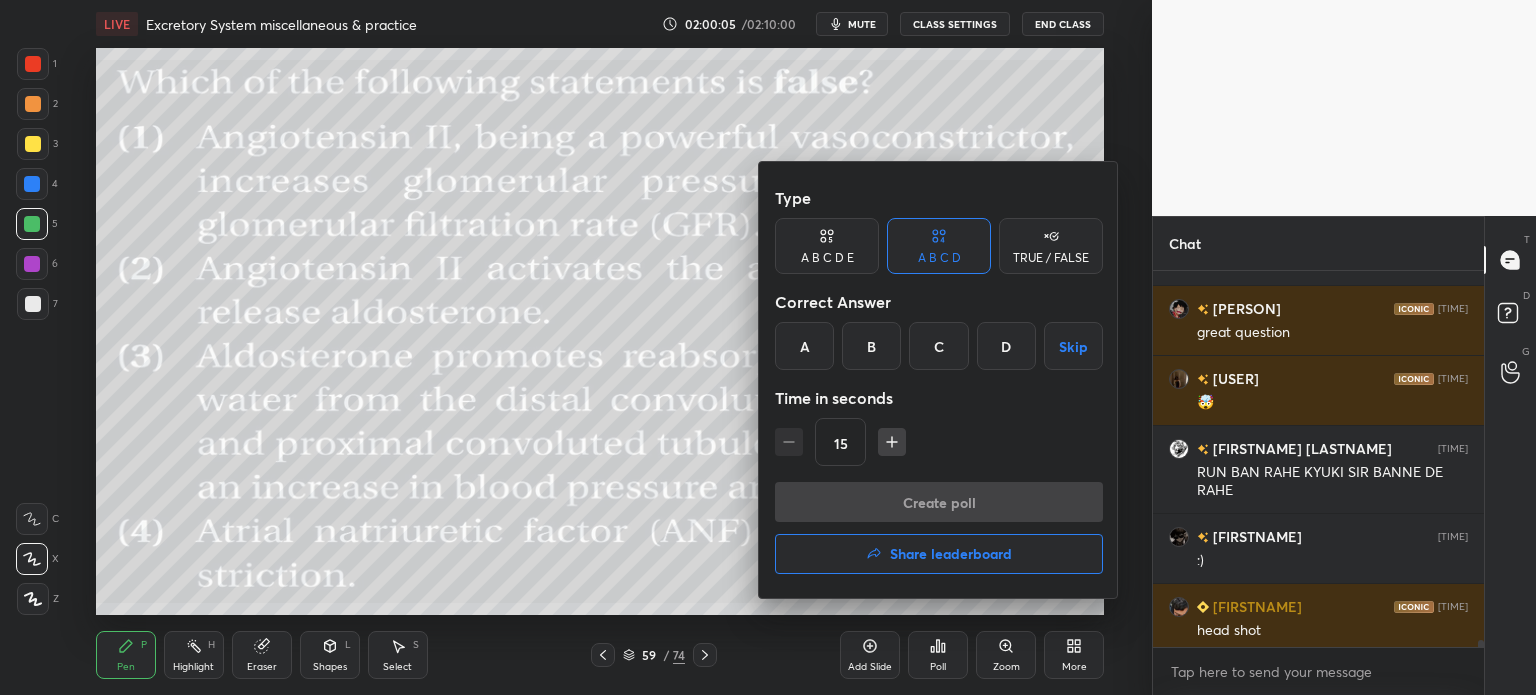 drag, startPoint x: 1014, startPoint y: 349, endPoint x: 1015, endPoint y: 367, distance: 18.027756 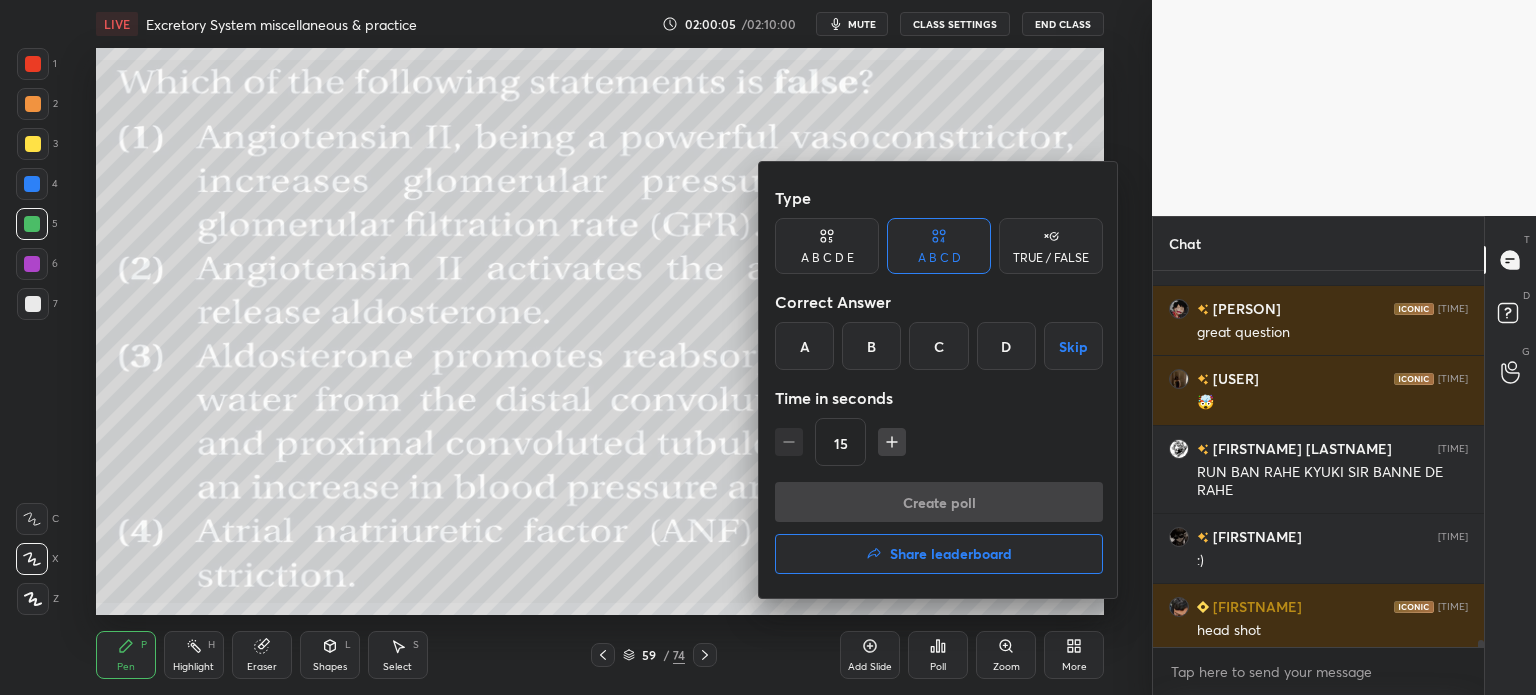 click on "D" at bounding box center [1006, 346] 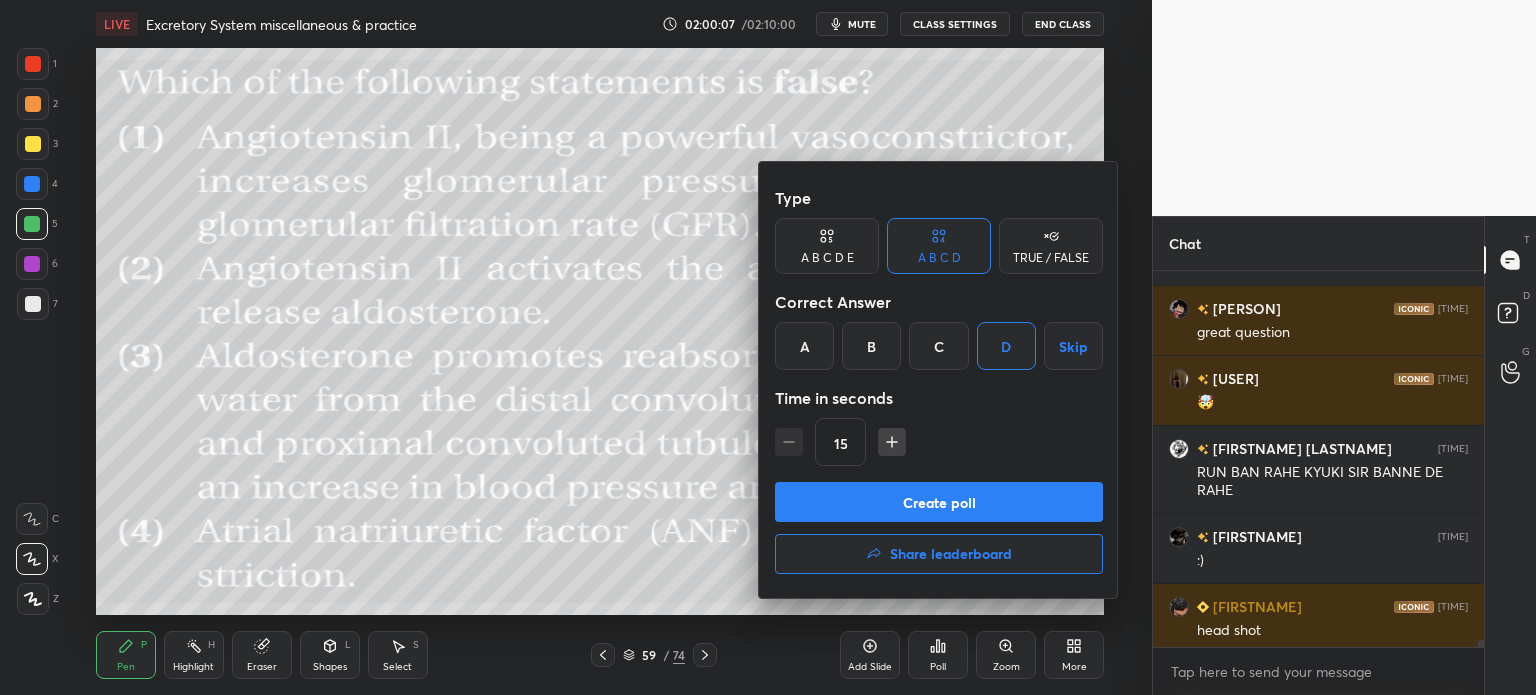 click on "Create poll" at bounding box center [939, 502] 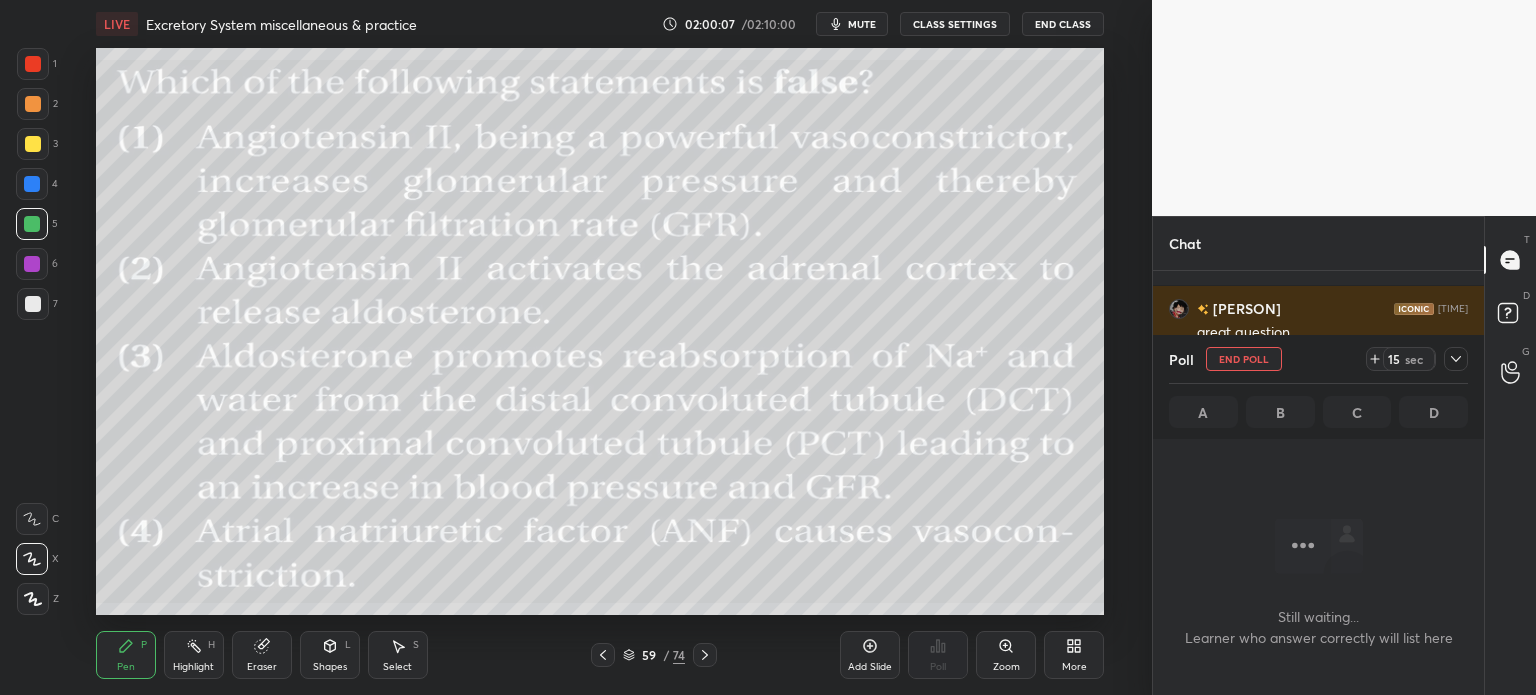 scroll, scrollTop: 337, scrollLeft: 325, axis: both 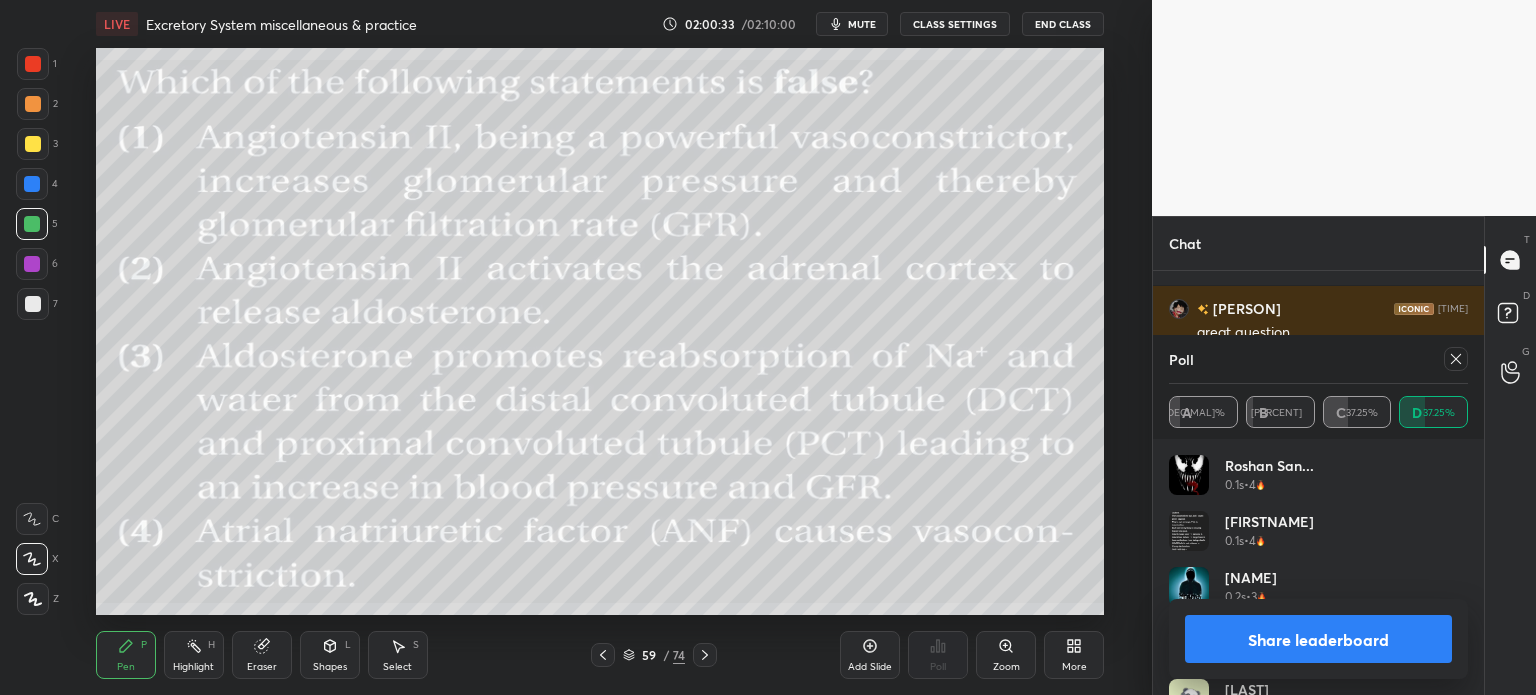 click on "Share leaderboard" at bounding box center [1318, 639] 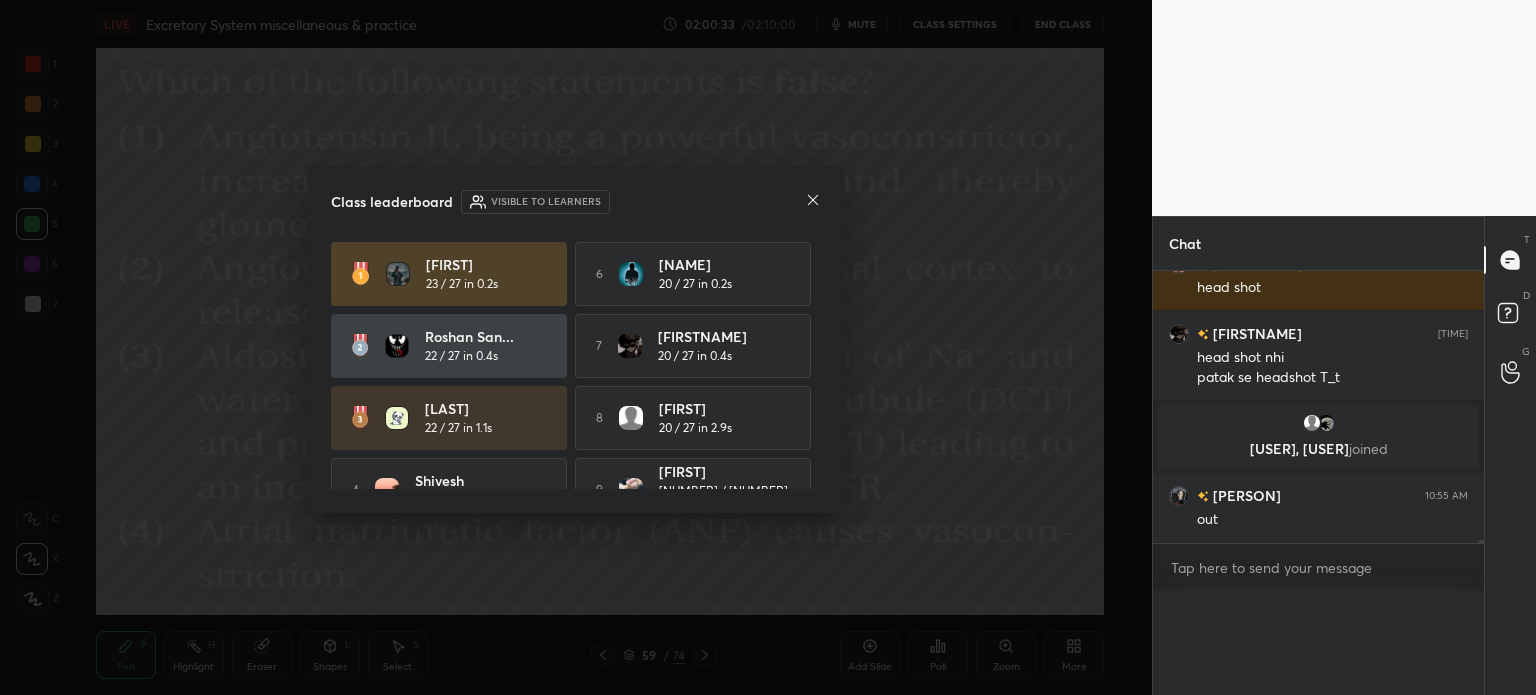 scroll, scrollTop: 151, scrollLeft: 293, axis: both 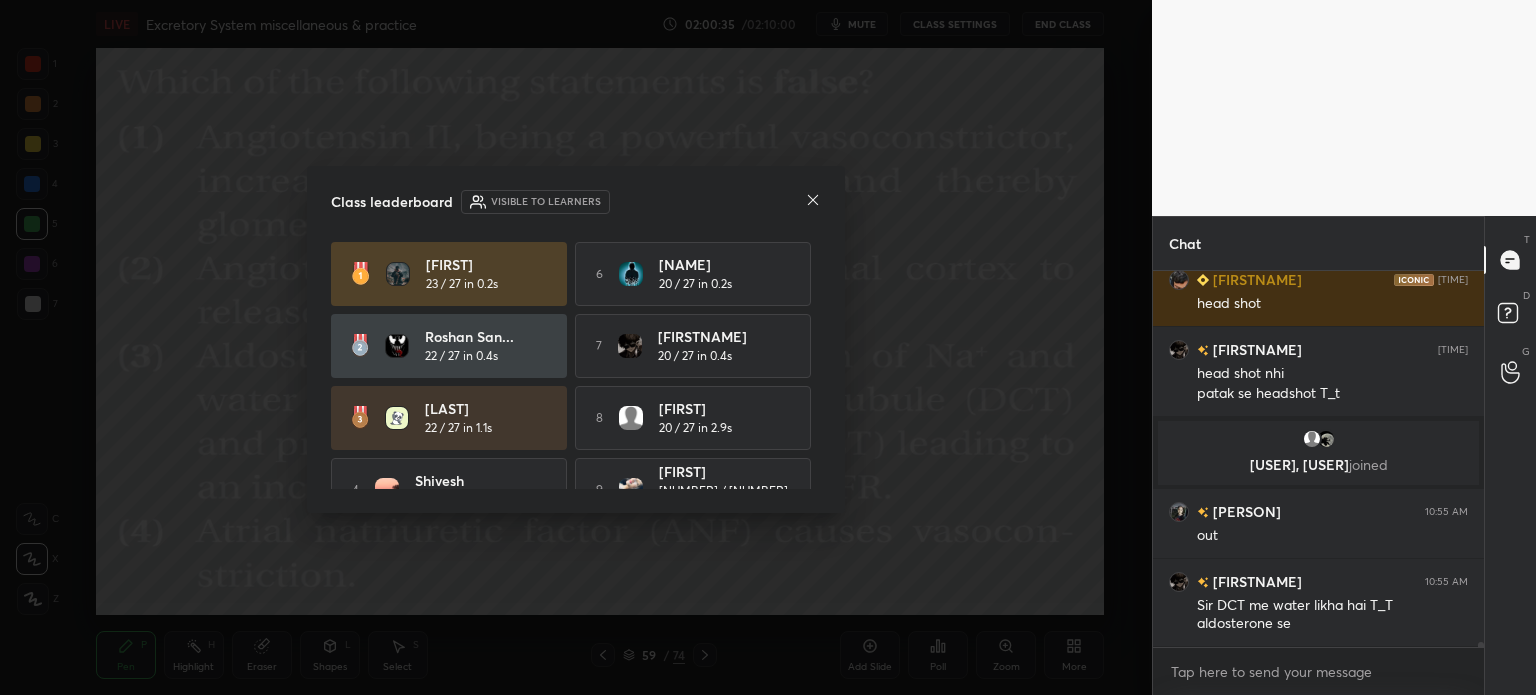 click on "Class leaderboard Visible to learners" at bounding box center [576, 202] 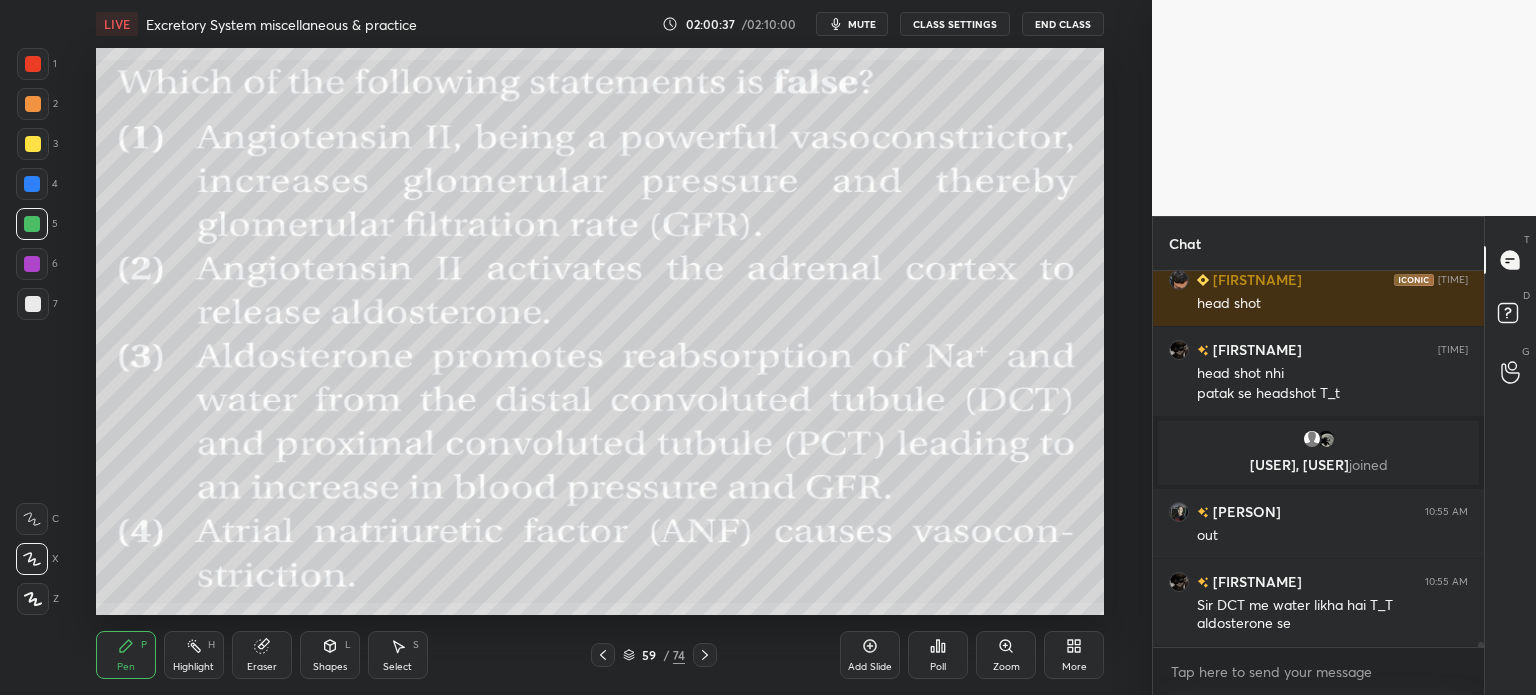 click 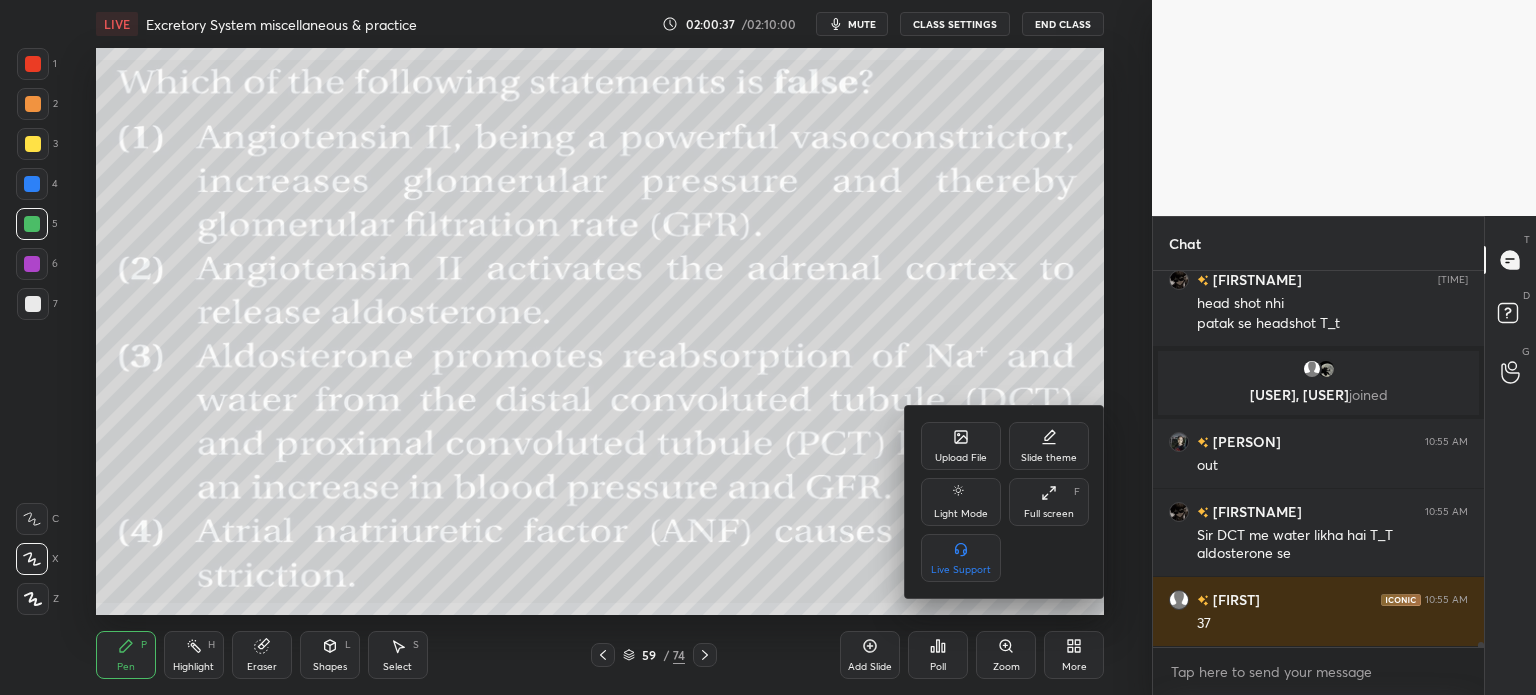 click 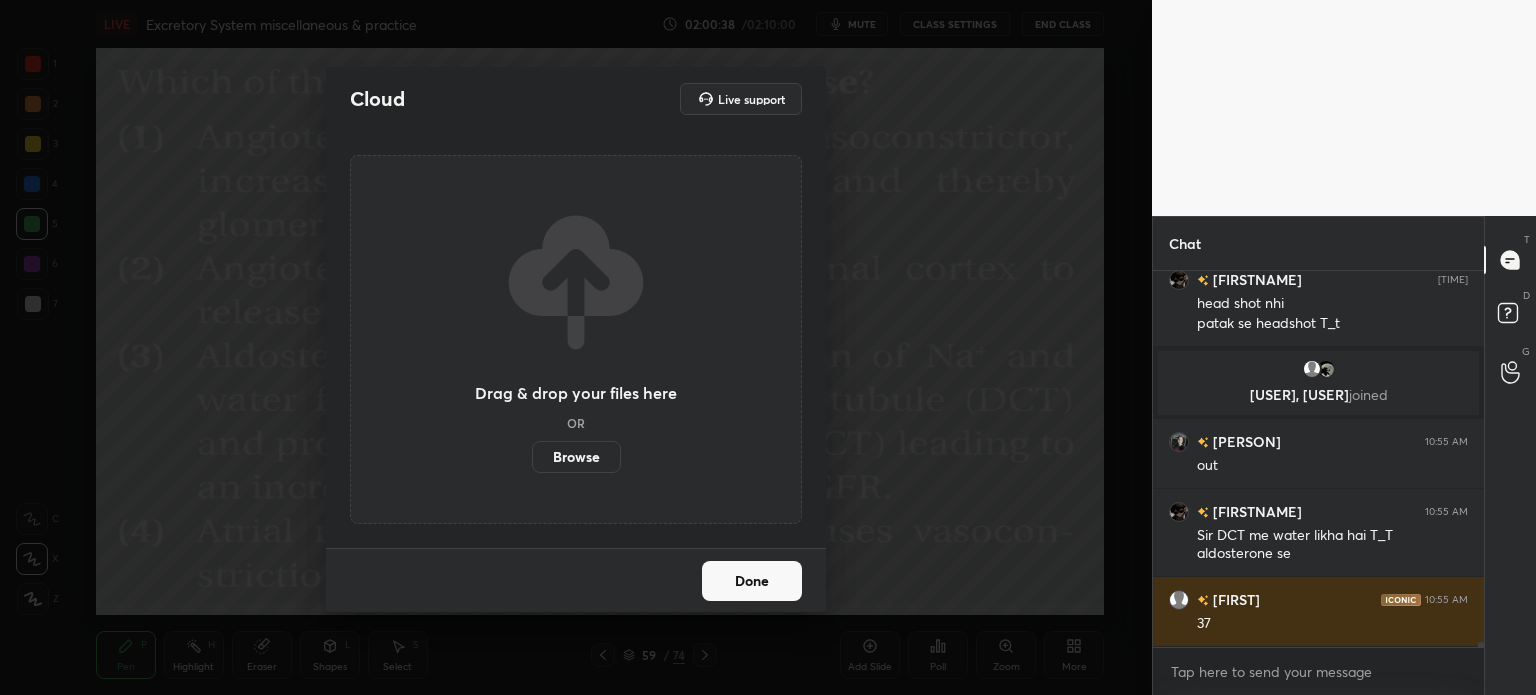click on "Browse" at bounding box center (576, 457) 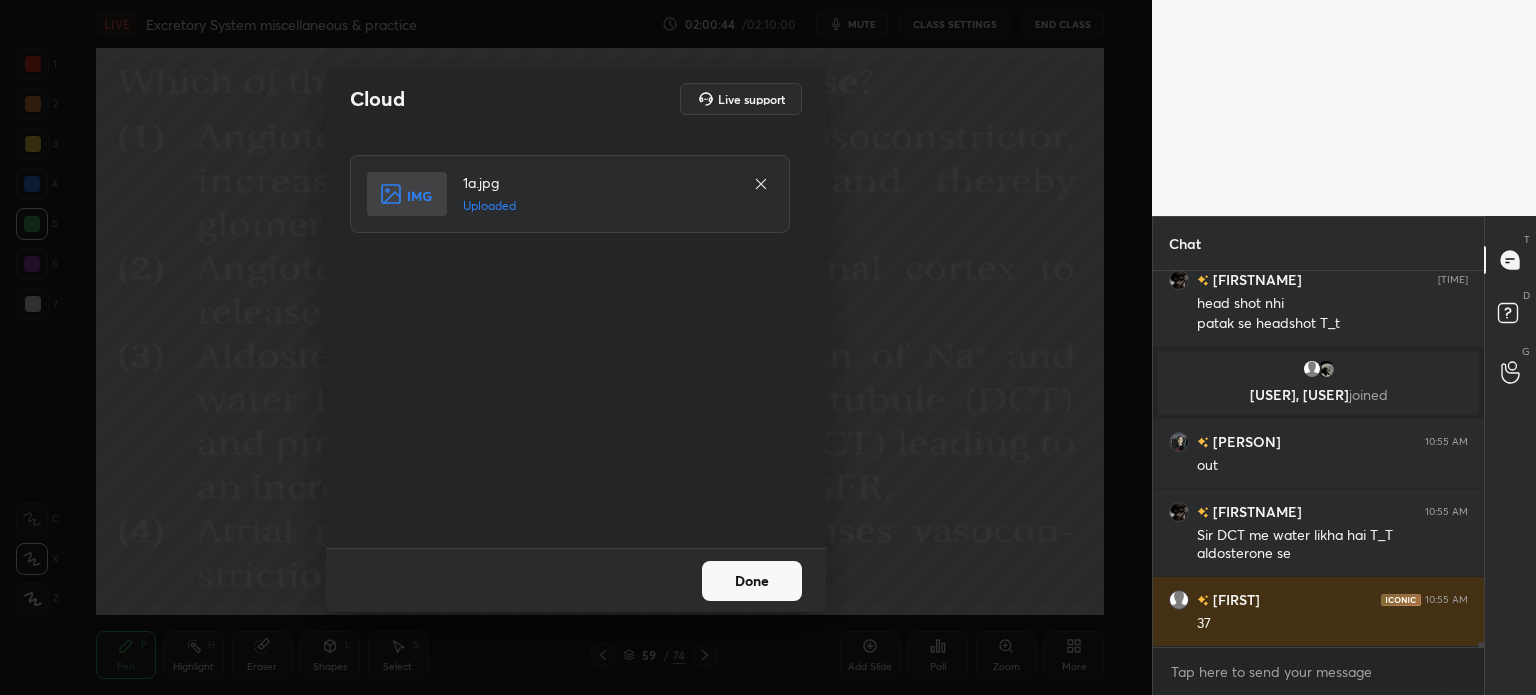 click on "Done" at bounding box center [752, 581] 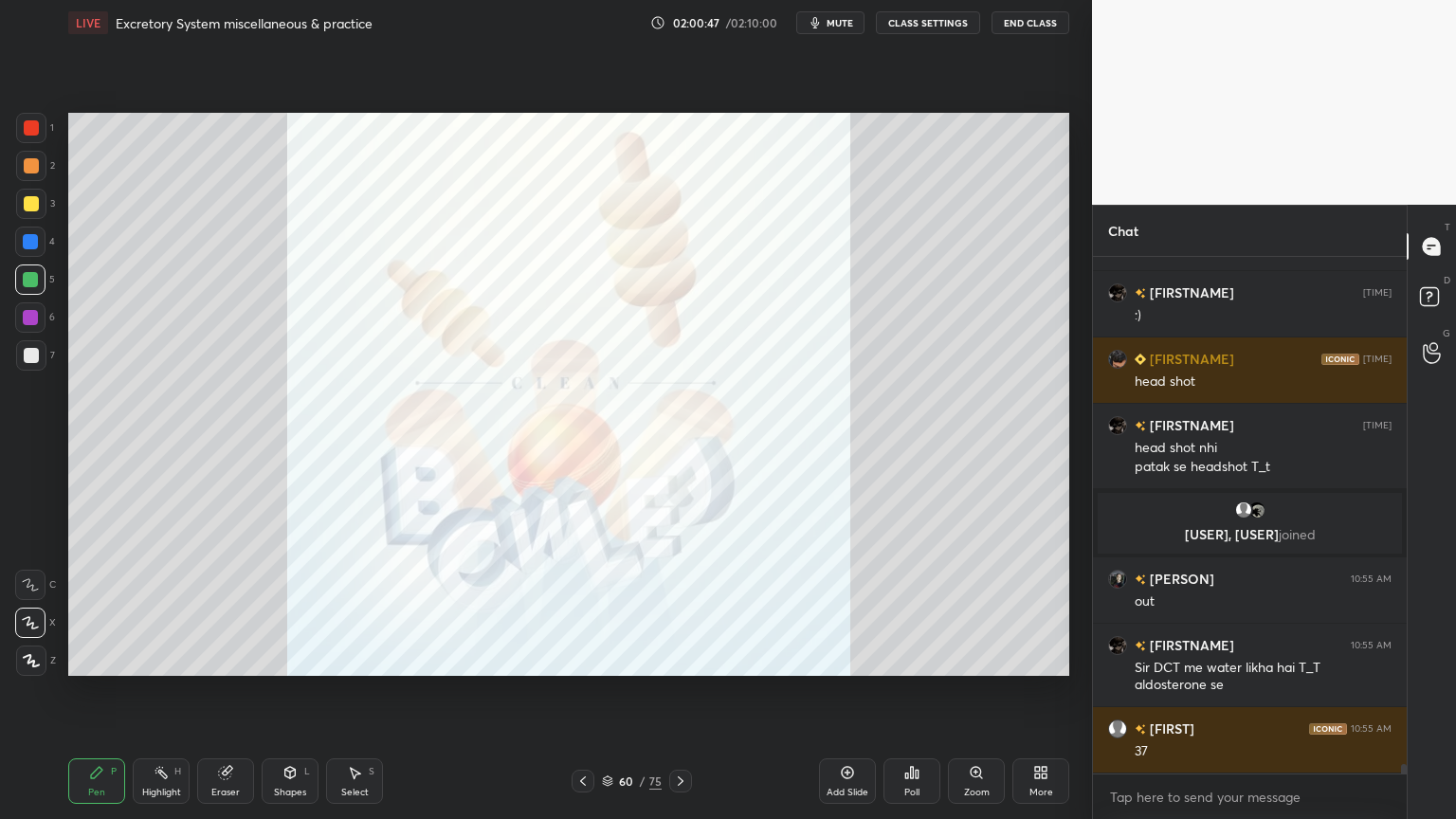 click 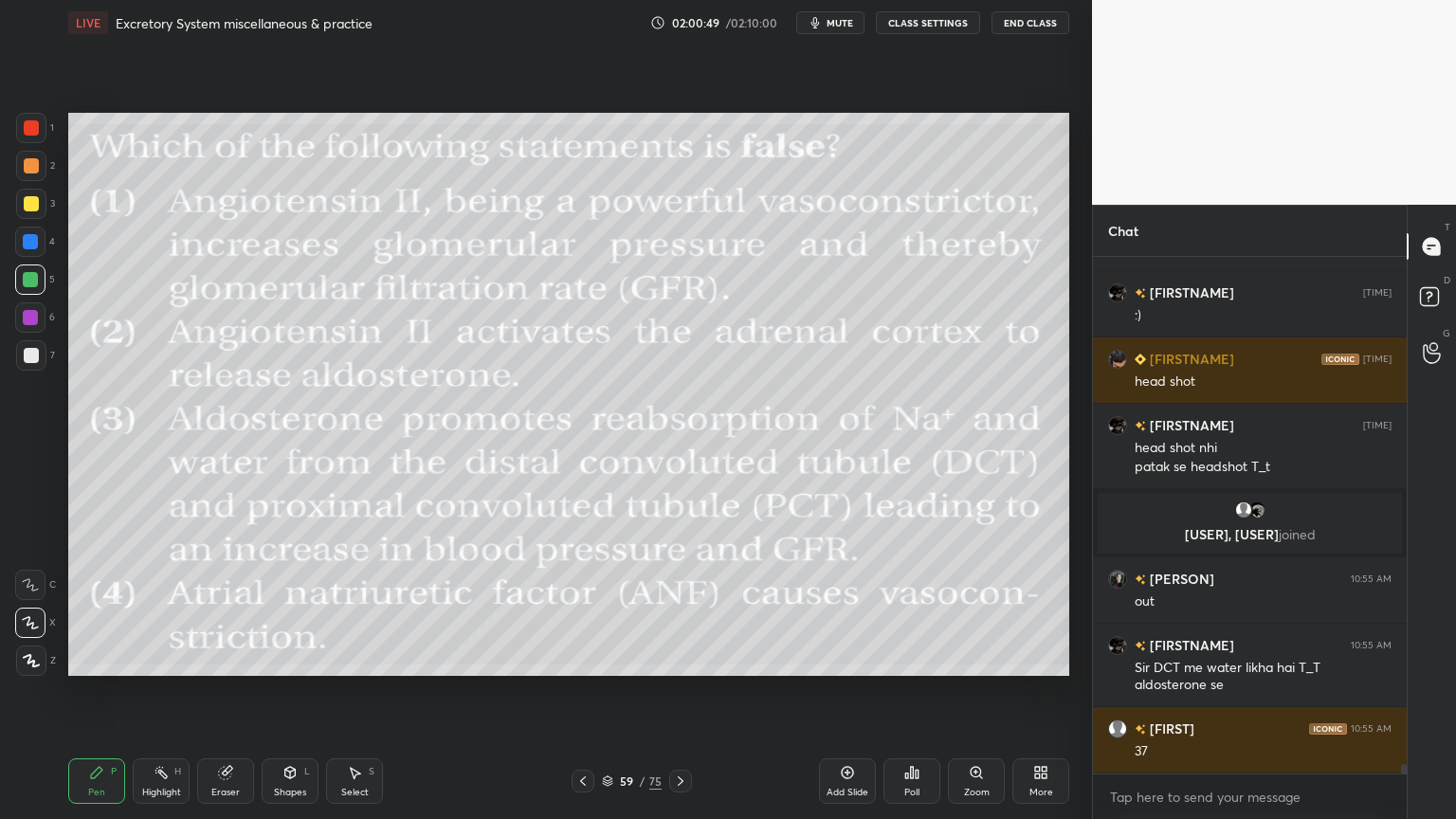 click 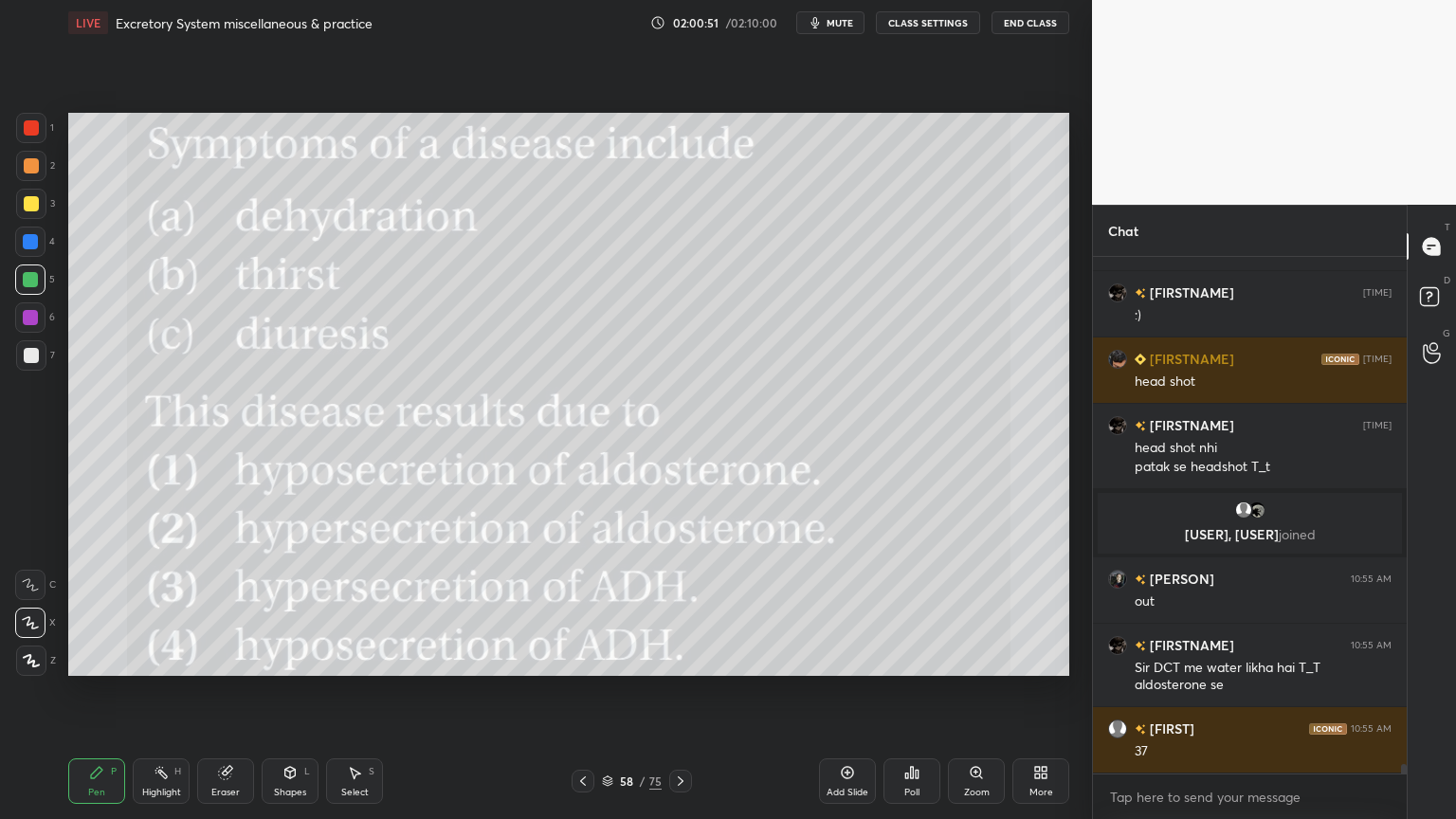 click 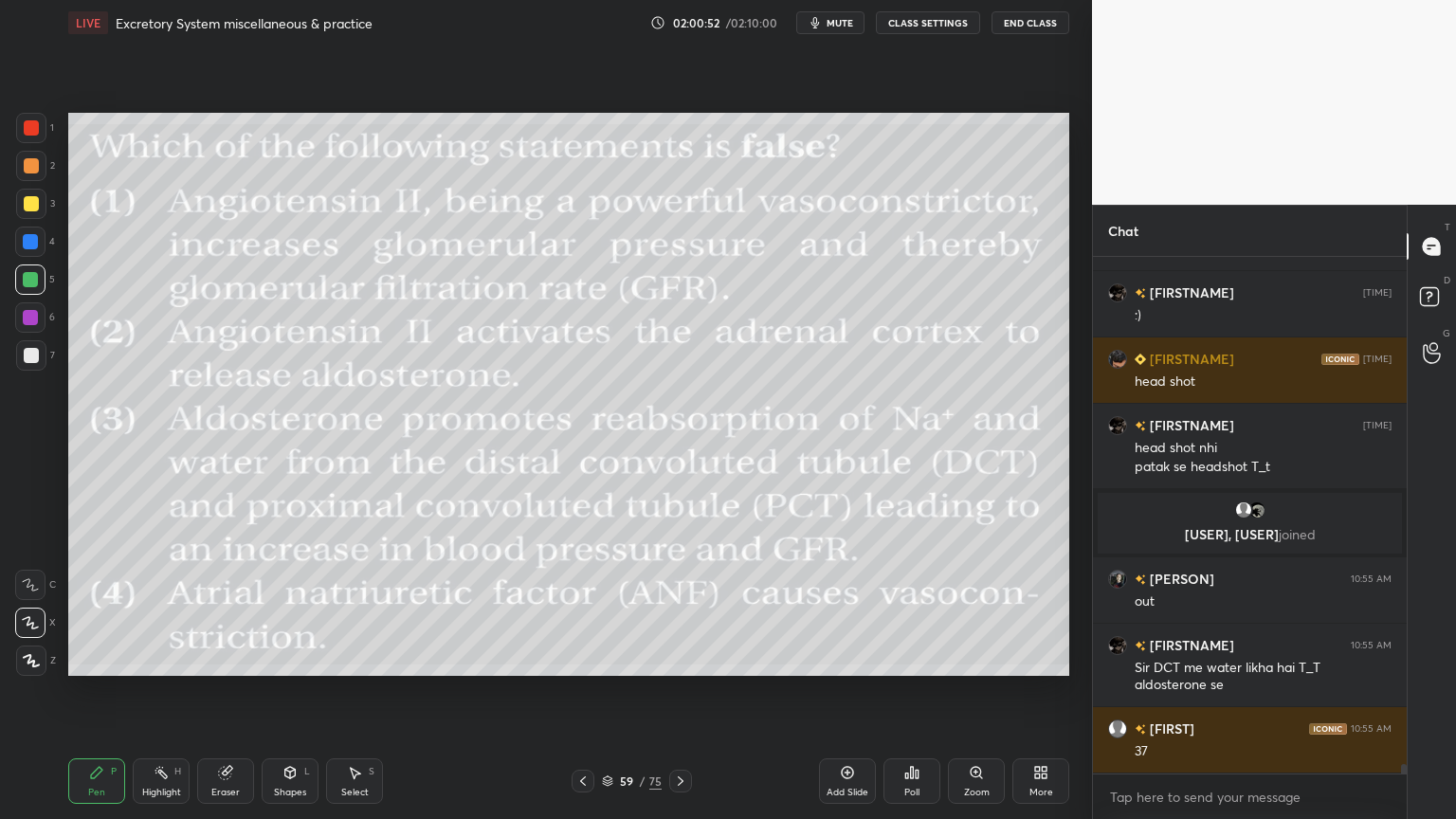 click 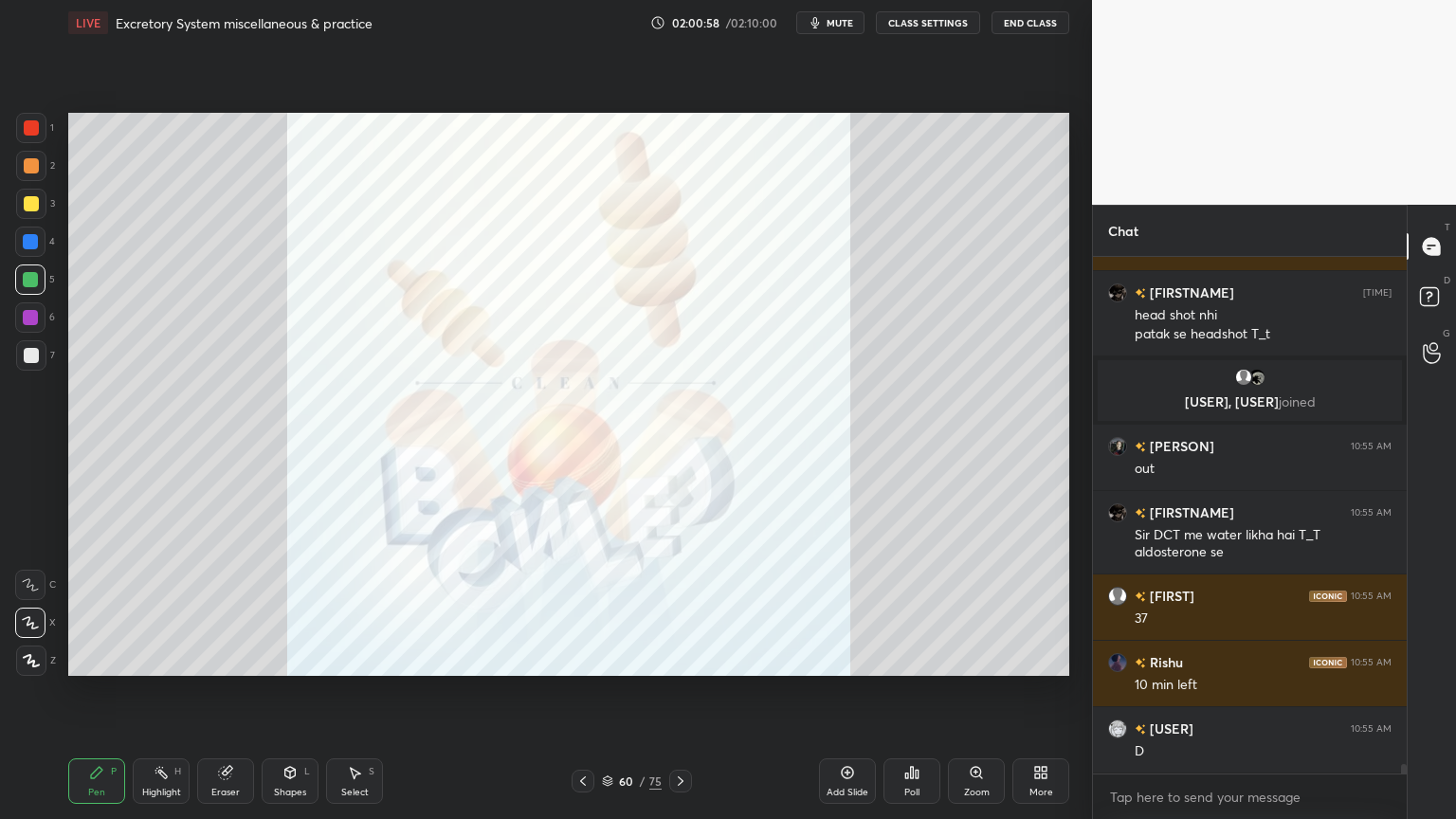 click on "Poll" at bounding box center (912, 781) 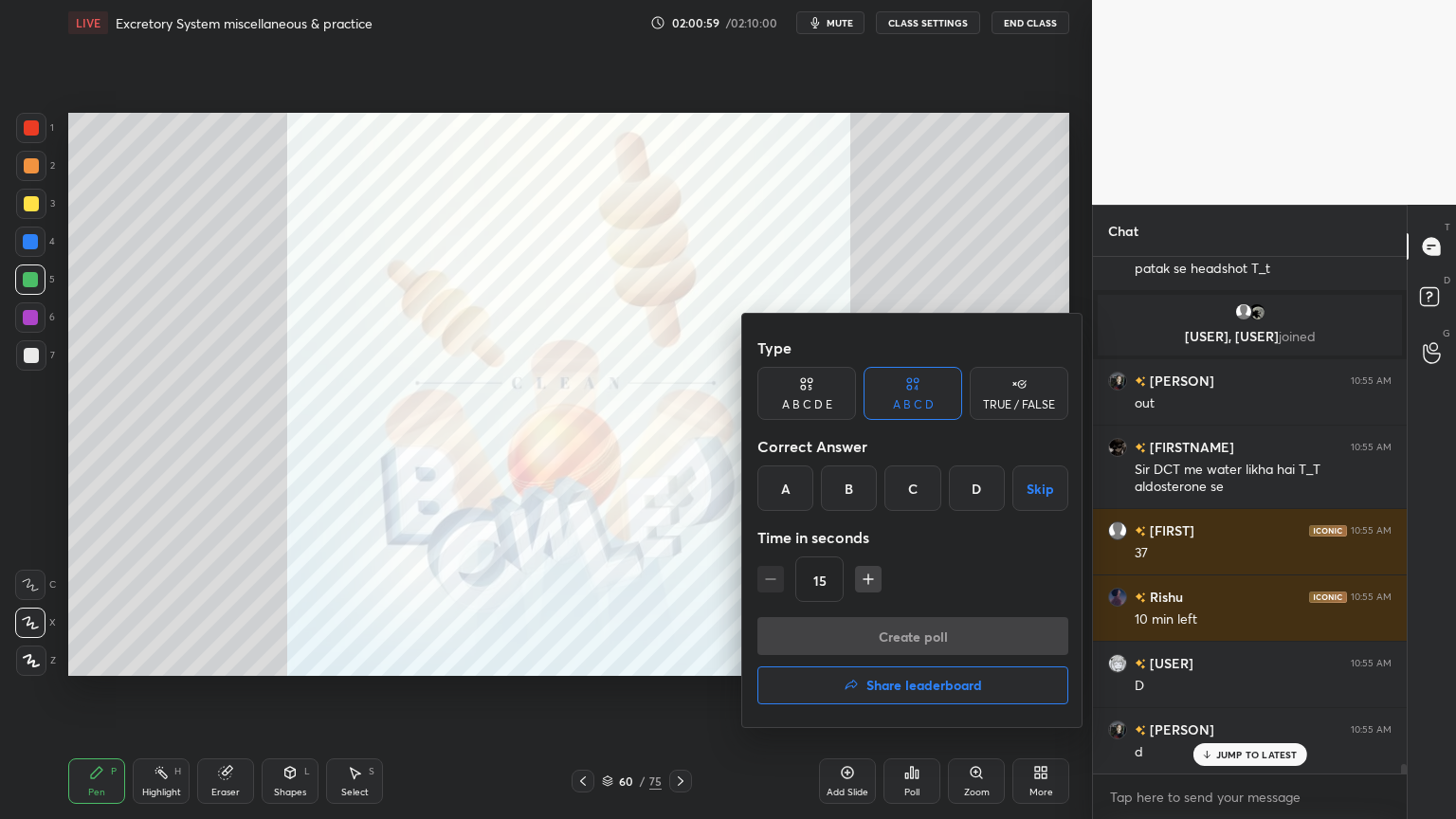 click on "Share leaderboard" at bounding box center (924, 685) 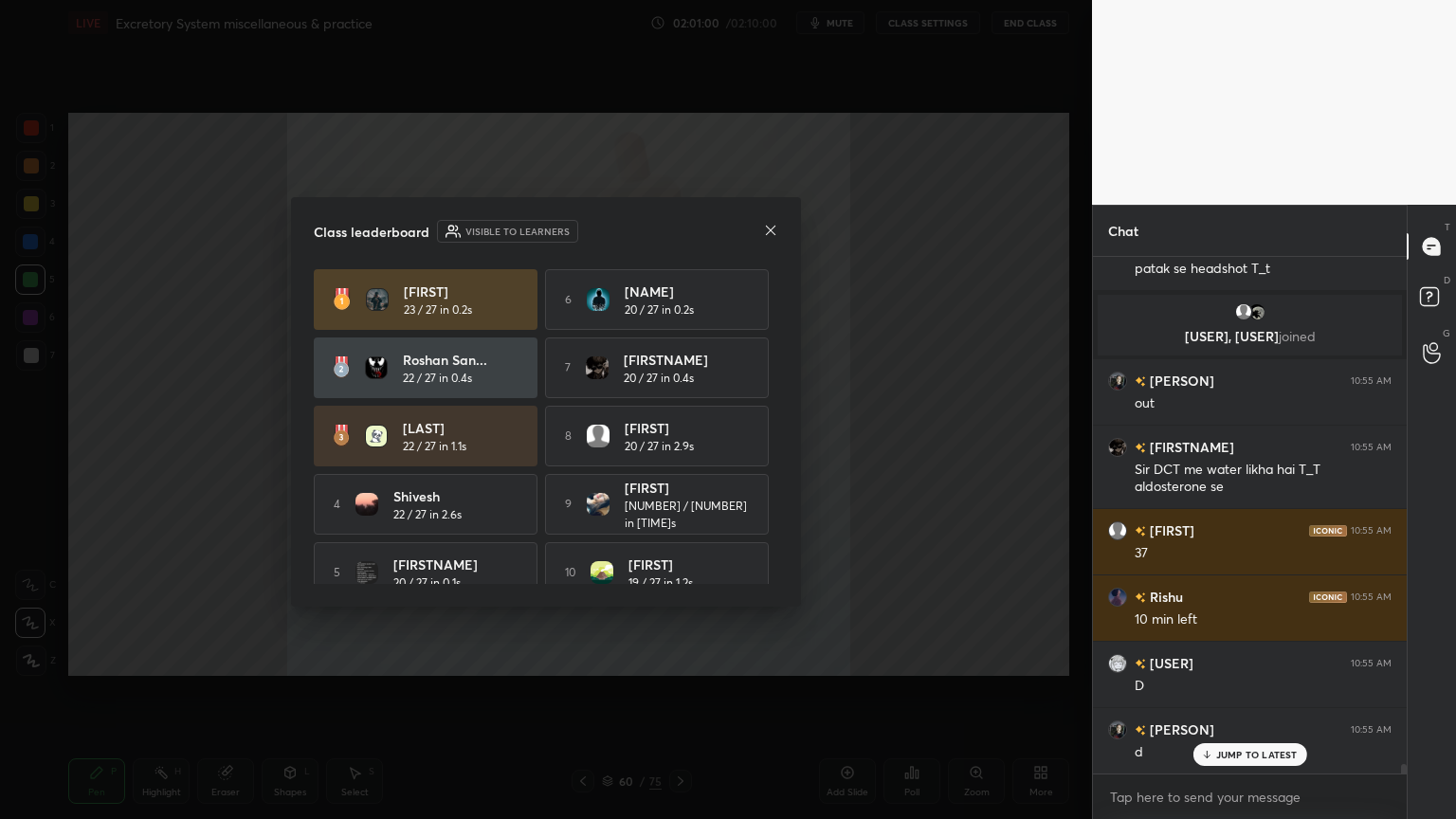 click 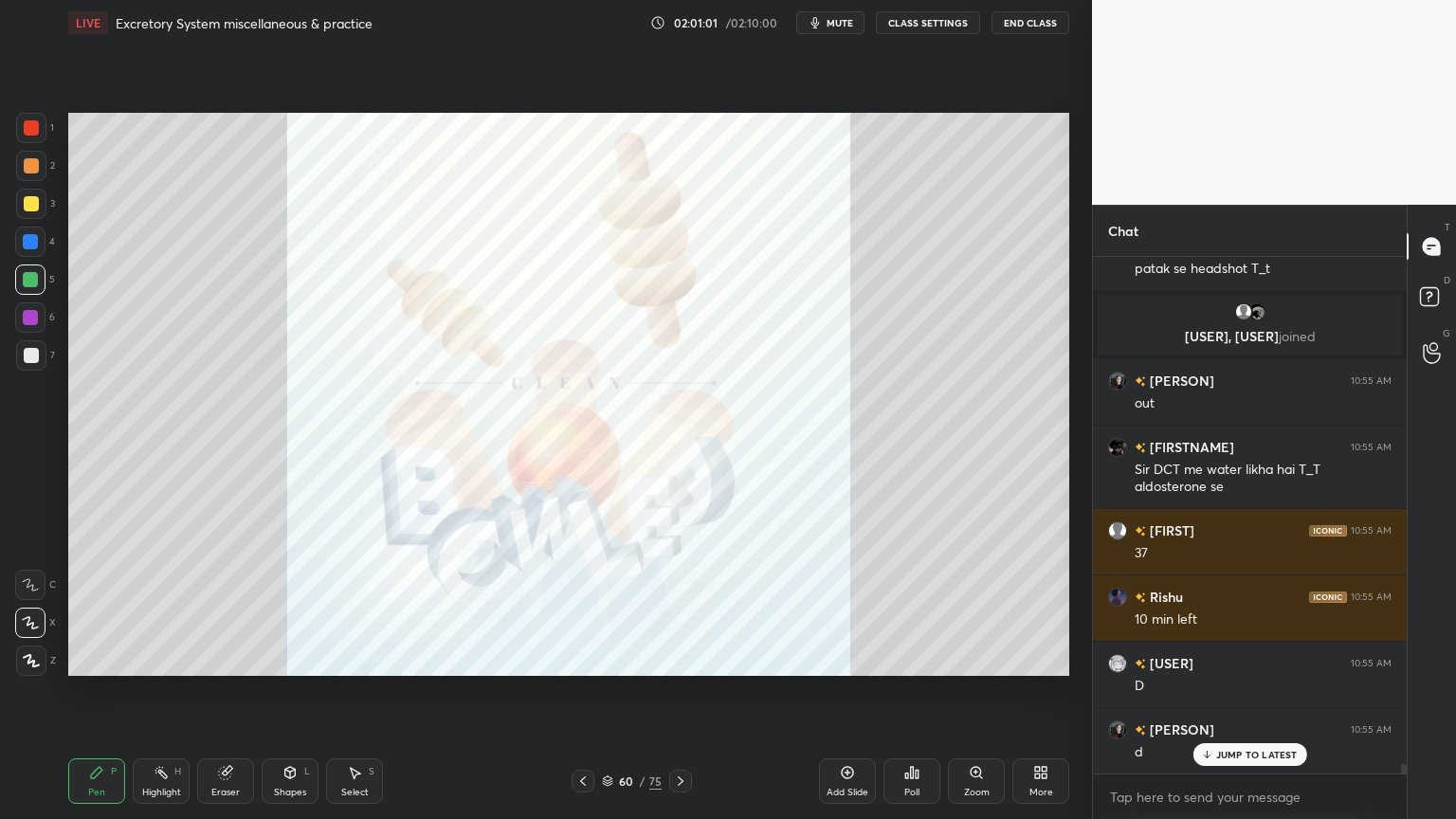 click on "Poll" at bounding box center (912, 781) 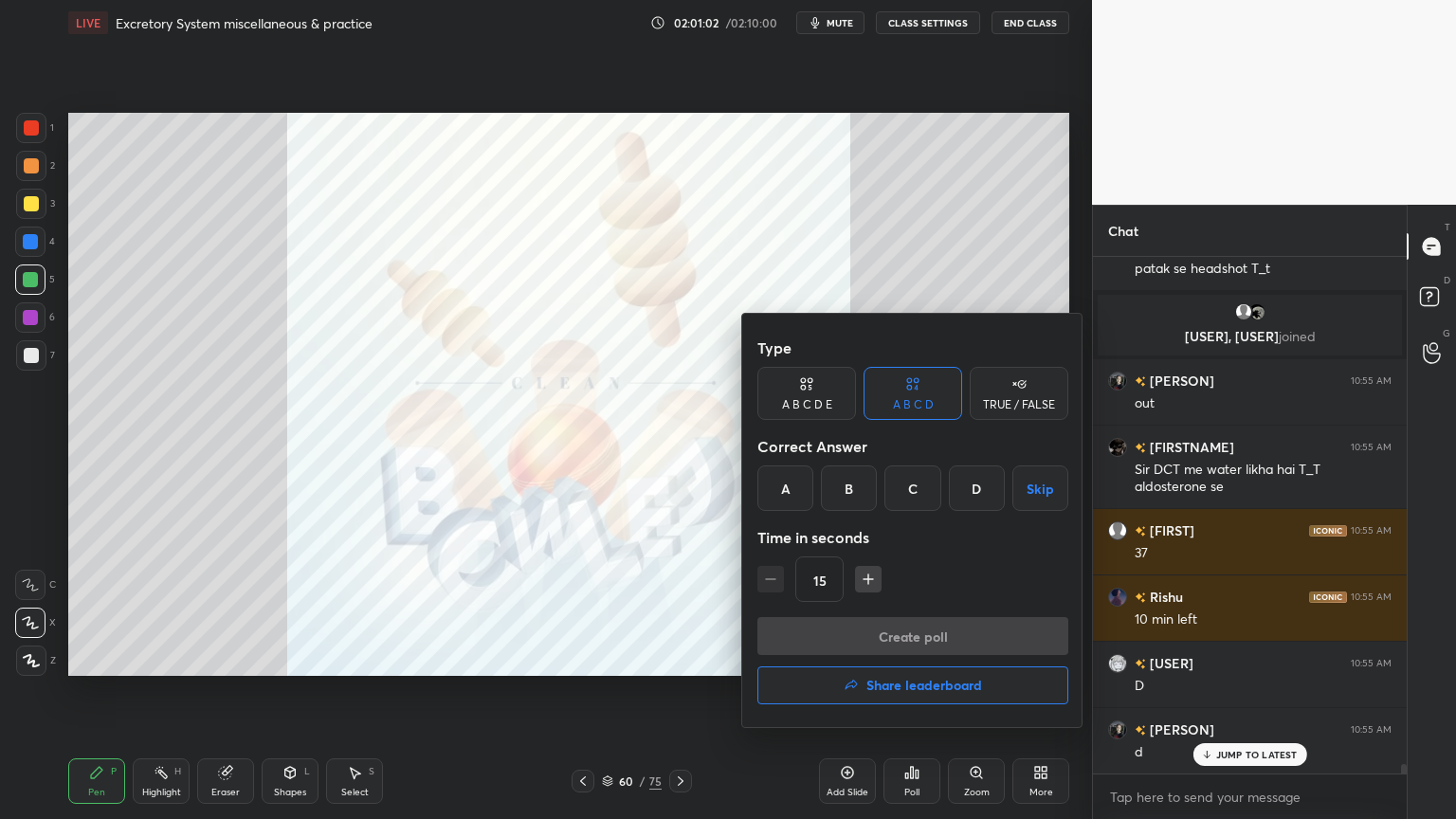 click on "Share leaderboard" at bounding box center [913, 685] 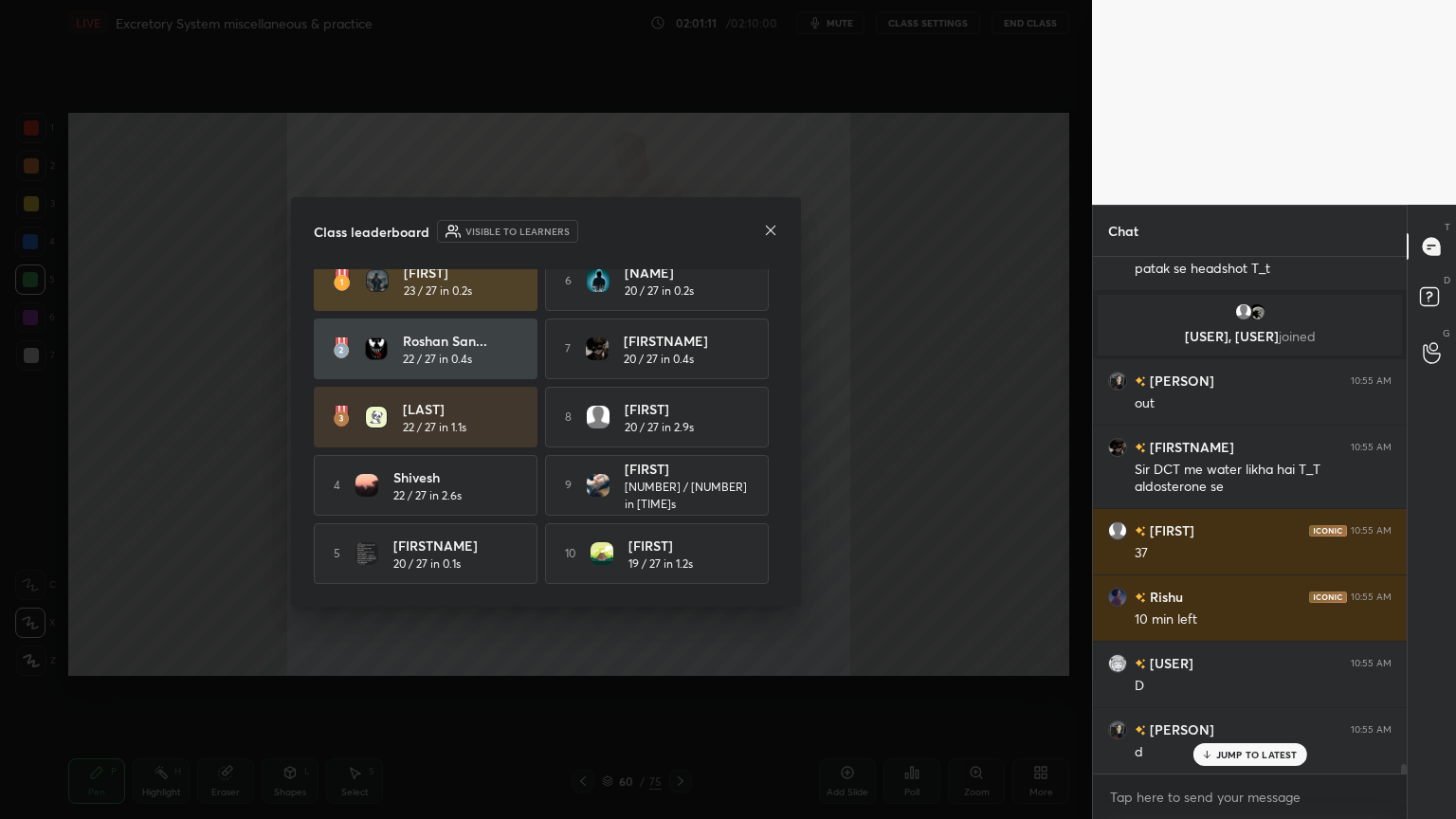 click 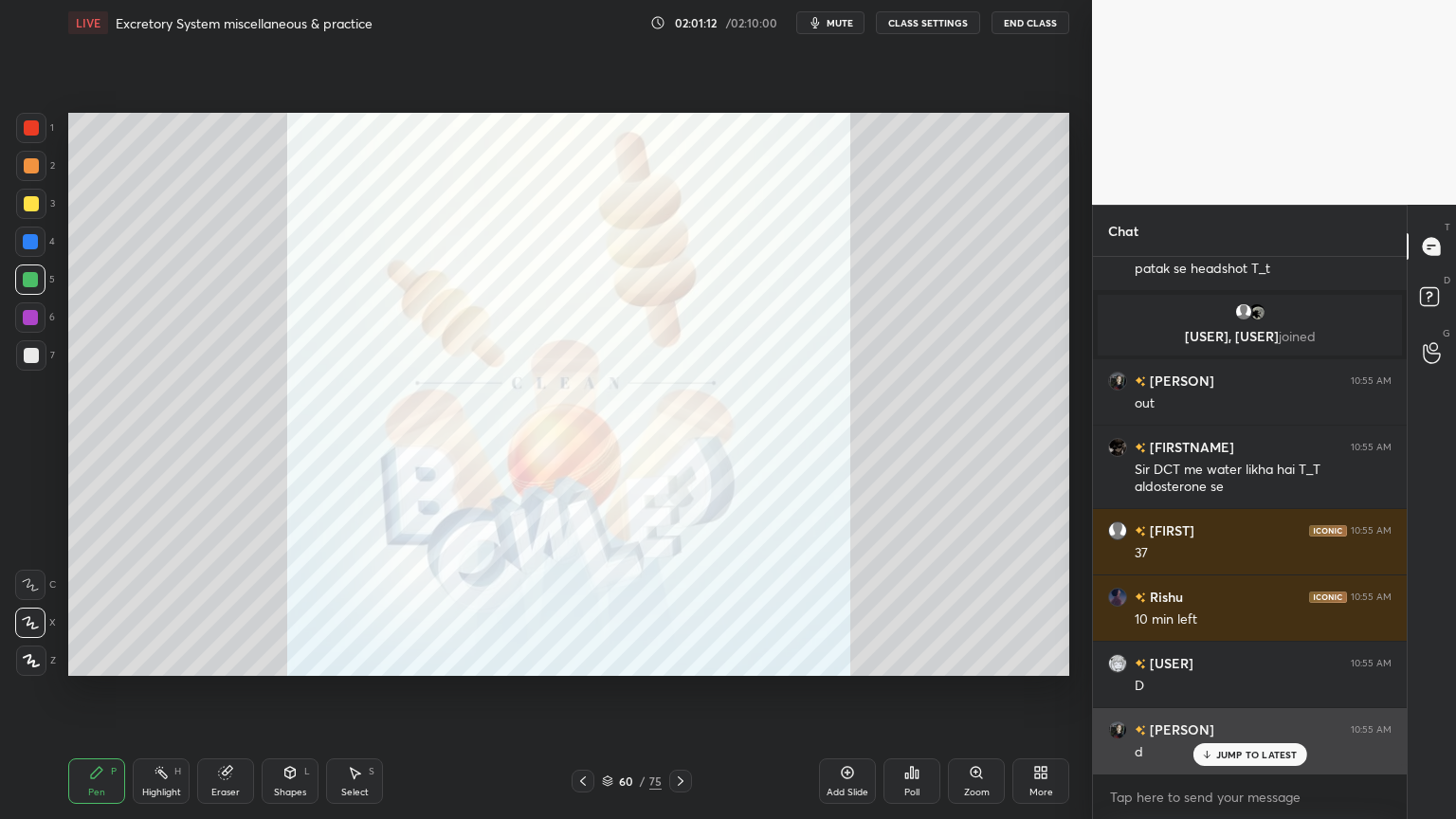 click on "JUMP TO LATEST" at bounding box center [1257, 755] 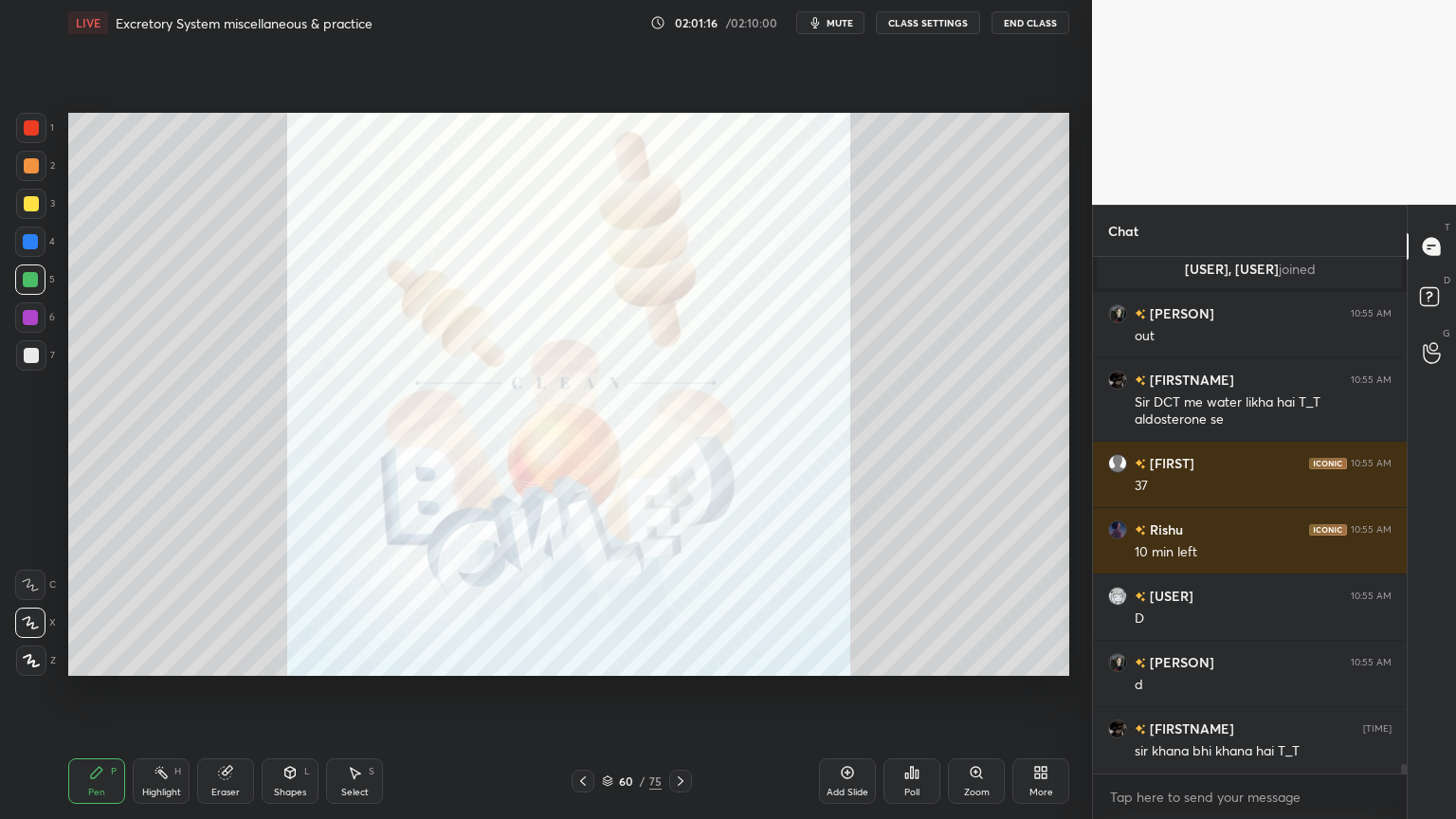click 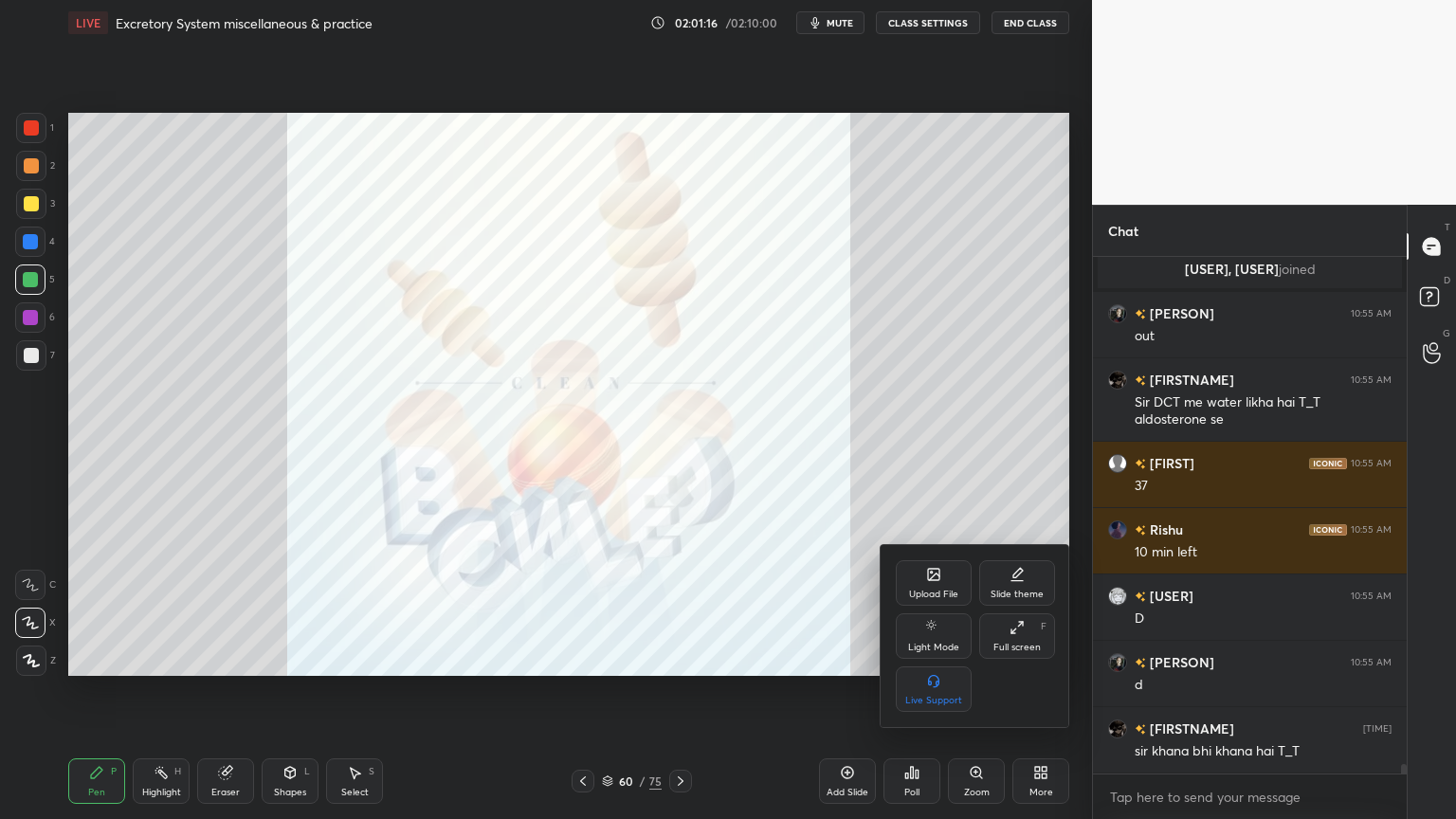 click 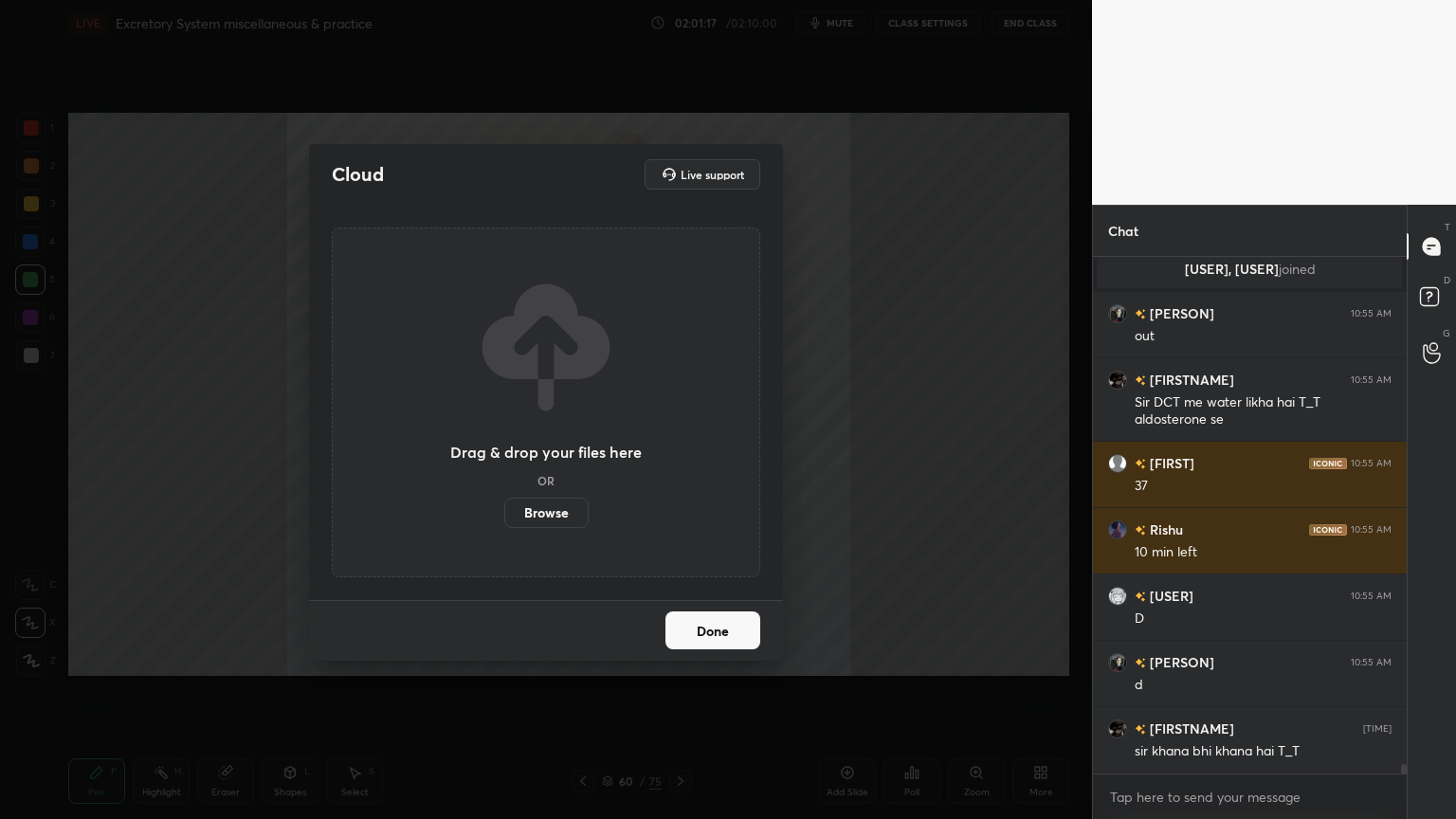 drag, startPoint x: 571, startPoint y: 514, endPoint x: 566, endPoint y: 403, distance: 111.11256 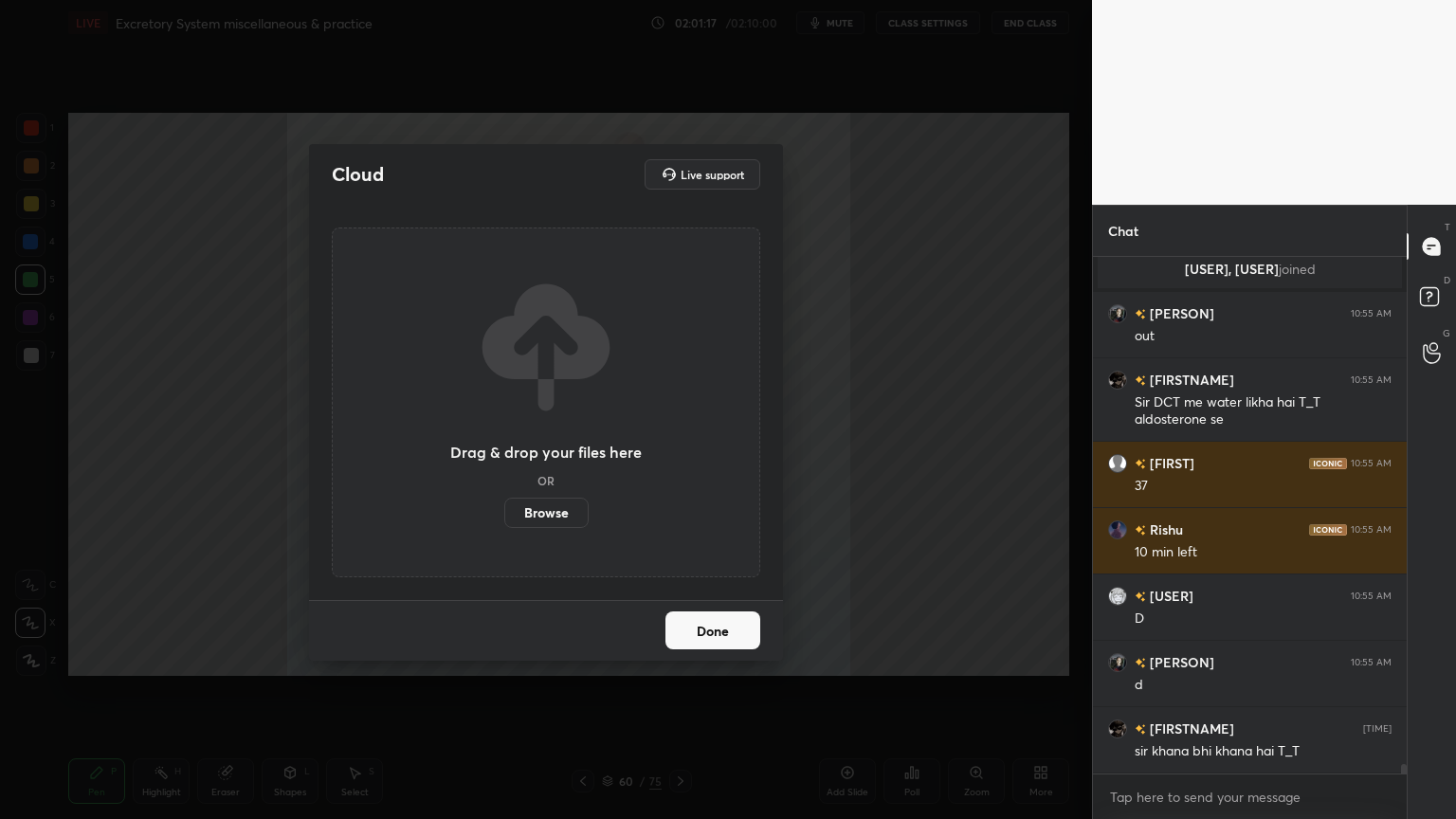 click on "Browse" at bounding box center (546, 513) 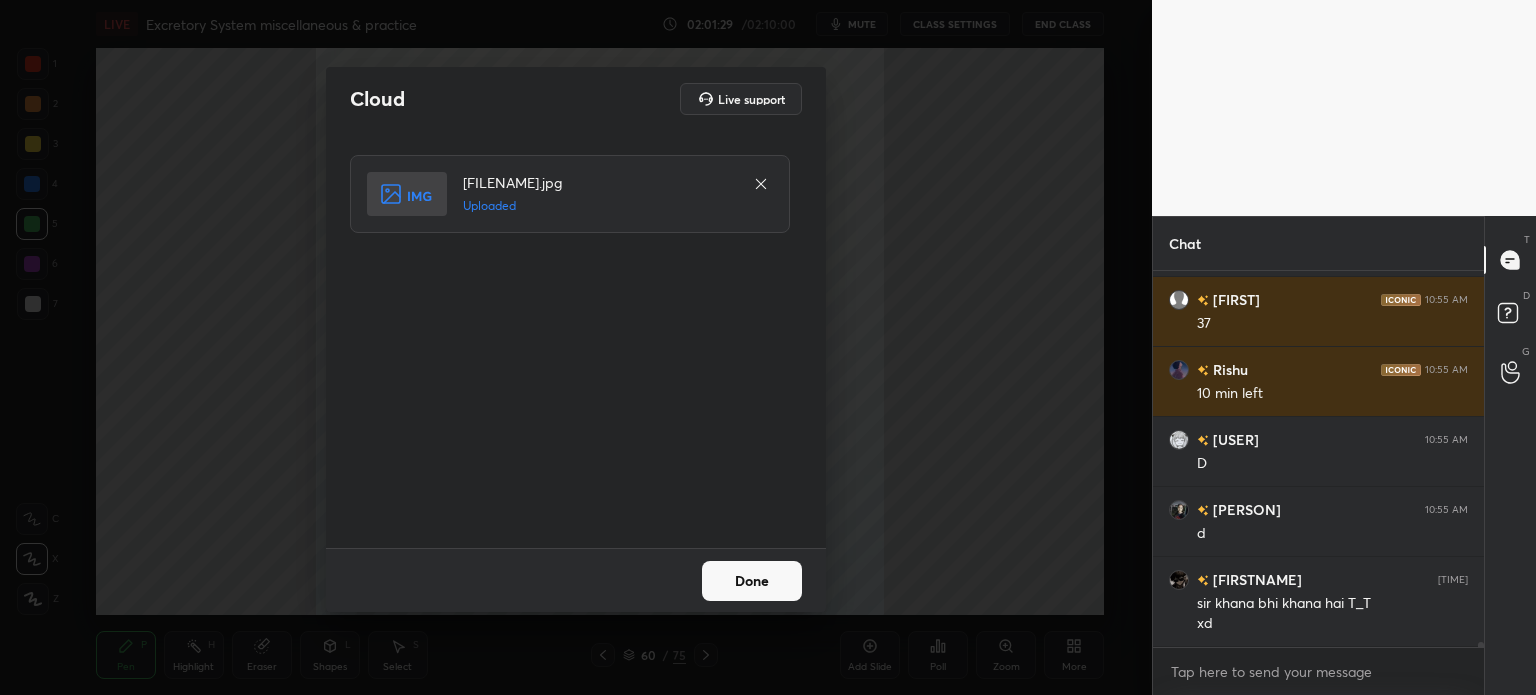 click on "Done" at bounding box center [752, 581] 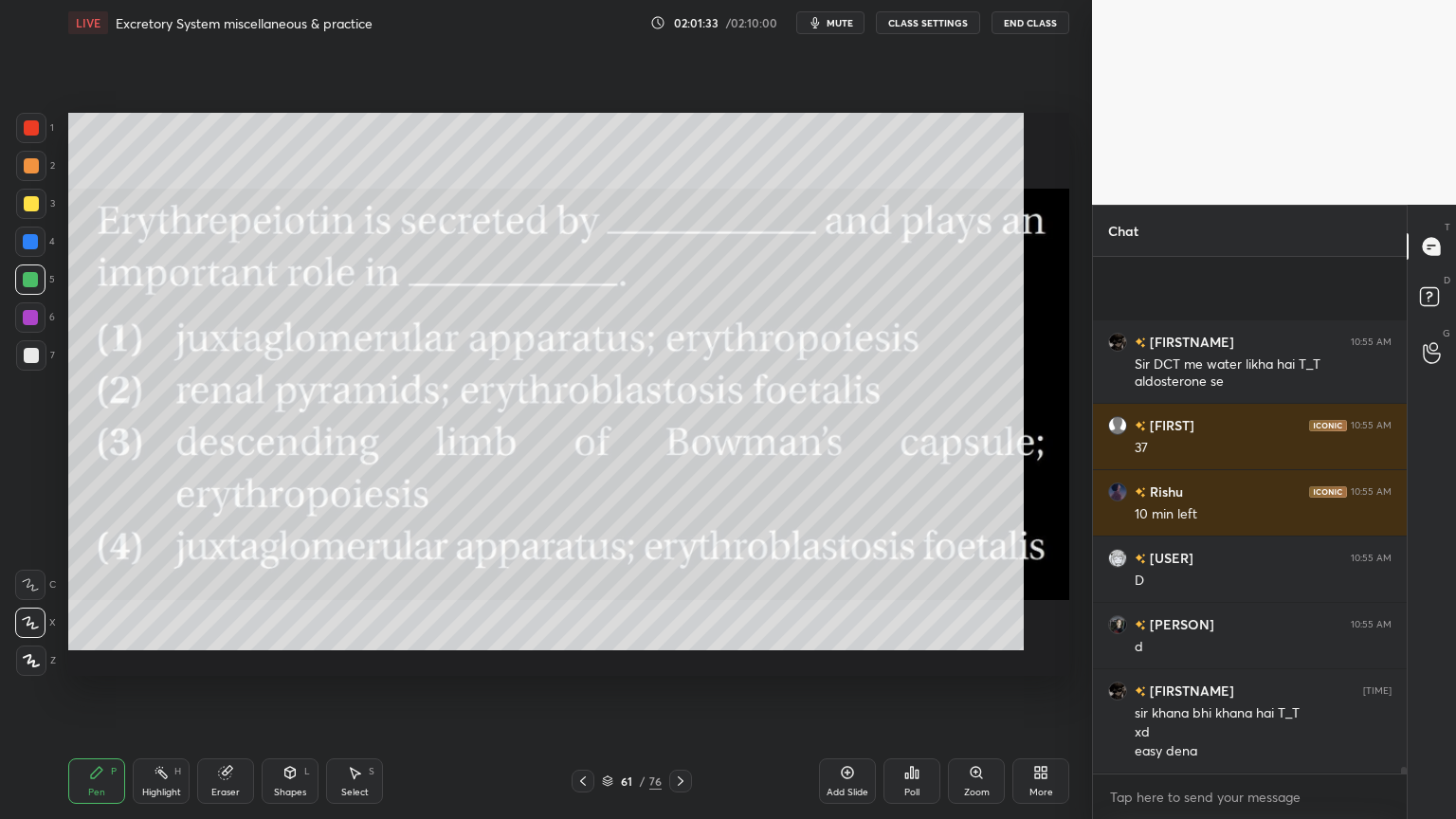 scroll, scrollTop: 94094, scrollLeft: 93776, axis: both 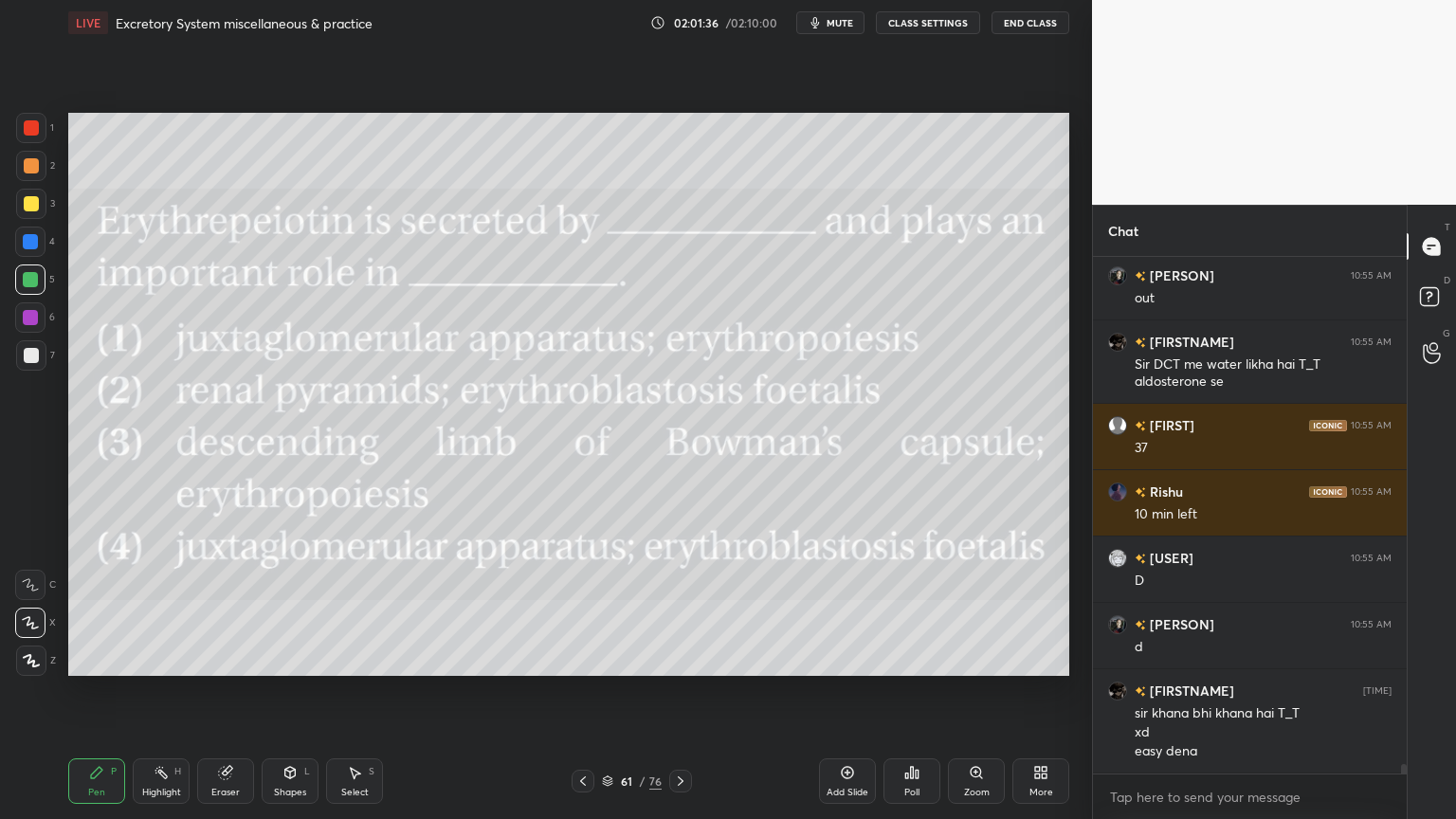 click 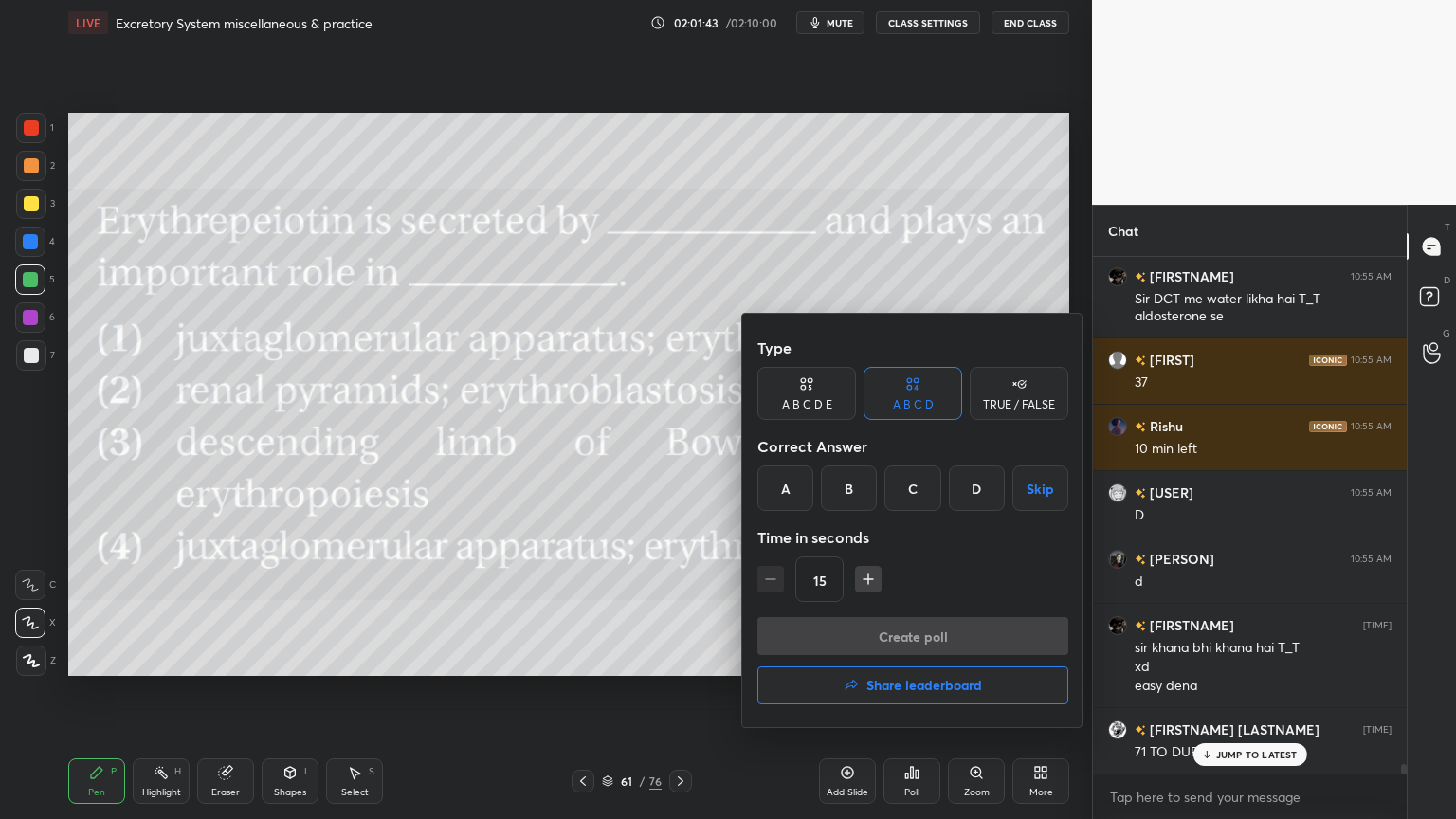click on "A" at bounding box center (785, 488) 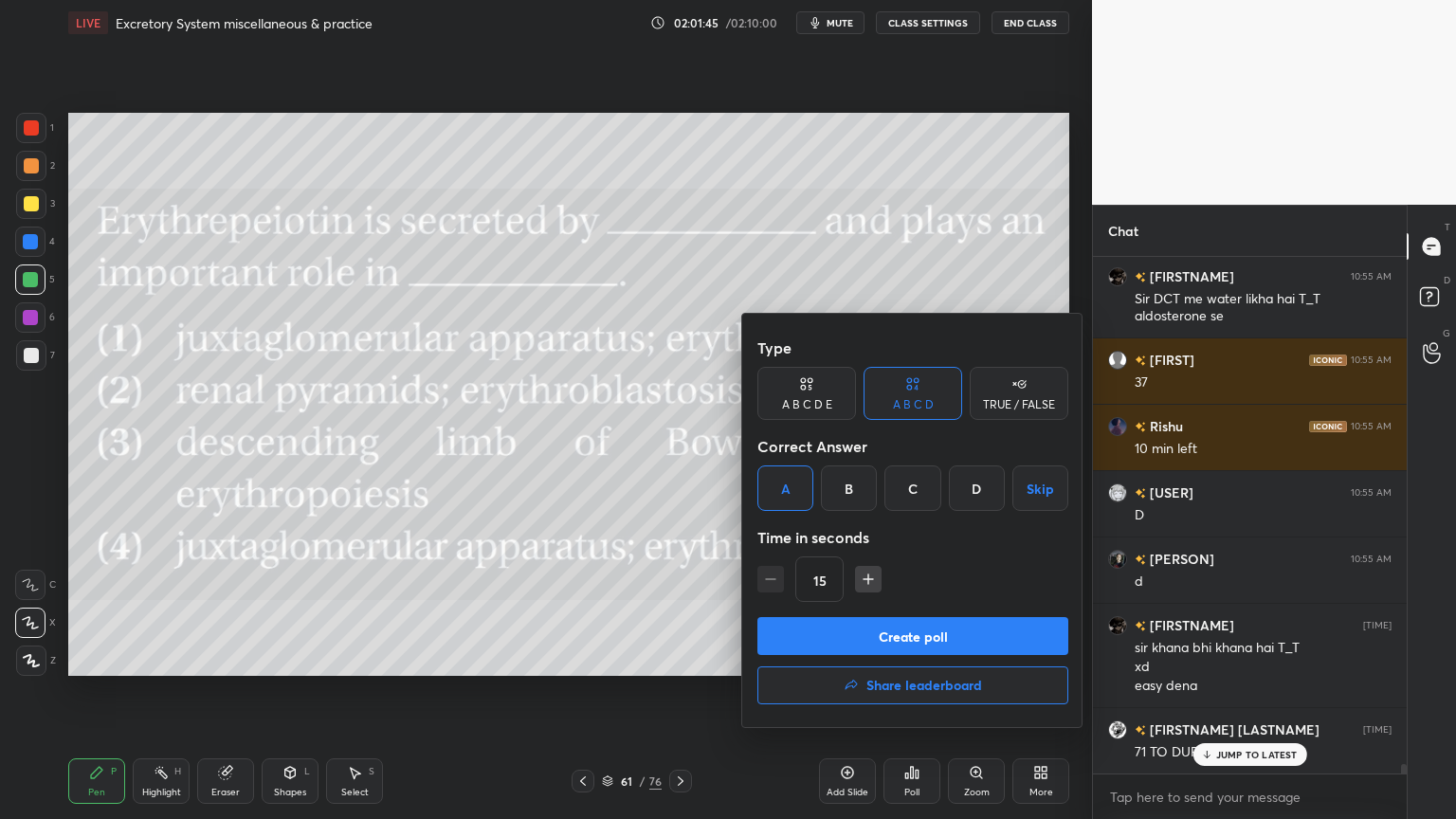 click on "Create poll" at bounding box center (913, 636) 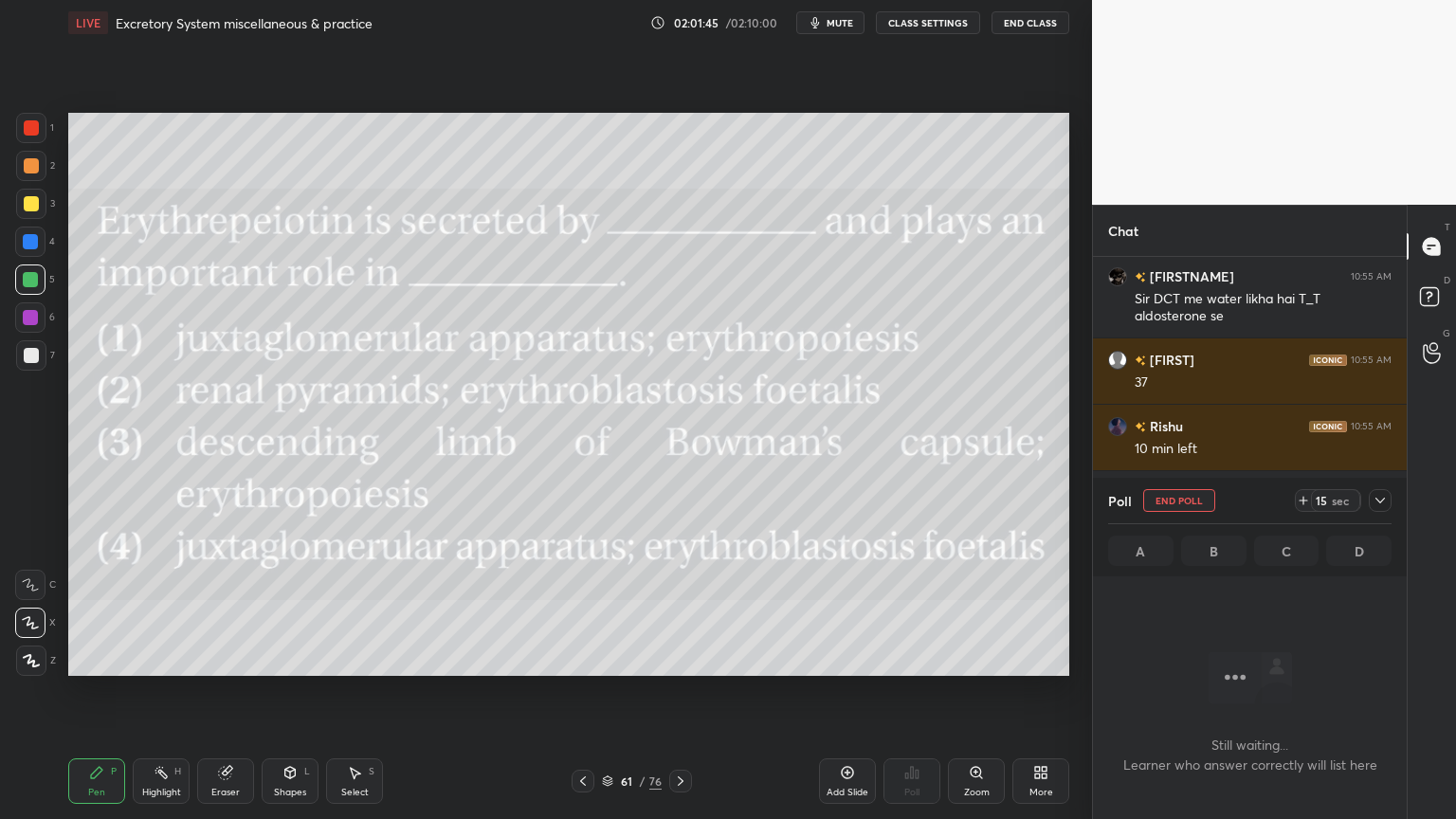 scroll, scrollTop: 422, scrollLeft: 308, axis: both 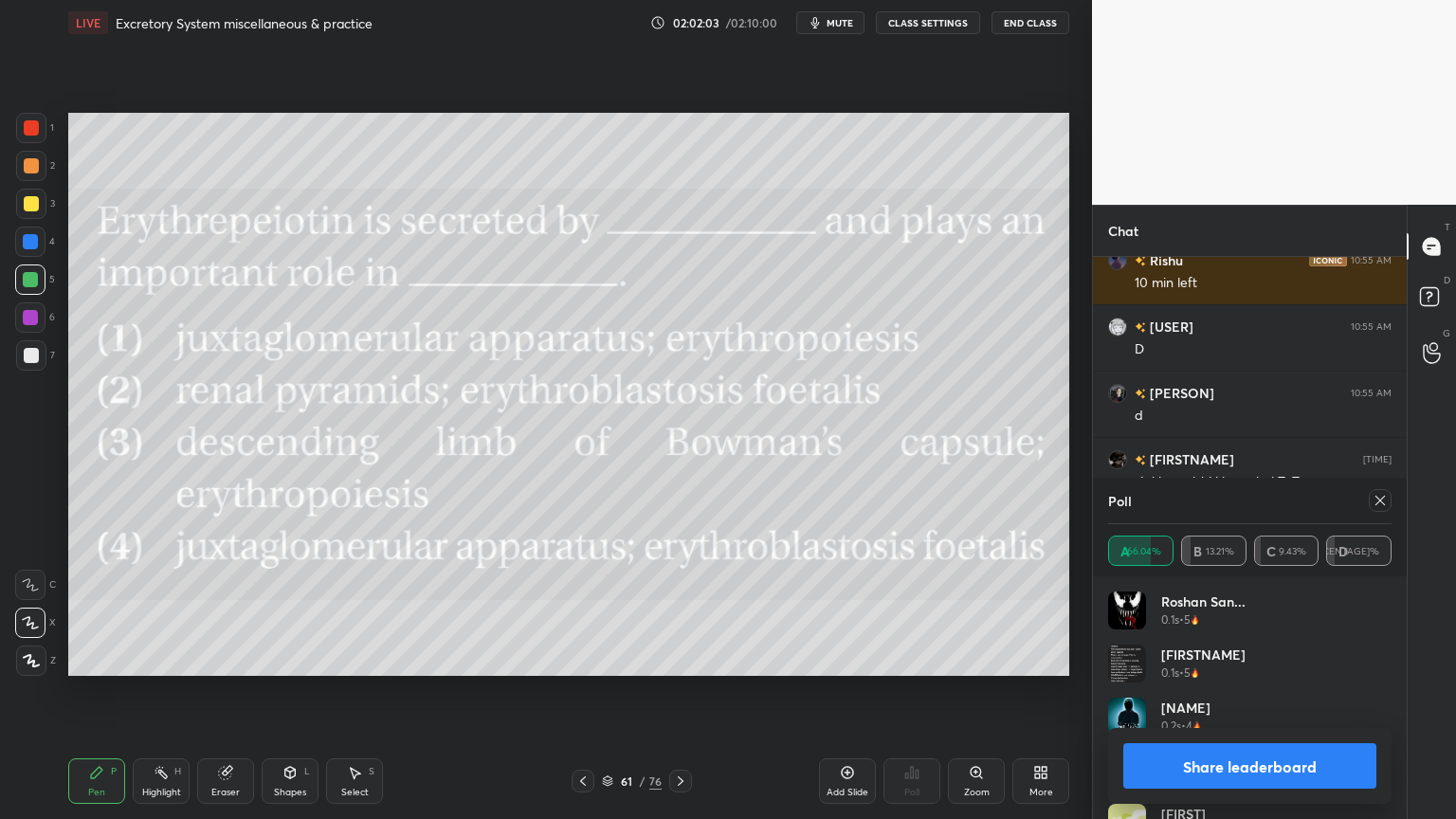 click on "Share leaderboard" at bounding box center [1249, 766] 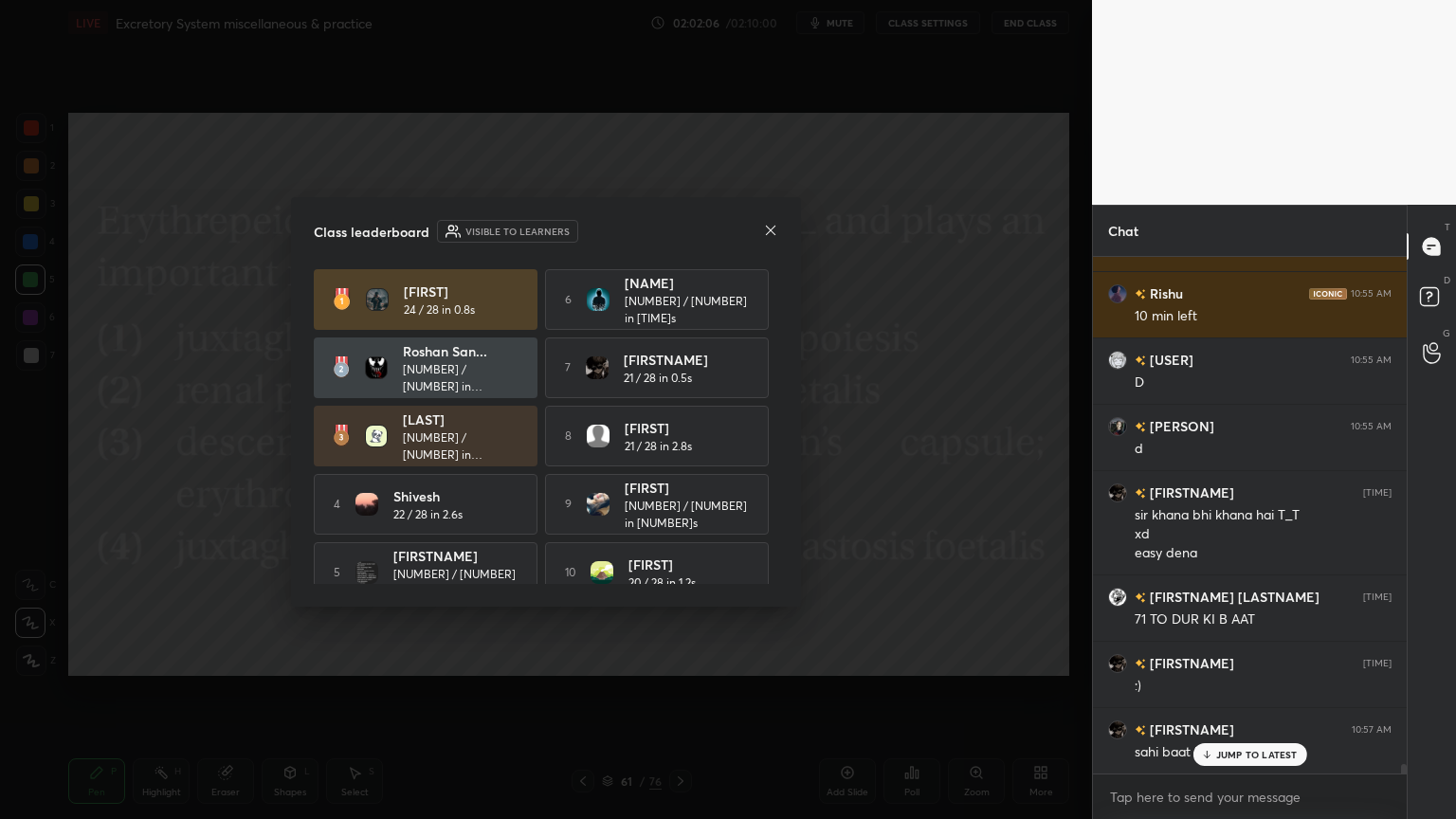 click 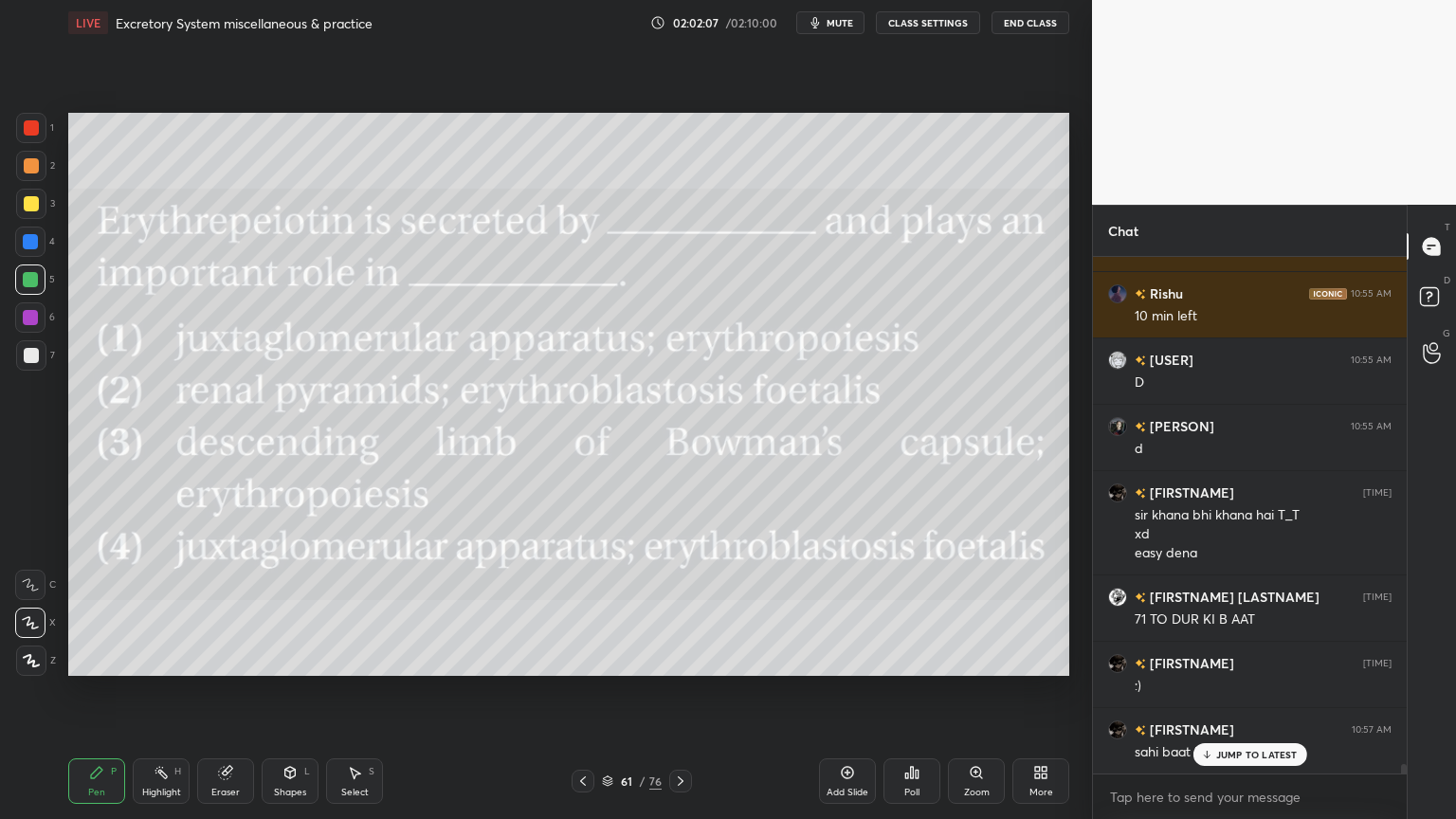 click 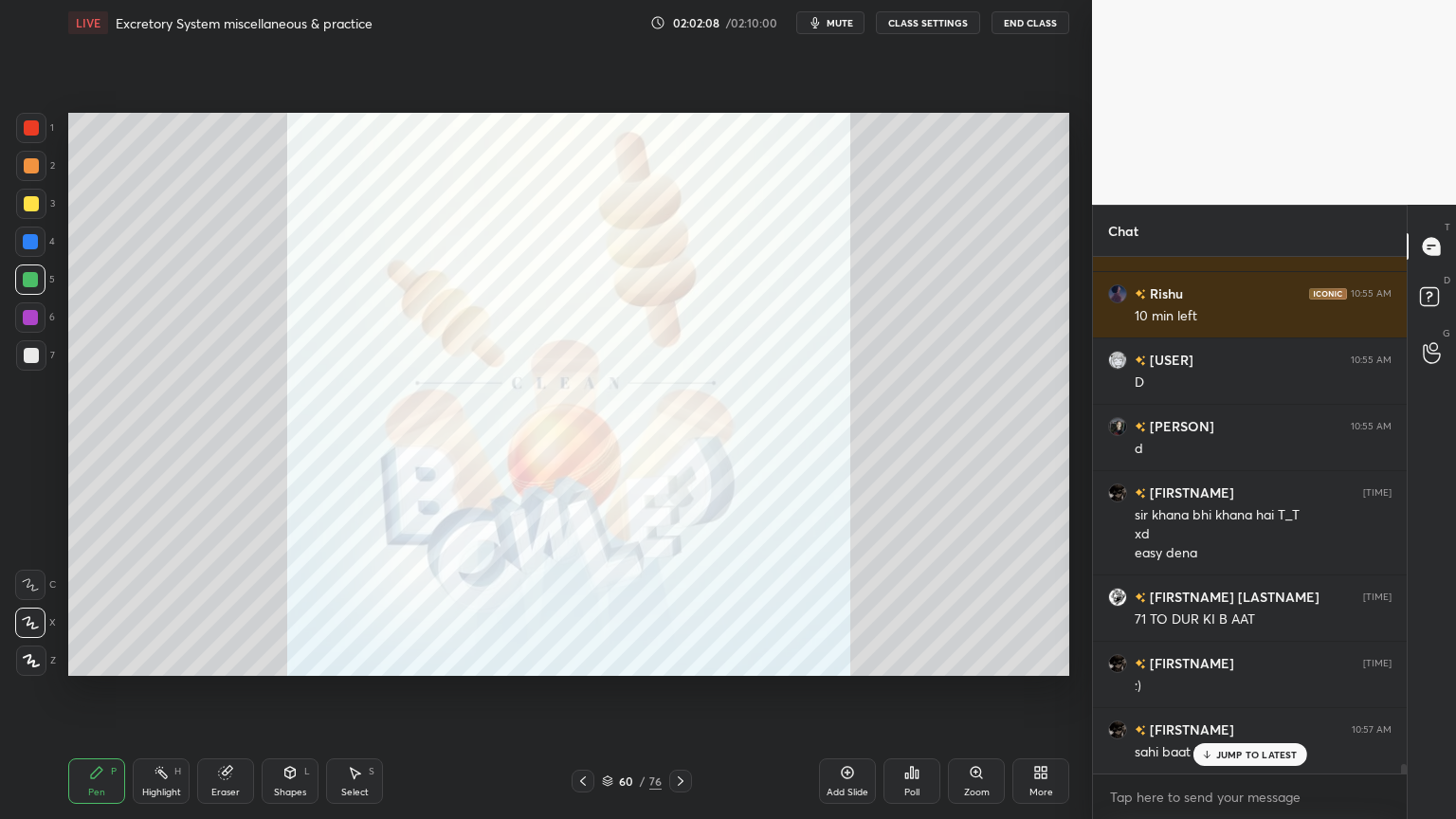 click 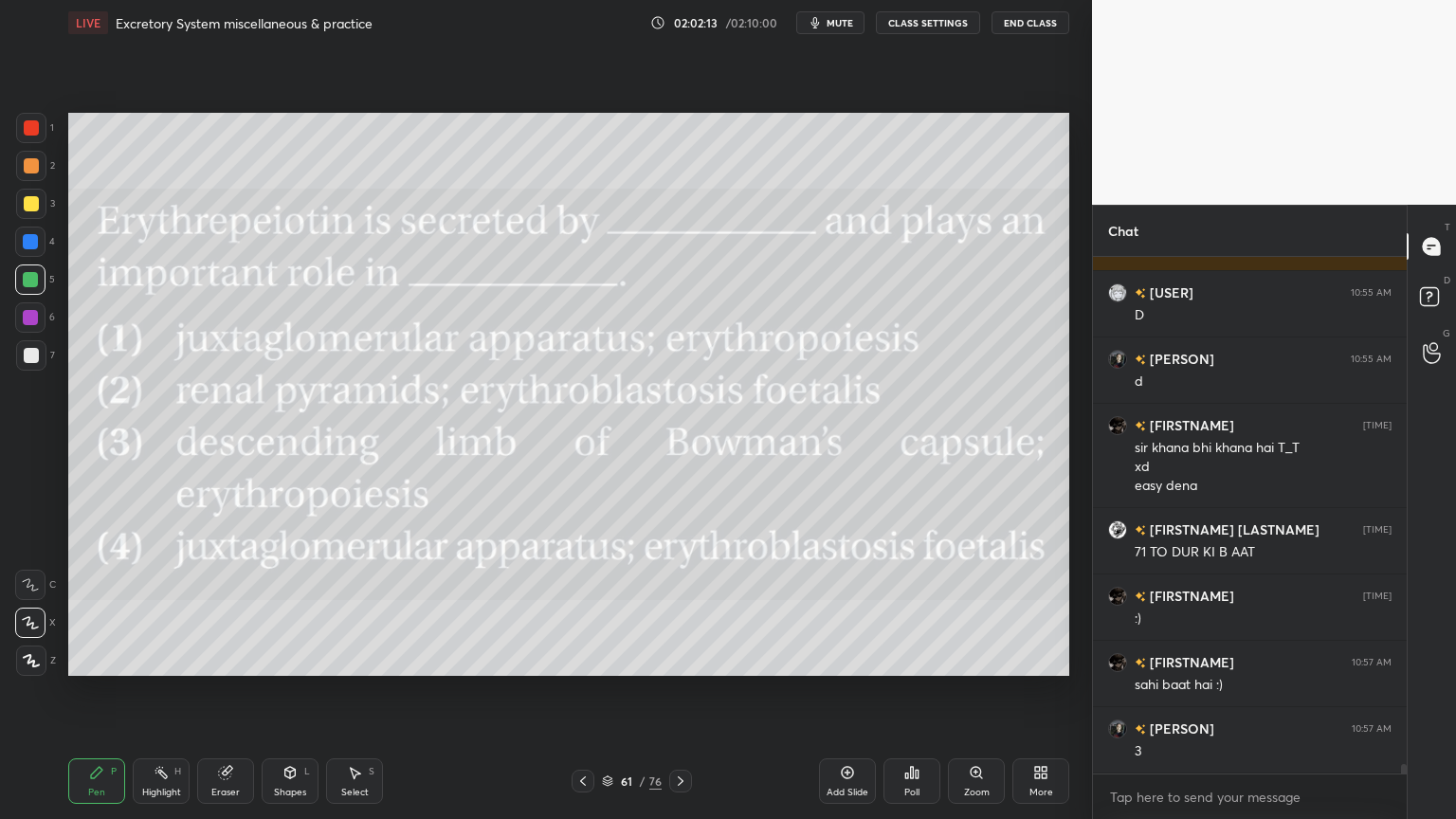 click 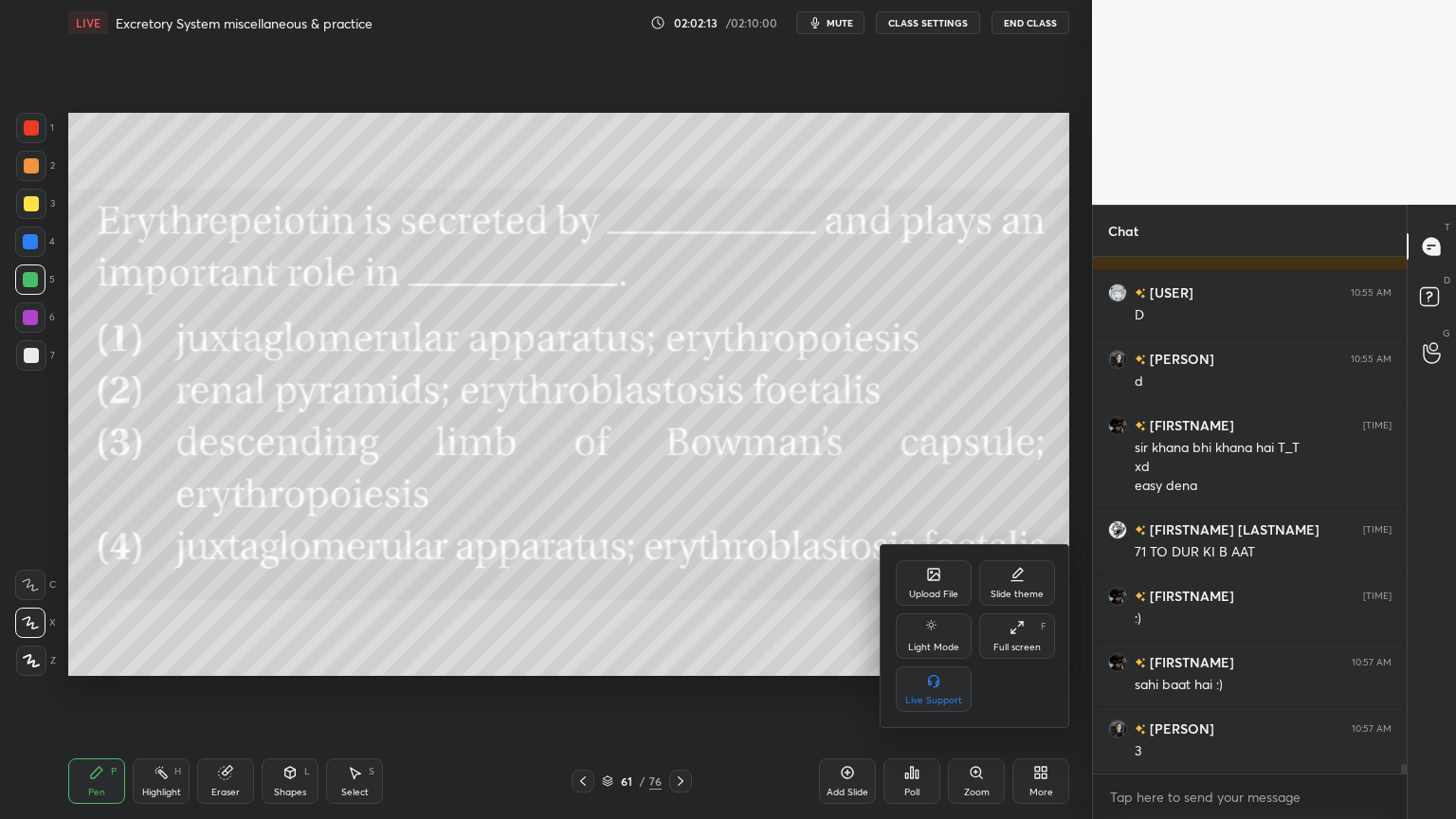 click on "Upload File" at bounding box center [934, 583] 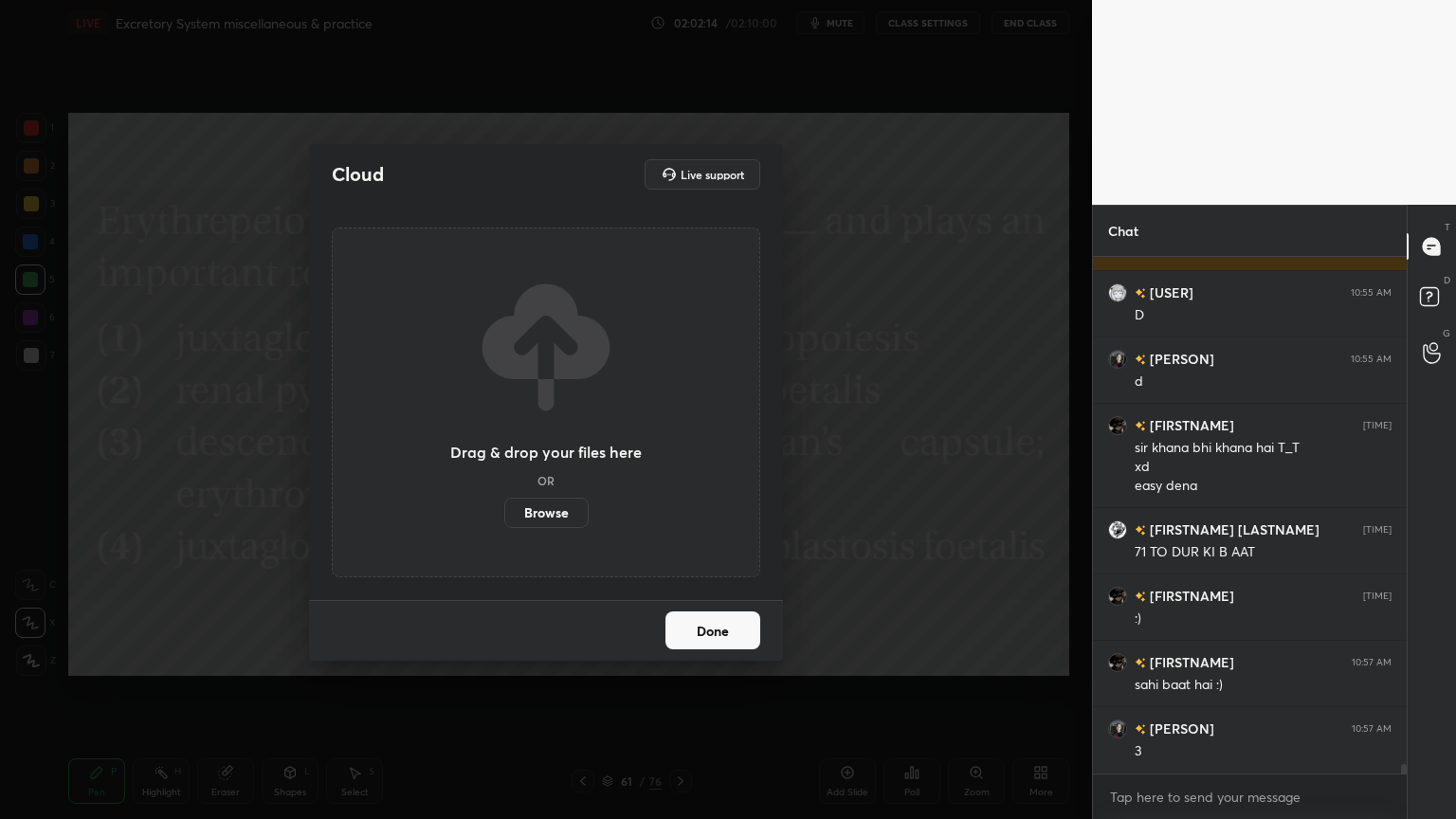 drag, startPoint x: 555, startPoint y: 517, endPoint x: 554, endPoint y: 405, distance: 112.004464 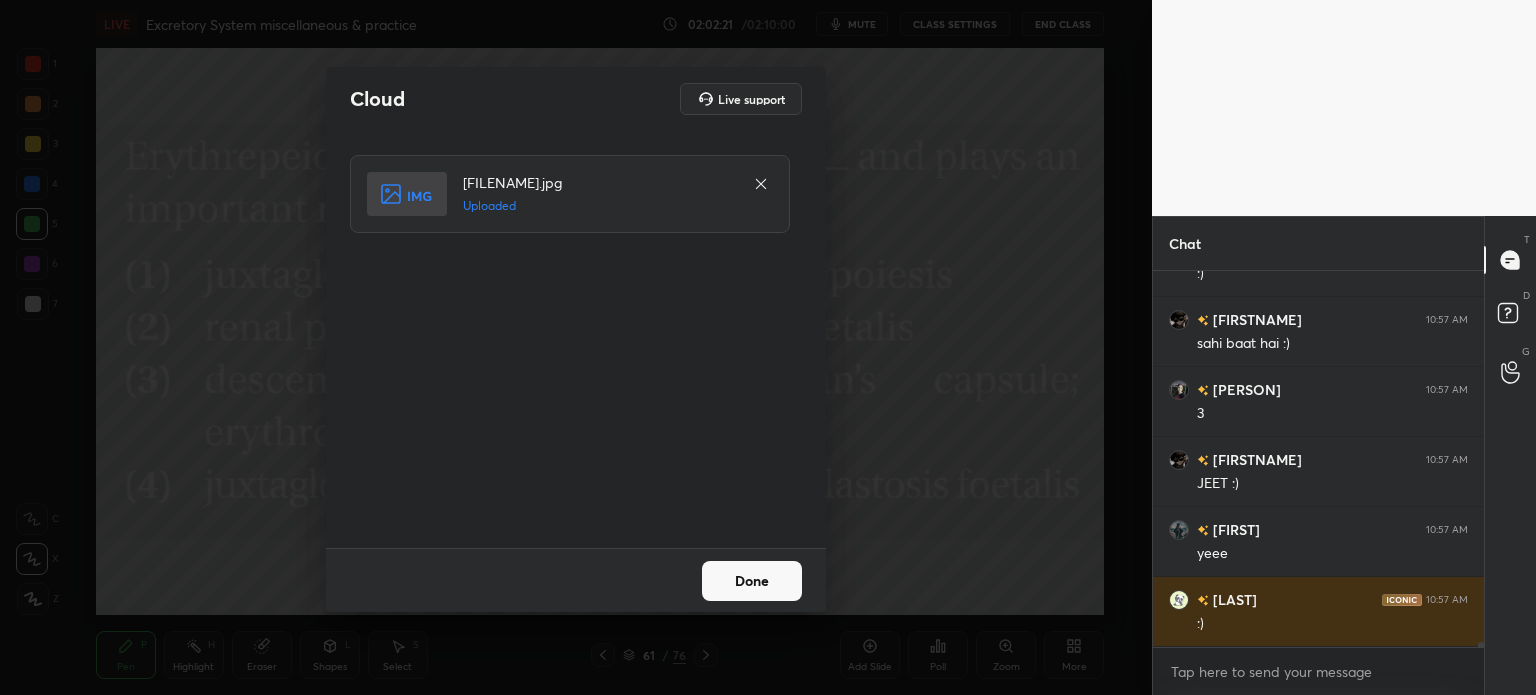 click on "Done" at bounding box center (752, 581) 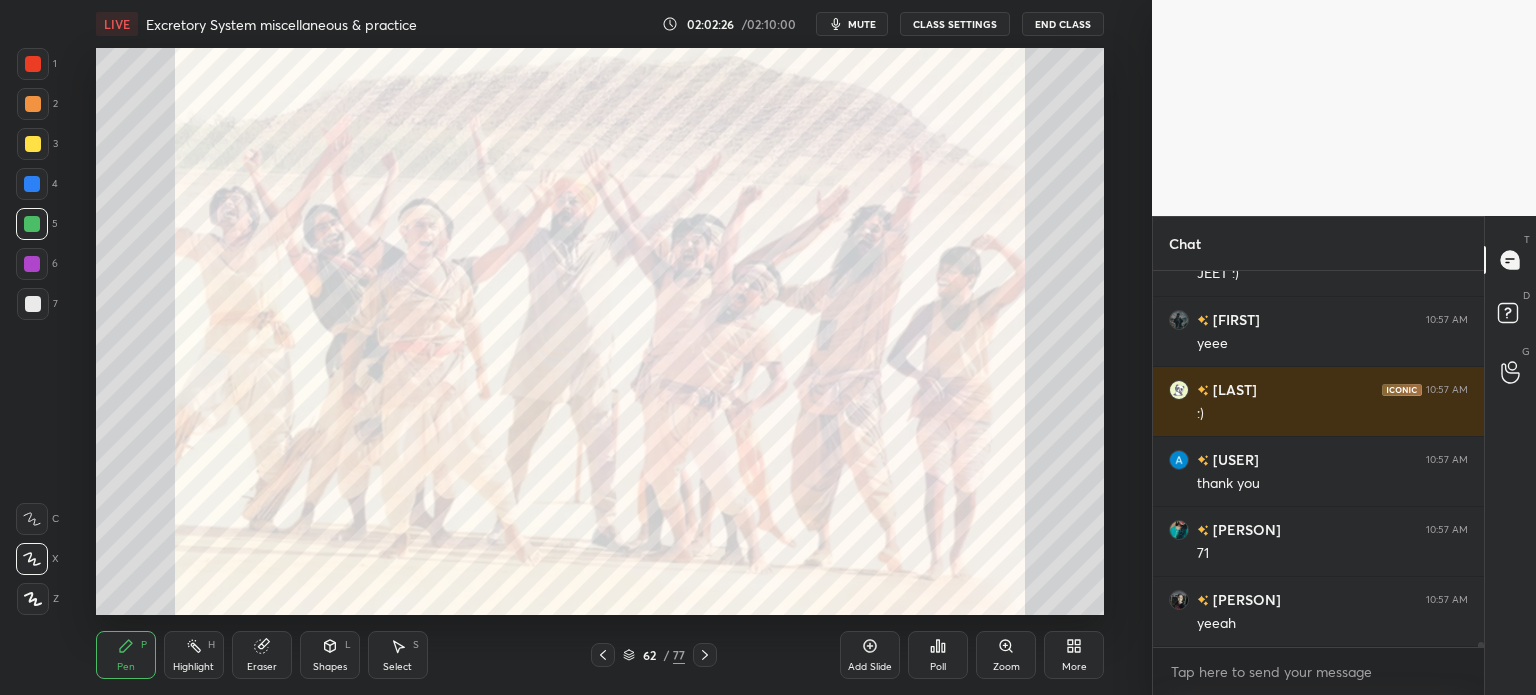click on "Poll" at bounding box center [938, 655] 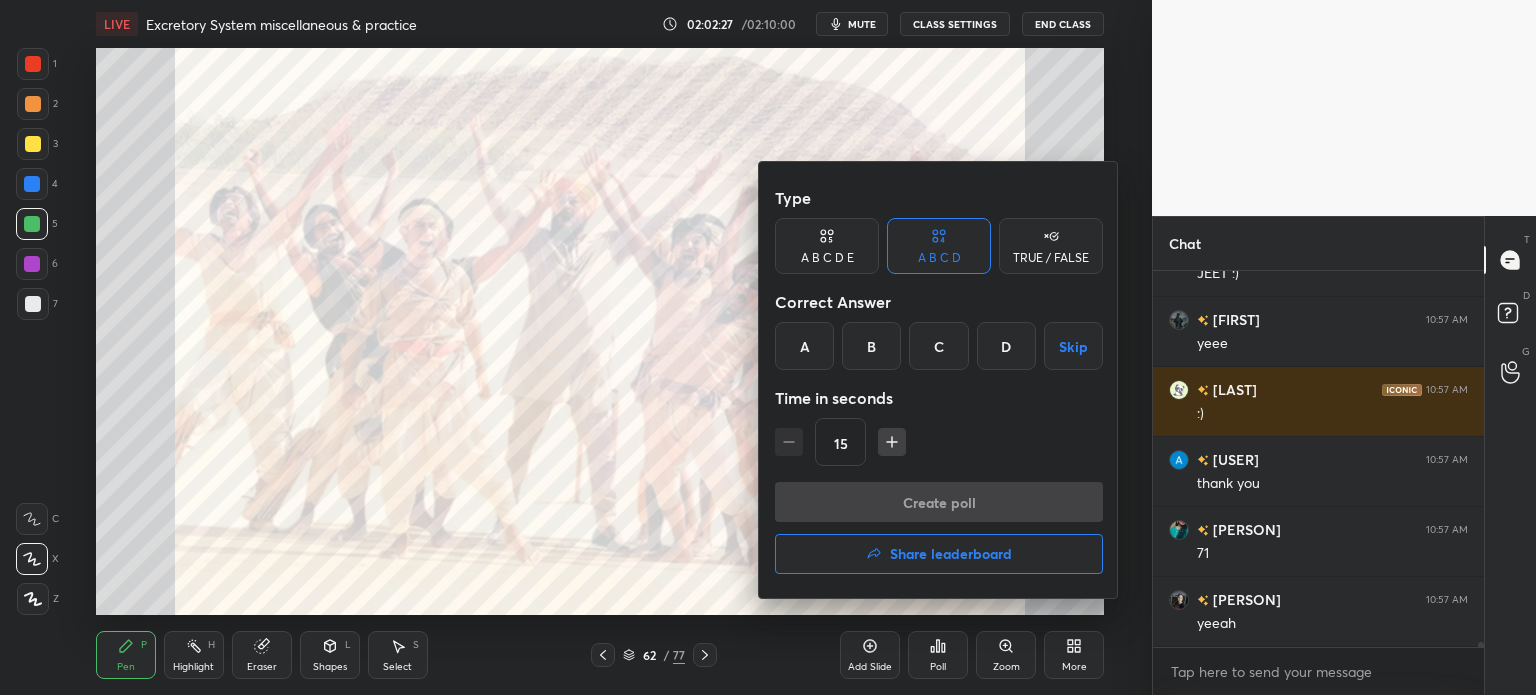 click on "Share leaderboard" at bounding box center (951, 554) 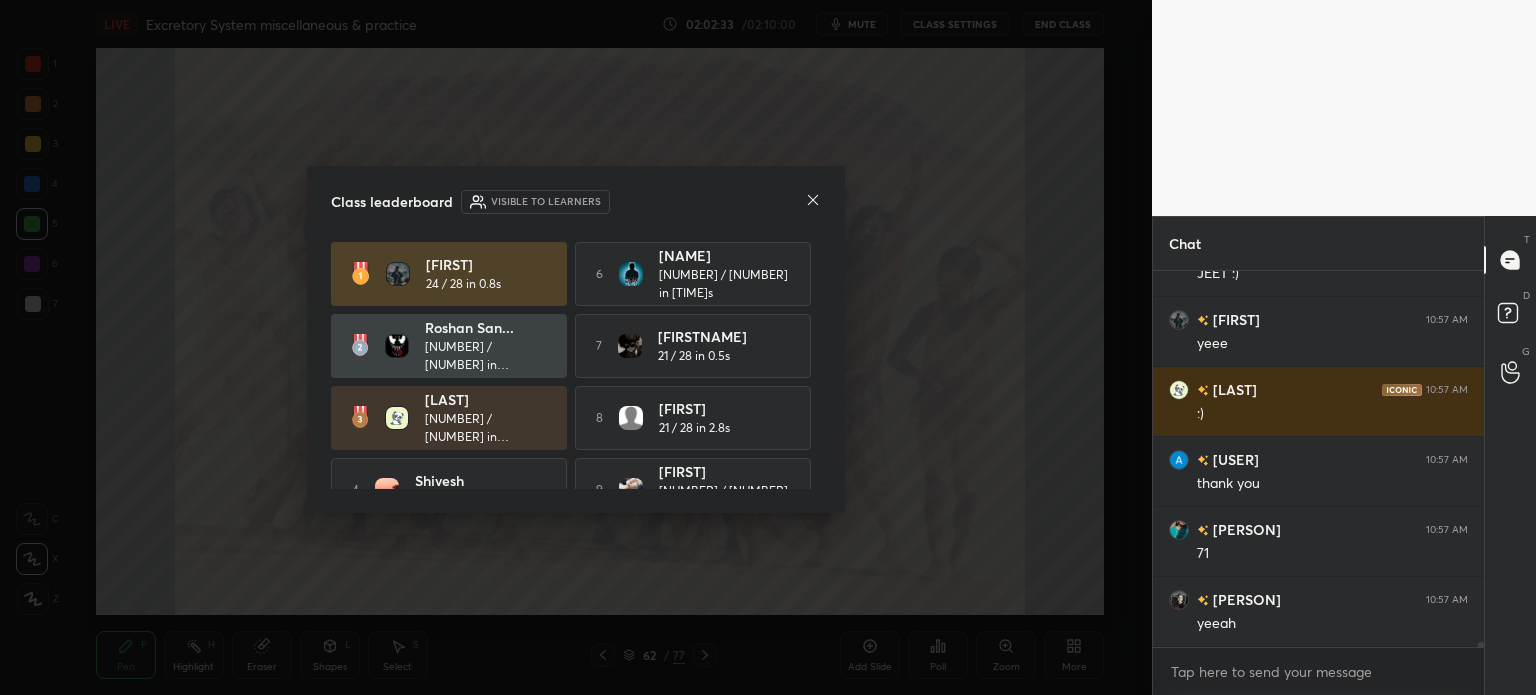 click 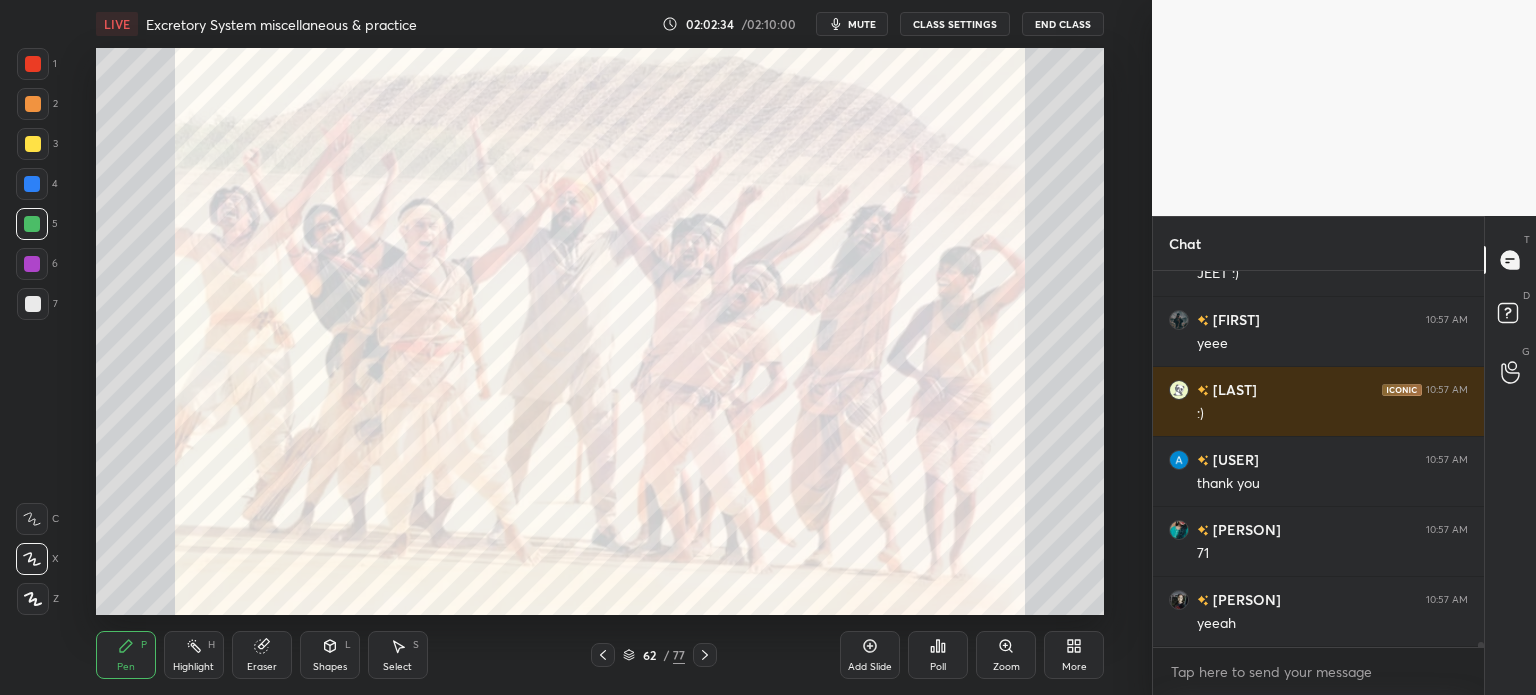 click on "Add Slide" at bounding box center (870, 655) 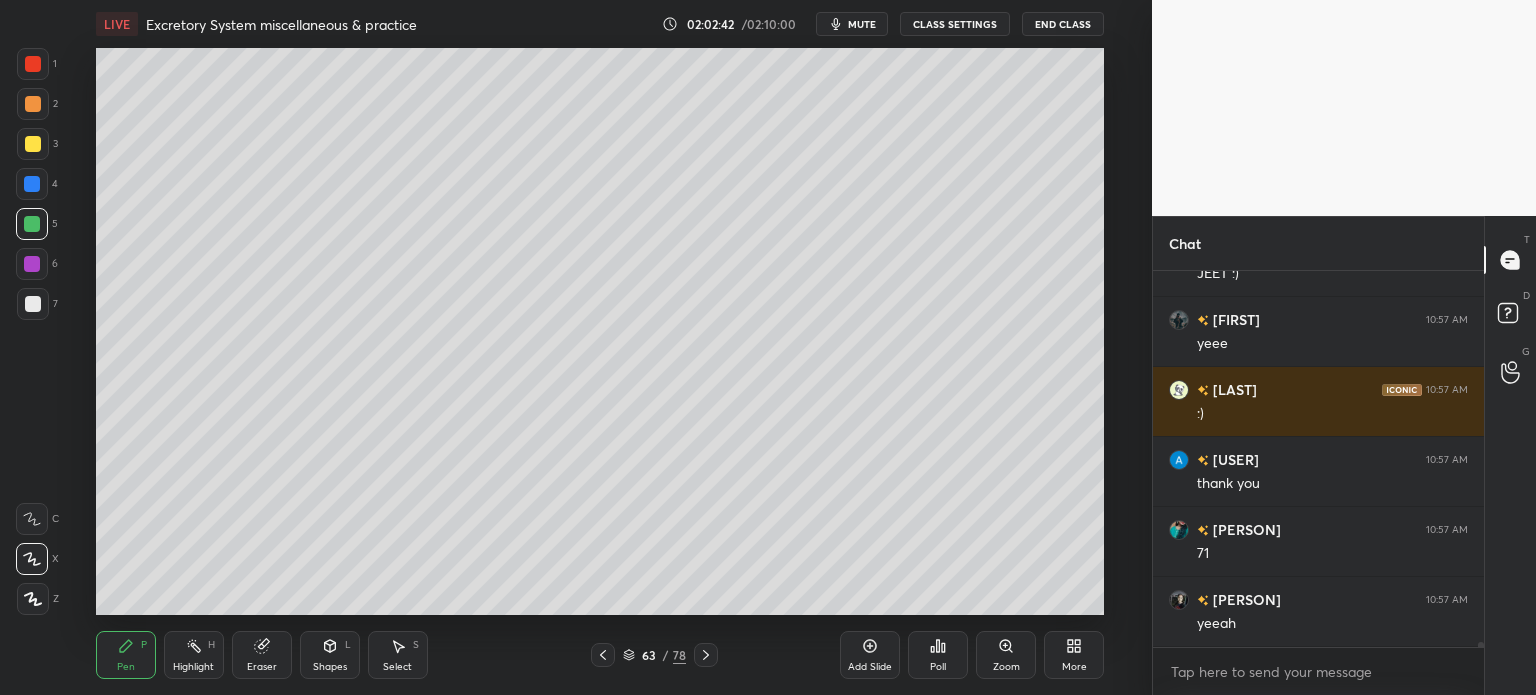 drag, startPoint x: 590, startPoint y: 662, endPoint x: 591, endPoint y: 647, distance: 15.033297 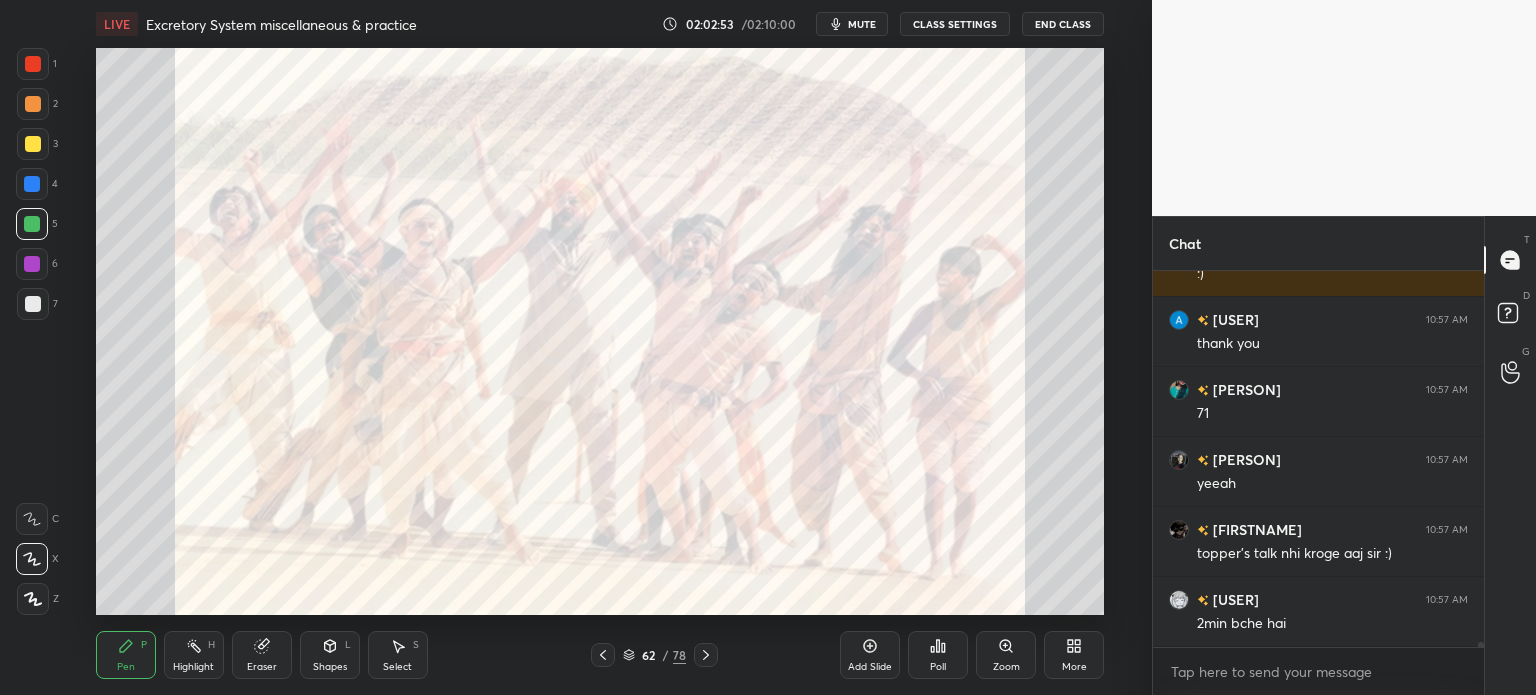 click 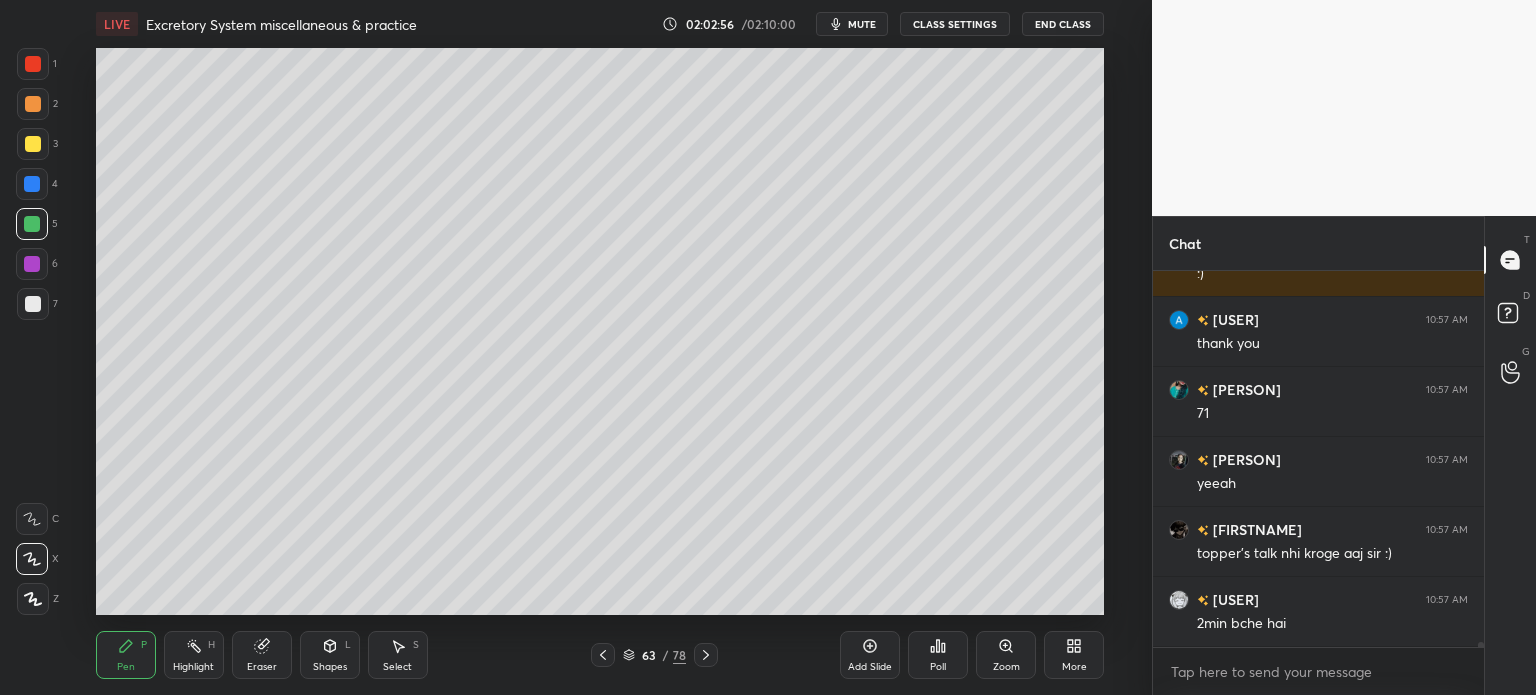 click on "More" at bounding box center (1074, 655) 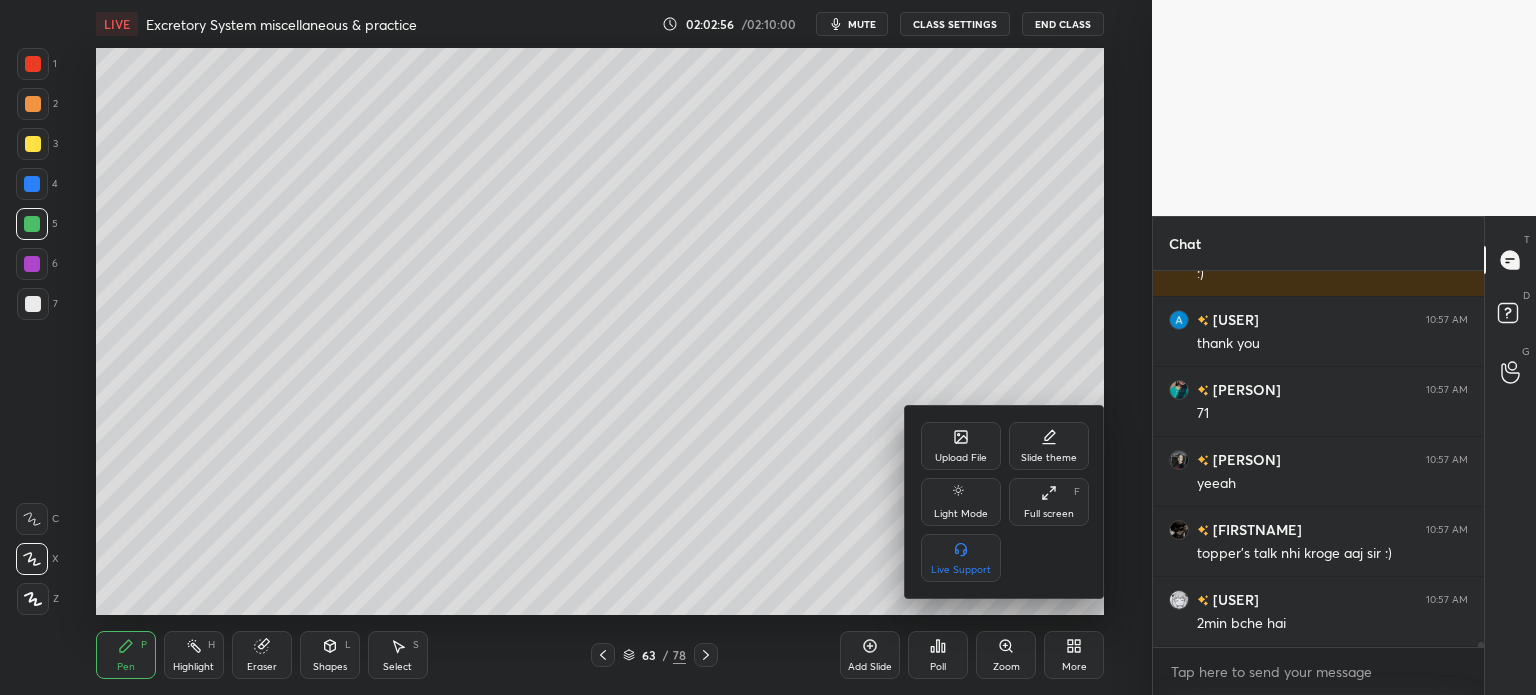 click 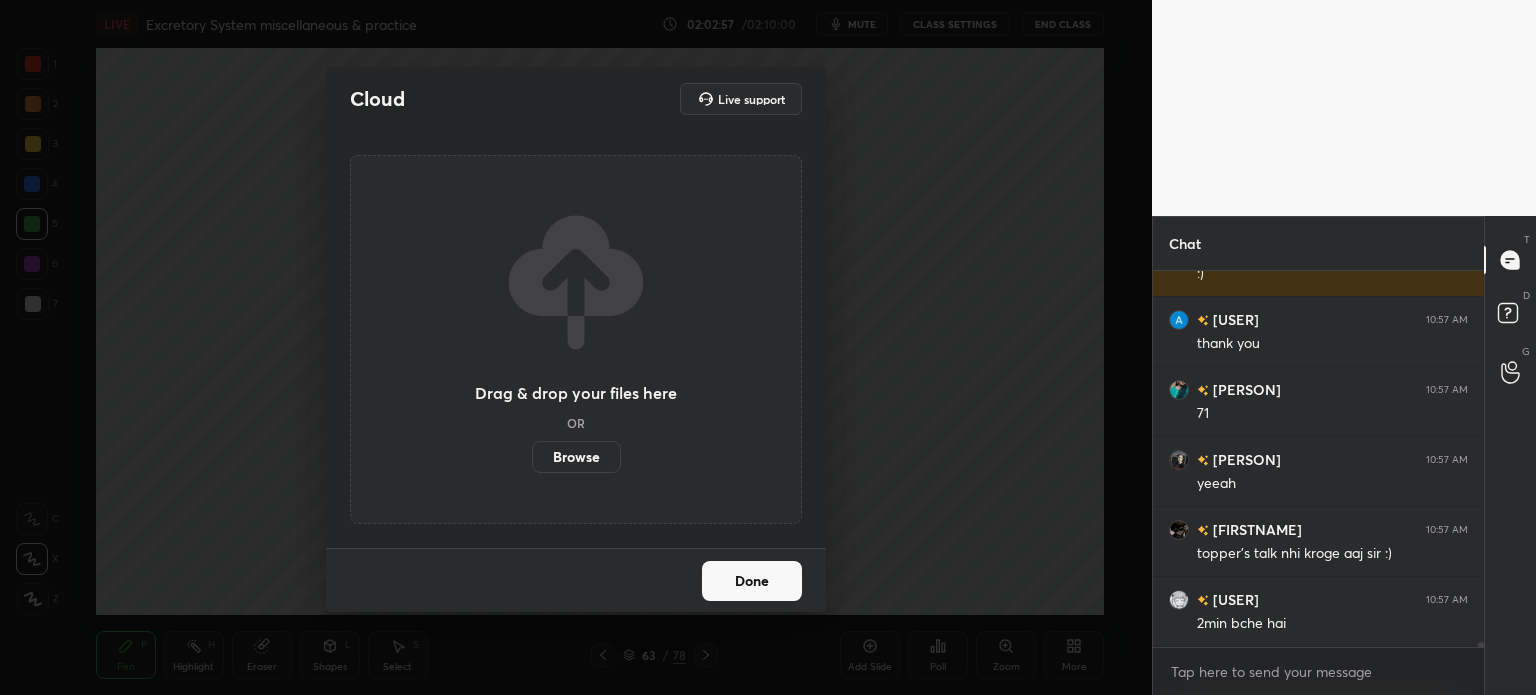 click on "Browse" at bounding box center (576, 457) 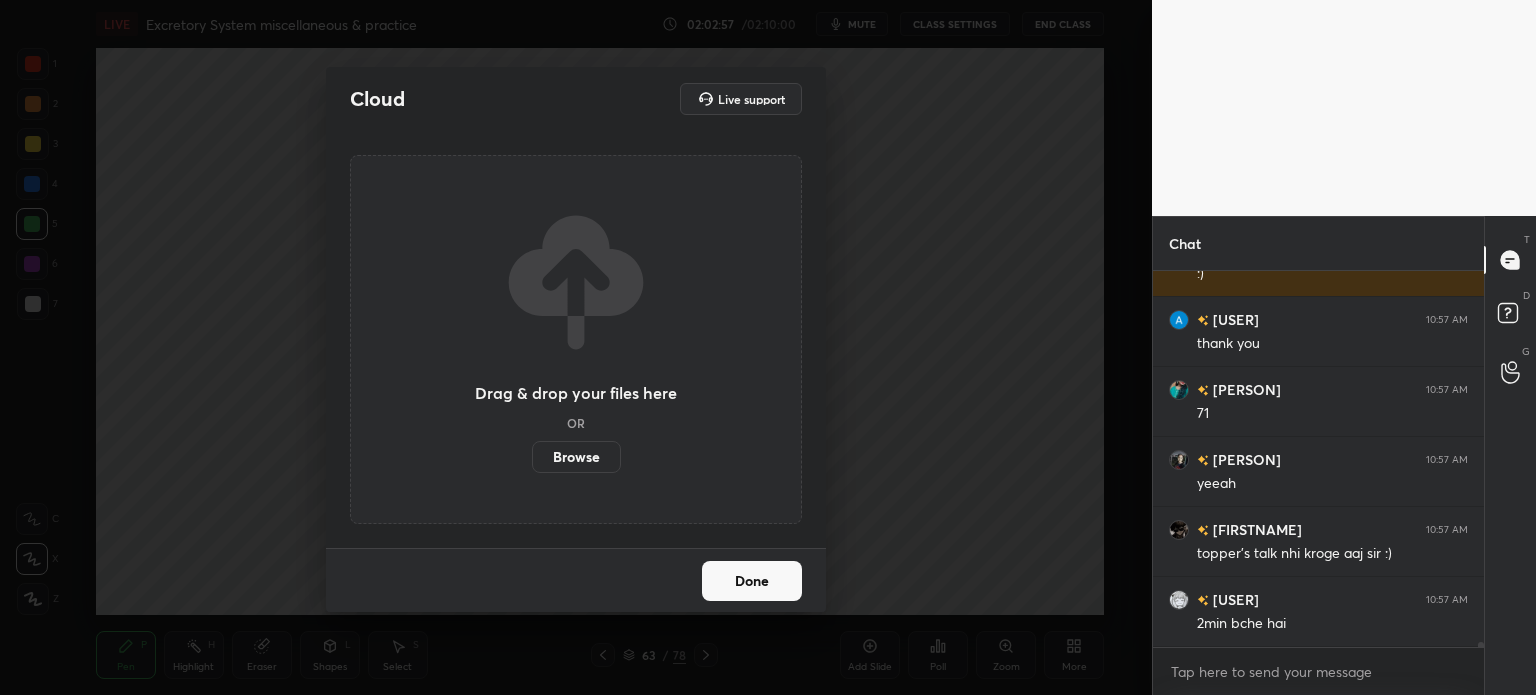 click on "Browse" at bounding box center [532, 457] 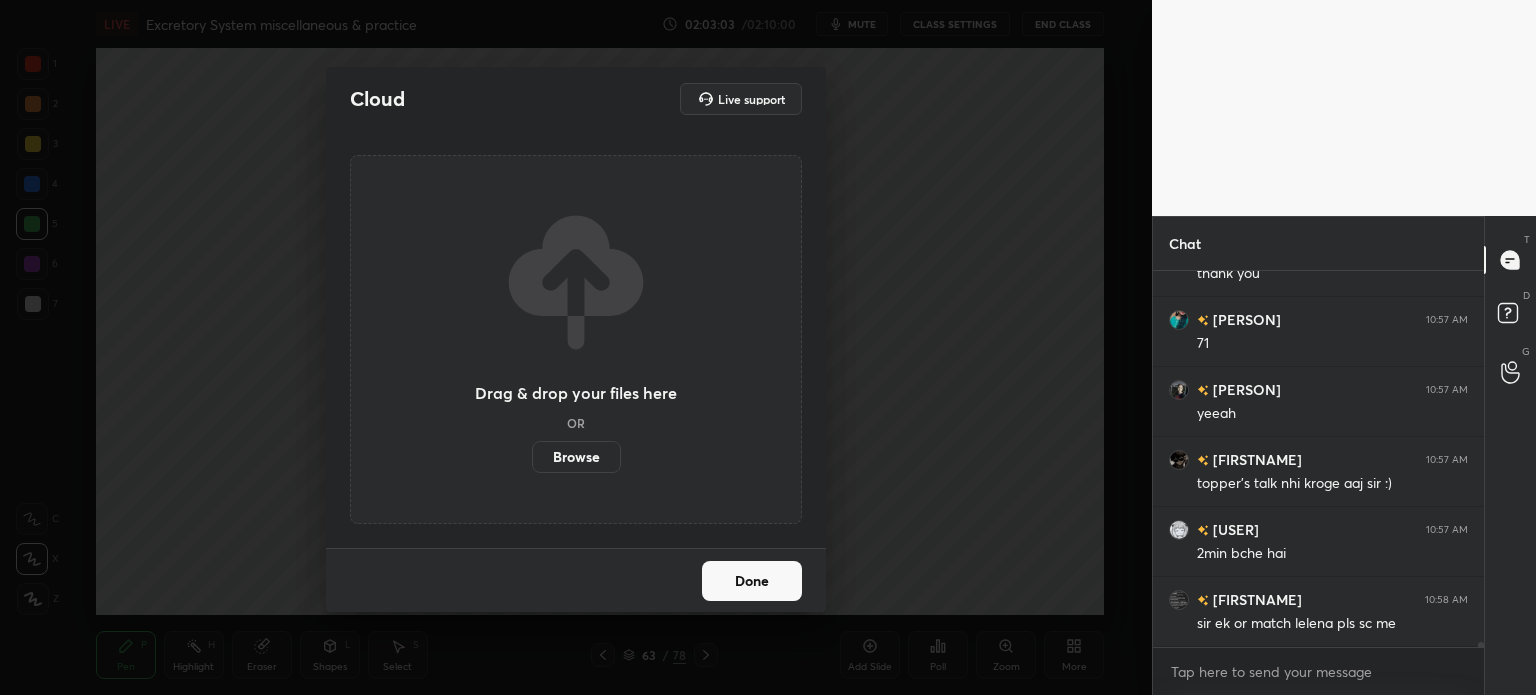 click on "Cloud Live support Drag & drop your files here OR Browse Done" at bounding box center (576, 347) 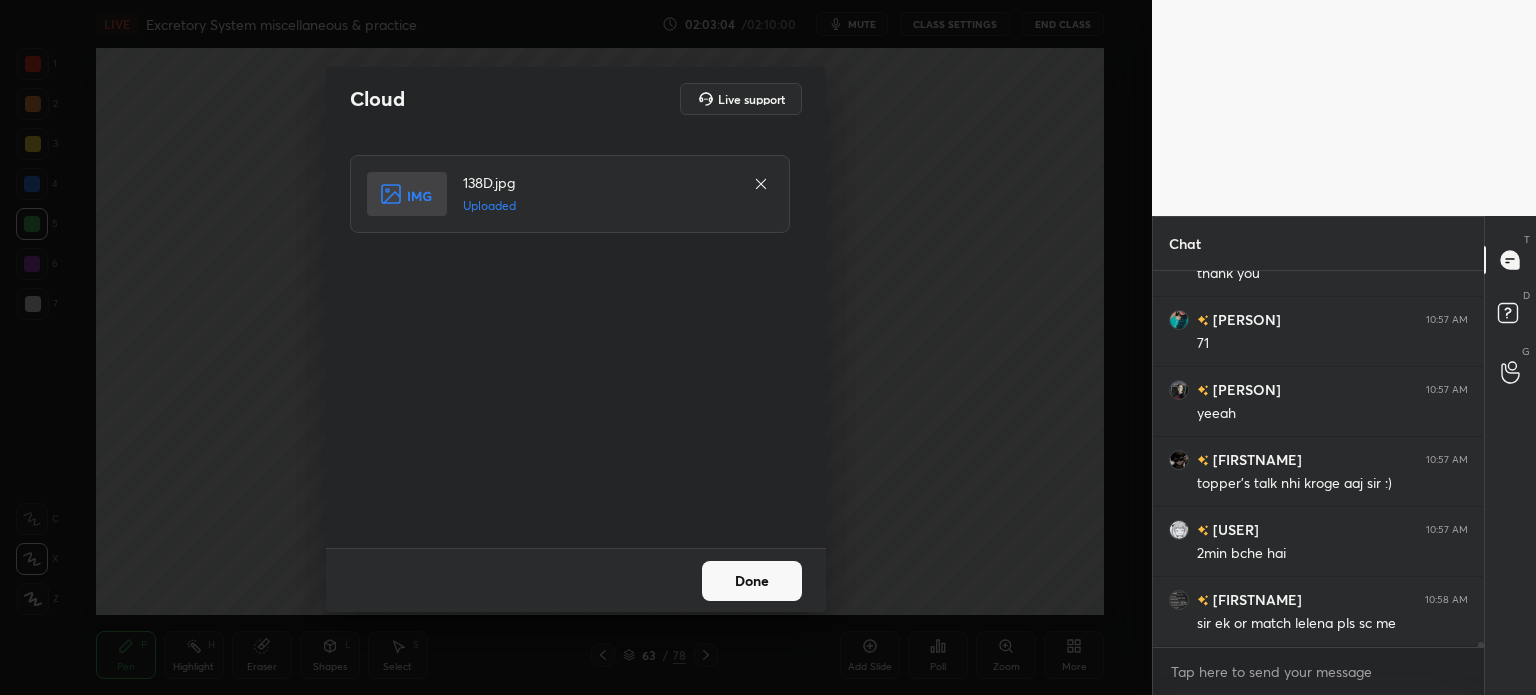 click on "Done" at bounding box center (752, 581) 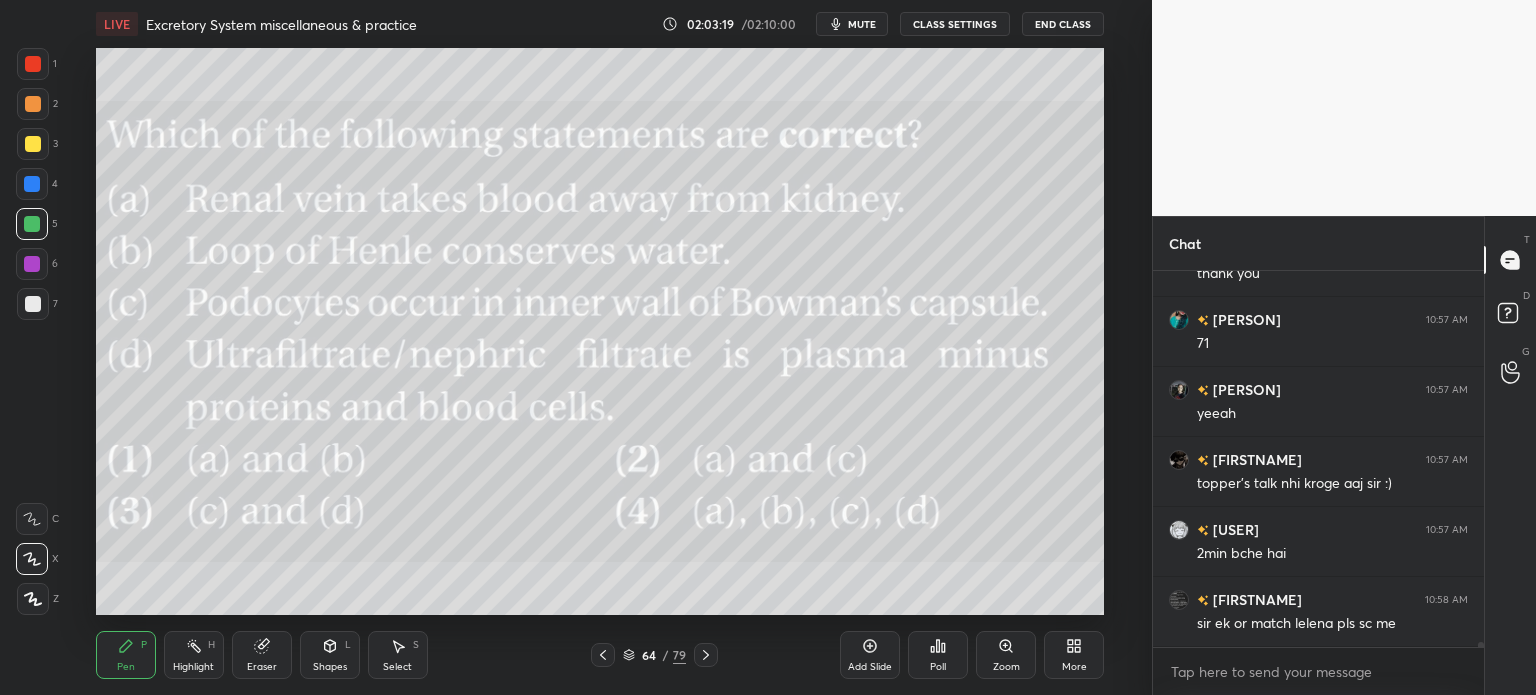 click on "Poll" at bounding box center (938, 655) 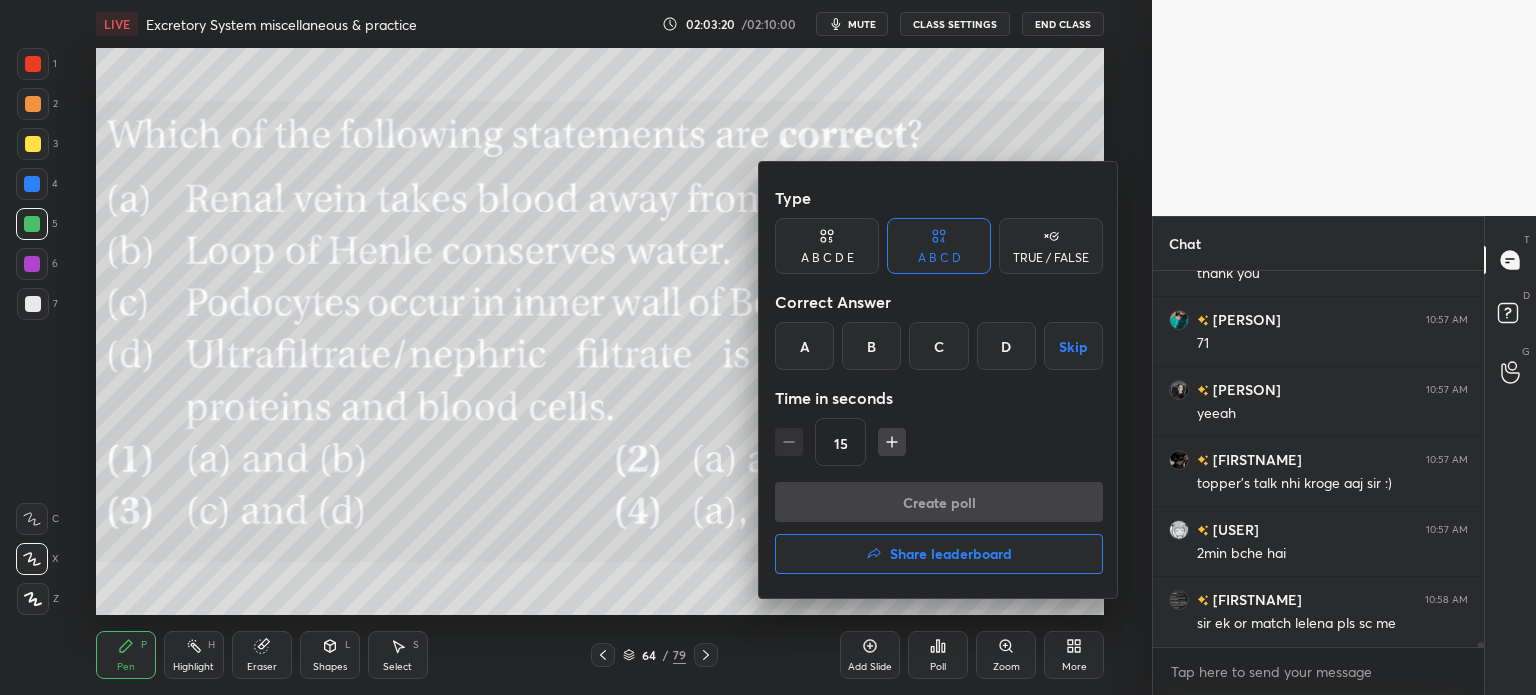 click on "D" at bounding box center [1006, 346] 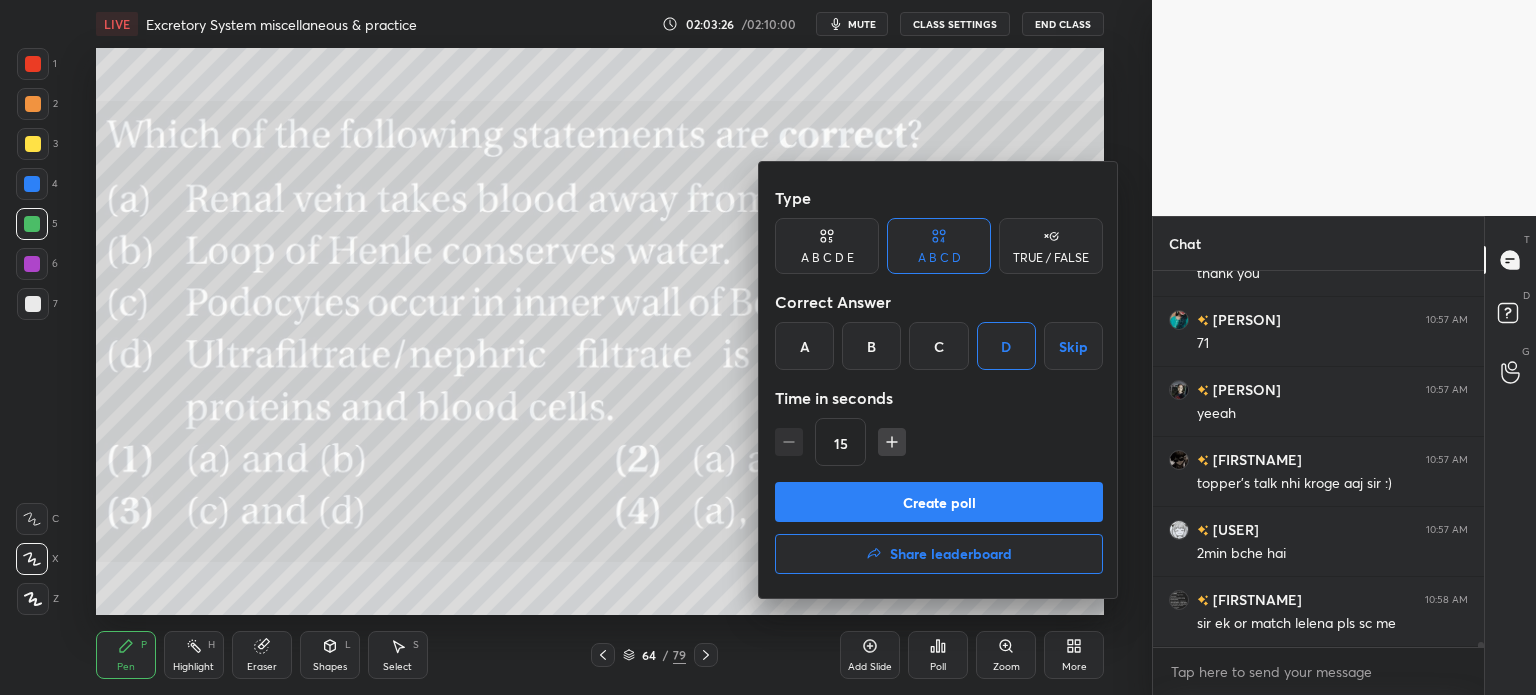 click on "Create poll" at bounding box center [939, 502] 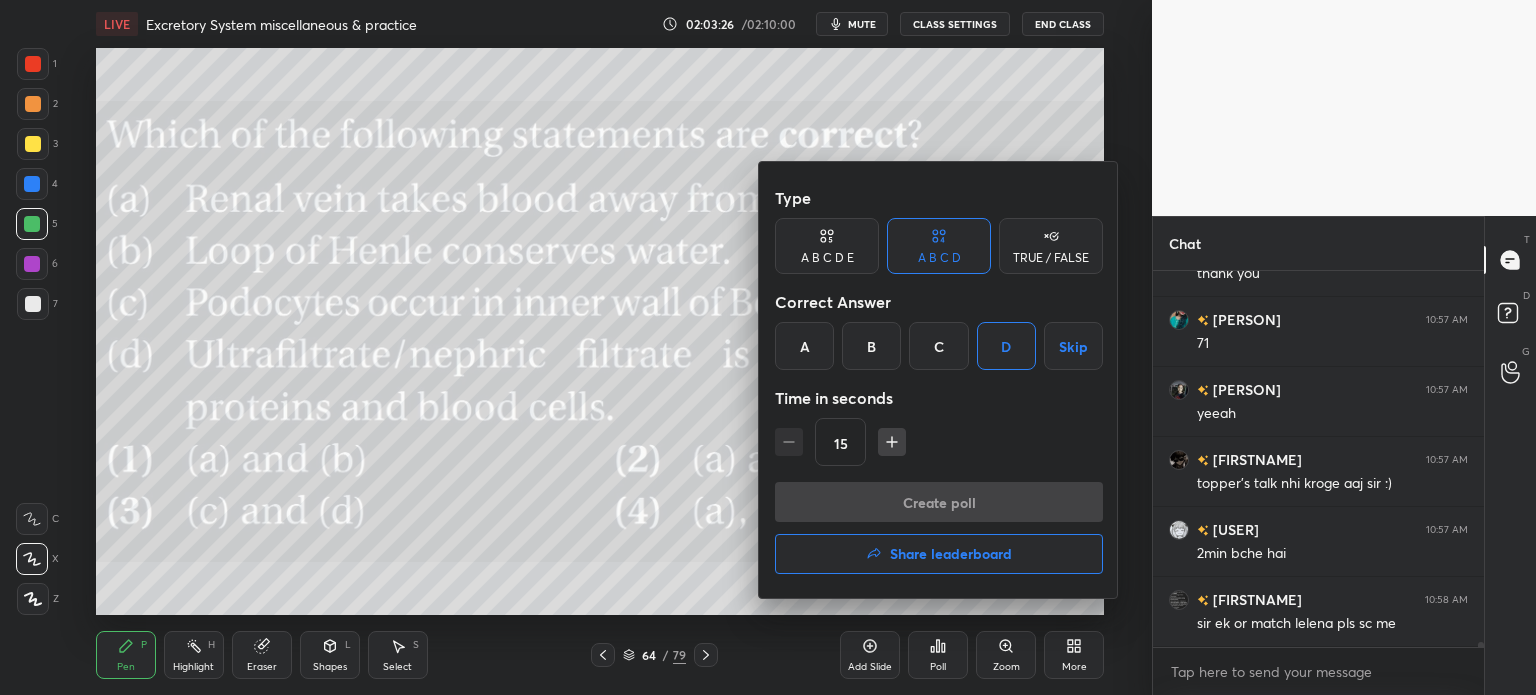 scroll, scrollTop: 328, scrollLeft: 325, axis: both 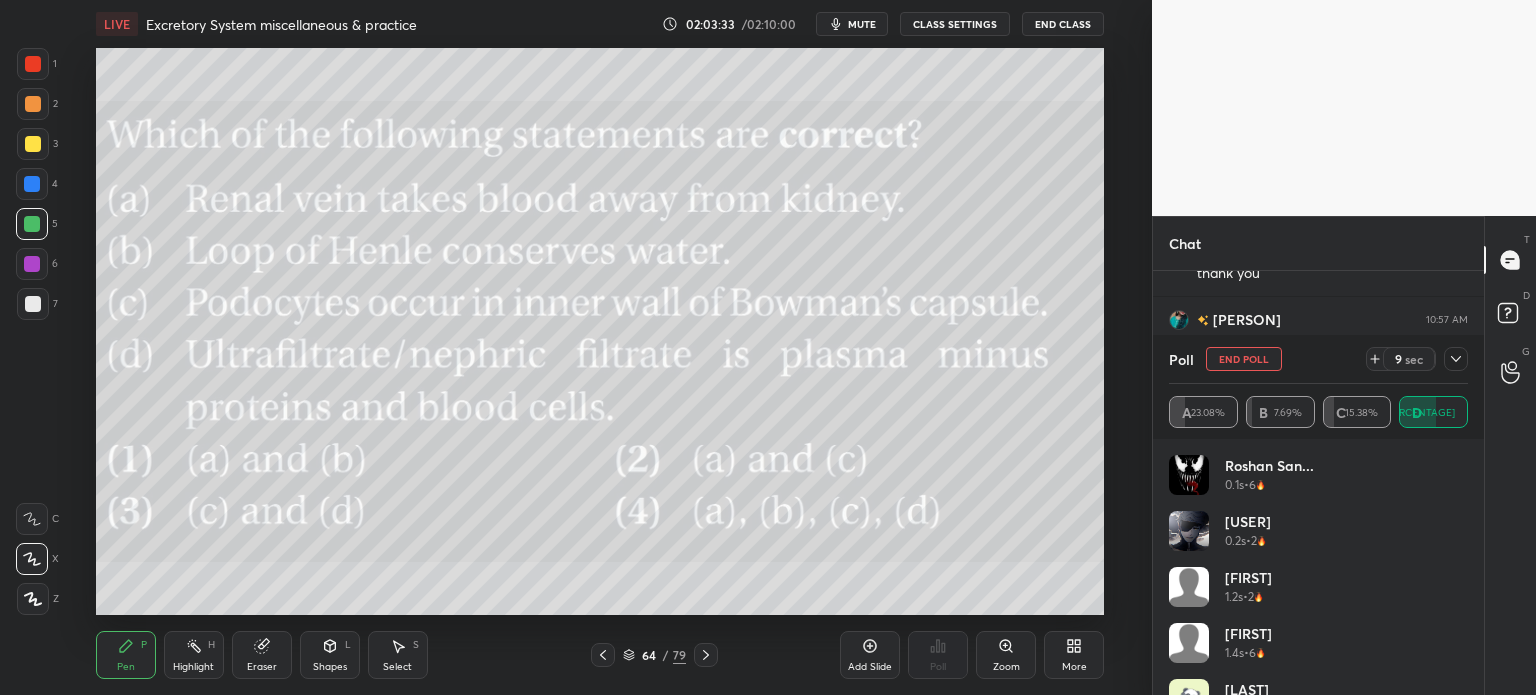 click on "3" at bounding box center [37, 144] 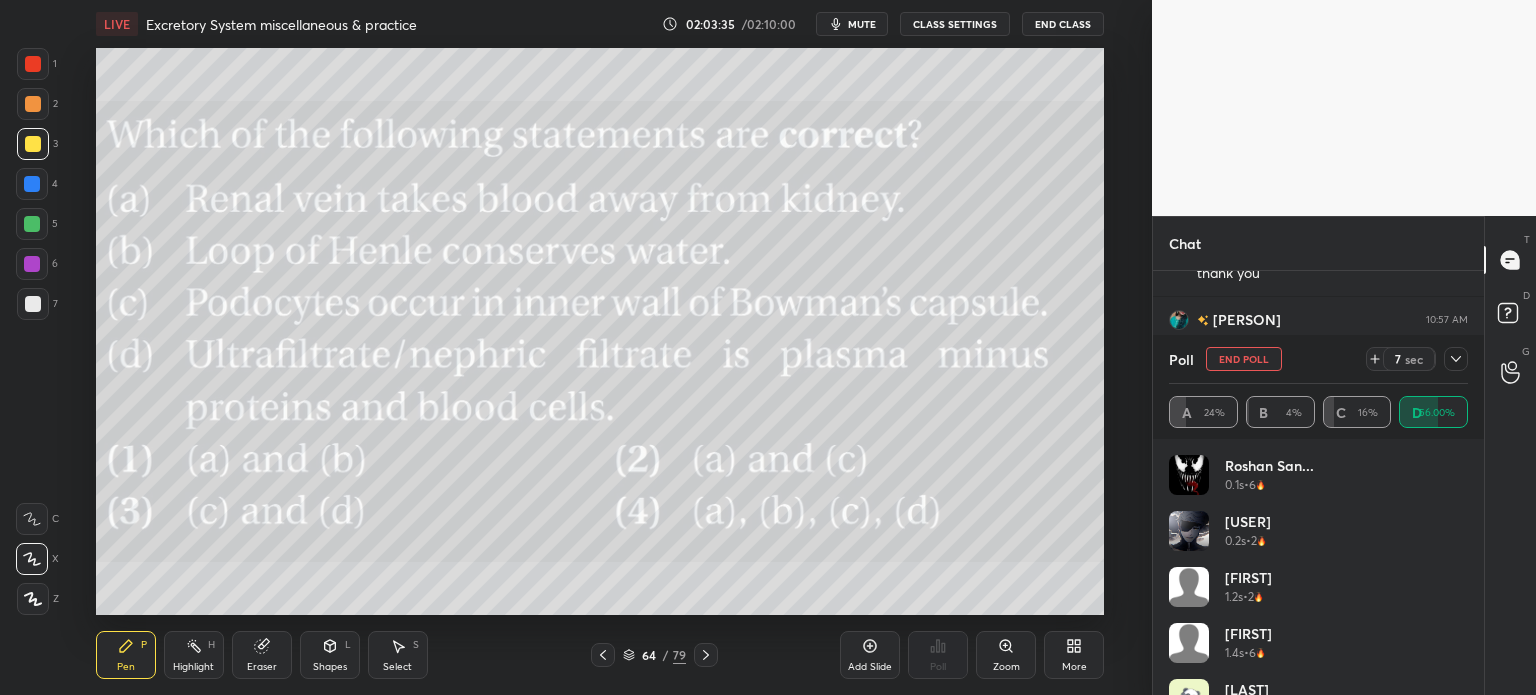 scroll, scrollTop: 30134, scrollLeft: 0, axis: vertical 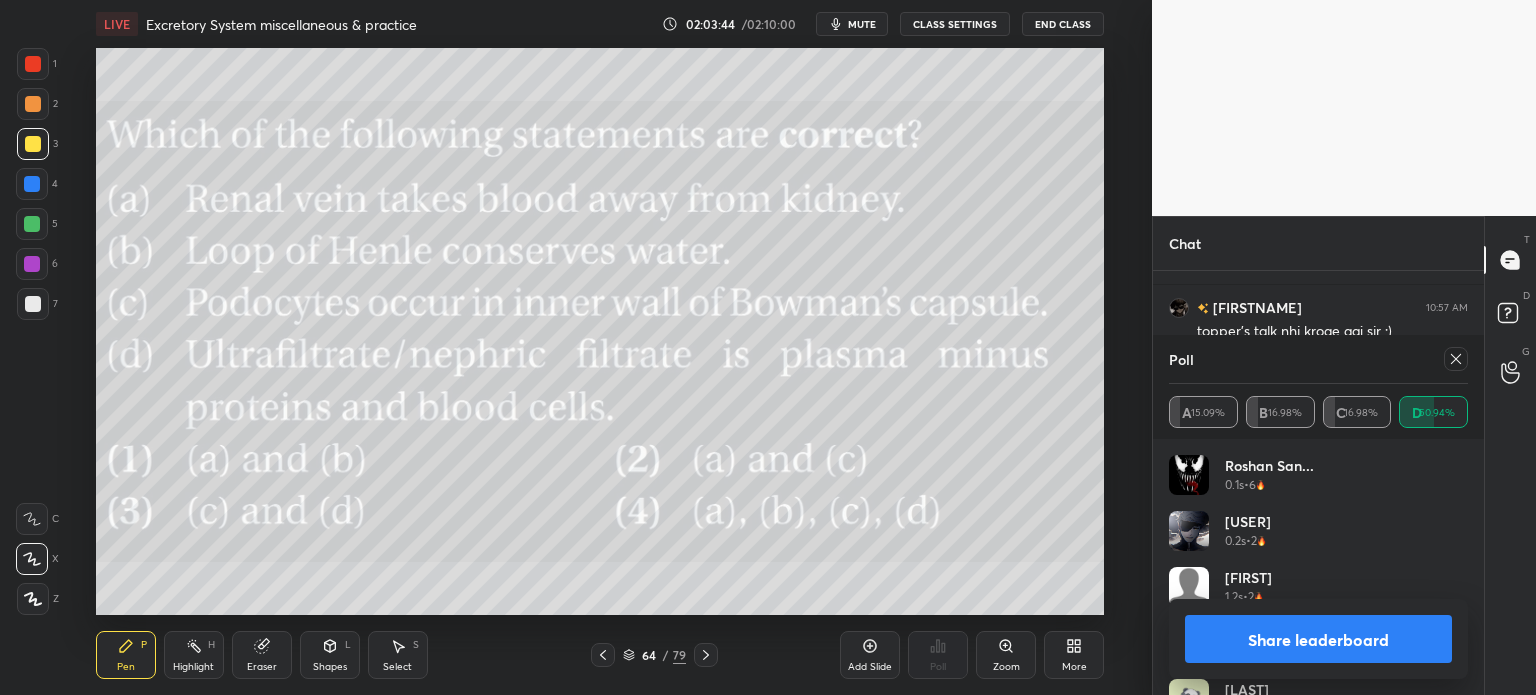 drag, startPoint x: 1244, startPoint y: 650, endPoint x: 1172, endPoint y: 674, distance: 75.89466 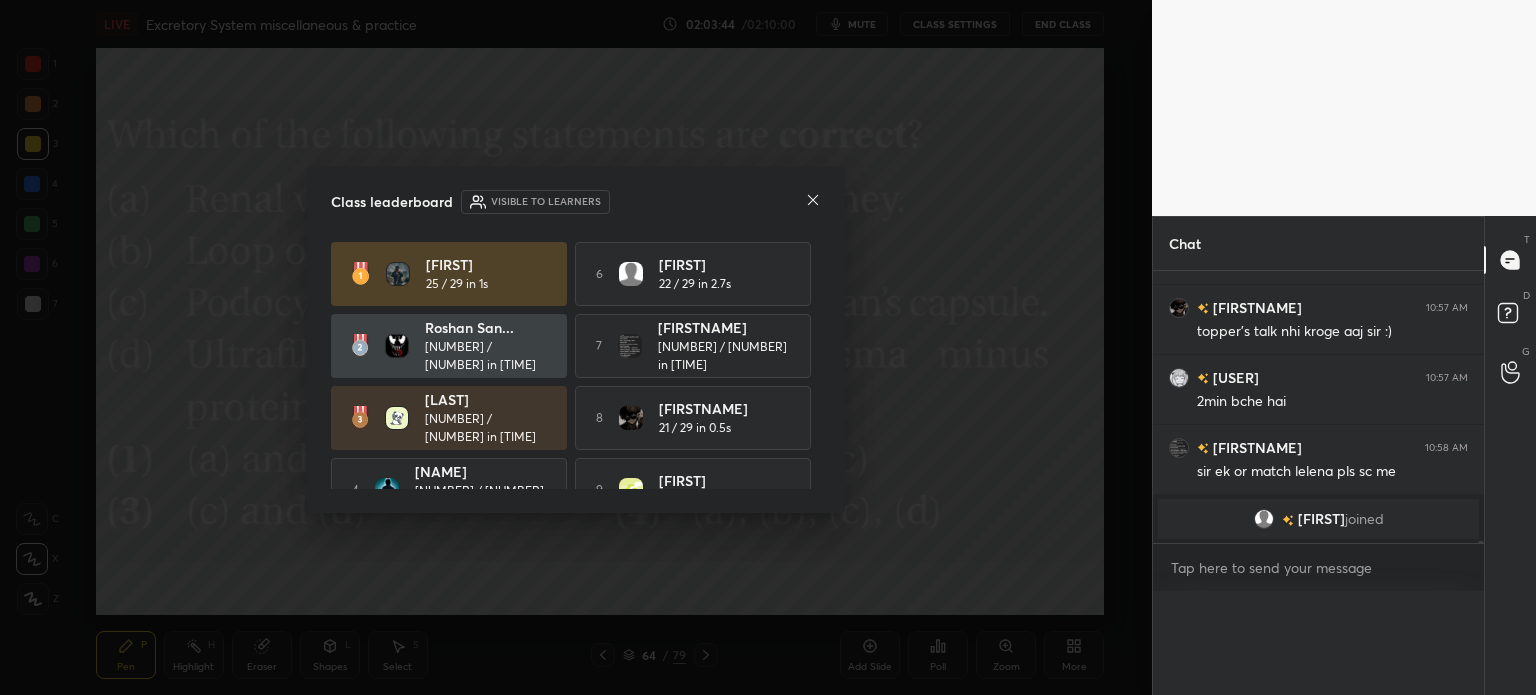 scroll, scrollTop: 0, scrollLeft: 0, axis: both 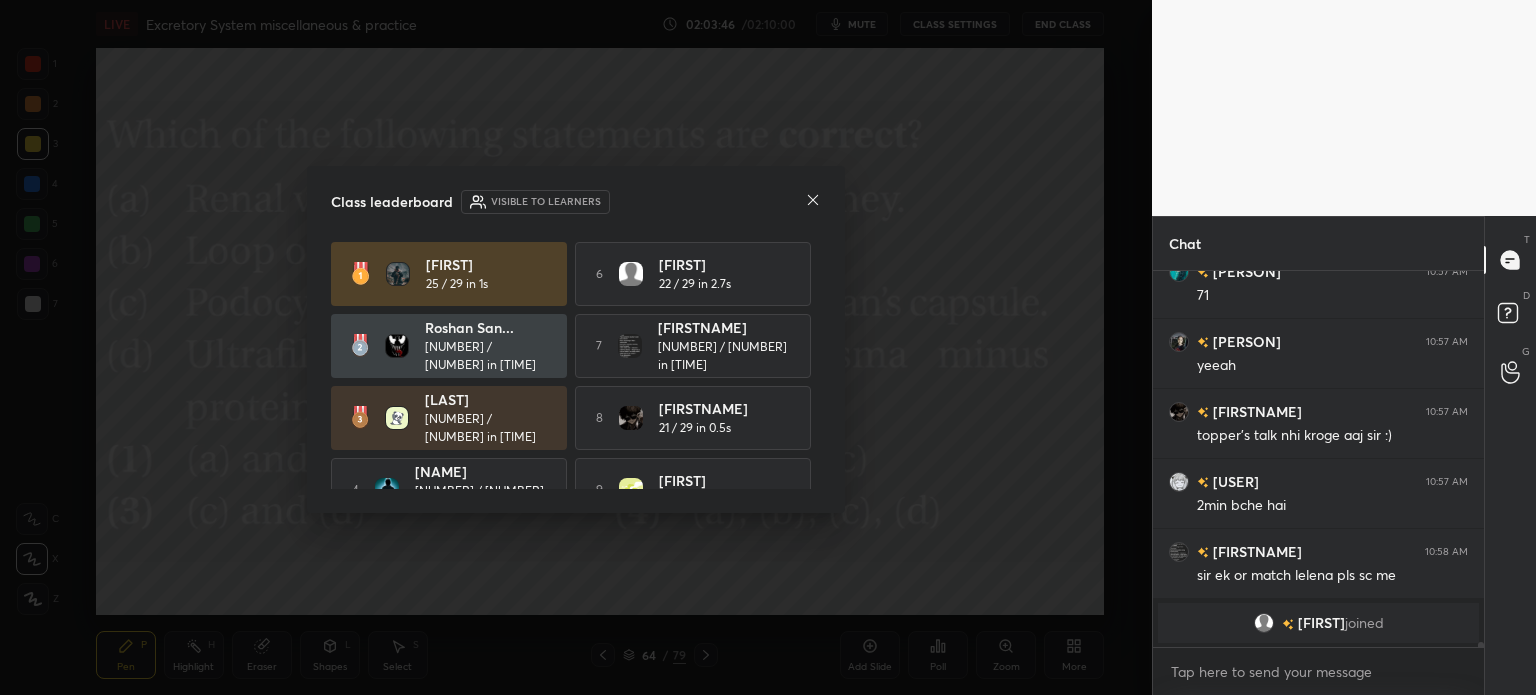 click 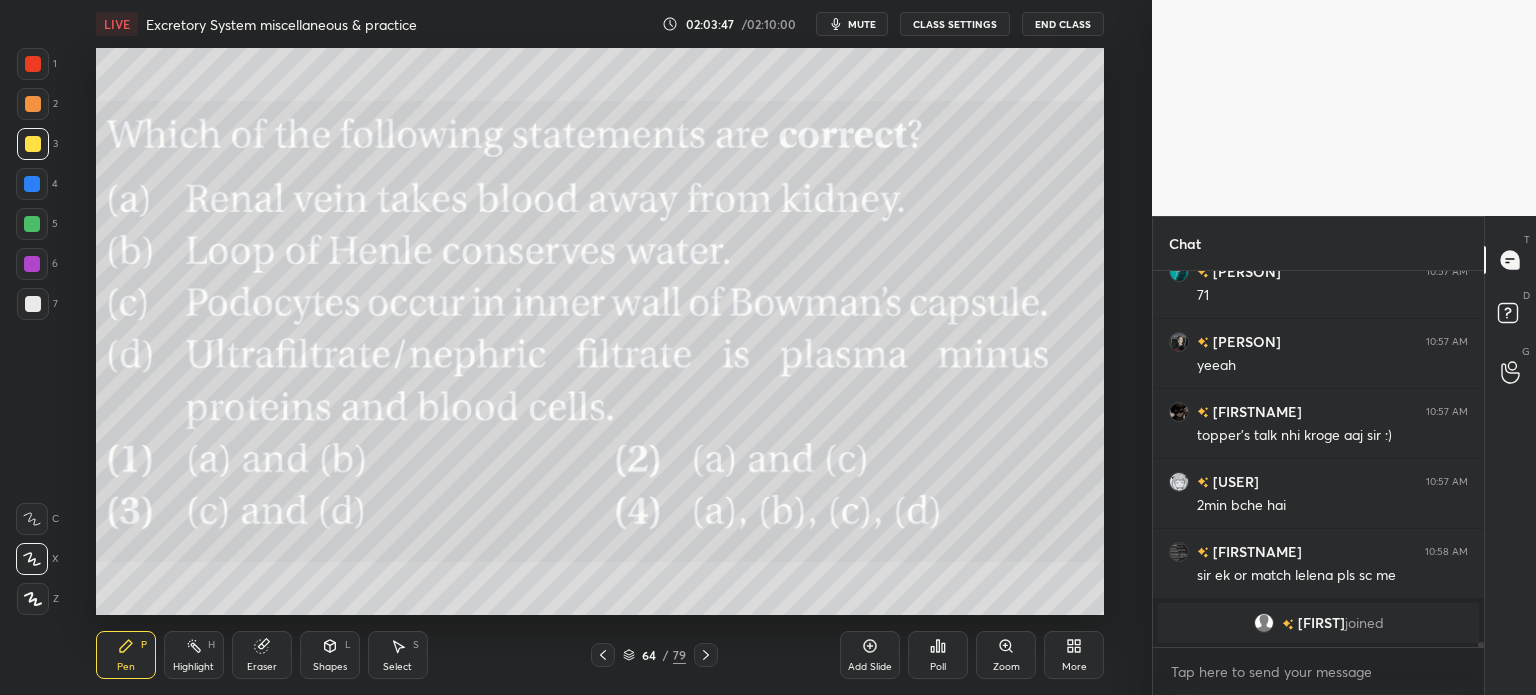 click on "More" at bounding box center (1074, 667) 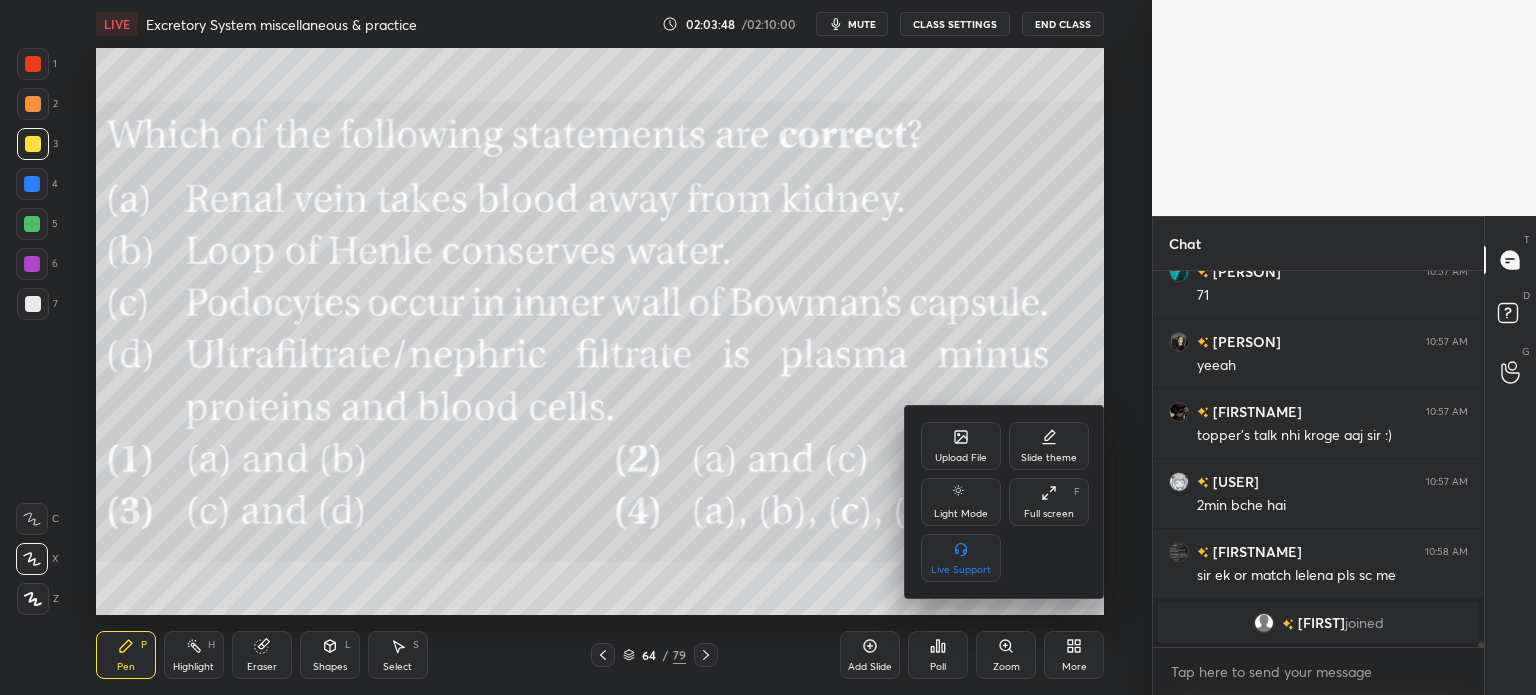 click on "Upload File" at bounding box center [961, 446] 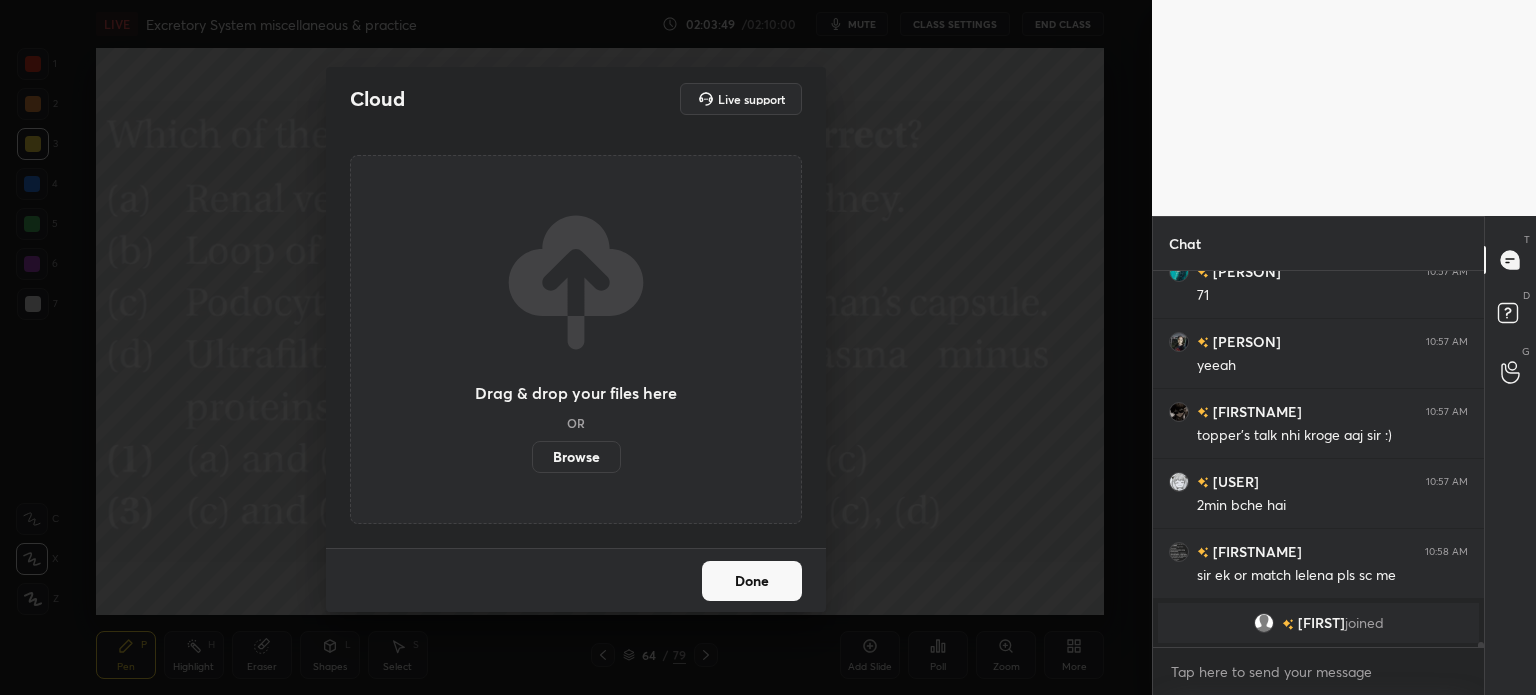 click on "Browse" at bounding box center [576, 457] 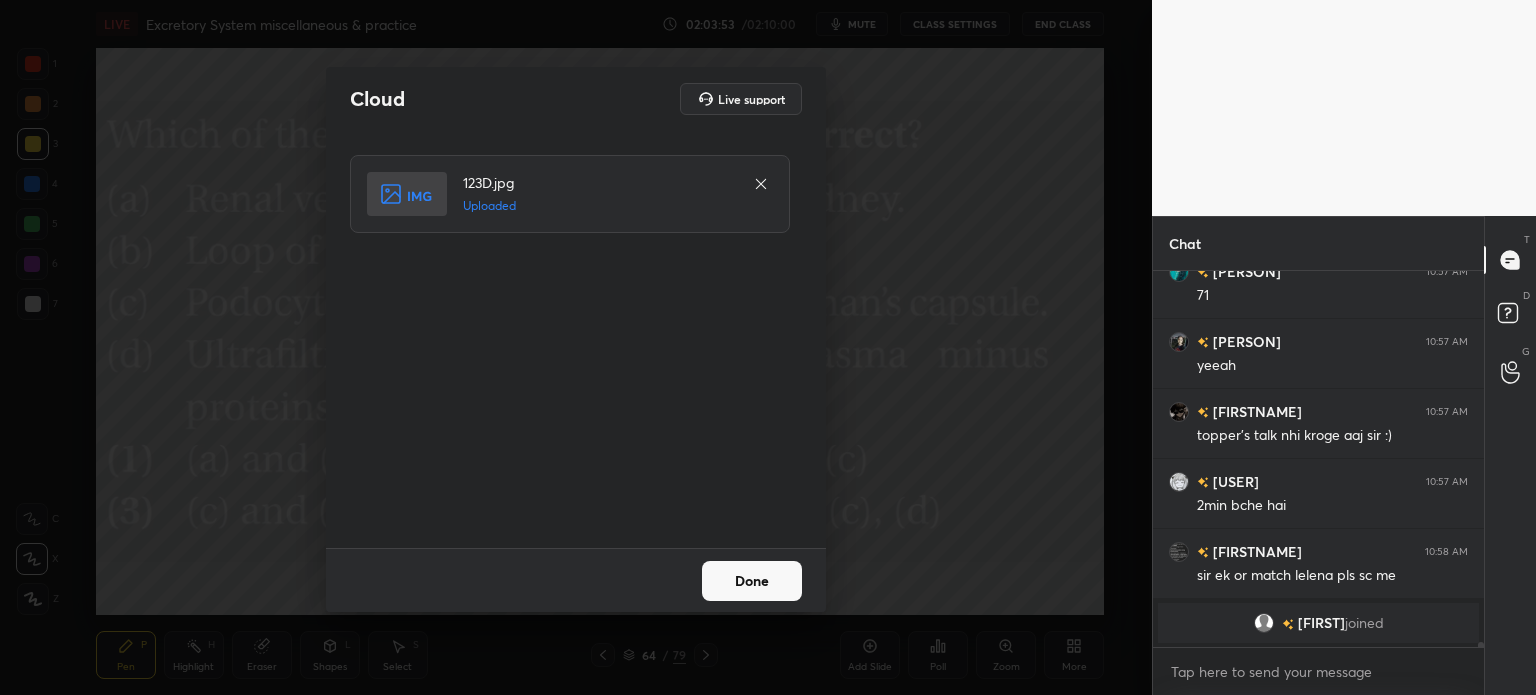 click on "Done" at bounding box center (752, 581) 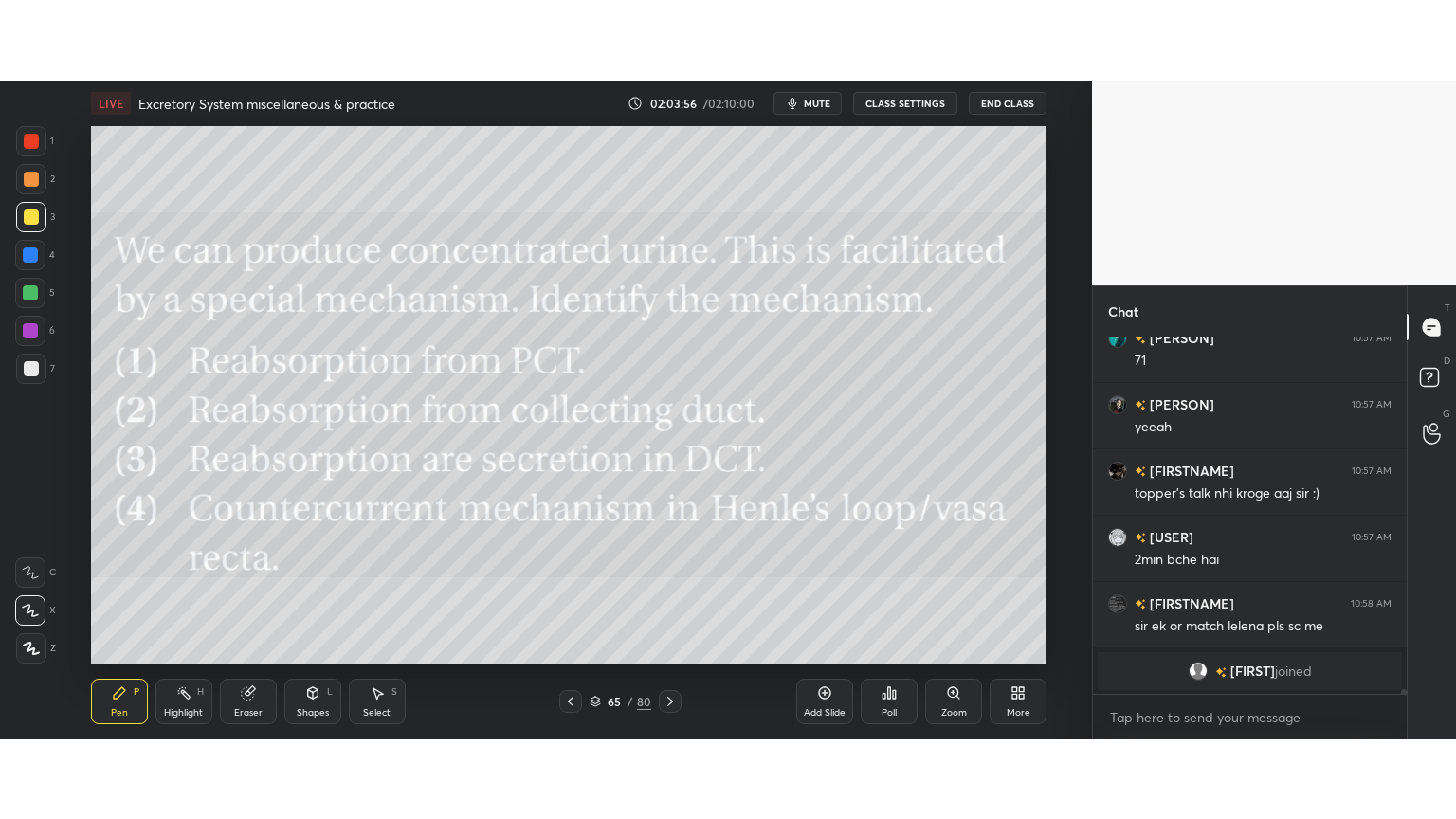 scroll, scrollTop: 28041, scrollLeft: 0, axis: vertical 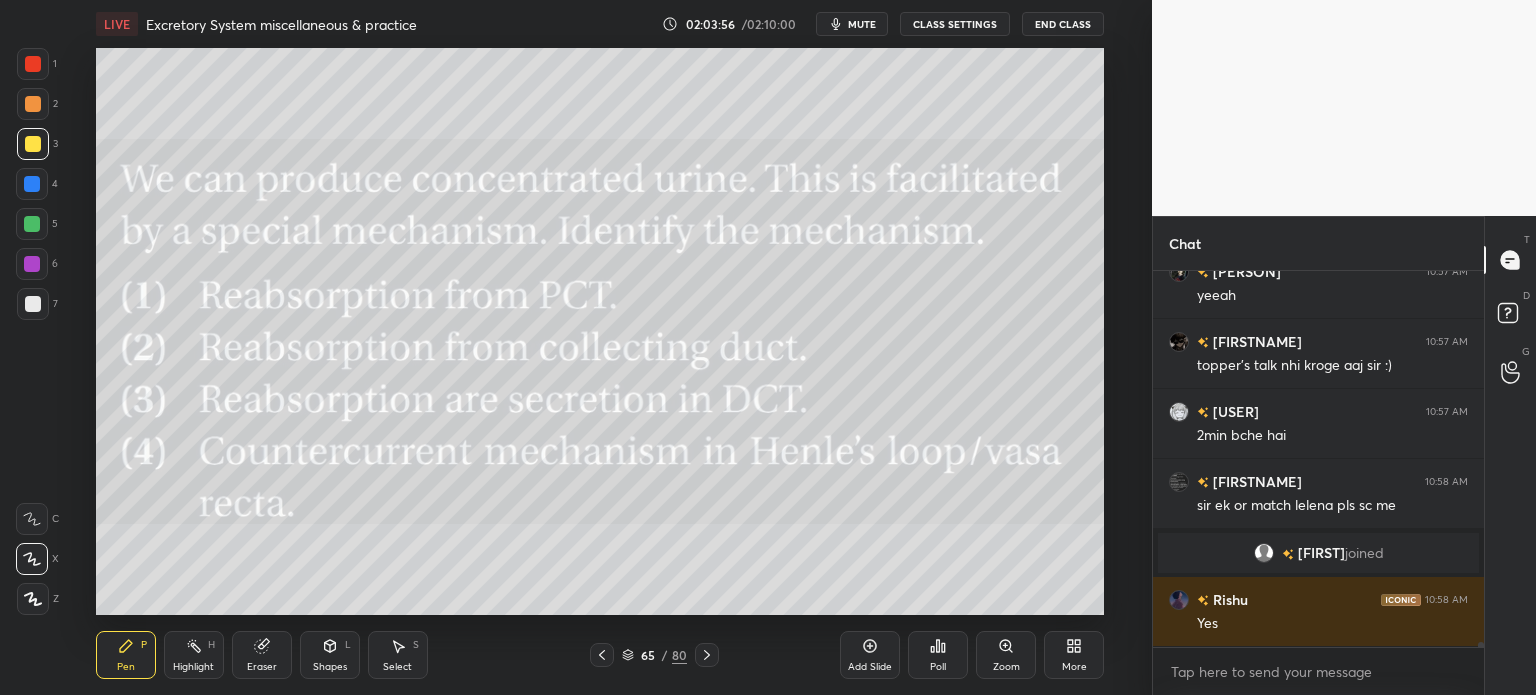 click 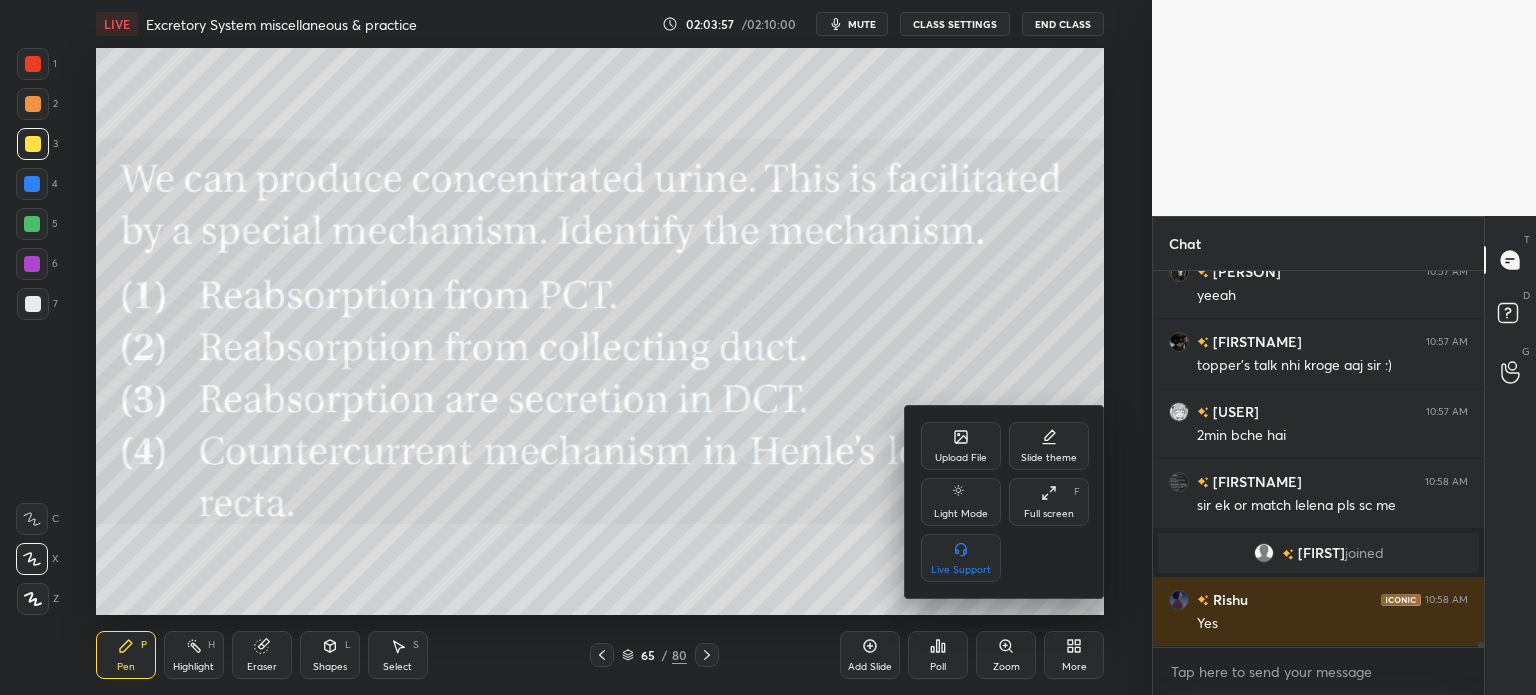 click on "Upload File" at bounding box center (961, 446) 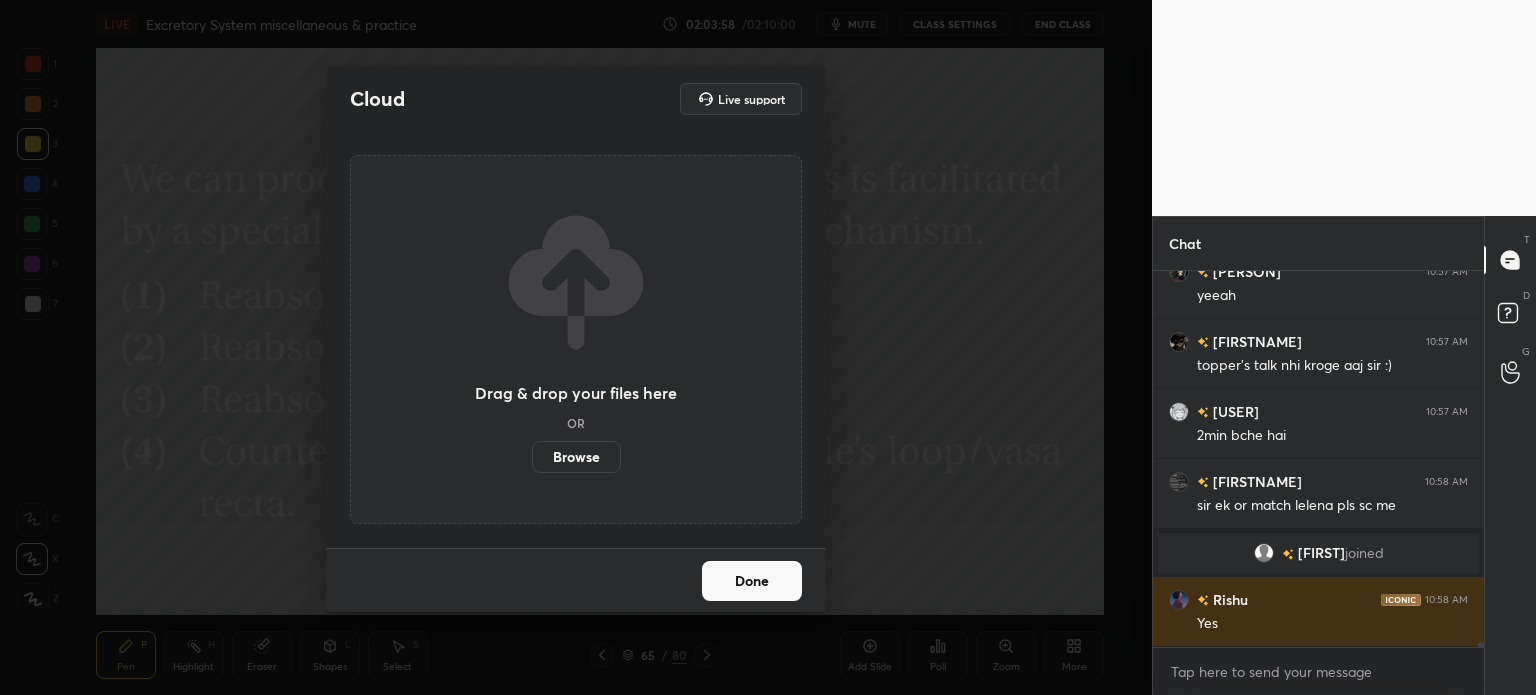 click on "Browse" at bounding box center [576, 457] 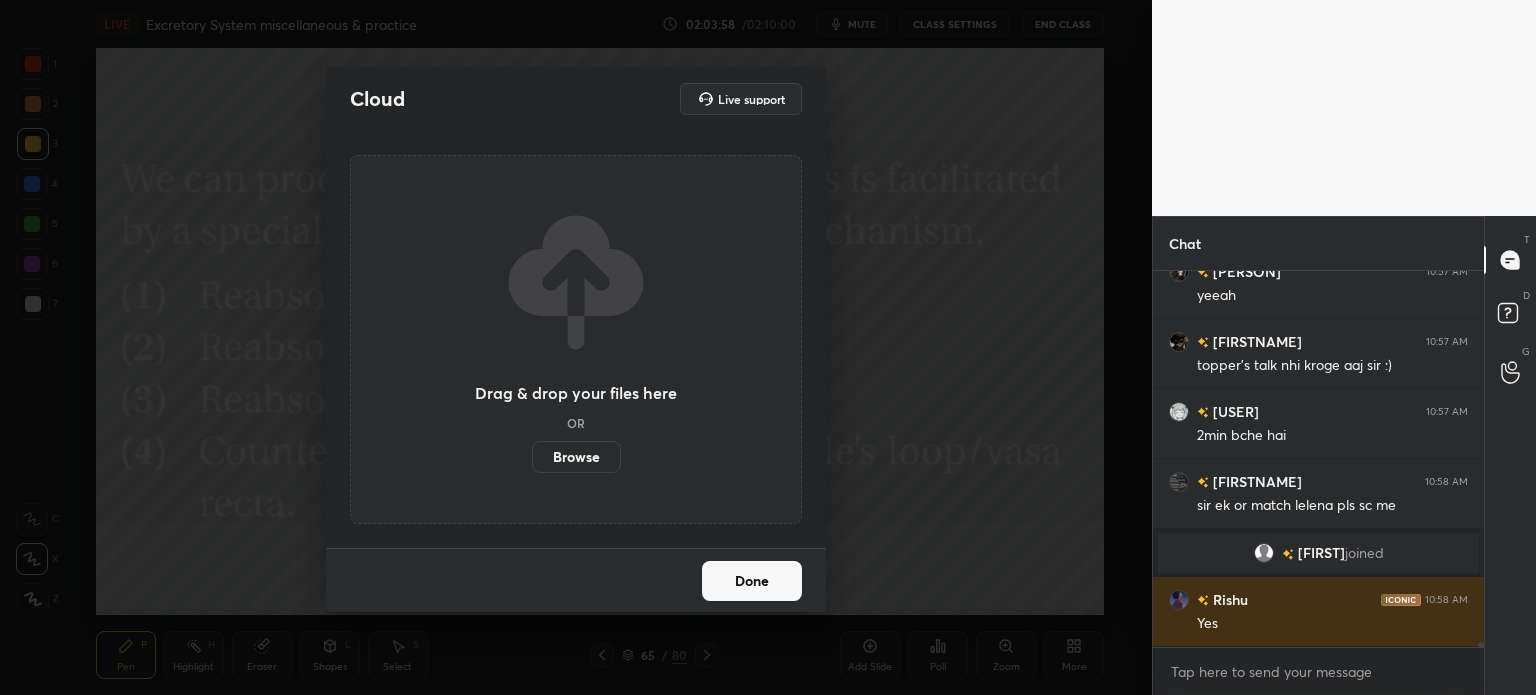 click on "Browse" at bounding box center (532, 457) 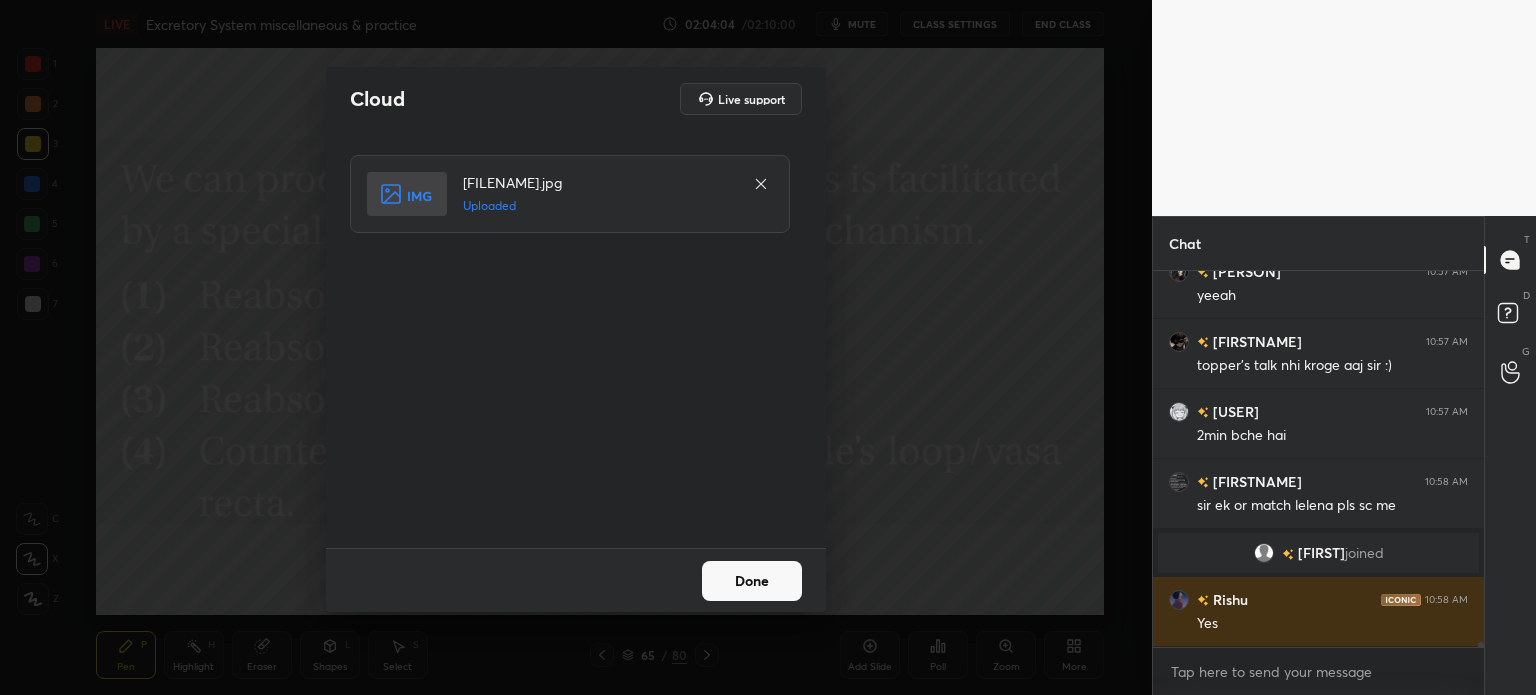 click on "Done" at bounding box center (752, 581) 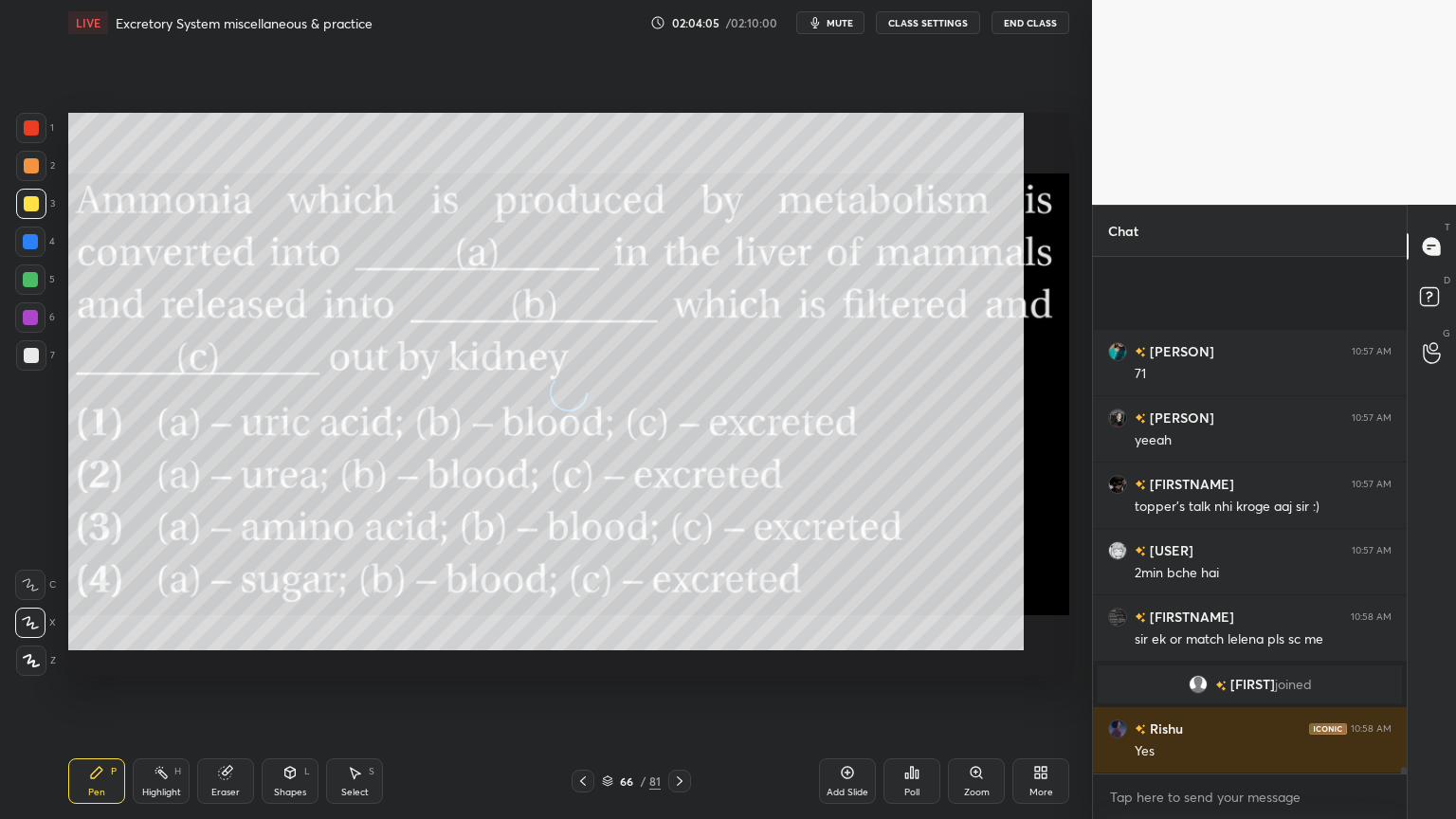 scroll, scrollTop: 94094, scrollLeft: 93776, axis: both 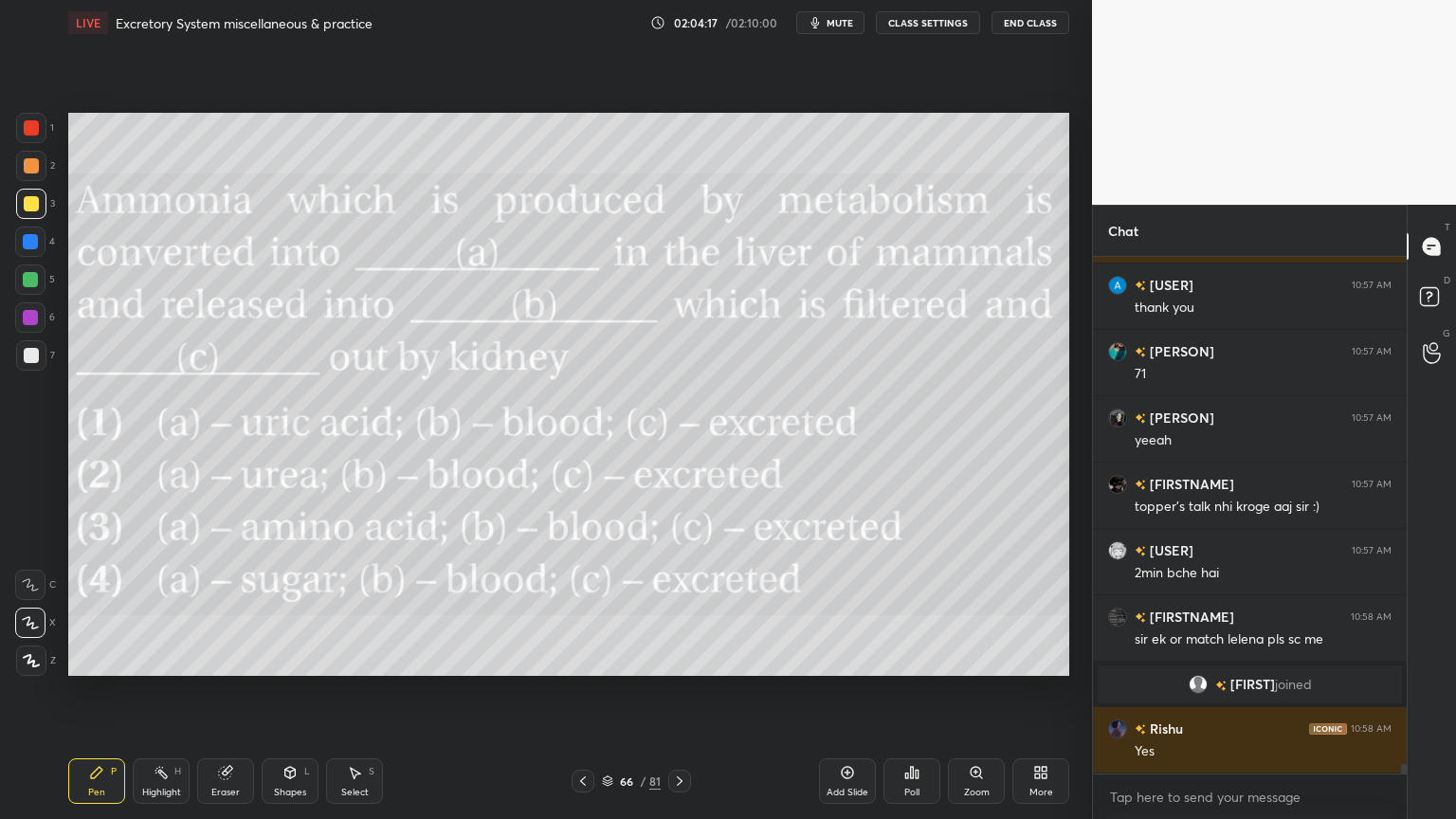 click 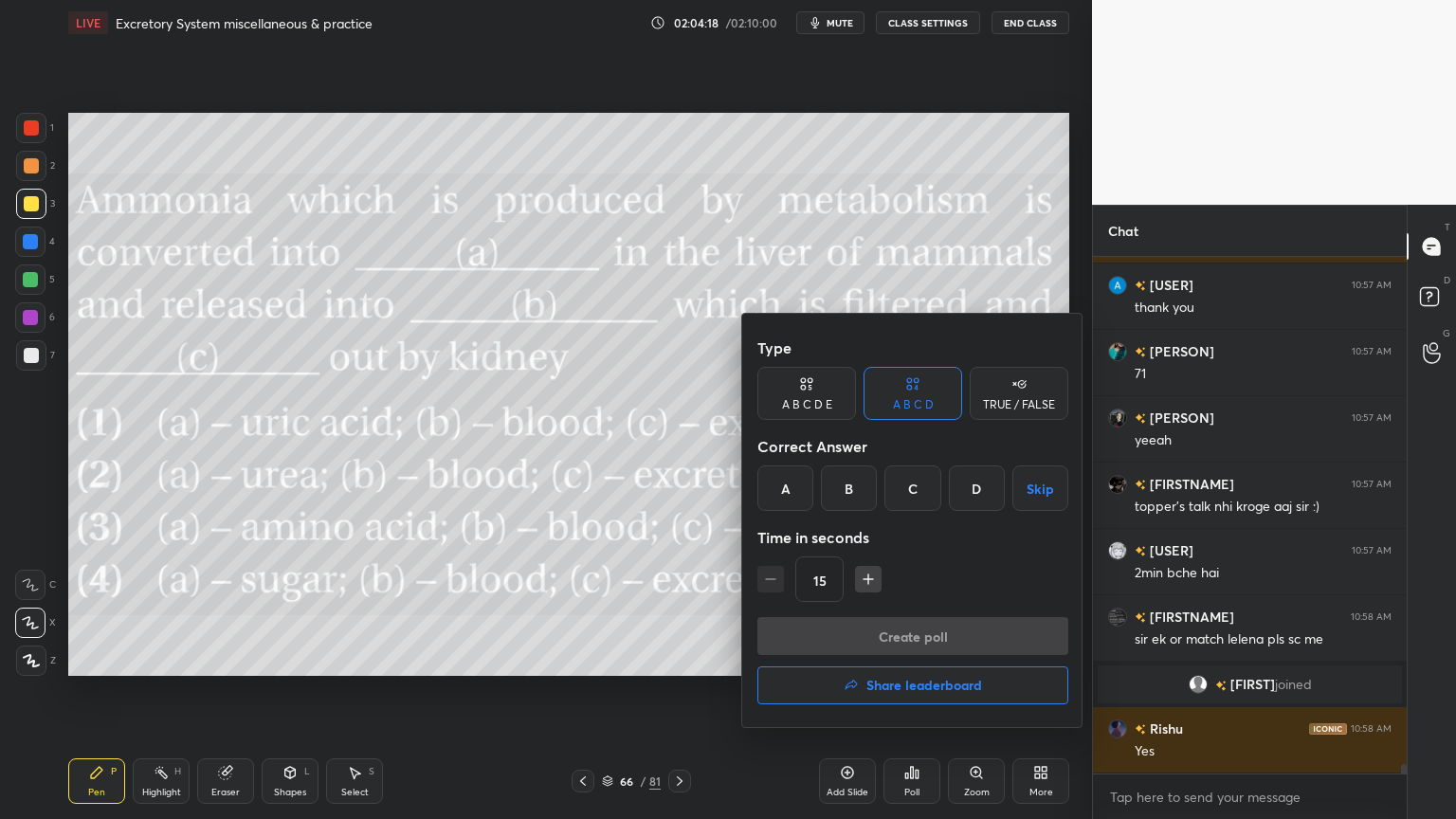 click on "B" at bounding box center [848, 488] 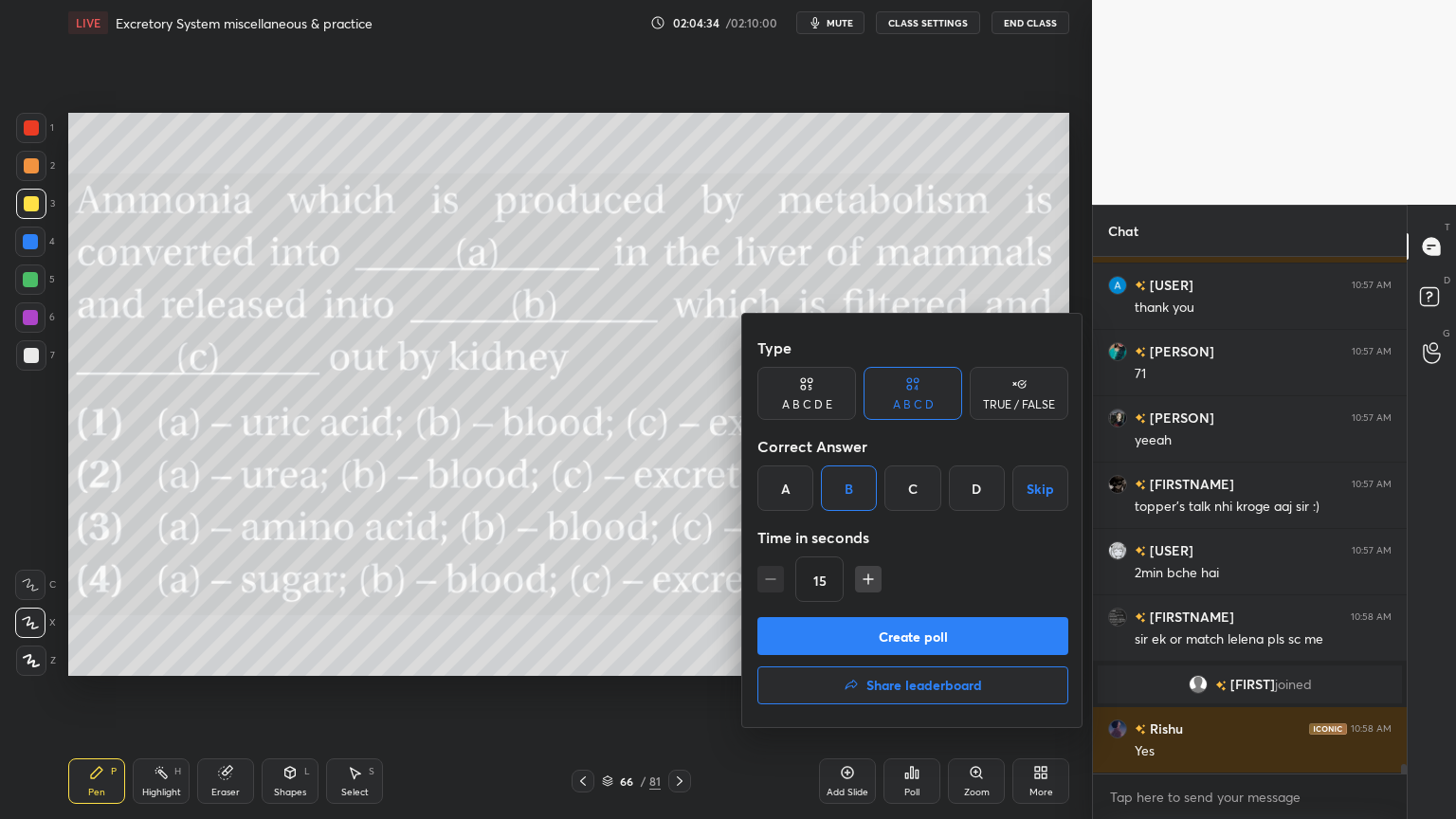 scroll, scrollTop: 27985, scrollLeft: 0, axis: vertical 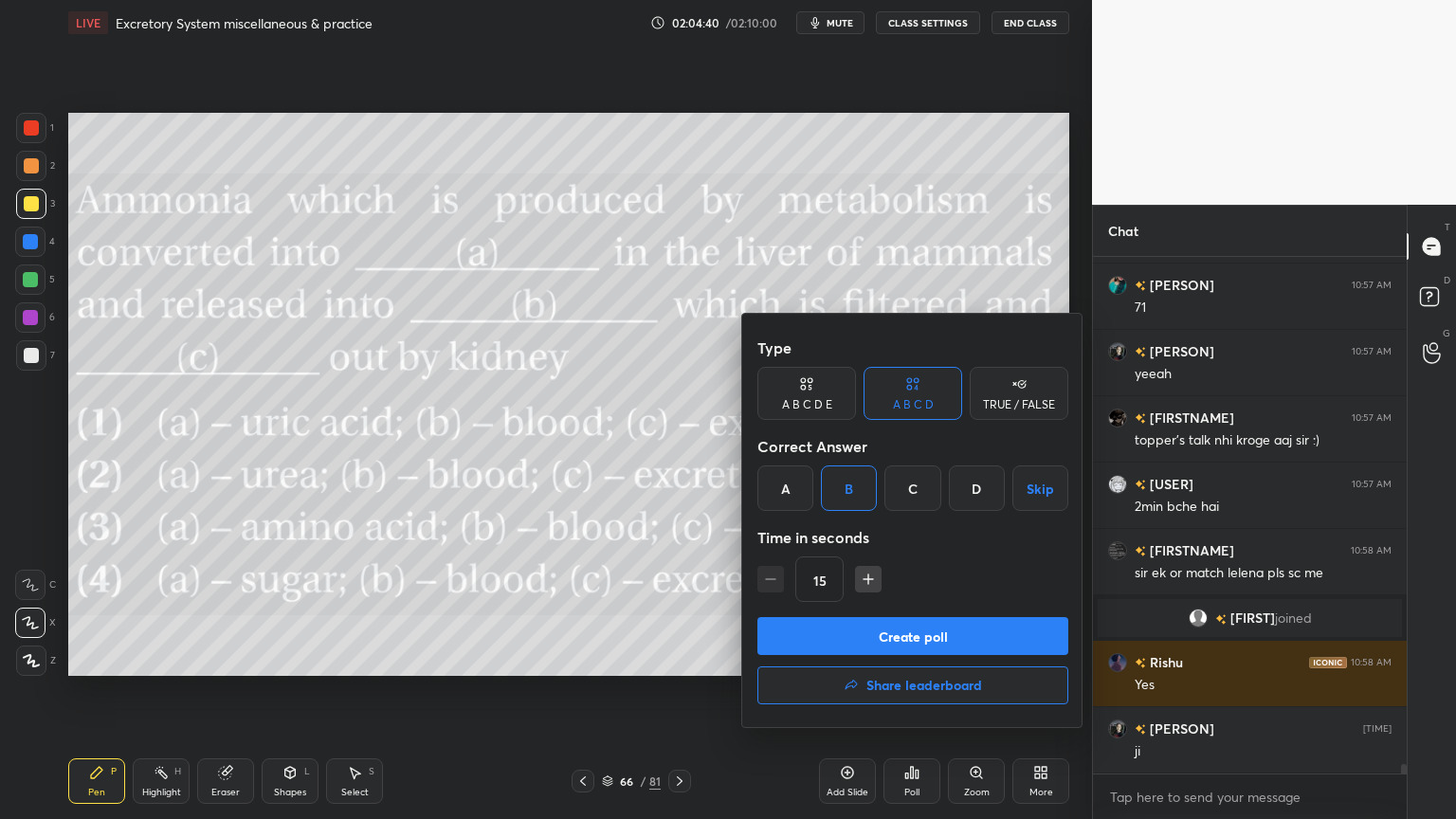 click on "Create poll" at bounding box center (913, 636) 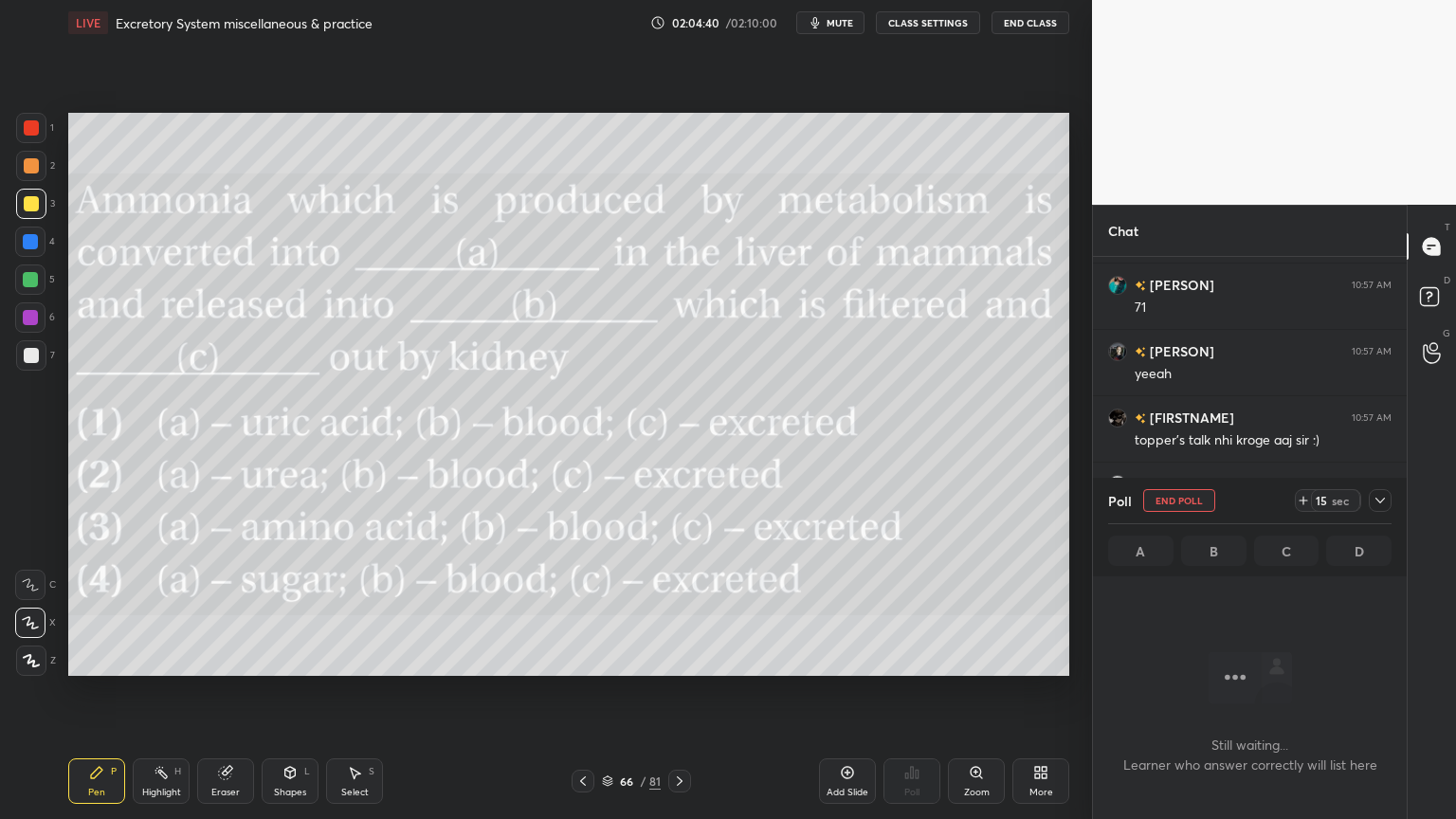 scroll, scrollTop: 471, scrollLeft: 308, axis: both 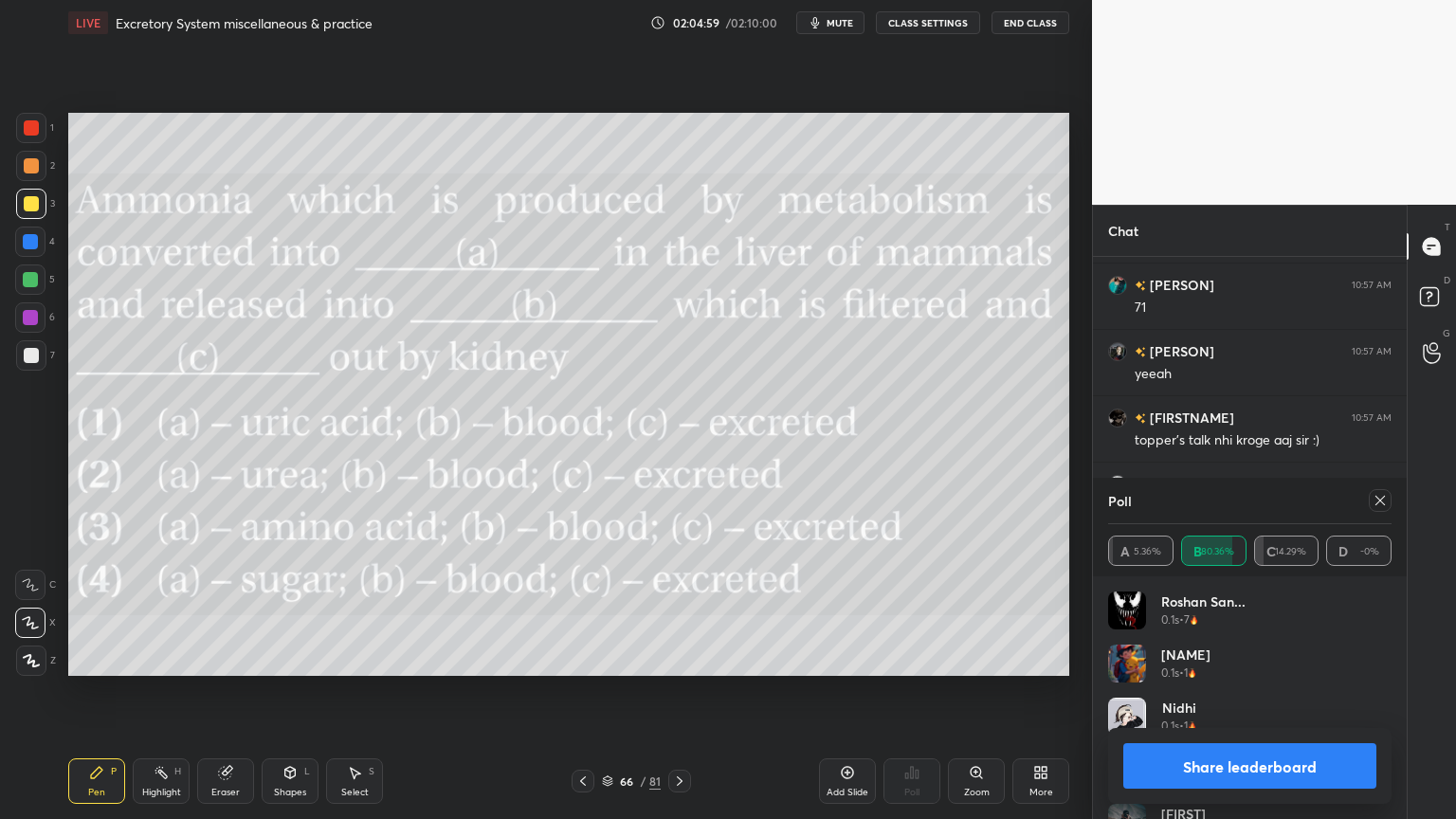 click on "Share leaderboard" at bounding box center (1249, 766) 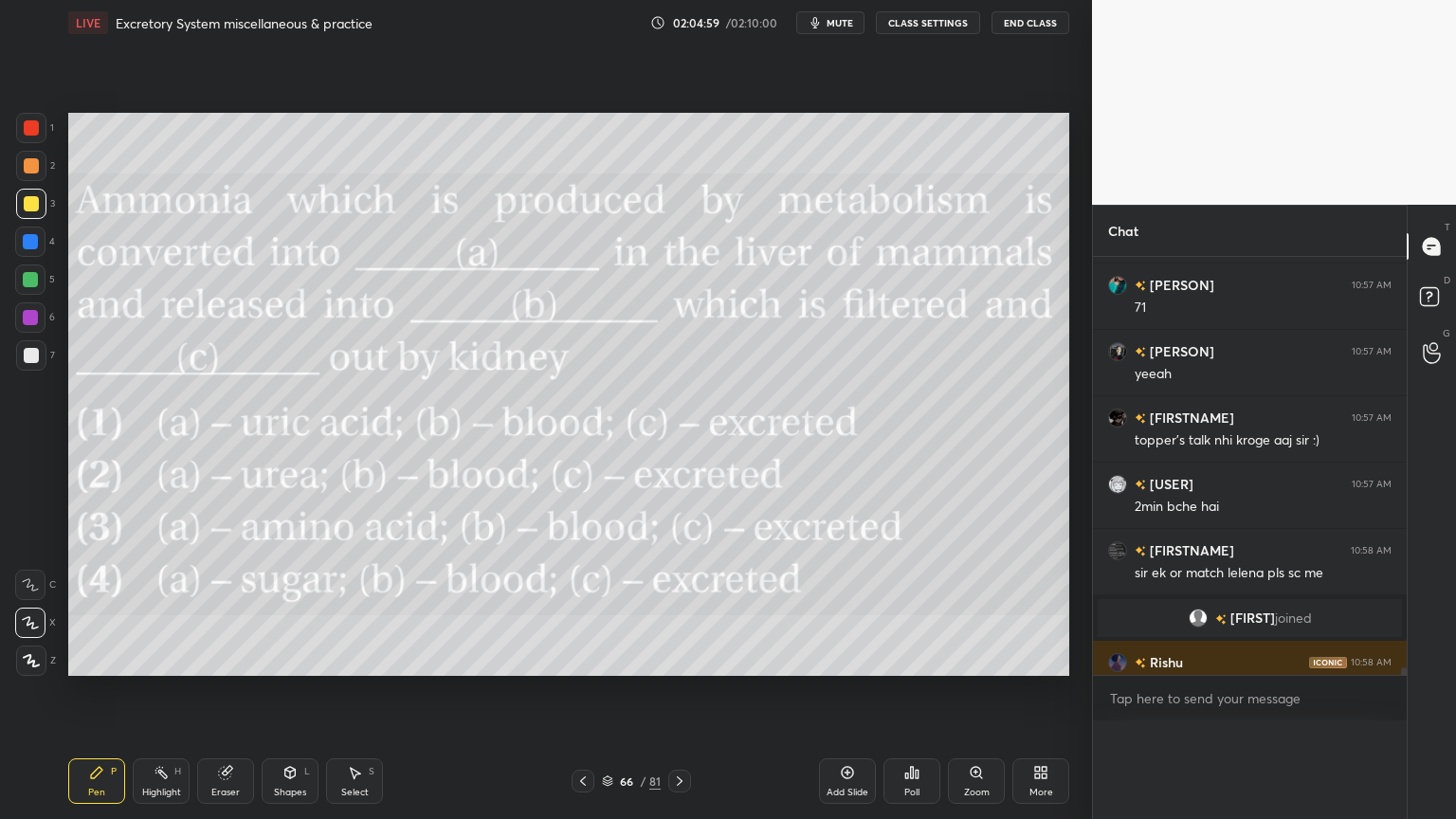 scroll, scrollTop: 0, scrollLeft: 0, axis: both 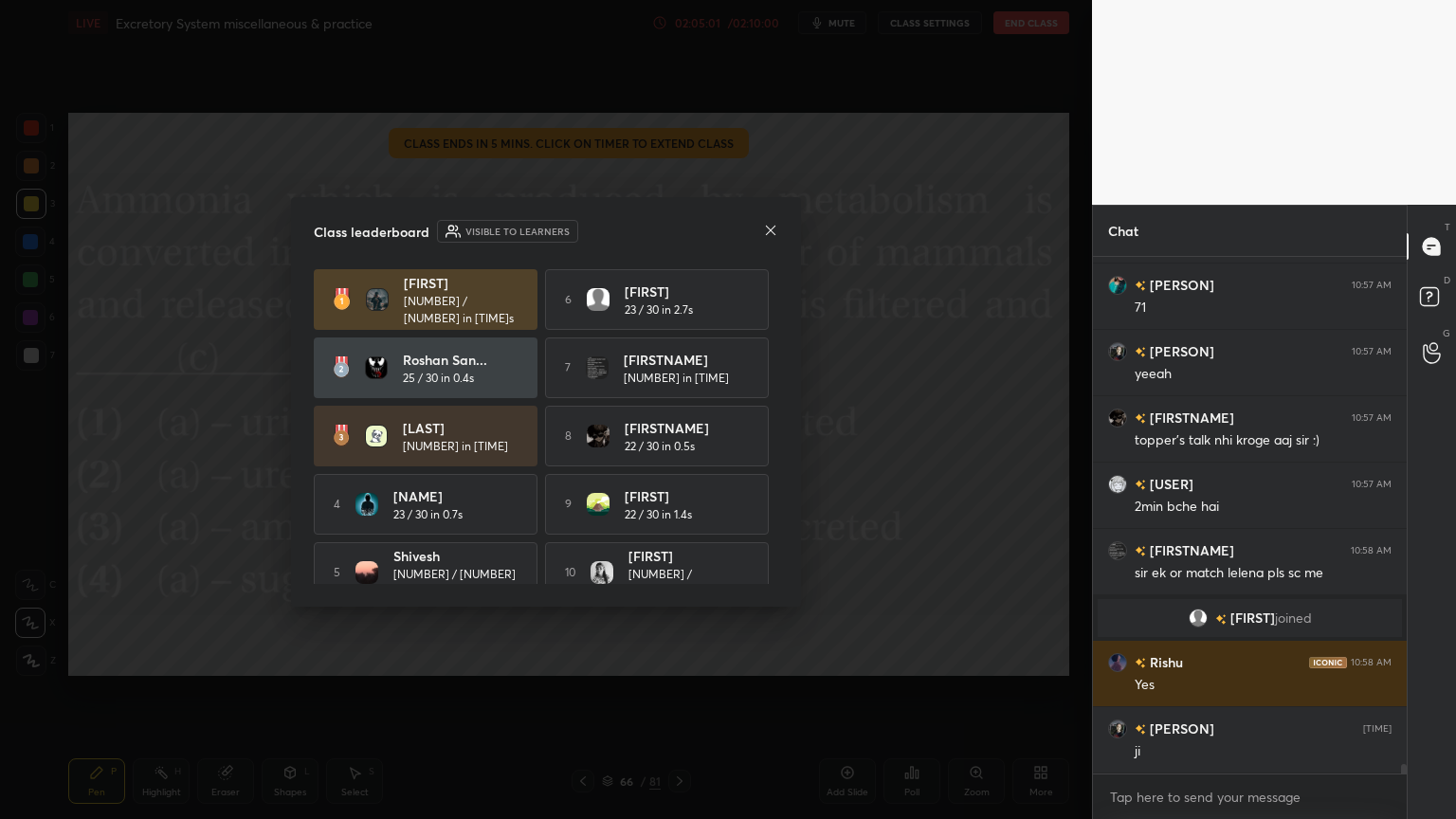 click 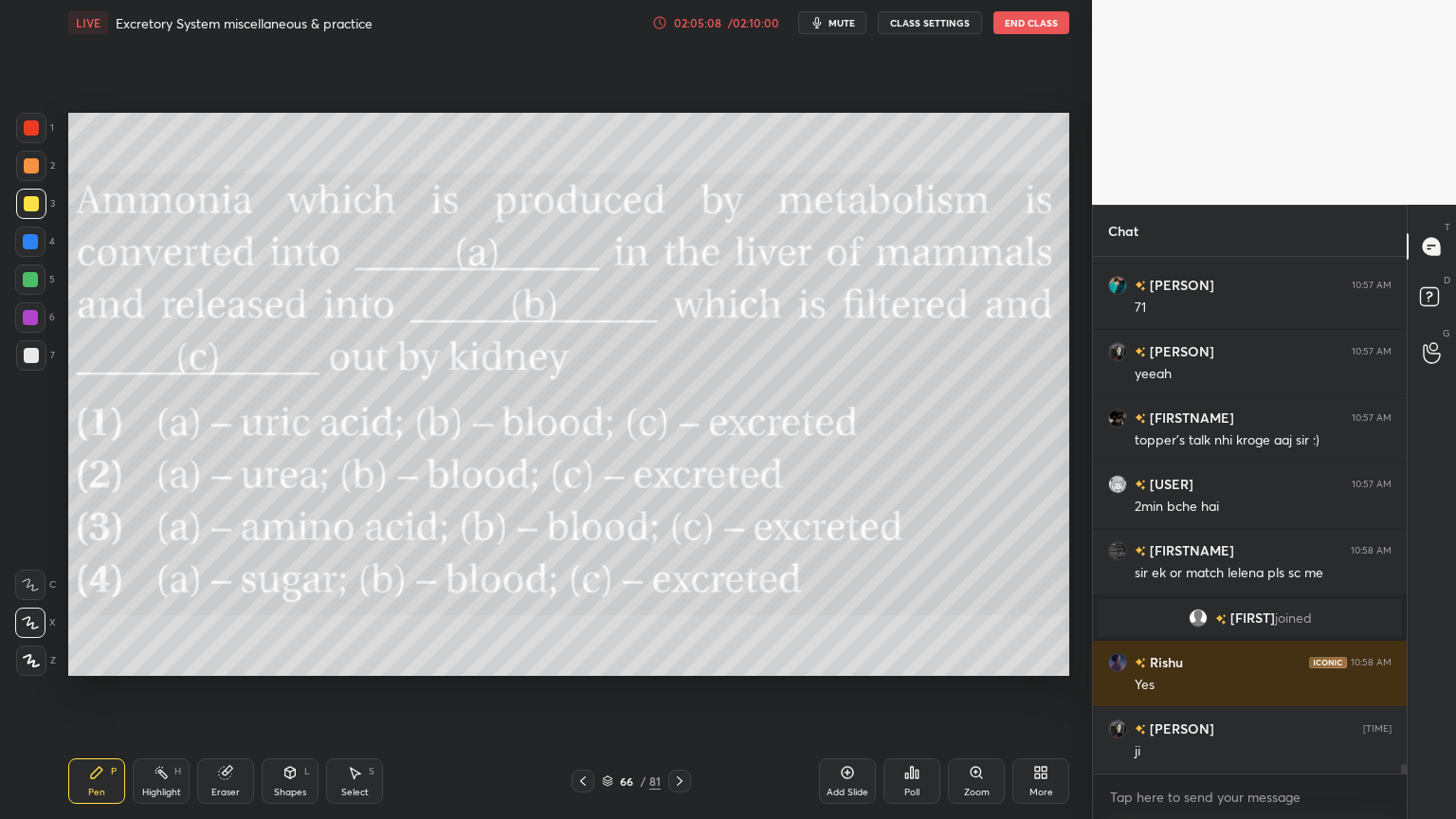 click on "More" at bounding box center (1041, 781) 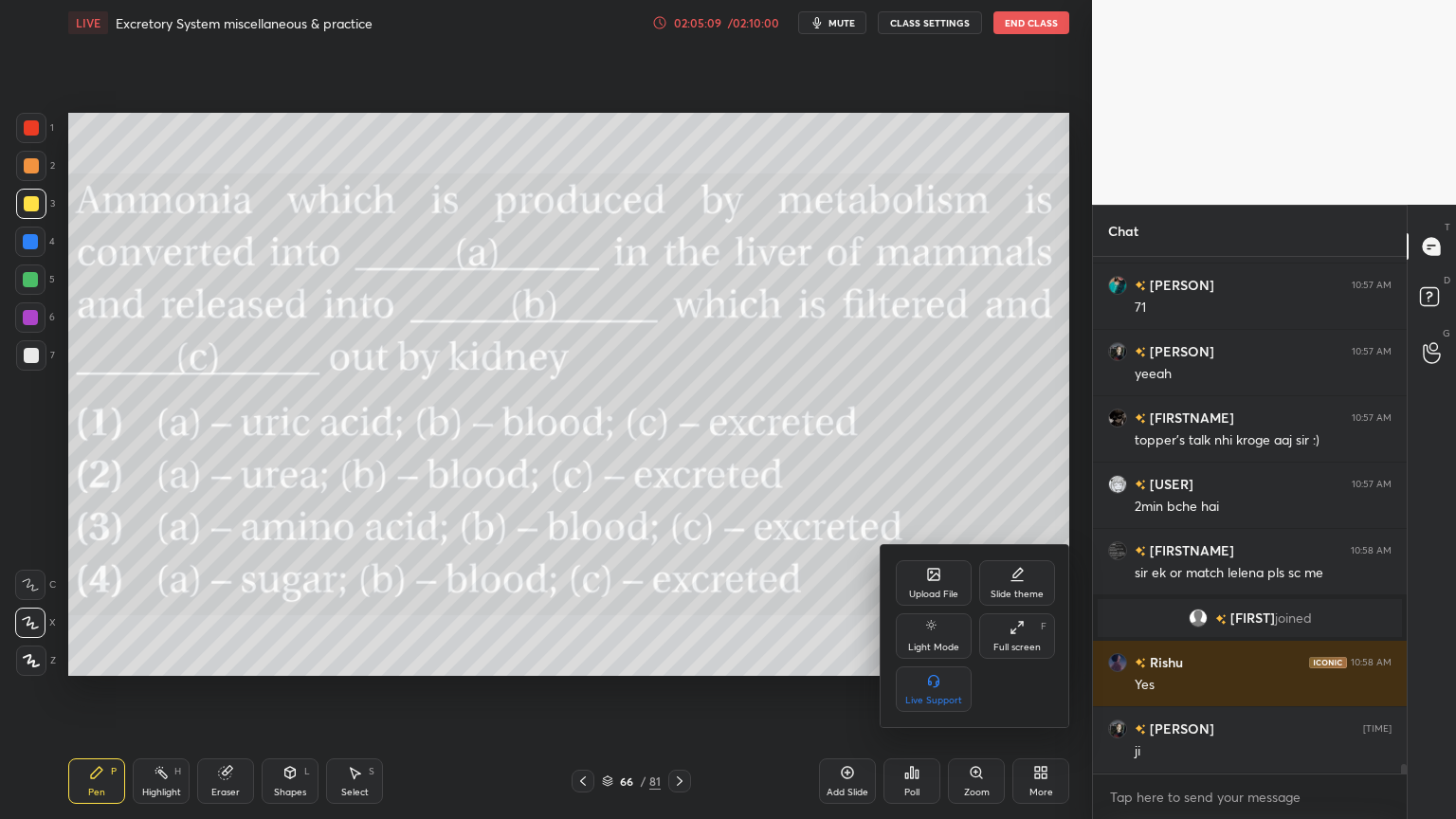 click 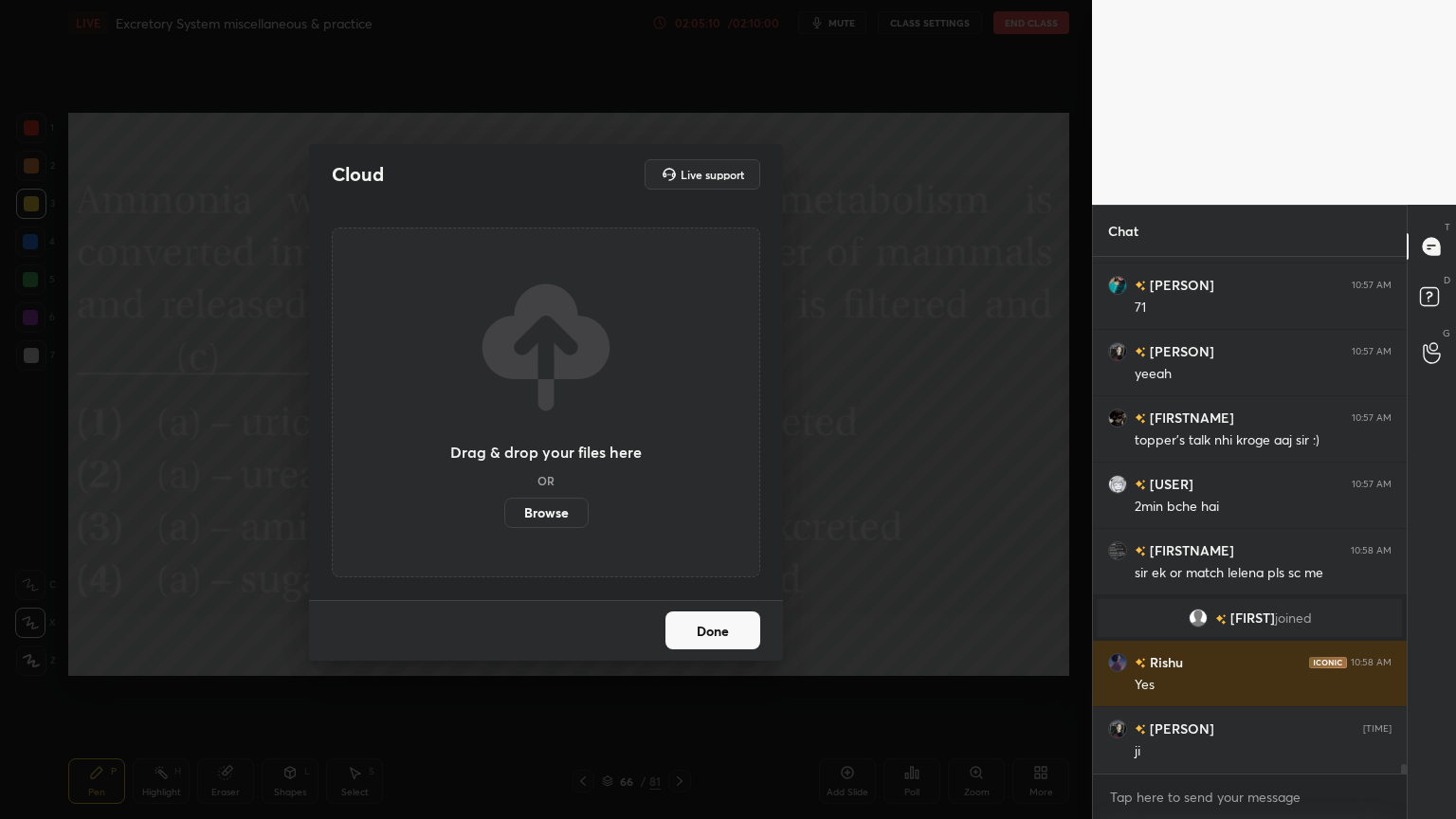 click on "Browse" at bounding box center [546, 513] 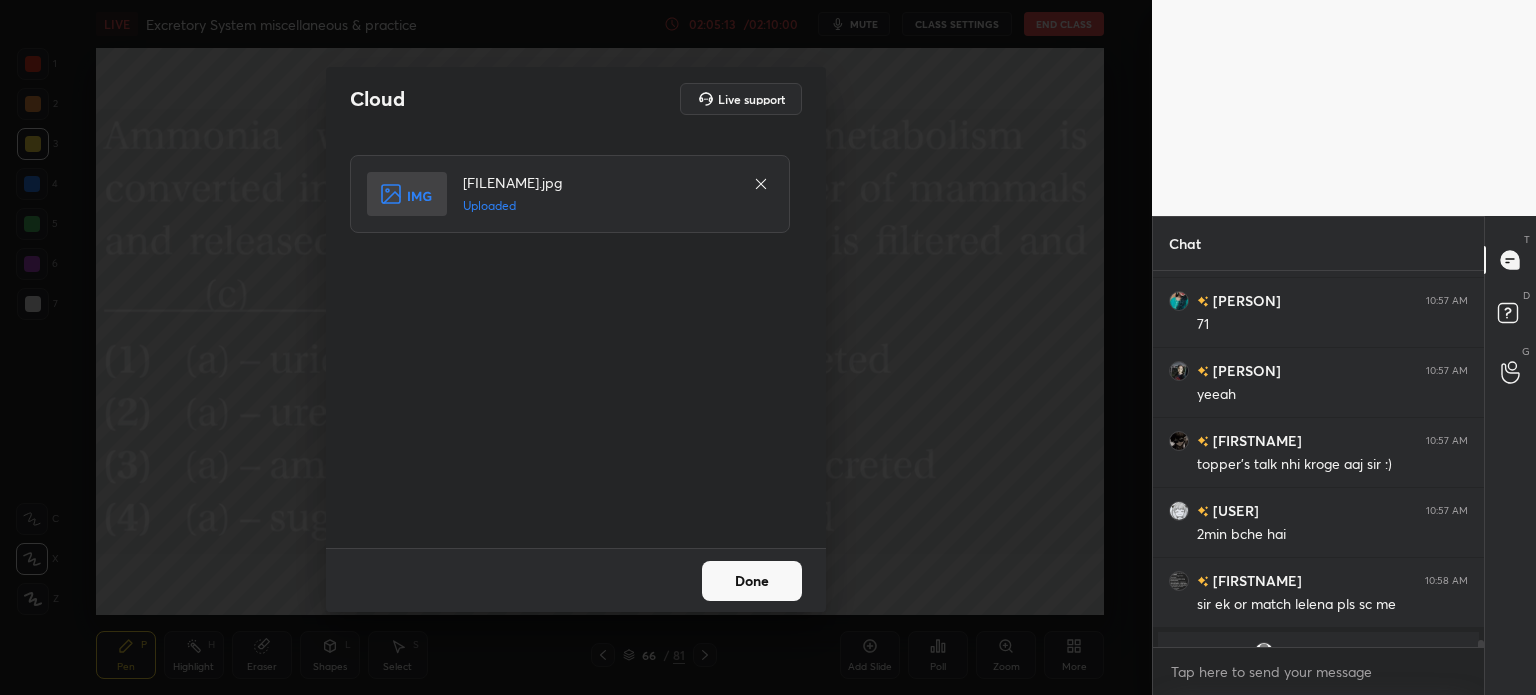 click on "Done" at bounding box center (576, 580) 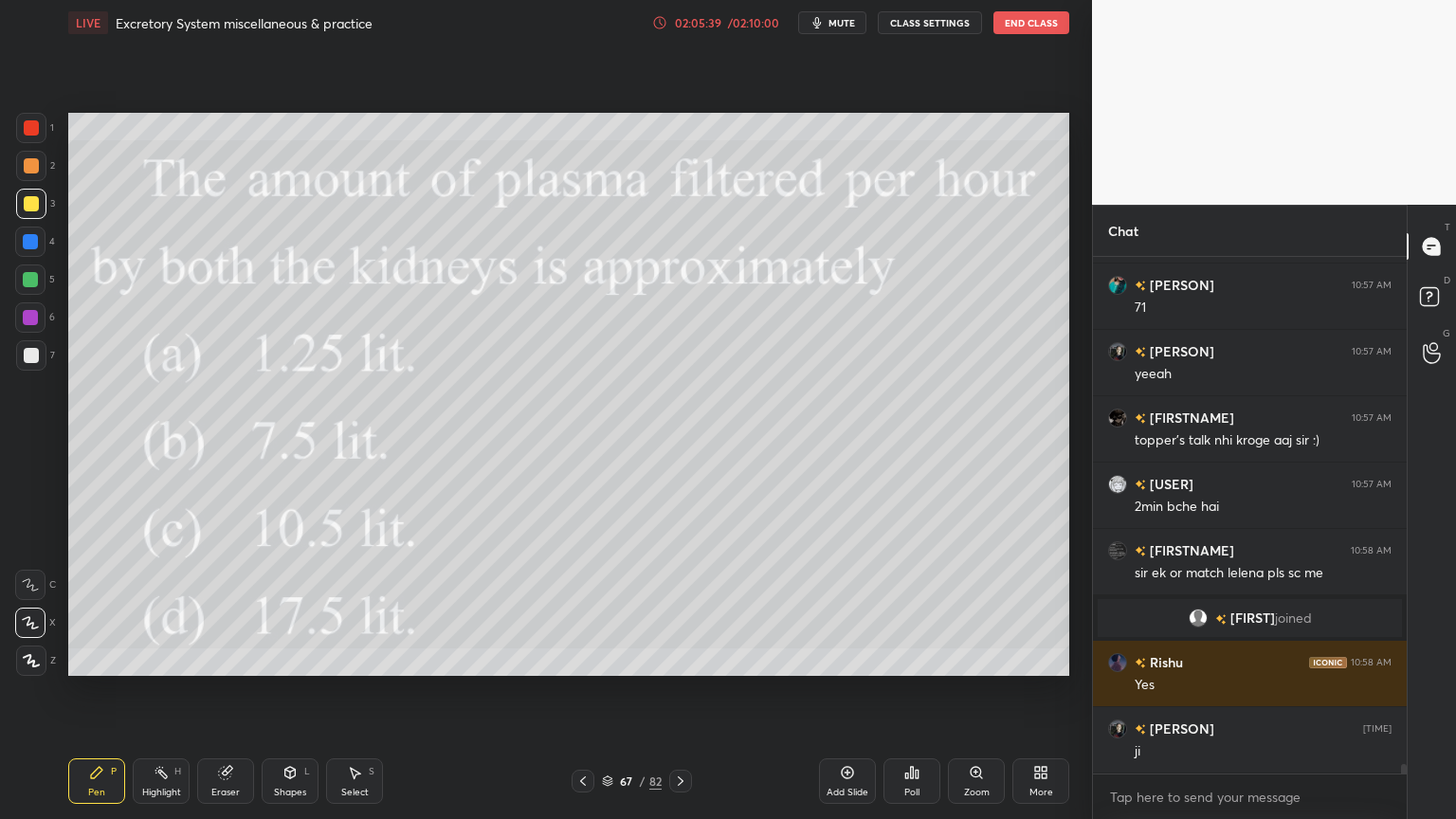 click on "Poll" at bounding box center [912, 781] 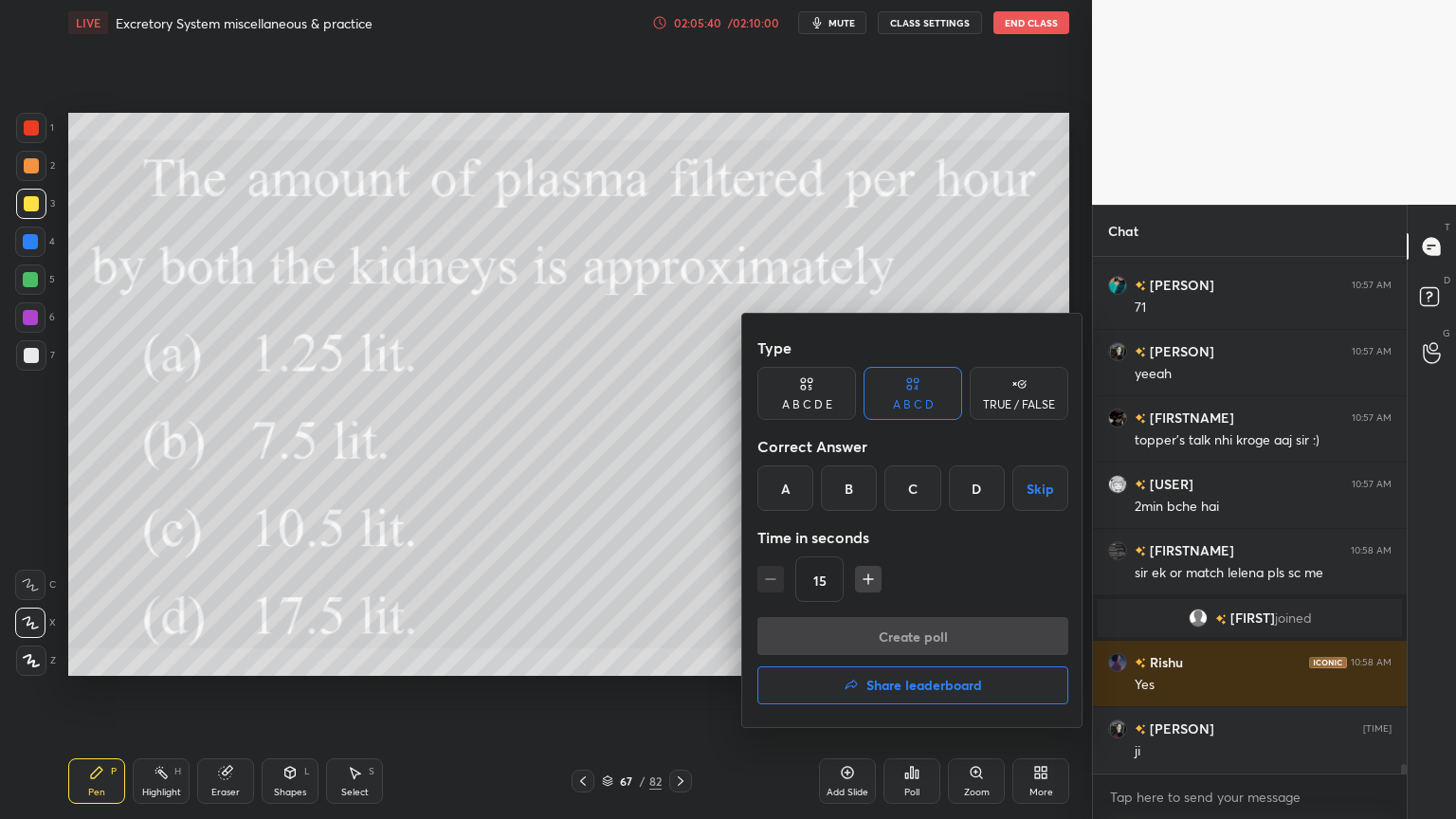 click on "B" at bounding box center (848, 488) 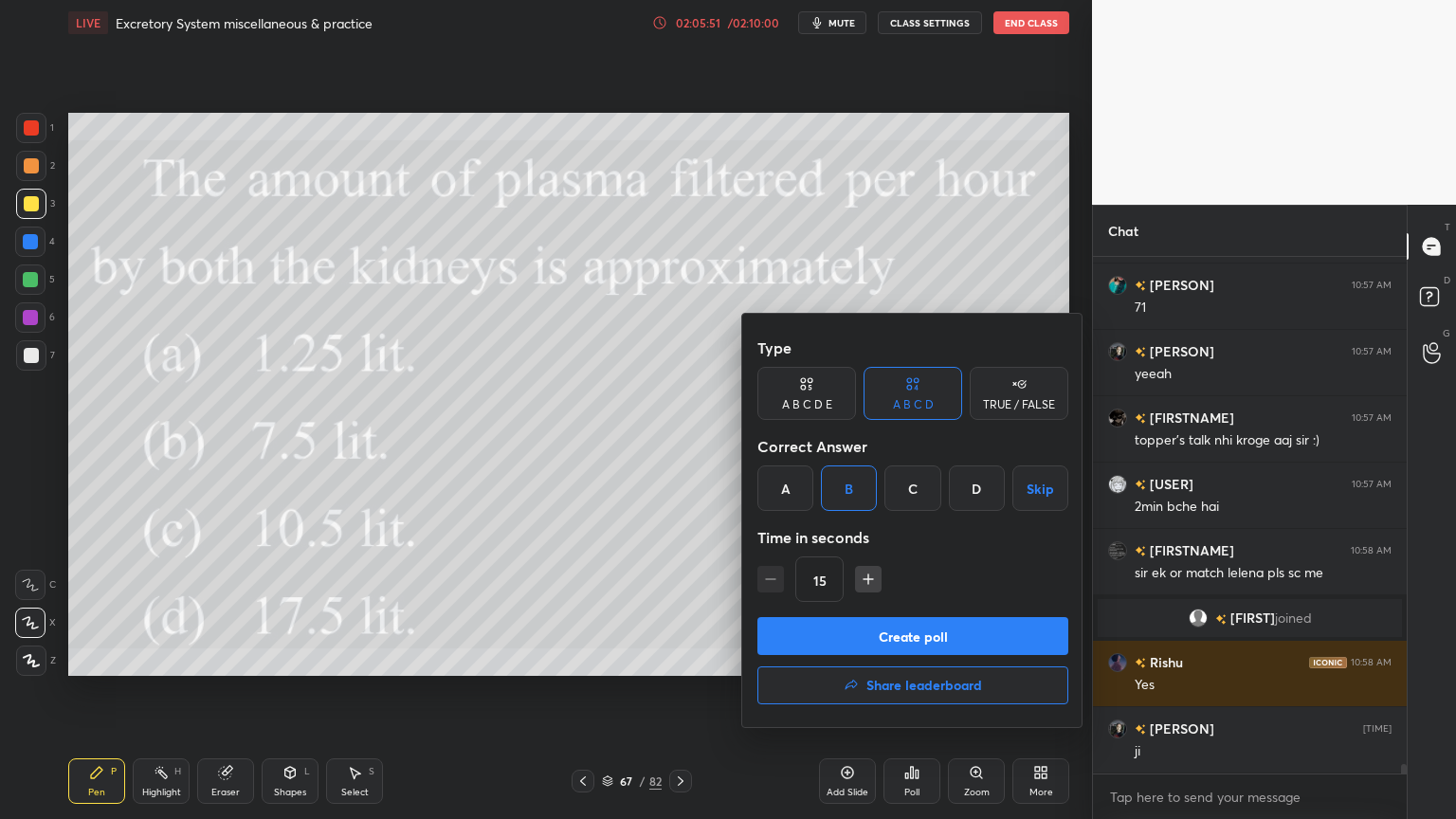 click on "Create poll" at bounding box center (913, 636) 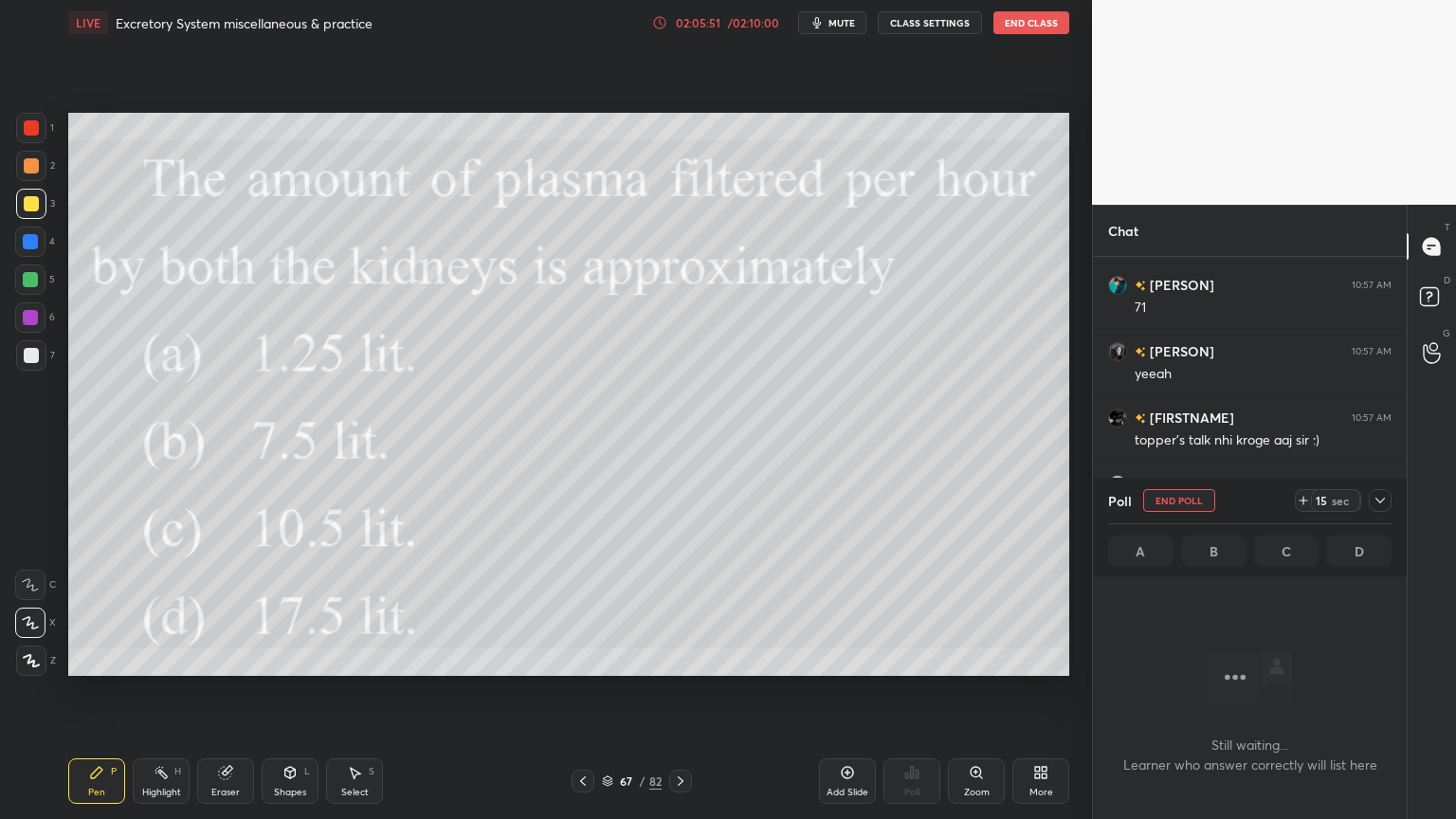 scroll, scrollTop: 480, scrollLeft: 308, axis: both 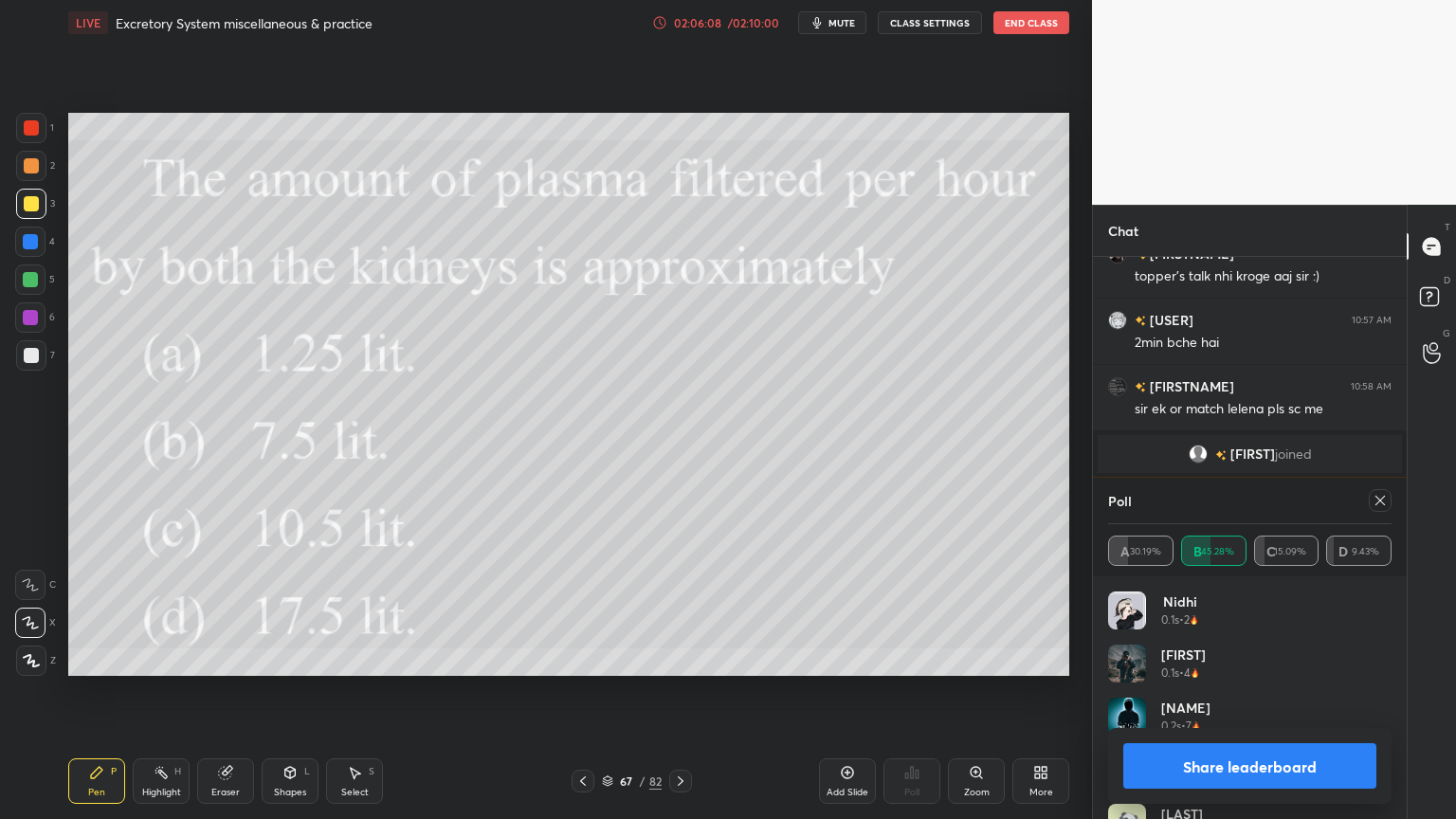 click on "Share leaderboard" at bounding box center [1249, 766] 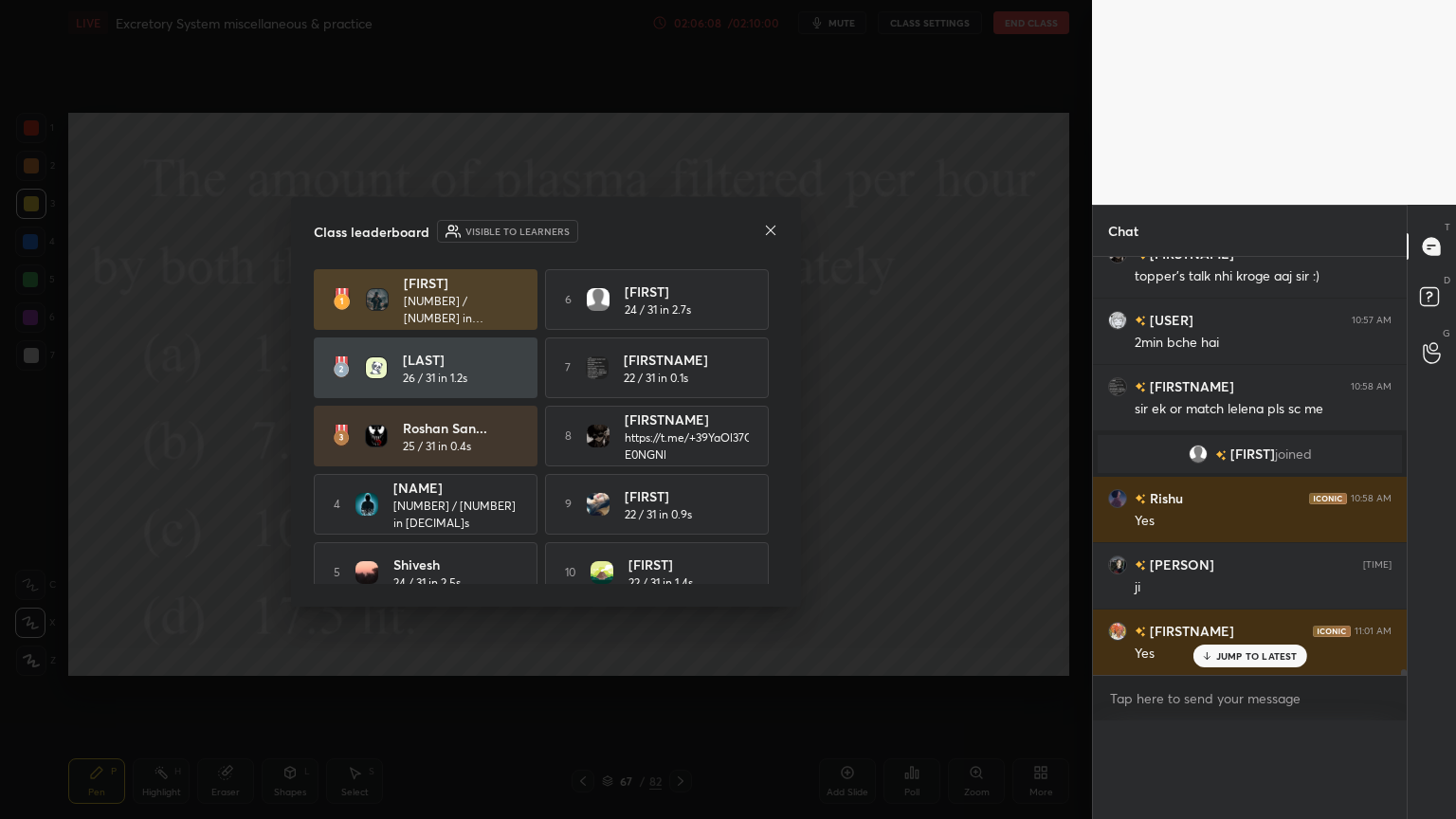 scroll, scrollTop: 0, scrollLeft: 0, axis: both 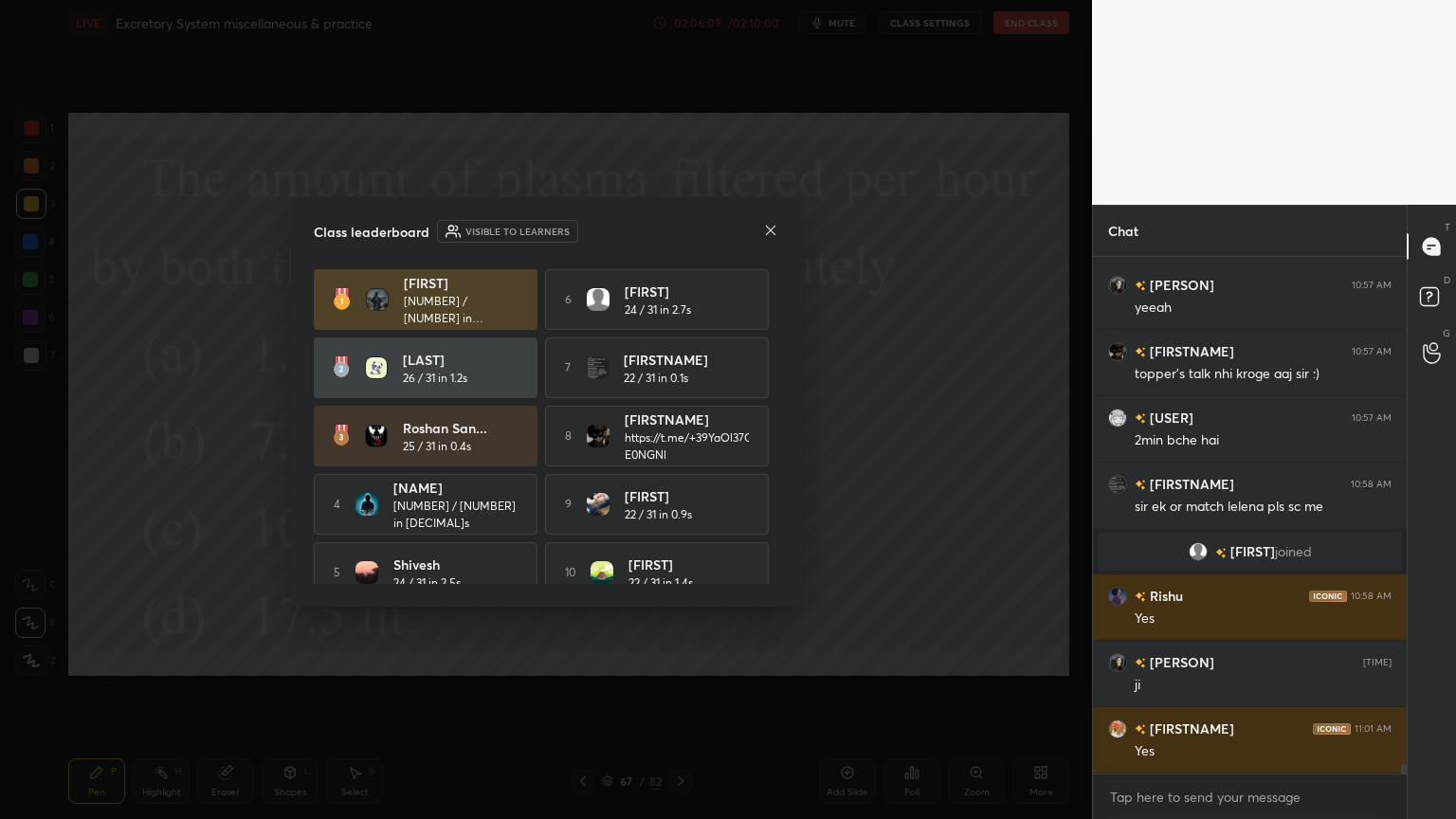 click 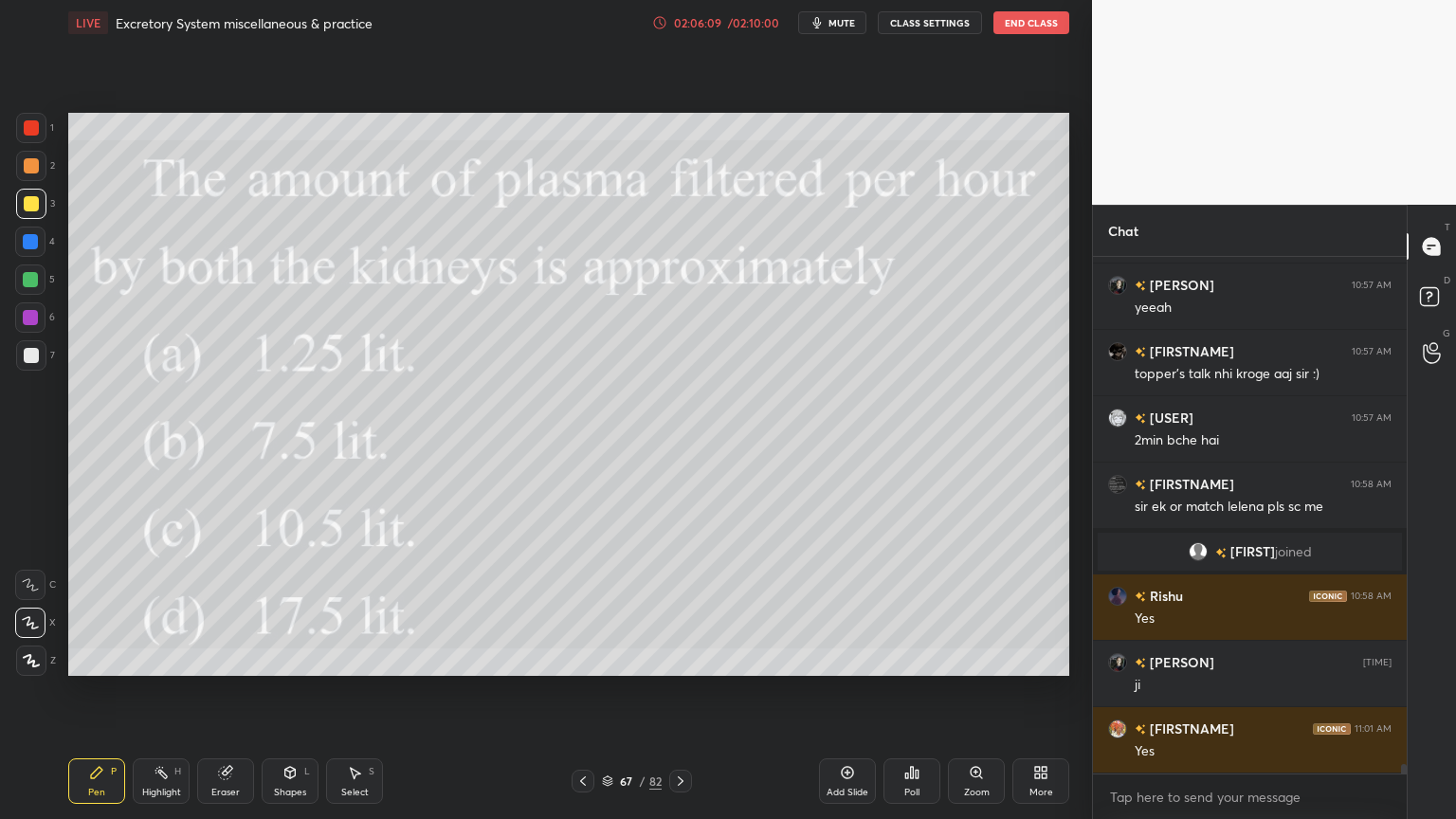 click 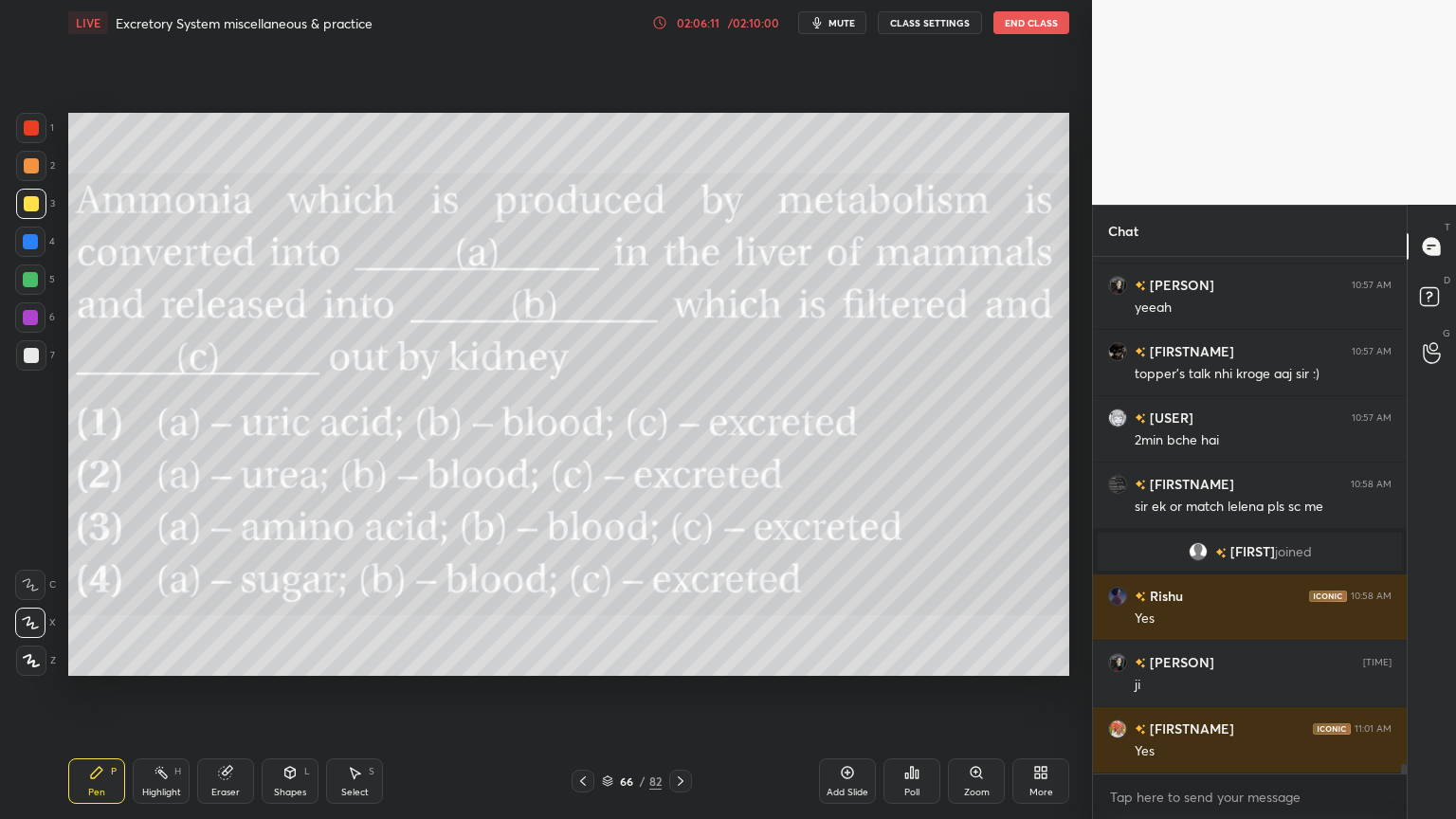 click 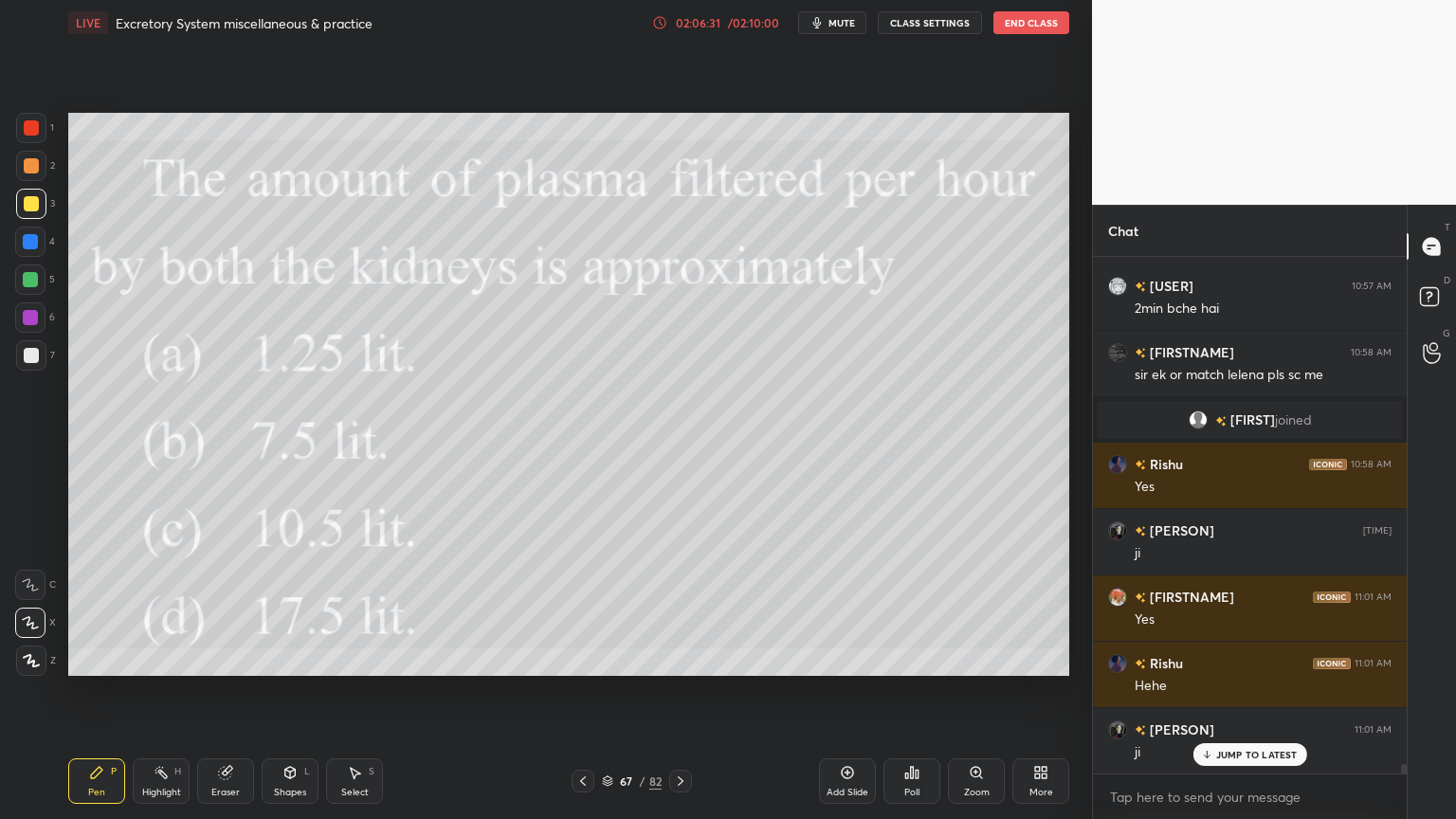 click on "mute" at bounding box center (842, 23) 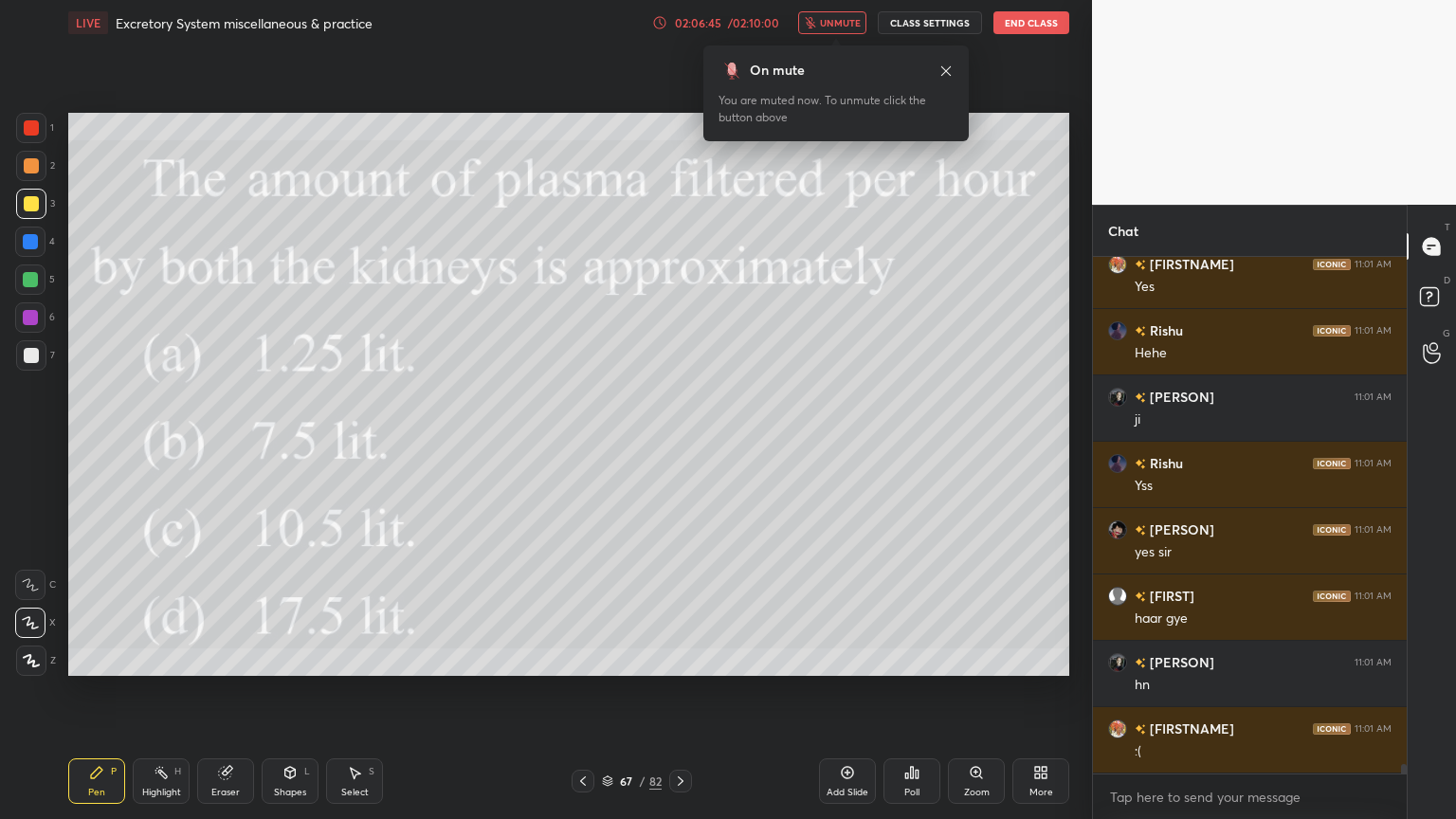 click on "unmute" at bounding box center (840, 23) 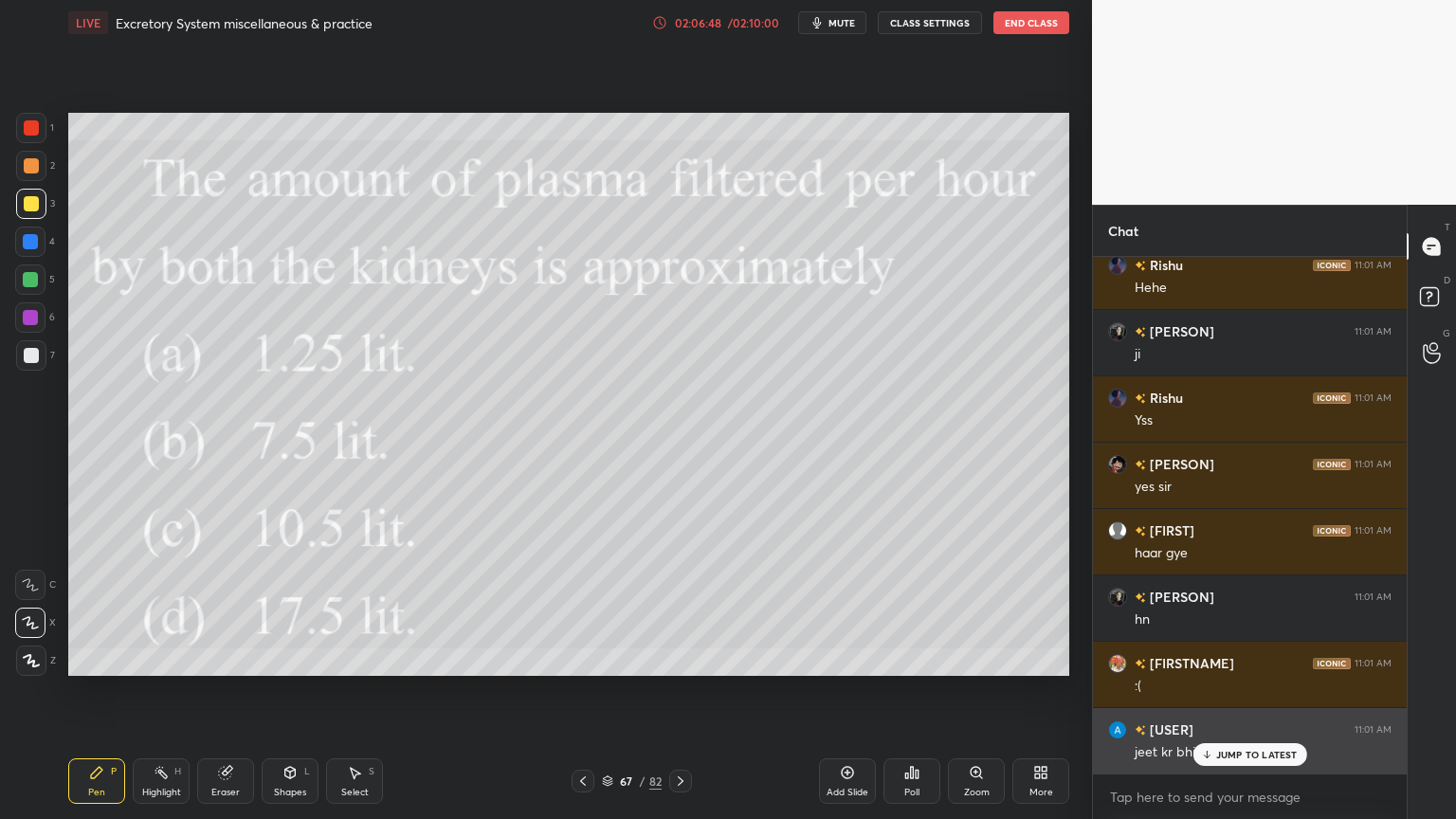 click on "JUMP TO LATEST" at bounding box center (1249, 755) 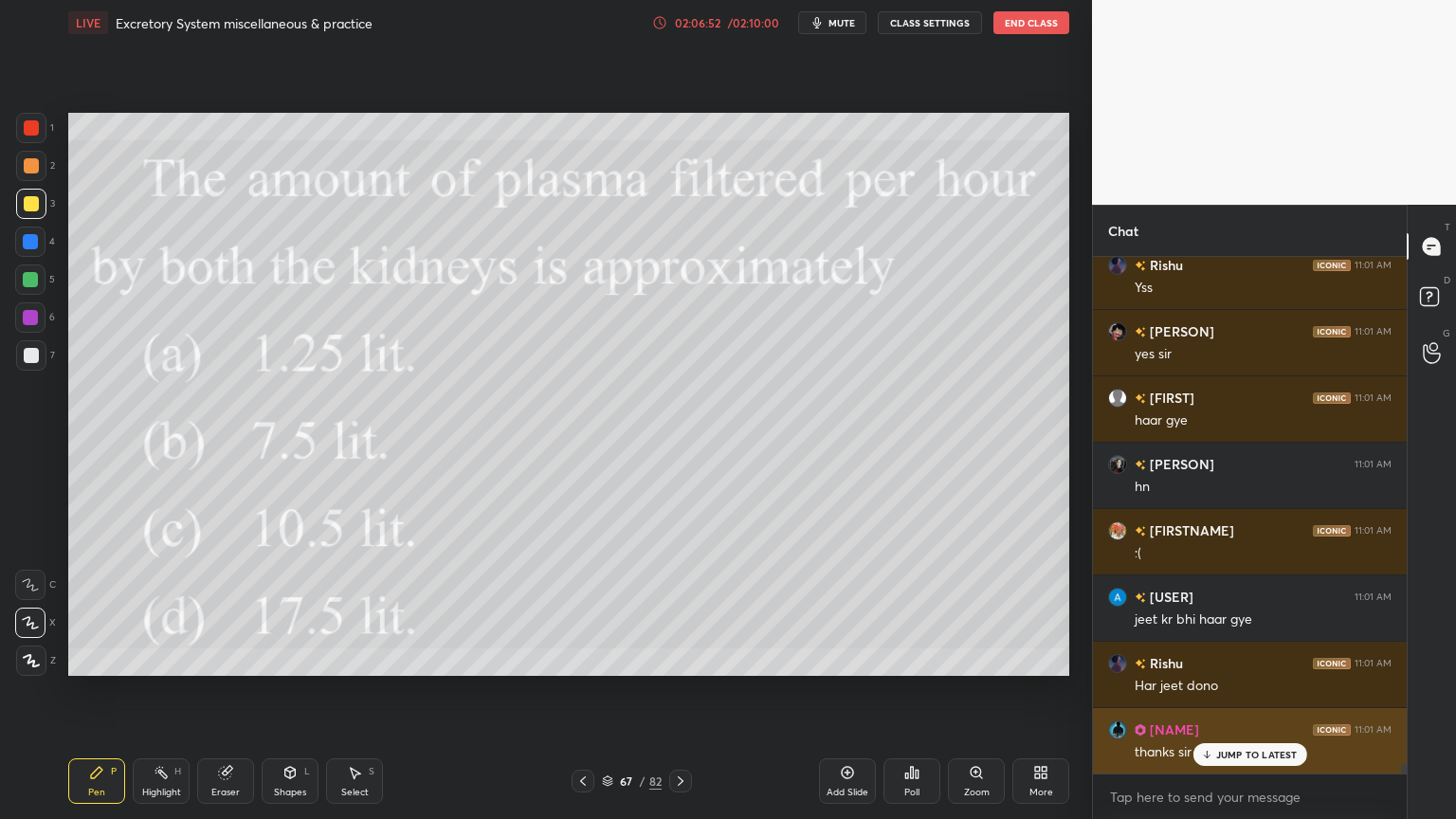 click on "JUMP TO LATEST" at bounding box center [1249, 755] 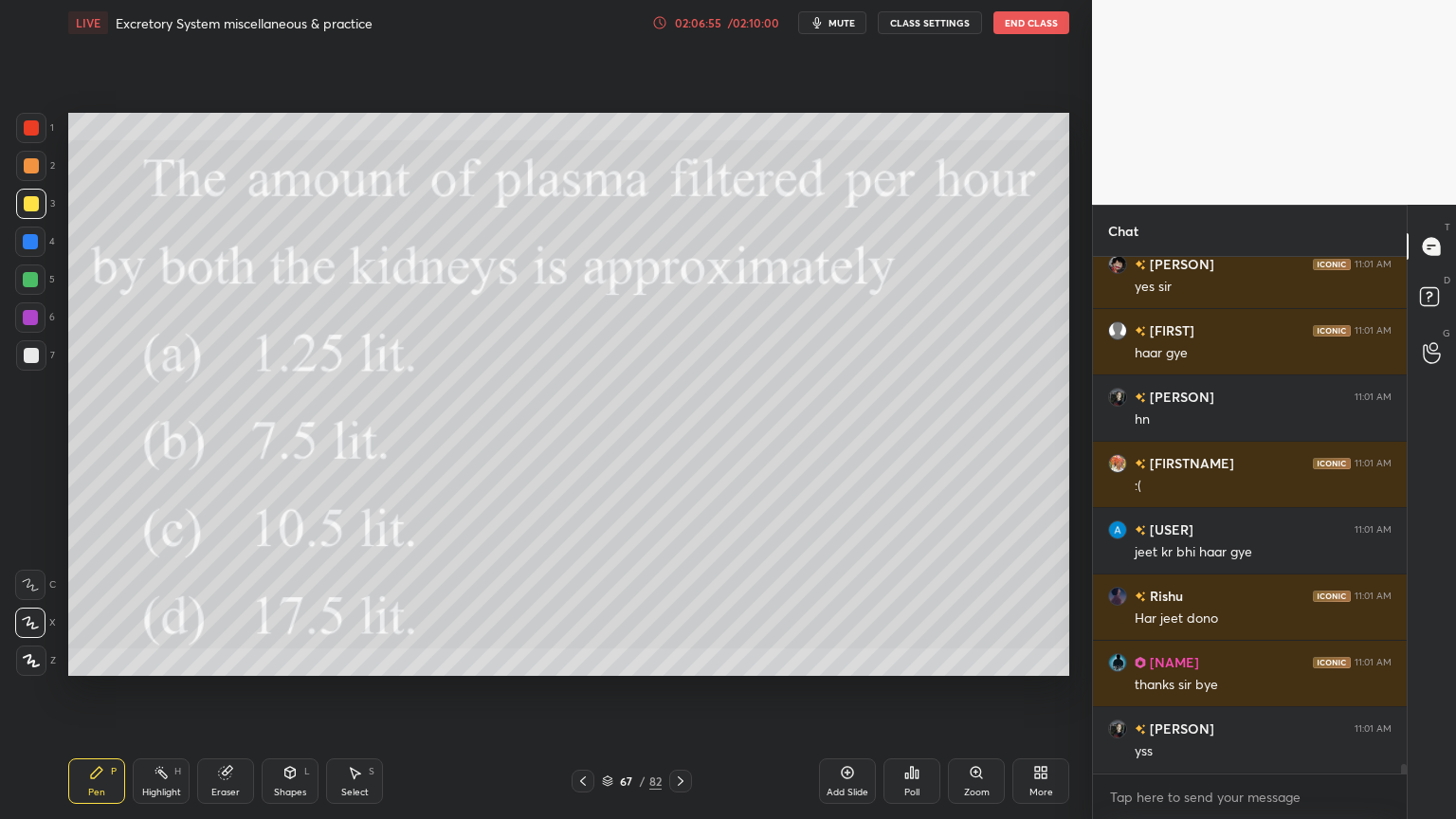 click on "Poll" at bounding box center (912, 781) 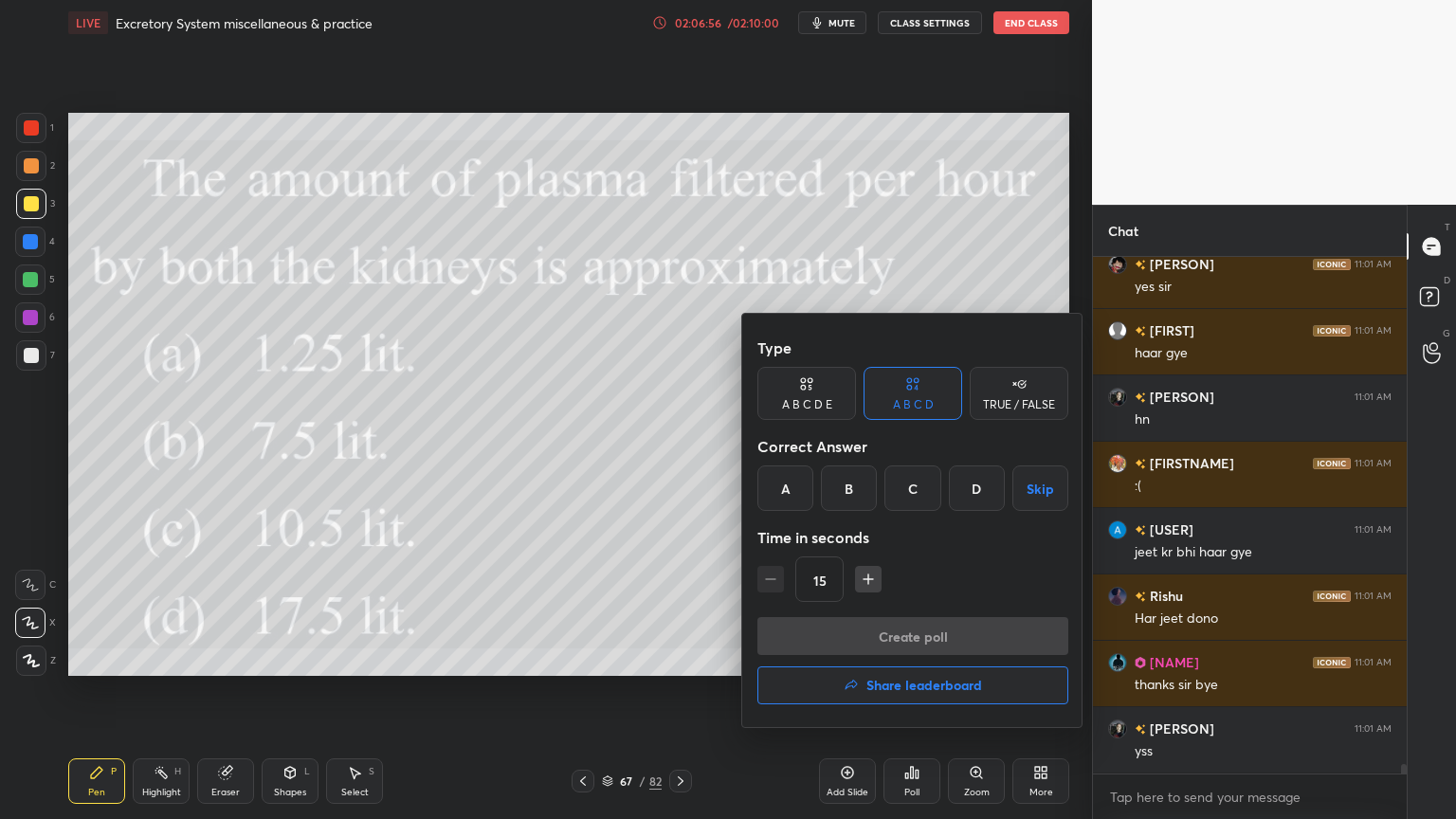 click on "Share leaderboard" at bounding box center (924, 685) 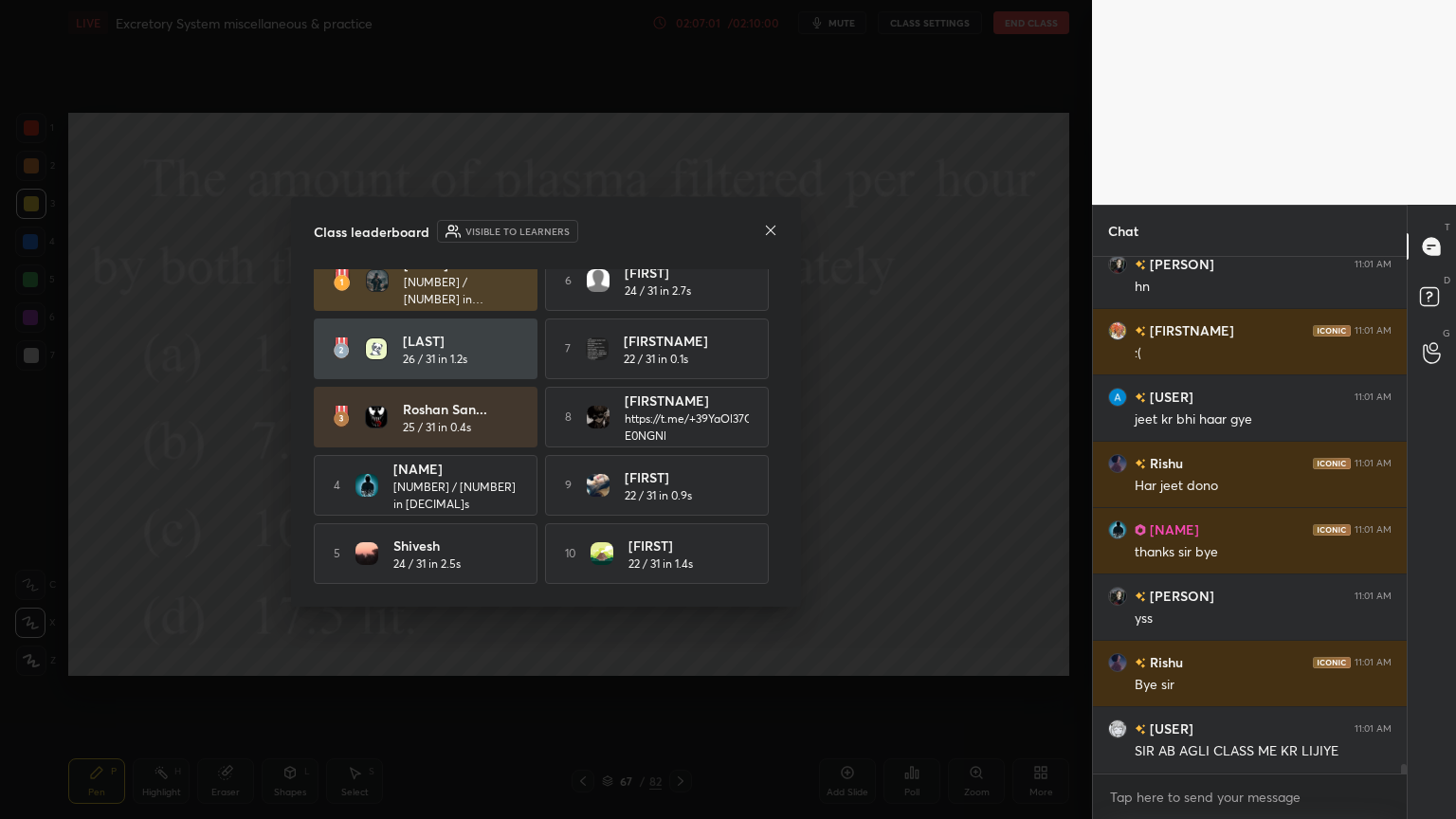 click on "Class leaderboard Visible to learners Rudra 27 / 31 in 0.9s 6 manjeet 24 / 31 in 2.7s YASHVI 26 / 31 in 1.2s 7 Soham 22 / 31 in 0.1s Roshan San... 25 / 31 in 0.4s 8 Lucifer 22 / 31 in 0.5s 4 Mohit 24 / 31 in 0.7s 9 Bhavya 22 / 31 in 0.9s 5 Shivesh 24 / 31 in 2.5s 10 PRIYANSHU 22 / 31 in 1.4s" at bounding box center (546, 402) 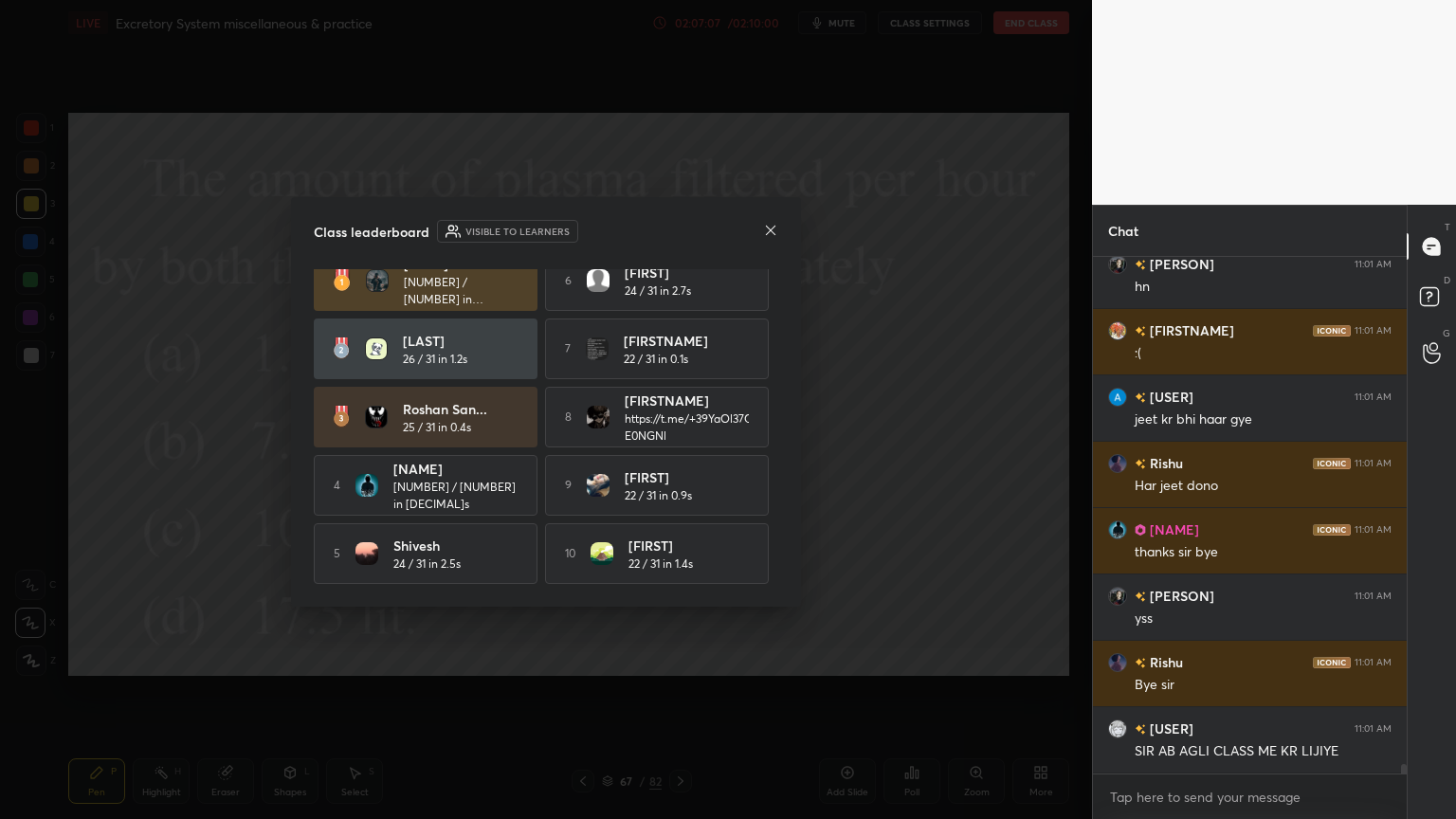 click 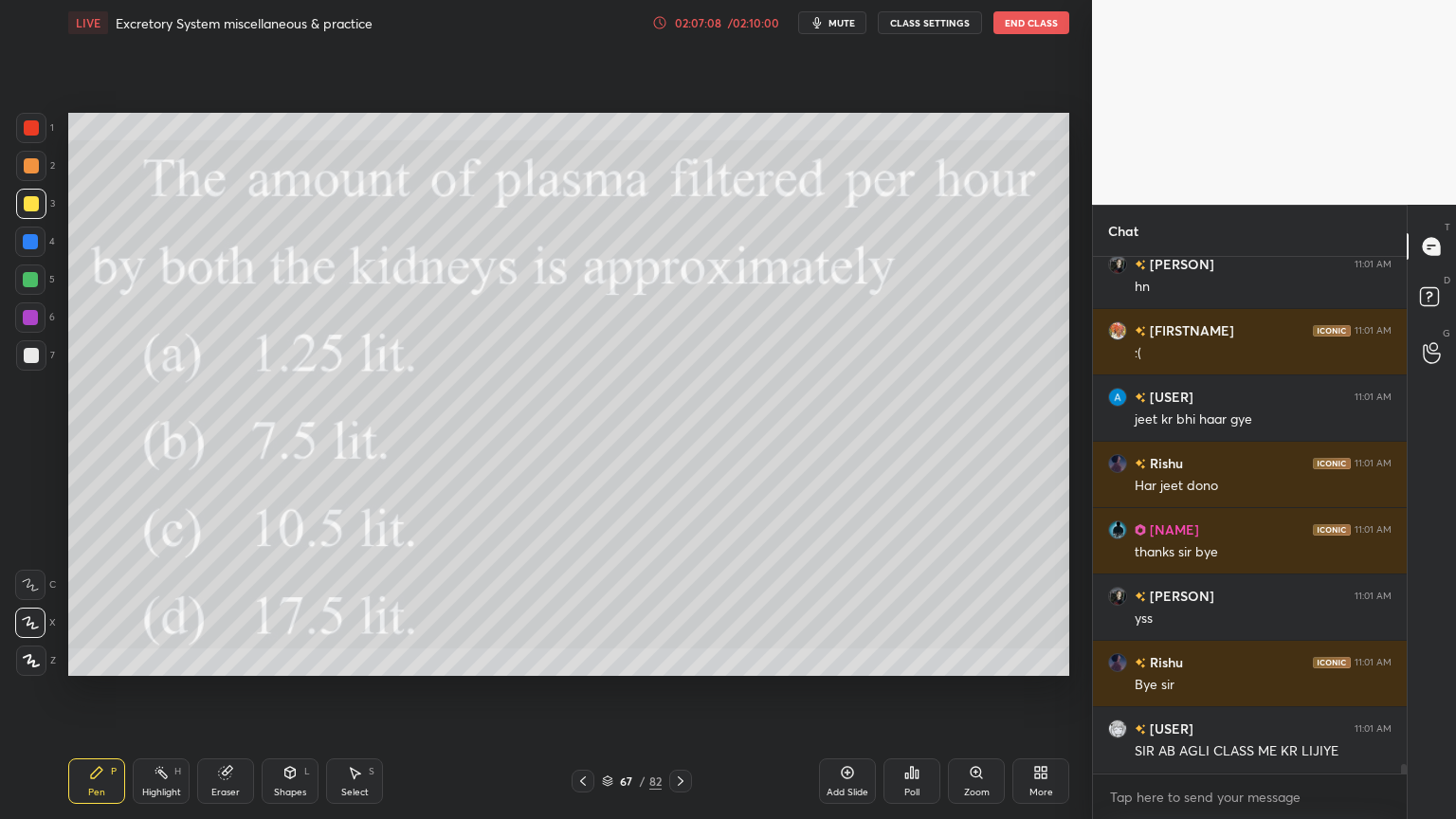 scroll, scrollTop: 28980, scrollLeft: 0, axis: vertical 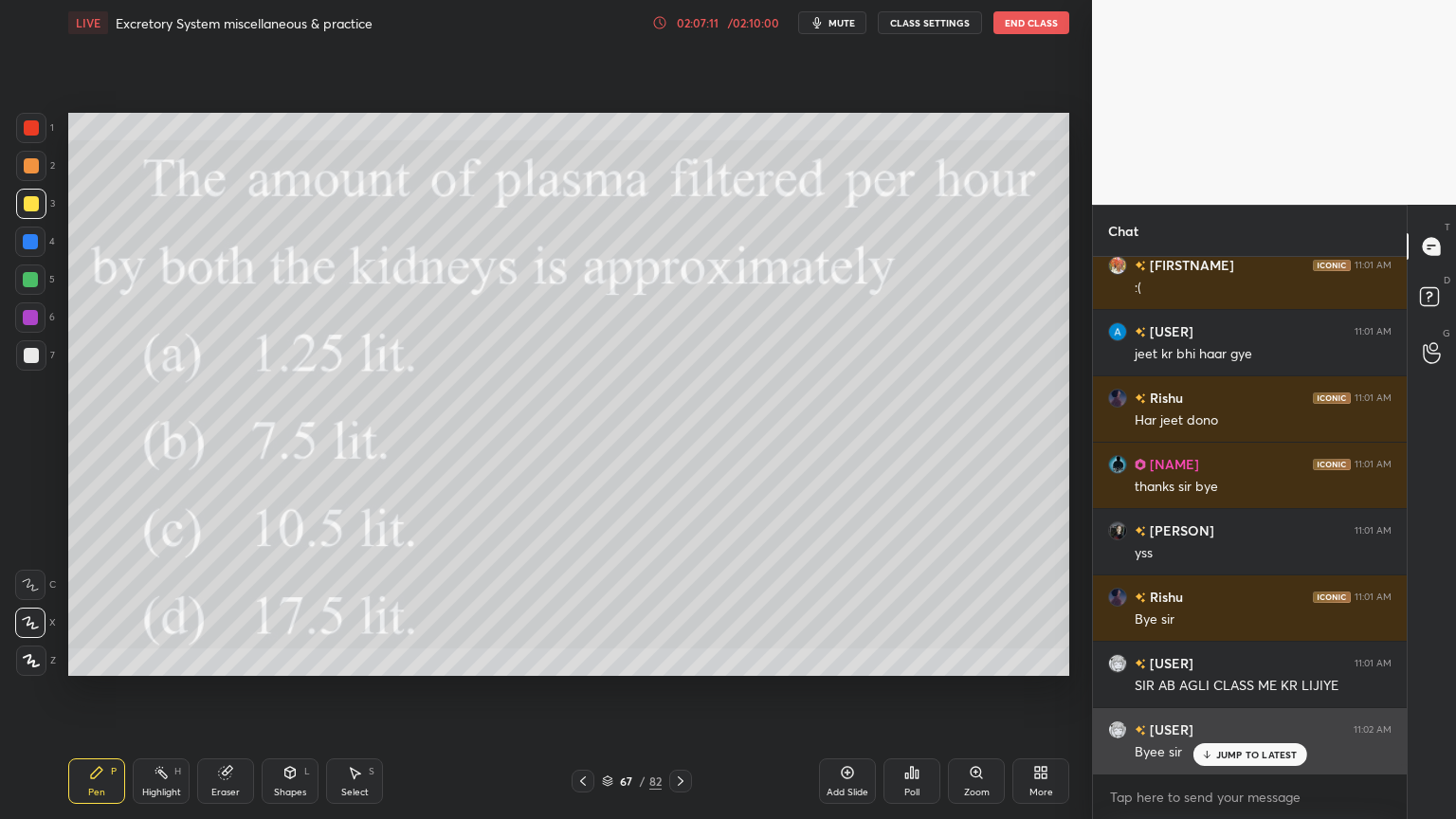 click on "JUMP TO LATEST" at bounding box center [1257, 755] 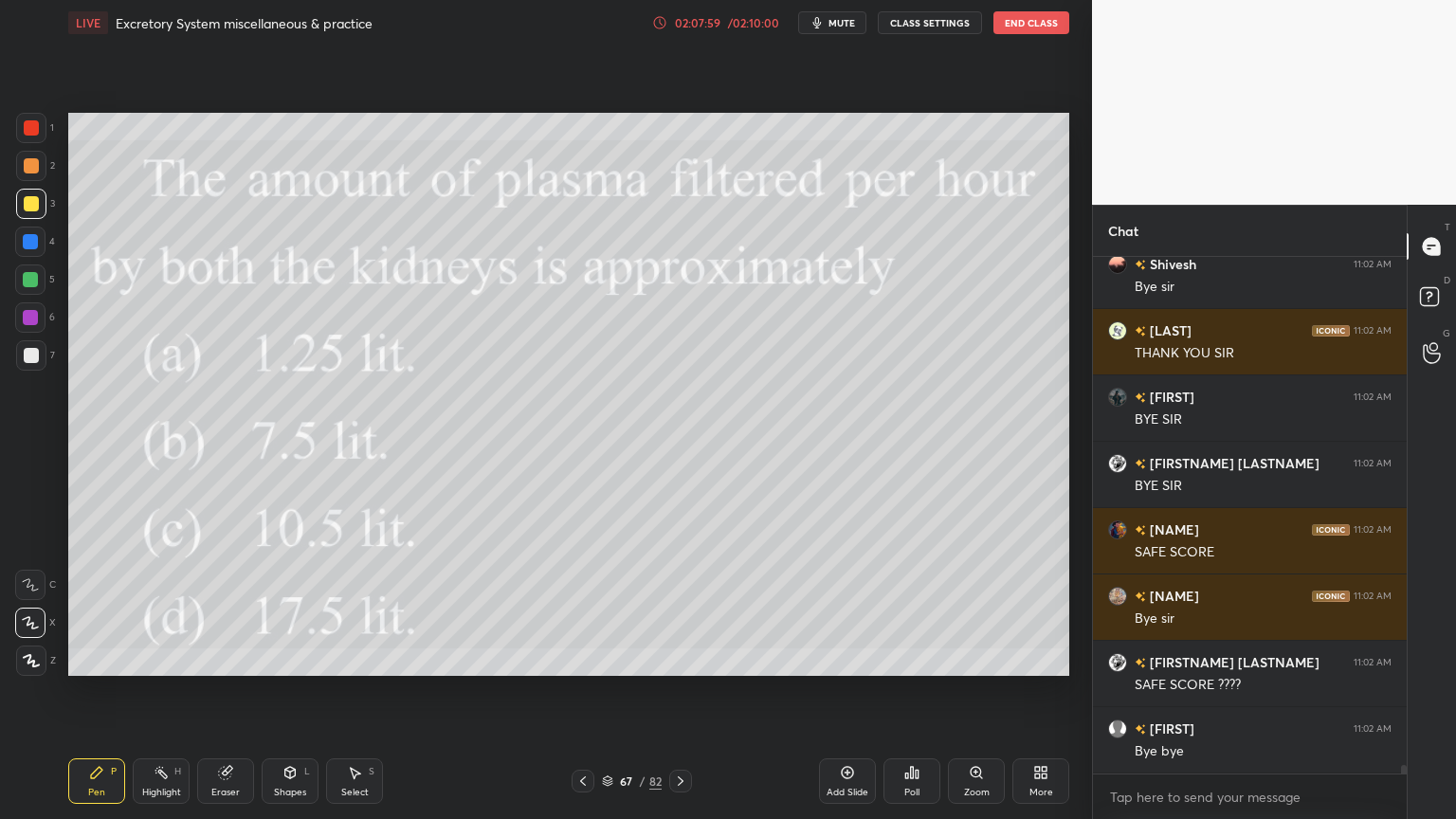 scroll, scrollTop: 30021, scrollLeft: 0, axis: vertical 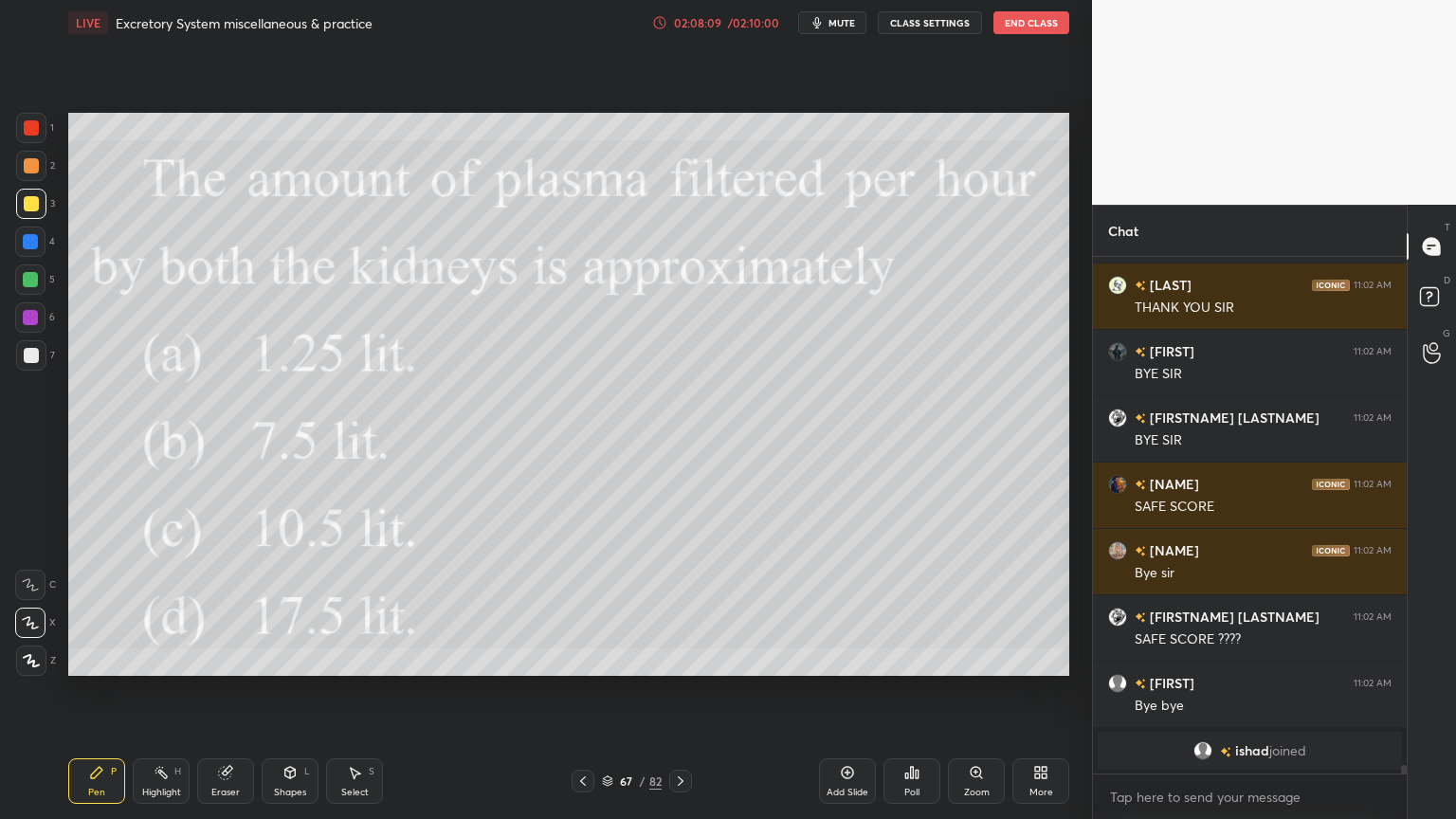 click on "End Class" at bounding box center [1031, 23] 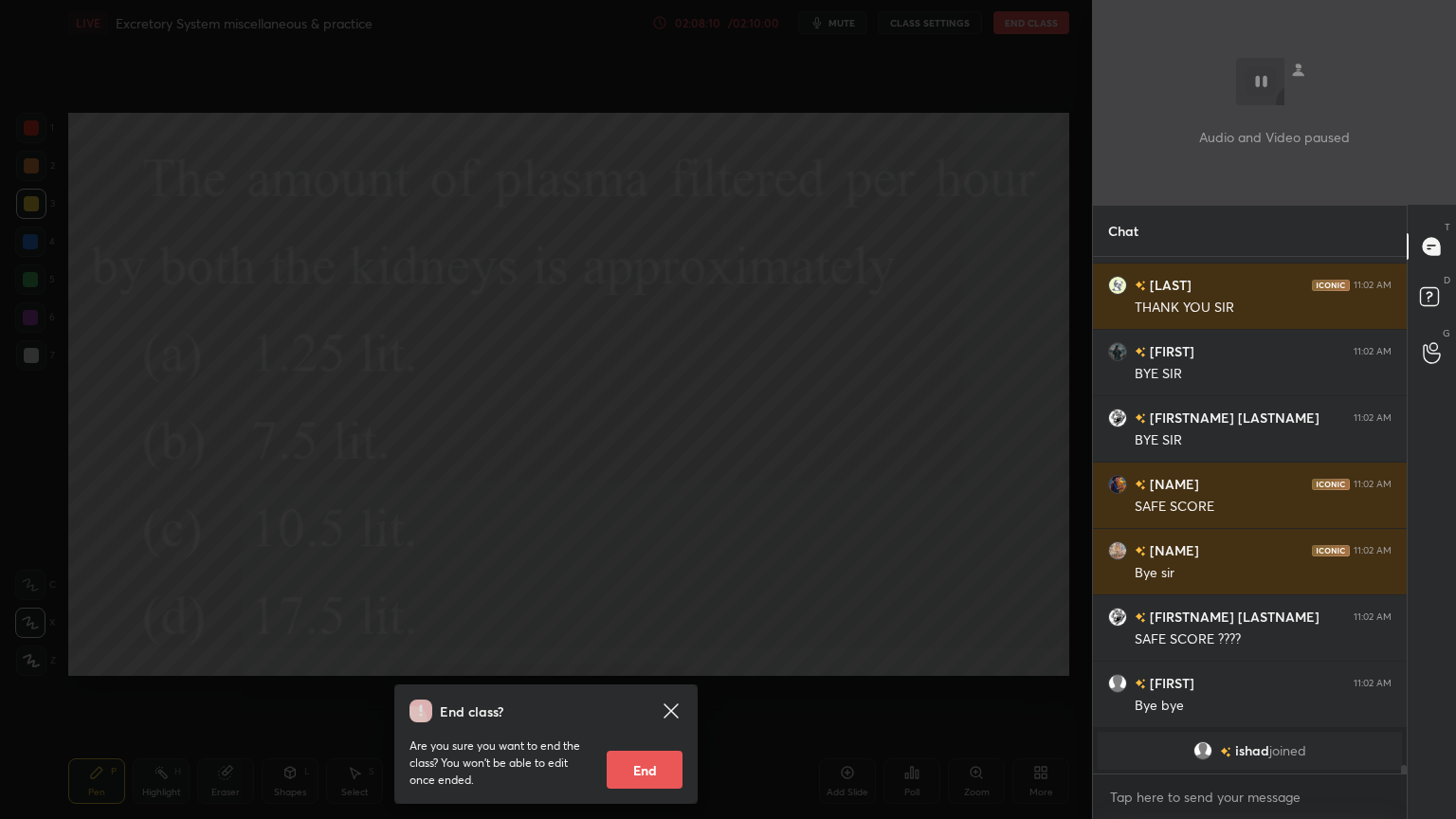 click on "End" at bounding box center (645, 770) 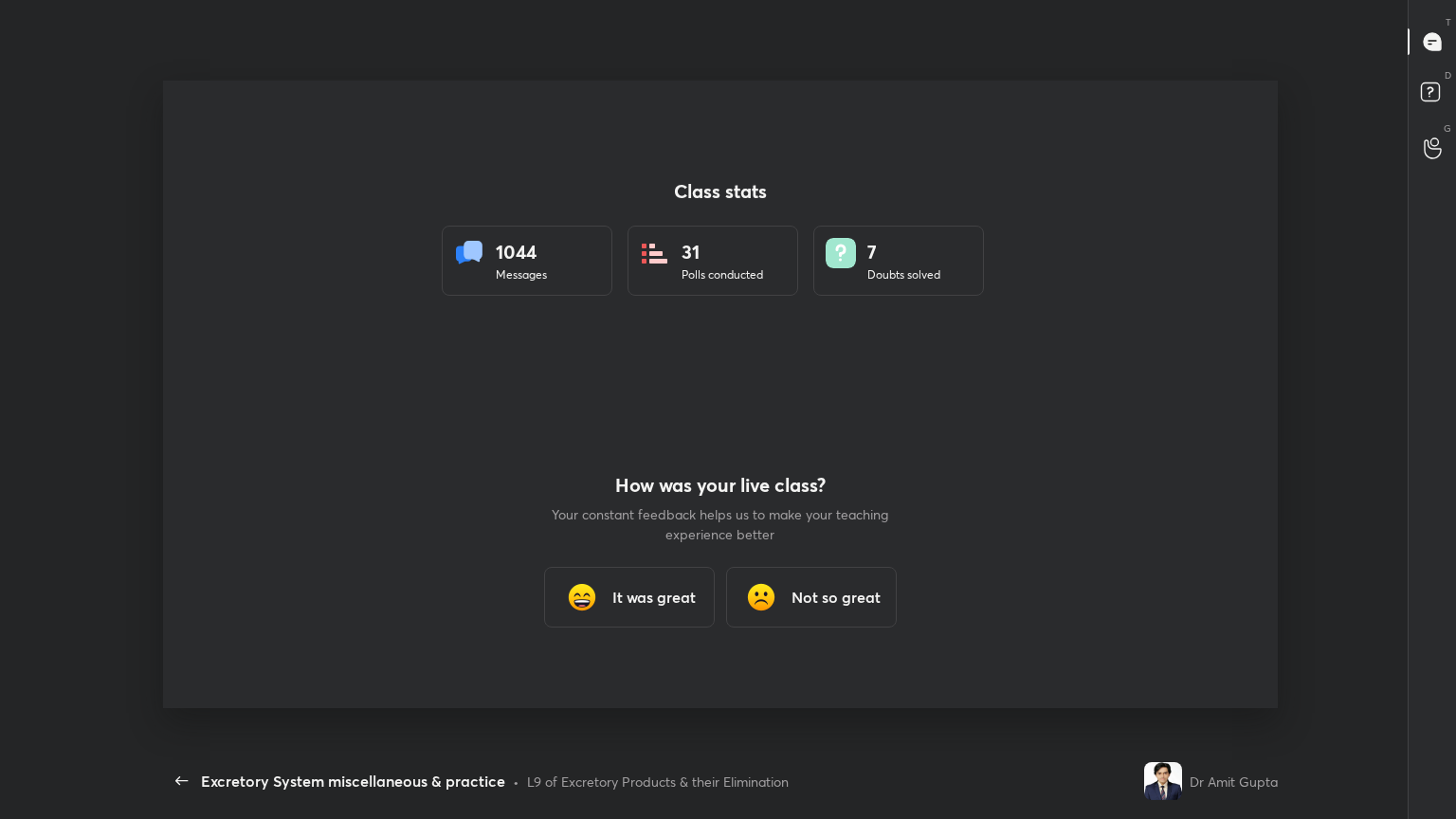 scroll, scrollTop: 94094, scrollLeft: 93574, axis: both 